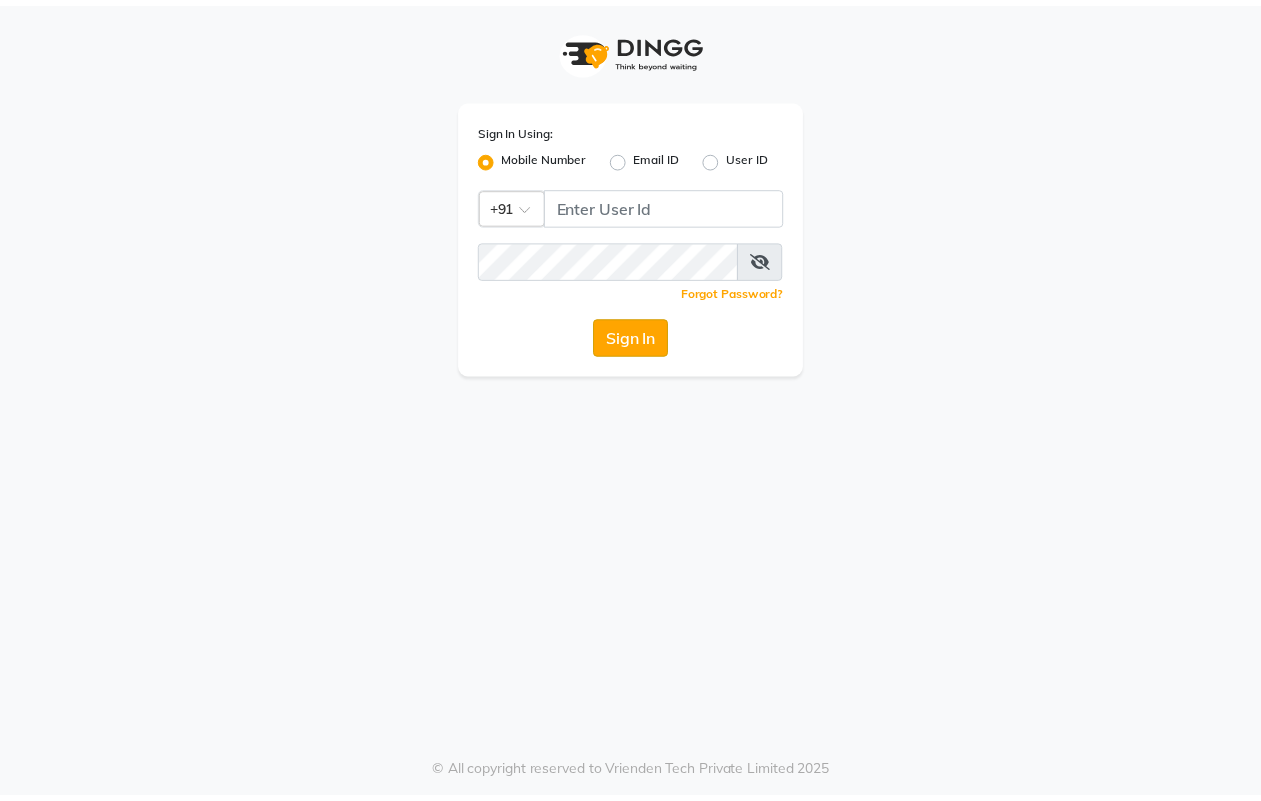 scroll, scrollTop: 0, scrollLeft: 0, axis: both 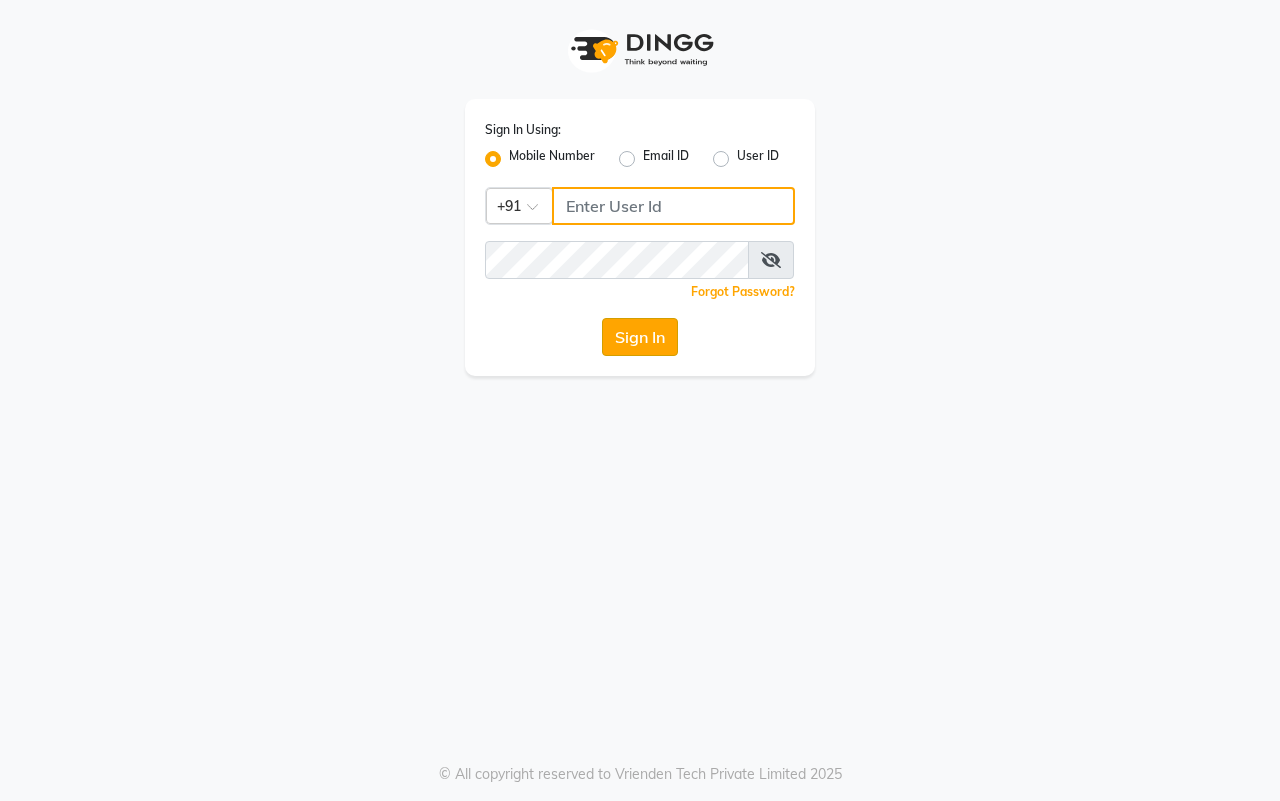 type on "7666948584" 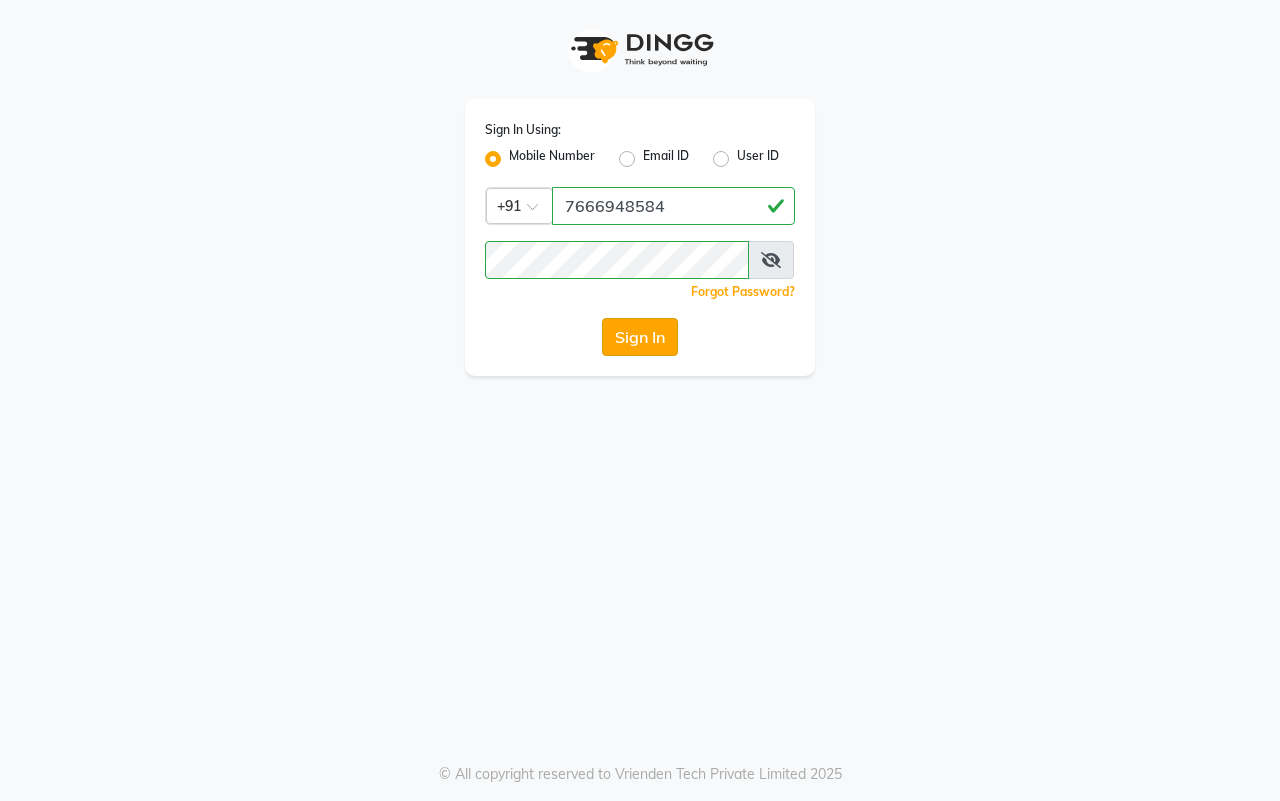 click on "Sign In" 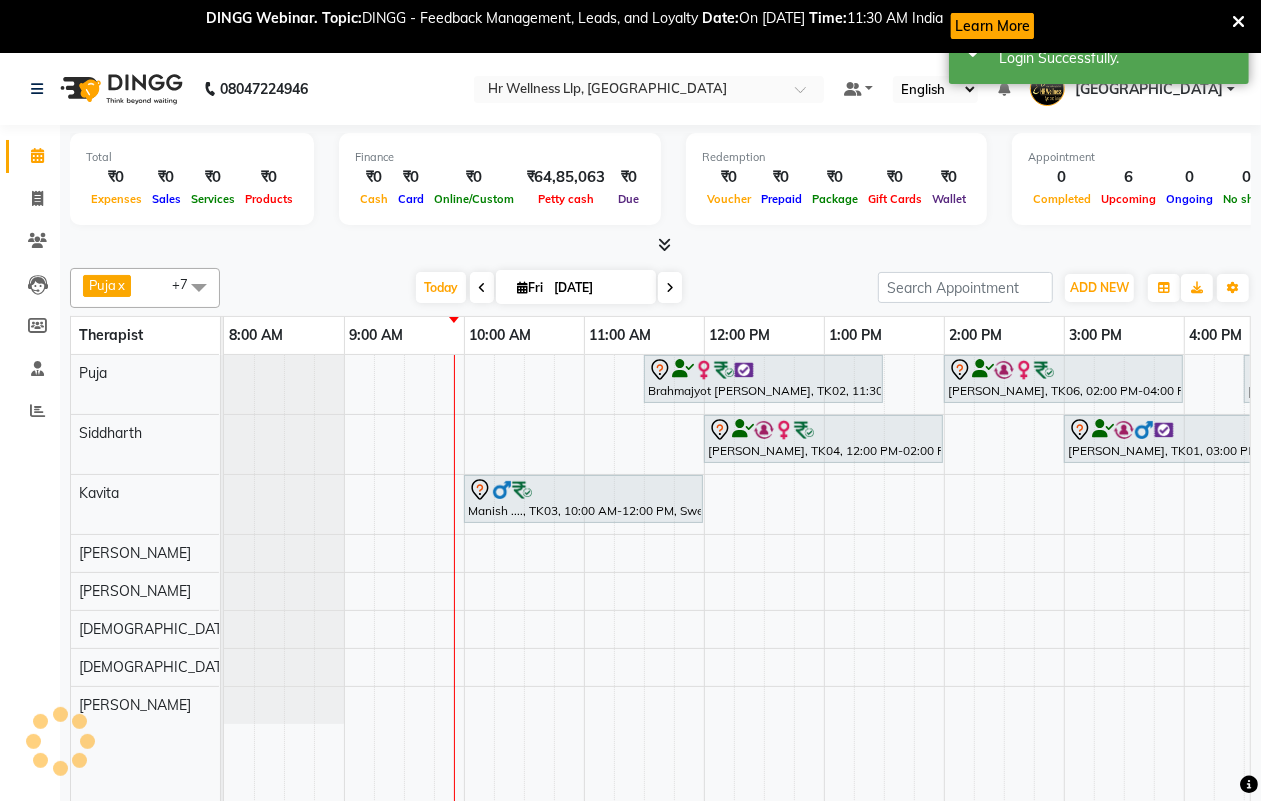 scroll, scrollTop: 0, scrollLeft: 0, axis: both 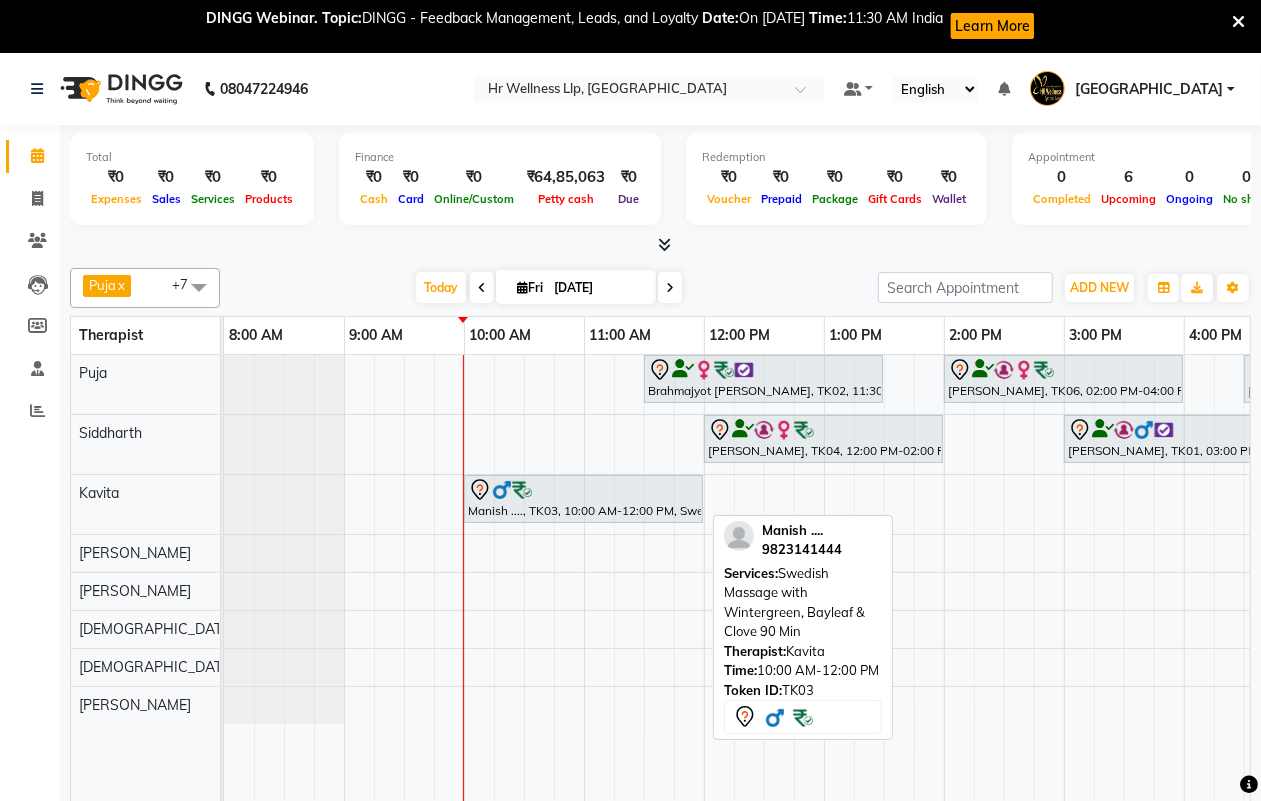 click at bounding box center (583, 490) 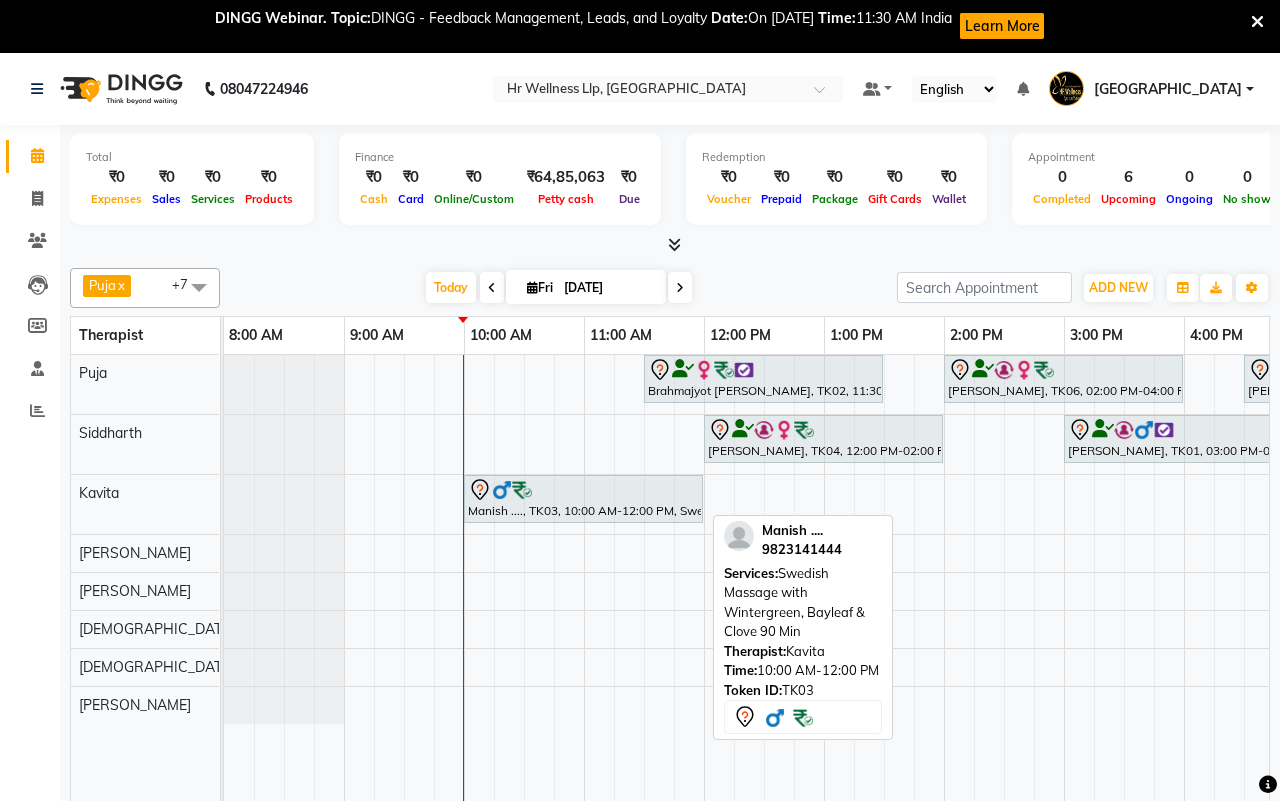 select on "7" 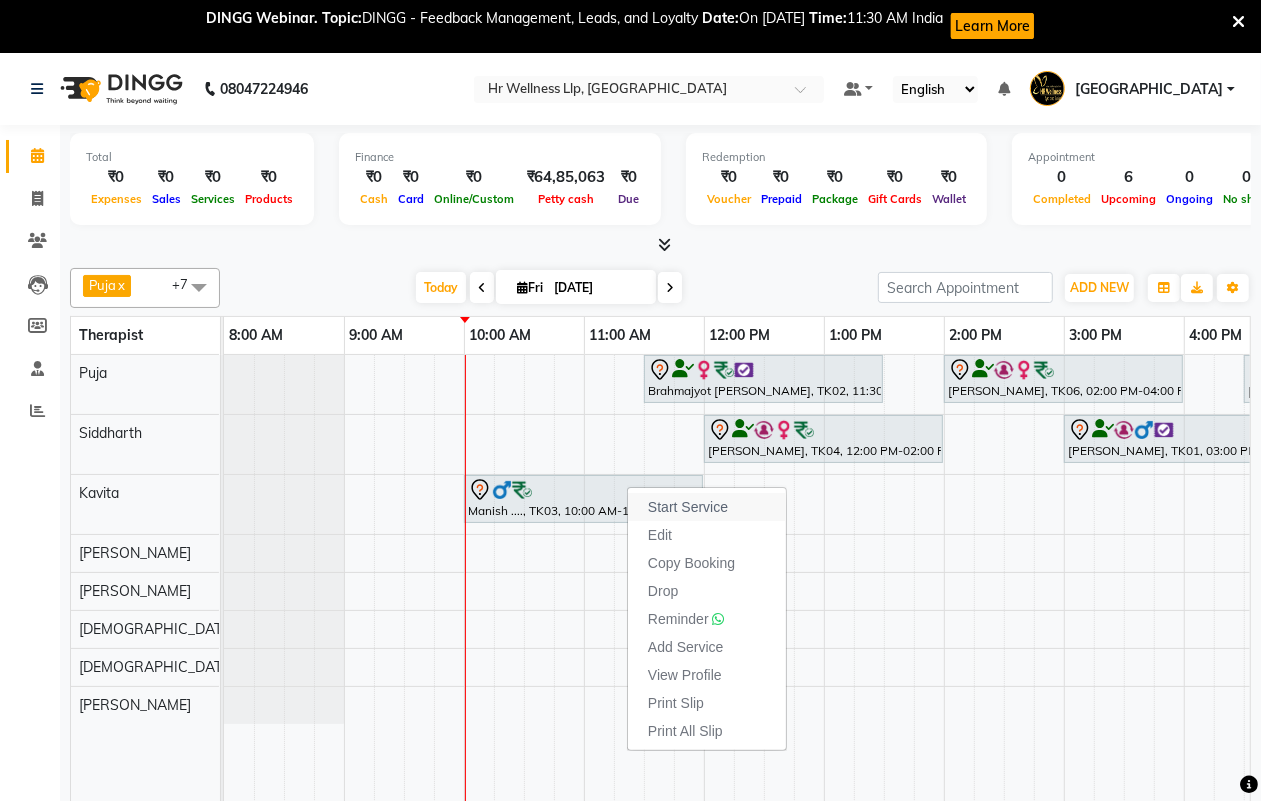 click on "Start Service" at bounding box center (707, 507) 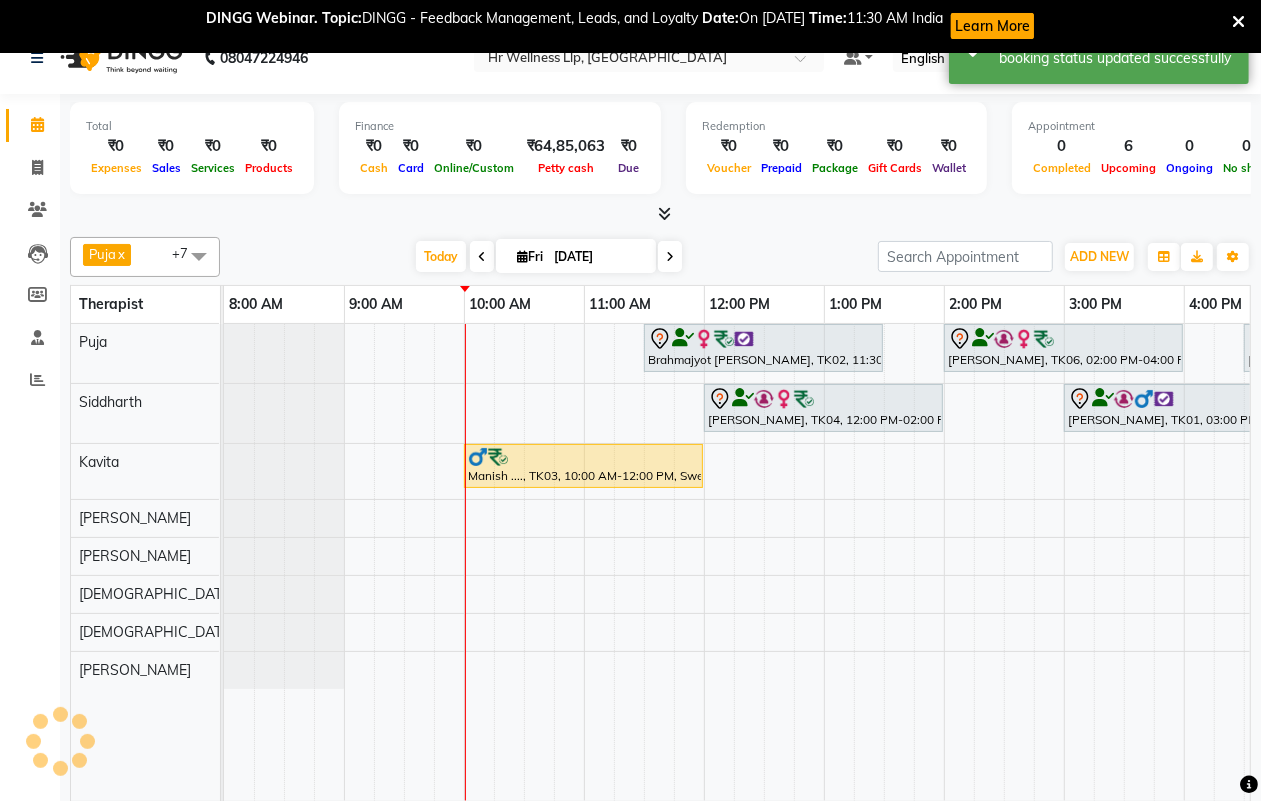 scroll, scrollTop: 52, scrollLeft: 0, axis: vertical 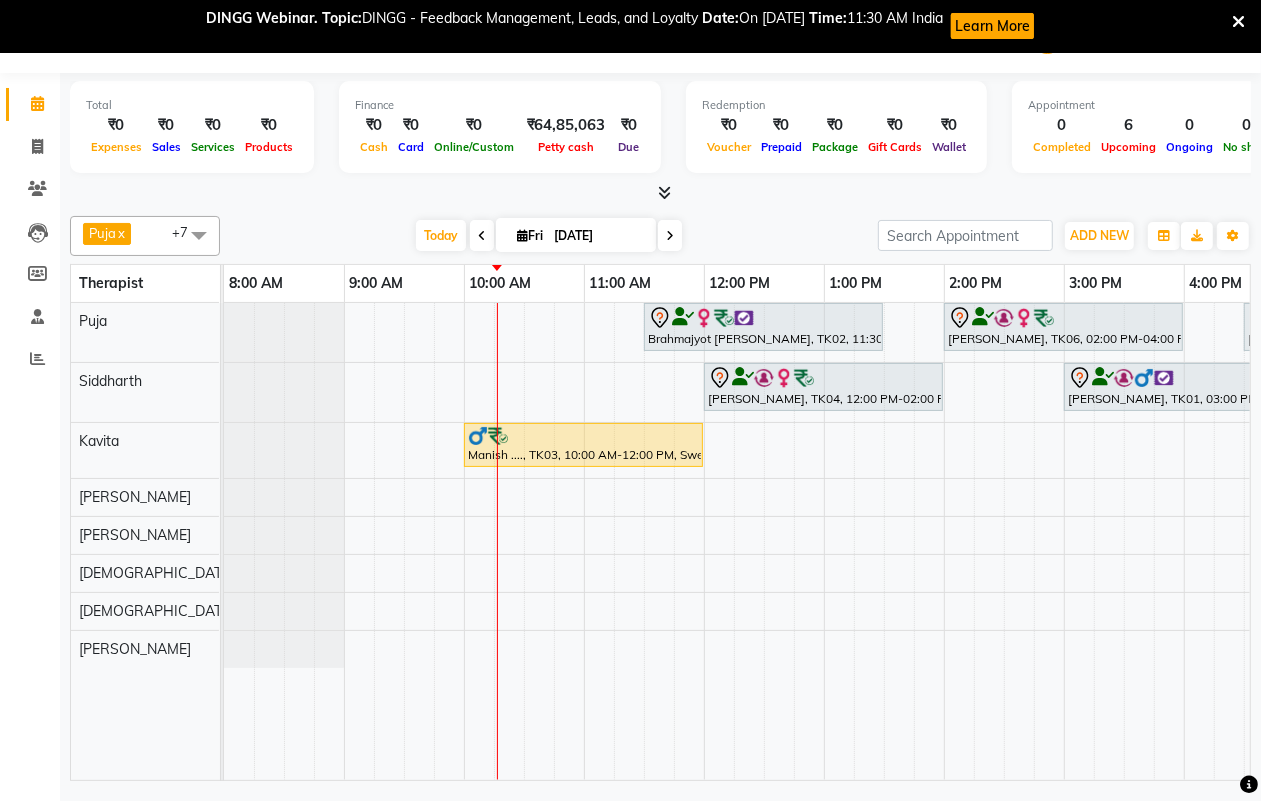 click at bounding box center (670, 235) 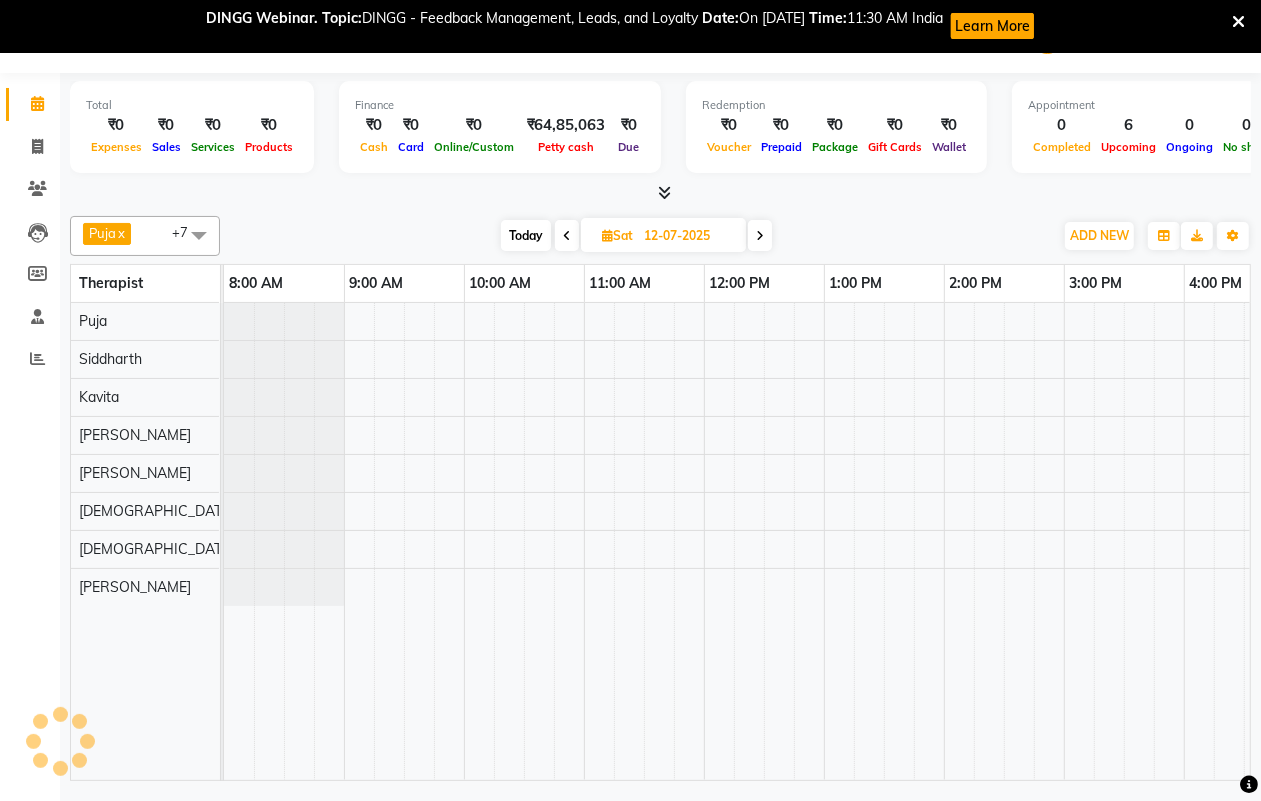 scroll, scrollTop: 0, scrollLeft: 241, axis: horizontal 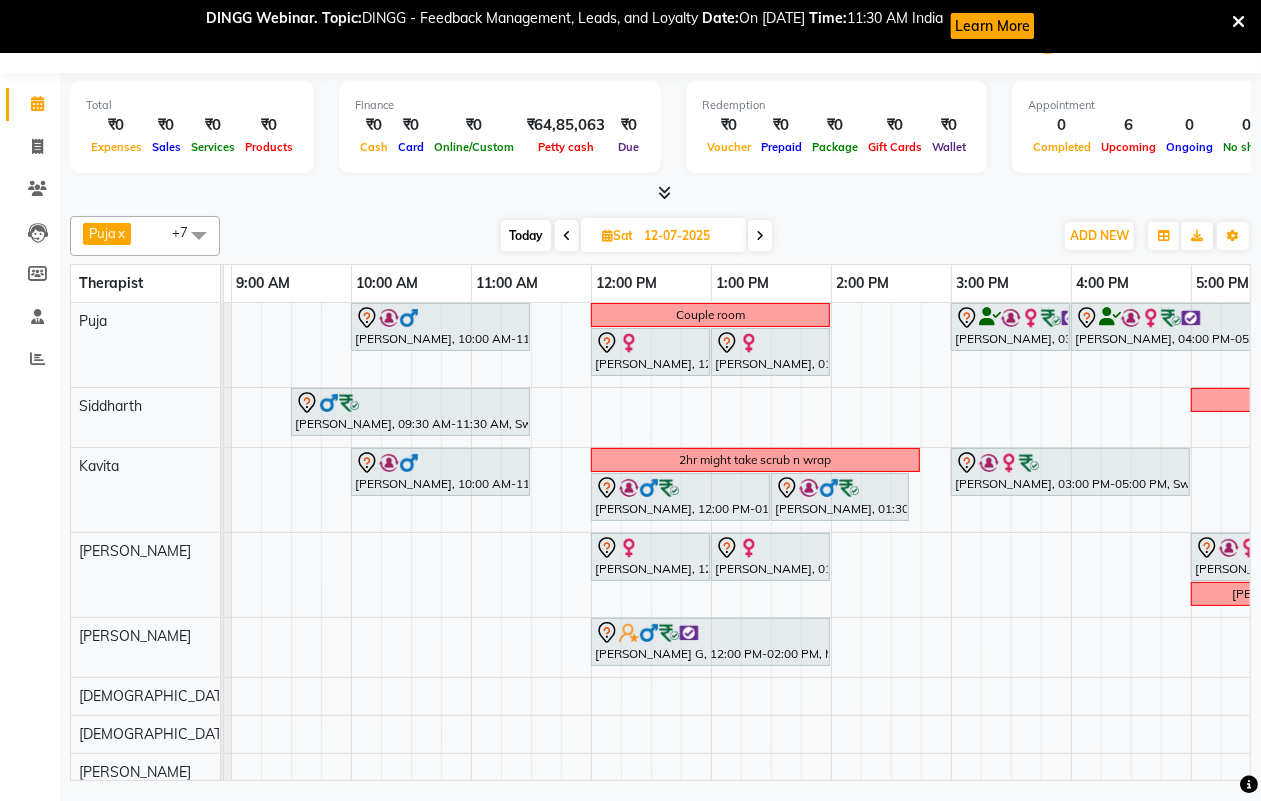 click at bounding box center (567, 236) 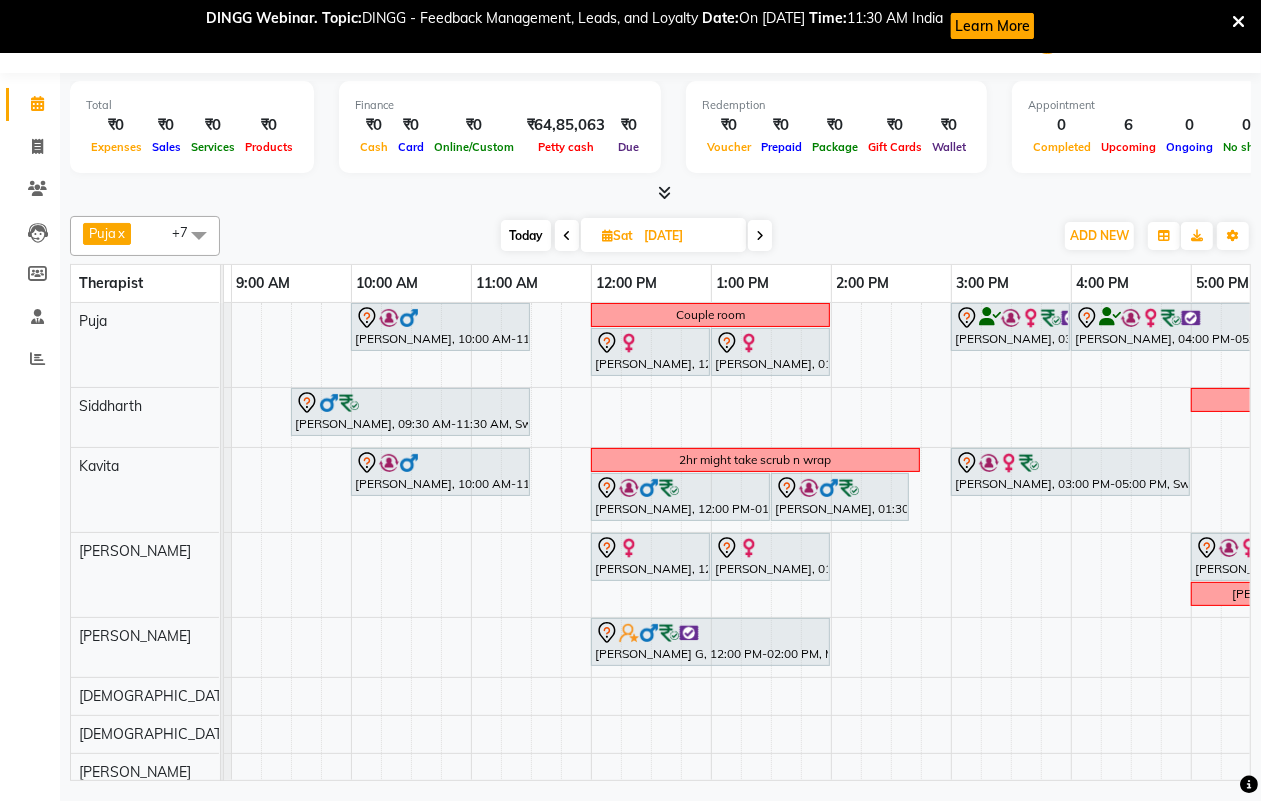 scroll, scrollTop: 0, scrollLeft: 241, axis: horizontal 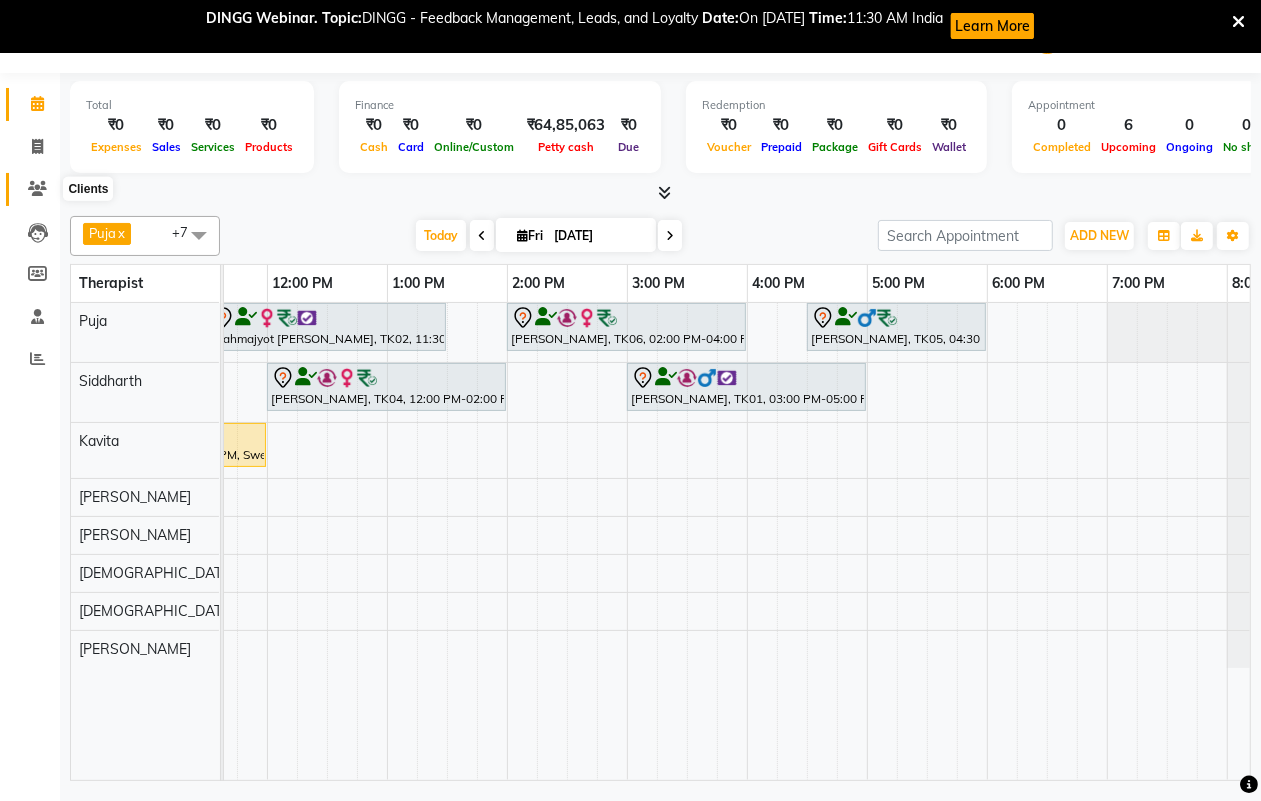 click 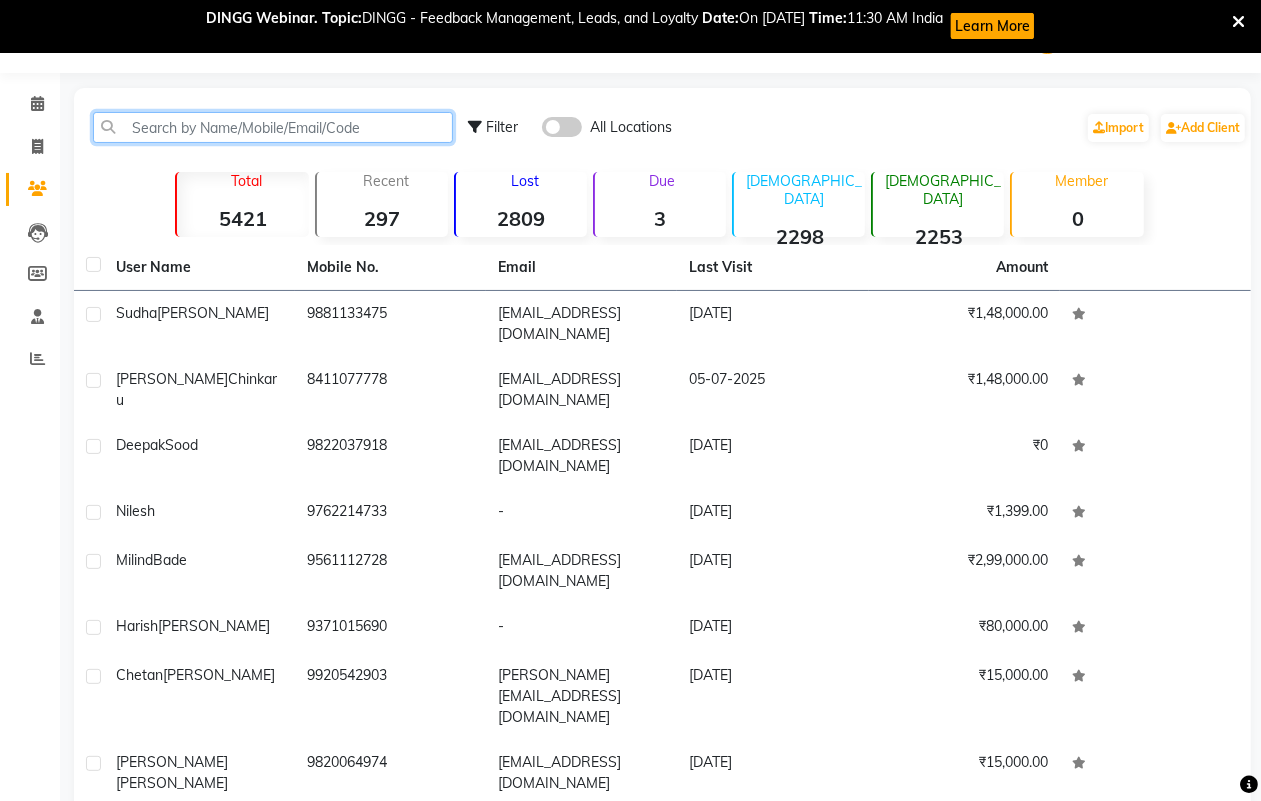 click 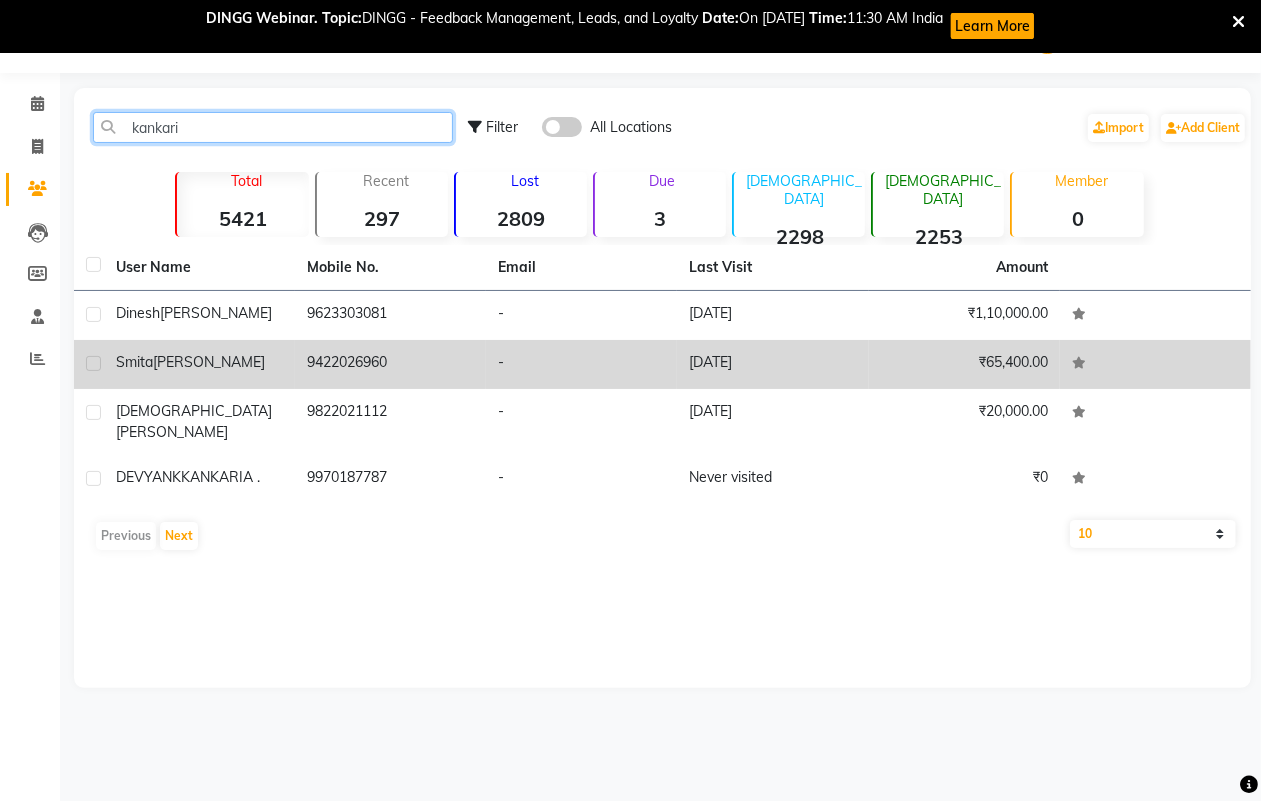 type on "kankari" 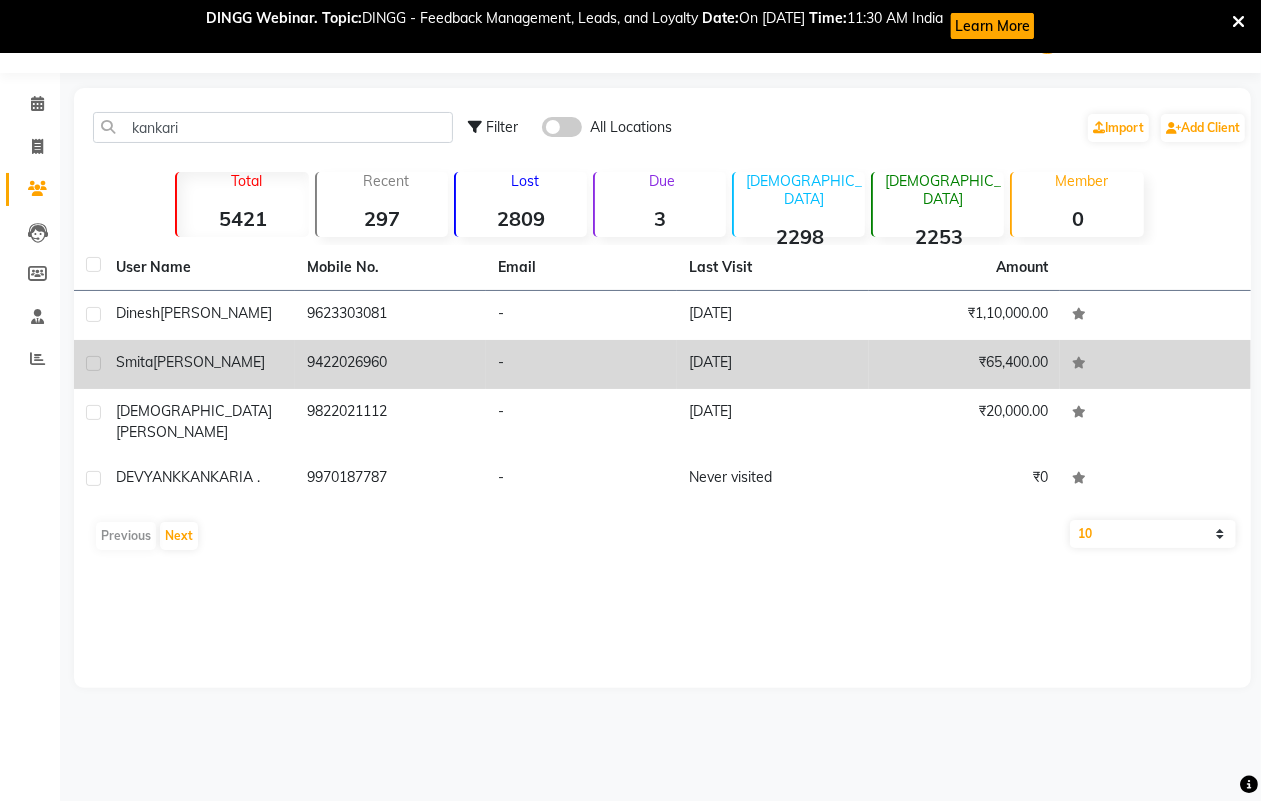 click on "9422026960" 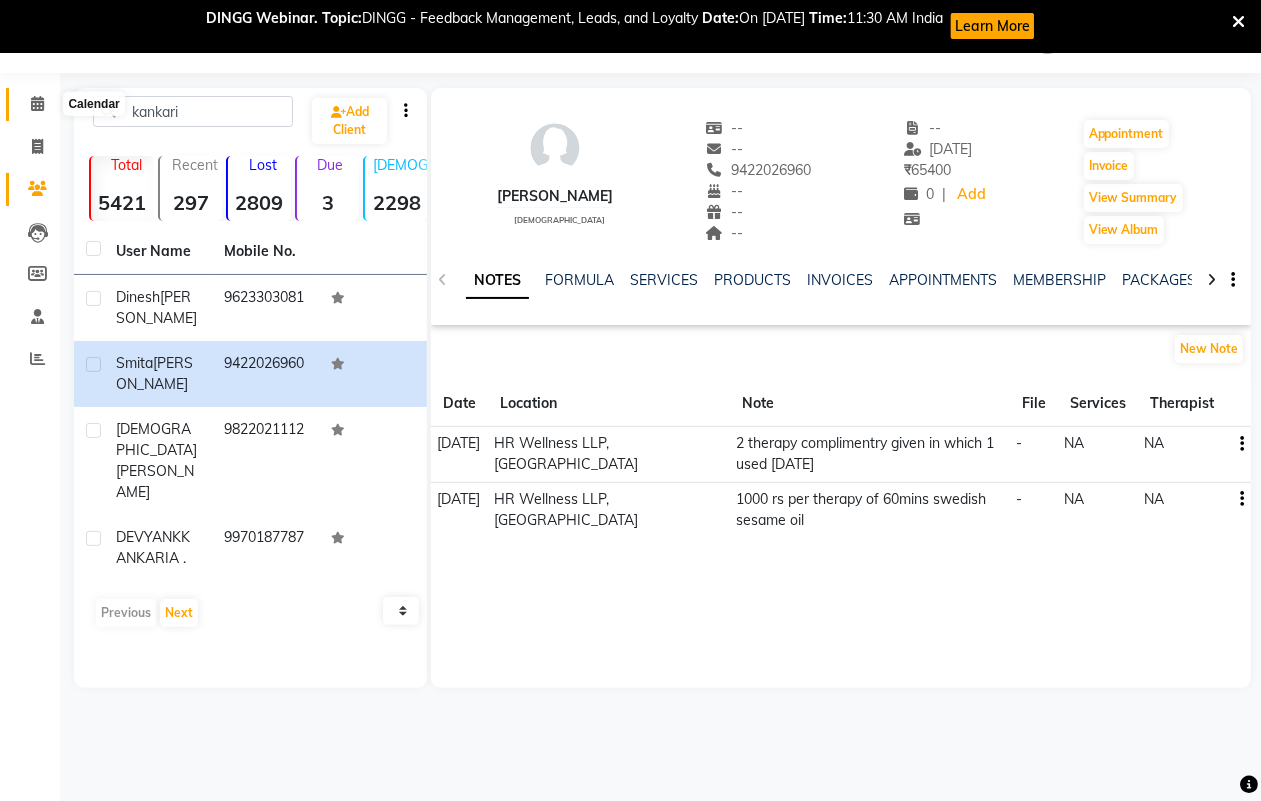 click 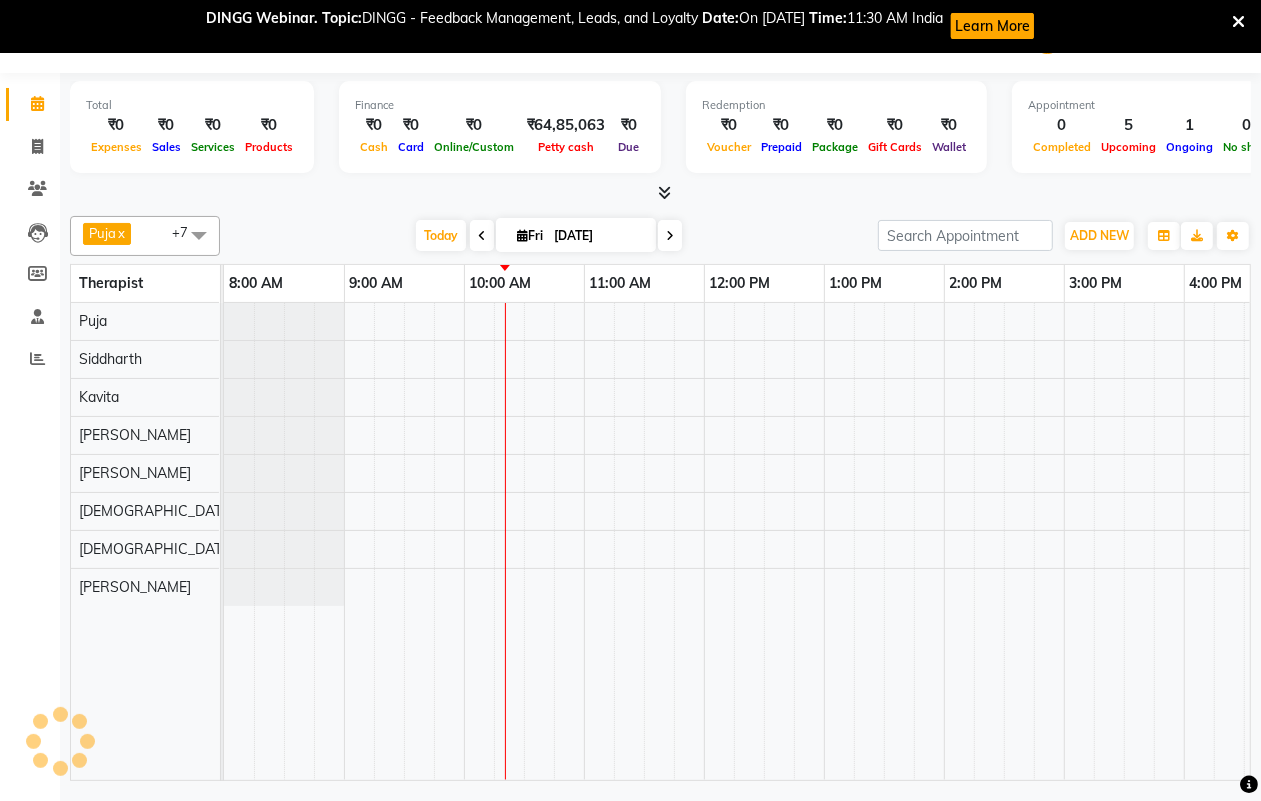 scroll, scrollTop: 0, scrollLeft: 0, axis: both 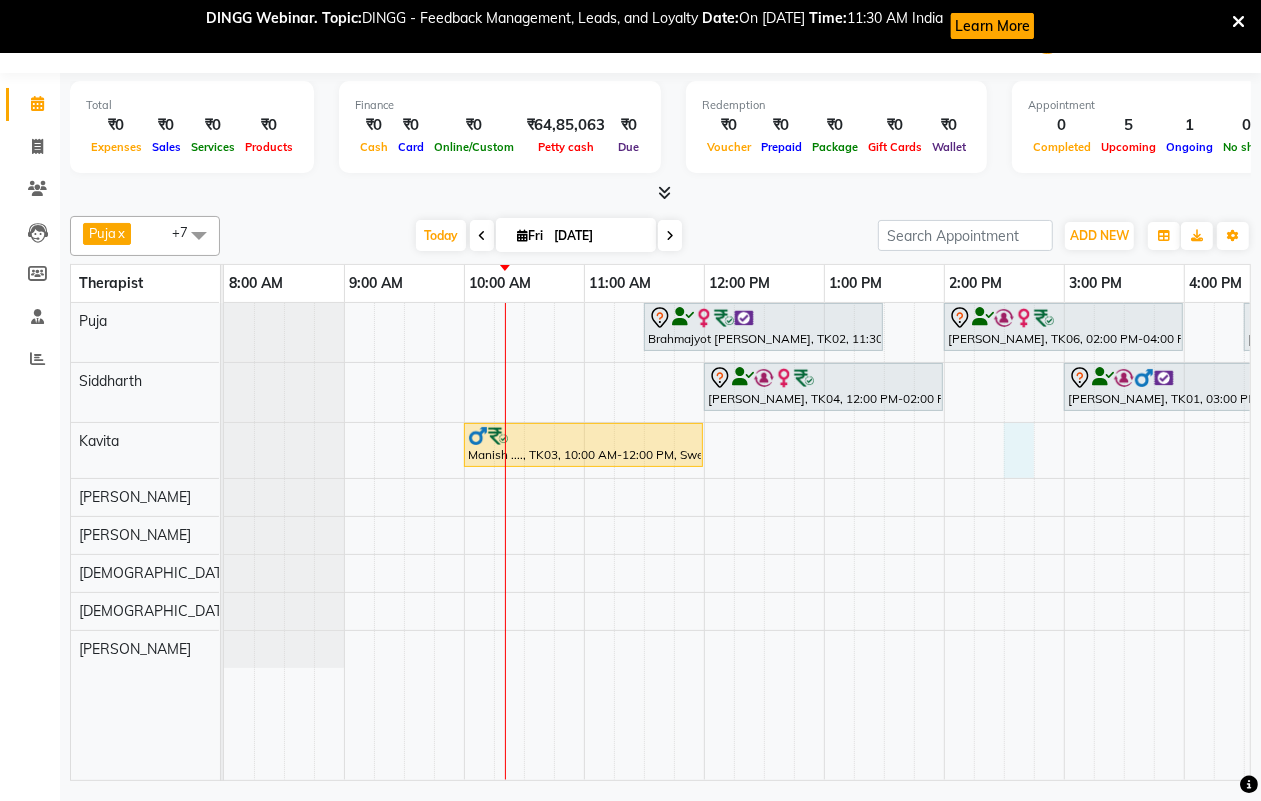 click on "Brahmajyot Dhillon, TK02, 11:30 AM-01:30 PM, Relaxing Aromatherapy Massage with Lavender oil 90 Min             Swarna Kulkarni, TK06, 02:00 PM-04:00 PM, Swedish Massage with Wintergreen, Bayleaf & Clove 90 Min             Nitin Tapkir, TK05, 04:30 PM-06:00 PM, Swedish Massage 60 Min             Amit Nagpal, TK04, 12:00 PM-02:00 PM, Massage 90 Min             Deepak Mahendra, TK01, 03:00 PM-05:00 PM, Massage 90 Min     Manish ...., TK03, 10:00 AM-12:00 PM, Swedish Massage with Wintergreen, Bayleaf & Clove 90 Min" at bounding box center [1004, 541] 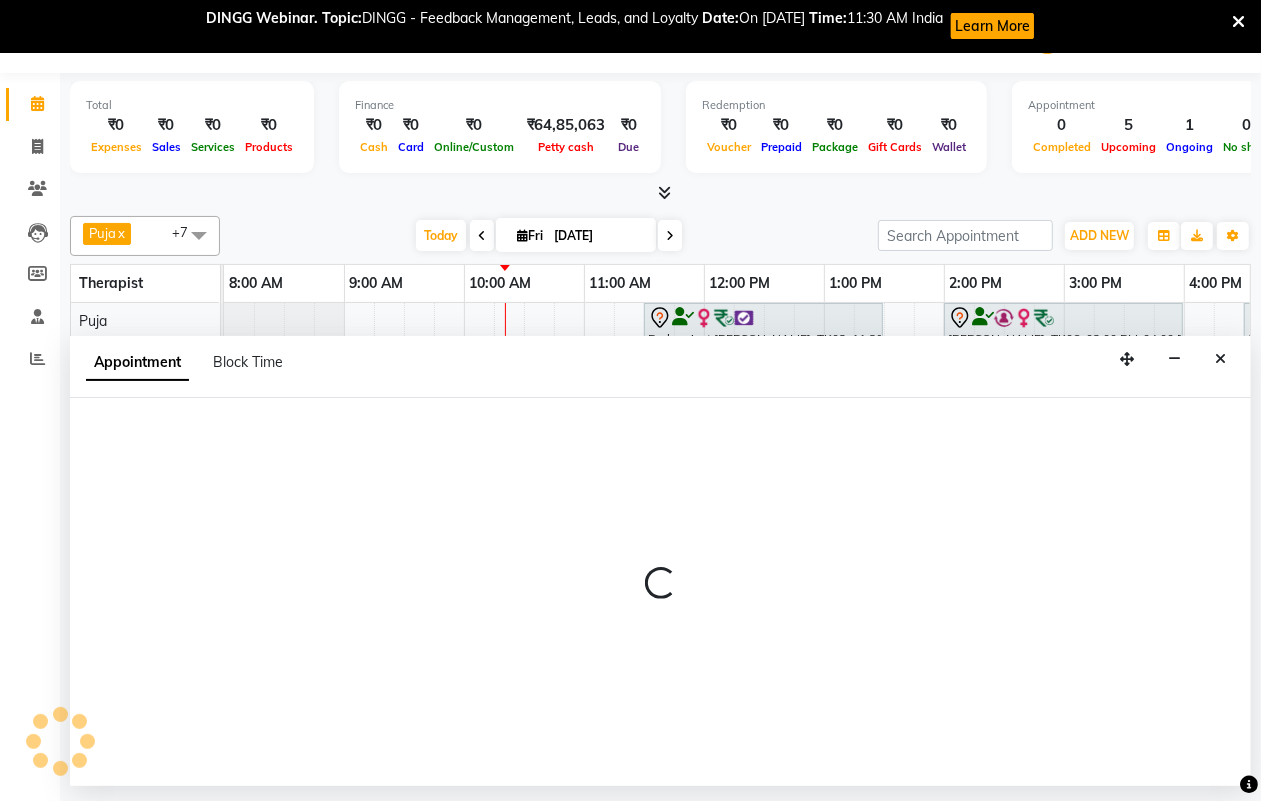 select on "19506" 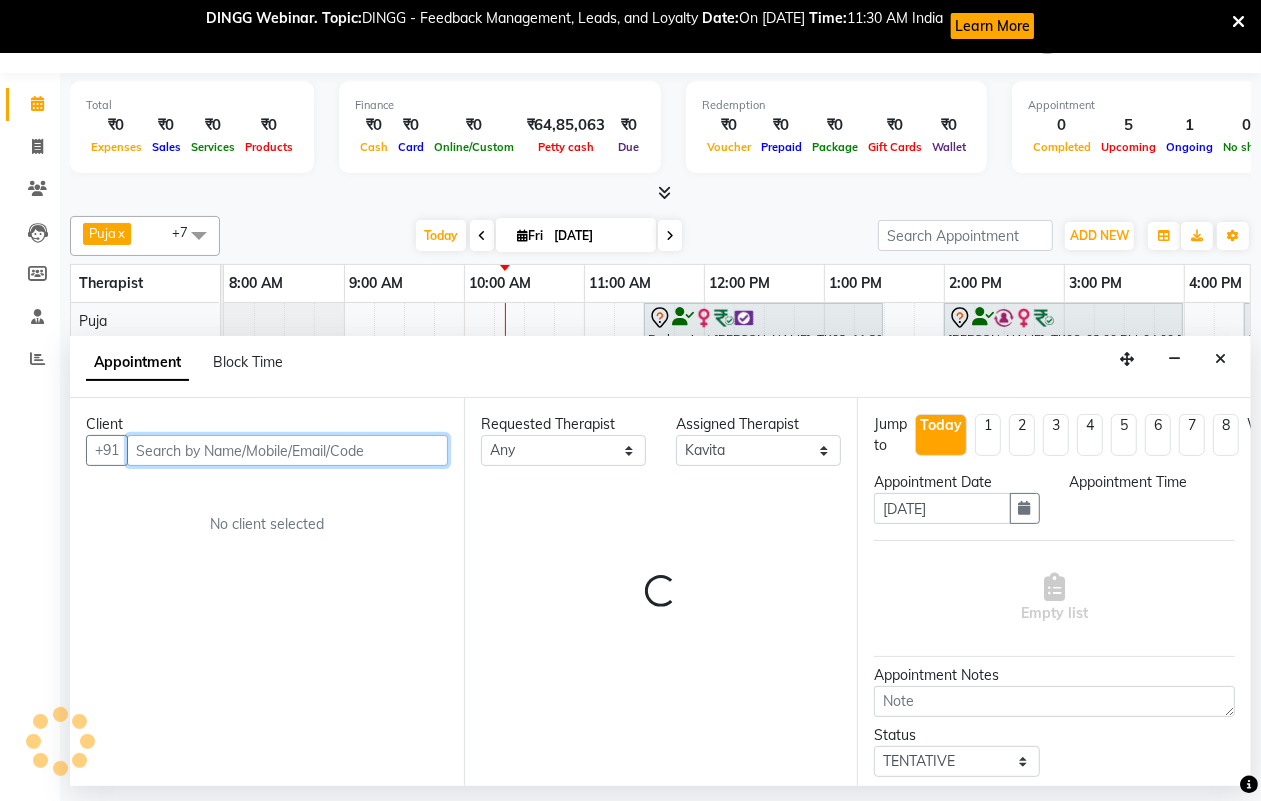 select on "870" 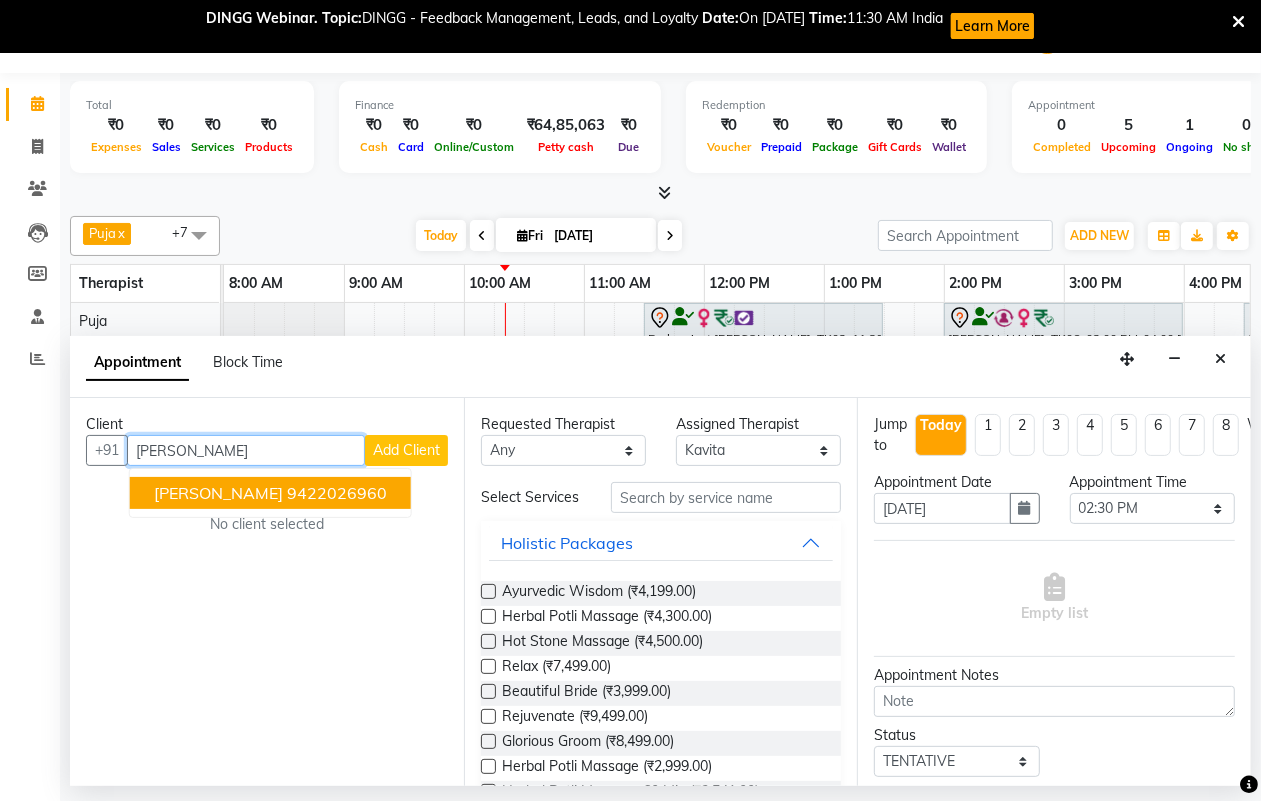 click on "9422026960" at bounding box center (337, 493) 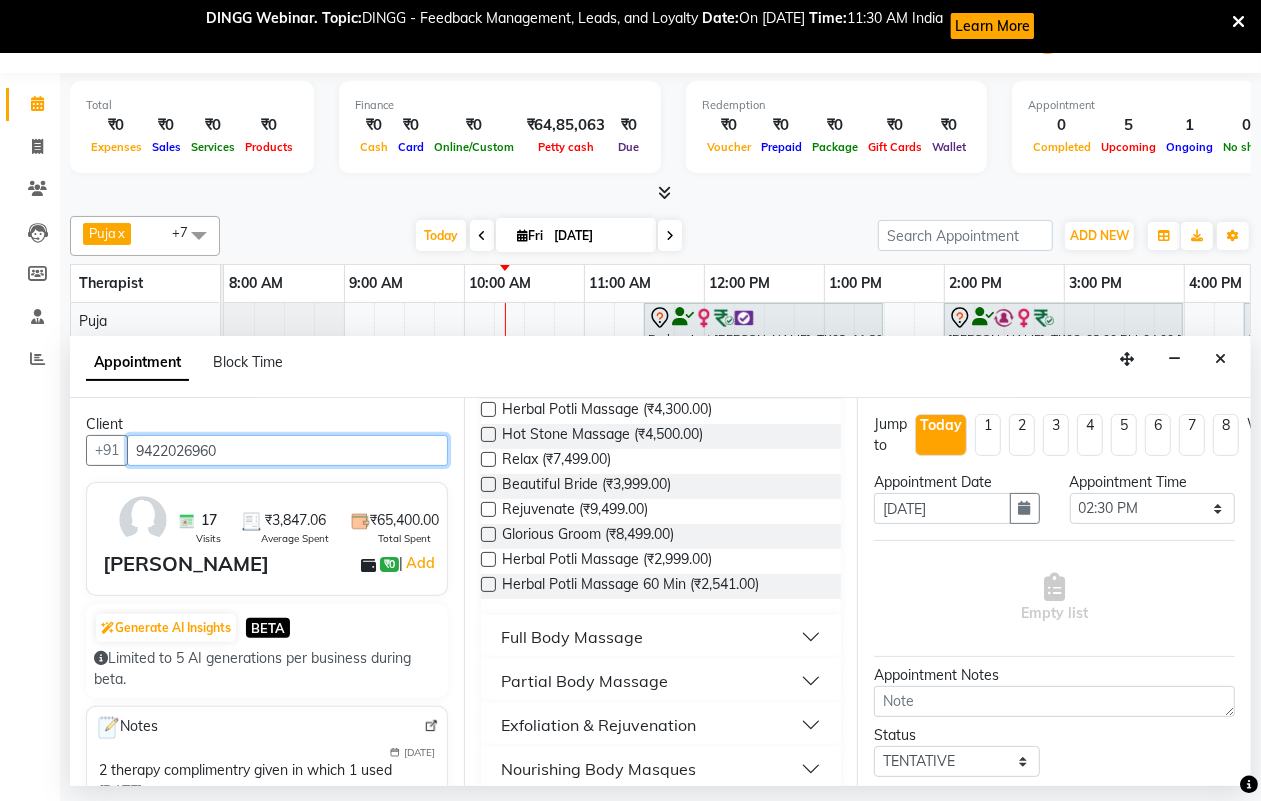 scroll, scrollTop: 250, scrollLeft: 0, axis: vertical 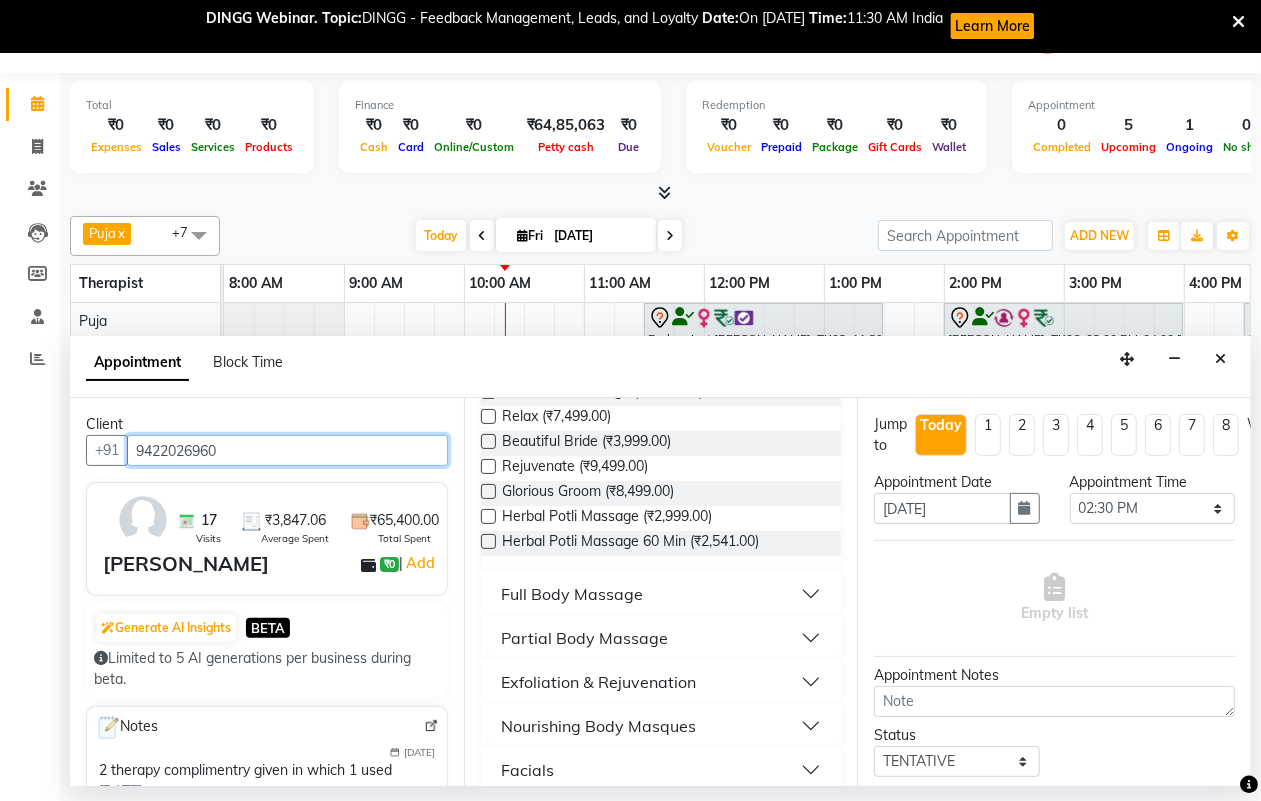 type on "9422026960" 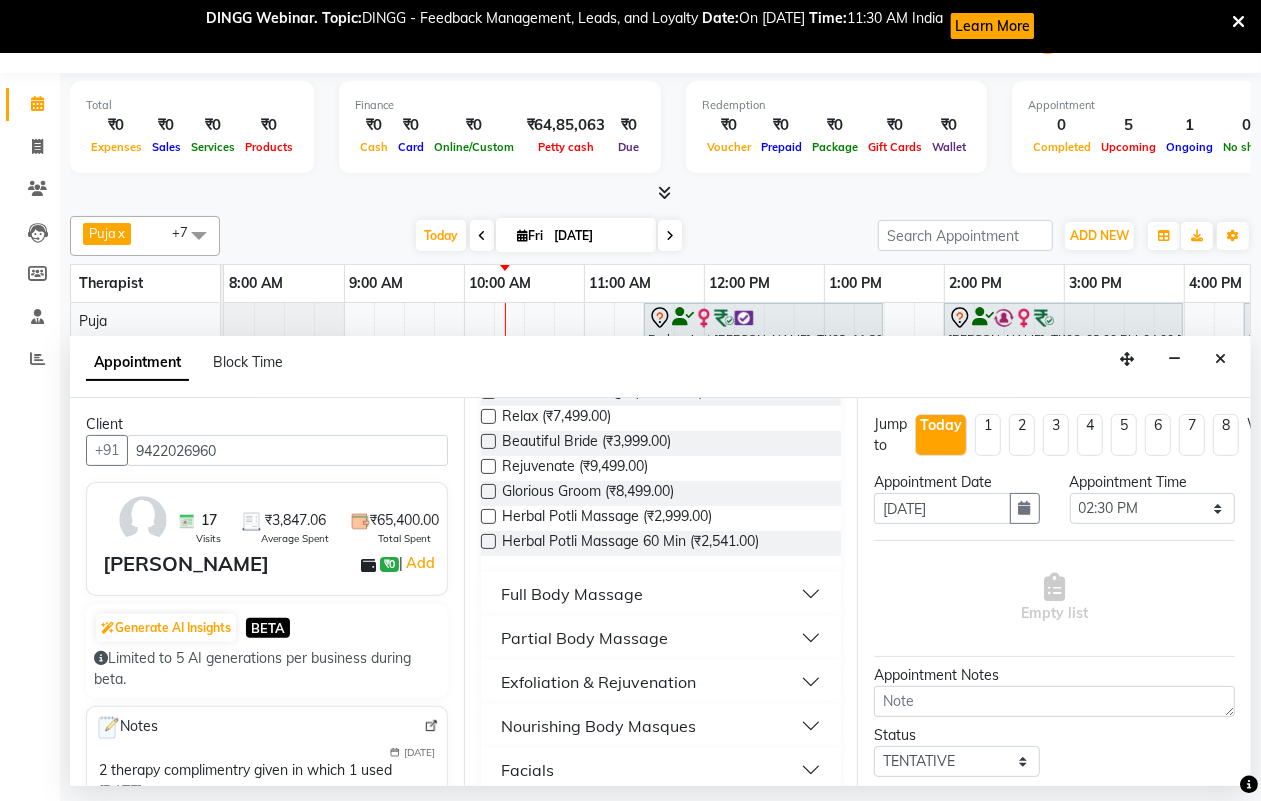 click on "Full Body Massage" at bounding box center [661, 594] 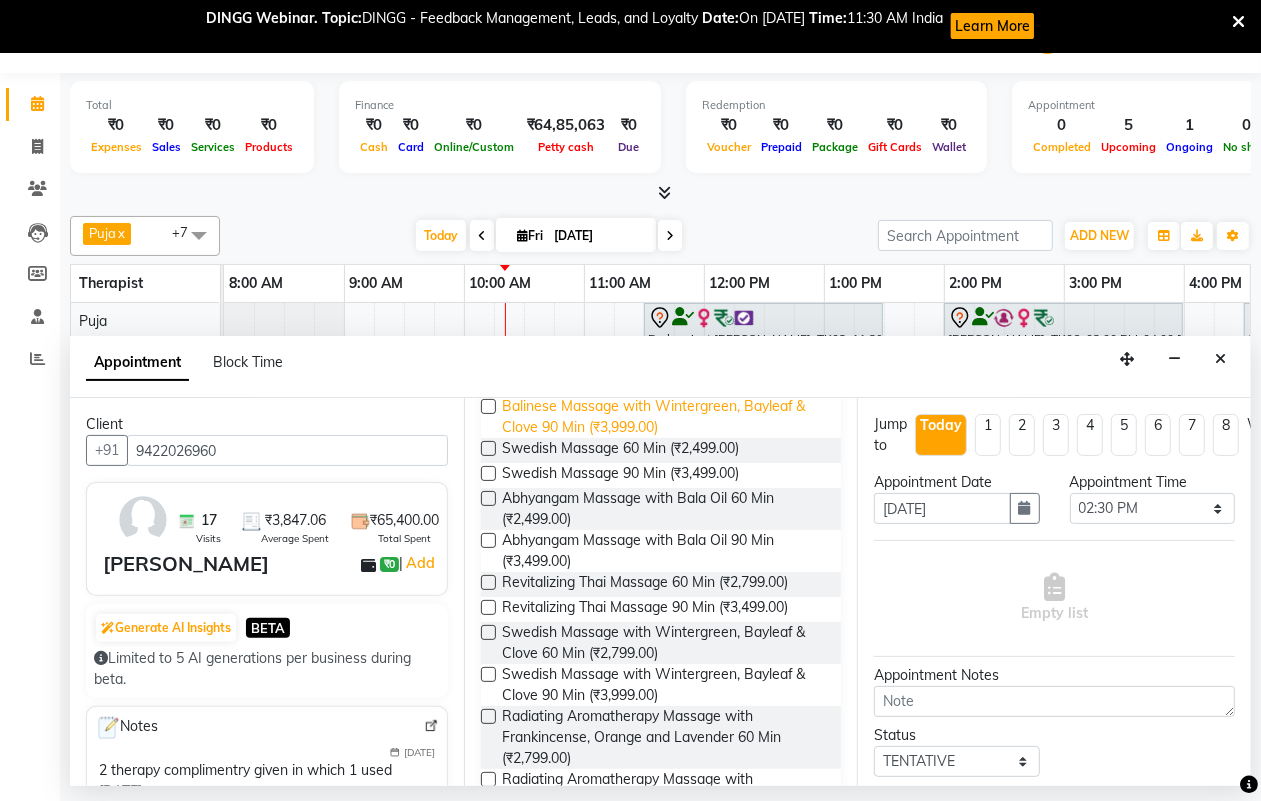 scroll, scrollTop: 750, scrollLeft: 0, axis: vertical 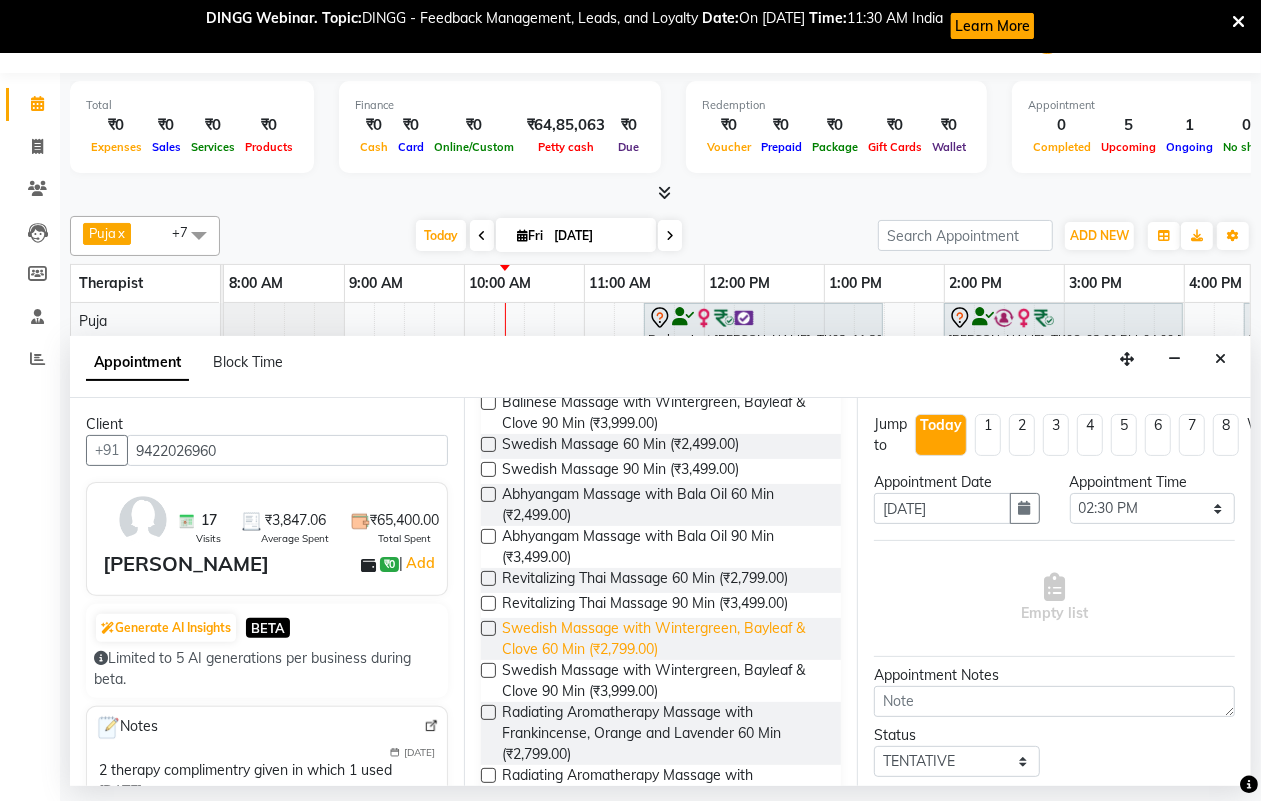 click on "Swedish Massage with Wintergreen, Bayleaf & Clove 60 Min (₹2,799.00)" at bounding box center [664, 639] 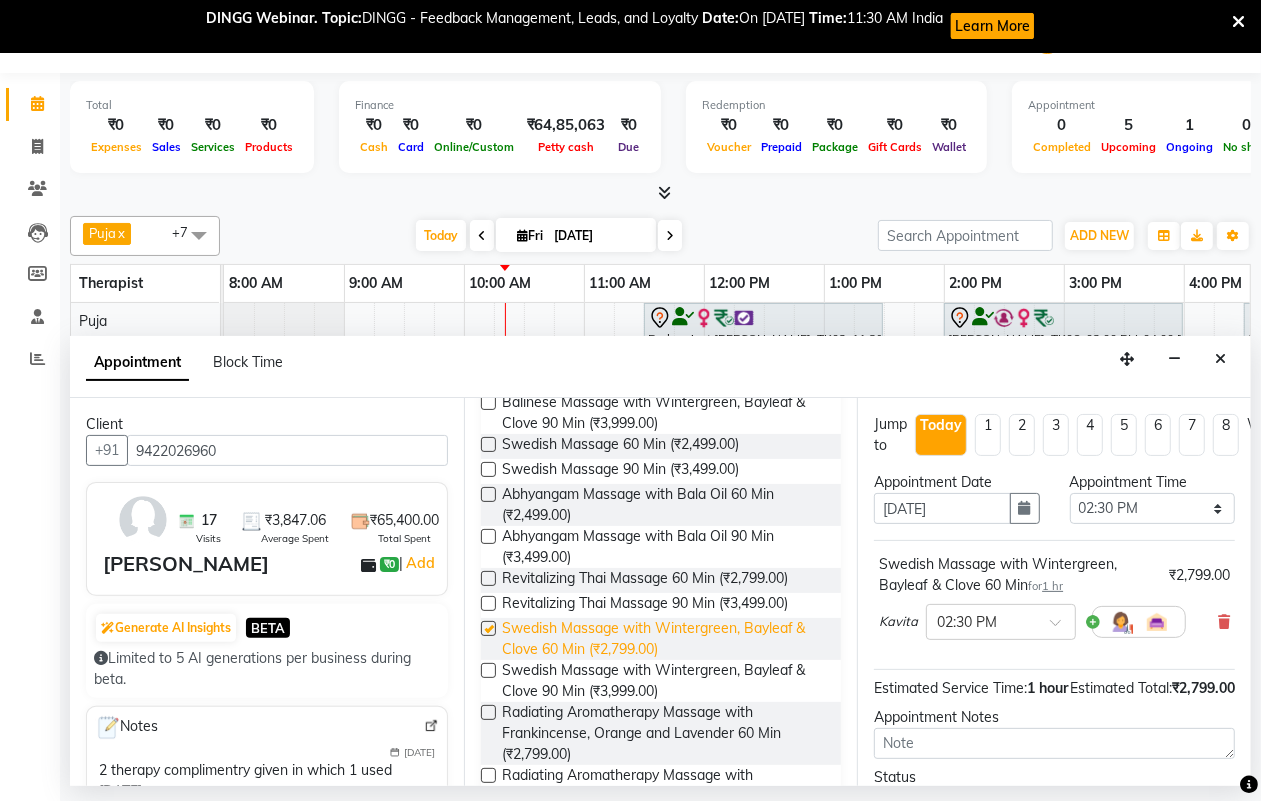 checkbox on "false" 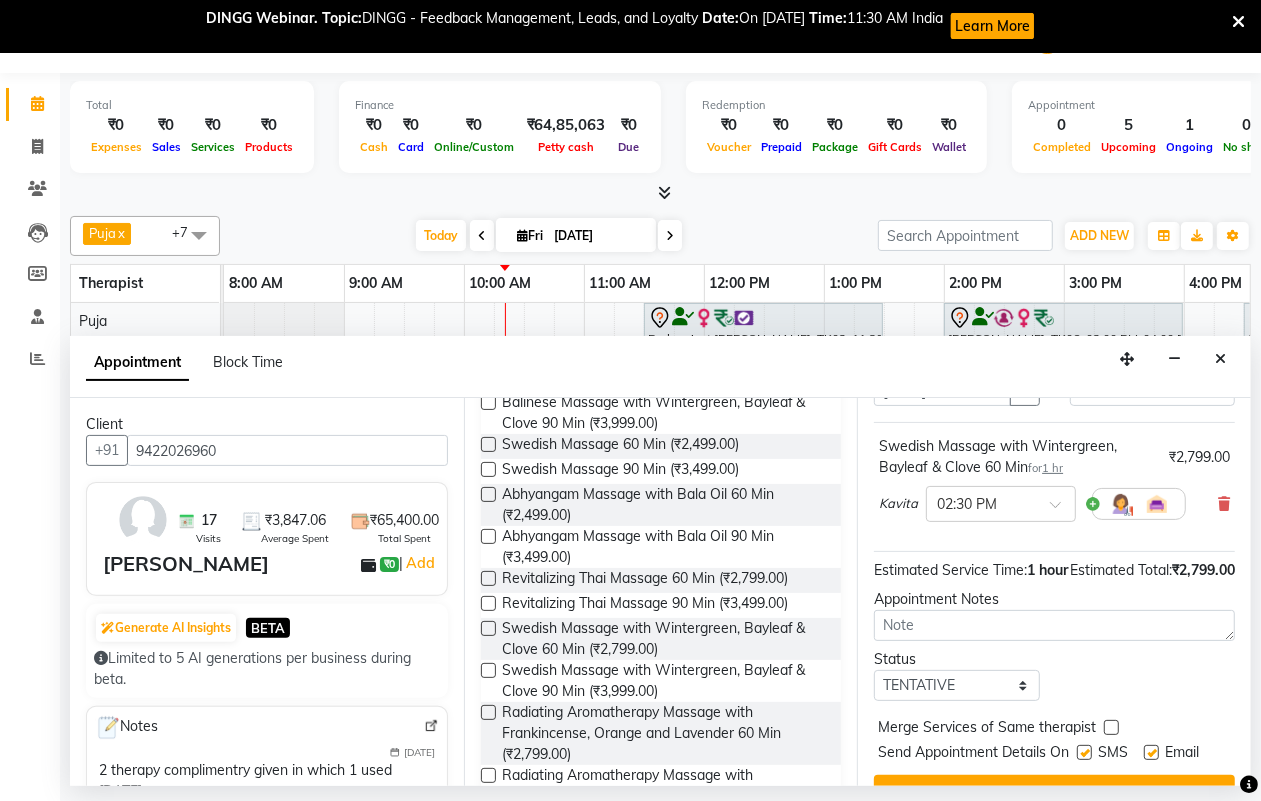 scroll, scrollTop: 217, scrollLeft: 0, axis: vertical 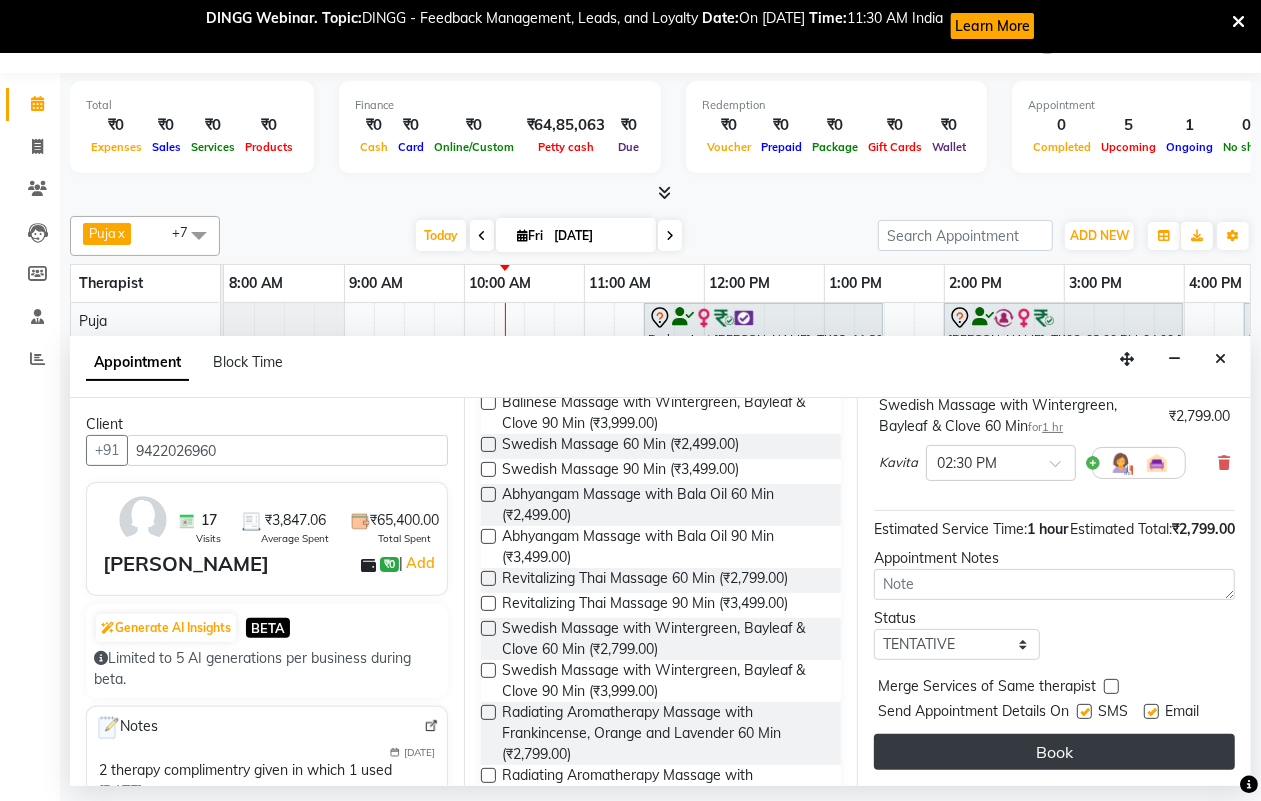 click on "Book" at bounding box center [1054, 752] 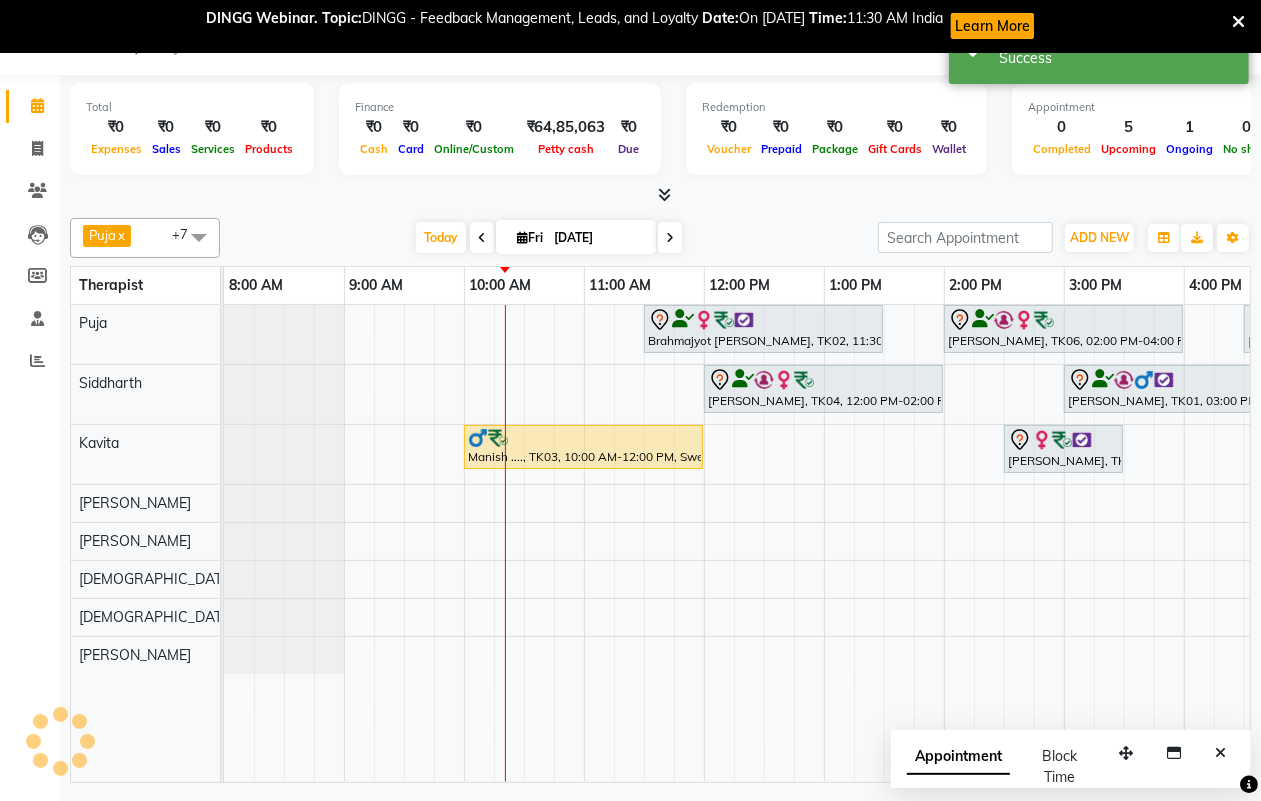 scroll, scrollTop: 0, scrollLeft: 0, axis: both 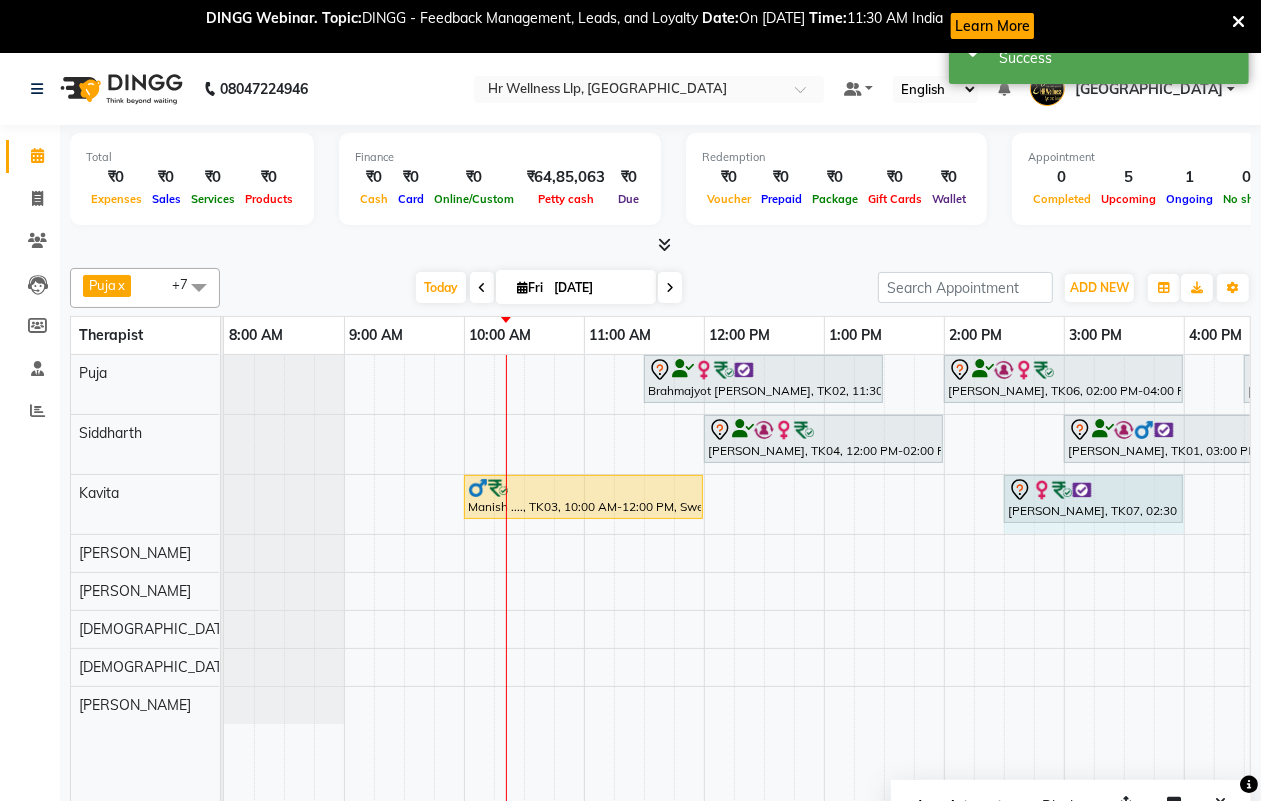 drag, startPoint x: 1118, startPoint y: 495, endPoint x: 1130, endPoint y: 495, distance: 12 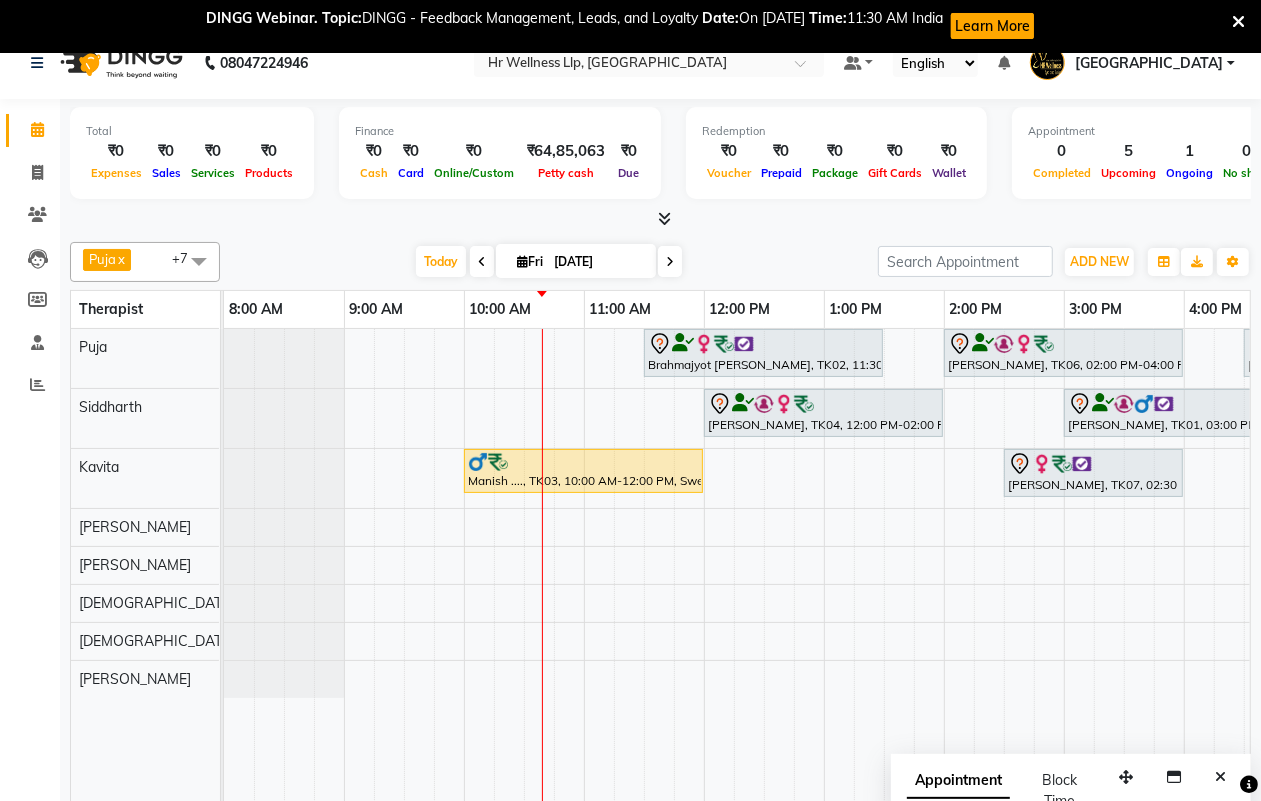 scroll, scrollTop: 52, scrollLeft: 0, axis: vertical 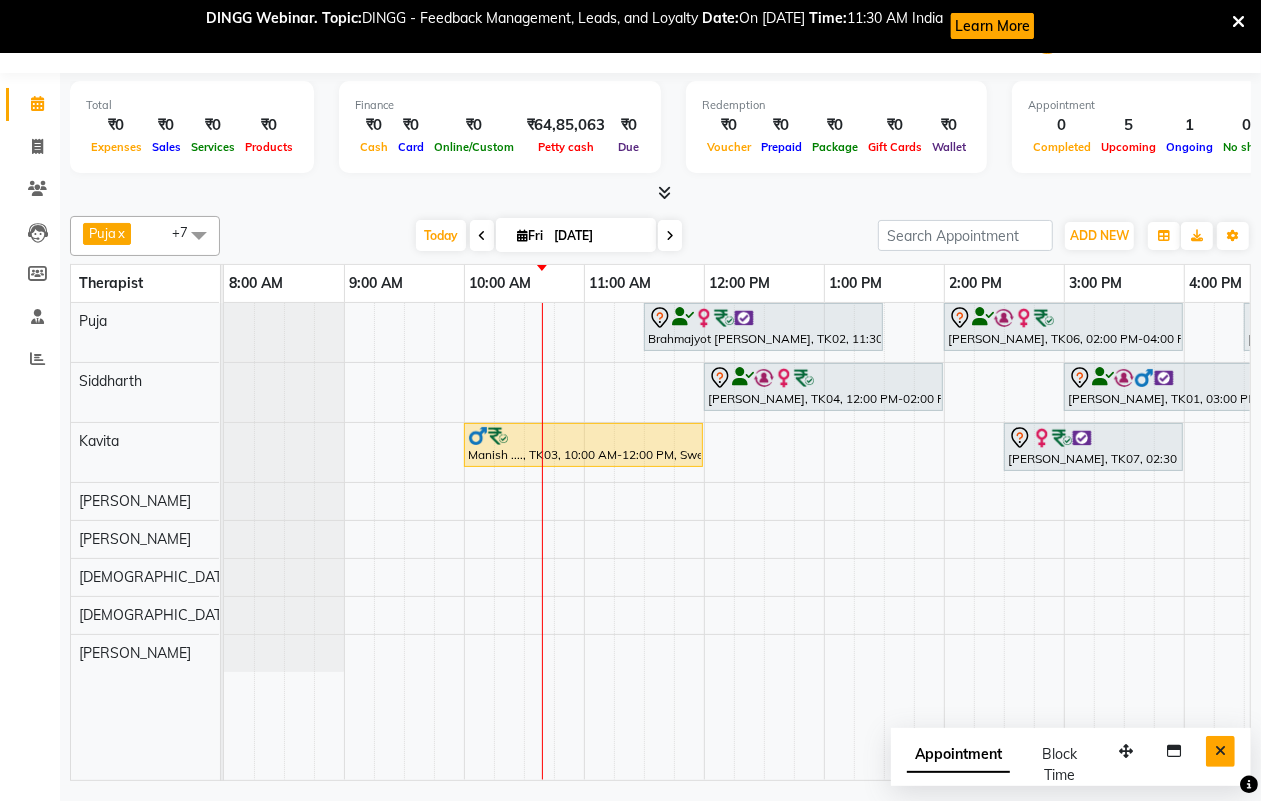 click at bounding box center (1220, 751) 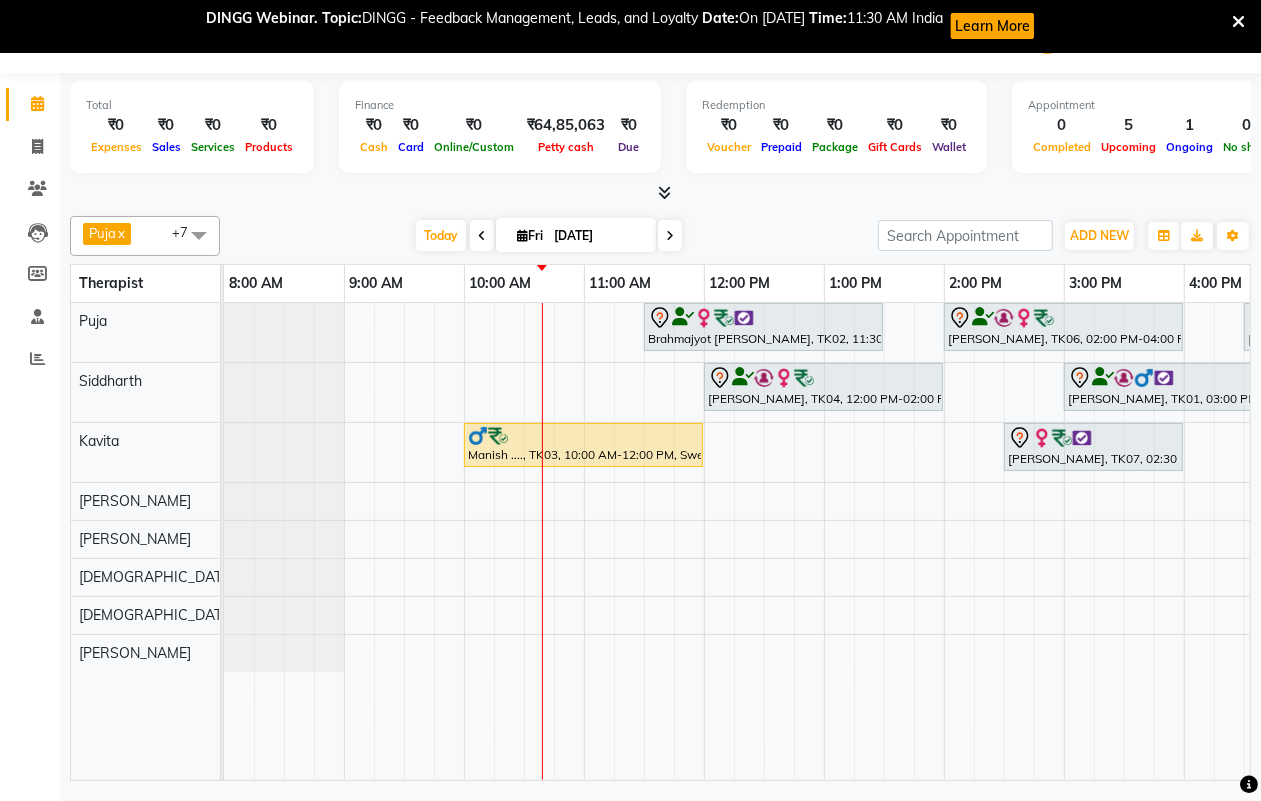 scroll, scrollTop: 0, scrollLeft: 533, axis: horizontal 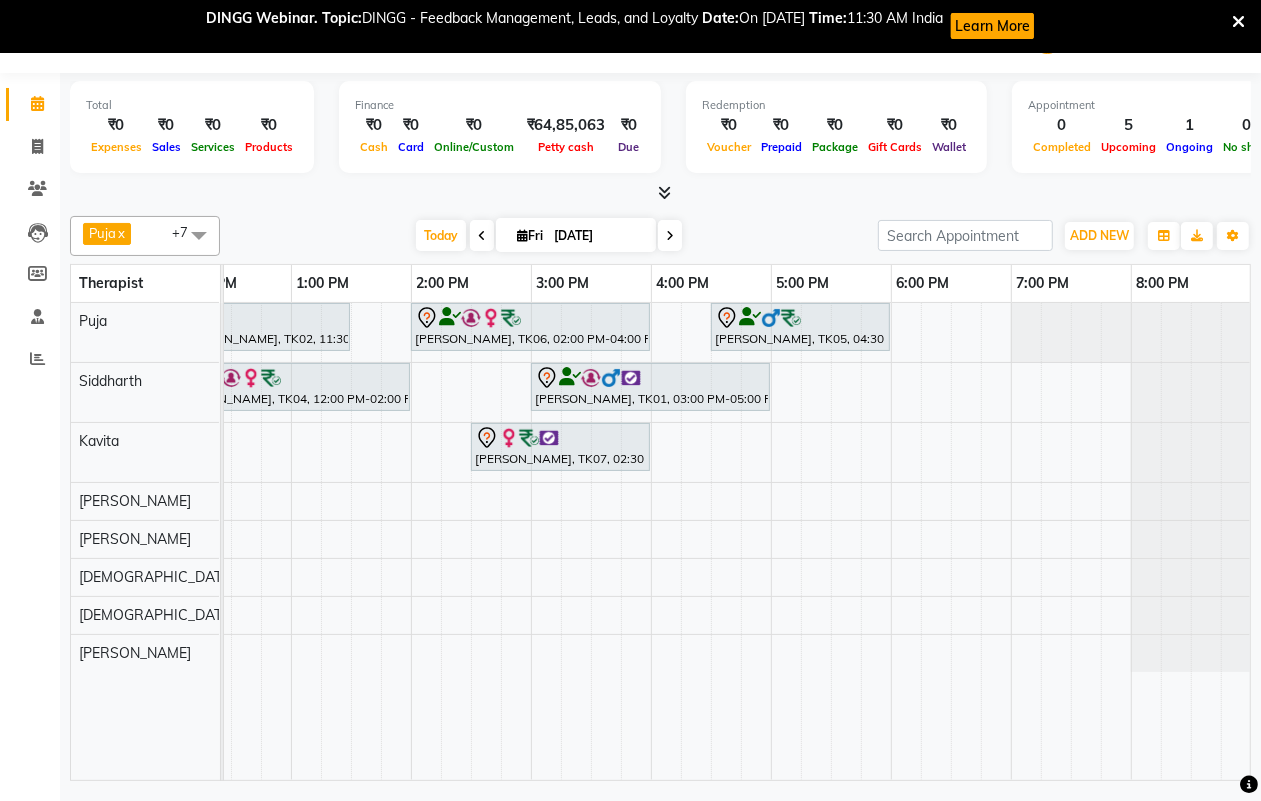 click at bounding box center (670, 235) 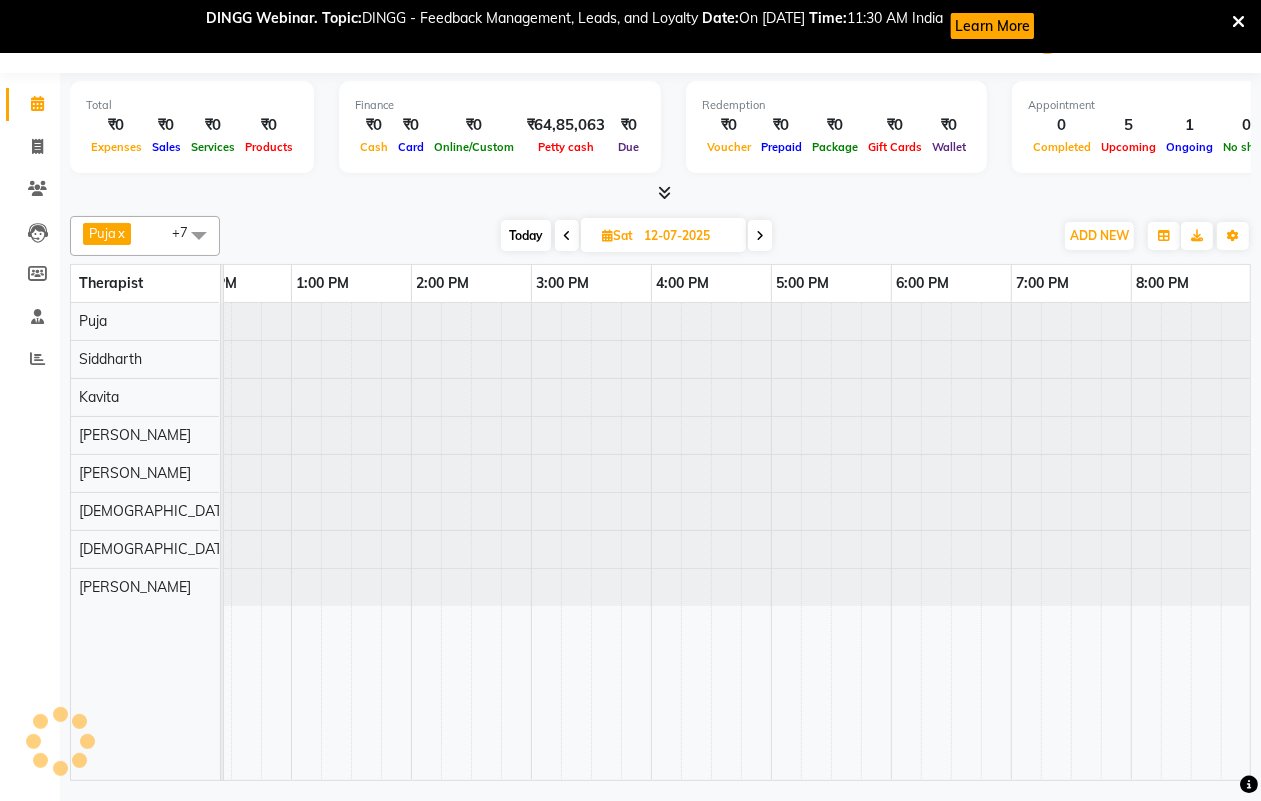 scroll, scrollTop: 0, scrollLeft: 241, axis: horizontal 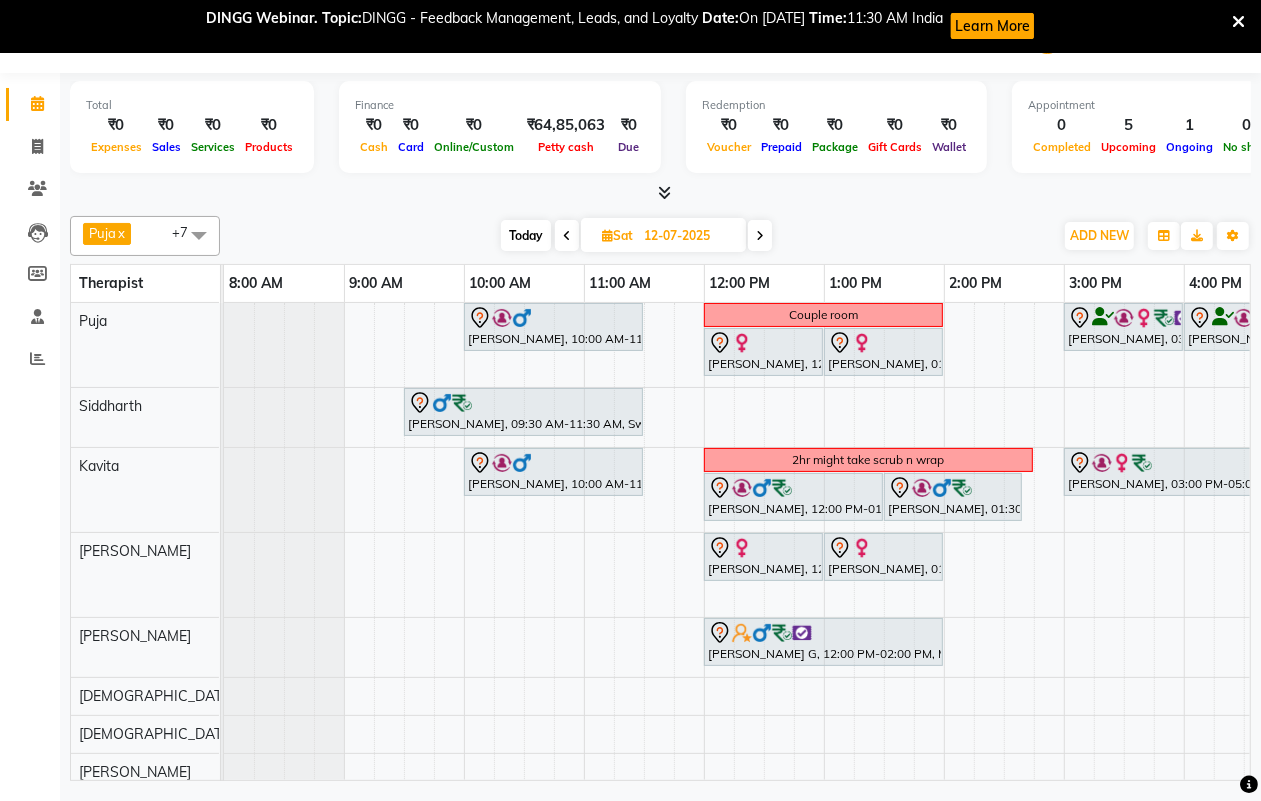 click at bounding box center (760, 236) 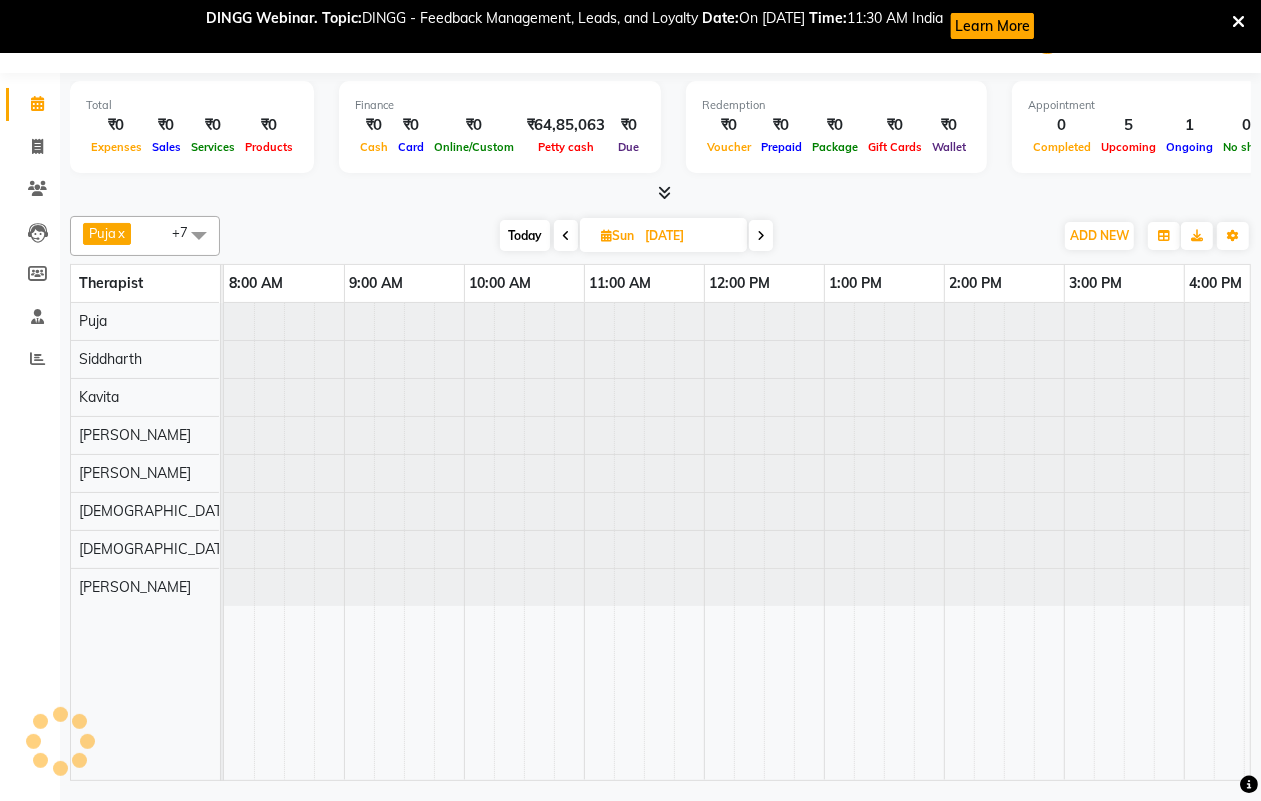 scroll, scrollTop: 0, scrollLeft: 241, axis: horizontal 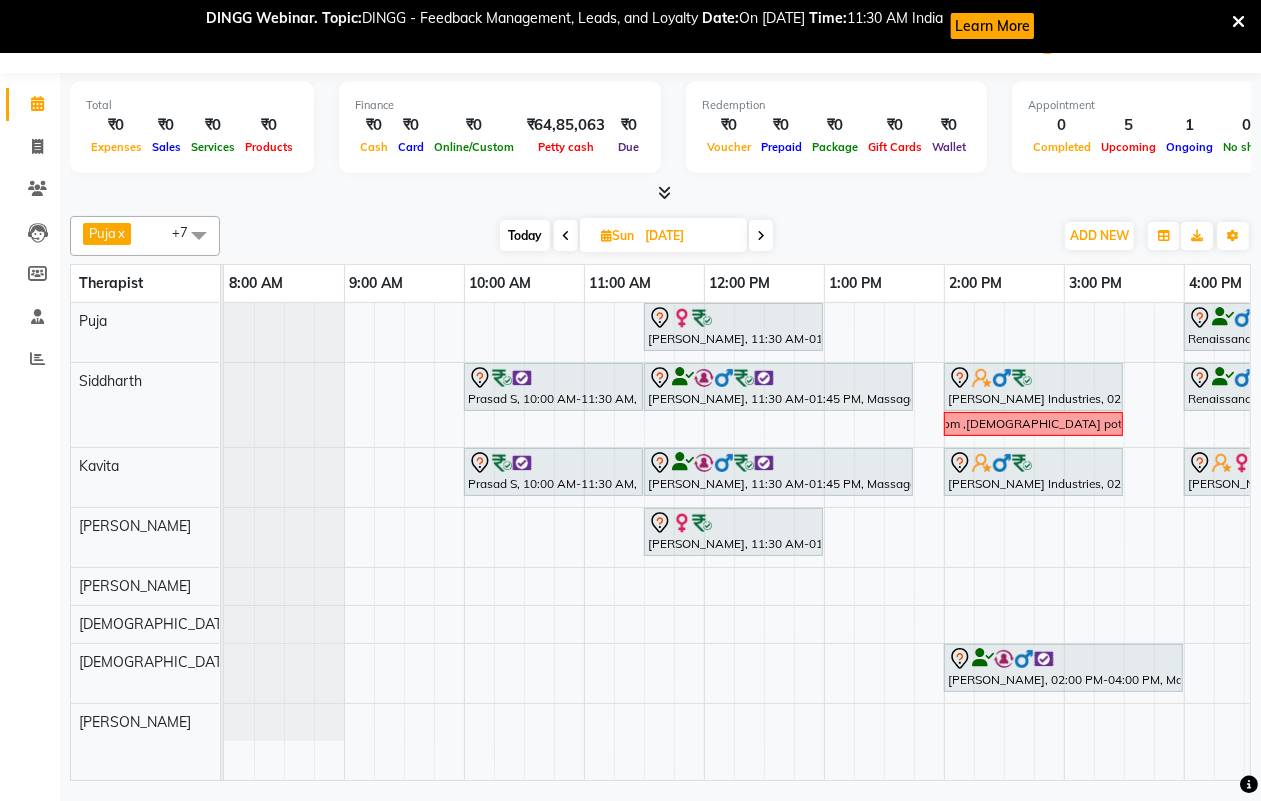 drag, startPoint x: 522, startPoint y: 237, endPoint x: 473, endPoint y: 200, distance: 61.400326 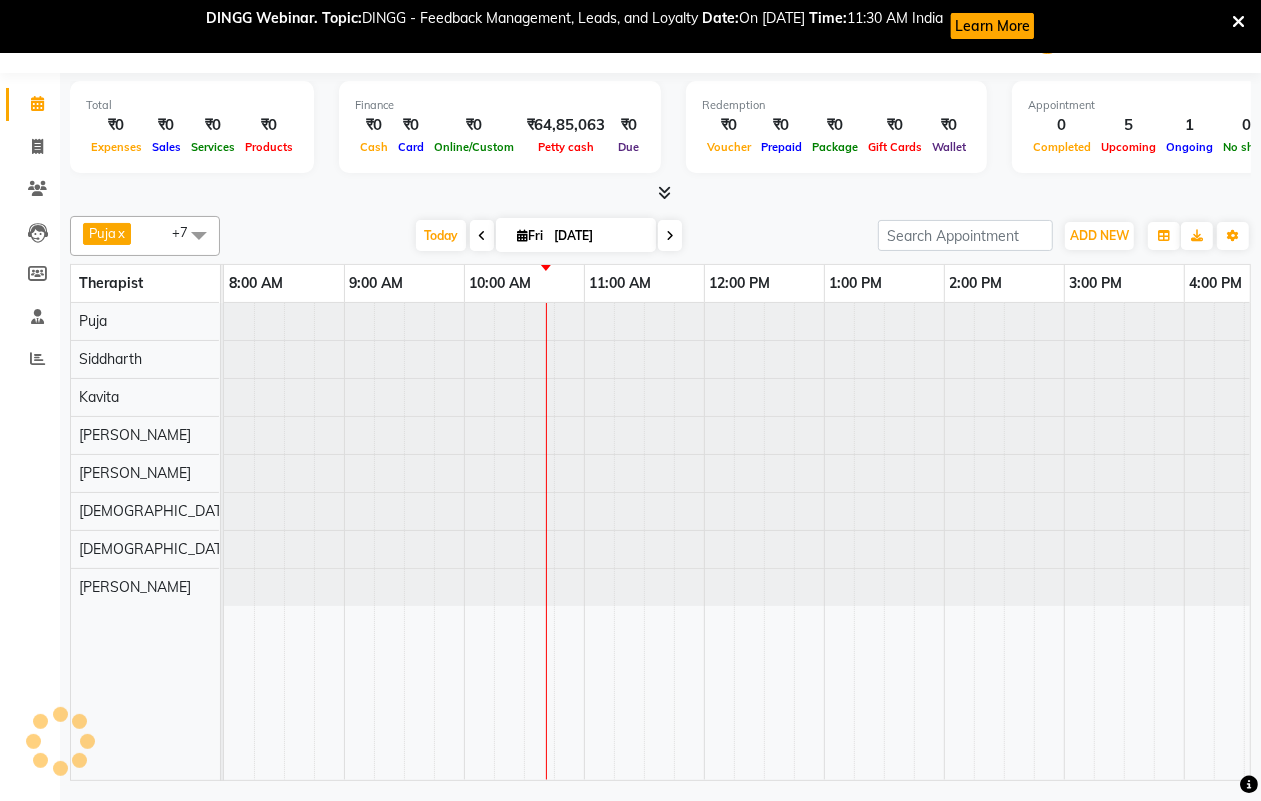 scroll, scrollTop: 0, scrollLeft: 241, axis: horizontal 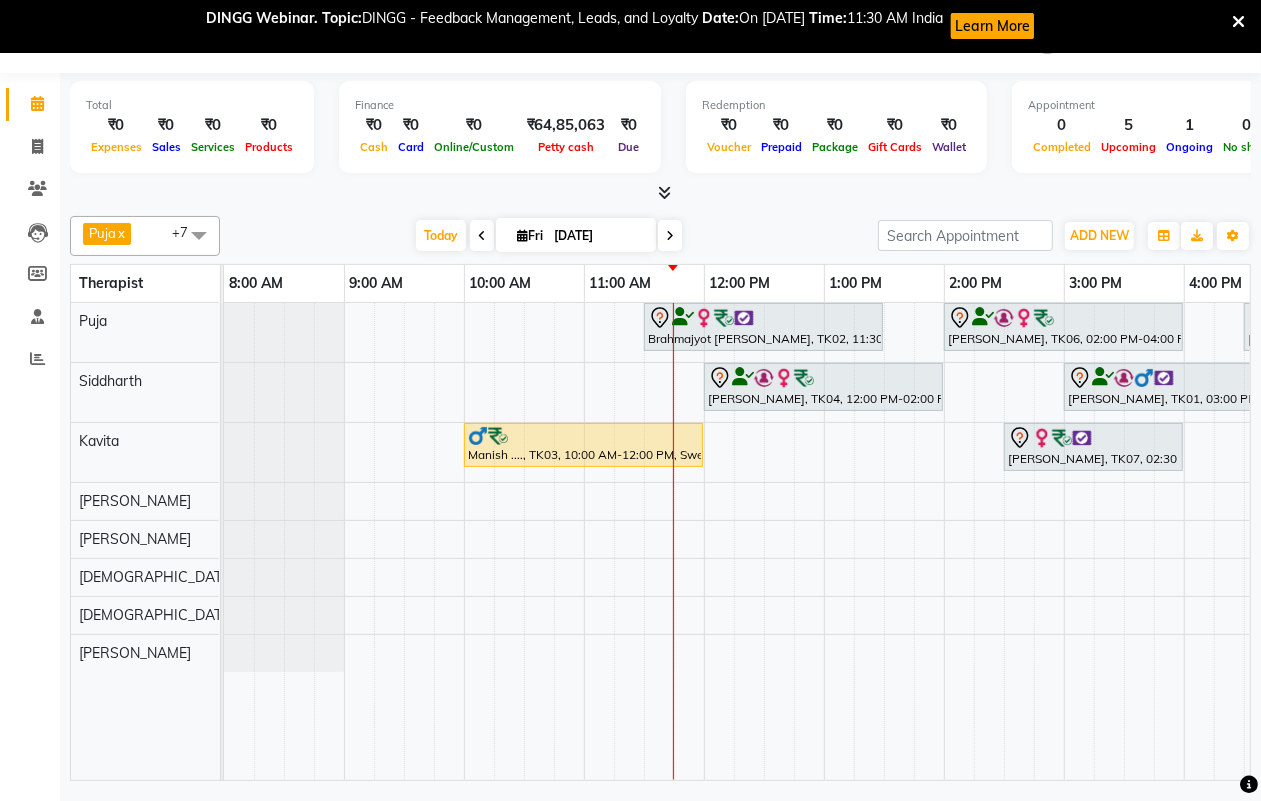 click on "Swarna Kulkarni, TK06, 02:00 PM-04:00 PM, Swedish Massage with Wintergreen, Bayleaf & Clove 90 Min" at bounding box center [1063, 327] 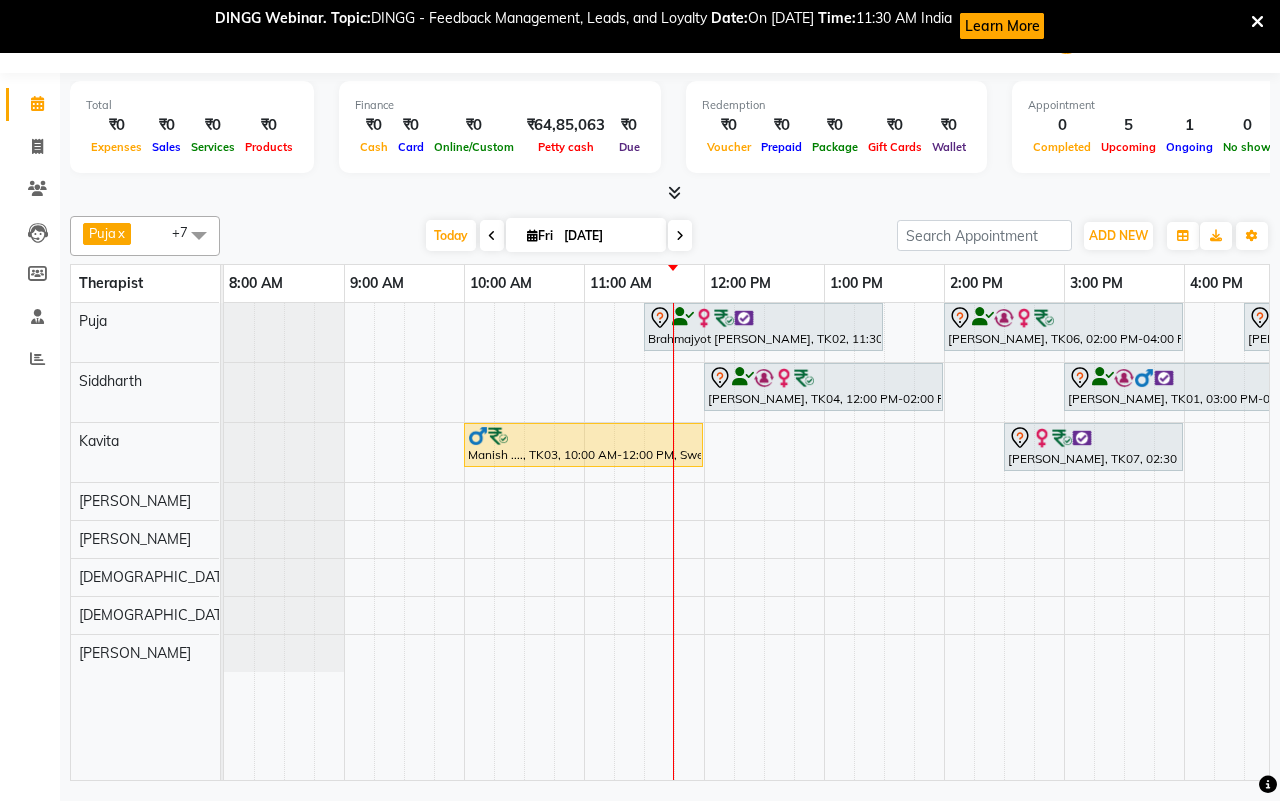 select on "7" 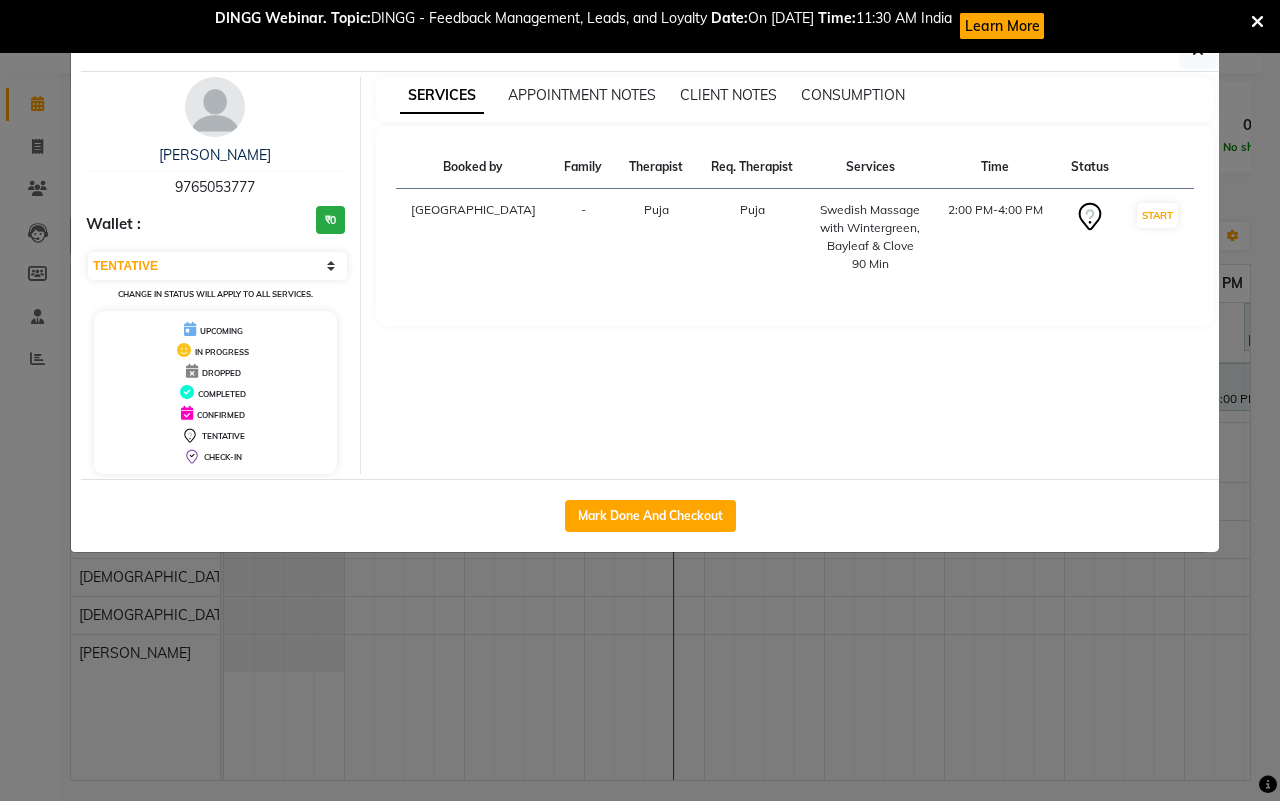 click on "DINGG Webinar.
Topic: DINGG - Feedback Management, Leads, and Loyalty
Date:  On July 11th
Time:  11:30 AM India
Learn More" at bounding box center (640, 26) 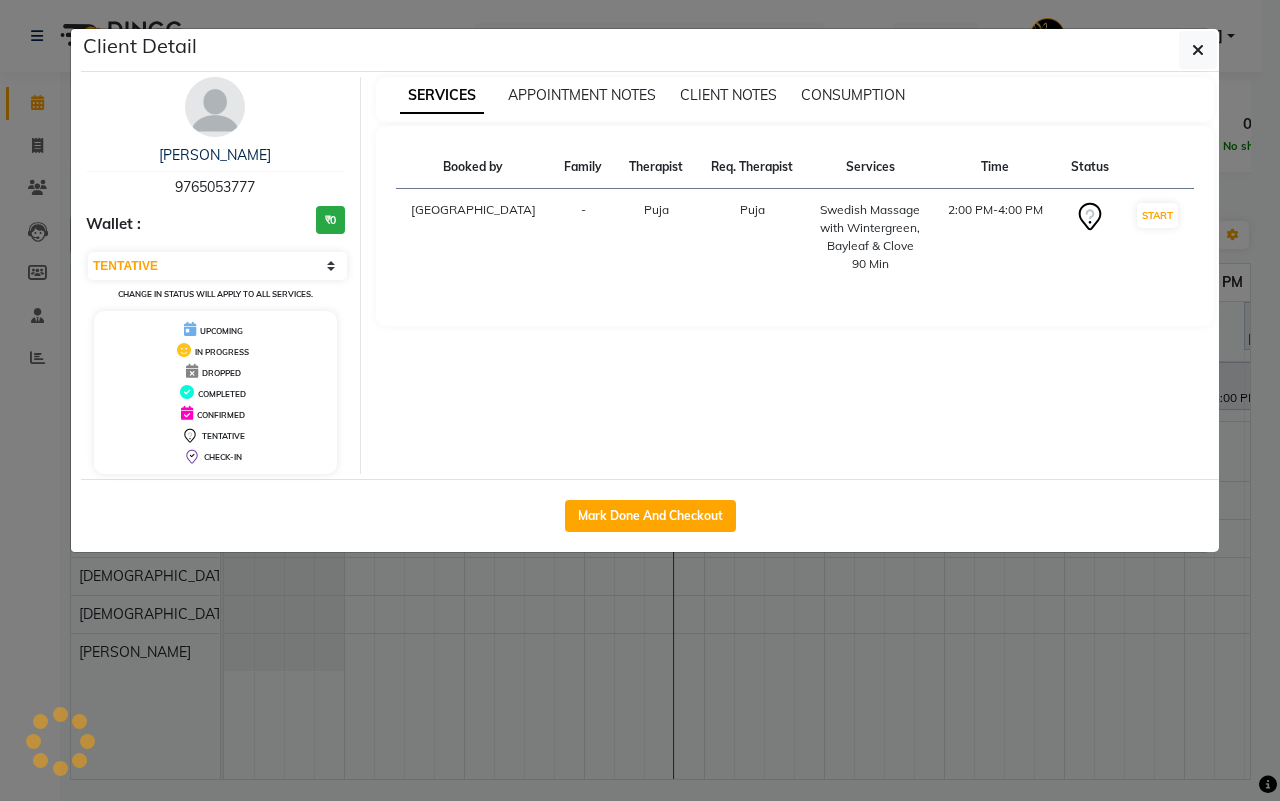 scroll, scrollTop: 0, scrollLeft: 0, axis: both 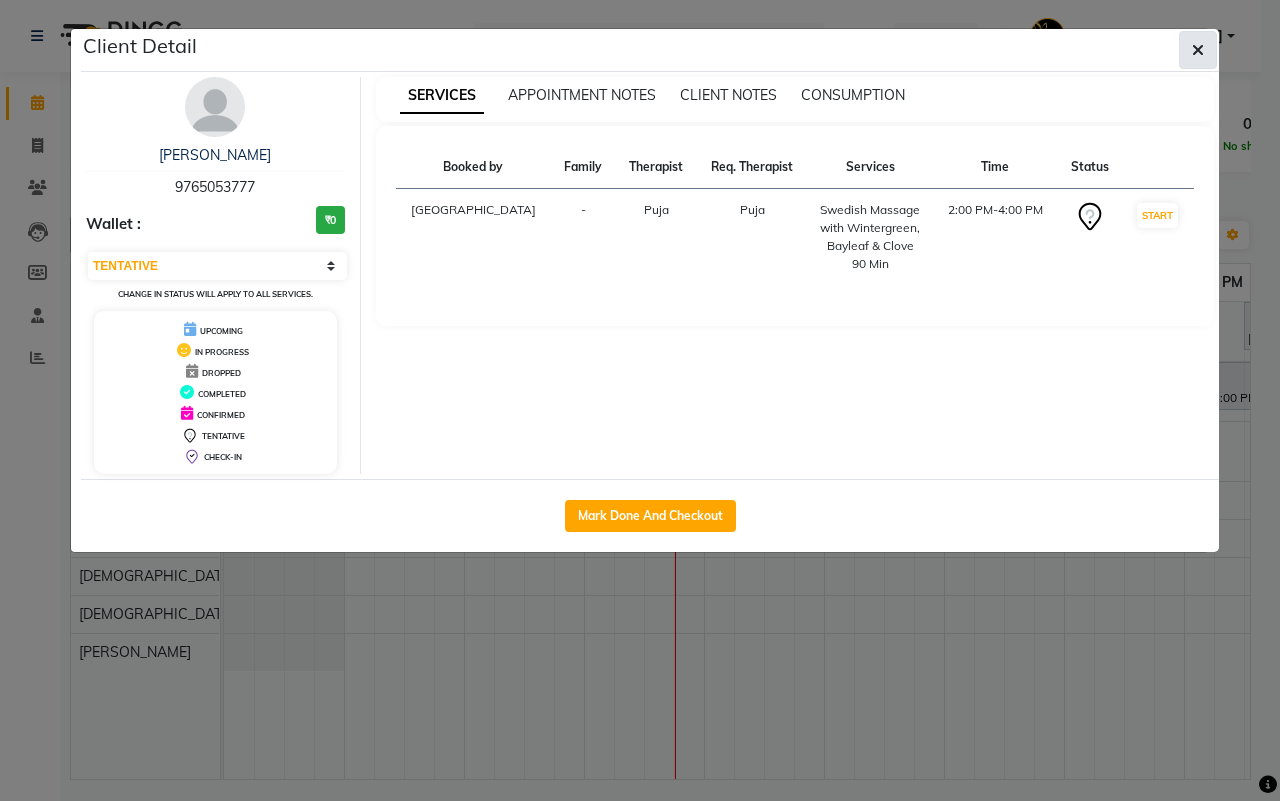 click 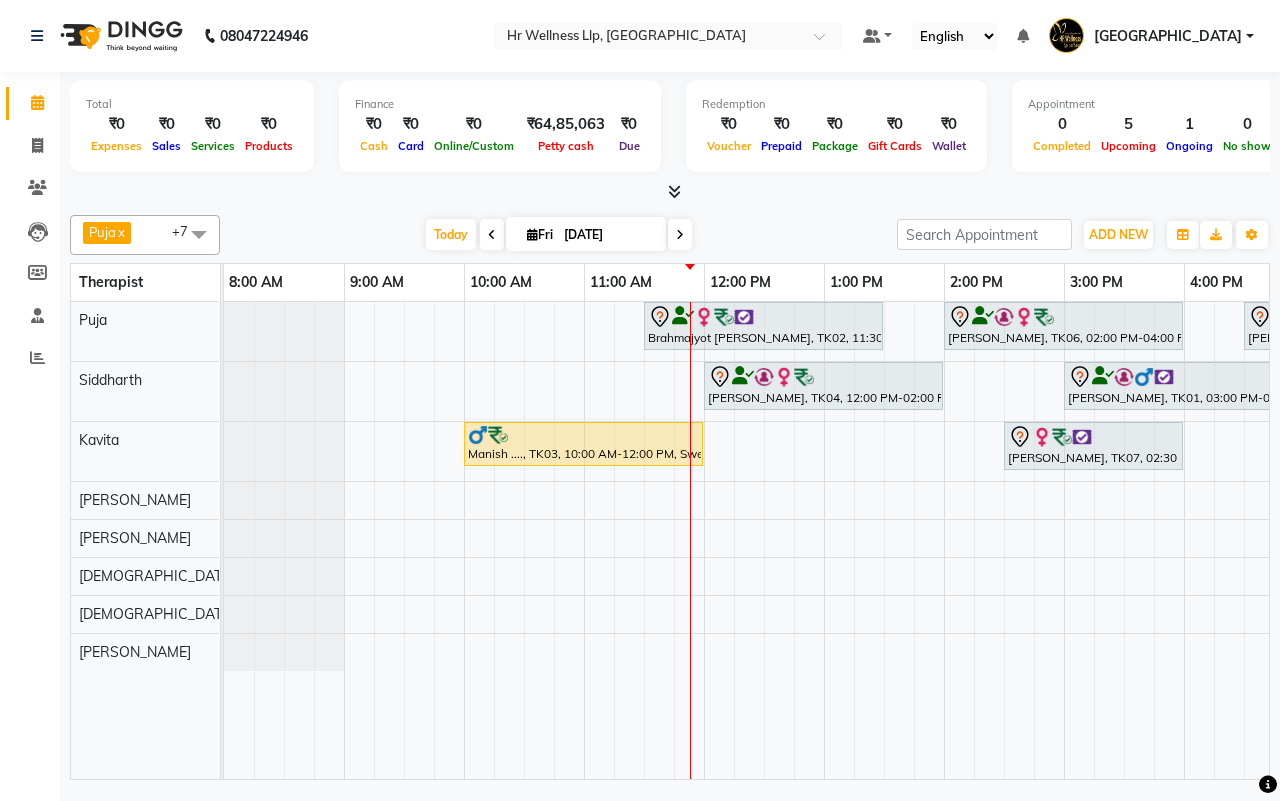 click at bounding box center [680, 234] 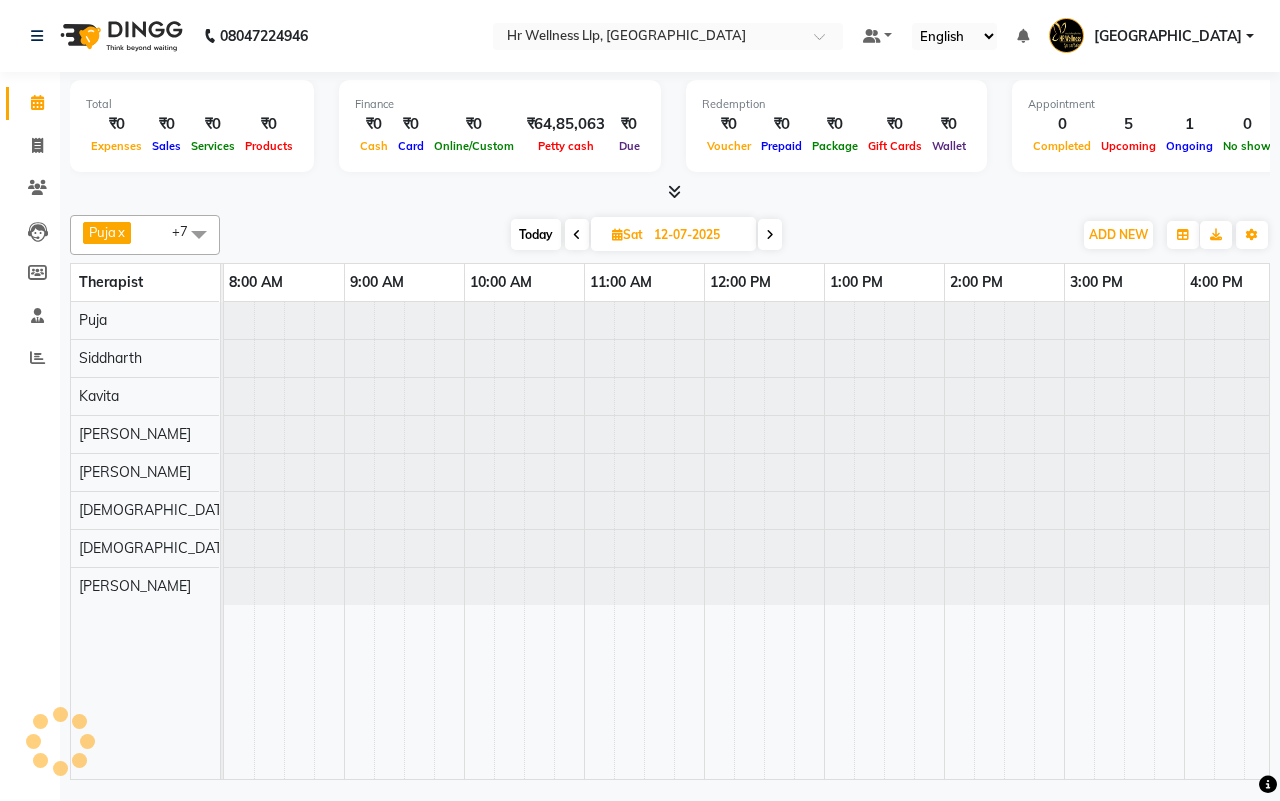 scroll, scrollTop: 0, scrollLeft: 361, axis: horizontal 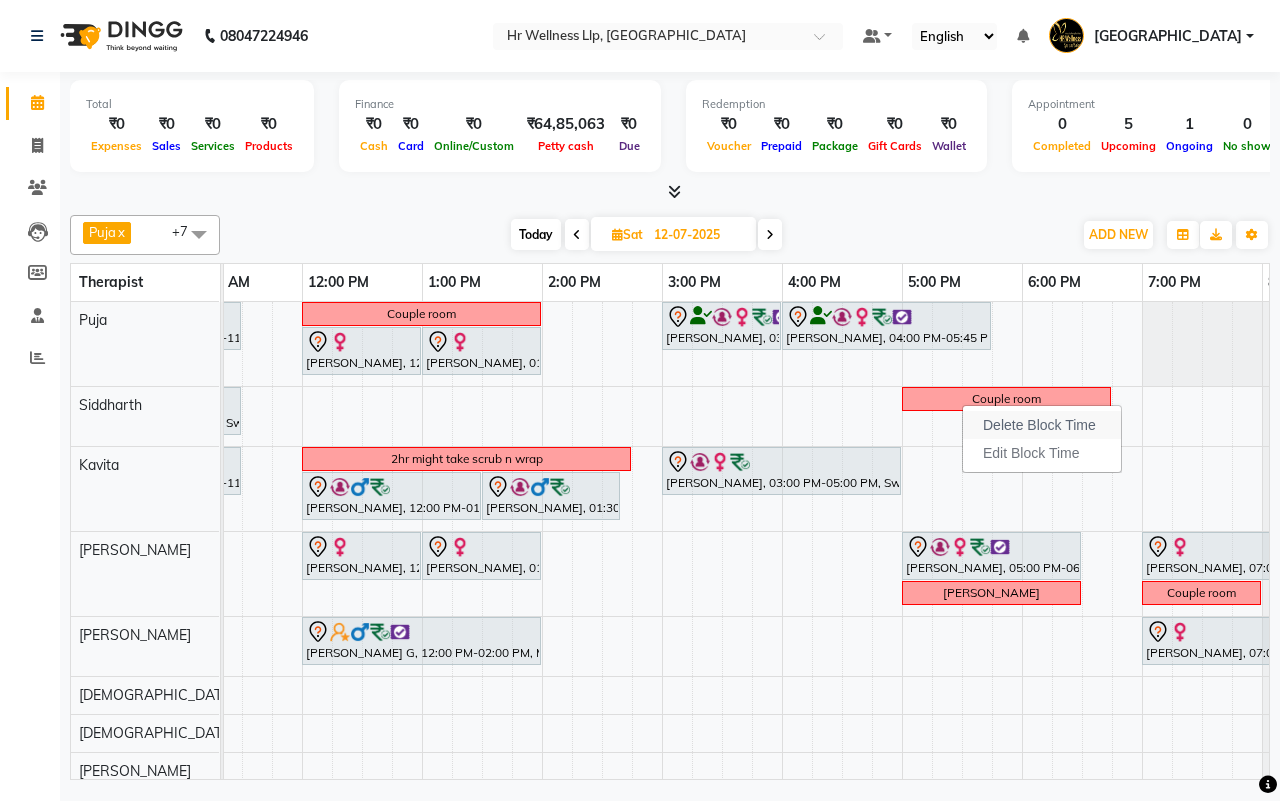 click on "Delete Block Time" at bounding box center (1039, 425) 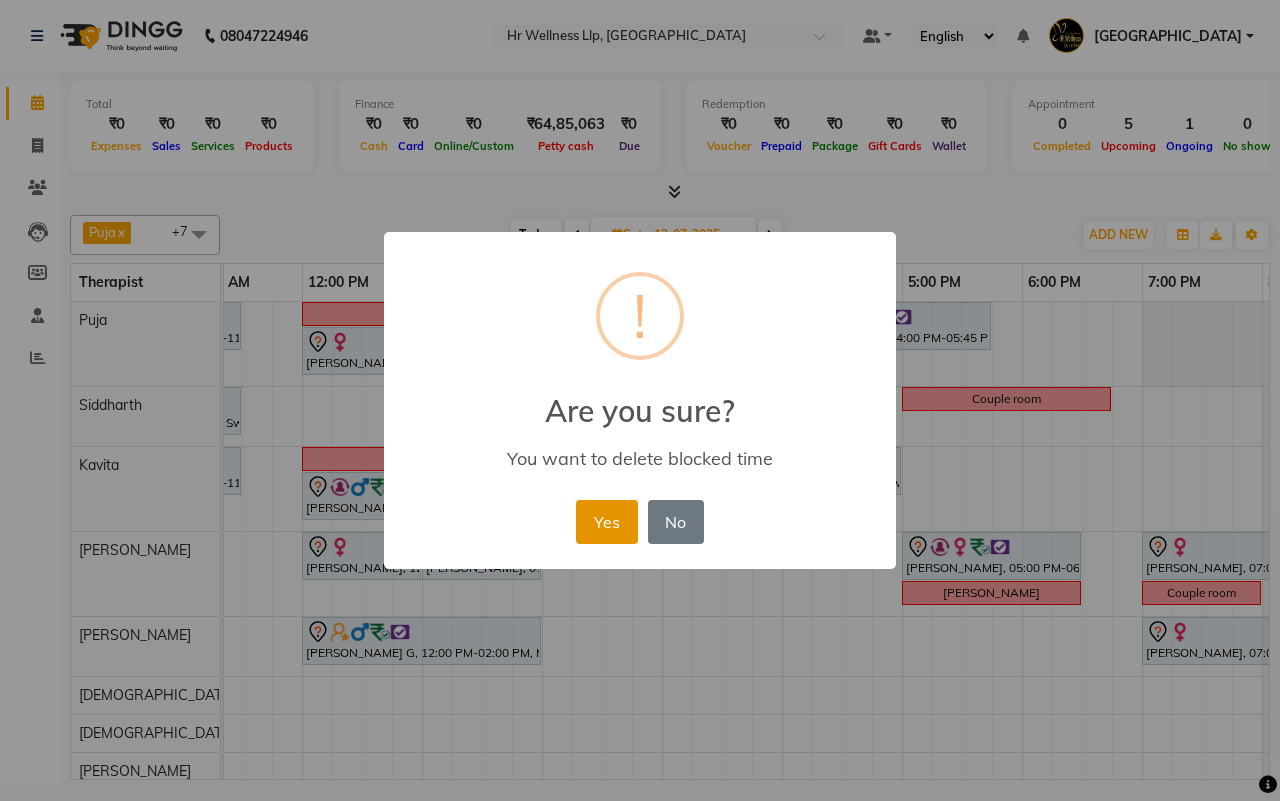 click on "Yes" at bounding box center [606, 522] 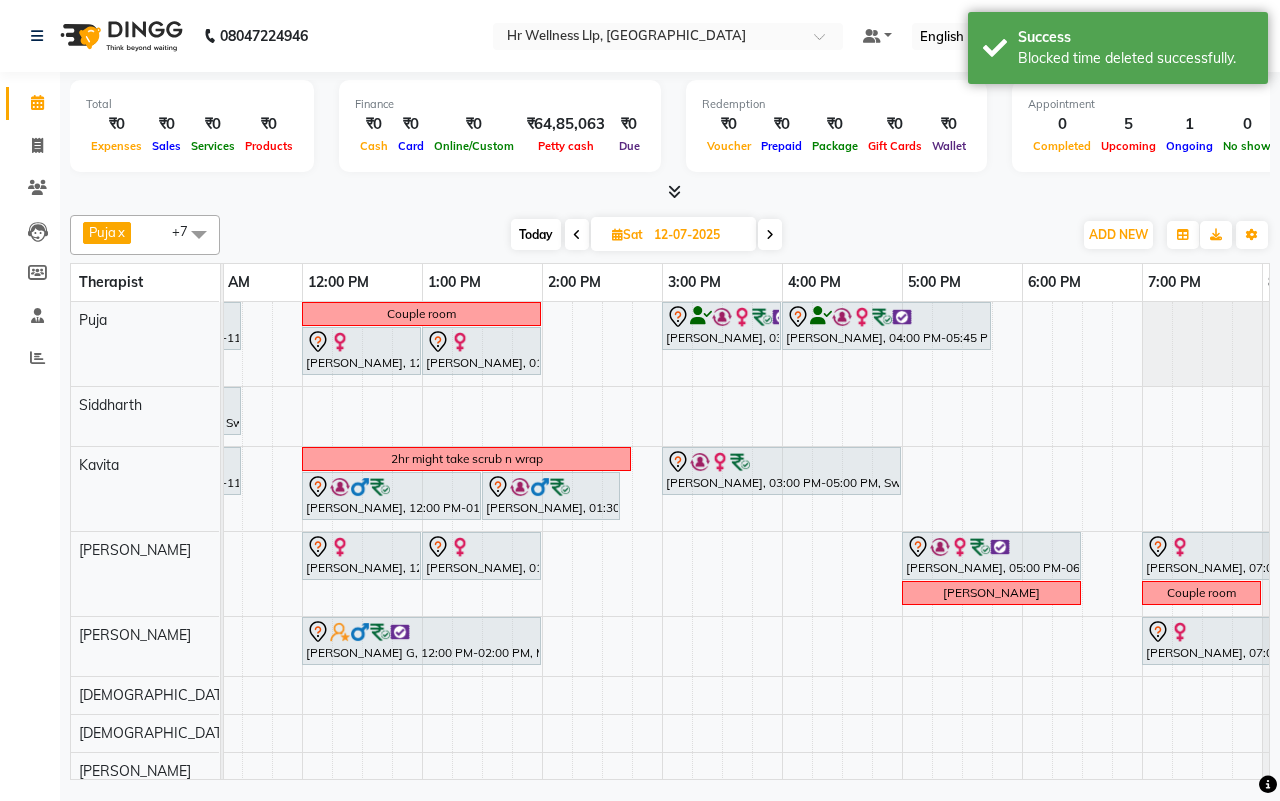 click on "Today  Sat 12-07-2025" at bounding box center (646, 235) 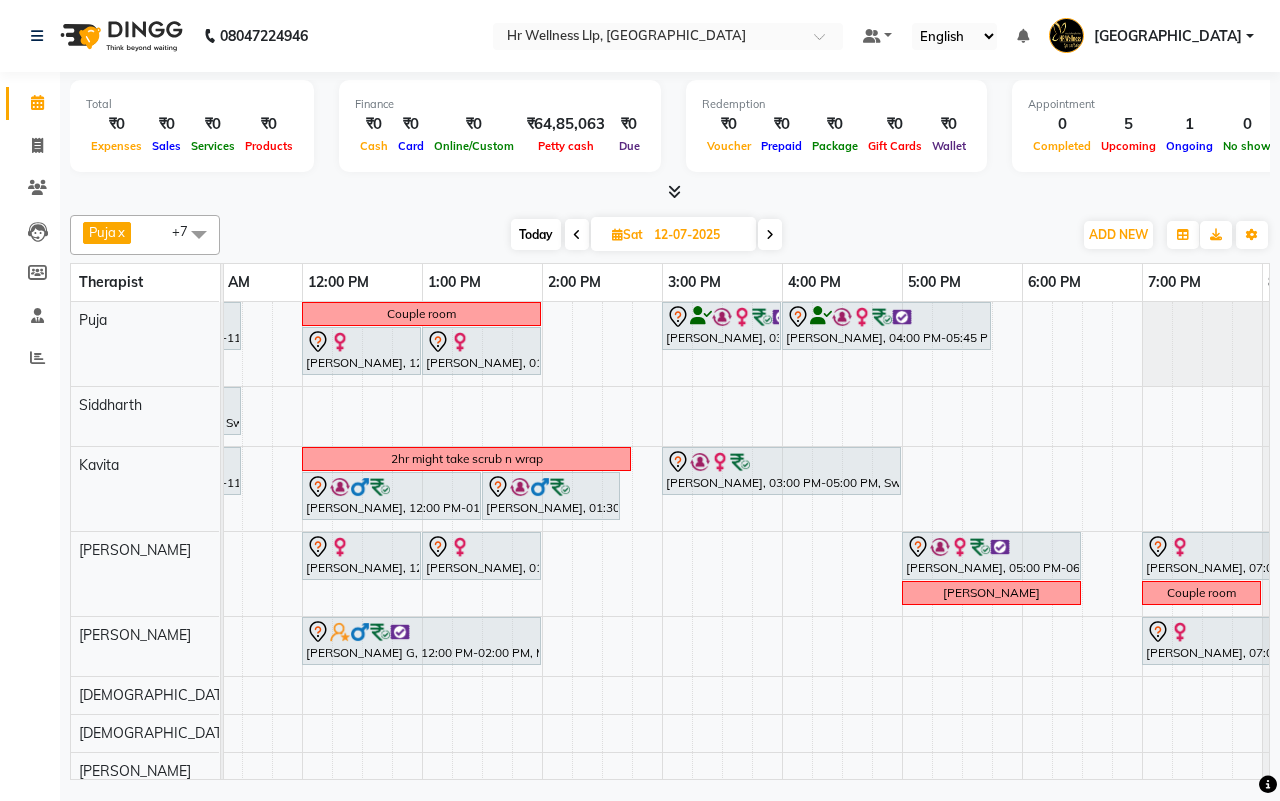 click on "Puja  x Siddharth  x Kavita  x Sharad Bhil  x Male waitlist  x Female waitlist  x Kevin  x Lucy  x +7 Select All Female waitlist Female waitlist 1 Kavita Kevin Lucy Male waitlist Preeti Puja Sharad Bhil Siddharth Today  Sat 12-07-2025 Toggle Dropdown Add Appointment Add Invoice Add Expense Add Attendance Add Client Toggle Dropdown Add Appointment Add Invoice Add Expense Add Attendance Add Client ADD NEW Toggle Dropdown Add Appointment Add Invoice Add Expense Add Attendance Add Client Puja  x Siddharth  x Kavita  x Sharad Bhil  x Male waitlist  x Female waitlist  x Kevin  x Lucy  x +7 Select All Female waitlist Female waitlist 1 Kavita Kevin Lucy Male waitlist Preeti Puja Sharad Bhil Siddharth Group By  Staff View   Room View  View as Vertical  Vertical - Week View  Horizontal  Horizontal - Week View  List  Toggle Dropdown Calendar Settings Manage Tags   Arrange Therapists   Reset Therapists  Full Screen Appointment Form Zoom 100%" at bounding box center [670, 235] 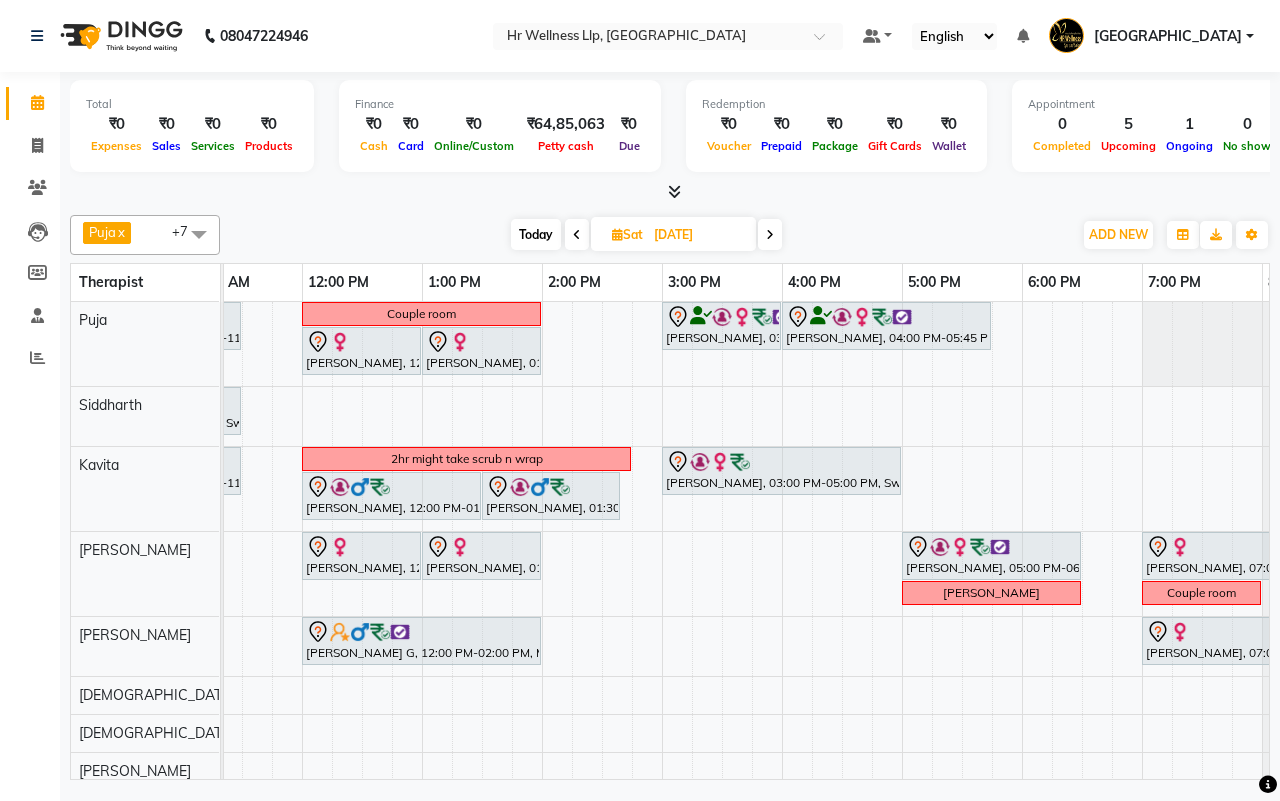 scroll, scrollTop: 0, scrollLeft: 361, axis: horizontal 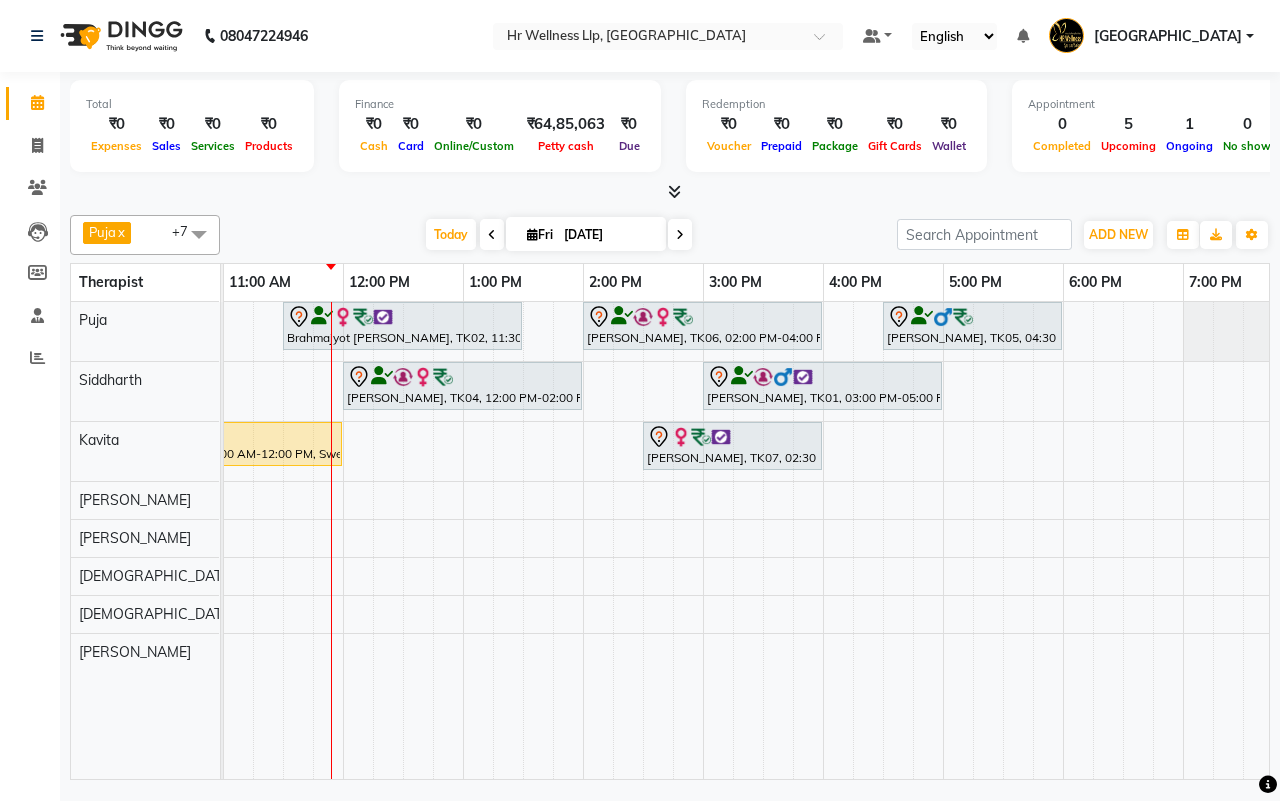 click on "[DATE]  [DATE]" at bounding box center [558, 235] 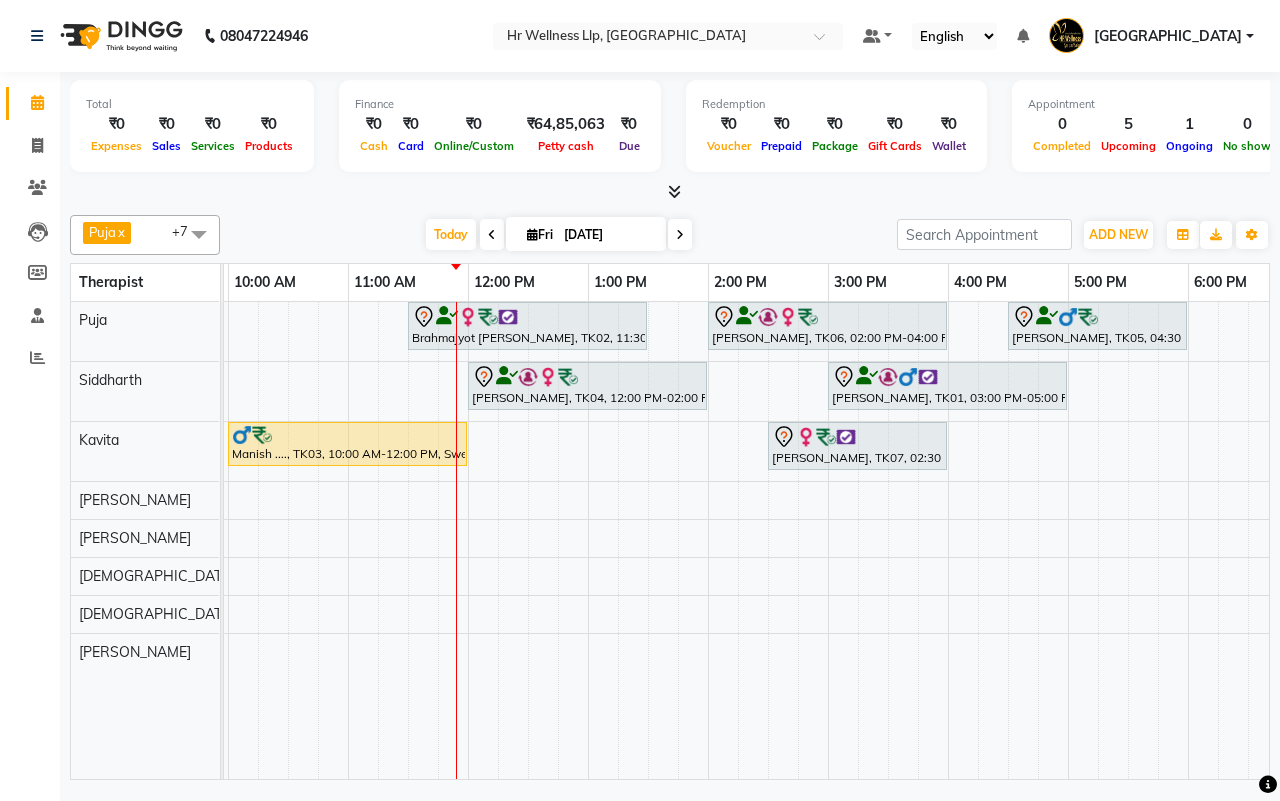 scroll, scrollTop: 0, scrollLeft: 180, axis: horizontal 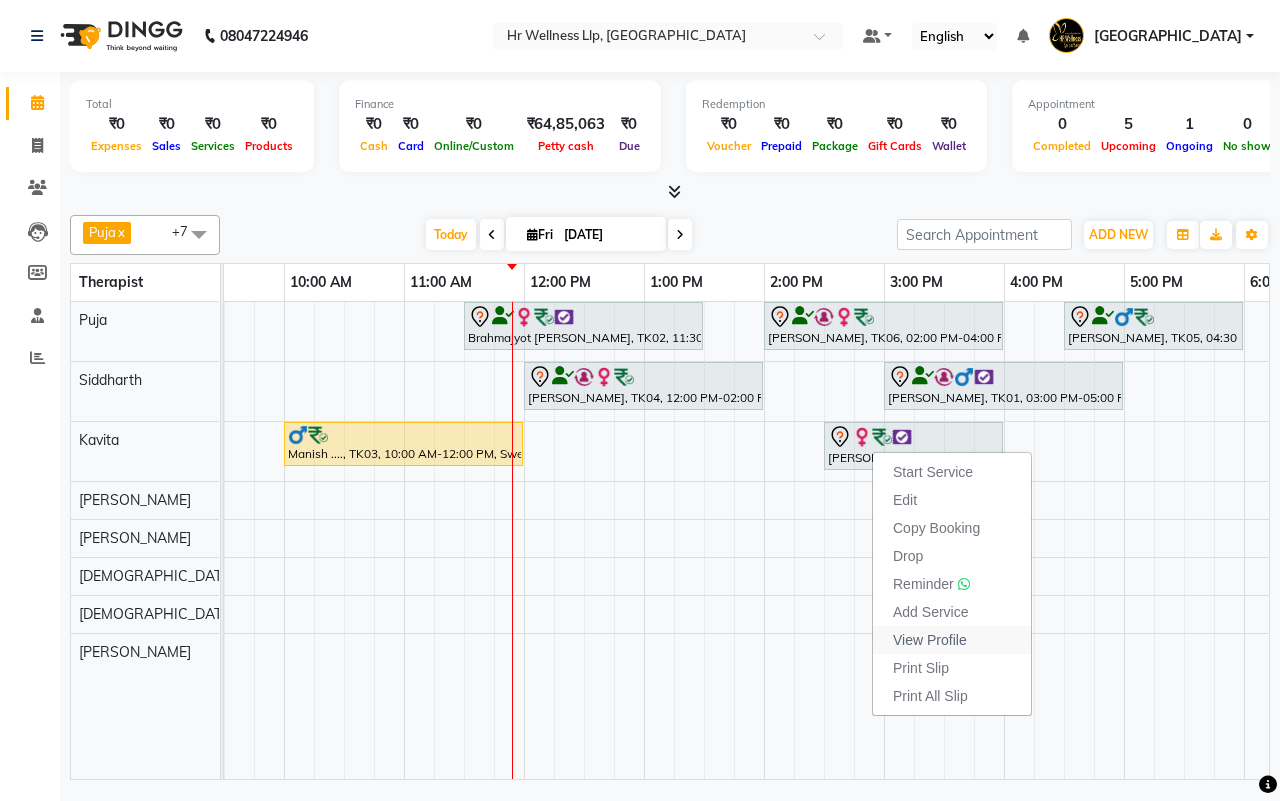 click on "View Profile" at bounding box center (930, 640) 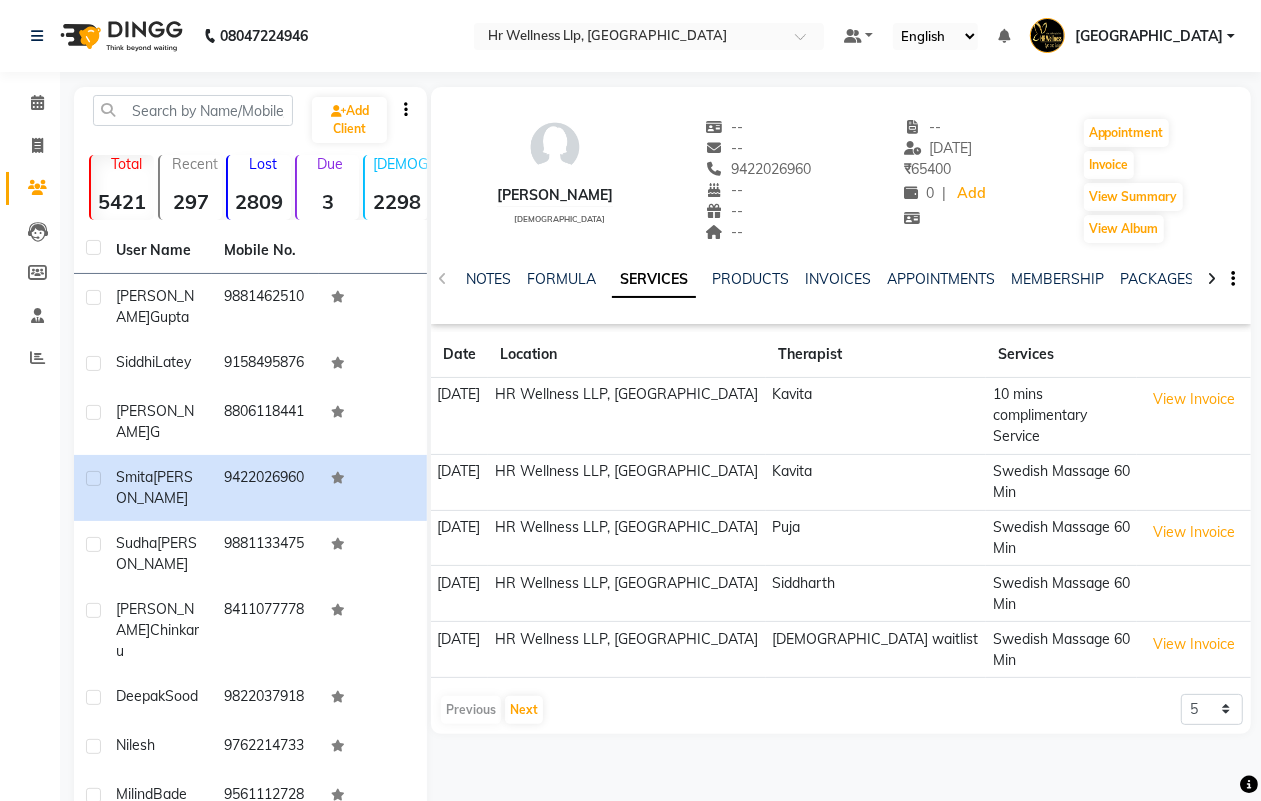 click 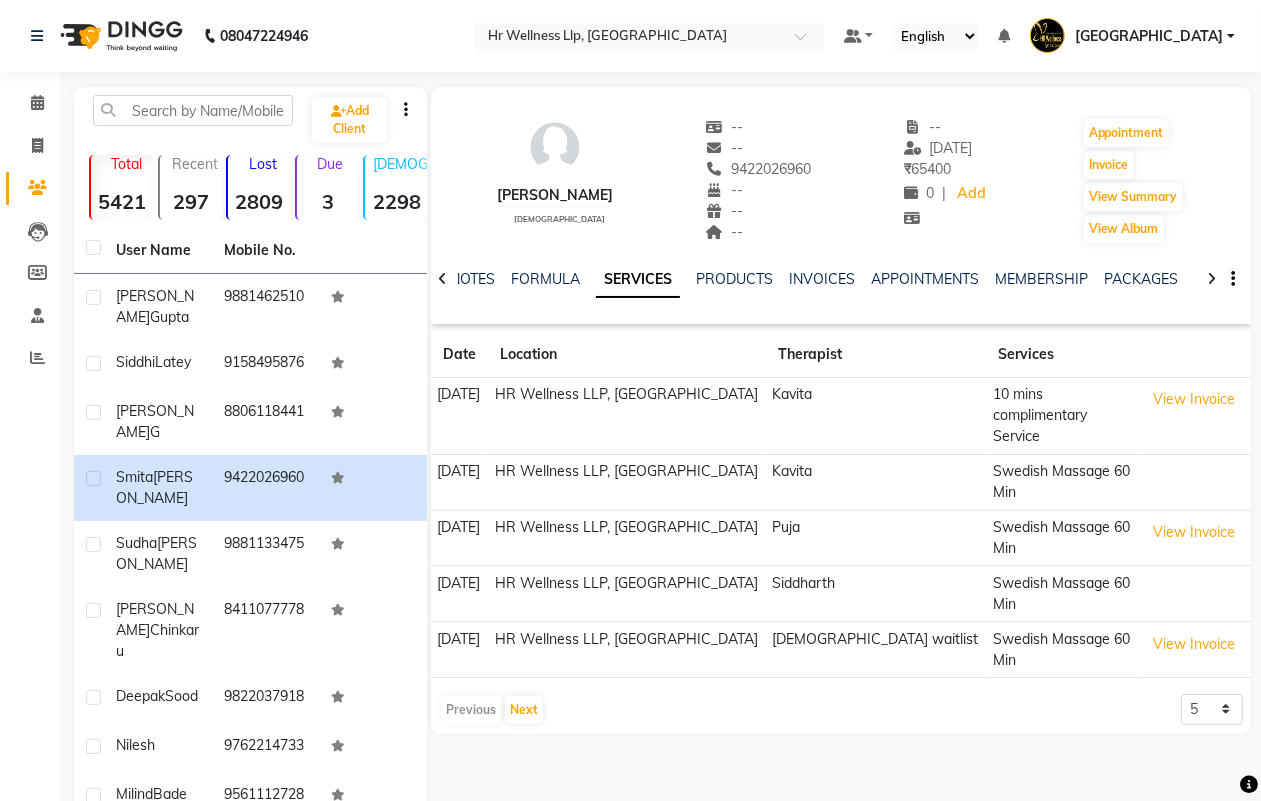 click 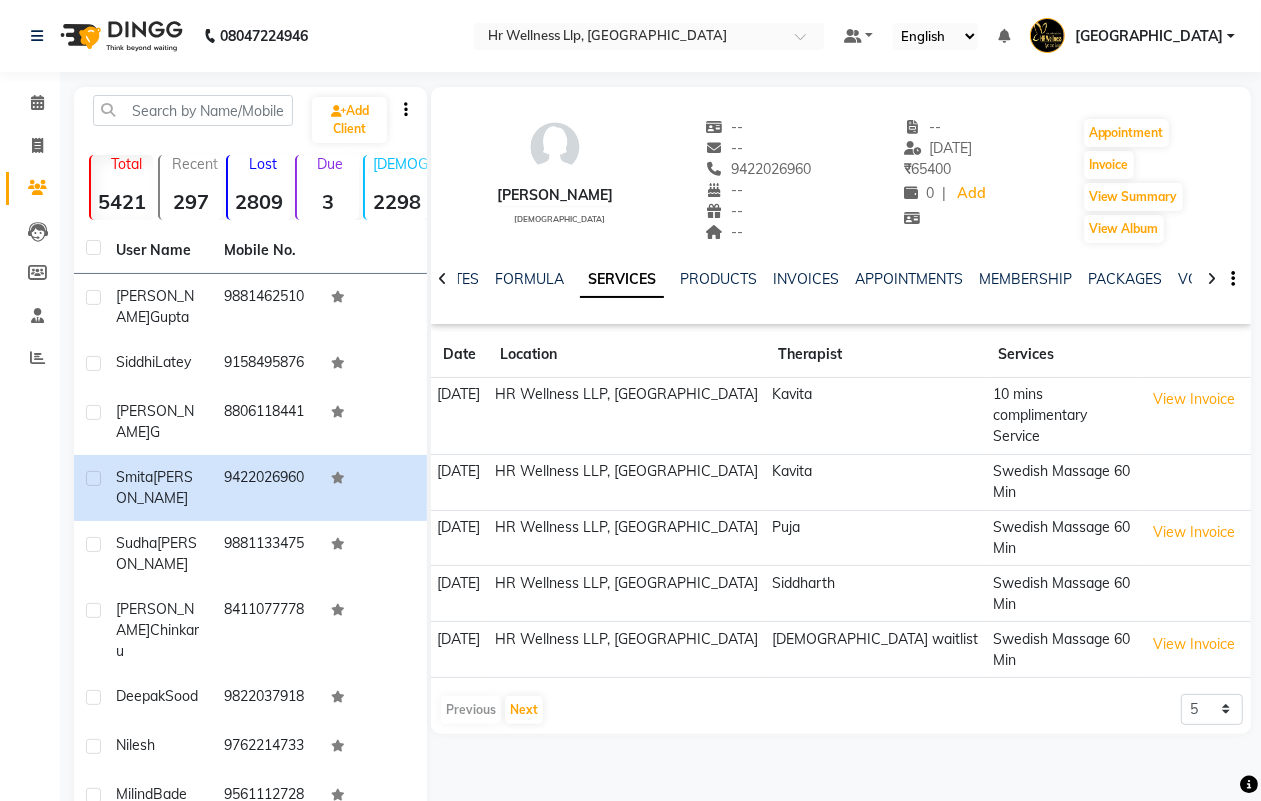 click 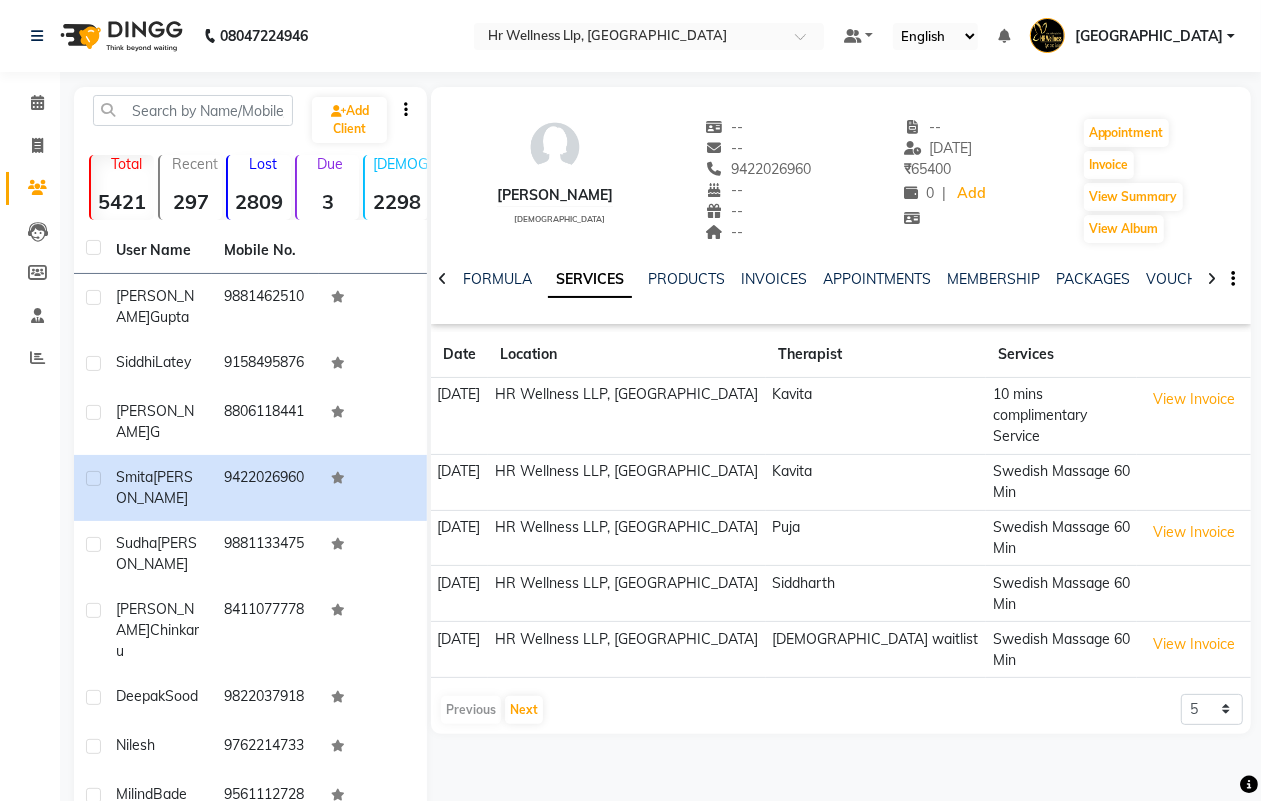 click 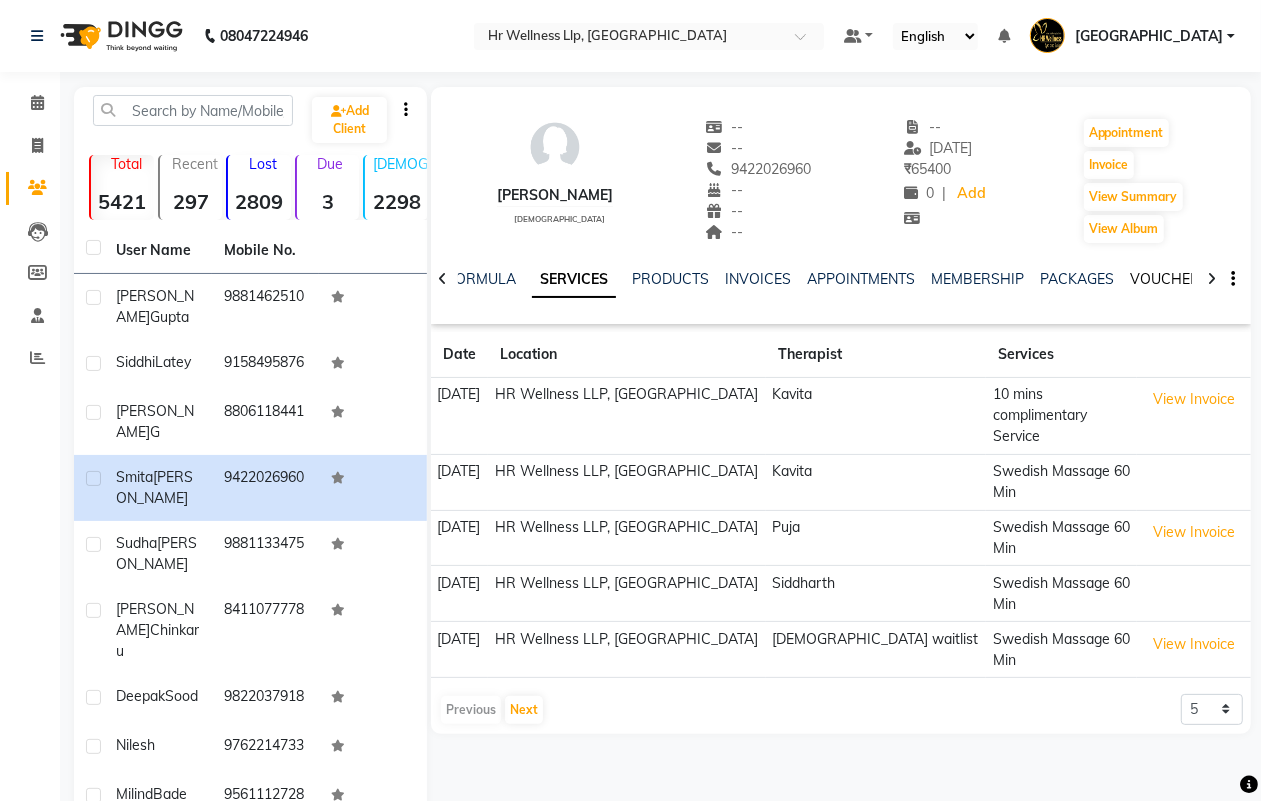 click on "VOUCHERS" 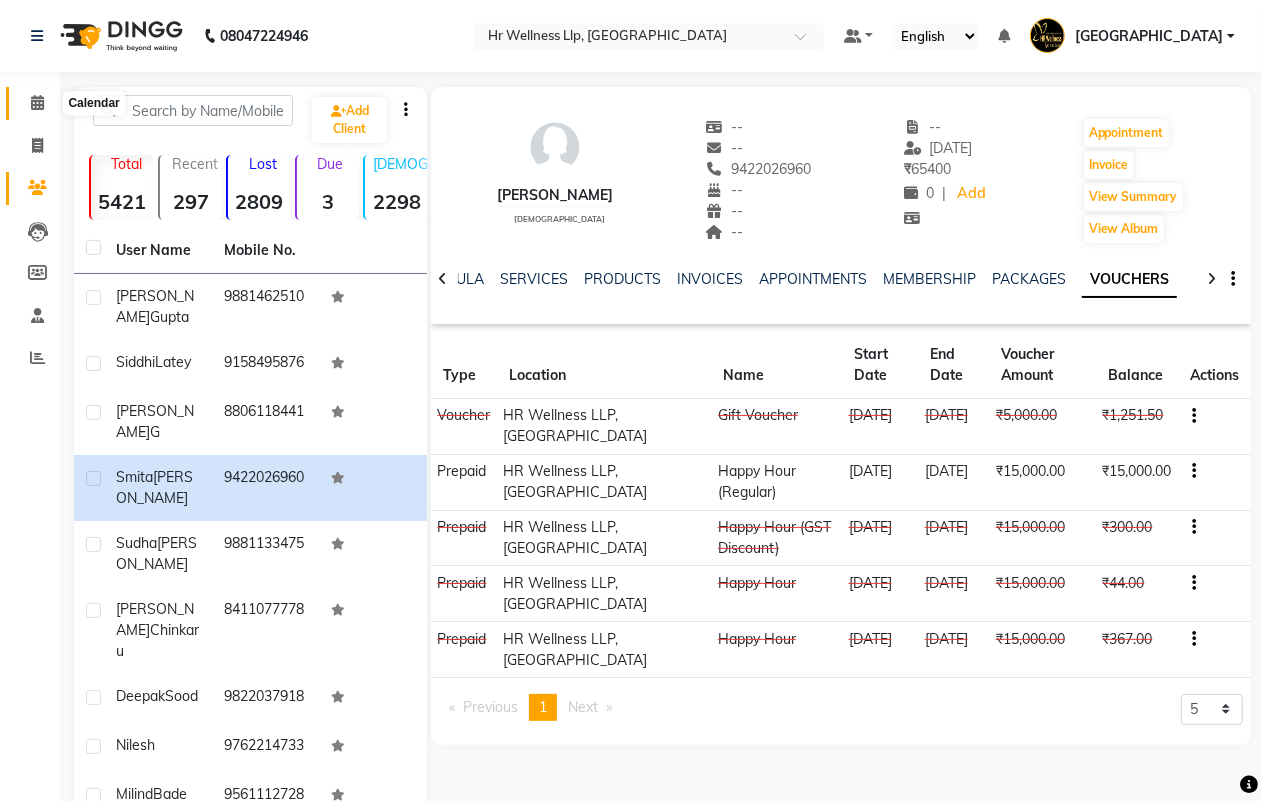 click 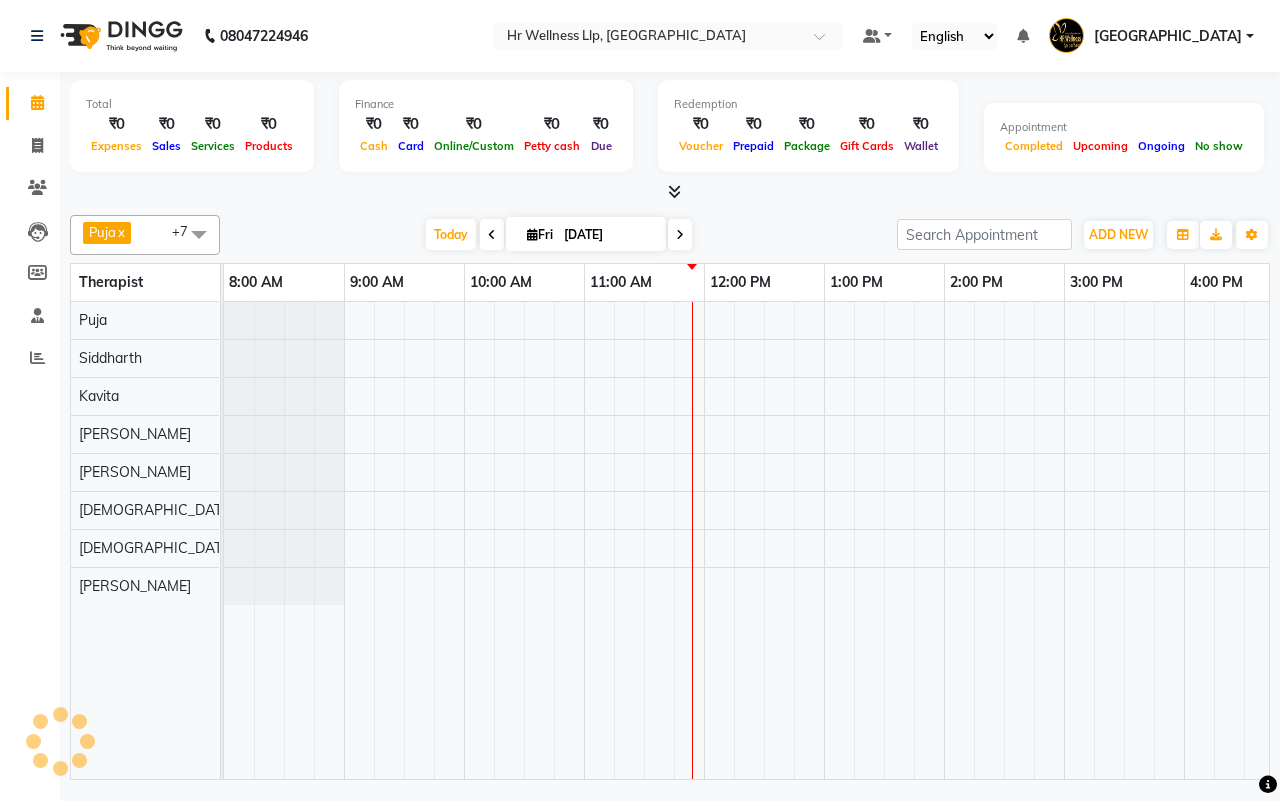 scroll, scrollTop: 0, scrollLeft: 0, axis: both 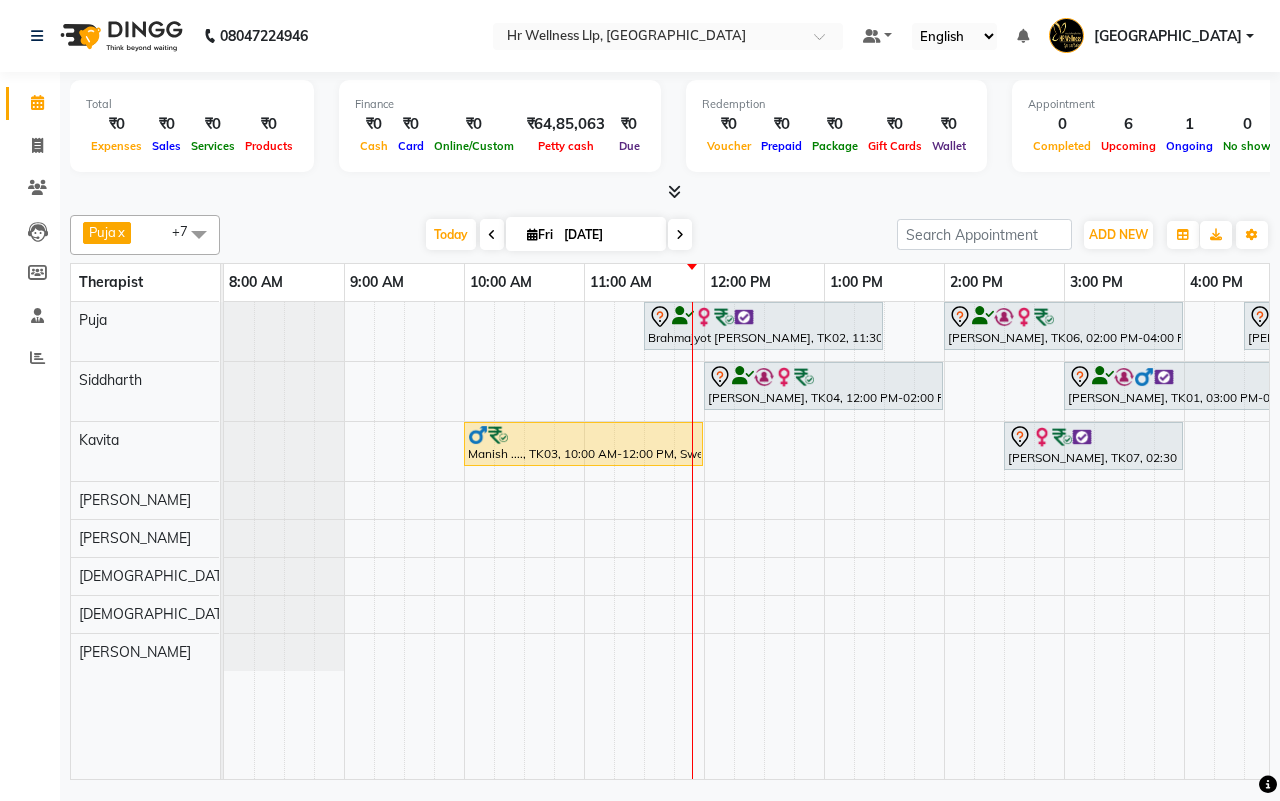 click on "[DATE]  [DATE]" at bounding box center (558, 235) 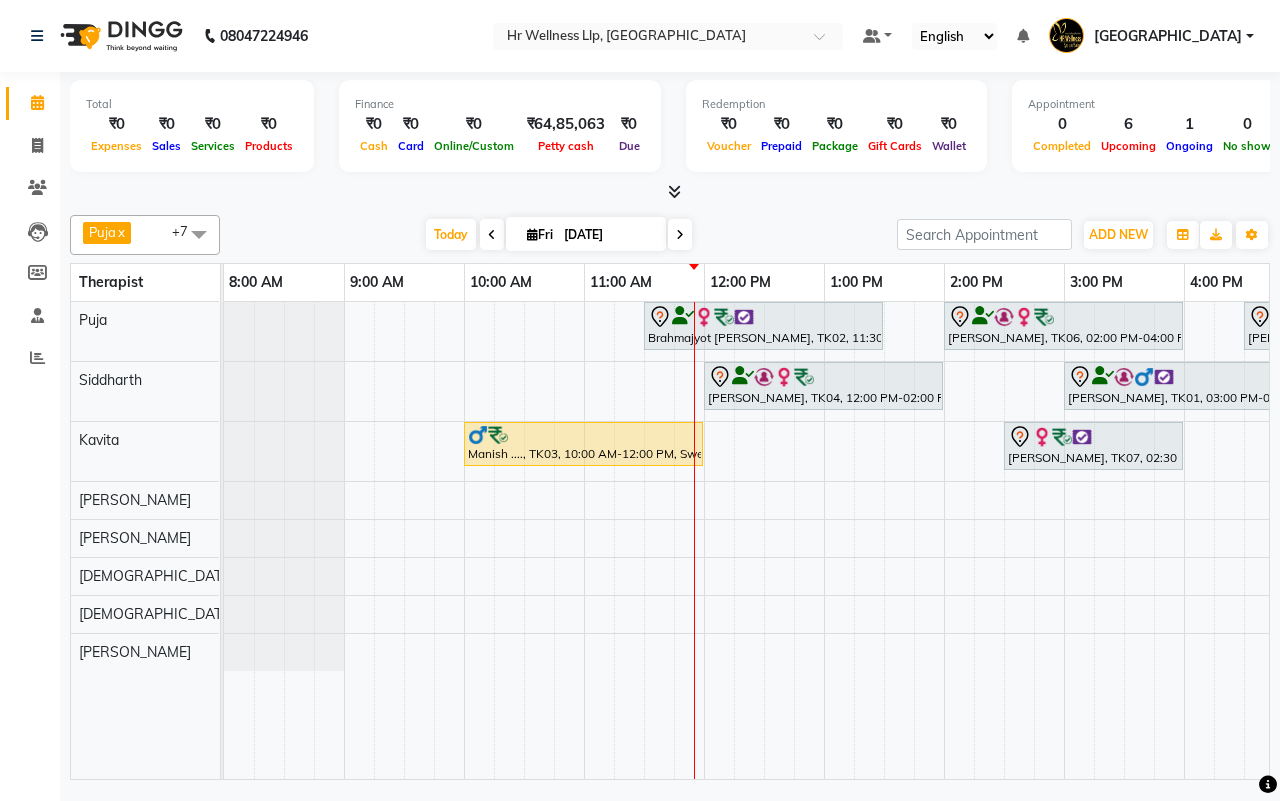 scroll, scrollTop: 0, scrollLeft: 163, axis: horizontal 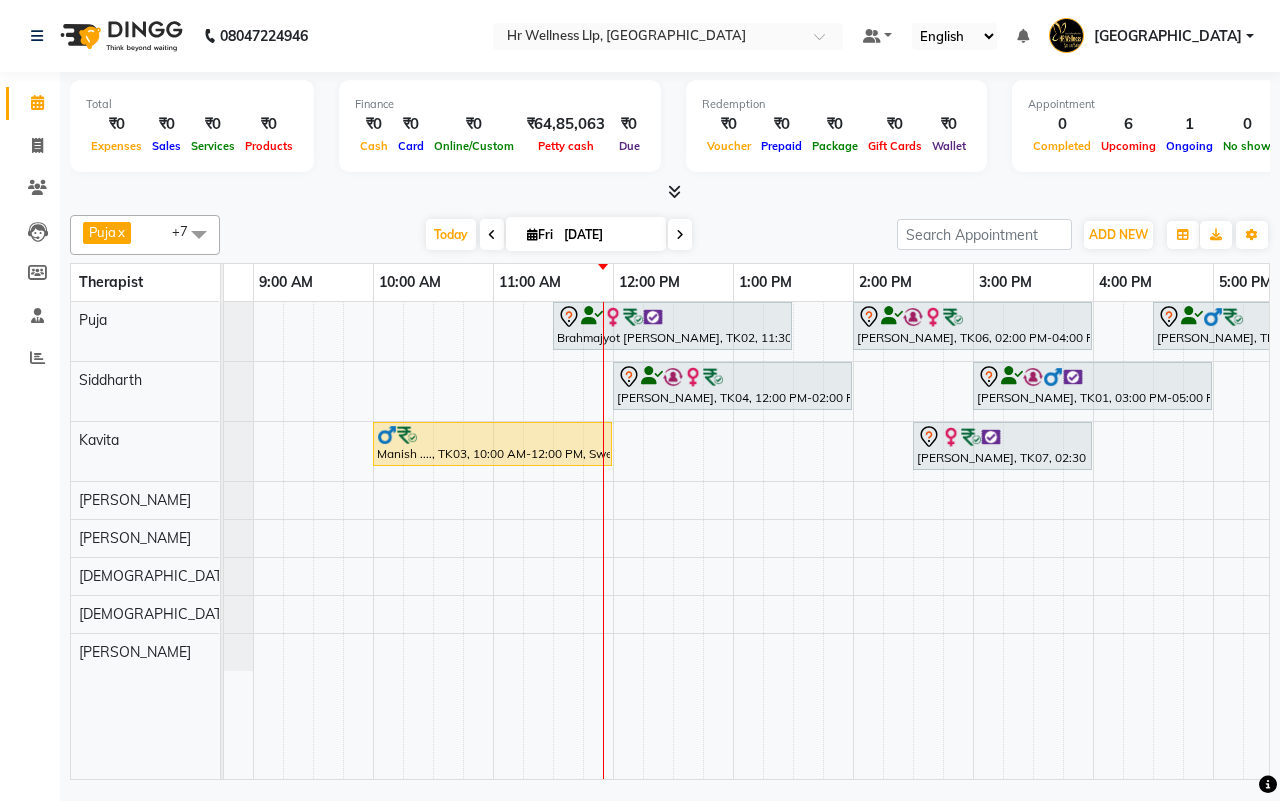 click on "[DATE]  [DATE]" at bounding box center (558, 235) 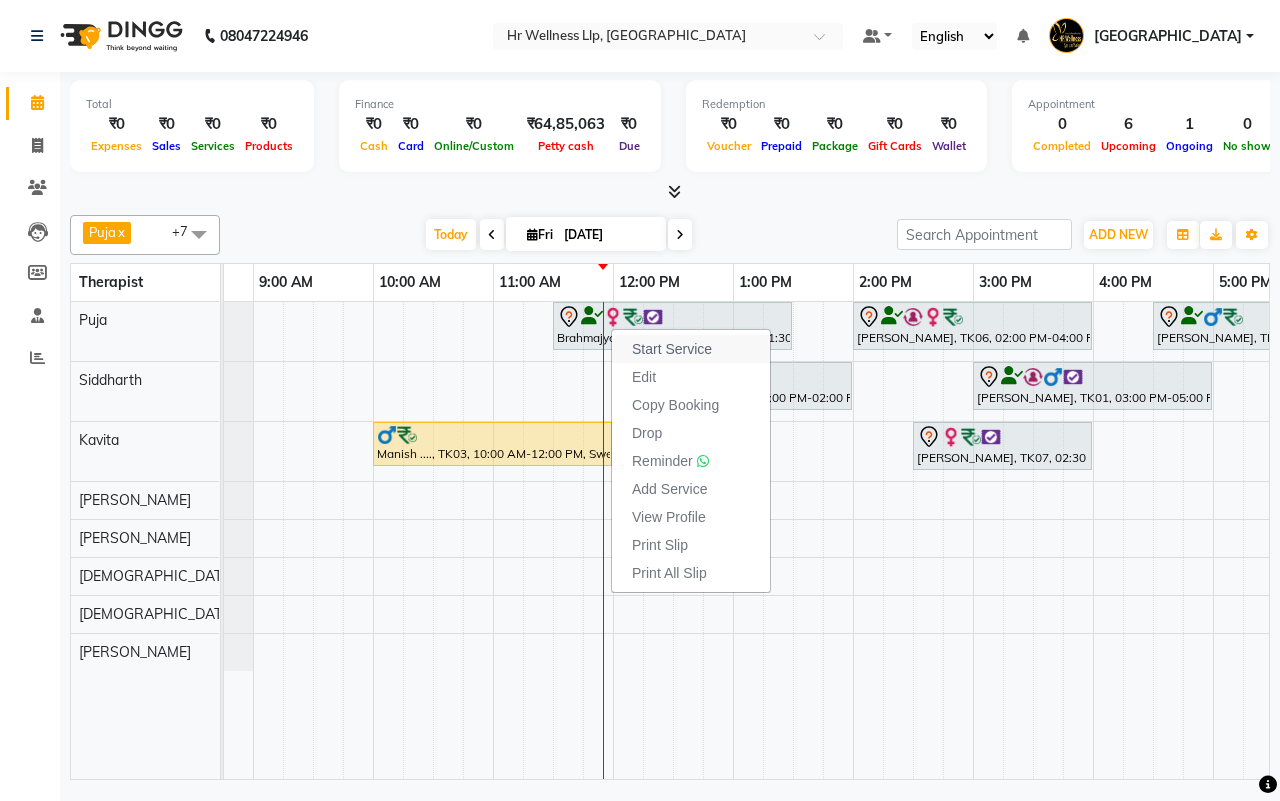 click on "Start Service" at bounding box center (672, 349) 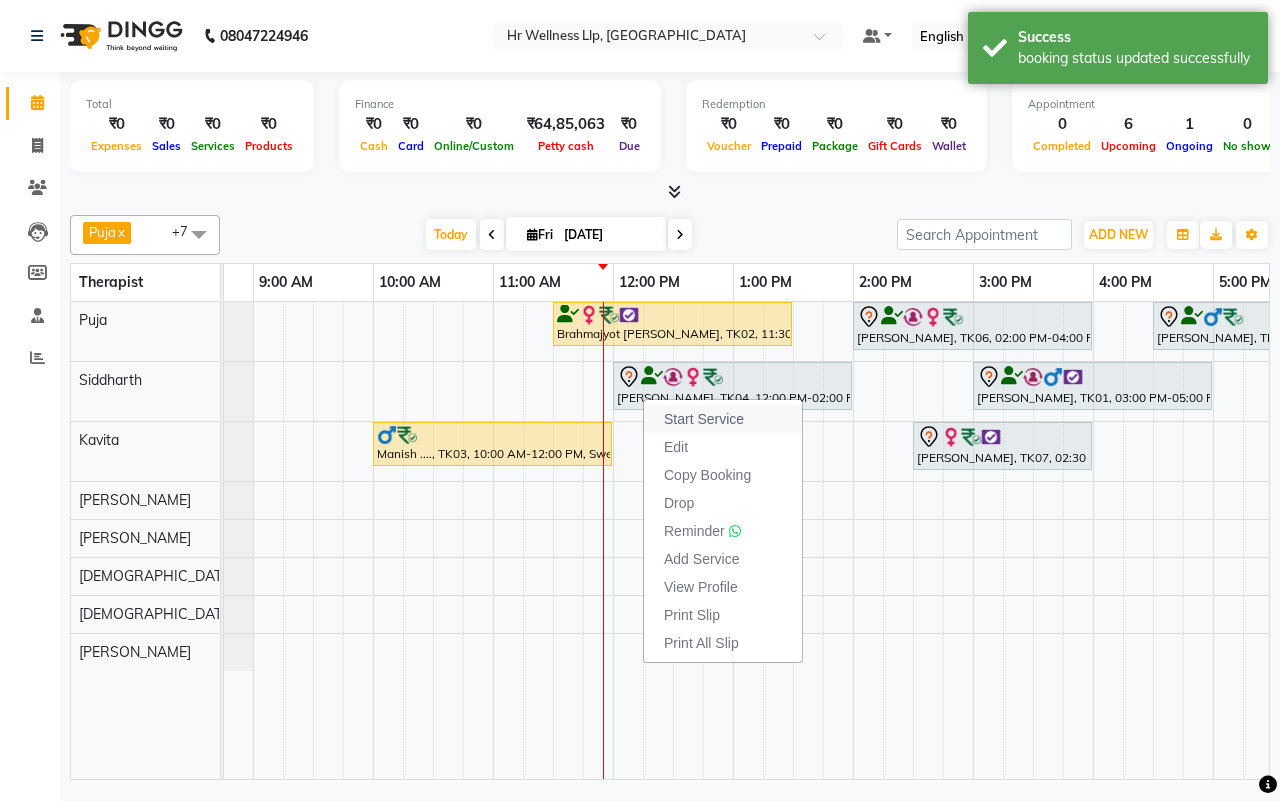 click on "Start Service" at bounding box center [704, 419] 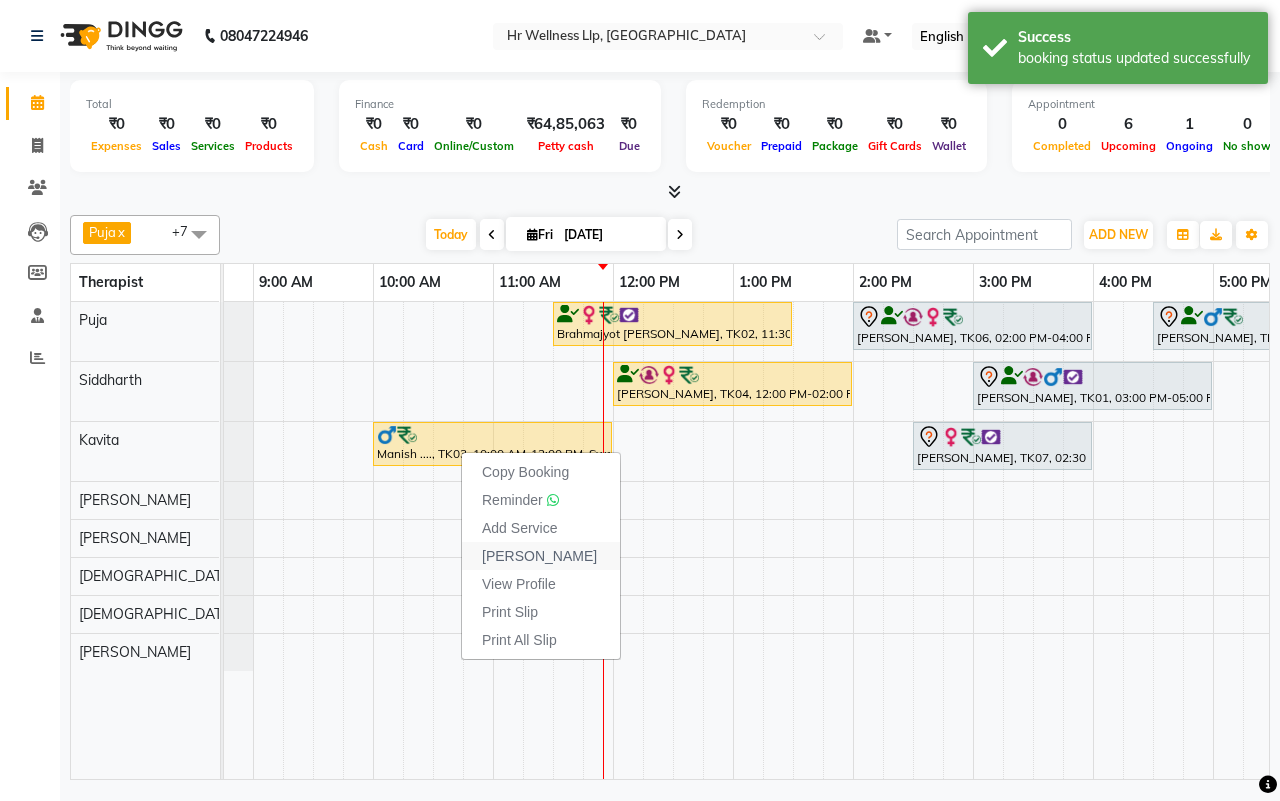 click on "Mark Done" at bounding box center [539, 556] 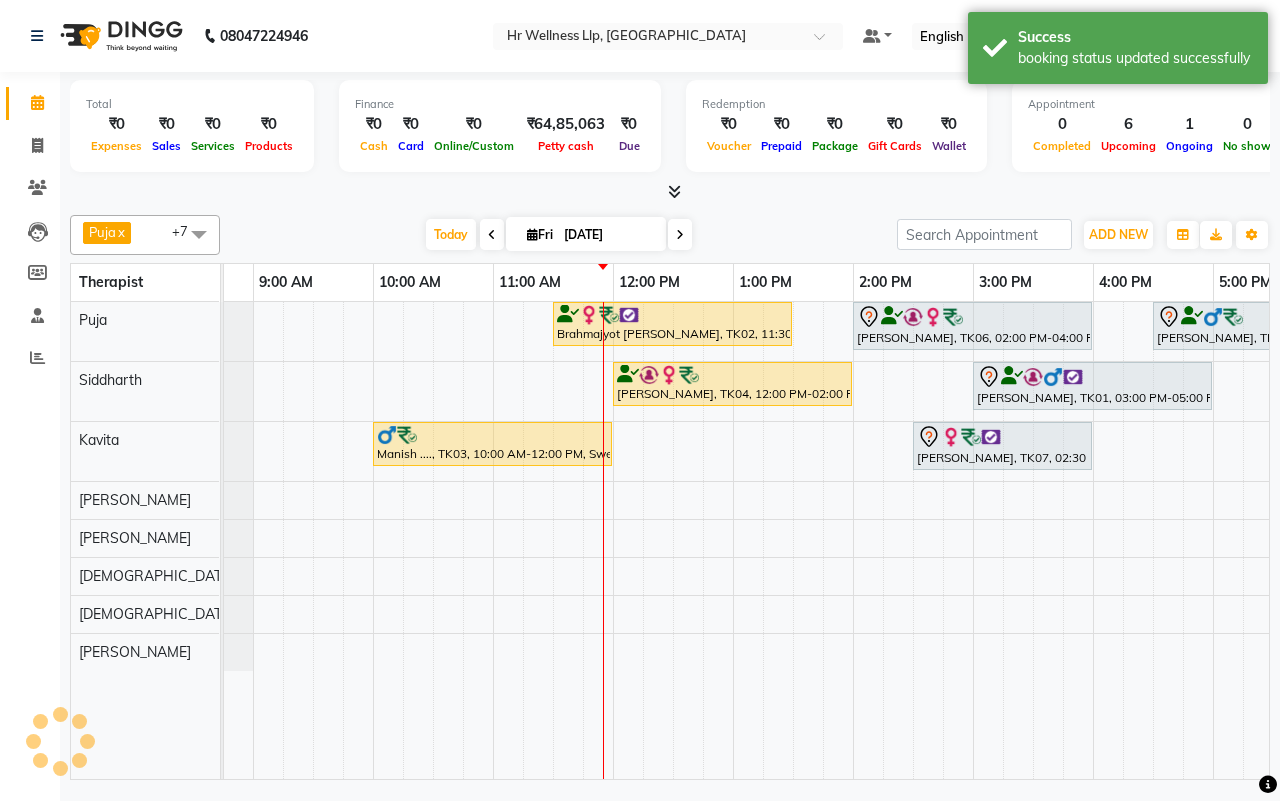 select on "service" 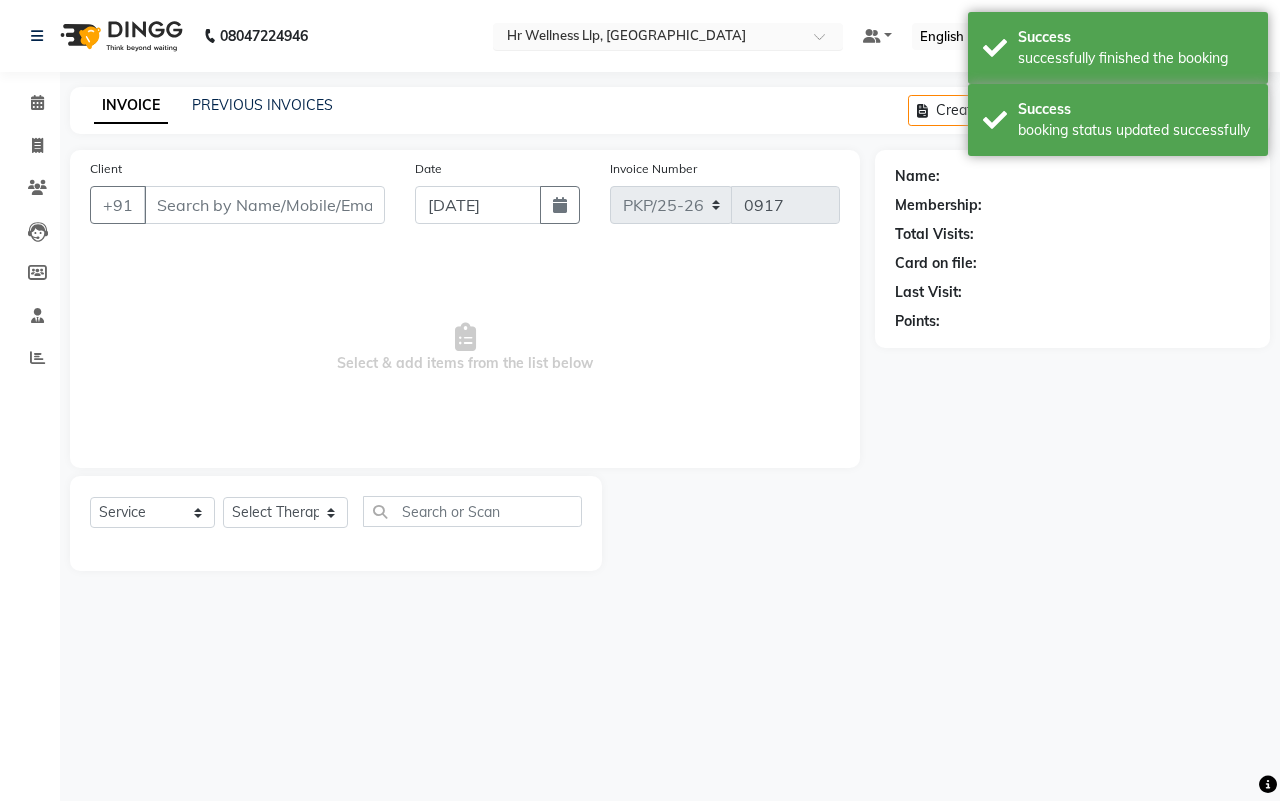 type on "9823141444" 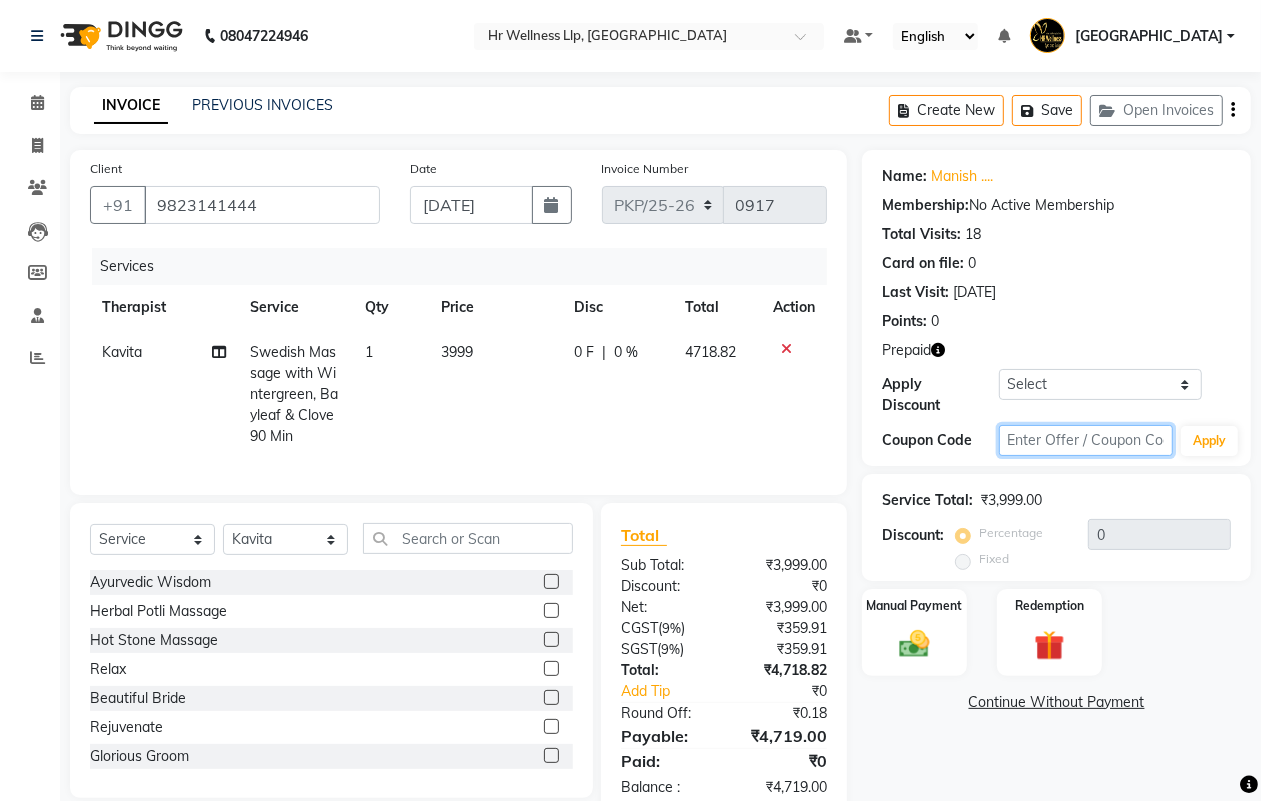 click 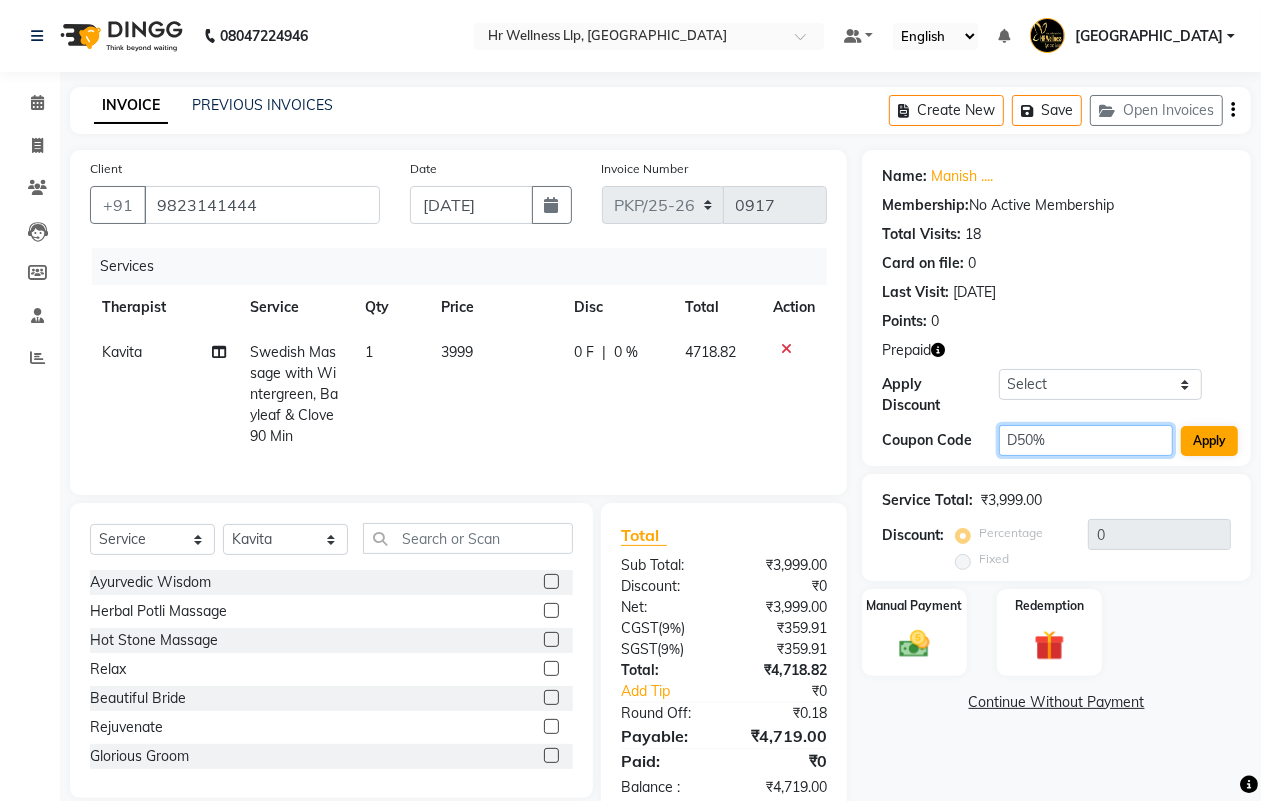 type on "D50%" 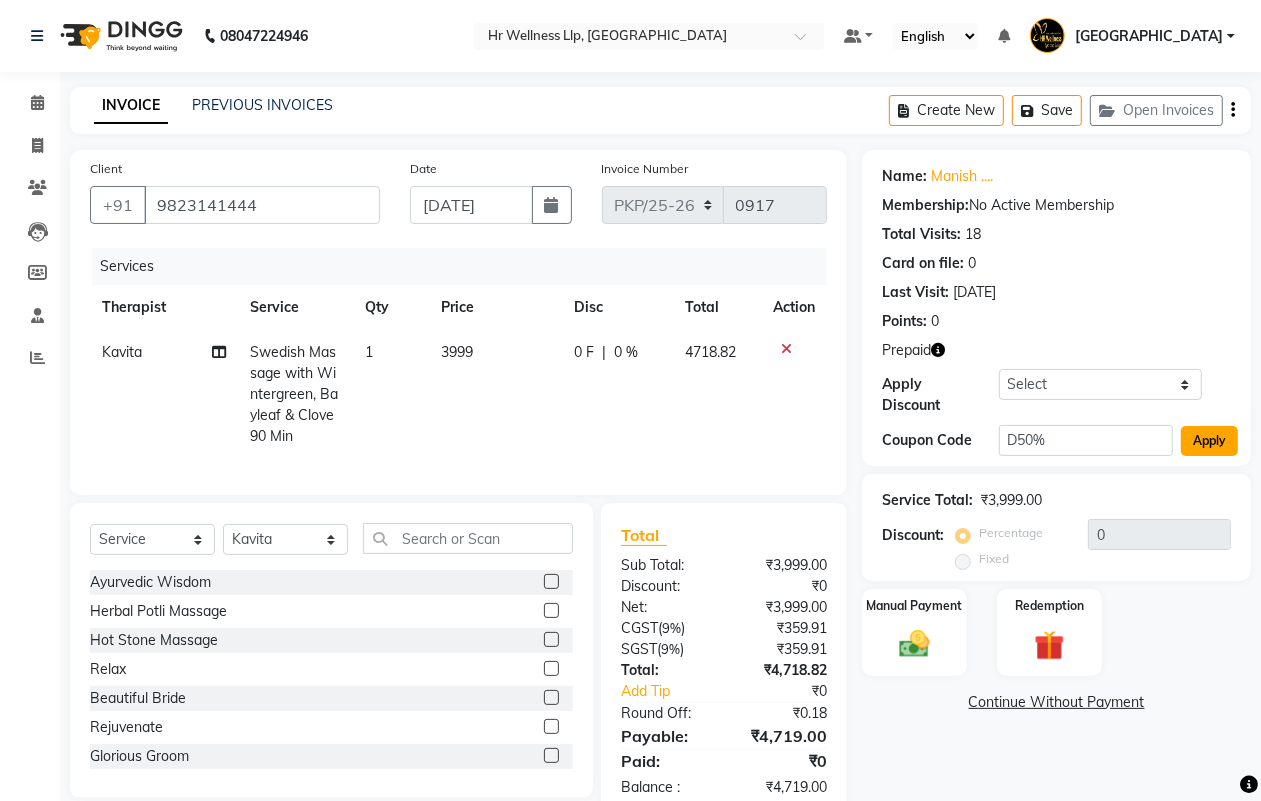 click on "Apply" 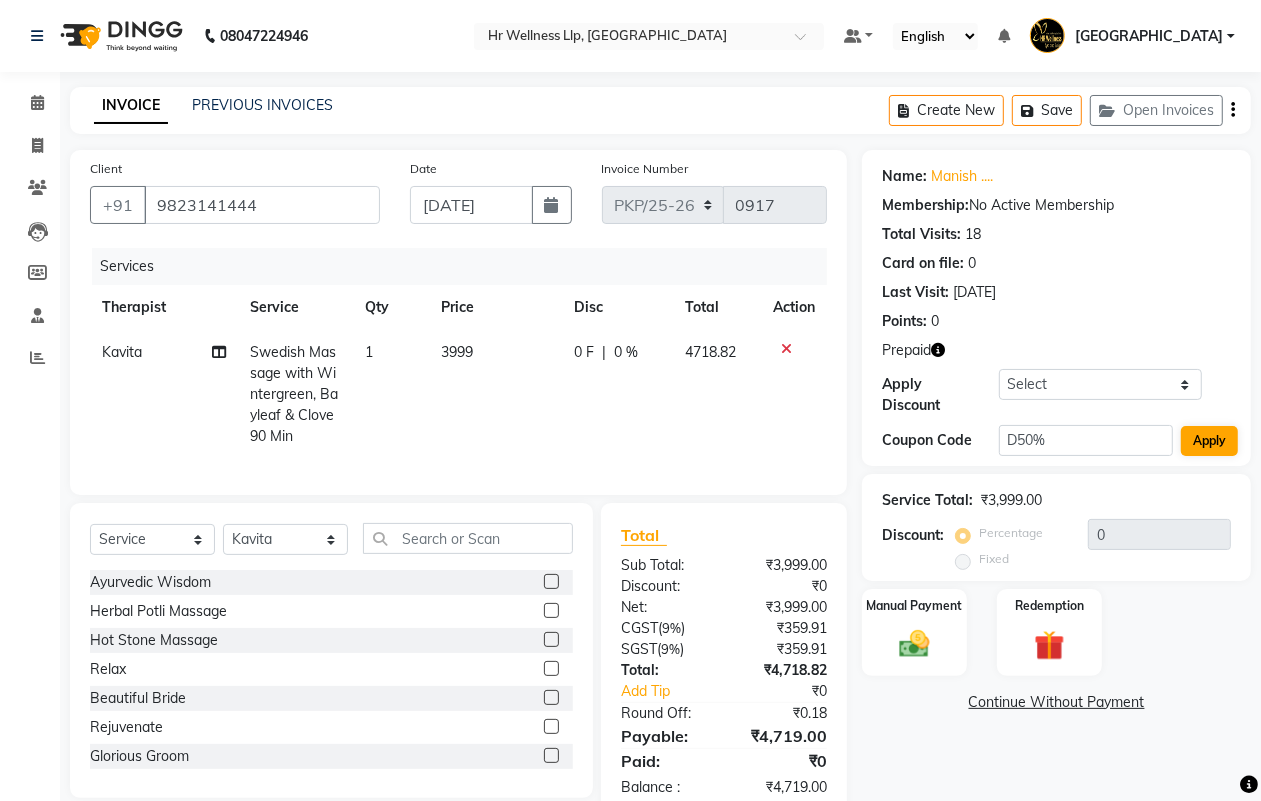type on "50" 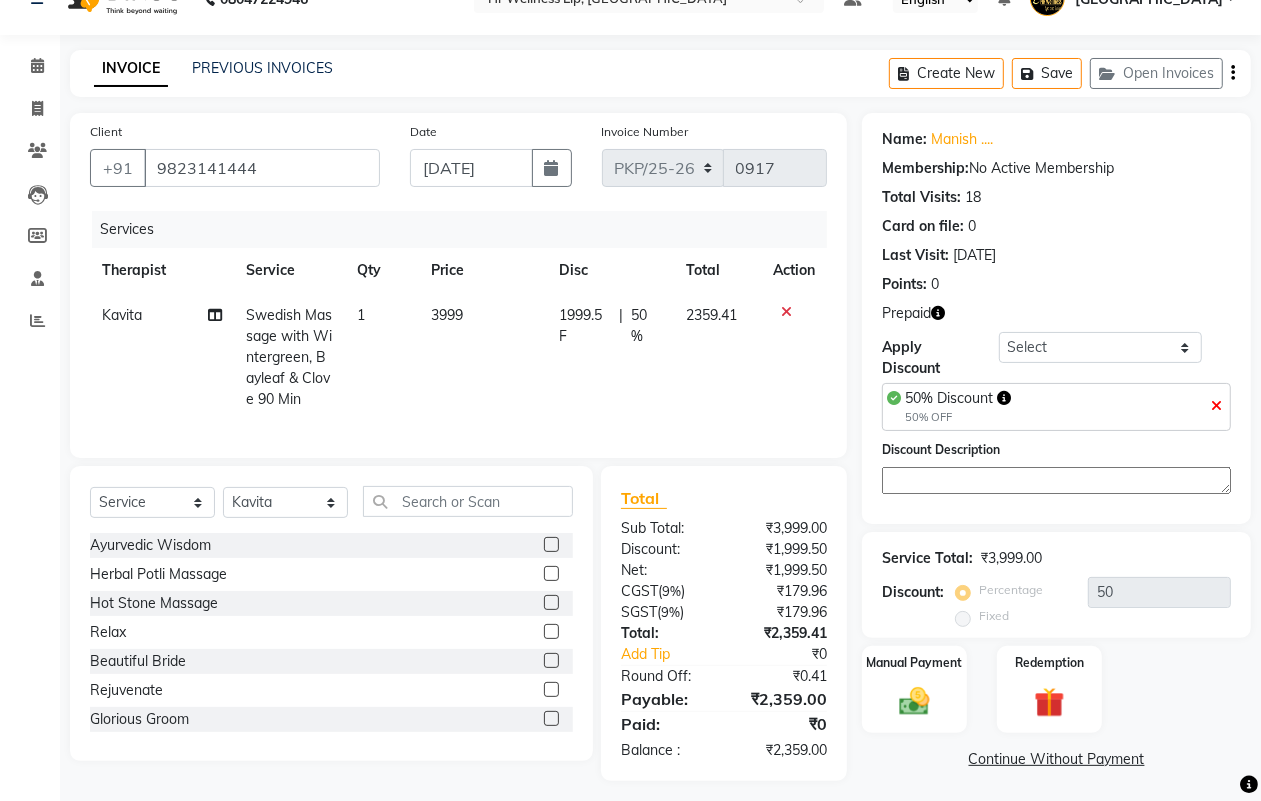 scroll, scrollTop: 65, scrollLeft: 0, axis: vertical 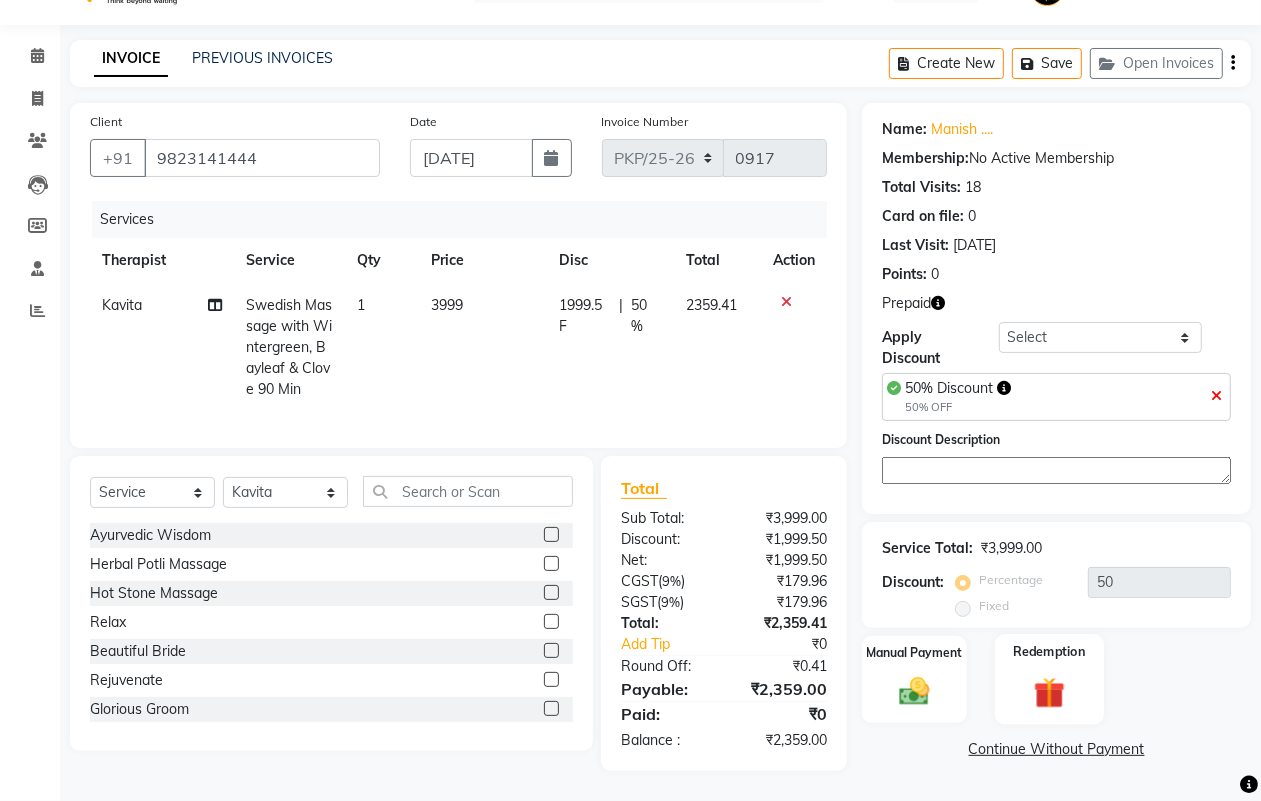 click 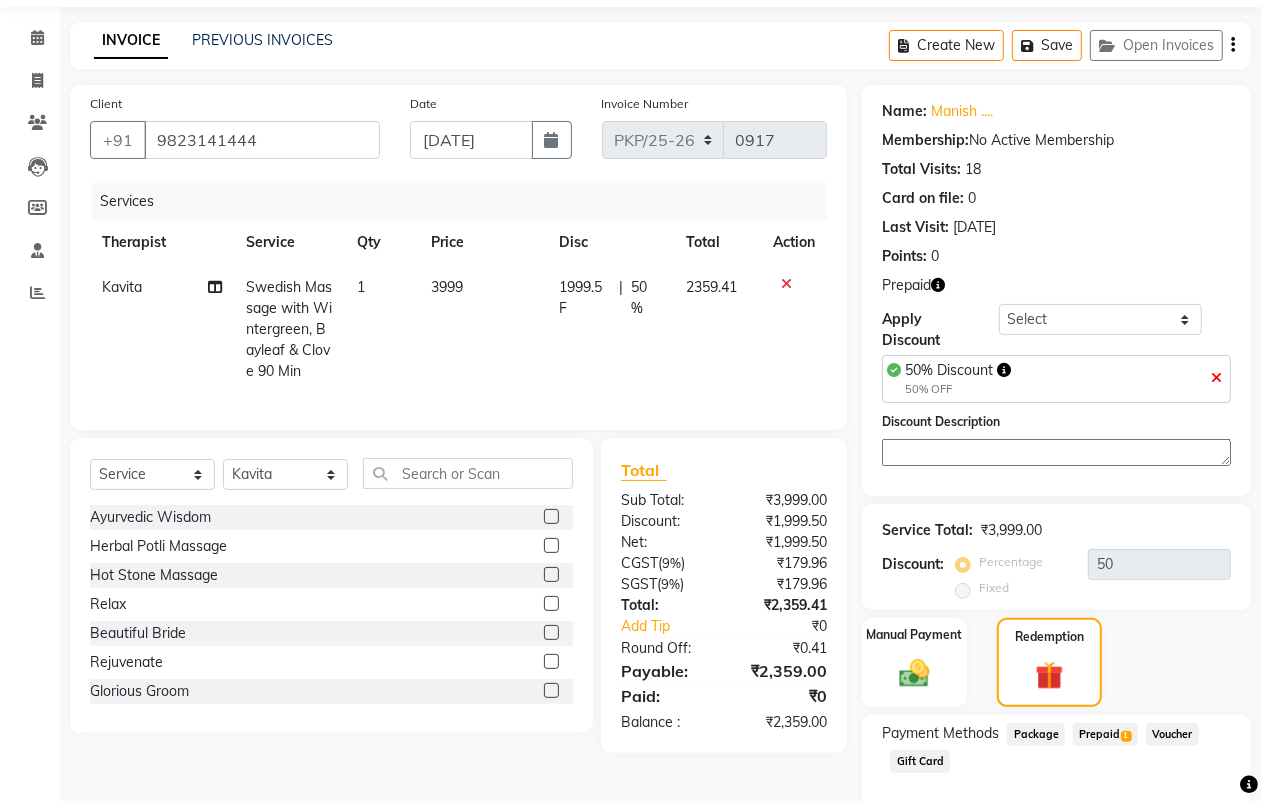 click on "Prepaid  1" 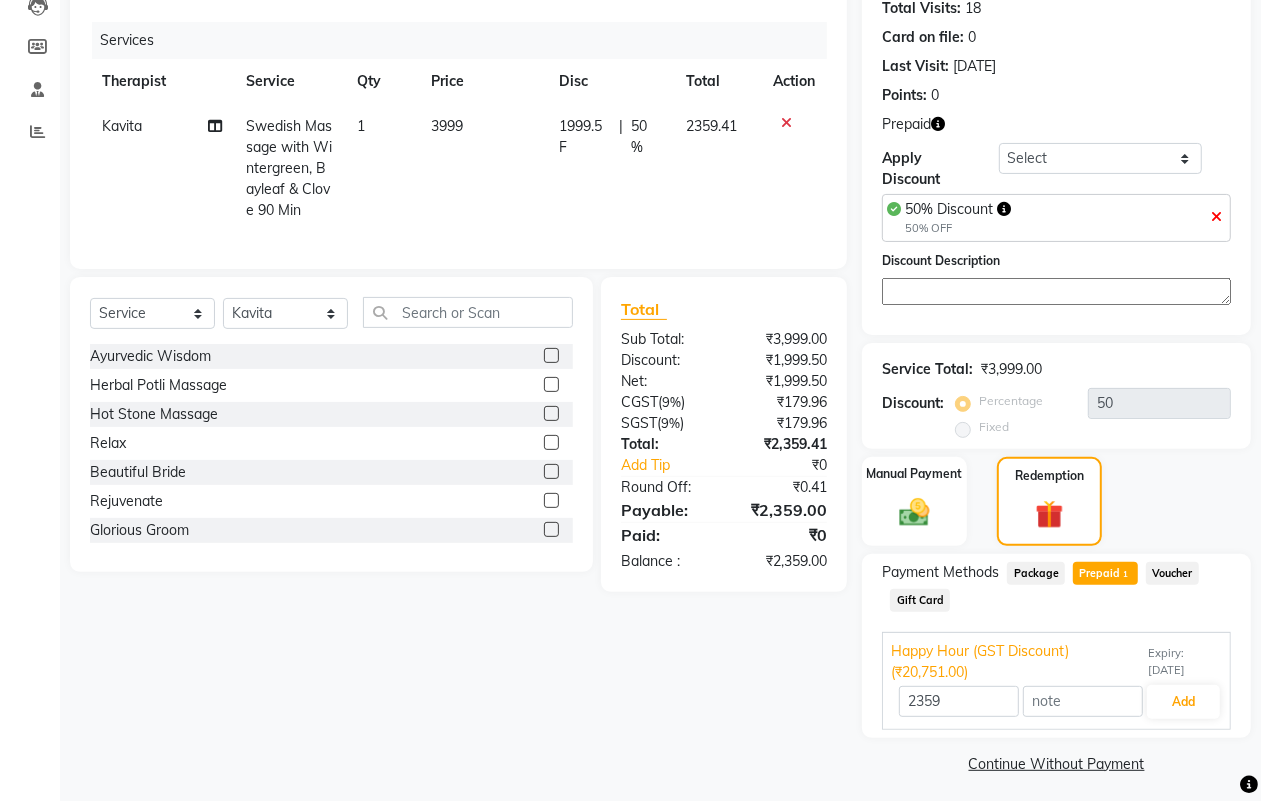 scroll, scrollTop: 233, scrollLeft: 0, axis: vertical 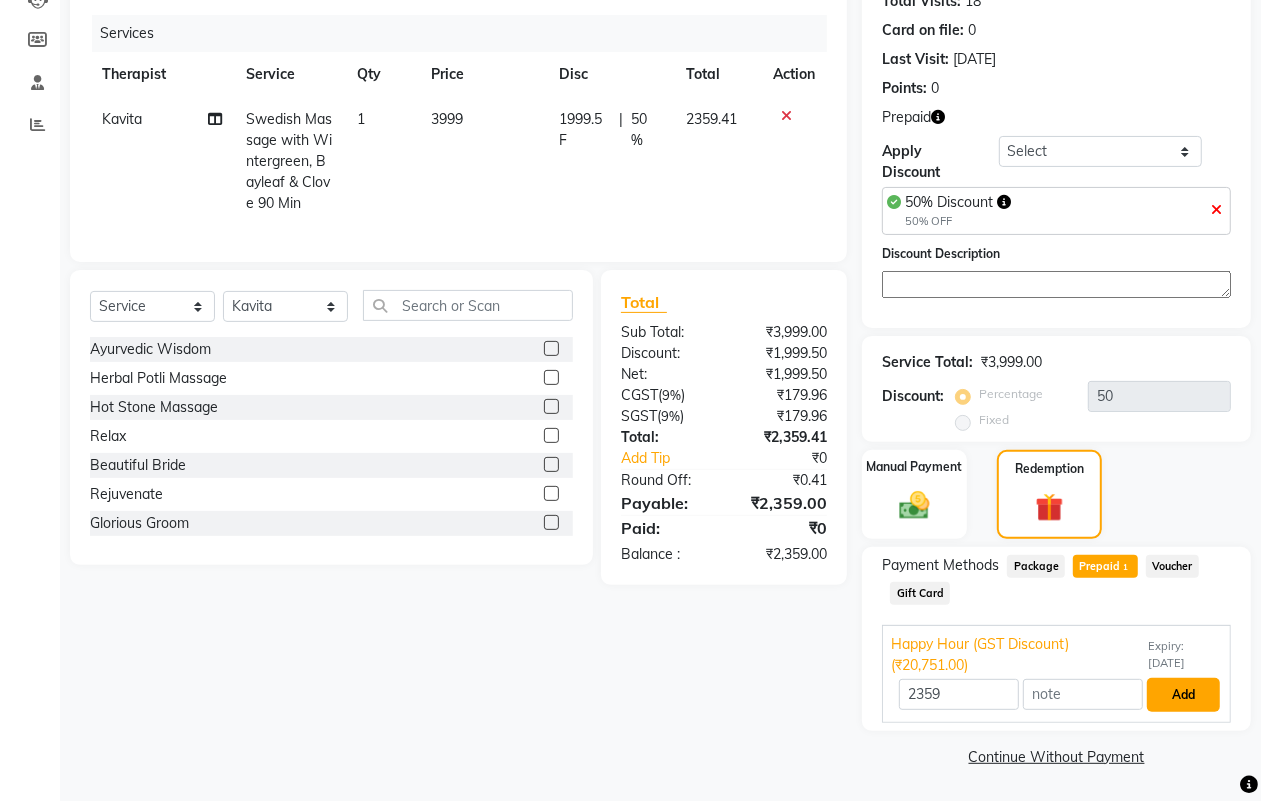 click on "Add" at bounding box center (1183, 695) 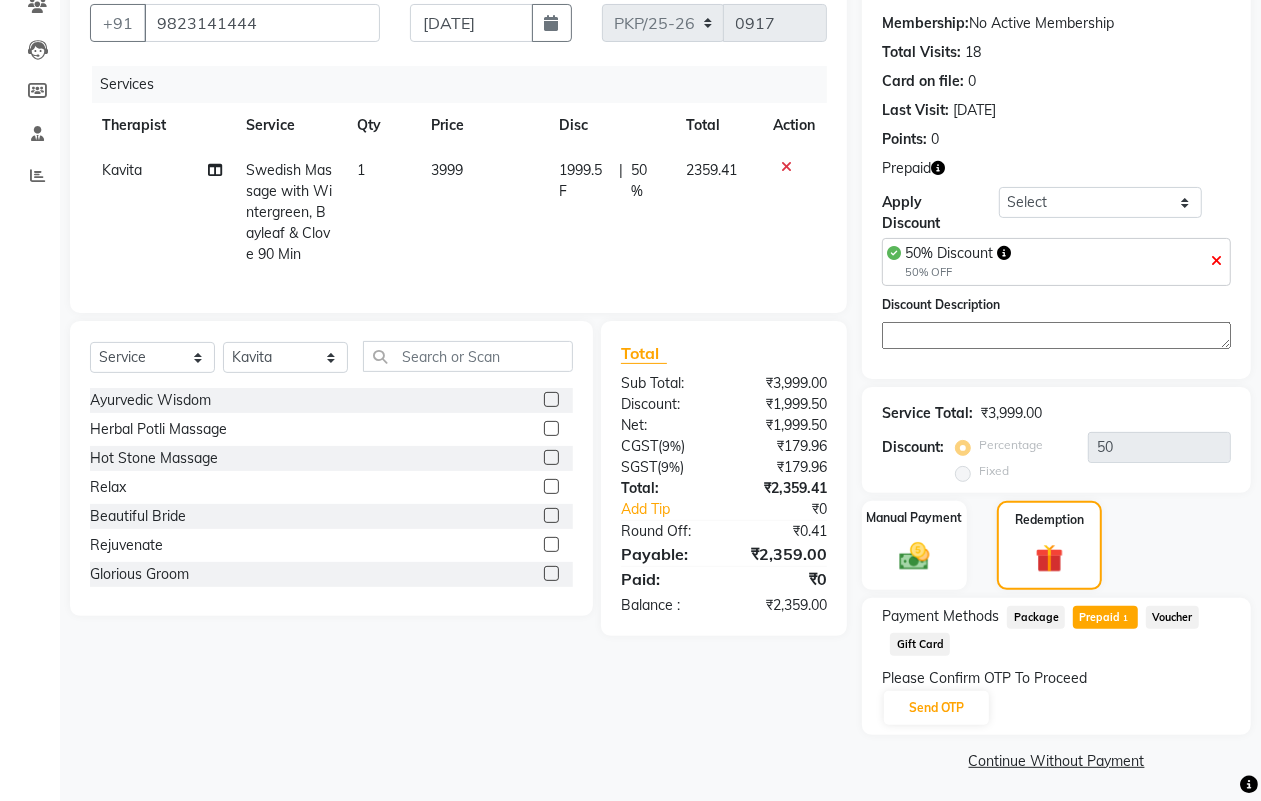 scroll, scrollTop: 186, scrollLeft: 0, axis: vertical 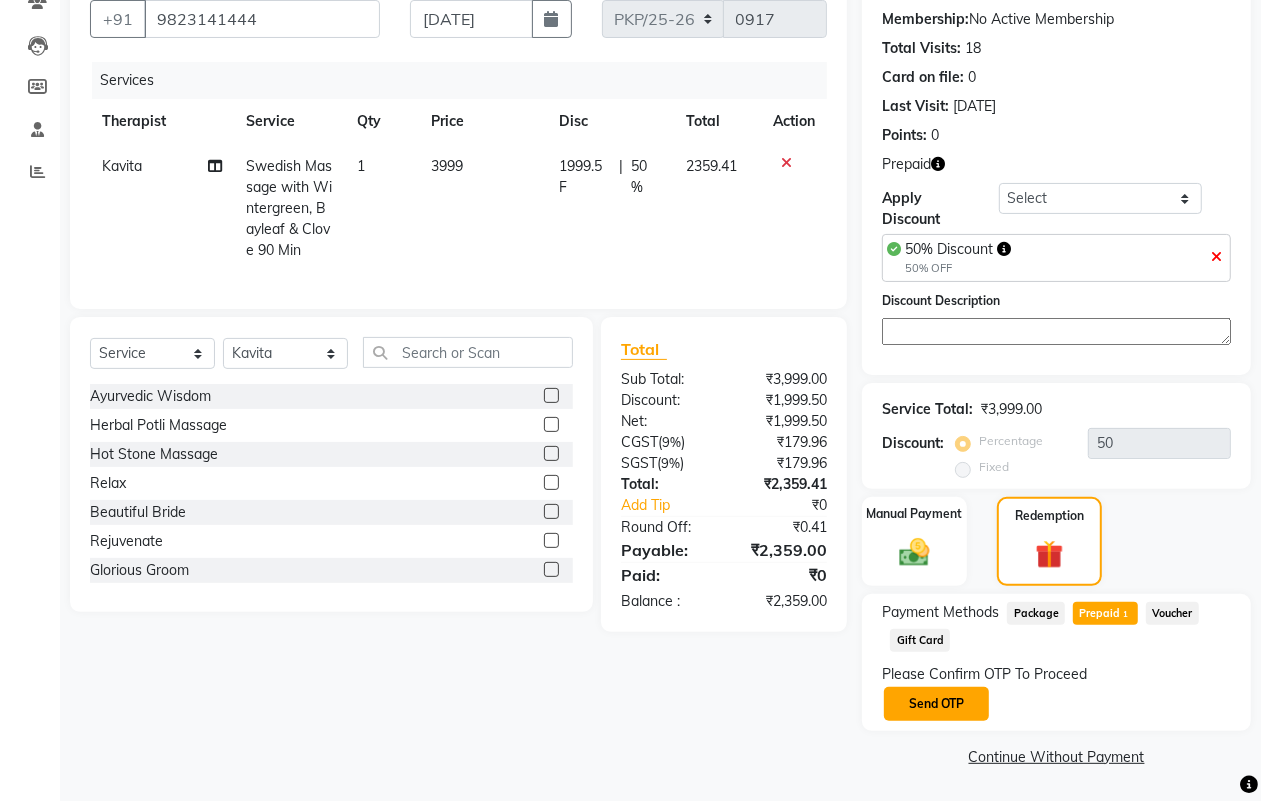 click on "Send OTP" 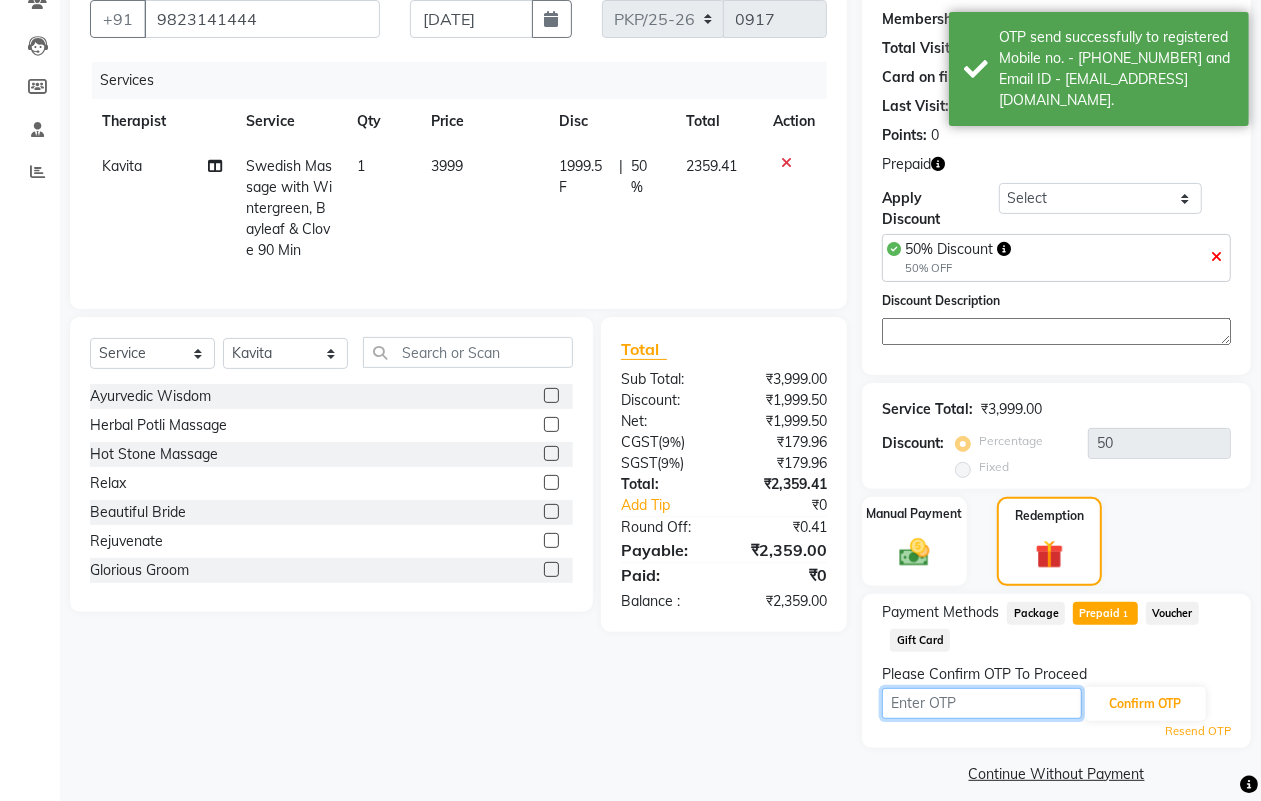 click at bounding box center (982, 703) 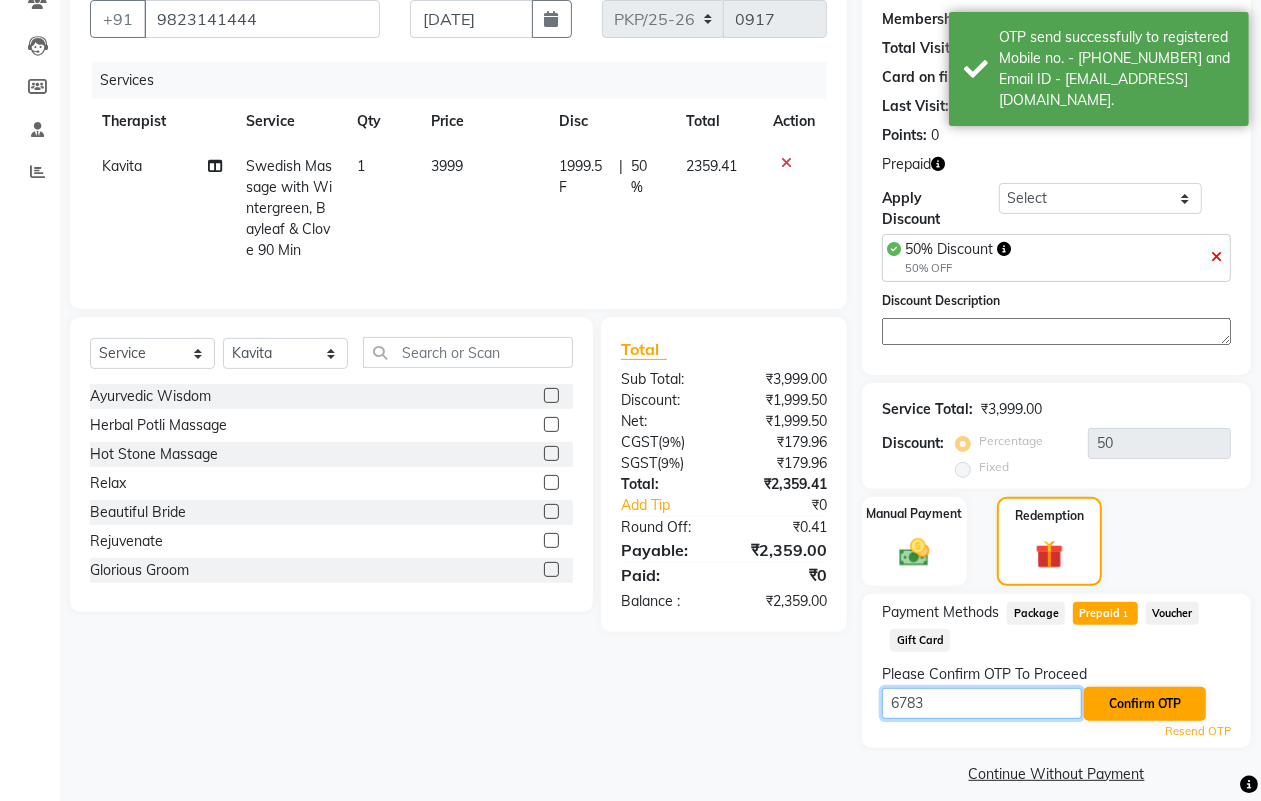 type on "6783" 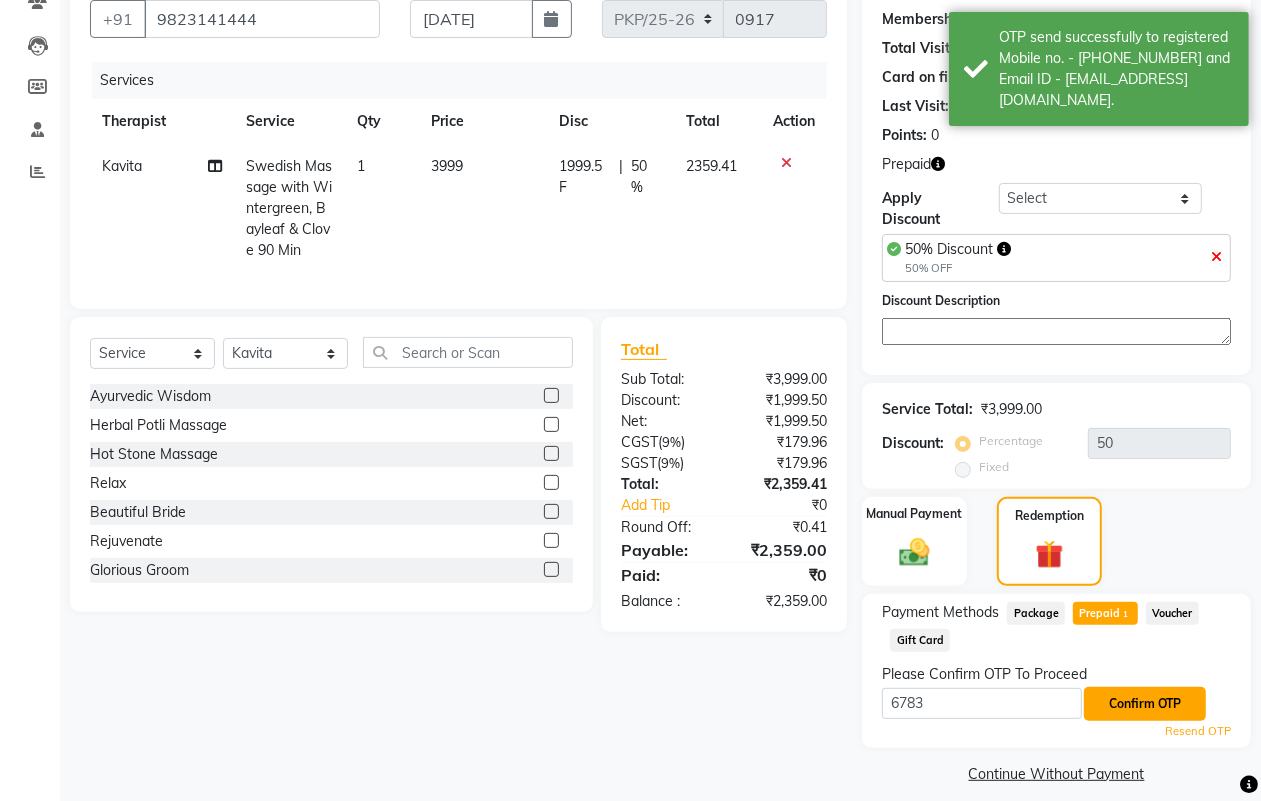 click on "Confirm OTP" 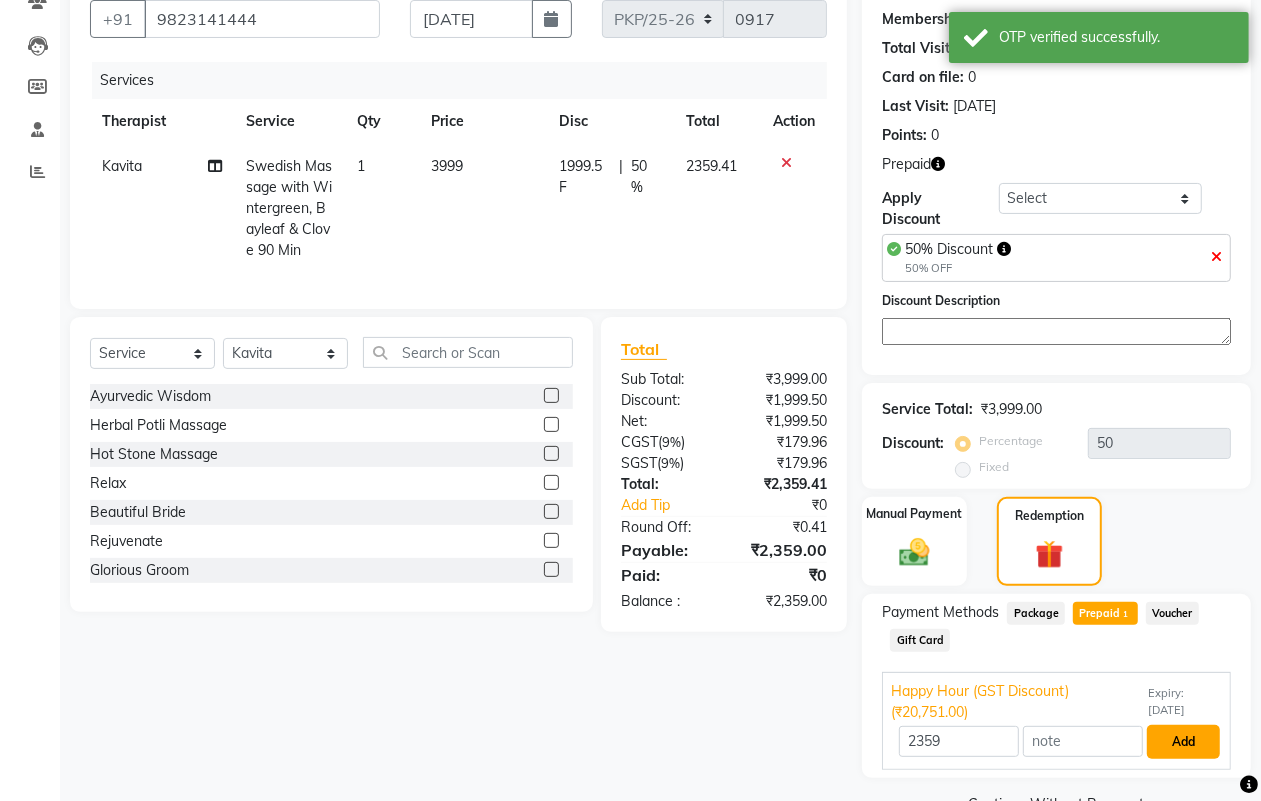 click on "Add" at bounding box center [1183, 742] 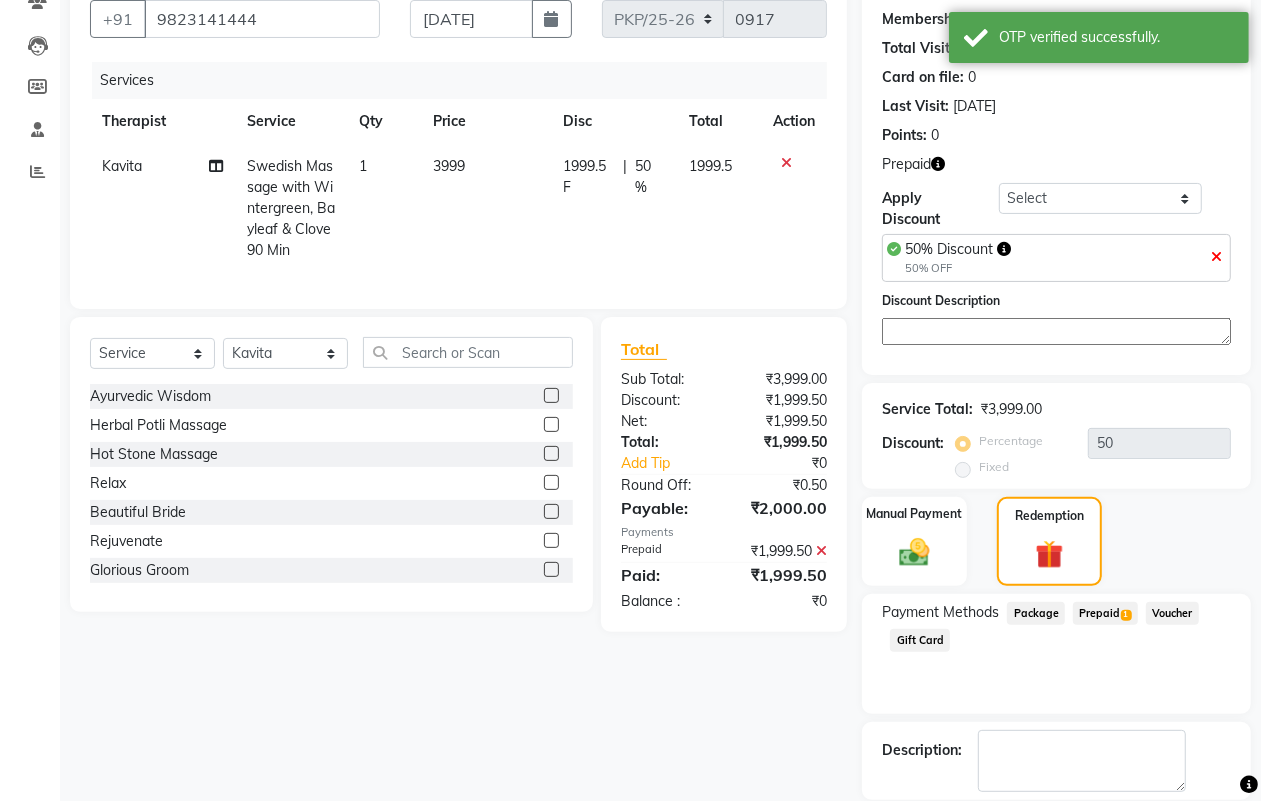scroll, scrollTop: 283, scrollLeft: 0, axis: vertical 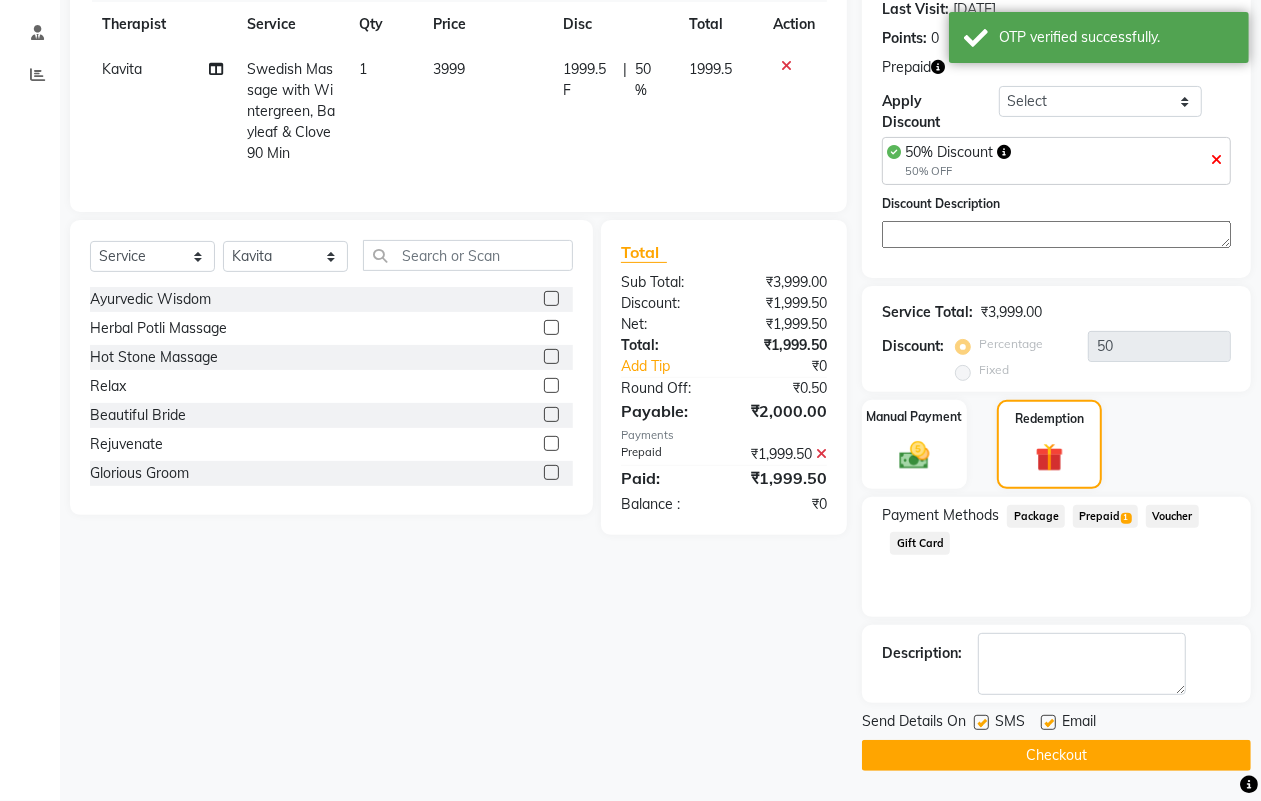 click on "Checkout" 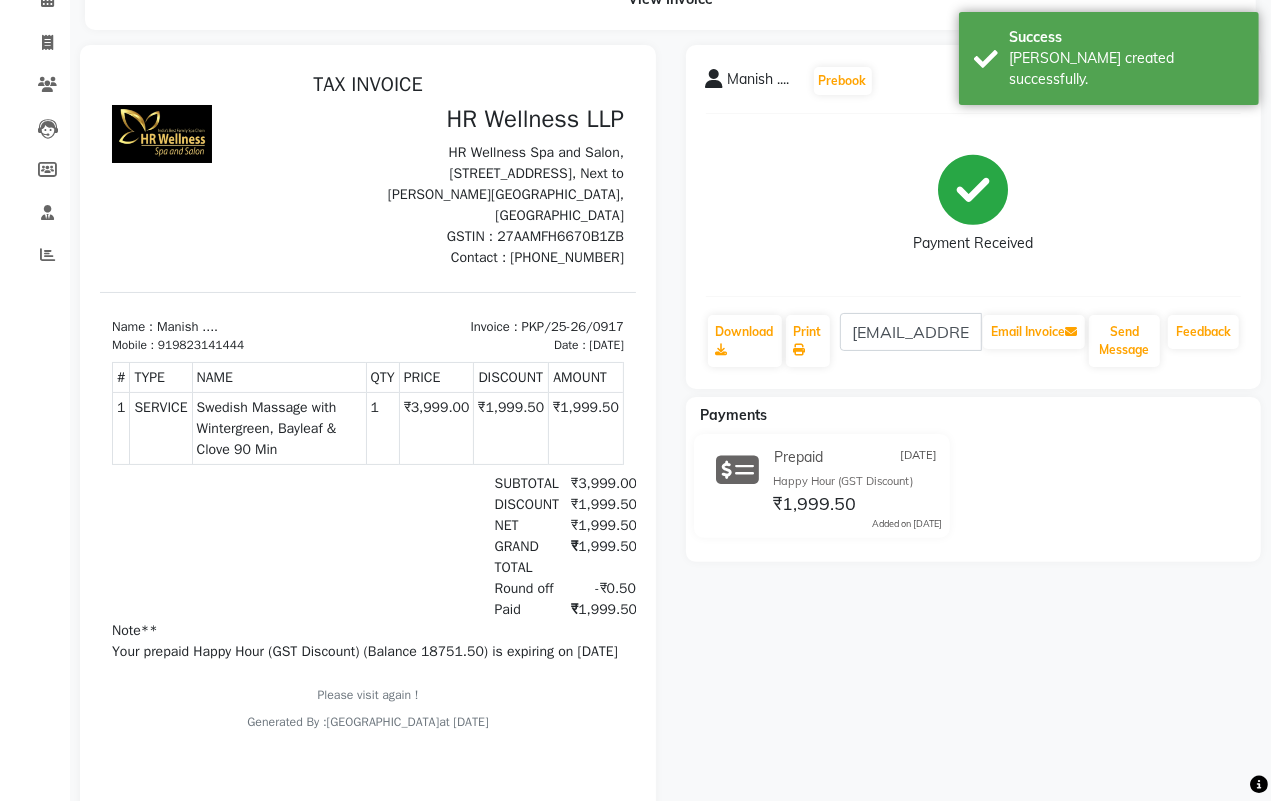 scroll, scrollTop: 0, scrollLeft: 0, axis: both 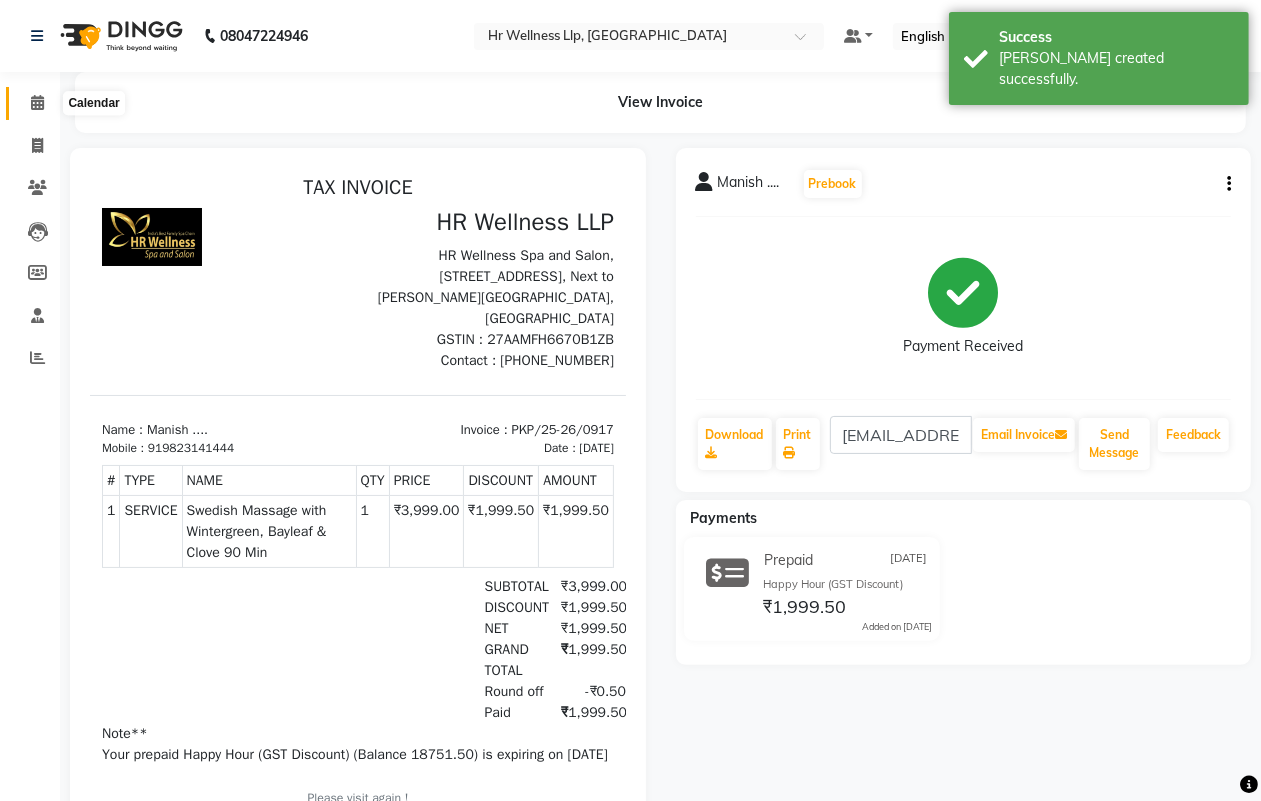 click 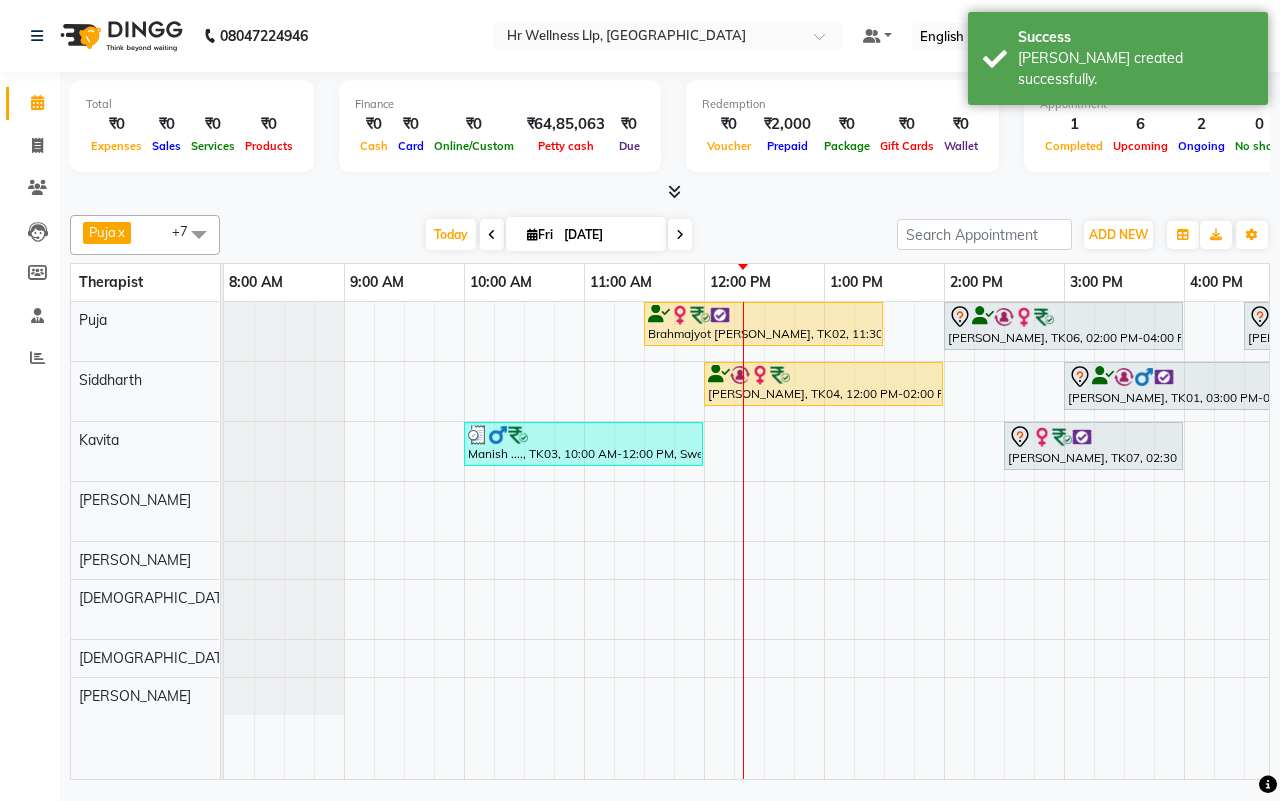 click on "[DATE]  [DATE]" at bounding box center [558, 235] 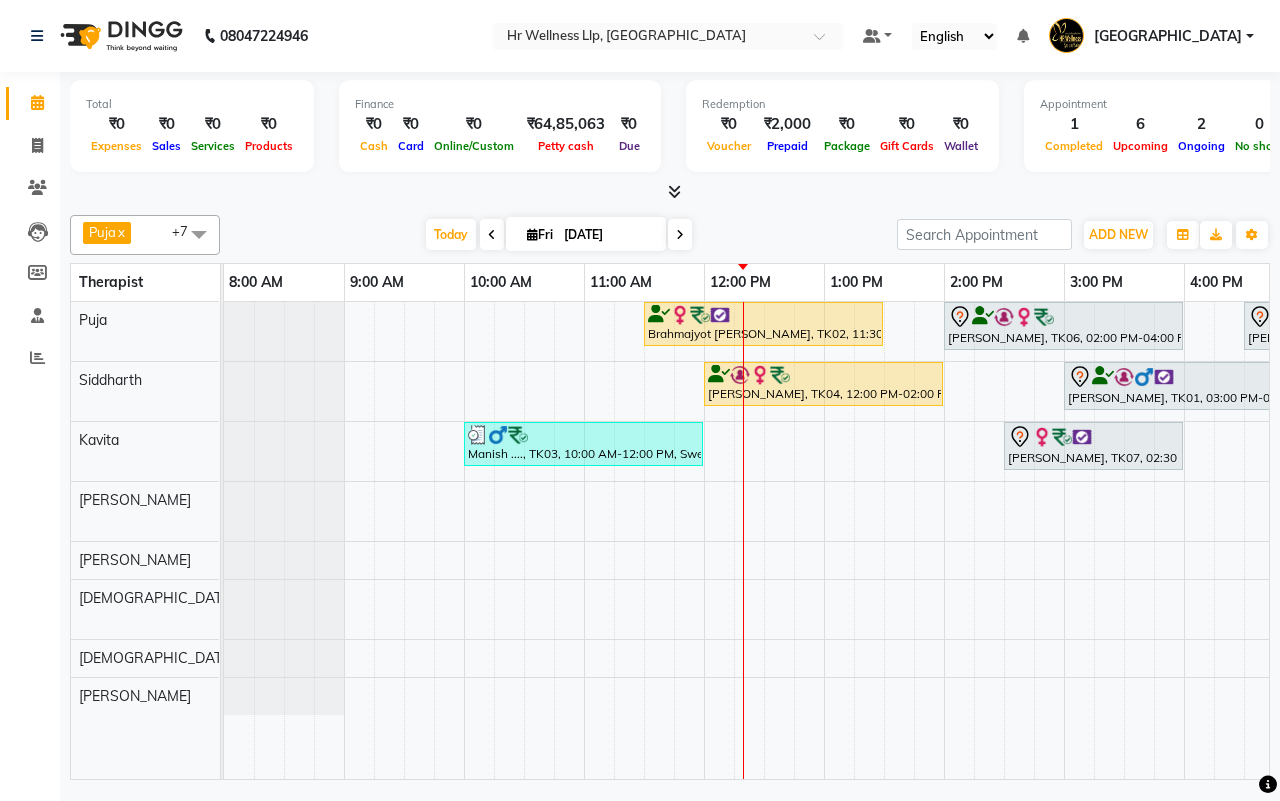 scroll, scrollTop: 0, scrollLeft: 228, axis: horizontal 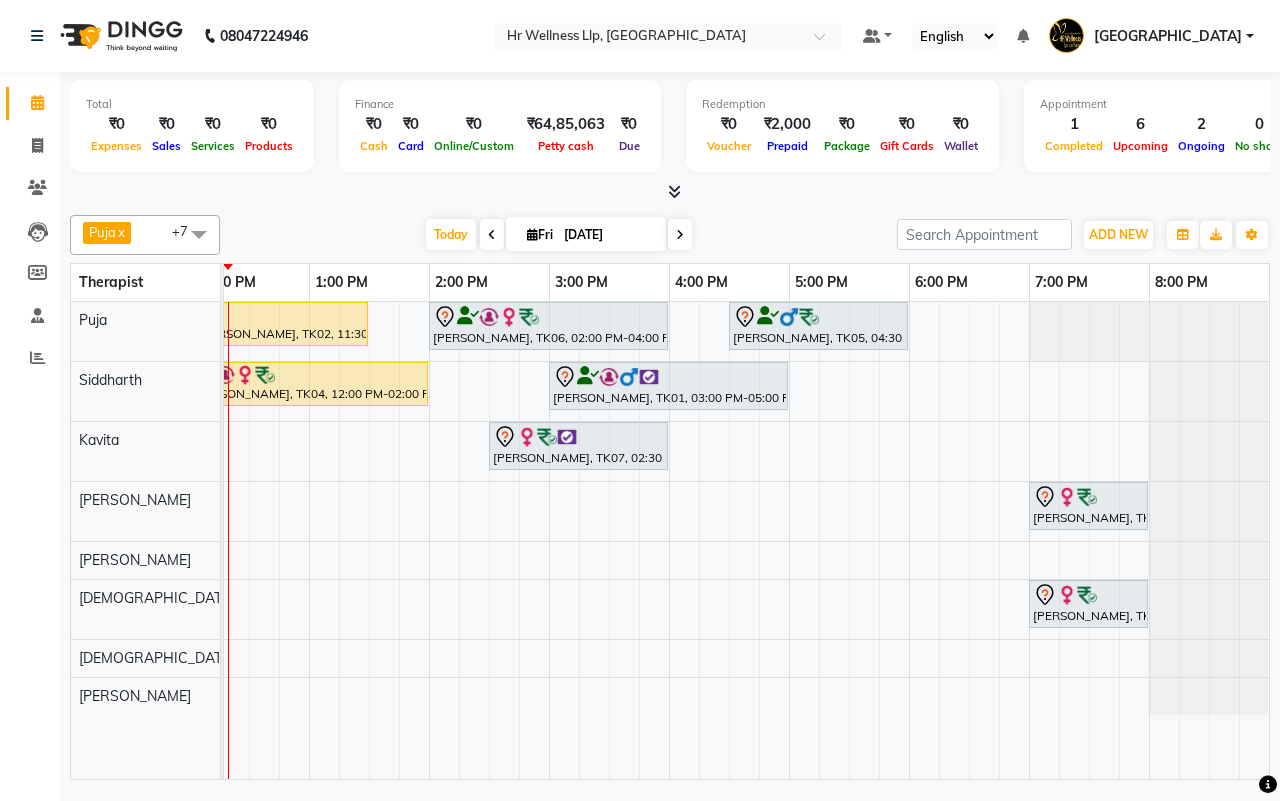 click at bounding box center (680, 235) 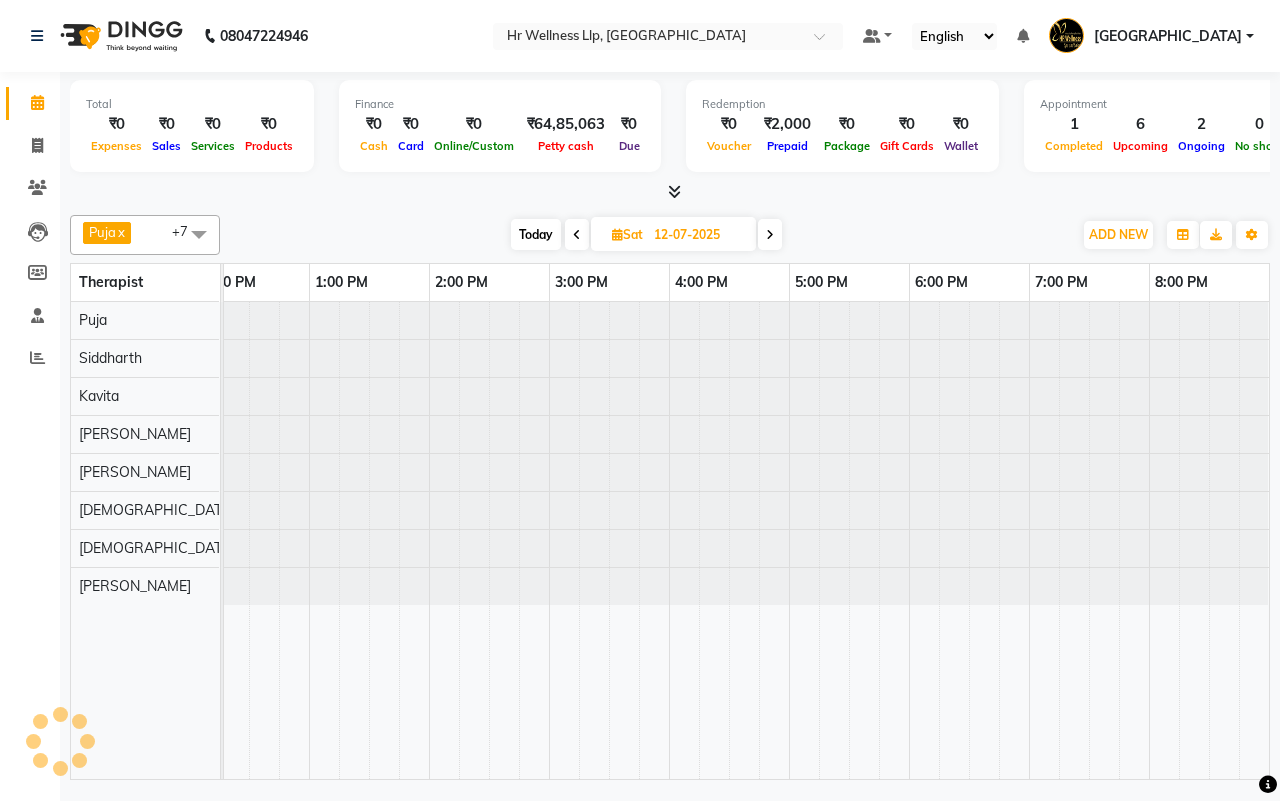 scroll, scrollTop: 0, scrollLeft: 481, axis: horizontal 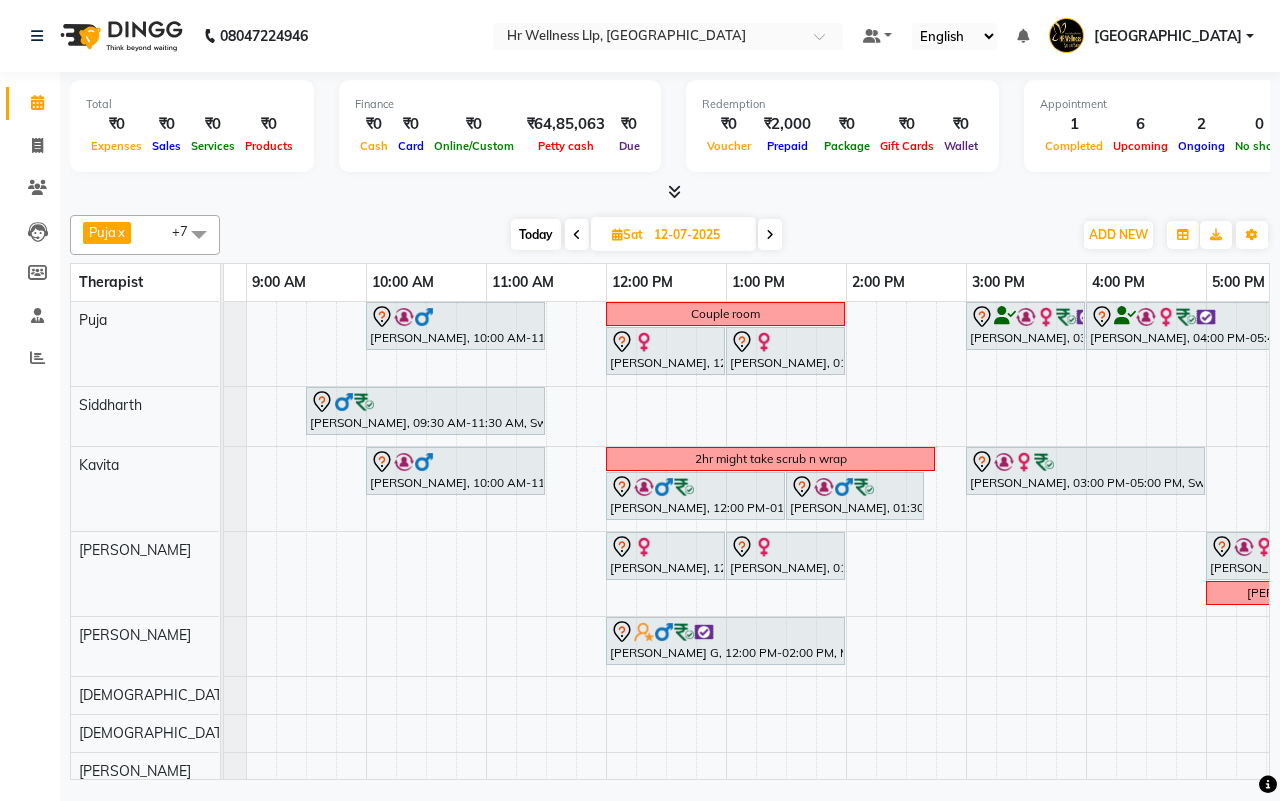 click on "Today" at bounding box center (536, 234) 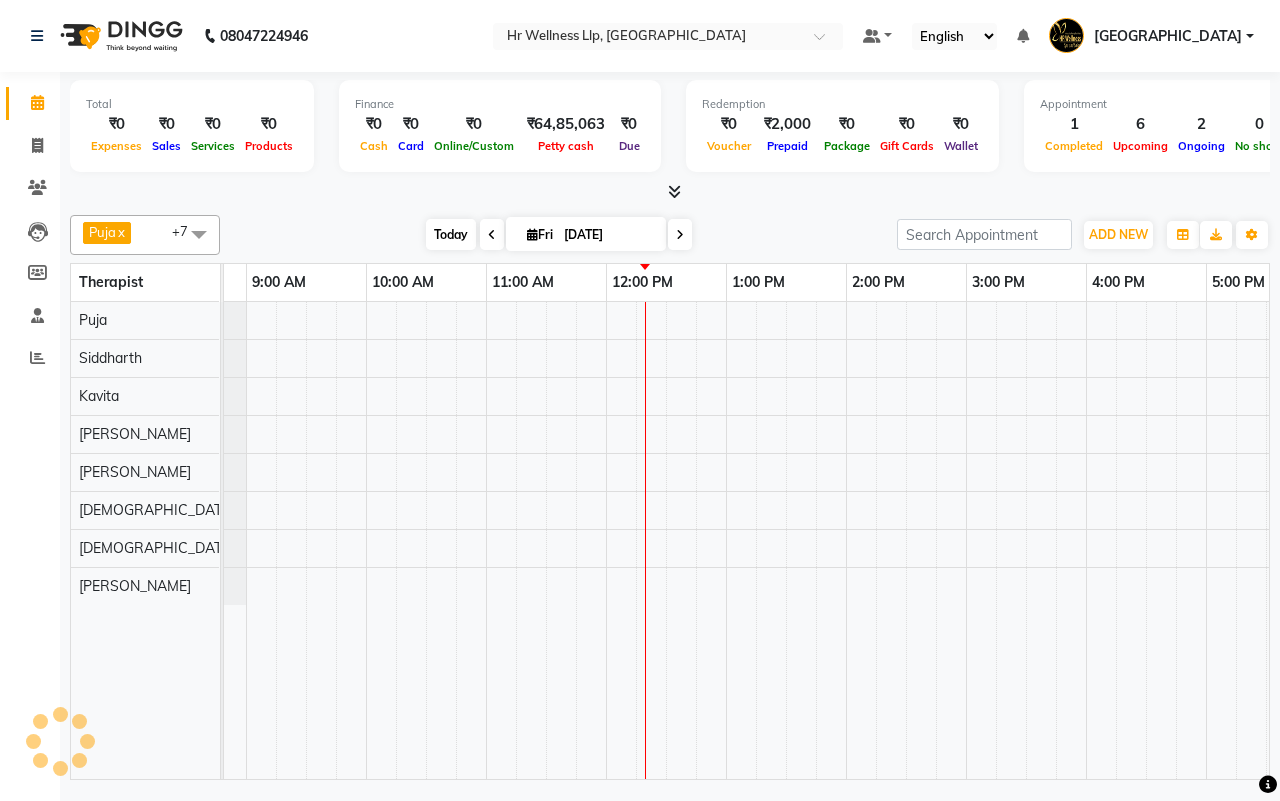 scroll, scrollTop: 0, scrollLeft: 481, axis: horizontal 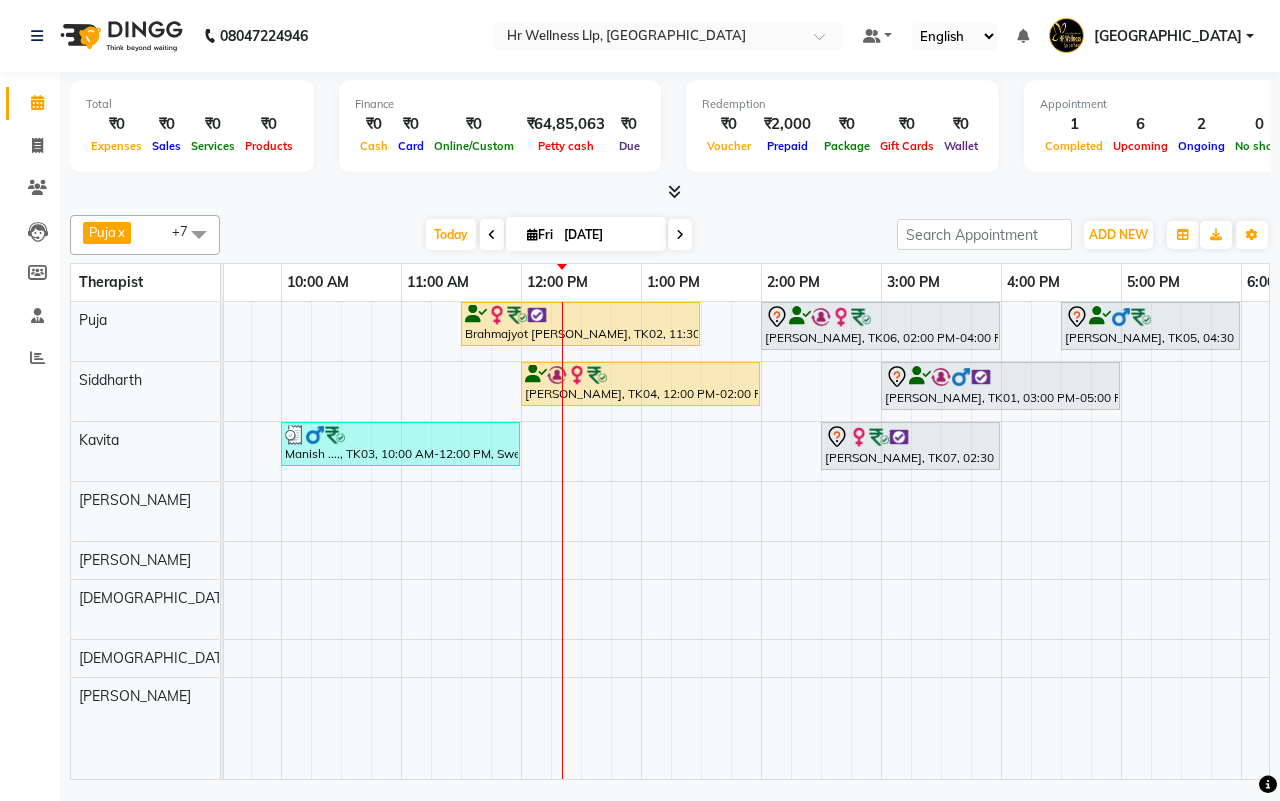 click at bounding box center [680, 234] 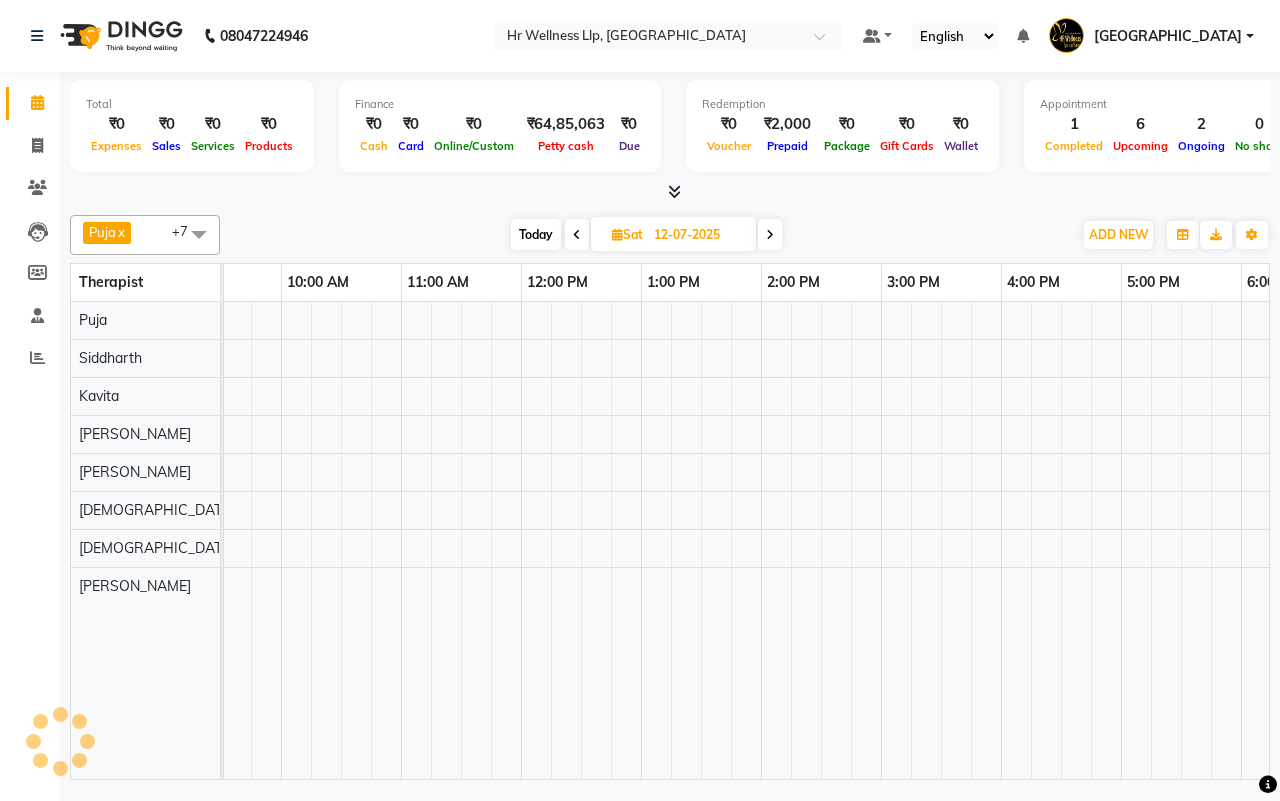 scroll, scrollTop: 0, scrollLeft: 481, axis: horizontal 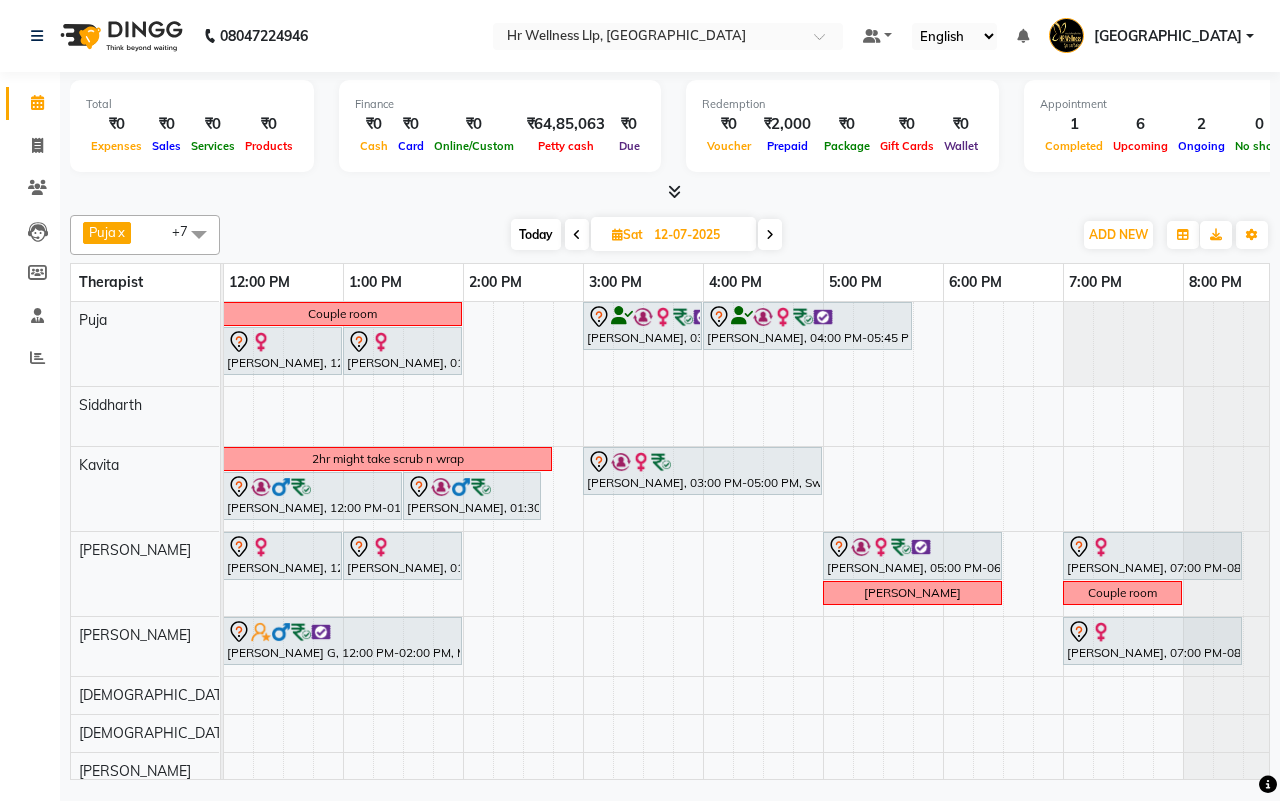 click at bounding box center (770, 235) 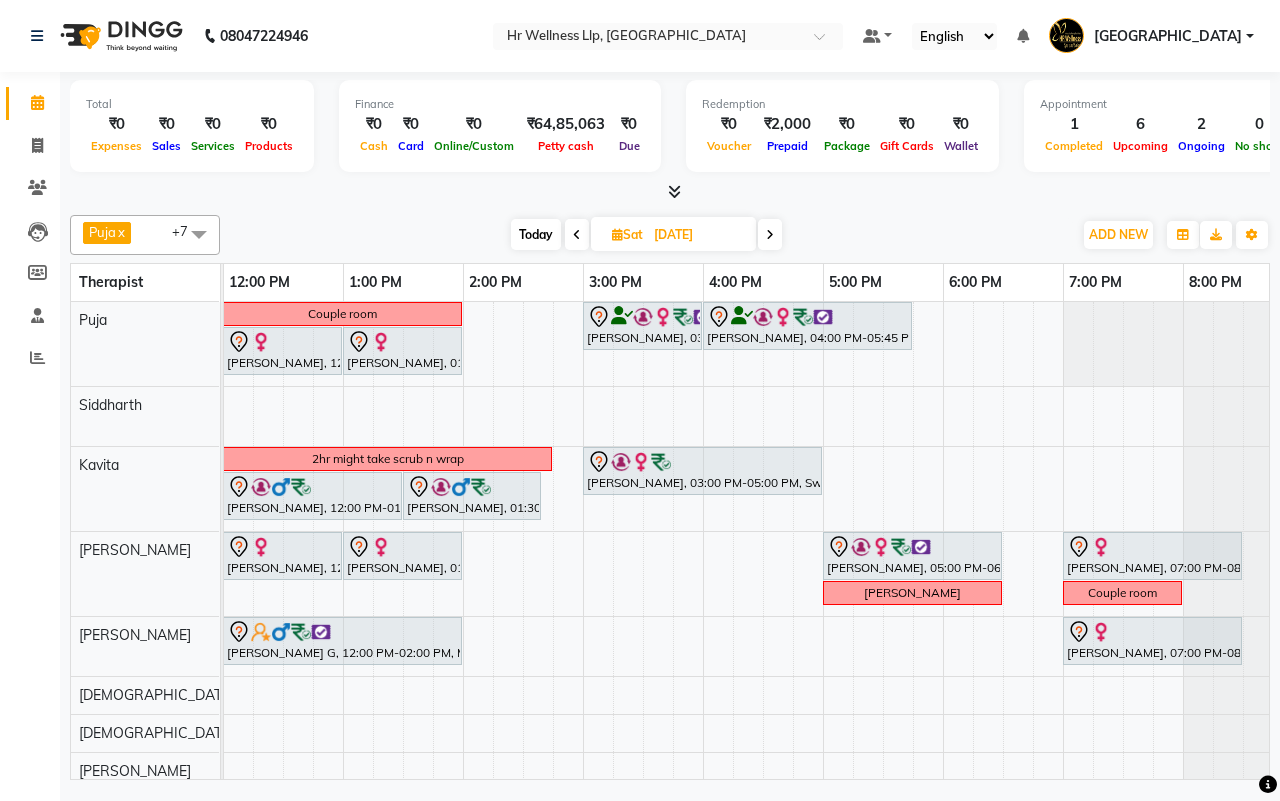 scroll, scrollTop: 0, scrollLeft: 0, axis: both 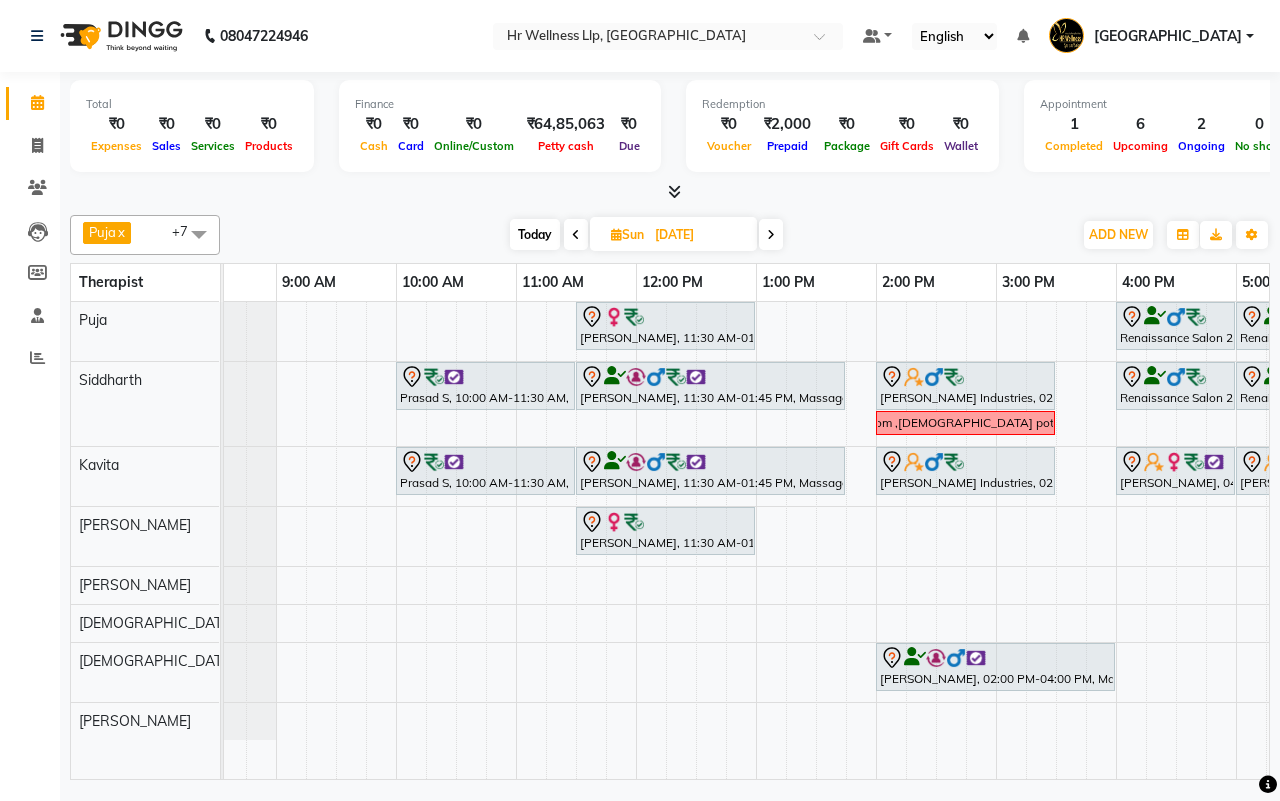 click on "Today" at bounding box center (535, 234) 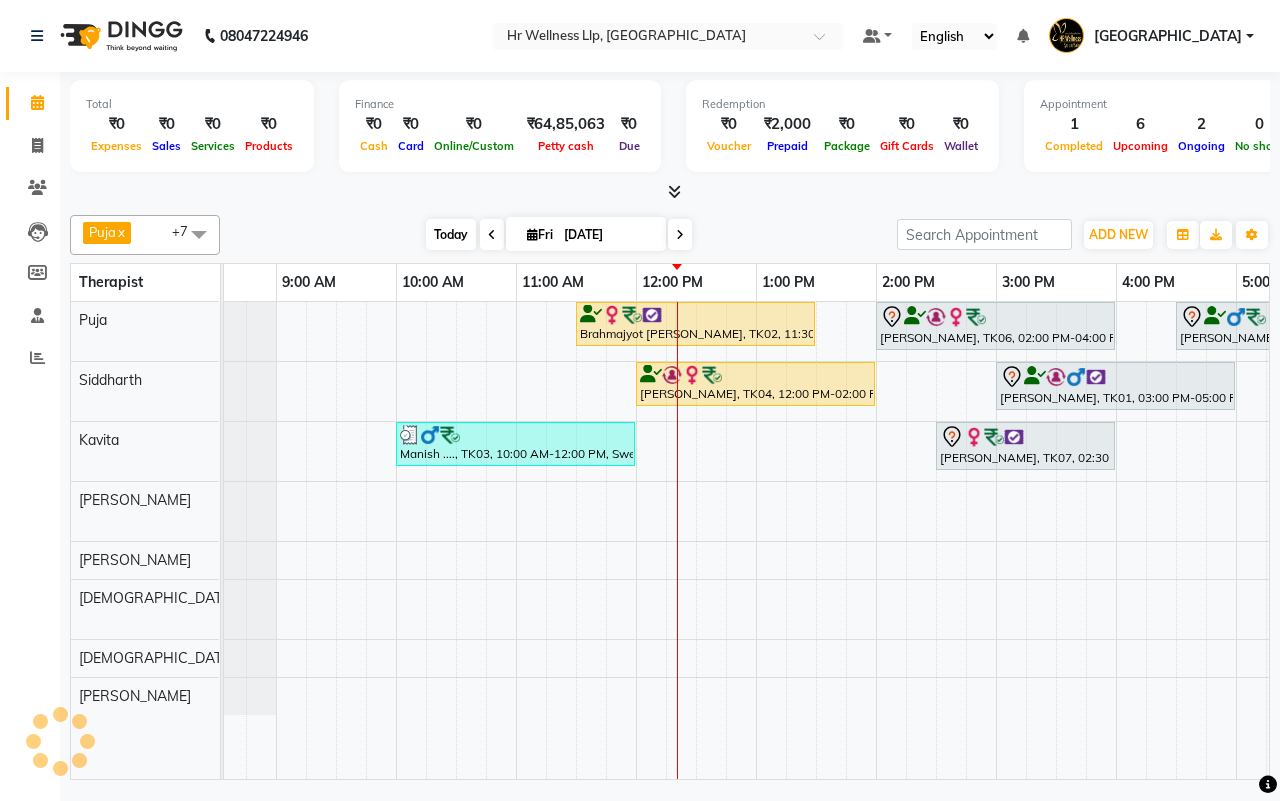scroll, scrollTop: 0, scrollLeft: 481, axis: horizontal 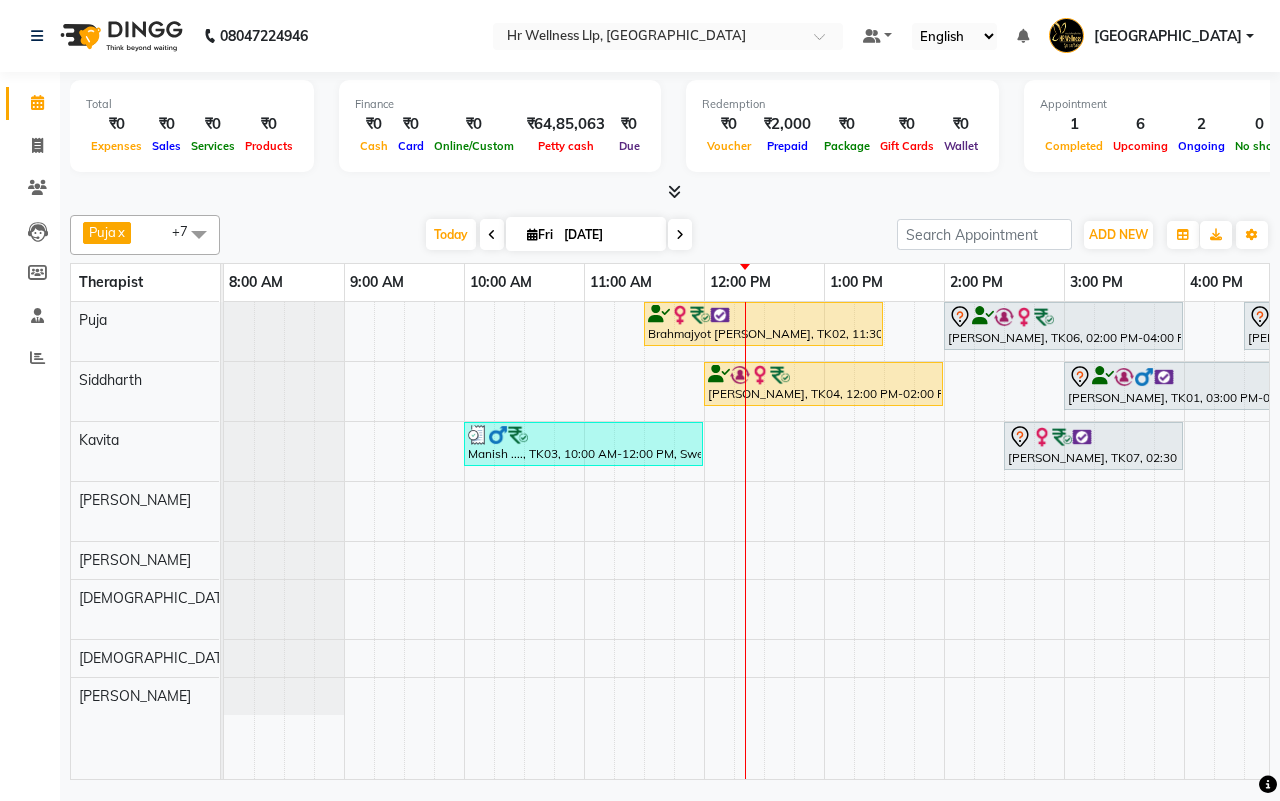 click at bounding box center [492, 234] 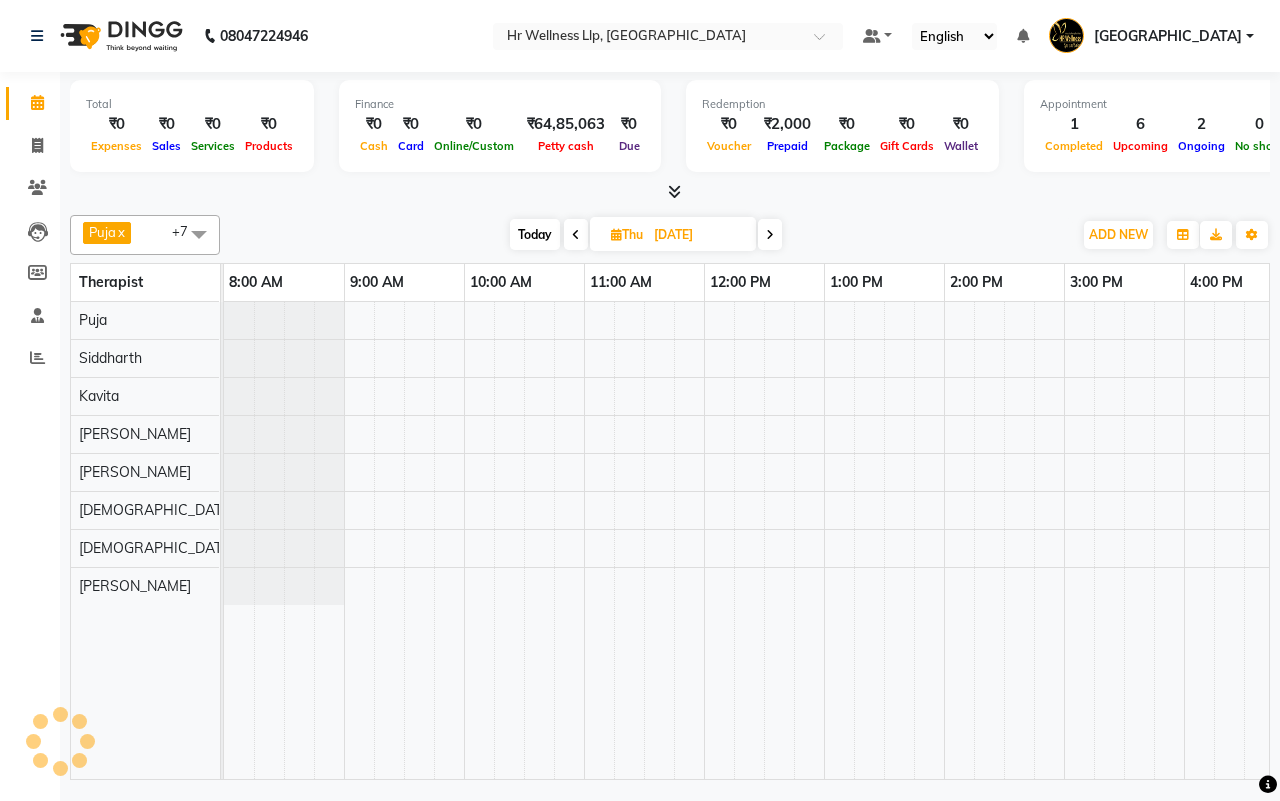 scroll, scrollTop: 0, scrollLeft: 481, axis: horizontal 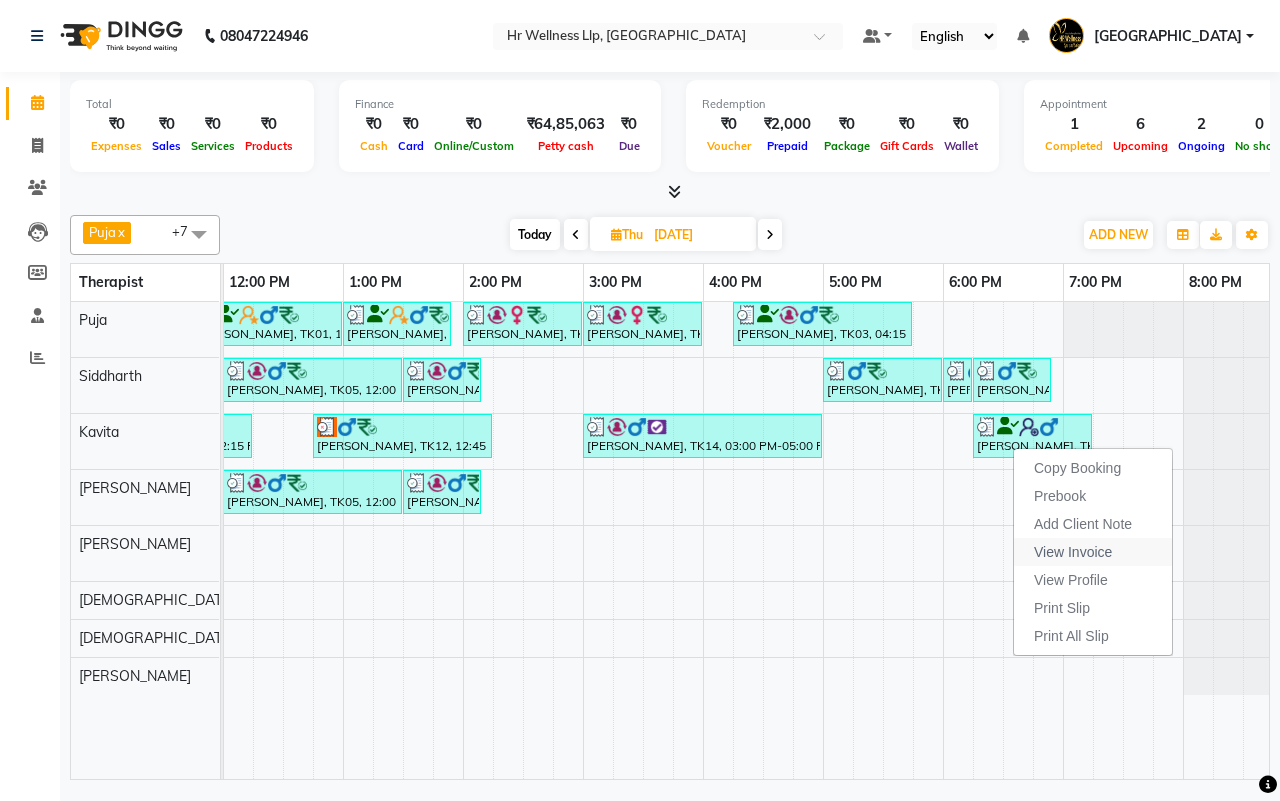 click on "View Invoice" at bounding box center (1073, 552) 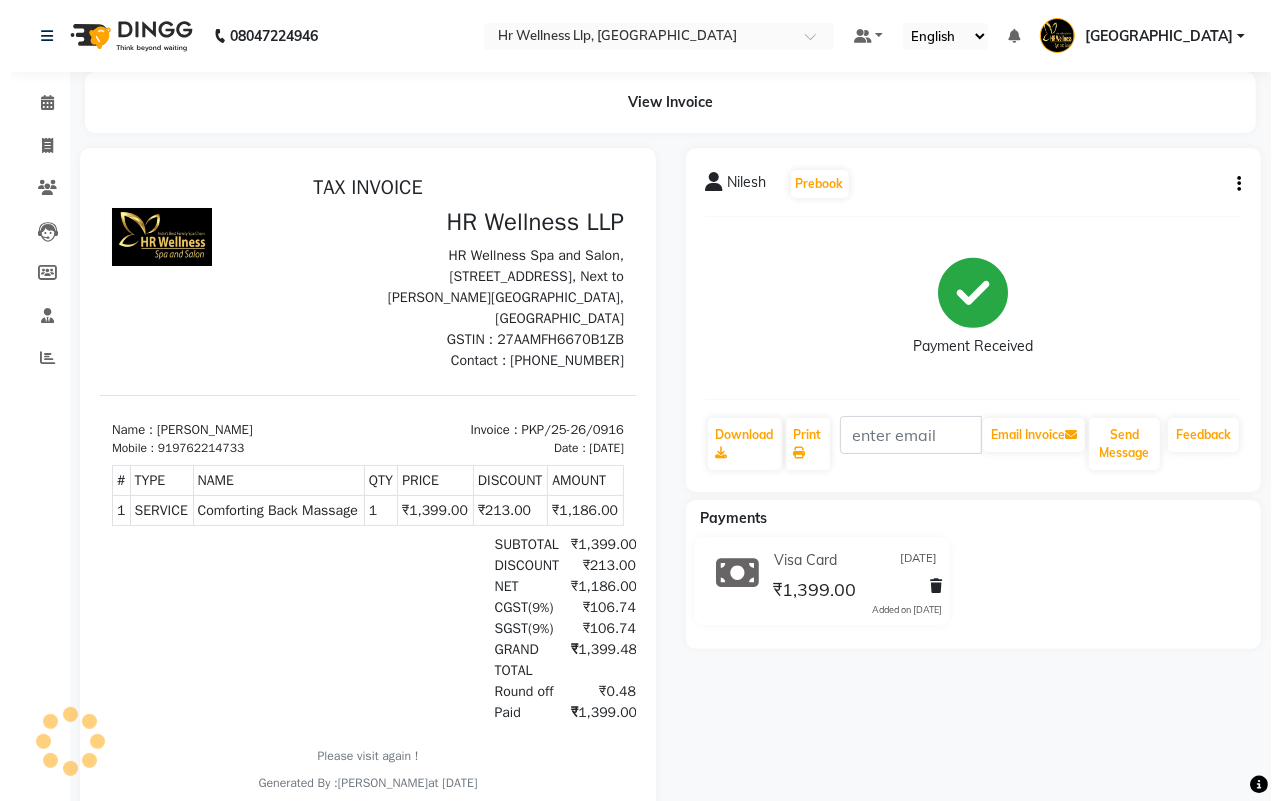 scroll, scrollTop: 0, scrollLeft: 0, axis: both 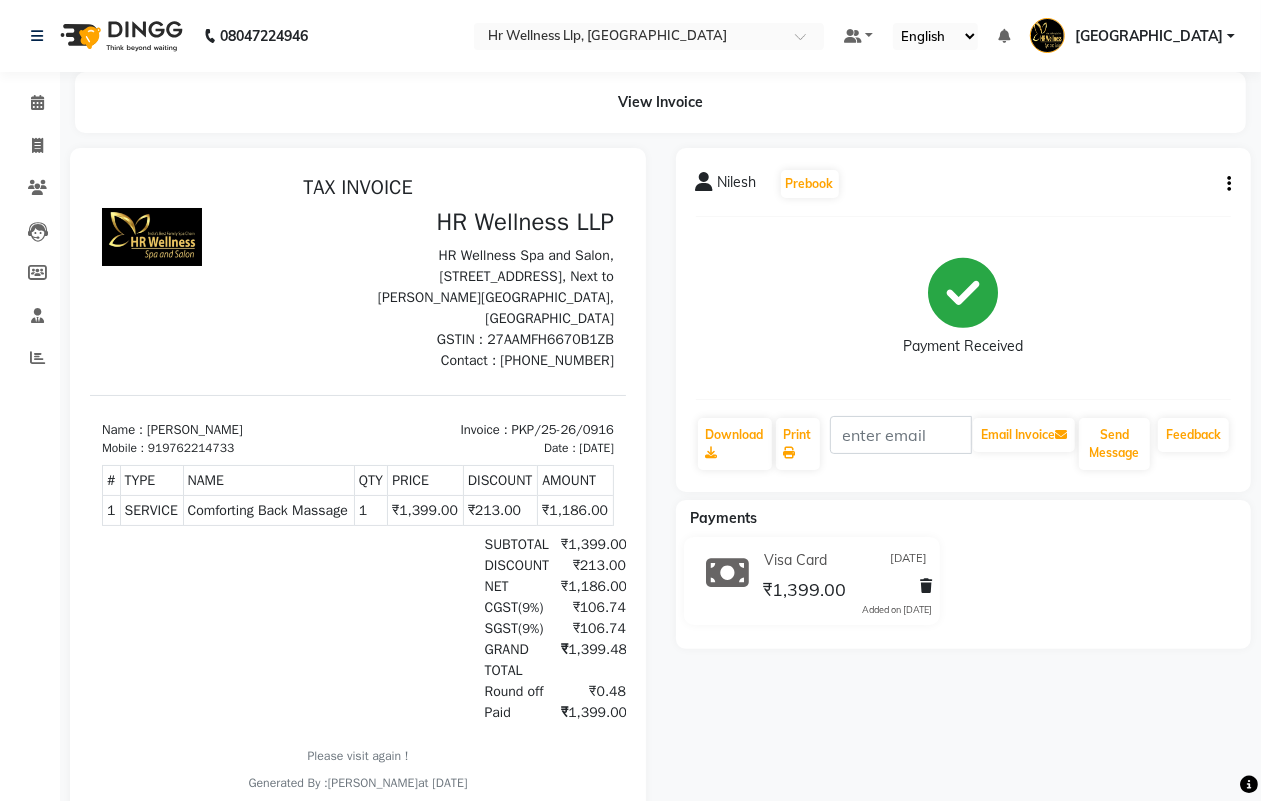 click on "Payment Received" 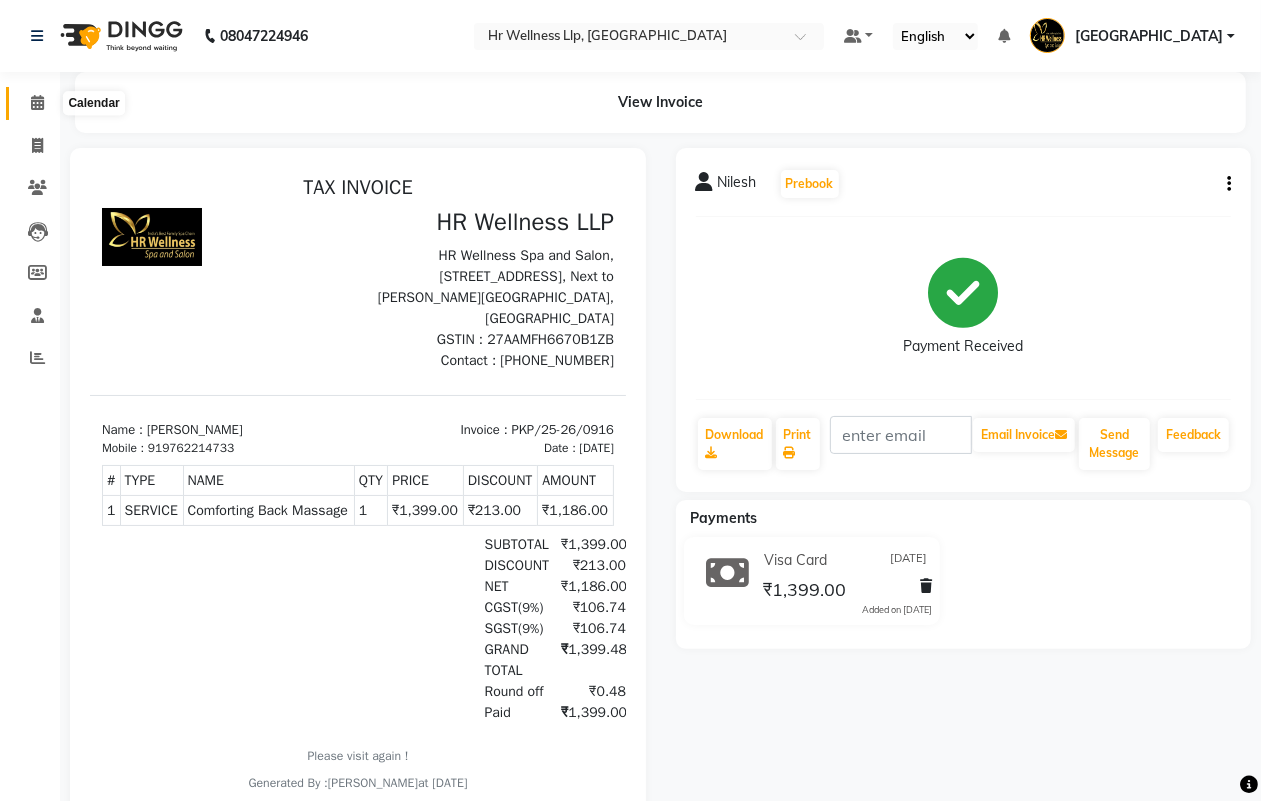 click 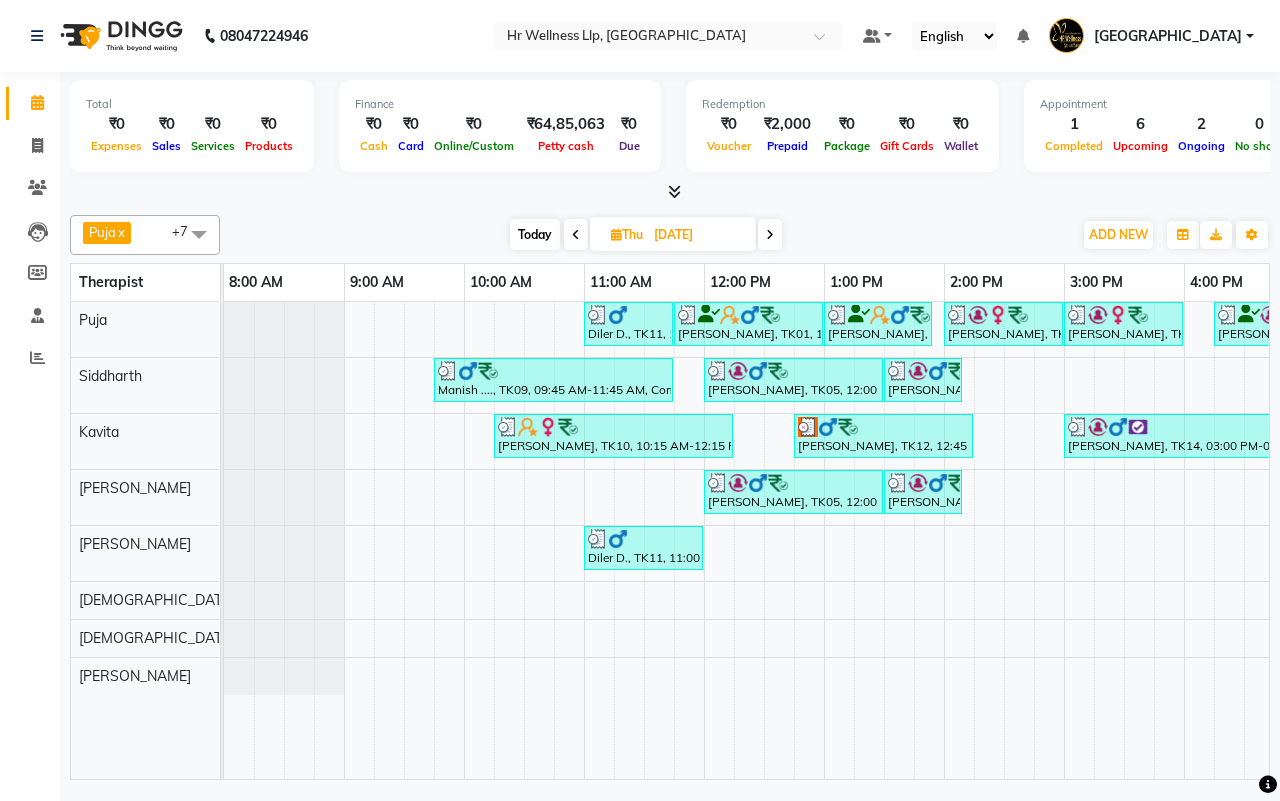 click on "Today  Thu 10-07-2025" at bounding box center (646, 235) 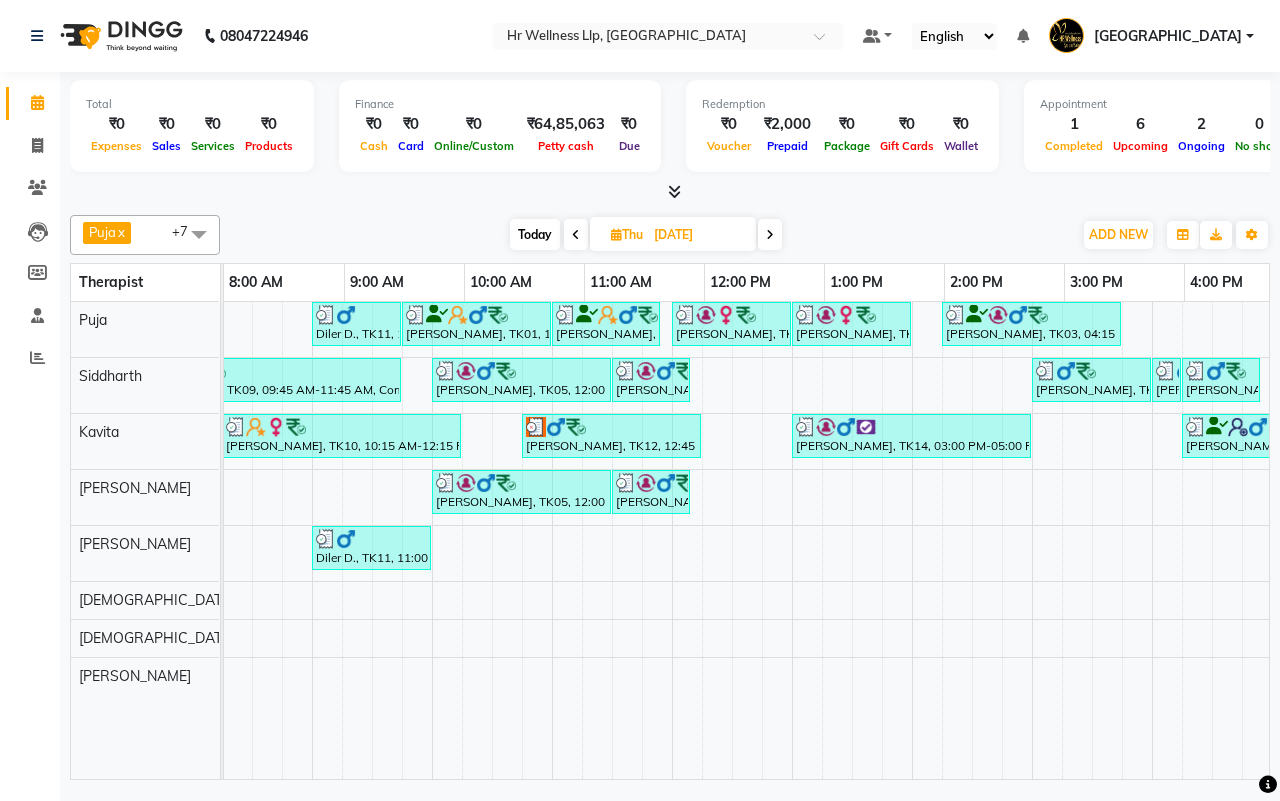 scroll, scrollTop: 0, scrollLeft: 423, axis: horizontal 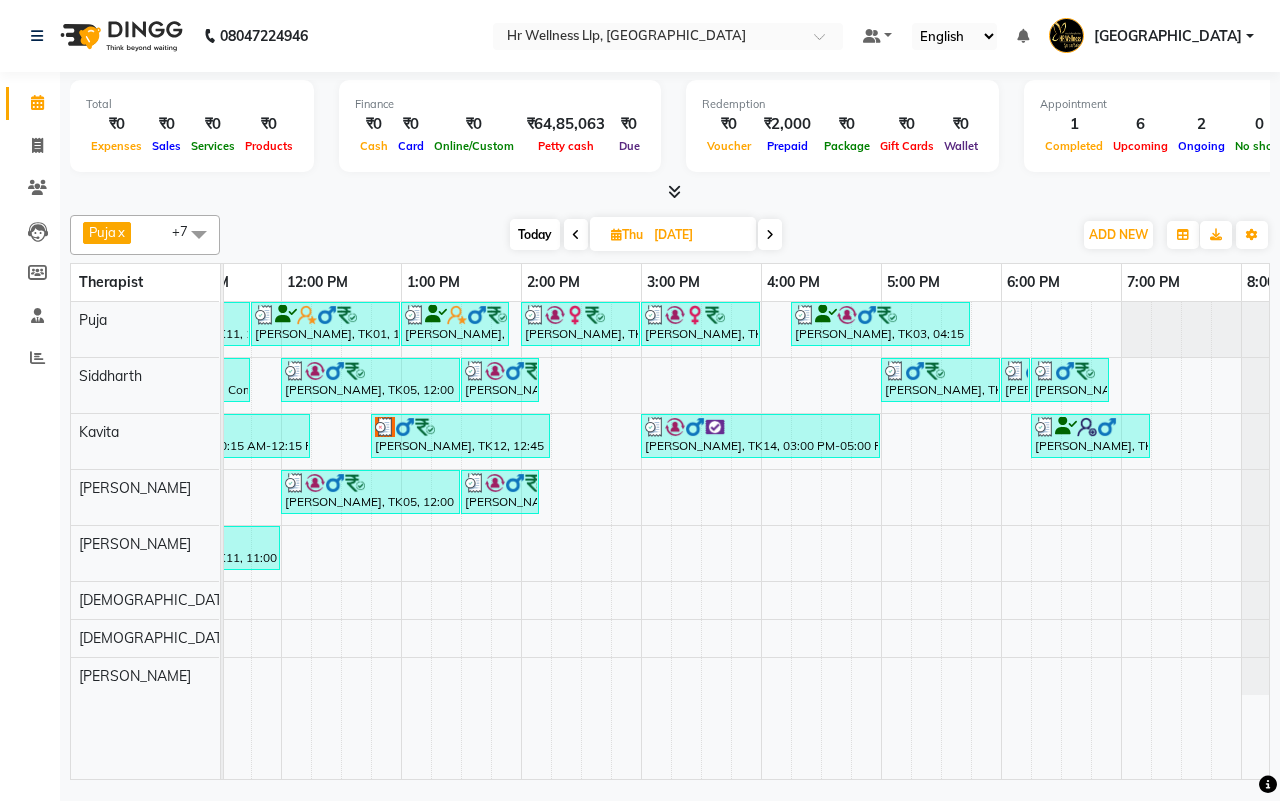 click at bounding box center (770, 234) 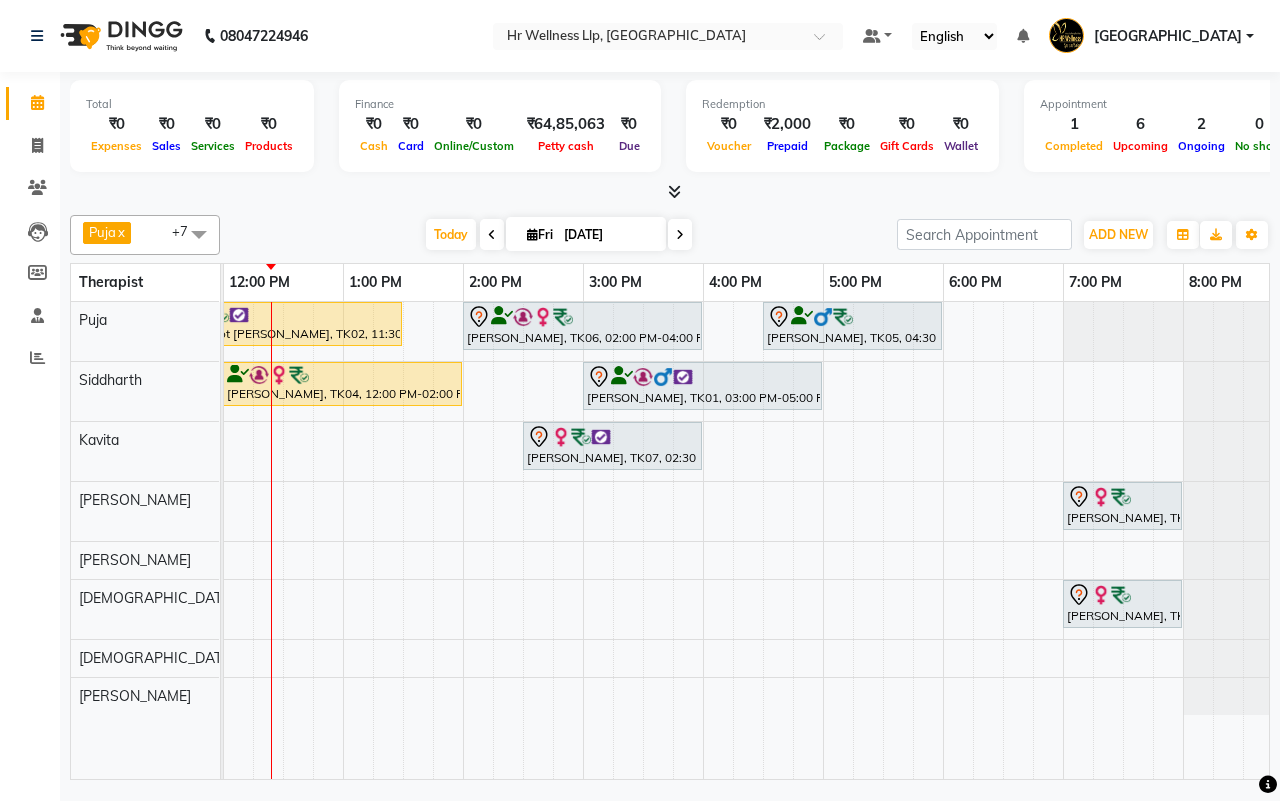 click on "[DATE]  [DATE]" at bounding box center (558, 235) 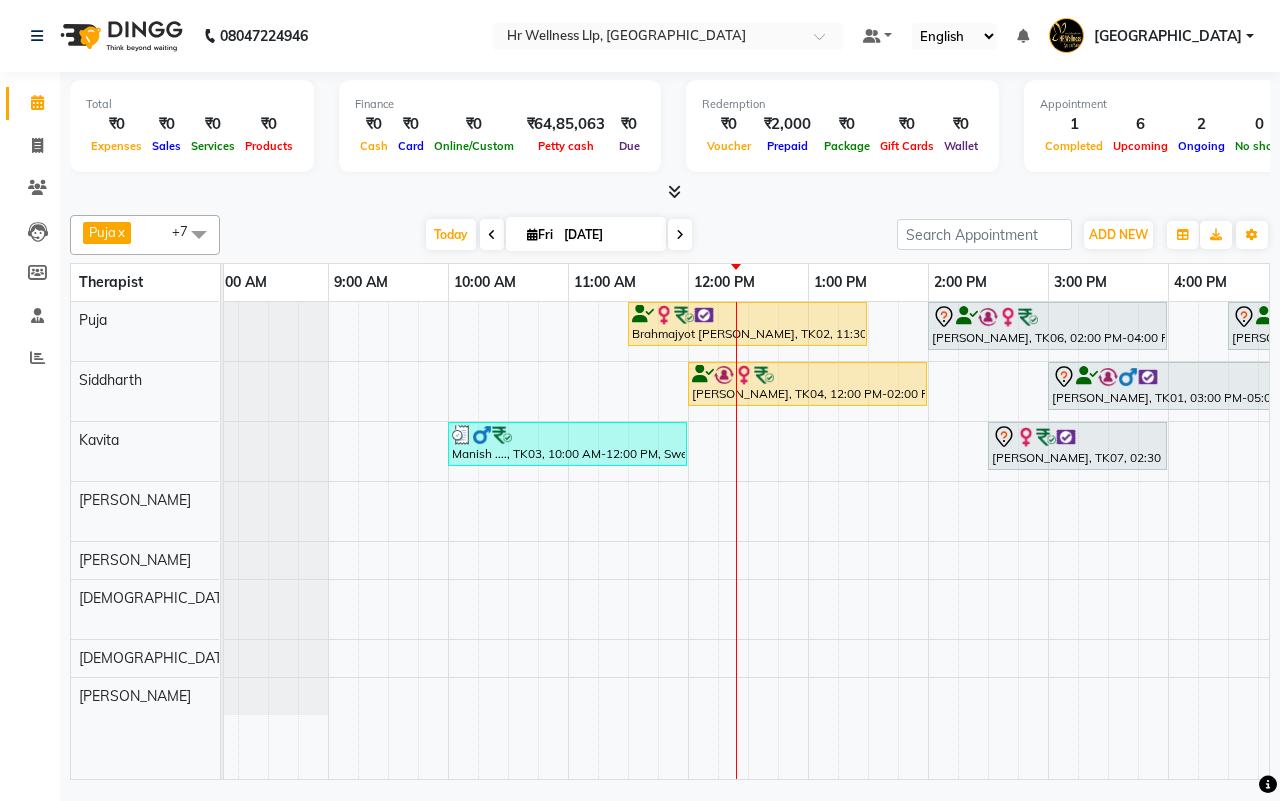 scroll, scrollTop: 0, scrollLeft: 0, axis: both 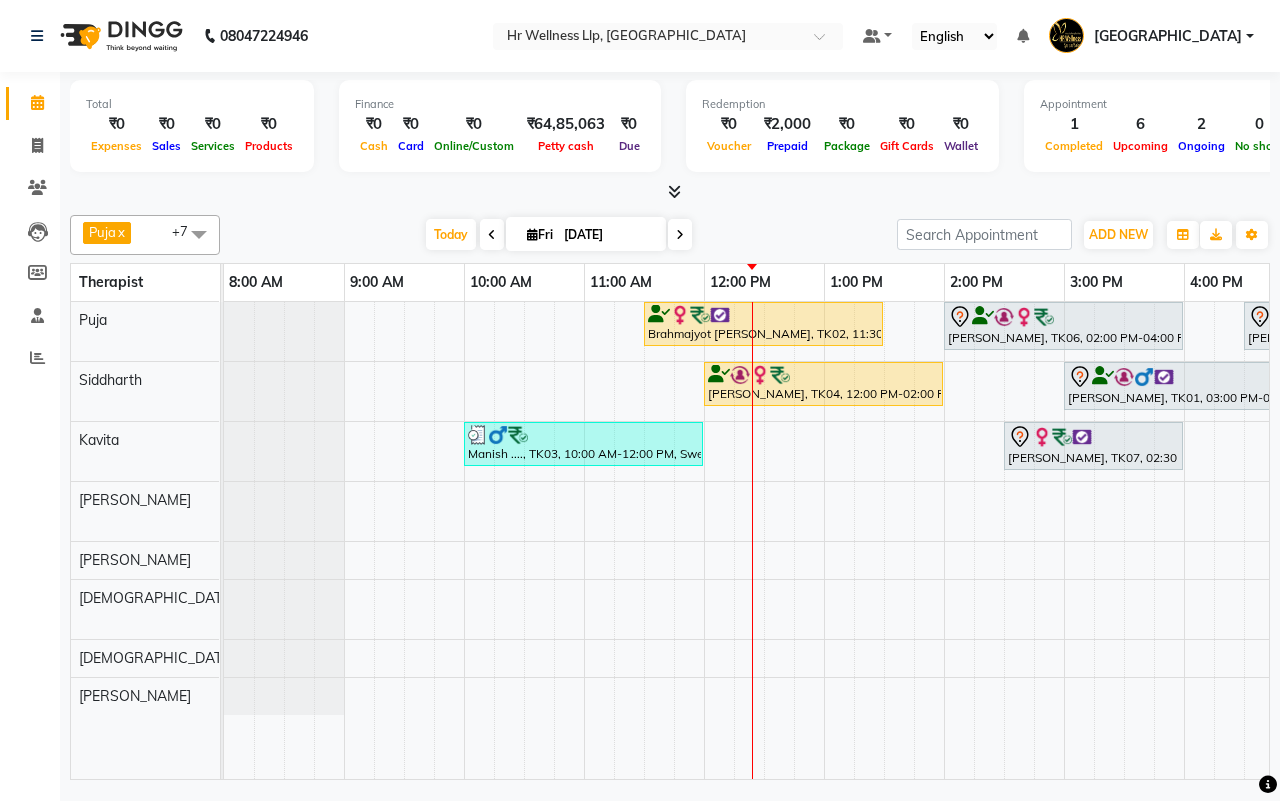 click on "[DATE]  [DATE]" at bounding box center [558, 235] 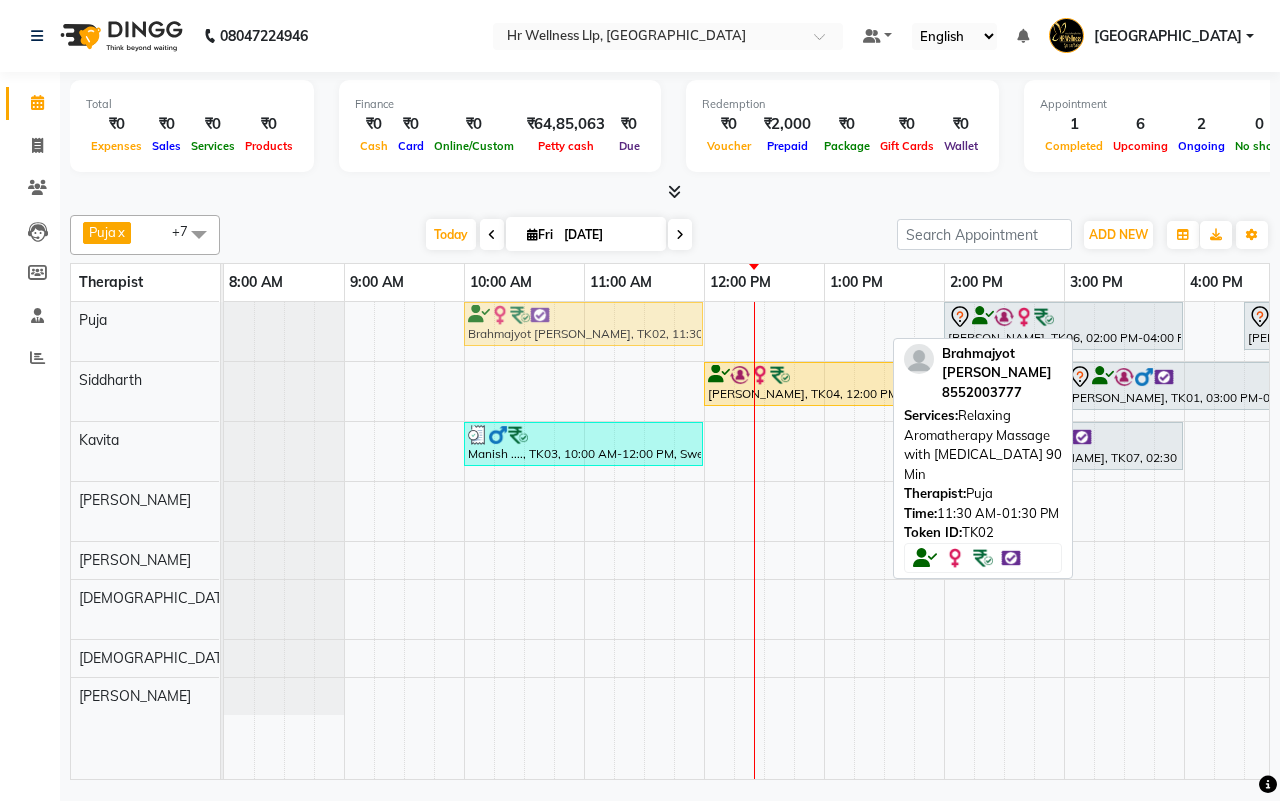 drag, startPoint x: 731, startPoint y: 327, endPoint x: 565, endPoint y: 343, distance: 166.7693 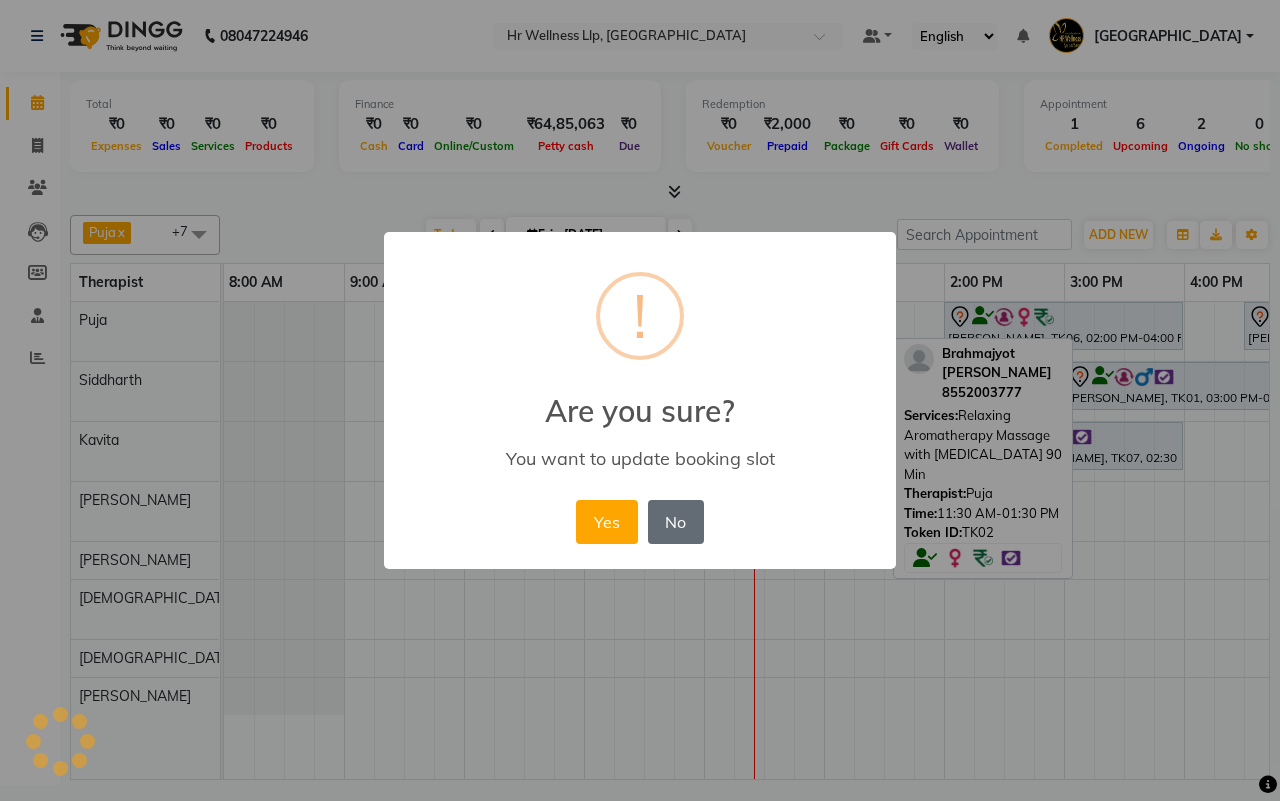 click on "No" at bounding box center (676, 522) 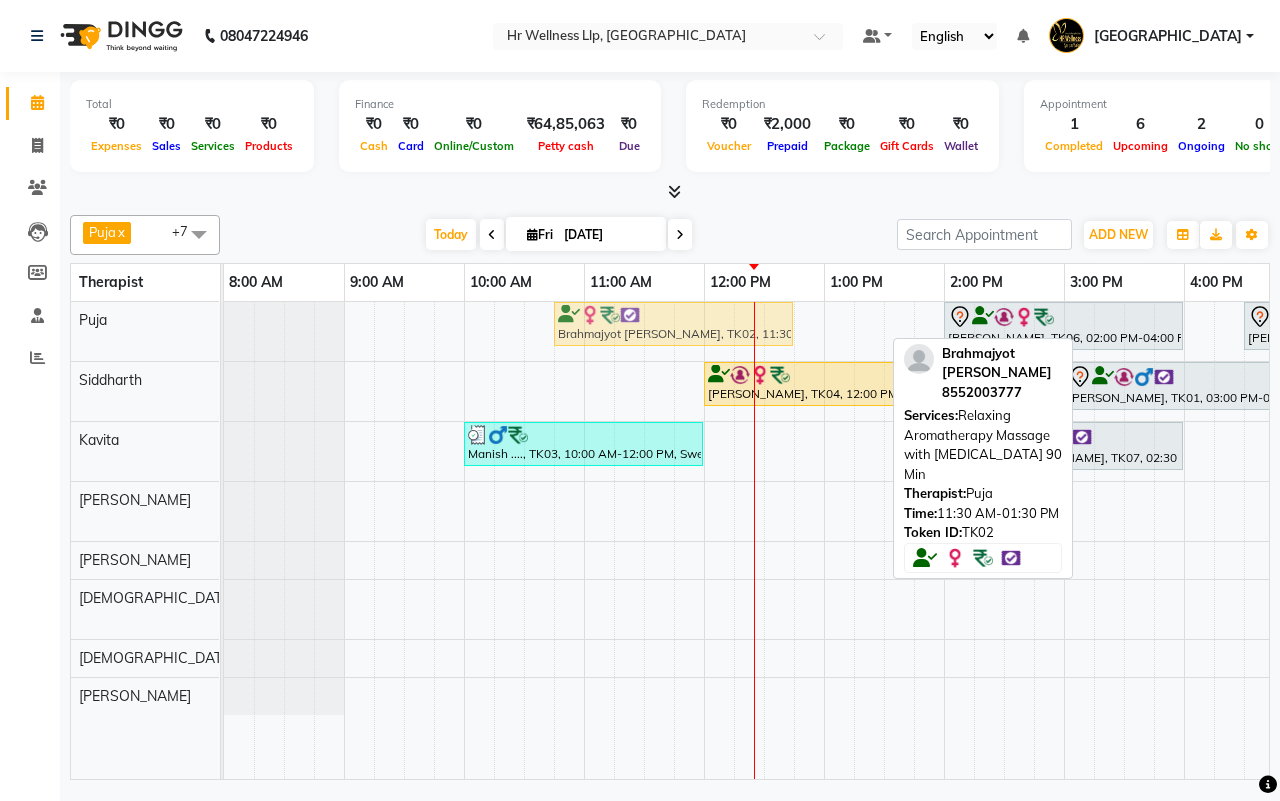 drag, startPoint x: 716, startPoint y: 326, endPoint x: 640, endPoint y: 331, distance: 76.1643 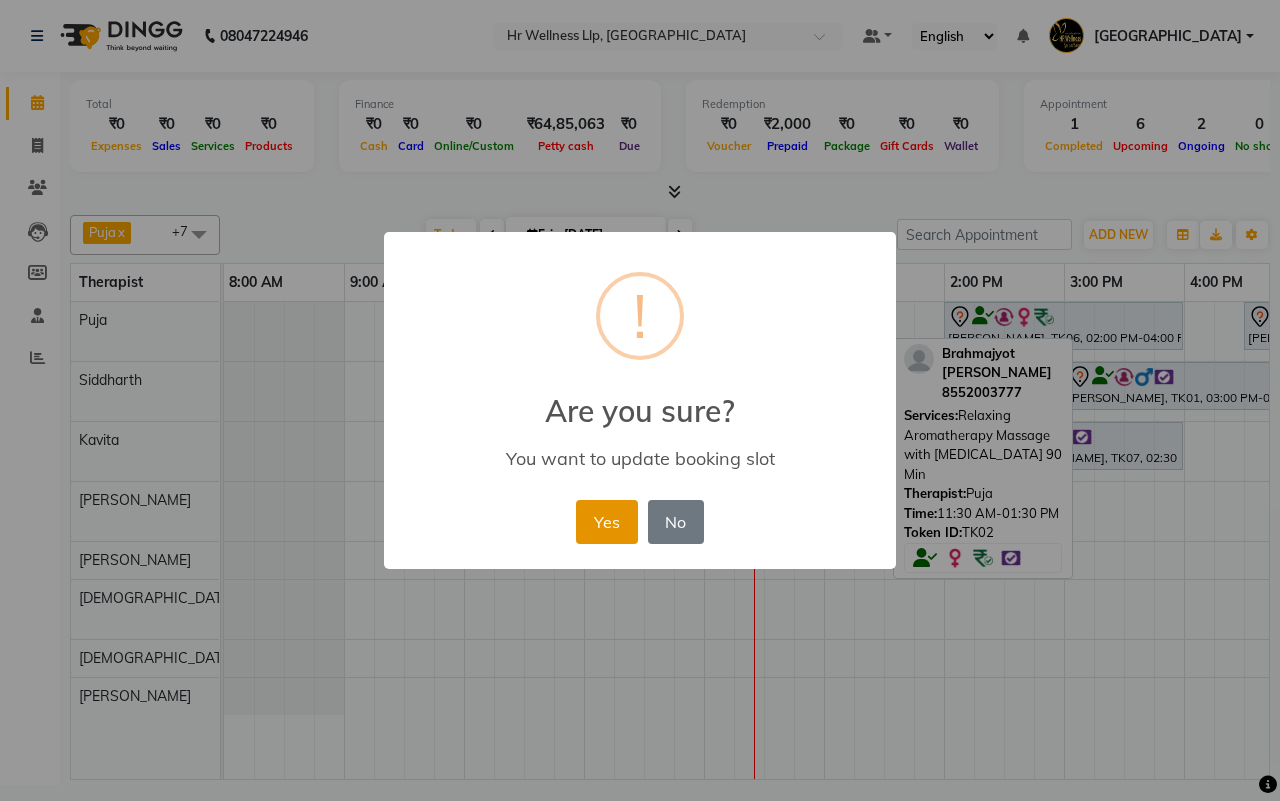 click on "Yes" at bounding box center (606, 522) 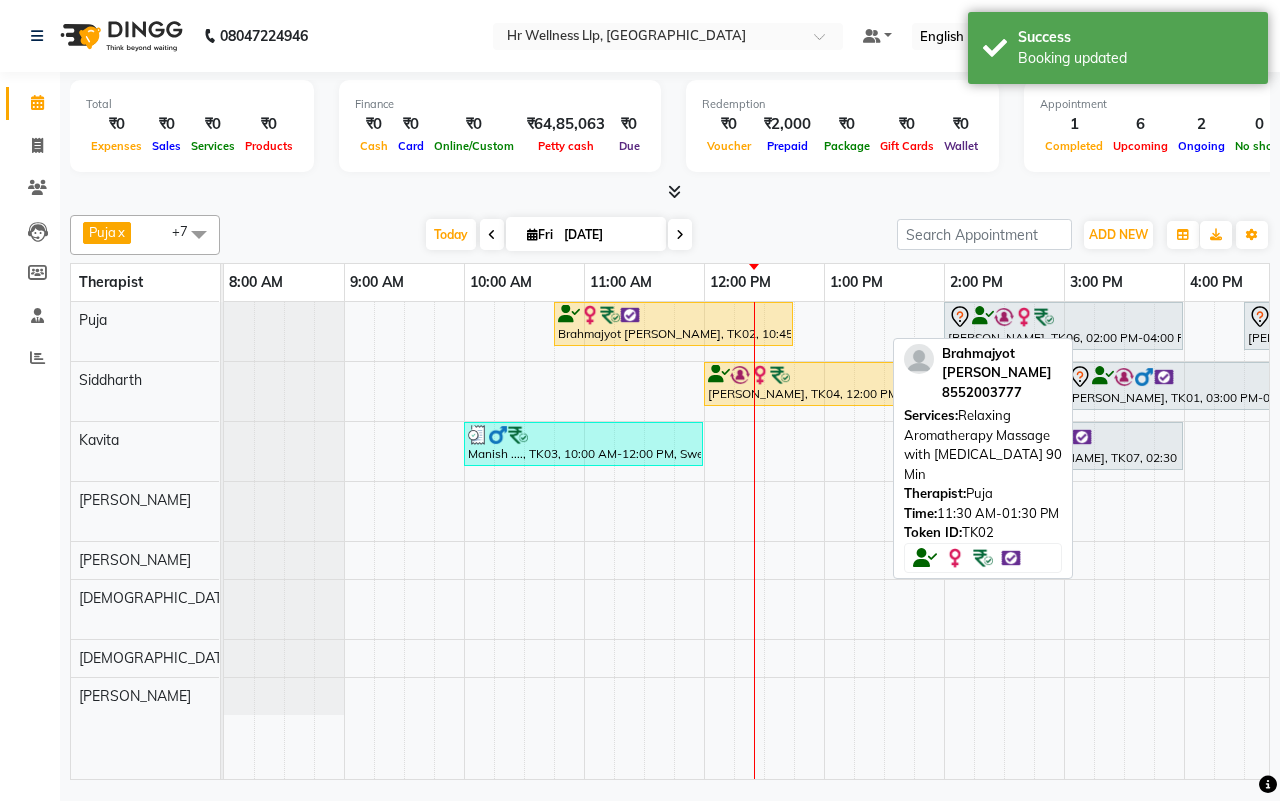 scroll, scrollTop: 0, scrollLeft: 240, axis: horizontal 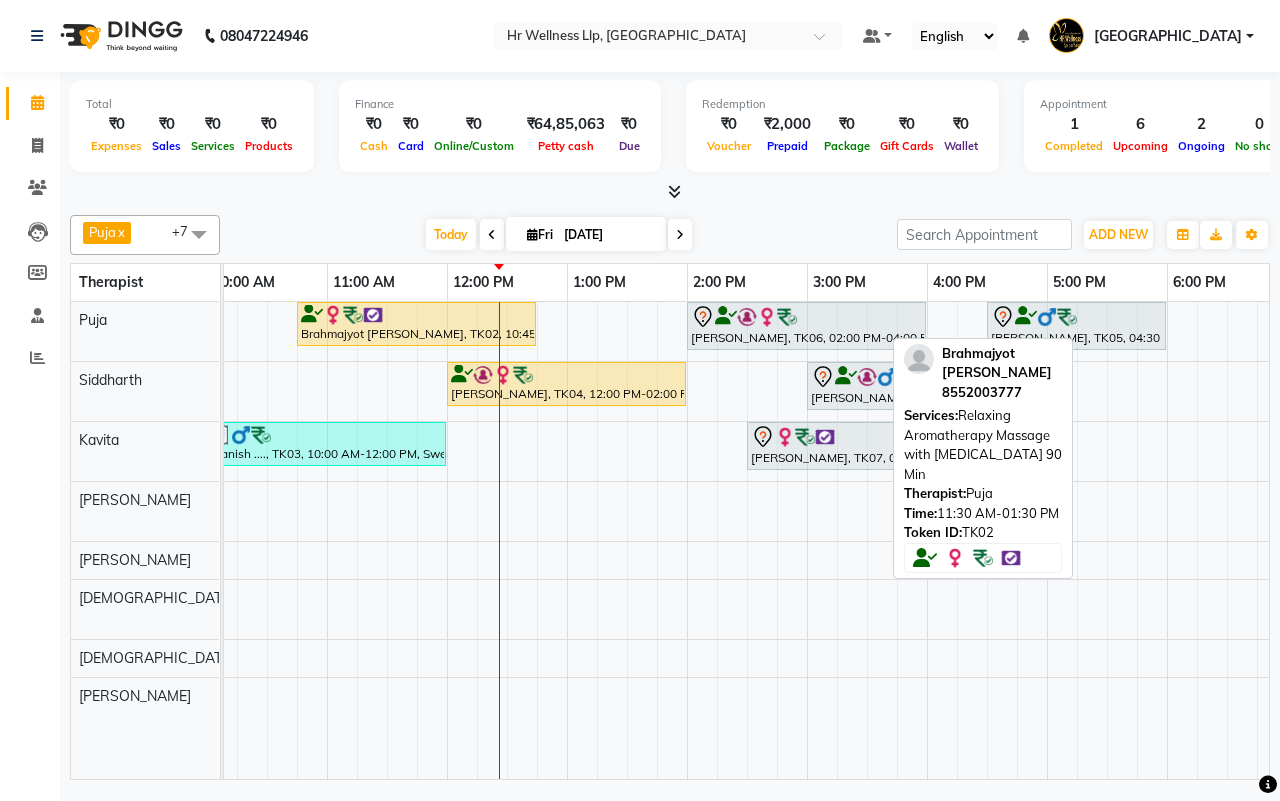 click on "[DATE]  [DATE]" at bounding box center (558, 235) 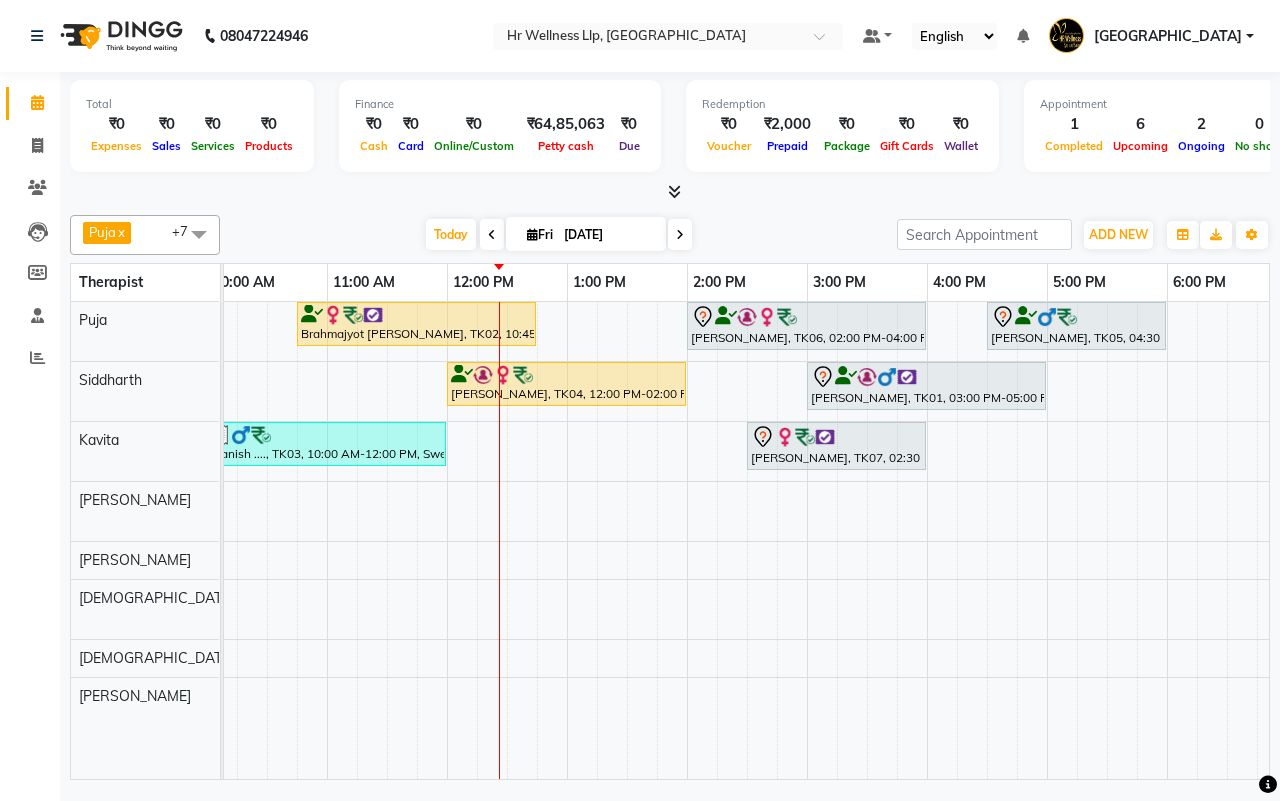 scroll, scrollTop: 0, scrollLeft: 0, axis: both 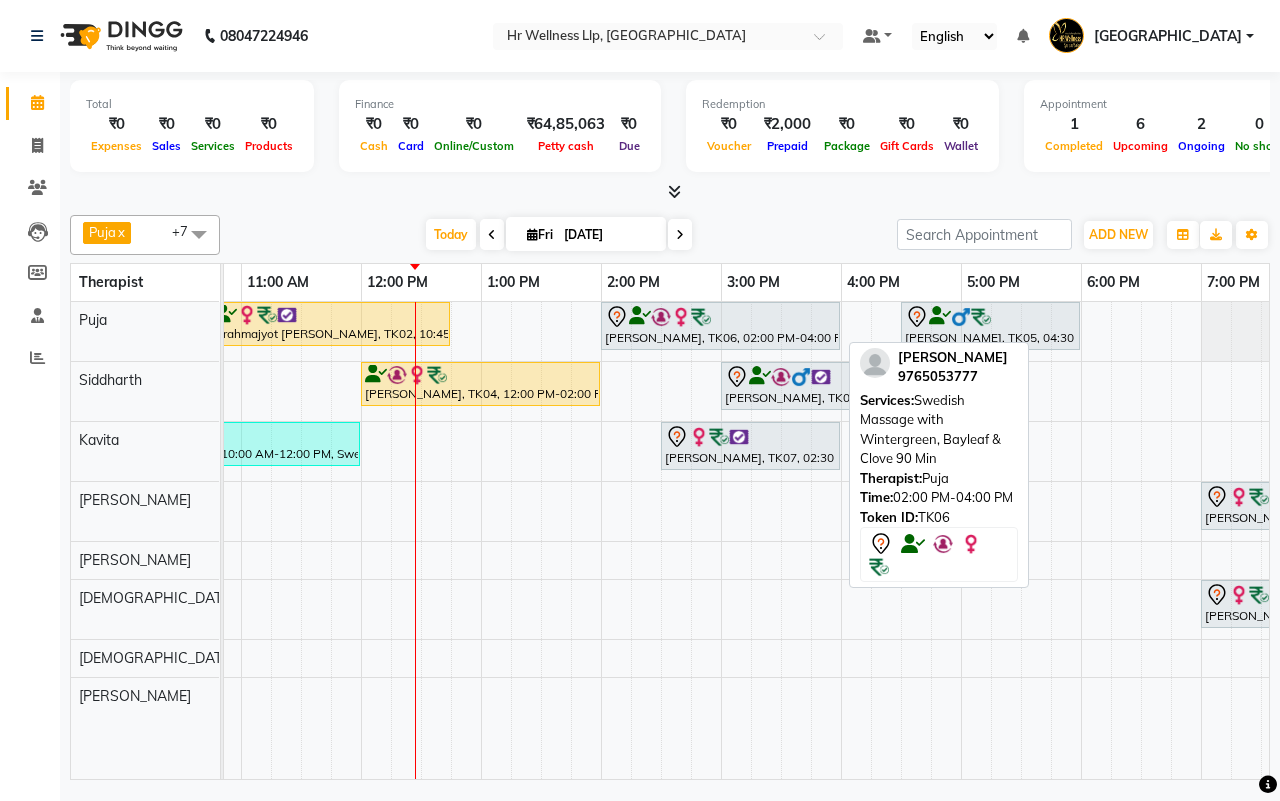 click at bounding box center [720, 317] 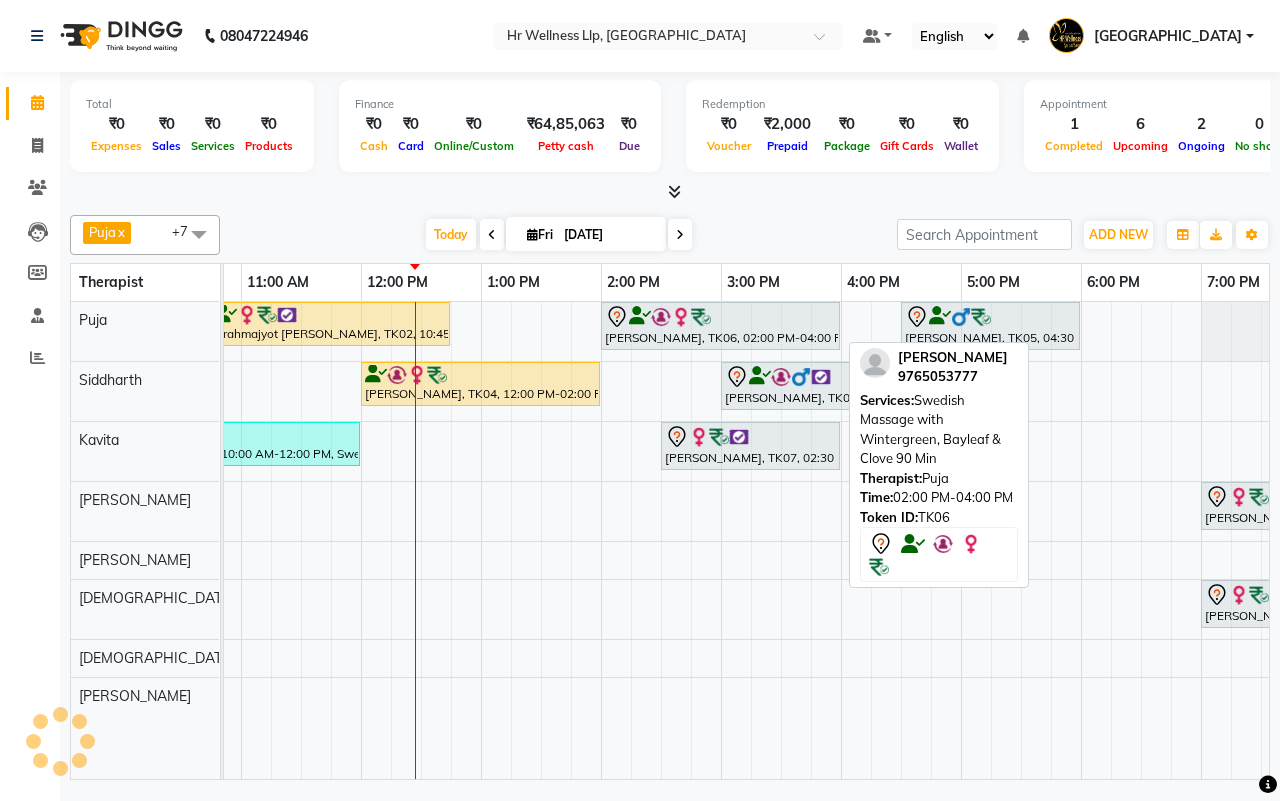 click at bounding box center (720, 317) 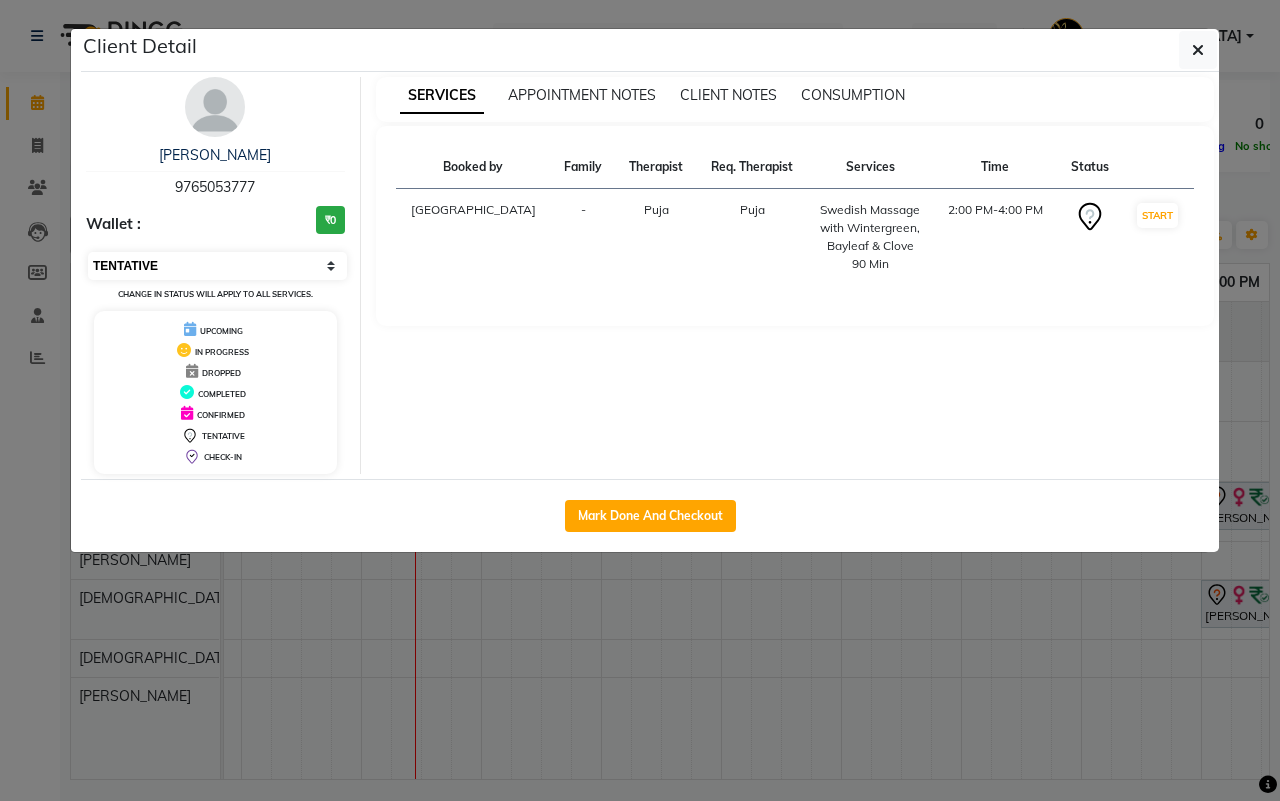 click on "Select IN SERVICE CONFIRMED TENTATIVE CHECK IN MARK DONE DROPPED UPCOMING" at bounding box center [217, 266] 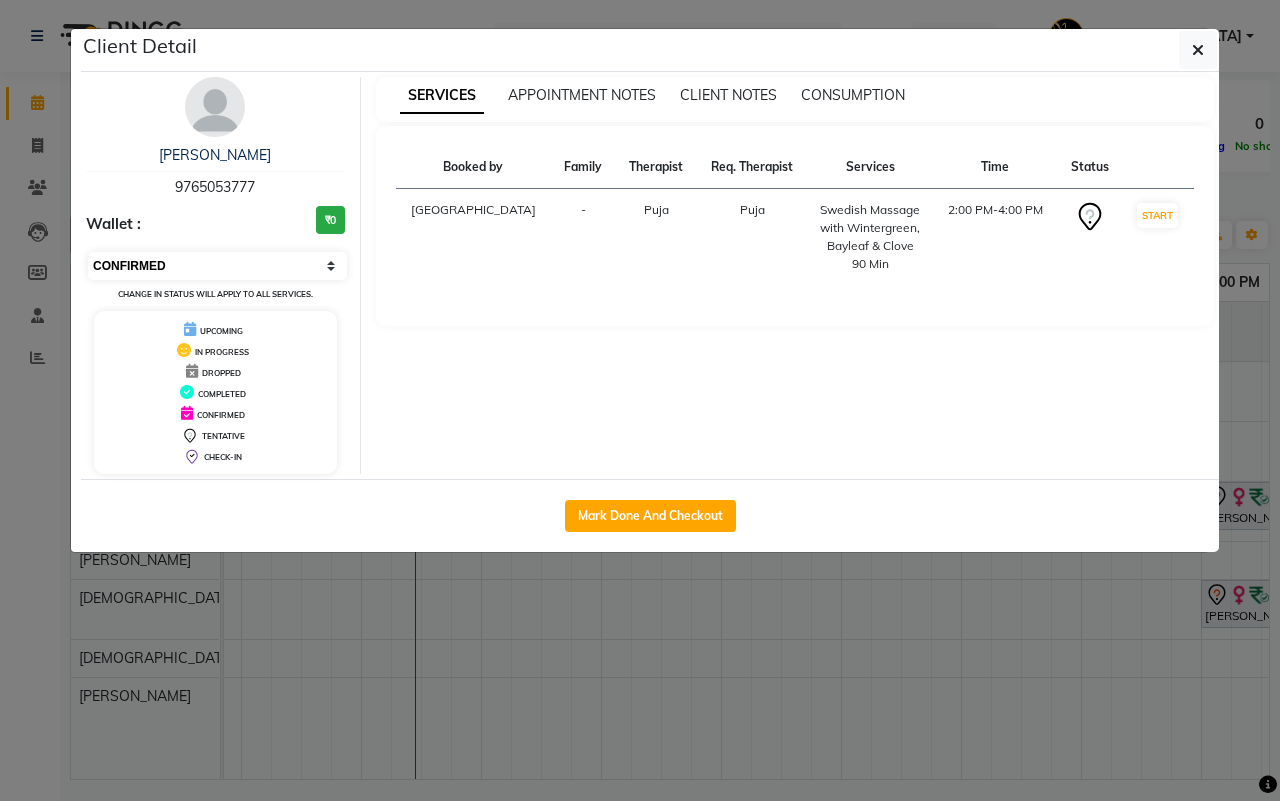 click on "Select IN SERVICE CONFIRMED TENTATIVE CHECK IN MARK DONE DROPPED UPCOMING" at bounding box center (217, 266) 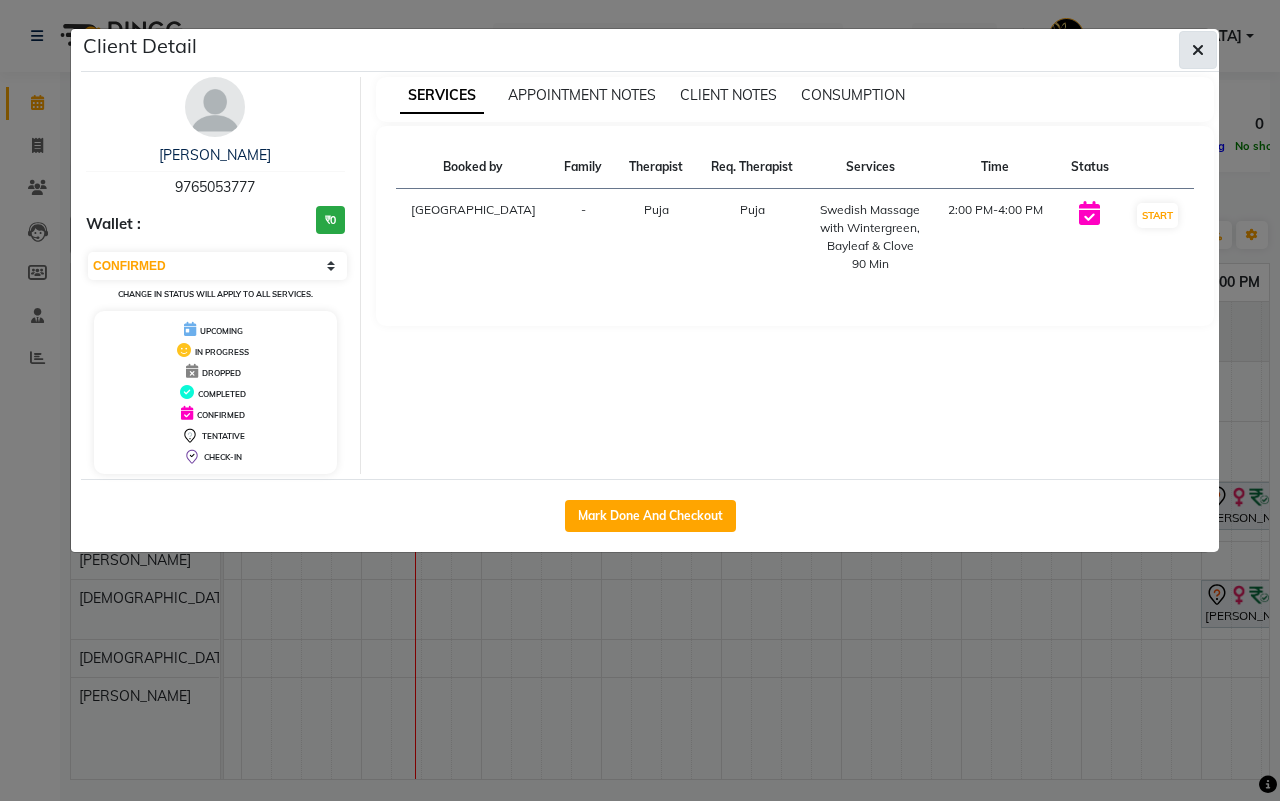click 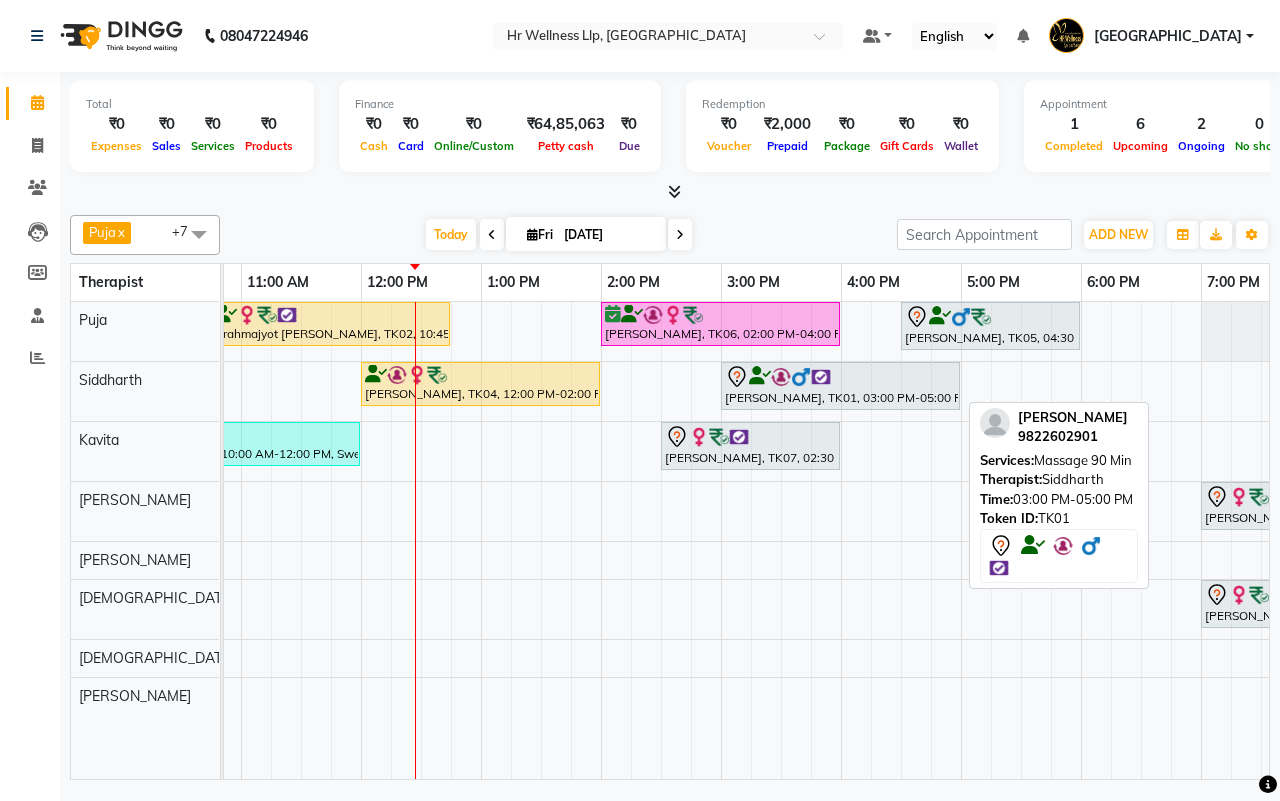 click on "Deepak Mahendra, TK01, 03:00 PM-05:00 PM, Massage 90 Min" at bounding box center [840, 386] 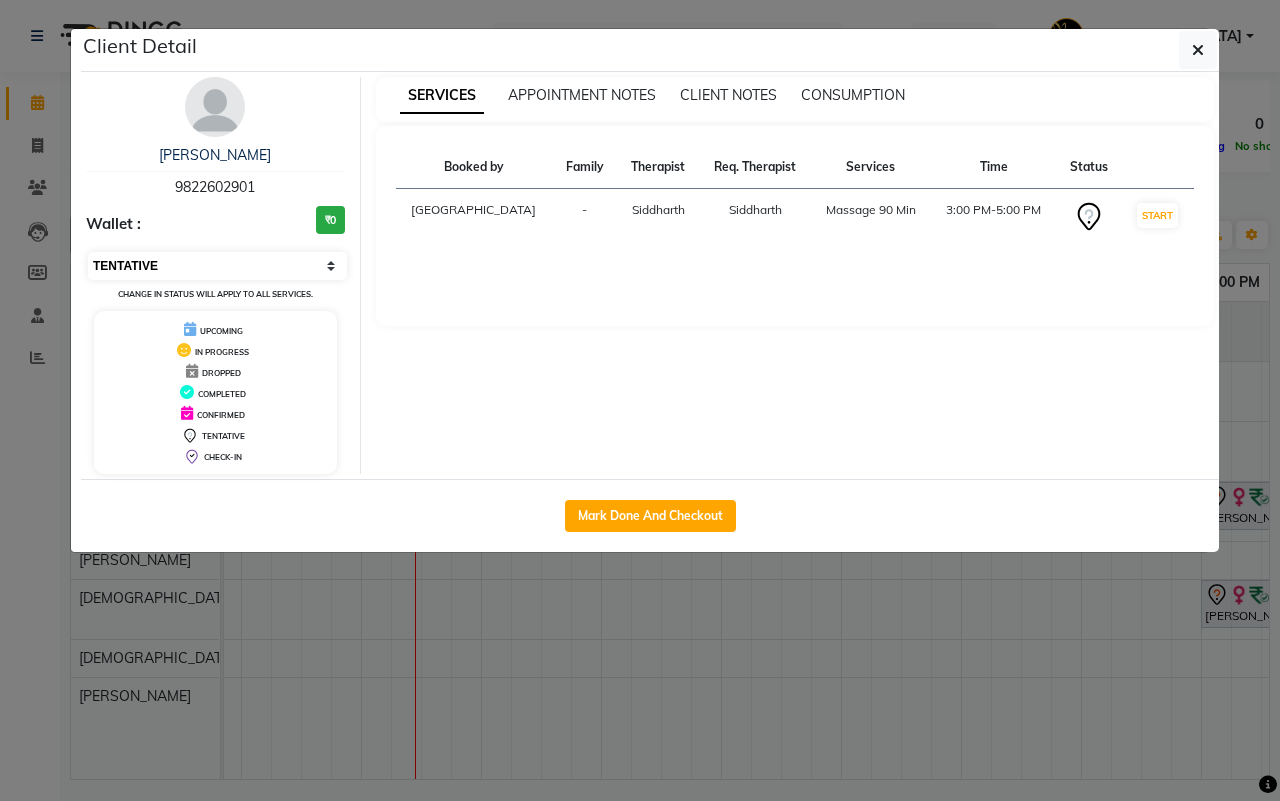 click on "Select IN SERVICE CONFIRMED TENTATIVE CHECK IN MARK DONE DROPPED UPCOMING" at bounding box center (217, 266) 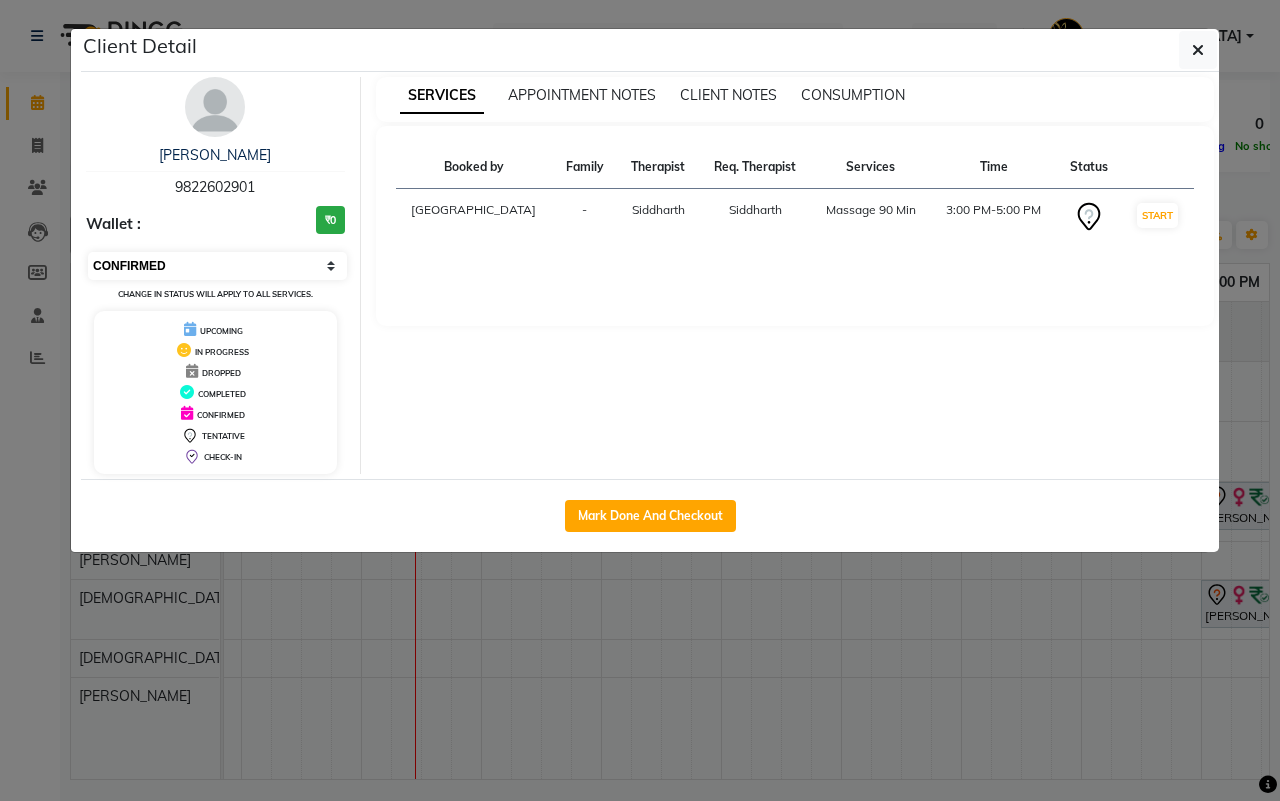 click on "Select IN SERVICE CONFIRMED TENTATIVE CHECK IN MARK DONE DROPPED UPCOMING" at bounding box center (217, 266) 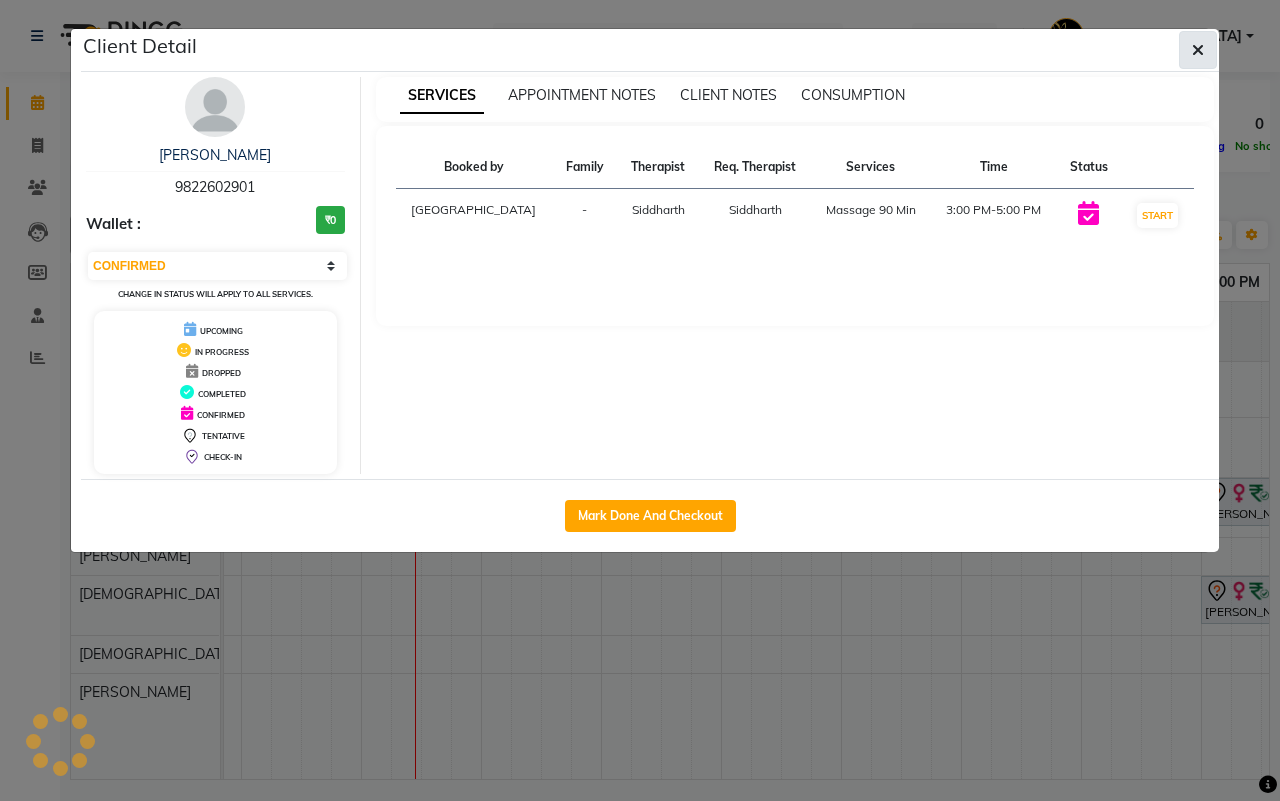 click 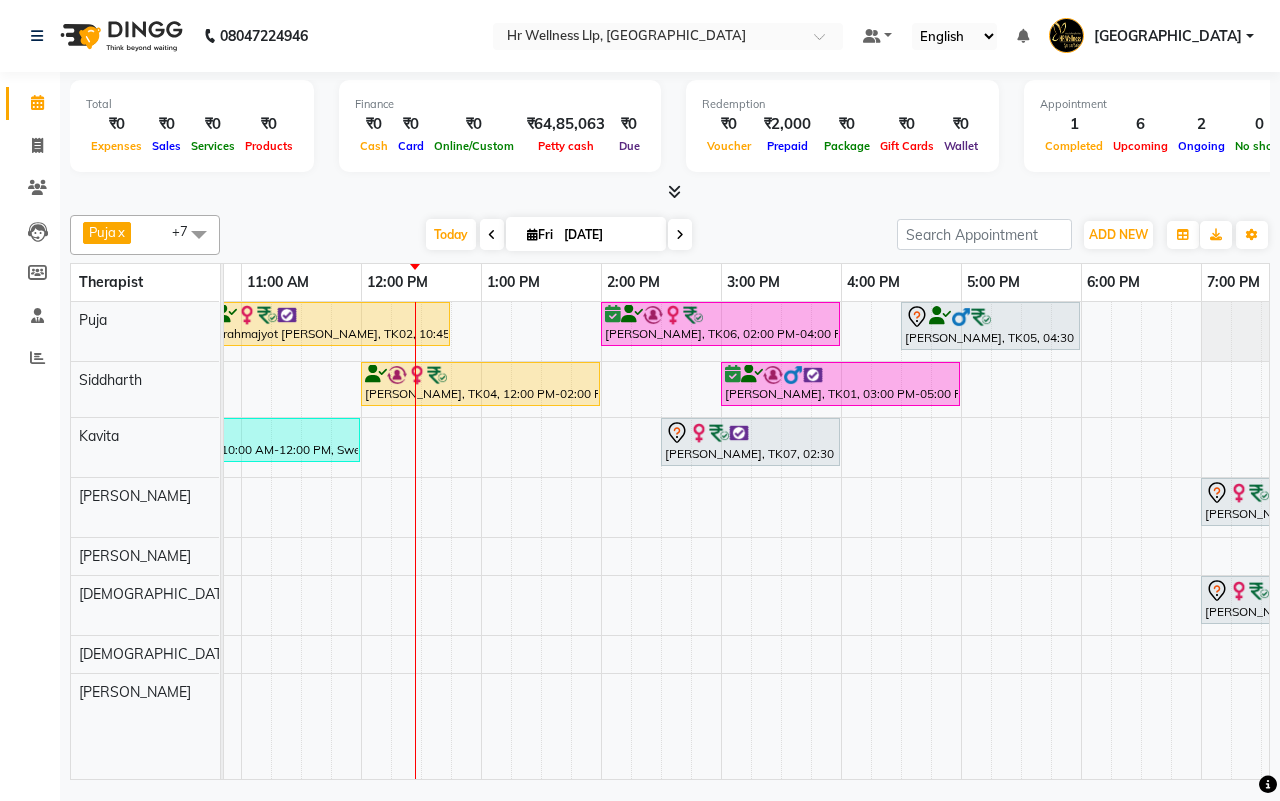 scroll, scrollTop: 0, scrollLeft: 515, axis: horizontal 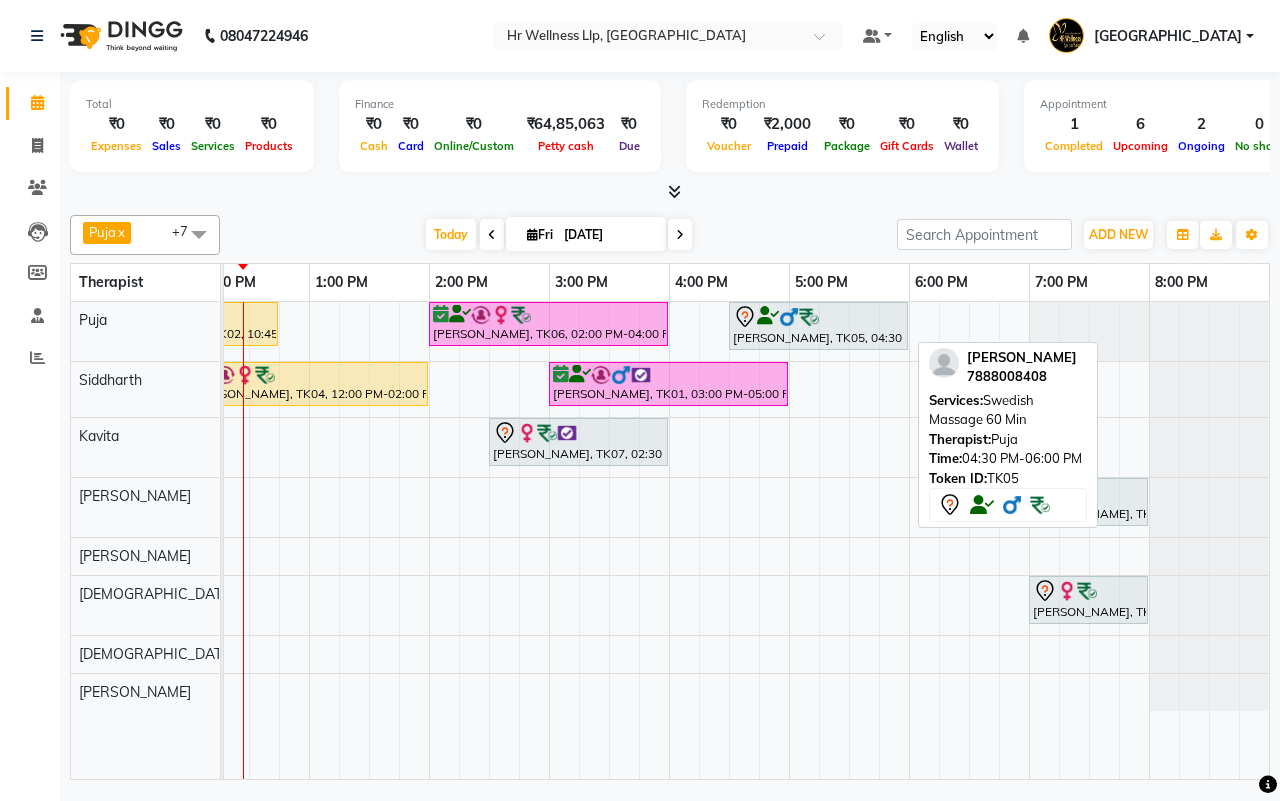 click on "Nitin Tapkir, TK05, 04:30 PM-06:00 PM, Swedish Massage 60 Min" at bounding box center [818, 326] 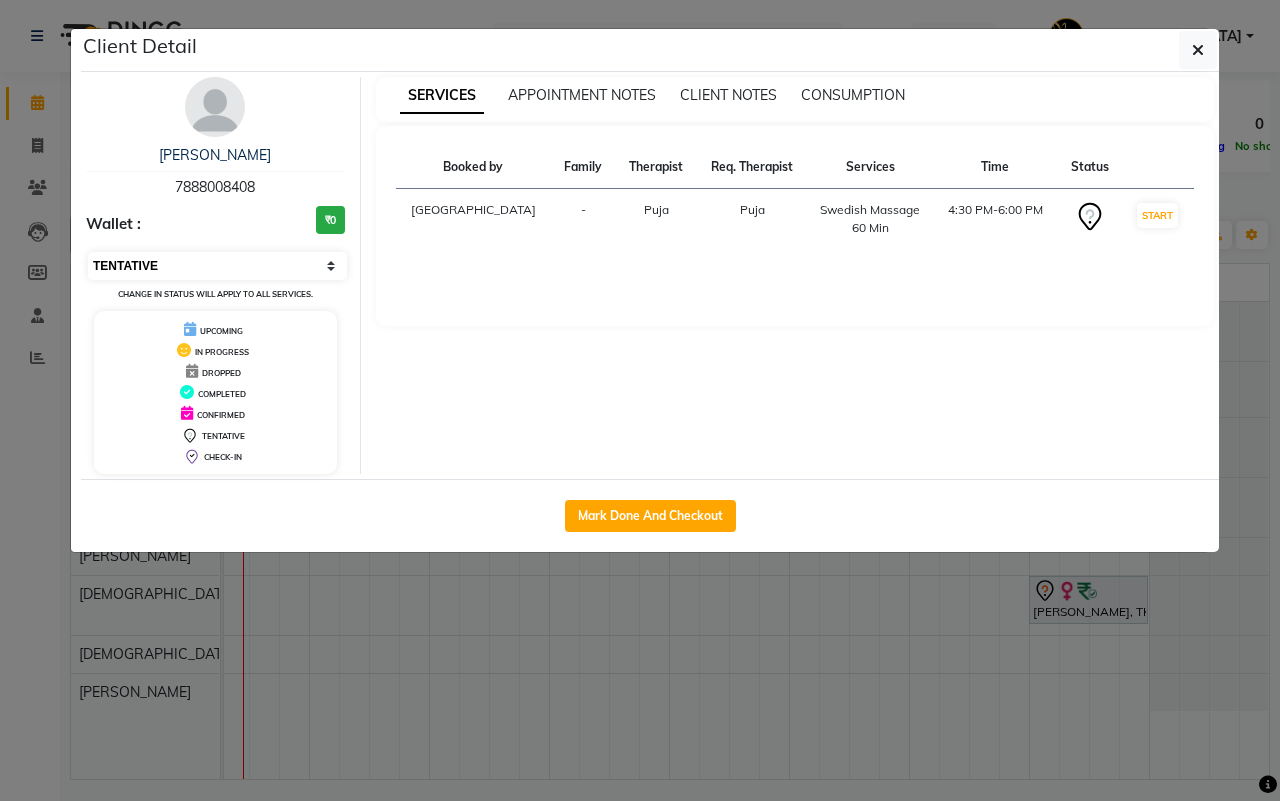 click on "Select IN SERVICE CONFIRMED TENTATIVE CHECK IN MARK DONE DROPPED UPCOMING" at bounding box center [217, 266] 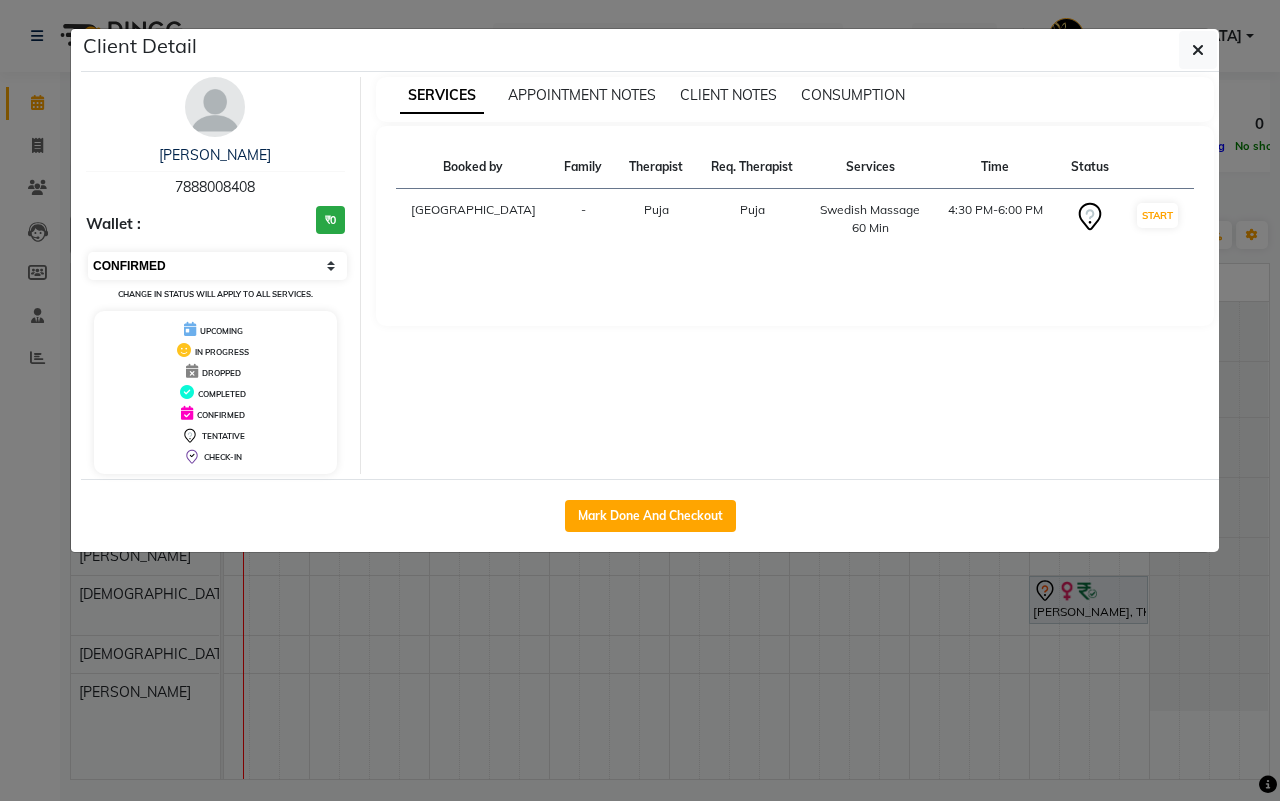 click on "Select IN SERVICE CONFIRMED TENTATIVE CHECK IN MARK DONE DROPPED UPCOMING" at bounding box center [217, 266] 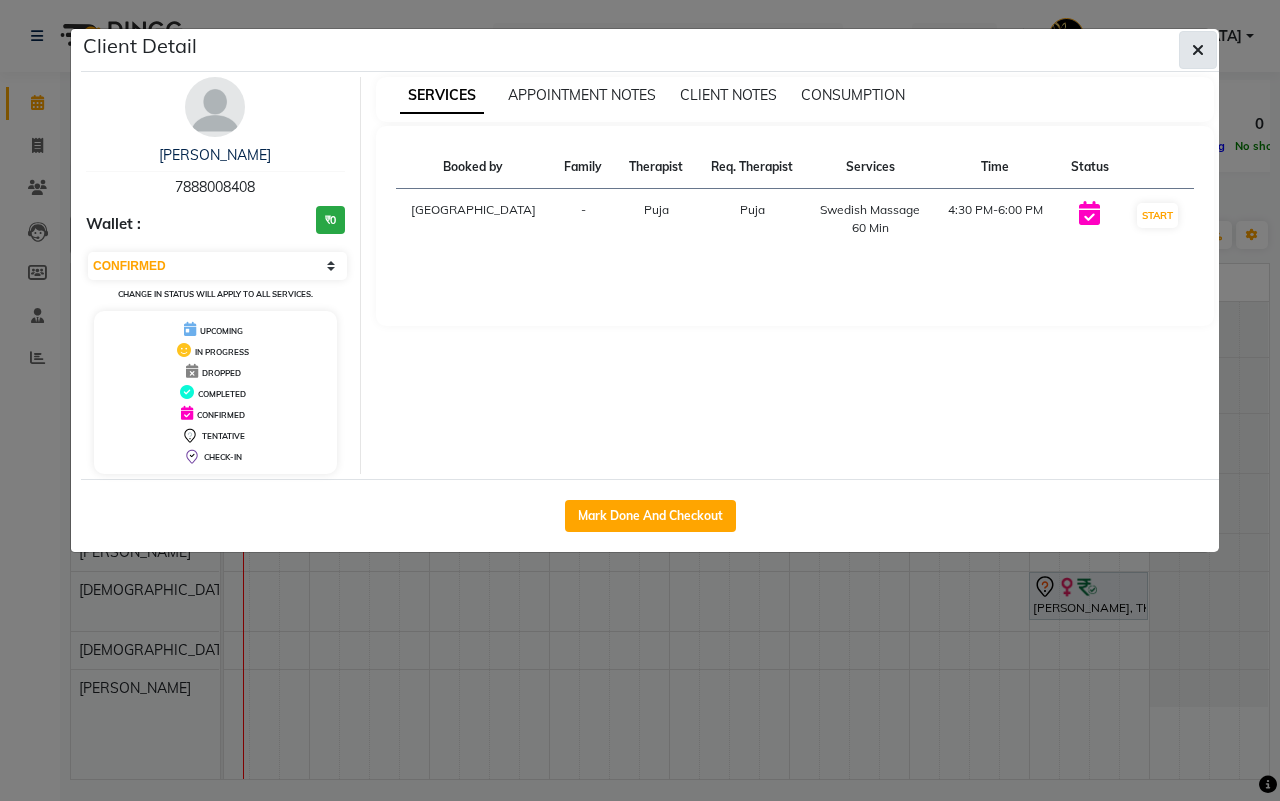 click 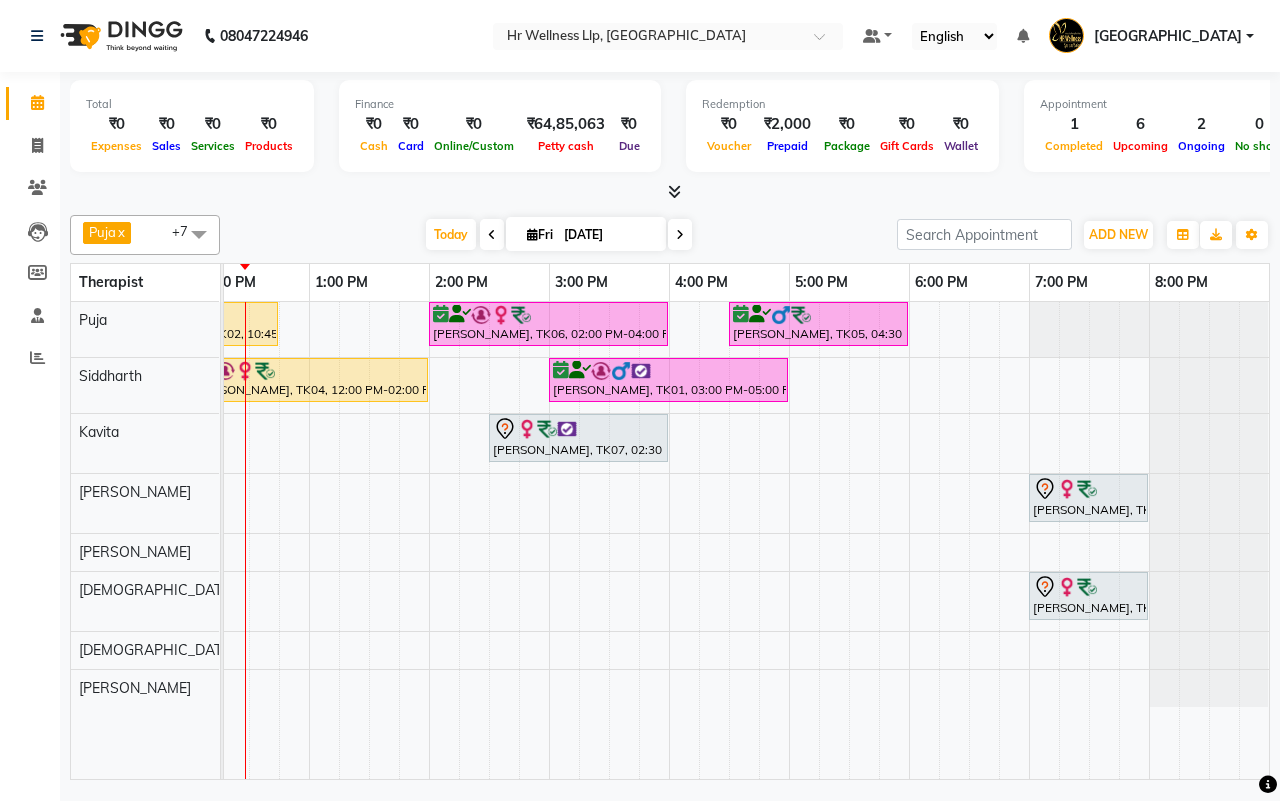 click at bounding box center [680, 235] 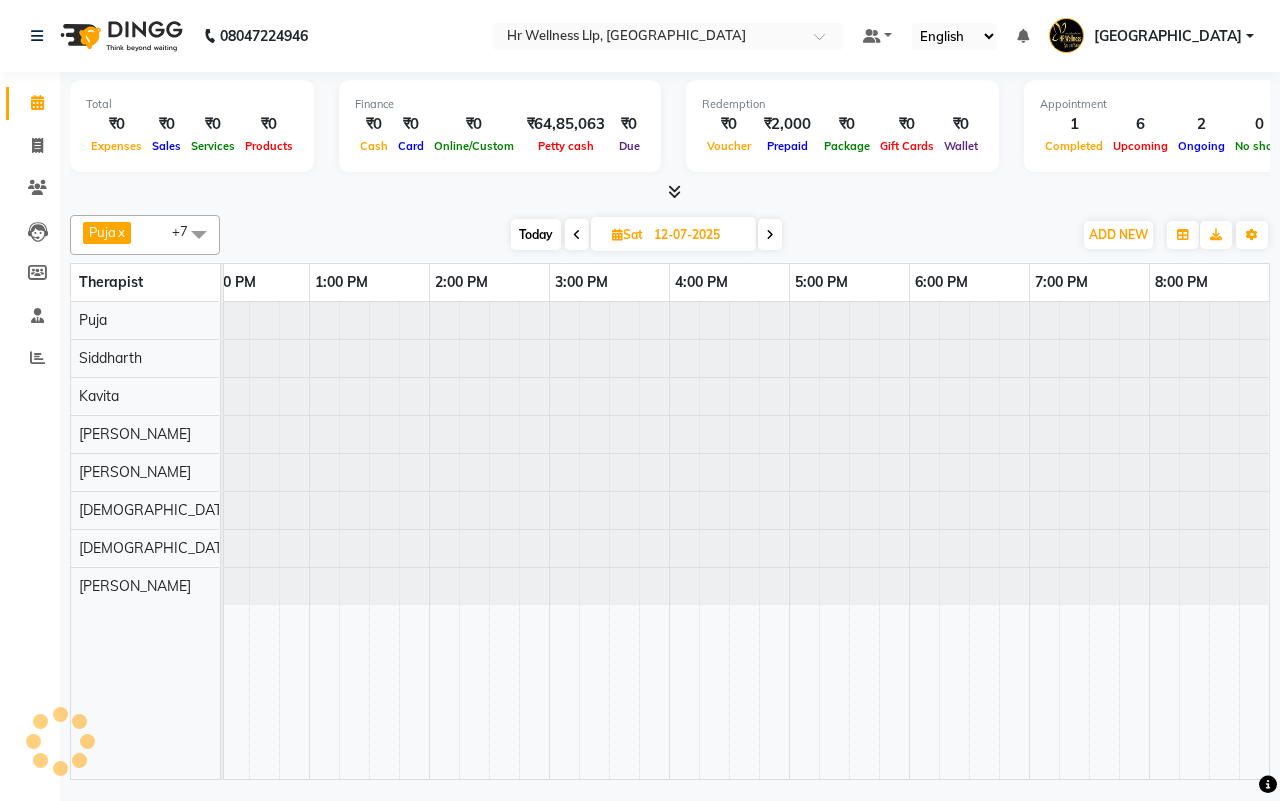 scroll, scrollTop: 0, scrollLeft: 481, axis: horizontal 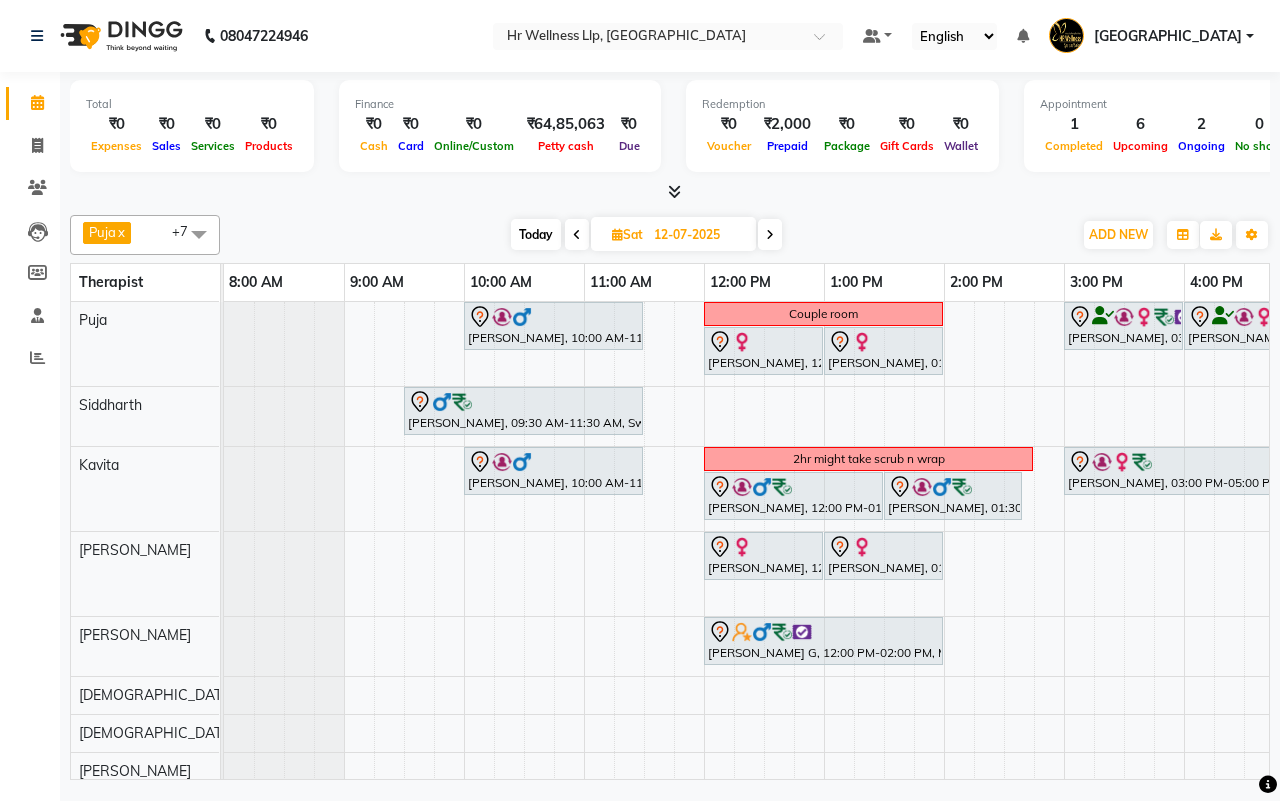 click on "Today" at bounding box center [536, 234] 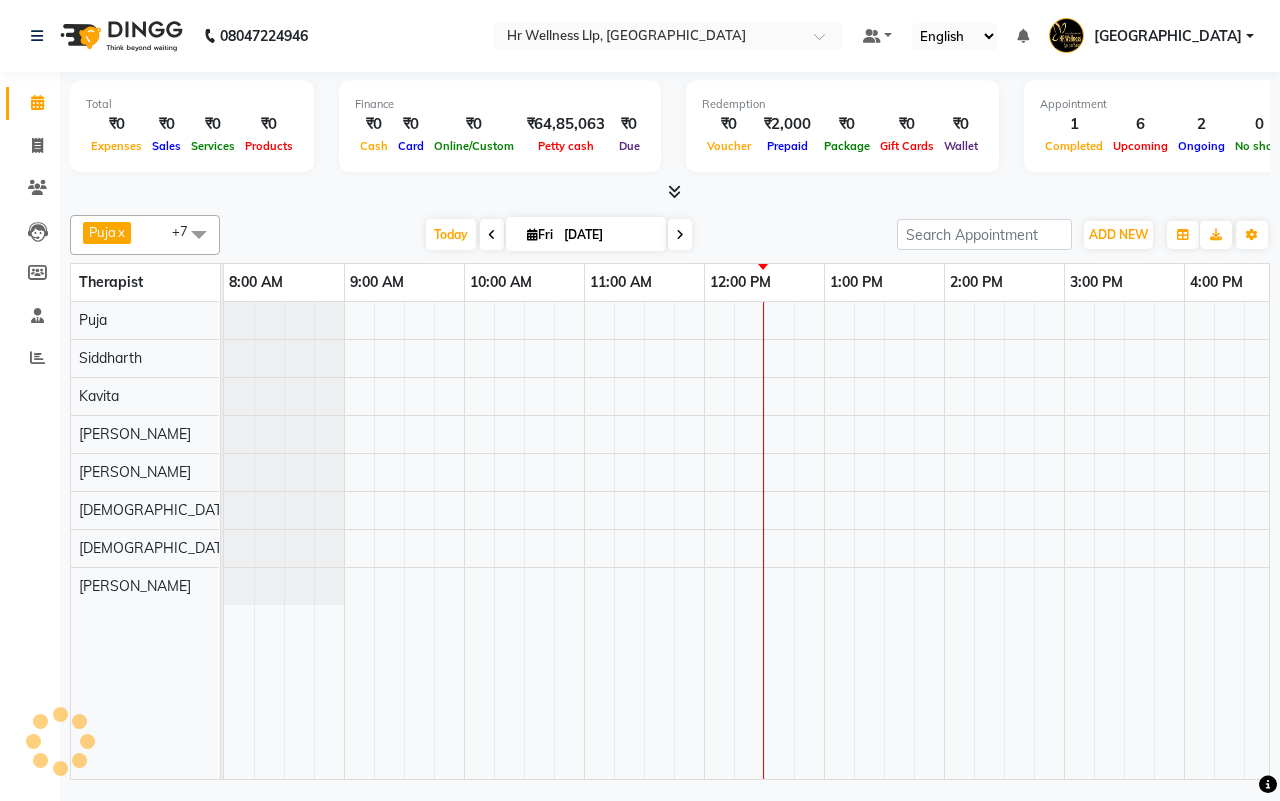 scroll, scrollTop: 0, scrollLeft: 481, axis: horizontal 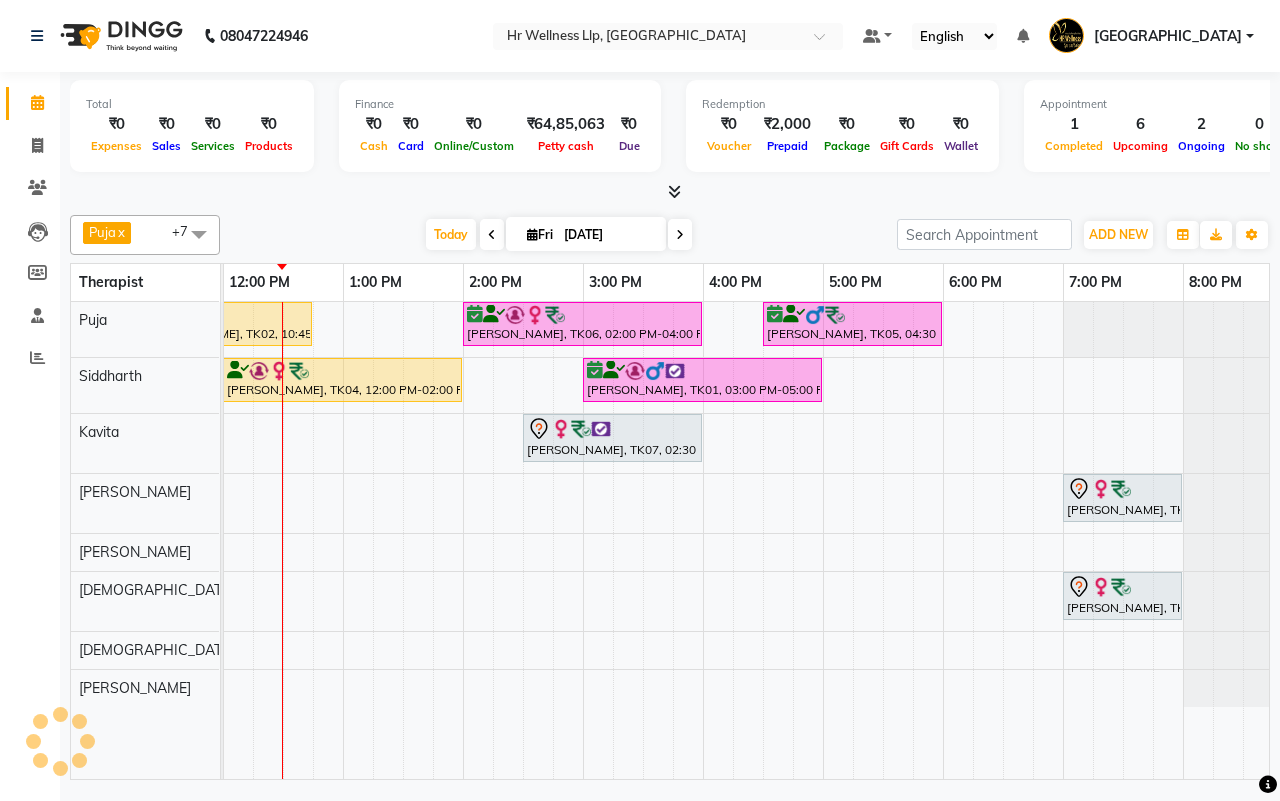 click on "[DATE]  [DATE]" at bounding box center [558, 235] 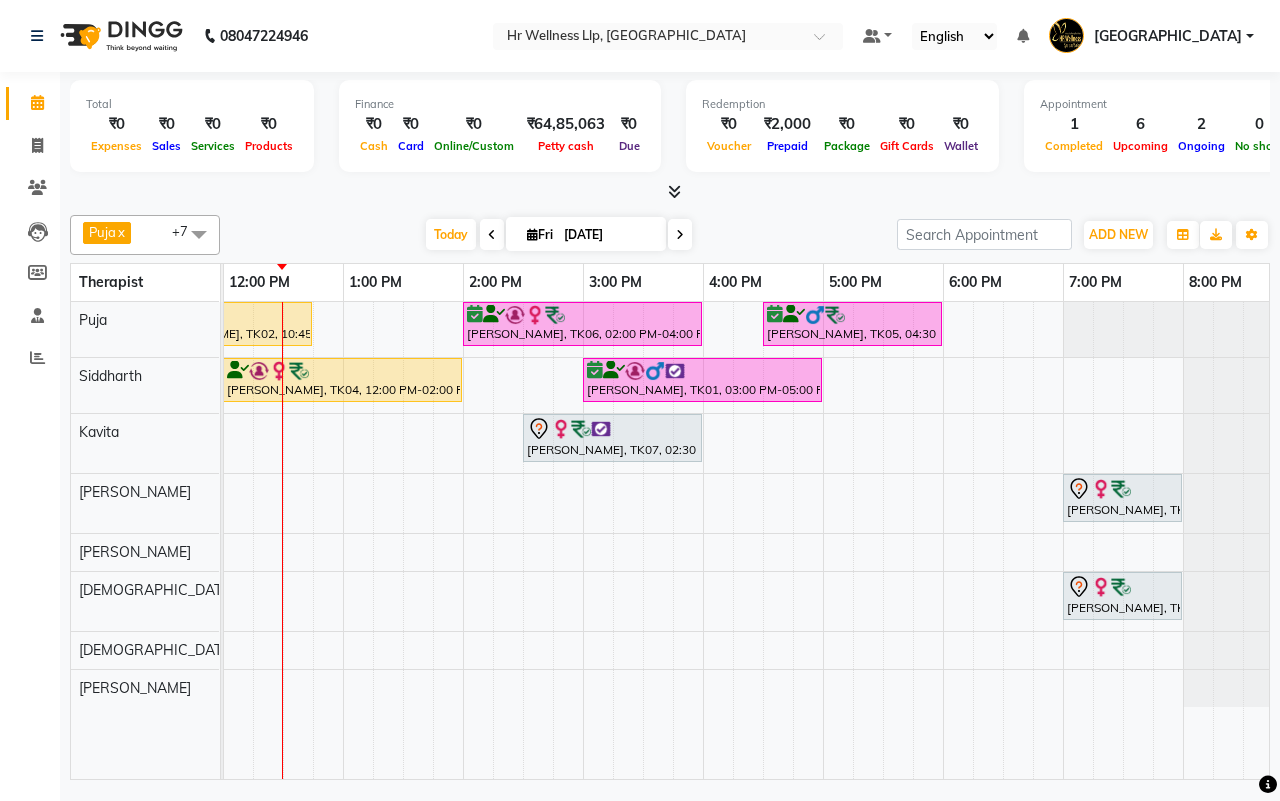 click on "[DATE]  [DATE]" at bounding box center (558, 235) 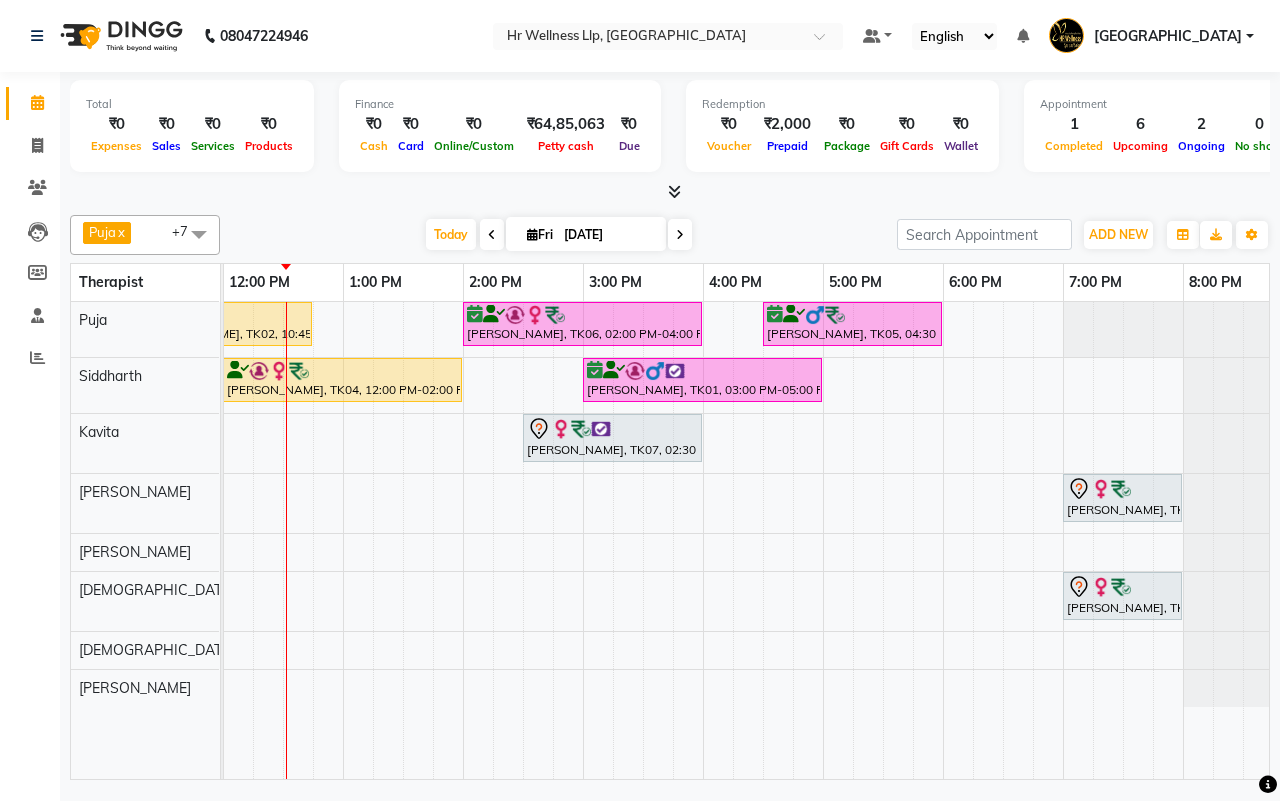 scroll, scrollTop: 0, scrollLeft: 48, axis: horizontal 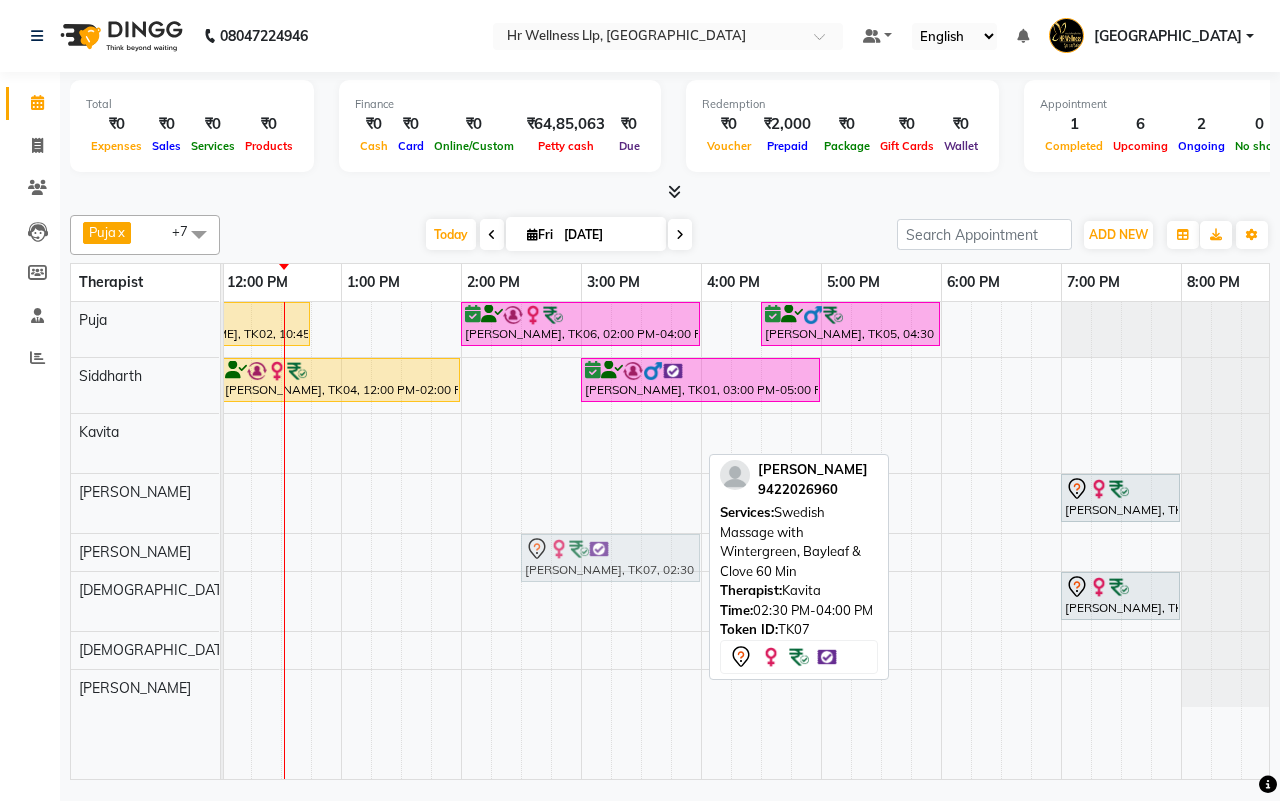 drag, startPoint x: 588, startPoint y: 443, endPoint x: 580, endPoint y: 540, distance: 97.32934 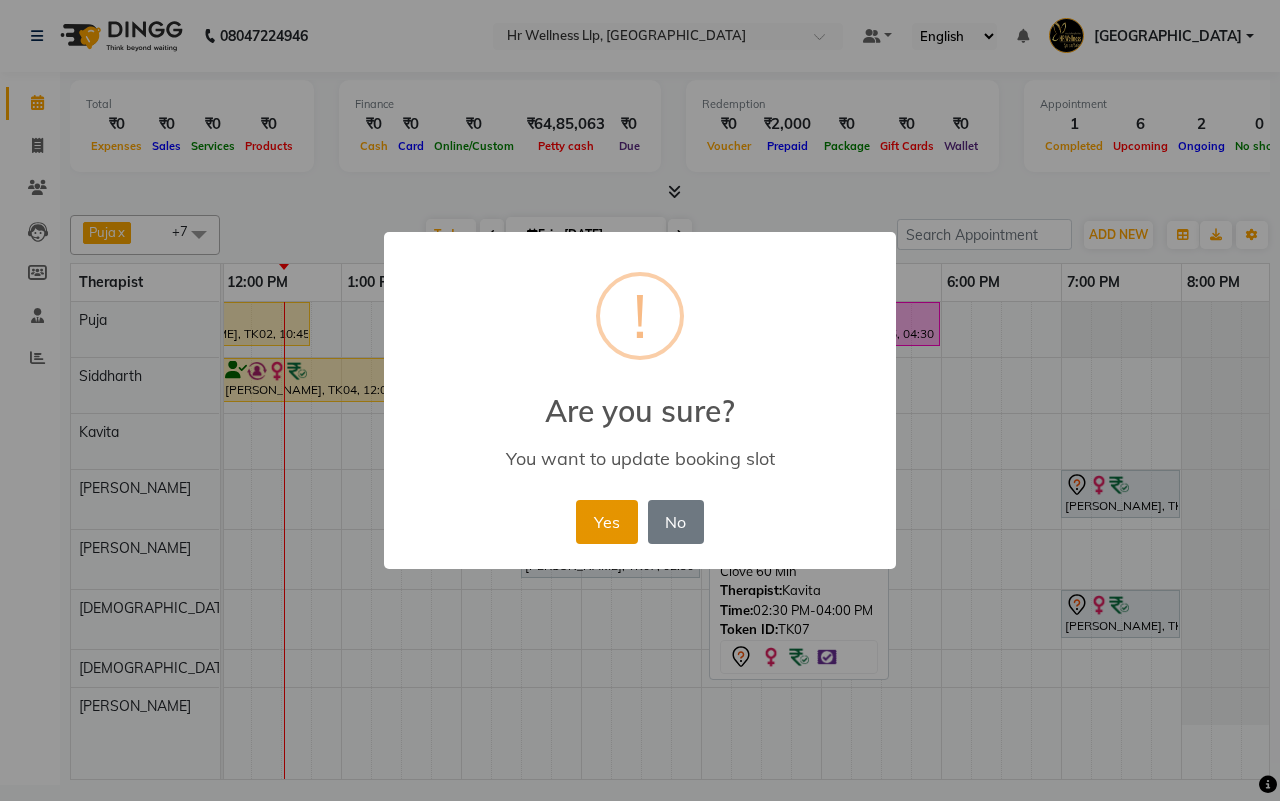 click on "Yes" at bounding box center [606, 522] 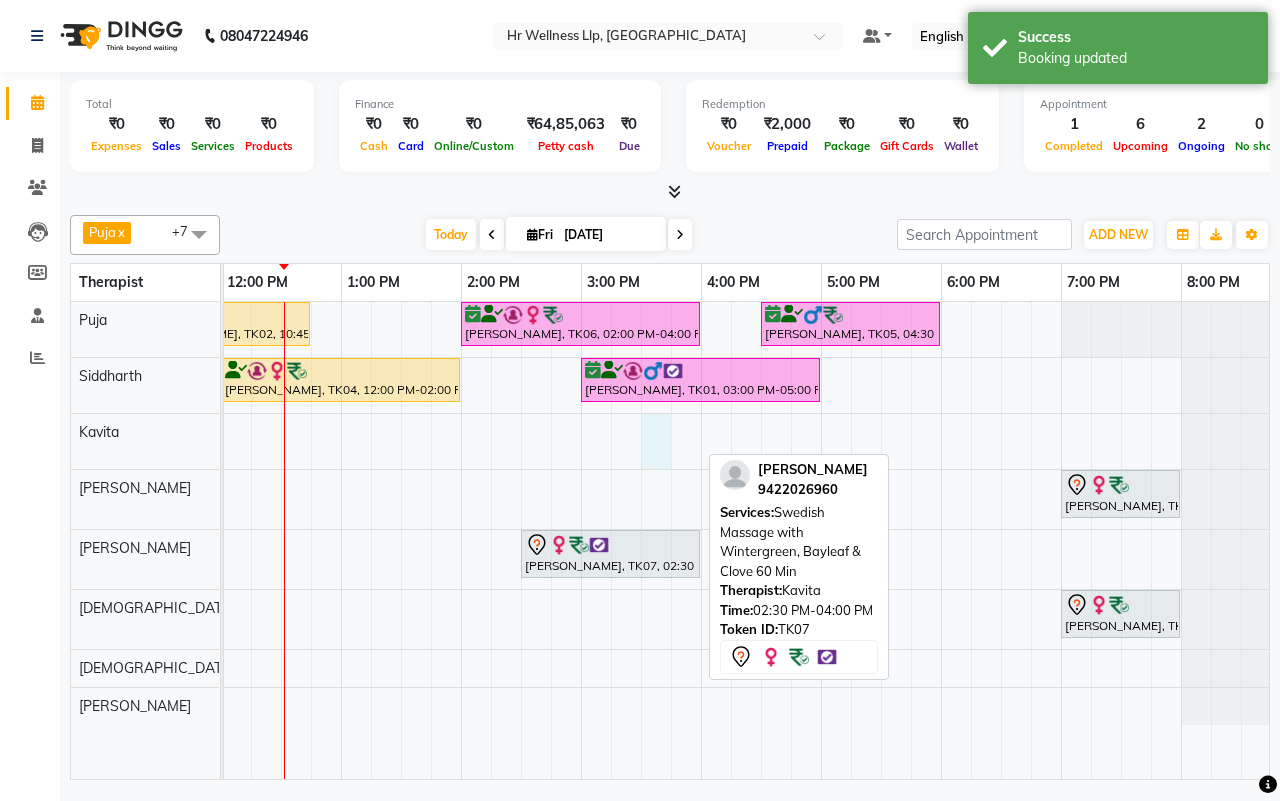 click on "Brahmajyot Dhillon, TK02, 10:45 AM-12:45 PM, Relaxing Aromatherapy Massage with Lavender oil 90 Min     Swarna Kulkarni, TK06, 02:00 PM-04:00 PM, Swedish Massage with Wintergreen, Bayleaf & Clove 90 Min     Nitin Tapkir, TK05, 04:30 PM-06:00 PM, Swedish Massage 60 Min     Amit Nagpal, TK04, 12:00 PM-02:00 PM, Massage 90 Min     Deepak Mahendra, TK01, 03:00 PM-05:00 PM, Massage 90 Min     Manish ...., TK03, 10:00 AM-12:00 PM, Swedish Massage with Wintergreen, Bayleaf & Clove 90 Min             Juhi Bhat, TK08, 07:00 PM-08:00 PM, Swedish Massage with Wintergreen, Bayleaf & Clove 60 Min             Smita Kankariya, TK07, 02:30 PM-04:00 PM, Swedish Massage with Wintergreen, Bayleaf & Clove 60 Min             Juhi Bhat, TK08, 07:00 PM-08:00 PM, Swedish Massage with Wintergreen, Bayleaf & Clove 60 Min" at bounding box center (521, 540) 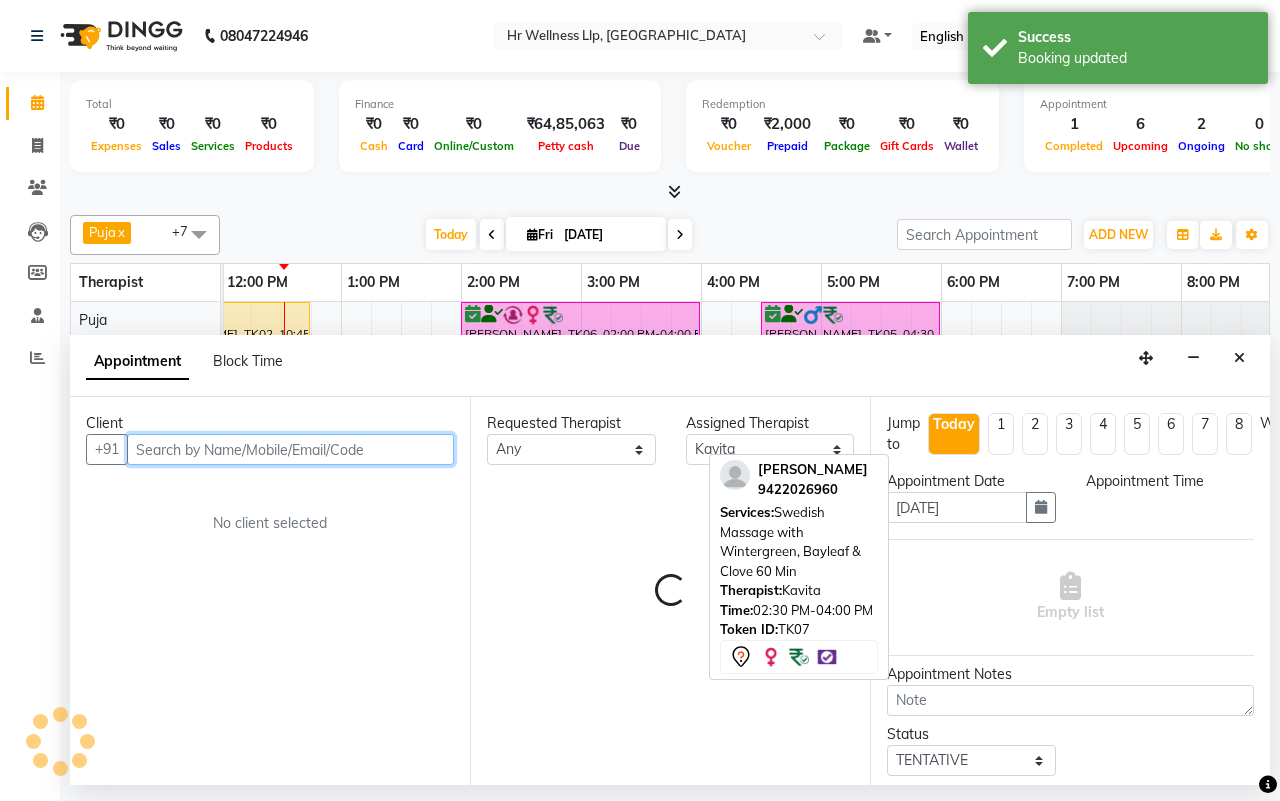 select on "930" 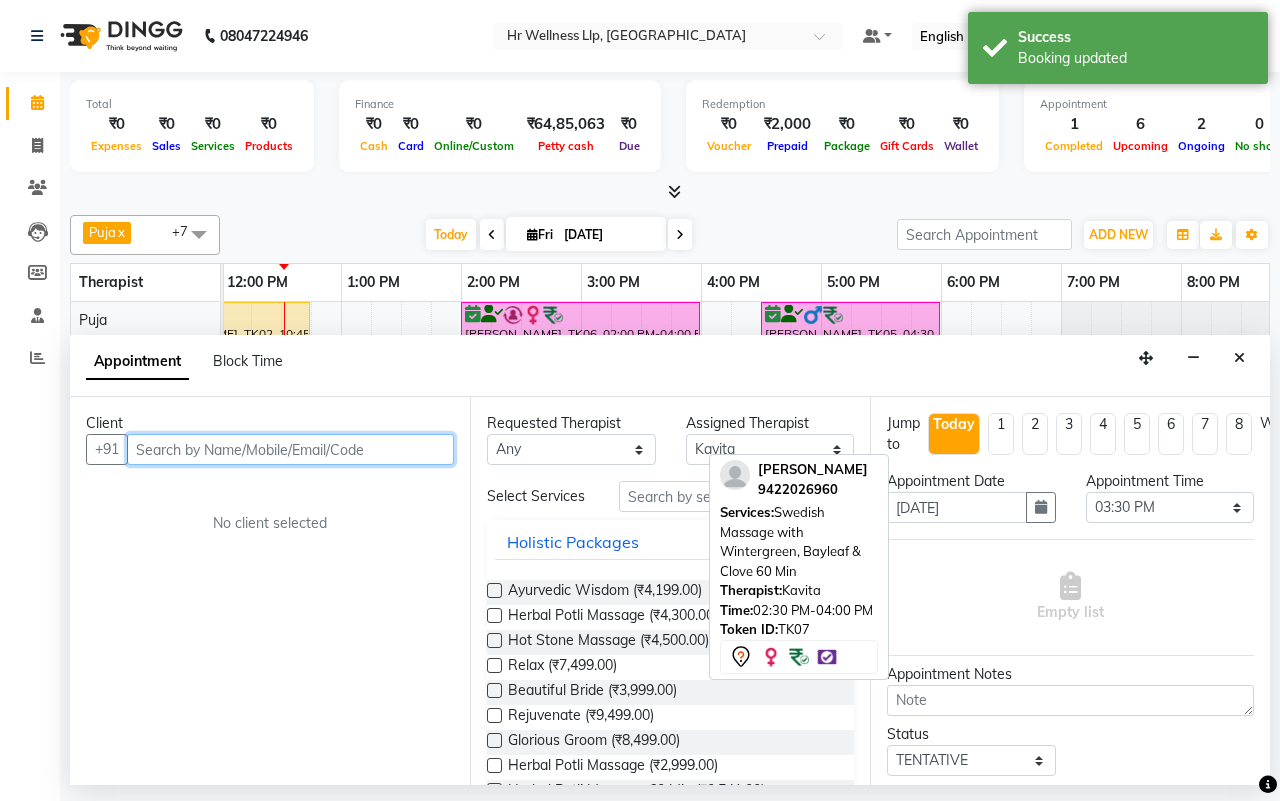 click at bounding box center (290, 449) 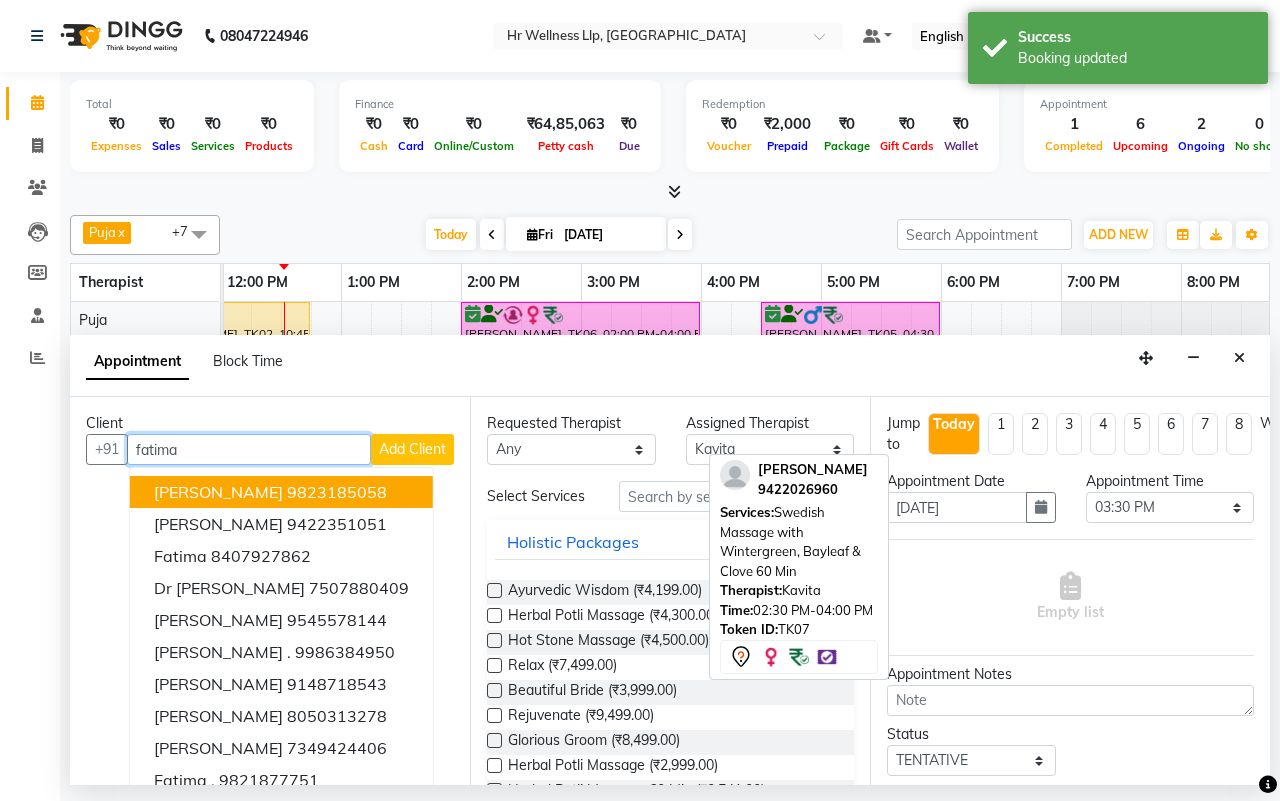 click on "[PERSON_NAME]" at bounding box center [218, 492] 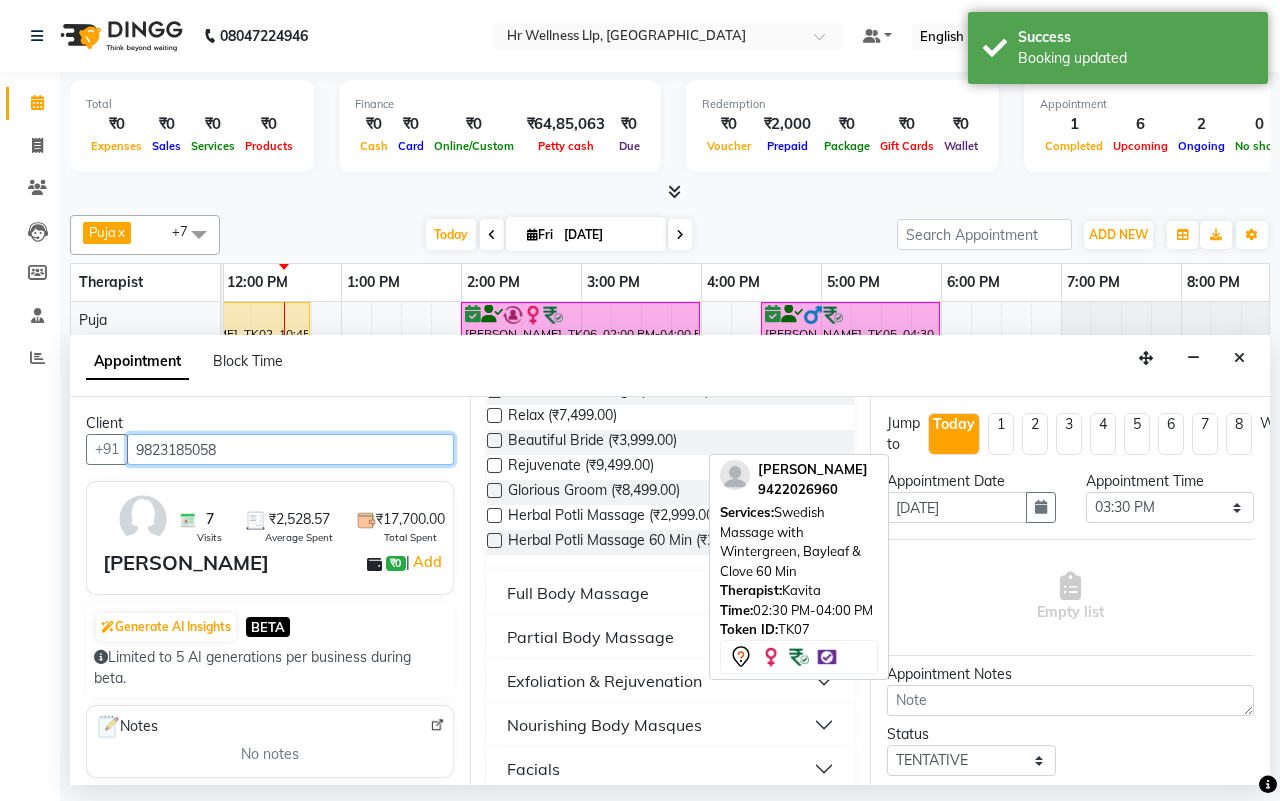 scroll, scrollTop: 125, scrollLeft: 0, axis: vertical 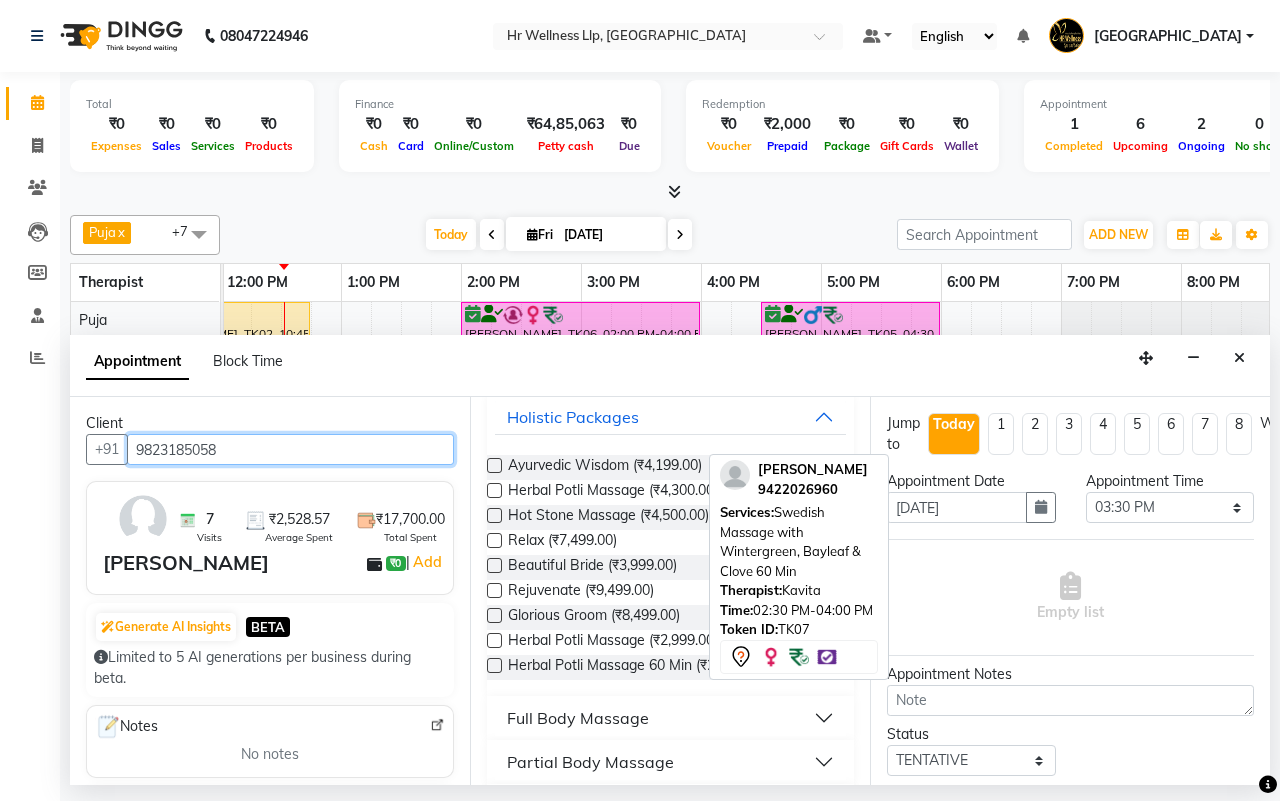 type on "9823185058" 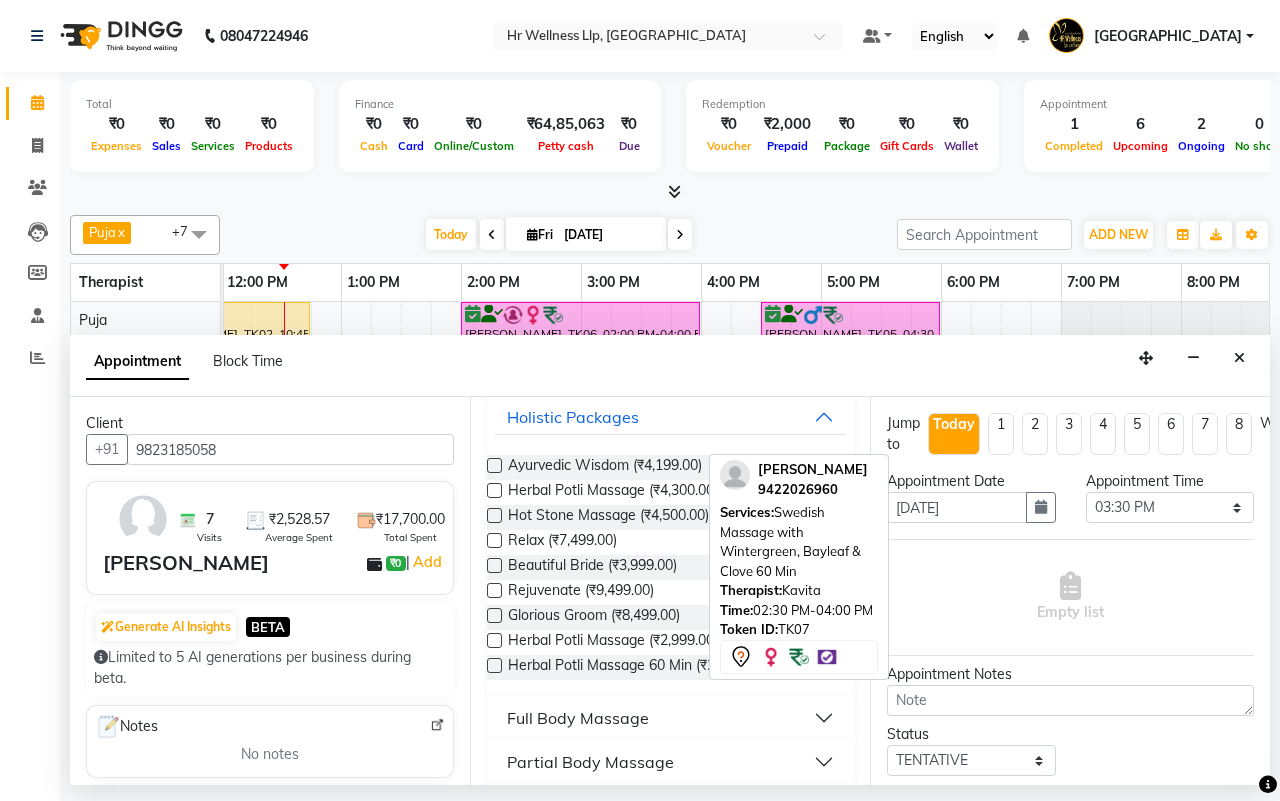 click at bounding box center (494, 465) 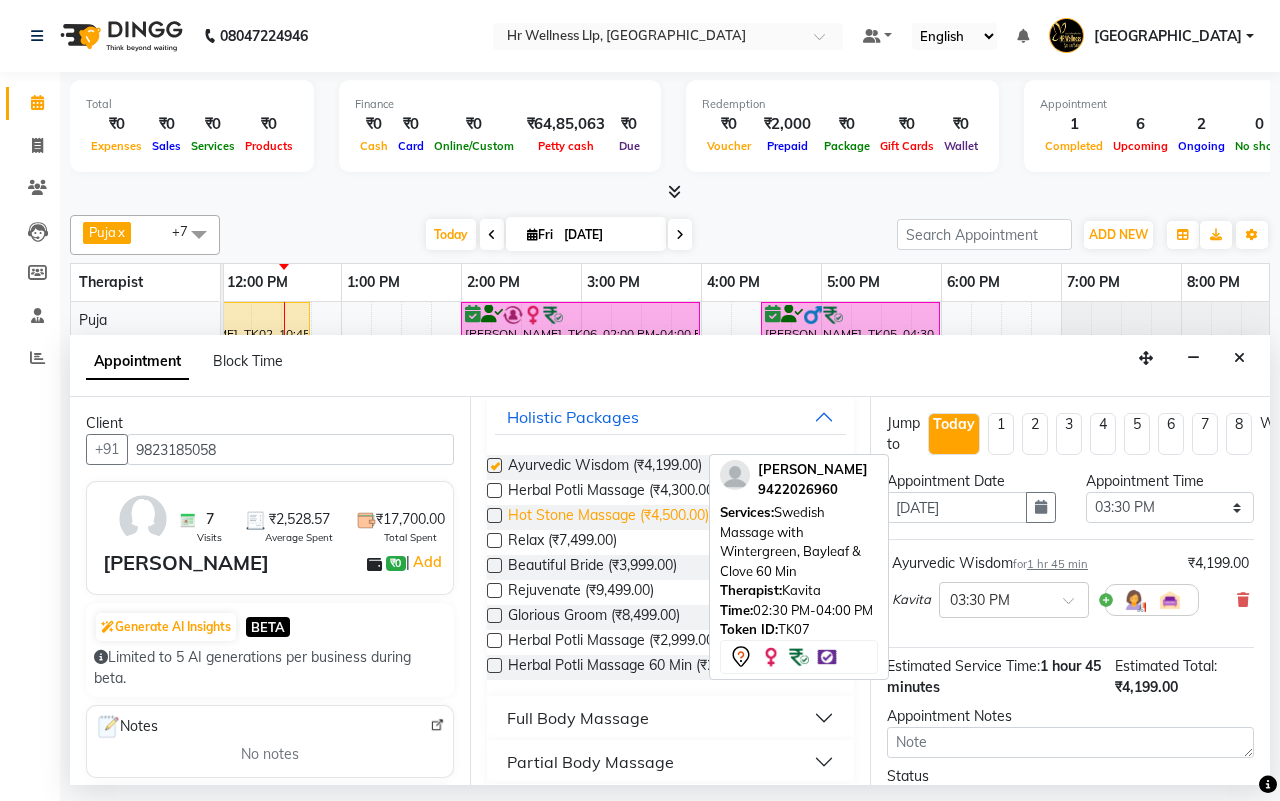 checkbox on "false" 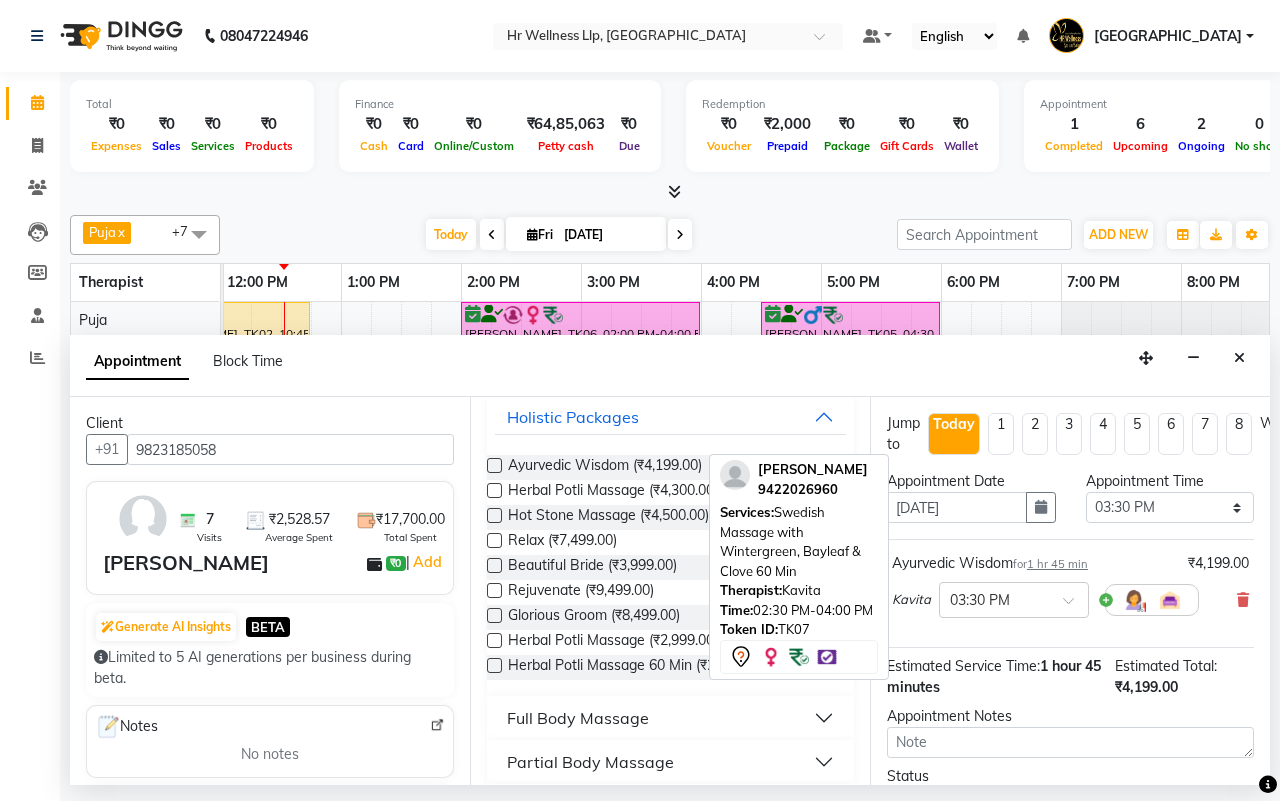 scroll, scrollTop: 178, scrollLeft: 0, axis: vertical 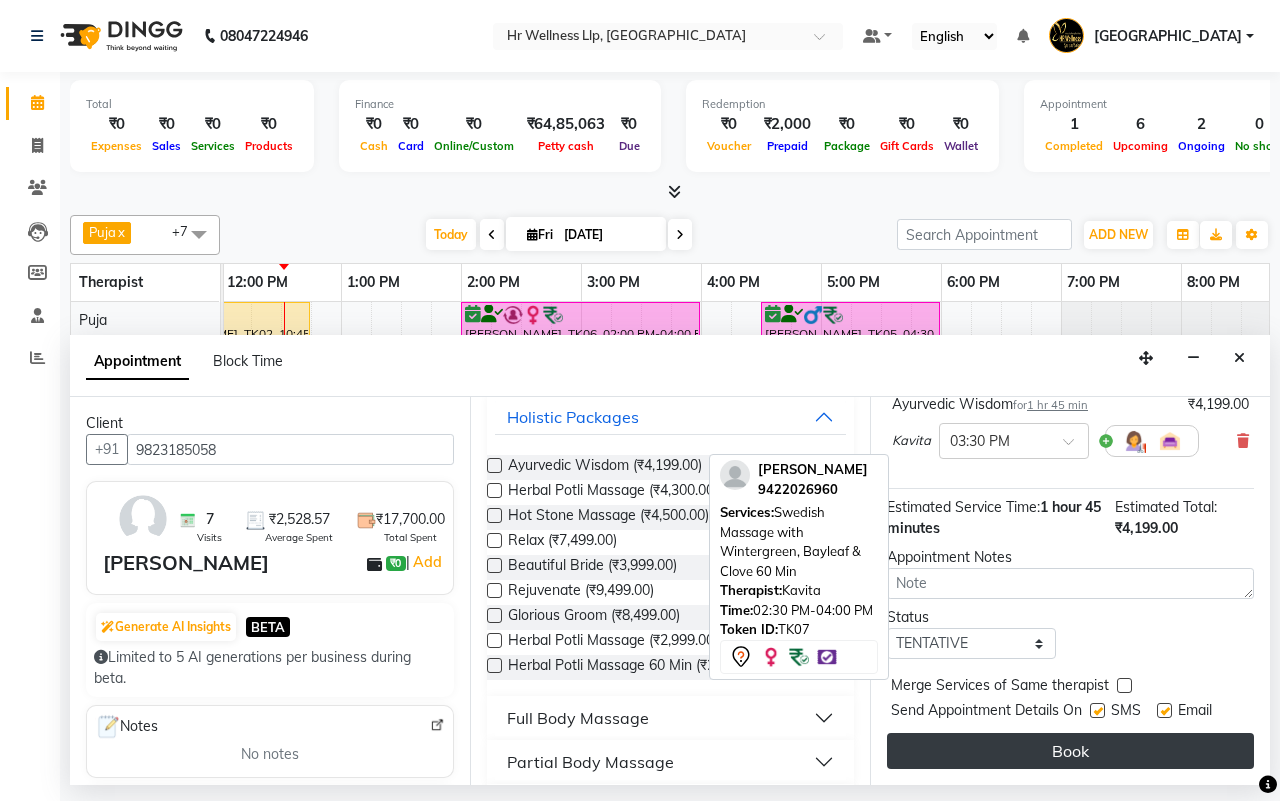 click on "Book" at bounding box center [1070, 751] 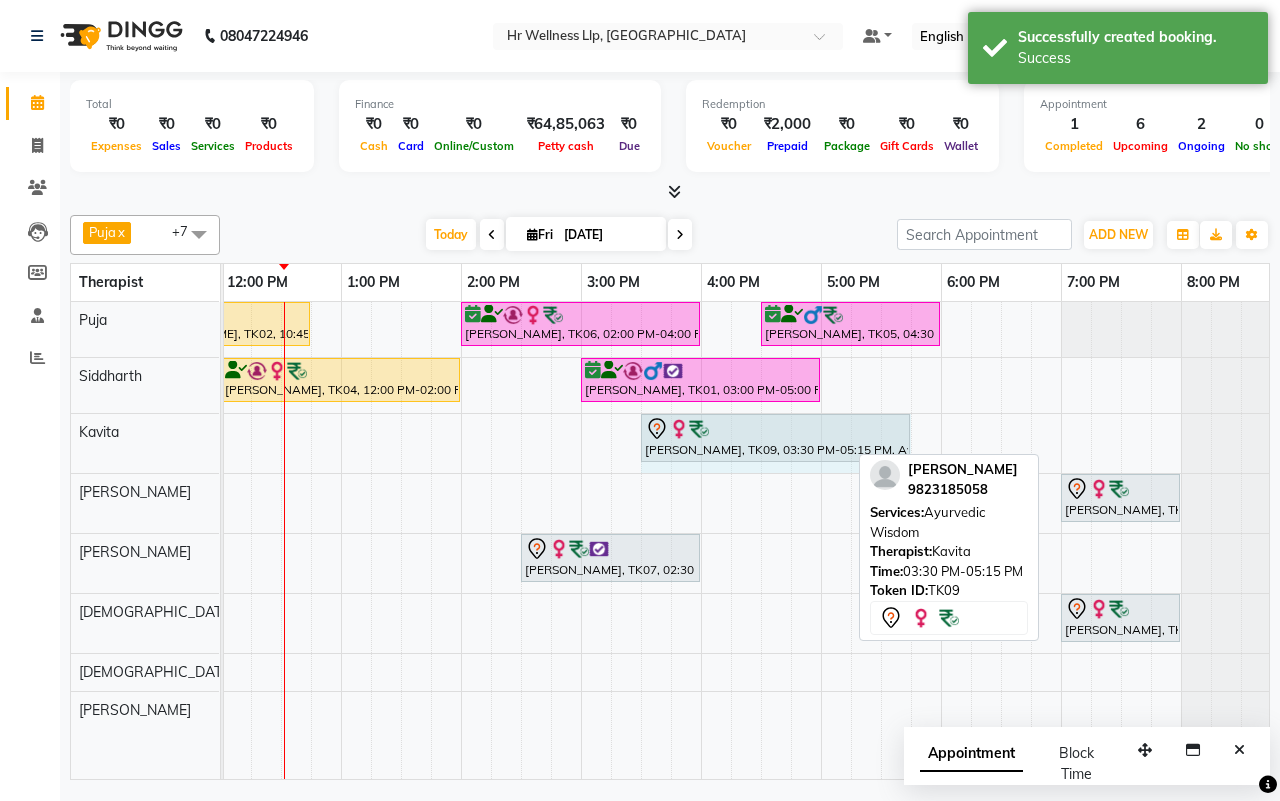 drag, startPoint x: 843, startPoint y: 433, endPoint x: 883, endPoint y: 433, distance: 40 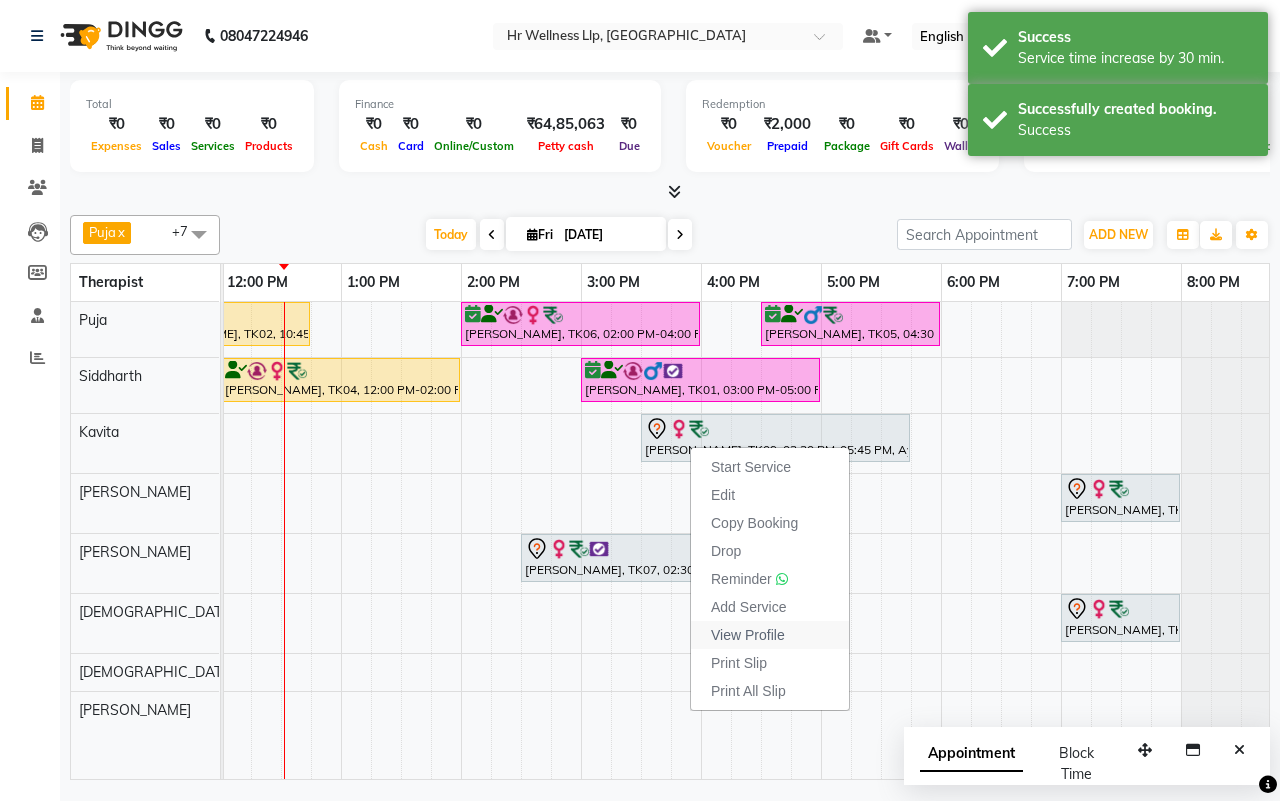 click on "View Profile" at bounding box center [748, 635] 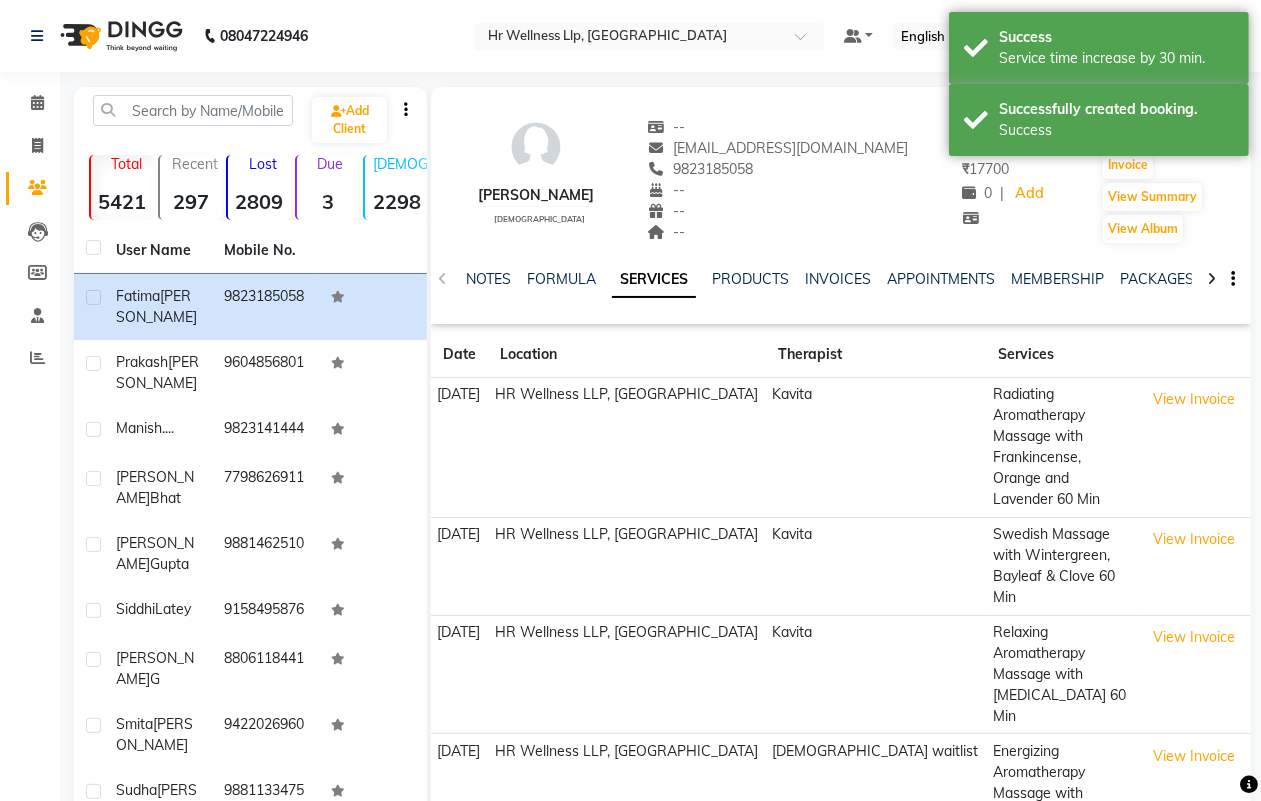 click 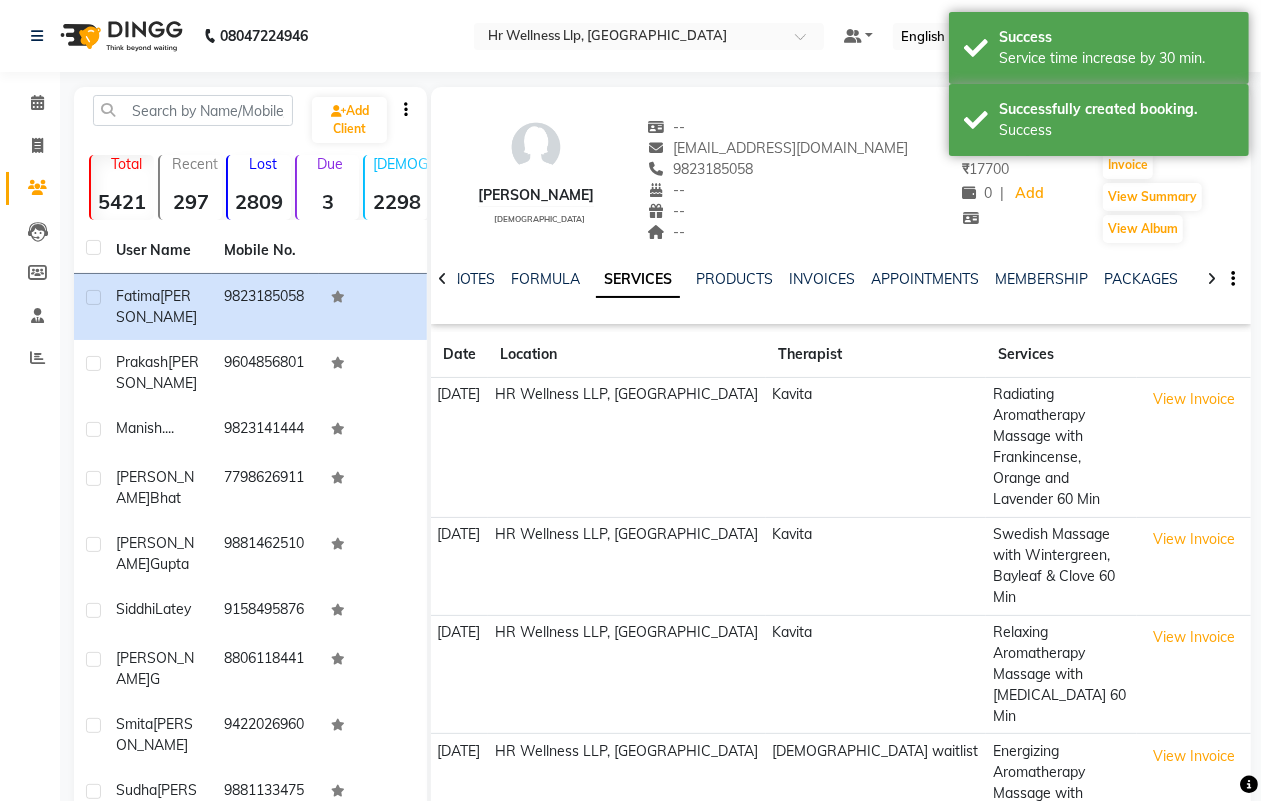 click 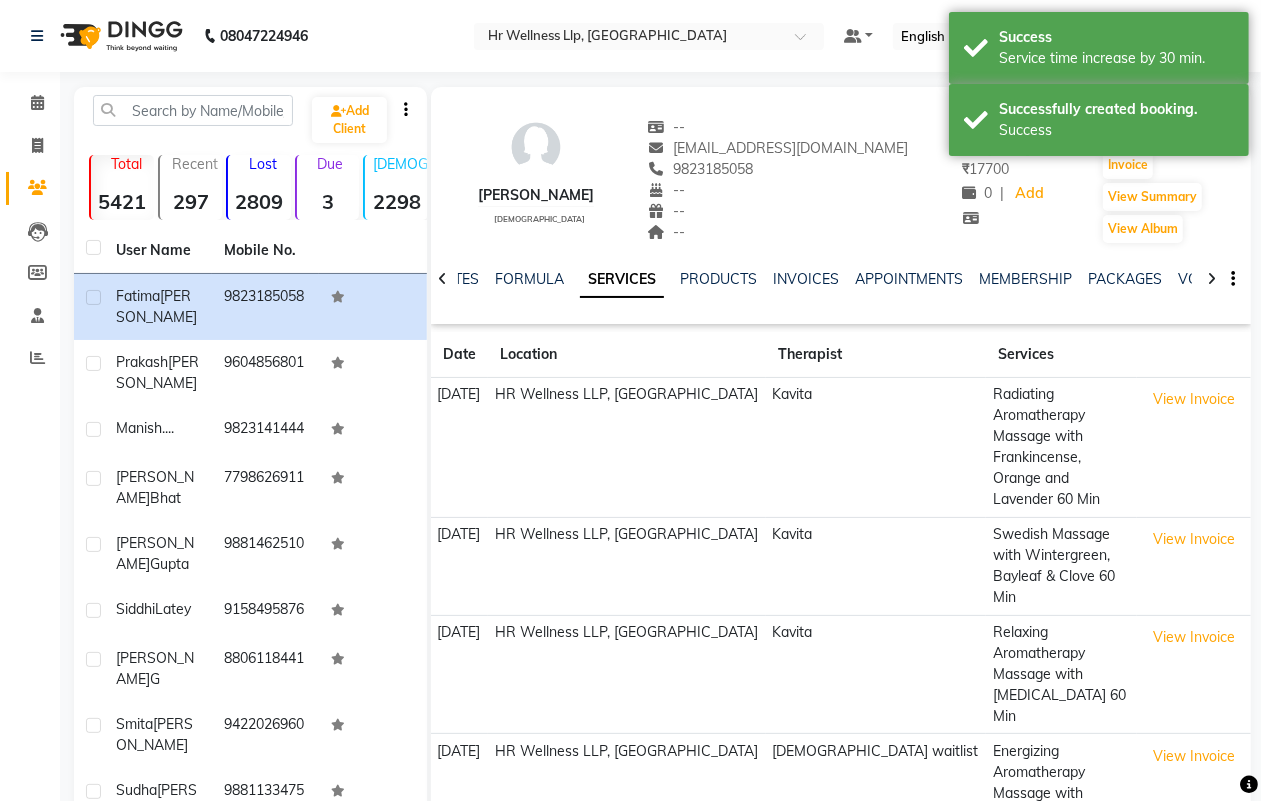 click 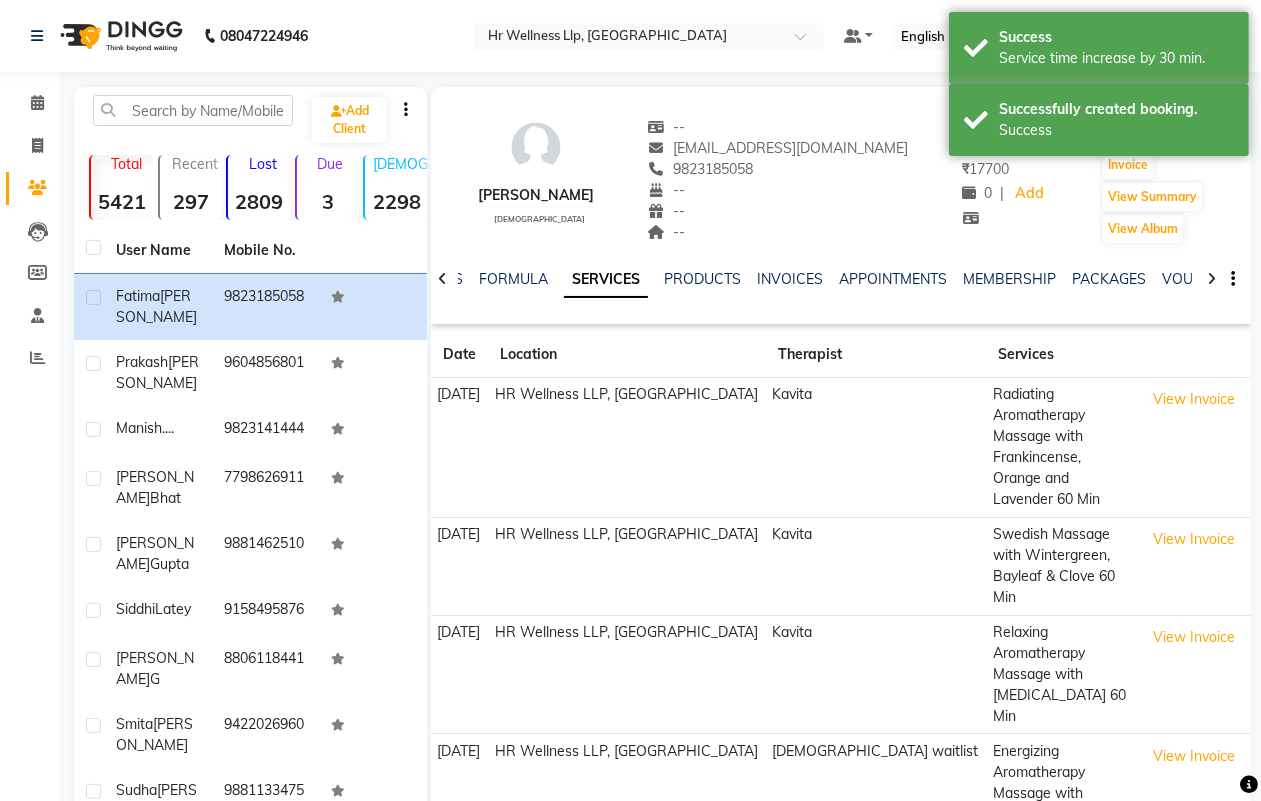 click 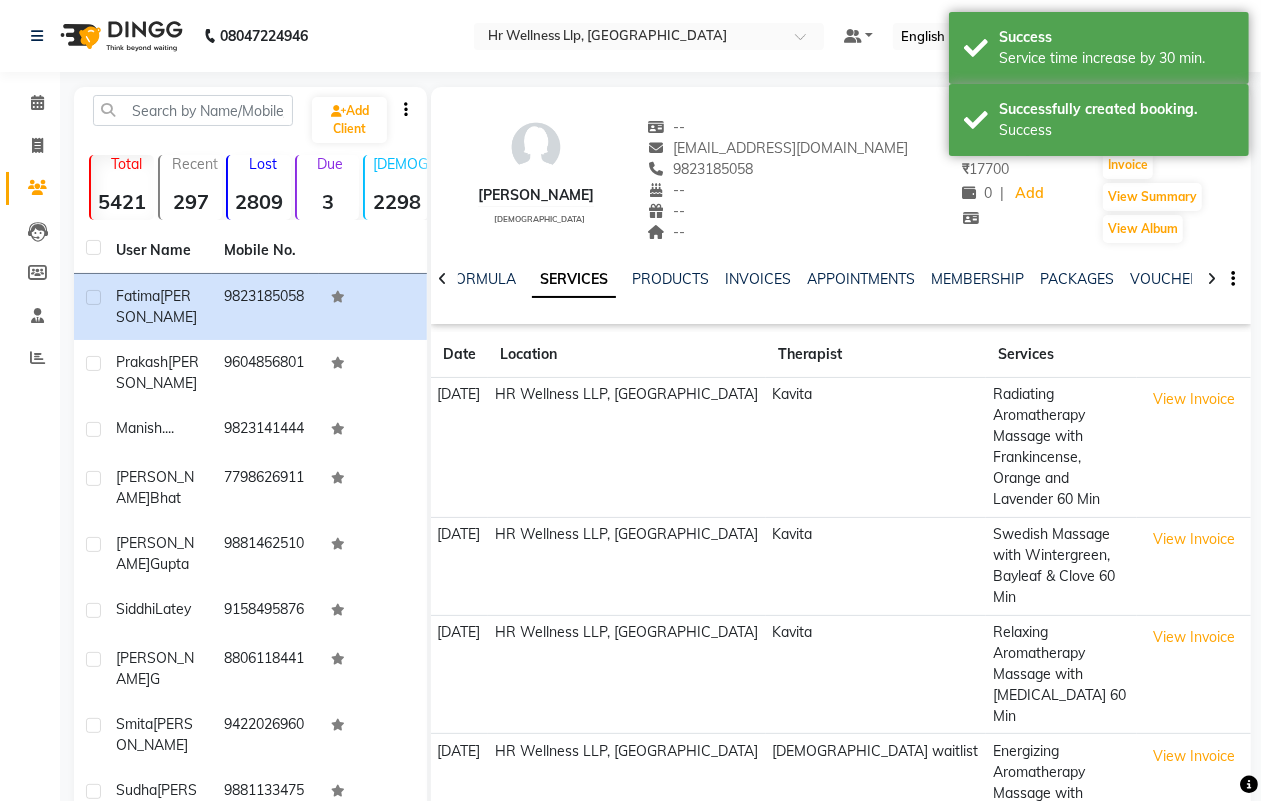 click 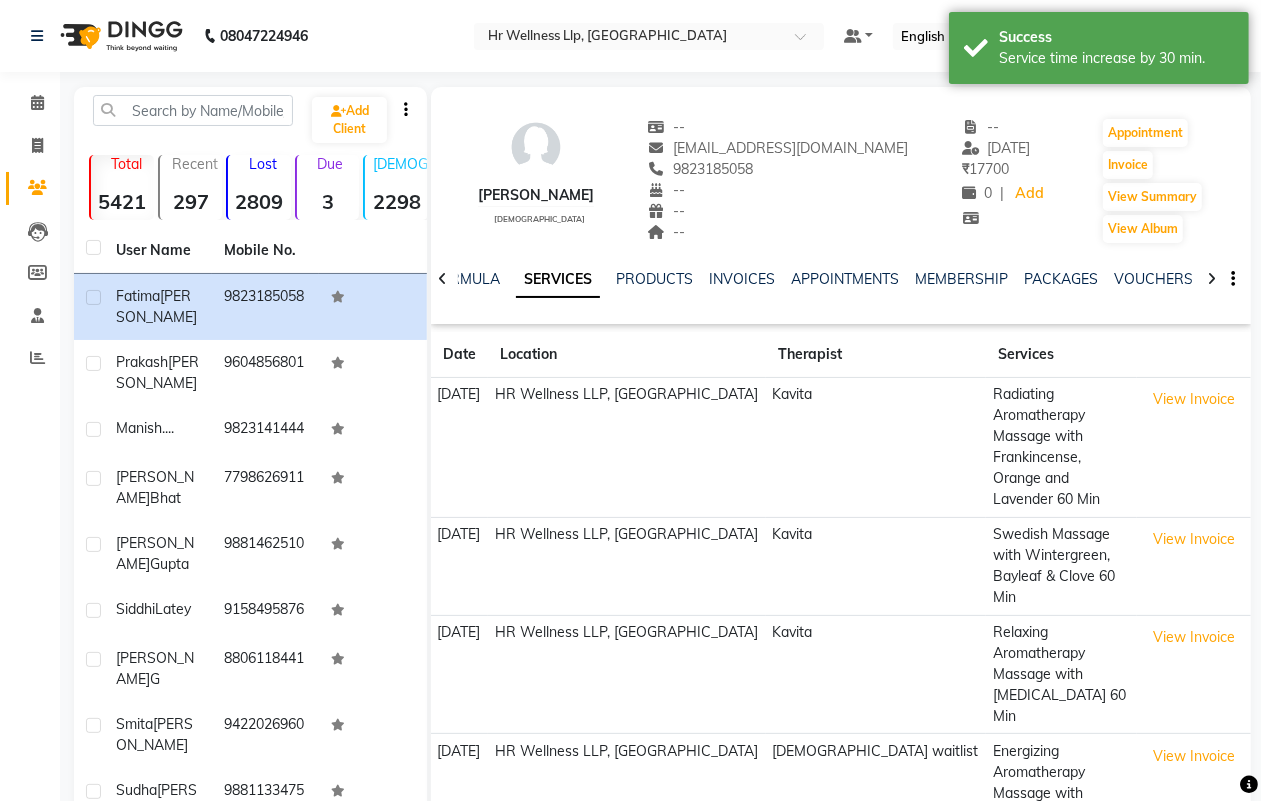 click 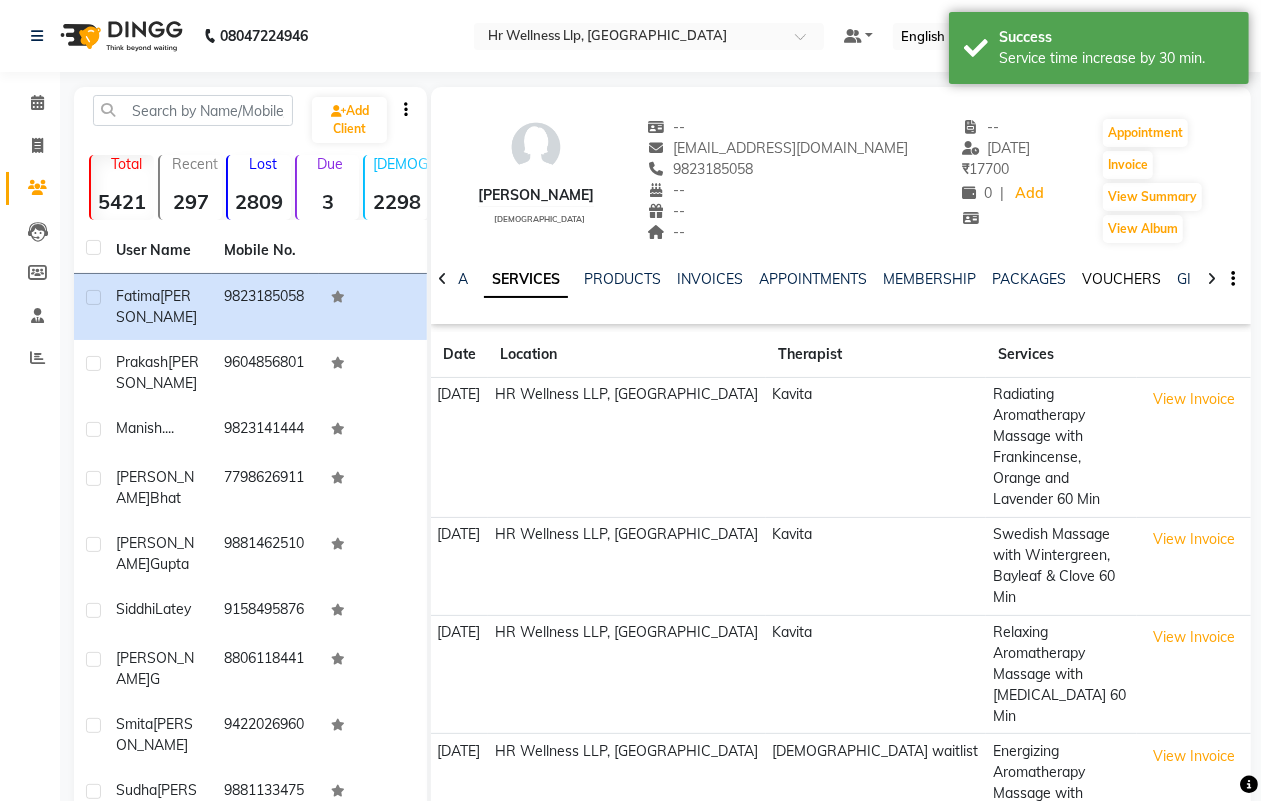click on "VOUCHERS" 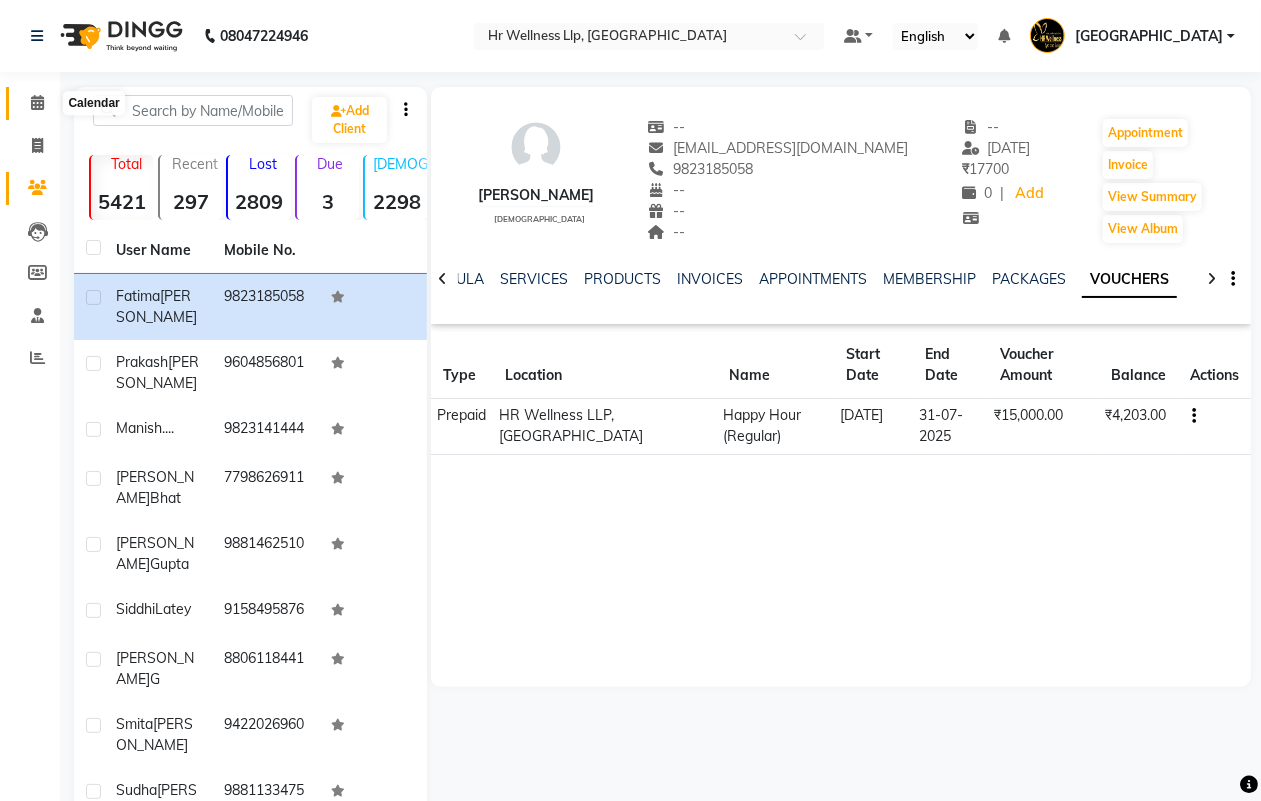 click 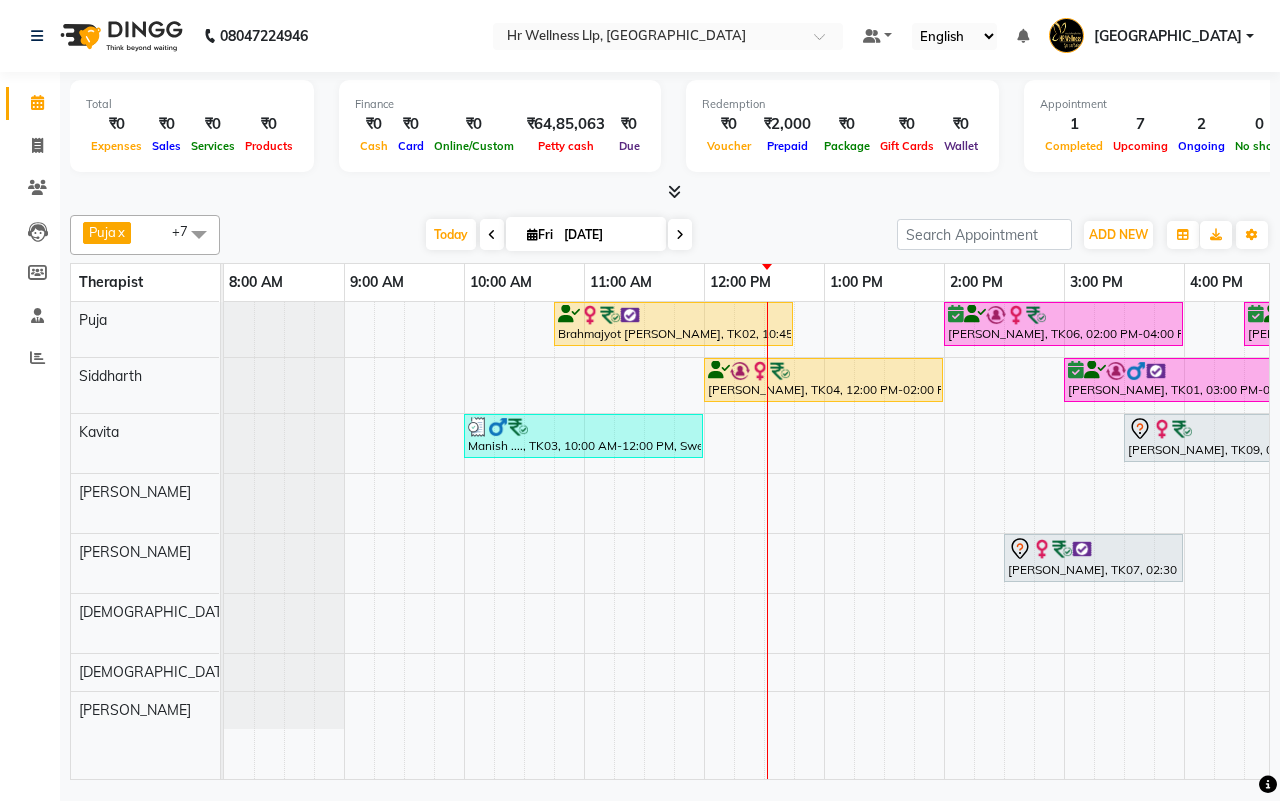 click on "[DATE]  [DATE]" at bounding box center [558, 235] 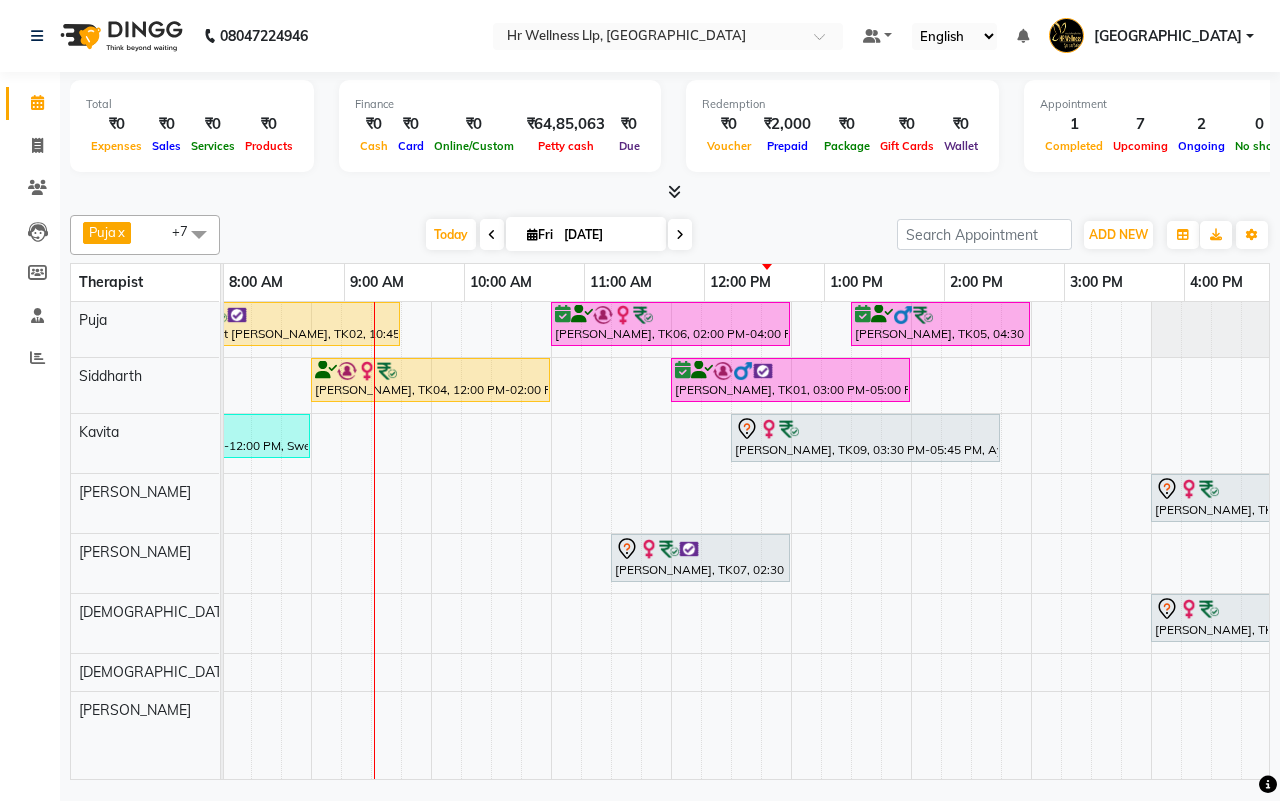scroll, scrollTop: 0, scrollLeft: 393, axis: horizontal 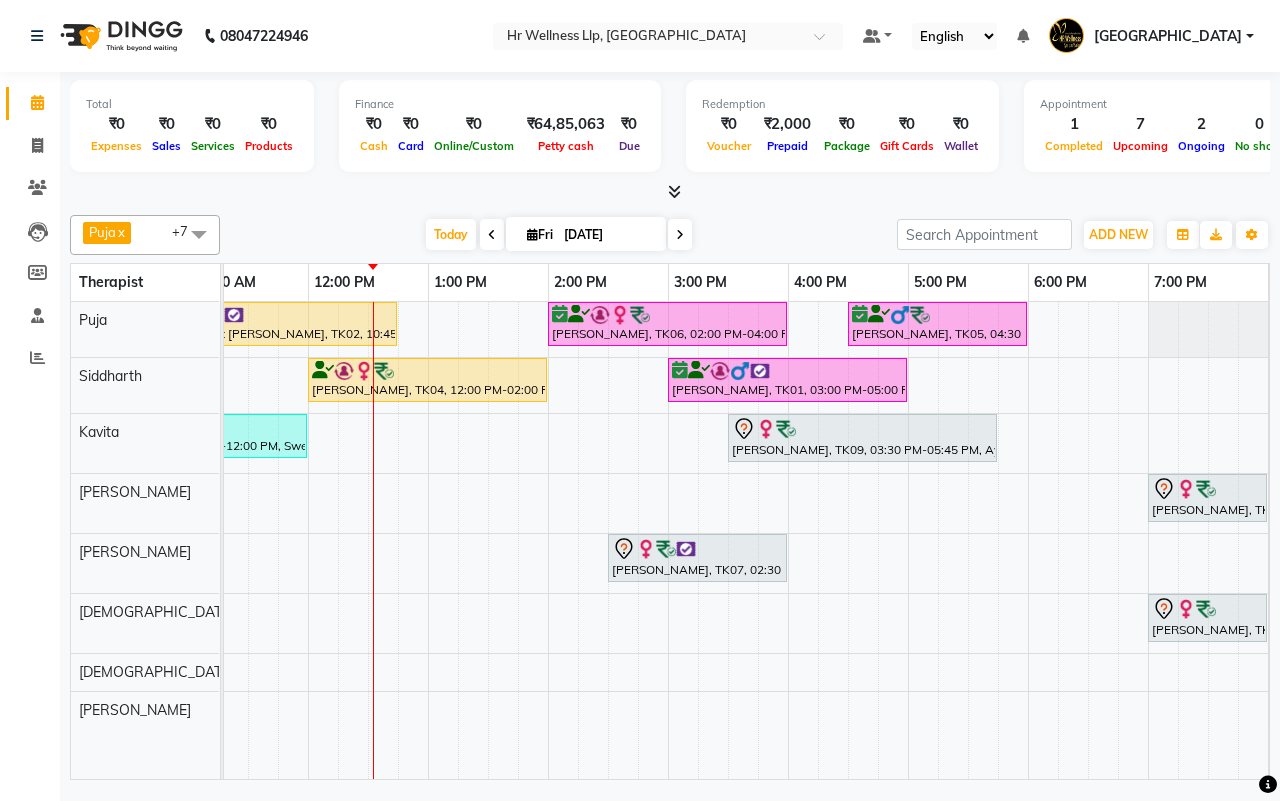 click on "[DATE]  [DATE]" at bounding box center (558, 235) 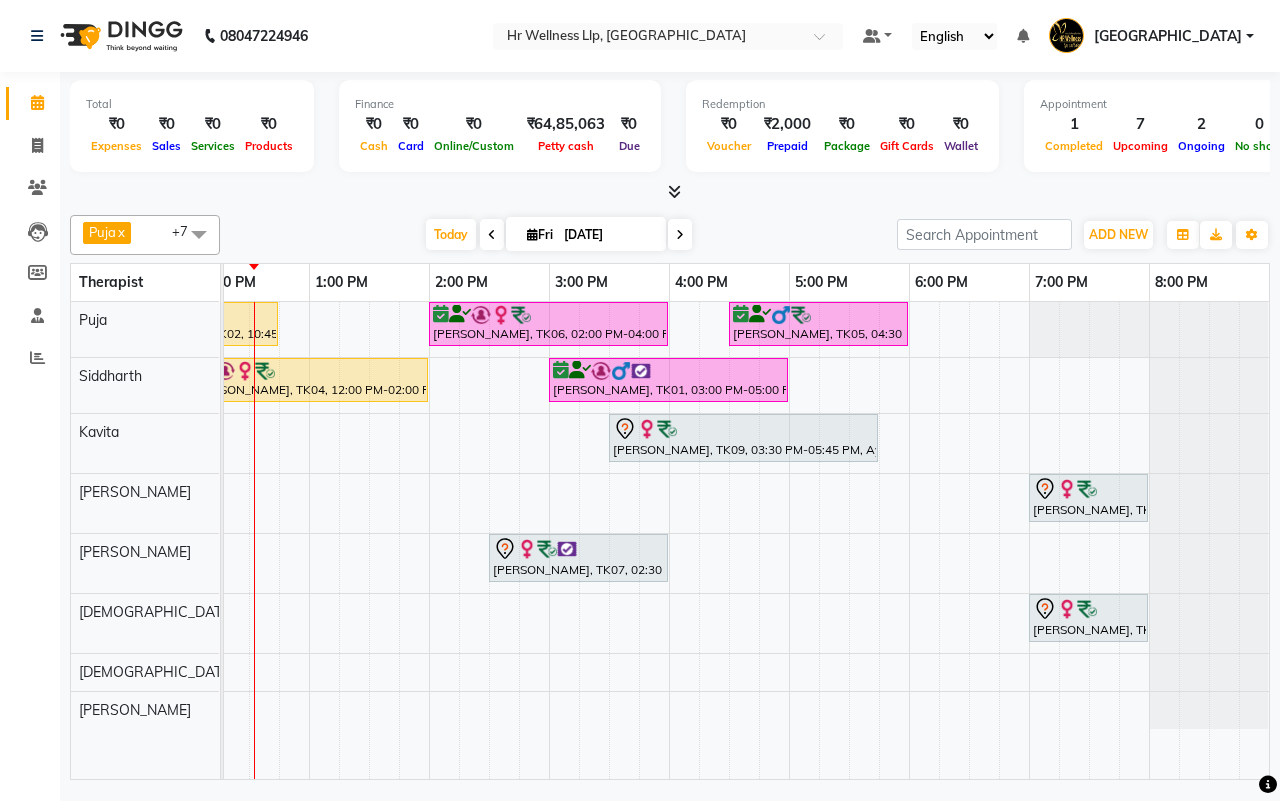 scroll, scrollTop: 0, scrollLeft: 330, axis: horizontal 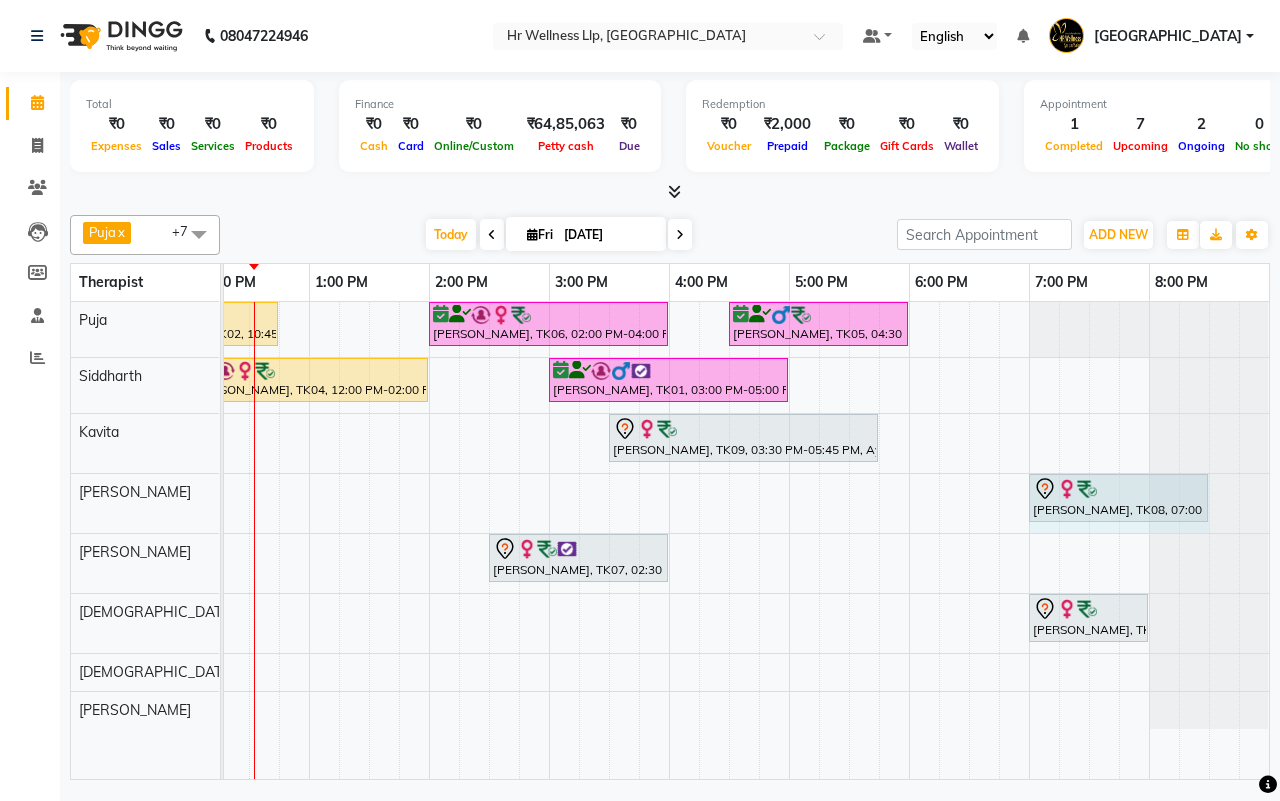 drag, startPoint x: 1146, startPoint y: 486, endPoint x: 1191, endPoint y: 487, distance: 45.01111 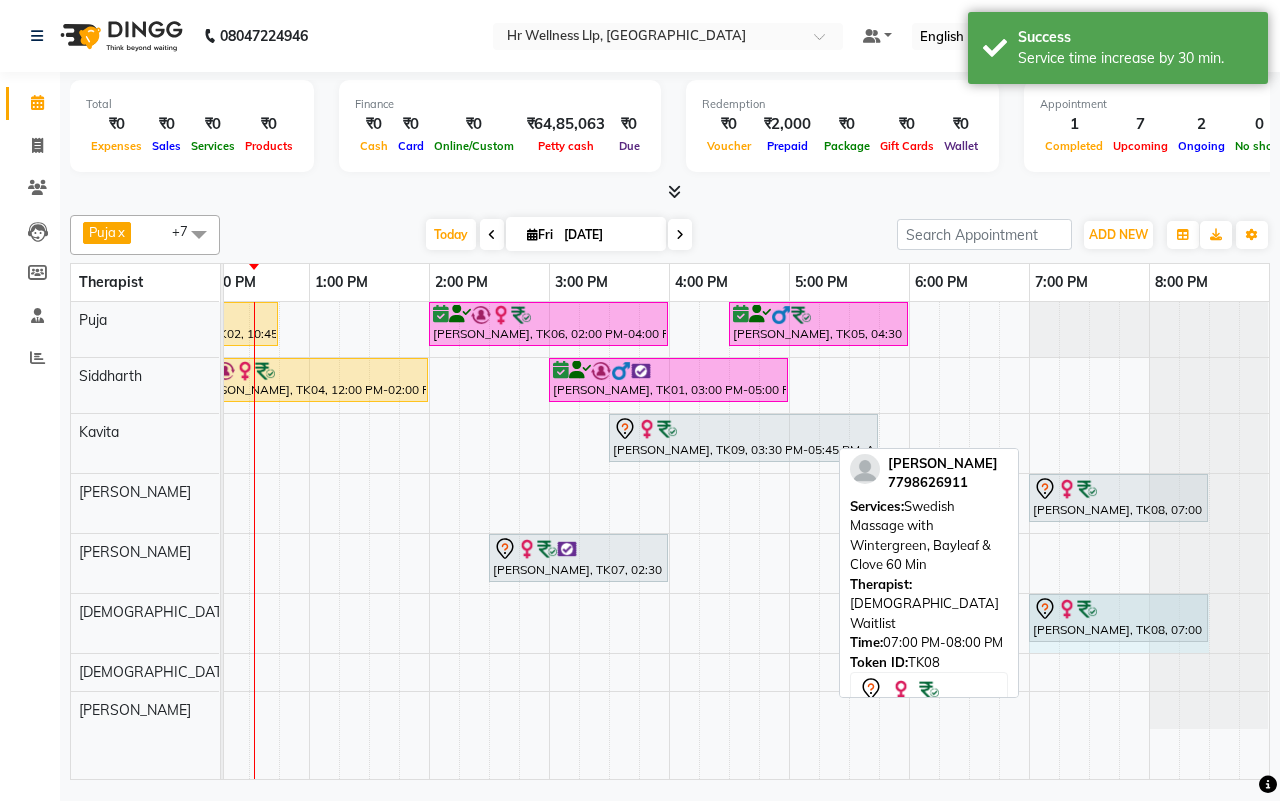 drag, startPoint x: 1145, startPoint y: 605, endPoint x: 1187, endPoint y: 608, distance: 42.107006 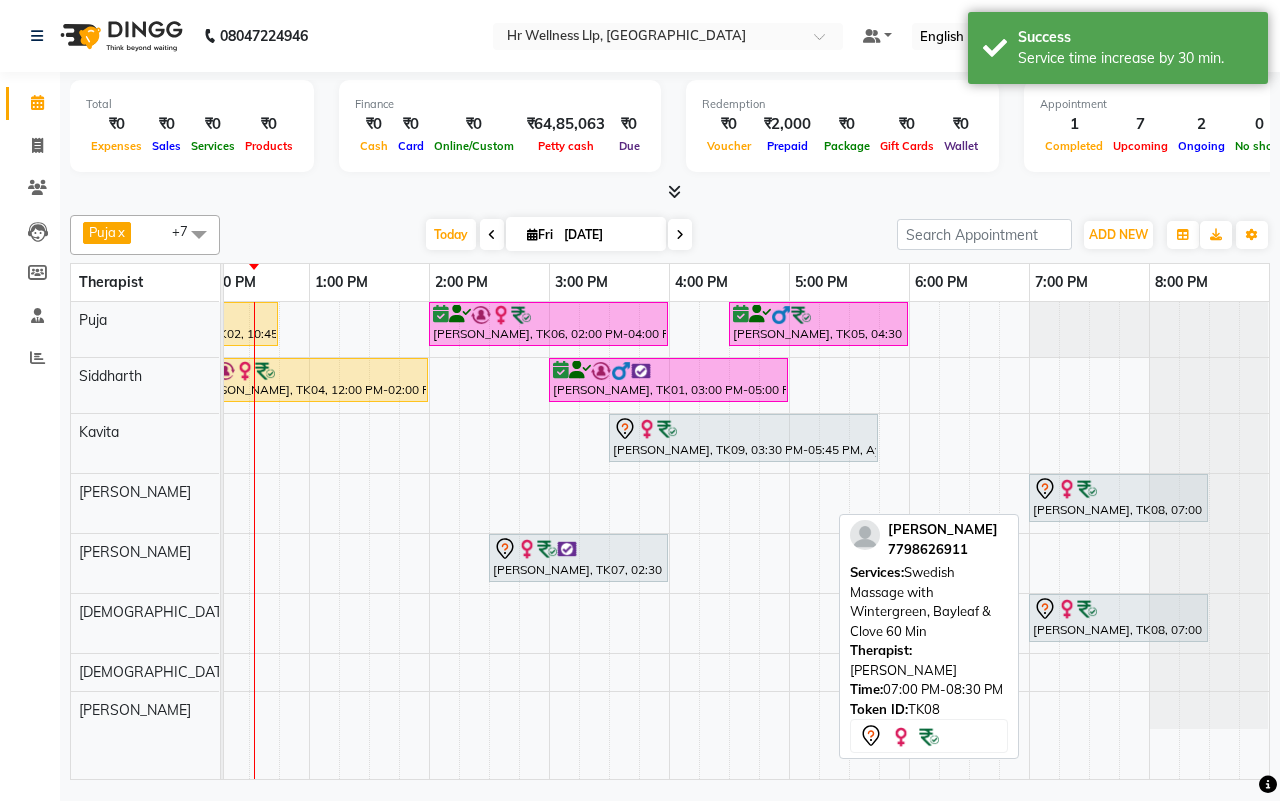 click on "[PERSON_NAME], TK08, 07:00 PM-08:30 PM, Swedish Massage with Wintergreen, Bayleaf & Clove 60 Min" at bounding box center [1118, 498] 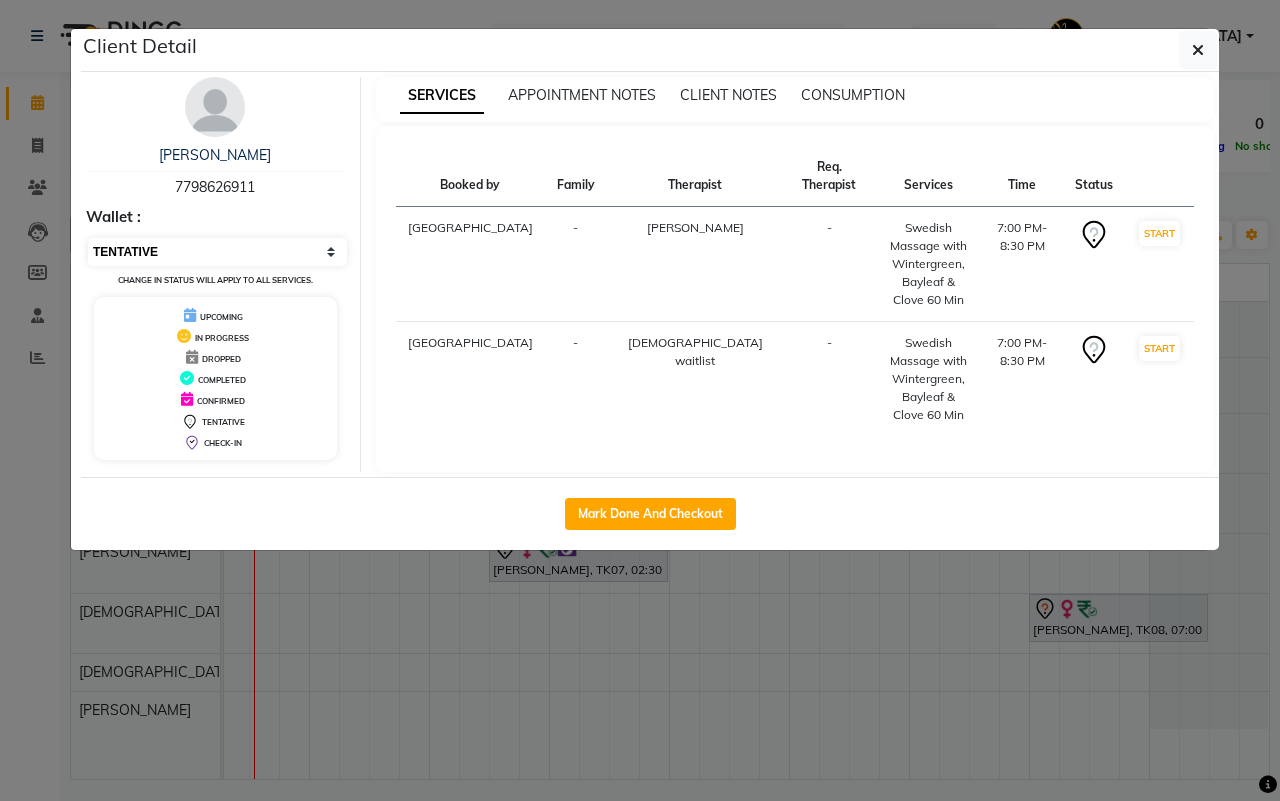 click on "Select IN SERVICE CONFIRMED TENTATIVE CHECK IN MARK DONE DROPPED UPCOMING" at bounding box center (217, 252) 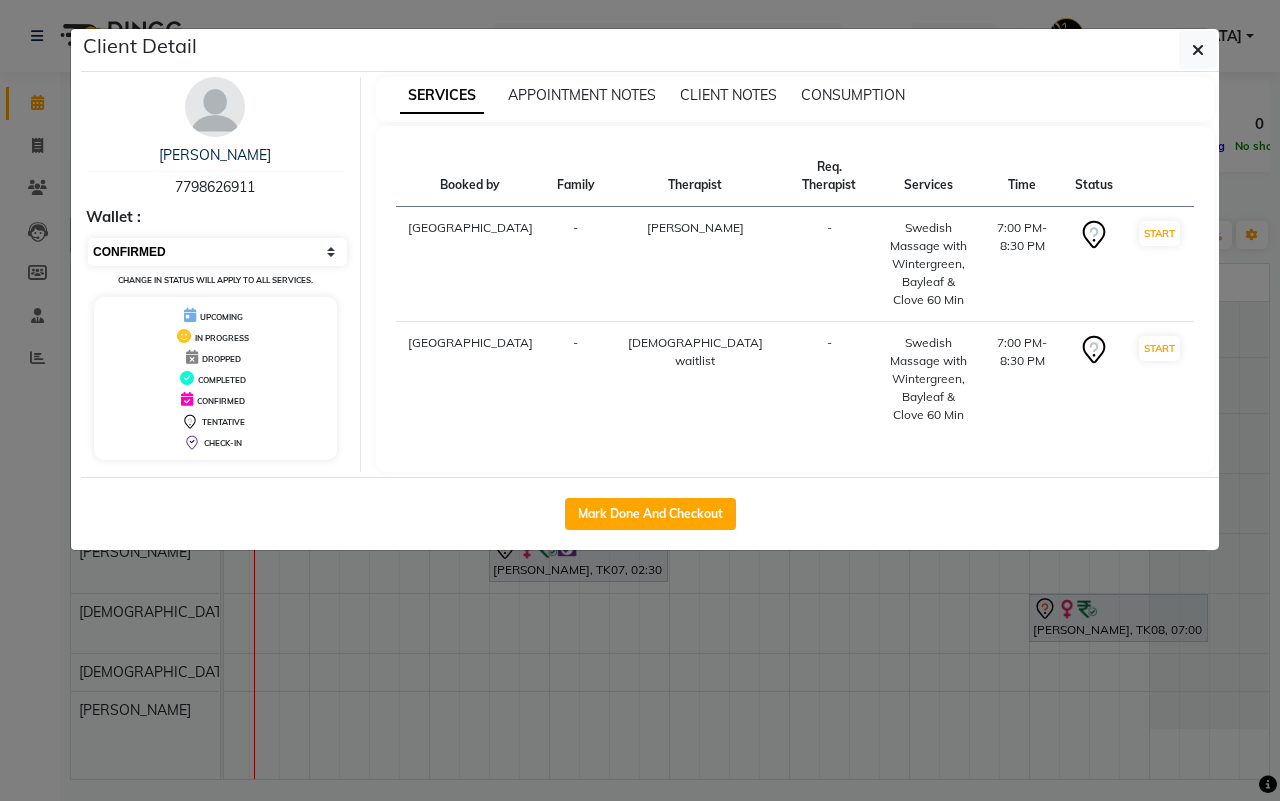 click on "Select IN SERVICE CONFIRMED TENTATIVE CHECK IN MARK DONE DROPPED UPCOMING" at bounding box center (217, 252) 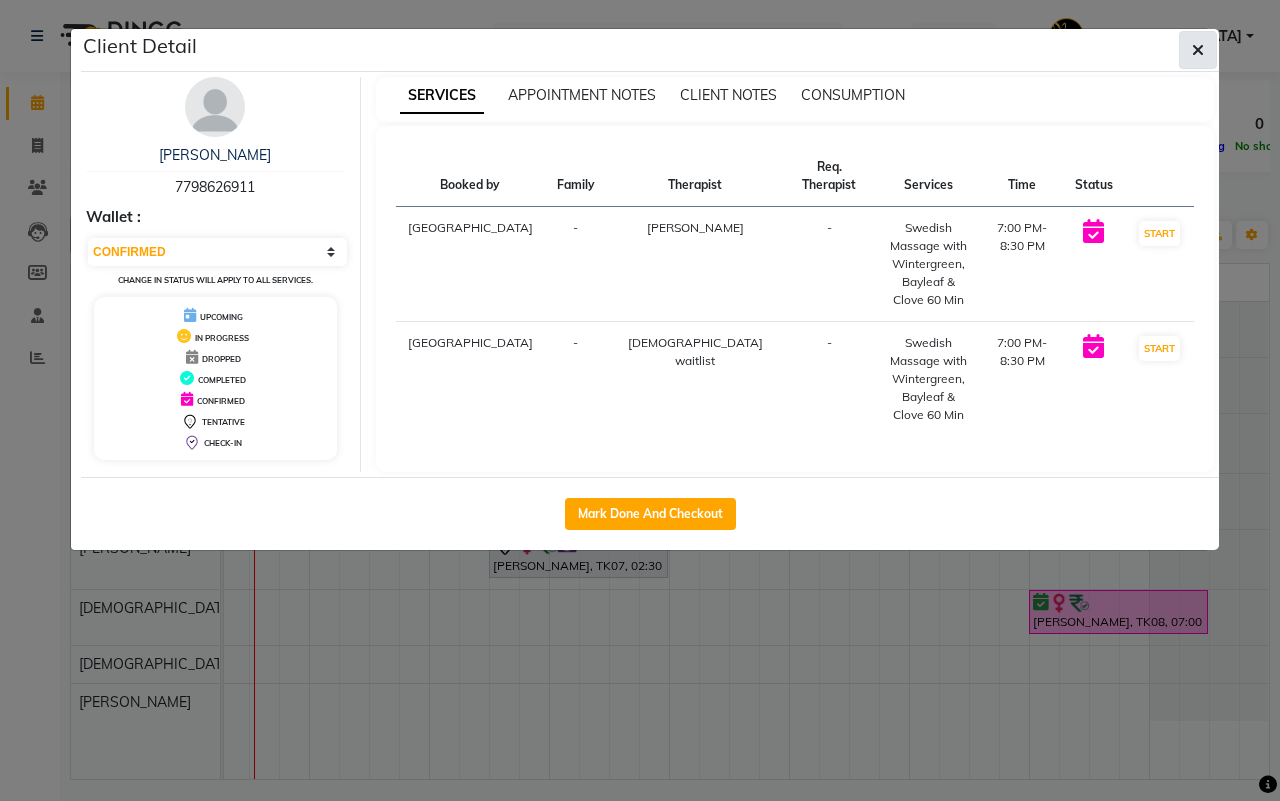 click 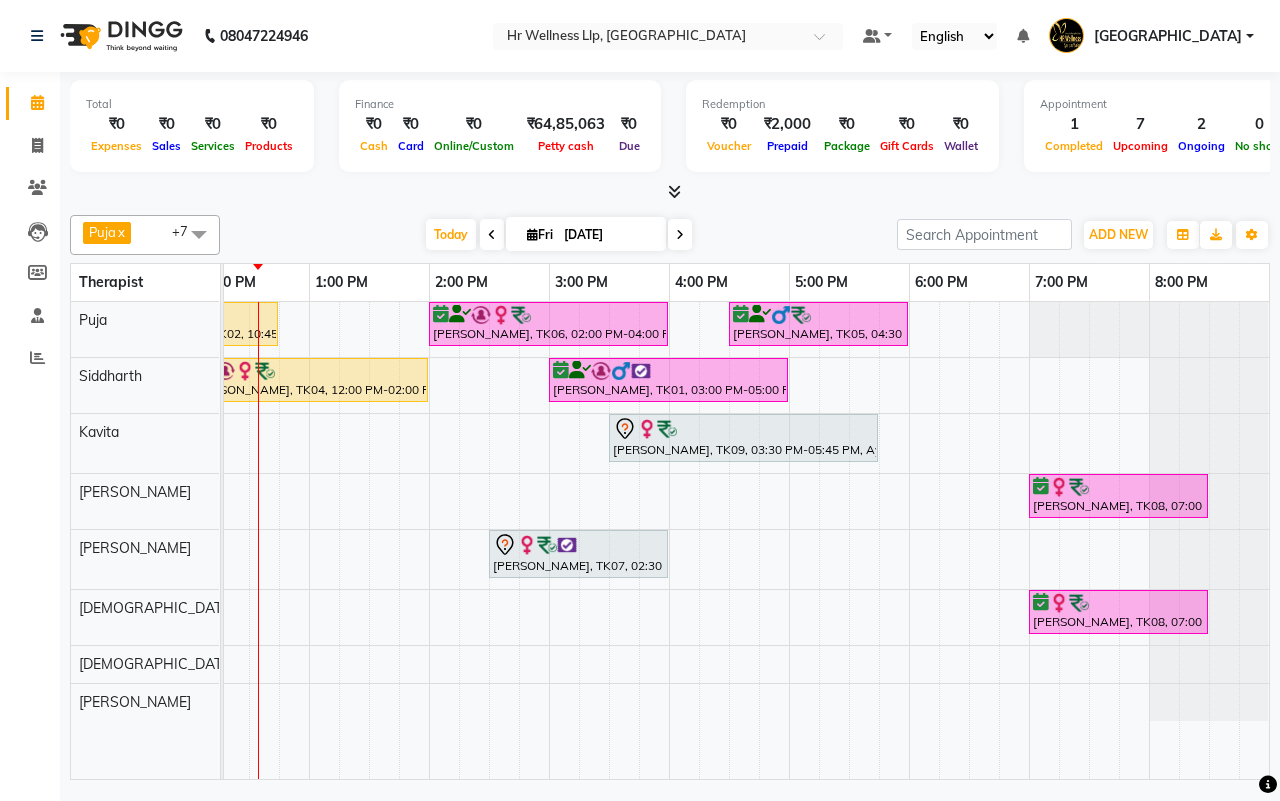click on "[DATE]  [DATE]" at bounding box center [558, 235] 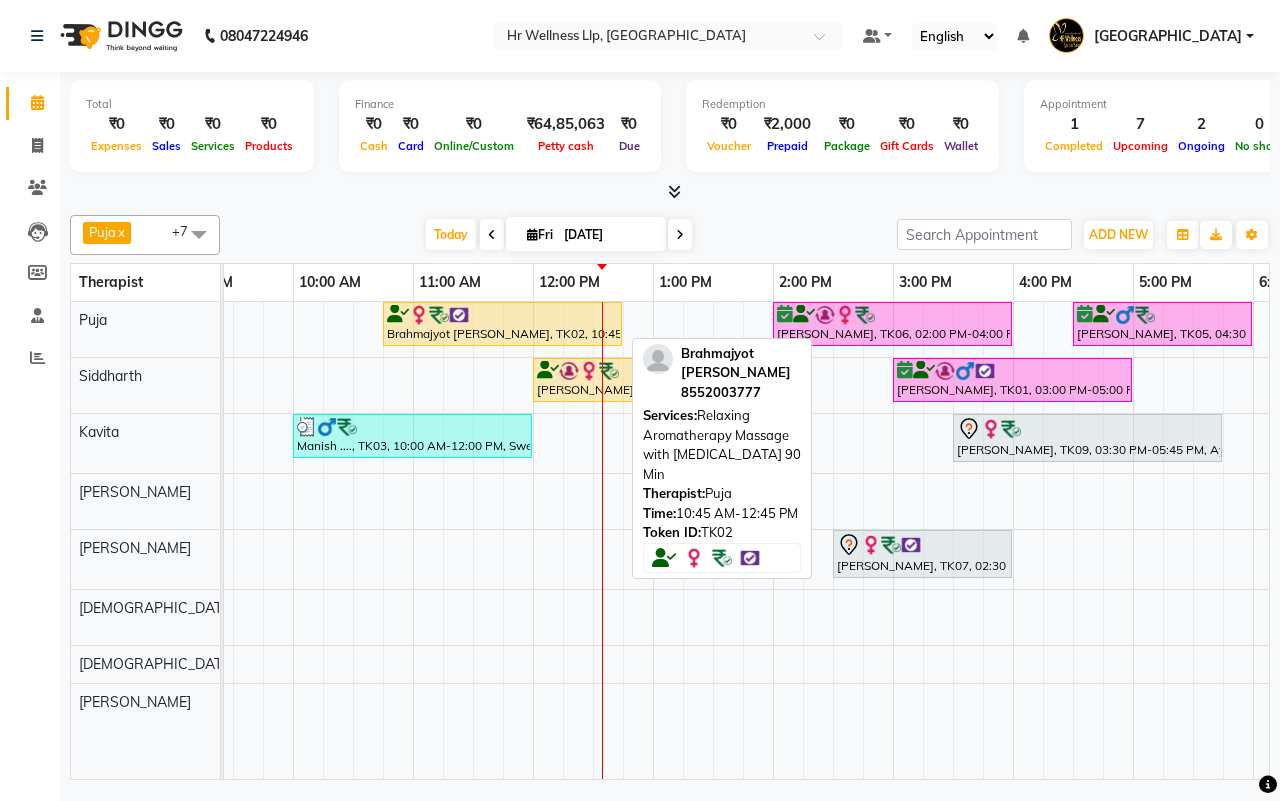 click on "Brahmajyot Dhillon, TK02, 10:45 AM-12:45 PM, Relaxing Aromatherapy Massage with Lavender oil 90 Min" at bounding box center (502, 324) 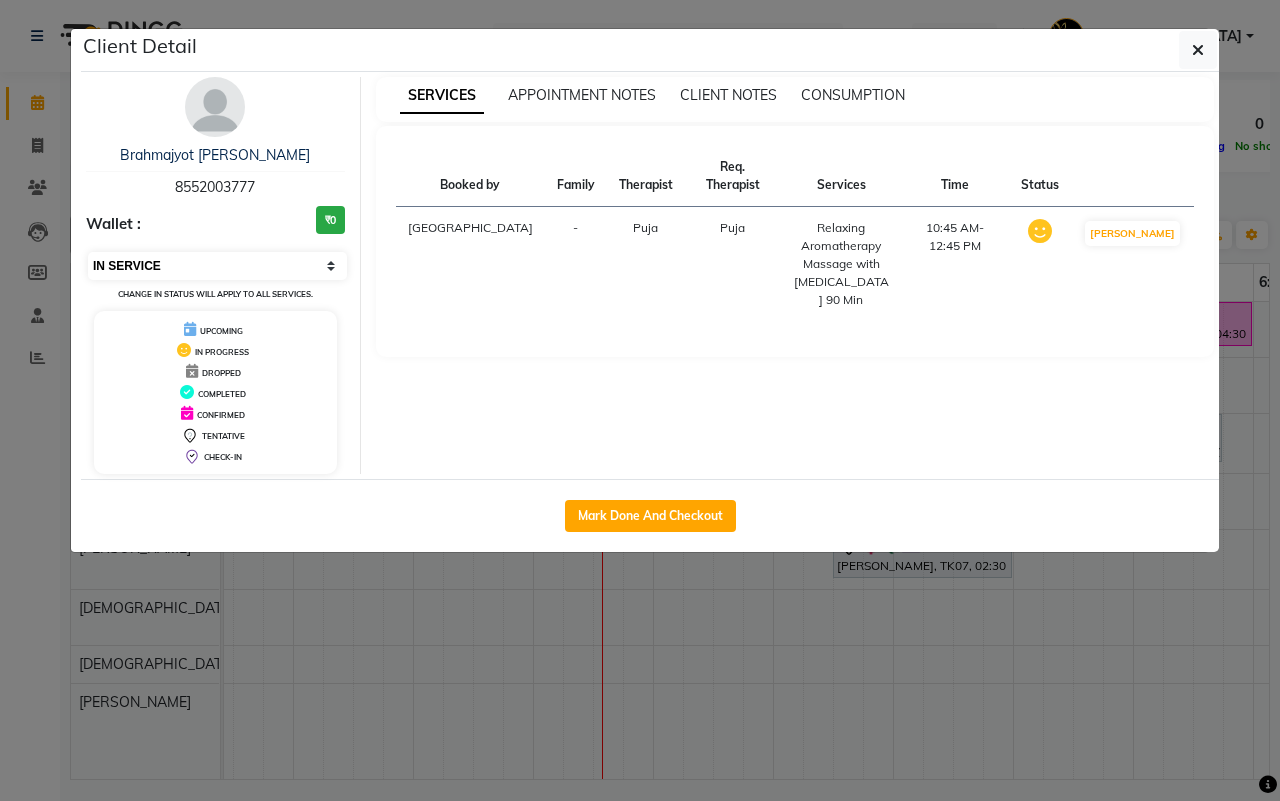 click on "Select IN SERVICE CONFIRMED TENTATIVE CHECK IN MARK DONE DROPPED UPCOMING" at bounding box center [217, 266] 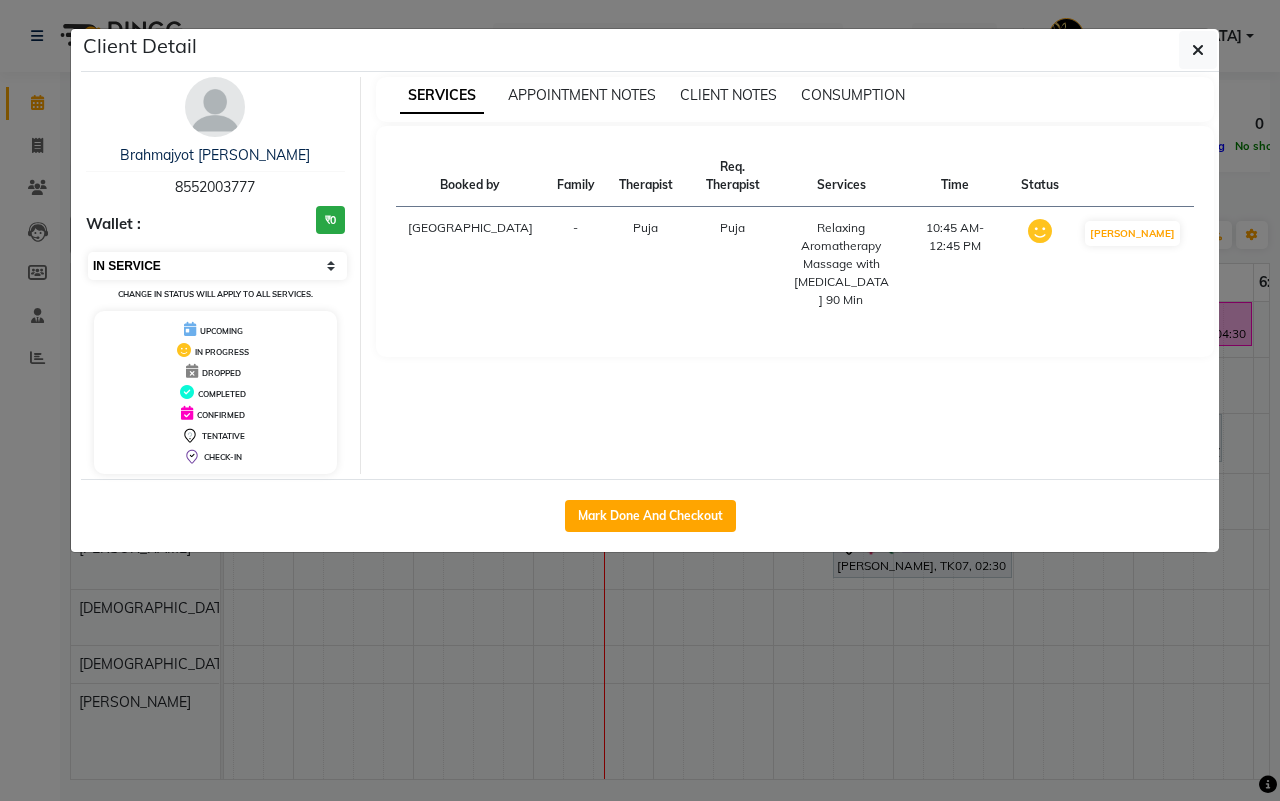 select on "6" 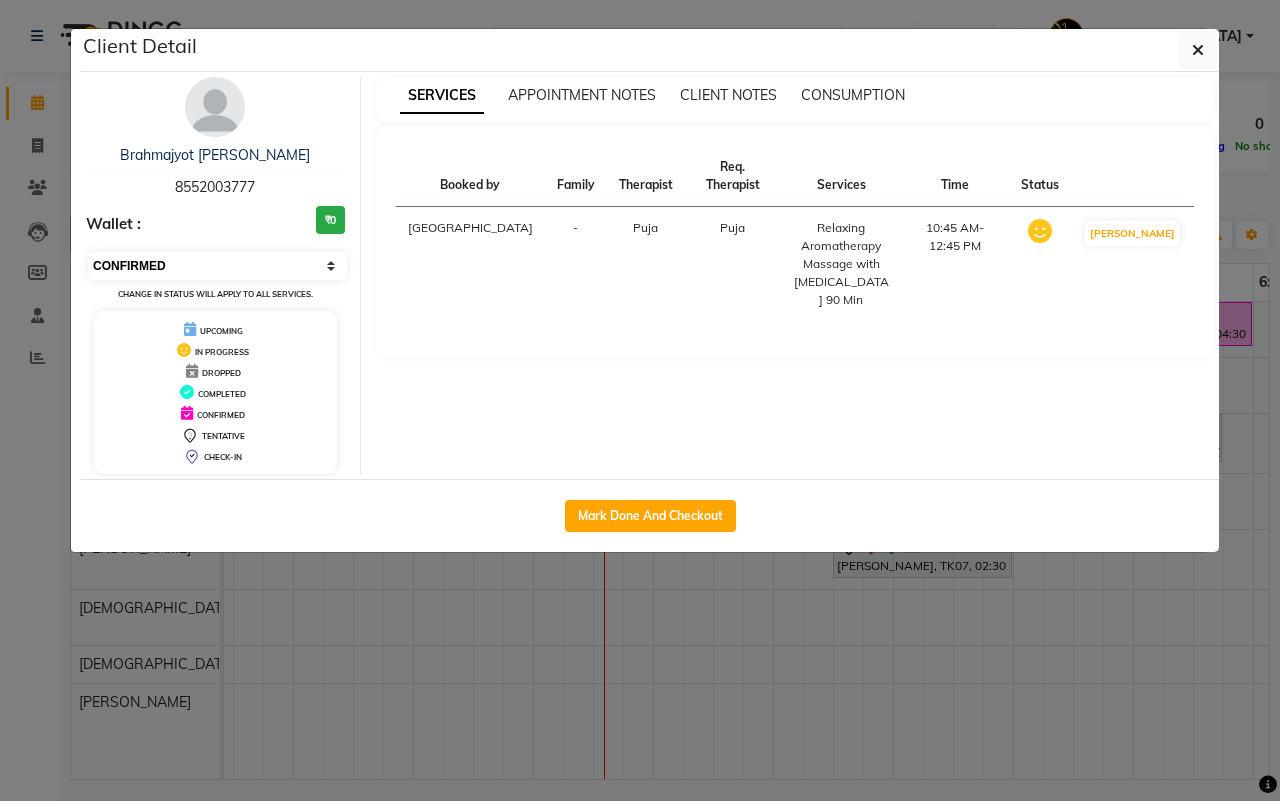 click on "Select IN SERVICE CONFIRMED TENTATIVE CHECK IN MARK DONE DROPPED UPCOMING" at bounding box center [217, 266] 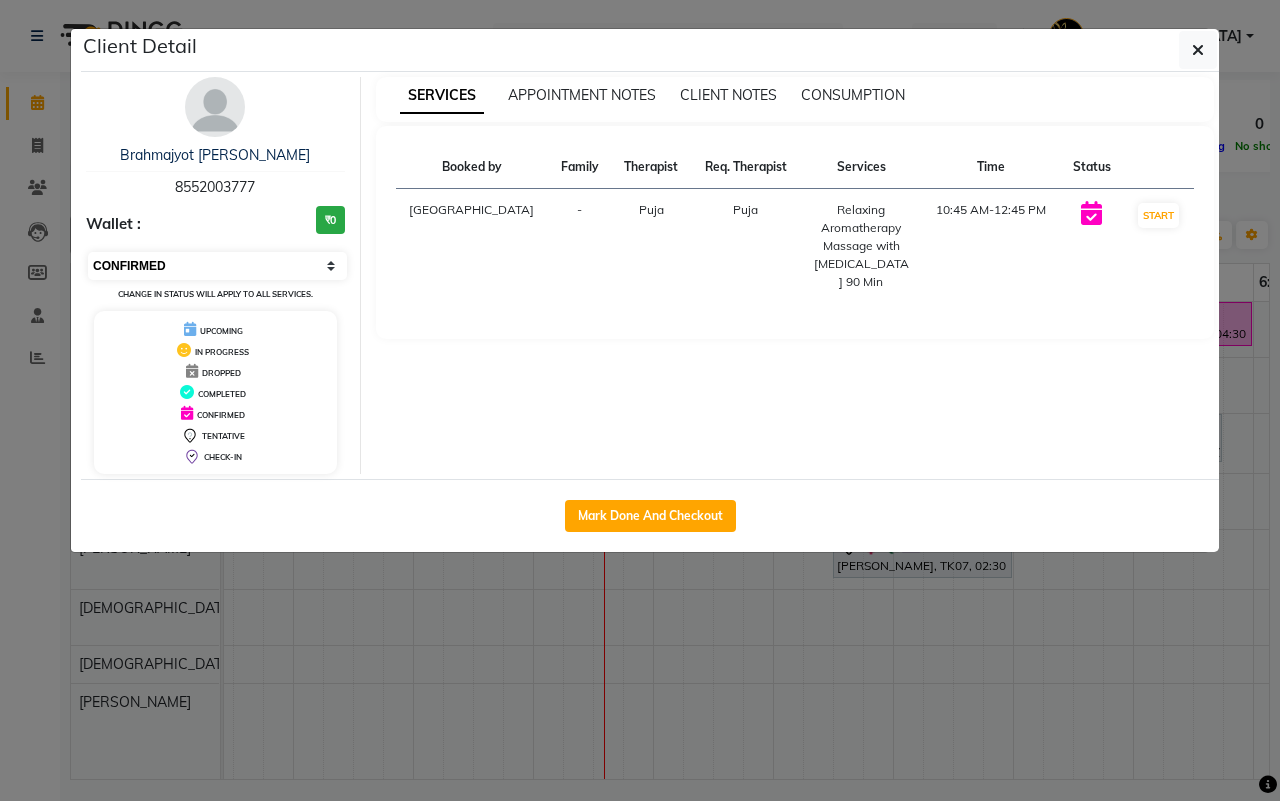 click on "Select IN SERVICE CONFIRMED TENTATIVE CHECK IN MARK DONE DROPPED UPCOMING" at bounding box center [217, 266] 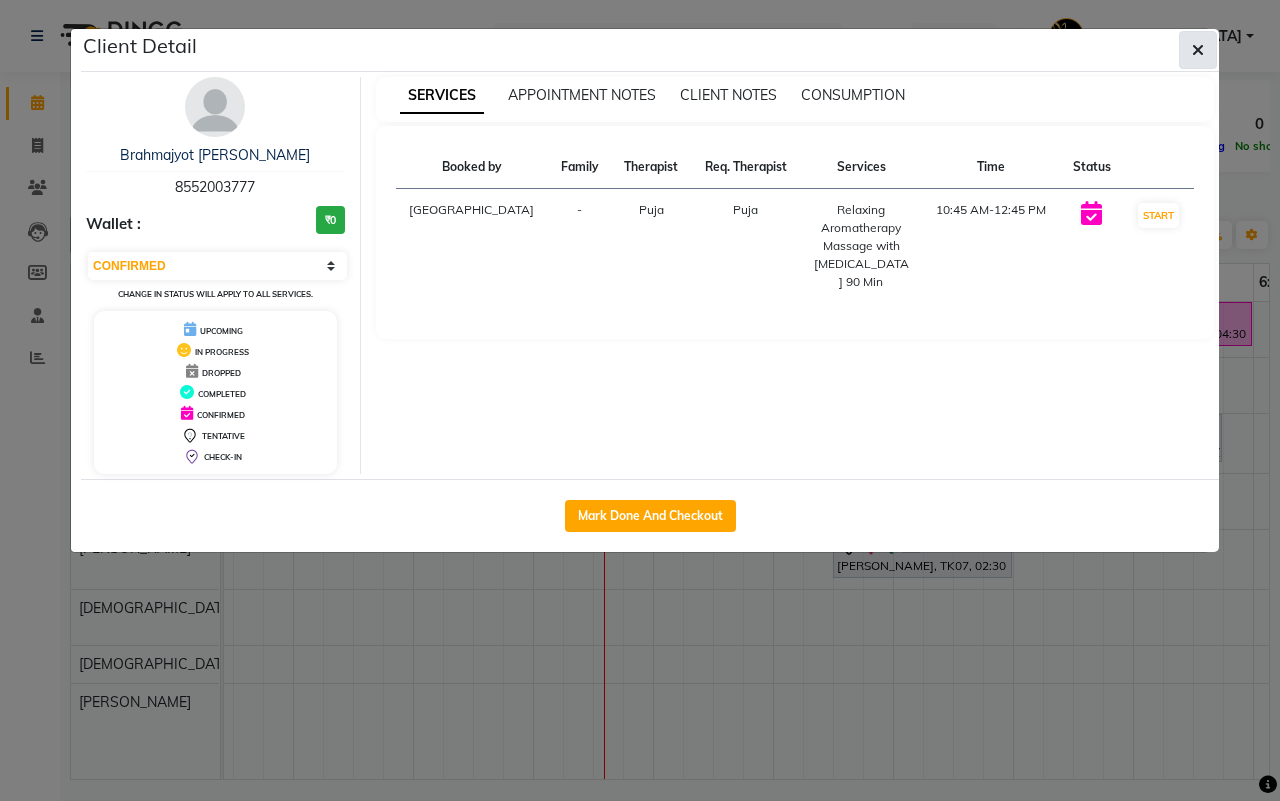 click 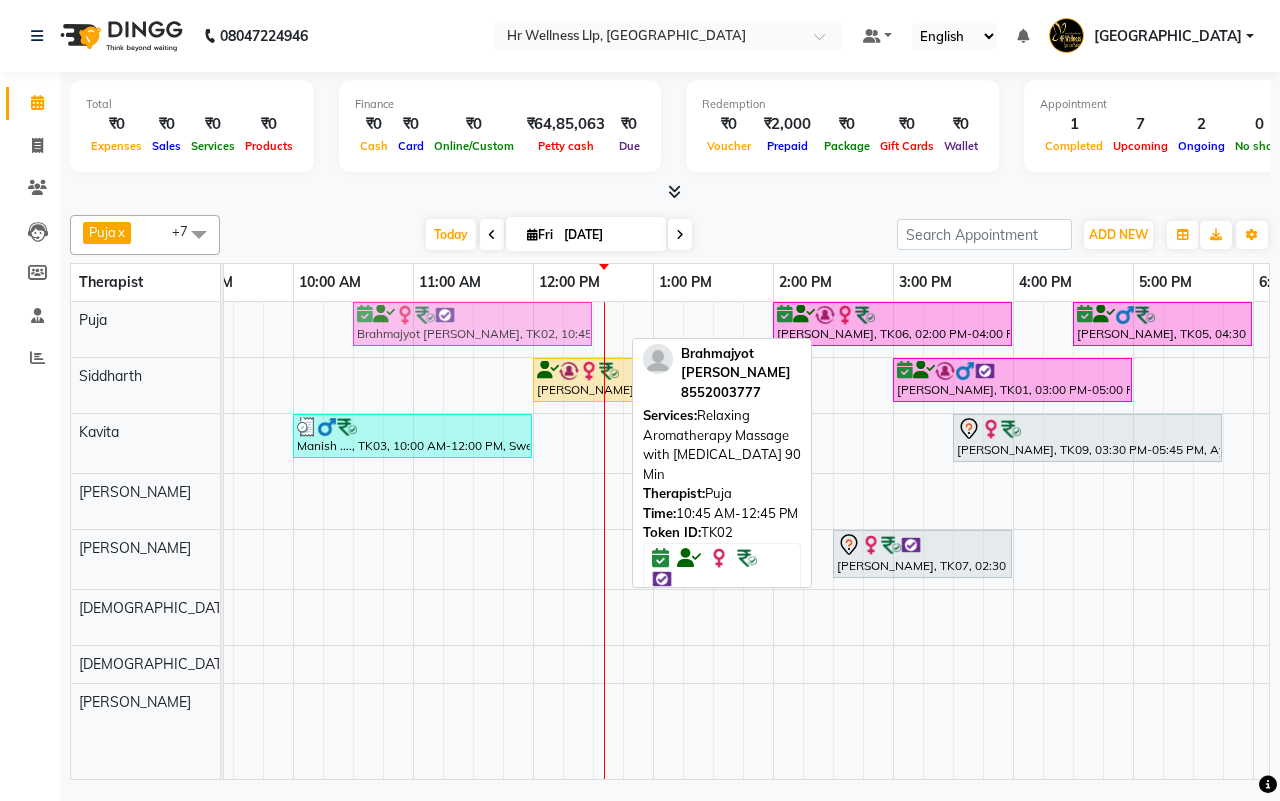 drag, startPoint x: 415, startPoint y: 330, endPoint x: 393, endPoint y: 331, distance: 22.022715 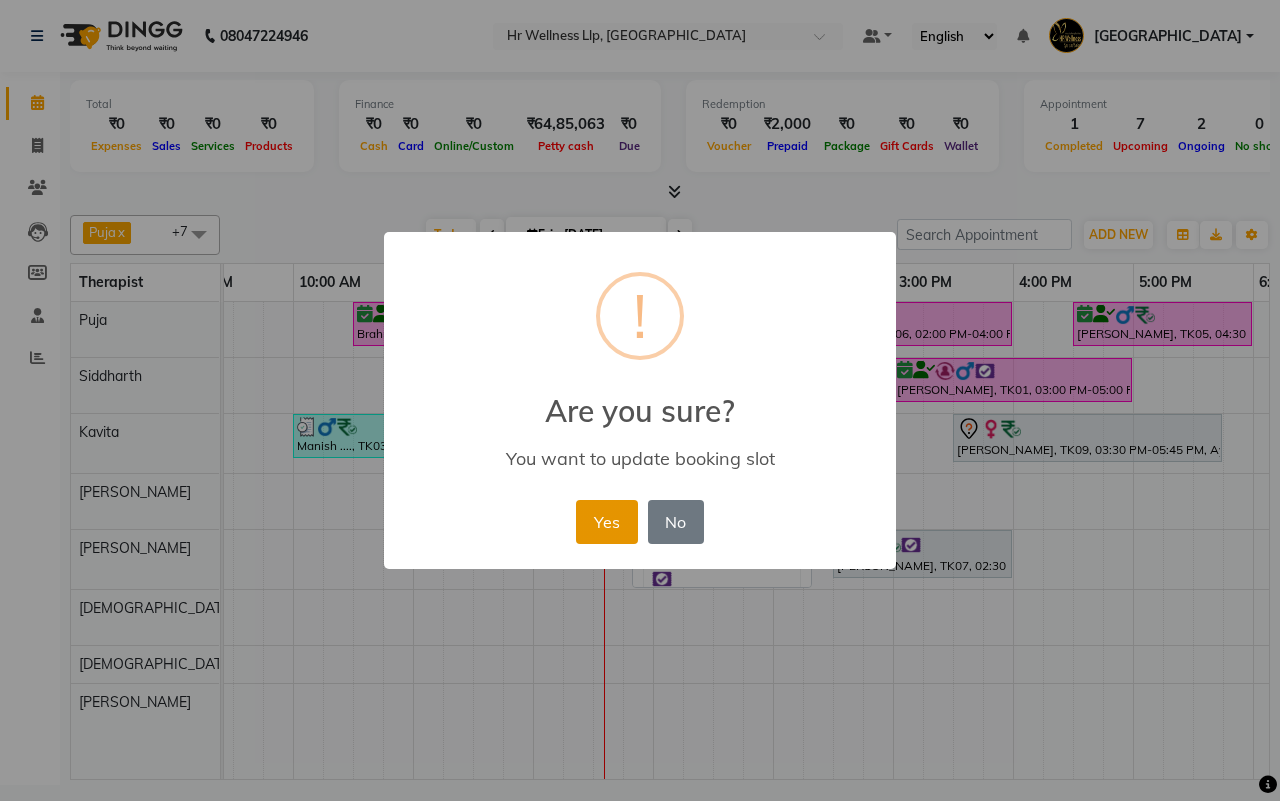 click on "Yes" at bounding box center (606, 522) 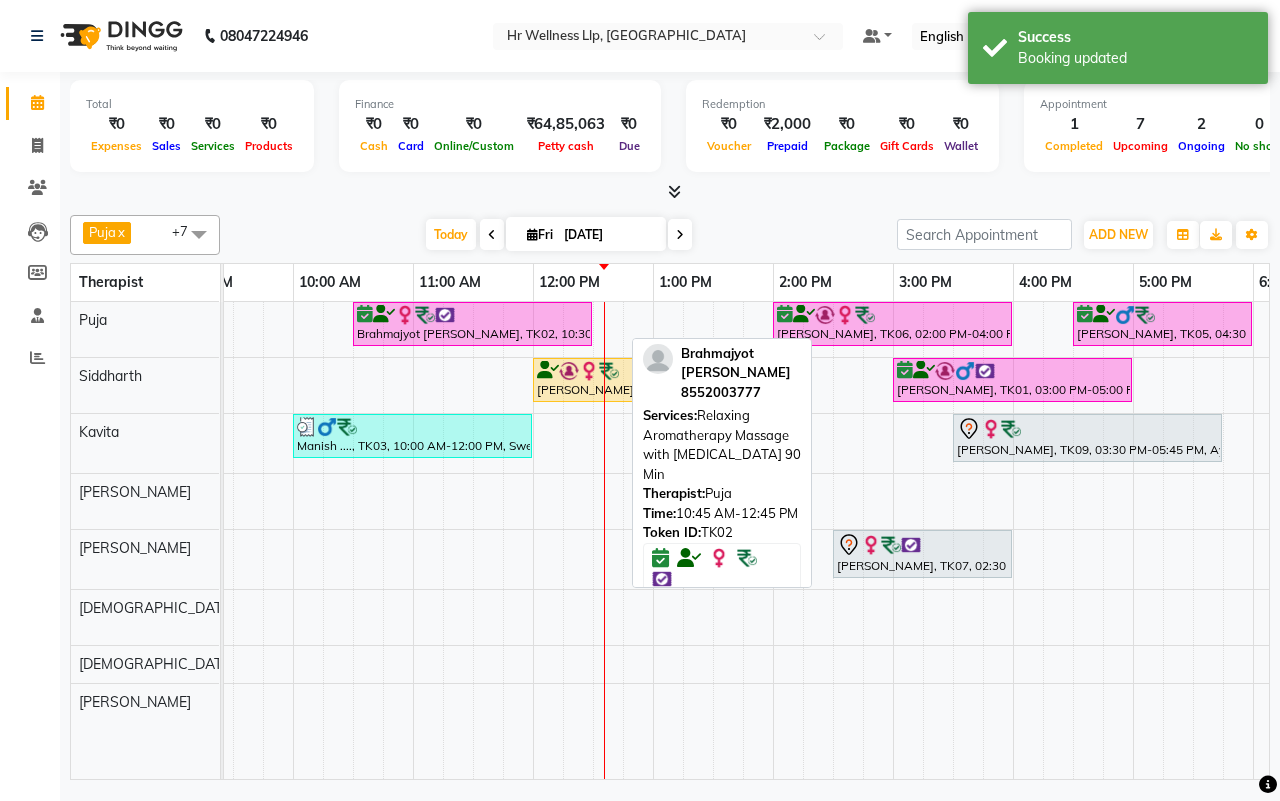 click on "[DATE]  [DATE]" at bounding box center [558, 235] 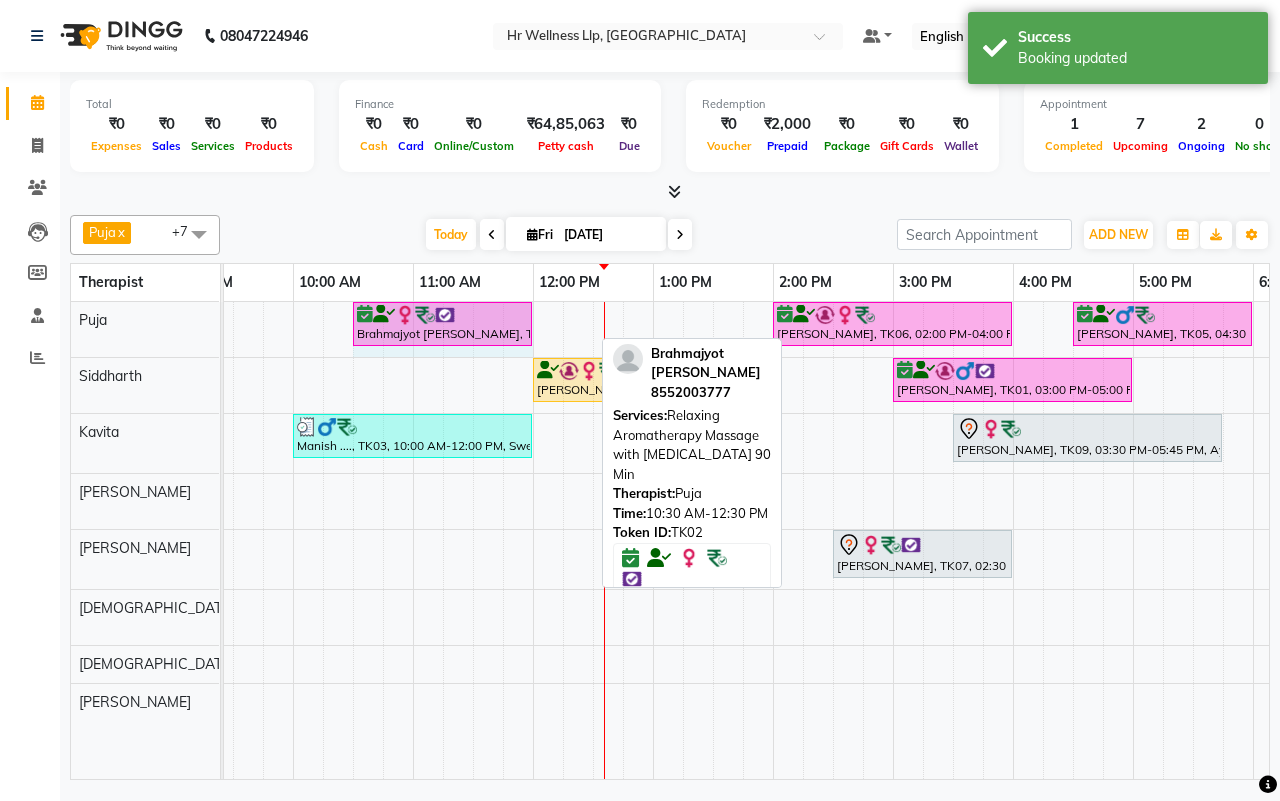 drag, startPoint x: 587, startPoint y: 313, endPoint x: 531, endPoint y: 318, distance: 56.22277 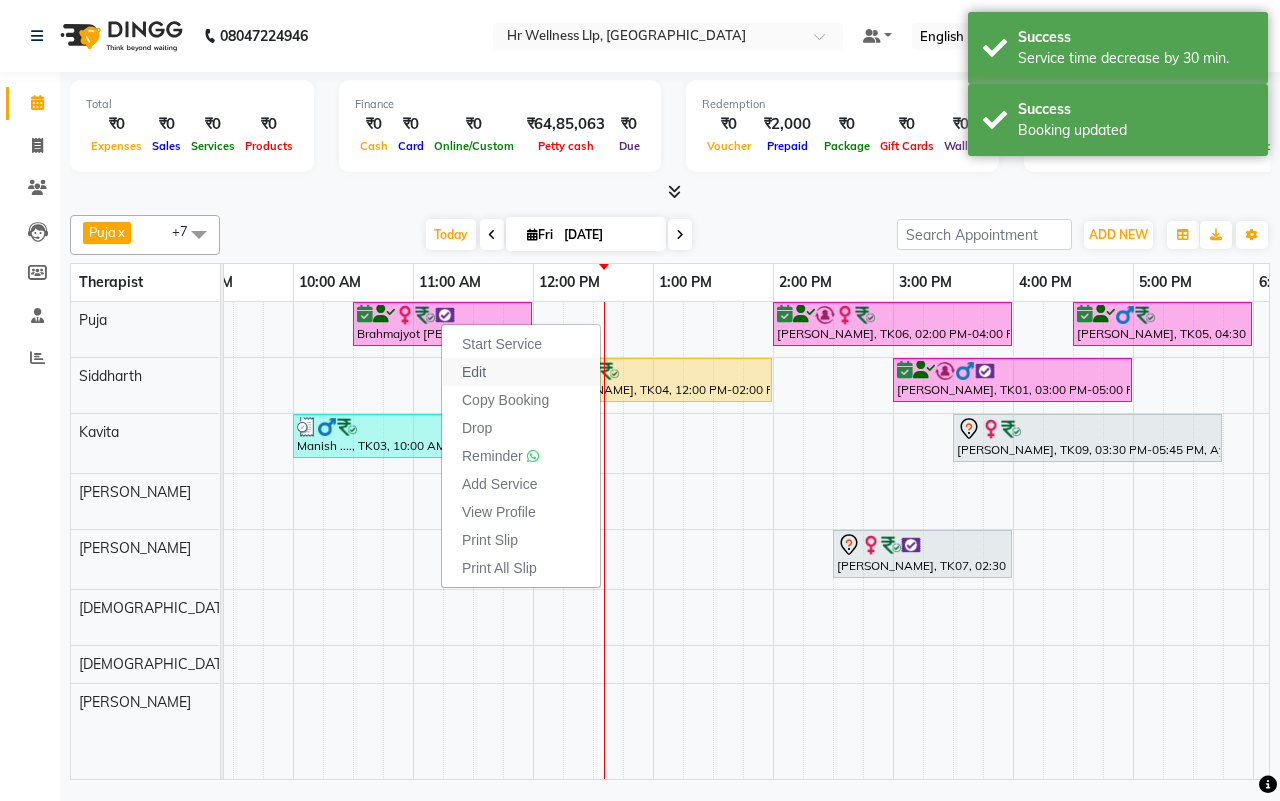 click on "Edit" at bounding box center [474, 372] 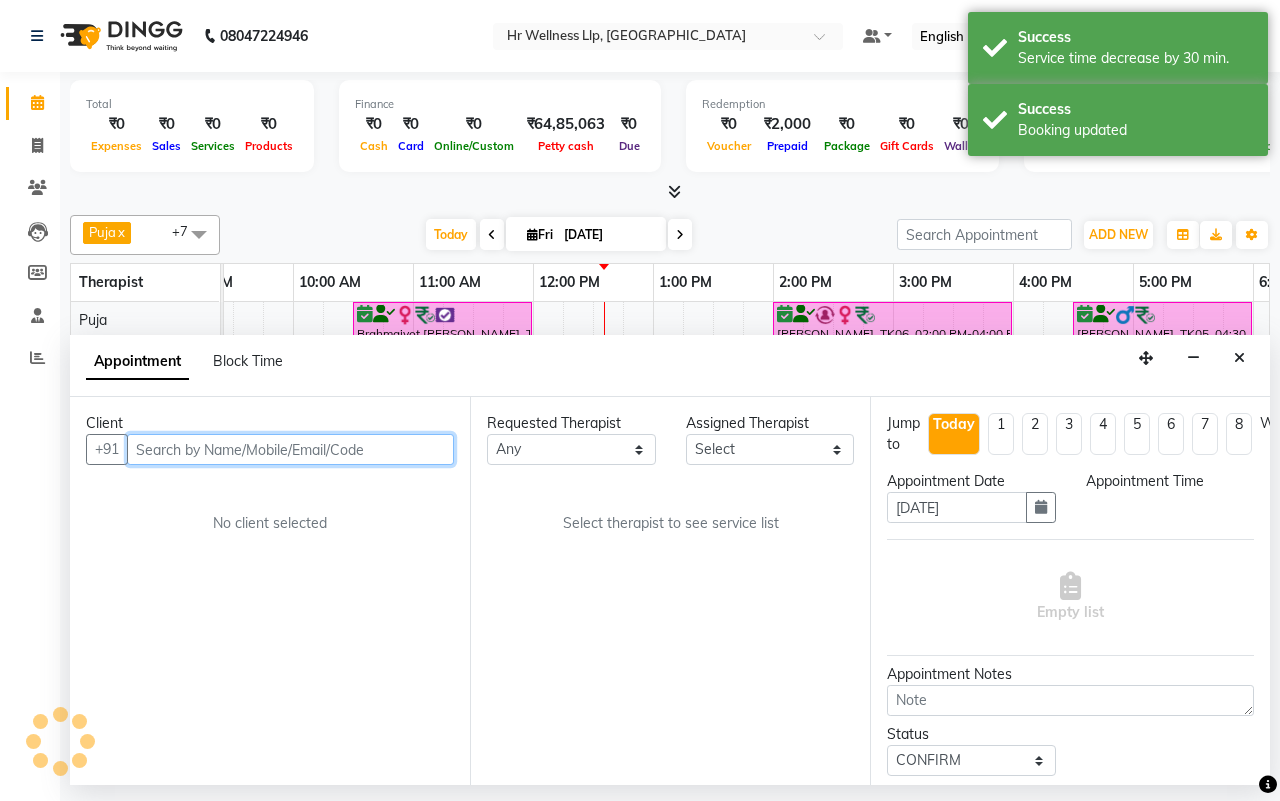 select on "16488" 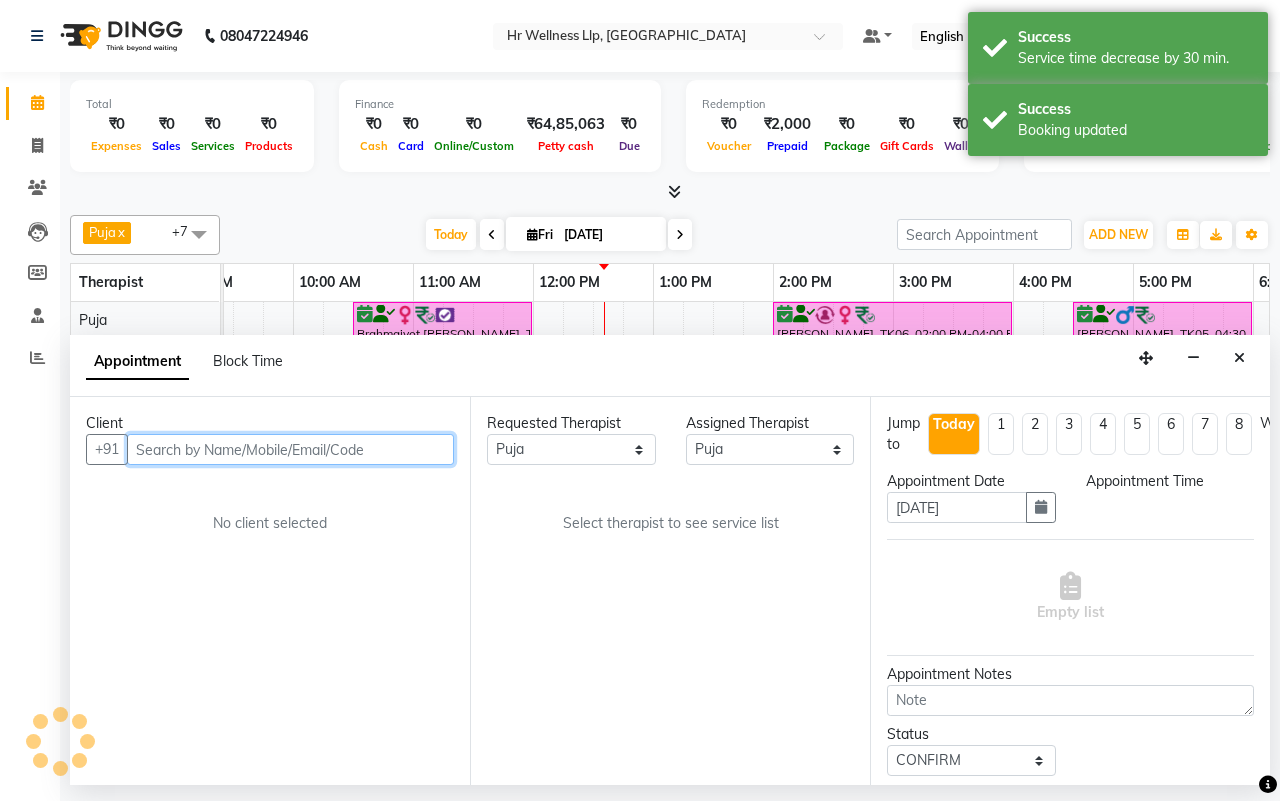 select on "630" 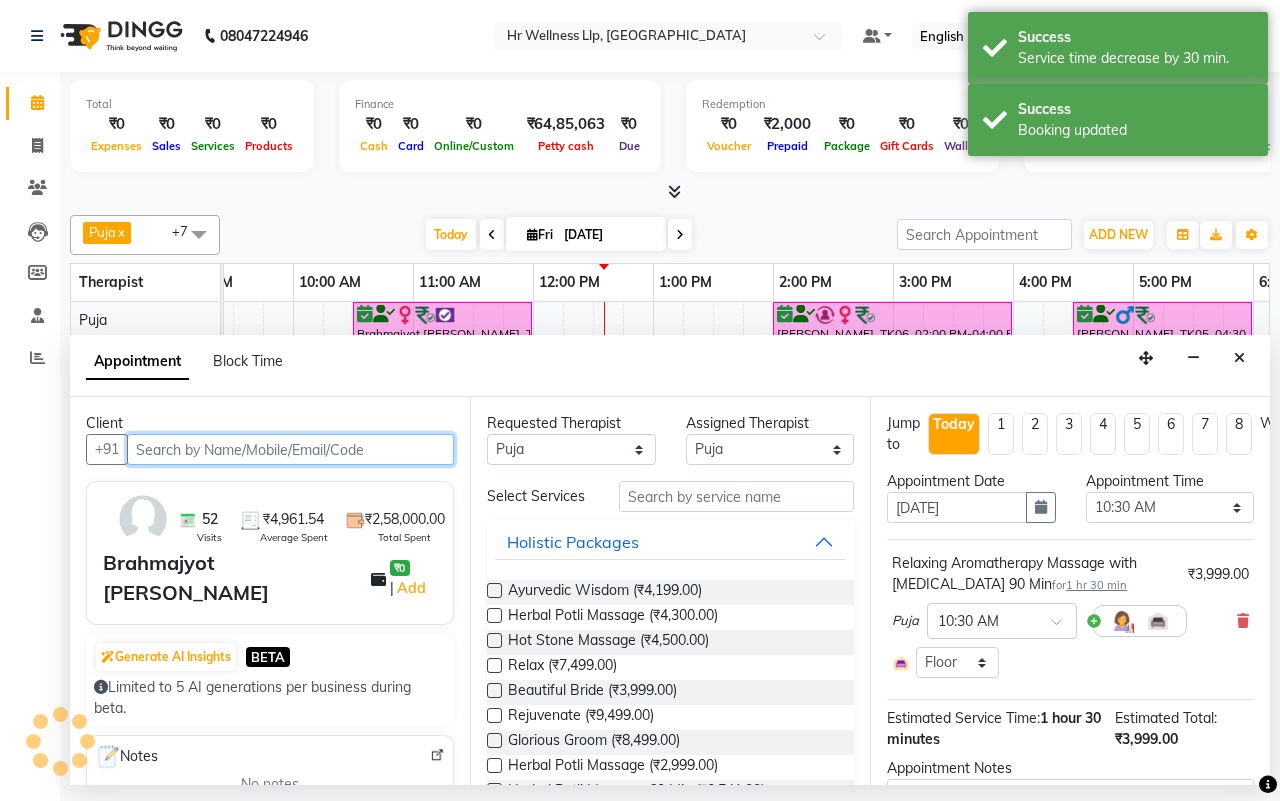scroll, scrollTop: 0, scrollLeft: 481, axis: horizontal 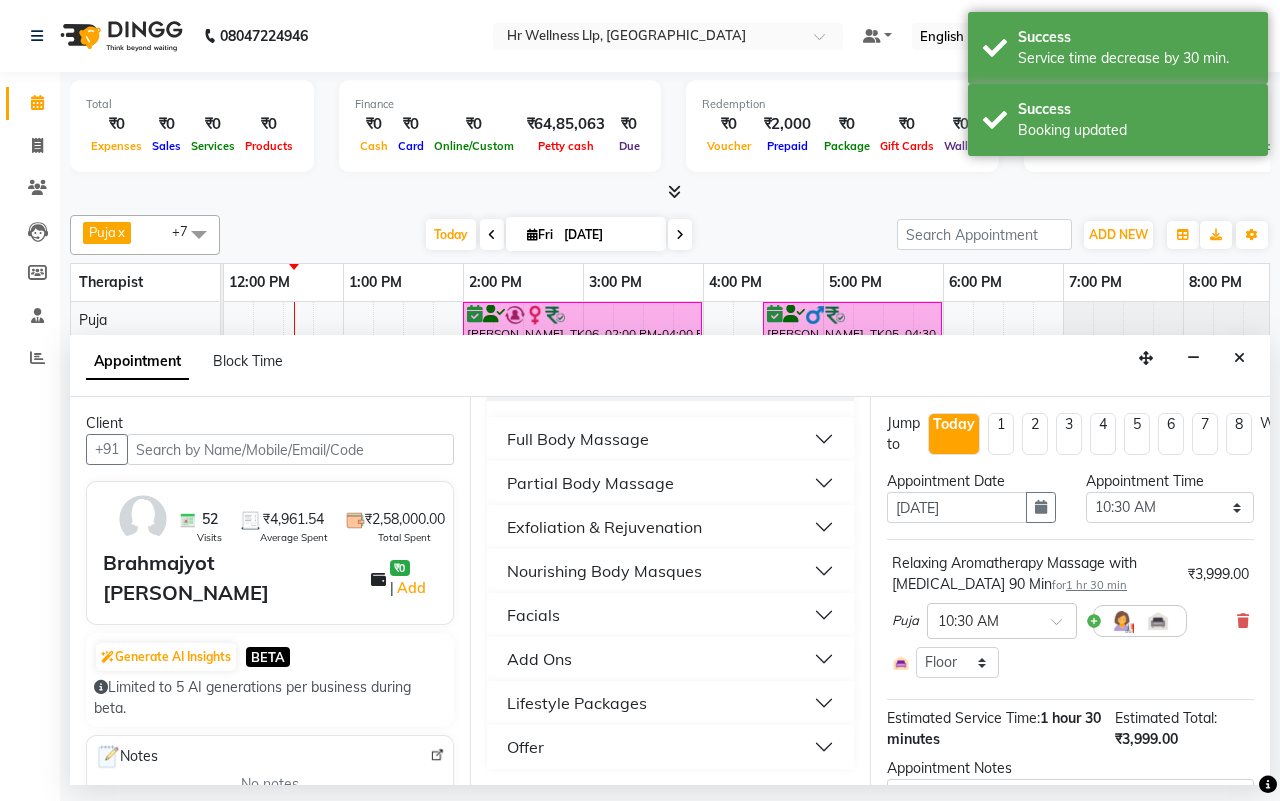 click on "Add Ons" at bounding box center [539, 659] 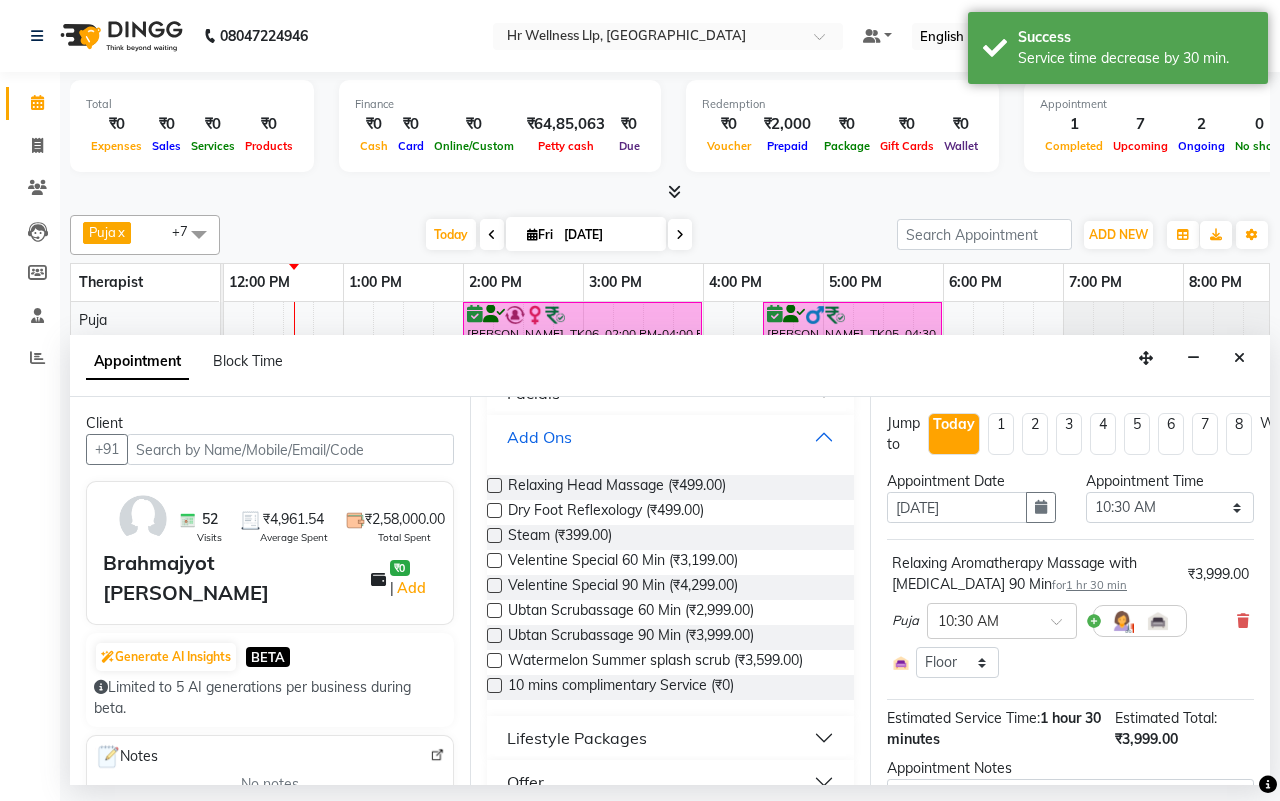 scroll, scrollTop: 663, scrollLeft: 0, axis: vertical 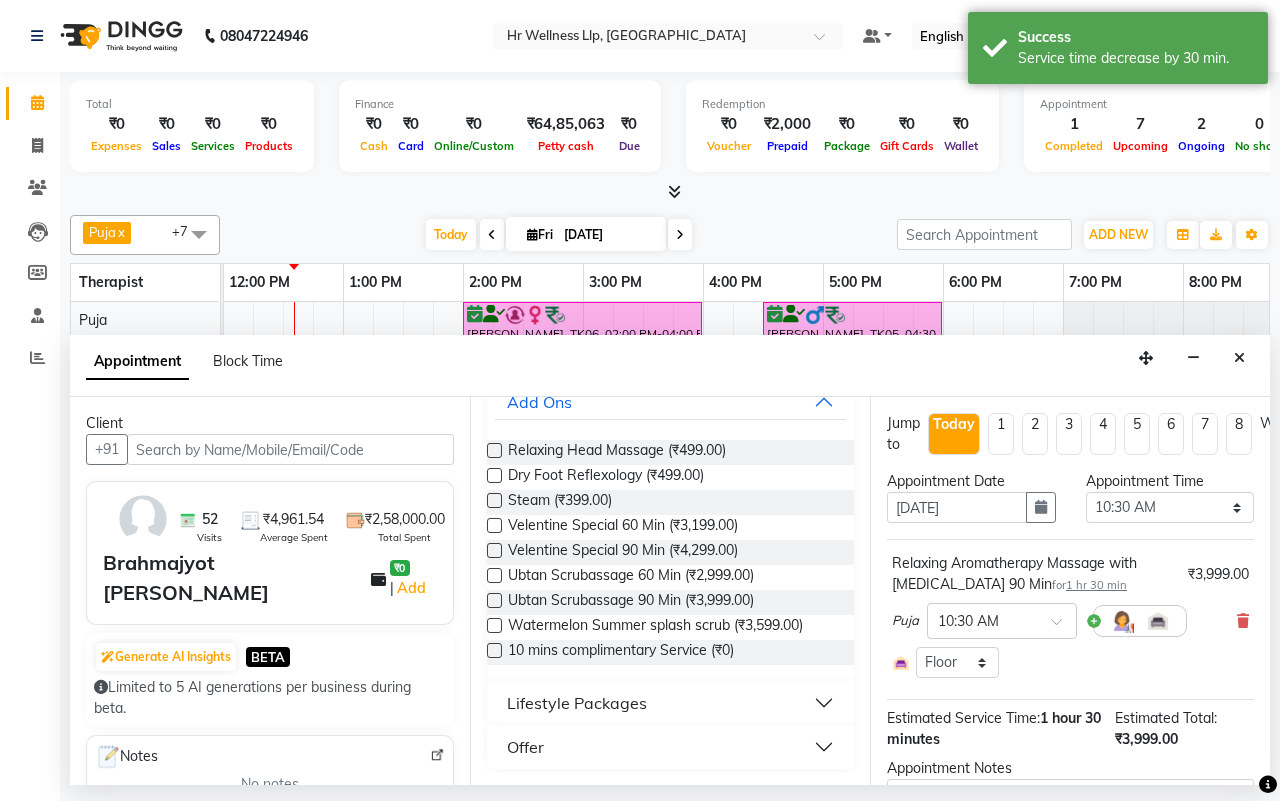 click at bounding box center [493, 654] 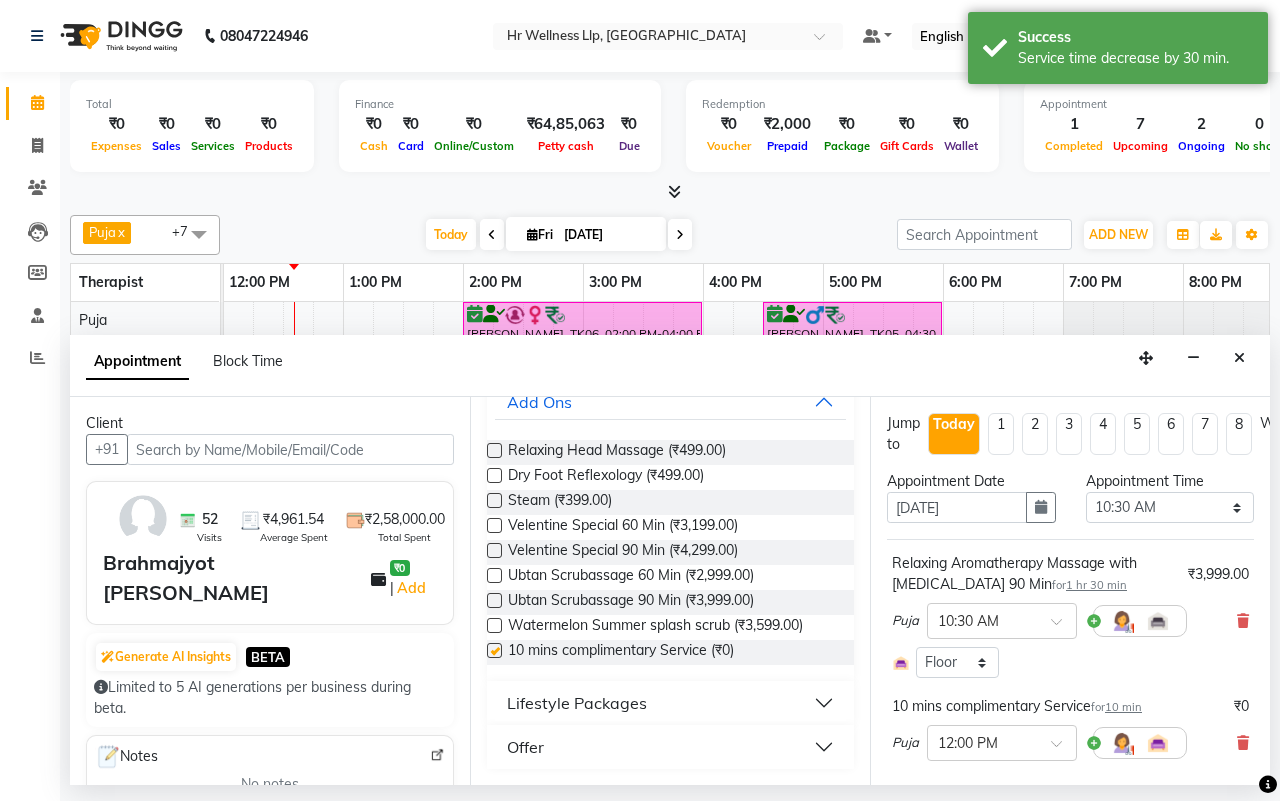 checkbox on "false" 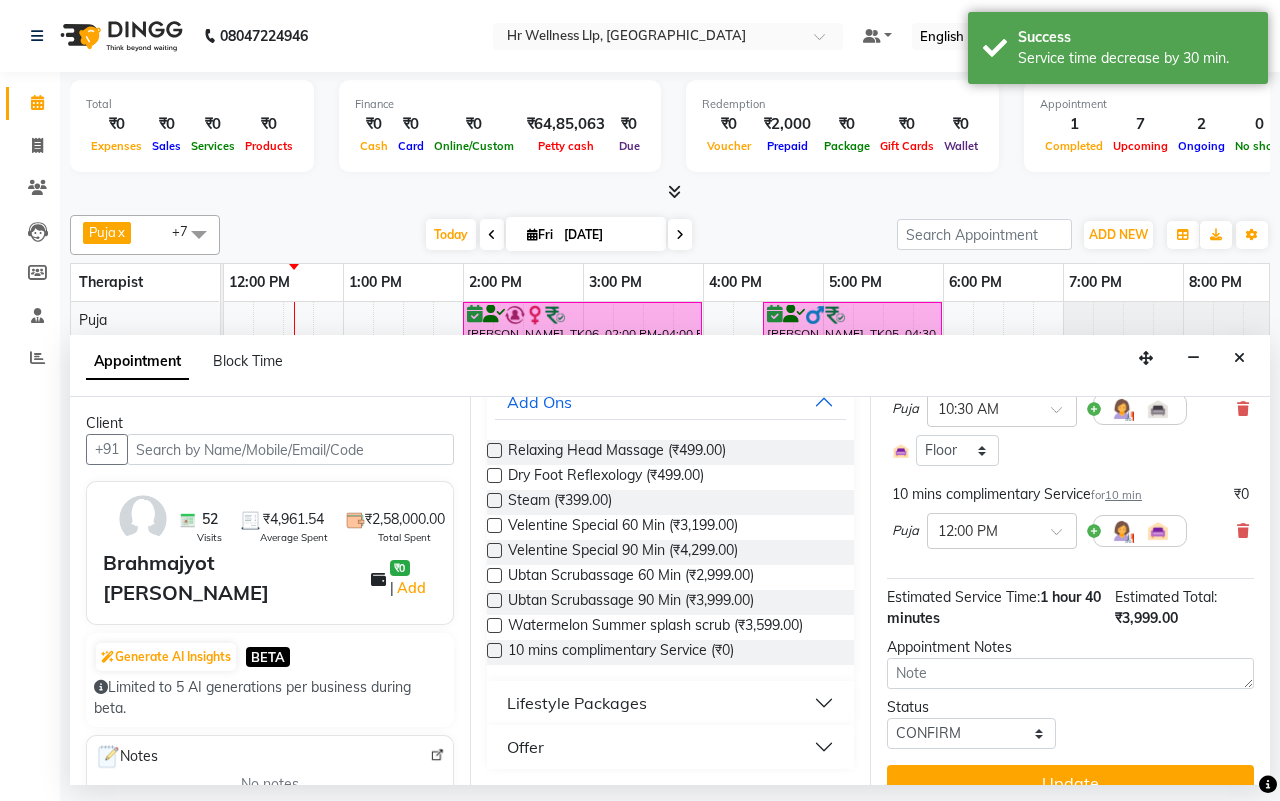 scroll, scrollTop: 250, scrollLeft: 0, axis: vertical 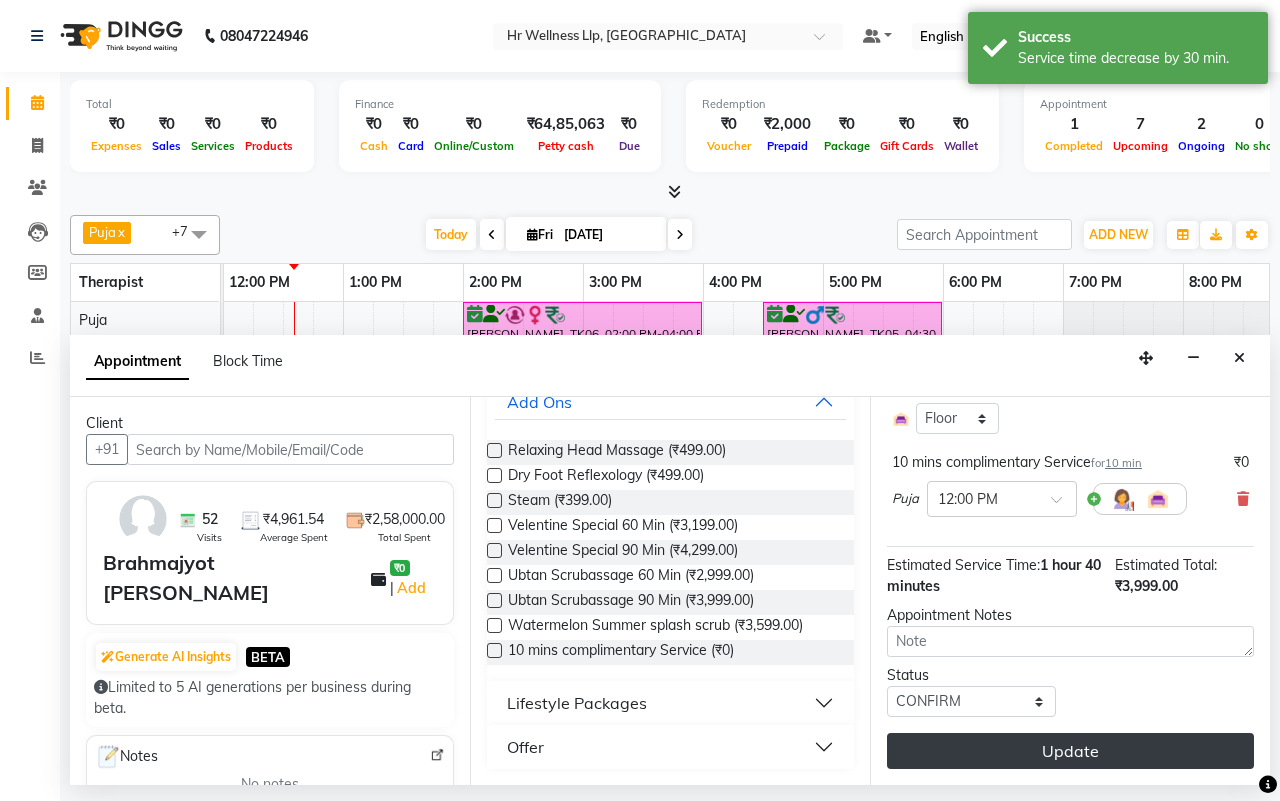 click on "Update" at bounding box center (1070, 751) 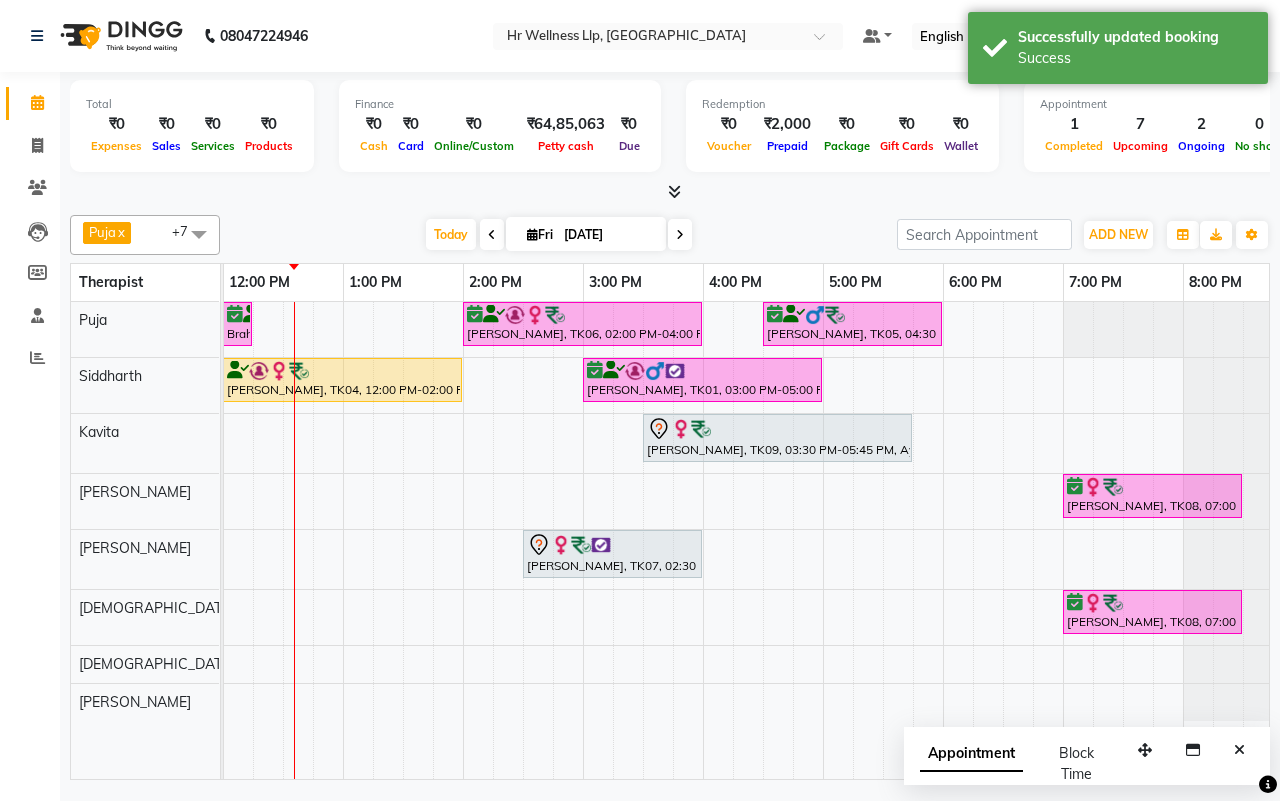 scroll, scrollTop: 0, scrollLeft: 181, axis: horizontal 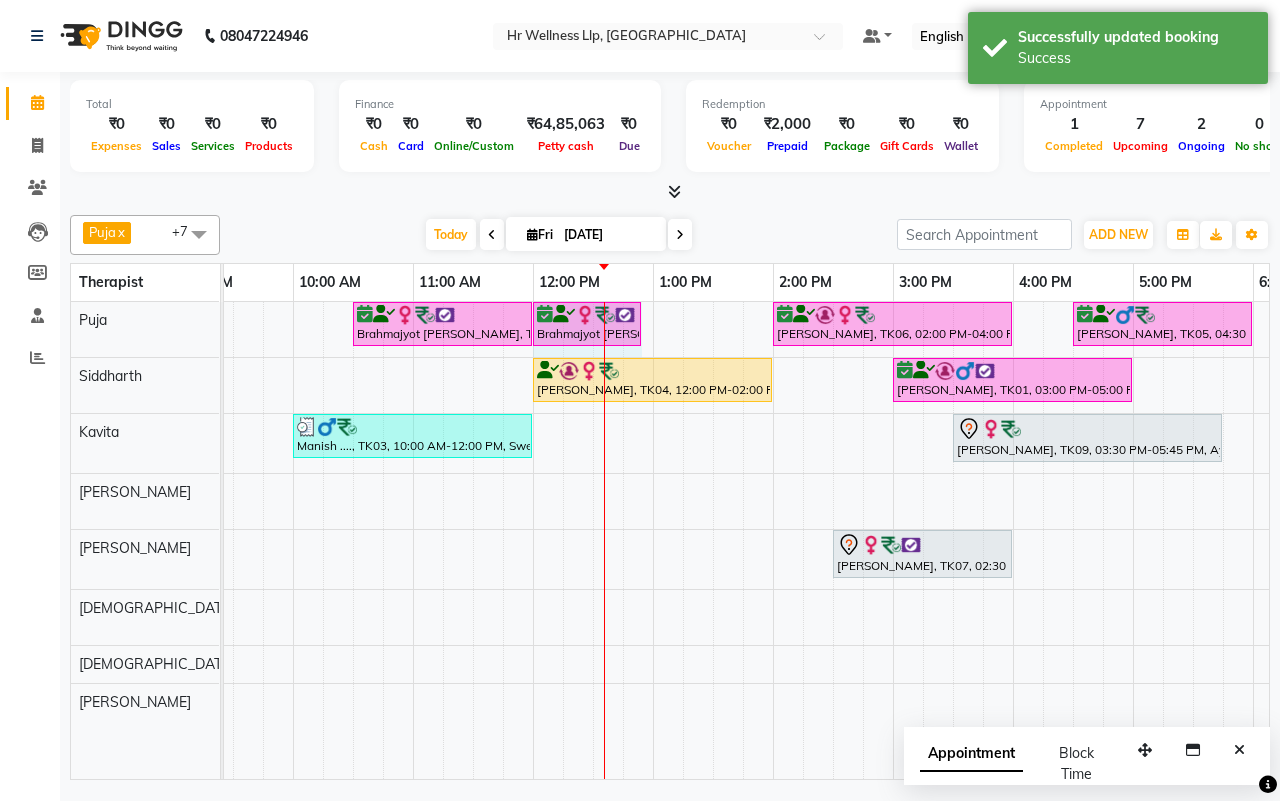 drag, startPoint x: 558, startPoint y: 308, endPoint x: 641, endPoint y: 321, distance: 84.0119 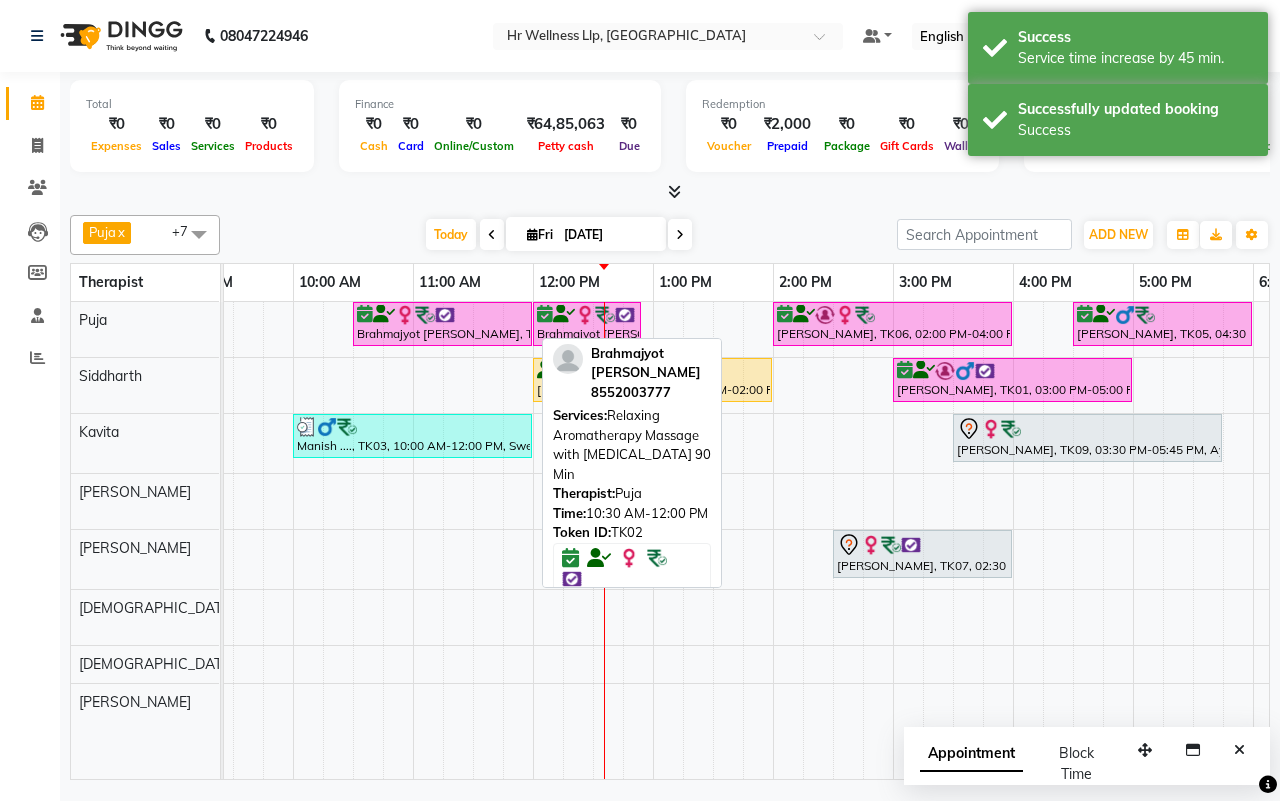 click at bounding box center [445, 315] 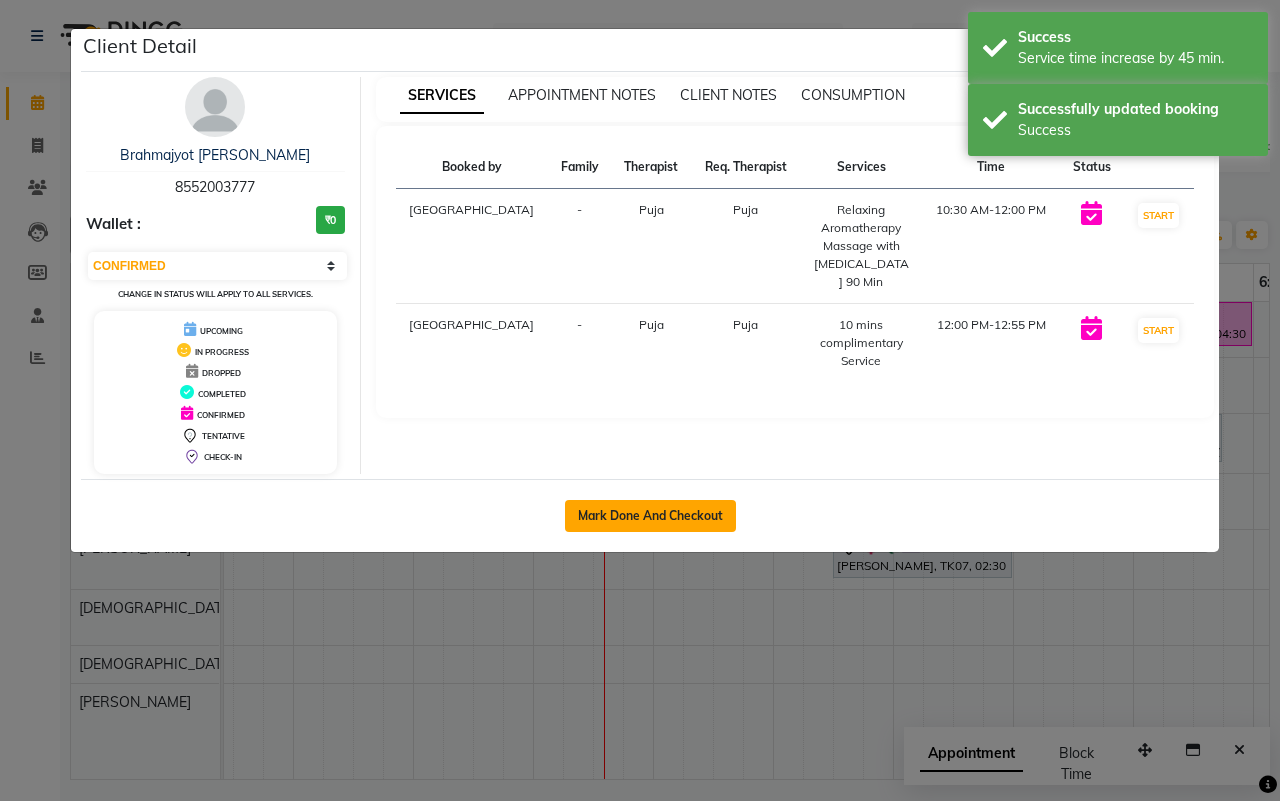 click on "Mark Done And Checkout" 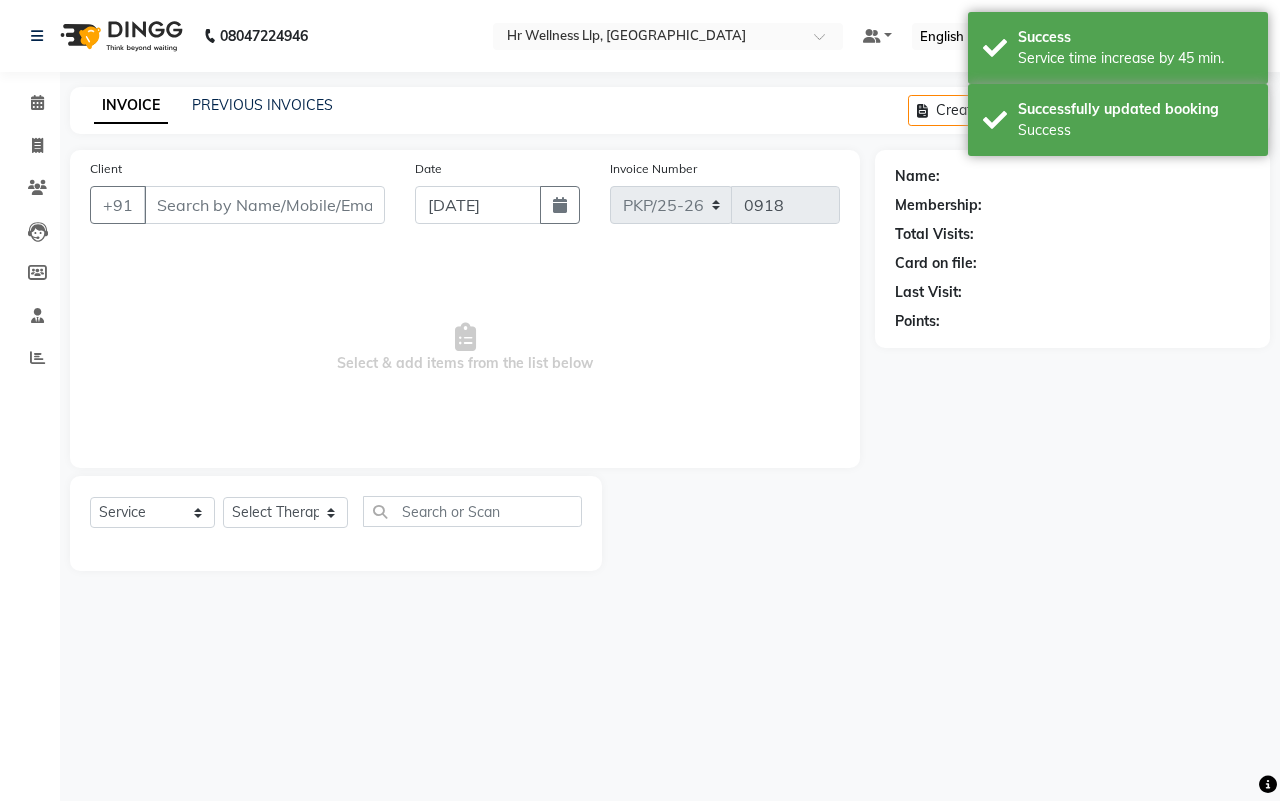 type on "8552003777" 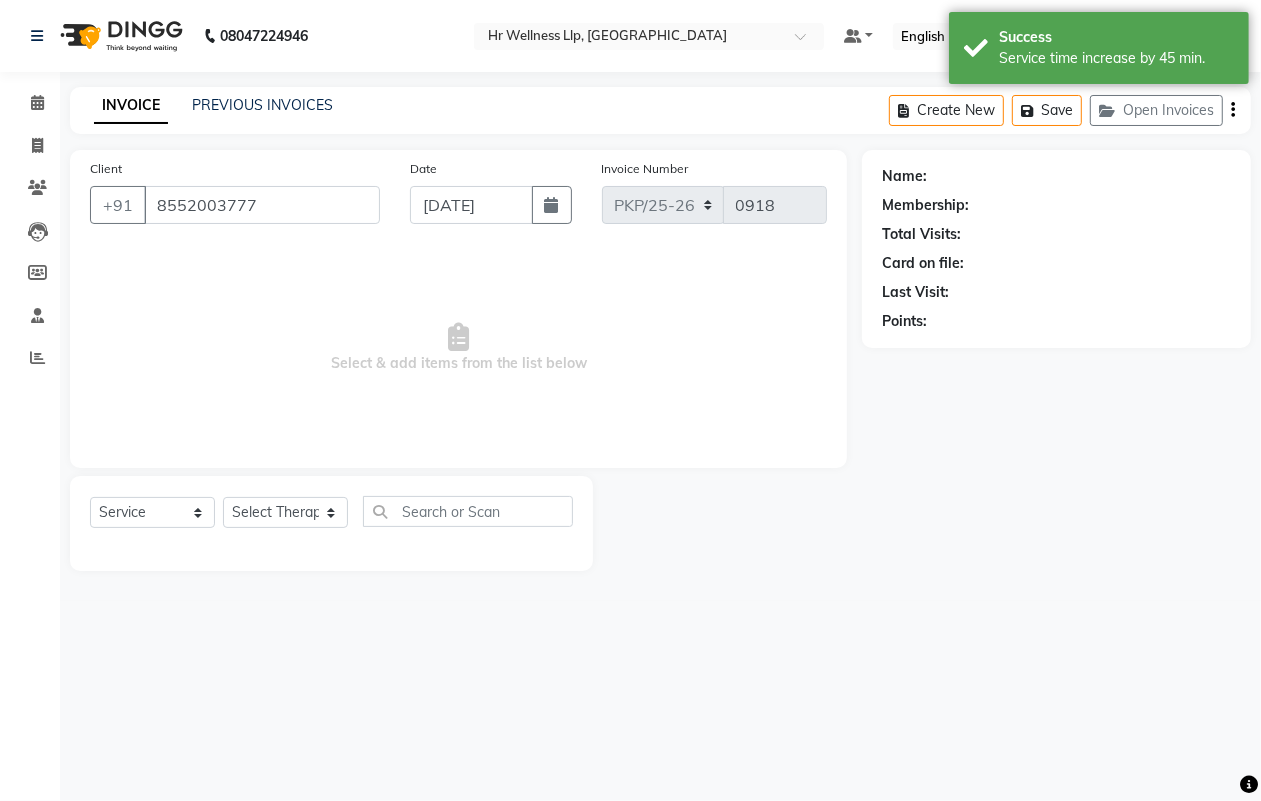 select on "16488" 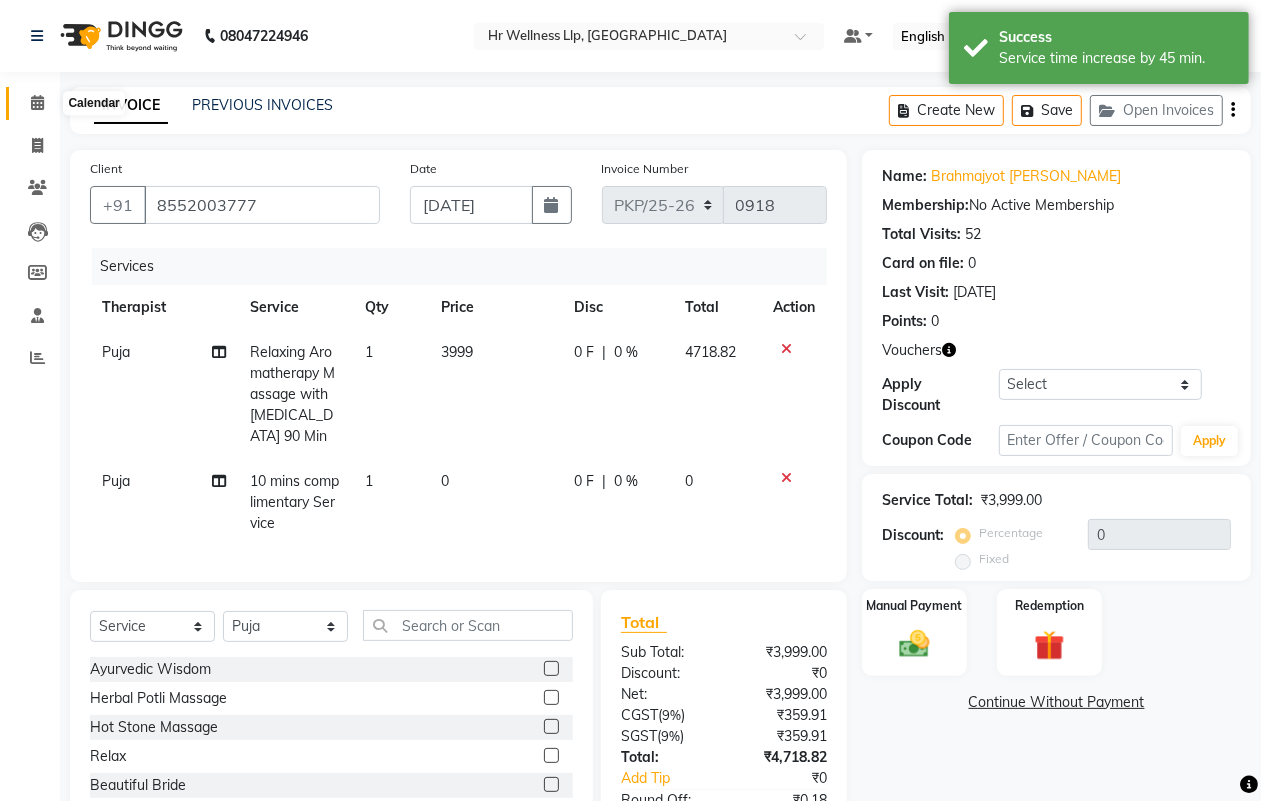 click 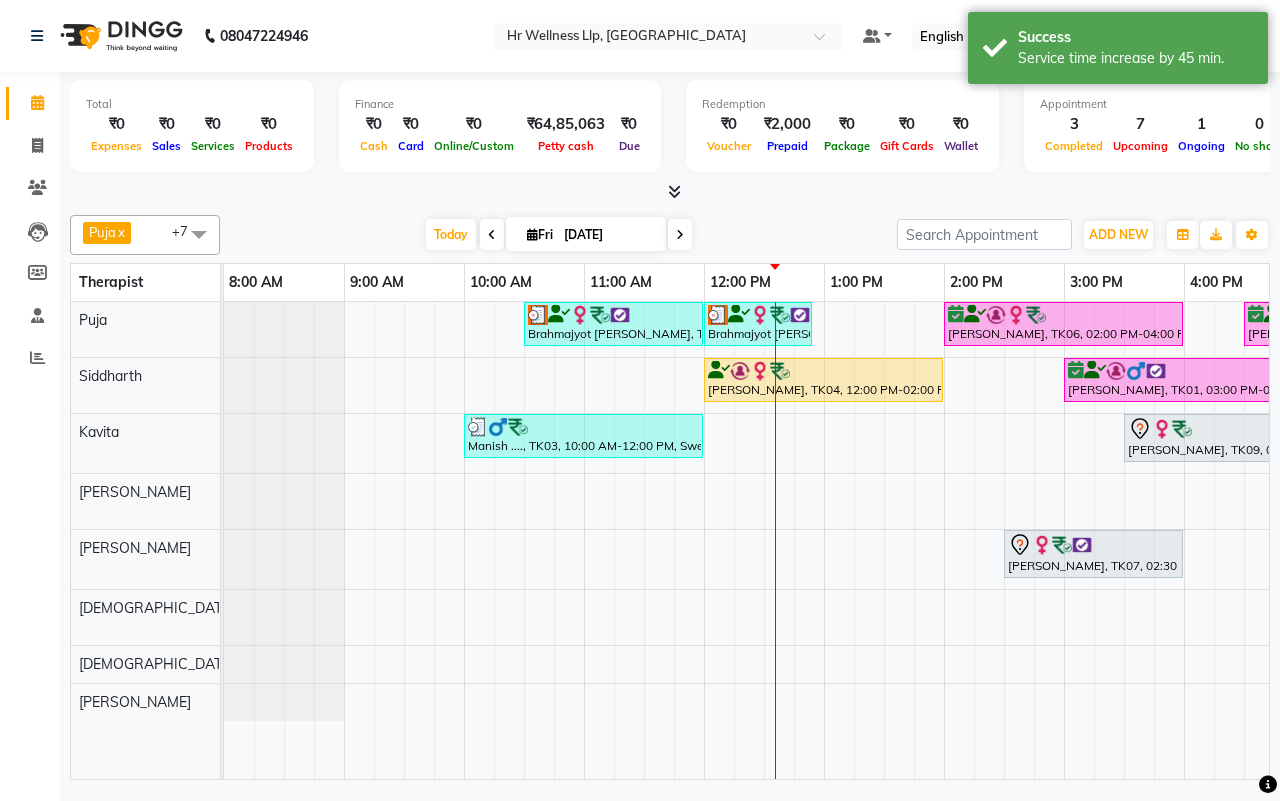 click on "Puja  x Siddharth  x Kavita  x Sharad Bhil  x Male waitlist  x Female waitlist  x Kevin  x Lucy  x +7 Select All Female waitlist Female waitlist 1 Kavita Kevin Lucy Male waitlist Preeti Puja Sharad Bhil Siddharth Today  Fri 11-07-2025 Toggle Dropdown Add Appointment Add Invoice Add Expense Add Attendance Add Client Toggle Dropdown Add Appointment Add Invoice Add Expense Add Attendance Add Client ADD NEW Toggle Dropdown Add Appointment Add Invoice Add Expense Add Attendance Add Client Puja  x Siddharth  x Kavita  x Sharad Bhil  x Male waitlist  x Female waitlist  x Kevin  x Lucy  x +7 Select All Female waitlist Female waitlist 1 Kavita Kevin Lucy Male waitlist Preeti Puja Sharad Bhil Siddharth Group By  Staff View   Room View  View as Vertical  Vertical - Week View  Horizontal  Horizontal - Week View  List  Toggle Dropdown Calendar Settings Manage Tags   Arrange Therapists   Reset Therapists  Full Screen Appointment Form Zoom 100%" at bounding box center [670, 235] 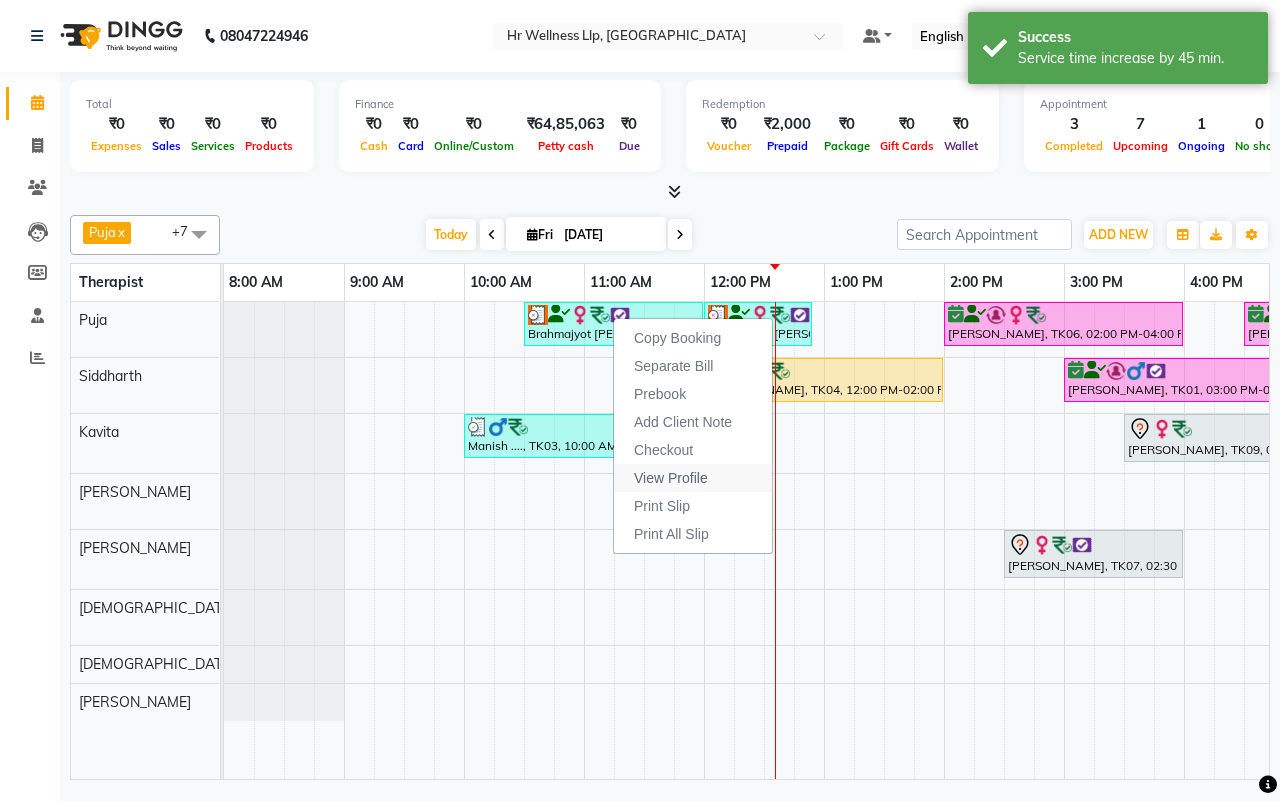 click on "View Profile" at bounding box center (671, 478) 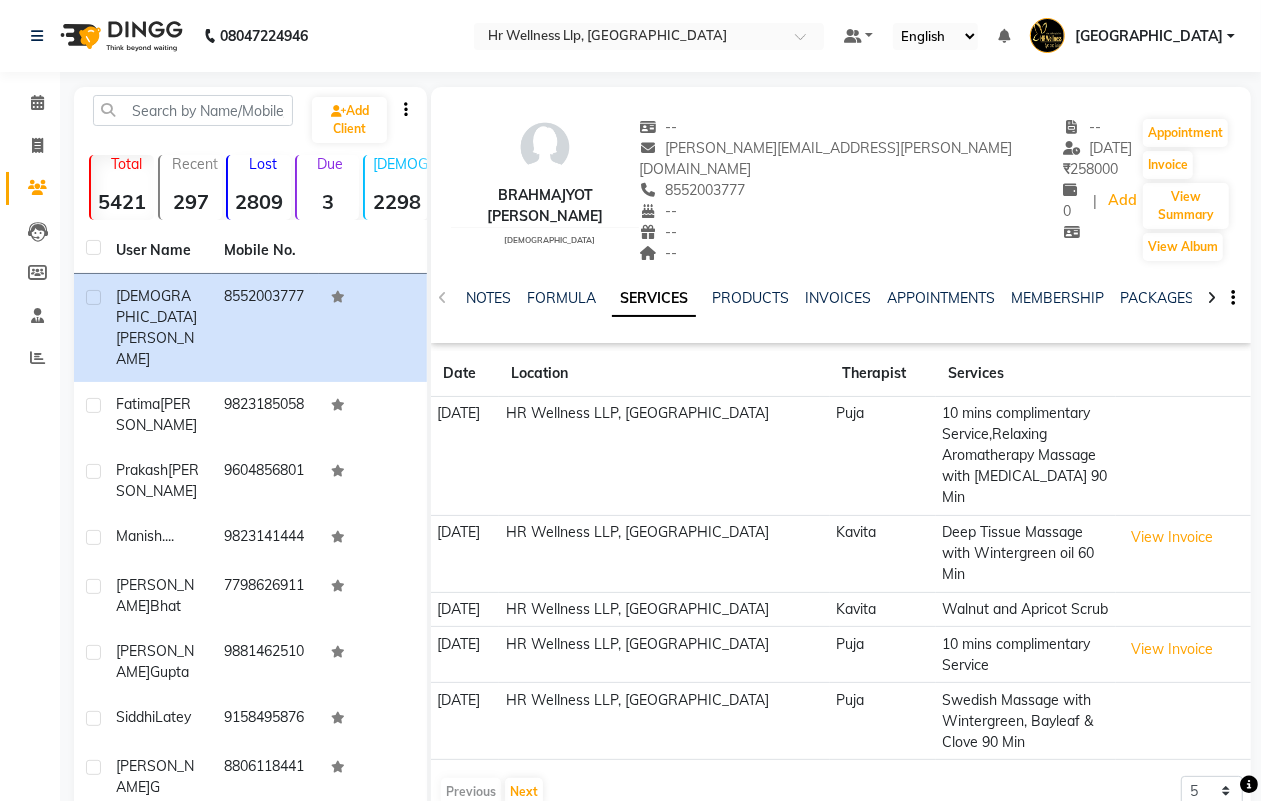 click 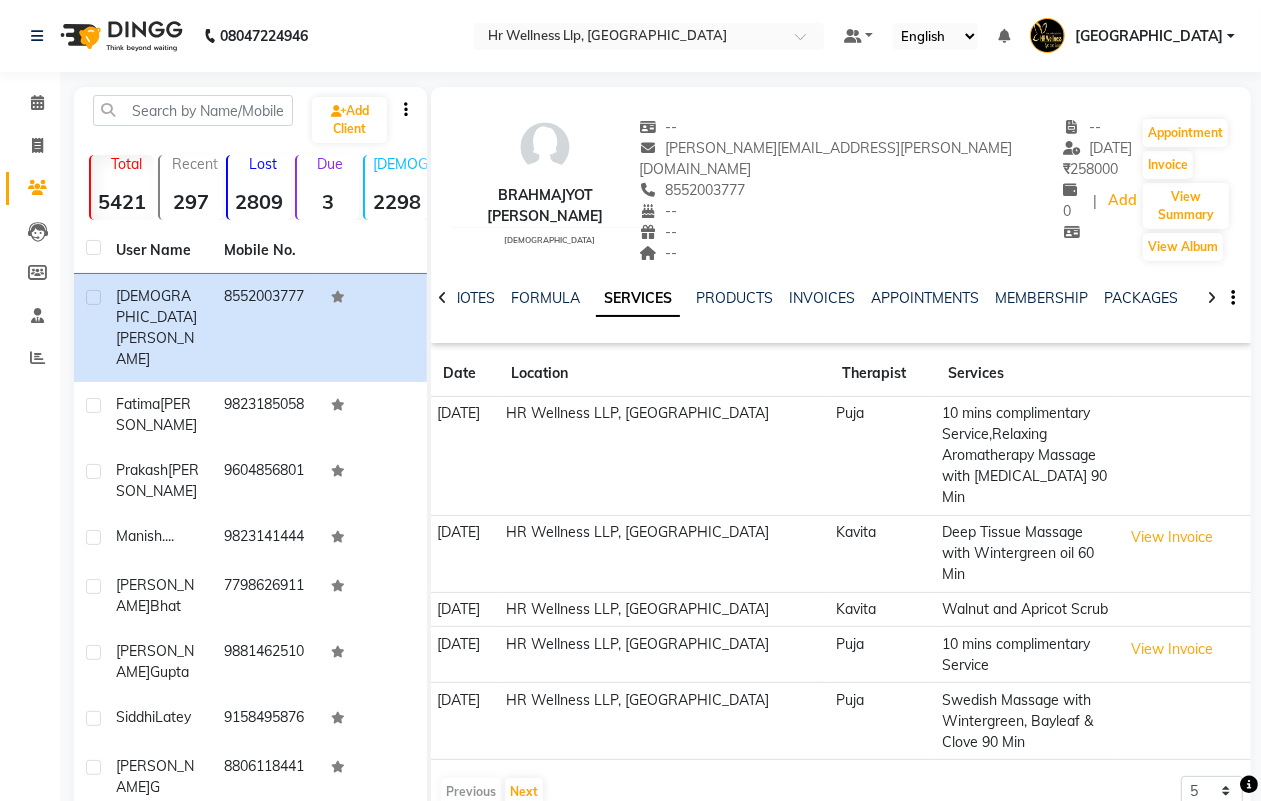 click 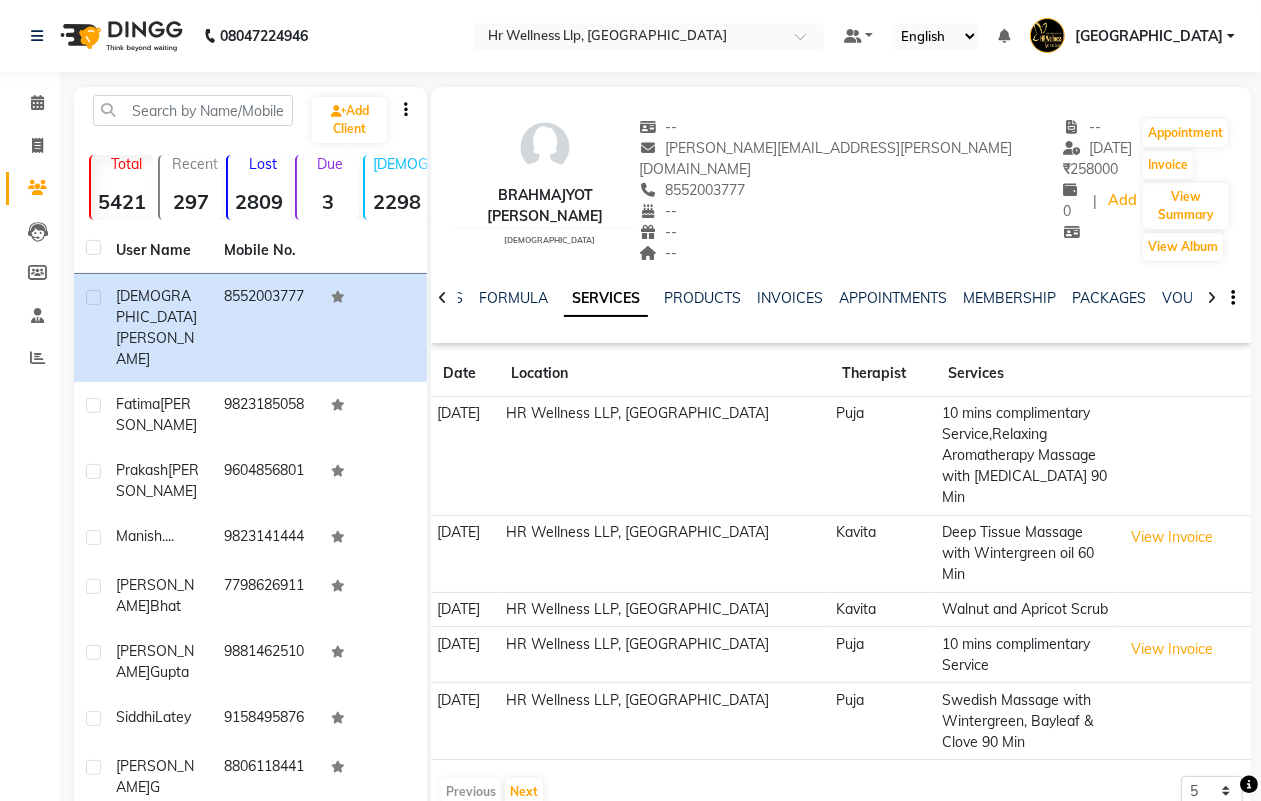 click 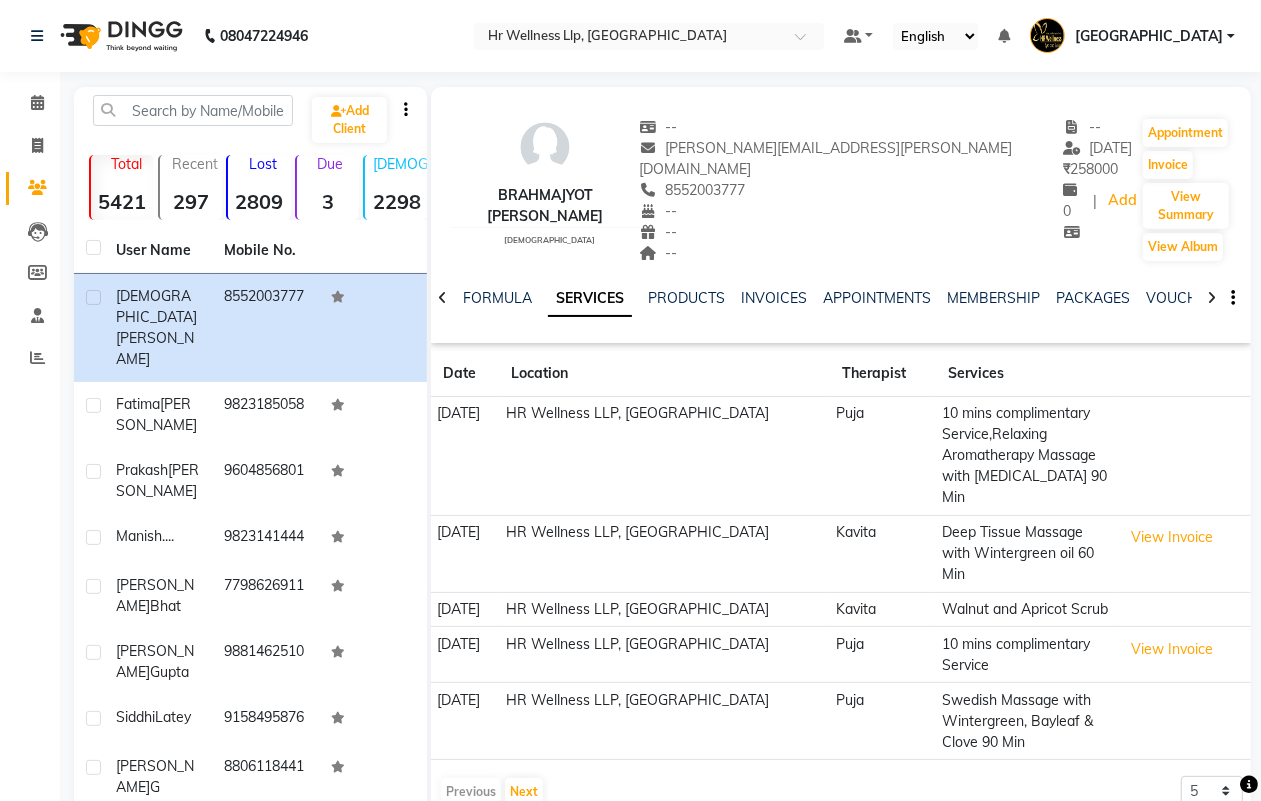 click 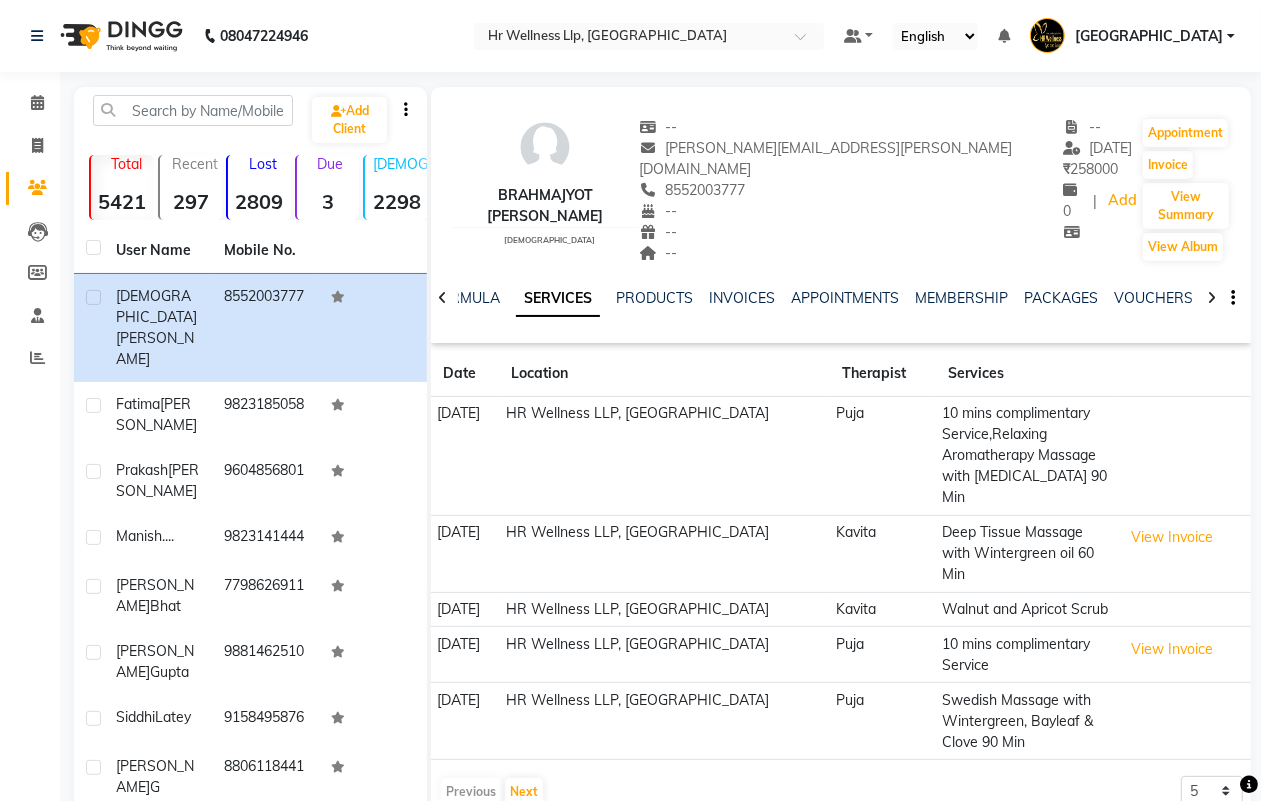 click 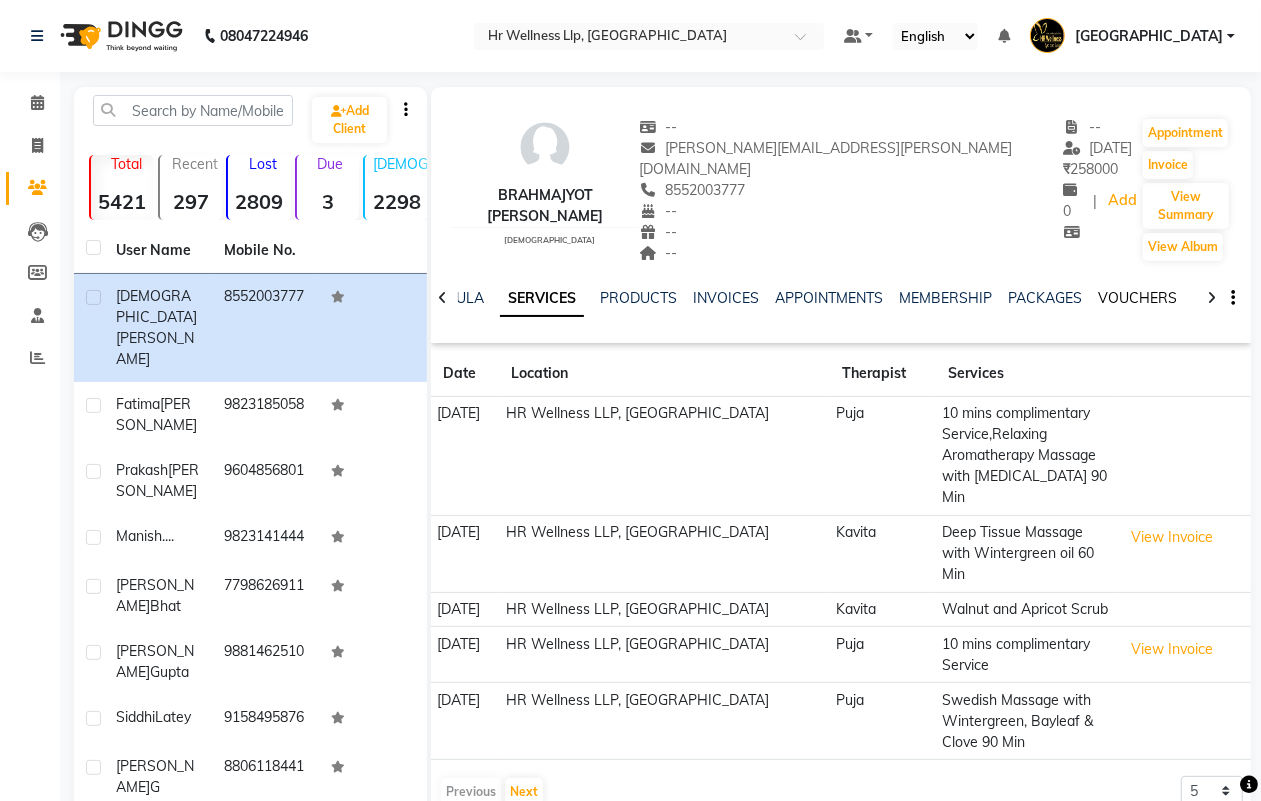 click on "VOUCHERS" 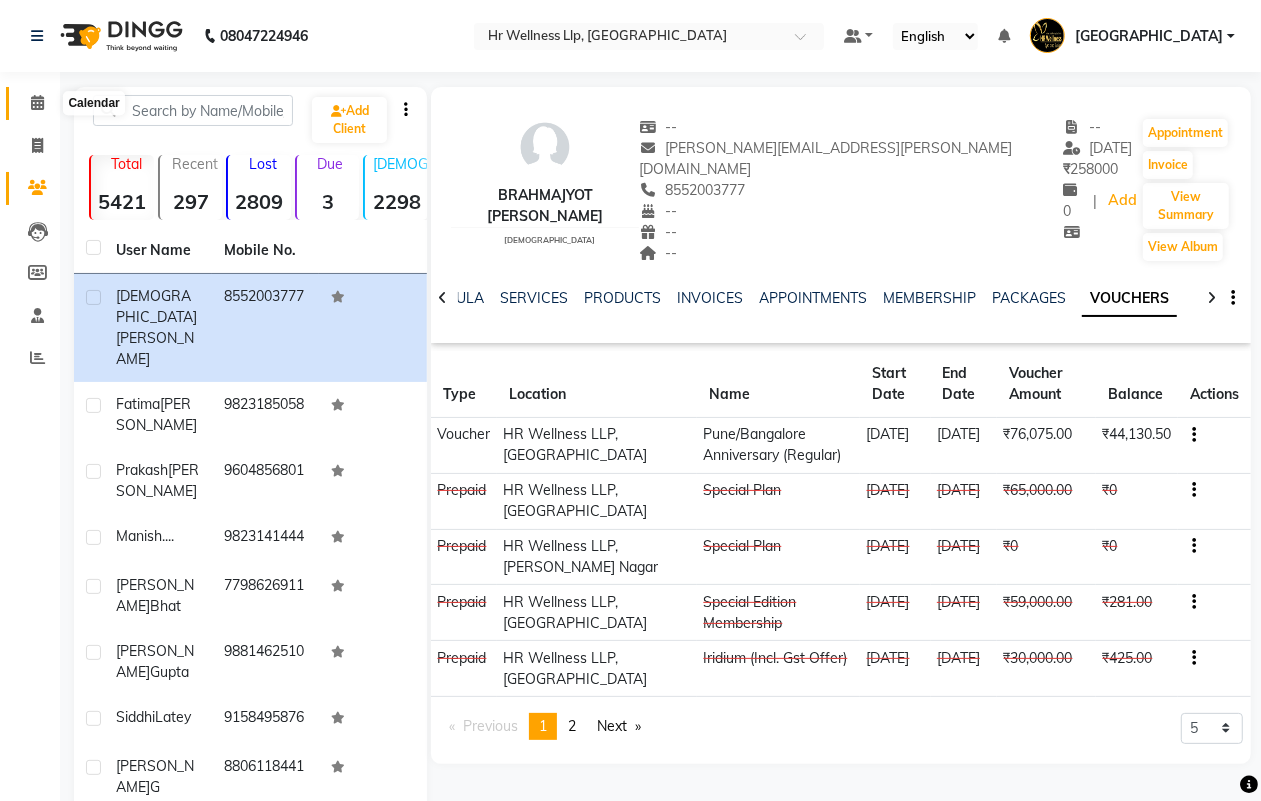 click 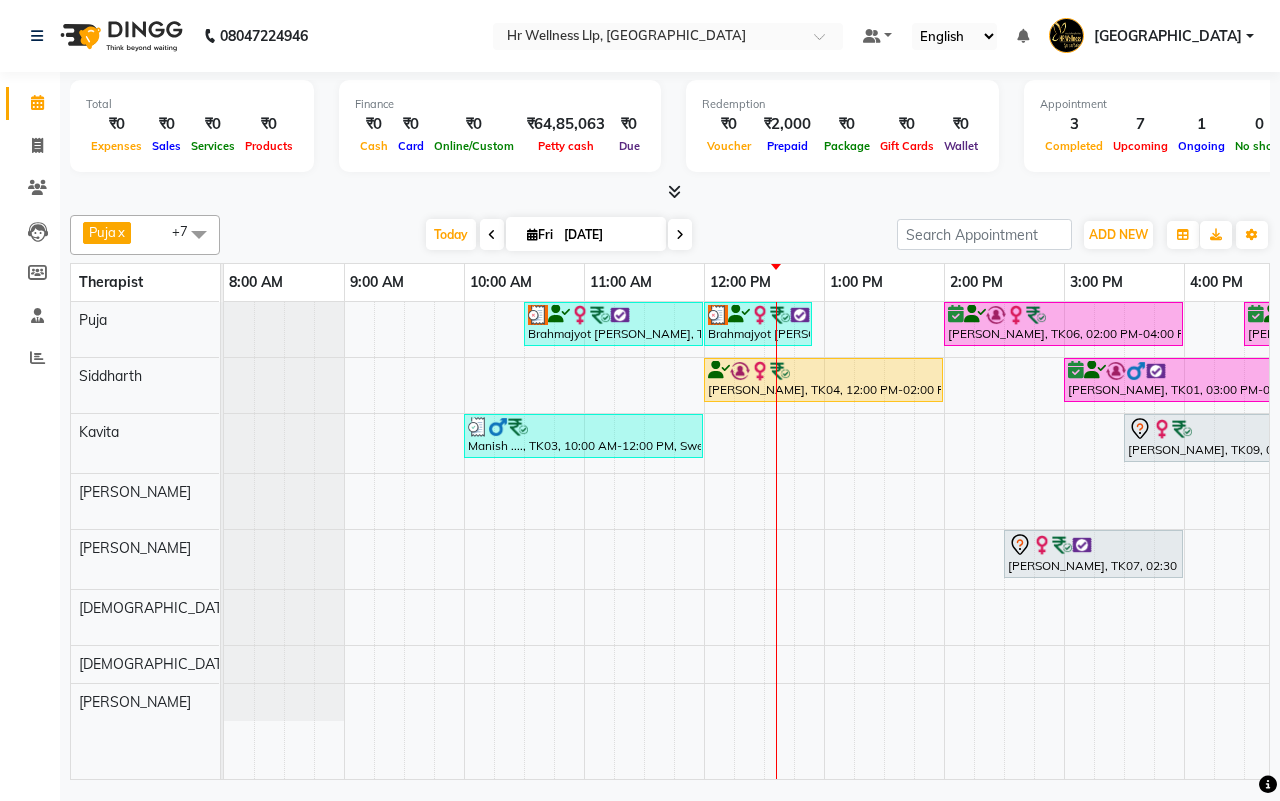 scroll, scrollTop: 0, scrollLeft: 230, axis: horizontal 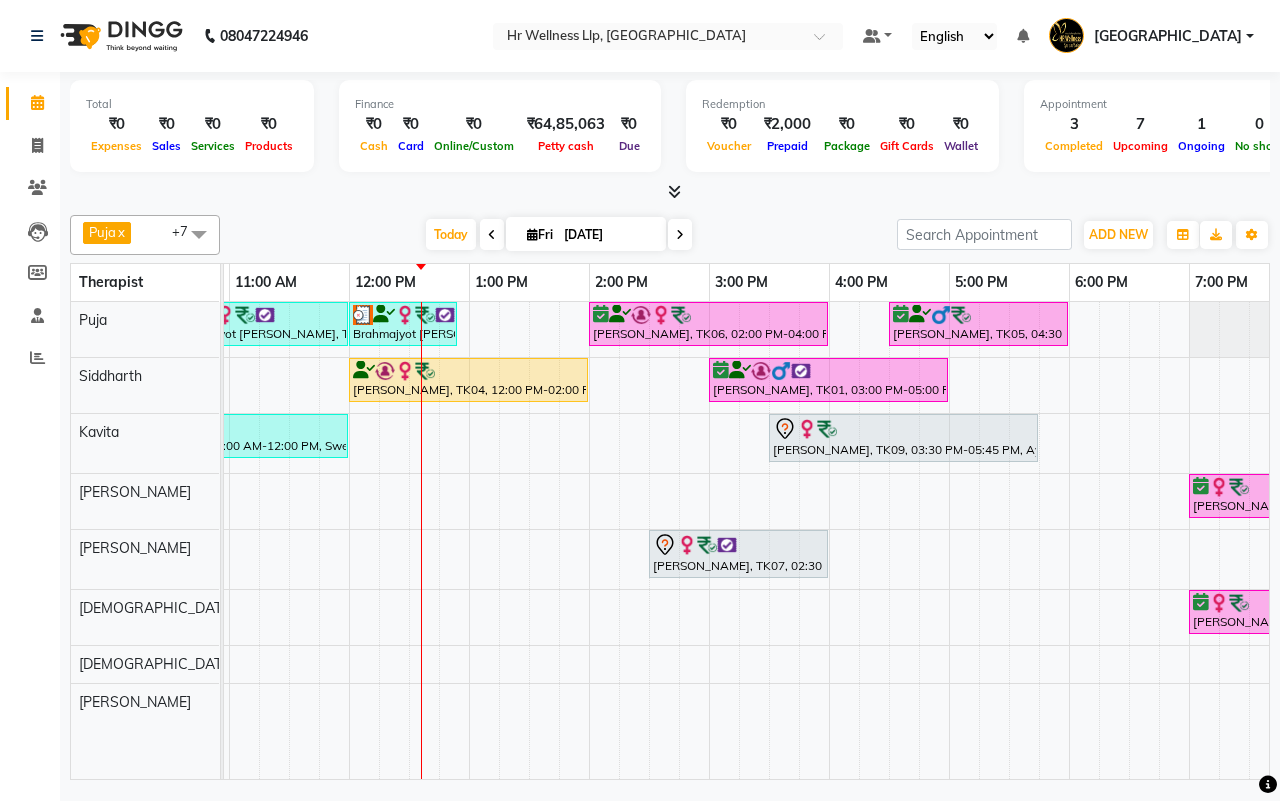 click on "[DATE]" at bounding box center (608, 235) 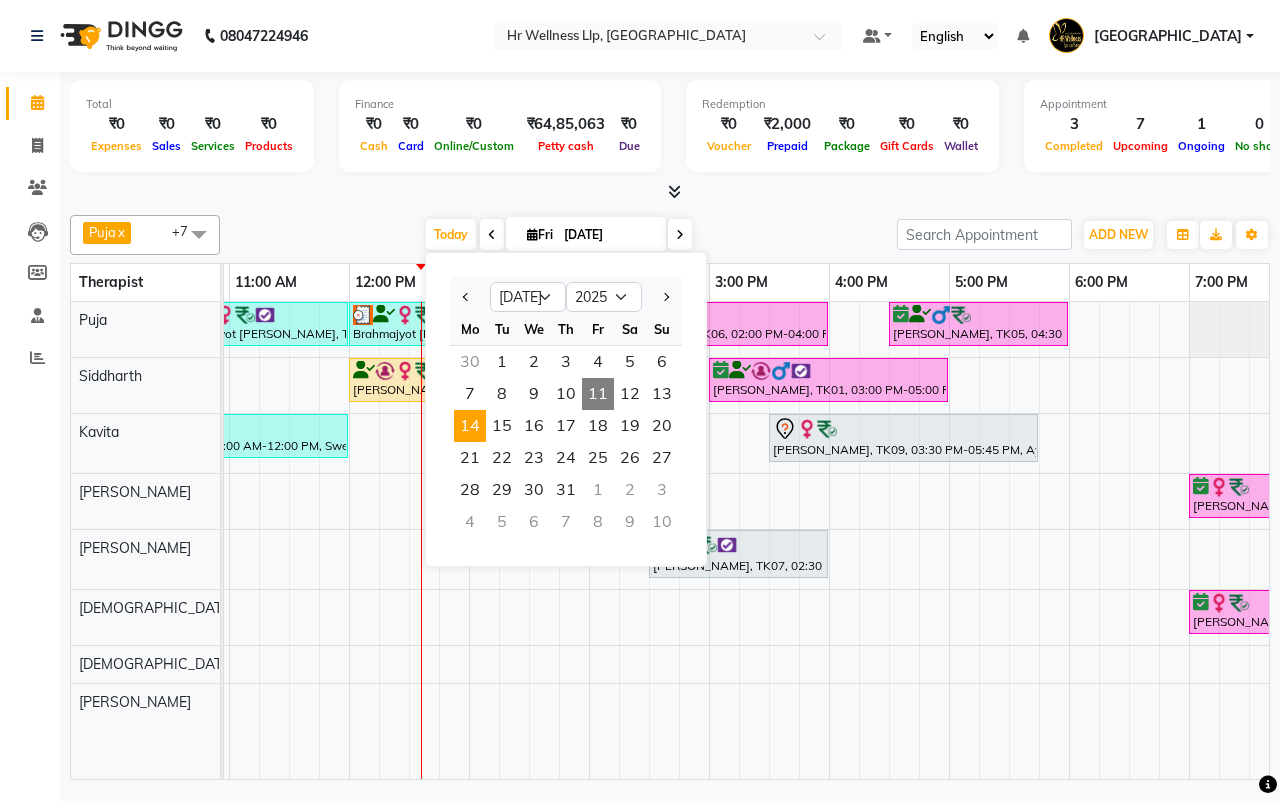 click on "14" at bounding box center [470, 426] 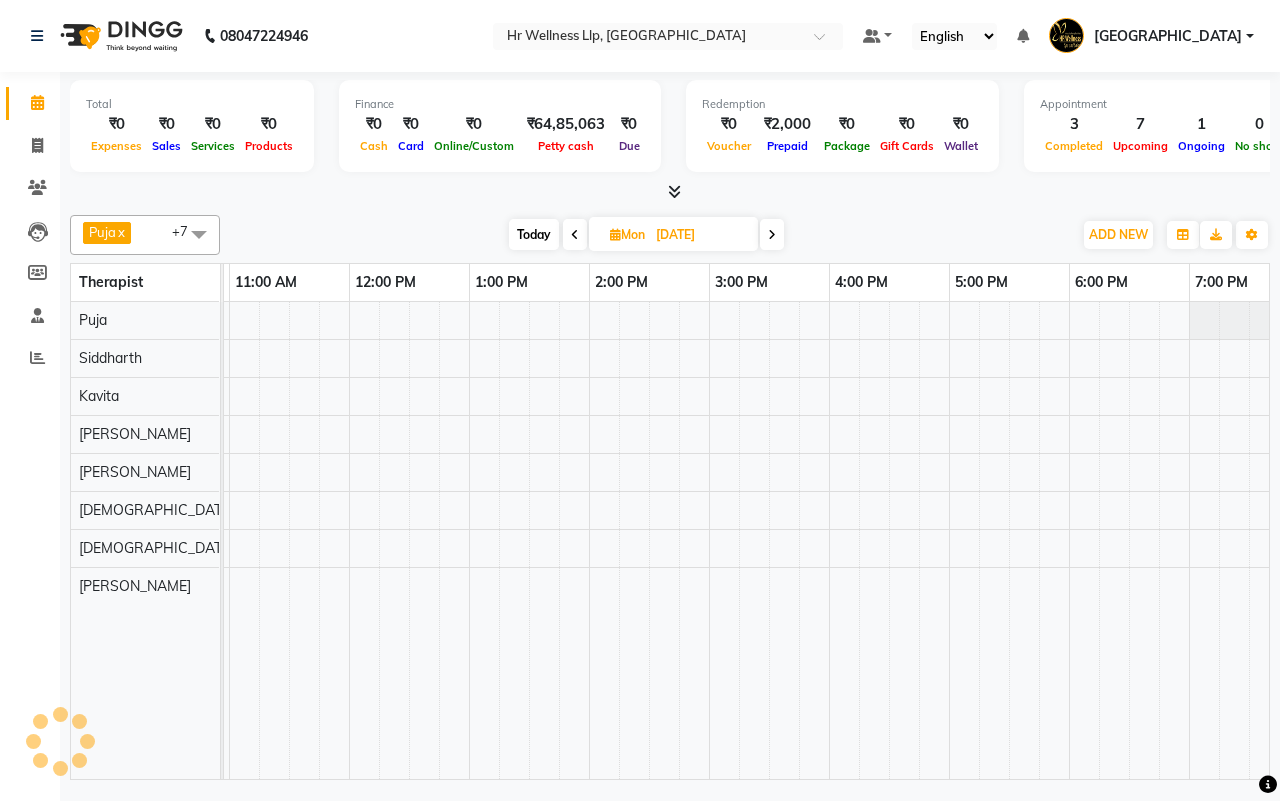 scroll, scrollTop: 0, scrollLeft: 481, axis: horizontal 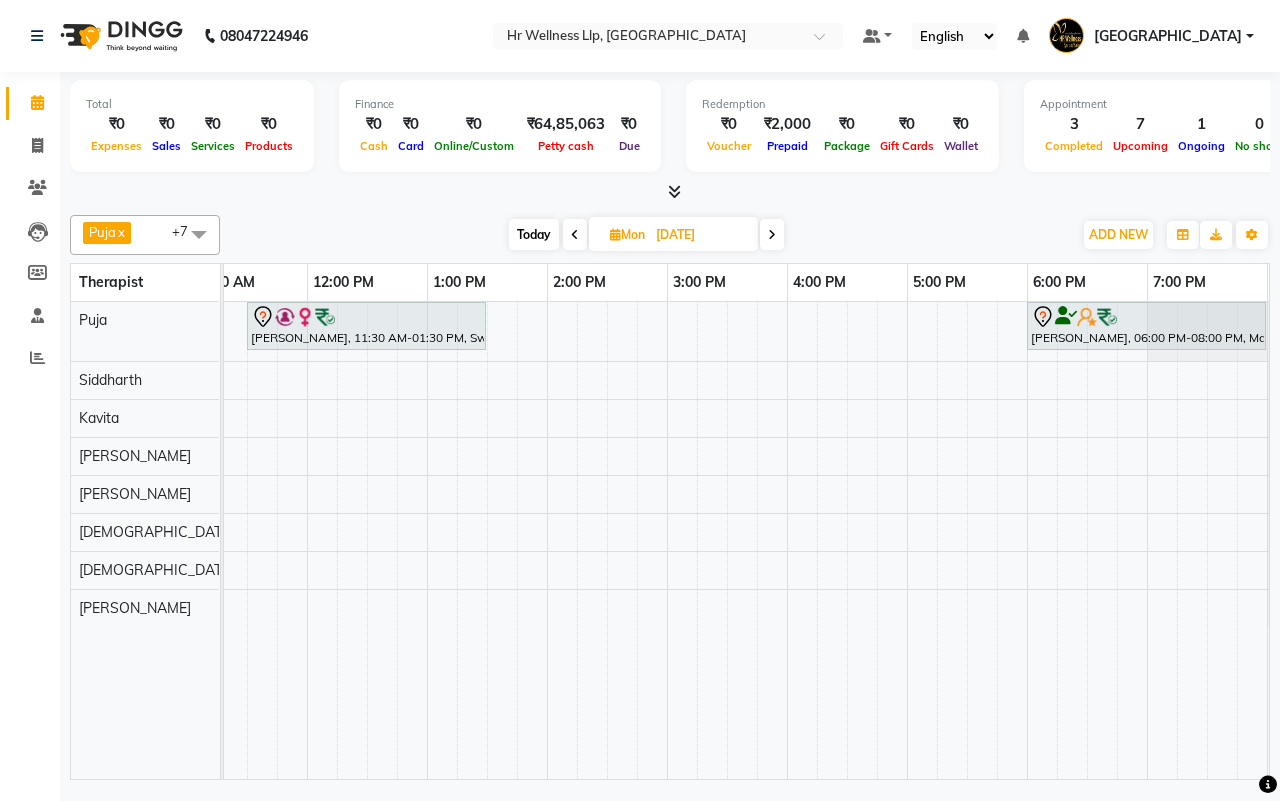 click on "Today" at bounding box center [534, 234] 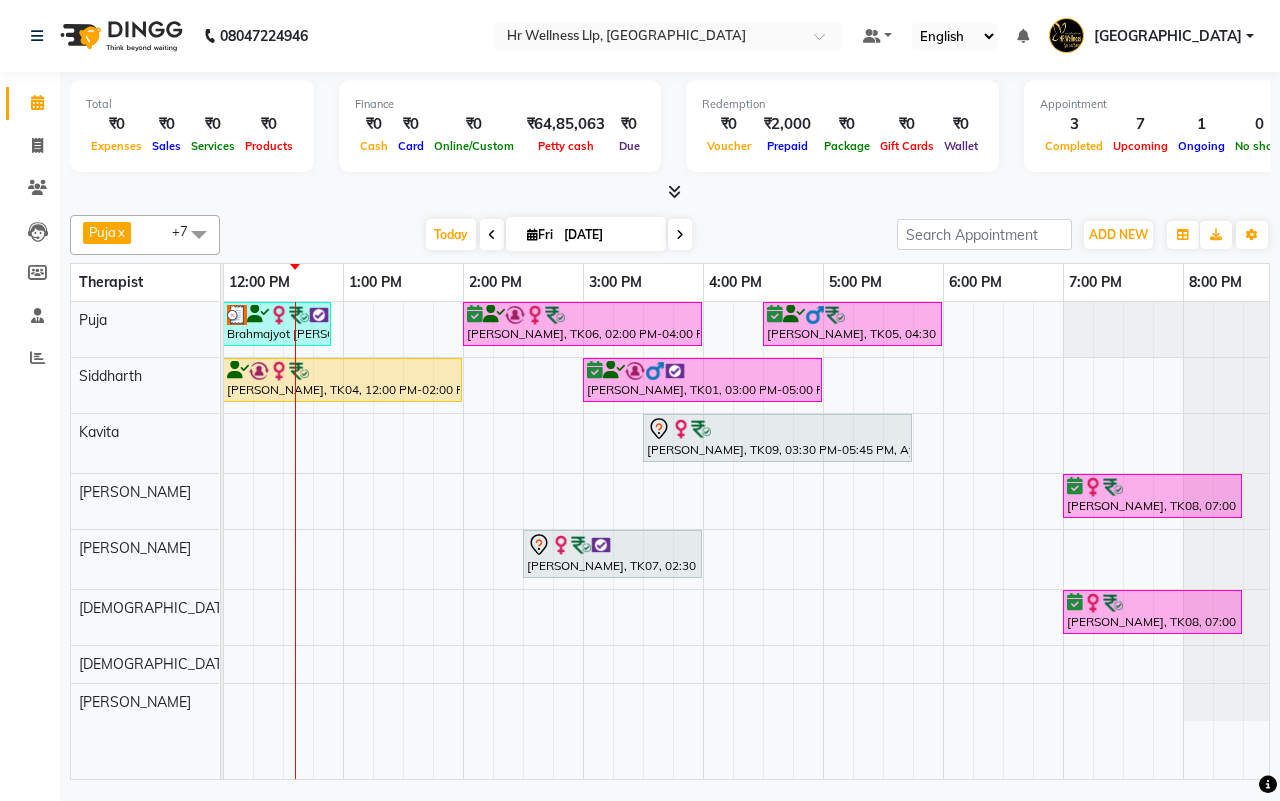 click on "[DATE]  [DATE]" at bounding box center (558, 235) 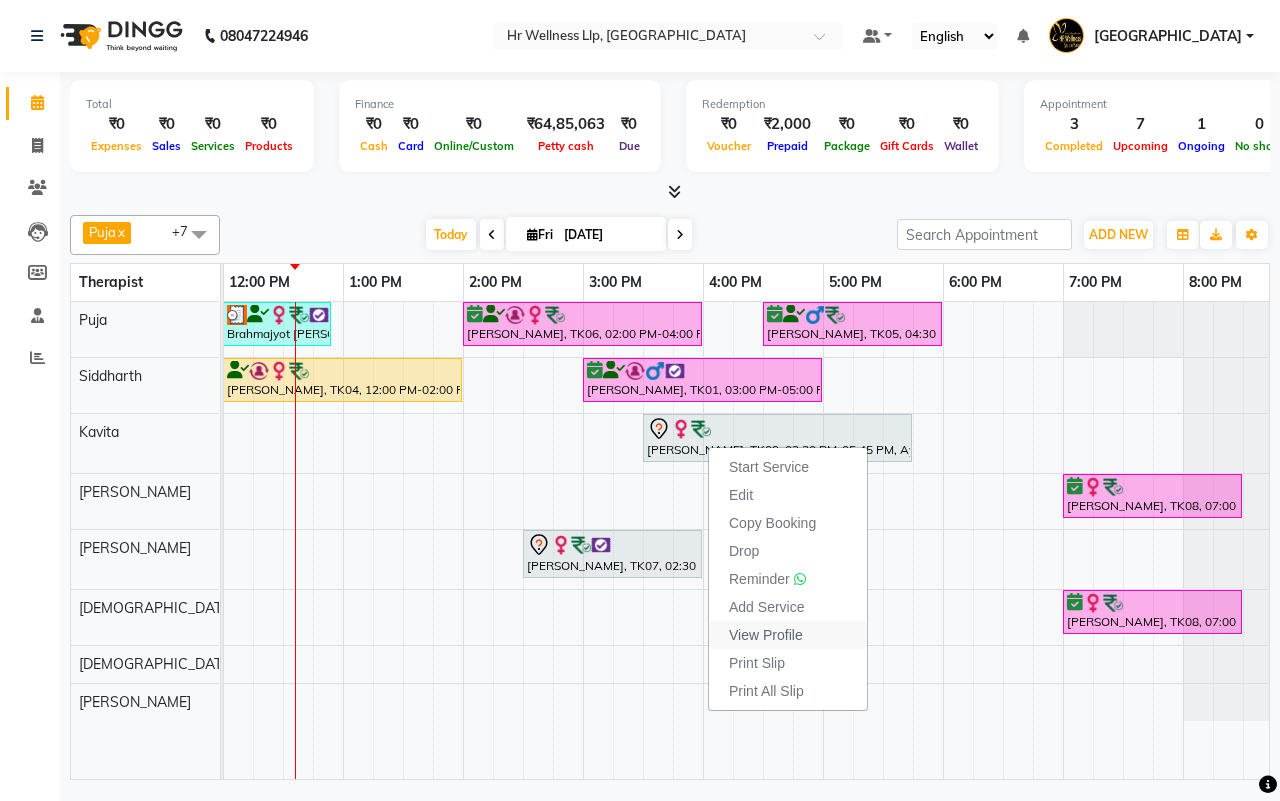 click on "View Profile" at bounding box center [766, 635] 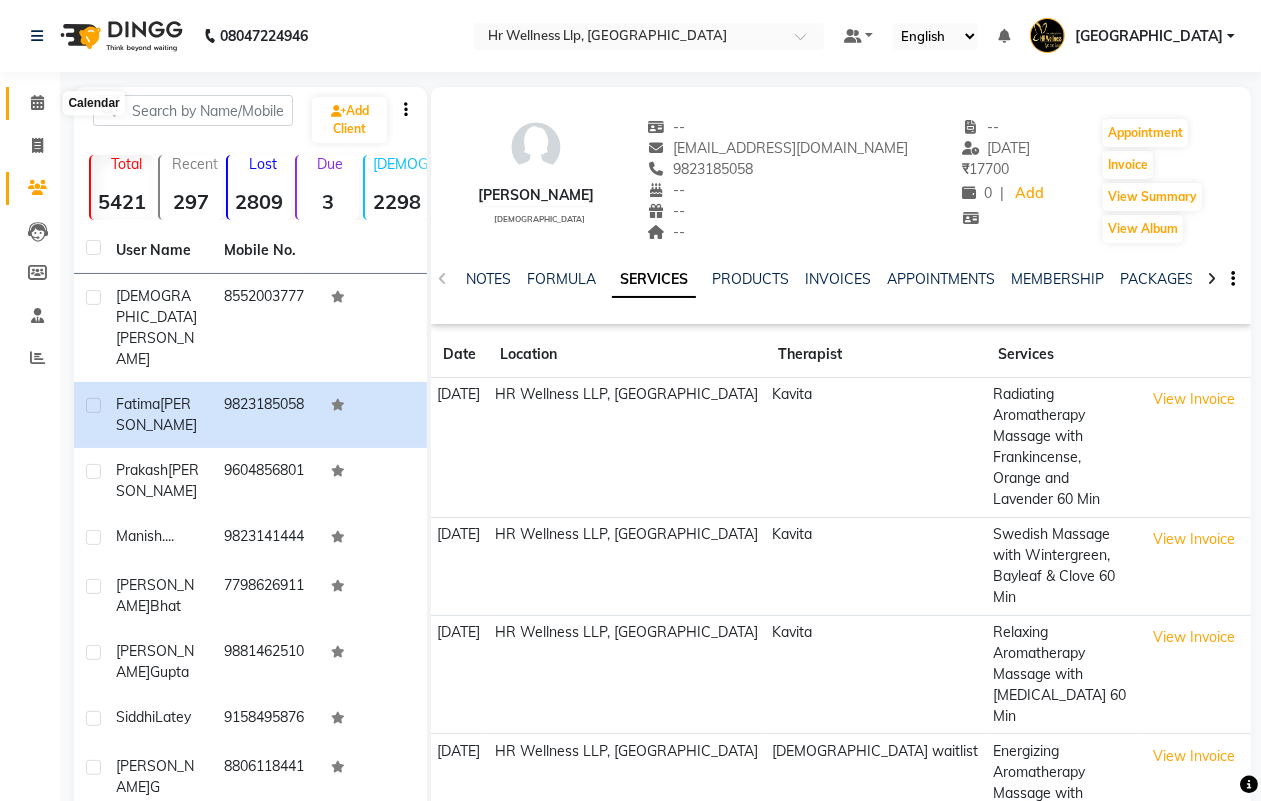 click 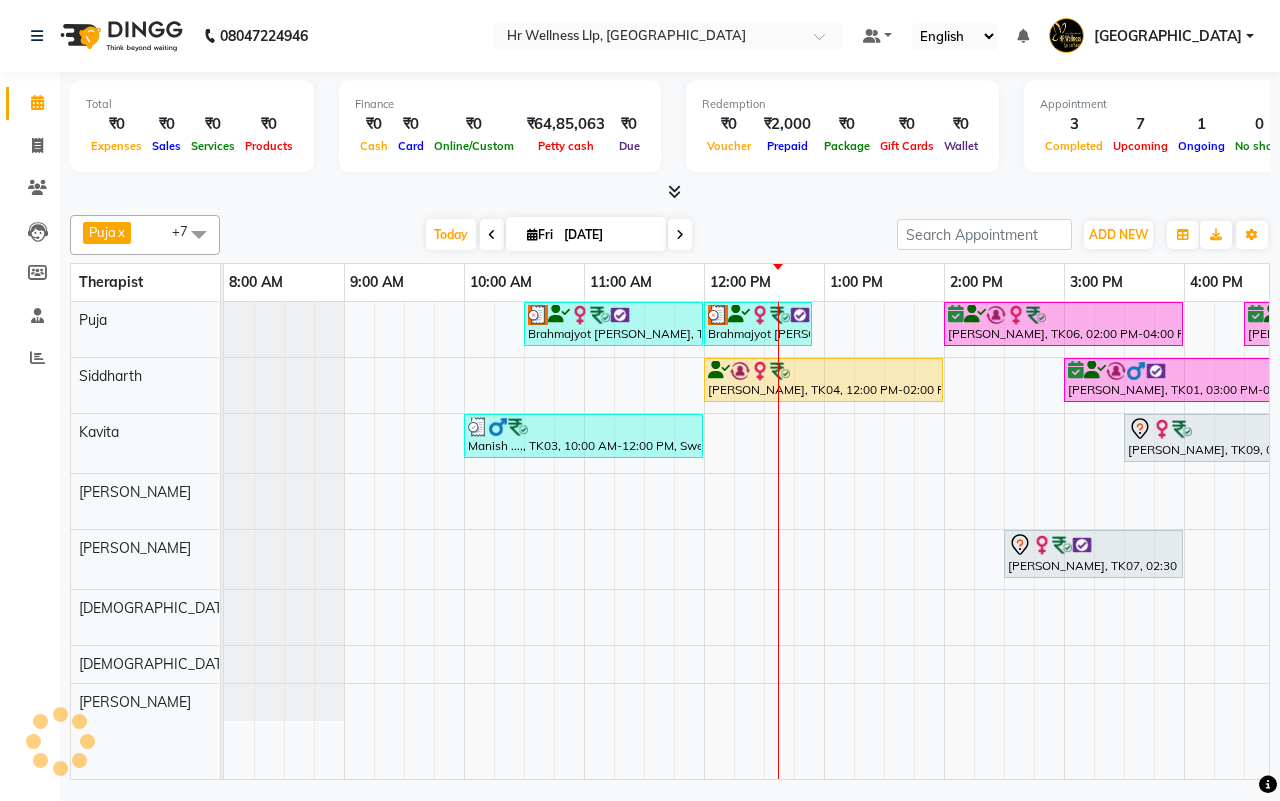 click on "[DATE]  [DATE]" at bounding box center [558, 235] 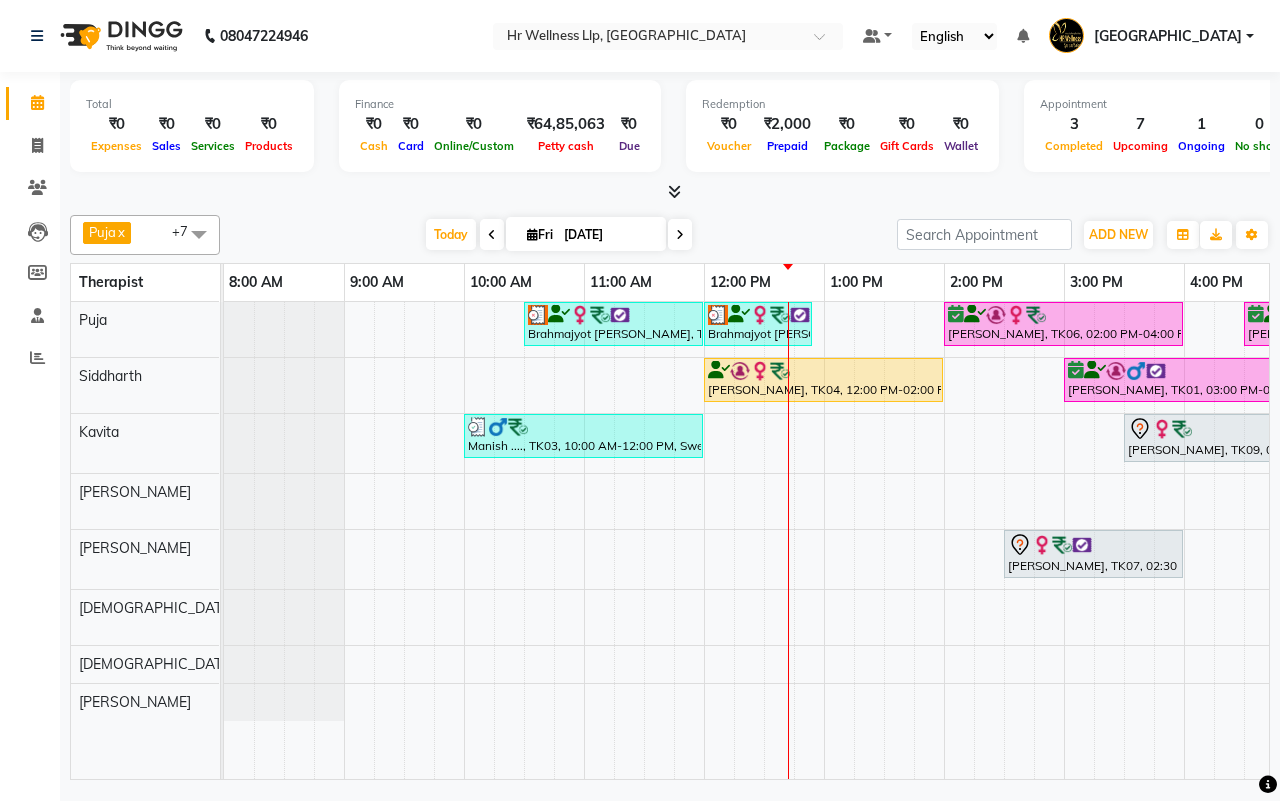 click on "[DATE]  [DATE]" at bounding box center [558, 235] 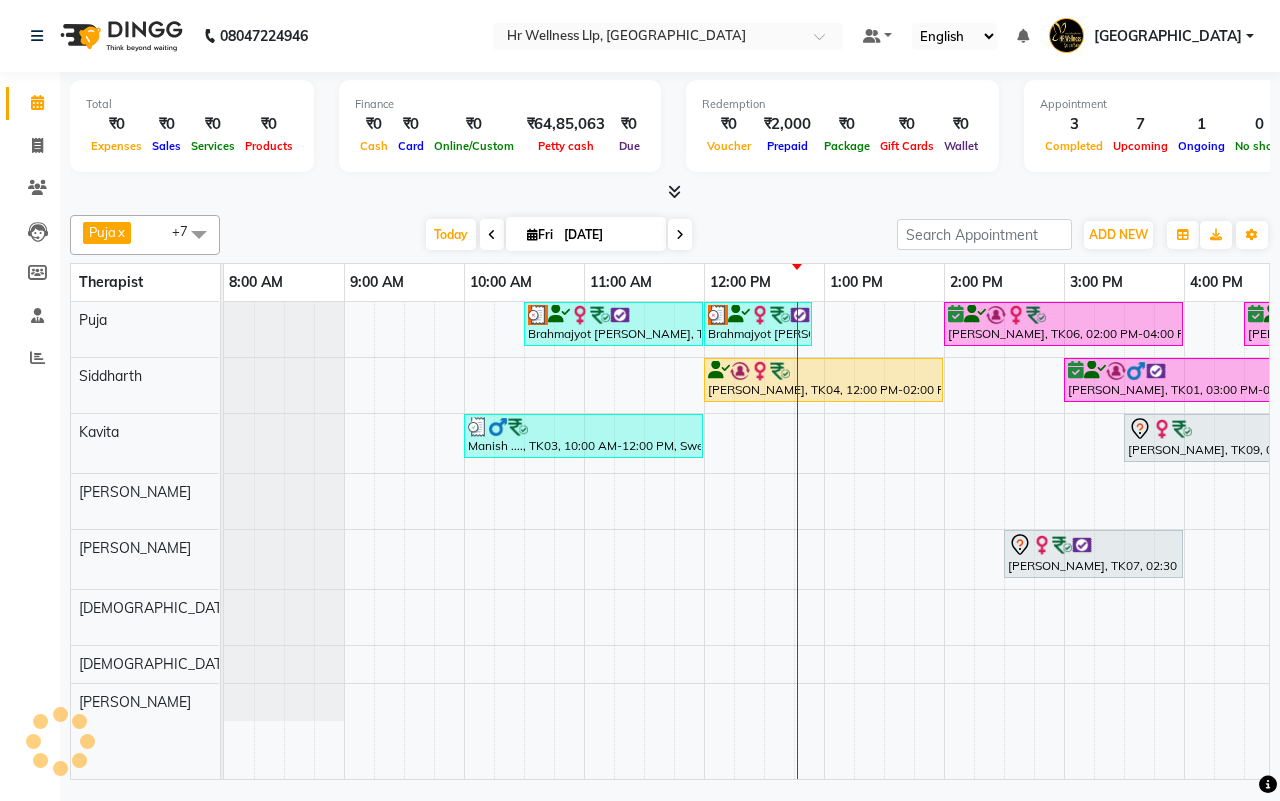 click on "[DATE]  [DATE]" at bounding box center (558, 235) 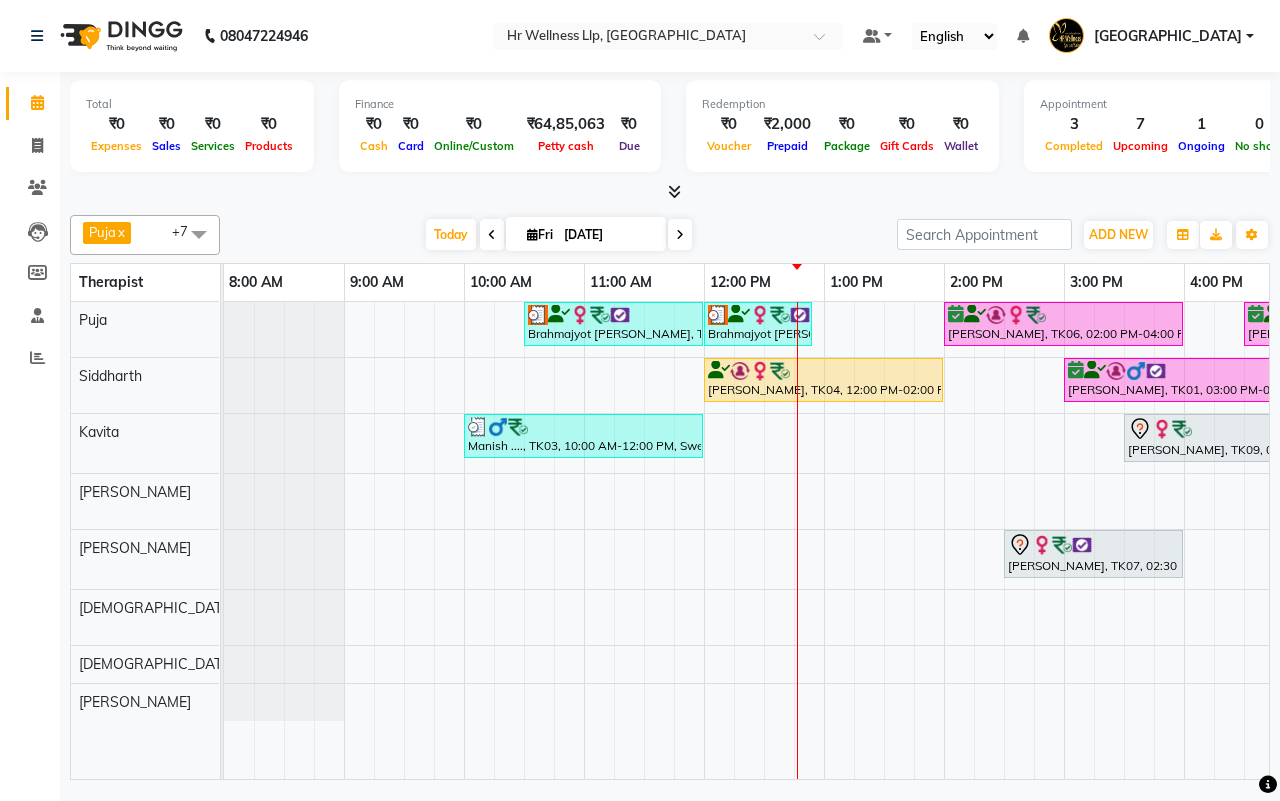 scroll, scrollTop: 0, scrollLeft: 515, axis: horizontal 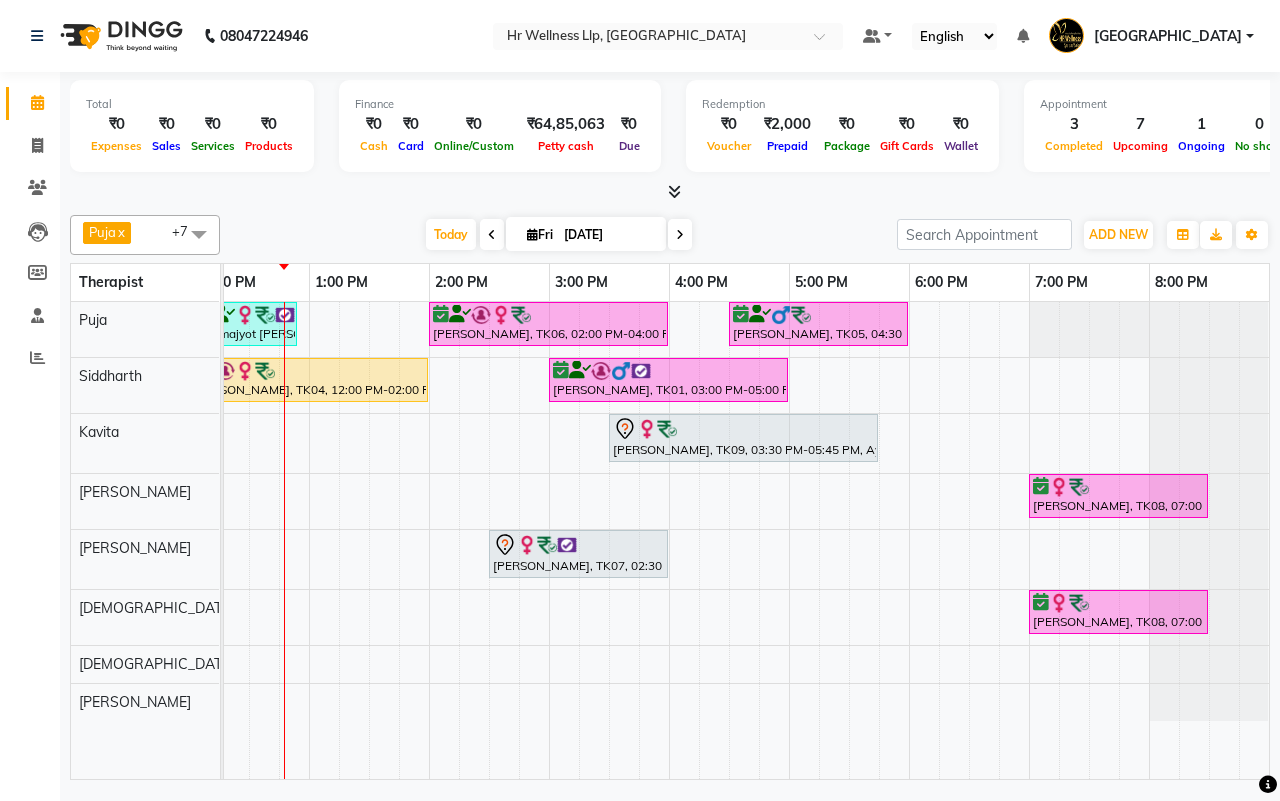 click on "[DATE]  [DATE]" at bounding box center (558, 235) 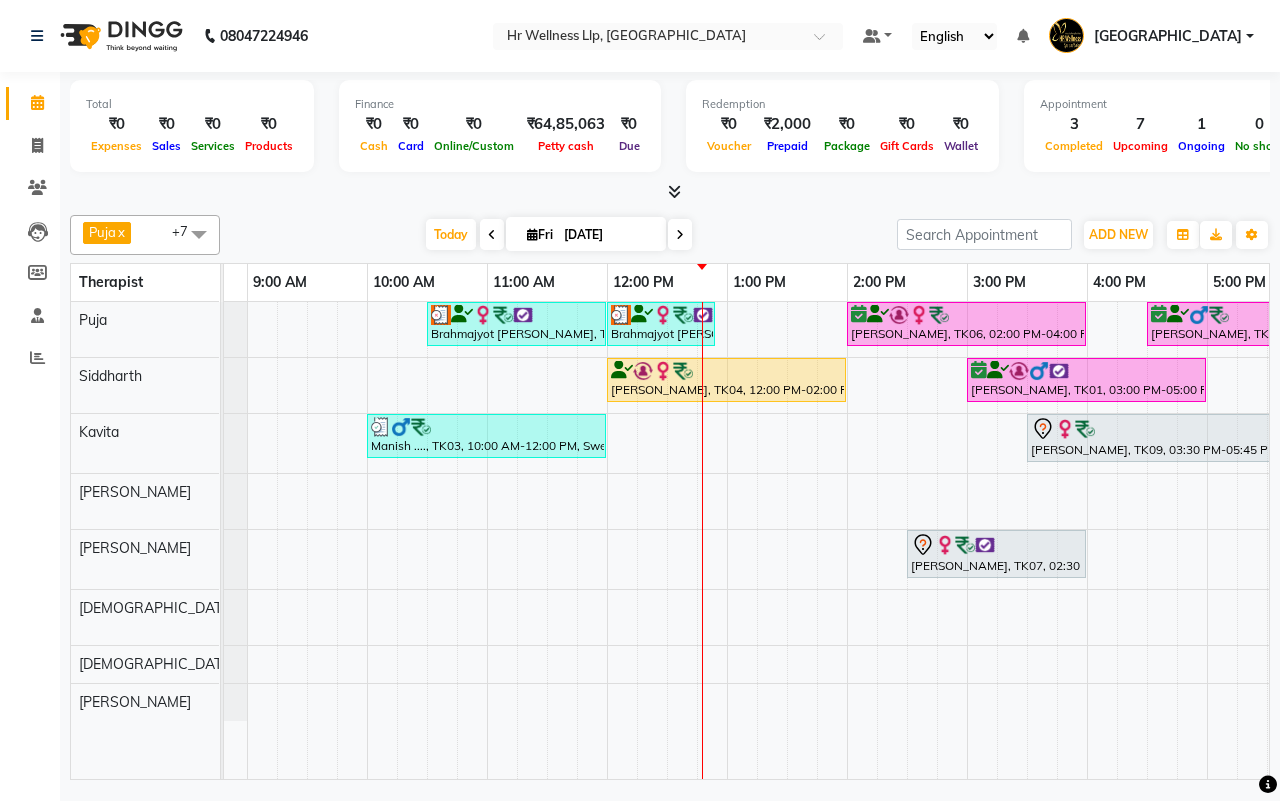 scroll, scrollTop: 0, scrollLeft: 0, axis: both 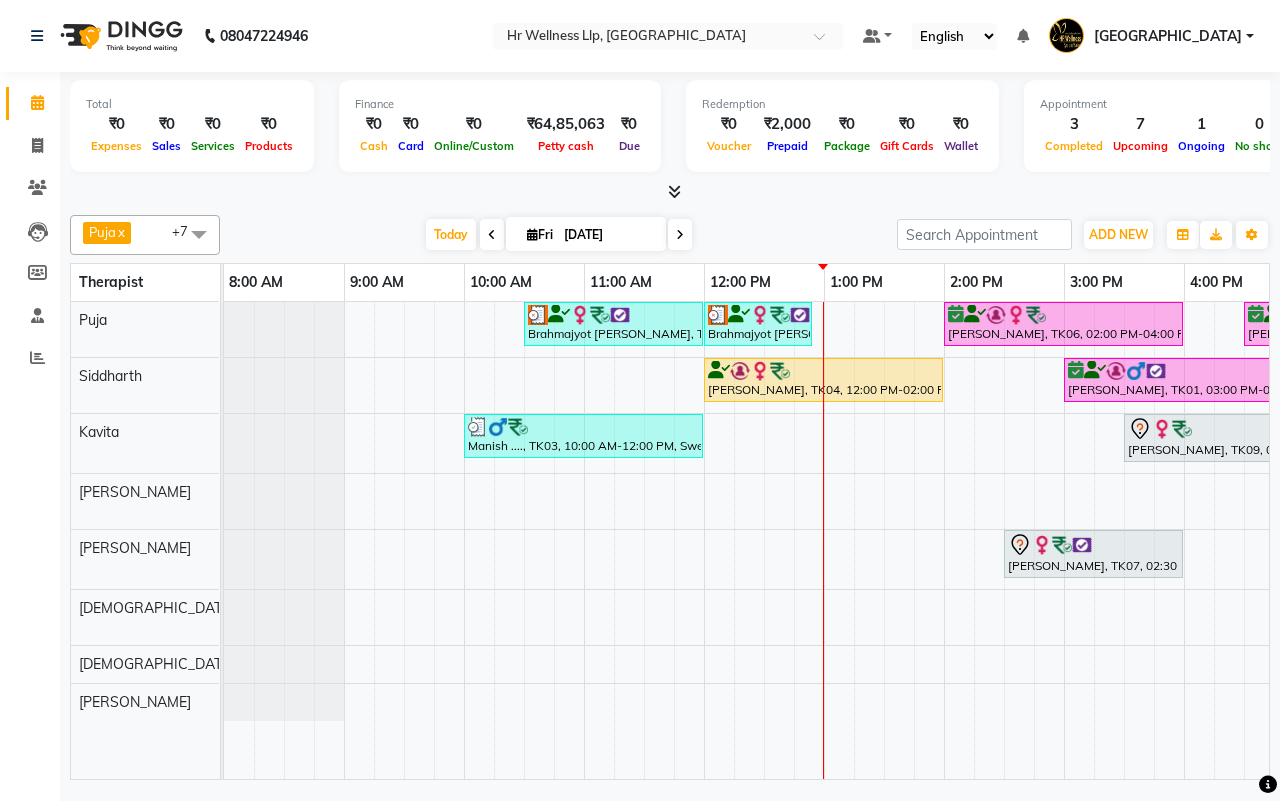 click at bounding box center [492, 235] 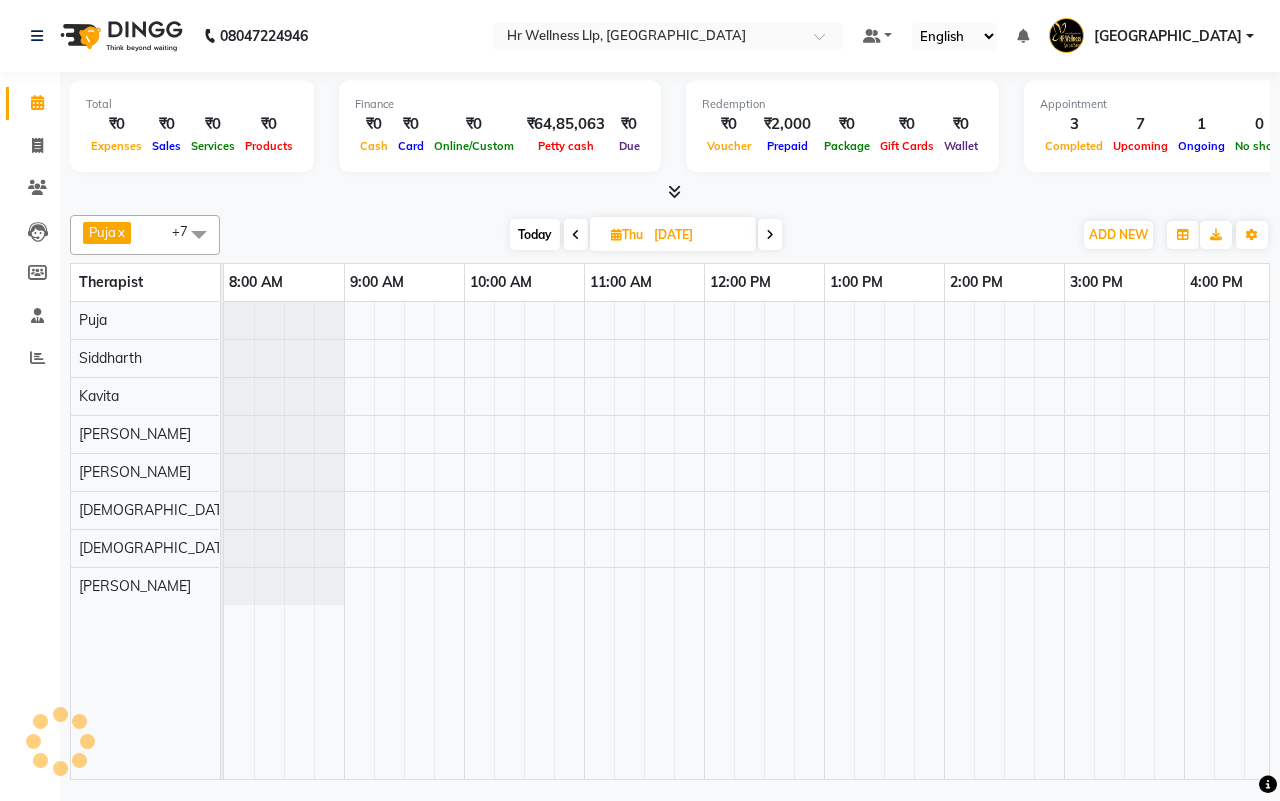 scroll, scrollTop: 0, scrollLeft: 515, axis: horizontal 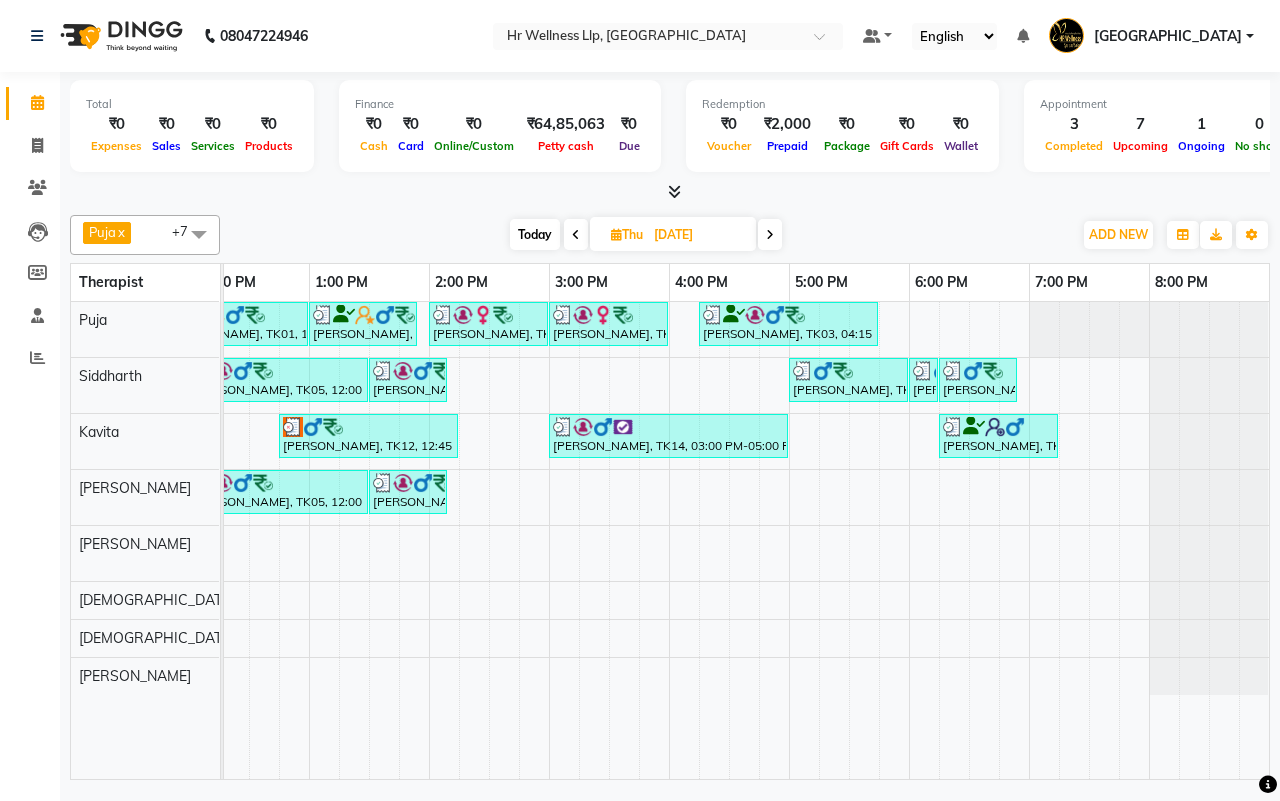 click at bounding box center (576, 235) 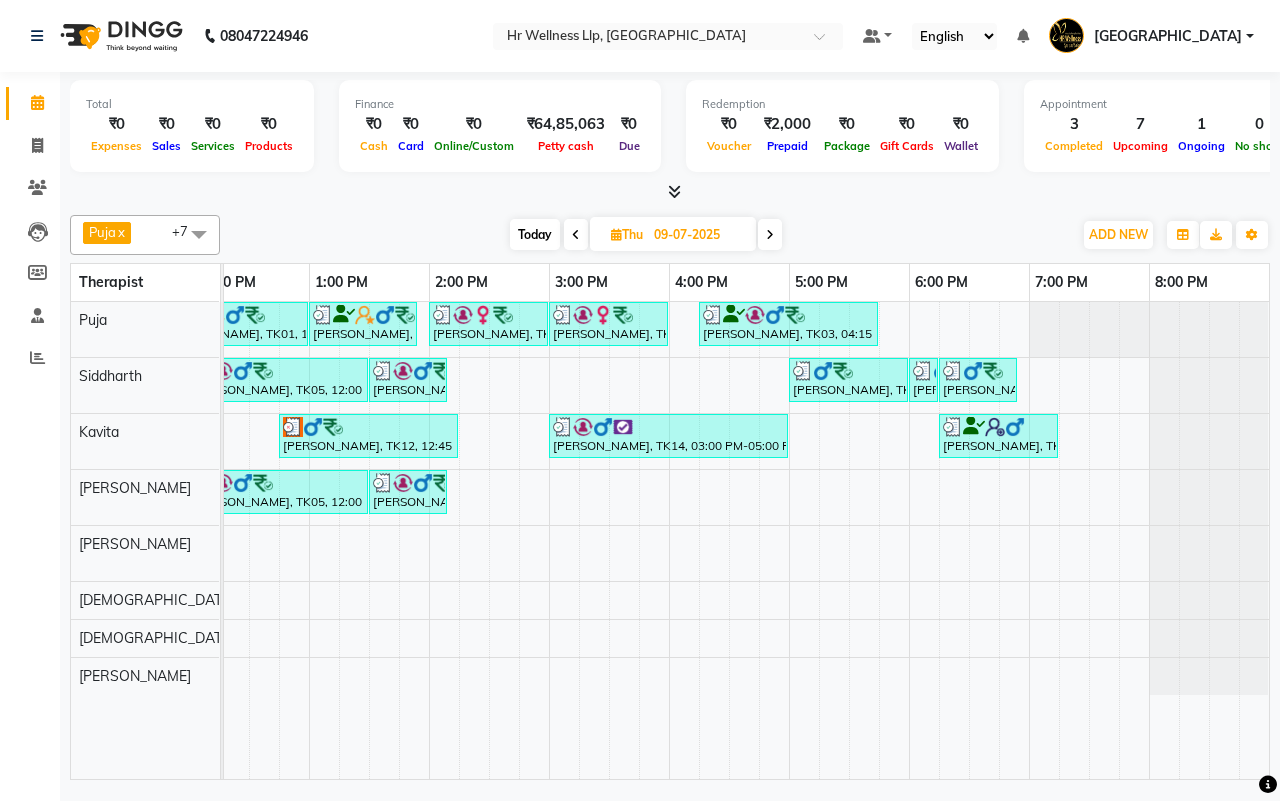scroll, scrollTop: 0, scrollLeft: 515, axis: horizontal 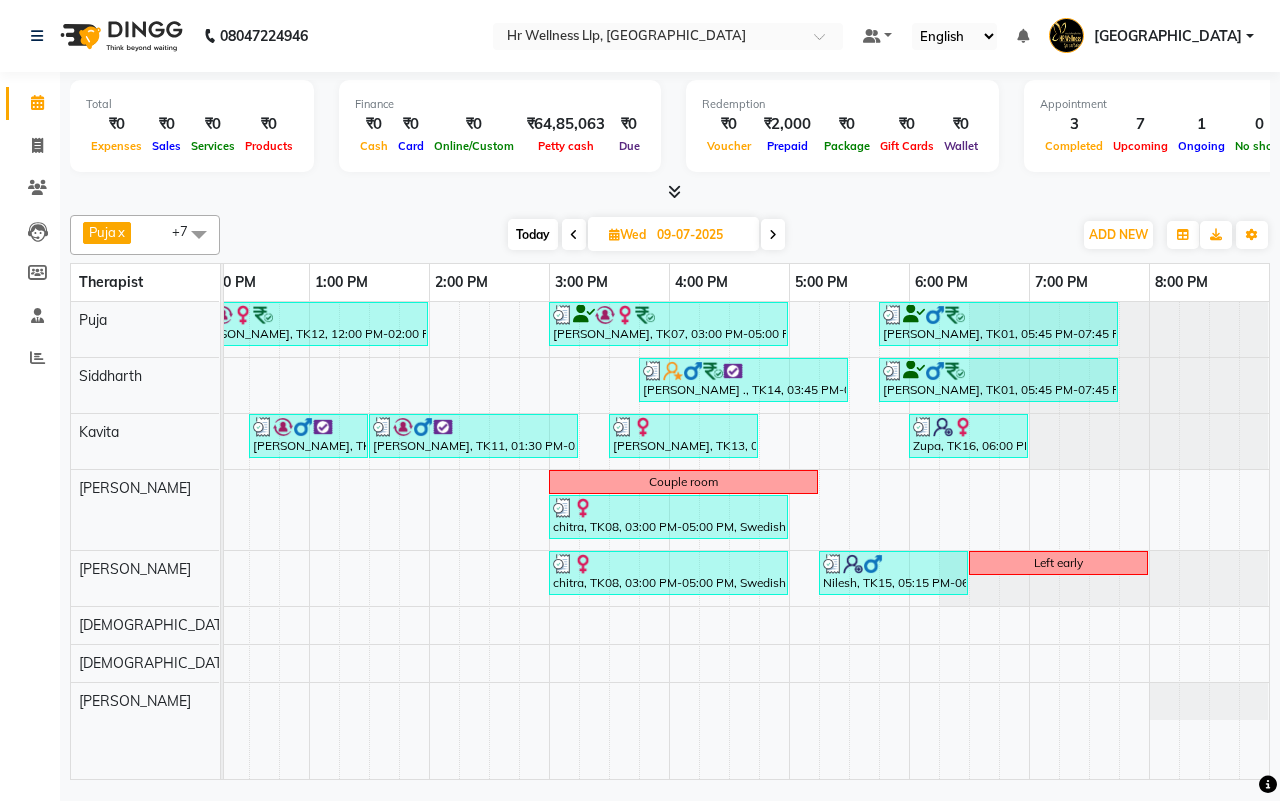 click on "Today" at bounding box center (533, 234) 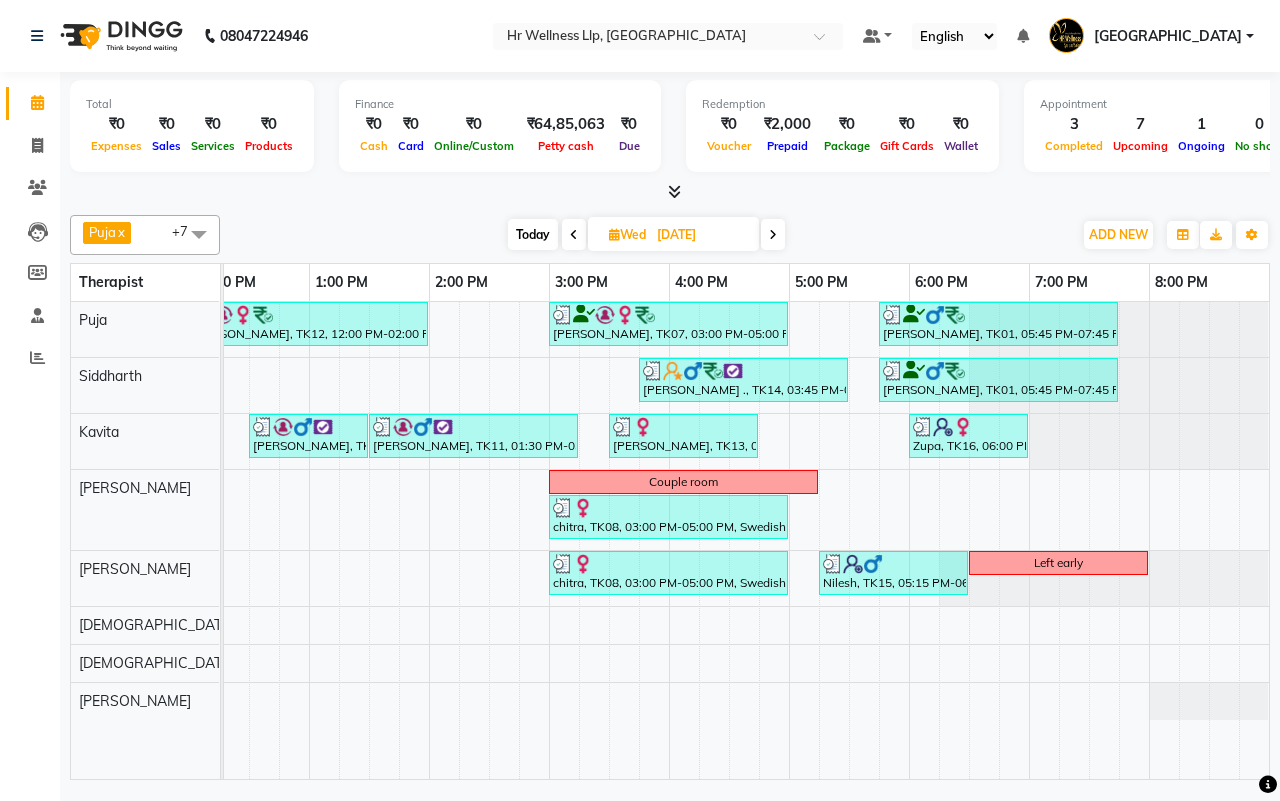 scroll, scrollTop: 0, scrollLeft: 0, axis: both 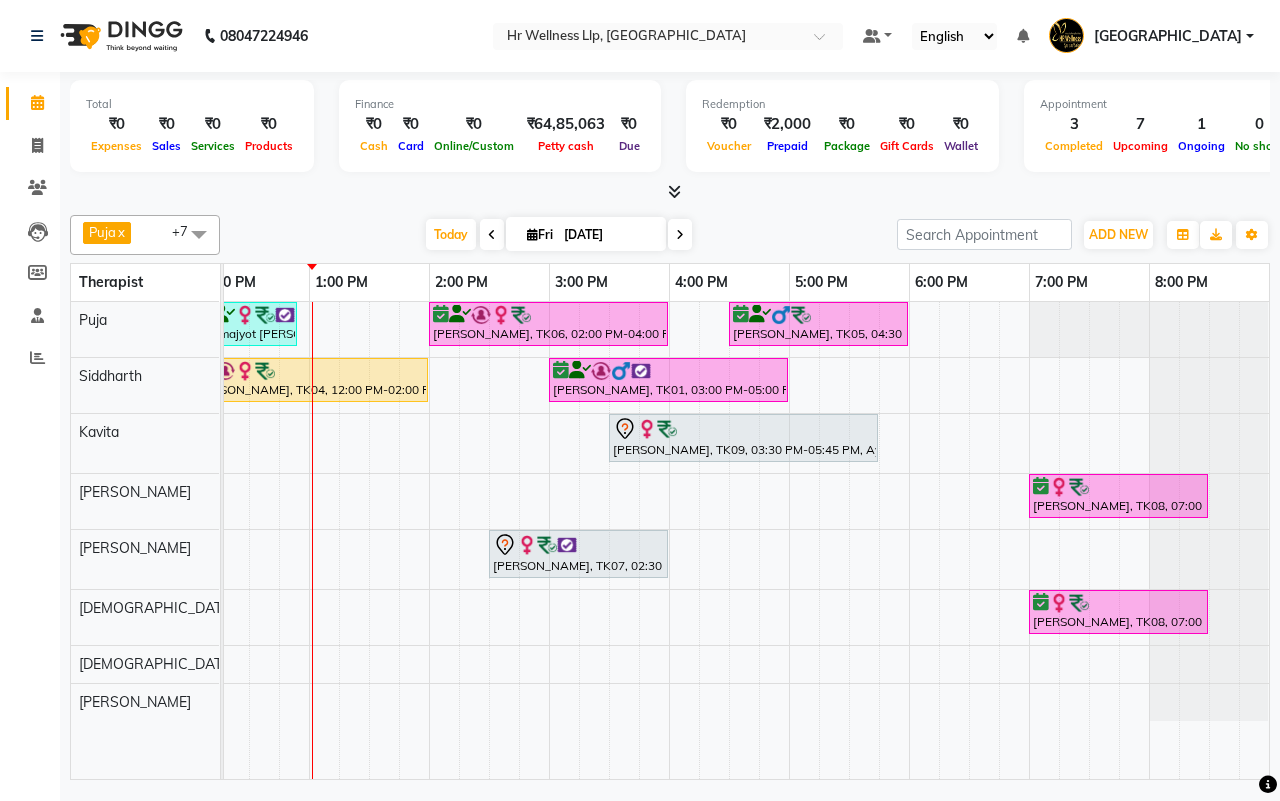 click on "[DATE]  [DATE]" at bounding box center (558, 235) 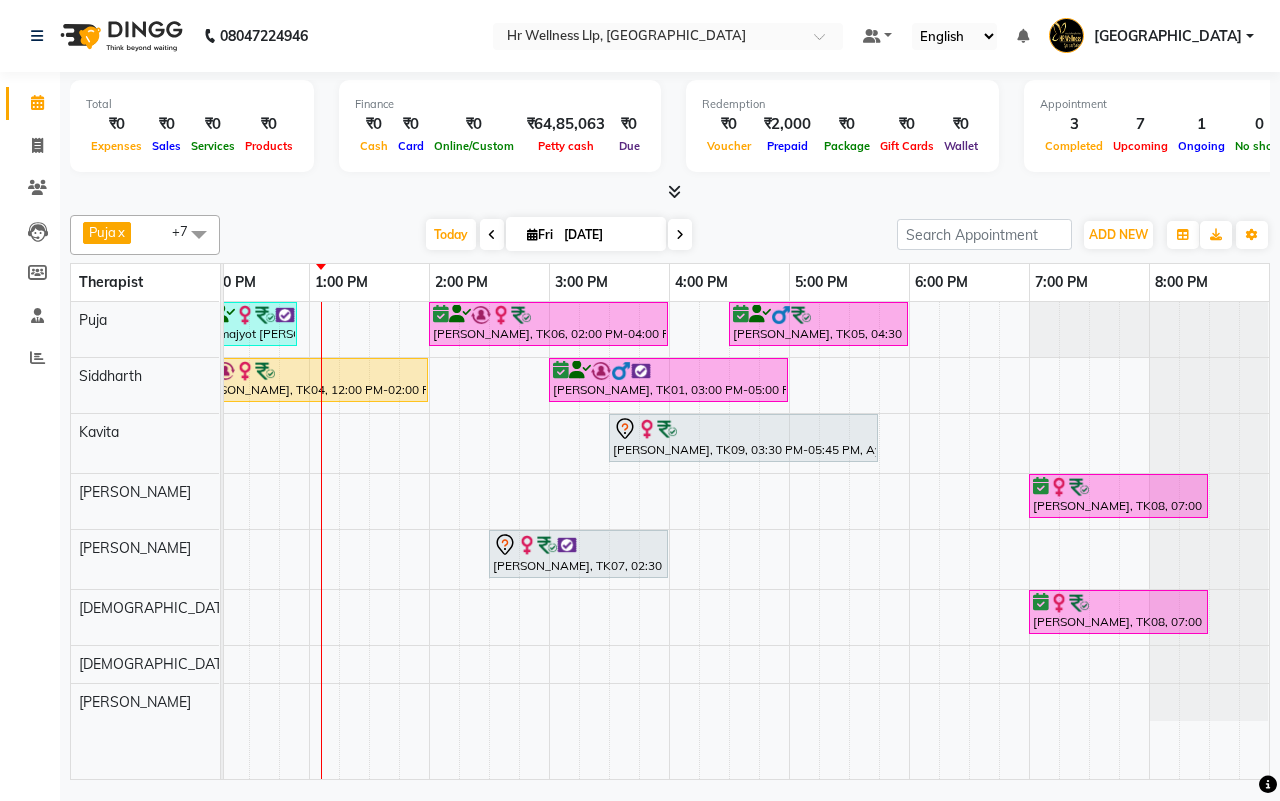click on "[DATE]  [DATE]" at bounding box center [558, 235] 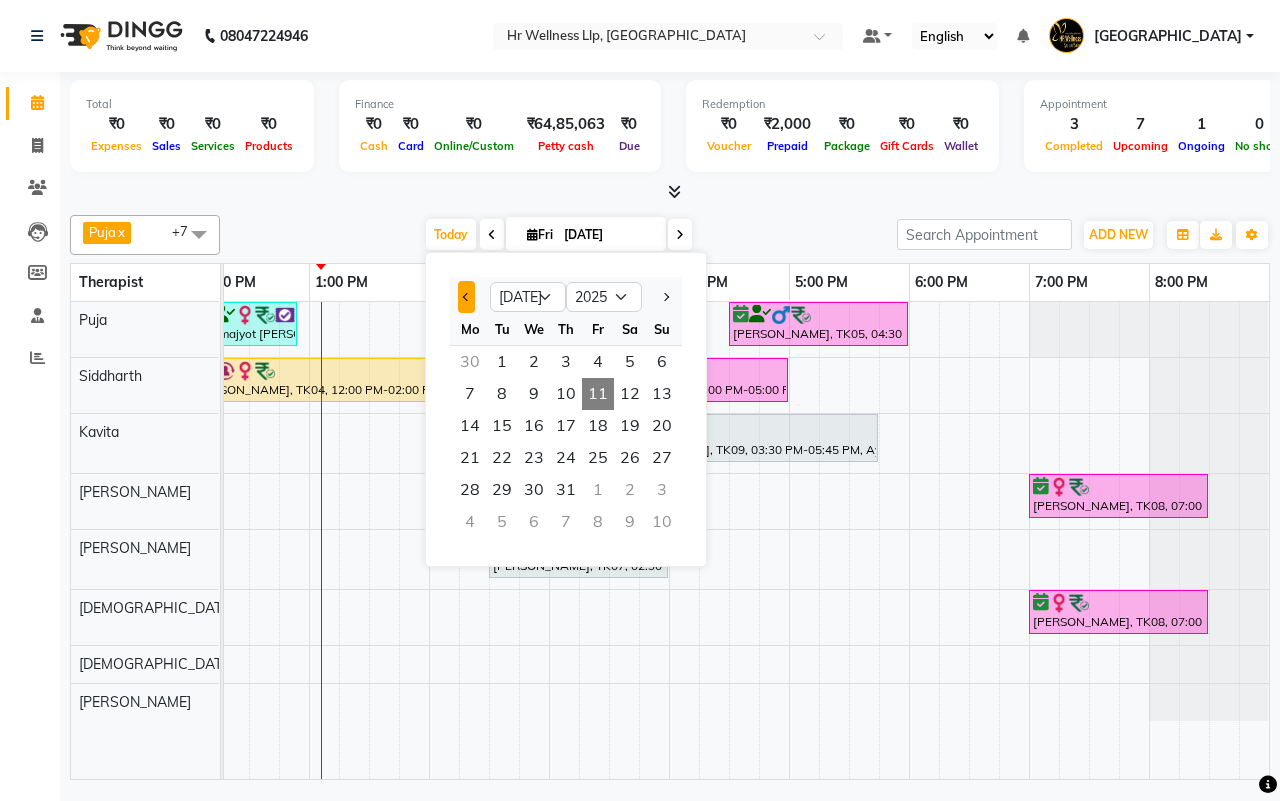 click at bounding box center [467, 297] 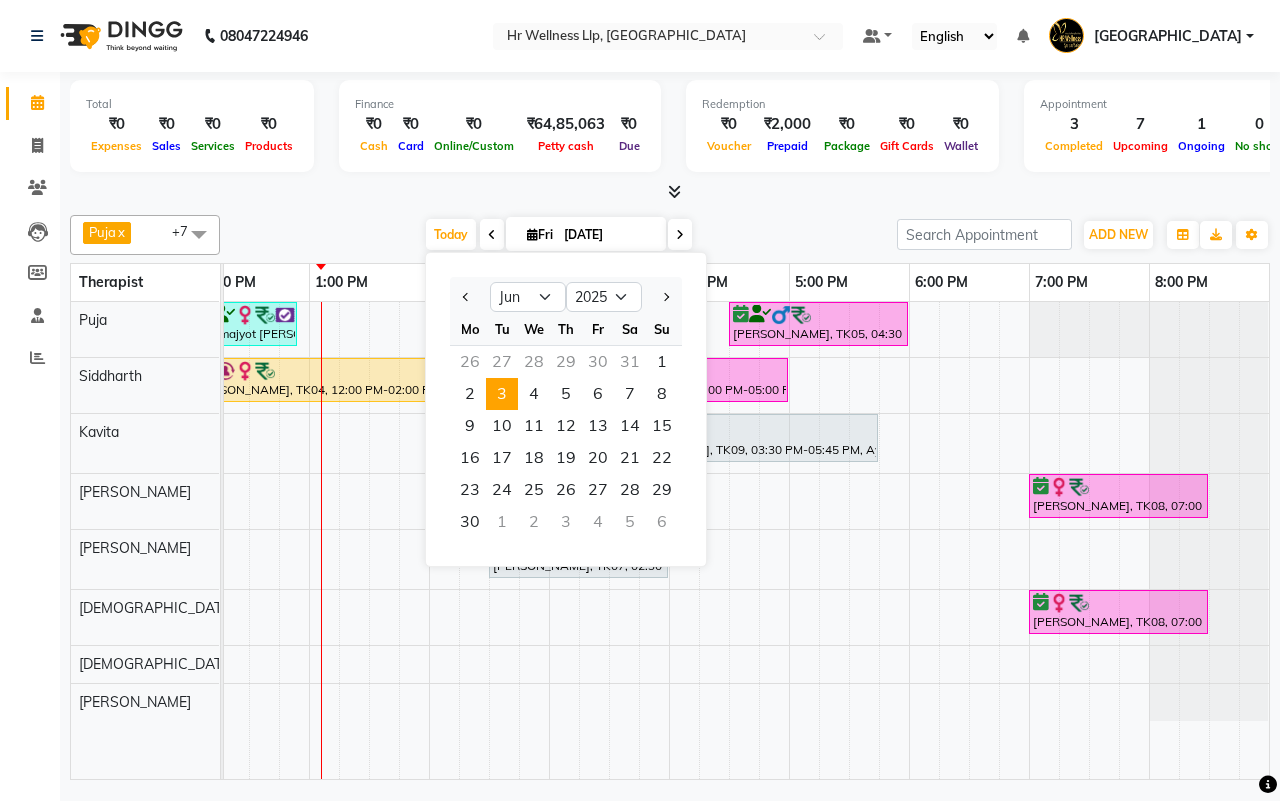 click on "3" at bounding box center [502, 394] 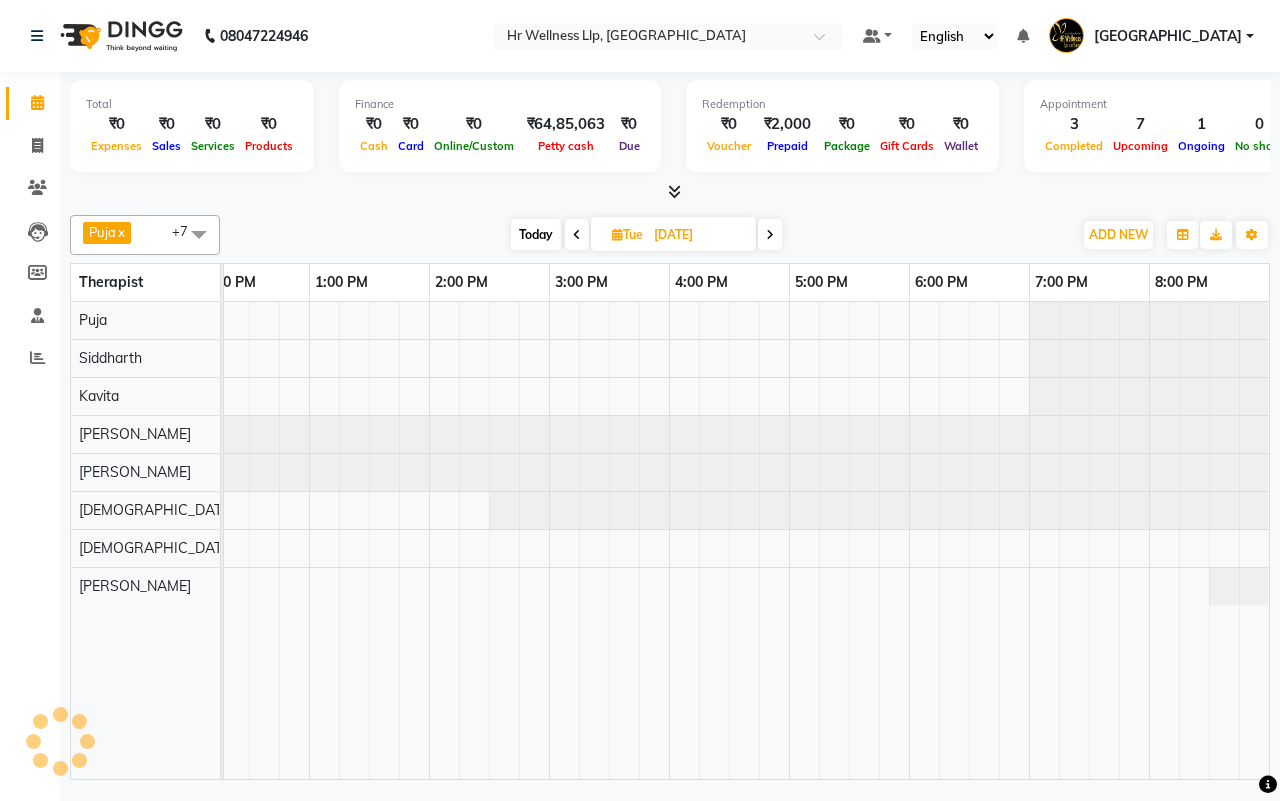 scroll, scrollTop: 0, scrollLeft: 515, axis: horizontal 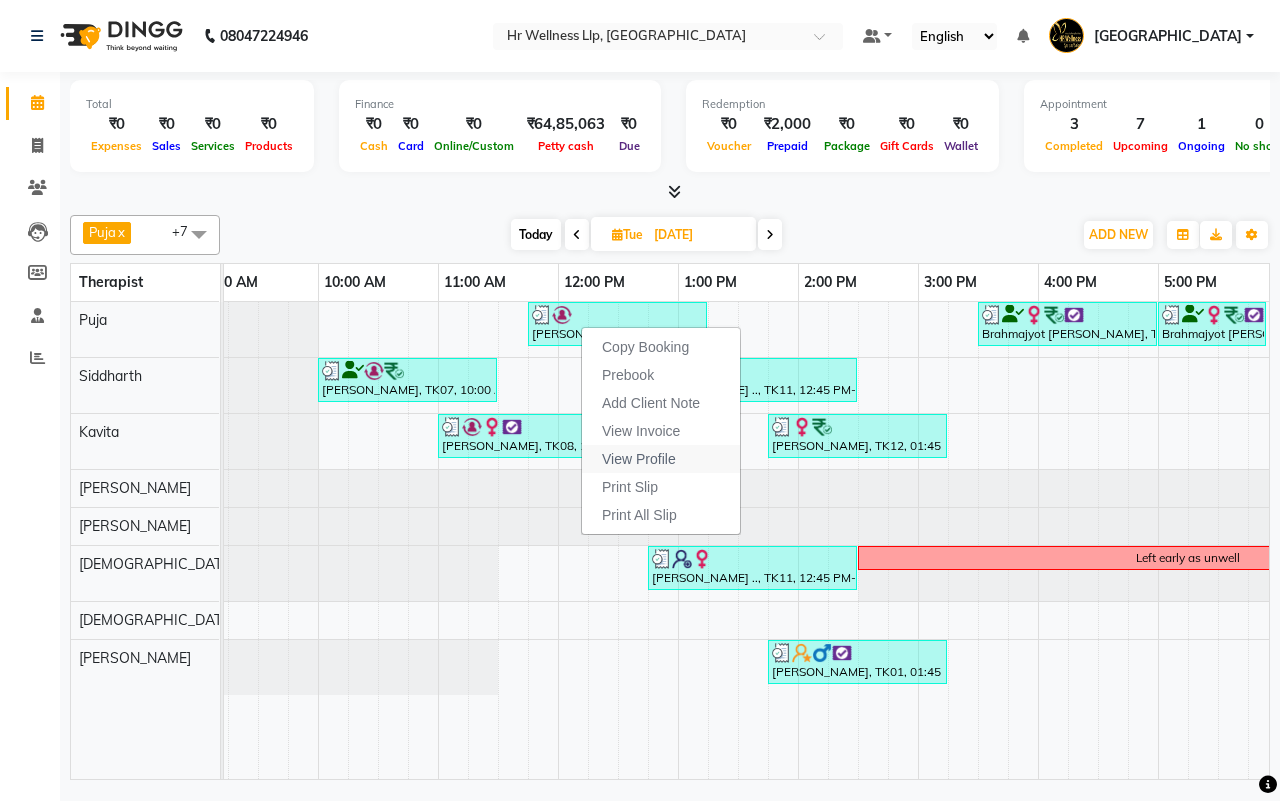 click on "View Profile" at bounding box center (639, 459) 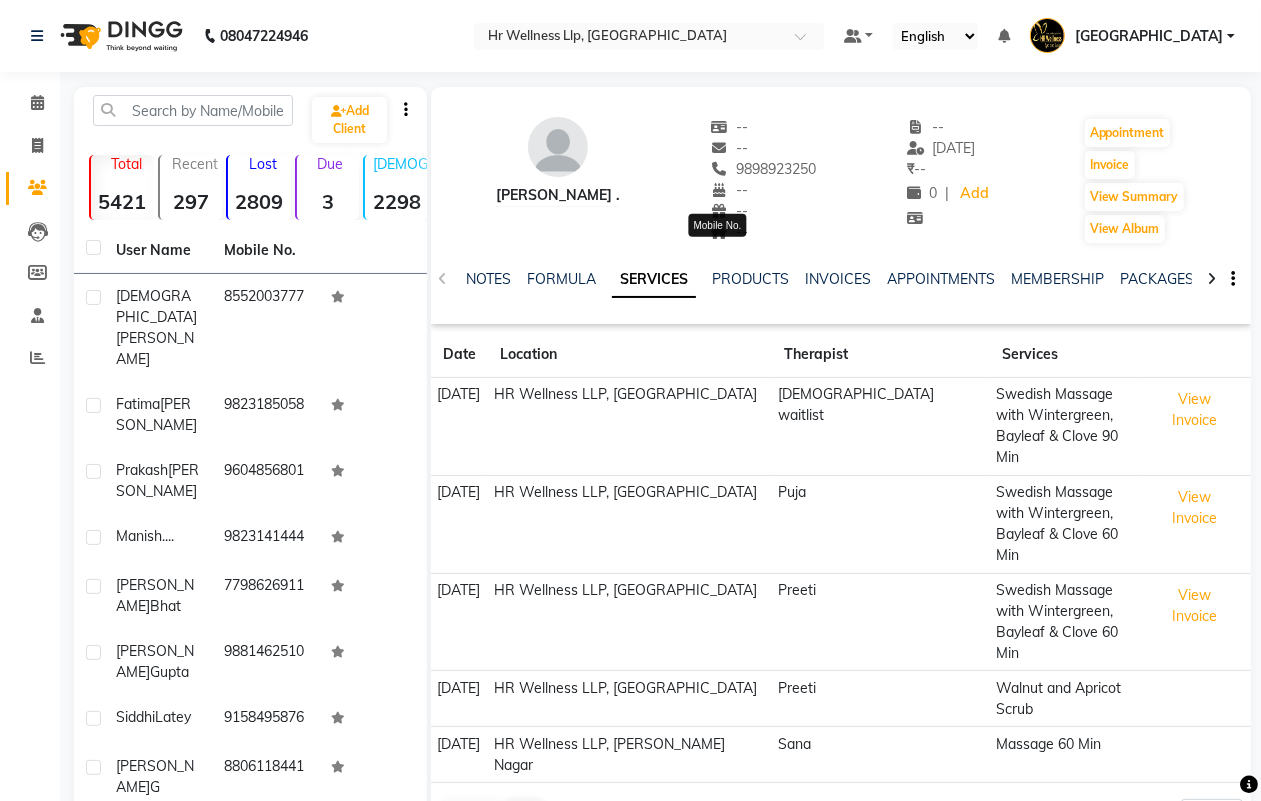 drag, startPoint x: 772, startPoint y: 162, endPoint x: 691, endPoint y: 173, distance: 81.7435 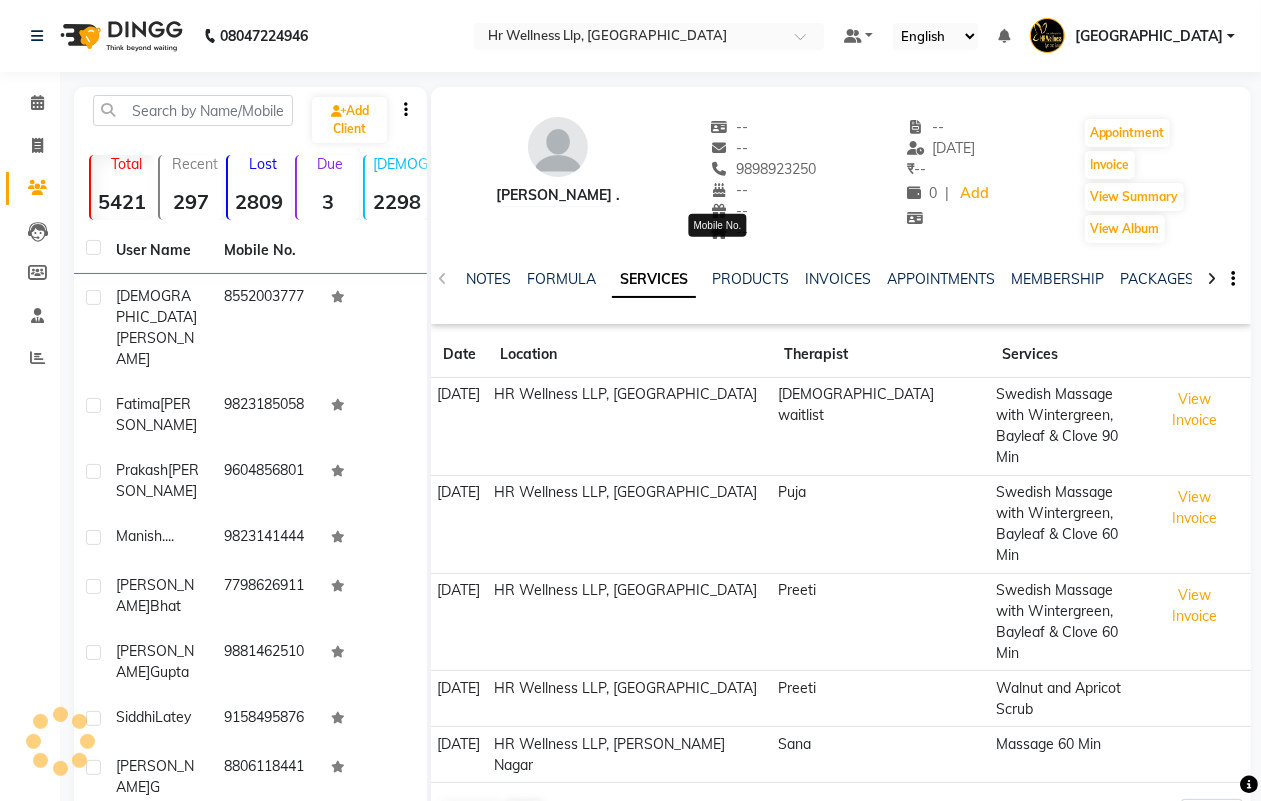 copy on "9898923250" 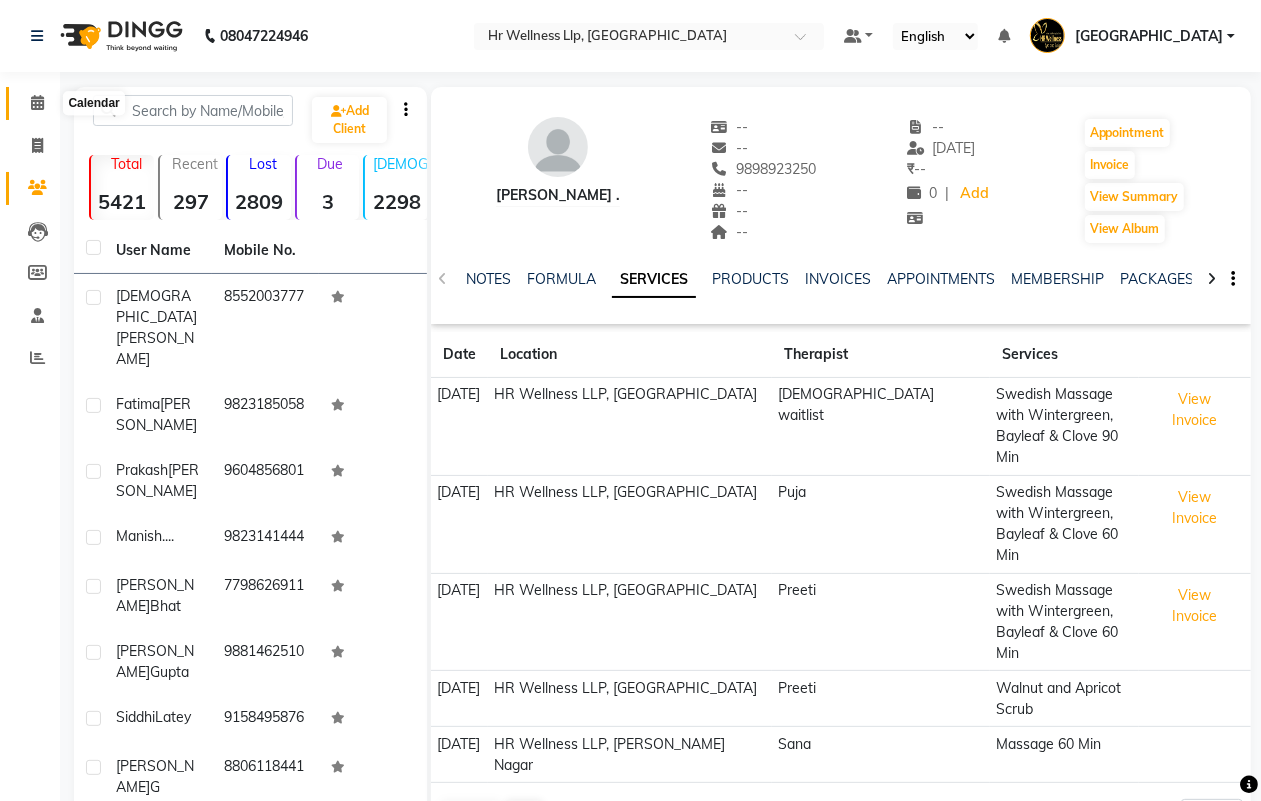 click 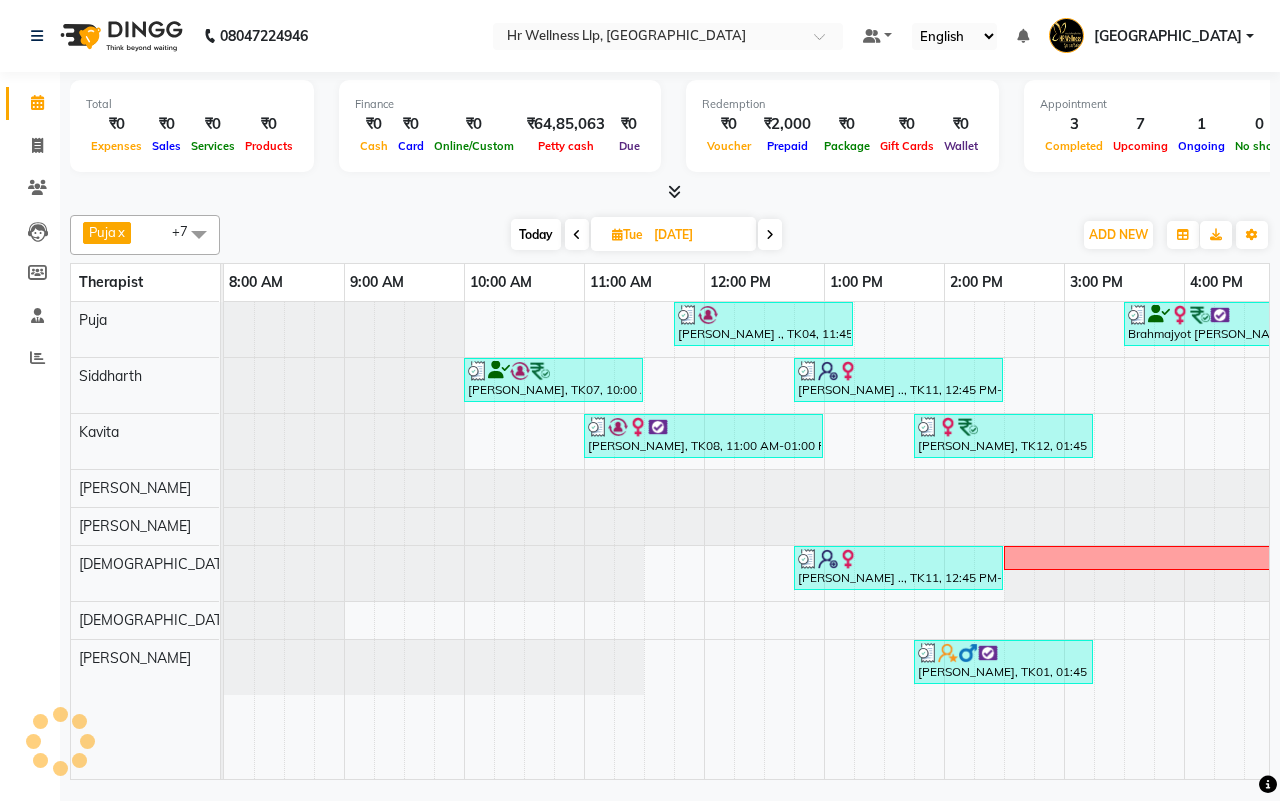 scroll, scrollTop: 0, scrollLeft: 0, axis: both 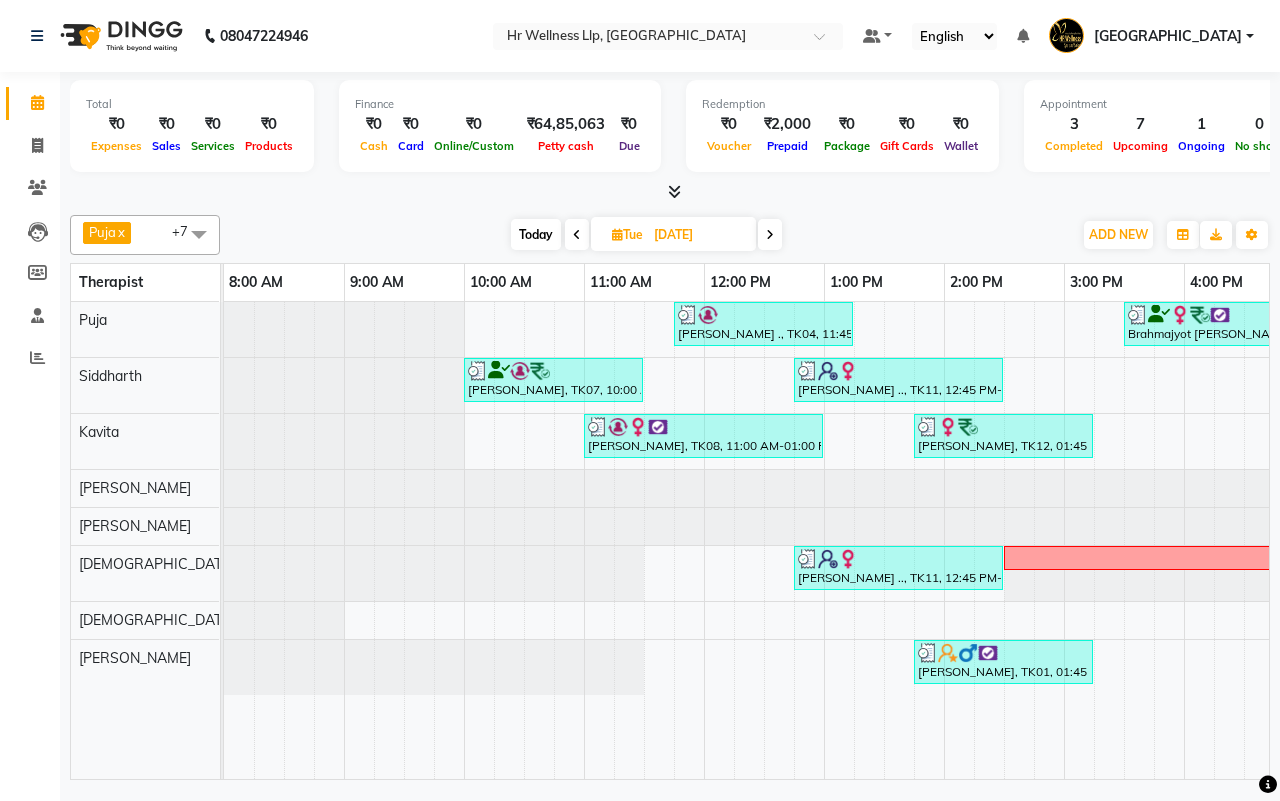 click on "Today" at bounding box center (536, 234) 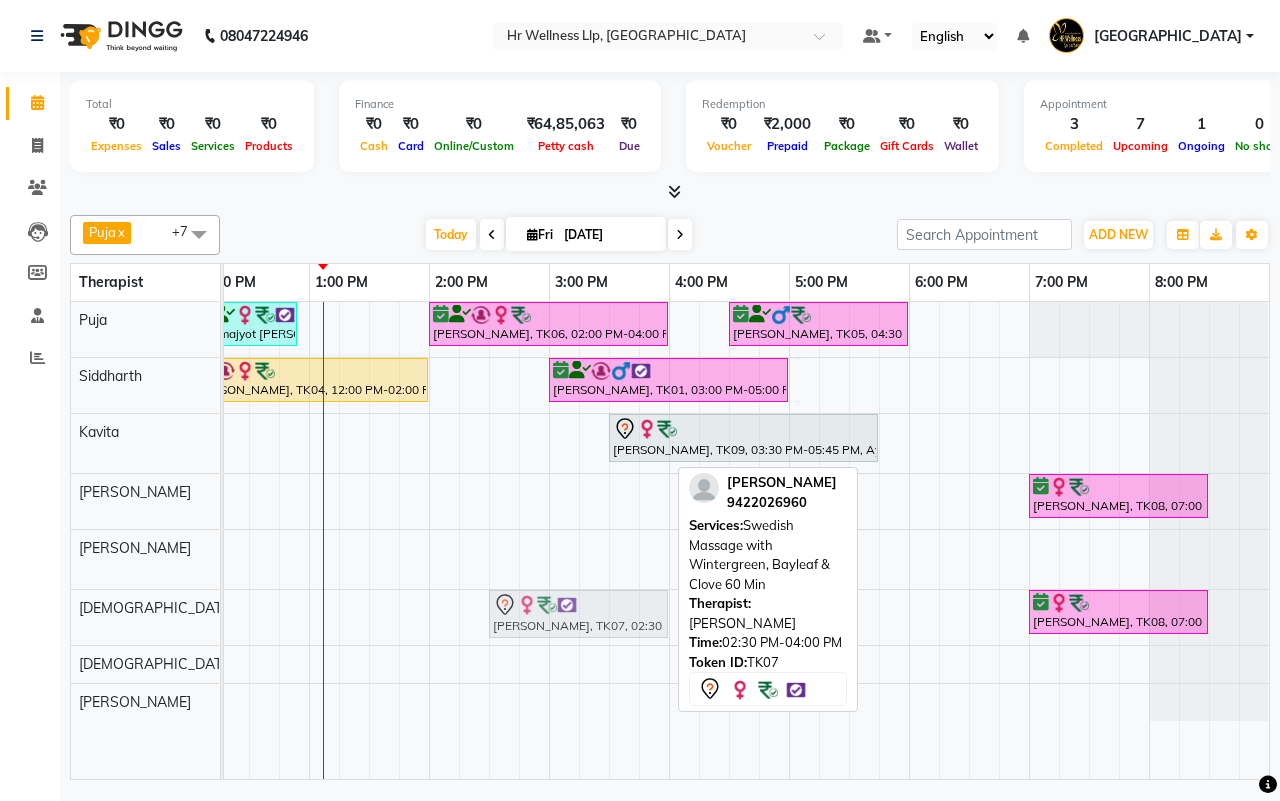drag, startPoint x: 525, startPoint y: 566, endPoint x: 525, endPoint y: 602, distance: 36 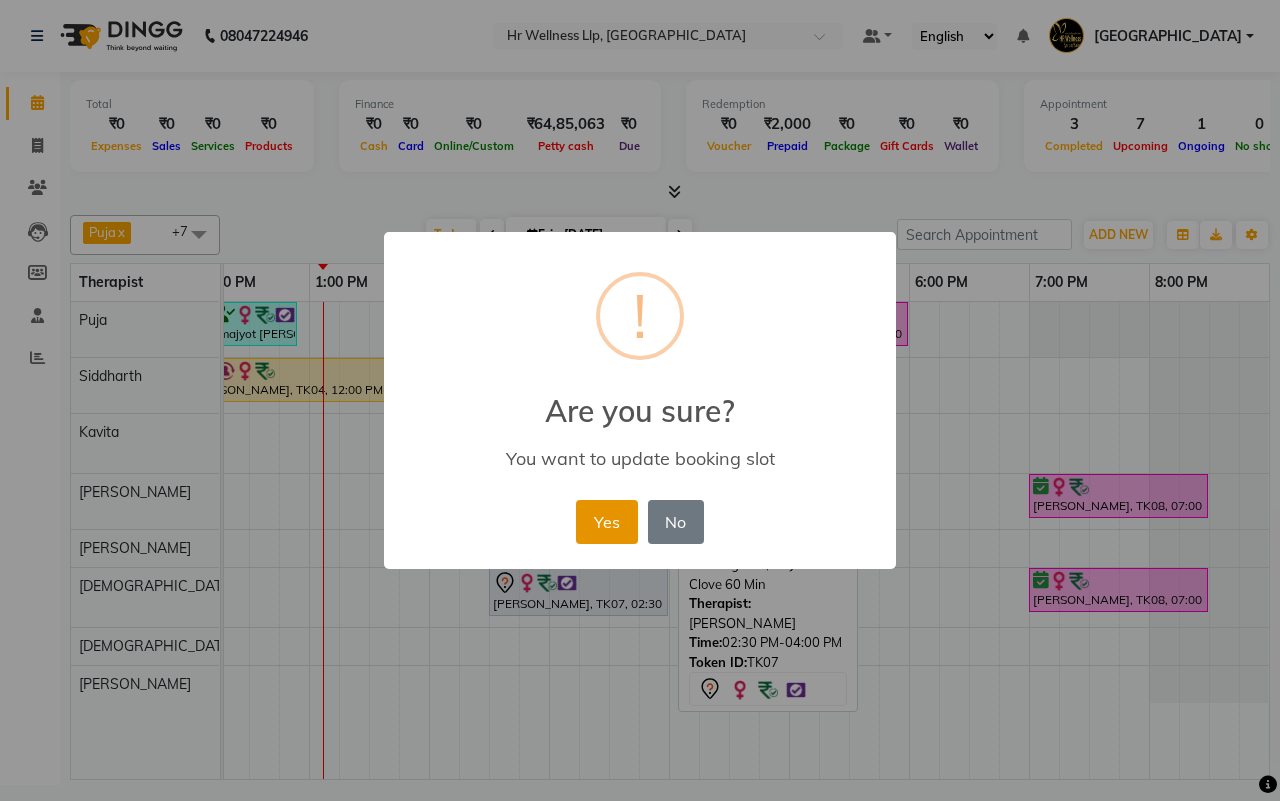 click on "Yes" at bounding box center [606, 522] 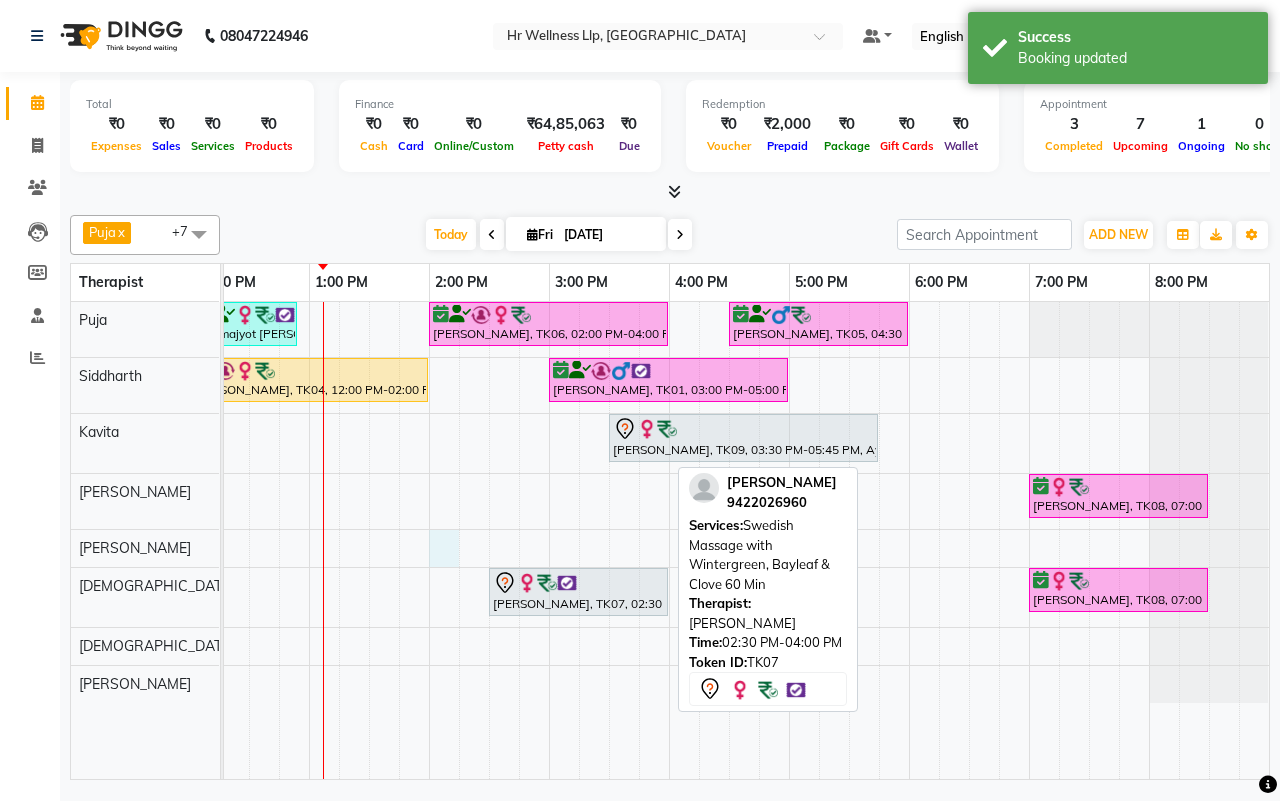 click on "Brahmajyot Dhillon, TK02, 10:30 AM-12:00 PM, Relaxing Aromatherapy Massage with Lavender oil 90 Min     Brahmajyot Dhillon, TK02, 12:00 PM-12:55 PM, 10 mins complimentary Service     Swarna Kulkarni, TK06, 02:00 PM-04:00 PM, Swedish Massage with Wintergreen, Bayleaf & Clove 90 Min     Nitin Tapkir, TK05, 04:30 PM-06:00 PM, Swedish Massage 60 Min     Amit Nagpal, TK04, 12:00 PM-02:00 PM, Massage 90 Min     Deepak Mahendra, TK01, 03:00 PM-05:00 PM, Massage 90 Min     Manish ...., TK03, 10:00 AM-12:00 PM, Swedish Massage with Wintergreen, Bayleaf & Clove 90 Min             Fatima Polan, TK09, 03:30 PM-05:45 PM, Ayurvedic Wisdom     Juhi Bhat, TK08, 07:00 PM-08:30 PM, Swedish Massage with Wintergreen, Bayleaf & Clove 60 Min             Smita Kankariya, TK07, 02:30 PM-04:00 PM, Swedish Massage with Wintergreen, Bayleaf & Clove 60 Min     Juhi Bhat, TK08, 07:00 PM-08:30 PM, Swedish Massage with Wintergreen, Bayleaf & Clove 60 Min" at bounding box center (489, 540) 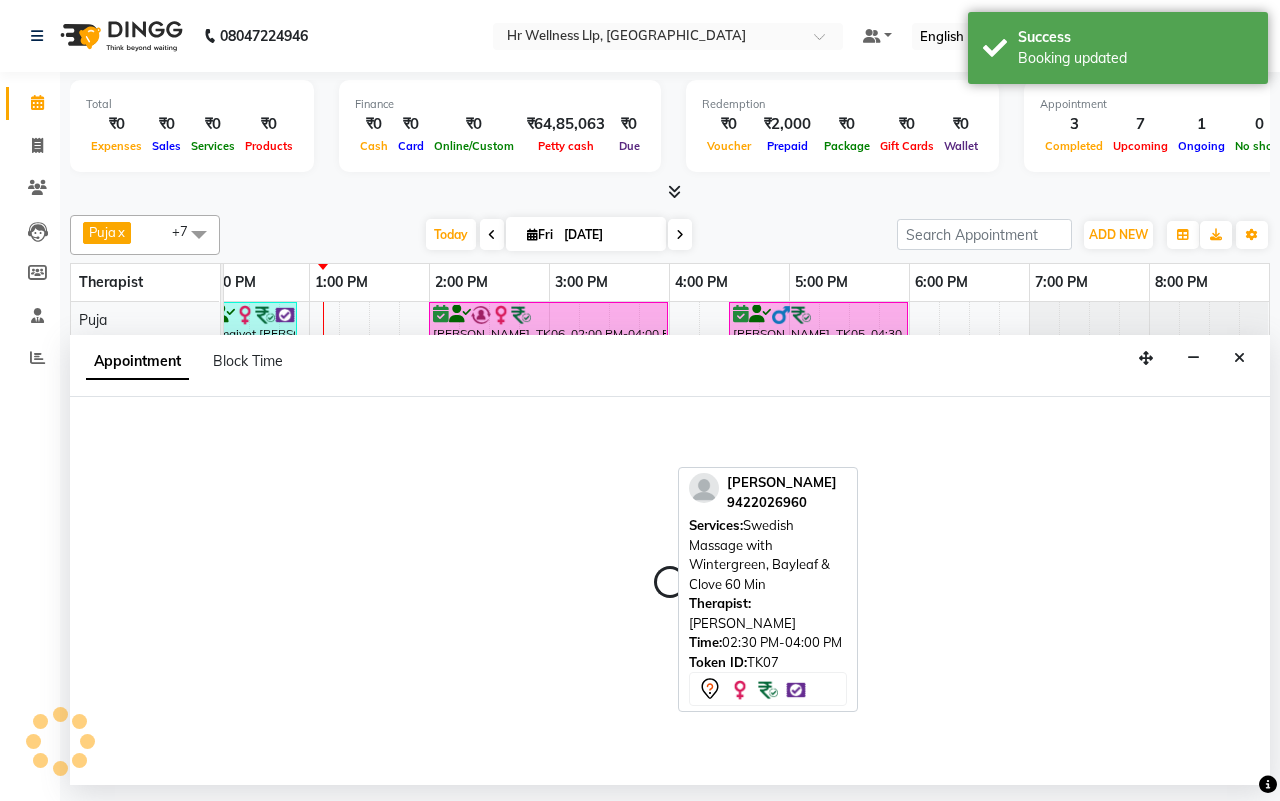 select on "85703" 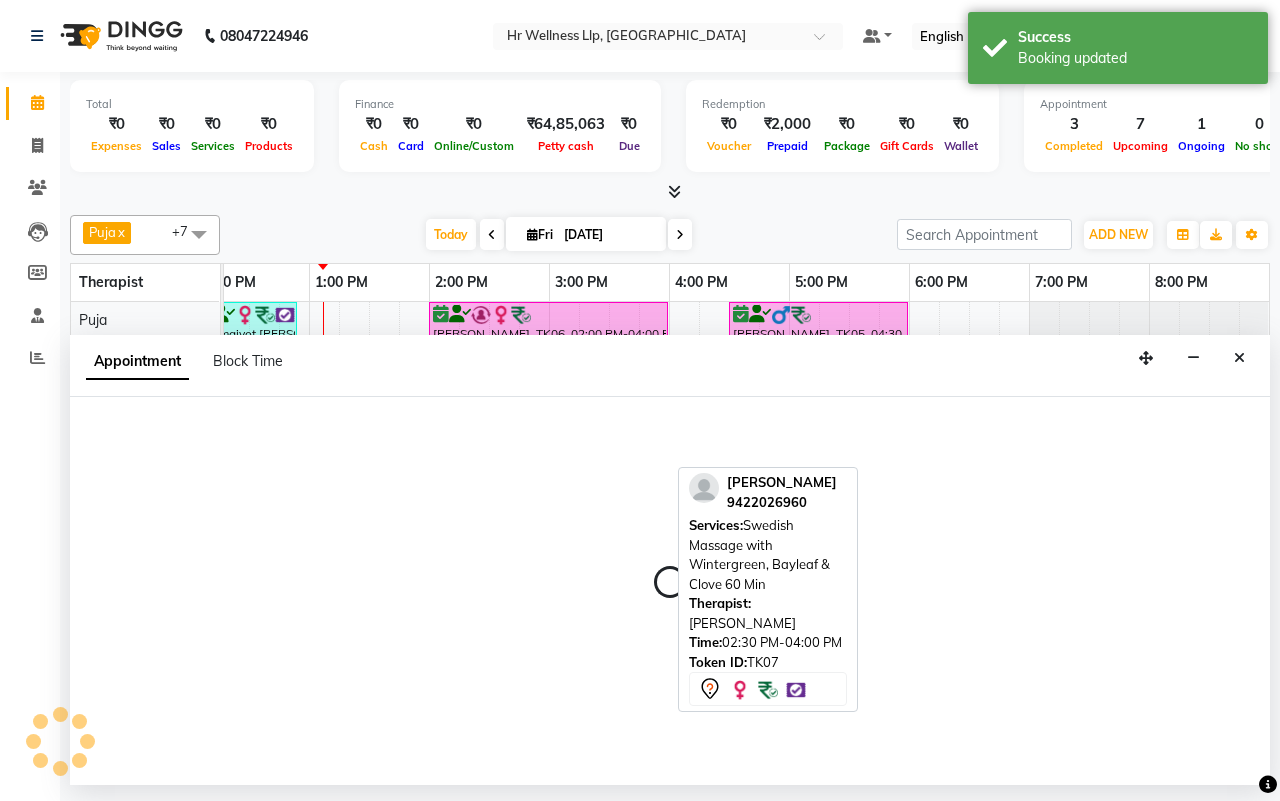 select on "840" 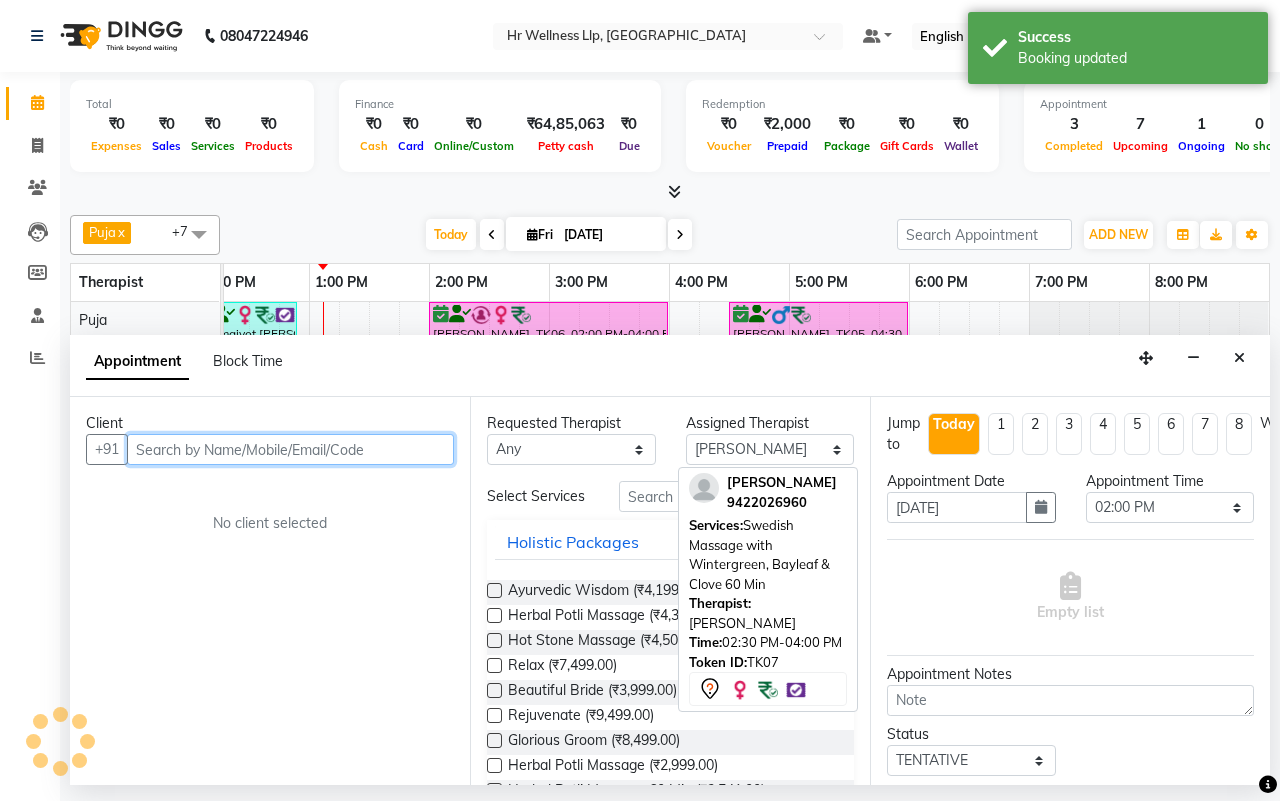 paste on "9898923250" 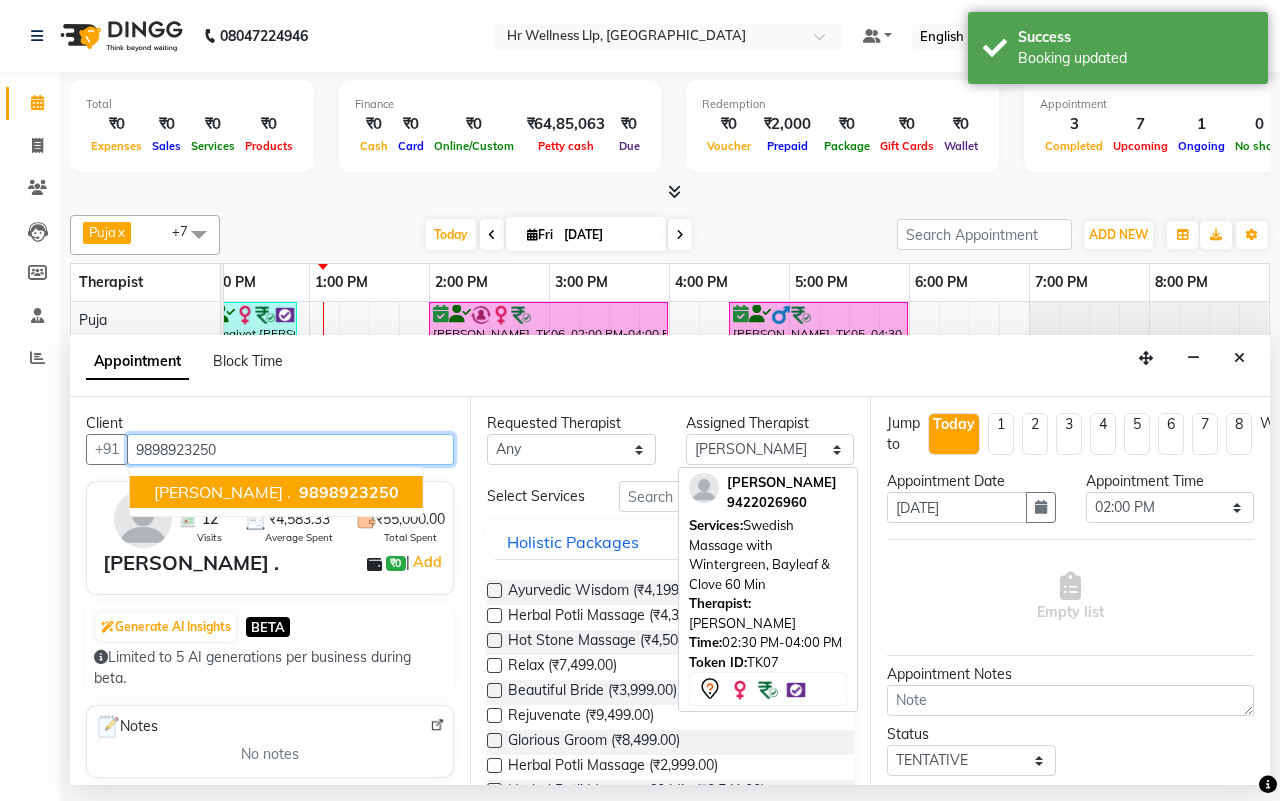 click on "9898923250" at bounding box center [349, 492] 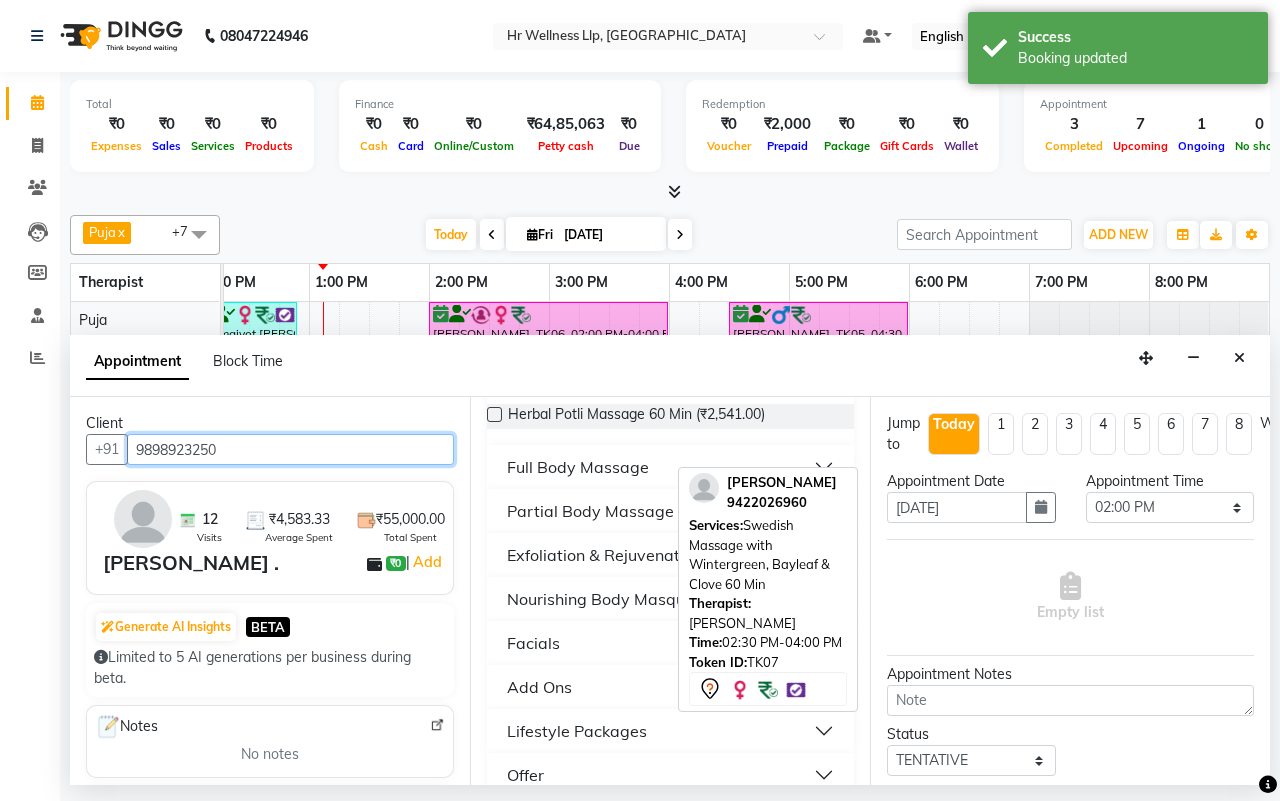 scroll, scrollTop: 413, scrollLeft: 0, axis: vertical 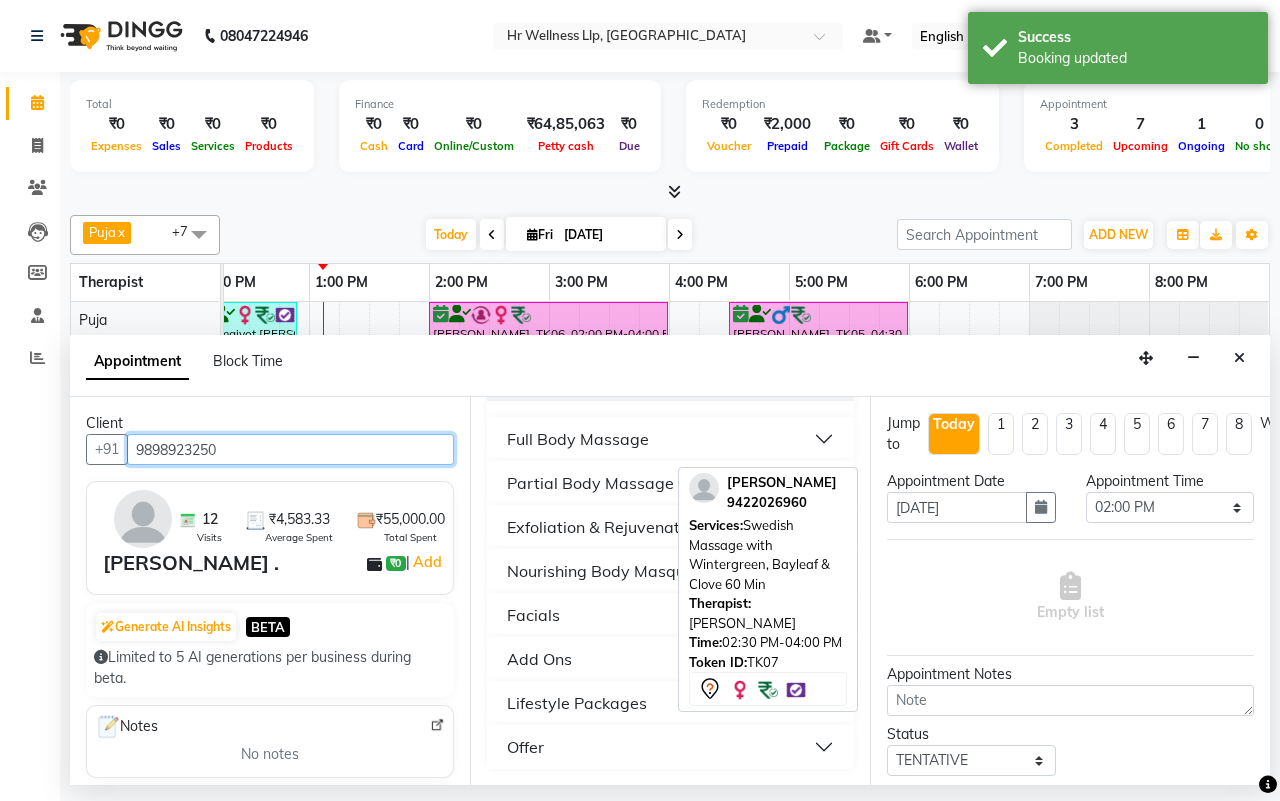 type on "9898923250" 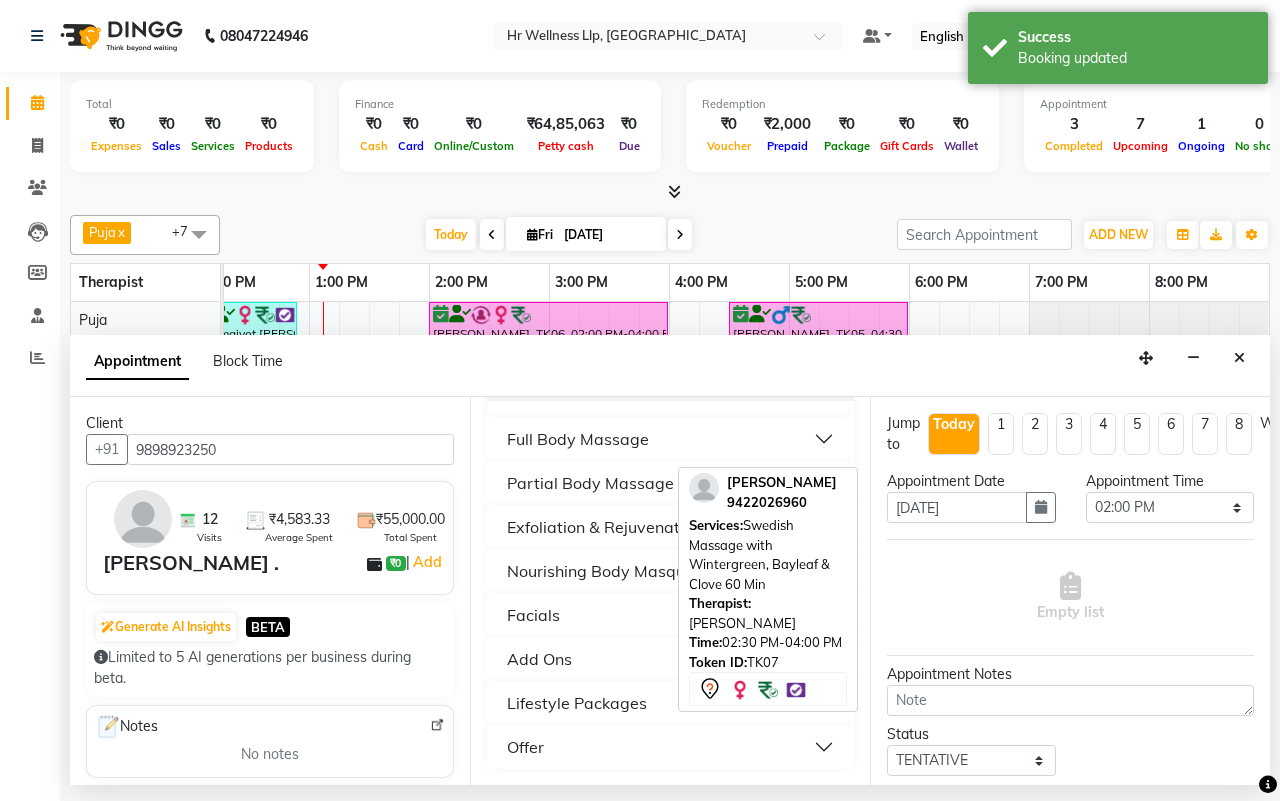 click on "Facials" at bounding box center [533, 615] 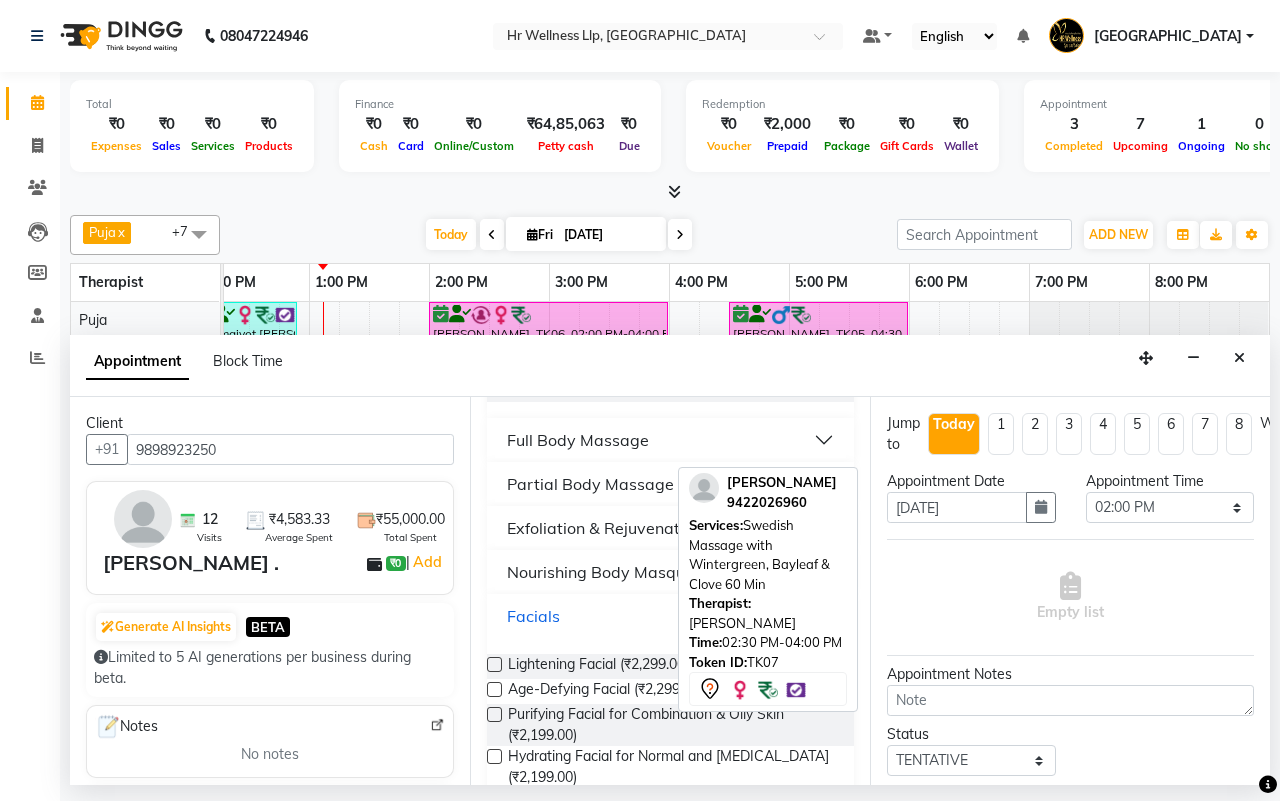 scroll, scrollTop: 405, scrollLeft: 0, axis: vertical 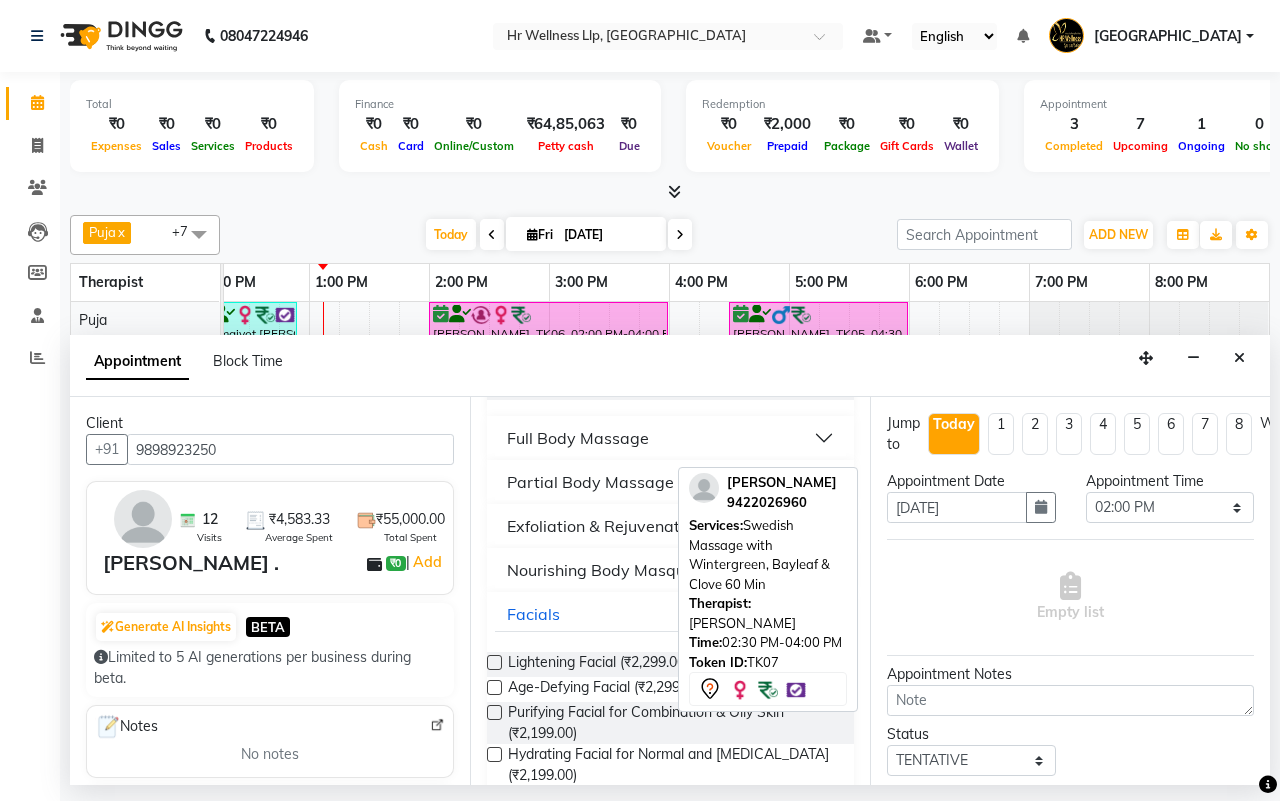 click at bounding box center [494, 662] 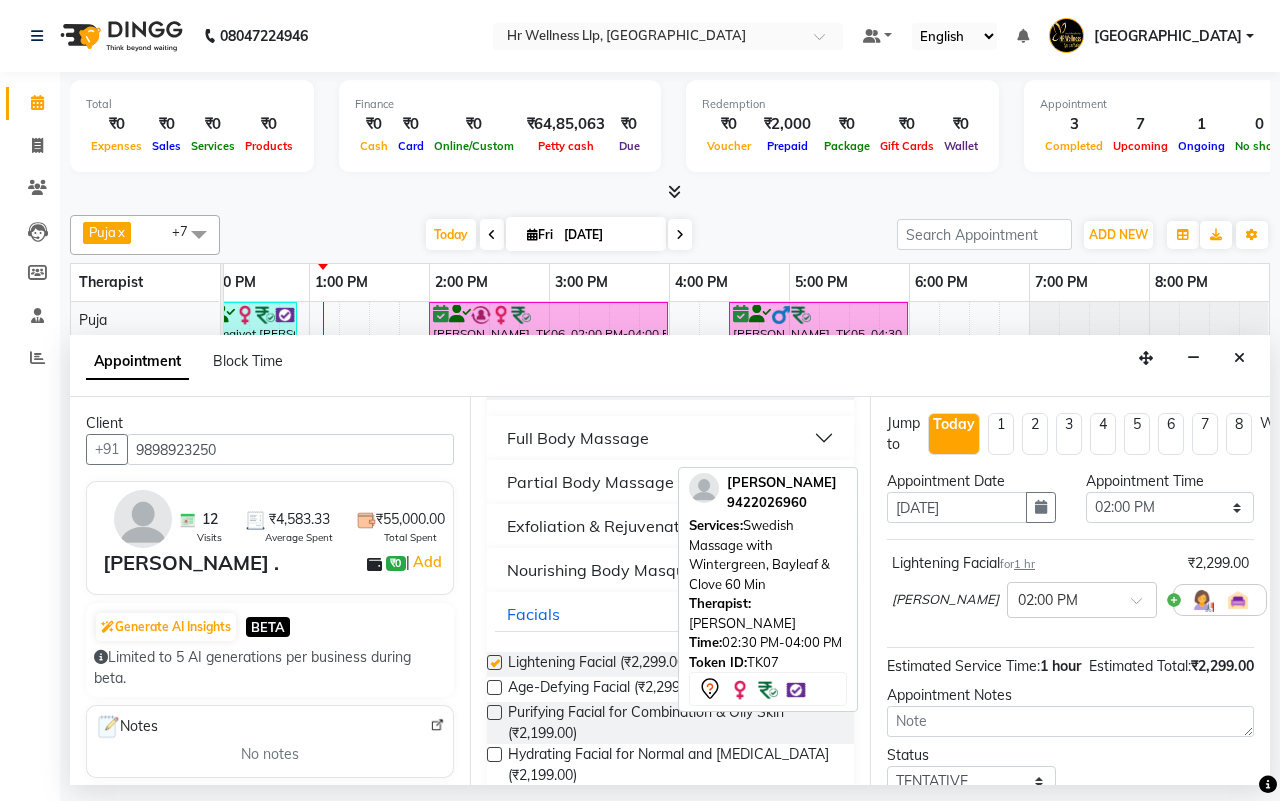 checkbox on "false" 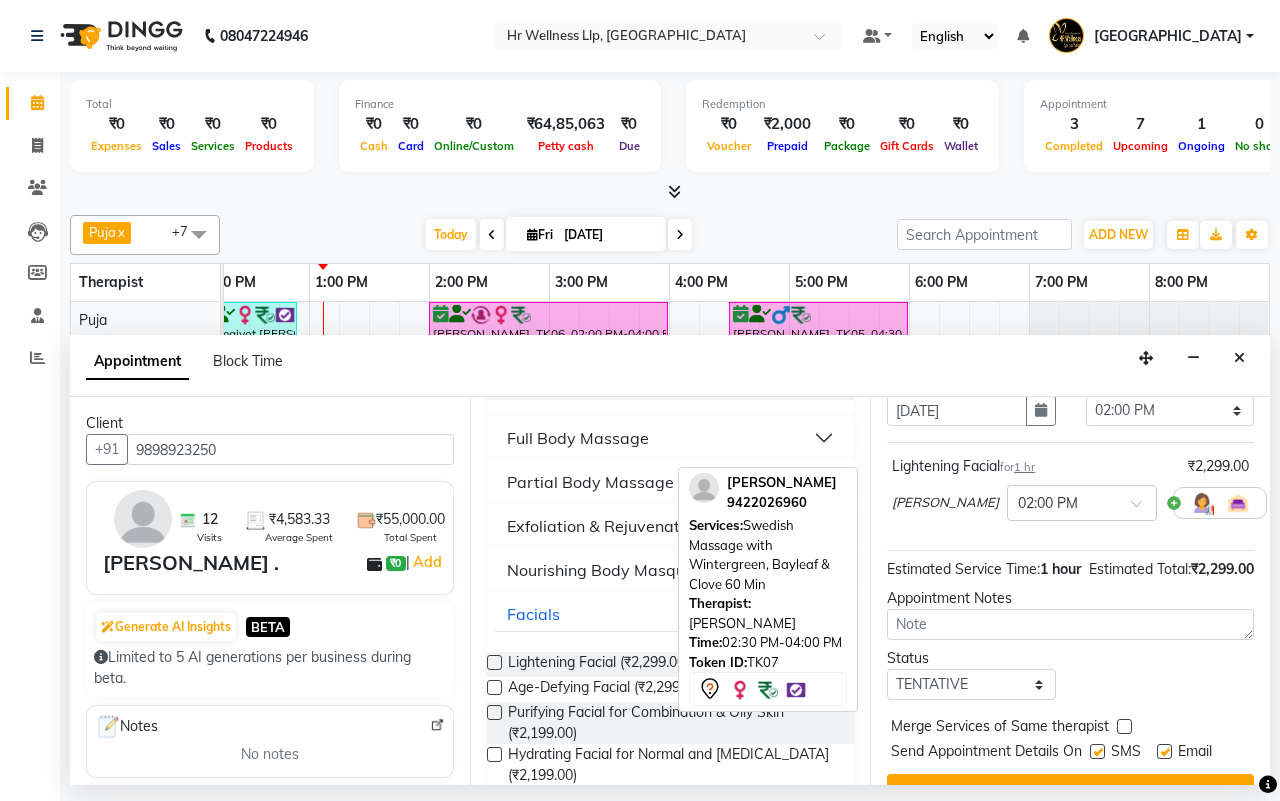 scroll, scrollTop: 178, scrollLeft: 0, axis: vertical 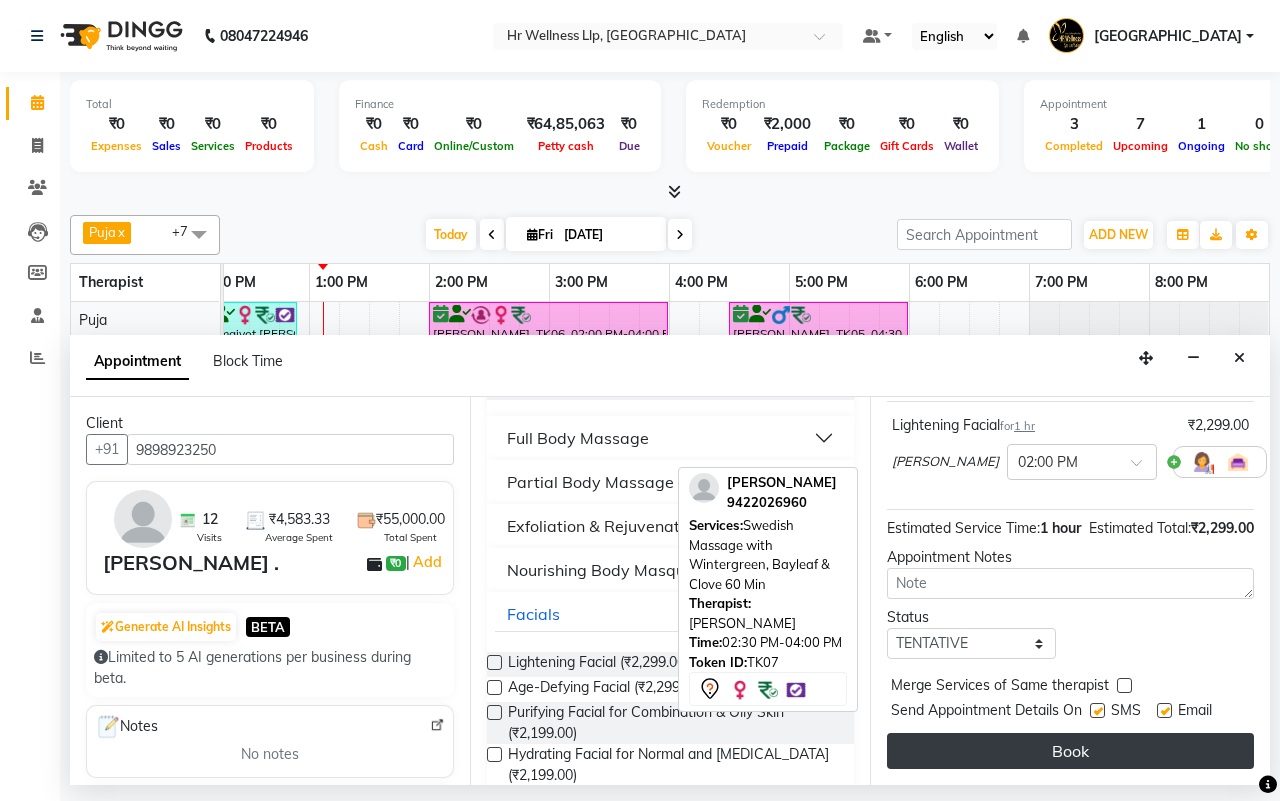 click on "Book" at bounding box center [1070, 751] 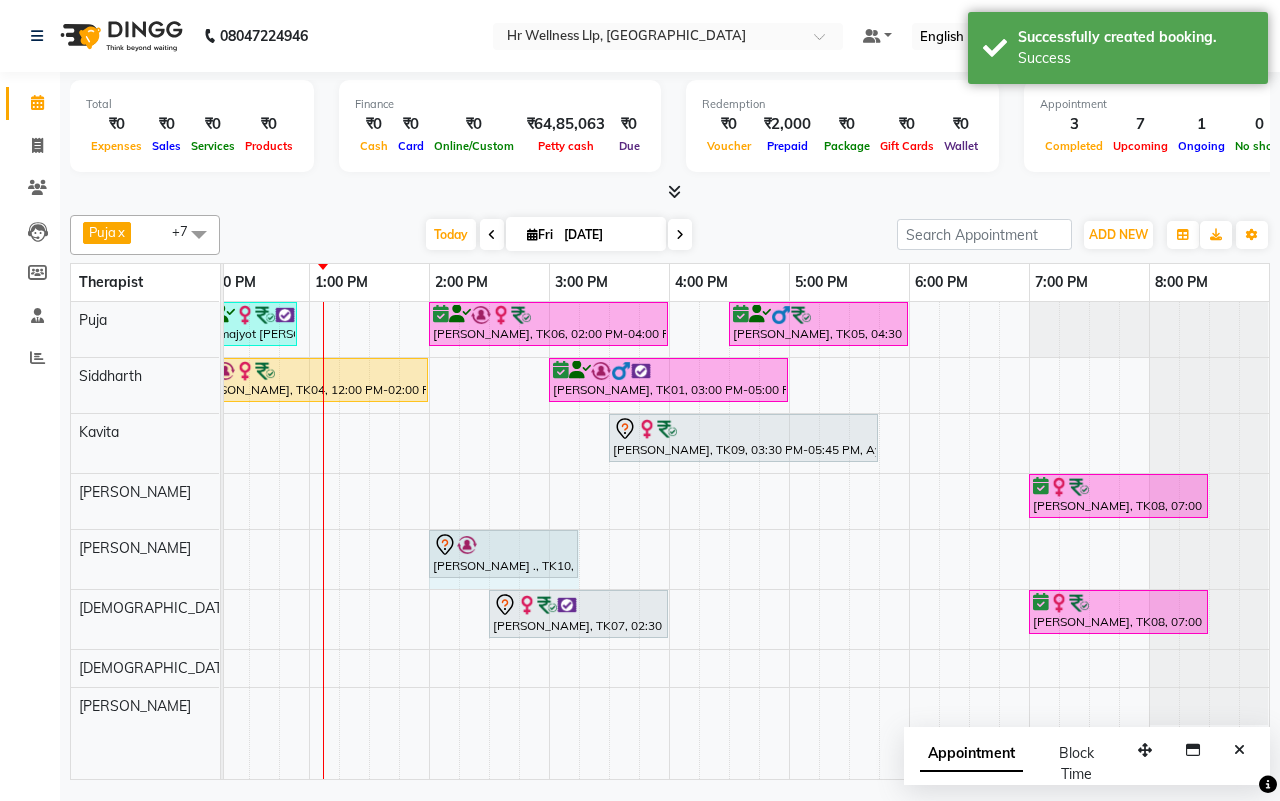 click on "Philip ., TK10, 02:00 PM-03:00 PM, Lightening Facial             Philip ., TK10, 02:00 PM-03:00 PM, Lightening Facial" at bounding box center (-291, 559) 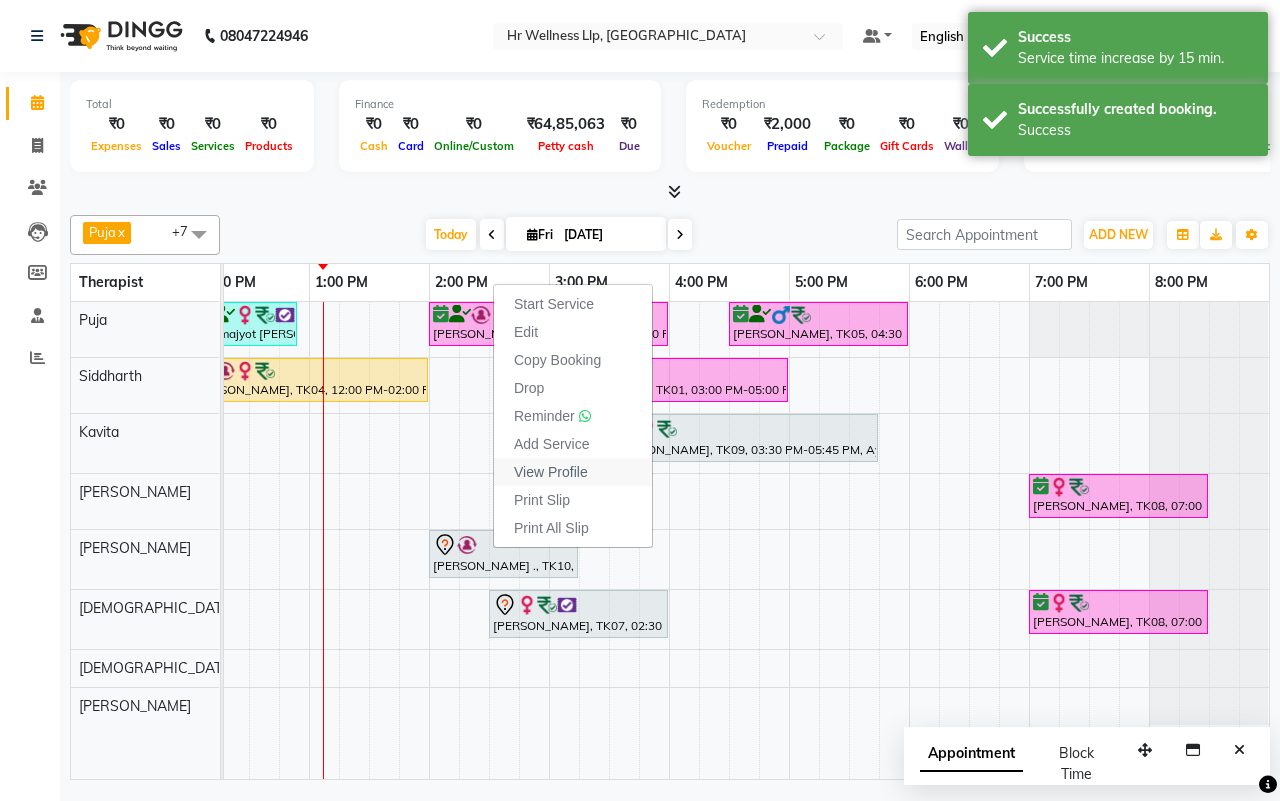 click on "View Profile" at bounding box center (551, 472) 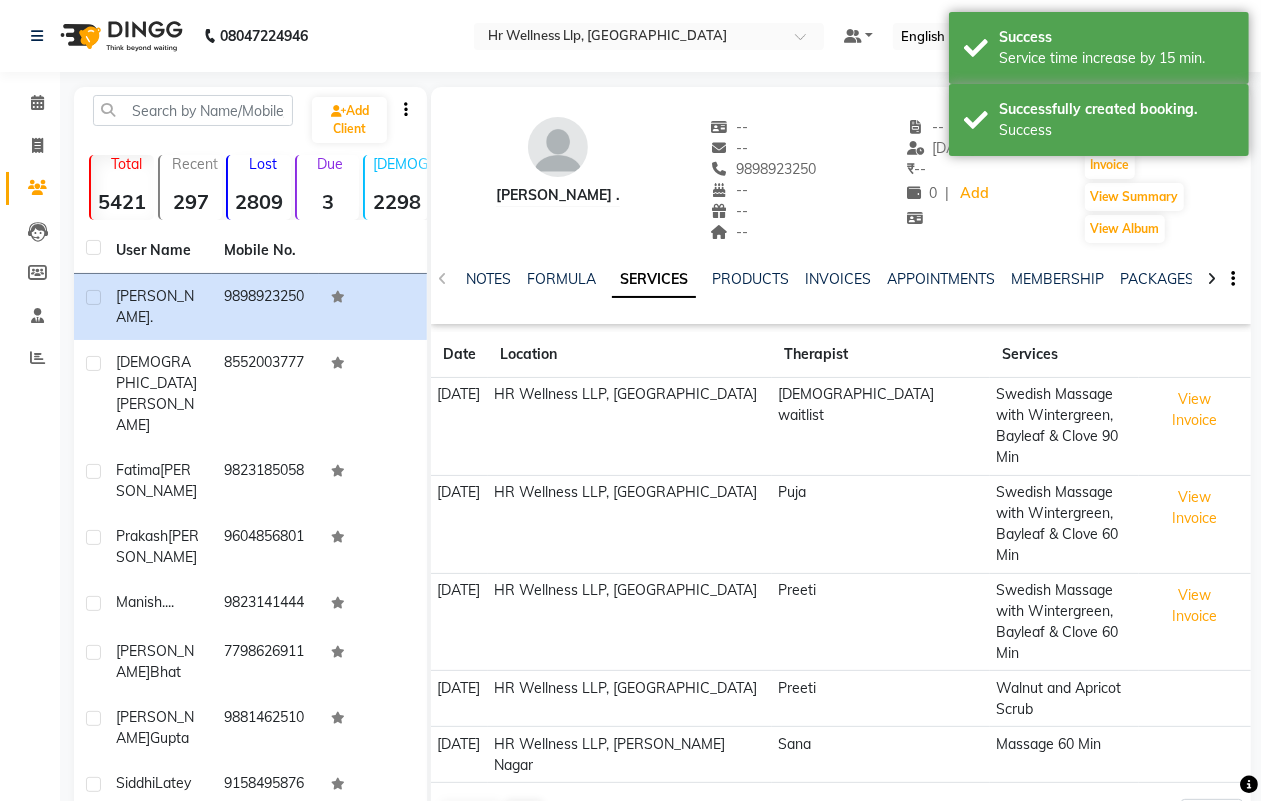click 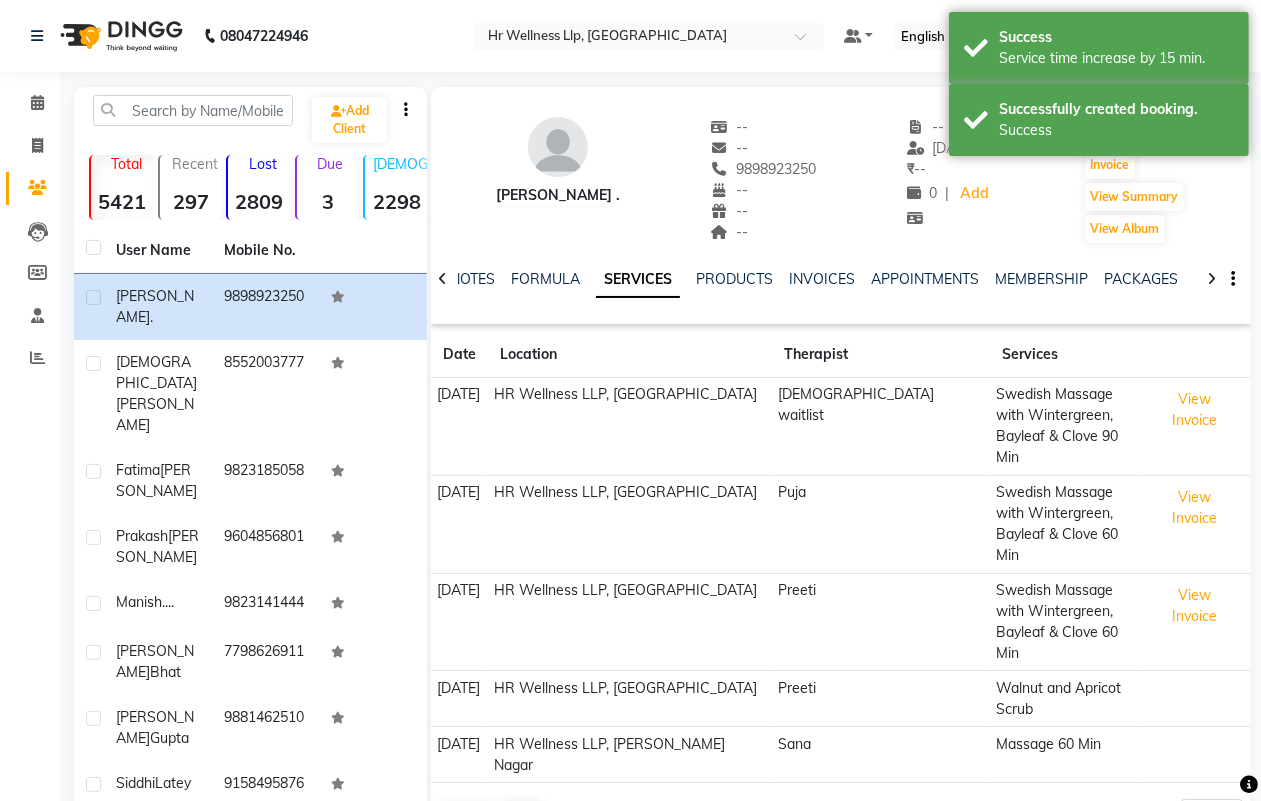 click 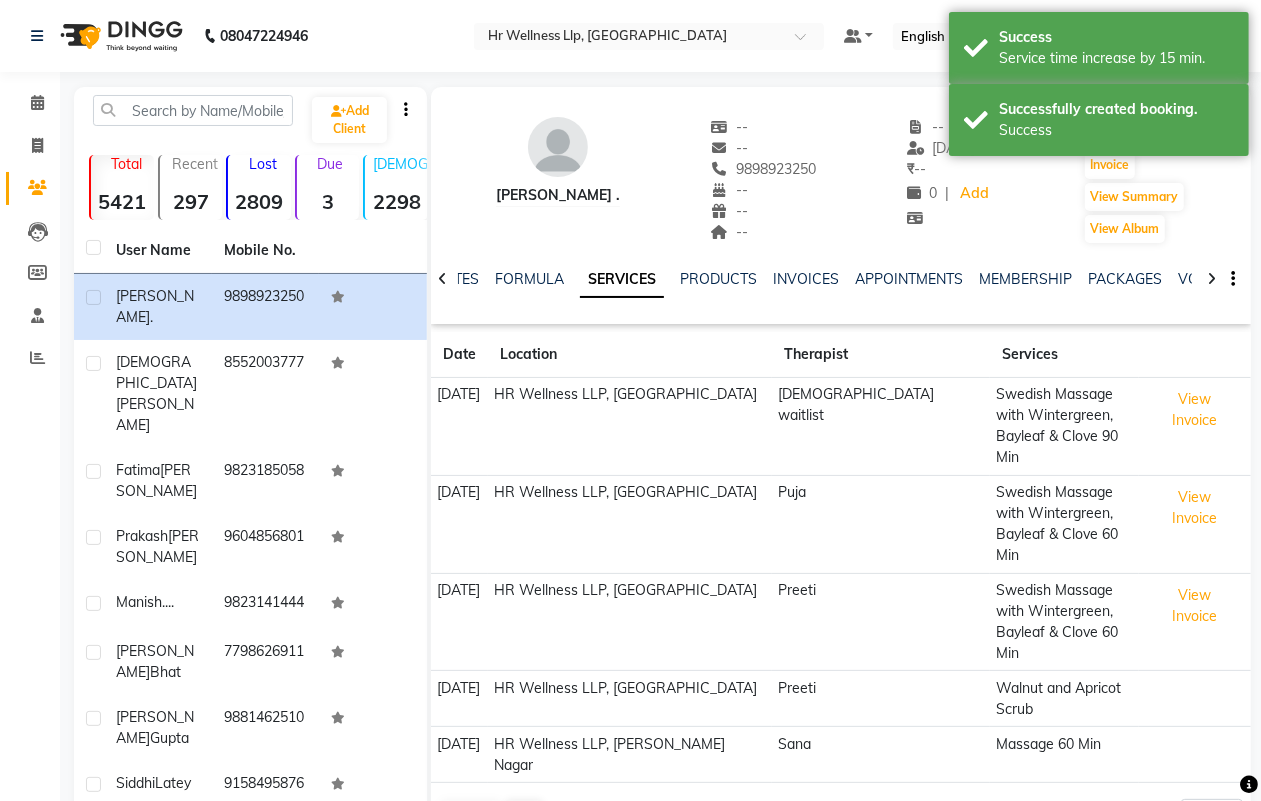 click 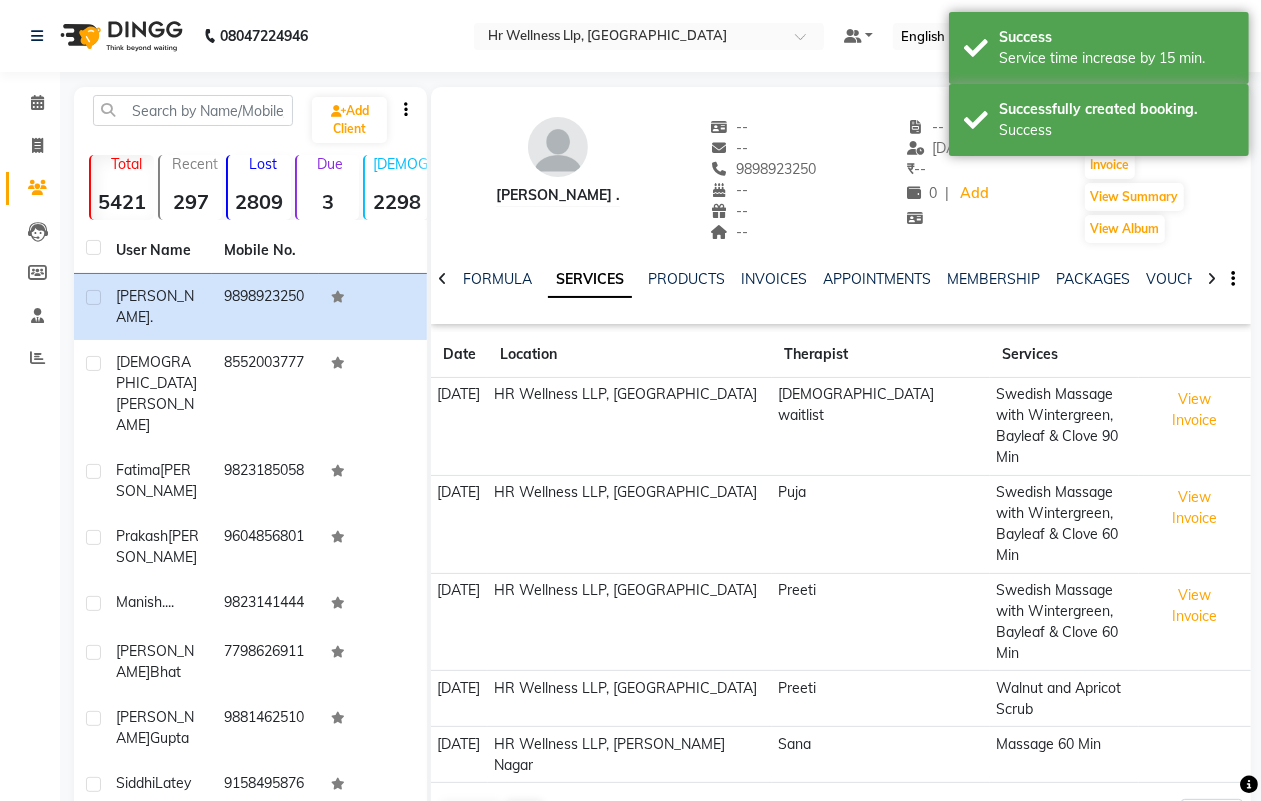click 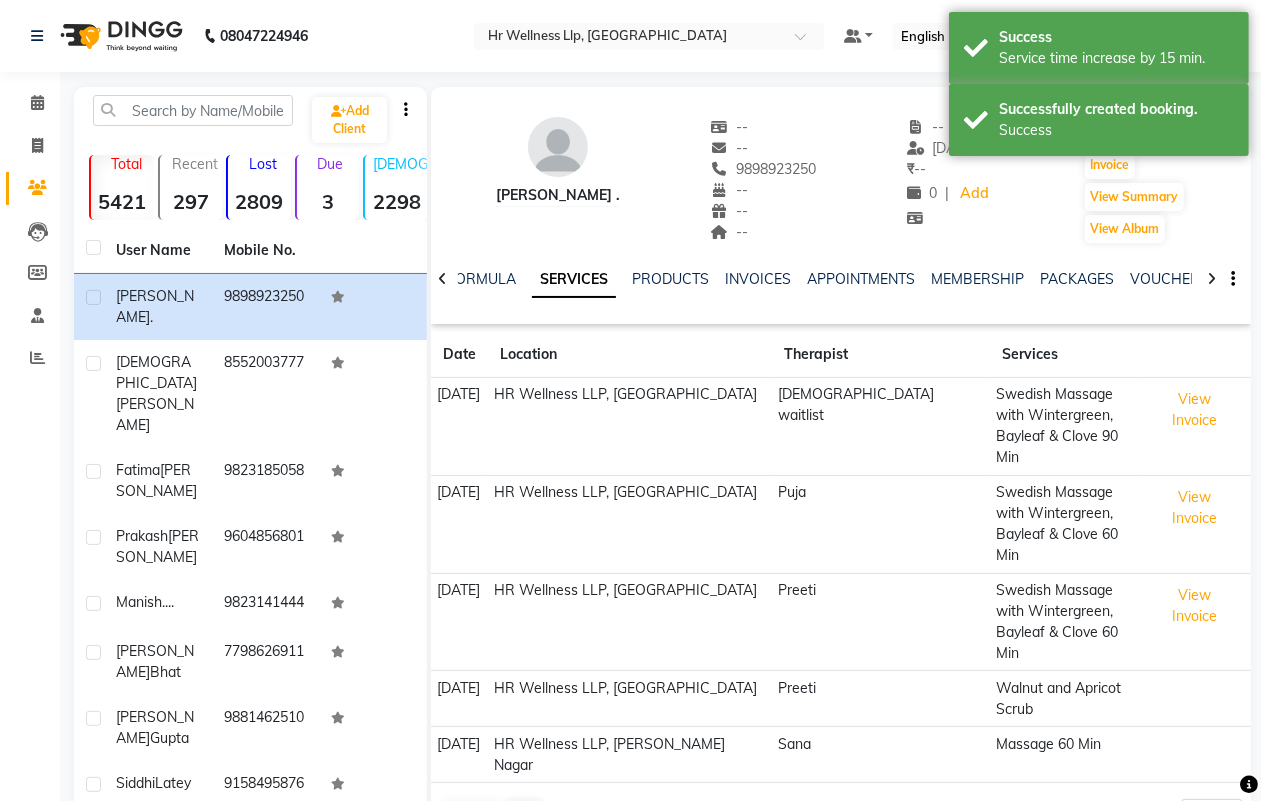 click 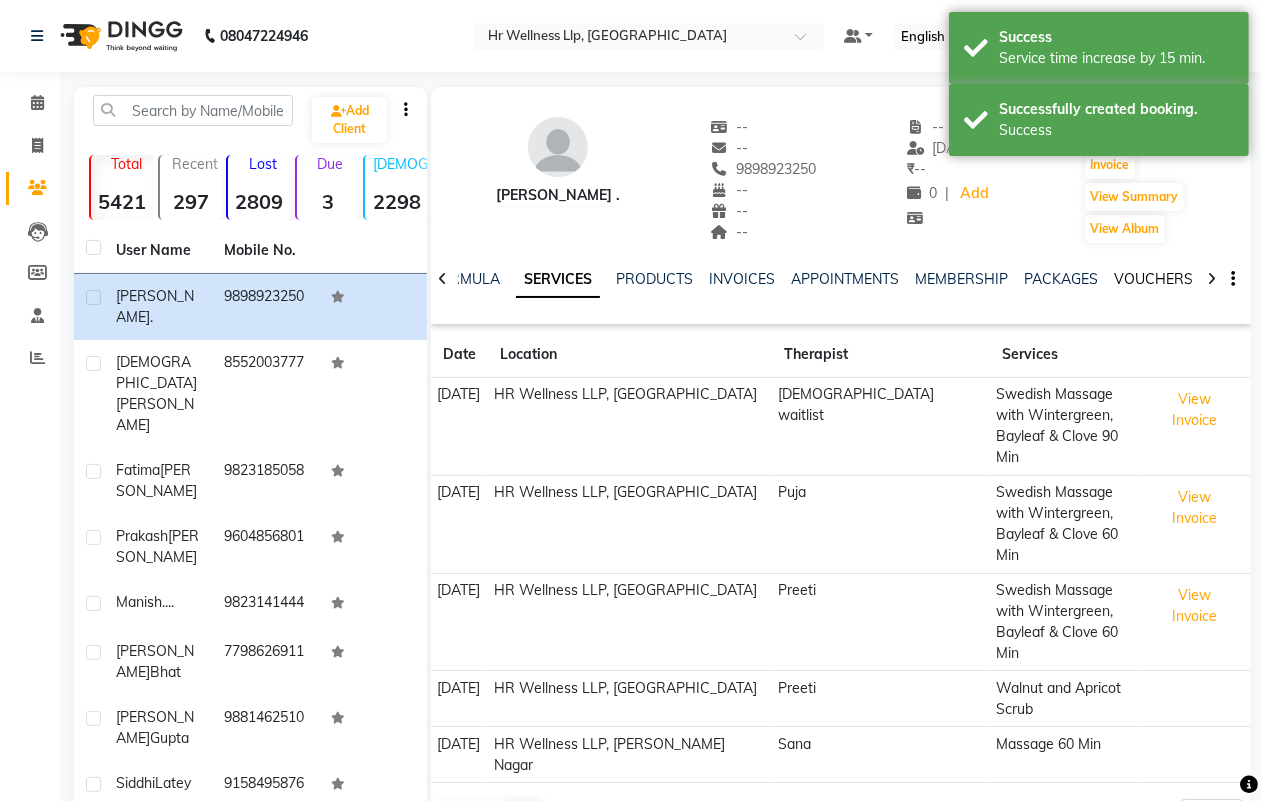 click on "VOUCHERS" 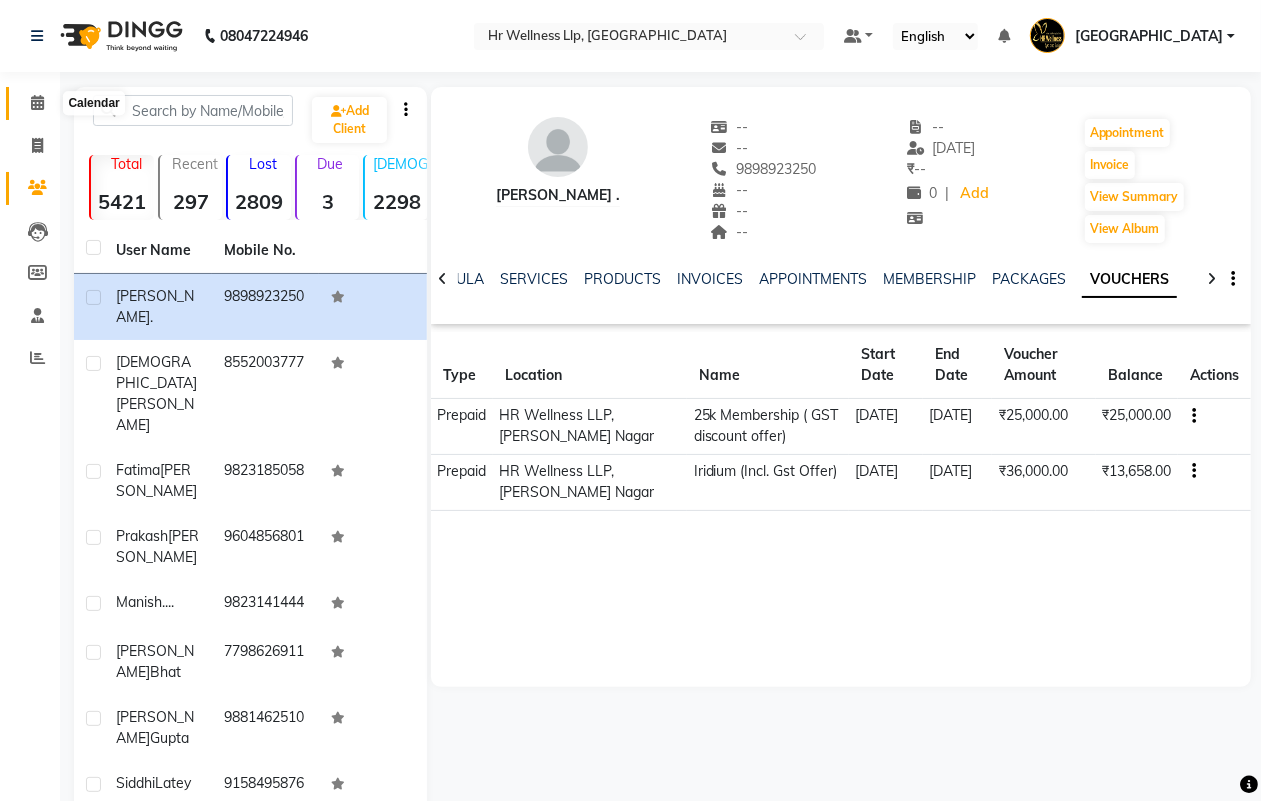 click 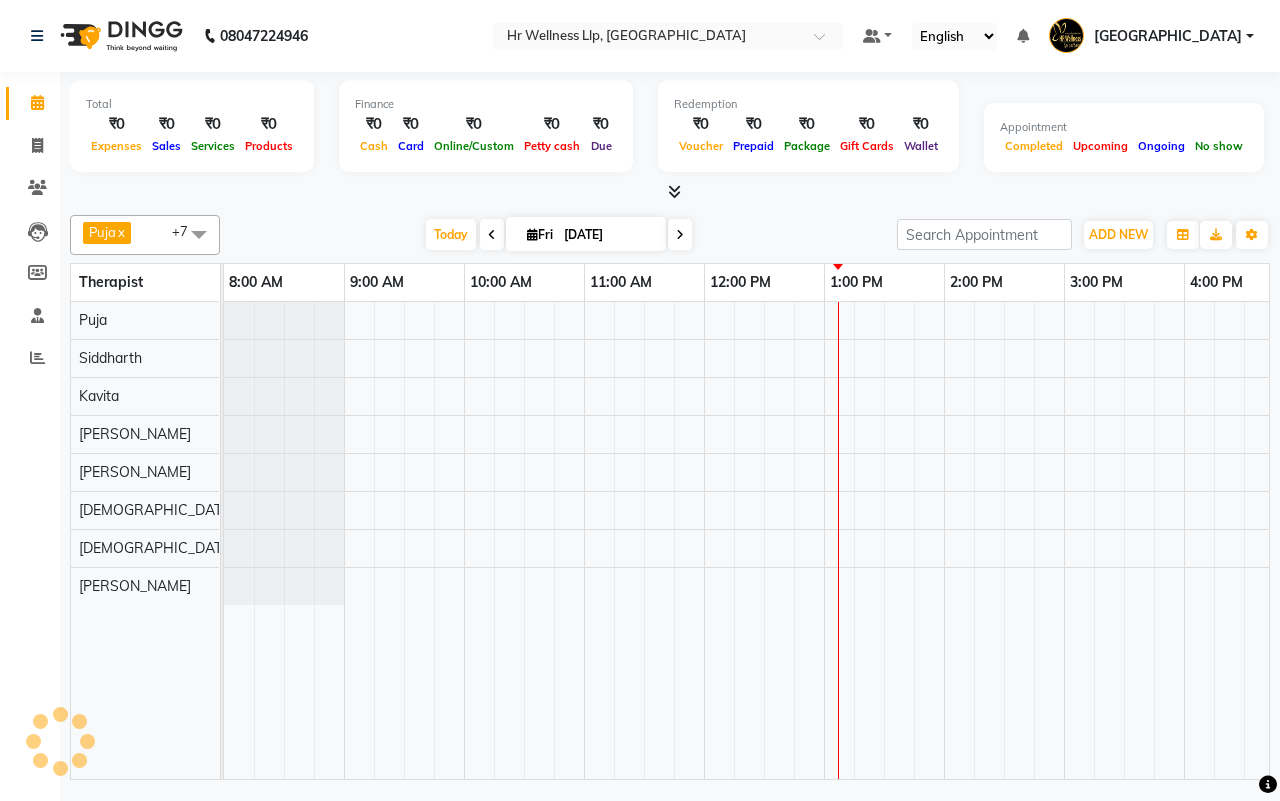 scroll, scrollTop: 0, scrollLeft: 515, axis: horizontal 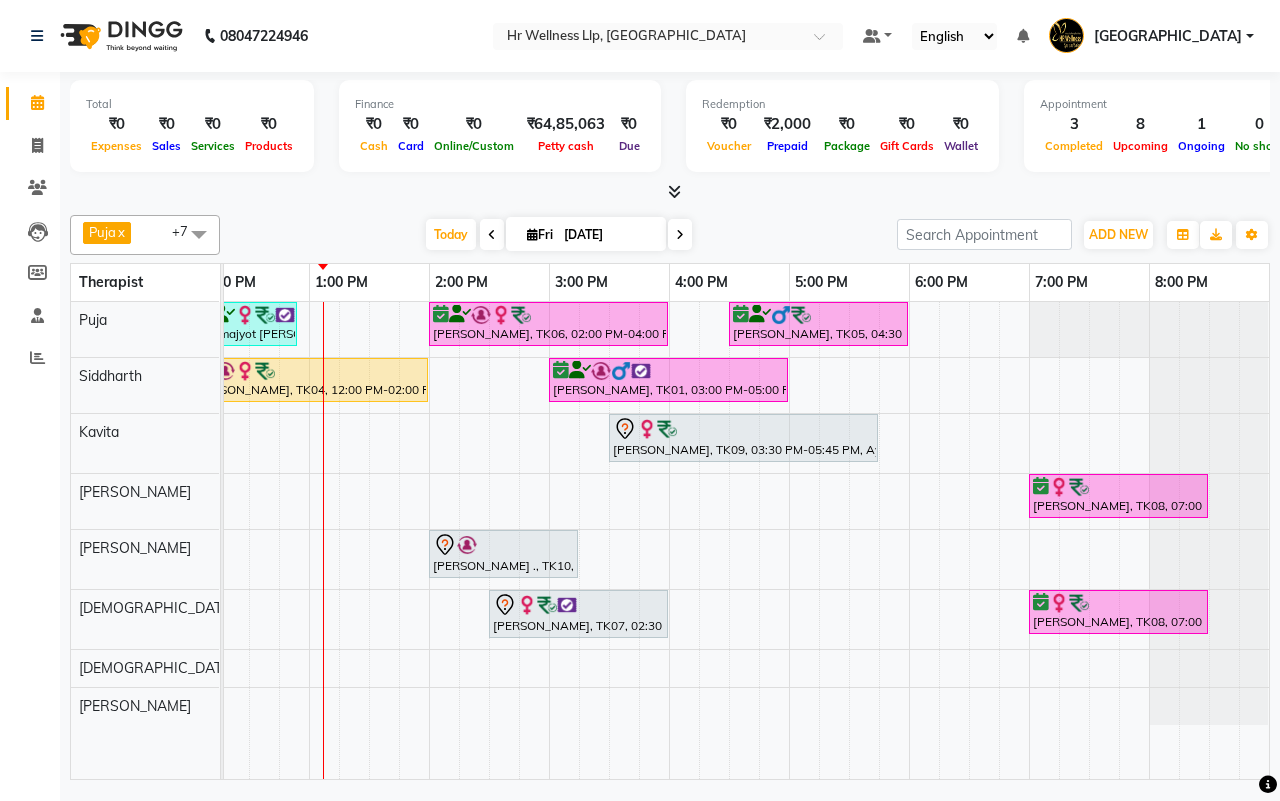 click on "[DATE]  [DATE]" at bounding box center [558, 235] 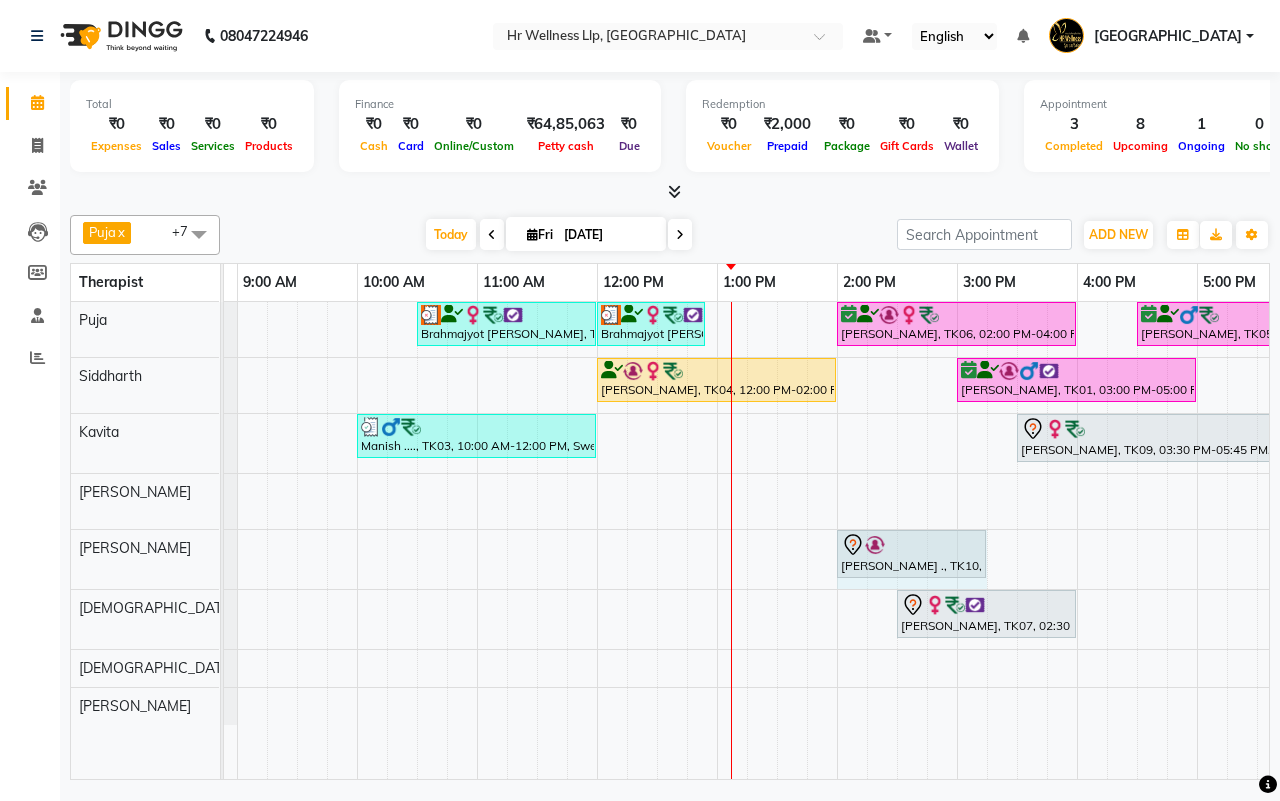 drag, startPoint x: 837, startPoint y: 583, endPoint x: 958, endPoint y: 583, distance: 121 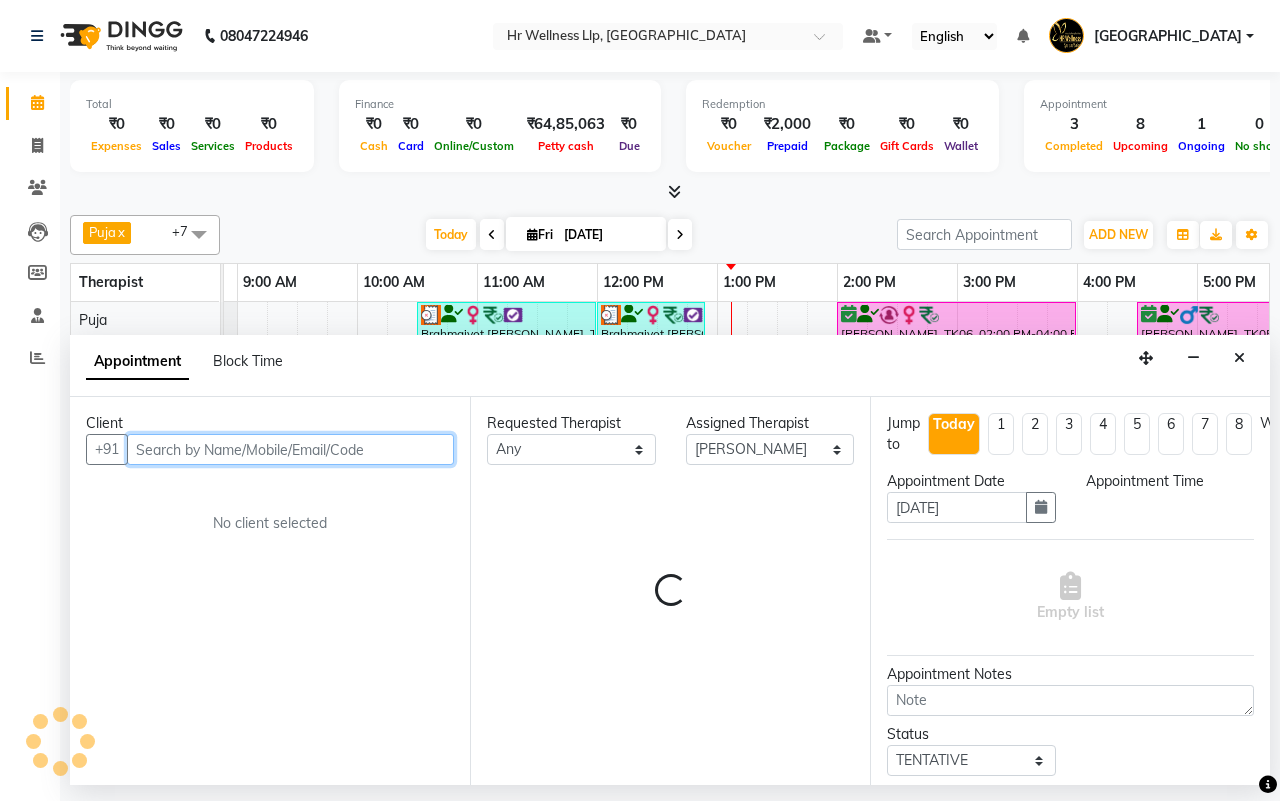 select on "840" 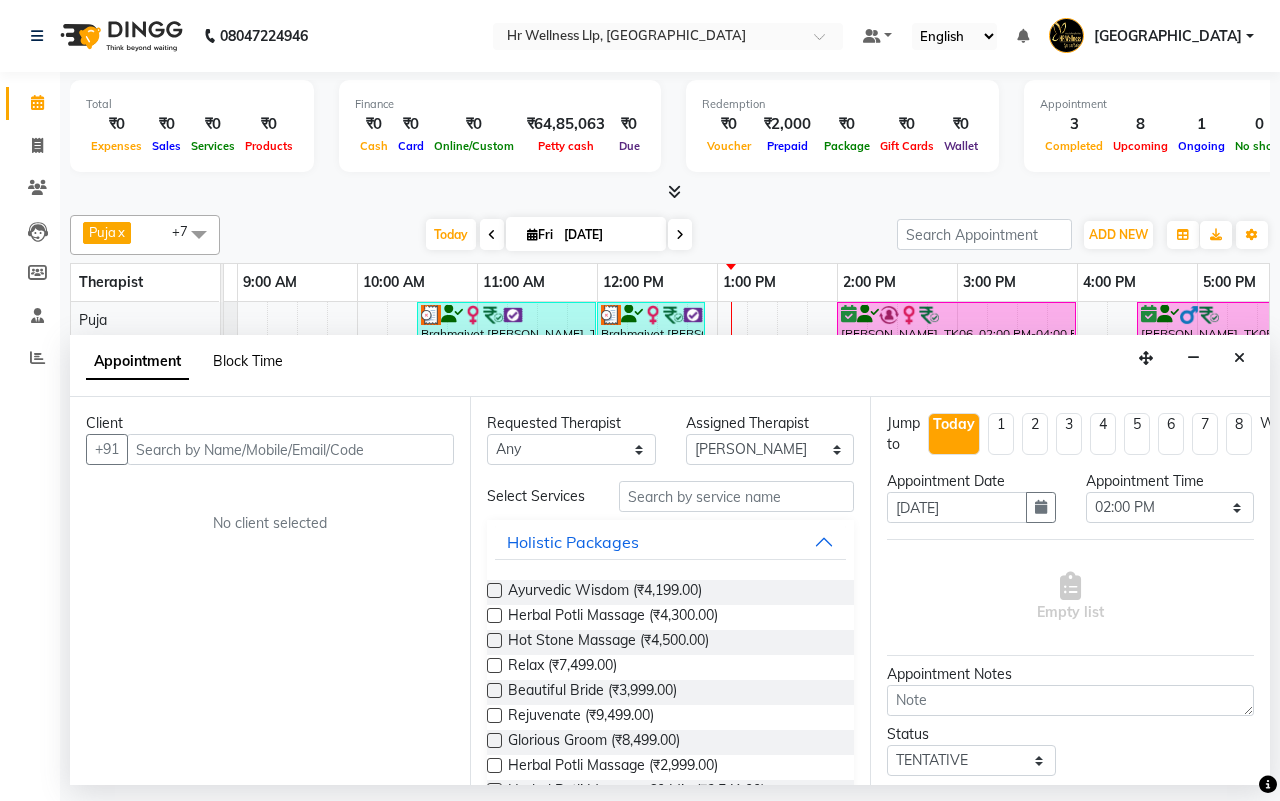 click on "Block Time" at bounding box center [248, 361] 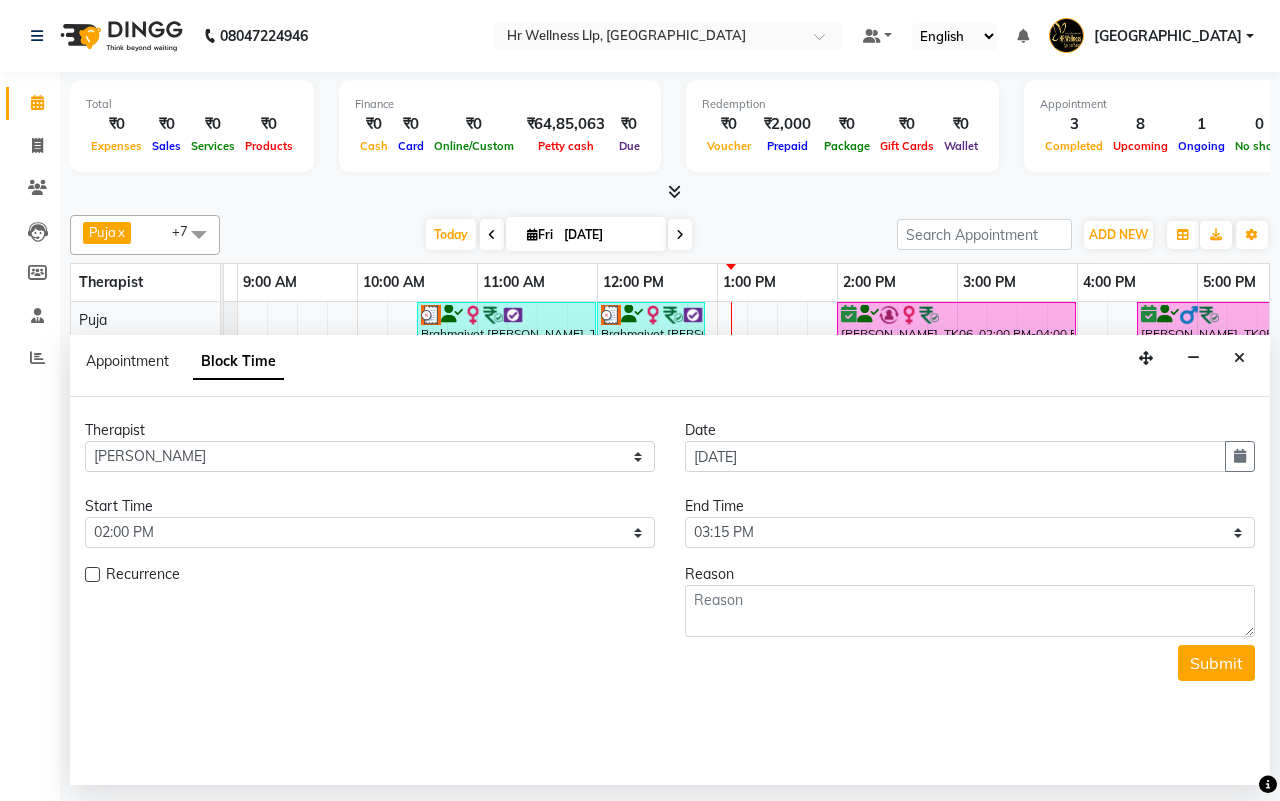 scroll, scrollTop: 0, scrollLeft: 515, axis: horizontal 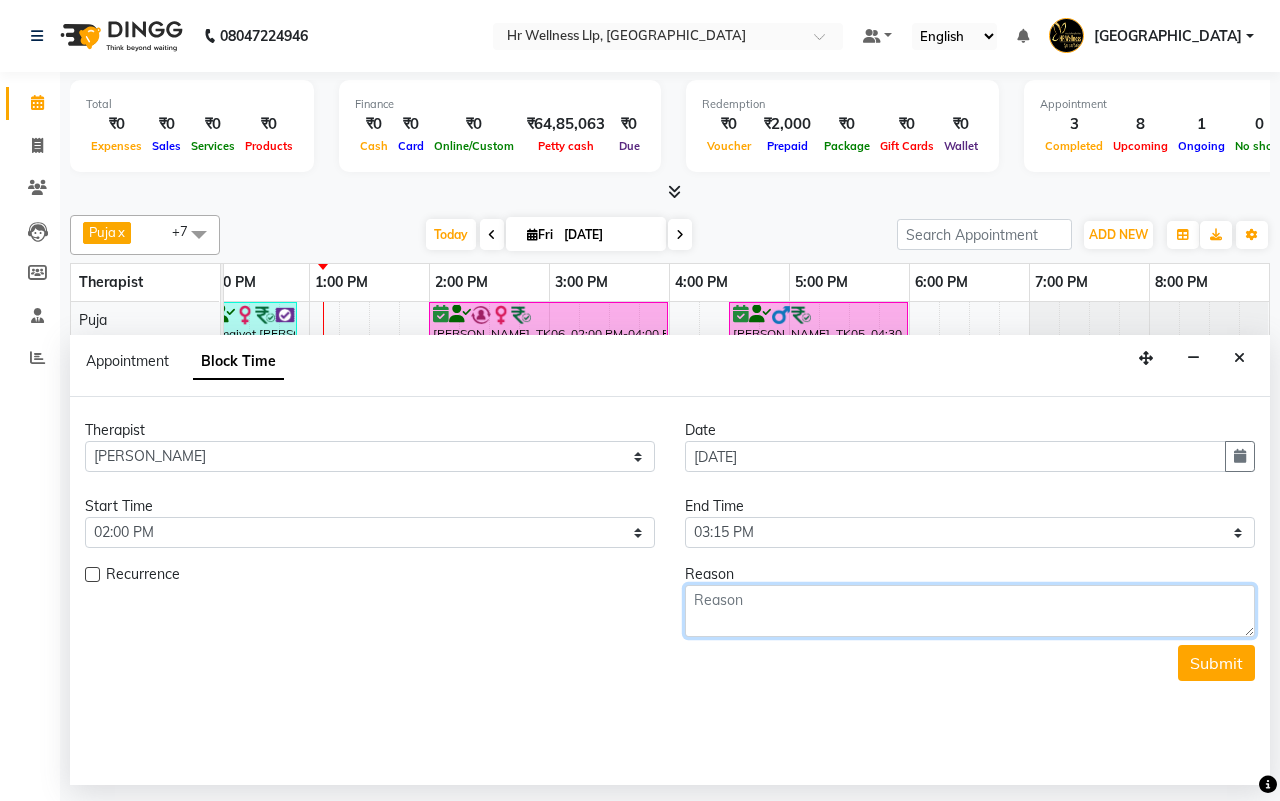click at bounding box center (970, 611) 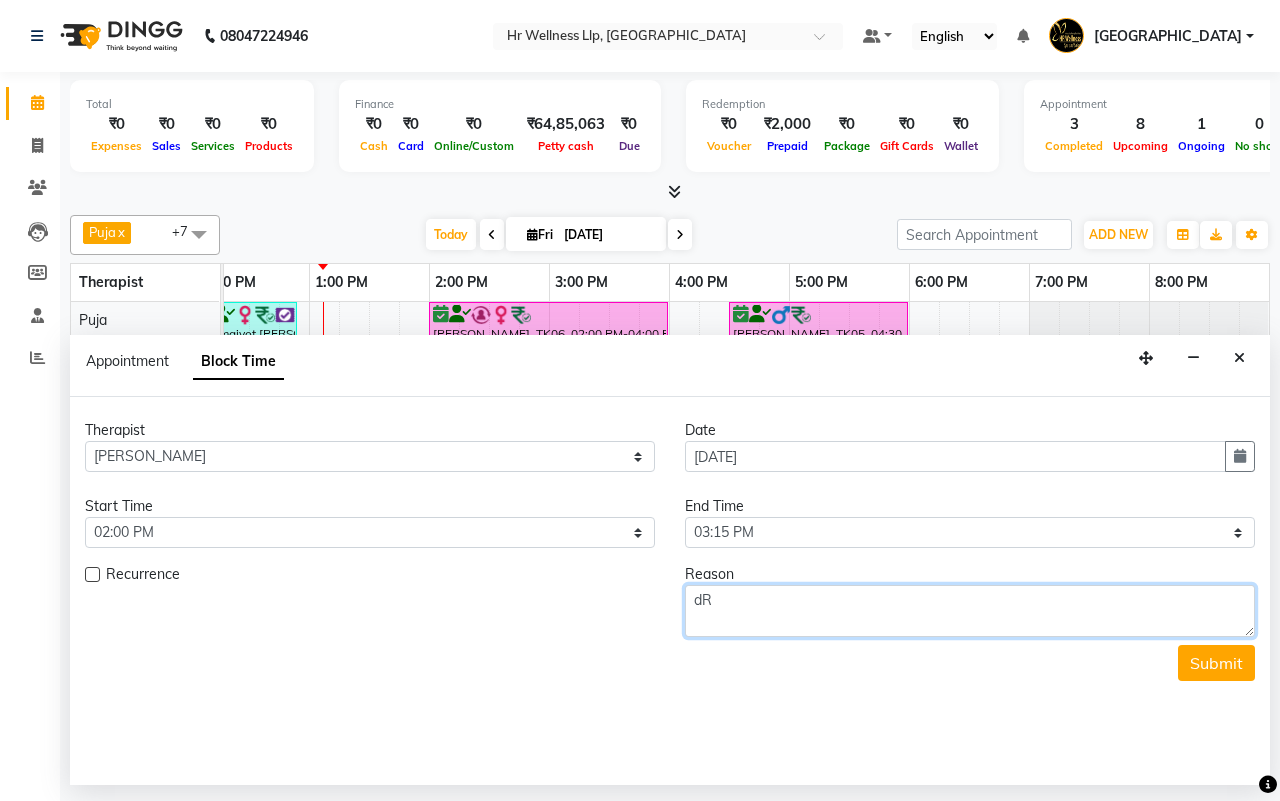 type on "d" 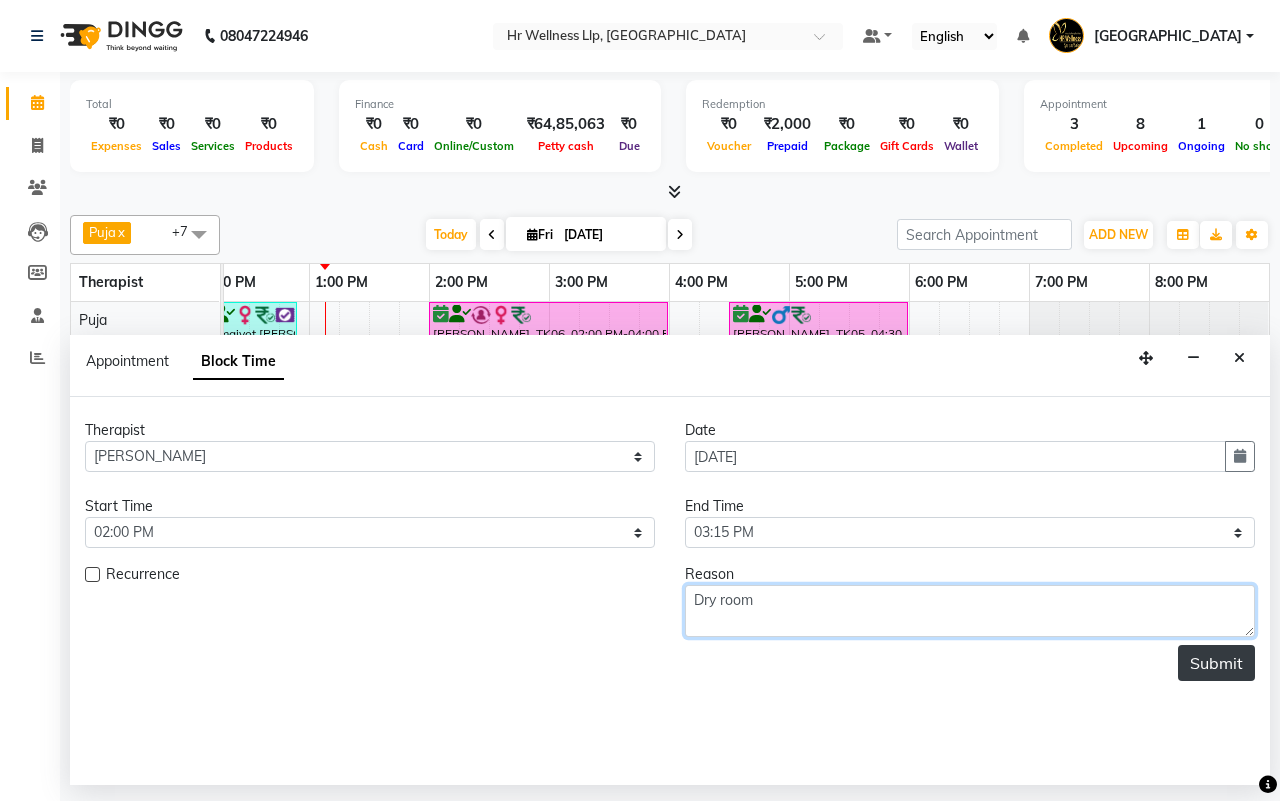 type on "Dry room" 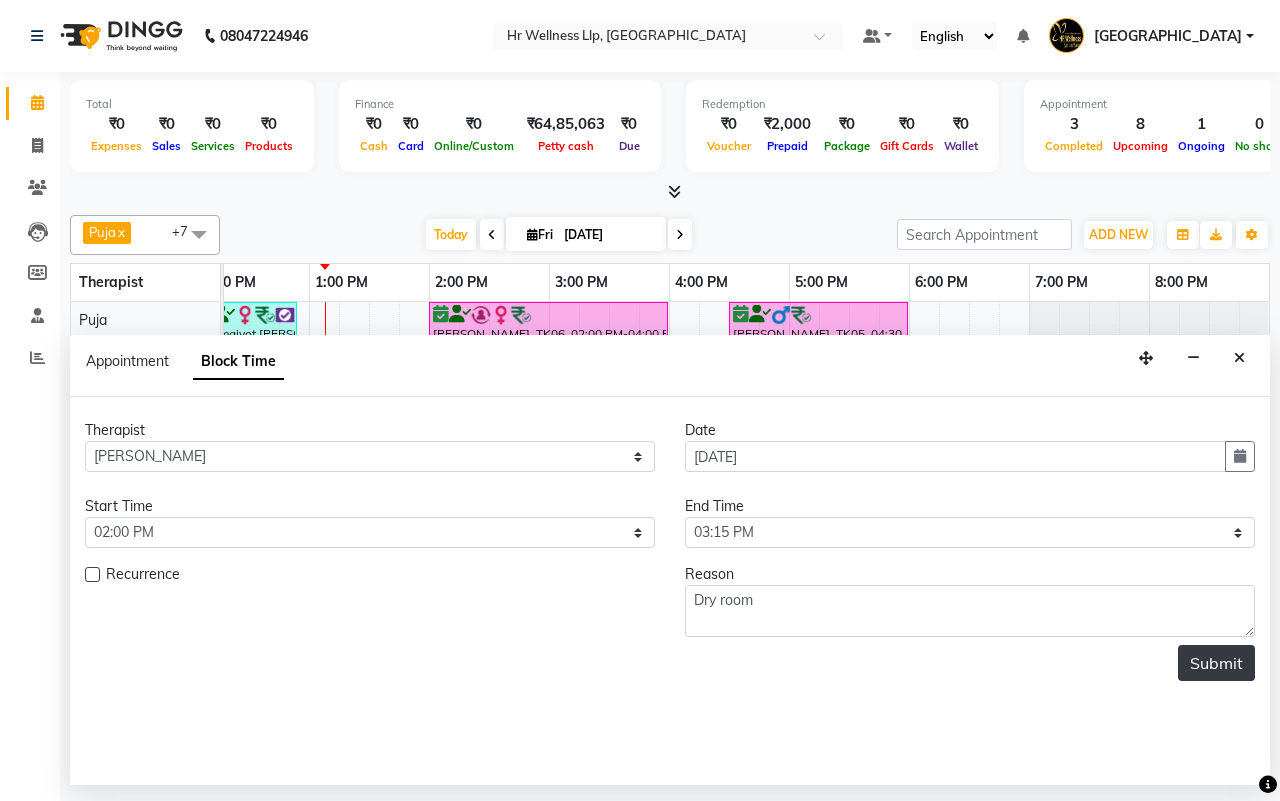 click on "Submit" at bounding box center (1216, 663) 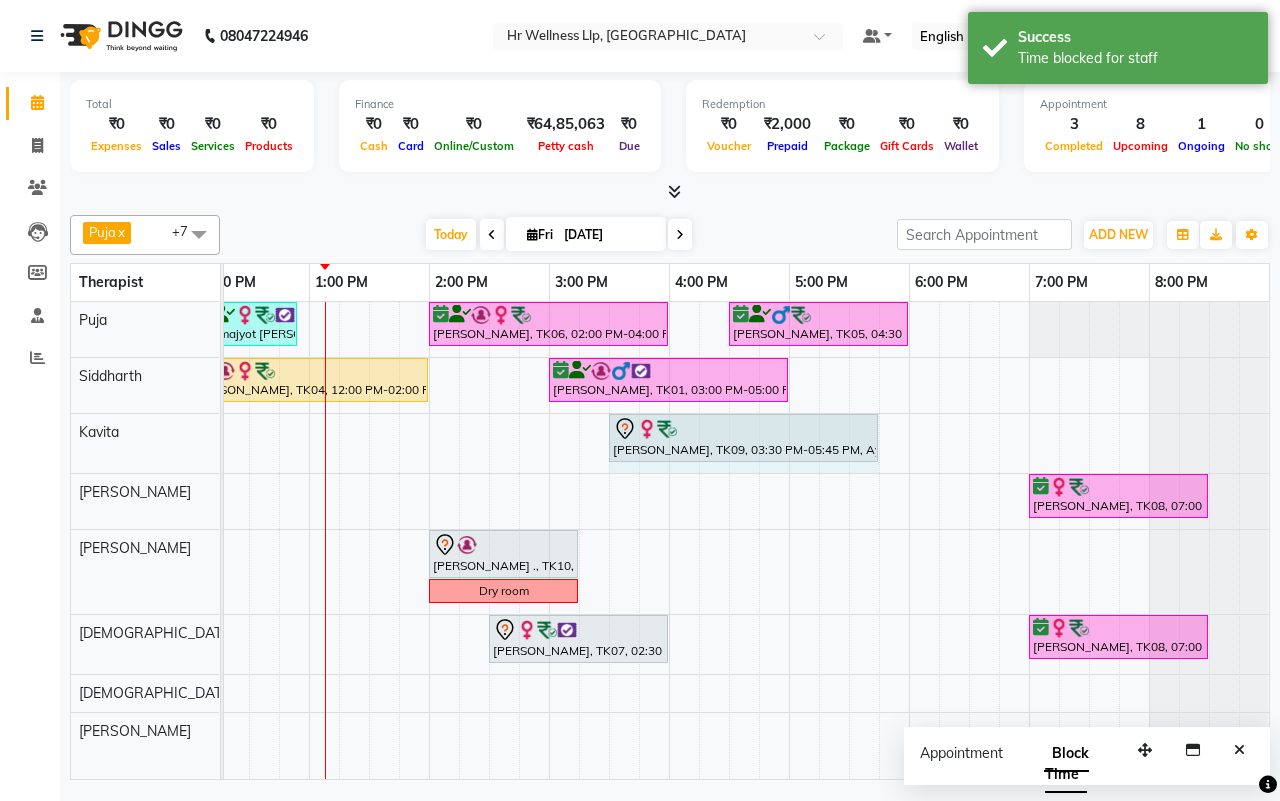 drag, startPoint x: 615, startPoint y: 468, endPoint x: 858, endPoint y: 472, distance: 243.03291 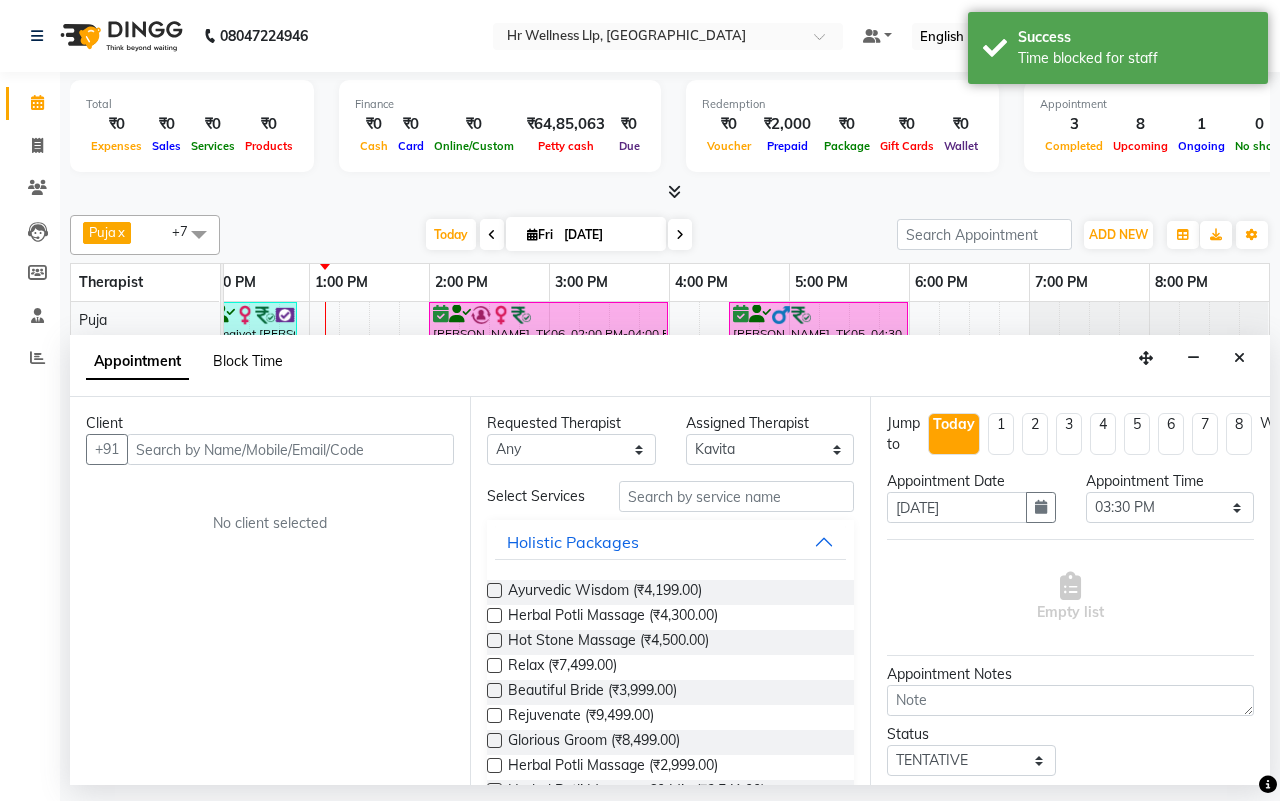 click on "Block Time" at bounding box center [248, 361] 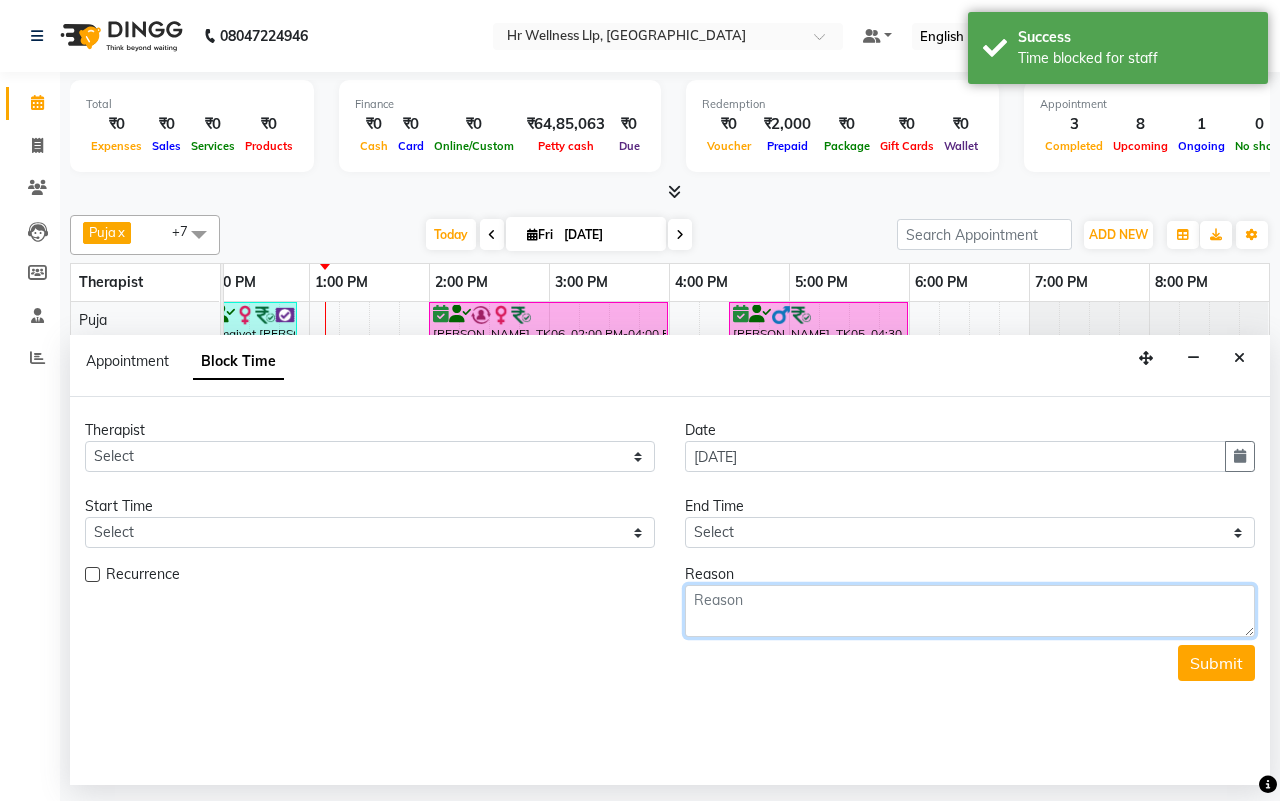 click at bounding box center (970, 611) 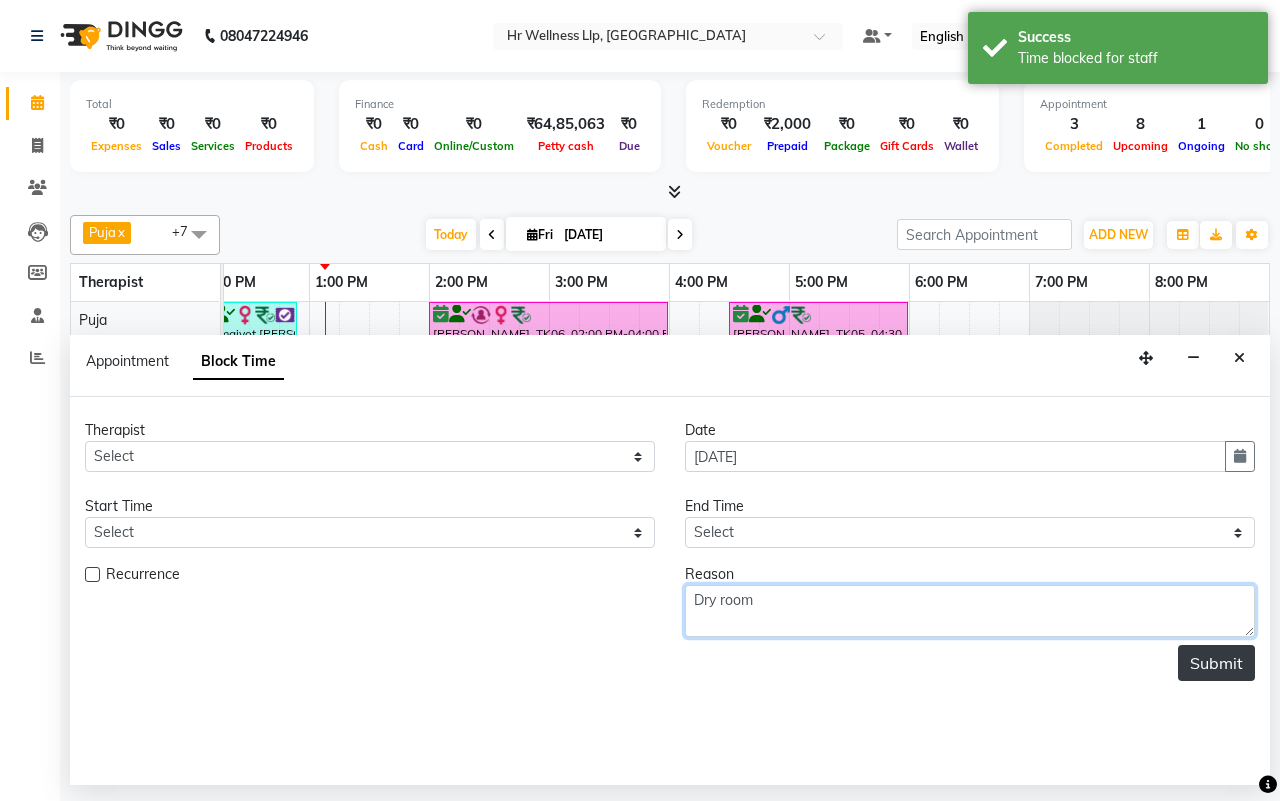 type on "Dry room" 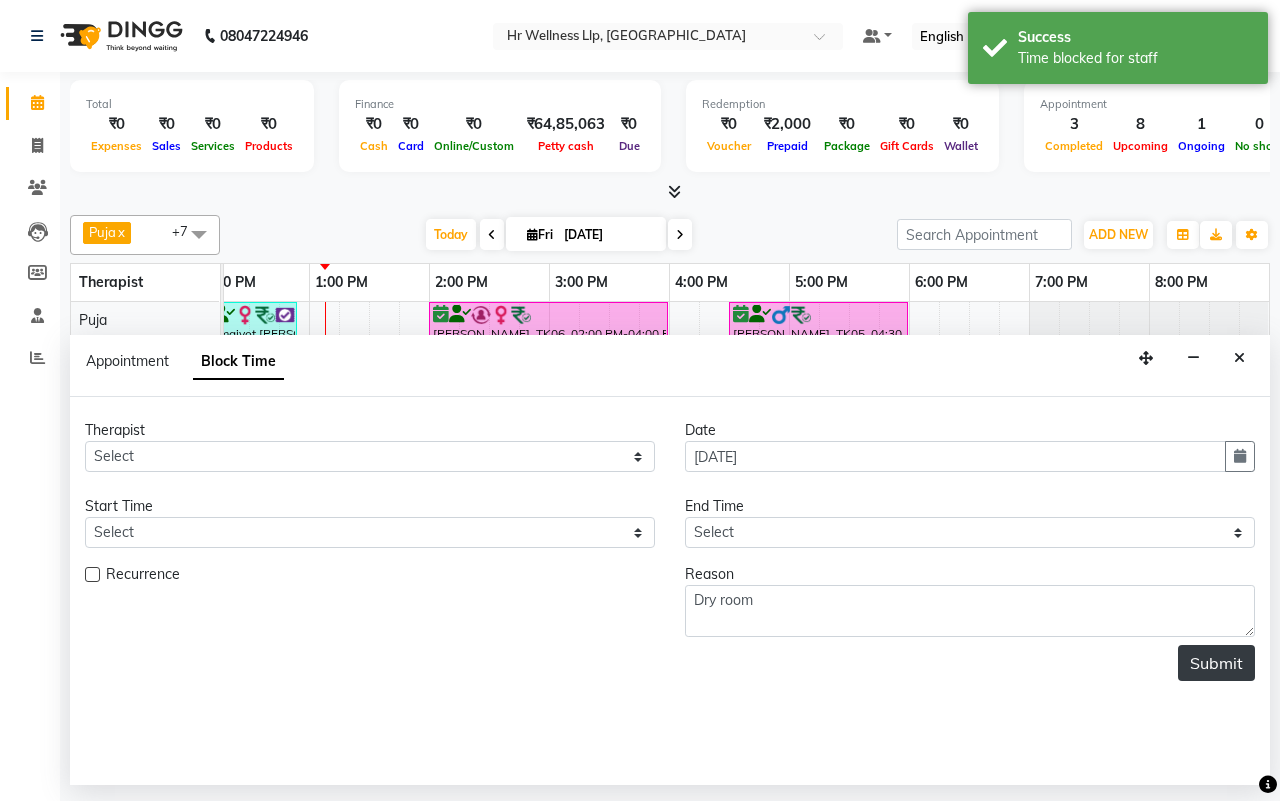 click on "Submit" at bounding box center [1216, 663] 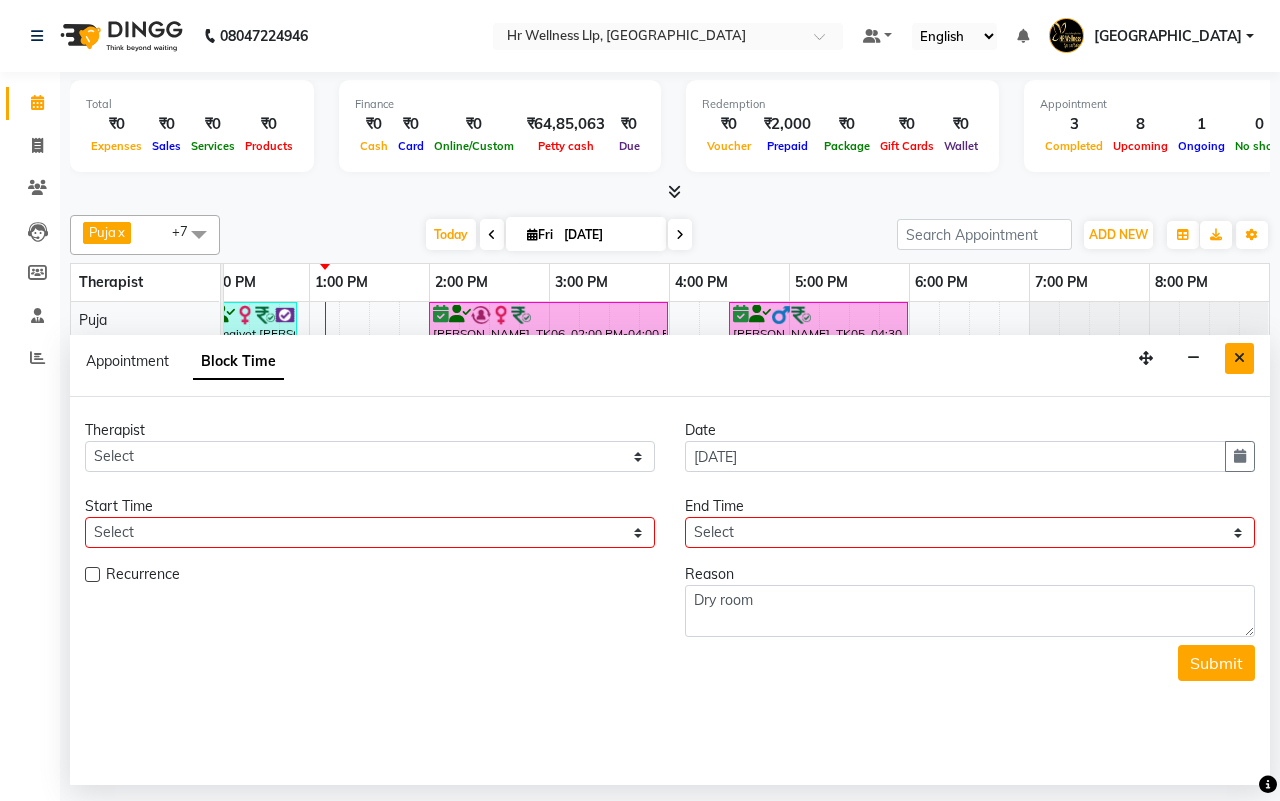 click at bounding box center (1239, 358) 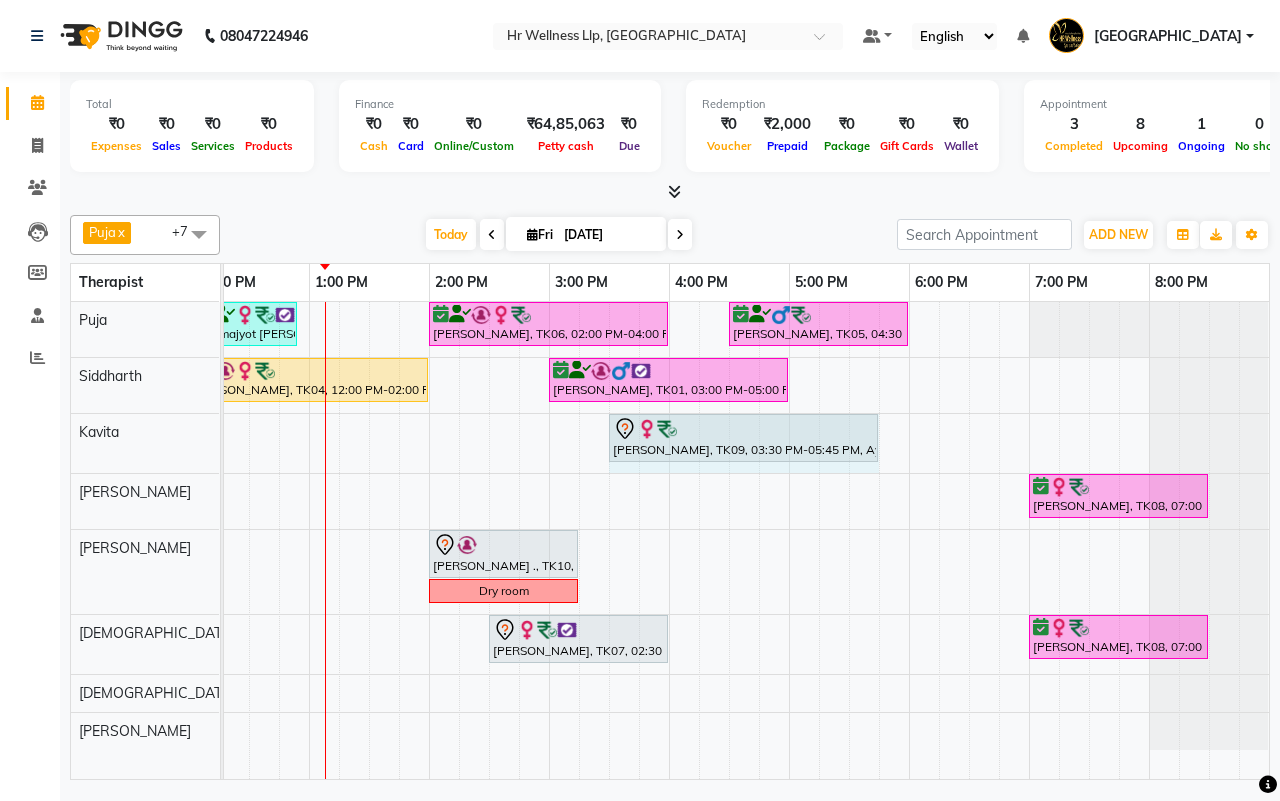 drag, startPoint x: 613, startPoint y: 470, endPoint x: 852, endPoint y: 471, distance: 239.00209 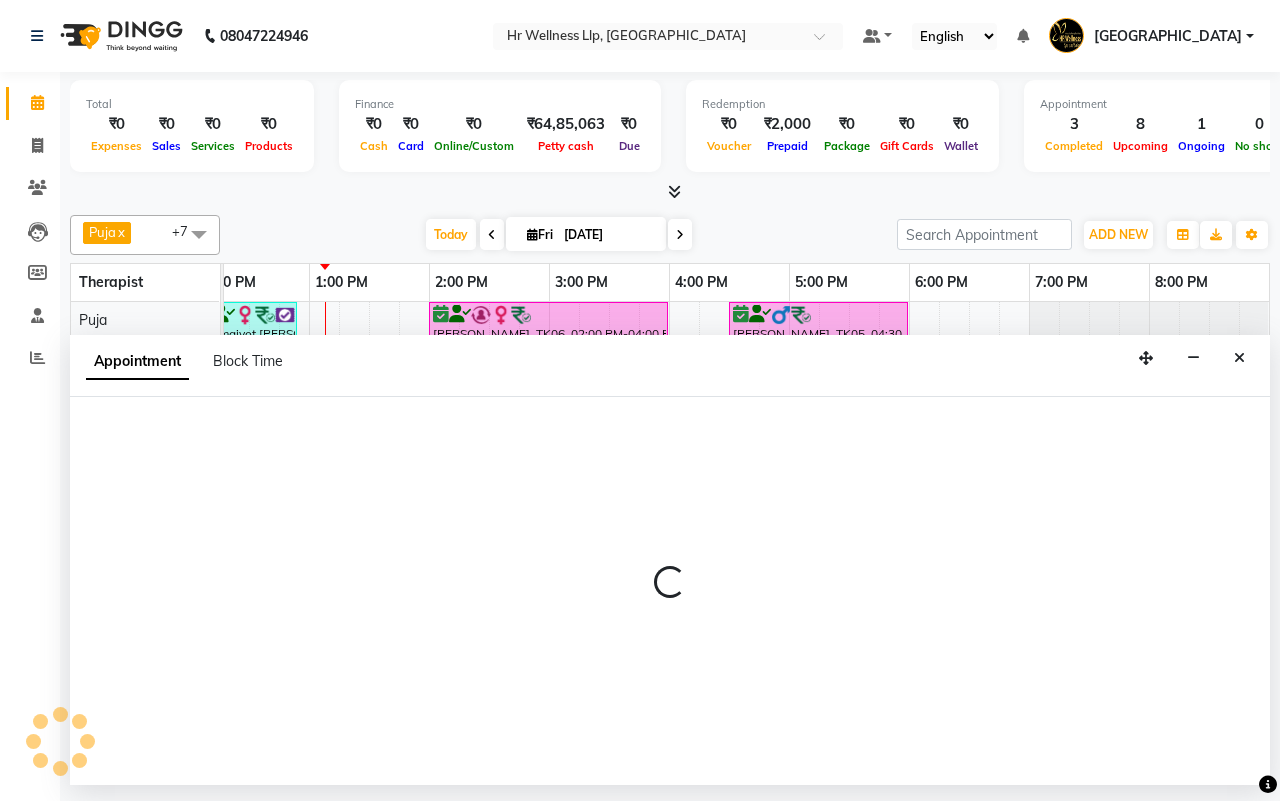 select on "19506" 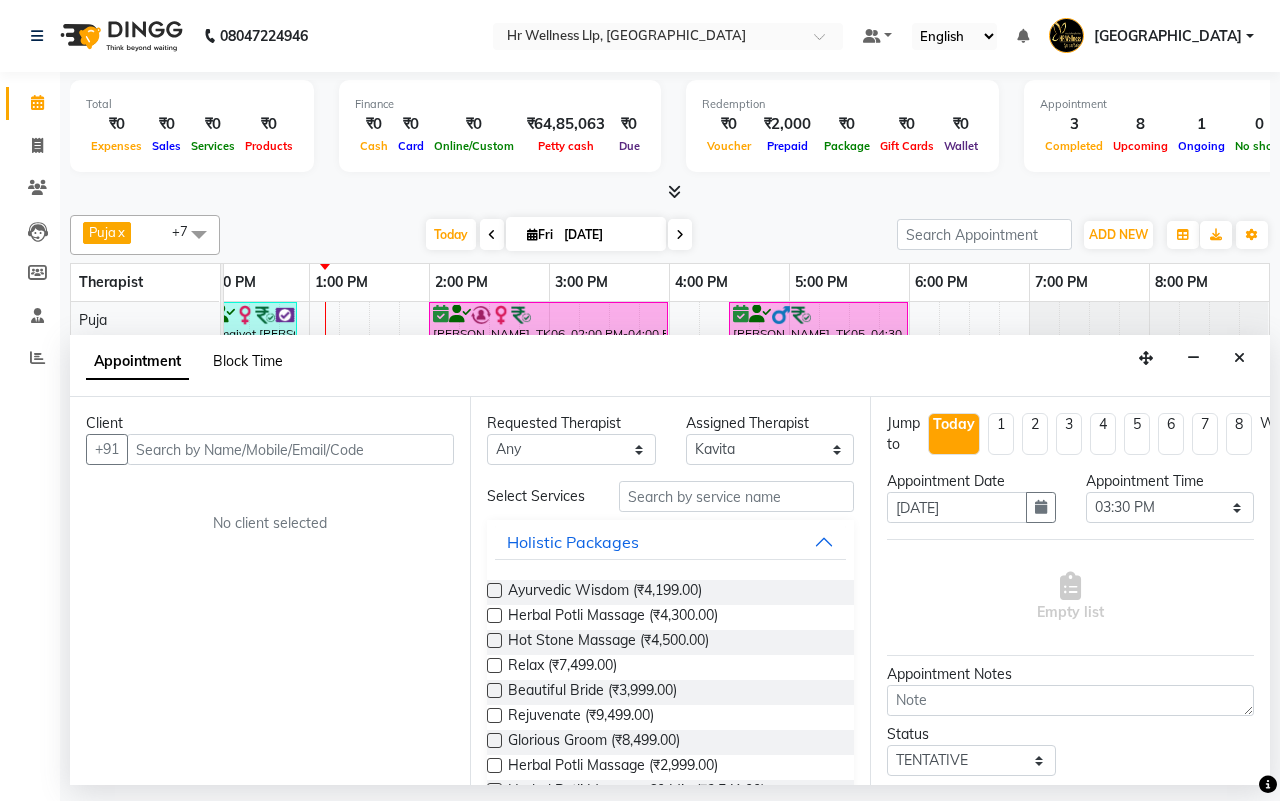 click on "Block Time" at bounding box center [248, 361] 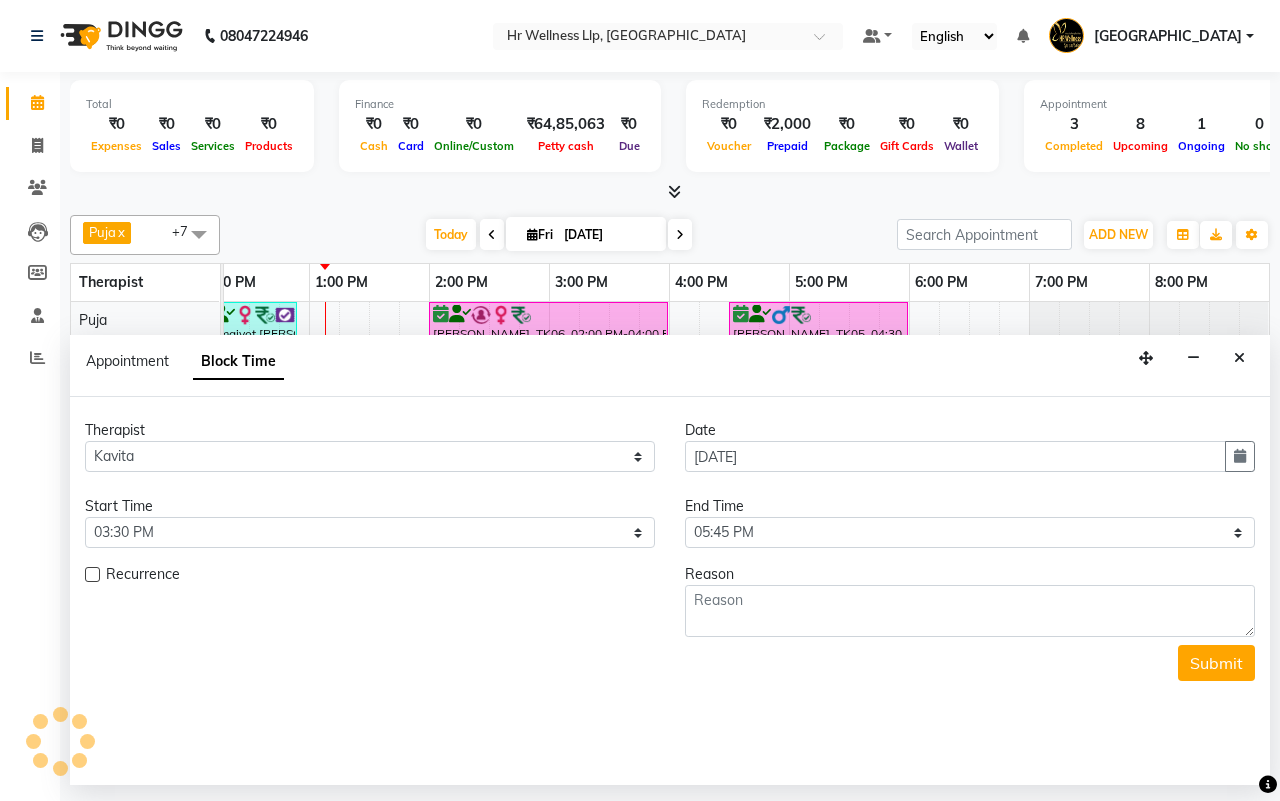 scroll, scrollTop: 0, scrollLeft: 515, axis: horizontal 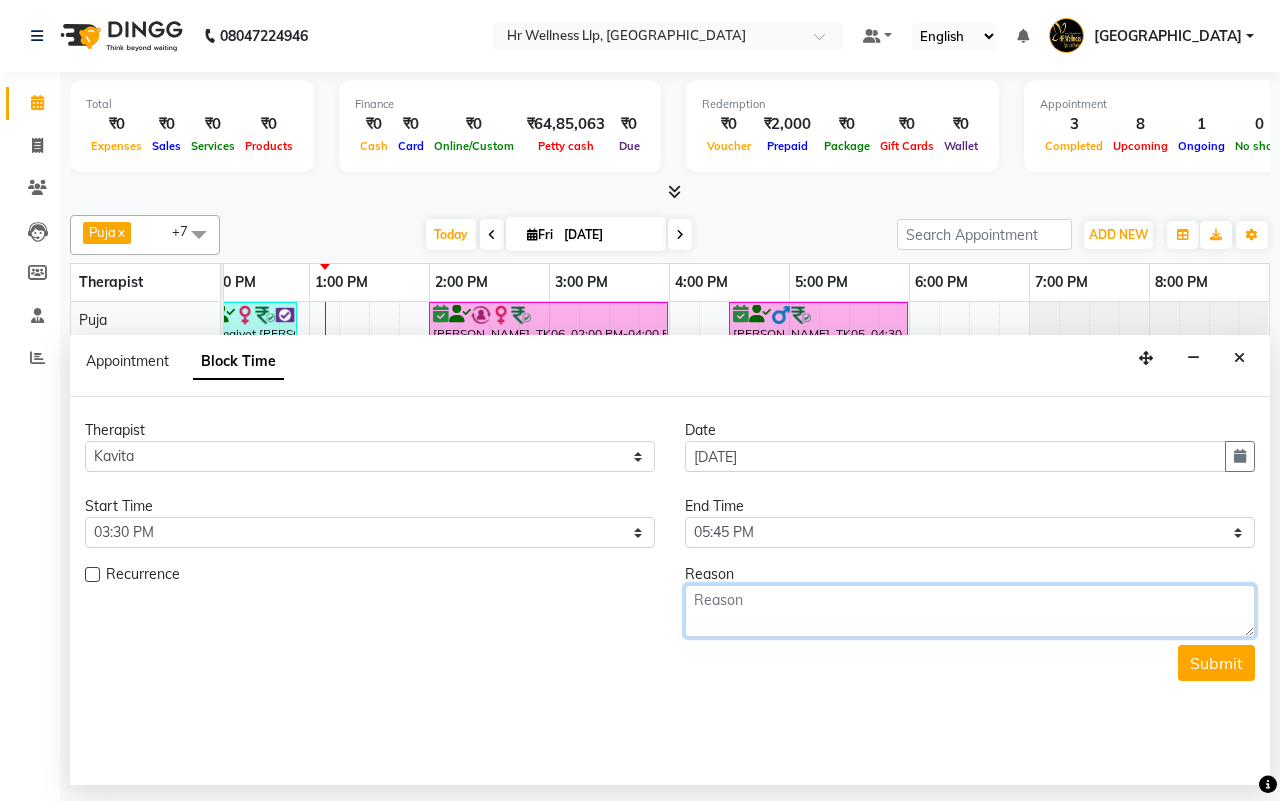 click at bounding box center (970, 611) 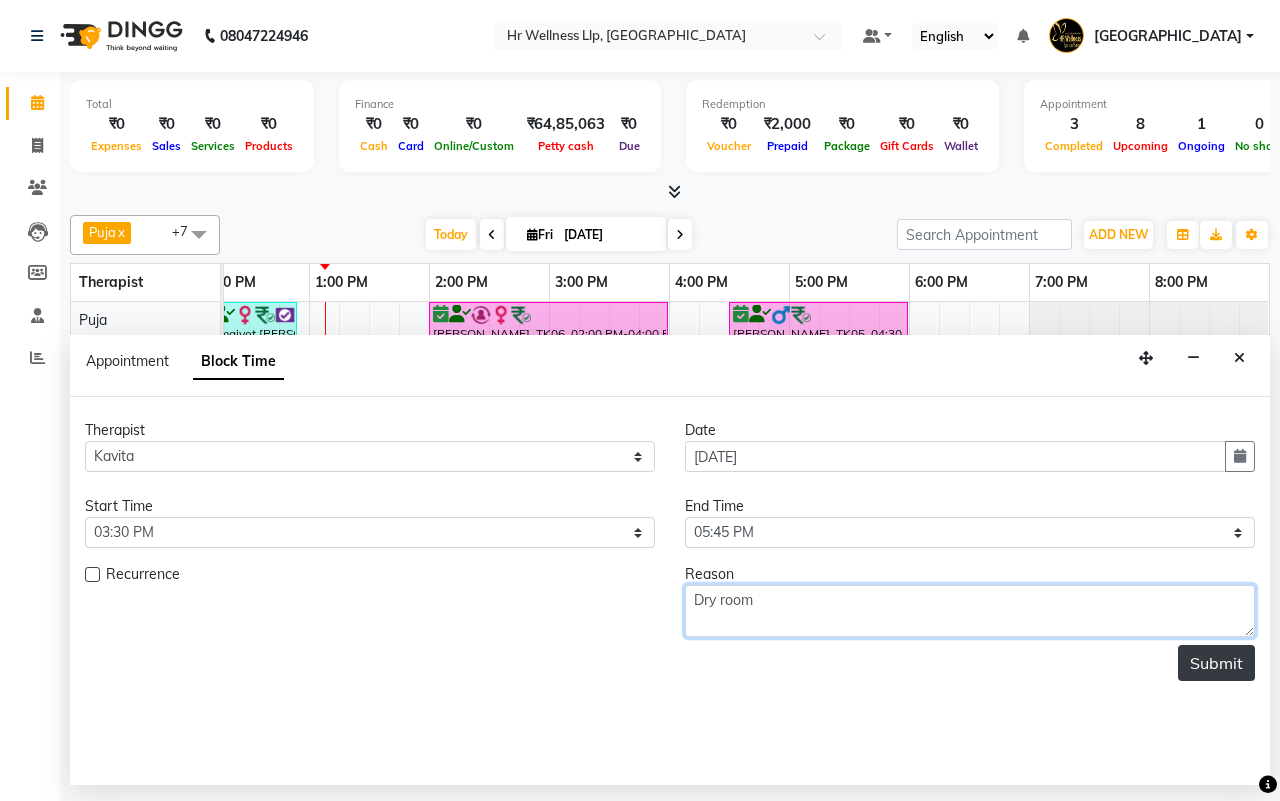 type on "Dry room" 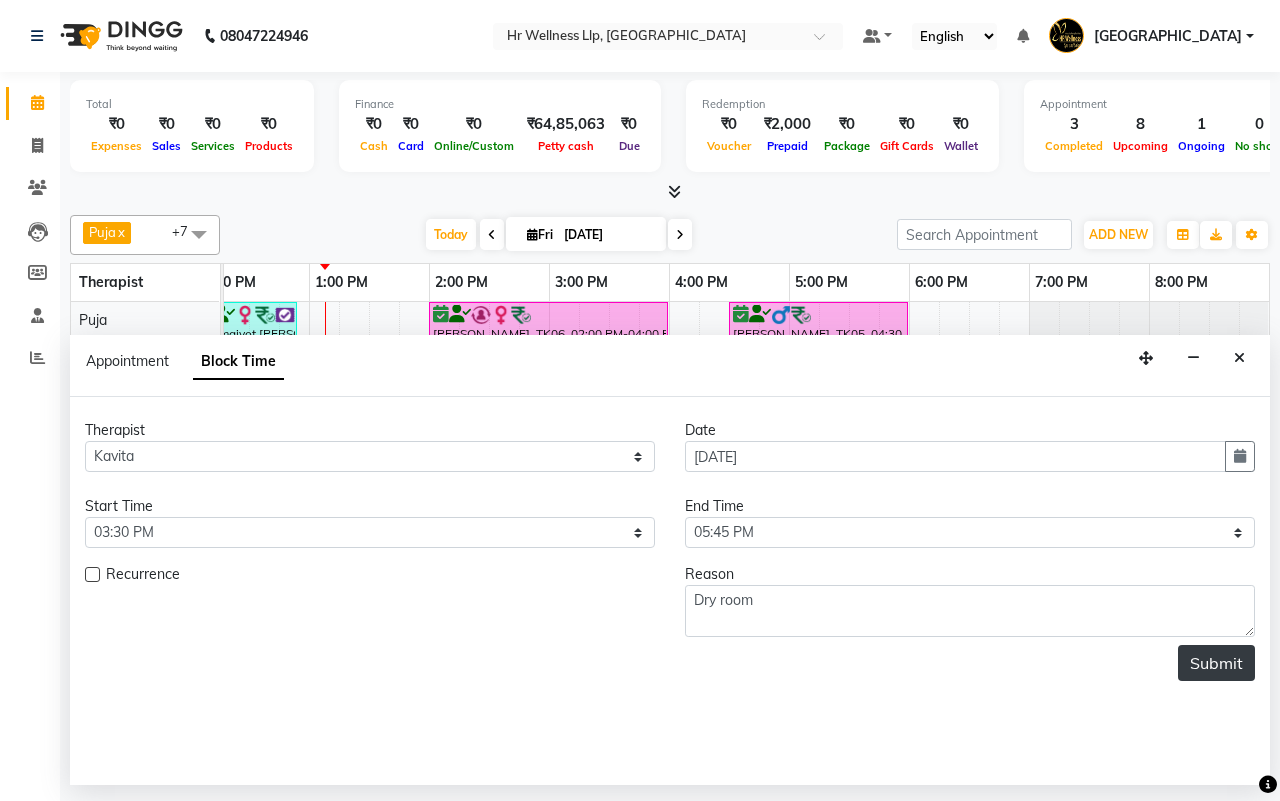click on "Submit" at bounding box center (1216, 663) 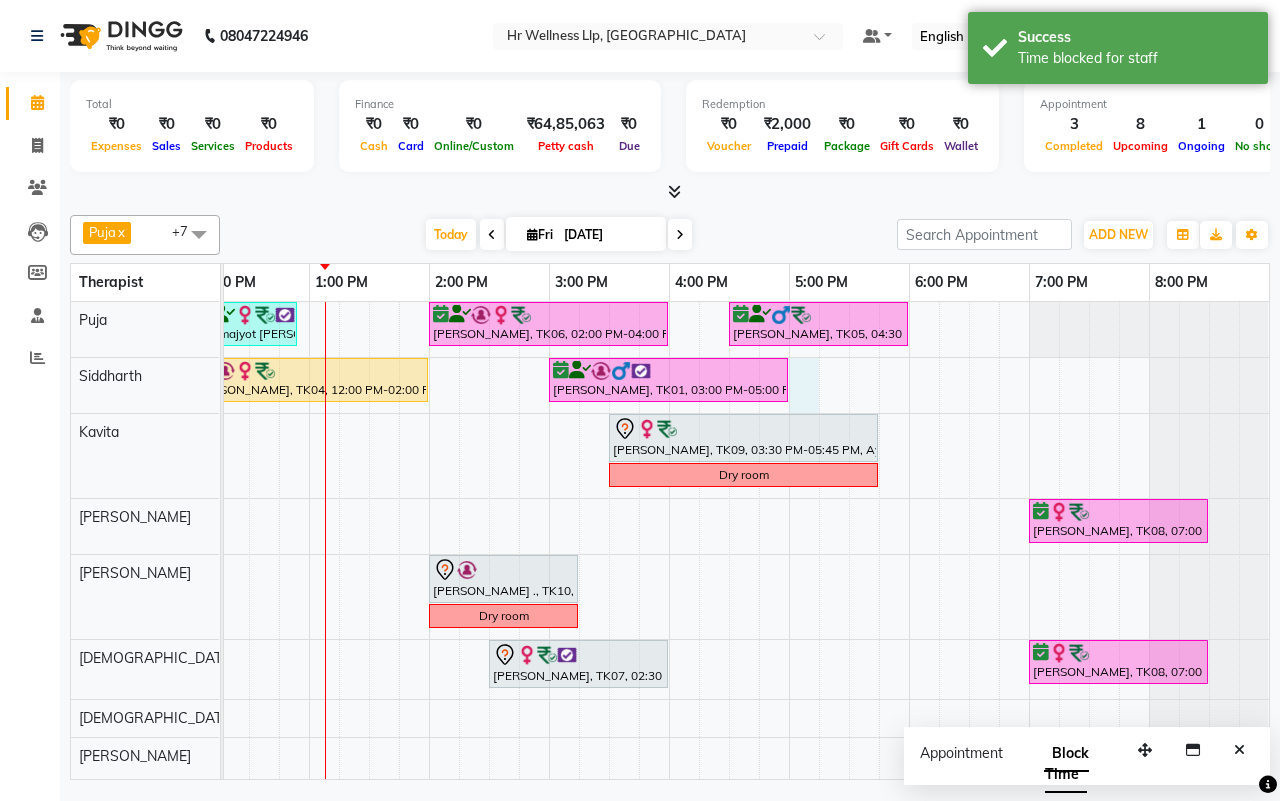 click on "Brahmajyot Dhillon, TK02, 10:30 AM-12:00 PM, Relaxing Aromatherapy Massage with Lavender oil 90 Min     Brahmajyot Dhillon, TK02, 12:00 PM-12:55 PM, 10 mins complimentary Service     Swarna Kulkarni, TK06, 02:00 PM-04:00 PM, Swedish Massage with Wintergreen, Bayleaf & Clove 90 Min     Nitin Tapkir, TK05, 04:30 PM-06:00 PM, Swedish Massage 60 Min     Amit Nagpal, TK04, 12:00 PM-02:00 PM, Massage 90 Min     Deepak Mahendra, TK01, 03:00 PM-05:00 PM, Massage 90 Min     Manish ...., TK03, 10:00 AM-12:00 PM, Swedish Massage with Wintergreen, Bayleaf & Clove 90 Min             Fatima Polan, TK09, 03:30 PM-05:45 PM, Ayurvedic Wisdom  Dry room      Juhi Bhat, TK08, 07:00 PM-08:30 PM, Swedish Massage with Wintergreen, Bayleaf & Clove 60 Min             Philip ., TK10, 02:00 PM-03:15 PM, Lightening Facial  Dry room              Smita Kankariya, TK07, 02:30 PM-04:00 PM, Swedish Massage with Wintergreen, Bayleaf & Clove 60 Min" at bounding box center (489, 540) 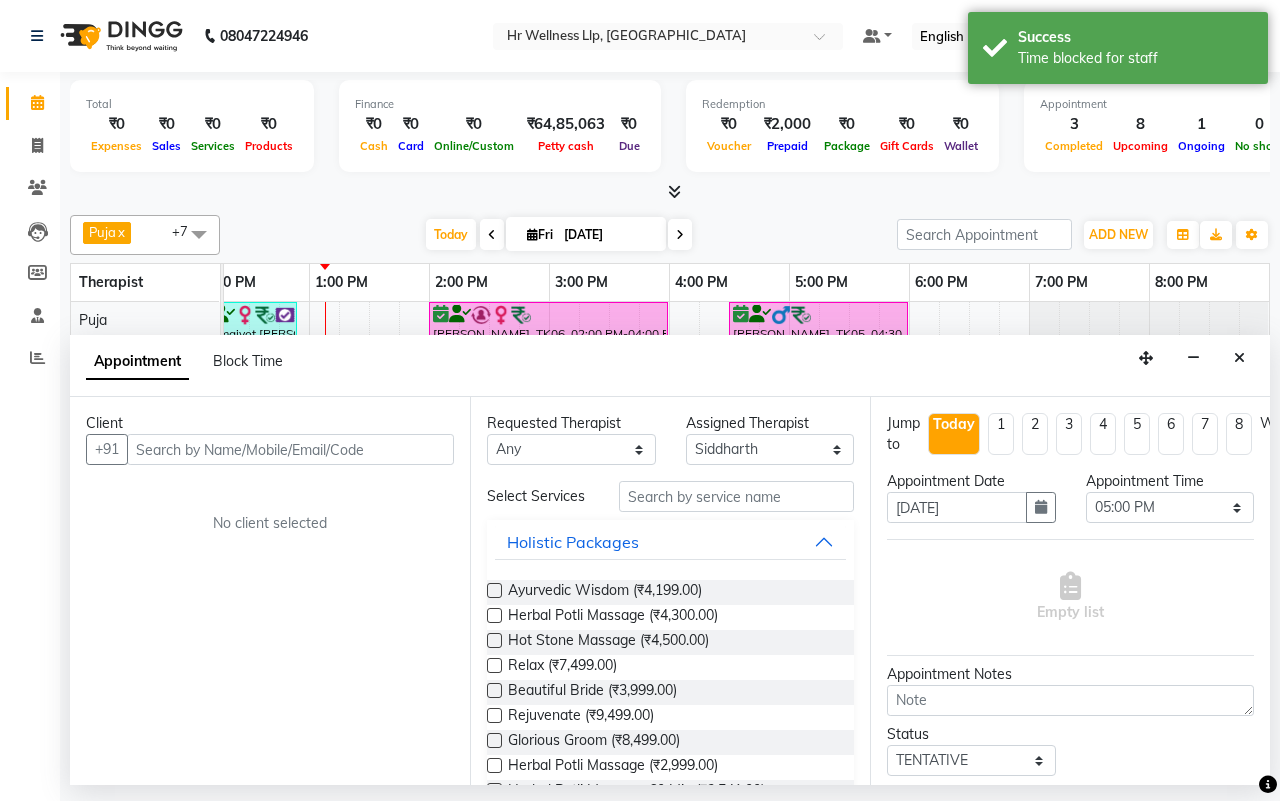 click at bounding box center (290, 449) 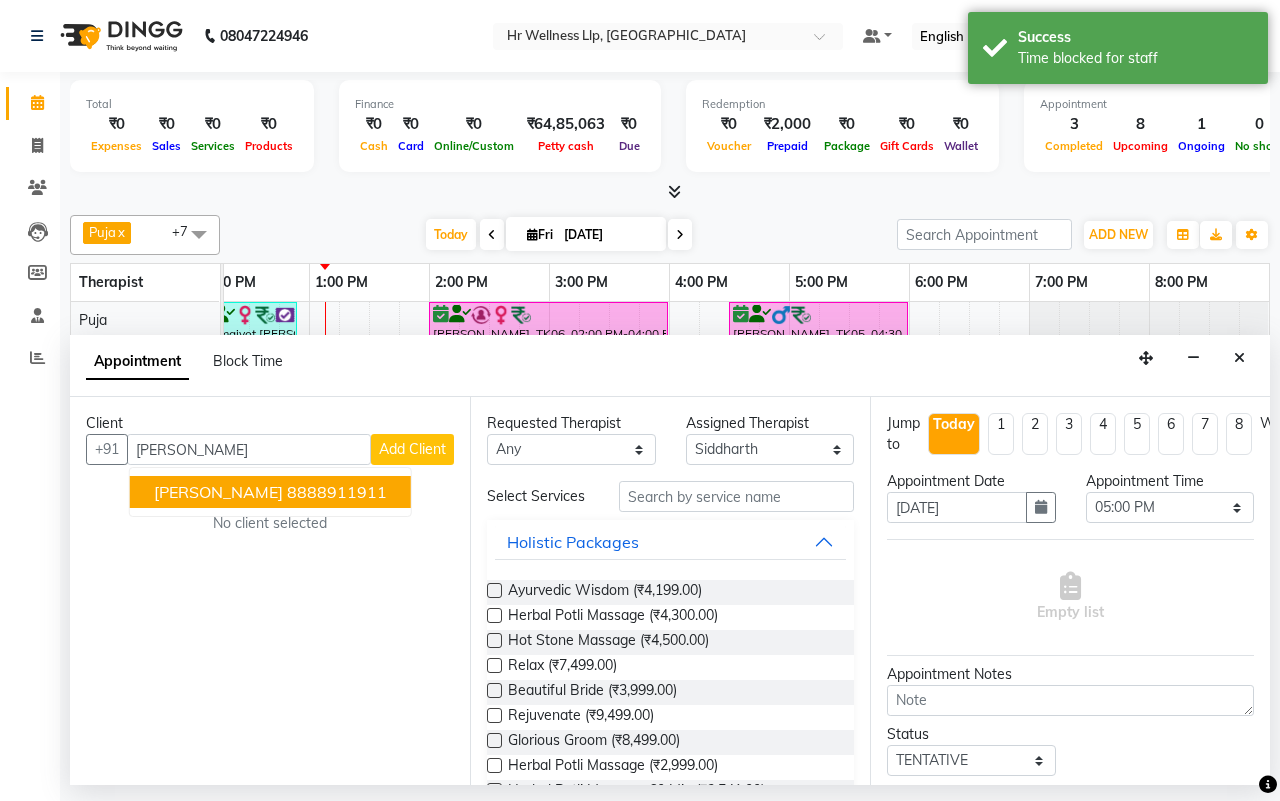 click on "Dhananjay Mandhare" at bounding box center [218, 492] 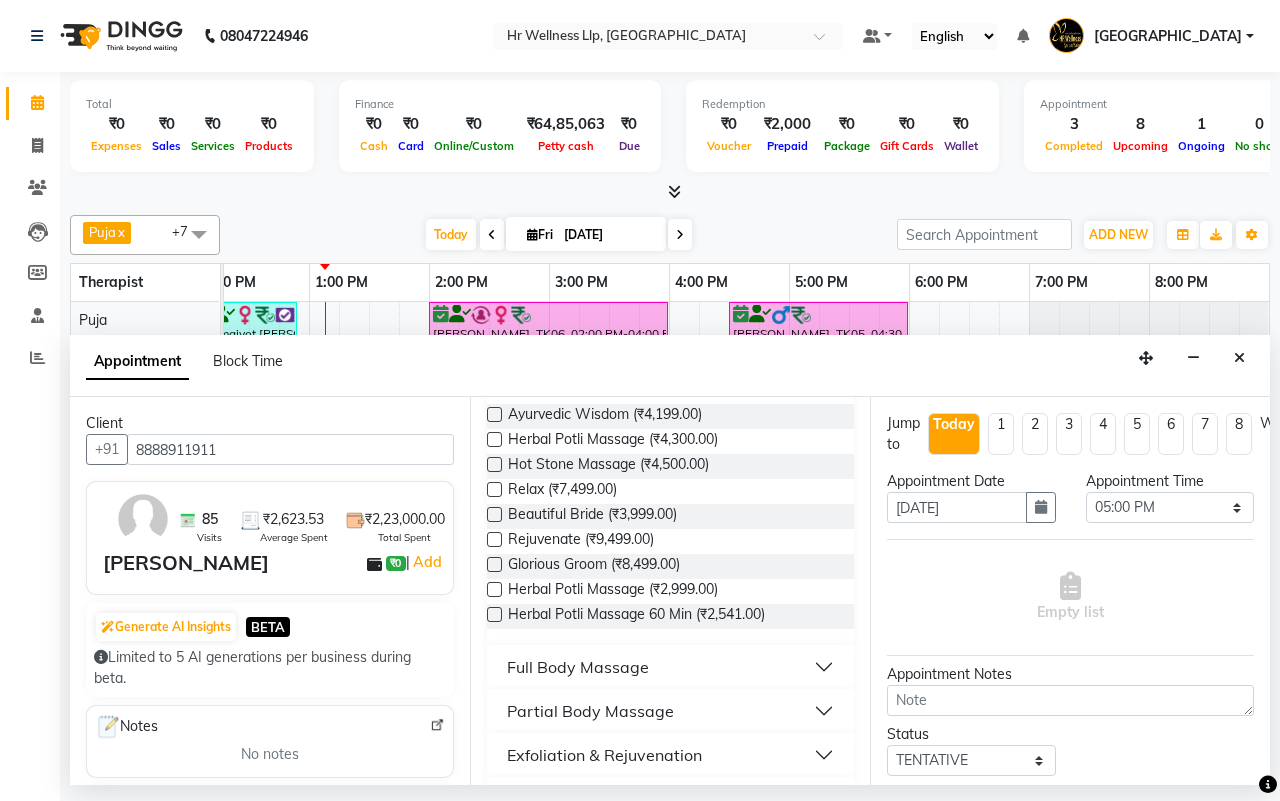 scroll, scrollTop: 413, scrollLeft: 0, axis: vertical 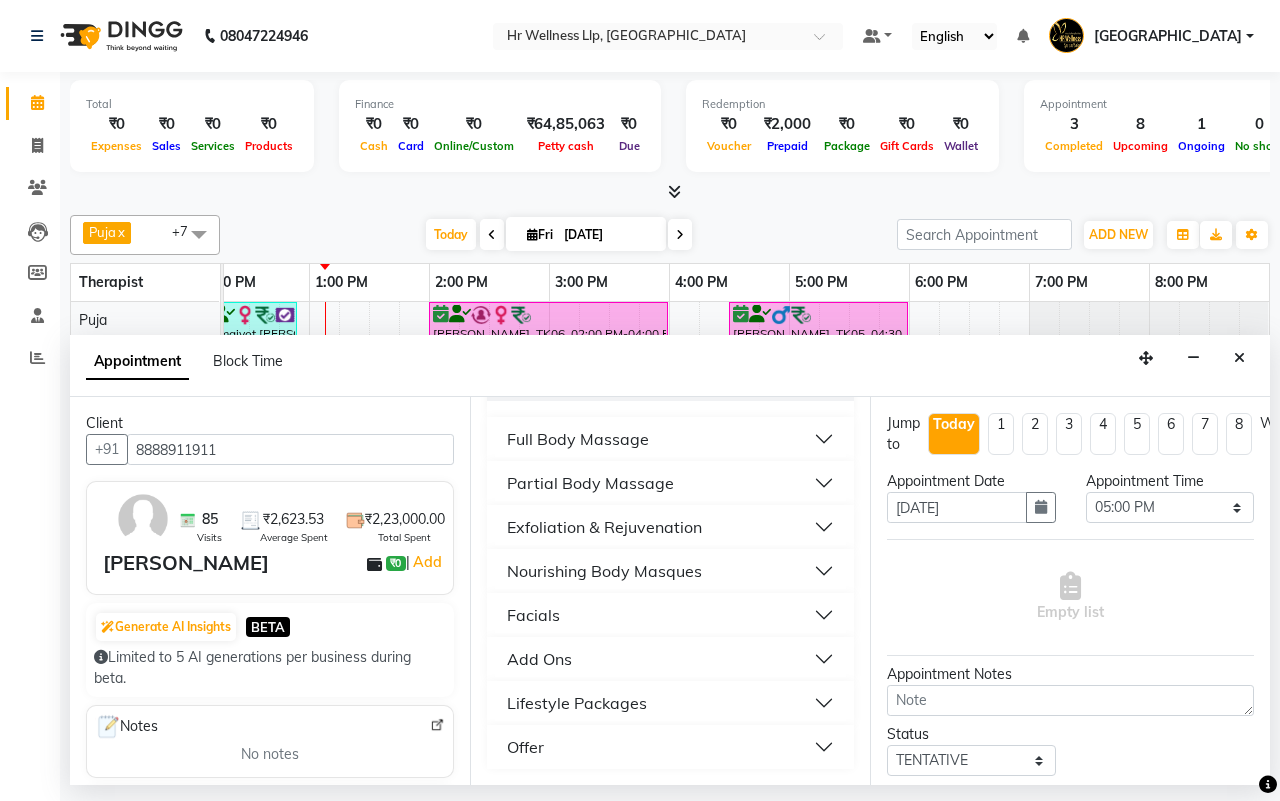 type on "8888911911" 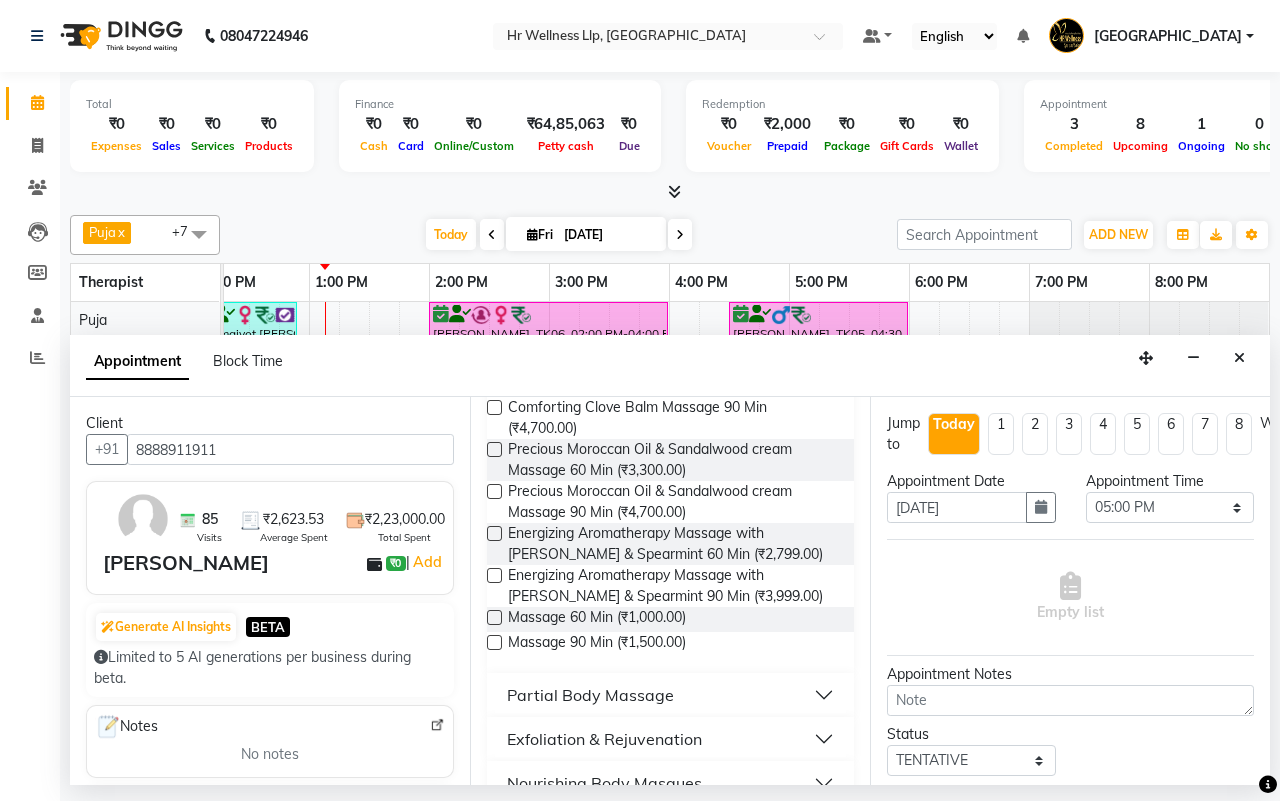 scroll, scrollTop: 1288, scrollLeft: 0, axis: vertical 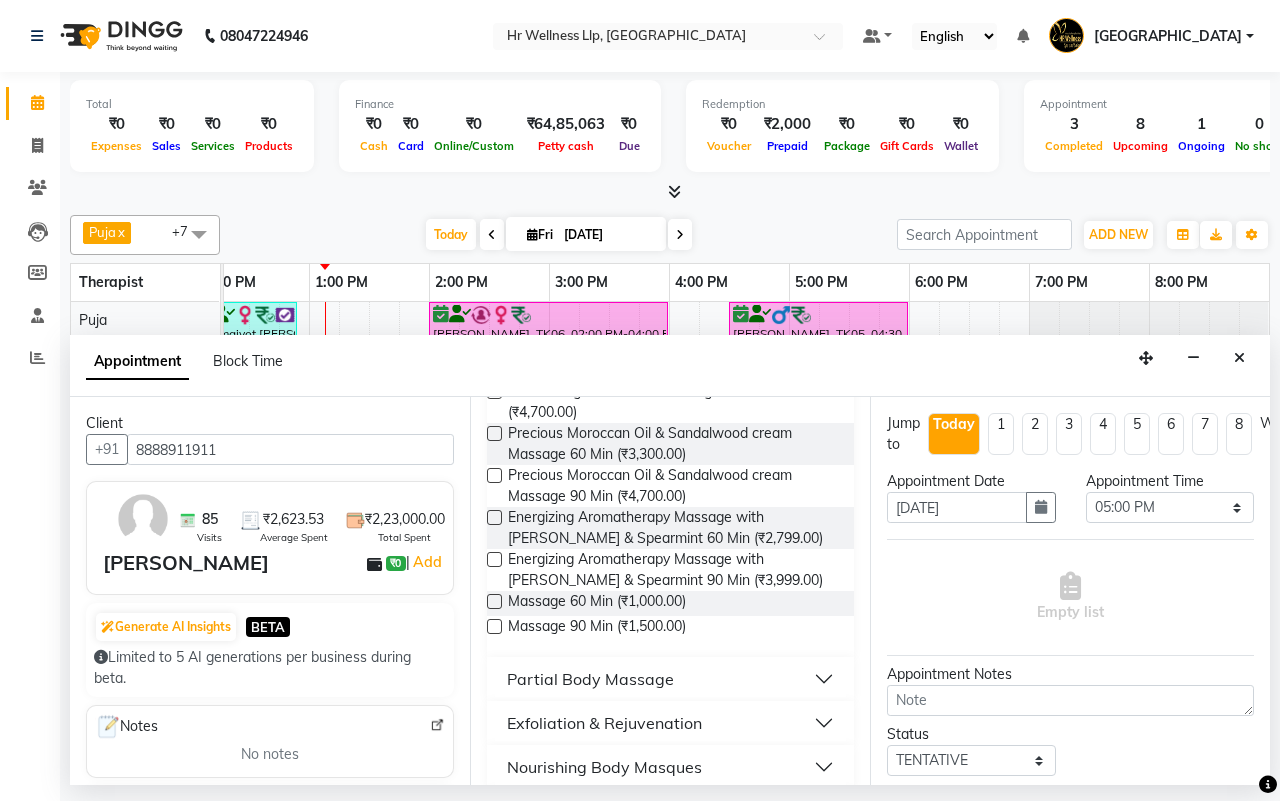 click at bounding box center [494, 601] 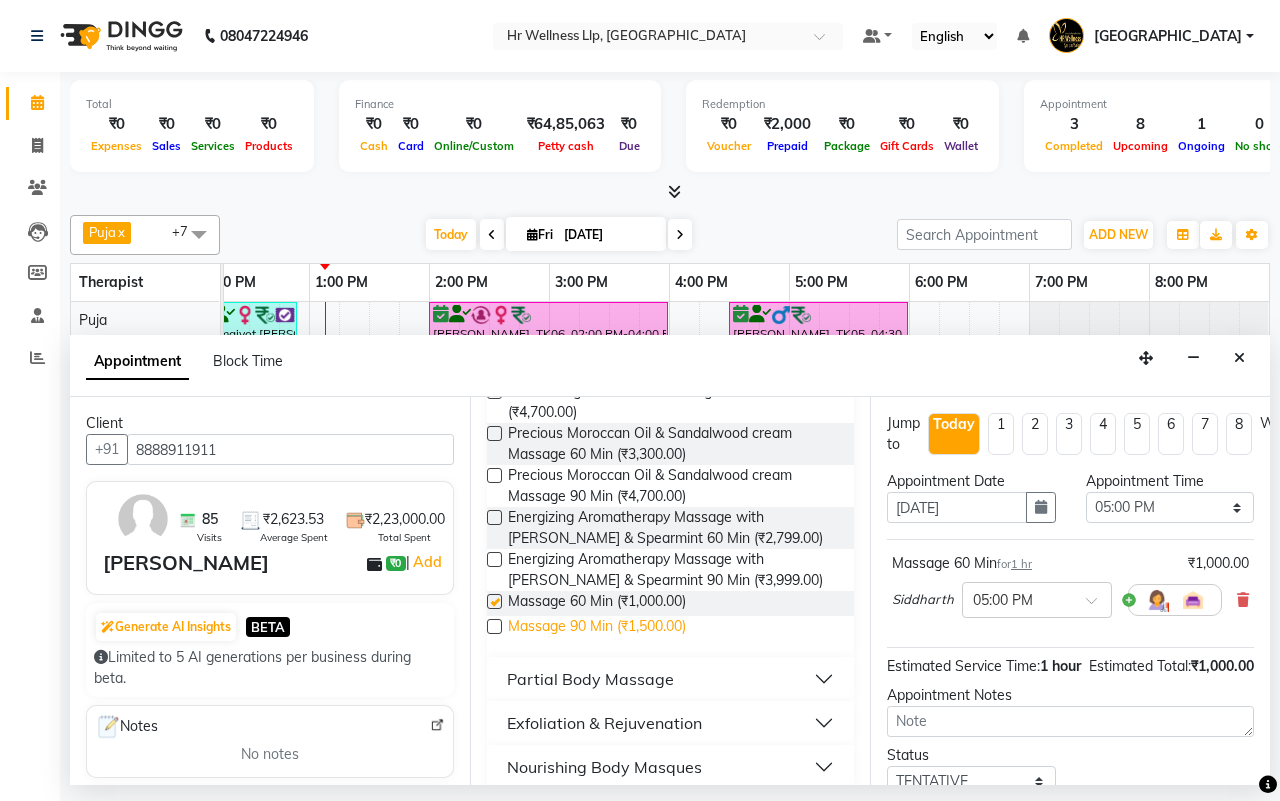 checkbox on "false" 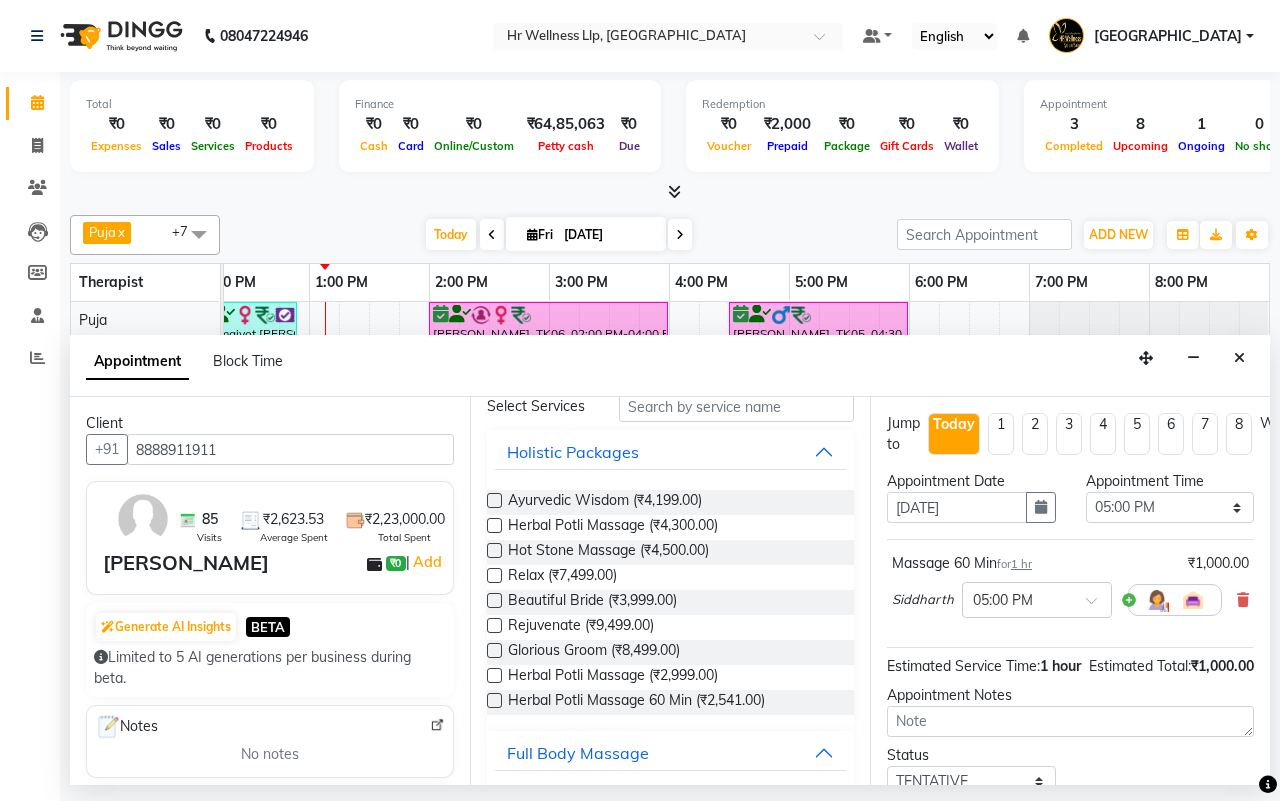 scroll, scrollTop: 0, scrollLeft: 0, axis: both 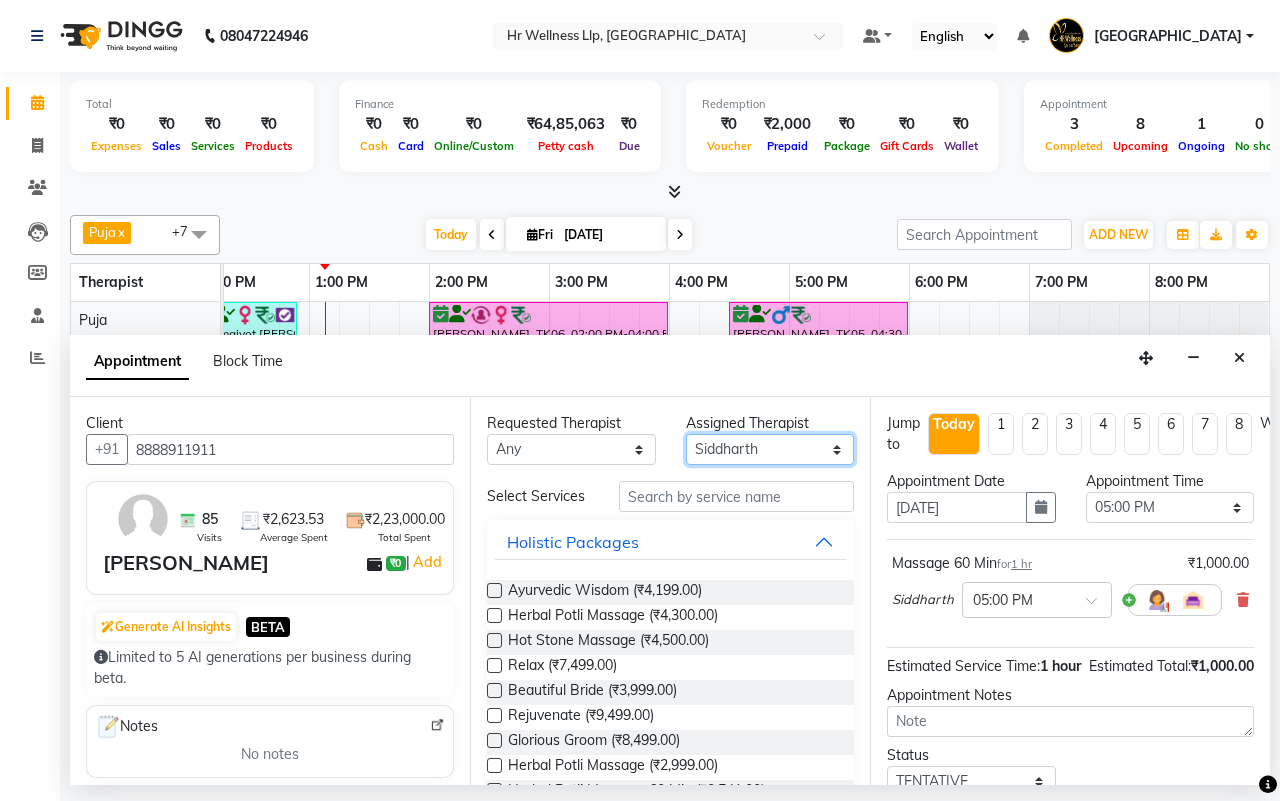 click on "Select Female waitlist Female waitlist 1 Kavita Kevin Lucy Male waitlist Preeti Puja Sharad Bhil Siddharth" at bounding box center [770, 449] 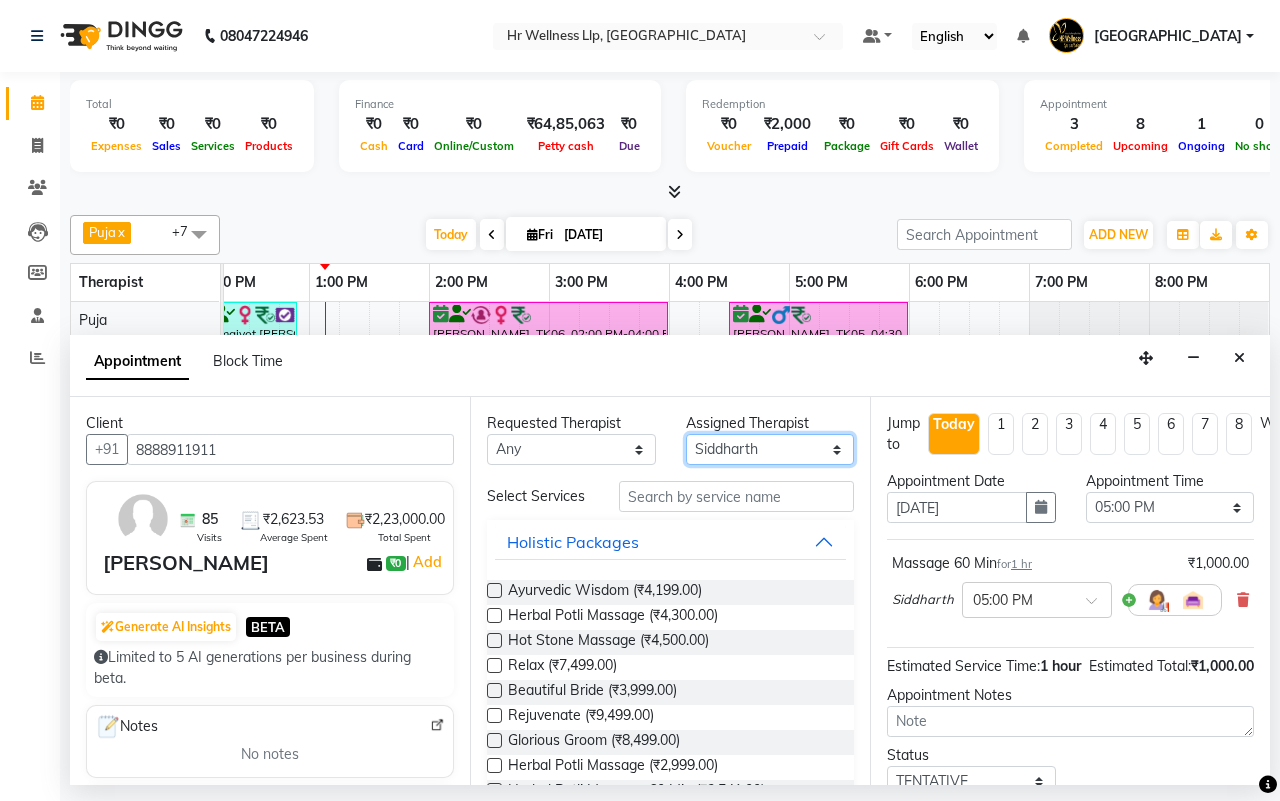 select on "85702" 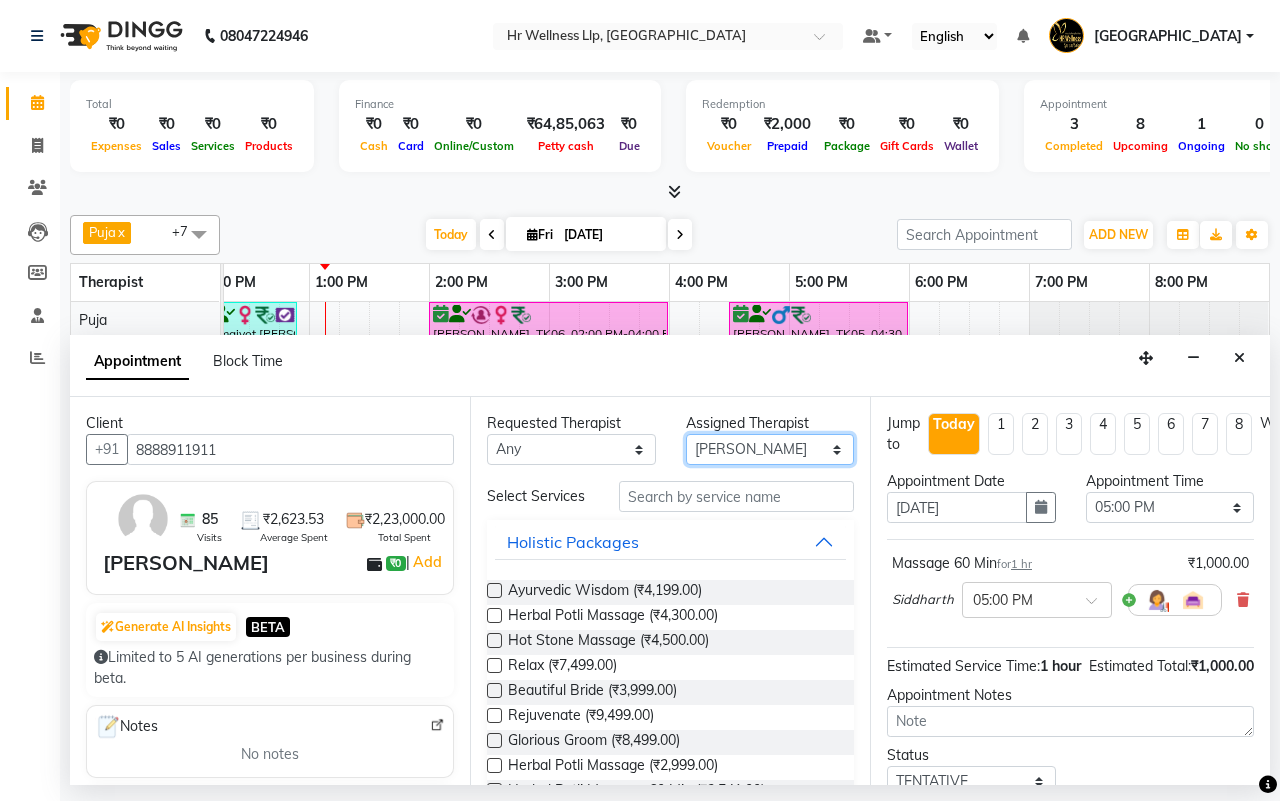click on "Select Female waitlist Female waitlist 1 Kavita Kevin Lucy Male waitlist Preeti Puja Sharad Bhil Siddharth" at bounding box center (770, 449) 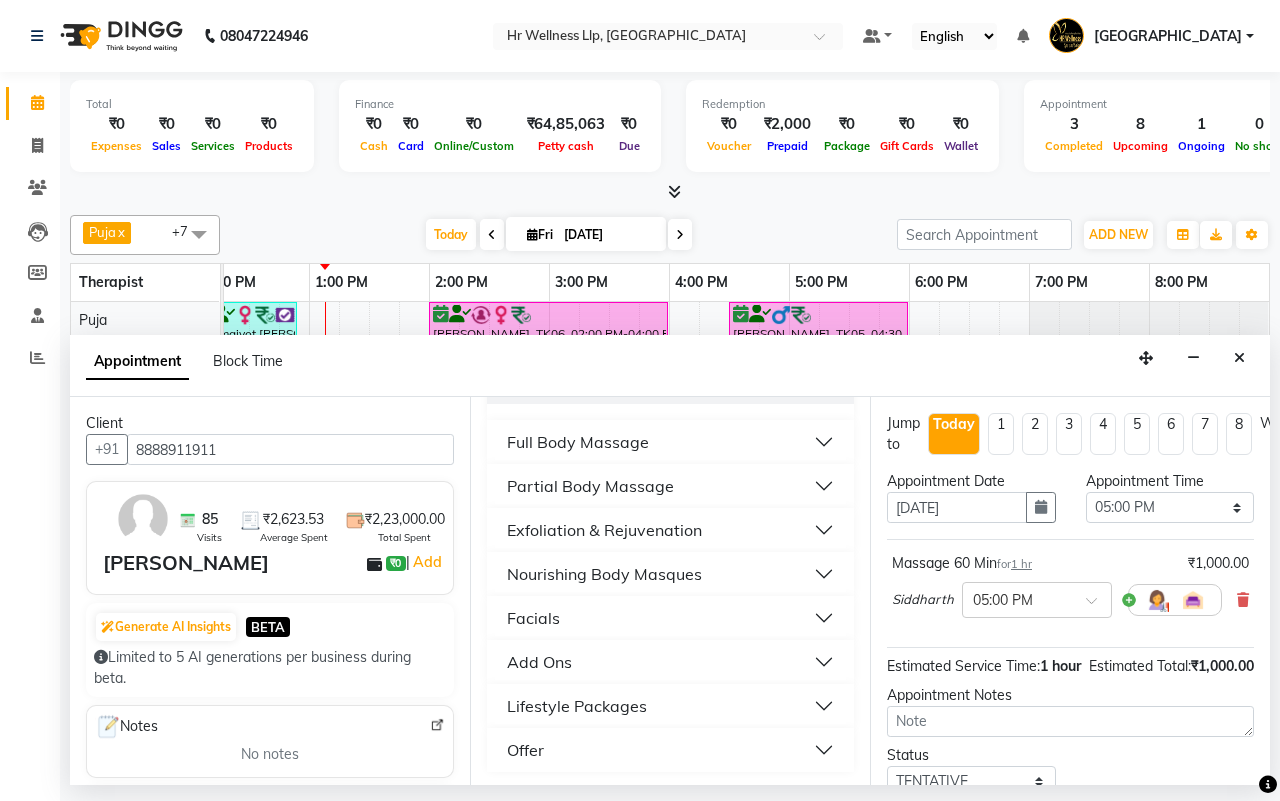 scroll, scrollTop: 413, scrollLeft: 0, axis: vertical 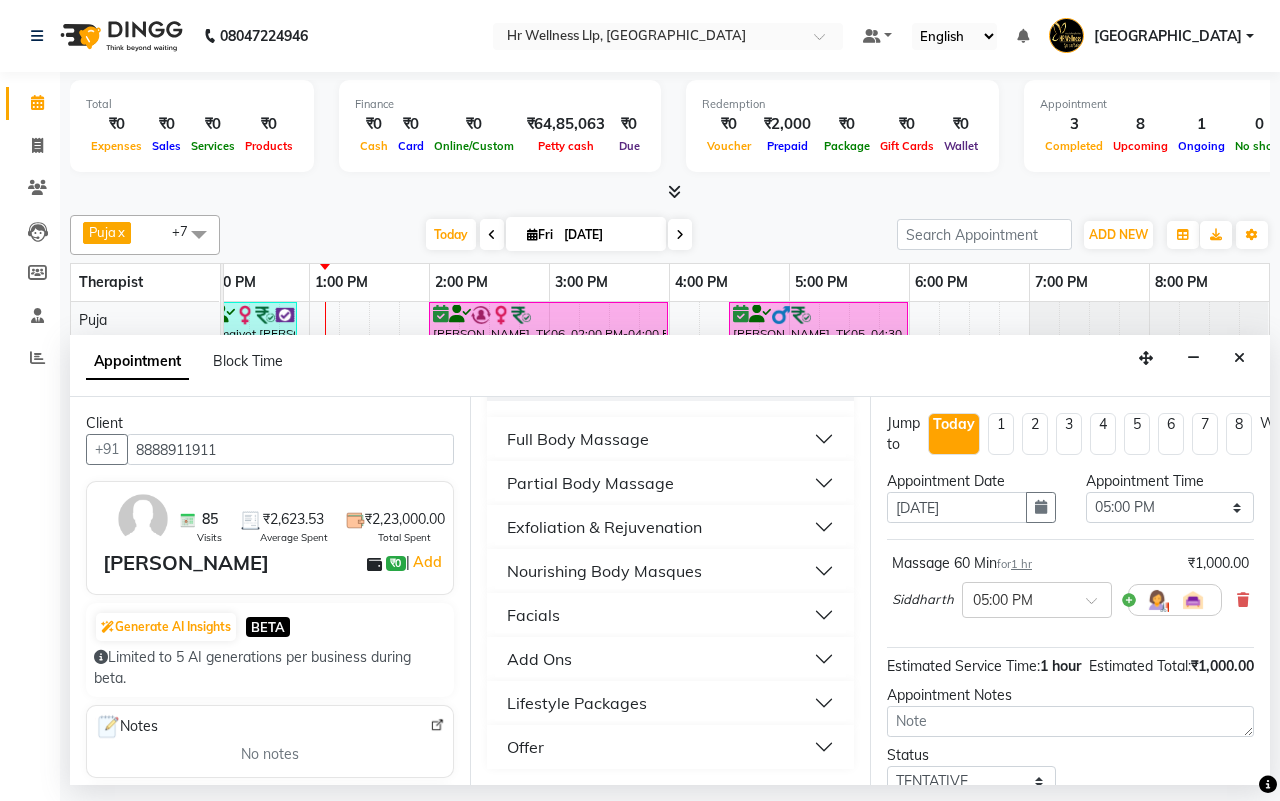 click on "Full Body Massage" at bounding box center (578, 439) 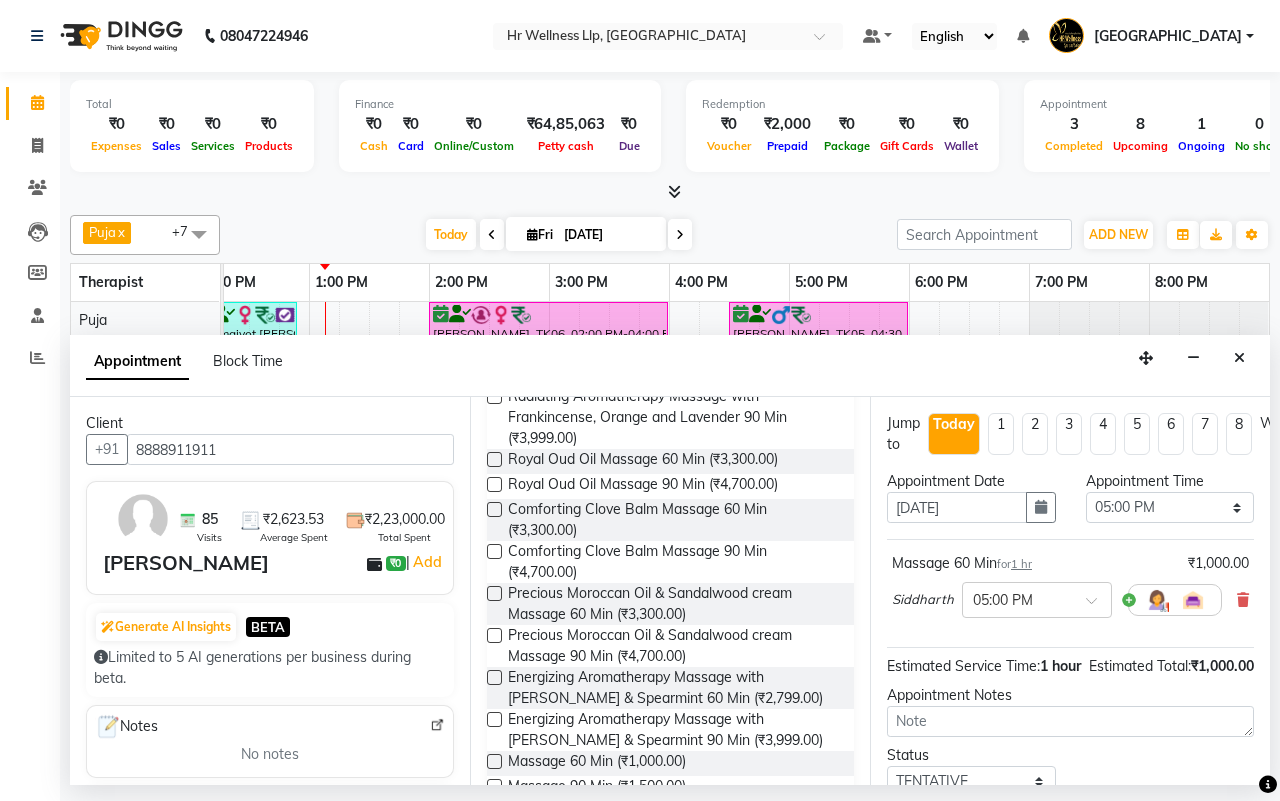 scroll, scrollTop: 1288, scrollLeft: 0, axis: vertical 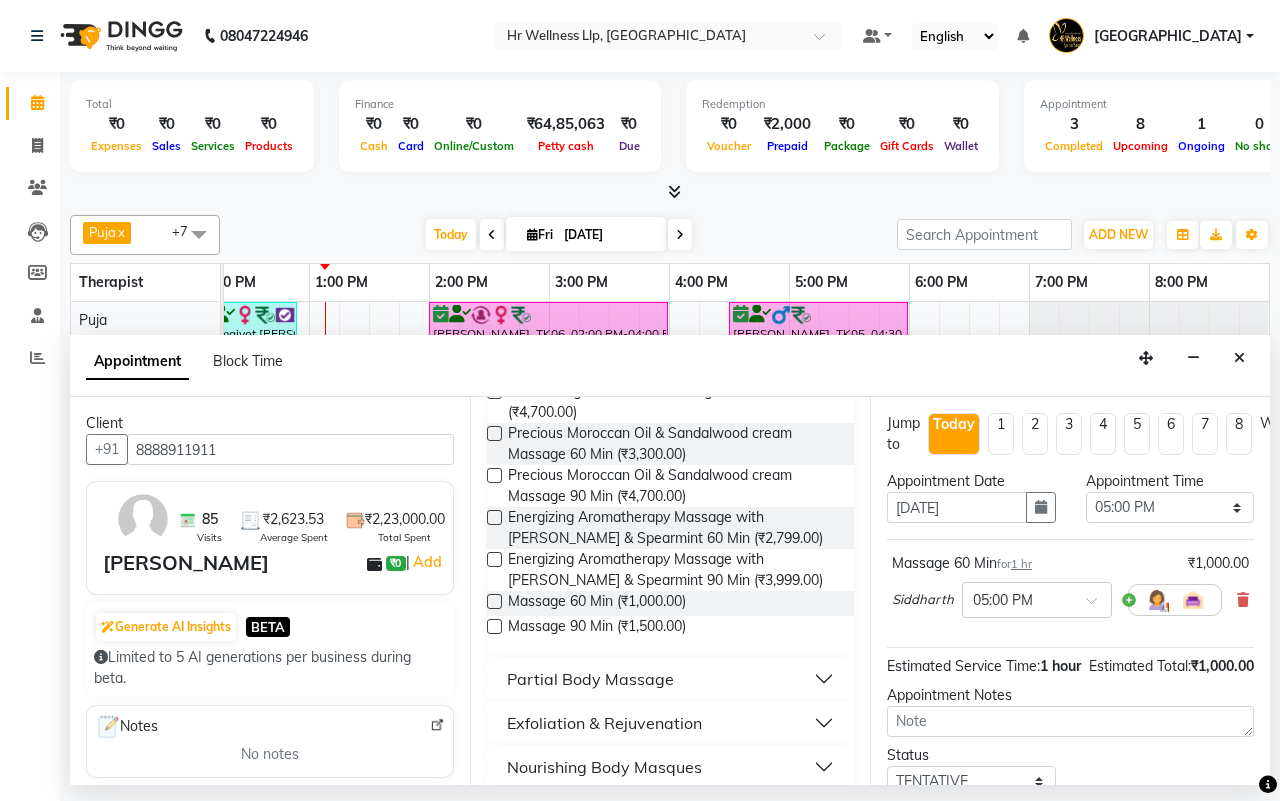 click at bounding box center (494, 601) 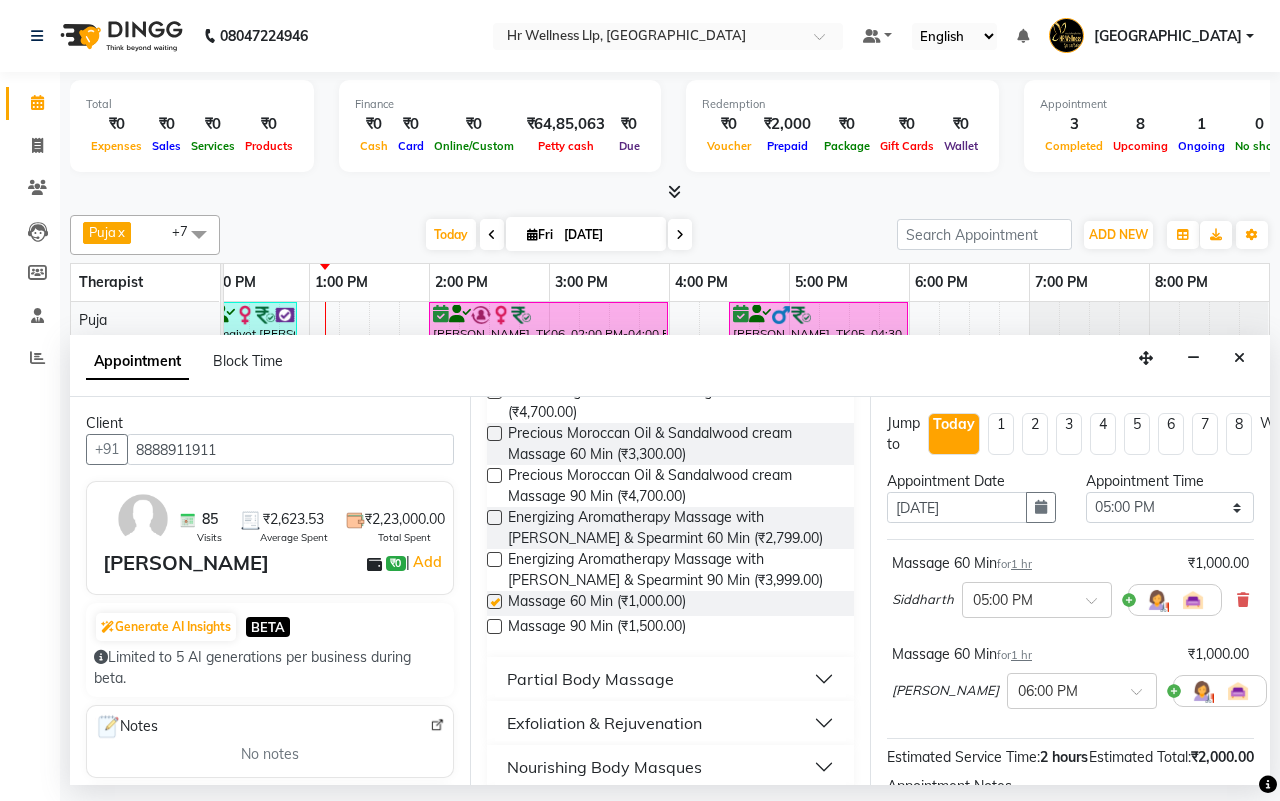 checkbox on "false" 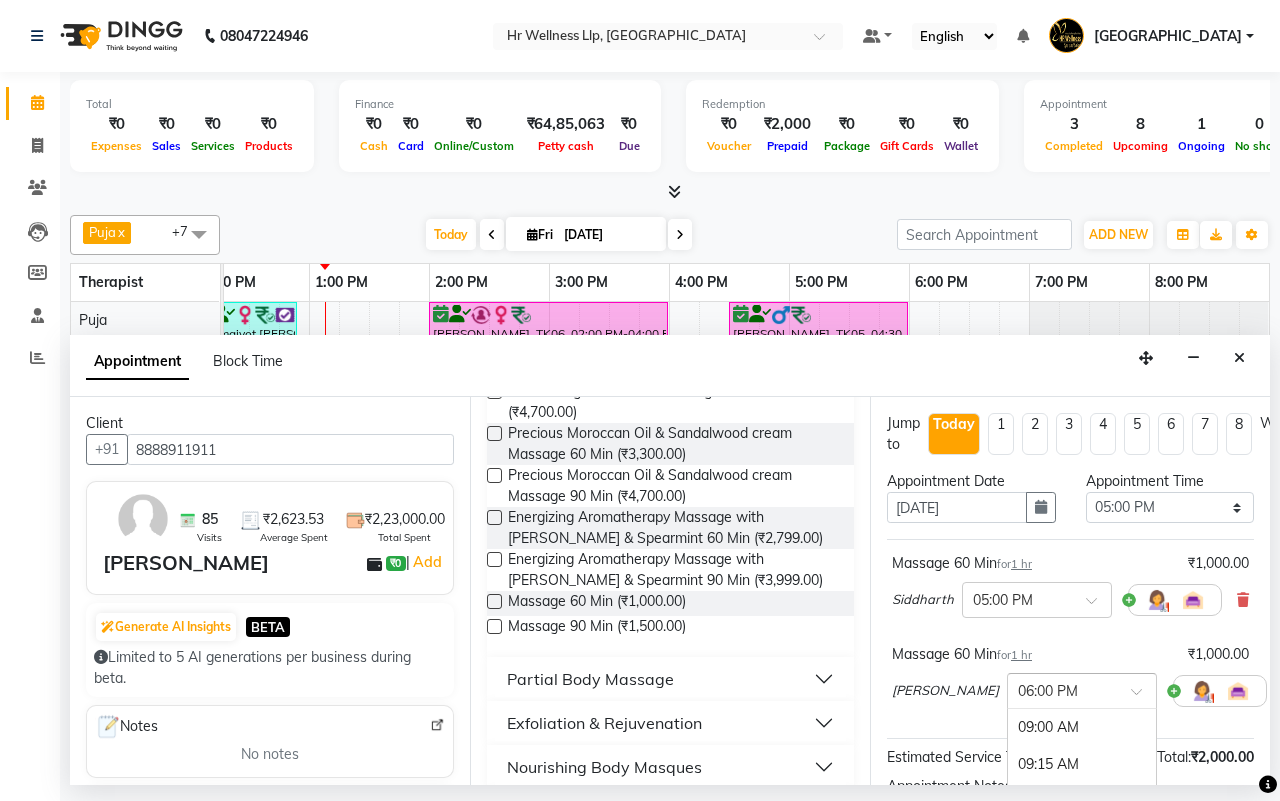 click at bounding box center [1143, 697] 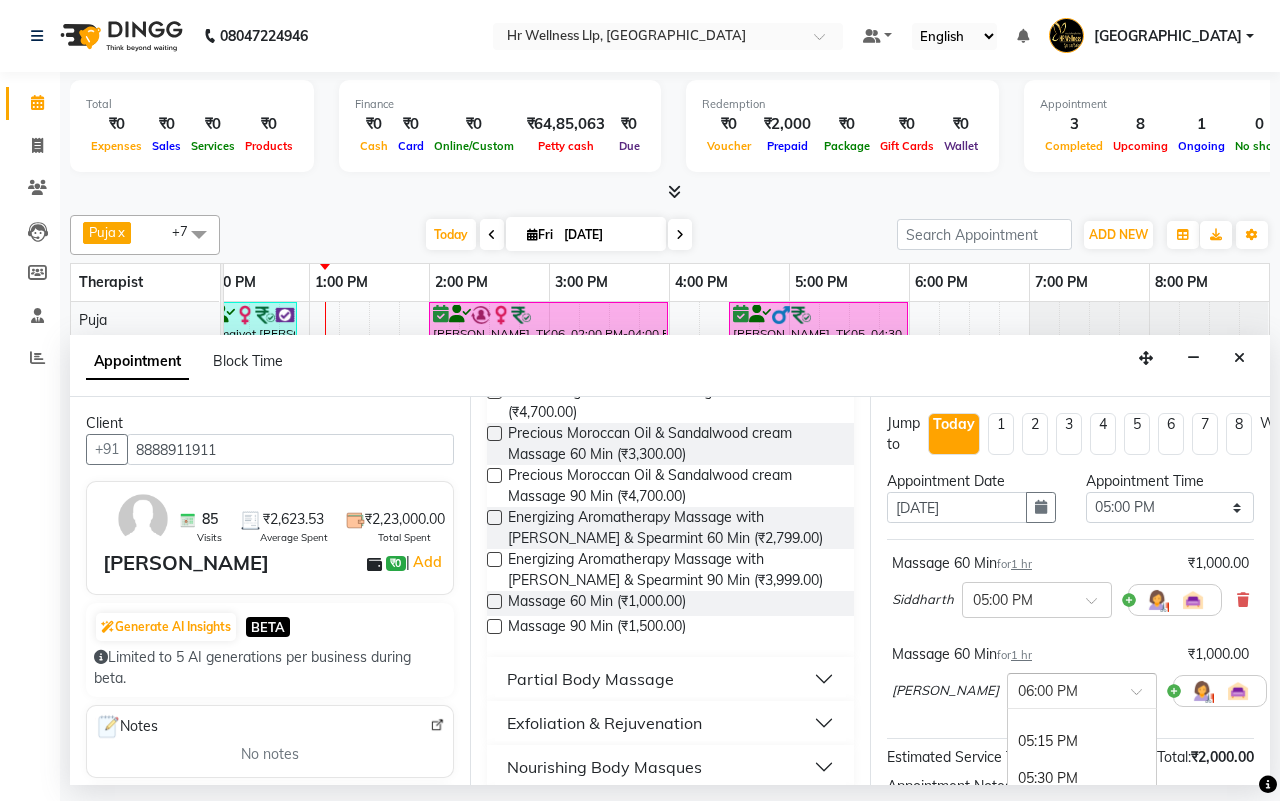 scroll, scrollTop: 1181, scrollLeft: 0, axis: vertical 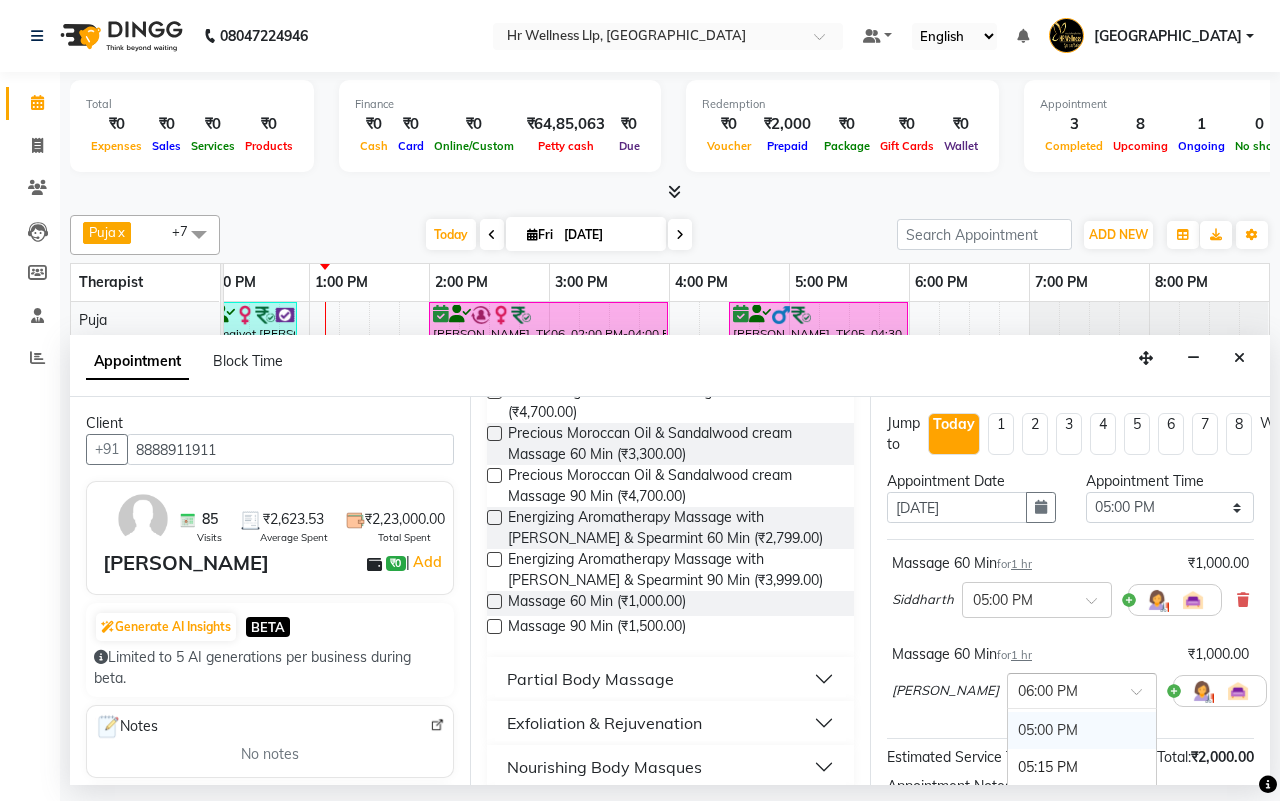 click on "05:00 PM" at bounding box center (1082, 730) 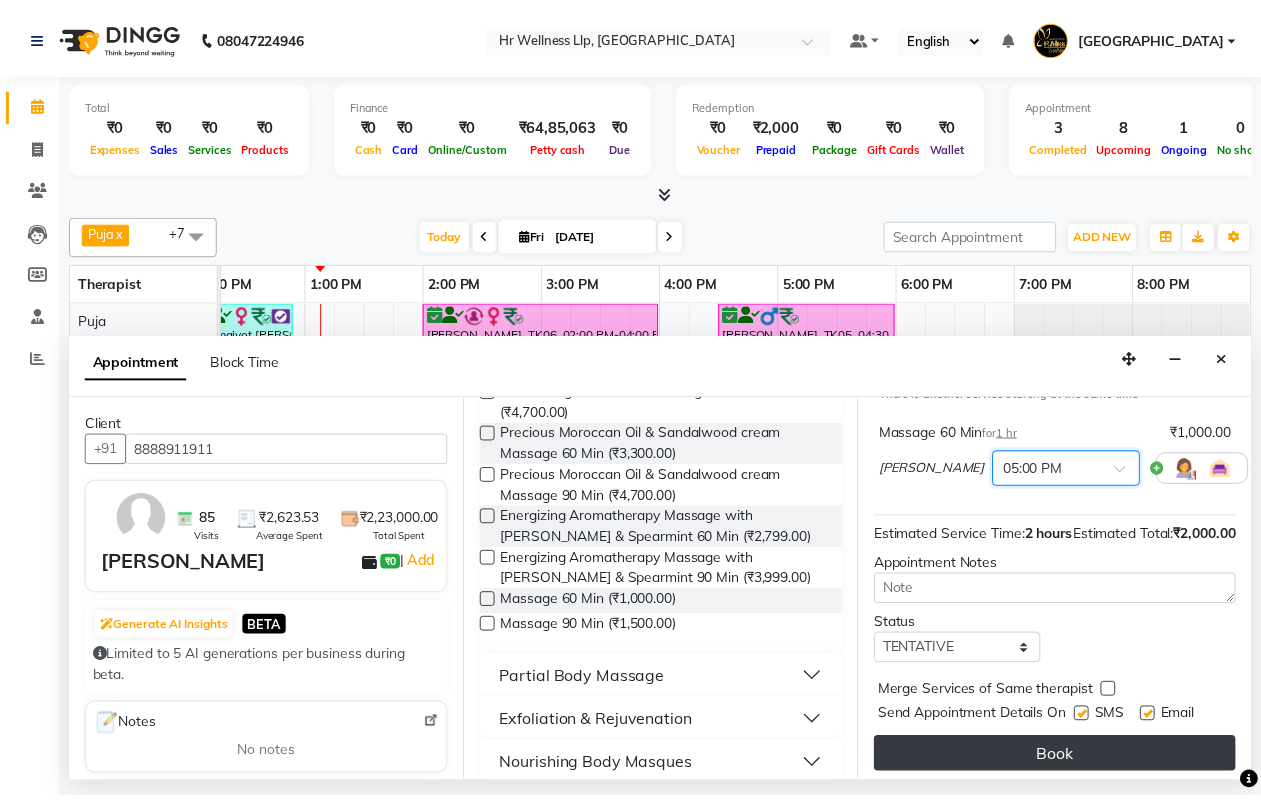 scroll, scrollTop: 291, scrollLeft: 0, axis: vertical 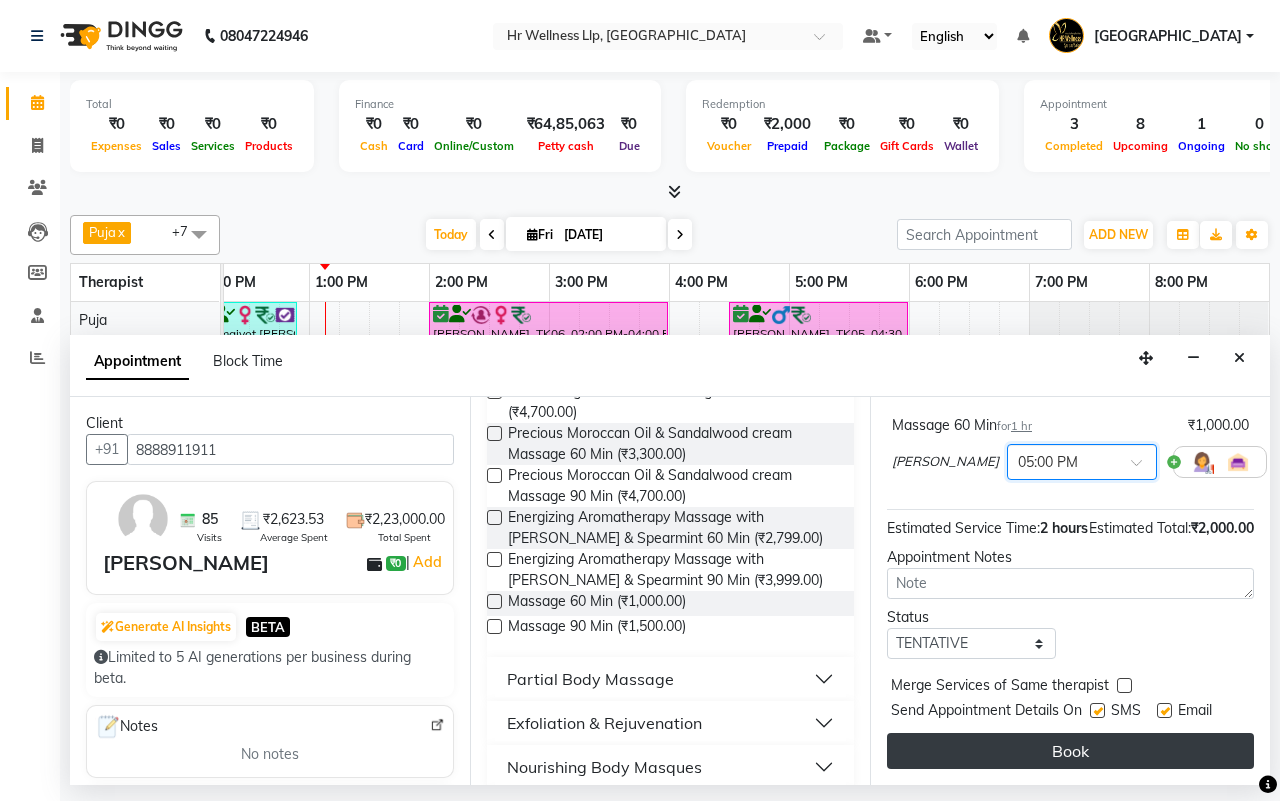 click on "Book" at bounding box center [1070, 751] 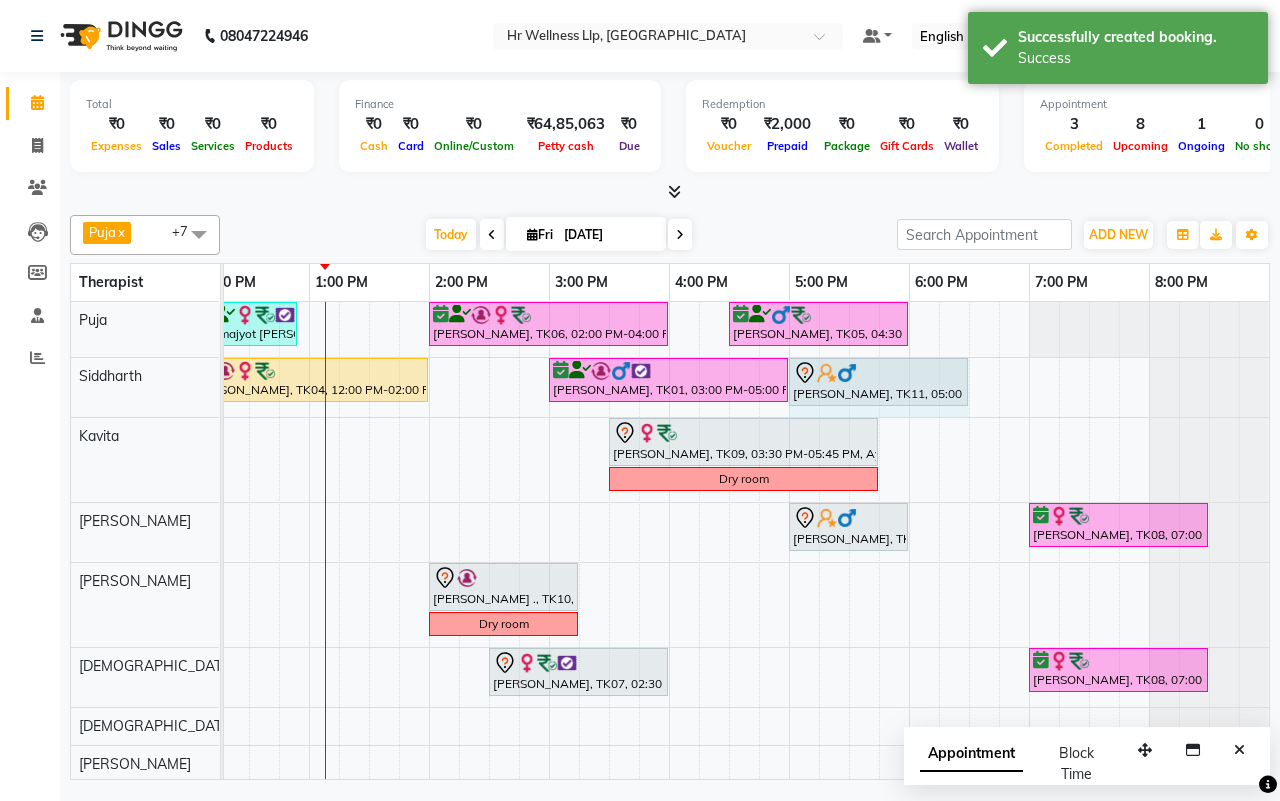 drag, startPoint x: 905, startPoint y: 370, endPoint x: 915, endPoint y: 371, distance: 10.049875 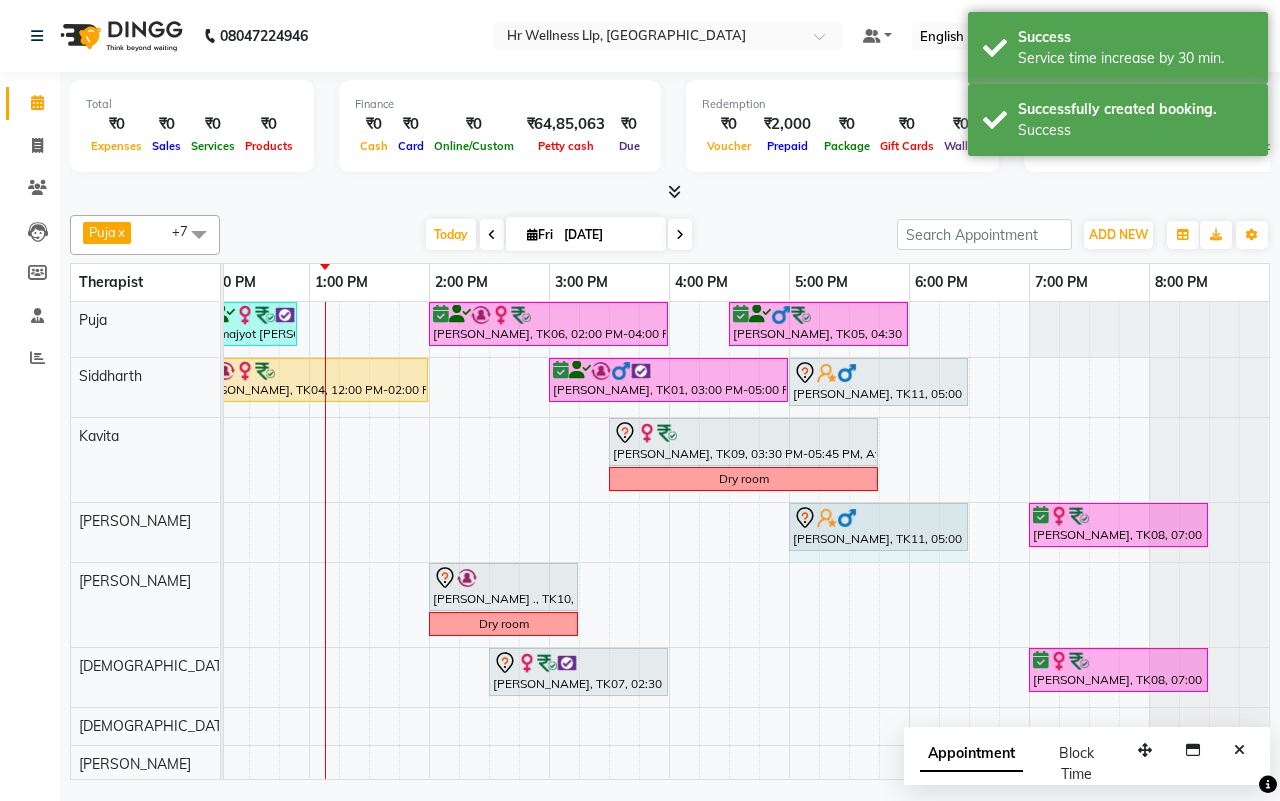 drag, startPoint x: 906, startPoint y: 511, endPoint x: 962, endPoint y: 513, distance: 56.0357 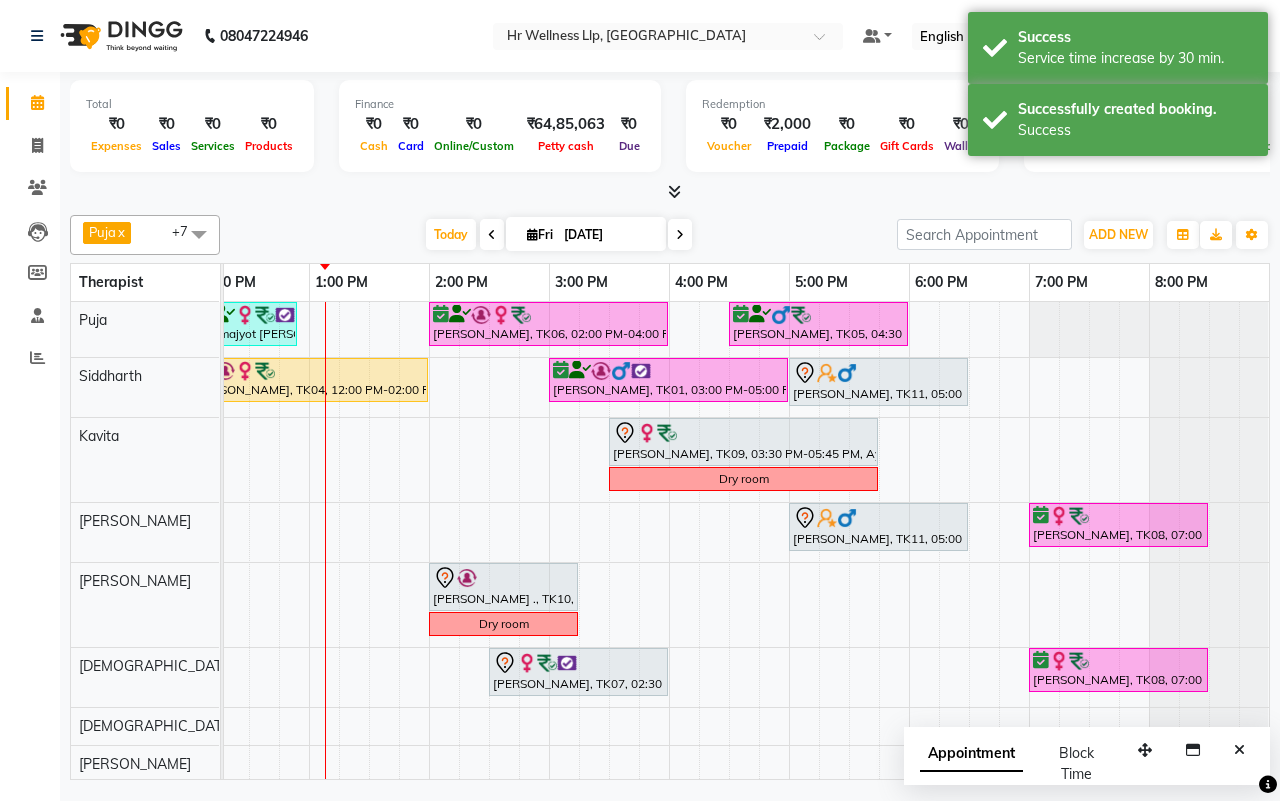 click on "[DATE]  [DATE]" at bounding box center [558, 235] 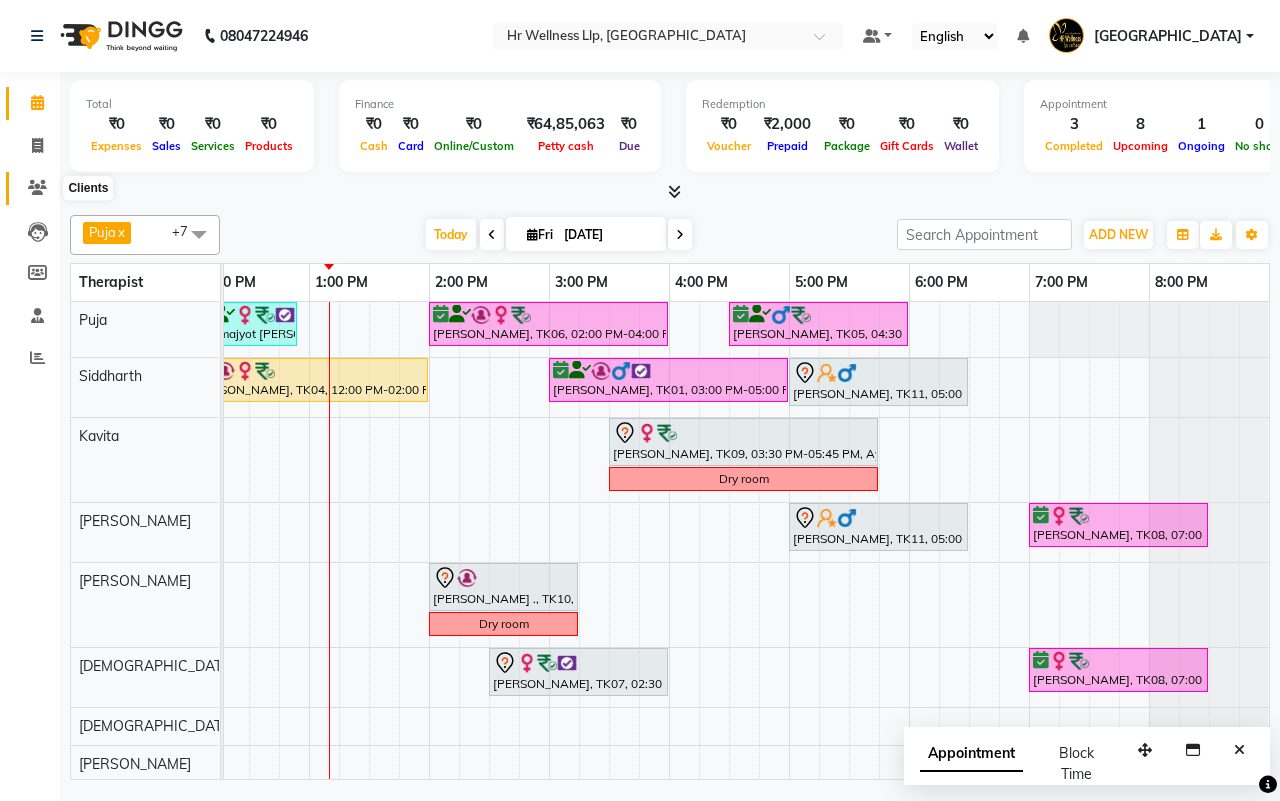 click 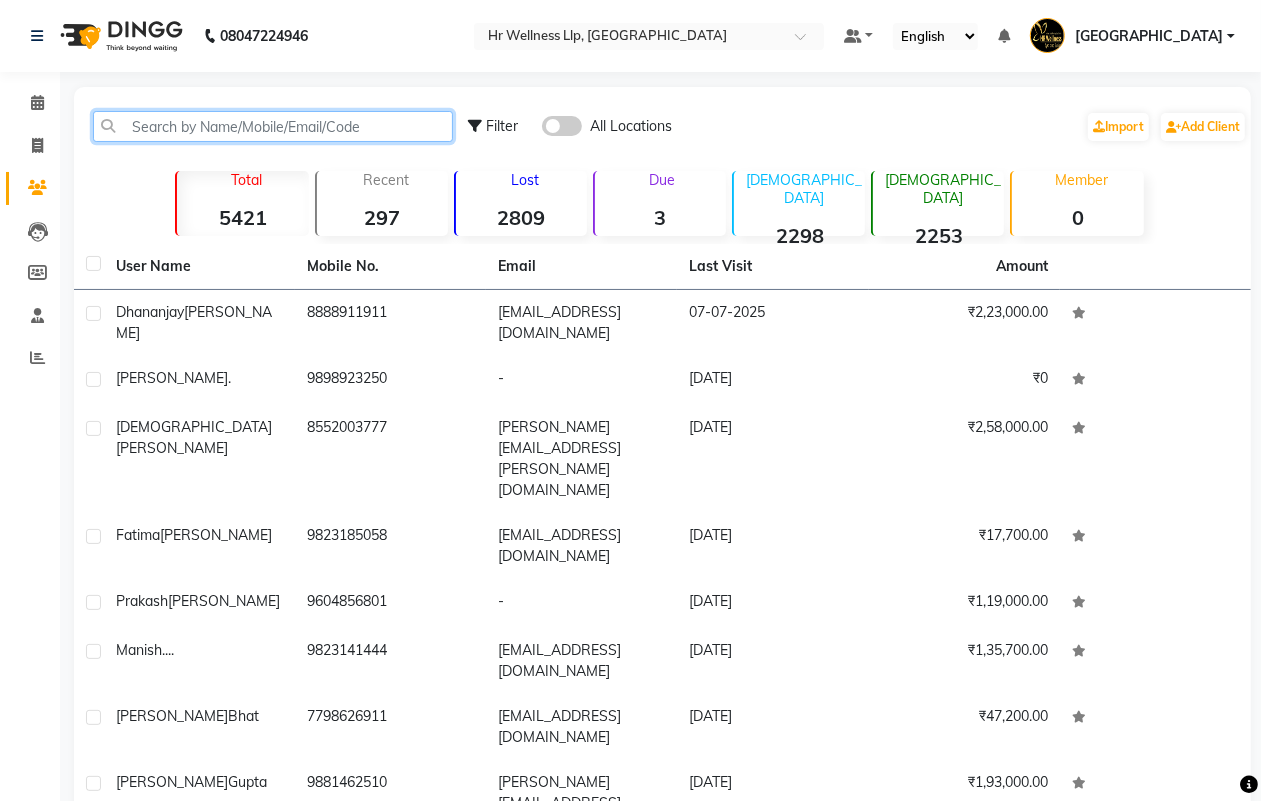 drag, startPoint x: 41, startPoint y: 183, endPoint x: 161, endPoint y: 125, distance: 133.28166 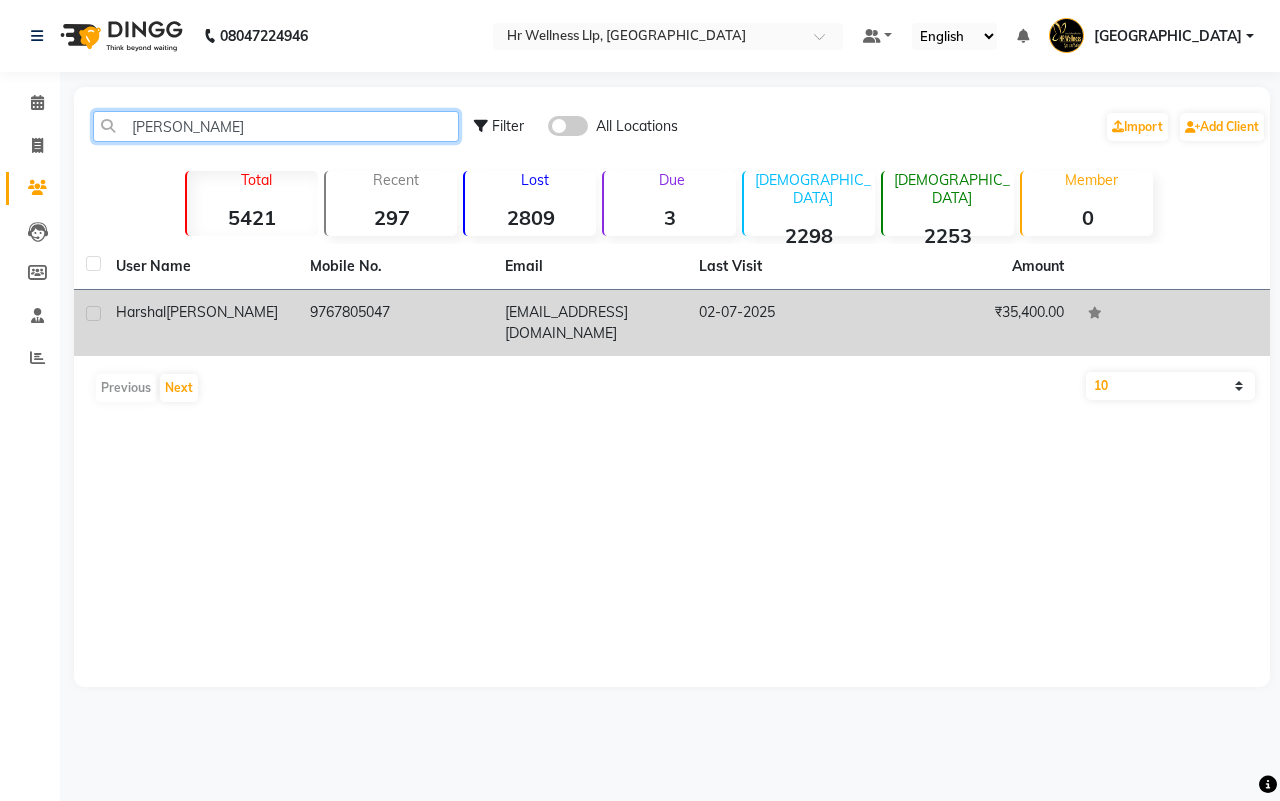 type on "chordiya" 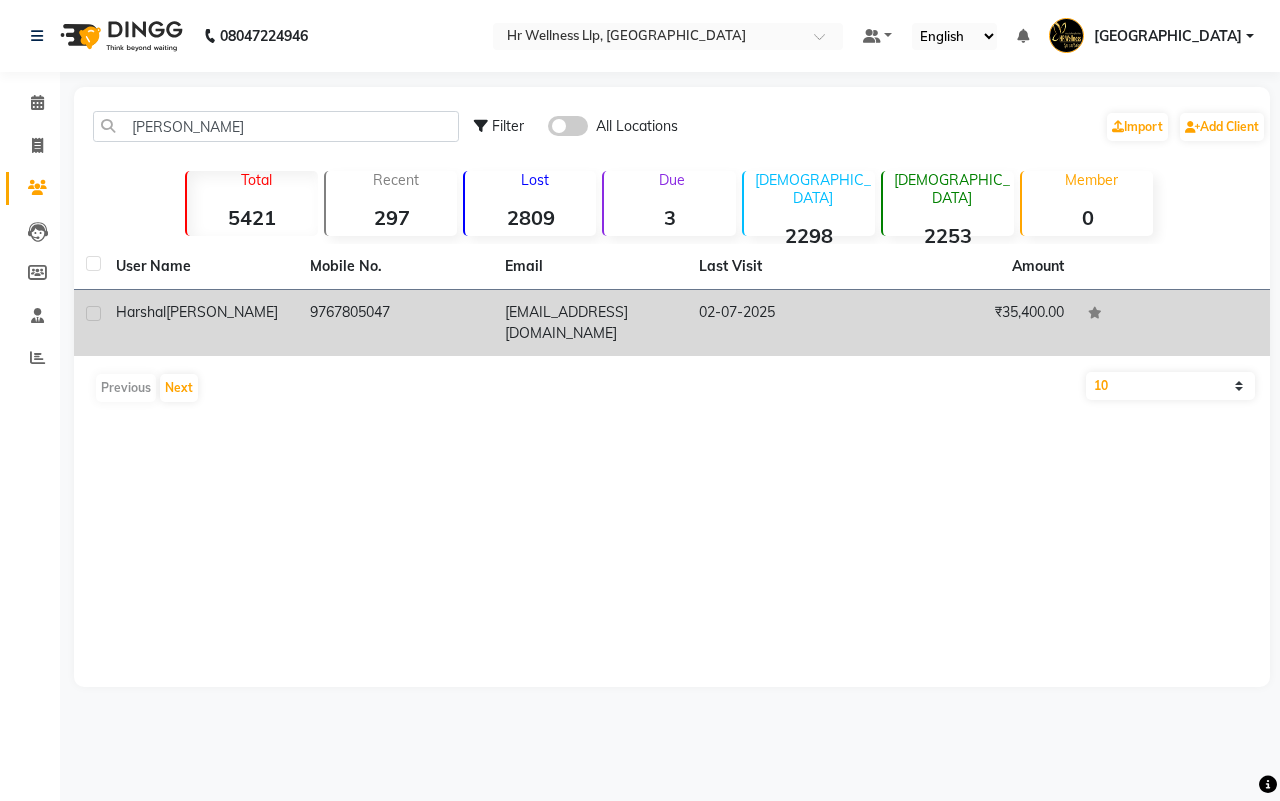 click on "c.harshal90@gmail.com" 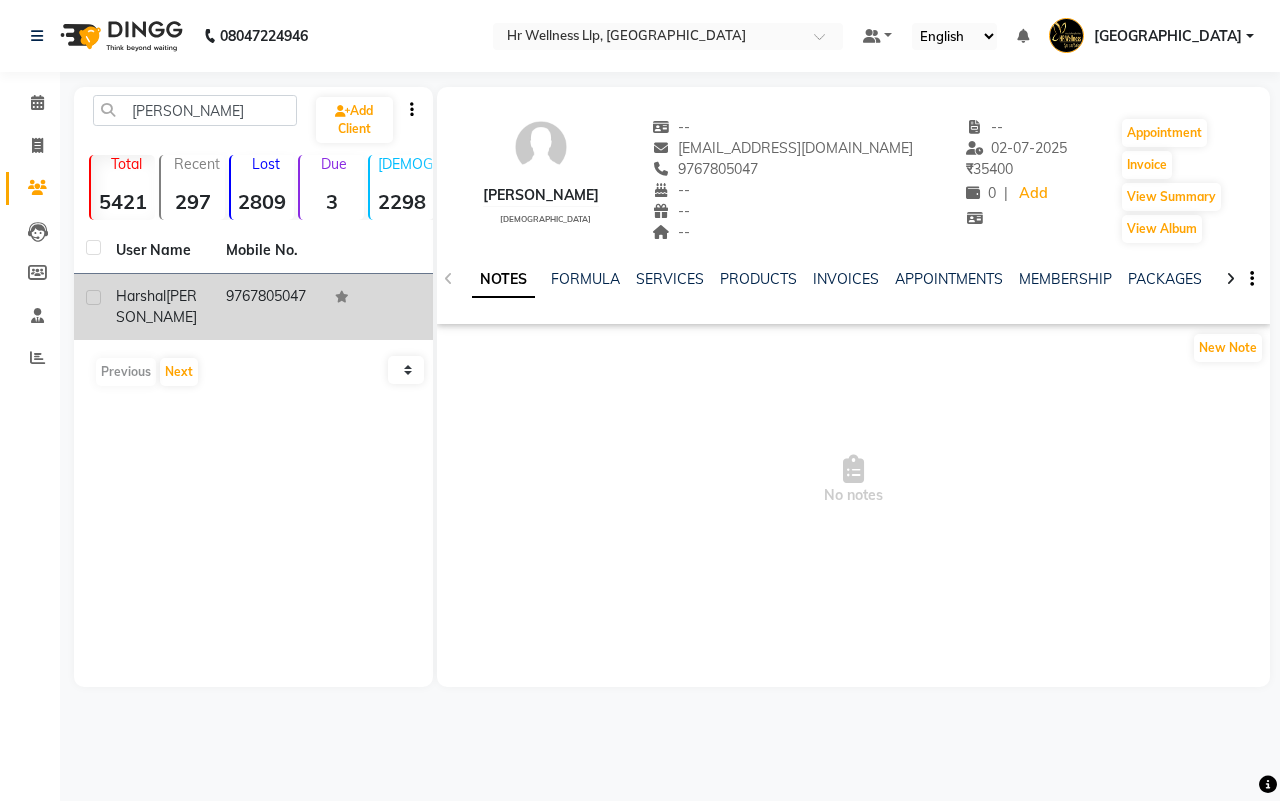 click 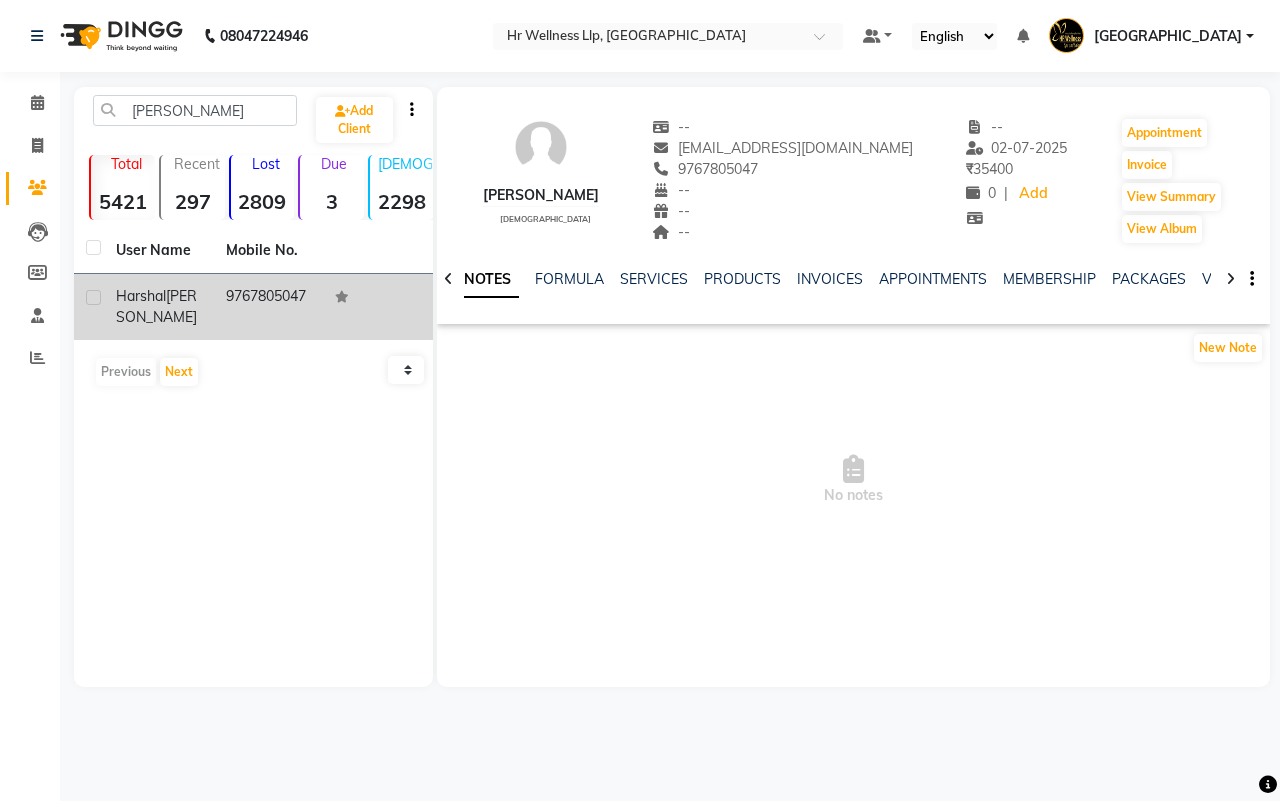 click 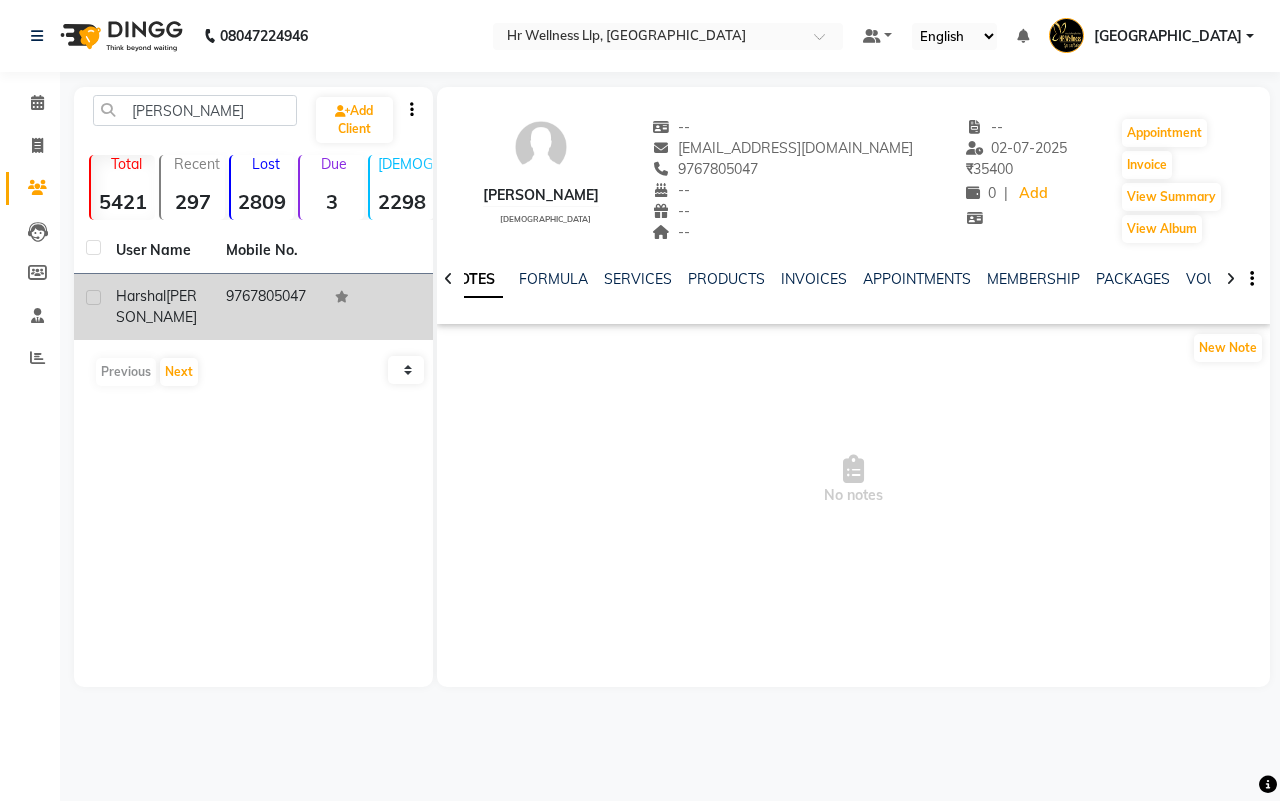 click 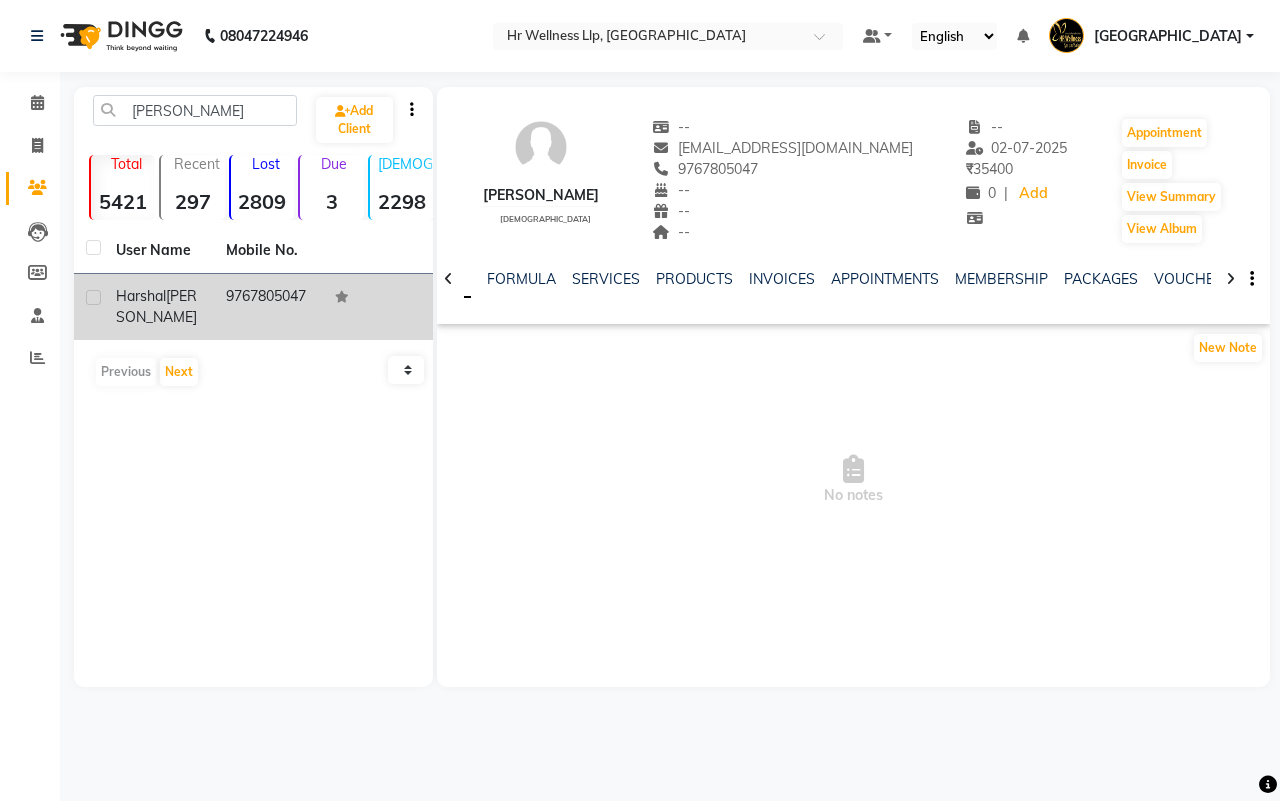 click 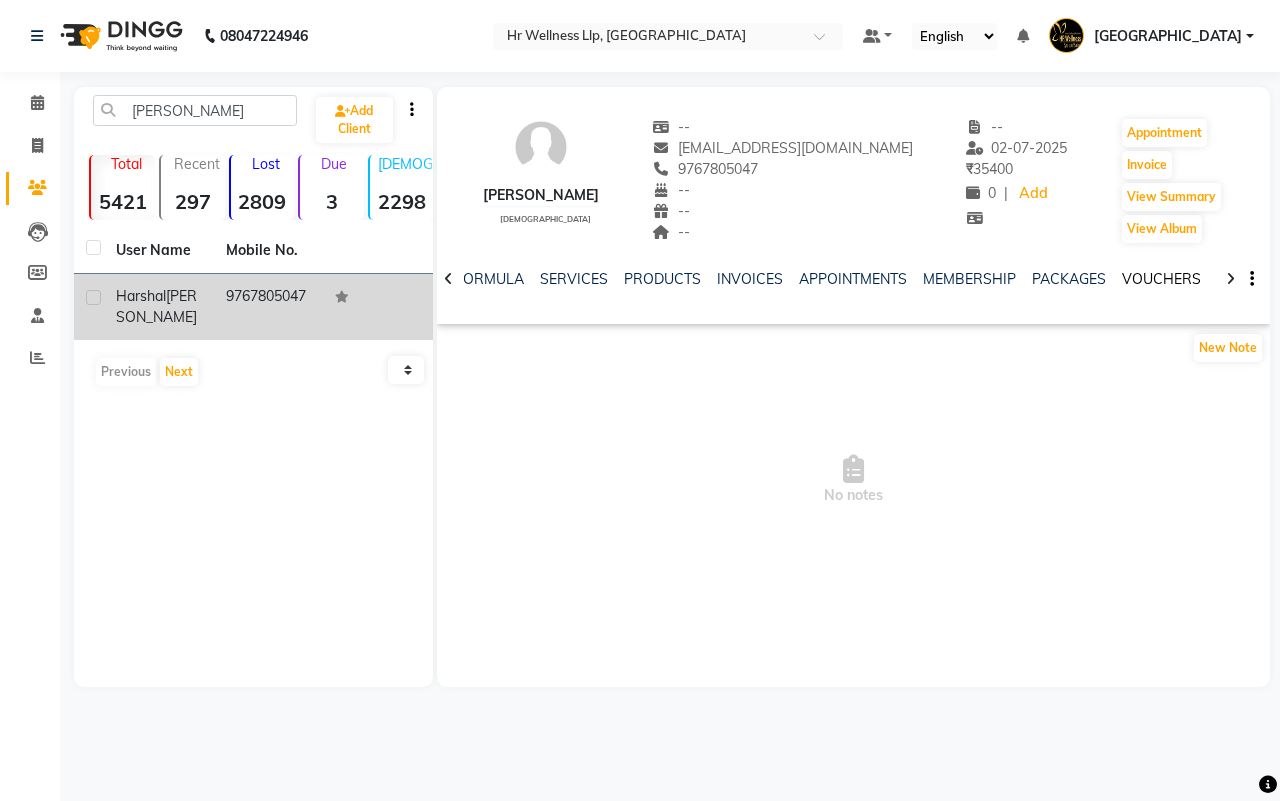 click on "VOUCHERS" 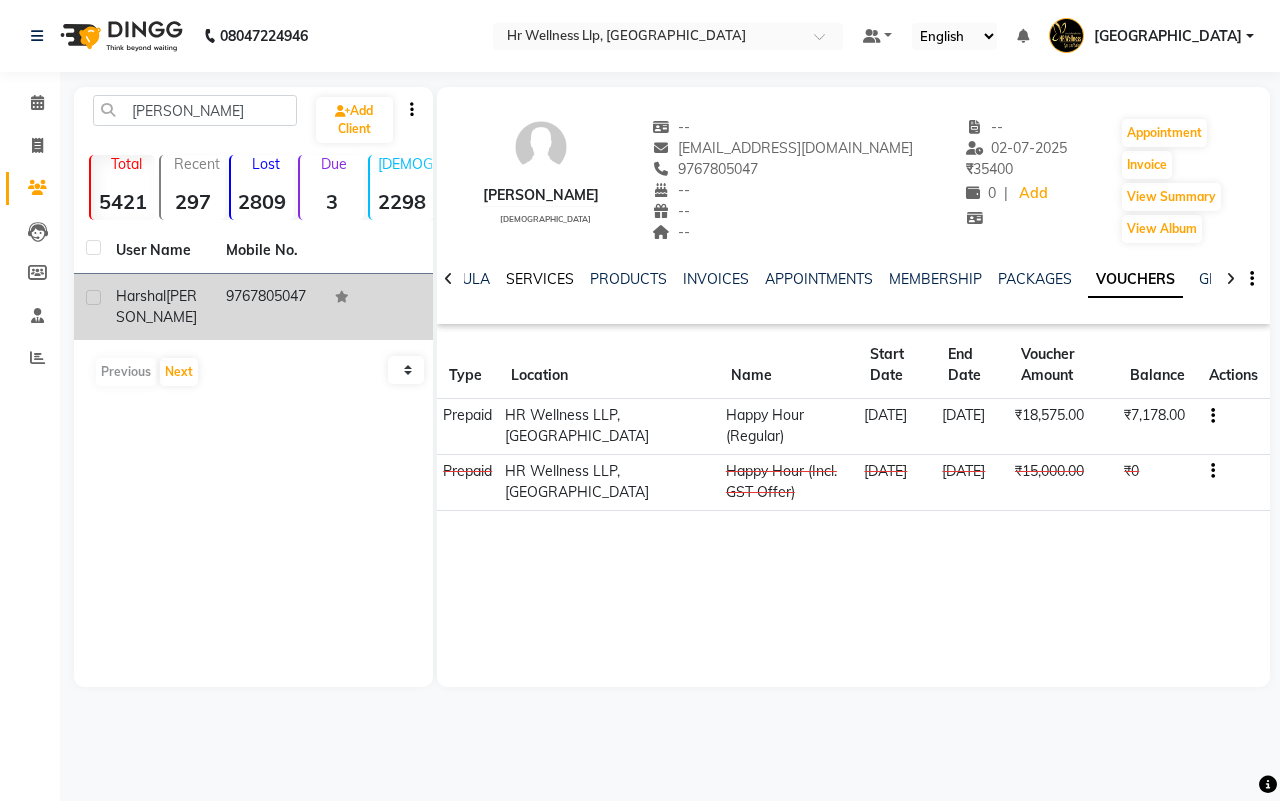 click on "SERVICES" 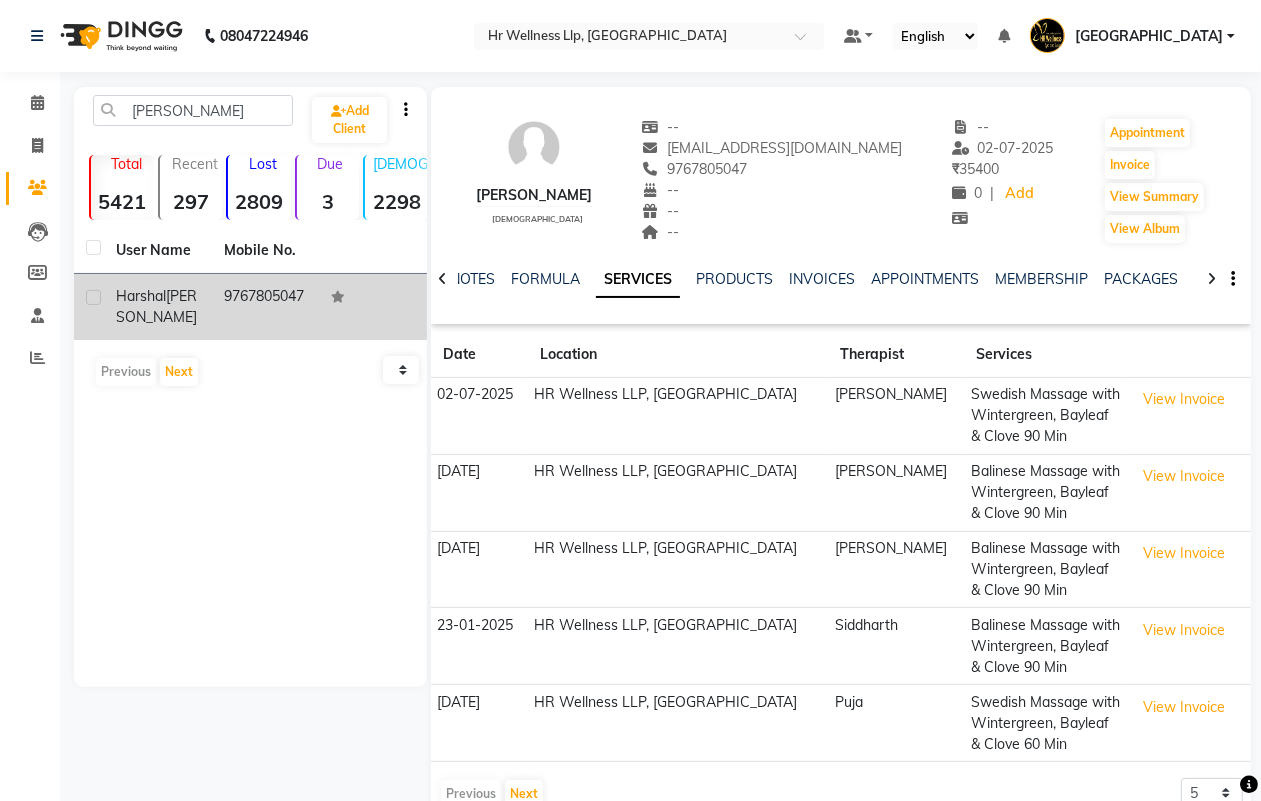 click 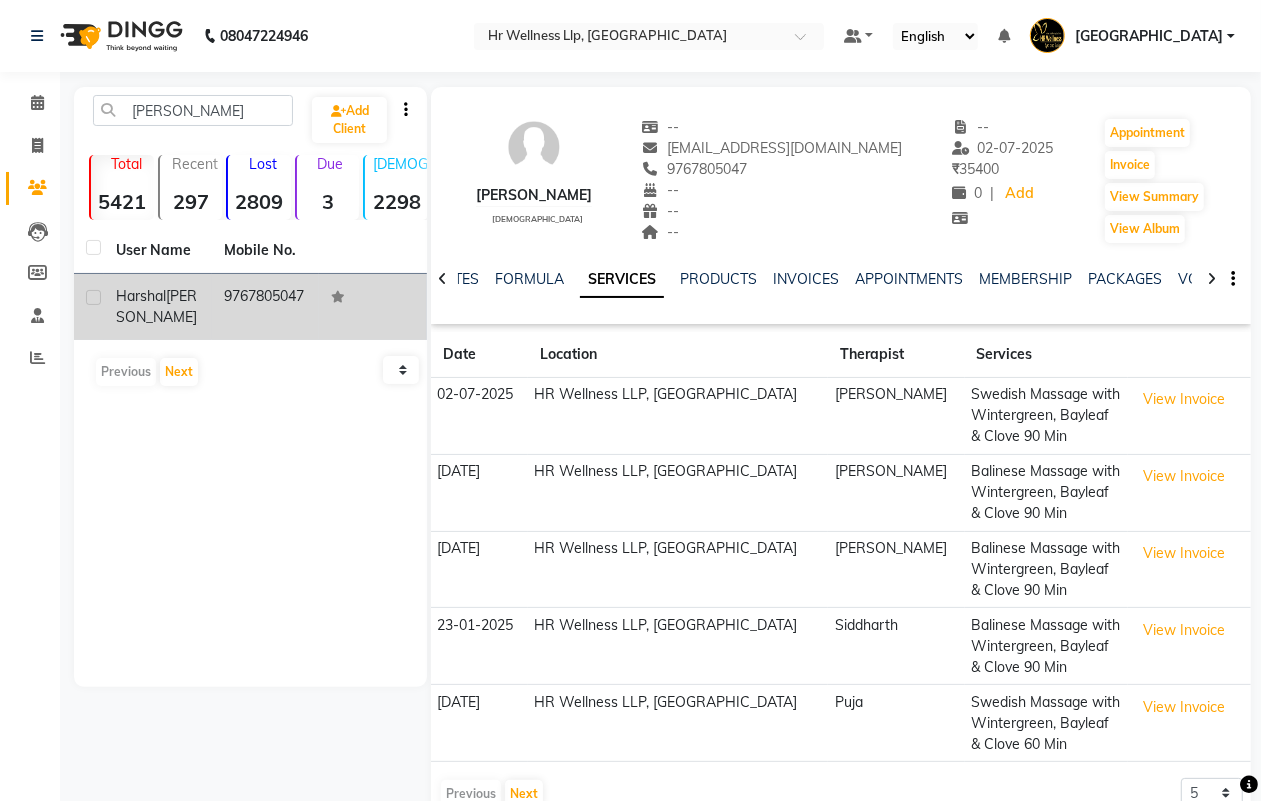 click 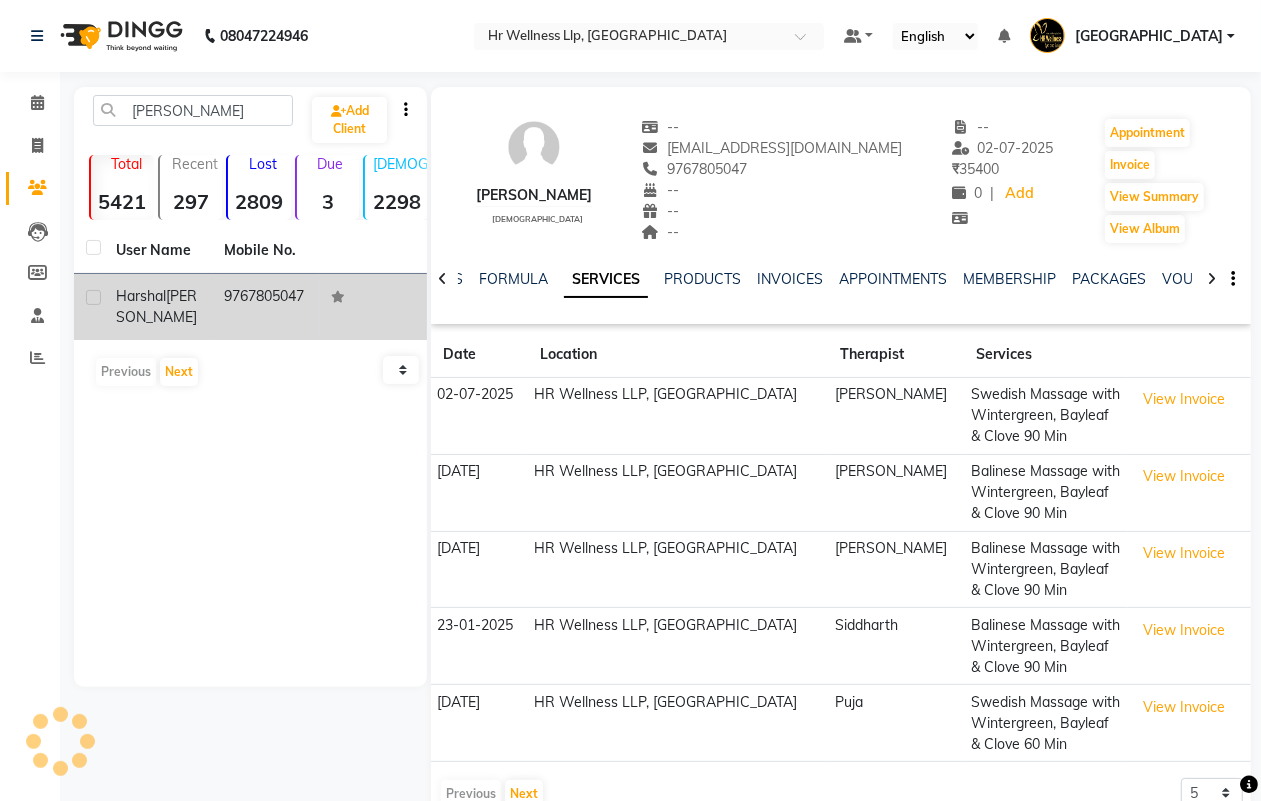 click 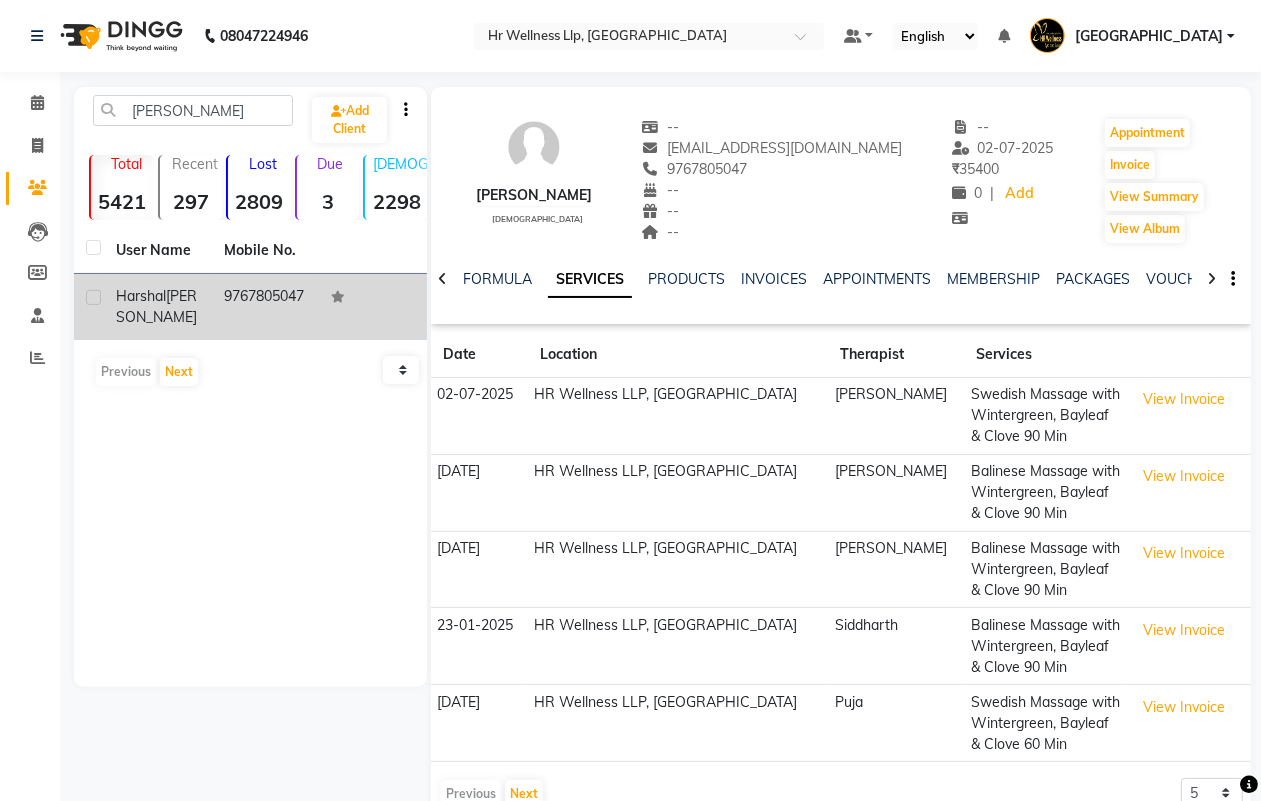 click 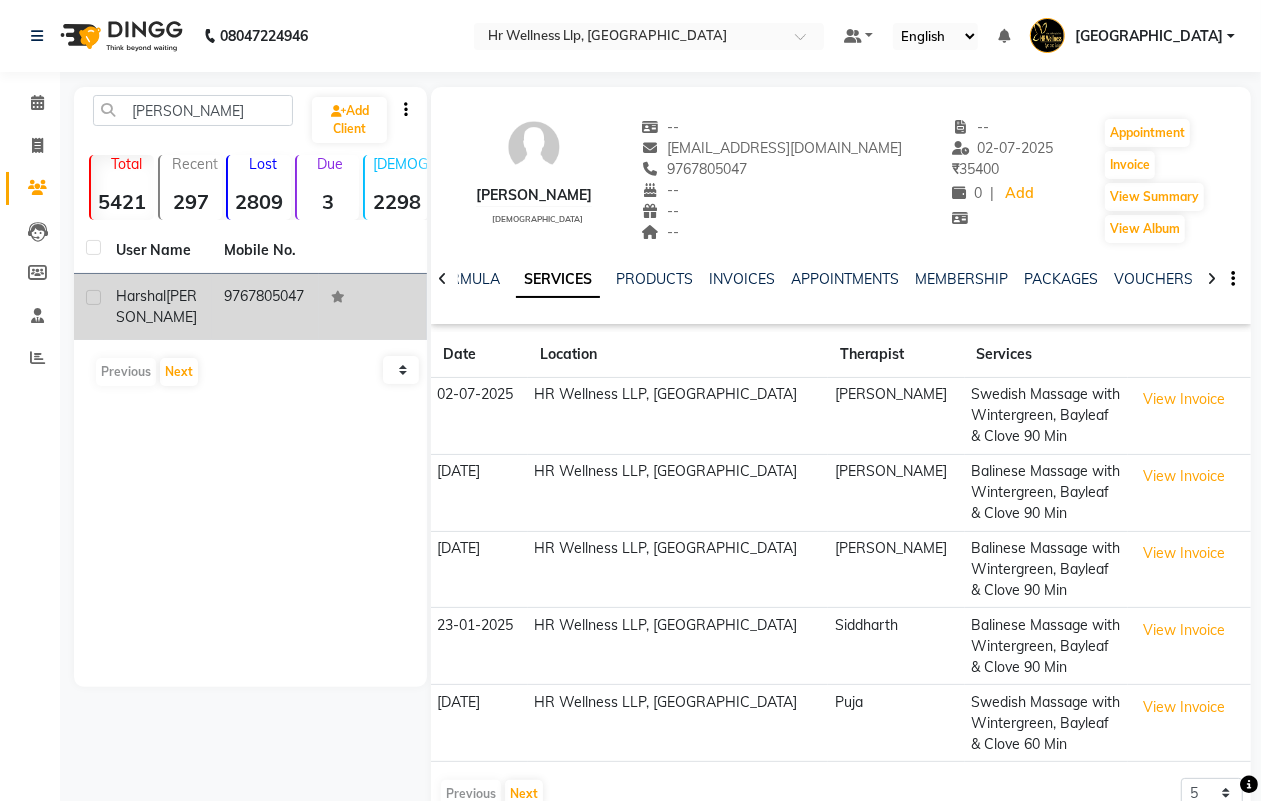 click 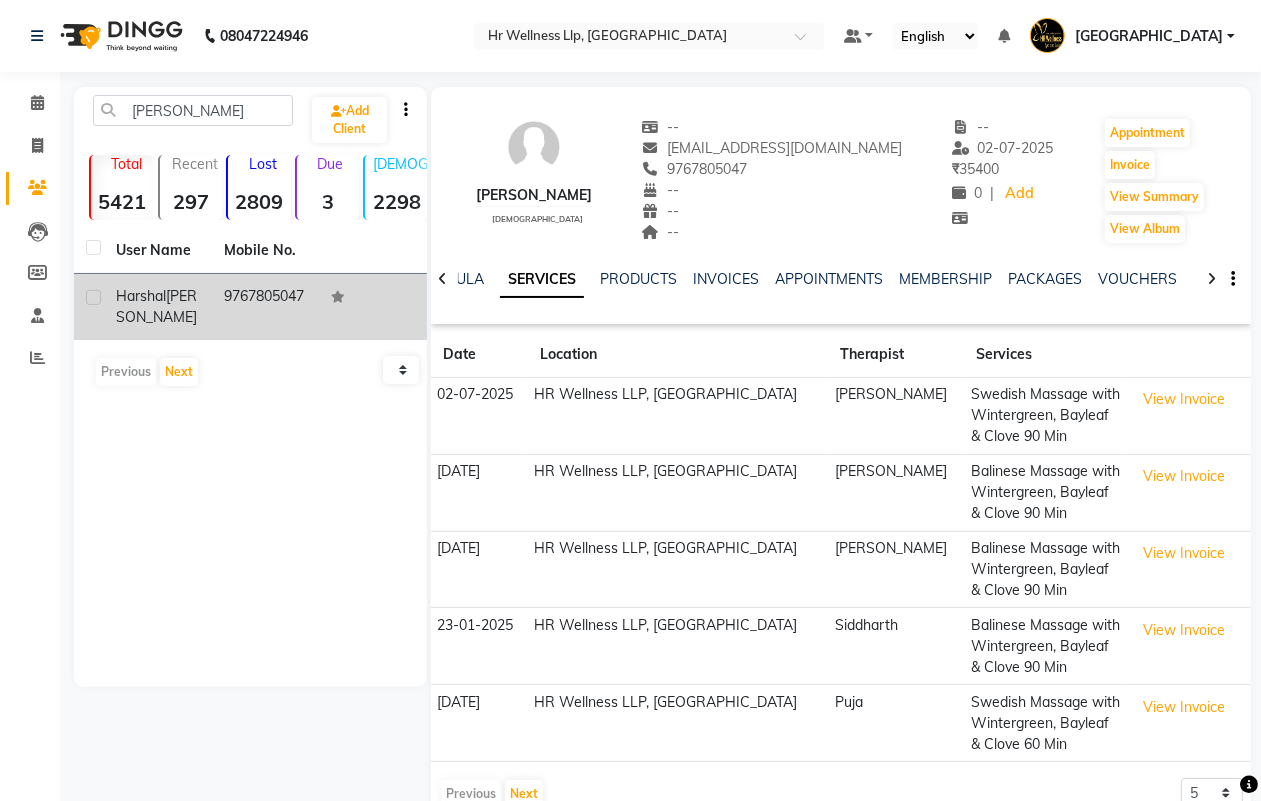 click 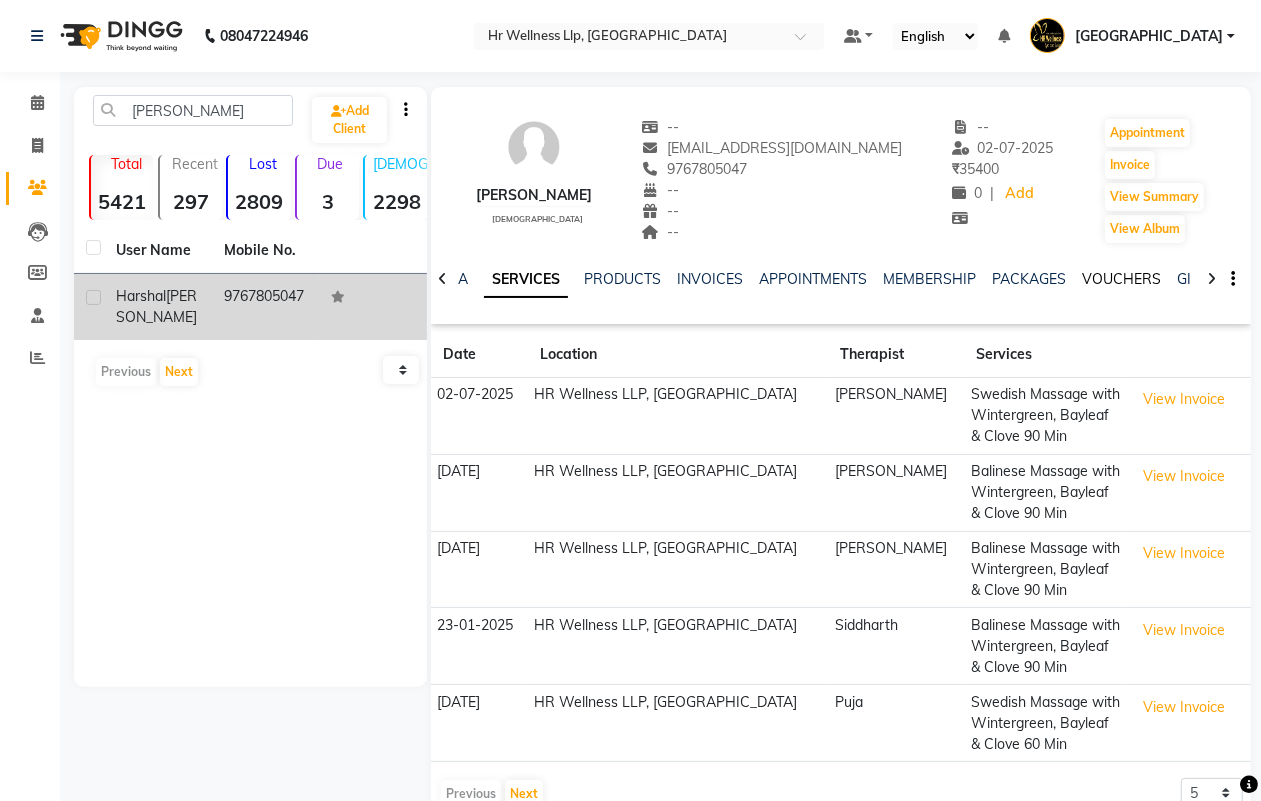 click on "VOUCHERS" 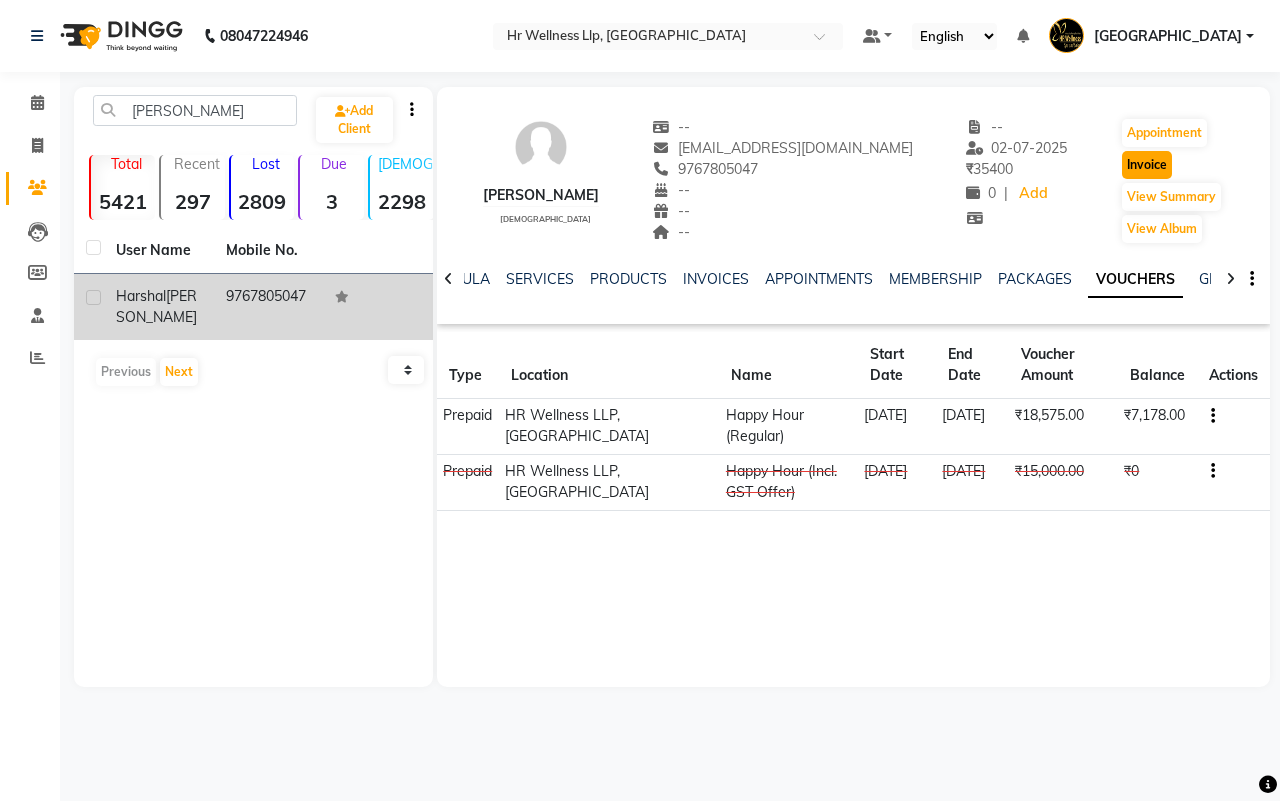 click on "Invoice" 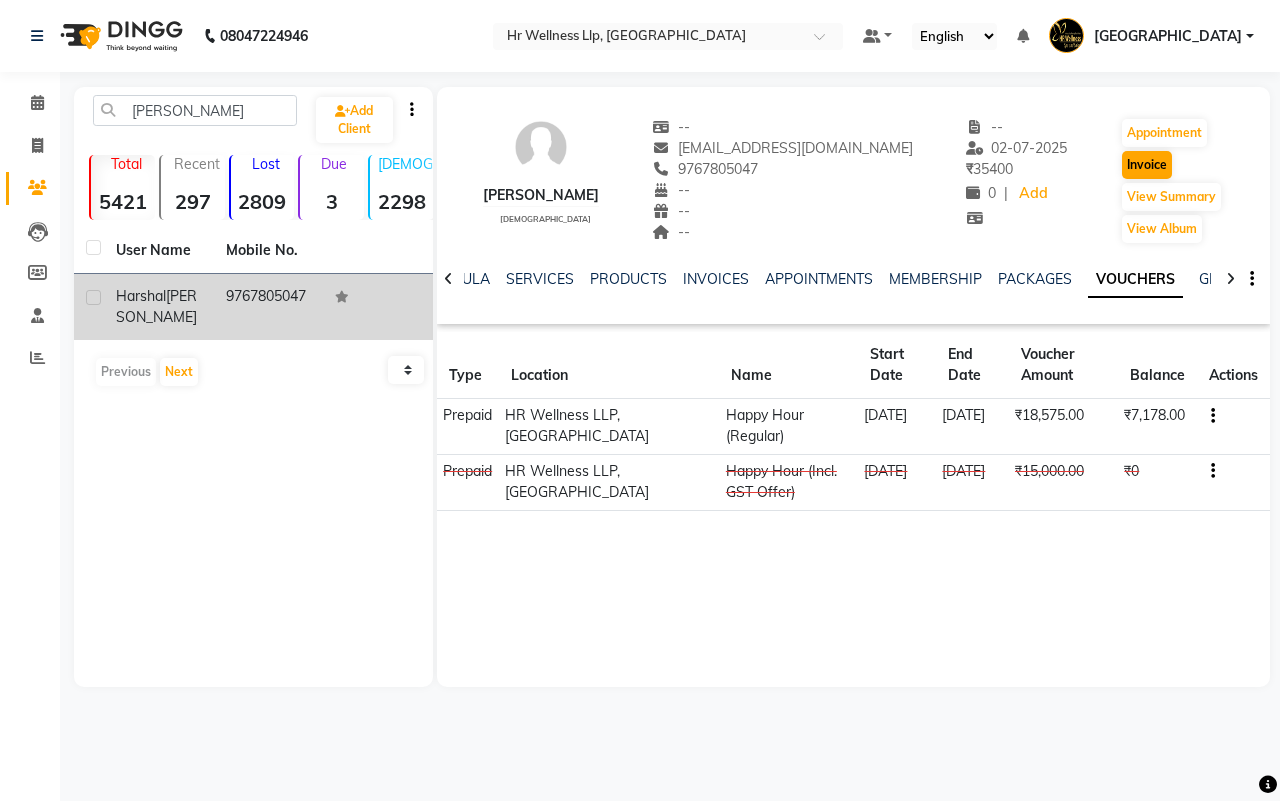 select on "service" 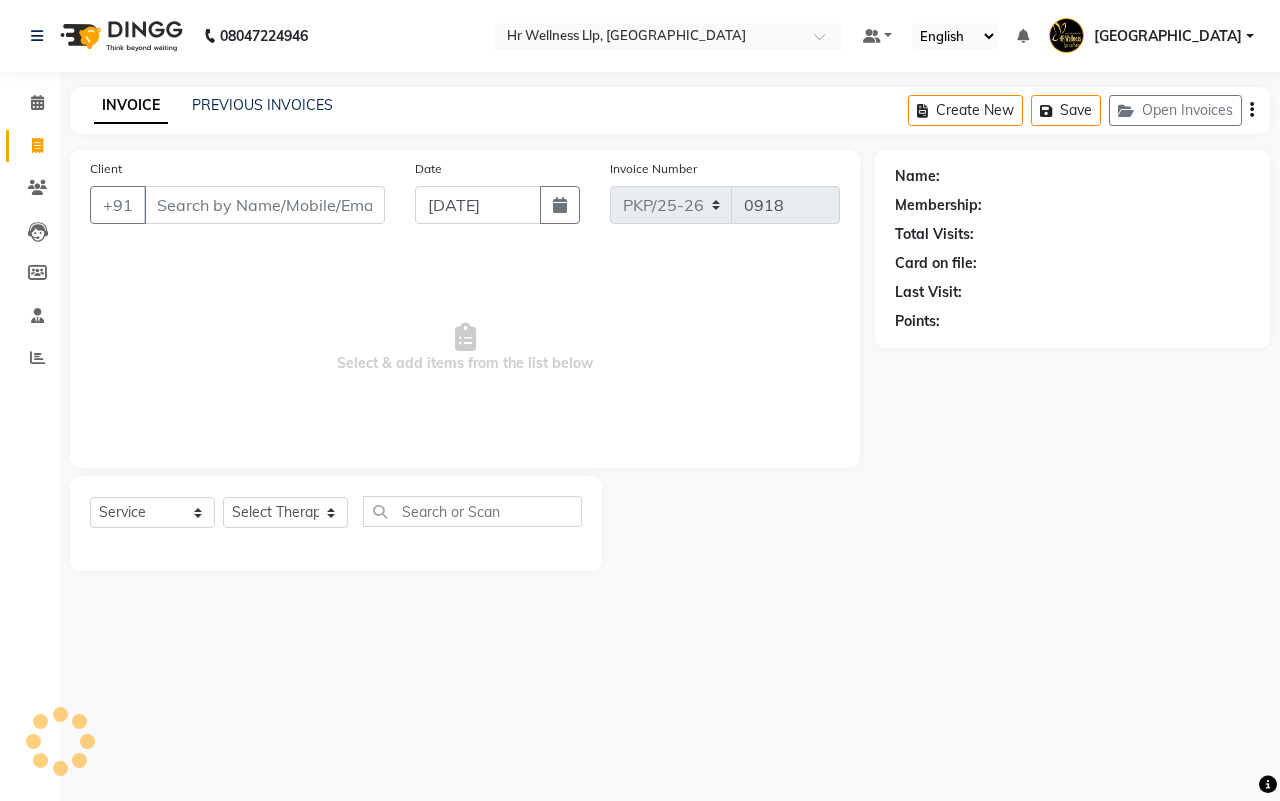 type on "9767805047" 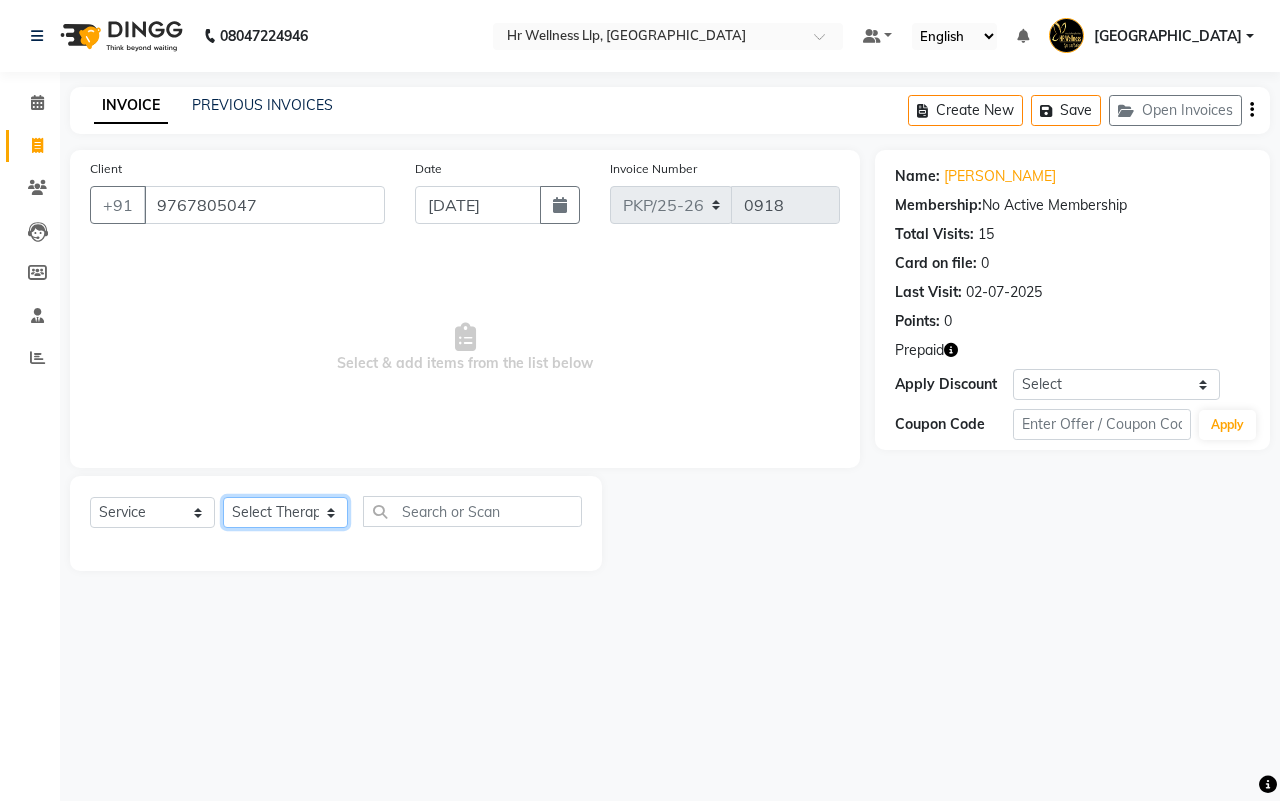 click on "Select Therapist Amar Agarwal Female waitlist Female waitlist 1 Hambirrao Mulik Jonathan Kajal Kavita Kevin Koregaon Park Linda Lucy Male waitlist Preeti Puja Rupa Sharad Bhil Siddharth" 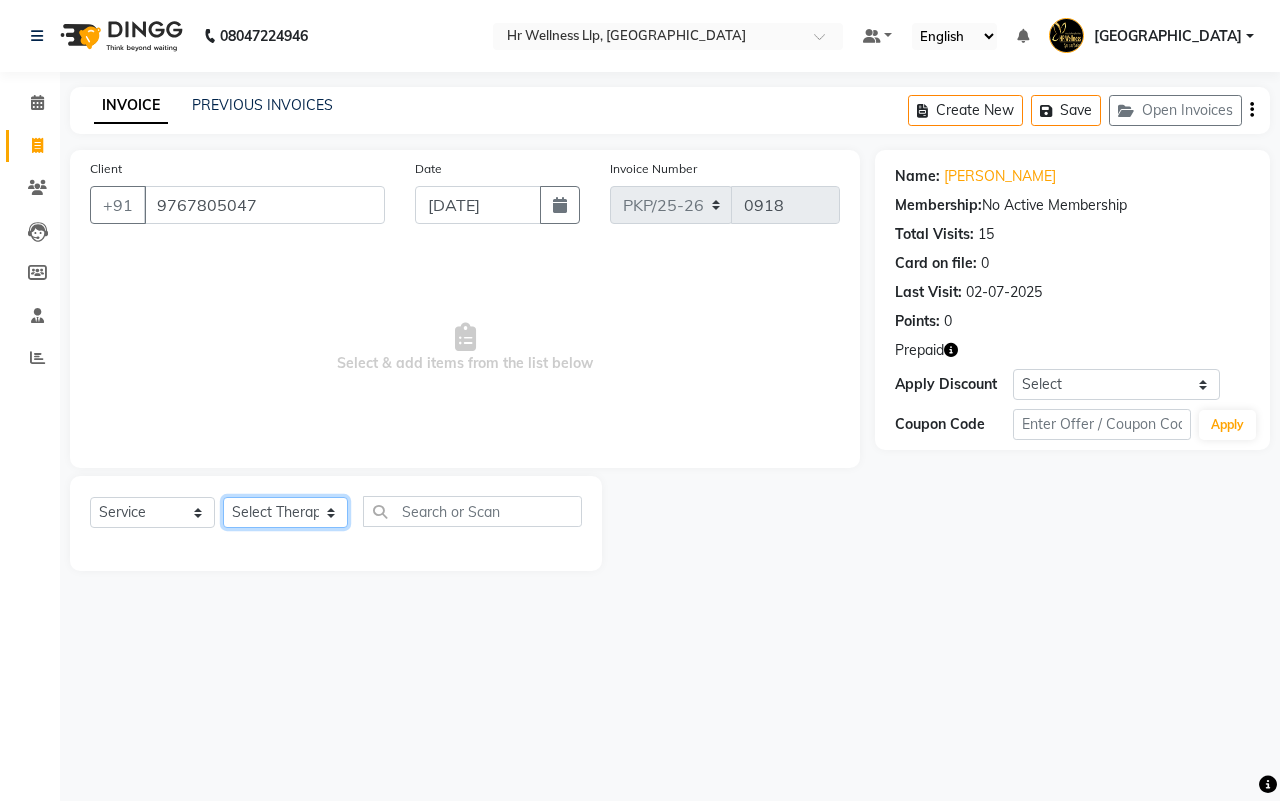 select on "20273" 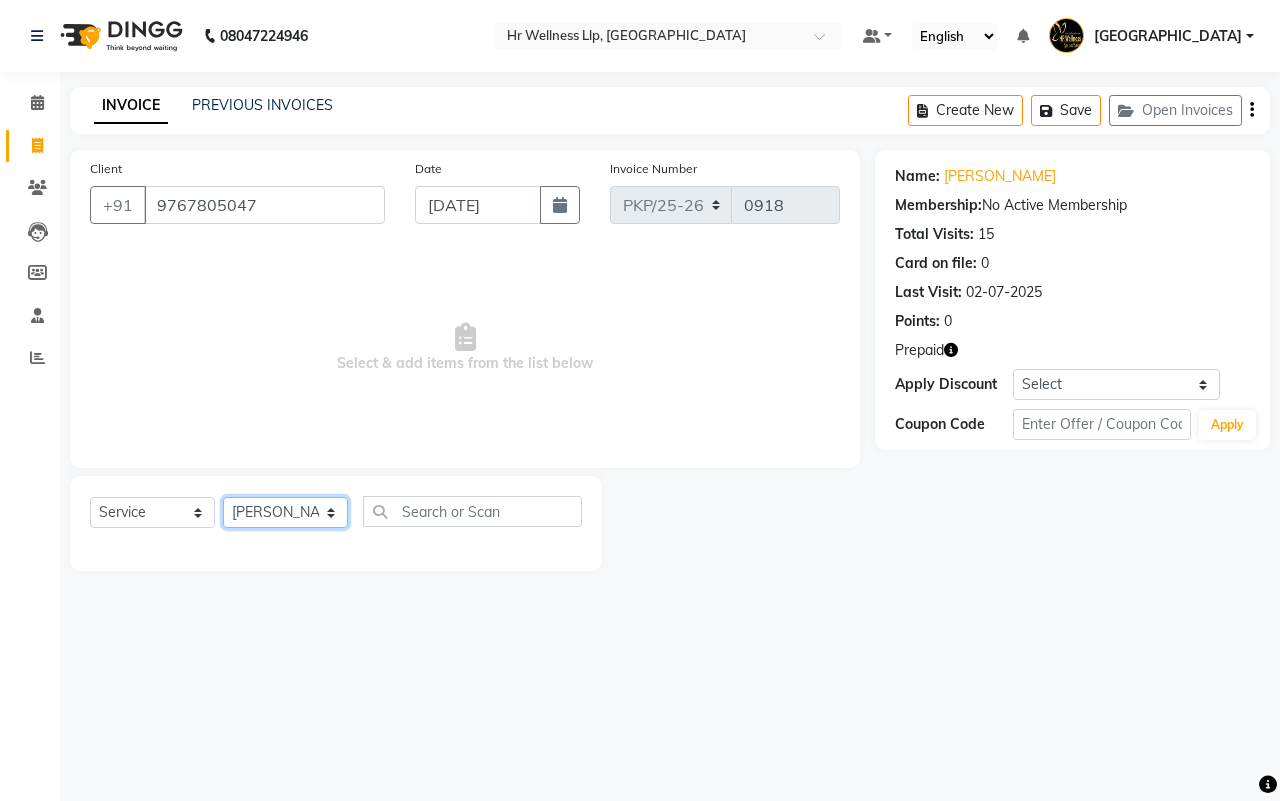click on "Select Therapist Amar Agarwal Female waitlist Female waitlist 1 Hambirrao Mulik Jonathan Kajal Kavita Kevin Koregaon Park Linda Lucy Male waitlist Preeti Puja Rupa Sharad Bhil Siddharth" 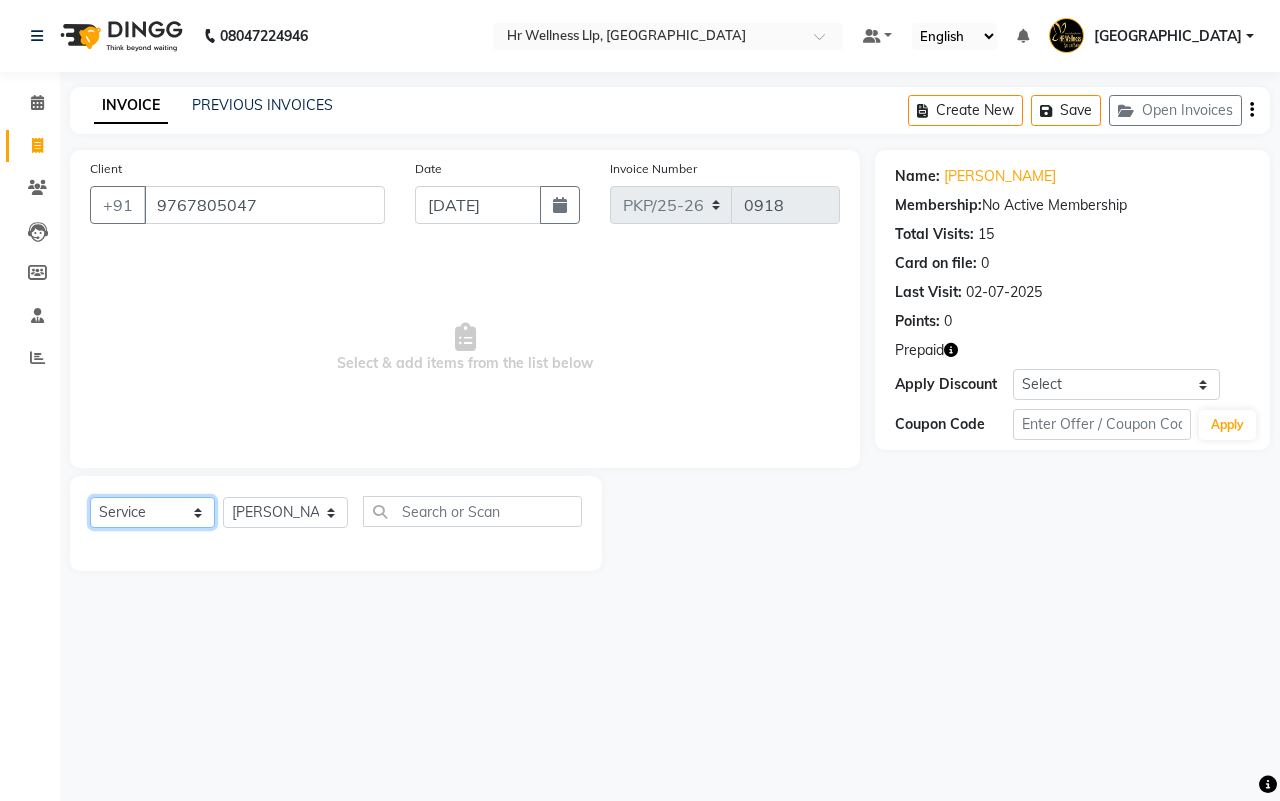 click on "Select  Service  Product  Membership  Package Voucher Prepaid Gift Card" 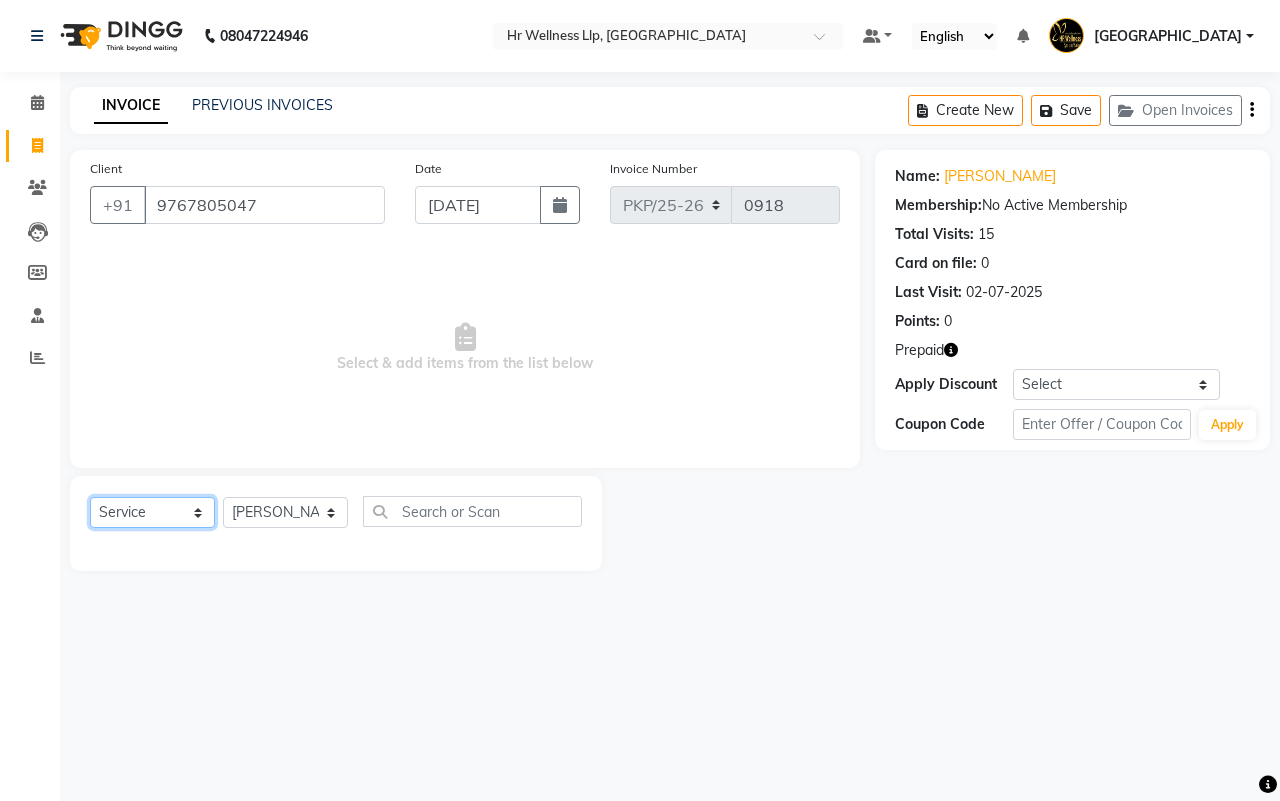 select on "P" 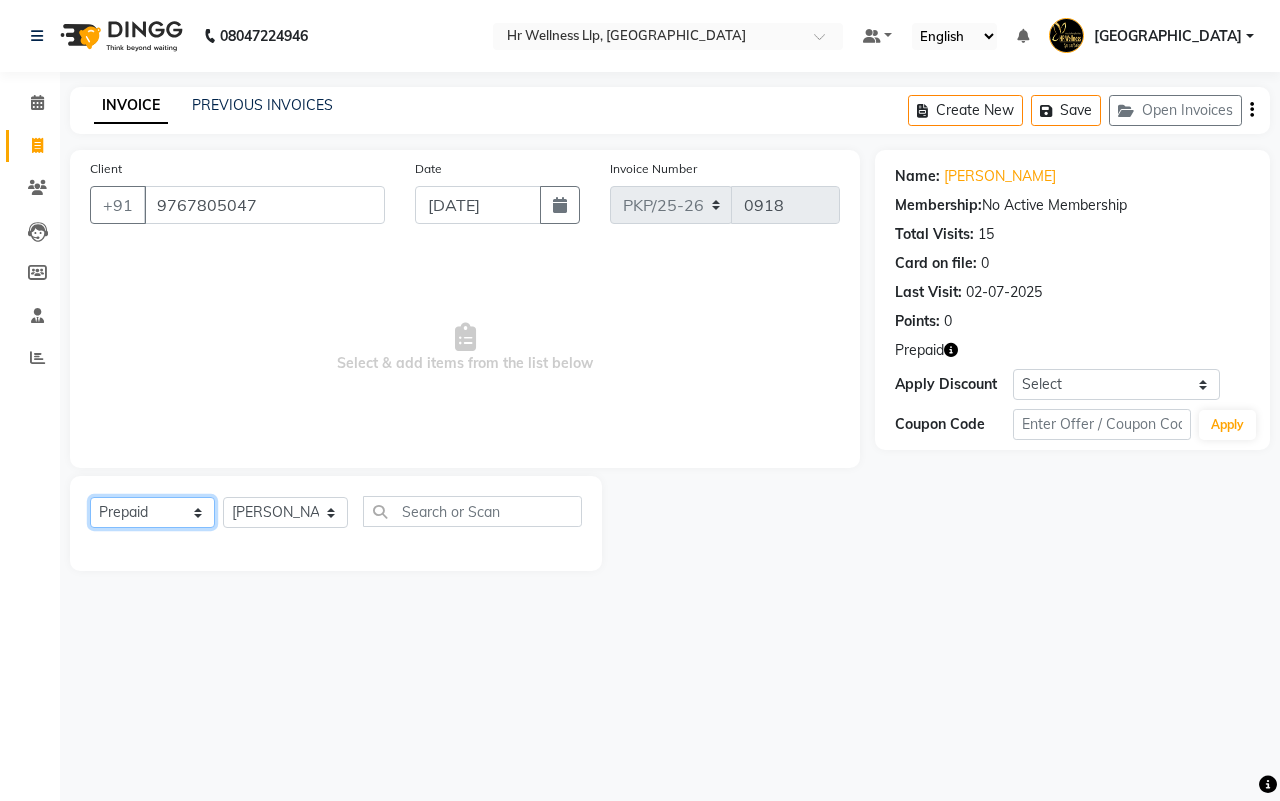 click on "Select  Service  Product  Membership  Package Voucher Prepaid Gift Card" 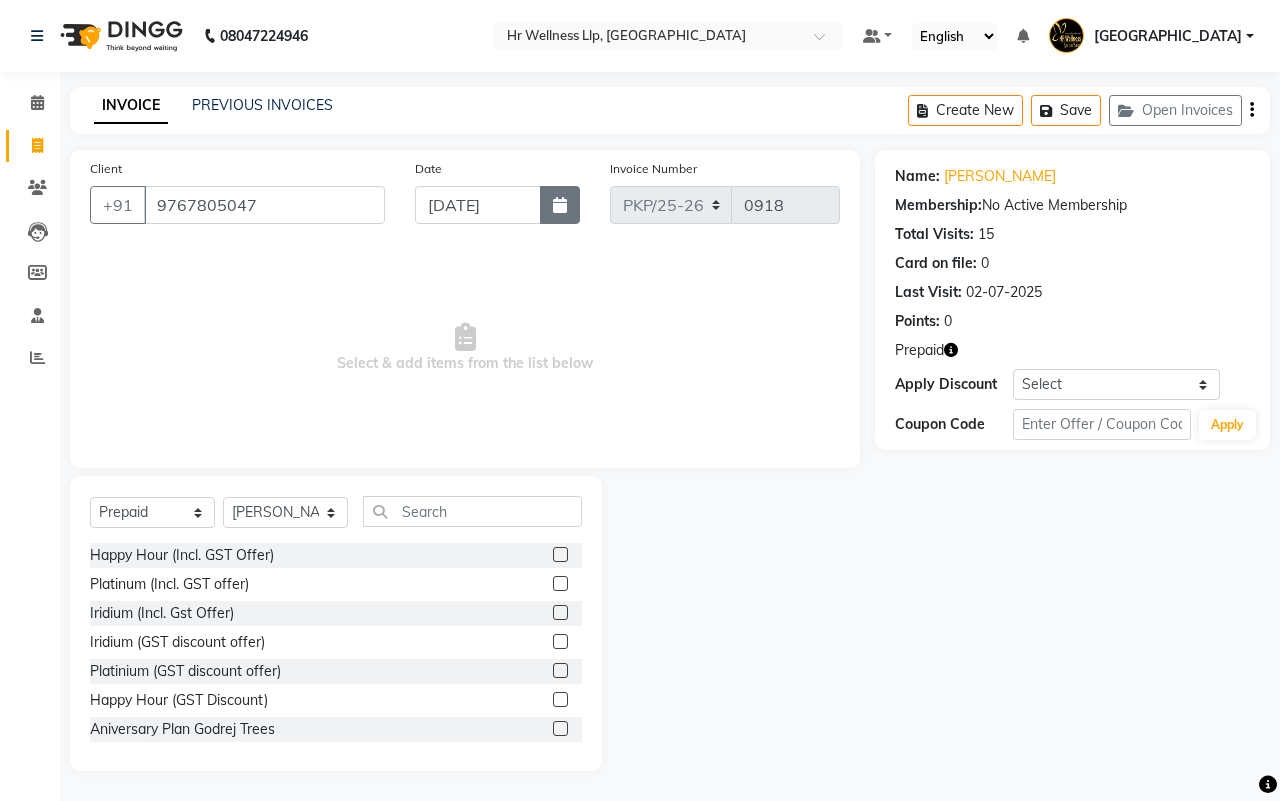 click 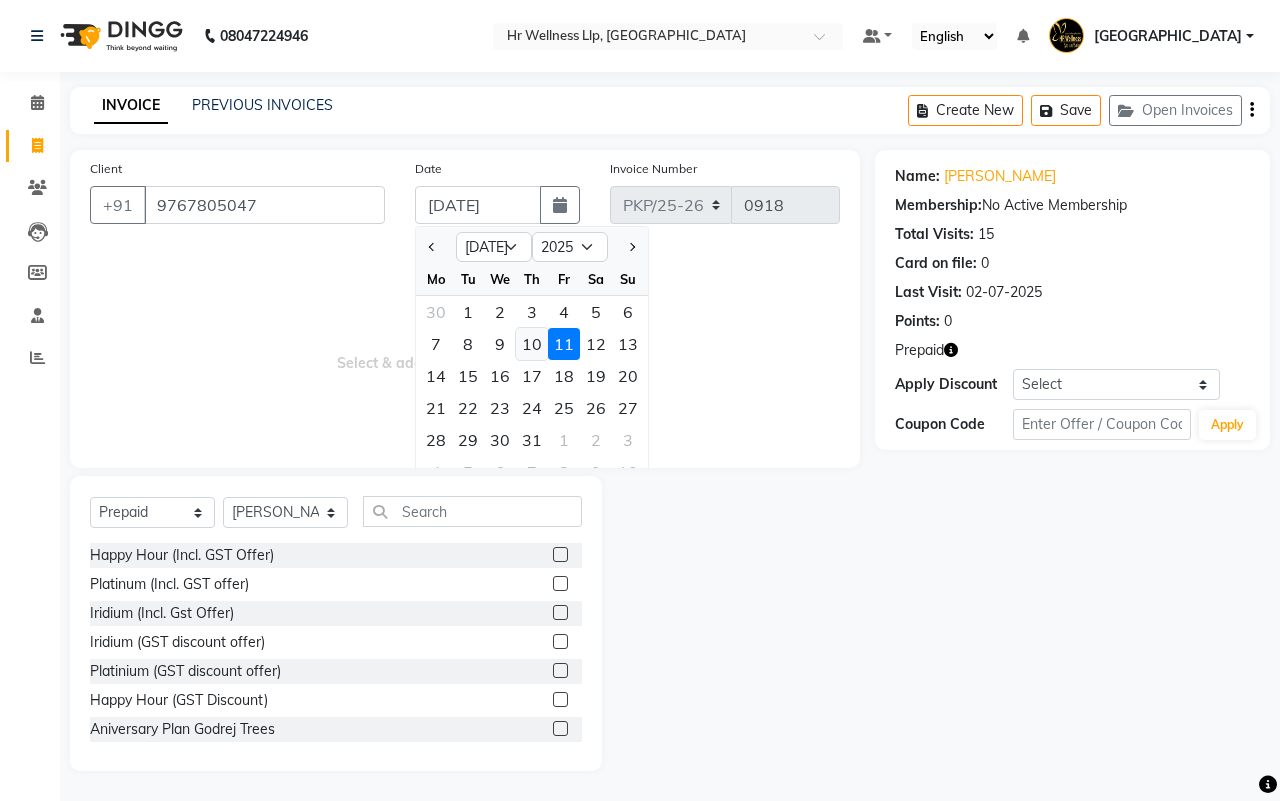 click on "10" 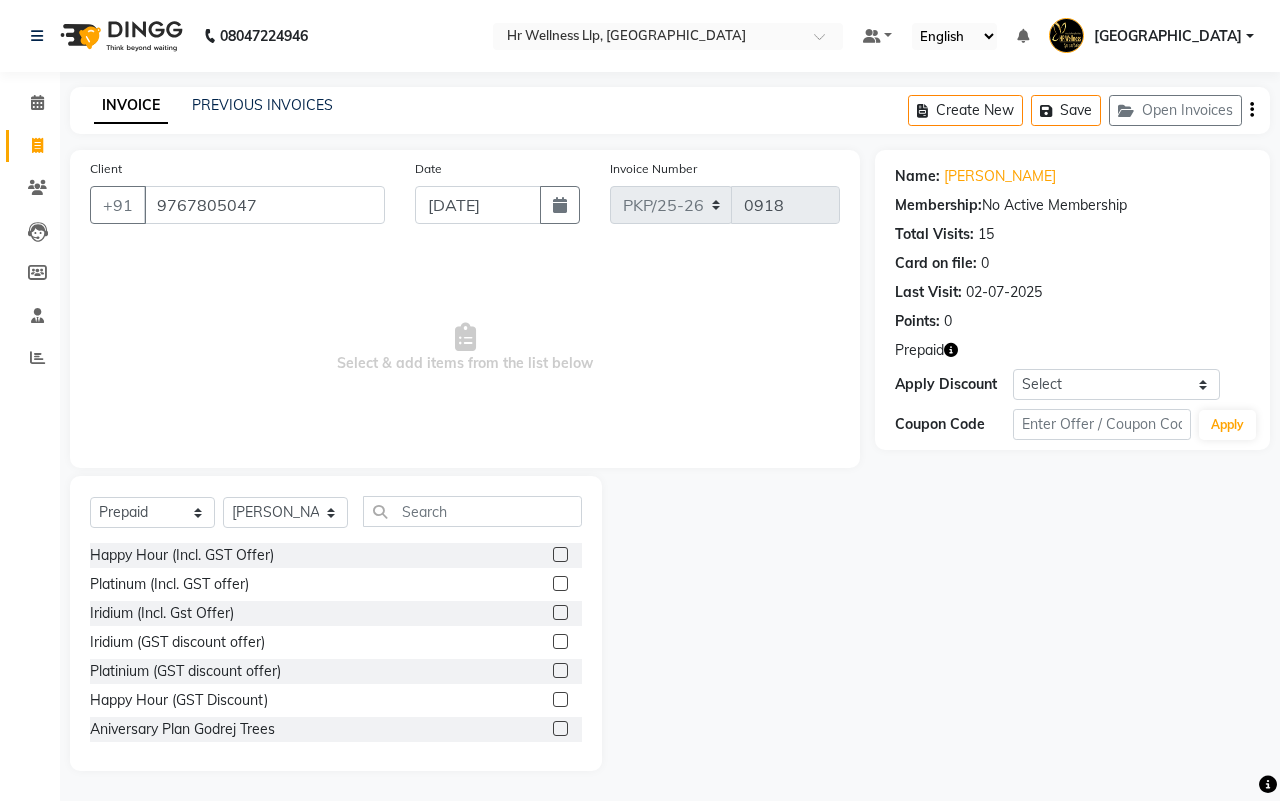 click 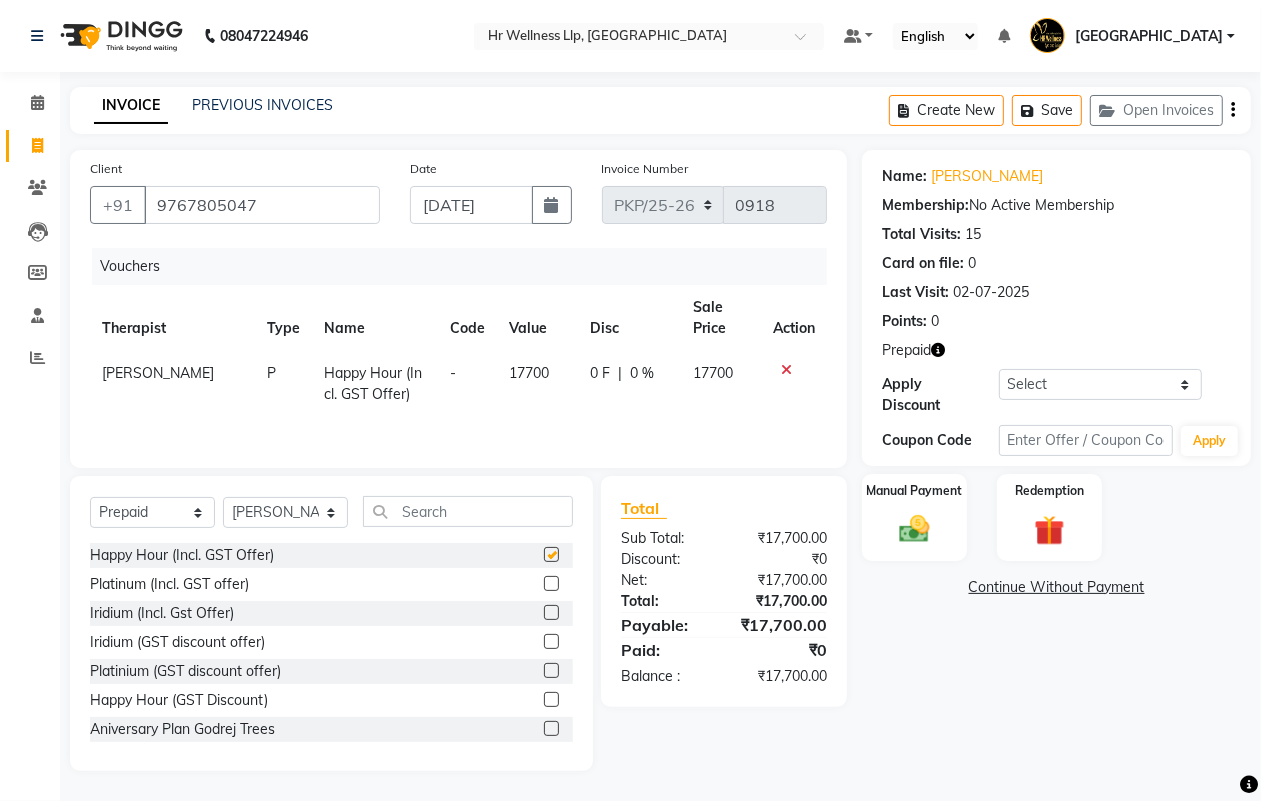 checkbox on "false" 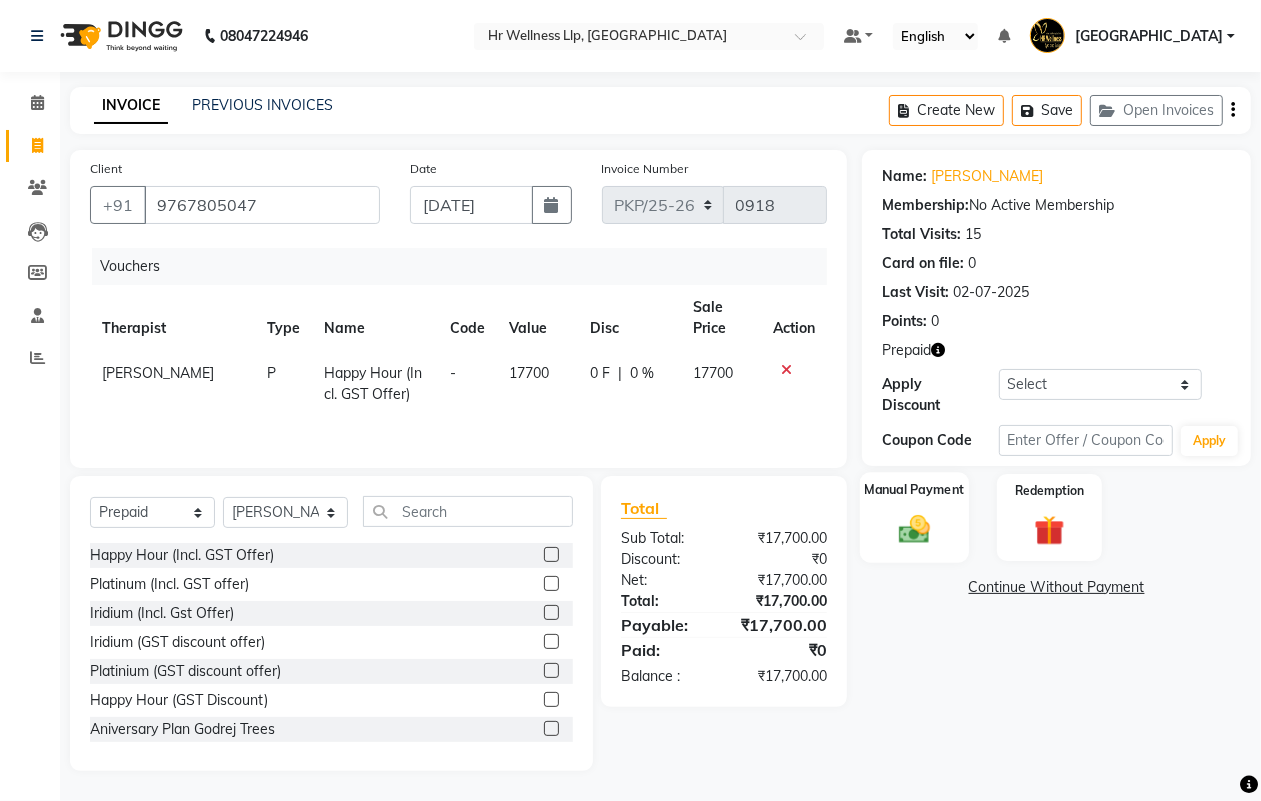 click 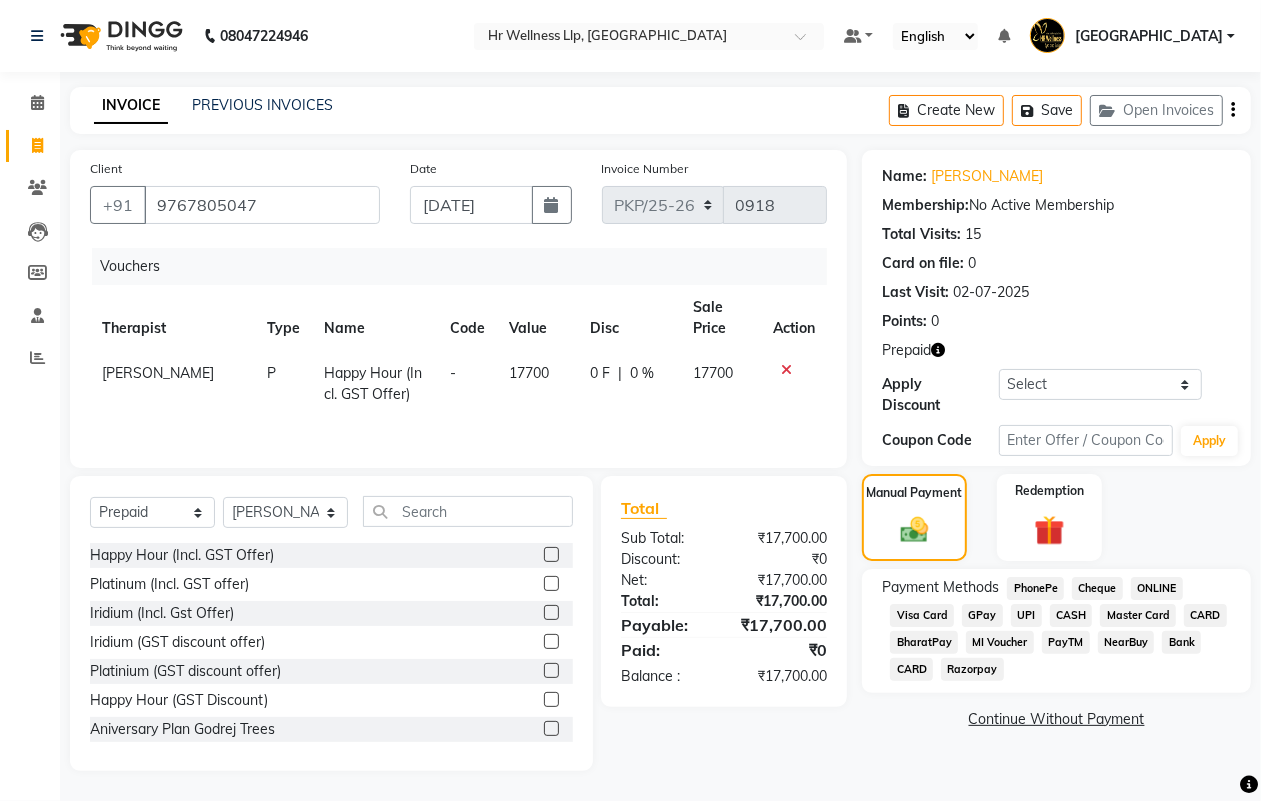 click on "CARD" 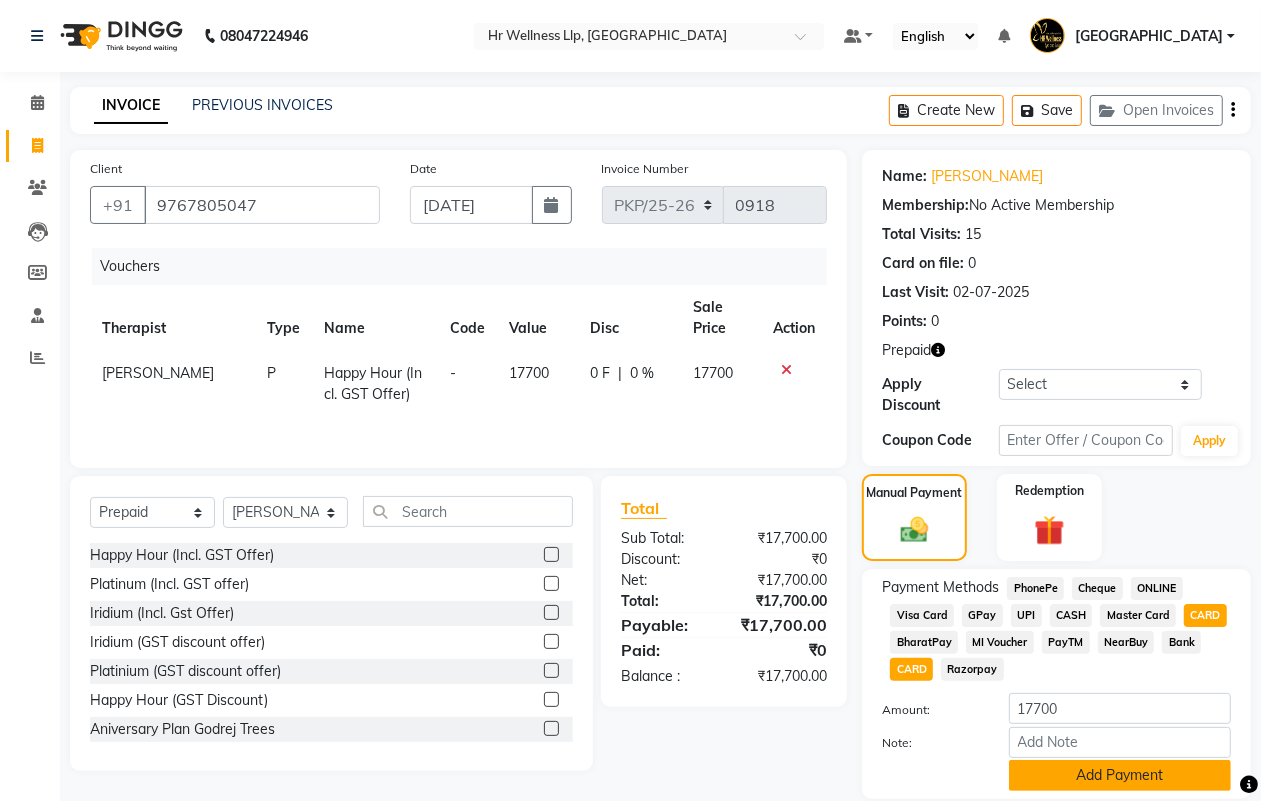 click on "Add Payment" 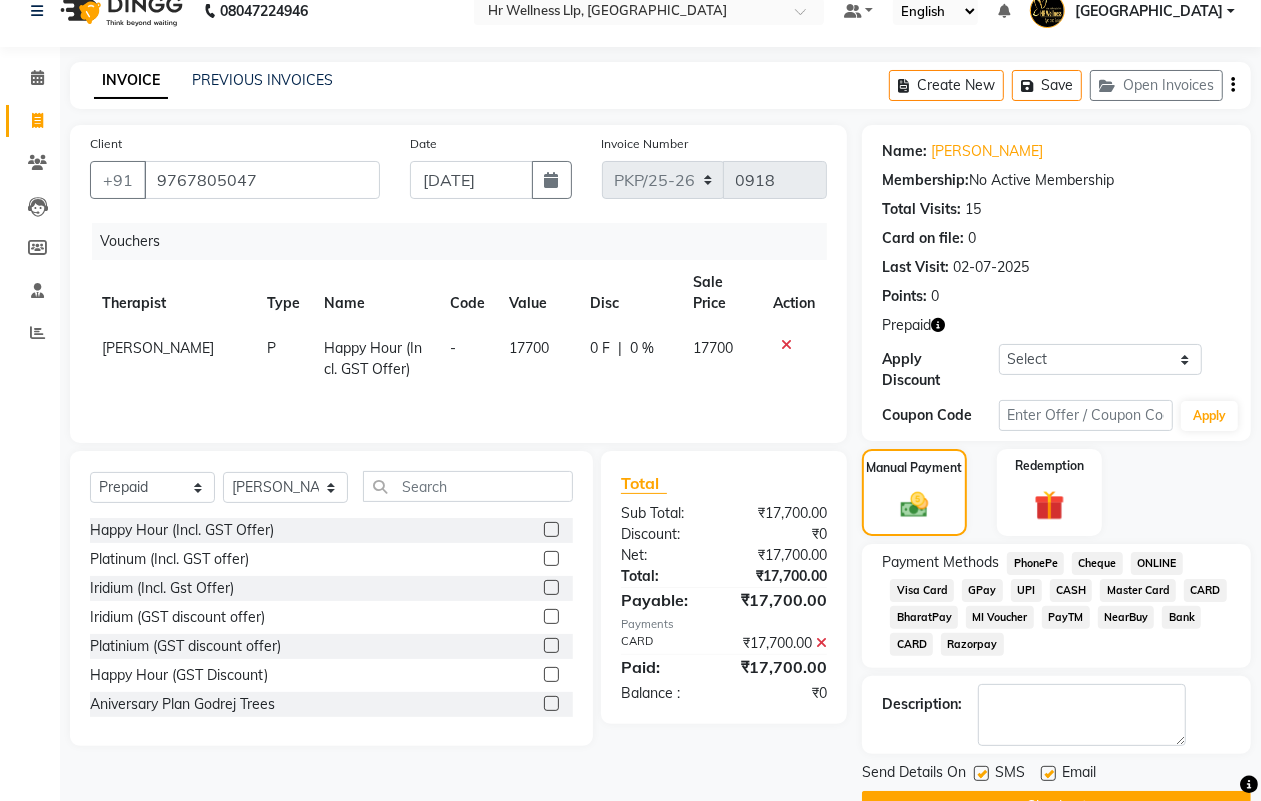 scroll, scrollTop: 77, scrollLeft: 0, axis: vertical 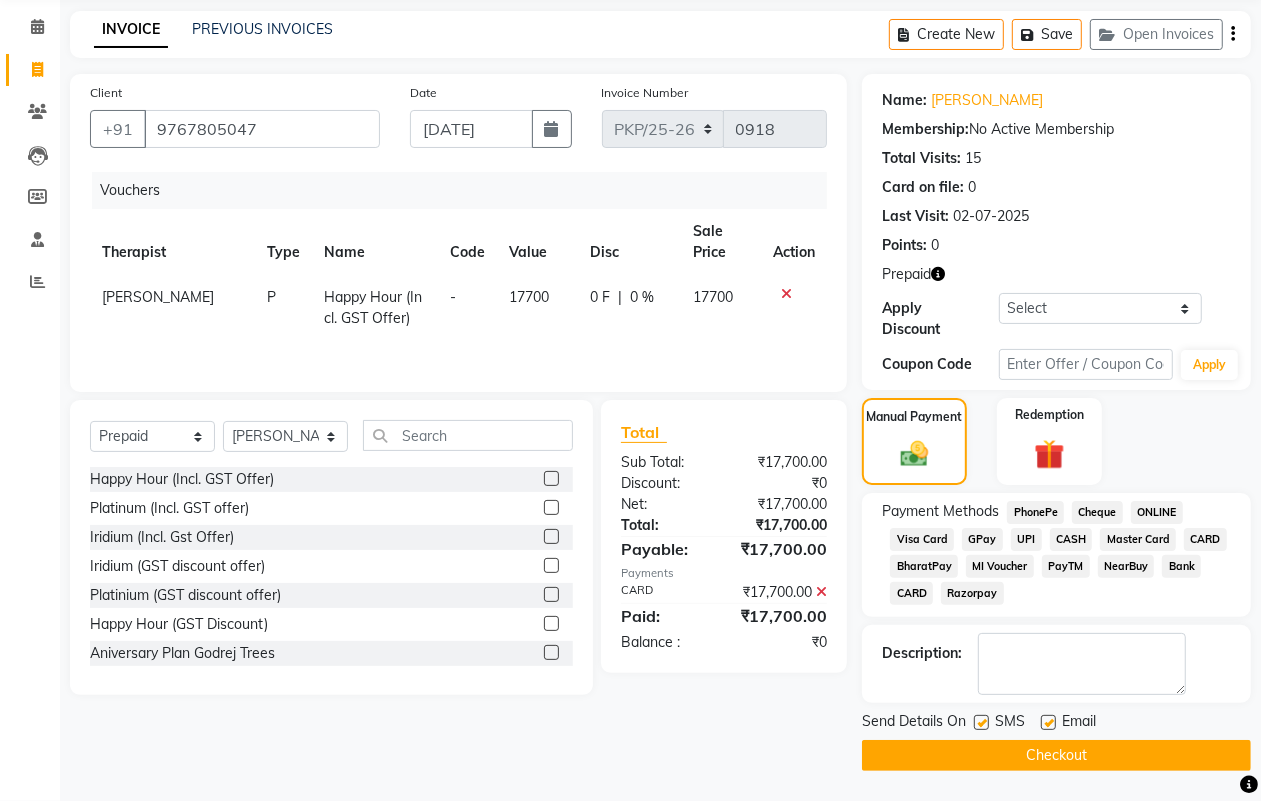 click on "Checkout" 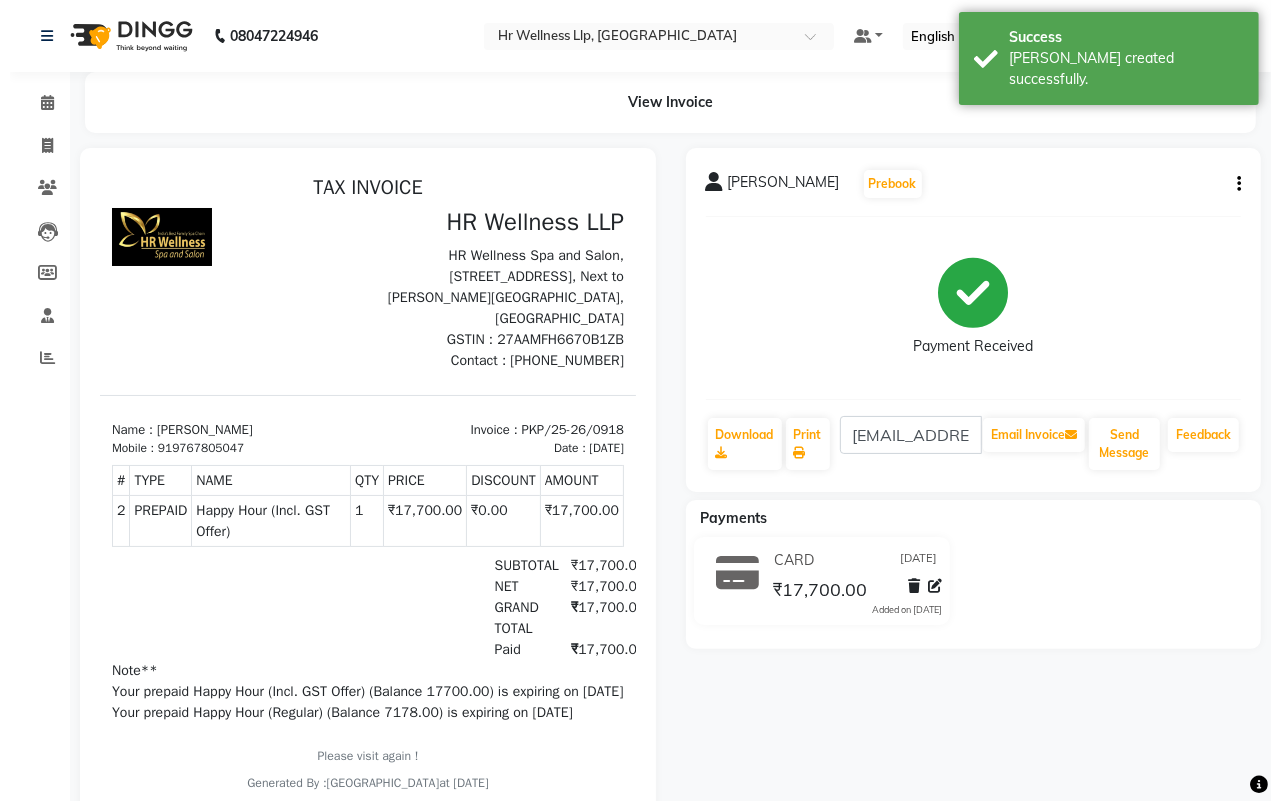 scroll, scrollTop: 0, scrollLeft: 0, axis: both 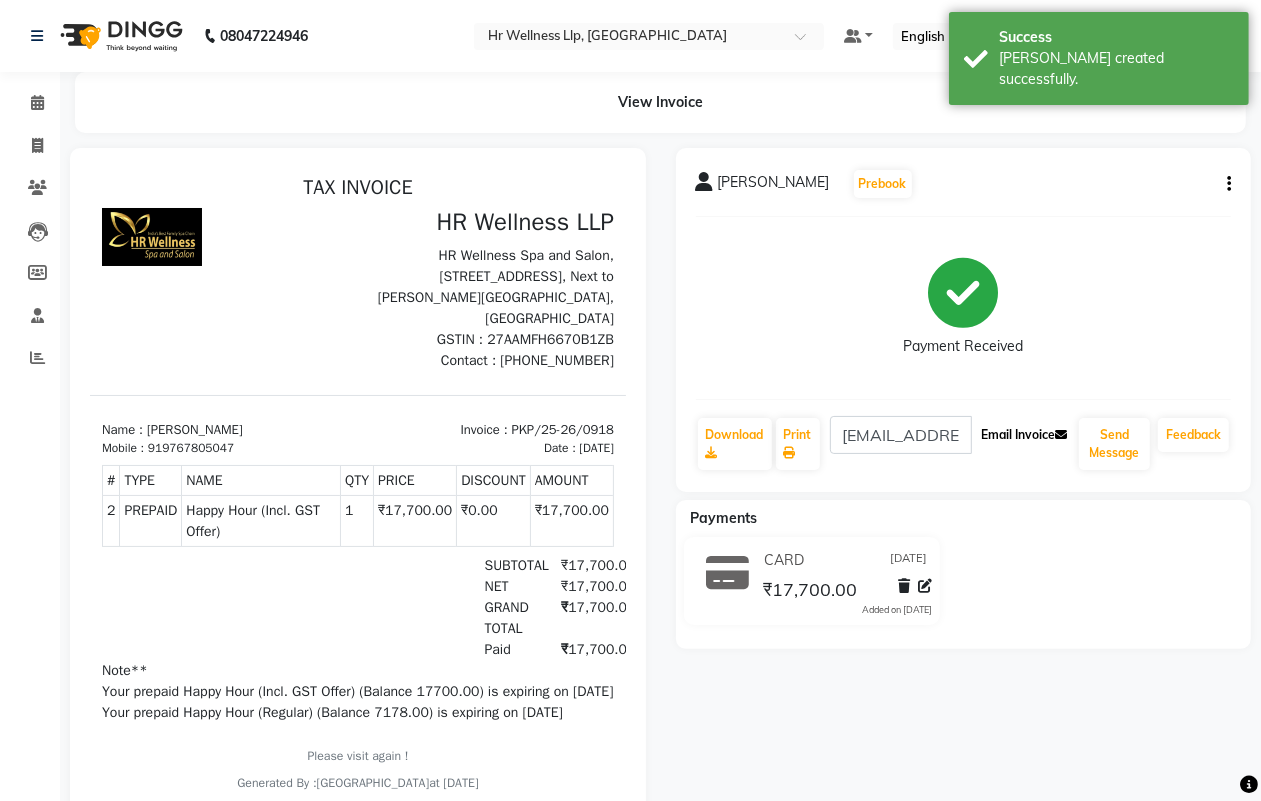 click on "Email Invoice" 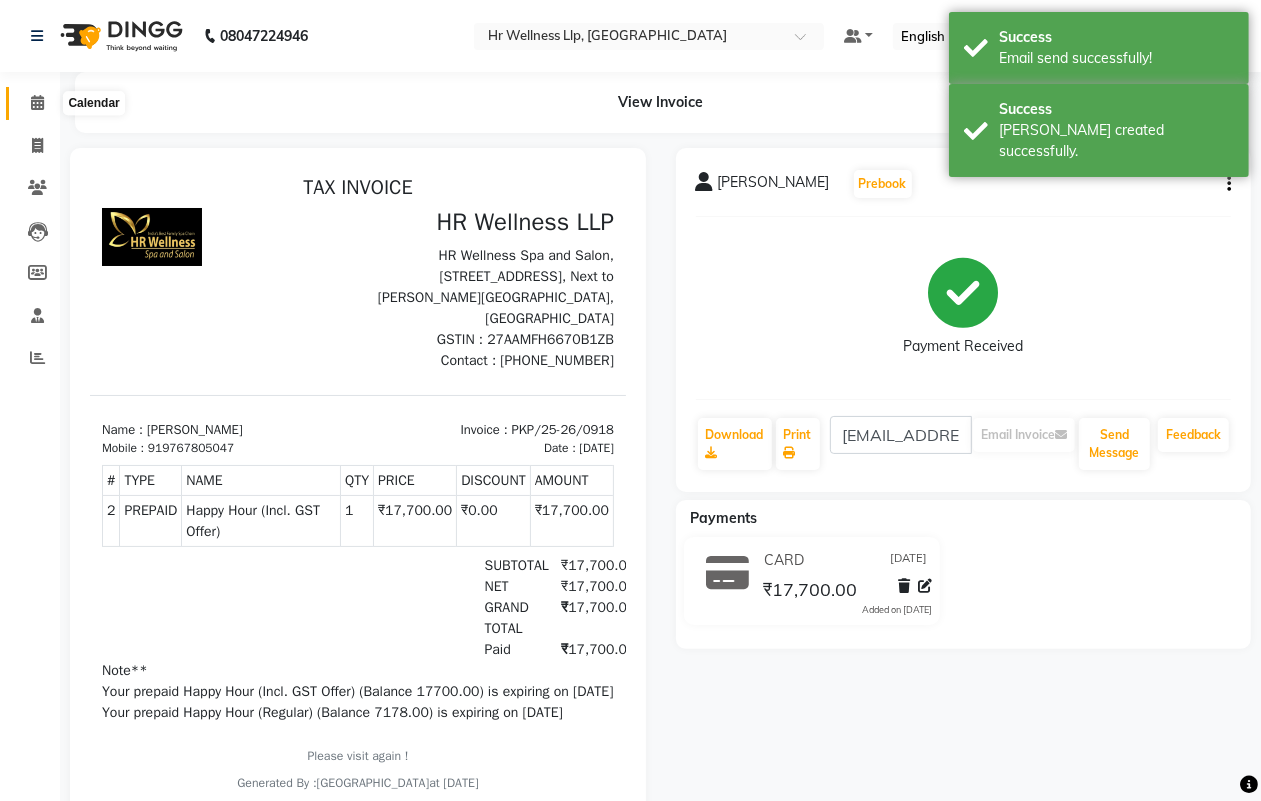 click 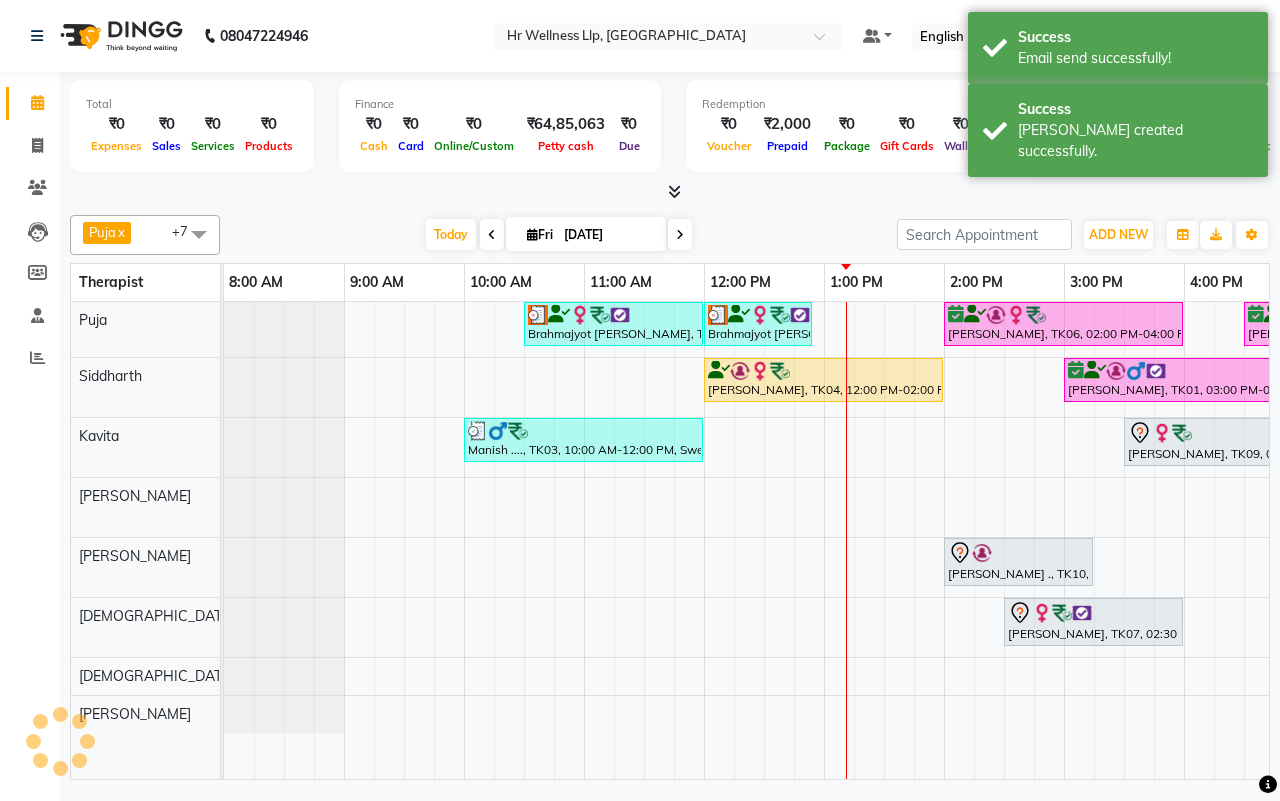 scroll, scrollTop: 0, scrollLeft: 515, axis: horizontal 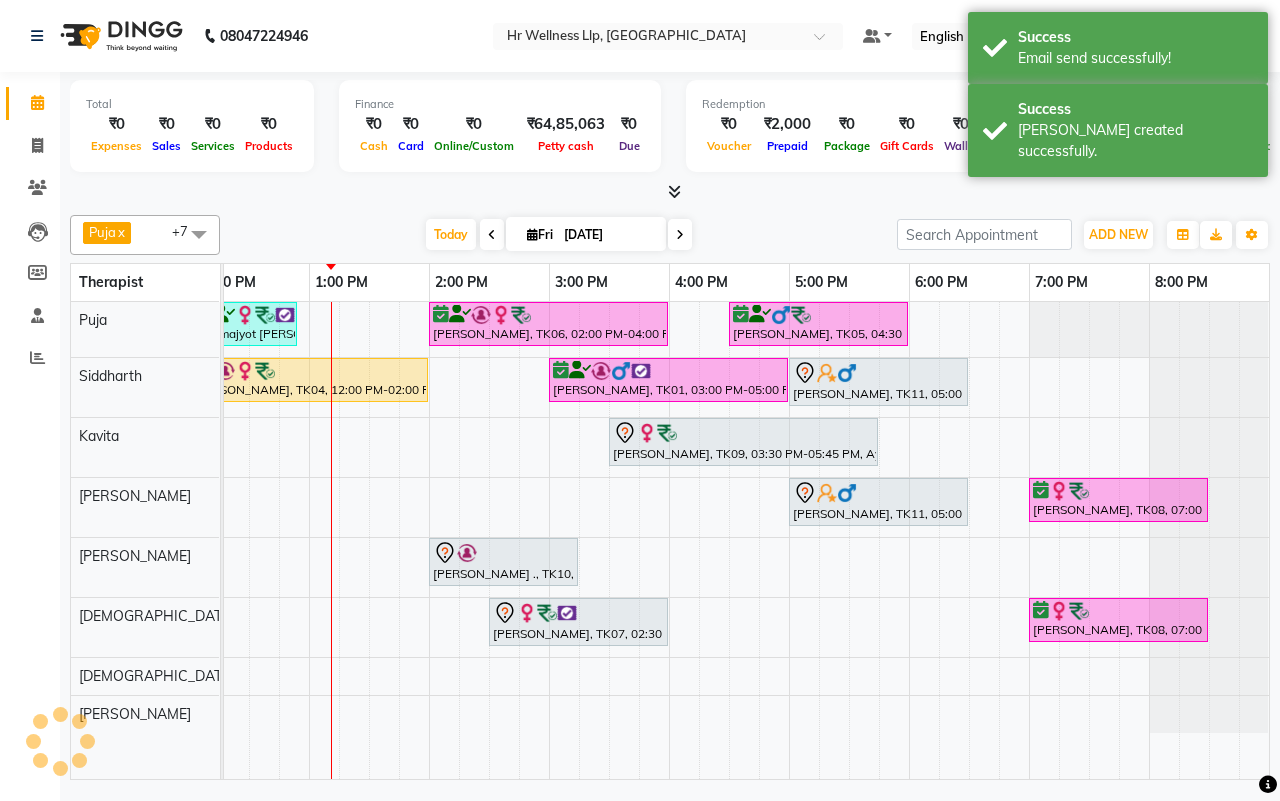 click on "[DATE]  [DATE]" at bounding box center (558, 235) 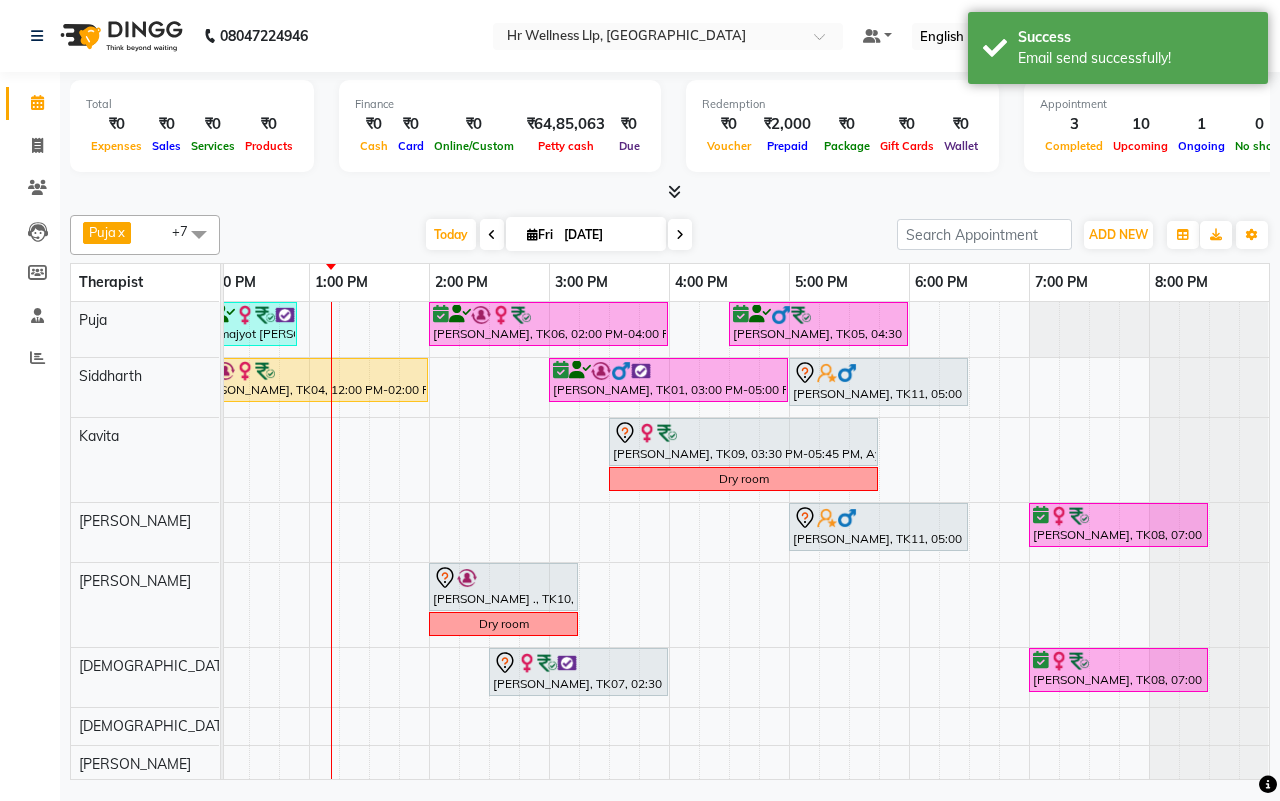 click at bounding box center (674, 191) 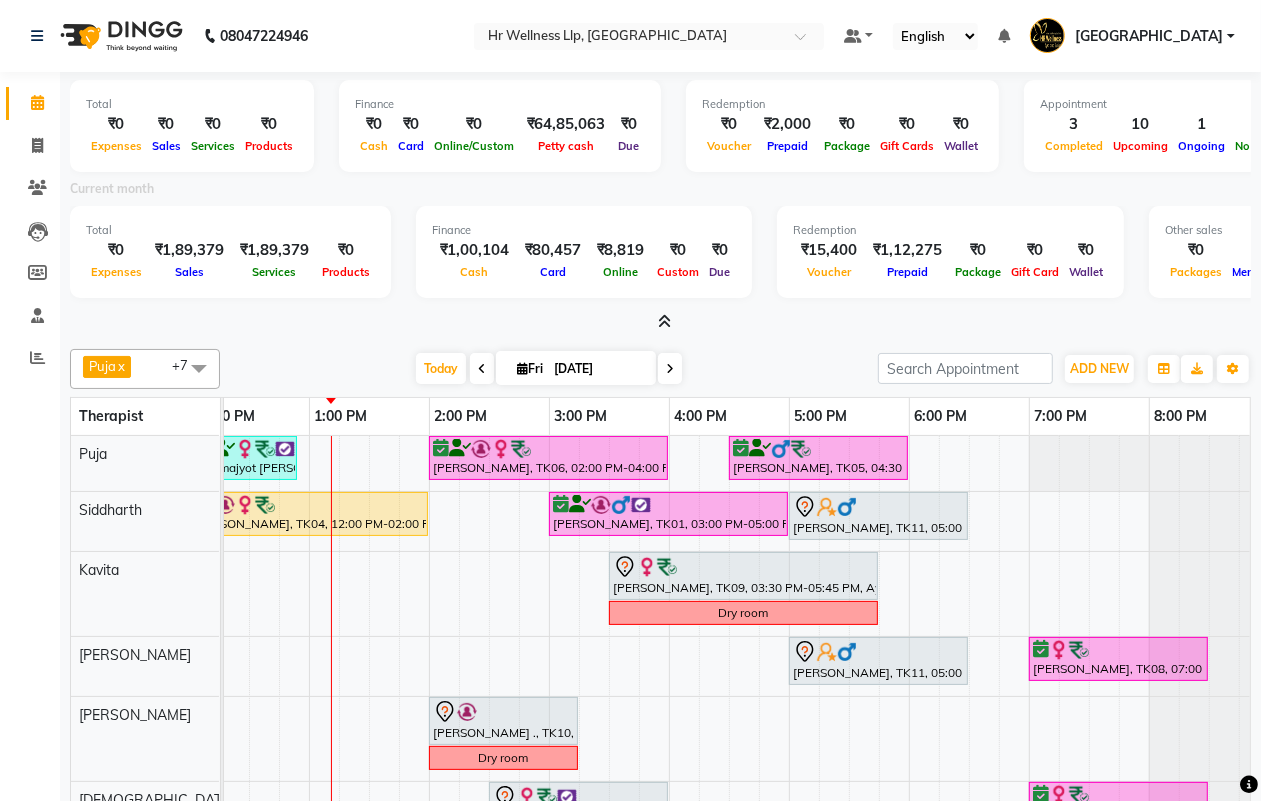 click on "Puja  x Siddharth  x Kavita  x Sharad Bhil  x Male waitlist  x Female waitlist  x Kevin  x Lucy  x +7 Select All Female waitlist Female waitlist 1 Kavita Kevin Lucy Male waitlist Preeti Puja Sharad Bhil Siddharth Today  Fri 11-07-2025 Toggle Dropdown Add Appointment Add Invoice Add Expense Add Attendance Add Client Toggle Dropdown Add Appointment Add Invoice Add Expense Add Attendance Add Client ADD NEW Toggle Dropdown Add Appointment Add Invoice Add Expense Add Attendance Add Client Puja  x Siddharth  x Kavita  x Sharad Bhil  x Male waitlist  x Female waitlist  x Kevin  x Lucy  x +7 Select All Female waitlist Female waitlist 1 Kavita Kevin Lucy Male waitlist Preeti Puja Sharad Bhil Siddharth Group By  Staff View   Room View  View as Vertical  Vertical - Week View  Horizontal  Horizontal - Week View  List  Toggle Dropdown Calendar Settings Manage Tags   Arrange Therapists   Reset Therapists  Full Screen Appointment Form Zoom 100% Therapist 8:00 AM 9:00 AM 10:00 AM 11:00 AM 12:00 PM 1:00 PM" 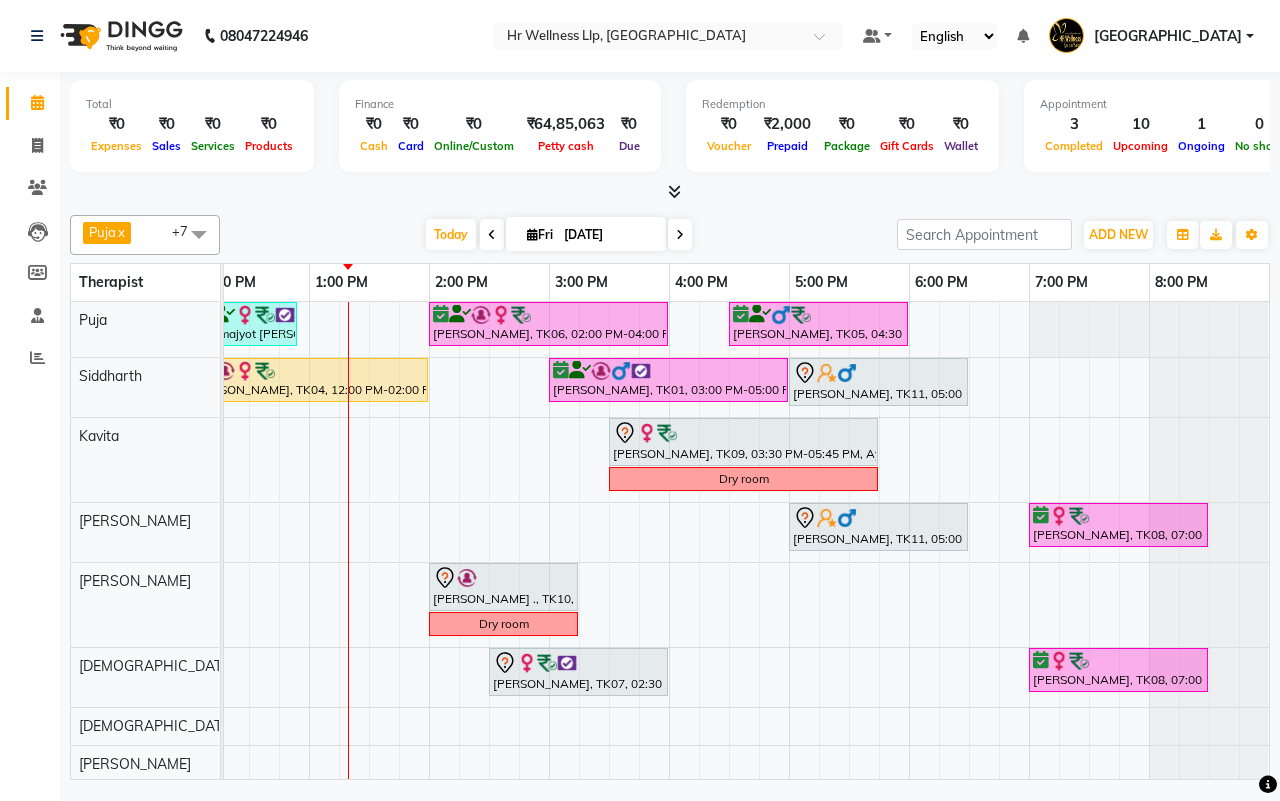 click on "[DATE]  [DATE]" at bounding box center (558, 235) 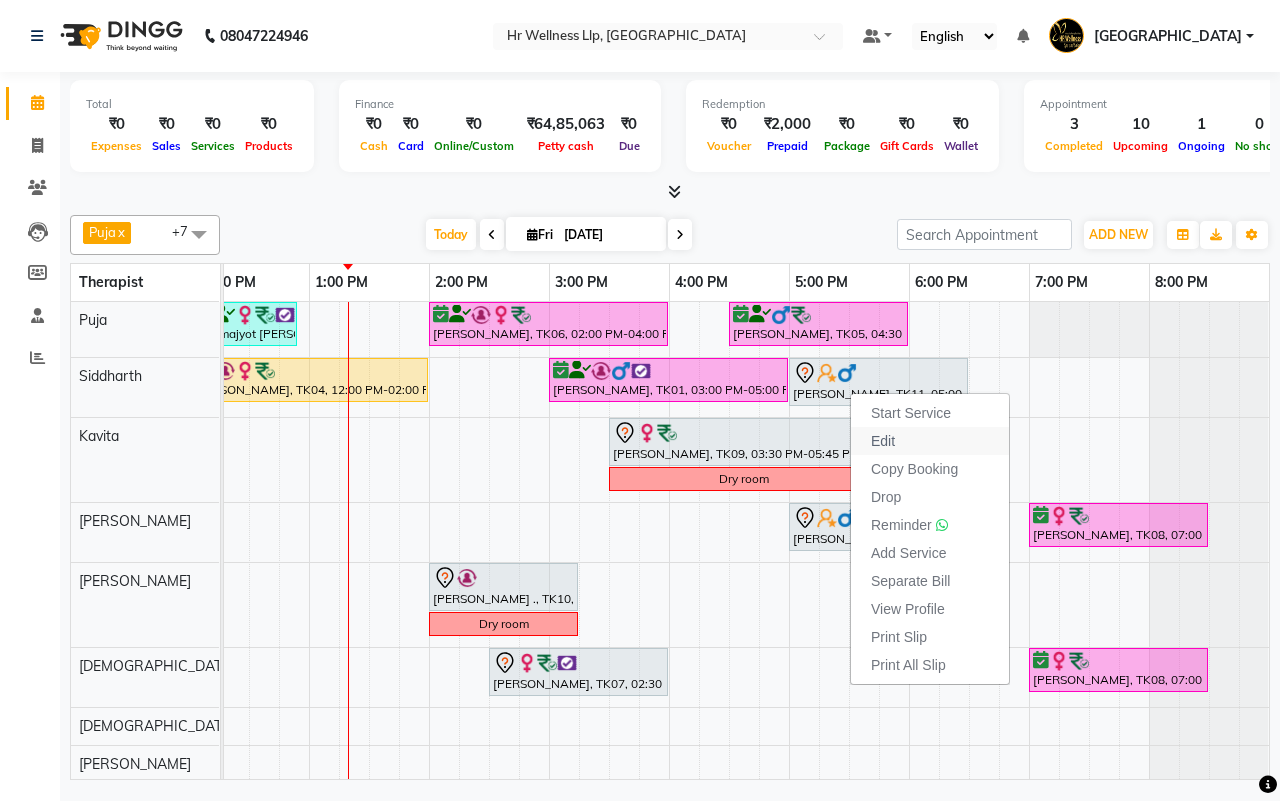 click on "Edit" at bounding box center [883, 441] 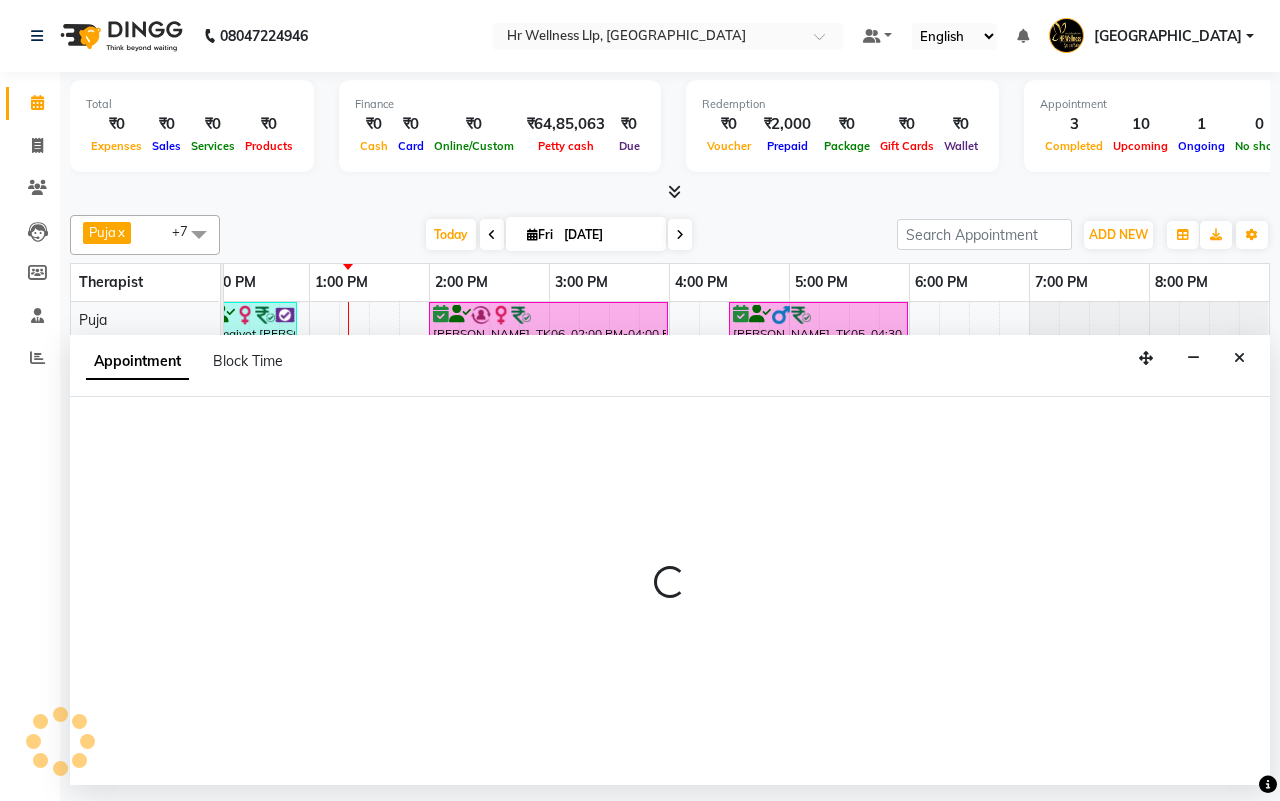 select on "tentative" 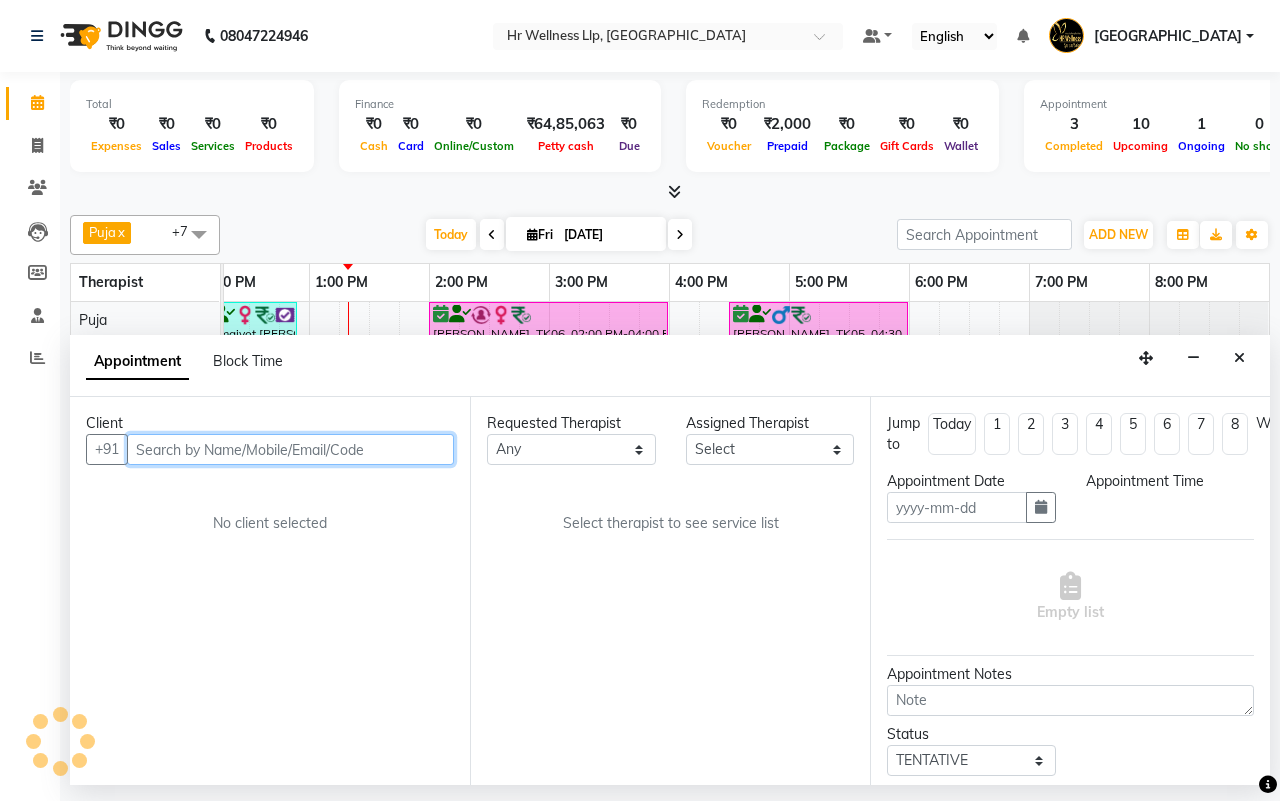 type on "[DATE]" 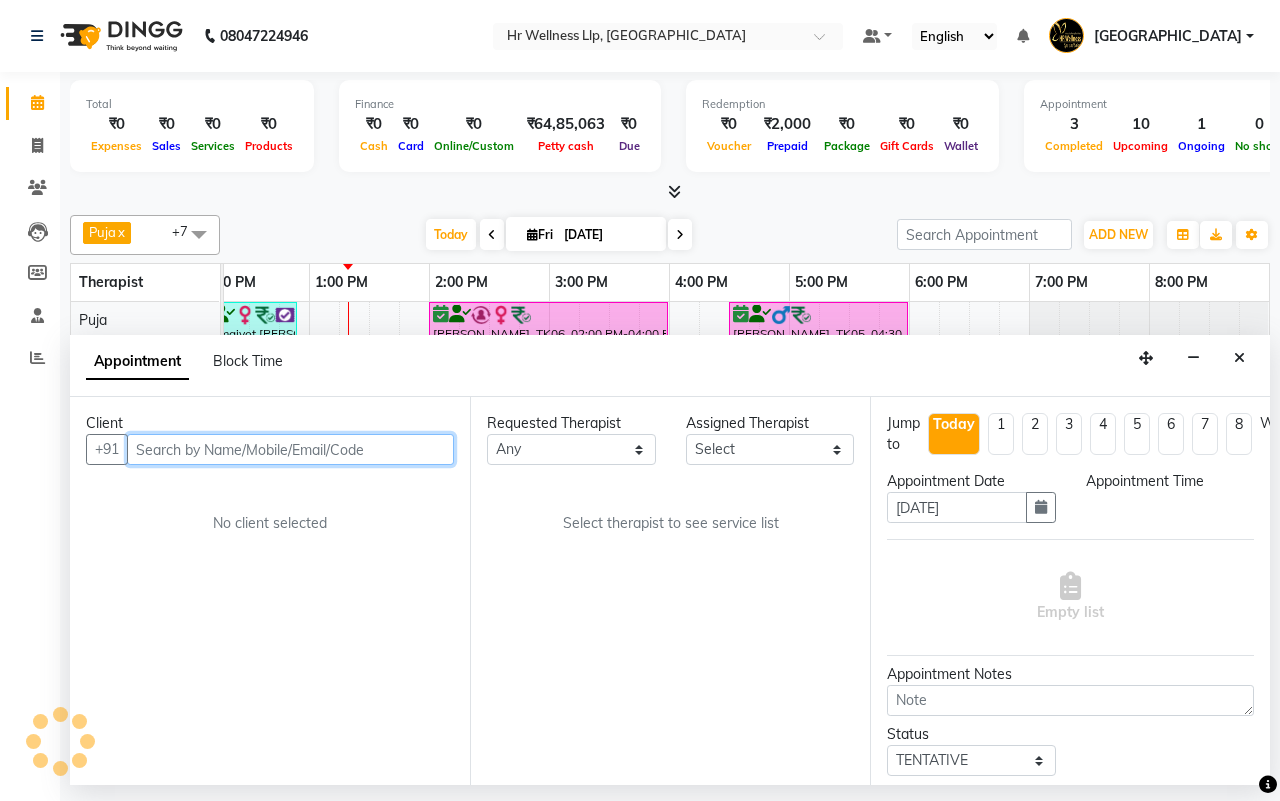 select on "85702" 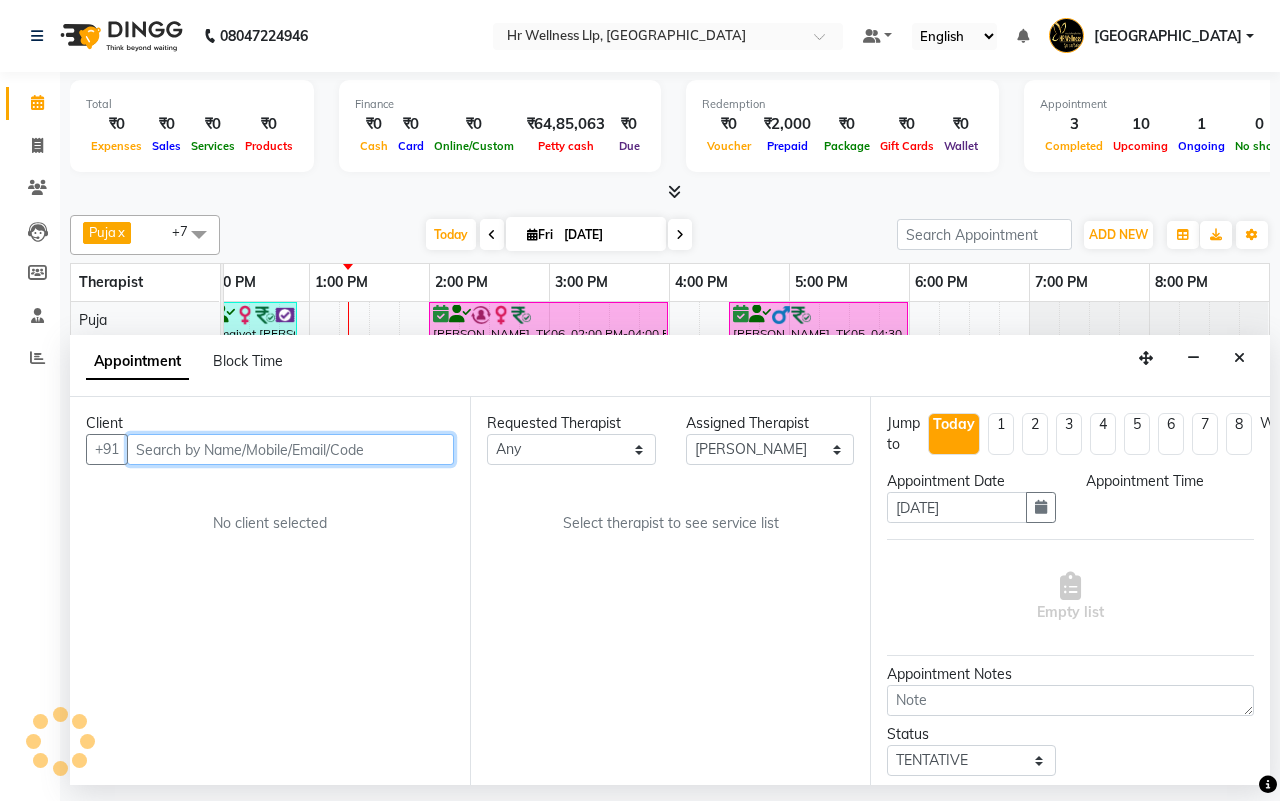 scroll, scrollTop: 0, scrollLeft: 0, axis: both 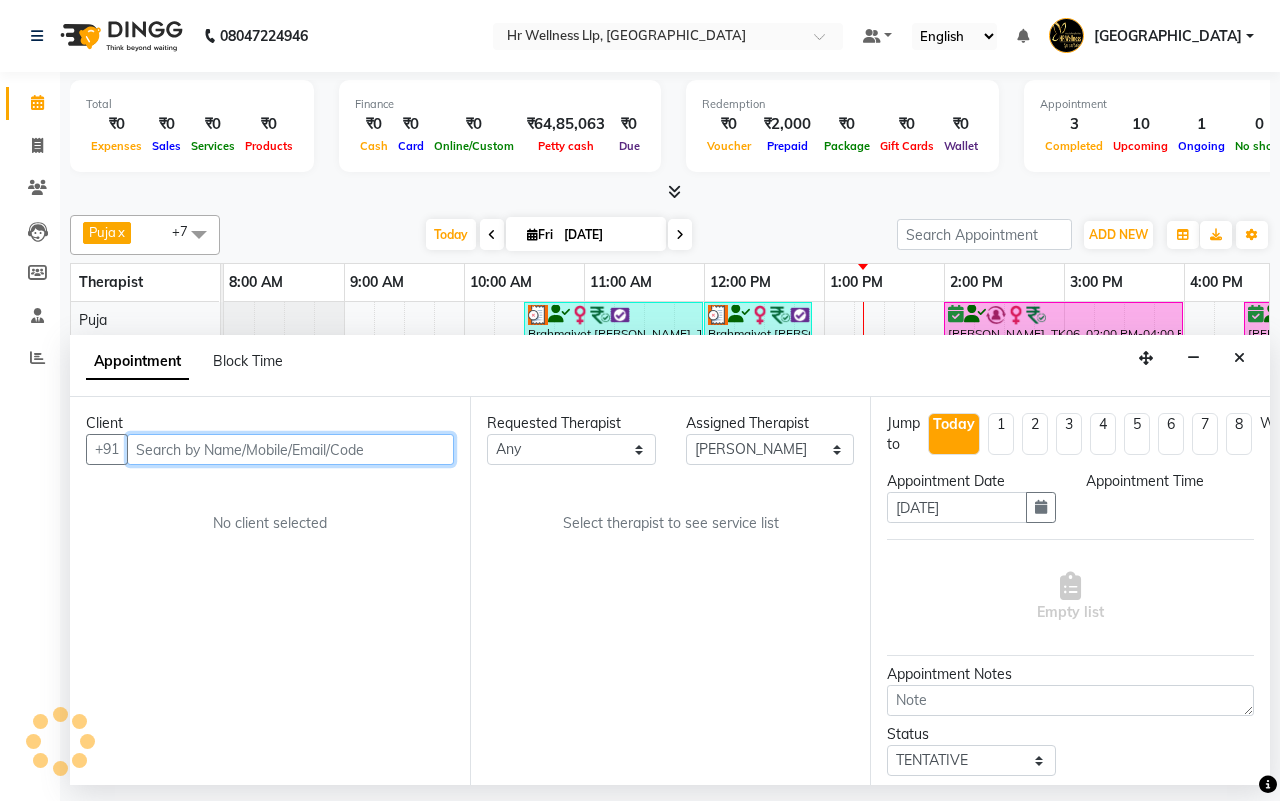 select on "1020" 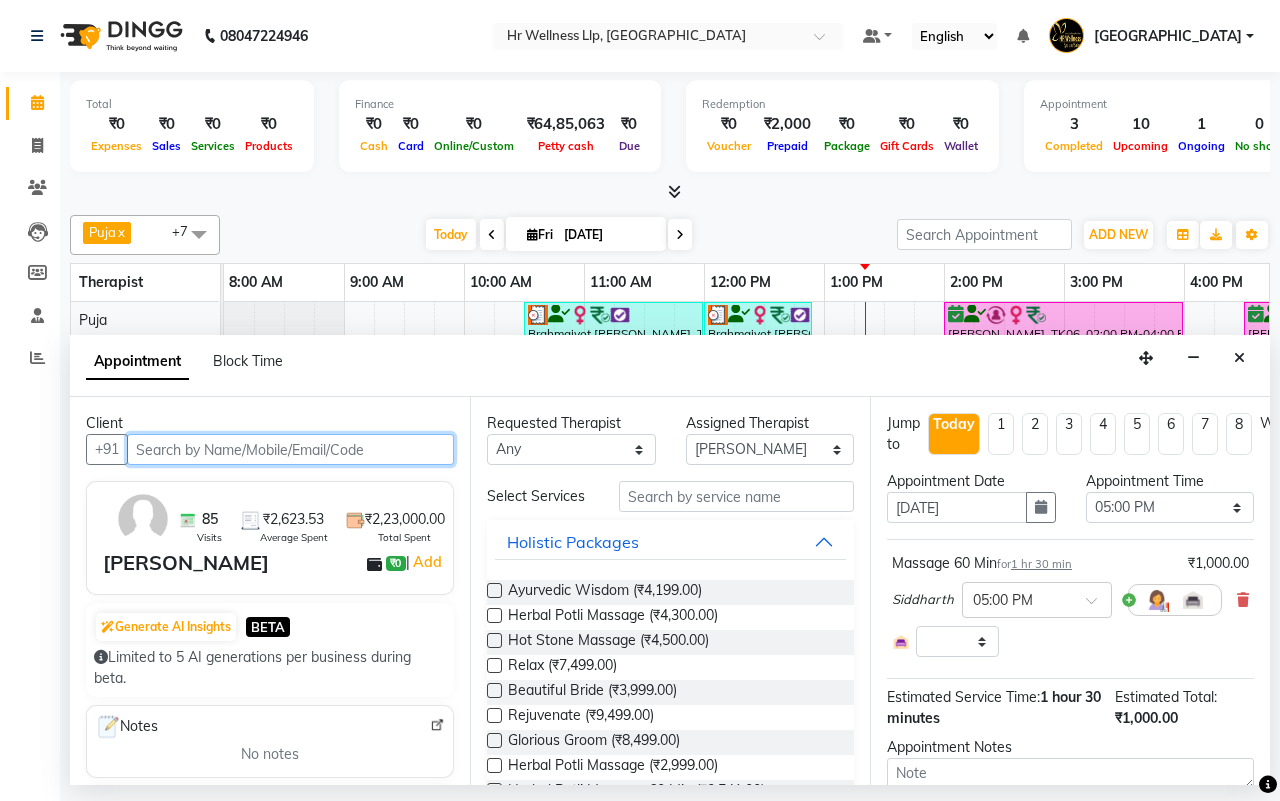 select on "1342" 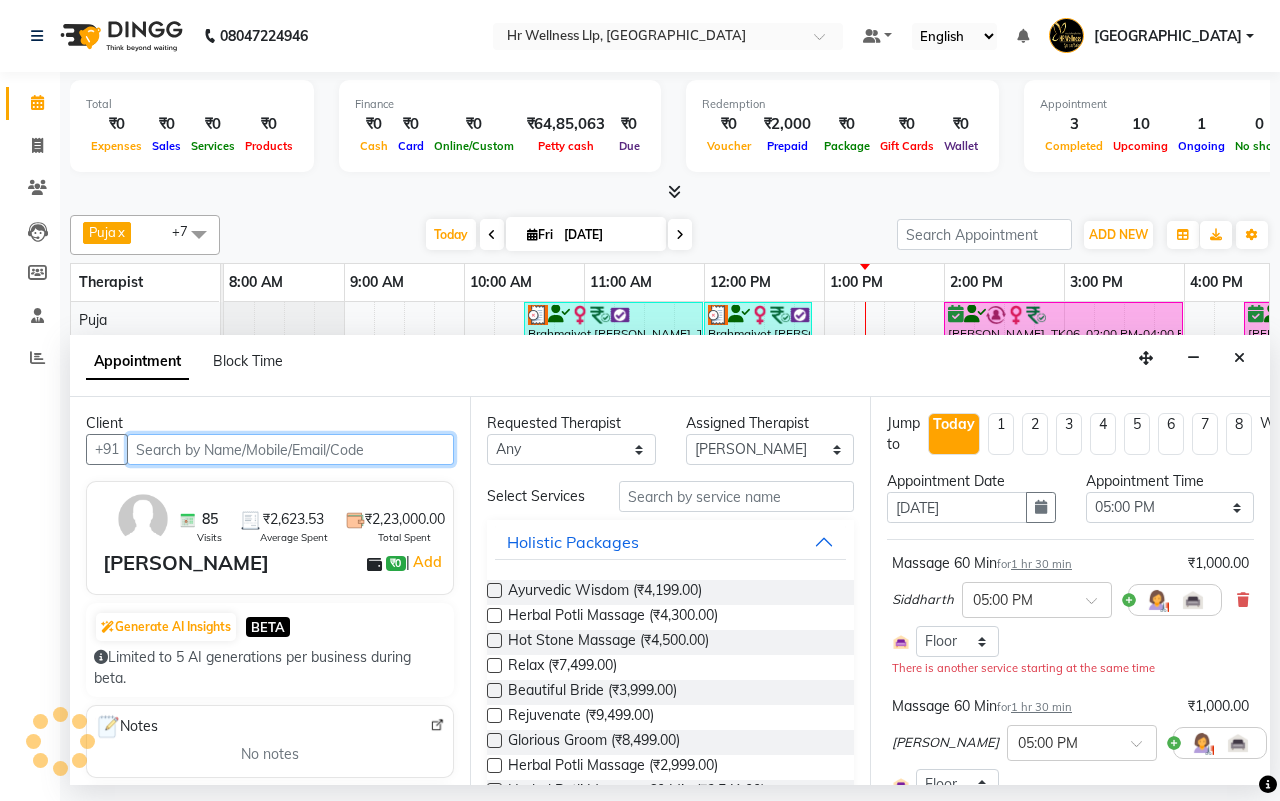 scroll, scrollTop: 0, scrollLeft: 515, axis: horizontal 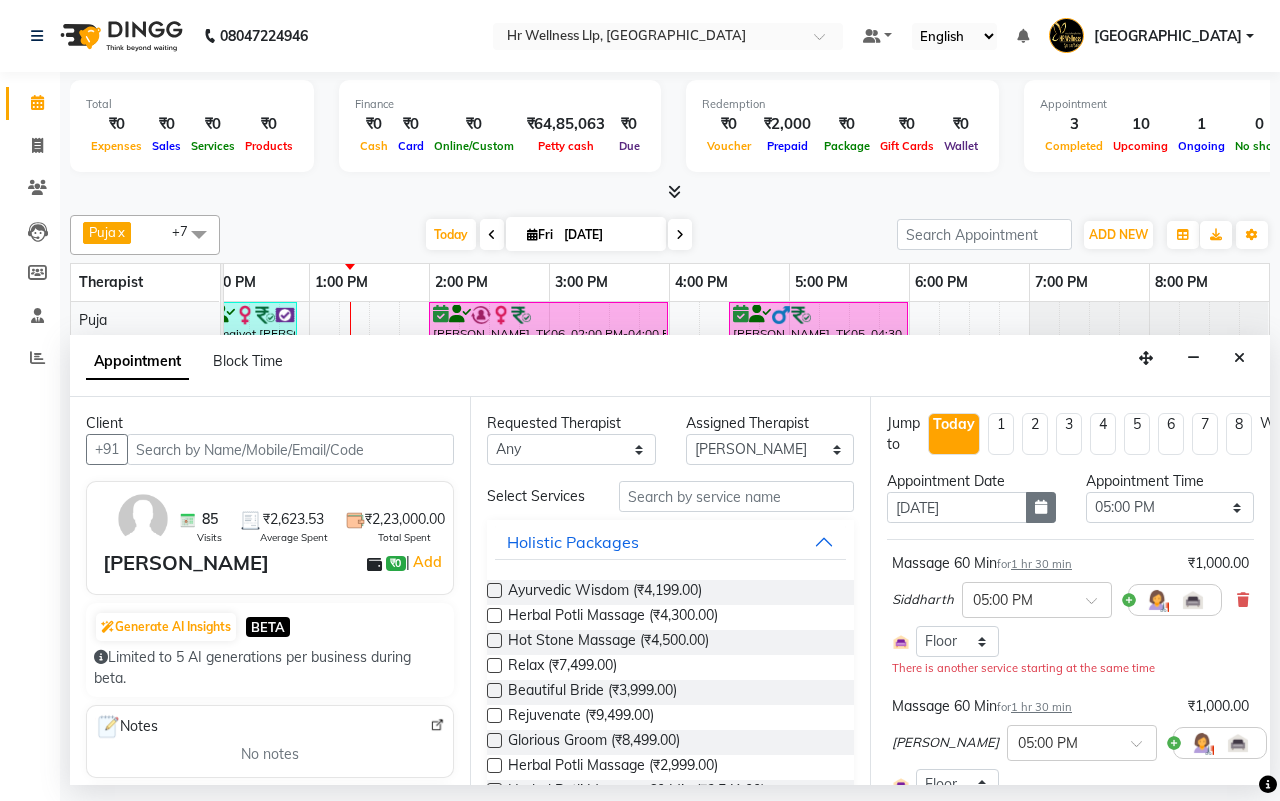 click at bounding box center [1041, 507] 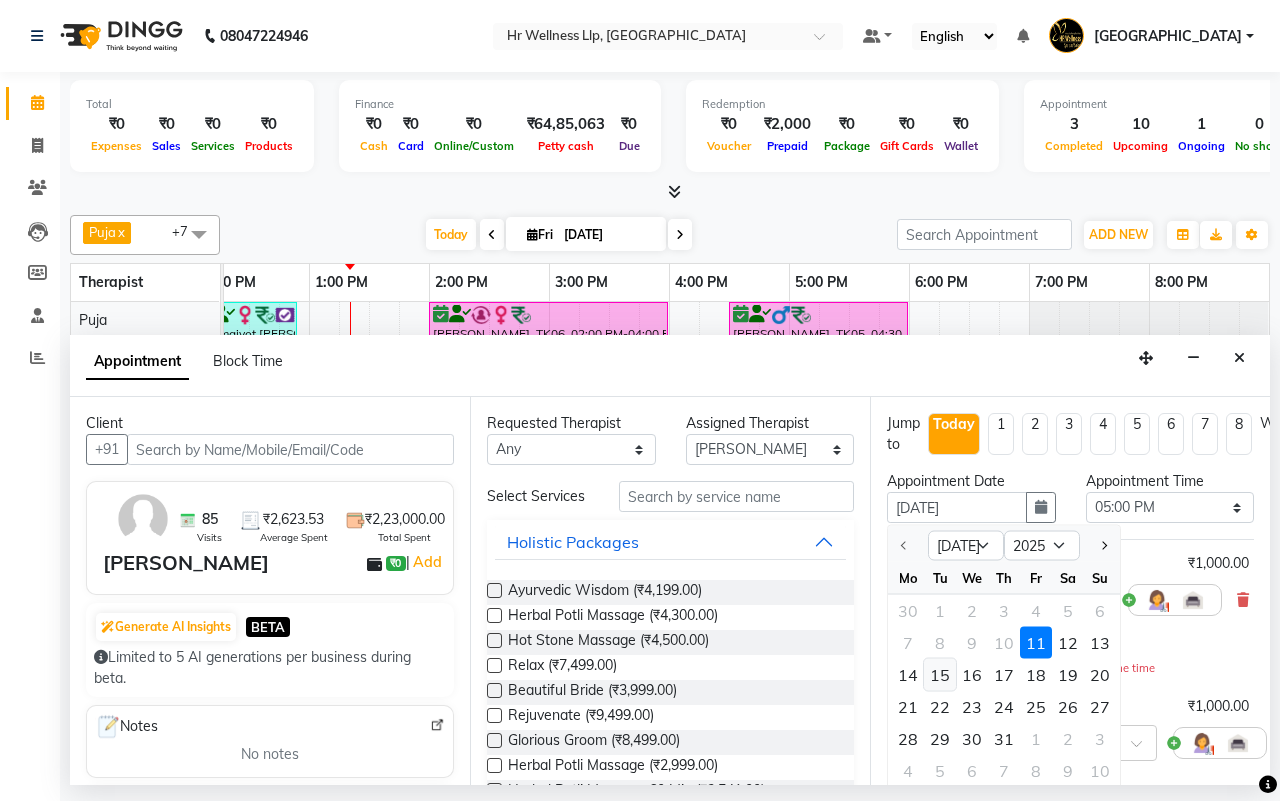 click on "15" at bounding box center (940, 675) 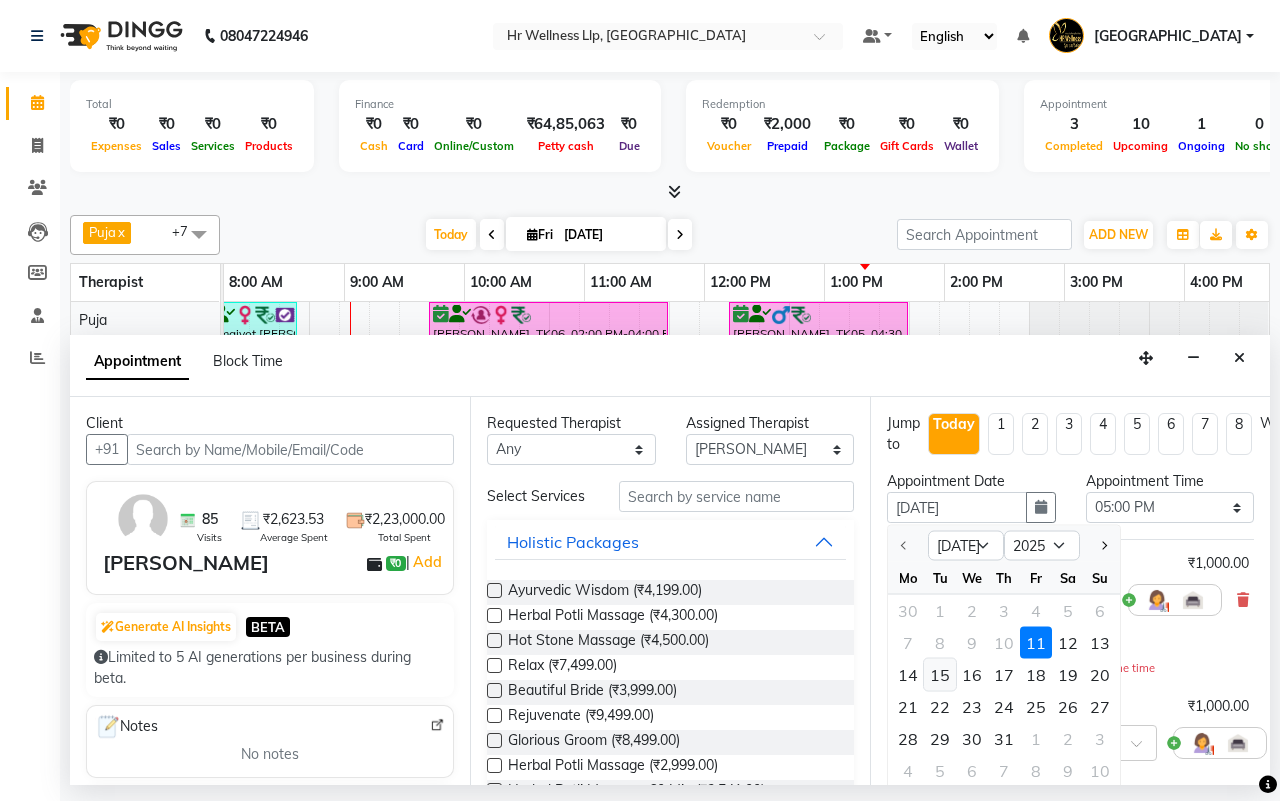 scroll, scrollTop: 0, scrollLeft: 0, axis: both 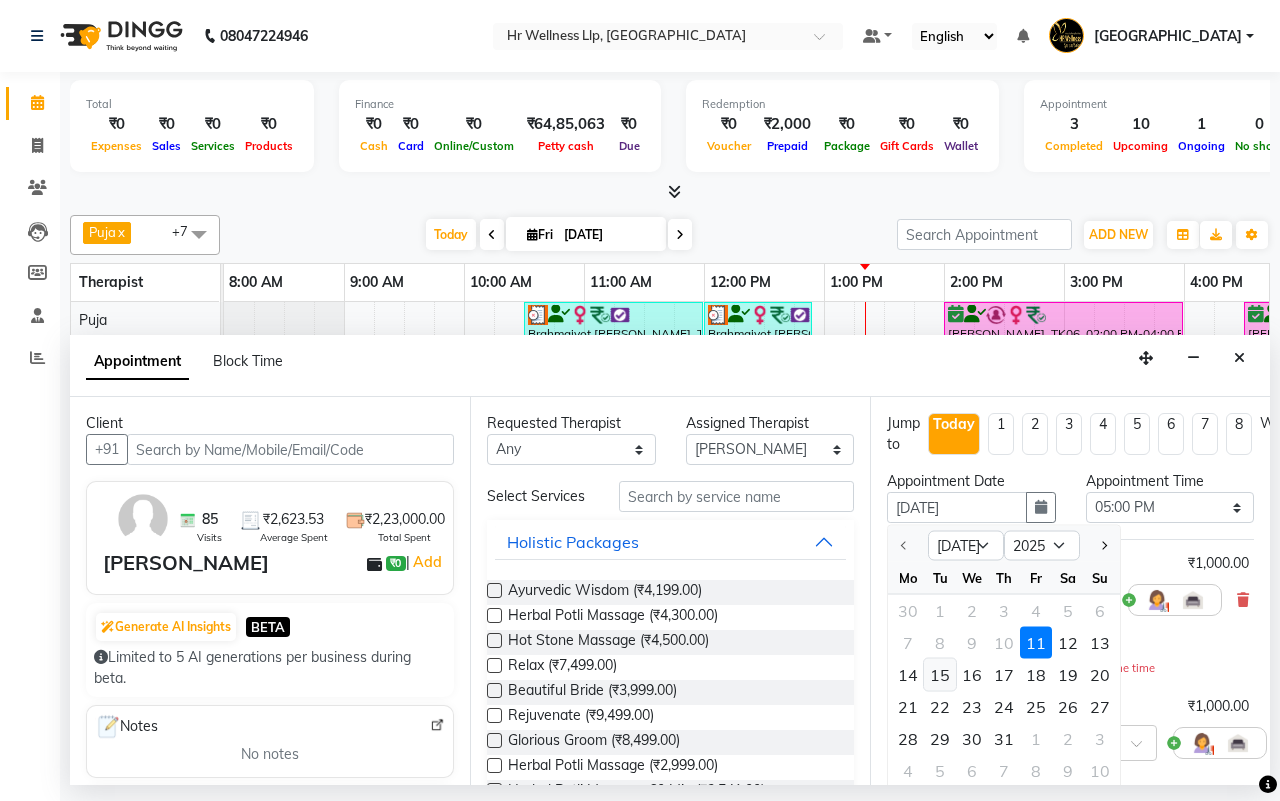 select on "1020" 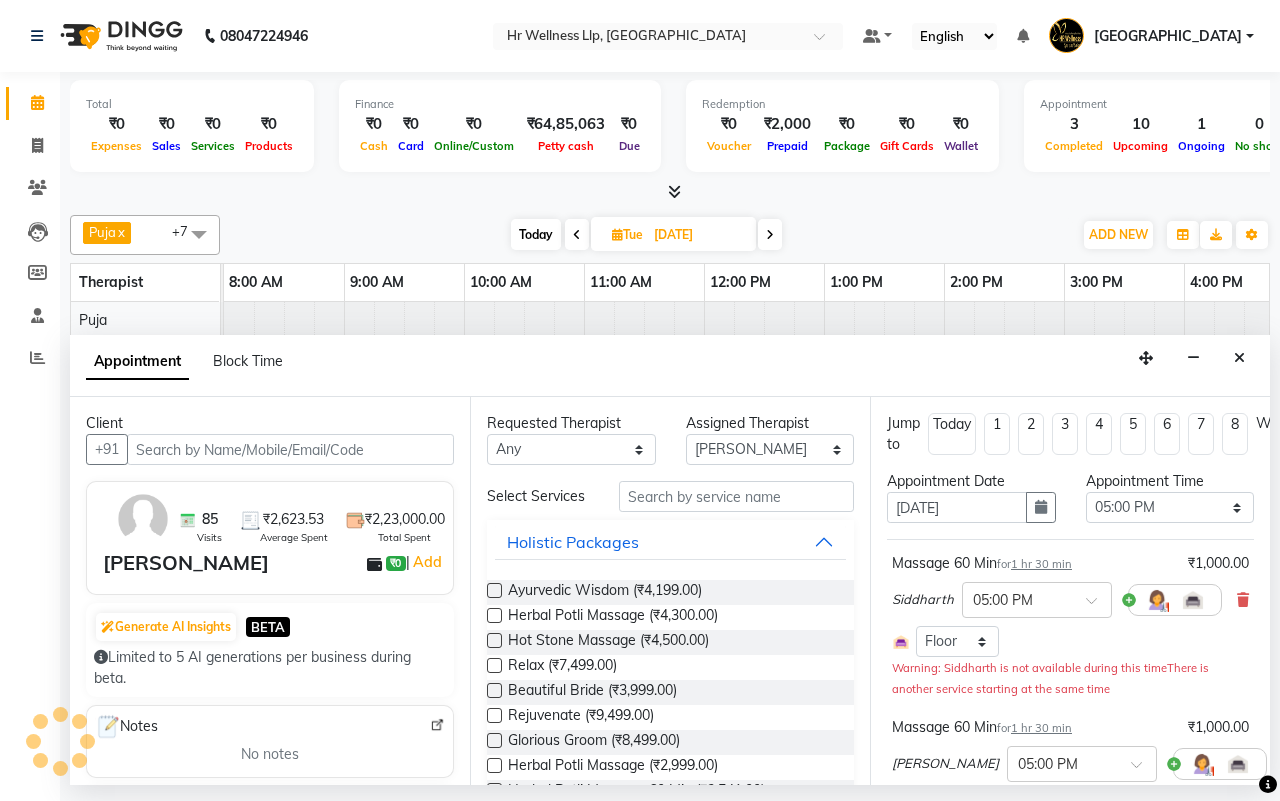 scroll, scrollTop: 0, scrollLeft: 515, axis: horizontal 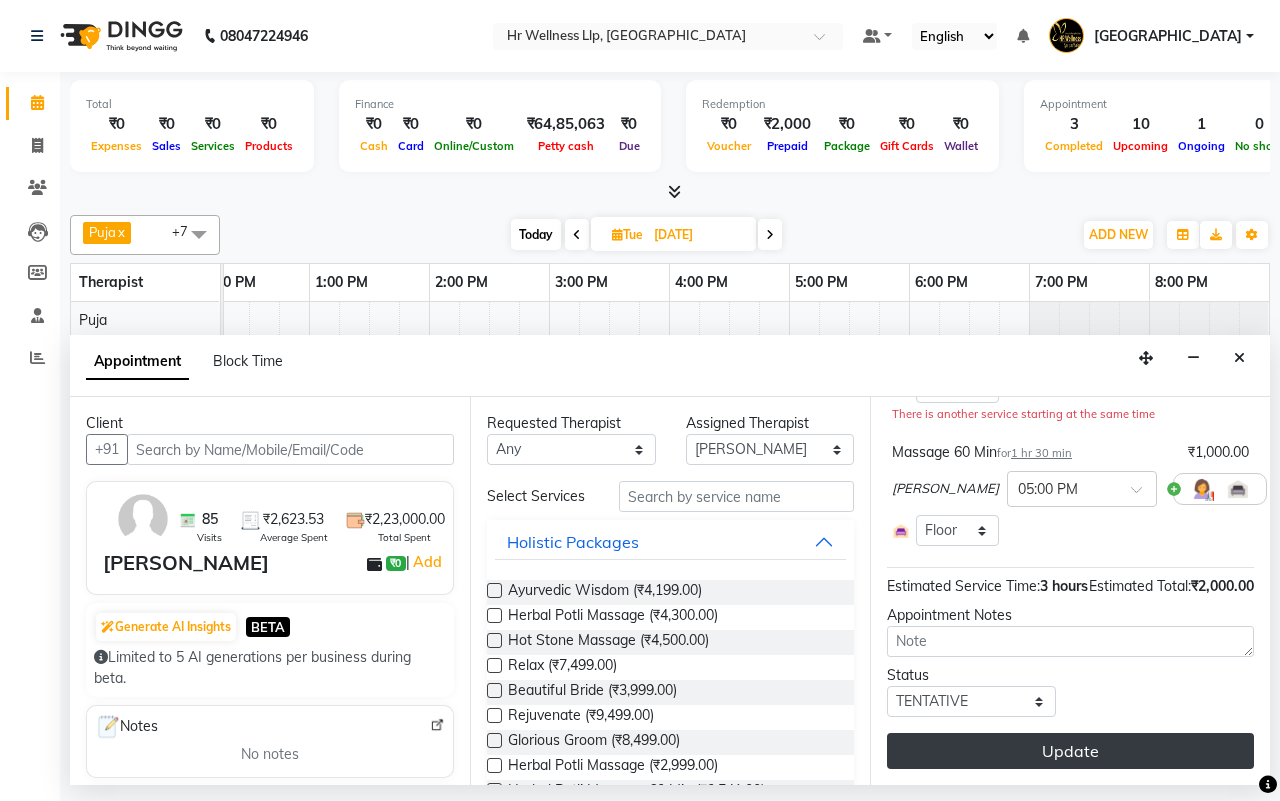 click on "Update" at bounding box center [1070, 751] 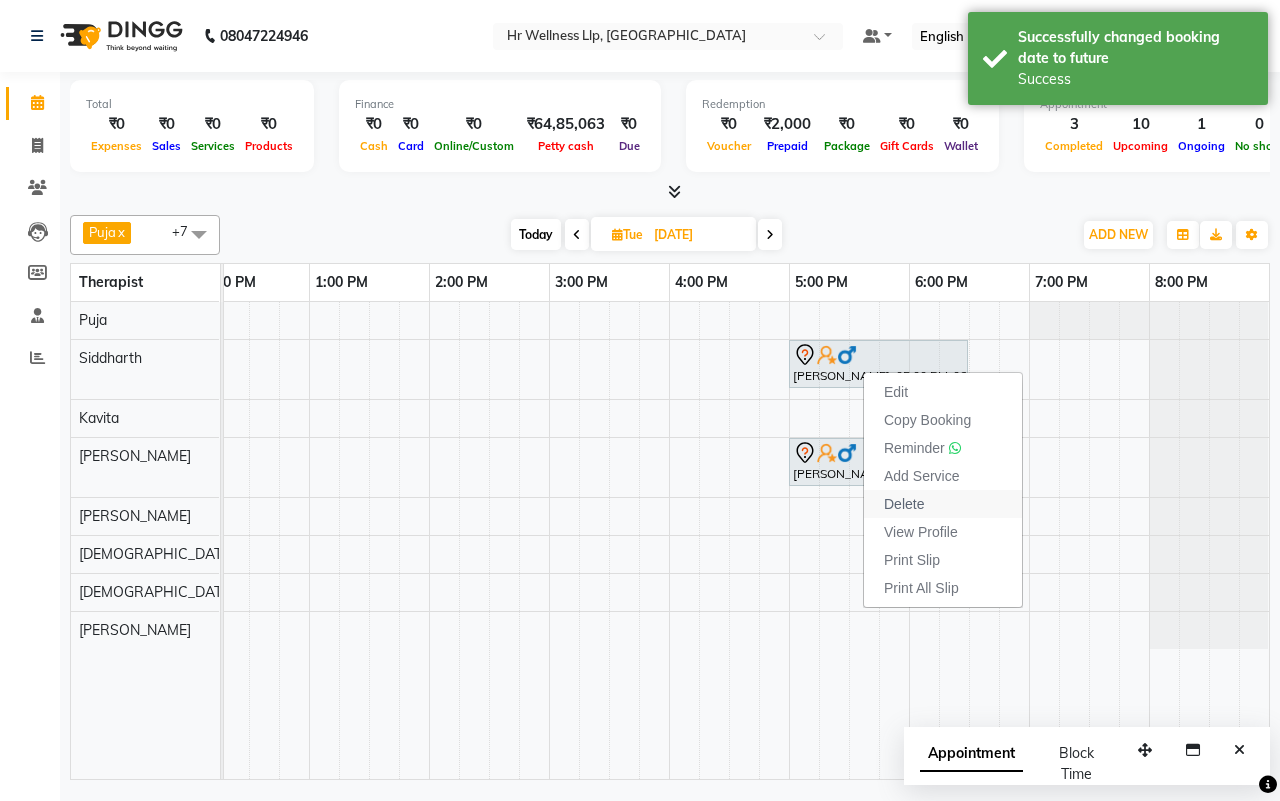 click on "Delete" at bounding box center [904, 504] 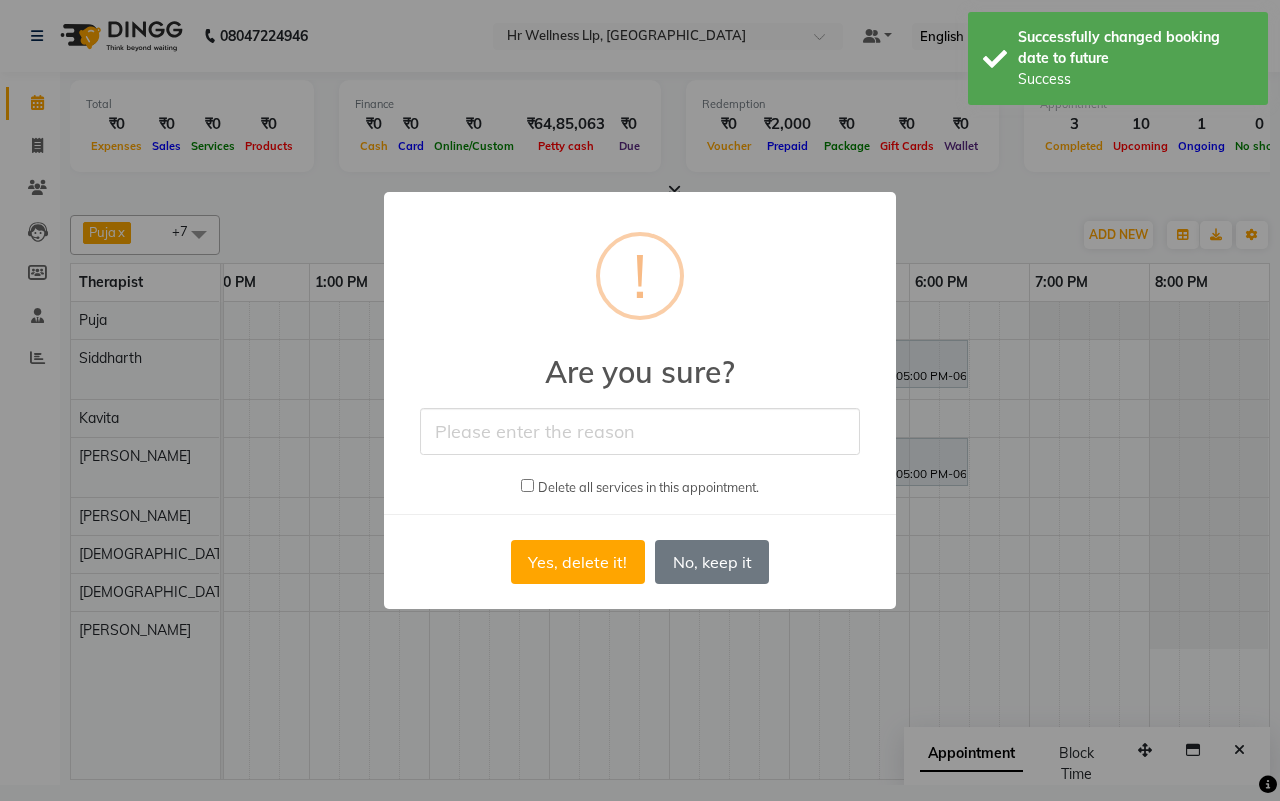 click at bounding box center [527, 485] 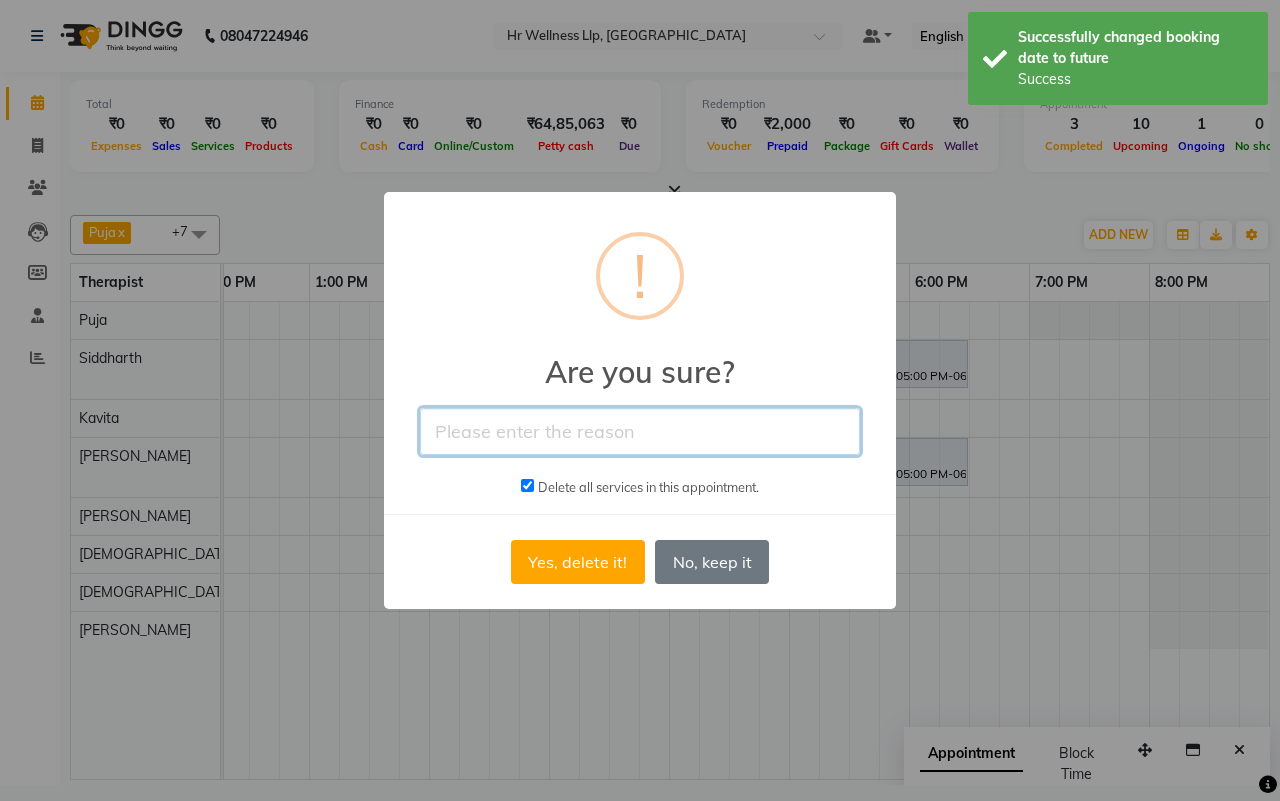 click at bounding box center [640, 431] 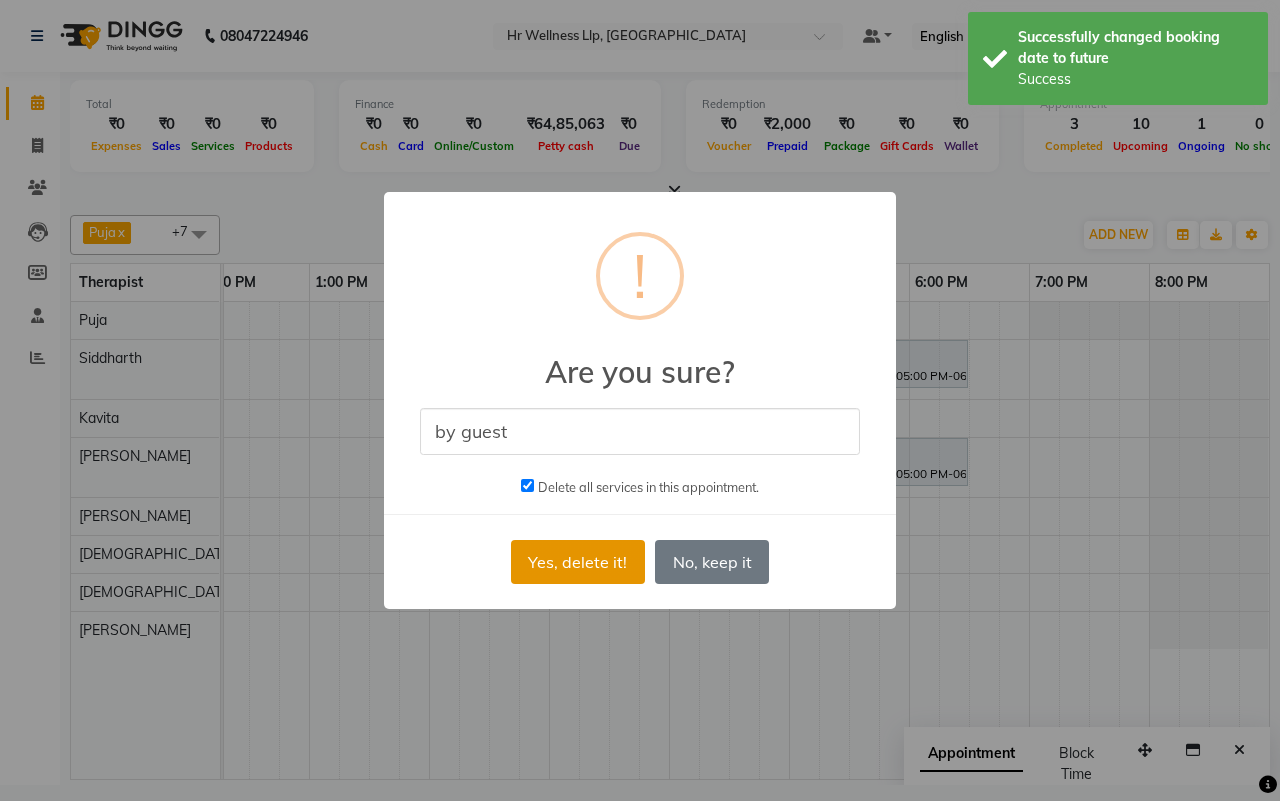 click on "Yes, delete it!" at bounding box center (578, 562) 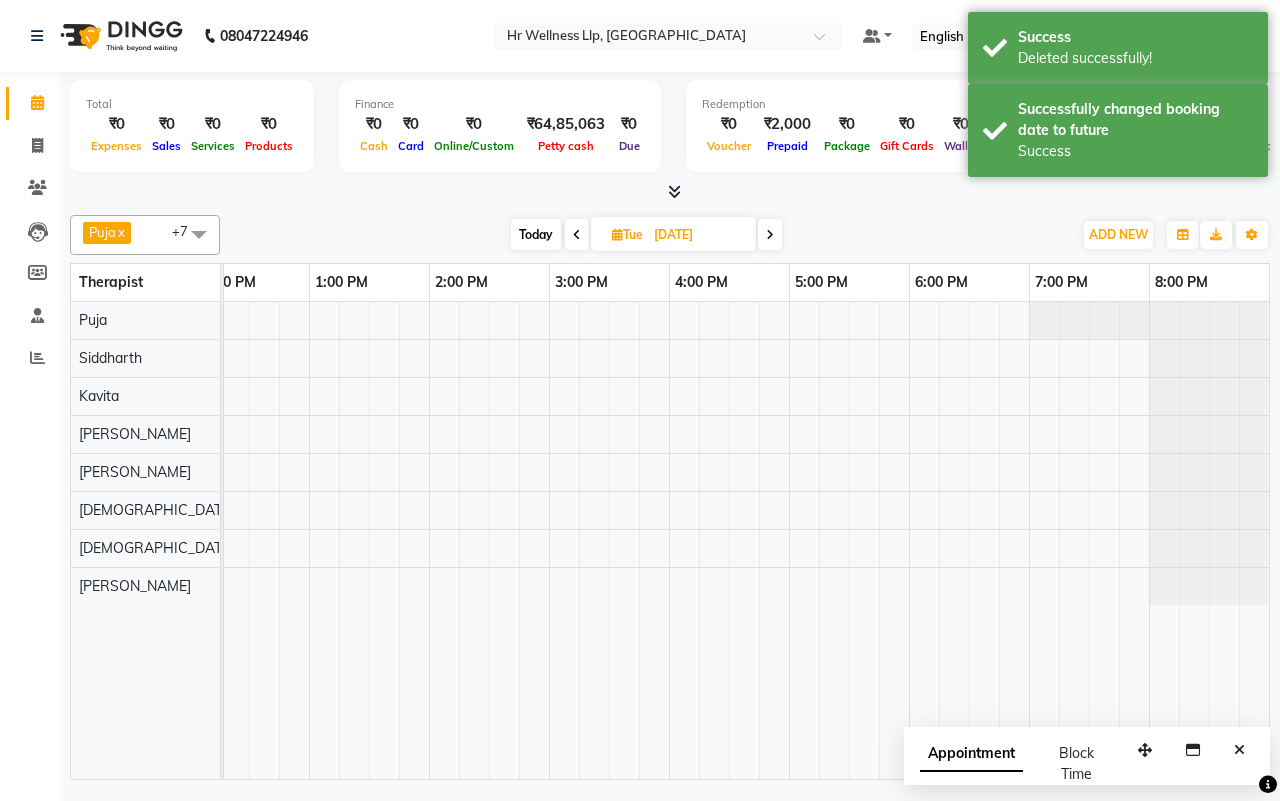 click on "Today" at bounding box center [536, 234] 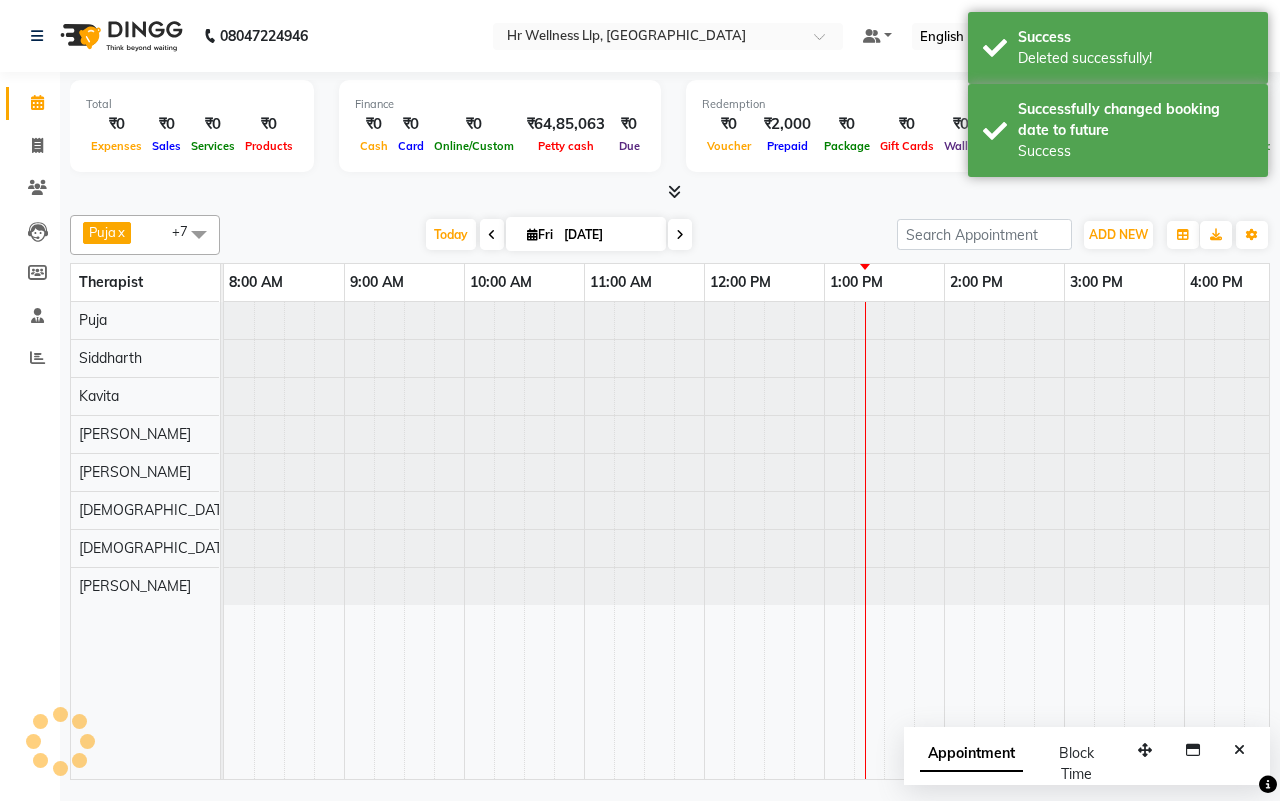 click on "[DATE]  [DATE]" at bounding box center (558, 235) 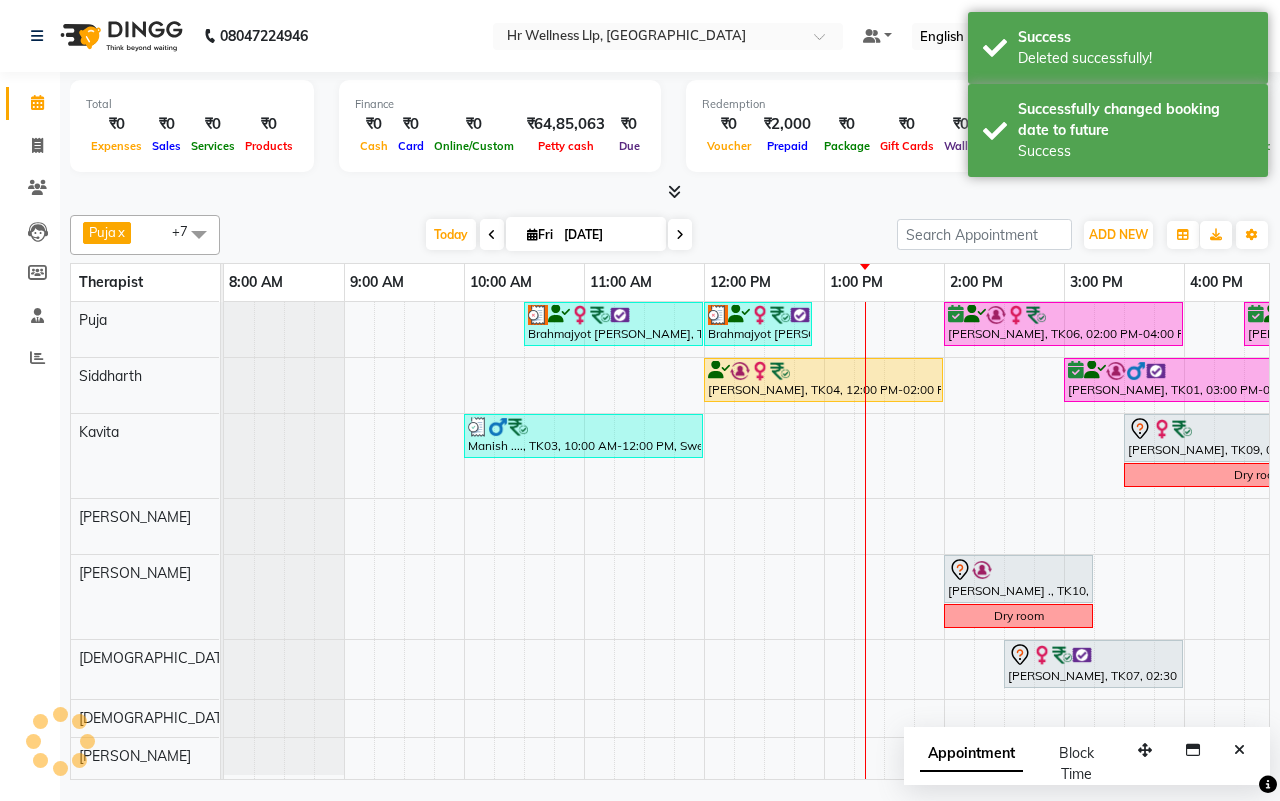 scroll, scrollTop: 0, scrollLeft: 515, axis: horizontal 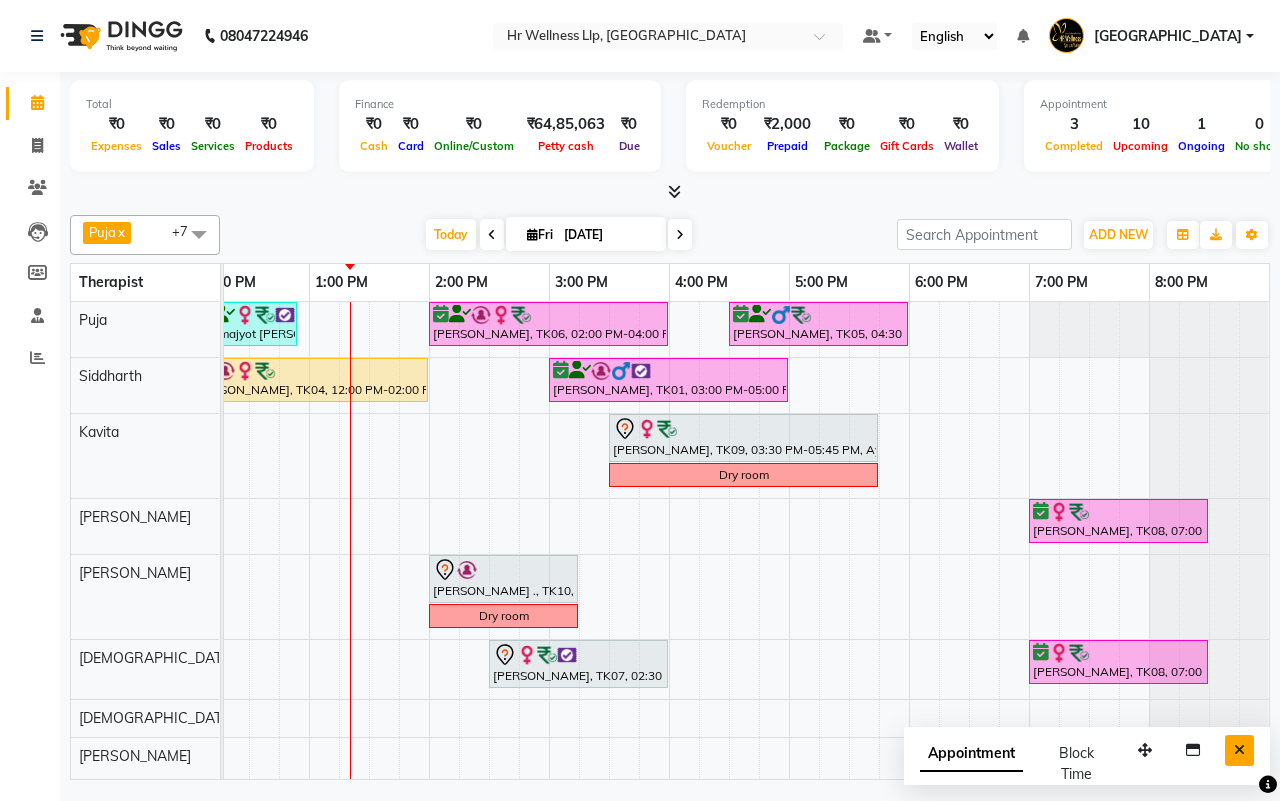click at bounding box center [1239, 750] 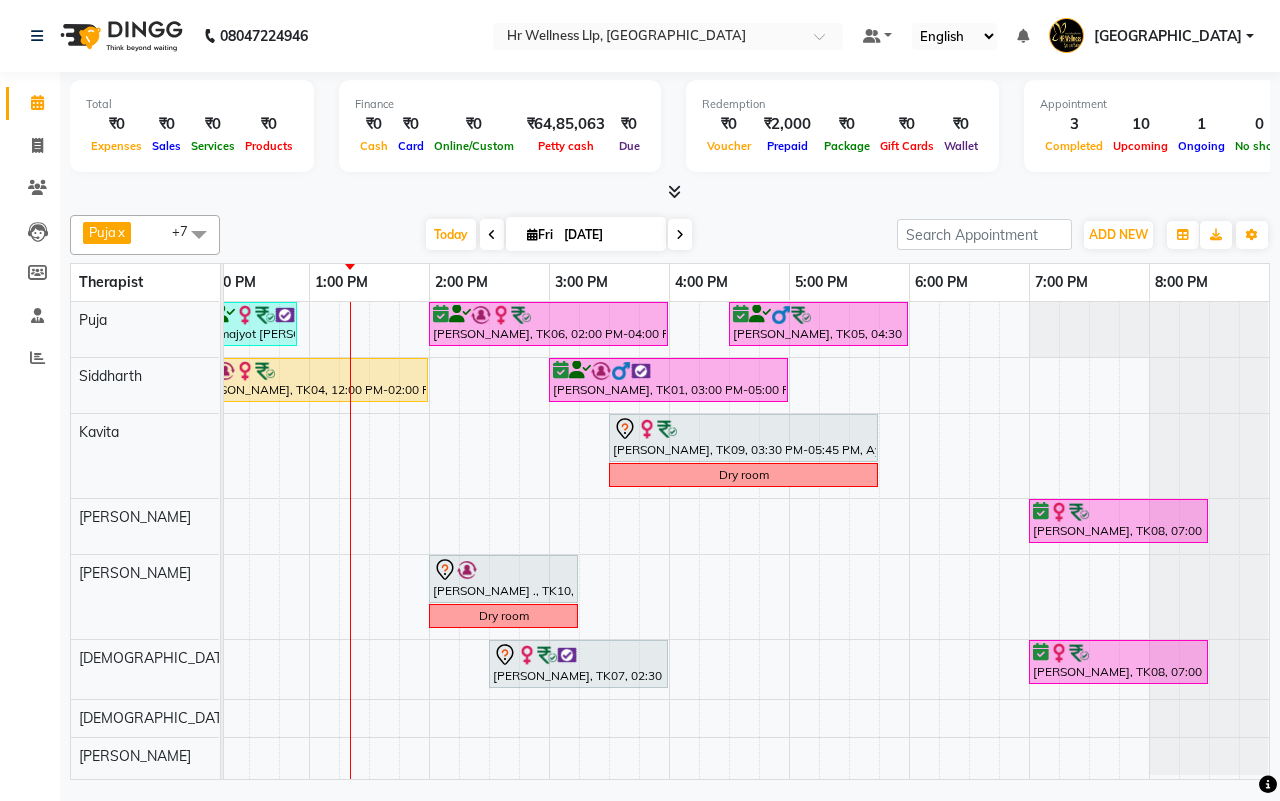 scroll, scrollTop: 0, scrollLeft: 316, axis: horizontal 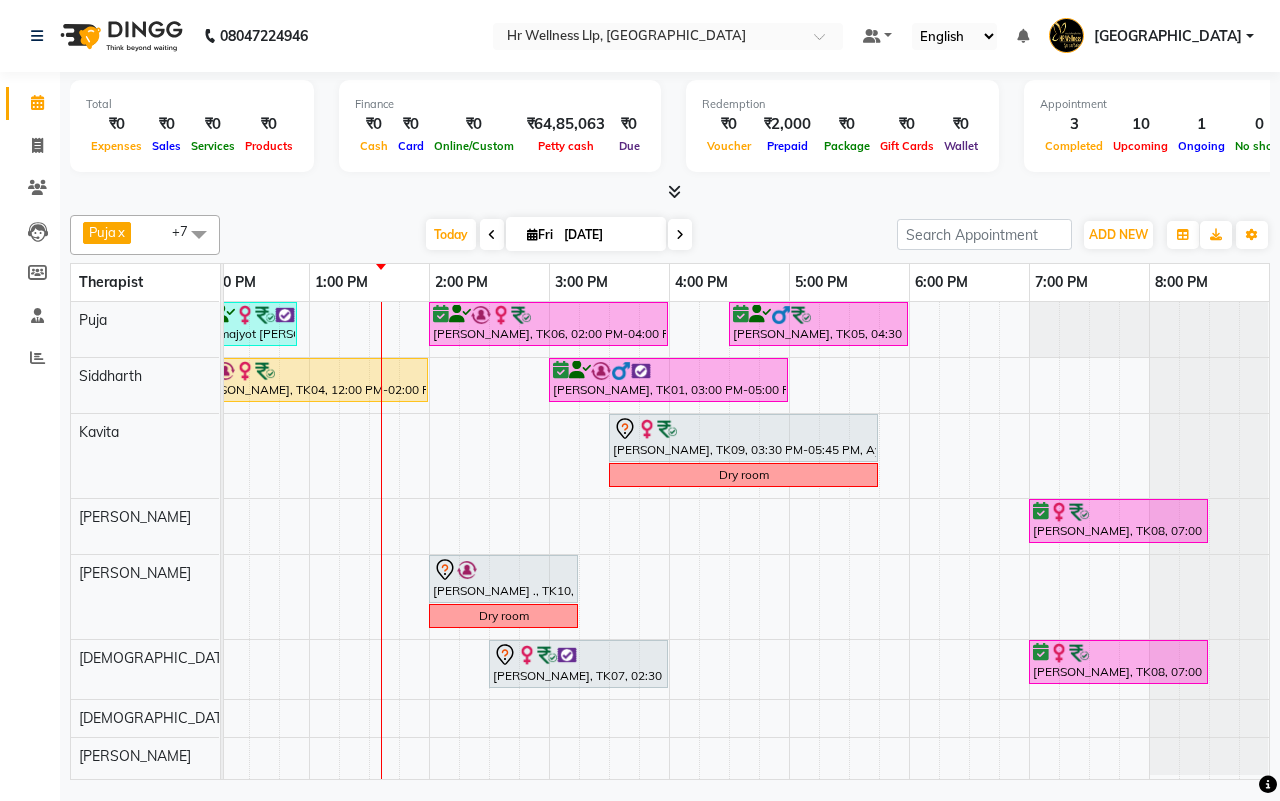click on "[DATE]  [DATE]" at bounding box center [558, 235] 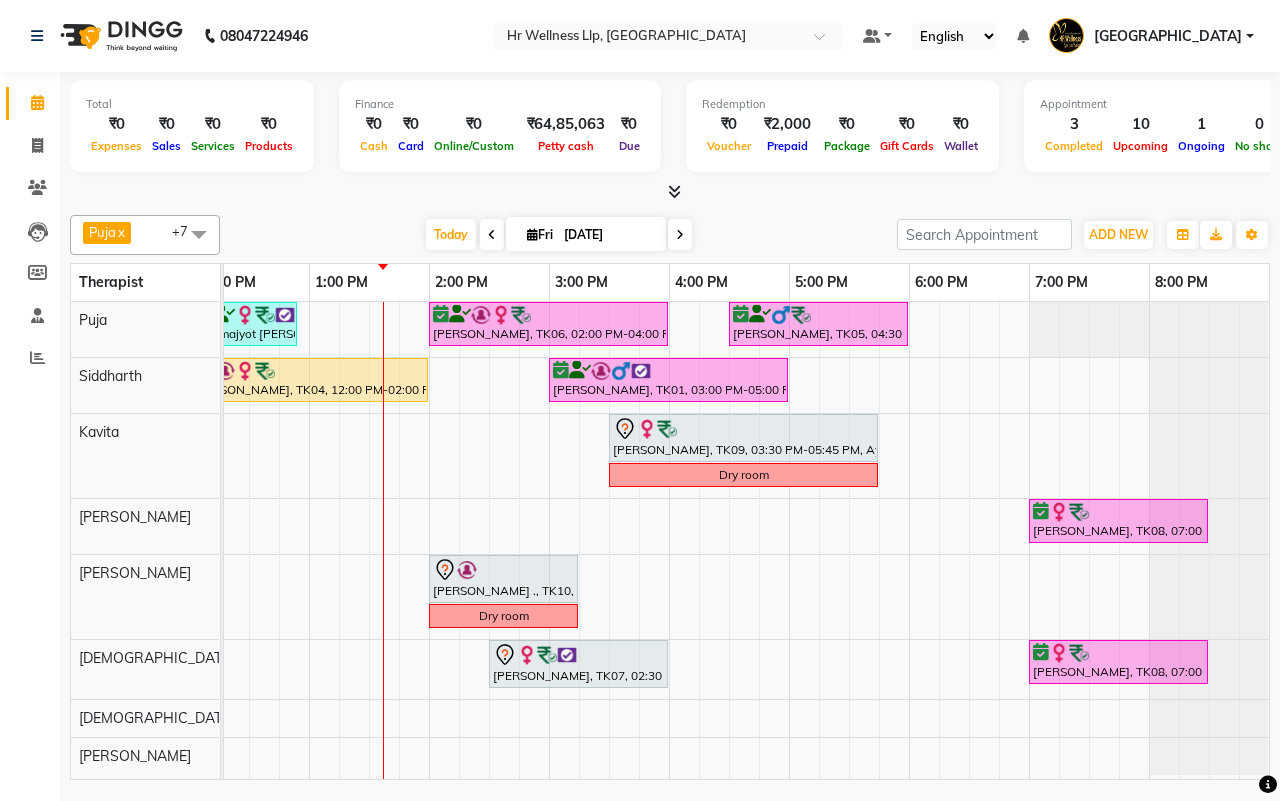 scroll, scrollTop: 0, scrollLeft: 418, axis: horizontal 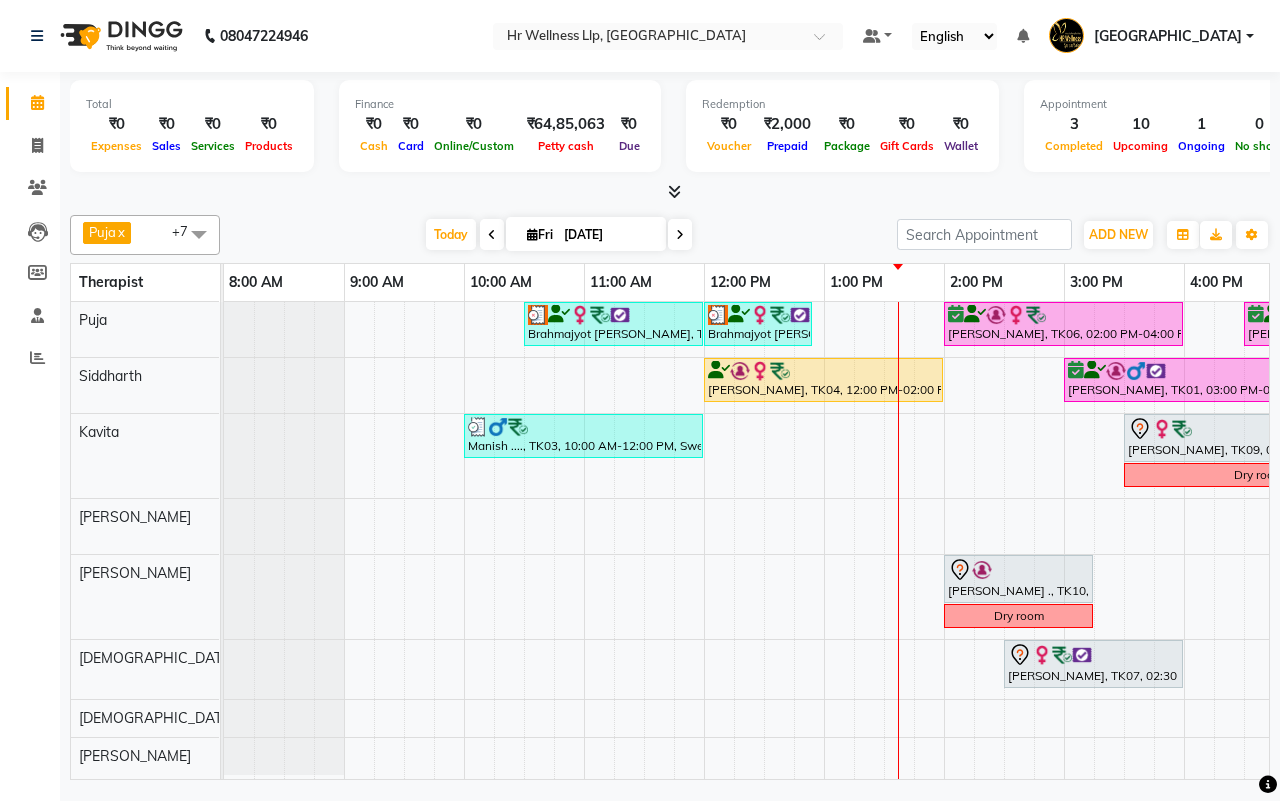 click on "[DATE]  [DATE]" at bounding box center (558, 235) 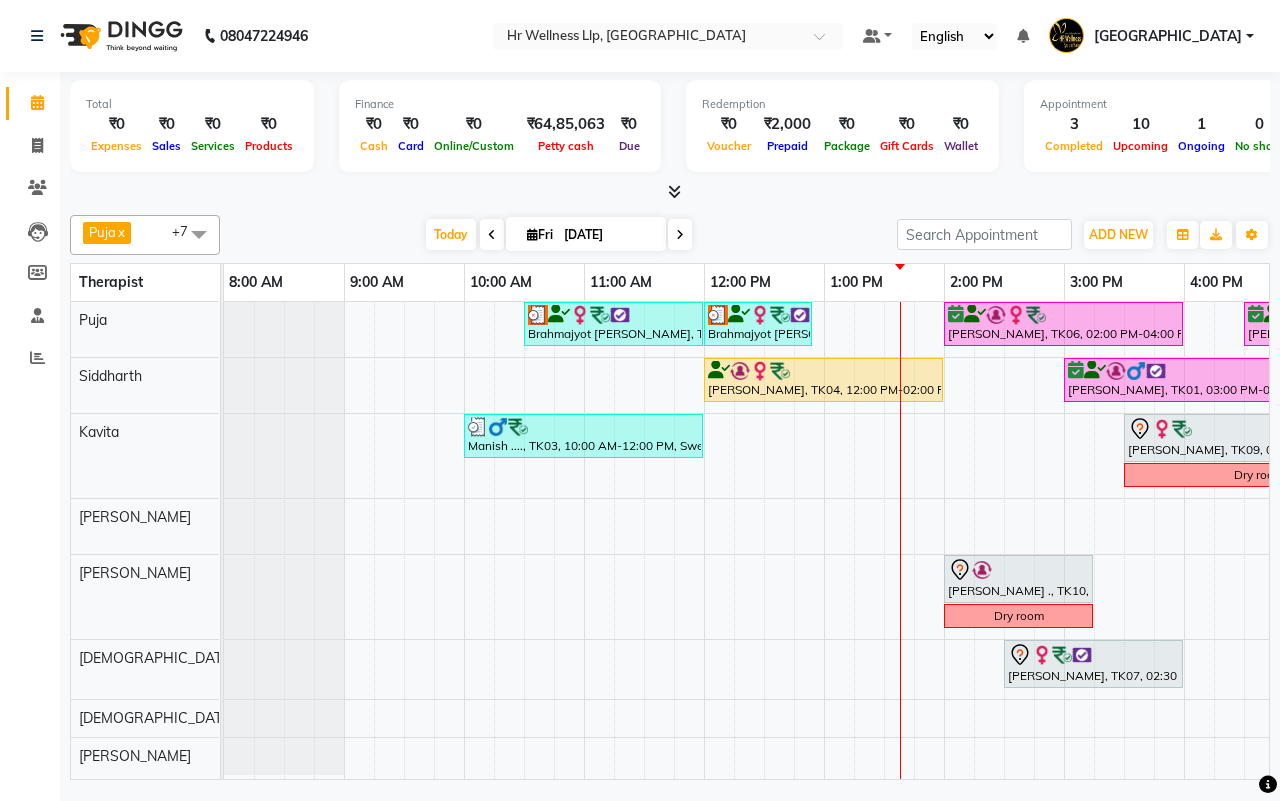 click at bounding box center [680, 234] 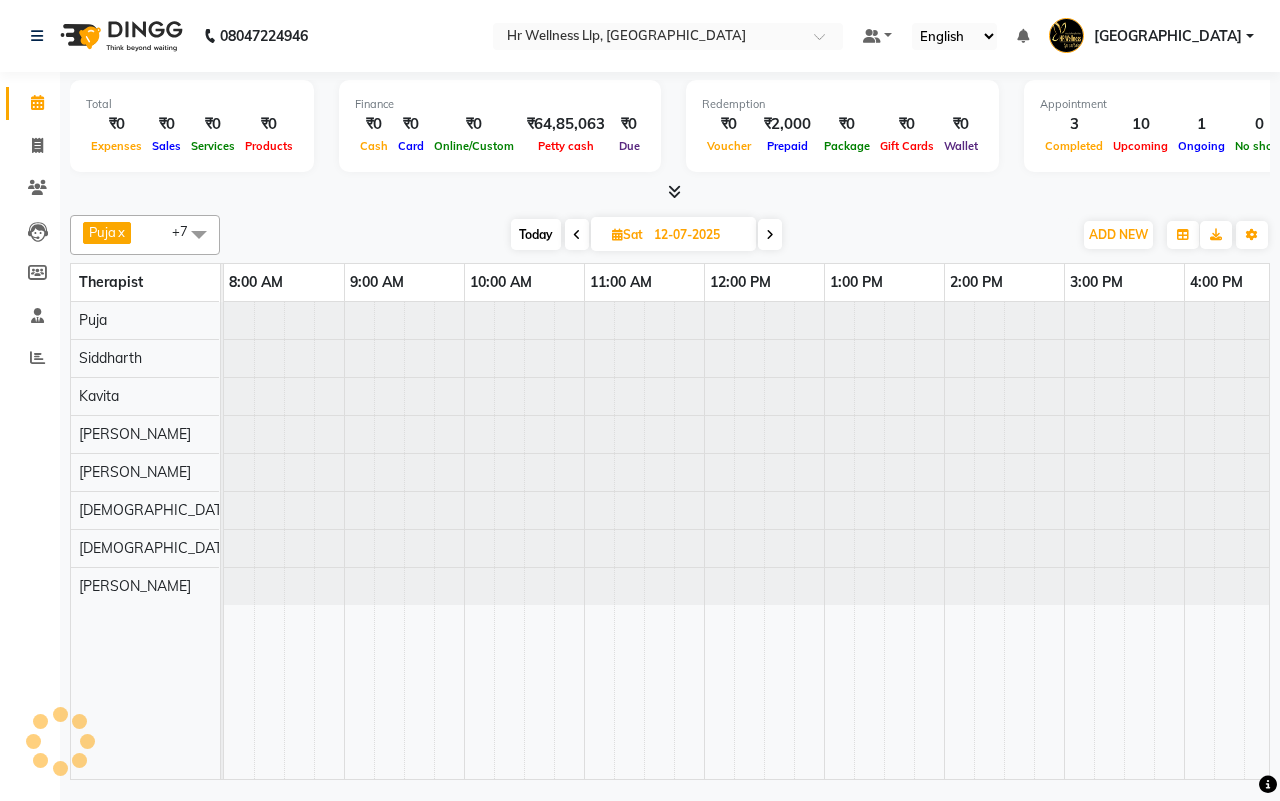 scroll, scrollTop: 0, scrollLeft: 515, axis: horizontal 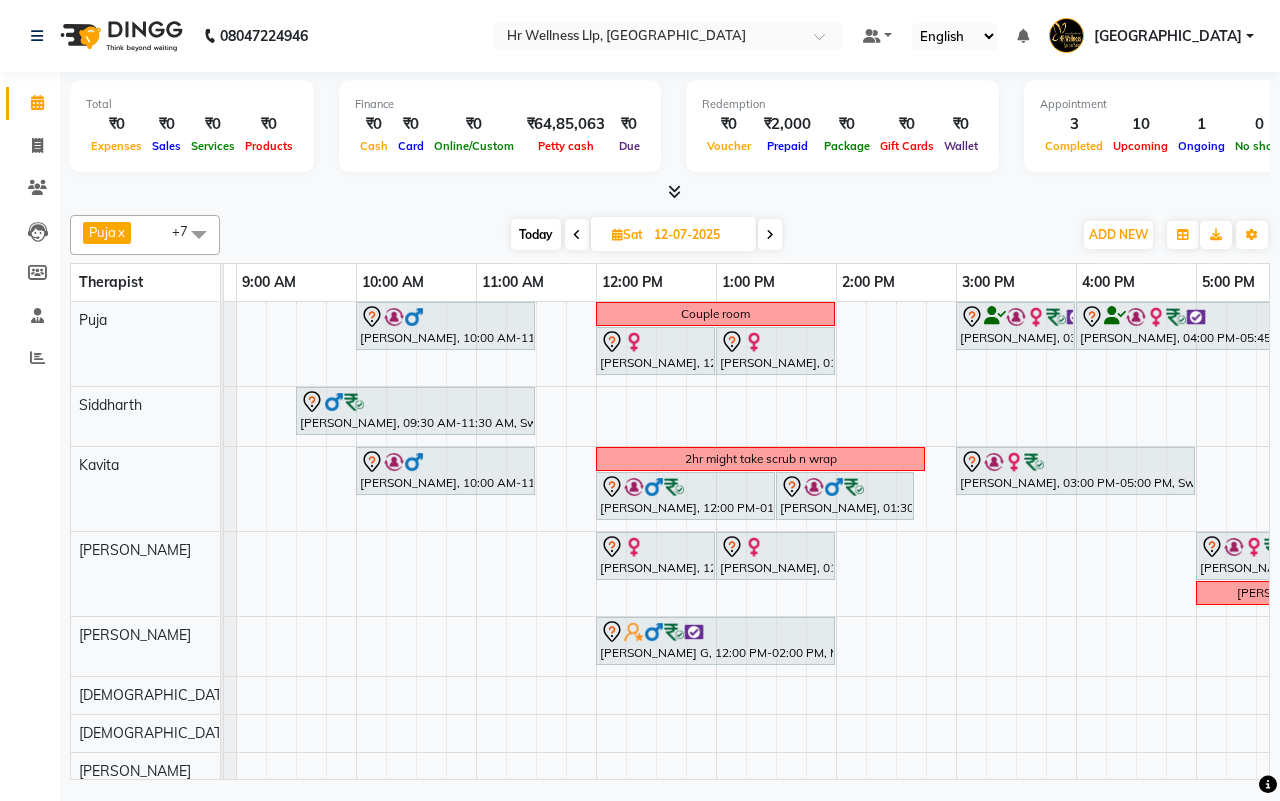 click on "Today  Sat 12-07-2025" at bounding box center (646, 235) 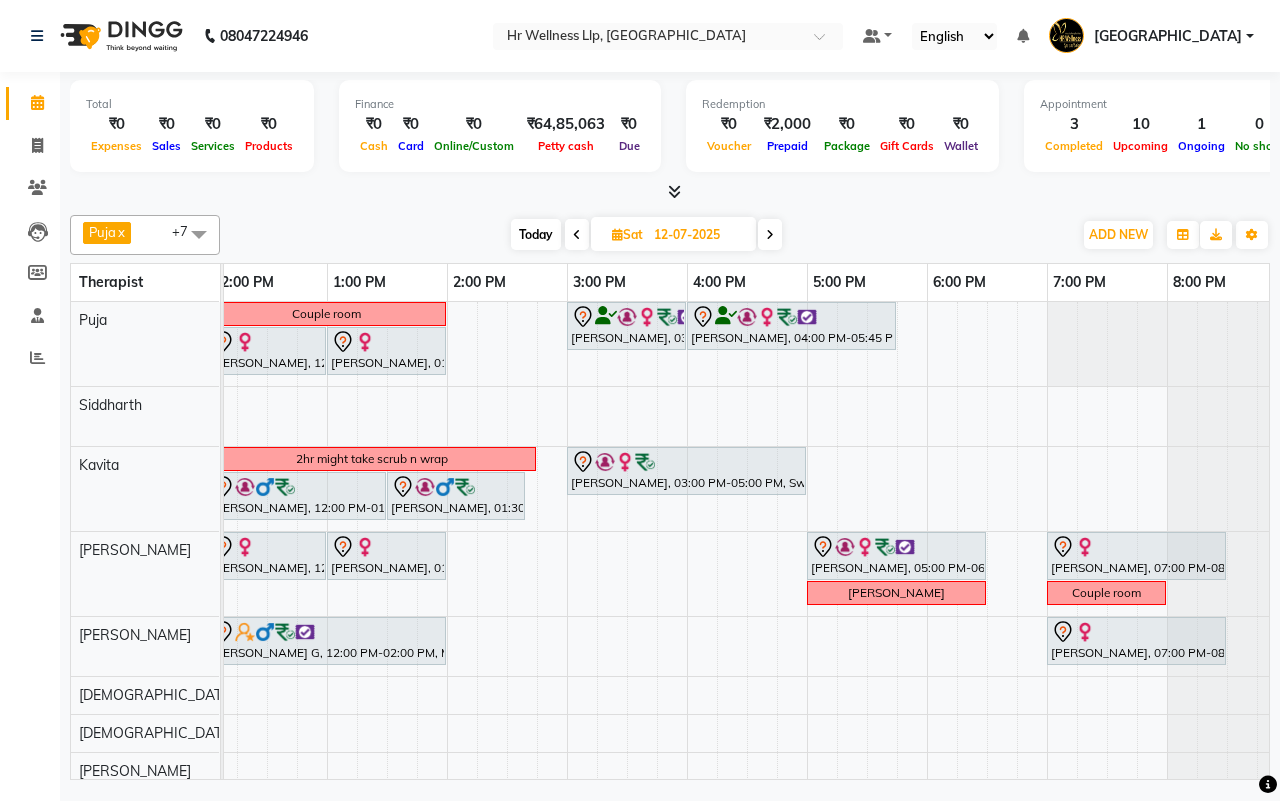 scroll, scrollTop: 0, scrollLeft: 247, axis: horizontal 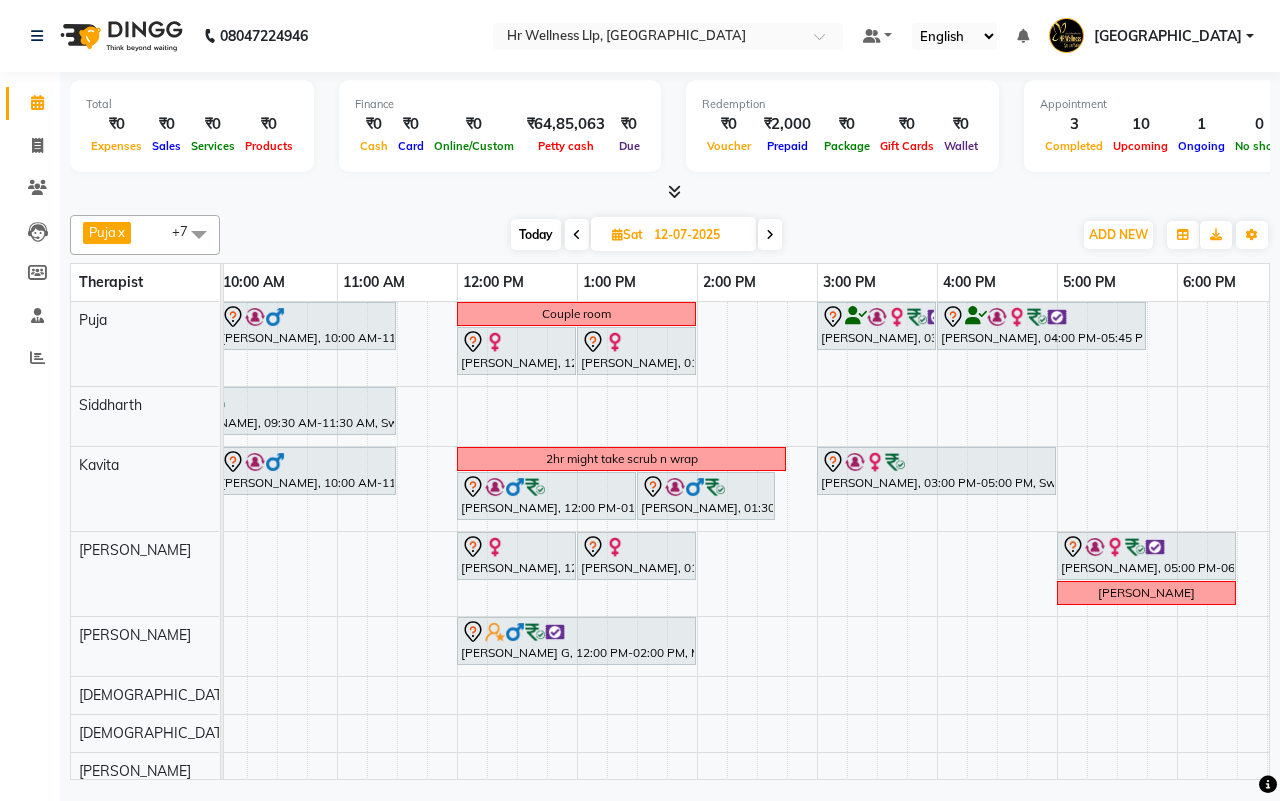 click on "Today  Sat 12-07-2025" at bounding box center (646, 235) 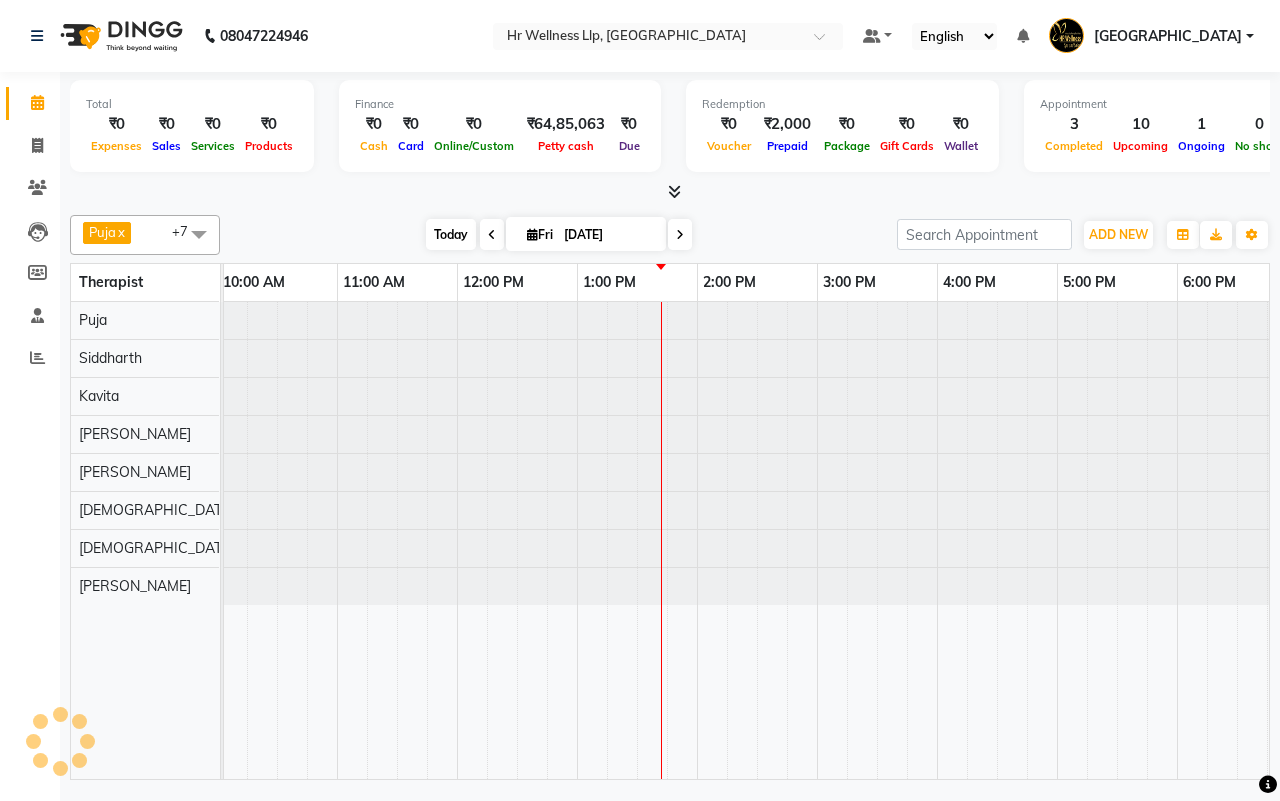 scroll, scrollTop: 0, scrollLeft: 0, axis: both 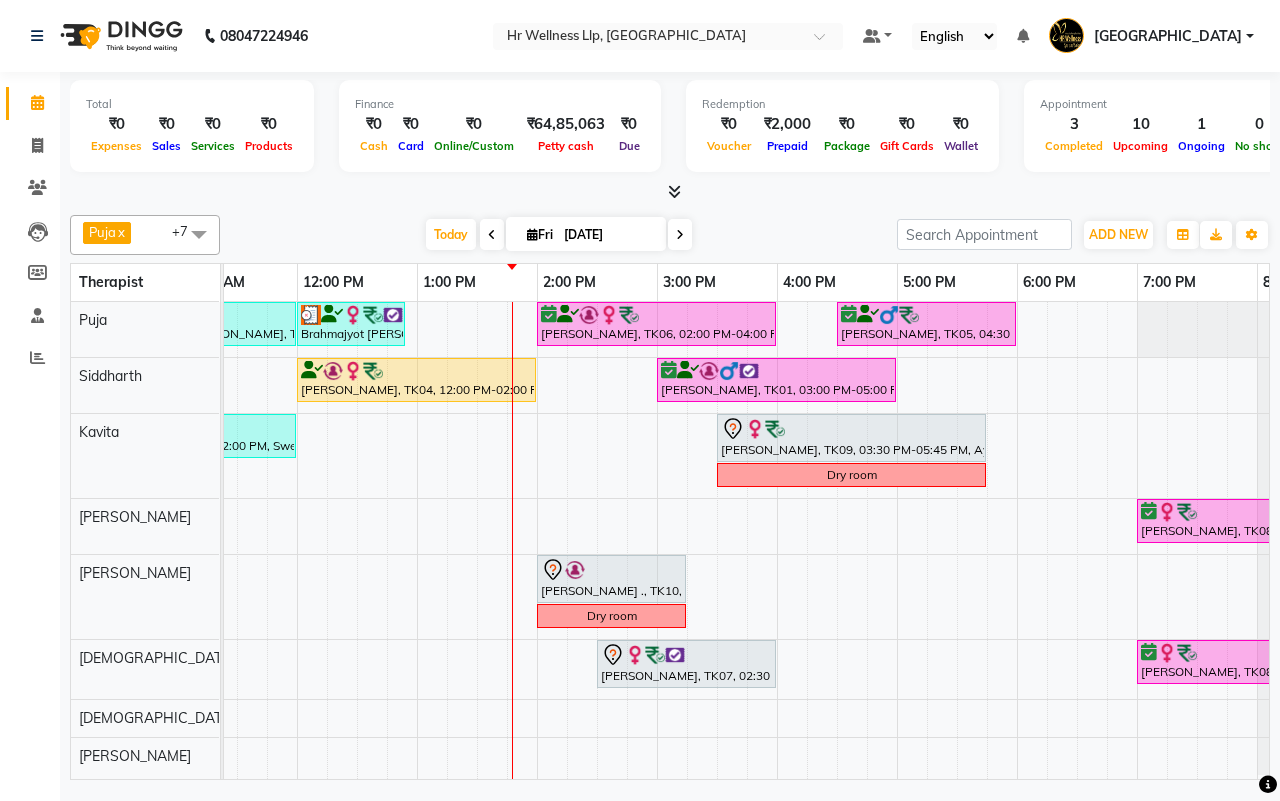 click on "[DATE]  [DATE]" at bounding box center [558, 235] 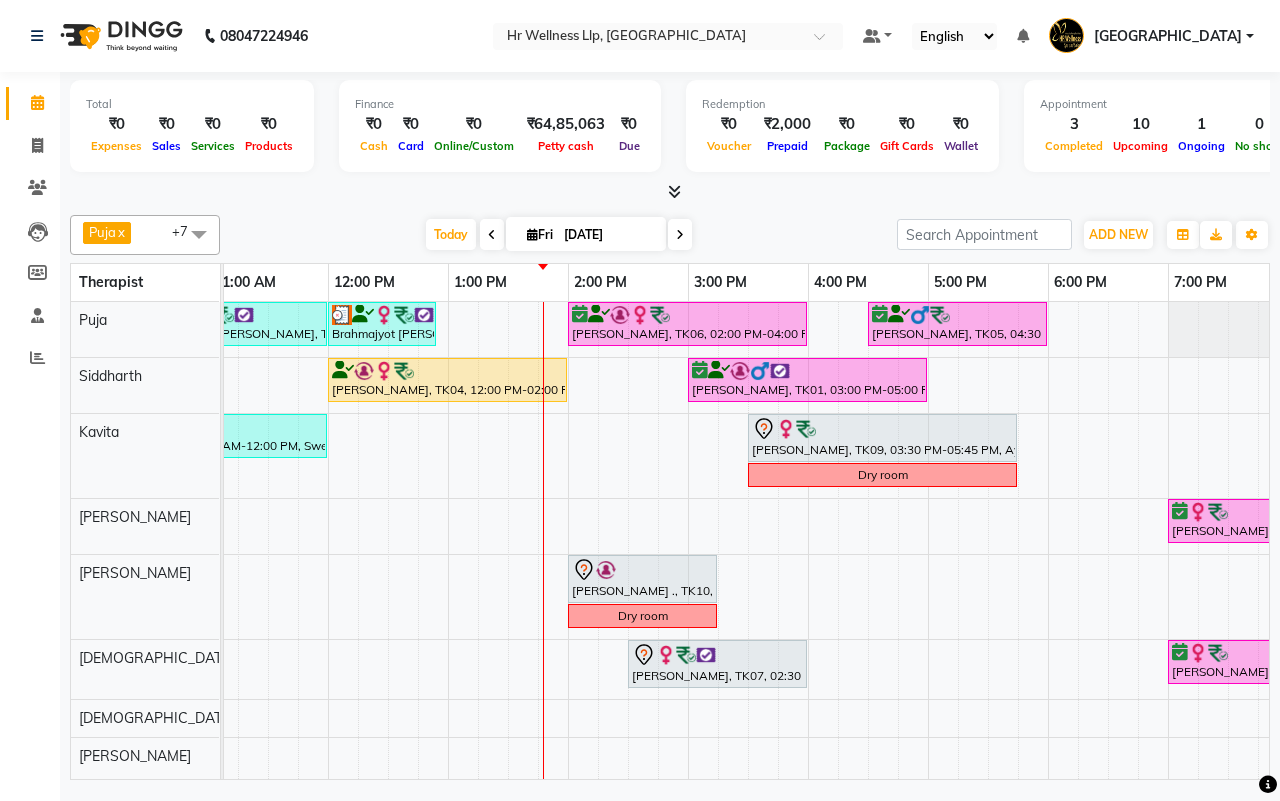 click on "[DATE]  [DATE]" at bounding box center (558, 235) 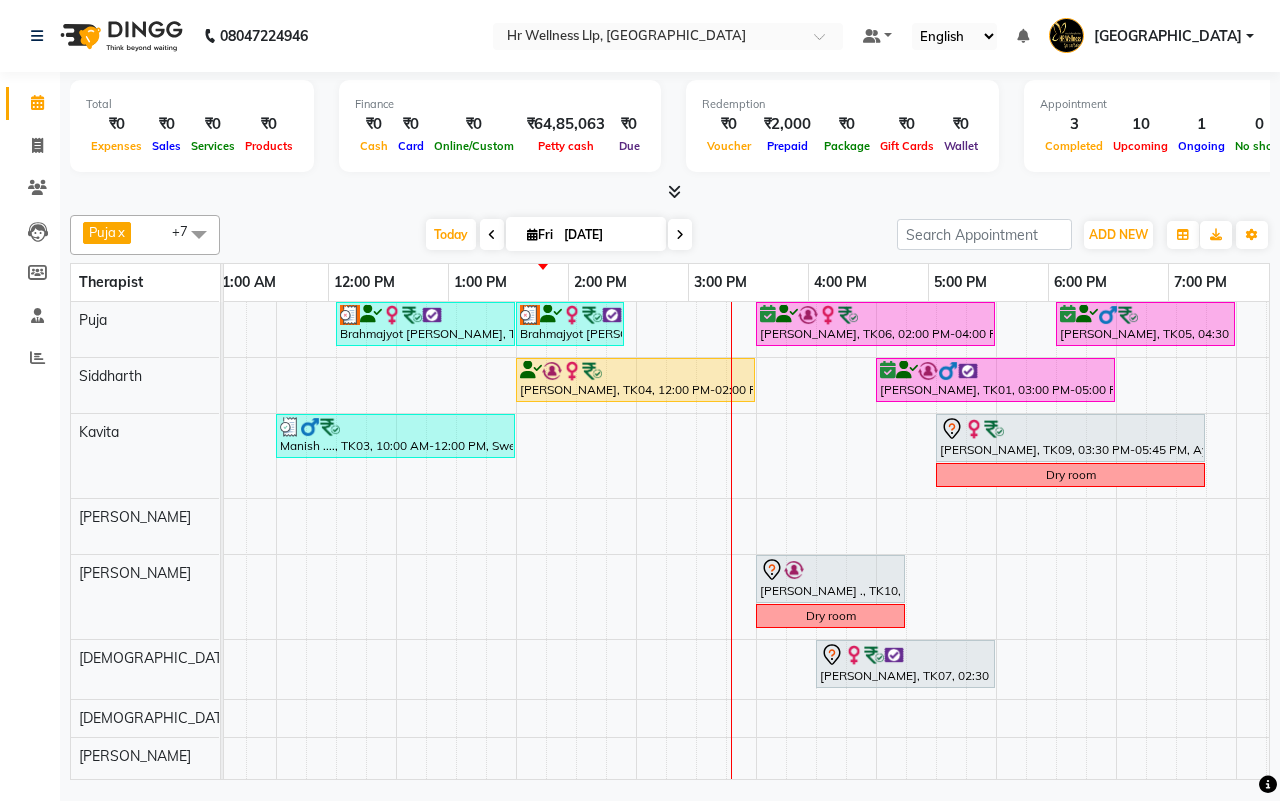 scroll, scrollTop: 0, scrollLeft: 0, axis: both 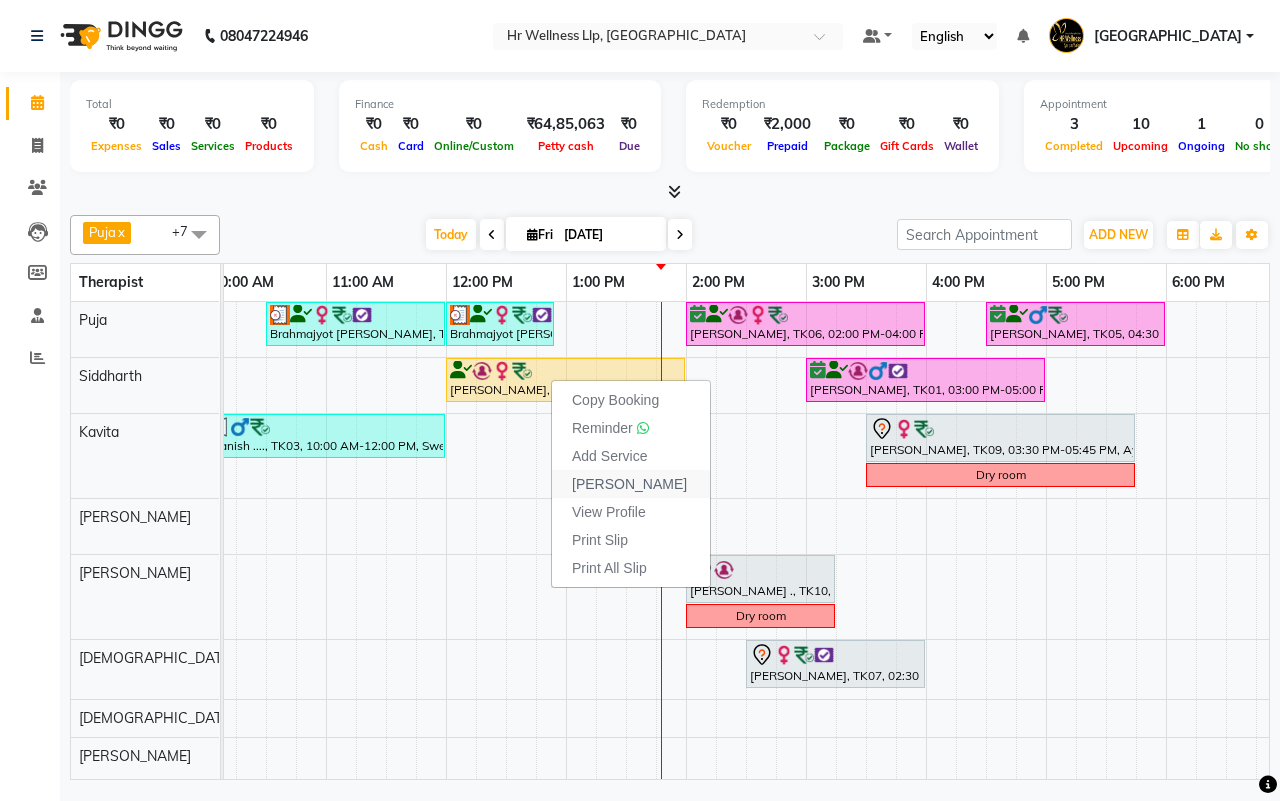 click on "Mark Done" at bounding box center [629, 484] 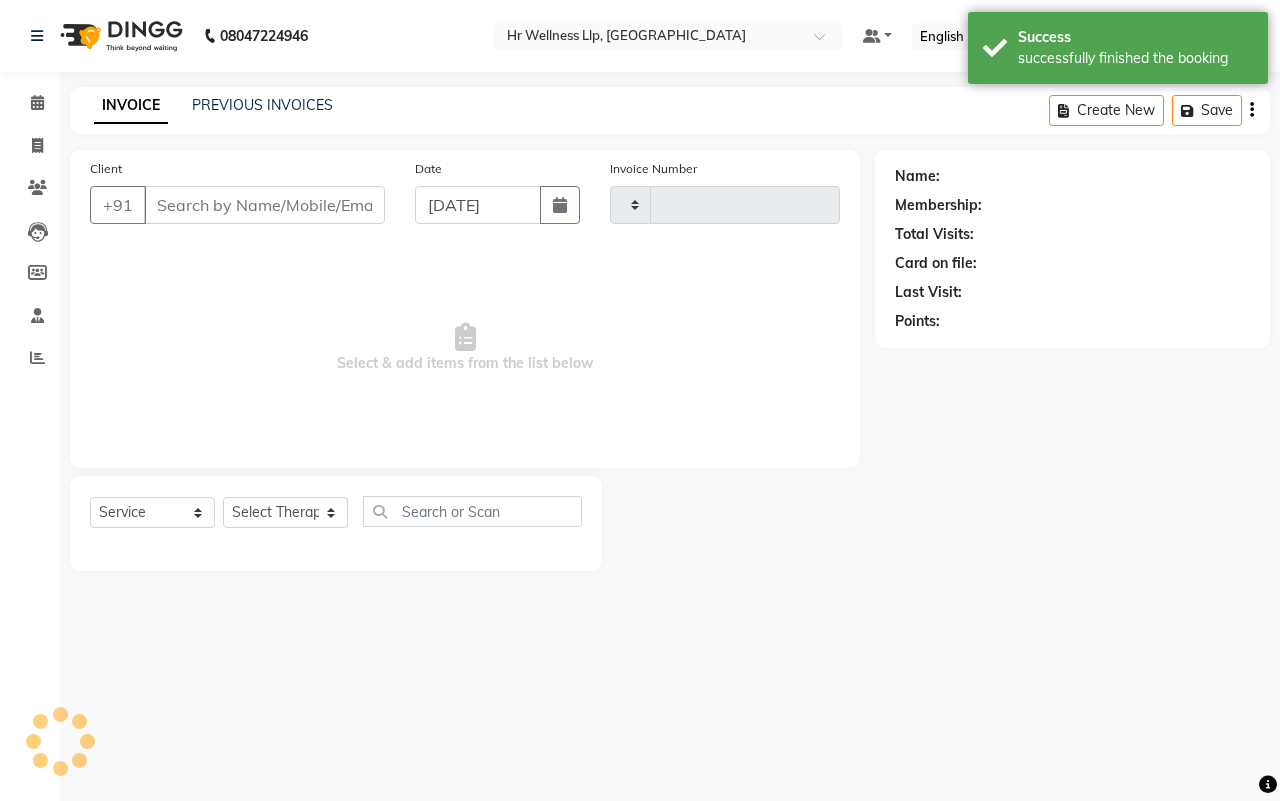 type on "0919" 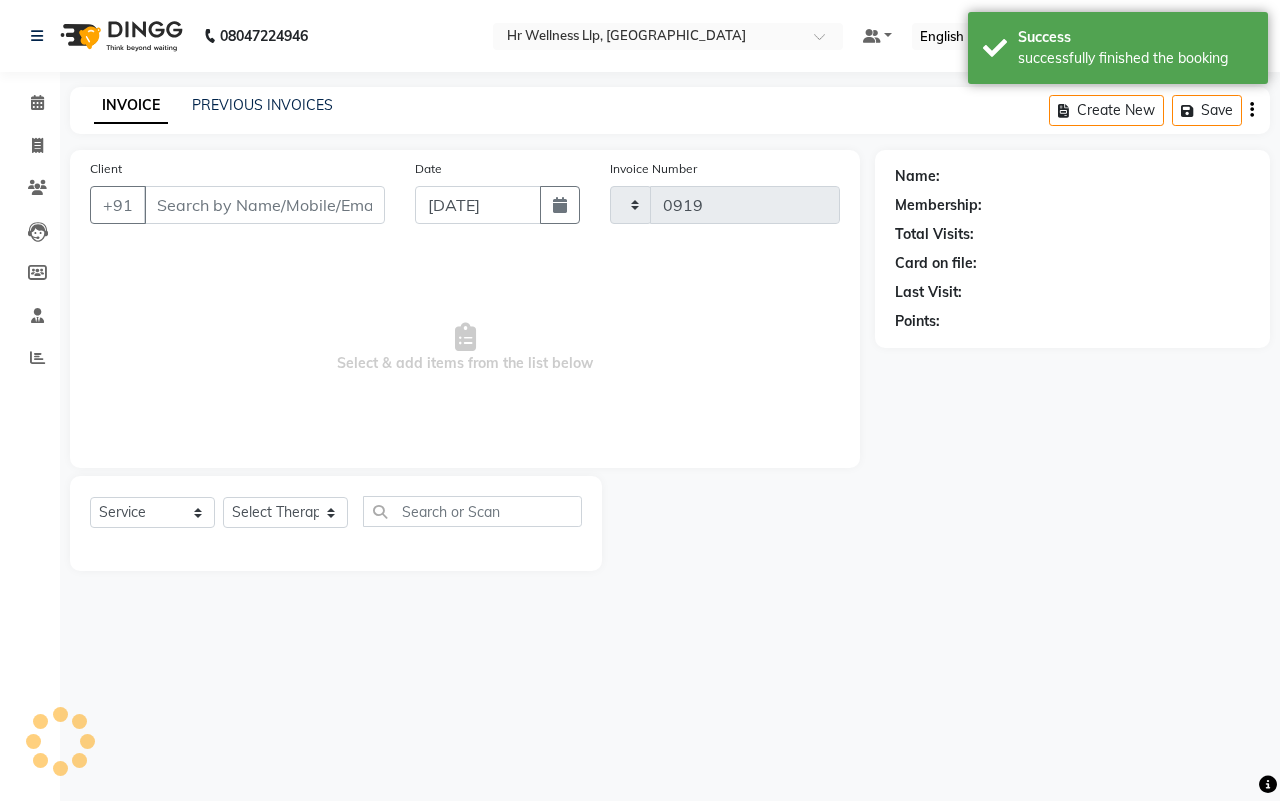 select on "4295" 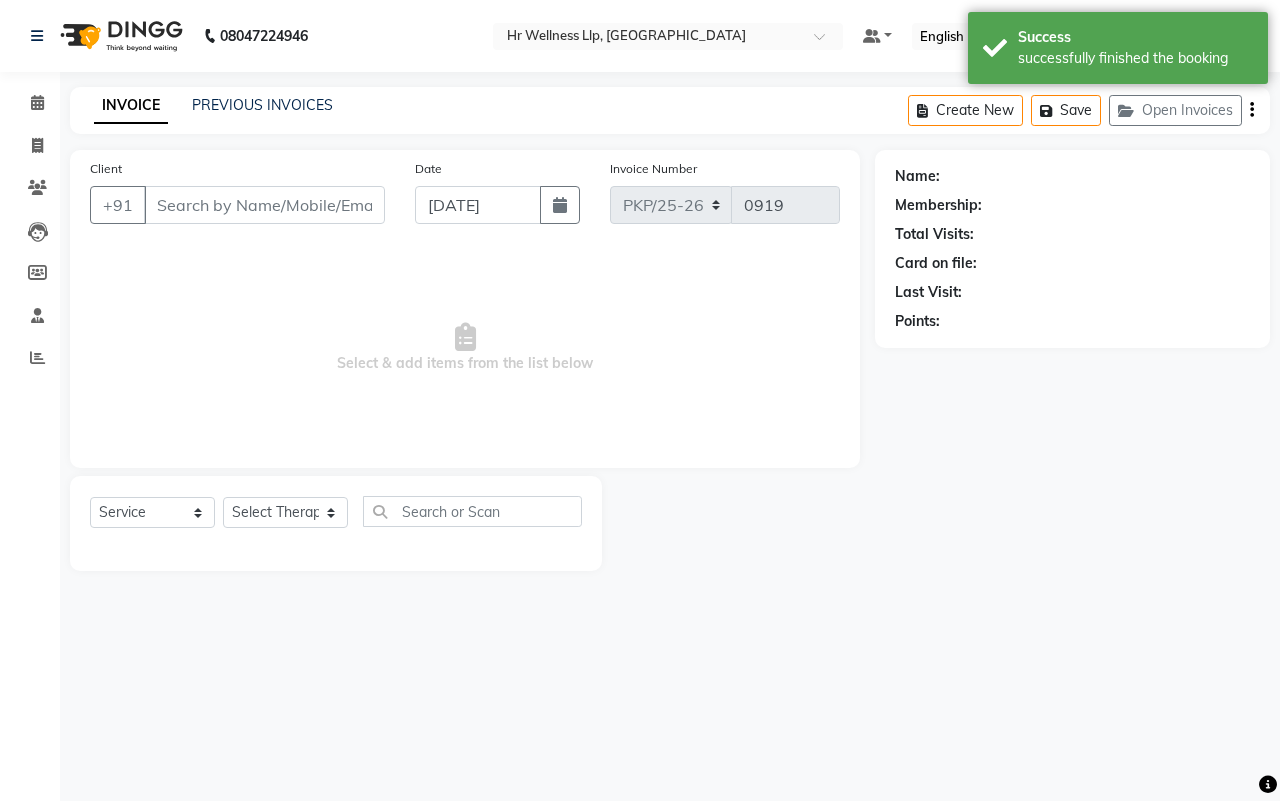 type on "9860021219" 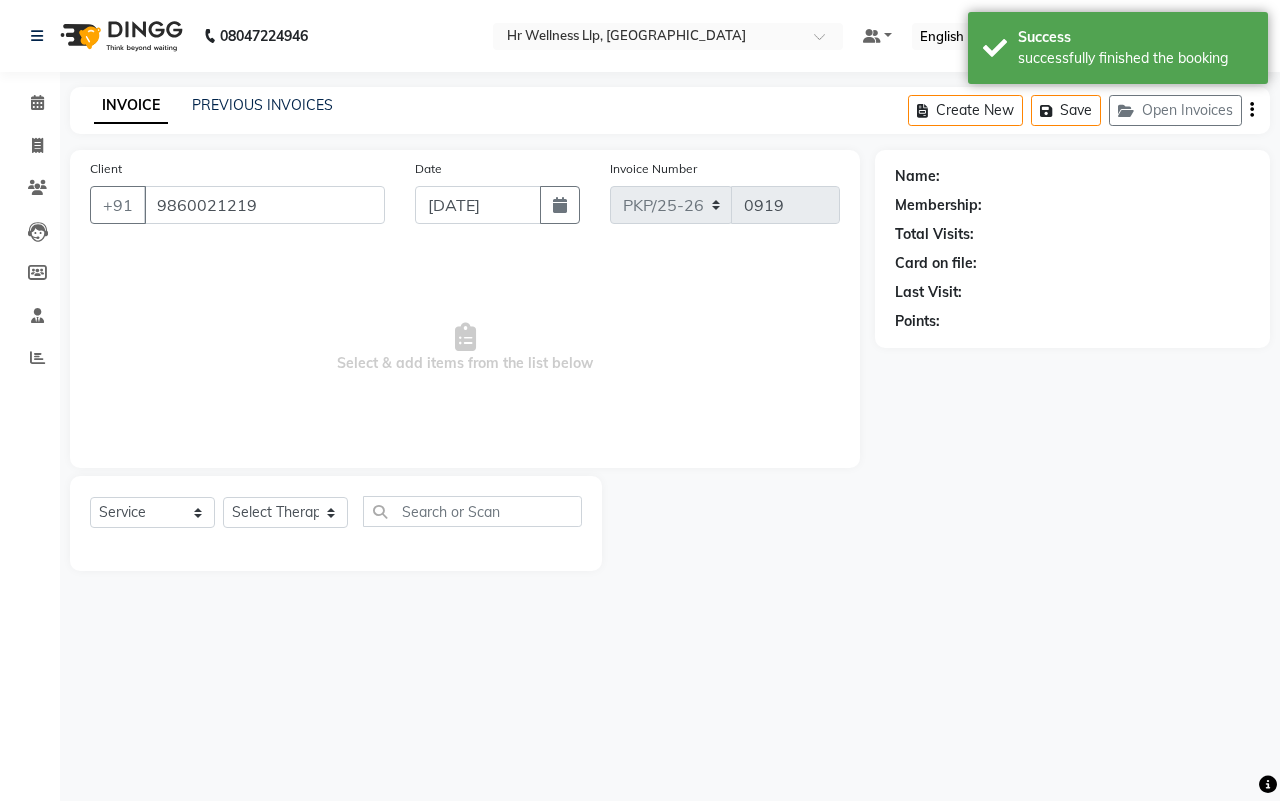 select on "16489" 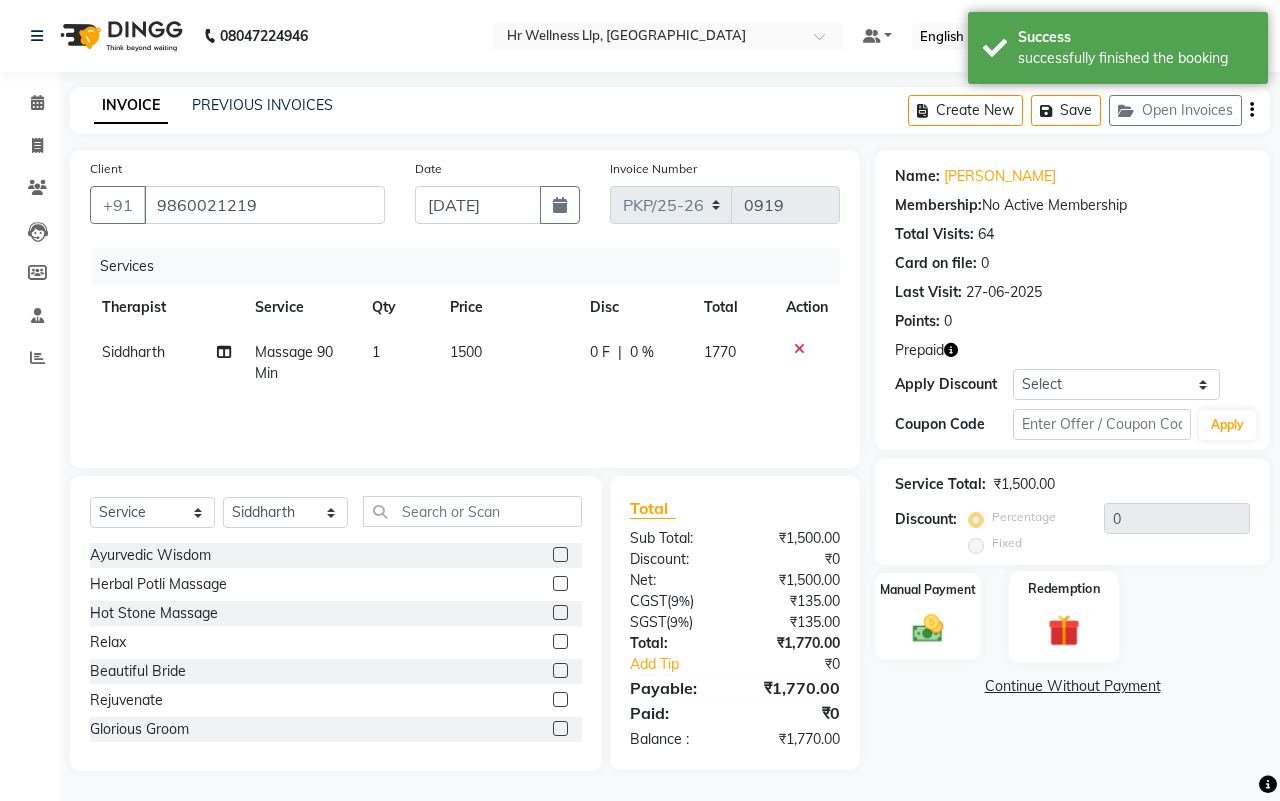 click 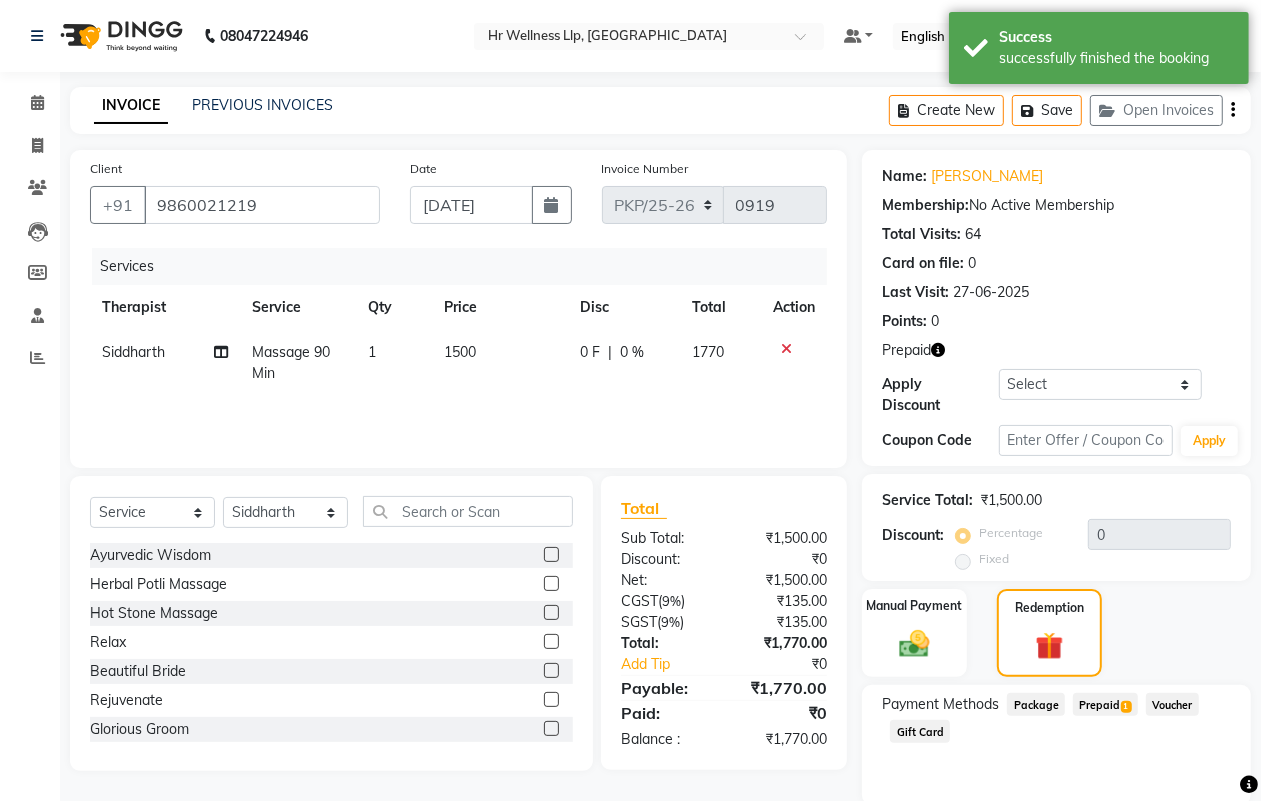 click on "Prepaid  1" 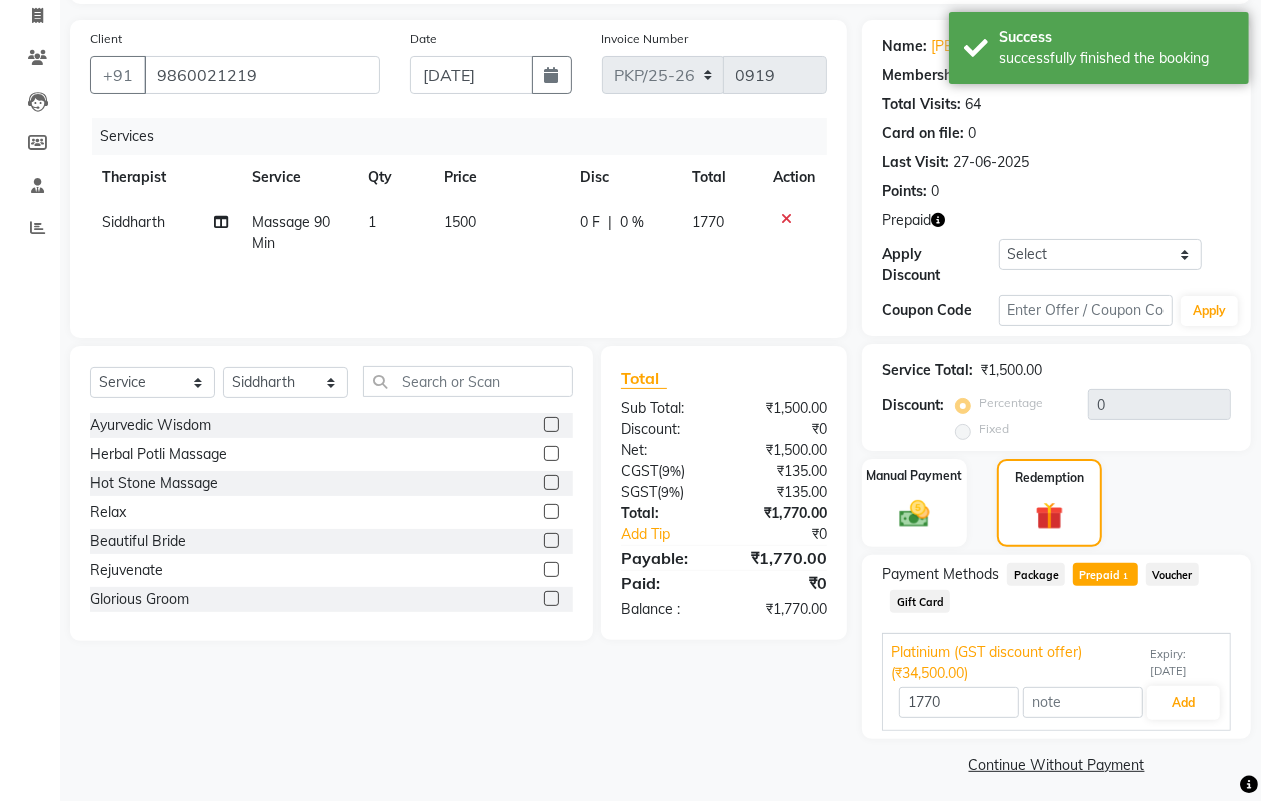 scroll, scrollTop: 138, scrollLeft: 0, axis: vertical 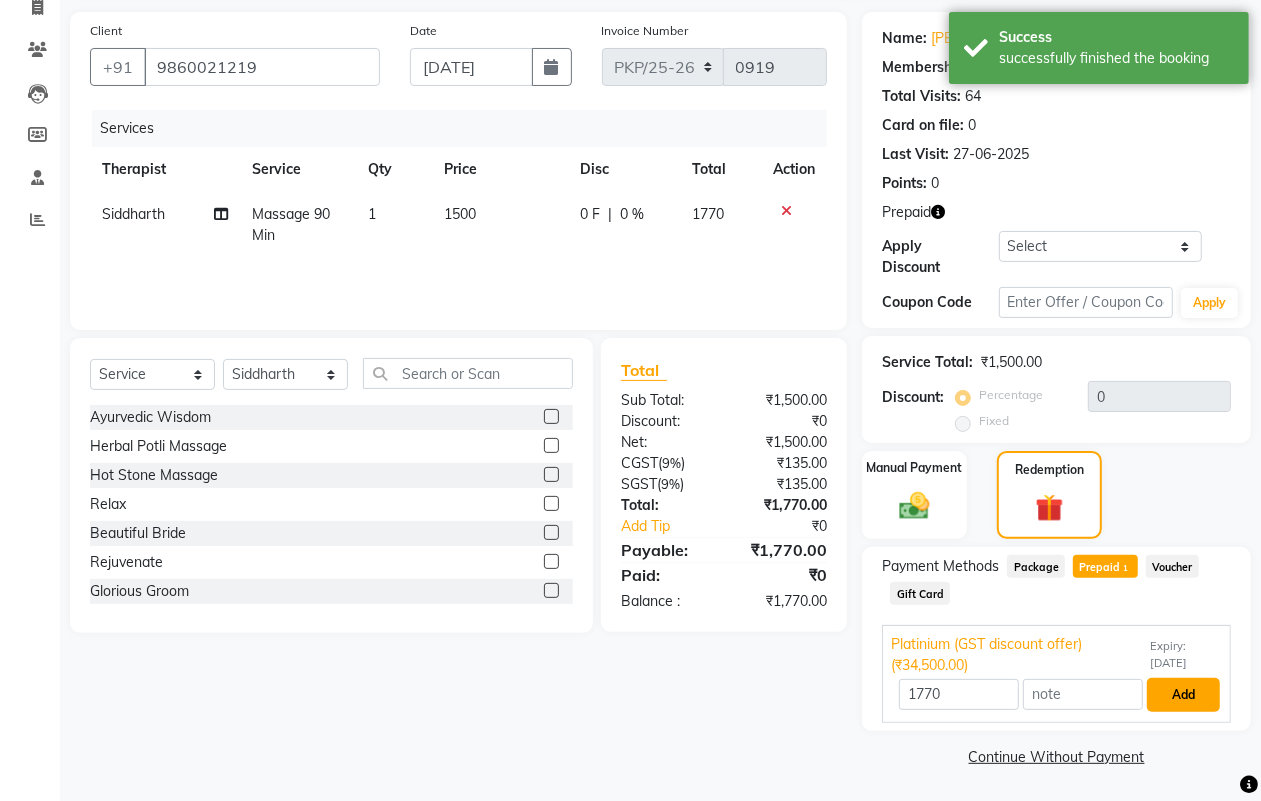 click on "Add" at bounding box center (1183, 695) 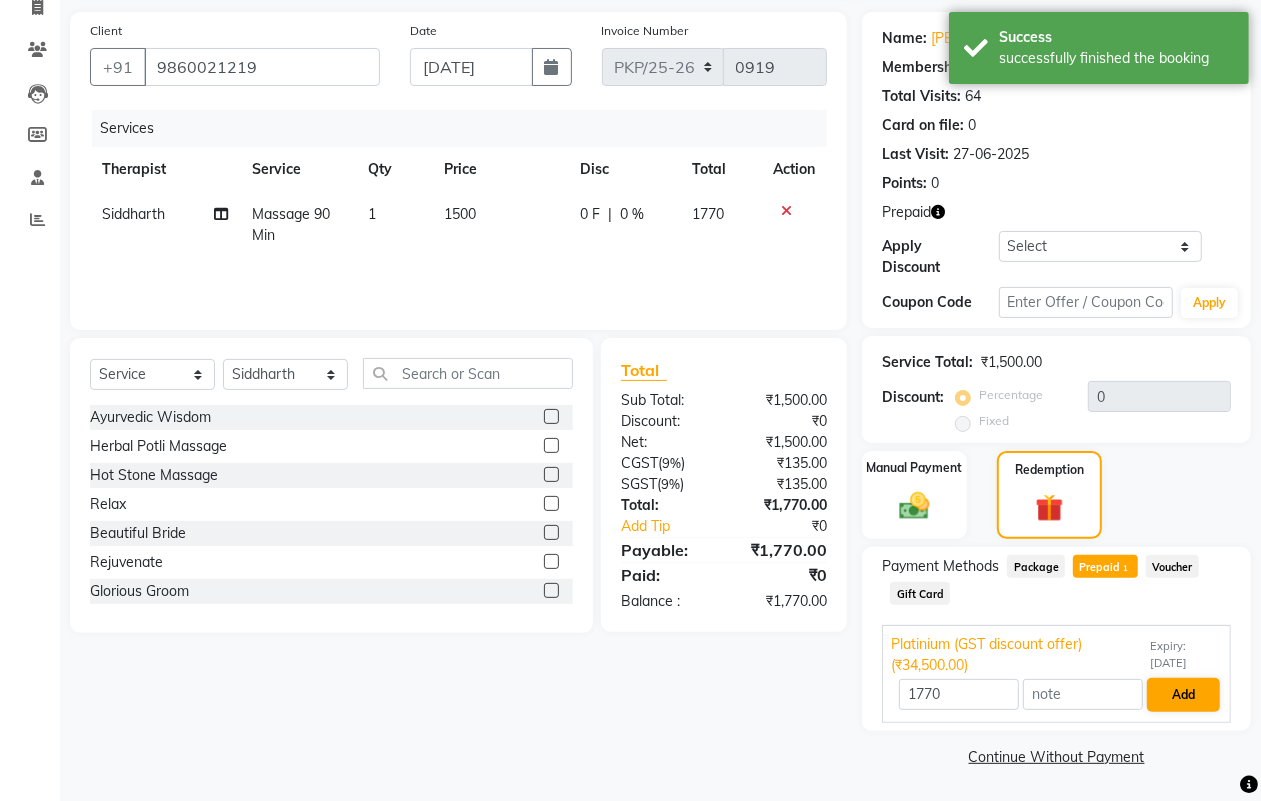scroll, scrollTop: 91, scrollLeft: 0, axis: vertical 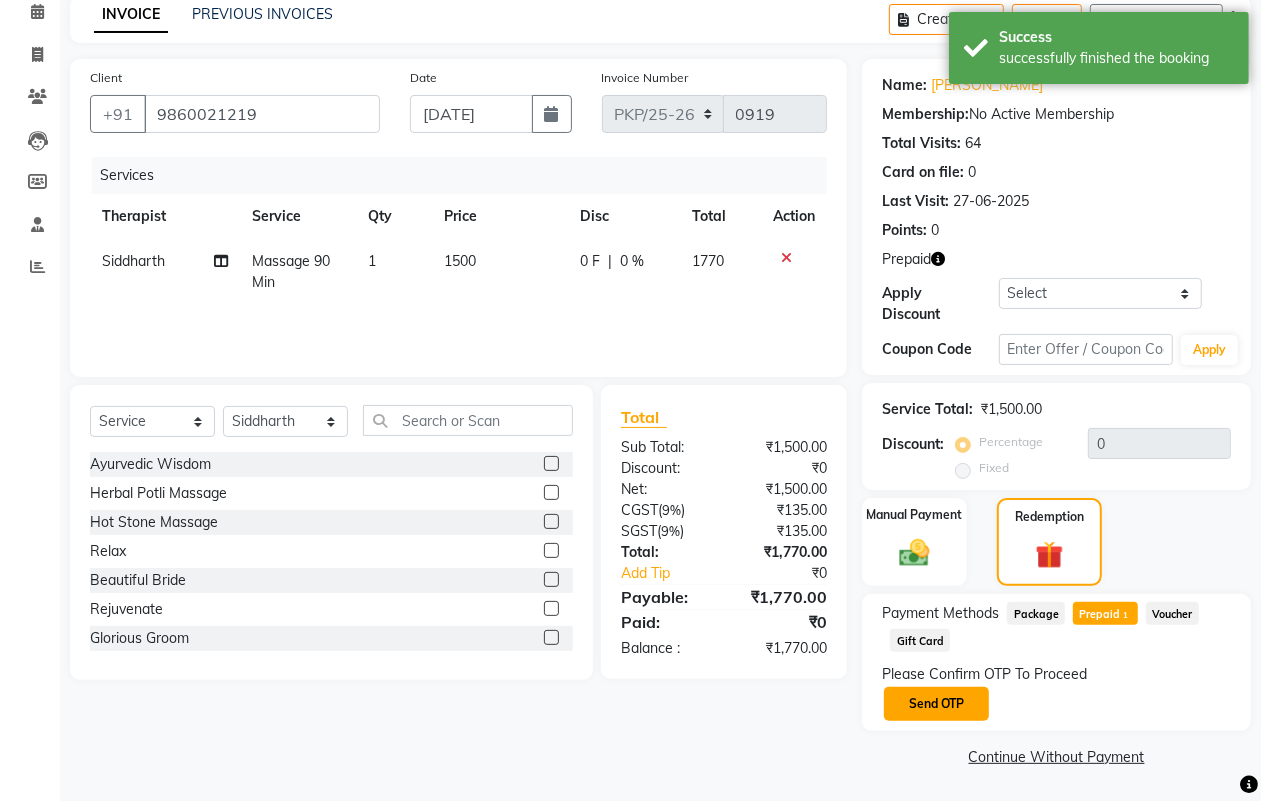 click on "Send OTP" 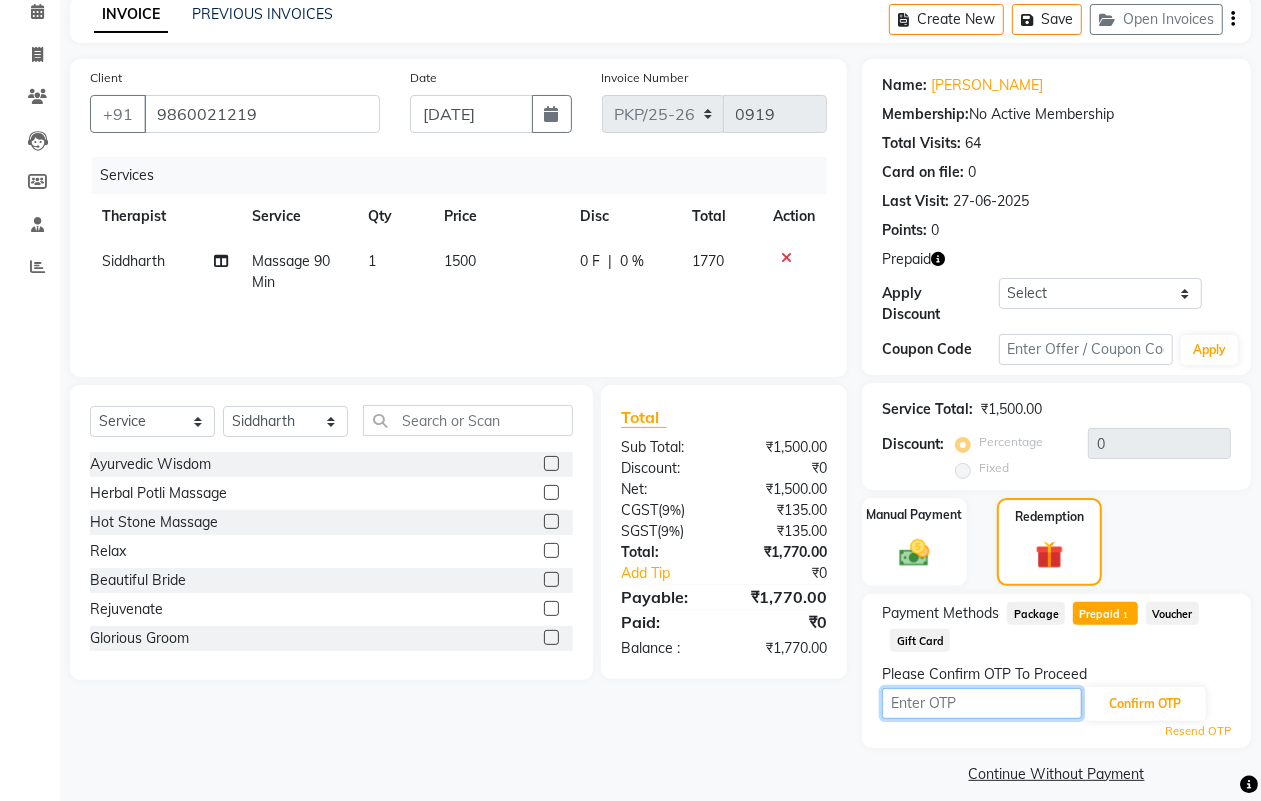 click at bounding box center (982, 703) 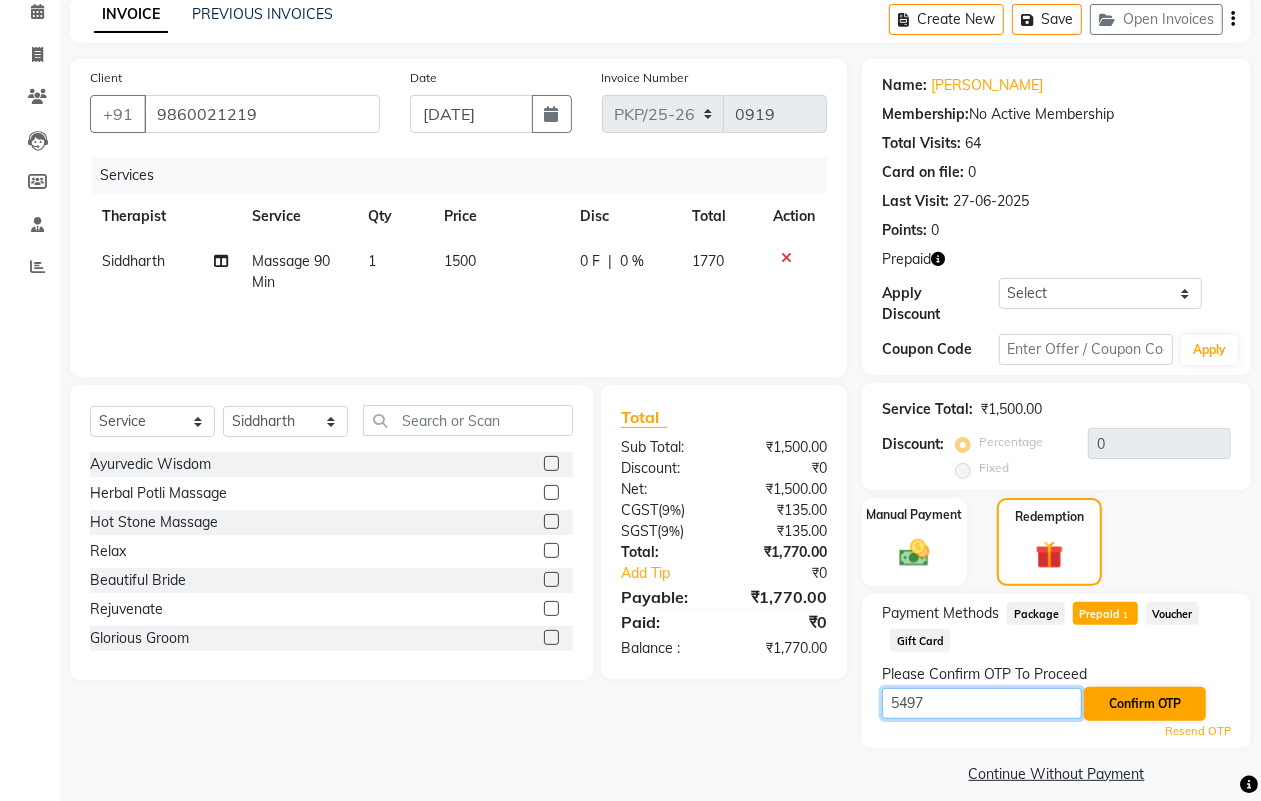 type on "5497" 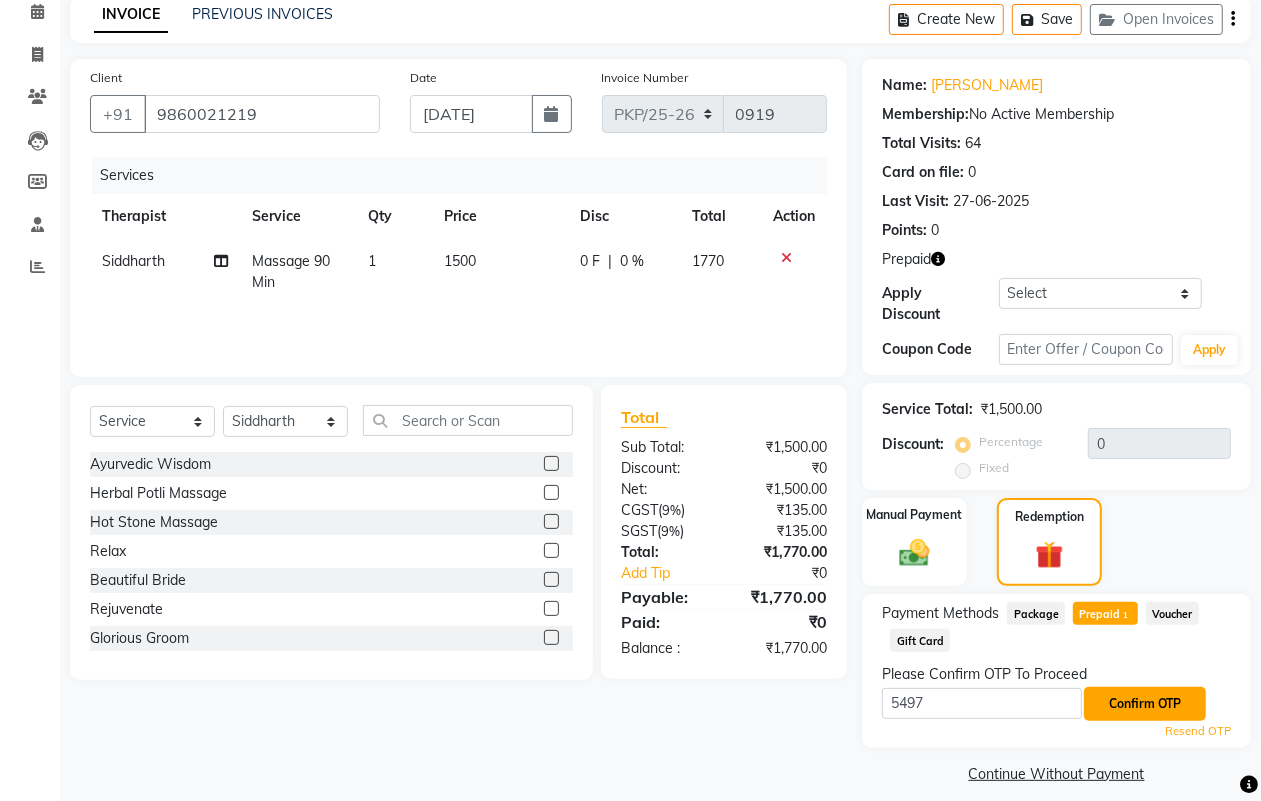 click on "Confirm OTP" 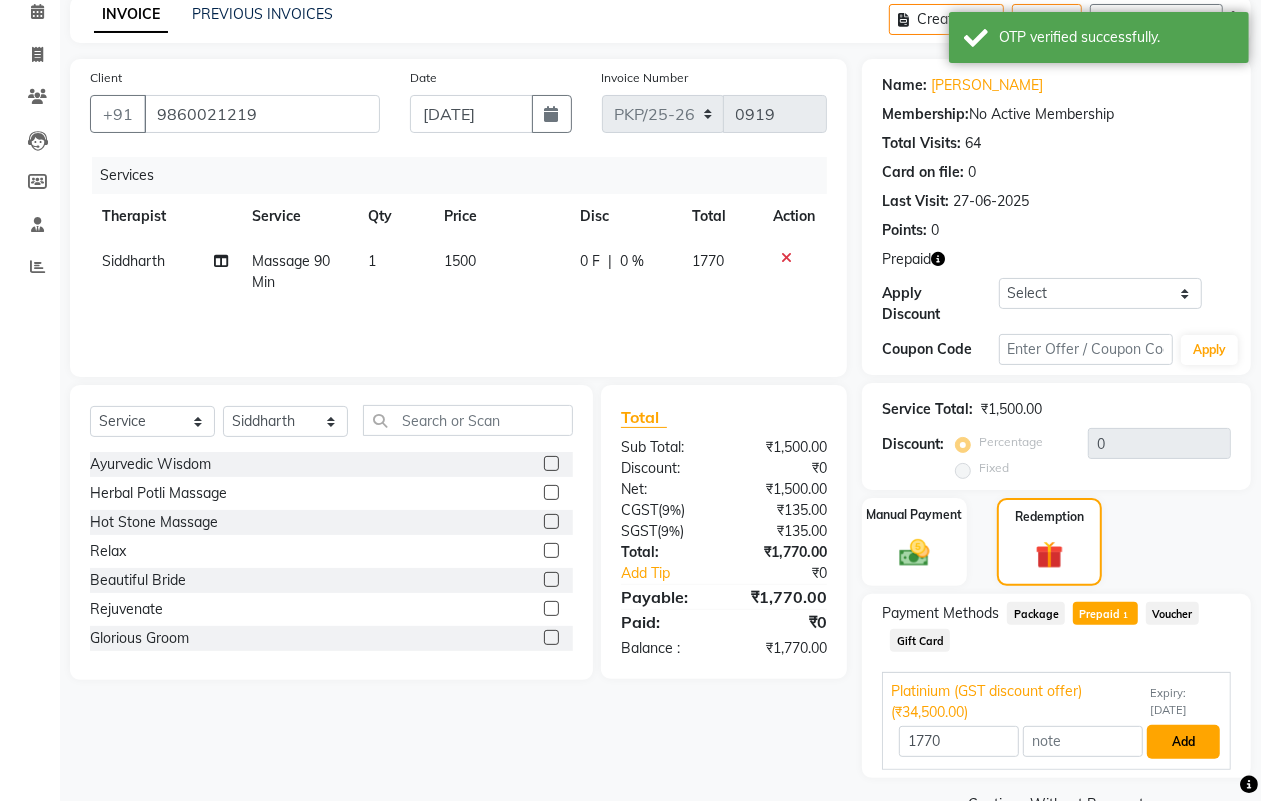 click on "Add" at bounding box center (1183, 742) 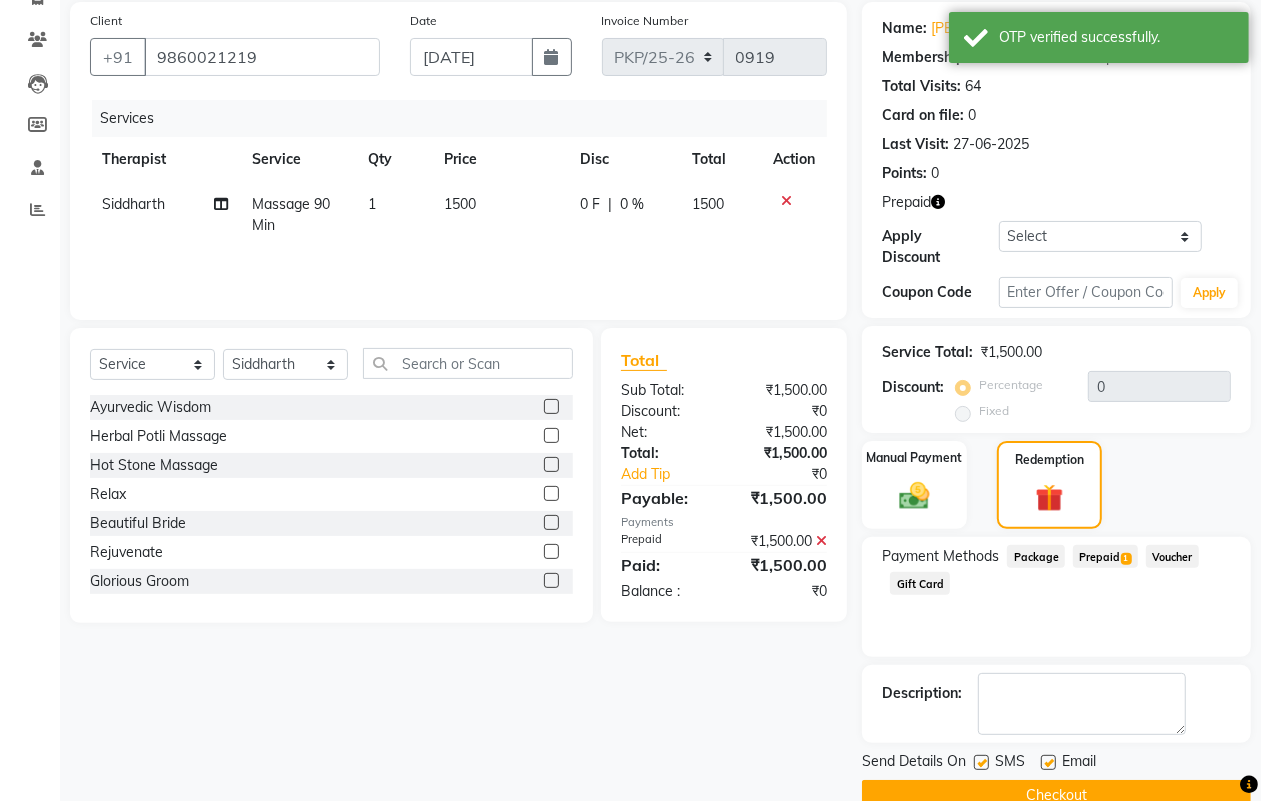 scroll, scrollTop: 188, scrollLeft: 0, axis: vertical 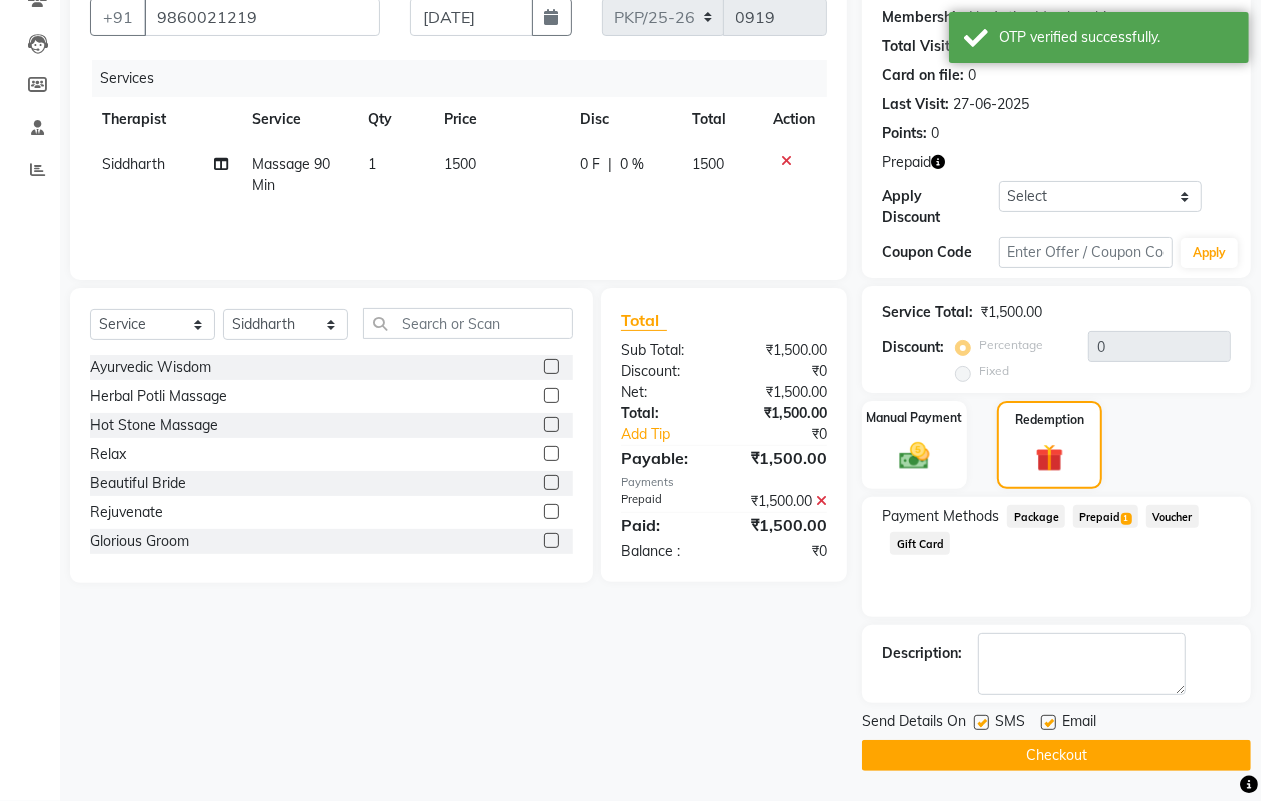 click on "Checkout" 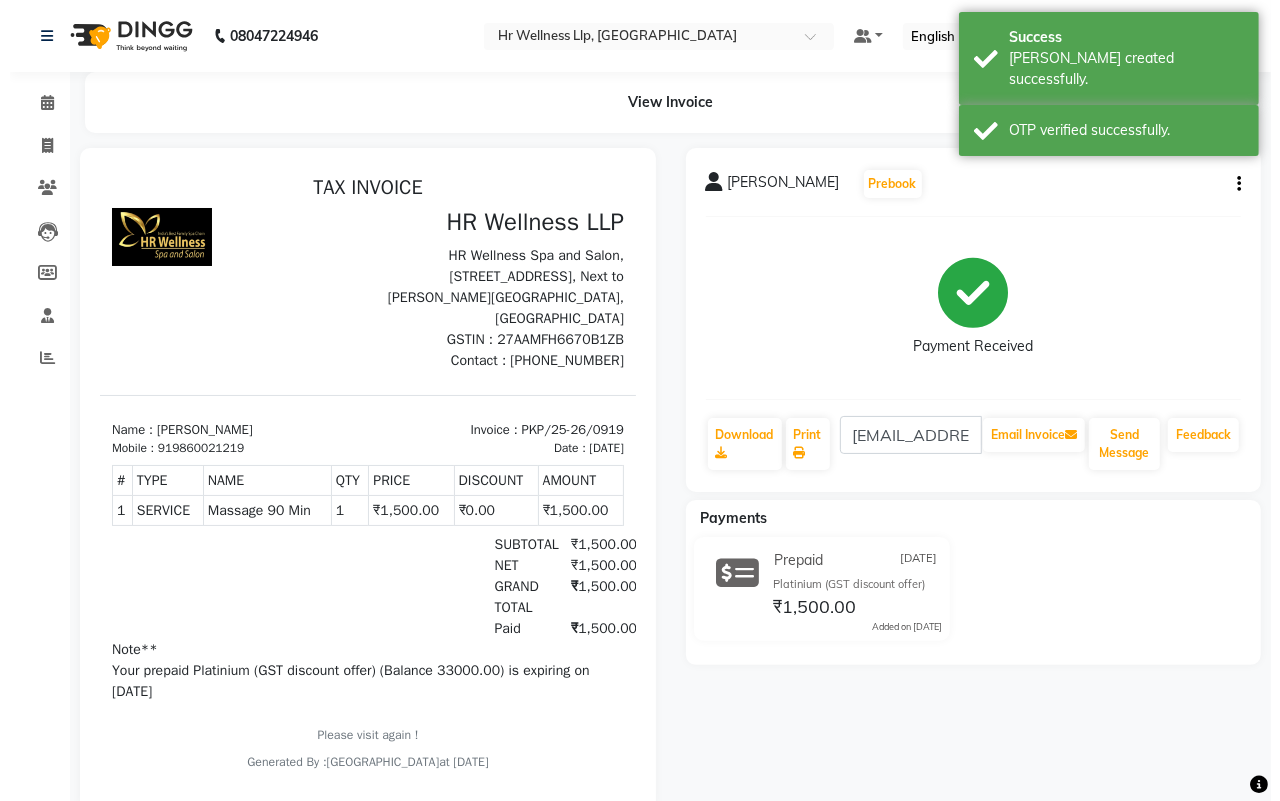 scroll, scrollTop: 0, scrollLeft: 0, axis: both 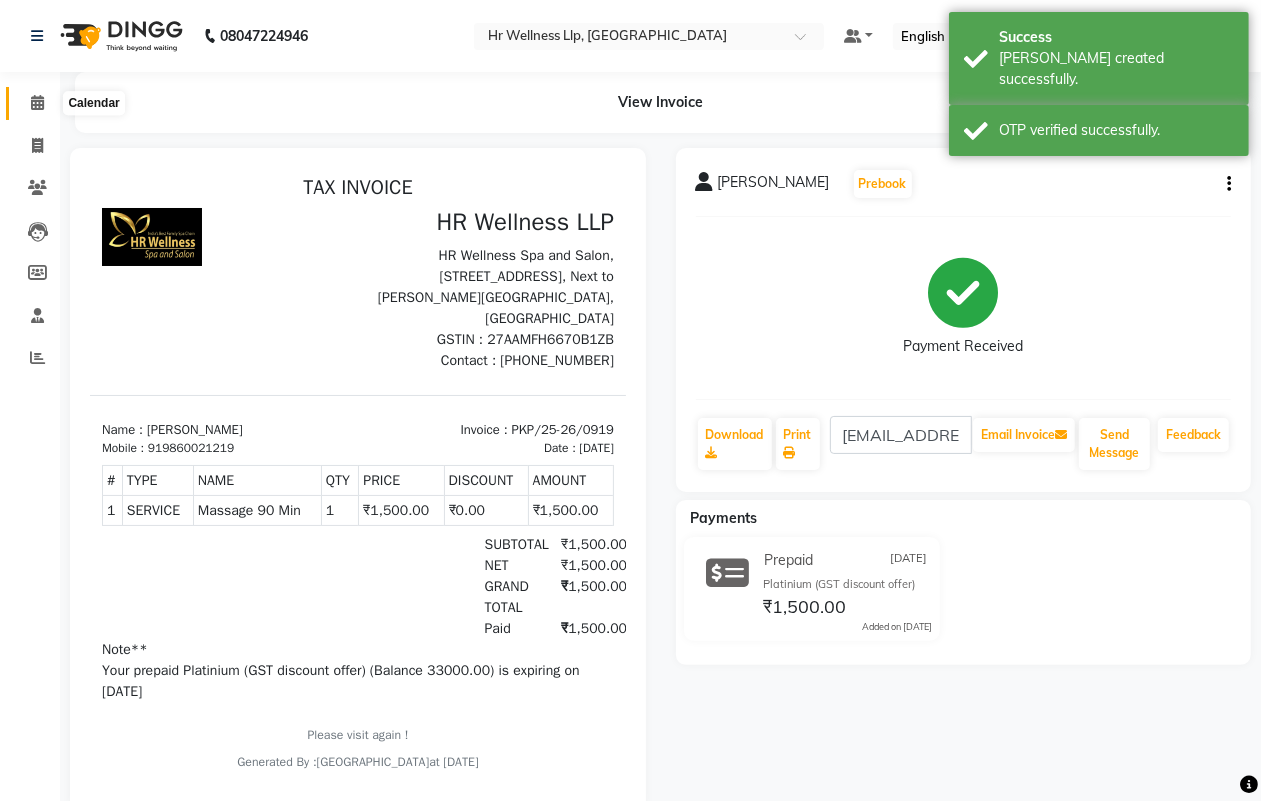 click 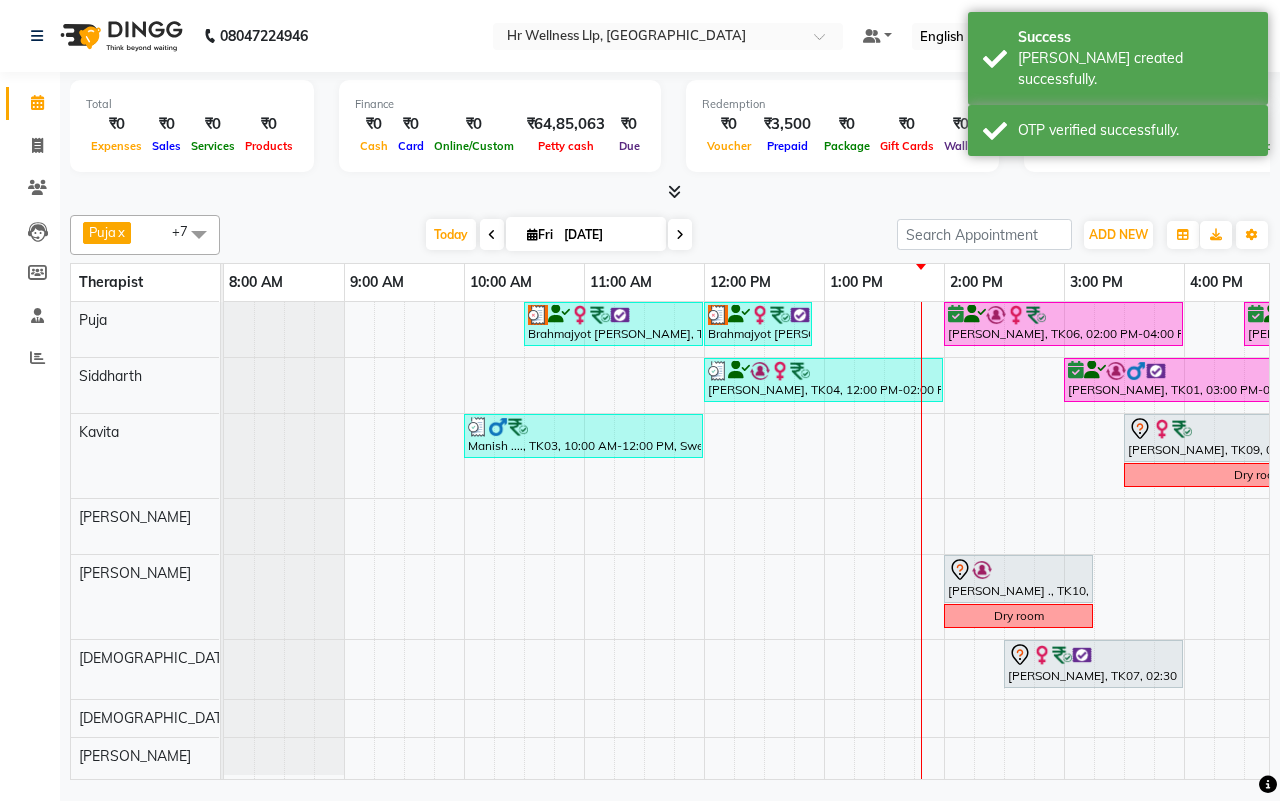 click on "[DATE]  [DATE]" at bounding box center [558, 235] 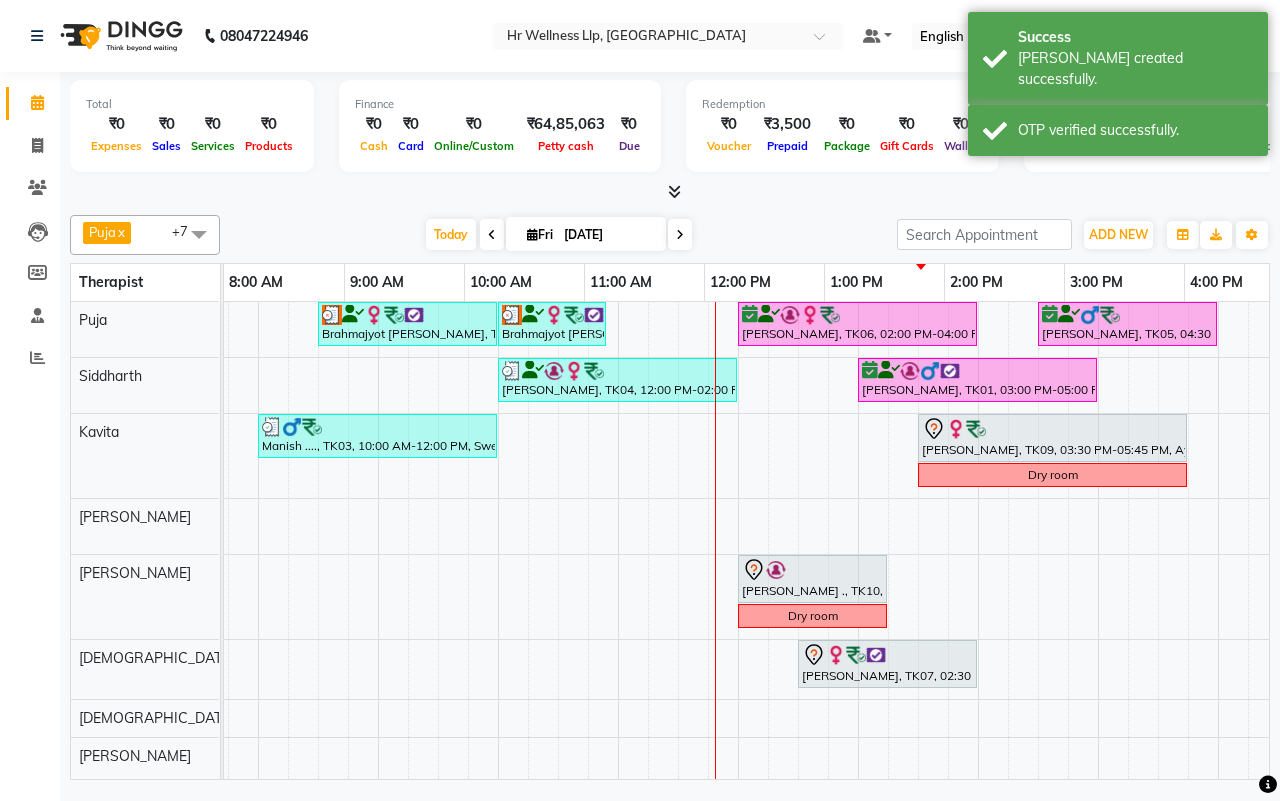 scroll, scrollTop: 0, scrollLeft: 230, axis: horizontal 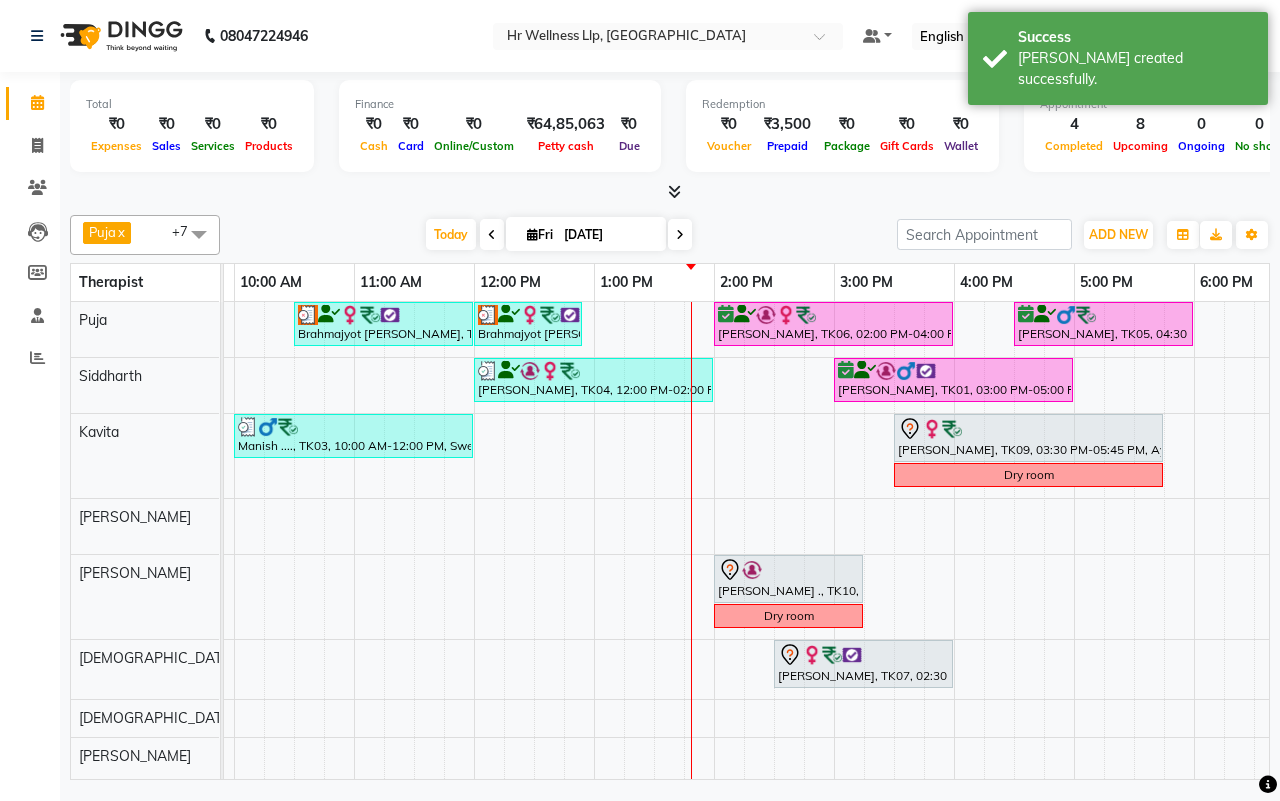 click on "[DATE]  [DATE]" at bounding box center [558, 235] 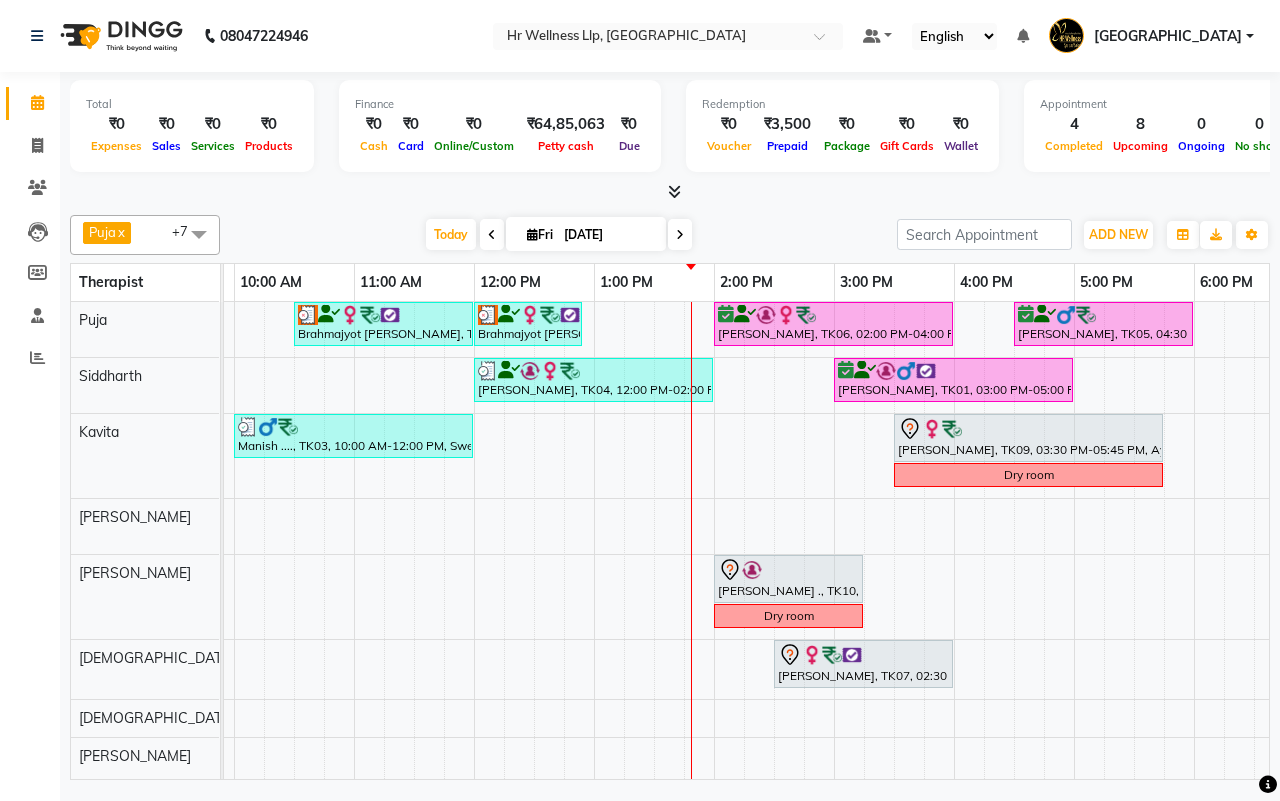 click on "[DATE]  [DATE]" at bounding box center (558, 235) 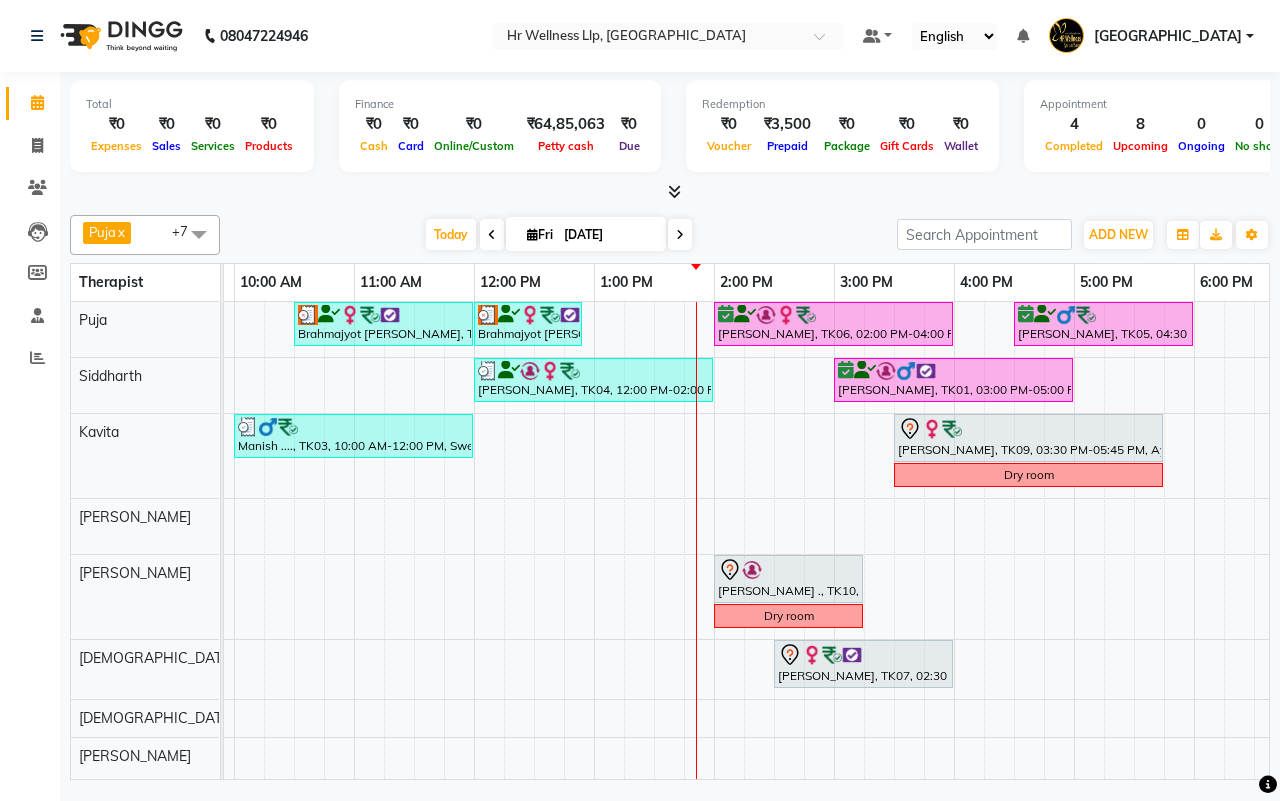 click on "[DATE]  [DATE]" at bounding box center [558, 235] 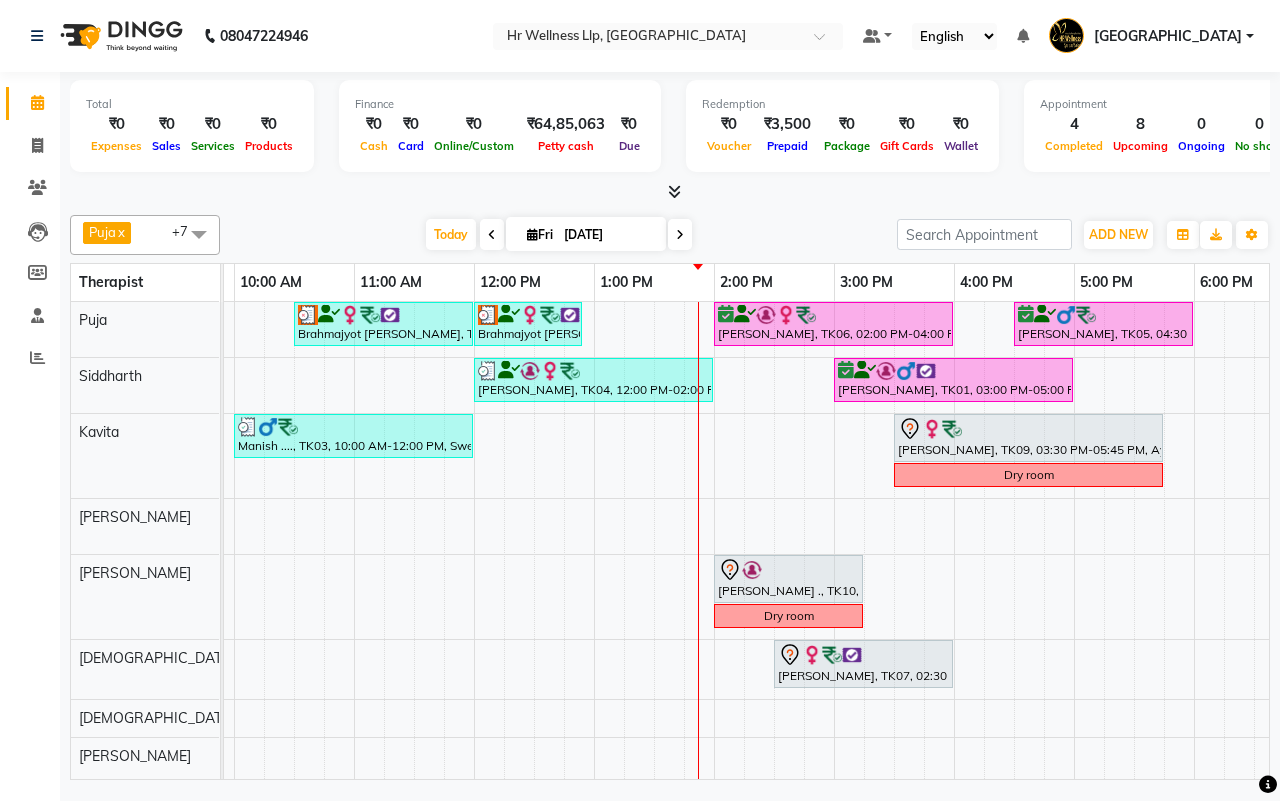 click on "[DATE]  [DATE]" at bounding box center [558, 235] 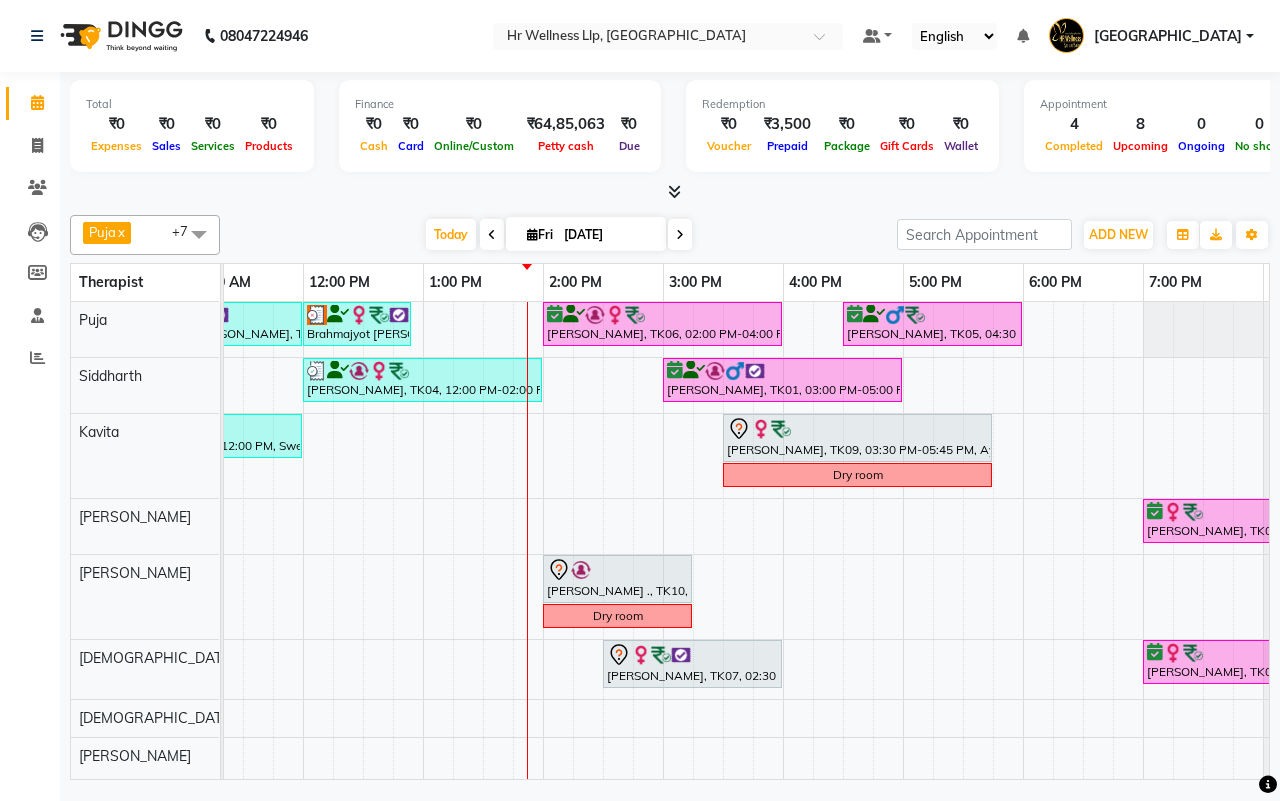 click on "[DATE]" at bounding box center (608, 235) 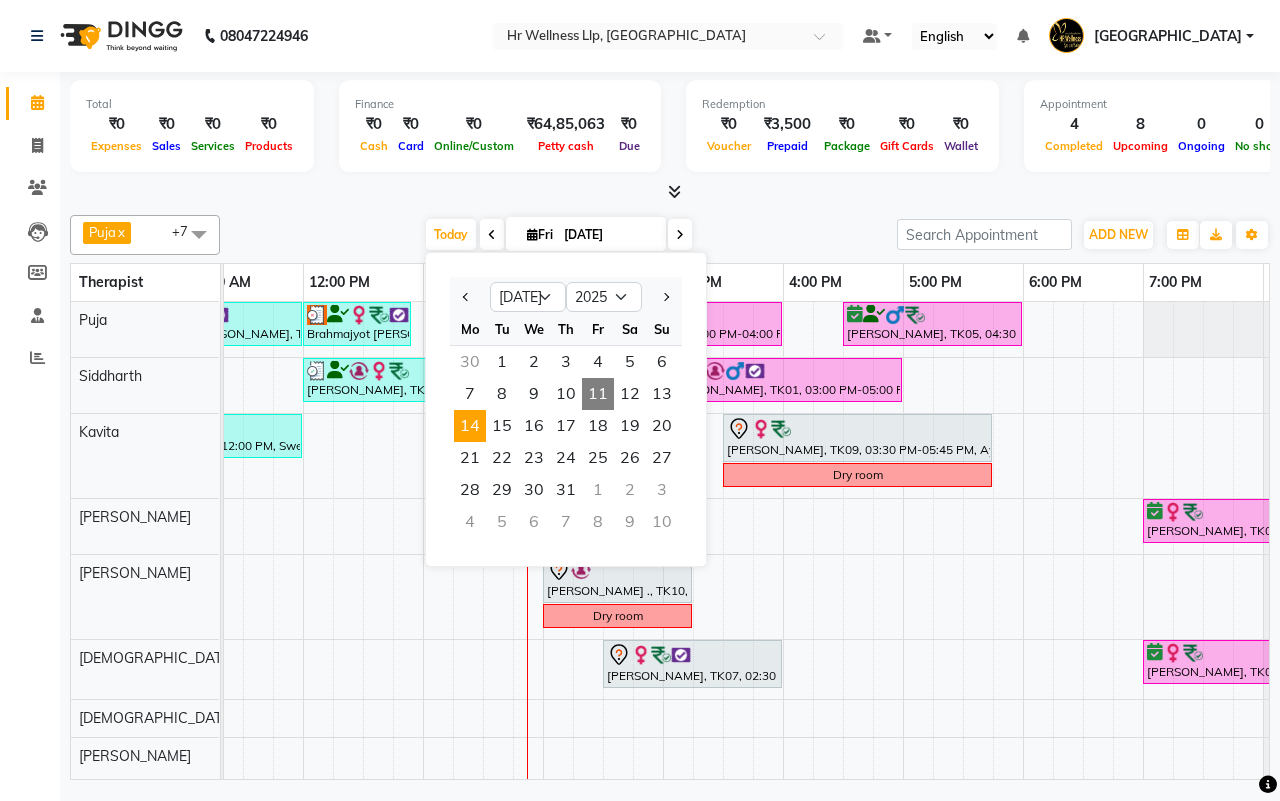 click on "14" at bounding box center [470, 426] 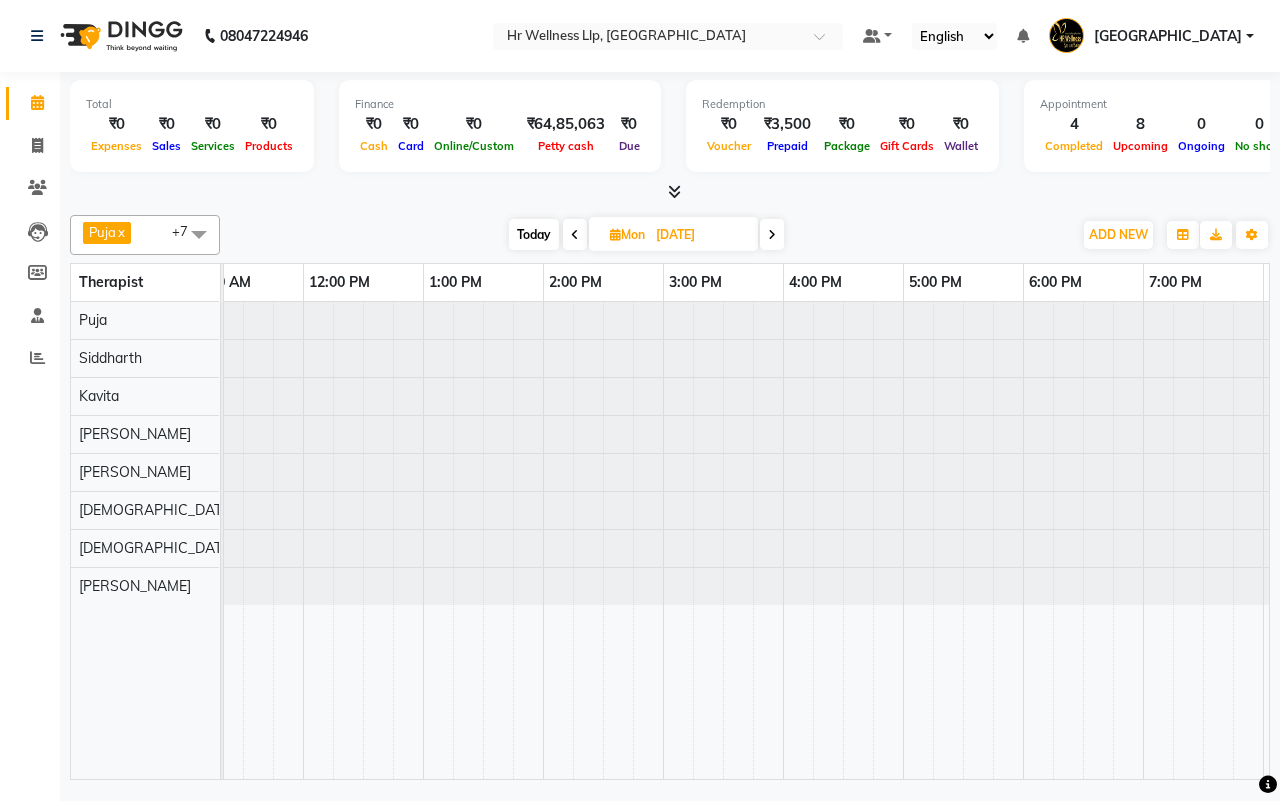 scroll, scrollTop: 0, scrollLeft: 515, axis: horizontal 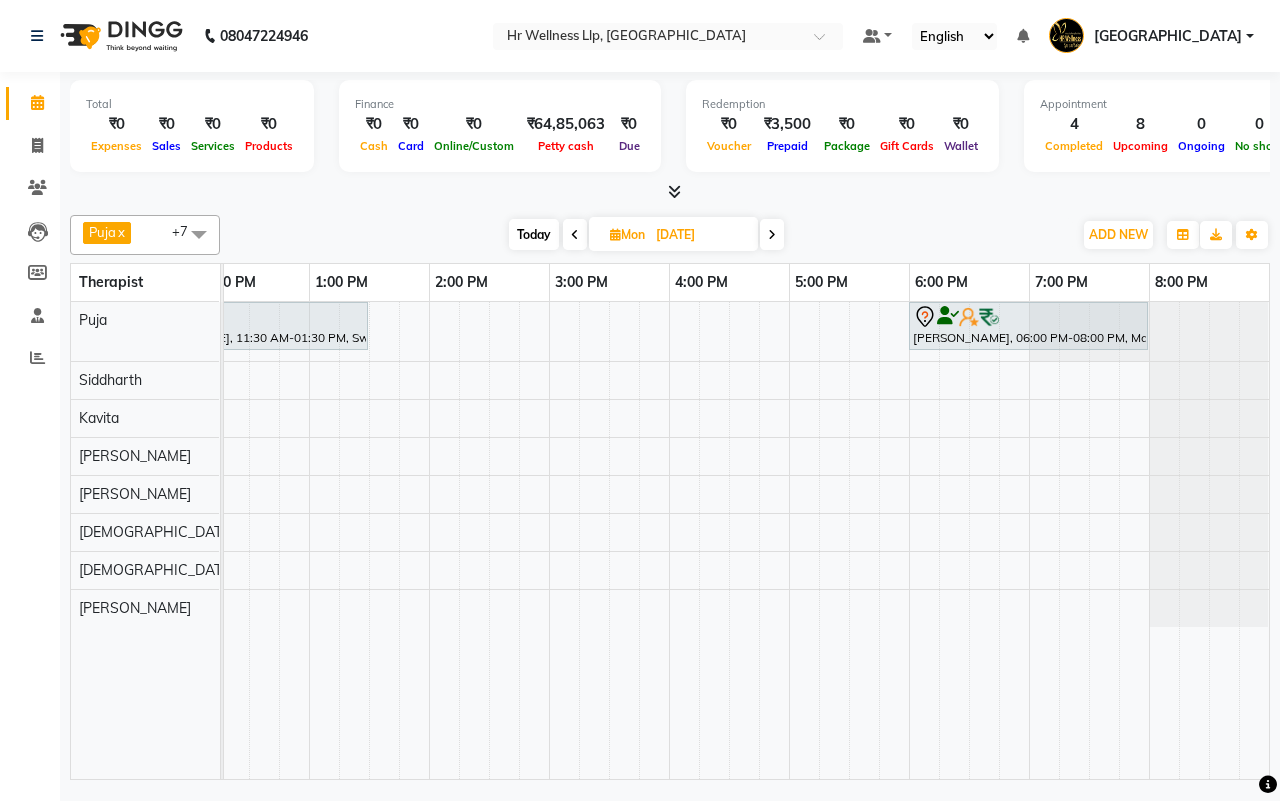 click on "Today  Mon 14-07-2025" at bounding box center [646, 235] 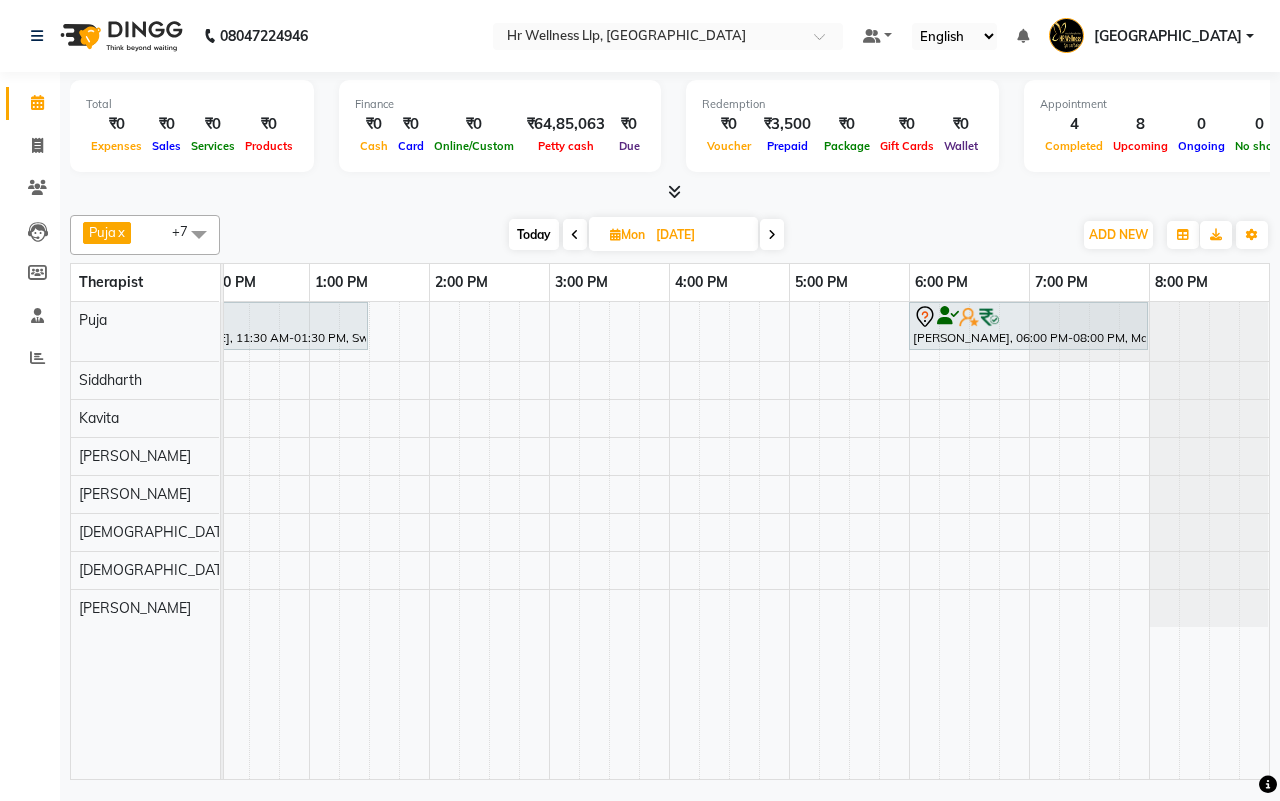 scroll, scrollTop: 0, scrollLeft: 87, axis: horizontal 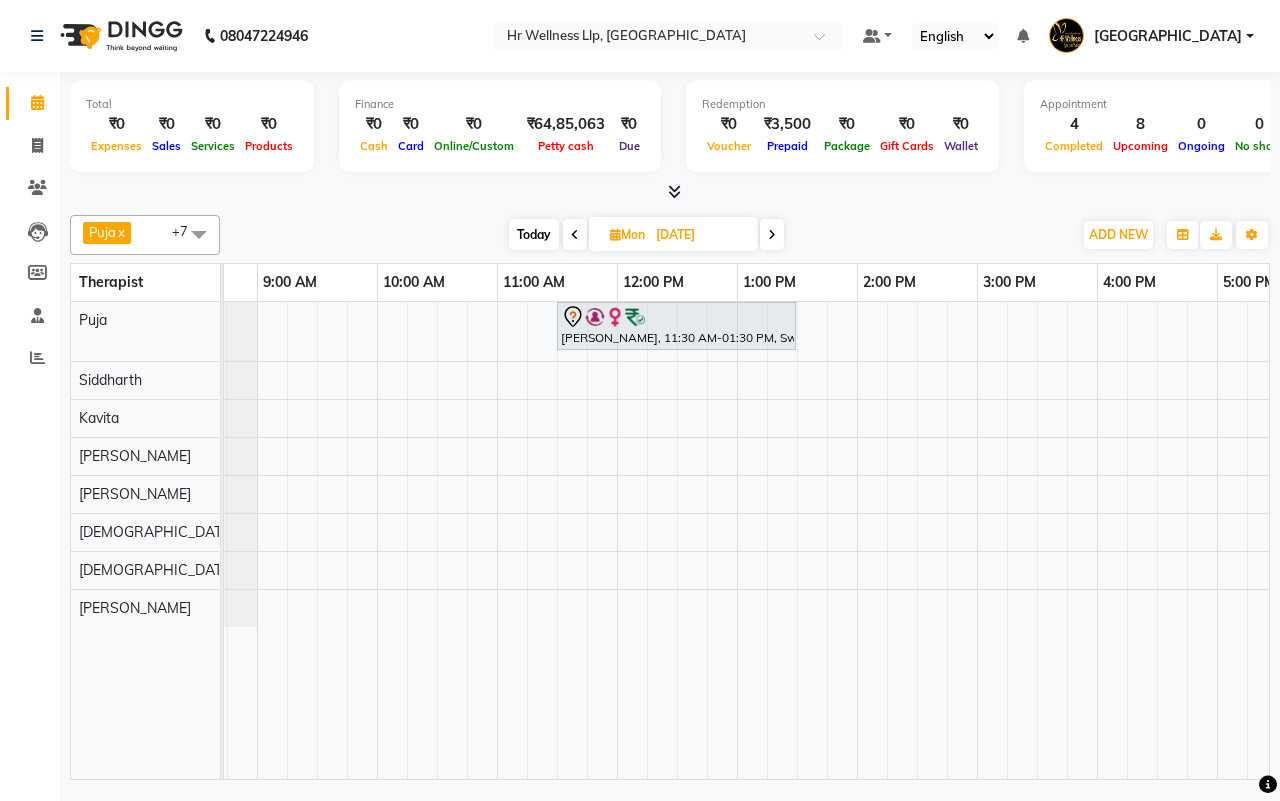 click on "Today  Mon 14-07-2025" at bounding box center [646, 235] 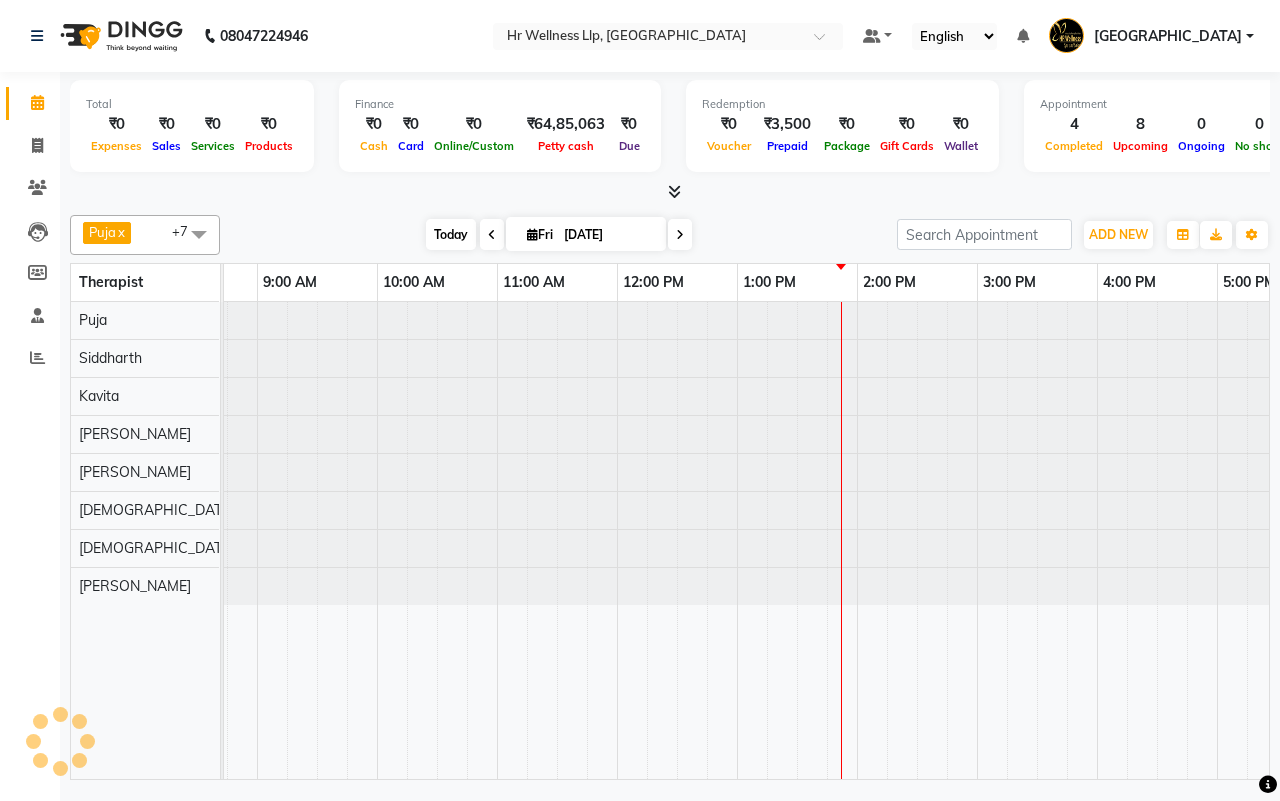 scroll, scrollTop: 0, scrollLeft: 515, axis: horizontal 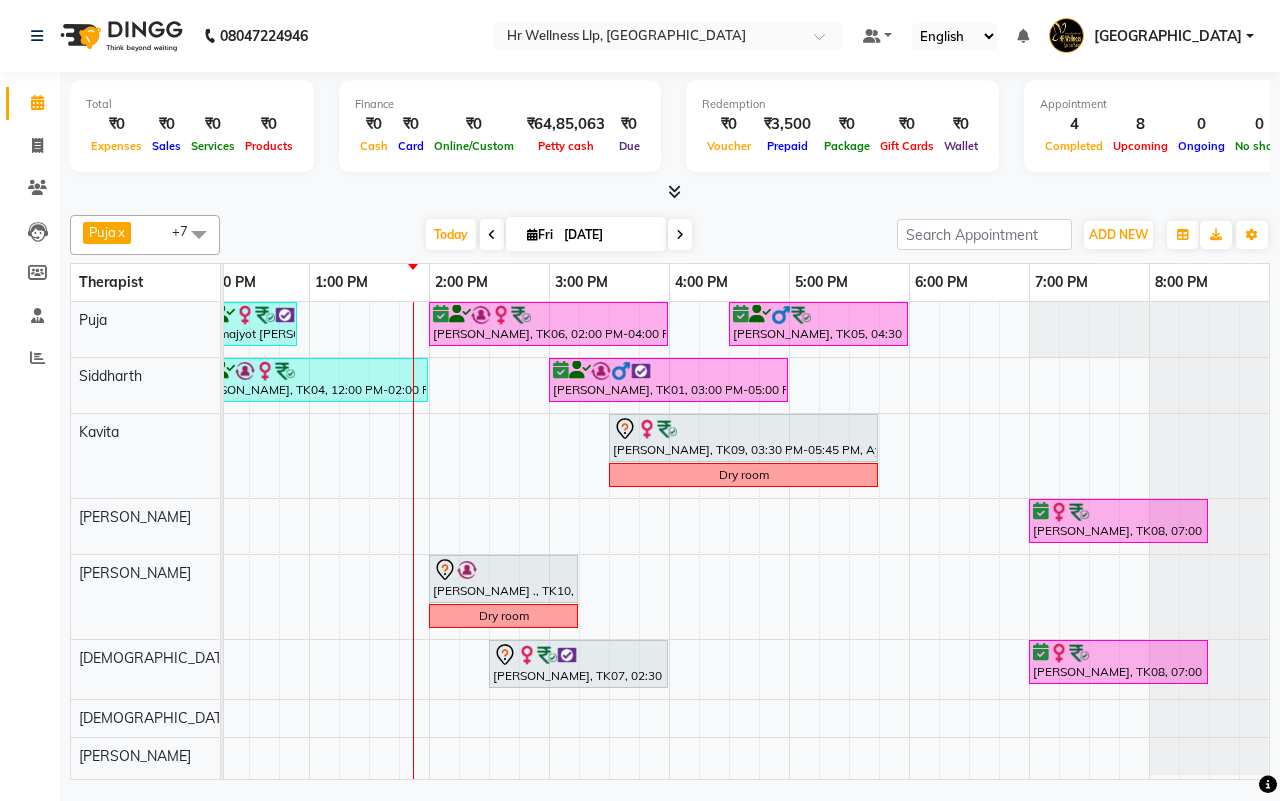 click on "[DATE]  [DATE]" at bounding box center (558, 235) 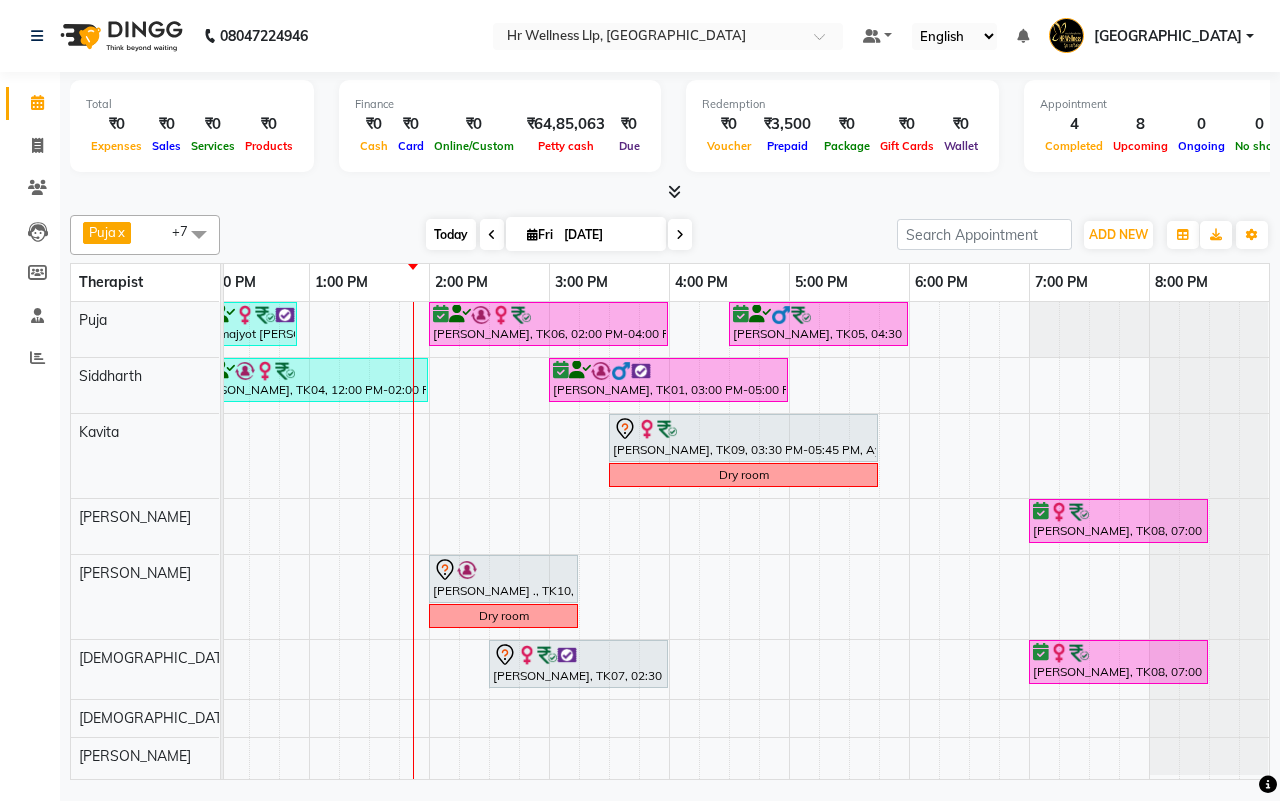click on "Today" at bounding box center [451, 234] 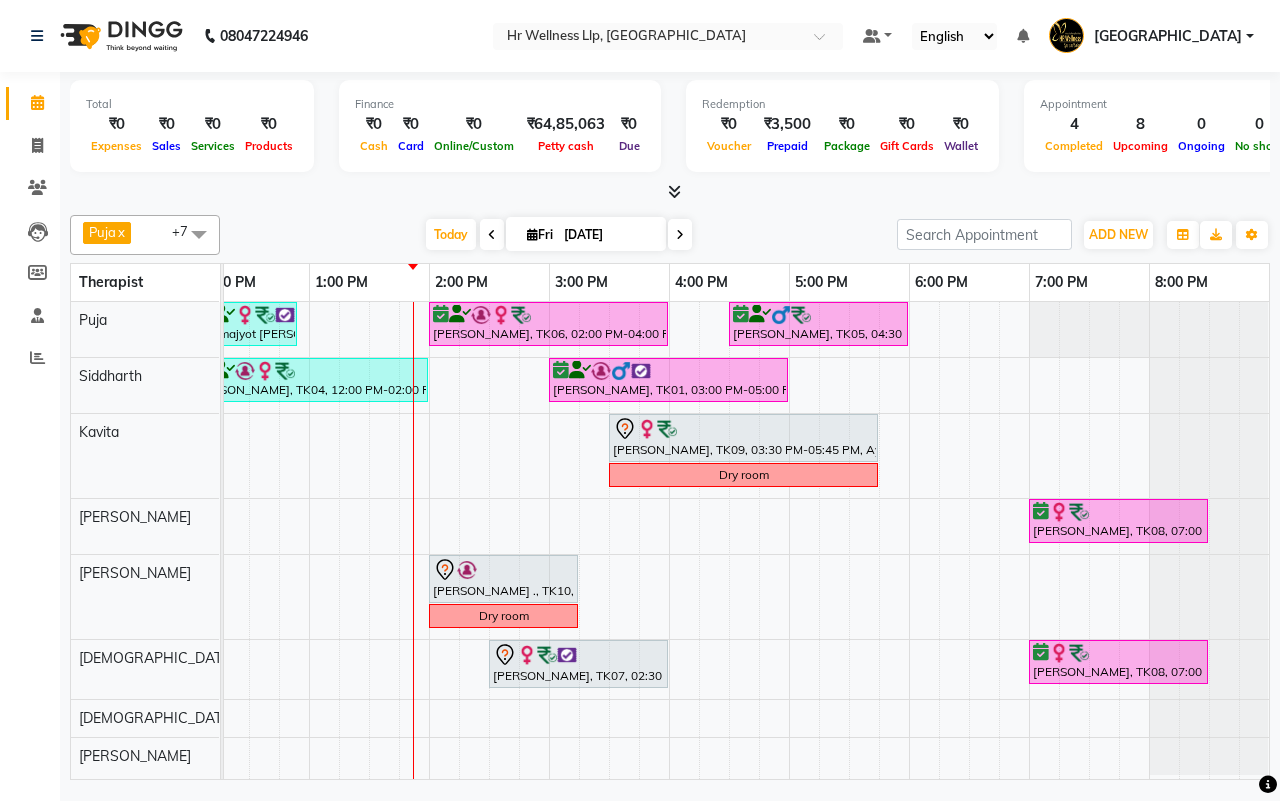 scroll, scrollTop: 0, scrollLeft: 295, axis: horizontal 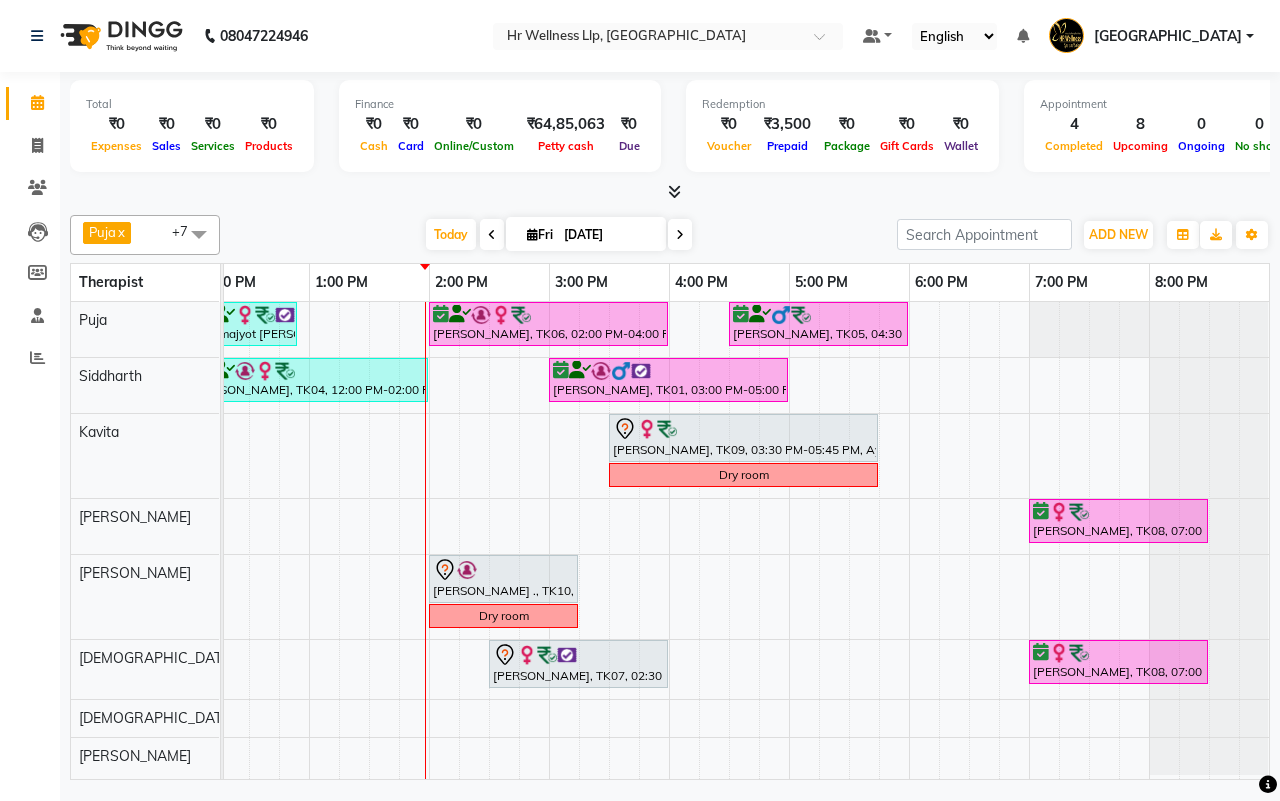 click on "[DATE]  [DATE]" at bounding box center (558, 235) 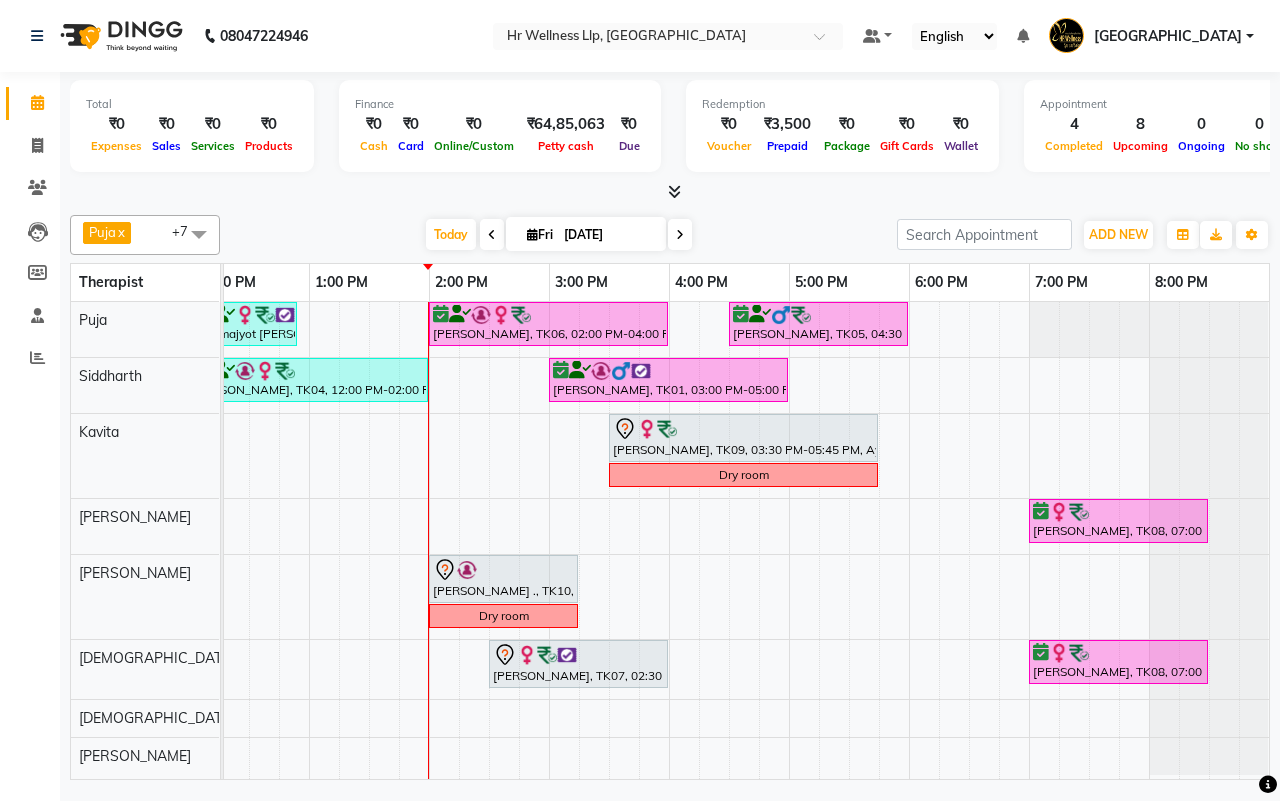 click on "[DATE]  [DATE]" at bounding box center (558, 235) 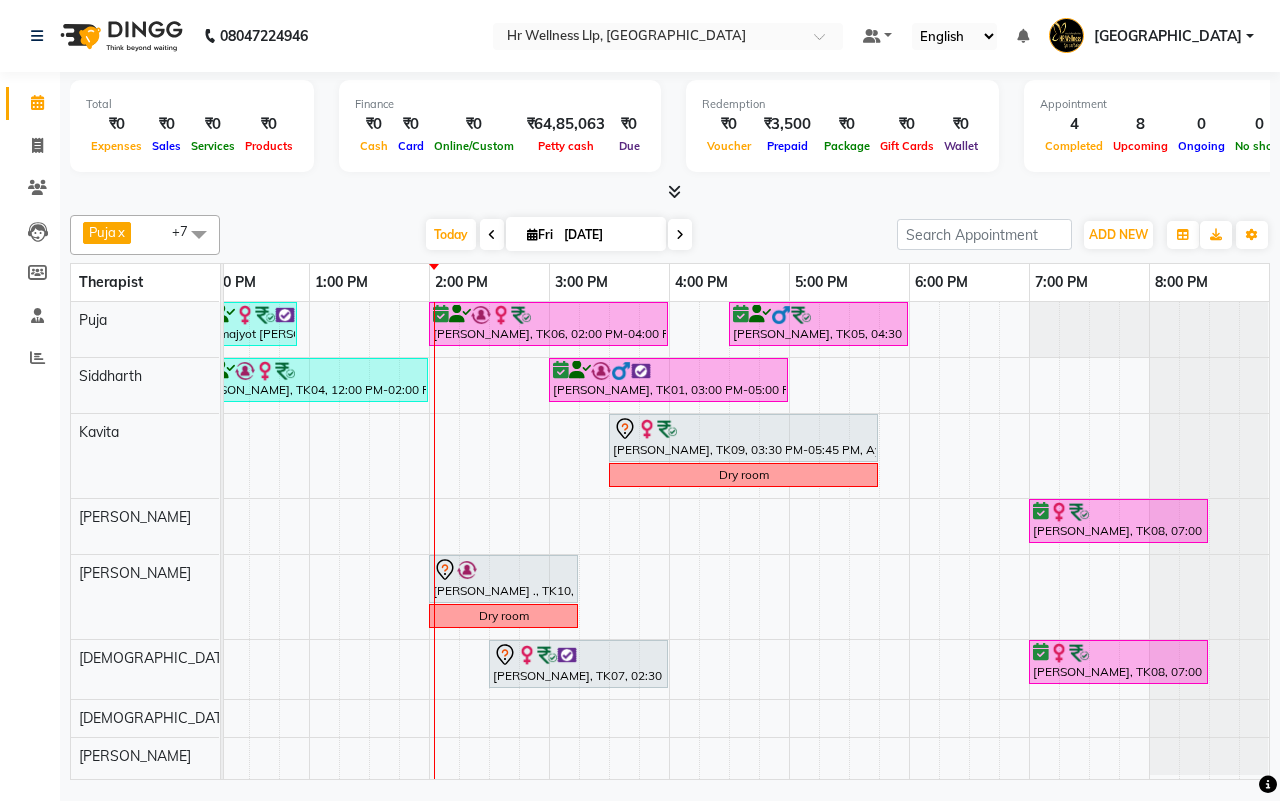 click on "[DATE]  [DATE]" at bounding box center [558, 235] 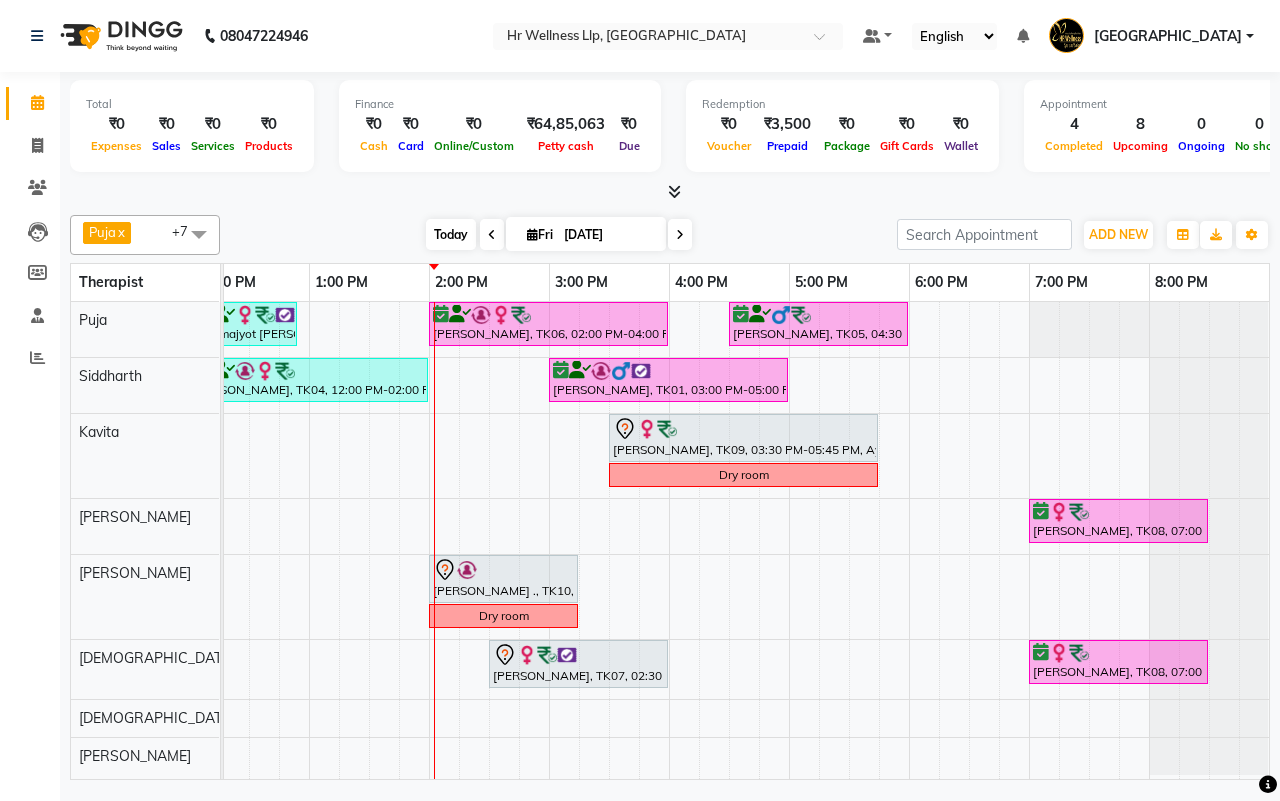 click on "Today" at bounding box center [451, 234] 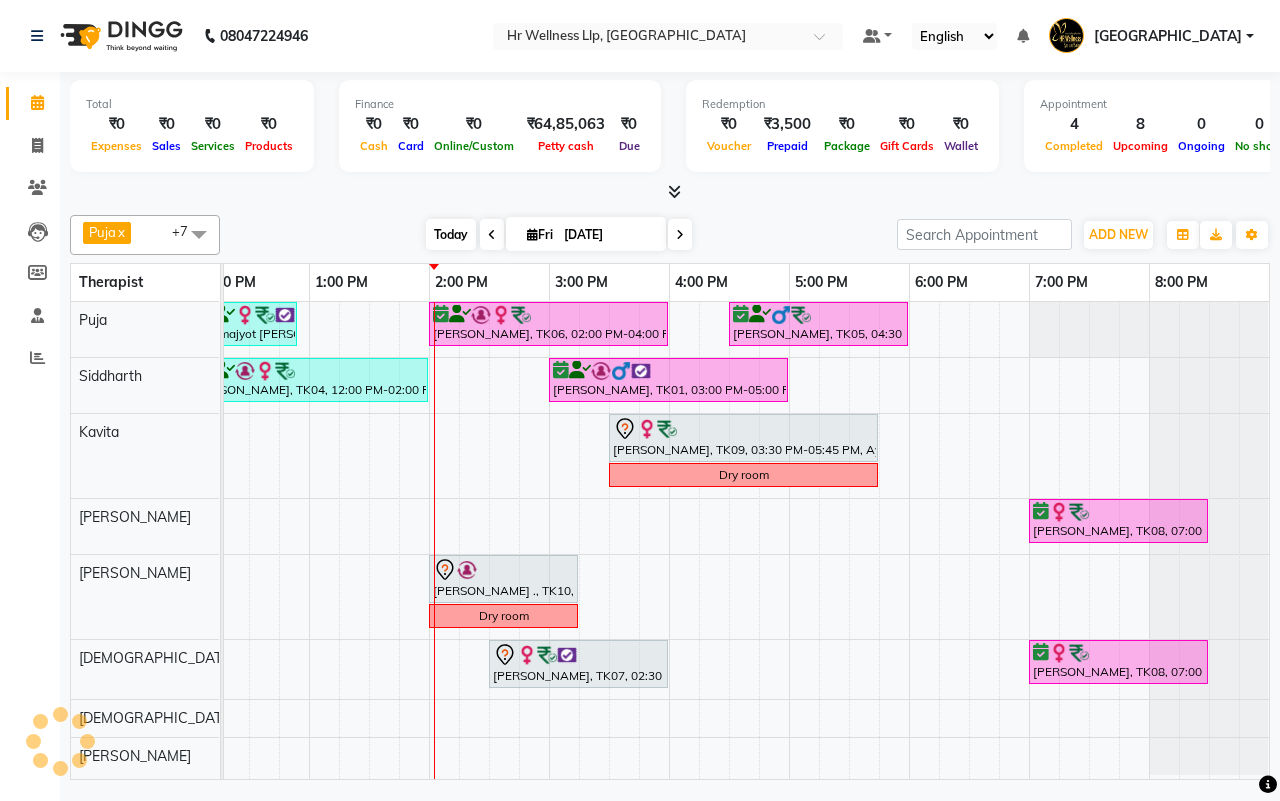 scroll, scrollTop: 0, scrollLeft: 515, axis: horizontal 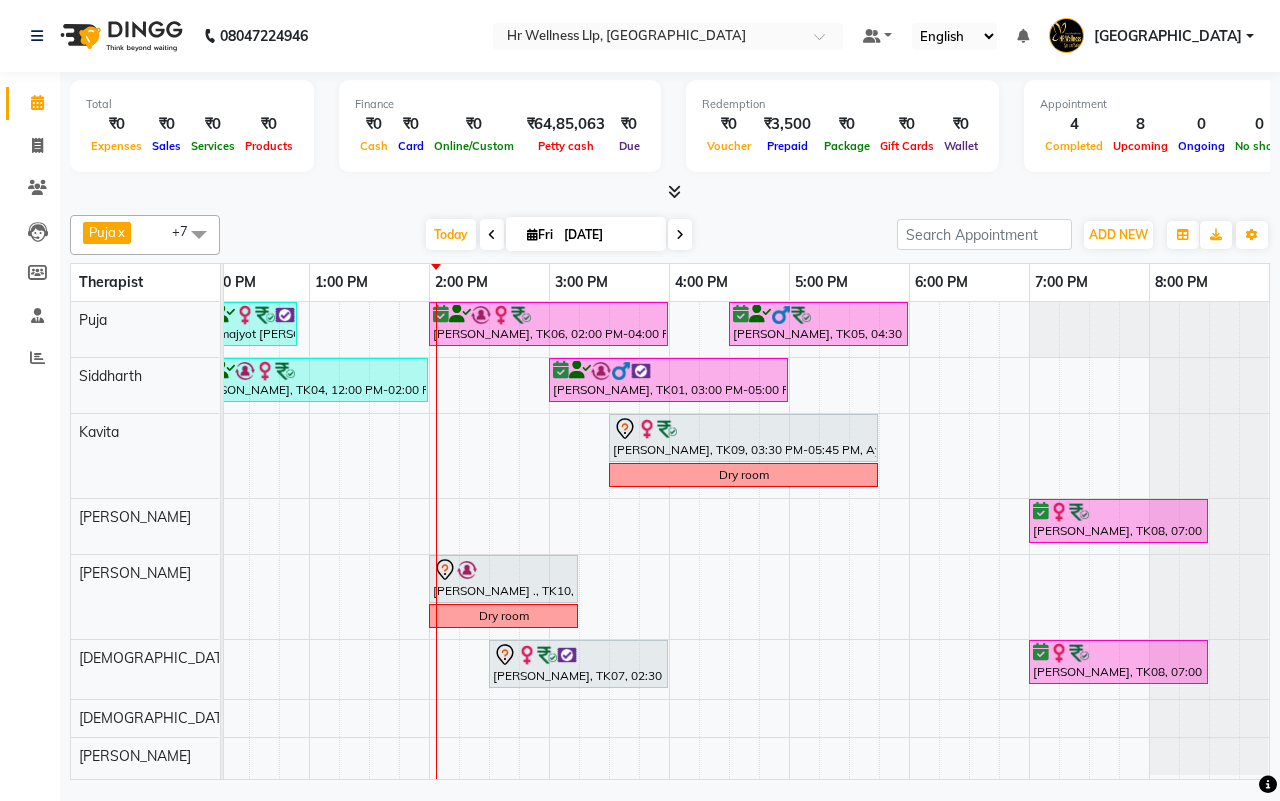 click on "[DATE]  [DATE]" at bounding box center [558, 235] 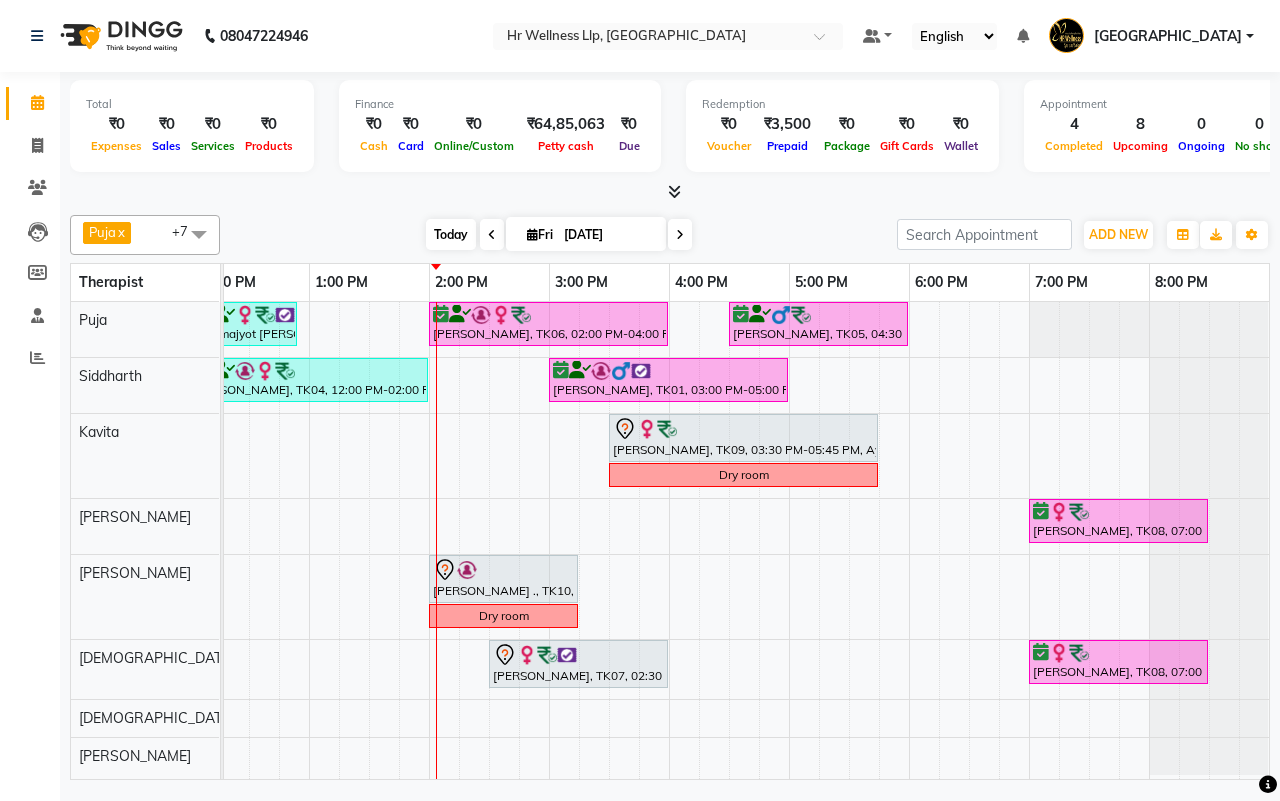 click on "Today" at bounding box center [451, 234] 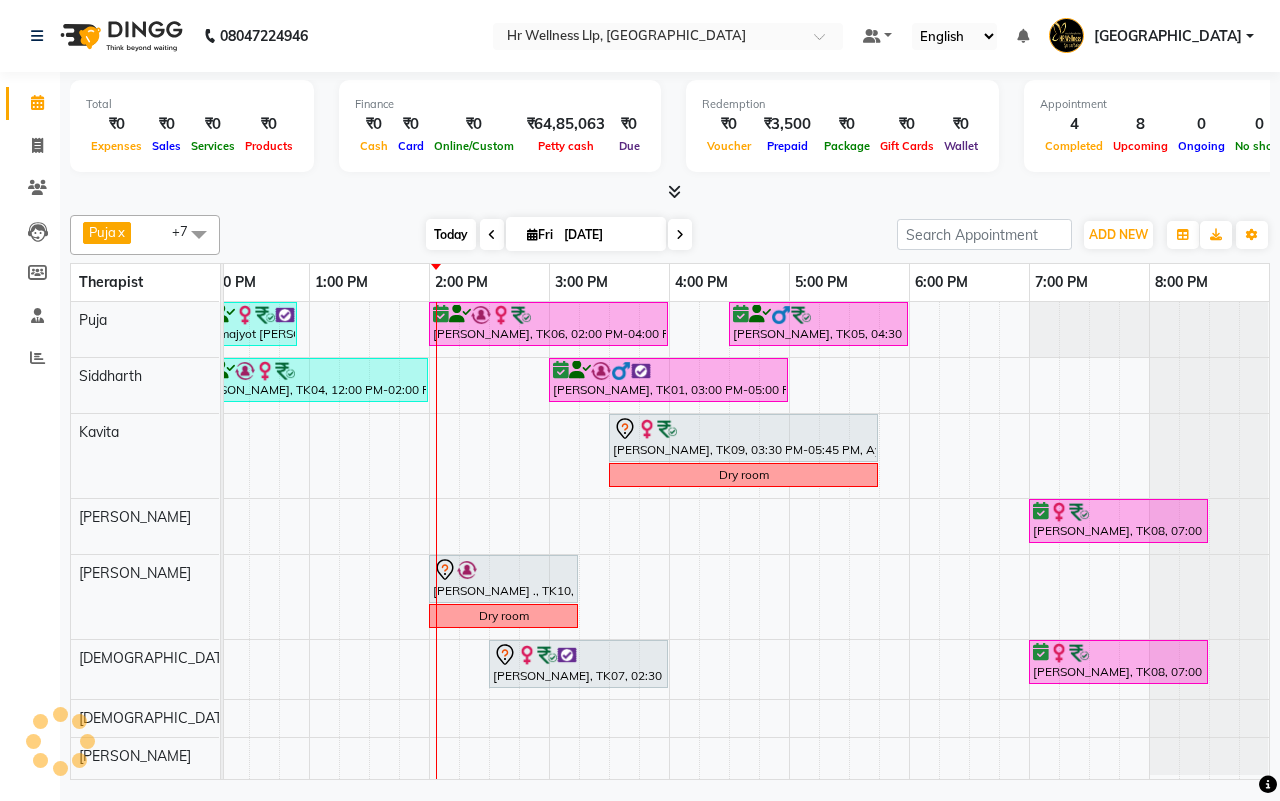scroll, scrollTop: 0, scrollLeft: 515, axis: horizontal 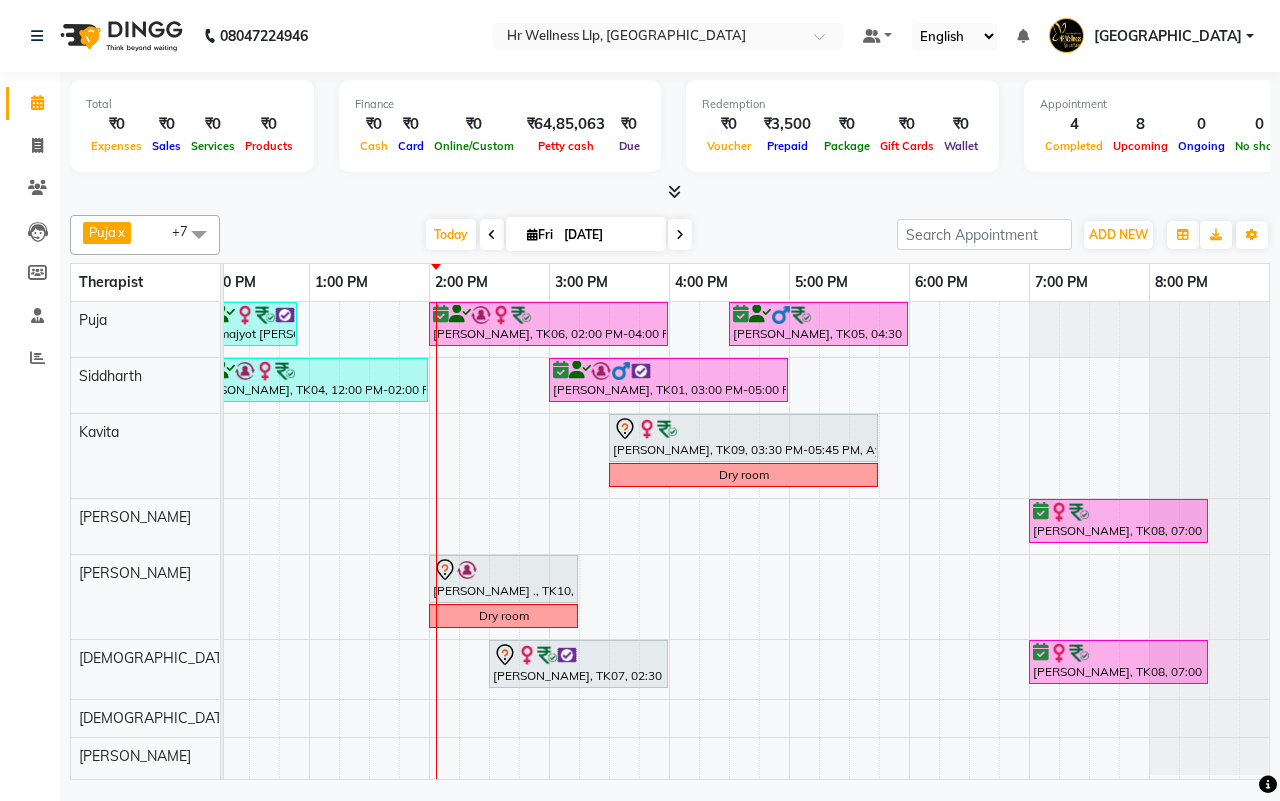 click on "[DATE]  [DATE]" at bounding box center (558, 235) 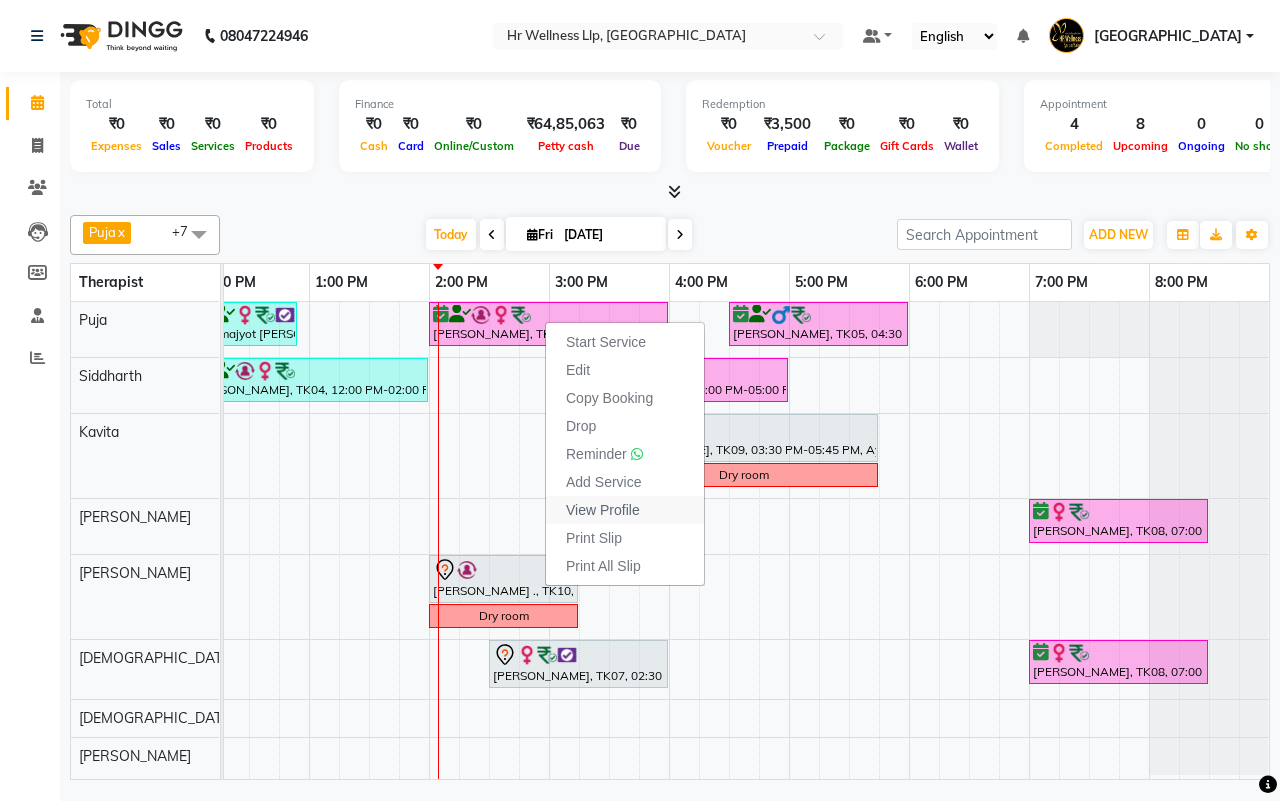 click on "View Profile" at bounding box center (603, 510) 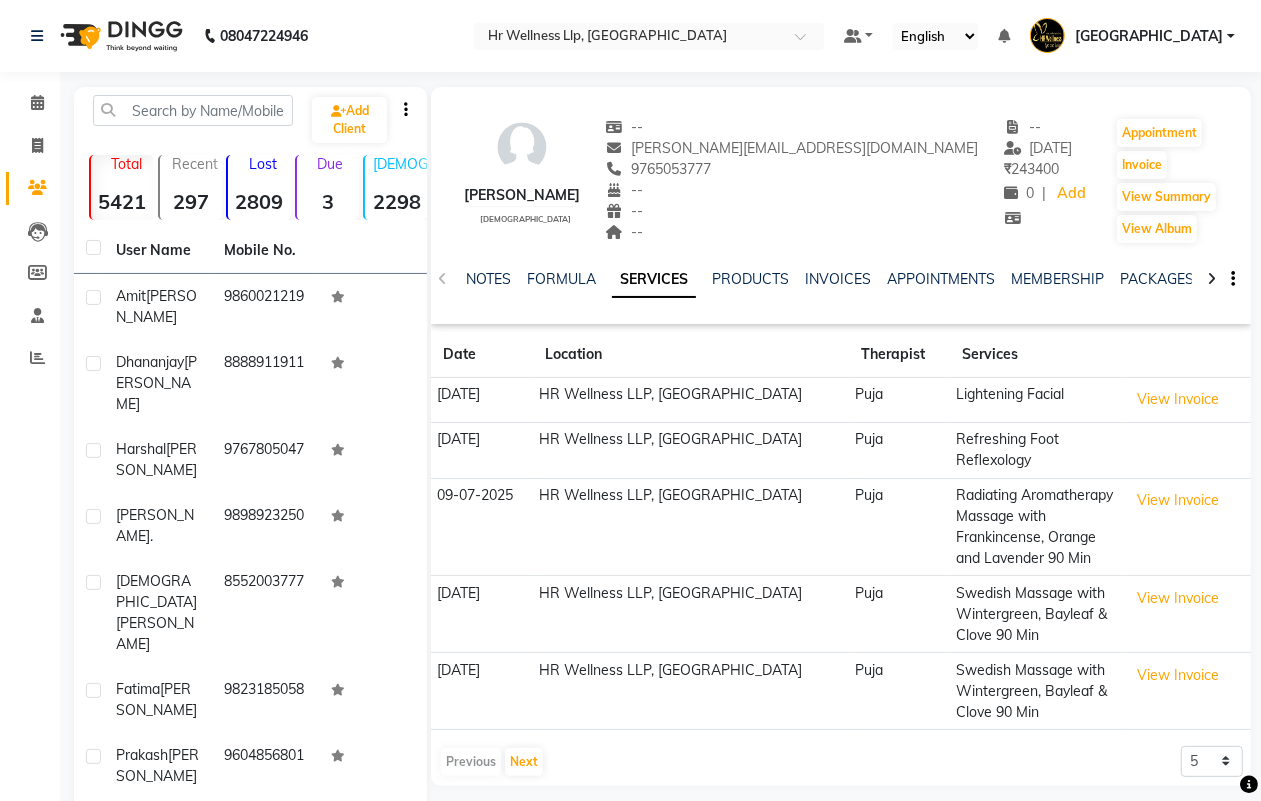 click 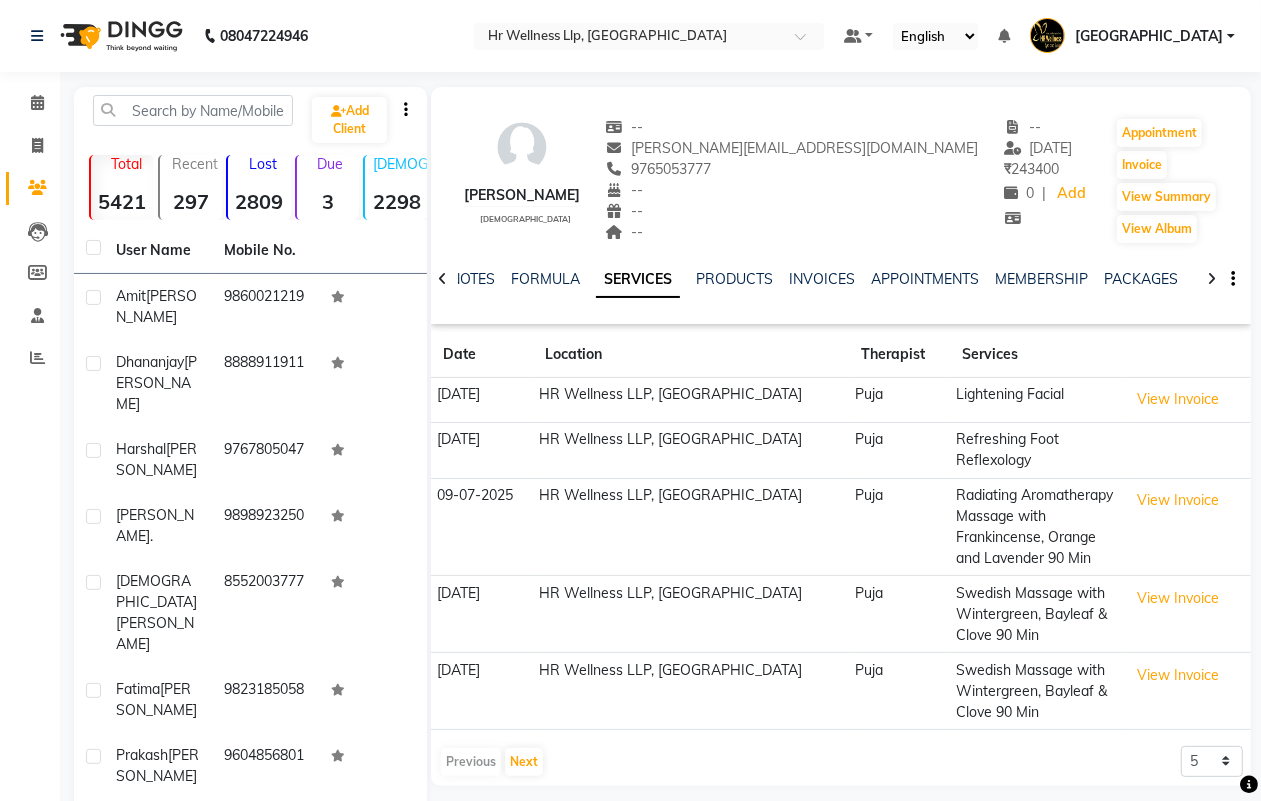 click 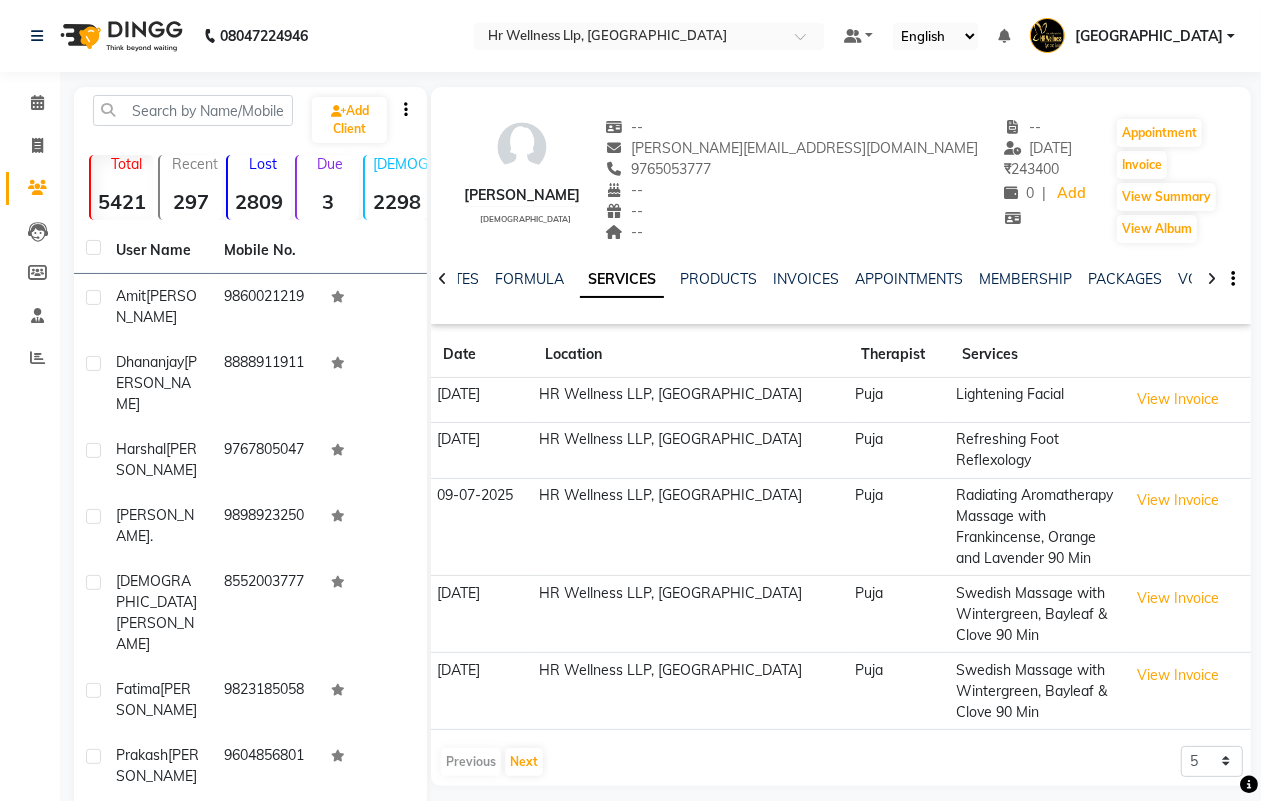 click 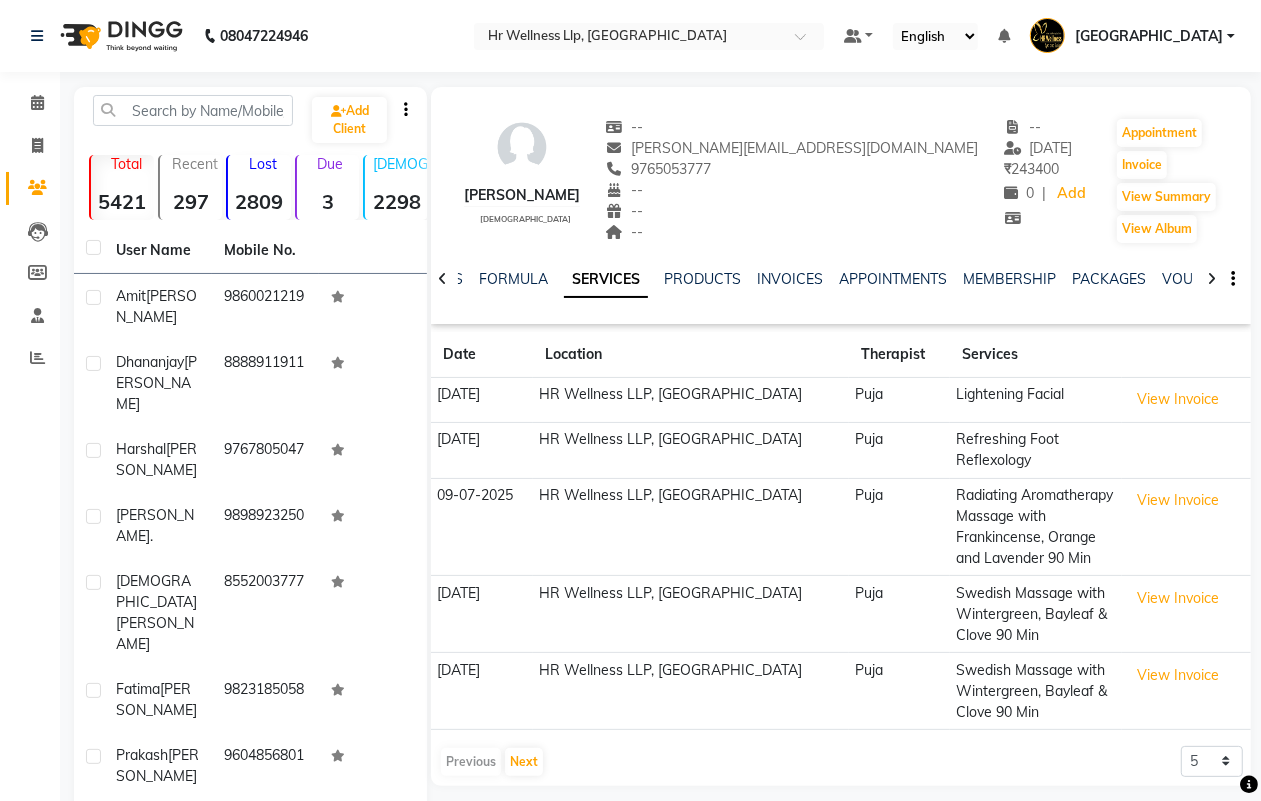 click 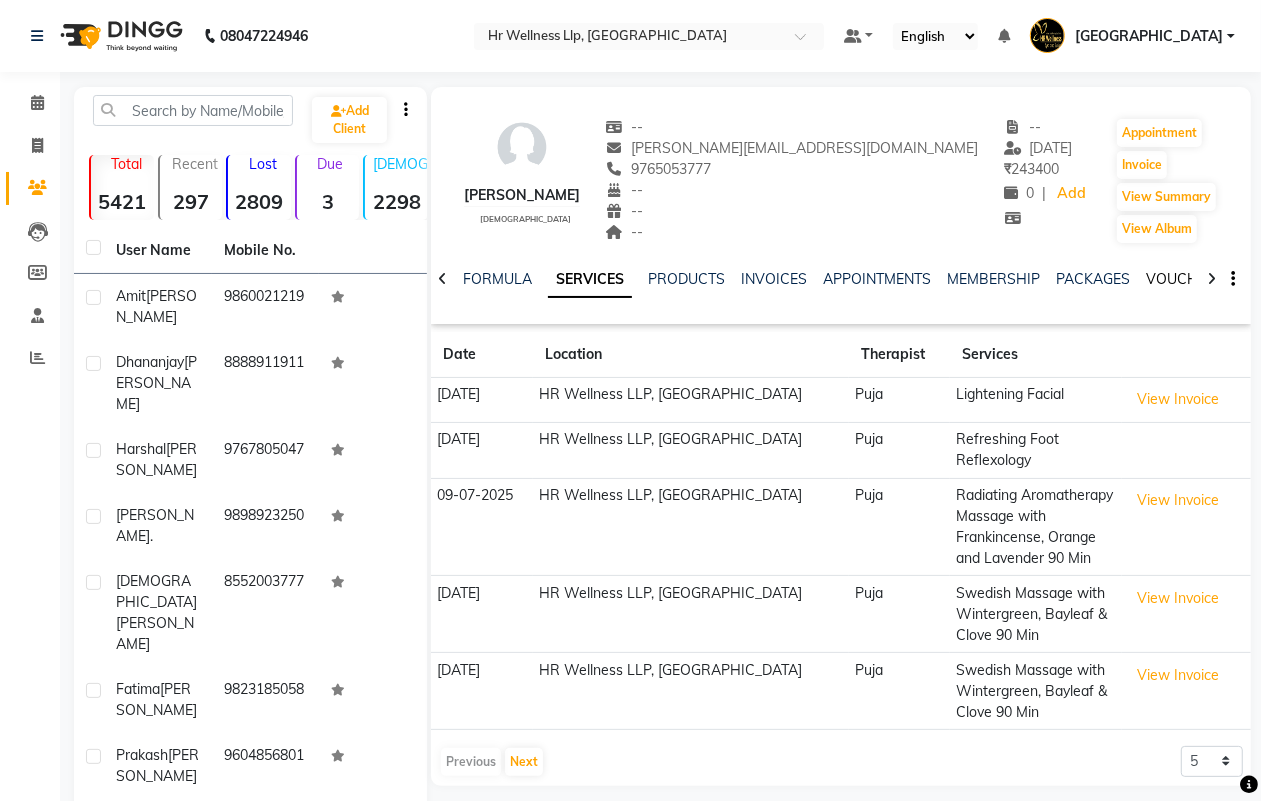 click on "VOUCHERS" 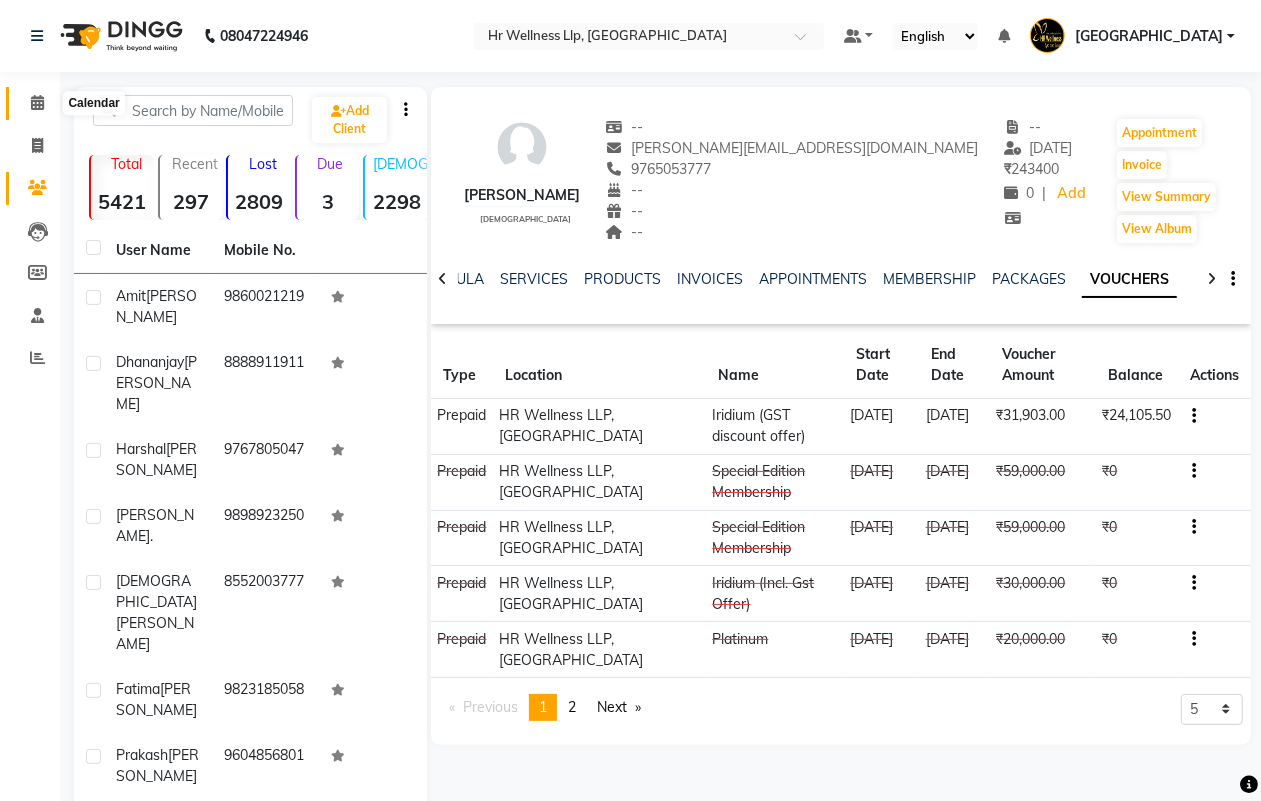 click 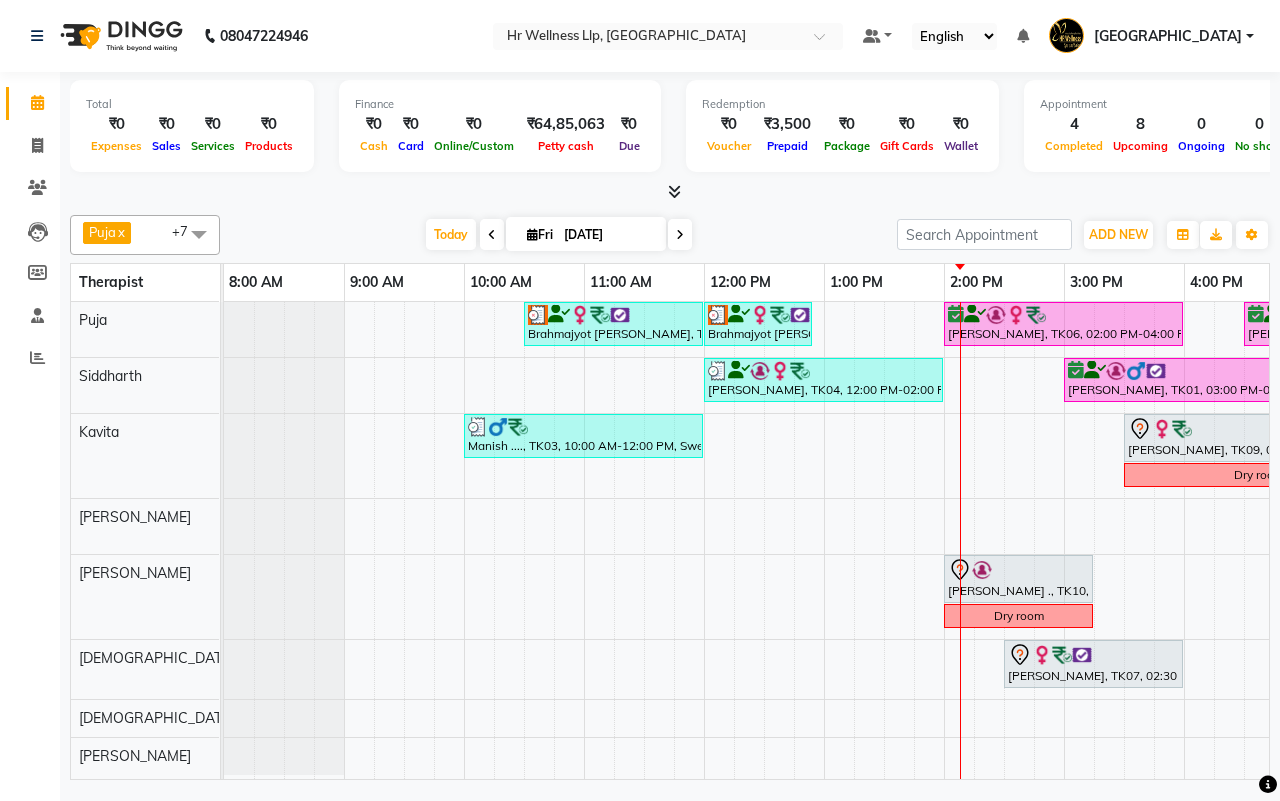 click on "[DATE]  [DATE]" at bounding box center [558, 235] 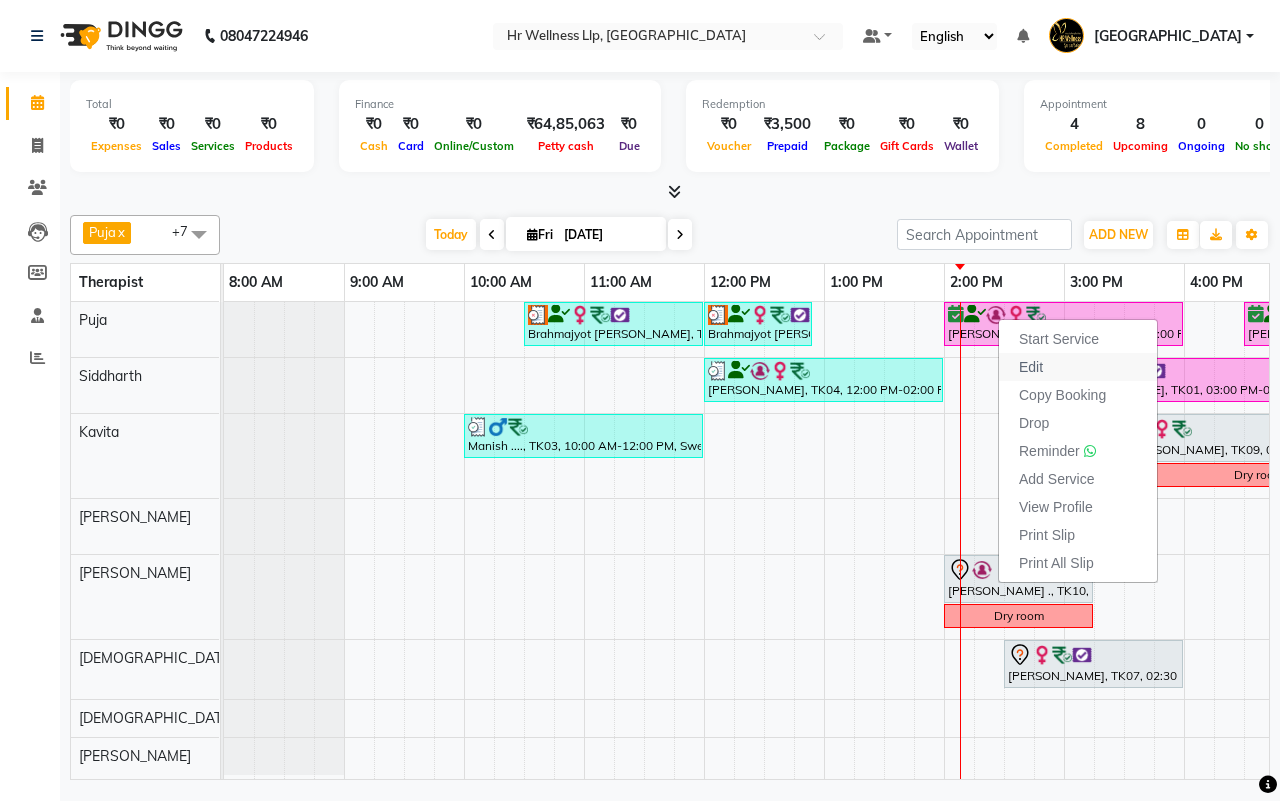 click on "Edit" at bounding box center (1031, 367) 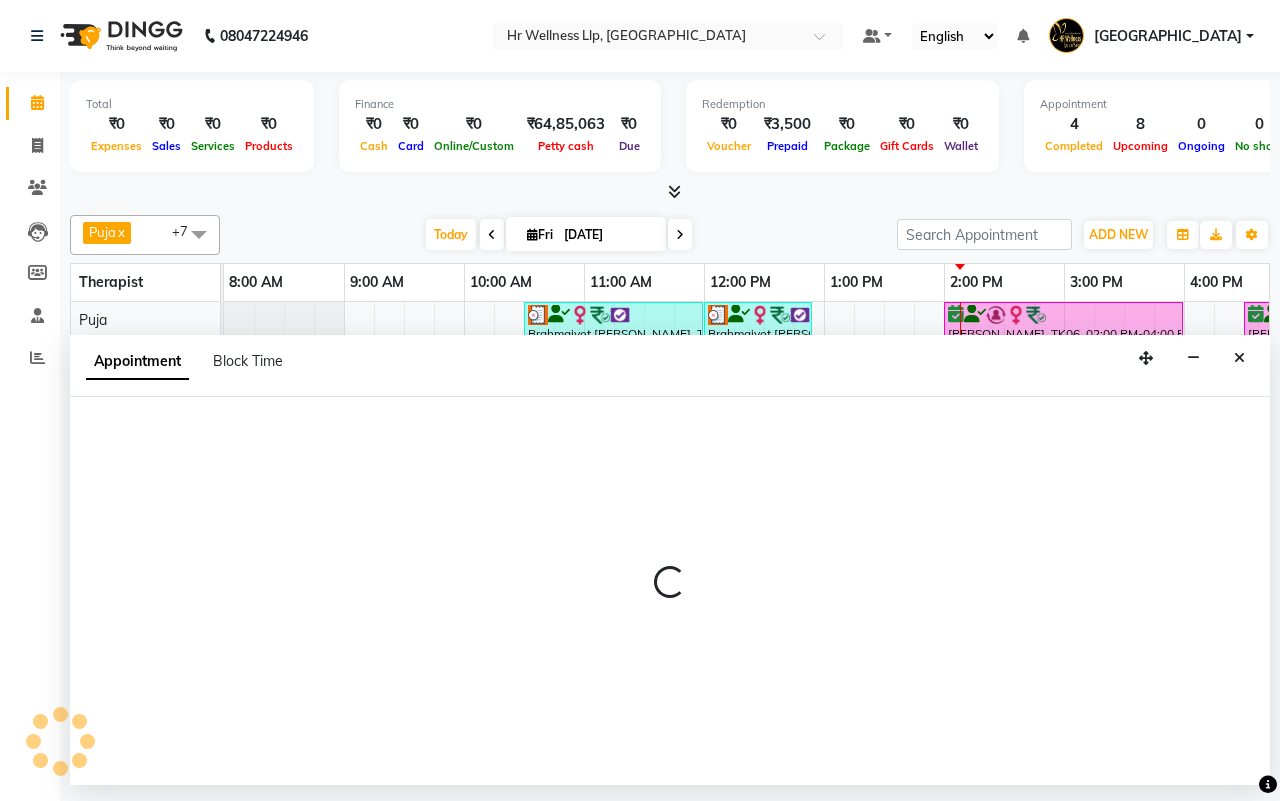 select on "confirm booking" 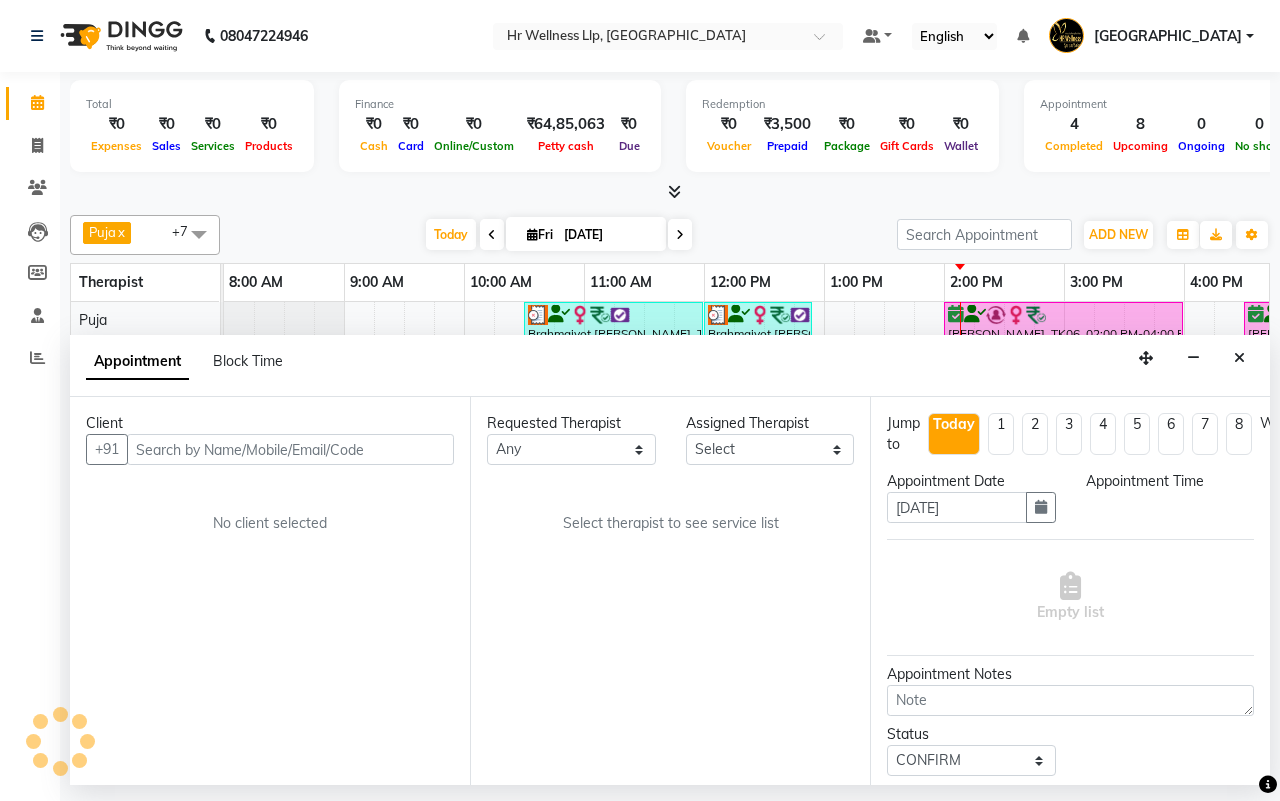 select on "16488" 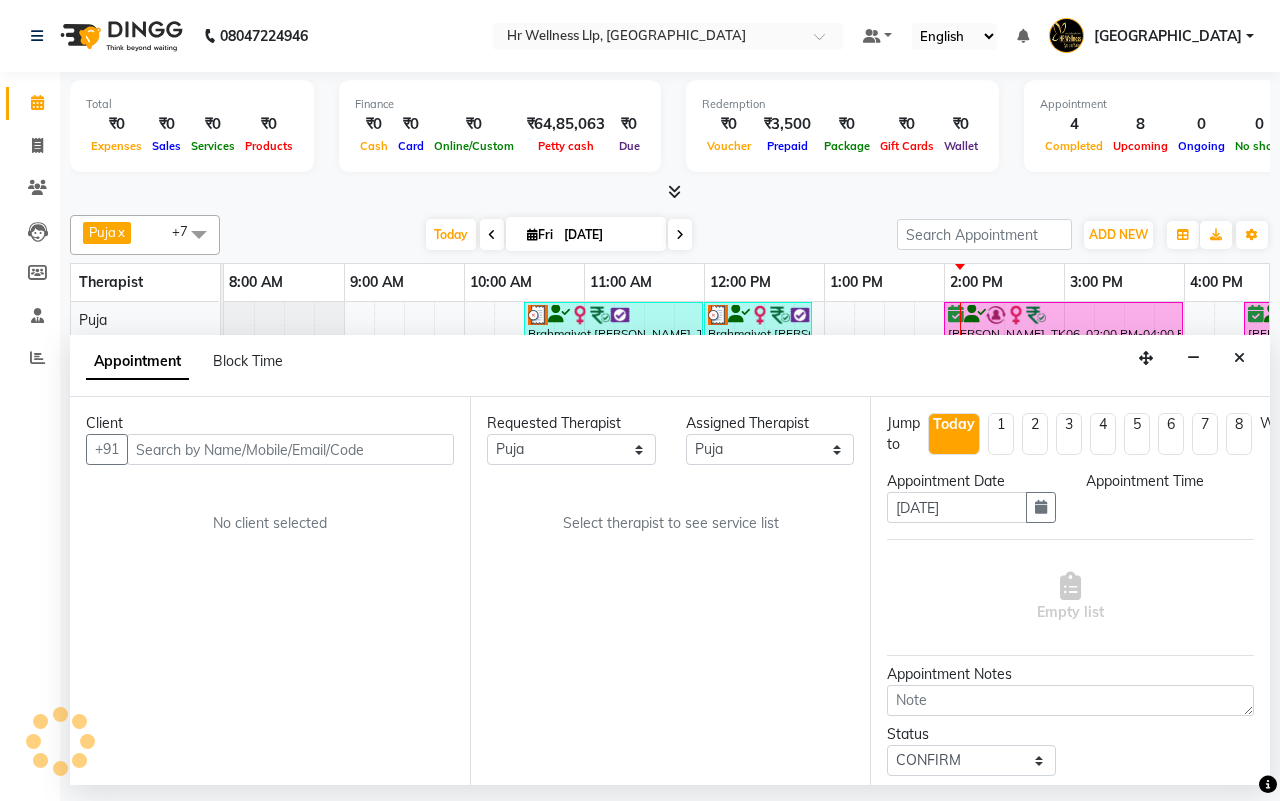select on "840" 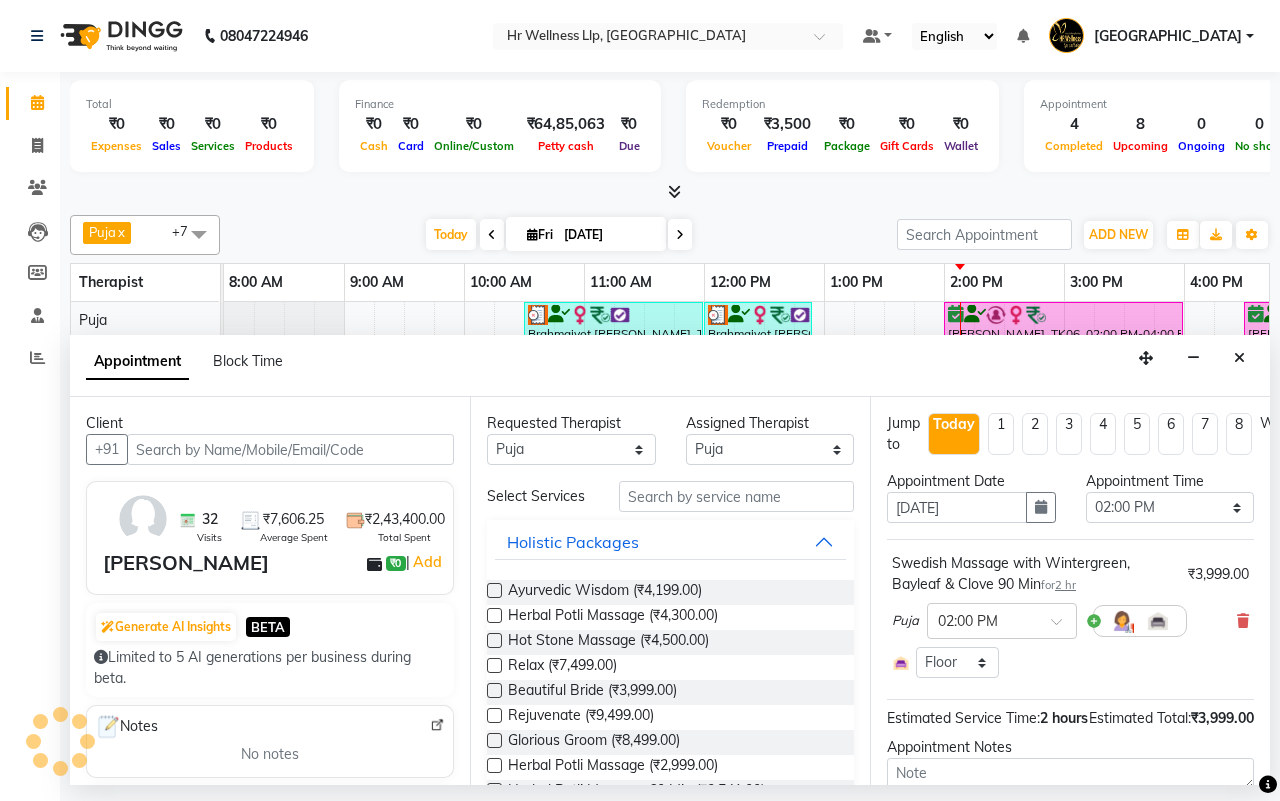scroll, scrollTop: 0, scrollLeft: 515, axis: horizontal 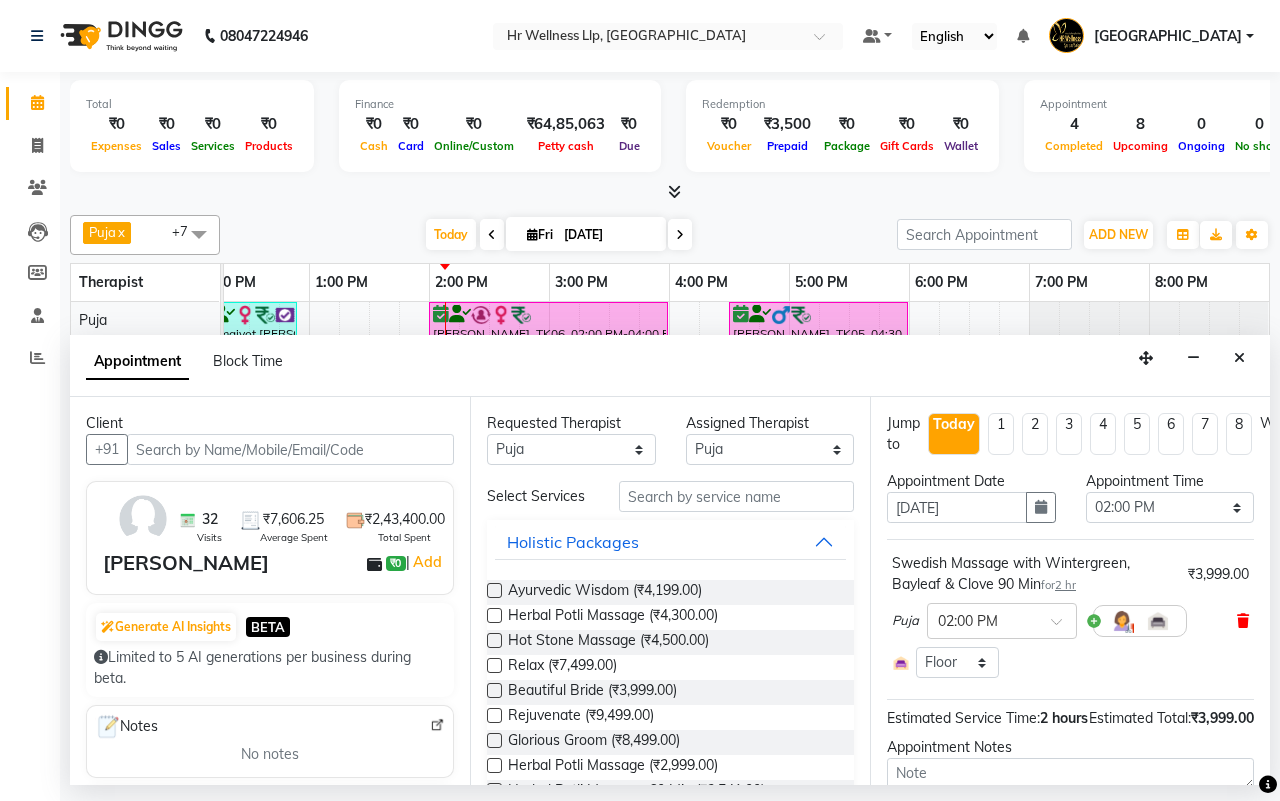 click at bounding box center (1243, 621) 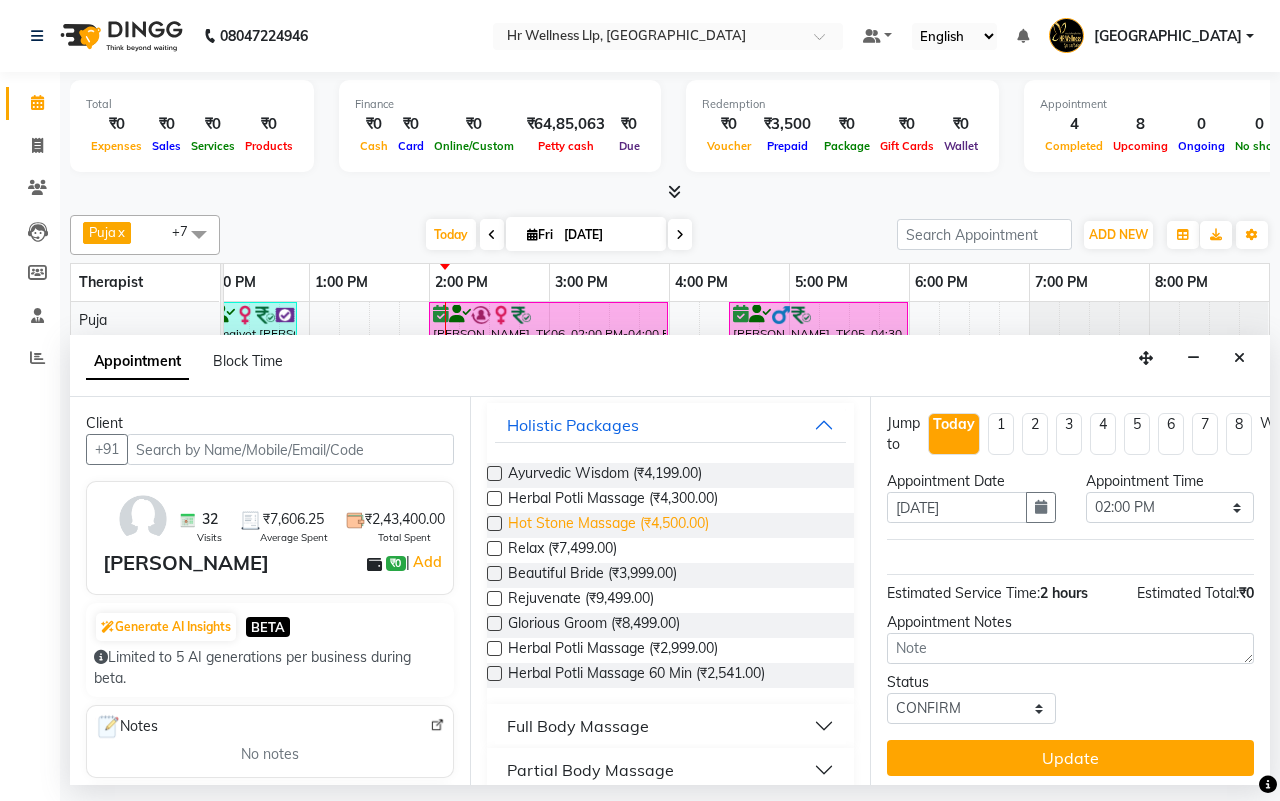 scroll, scrollTop: 250, scrollLeft: 0, axis: vertical 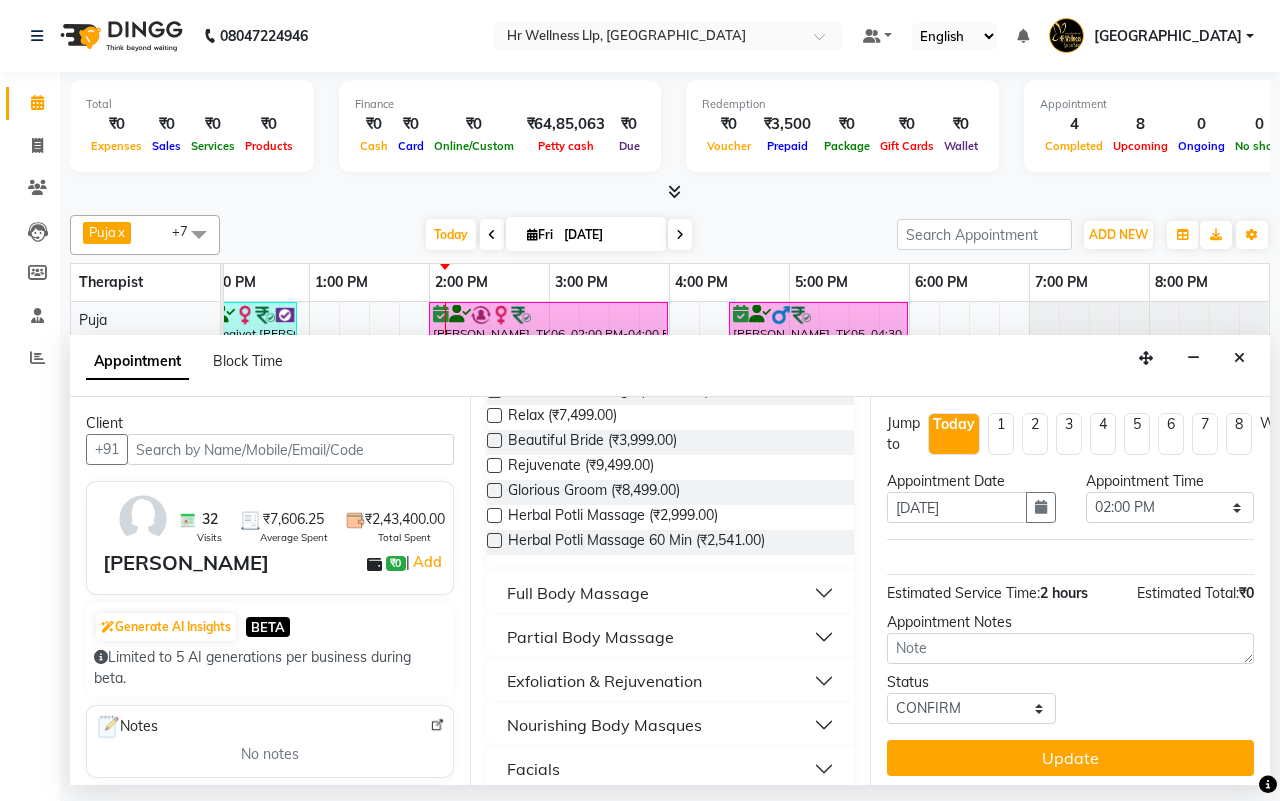 click on "Full Body Massage" at bounding box center [578, 593] 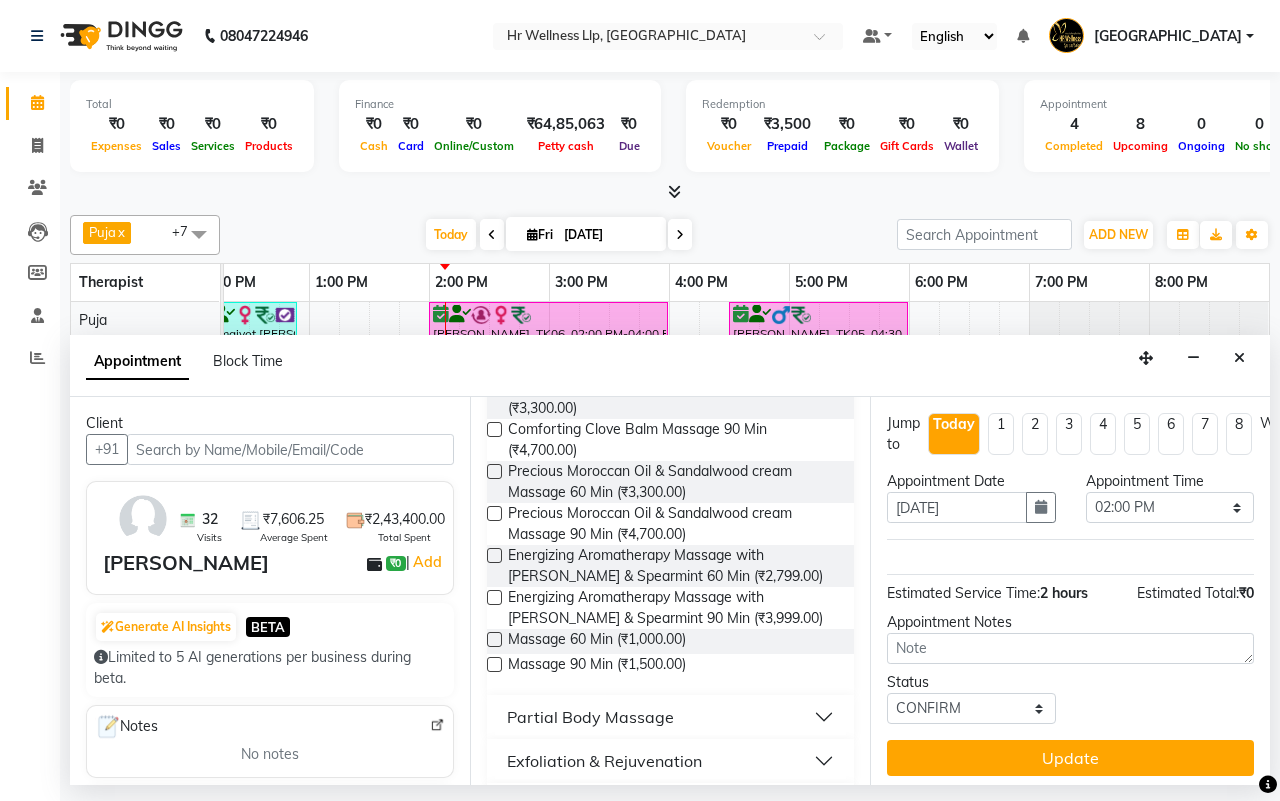 scroll, scrollTop: 1375, scrollLeft: 0, axis: vertical 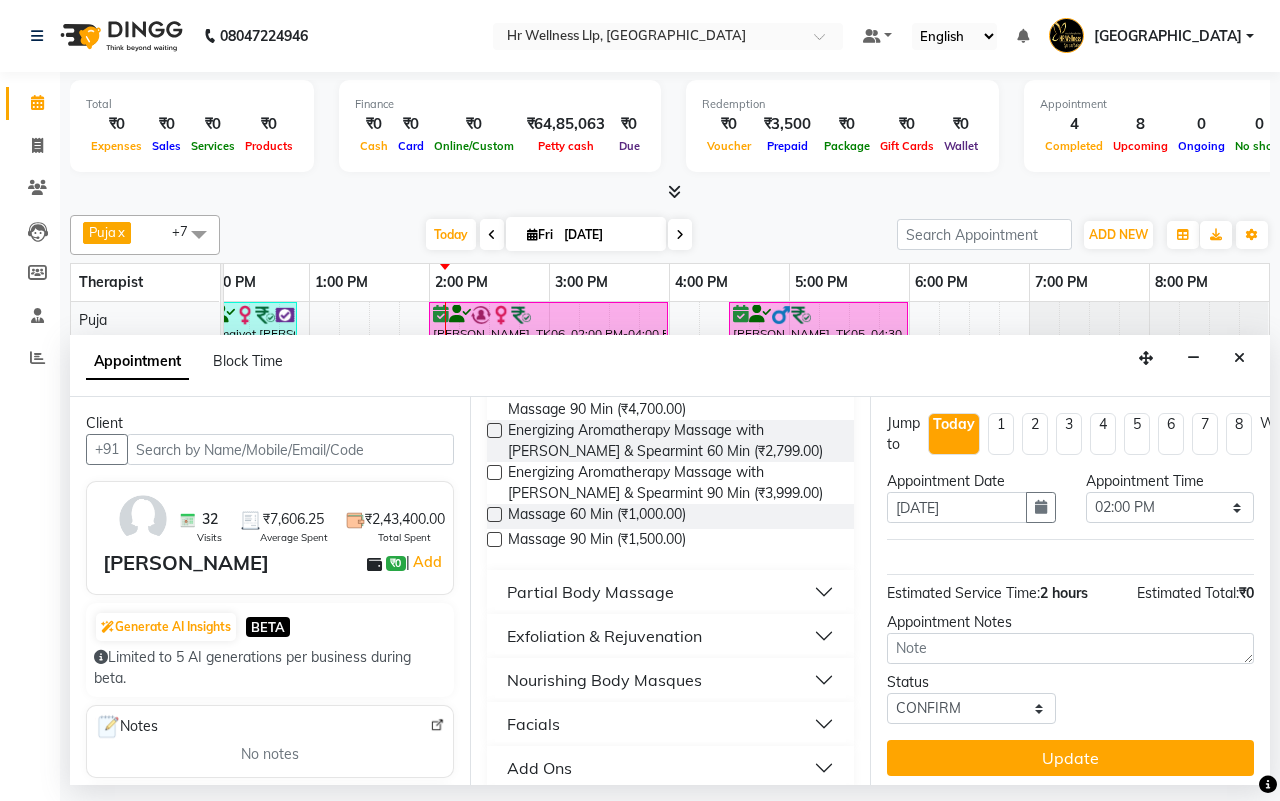 click on "Partial Body Massage" at bounding box center [590, 592] 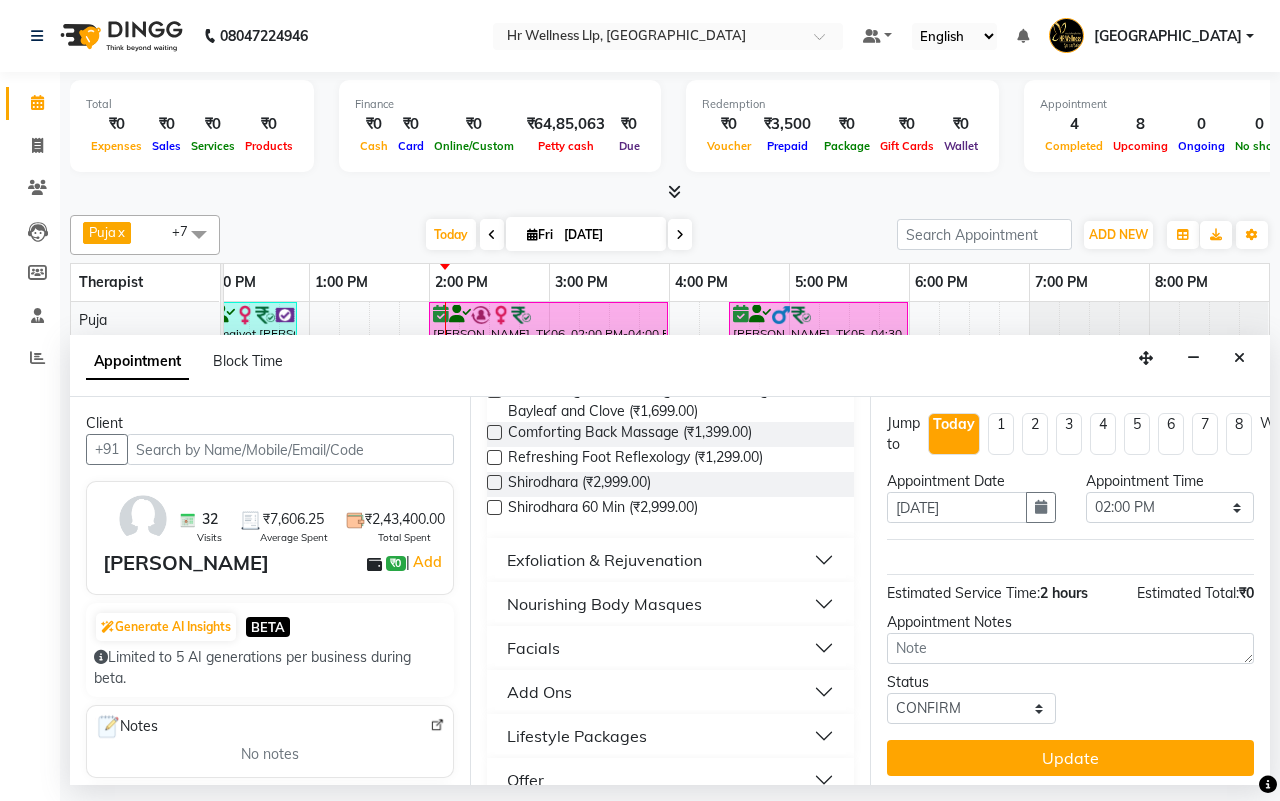 scroll, scrollTop: 1710, scrollLeft: 0, axis: vertical 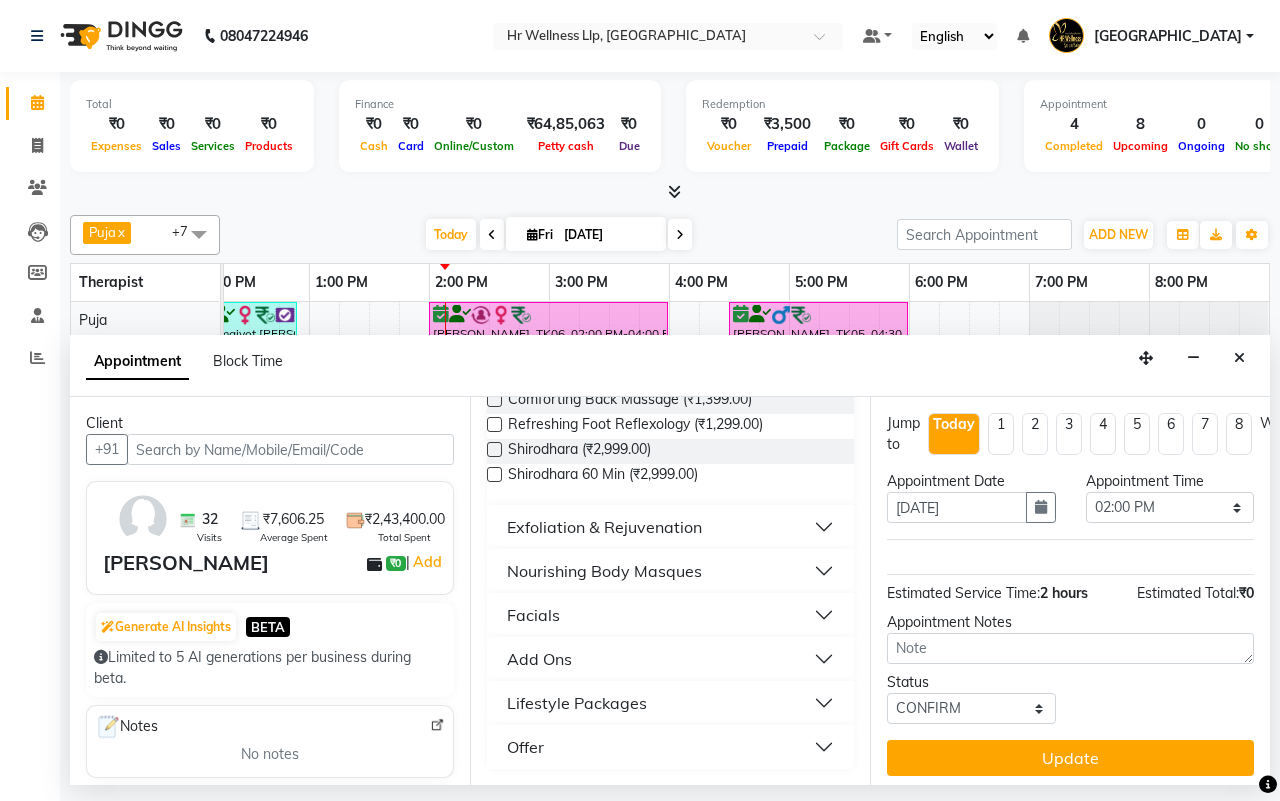 click on "Facials" at bounding box center [670, 615] 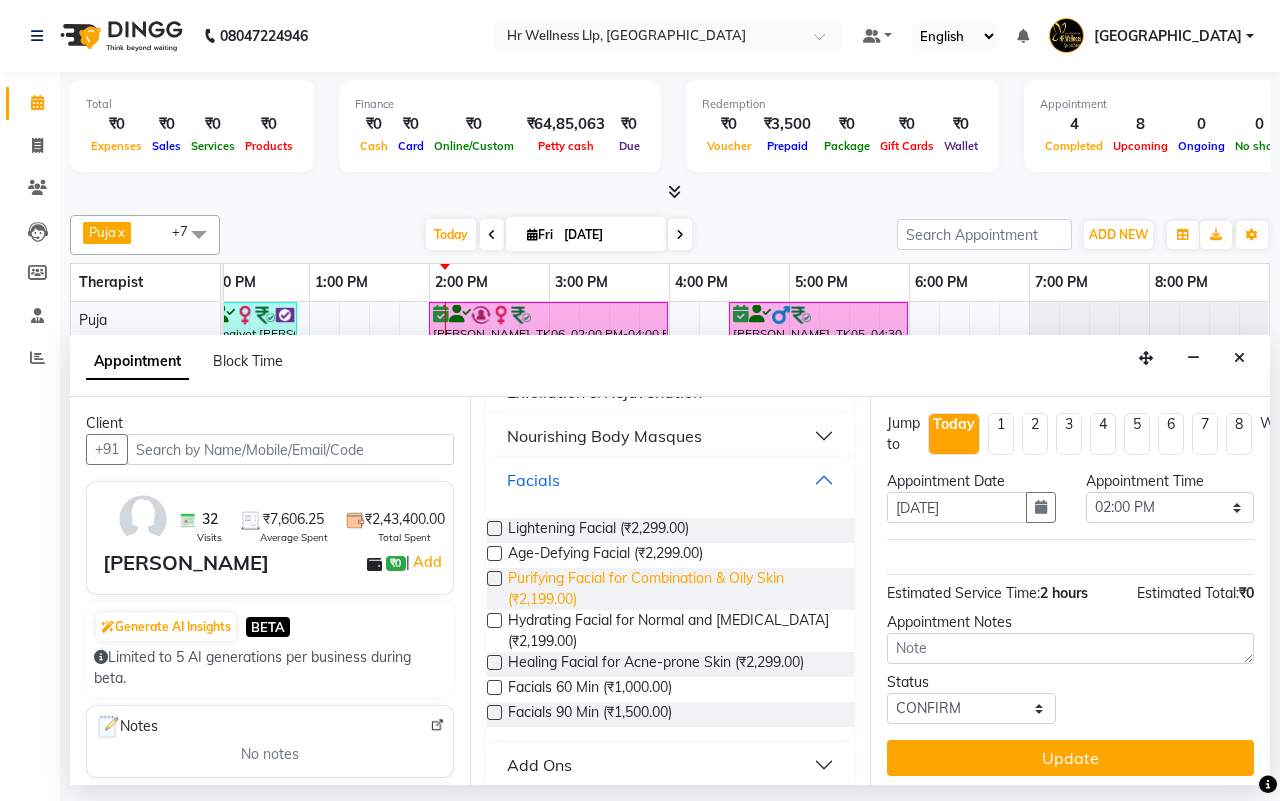 scroll, scrollTop: 1951, scrollLeft: 0, axis: vertical 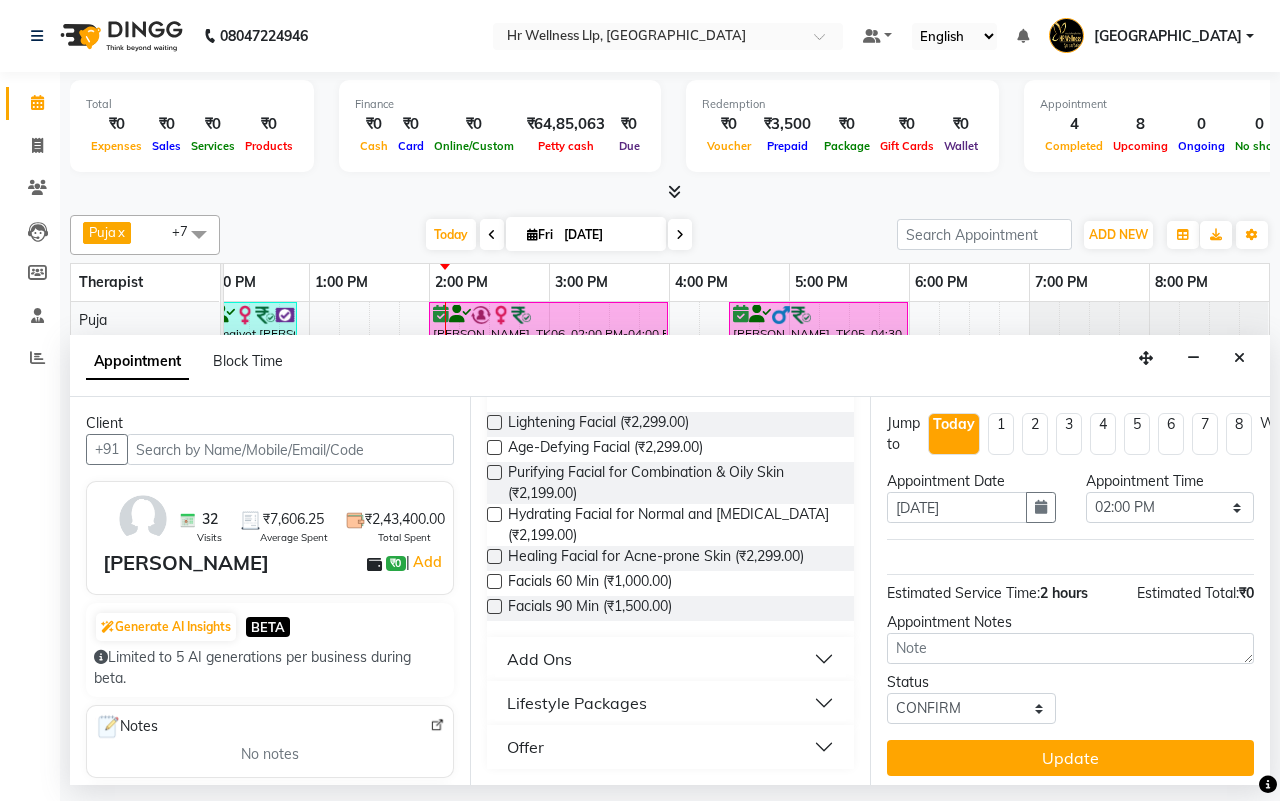 click on "Add Ons" at bounding box center [670, 659] 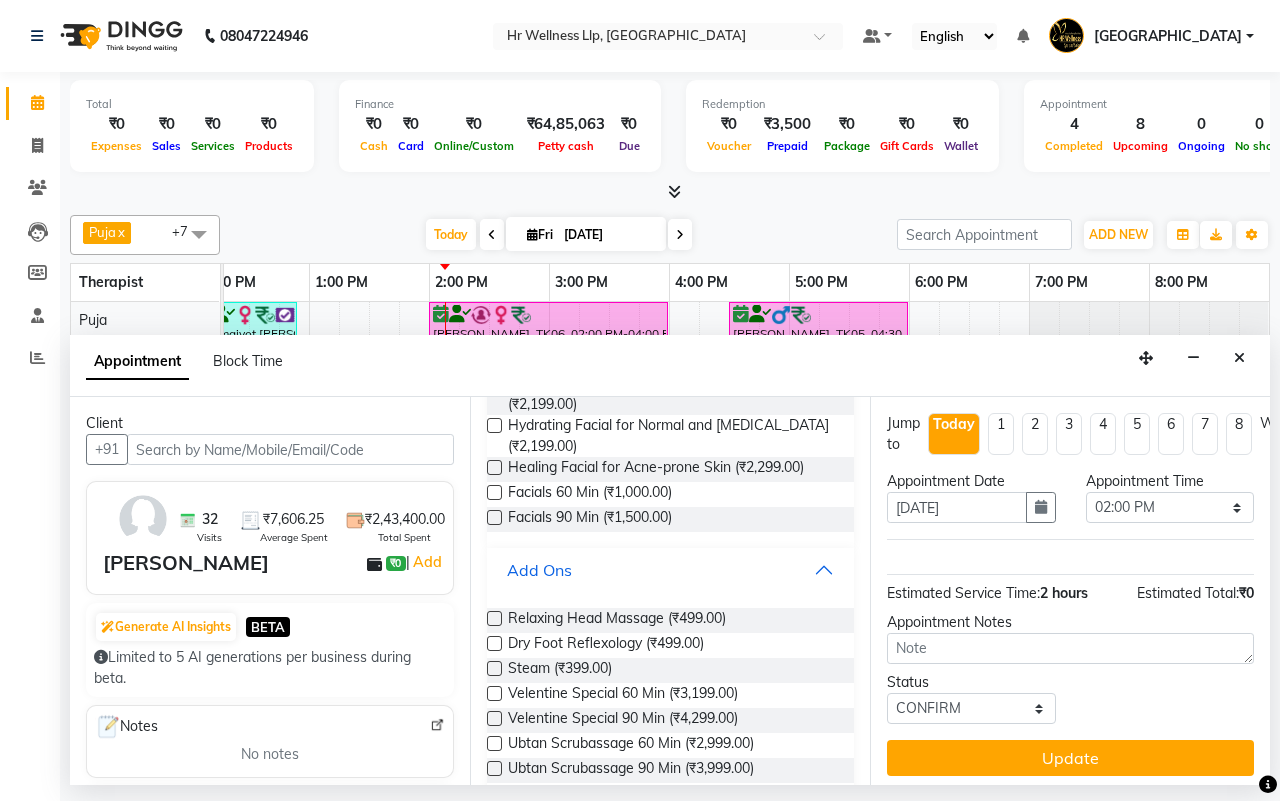 scroll, scrollTop: 2076, scrollLeft: 0, axis: vertical 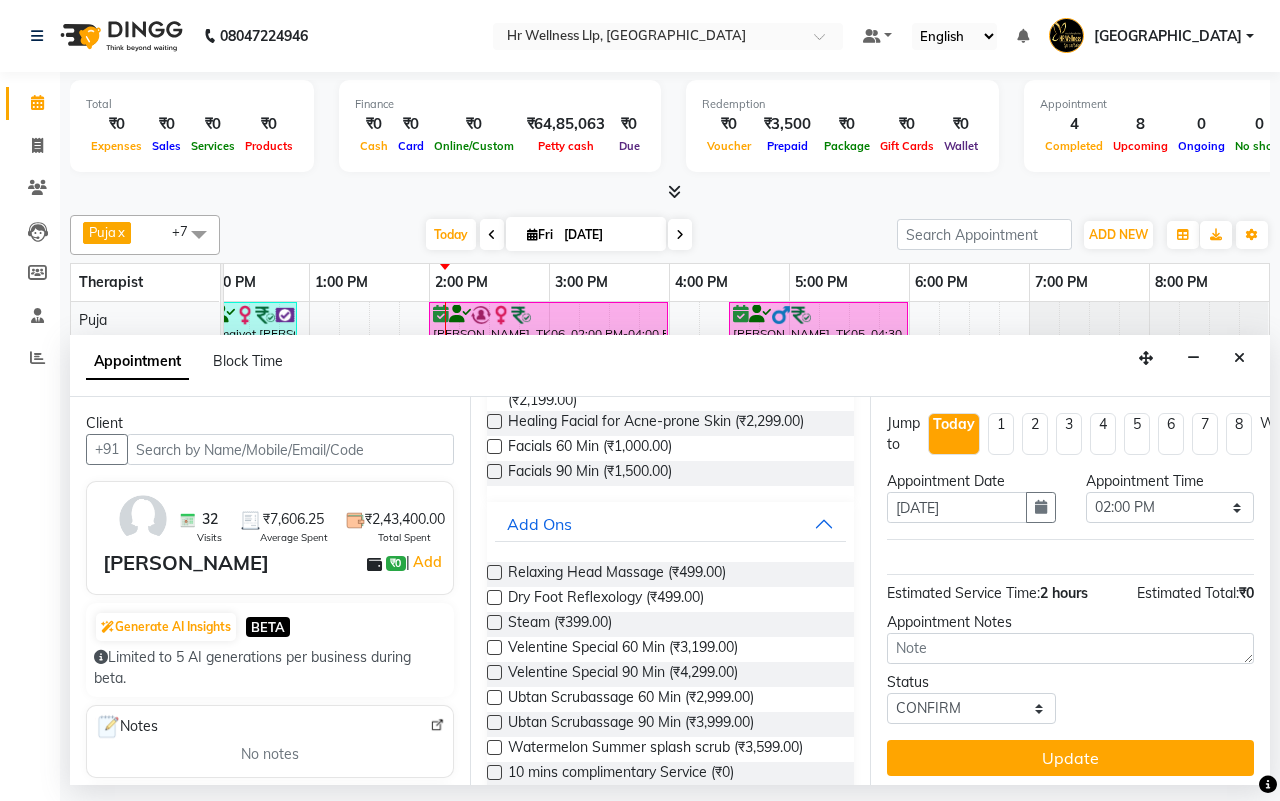 click at bounding box center (494, 672) 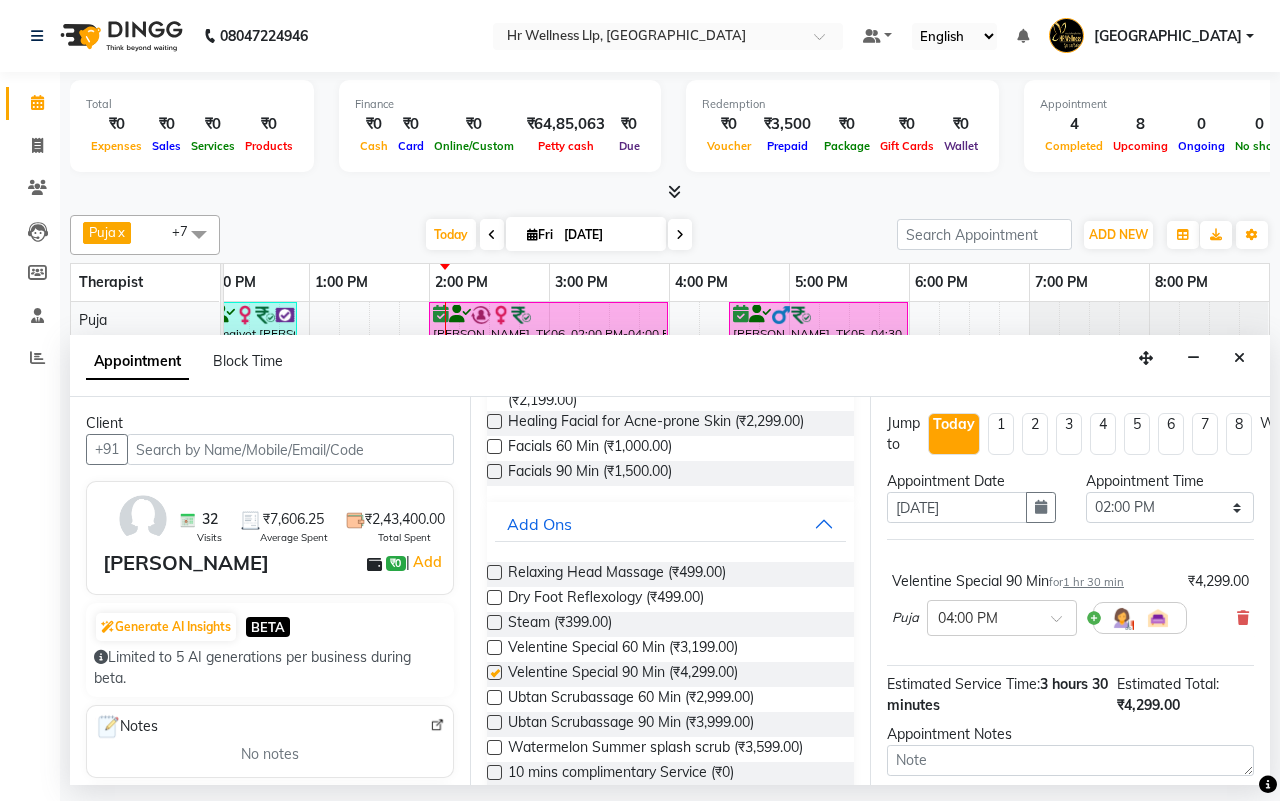 checkbox on "false" 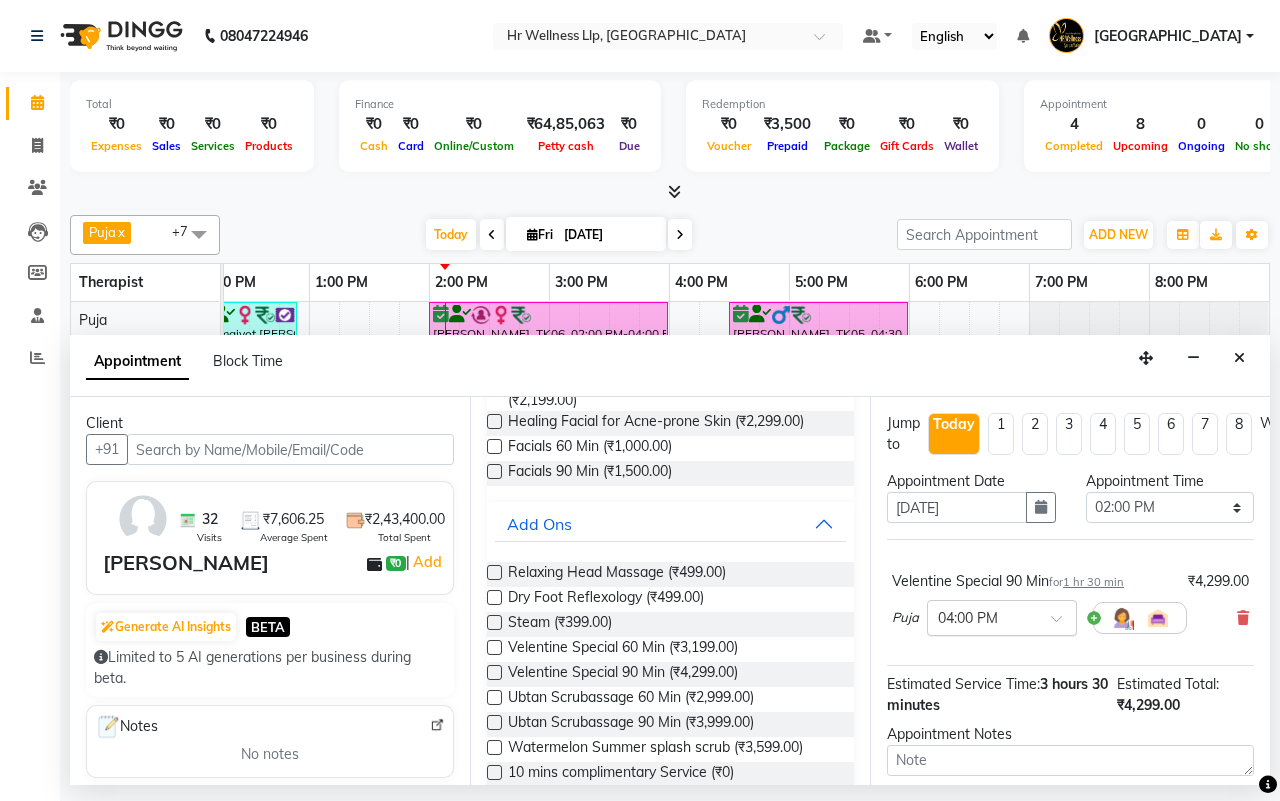 click at bounding box center (1063, 624) 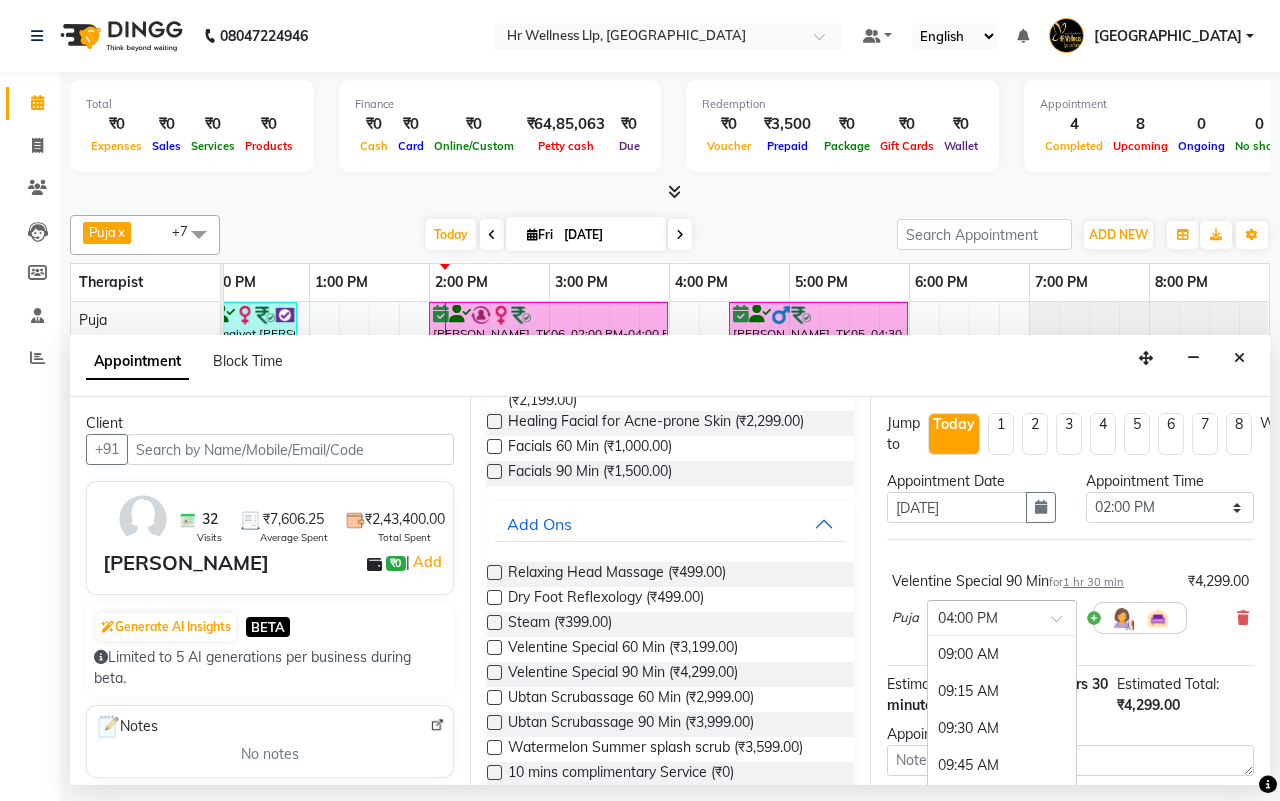 scroll, scrollTop: 1060, scrollLeft: 0, axis: vertical 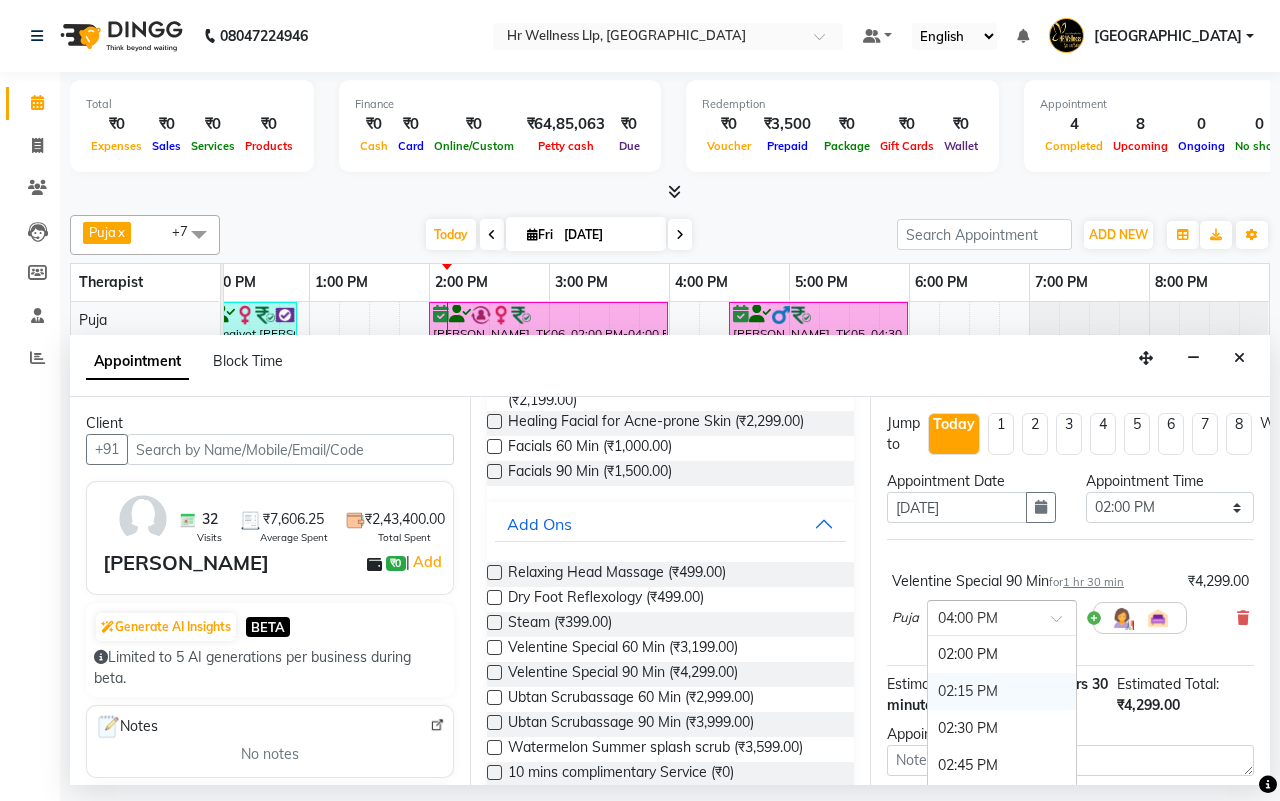 click on "02:15 PM" at bounding box center (1002, 691) 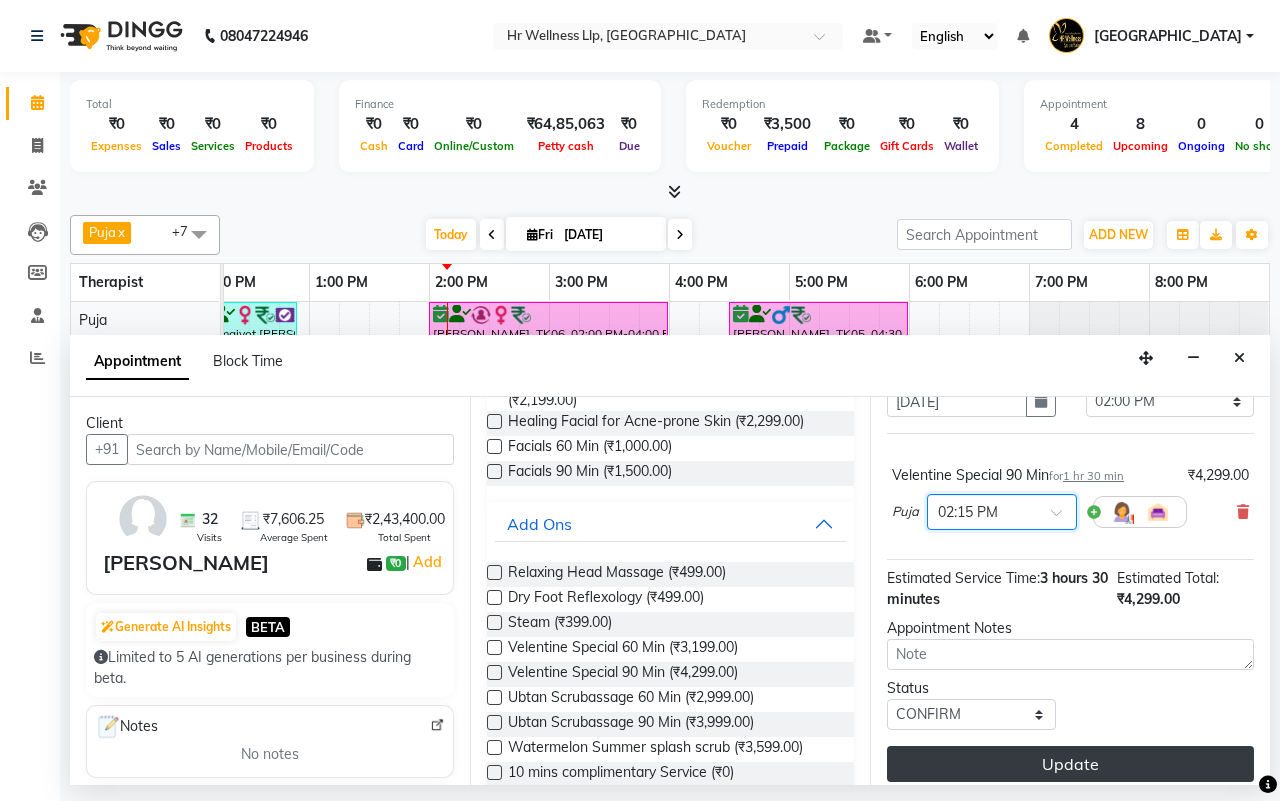 scroll, scrollTop: 138, scrollLeft: 0, axis: vertical 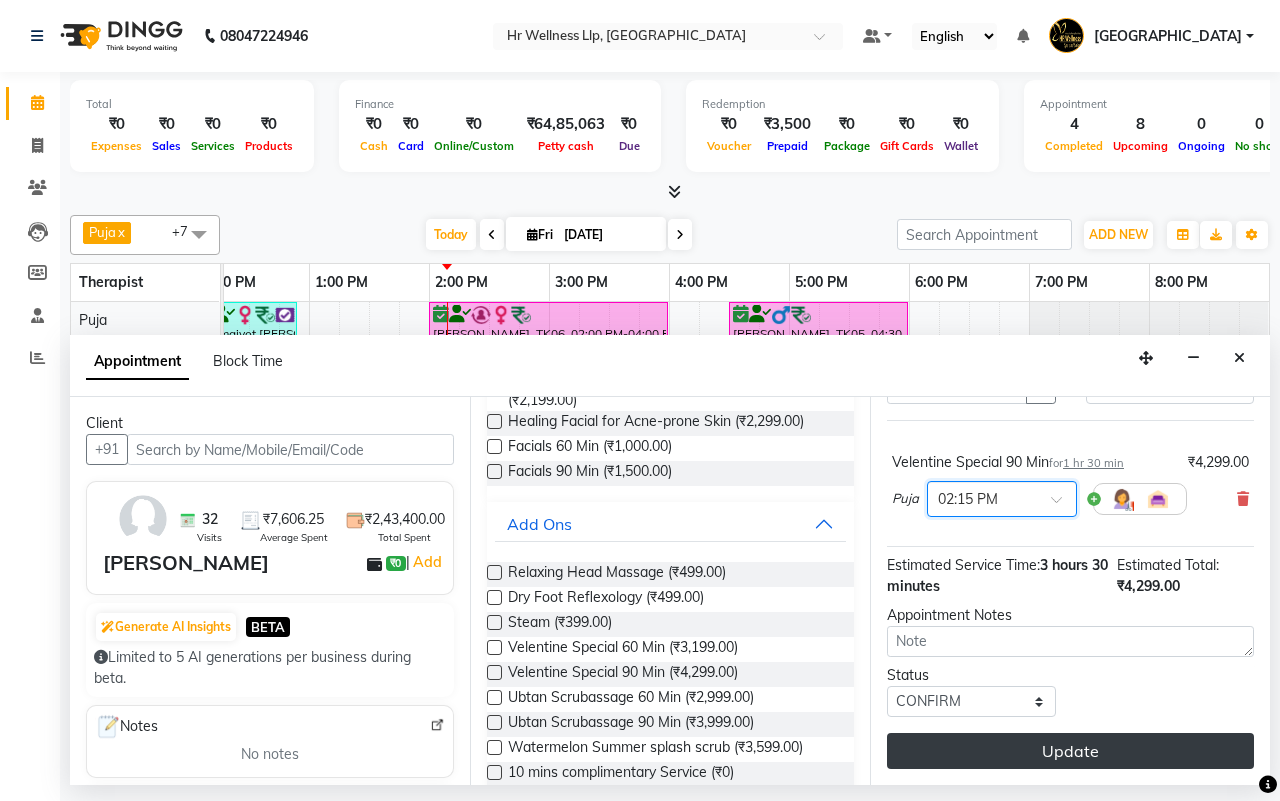 click on "Update" at bounding box center [1070, 751] 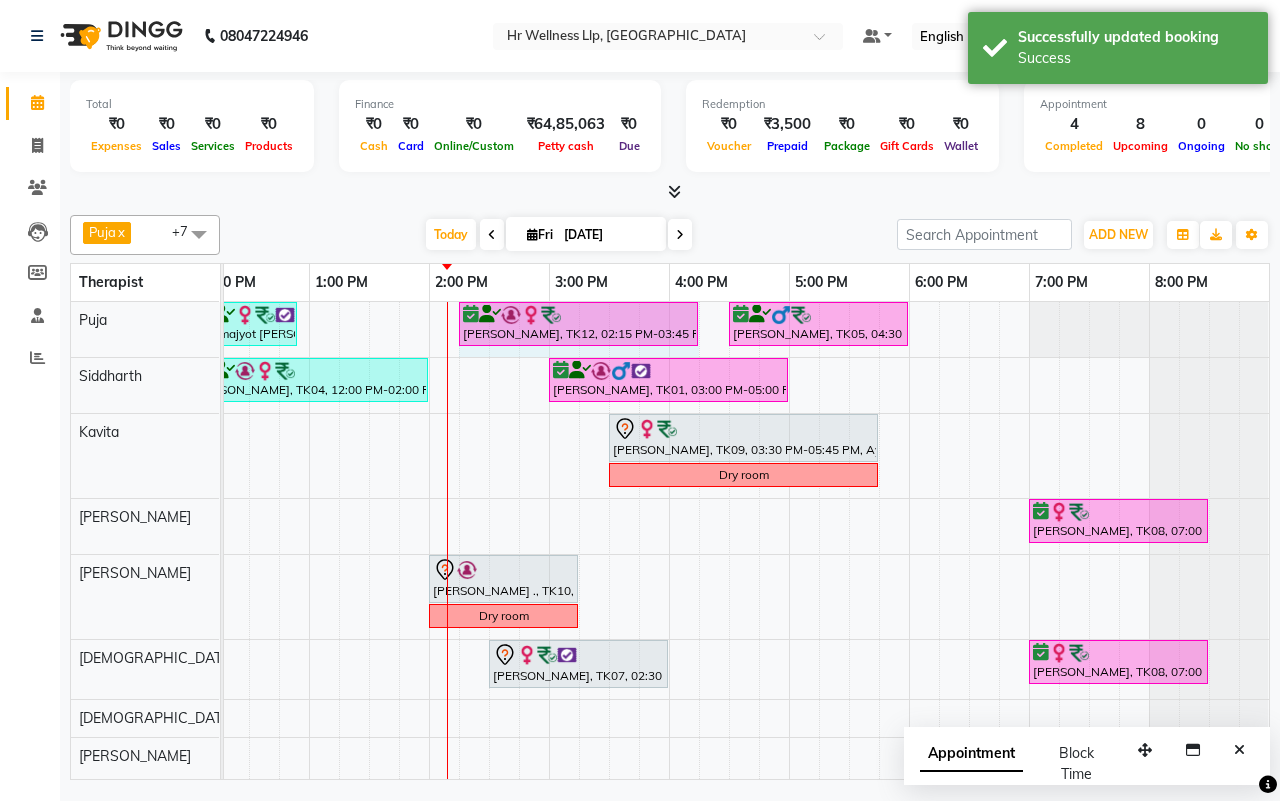drag, startPoint x: 633, startPoint y: 307, endPoint x: 673, endPoint y: 320, distance: 42.059483 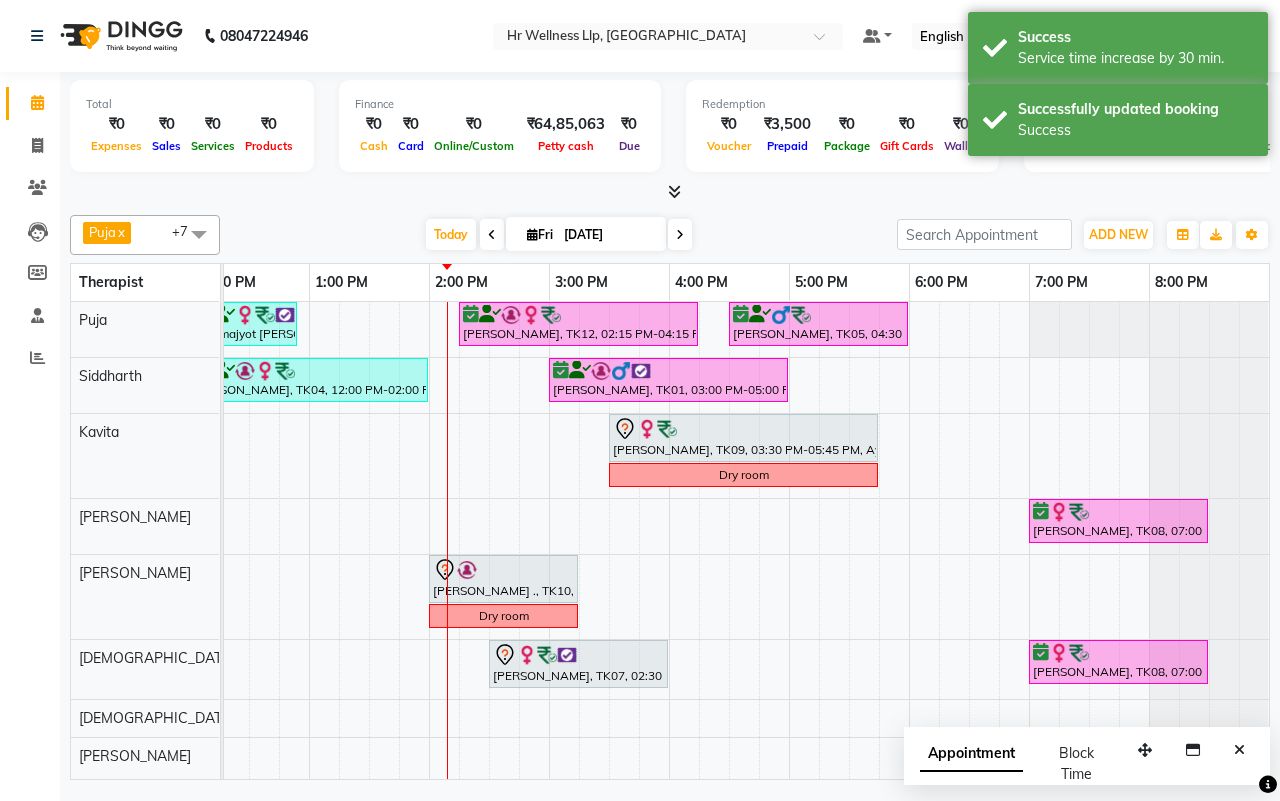 click on "[DATE]  [DATE]" at bounding box center (558, 235) 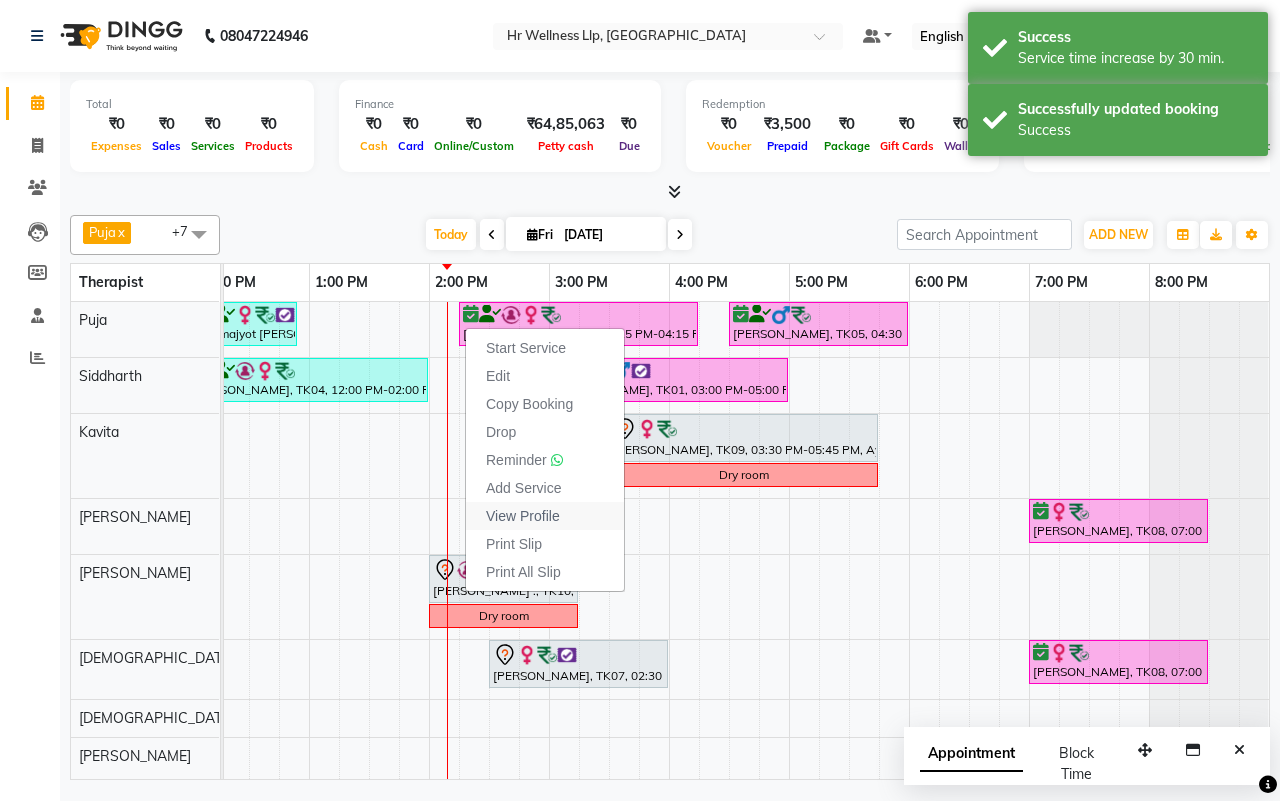 click on "View Profile" at bounding box center [523, 516] 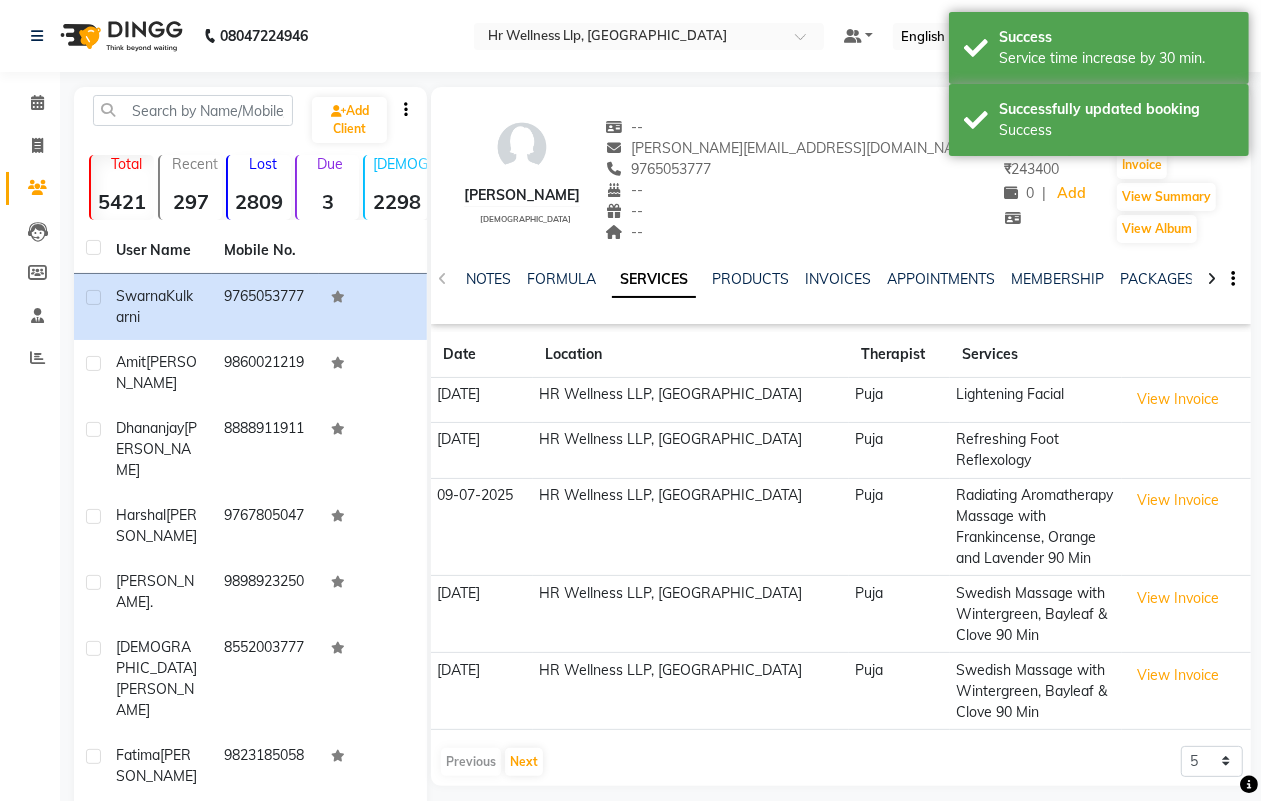 click 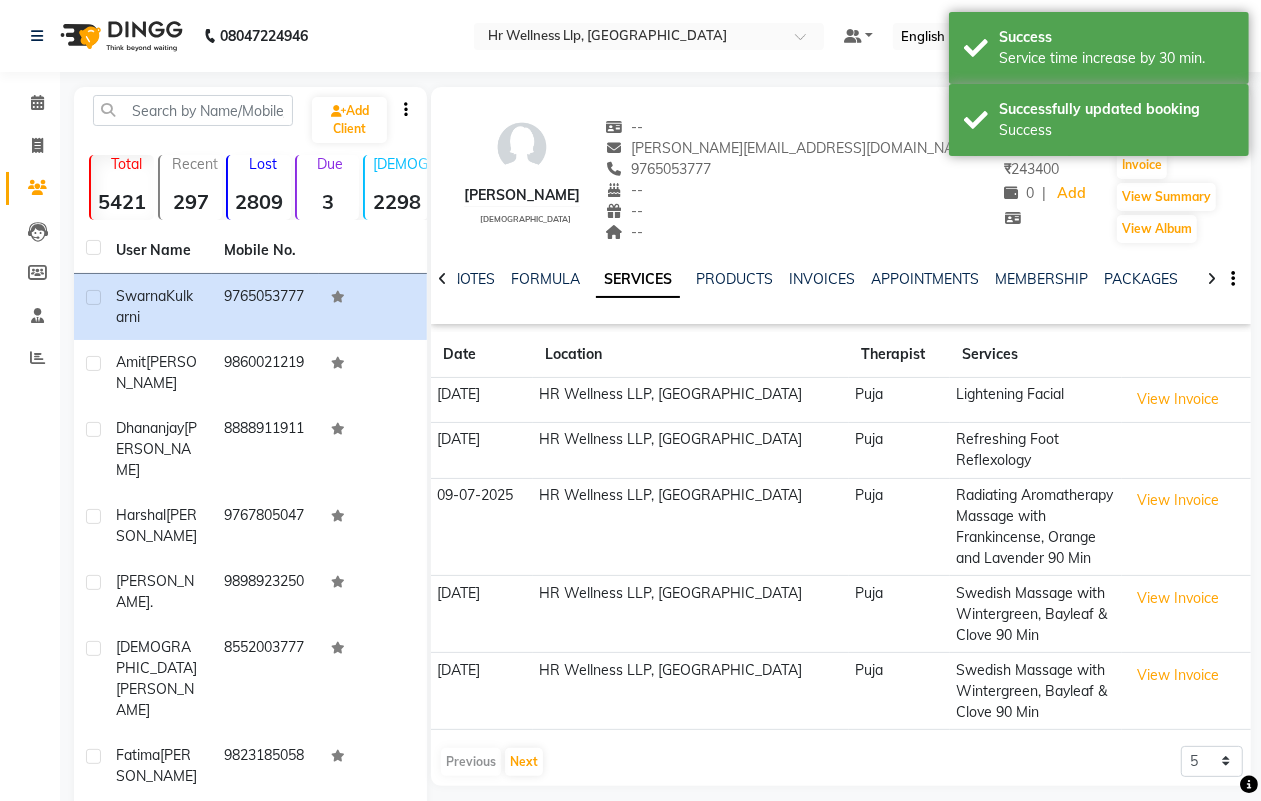 click 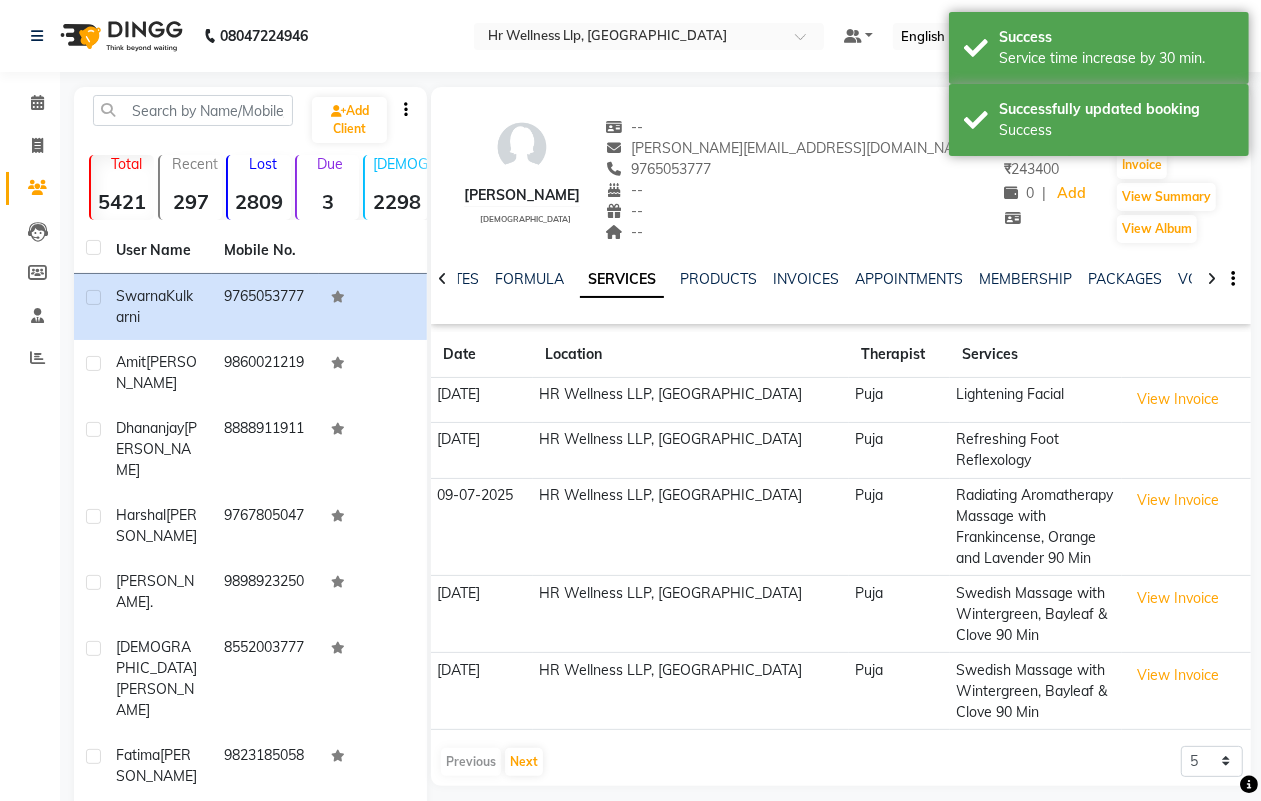 click 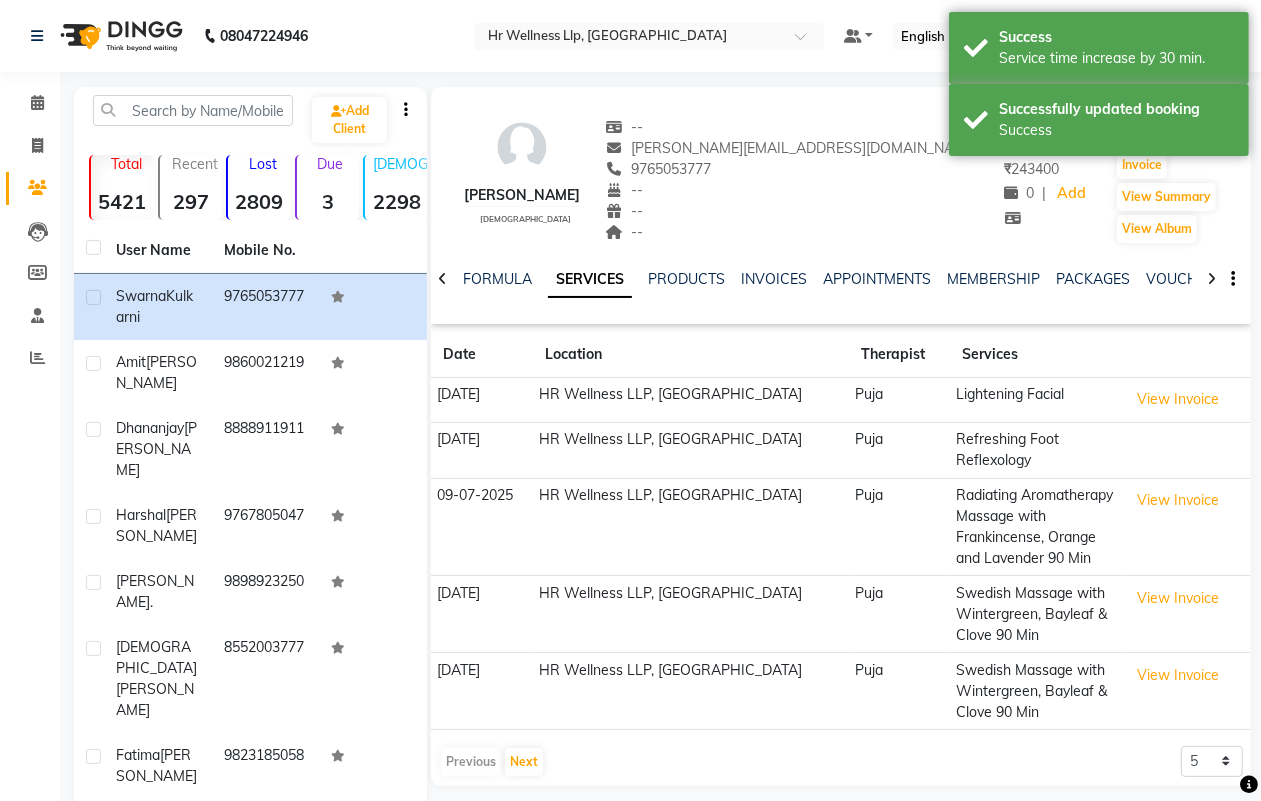 click 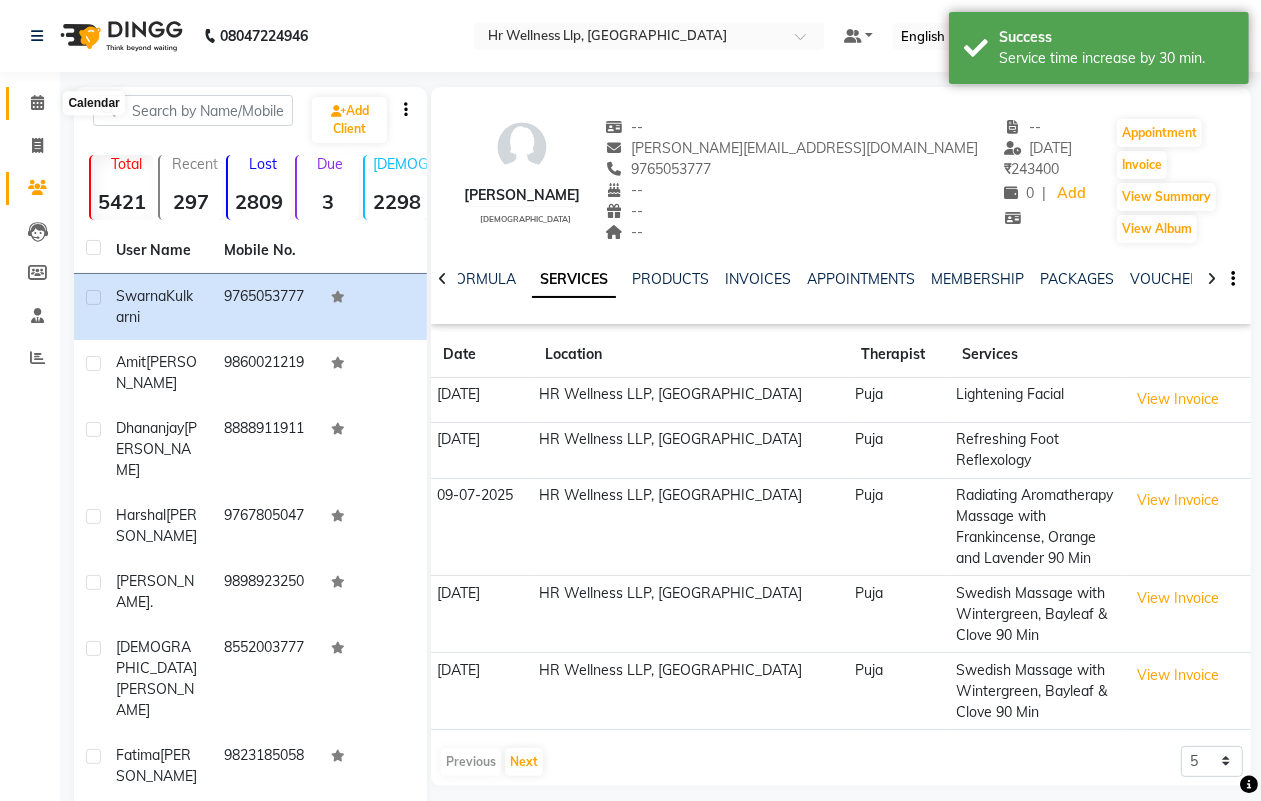 click 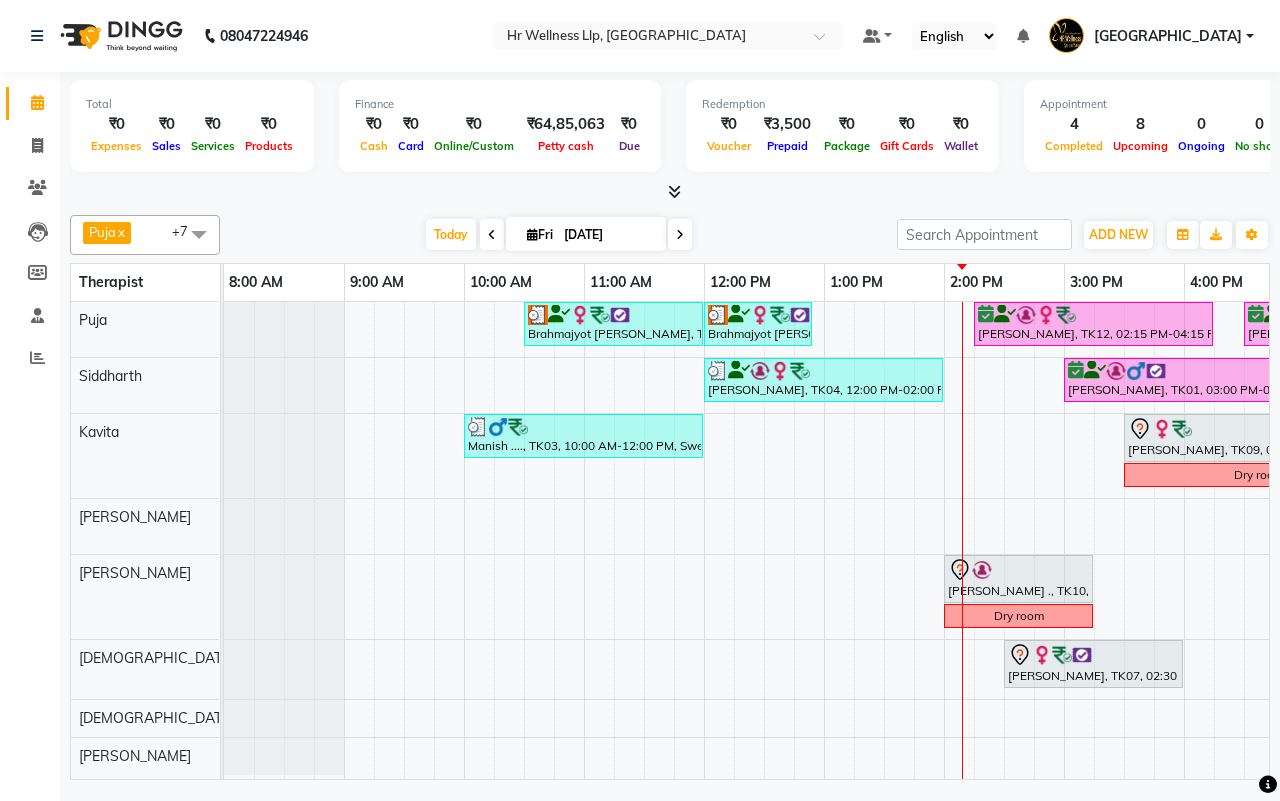 click on "[DATE]  [DATE]" at bounding box center (558, 235) 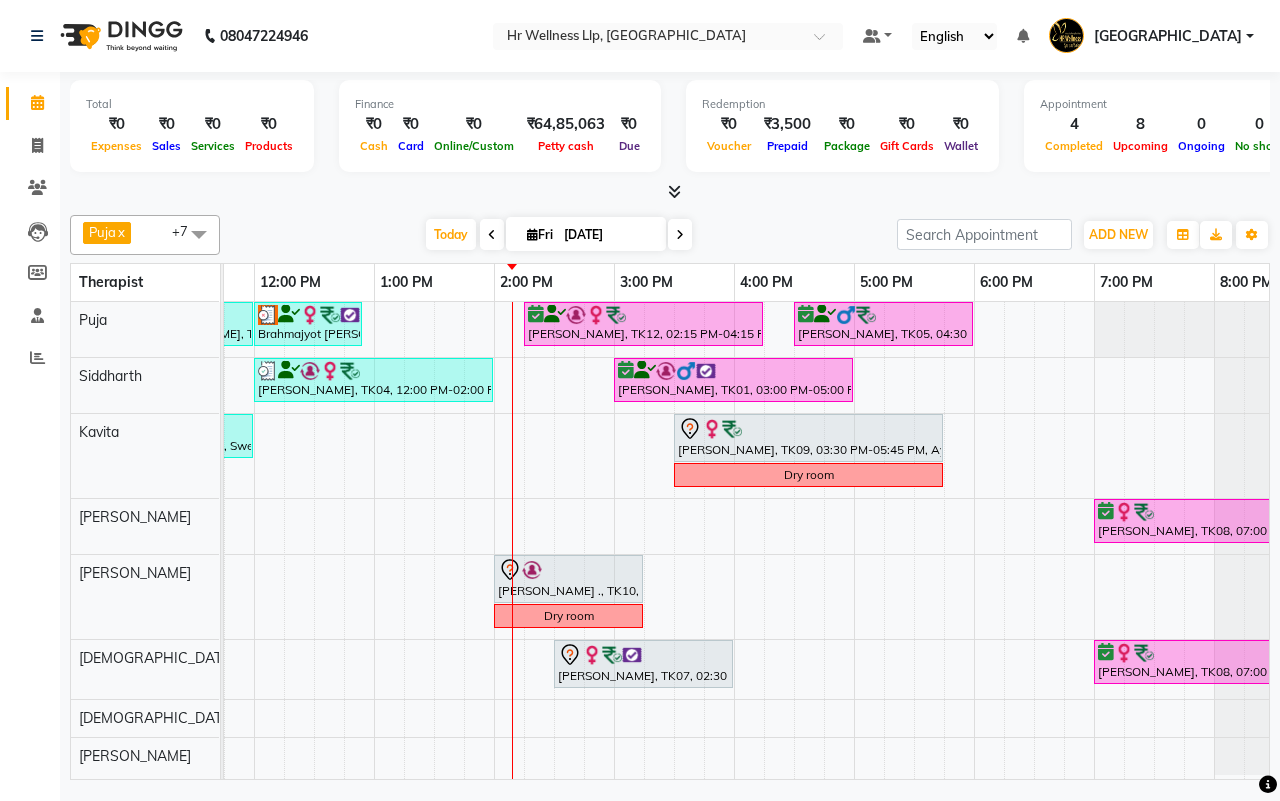 scroll, scrollTop: 0, scrollLeft: 533, axis: horizontal 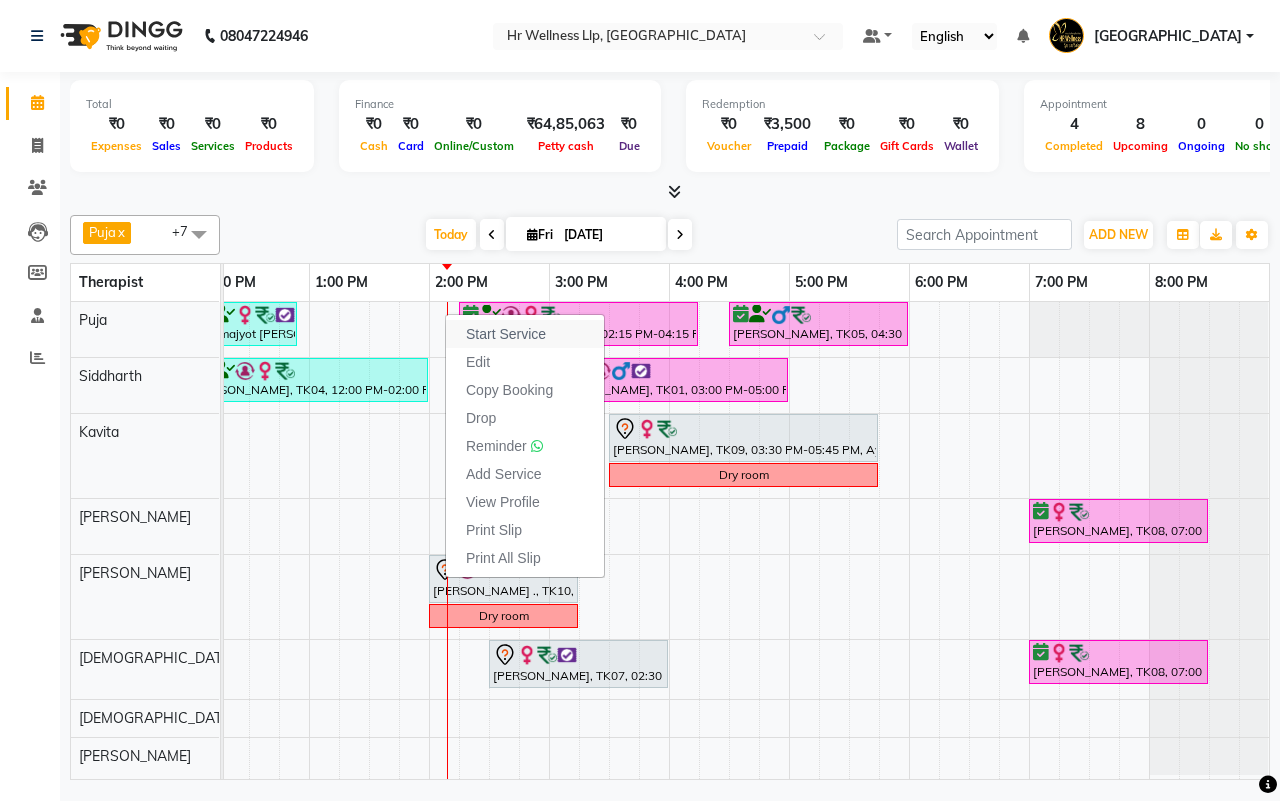 click on "Start Service" at bounding box center (506, 334) 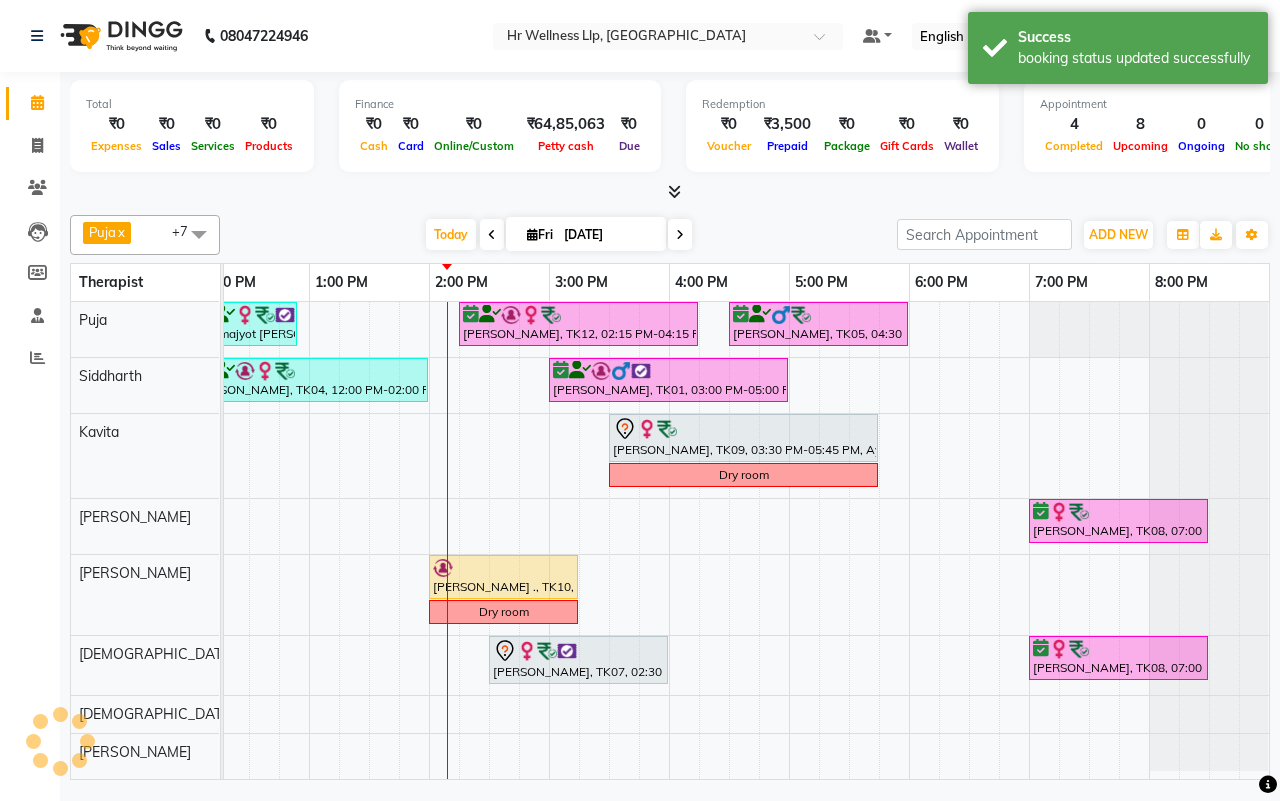 scroll, scrollTop: 0, scrollLeft: 515, axis: horizontal 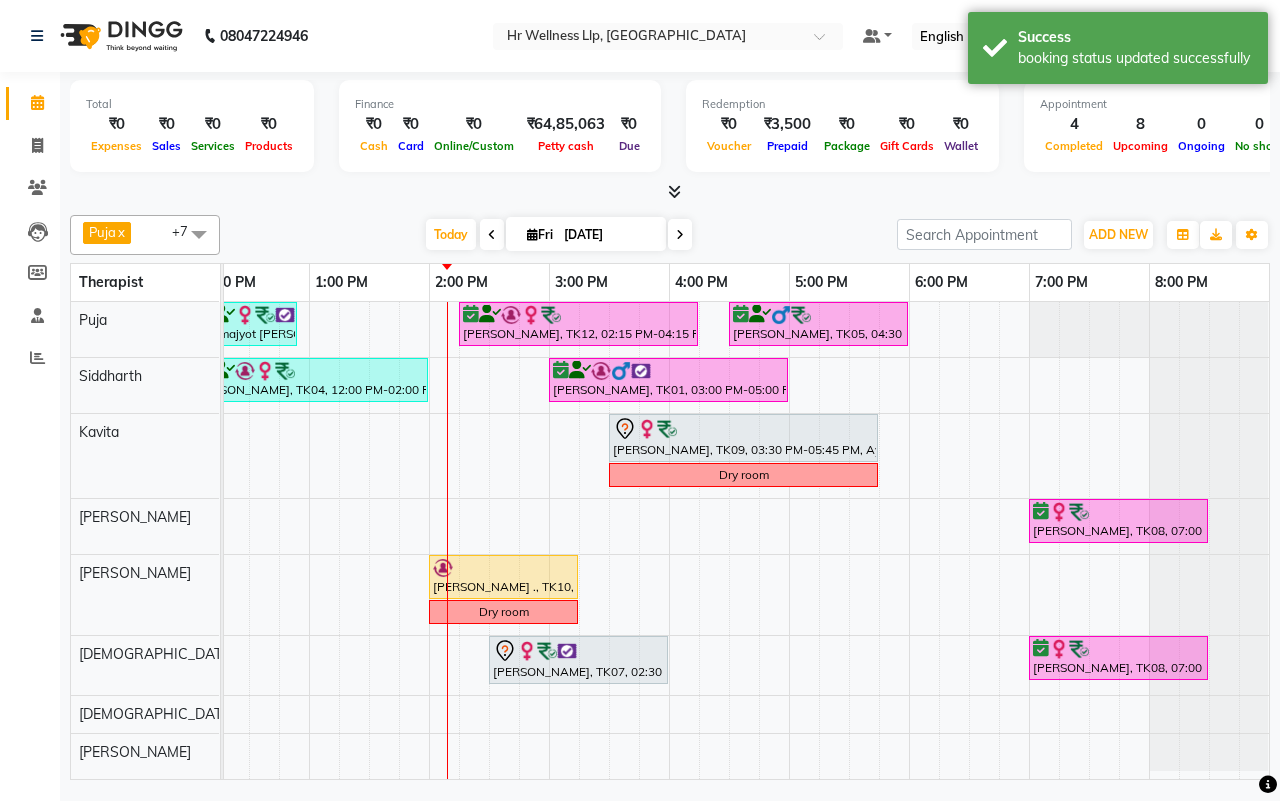 click on "[DATE]  [DATE]" at bounding box center [558, 235] 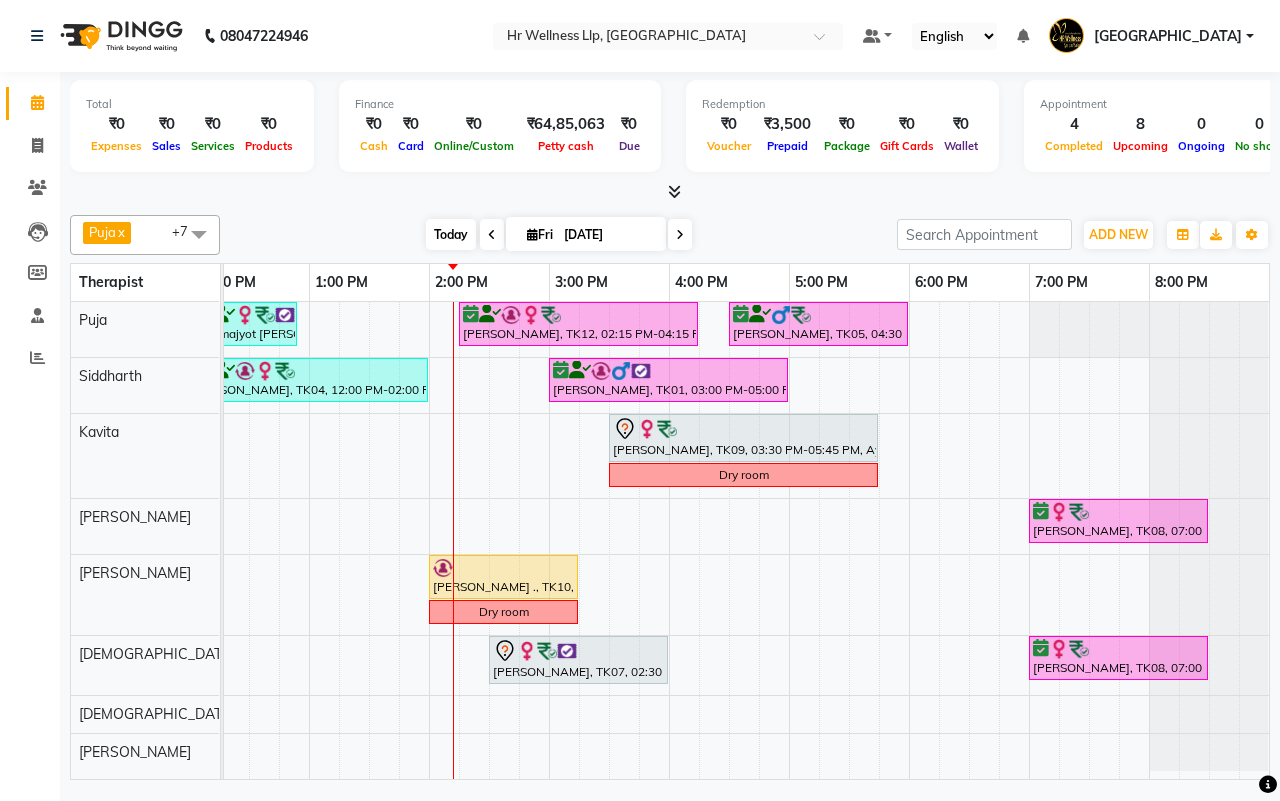 click on "Today" at bounding box center (451, 234) 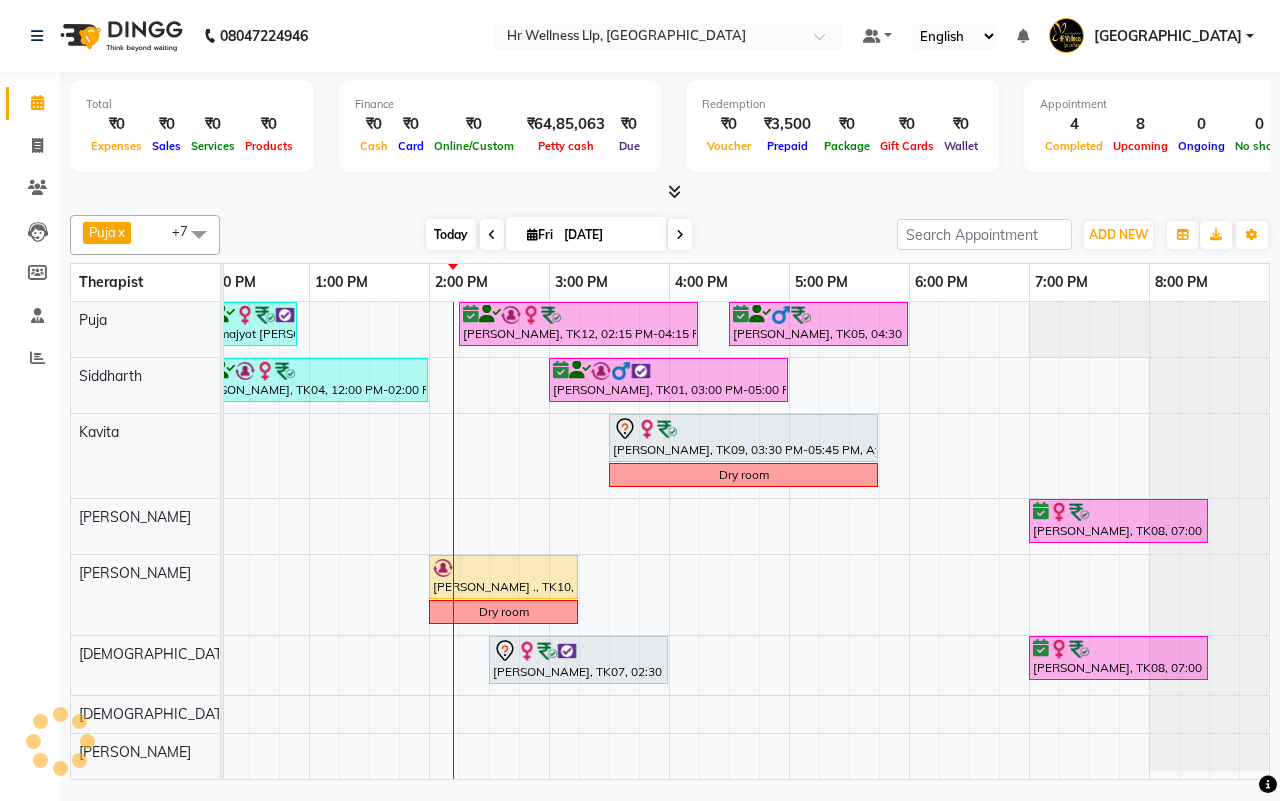 scroll, scrollTop: 0, scrollLeft: 515, axis: horizontal 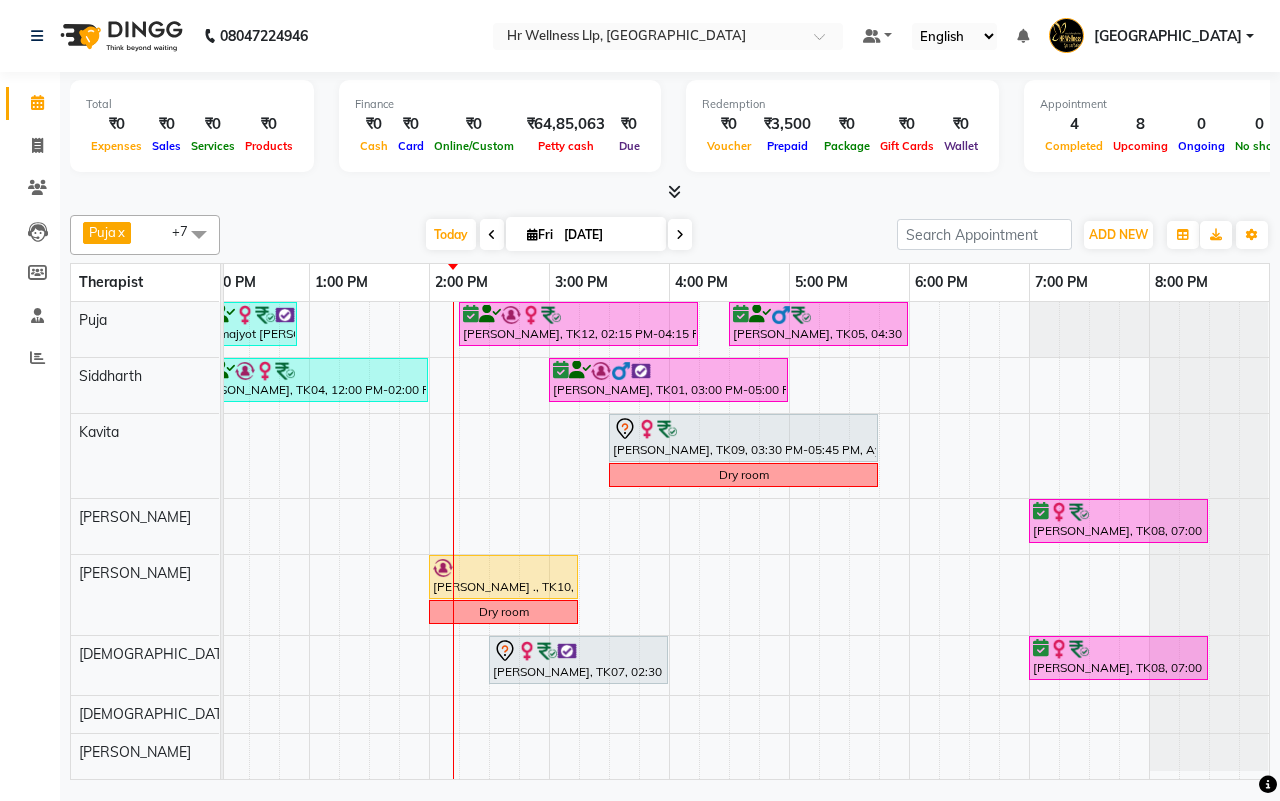 click on "Brahmajyot Dhillon, TK02, 10:30 AM-12:00 PM, Relaxing Aromatherapy Massage with Lavender oil 90 Min     Brahmajyot Dhillon, TK02, 12:00 PM-12:55 PM, 10 mins complimentary Service     Swarna Kulkarni, TK12, 02:15 PM-04:15 PM, Velentine Special 90 Min     Nitin Tapkir, TK05, 04:30 PM-06:00 PM, Swedish Massage 60 Min     Amit Nagpal, TK04, 12:00 PM-02:00 PM, Massage 90 Min     Deepak Mahendra, TK01, 03:00 PM-05:00 PM, Massage 90 Min     Manish ...., TK03, 10:00 AM-12:00 PM, Swedish Massage with Wintergreen, Bayleaf & Clove 90 Min             Fatima Polan, TK09, 03:30 PM-05:45 PM, Ayurvedic Wisdom  Dry room      Juhi Bhat, TK08, 07:00 PM-08:30 PM, Swedish Massage with Wintergreen, Bayleaf & Clove 60 Min     Philip ., TK10, 02:00 PM-03:15 PM, Lightening Facial  Dry room              Smita Kankariya, TK07, 02:30 PM-04:00 PM, Swedish Massage with Wintergreen, Bayleaf & Clove 60 Min     Juhi Bhat, TK08, 07:00 PM-08:30 PM, Swedish Massage with Wintergreen, Bayleaf & Clove 60 Min" at bounding box center [489, 540] 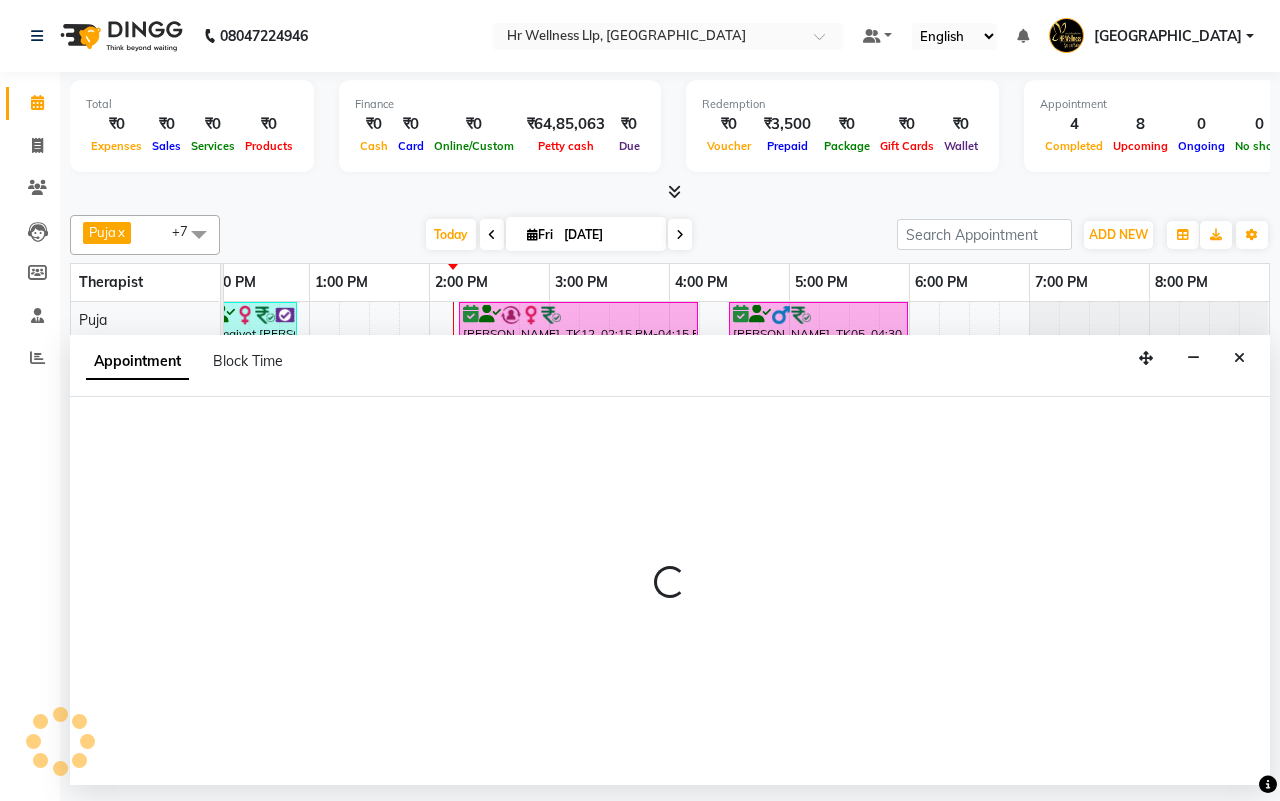 select on "85703" 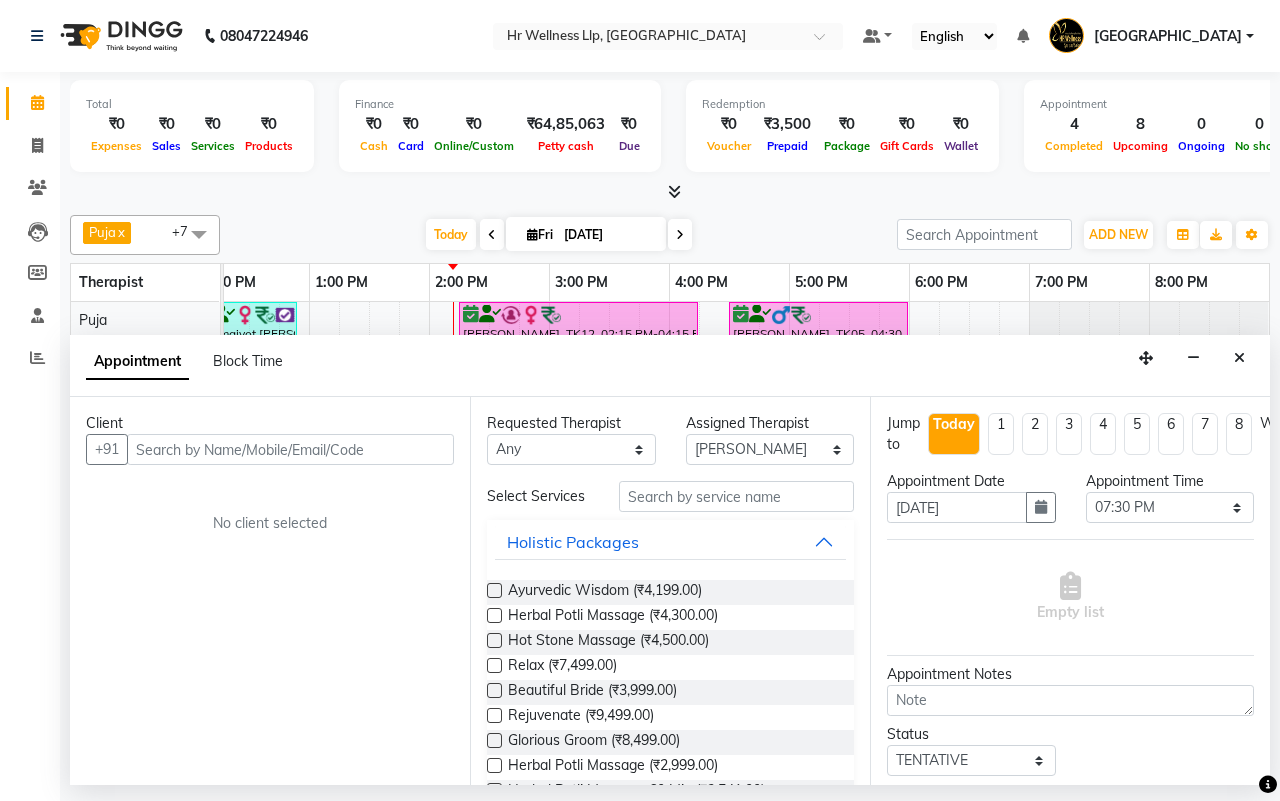 click at bounding box center (290, 449) 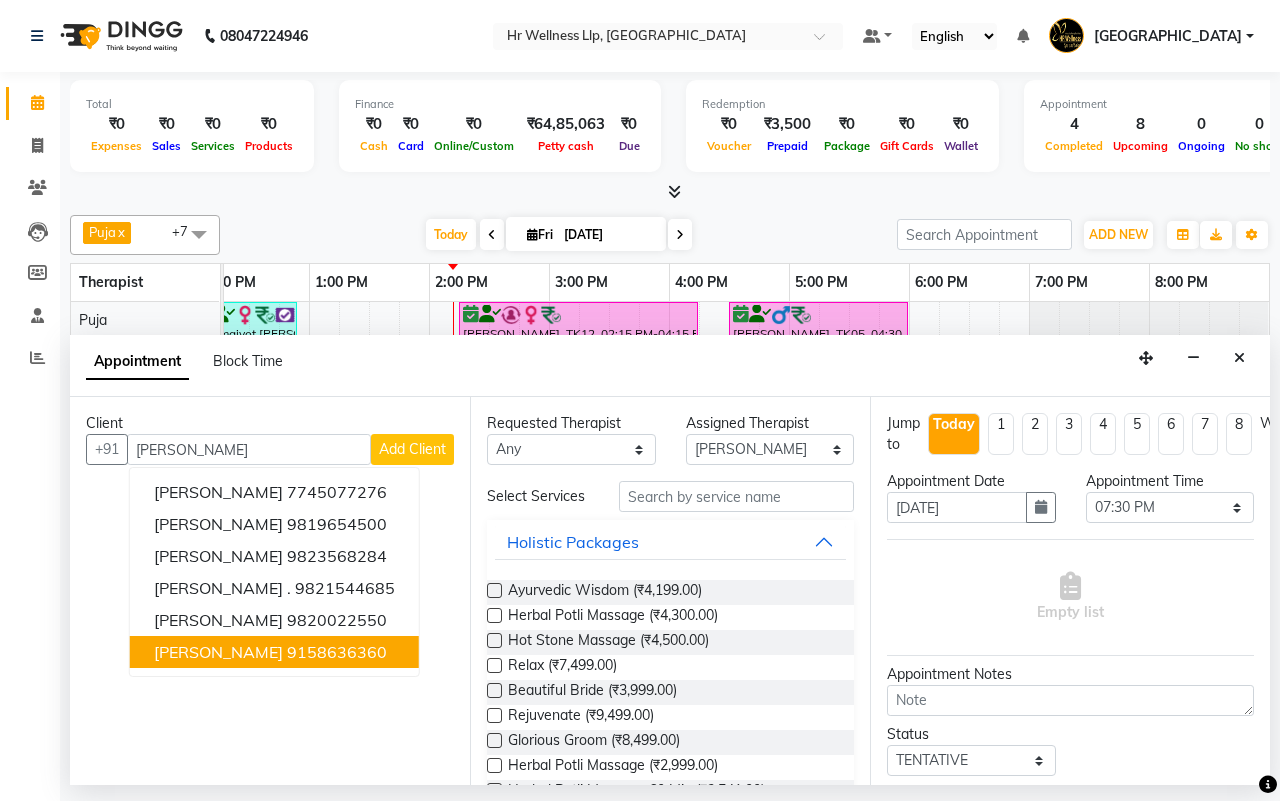 click on "9158636360" at bounding box center (337, 652) 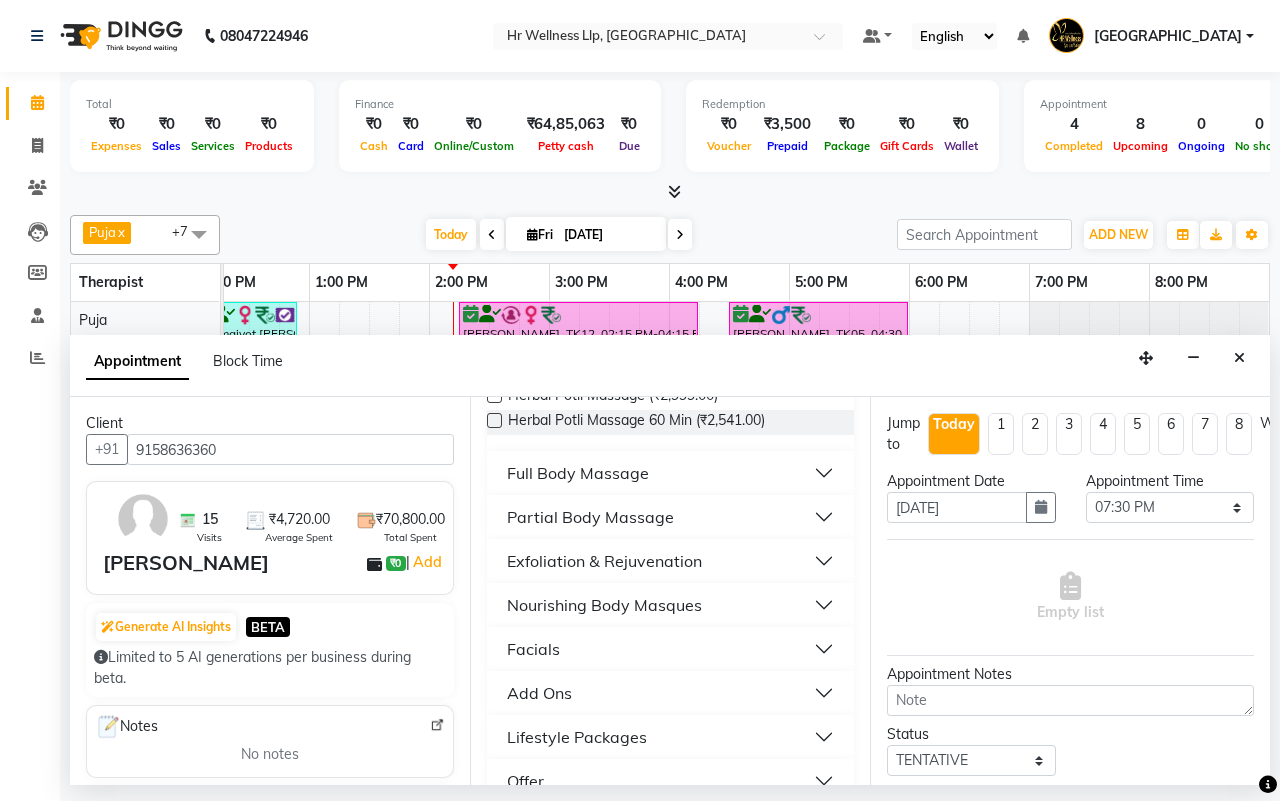 scroll, scrollTop: 375, scrollLeft: 0, axis: vertical 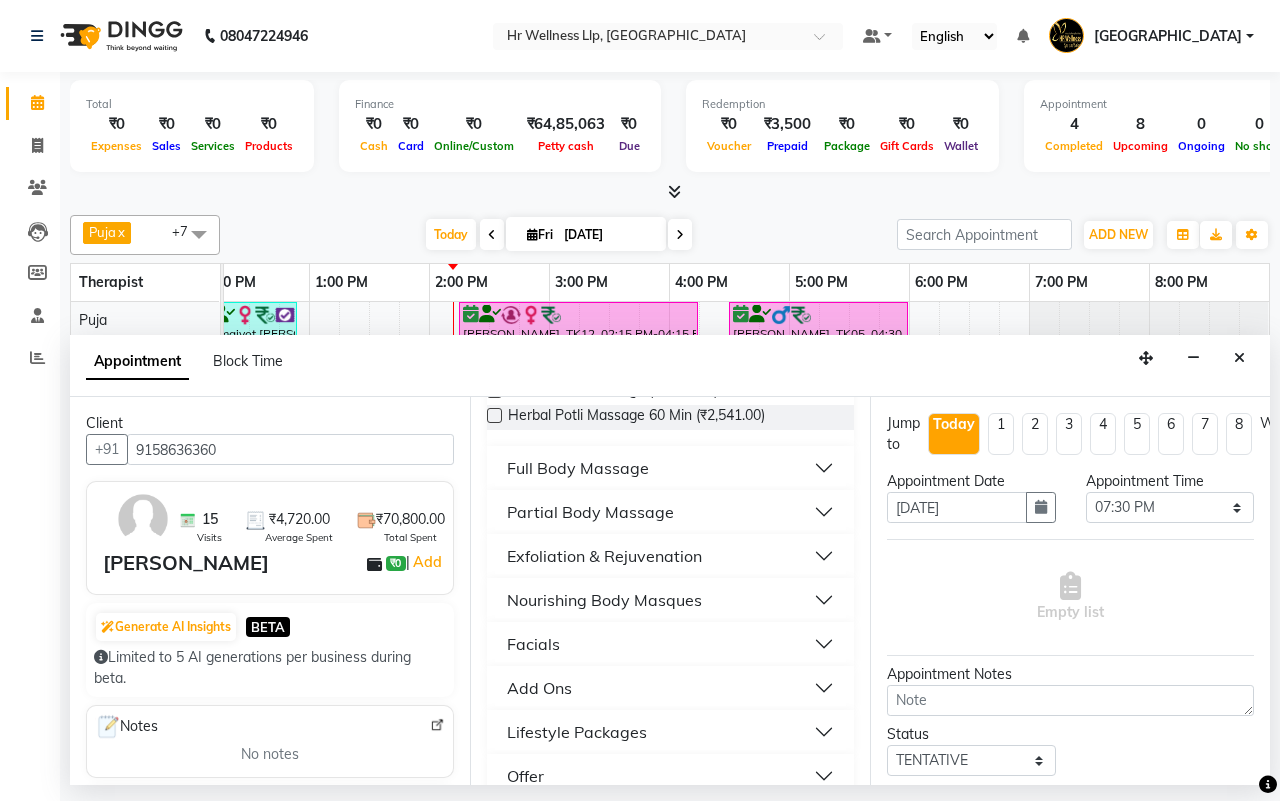 type on "9158636360" 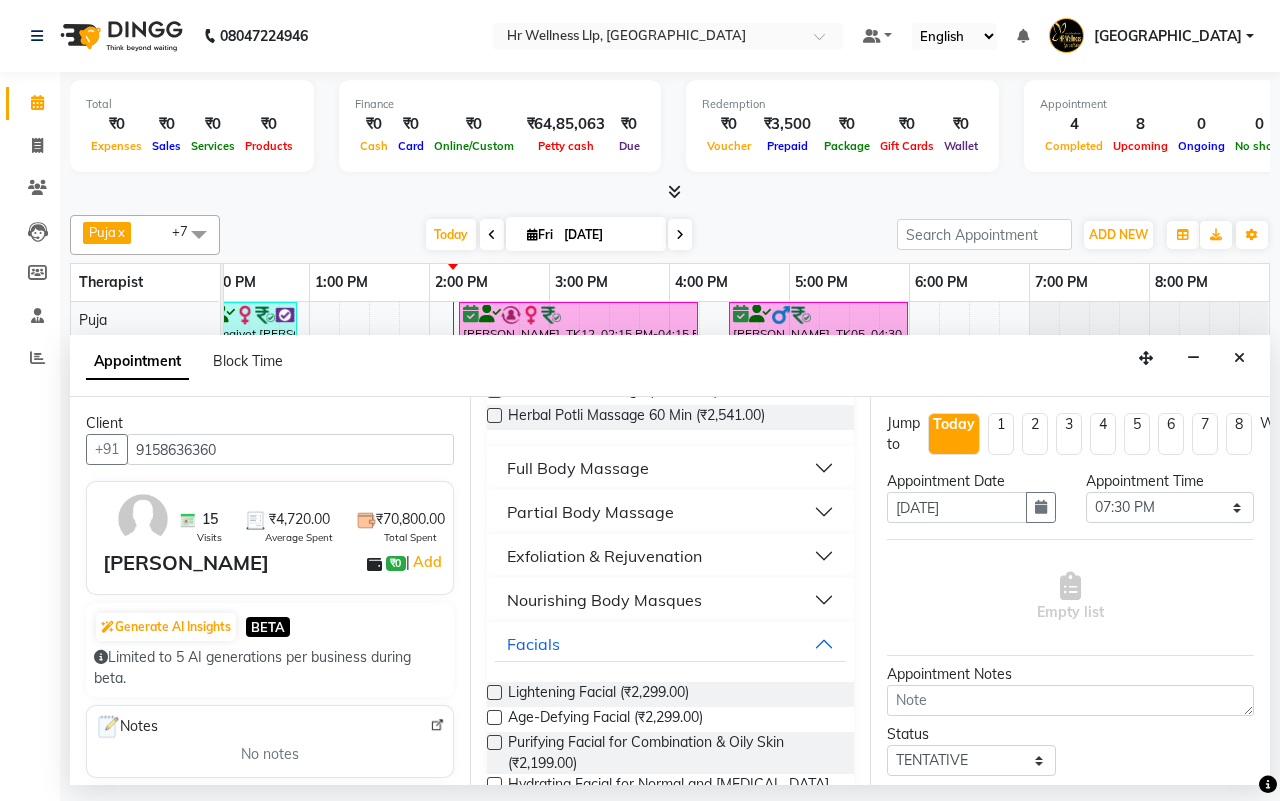 click at bounding box center [494, 692] 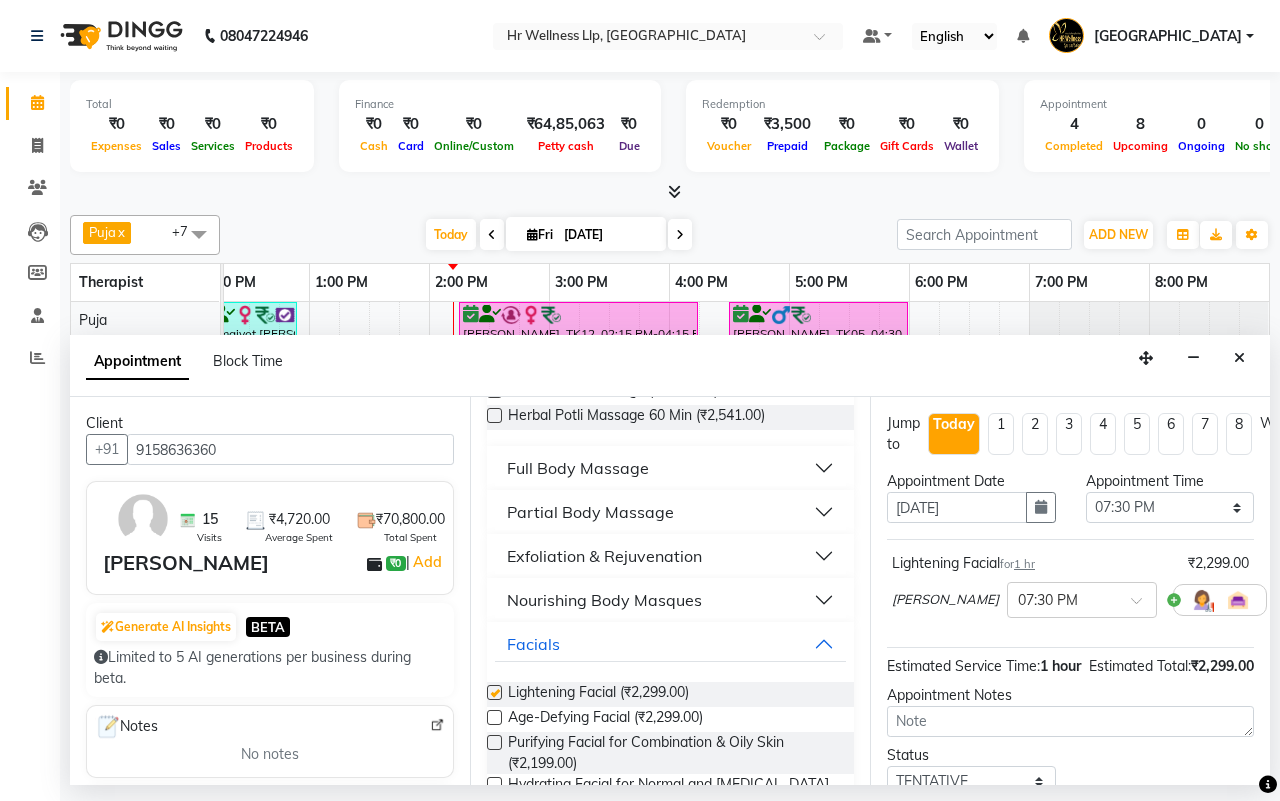 checkbox on "false" 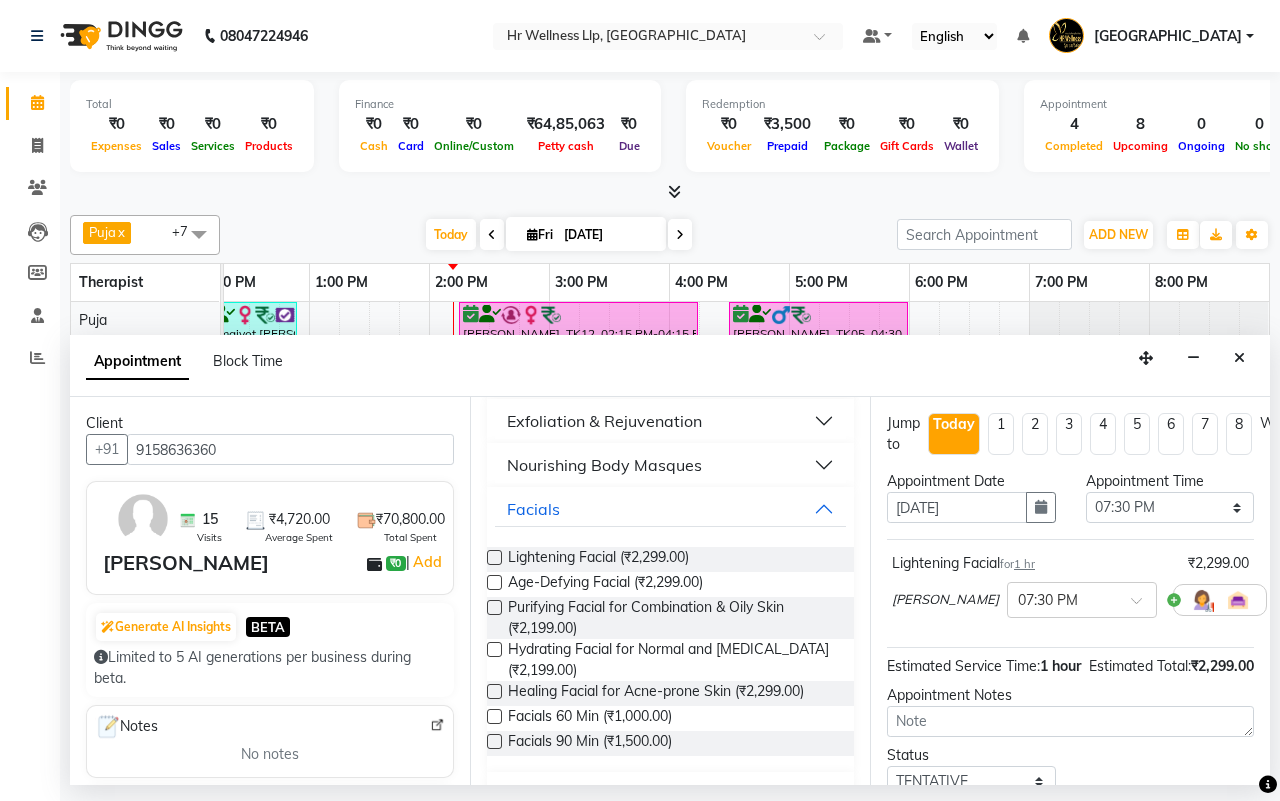scroll, scrollTop: 280, scrollLeft: 0, axis: vertical 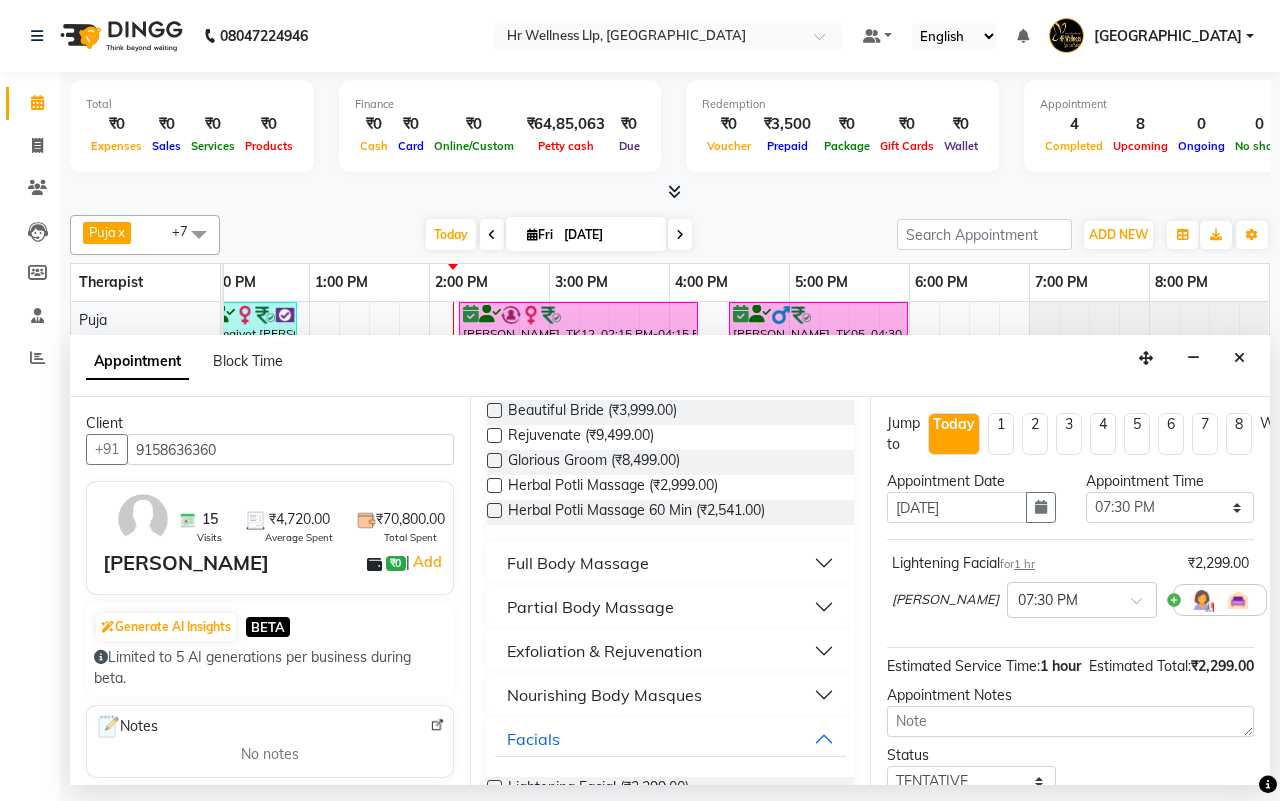 click on "Partial Body Massage" at bounding box center [590, 607] 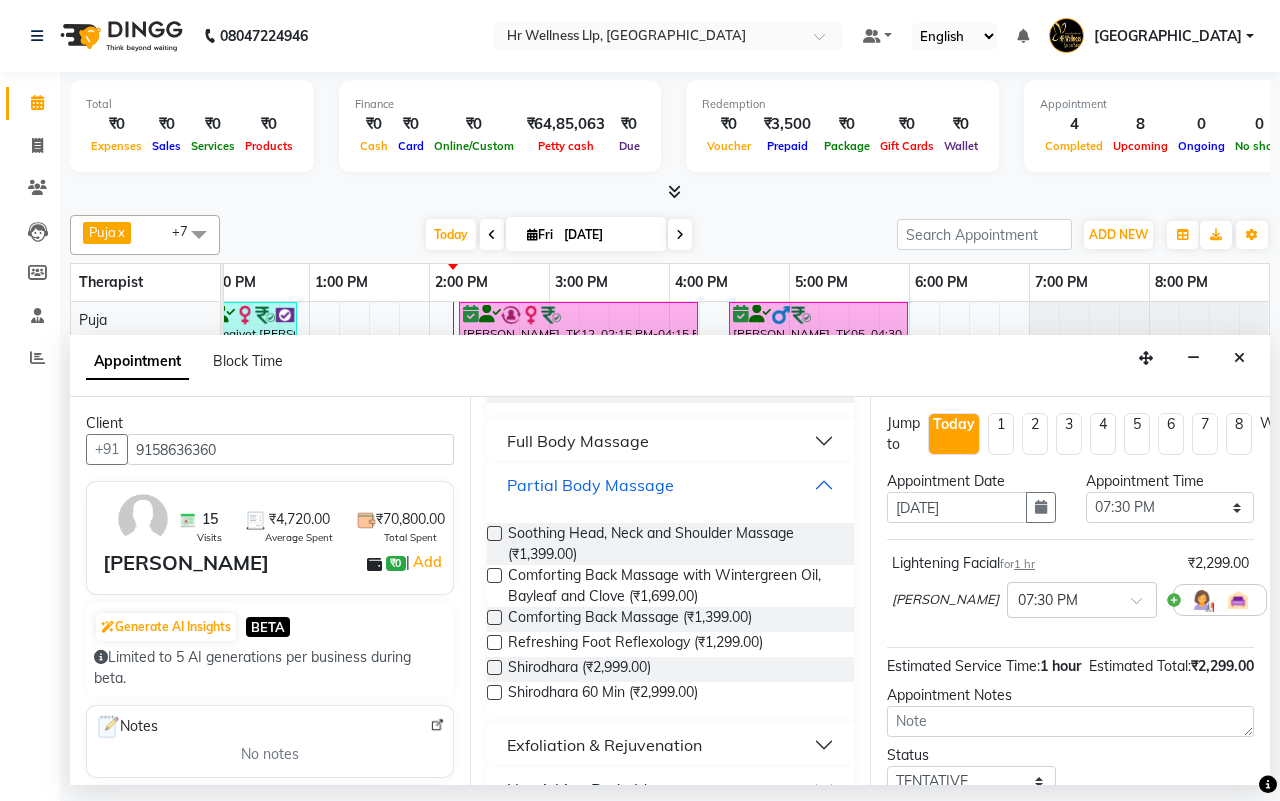 scroll, scrollTop: 405, scrollLeft: 0, axis: vertical 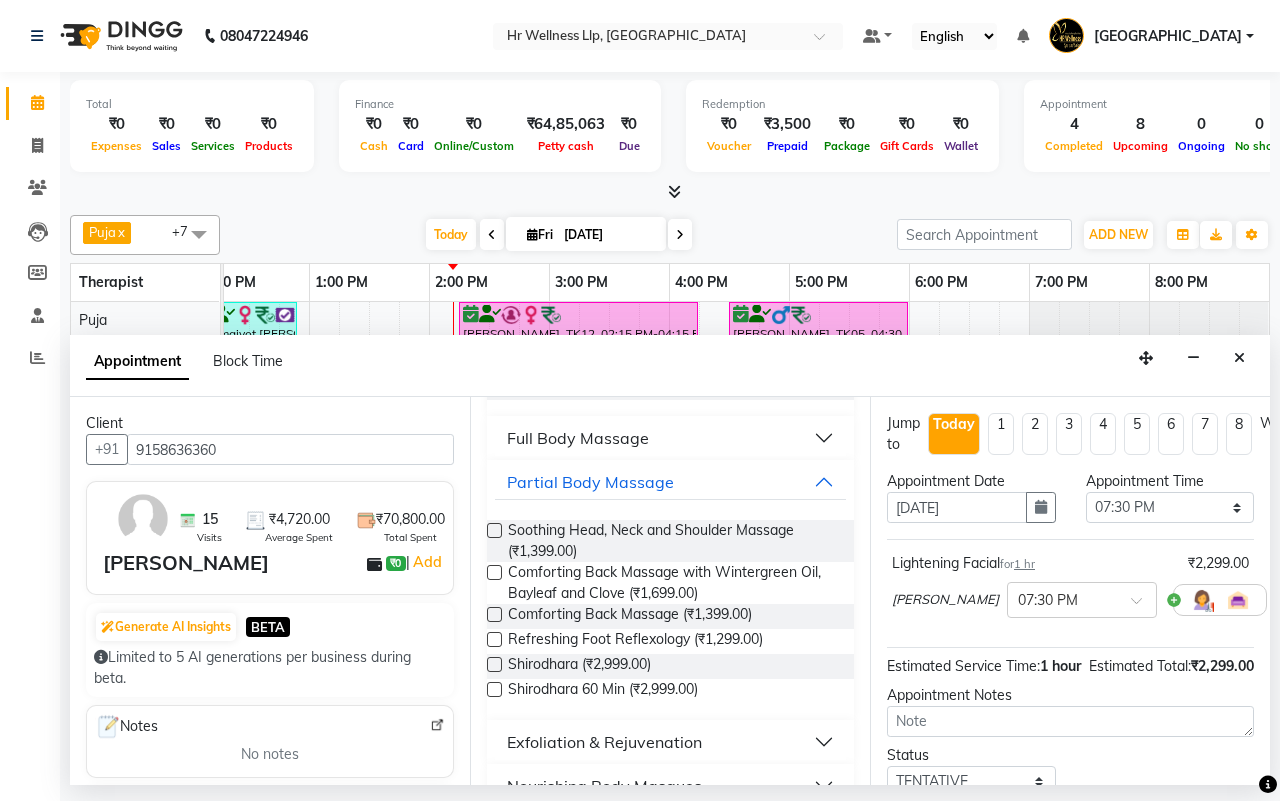 click at bounding box center [494, 639] 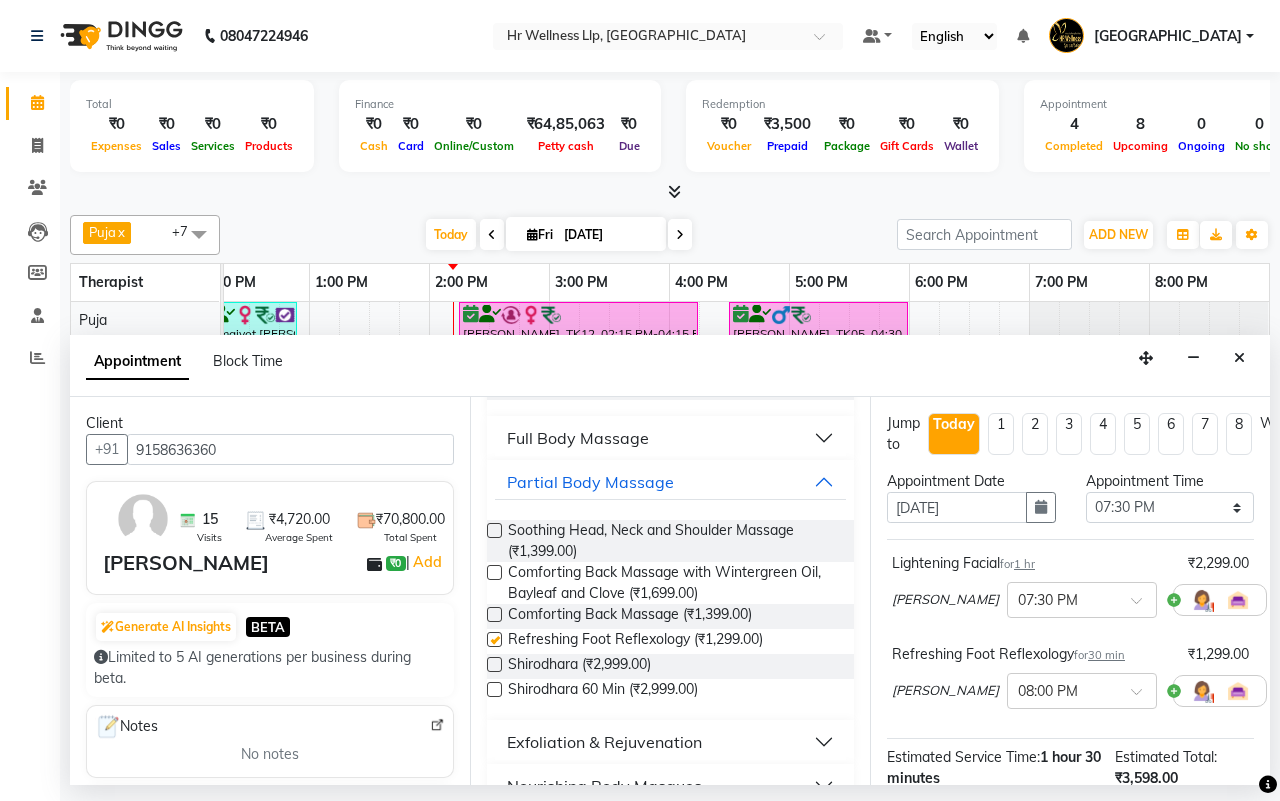 checkbox on "false" 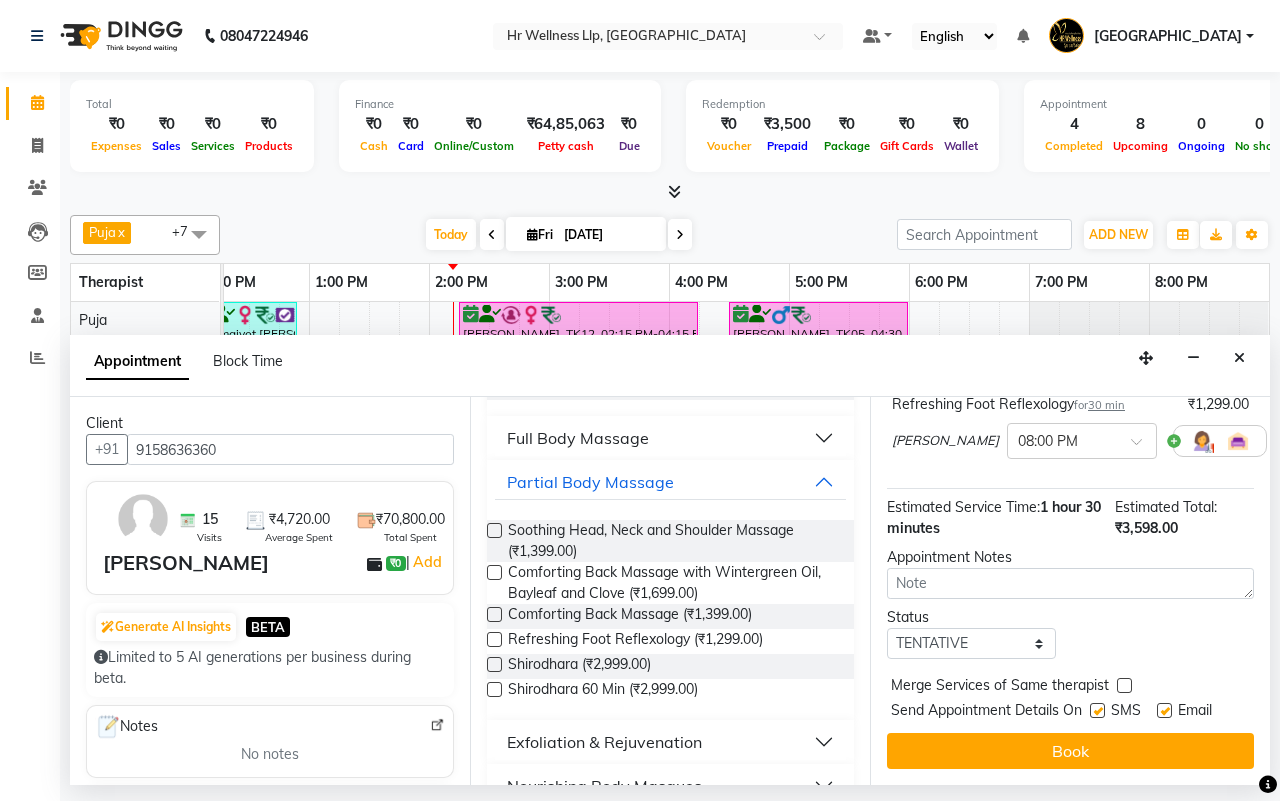 scroll, scrollTop: 270, scrollLeft: 0, axis: vertical 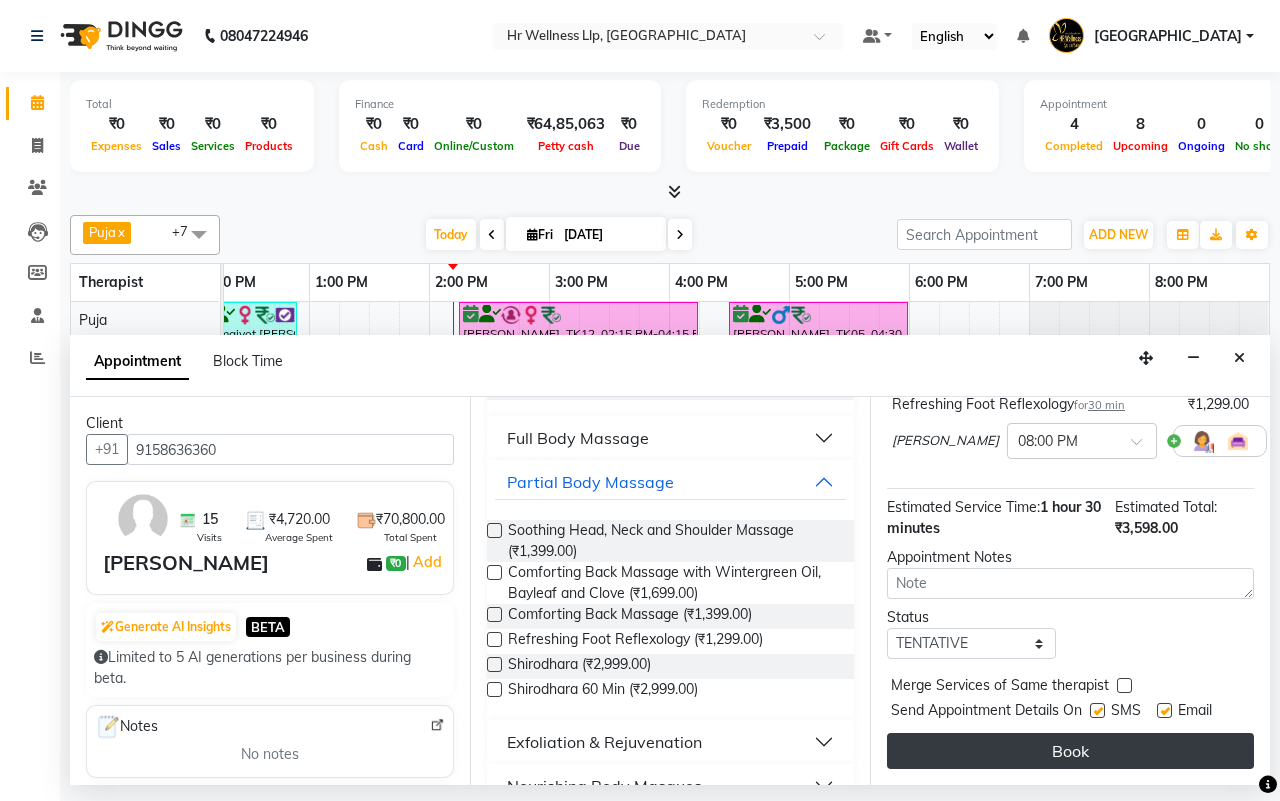 click on "Book" at bounding box center (1070, 751) 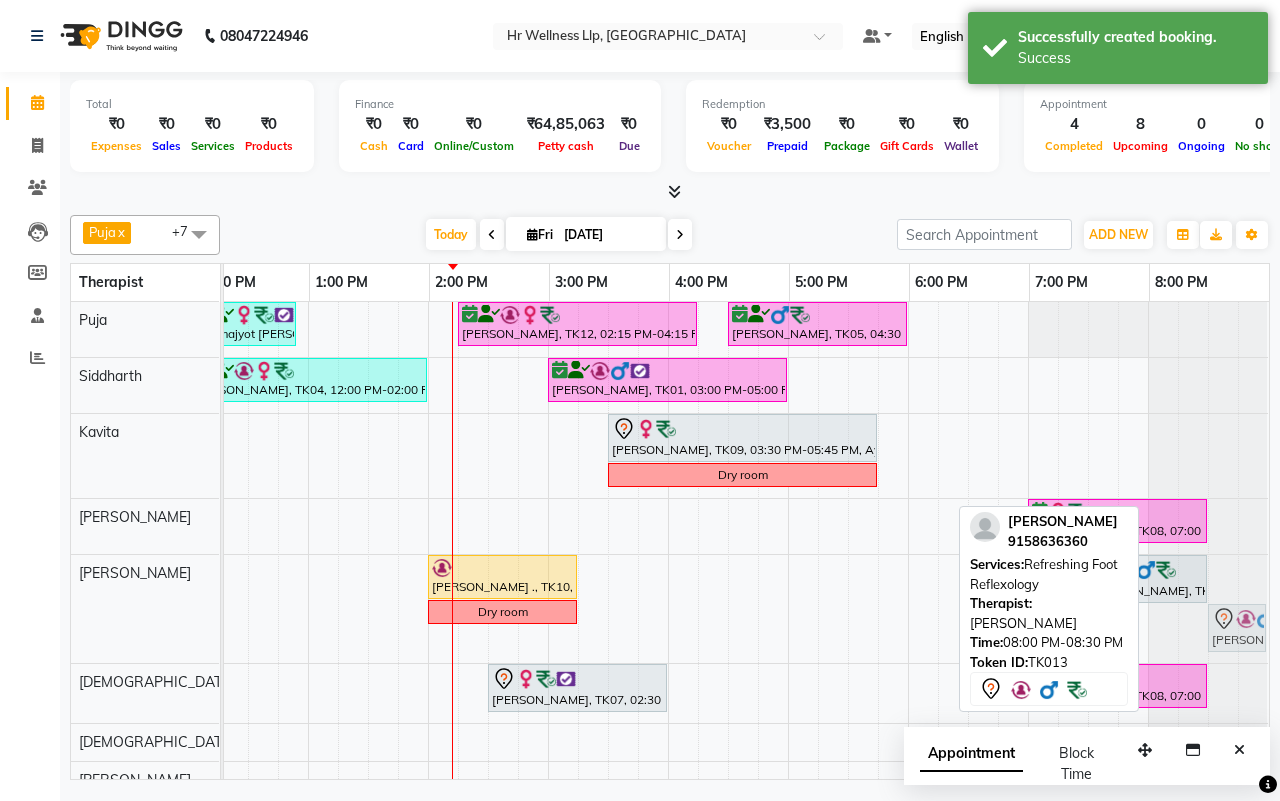drag, startPoint x: 1180, startPoint y: 632, endPoint x: 1227, endPoint y: 628, distance: 47.169907 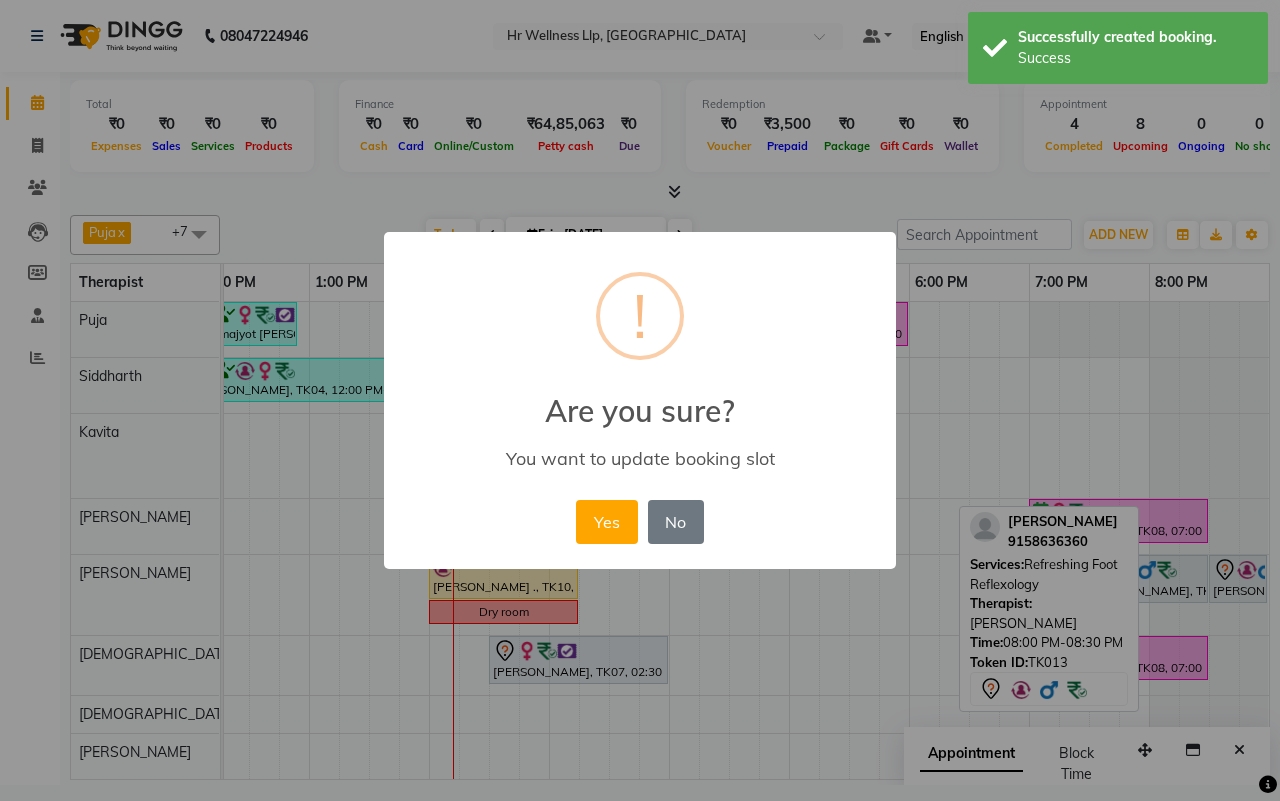 scroll, scrollTop: 0, scrollLeft: 533, axis: horizontal 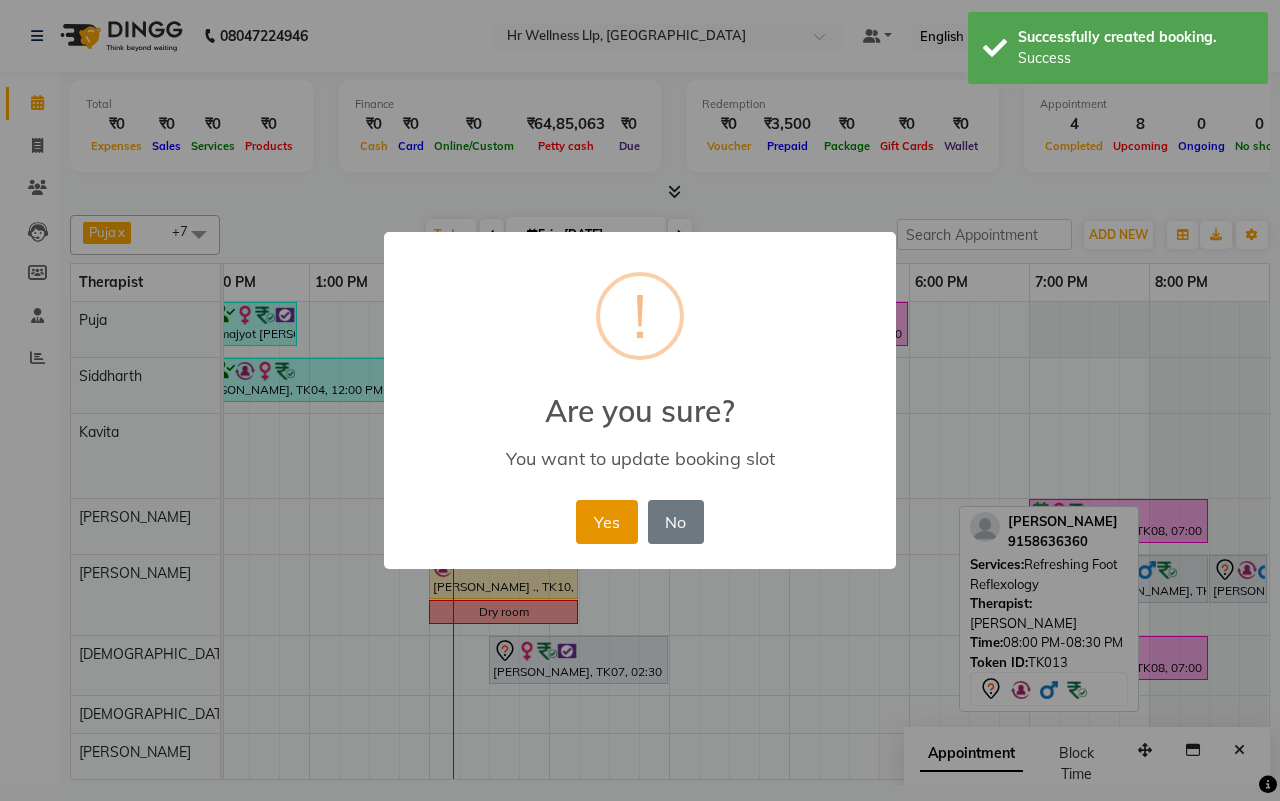 click on "Yes" at bounding box center (606, 522) 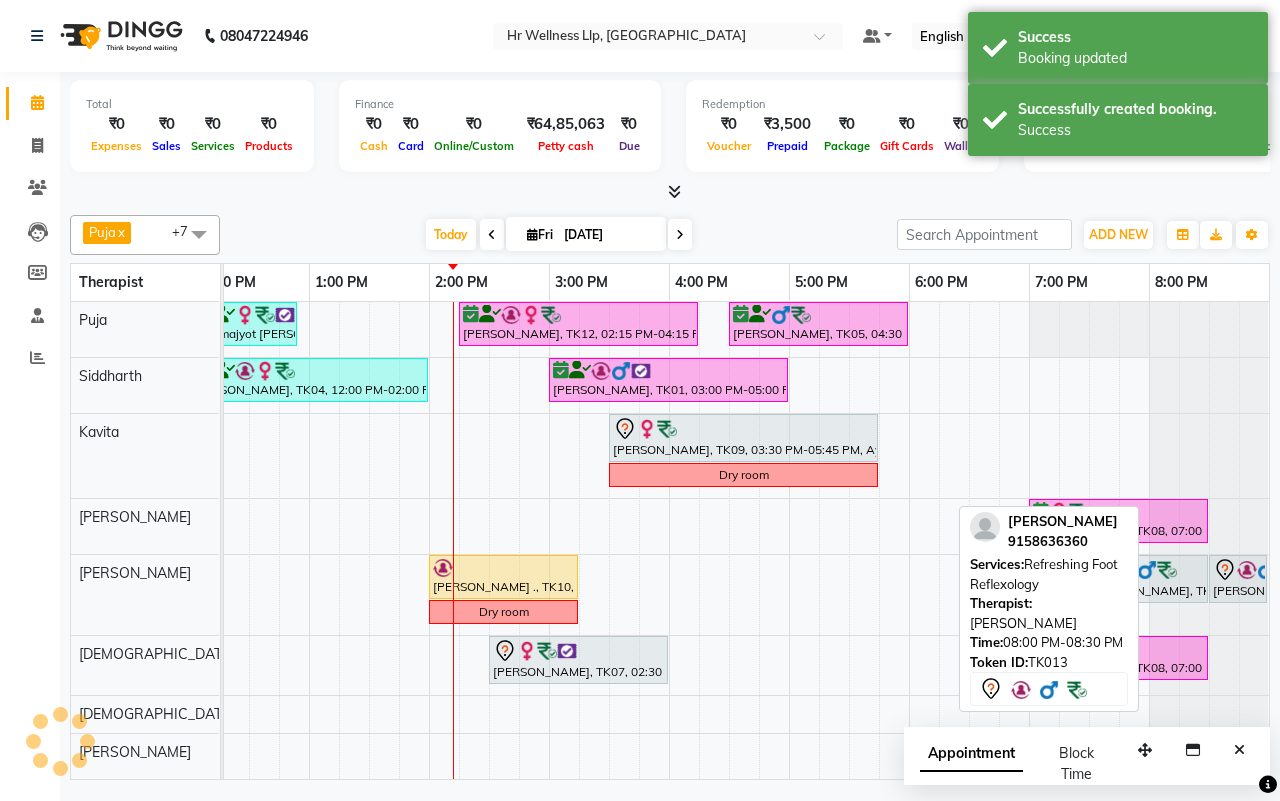 scroll, scrollTop: 0, scrollLeft: 515, axis: horizontal 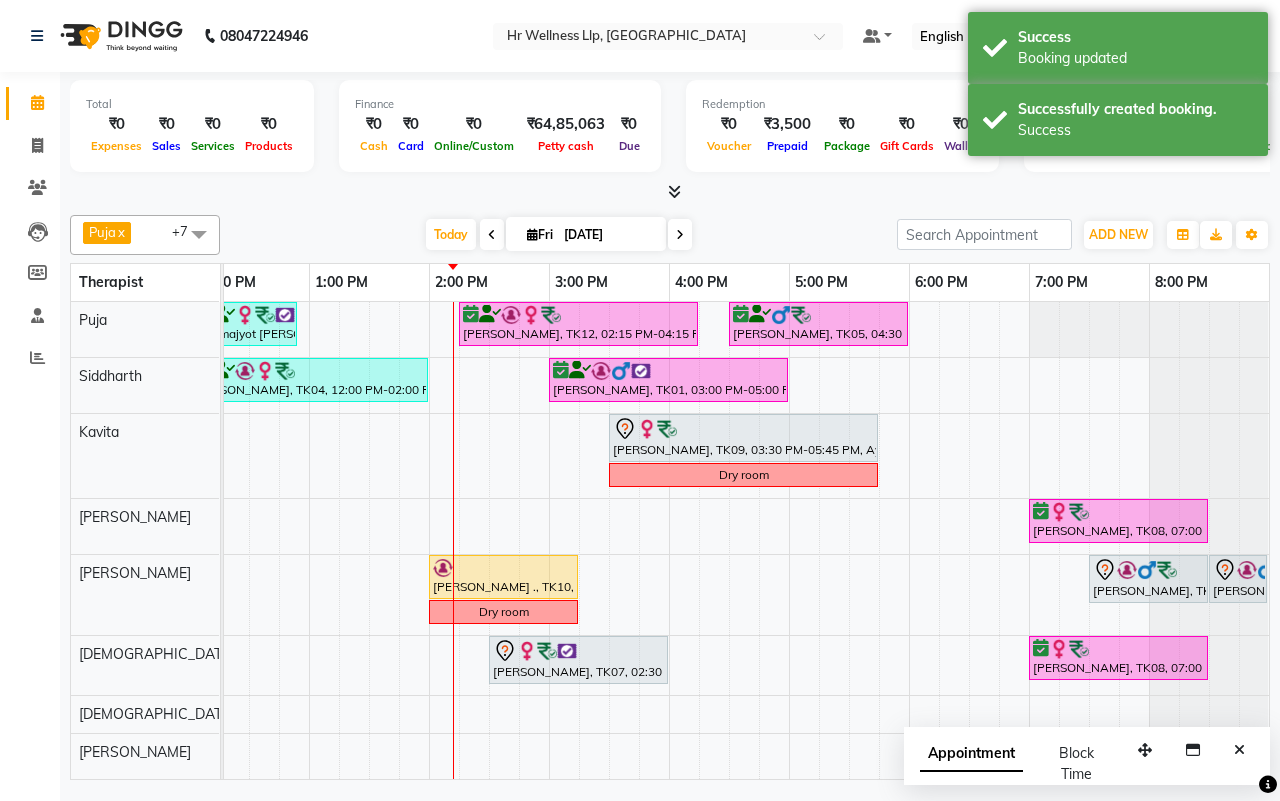 click on "[DATE]  [DATE]" at bounding box center (558, 235) 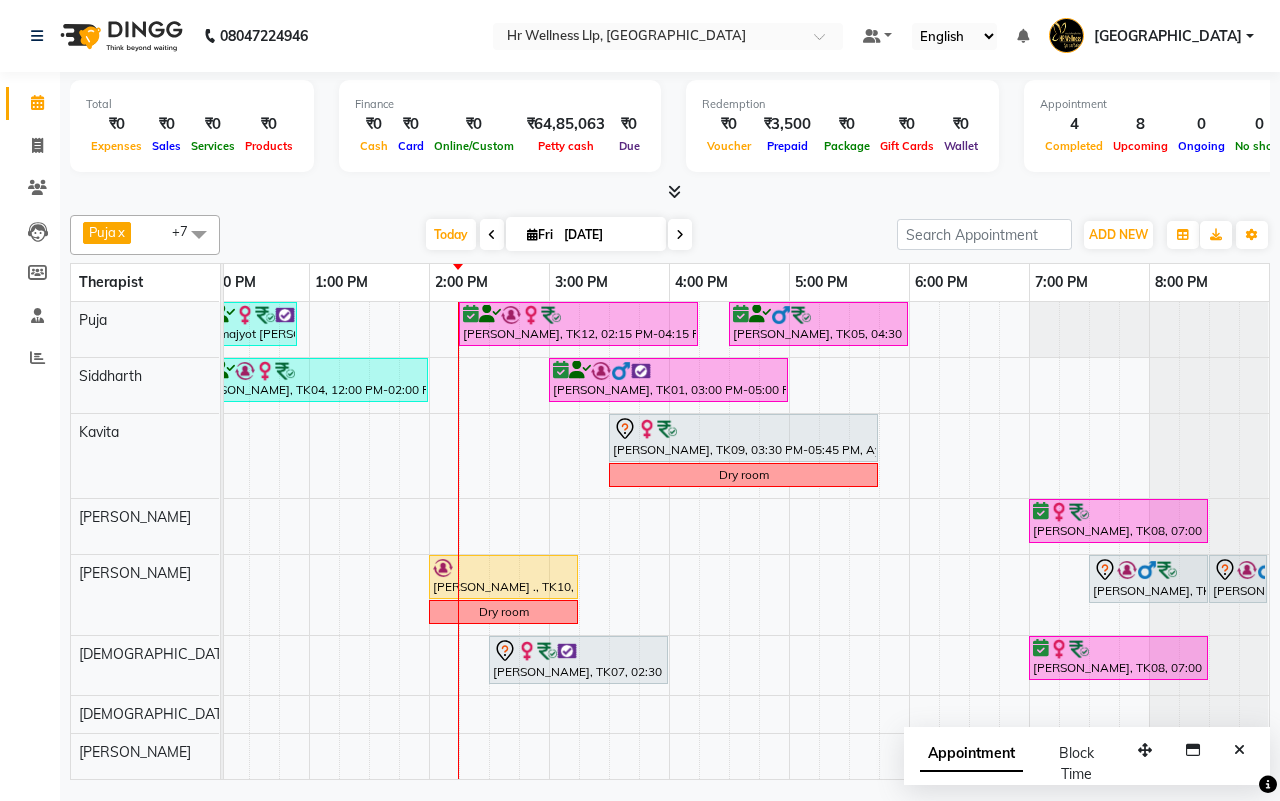 click on "[DATE]  [DATE]" at bounding box center (558, 235) 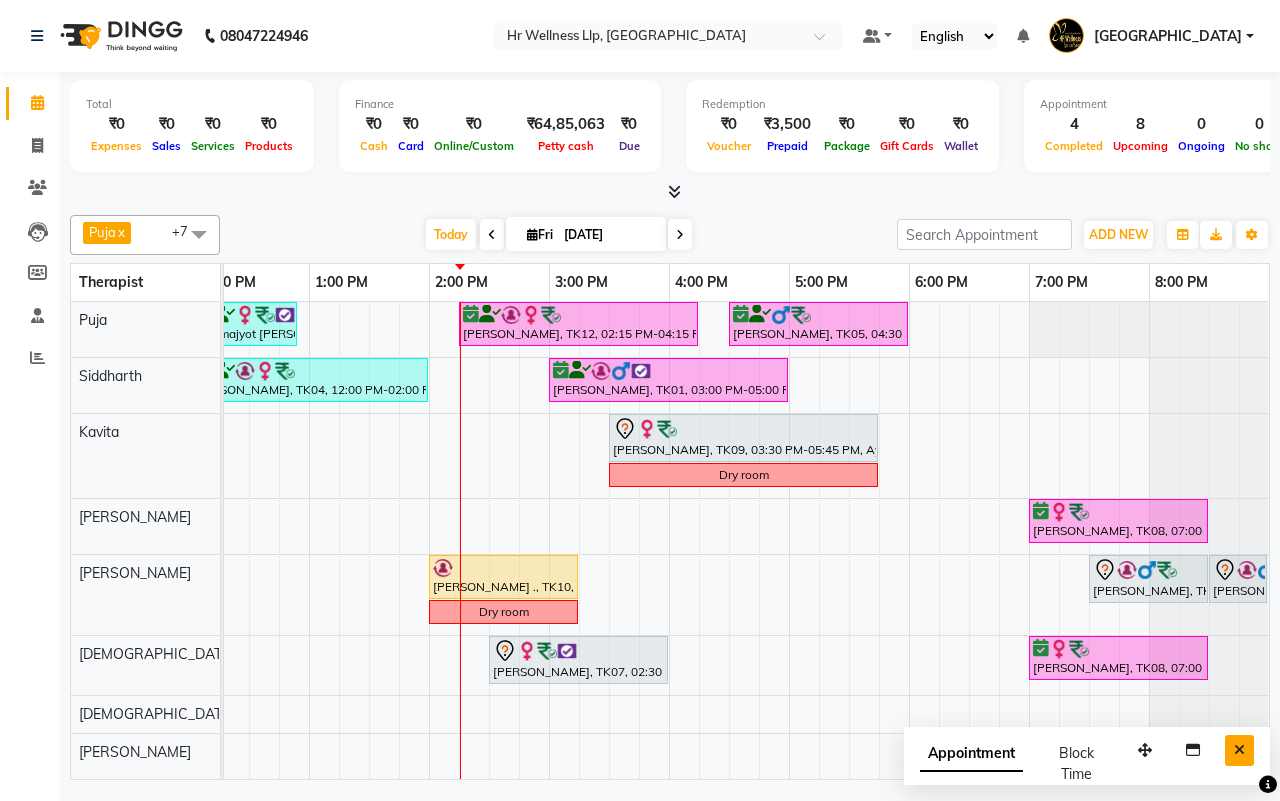 click at bounding box center [1239, 750] 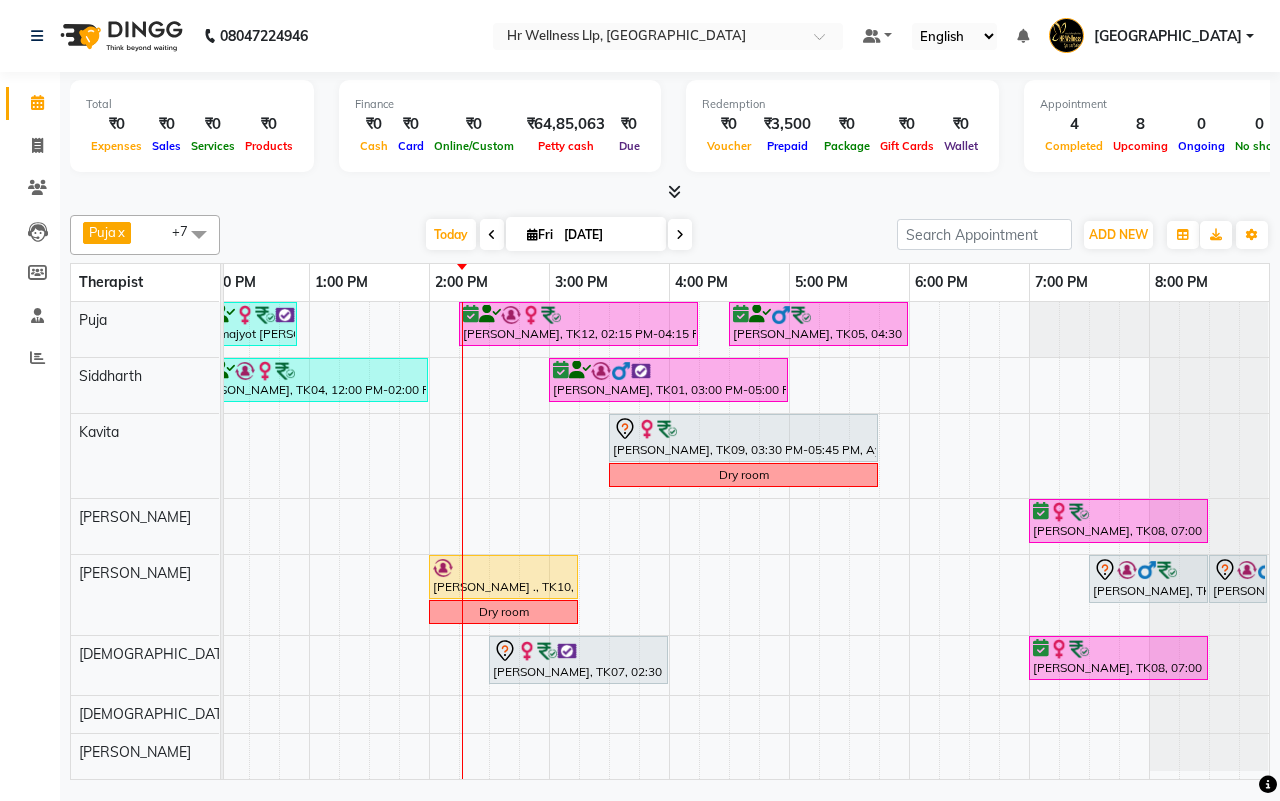click on "[DATE]  [DATE]" at bounding box center [558, 235] 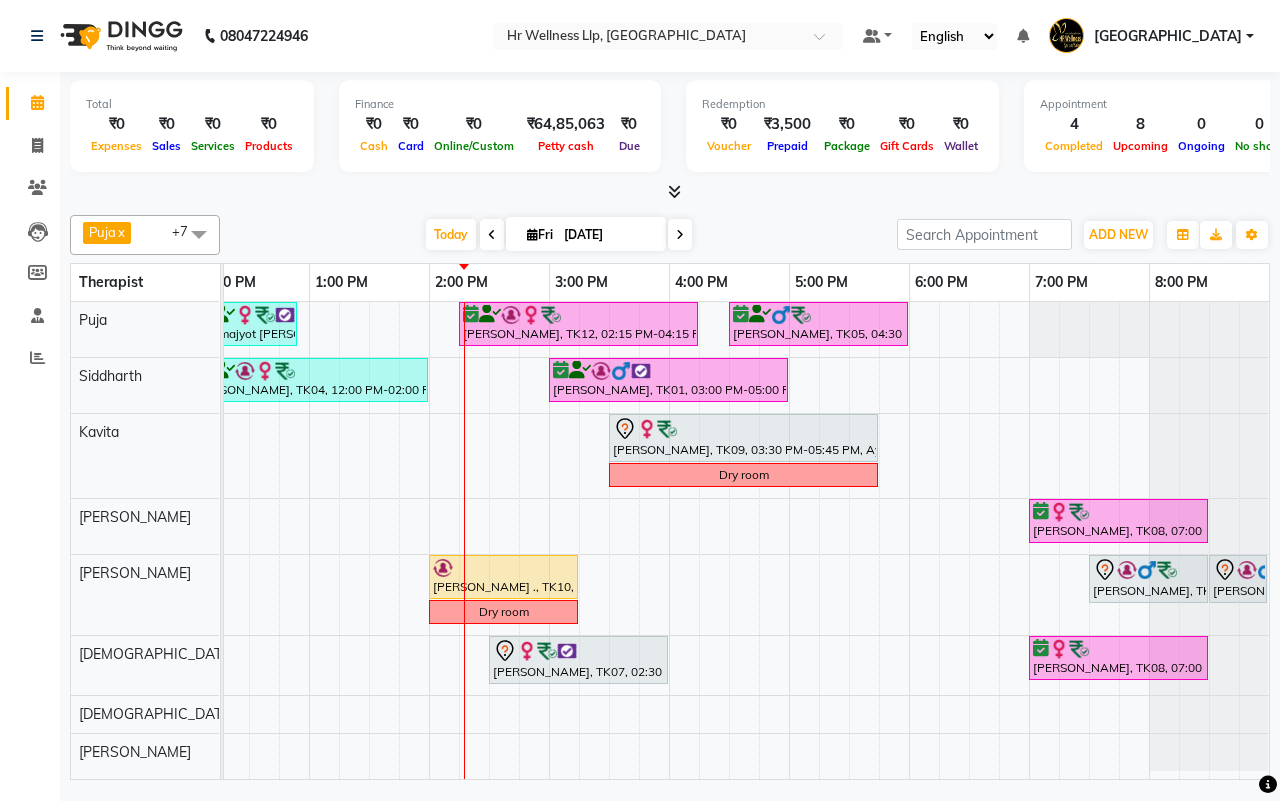 click on "Brahmajyot Dhillon, TK02, 10:30 AM-12:00 PM, Relaxing Aromatherapy Massage with Lavender oil 90 Min     Brahmajyot Dhillon, TK02, 12:00 PM-12:55 PM, 10 mins complimentary Service     Swarna Kulkarni, TK12, 02:15 PM-04:15 PM, Velentine Special 90 Min     Nitin Tapkir, TK05, 04:30 PM-06:00 PM, Swedish Massage 60 Min     Amit Nagpal, TK04, 12:00 PM-02:00 PM, Massage 90 Min     Deepak Mahendra, TK01, 03:00 PM-05:00 PM, Massage 90 Min     Manish ...., TK03, 10:00 AM-12:00 PM, Swedish Massage with Wintergreen, Bayleaf & Clove 90 Min             Fatima Polan, TK09, 03:30 PM-05:45 PM, Ayurvedic Wisdom  Dry room      Juhi Bhat, TK08, 07:00 PM-08:30 PM, Swedish Massage with Wintergreen, Bayleaf & Clove 60 Min     Philip ., TK10, 02:00 PM-03:15 PM, Lightening Facial             Arjun Khadke, TK13, 07:30 PM-08:30 PM, Lightening Facial             Arjun Khadke, TK13, 08:30 PM-09:00 PM, Refreshing Foot Reflexology  Dry room" at bounding box center (489, 540) 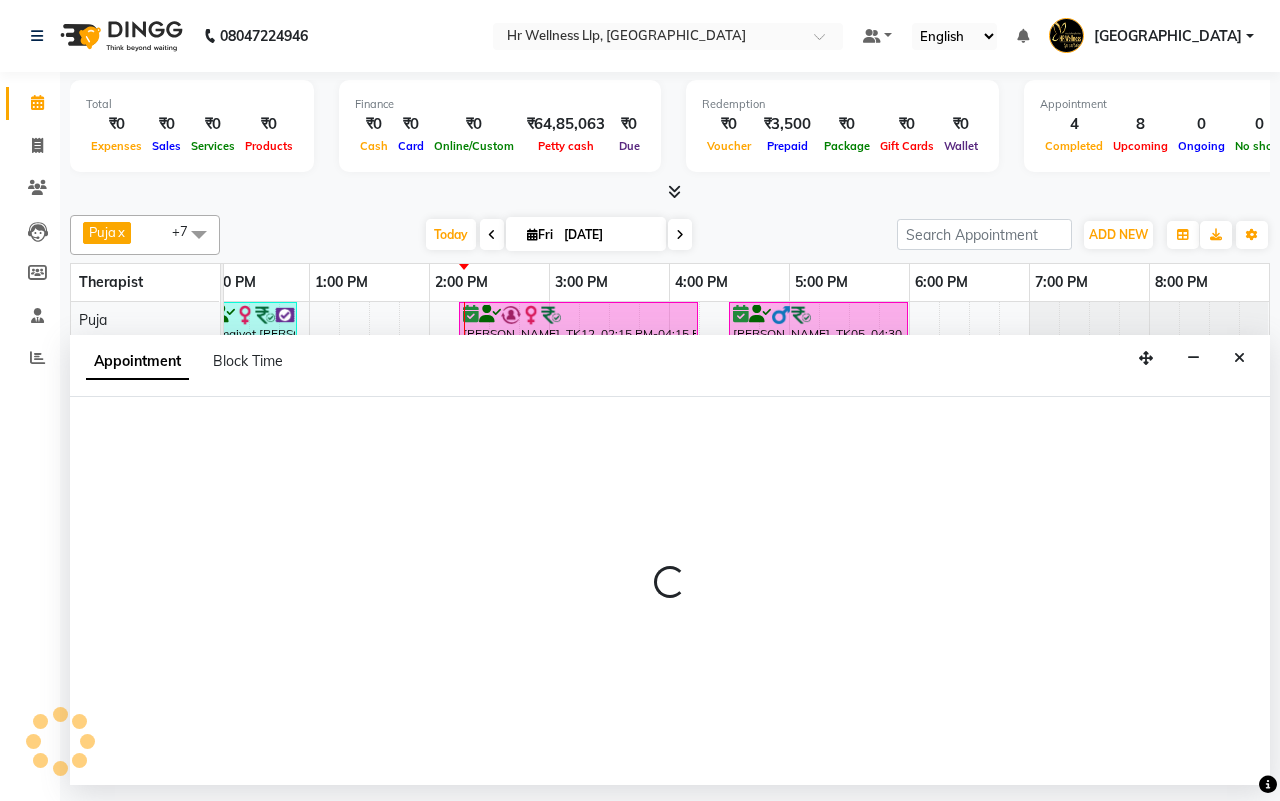 select on "19506" 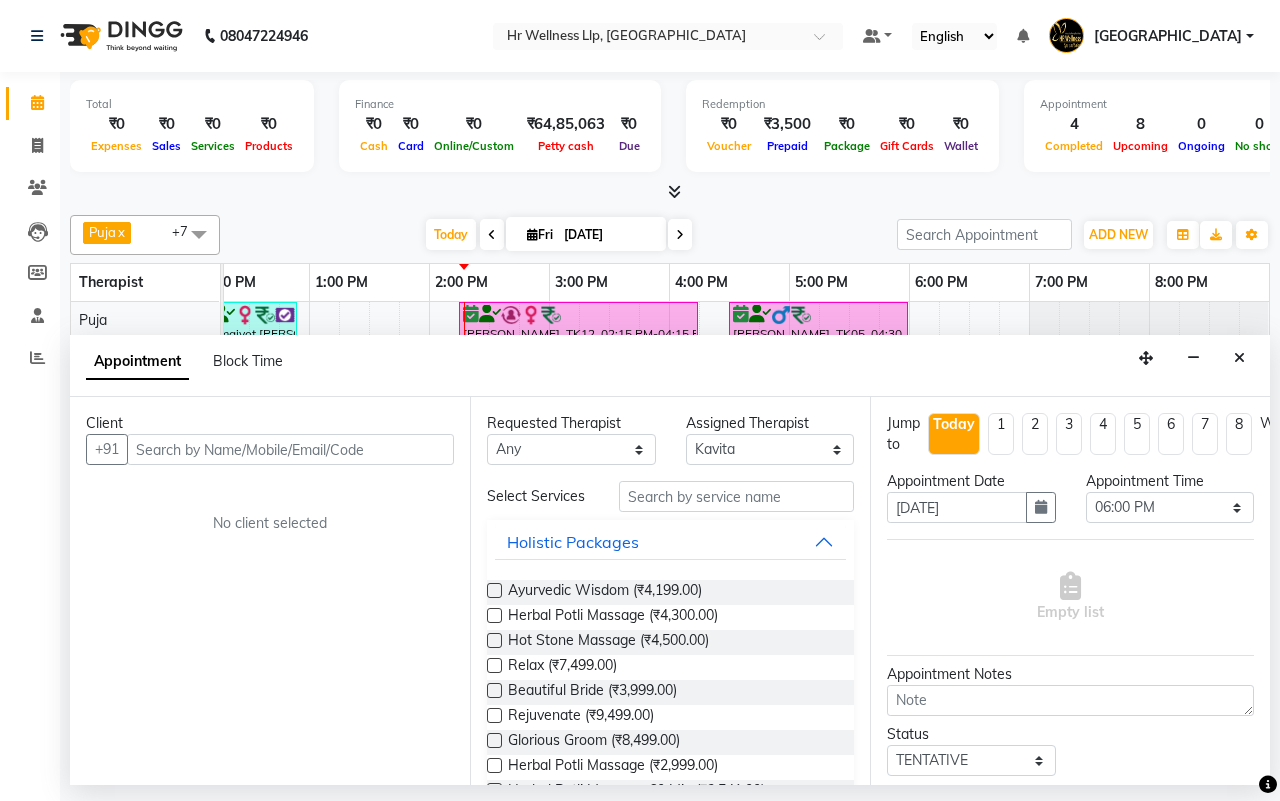 click at bounding box center [290, 449] 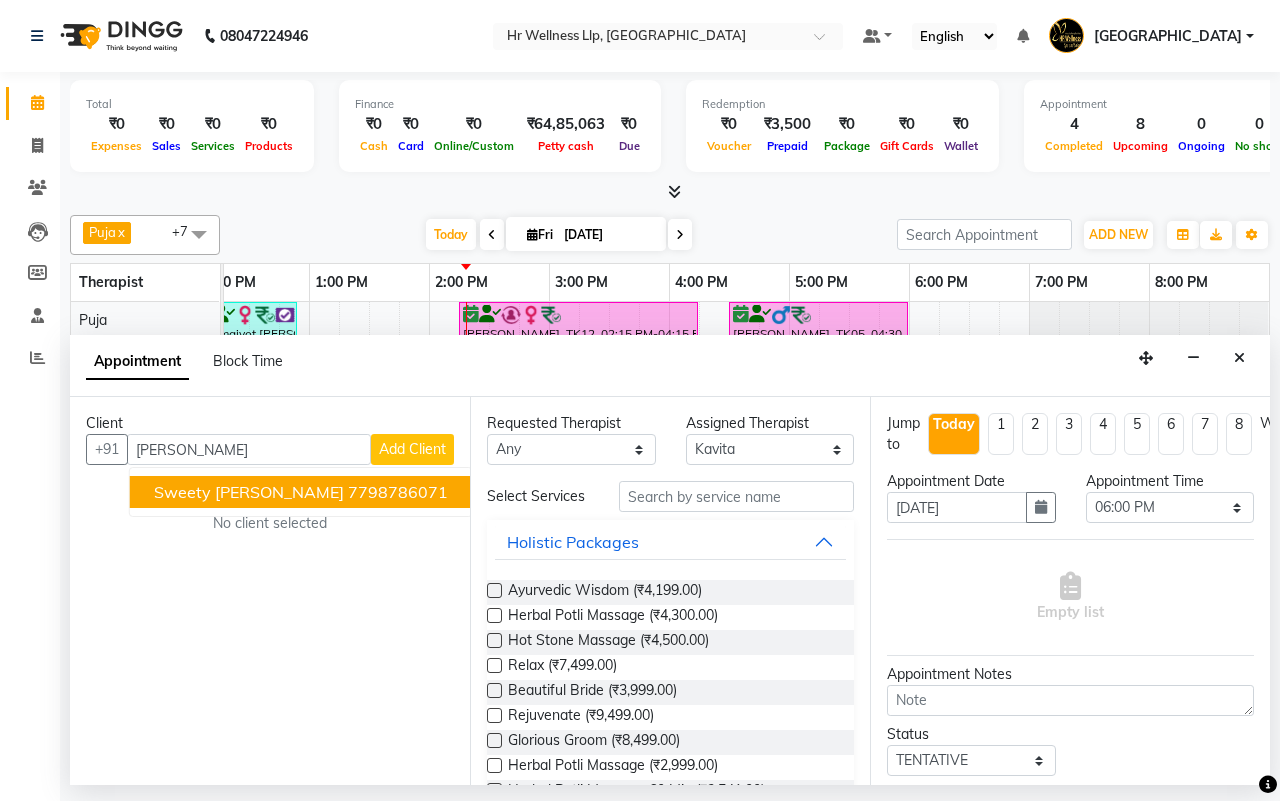 click on "Sweety Kandekar" at bounding box center [249, 492] 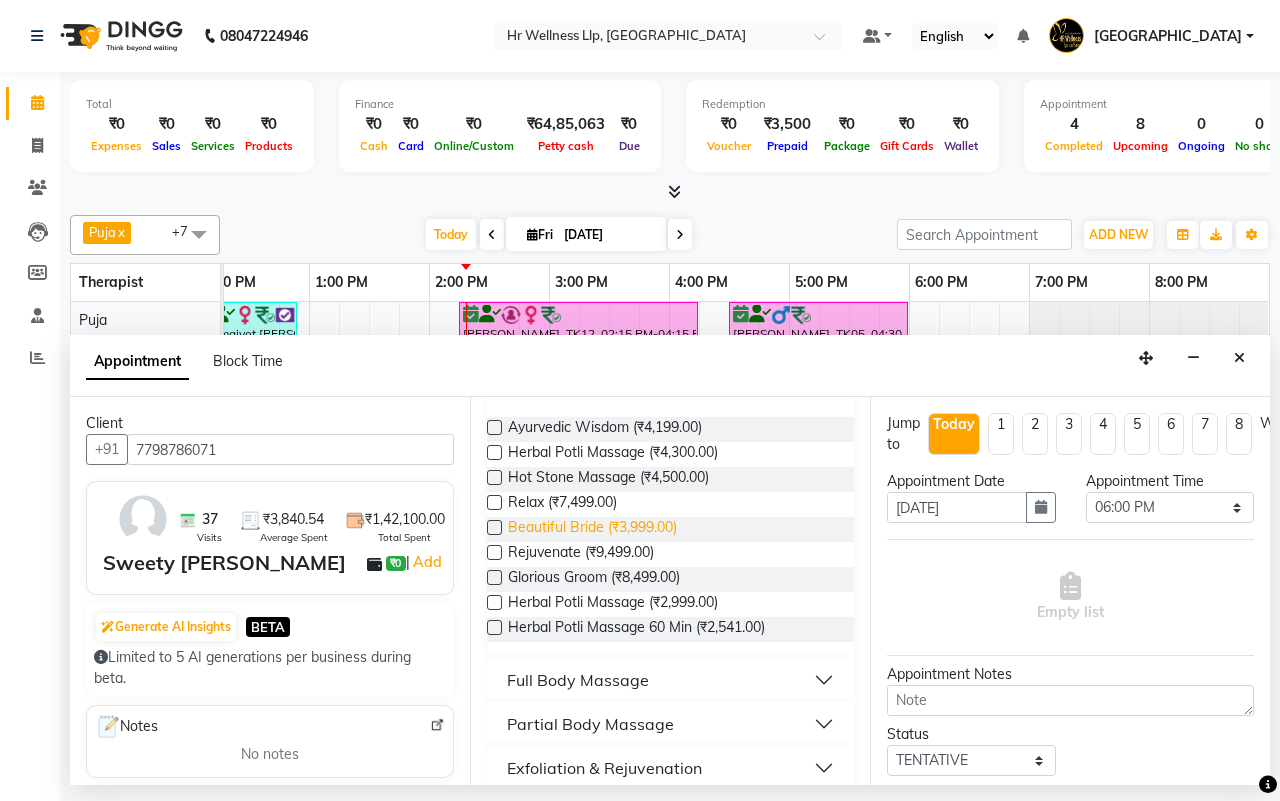 scroll, scrollTop: 375, scrollLeft: 0, axis: vertical 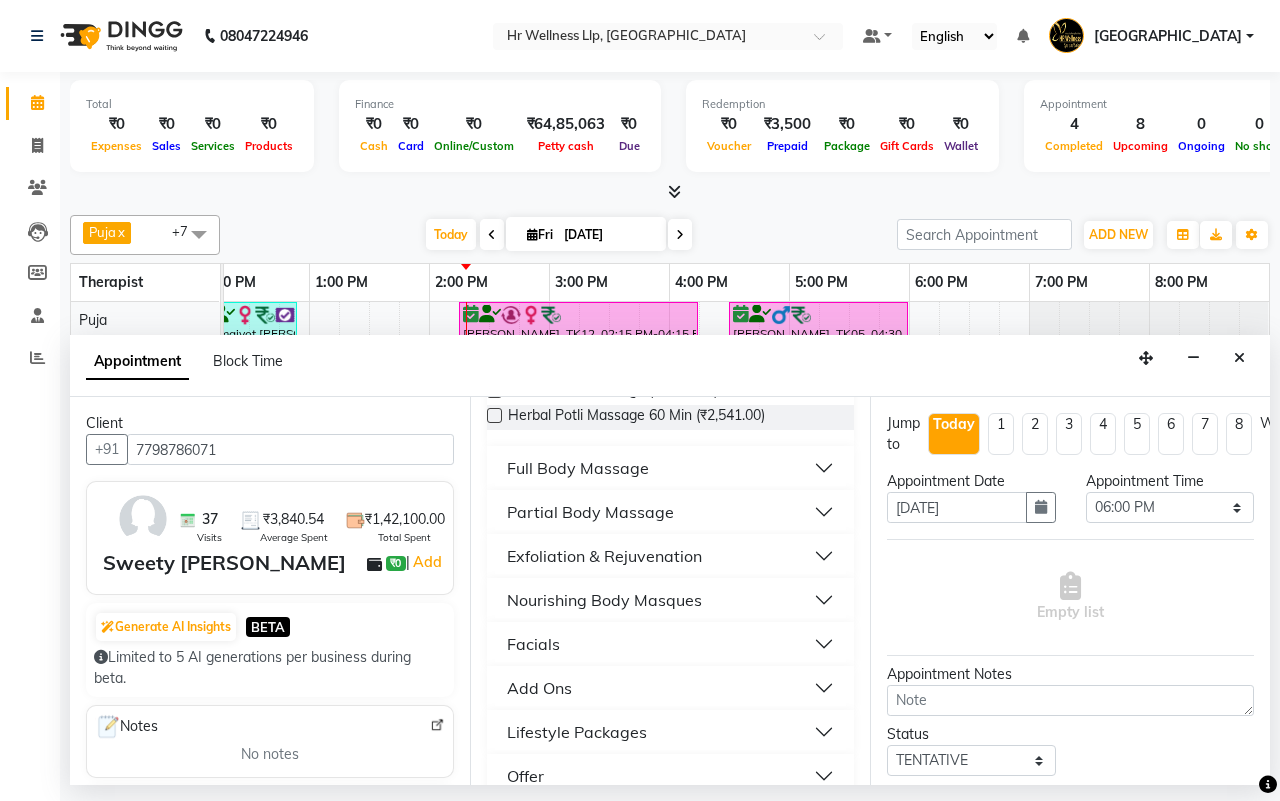 type on "7798786071" 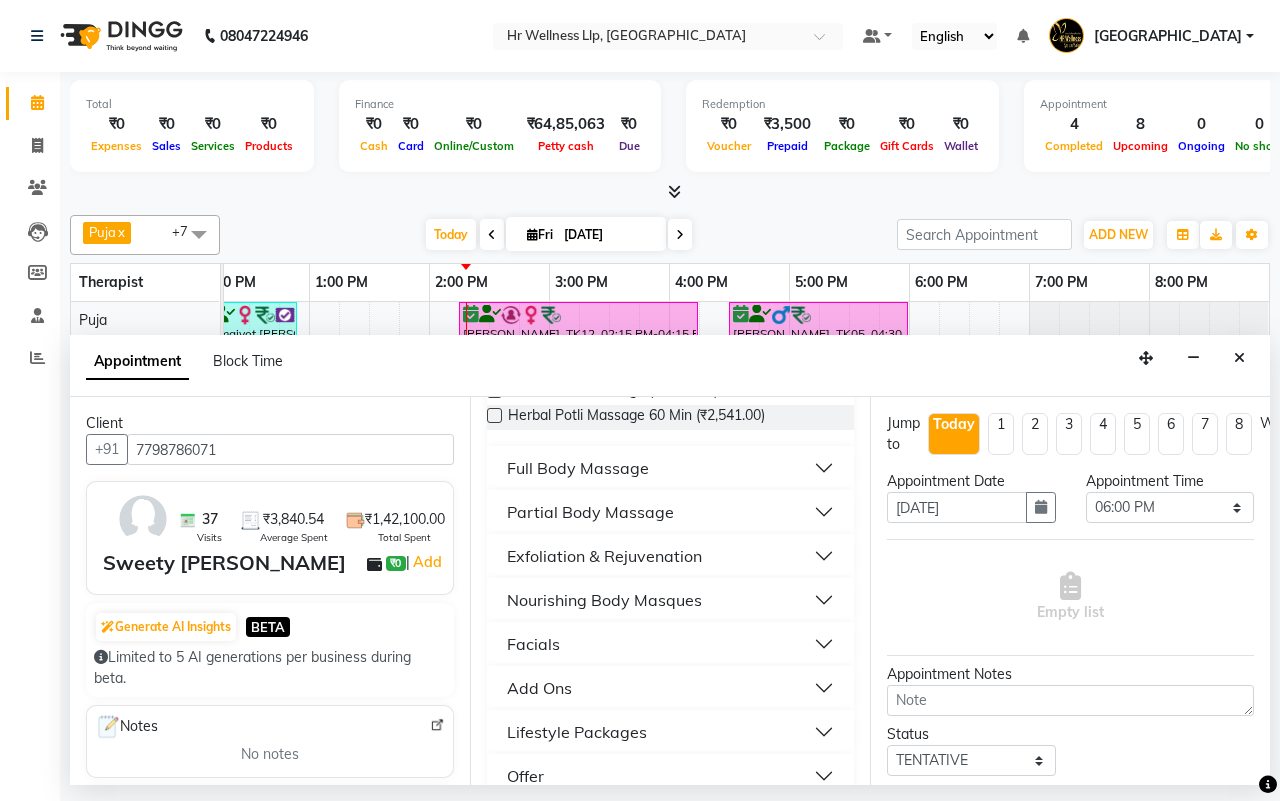 click on "Full Body Massage" at bounding box center (578, 468) 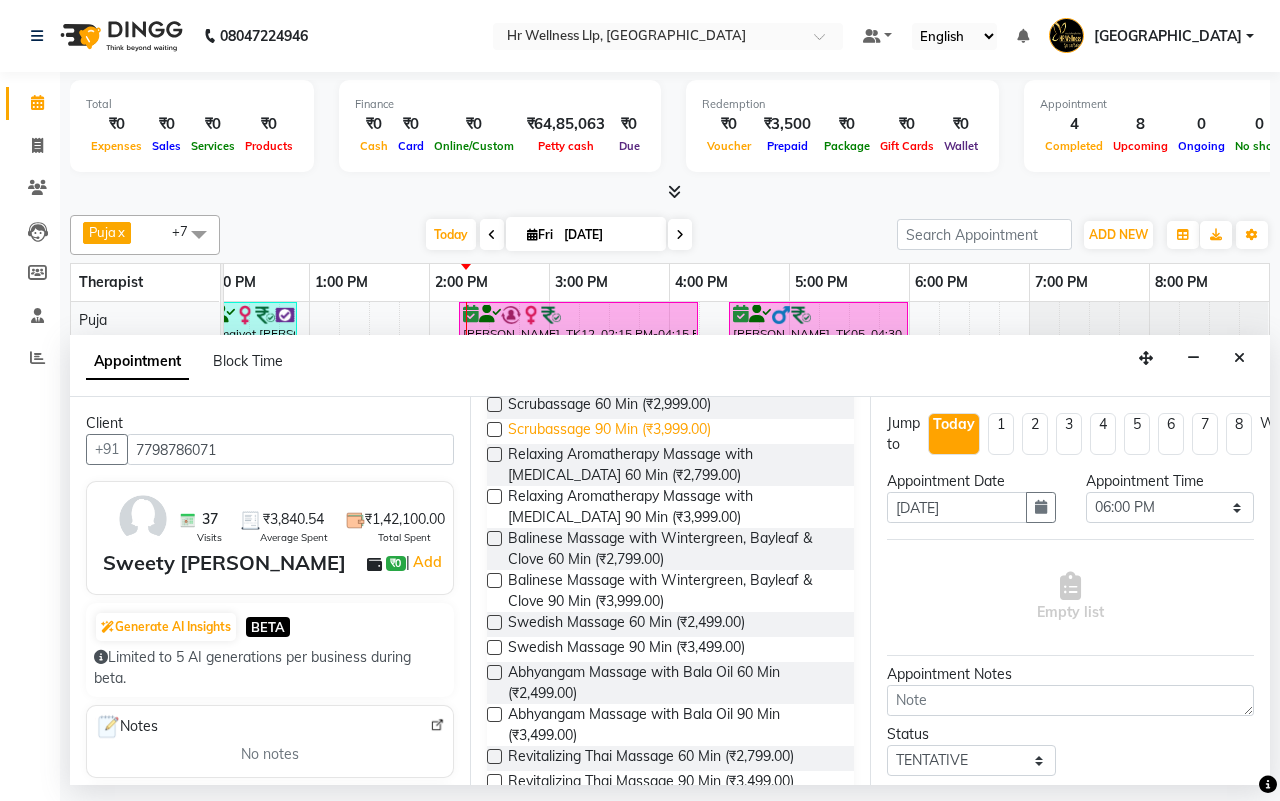 scroll, scrollTop: 625, scrollLeft: 0, axis: vertical 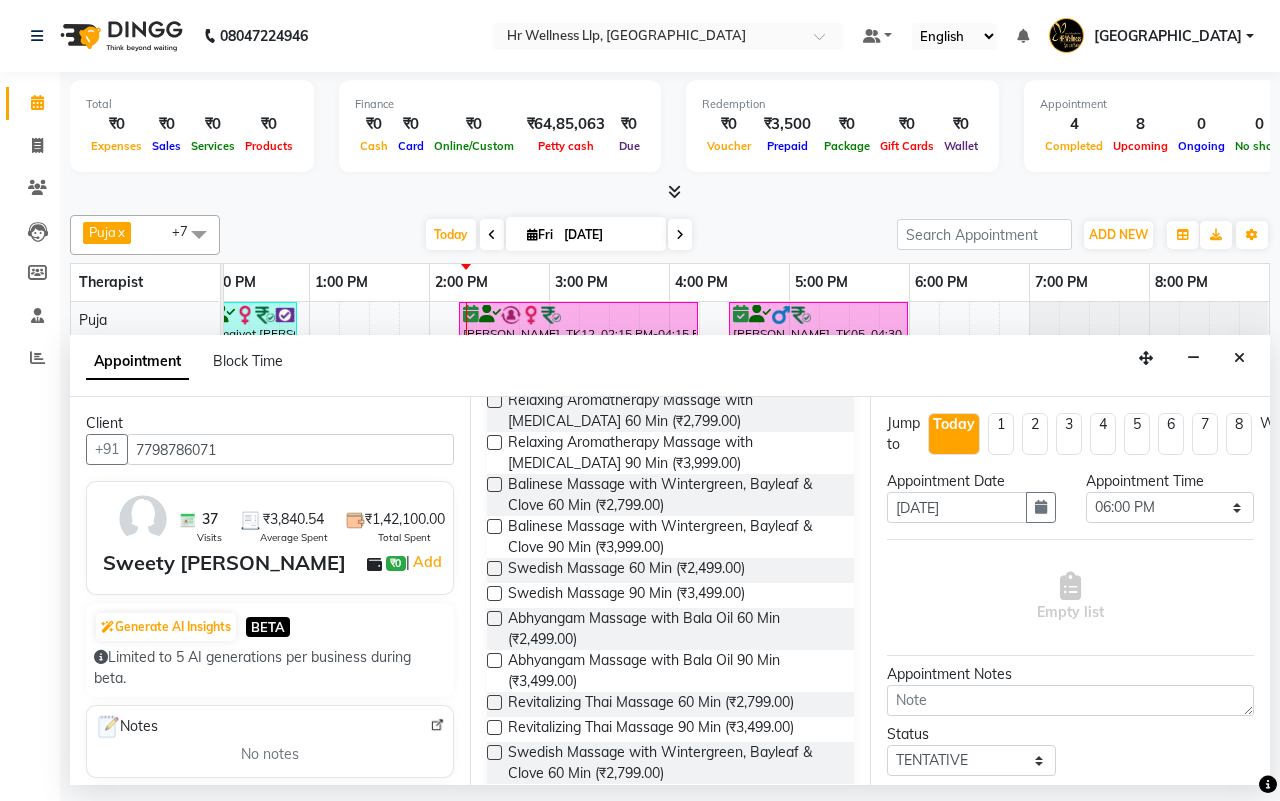 click at bounding box center [494, 568] 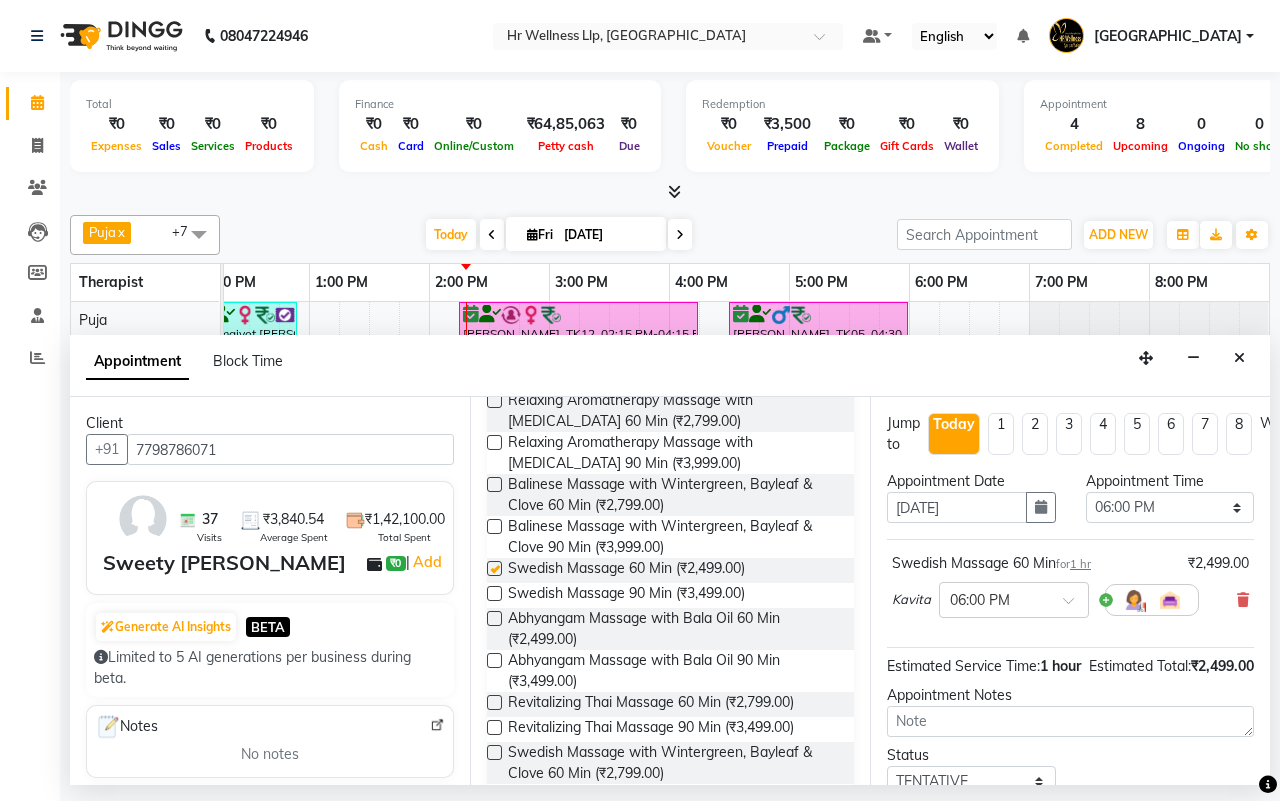 checkbox on "false" 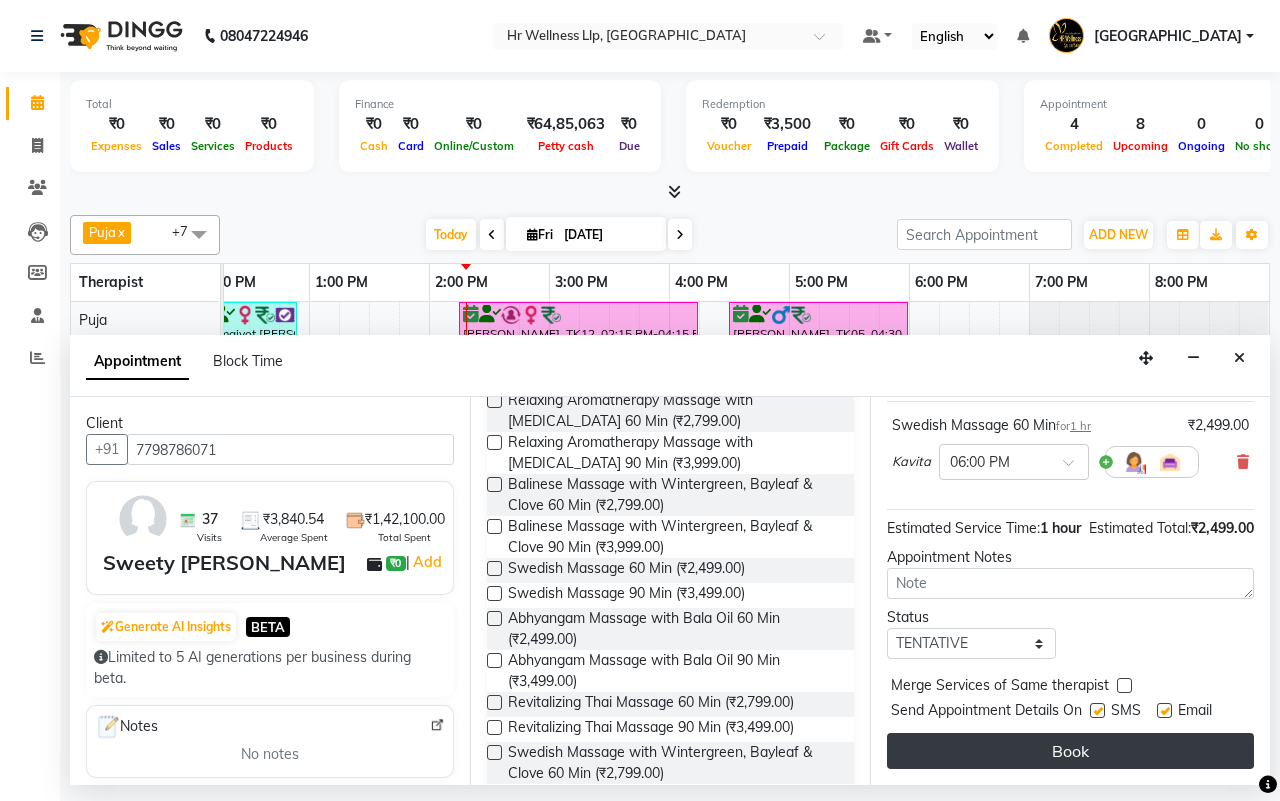 scroll, scrollTop: 178, scrollLeft: 0, axis: vertical 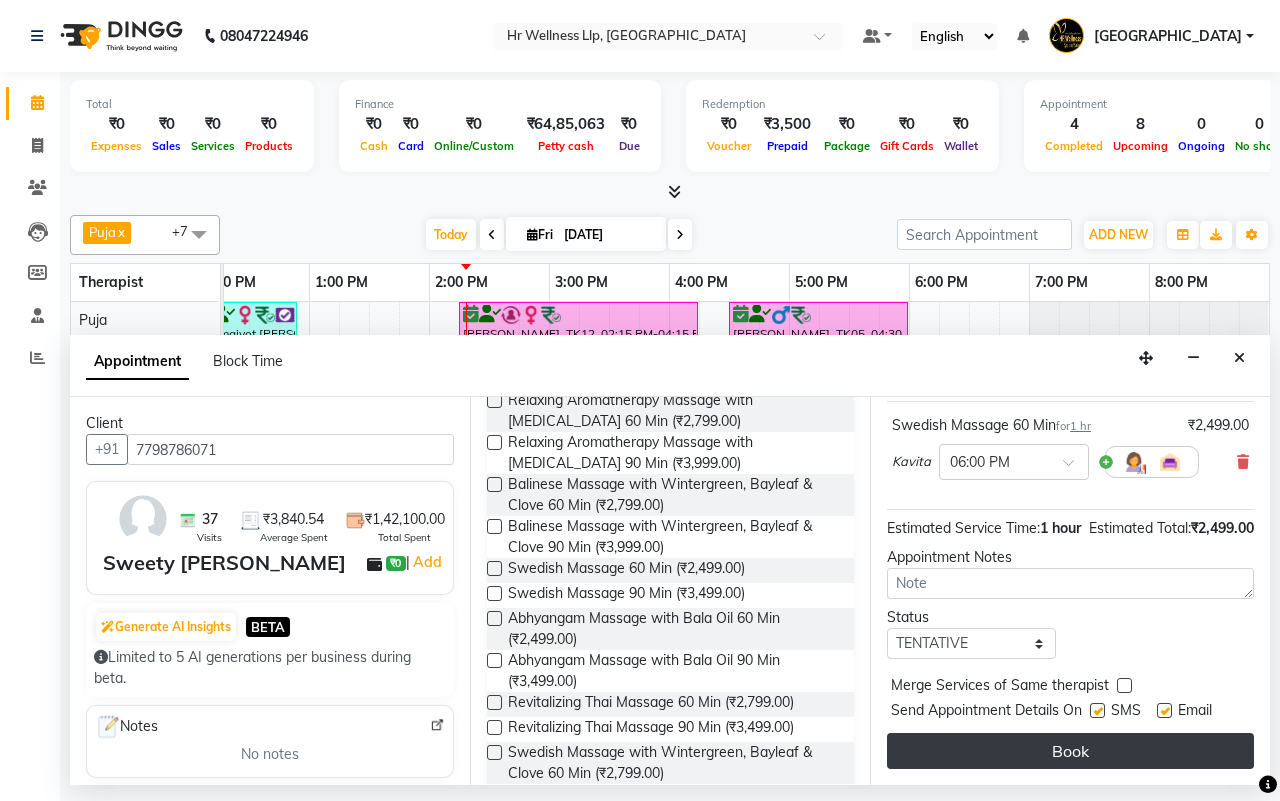 click on "Book" at bounding box center [1070, 751] 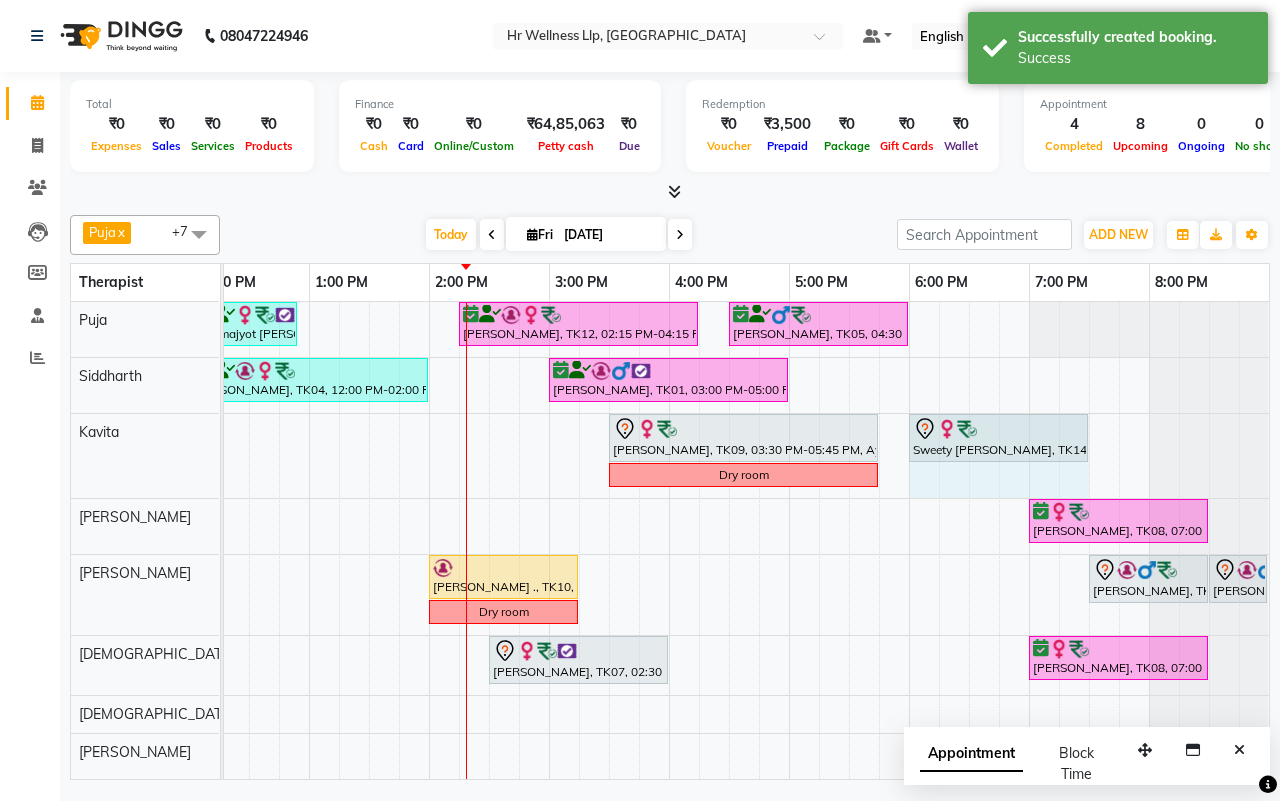 drag, startPoint x: 1023, startPoint y: 427, endPoint x: 1063, endPoint y: 426, distance: 40.012497 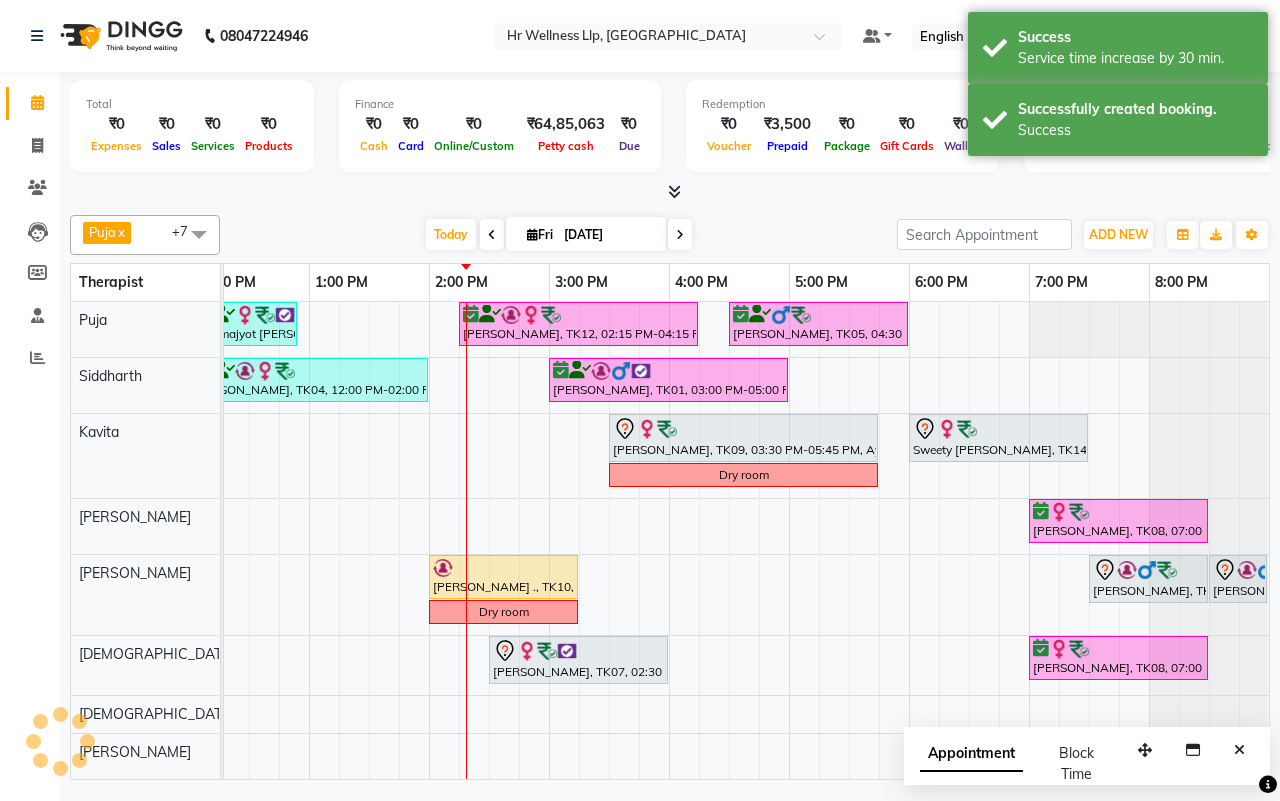 click on "[DATE]  [DATE]" at bounding box center [558, 235] 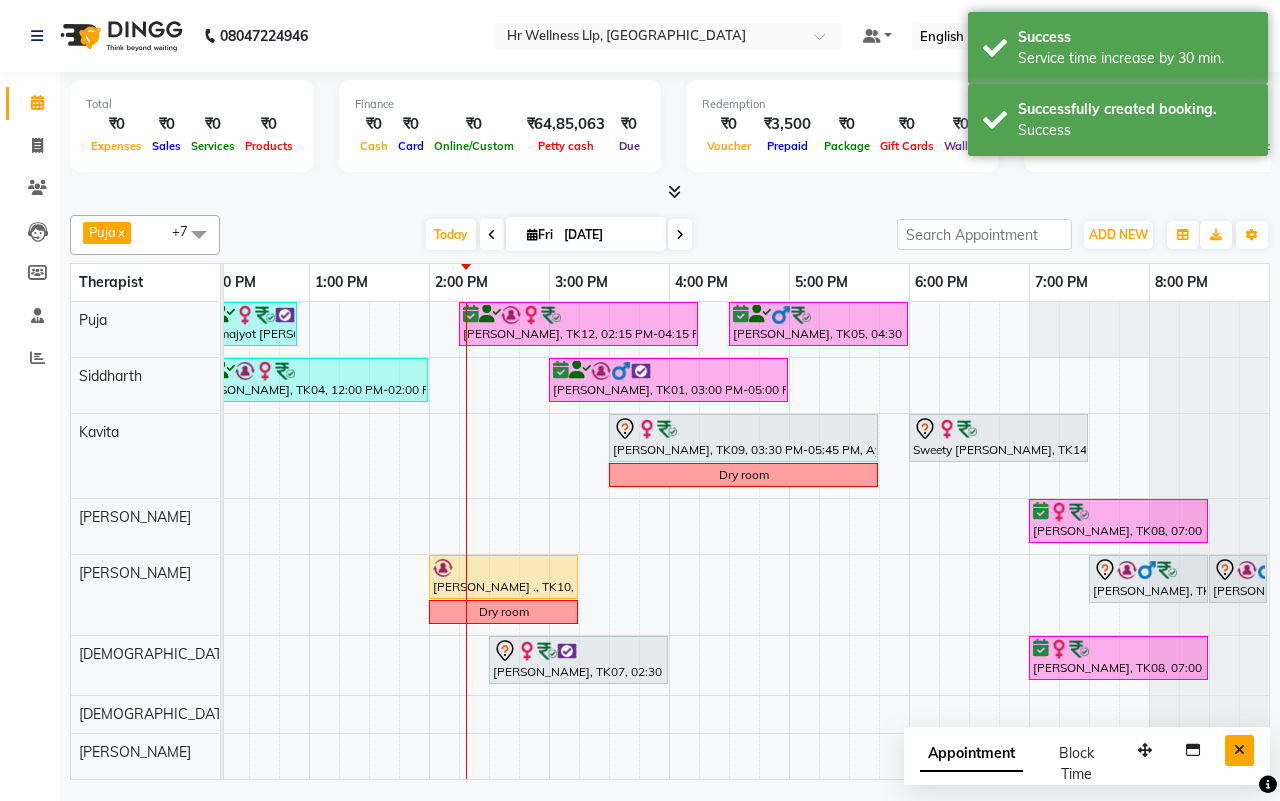 click at bounding box center (1239, 750) 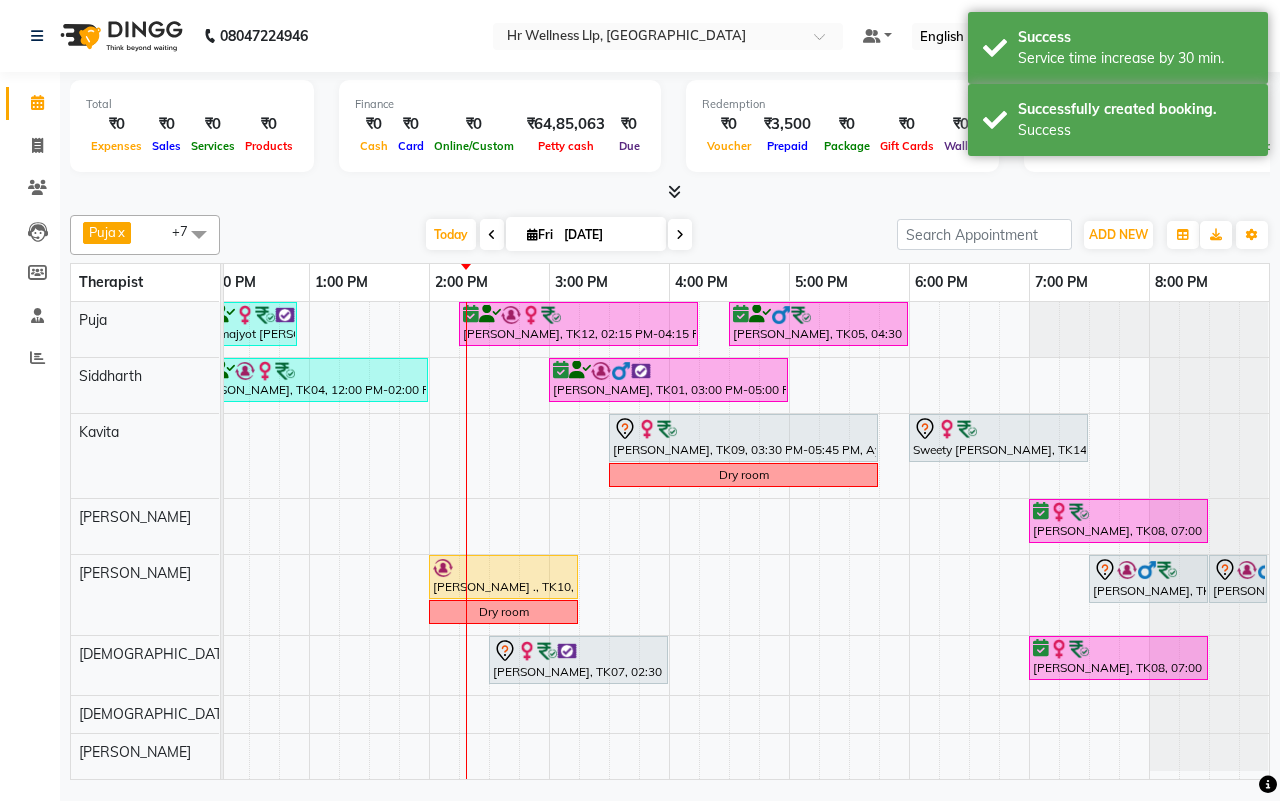 scroll, scrollTop: 0, scrollLeft: 315, axis: horizontal 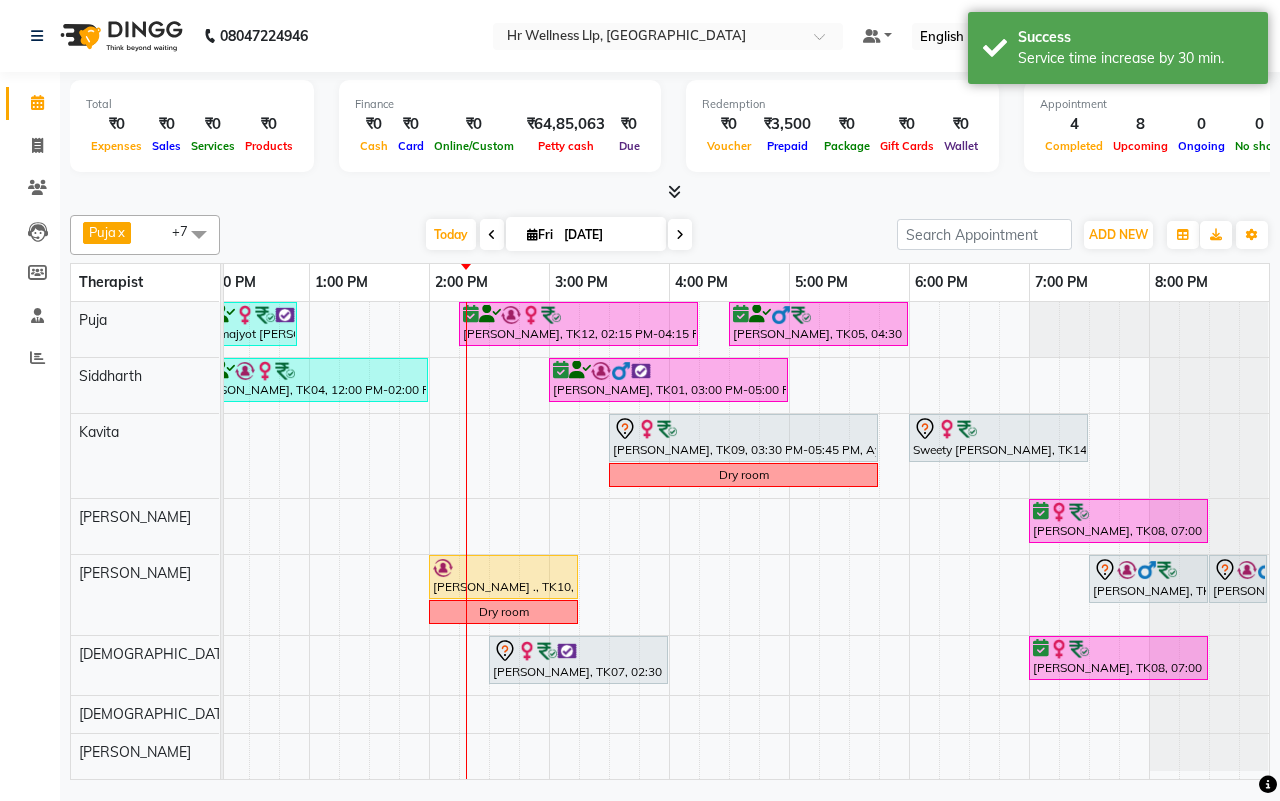 click on "[DATE]  [DATE]" at bounding box center [558, 235] 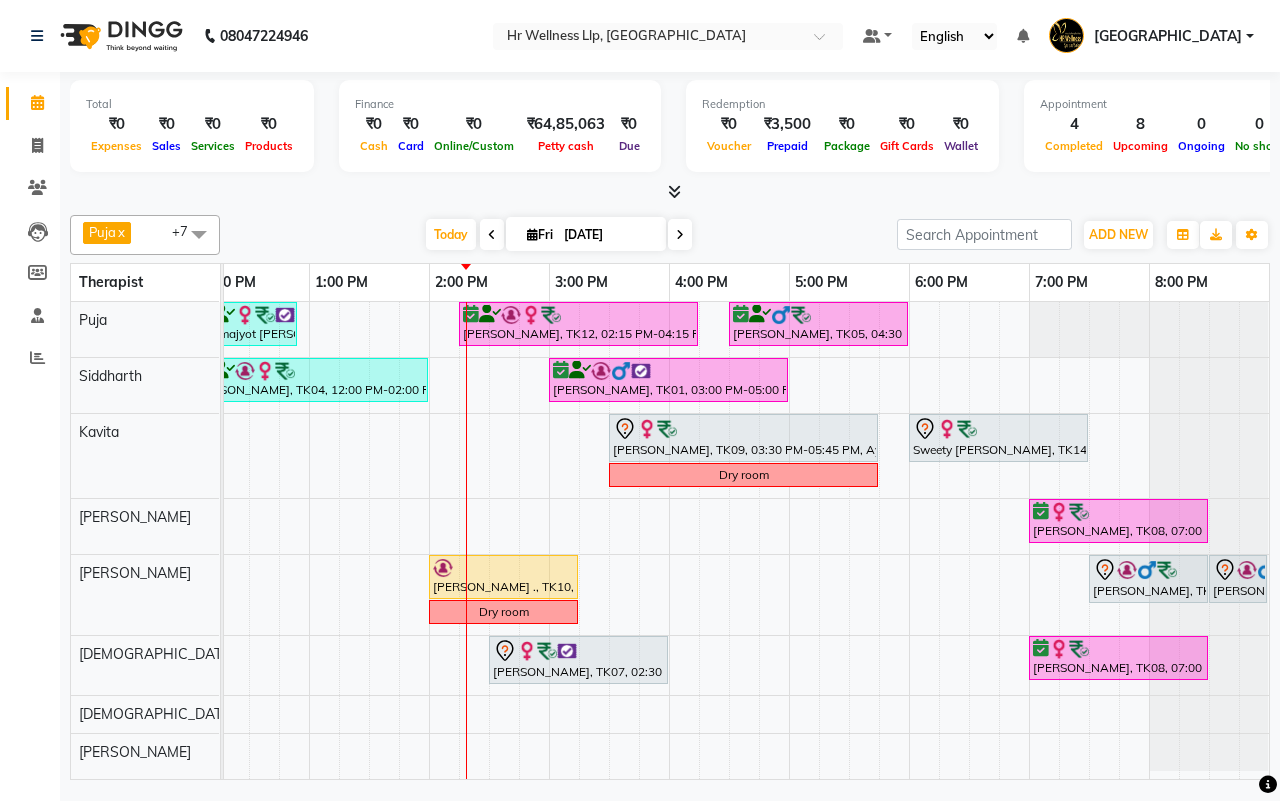 scroll, scrollTop: 0, scrollLeft: 213, axis: horizontal 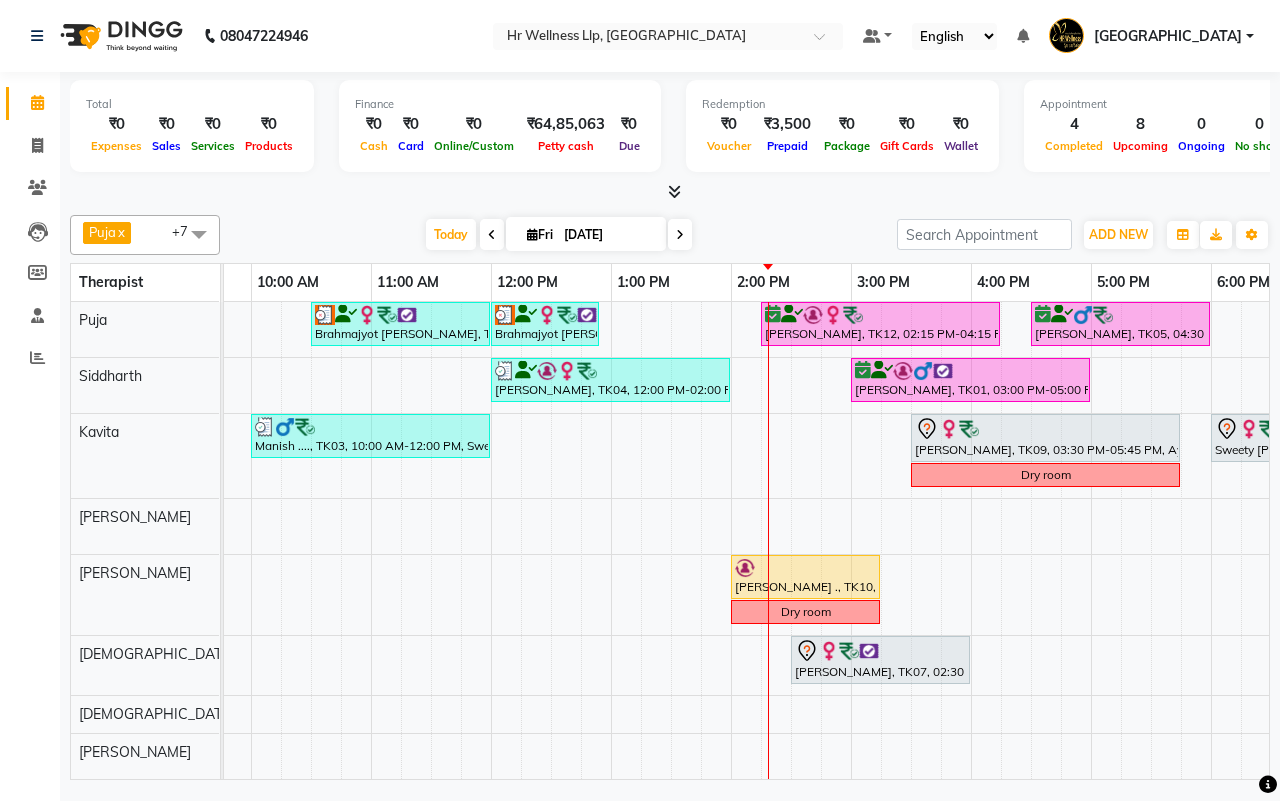 click at bounding box center (492, 235) 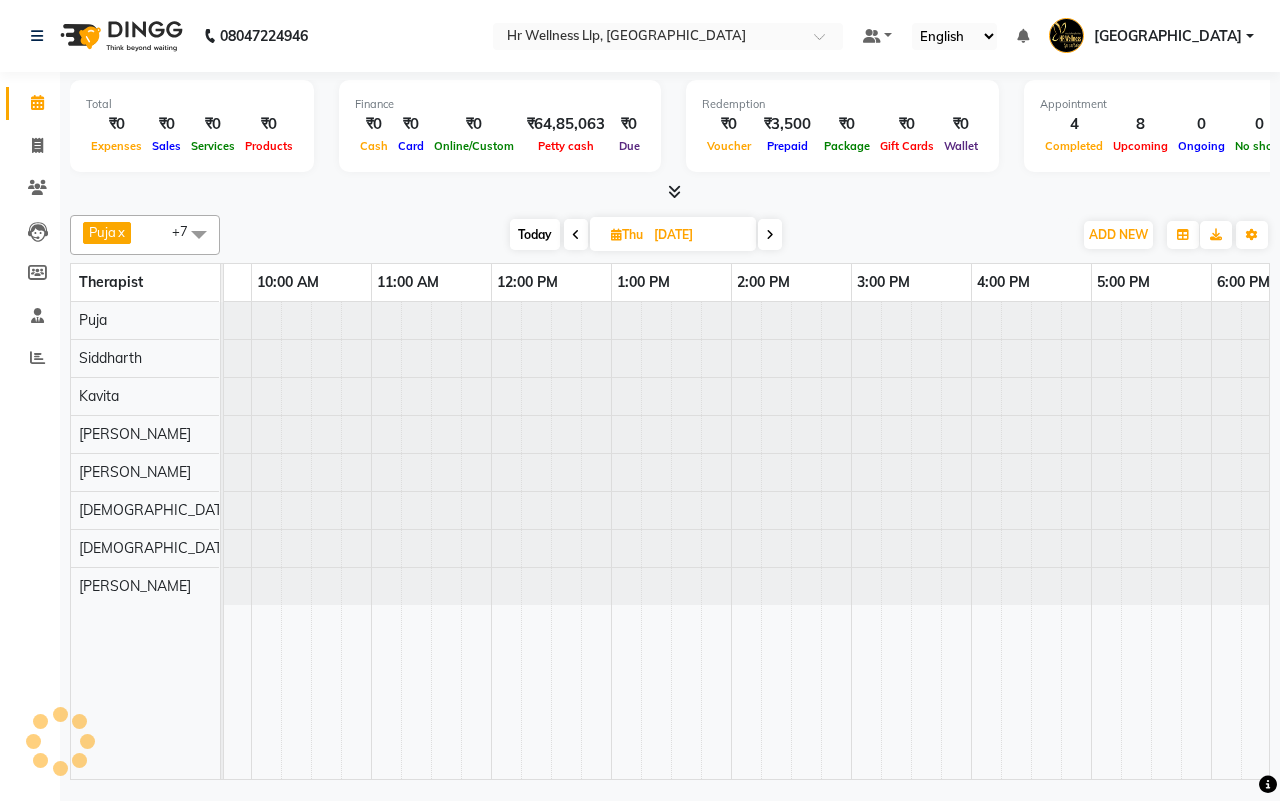 scroll, scrollTop: 0, scrollLeft: 515, axis: horizontal 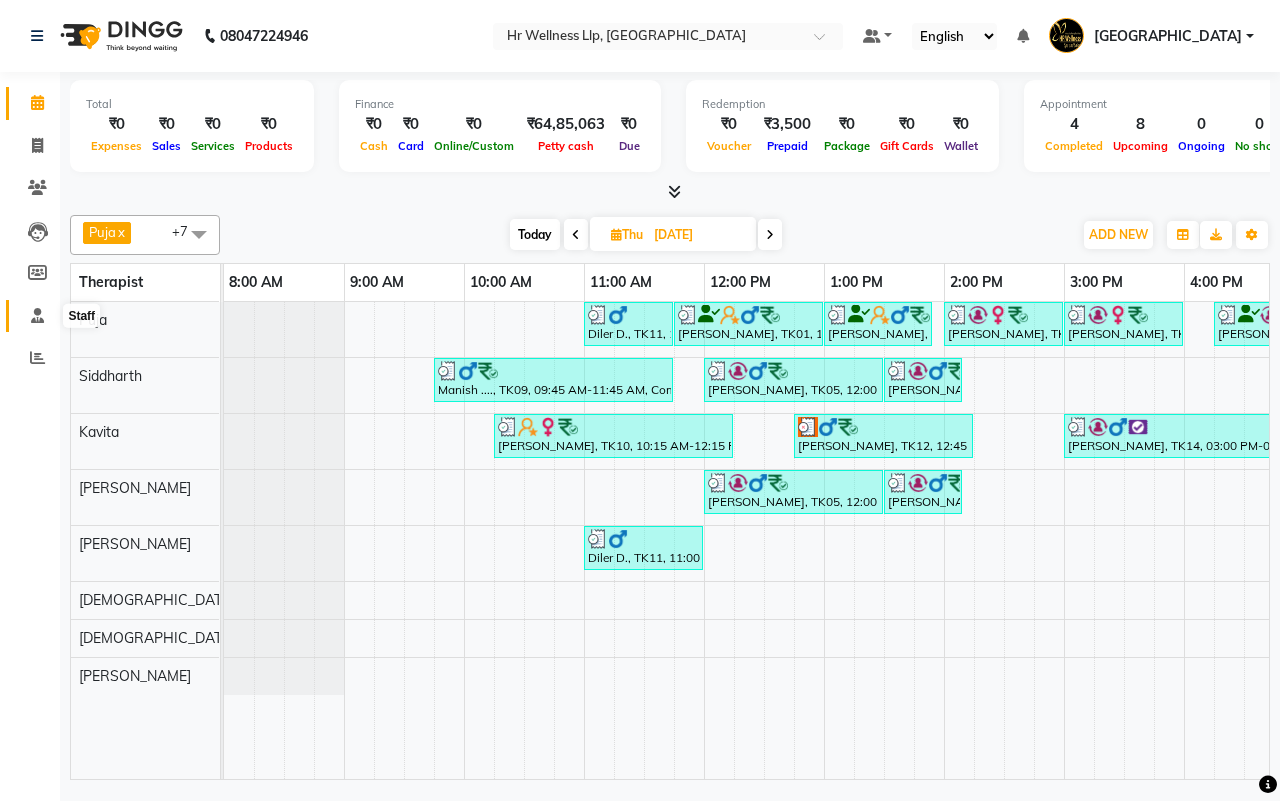 click 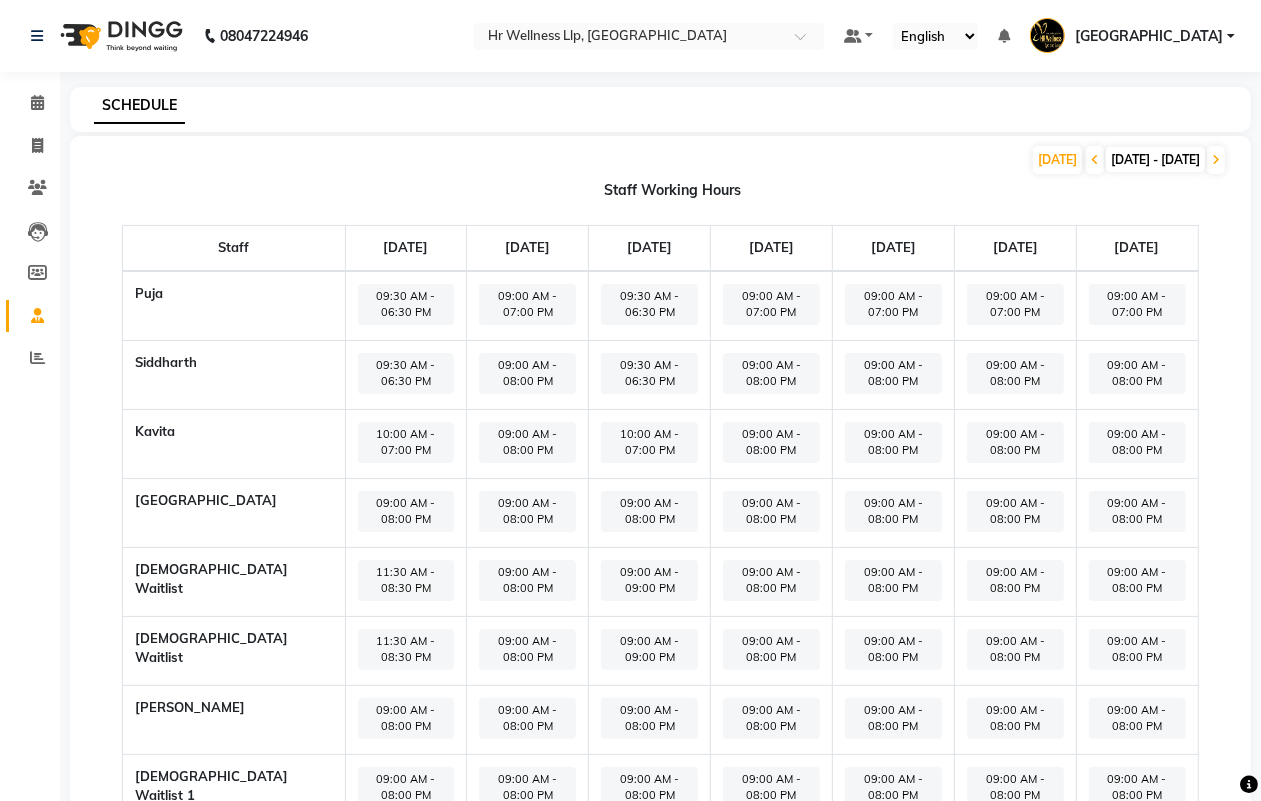 click on "09:00 AM - 07:00 PM" 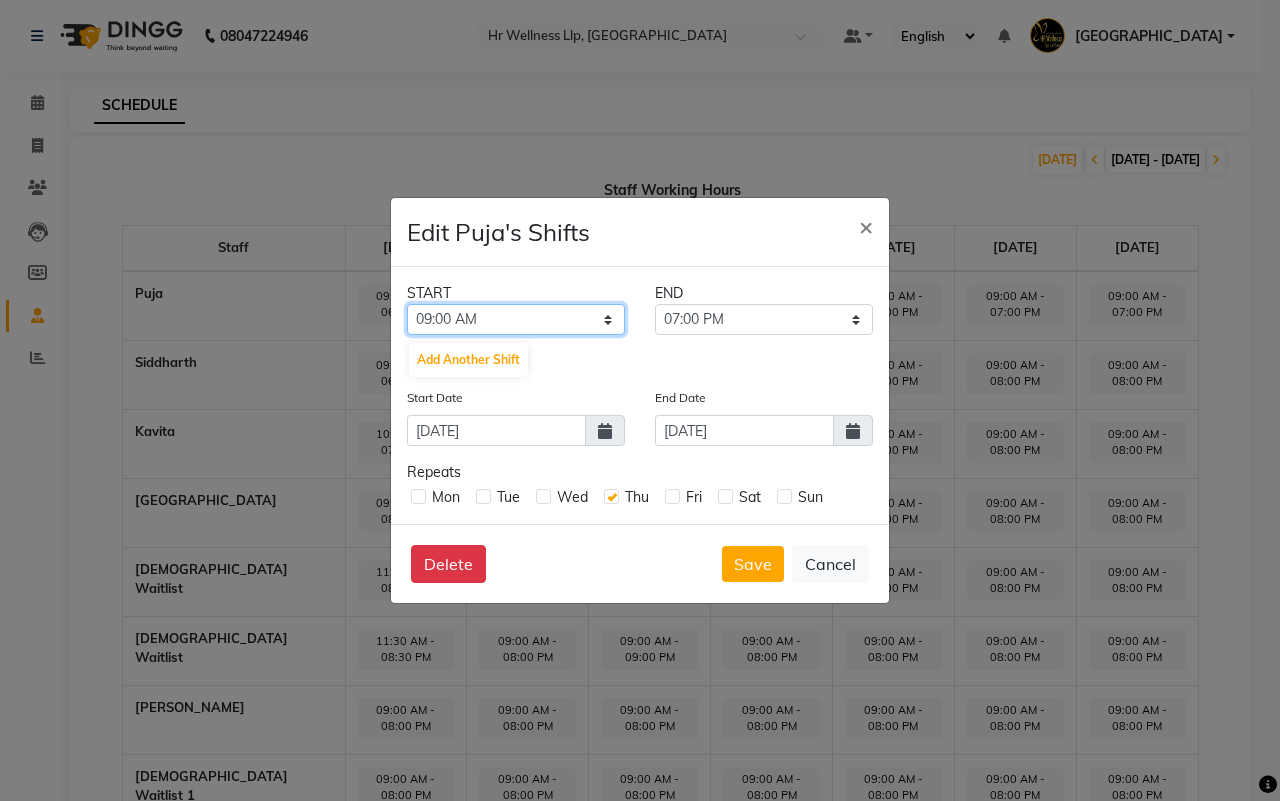 click on "12:00 AM 12:15 AM 12:30 AM 12:45 AM 01:00 AM 01:15 AM 01:30 AM 01:45 AM 02:00 AM 02:15 AM 02:30 AM 02:45 AM 03:00 AM 03:15 AM 03:30 AM 03:45 AM 04:00 AM 04:15 AM 04:30 AM 04:45 AM 05:00 AM 05:15 AM 05:30 AM 05:45 AM 06:00 AM 06:15 AM 06:30 AM 06:45 AM 07:00 AM 07:15 AM 07:30 AM 07:45 AM 08:00 AM 08:15 AM 08:30 AM 08:45 AM 09:00 AM 09:15 AM 09:30 AM 09:45 AM 10:00 AM 10:15 AM 10:30 AM 10:45 AM 11:00 AM 11:15 AM 11:30 AM 11:45 AM 12:00 PM 12:15 PM 12:30 PM 12:45 PM 01:00 PM 01:15 PM 01:30 PM 01:45 PM 02:00 PM 02:15 PM 02:30 PM 02:45 PM 03:00 PM 03:15 PM 03:30 PM 03:45 PM 04:00 PM 04:15 PM 04:30 PM 04:45 PM 05:00 PM 05:15 PM 05:30 PM 05:45 PM 06:00 PM 06:15 PM 06:30 PM 06:45 PM 07:00 PM 07:15 PM 07:30 PM 07:45 PM 08:00 PM 08:15 PM 08:30 PM 08:45 PM 09:00 PM 09:15 PM 09:30 PM 09:45 PM 10:00 PM 10:15 PM 10:30 PM 10:45 PM 11:00 PM 11:15 PM 11:30 PM 11:45 PM" 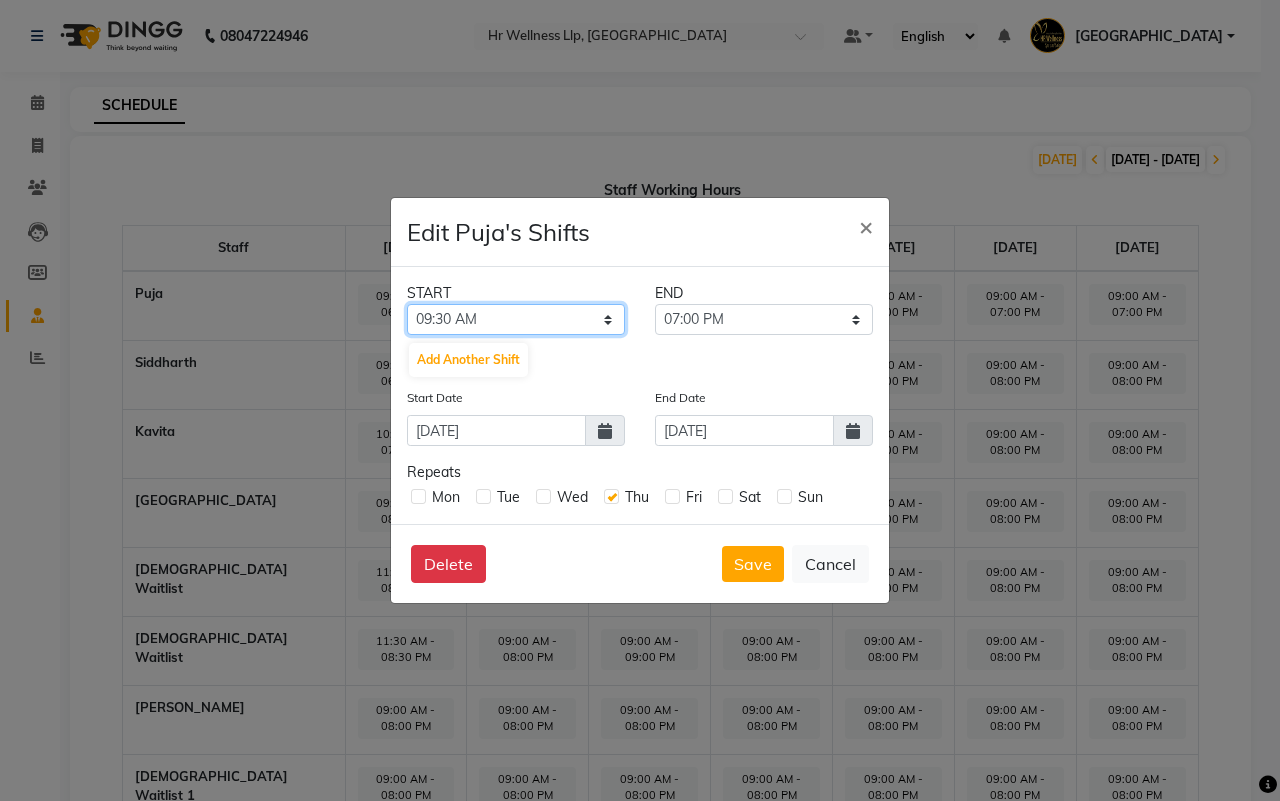click on "12:00 AM 12:15 AM 12:30 AM 12:45 AM 01:00 AM 01:15 AM 01:30 AM 01:45 AM 02:00 AM 02:15 AM 02:30 AM 02:45 AM 03:00 AM 03:15 AM 03:30 AM 03:45 AM 04:00 AM 04:15 AM 04:30 AM 04:45 AM 05:00 AM 05:15 AM 05:30 AM 05:45 AM 06:00 AM 06:15 AM 06:30 AM 06:45 AM 07:00 AM 07:15 AM 07:30 AM 07:45 AM 08:00 AM 08:15 AM 08:30 AM 08:45 AM 09:00 AM 09:15 AM 09:30 AM 09:45 AM 10:00 AM 10:15 AM 10:30 AM 10:45 AM 11:00 AM 11:15 AM 11:30 AM 11:45 AM 12:00 PM 12:15 PM 12:30 PM 12:45 PM 01:00 PM 01:15 PM 01:30 PM 01:45 PM 02:00 PM 02:15 PM 02:30 PM 02:45 PM 03:00 PM 03:15 PM 03:30 PM 03:45 PM 04:00 PM 04:15 PM 04:30 PM 04:45 PM 05:00 PM 05:15 PM 05:30 PM 05:45 PM 06:00 PM 06:15 PM 06:30 PM 06:45 PM 07:00 PM 07:15 PM 07:30 PM 07:45 PM 08:00 PM 08:15 PM 08:30 PM 08:45 PM 09:00 PM 09:15 PM 09:30 PM 09:45 PM 10:00 PM 10:15 PM 10:30 PM 10:45 PM 11:00 PM 11:15 PM 11:30 PM 11:45 PM" 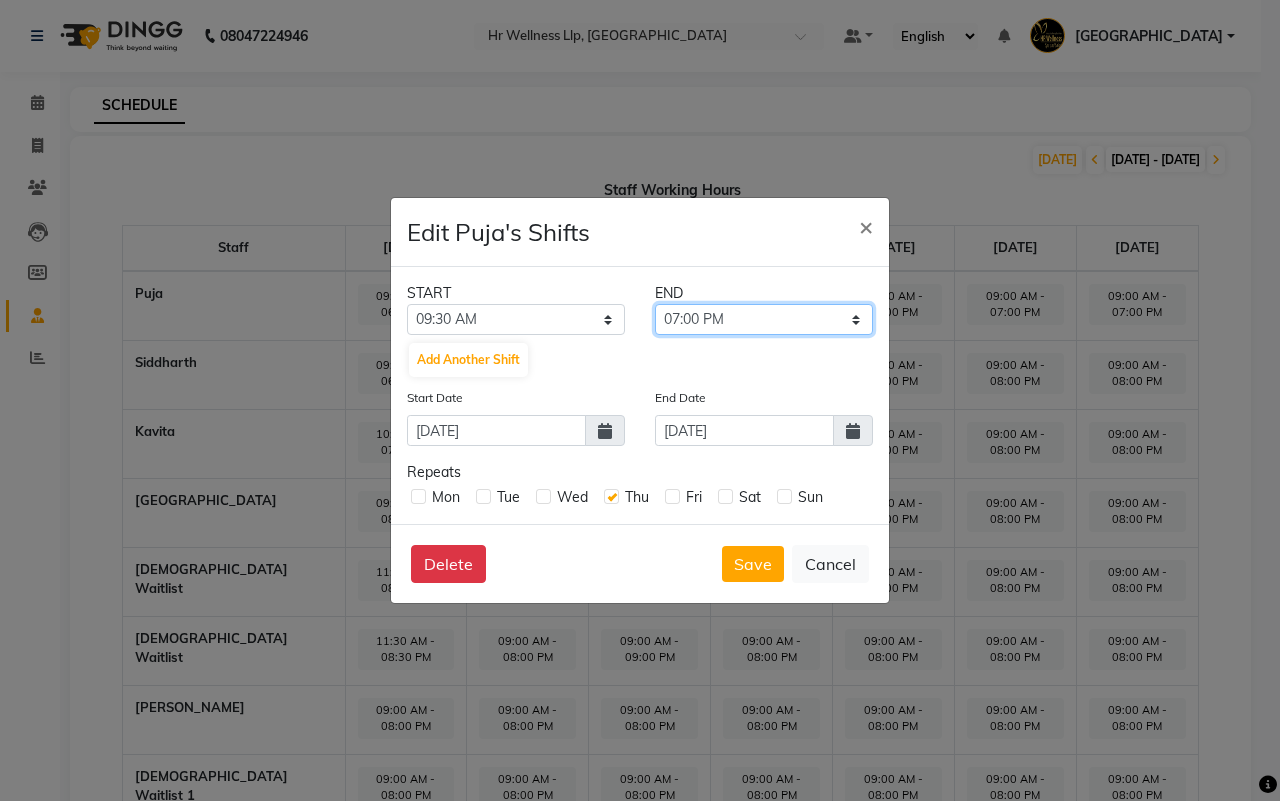 click on "09:45 AM 10:00 AM 10:15 AM 10:30 AM 10:45 AM 11:00 AM 11:15 AM 11:30 AM 11:45 AM 12:00 PM 12:15 PM 12:30 PM 12:45 PM 01:00 PM 01:15 PM 01:30 PM 01:45 PM 02:00 PM 02:15 PM 02:30 PM 02:45 PM 03:00 PM 03:15 PM 03:30 PM 03:45 PM 04:00 PM 04:15 PM 04:30 PM 04:45 PM 05:00 PM 05:15 PM 05:30 PM 05:45 PM 06:00 PM 06:15 PM 06:30 PM 06:45 PM 07:00 PM 07:15 PM 07:30 PM 07:45 PM 08:00 PM 08:15 PM 08:30 PM 08:45 PM 09:00 PM 09:15 PM 09:30 PM 09:45 PM 10:00 PM 10:15 PM 10:30 PM 10:45 PM 11:00 PM 11:15 PM 11:30 PM 11:45 PM" 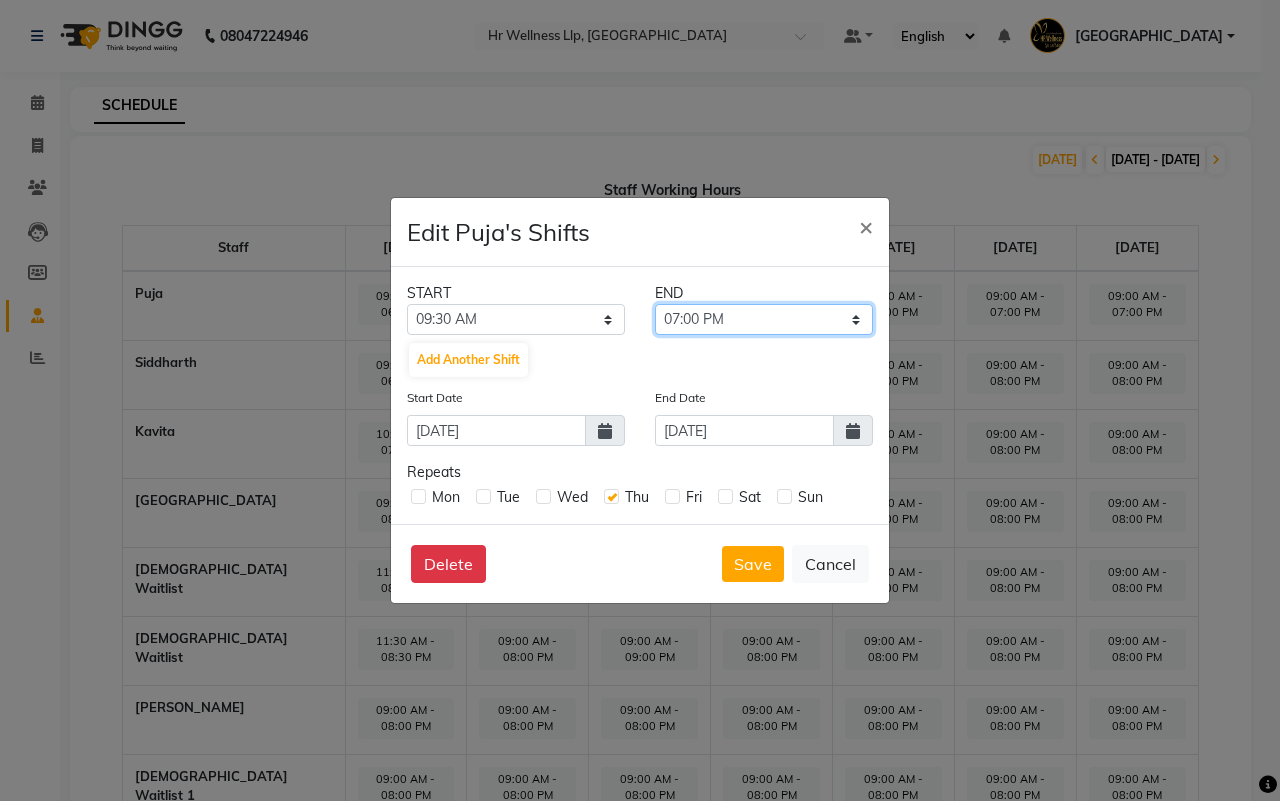 select on "06:30 PM" 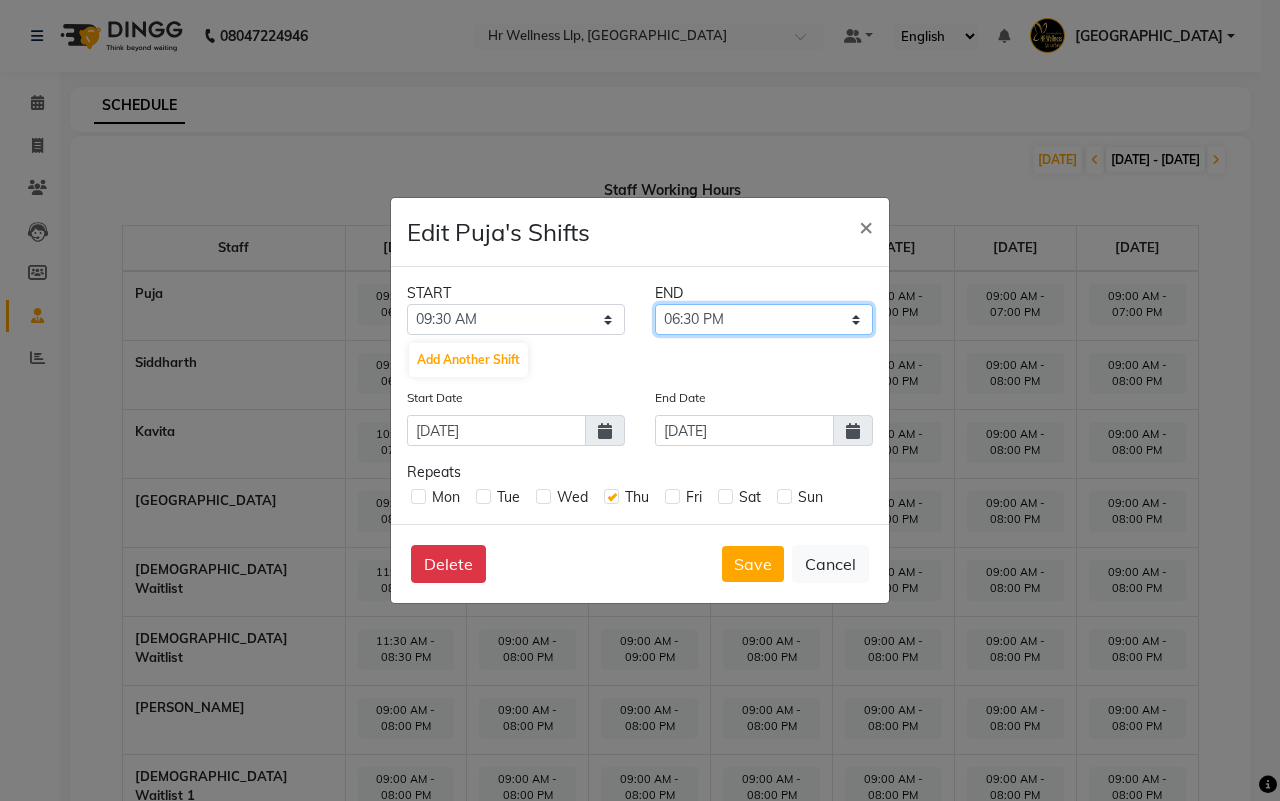 click on "09:45 AM 10:00 AM 10:15 AM 10:30 AM 10:45 AM 11:00 AM 11:15 AM 11:30 AM 11:45 AM 12:00 PM 12:15 PM 12:30 PM 12:45 PM 01:00 PM 01:15 PM 01:30 PM 01:45 PM 02:00 PM 02:15 PM 02:30 PM 02:45 PM 03:00 PM 03:15 PM 03:30 PM 03:45 PM 04:00 PM 04:15 PM 04:30 PM 04:45 PM 05:00 PM 05:15 PM 05:30 PM 05:45 PM 06:00 PM 06:15 PM 06:30 PM 06:45 PM 07:00 PM 07:15 PM 07:30 PM 07:45 PM 08:00 PM 08:15 PM 08:30 PM 08:45 PM 09:00 PM 09:15 PM 09:30 PM 09:45 PM 10:00 PM 10:15 PM 10:30 PM 10:45 PM 11:00 PM 11:15 PM 11:30 PM 11:45 PM" 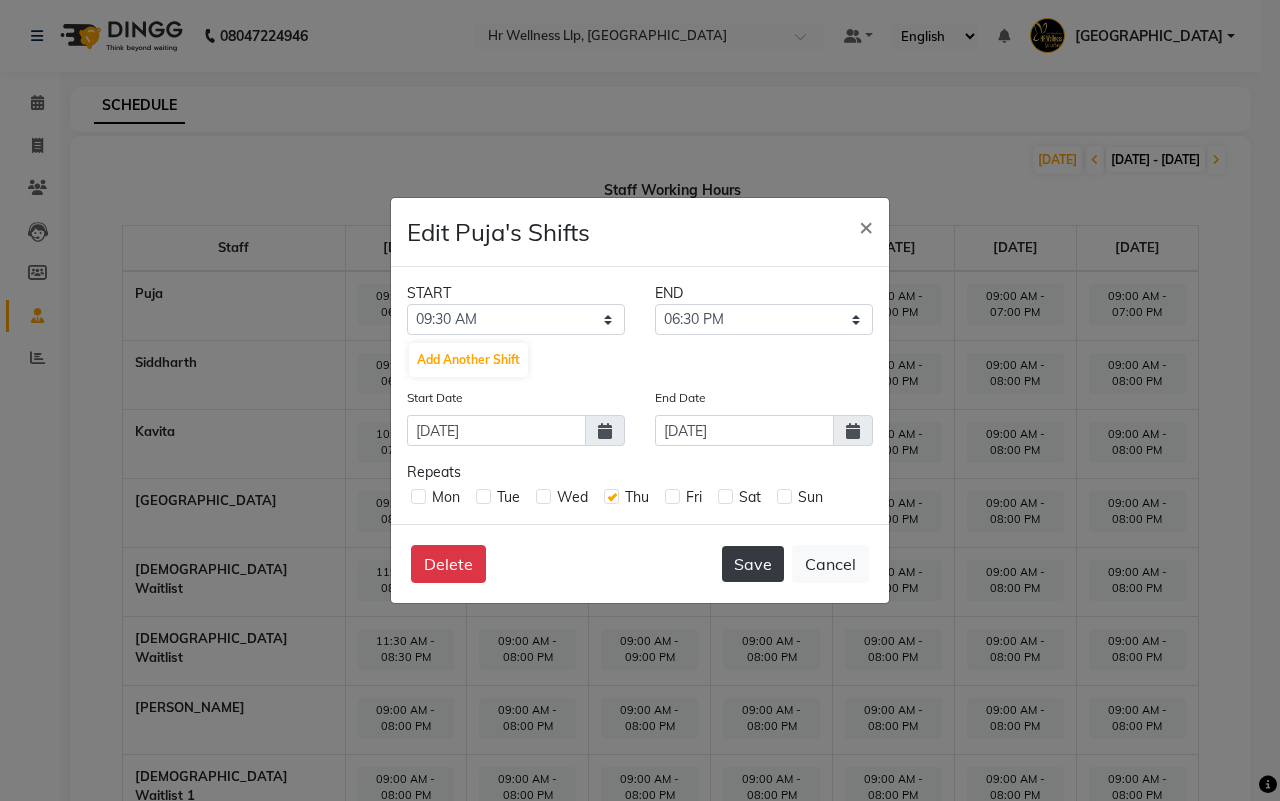 click on "Save" 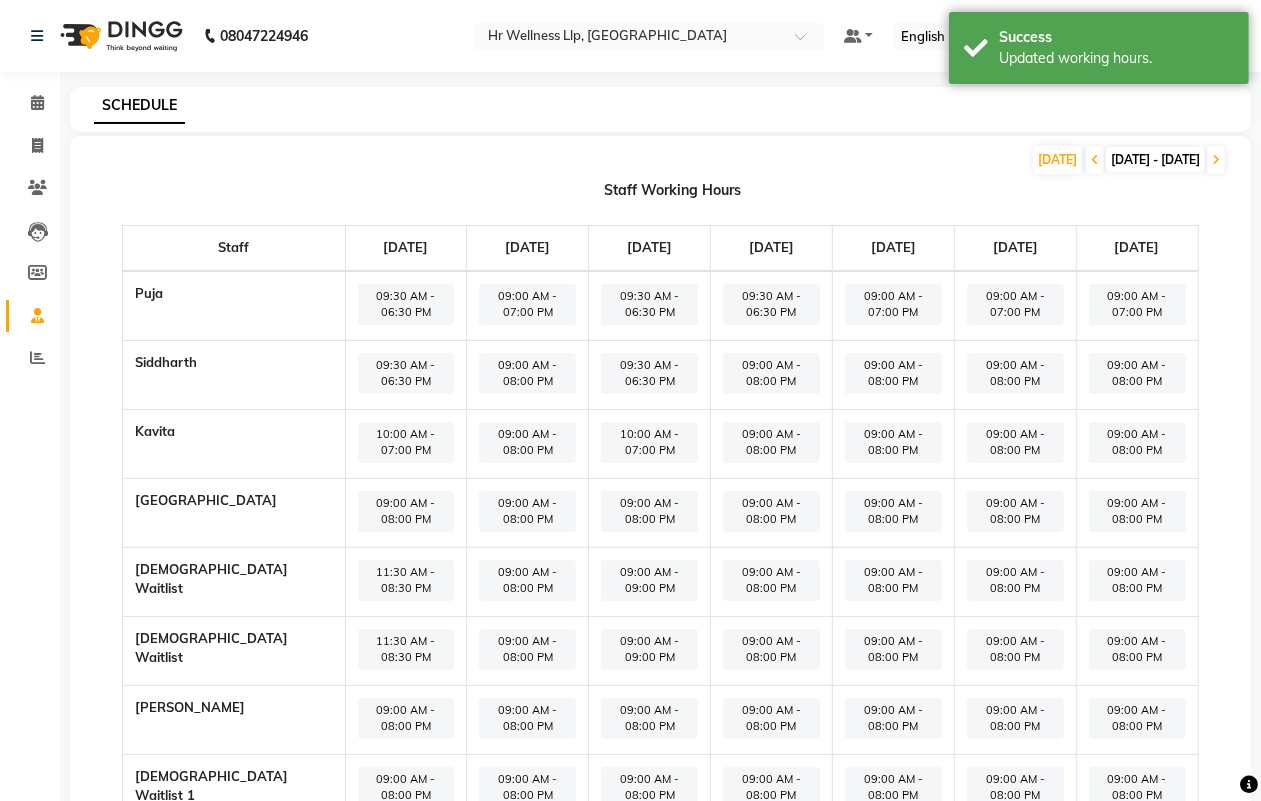 click on "09:00 AM - 08:00 PM" 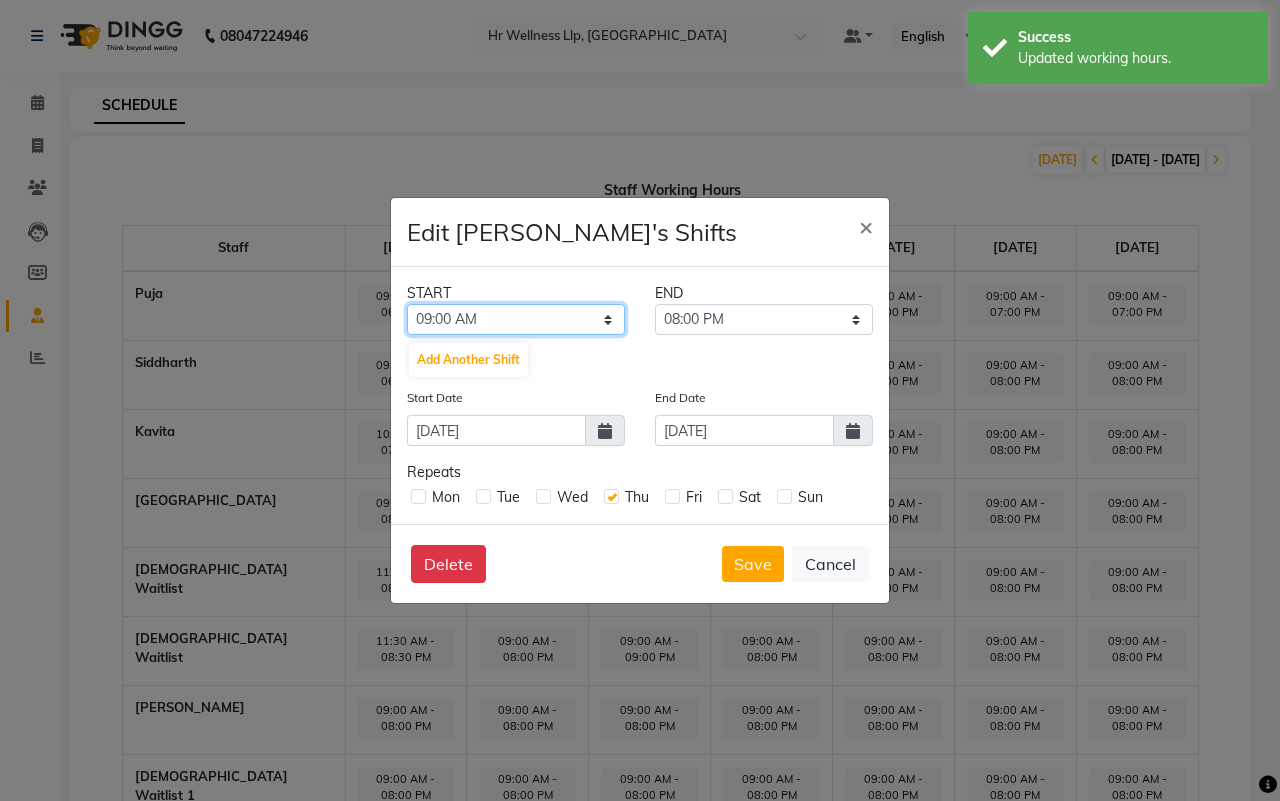 drag, startPoint x: 523, startPoint y: 312, endPoint x: 522, endPoint y: 322, distance: 10.049875 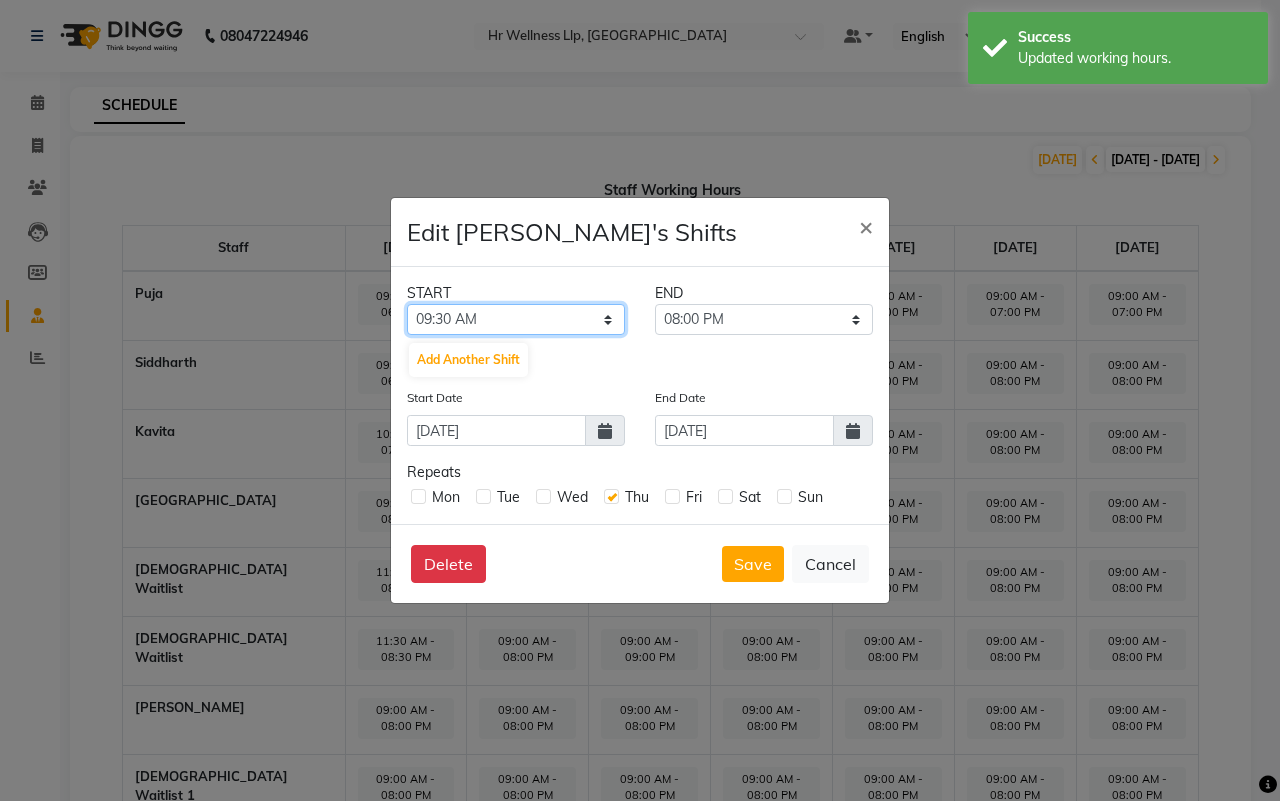 click on "12:00 AM 12:15 AM 12:30 AM 12:45 AM 01:00 AM 01:15 AM 01:30 AM 01:45 AM 02:00 AM 02:15 AM 02:30 AM 02:45 AM 03:00 AM 03:15 AM 03:30 AM 03:45 AM 04:00 AM 04:15 AM 04:30 AM 04:45 AM 05:00 AM 05:15 AM 05:30 AM 05:45 AM 06:00 AM 06:15 AM 06:30 AM 06:45 AM 07:00 AM 07:15 AM 07:30 AM 07:45 AM 08:00 AM 08:15 AM 08:30 AM 08:45 AM 09:00 AM 09:15 AM 09:30 AM 09:45 AM 10:00 AM 10:15 AM 10:30 AM 10:45 AM 11:00 AM 11:15 AM 11:30 AM 11:45 AM 12:00 PM 12:15 PM 12:30 PM 12:45 PM 01:00 PM 01:15 PM 01:30 PM 01:45 PM 02:00 PM 02:15 PM 02:30 PM 02:45 PM 03:00 PM 03:15 PM 03:30 PM 03:45 PM 04:00 PM 04:15 PM 04:30 PM 04:45 PM 05:00 PM 05:15 PM 05:30 PM 05:45 PM 06:00 PM 06:15 PM 06:30 PM 06:45 PM 07:00 PM 07:15 PM 07:30 PM 07:45 PM 08:00 PM 08:15 PM 08:30 PM 08:45 PM 09:00 PM 09:15 PM 09:30 PM 09:45 PM 10:00 PM 10:15 PM 10:30 PM 10:45 PM 11:00 PM 11:15 PM 11:30 PM 11:45 PM" 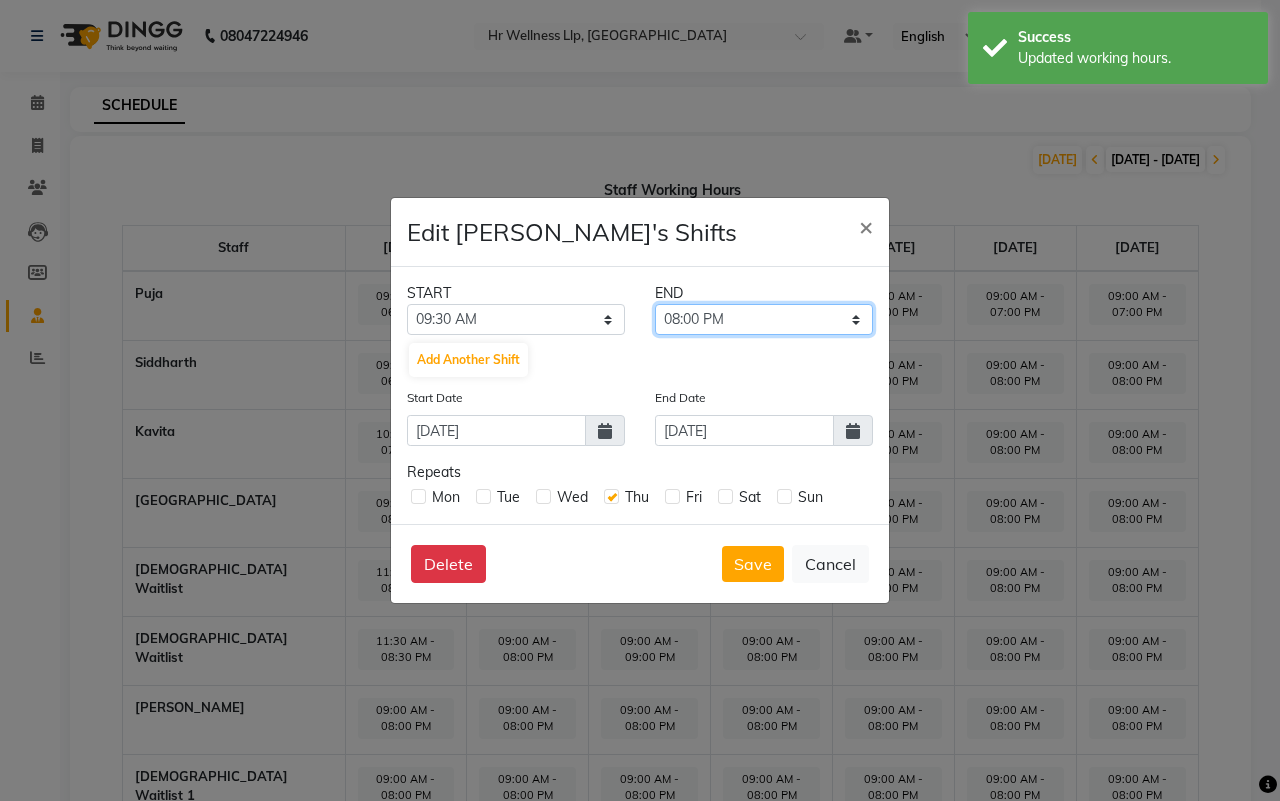 click on "09:45 AM 10:00 AM 10:15 AM 10:30 AM 10:45 AM 11:00 AM 11:15 AM 11:30 AM 11:45 AM 12:00 PM 12:15 PM 12:30 PM 12:45 PM 01:00 PM 01:15 PM 01:30 PM 01:45 PM 02:00 PM 02:15 PM 02:30 PM 02:45 PM 03:00 PM 03:15 PM 03:30 PM 03:45 PM 04:00 PM 04:15 PM 04:30 PM 04:45 PM 05:00 PM 05:15 PM 05:30 PM 05:45 PM 06:00 PM 06:15 PM 06:30 PM 06:45 PM 07:00 PM 07:15 PM 07:30 PM 07:45 PM 08:00 PM 08:15 PM 08:30 PM 08:45 PM 09:00 PM 09:15 PM 09:30 PM 09:45 PM 10:00 PM 10:15 PM 10:30 PM 10:45 PM 11:00 PM 11:15 PM 11:30 PM 11:45 PM" 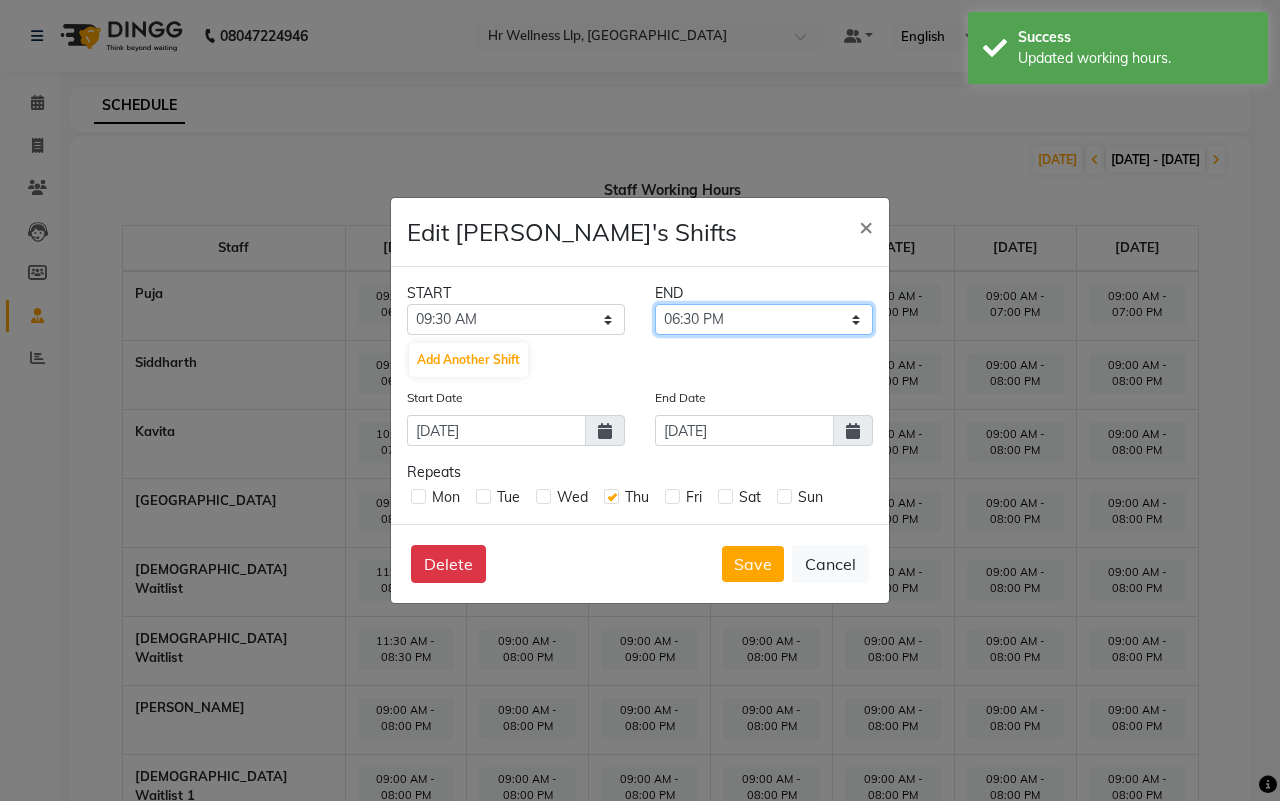 click on "09:45 AM 10:00 AM 10:15 AM 10:30 AM 10:45 AM 11:00 AM 11:15 AM 11:30 AM 11:45 AM 12:00 PM 12:15 PM 12:30 PM 12:45 PM 01:00 PM 01:15 PM 01:30 PM 01:45 PM 02:00 PM 02:15 PM 02:30 PM 02:45 PM 03:00 PM 03:15 PM 03:30 PM 03:45 PM 04:00 PM 04:15 PM 04:30 PM 04:45 PM 05:00 PM 05:15 PM 05:30 PM 05:45 PM 06:00 PM 06:15 PM 06:30 PM 06:45 PM 07:00 PM 07:15 PM 07:30 PM 07:45 PM 08:00 PM 08:15 PM 08:30 PM 08:45 PM 09:00 PM 09:15 PM 09:30 PM 09:45 PM 10:00 PM 10:15 PM 10:30 PM 10:45 PM 11:00 PM 11:15 PM 11:30 PM 11:45 PM" 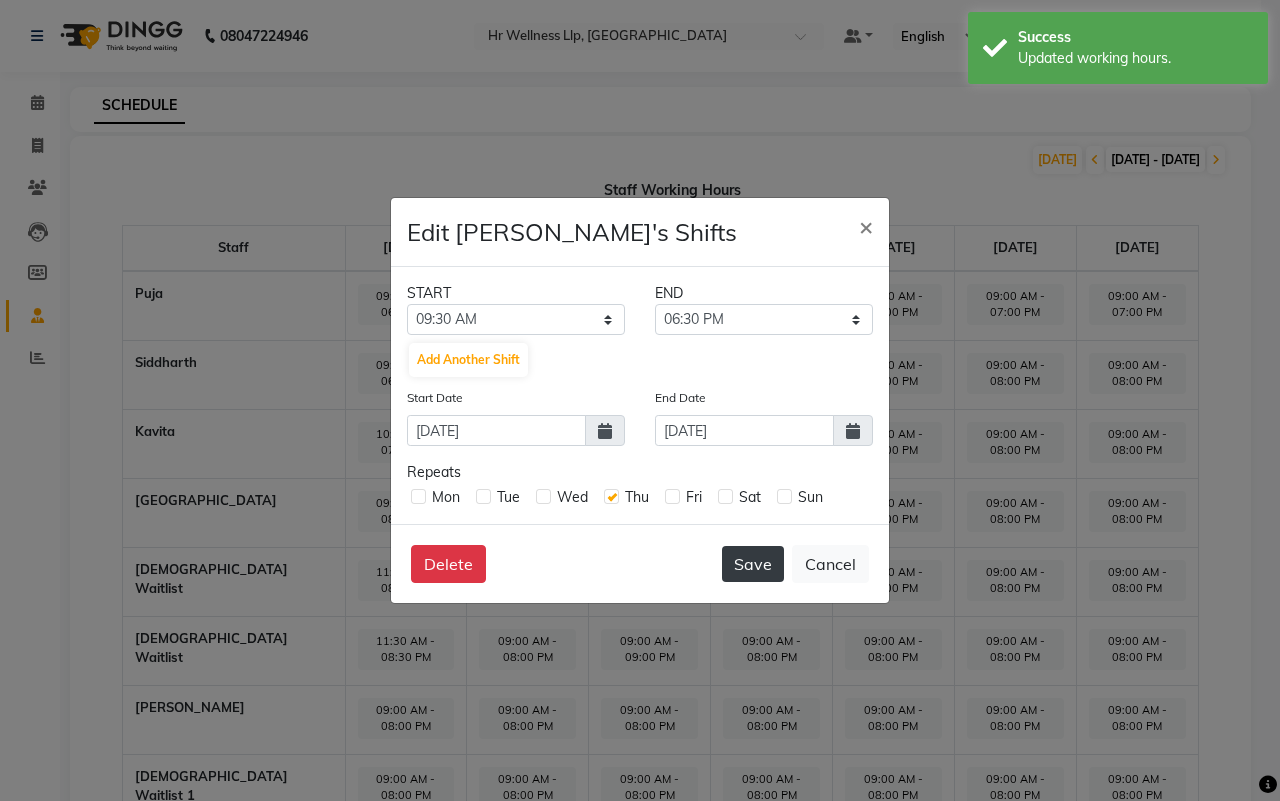 click on "Save" 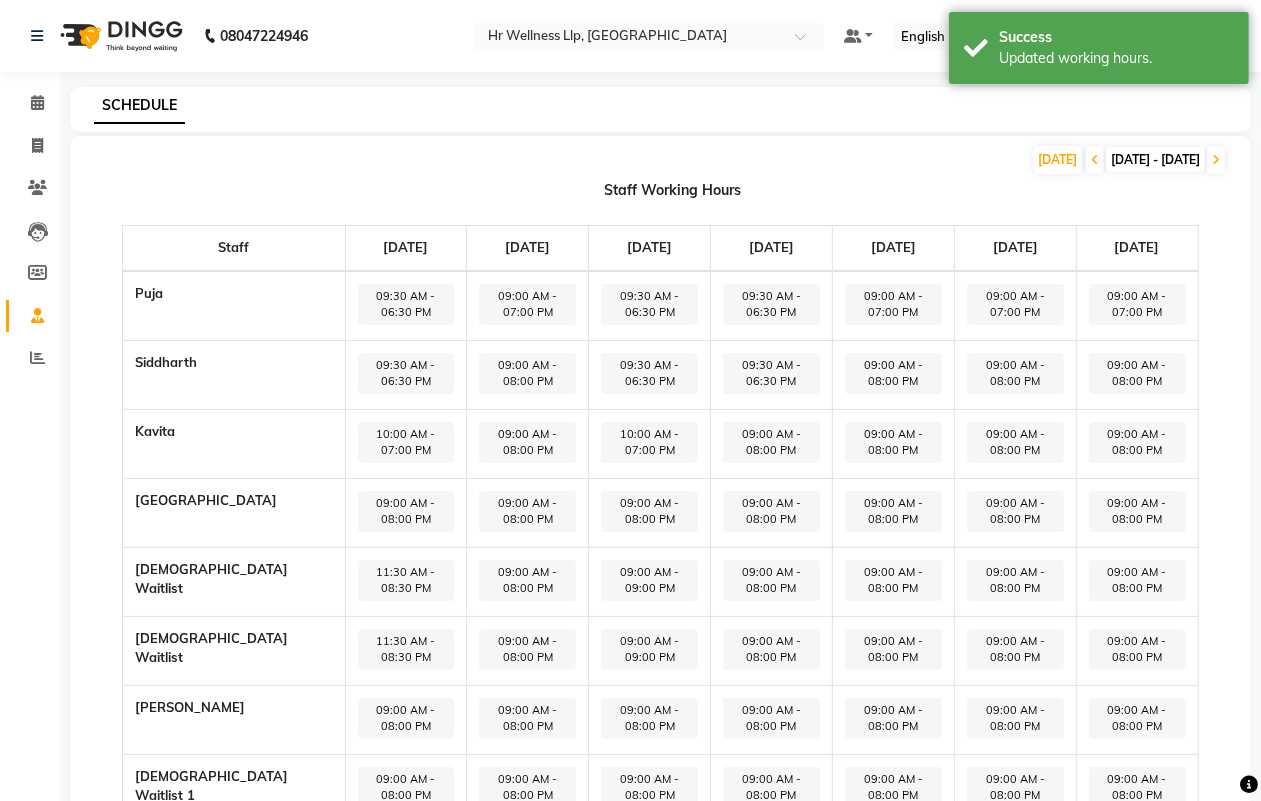 click on "09:00 AM - 08:00 PM" 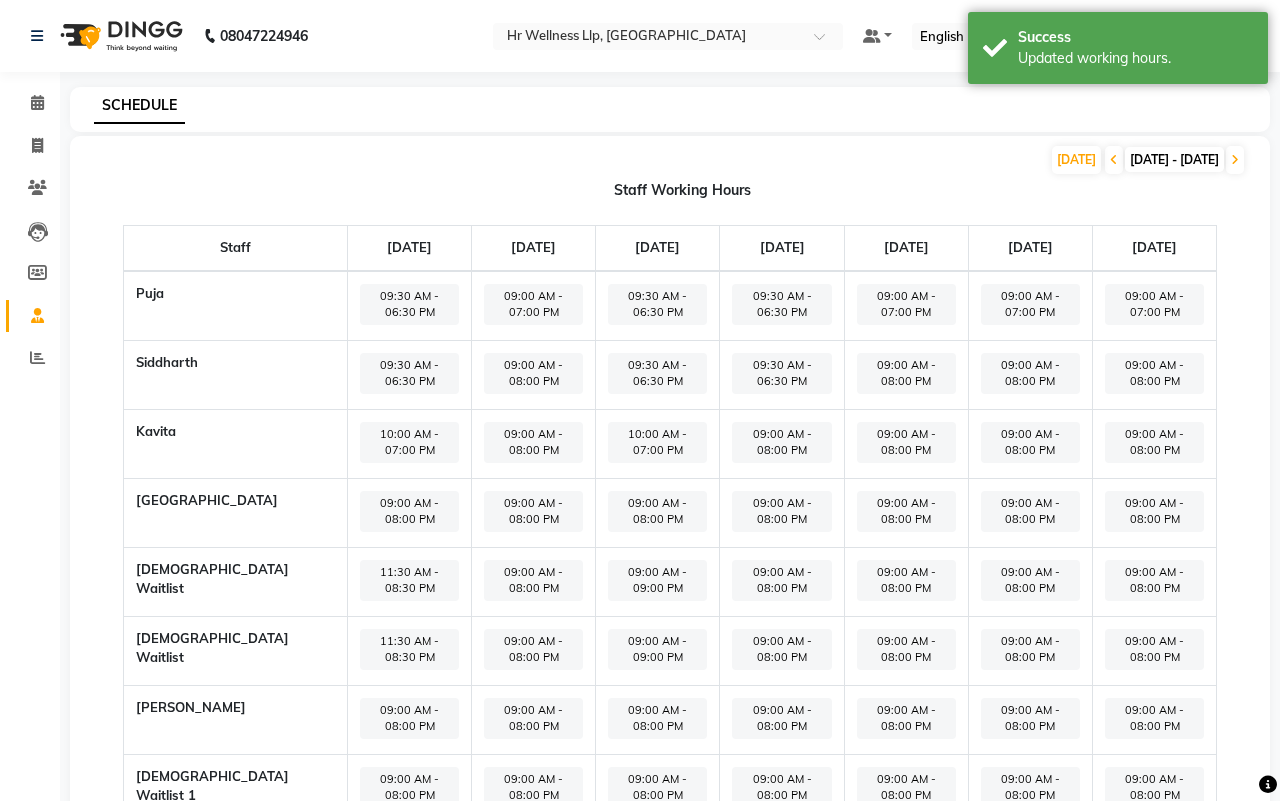 select on "09:00 AM" 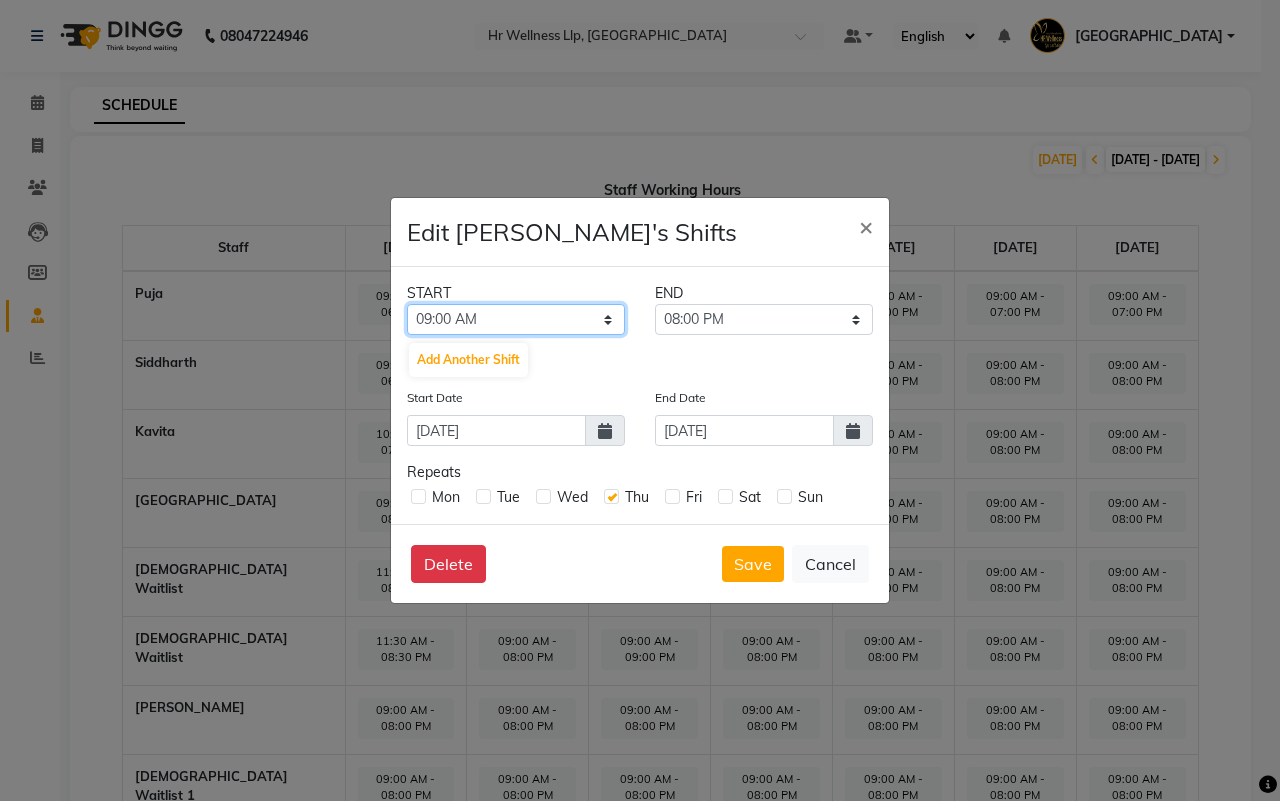 click on "12:00 AM 12:15 AM 12:30 AM 12:45 AM 01:00 AM 01:15 AM 01:30 AM 01:45 AM 02:00 AM 02:15 AM 02:30 AM 02:45 AM 03:00 AM 03:15 AM 03:30 AM 03:45 AM 04:00 AM 04:15 AM 04:30 AM 04:45 AM 05:00 AM 05:15 AM 05:30 AM 05:45 AM 06:00 AM 06:15 AM 06:30 AM 06:45 AM 07:00 AM 07:15 AM 07:30 AM 07:45 AM 08:00 AM 08:15 AM 08:30 AM 08:45 AM 09:00 AM 09:15 AM 09:30 AM 09:45 AM 10:00 AM 10:15 AM 10:30 AM 10:45 AM 11:00 AM 11:15 AM 11:30 AM 11:45 AM 12:00 PM 12:15 PM 12:30 PM 12:45 PM 01:00 PM 01:15 PM 01:30 PM 01:45 PM 02:00 PM 02:15 PM 02:30 PM 02:45 PM 03:00 PM 03:15 PM 03:30 PM 03:45 PM 04:00 PM 04:15 PM 04:30 PM 04:45 PM 05:00 PM 05:15 PM 05:30 PM 05:45 PM 06:00 PM 06:15 PM 06:30 PM 06:45 PM 07:00 PM 07:15 PM 07:30 PM 07:45 PM 08:00 PM 08:15 PM 08:30 PM 08:45 PM 09:00 PM 09:15 PM 09:30 PM 09:45 PM 10:00 PM 10:15 PM 10:30 PM 10:45 PM 11:00 PM 11:15 PM 11:30 PM 11:45 PM" 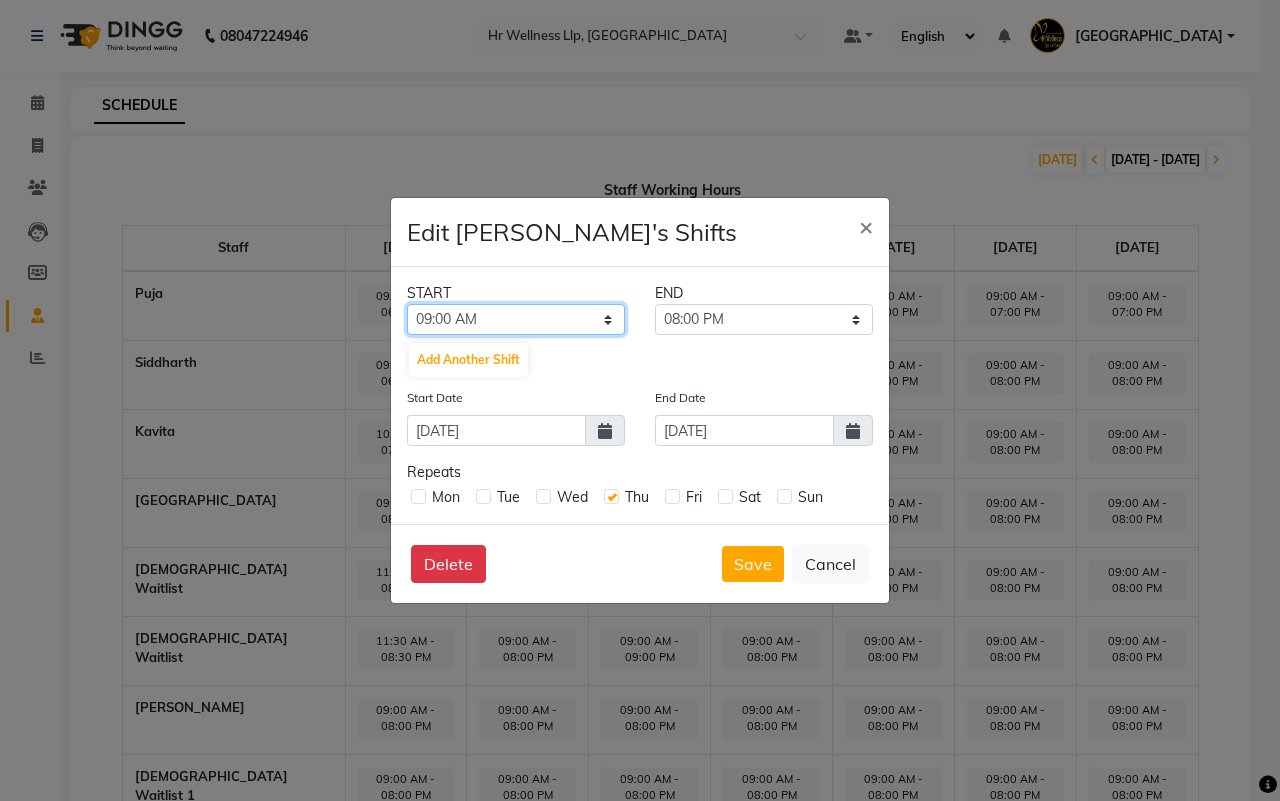 select on "10:00 AM" 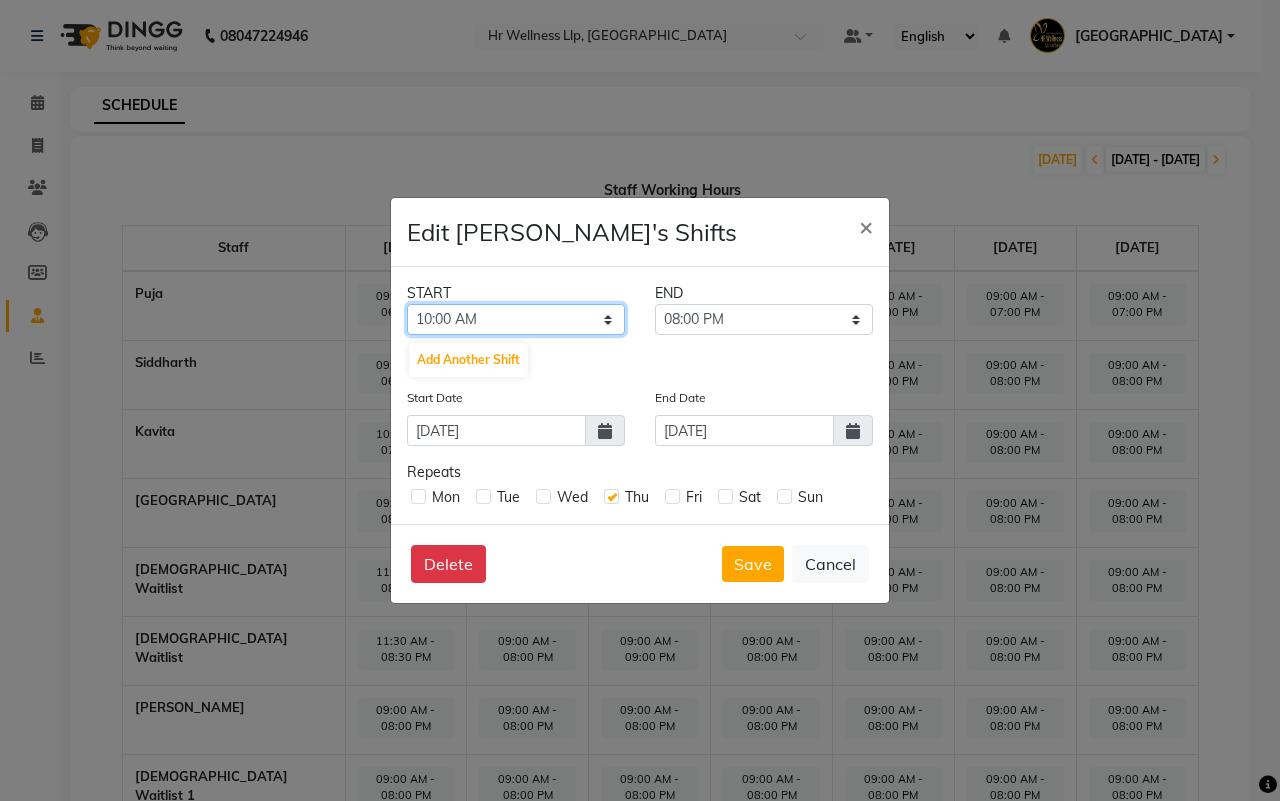 click on "12:00 AM 12:15 AM 12:30 AM 12:45 AM 01:00 AM 01:15 AM 01:30 AM 01:45 AM 02:00 AM 02:15 AM 02:30 AM 02:45 AM 03:00 AM 03:15 AM 03:30 AM 03:45 AM 04:00 AM 04:15 AM 04:30 AM 04:45 AM 05:00 AM 05:15 AM 05:30 AM 05:45 AM 06:00 AM 06:15 AM 06:30 AM 06:45 AM 07:00 AM 07:15 AM 07:30 AM 07:45 AM 08:00 AM 08:15 AM 08:30 AM 08:45 AM 09:00 AM 09:15 AM 09:30 AM 09:45 AM 10:00 AM 10:15 AM 10:30 AM 10:45 AM 11:00 AM 11:15 AM 11:30 AM 11:45 AM 12:00 PM 12:15 PM 12:30 PM 12:45 PM 01:00 PM 01:15 PM 01:30 PM 01:45 PM 02:00 PM 02:15 PM 02:30 PM 02:45 PM 03:00 PM 03:15 PM 03:30 PM 03:45 PM 04:00 PM 04:15 PM 04:30 PM 04:45 PM 05:00 PM 05:15 PM 05:30 PM 05:45 PM 06:00 PM 06:15 PM 06:30 PM 06:45 PM 07:00 PM 07:15 PM 07:30 PM 07:45 PM 08:00 PM 08:15 PM 08:30 PM 08:45 PM 09:00 PM 09:15 PM 09:30 PM 09:45 PM 10:00 PM 10:15 PM 10:30 PM 10:45 PM 11:00 PM 11:15 PM 11:30 PM 11:45 PM" 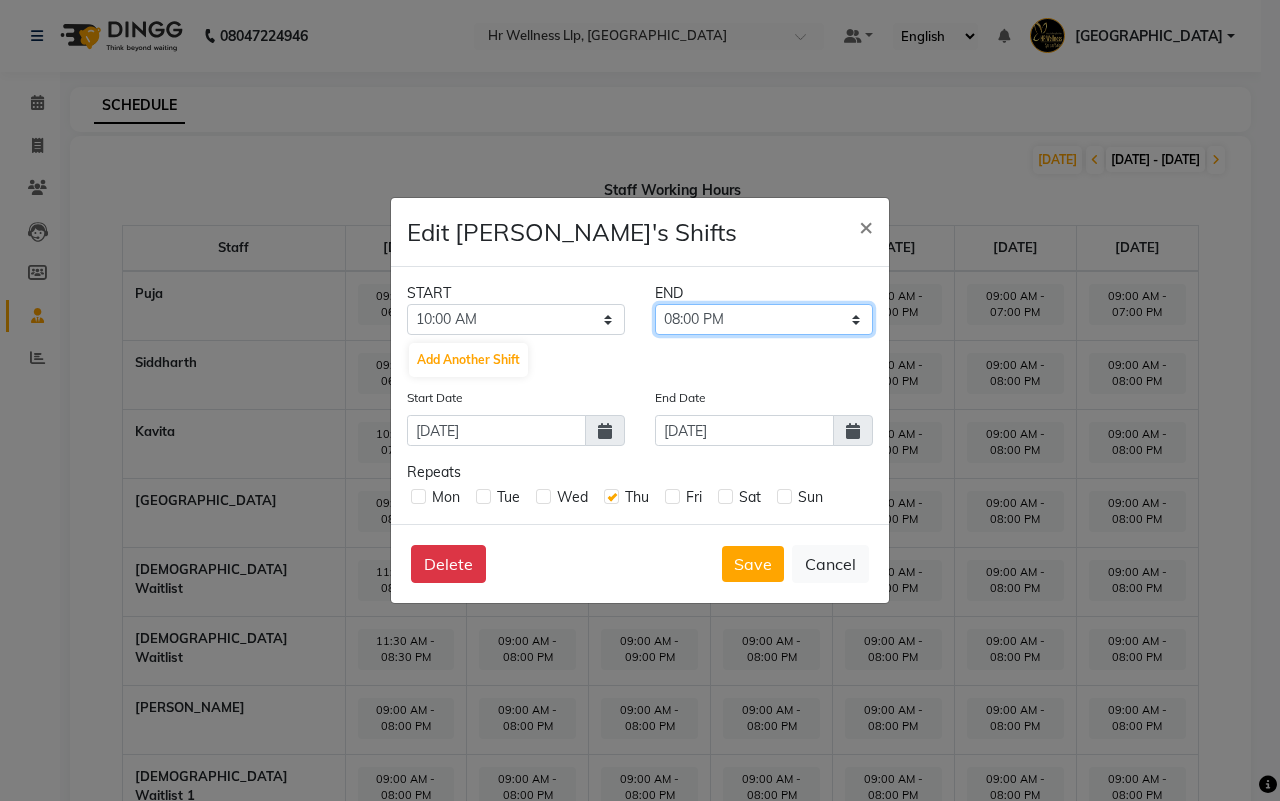 click on "10:15 AM 10:30 AM 10:45 AM 11:00 AM 11:15 AM 11:30 AM 11:45 AM 12:00 PM 12:15 PM 12:30 PM 12:45 PM 01:00 PM 01:15 PM 01:30 PM 01:45 PM 02:00 PM 02:15 PM 02:30 PM 02:45 PM 03:00 PM 03:15 PM 03:30 PM 03:45 PM 04:00 PM 04:15 PM 04:30 PM 04:45 PM 05:00 PM 05:15 PM 05:30 PM 05:45 PM 06:00 PM 06:15 PM 06:30 PM 06:45 PM 07:00 PM 07:15 PM 07:30 PM 07:45 PM 08:00 PM 08:15 PM 08:30 PM 08:45 PM 09:00 PM 09:15 PM 09:30 PM 09:45 PM 10:00 PM 10:15 PM 10:30 PM 10:45 PM 11:00 PM 11:15 PM 11:30 PM 11:45 PM" 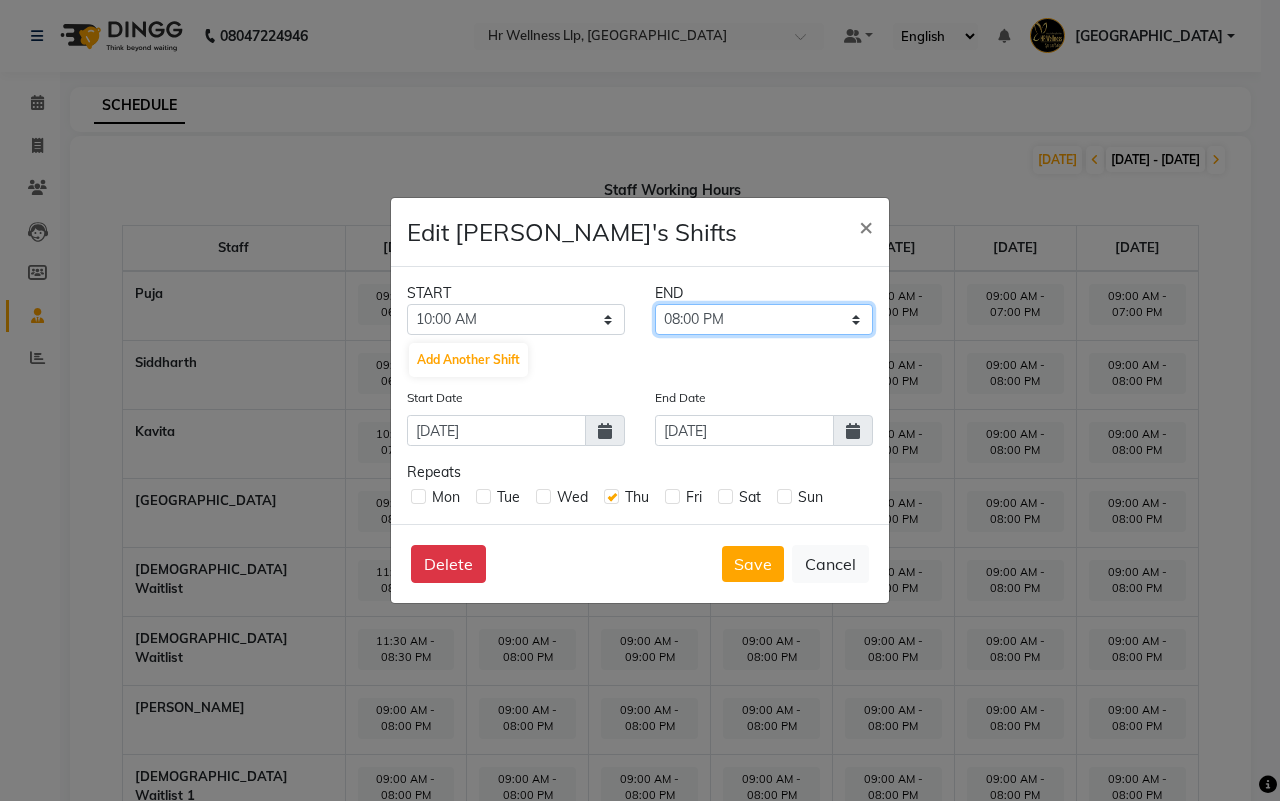 select on "07:00 PM" 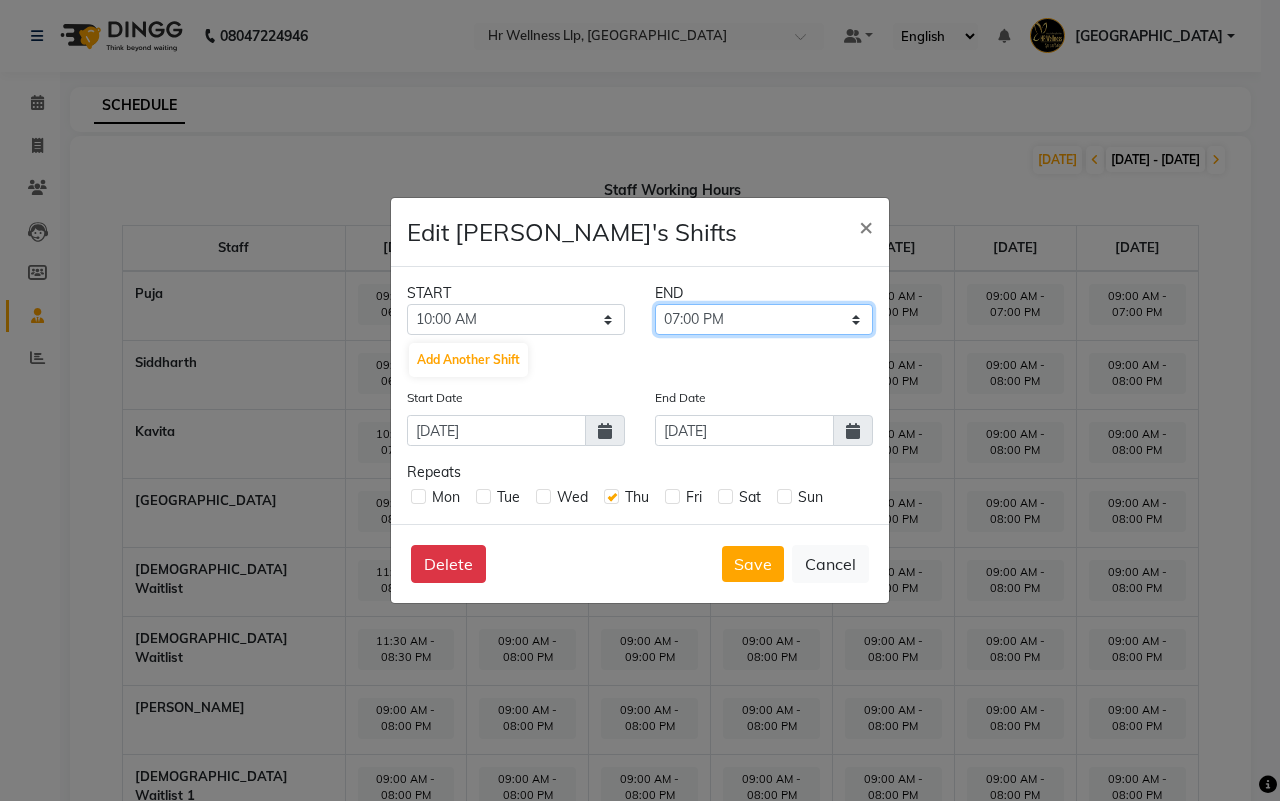 click on "10:15 AM 10:30 AM 10:45 AM 11:00 AM 11:15 AM 11:30 AM 11:45 AM 12:00 PM 12:15 PM 12:30 PM 12:45 PM 01:00 PM 01:15 PM 01:30 PM 01:45 PM 02:00 PM 02:15 PM 02:30 PM 02:45 PM 03:00 PM 03:15 PM 03:30 PM 03:45 PM 04:00 PM 04:15 PM 04:30 PM 04:45 PM 05:00 PM 05:15 PM 05:30 PM 05:45 PM 06:00 PM 06:15 PM 06:30 PM 06:45 PM 07:00 PM 07:15 PM 07:30 PM 07:45 PM 08:00 PM 08:15 PM 08:30 PM 08:45 PM 09:00 PM 09:15 PM 09:30 PM 09:45 PM 10:00 PM 10:15 PM 10:30 PM 10:45 PM 11:00 PM 11:15 PM 11:30 PM 11:45 PM" 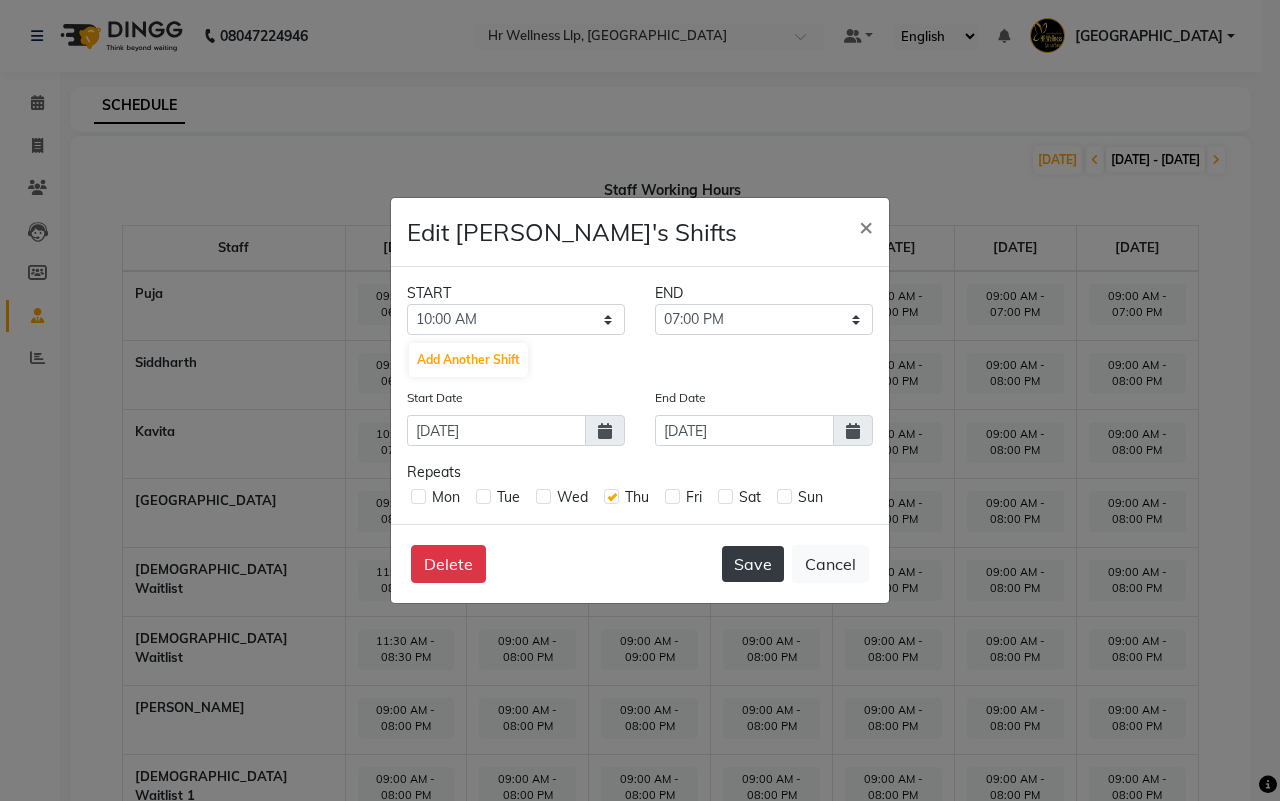 click on "Save" 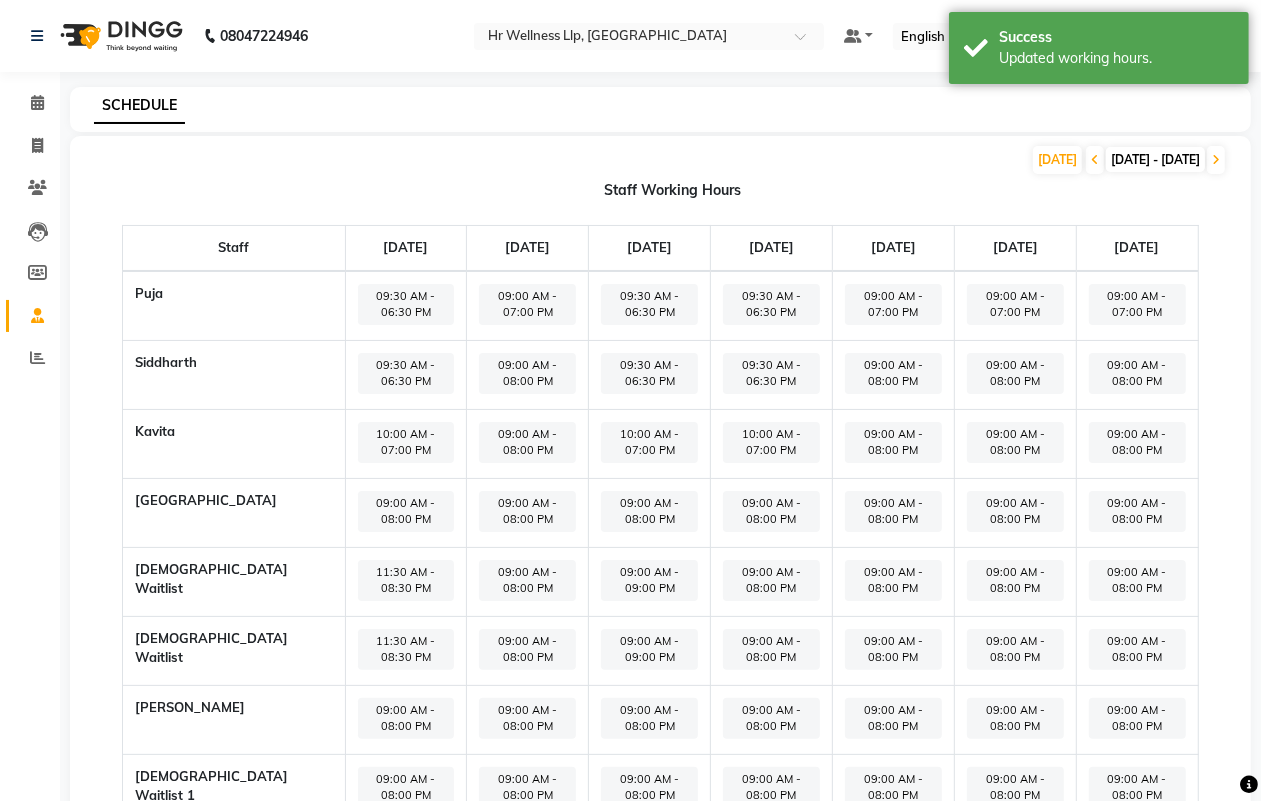 click on "09:00 AM - 08:00 PM" 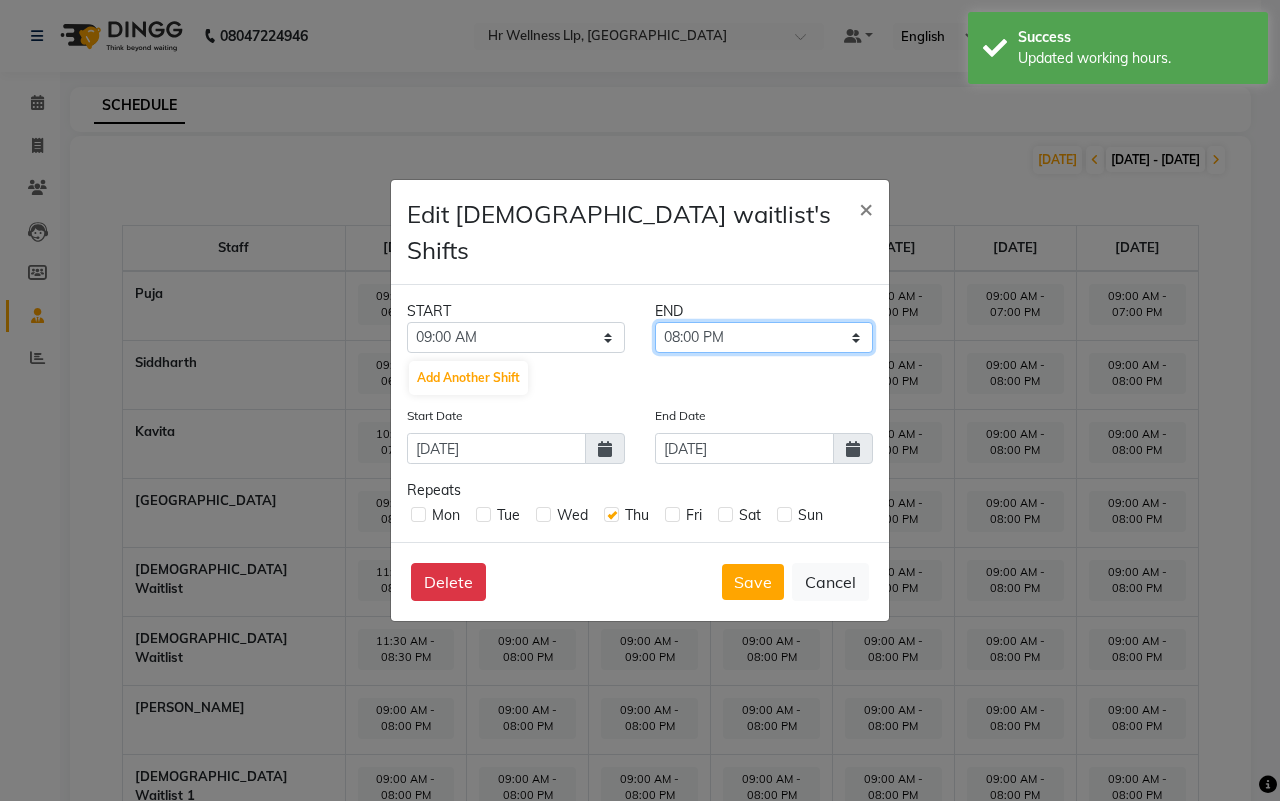 click on "09:15 AM 09:30 AM 09:45 AM 10:00 AM 10:15 AM 10:30 AM 10:45 AM 11:00 AM 11:15 AM 11:30 AM 11:45 AM 12:00 PM 12:15 PM 12:30 PM 12:45 PM 01:00 PM 01:15 PM 01:30 PM 01:45 PM 02:00 PM 02:15 PM 02:30 PM 02:45 PM 03:00 PM 03:15 PM 03:30 PM 03:45 PM 04:00 PM 04:15 PM 04:30 PM 04:45 PM 05:00 PM 05:15 PM 05:30 PM 05:45 PM 06:00 PM 06:15 PM 06:30 PM 06:45 PM 07:00 PM 07:15 PM 07:30 PM 07:45 PM 08:00 PM 08:15 PM 08:30 PM 08:45 PM 09:00 PM 09:15 PM 09:30 PM 09:45 PM 10:00 PM 10:15 PM 10:30 PM 10:45 PM 11:00 PM 11:15 PM 11:30 PM 11:45 PM" 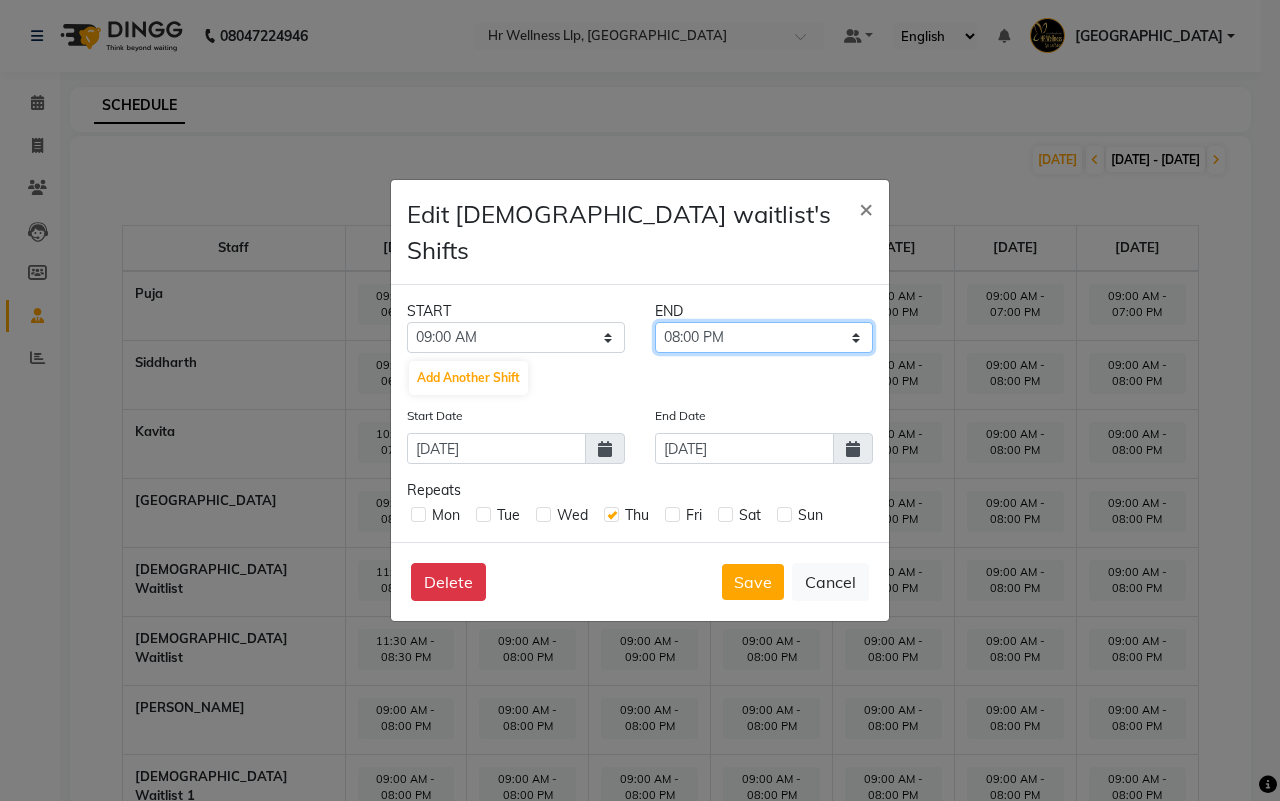 select on "09:00 PM" 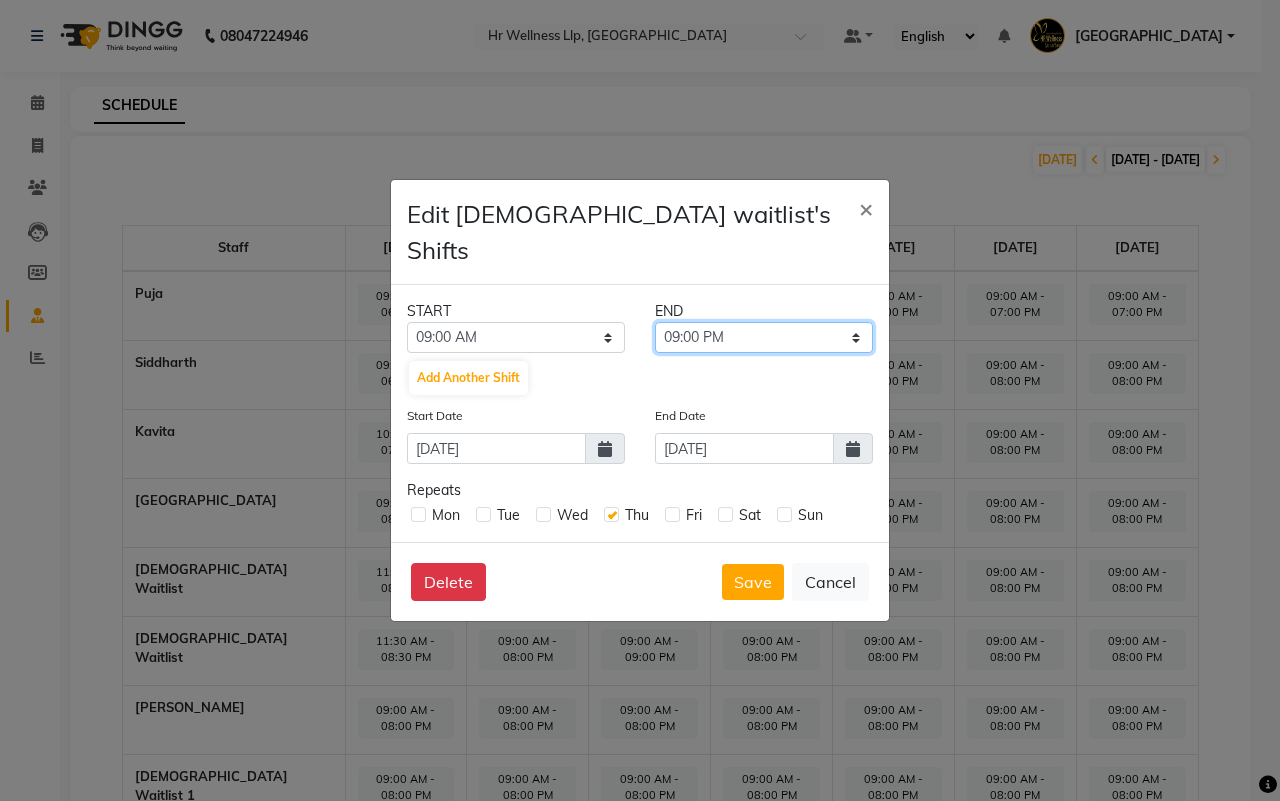 click on "09:15 AM 09:30 AM 09:45 AM 10:00 AM 10:15 AM 10:30 AM 10:45 AM 11:00 AM 11:15 AM 11:30 AM 11:45 AM 12:00 PM 12:15 PM 12:30 PM 12:45 PM 01:00 PM 01:15 PM 01:30 PM 01:45 PM 02:00 PM 02:15 PM 02:30 PM 02:45 PM 03:00 PM 03:15 PM 03:30 PM 03:45 PM 04:00 PM 04:15 PM 04:30 PM 04:45 PM 05:00 PM 05:15 PM 05:30 PM 05:45 PM 06:00 PM 06:15 PM 06:30 PM 06:45 PM 07:00 PM 07:15 PM 07:30 PM 07:45 PM 08:00 PM 08:15 PM 08:30 PM 08:45 PM 09:00 PM 09:15 PM 09:30 PM 09:45 PM 10:00 PM 10:15 PM 10:30 PM 10:45 PM 11:00 PM 11:15 PM 11:30 PM 11:45 PM" 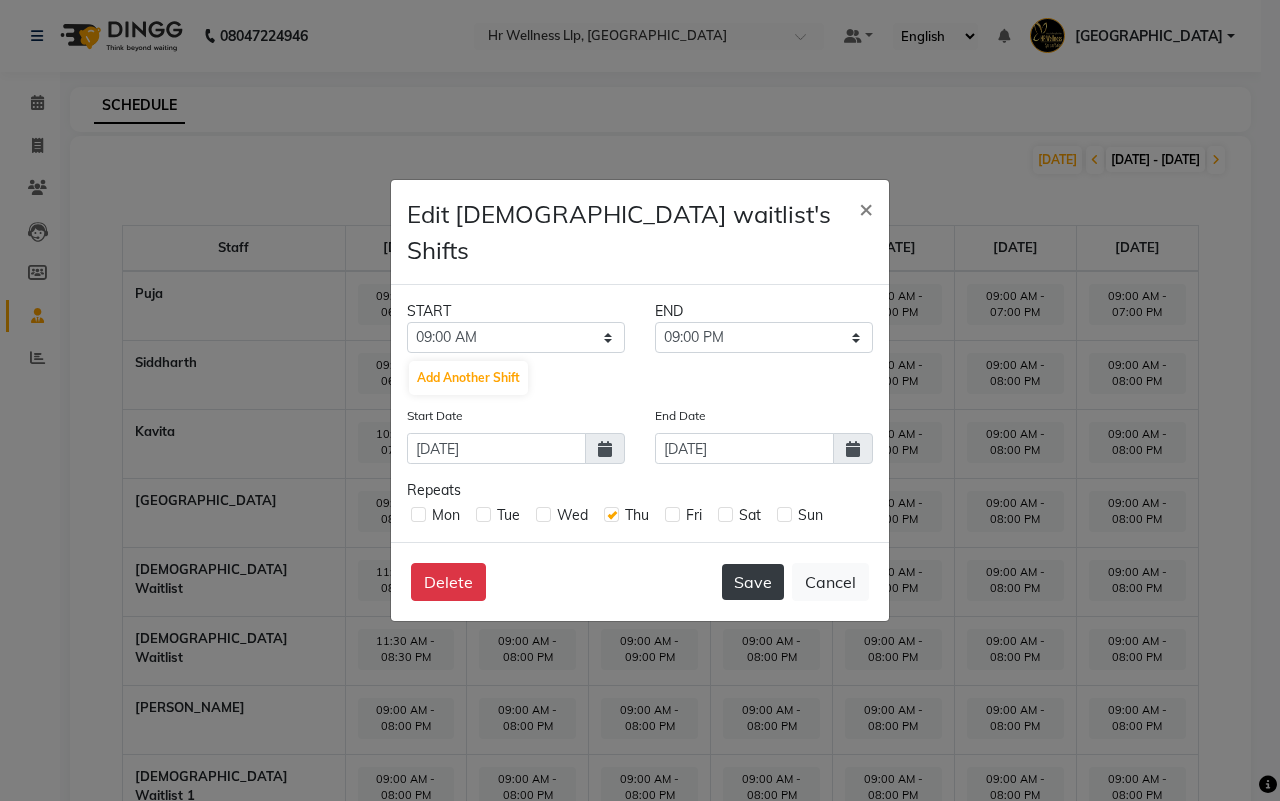click on "Save" 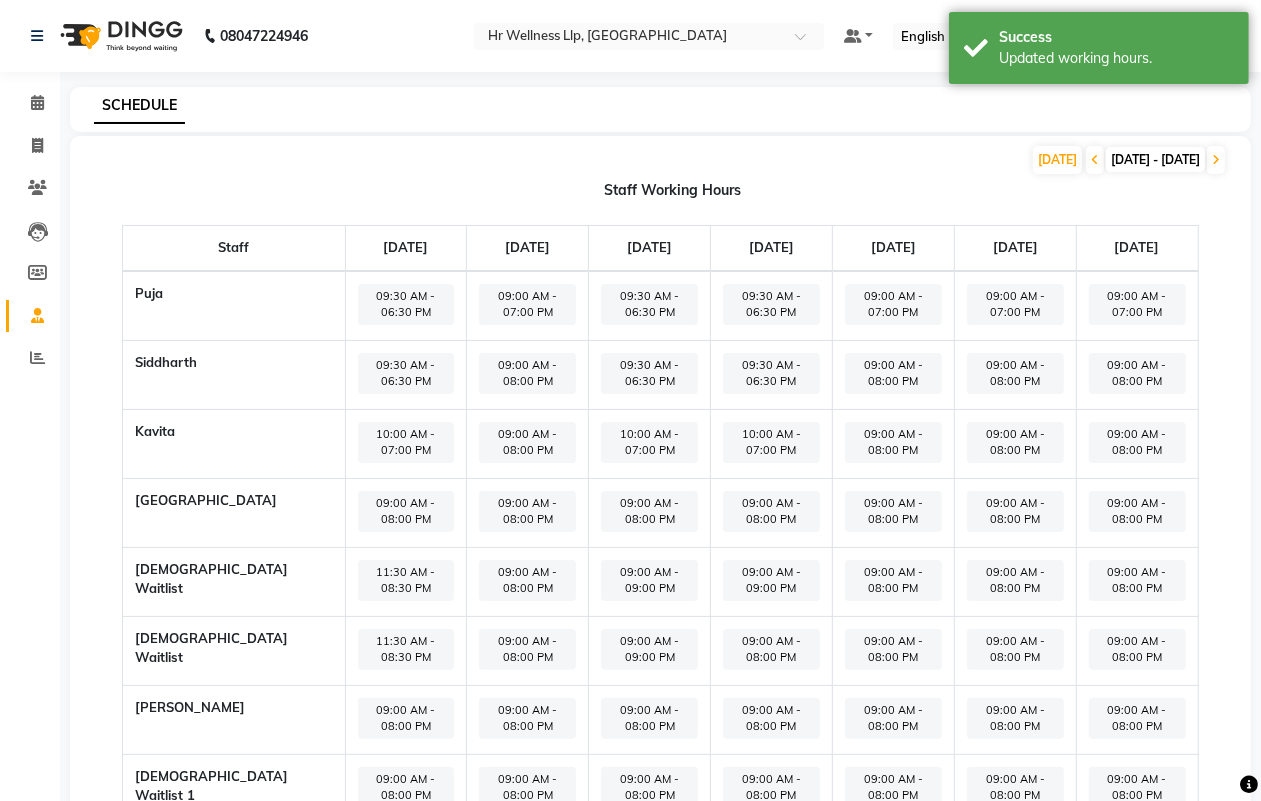 click on "09:00 AM - 08:00 PM" 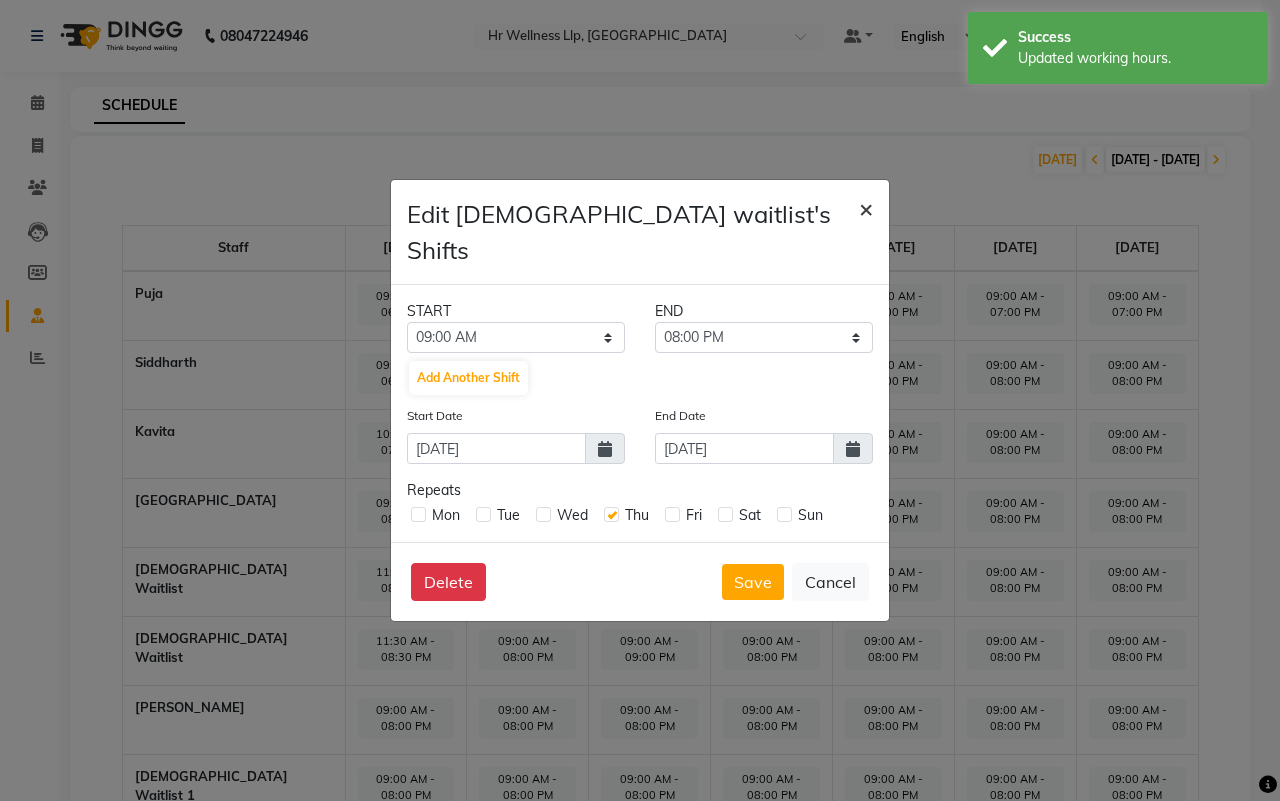click on "×" 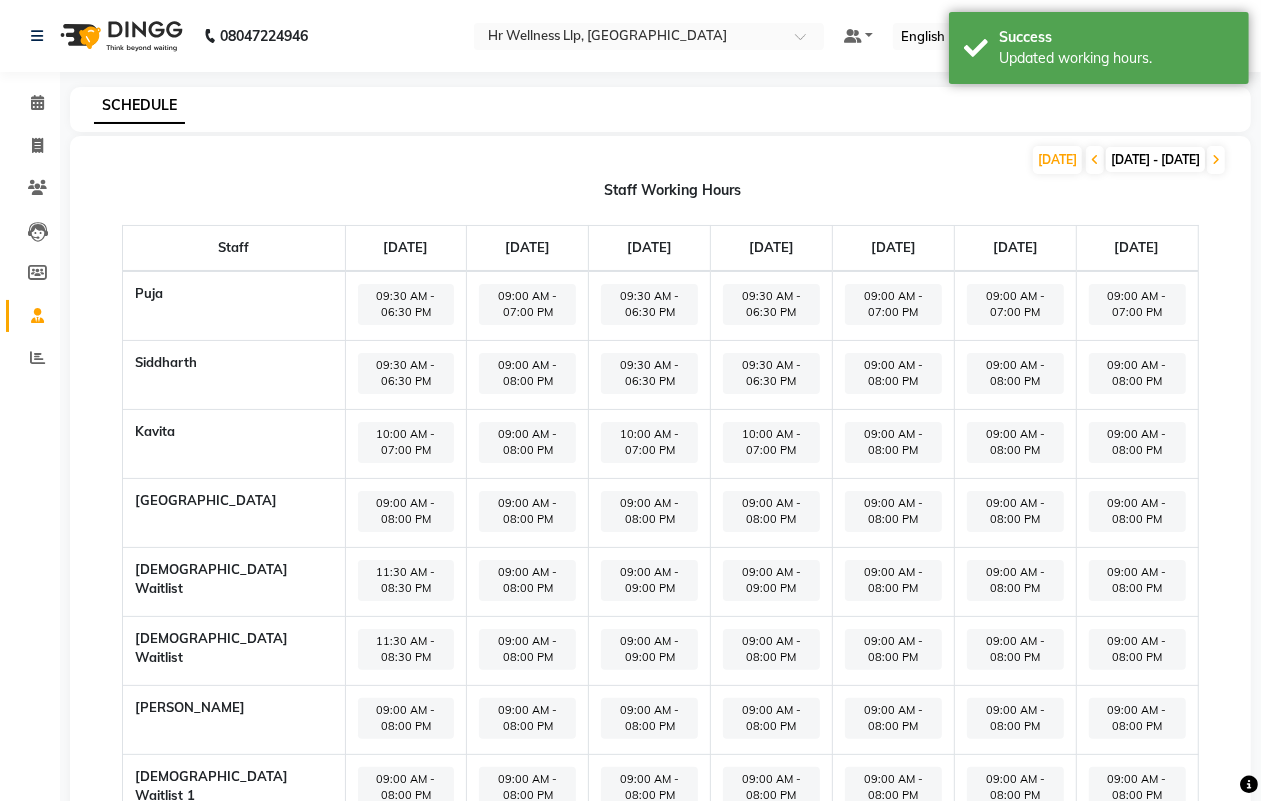 click on "09:00 AM - 08:00 PM" 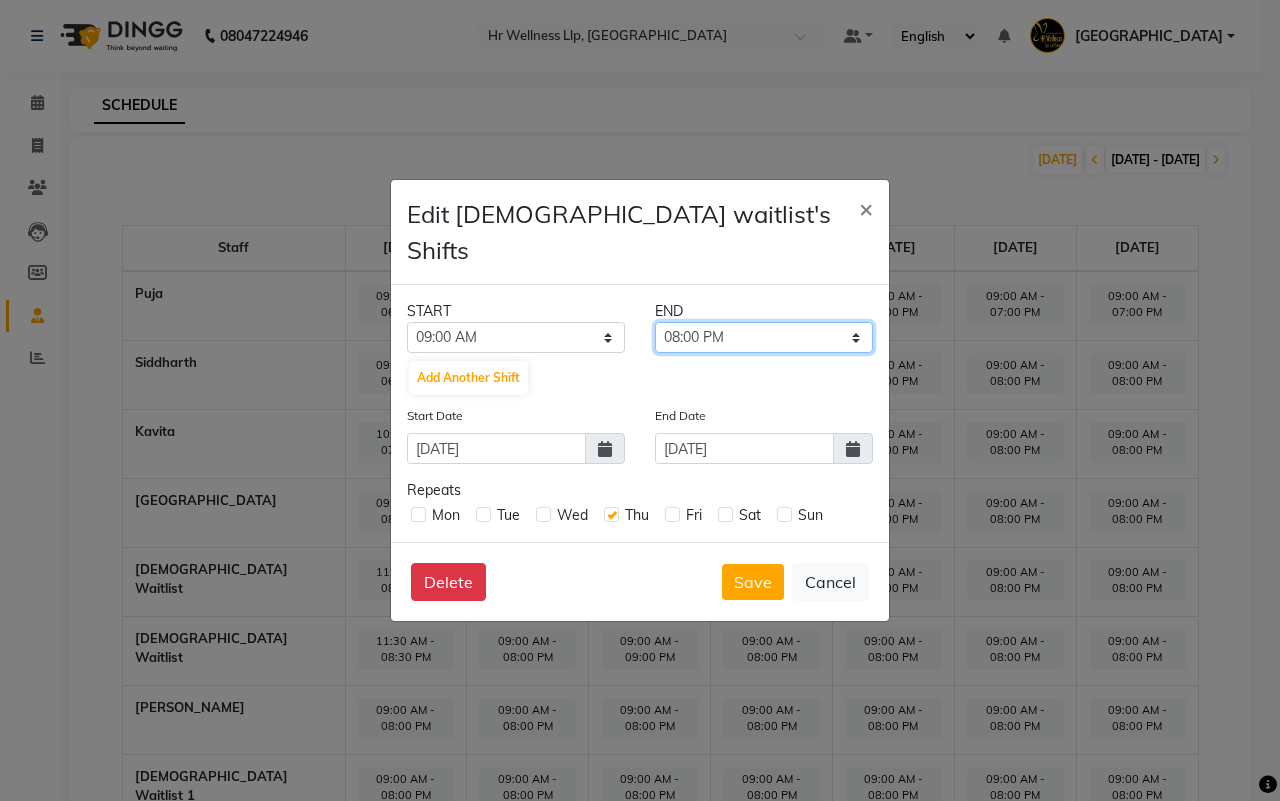 click on "09:15 AM 09:30 AM 09:45 AM 10:00 AM 10:15 AM 10:30 AM 10:45 AM 11:00 AM 11:15 AM 11:30 AM 11:45 AM 12:00 PM 12:15 PM 12:30 PM 12:45 PM 01:00 PM 01:15 PM 01:30 PM 01:45 PM 02:00 PM 02:15 PM 02:30 PM 02:45 PM 03:00 PM 03:15 PM 03:30 PM 03:45 PM 04:00 PM 04:15 PM 04:30 PM 04:45 PM 05:00 PM 05:15 PM 05:30 PM 05:45 PM 06:00 PM 06:15 PM 06:30 PM 06:45 PM 07:00 PM 07:15 PM 07:30 PM 07:45 PM 08:00 PM 08:15 PM 08:30 PM 08:45 PM 09:00 PM 09:15 PM 09:30 PM 09:45 PM 10:00 PM 10:15 PM 10:30 PM 10:45 PM 11:00 PM 11:15 PM 11:30 PM 11:45 PM" 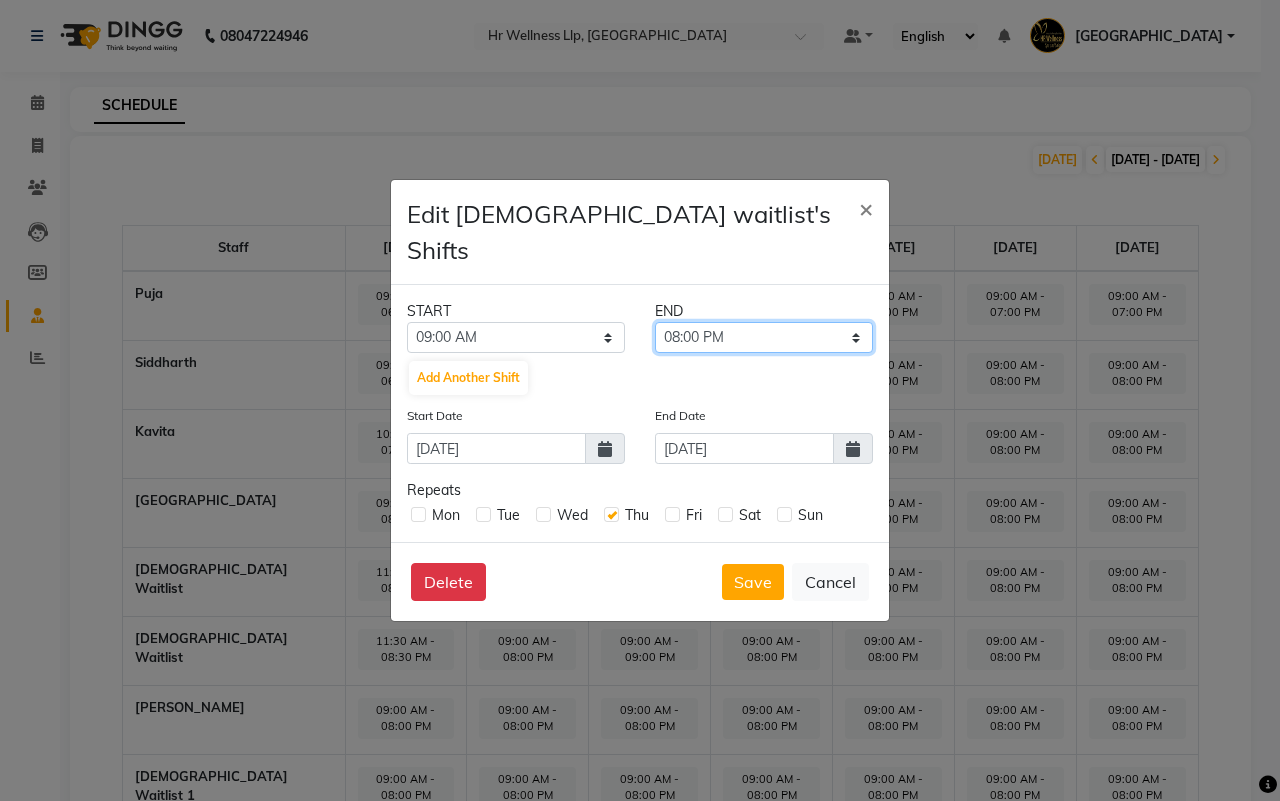 select on "09:00 PM" 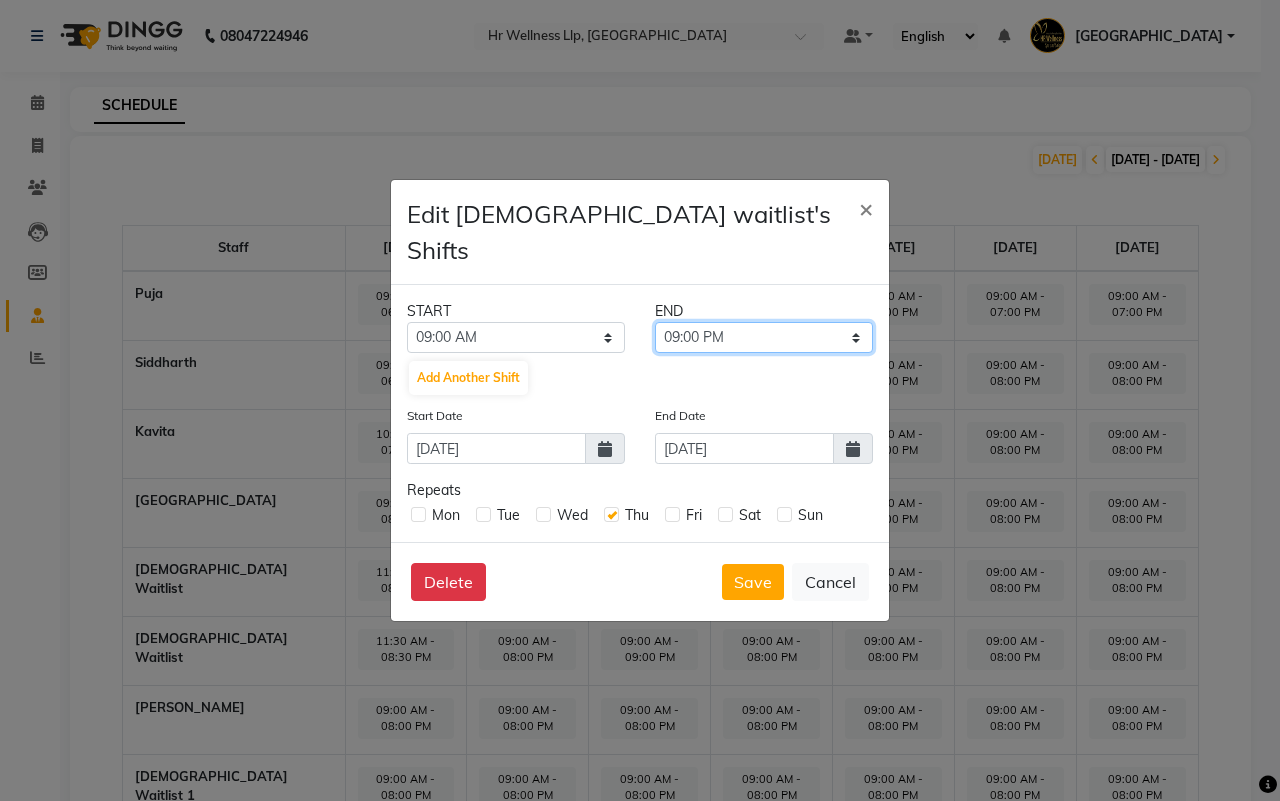 click on "09:15 AM 09:30 AM 09:45 AM 10:00 AM 10:15 AM 10:30 AM 10:45 AM 11:00 AM 11:15 AM 11:30 AM 11:45 AM 12:00 PM 12:15 PM 12:30 PM 12:45 PM 01:00 PM 01:15 PM 01:30 PM 01:45 PM 02:00 PM 02:15 PM 02:30 PM 02:45 PM 03:00 PM 03:15 PM 03:30 PM 03:45 PM 04:00 PM 04:15 PM 04:30 PM 04:45 PM 05:00 PM 05:15 PM 05:30 PM 05:45 PM 06:00 PM 06:15 PM 06:30 PM 06:45 PM 07:00 PM 07:15 PM 07:30 PM 07:45 PM 08:00 PM 08:15 PM 08:30 PM 08:45 PM 09:00 PM 09:15 PM 09:30 PM 09:45 PM 10:00 PM 10:15 PM 10:30 PM 10:45 PM 11:00 PM 11:15 PM 11:30 PM 11:45 PM" 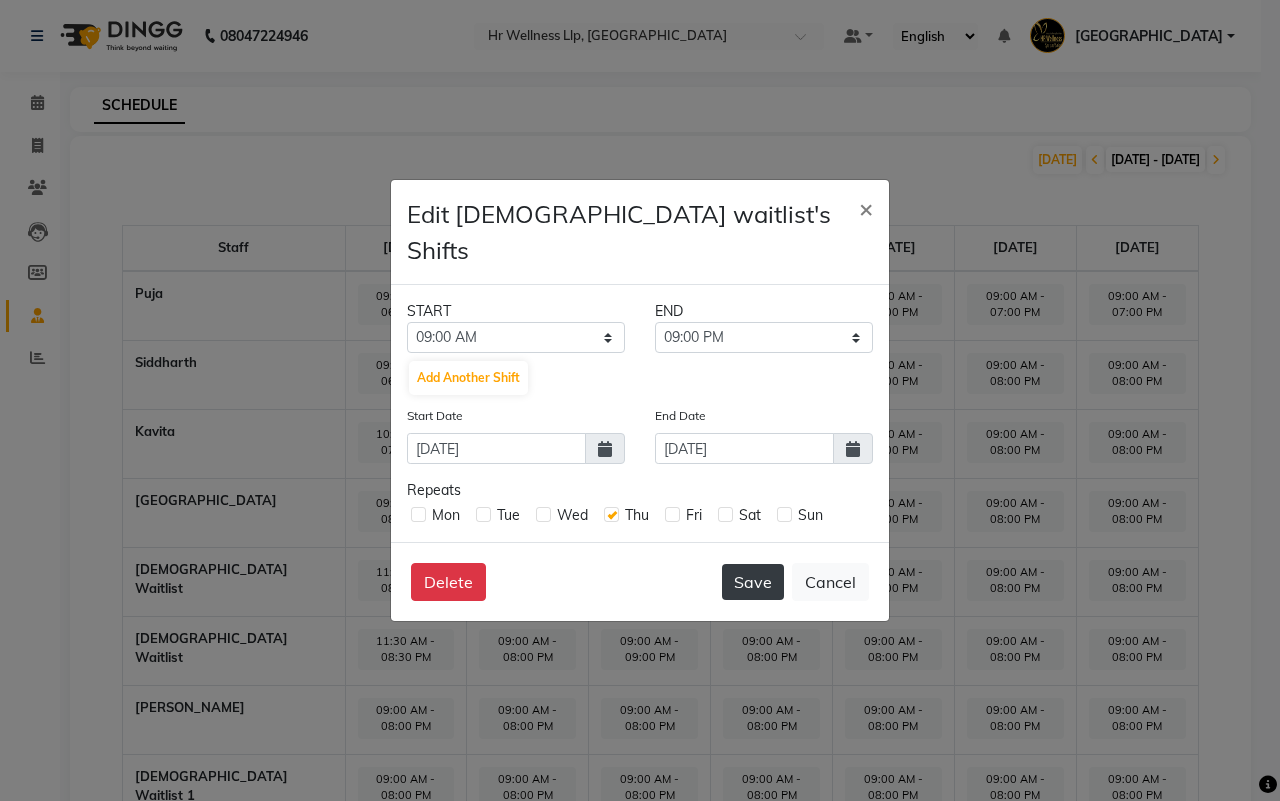 click on "Save" 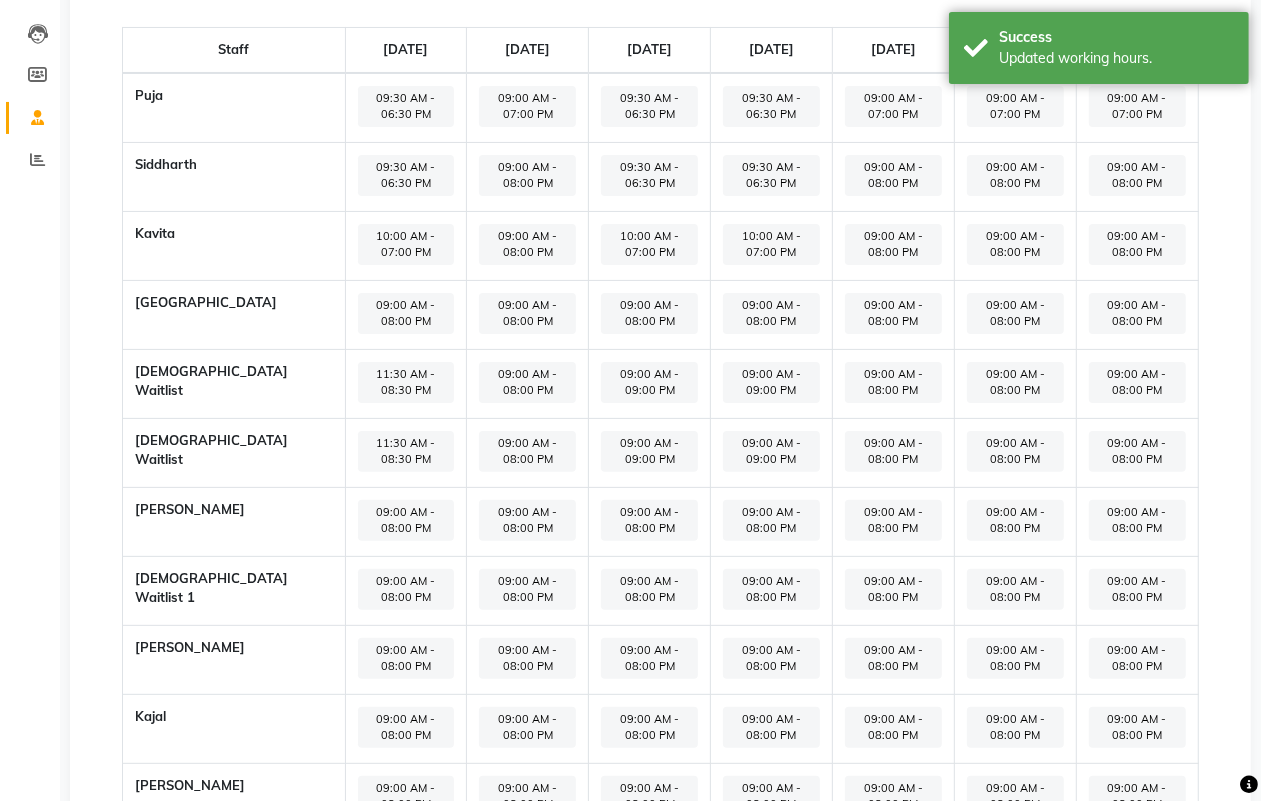 scroll, scrollTop: 250, scrollLeft: 0, axis: vertical 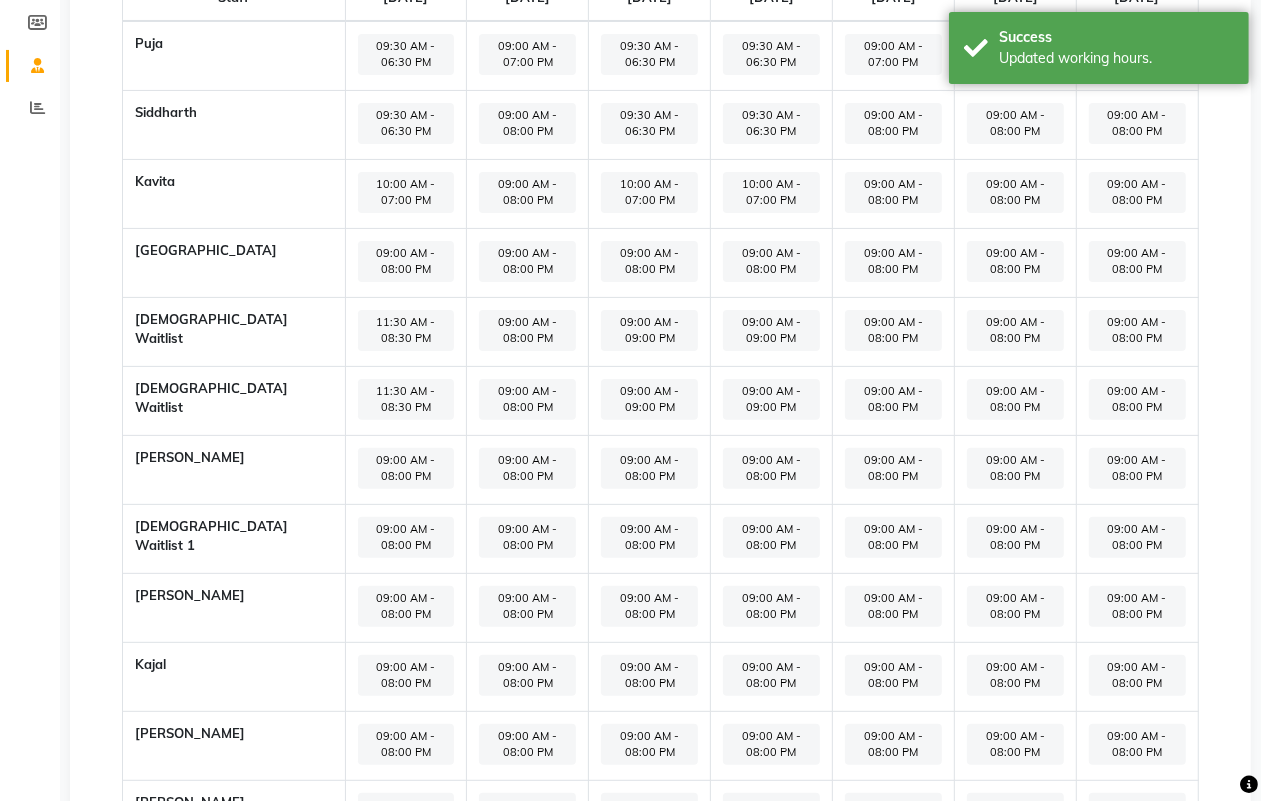 click on "09:00 AM - 08:00 PM" 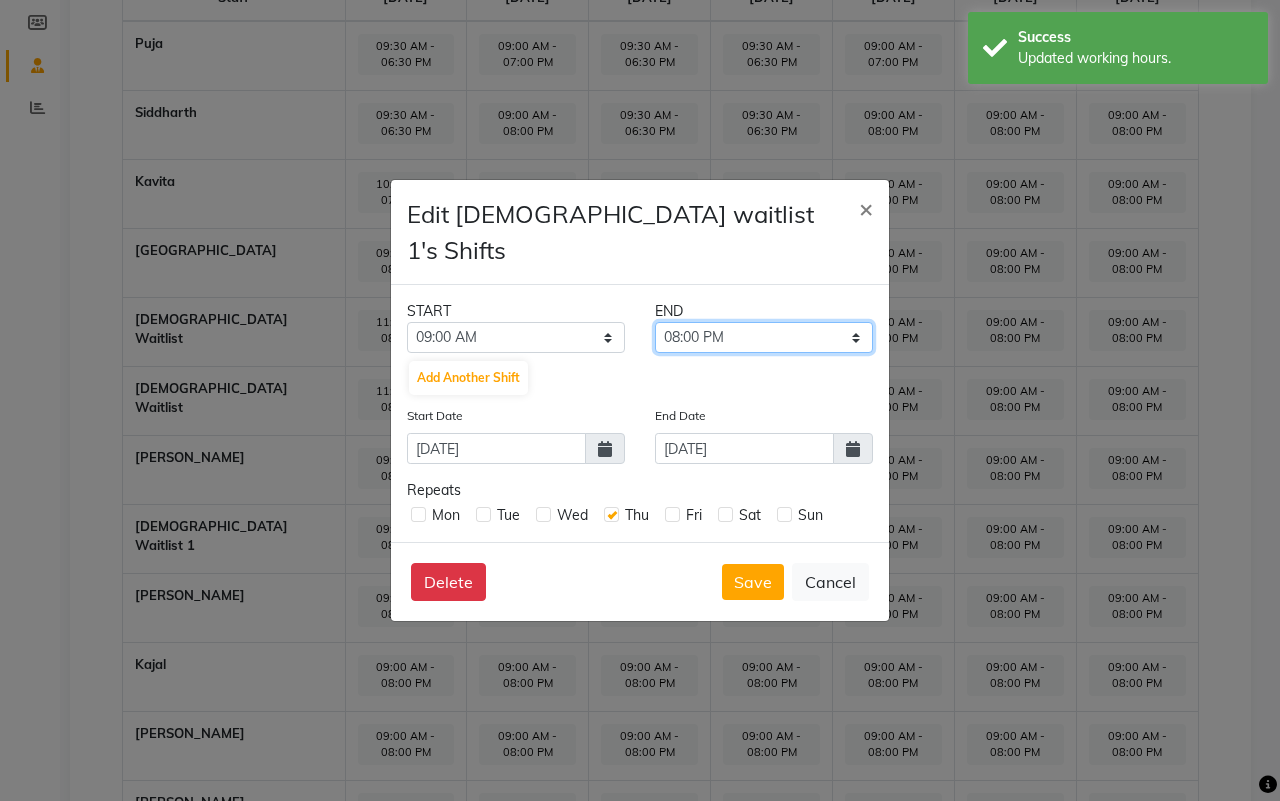 click on "09:15 AM 09:30 AM 09:45 AM 10:00 AM 10:15 AM 10:30 AM 10:45 AM 11:00 AM 11:15 AM 11:30 AM 11:45 AM 12:00 PM 12:15 PM 12:30 PM 12:45 PM 01:00 PM 01:15 PM 01:30 PM 01:45 PM 02:00 PM 02:15 PM 02:30 PM 02:45 PM 03:00 PM 03:15 PM 03:30 PM 03:45 PM 04:00 PM 04:15 PM 04:30 PM 04:45 PM 05:00 PM 05:15 PM 05:30 PM 05:45 PM 06:00 PM 06:15 PM 06:30 PM 06:45 PM 07:00 PM 07:15 PM 07:30 PM 07:45 PM 08:00 PM 08:15 PM 08:30 PM 08:45 PM 09:00 PM 09:15 PM 09:30 PM 09:45 PM 10:00 PM 10:15 PM 10:30 PM 10:45 PM 11:00 PM 11:15 PM 11:30 PM 11:45 PM" 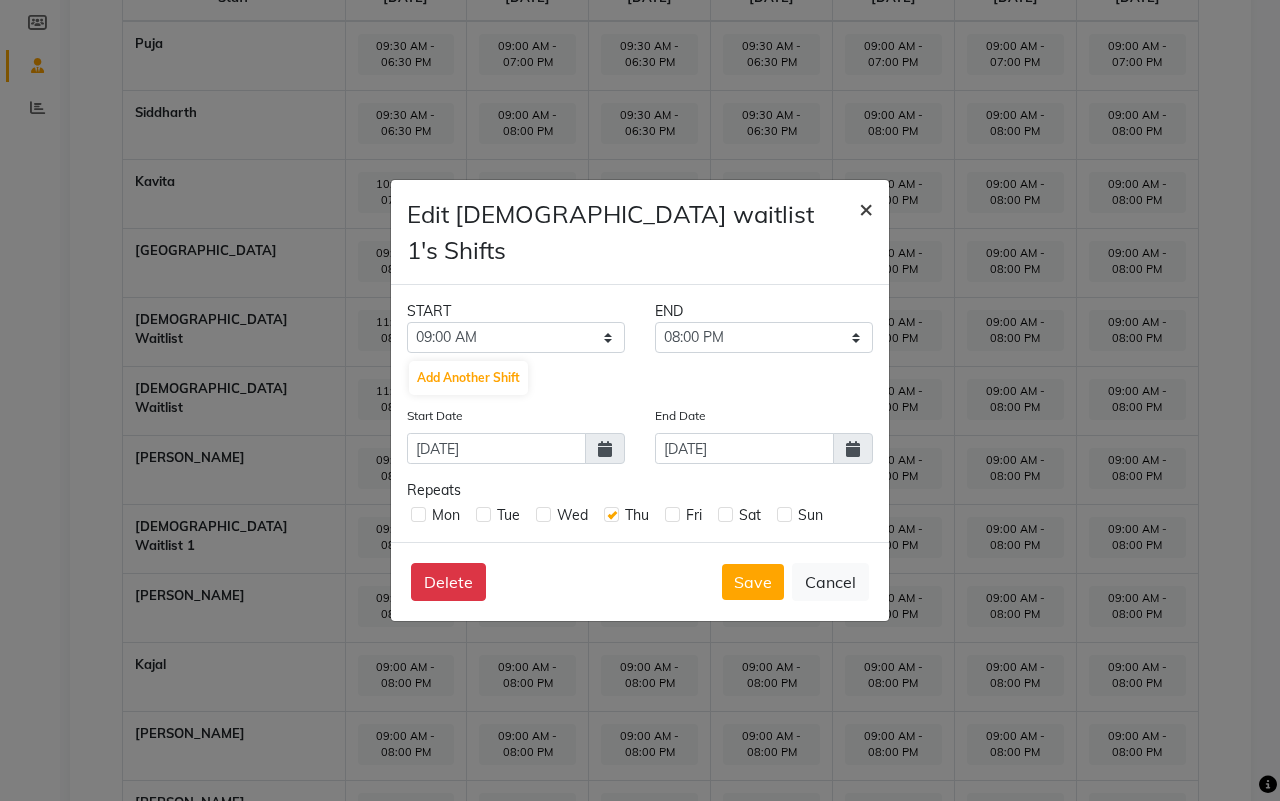 click on "×" 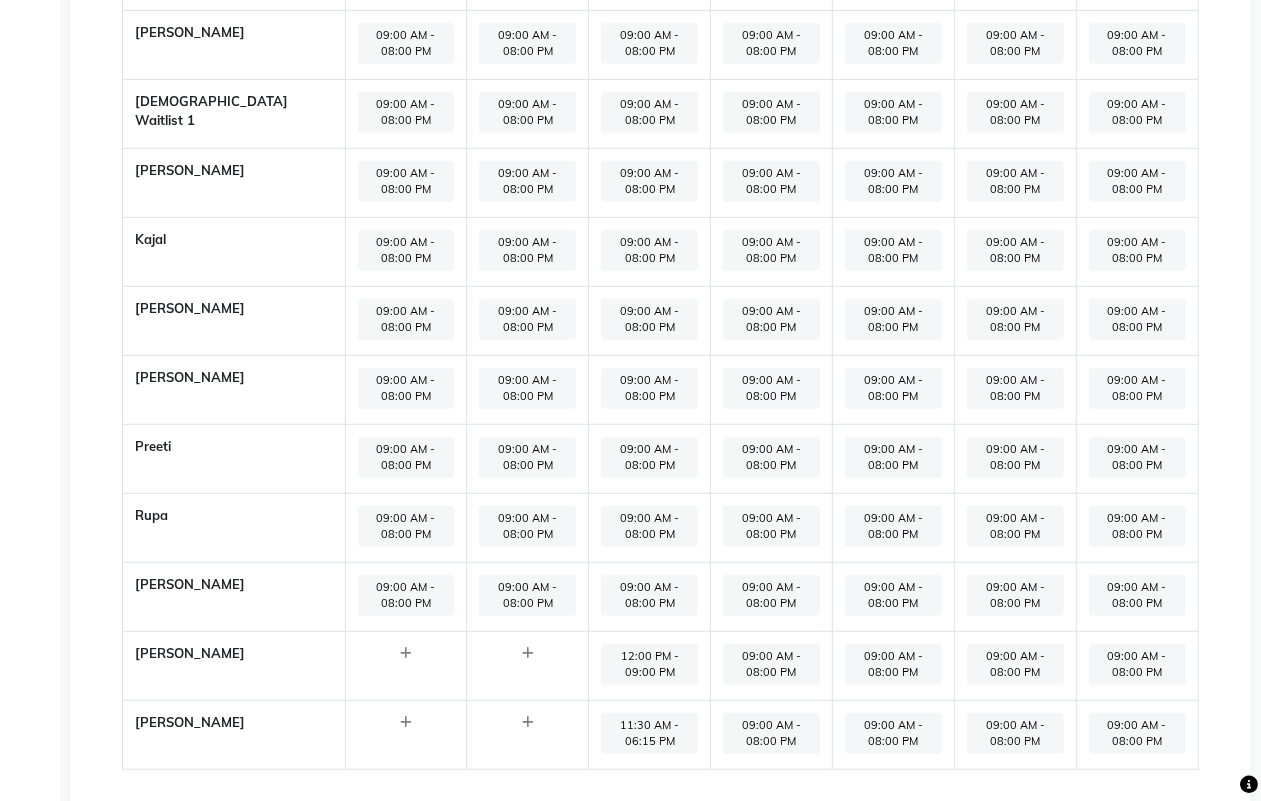 scroll, scrollTop: 715, scrollLeft: 0, axis: vertical 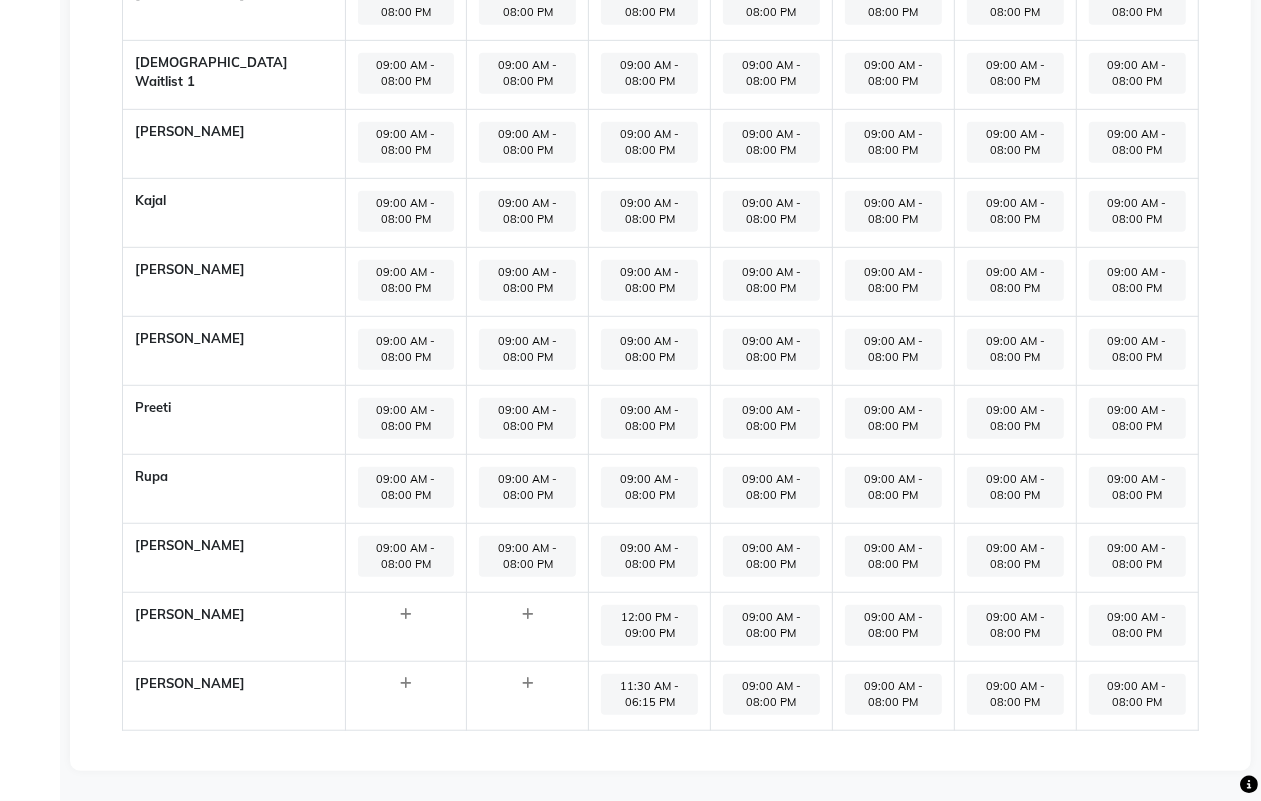 click on "09:00 AM - 08:00 PM" 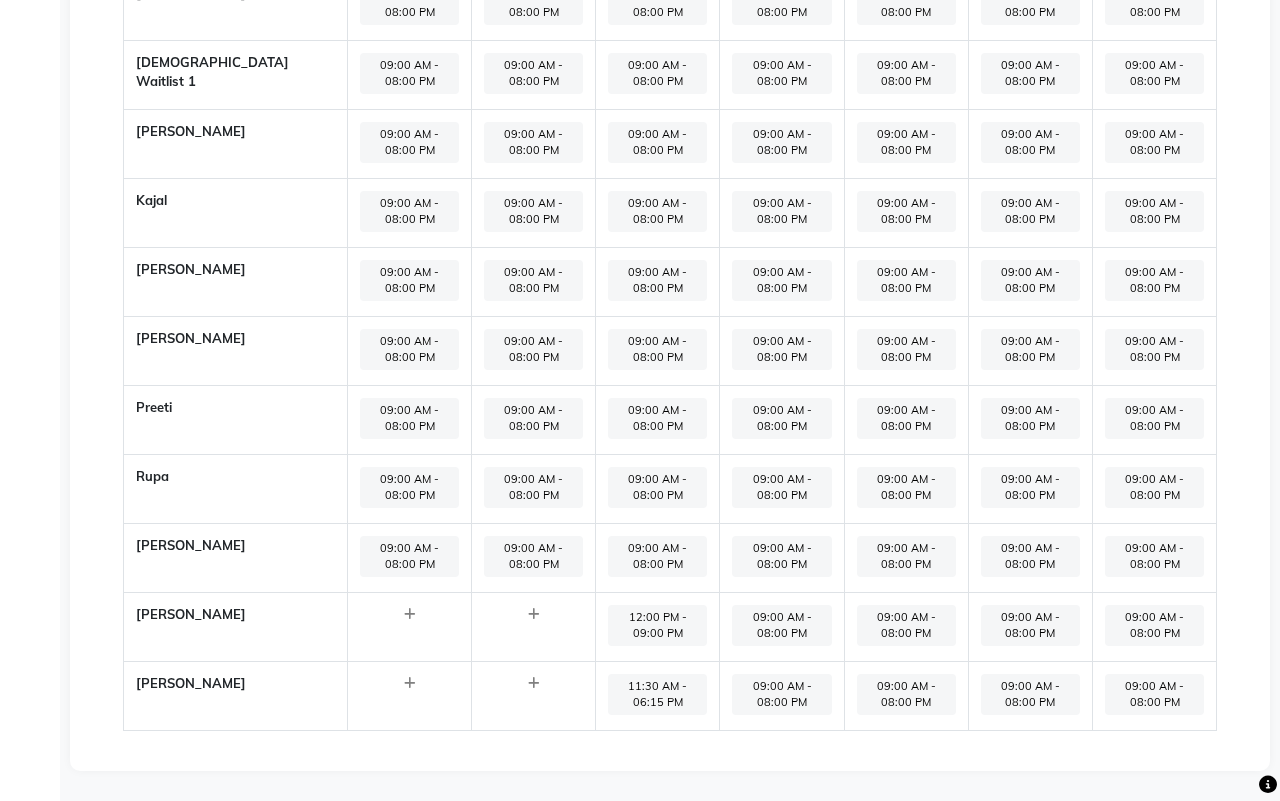 select on "09:00 AM" 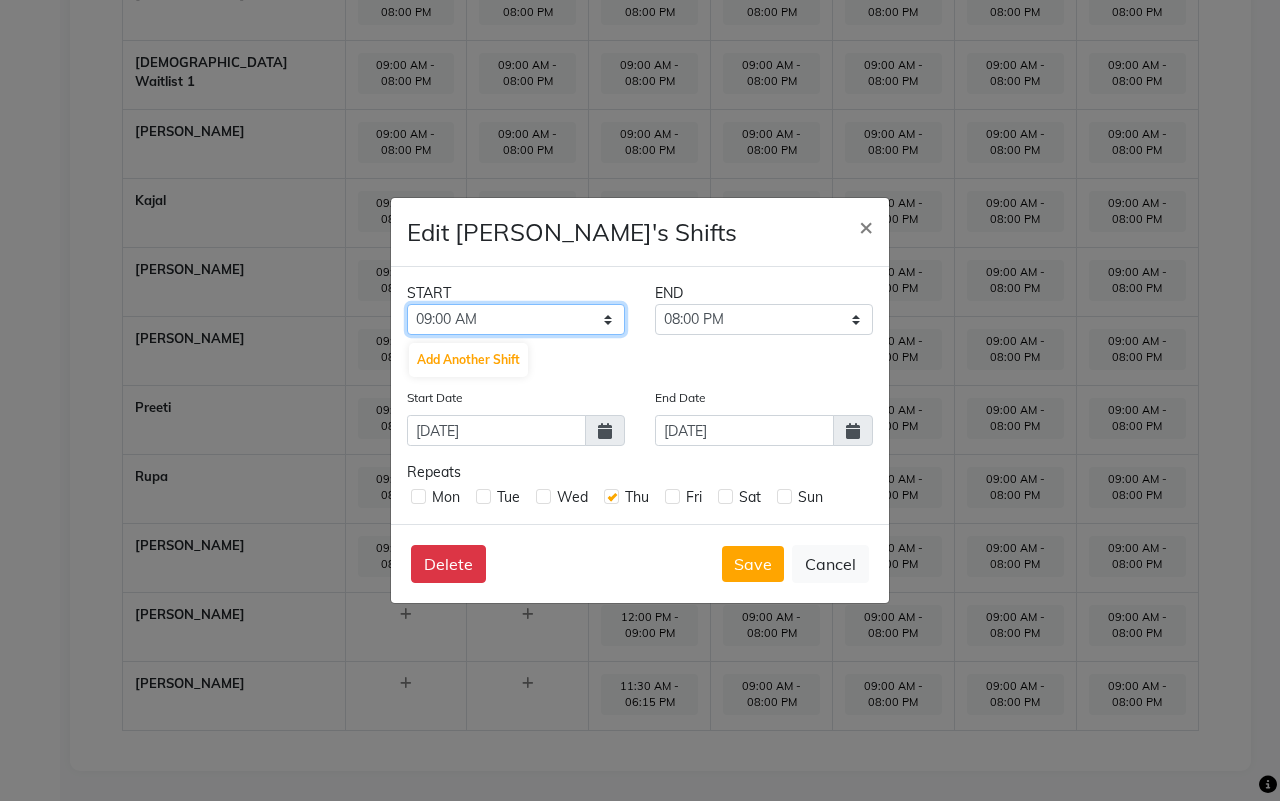 click on "12:00 AM 12:15 AM 12:30 AM 12:45 AM 01:00 AM 01:15 AM 01:30 AM 01:45 AM 02:00 AM 02:15 AM 02:30 AM 02:45 AM 03:00 AM 03:15 AM 03:30 AM 03:45 AM 04:00 AM 04:15 AM 04:30 AM 04:45 AM 05:00 AM 05:15 AM 05:30 AM 05:45 AM 06:00 AM 06:15 AM 06:30 AM 06:45 AM 07:00 AM 07:15 AM 07:30 AM 07:45 AM 08:00 AM 08:15 AM 08:30 AM 08:45 AM 09:00 AM 09:15 AM 09:30 AM 09:45 AM 10:00 AM 10:15 AM 10:30 AM 10:45 AM 11:00 AM 11:15 AM 11:30 AM 11:45 AM 12:00 PM 12:15 PM 12:30 PM 12:45 PM 01:00 PM 01:15 PM 01:30 PM 01:45 PM 02:00 PM 02:15 PM 02:30 PM 02:45 PM 03:00 PM 03:15 PM 03:30 PM 03:45 PM 04:00 PM 04:15 PM 04:30 PM 04:45 PM 05:00 PM 05:15 PM 05:30 PM 05:45 PM 06:00 PM 06:15 PM 06:30 PM 06:45 PM 07:00 PM 07:15 PM 07:30 PM 07:45 PM 08:00 PM 08:15 PM 08:30 PM 08:45 PM 09:00 PM 09:15 PM 09:30 PM 09:45 PM 10:00 PM 10:15 PM 10:30 PM 10:45 PM 11:00 PM 11:15 PM 11:30 PM 11:45 PM" 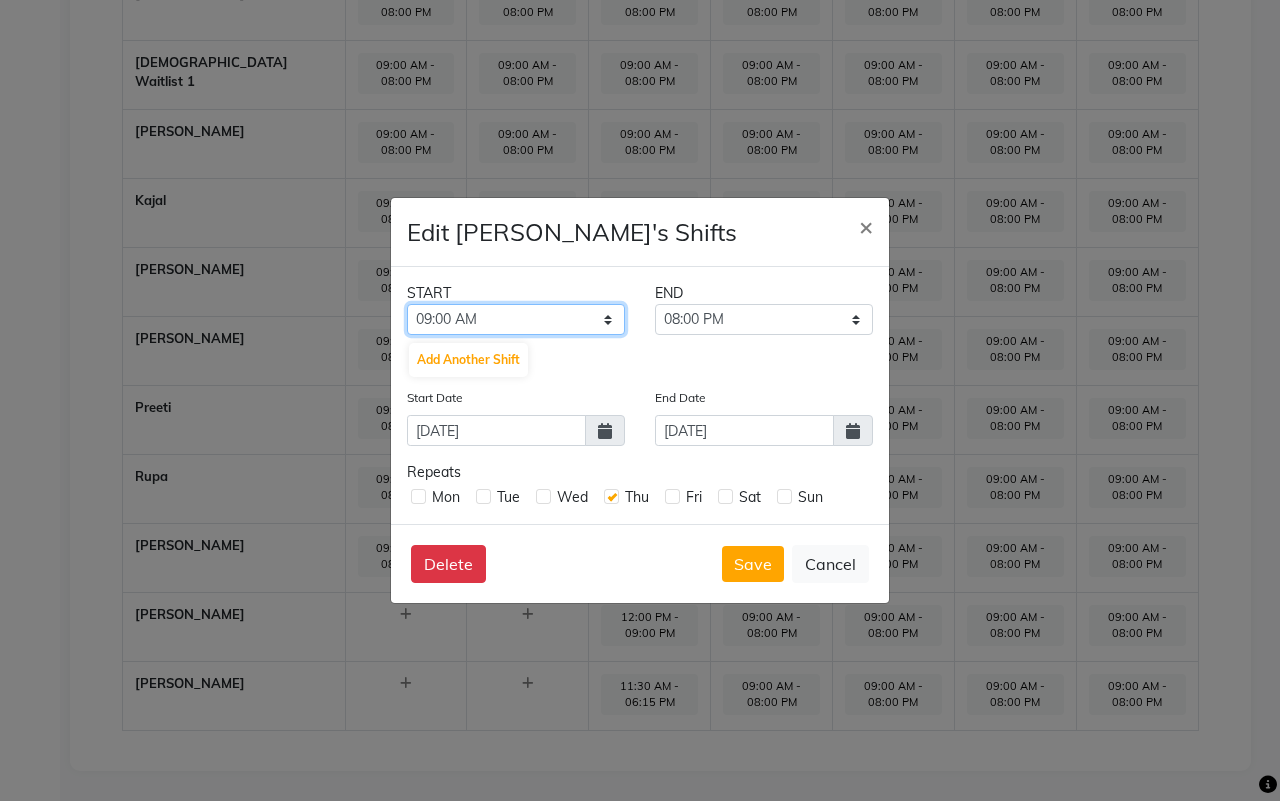 select on "11:30 AM" 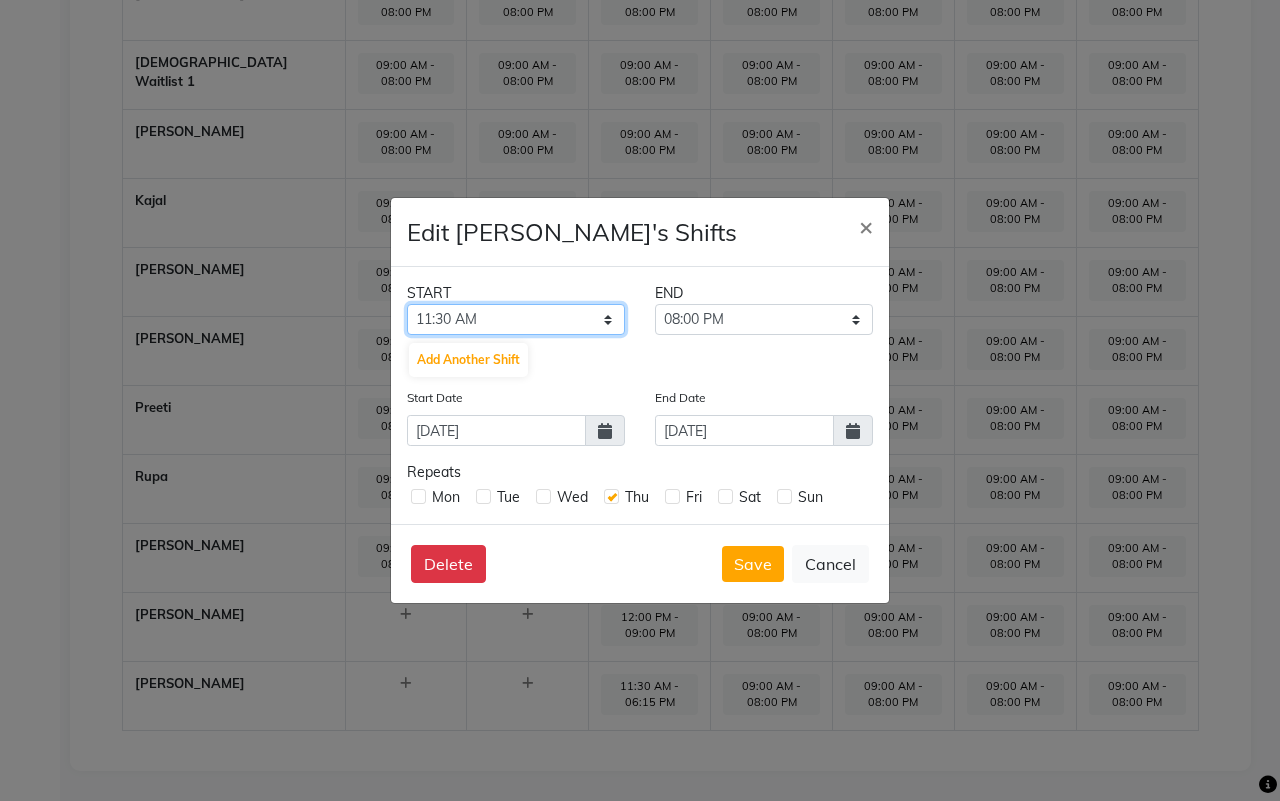 click on "12:00 AM 12:15 AM 12:30 AM 12:45 AM 01:00 AM 01:15 AM 01:30 AM 01:45 AM 02:00 AM 02:15 AM 02:30 AM 02:45 AM 03:00 AM 03:15 AM 03:30 AM 03:45 AM 04:00 AM 04:15 AM 04:30 AM 04:45 AM 05:00 AM 05:15 AM 05:30 AM 05:45 AM 06:00 AM 06:15 AM 06:30 AM 06:45 AM 07:00 AM 07:15 AM 07:30 AM 07:45 AM 08:00 AM 08:15 AM 08:30 AM 08:45 AM 09:00 AM 09:15 AM 09:30 AM 09:45 AM 10:00 AM 10:15 AM 10:30 AM 10:45 AM 11:00 AM 11:15 AM 11:30 AM 11:45 AM 12:00 PM 12:15 PM 12:30 PM 12:45 PM 01:00 PM 01:15 PM 01:30 PM 01:45 PM 02:00 PM 02:15 PM 02:30 PM 02:45 PM 03:00 PM 03:15 PM 03:30 PM 03:45 PM 04:00 PM 04:15 PM 04:30 PM 04:45 PM 05:00 PM 05:15 PM 05:30 PM 05:45 PM 06:00 PM 06:15 PM 06:30 PM 06:45 PM 07:00 PM 07:15 PM 07:30 PM 07:45 PM 08:00 PM 08:15 PM 08:30 PM 08:45 PM 09:00 PM 09:15 PM 09:30 PM 09:45 PM 10:00 PM 10:15 PM 10:30 PM 10:45 PM 11:00 PM 11:15 PM 11:30 PM 11:45 PM" 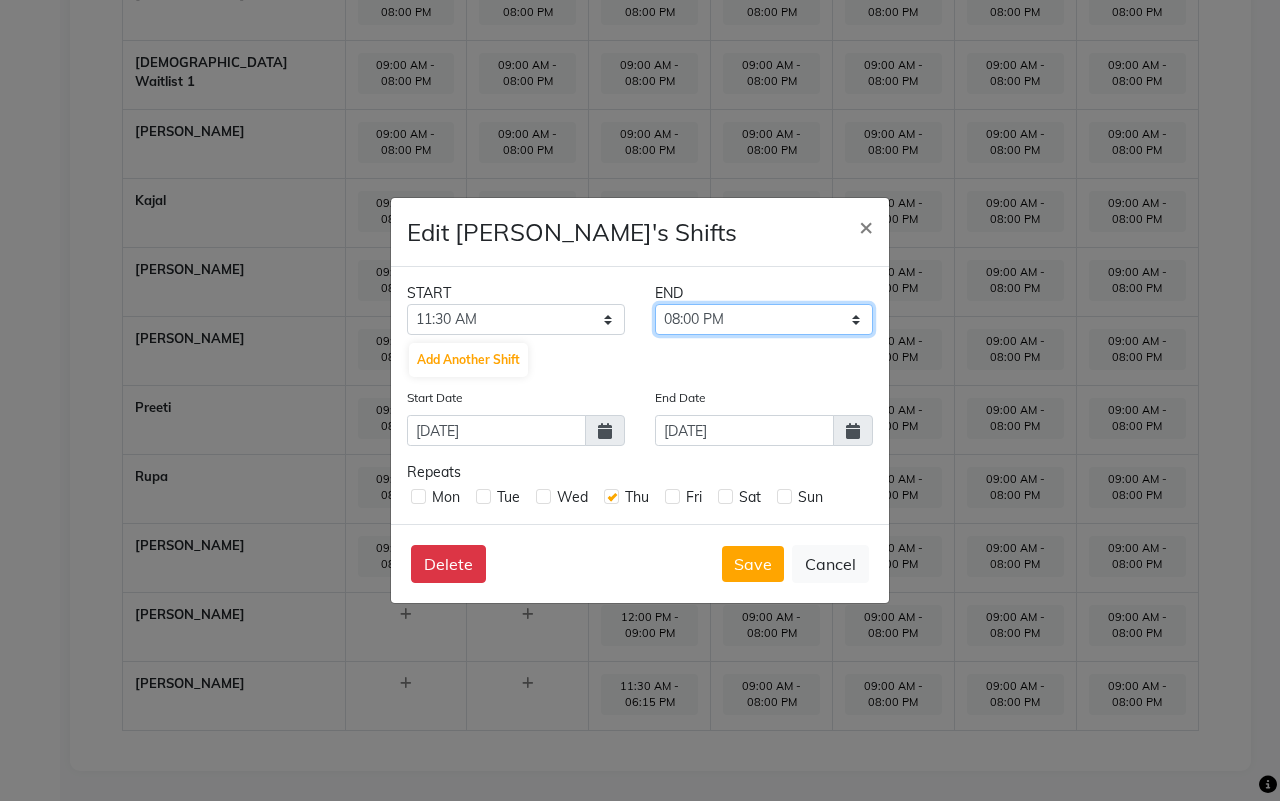 click on "11:45 AM 12:00 PM 12:15 PM 12:30 PM 12:45 PM 01:00 PM 01:15 PM 01:30 PM 01:45 PM 02:00 PM 02:15 PM 02:30 PM 02:45 PM 03:00 PM 03:15 PM 03:30 PM 03:45 PM 04:00 PM 04:15 PM 04:30 PM 04:45 PM 05:00 PM 05:15 PM 05:30 PM 05:45 PM 06:00 PM 06:15 PM 06:30 PM 06:45 PM 07:00 PM 07:15 PM 07:30 PM 07:45 PM 08:00 PM 08:15 PM 08:30 PM 08:45 PM 09:00 PM 09:15 PM 09:30 PM 09:45 PM 10:00 PM 10:15 PM 10:30 PM 10:45 PM 11:00 PM 11:15 PM 11:30 PM 11:45 PM" 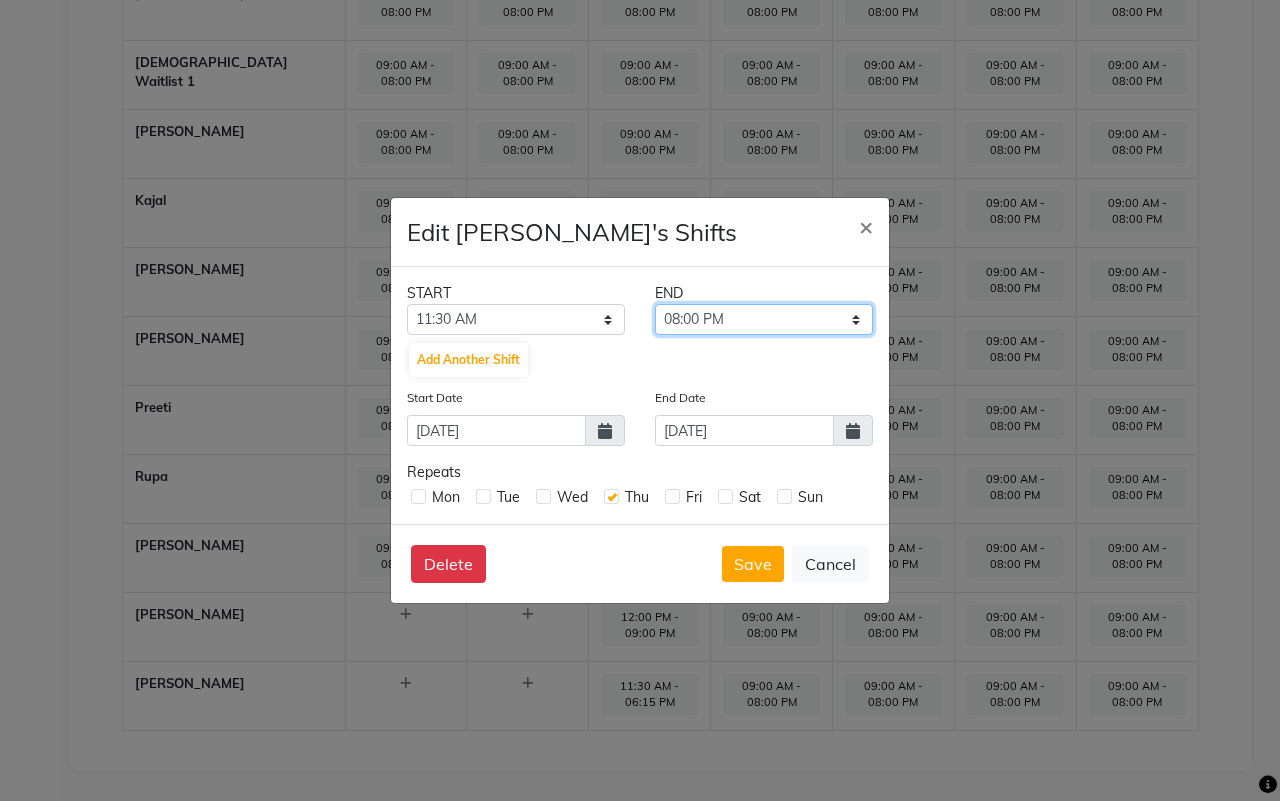 select on "08:30 PM" 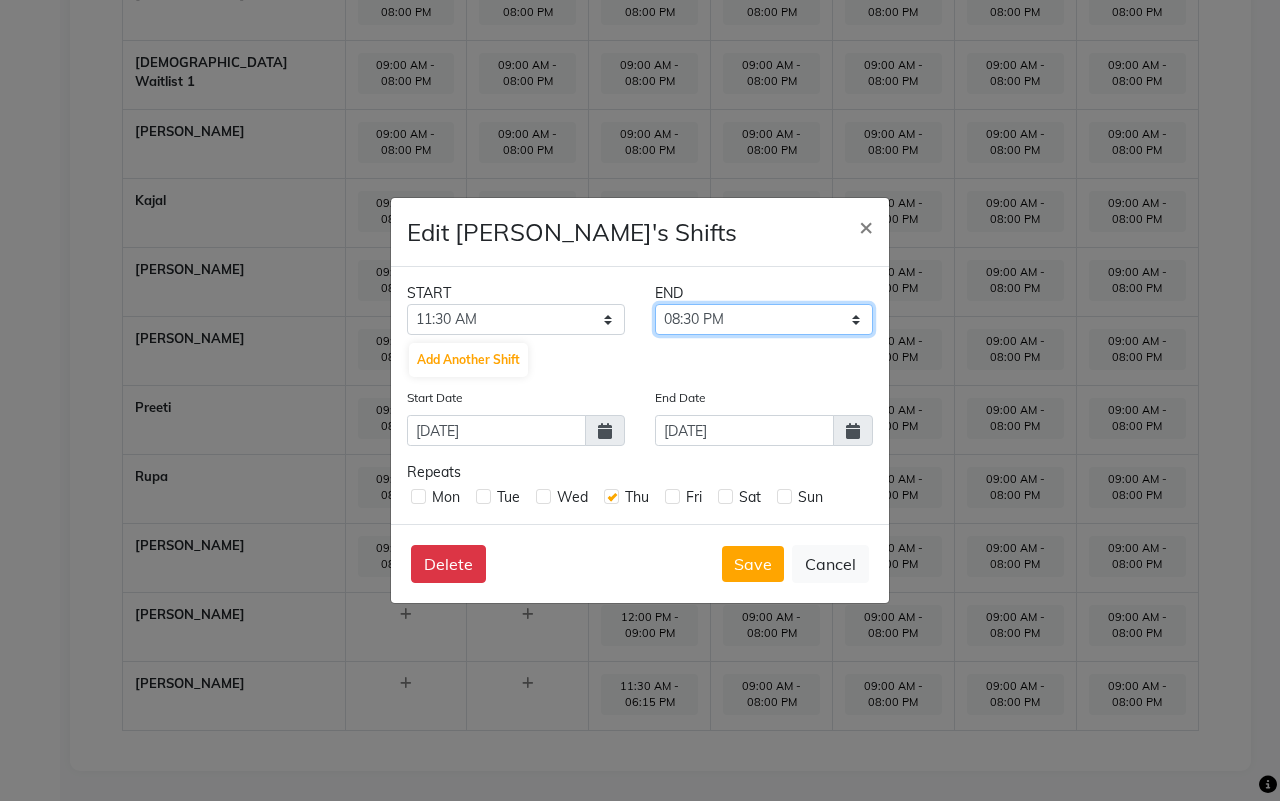 click on "11:45 AM 12:00 PM 12:15 PM 12:30 PM 12:45 PM 01:00 PM 01:15 PM 01:30 PM 01:45 PM 02:00 PM 02:15 PM 02:30 PM 02:45 PM 03:00 PM 03:15 PM 03:30 PM 03:45 PM 04:00 PM 04:15 PM 04:30 PM 04:45 PM 05:00 PM 05:15 PM 05:30 PM 05:45 PM 06:00 PM 06:15 PM 06:30 PM 06:45 PM 07:00 PM 07:15 PM 07:30 PM 07:45 PM 08:00 PM 08:15 PM 08:30 PM 08:45 PM 09:00 PM 09:15 PM 09:30 PM 09:45 PM 10:00 PM 10:15 PM 10:30 PM 10:45 PM 11:00 PM 11:15 PM 11:30 PM 11:45 PM" 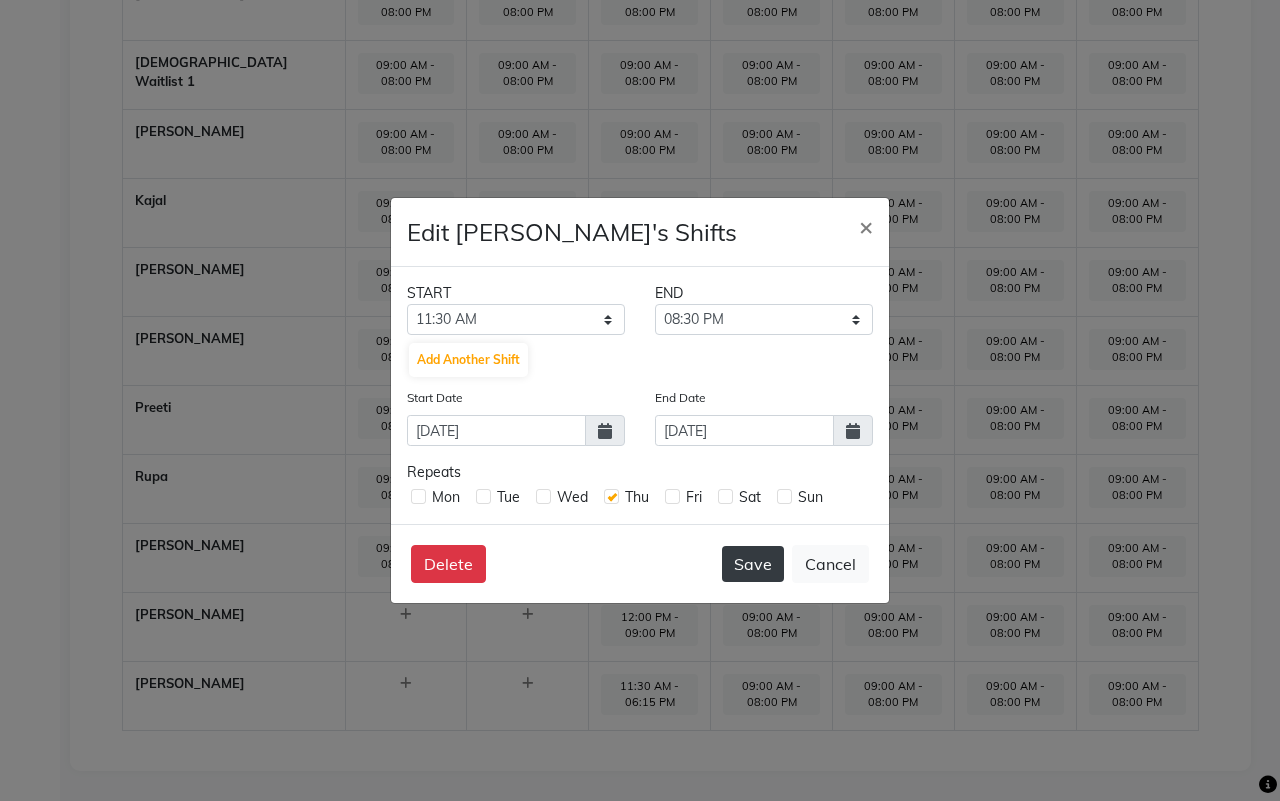 click on "Save" 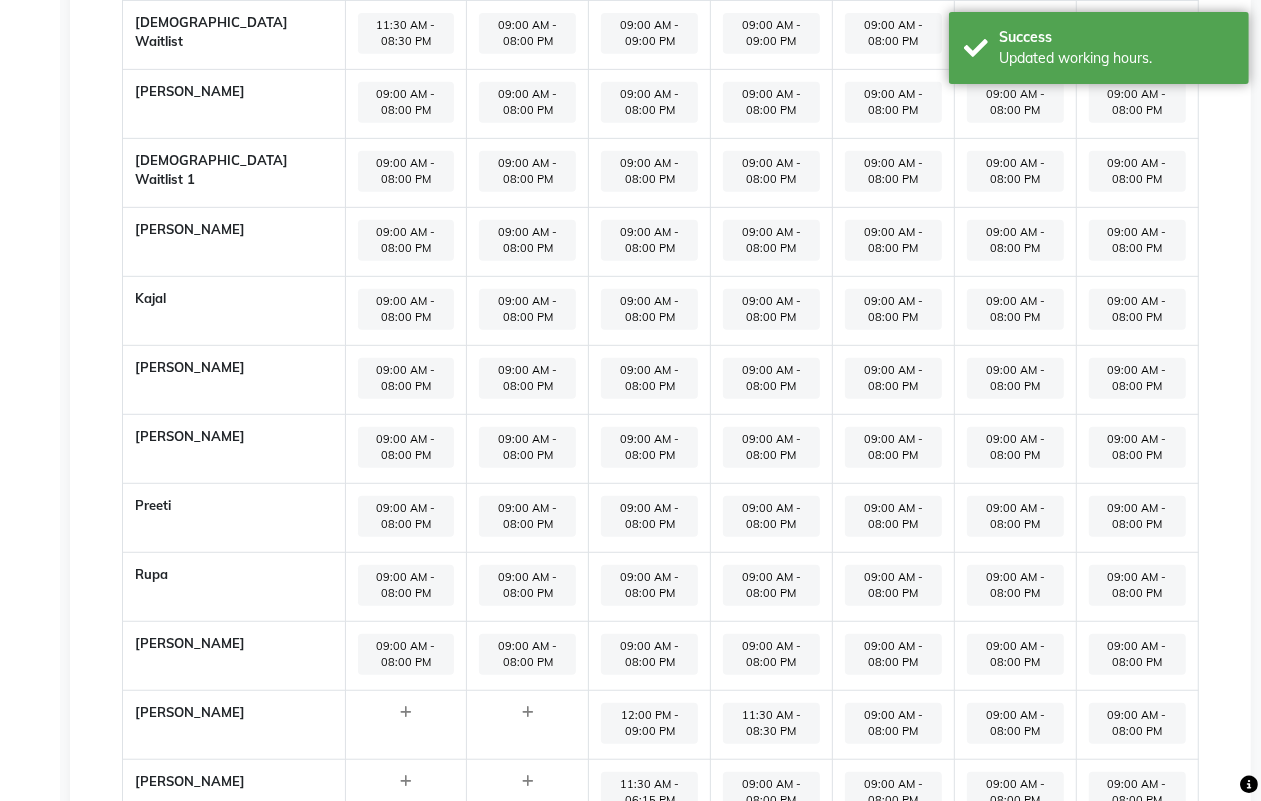 scroll, scrollTop: 715, scrollLeft: 0, axis: vertical 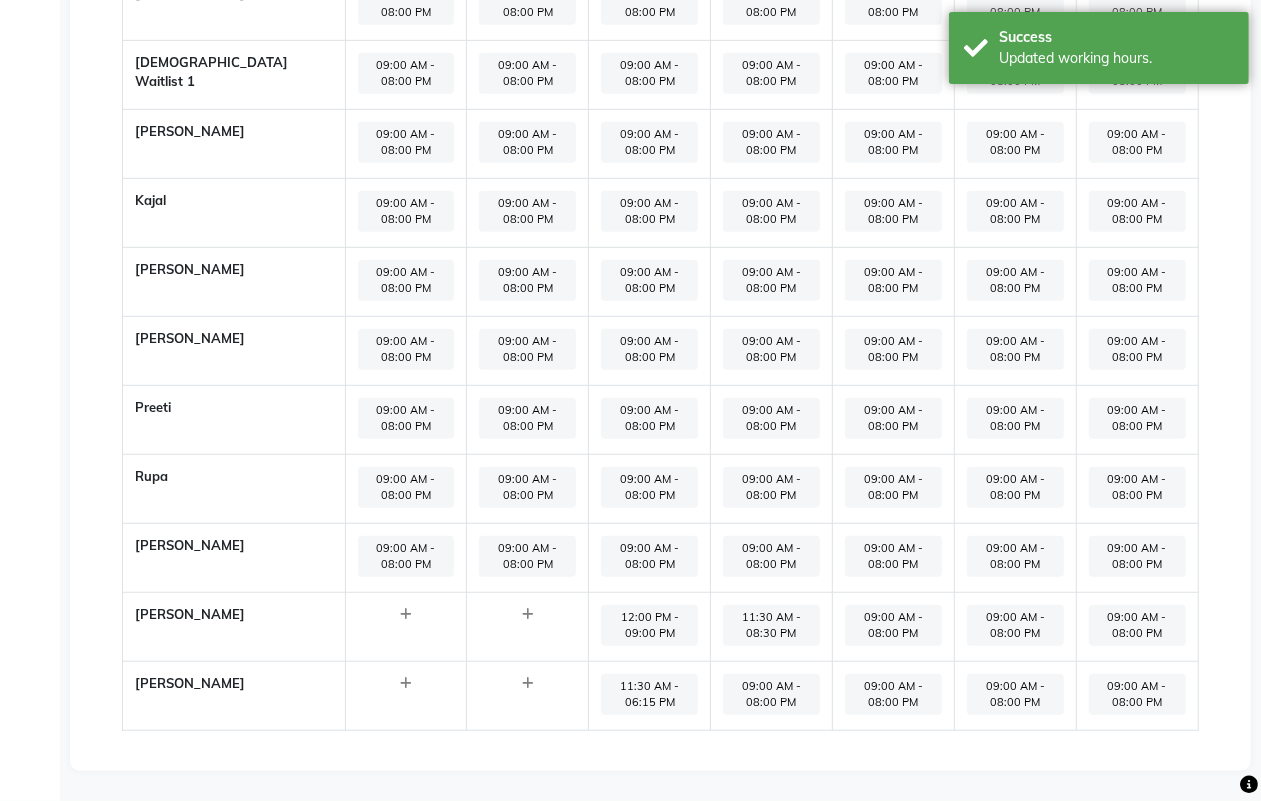 click on "09:00 AM - 08:00 PM" 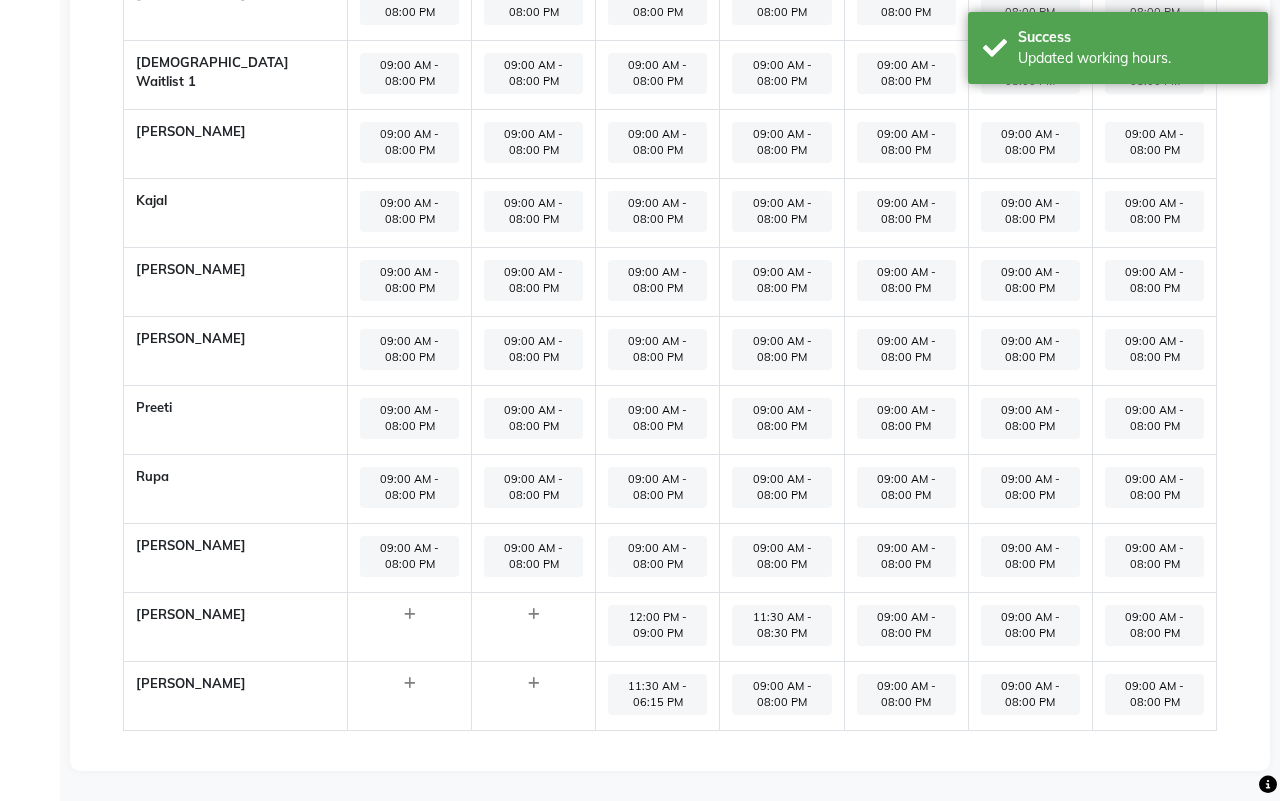 select on "09:00 AM" 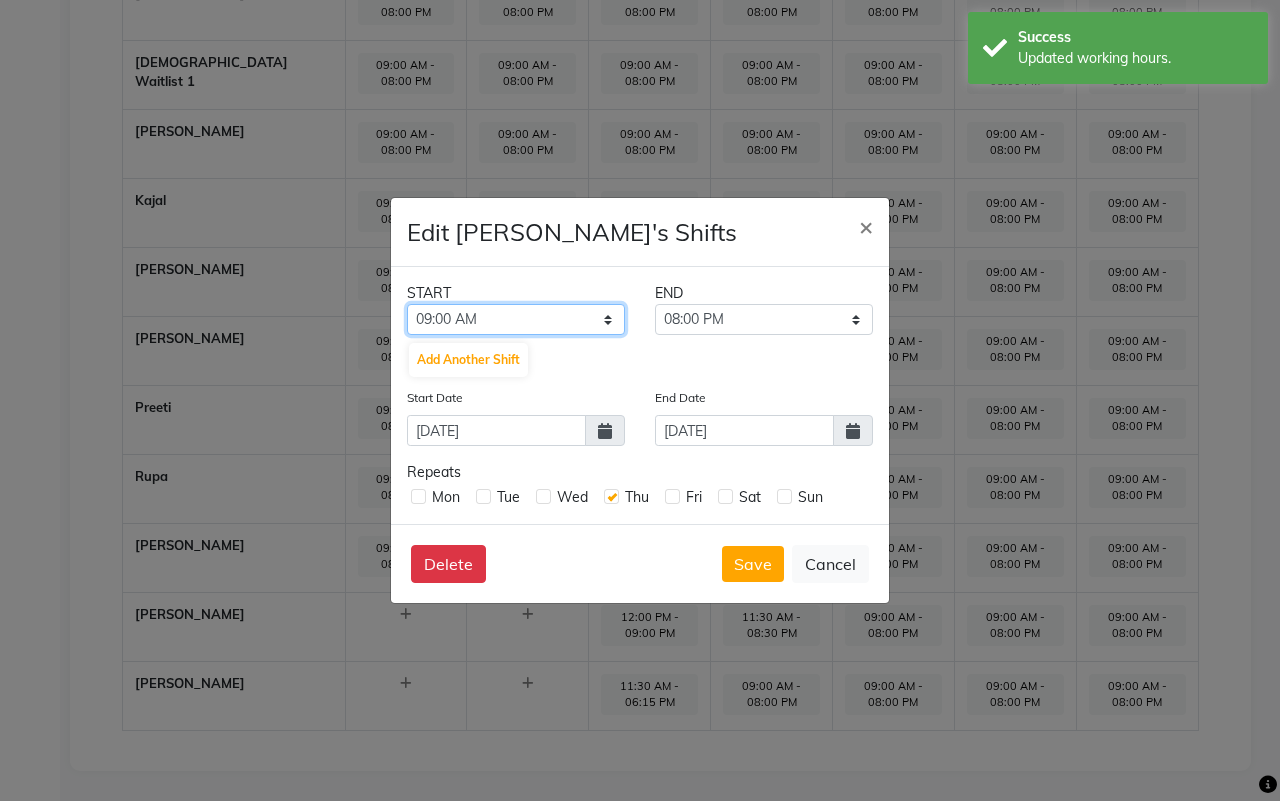 click on "12:00 AM 12:15 AM 12:30 AM 12:45 AM 01:00 AM 01:15 AM 01:30 AM 01:45 AM 02:00 AM 02:15 AM 02:30 AM 02:45 AM 03:00 AM 03:15 AM 03:30 AM 03:45 AM 04:00 AM 04:15 AM 04:30 AM 04:45 AM 05:00 AM 05:15 AM 05:30 AM 05:45 AM 06:00 AM 06:15 AM 06:30 AM 06:45 AM 07:00 AM 07:15 AM 07:30 AM 07:45 AM 08:00 AM 08:15 AM 08:30 AM 08:45 AM 09:00 AM 09:15 AM 09:30 AM 09:45 AM 10:00 AM 10:15 AM 10:30 AM 10:45 AM 11:00 AM 11:15 AM 11:30 AM 11:45 AM 12:00 PM 12:15 PM 12:30 PM 12:45 PM 01:00 PM 01:15 PM 01:30 PM 01:45 PM 02:00 PM 02:15 PM 02:30 PM 02:45 PM 03:00 PM 03:15 PM 03:30 PM 03:45 PM 04:00 PM 04:15 PM 04:30 PM 04:45 PM 05:00 PM 05:15 PM 05:30 PM 05:45 PM 06:00 PM 06:15 PM 06:30 PM 06:45 PM 07:00 PM 07:15 PM 07:30 PM 07:45 PM 08:00 PM 08:15 PM 08:30 PM 08:45 PM 09:00 PM 09:15 PM 09:30 PM 09:45 PM 10:00 PM 10:15 PM 10:30 PM 10:45 PM 11:00 PM 11:15 PM 11:30 PM 11:45 PM" 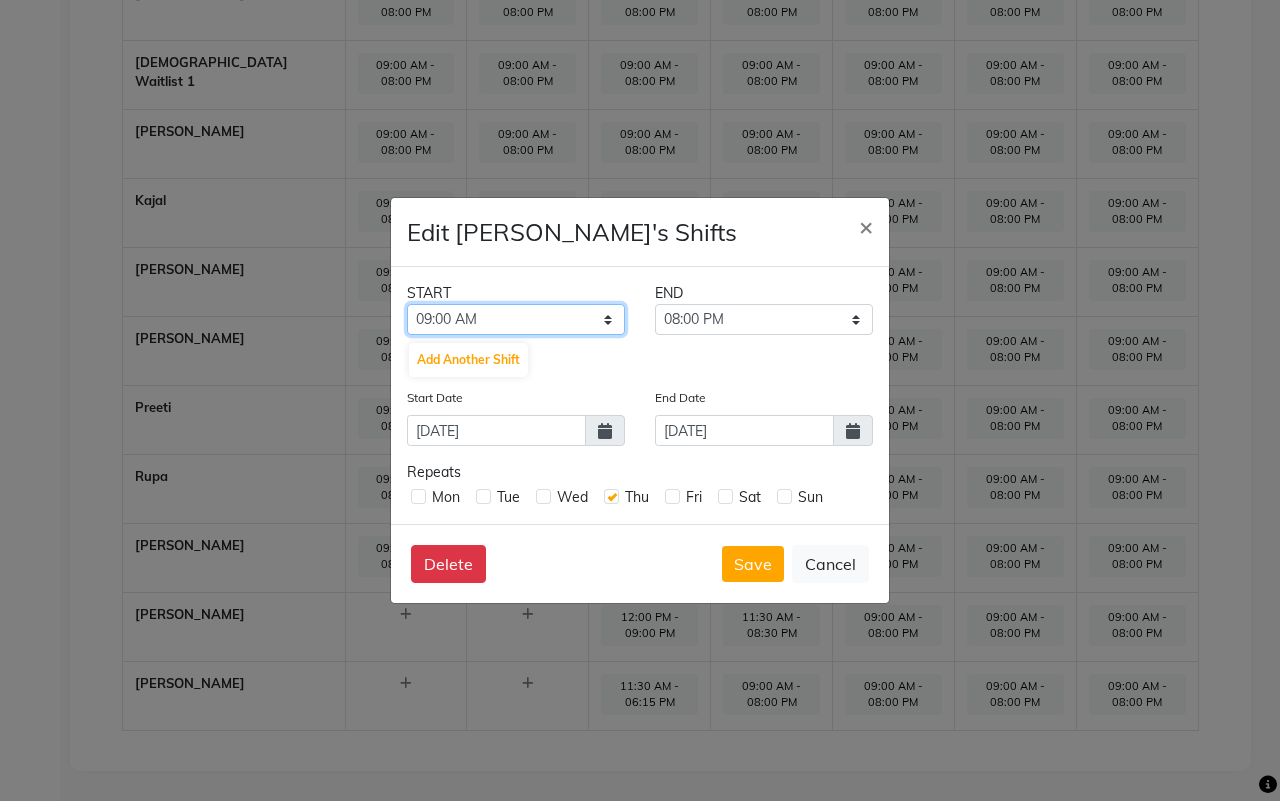 select on "10:30 AM" 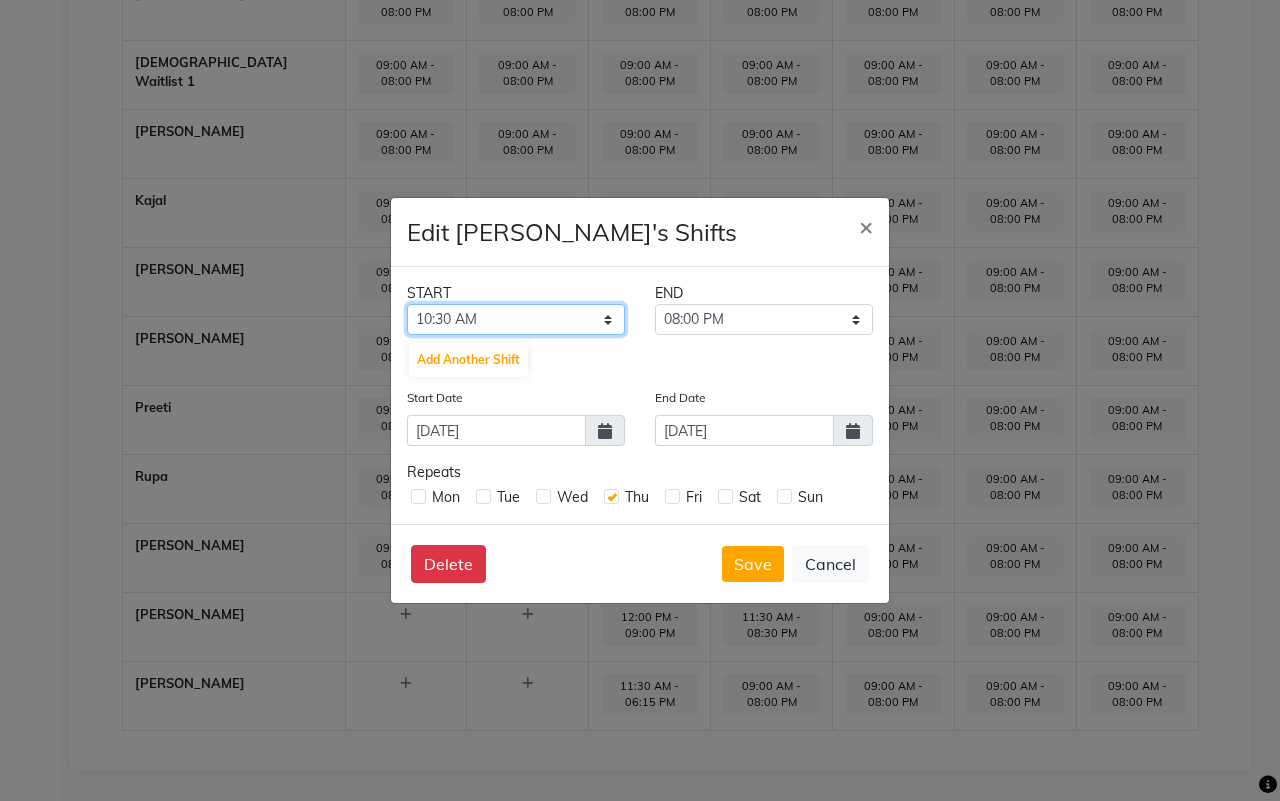 click on "12:00 AM 12:15 AM 12:30 AM 12:45 AM 01:00 AM 01:15 AM 01:30 AM 01:45 AM 02:00 AM 02:15 AM 02:30 AM 02:45 AM 03:00 AM 03:15 AM 03:30 AM 03:45 AM 04:00 AM 04:15 AM 04:30 AM 04:45 AM 05:00 AM 05:15 AM 05:30 AM 05:45 AM 06:00 AM 06:15 AM 06:30 AM 06:45 AM 07:00 AM 07:15 AM 07:30 AM 07:45 AM 08:00 AM 08:15 AM 08:30 AM 08:45 AM 09:00 AM 09:15 AM 09:30 AM 09:45 AM 10:00 AM 10:15 AM 10:30 AM 10:45 AM 11:00 AM 11:15 AM 11:30 AM 11:45 AM 12:00 PM 12:15 PM 12:30 PM 12:45 PM 01:00 PM 01:15 PM 01:30 PM 01:45 PM 02:00 PM 02:15 PM 02:30 PM 02:45 PM 03:00 PM 03:15 PM 03:30 PM 03:45 PM 04:00 PM 04:15 PM 04:30 PM 04:45 PM 05:00 PM 05:15 PM 05:30 PM 05:45 PM 06:00 PM 06:15 PM 06:30 PM 06:45 PM 07:00 PM 07:15 PM 07:30 PM 07:45 PM 08:00 PM 08:15 PM 08:30 PM 08:45 PM 09:00 PM 09:15 PM 09:30 PM 09:45 PM 10:00 PM 10:15 PM 10:30 PM 10:45 PM 11:00 PM 11:15 PM 11:30 PM 11:45 PM" 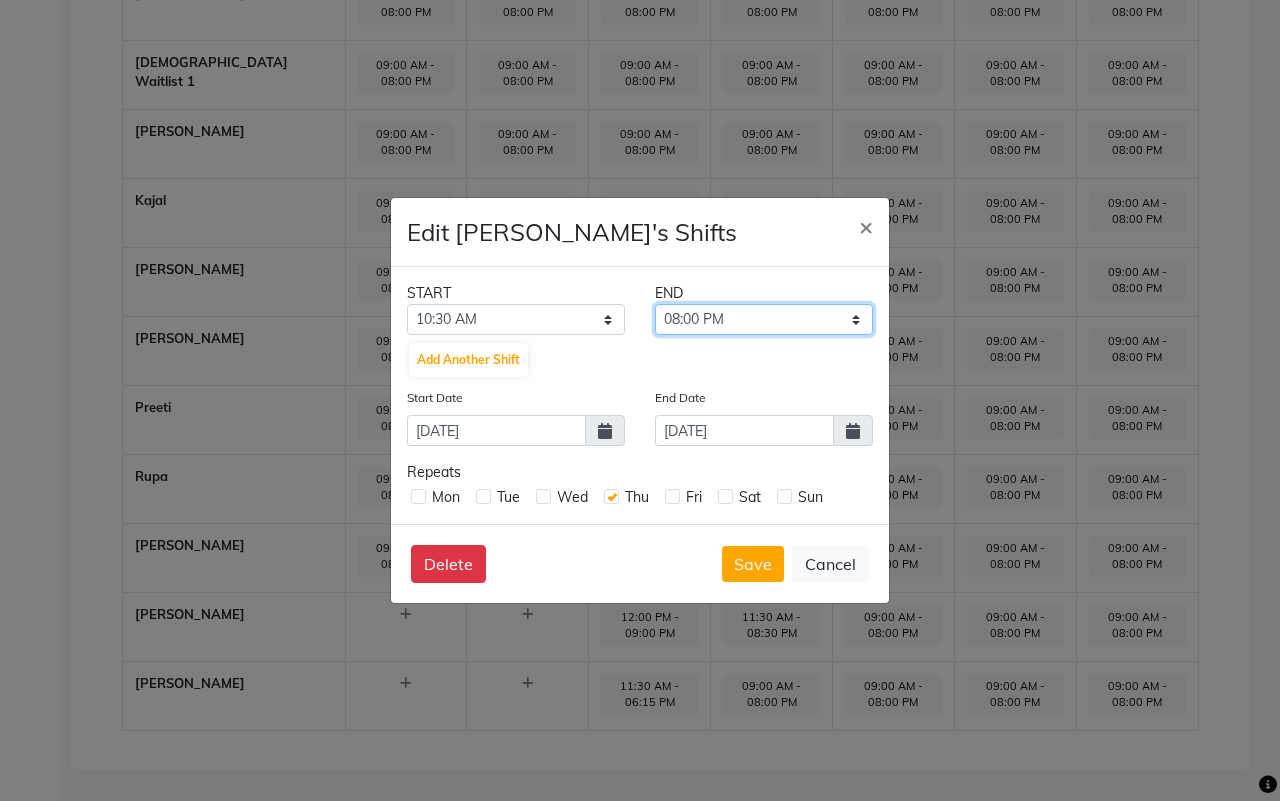 click on "10:45 AM 11:00 AM 11:15 AM 11:30 AM 11:45 AM 12:00 PM 12:15 PM 12:30 PM 12:45 PM 01:00 PM 01:15 PM 01:30 PM 01:45 PM 02:00 PM 02:15 PM 02:30 PM 02:45 PM 03:00 PM 03:15 PM 03:30 PM 03:45 PM 04:00 PM 04:15 PM 04:30 PM 04:45 PM 05:00 PM 05:15 PM 05:30 PM 05:45 PM 06:00 PM 06:15 PM 06:30 PM 06:45 PM 07:00 PM 07:15 PM 07:30 PM 07:45 PM 08:00 PM 08:15 PM 08:30 PM 08:45 PM 09:00 PM 09:15 PM 09:30 PM 09:45 PM 10:00 PM 10:15 PM 10:30 PM 10:45 PM 11:00 PM 11:15 PM 11:30 PM 11:45 PM" 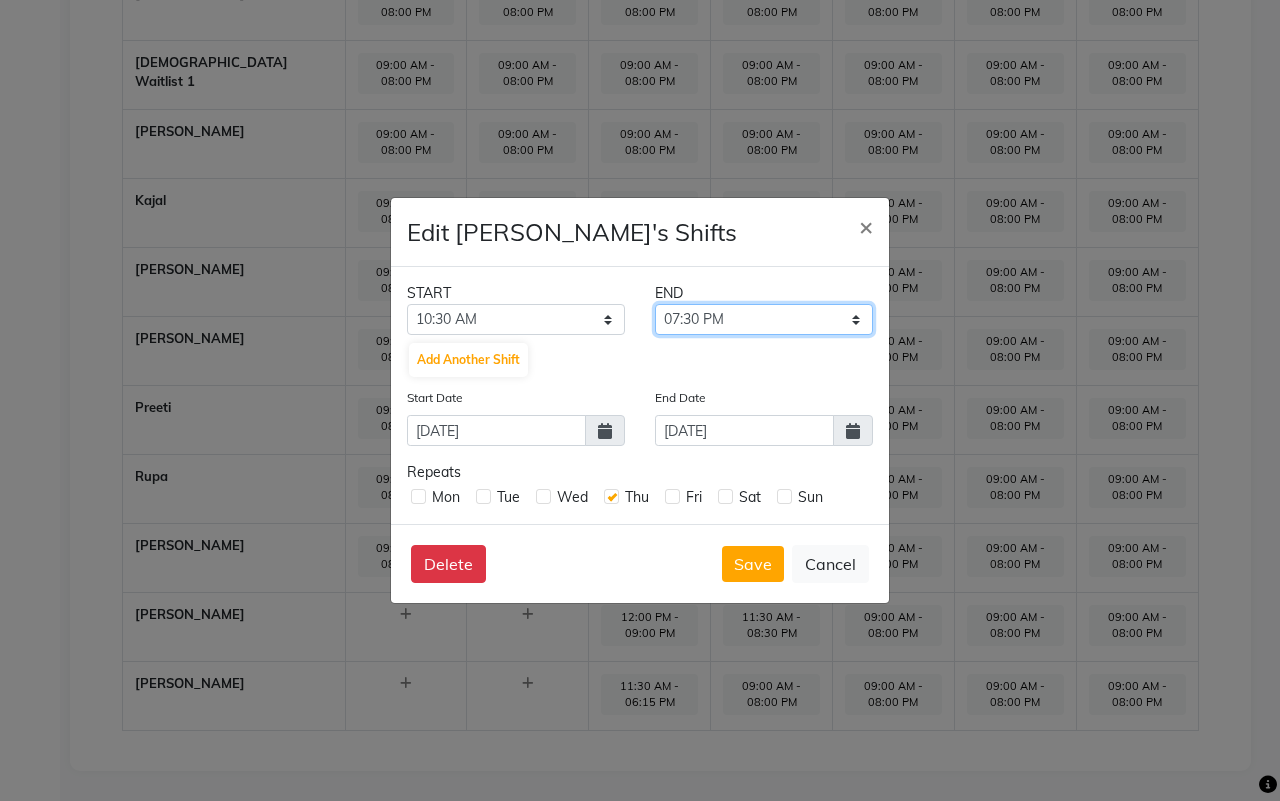 click on "10:45 AM 11:00 AM 11:15 AM 11:30 AM 11:45 AM 12:00 PM 12:15 PM 12:30 PM 12:45 PM 01:00 PM 01:15 PM 01:30 PM 01:45 PM 02:00 PM 02:15 PM 02:30 PM 02:45 PM 03:00 PM 03:15 PM 03:30 PM 03:45 PM 04:00 PM 04:15 PM 04:30 PM 04:45 PM 05:00 PM 05:15 PM 05:30 PM 05:45 PM 06:00 PM 06:15 PM 06:30 PM 06:45 PM 07:00 PM 07:15 PM 07:30 PM 07:45 PM 08:00 PM 08:15 PM 08:30 PM 08:45 PM 09:00 PM 09:15 PM 09:30 PM 09:45 PM 10:00 PM 10:15 PM 10:30 PM 10:45 PM 11:00 PM 11:15 PM 11:30 PM 11:45 PM" 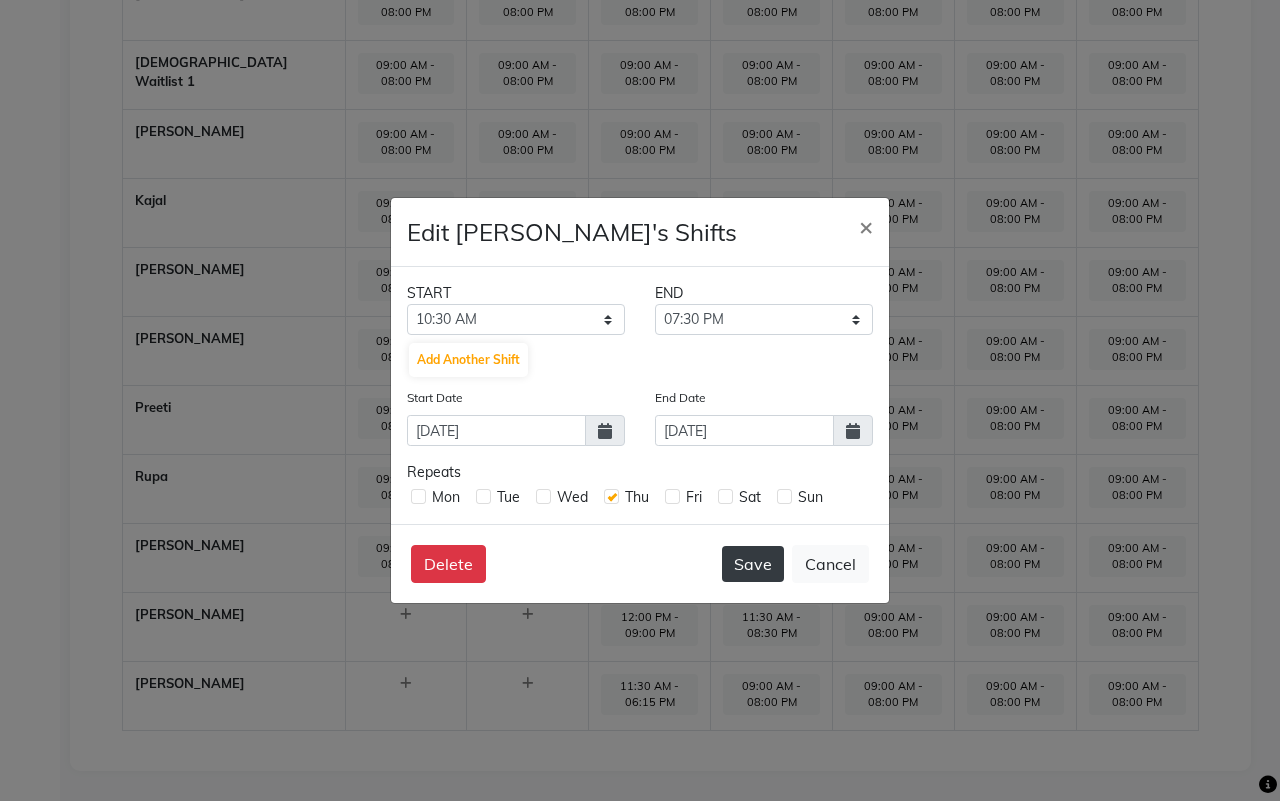 click on "Save" 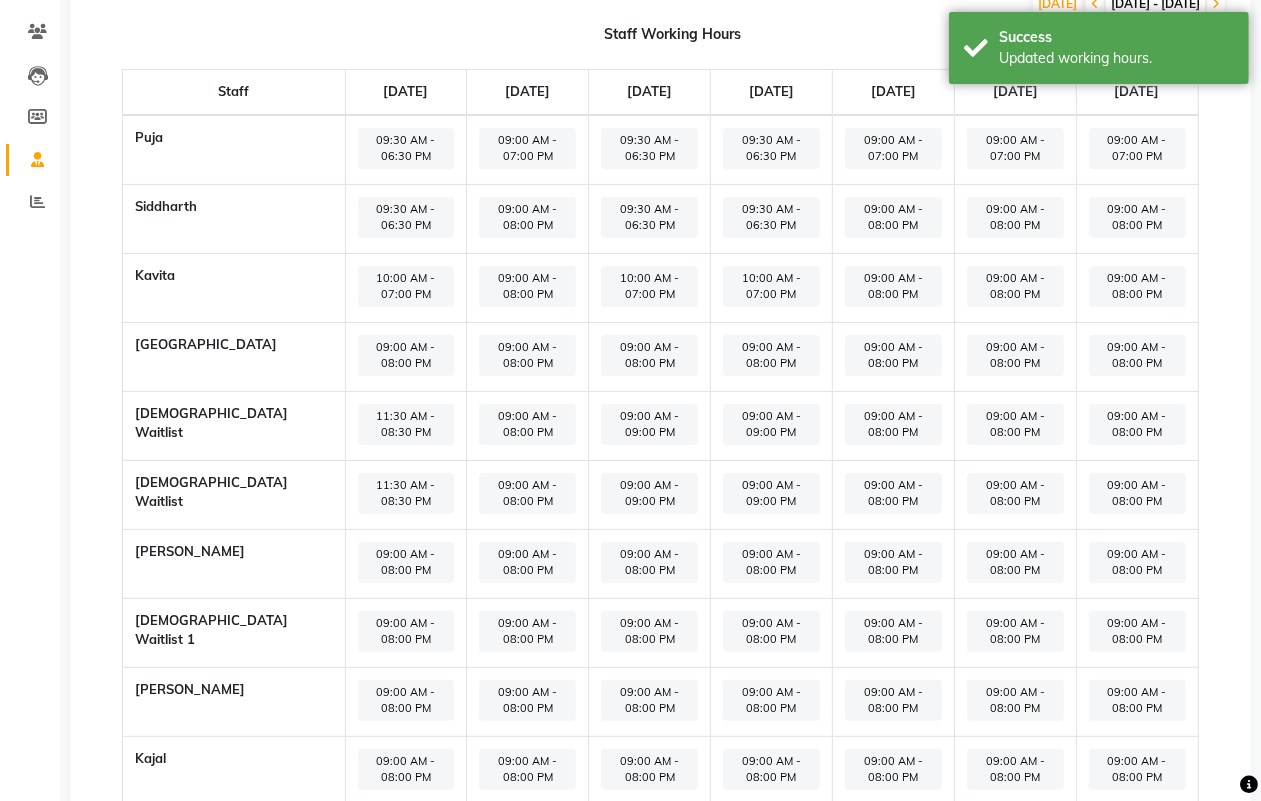 scroll, scrollTop: 0, scrollLeft: 0, axis: both 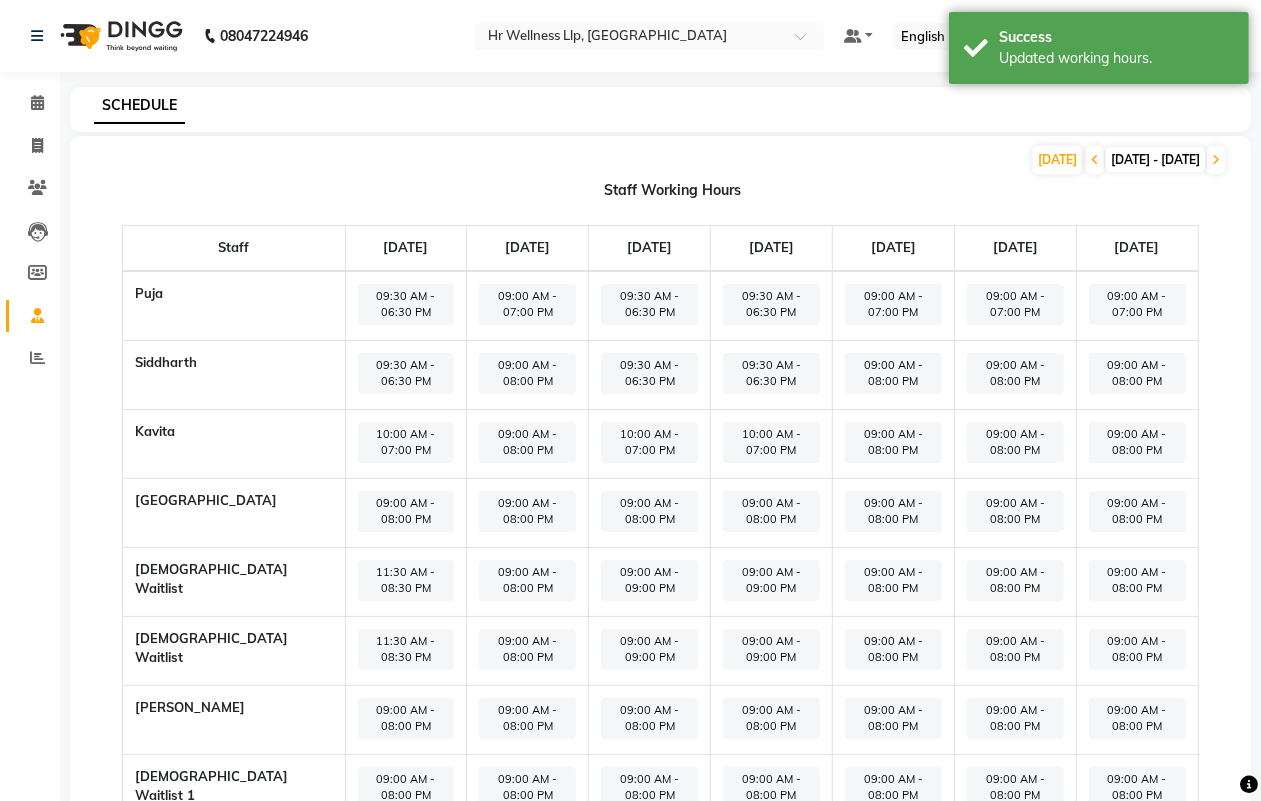 click on "09:00 AM - 07:00 PM" 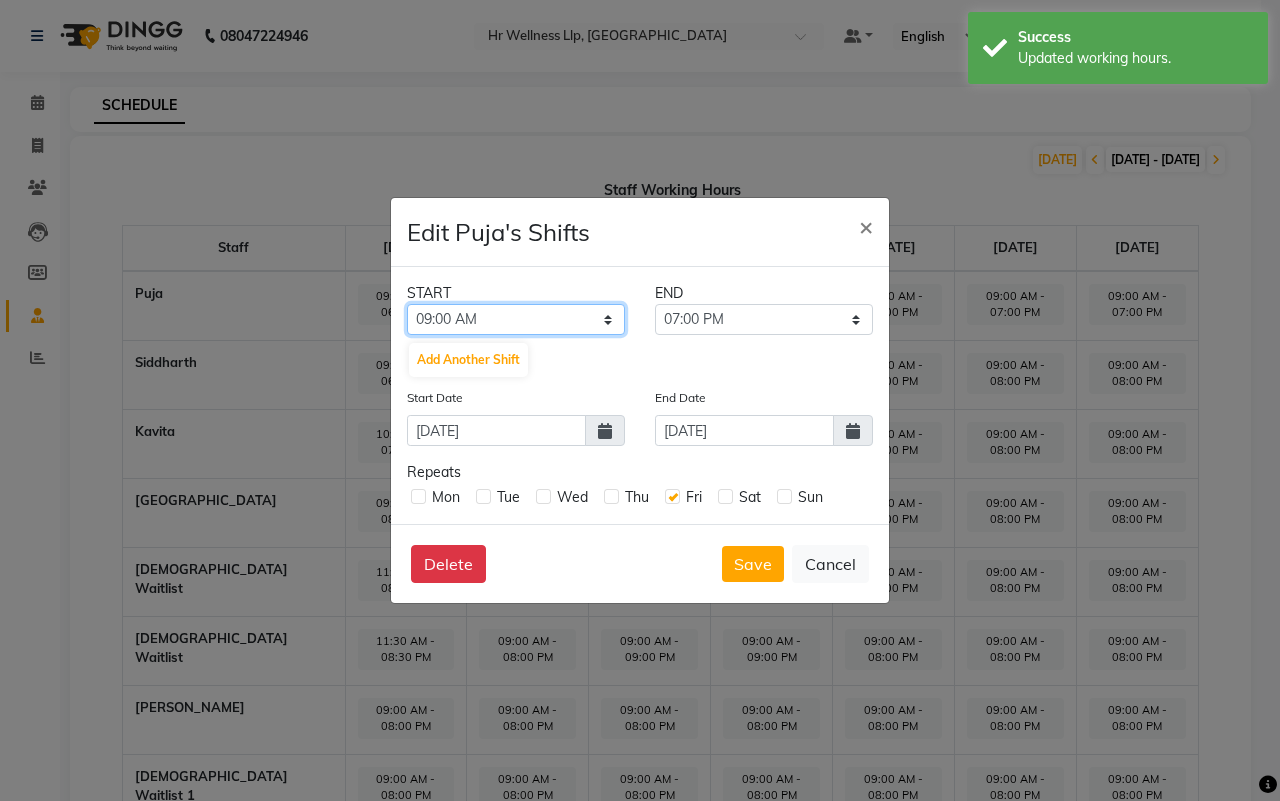 click on "12:00 AM 12:15 AM 12:30 AM 12:45 AM 01:00 AM 01:15 AM 01:30 AM 01:45 AM 02:00 AM 02:15 AM 02:30 AM 02:45 AM 03:00 AM 03:15 AM 03:30 AM 03:45 AM 04:00 AM 04:15 AM 04:30 AM 04:45 AM 05:00 AM 05:15 AM 05:30 AM 05:45 AM 06:00 AM 06:15 AM 06:30 AM 06:45 AM 07:00 AM 07:15 AM 07:30 AM 07:45 AM 08:00 AM 08:15 AM 08:30 AM 08:45 AM 09:00 AM 09:15 AM 09:30 AM 09:45 AM 10:00 AM 10:15 AM 10:30 AM 10:45 AM 11:00 AM 11:15 AM 11:30 AM 11:45 AM 12:00 PM 12:15 PM 12:30 PM 12:45 PM 01:00 PM 01:15 PM 01:30 PM 01:45 PM 02:00 PM 02:15 PM 02:30 PM 02:45 PM 03:00 PM 03:15 PM 03:30 PM 03:45 PM 04:00 PM 04:15 PM 04:30 PM 04:45 PM 05:00 PM 05:15 PM 05:30 PM 05:45 PM 06:00 PM 06:15 PM 06:30 PM 06:45 PM 07:00 PM 07:15 PM 07:30 PM 07:45 PM 08:00 PM 08:15 PM 08:30 PM 08:45 PM 09:00 PM 09:15 PM 09:30 PM 09:45 PM 10:00 PM 10:15 PM 10:30 PM 10:45 PM 11:00 PM 11:15 PM 11:30 PM 11:45 PM" 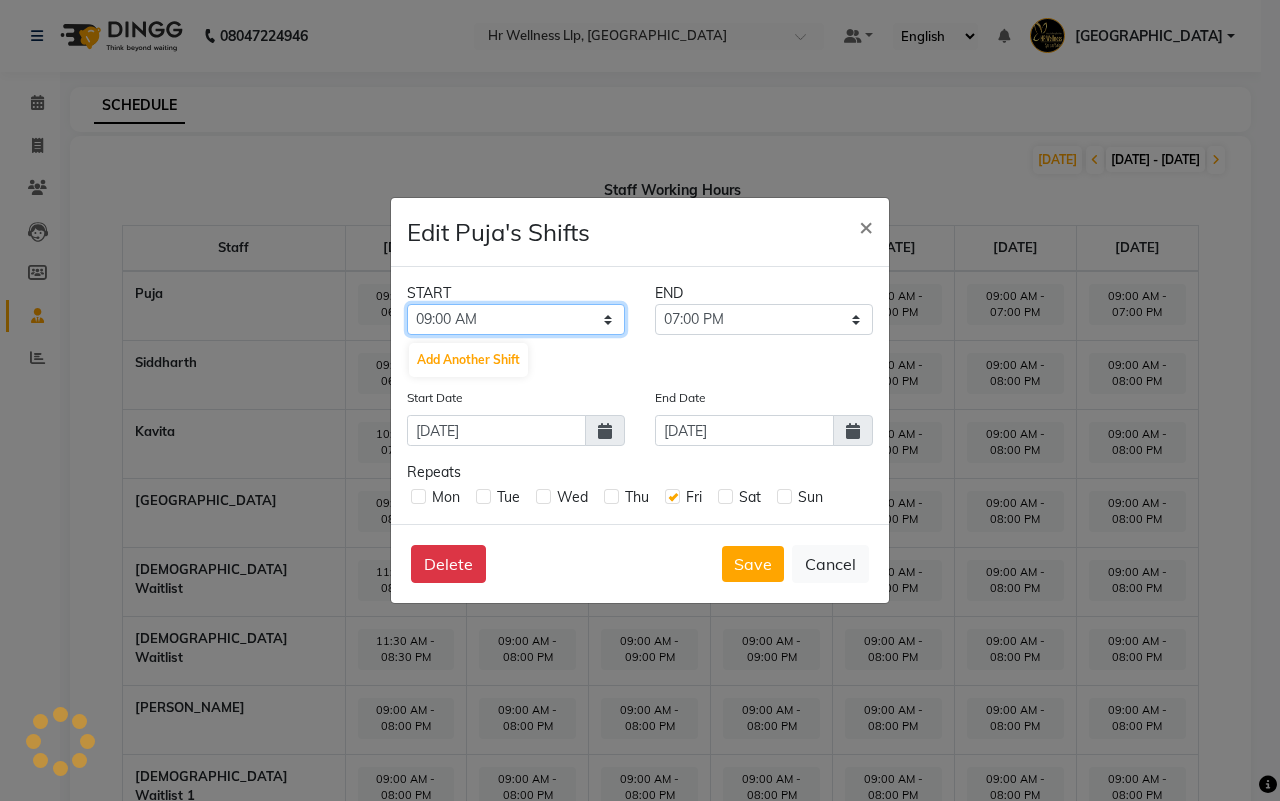 select on "10:00 AM" 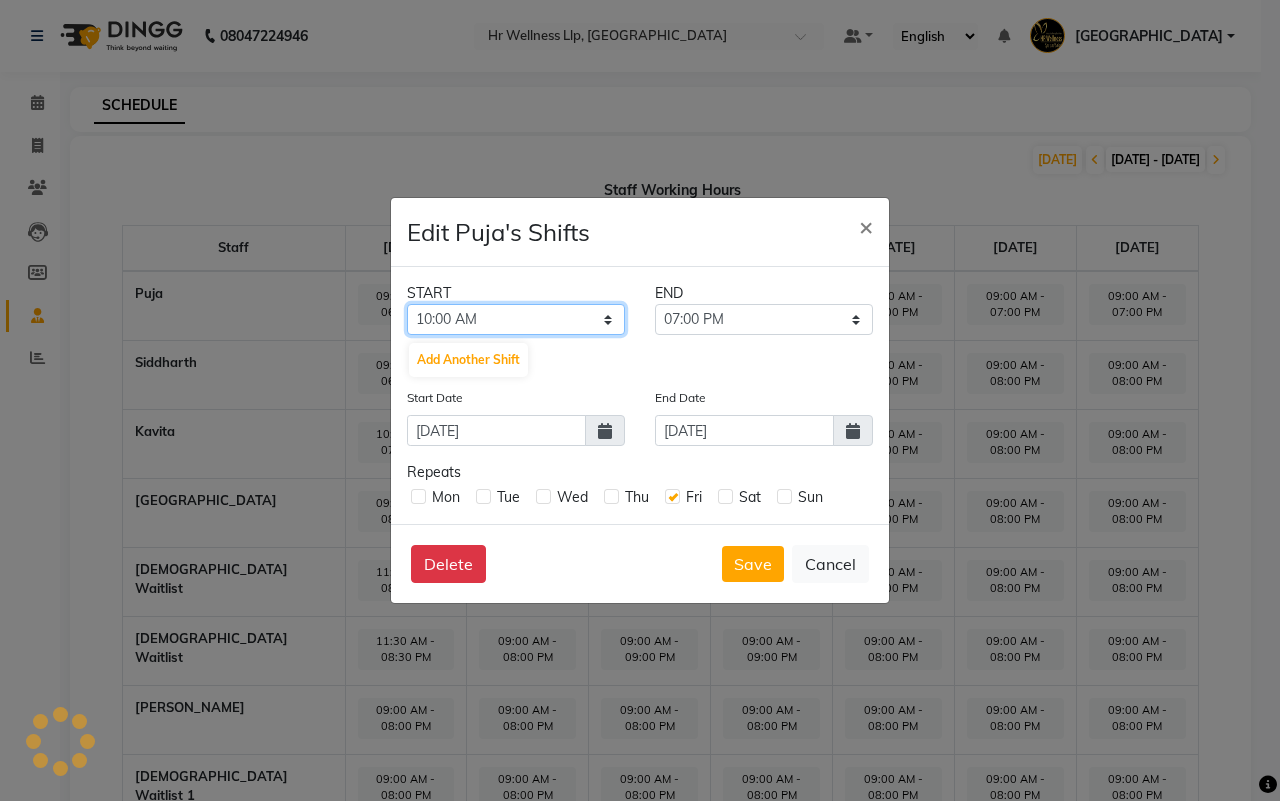 click on "12:00 AM 12:15 AM 12:30 AM 12:45 AM 01:00 AM 01:15 AM 01:30 AM 01:45 AM 02:00 AM 02:15 AM 02:30 AM 02:45 AM 03:00 AM 03:15 AM 03:30 AM 03:45 AM 04:00 AM 04:15 AM 04:30 AM 04:45 AM 05:00 AM 05:15 AM 05:30 AM 05:45 AM 06:00 AM 06:15 AM 06:30 AM 06:45 AM 07:00 AM 07:15 AM 07:30 AM 07:45 AM 08:00 AM 08:15 AM 08:30 AM 08:45 AM 09:00 AM 09:15 AM 09:30 AM 09:45 AM 10:00 AM 10:15 AM 10:30 AM 10:45 AM 11:00 AM 11:15 AM 11:30 AM 11:45 AM 12:00 PM 12:15 PM 12:30 PM 12:45 PM 01:00 PM 01:15 PM 01:30 PM 01:45 PM 02:00 PM 02:15 PM 02:30 PM 02:45 PM 03:00 PM 03:15 PM 03:30 PM 03:45 PM 04:00 PM 04:15 PM 04:30 PM 04:45 PM 05:00 PM 05:15 PM 05:30 PM 05:45 PM 06:00 PM 06:15 PM 06:30 PM 06:45 PM 07:00 PM 07:15 PM 07:30 PM 07:45 PM 08:00 PM 08:15 PM 08:30 PM 08:45 PM 09:00 PM 09:15 PM 09:30 PM 09:45 PM 10:00 PM 10:15 PM 10:30 PM 10:45 PM 11:00 PM 11:15 PM 11:30 PM 11:45 PM" 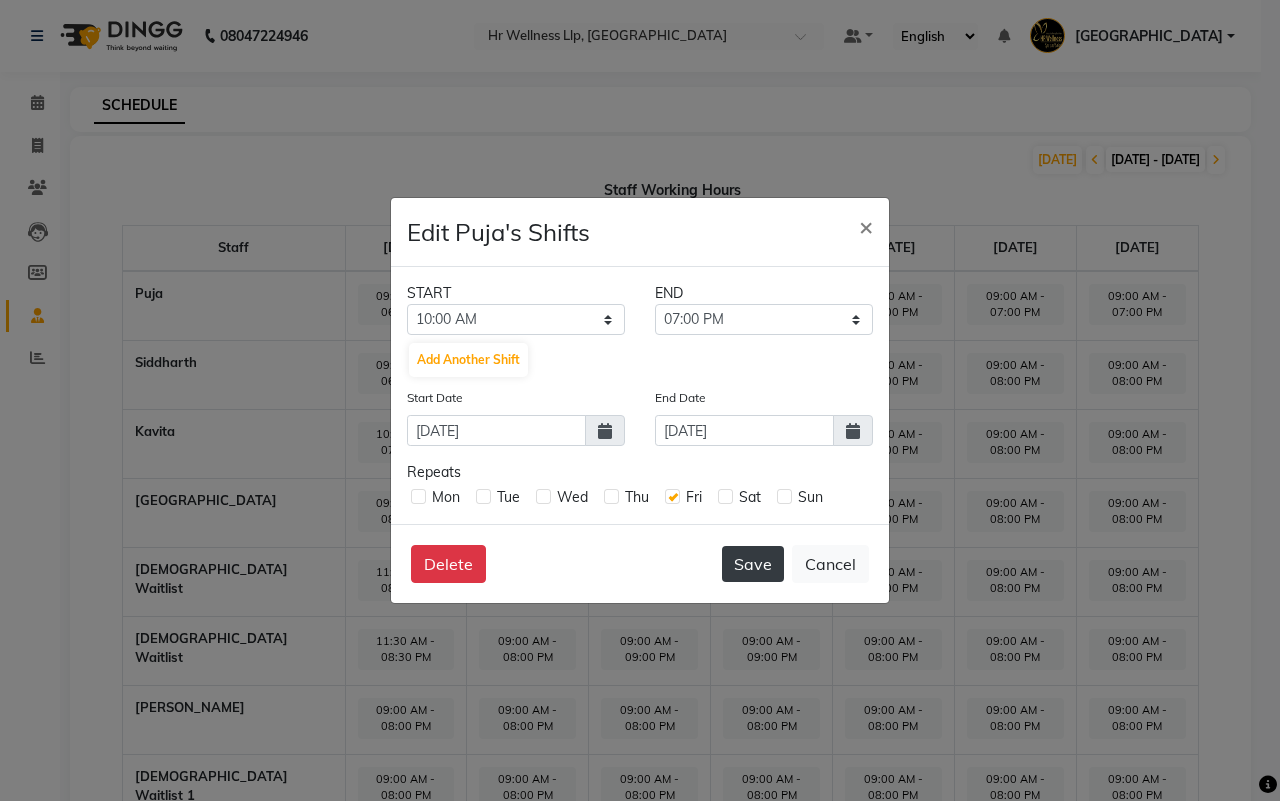 click on "Save" 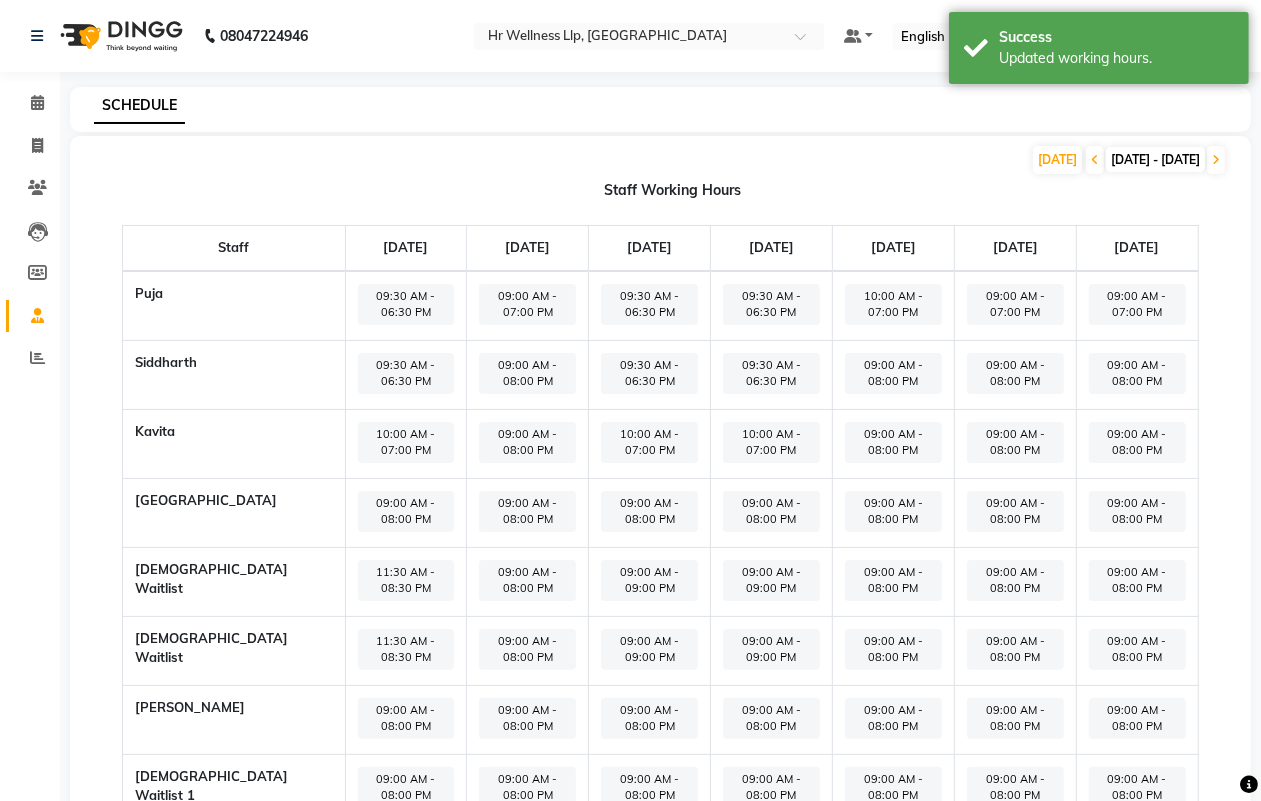 click on "09:00 AM - 08:00 PM" 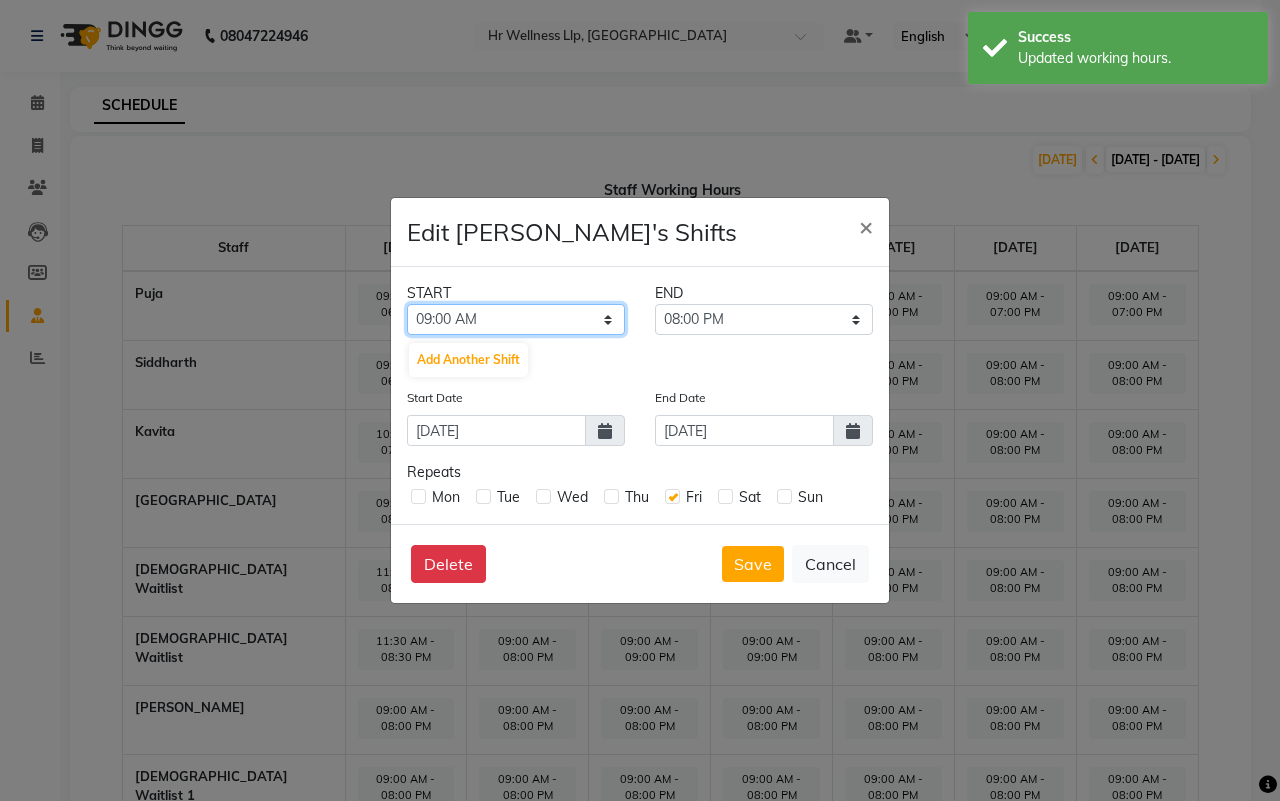 click on "12:00 AM 12:15 AM 12:30 AM 12:45 AM 01:00 AM 01:15 AM 01:30 AM 01:45 AM 02:00 AM 02:15 AM 02:30 AM 02:45 AM 03:00 AM 03:15 AM 03:30 AM 03:45 AM 04:00 AM 04:15 AM 04:30 AM 04:45 AM 05:00 AM 05:15 AM 05:30 AM 05:45 AM 06:00 AM 06:15 AM 06:30 AM 06:45 AM 07:00 AM 07:15 AM 07:30 AM 07:45 AM 08:00 AM 08:15 AM 08:30 AM 08:45 AM 09:00 AM 09:15 AM 09:30 AM 09:45 AM 10:00 AM 10:15 AM 10:30 AM 10:45 AM 11:00 AM 11:15 AM 11:30 AM 11:45 AM 12:00 PM 12:15 PM 12:30 PM 12:45 PM 01:00 PM 01:15 PM 01:30 PM 01:45 PM 02:00 PM 02:15 PM 02:30 PM 02:45 PM 03:00 PM 03:15 PM 03:30 PM 03:45 PM 04:00 PM 04:15 PM 04:30 PM 04:45 PM 05:00 PM 05:15 PM 05:30 PM 05:45 PM 06:00 PM 06:15 PM 06:30 PM 06:45 PM 07:00 PM 07:15 PM 07:30 PM 07:45 PM 08:00 PM 08:15 PM 08:30 PM 08:45 PM 09:00 PM 09:15 PM 09:30 PM 09:45 PM 10:00 PM 10:15 PM 10:30 PM 10:45 PM 11:00 PM 11:15 PM 11:30 PM 11:45 PM" 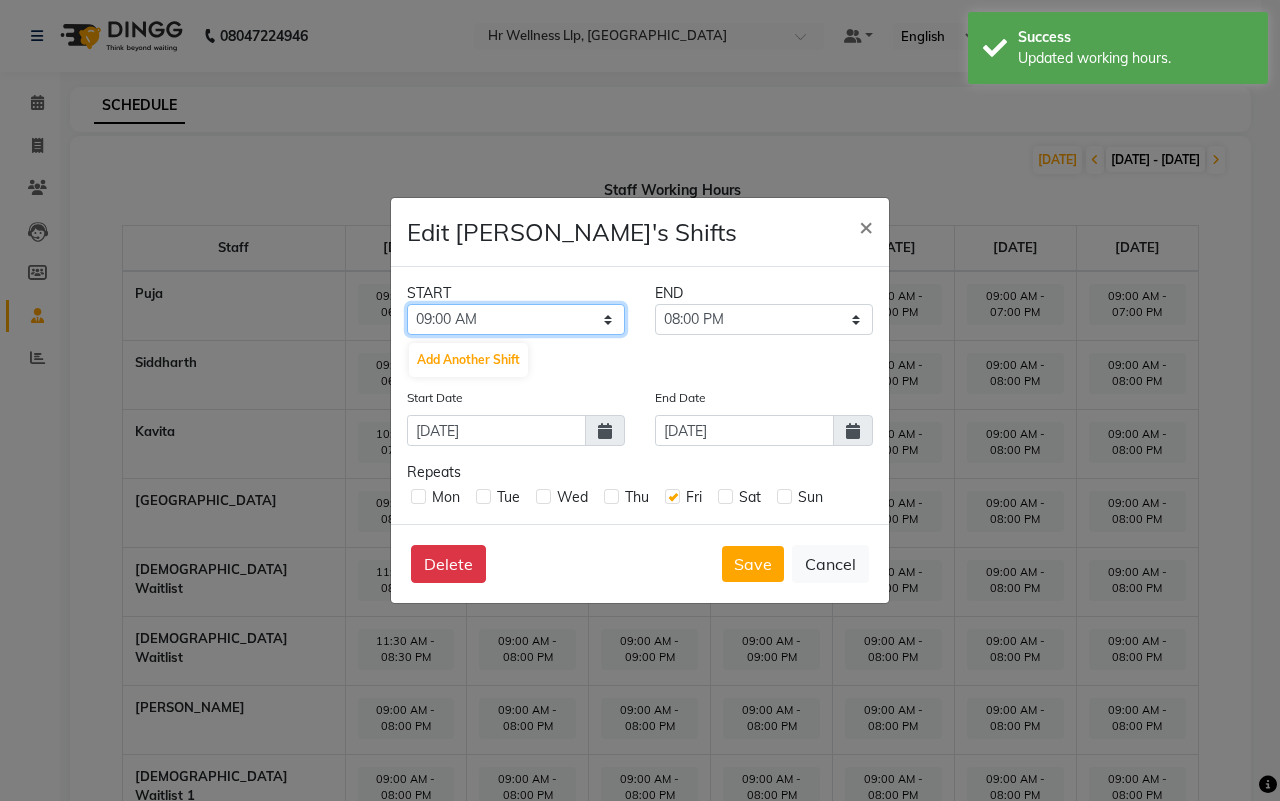 select on "10:00 AM" 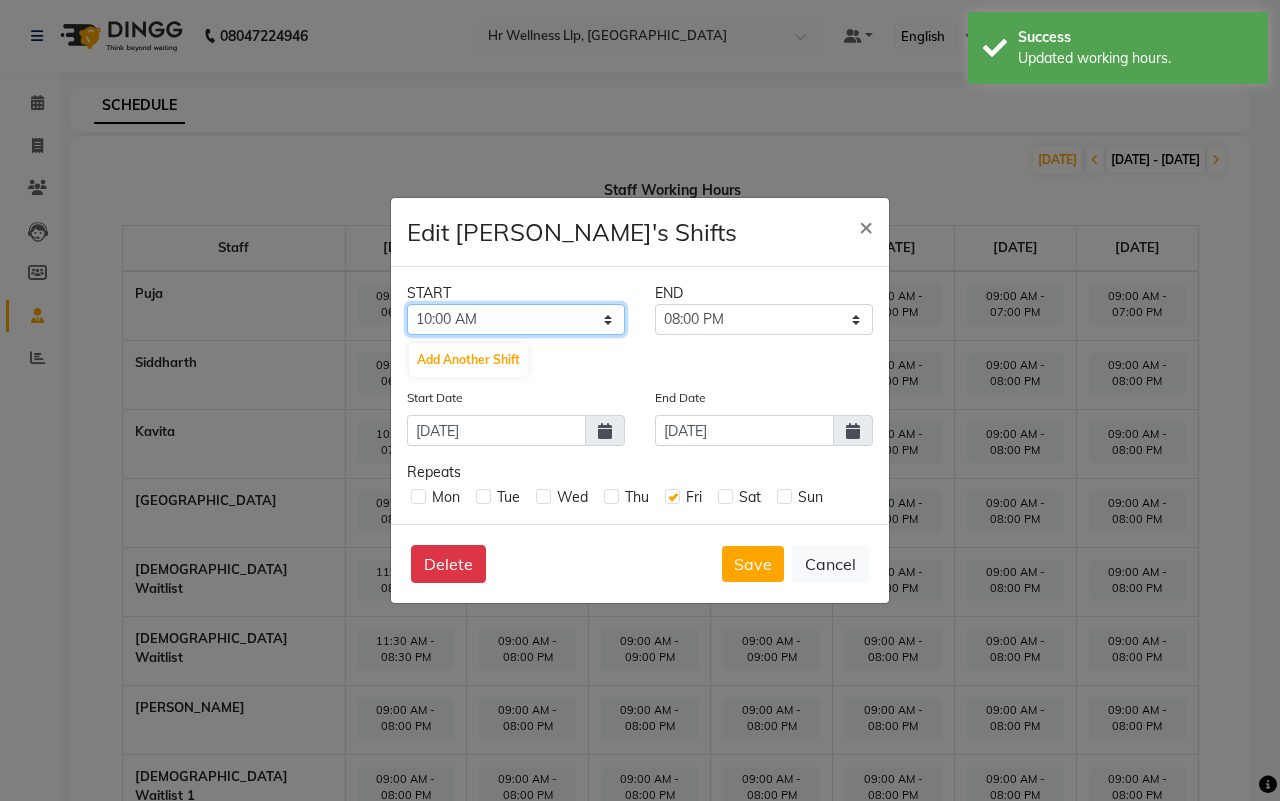 click on "12:00 AM 12:15 AM 12:30 AM 12:45 AM 01:00 AM 01:15 AM 01:30 AM 01:45 AM 02:00 AM 02:15 AM 02:30 AM 02:45 AM 03:00 AM 03:15 AM 03:30 AM 03:45 AM 04:00 AM 04:15 AM 04:30 AM 04:45 AM 05:00 AM 05:15 AM 05:30 AM 05:45 AM 06:00 AM 06:15 AM 06:30 AM 06:45 AM 07:00 AM 07:15 AM 07:30 AM 07:45 AM 08:00 AM 08:15 AM 08:30 AM 08:45 AM 09:00 AM 09:15 AM 09:30 AM 09:45 AM 10:00 AM 10:15 AM 10:30 AM 10:45 AM 11:00 AM 11:15 AM 11:30 AM 11:45 AM 12:00 PM 12:15 PM 12:30 PM 12:45 PM 01:00 PM 01:15 PM 01:30 PM 01:45 PM 02:00 PM 02:15 PM 02:30 PM 02:45 PM 03:00 PM 03:15 PM 03:30 PM 03:45 PM 04:00 PM 04:15 PM 04:30 PM 04:45 PM 05:00 PM 05:15 PM 05:30 PM 05:45 PM 06:00 PM 06:15 PM 06:30 PM 06:45 PM 07:00 PM 07:15 PM 07:30 PM 07:45 PM 08:00 PM 08:15 PM 08:30 PM 08:45 PM 09:00 PM 09:15 PM 09:30 PM 09:45 PM 10:00 PM 10:15 PM 10:30 PM 10:45 PM 11:00 PM 11:15 PM 11:30 PM 11:45 PM" 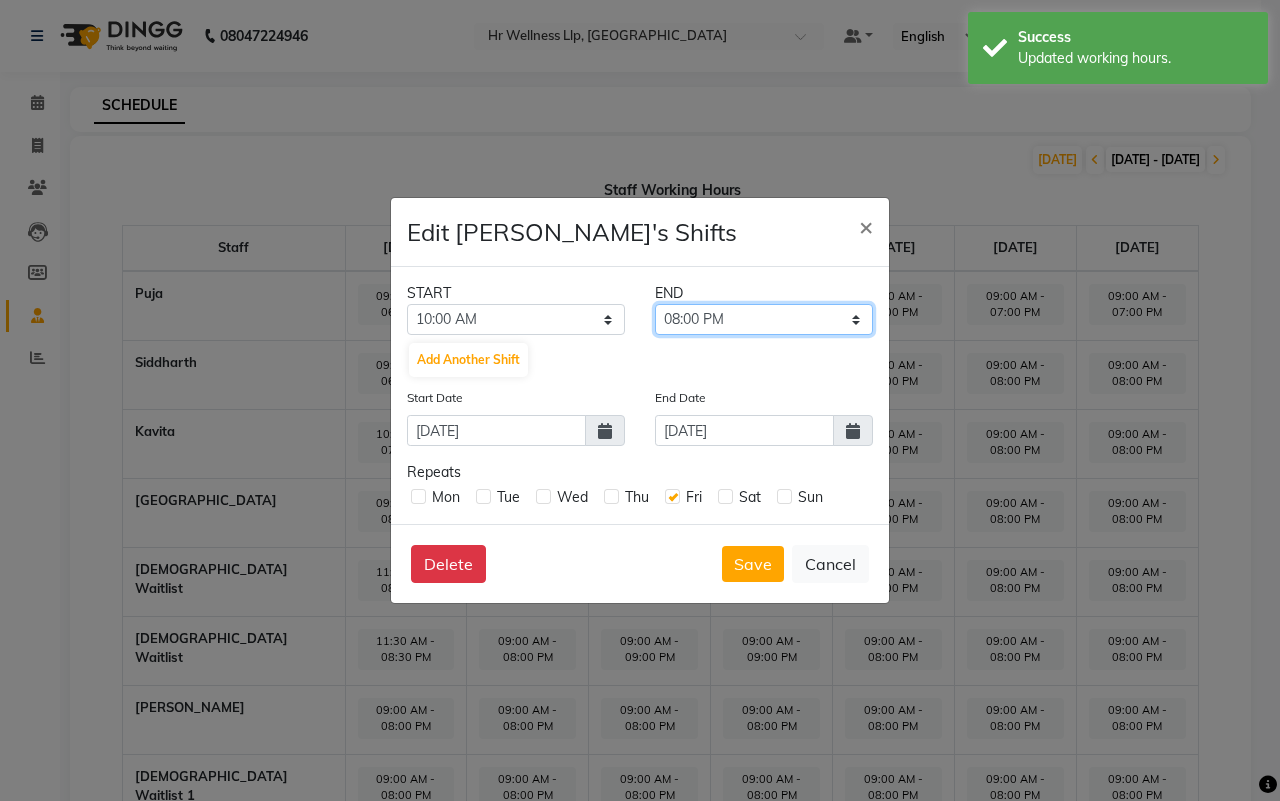 click on "10:15 AM 10:30 AM 10:45 AM 11:00 AM 11:15 AM 11:30 AM 11:45 AM 12:00 PM 12:15 PM 12:30 PM 12:45 PM 01:00 PM 01:15 PM 01:30 PM 01:45 PM 02:00 PM 02:15 PM 02:30 PM 02:45 PM 03:00 PM 03:15 PM 03:30 PM 03:45 PM 04:00 PM 04:15 PM 04:30 PM 04:45 PM 05:00 PM 05:15 PM 05:30 PM 05:45 PM 06:00 PM 06:15 PM 06:30 PM 06:45 PM 07:00 PM 07:15 PM 07:30 PM 07:45 PM 08:00 PM 08:15 PM 08:30 PM 08:45 PM 09:00 PM 09:15 PM 09:30 PM 09:45 PM 10:00 PM 10:15 PM 10:30 PM 10:45 PM 11:00 PM 11:15 PM 11:30 PM 11:45 PM" 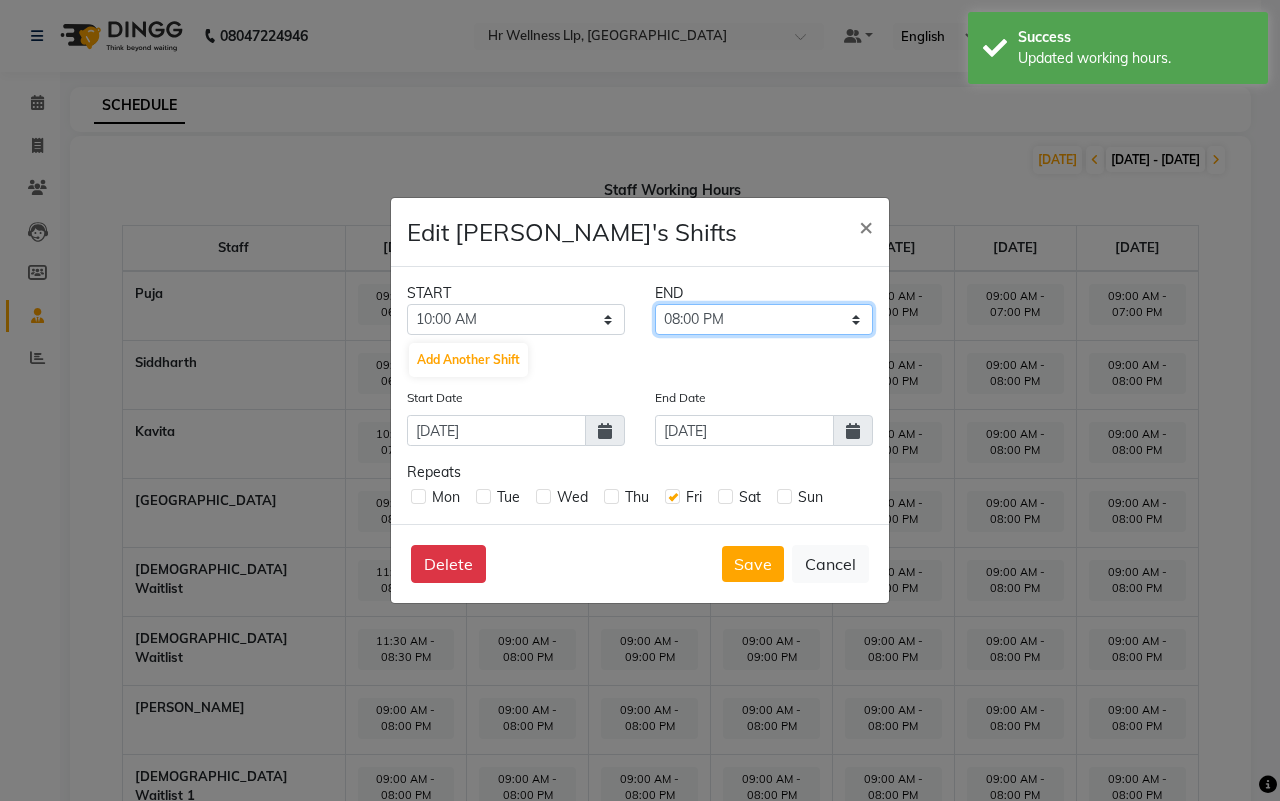 select on "07:00 PM" 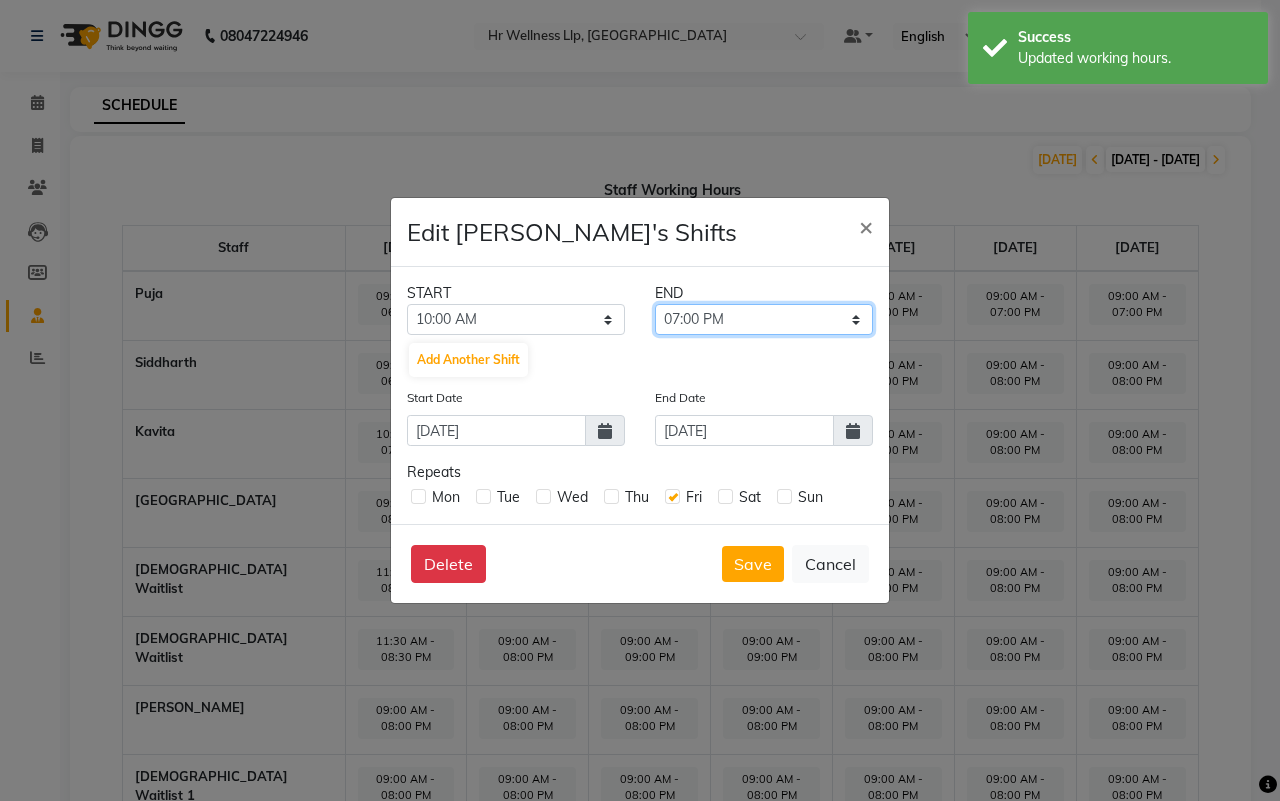 click on "10:15 AM 10:30 AM 10:45 AM 11:00 AM 11:15 AM 11:30 AM 11:45 AM 12:00 PM 12:15 PM 12:30 PM 12:45 PM 01:00 PM 01:15 PM 01:30 PM 01:45 PM 02:00 PM 02:15 PM 02:30 PM 02:45 PM 03:00 PM 03:15 PM 03:30 PM 03:45 PM 04:00 PM 04:15 PM 04:30 PM 04:45 PM 05:00 PM 05:15 PM 05:30 PM 05:45 PM 06:00 PM 06:15 PM 06:30 PM 06:45 PM 07:00 PM 07:15 PM 07:30 PM 07:45 PM 08:00 PM 08:15 PM 08:30 PM 08:45 PM 09:00 PM 09:15 PM 09:30 PM 09:45 PM 10:00 PM 10:15 PM 10:30 PM 10:45 PM 11:00 PM 11:15 PM 11:30 PM 11:45 PM" 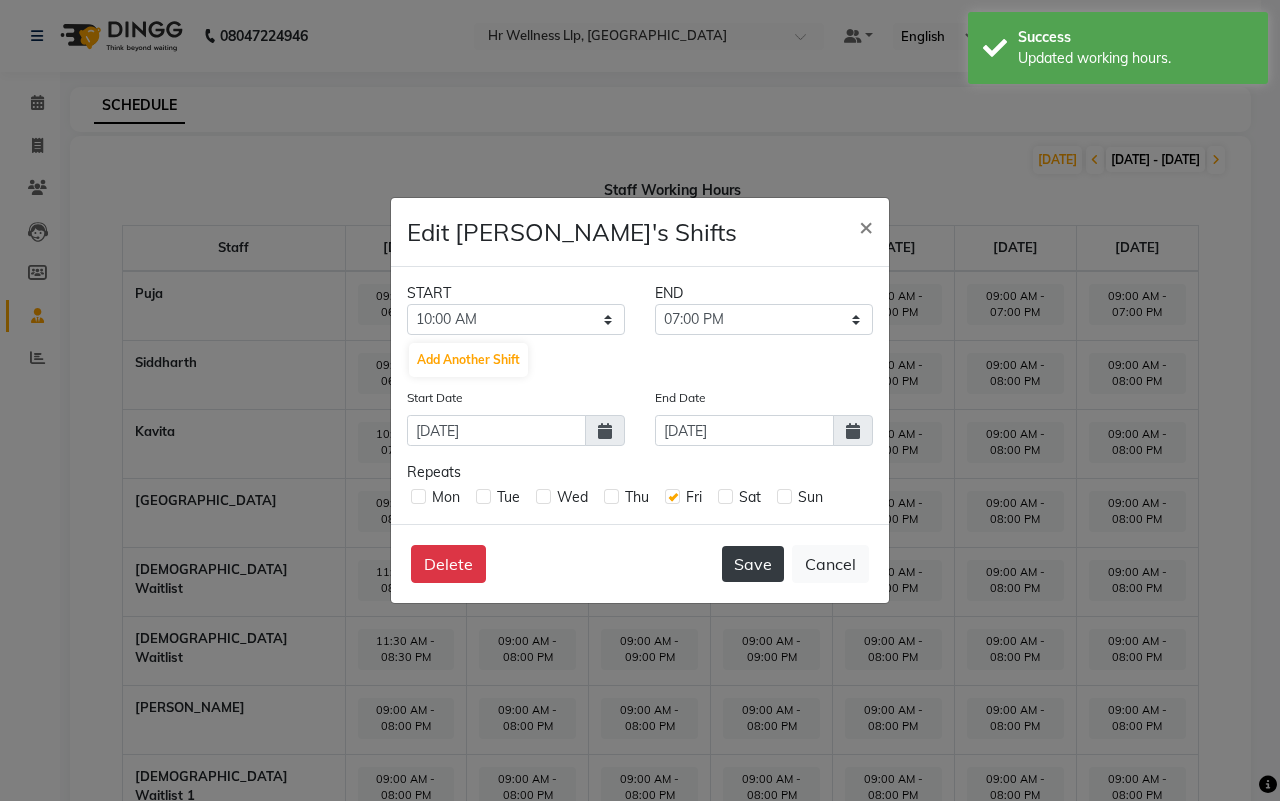 click on "Save" 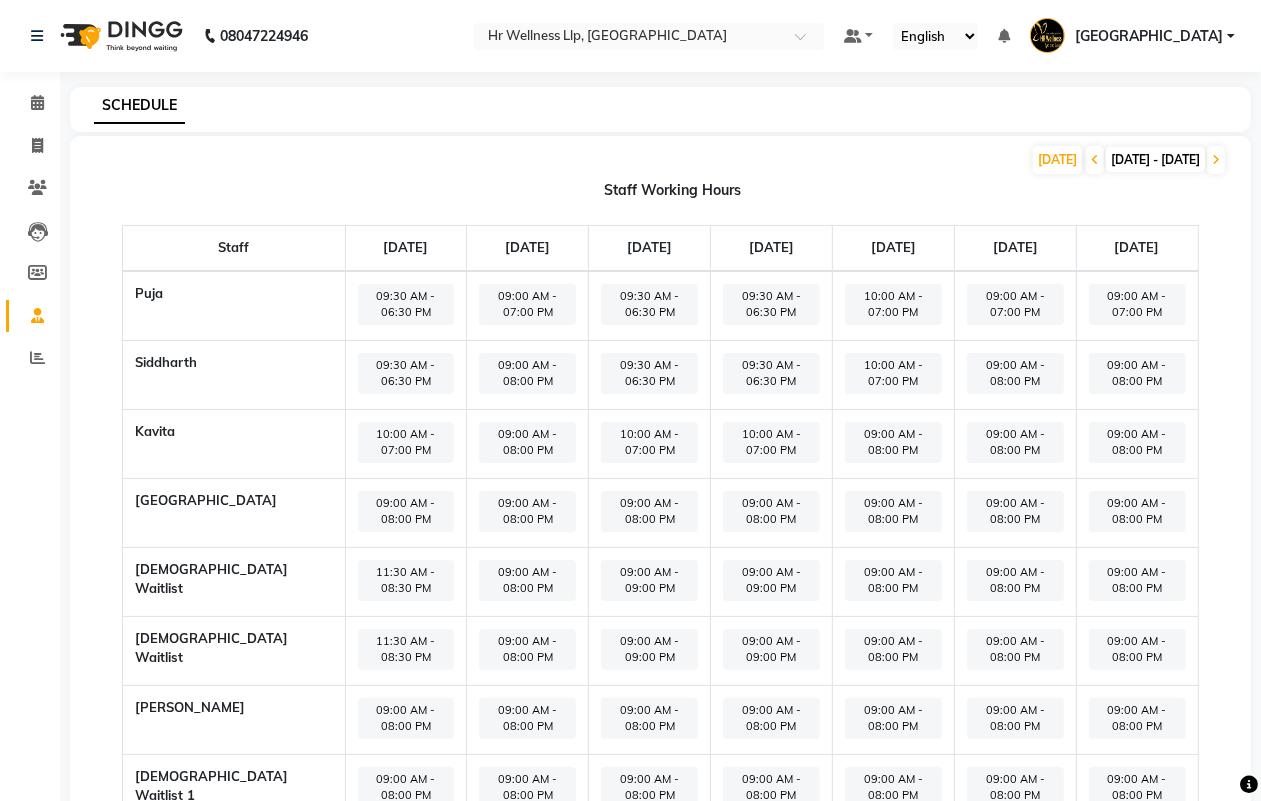 click on "09:00 AM - 08:00 PM" 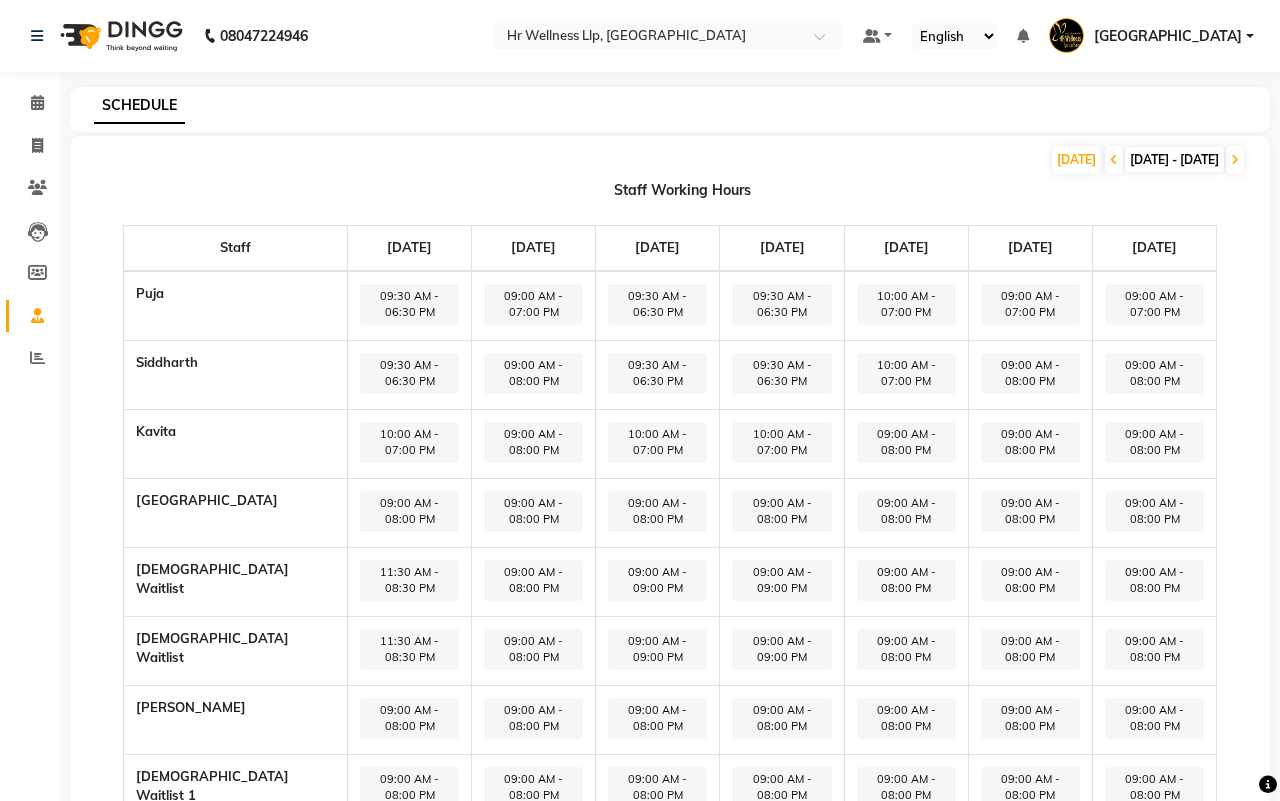select on "09:00 AM" 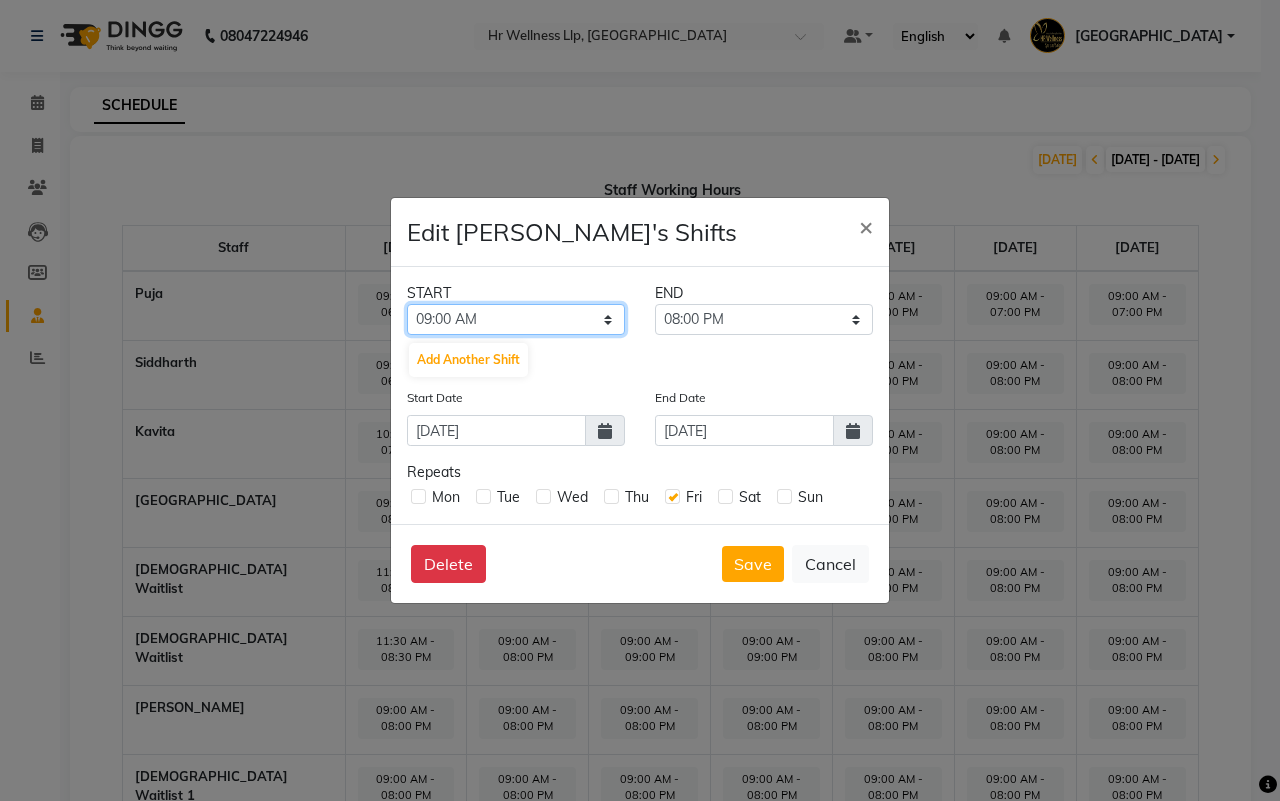 click on "12:00 AM 12:15 AM 12:30 AM 12:45 AM 01:00 AM 01:15 AM 01:30 AM 01:45 AM 02:00 AM 02:15 AM 02:30 AM 02:45 AM 03:00 AM 03:15 AM 03:30 AM 03:45 AM 04:00 AM 04:15 AM 04:30 AM 04:45 AM 05:00 AM 05:15 AM 05:30 AM 05:45 AM 06:00 AM 06:15 AM 06:30 AM 06:45 AM 07:00 AM 07:15 AM 07:30 AM 07:45 AM 08:00 AM 08:15 AM 08:30 AM 08:45 AM 09:00 AM 09:15 AM 09:30 AM 09:45 AM 10:00 AM 10:15 AM 10:30 AM 10:45 AM 11:00 AM 11:15 AM 11:30 AM 11:45 AM 12:00 PM 12:15 PM 12:30 PM 12:45 PM 01:00 PM 01:15 PM 01:30 PM 01:45 PM 02:00 PM 02:15 PM 02:30 PM 02:45 PM 03:00 PM 03:15 PM 03:30 PM 03:45 PM 04:00 PM 04:15 PM 04:30 PM 04:45 PM 05:00 PM 05:15 PM 05:30 PM 05:45 PM 06:00 PM 06:15 PM 06:30 PM 06:45 PM 07:00 PM 07:15 PM 07:30 PM 07:45 PM 08:00 PM 08:15 PM 08:30 PM 08:45 PM 09:00 PM 09:15 PM 09:30 PM 09:45 PM 10:00 PM 10:15 PM 10:30 PM 10:45 PM 11:00 PM 11:15 PM 11:30 PM 11:45 PM" 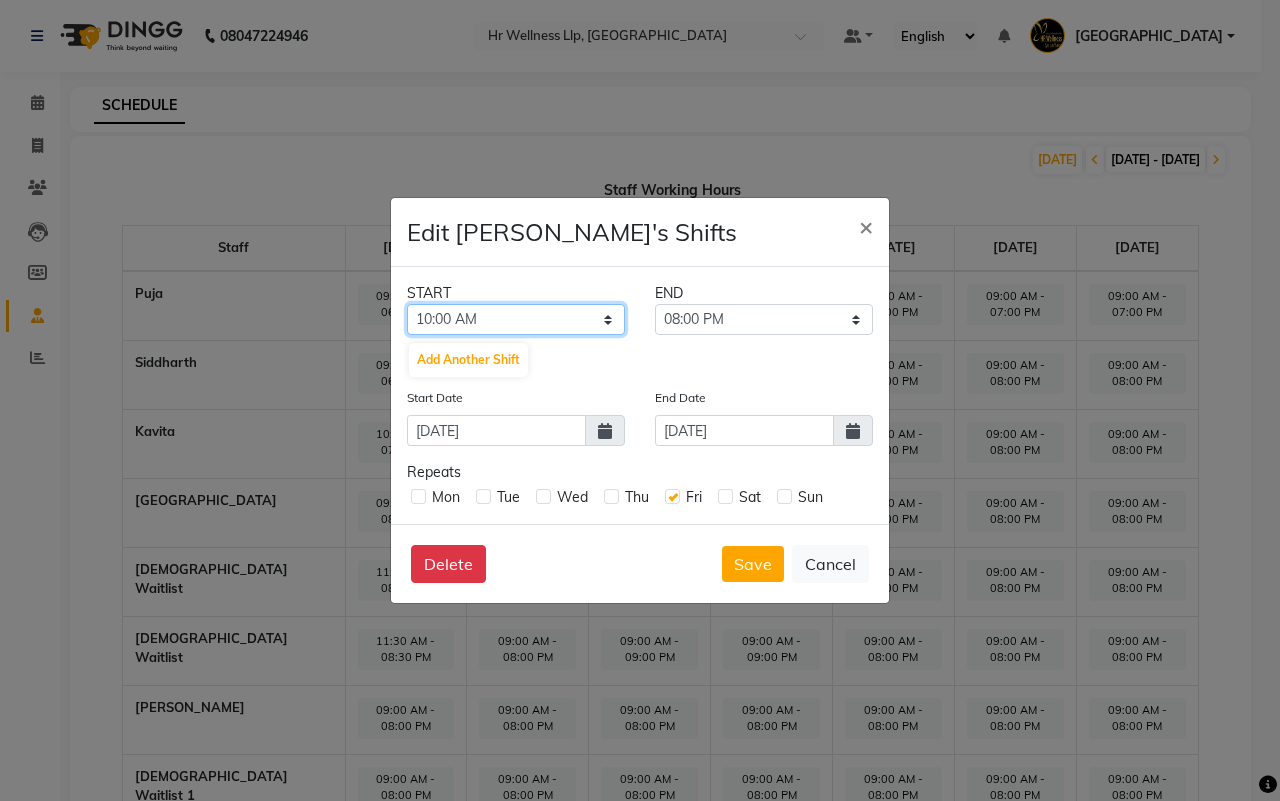 click on "12:00 AM 12:15 AM 12:30 AM 12:45 AM 01:00 AM 01:15 AM 01:30 AM 01:45 AM 02:00 AM 02:15 AM 02:30 AM 02:45 AM 03:00 AM 03:15 AM 03:30 AM 03:45 AM 04:00 AM 04:15 AM 04:30 AM 04:45 AM 05:00 AM 05:15 AM 05:30 AM 05:45 AM 06:00 AM 06:15 AM 06:30 AM 06:45 AM 07:00 AM 07:15 AM 07:30 AM 07:45 AM 08:00 AM 08:15 AM 08:30 AM 08:45 AM 09:00 AM 09:15 AM 09:30 AM 09:45 AM 10:00 AM 10:15 AM 10:30 AM 10:45 AM 11:00 AM 11:15 AM 11:30 AM 11:45 AM 12:00 PM 12:15 PM 12:30 PM 12:45 PM 01:00 PM 01:15 PM 01:30 PM 01:45 PM 02:00 PM 02:15 PM 02:30 PM 02:45 PM 03:00 PM 03:15 PM 03:30 PM 03:45 PM 04:00 PM 04:15 PM 04:30 PM 04:45 PM 05:00 PM 05:15 PM 05:30 PM 05:45 PM 06:00 PM 06:15 PM 06:30 PM 06:45 PM 07:00 PM 07:15 PM 07:30 PM 07:45 PM 08:00 PM 08:15 PM 08:30 PM 08:45 PM 09:00 PM 09:15 PM 09:30 PM 09:45 PM 10:00 PM 10:15 PM 10:30 PM 10:45 PM 11:00 PM 11:15 PM 11:30 PM 11:45 PM" 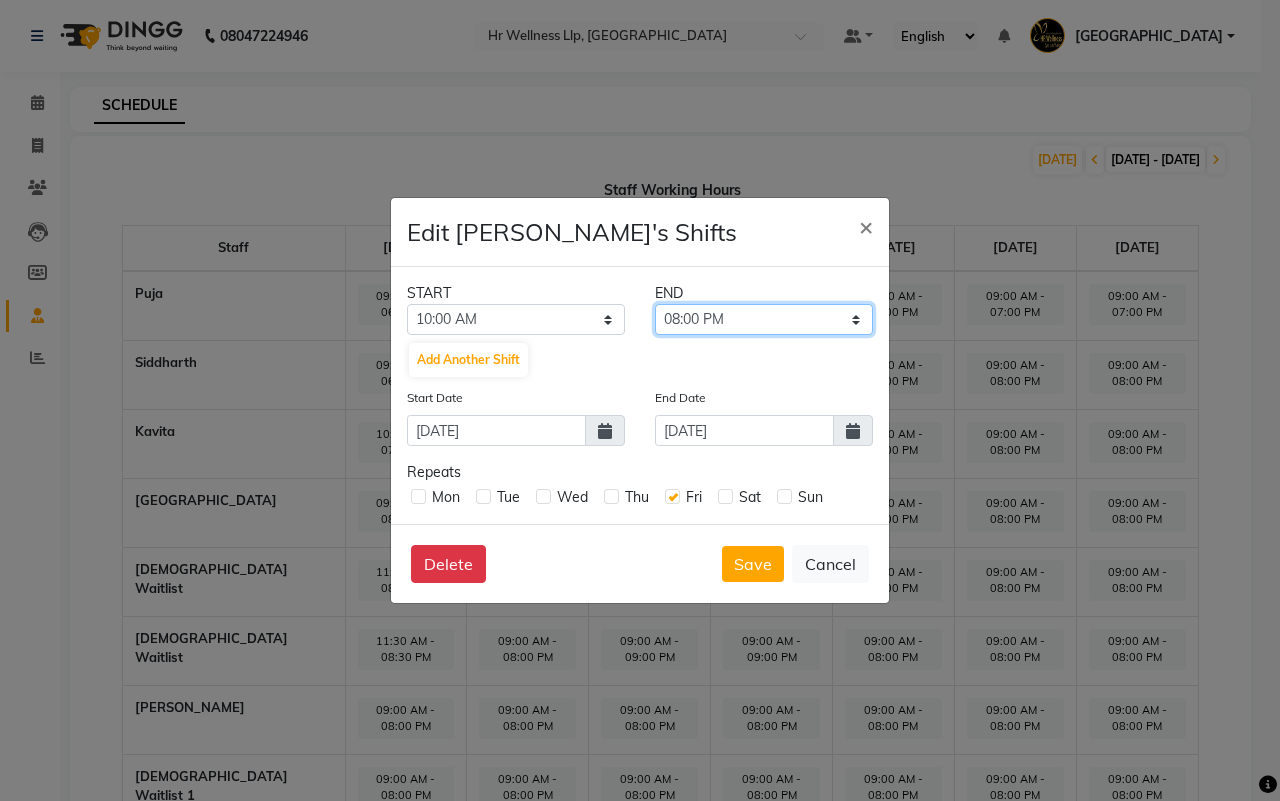 click on "10:15 AM 10:30 AM 10:45 AM 11:00 AM 11:15 AM 11:30 AM 11:45 AM 12:00 PM 12:15 PM 12:30 PM 12:45 PM 01:00 PM 01:15 PM 01:30 PM 01:45 PM 02:00 PM 02:15 PM 02:30 PM 02:45 PM 03:00 PM 03:15 PM 03:30 PM 03:45 PM 04:00 PM 04:15 PM 04:30 PM 04:45 PM 05:00 PM 05:15 PM 05:30 PM 05:45 PM 06:00 PM 06:15 PM 06:30 PM 06:45 PM 07:00 PM 07:15 PM 07:30 PM 07:45 PM 08:00 PM 08:15 PM 08:30 PM 08:45 PM 09:00 PM 09:15 PM 09:30 PM 09:45 PM 10:00 PM 10:15 PM 10:30 PM 10:45 PM 11:00 PM 11:15 PM 11:30 PM 11:45 PM" 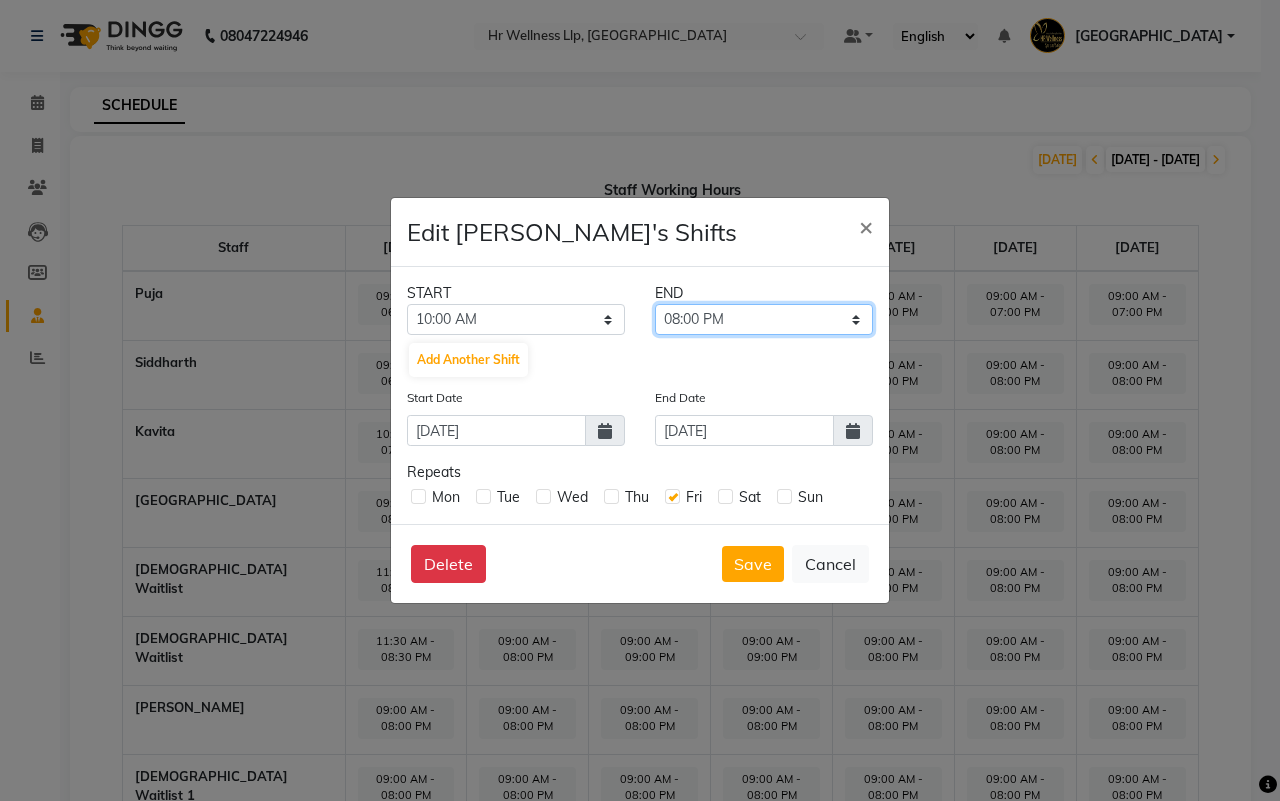 select on "07:00 PM" 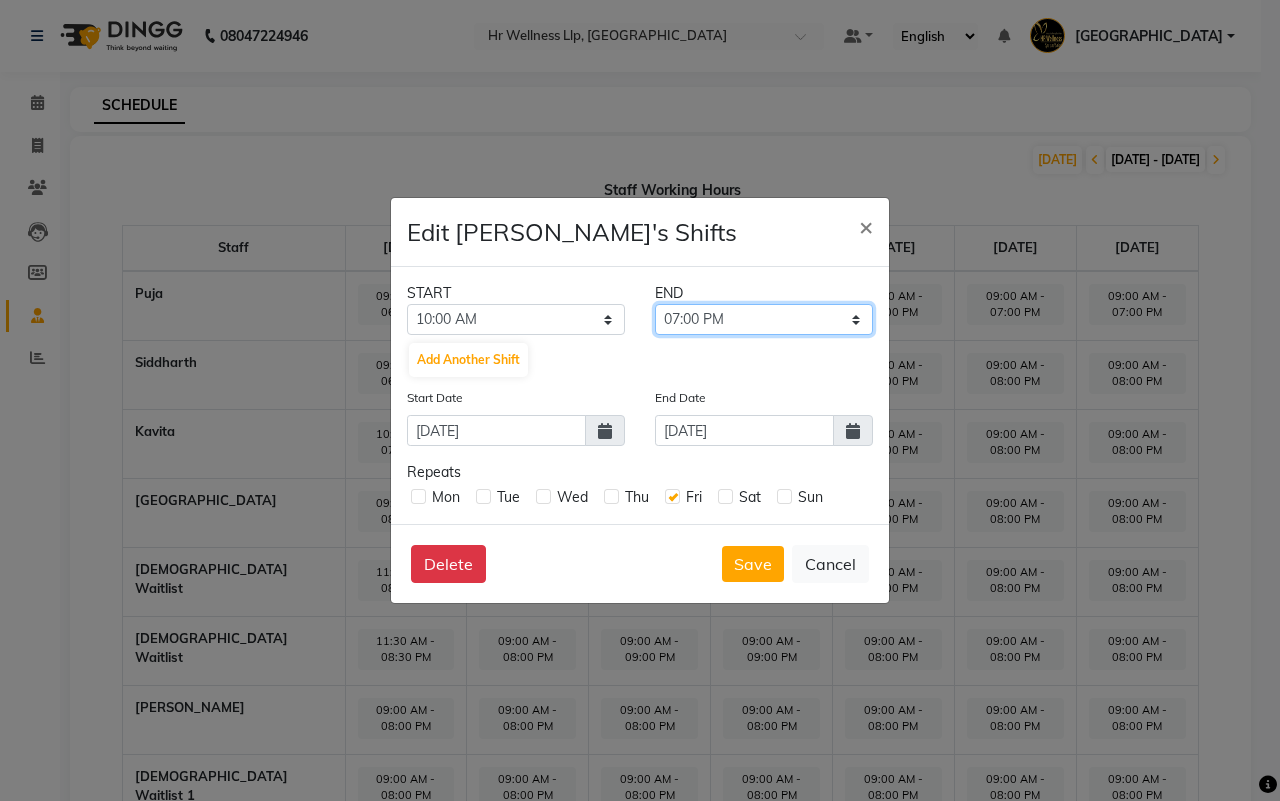 click on "10:15 AM 10:30 AM 10:45 AM 11:00 AM 11:15 AM 11:30 AM 11:45 AM 12:00 PM 12:15 PM 12:30 PM 12:45 PM 01:00 PM 01:15 PM 01:30 PM 01:45 PM 02:00 PM 02:15 PM 02:30 PM 02:45 PM 03:00 PM 03:15 PM 03:30 PM 03:45 PM 04:00 PM 04:15 PM 04:30 PM 04:45 PM 05:00 PM 05:15 PM 05:30 PM 05:45 PM 06:00 PM 06:15 PM 06:30 PM 06:45 PM 07:00 PM 07:15 PM 07:30 PM 07:45 PM 08:00 PM 08:15 PM 08:30 PM 08:45 PM 09:00 PM 09:15 PM 09:30 PM 09:45 PM 10:00 PM 10:15 PM 10:30 PM 10:45 PM 11:00 PM 11:15 PM 11:30 PM 11:45 PM" 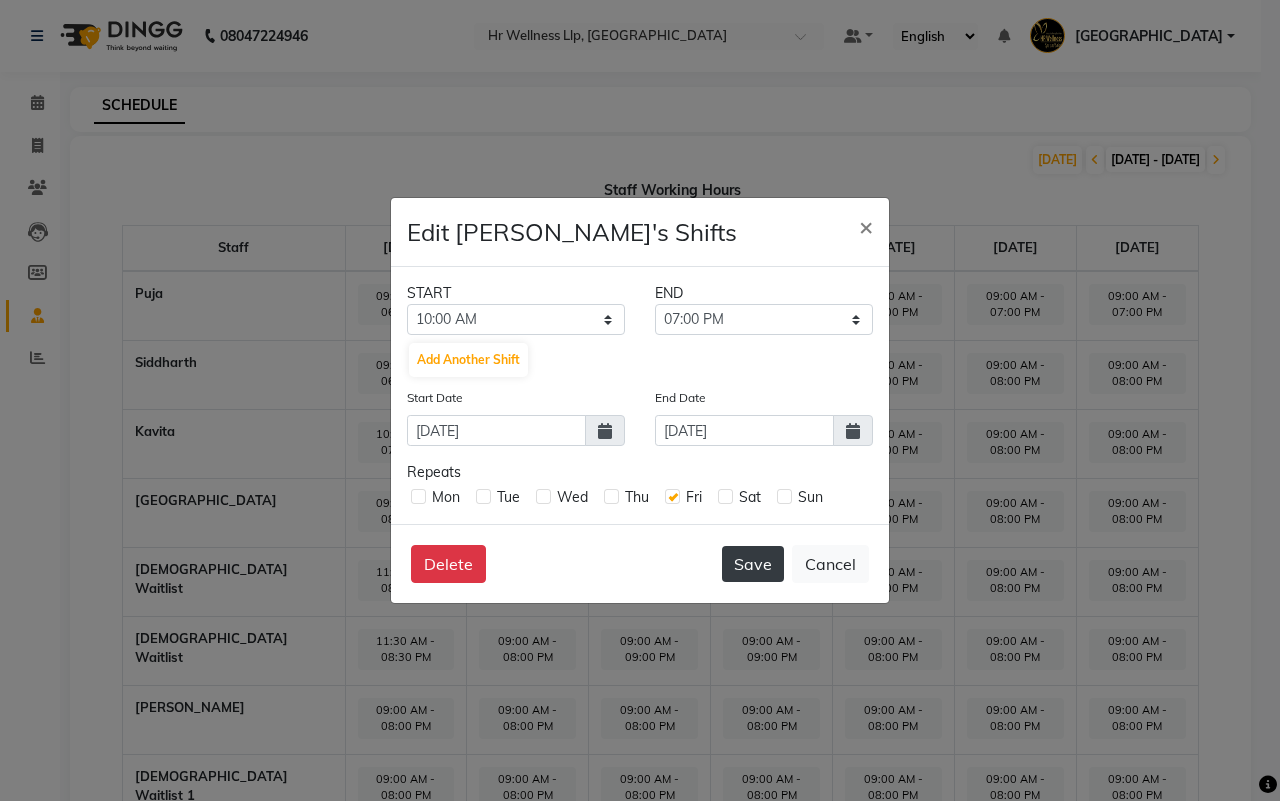 click on "Save" 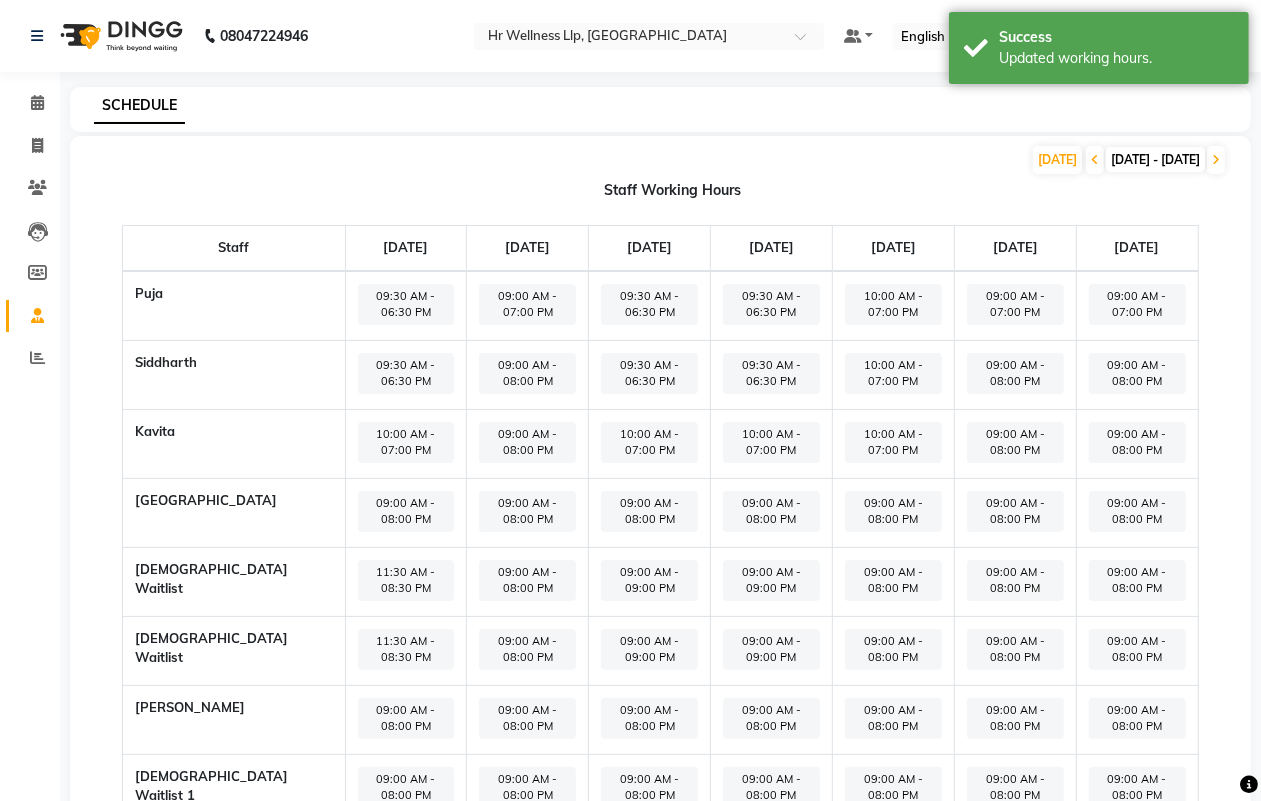 click on "09:00 AM - 08:00 PM" 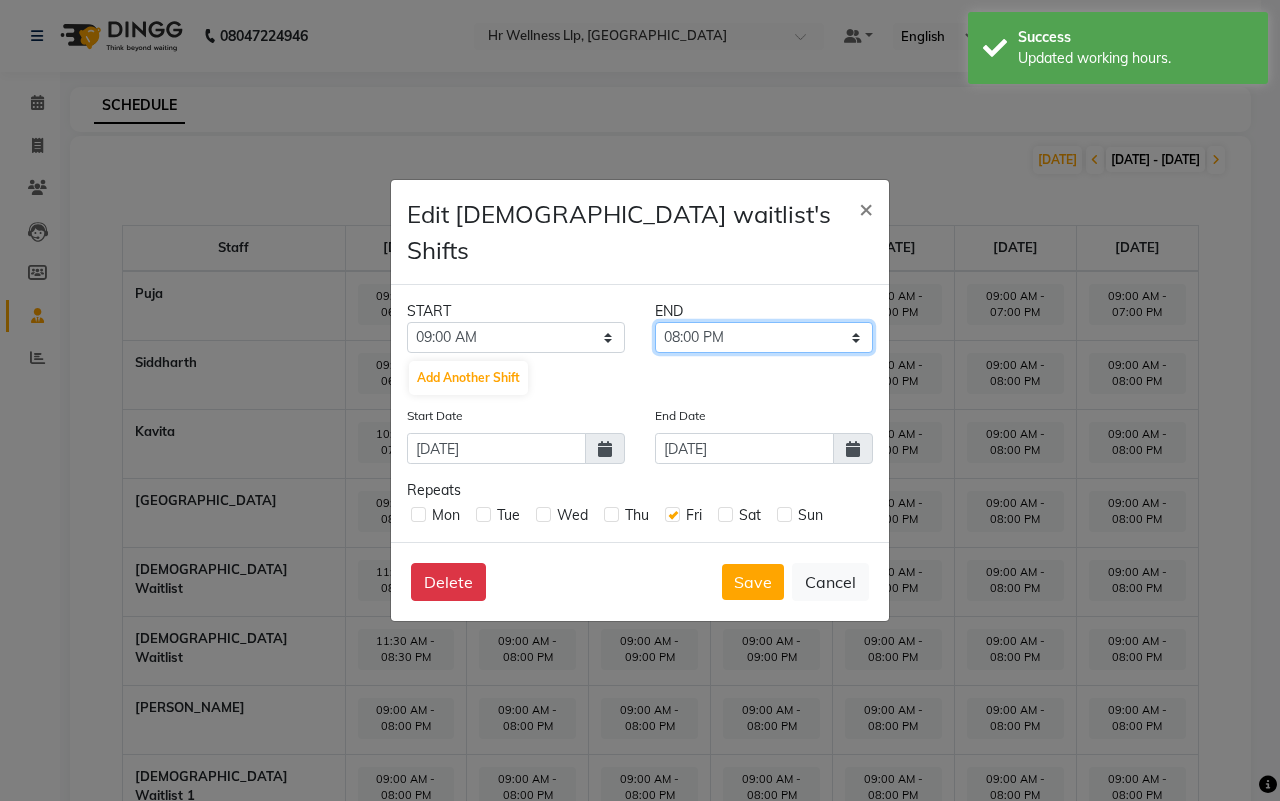 click on "09:15 AM 09:30 AM 09:45 AM 10:00 AM 10:15 AM 10:30 AM 10:45 AM 11:00 AM 11:15 AM 11:30 AM 11:45 AM 12:00 PM 12:15 PM 12:30 PM 12:45 PM 01:00 PM 01:15 PM 01:30 PM 01:45 PM 02:00 PM 02:15 PM 02:30 PM 02:45 PM 03:00 PM 03:15 PM 03:30 PM 03:45 PM 04:00 PM 04:15 PM 04:30 PM 04:45 PM 05:00 PM 05:15 PM 05:30 PM 05:45 PM 06:00 PM 06:15 PM 06:30 PM 06:45 PM 07:00 PM 07:15 PM 07:30 PM 07:45 PM 08:00 PM 08:15 PM 08:30 PM 08:45 PM 09:00 PM 09:15 PM 09:30 PM 09:45 PM 10:00 PM 10:15 PM 10:30 PM 10:45 PM 11:00 PM 11:15 PM 11:30 PM 11:45 PM" 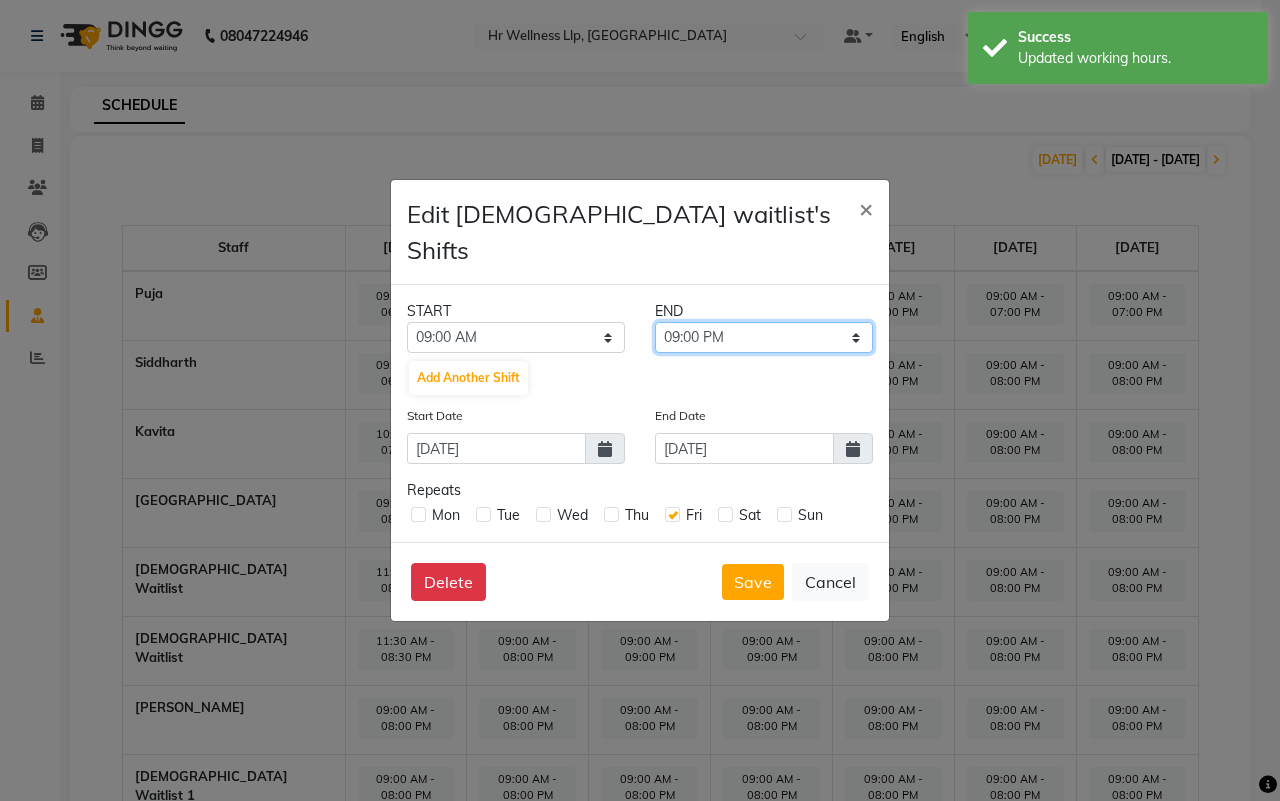 click on "09:15 AM 09:30 AM 09:45 AM 10:00 AM 10:15 AM 10:30 AM 10:45 AM 11:00 AM 11:15 AM 11:30 AM 11:45 AM 12:00 PM 12:15 PM 12:30 PM 12:45 PM 01:00 PM 01:15 PM 01:30 PM 01:45 PM 02:00 PM 02:15 PM 02:30 PM 02:45 PM 03:00 PM 03:15 PM 03:30 PM 03:45 PM 04:00 PM 04:15 PM 04:30 PM 04:45 PM 05:00 PM 05:15 PM 05:30 PM 05:45 PM 06:00 PM 06:15 PM 06:30 PM 06:45 PM 07:00 PM 07:15 PM 07:30 PM 07:45 PM 08:00 PM 08:15 PM 08:30 PM 08:45 PM 09:00 PM 09:15 PM 09:30 PM 09:45 PM 10:00 PM 10:15 PM 10:30 PM 10:45 PM 11:00 PM 11:15 PM 11:30 PM 11:45 PM" 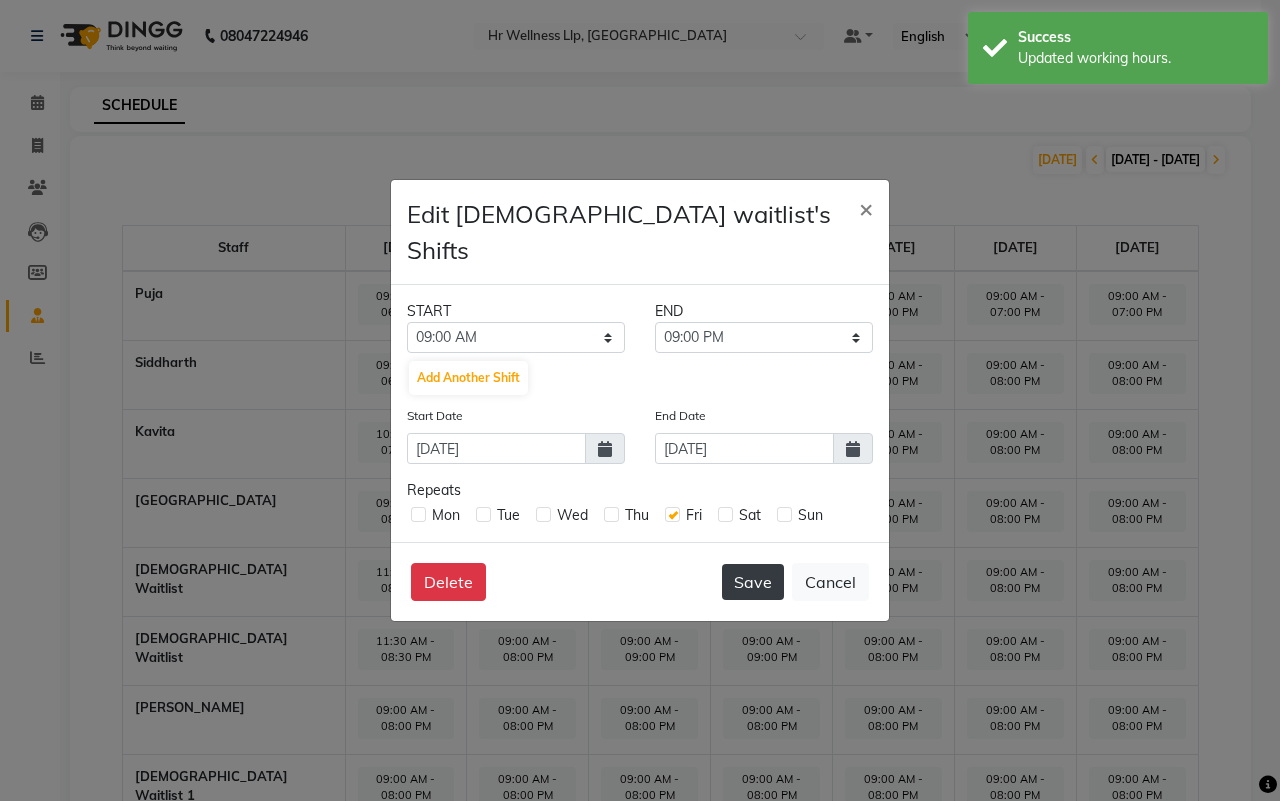 click on "Save" 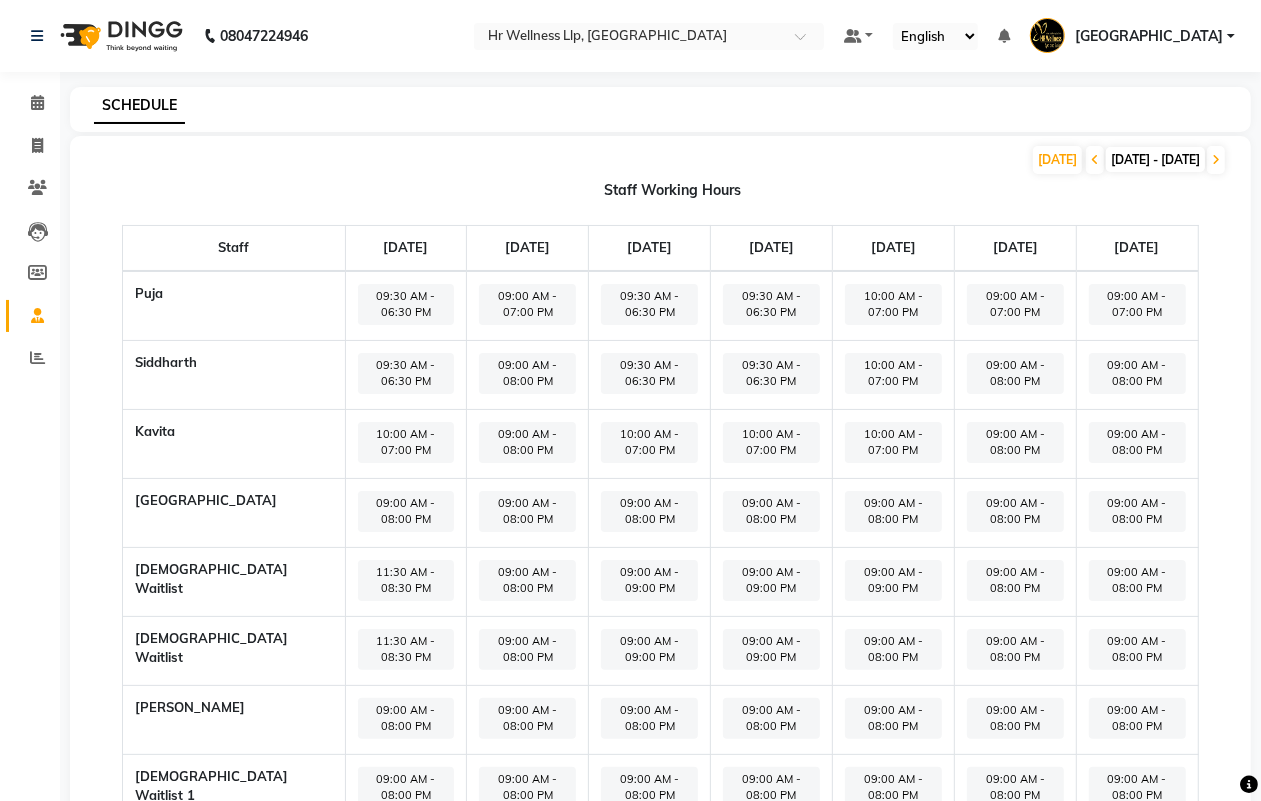 click on "09:00 AM - 08:00 PM" 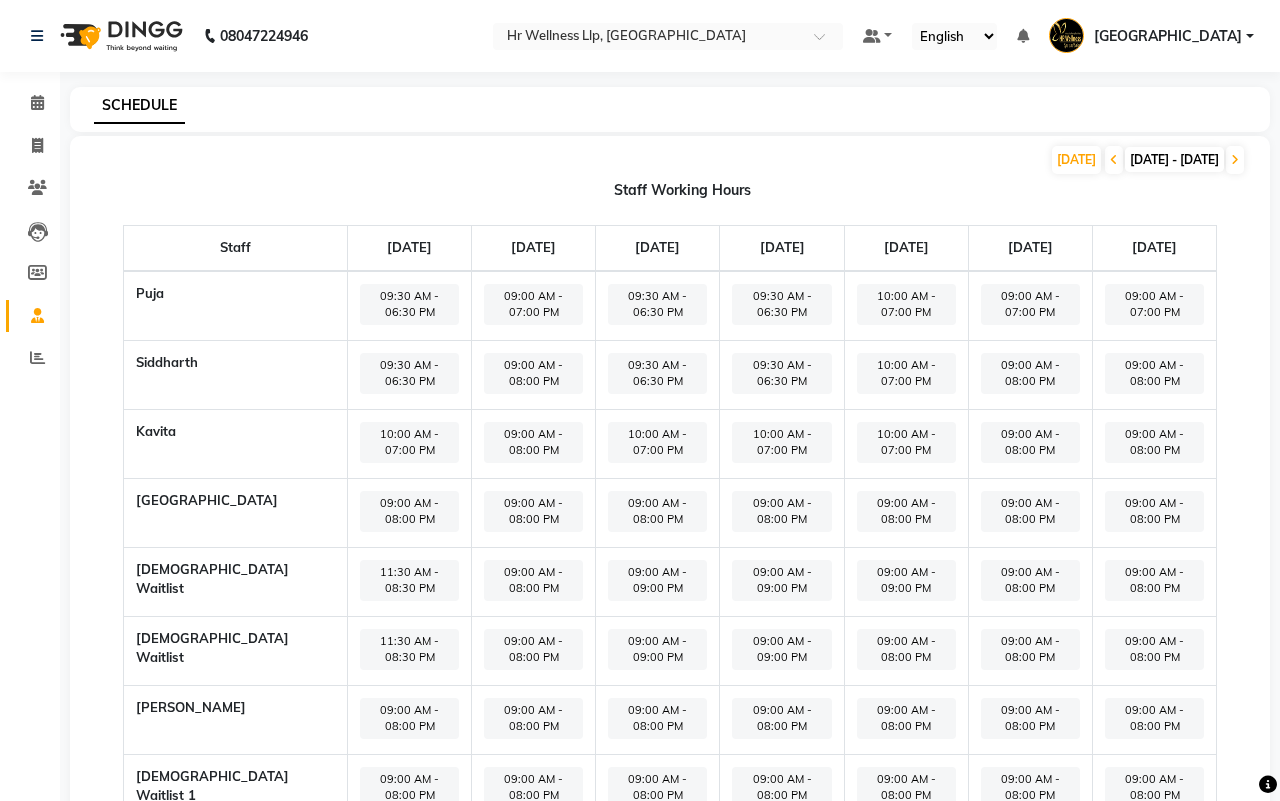select on "09:00 AM" 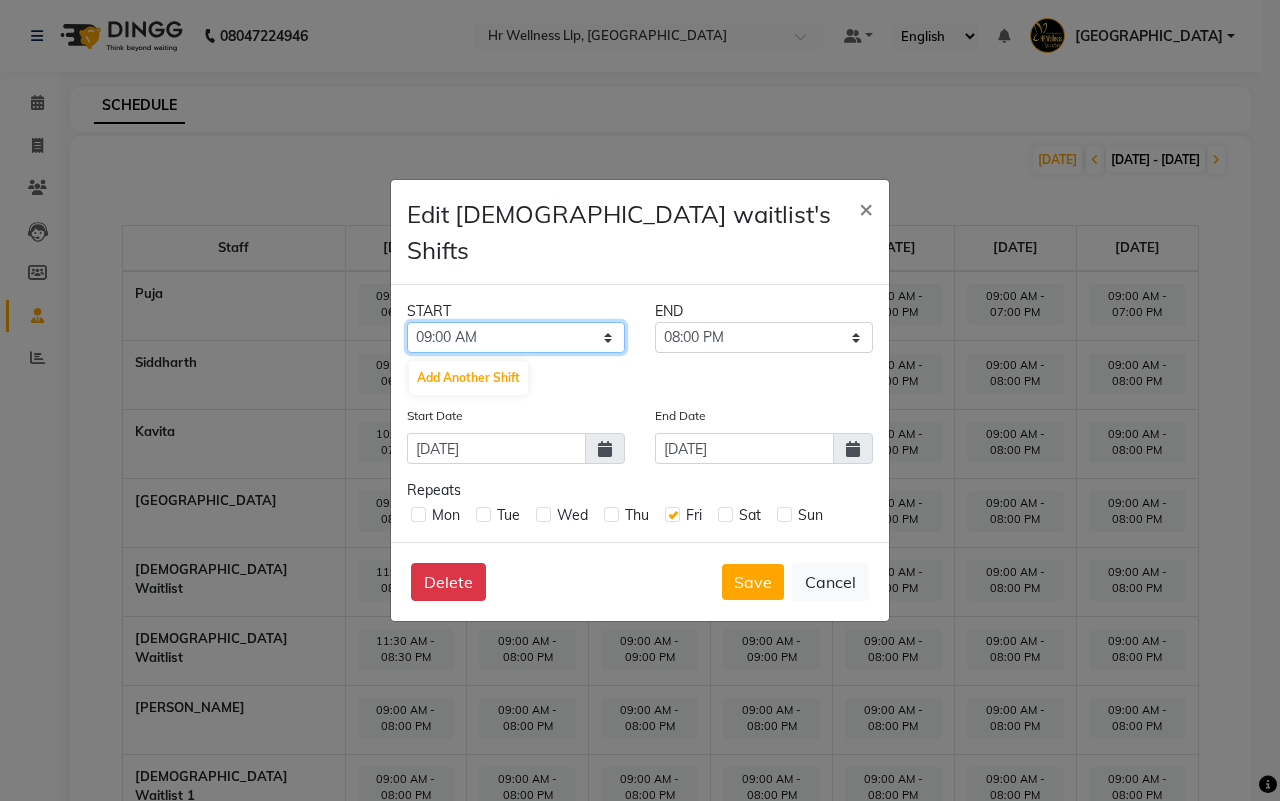 click on "12:00 AM 12:15 AM 12:30 AM 12:45 AM 01:00 AM 01:15 AM 01:30 AM 01:45 AM 02:00 AM 02:15 AM 02:30 AM 02:45 AM 03:00 AM 03:15 AM 03:30 AM 03:45 AM 04:00 AM 04:15 AM 04:30 AM 04:45 AM 05:00 AM 05:15 AM 05:30 AM 05:45 AM 06:00 AM 06:15 AM 06:30 AM 06:45 AM 07:00 AM 07:15 AM 07:30 AM 07:45 AM 08:00 AM 08:15 AM 08:30 AM 08:45 AM 09:00 AM 09:15 AM 09:30 AM 09:45 AM 10:00 AM 10:15 AM 10:30 AM 10:45 AM 11:00 AM 11:15 AM 11:30 AM 11:45 AM 12:00 PM 12:15 PM 12:30 PM 12:45 PM 01:00 PM 01:15 PM 01:30 PM 01:45 PM 02:00 PM 02:15 PM 02:30 PM 02:45 PM 03:00 PM 03:15 PM 03:30 PM 03:45 PM 04:00 PM 04:15 PM 04:30 PM 04:45 PM 05:00 PM 05:15 PM 05:30 PM 05:45 PM 06:00 PM 06:15 PM 06:30 PM 06:45 PM 07:00 PM 07:15 PM 07:30 PM 07:45 PM 08:00 PM 08:15 PM 08:30 PM 08:45 PM 09:00 PM 09:15 PM 09:30 PM 09:45 PM 10:00 PM 10:15 PM 10:30 PM 10:45 PM 11:00 PM 11:15 PM 11:30 PM 11:45 PM" 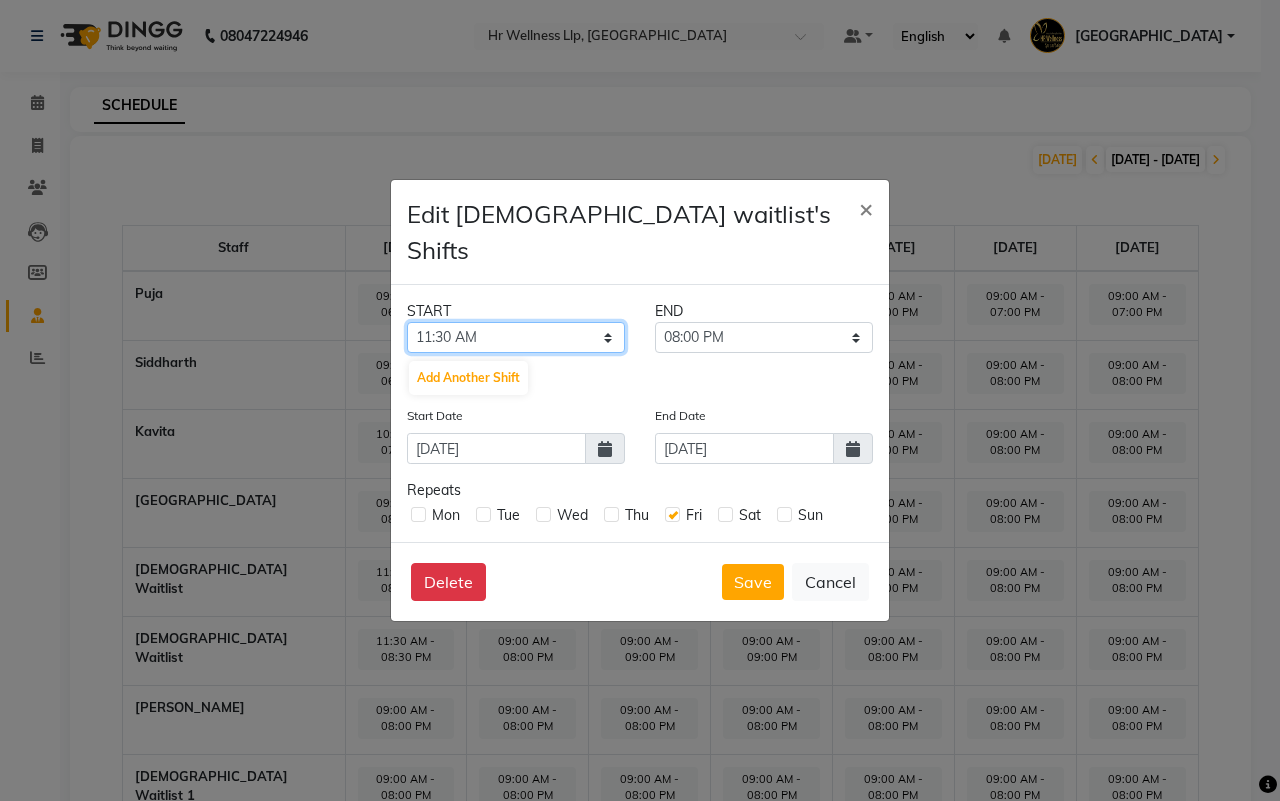 click on "12:00 AM 12:15 AM 12:30 AM 12:45 AM 01:00 AM 01:15 AM 01:30 AM 01:45 AM 02:00 AM 02:15 AM 02:30 AM 02:45 AM 03:00 AM 03:15 AM 03:30 AM 03:45 AM 04:00 AM 04:15 AM 04:30 AM 04:45 AM 05:00 AM 05:15 AM 05:30 AM 05:45 AM 06:00 AM 06:15 AM 06:30 AM 06:45 AM 07:00 AM 07:15 AM 07:30 AM 07:45 AM 08:00 AM 08:15 AM 08:30 AM 08:45 AM 09:00 AM 09:15 AM 09:30 AM 09:45 AM 10:00 AM 10:15 AM 10:30 AM 10:45 AM 11:00 AM 11:15 AM 11:30 AM 11:45 AM 12:00 PM 12:15 PM 12:30 PM 12:45 PM 01:00 PM 01:15 PM 01:30 PM 01:45 PM 02:00 PM 02:15 PM 02:30 PM 02:45 PM 03:00 PM 03:15 PM 03:30 PM 03:45 PM 04:00 PM 04:15 PM 04:30 PM 04:45 PM 05:00 PM 05:15 PM 05:30 PM 05:45 PM 06:00 PM 06:15 PM 06:30 PM 06:45 PM 07:00 PM 07:15 PM 07:30 PM 07:45 PM 08:00 PM 08:15 PM 08:30 PM 08:45 PM 09:00 PM 09:15 PM 09:30 PM 09:45 PM 10:00 PM 10:15 PM 10:30 PM 10:45 PM 11:00 PM 11:15 PM 11:30 PM 11:45 PM" 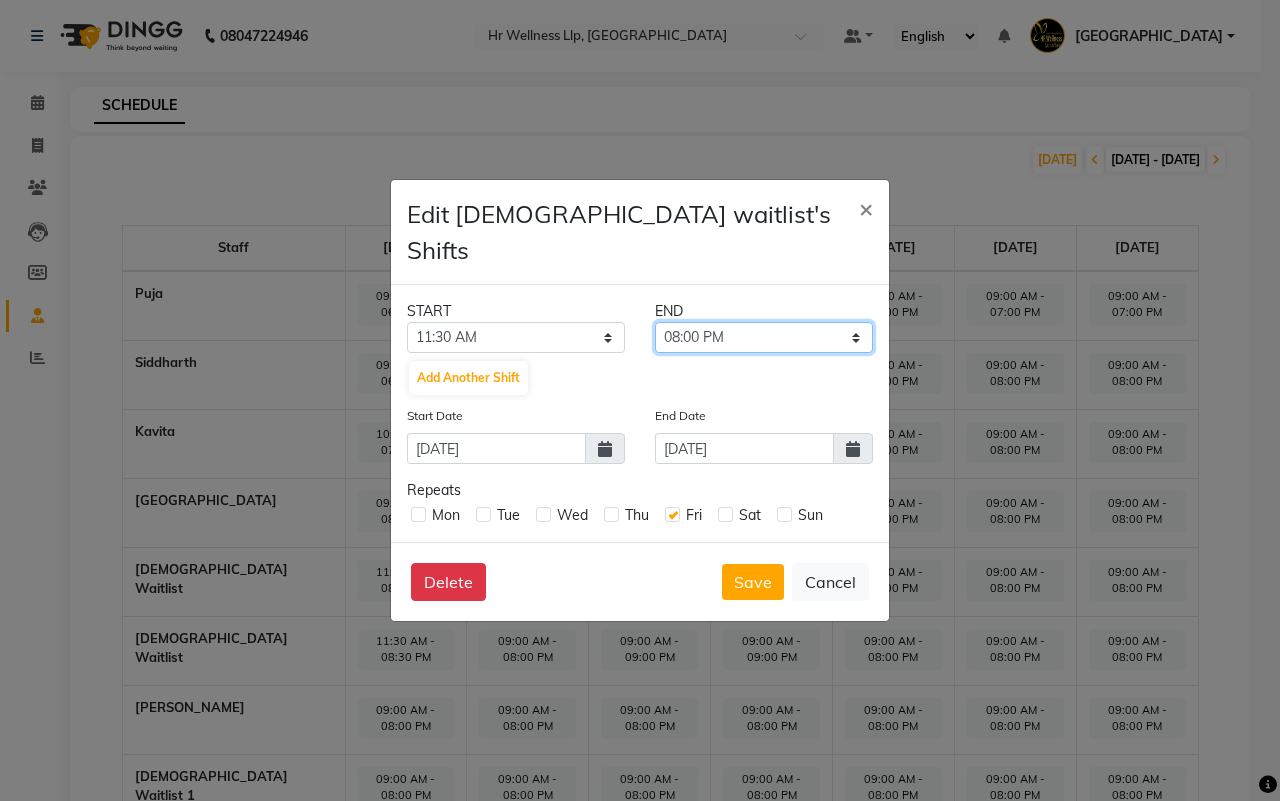 click on "11:45 AM 12:00 PM 12:15 PM 12:30 PM 12:45 PM 01:00 PM 01:15 PM 01:30 PM 01:45 PM 02:00 PM 02:15 PM 02:30 PM 02:45 PM 03:00 PM 03:15 PM 03:30 PM 03:45 PM 04:00 PM 04:15 PM 04:30 PM 04:45 PM 05:00 PM 05:15 PM 05:30 PM 05:45 PM 06:00 PM 06:15 PM 06:30 PM 06:45 PM 07:00 PM 07:15 PM 07:30 PM 07:45 PM 08:00 PM 08:15 PM 08:30 PM 08:45 PM 09:00 PM 09:15 PM 09:30 PM 09:45 PM 10:00 PM 10:15 PM 10:30 PM 10:45 PM 11:00 PM 11:15 PM 11:30 PM 11:45 PM" 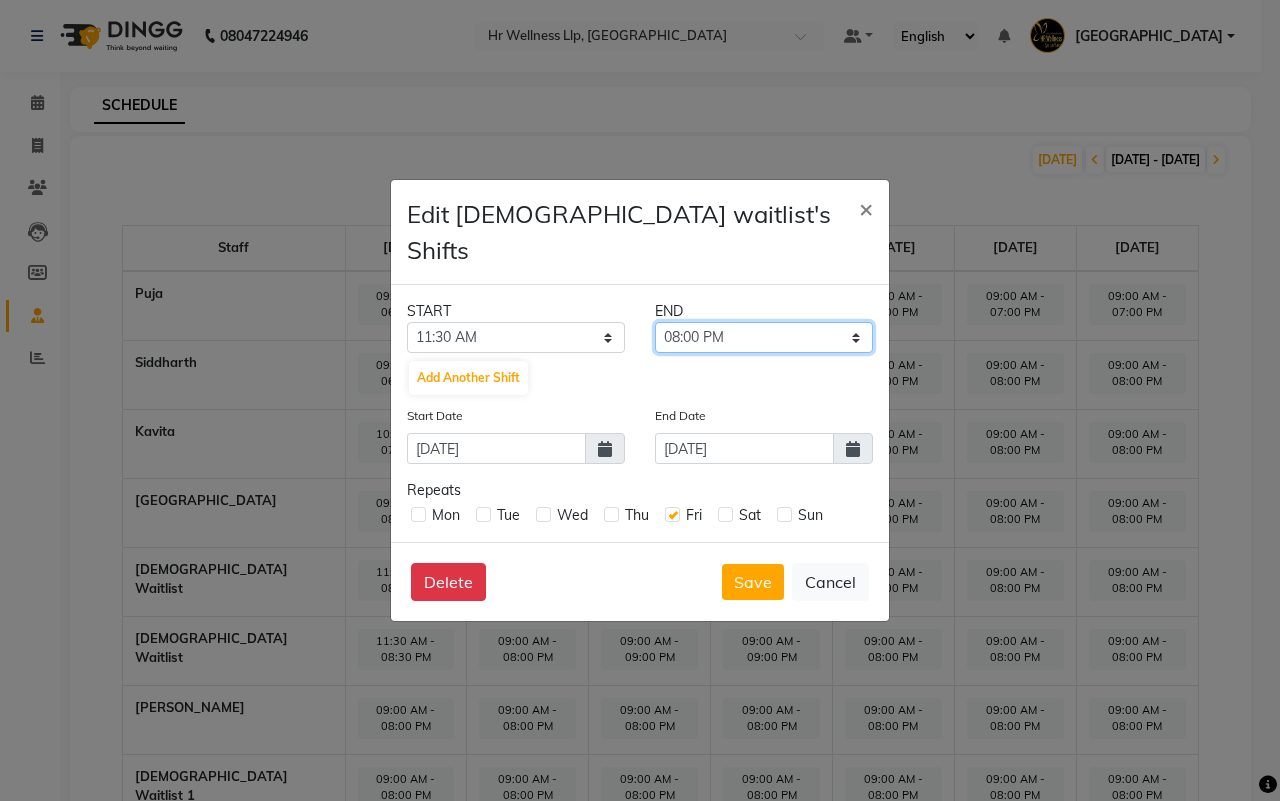 select on "08:30 PM" 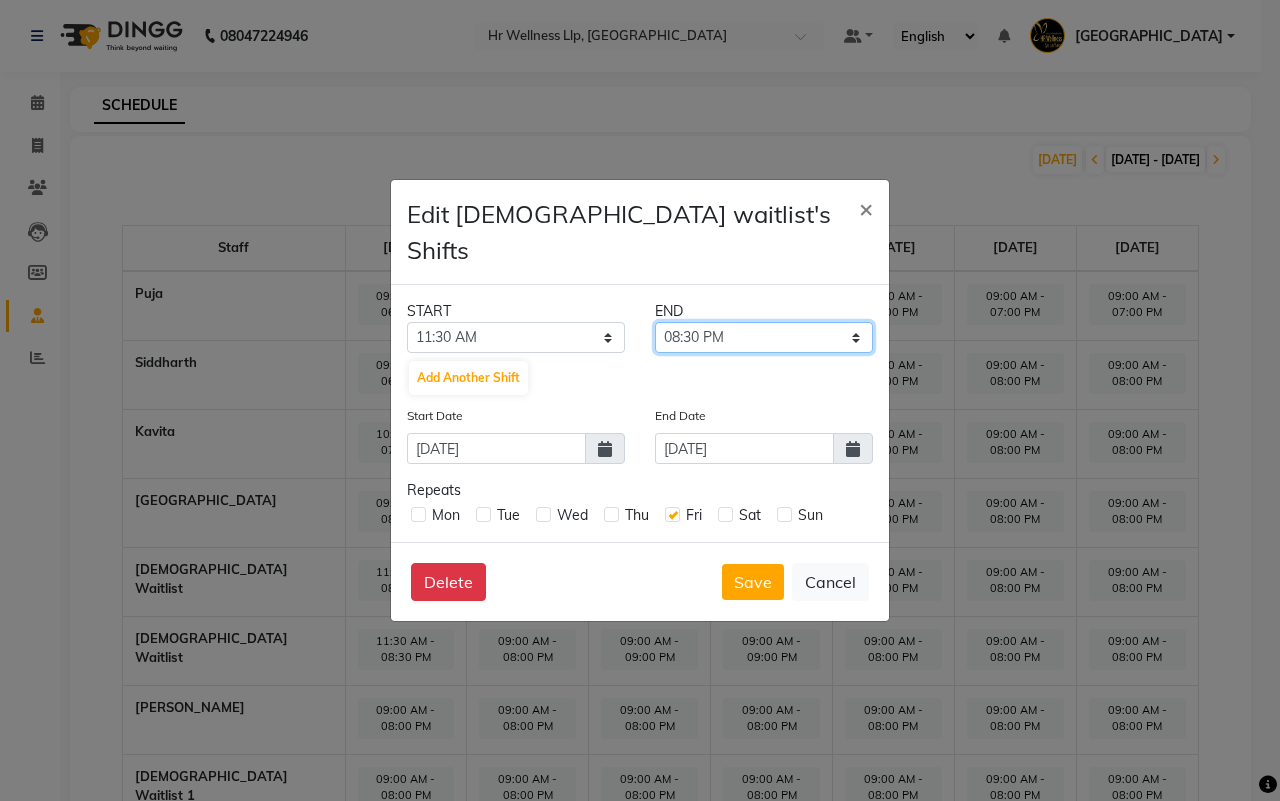 click on "11:45 AM 12:00 PM 12:15 PM 12:30 PM 12:45 PM 01:00 PM 01:15 PM 01:30 PM 01:45 PM 02:00 PM 02:15 PM 02:30 PM 02:45 PM 03:00 PM 03:15 PM 03:30 PM 03:45 PM 04:00 PM 04:15 PM 04:30 PM 04:45 PM 05:00 PM 05:15 PM 05:30 PM 05:45 PM 06:00 PM 06:15 PM 06:30 PM 06:45 PM 07:00 PM 07:15 PM 07:30 PM 07:45 PM 08:00 PM 08:15 PM 08:30 PM 08:45 PM 09:00 PM 09:15 PM 09:30 PM 09:45 PM 10:00 PM 10:15 PM 10:30 PM 10:45 PM 11:00 PM 11:15 PM 11:30 PM 11:45 PM" 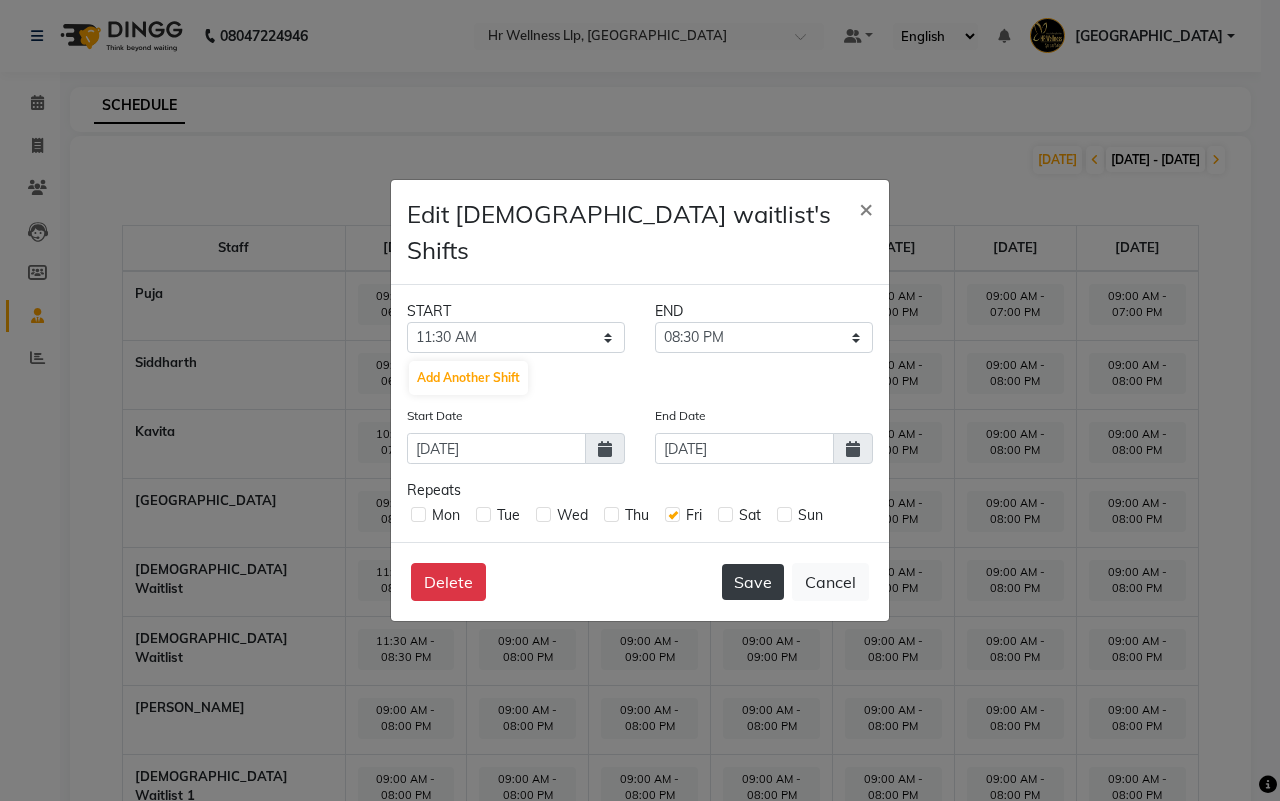 click on "Save" 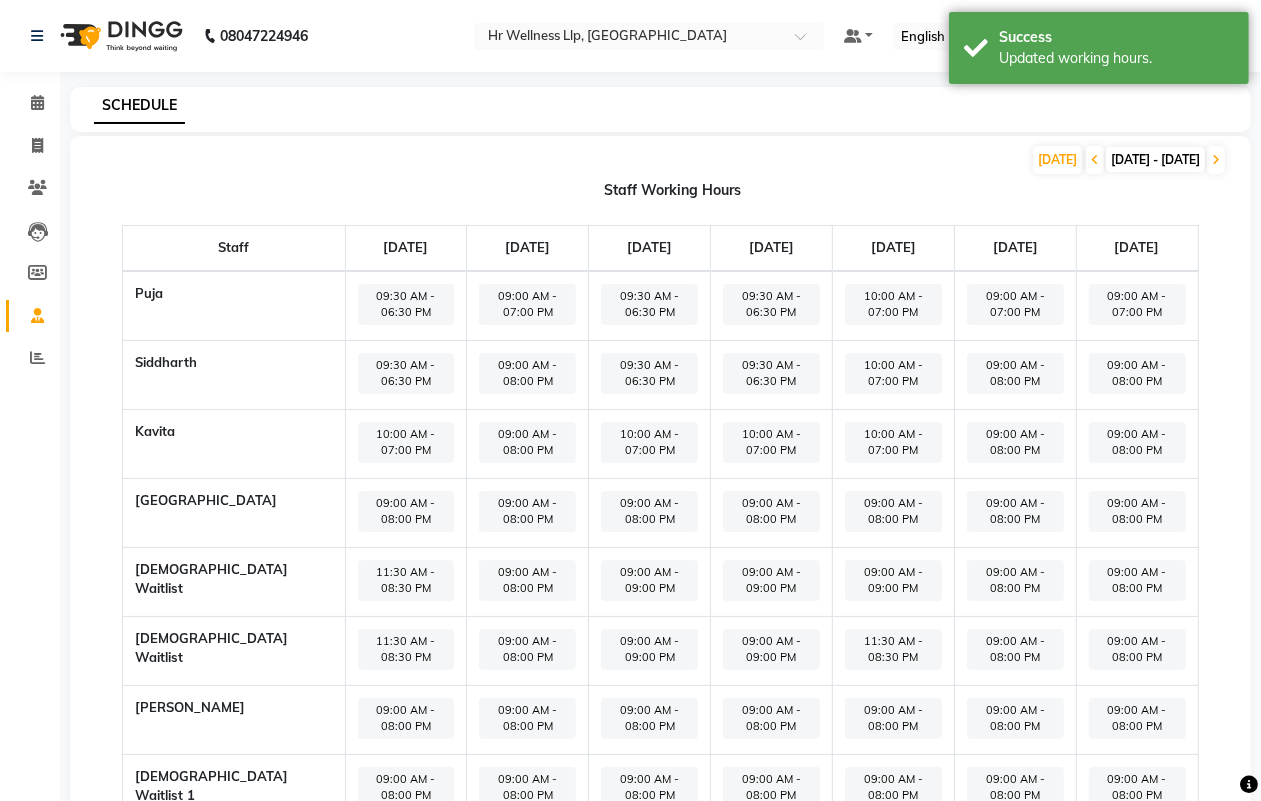 scroll, scrollTop: 125, scrollLeft: 0, axis: vertical 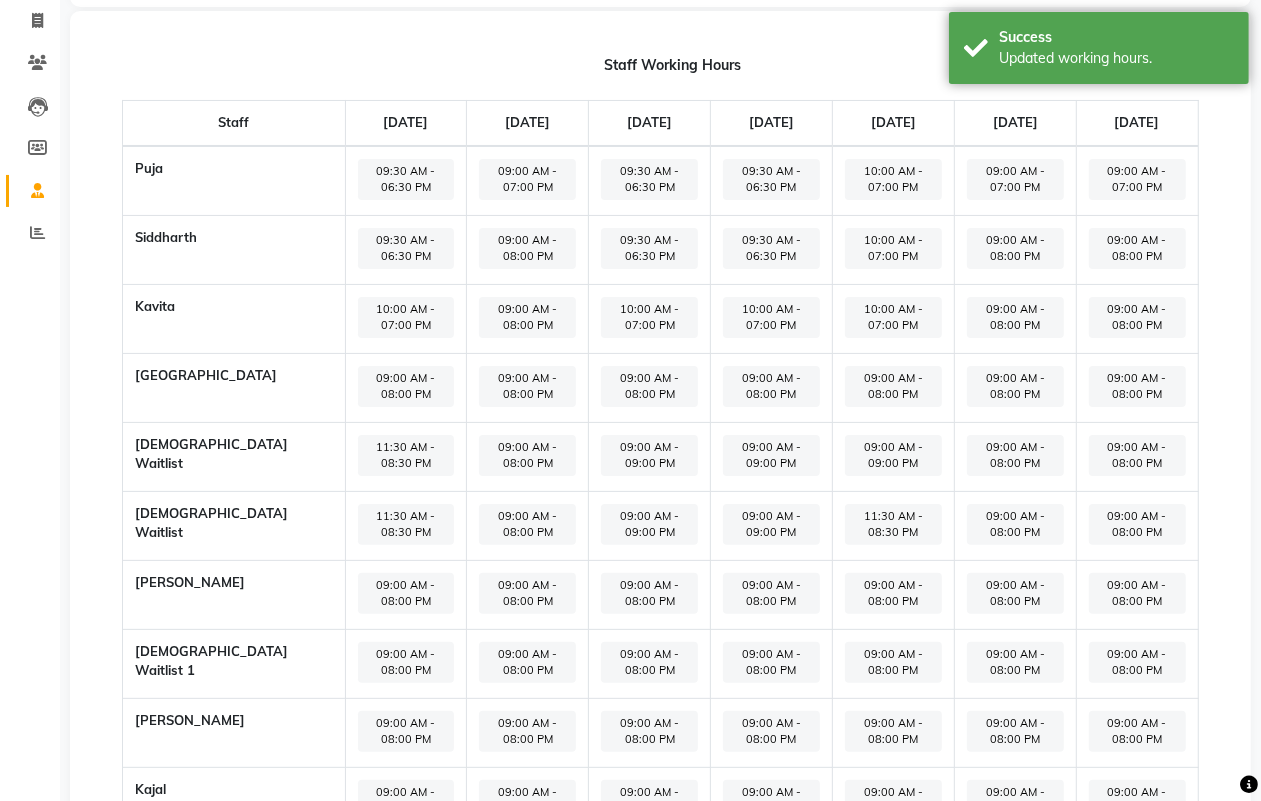 click on "09:00 AM - 08:00 PM" 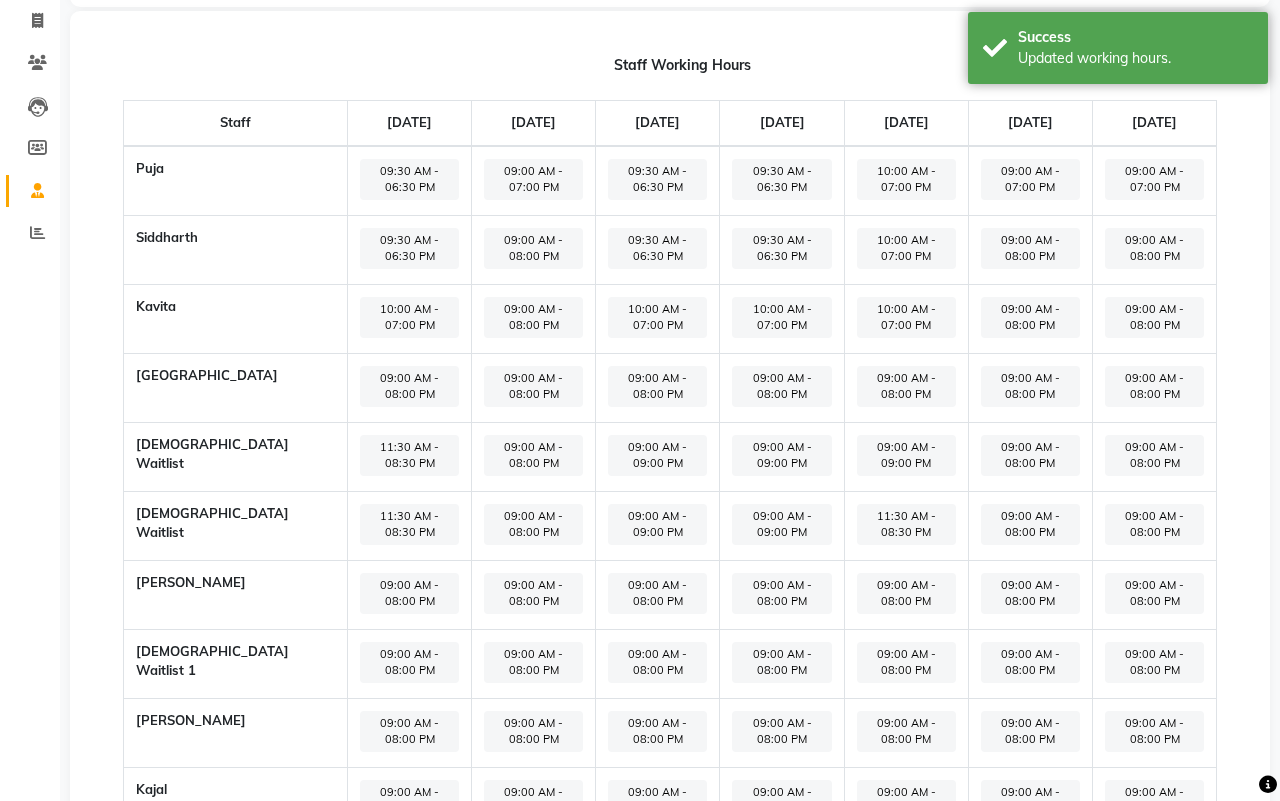 select on "09:00 AM" 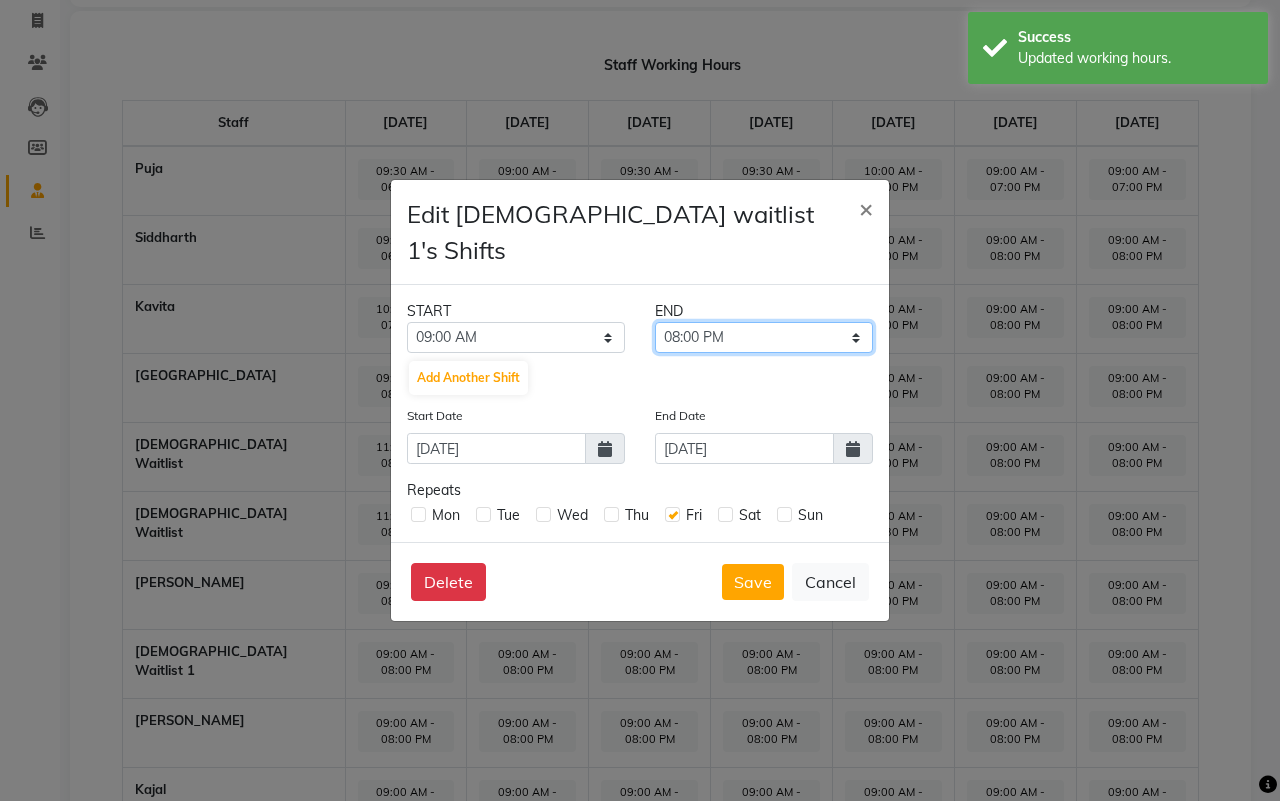 click on "09:15 AM 09:30 AM 09:45 AM 10:00 AM 10:15 AM 10:30 AM 10:45 AM 11:00 AM 11:15 AM 11:30 AM 11:45 AM 12:00 PM 12:15 PM 12:30 PM 12:45 PM 01:00 PM 01:15 PM 01:30 PM 01:45 PM 02:00 PM 02:15 PM 02:30 PM 02:45 PM 03:00 PM 03:15 PM 03:30 PM 03:45 PM 04:00 PM 04:15 PM 04:30 PM 04:45 PM 05:00 PM 05:15 PM 05:30 PM 05:45 PM 06:00 PM 06:15 PM 06:30 PM 06:45 PM 07:00 PM 07:15 PM 07:30 PM 07:45 PM 08:00 PM 08:15 PM 08:30 PM 08:45 PM 09:00 PM 09:15 PM 09:30 PM 09:45 PM 10:00 PM 10:15 PM 10:30 PM 10:45 PM 11:00 PM 11:15 PM 11:30 PM 11:45 PM" 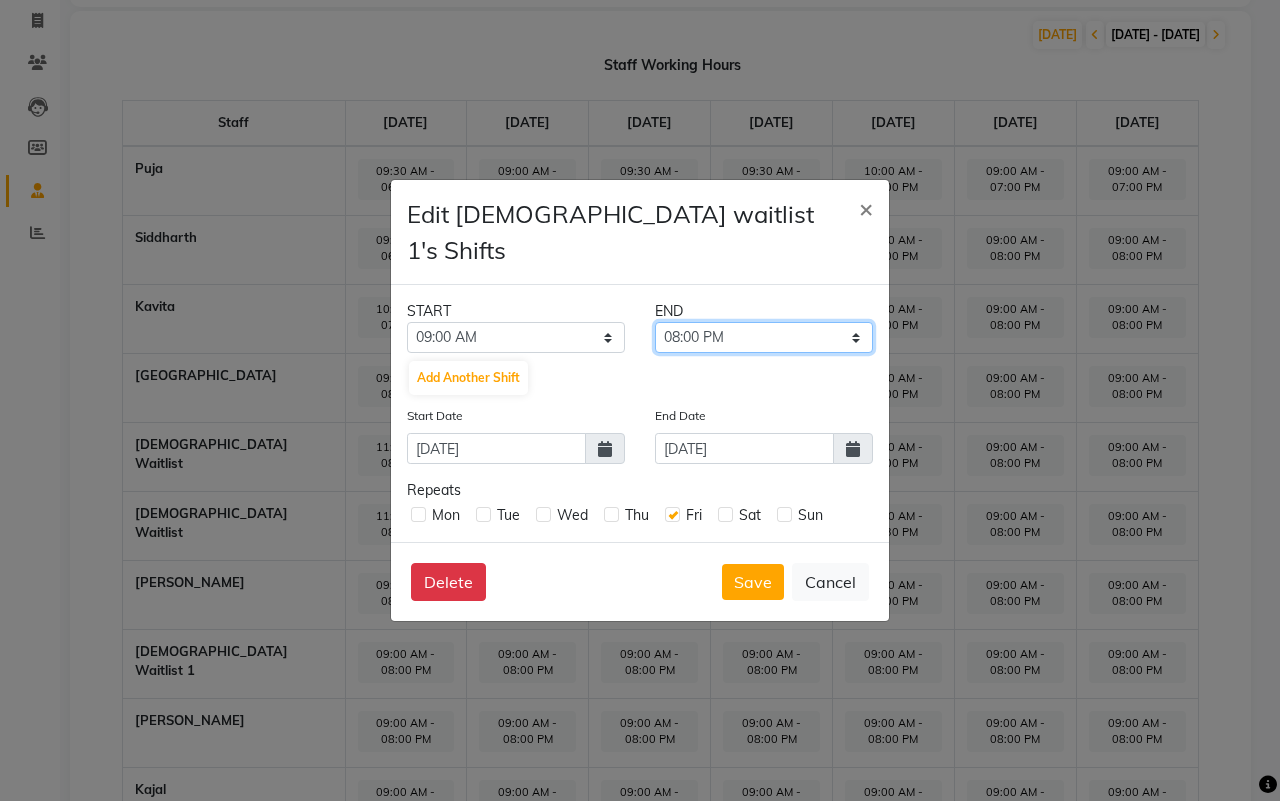 select on "09:00 PM" 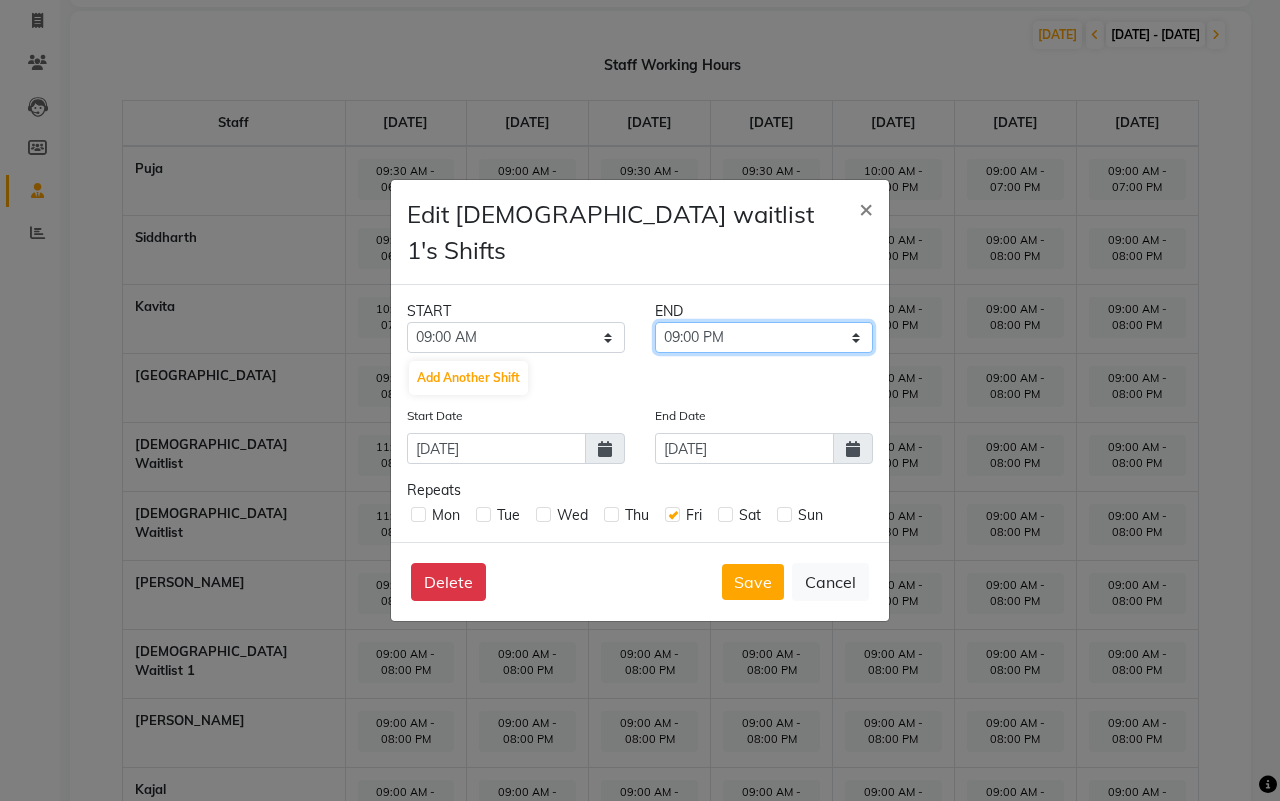 click on "09:15 AM 09:30 AM 09:45 AM 10:00 AM 10:15 AM 10:30 AM 10:45 AM 11:00 AM 11:15 AM 11:30 AM 11:45 AM 12:00 PM 12:15 PM 12:30 PM 12:45 PM 01:00 PM 01:15 PM 01:30 PM 01:45 PM 02:00 PM 02:15 PM 02:30 PM 02:45 PM 03:00 PM 03:15 PM 03:30 PM 03:45 PM 04:00 PM 04:15 PM 04:30 PM 04:45 PM 05:00 PM 05:15 PM 05:30 PM 05:45 PM 06:00 PM 06:15 PM 06:30 PM 06:45 PM 07:00 PM 07:15 PM 07:30 PM 07:45 PM 08:00 PM 08:15 PM 08:30 PM 08:45 PM 09:00 PM 09:15 PM 09:30 PM 09:45 PM 10:00 PM 10:15 PM 10:30 PM 10:45 PM 11:00 PM 11:15 PM 11:30 PM 11:45 PM" 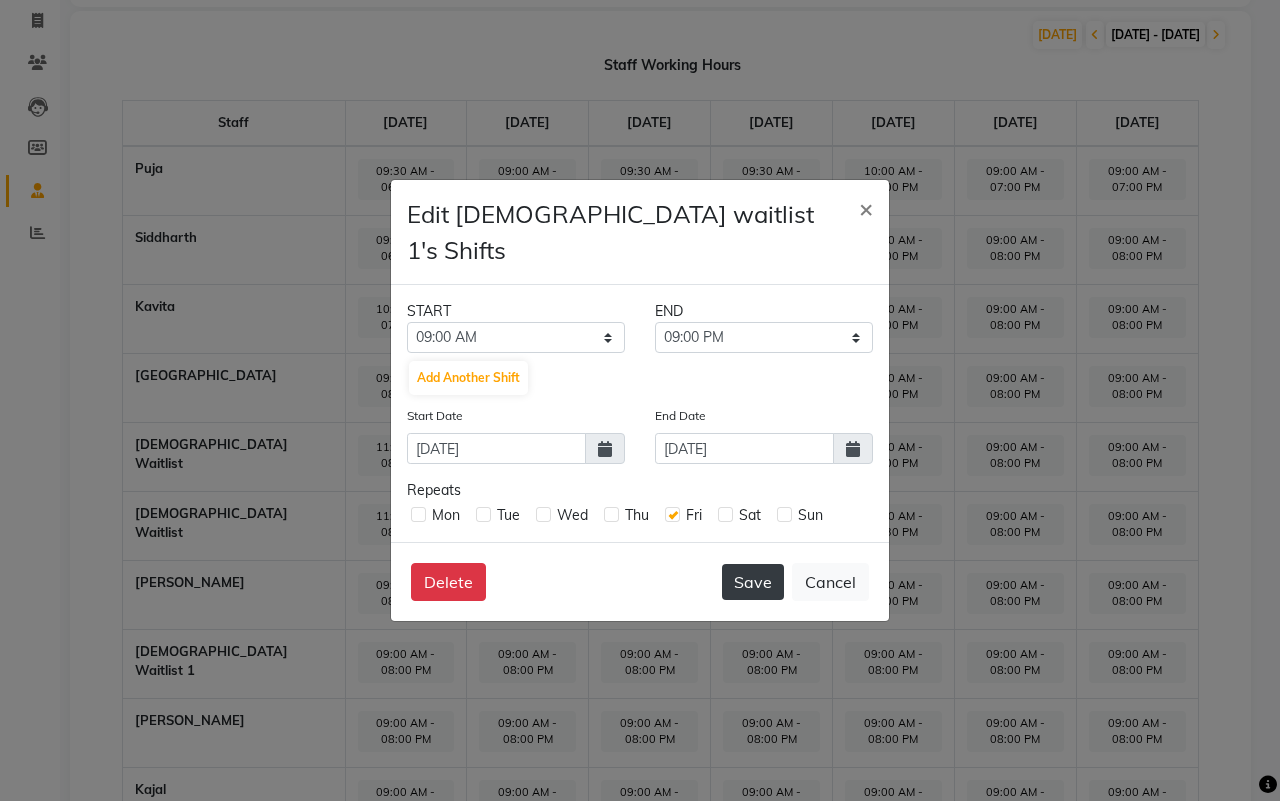 click on "Save" 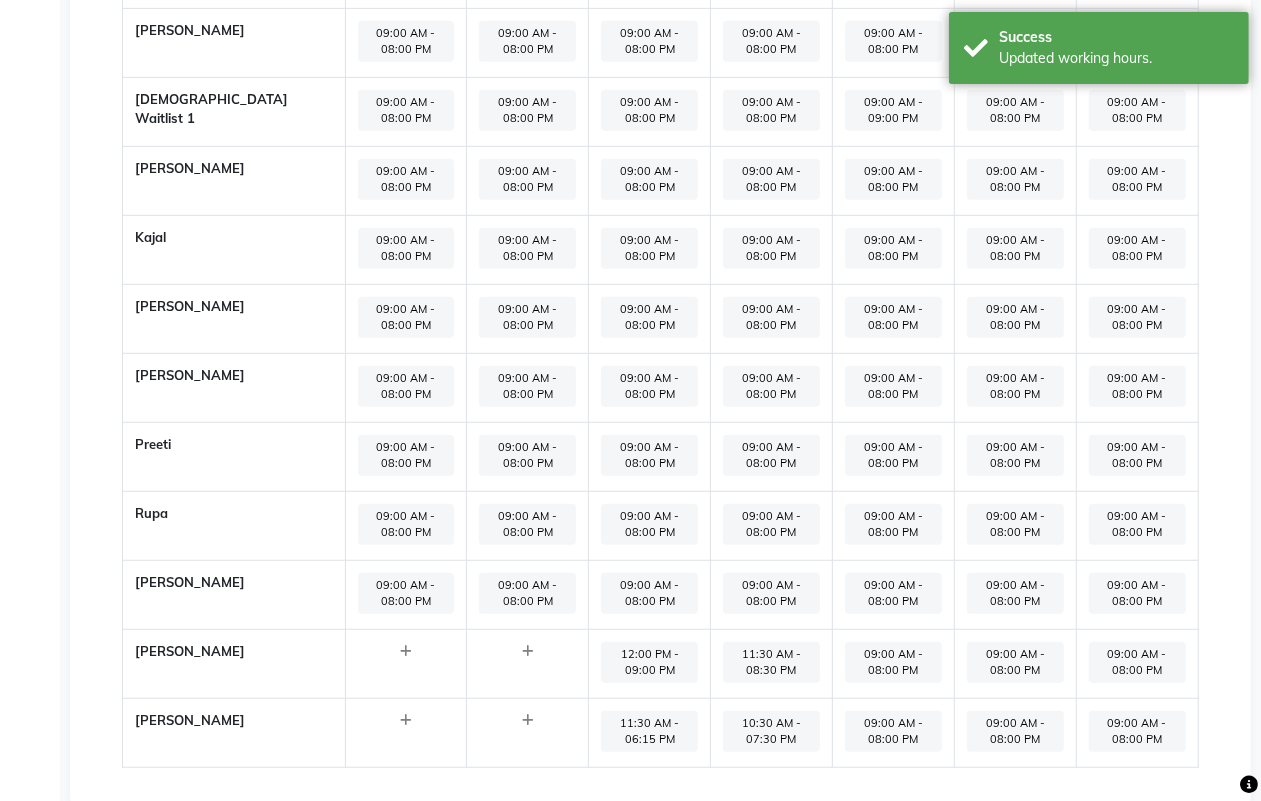 scroll, scrollTop: 715, scrollLeft: 0, axis: vertical 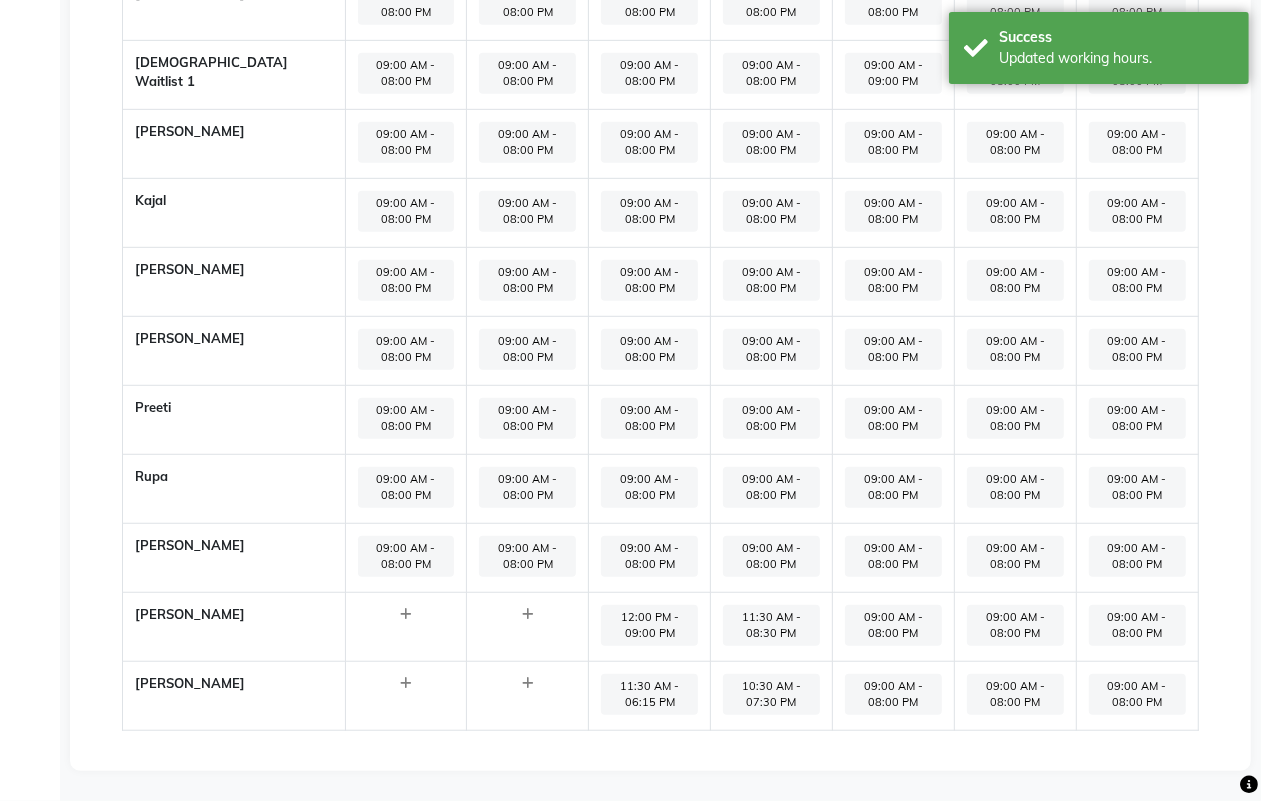 click on "09:00 AM - 08:00 PM" 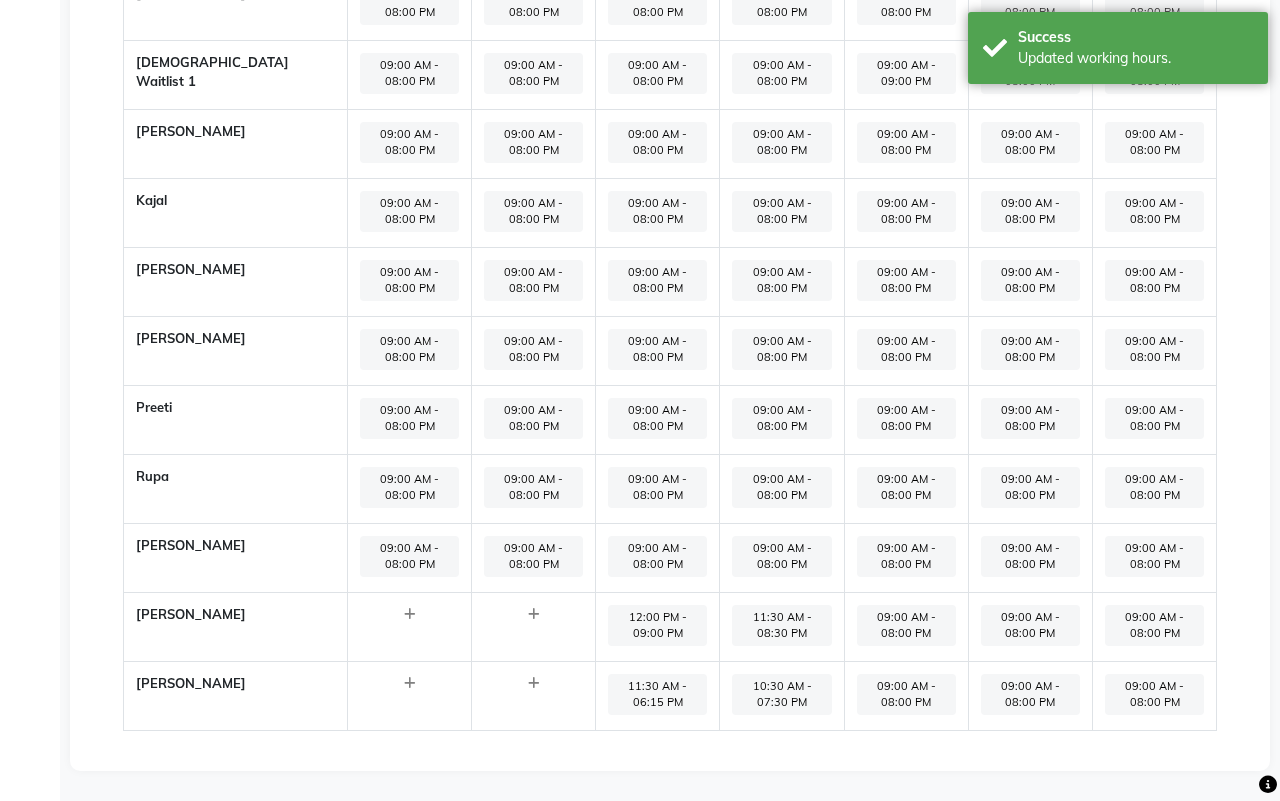 select on "09:00 AM" 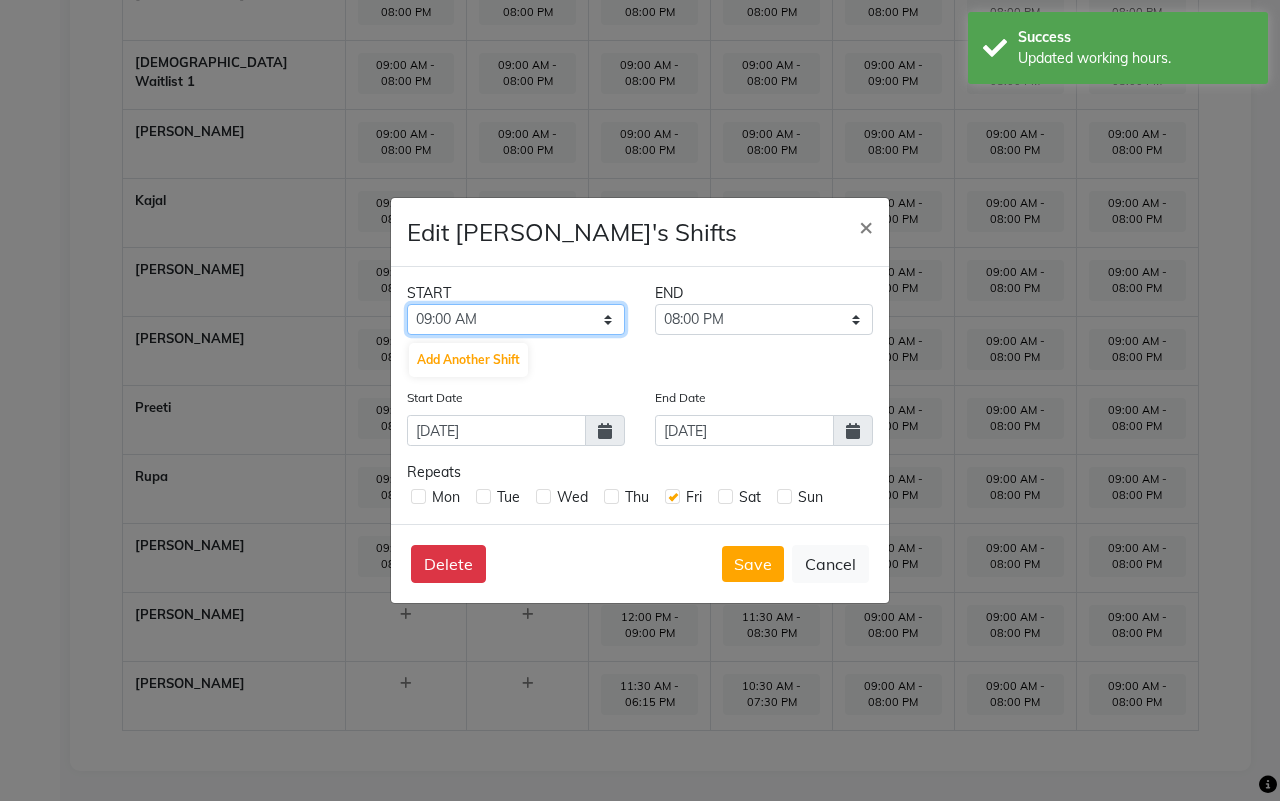 click on "12:00 AM 12:15 AM 12:30 AM 12:45 AM 01:00 AM 01:15 AM 01:30 AM 01:45 AM 02:00 AM 02:15 AM 02:30 AM 02:45 AM 03:00 AM 03:15 AM 03:30 AM 03:45 AM 04:00 AM 04:15 AM 04:30 AM 04:45 AM 05:00 AM 05:15 AM 05:30 AM 05:45 AM 06:00 AM 06:15 AM 06:30 AM 06:45 AM 07:00 AM 07:15 AM 07:30 AM 07:45 AM 08:00 AM 08:15 AM 08:30 AM 08:45 AM 09:00 AM 09:15 AM 09:30 AM 09:45 AM 10:00 AM 10:15 AM 10:30 AM 10:45 AM 11:00 AM 11:15 AM 11:30 AM 11:45 AM 12:00 PM 12:15 PM 12:30 PM 12:45 PM 01:00 PM 01:15 PM 01:30 PM 01:45 PM 02:00 PM 02:15 PM 02:30 PM 02:45 PM 03:00 PM 03:15 PM 03:30 PM 03:45 PM 04:00 PM 04:15 PM 04:30 PM 04:45 PM 05:00 PM 05:15 PM 05:30 PM 05:45 PM 06:00 PM 06:15 PM 06:30 PM 06:45 PM 07:00 PM 07:15 PM 07:30 PM 07:45 PM 08:00 PM 08:15 PM 08:30 PM 08:45 PM 09:00 PM 09:15 PM 09:30 PM 09:45 PM 10:00 PM 10:15 PM 10:30 PM 10:45 PM 11:00 PM 11:15 PM 11:30 PM 11:45 PM" 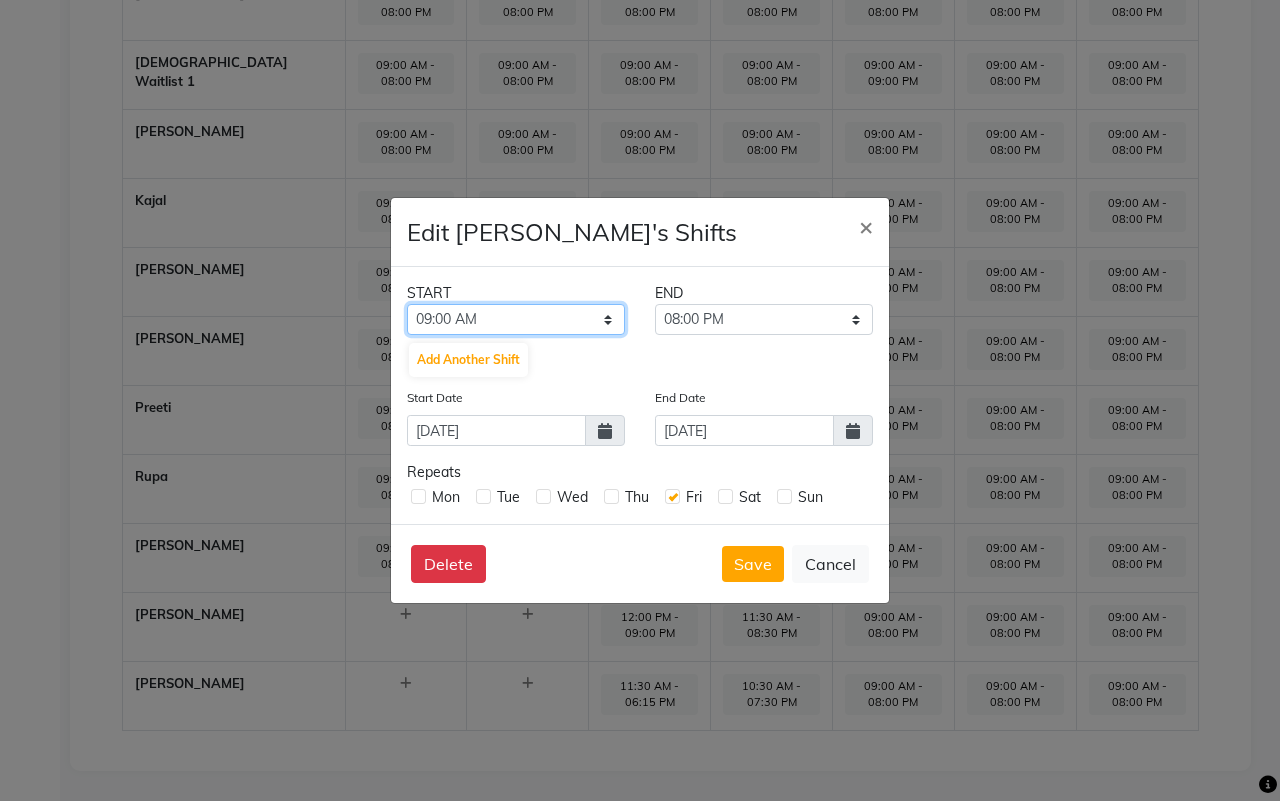 select on "11:30 AM" 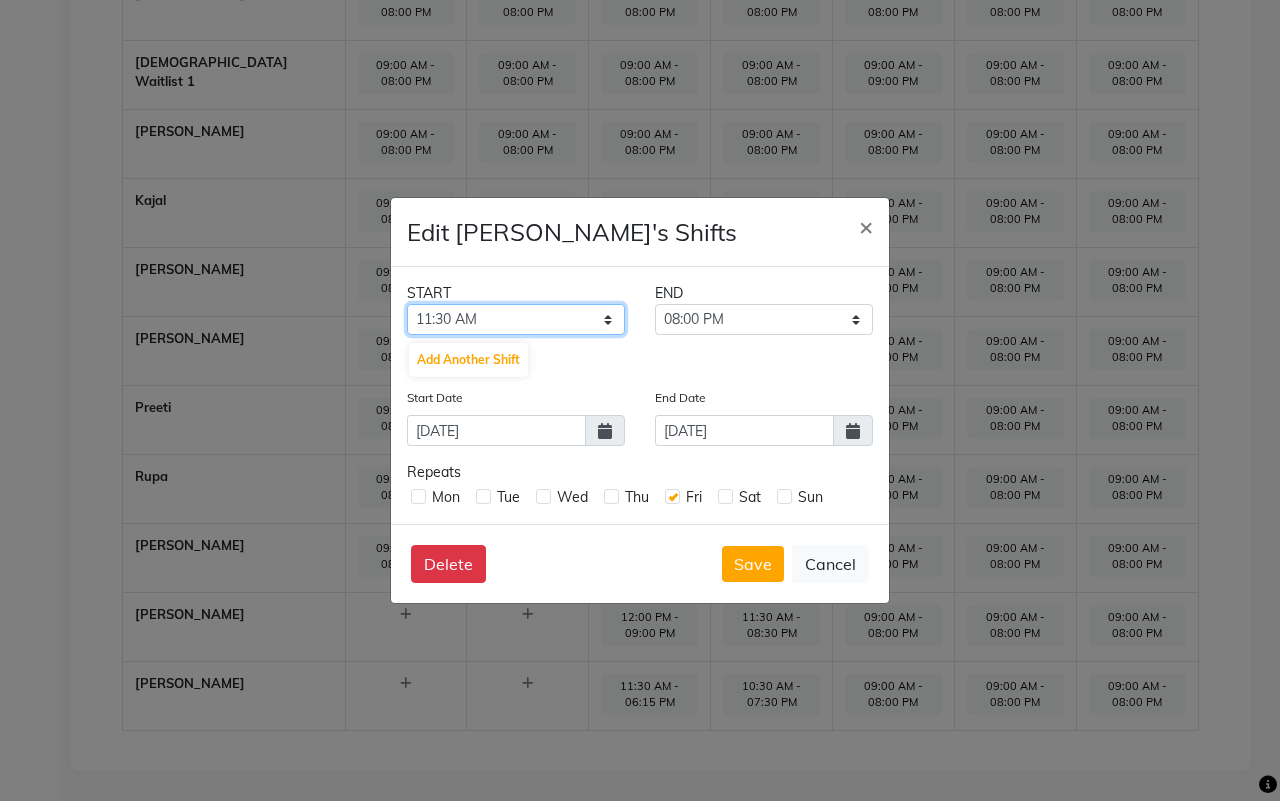 click on "12:00 AM 12:15 AM 12:30 AM 12:45 AM 01:00 AM 01:15 AM 01:30 AM 01:45 AM 02:00 AM 02:15 AM 02:30 AM 02:45 AM 03:00 AM 03:15 AM 03:30 AM 03:45 AM 04:00 AM 04:15 AM 04:30 AM 04:45 AM 05:00 AM 05:15 AM 05:30 AM 05:45 AM 06:00 AM 06:15 AM 06:30 AM 06:45 AM 07:00 AM 07:15 AM 07:30 AM 07:45 AM 08:00 AM 08:15 AM 08:30 AM 08:45 AM 09:00 AM 09:15 AM 09:30 AM 09:45 AM 10:00 AM 10:15 AM 10:30 AM 10:45 AM 11:00 AM 11:15 AM 11:30 AM 11:45 AM 12:00 PM 12:15 PM 12:30 PM 12:45 PM 01:00 PM 01:15 PM 01:30 PM 01:45 PM 02:00 PM 02:15 PM 02:30 PM 02:45 PM 03:00 PM 03:15 PM 03:30 PM 03:45 PM 04:00 PM 04:15 PM 04:30 PM 04:45 PM 05:00 PM 05:15 PM 05:30 PM 05:45 PM 06:00 PM 06:15 PM 06:30 PM 06:45 PM 07:00 PM 07:15 PM 07:30 PM 07:45 PM 08:00 PM 08:15 PM 08:30 PM 08:45 PM 09:00 PM 09:15 PM 09:30 PM 09:45 PM 10:00 PM 10:15 PM 10:30 PM 10:45 PM 11:00 PM 11:15 PM 11:30 PM 11:45 PM" 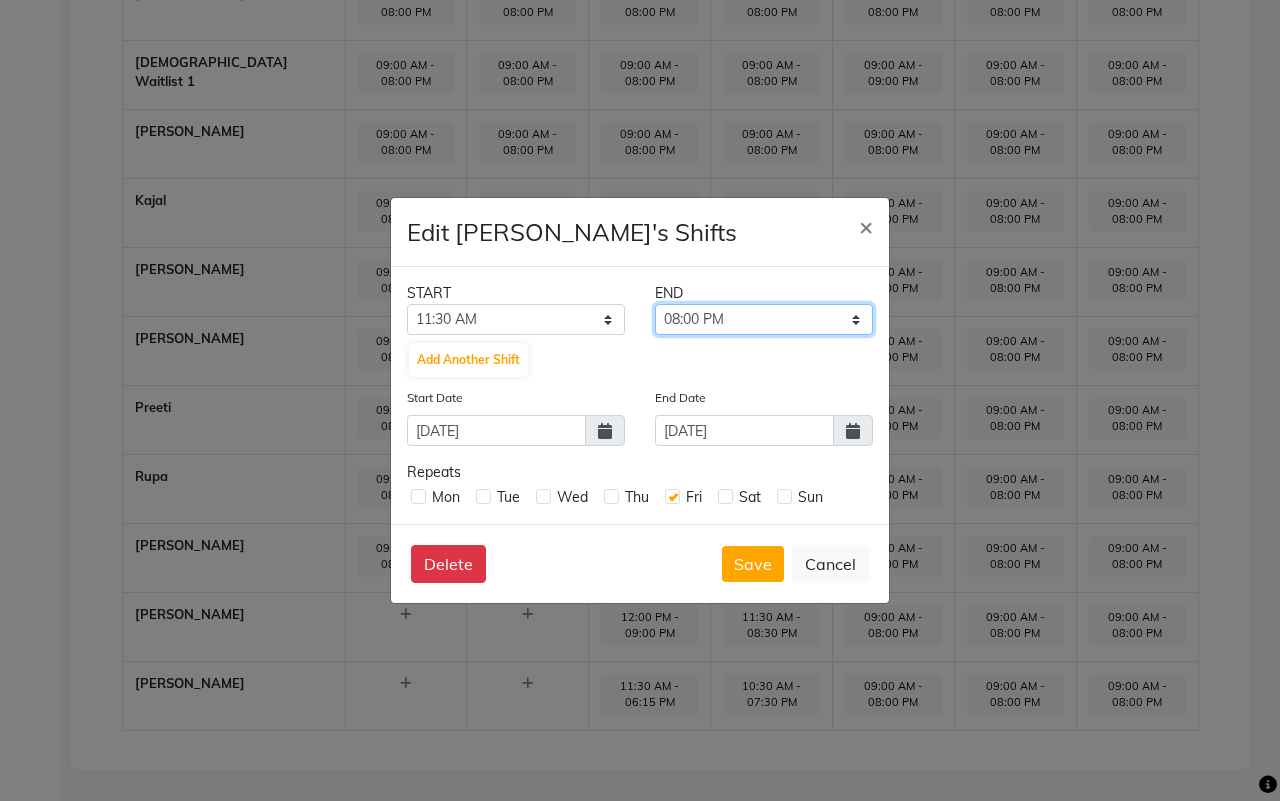 click on "11:45 AM 12:00 PM 12:15 PM 12:30 PM 12:45 PM 01:00 PM 01:15 PM 01:30 PM 01:45 PM 02:00 PM 02:15 PM 02:30 PM 02:45 PM 03:00 PM 03:15 PM 03:30 PM 03:45 PM 04:00 PM 04:15 PM 04:30 PM 04:45 PM 05:00 PM 05:15 PM 05:30 PM 05:45 PM 06:00 PM 06:15 PM 06:30 PM 06:45 PM 07:00 PM 07:15 PM 07:30 PM 07:45 PM 08:00 PM 08:15 PM 08:30 PM 08:45 PM 09:00 PM 09:15 PM 09:30 PM 09:45 PM 10:00 PM 10:15 PM 10:30 PM 10:45 PM 11:00 PM 11:15 PM 11:30 PM 11:45 PM" 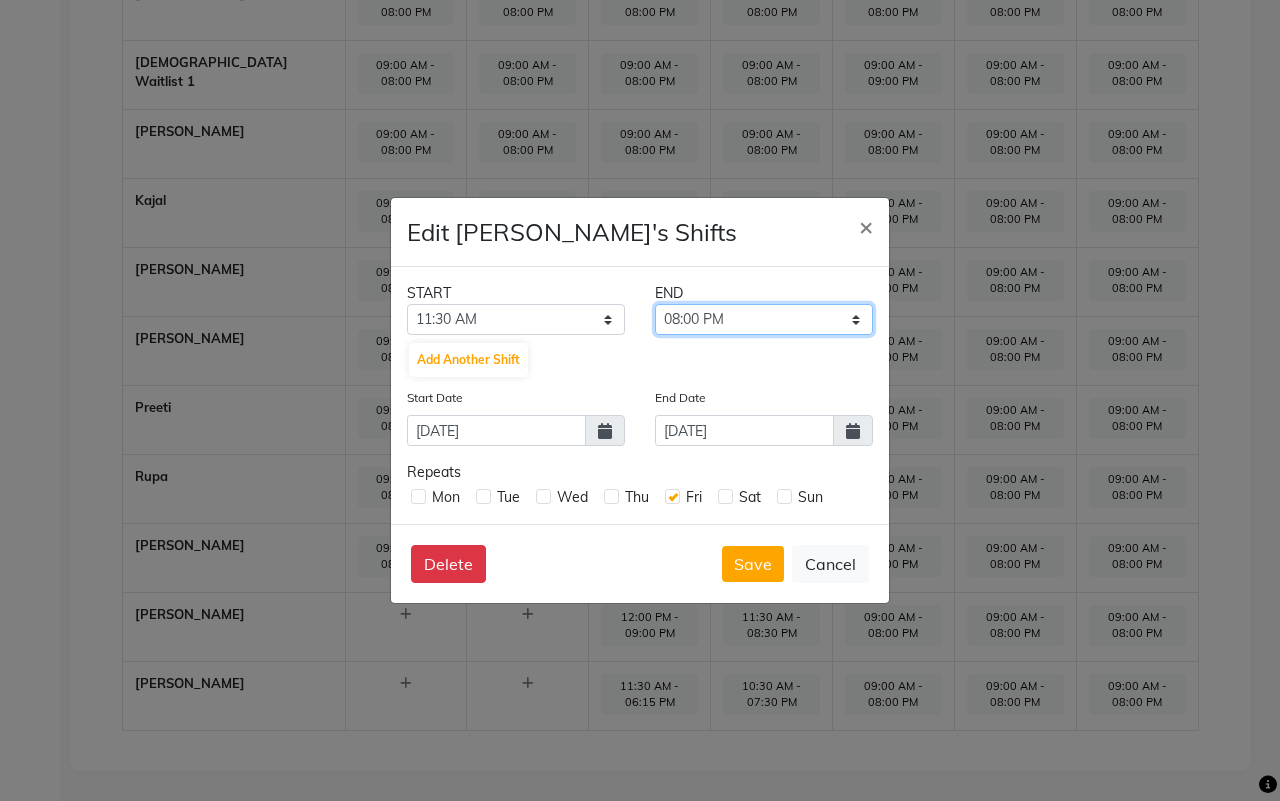 select on "08:30 PM" 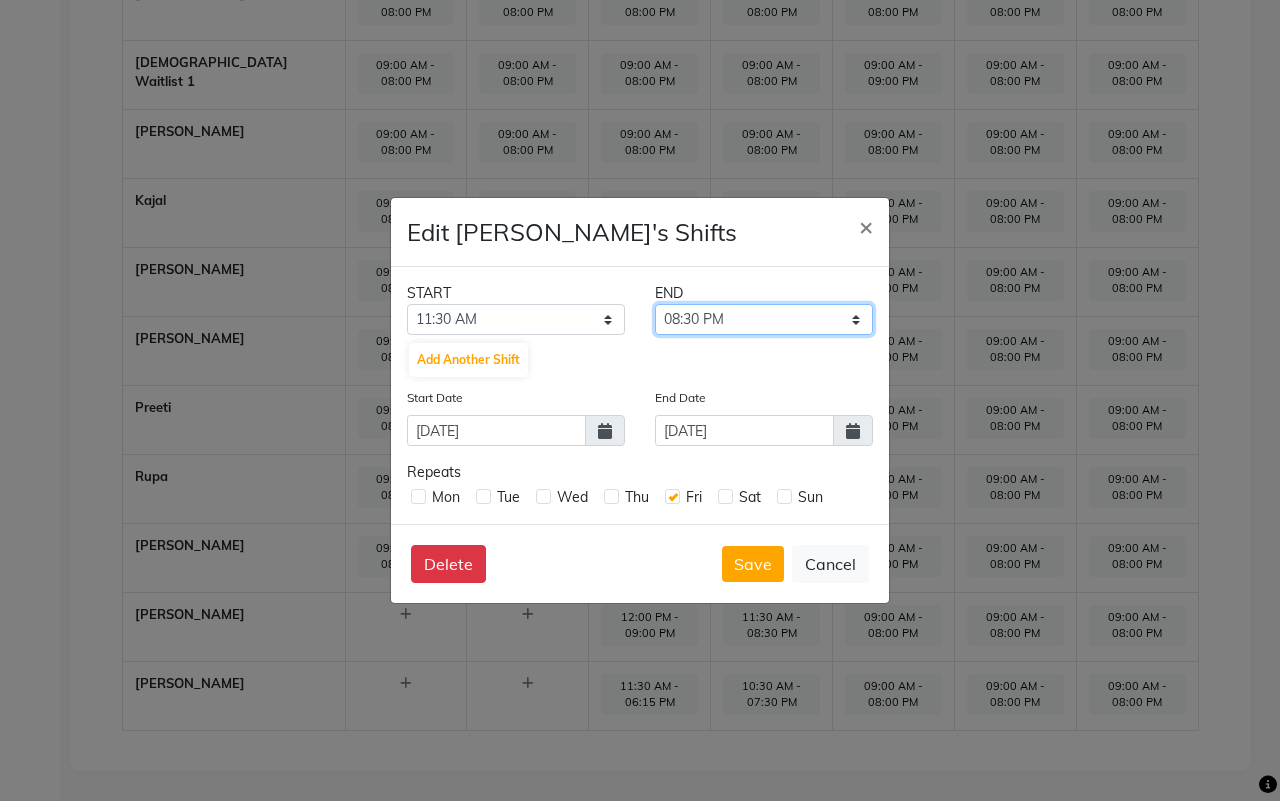 click on "11:45 AM 12:00 PM 12:15 PM 12:30 PM 12:45 PM 01:00 PM 01:15 PM 01:30 PM 01:45 PM 02:00 PM 02:15 PM 02:30 PM 02:45 PM 03:00 PM 03:15 PM 03:30 PM 03:45 PM 04:00 PM 04:15 PM 04:30 PM 04:45 PM 05:00 PM 05:15 PM 05:30 PM 05:45 PM 06:00 PM 06:15 PM 06:30 PM 06:45 PM 07:00 PM 07:15 PM 07:30 PM 07:45 PM 08:00 PM 08:15 PM 08:30 PM 08:45 PM 09:00 PM 09:15 PM 09:30 PM 09:45 PM 10:00 PM 10:15 PM 10:30 PM 10:45 PM 11:00 PM 11:15 PM 11:30 PM 11:45 PM" 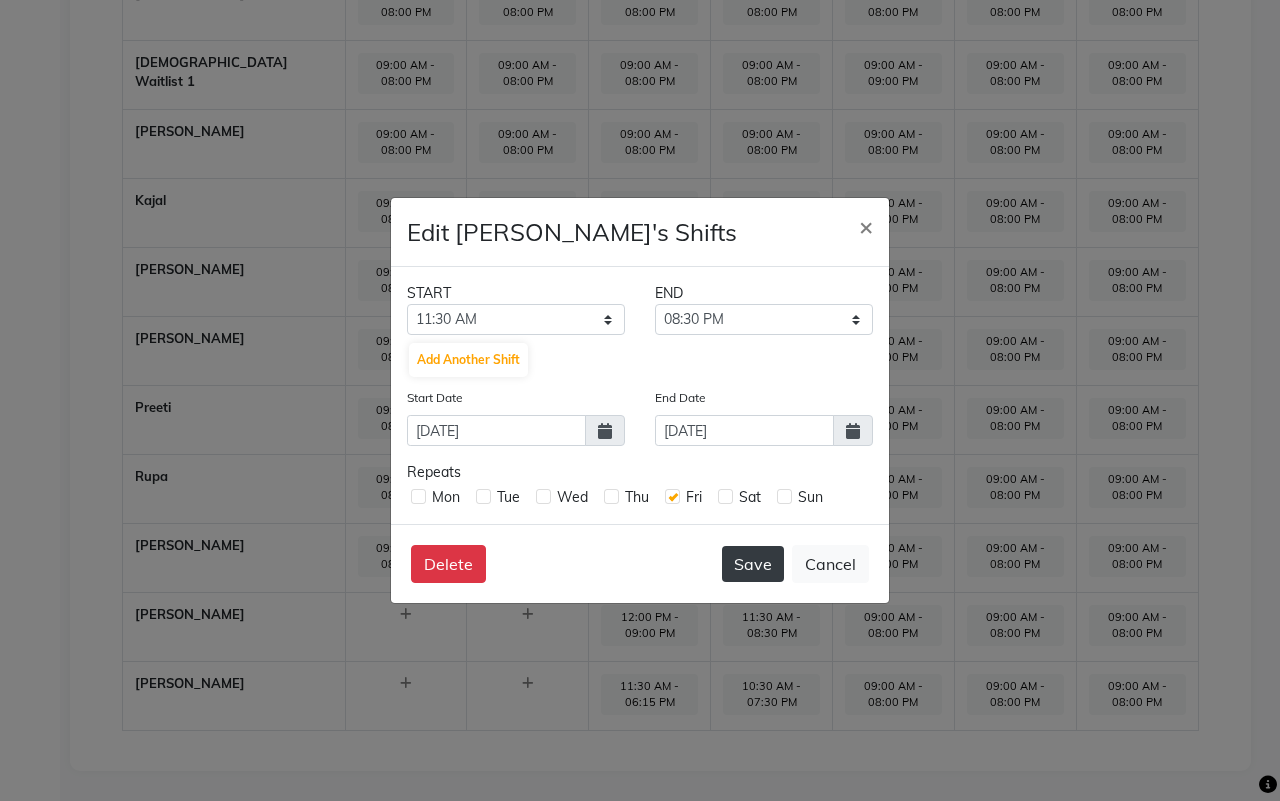 click on "Save" 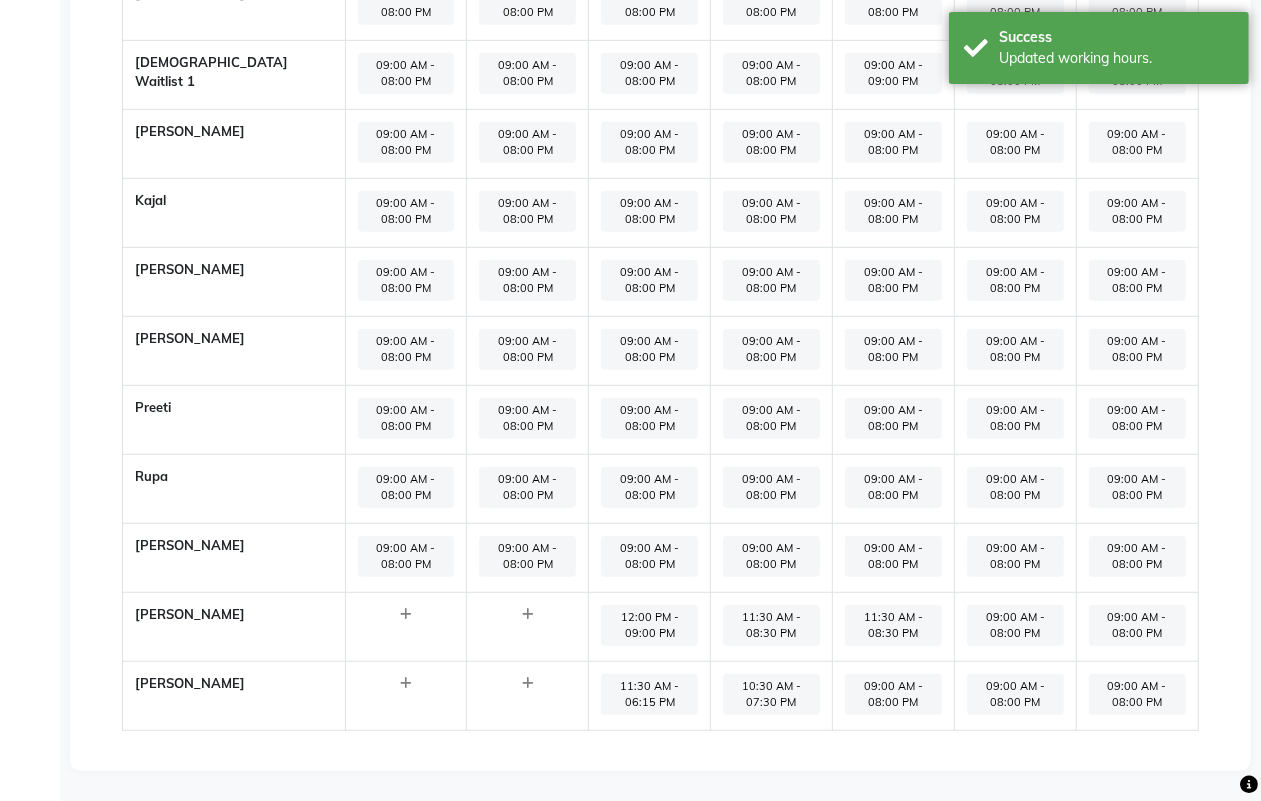 click on "09:00 AM - 08:00 PM" 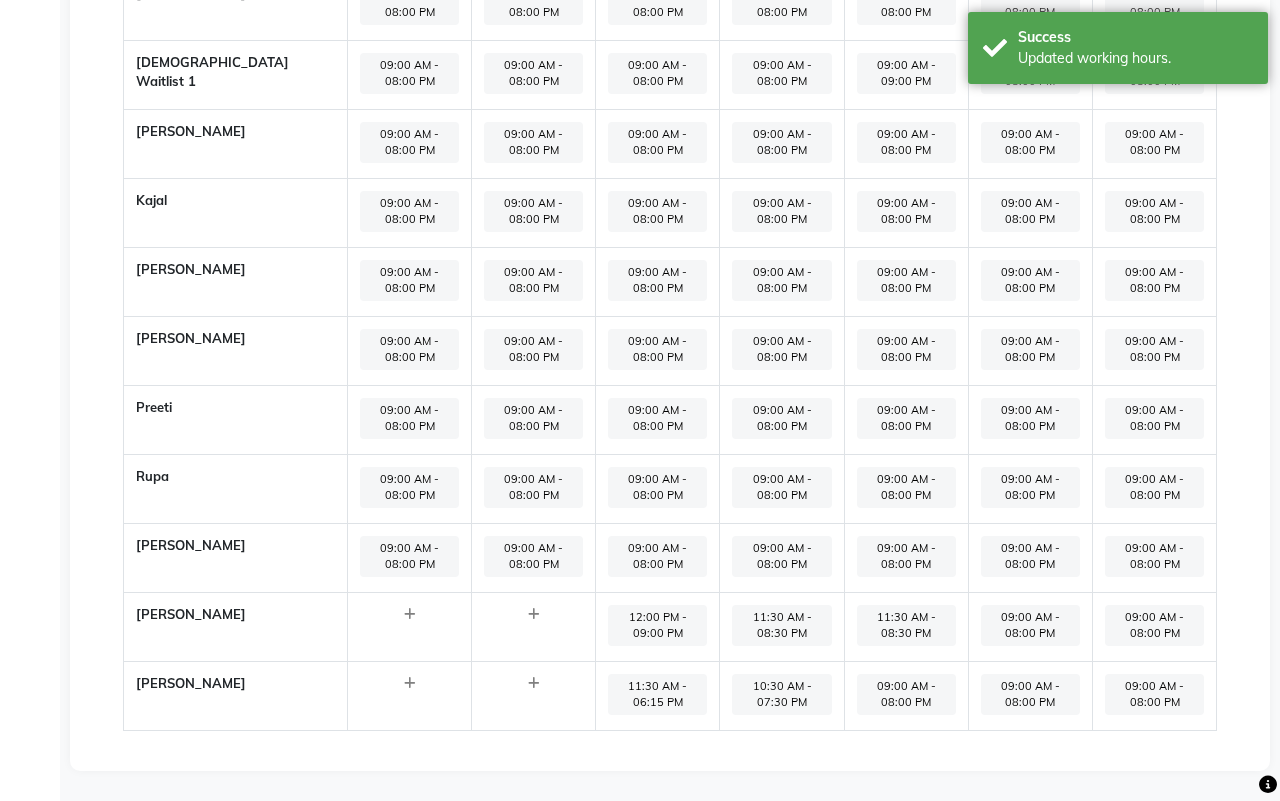 select on "09:00 AM" 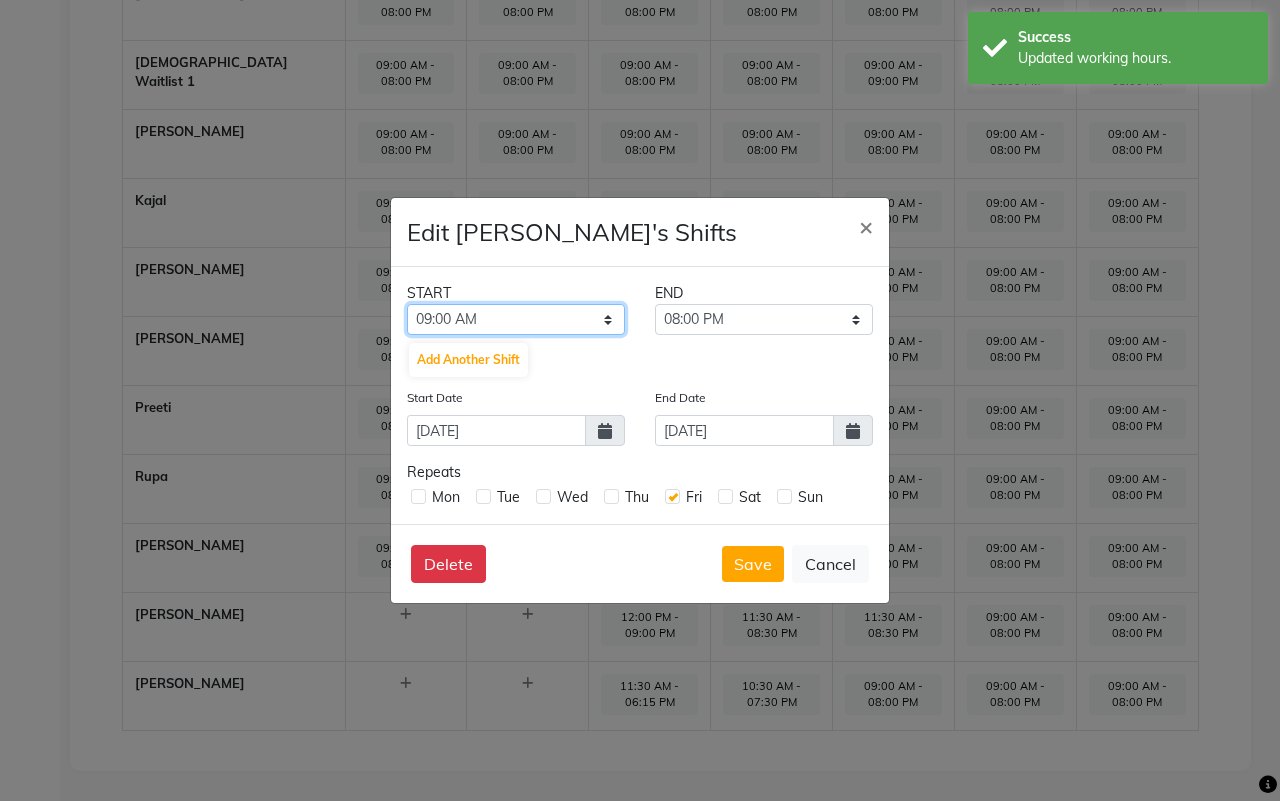click on "12:00 AM 12:15 AM 12:30 AM 12:45 AM 01:00 AM 01:15 AM 01:30 AM 01:45 AM 02:00 AM 02:15 AM 02:30 AM 02:45 AM 03:00 AM 03:15 AM 03:30 AM 03:45 AM 04:00 AM 04:15 AM 04:30 AM 04:45 AM 05:00 AM 05:15 AM 05:30 AM 05:45 AM 06:00 AM 06:15 AM 06:30 AM 06:45 AM 07:00 AM 07:15 AM 07:30 AM 07:45 AM 08:00 AM 08:15 AM 08:30 AM 08:45 AM 09:00 AM 09:15 AM 09:30 AM 09:45 AM 10:00 AM 10:15 AM 10:30 AM 10:45 AM 11:00 AM 11:15 AM 11:30 AM 11:45 AM 12:00 PM 12:15 PM 12:30 PM 12:45 PM 01:00 PM 01:15 PM 01:30 PM 01:45 PM 02:00 PM 02:15 PM 02:30 PM 02:45 PM 03:00 PM 03:15 PM 03:30 PM 03:45 PM 04:00 PM 04:15 PM 04:30 PM 04:45 PM 05:00 PM 05:15 PM 05:30 PM 05:45 PM 06:00 PM 06:15 PM 06:30 PM 06:45 PM 07:00 PM 07:15 PM 07:30 PM 07:45 PM 08:00 PM 08:15 PM 08:30 PM 08:45 PM 09:00 PM 09:15 PM 09:30 PM 09:45 PM 10:00 PM 10:15 PM 10:30 PM 10:45 PM 11:00 PM 11:15 PM 11:30 PM 11:45 PM" 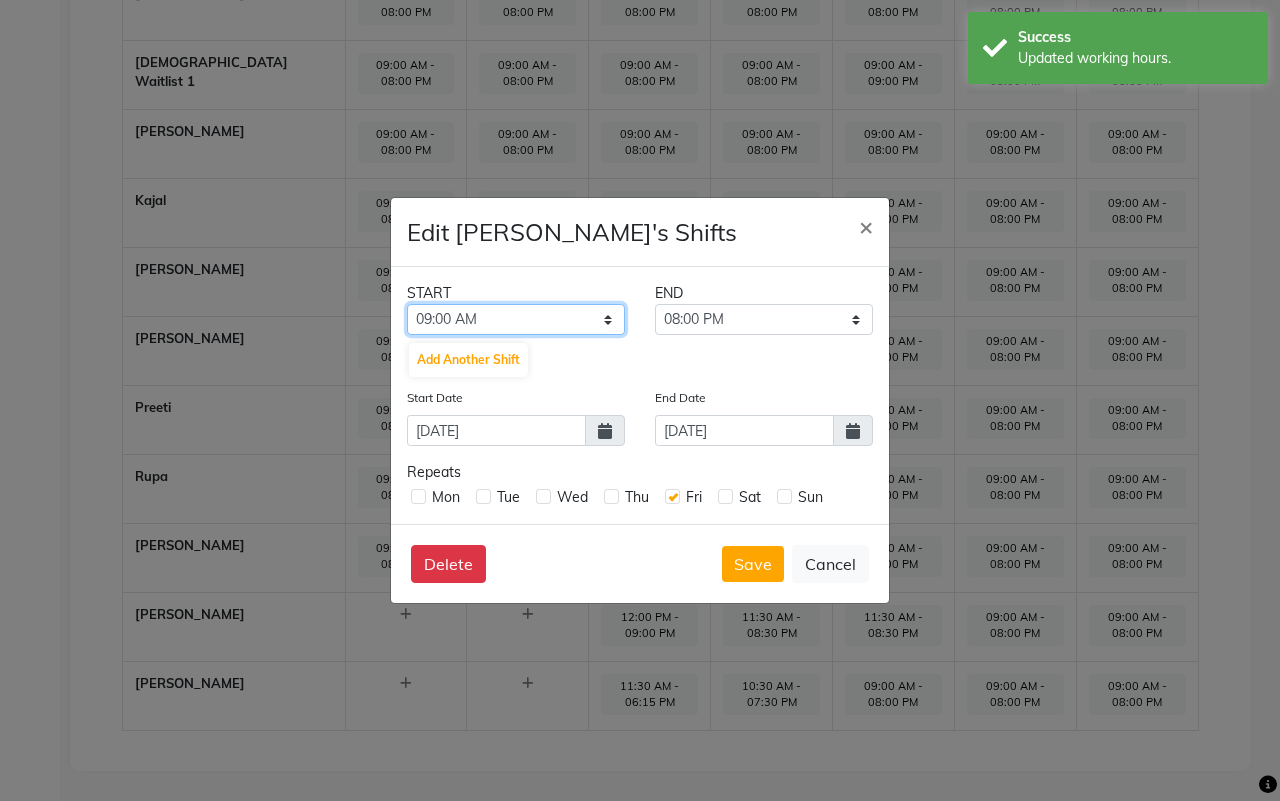 select on "11:30 AM" 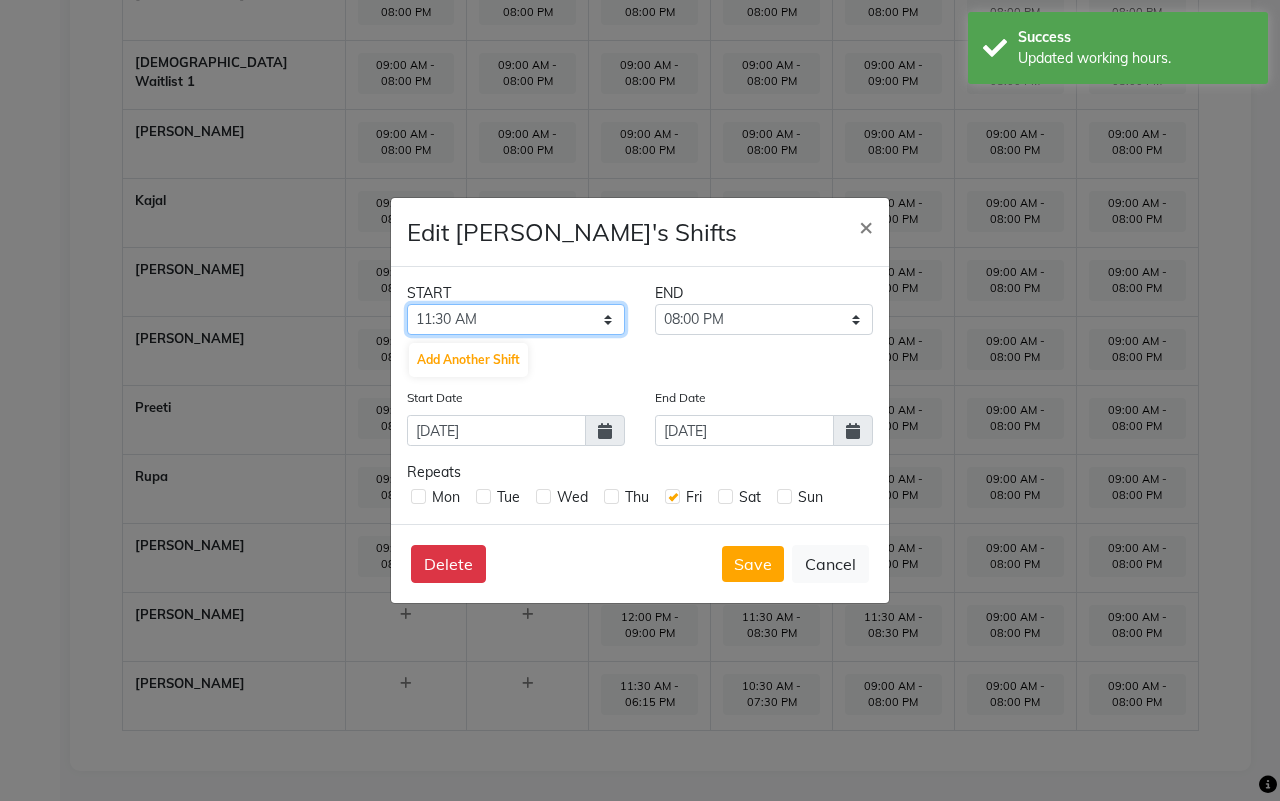 click on "12:00 AM 12:15 AM 12:30 AM 12:45 AM 01:00 AM 01:15 AM 01:30 AM 01:45 AM 02:00 AM 02:15 AM 02:30 AM 02:45 AM 03:00 AM 03:15 AM 03:30 AM 03:45 AM 04:00 AM 04:15 AM 04:30 AM 04:45 AM 05:00 AM 05:15 AM 05:30 AM 05:45 AM 06:00 AM 06:15 AM 06:30 AM 06:45 AM 07:00 AM 07:15 AM 07:30 AM 07:45 AM 08:00 AM 08:15 AM 08:30 AM 08:45 AM 09:00 AM 09:15 AM 09:30 AM 09:45 AM 10:00 AM 10:15 AM 10:30 AM 10:45 AM 11:00 AM 11:15 AM 11:30 AM 11:45 AM 12:00 PM 12:15 PM 12:30 PM 12:45 PM 01:00 PM 01:15 PM 01:30 PM 01:45 PM 02:00 PM 02:15 PM 02:30 PM 02:45 PM 03:00 PM 03:15 PM 03:30 PM 03:45 PM 04:00 PM 04:15 PM 04:30 PM 04:45 PM 05:00 PM 05:15 PM 05:30 PM 05:45 PM 06:00 PM 06:15 PM 06:30 PM 06:45 PM 07:00 PM 07:15 PM 07:30 PM 07:45 PM 08:00 PM 08:15 PM 08:30 PM 08:45 PM 09:00 PM 09:15 PM 09:30 PM 09:45 PM 10:00 PM 10:15 PM 10:30 PM 10:45 PM 11:00 PM 11:15 PM 11:30 PM 11:45 PM" 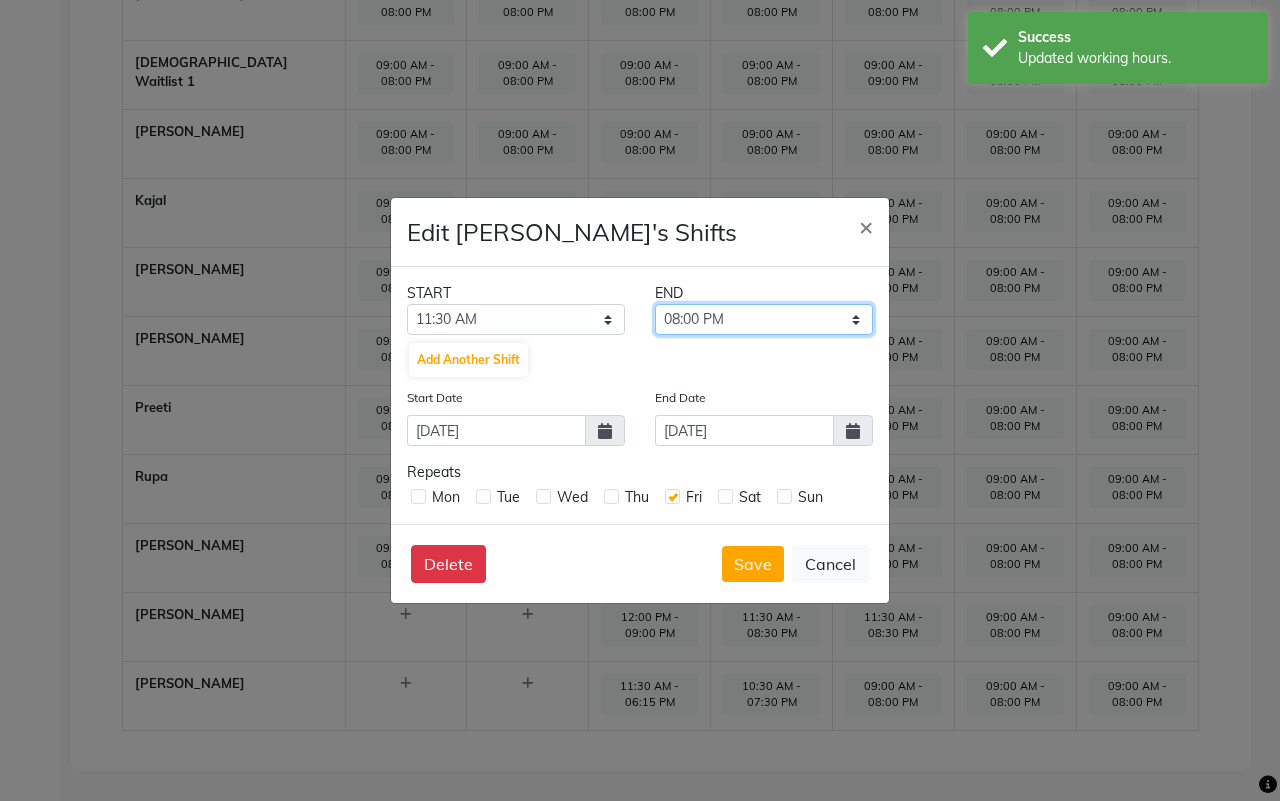 click on "11:45 AM 12:00 PM 12:15 PM 12:30 PM 12:45 PM 01:00 PM 01:15 PM 01:30 PM 01:45 PM 02:00 PM 02:15 PM 02:30 PM 02:45 PM 03:00 PM 03:15 PM 03:30 PM 03:45 PM 04:00 PM 04:15 PM 04:30 PM 04:45 PM 05:00 PM 05:15 PM 05:30 PM 05:45 PM 06:00 PM 06:15 PM 06:30 PM 06:45 PM 07:00 PM 07:15 PM 07:30 PM 07:45 PM 08:00 PM 08:15 PM 08:30 PM 08:45 PM 09:00 PM 09:15 PM 09:30 PM 09:45 PM 10:00 PM 10:15 PM 10:30 PM 10:45 PM 11:00 PM 11:15 PM 11:30 PM 11:45 PM" 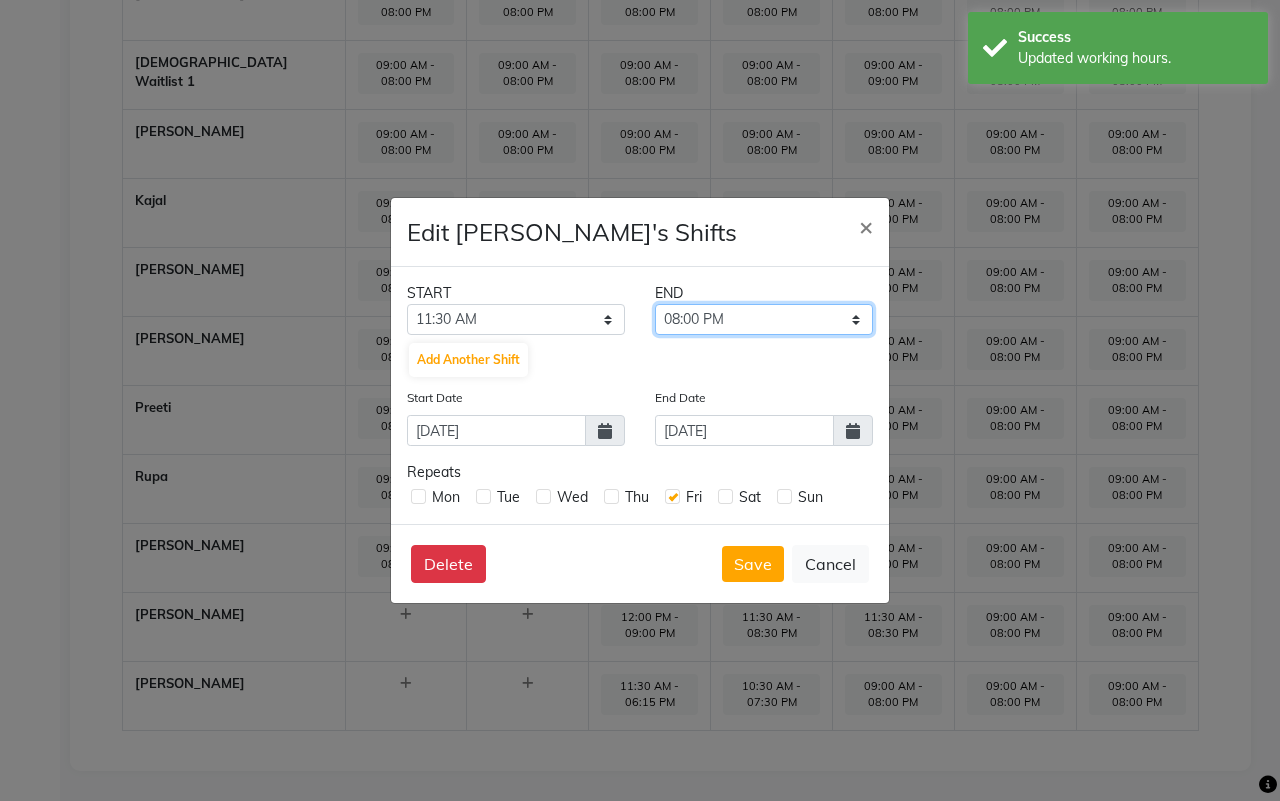 select on "08:30 PM" 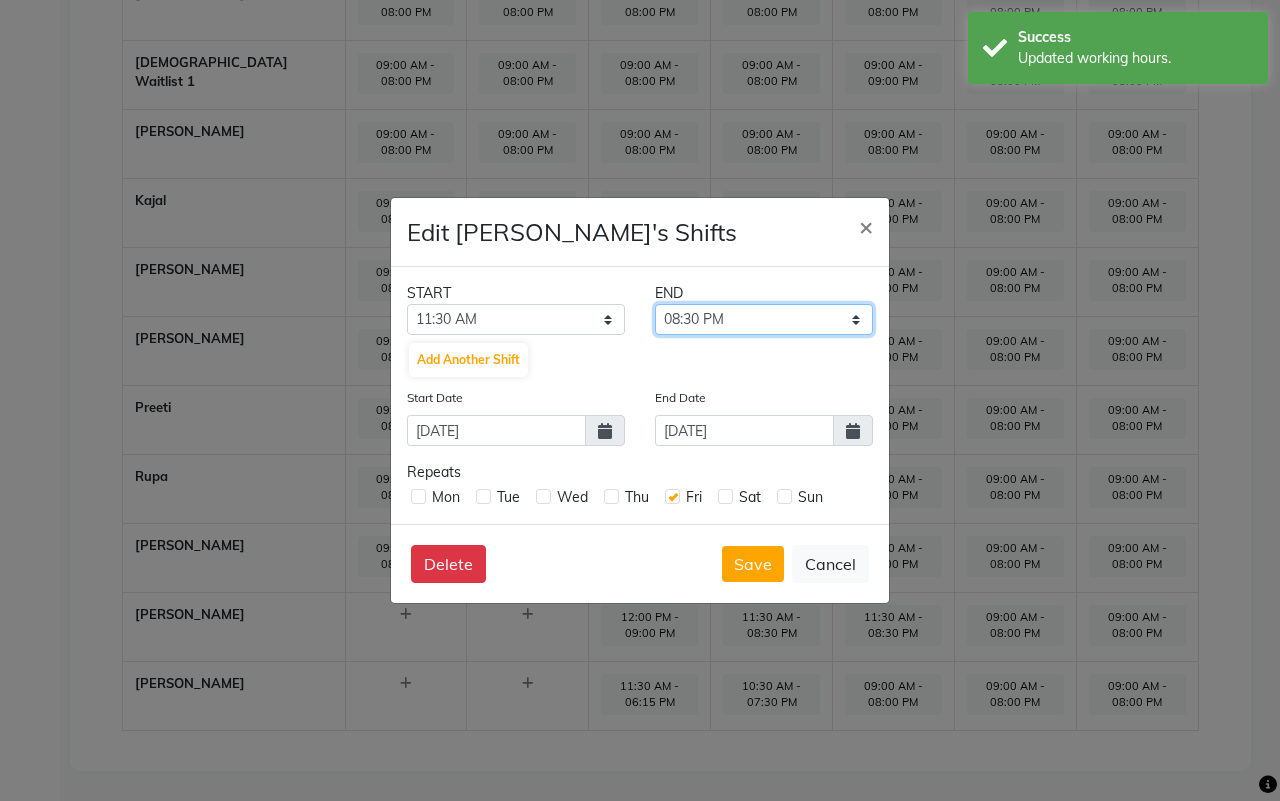 click on "11:45 AM 12:00 PM 12:15 PM 12:30 PM 12:45 PM 01:00 PM 01:15 PM 01:30 PM 01:45 PM 02:00 PM 02:15 PM 02:30 PM 02:45 PM 03:00 PM 03:15 PM 03:30 PM 03:45 PM 04:00 PM 04:15 PM 04:30 PM 04:45 PM 05:00 PM 05:15 PM 05:30 PM 05:45 PM 06:00 PM 06:15 PM 06:30 PM 06:45 PM 07:00 PM 07:15 PM 07:30 PM 07:45 PM 08:00 PM 08:15 PM 08:30 PM 08:45 PM 09:00 PM 09:15 PM 09:30 PM 09:45 PM 10:00 PM 10:15 PM 10:30 PM 10:45 PM 11:00 PM 11:15 PM 11:30 PM 11:45 PM" 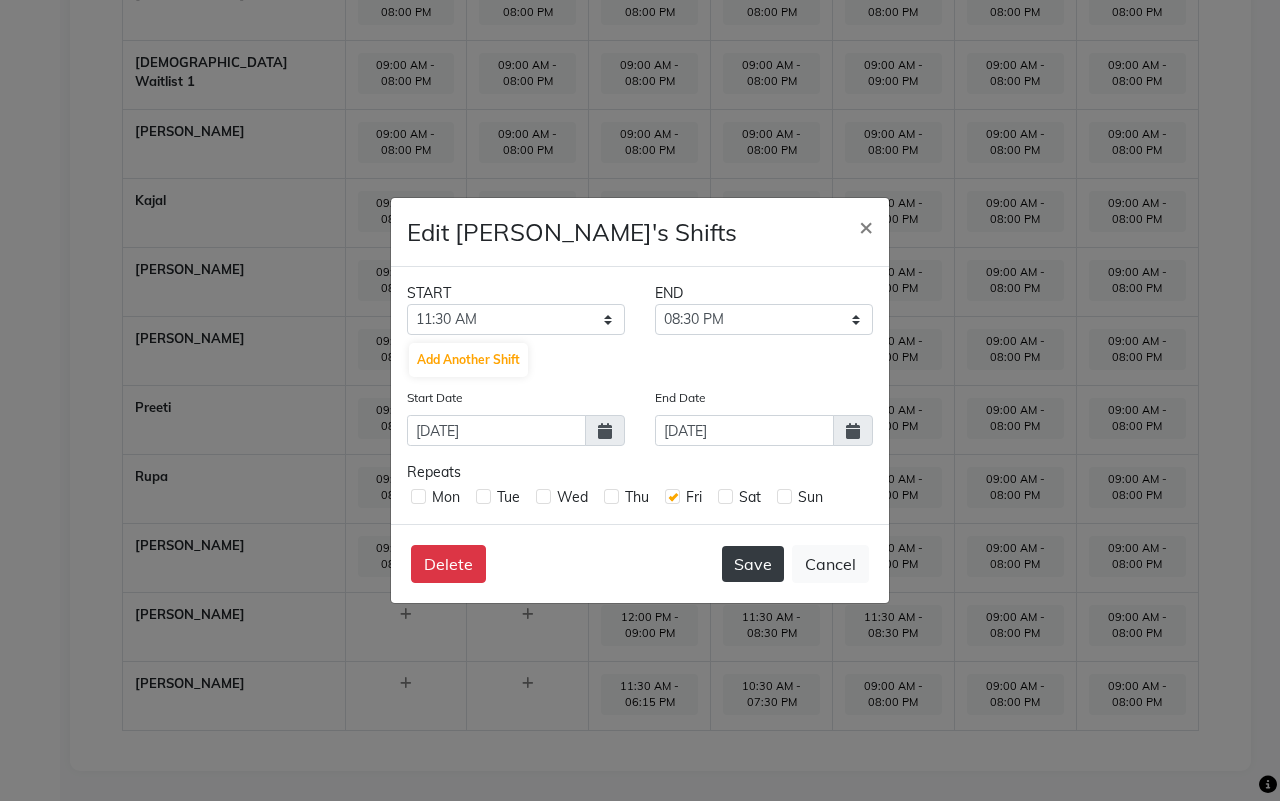 click on "Save" 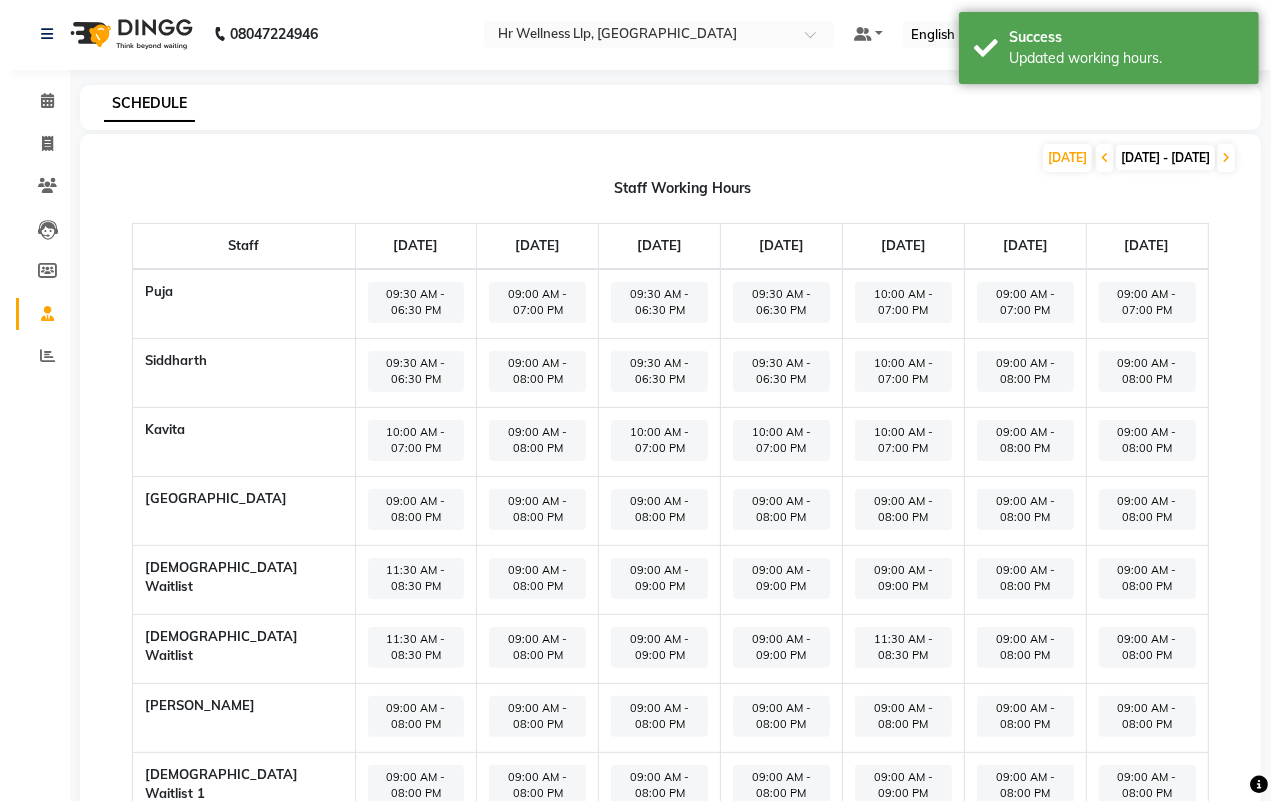 scroll, scrollTop: 0, scrollLeft: 0, axis: both 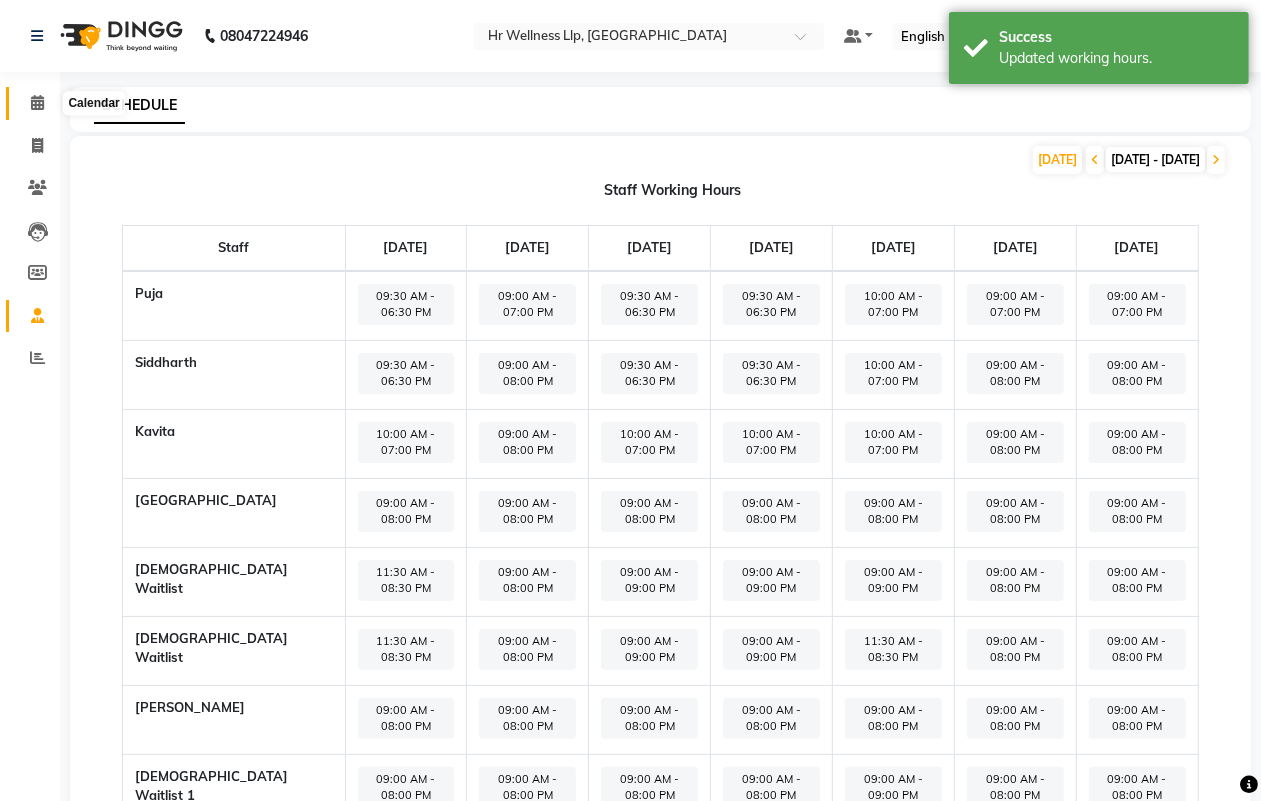 click 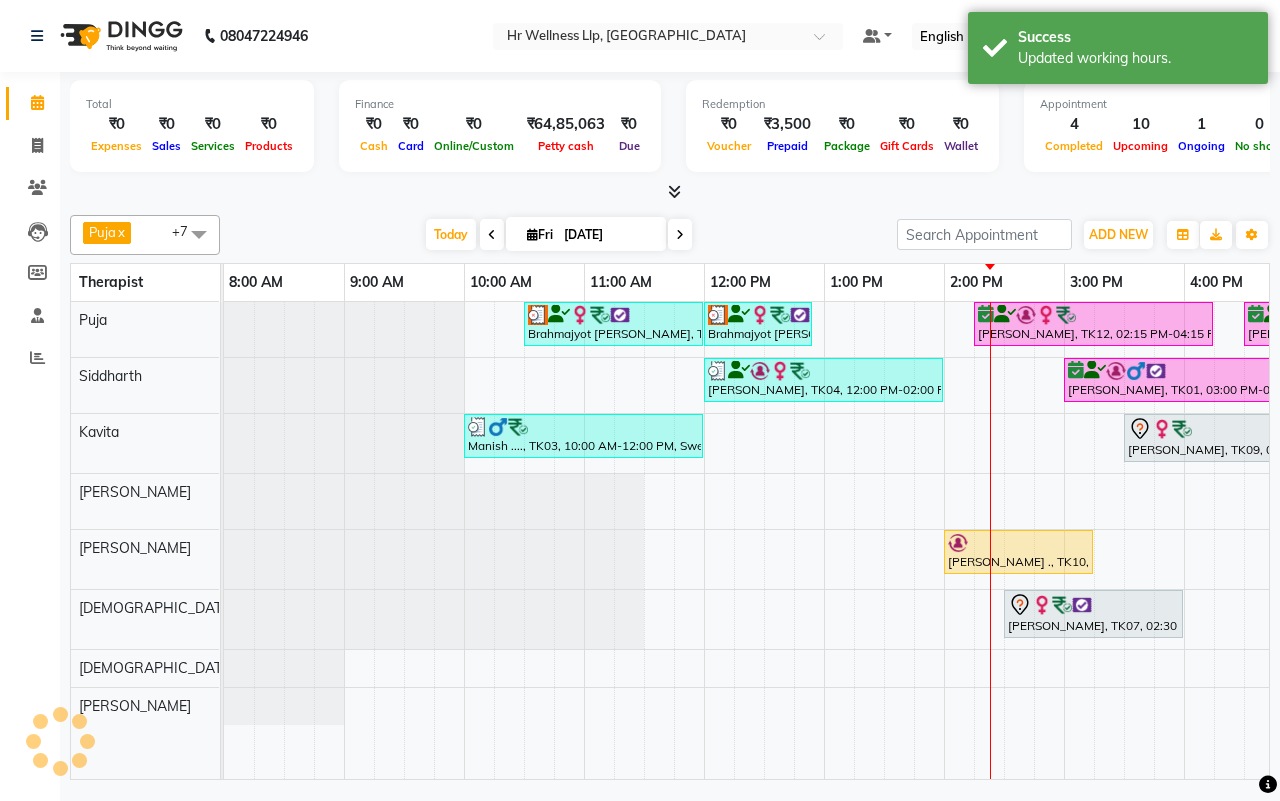 scroll, scrollTop: 0, scrollLeft: 0, axis: both 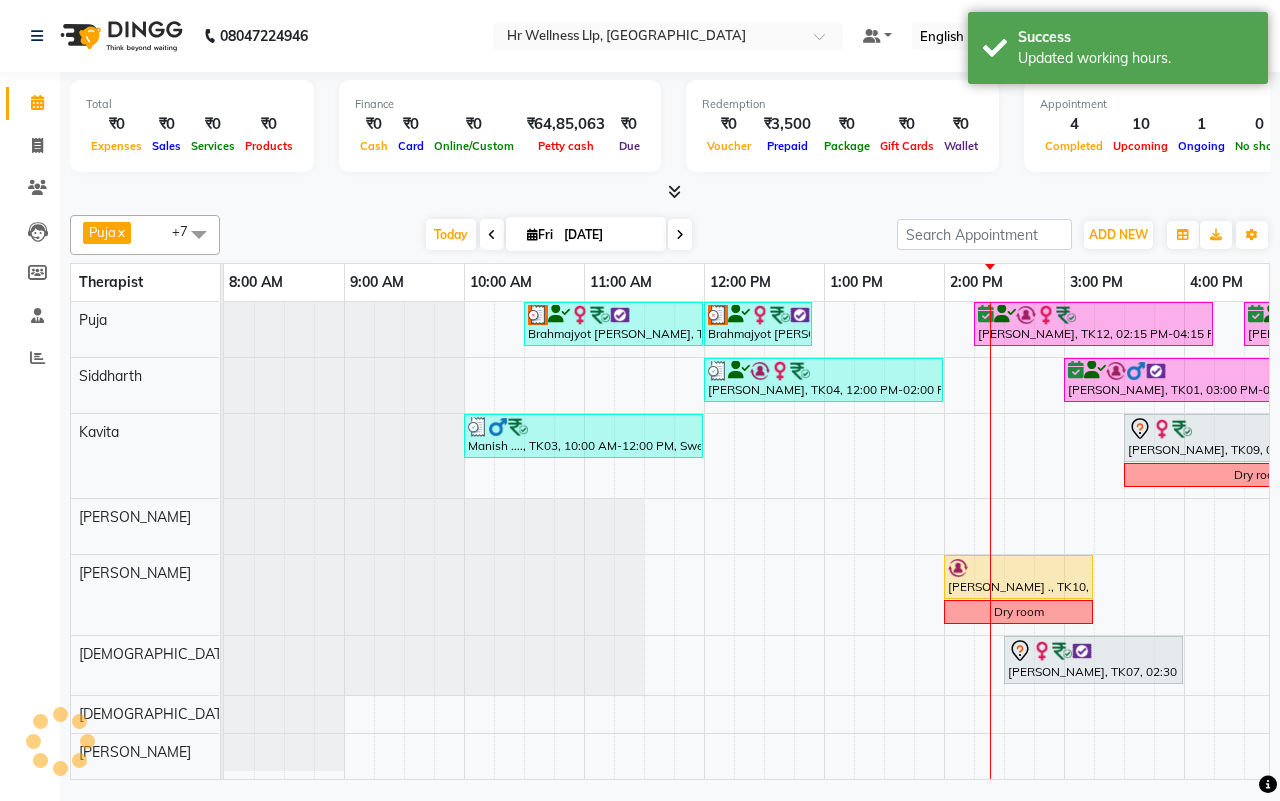click on "[DATE]  [DATE]" at bounding box center (558, 235) 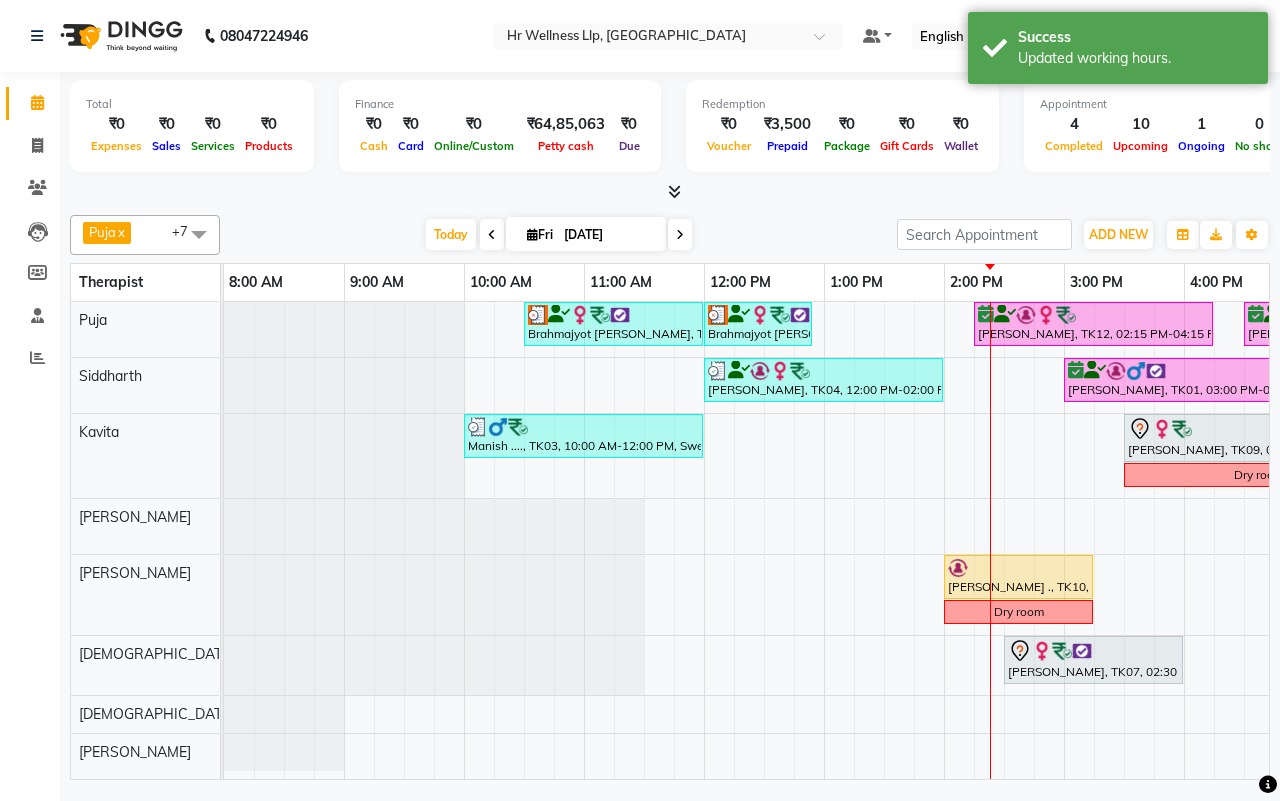 click at bounding box center (492, 234) 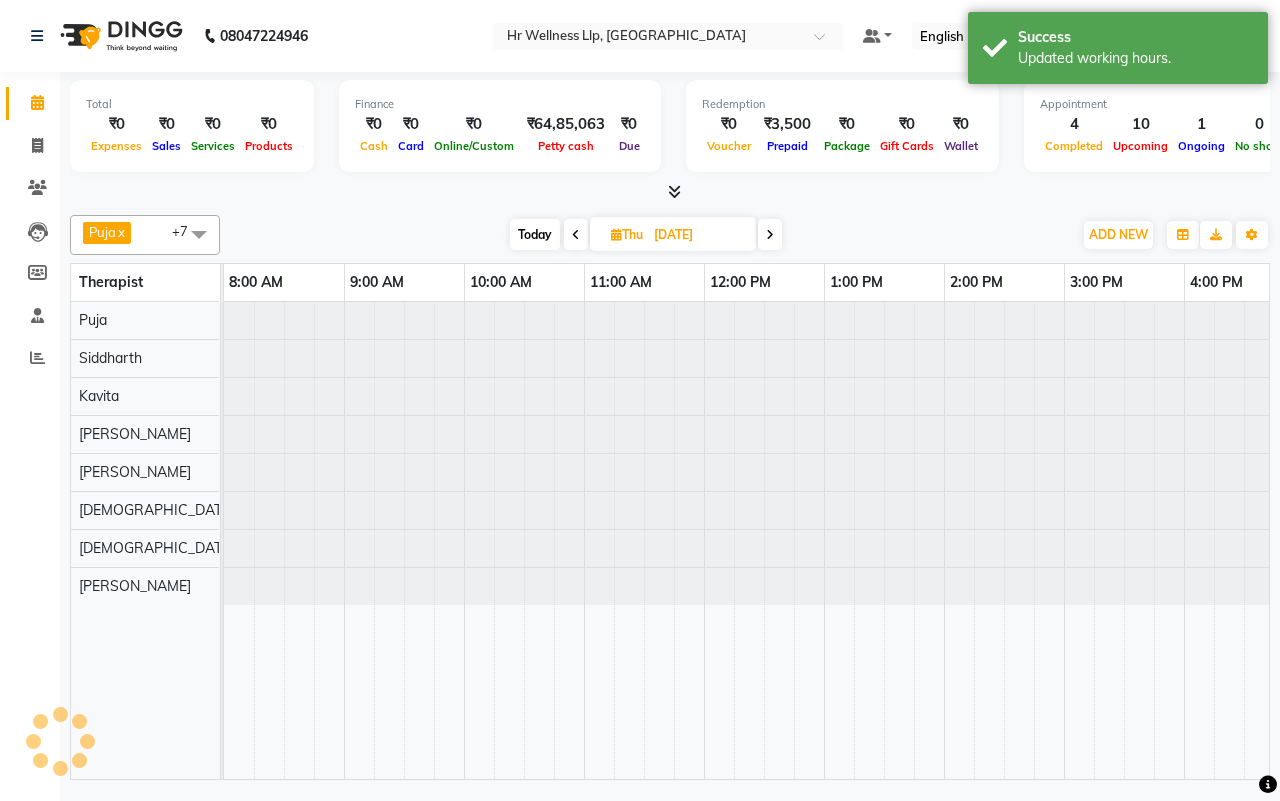 scroll, scrollTop: 0, scrollLeft: 515, axis: horizontal 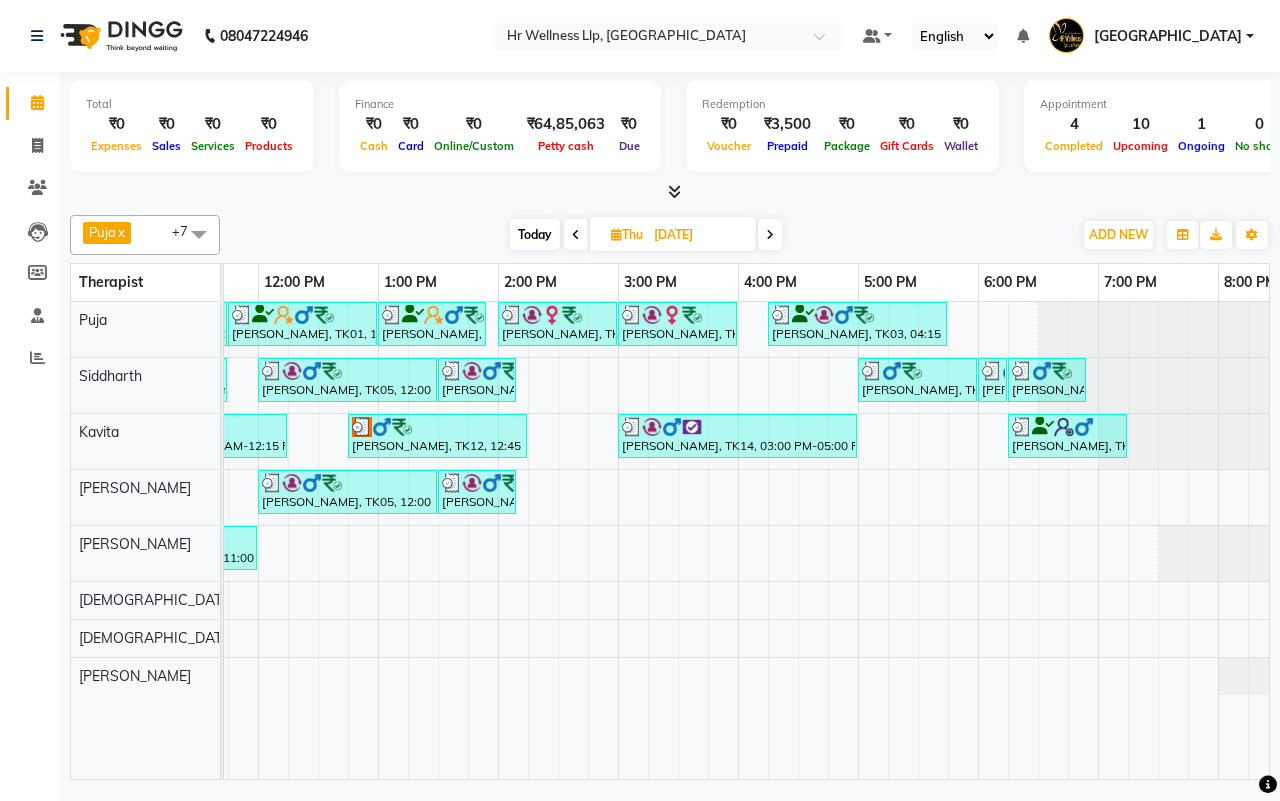 click at bounding box center (770, 235) 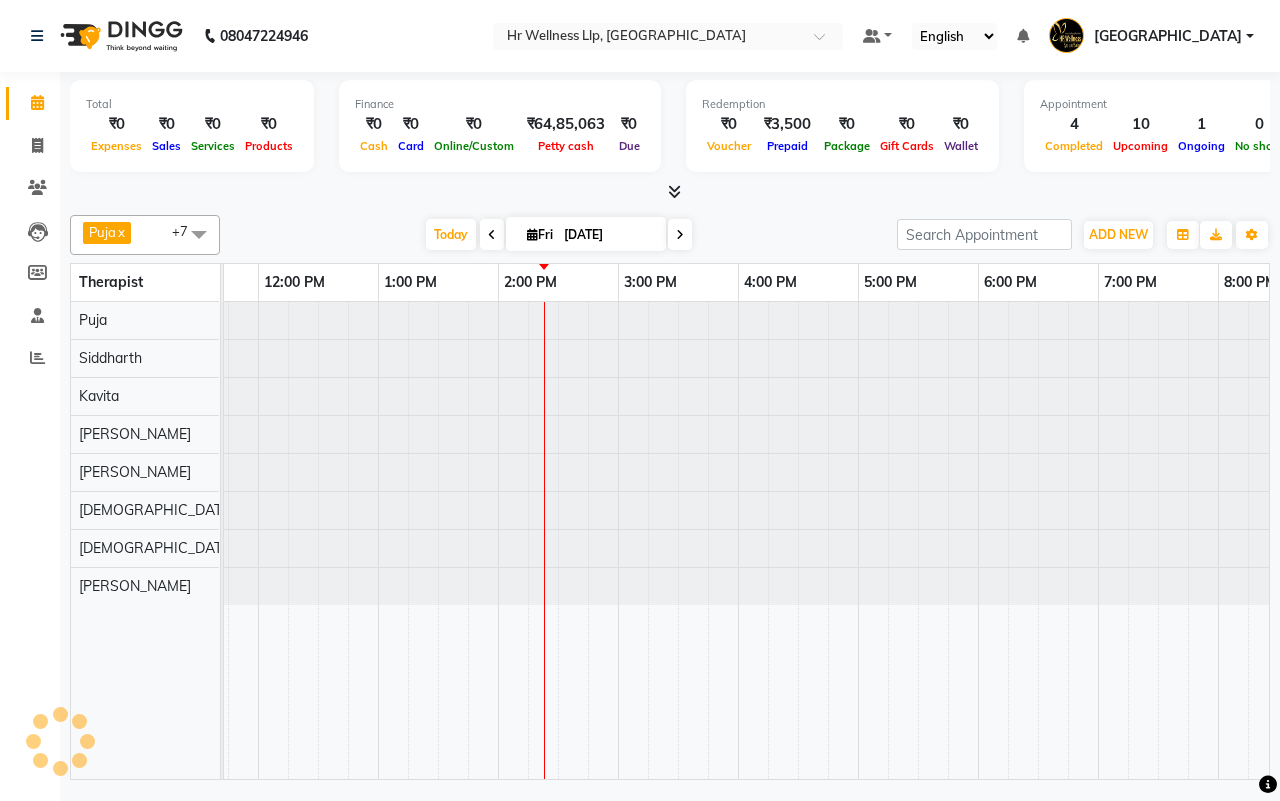 scroll, scrollTop: 0, scrollLeft: 0, axis: both 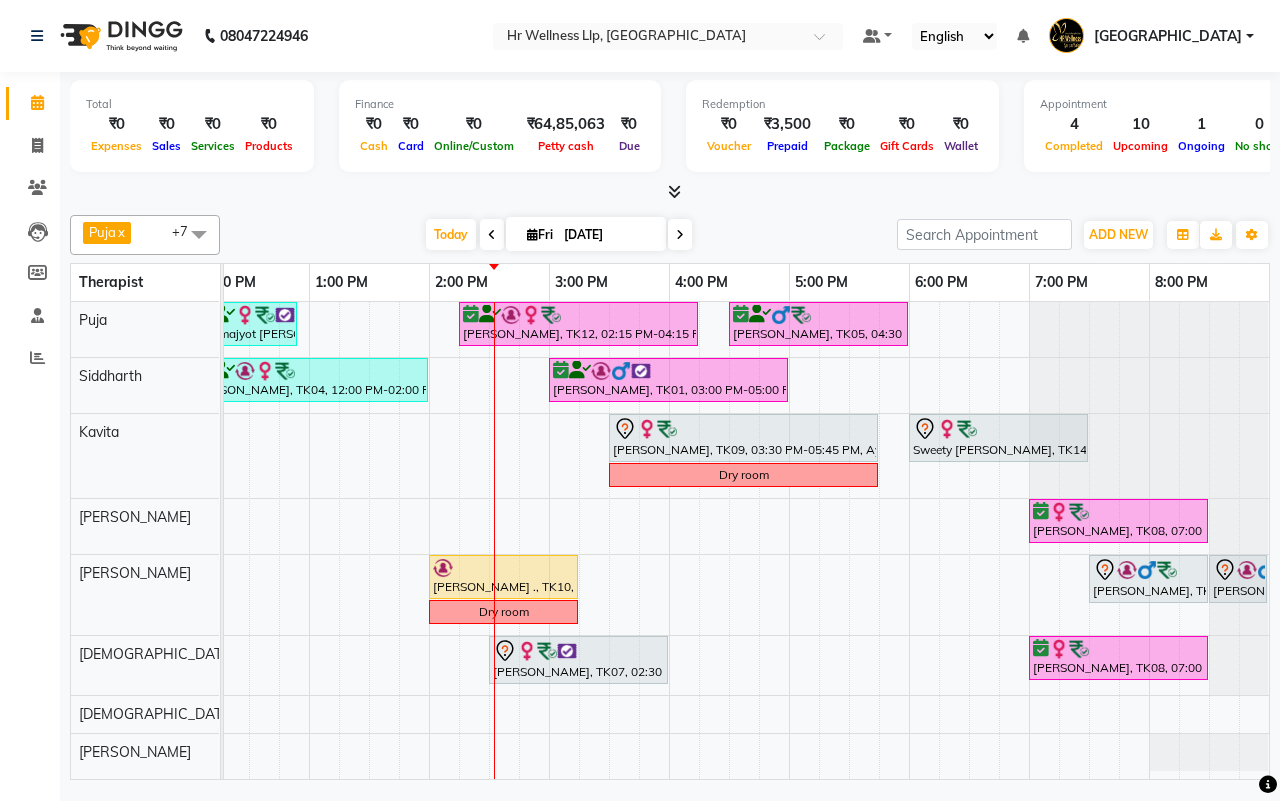 click on "[DATE]" at bounding box center [608, 235] 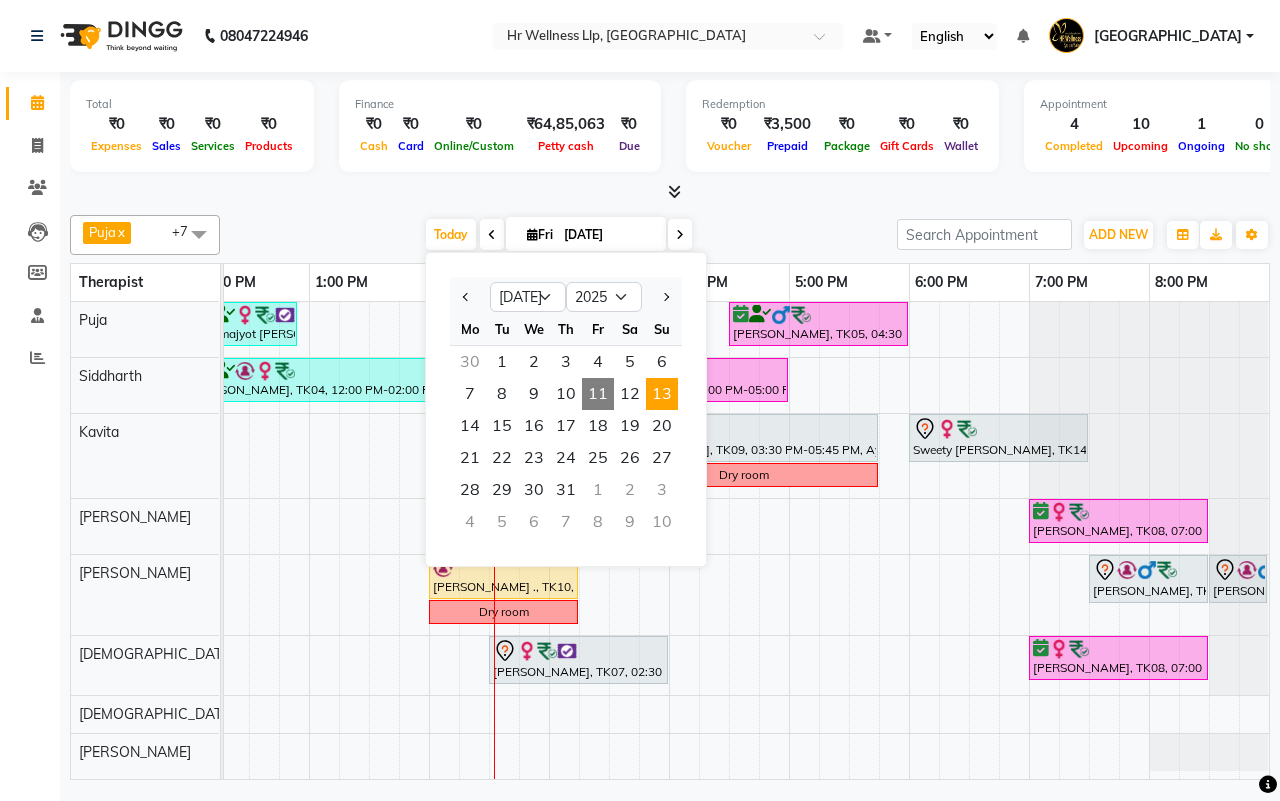 click on "13" at bounding box center [662, 394] 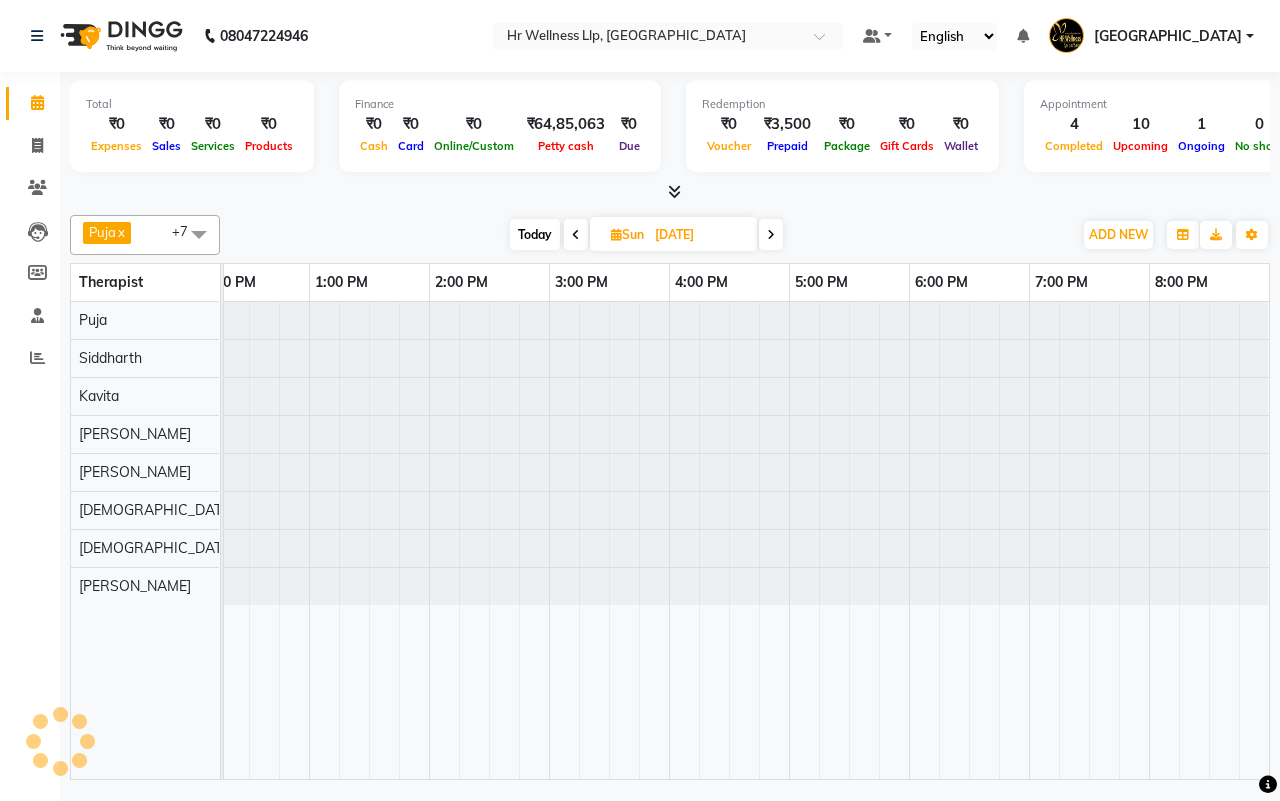 scroll, scrollTop: 0, scrollLeft: 0, axis: both 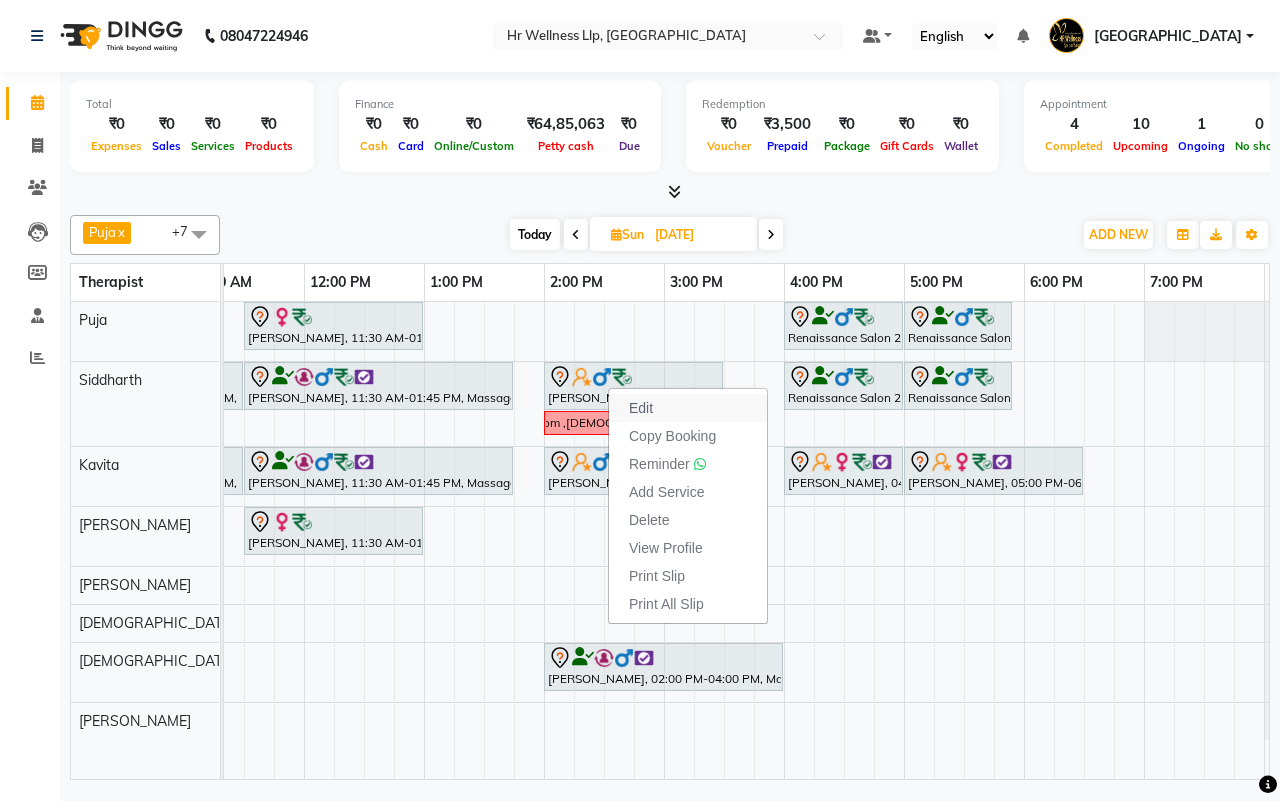 click on "Edit" at bounding box center [641, 408] 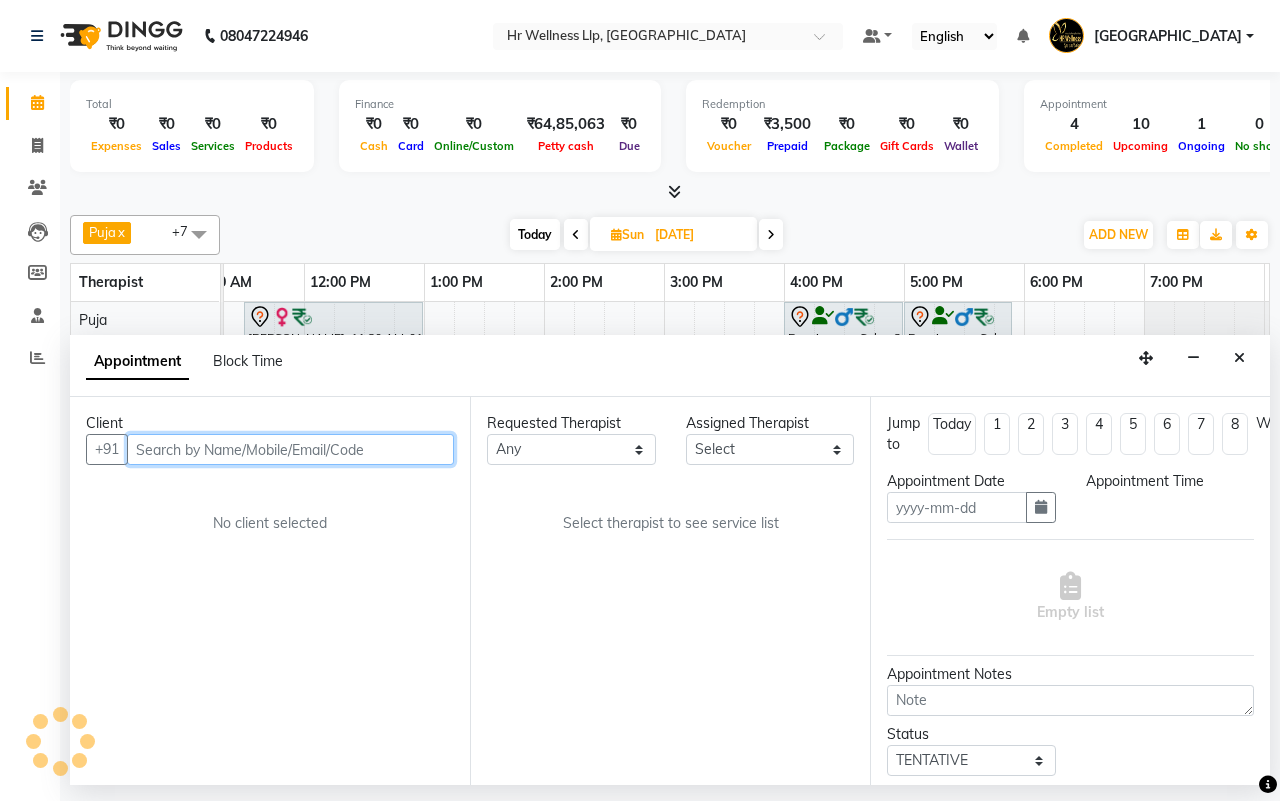 type on "13-07-2025" 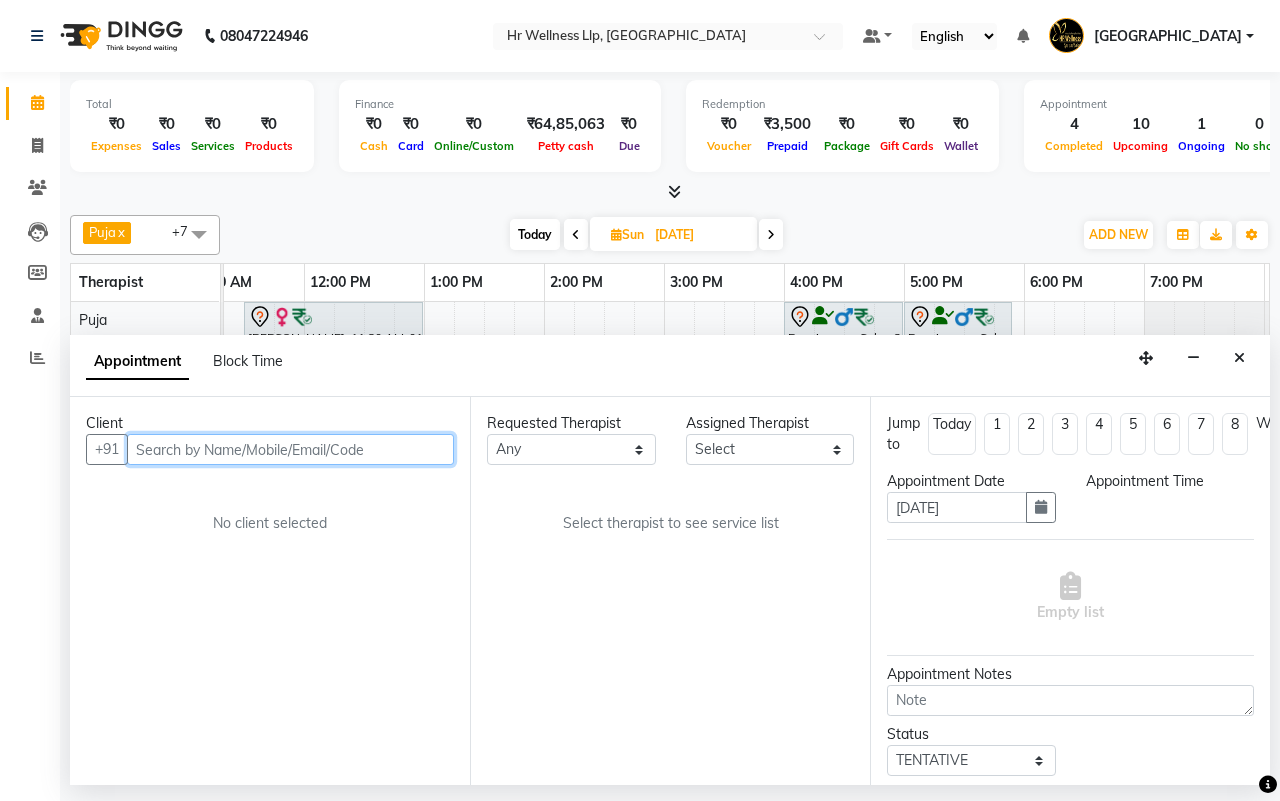 select on "19506" 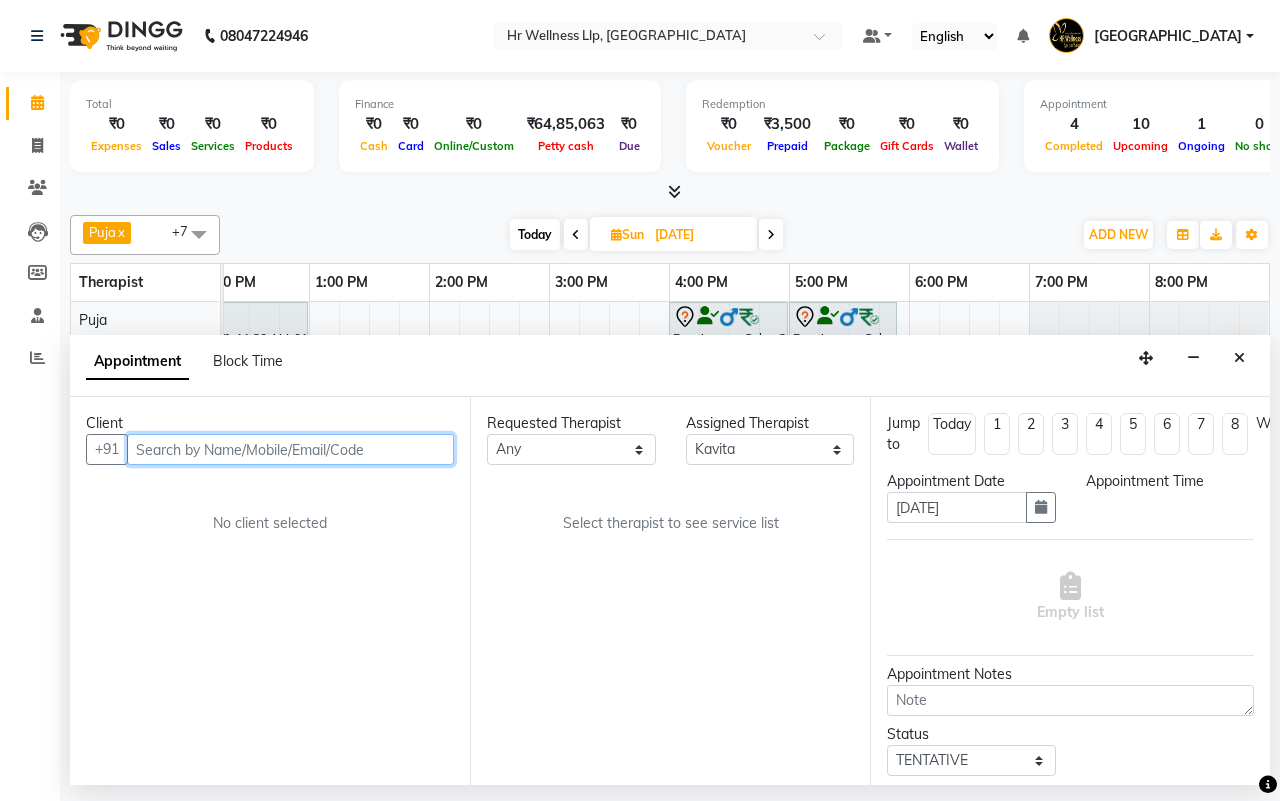 select on "840" 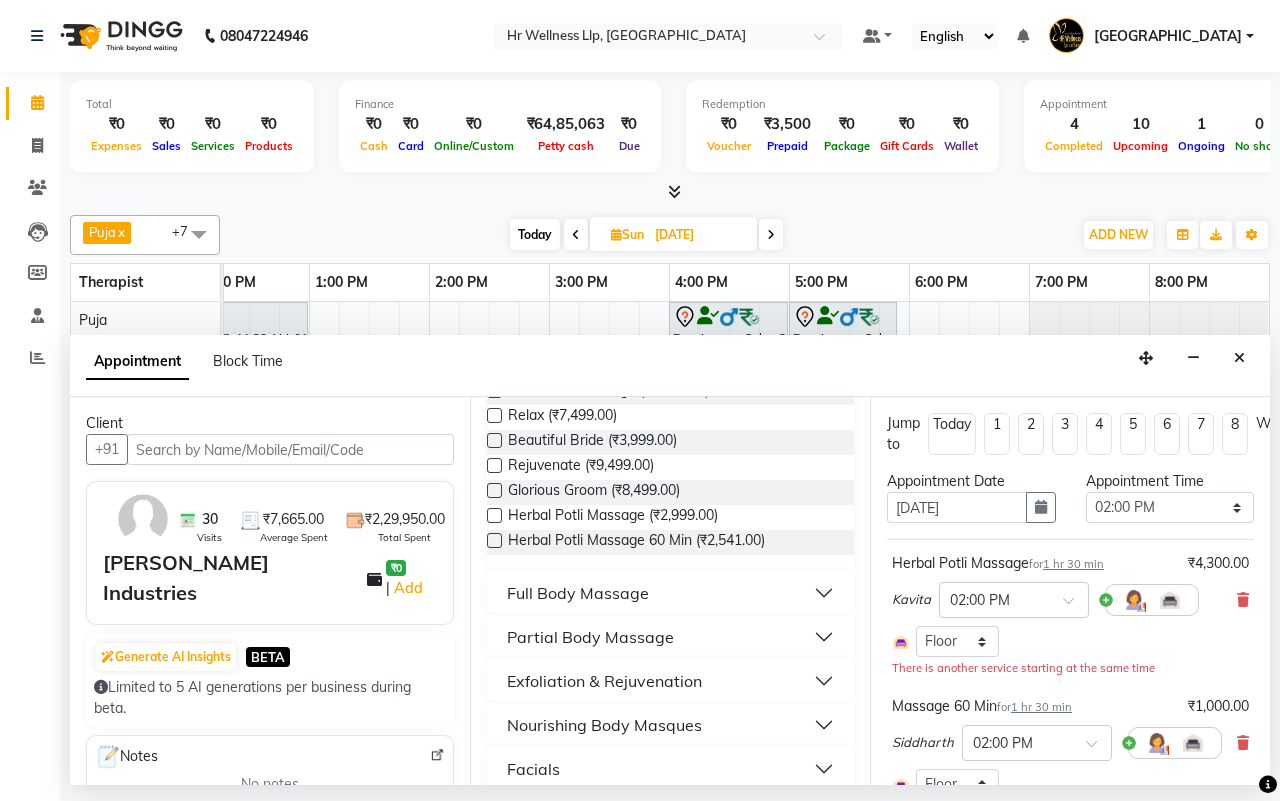 click on "Partial Body Massage" at bounding box center (590, 637) 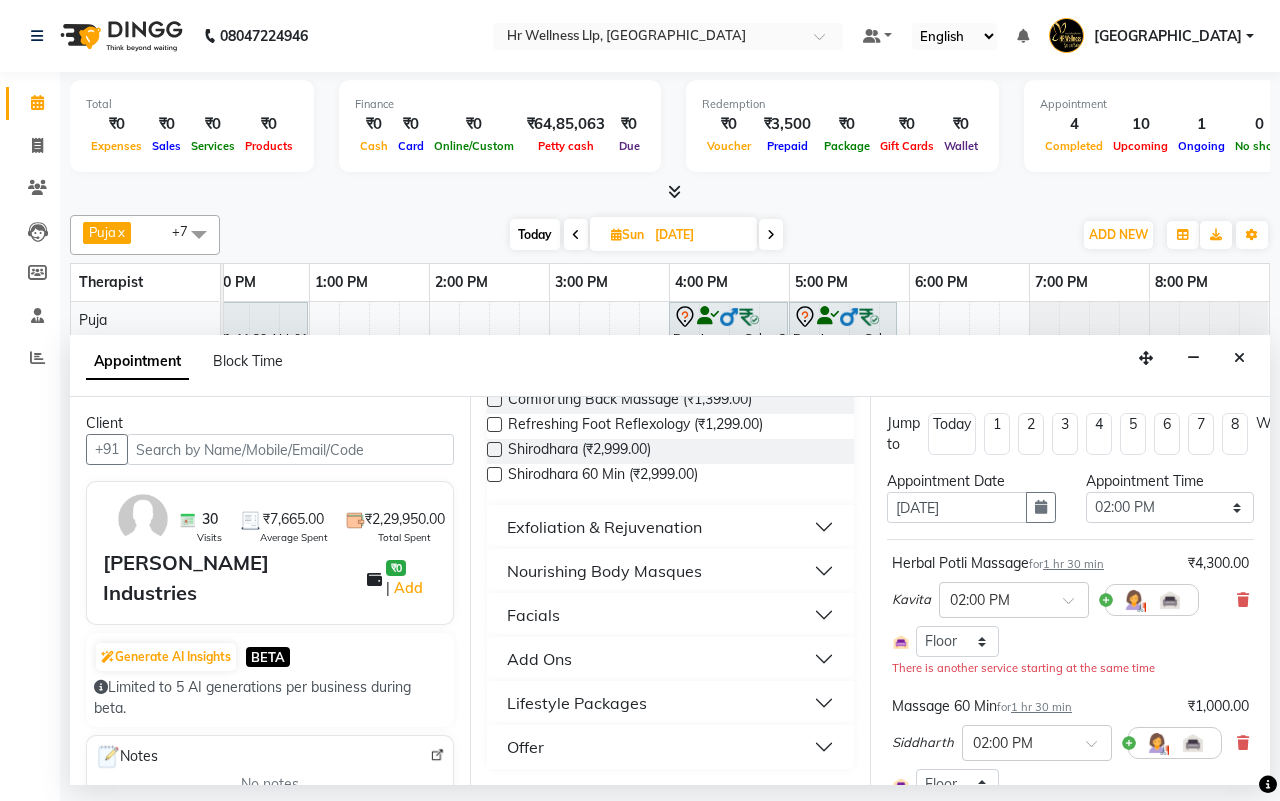 click on "Add Ons" at bounding box center [670, 659] 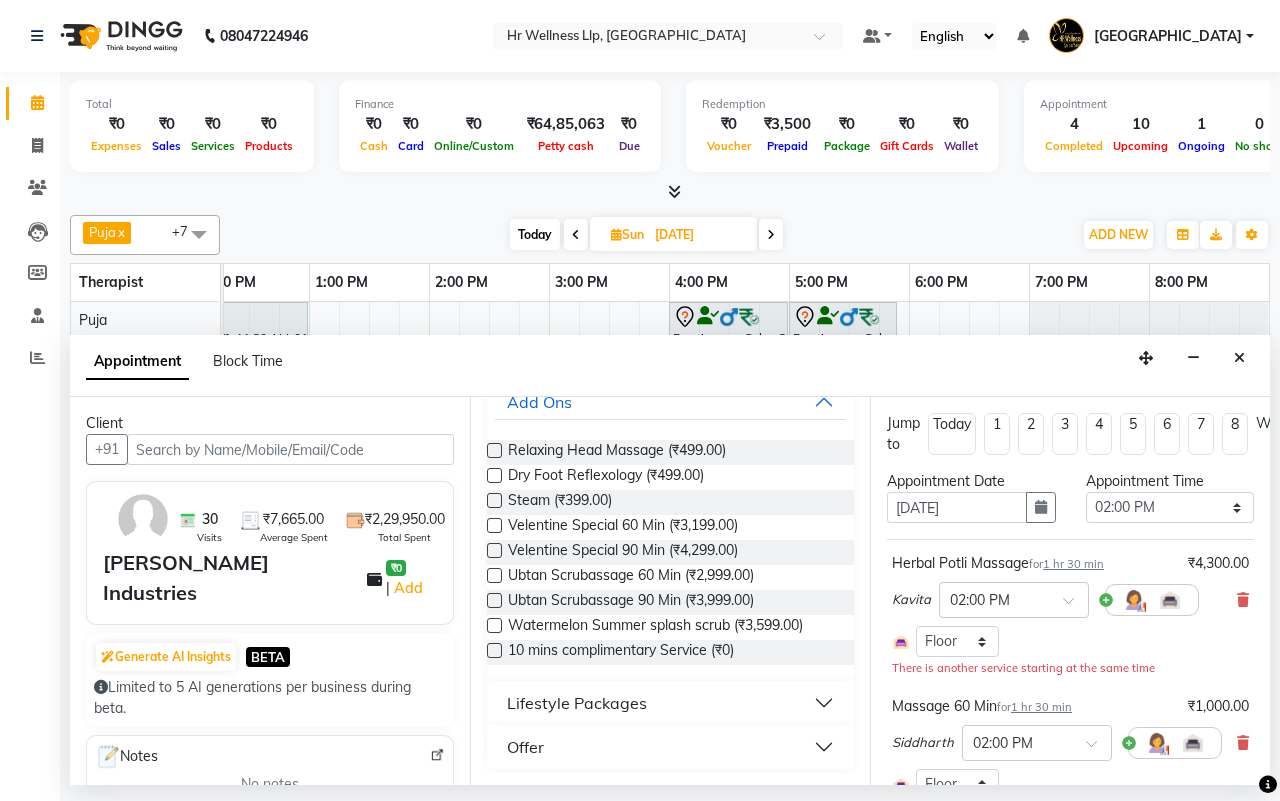 click on "Lifestyle Packages" at bounding box center (577, 703) 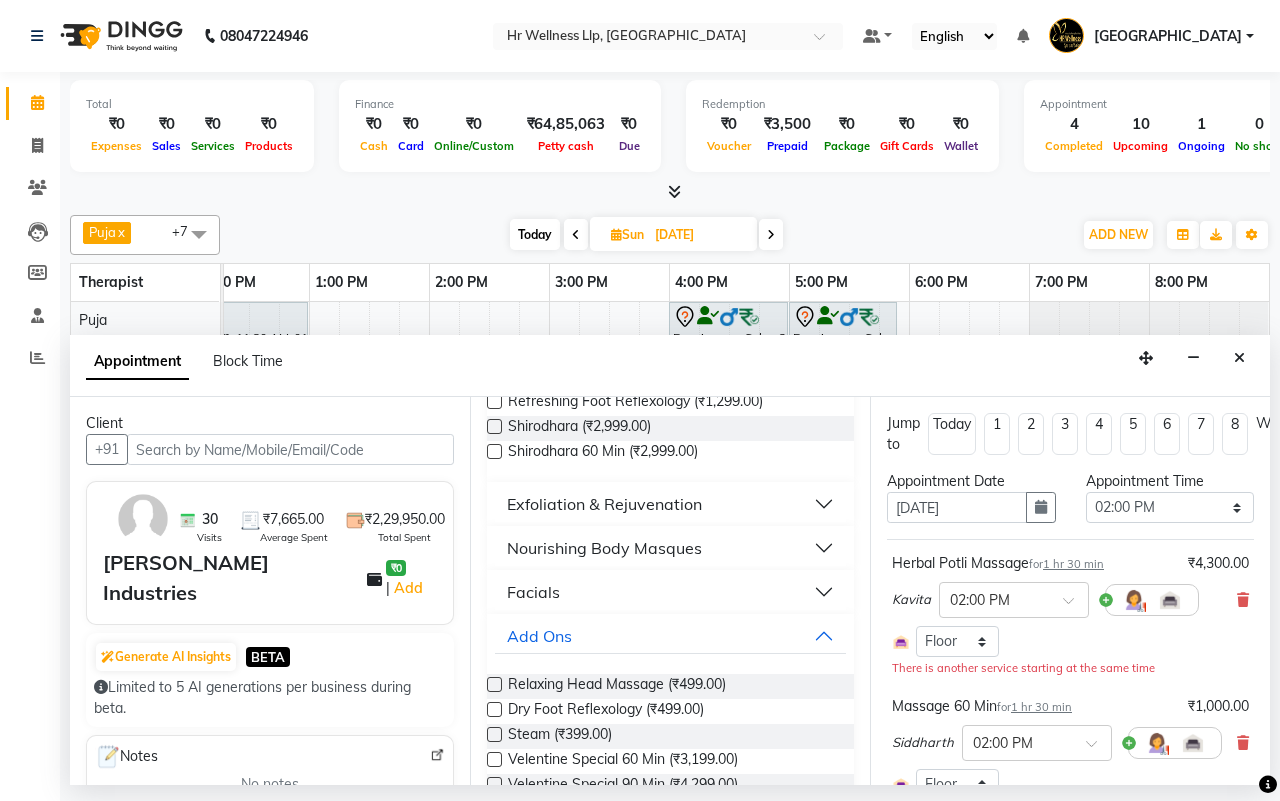 click on "Facials" at bounding box center [670, 592] 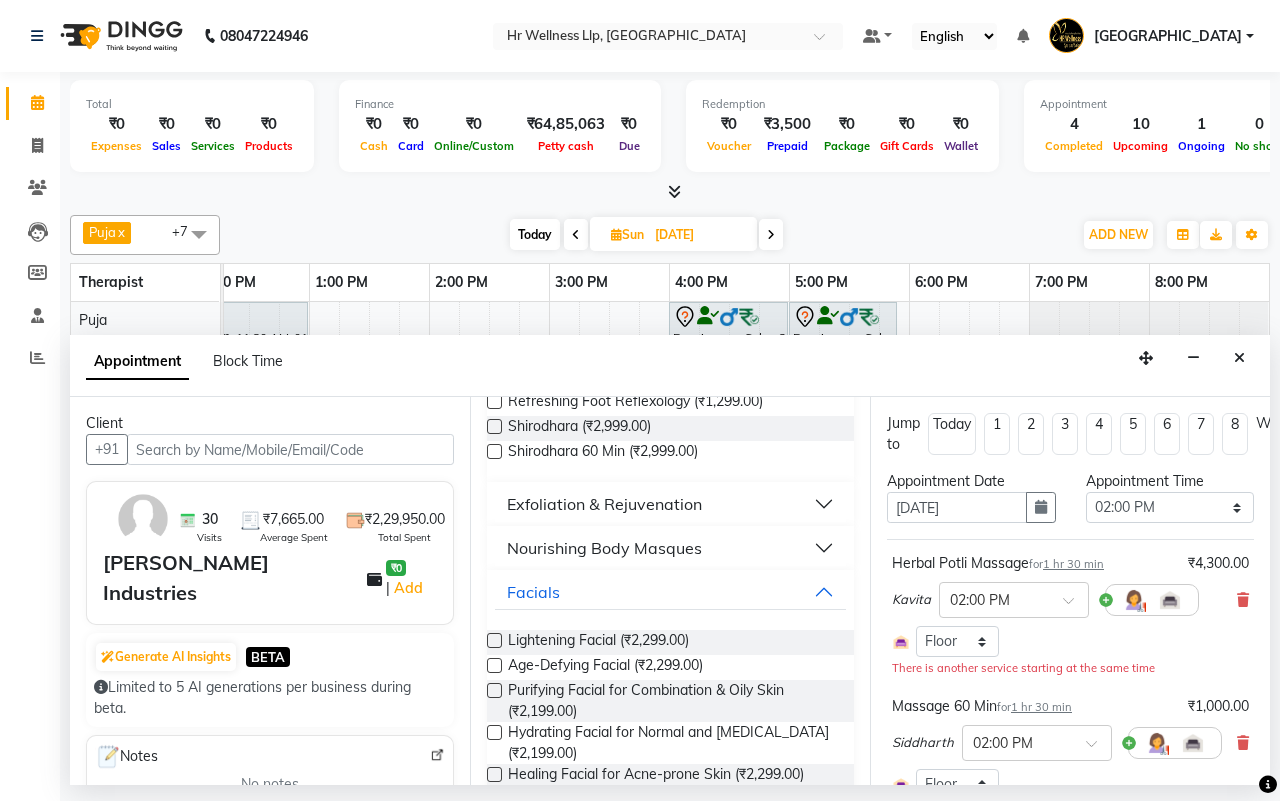 click on "Nourishing Body Masques" at bounding box center [604, 548] 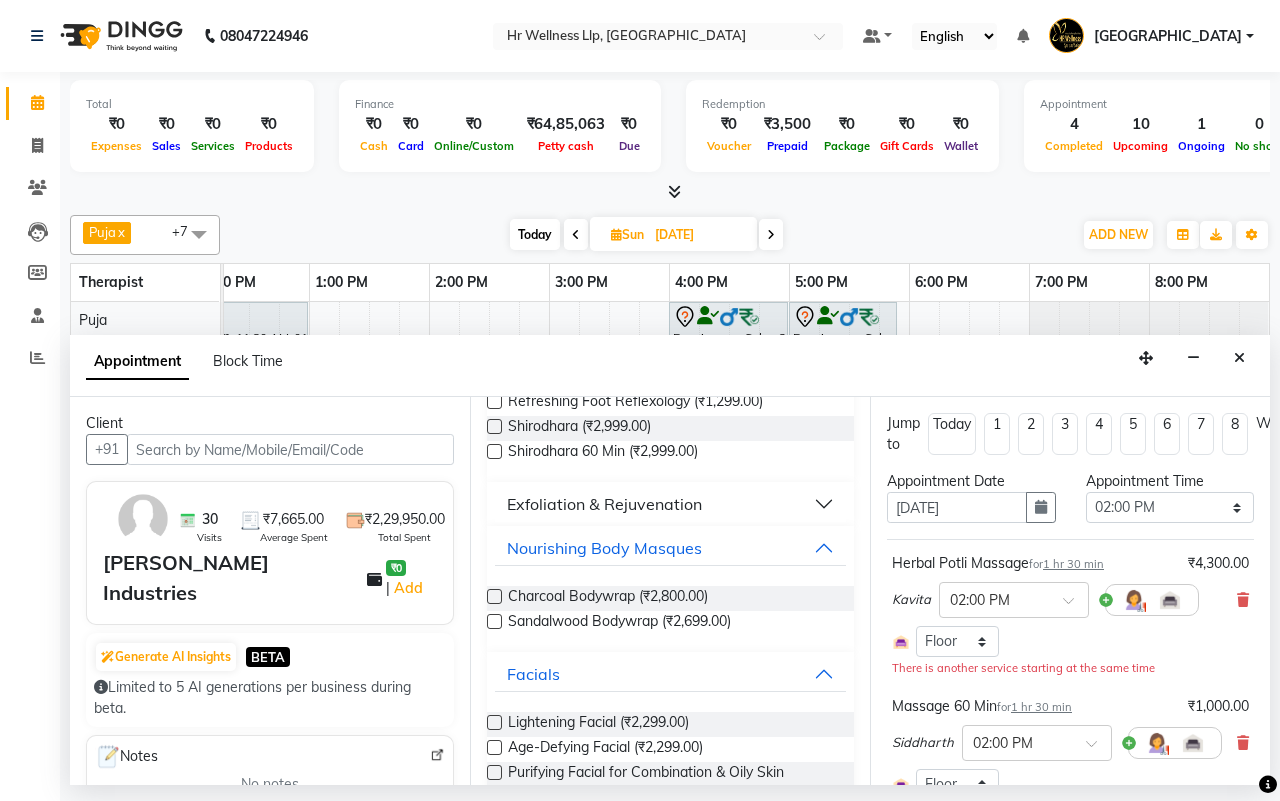 click on "Exfoliation & Rejuvenation" at bounding box center [604, 504] 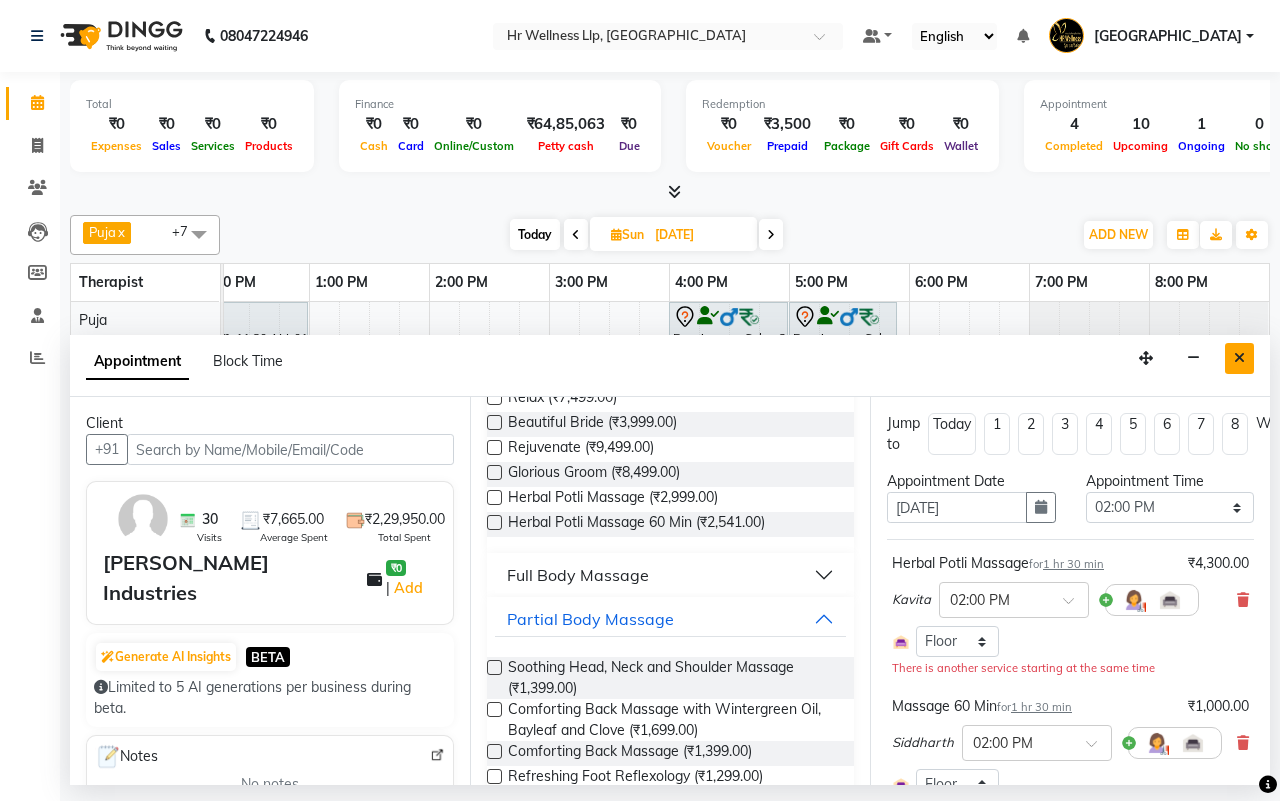 click at bounding box center [1239, 358] 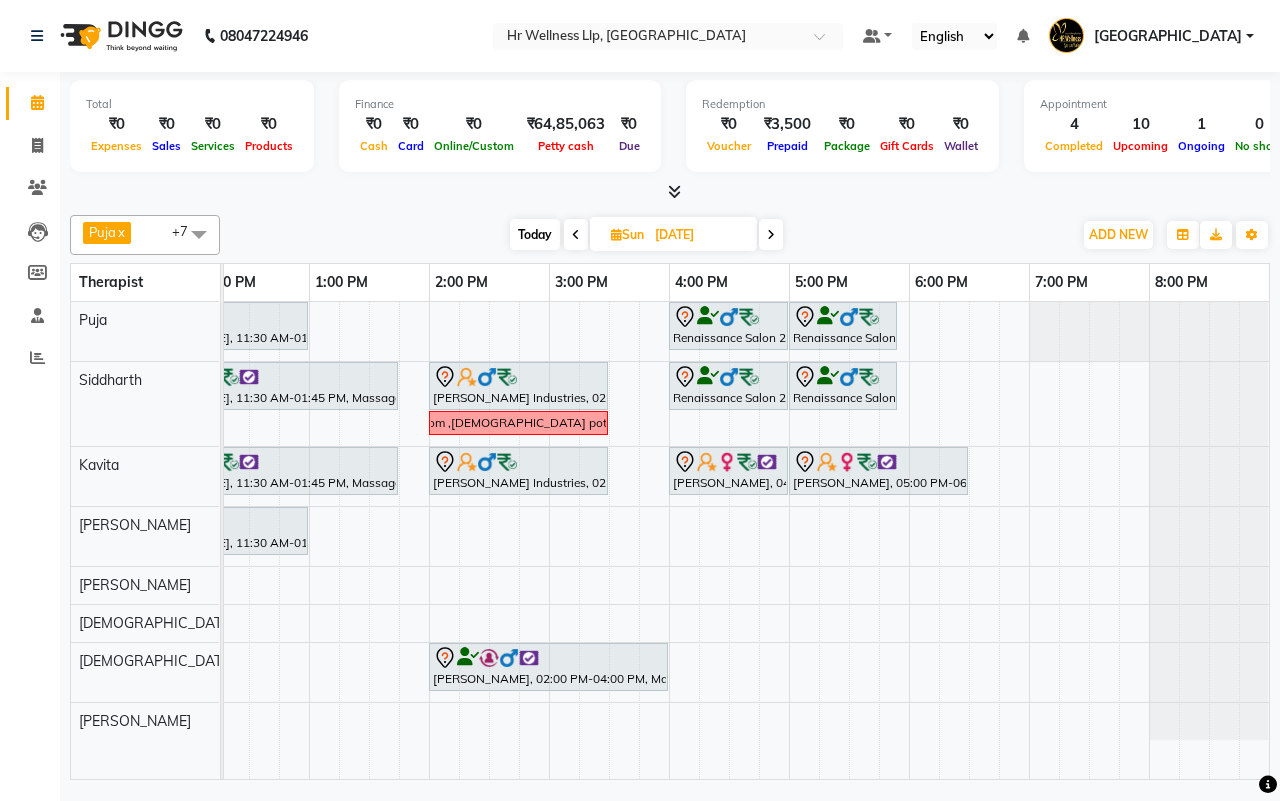 click on "Today" at bounding box center (535, 234) 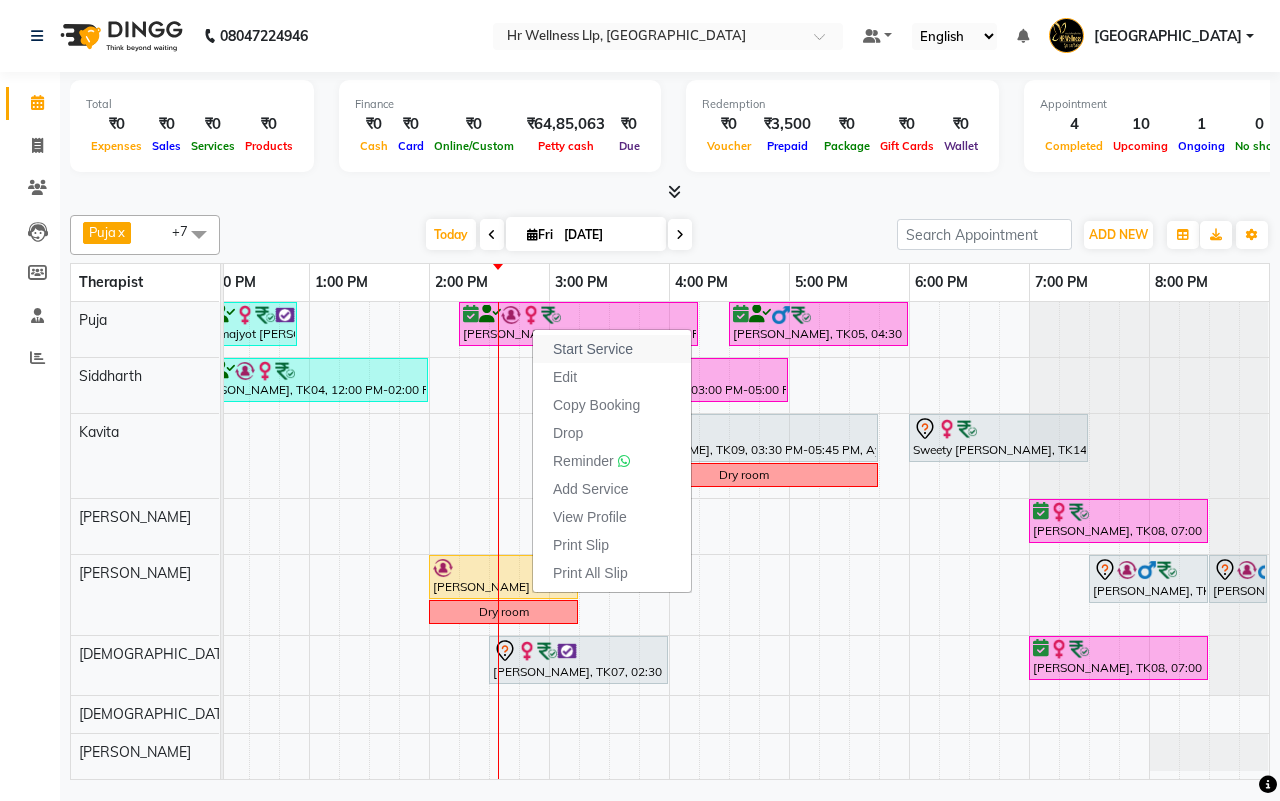 click on "Start Service" at bounding box center [593, 349] 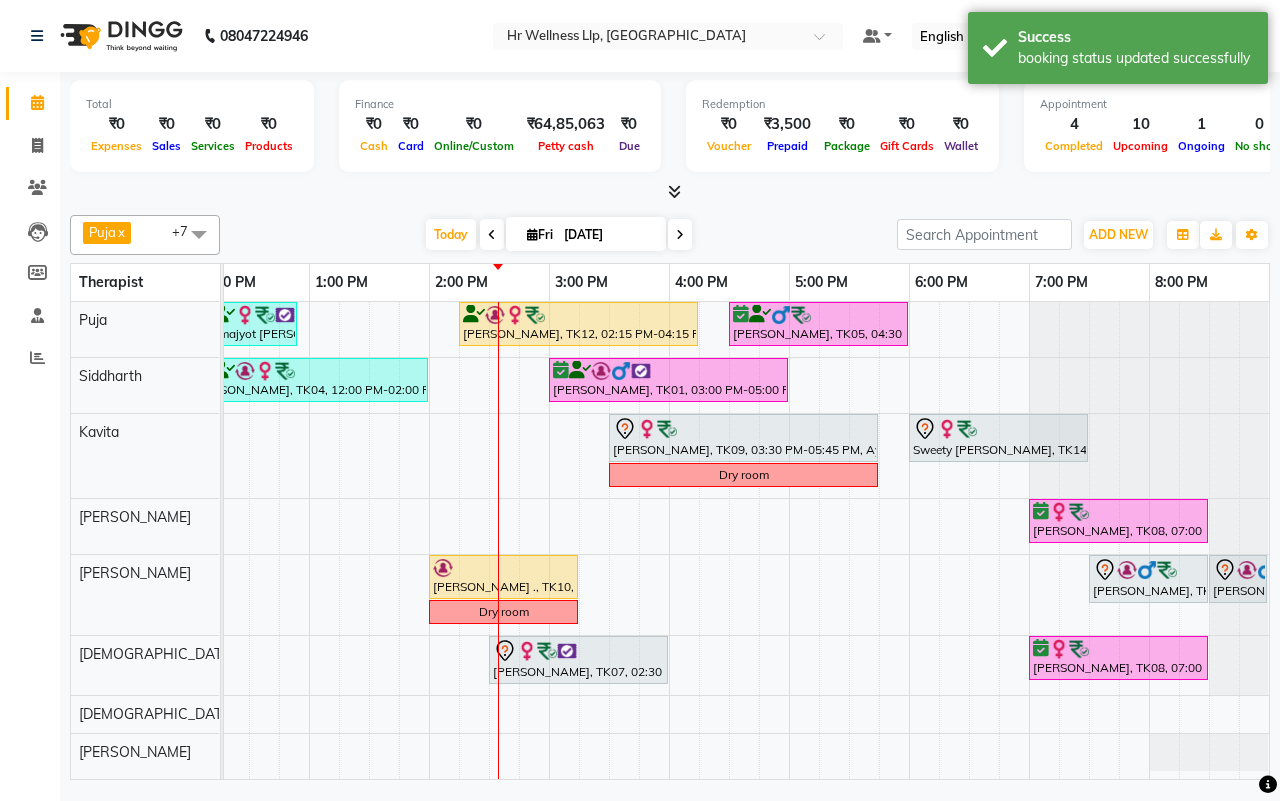 click on "[DATE]  [DATE]" at bounding box center (558, 235) 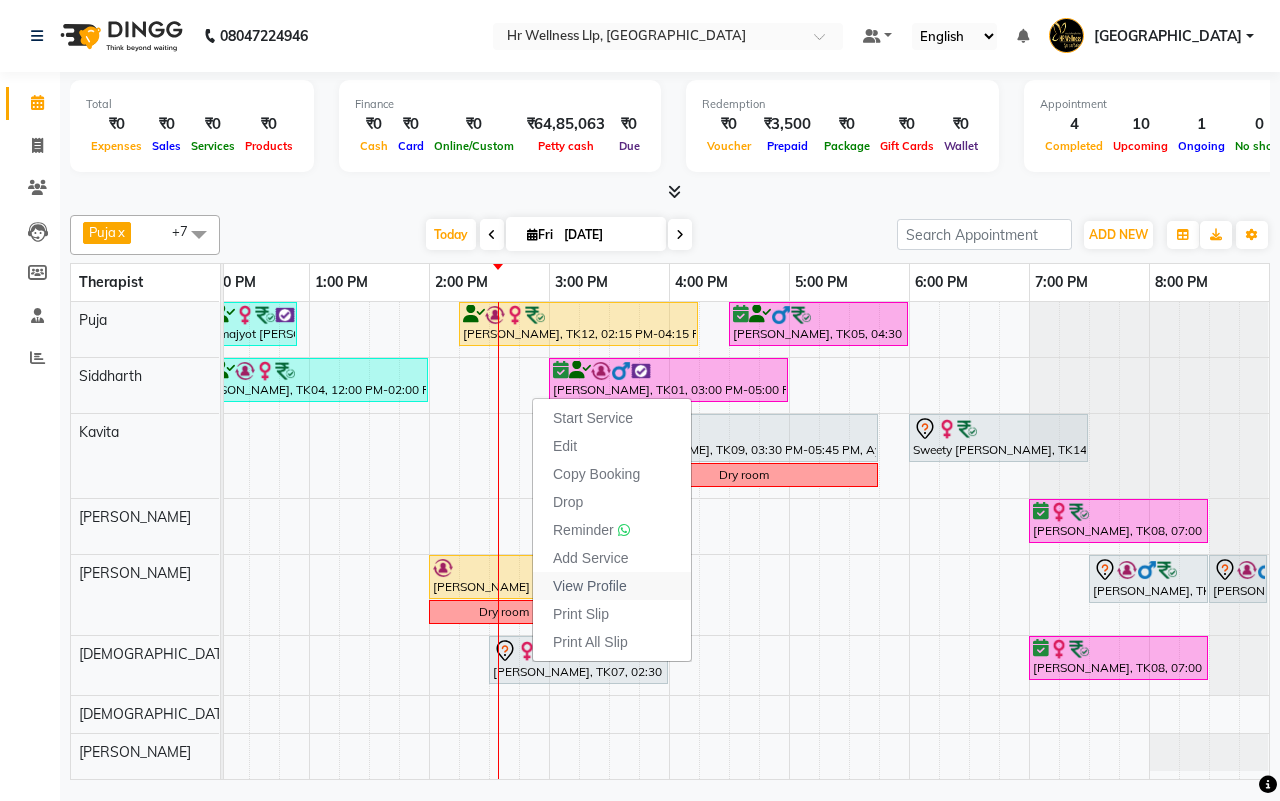 click on "View Profile" at bounding box center (590, 586) 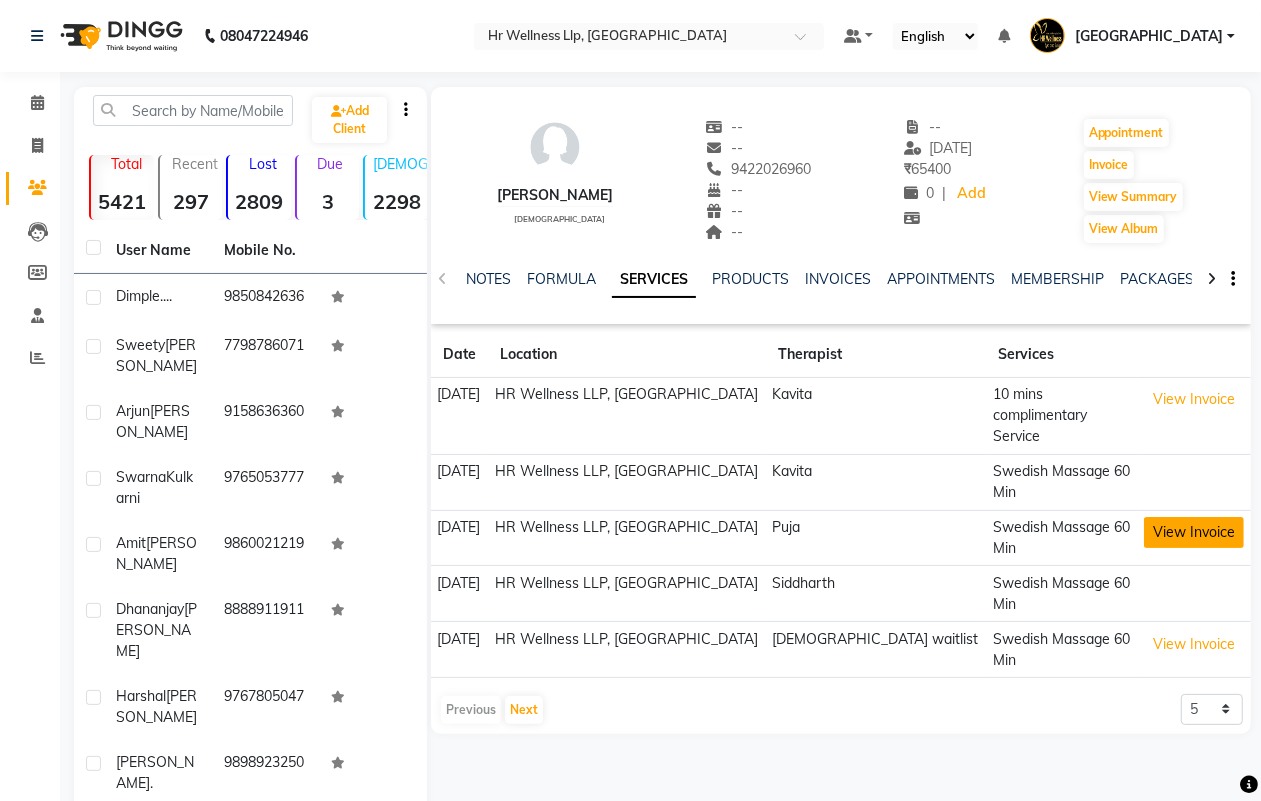 click on "View Invoice" 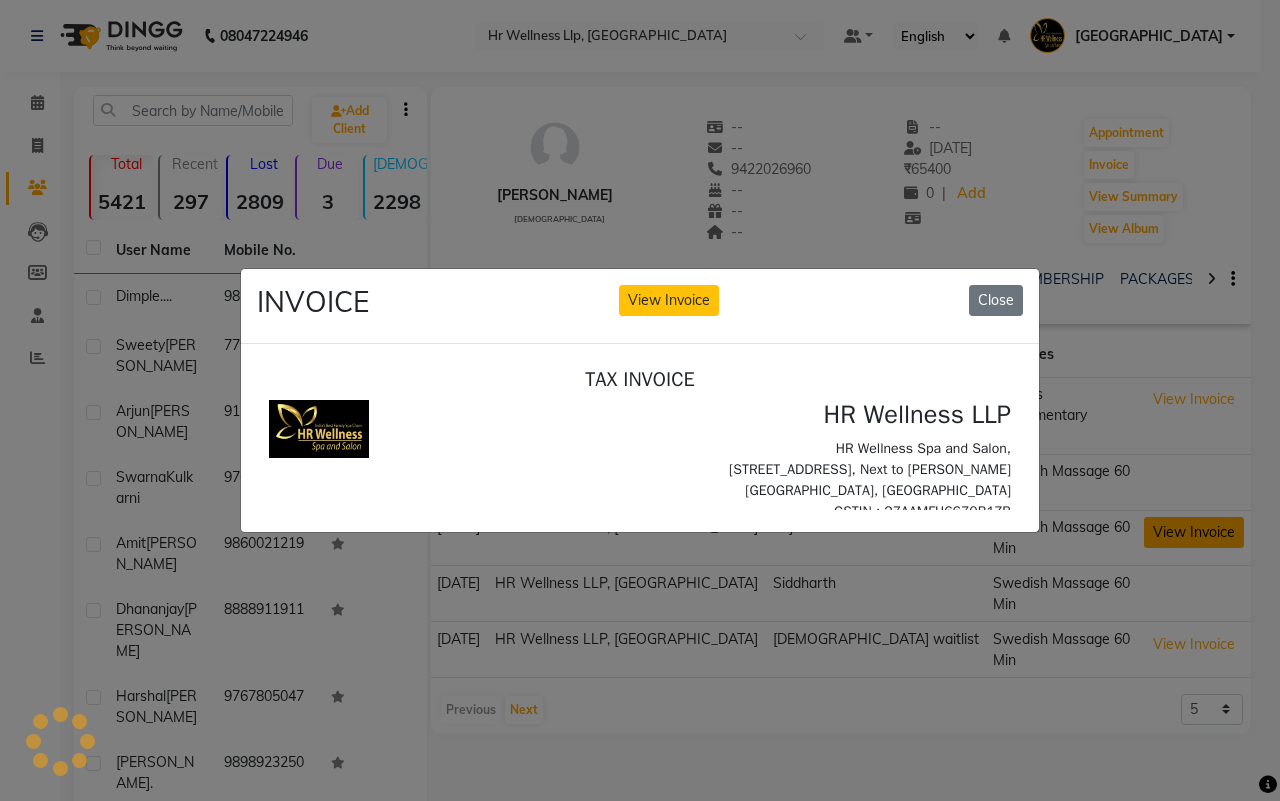 scroll, scrollTop: 0, scrollLeft: 0, axis: both 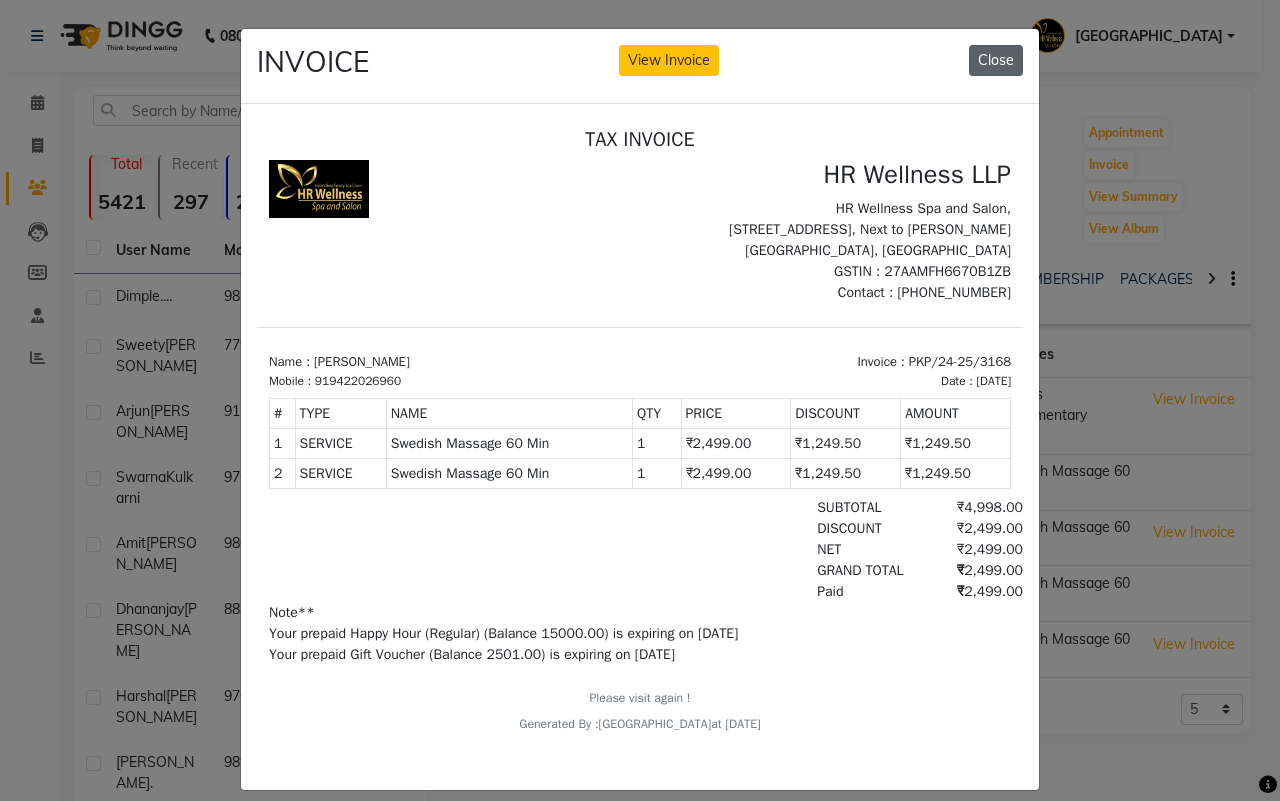 click on "Close" 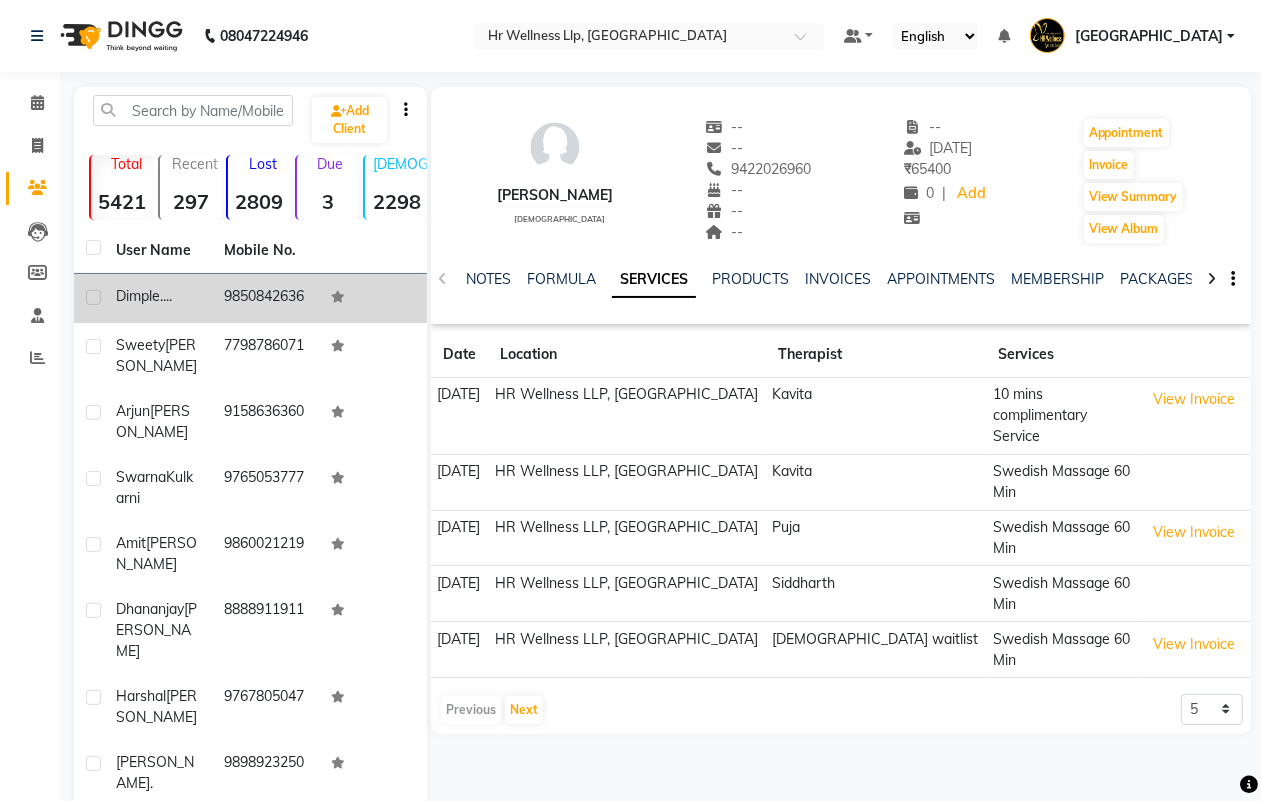 click on "9850842636" 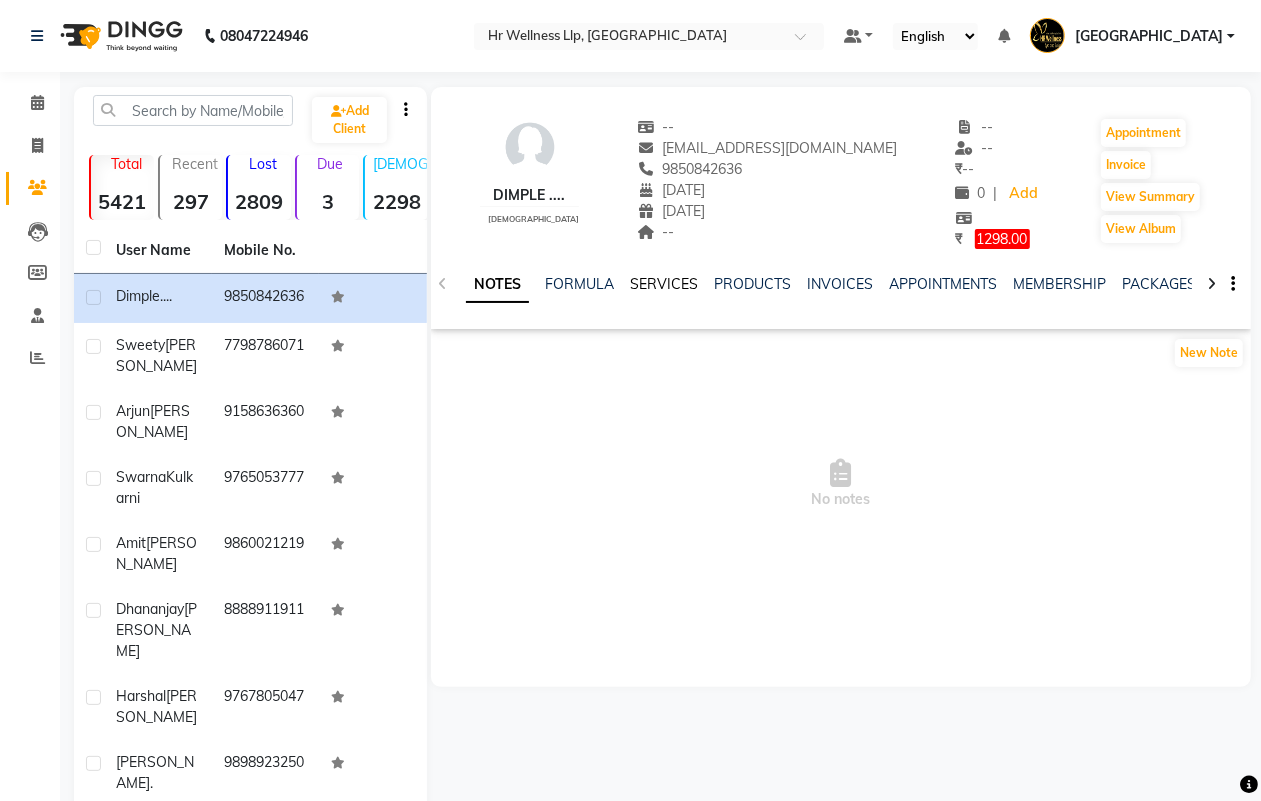 click on "SERVICES" 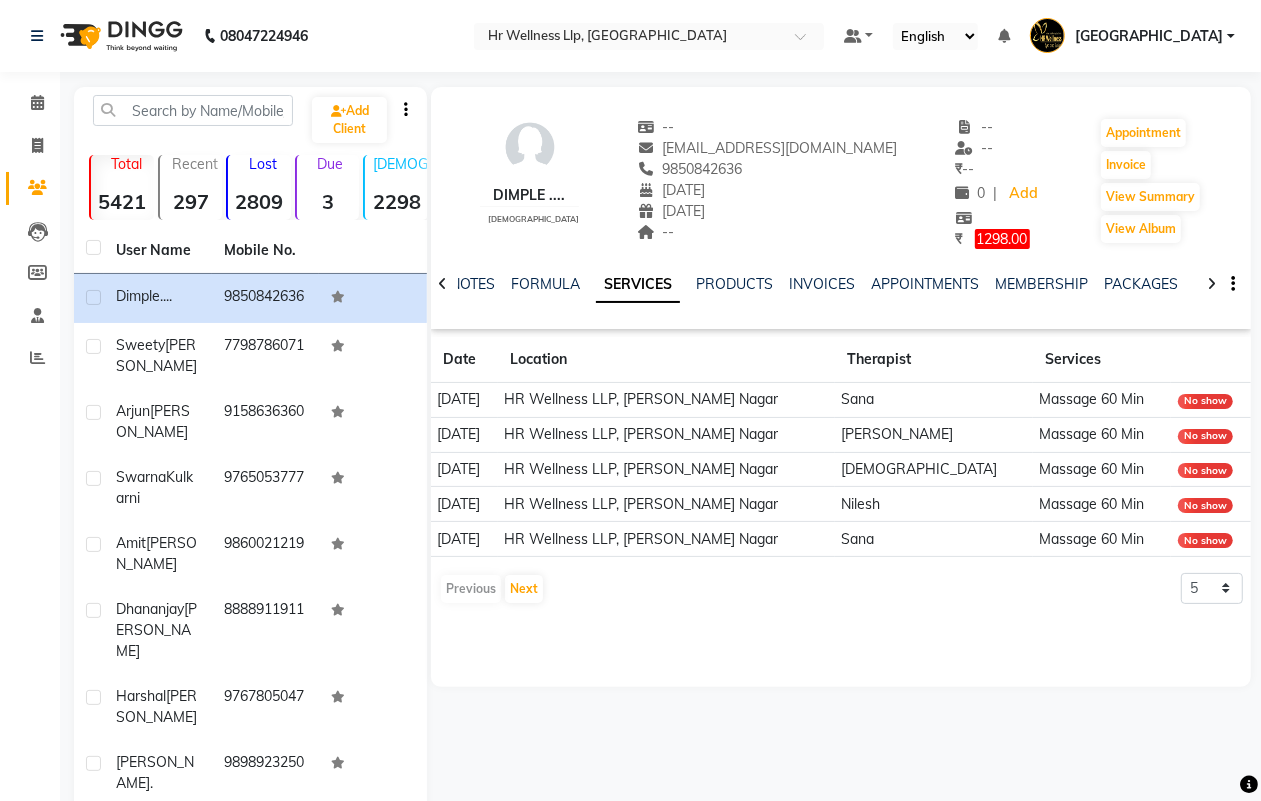 click 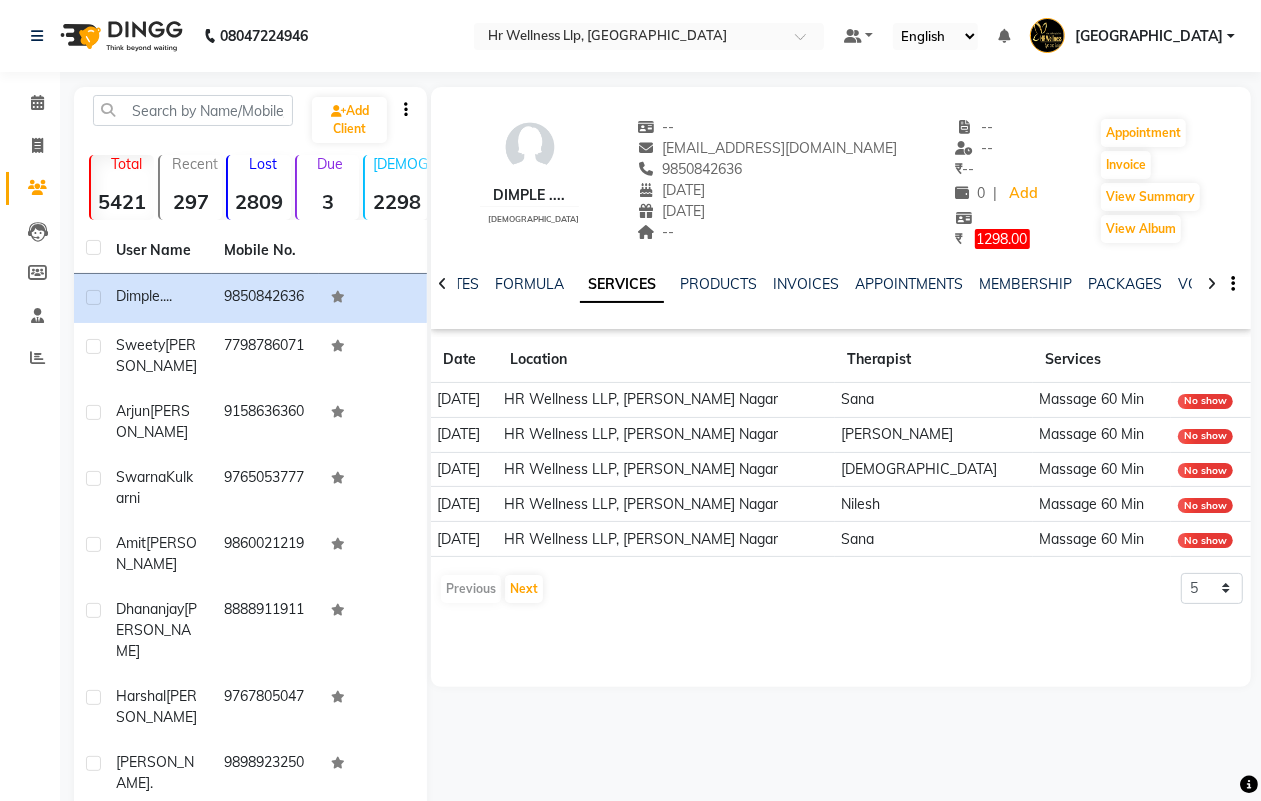 click 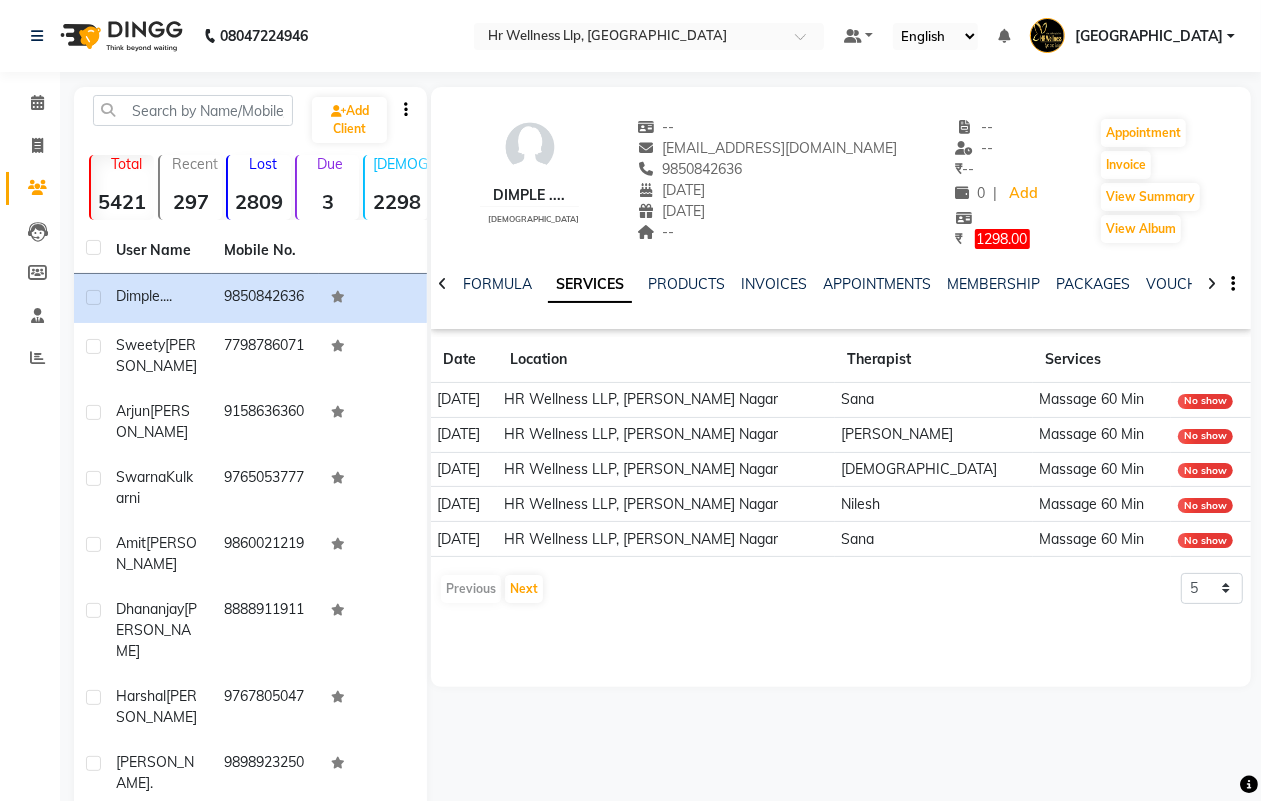 click 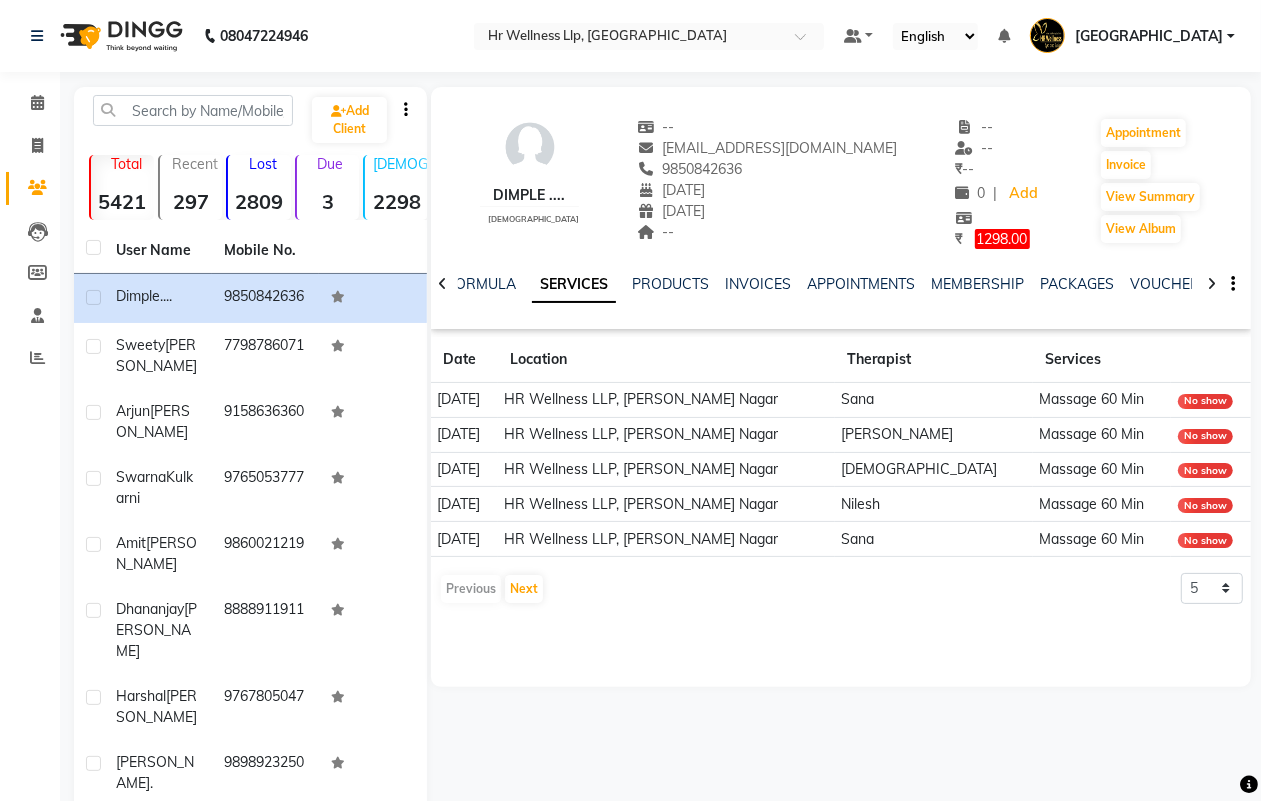 click 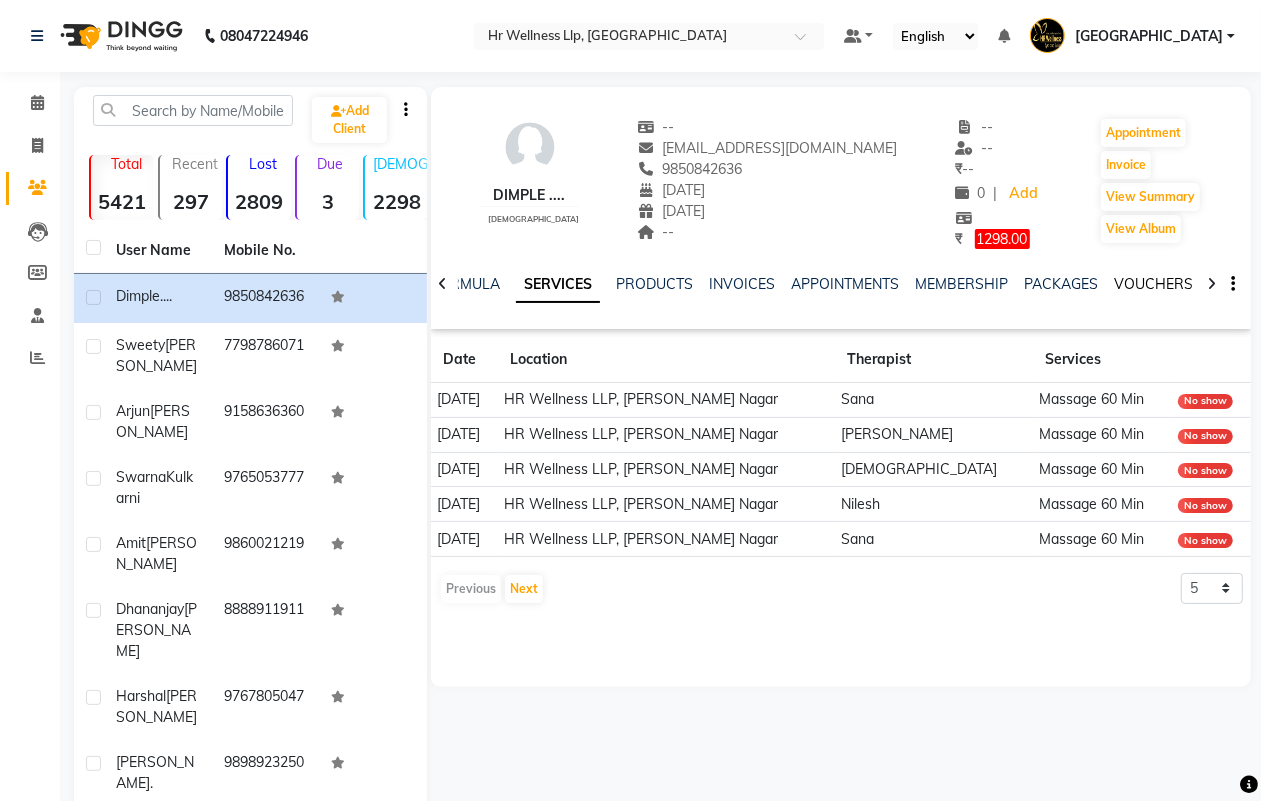 click on "VOUCHERS" 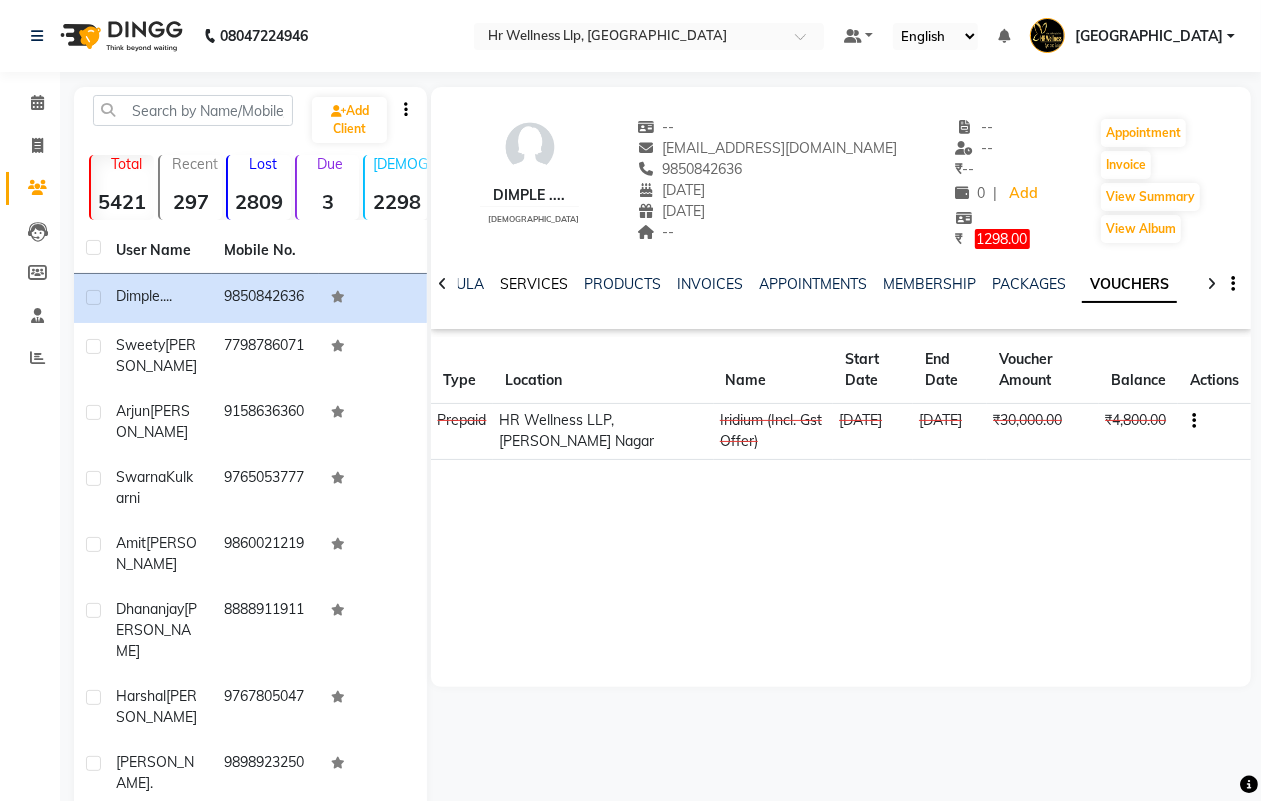 click on "SERVICES" 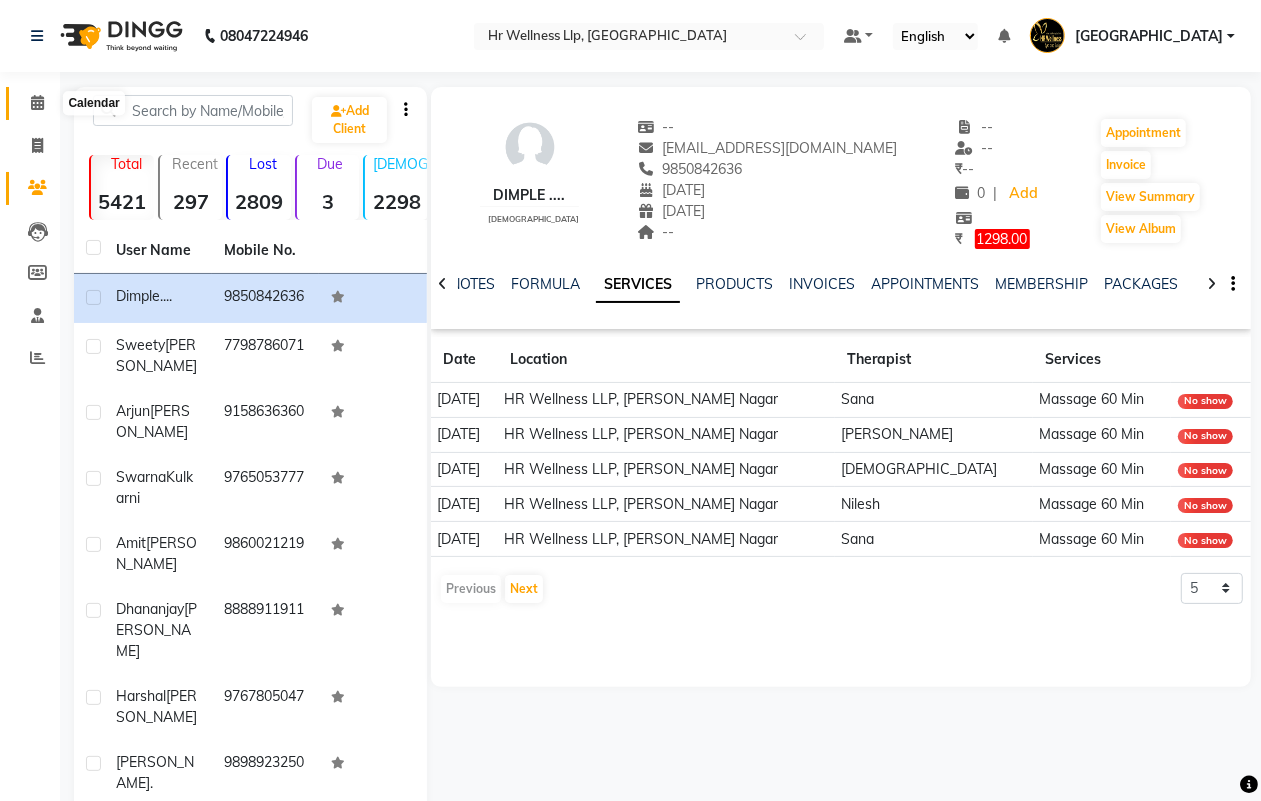 click 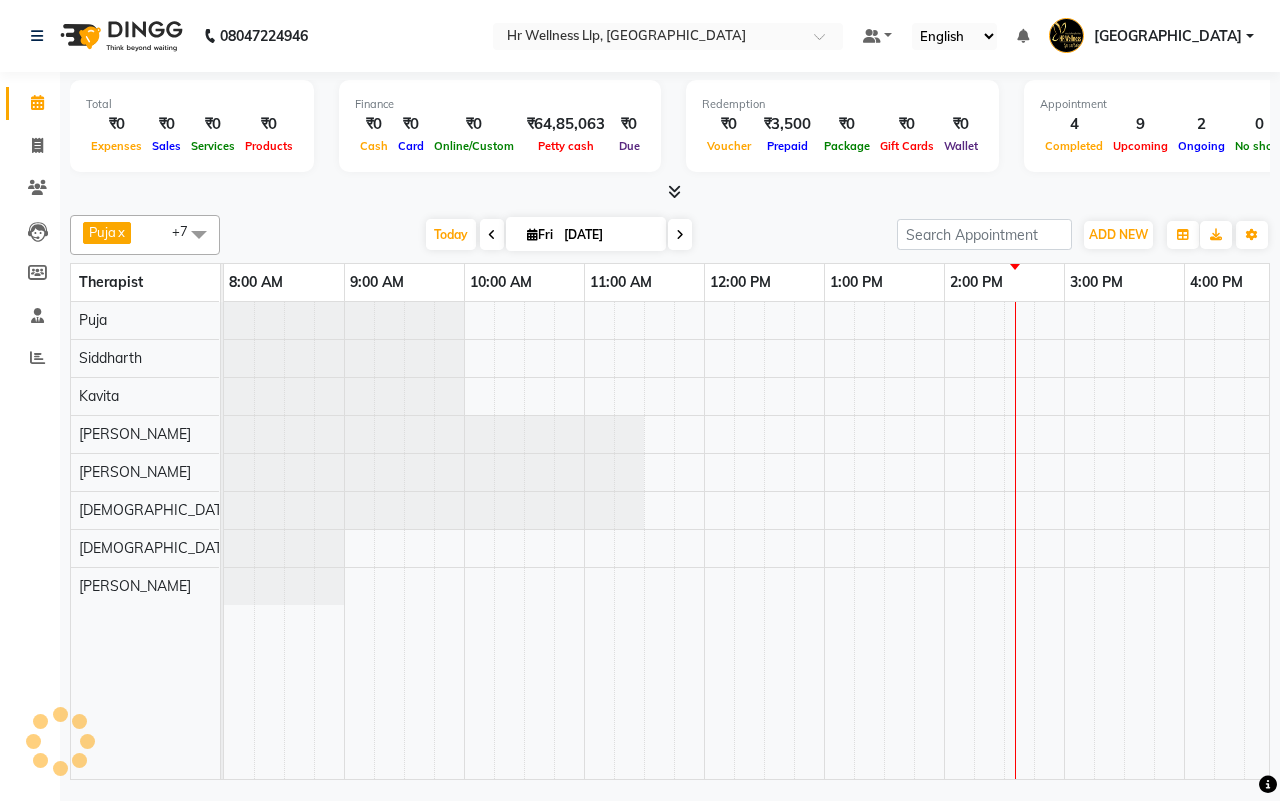 scroll, scrollTop: 0, scrollLeft: 0, axis: both 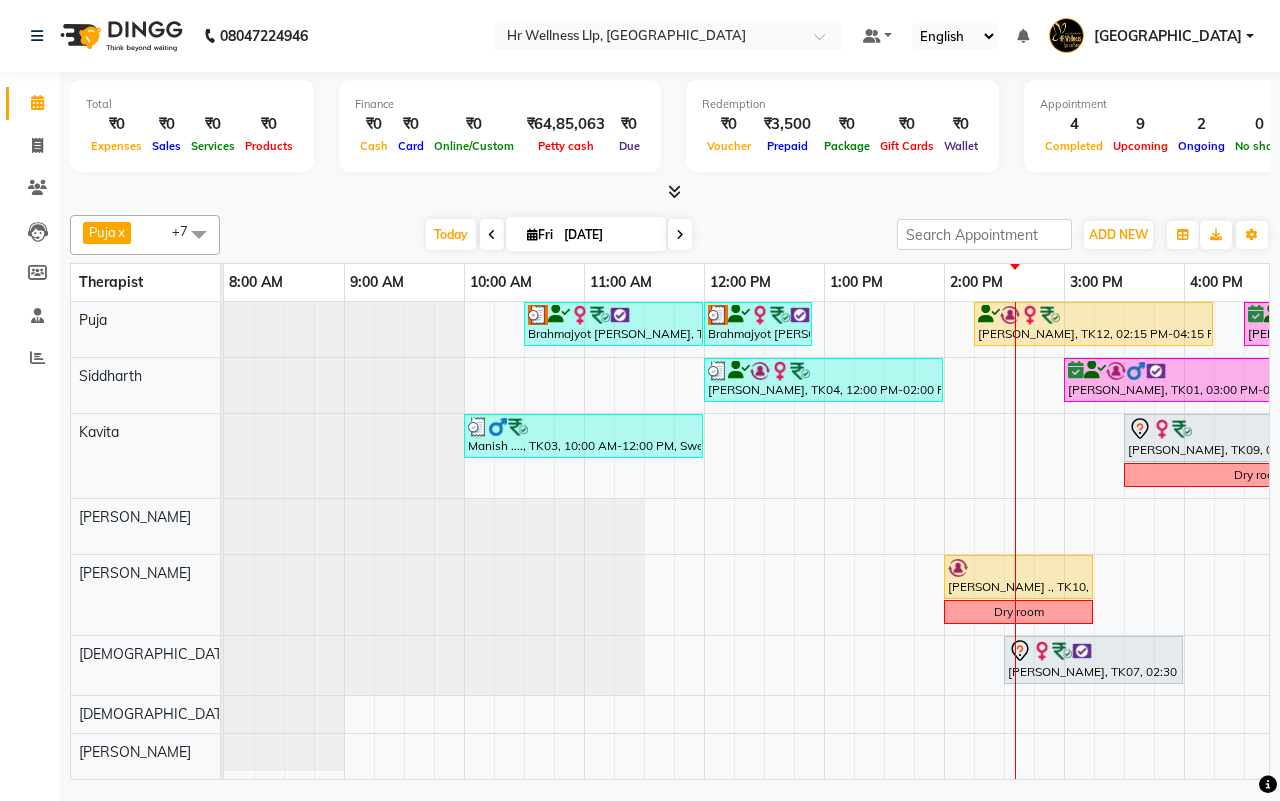 click on "[DATE]  [DATE]" at bounding box center [558, 235] 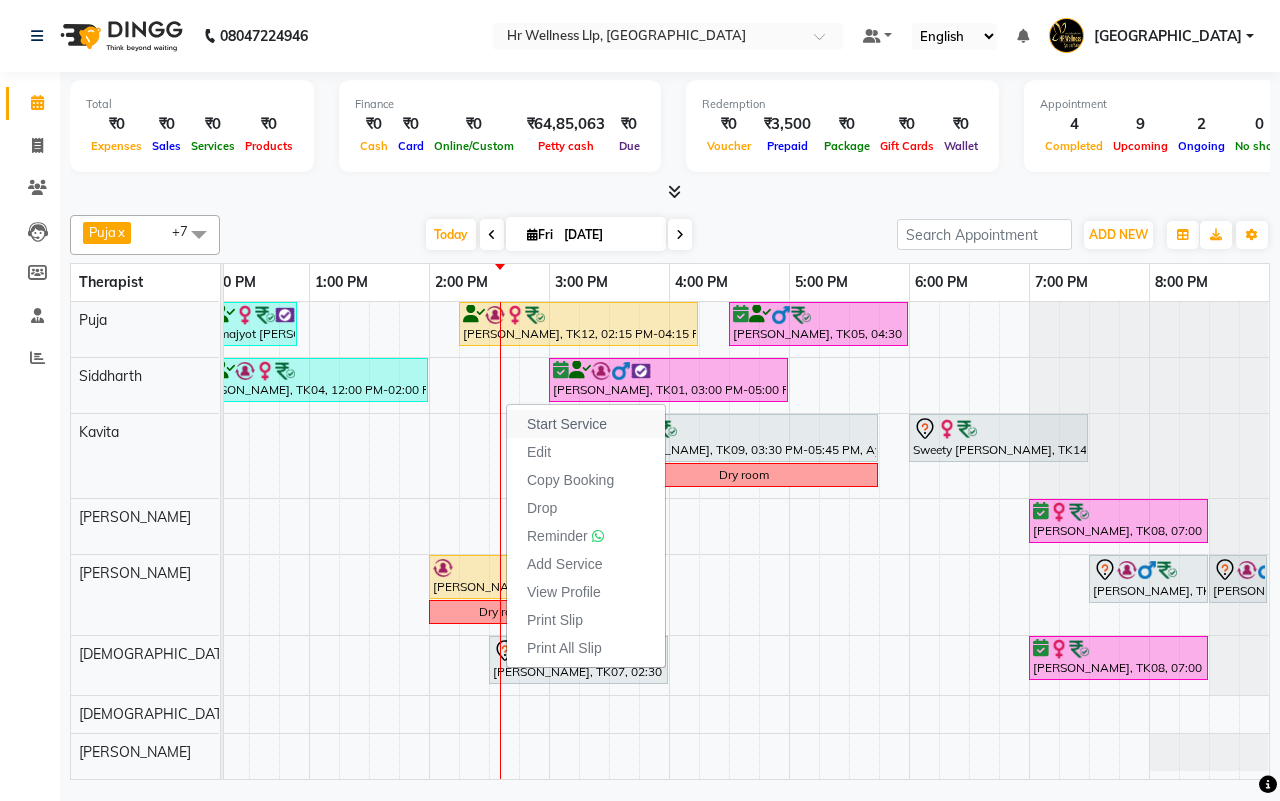 click on "Start Service" at bounding box center [567, 424] 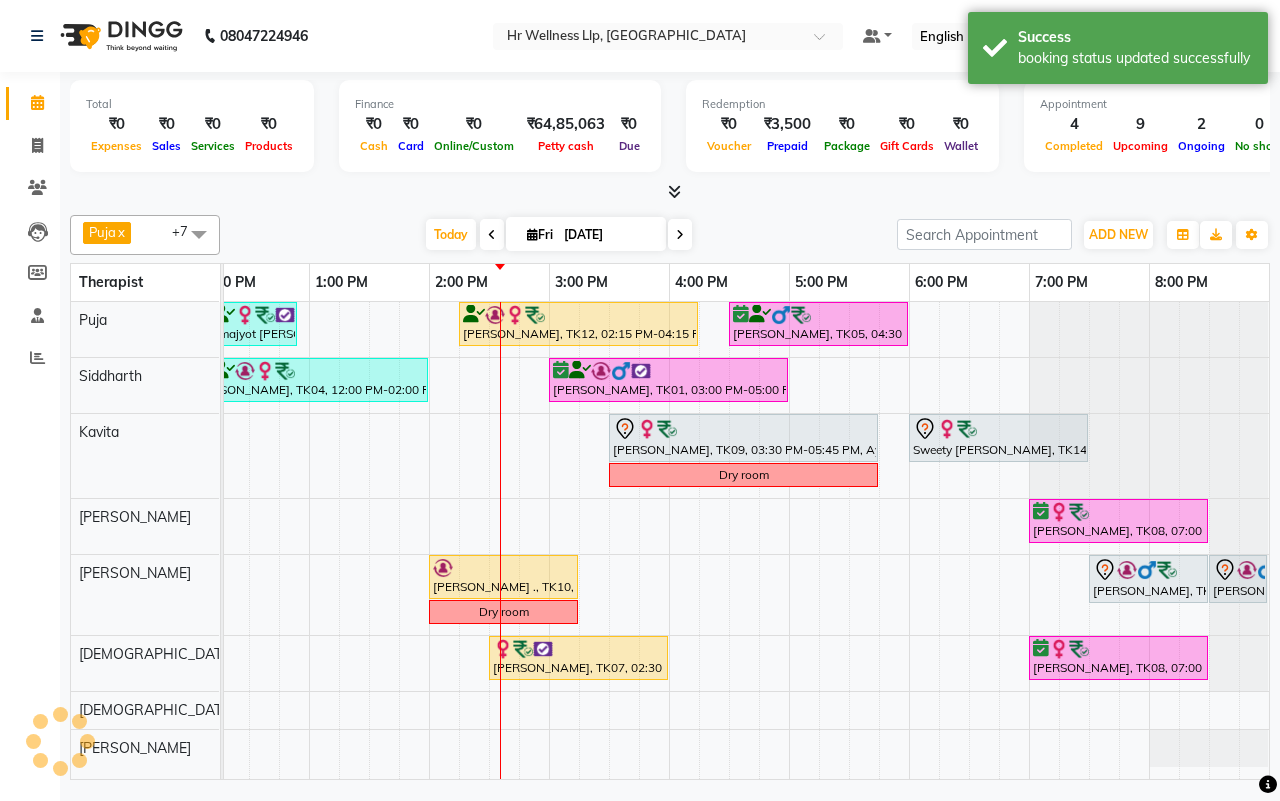 scroll, scrollTop: 0, scrollLeft: 515, axis: horizontal 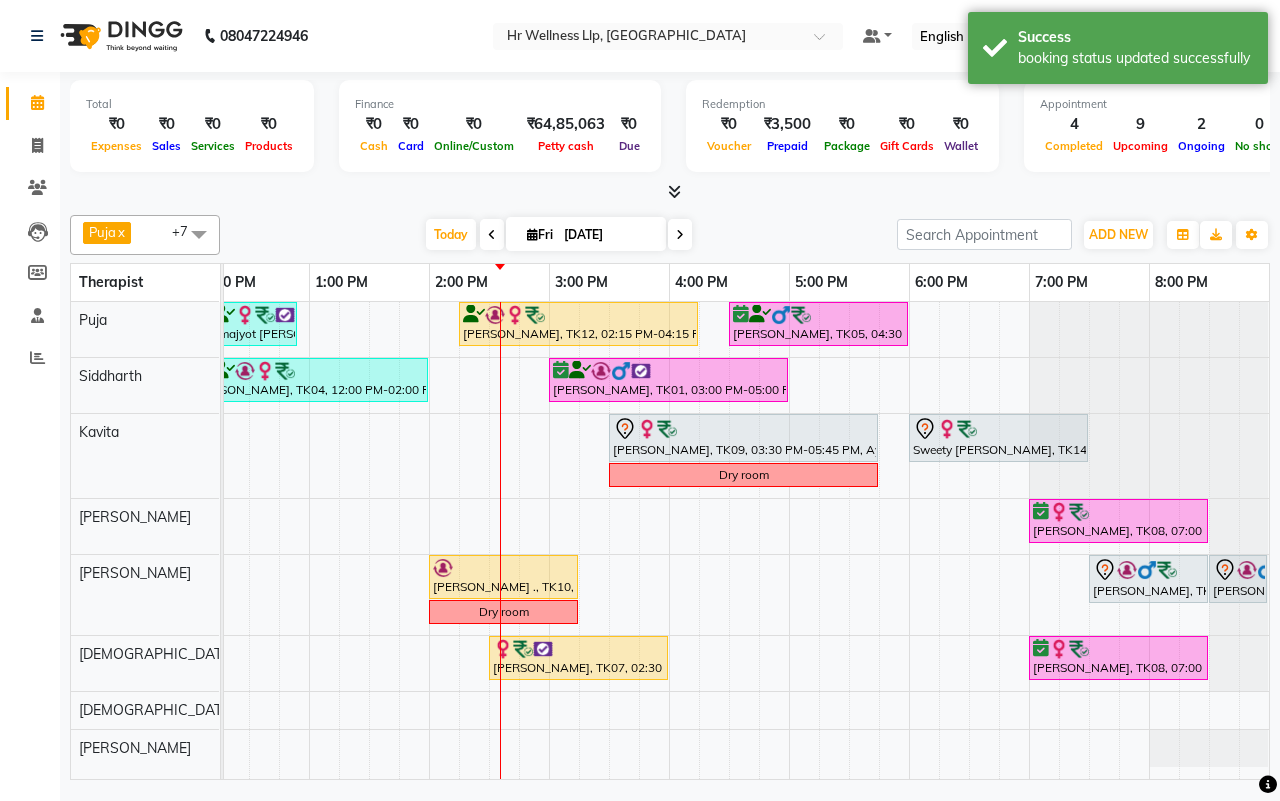 click on "[DATE]  [DATE]" at bounding box center (558, 235) 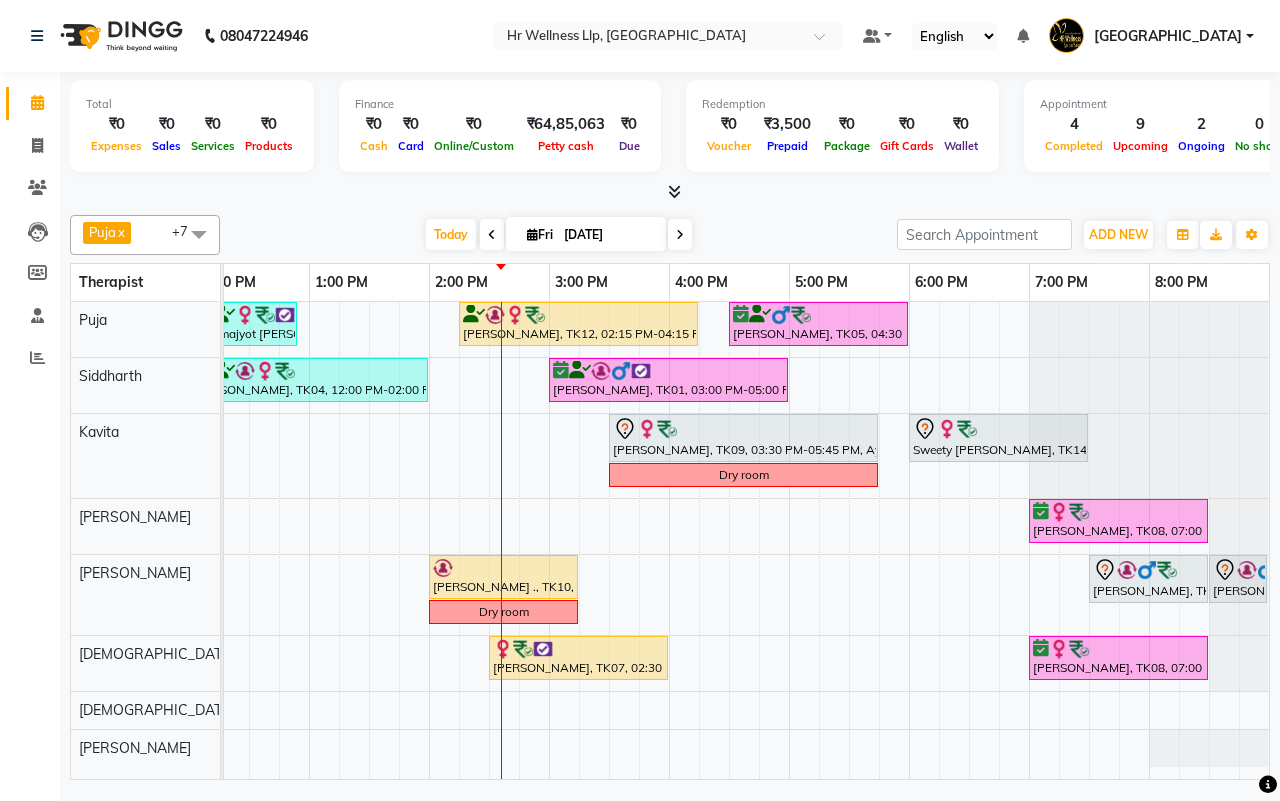 click on "[DATE]  [DATE]" at bounding box center [558, 235] 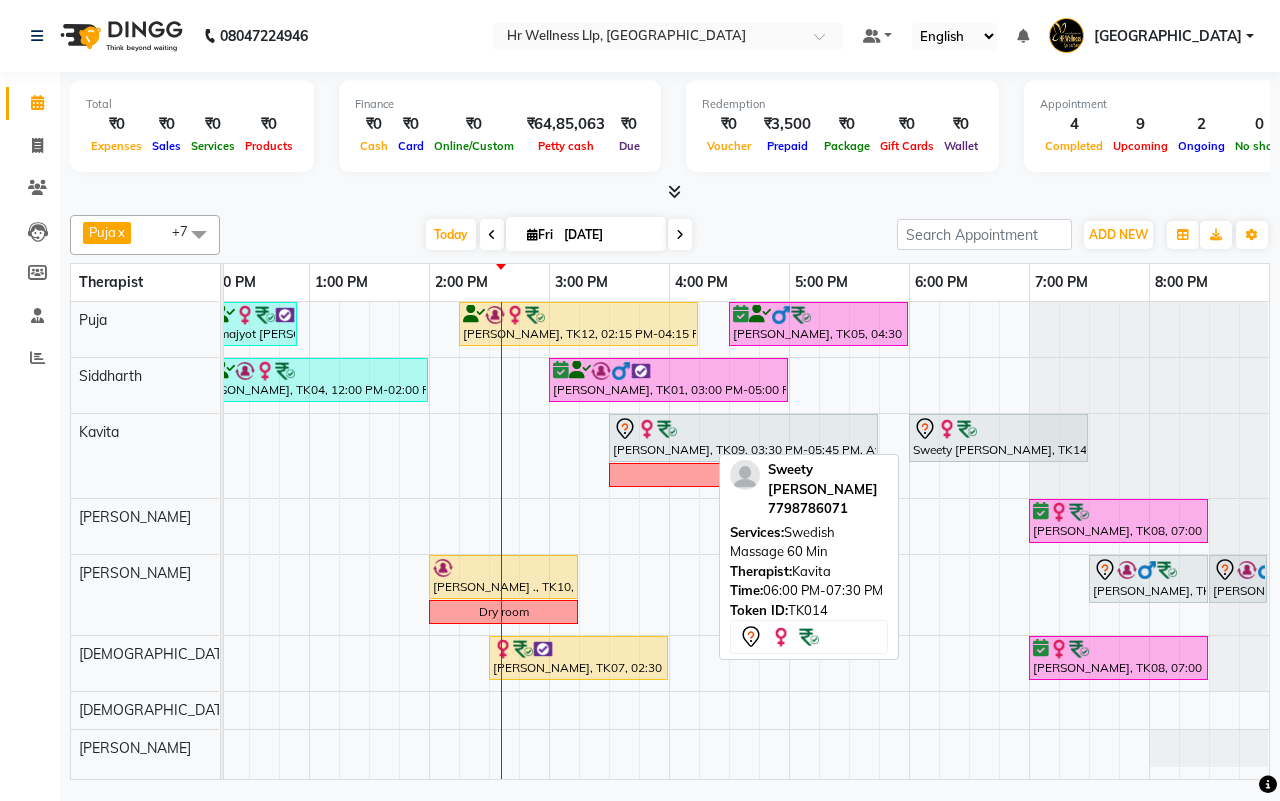 click at bounding box center [967, 429] 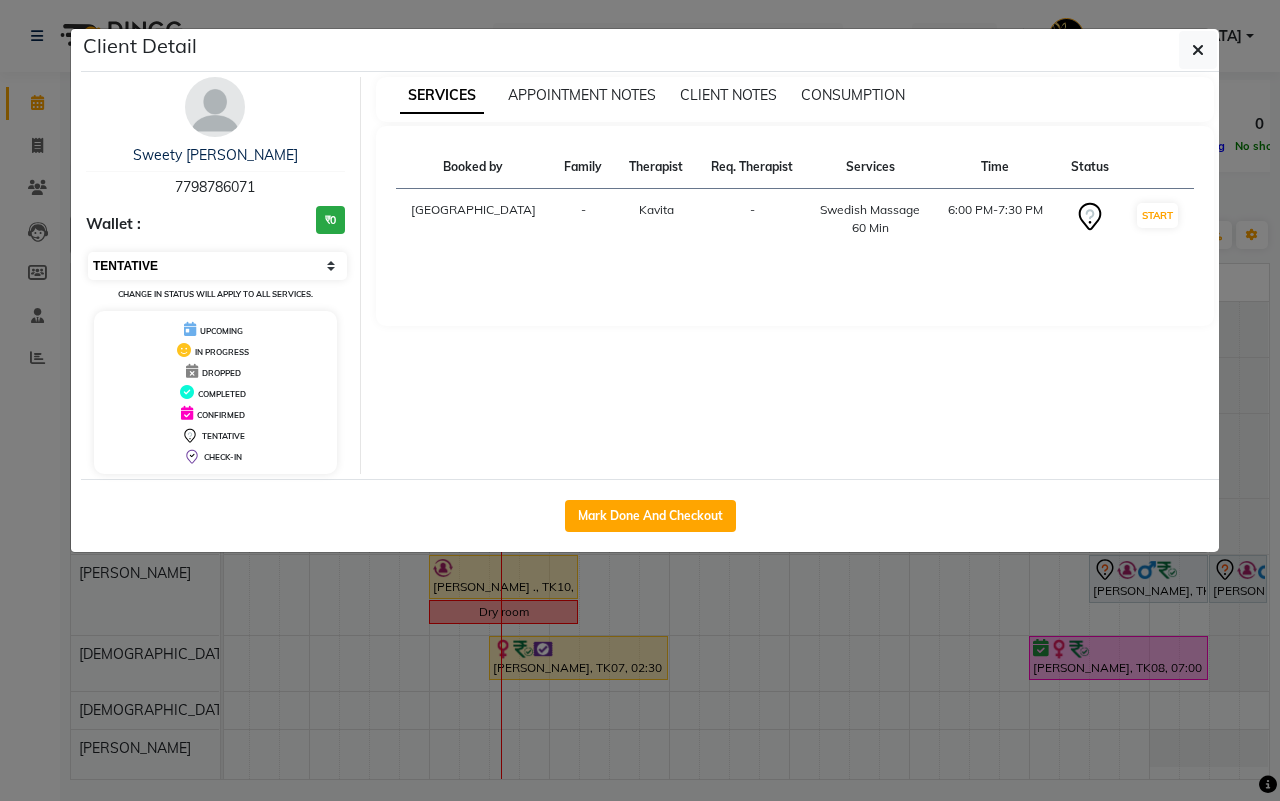 click on "Select IN SERVICE CONFIRMED TENTATIVE CHECK IN MARK DONE DROPPED UPCOMING" at bounding box center (217, 266) 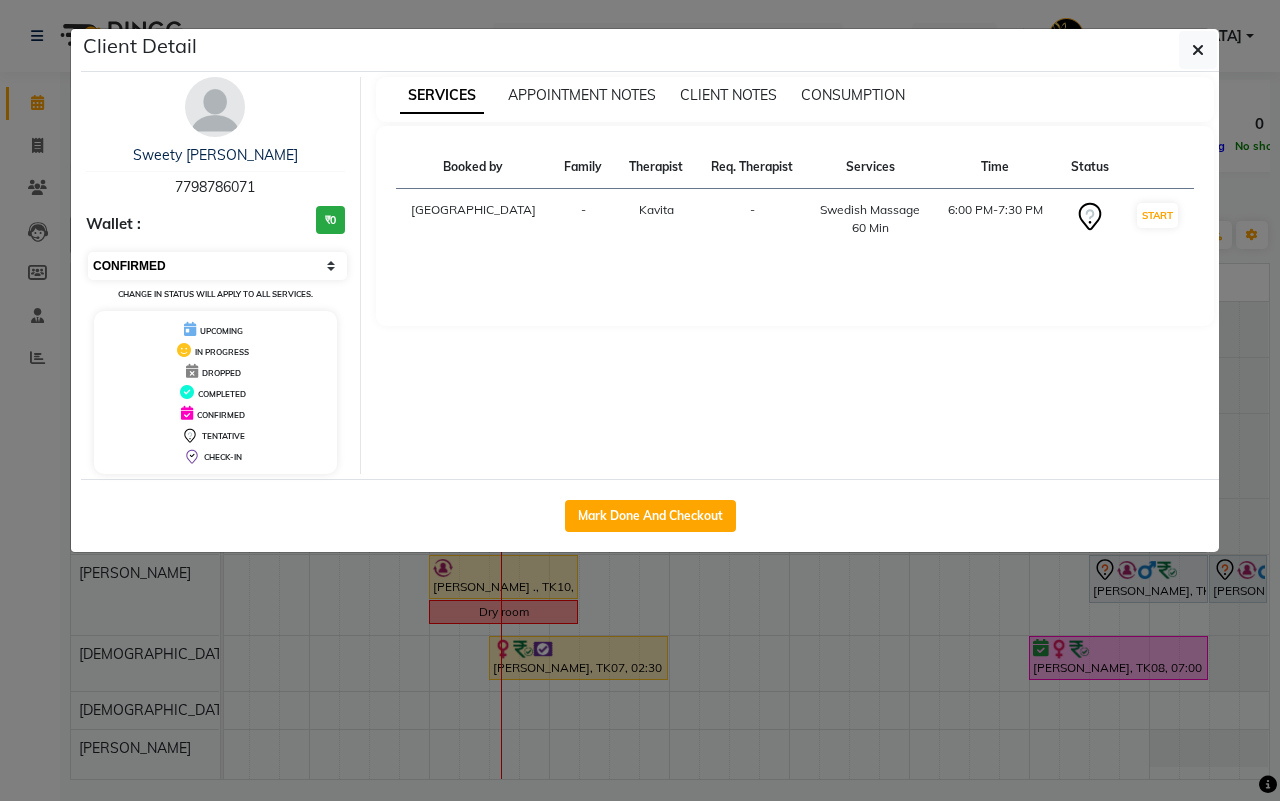 click on "Select IN SERVICE CONFIRMED TENTATIVE CHECK IN MARK DONE DROPPED UPCOMING" at bounding box center (217, 266) 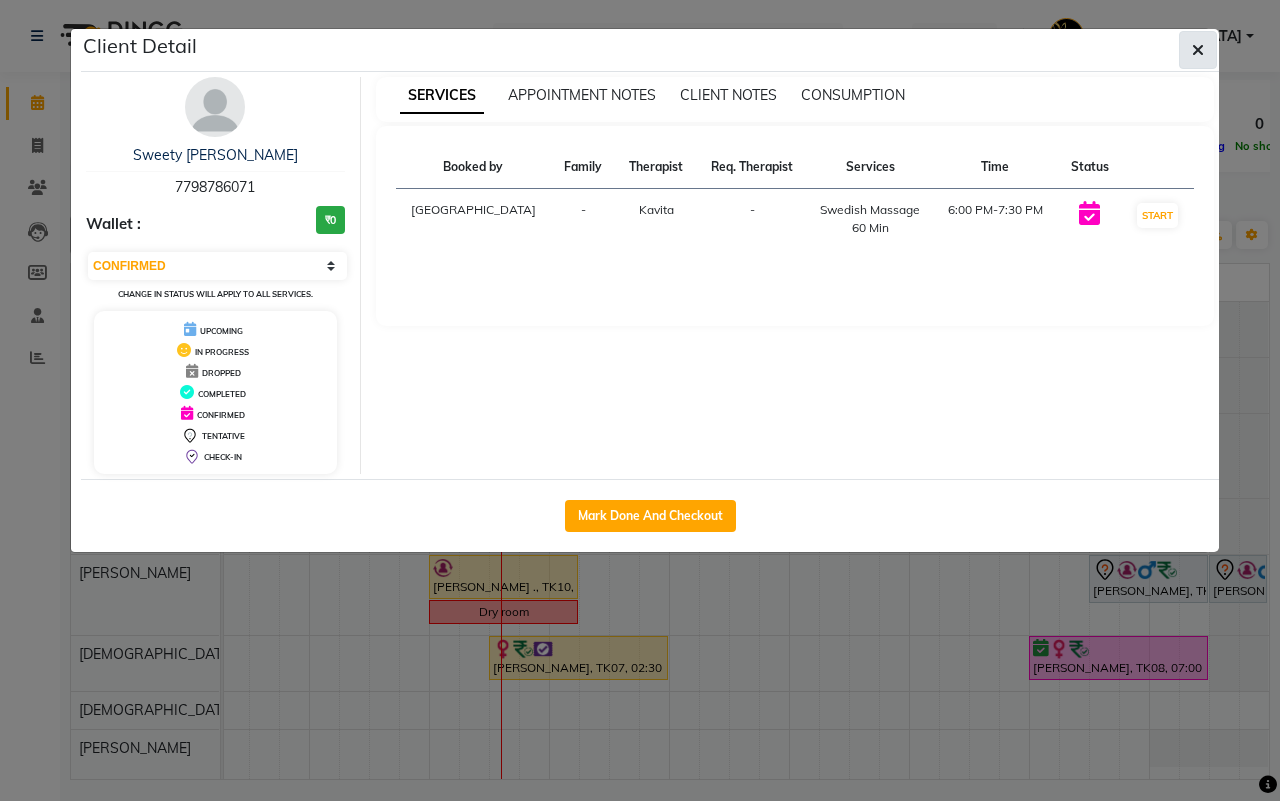 click 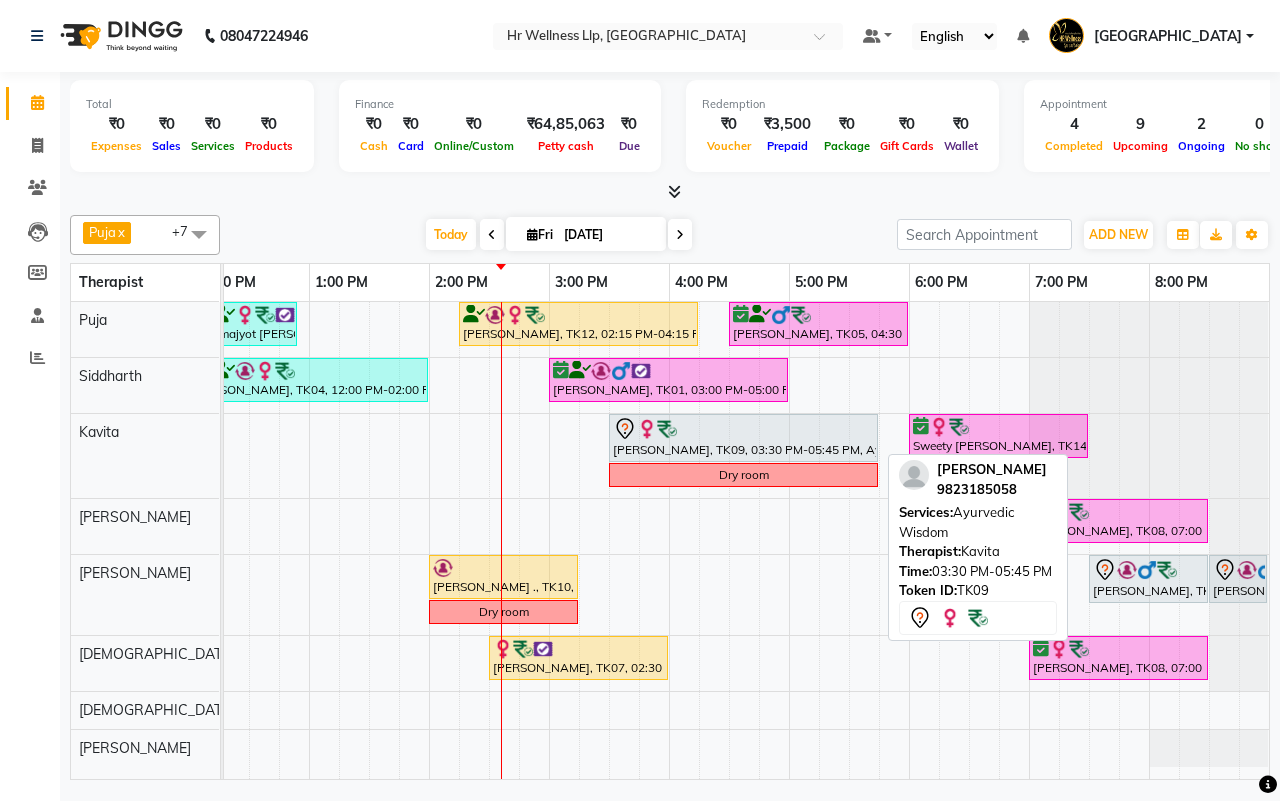 click on "Fatima Polan, TK09, 03:30 PM-05:45 PM, Ayurvedic Wisdom" at bounding box center [743, 438] 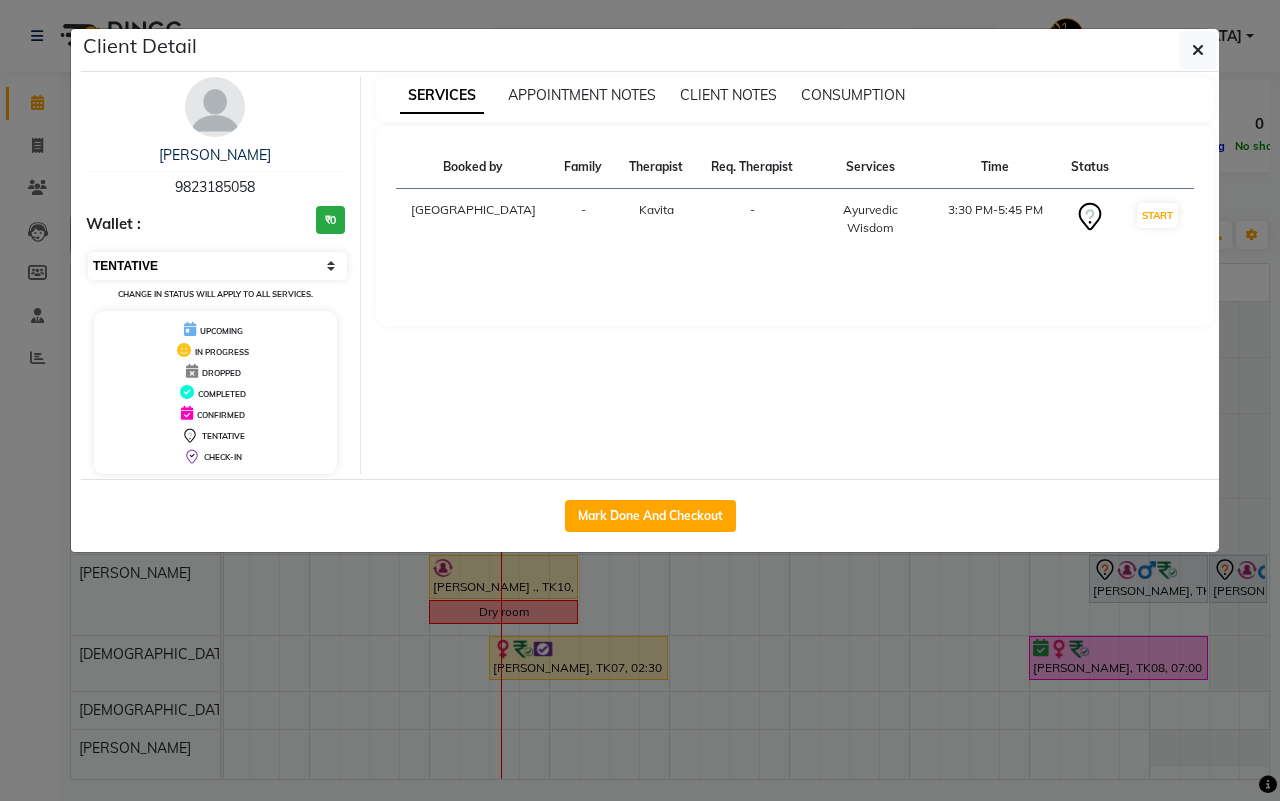 click on "Select IN SERVICE CONFIRMED TENTATIVE CHECK IN MARK DONE DROPPED UPCOMING" at bounding box center [217, 266] 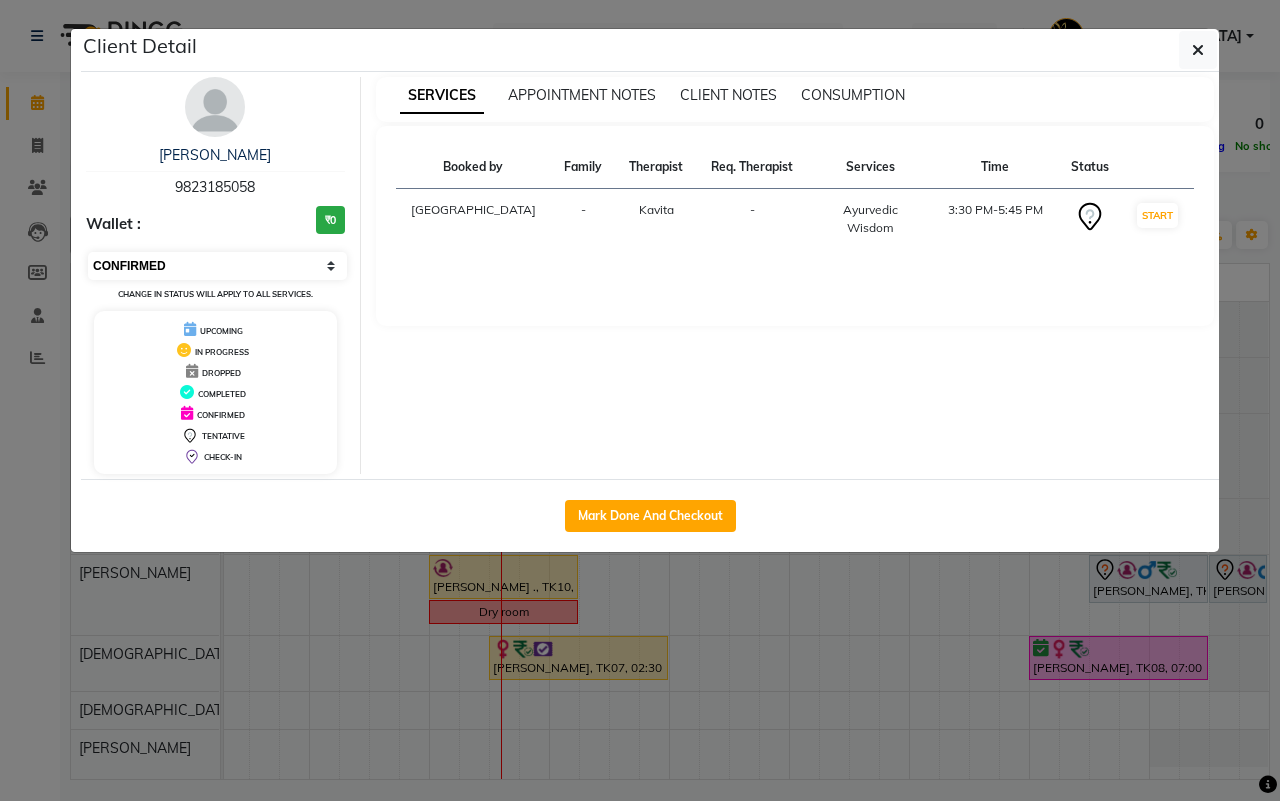 click on "Select IN SERVICE CONFIRMED TENTATIVE CHECK IN MARK DONE DROPPED UPCOMING" at bounding box center (217, 266) 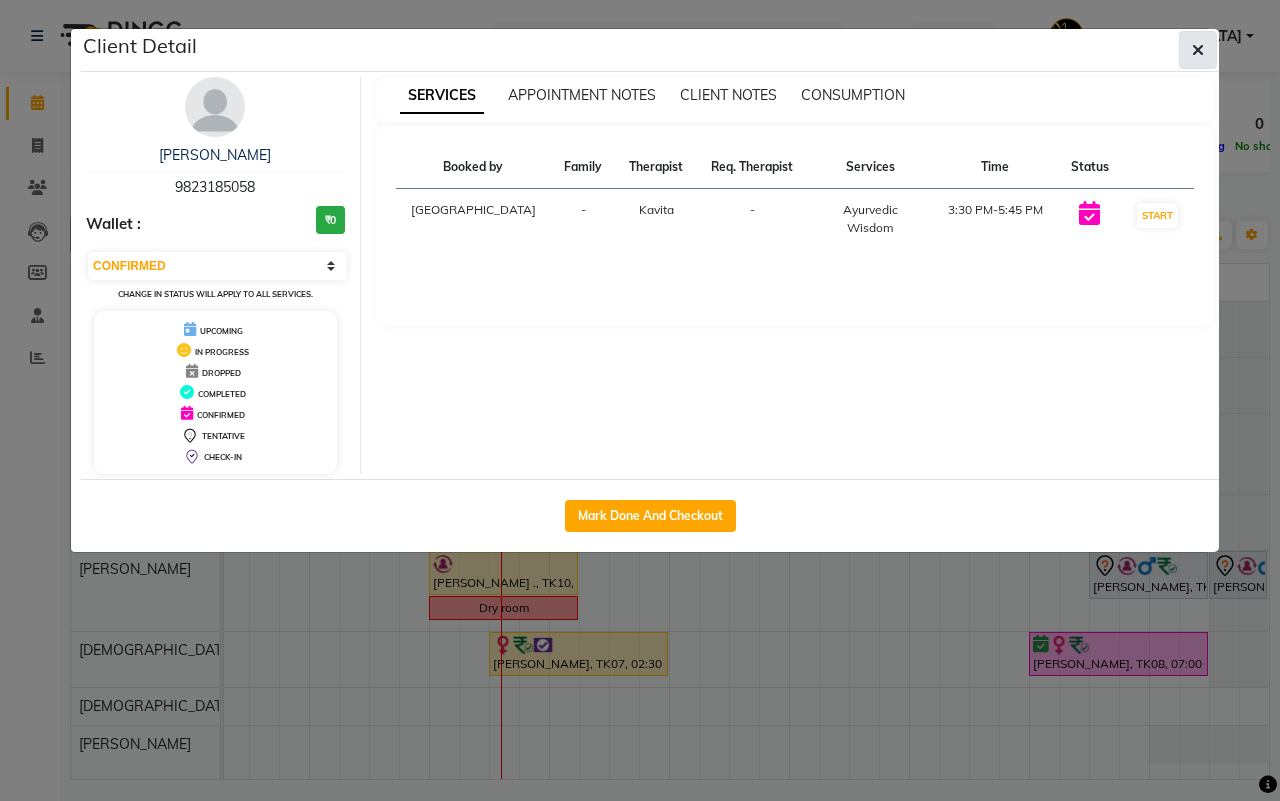 click 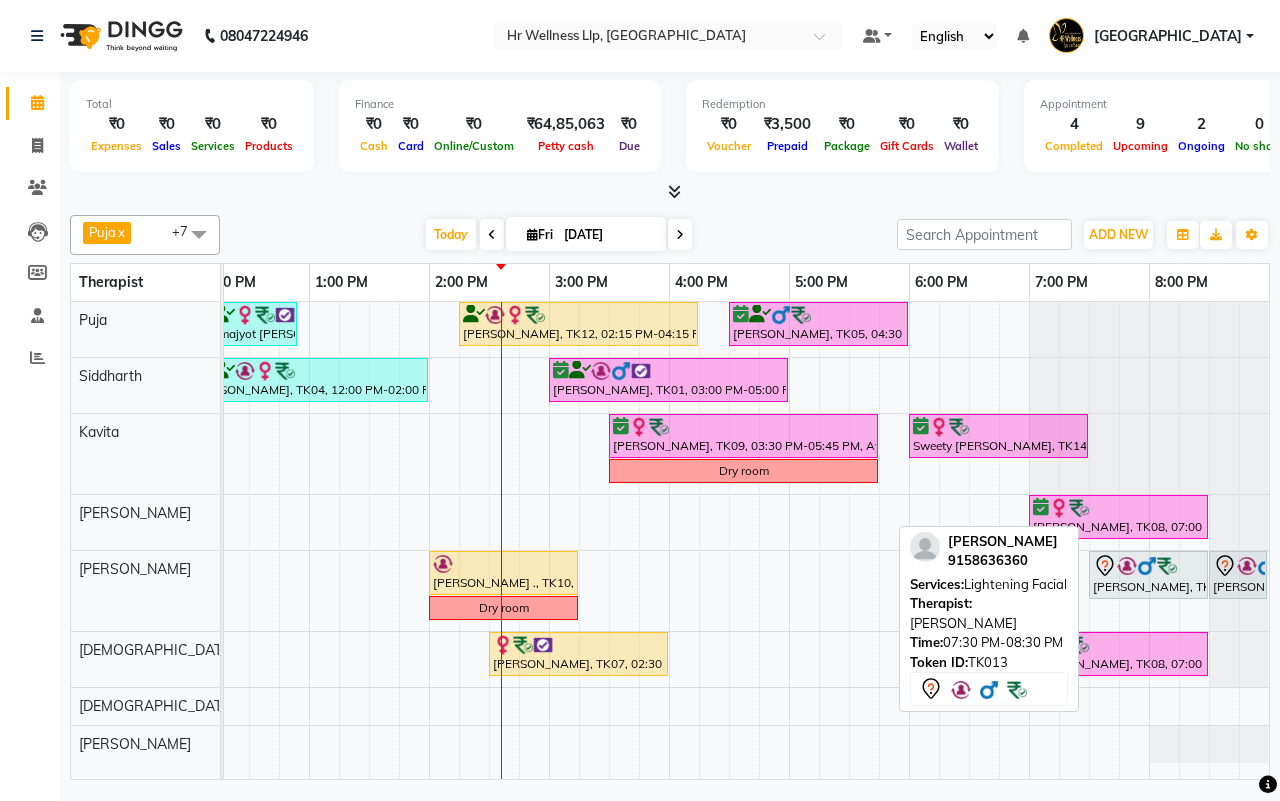 click on "[PERSON_NAME], TK13, 07:30 PM-08:30 PM, Lightening Facial" at bounding box center [1148, 575] 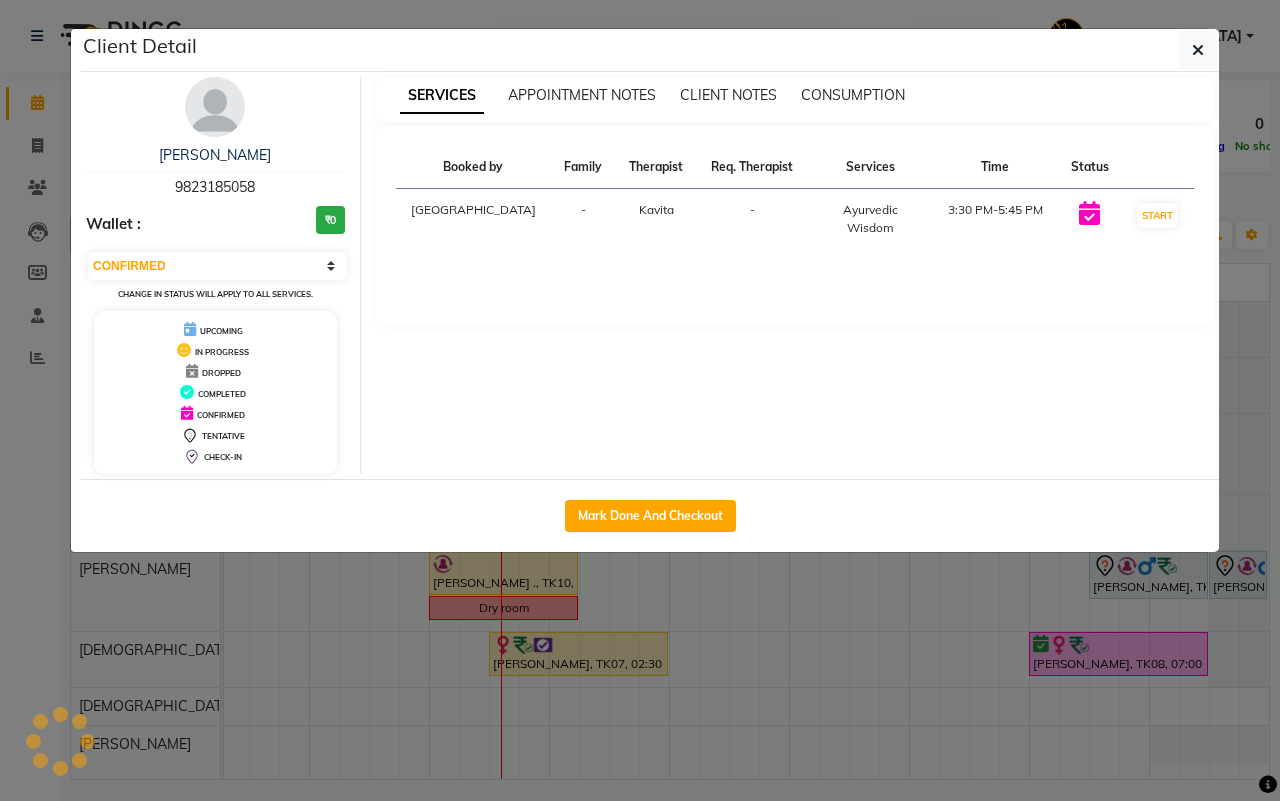 click on "Client Detail  Fatima Polan   9823185058 Wallet : ₹0 Select IN SERVICE CONFIRMED TENTATIVE CHECK IN MARK DONE DROPPED UPCOMING Change in status will apply to all services. UPCOMING IN PROGRESS DROPPED COMPLETED CONFIRMED TENTATIVE CHECK-IN SERVICES APPOINTMENT NOTES CLIENT NOTES CONSUMPTION Booked by Family Therapist Req. Therapist Services Time Status  Koregaon Park  - Kavita -  Ayurvedic Wisdom   3:30 PM-5:45 PM   START   Mark Done And Checkout" 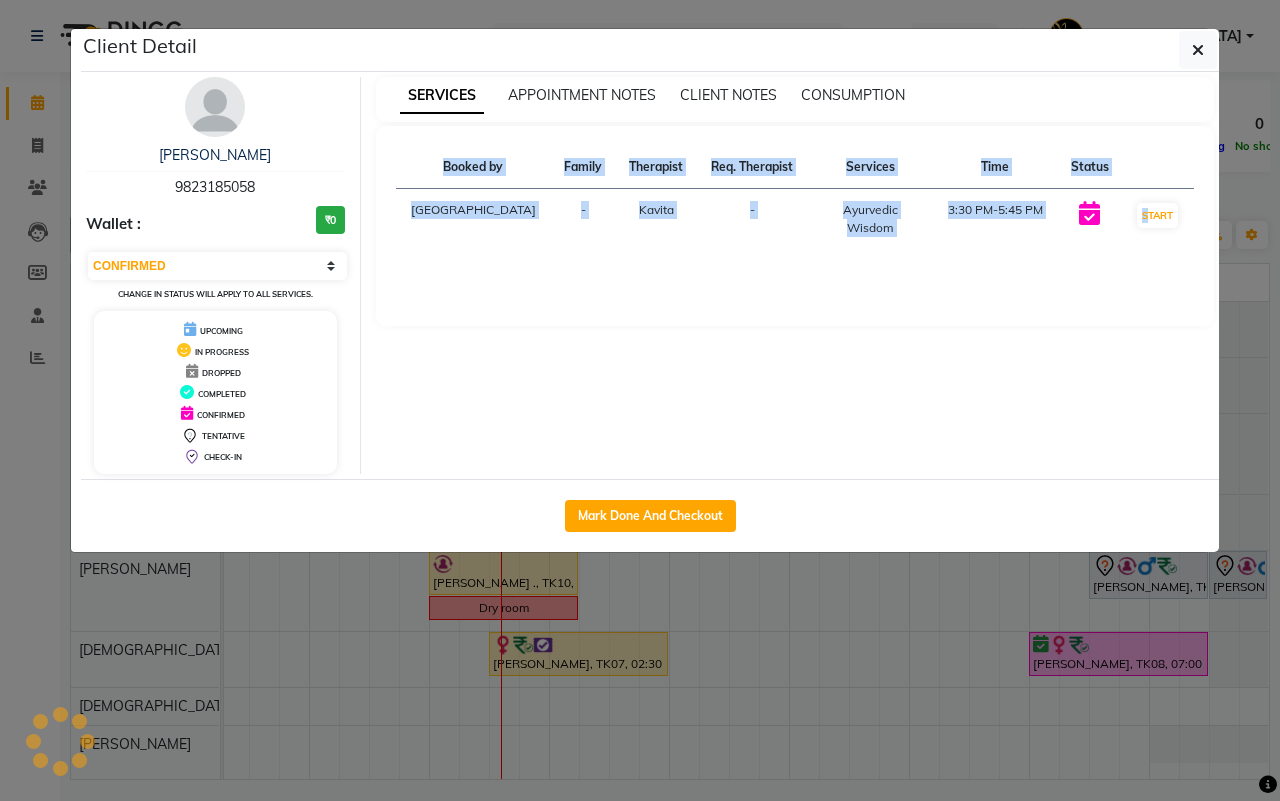 select on "7" 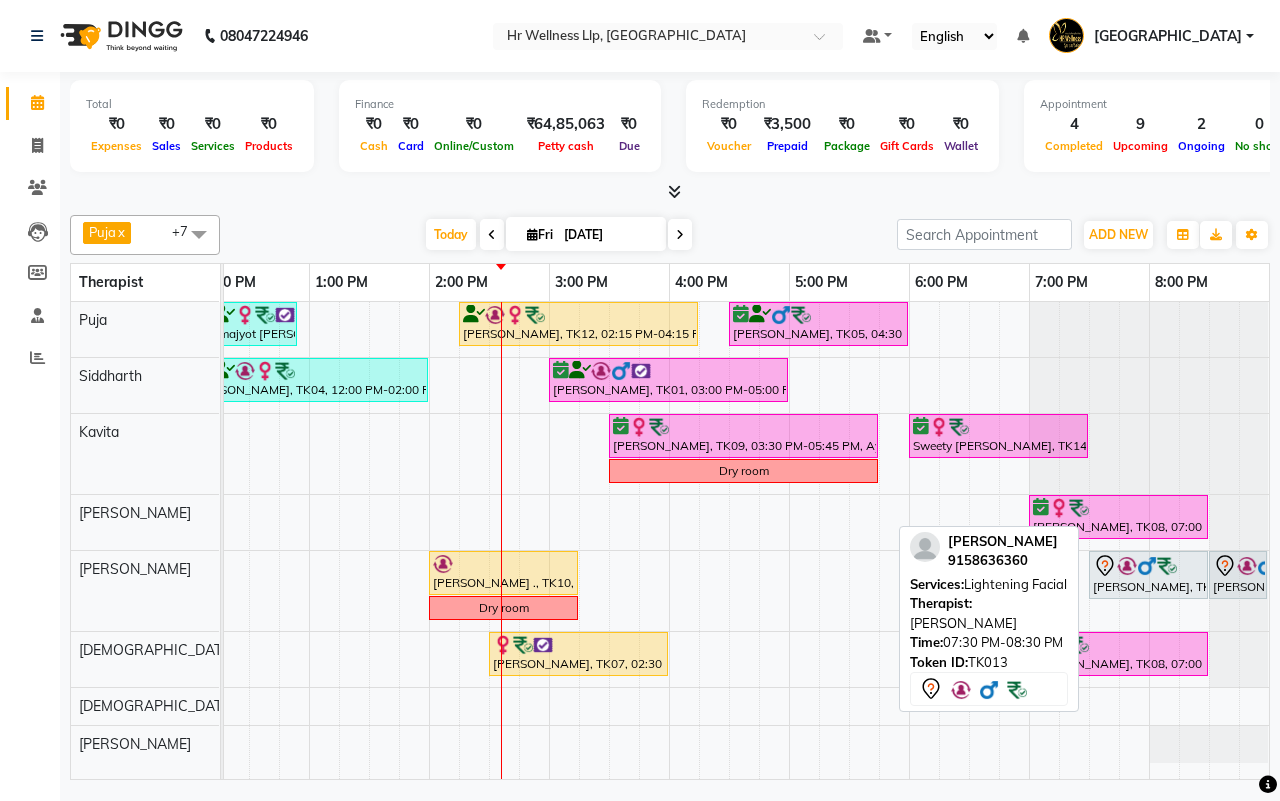 click on "[PERSON_NAME], TK13, 07:30 PM-08:30 PM, Lightening Facial" at bounding box center [1148, 575] 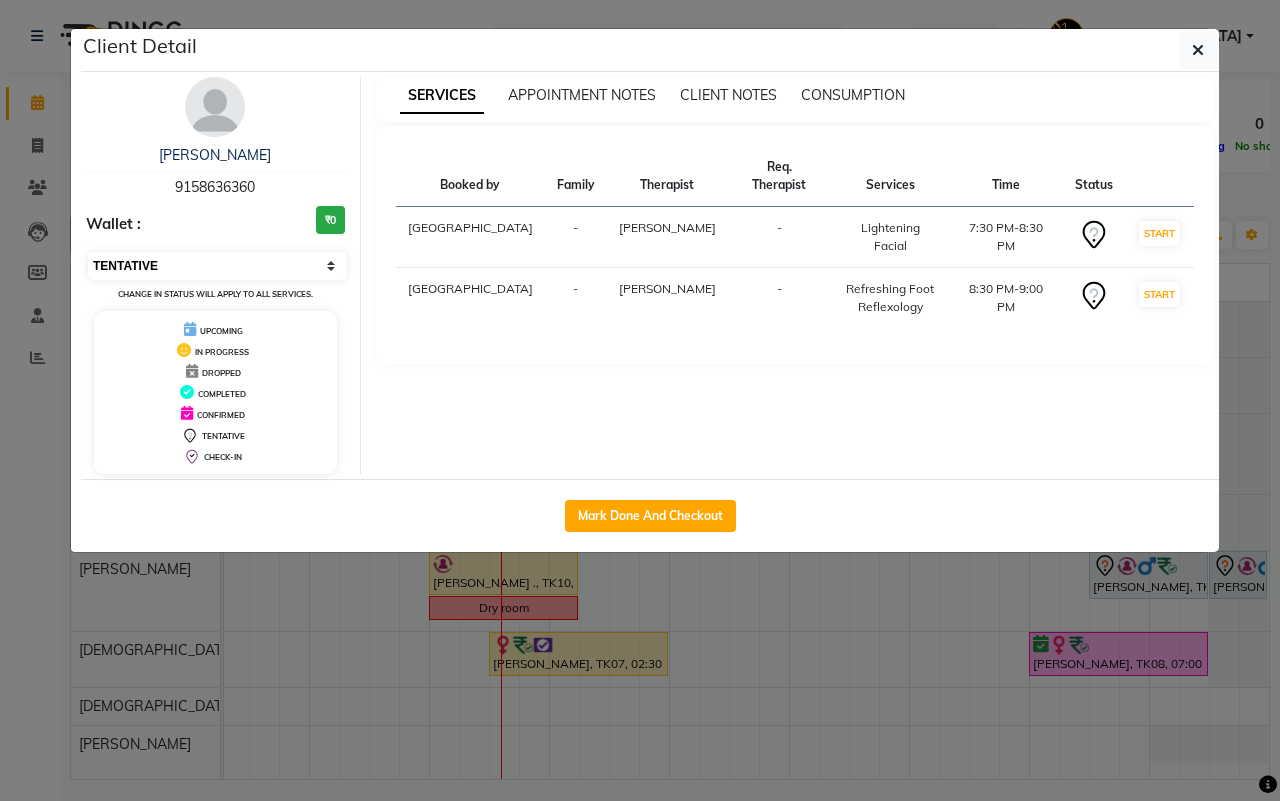 click on "Select IN SERVICE CONFIRMED TENTATIVE CHECK IN MARK DONE DROPPED UPCOMING" at bounding box center [217, 266] 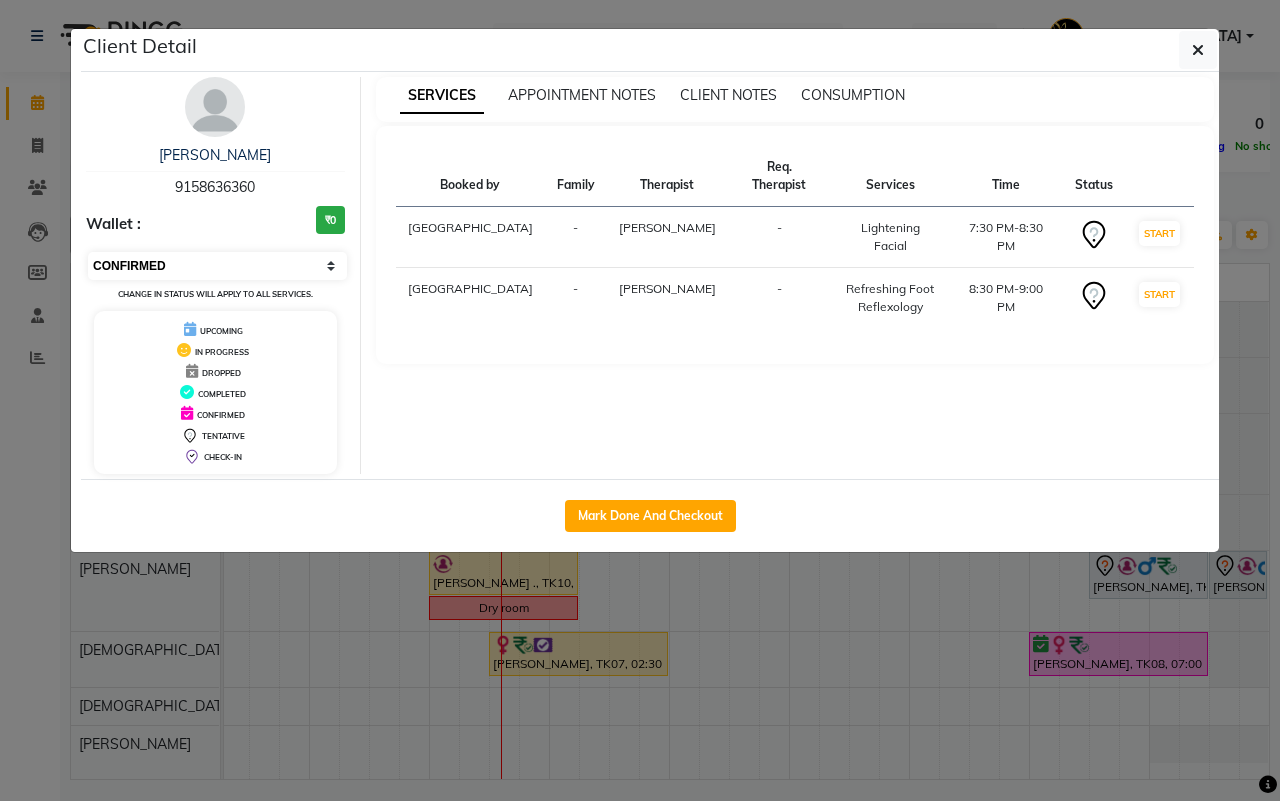 click on "Select IN SERVICE CONFIRMED TENTATIVE CHECK IN MARK DONE DROPPED UPCOMING" at bounding box center [217, 266] 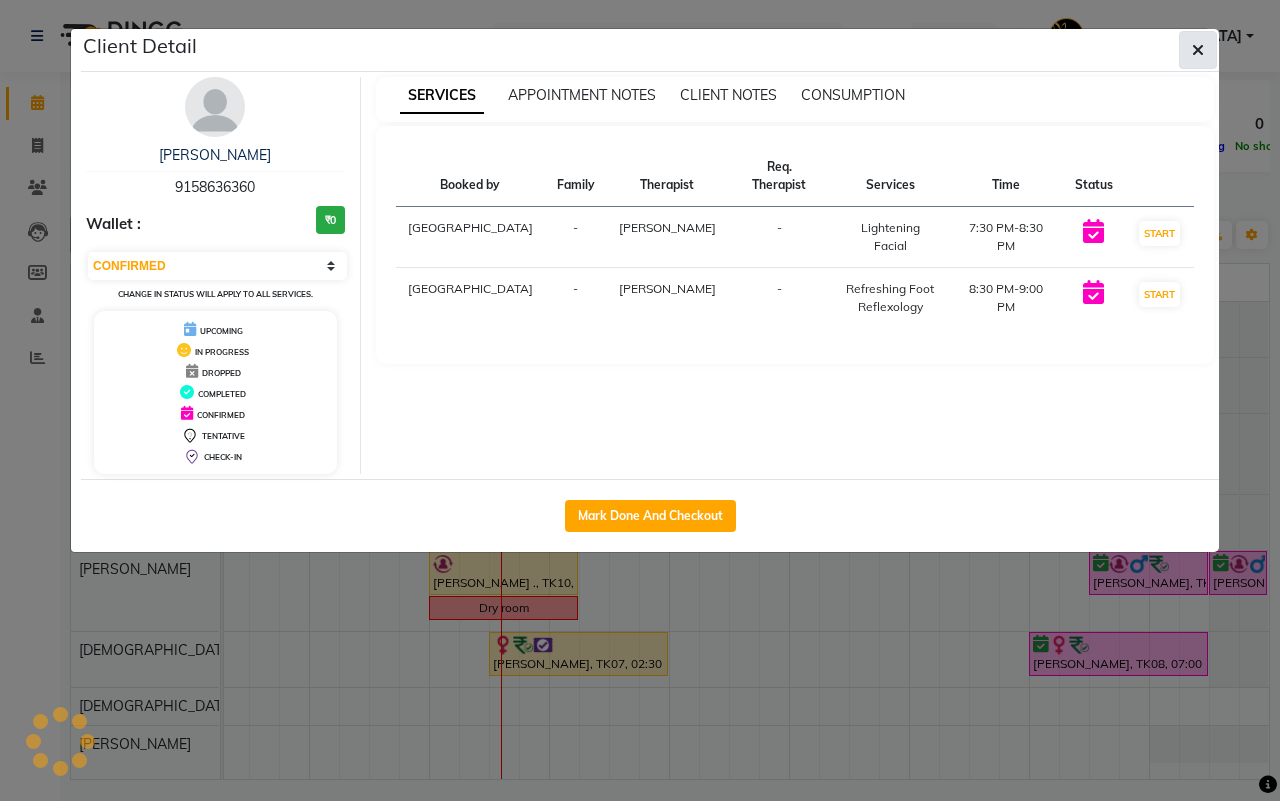 click 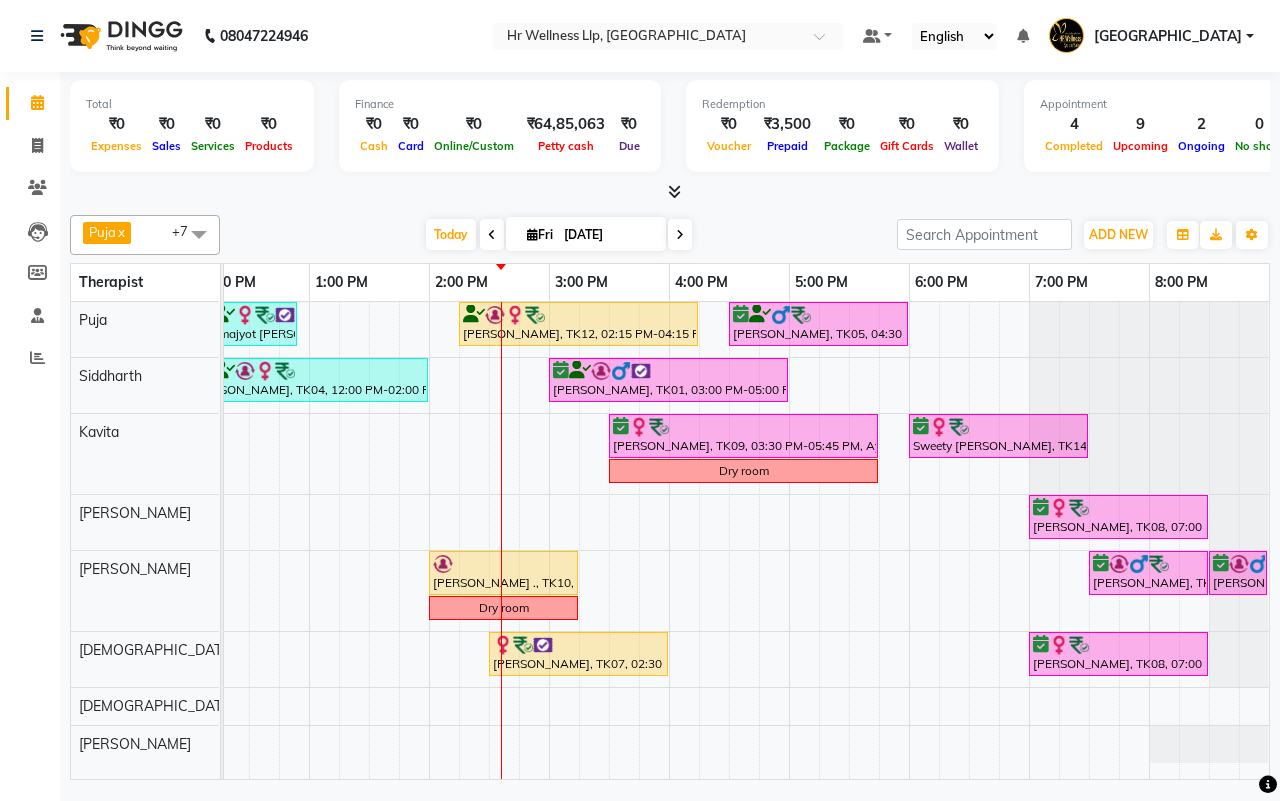scroll, scrollTop: 0, scrollLeft: 533, axis: horizontal 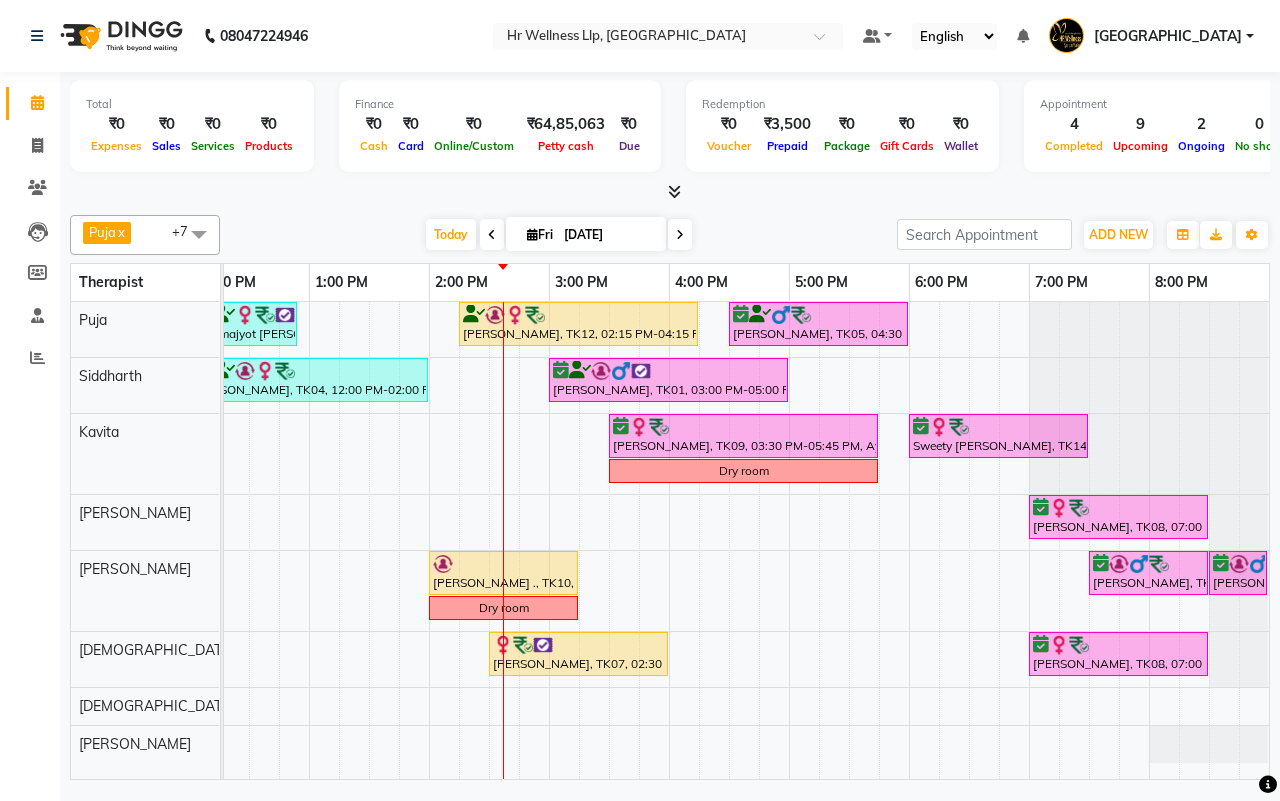 click on "[DATE]" at bounding box center [608, 235] 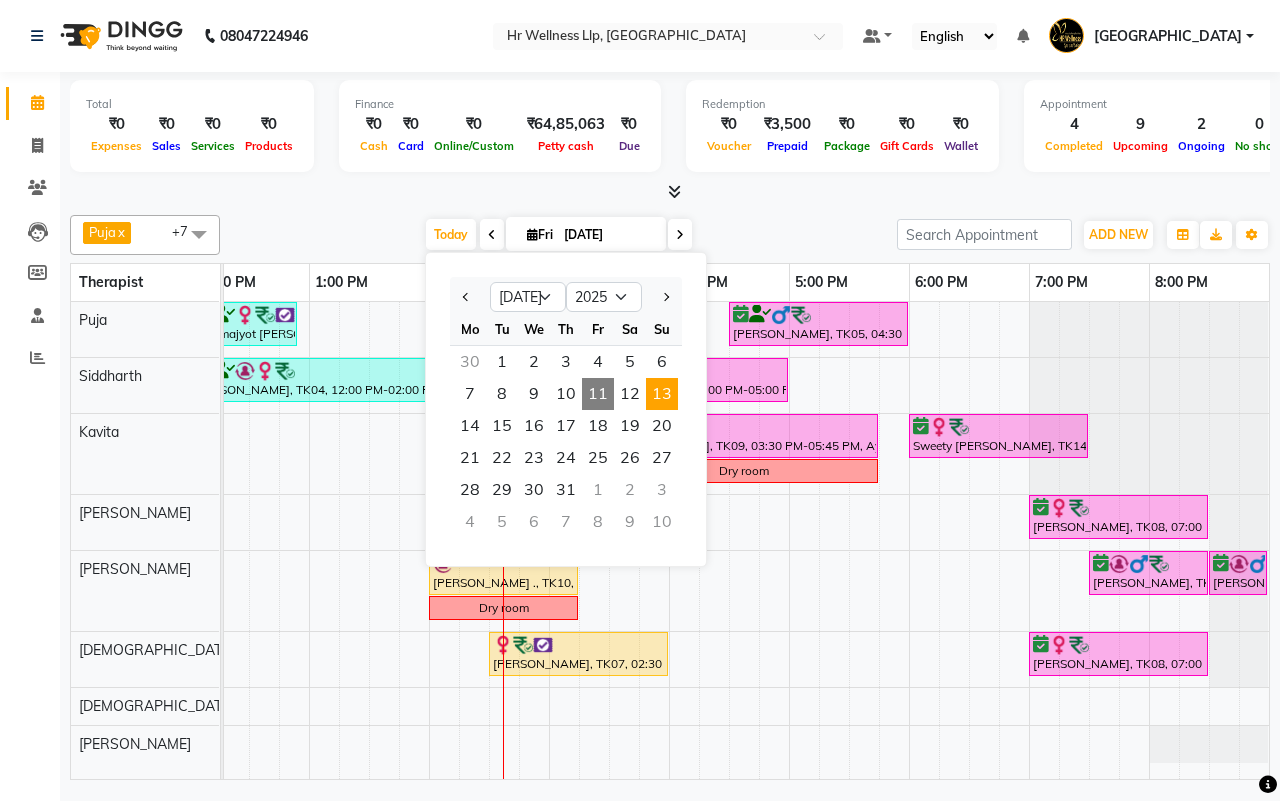 click on "13" at bounding box center (662, 394) 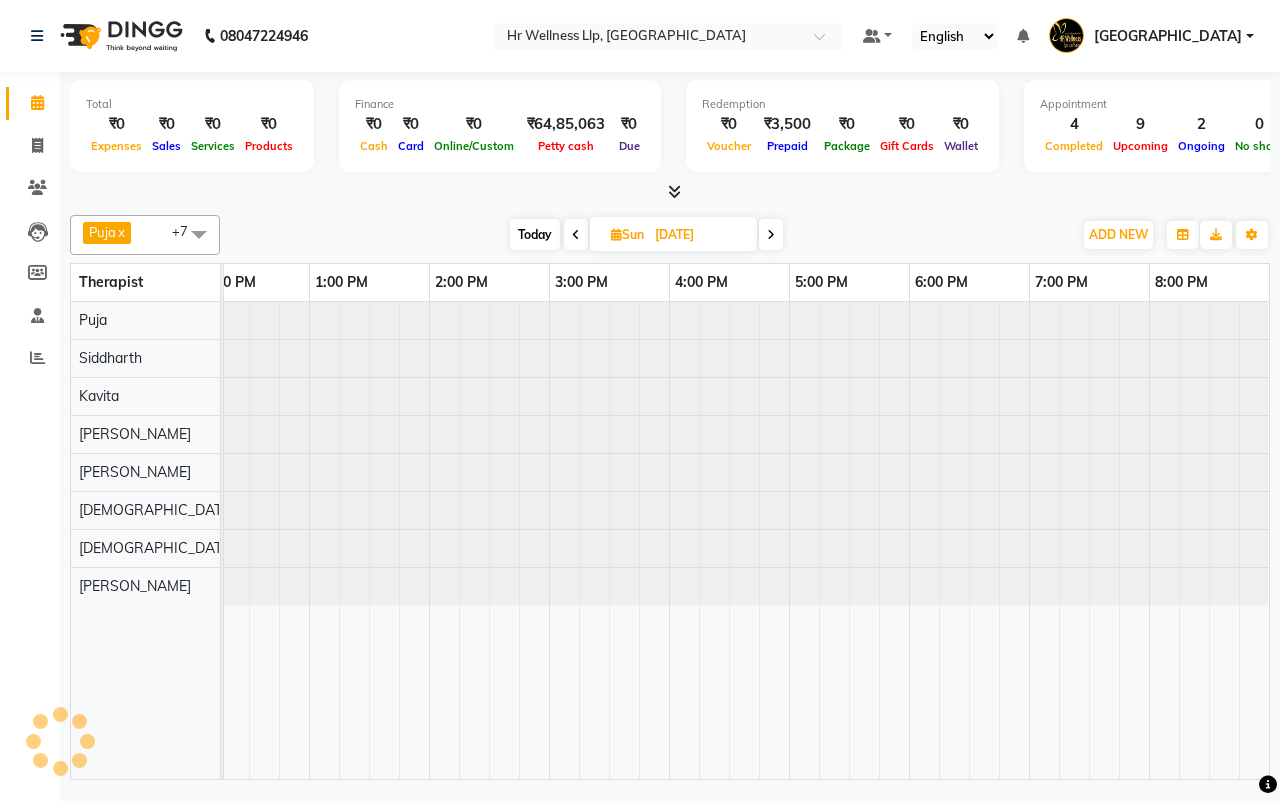 scroll, scrollTop: 0, scrollLeft: 515, axis: horizontal 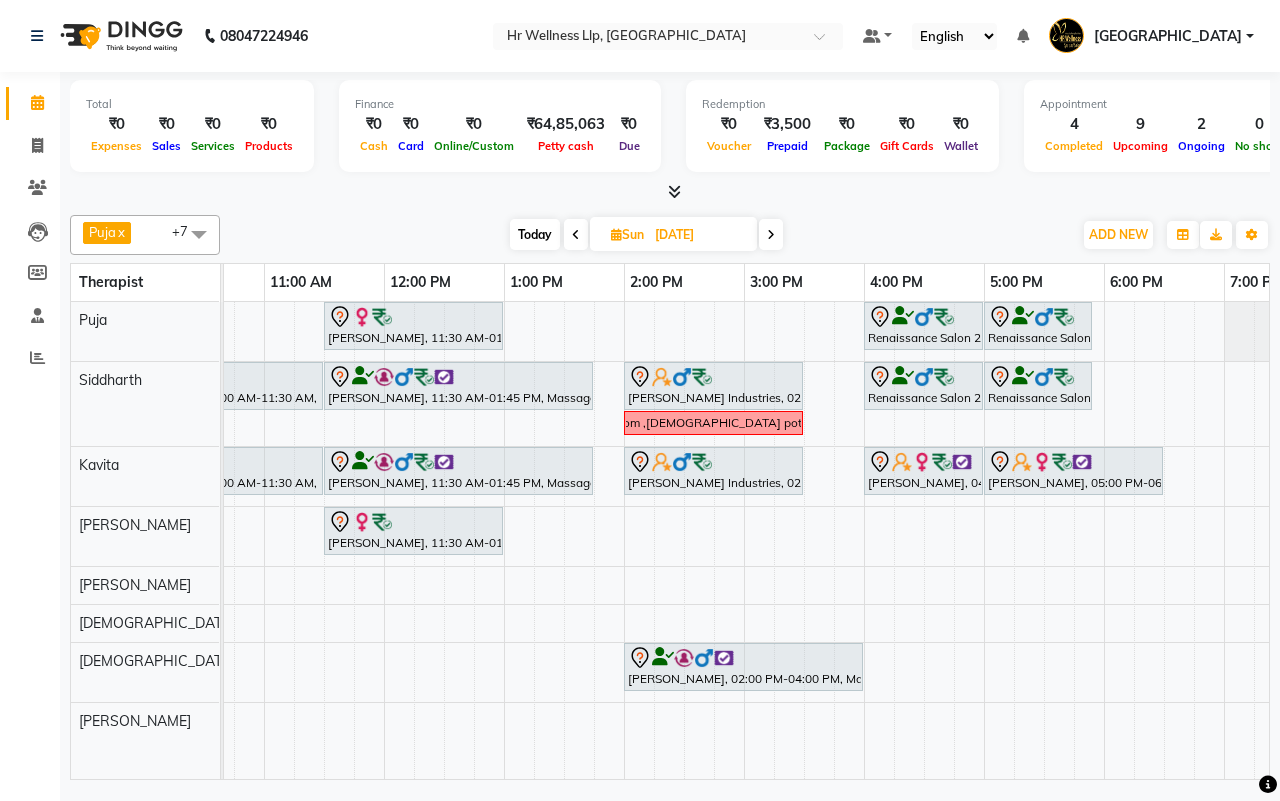 click on "Today" at bounding box center (535, 234) 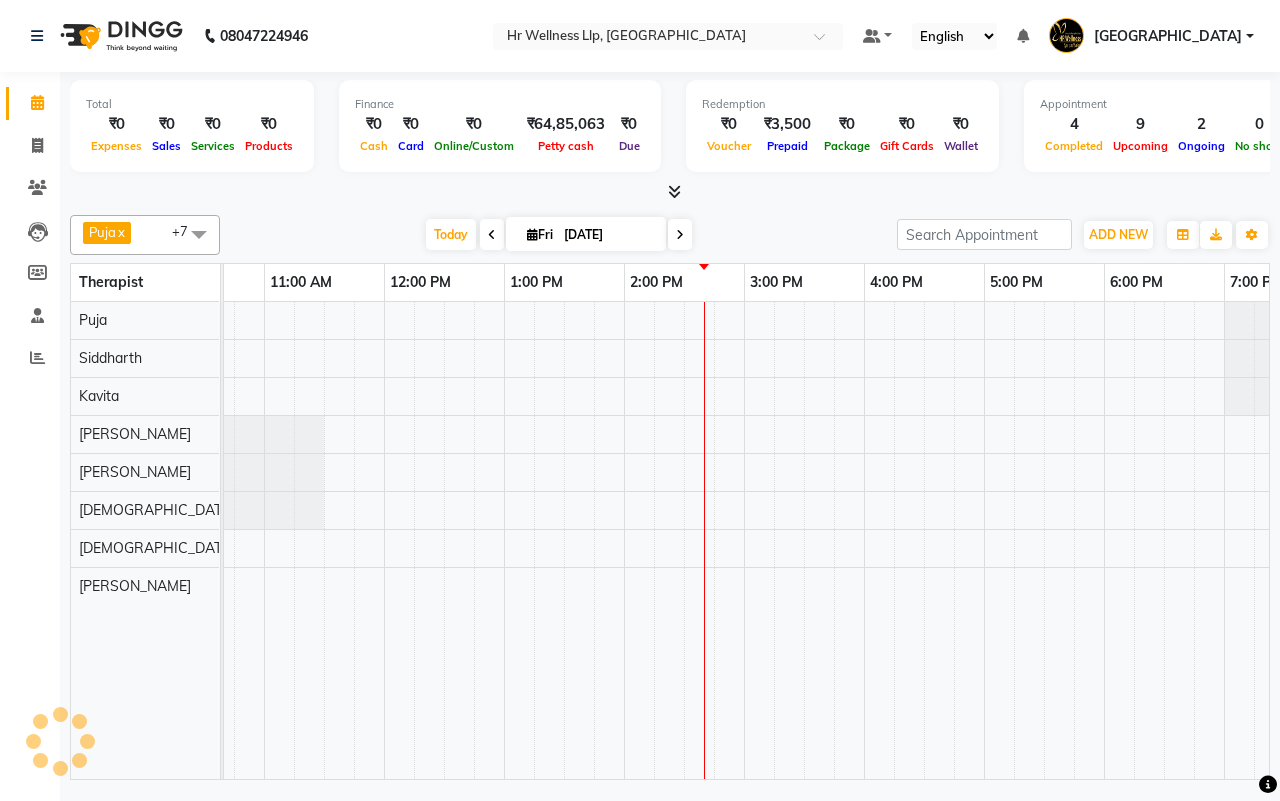 scroll, scrollTop: 0, scrollLeft: 515, axis: horizontal 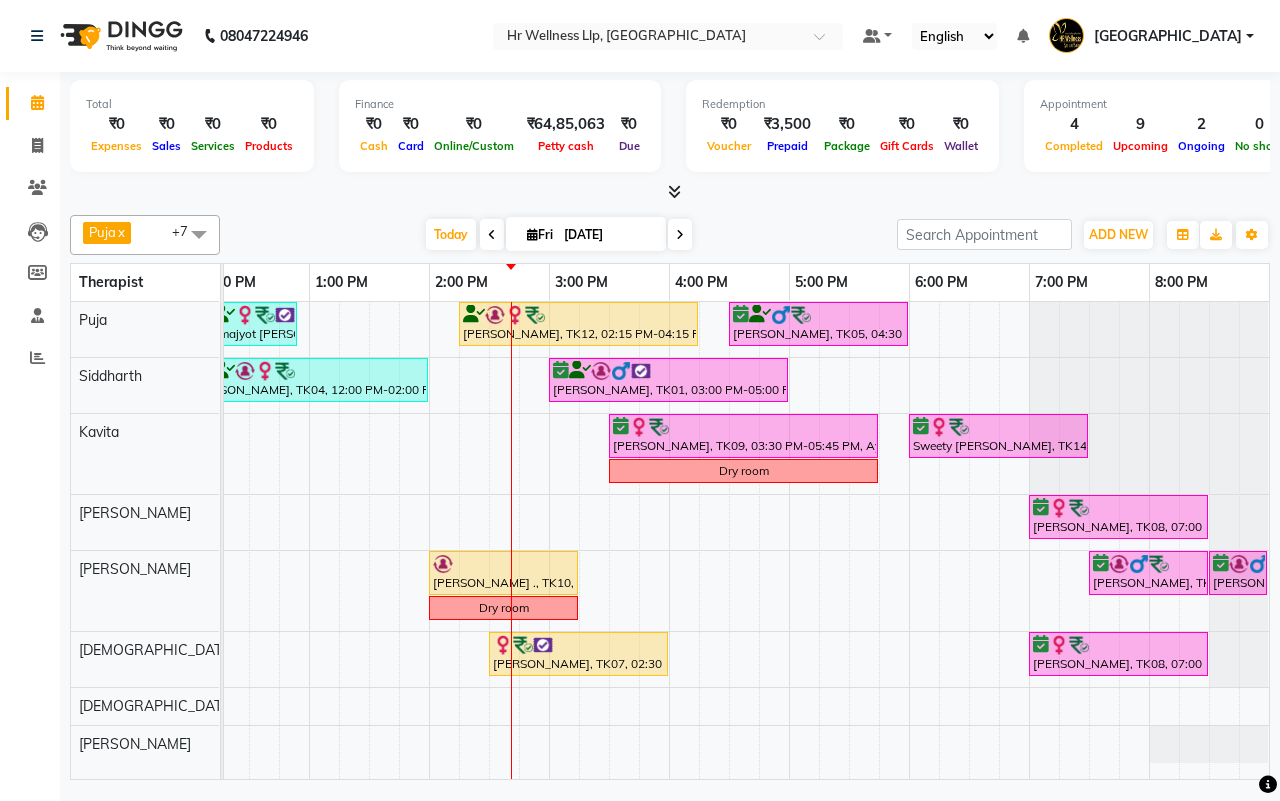 click on "[DATE]  [DATE]" at bounding box center (558, 235) 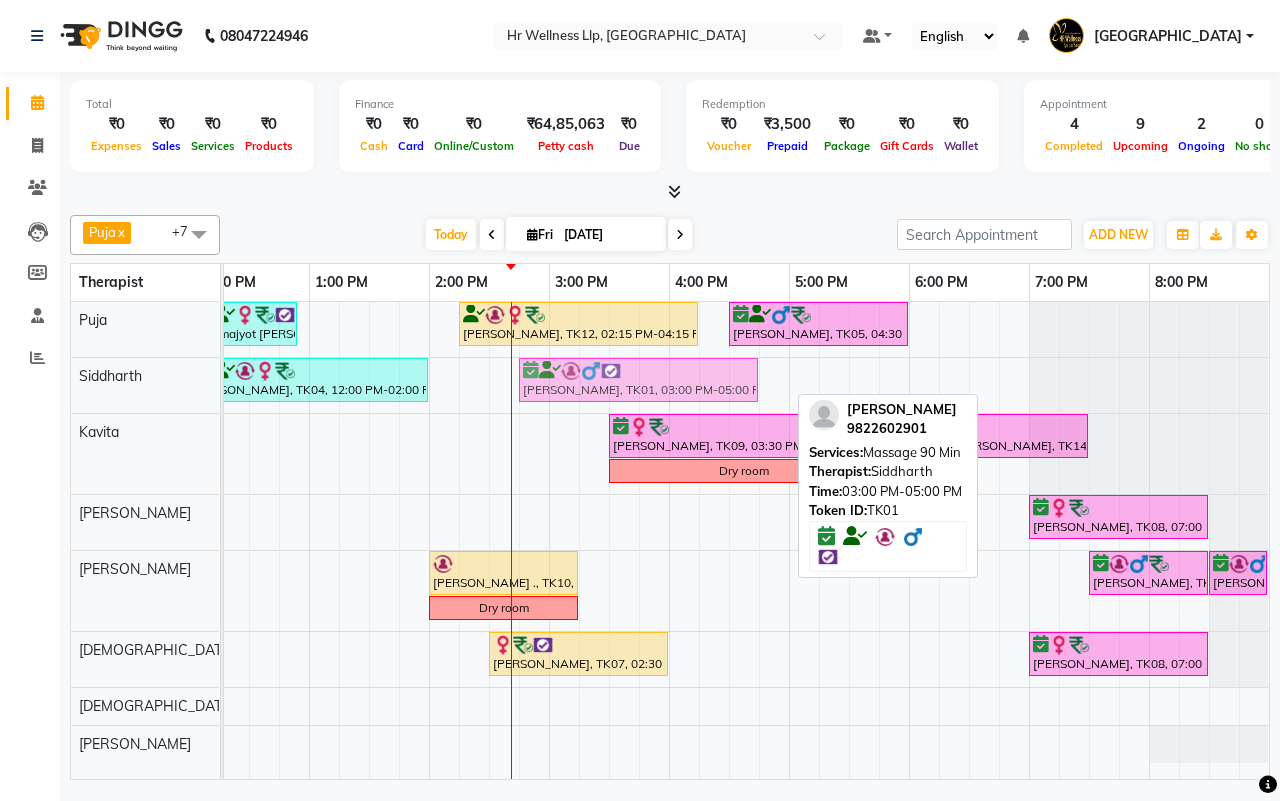 drag, startPoint x: 657, startPoint y: 388, endPoint x: 640, endPoint y: 391, distance: 17.262676 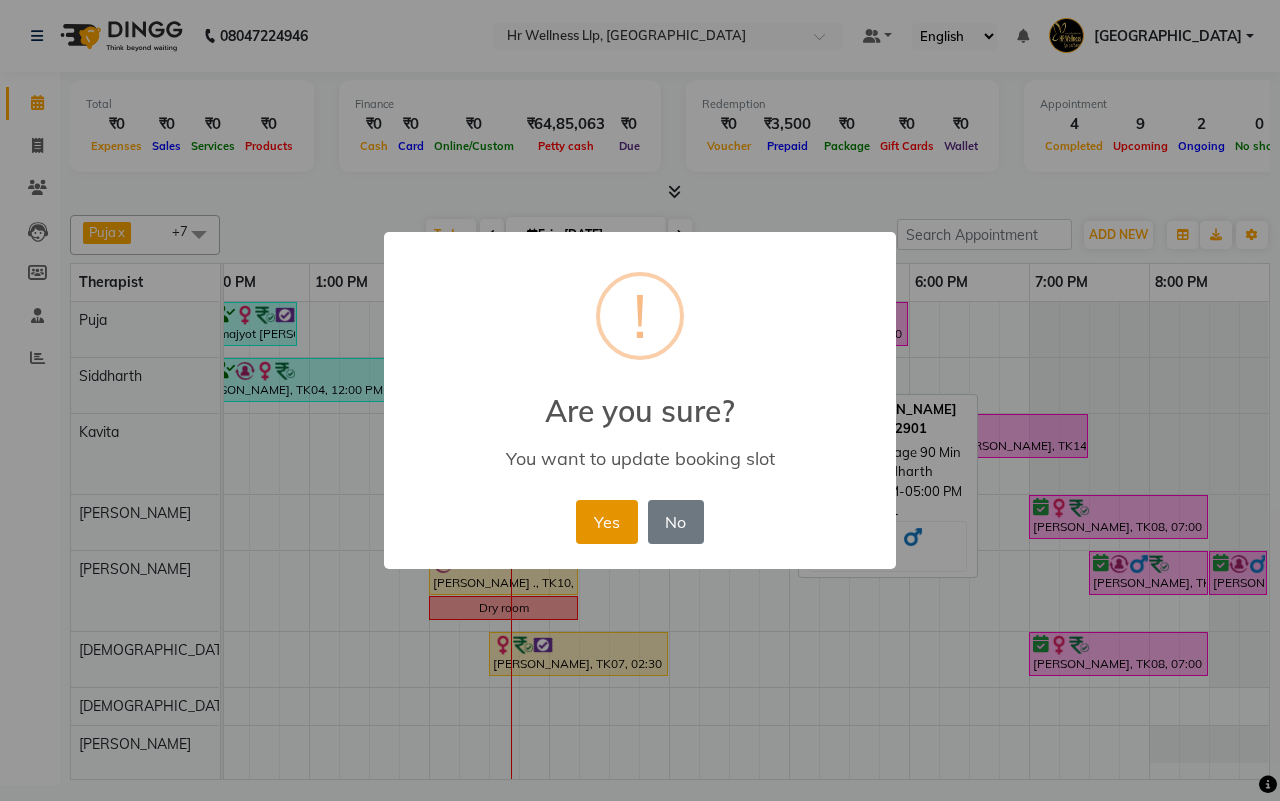 click on "Yes" at bounding box center [606, 522] 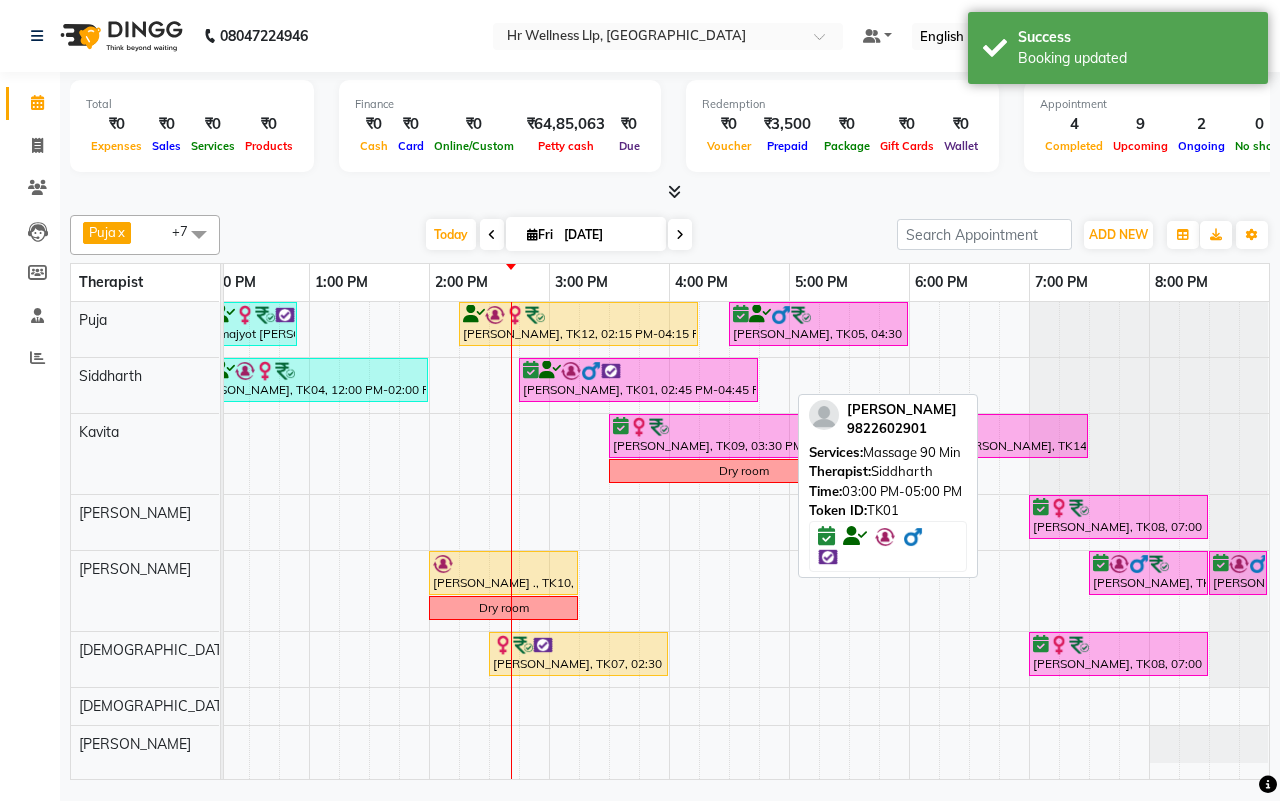 click on "[DATE]  [DATE]" at bounding box center (558, 235) 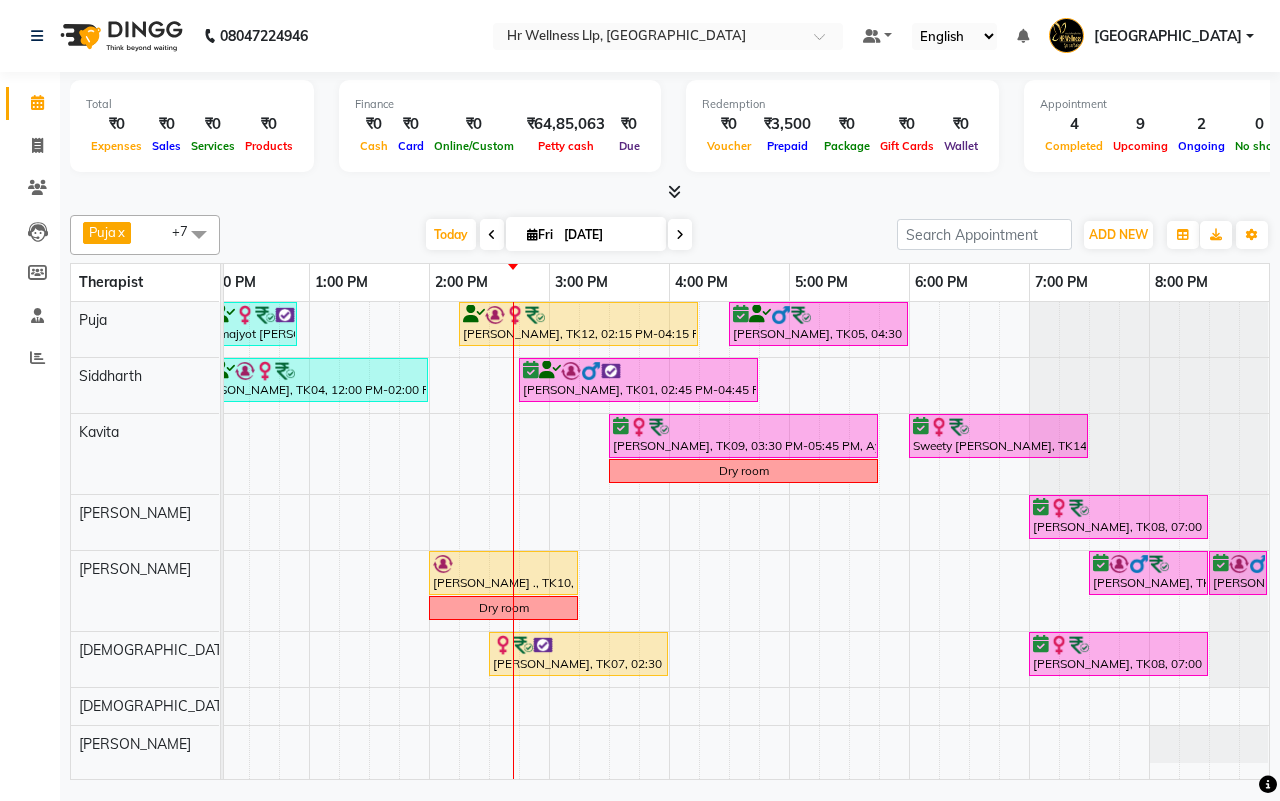 click on "[DATE]" at bounding box center (608, 235) 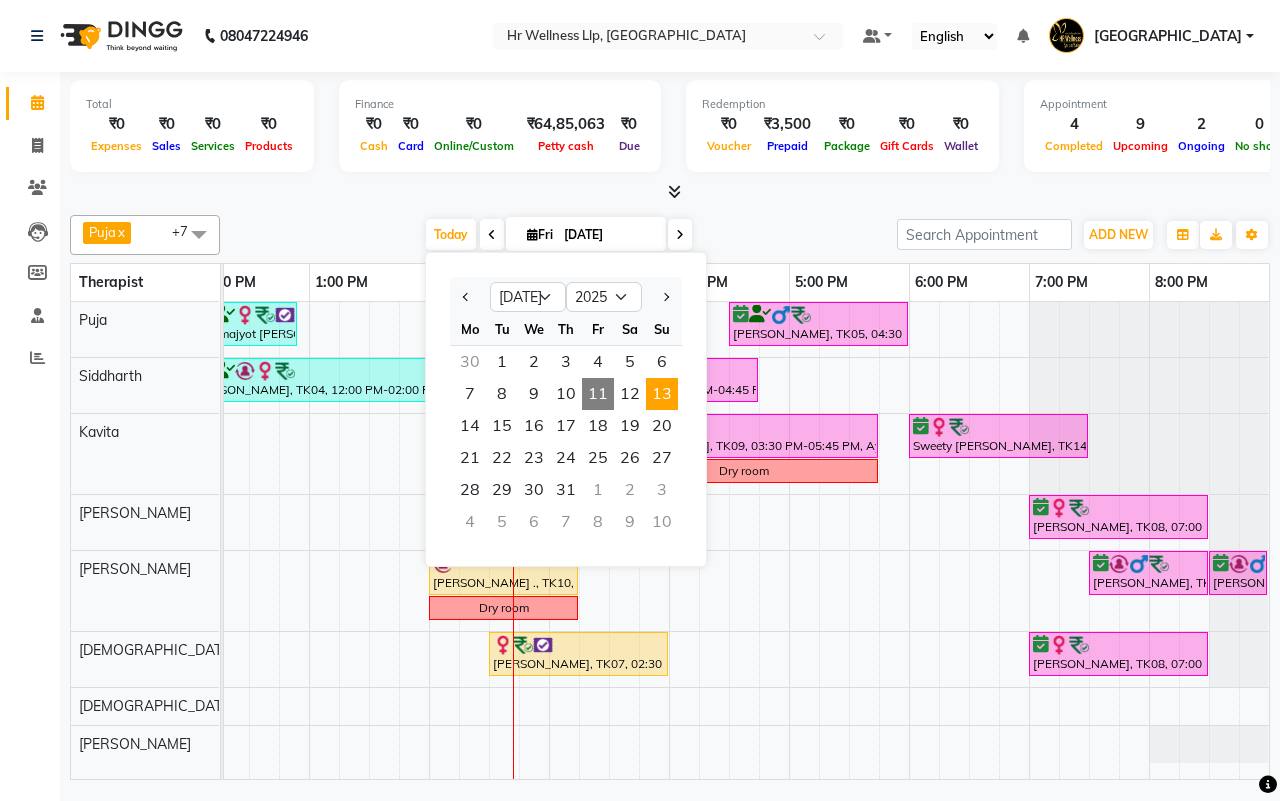click on "13" at bounding box center (662, 394) 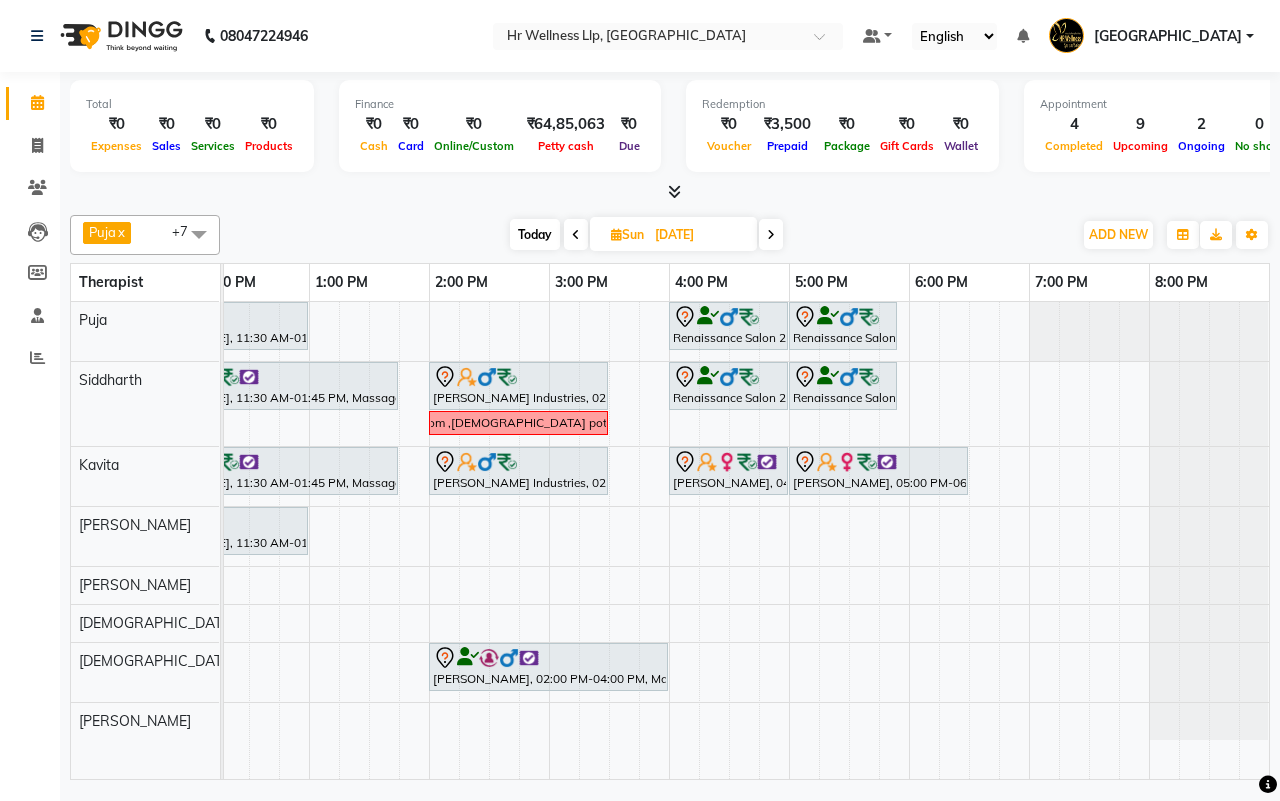 scroll, scrollTop: 0, scrollLeft: 135, axis: horizontal 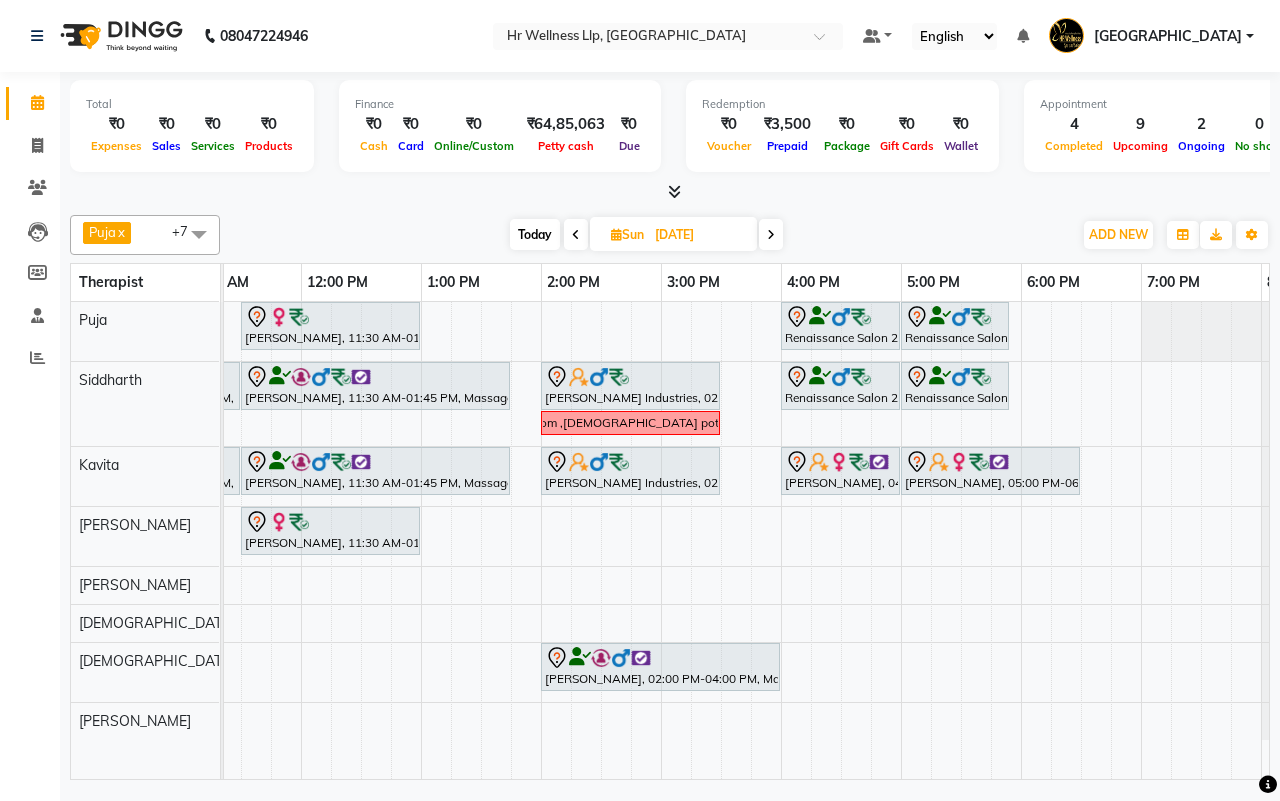 click at bounding box center (576, 235) 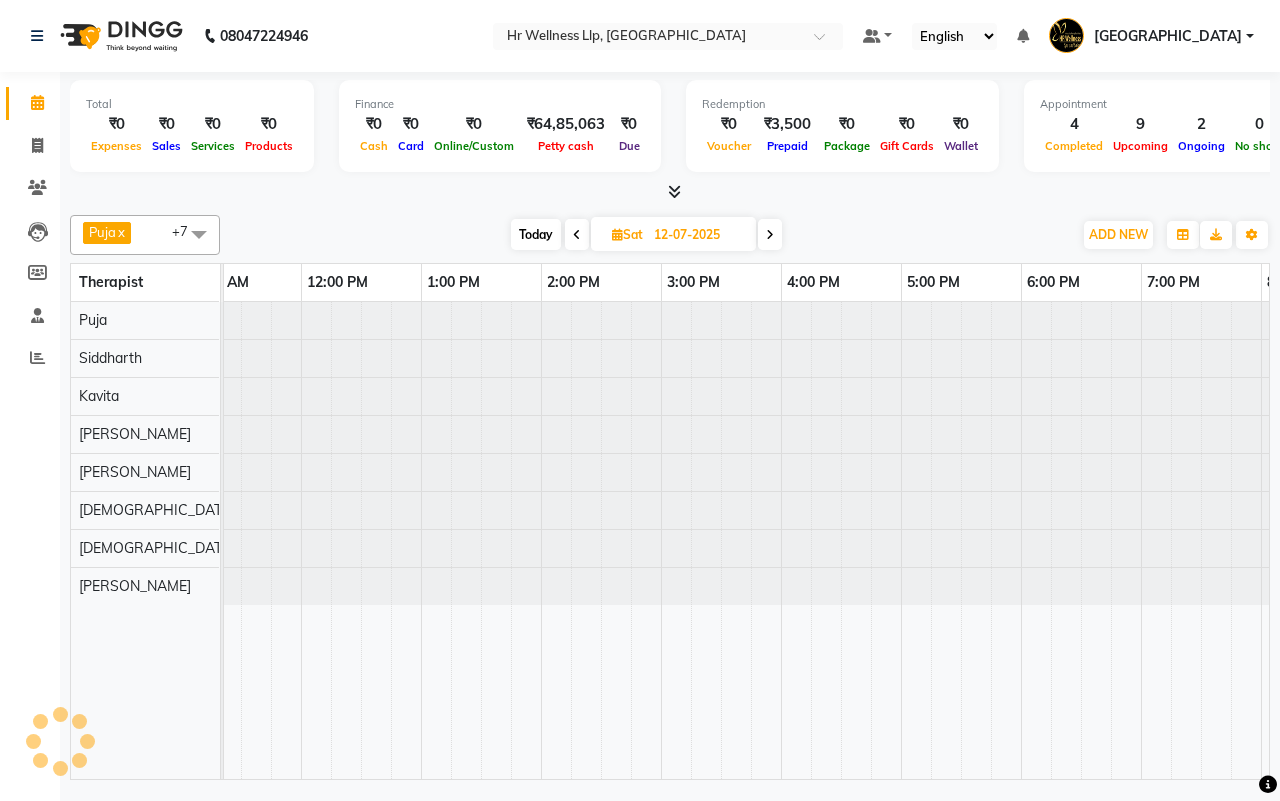 scroll, scrollTop: 0, scrollLeft: 515, axis: horizontal 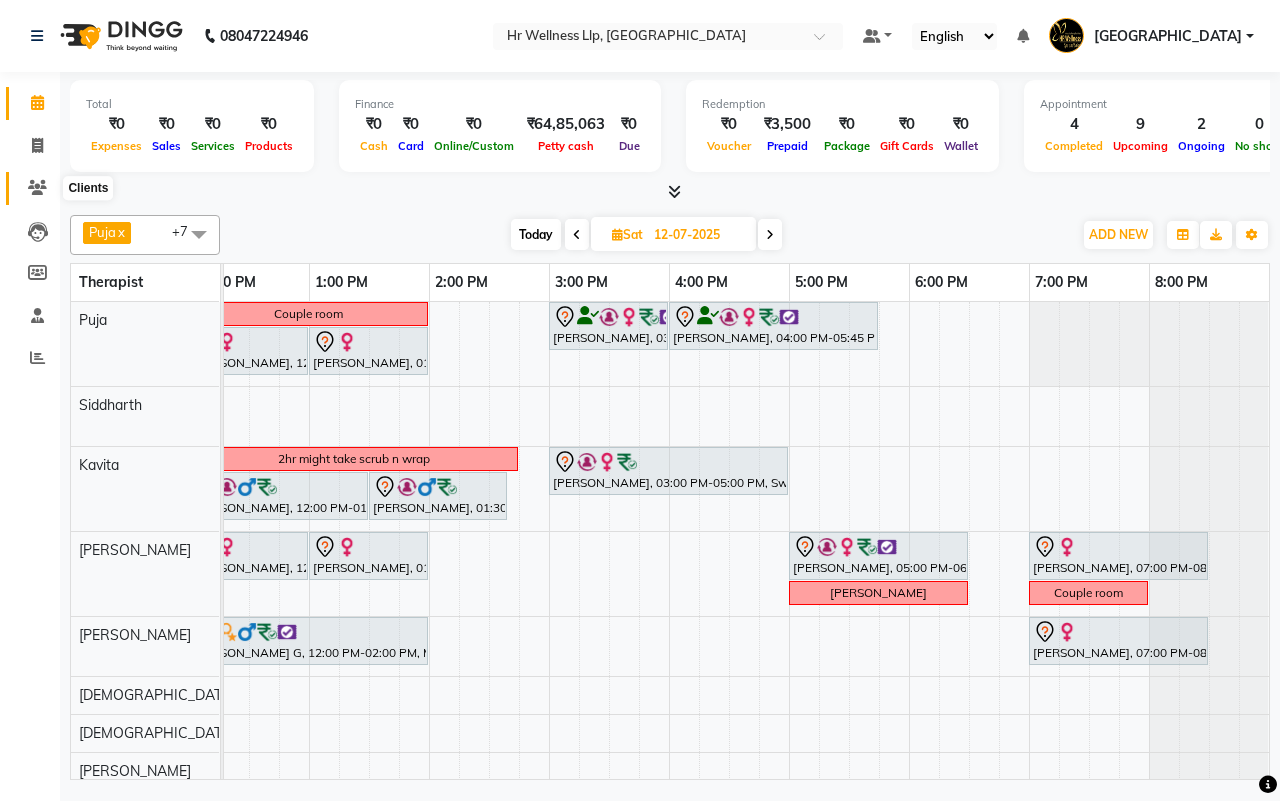 click 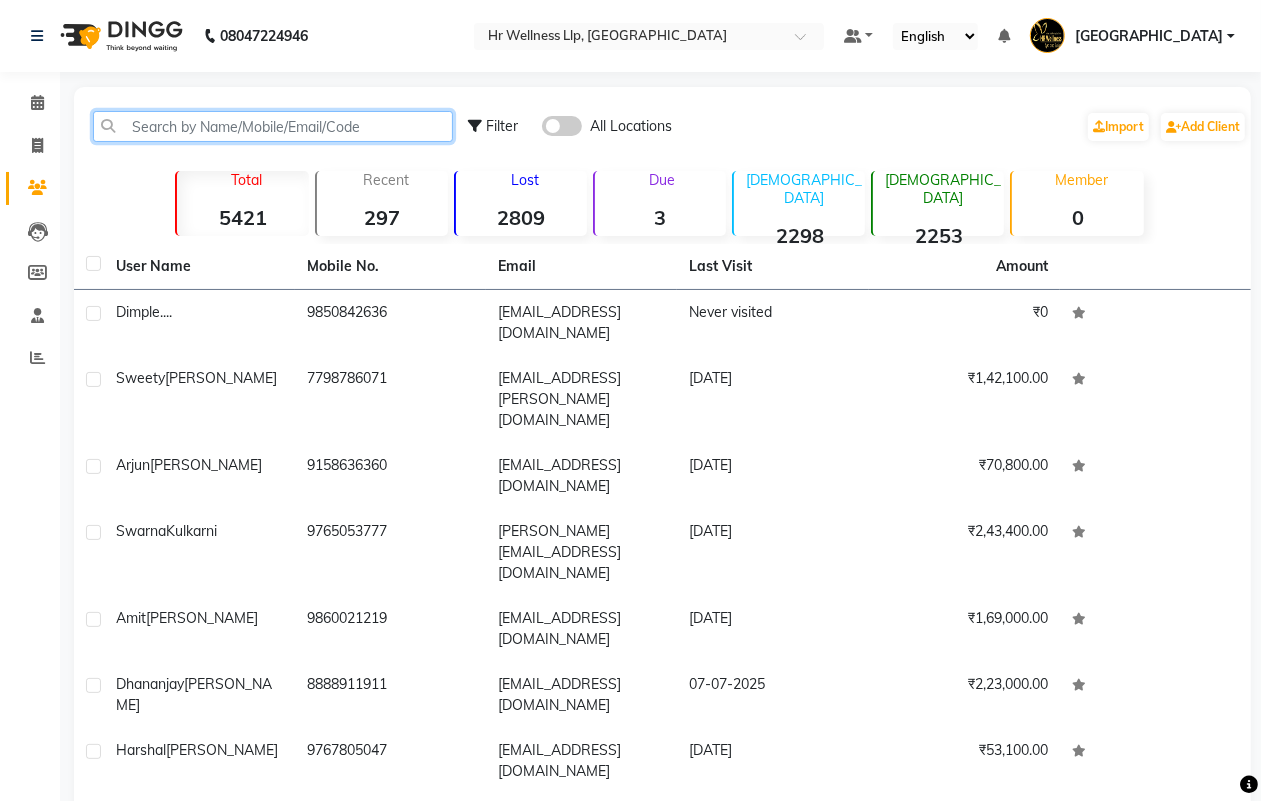 click 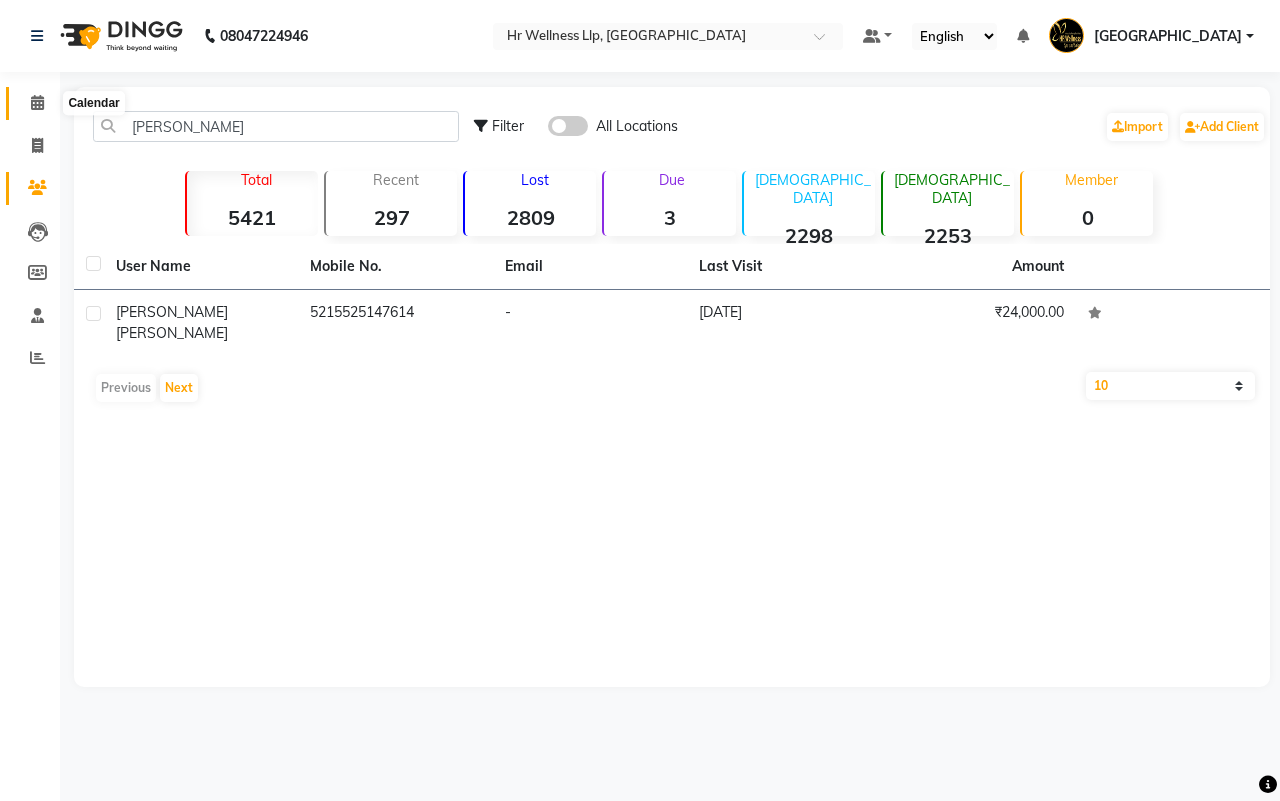 click 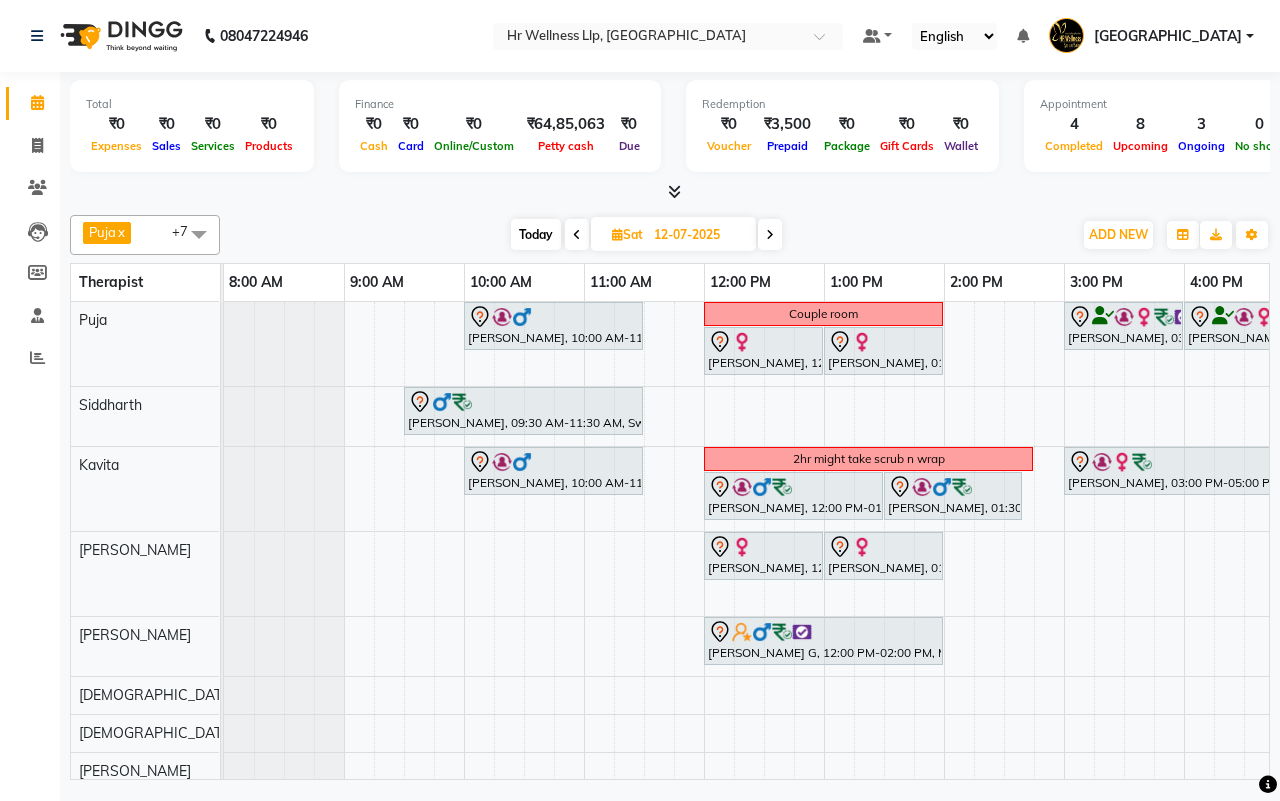 click on "Today  Sat 12-07-2025" at bounding box center [646, 235] 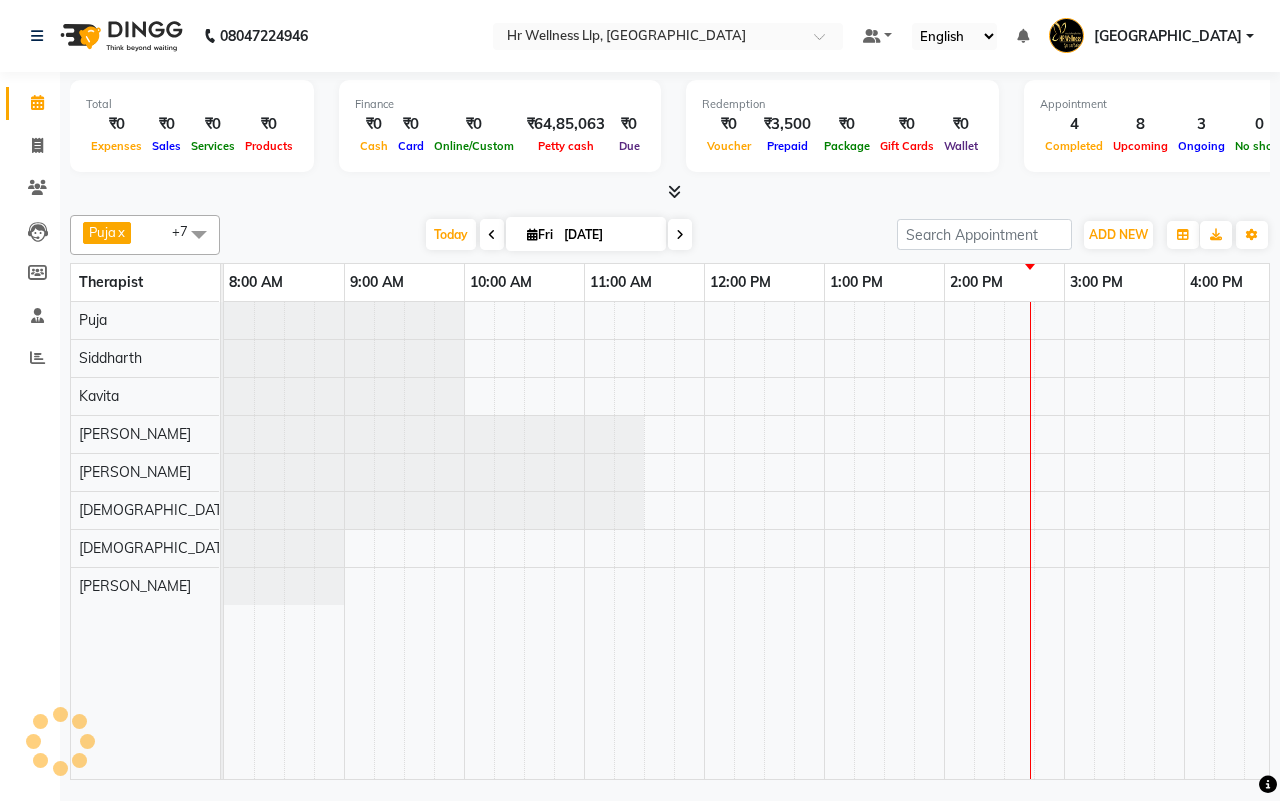 scroll, scrollTop: 0, scrollLeft: 515, axis: horizontal 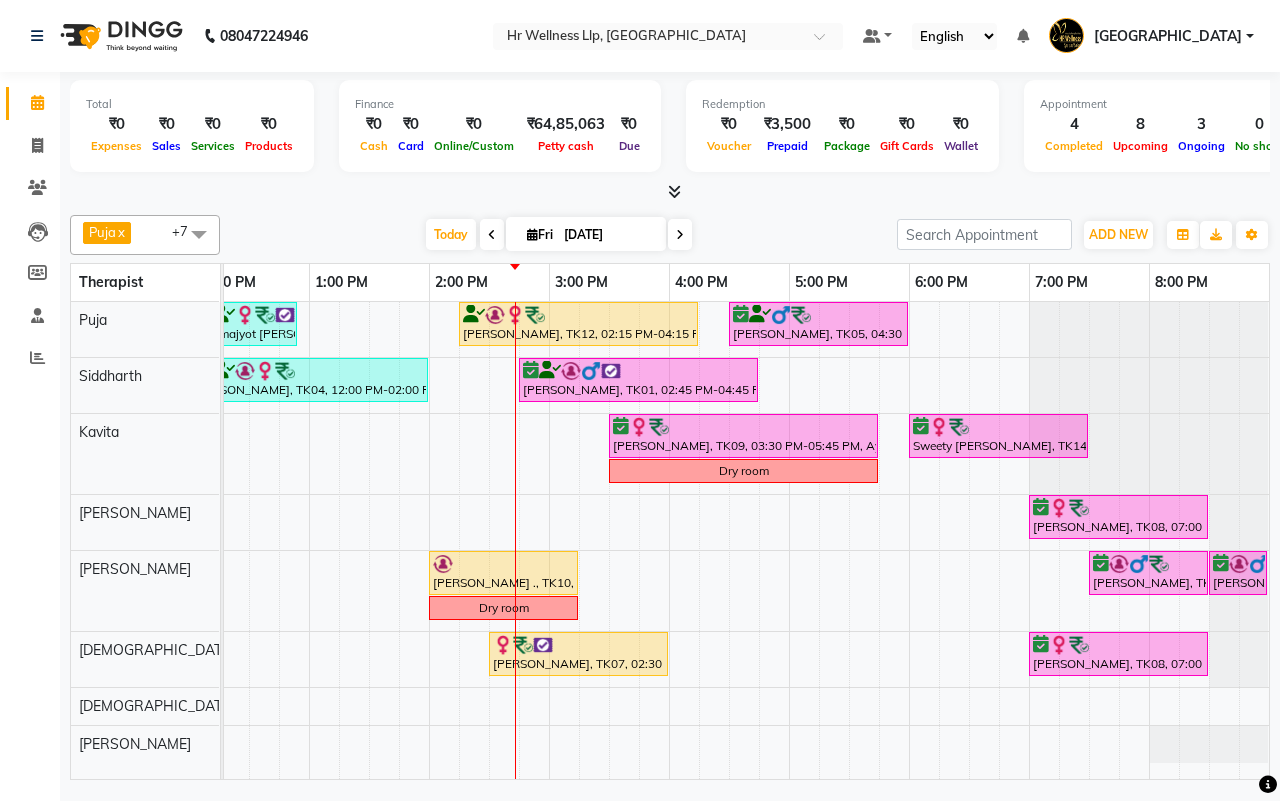 click at bounding box center (680, 235) 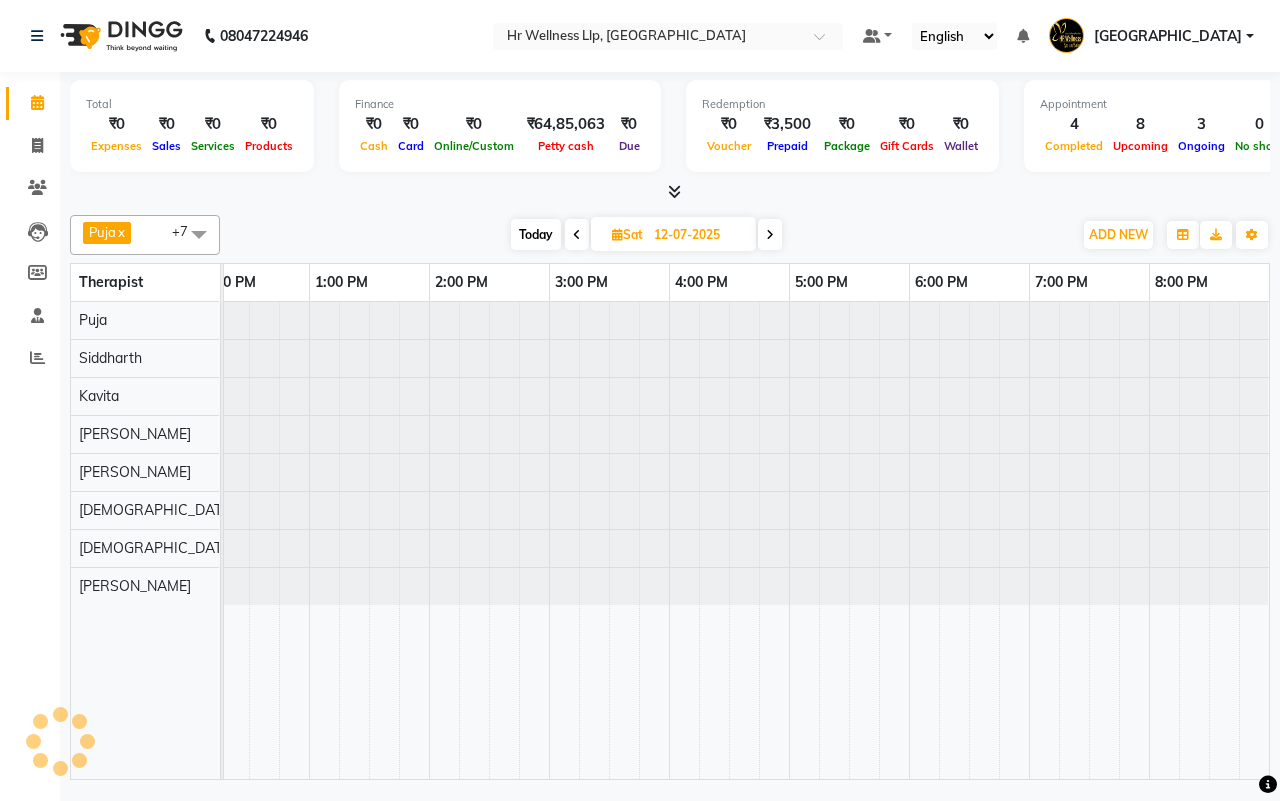 scroll, scrollTop: 0, scrollLeft: 515, axis: horizontal 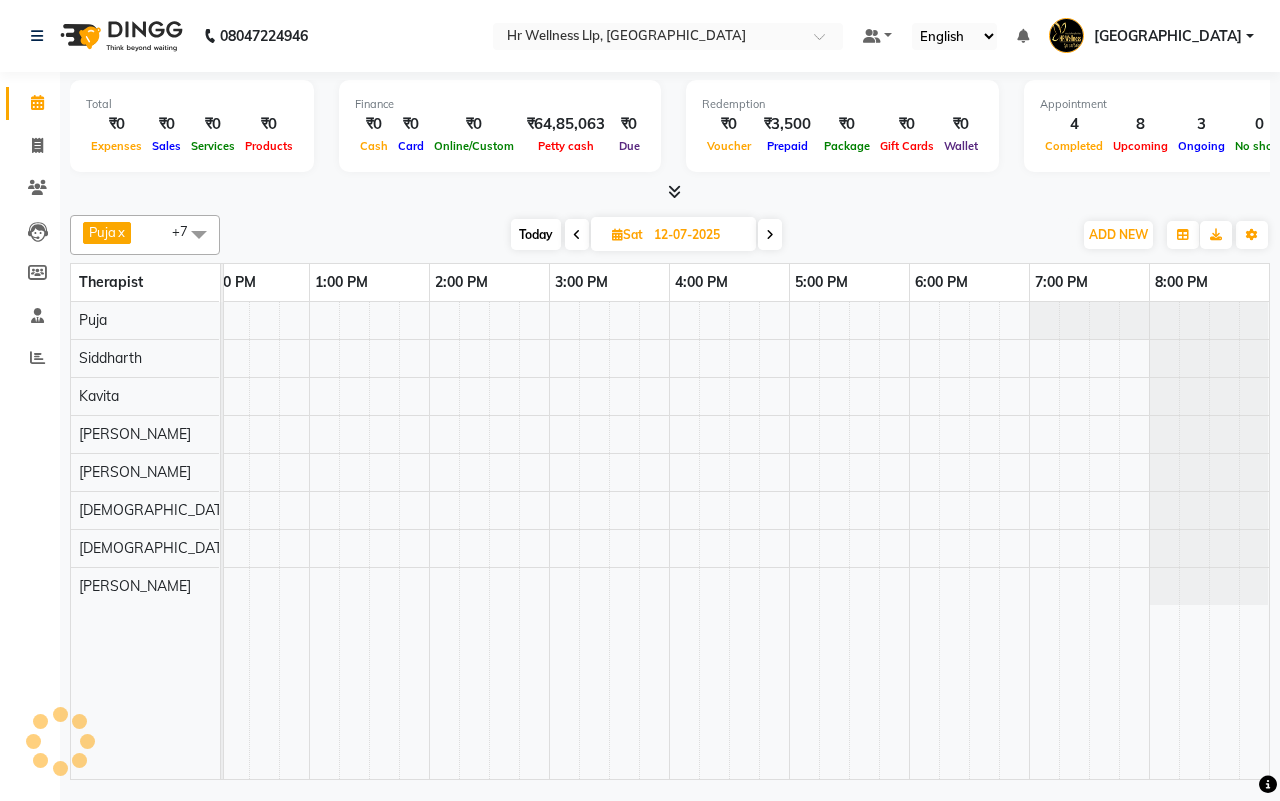 click at bounding box center (770, 235) 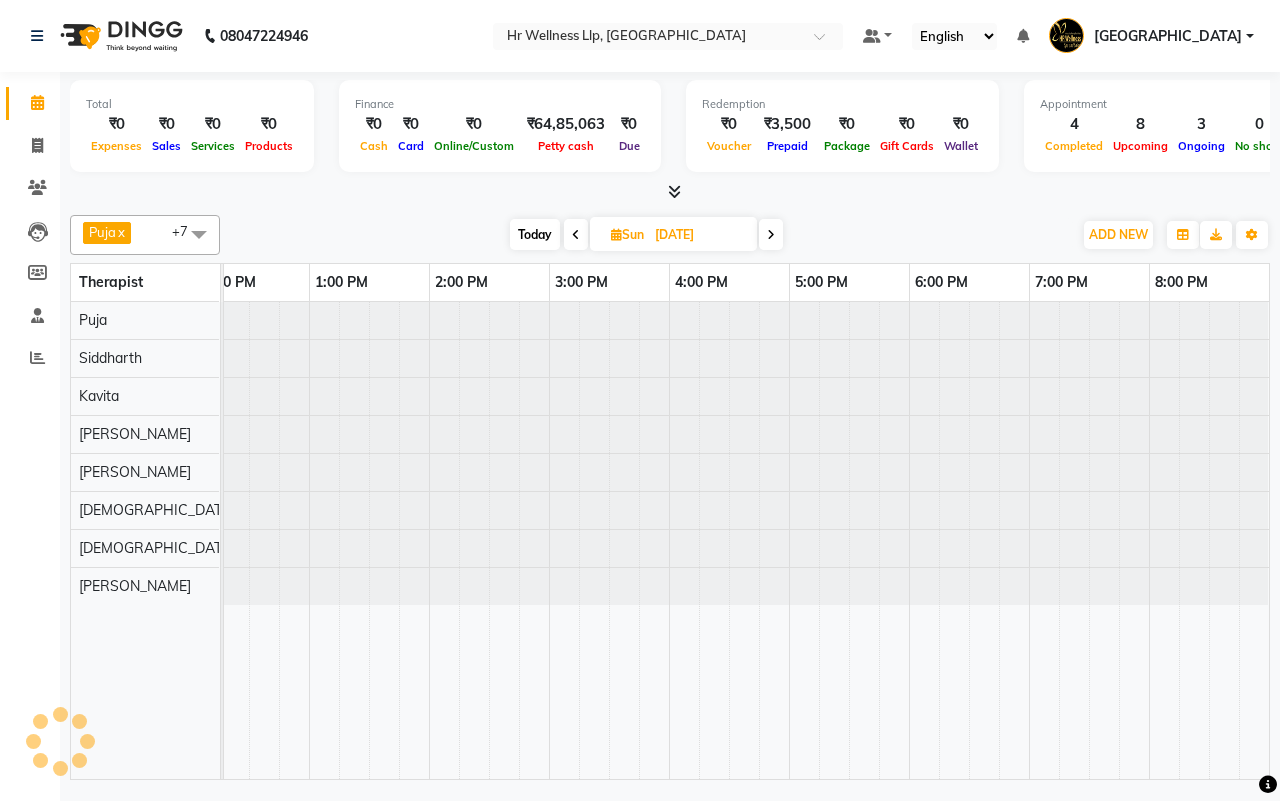 scroll, scrollTop: 0, scrollLeft: 0, axis: both 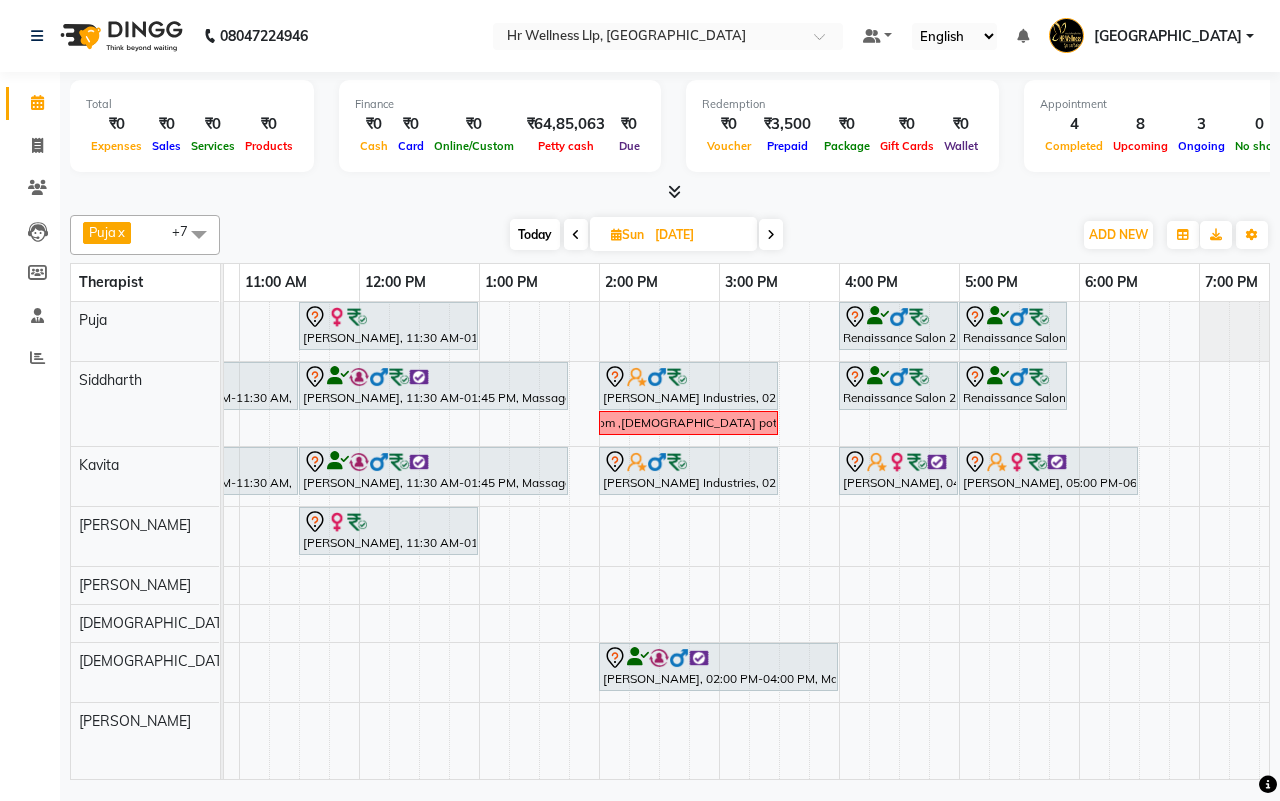 click on "Today" at bounding box center [535, 234] 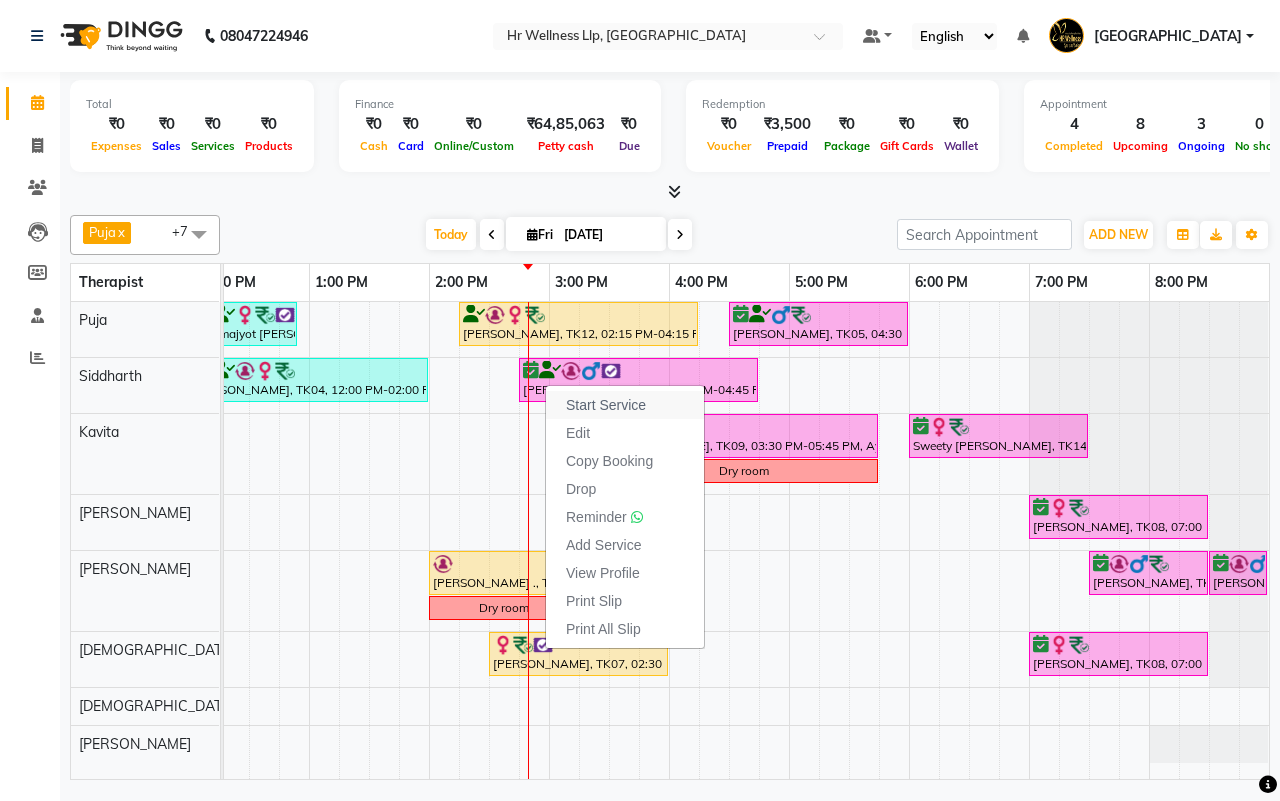 click on "Start Service" at bounding box center [606, 405] 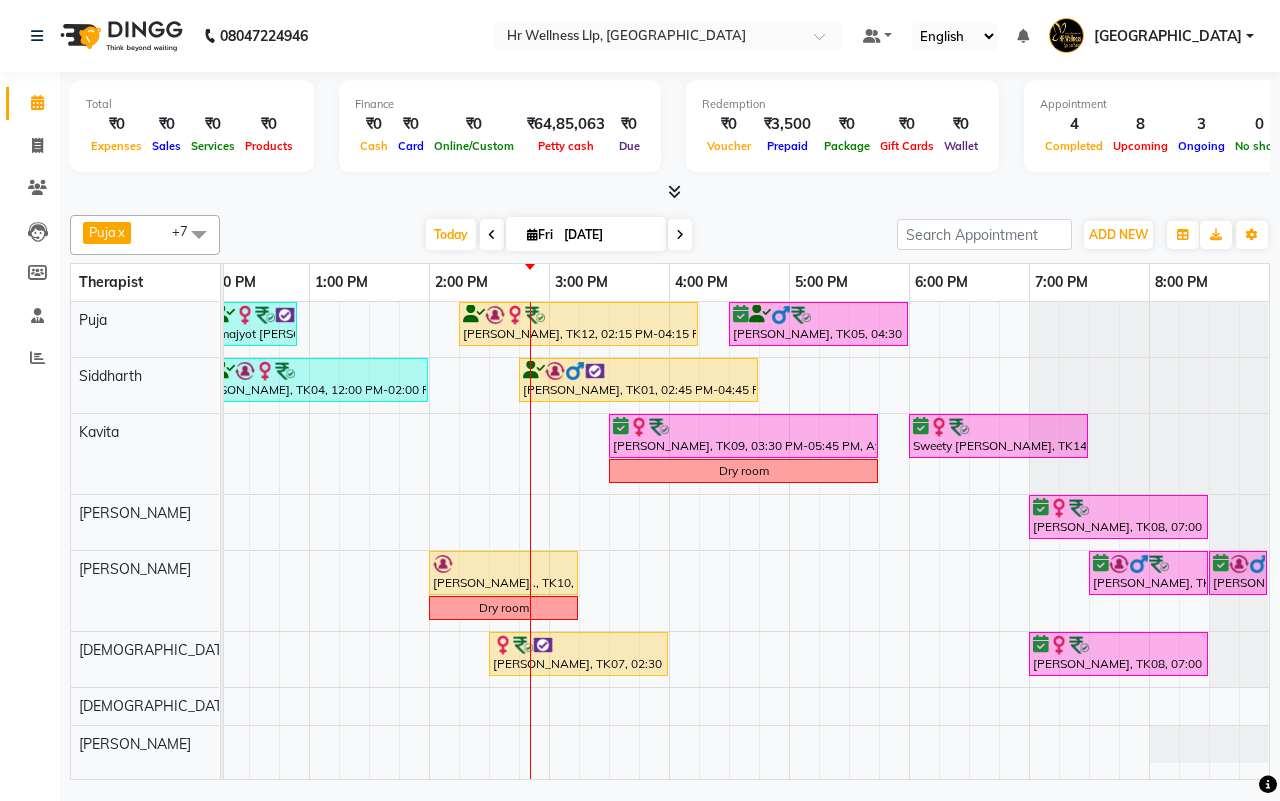 click at bounding box center [680, 234] 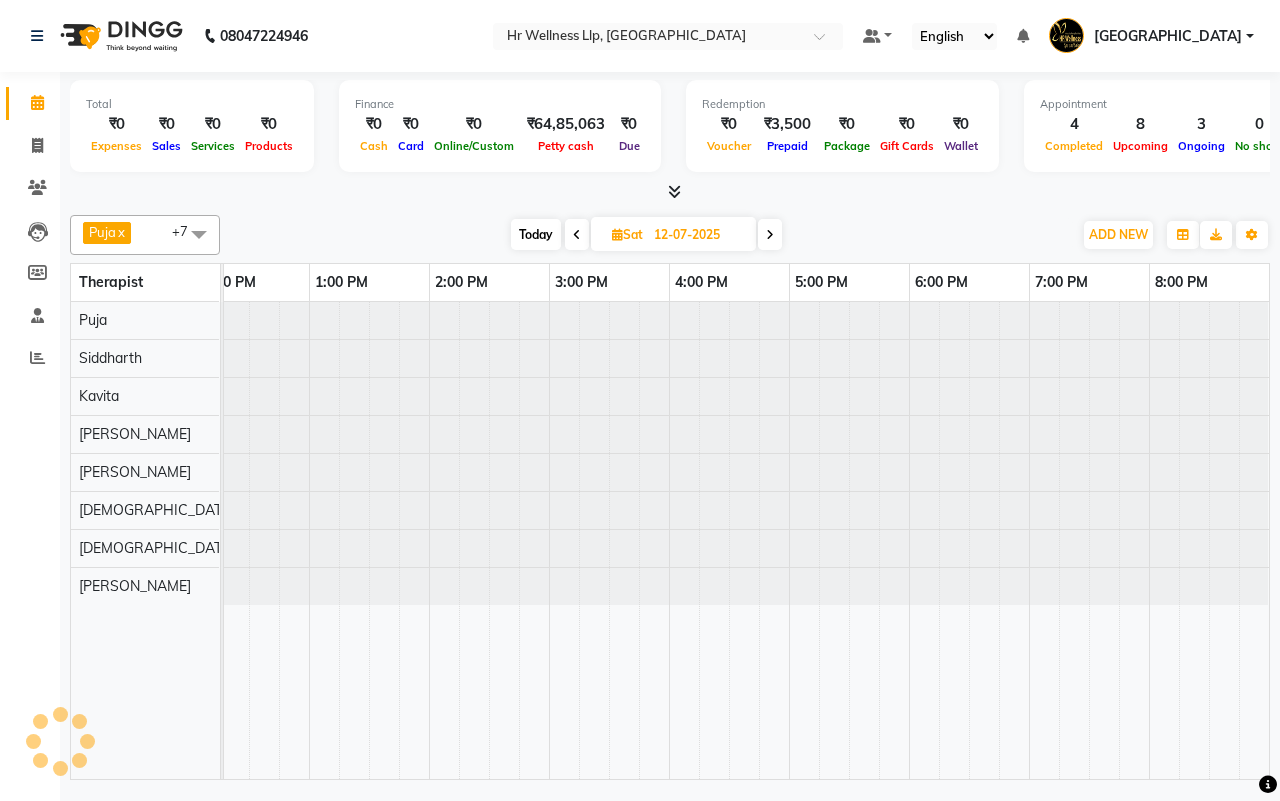 scroll, scrollTop: 0, scrollLeft: 0, axis: both 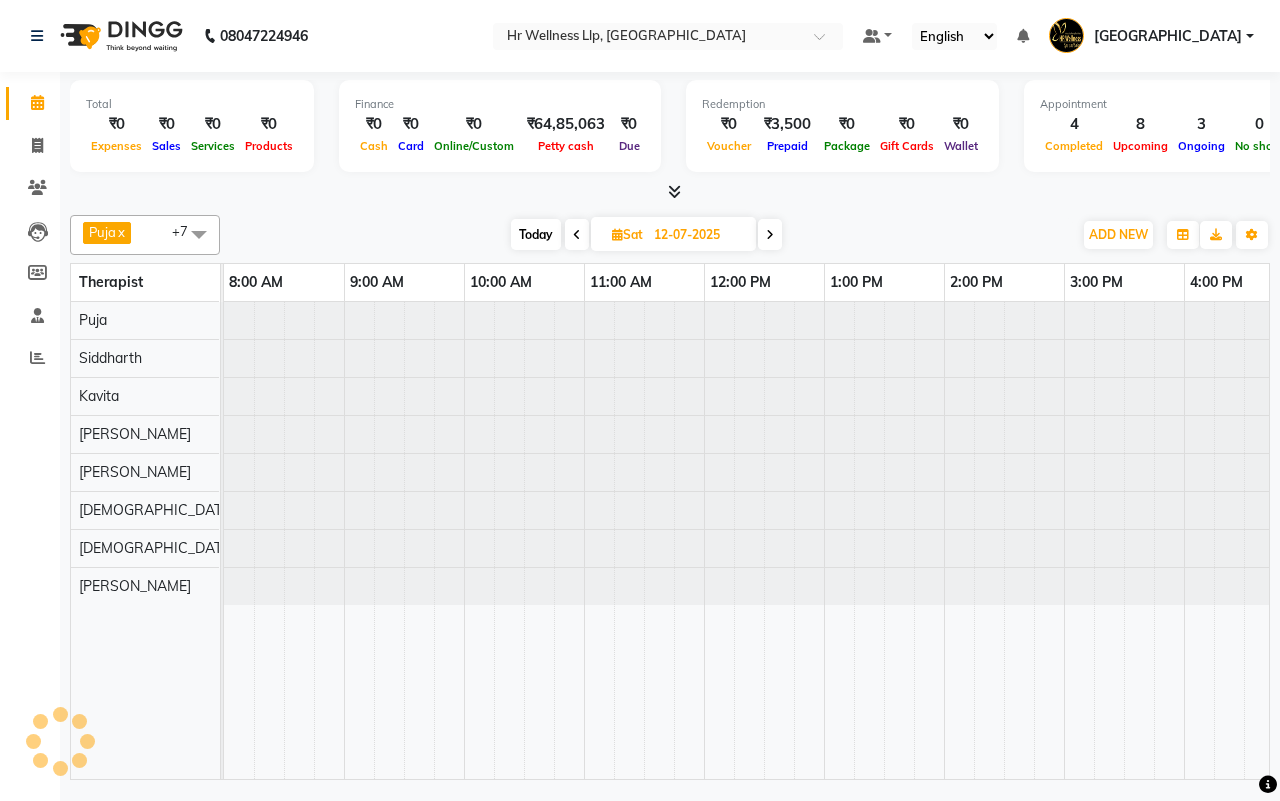click at bounding box center [770, 235] 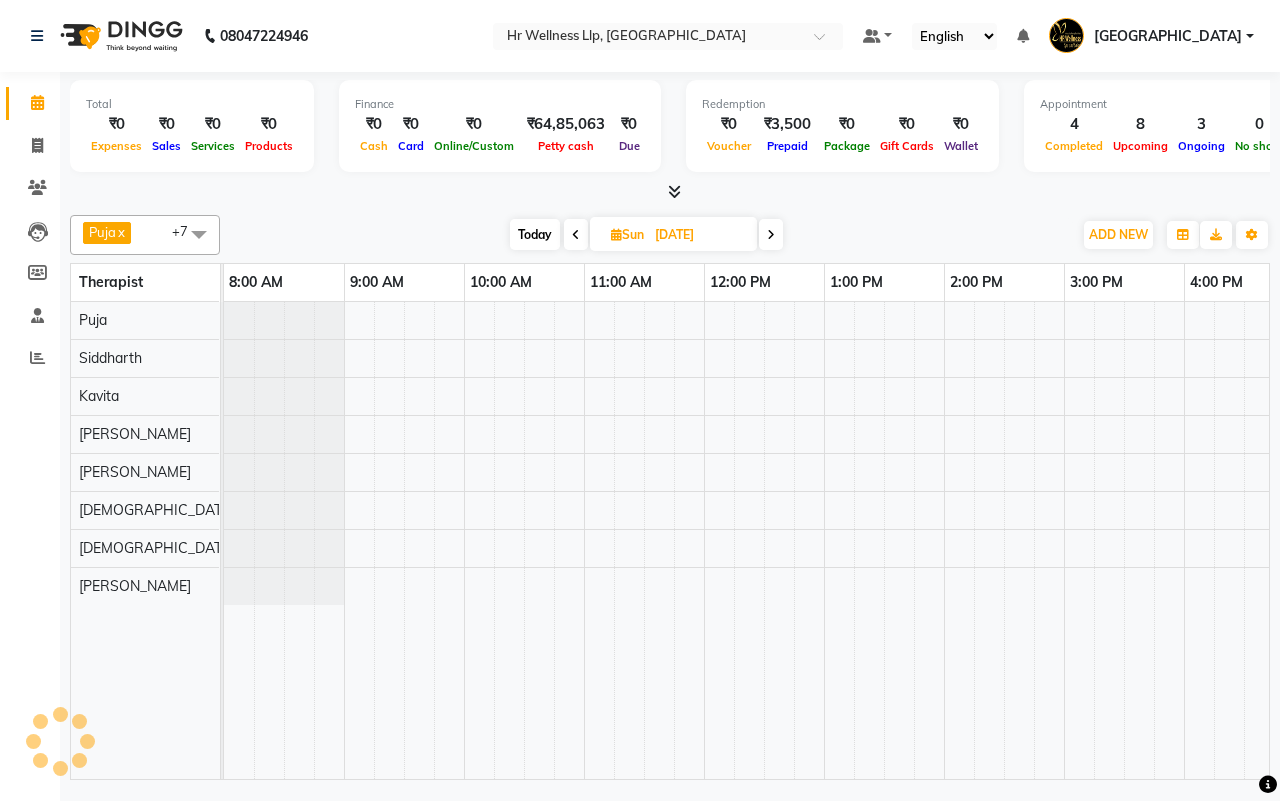 scroll, scrollTop: 0, scrollLeft: 515, axis: horizontal 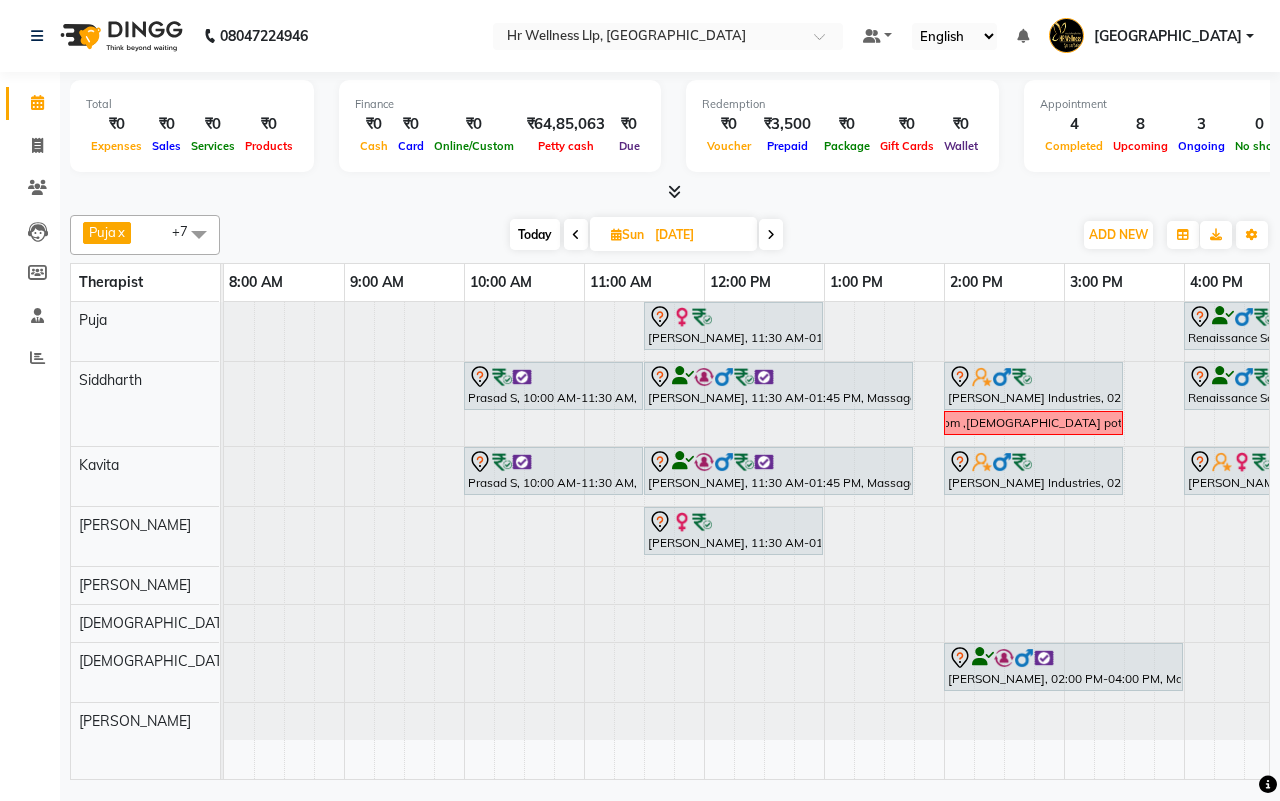 click on "Today" at bounding box center [535, 234] 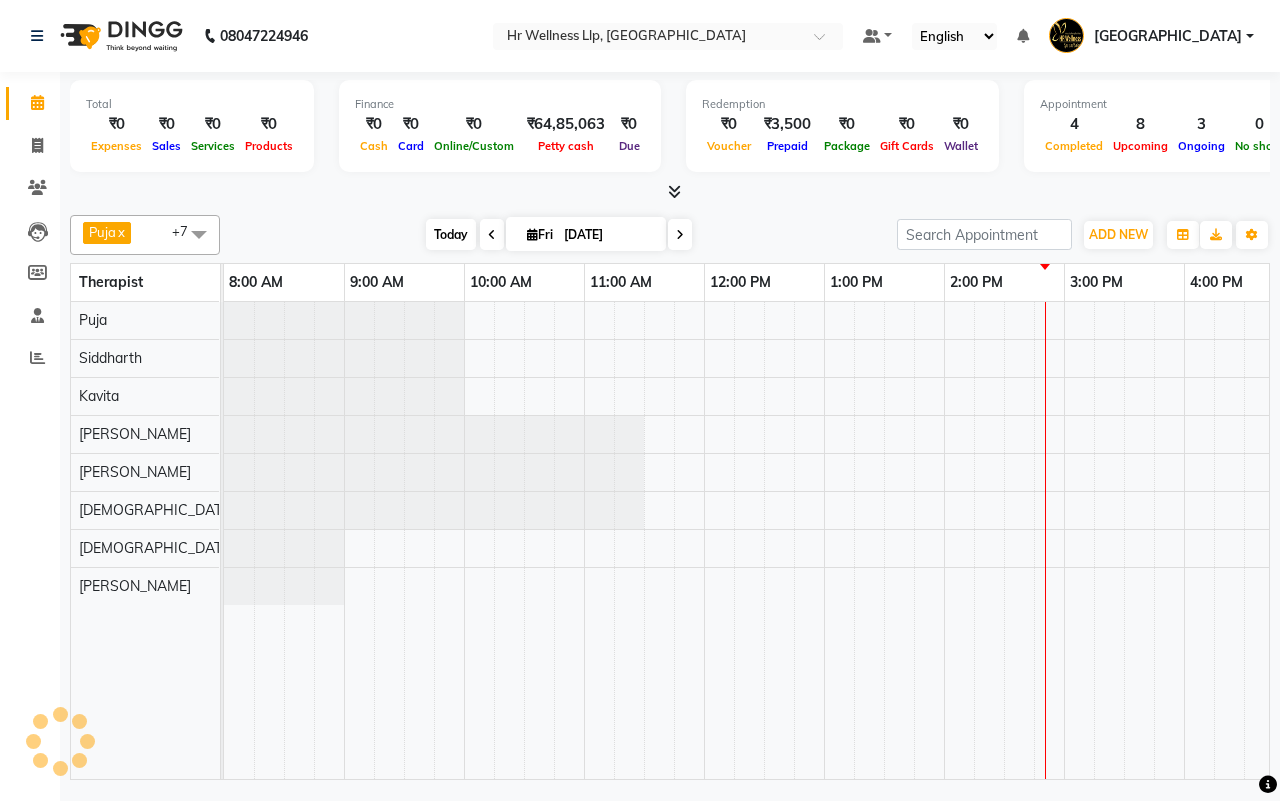 scroll, scrollTop: 0, scrollLeft: 515, axis: horizontal 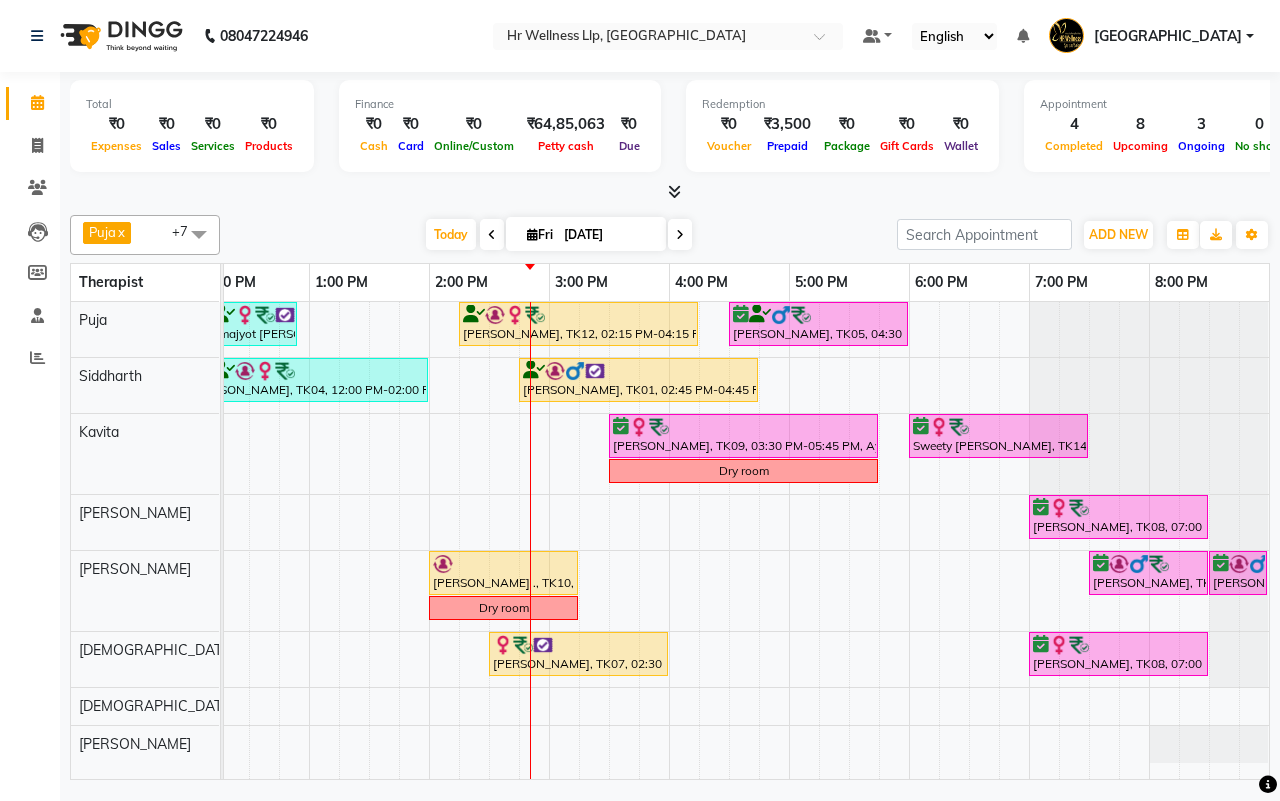 click at bounding box center (680, 235) 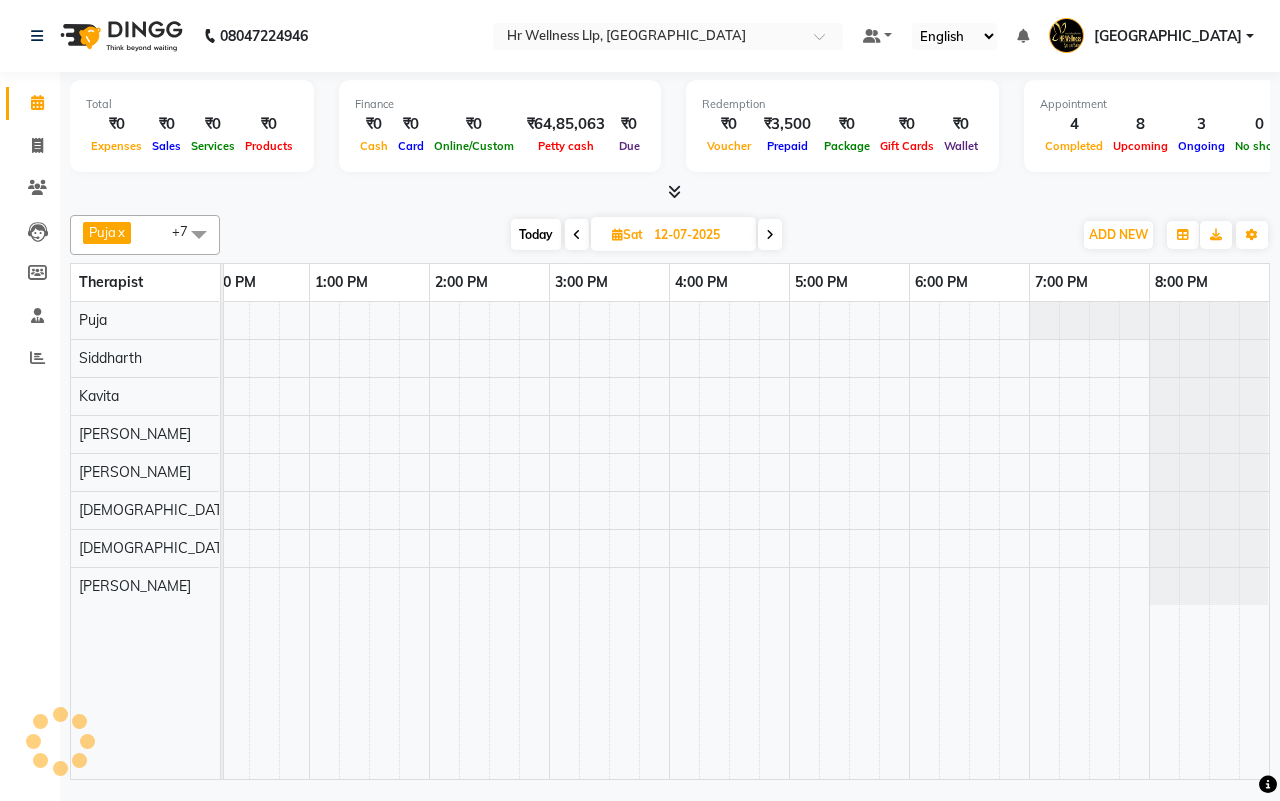 scroll, scrollTop: 0, scrollLeft: 515, axis: horizontal 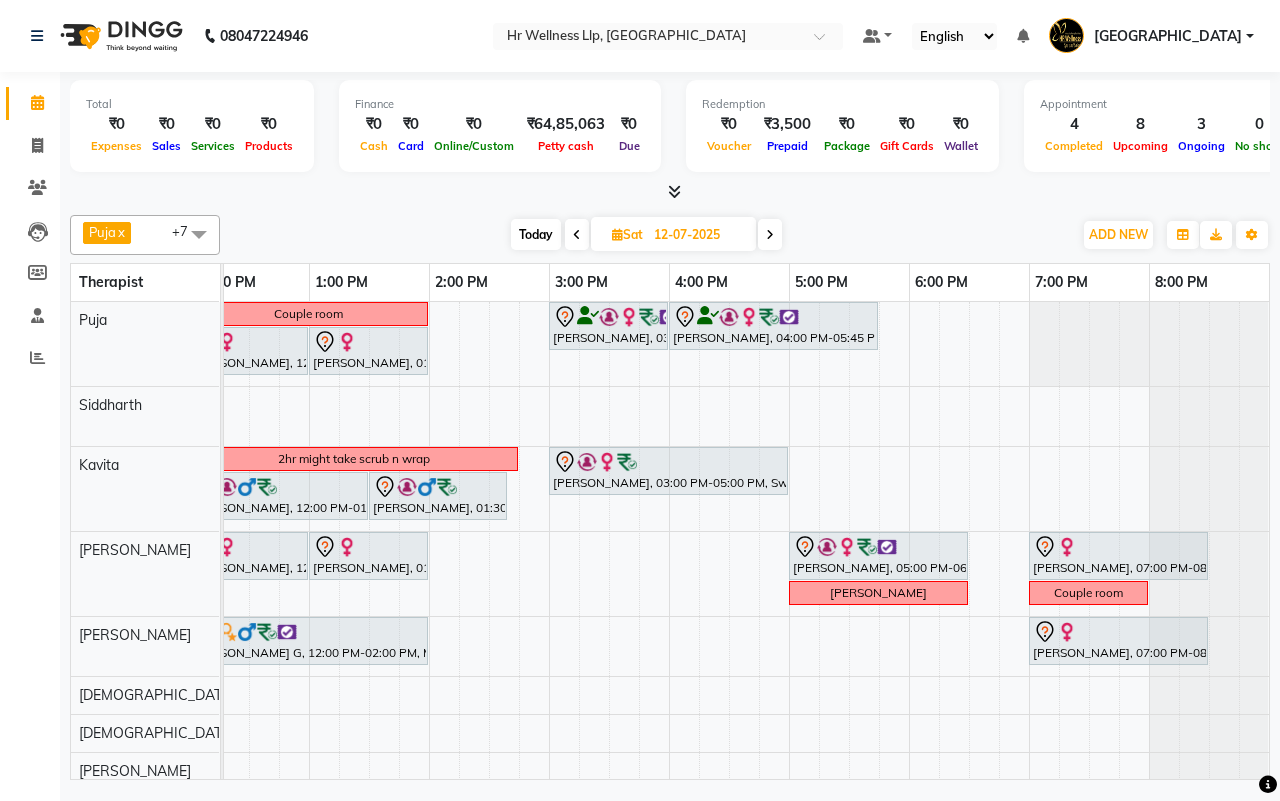 click at bounding box center [770, 235] 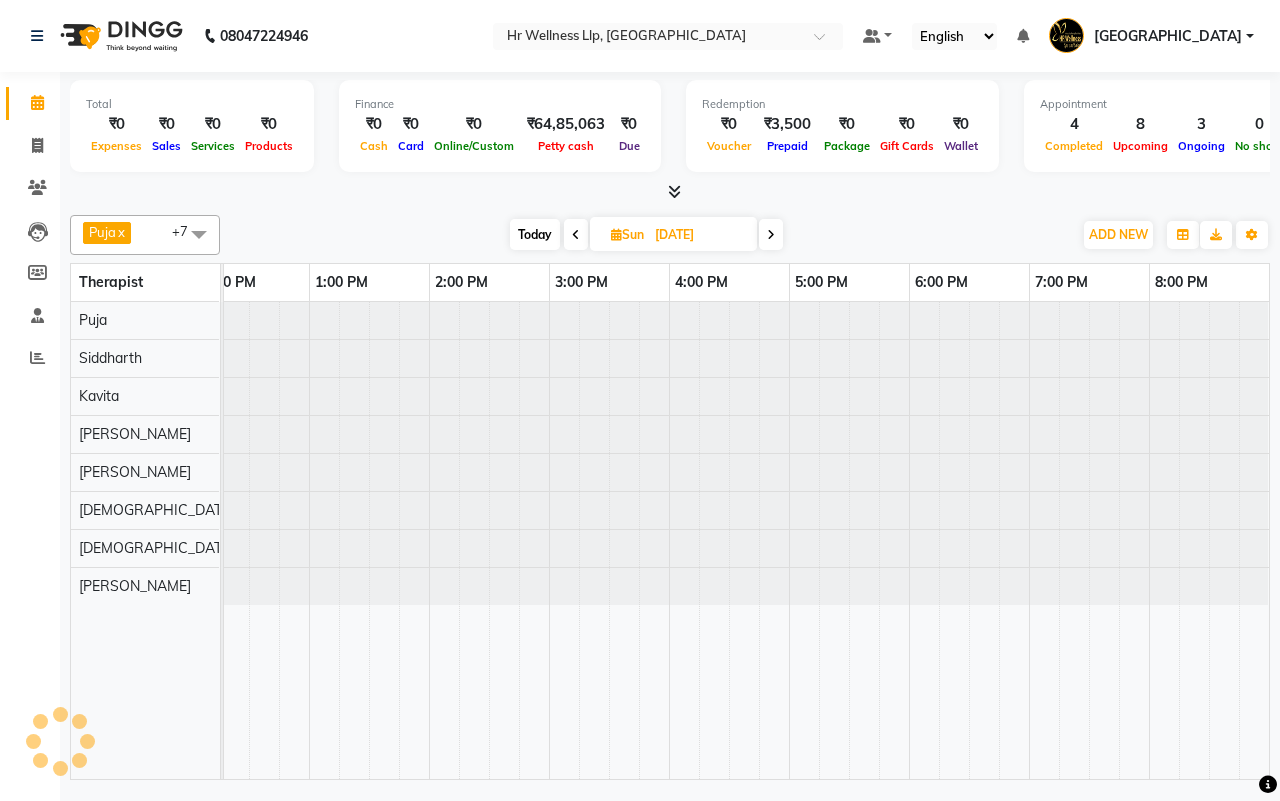 scroll, scrollTop: 0, scrollLeft: 515, axis: horizontal 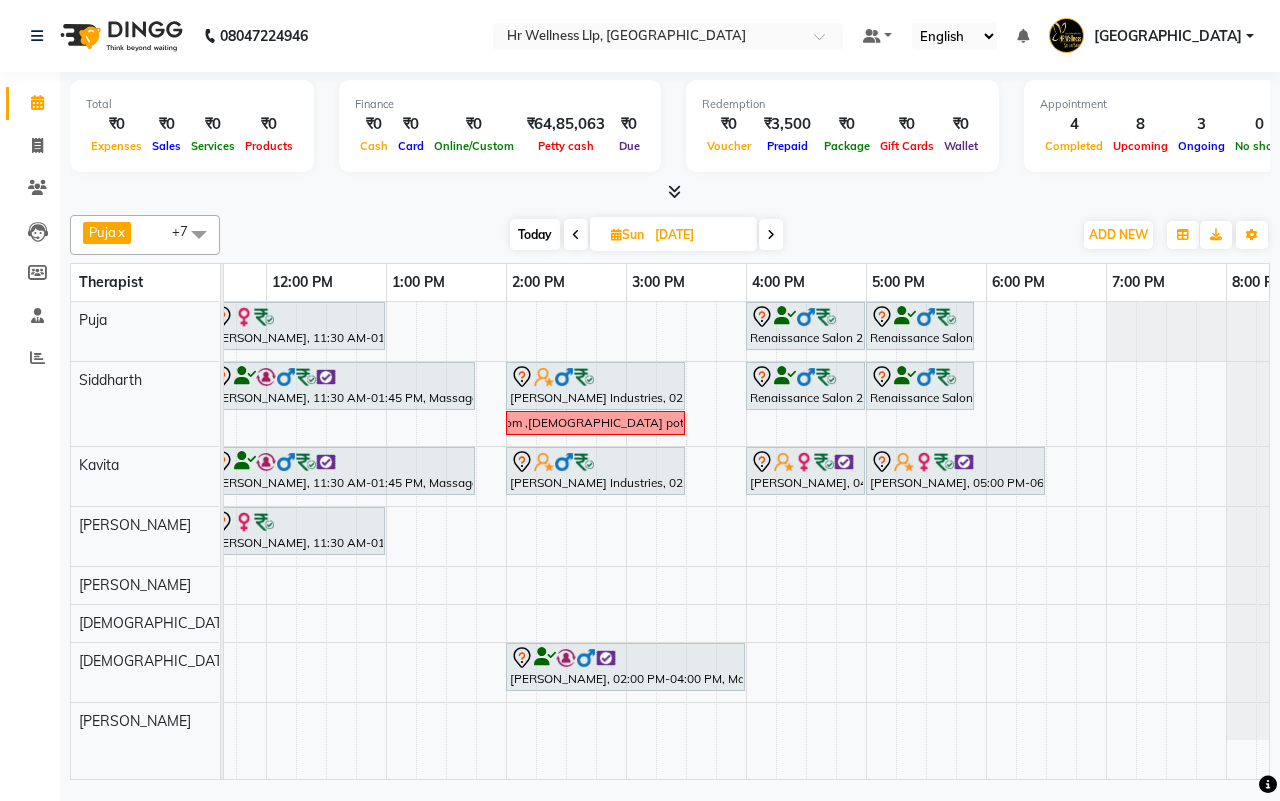 click on "Today  Sun 13-07-2025" at bounding box center (646, 235) 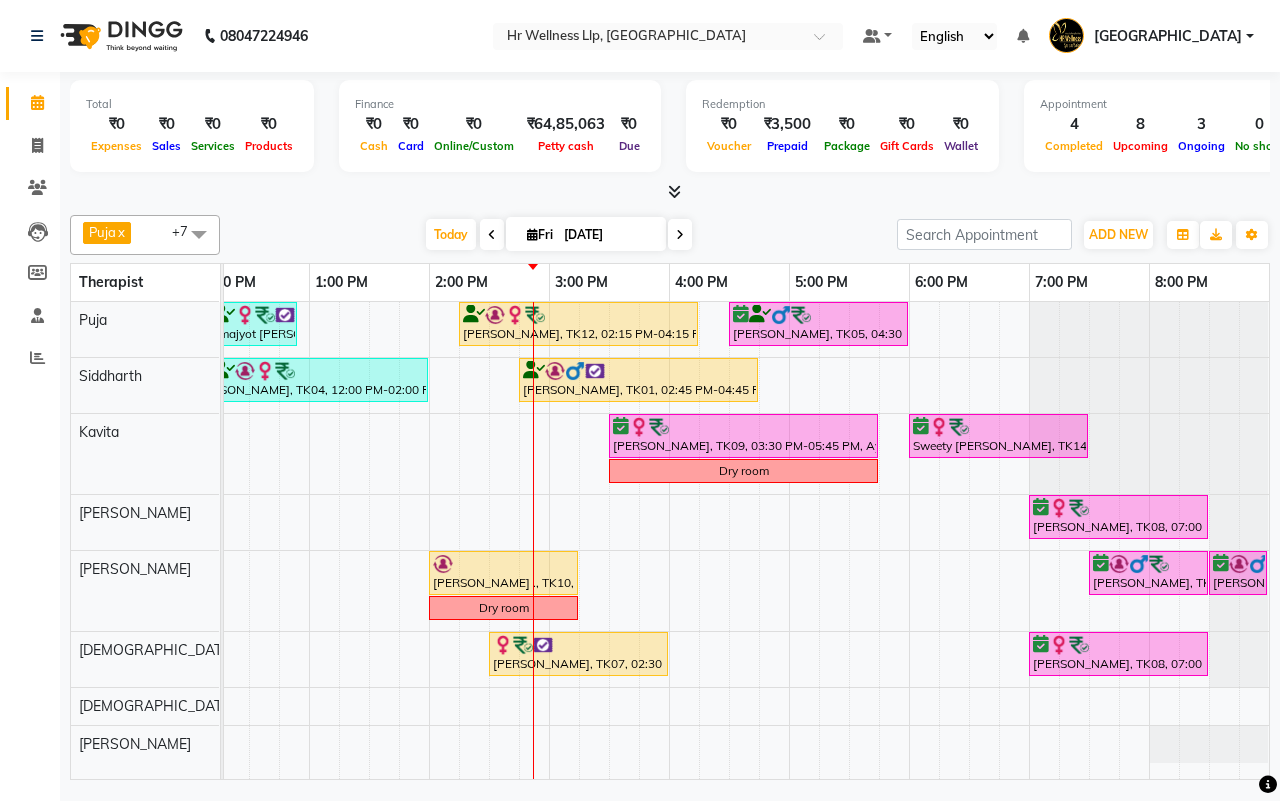 scroll, scrollTop: 0, scrollLeft: 225, axis: horizontal 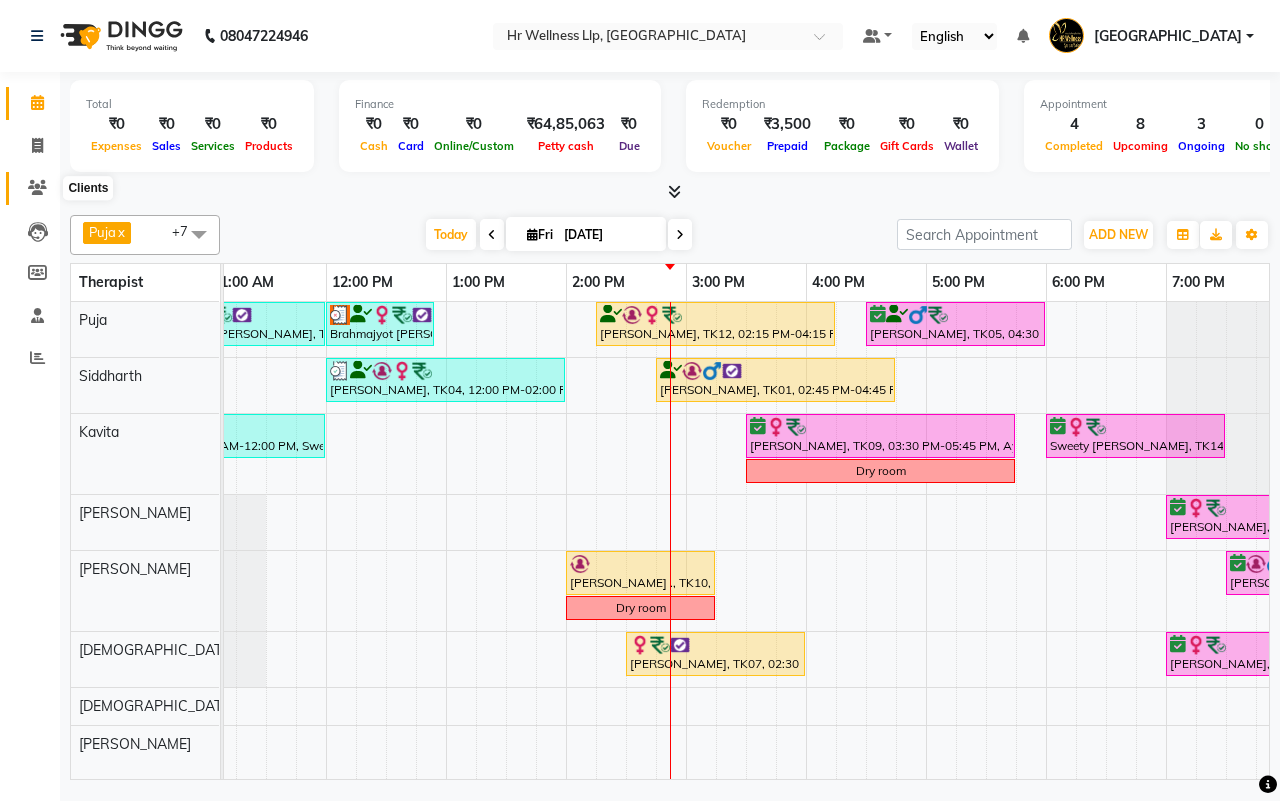 click 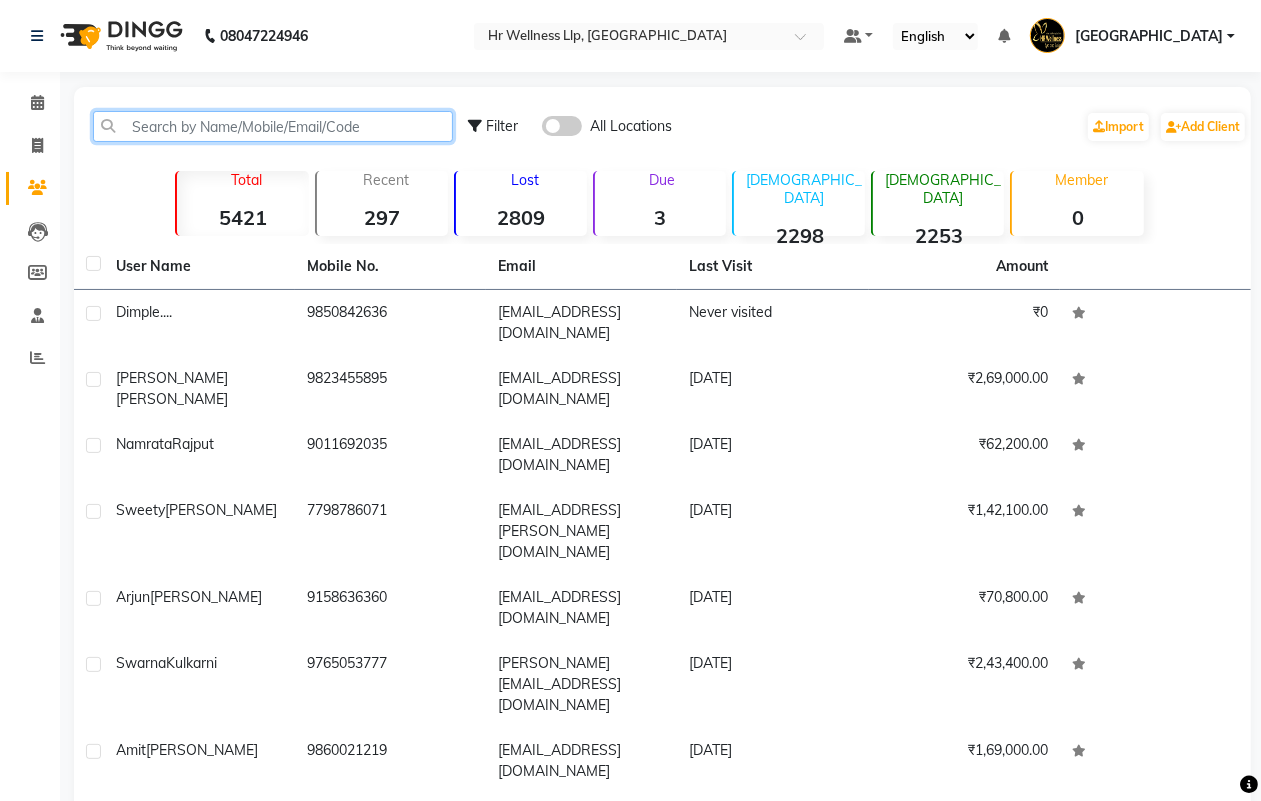 click 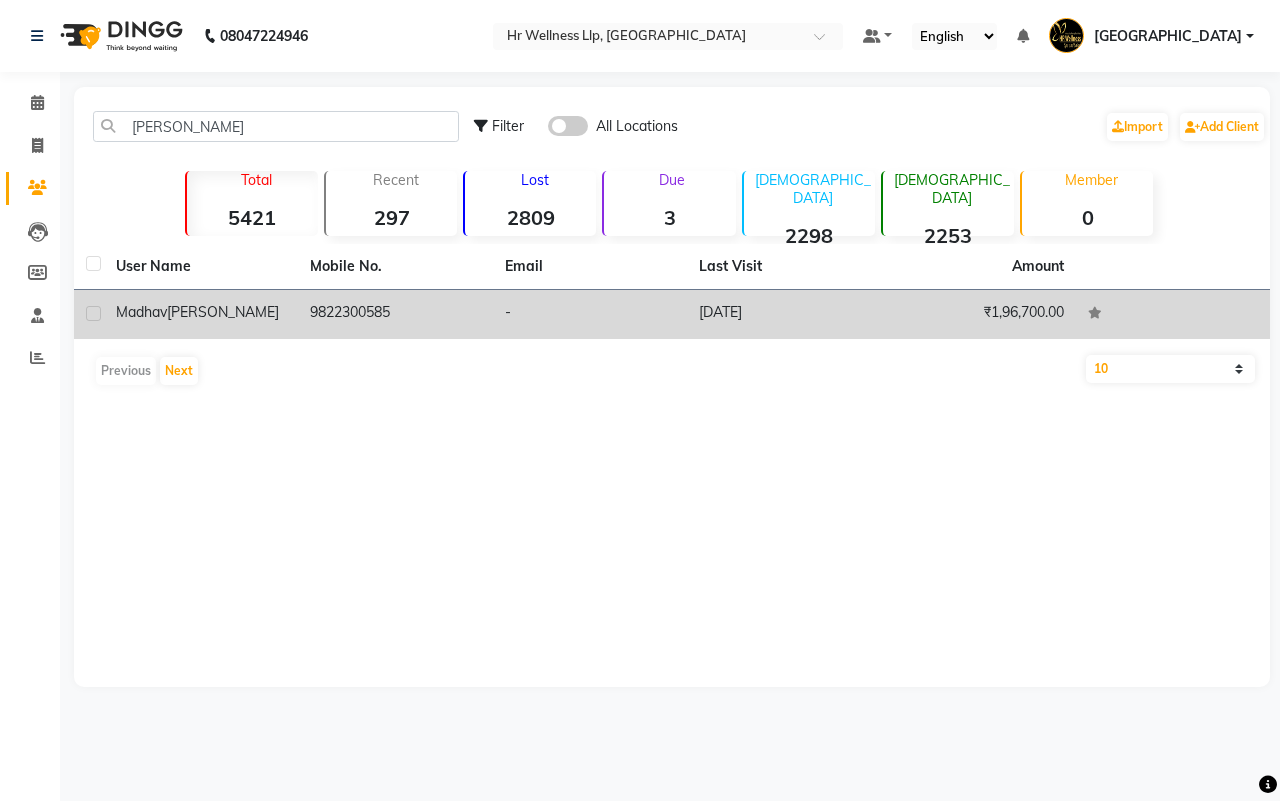 click on "-" 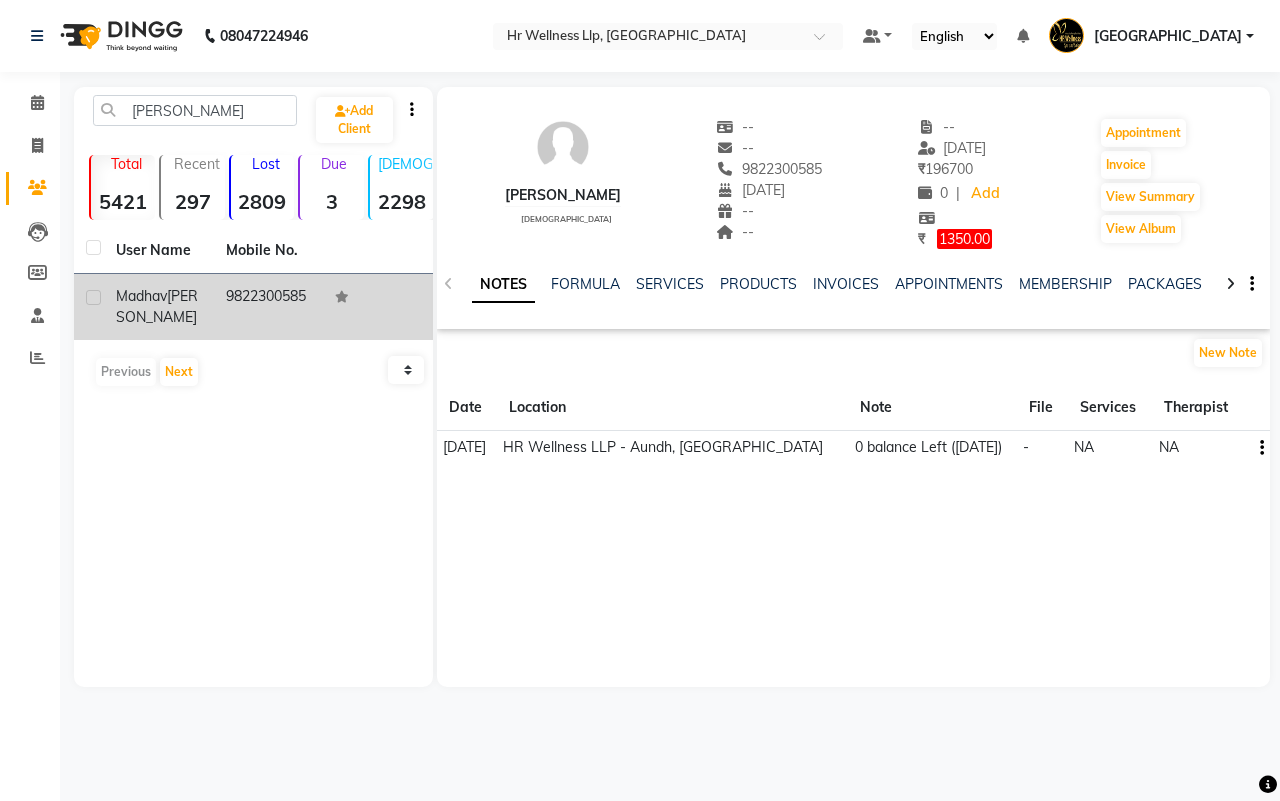 click 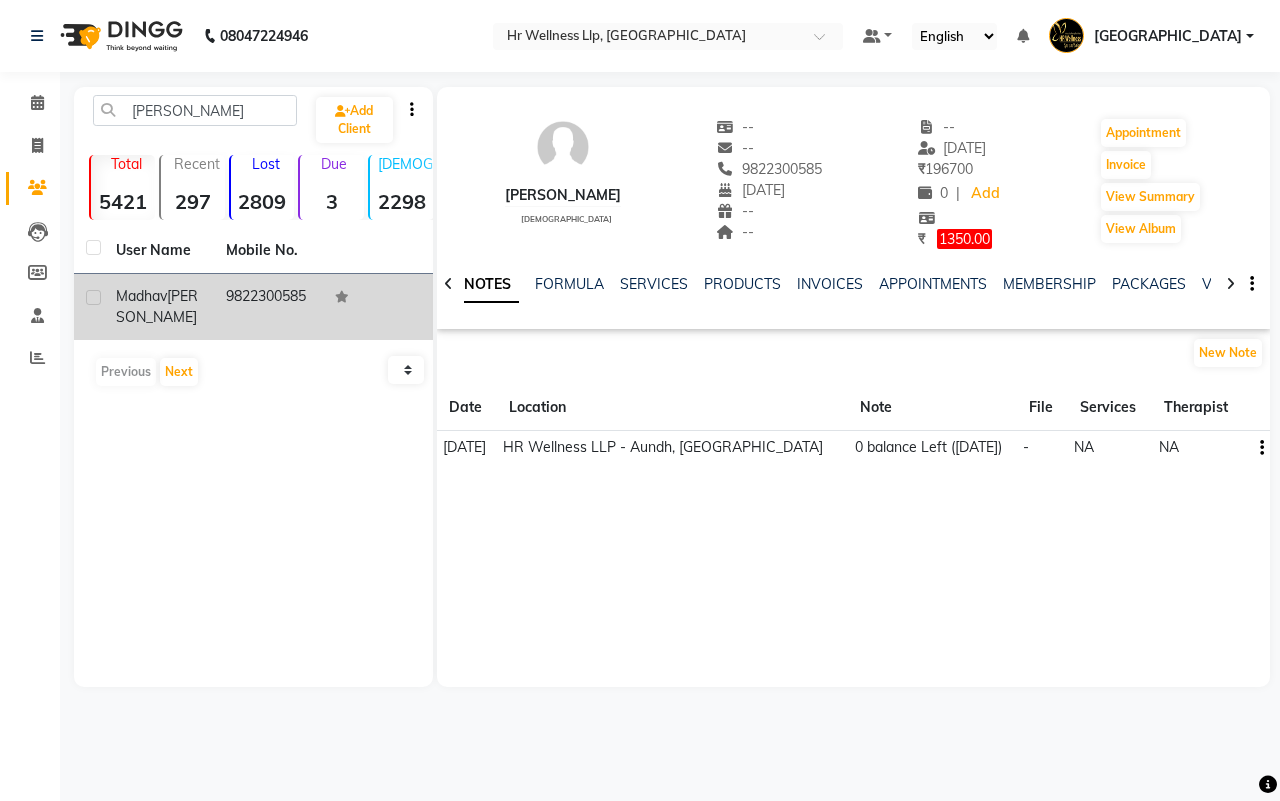 click 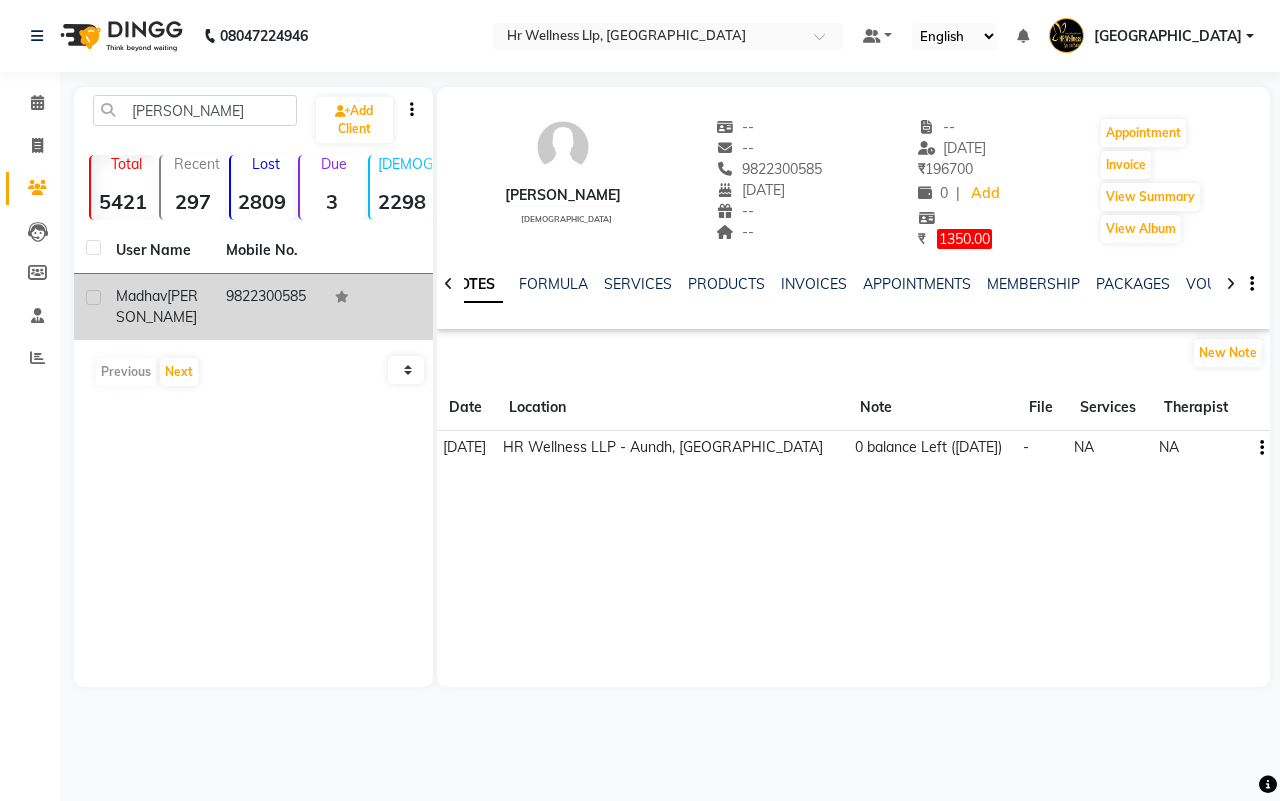 click 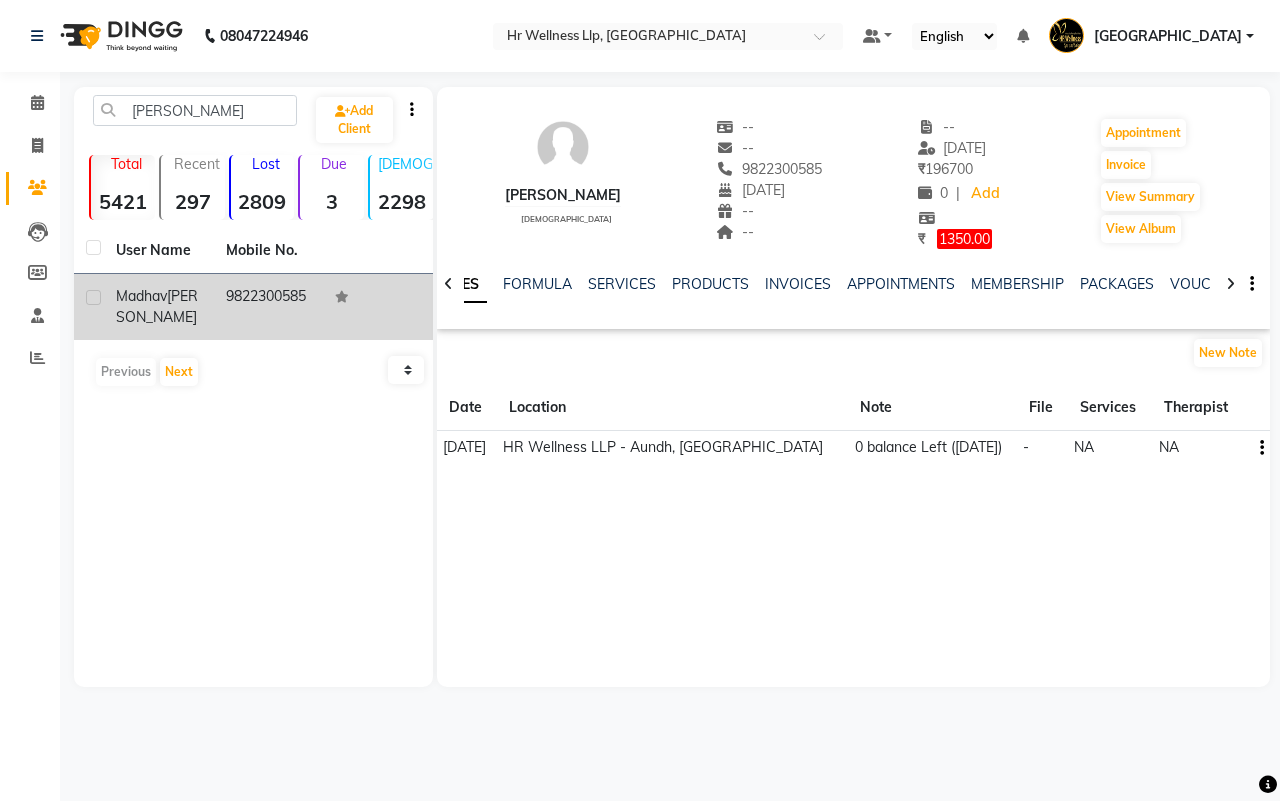click 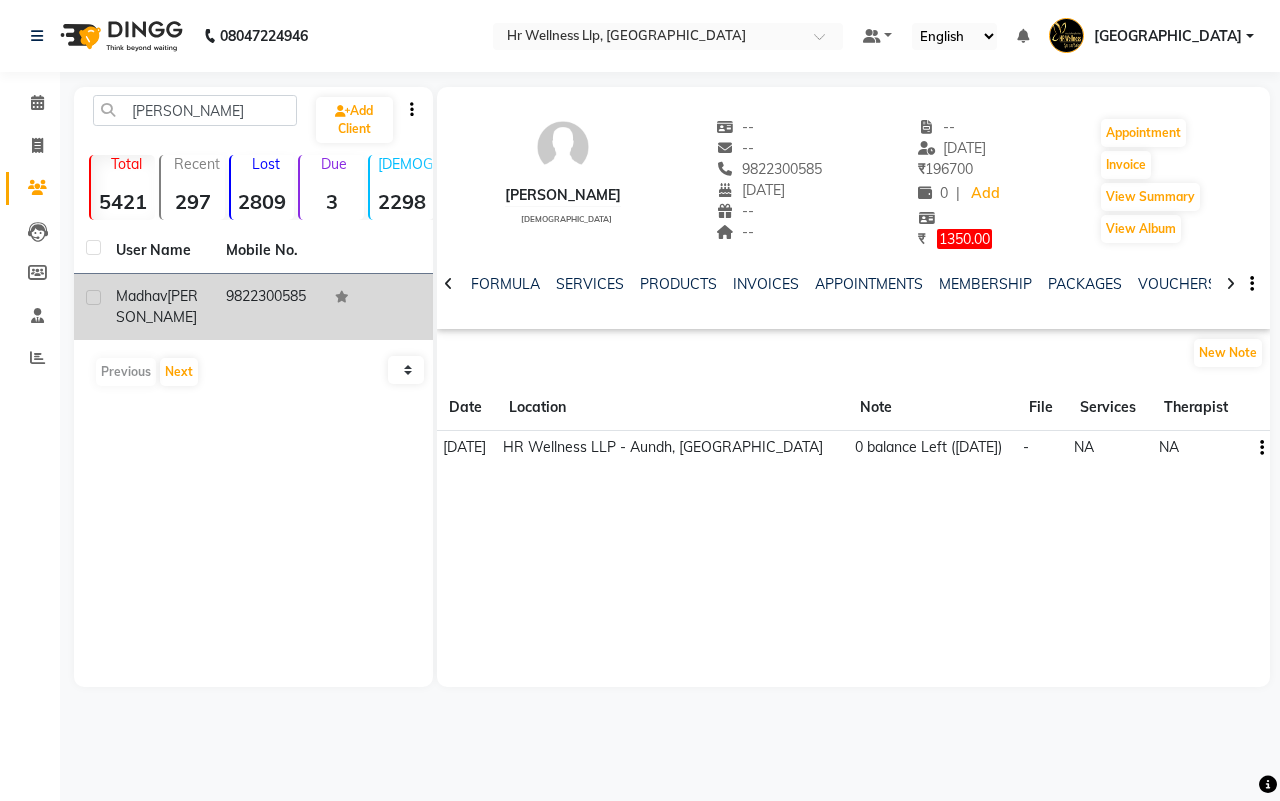 click 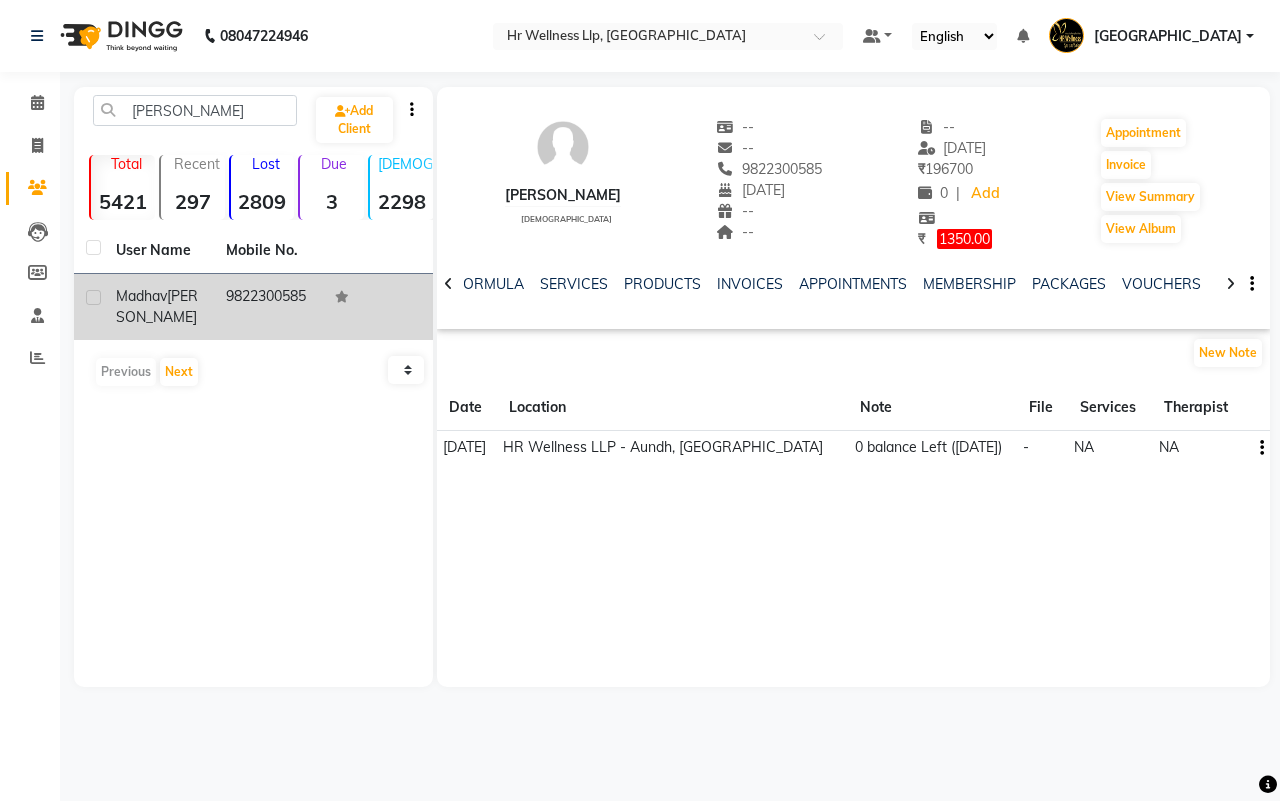 click 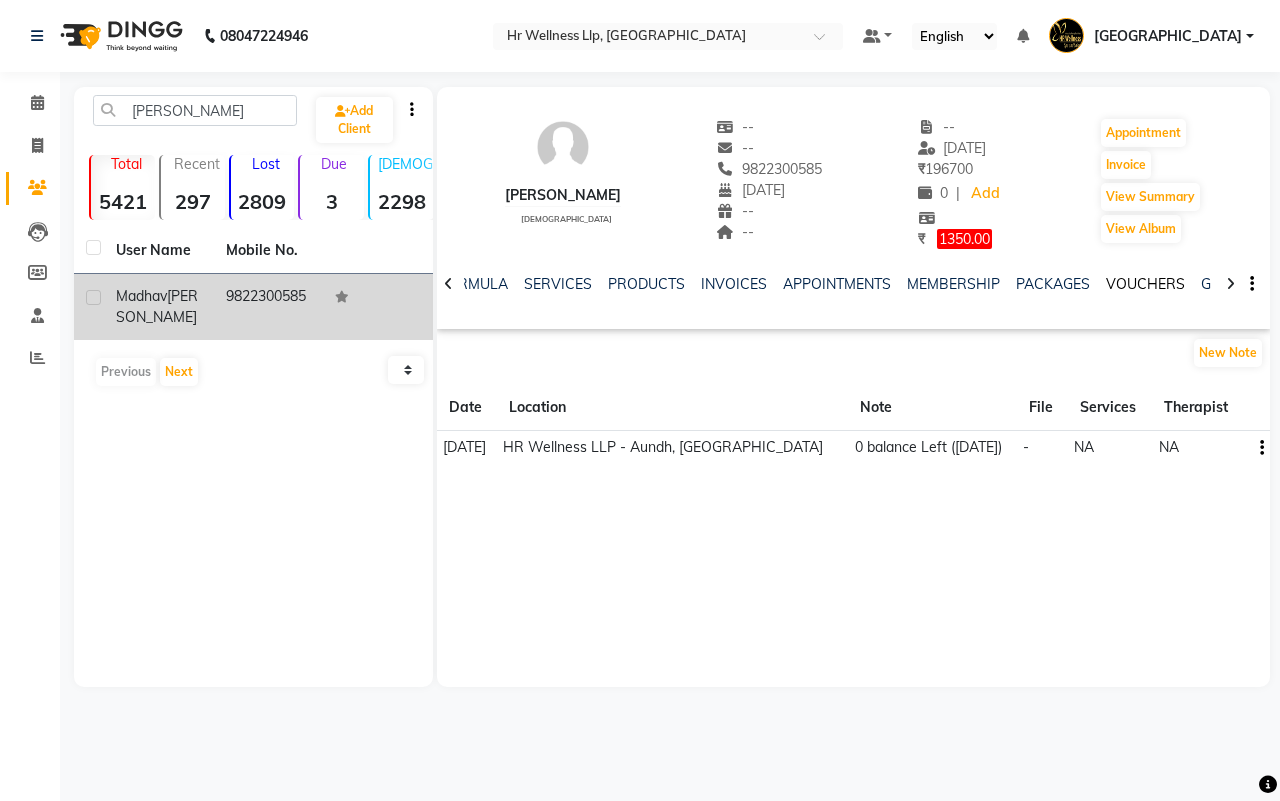 click on "VOUCHERS" 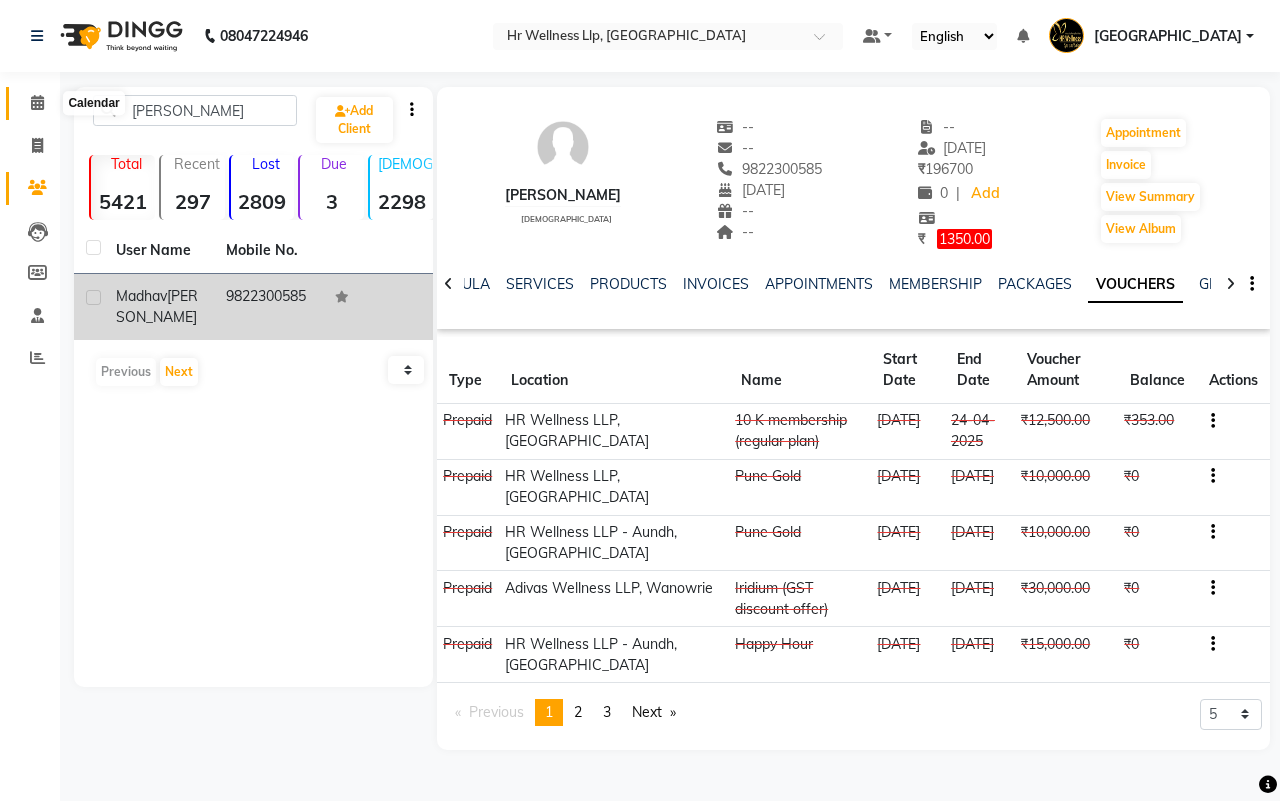 click 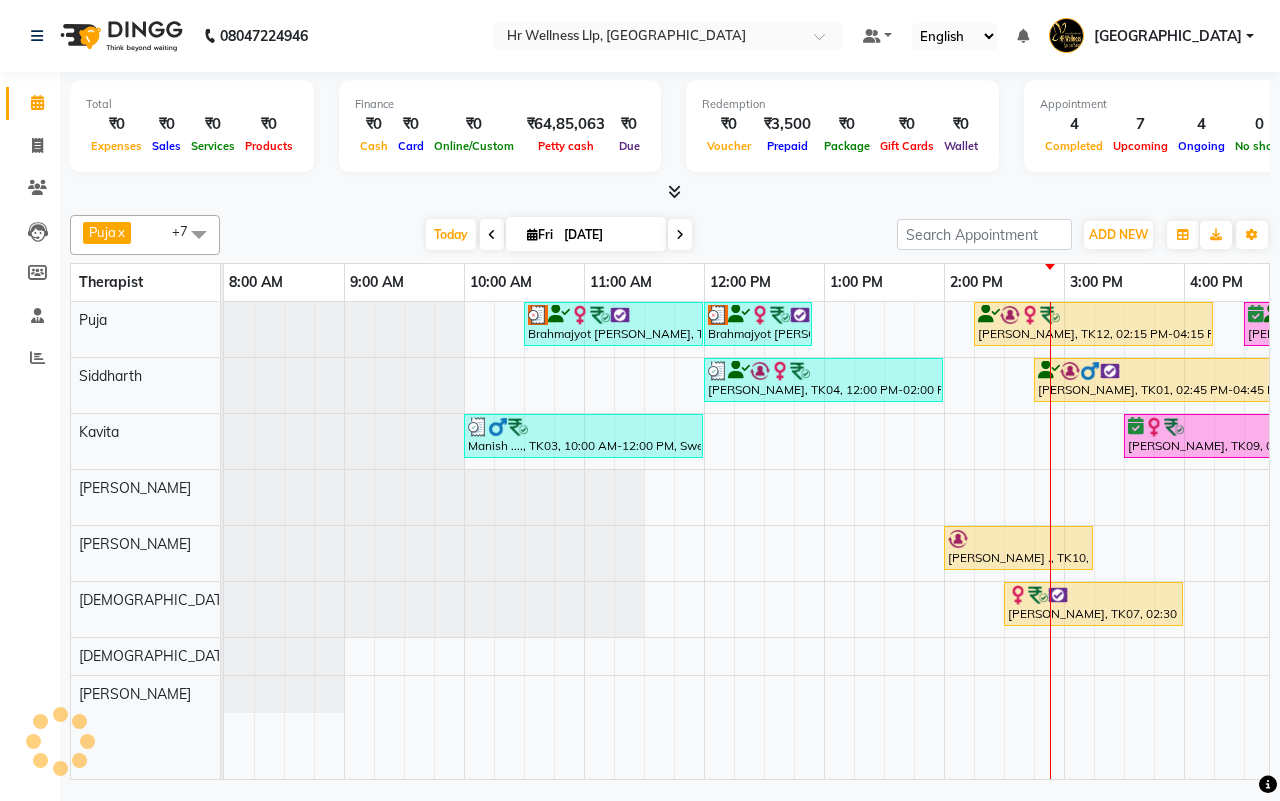 scroll, scrollTop: 0, scrollLeft: 515, axis: horizontal 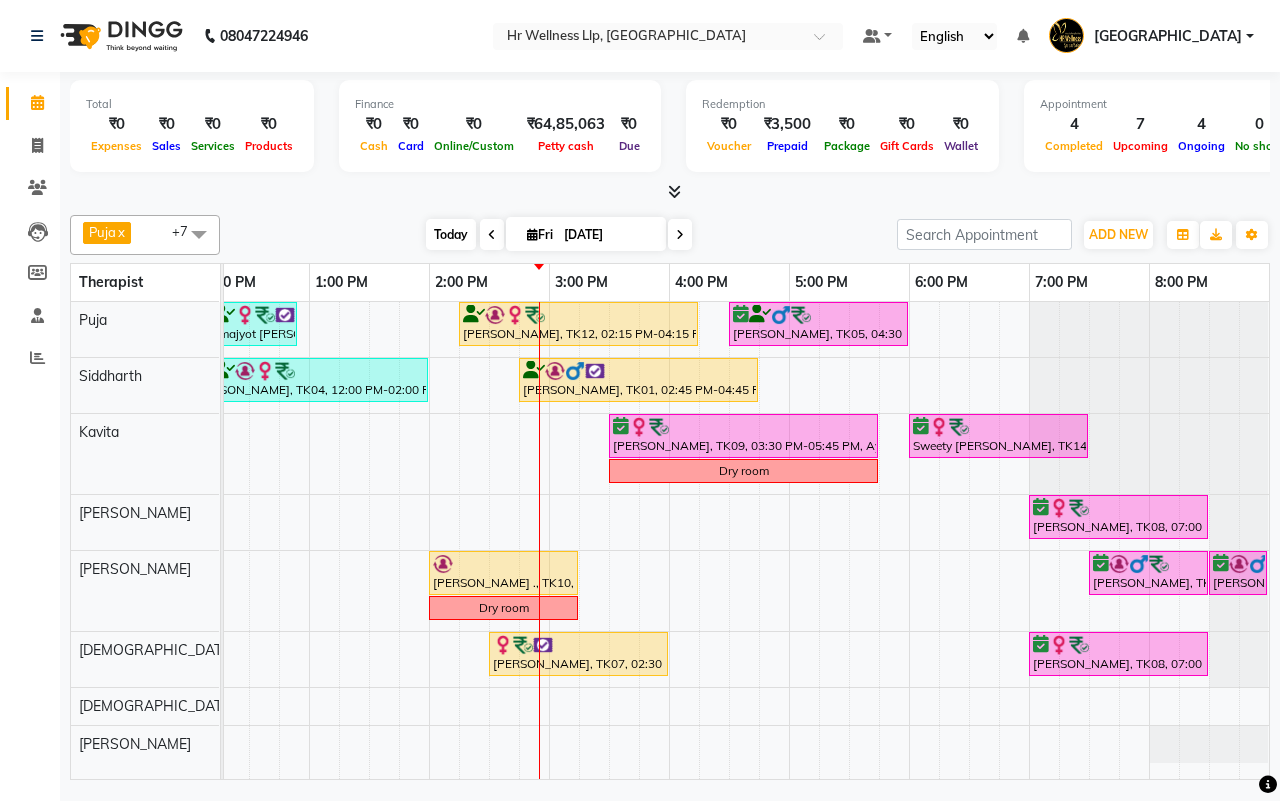 click on "Today" at bounding box center (451, 234) 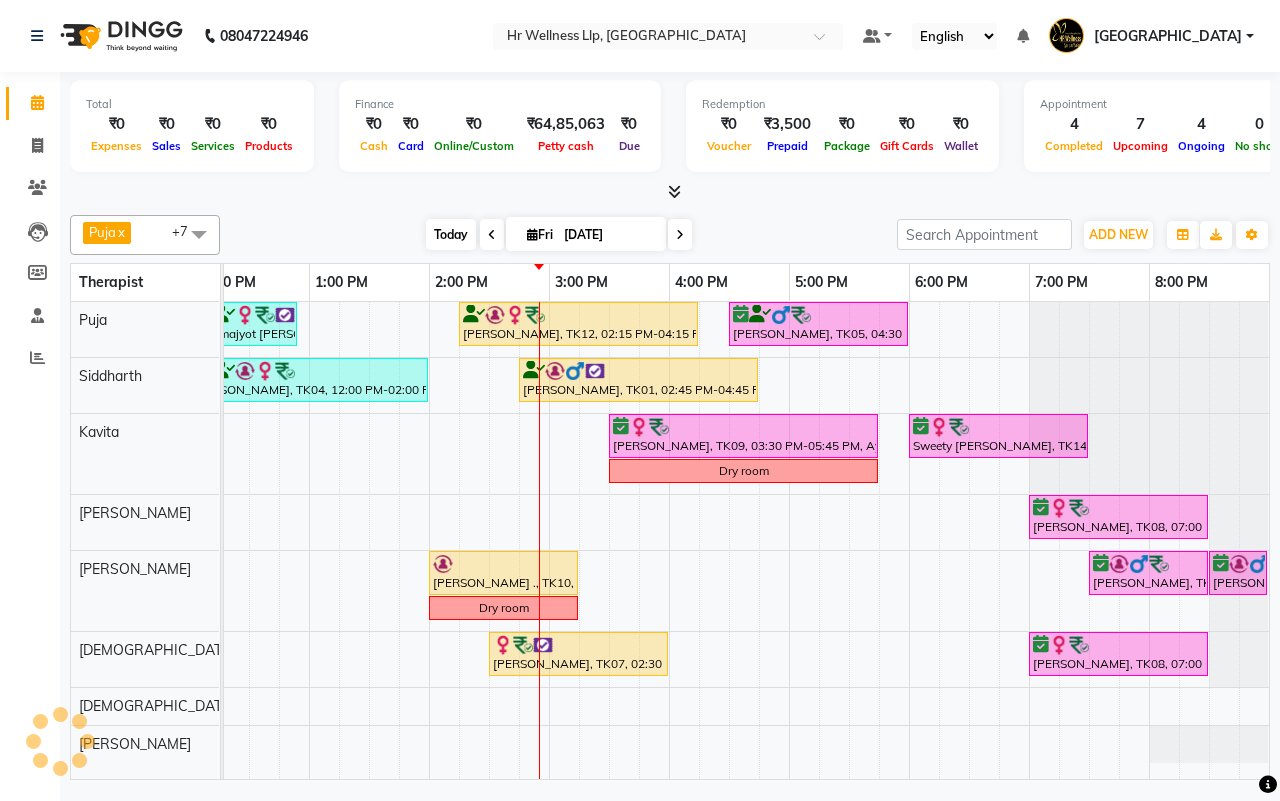 scroll, scrollTop: 0, scrollLeft: 515, axis: horizontal 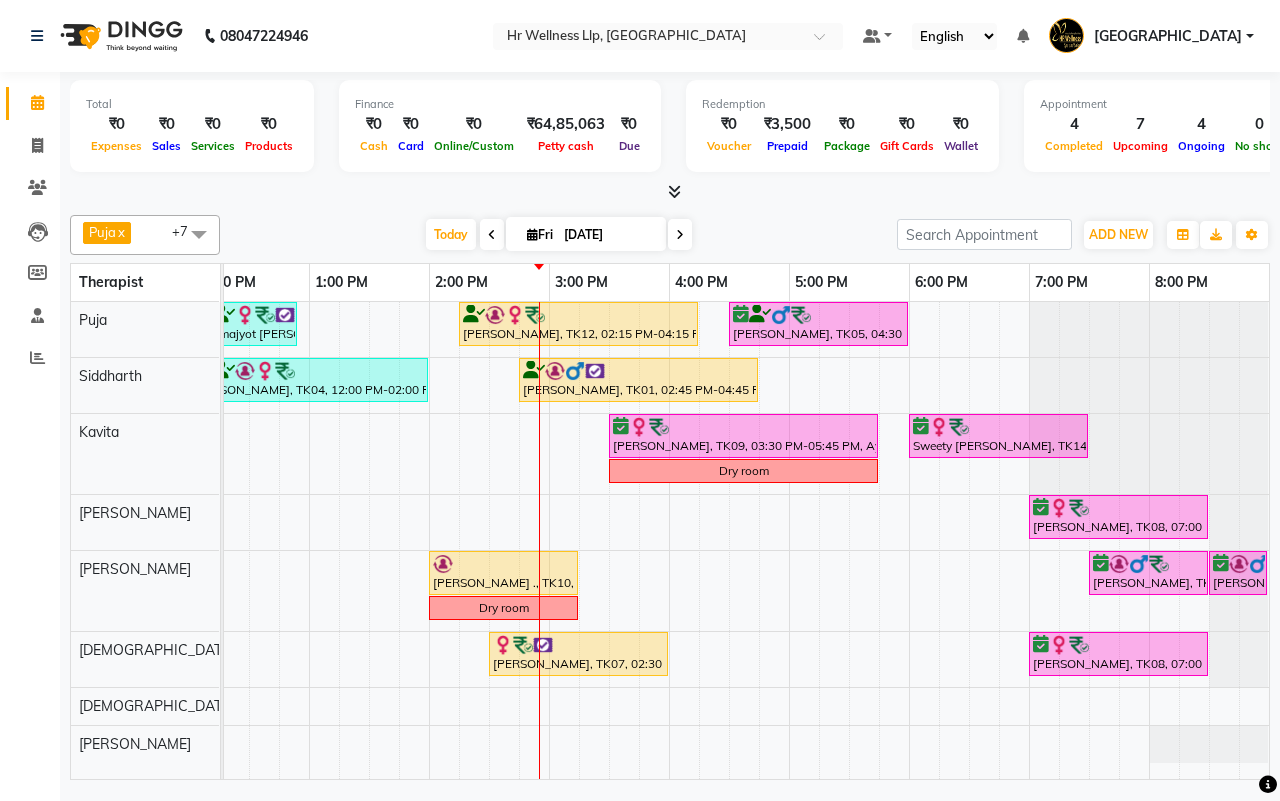 click on "[DATE]  [DATE]" at bounding box center (558, 235) 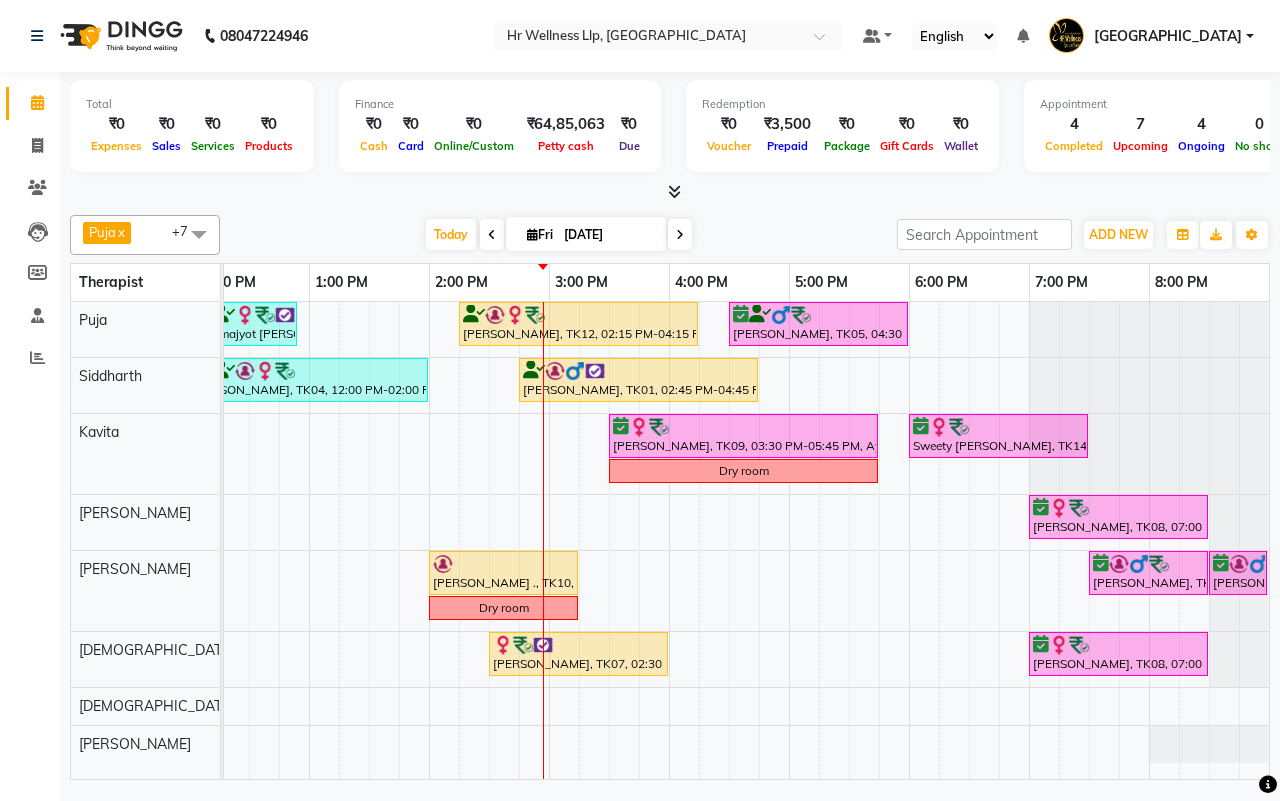 click at bounding box center [680, 235] 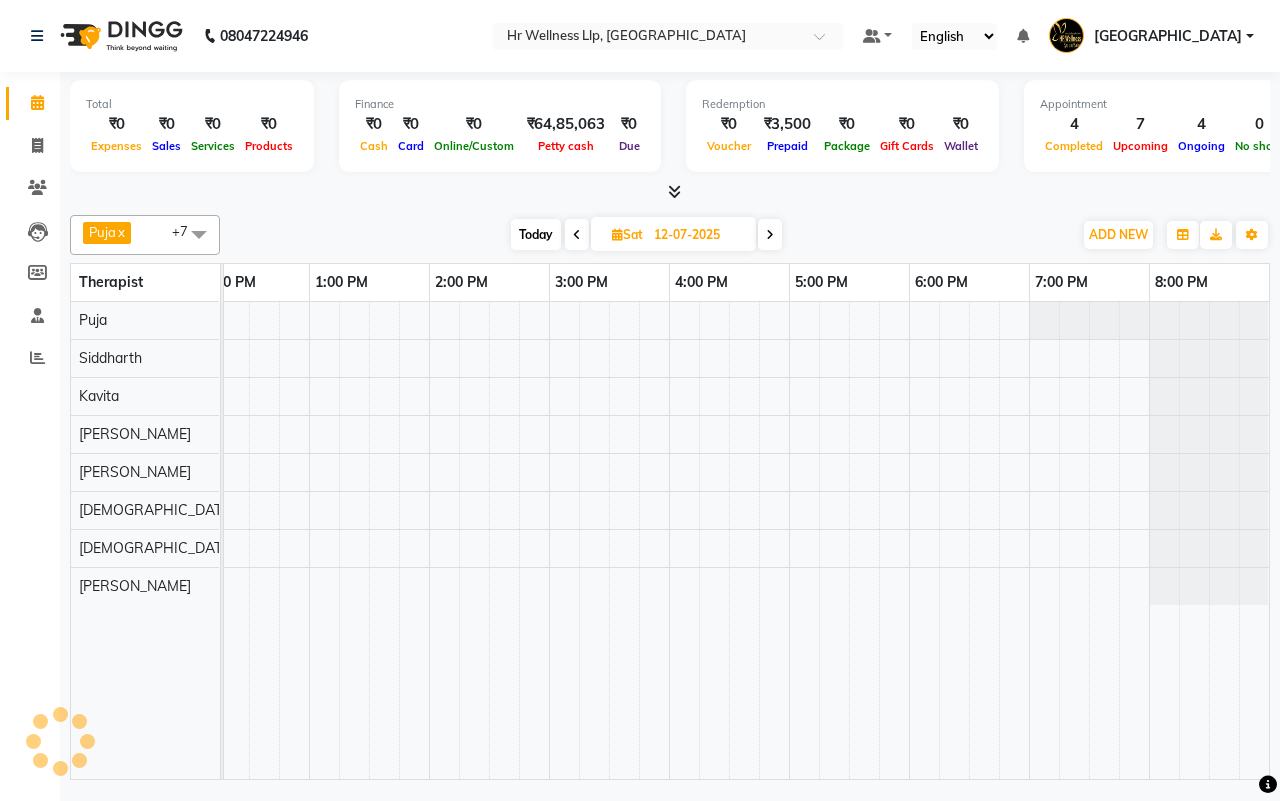 scroll, scrollTop: 0, scrollLeft: 515, axis: horizontal 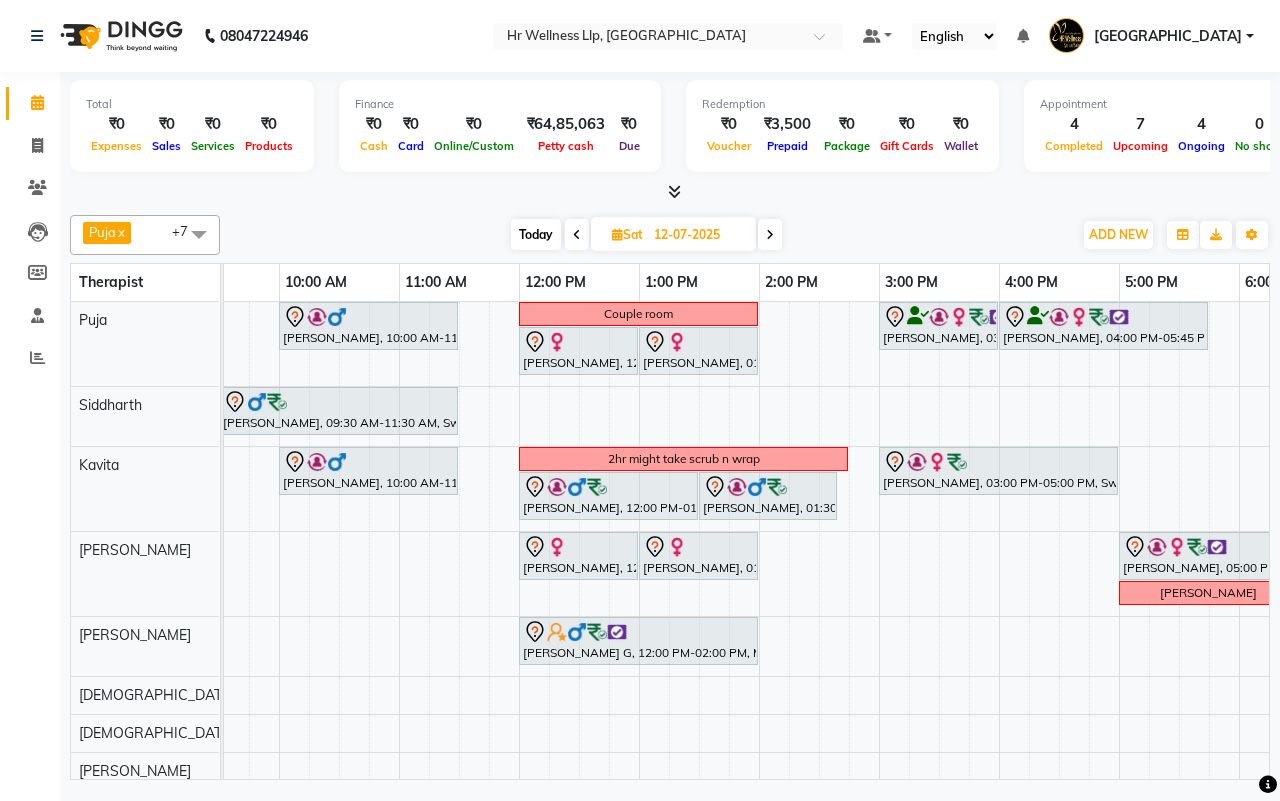 click on "Today  Sat 12-07-2025" at bounding box center [646, 235] 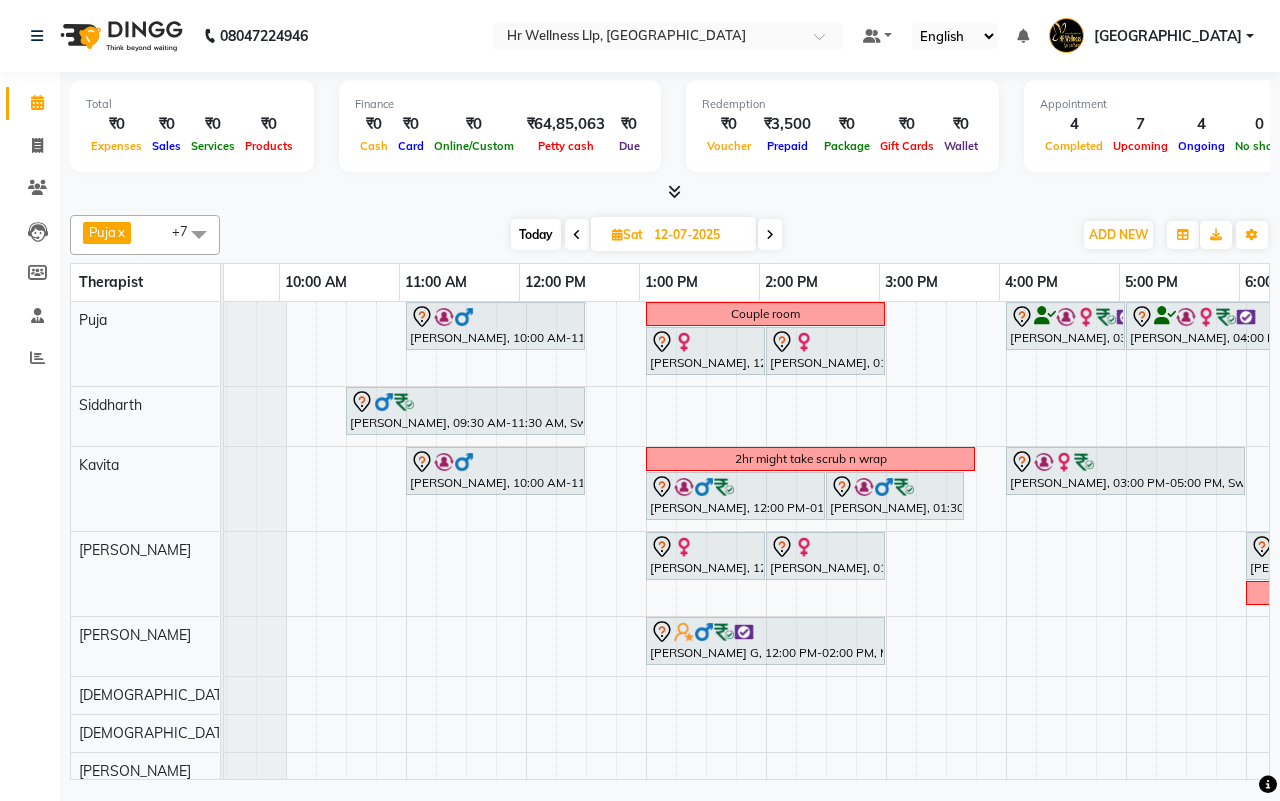 scroll, scrollTop: 0, scrollLeft: 0, axis: both 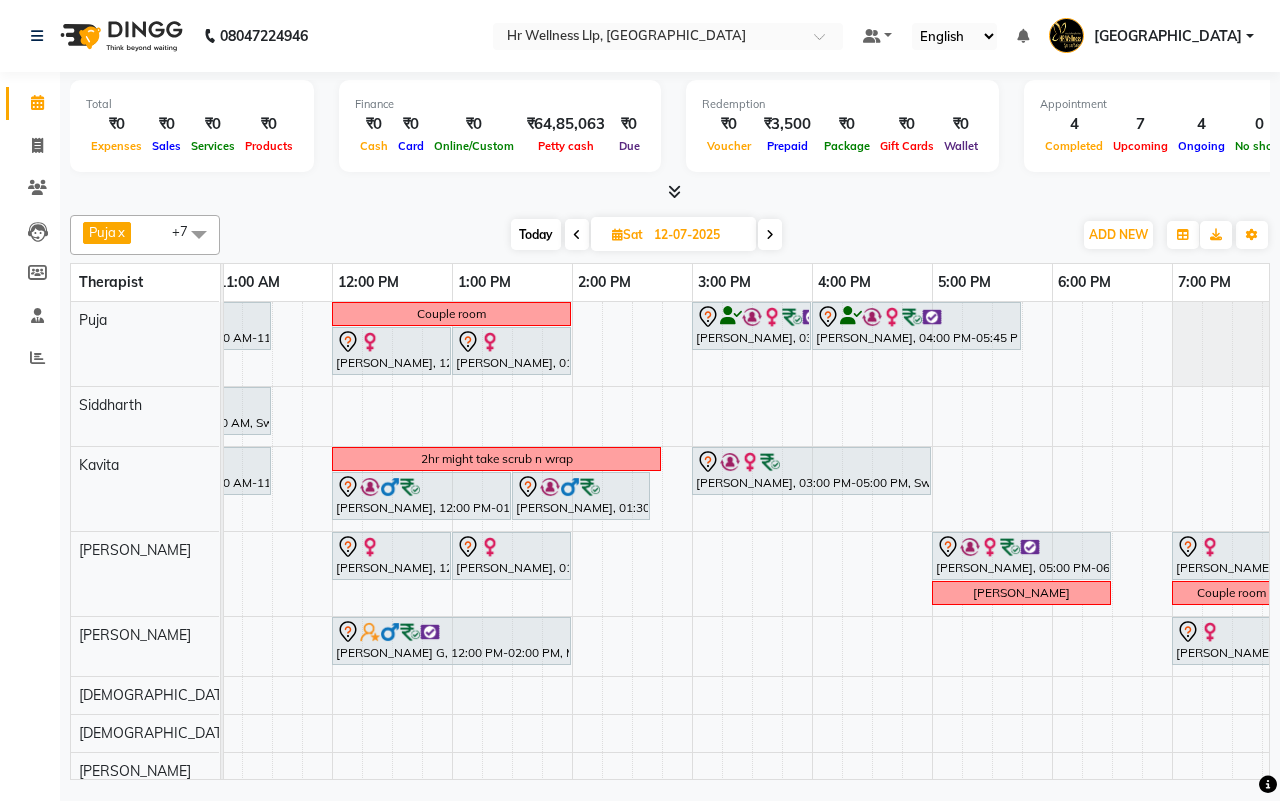 click at bounding box center [770, 235] 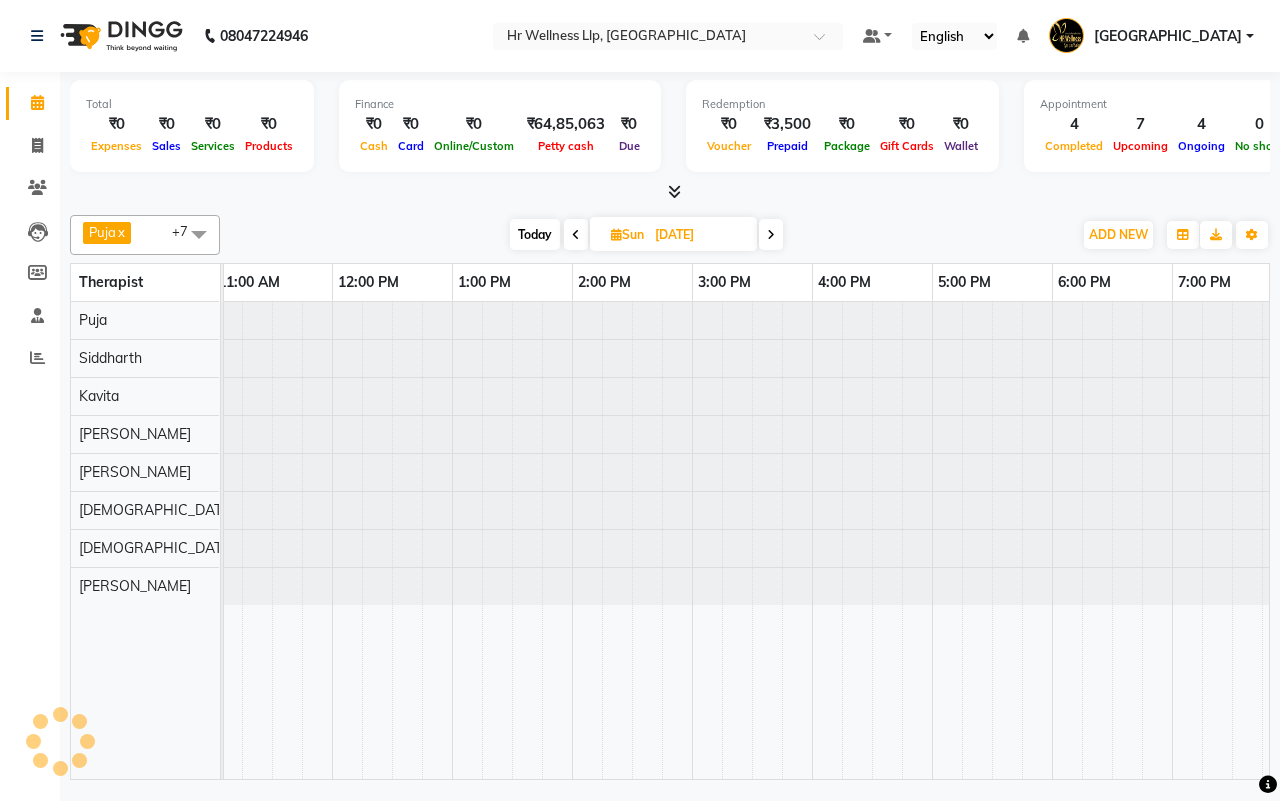 scroll, scrollTop: 0, scrollLeft: 515, axis: horizontal 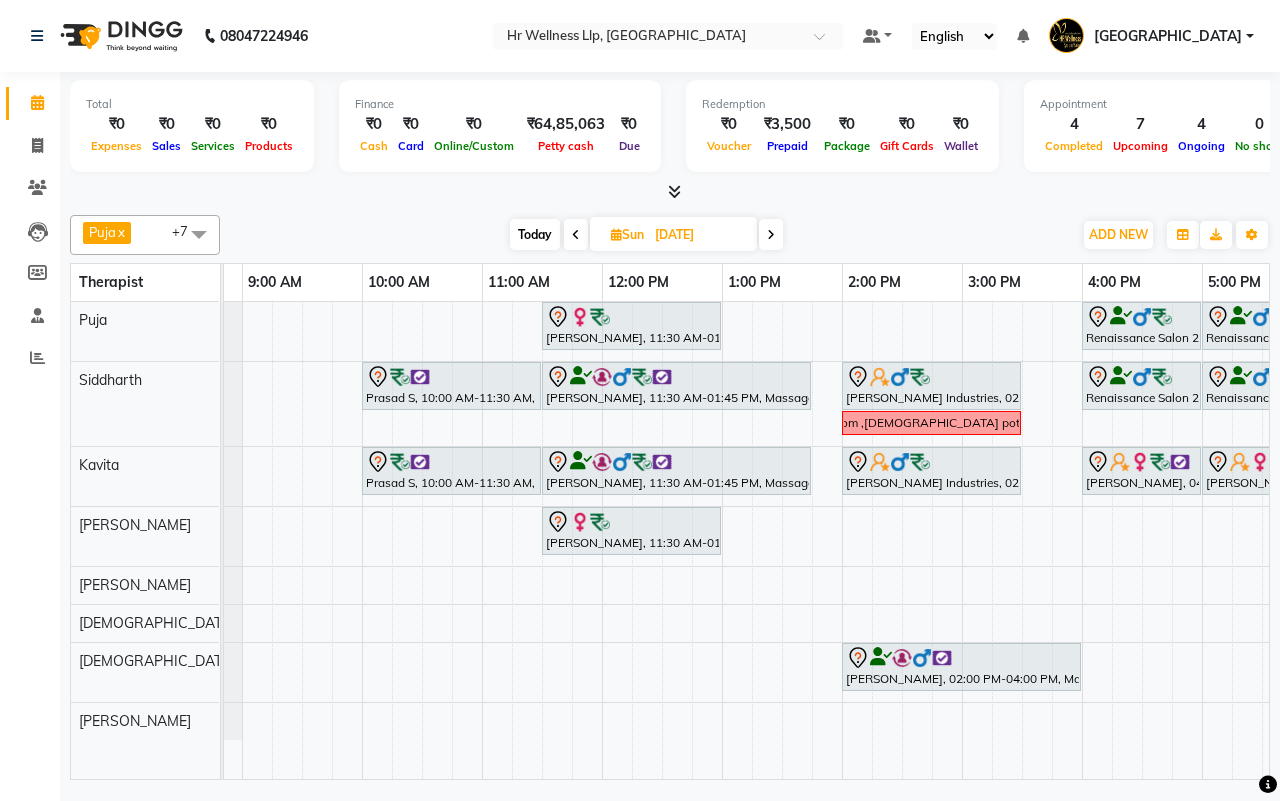click at bounding box center [576, 235] 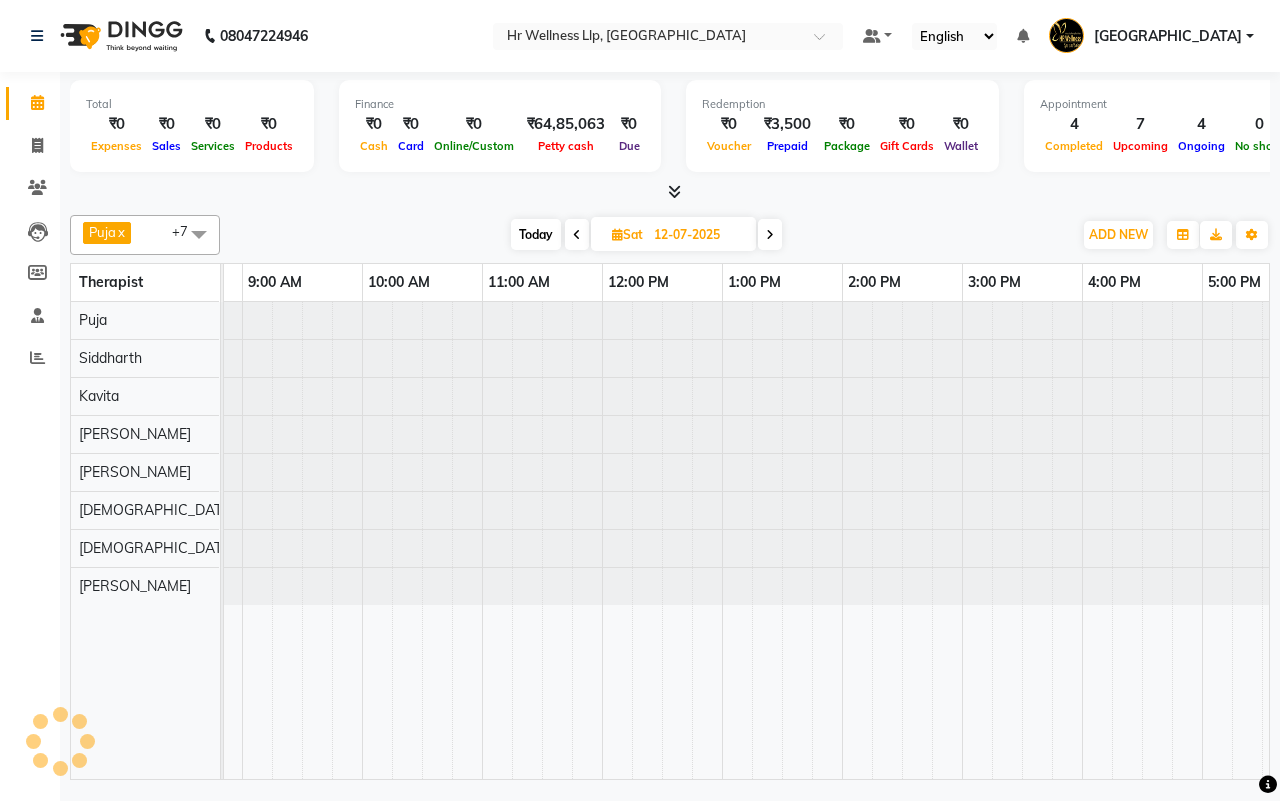 scroll, scrollTop: 0, scrollLeft: 515, axis: horizontal 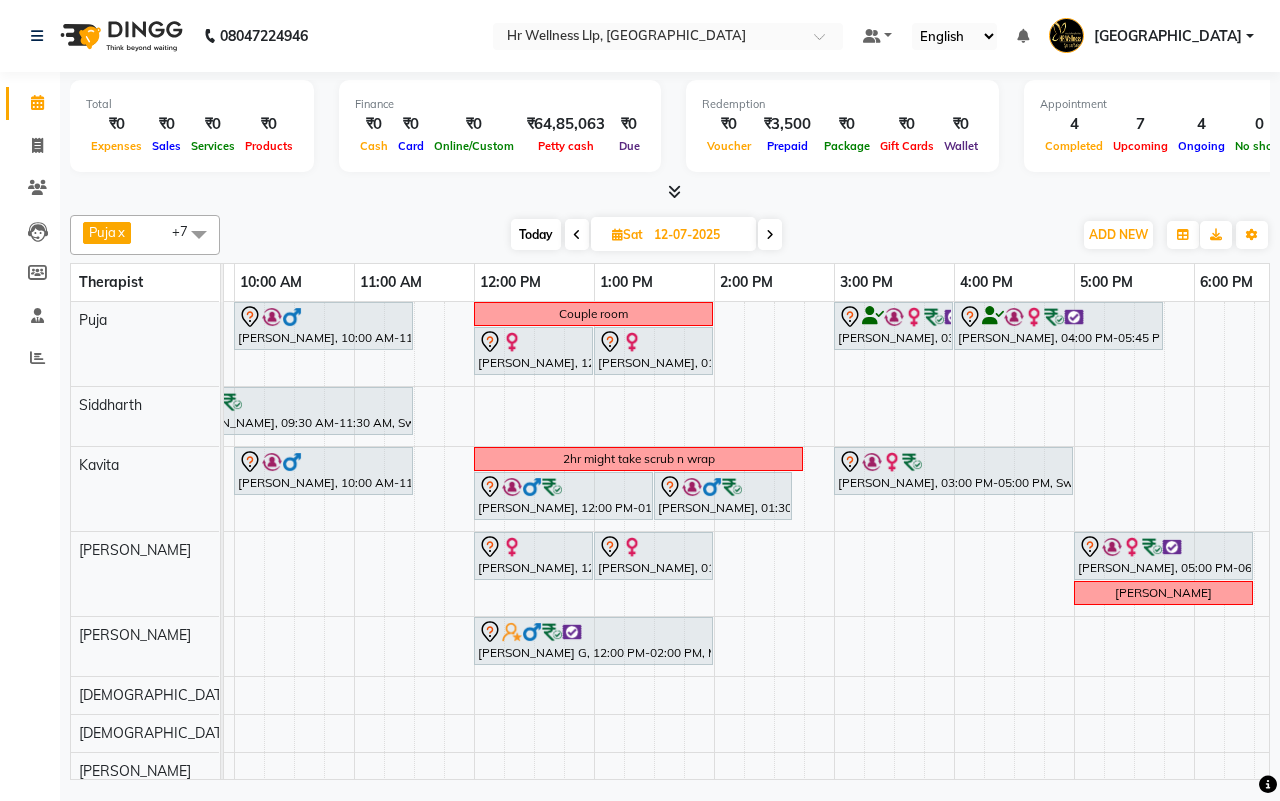 click at bounding box center [577, 235] 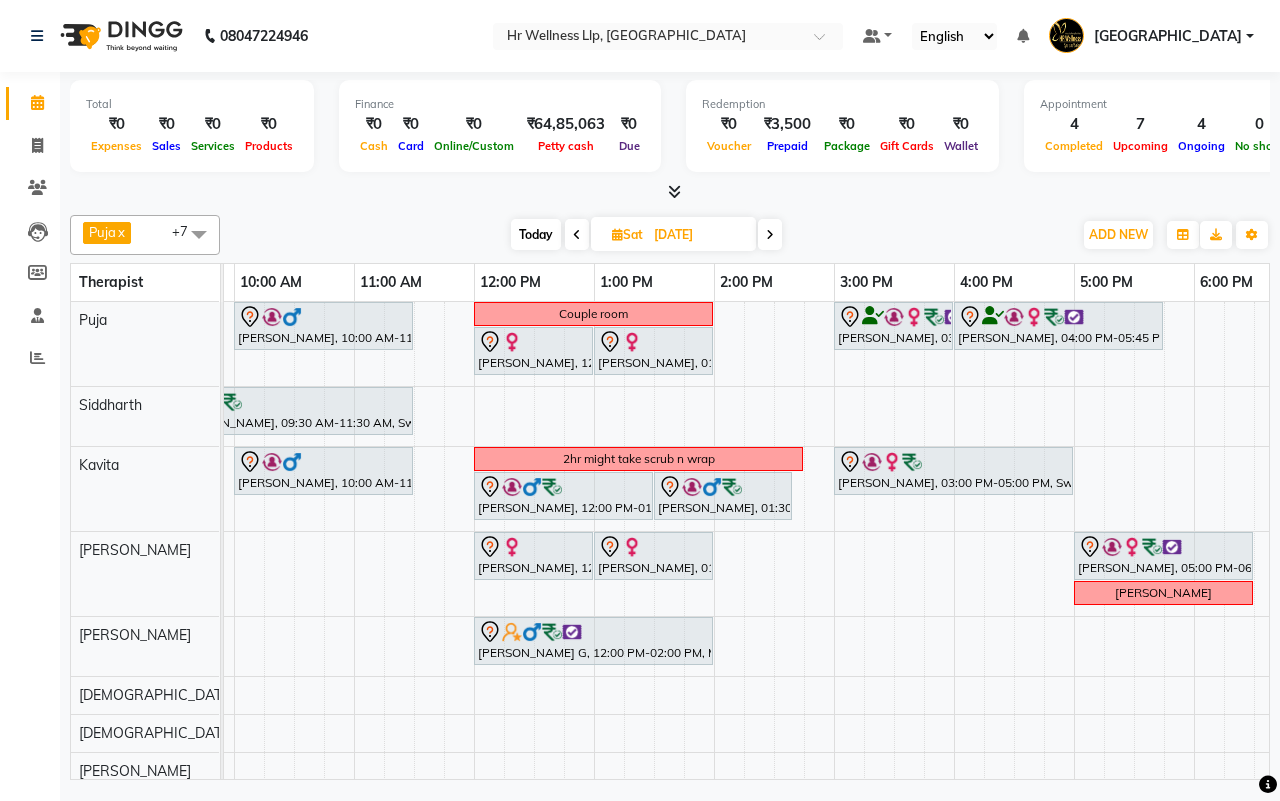 scroll, scrollTop: 0, scrollLeft: 515, axis: horizontal 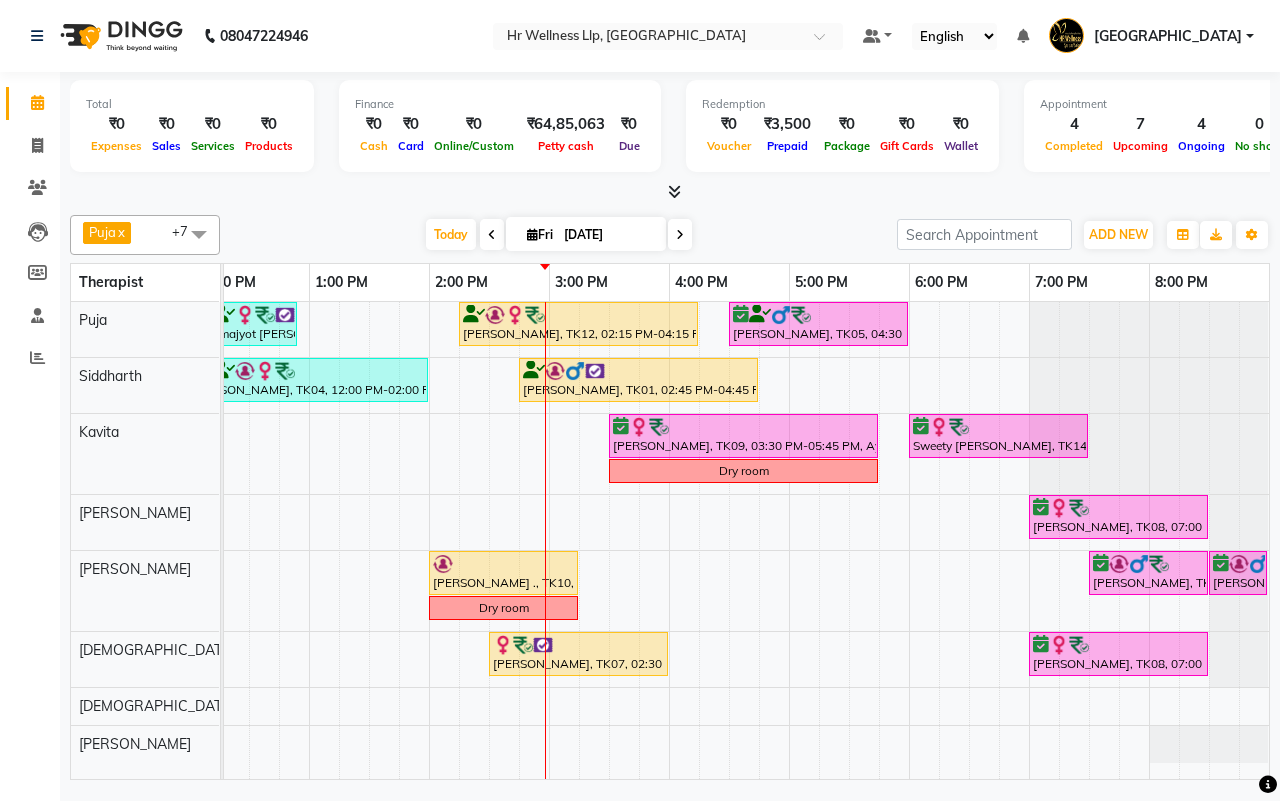 click on "[DATE]  [DATE]" at bounding box center [558, 235] 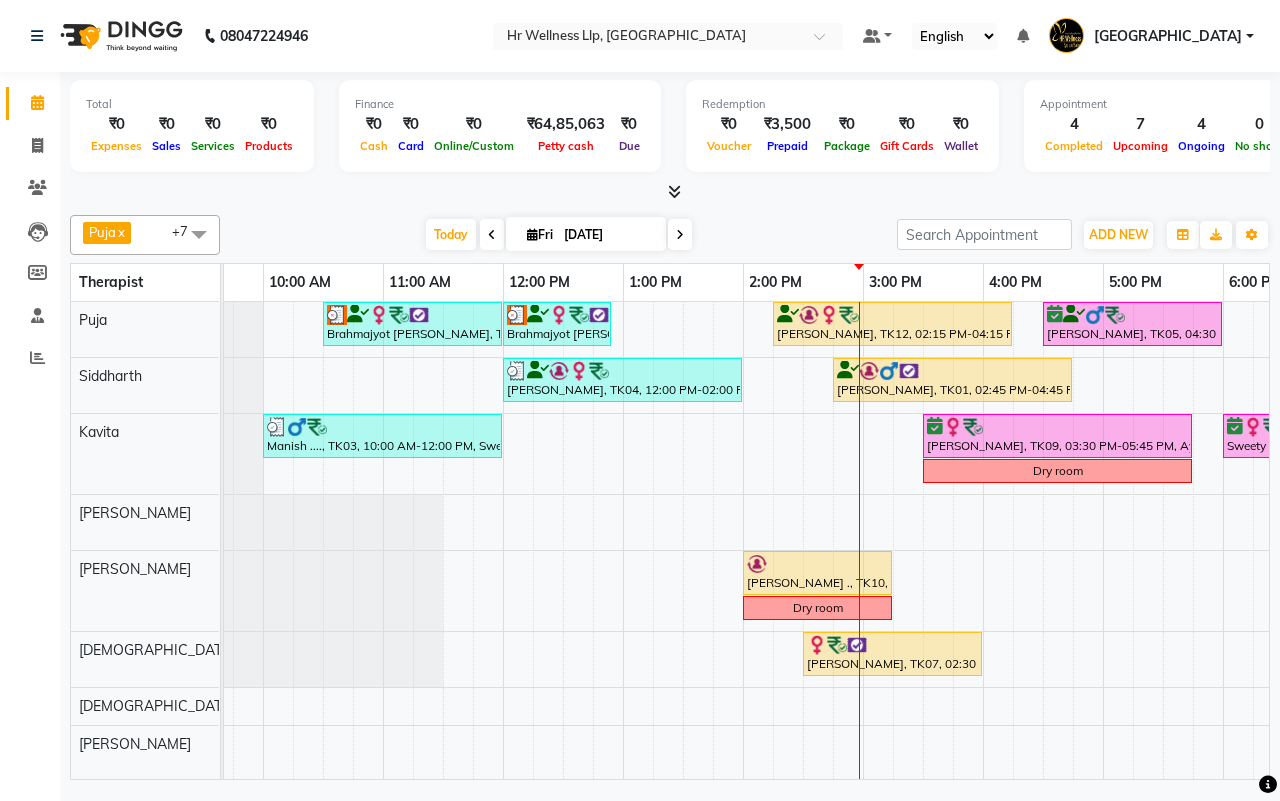 click at bounding box center [680, 235] 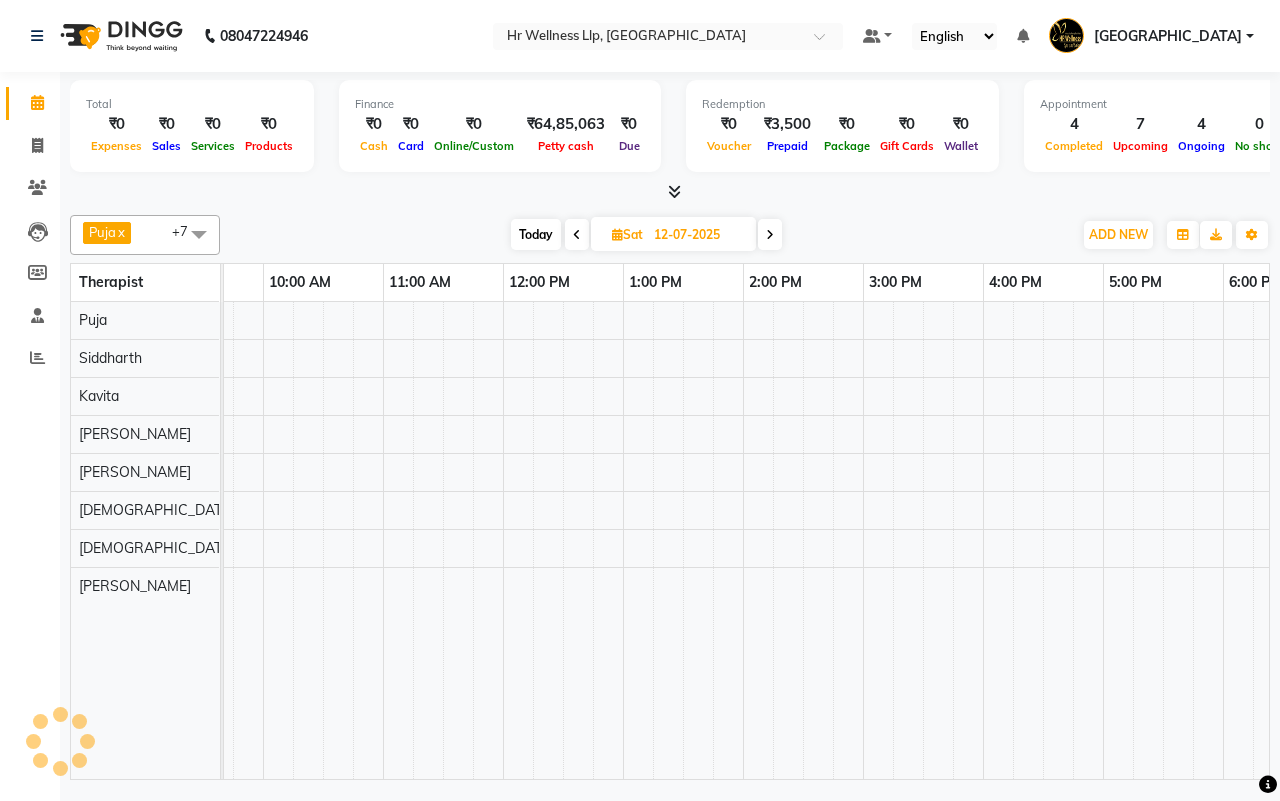 scroll, scrollTop: 0, scrollLeft: 515, axis: horizontal 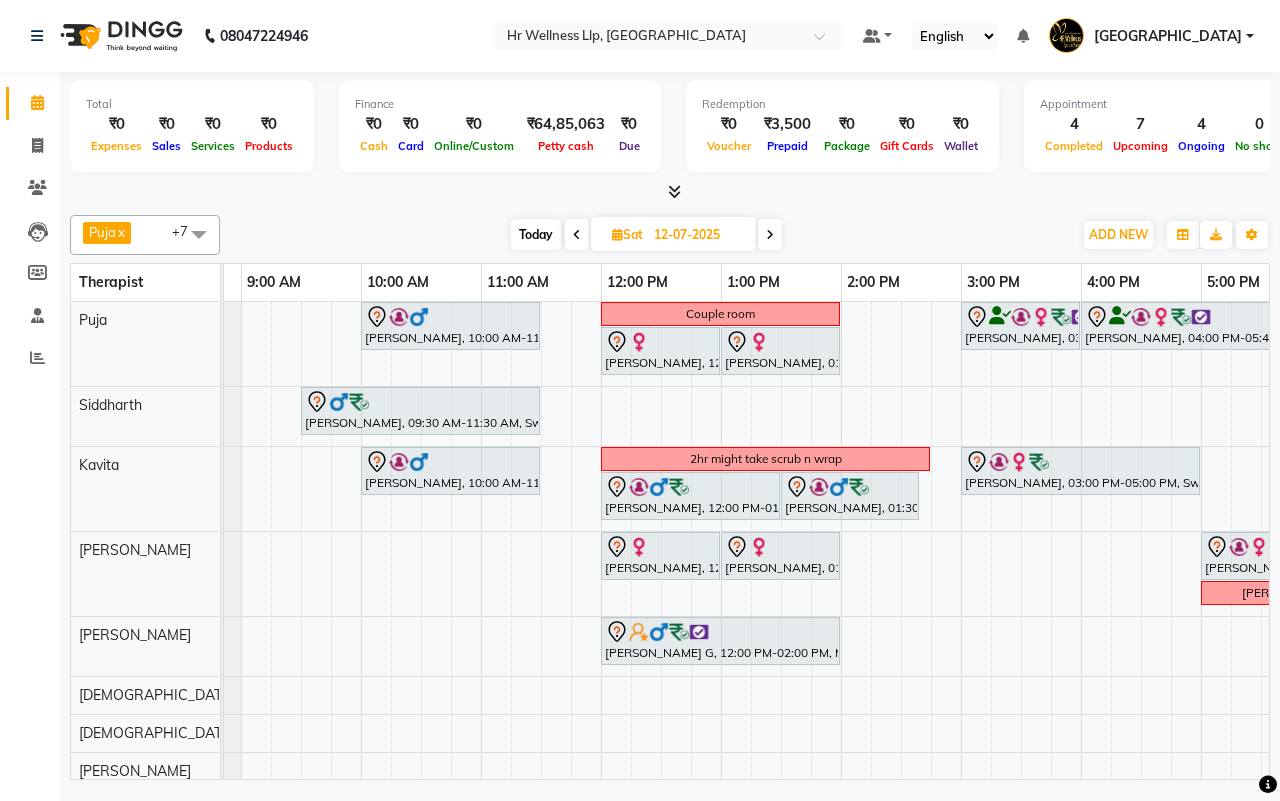 click at bounding box center (770, 235) 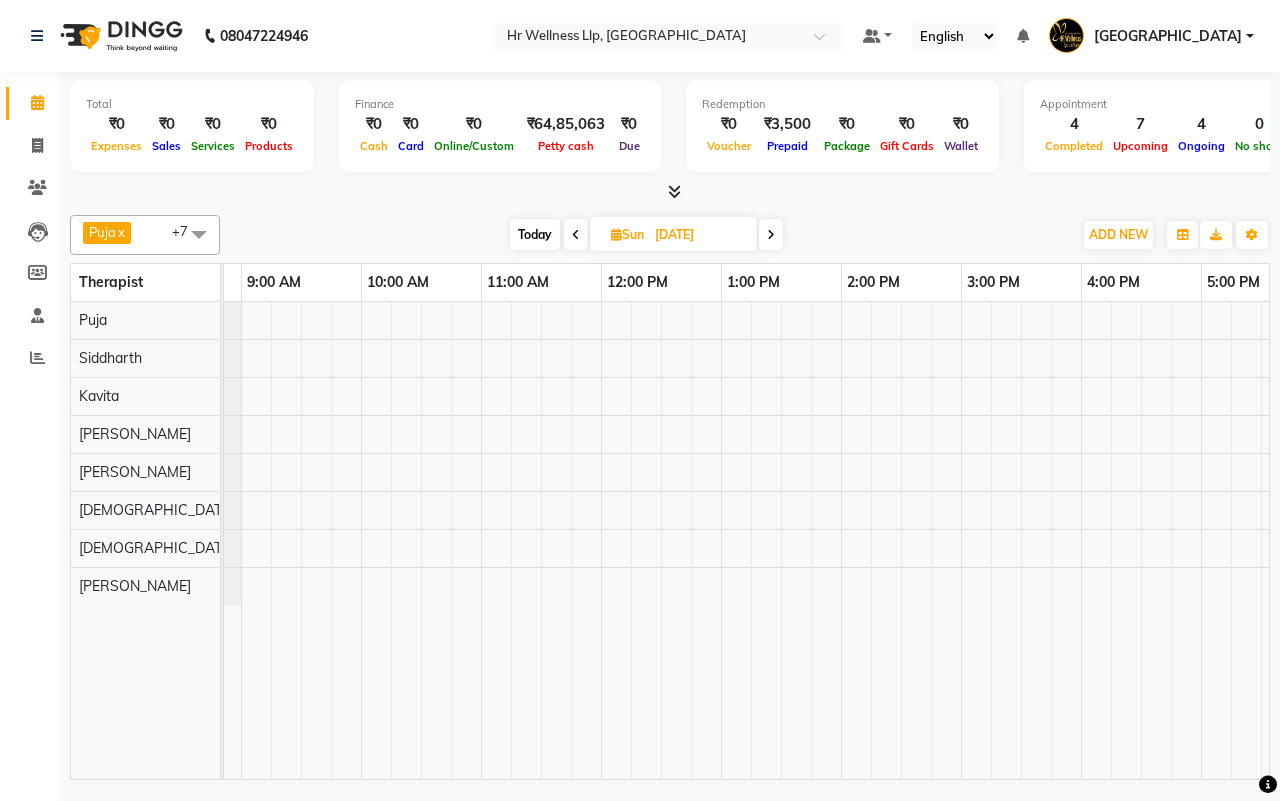 scroll, scrollTop: 0, scrollLeft: 515, axis: horizontal 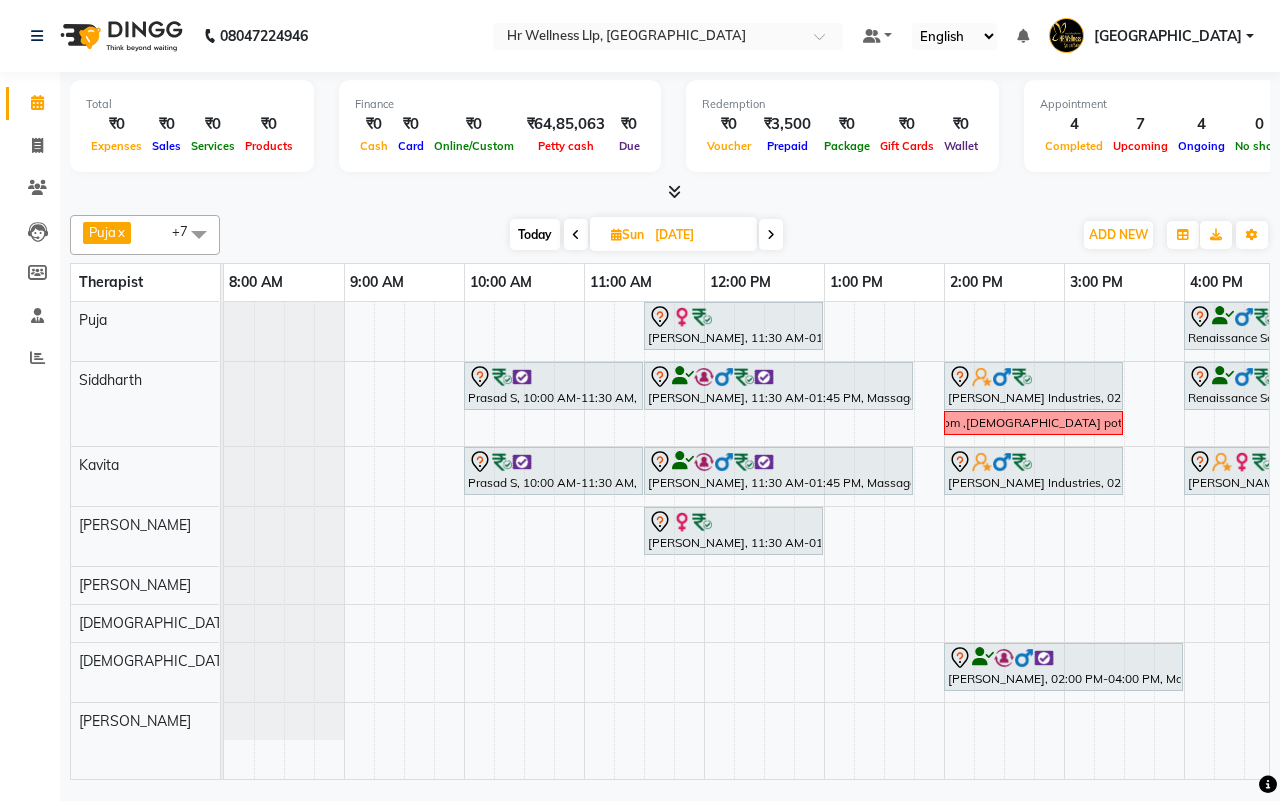 click at bounding box center (771, 235) 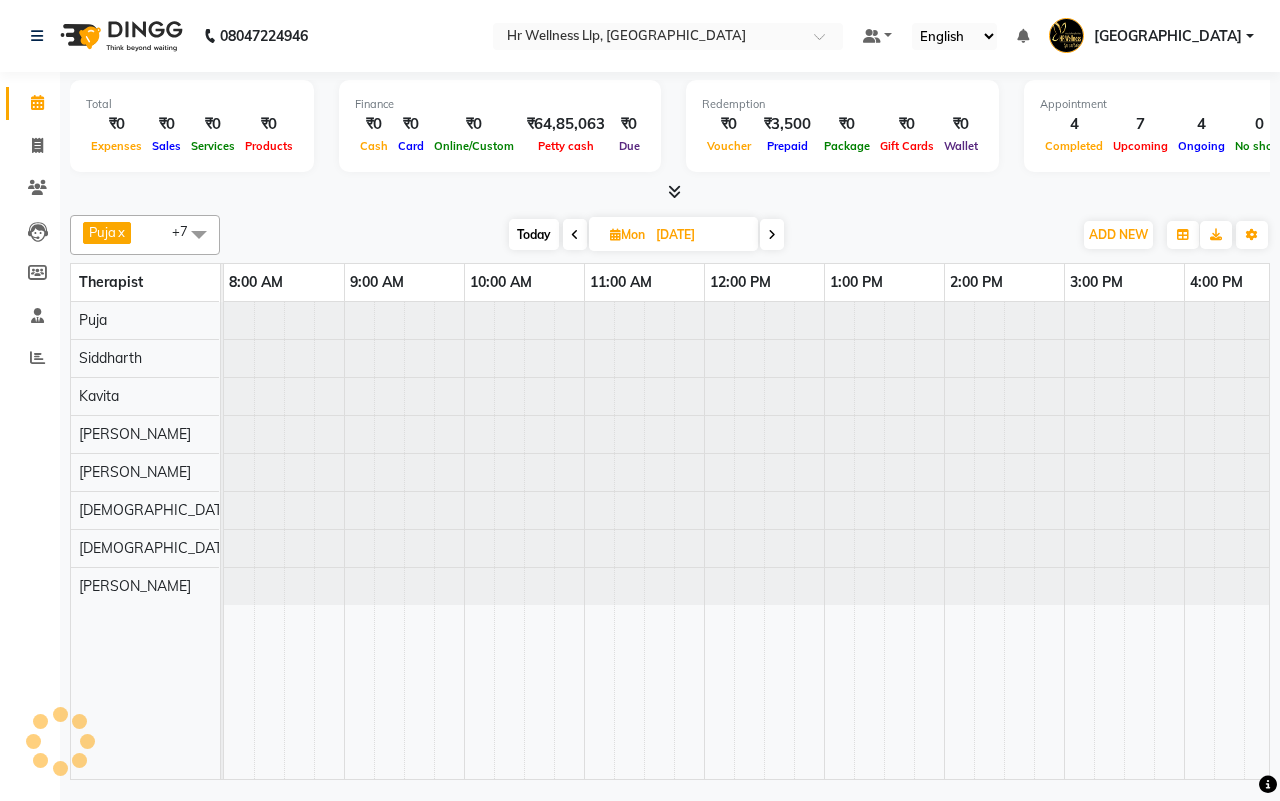 scroll, scrollTop: 0, scrollLeft: 515, axis: horizontal 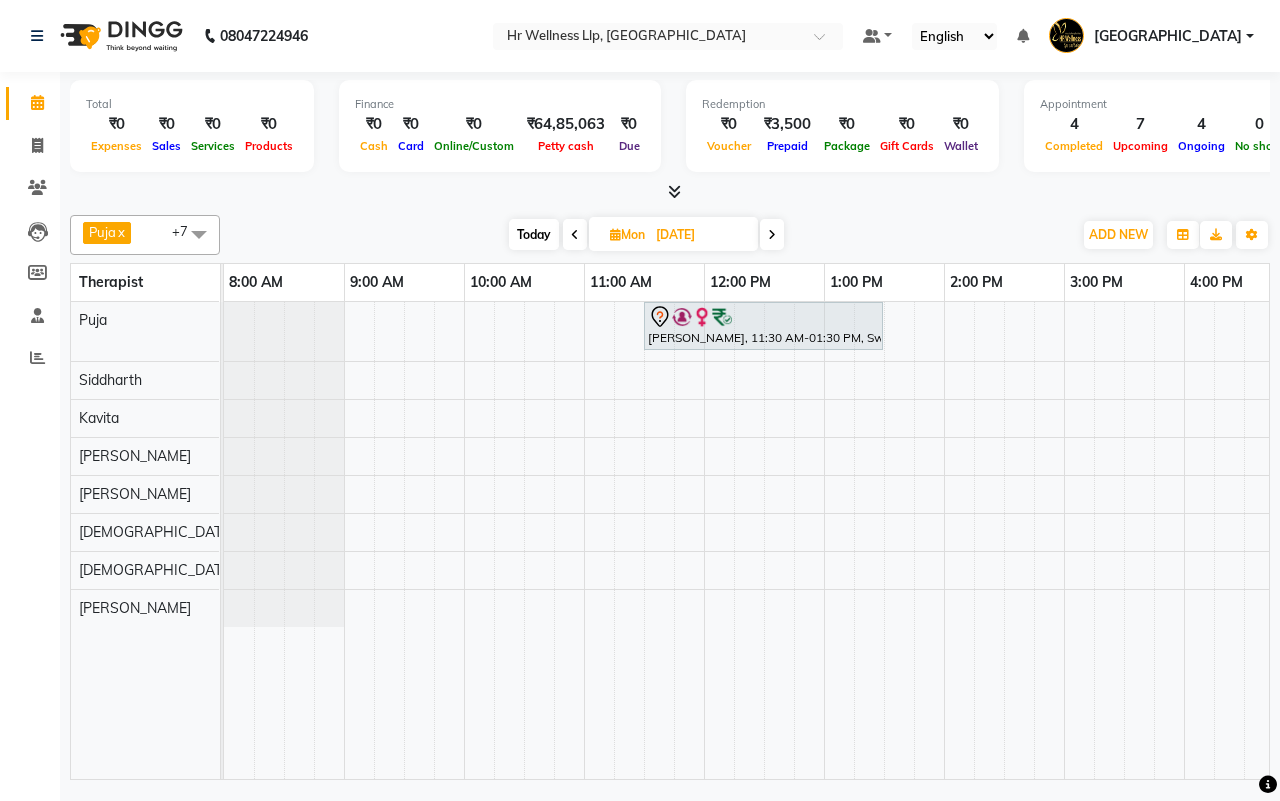 click on "Today  Mon 14-07-2025" at bounding box center (646, 235) 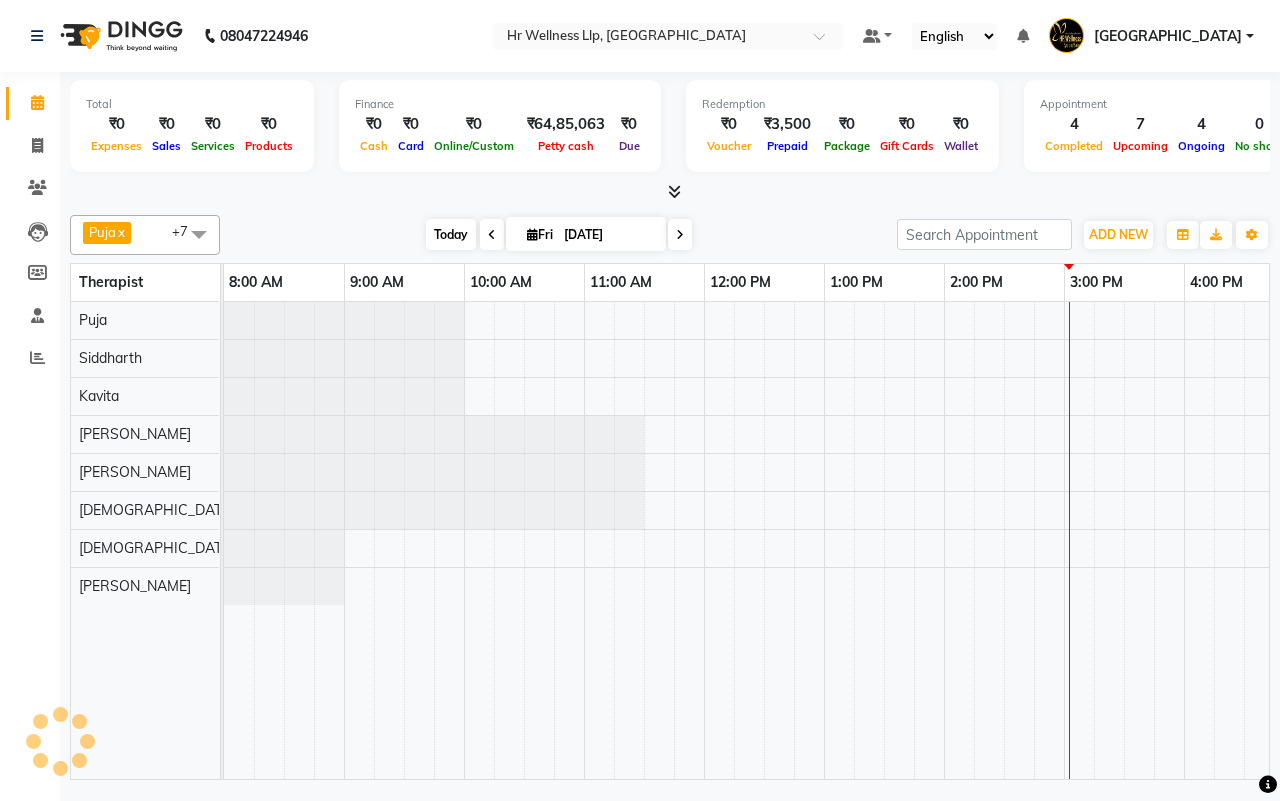 scroll, scrollTop: 0, scrollLeft: 515, axis: horizontal 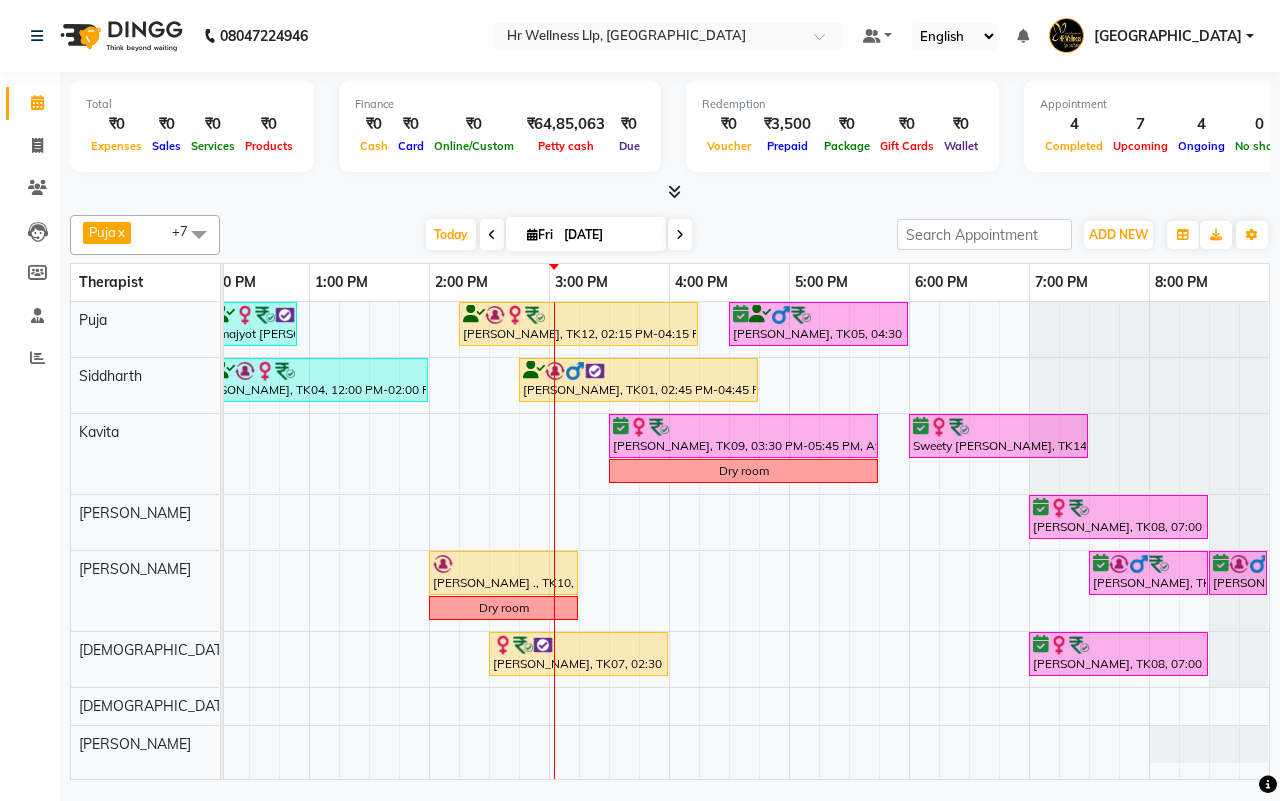 click on "[DATE]  [DATE]" at bounding box center (558, 235) 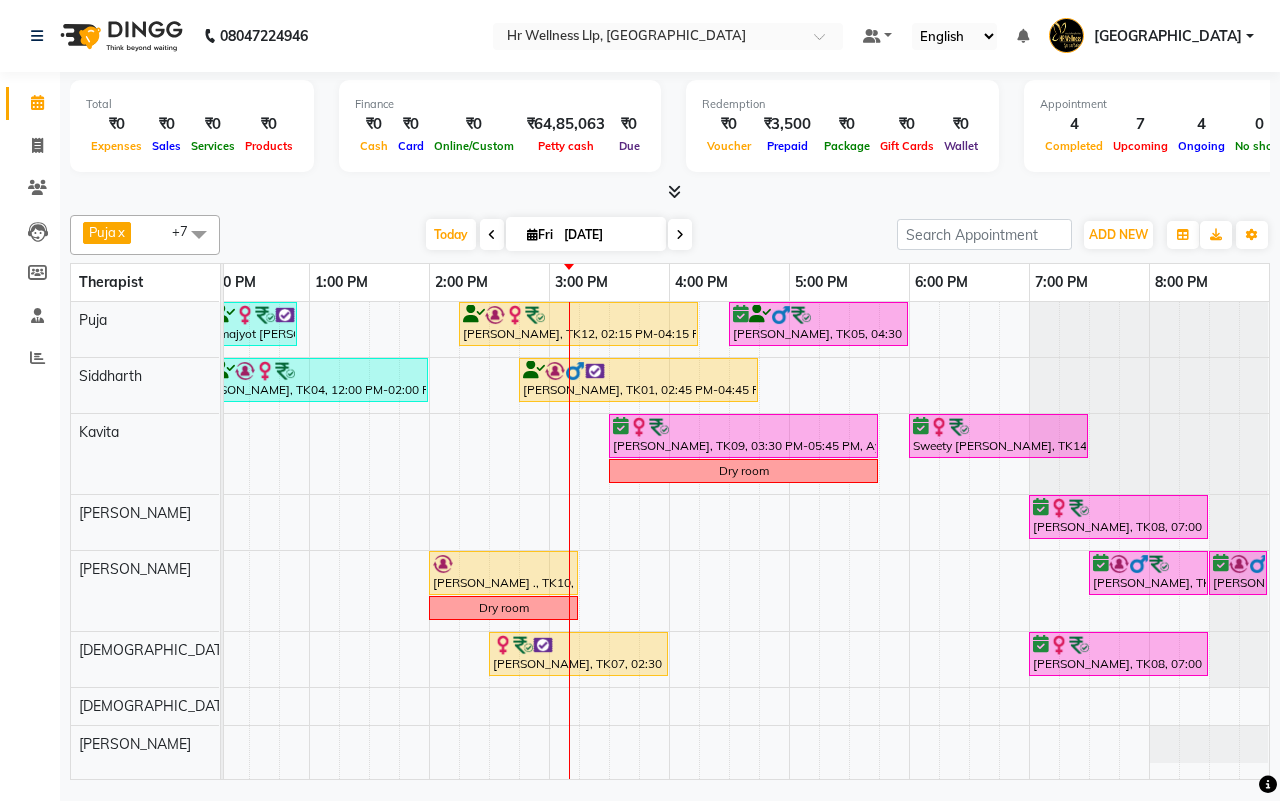 click on "[DATE]  [DATE]" at bounding box center [558, 235] 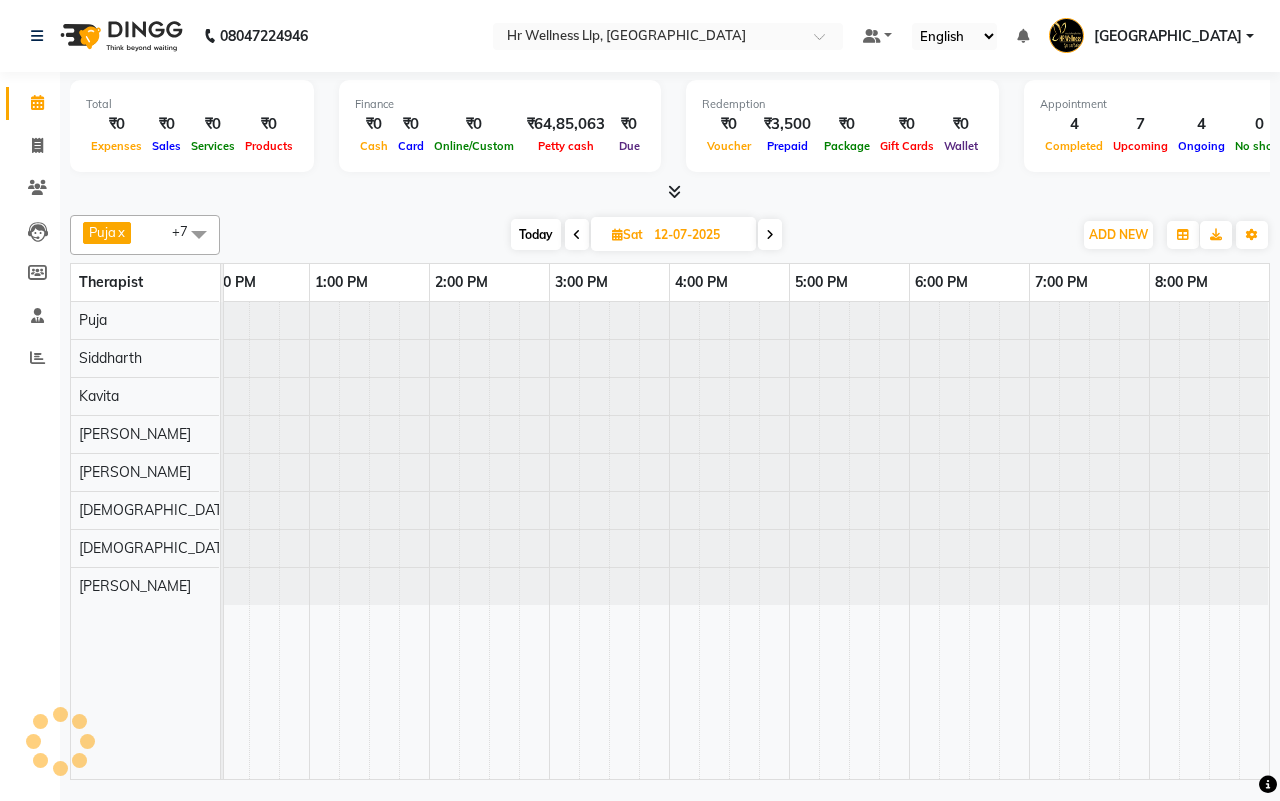scroll, scrollTop: 0, scrollLeft: 515, axis: horizontal 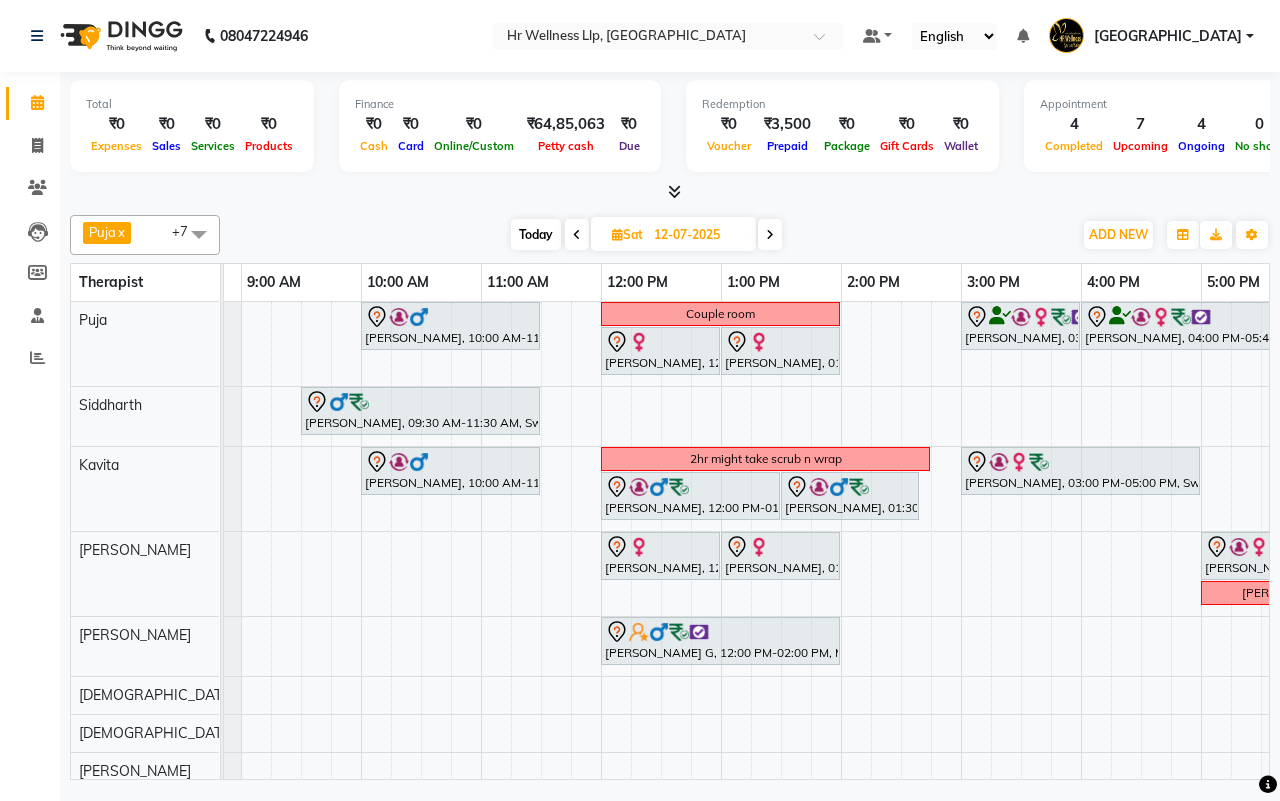 click at bounding box center [770, 235] 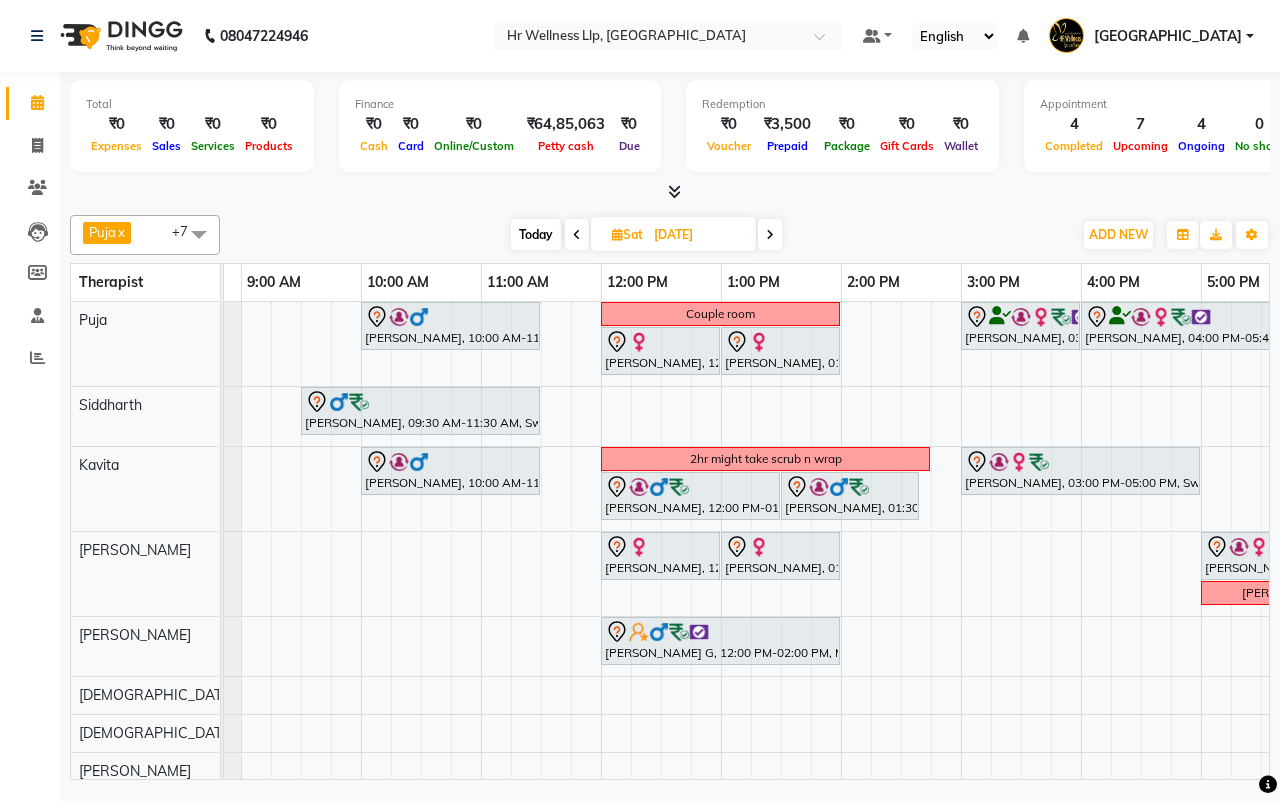 scroll, scrollTop: 0, scrollLeft: 515, axis: horizontal 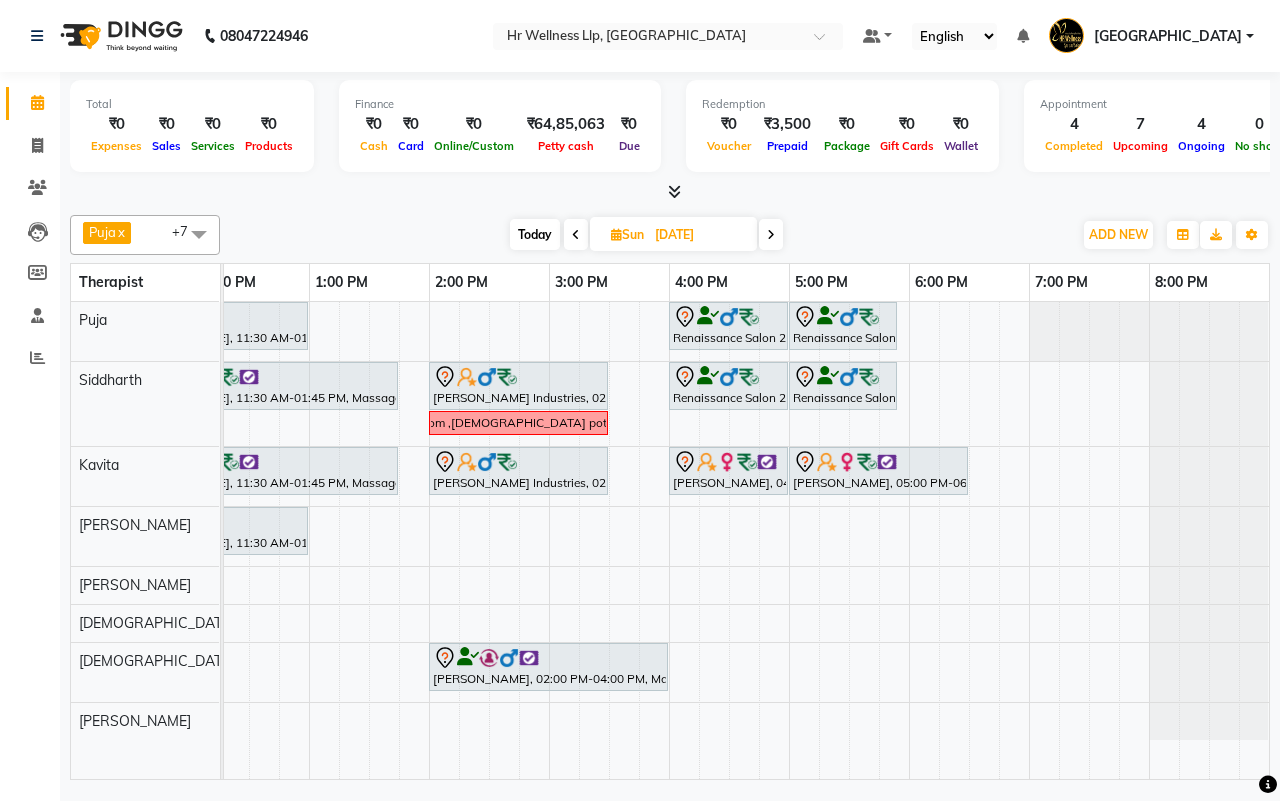 click at bounding box center (771, 235) 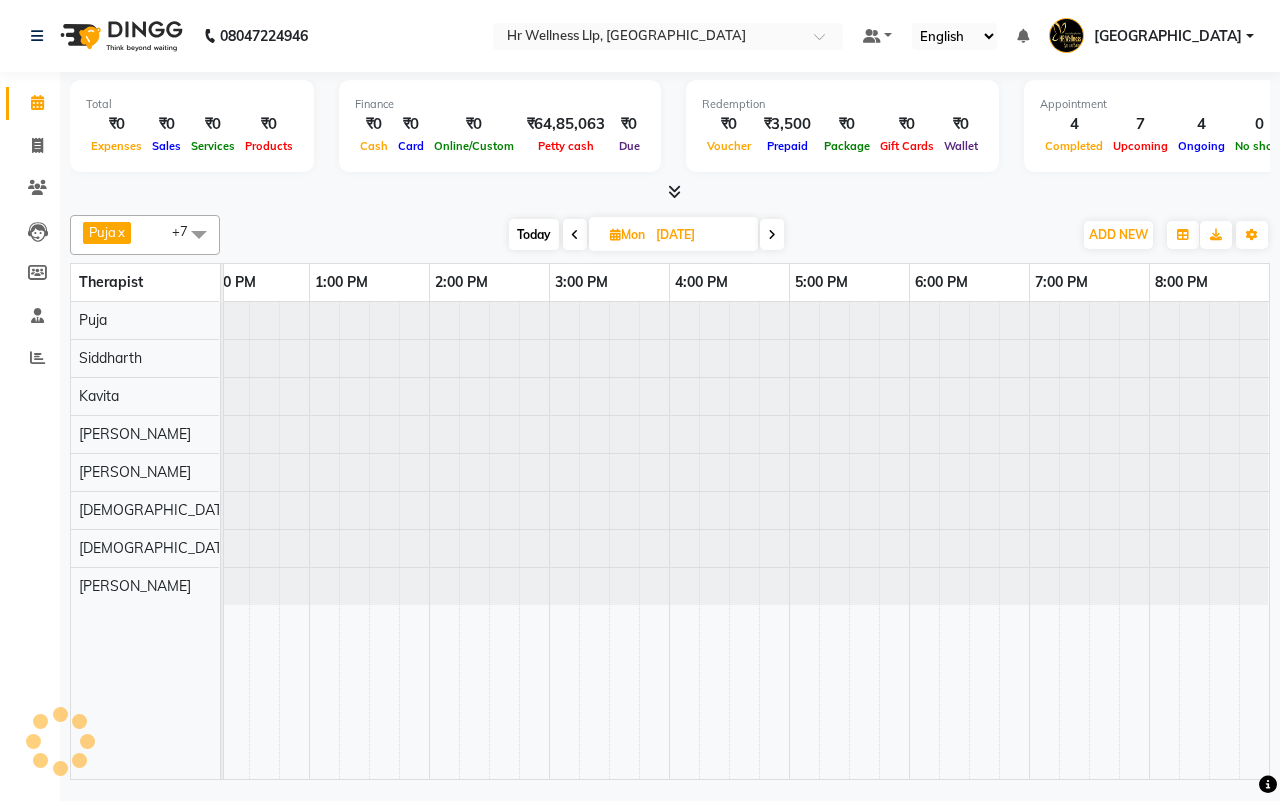 scroll, scrollTop: 0, scrollLeft: 0, axis: both 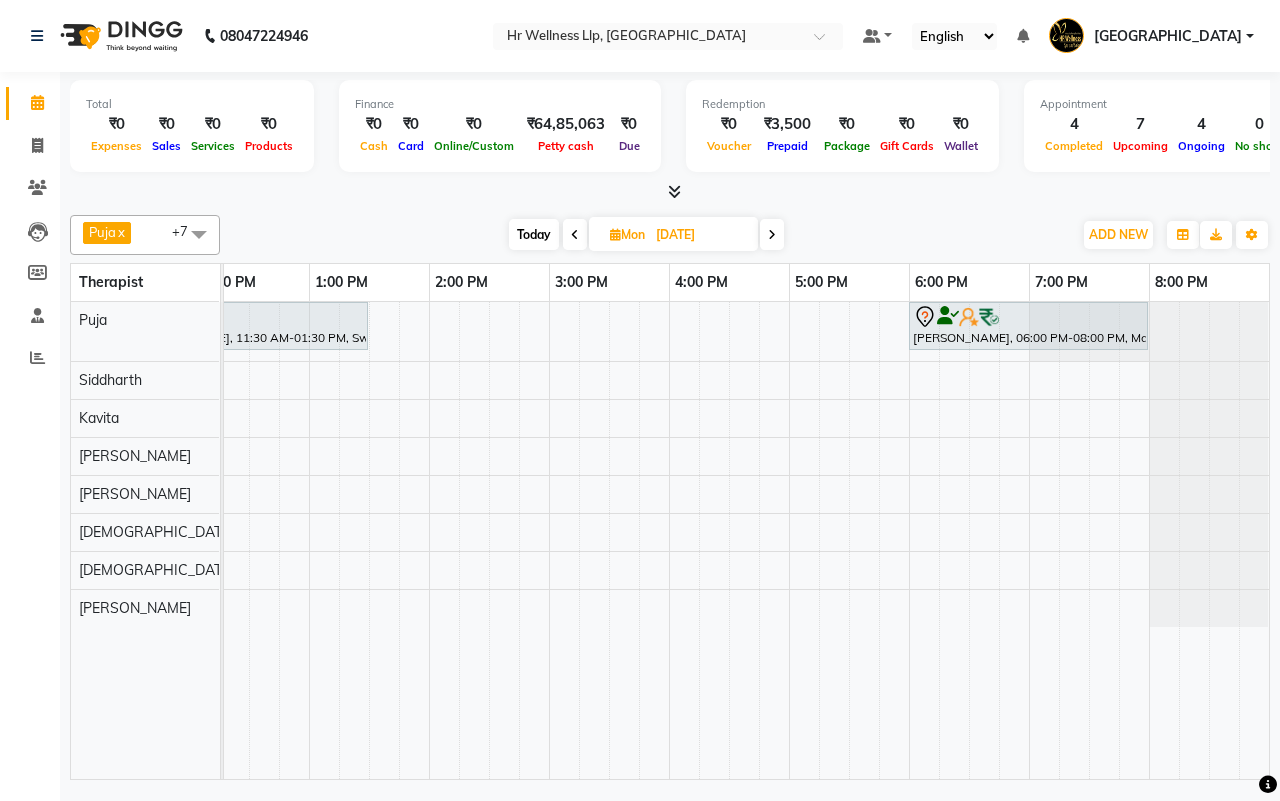 click at bounding box center (772, 235) 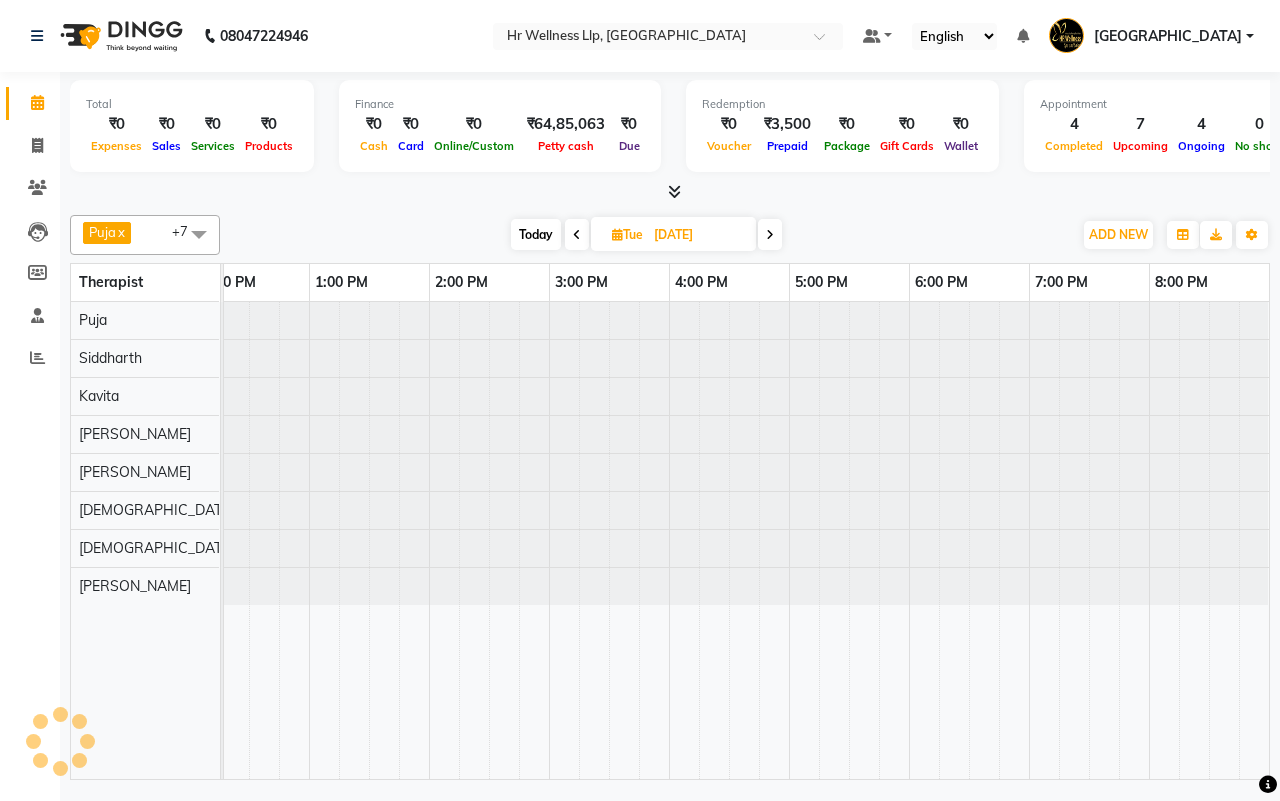 scroll, scrollTop: 0, scrollLeft: 515, axis: horizontal 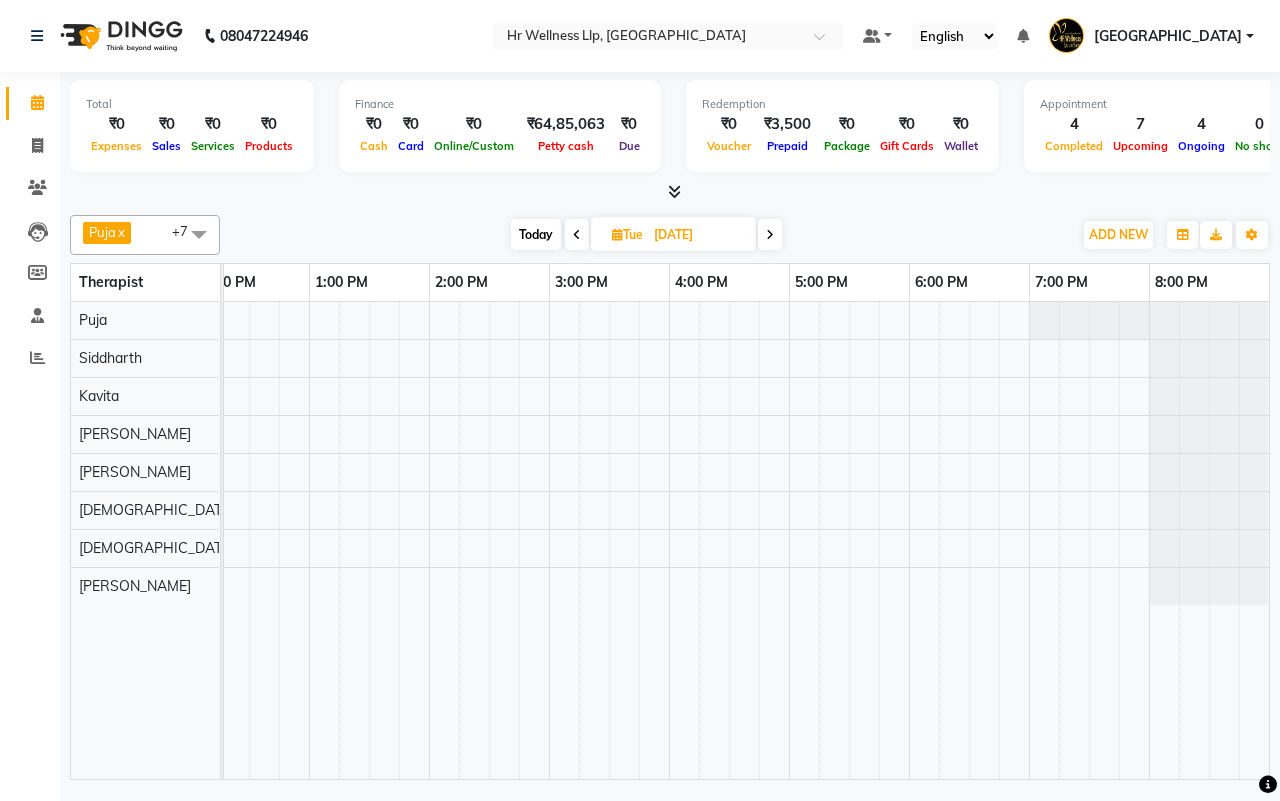 click at bounding box center (770, 235) 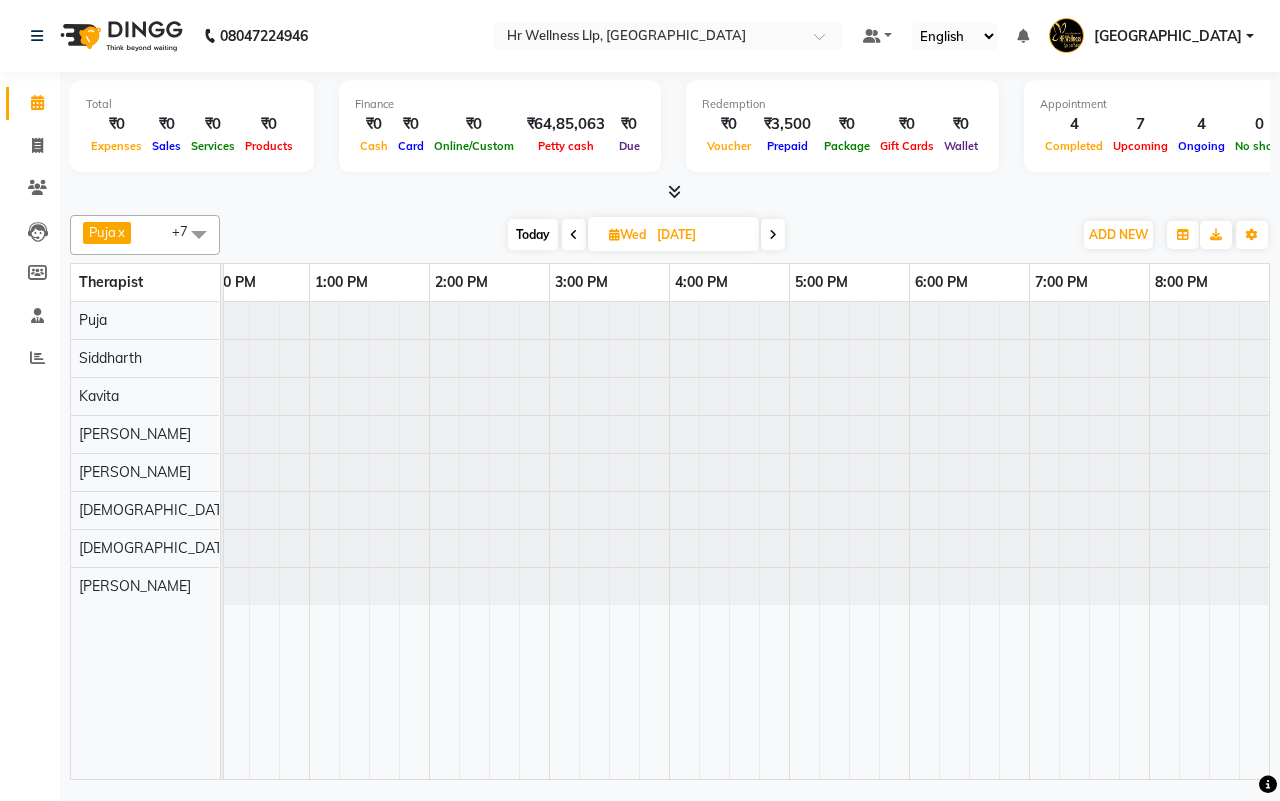 scroll, scrollTop: 0, scrollLeft: 515, axis: horizontal 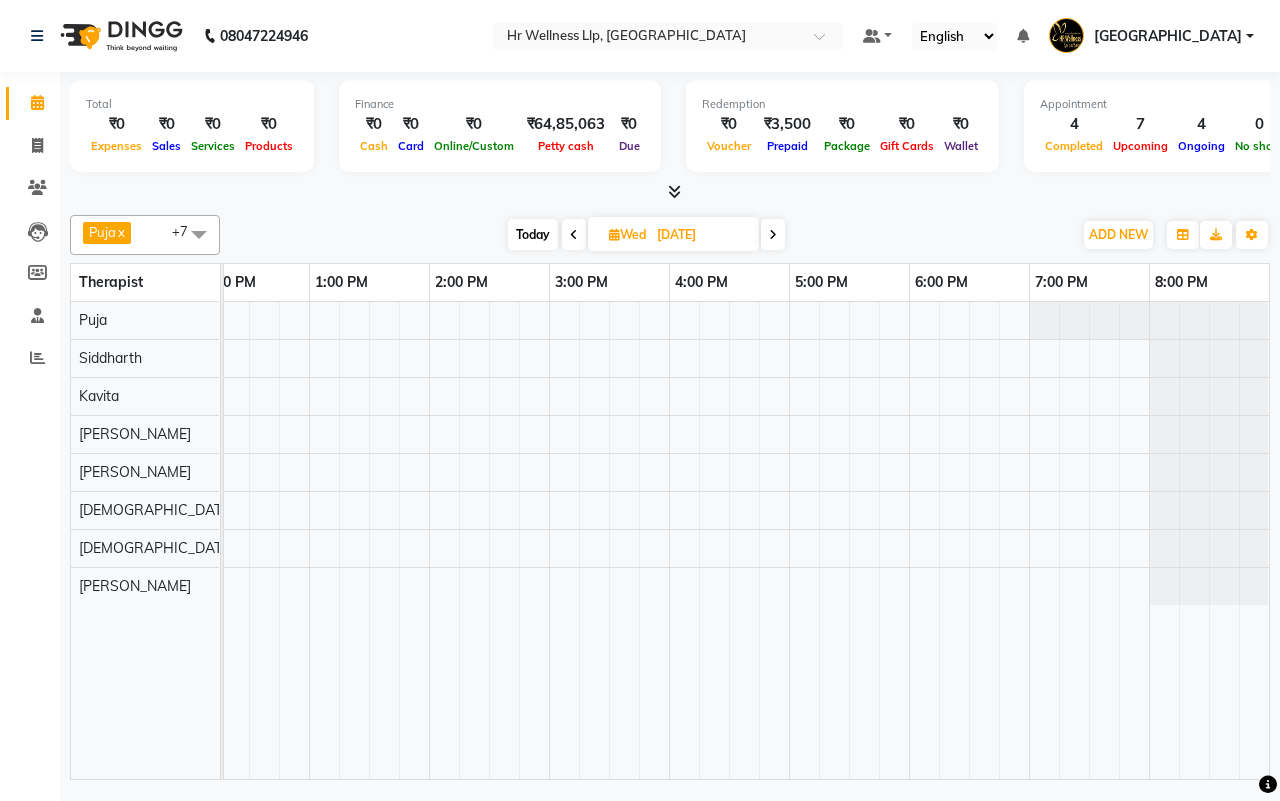click on "Today" at bounding box center (533, 234) 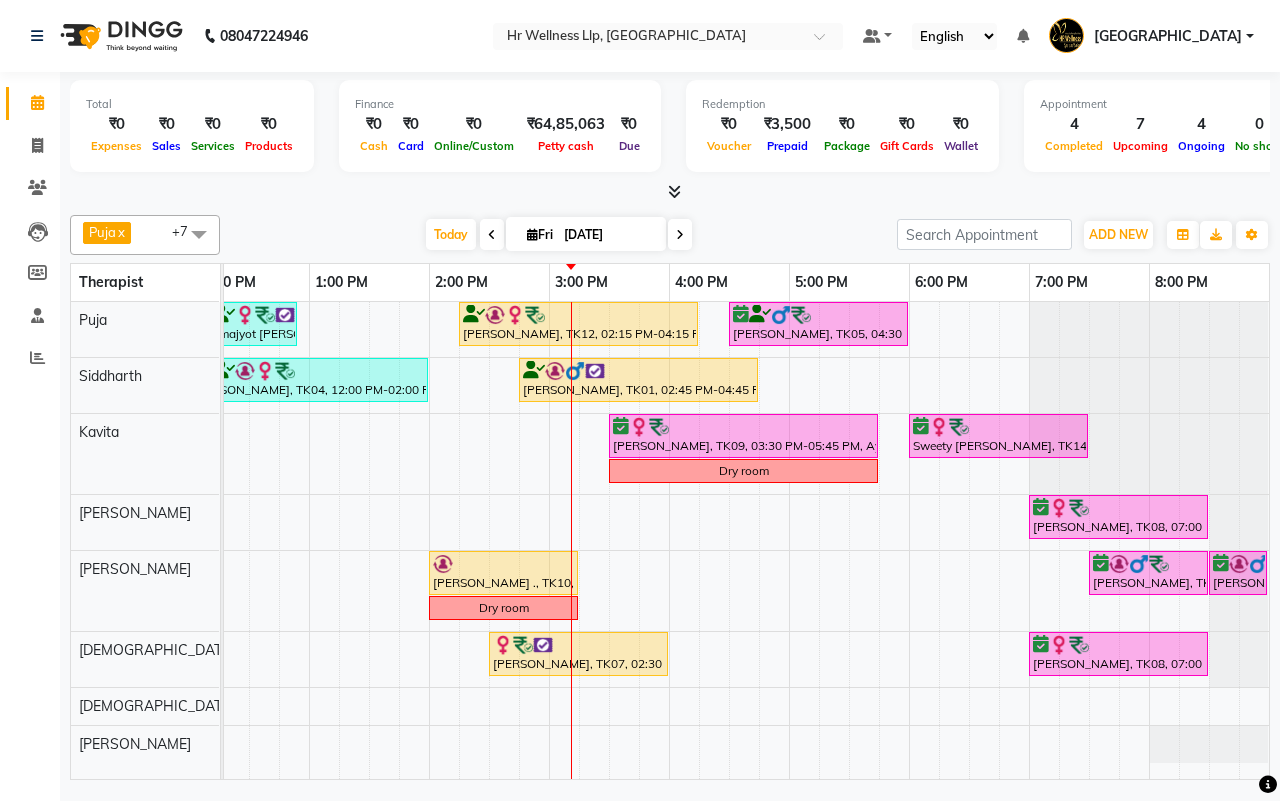 click on "[DATE]  [DATE]" at bounding box center (558, 235) 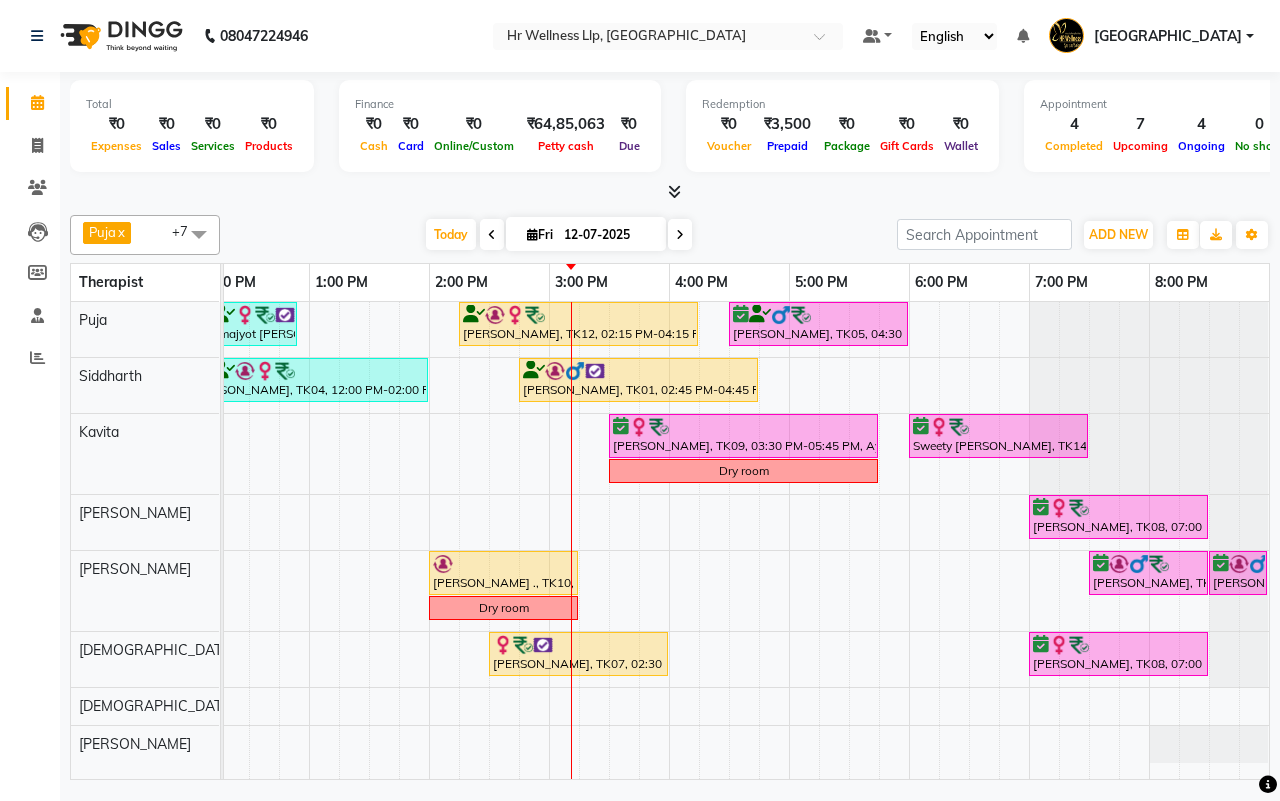 scroll, scrollTop: 0, scrollLeft: 515, axis: horizontal 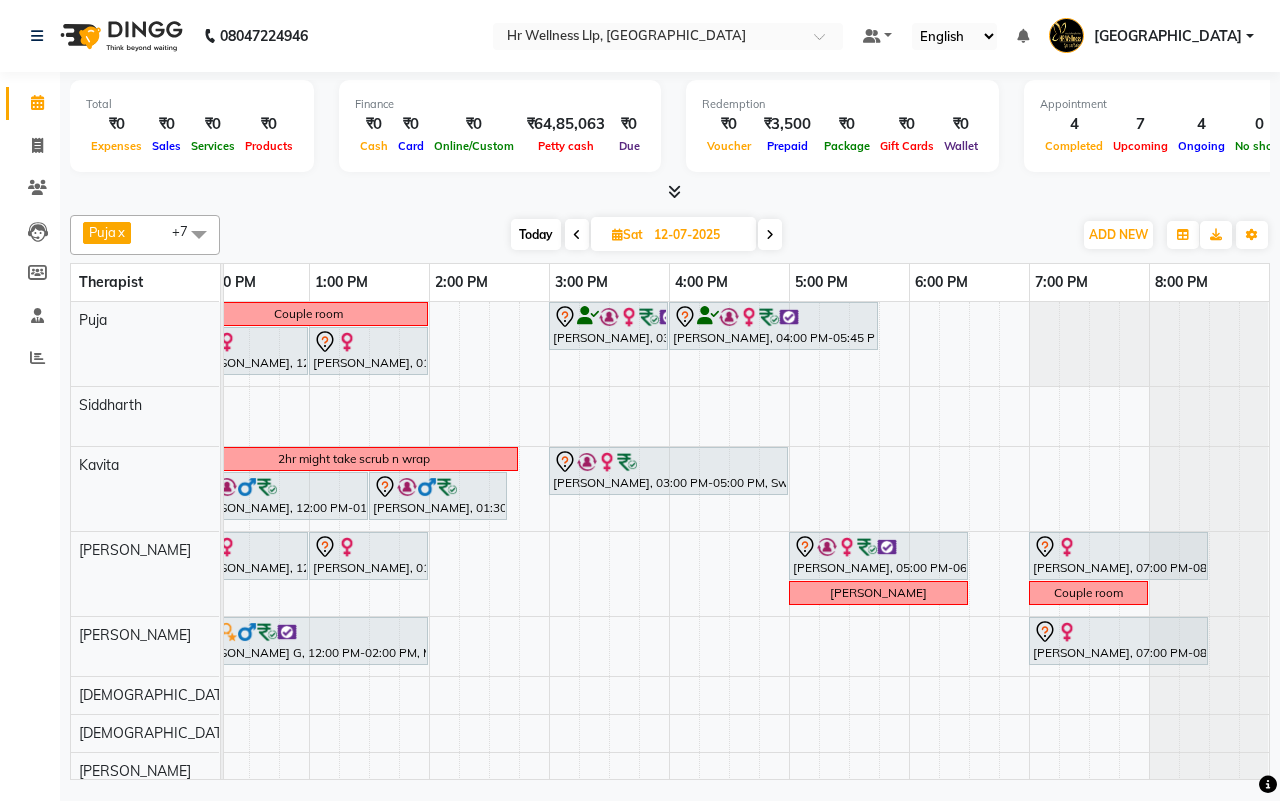 click on "Today  Sat 12-07-2025" at bounding box center (646, 235) 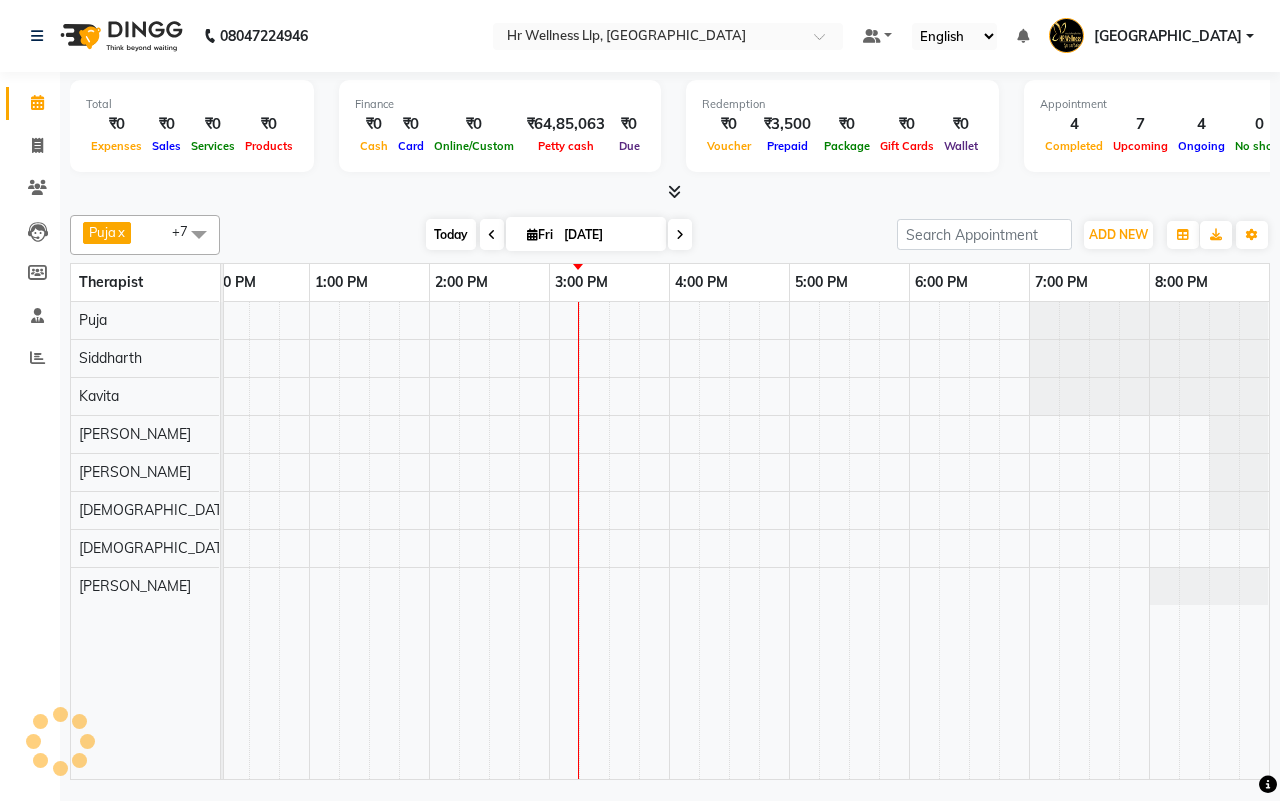 scroll, scrollTop: 0, scrollLeft: 515, axis: horizontal 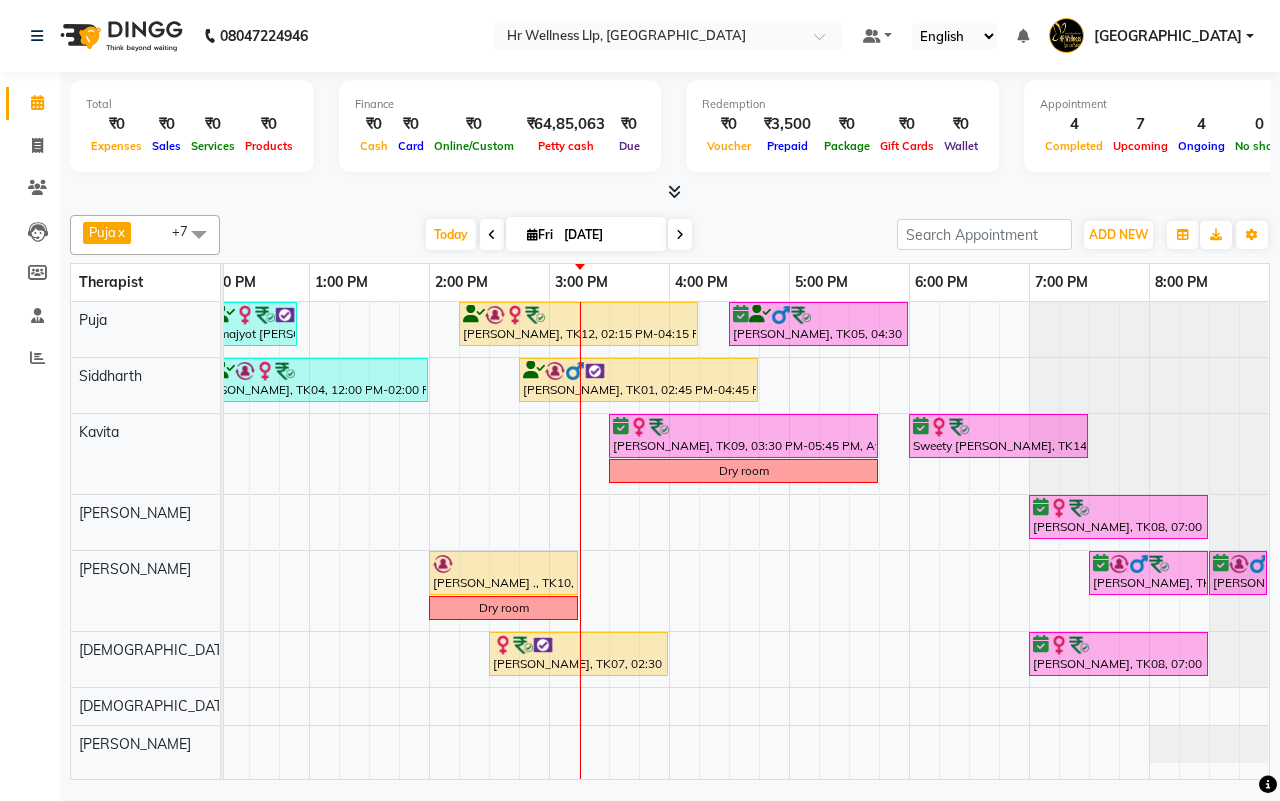 click on "[DATE]  [DATE]" at bounding box center (558, 235) 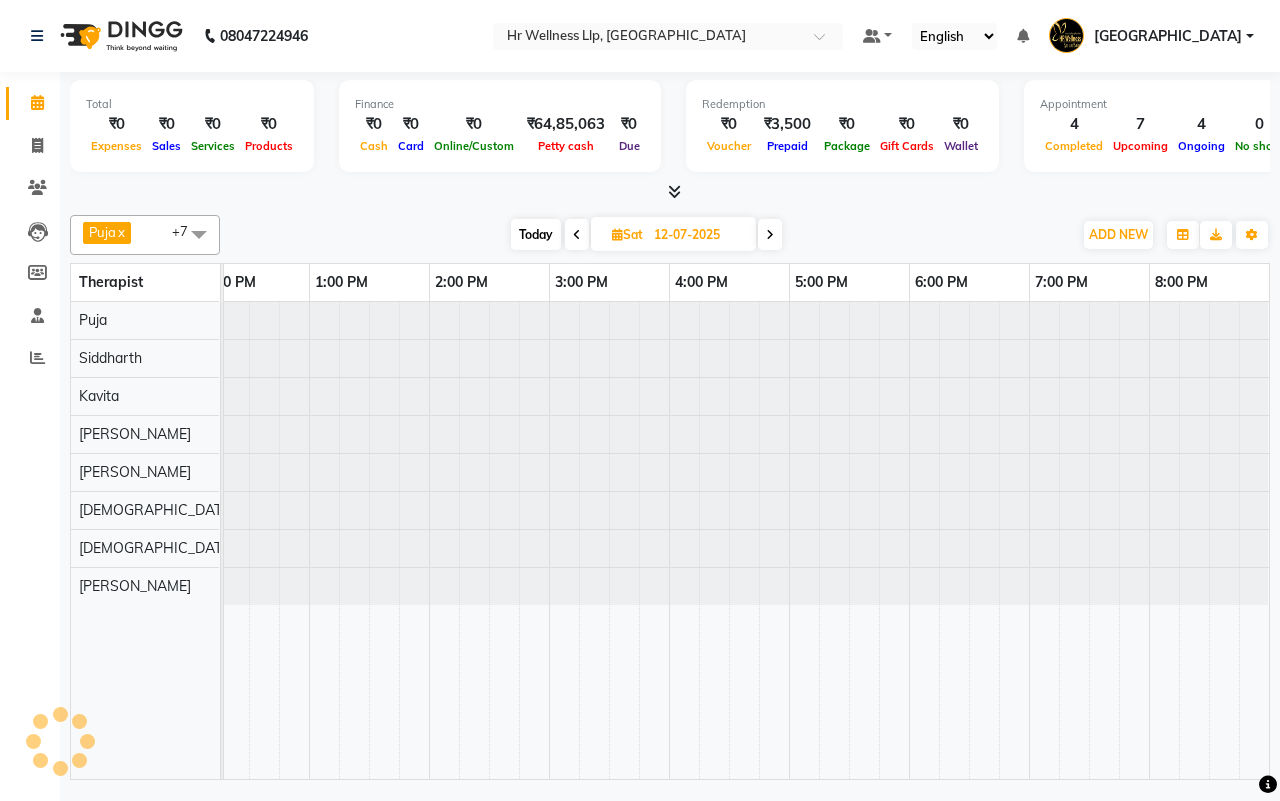 scroll, scrollTop: 0, scrollLeft: 515, axis: horizontal 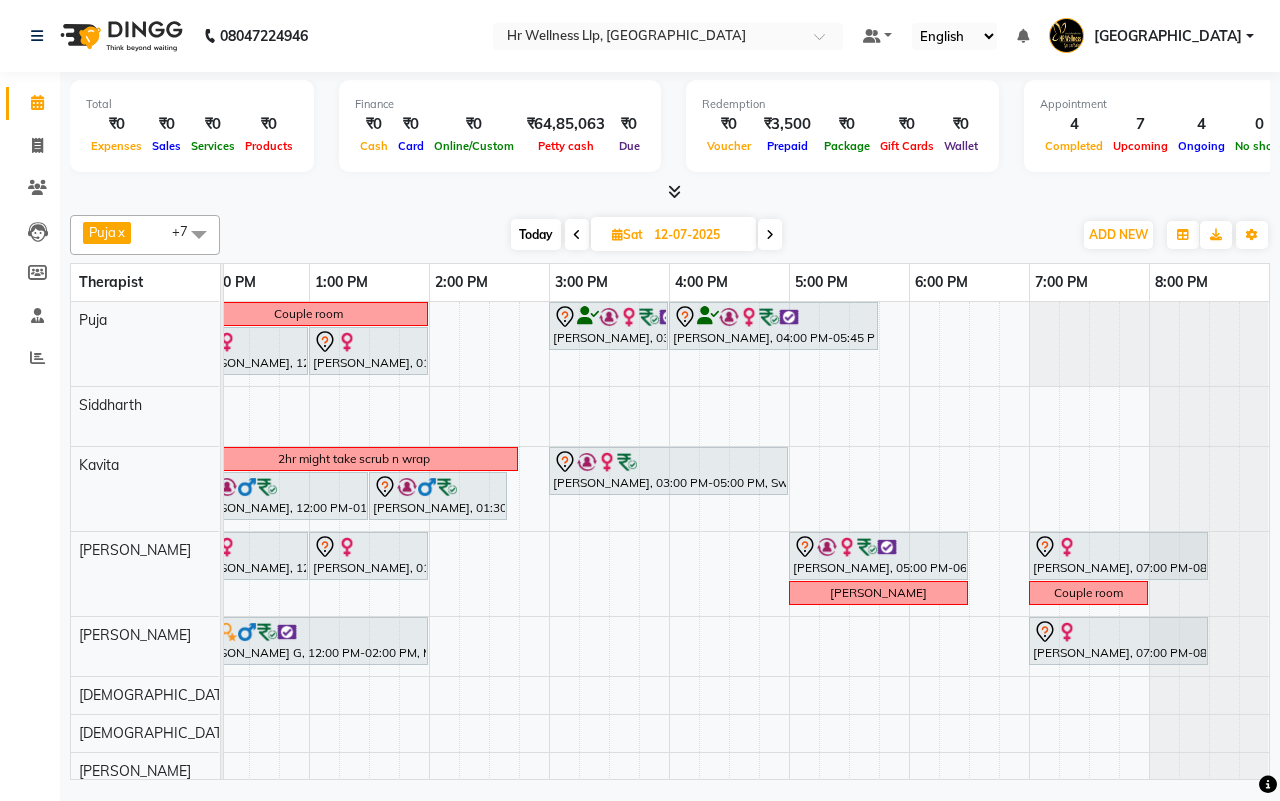 click on "Today  Sat 12-07-2025" at bounding box center (646, 235) 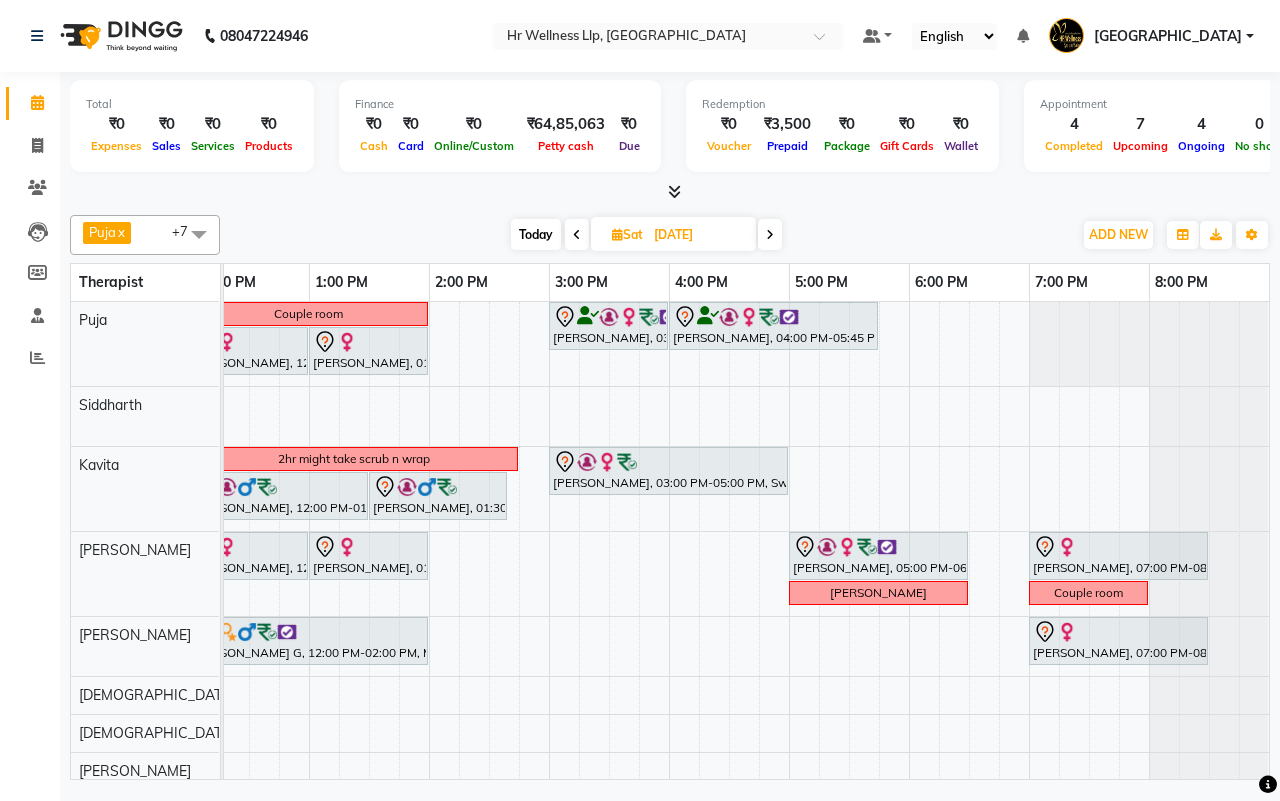 scroll, scrollTop: 0, scrollLeft: 515, axis: horizontal 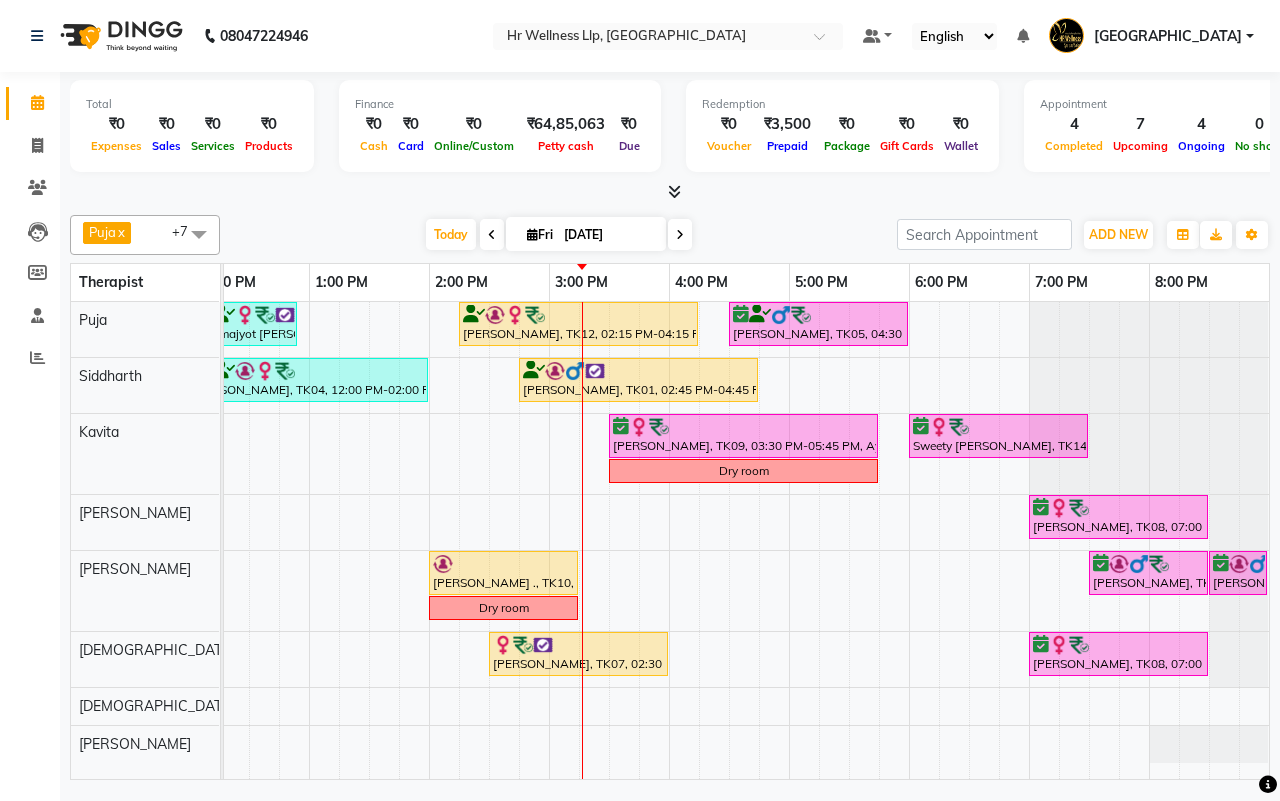 click on "[DATE]  [DATE]" at bounding box center [558, 235] 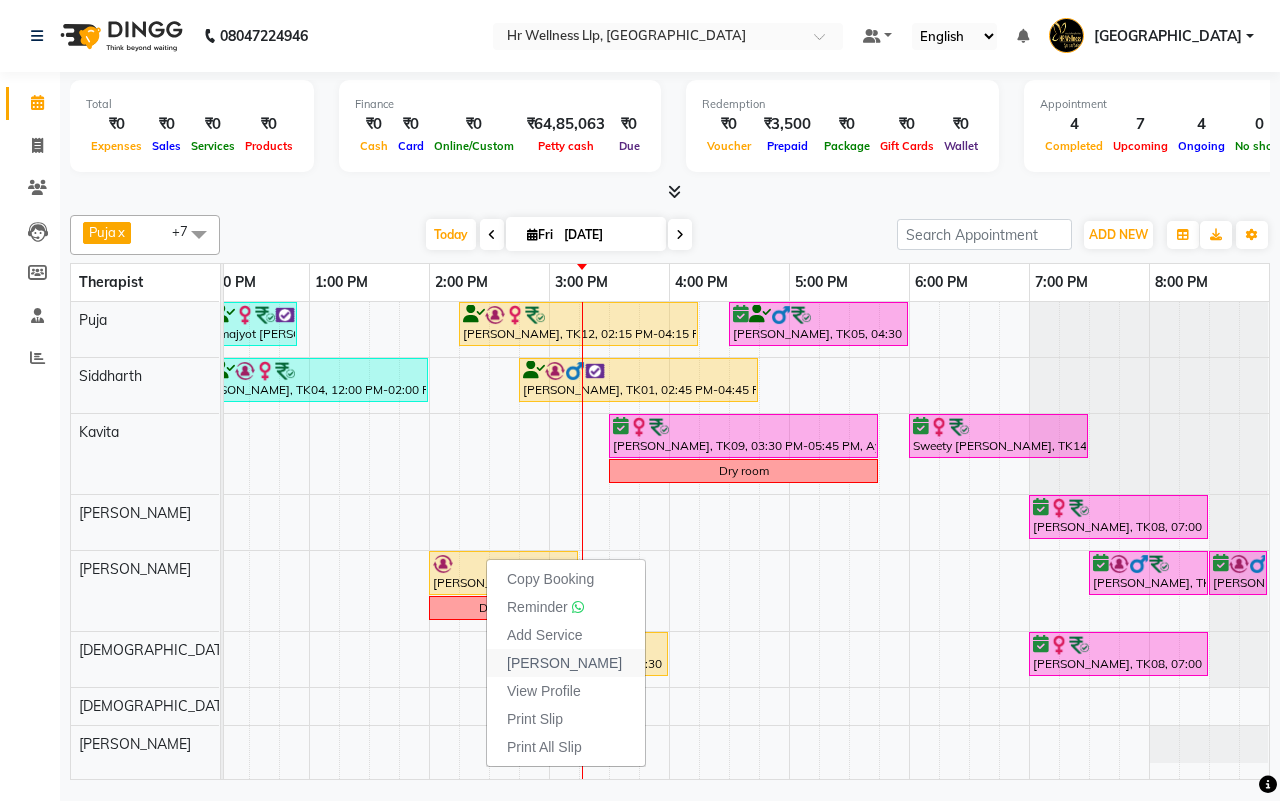 click on "Mark Done" at bounding box center [564, 663] 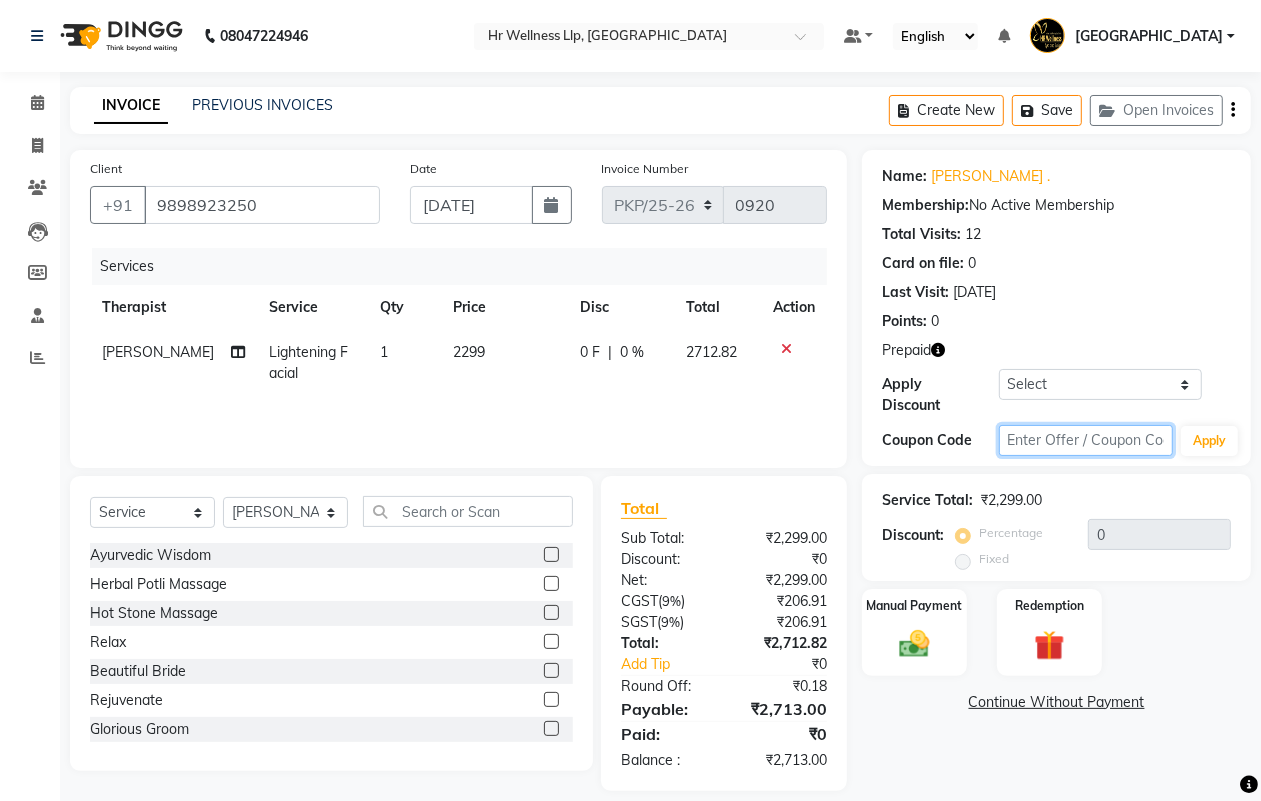 click 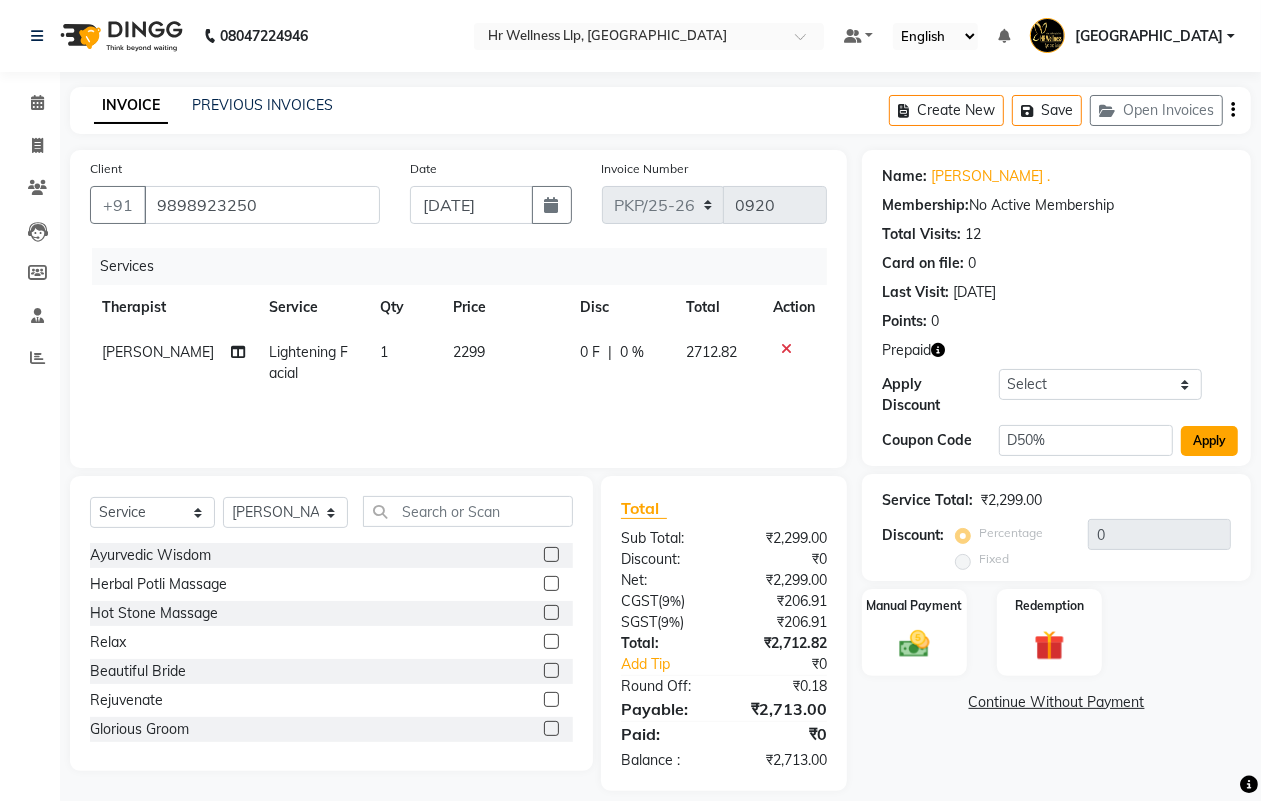 click on "Apply" 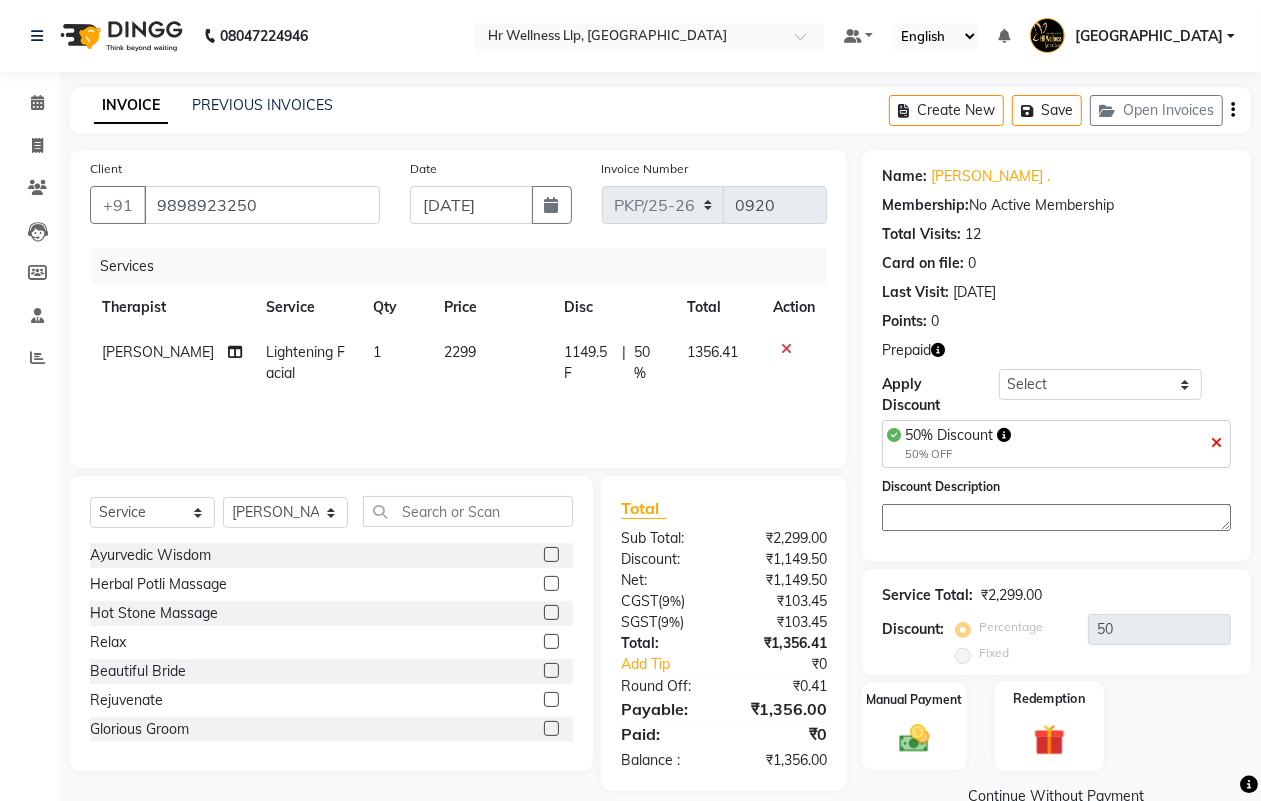 click 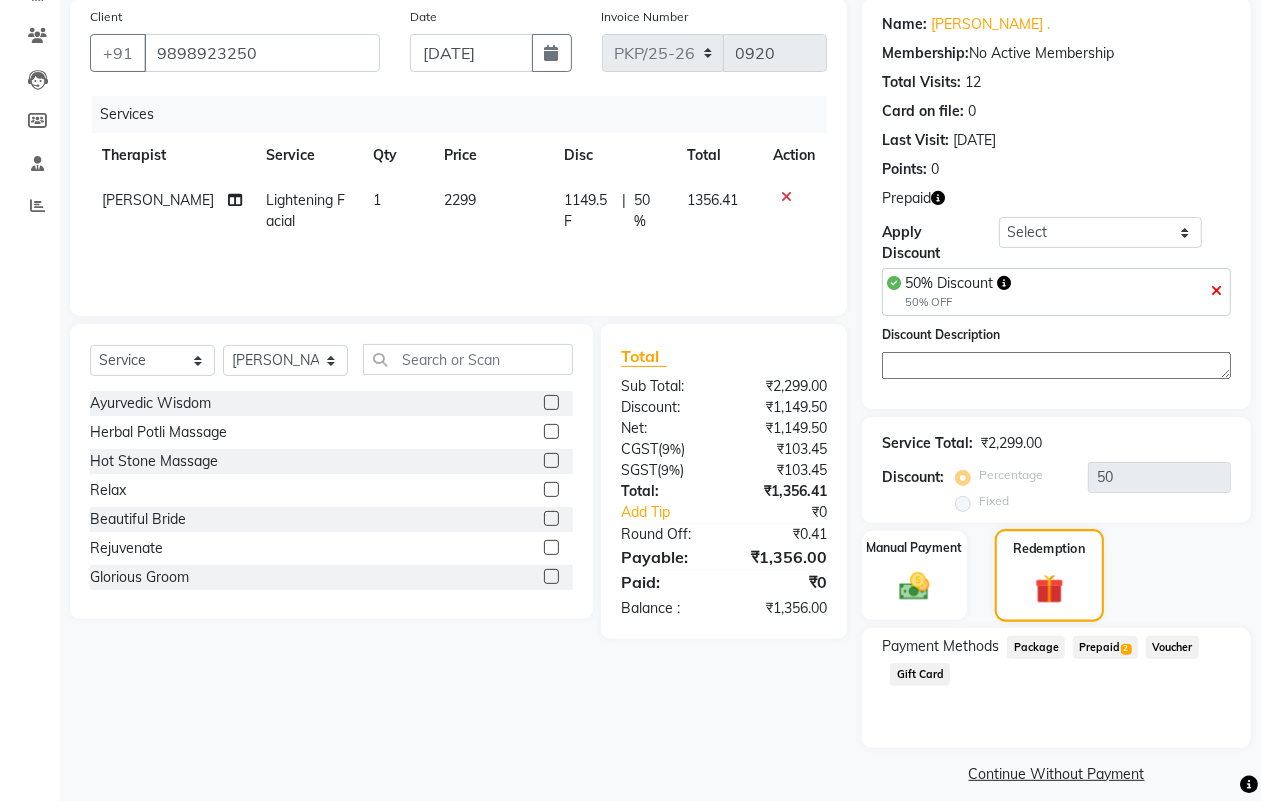 scroll, scrollTop: 170, scrollLeft: 0, axis: vertical 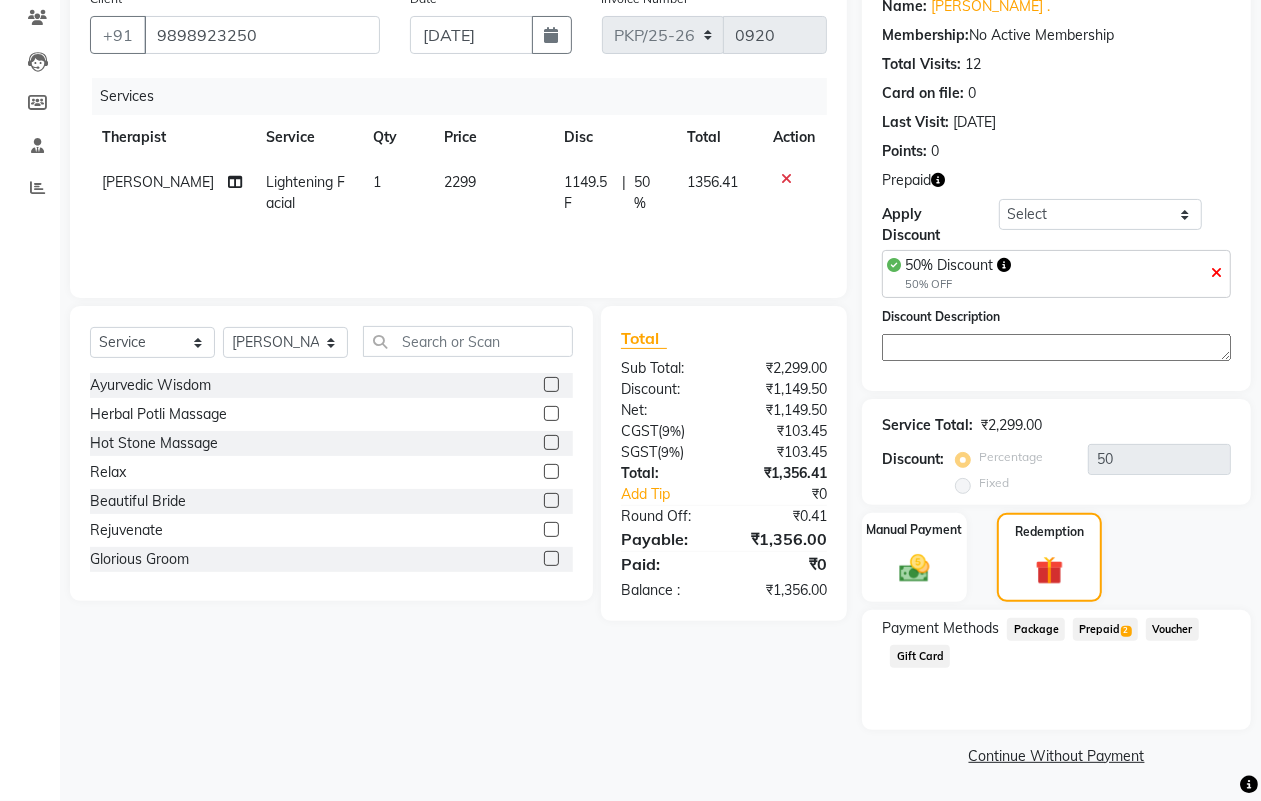 click on "Prepaid  2" 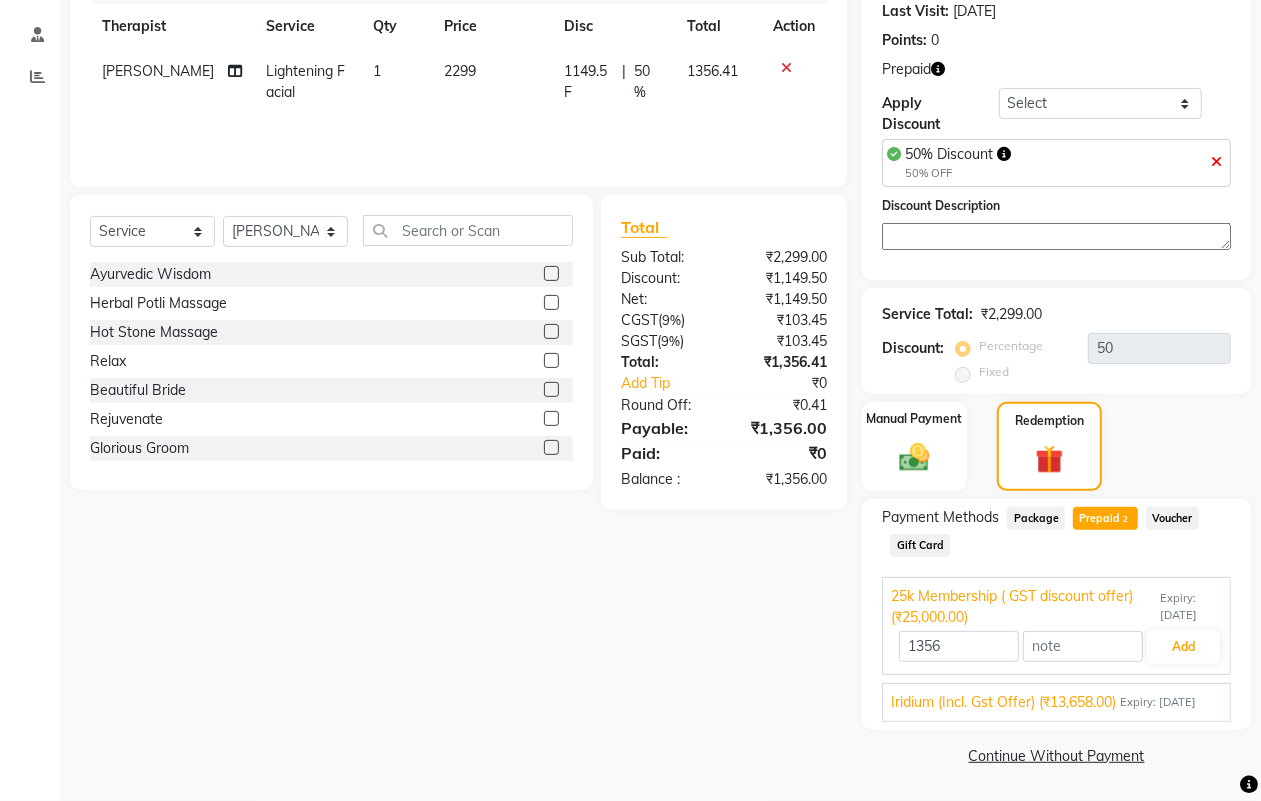 scroll, scrollTop: 302, scrollLeft: 0, axis: vertical 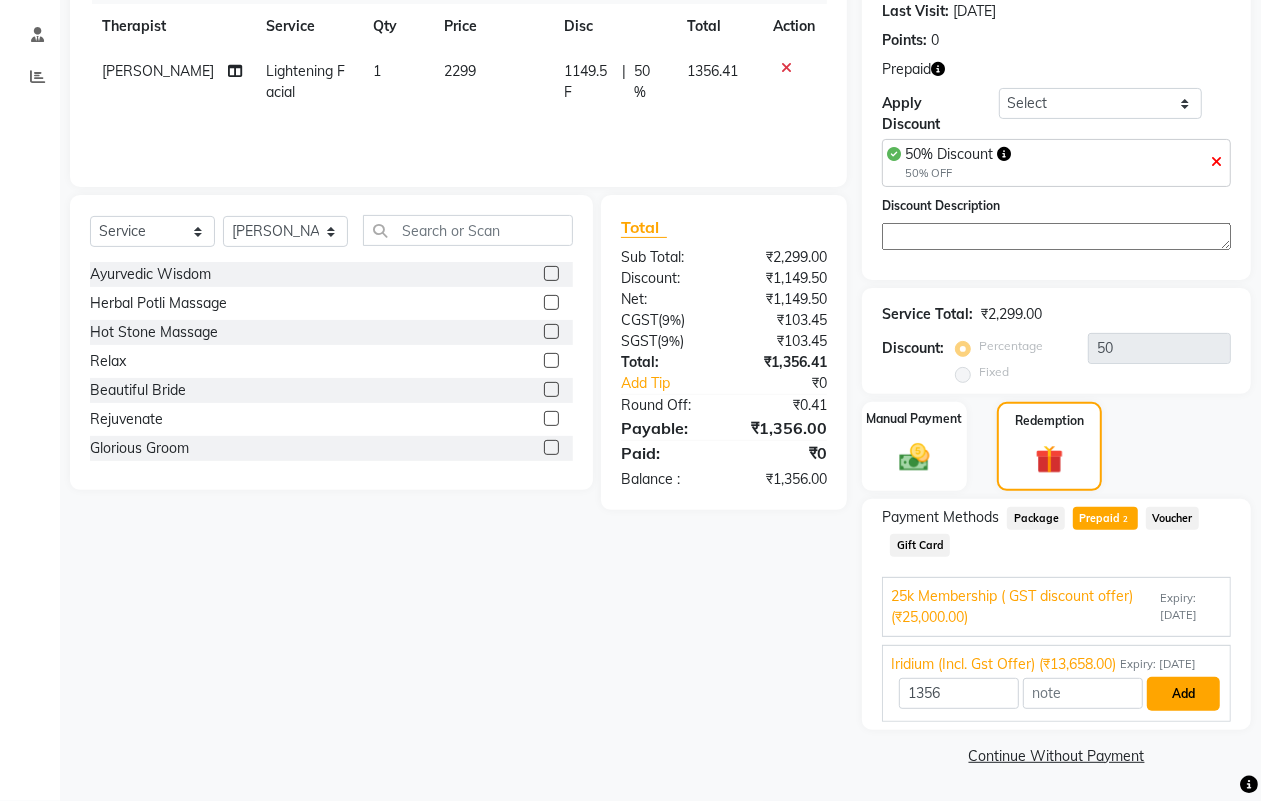 click on "Add" at bounding box center [1183, 694] 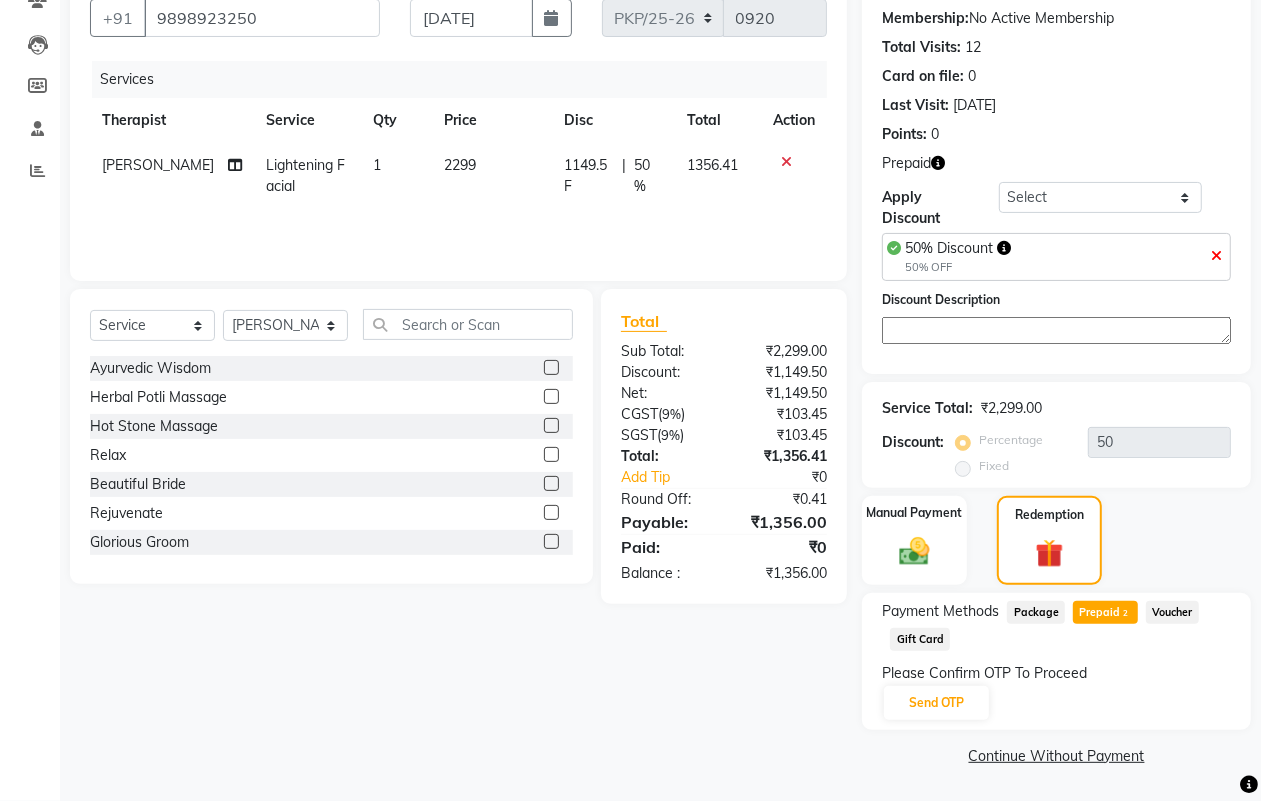 scroll, scrollTop: 186, scrollLeft: 0, axis: vertical 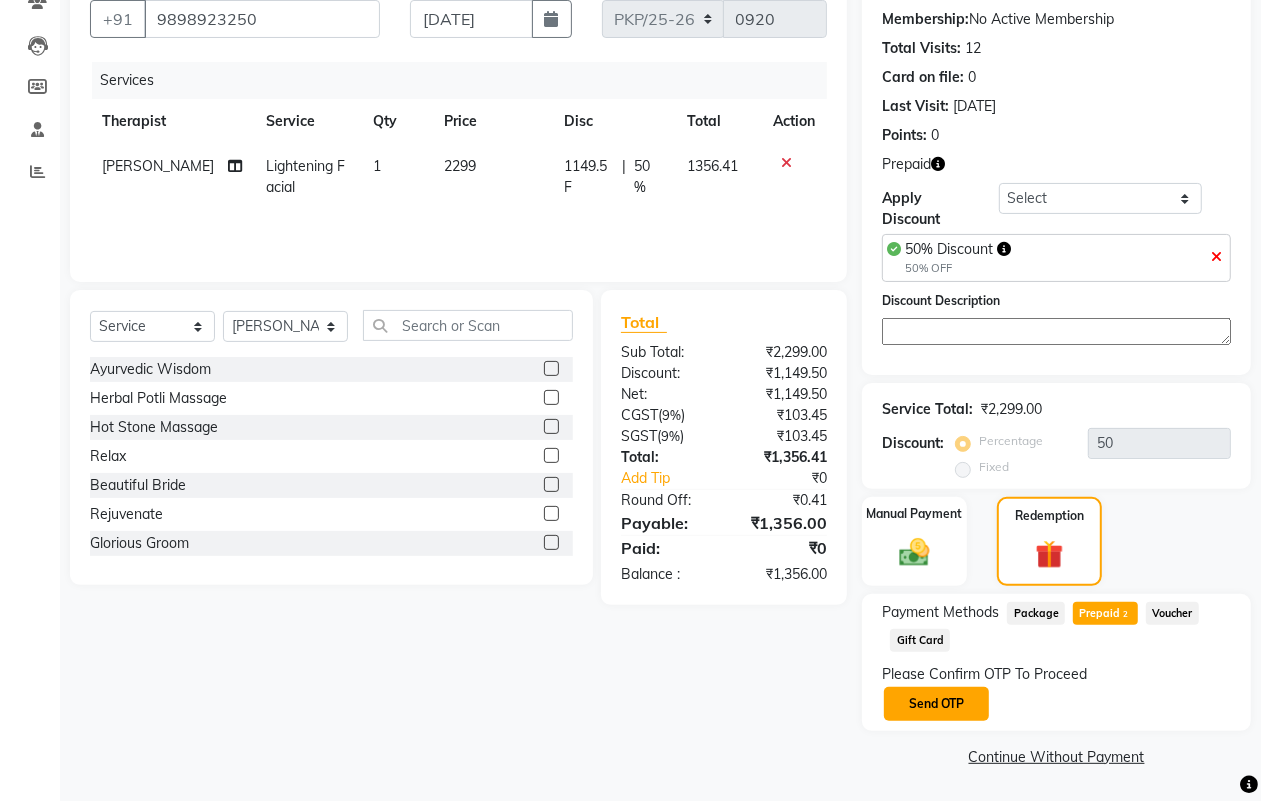 click on "Send OTP" 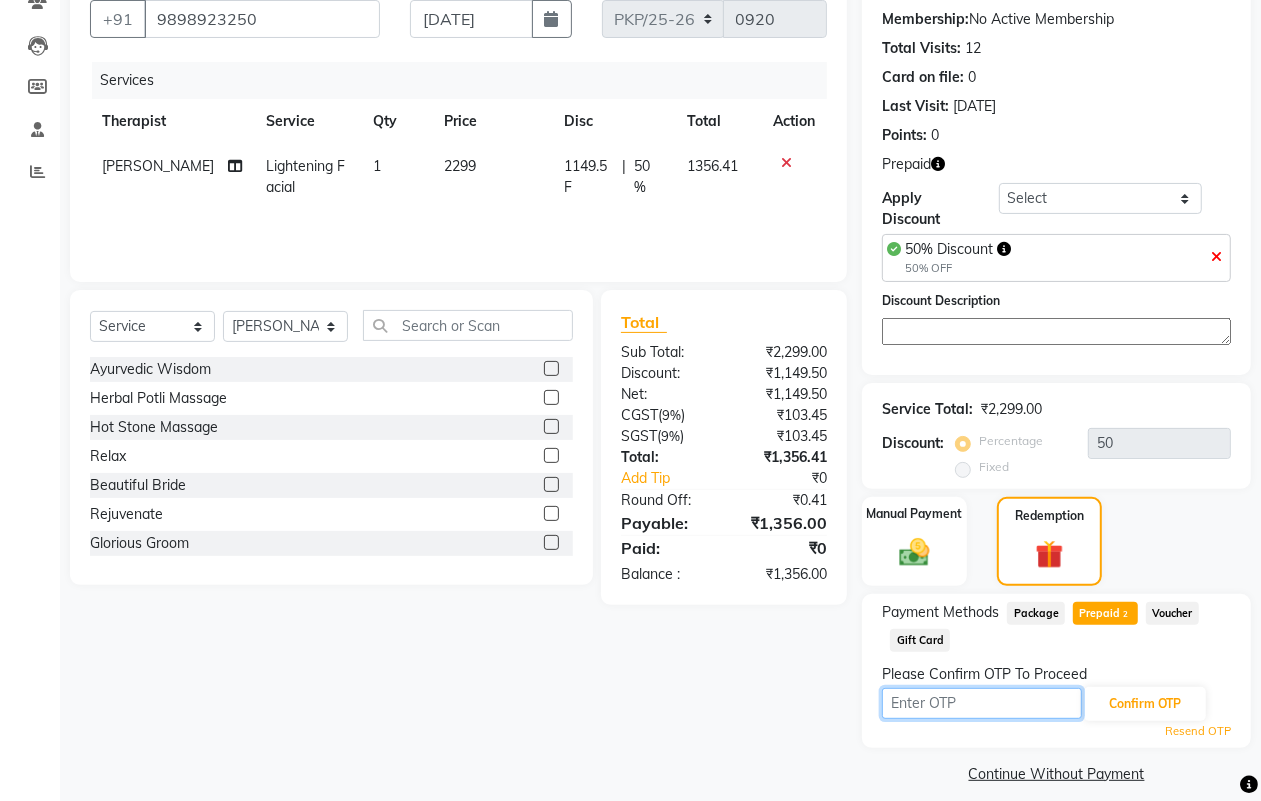 click at bounding box center (982, 703) 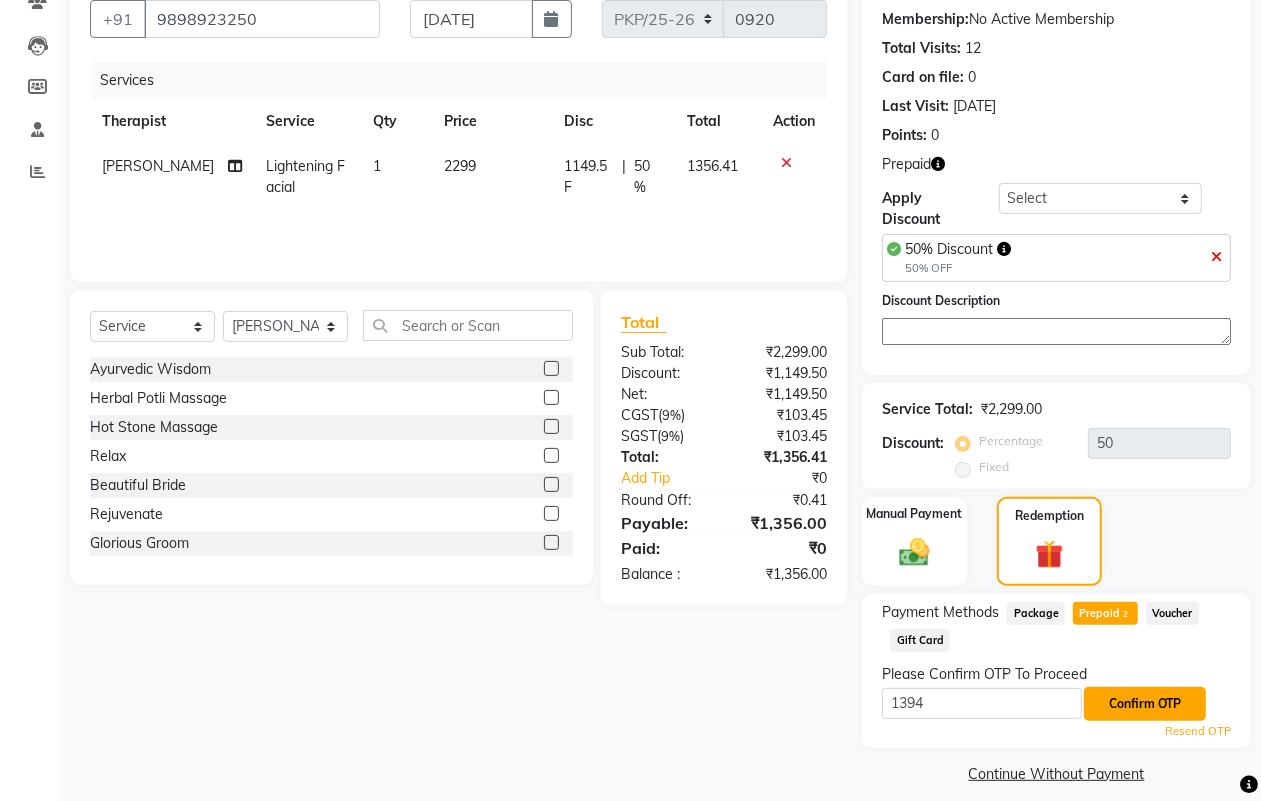 click on "Confirm OTP" 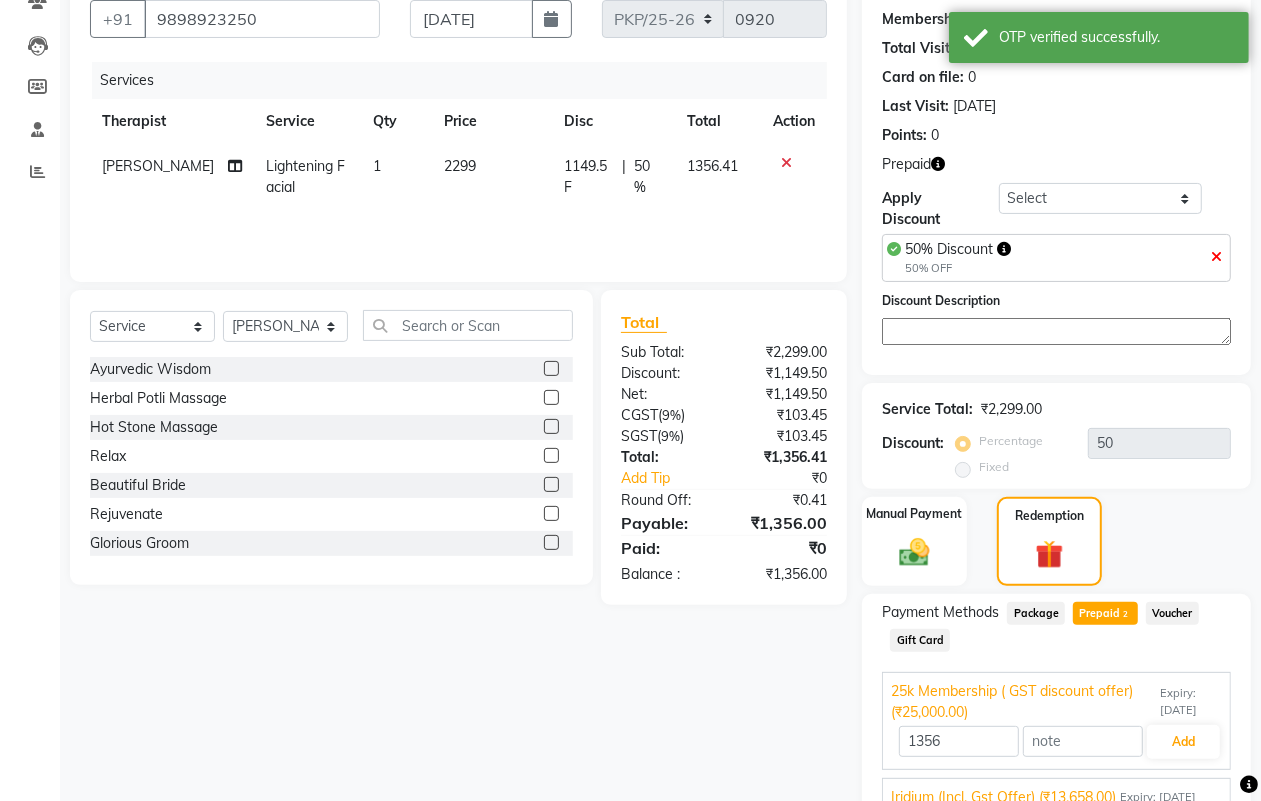 scroll, scrollTop: 302, scrollLeft: 0, axis: vertical 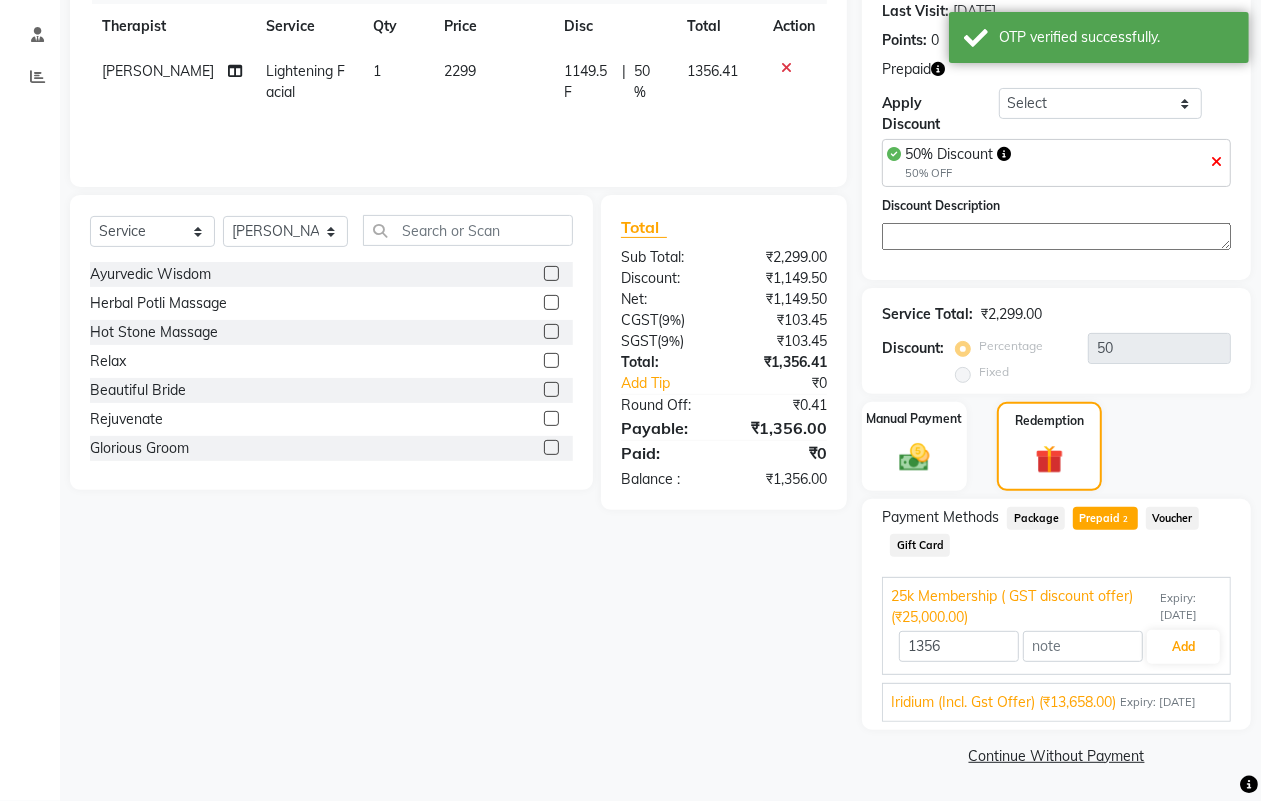click on "Iridium (Incl. Gst Offer) (₹13,658.00)" at bounding box center [1003, 702] 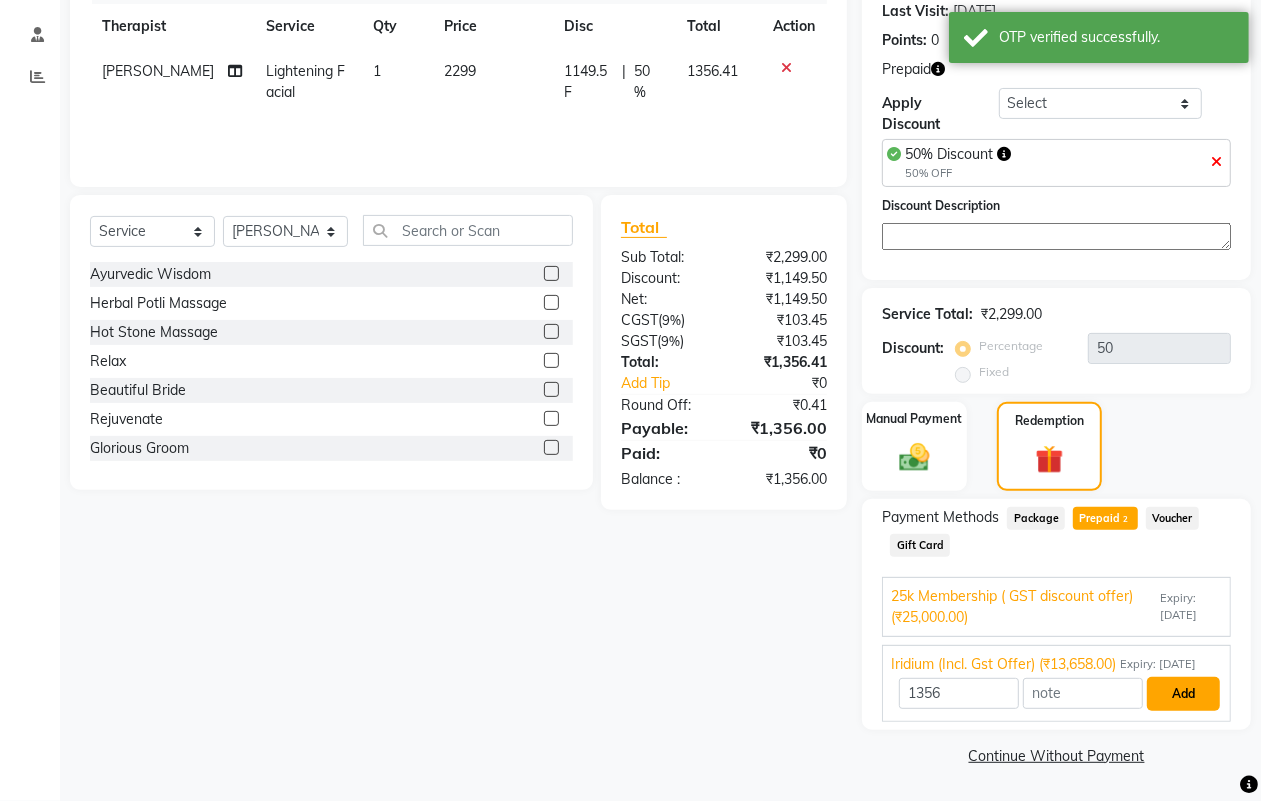 click on "Add" at bounding box center (1183, 694) 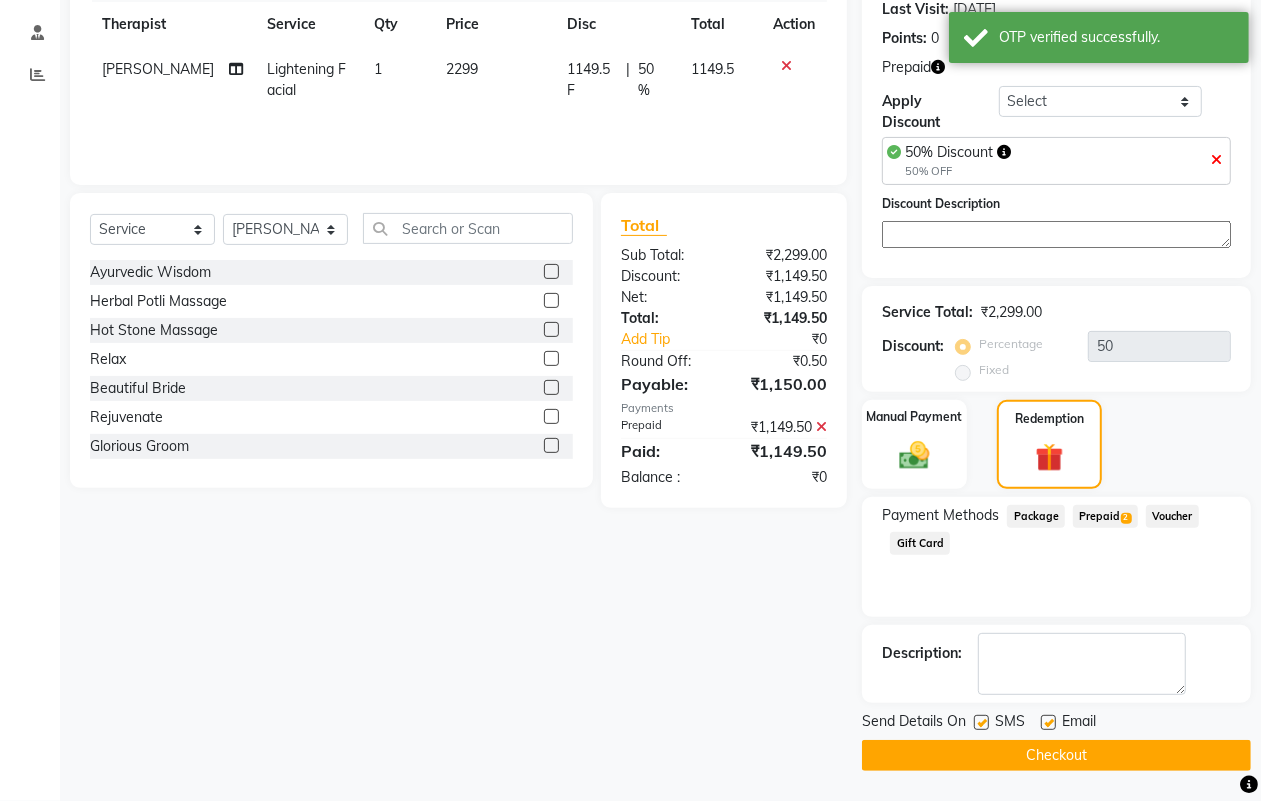scroll, scrollTop: 283, scrollLeft: 0, axis: vertical 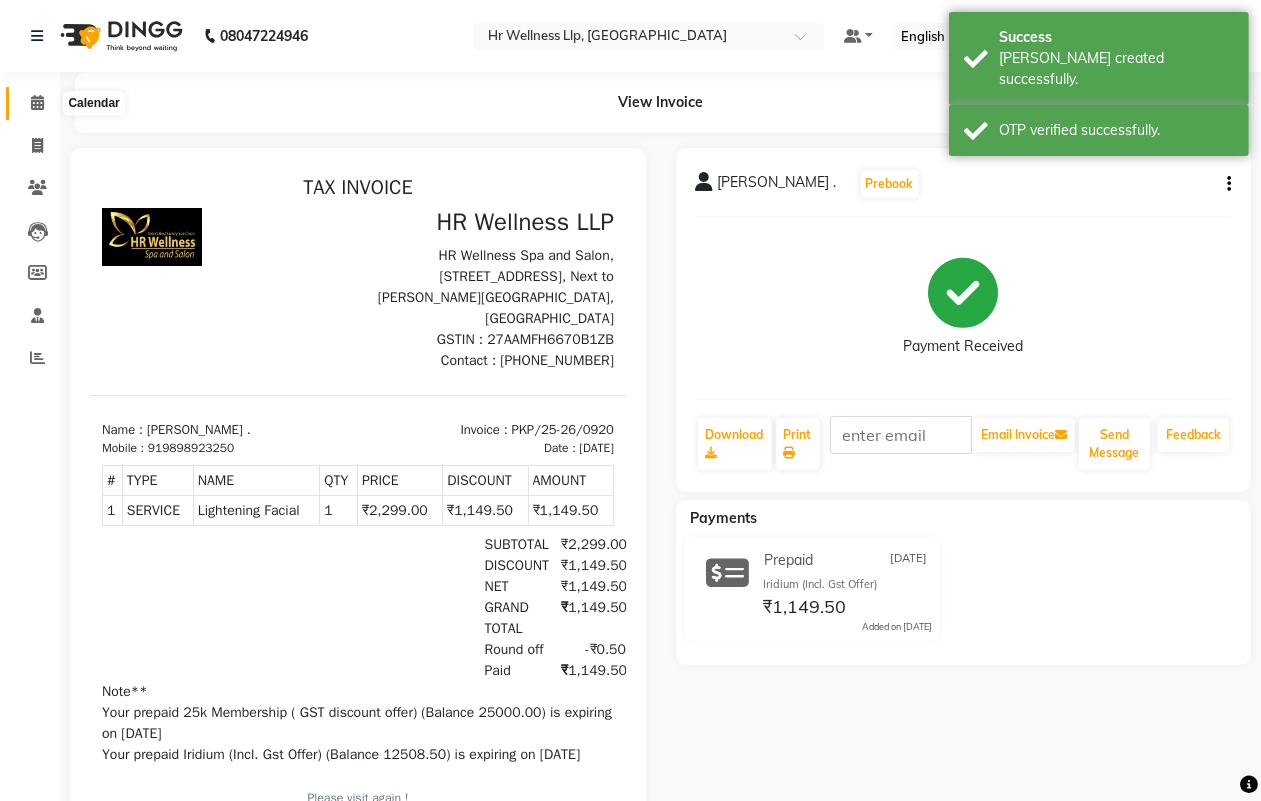 click 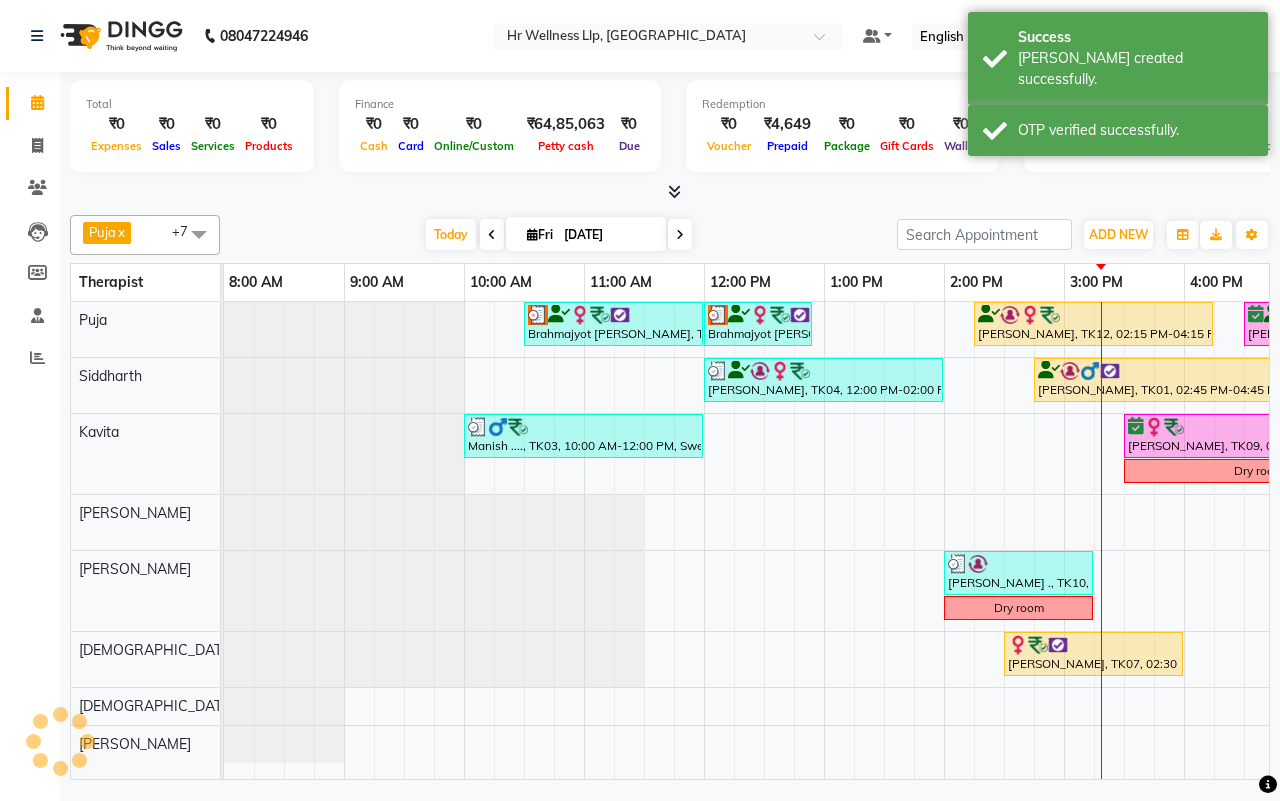 scroll, scrollTop: 0, scrollLeft: 515, axis: horizontal 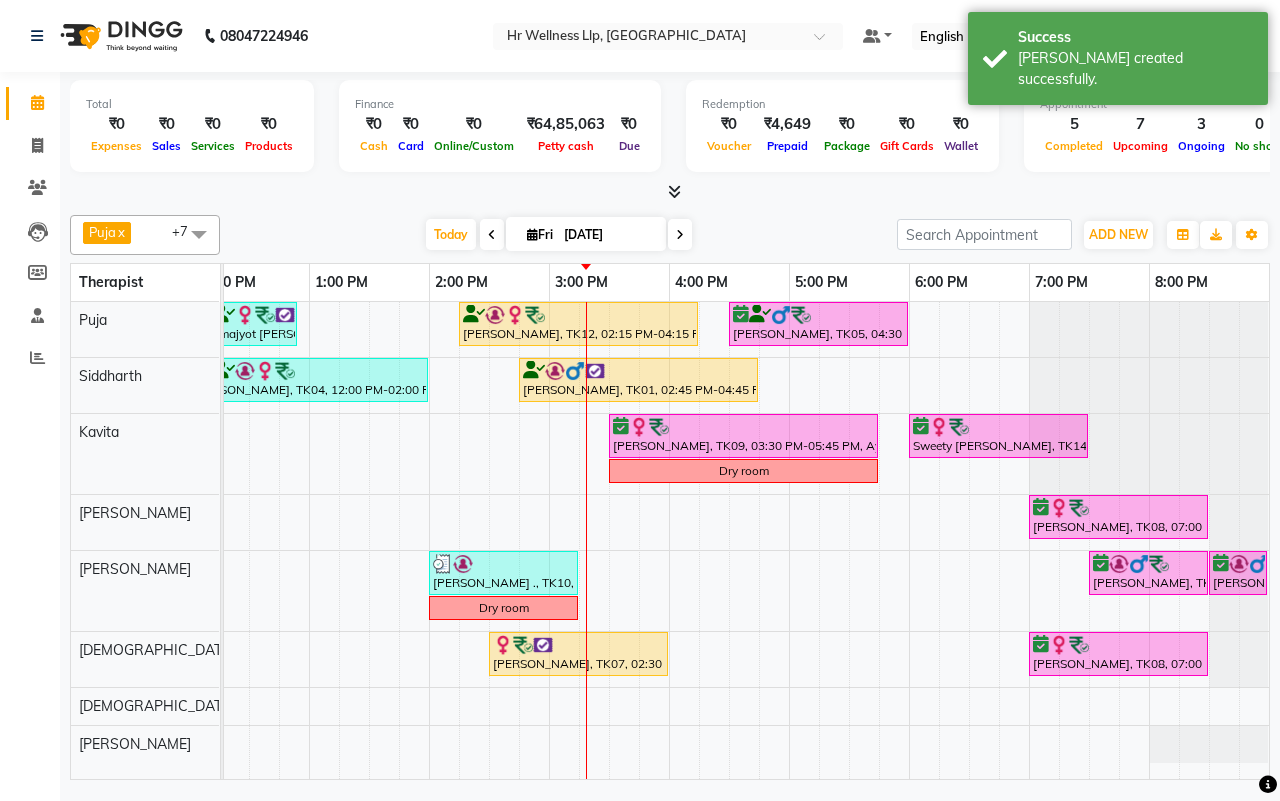 click on "[DATE]  [DATE]" at bounding box center [558, 235] 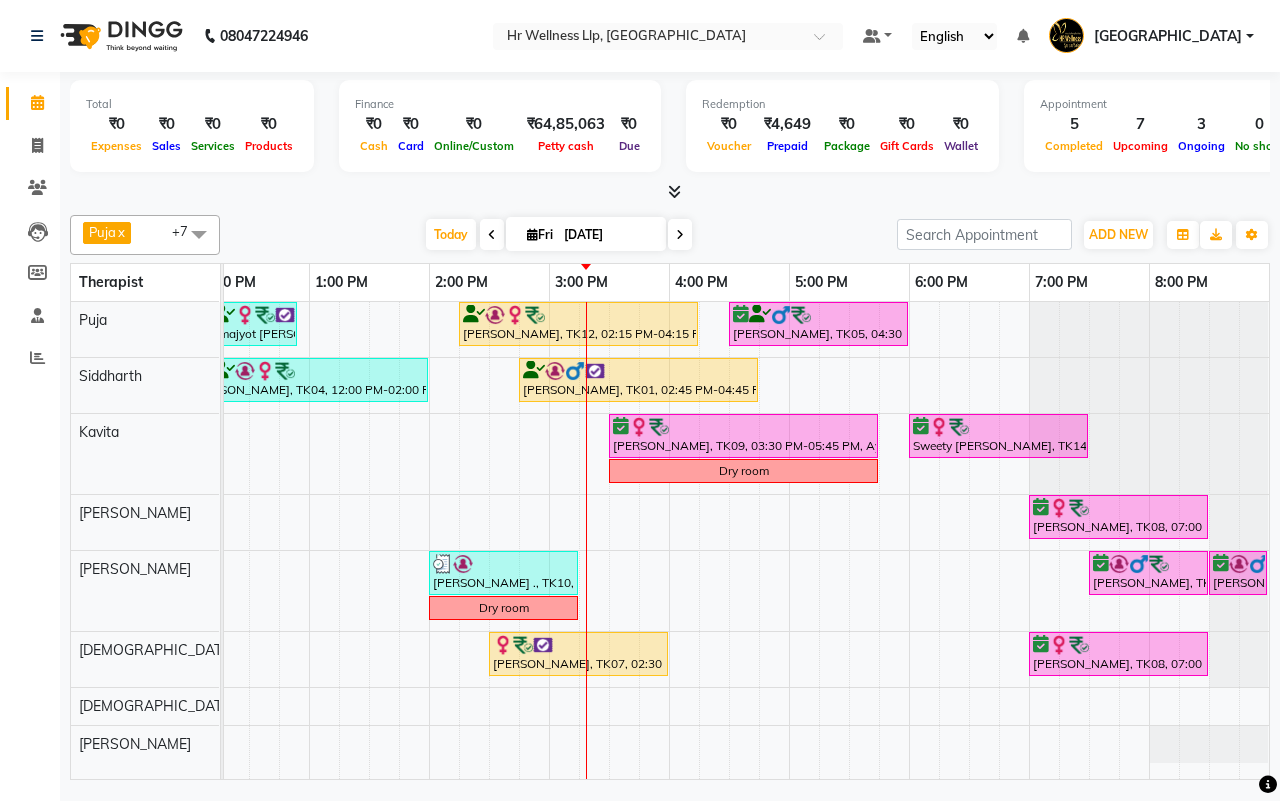 click at bounding box center (680, 234) 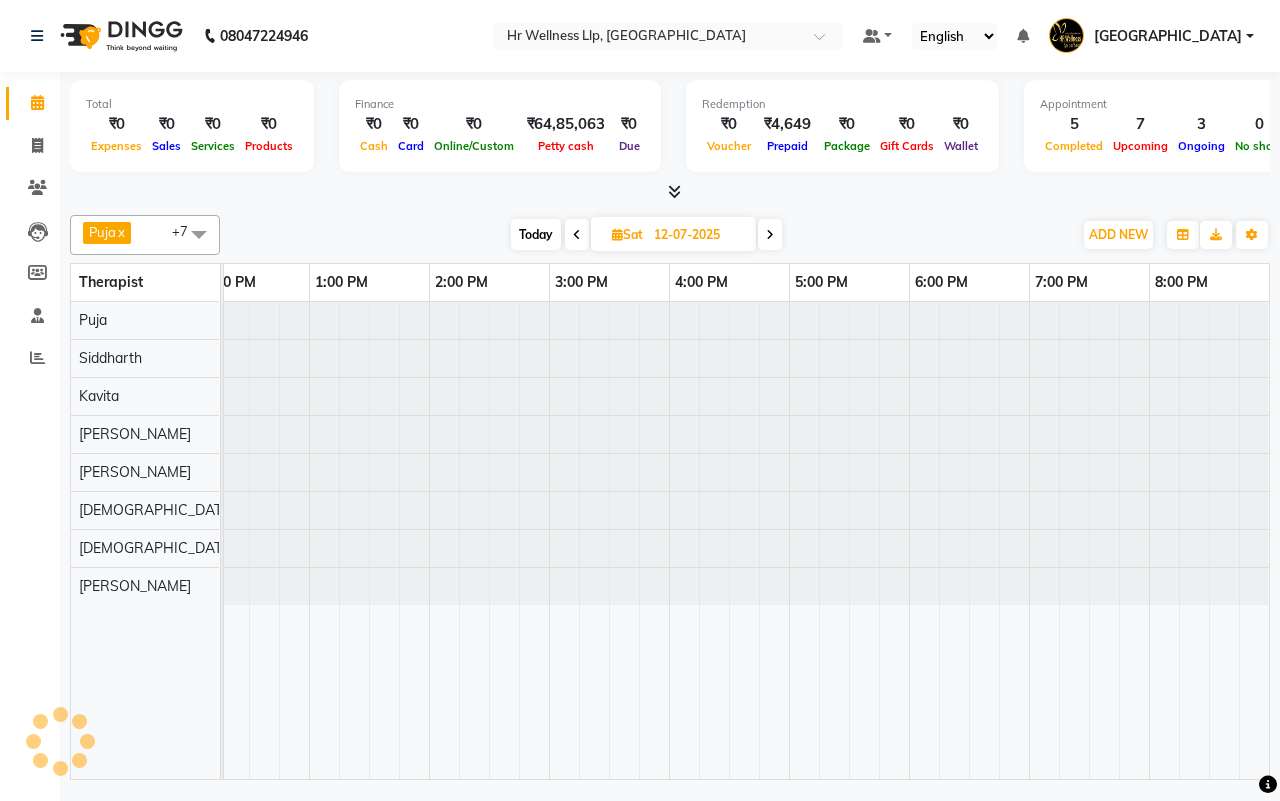scroll, scrollTop: 0, scrollLeft: 515, axis: horizontal 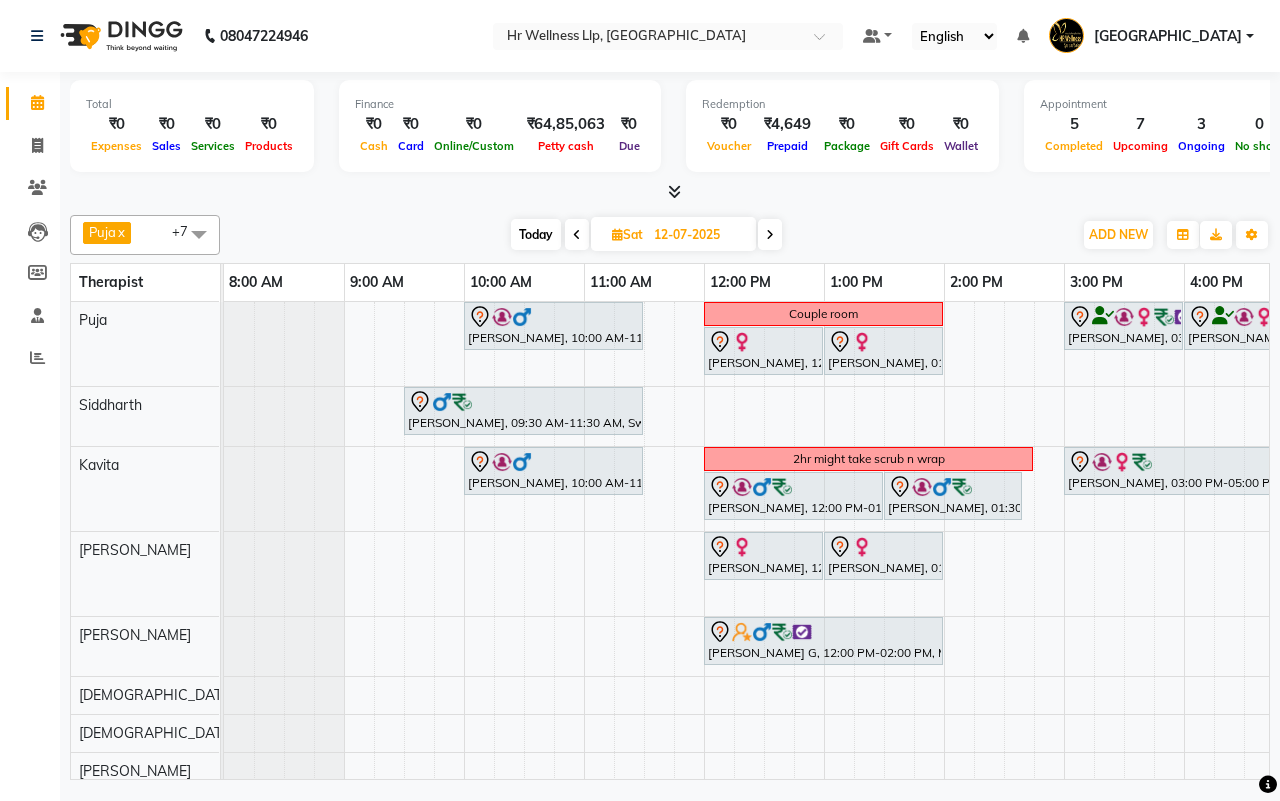 click at bounding box center (770, 235) 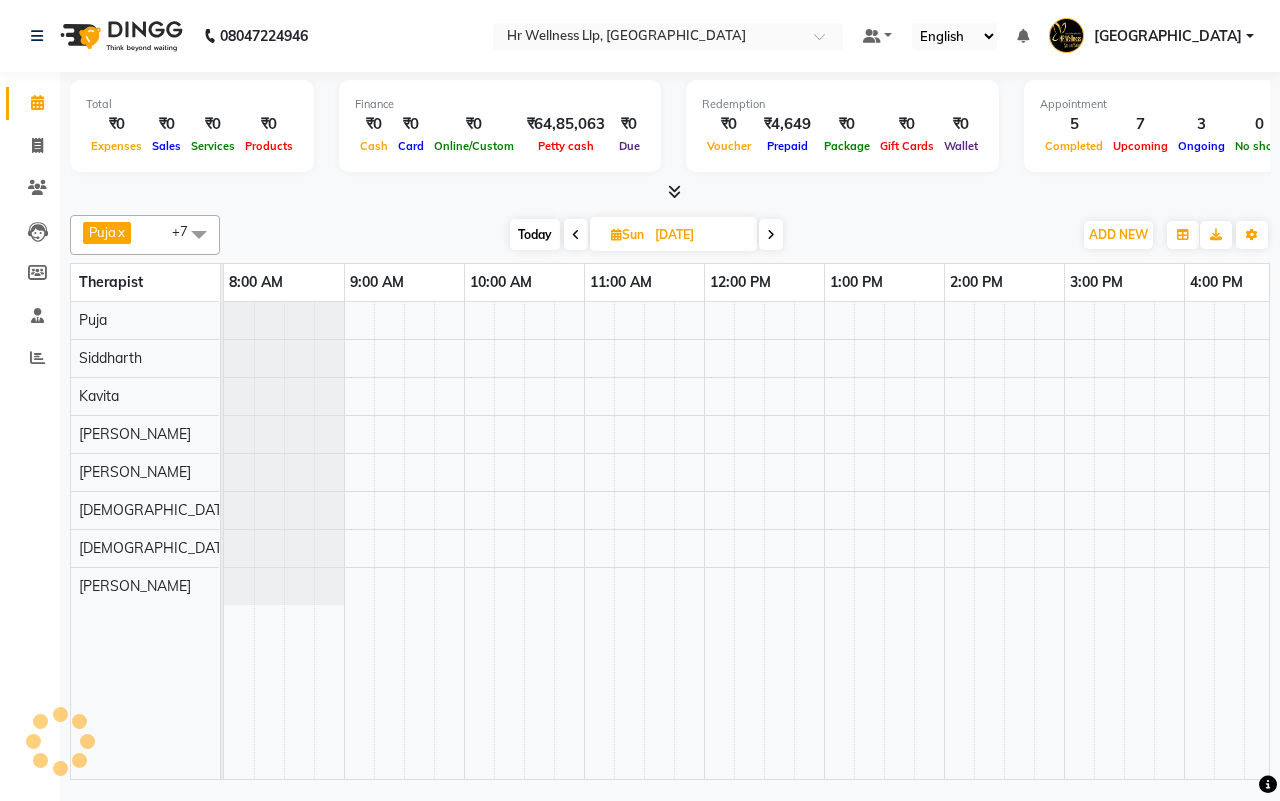scroll, scrollTop: 0, scrollLeft: 515, axis: horizontal 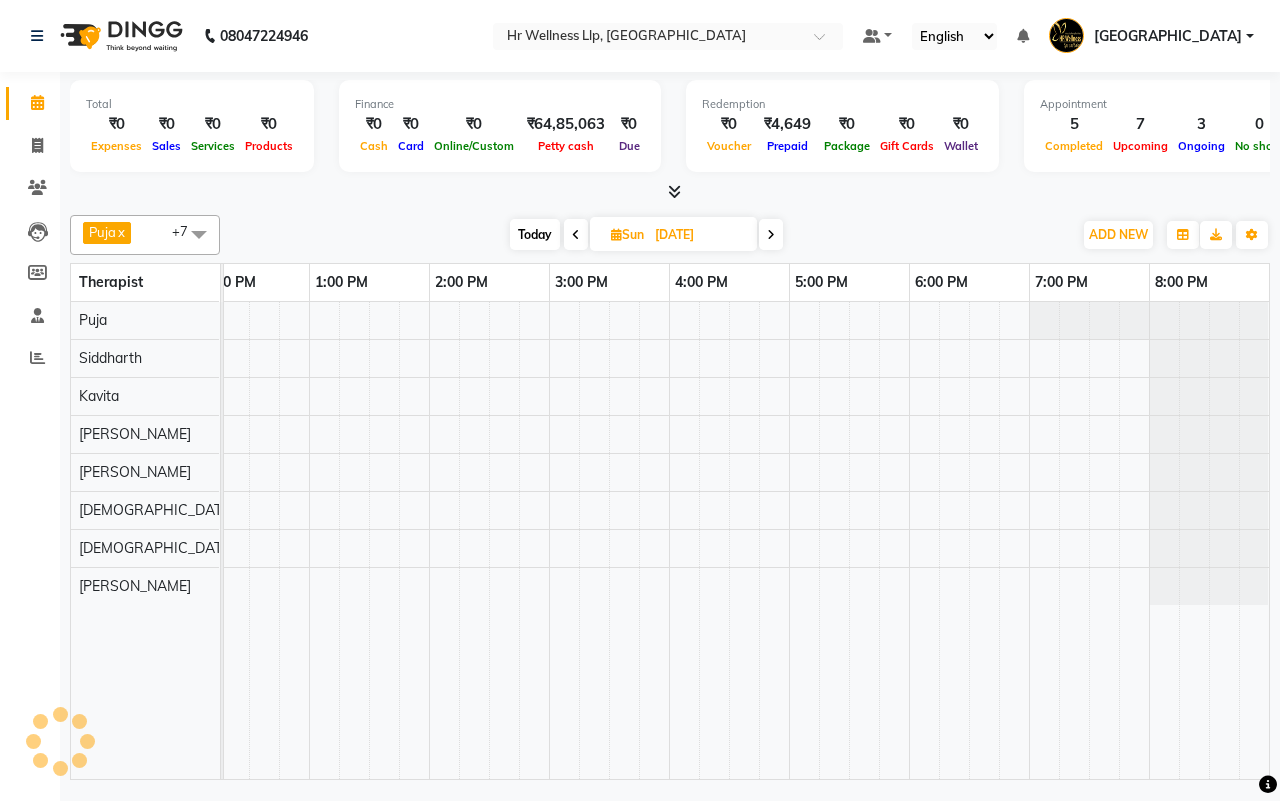 click at bounding box center (771, 235) 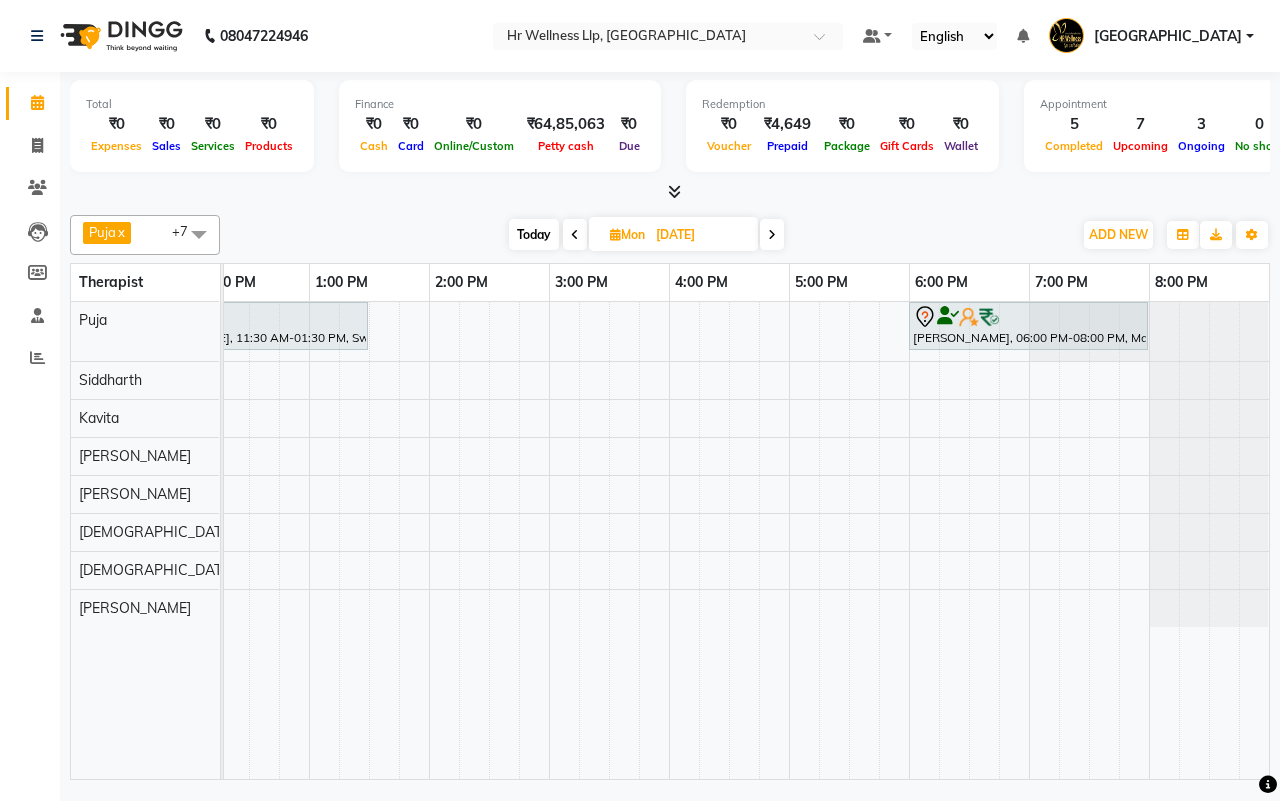 scroll, scrollTop: 0, scrollLeft: 0, axis: both 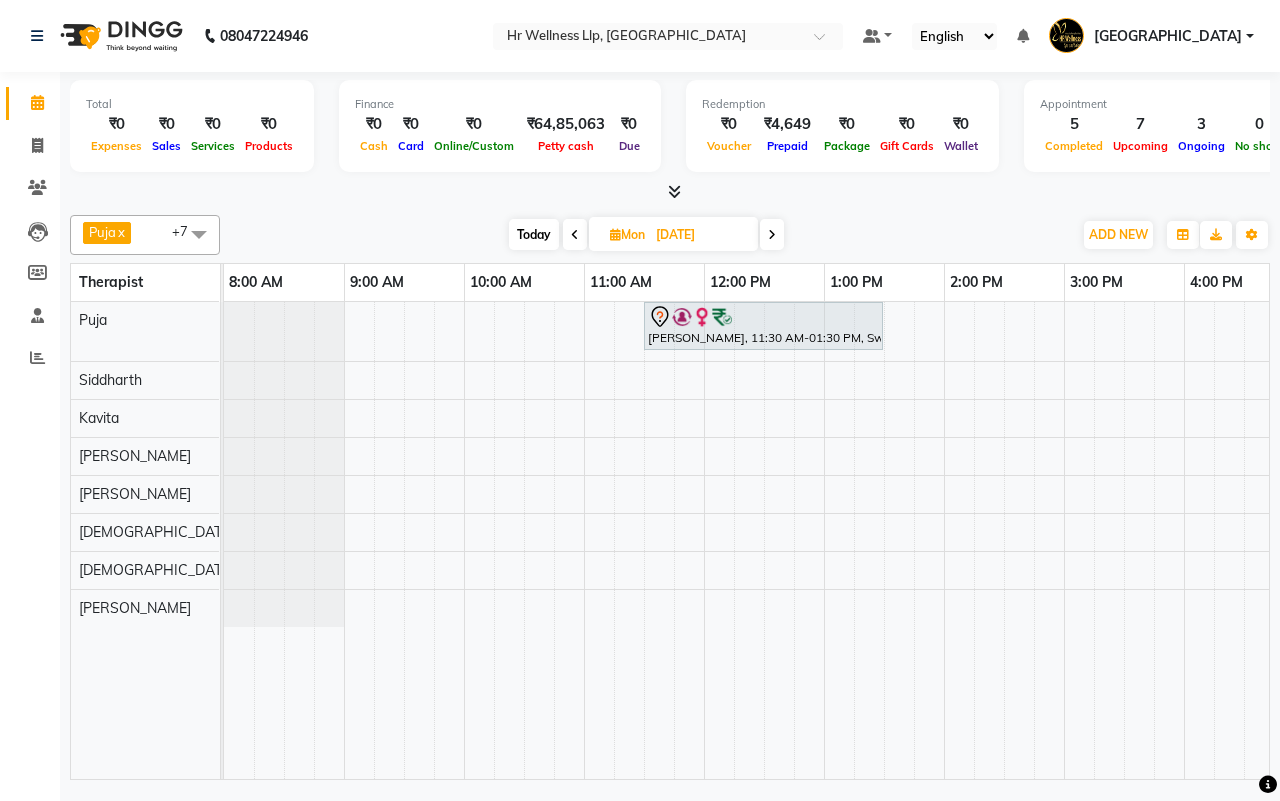 click on "Today" at bounding box center (534, 234) 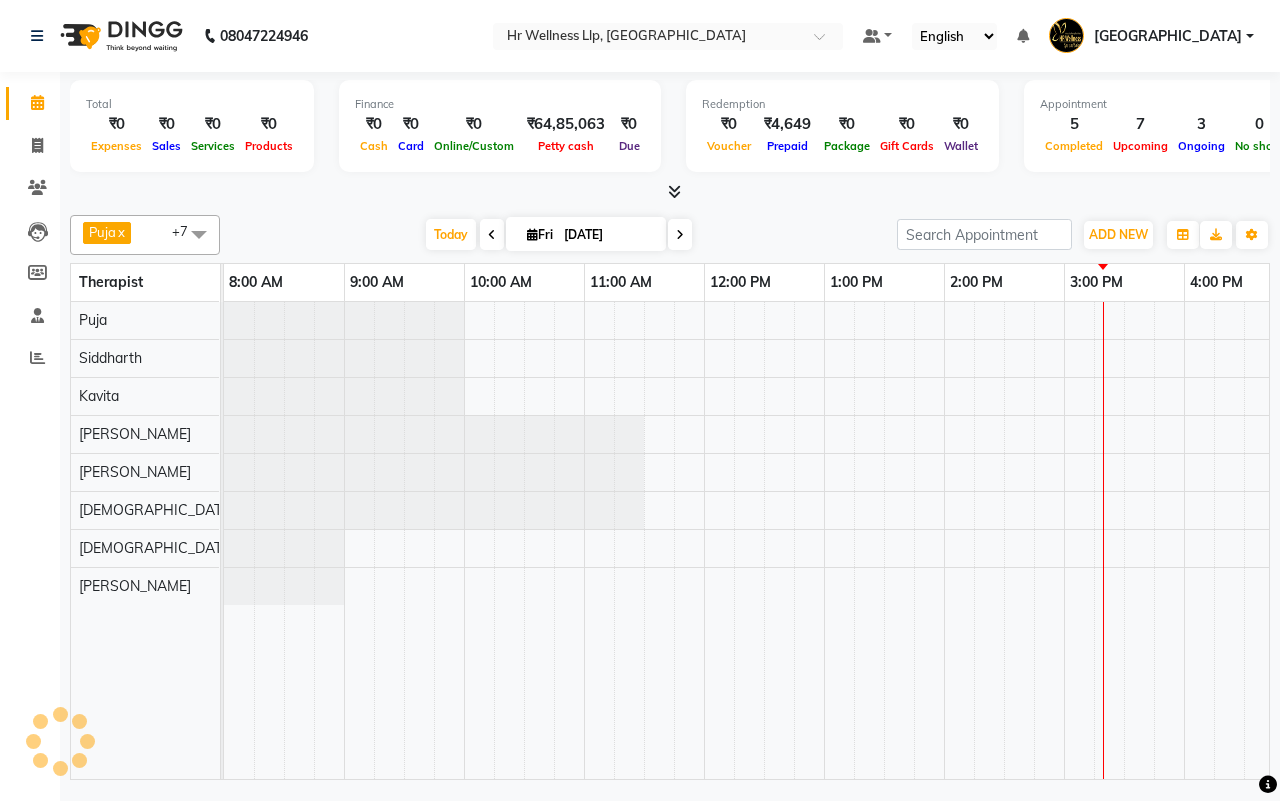 scroll, scrollTop: 0, scrollLeft: 515, axis: horizontal 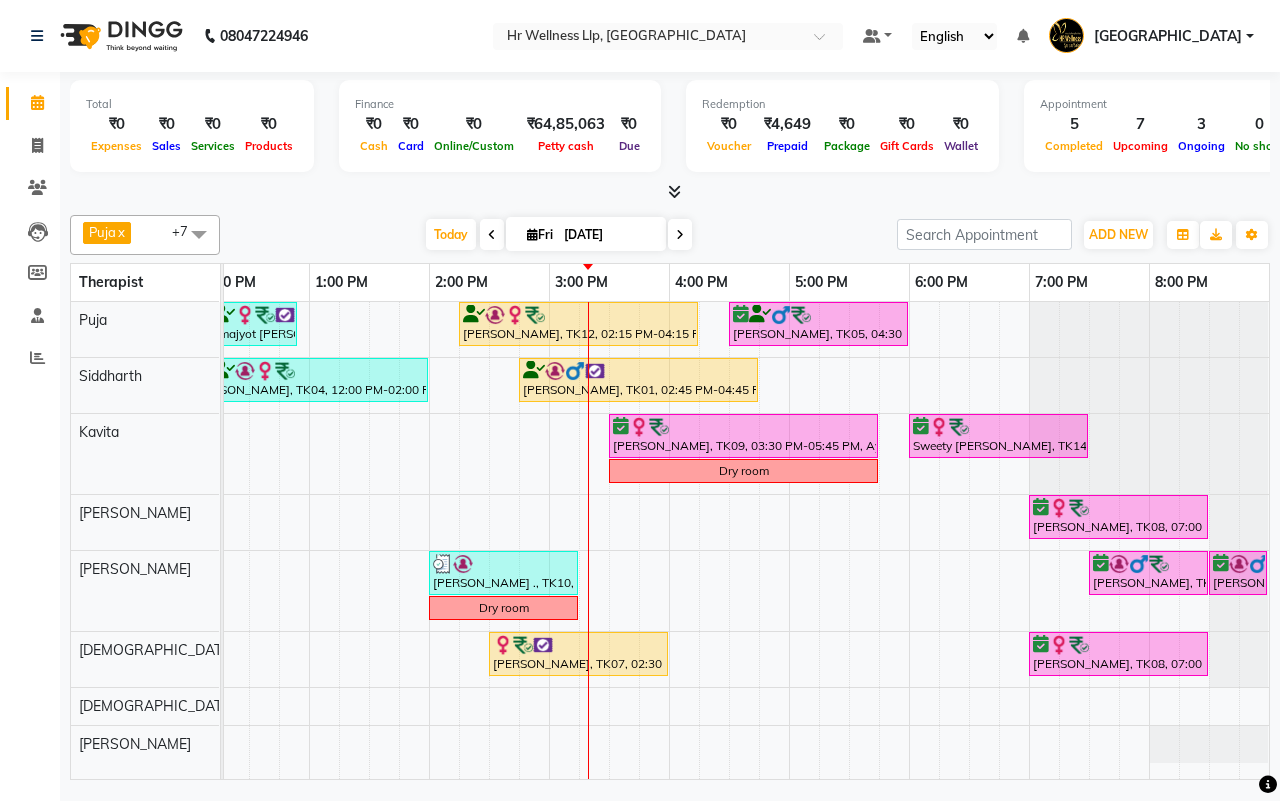 click on "[DATE]  [DATE]" at bounding box center [558, 235] 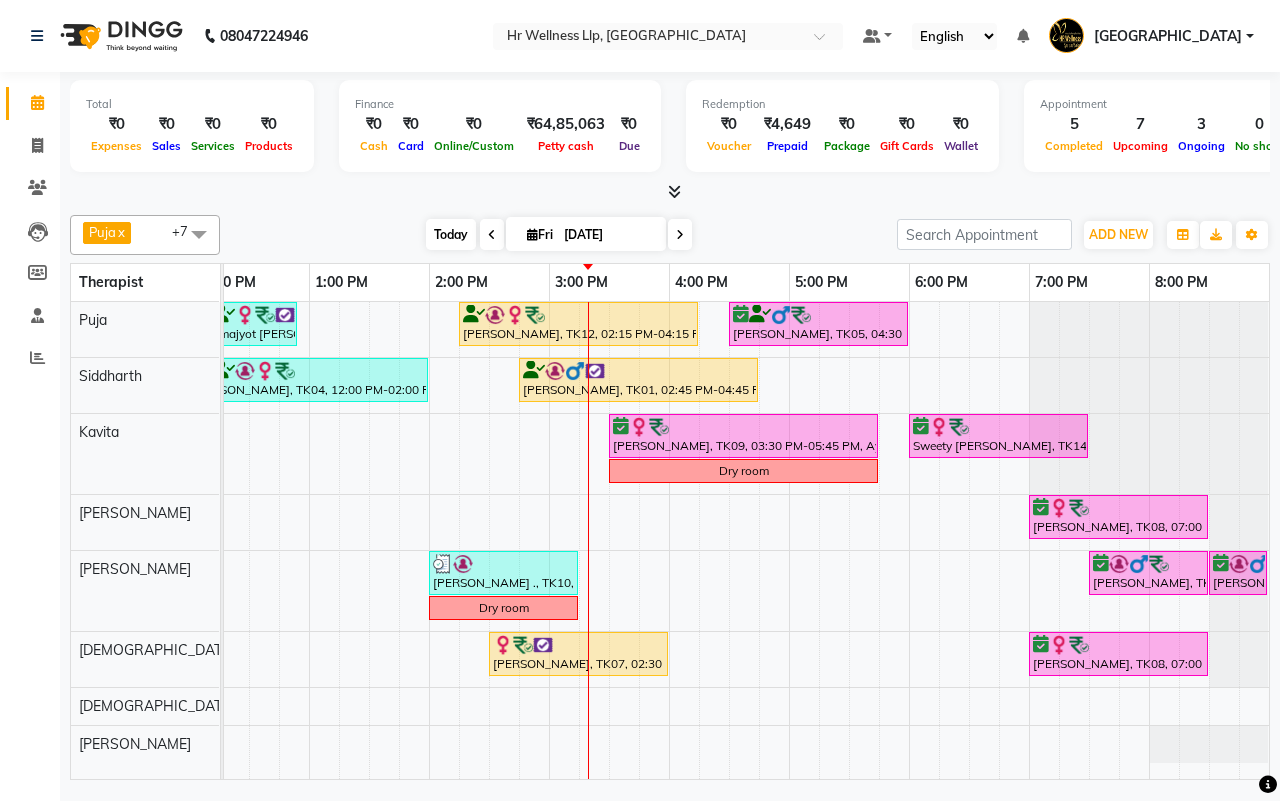 click on "Today" at bounding box center (451, 234) 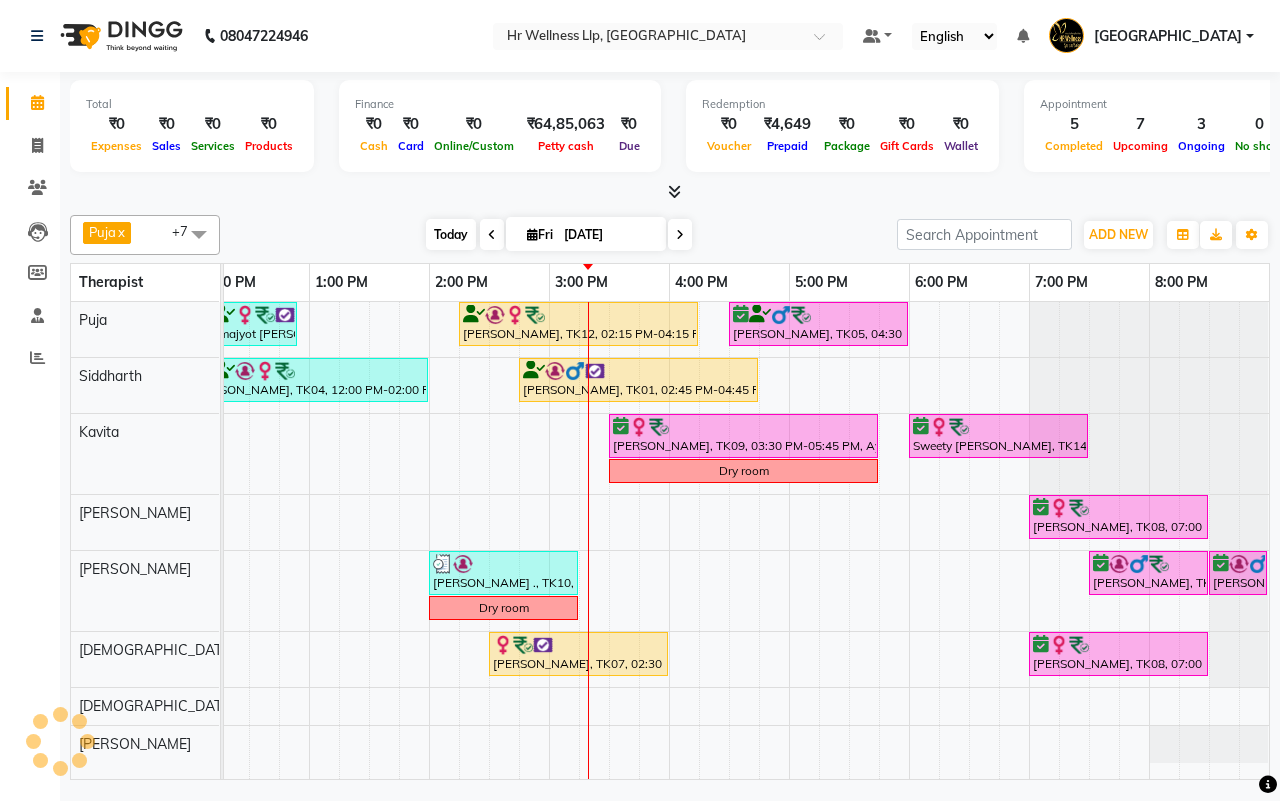scroll, scrollTop: 0, scrollLeft: 515, axis: horizontal 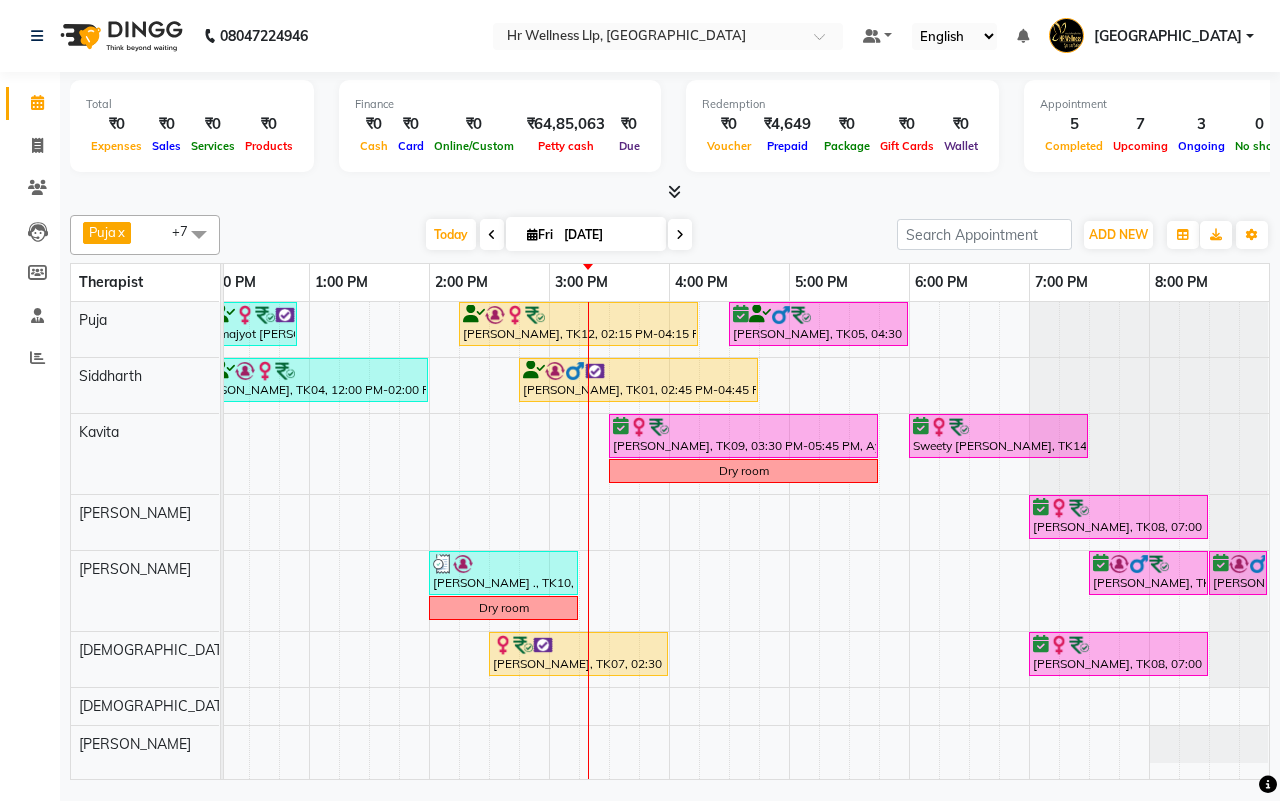 click on "[DATE]  [DATE]" at bounding box center (558, 235) 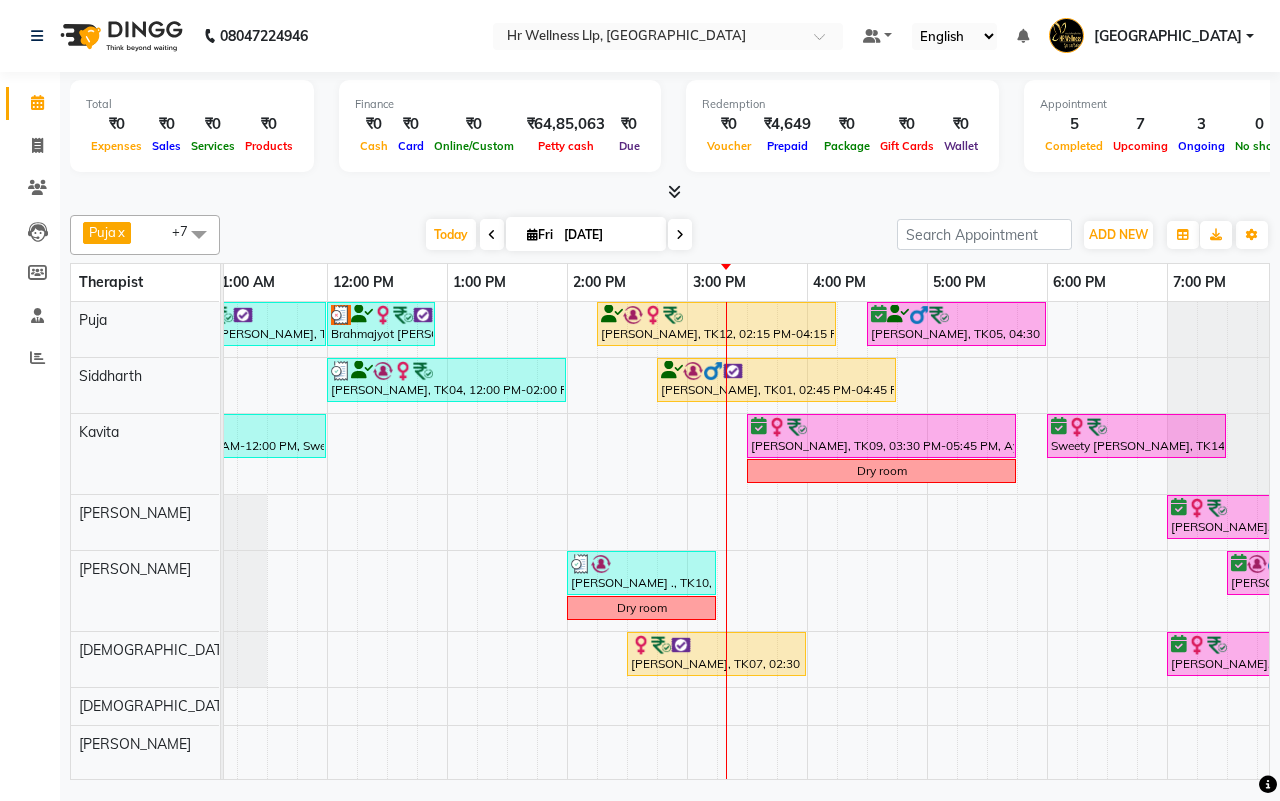 scroll, scrollTop: 0, scrollLeft: 318, axis: horizontal 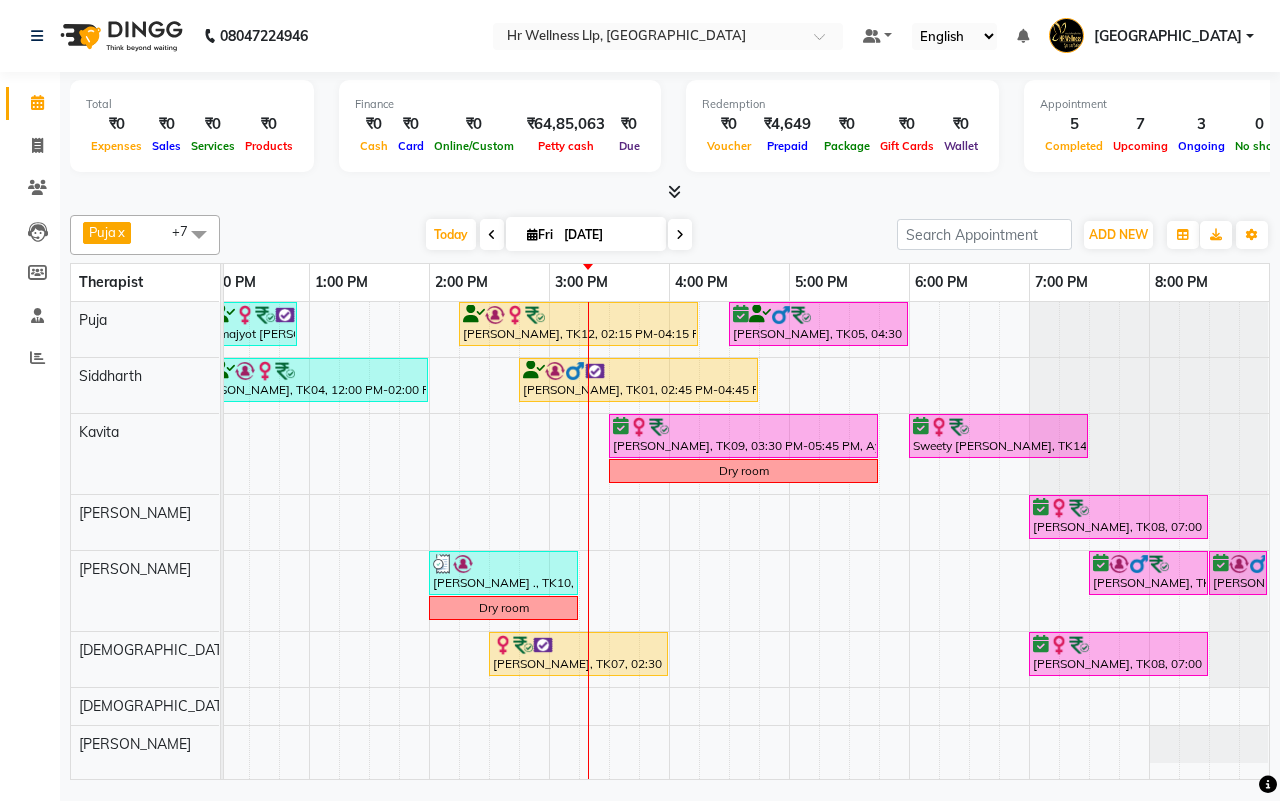 click on "[DATE]  [DATE]" at bounding box center (558, 235) 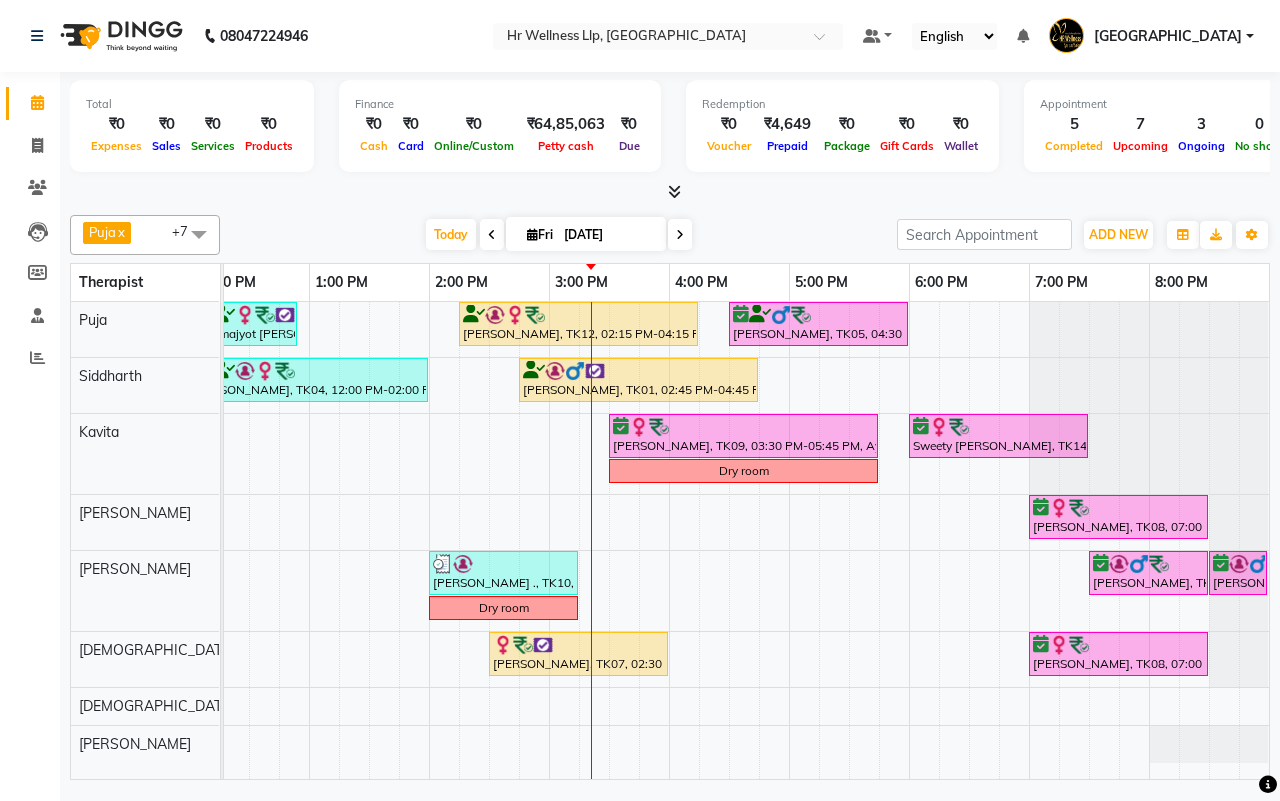 click on "[DATE]  [DATE]" at bounding box center [558, 235] 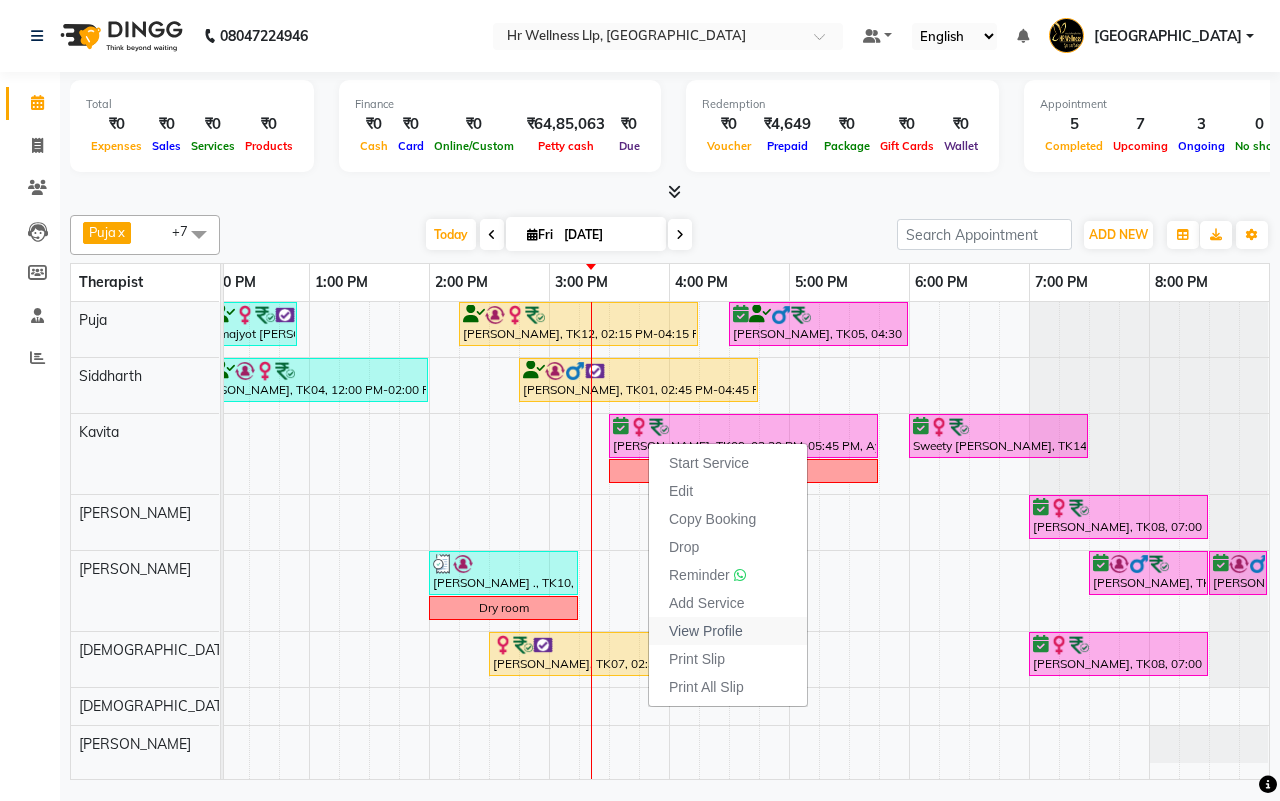 click on "View Profile" at bounding box center (706, 631) 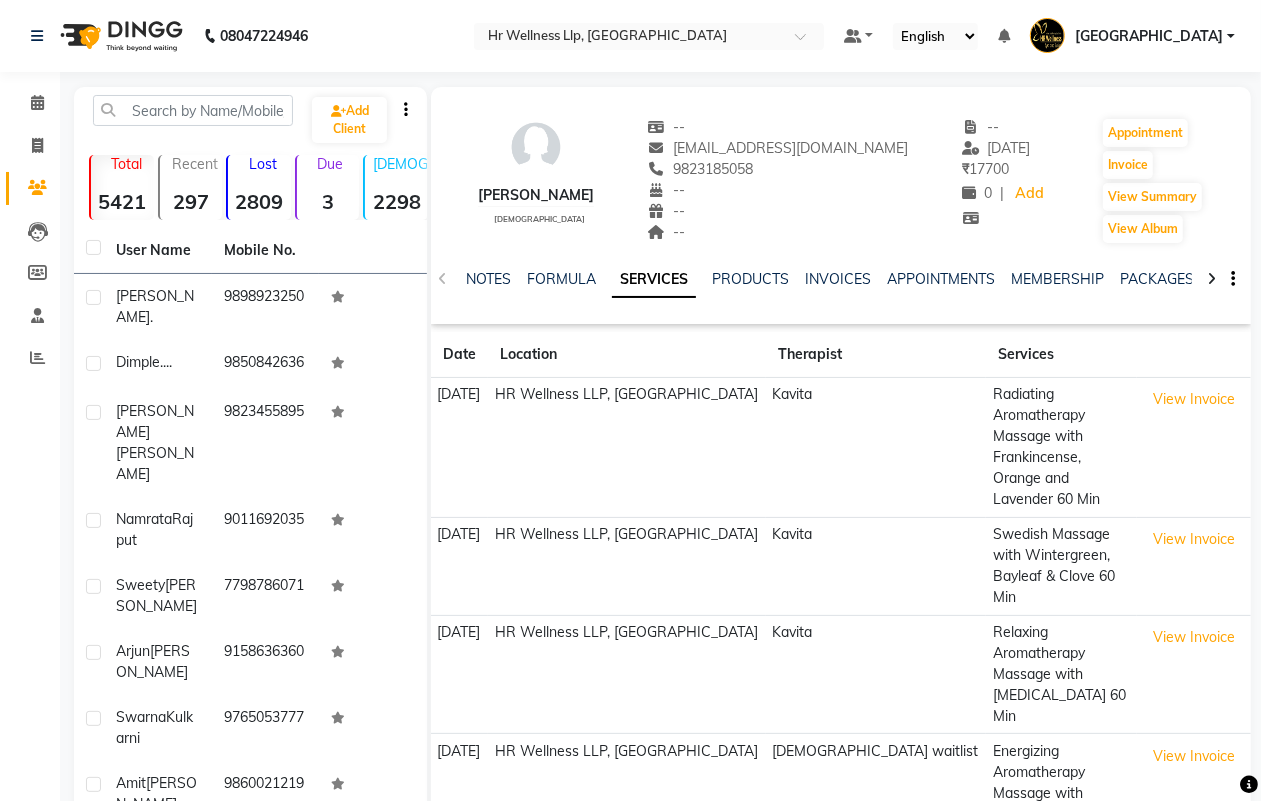 click 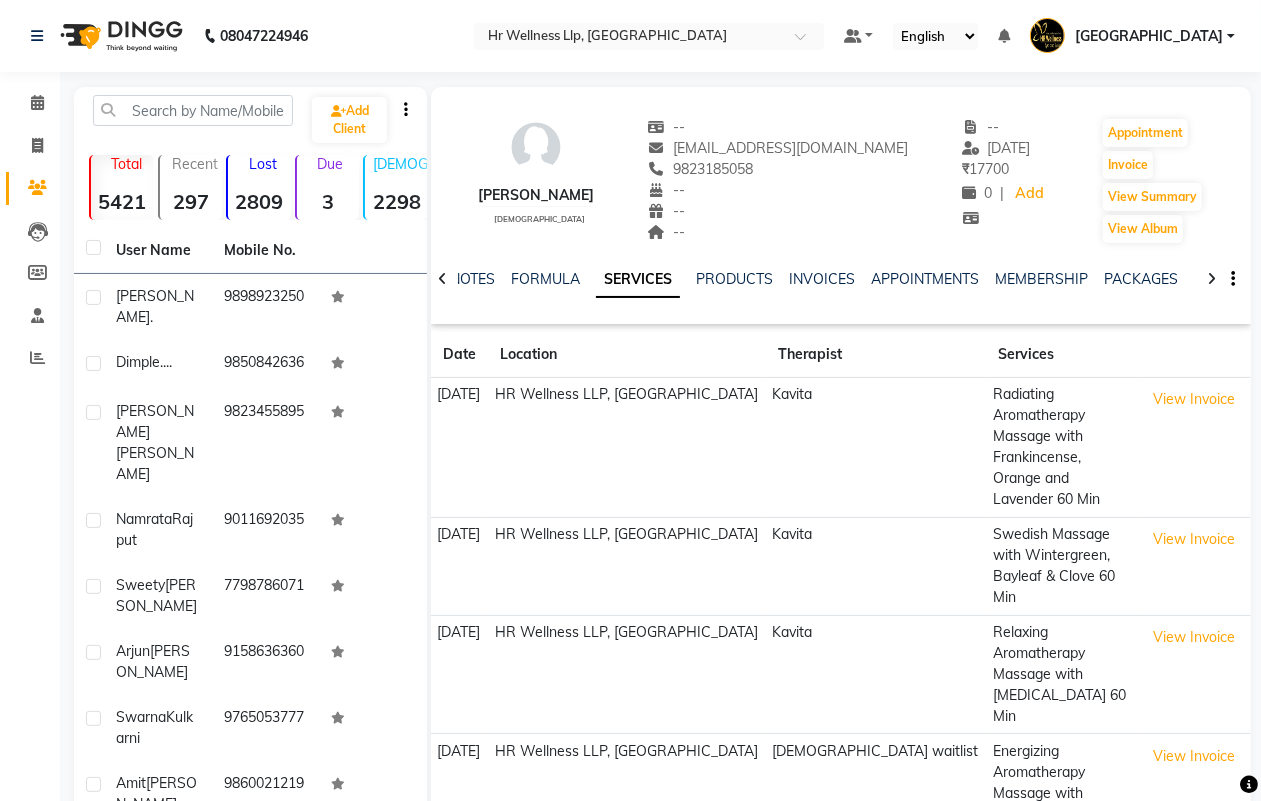 click 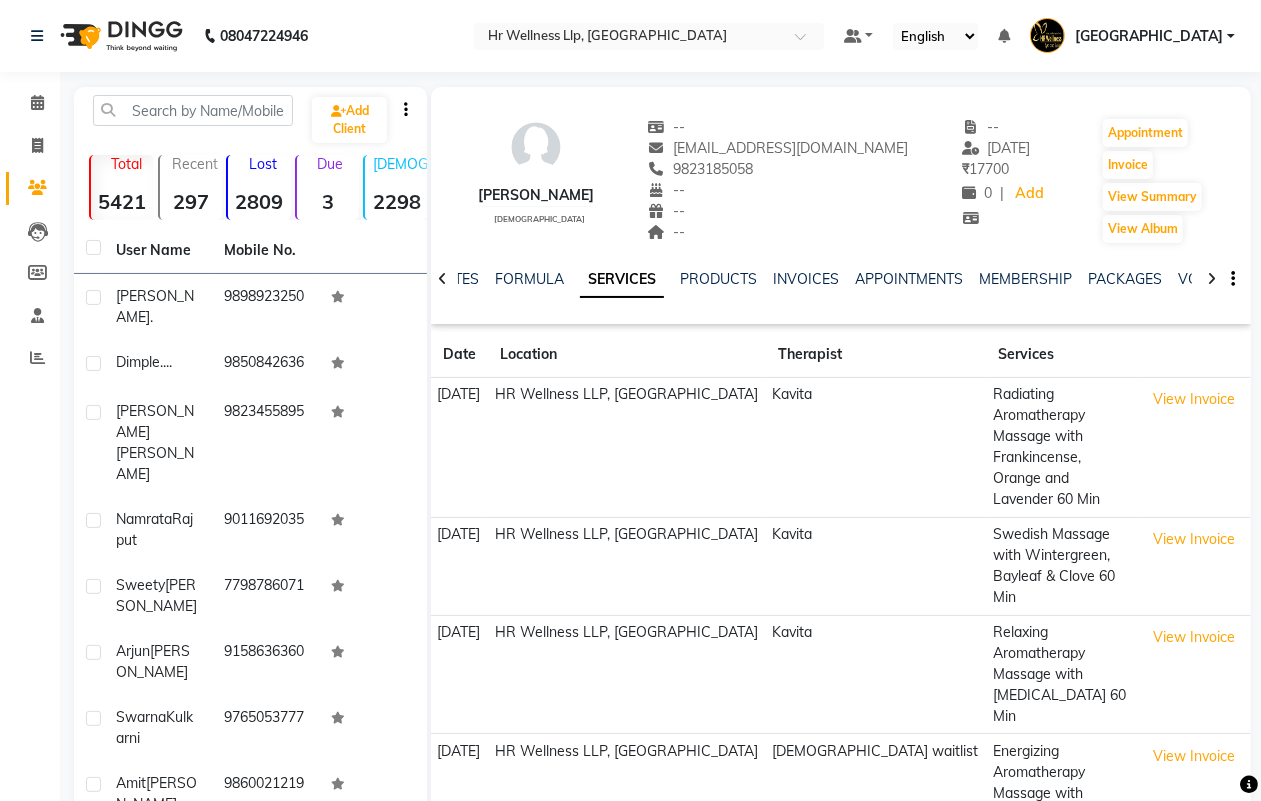 click 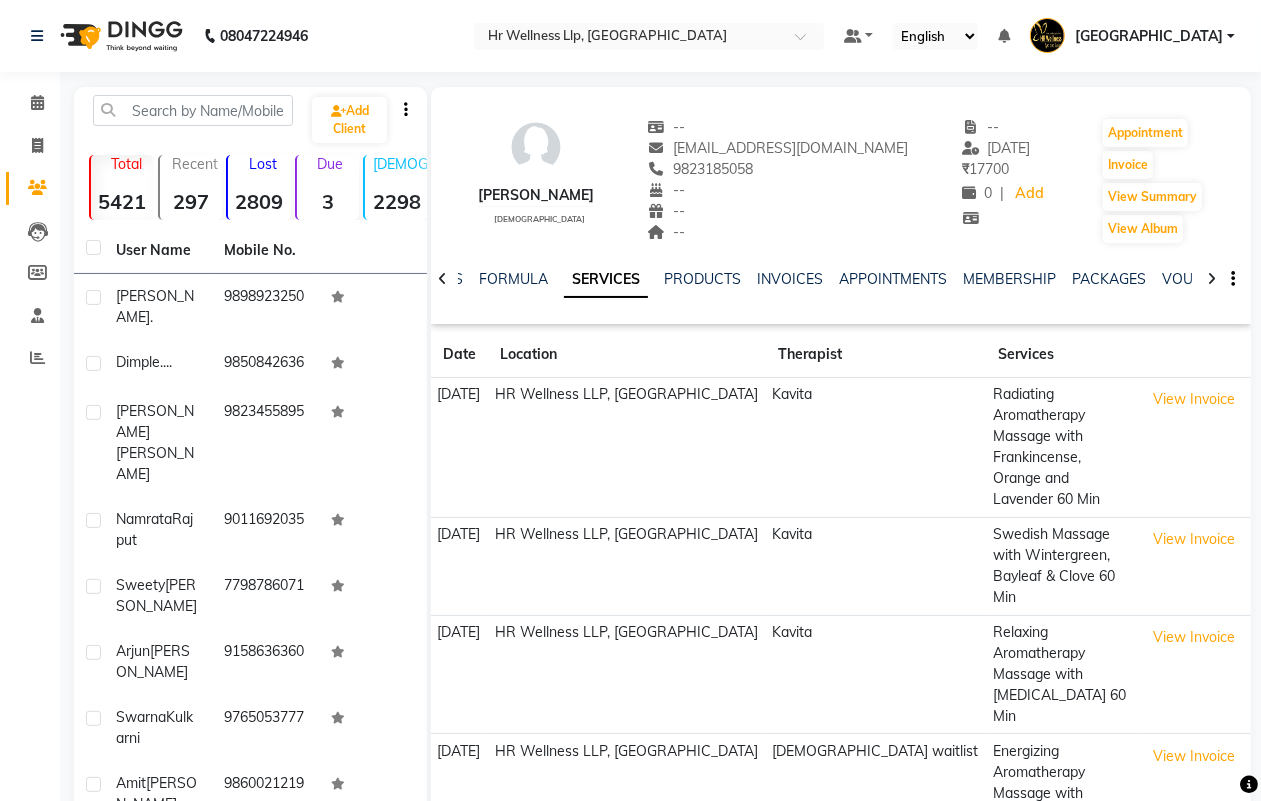 click 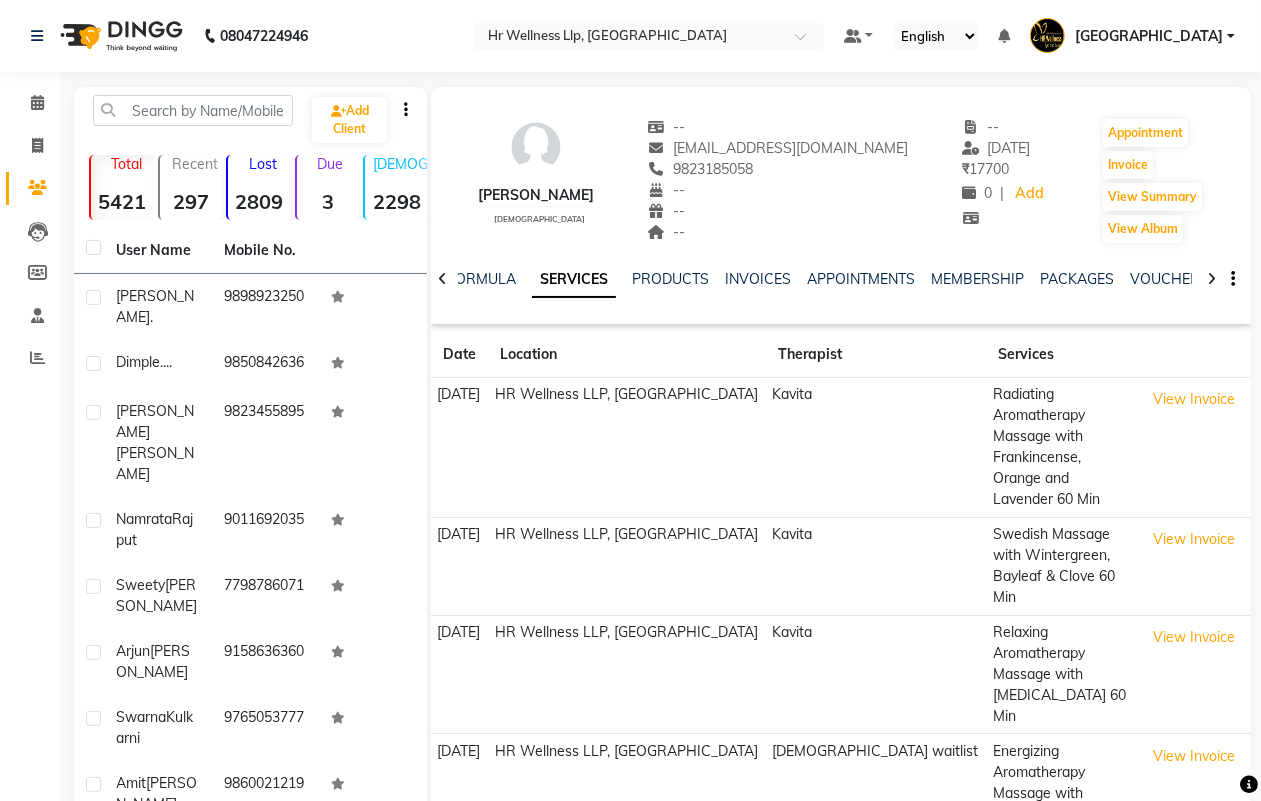 click 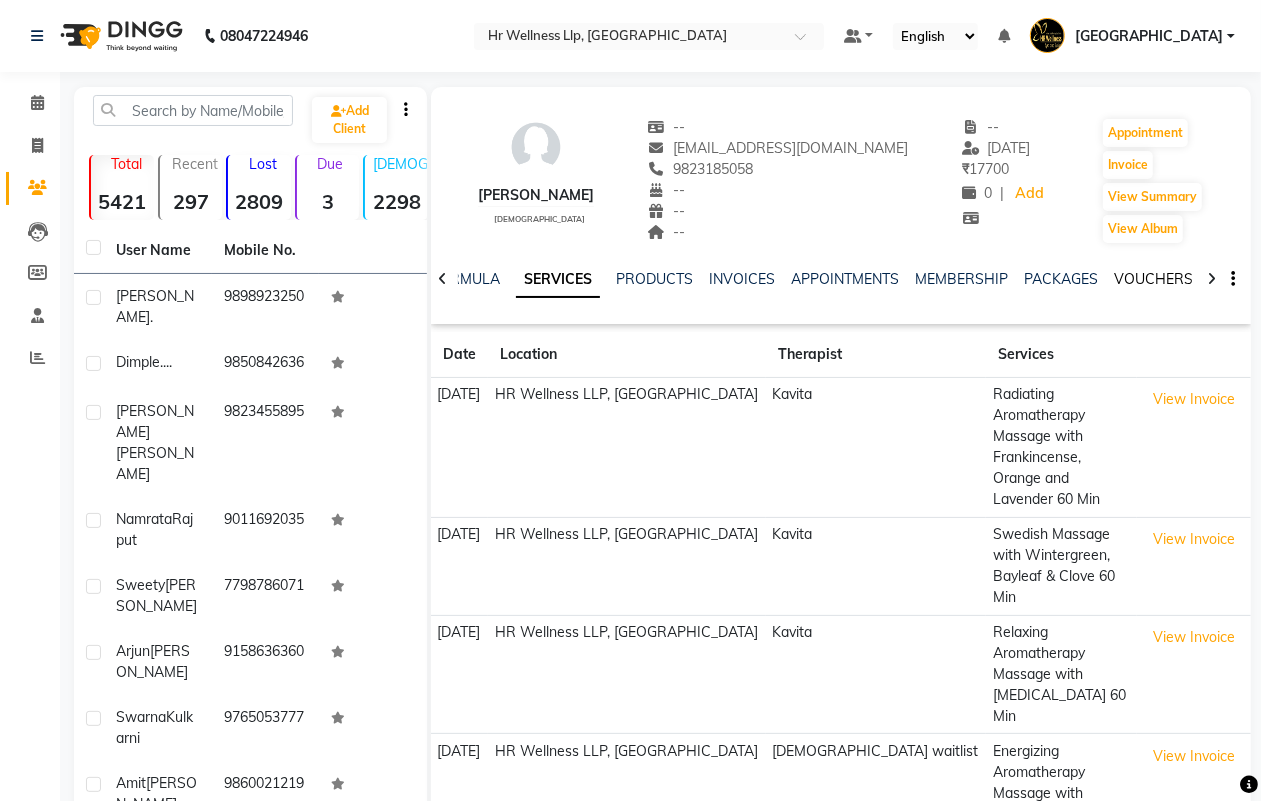 click on "VOUCHERS" 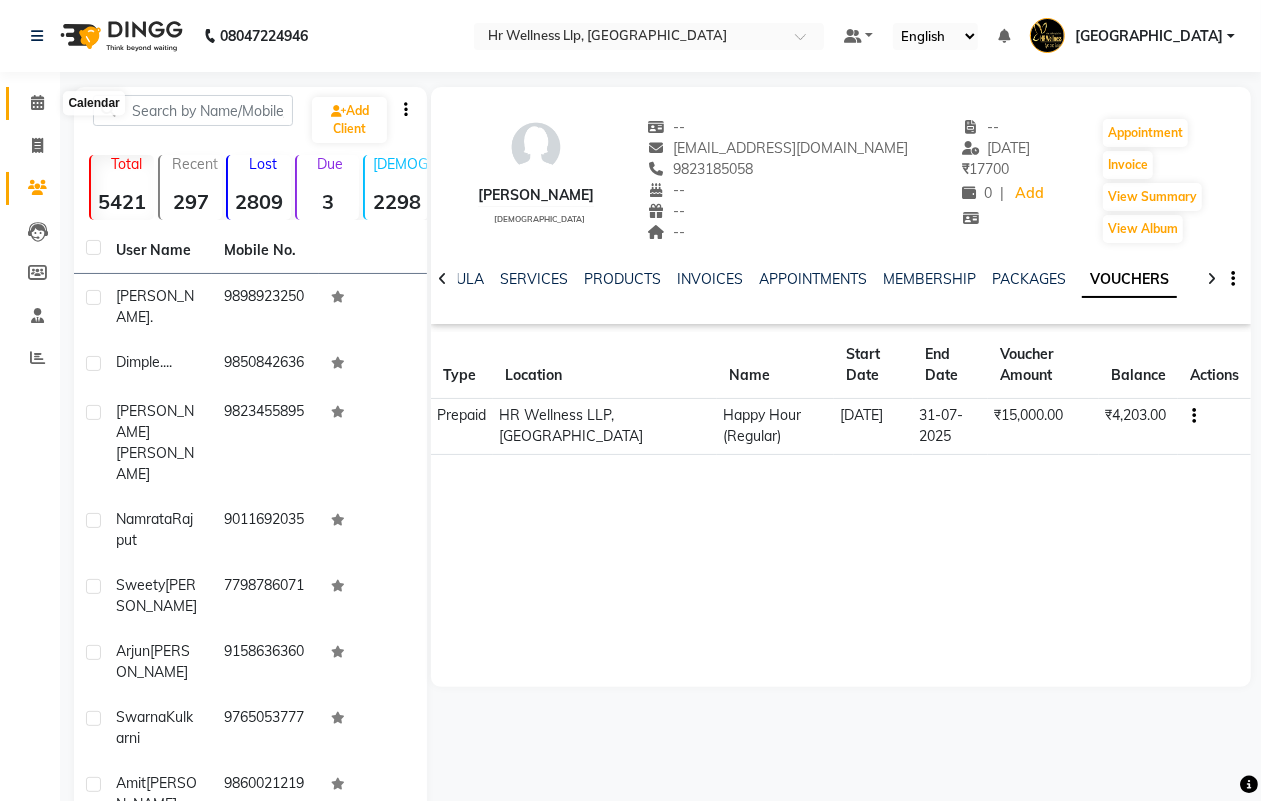 click 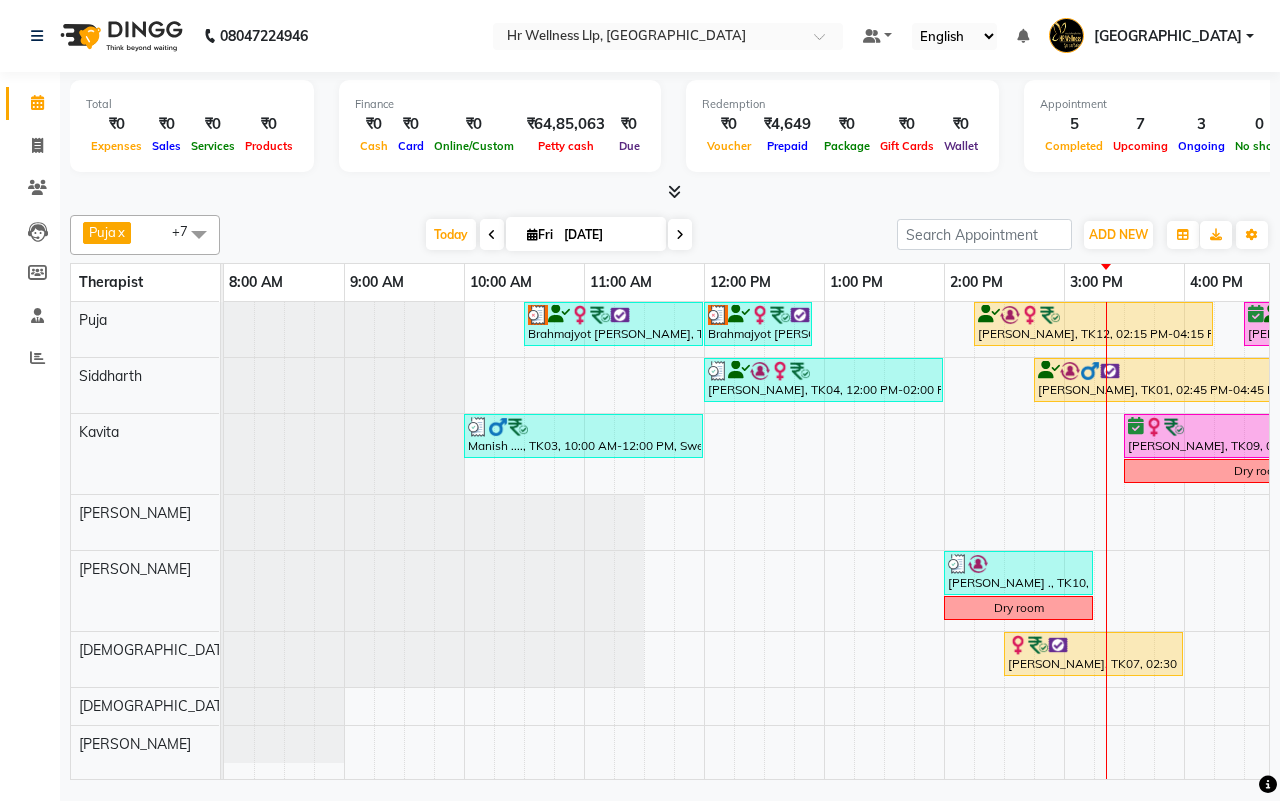 click on "[DATE]  [DATE]" at bounding box center [558, 235] 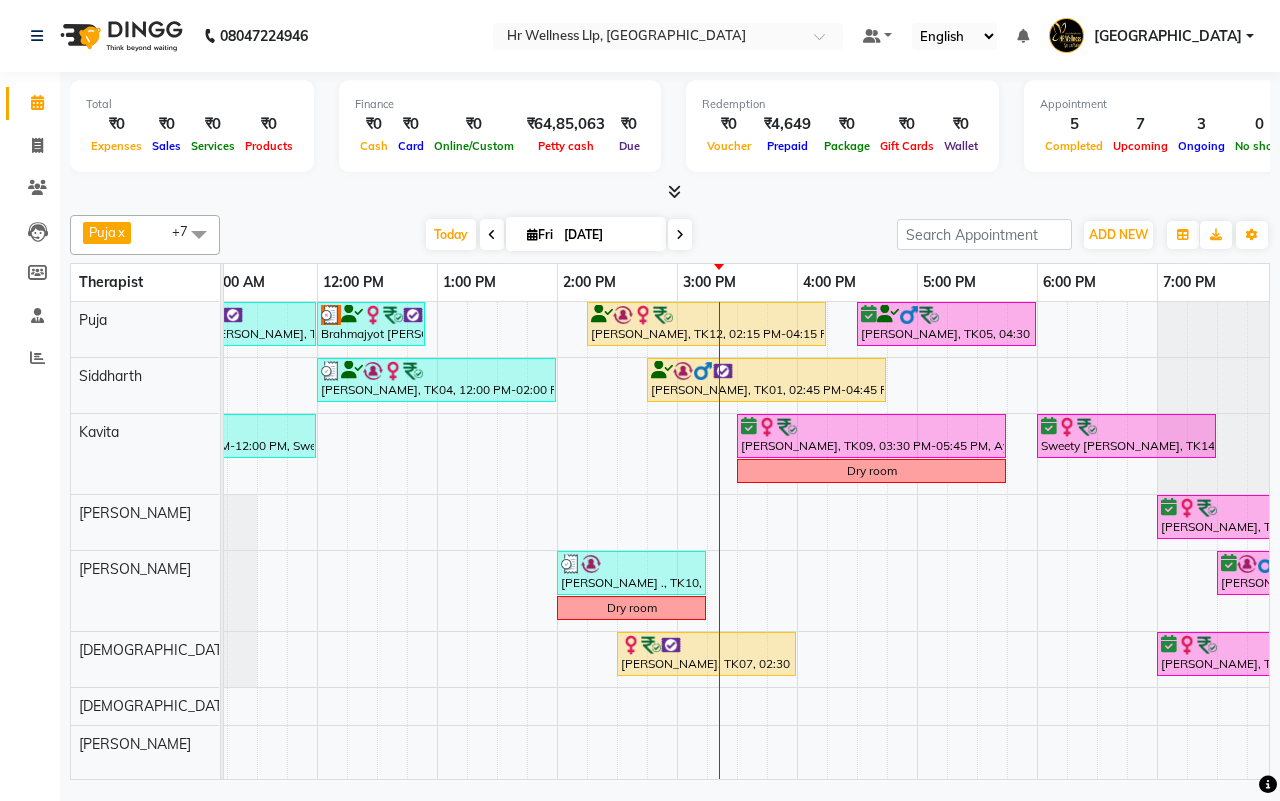 scroll, scrollTop: 0, scrollLeft: 533, axis: horizontal 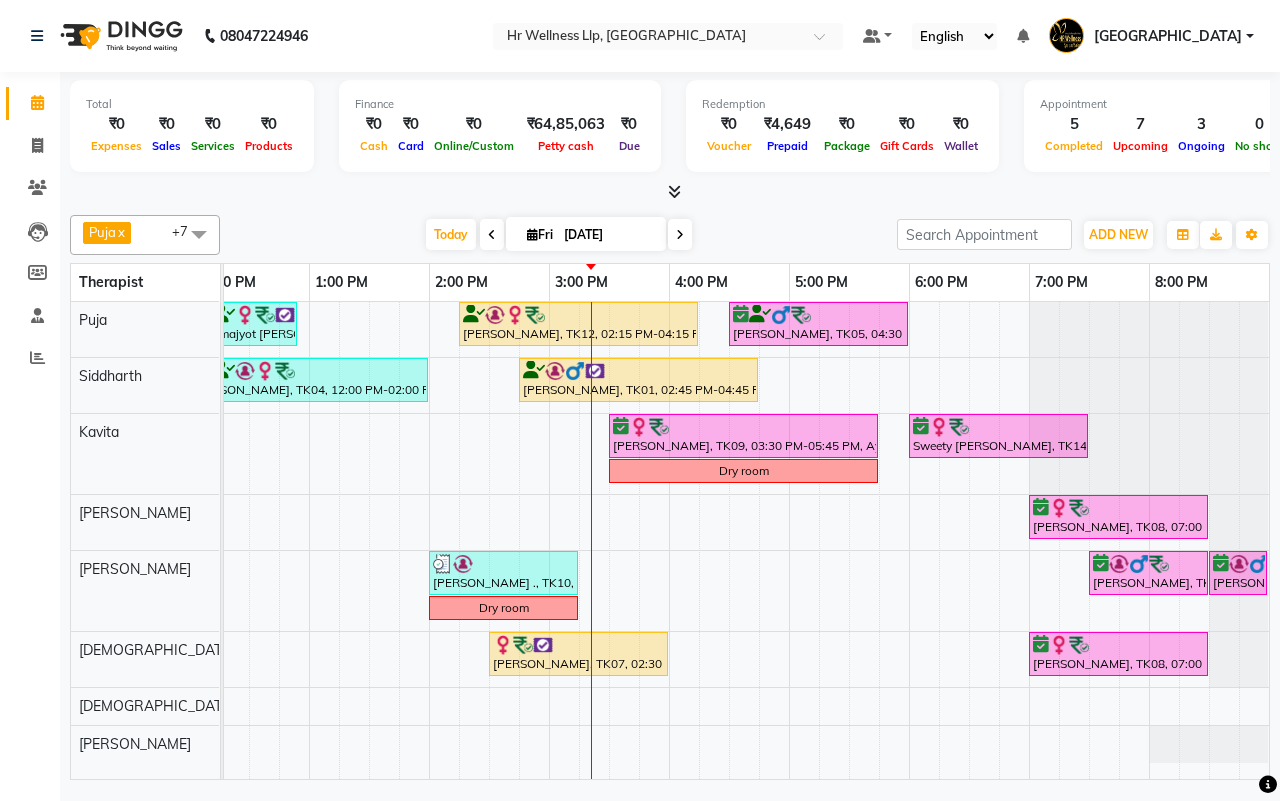 click on "[DATE]  [DATE]" at bounding box center [558, 235] 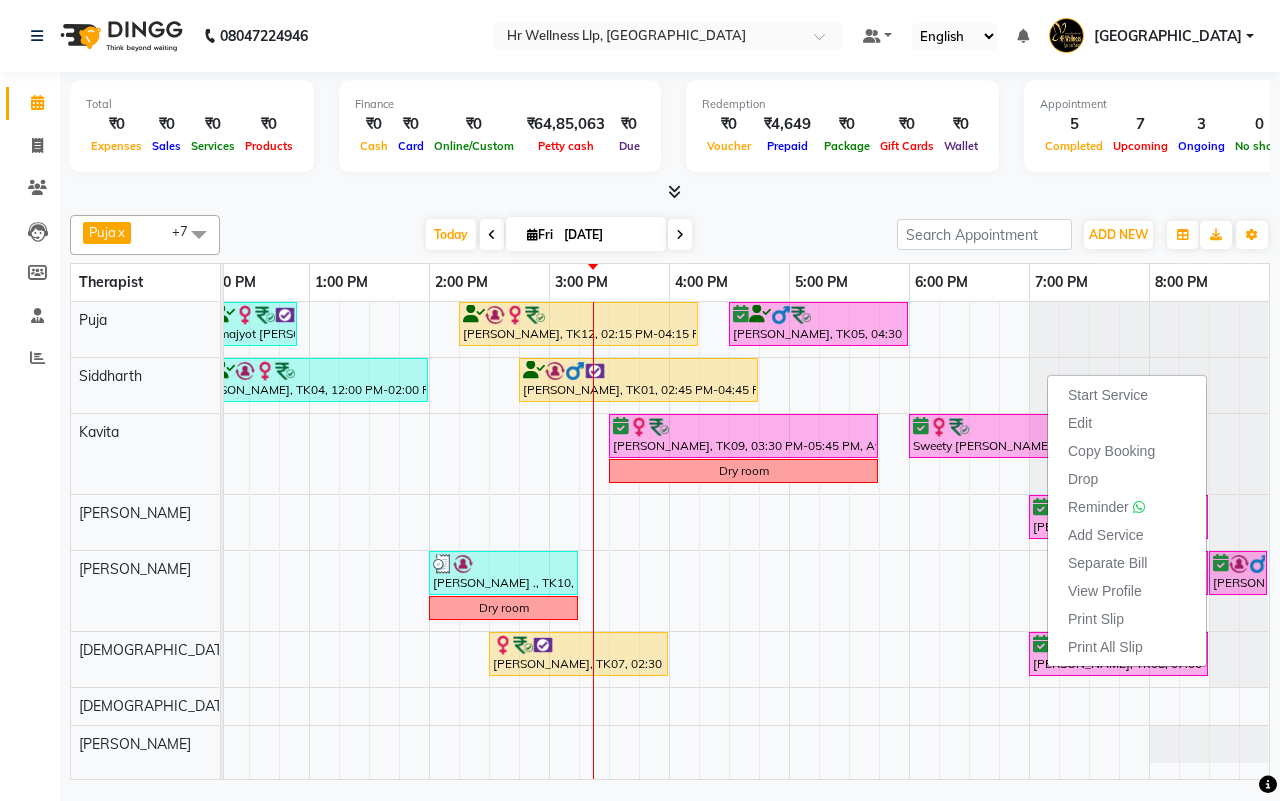 click on "[DATE]  [DATE]" at bounding box center (558, 235) 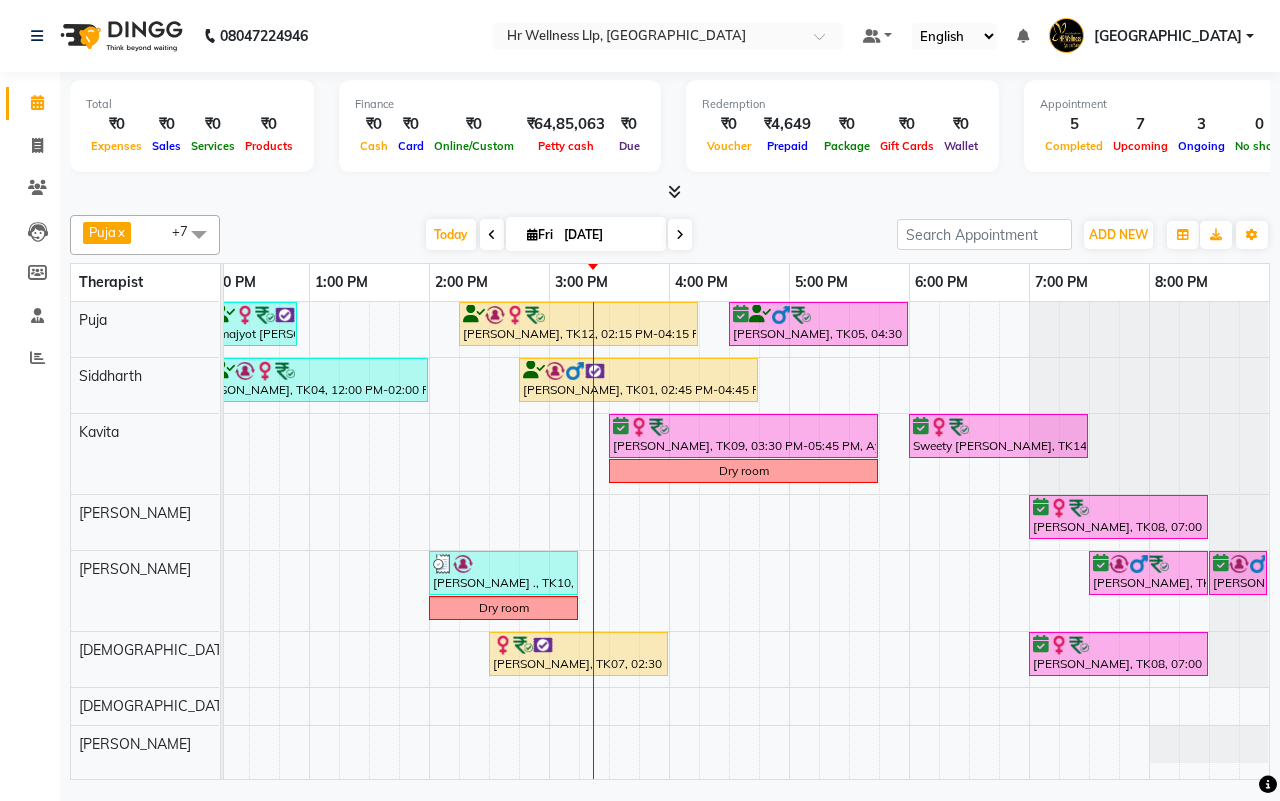 click on "[DATE]  [DATE]" at bounding box center [558, 235] 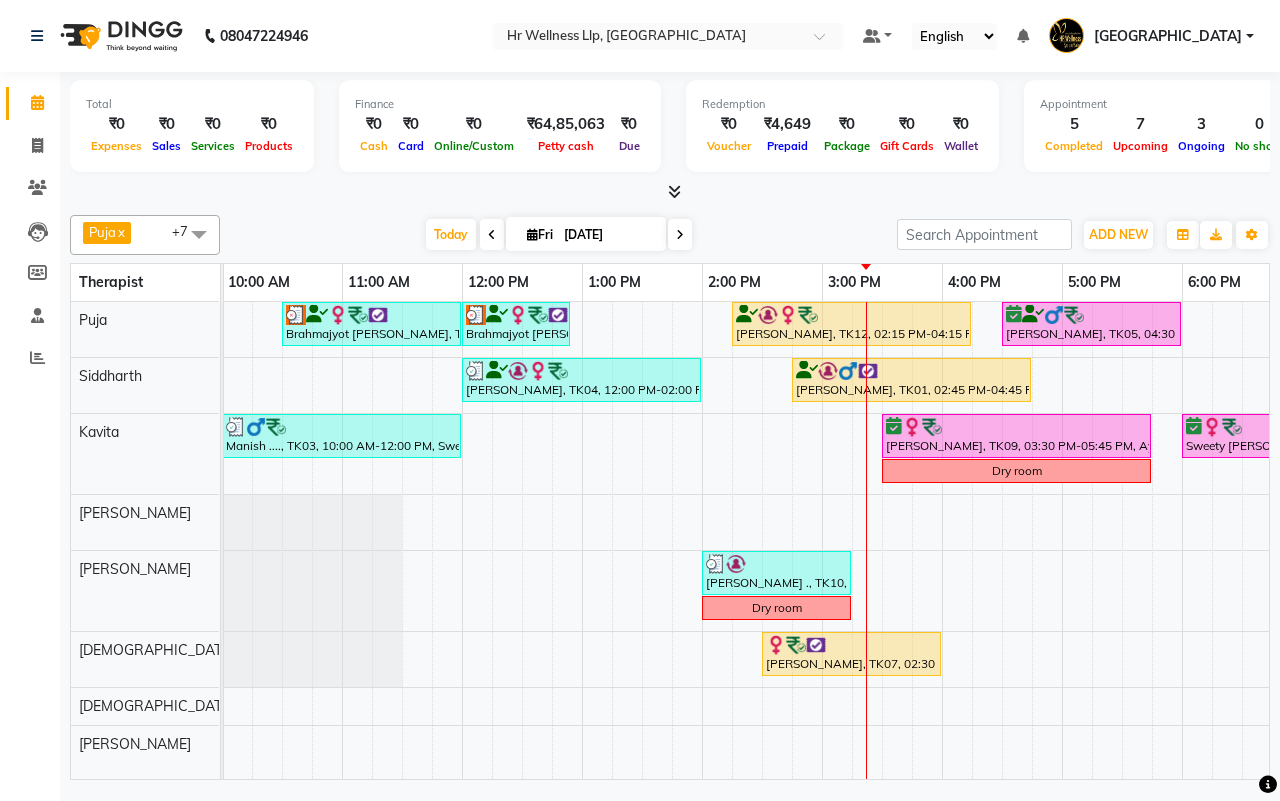 scroll, scrollTop: 0, scrollLeft: 0, axis: both 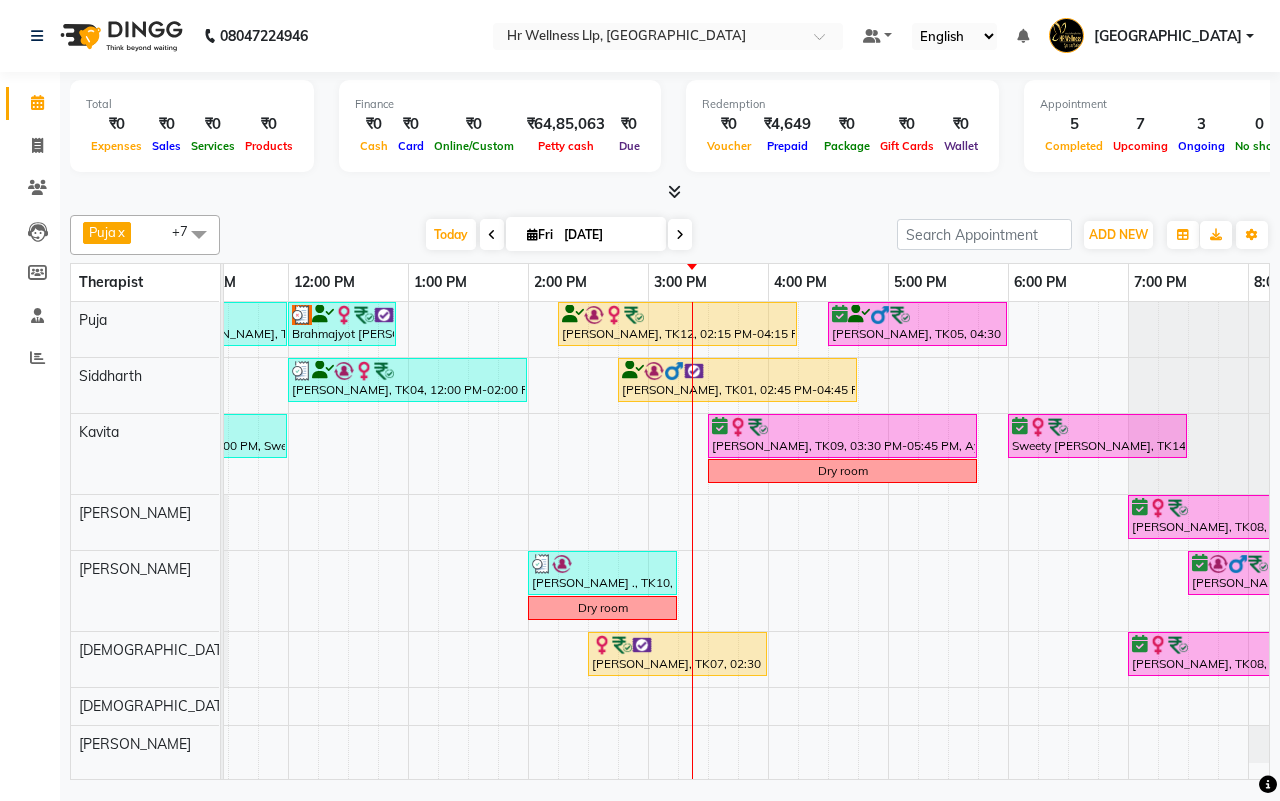 click on "[DATE]  [DATE]" at bounding box center (558, 235) 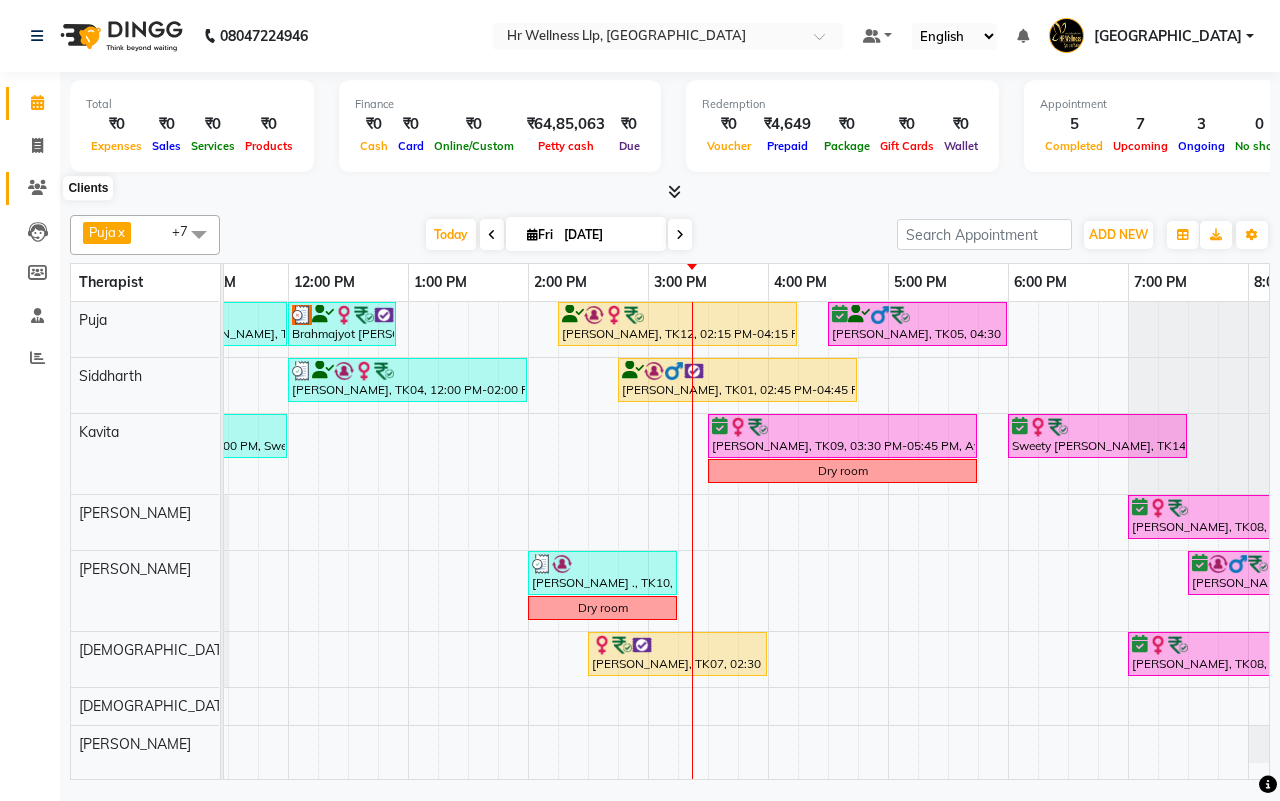click 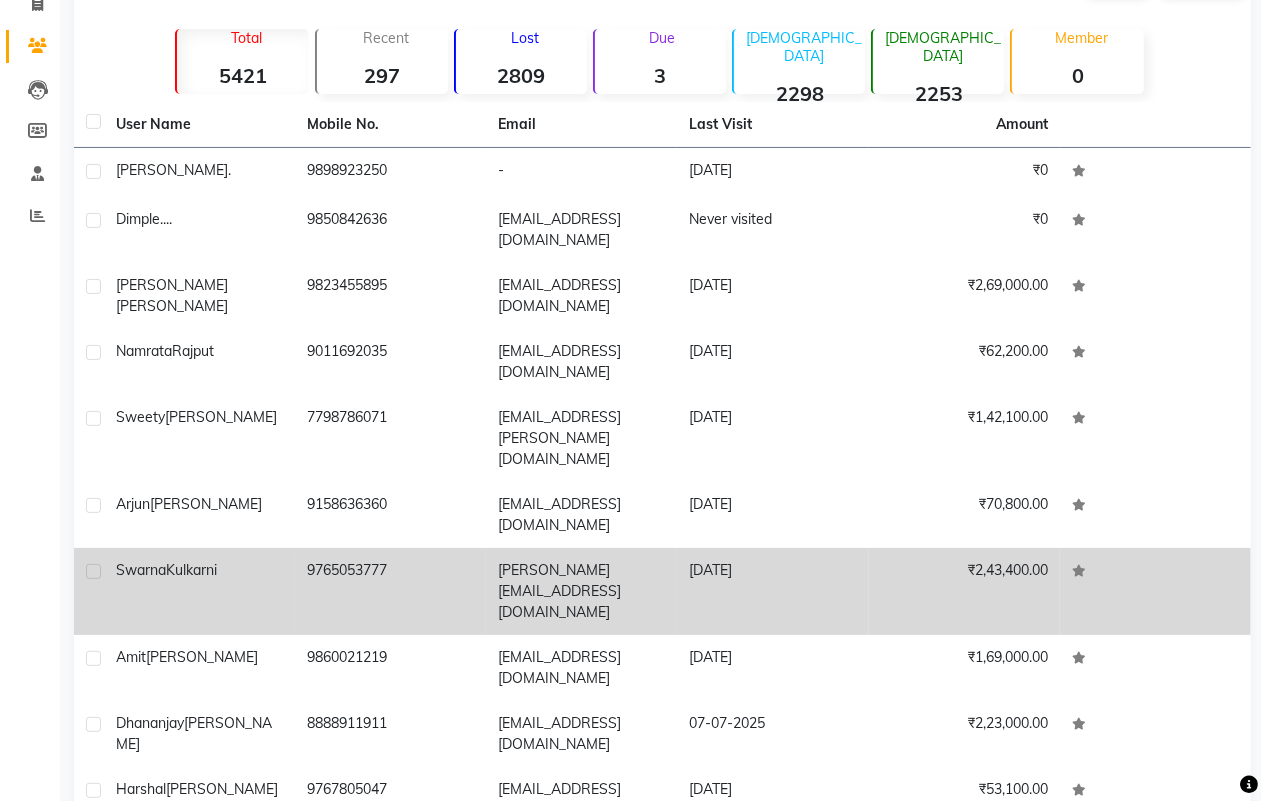 scroll, scrollTop: 150, scrollLeft: 0, axis: vertical 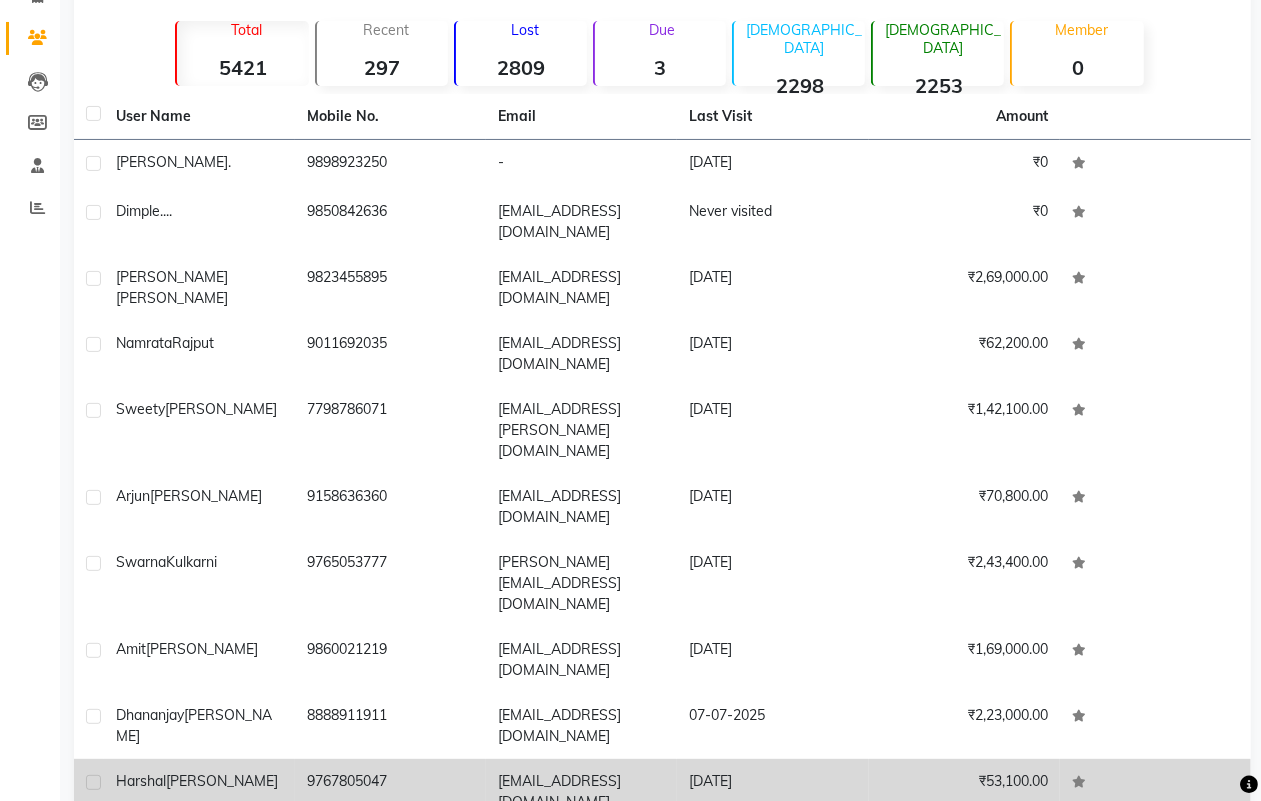 click on "c.harshal90@gmail.com" 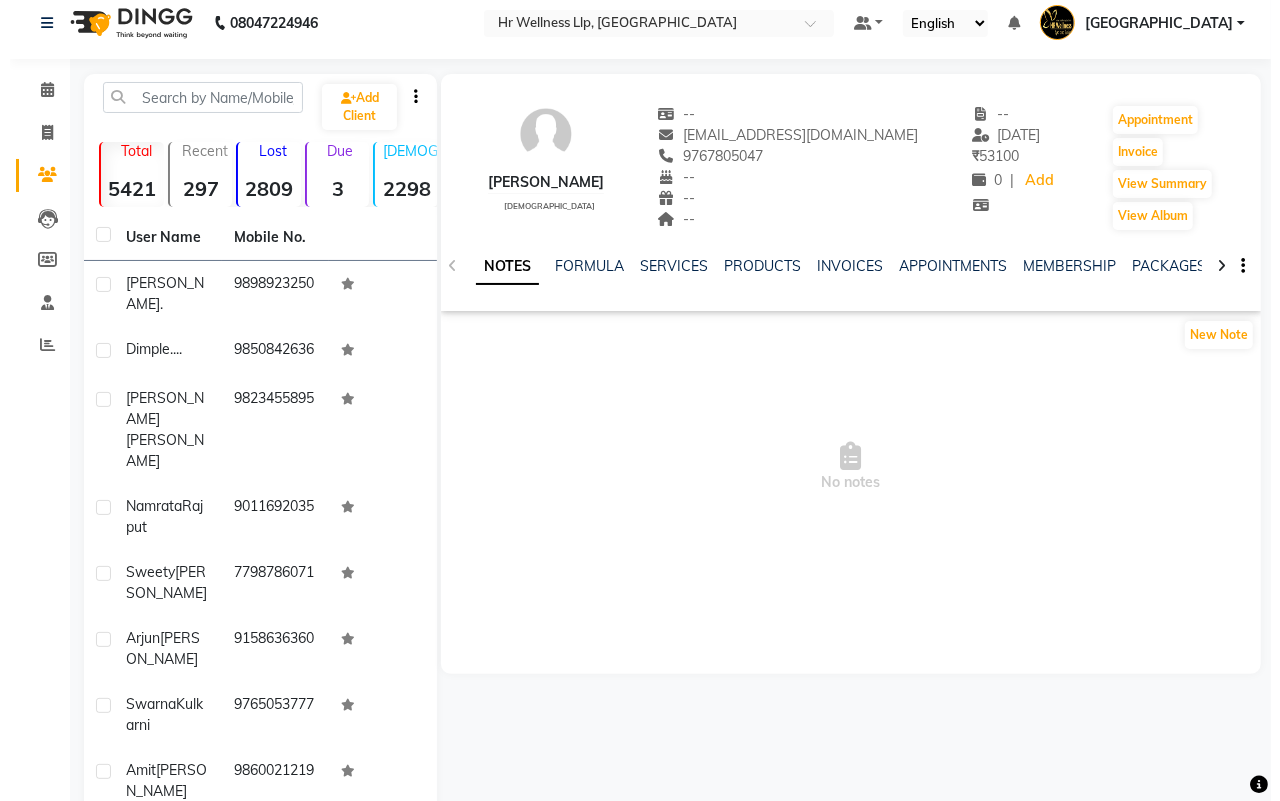 scroll, scrollTop: 0, scrollLeft: 0, axis: both 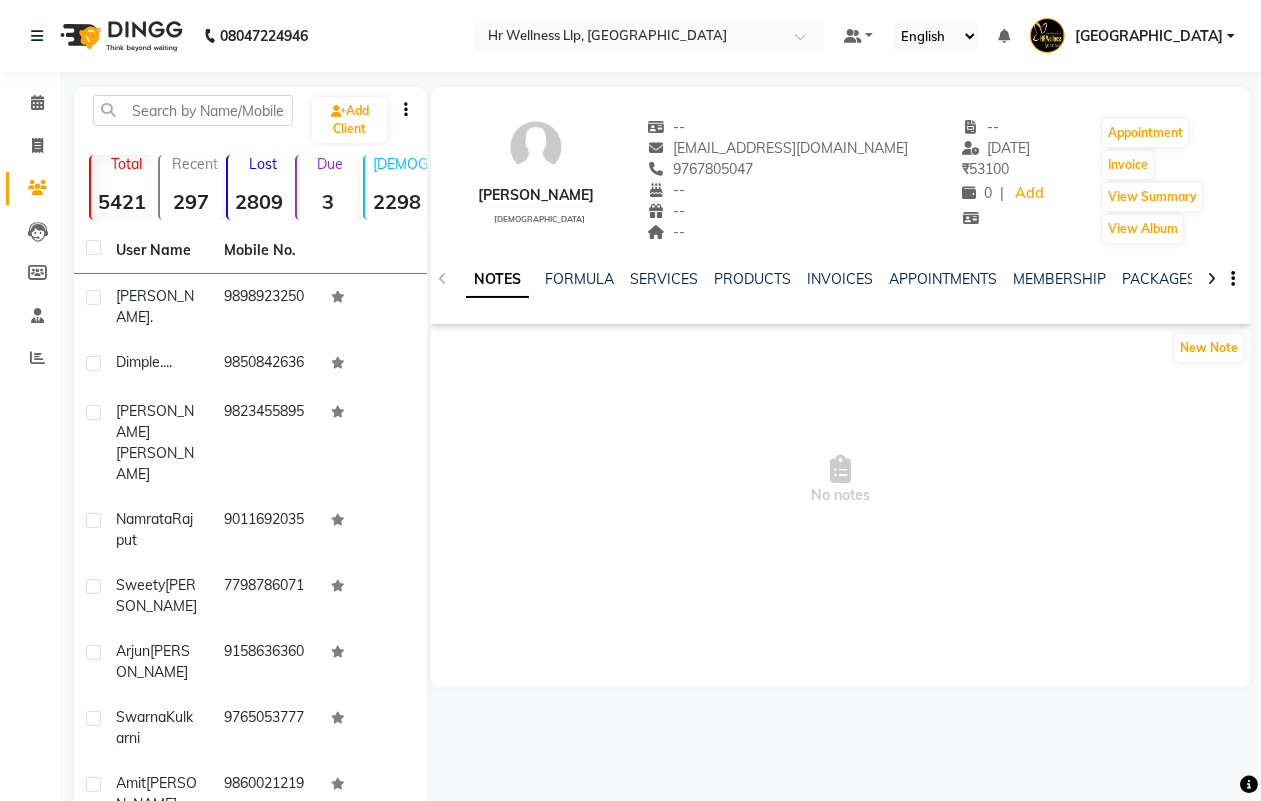 click 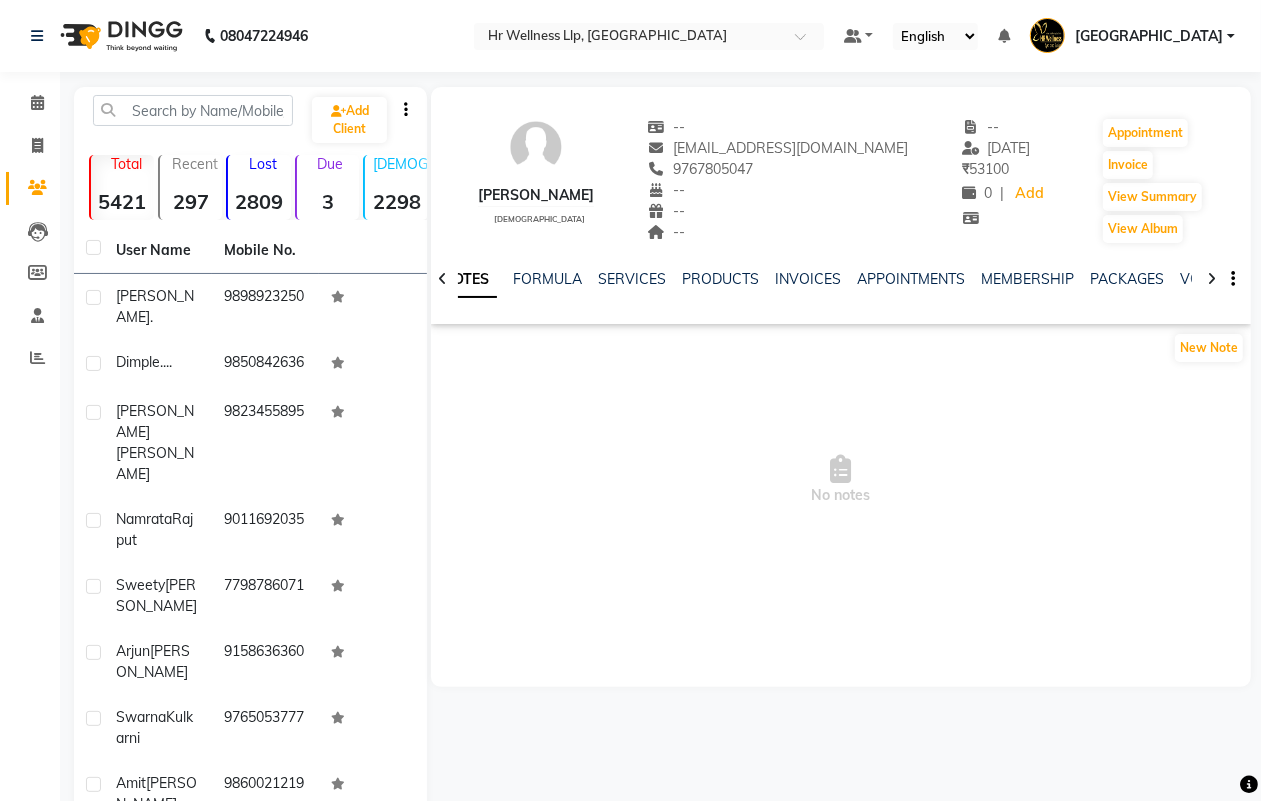 click 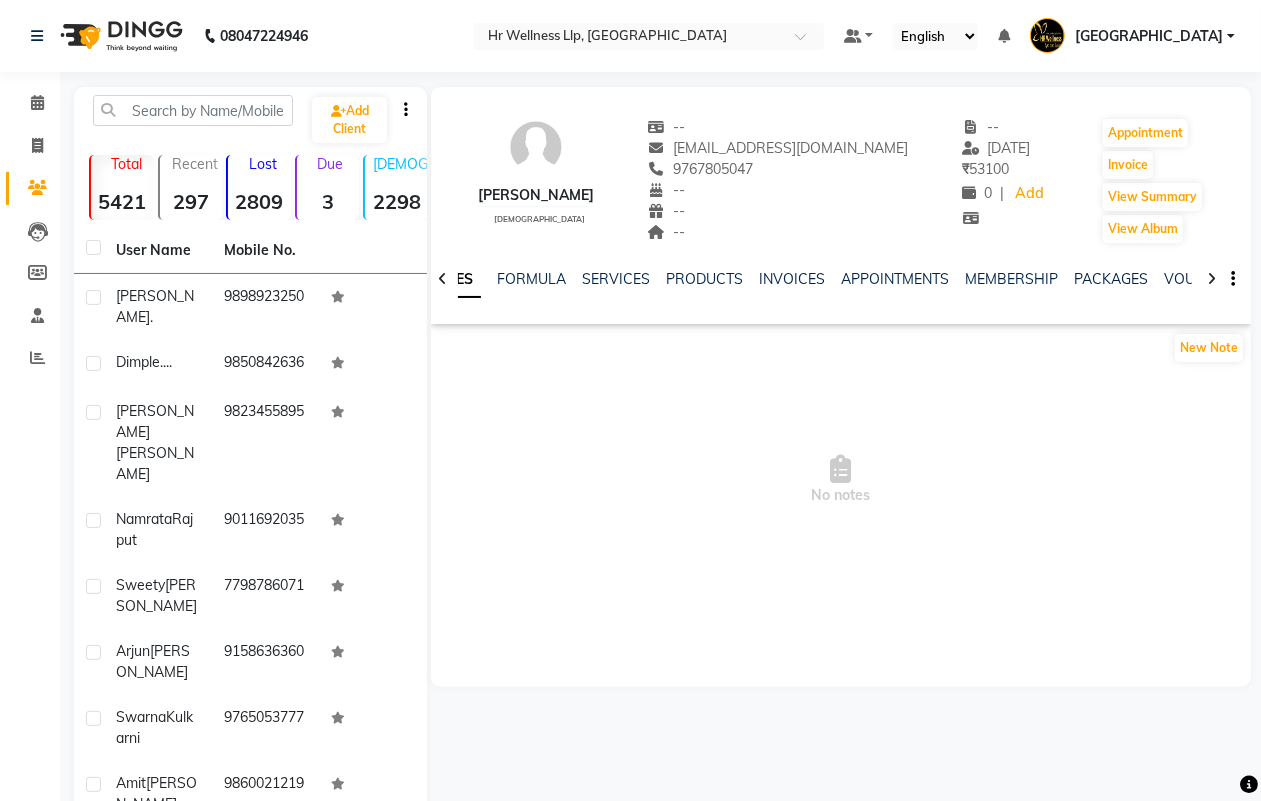 click 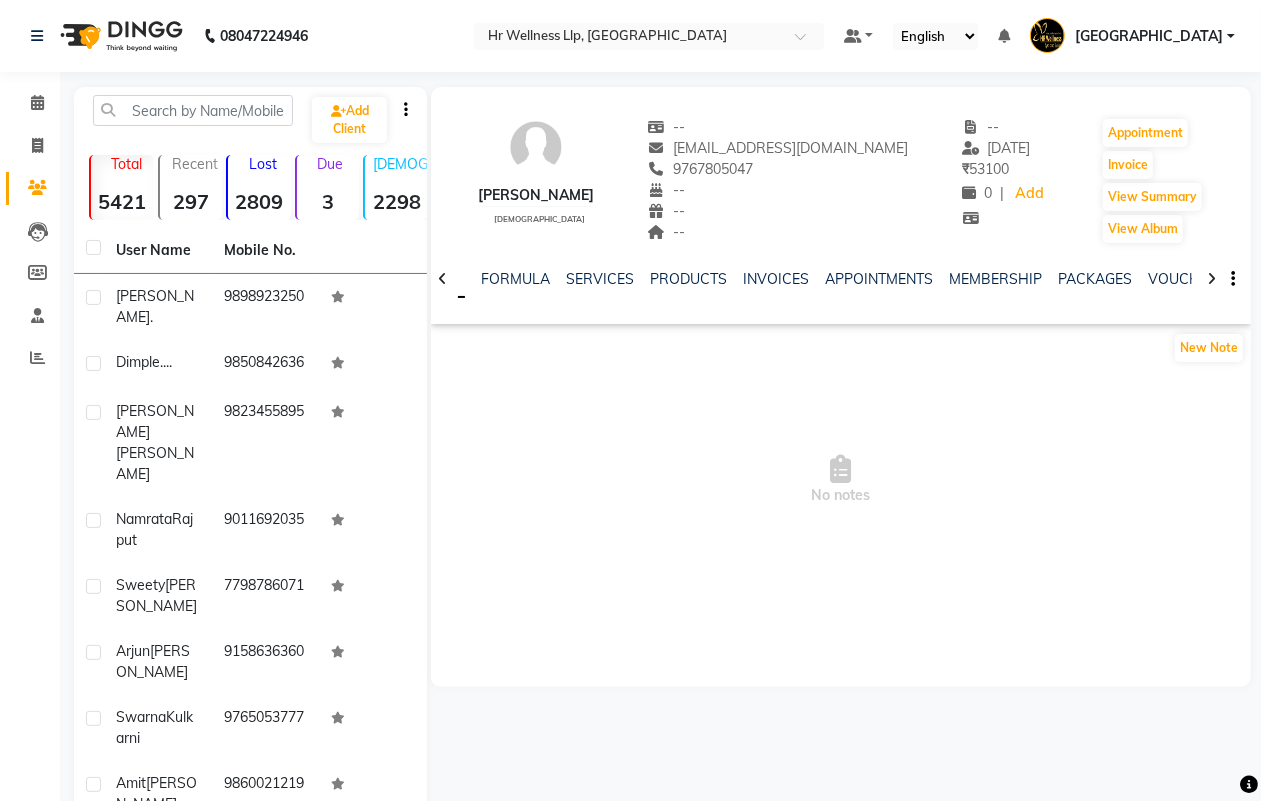 click 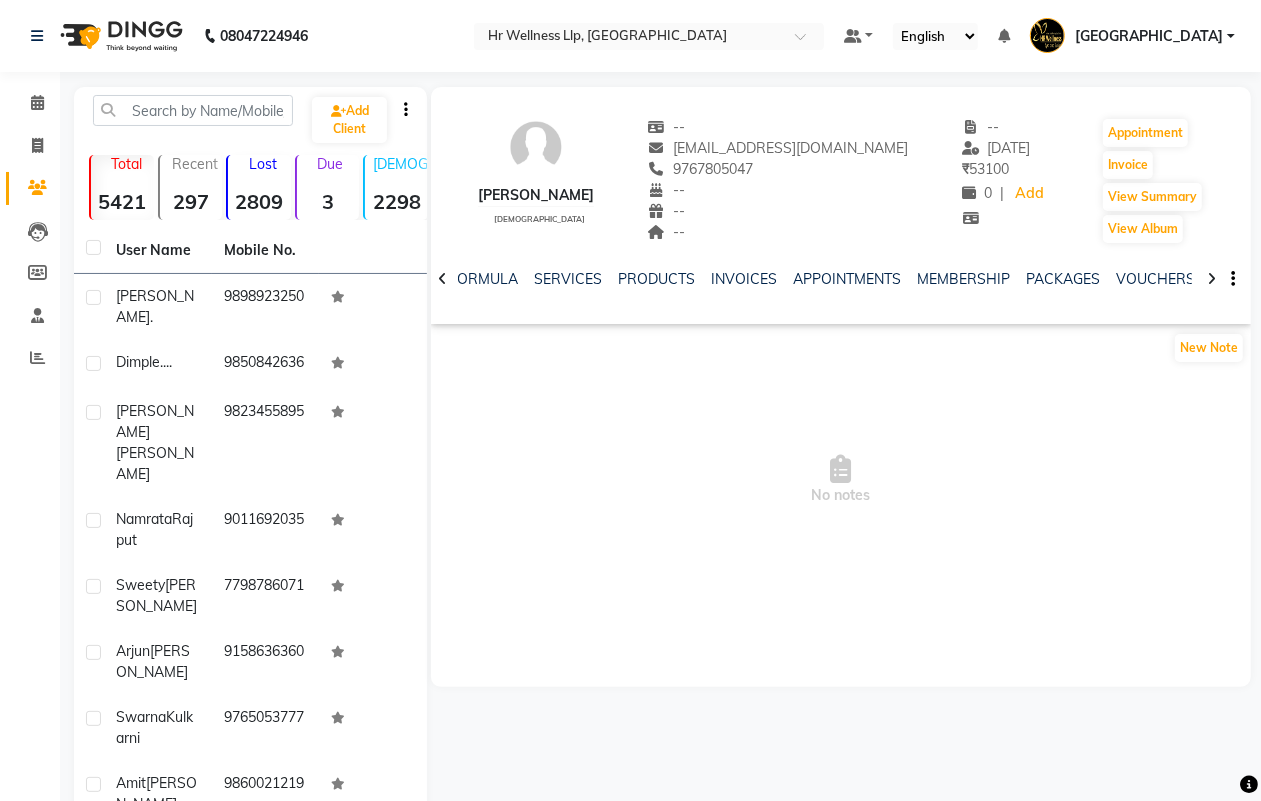 click 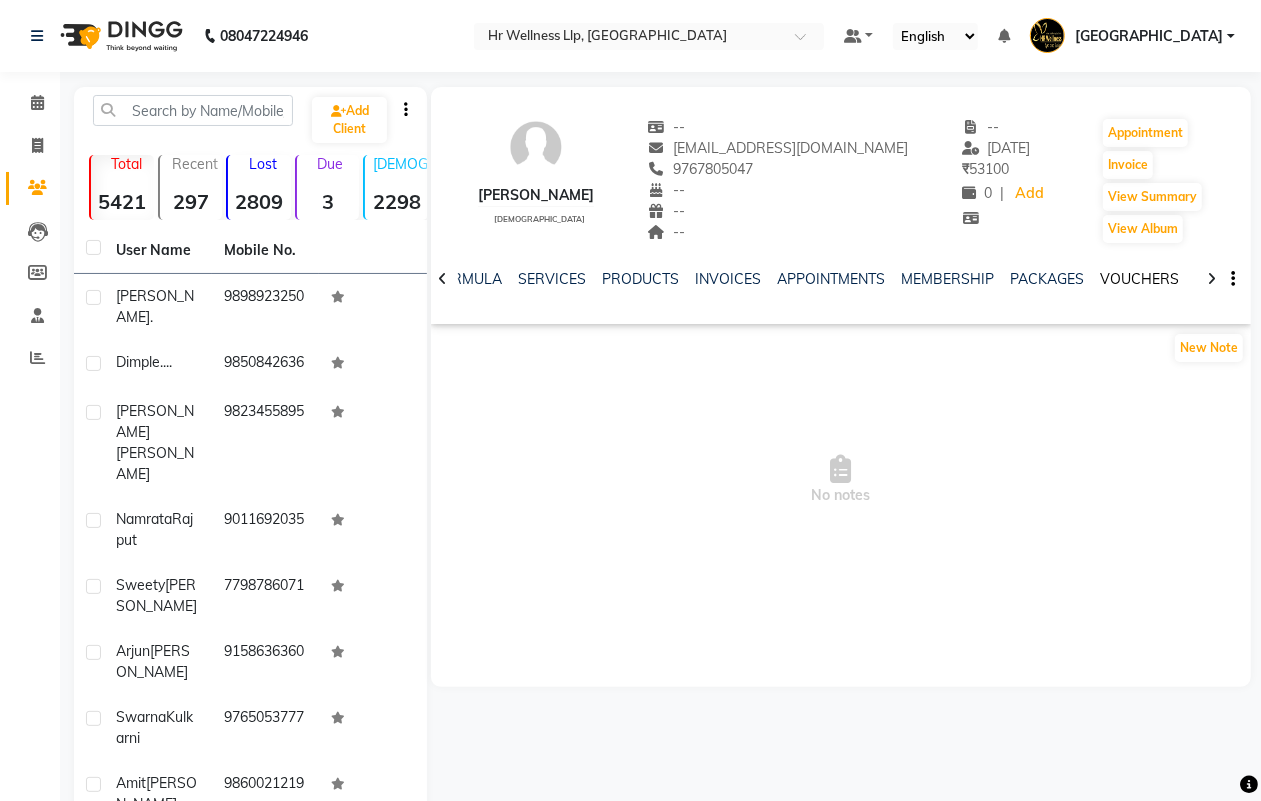 click on "VOUCHERS" 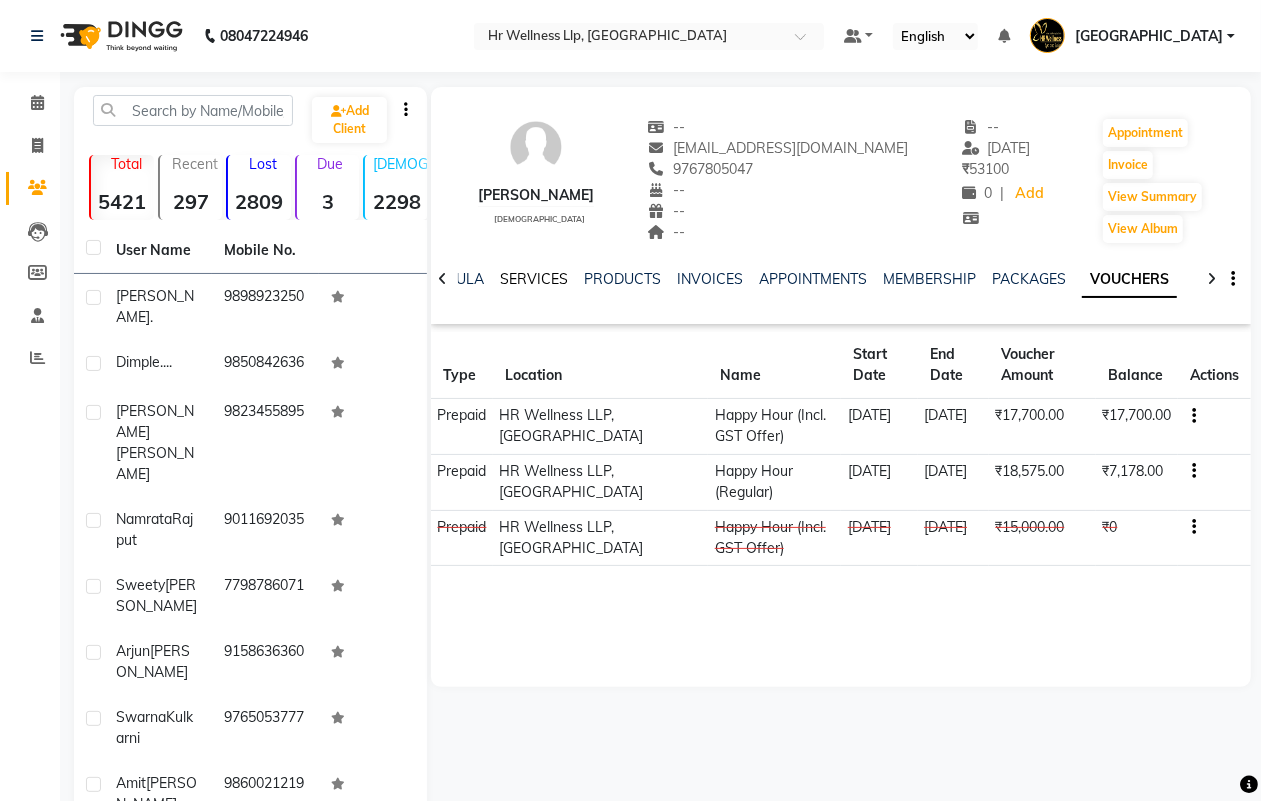 click on "SERVICES" 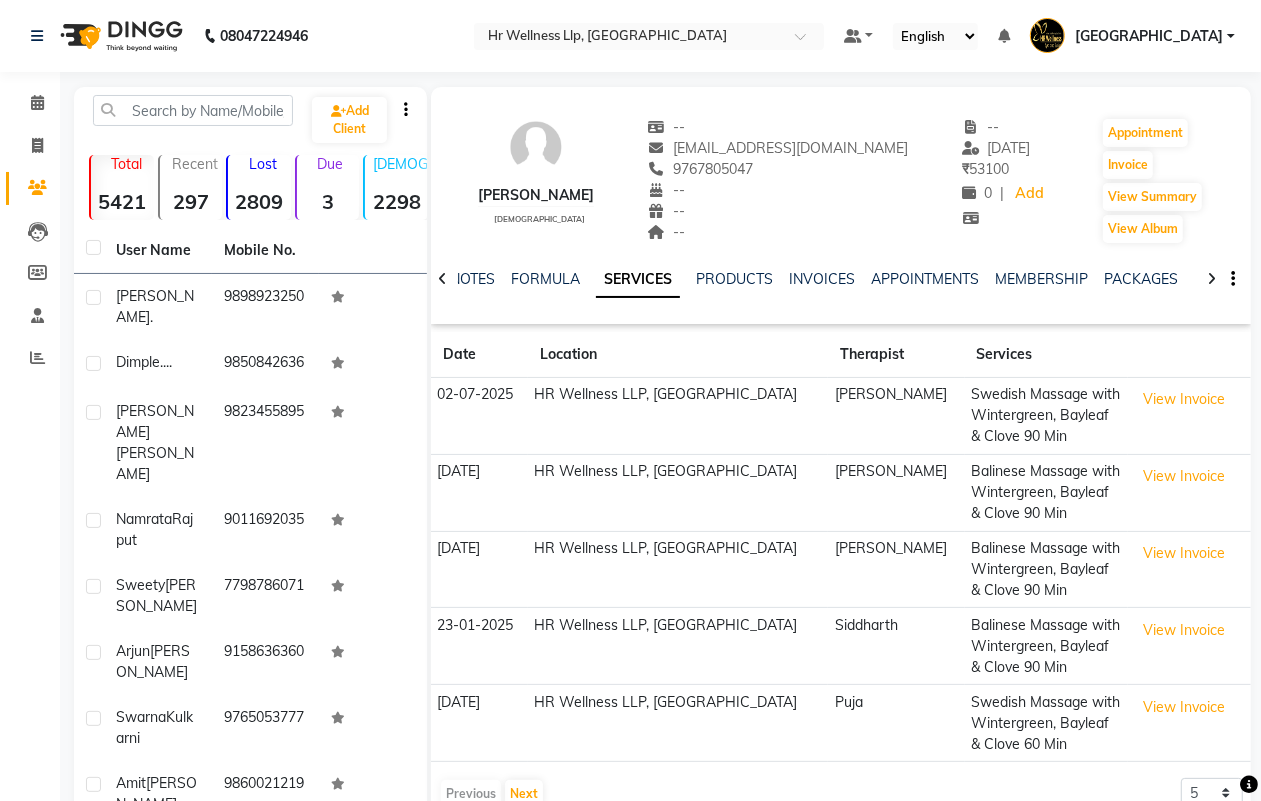 click on "VOUCHERS" 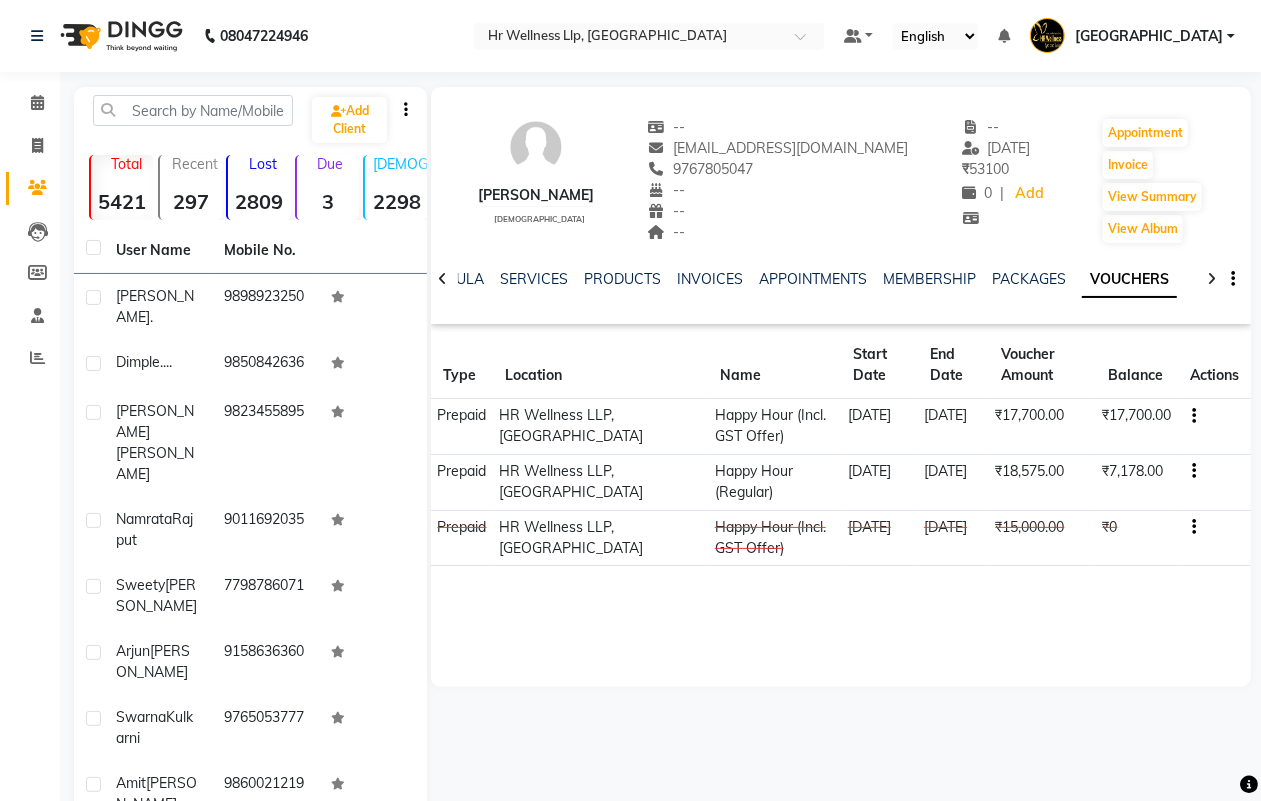 click 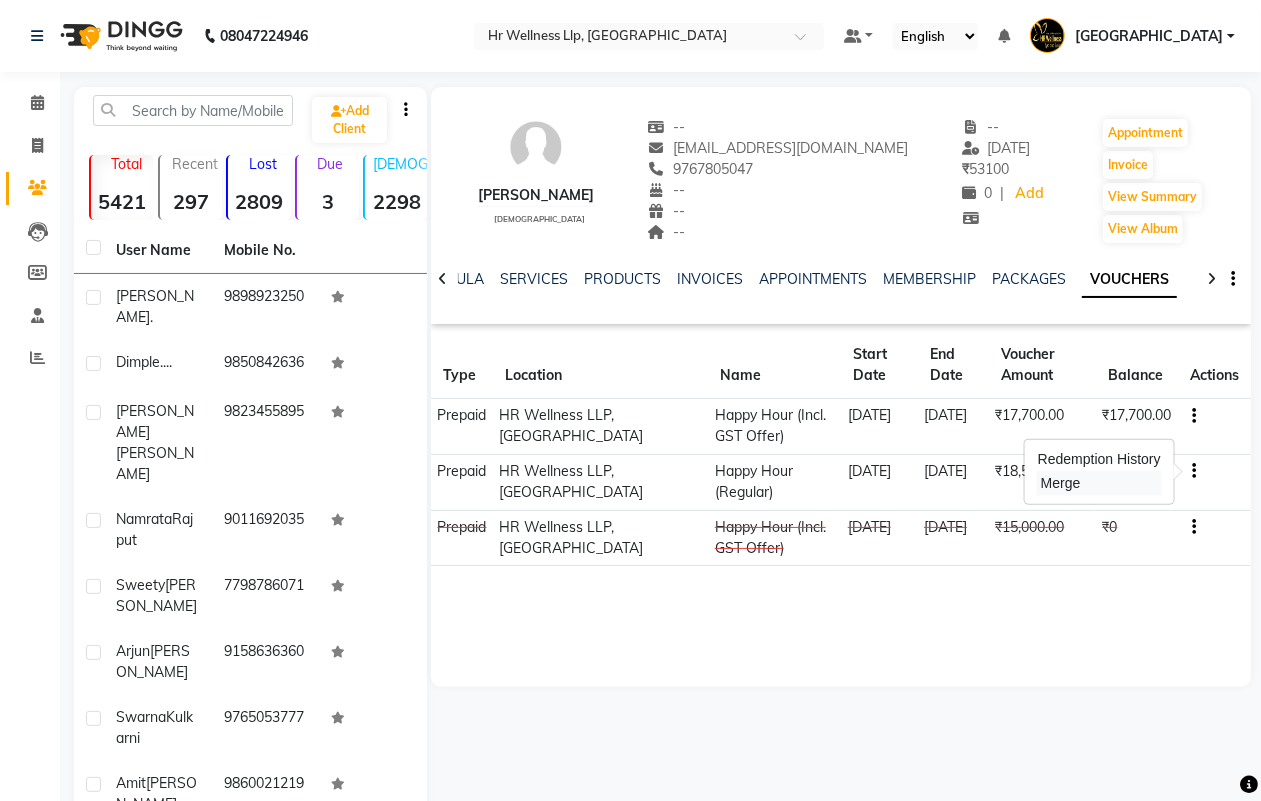 click on "Merge" at bounding box center [1099, 483] 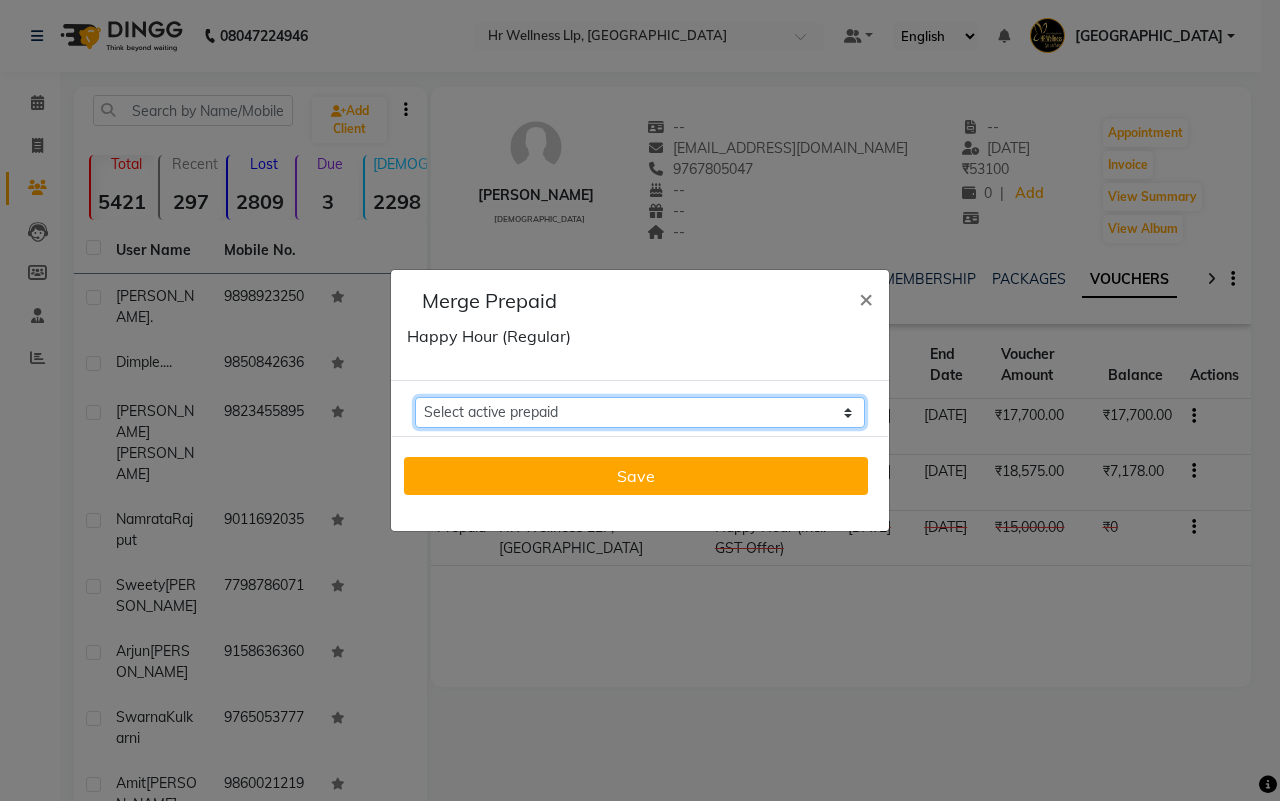click on "Select active prepaid  Happy Hour (Incl. GST Offer) Balance: 17700" 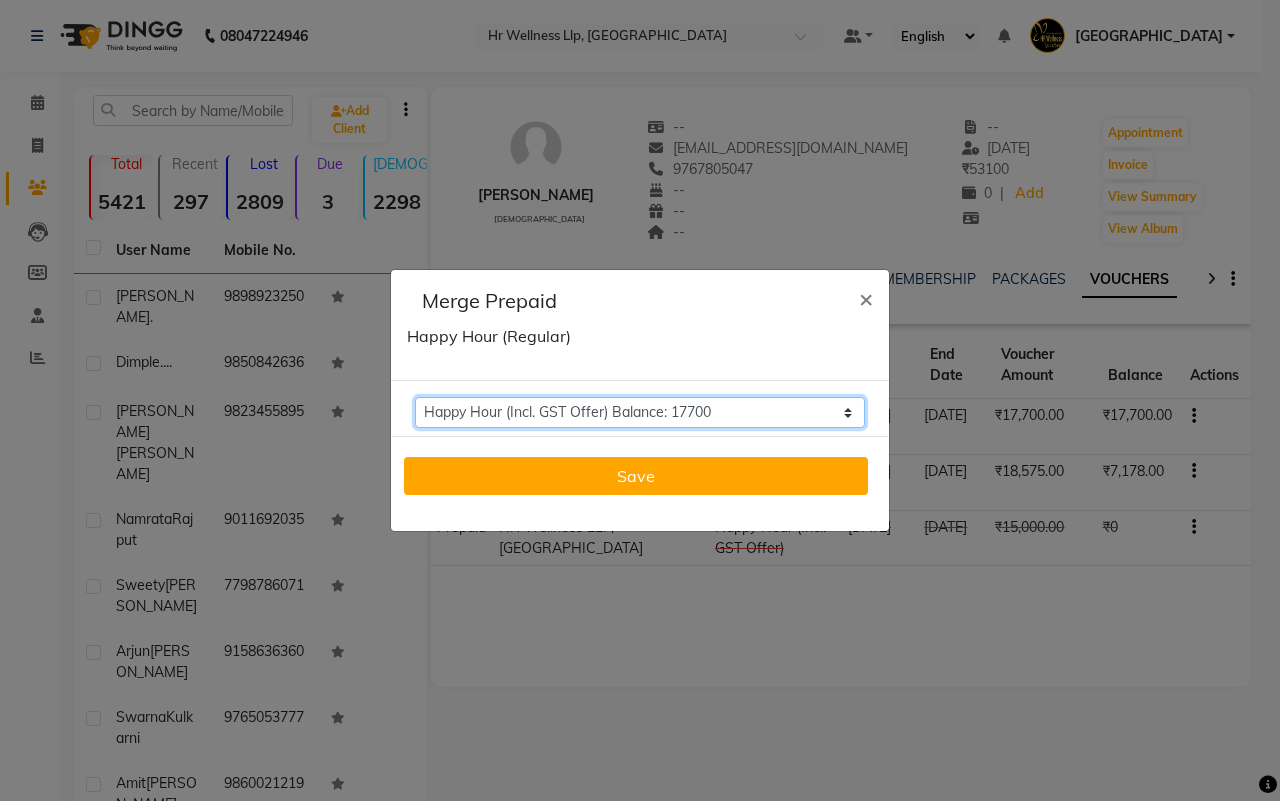 click on "Select active prepaid  Happy Hour (Incl. GST Offer) Balance: 17700" 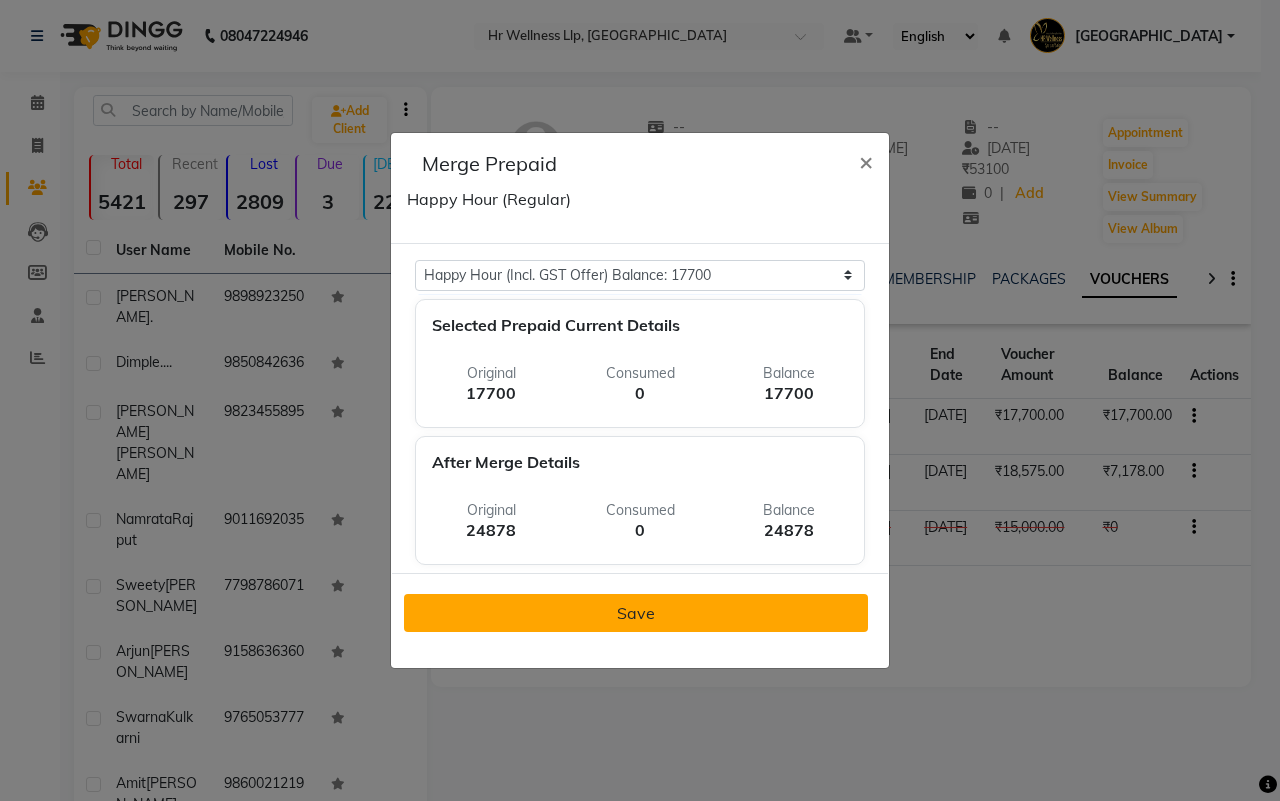 click on "Save" at bounding box center [636, 613] 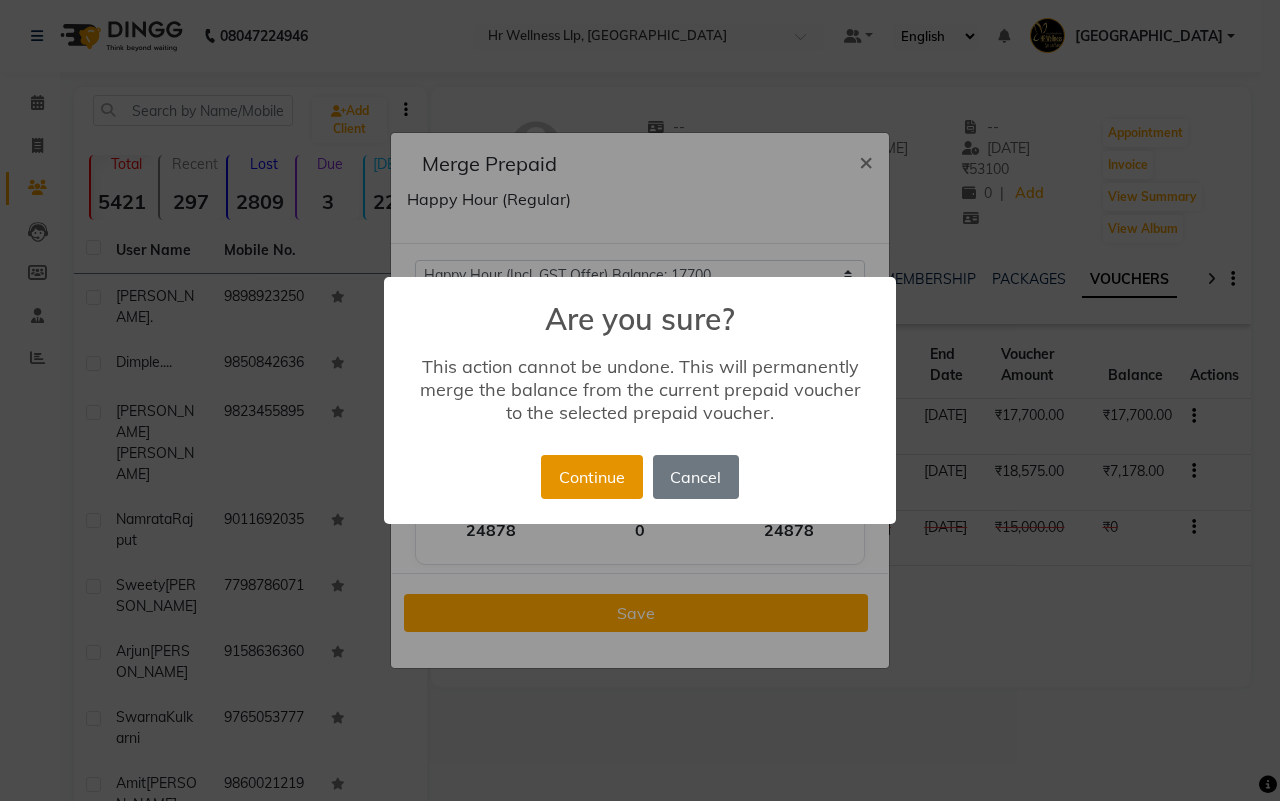click on "Continue" at bounding box center (591, 477) 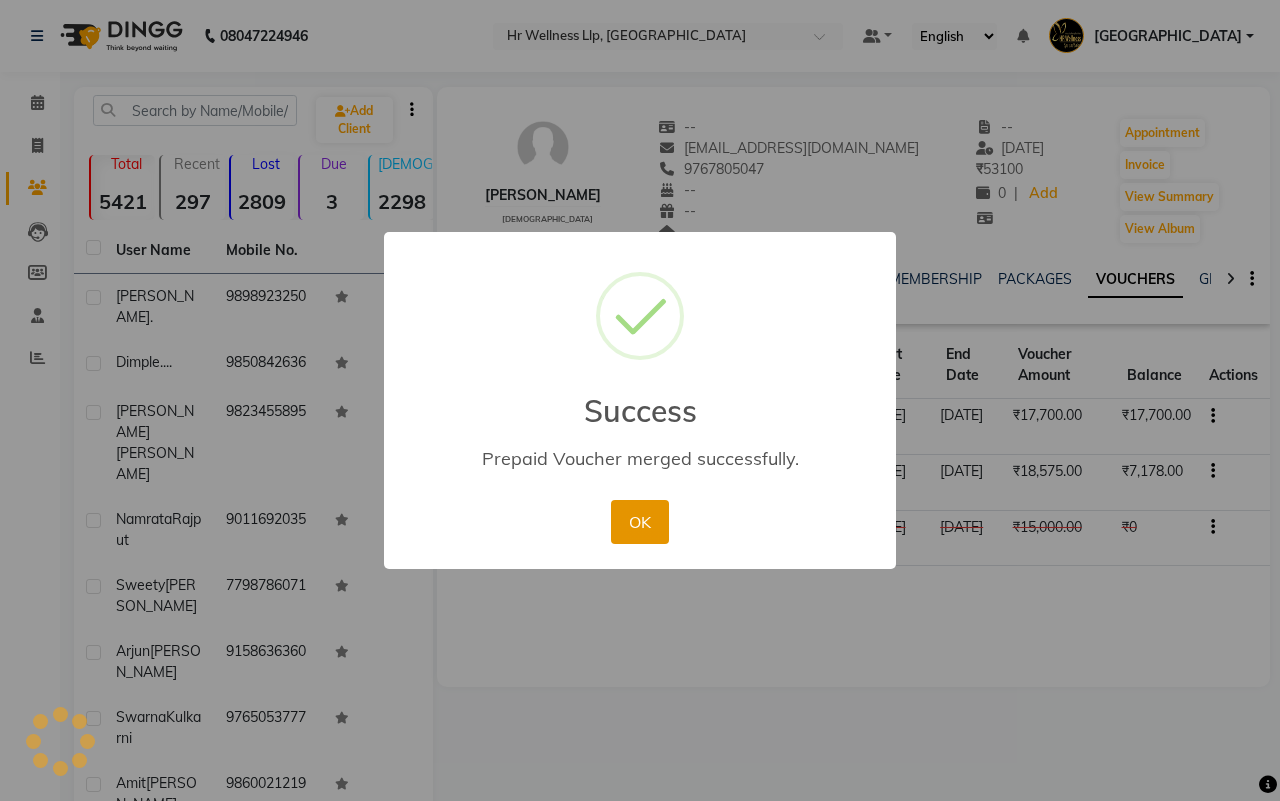 click on "OK" at bounding box center [639, 522] 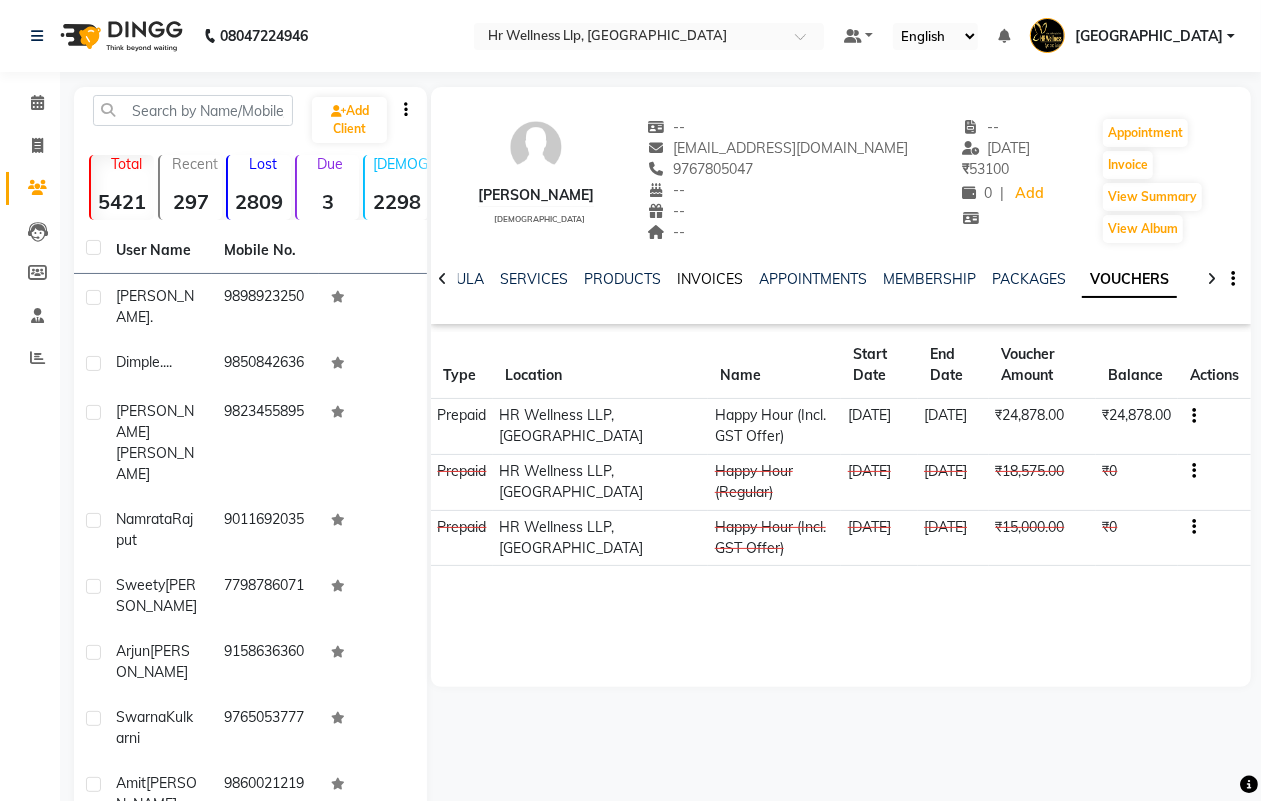 click on "INVOICES" 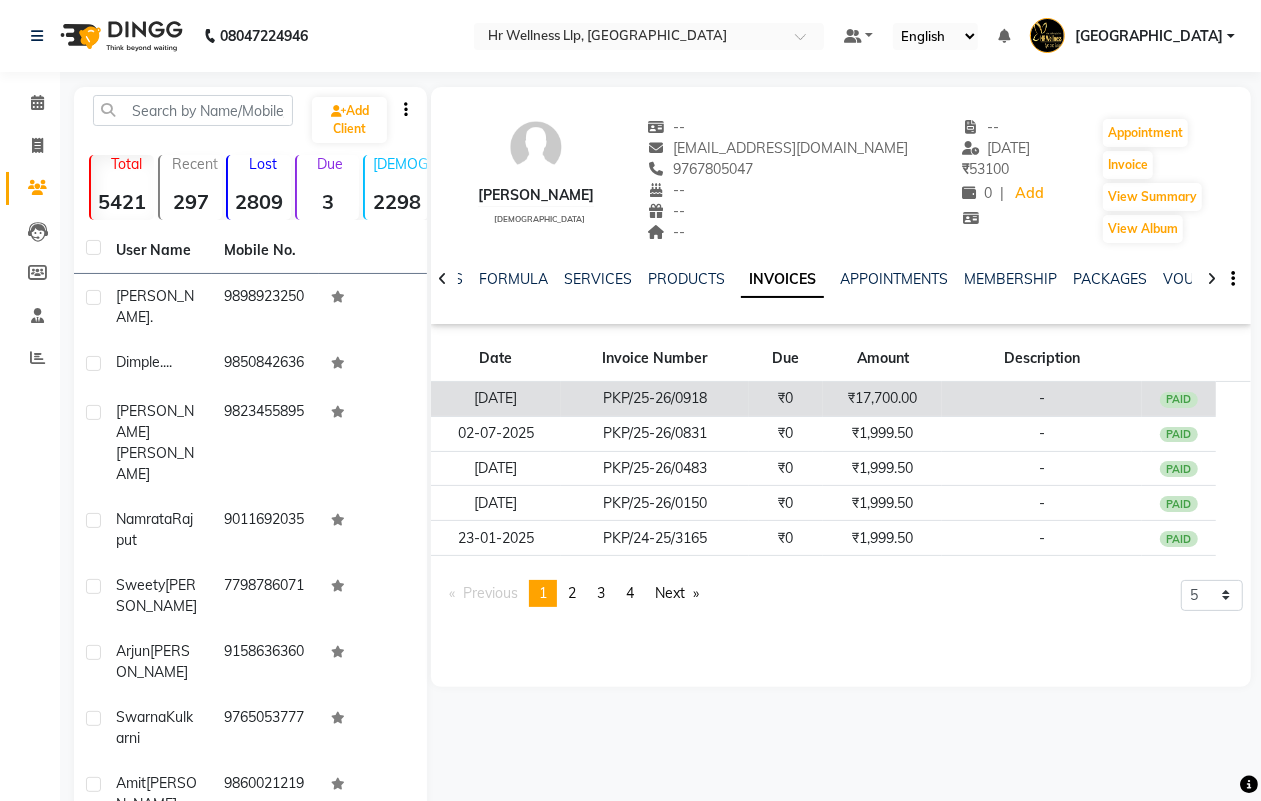 click on "₹17,700.00" 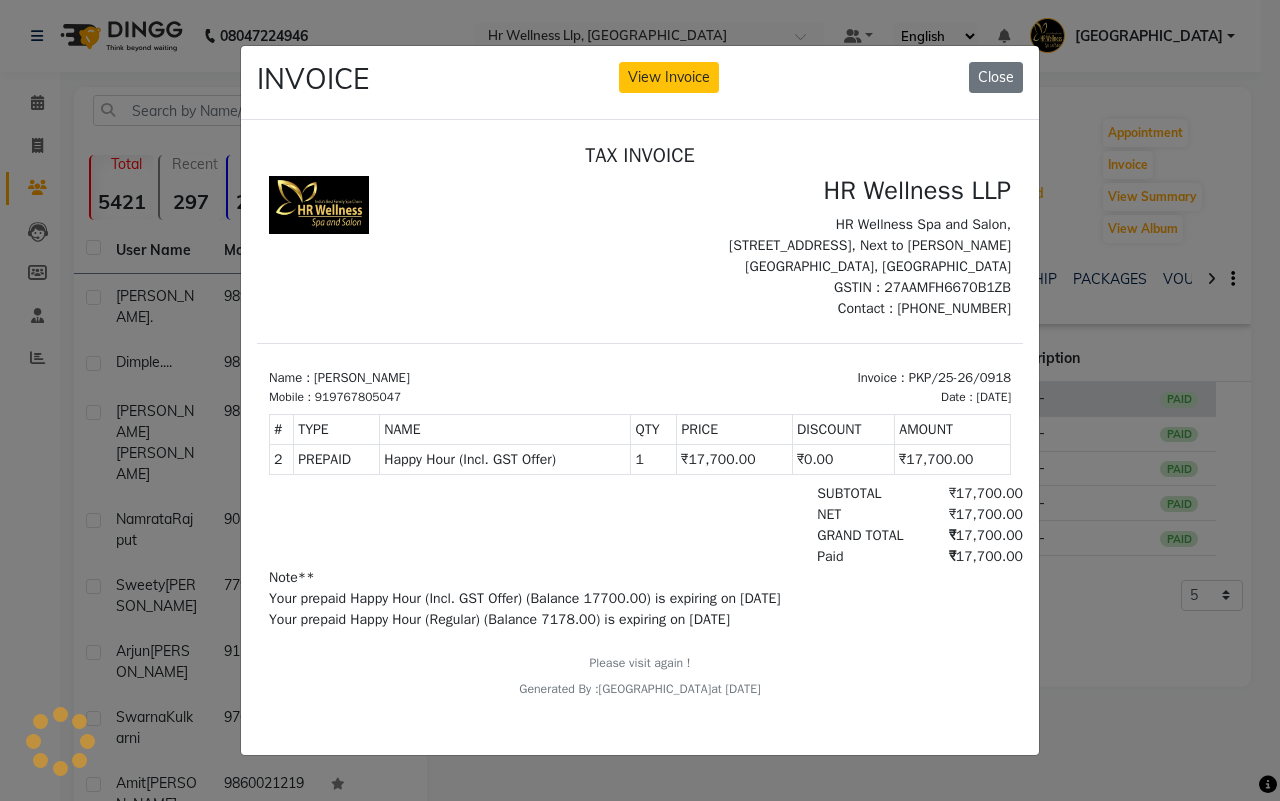 scroll, scrollTop: 0, scrollLeft: 0, axis: both 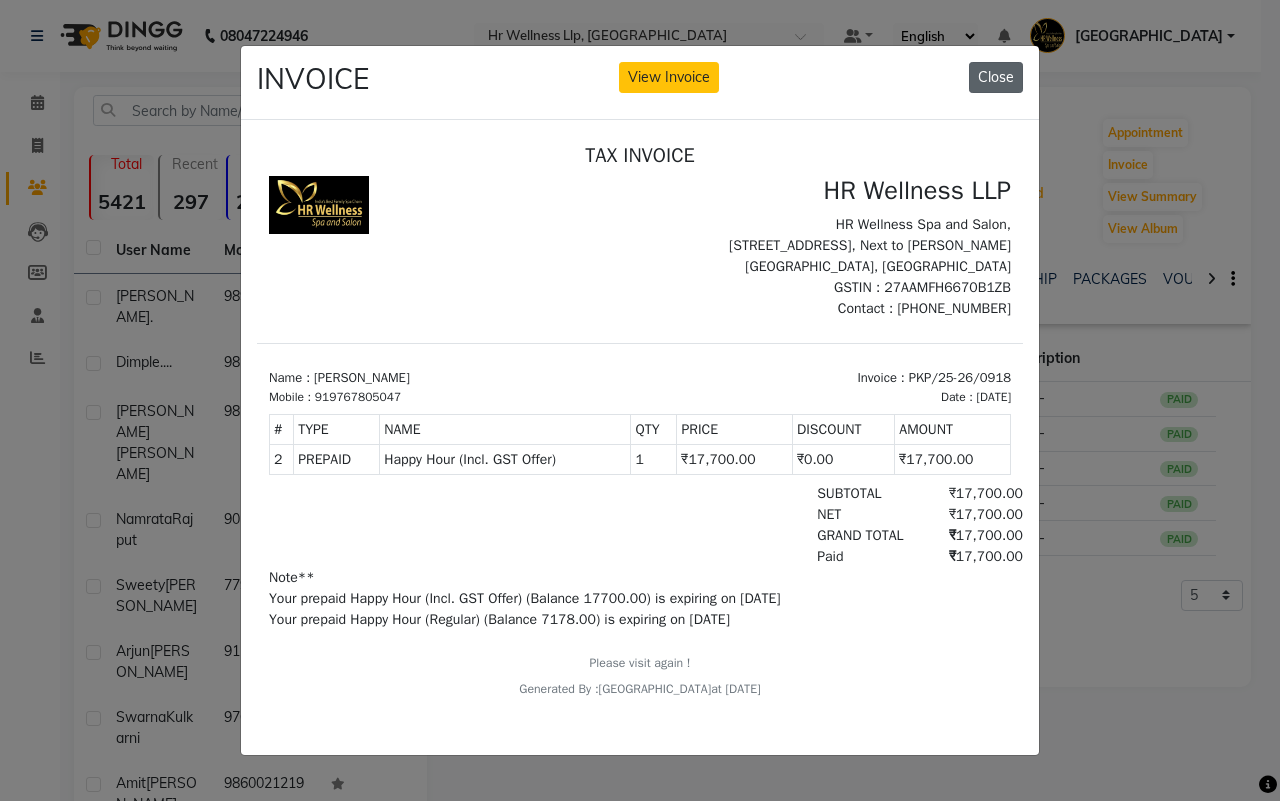 click on "Close" 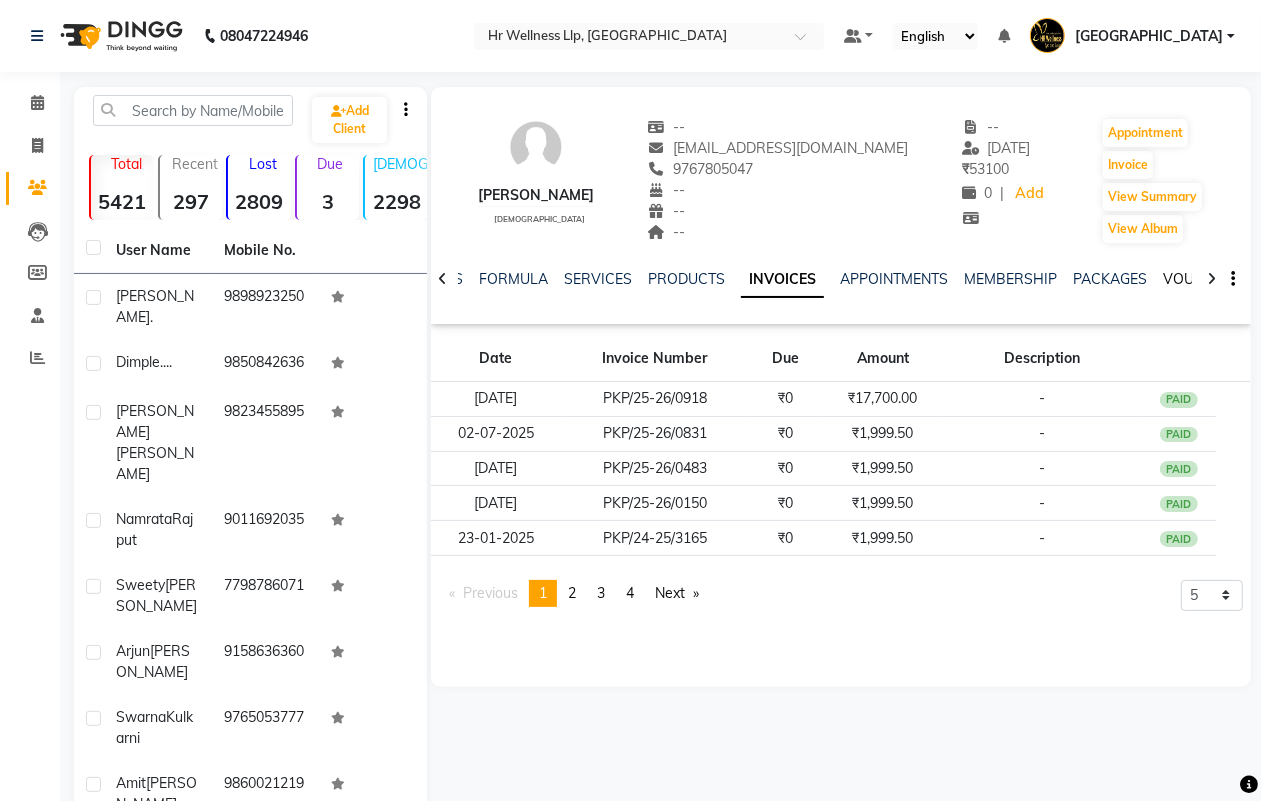 click on "VOUCHERS" 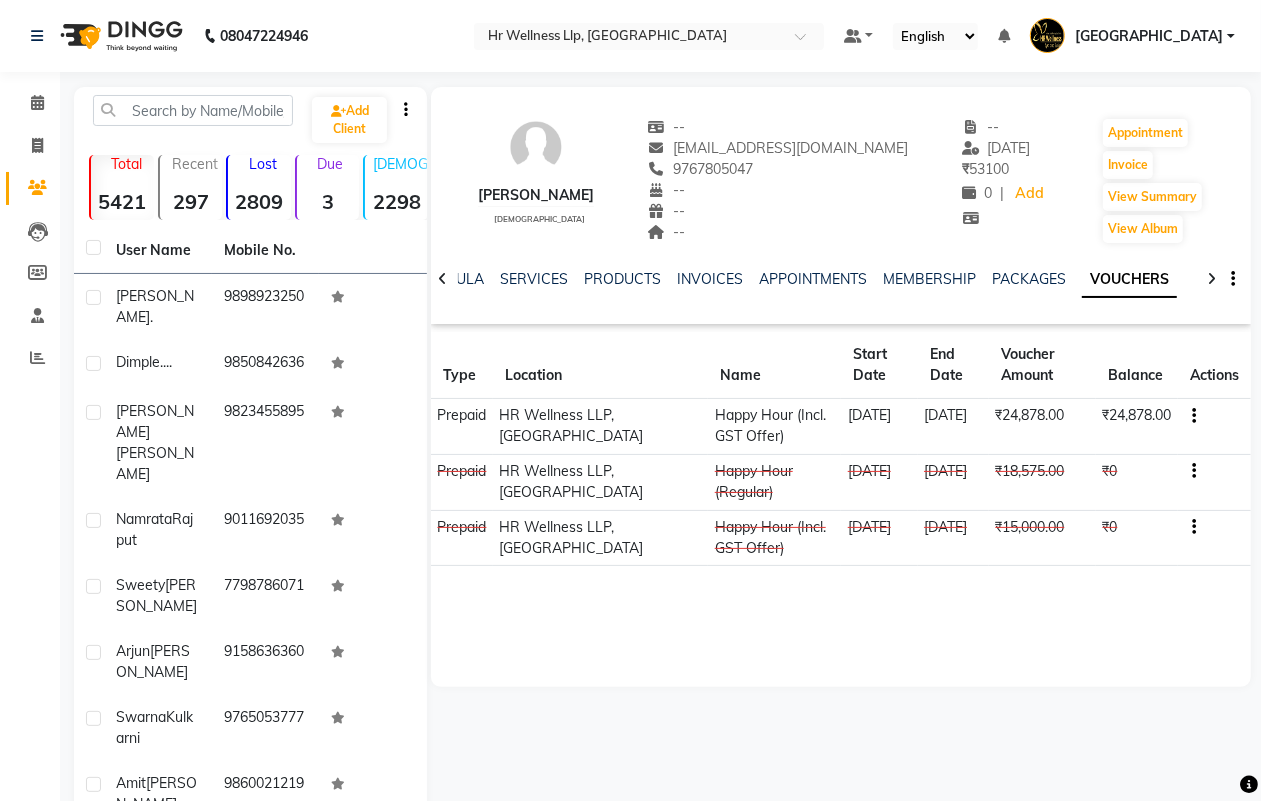 click on "₹24,878.00" 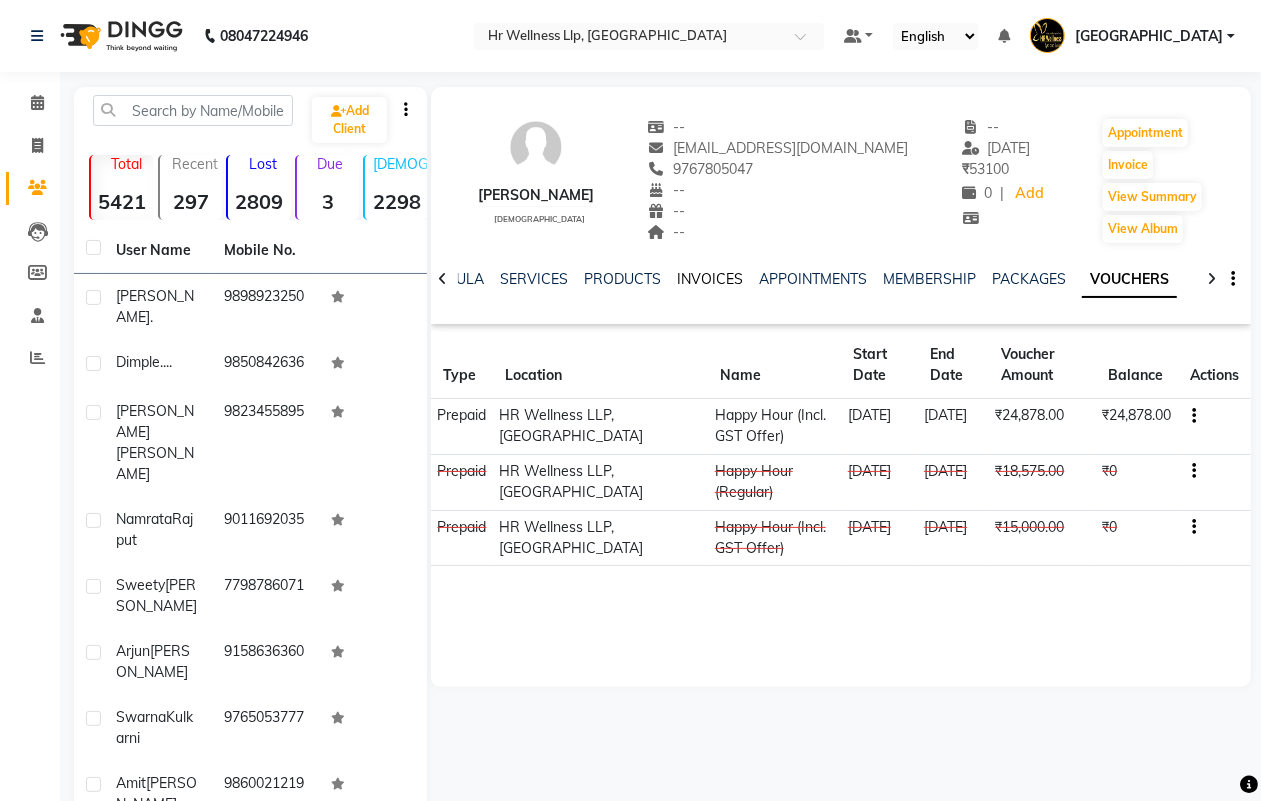click on "INVOICES" 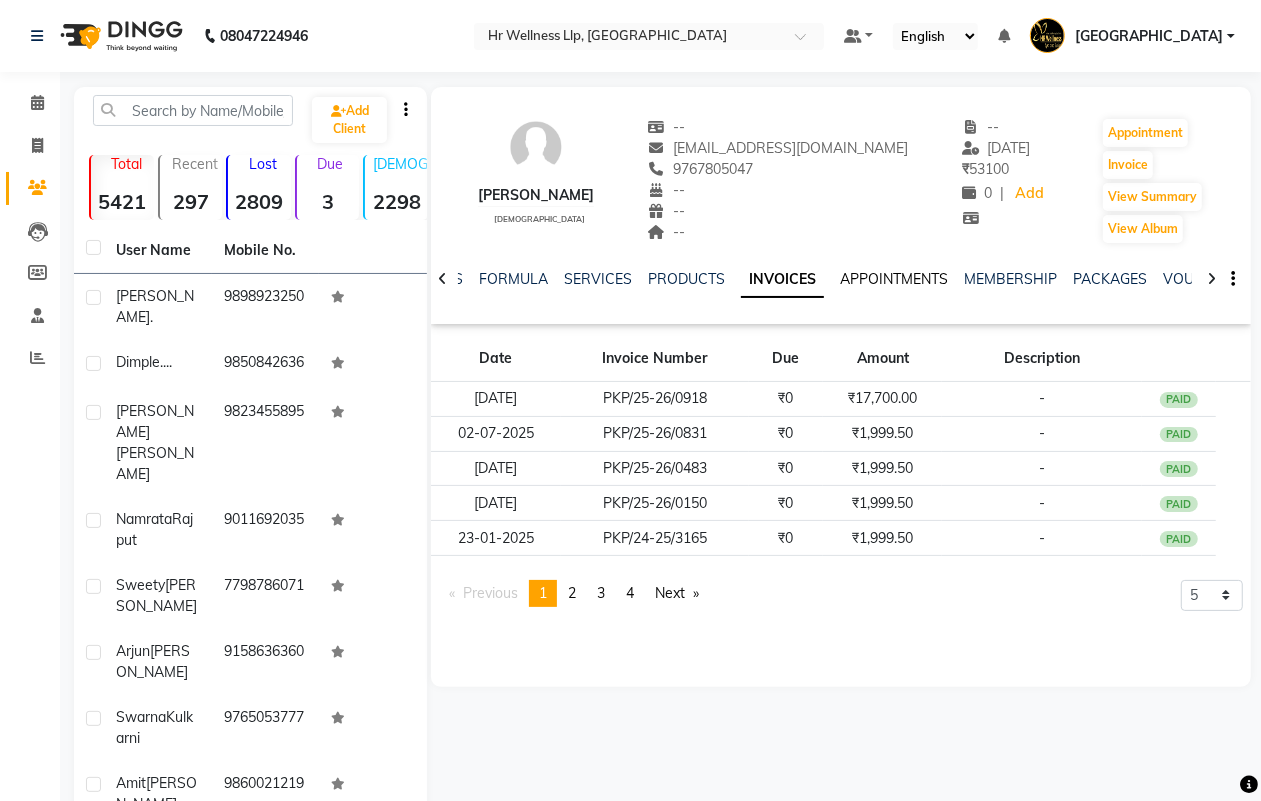 click on "APPOINTMENTS" 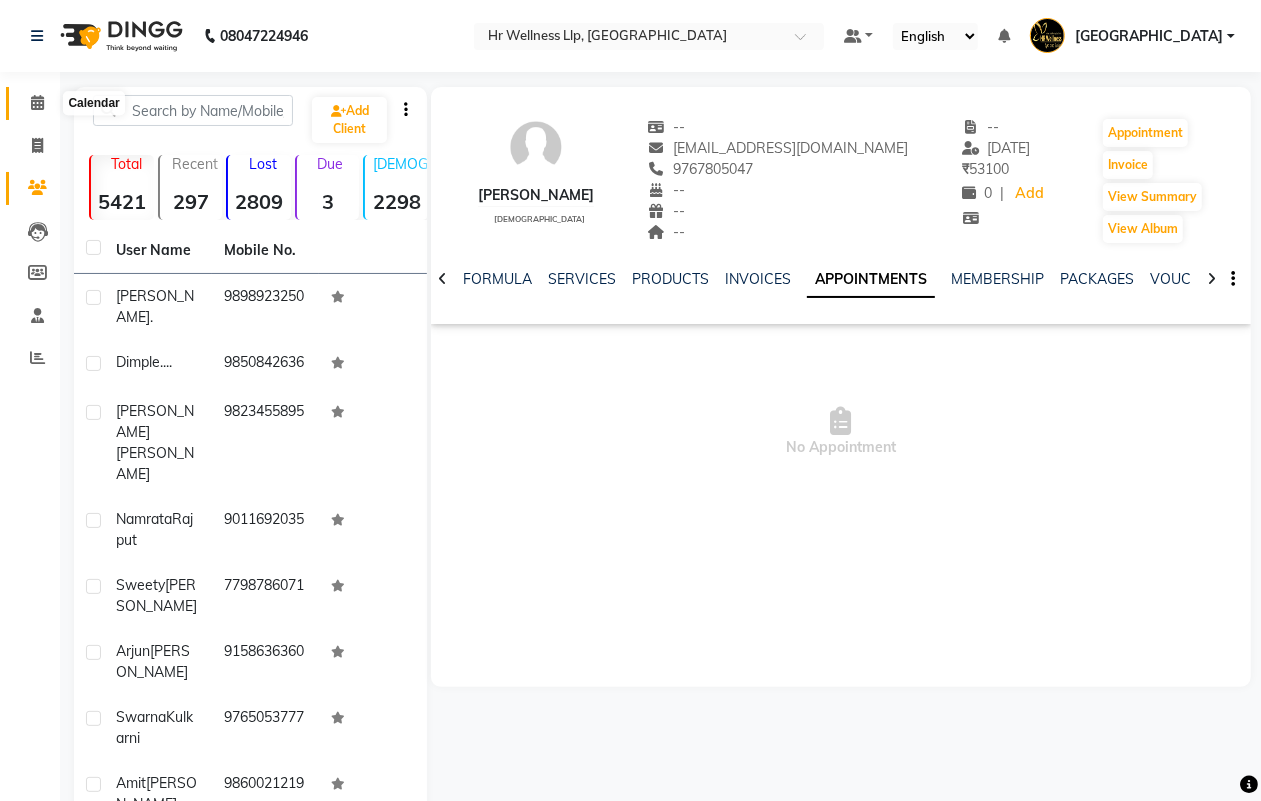 click 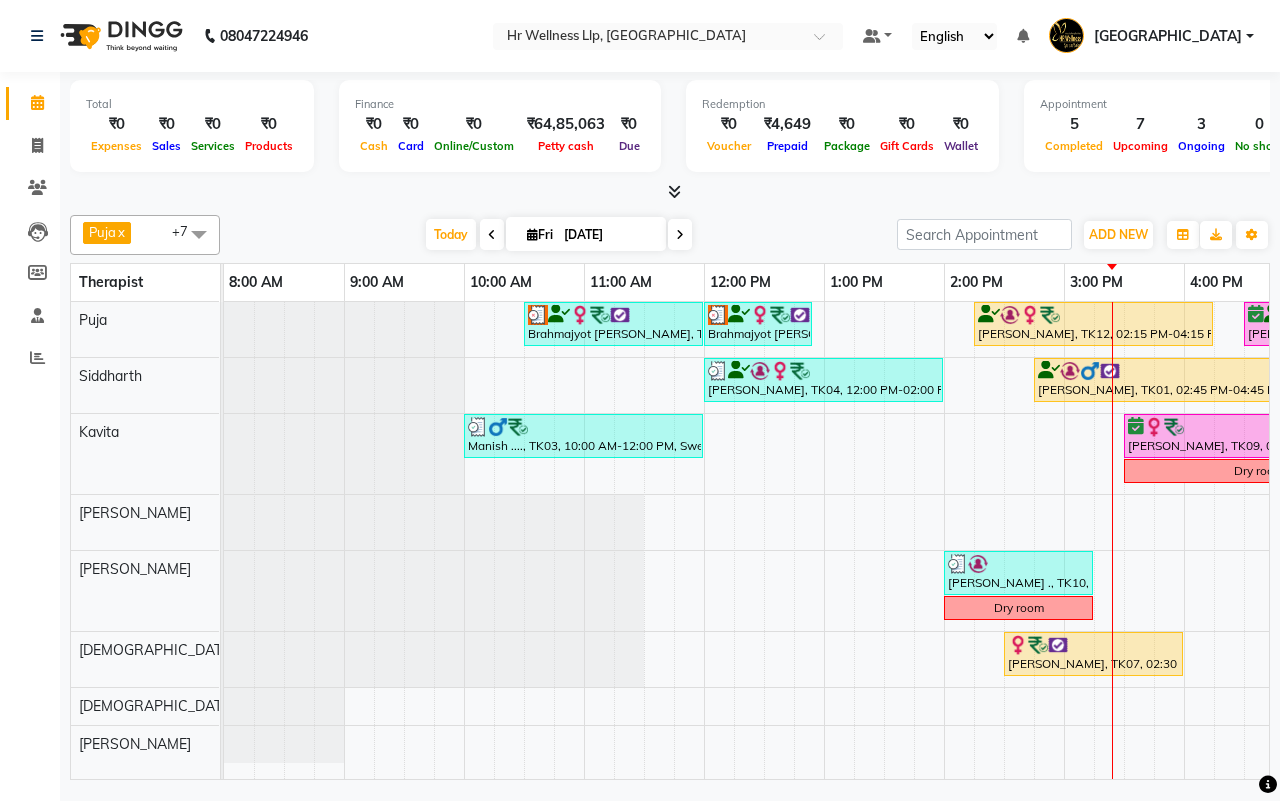 click on "[DATE]  [DATE]" at bounding box center [558, 235] 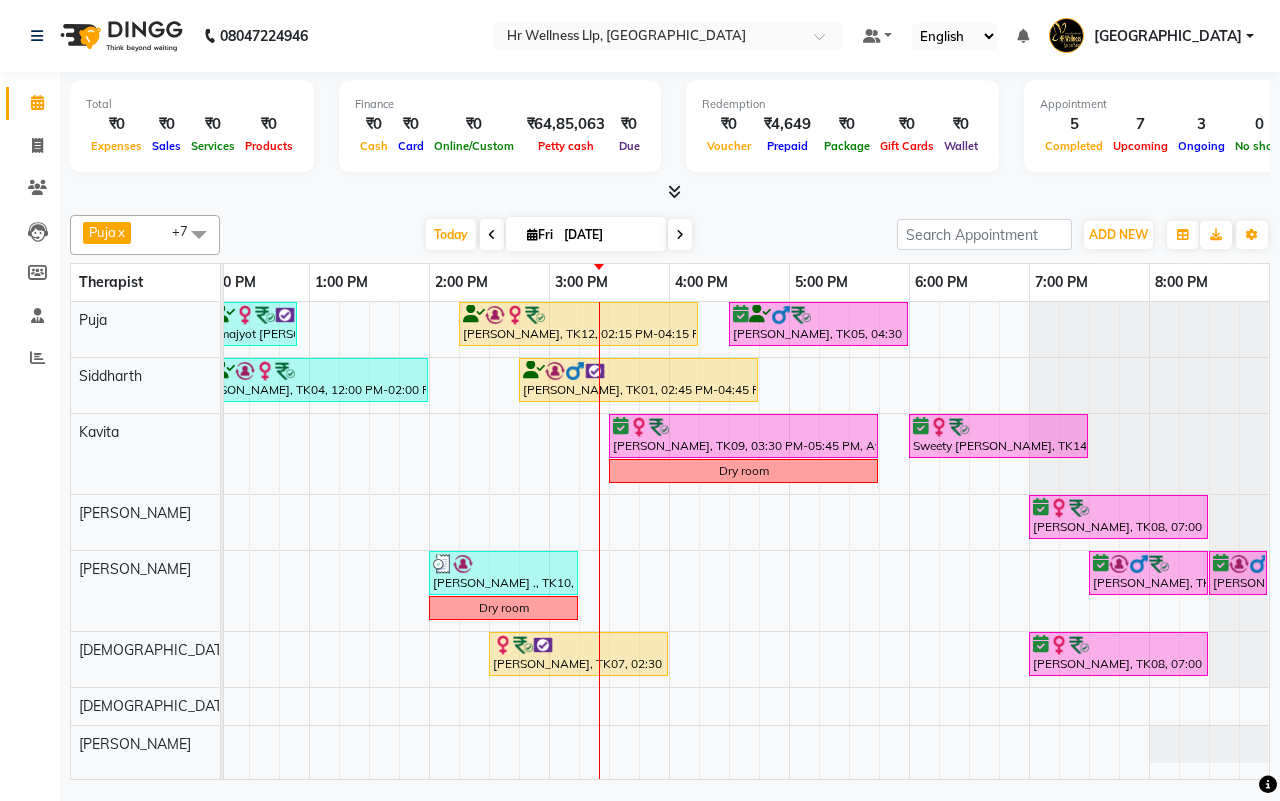 click at bounding box center (680, 234) 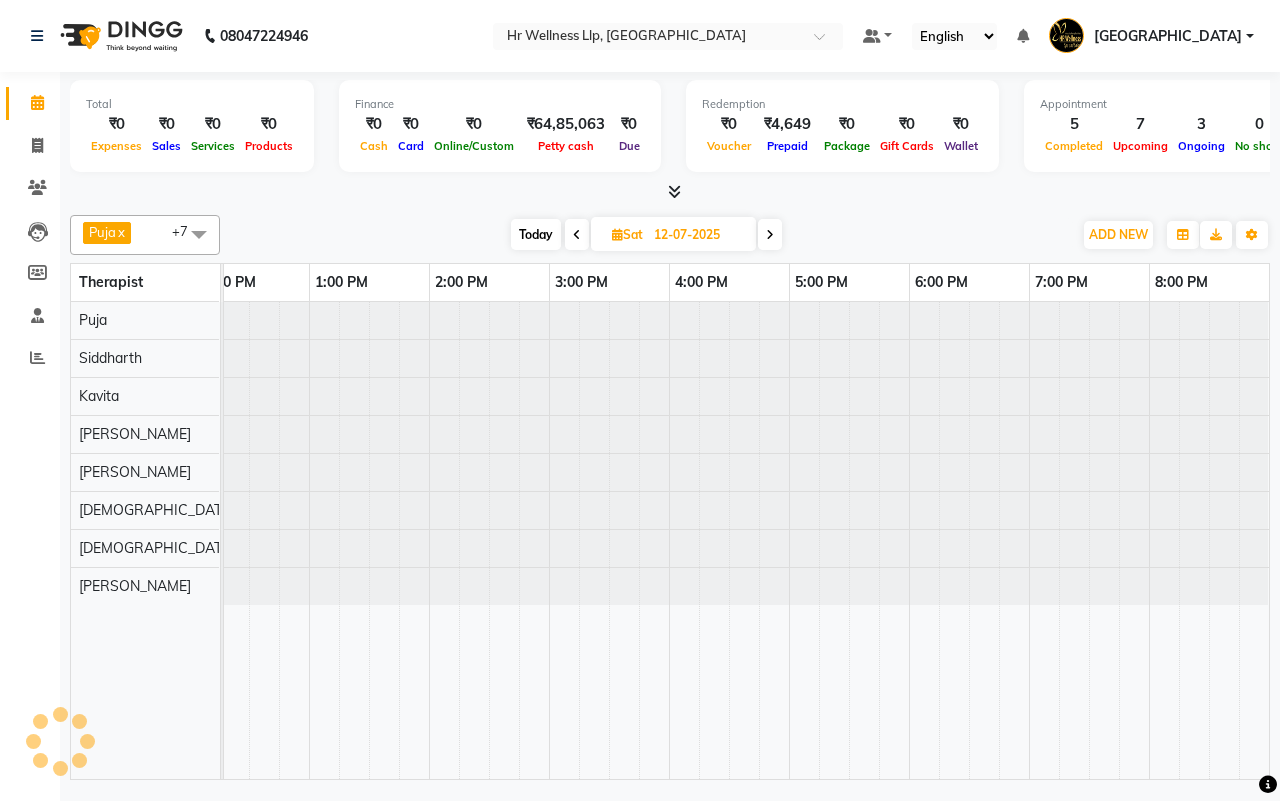 scroll, scrollTop: 0, scrollLeft: 515, axis: horizontal 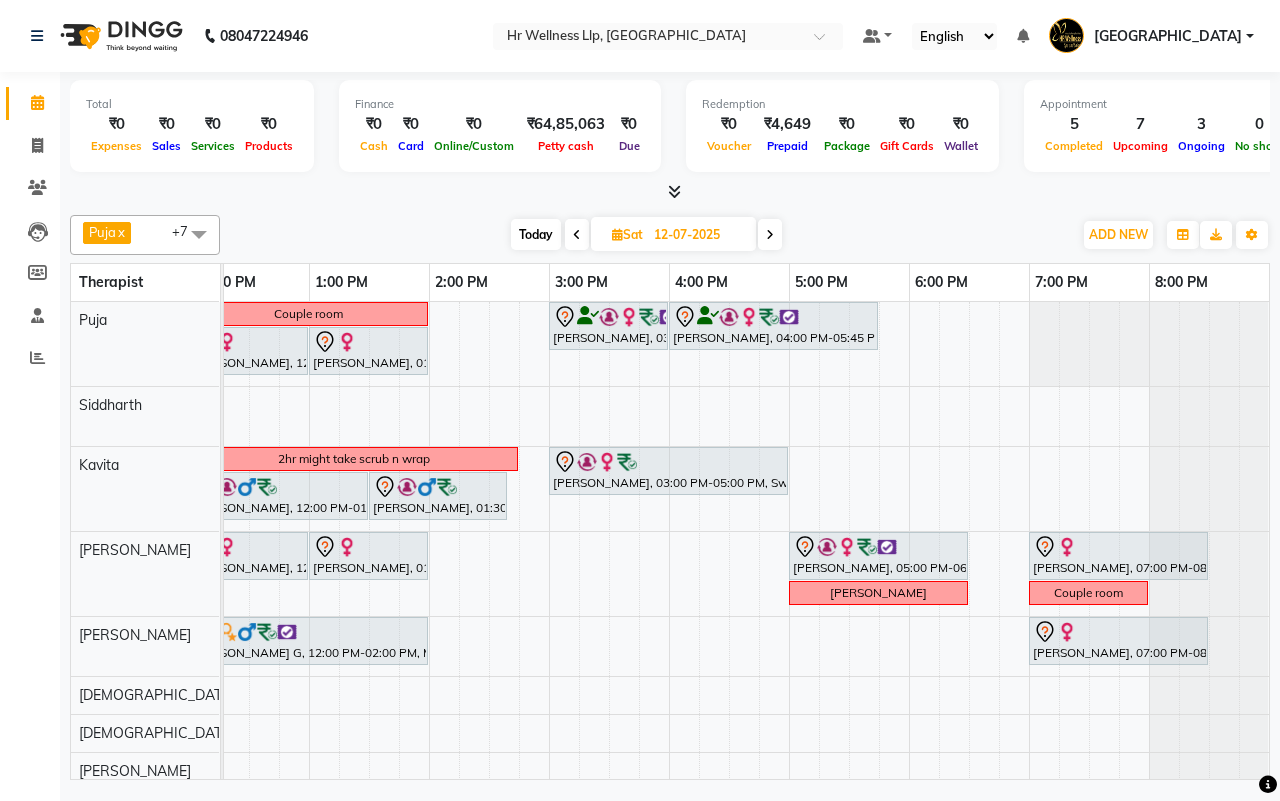 click on "Today  Sat 12-07-2025" at bounding box center [646, 235] 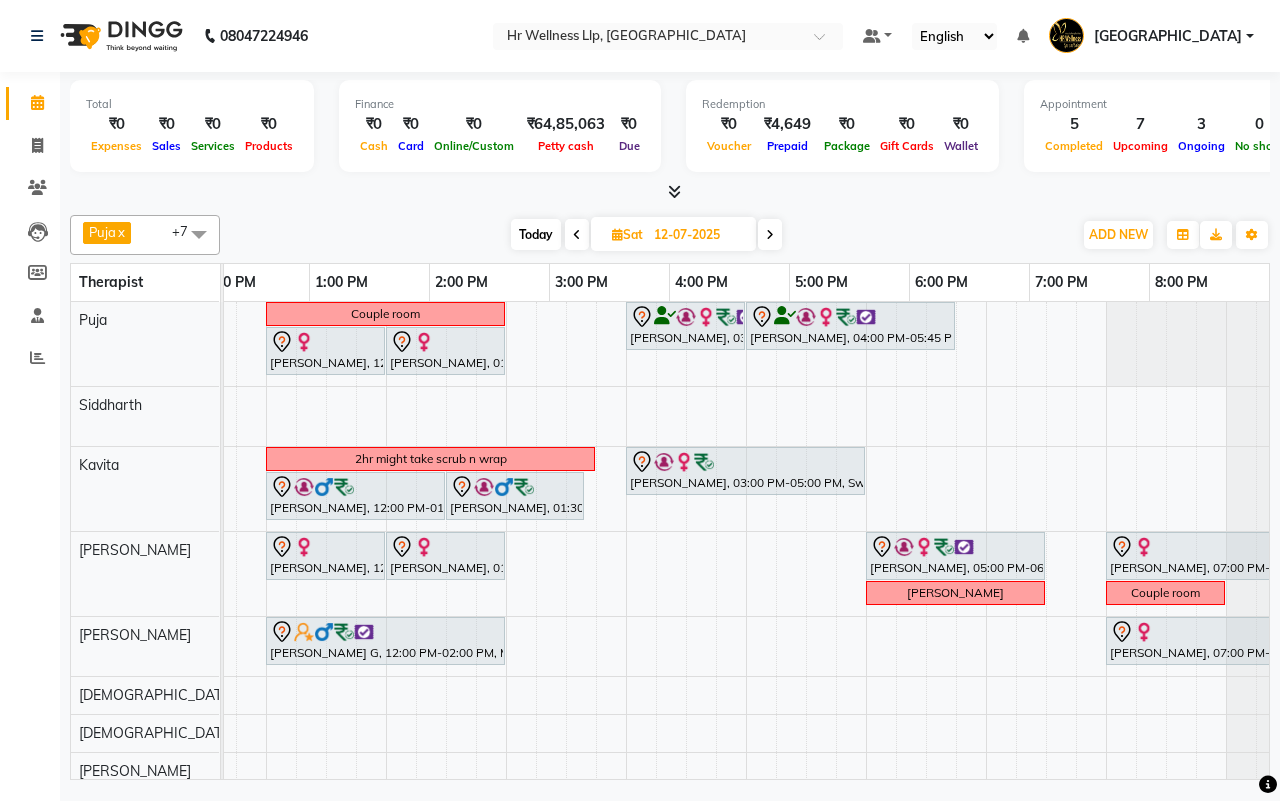 scroll, scrollTop: 0, scrollLeft: 303, axis: horizontal 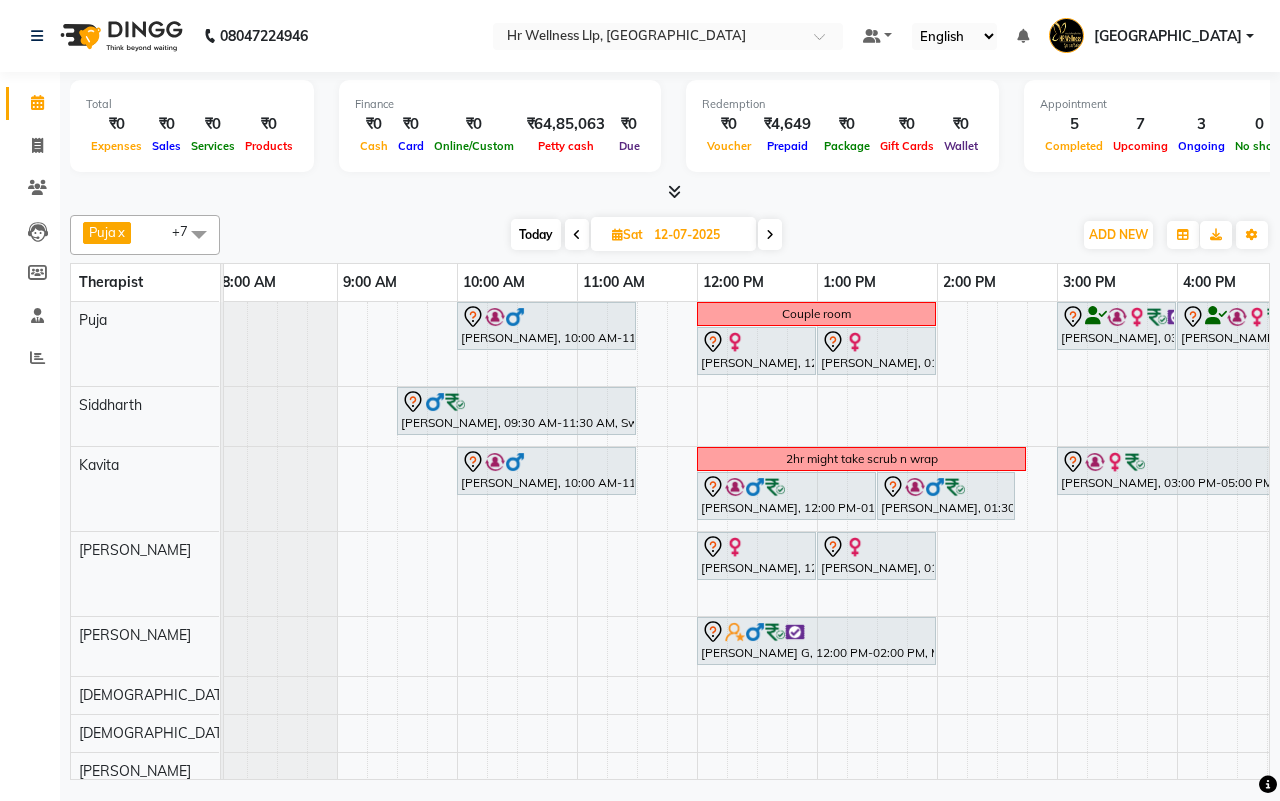 click on "Today" at bounding box center [536, 234] 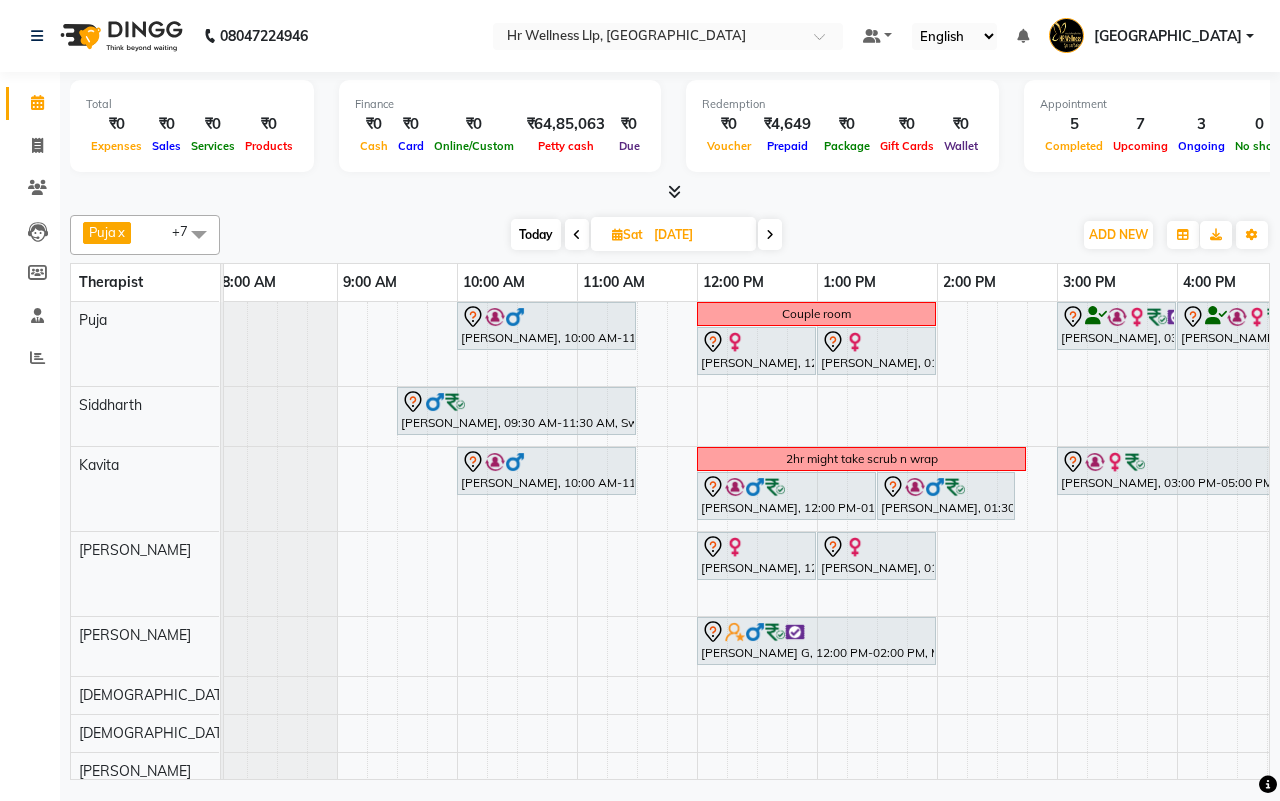 scroll, scrollTop: 0, scrollLeft: 0, axis: both 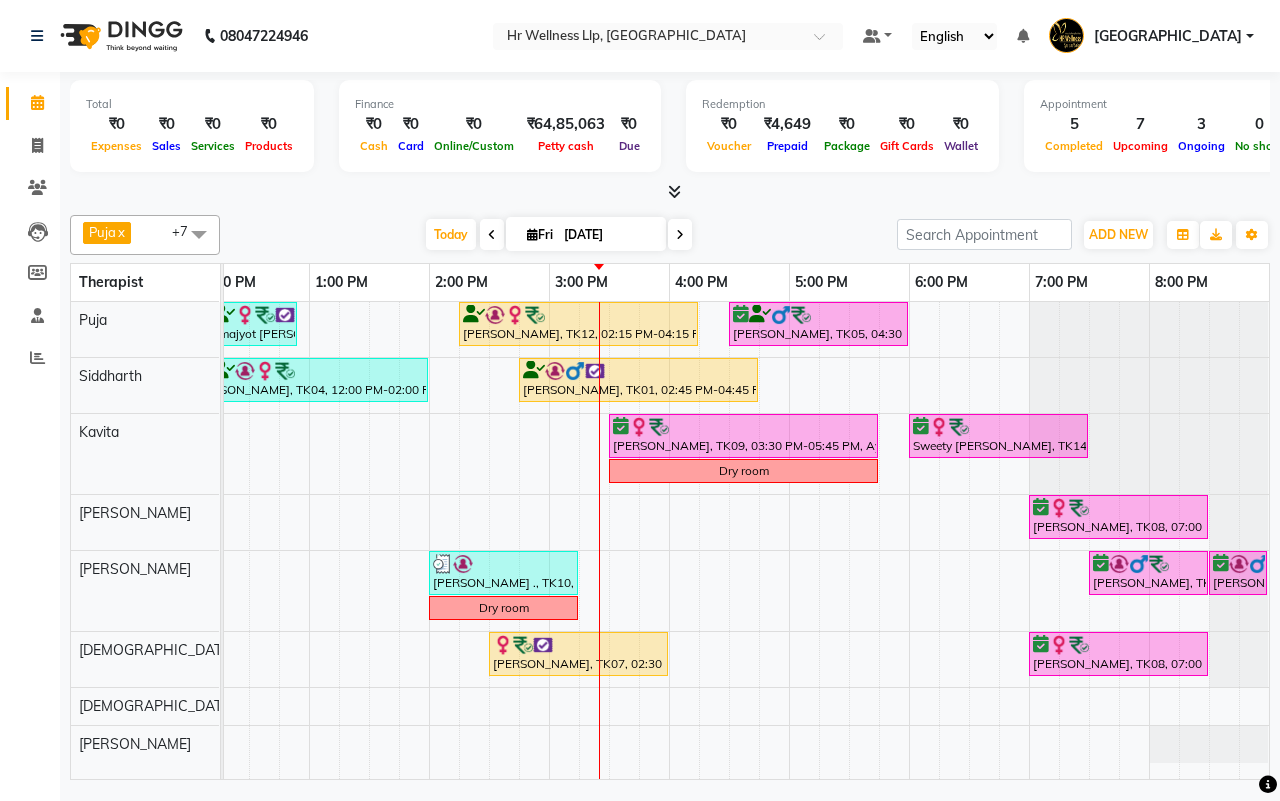 click on "[DATE]  [DATE]" at bounding box center [558, 235] 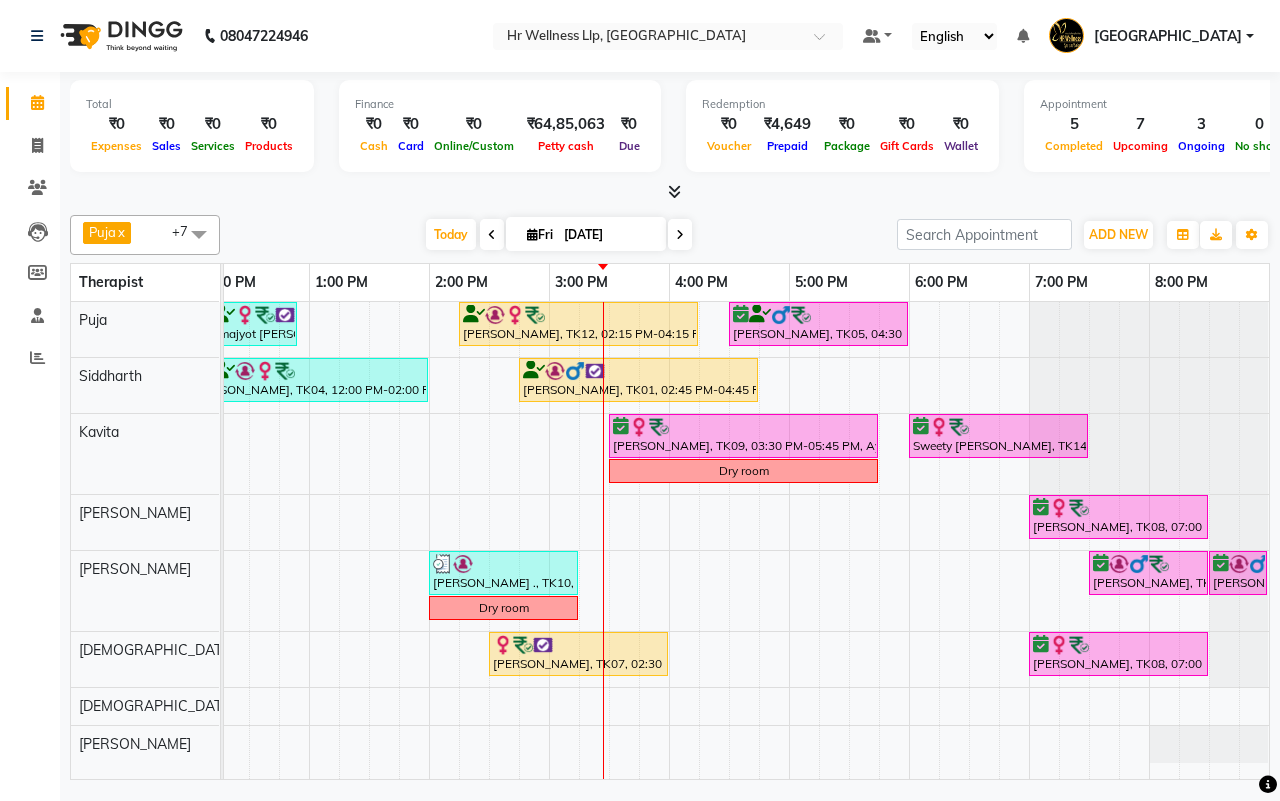 click on "[DATE]  [DATE]" at bounding box center [558, 235] 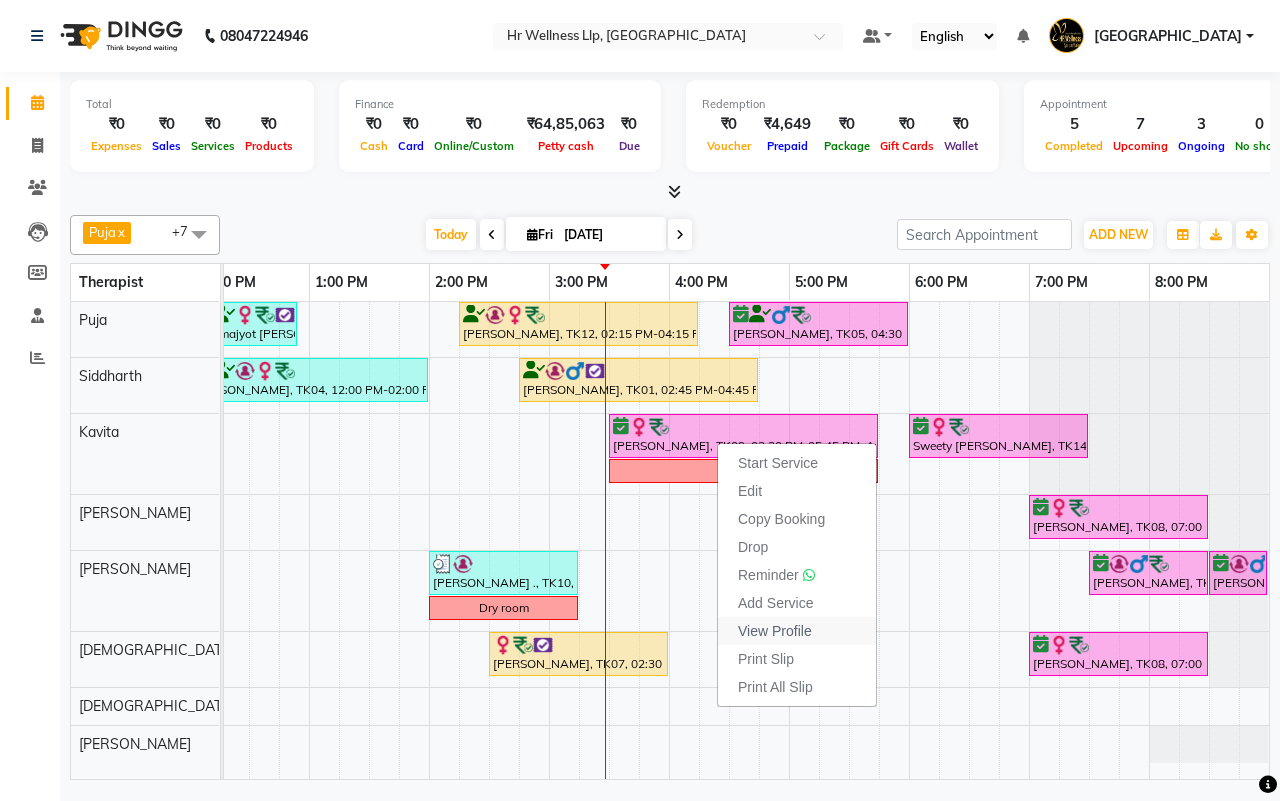 click on "View Profile" at bounding box center (775, 631) 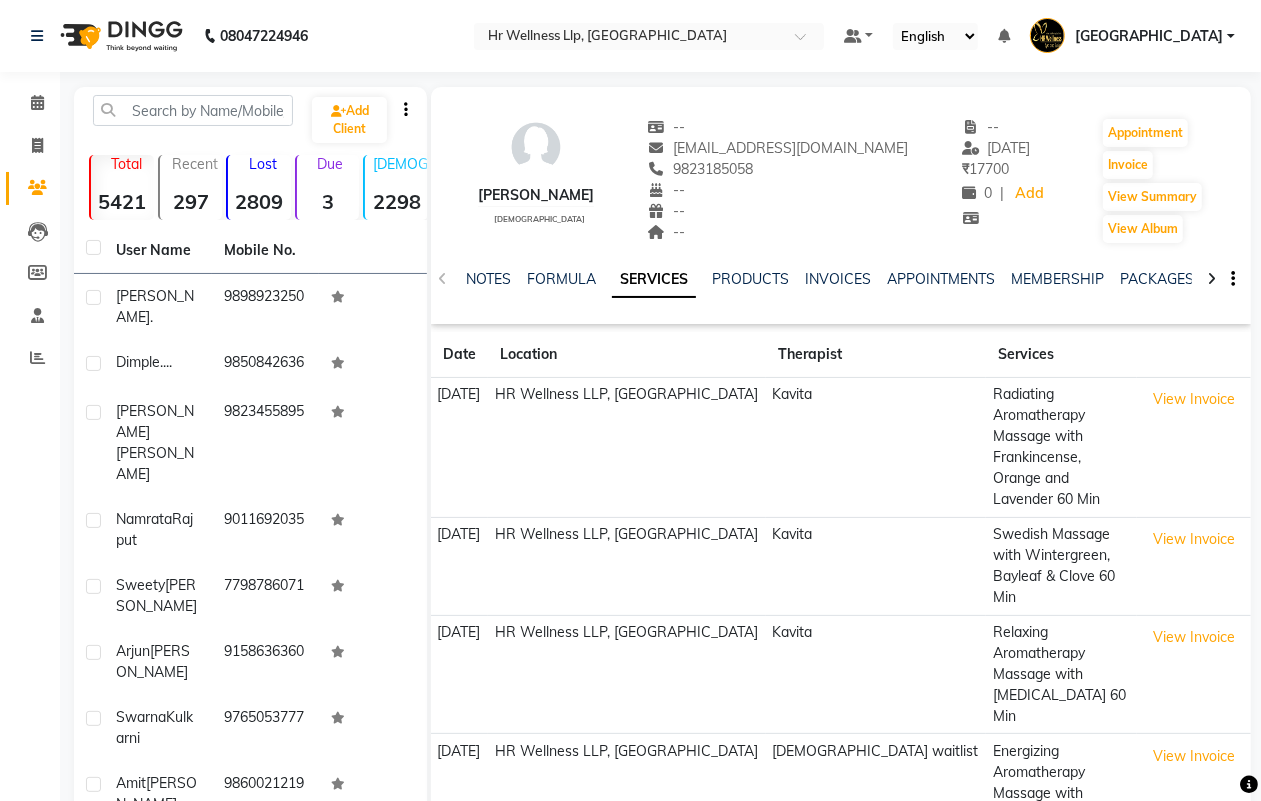 click 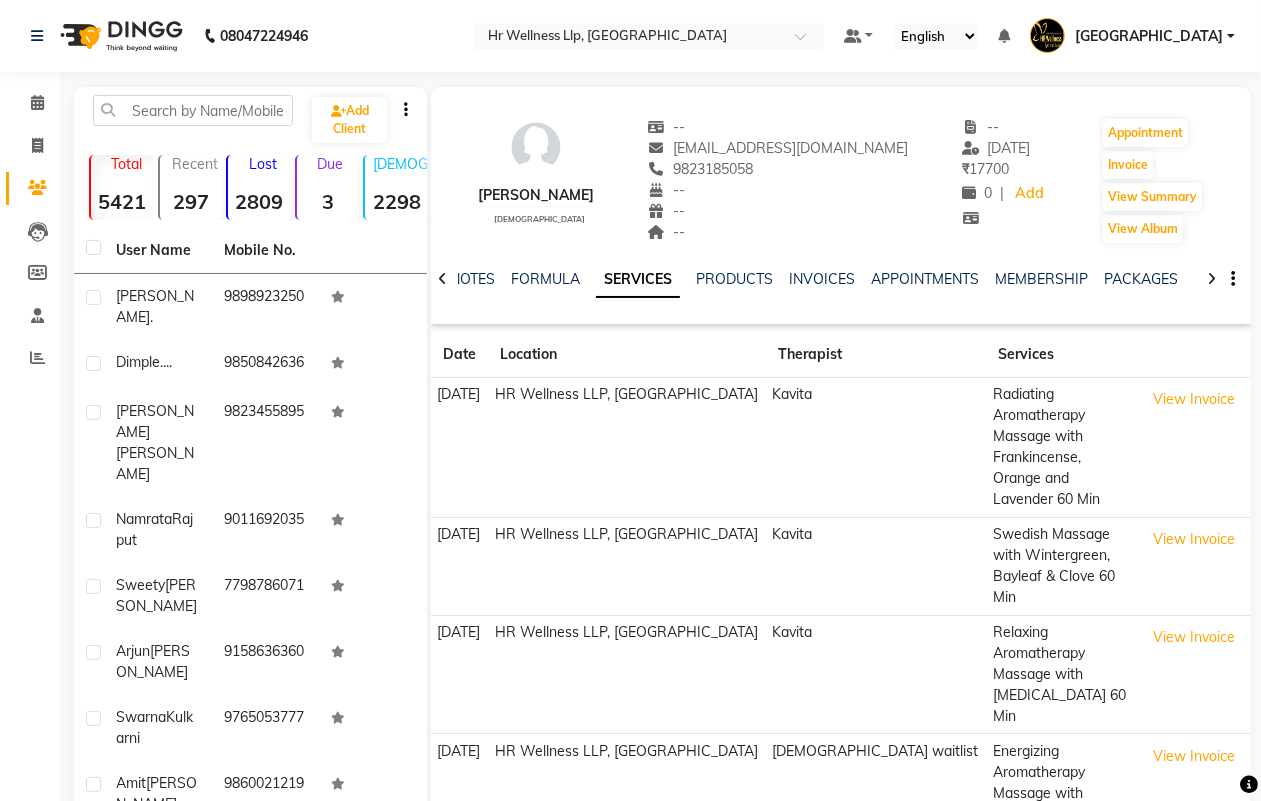 click 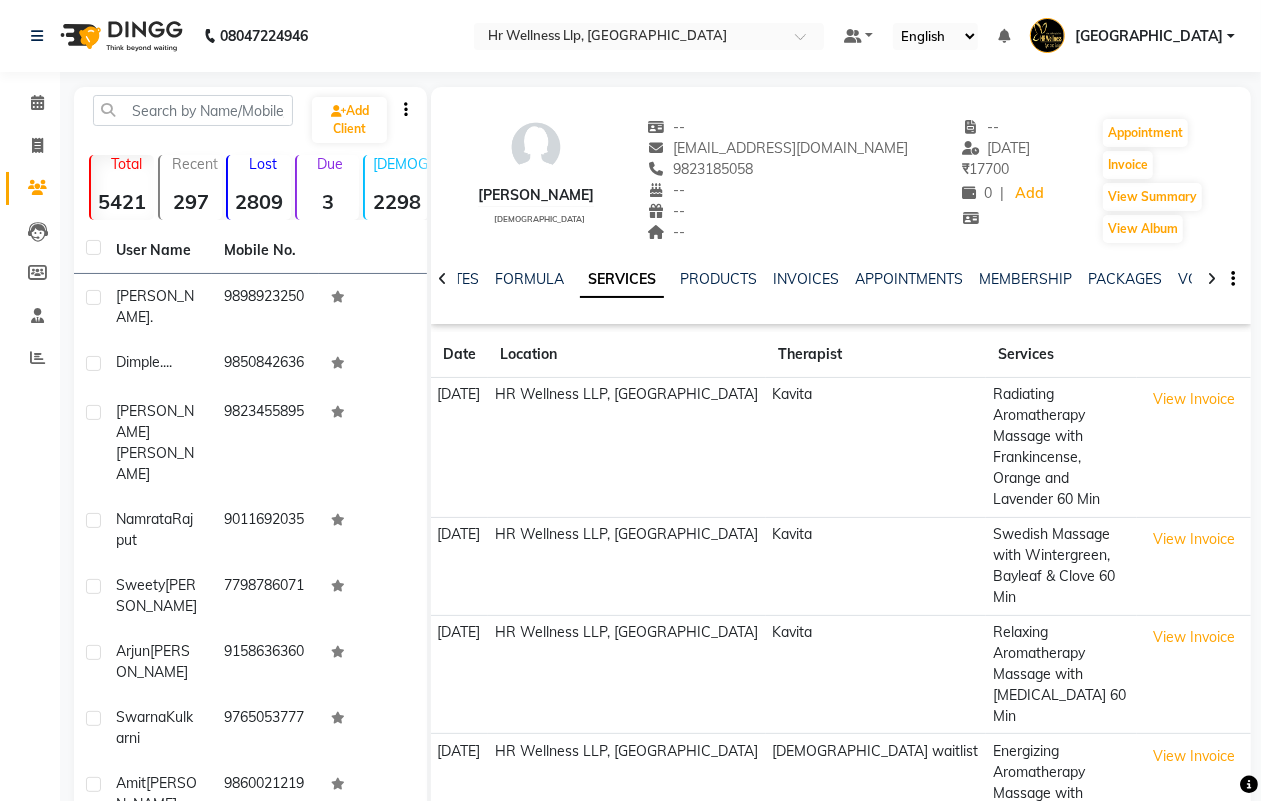 click 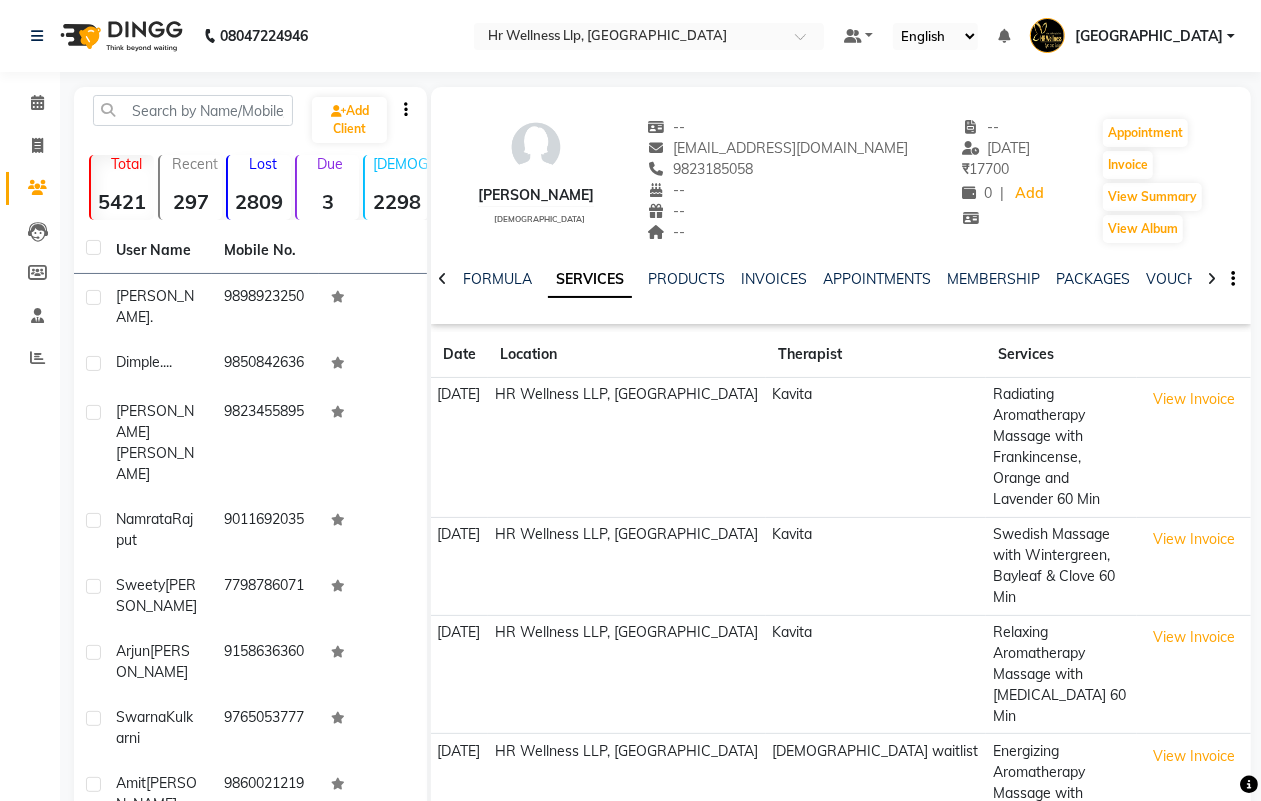 click 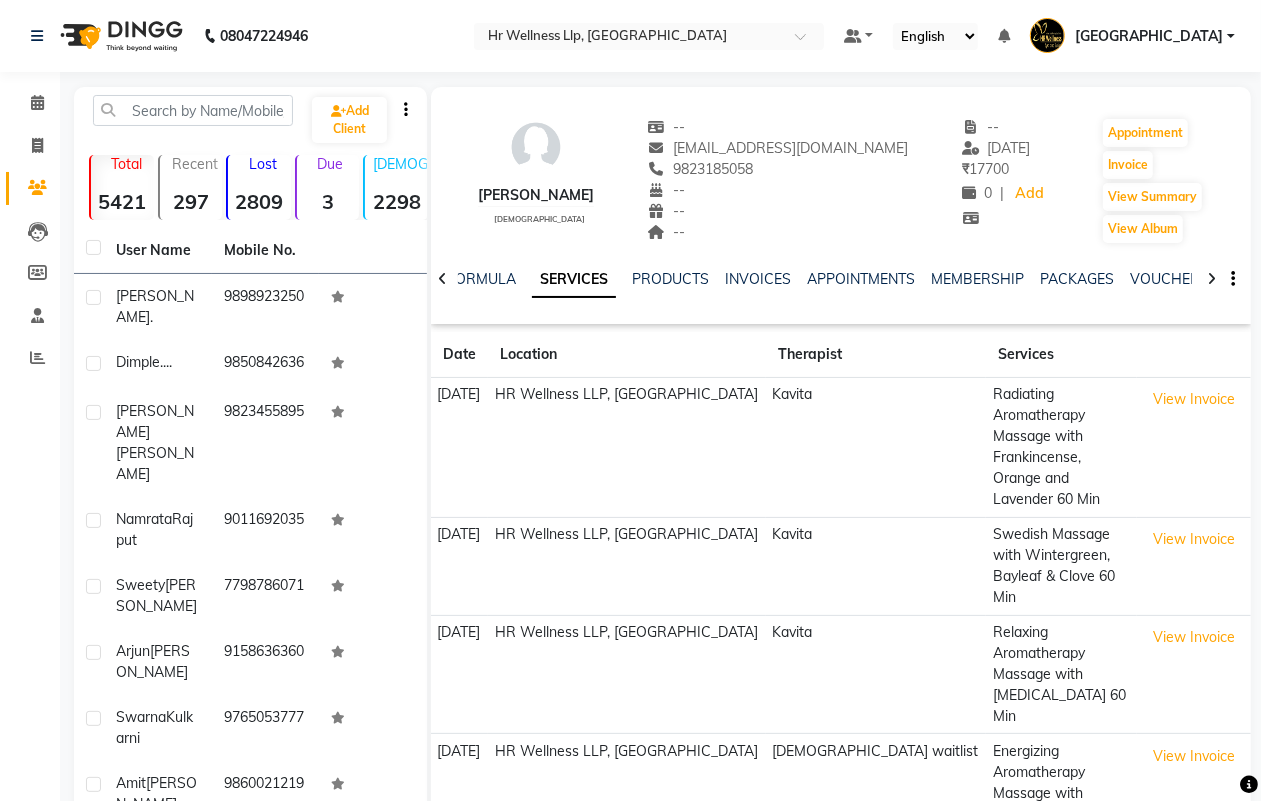 click 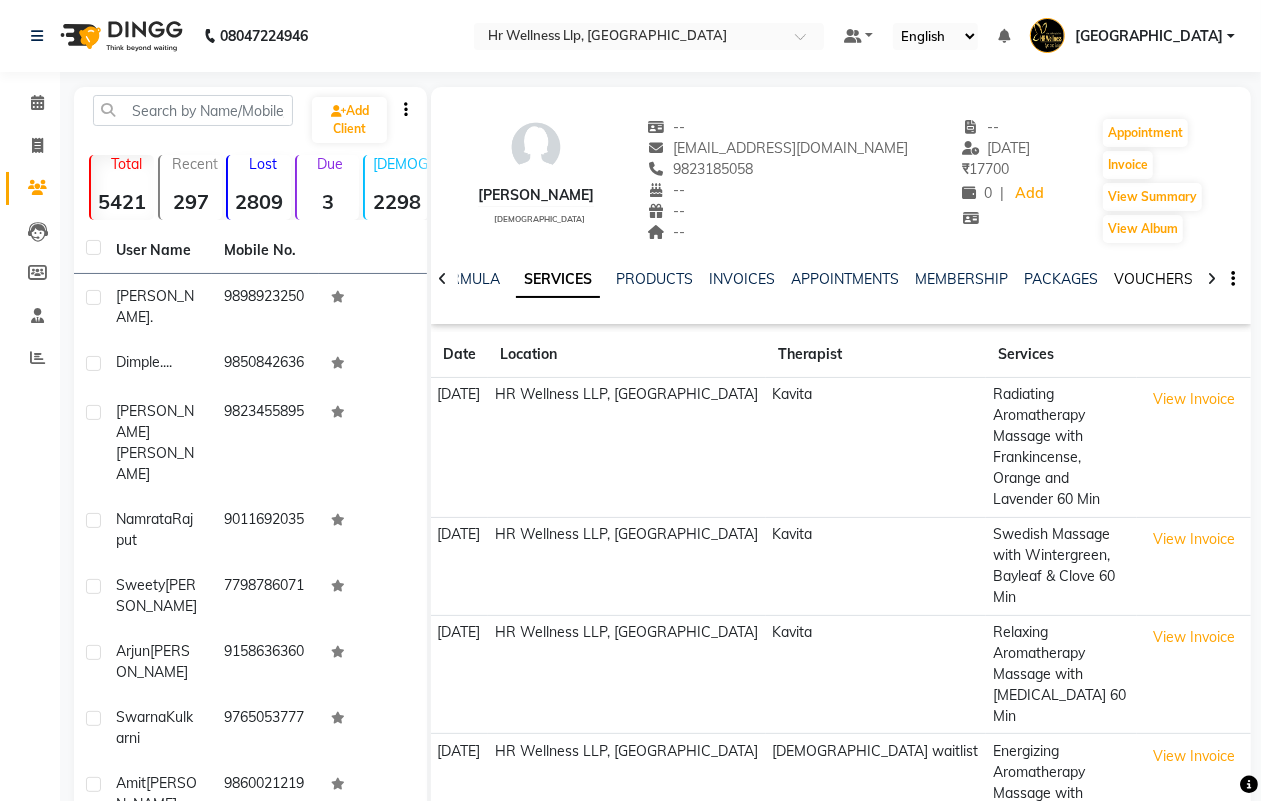 click on "VOUCHERS" 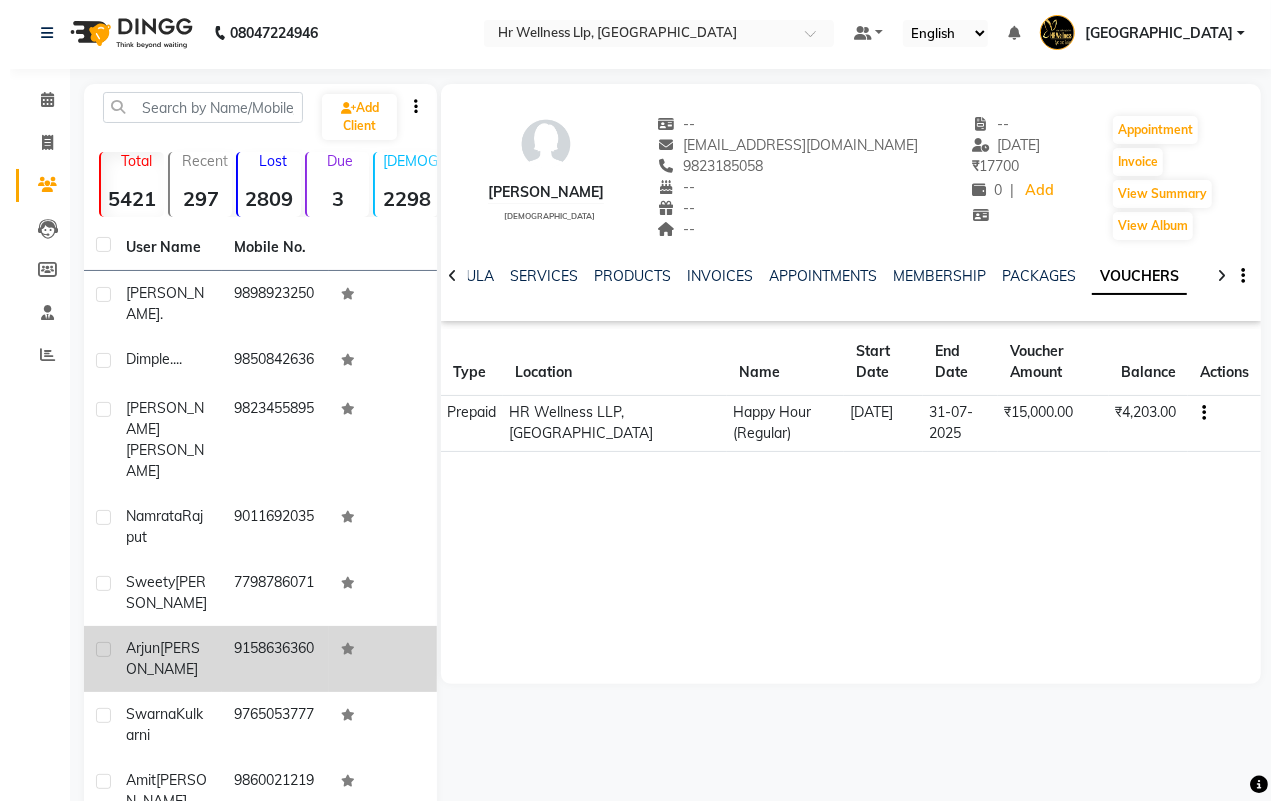 scroll, scrollTop: 0, scrollLeft: 0, axis: both 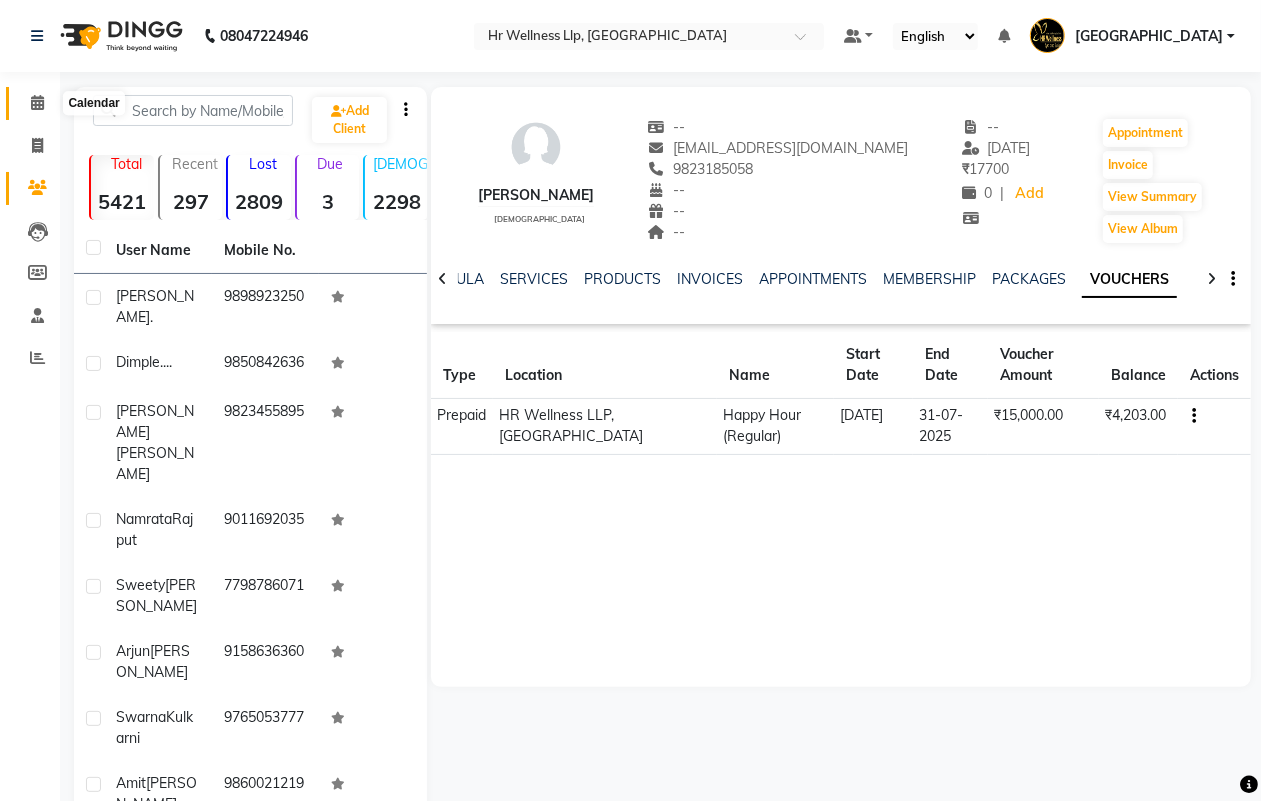 click 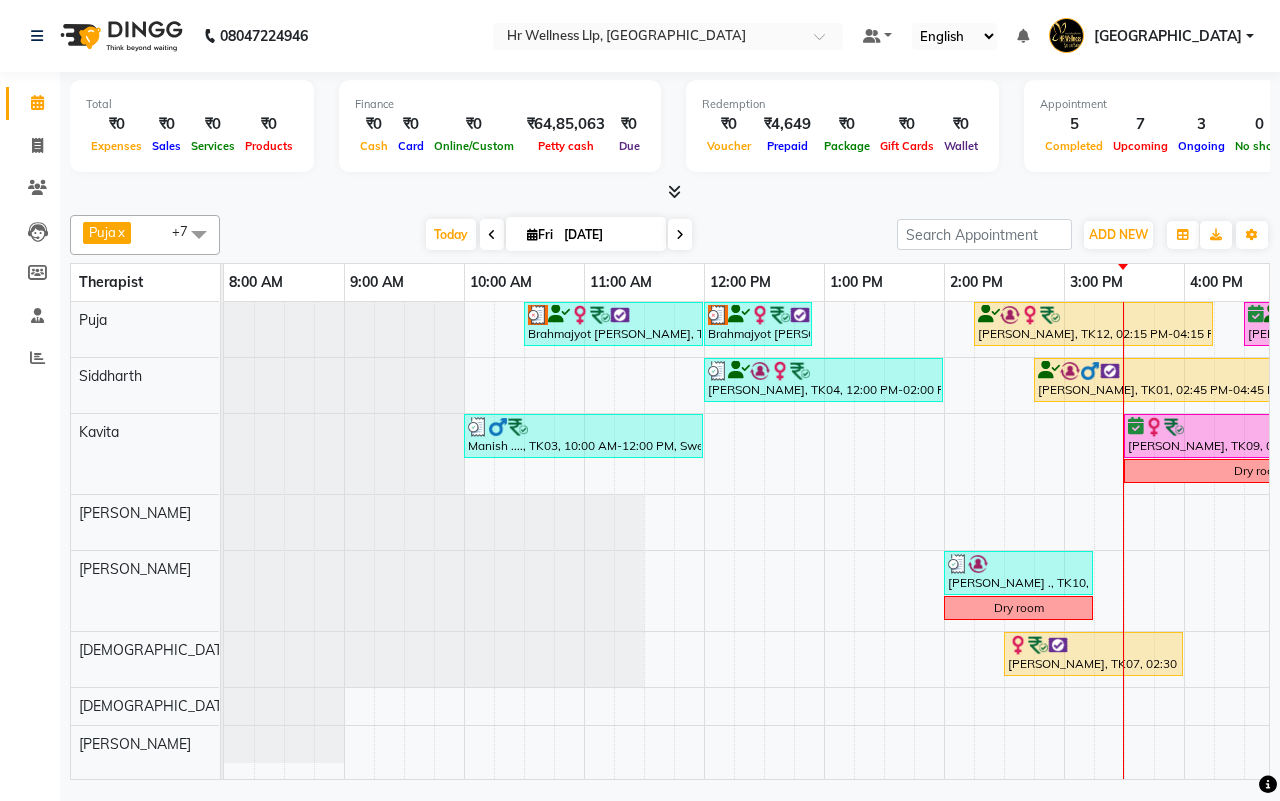 click on "[DATE]  [DATE]" at bounding box center (558, 235) 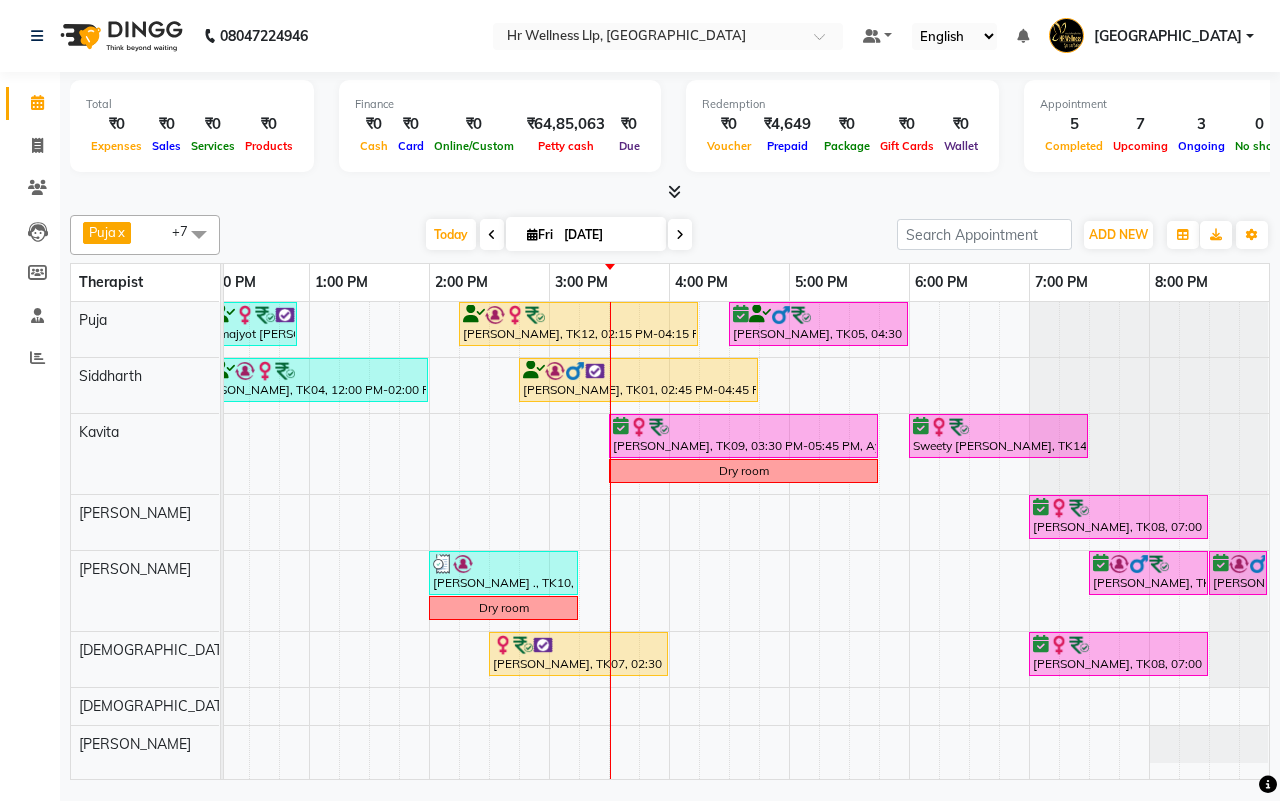 click on "[DATE]  [DATE]" at bounding box center (558, 235) 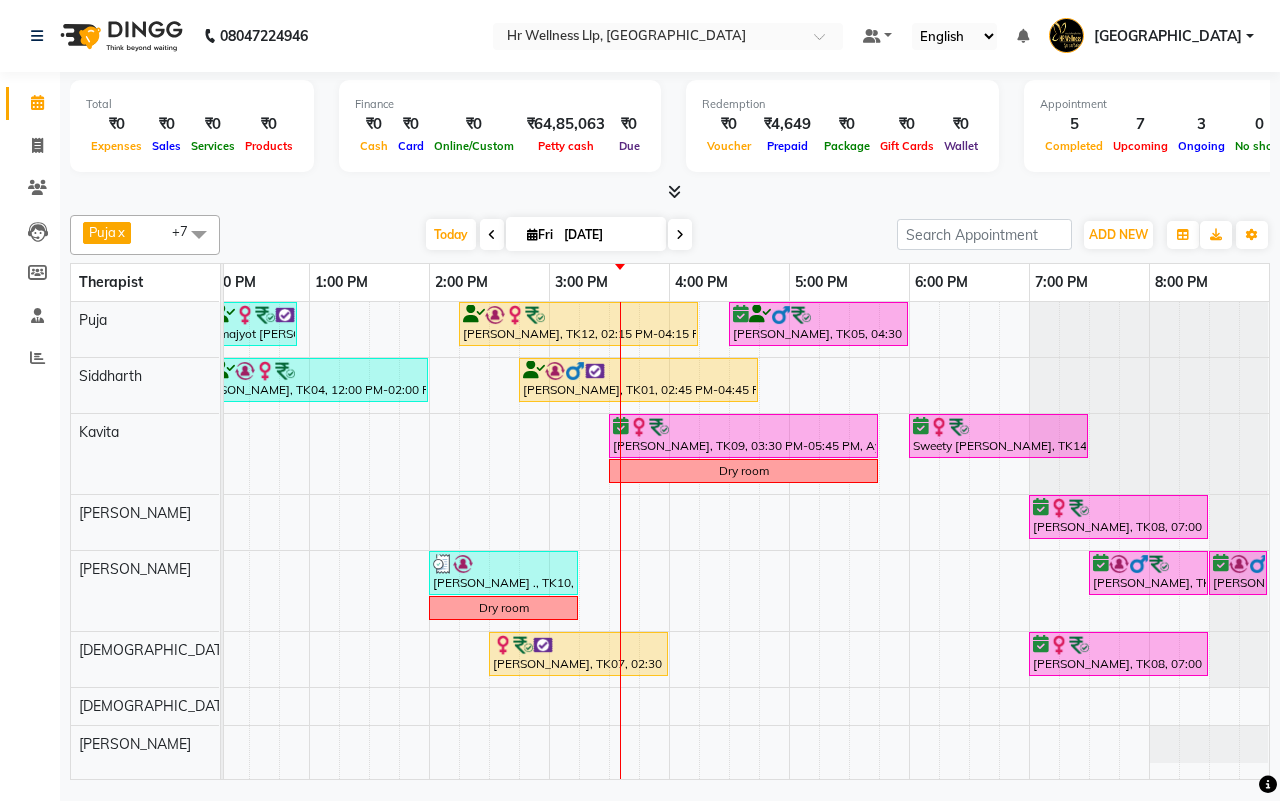 click at bounding box center [680, 235] 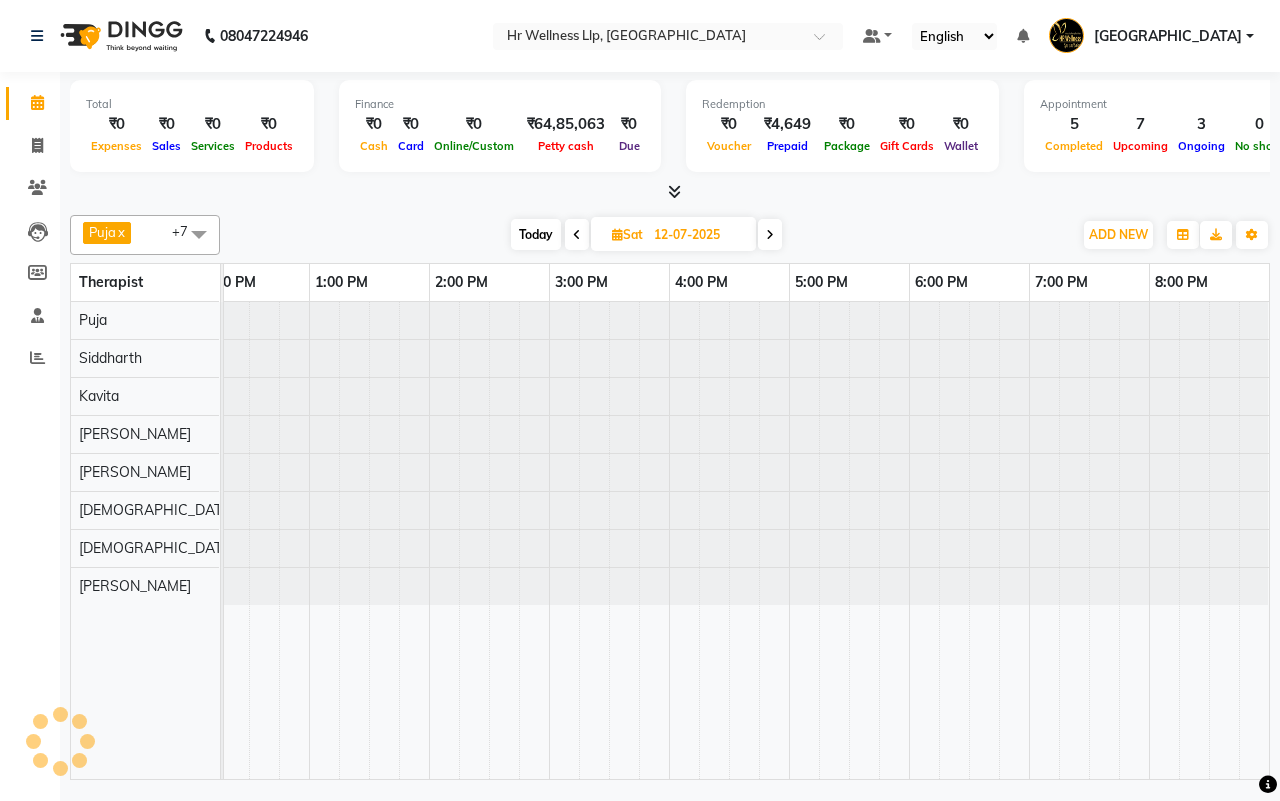 scroll, scrollTop: 0, scrollLeft: 515, axis: horizontal 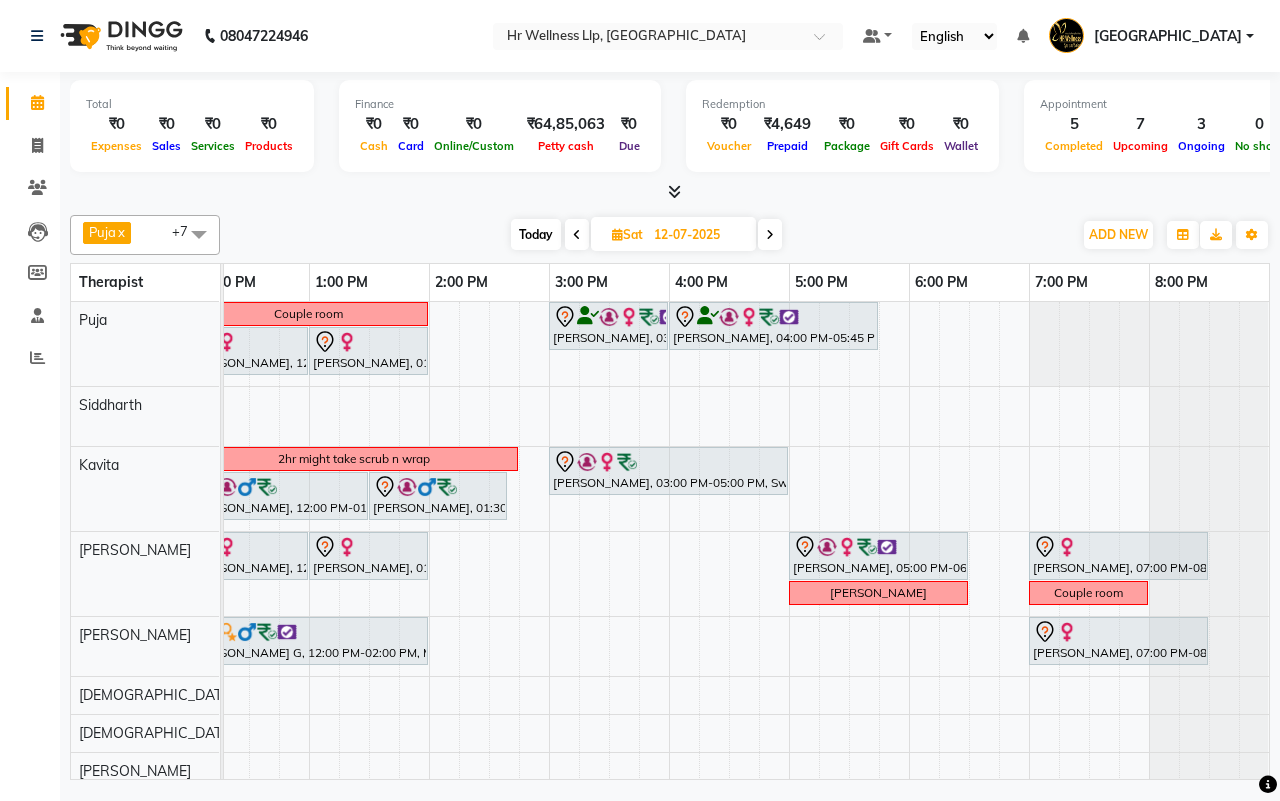 click at bounding box center (770, 235) 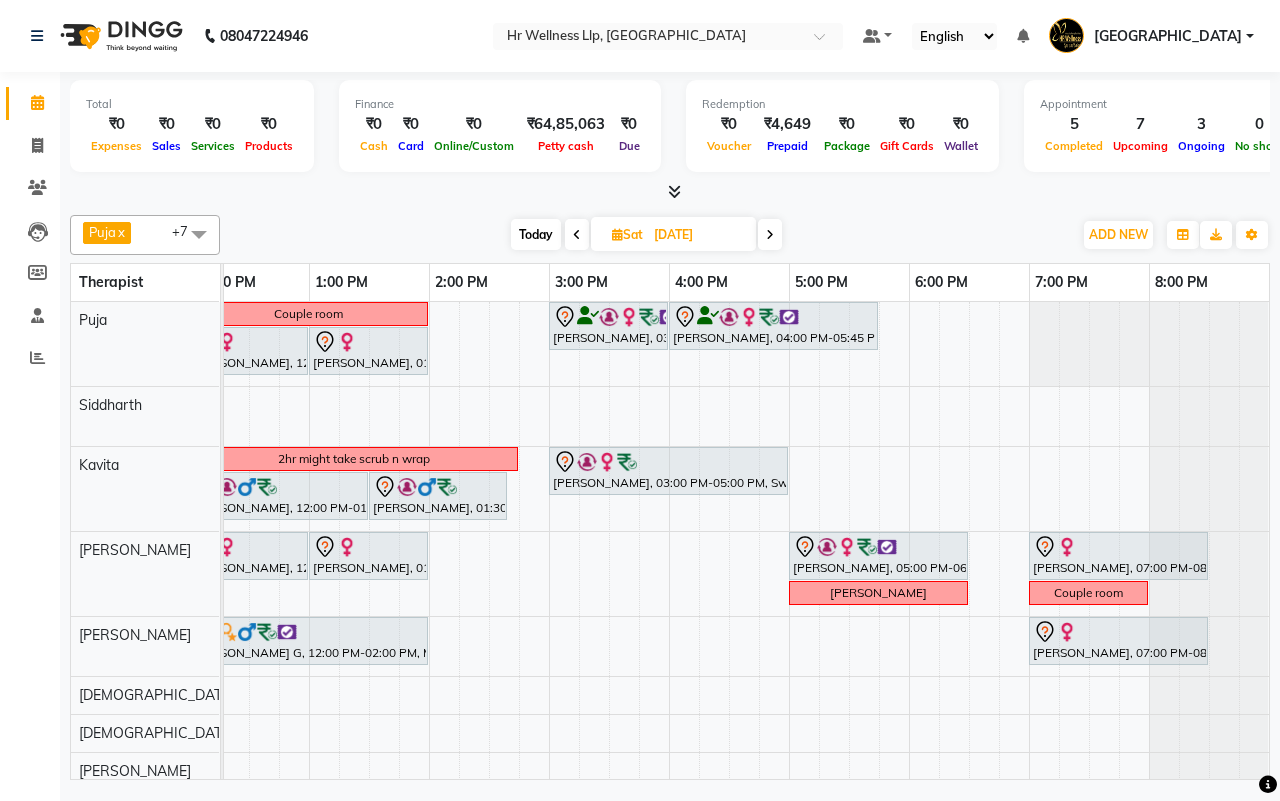 scroll, scrollTop: 0, scrollLeft: 515, axis: horizontal 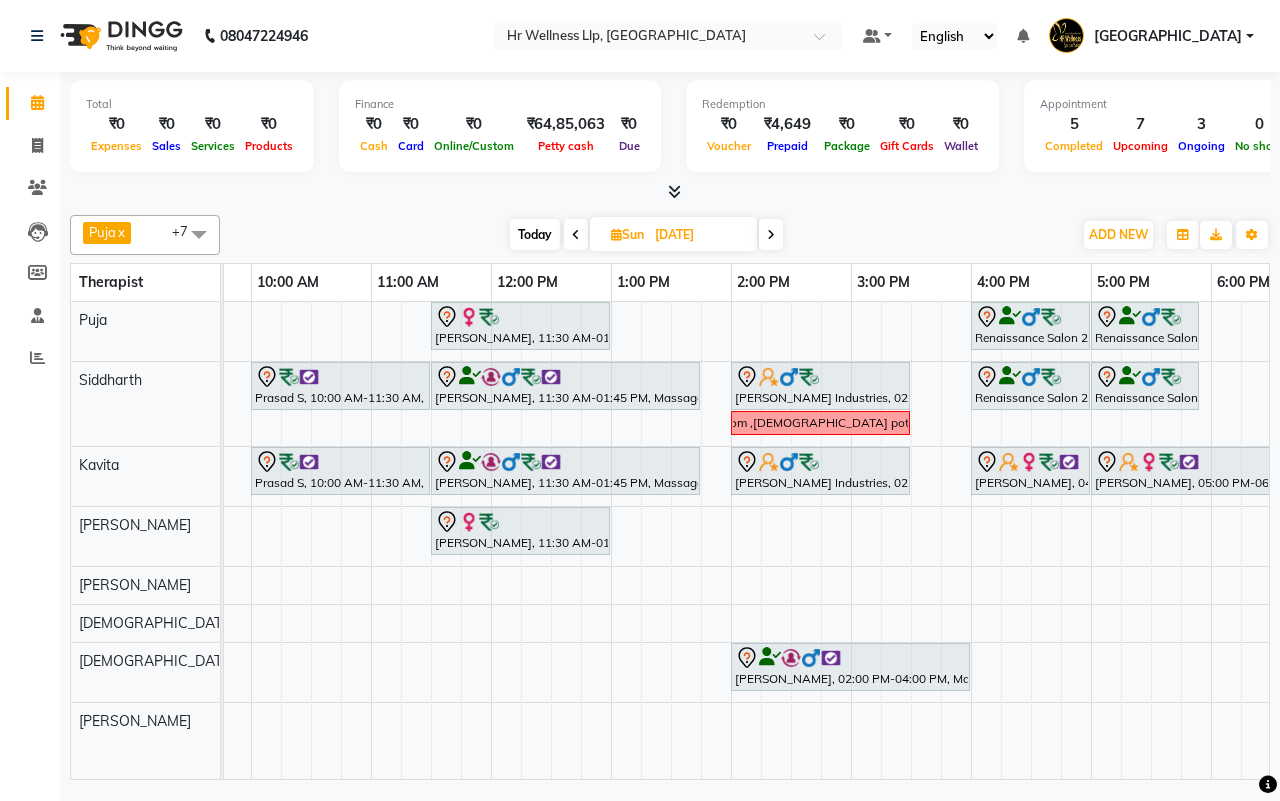 click on "Sneha Pawar, 11:30 AM-01:00 PM, Swedish Massage with Wintergreen, Bayleaf & Clove 60 Min             Renaissance Salon 27AASFR5194C1ZS, 04:00 PM-05:00 PM, Massage 60 Min             Renaissance Salon 27AASFR5194C1ZS, 05:00 PM-05:55 PM, 10 mins complimentary Service             Prasad S, 10:00 AM-11:30 AM, Massage 60 Min             Suresh Yadav, 11:30 AM-01:45 PM, Massage 90 Min             Dugar Industries, 02:00 PM-03:30 PM, Massage 60 Min             Renaissance Salon 27AASFR5194C1ZS, 04:00 PM-05:00 PM, Massage 60 Min             Renaissance Salon 27AASFR5194C1ZS, 05:00 PM-05:55 PM, 10 mins complimentary Service  Couple Room ,female potli massage              Prasad S, 10:00 AM-11:30 AM, Massage 60 Min             Suresh Yadav, 11:30 AM-01:45 PM, Massage 90 Min             Dugar Industries, 02:00 PM-03:30 PM, Herbal Potli Massage             Fakhari Sarjan., 04:00 PM-05:00 PM, Massage 60 Min             Fakhari Sarjan., 05:00 PM-06:30 PM, Massage 60 Min" at bounding box center [791, 540] 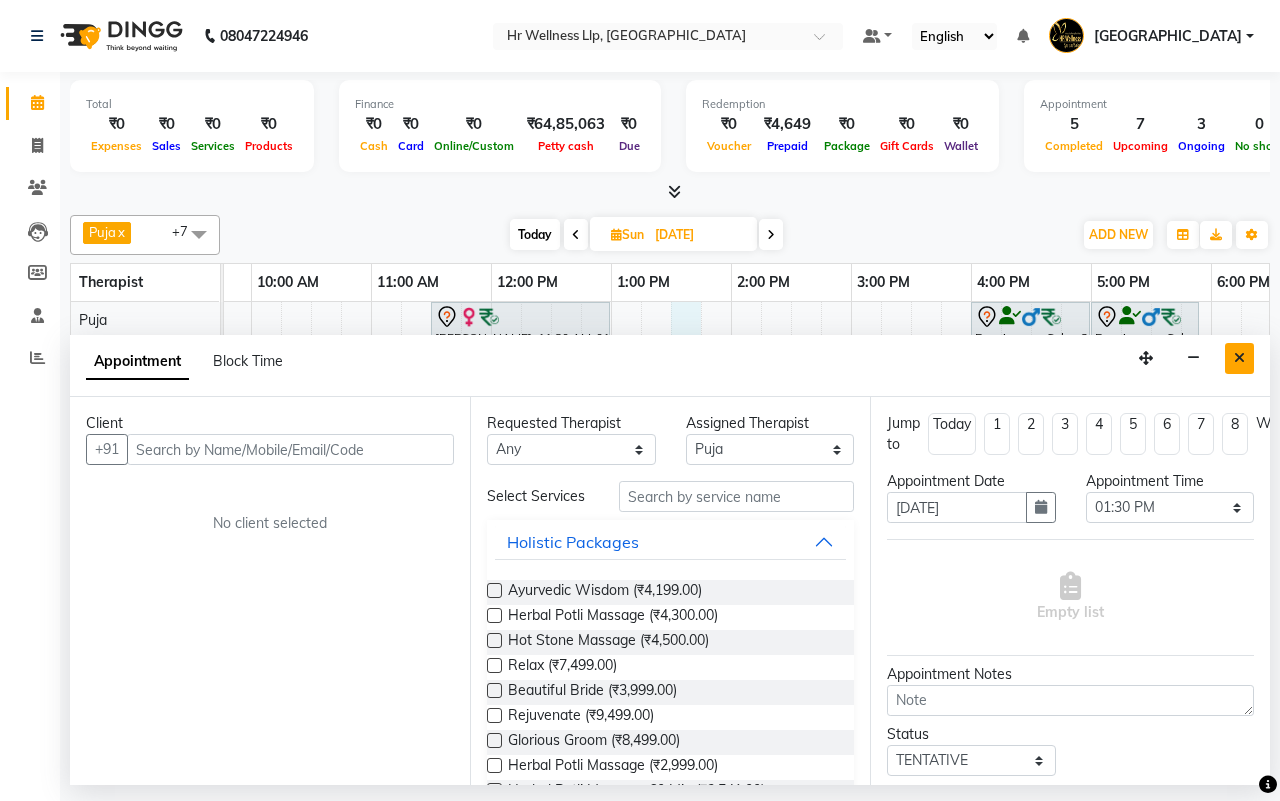 click at bounding box center [1239, 358] 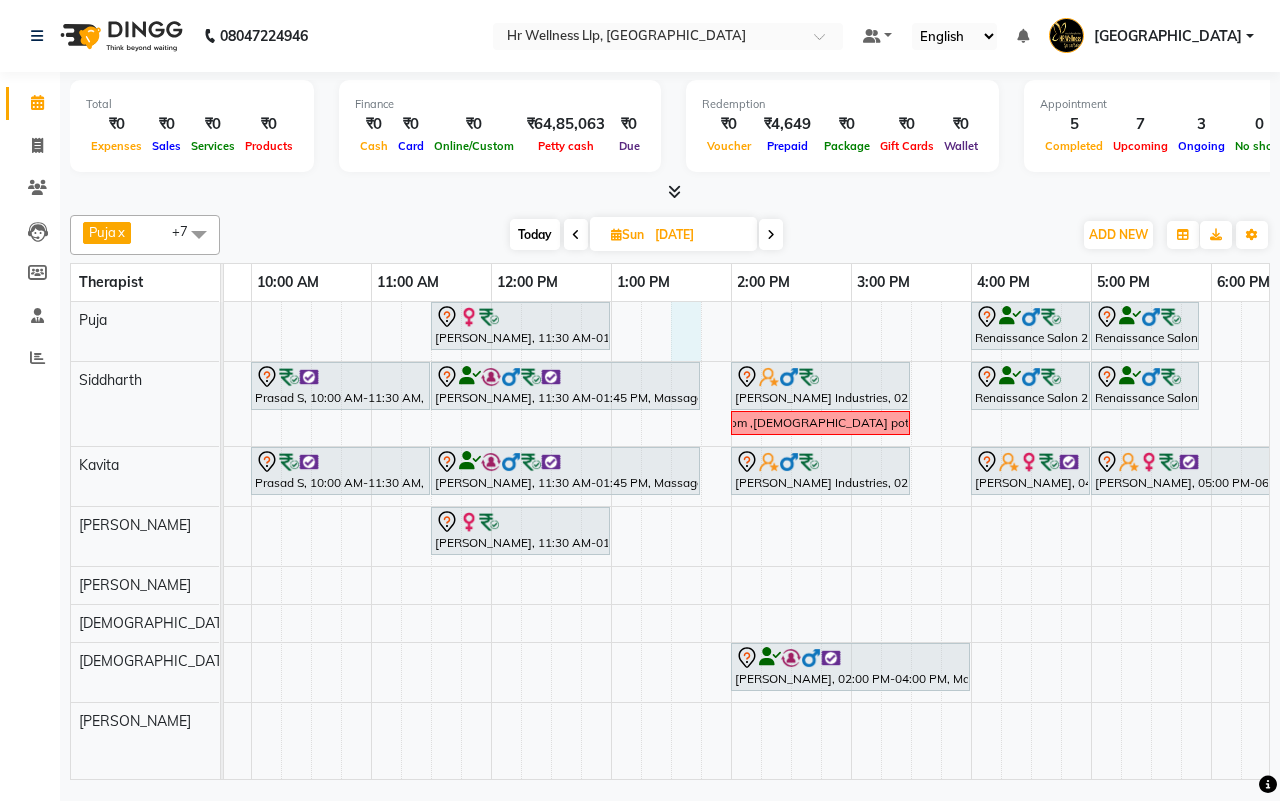 click on "Sneha Pawar, 11:30 AM-01:00 PM, Swedish Massage with Wintergreen, Bayleaf & Clove 60 Min             Renaissance Salon 27AASFR5194C1ZS, 04:00 PM-05:00 PM, Massage 60 Min             Renaissance Salon 27AASFR5194C1ZS, 05:00 PM-05:55 PM, 10 mins complimentary Service             Prasad S, 10:00 AM-11:30 AM, Massage 60 Min             Suresh Yadav, 11:30 AM-01:45 PM, Massage 90 Min             Dugar Industries, 02:00 PM-03:30 PM, Massage 60 Min             Renaissance Salon 27AASFR5194C1ZS, 04:00 PM-05:00 PM, Massage 60 Min             Renaissance Salon 27AASFR5194C1ZS, 05:00 PM-05:55 PM, 10 mins complimentary Service  Couple Room ,female potli massage              Prasad S, 10:00 AM-11:30 AM, Massage 60 Min             Suresh Yadav, 11:30 AM-01:45 PM, Massage 90 Min             Dugar Industries, 02:00 PM-03:30 PM, Herbal Potli Massage             Fakhari Sarjan., 04:00 PM-05:00 PM, Massage 60 Min             Fakhari Sarjan., 05:00 PM-06:30 PM, Massage 60 Min" at bounding box center (791, 540) 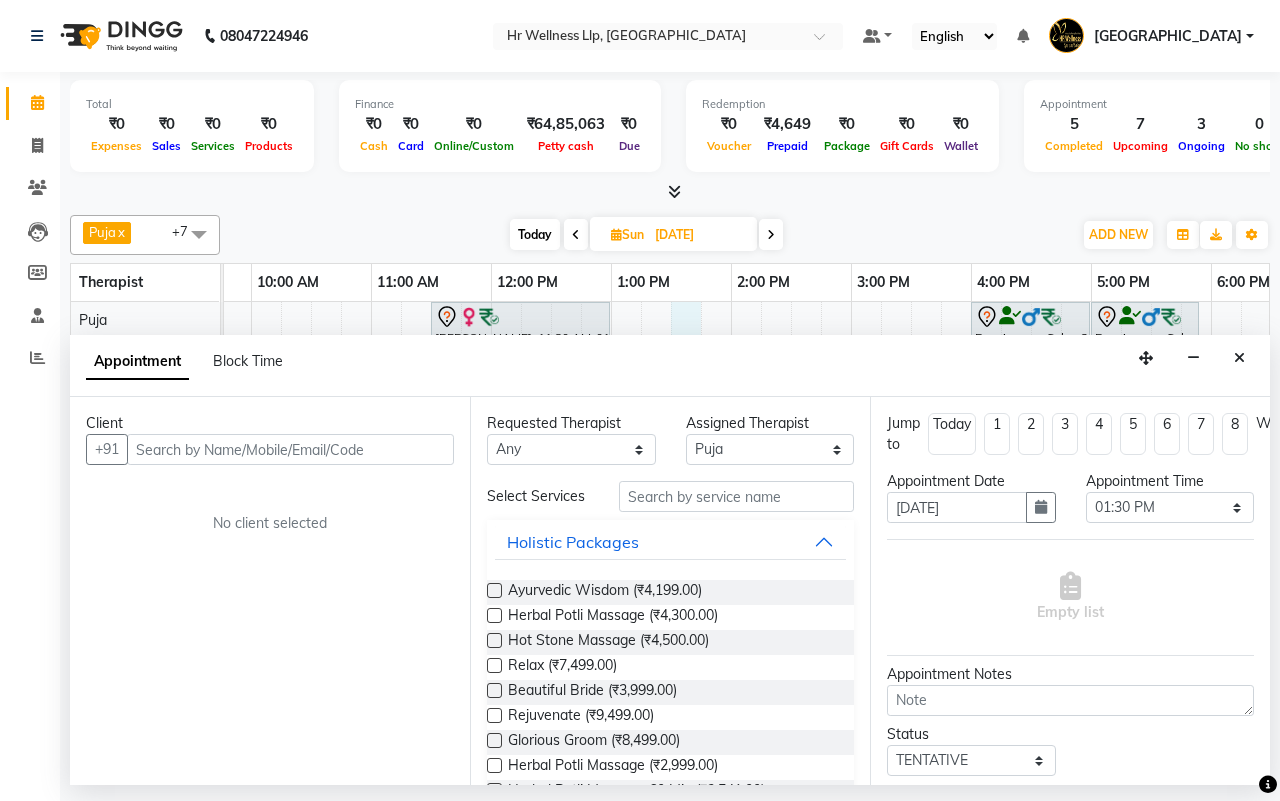 click at bounding box center [290, 449] 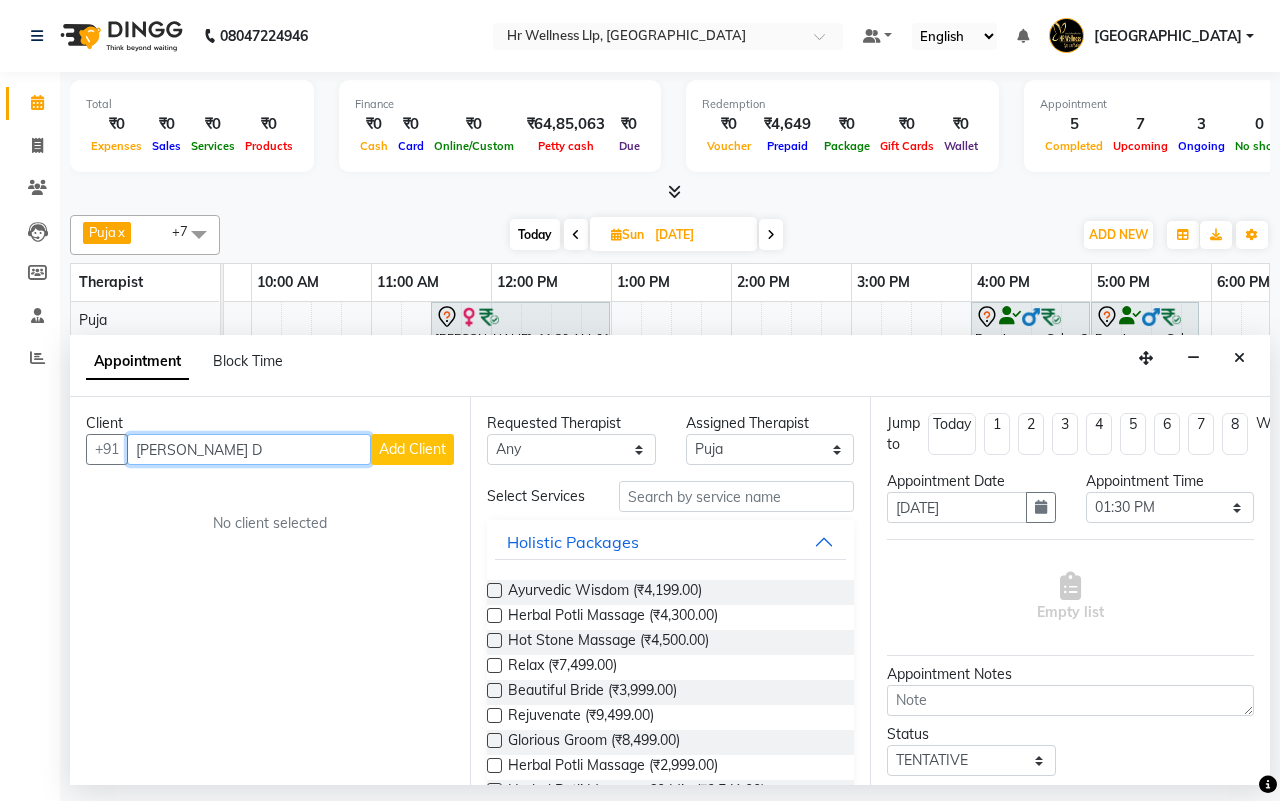 click on "nicolle D" at bounding box center (249, 449) 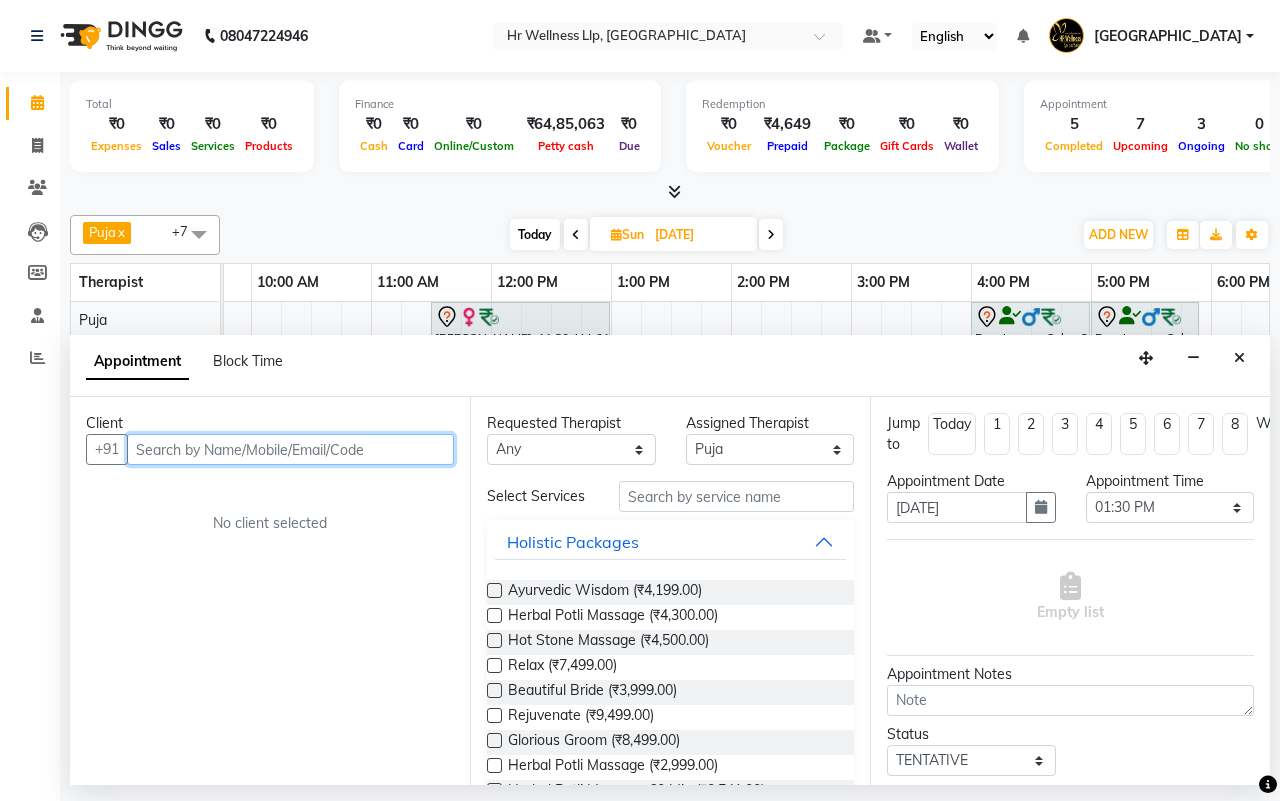 paste on "1 (307) 421-6631" 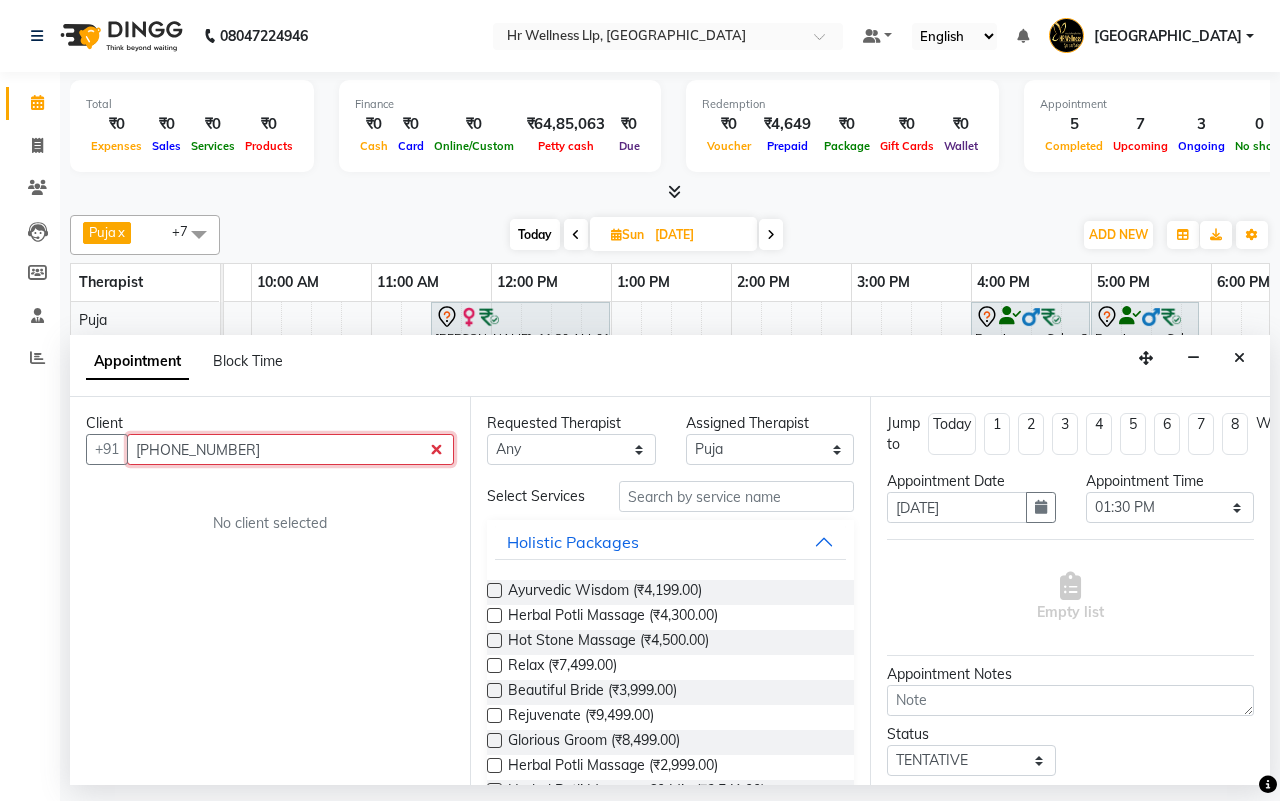 click on "1 (307) 421-6631" at bounding box center (290, 449) 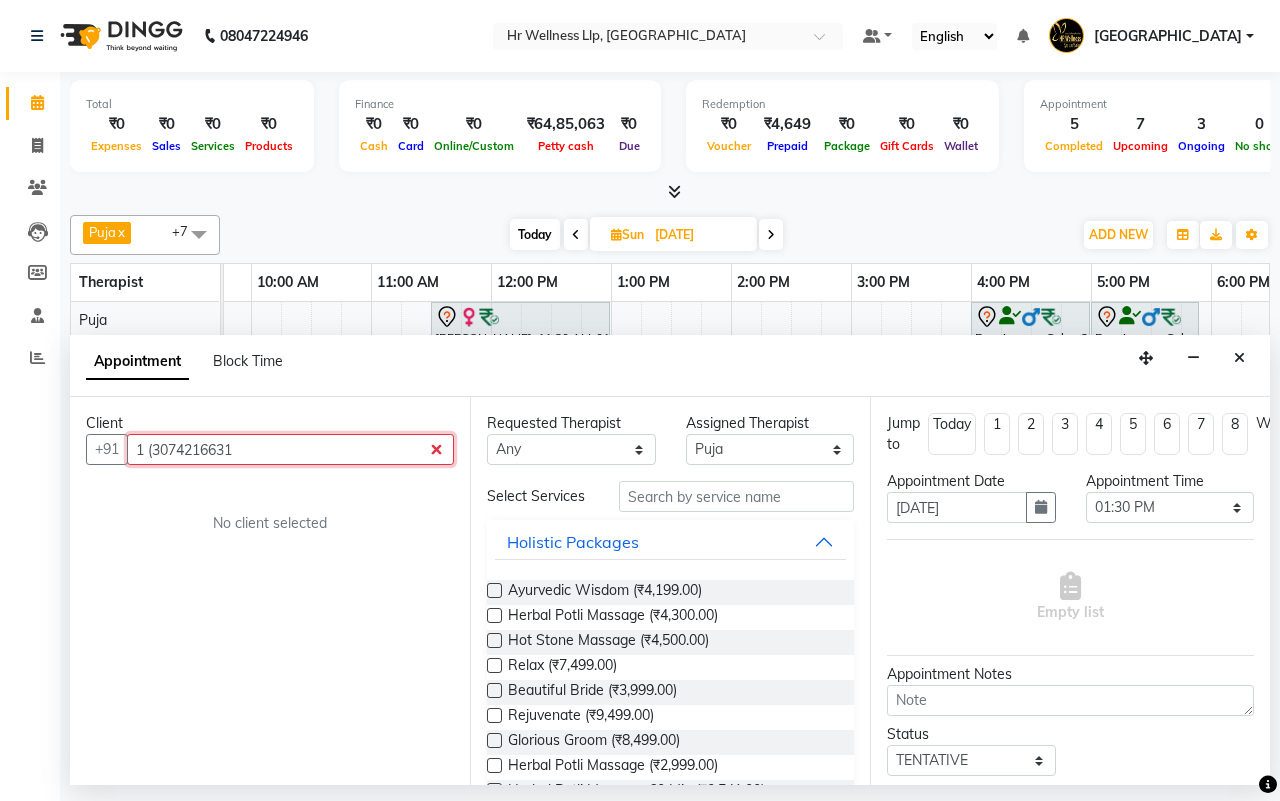 click on "1 (3074216631" at bounding box center [290, 449] 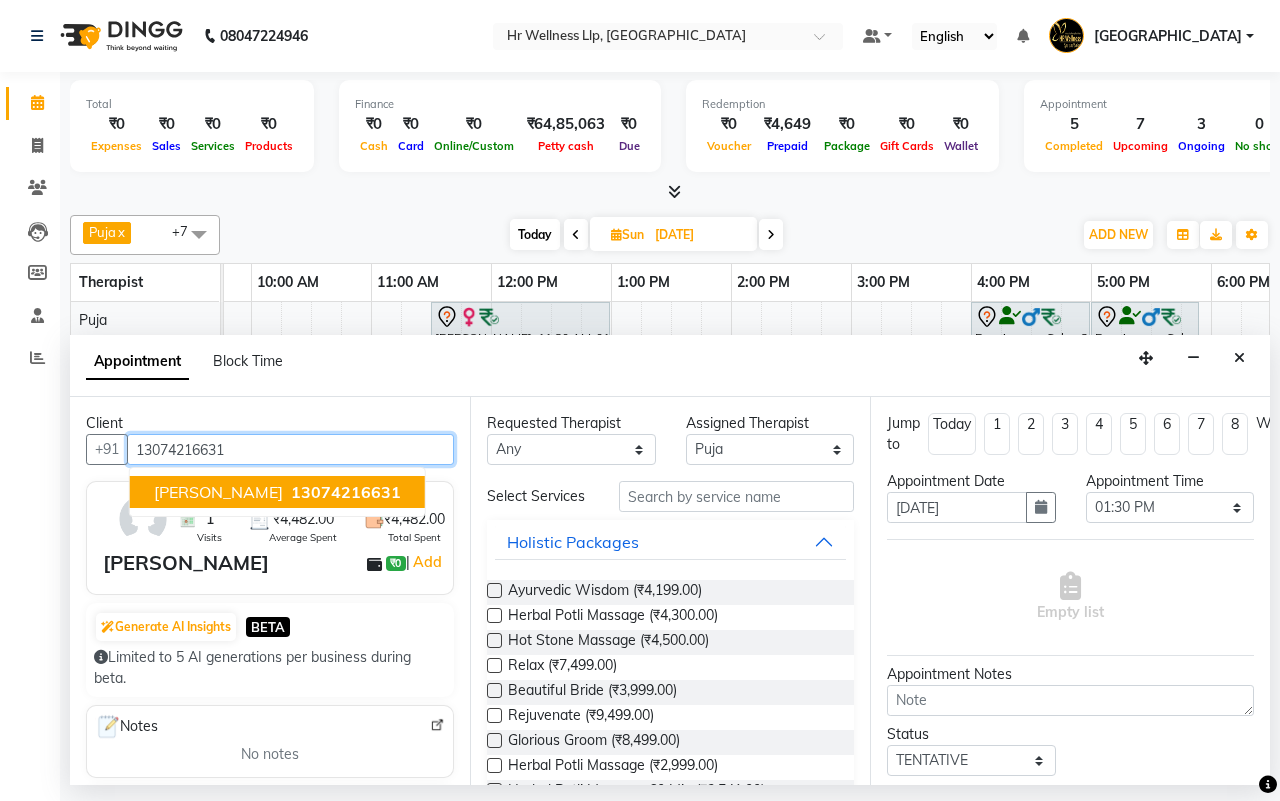 click on "13074216631" at bounding box center (344, 492) 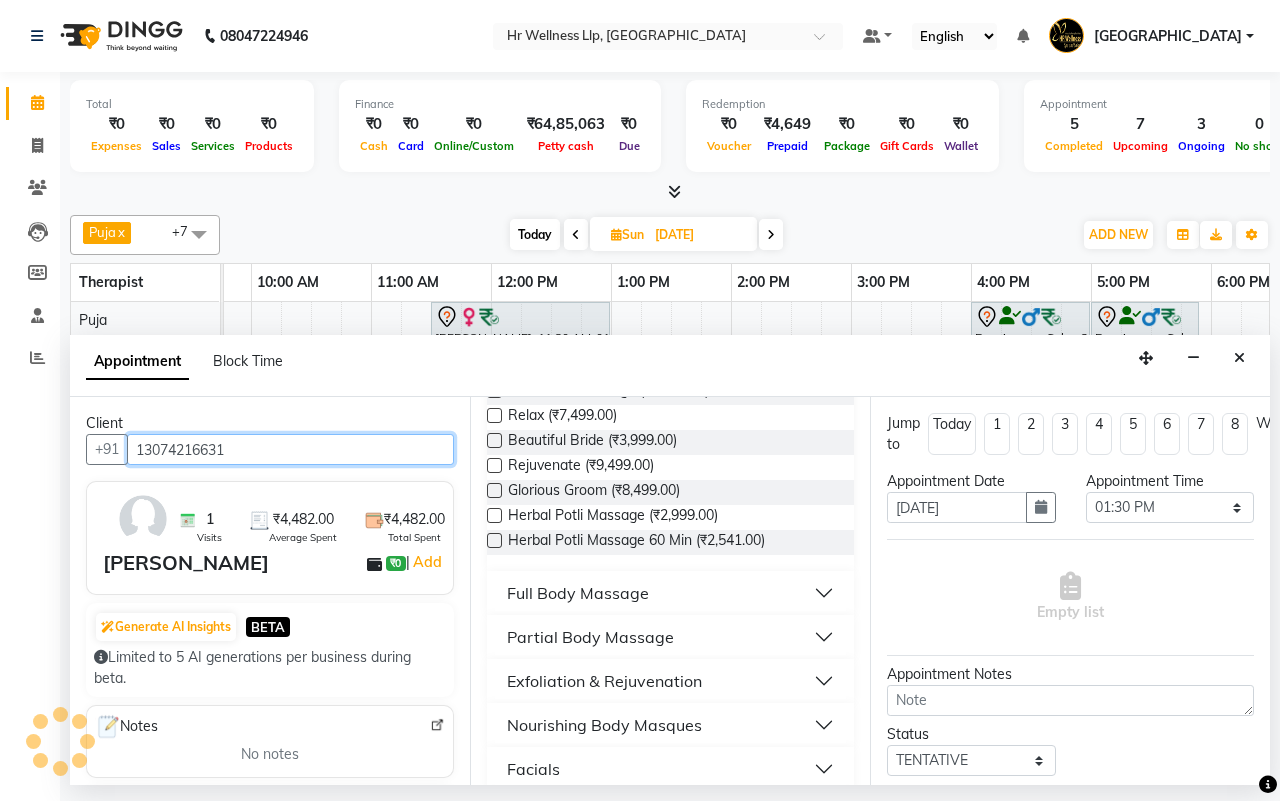 scroll, scrollTop: 125, scrollLeft: 0, axis: vertical 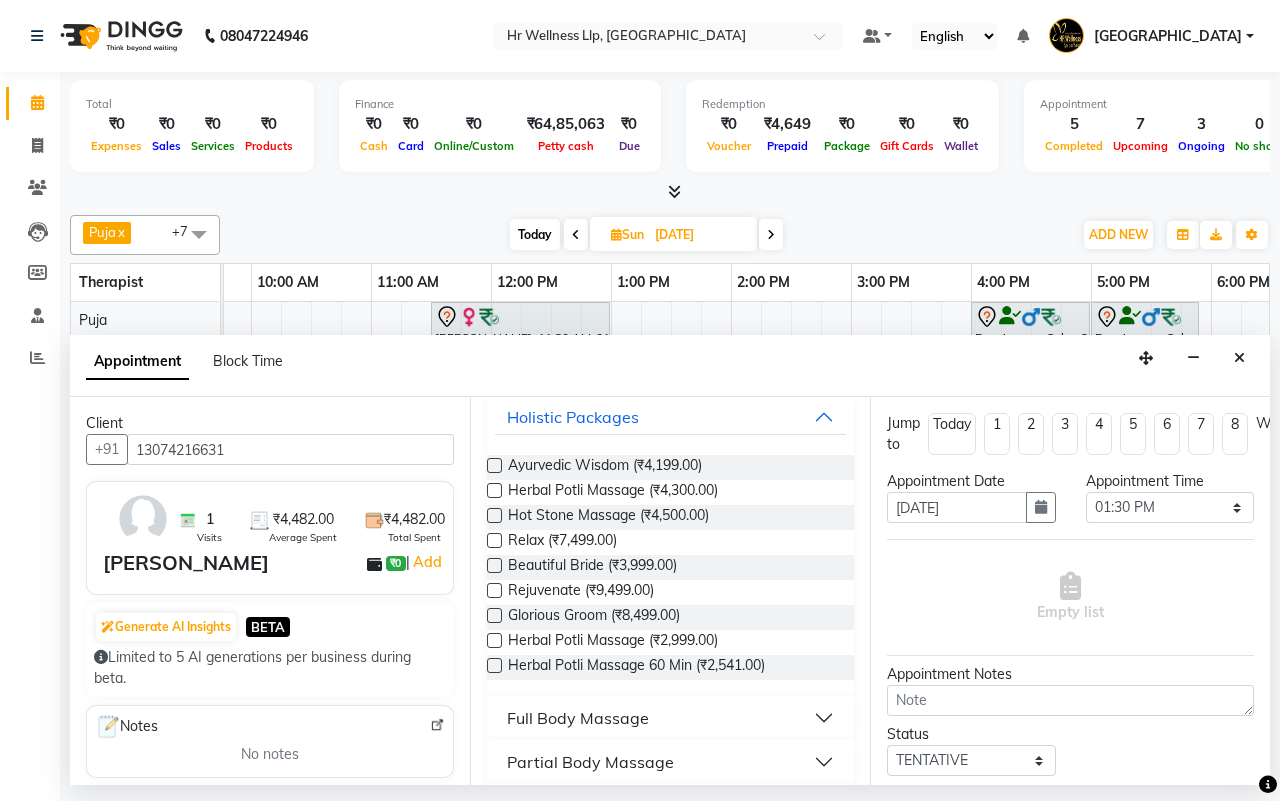 click at bounding box center (494, 640) 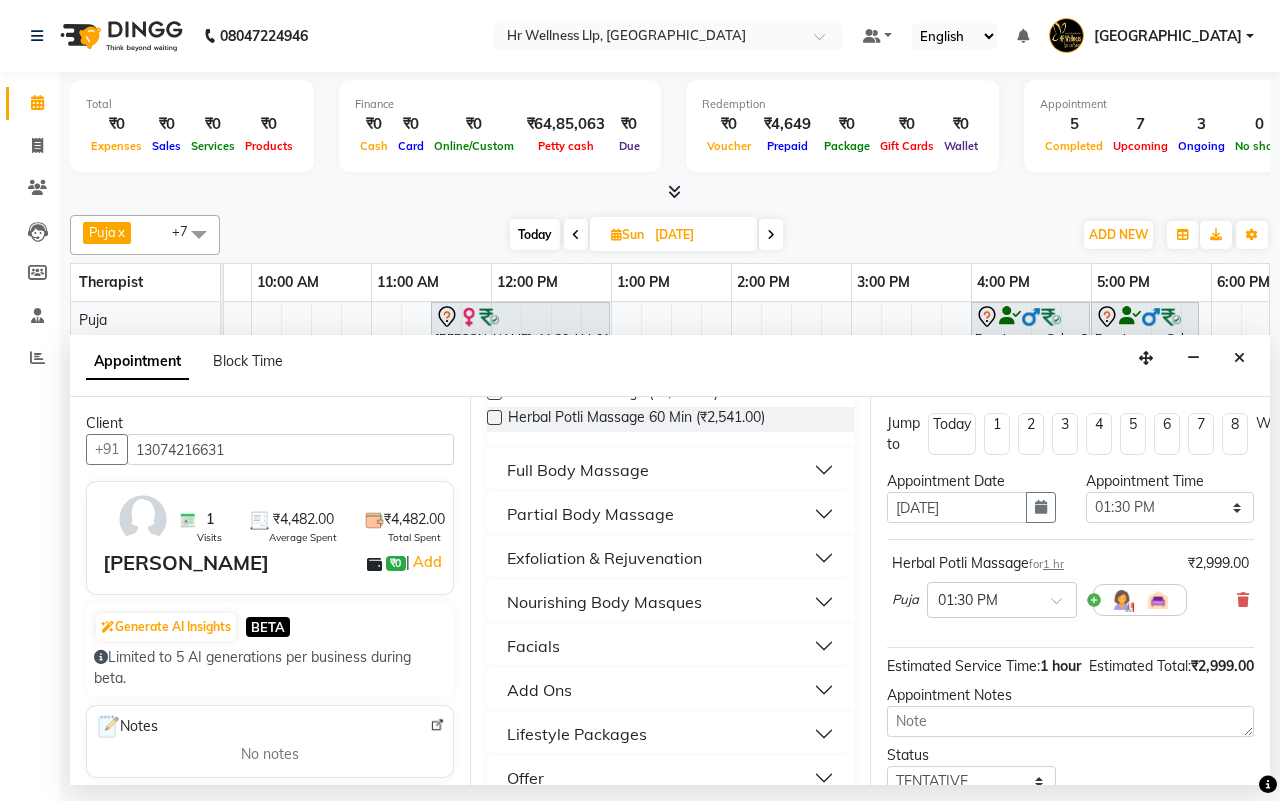 scroll, scrollTop: 375, scrollLeft: 0, axis: vertical 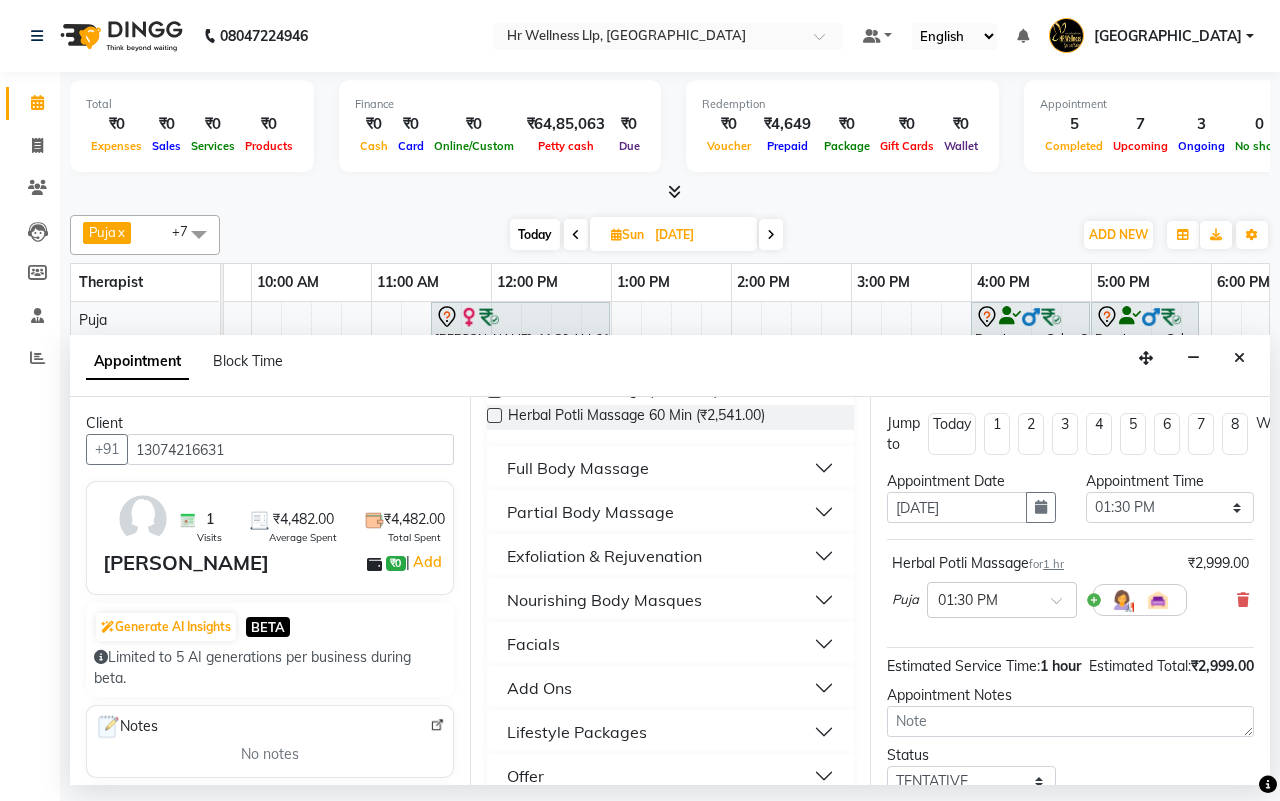 click on "Partial Body Massage" at bounding box center [590, 512] 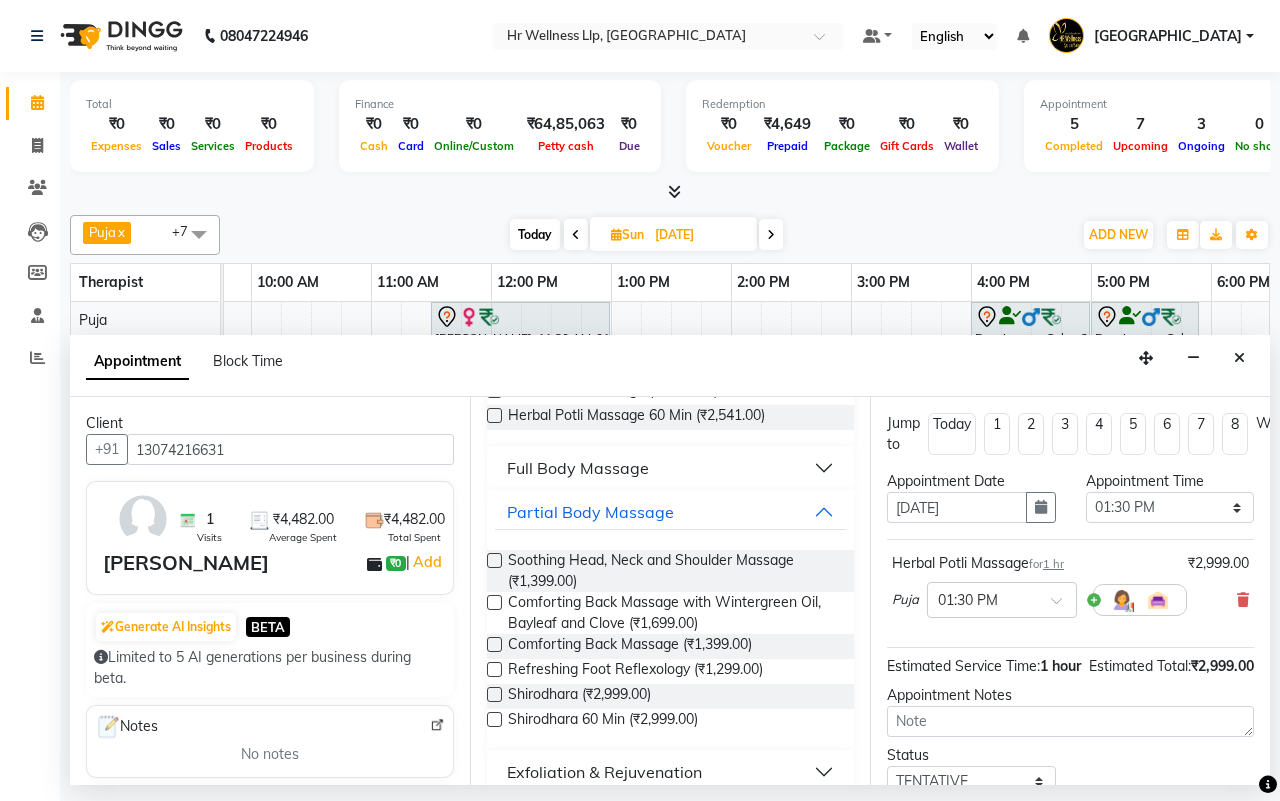 click at bounding box center (494, 669) 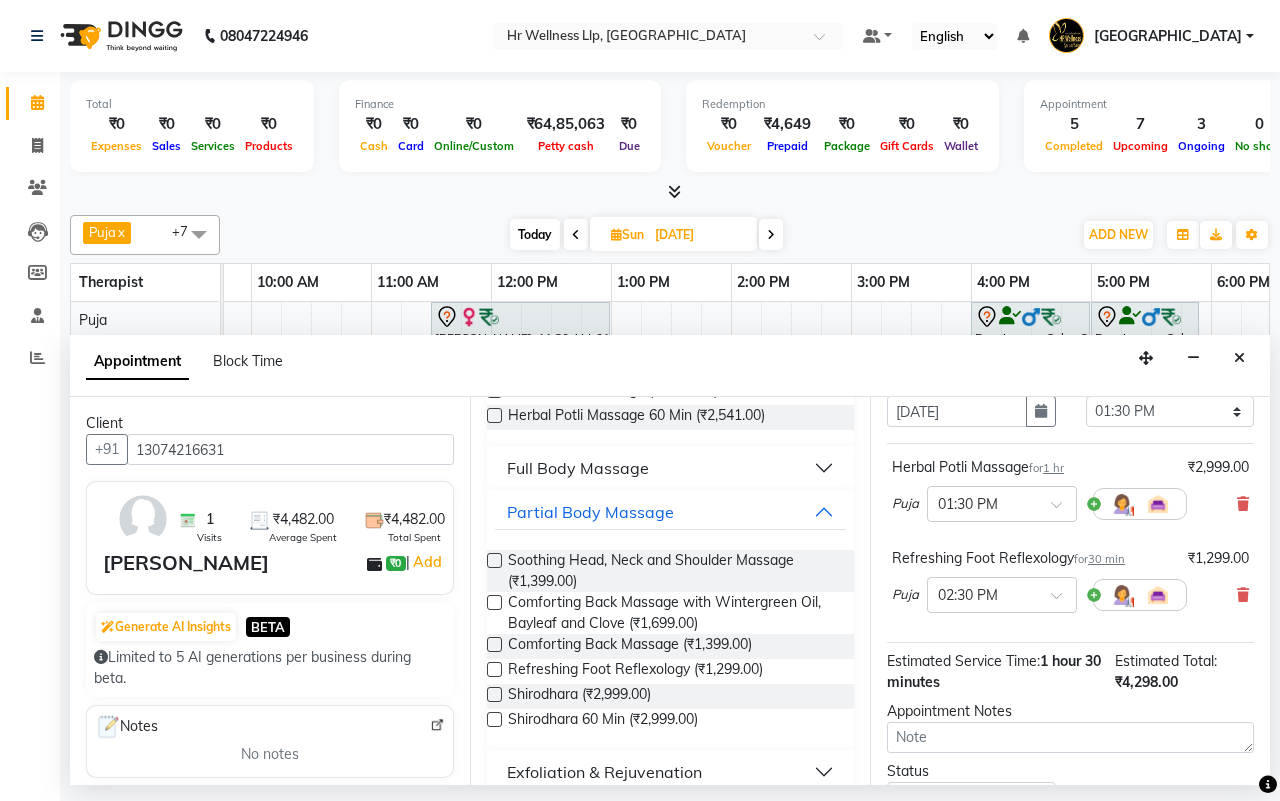 scroll, scrollTop: 270, scrollLeft: 0, axis: vertical 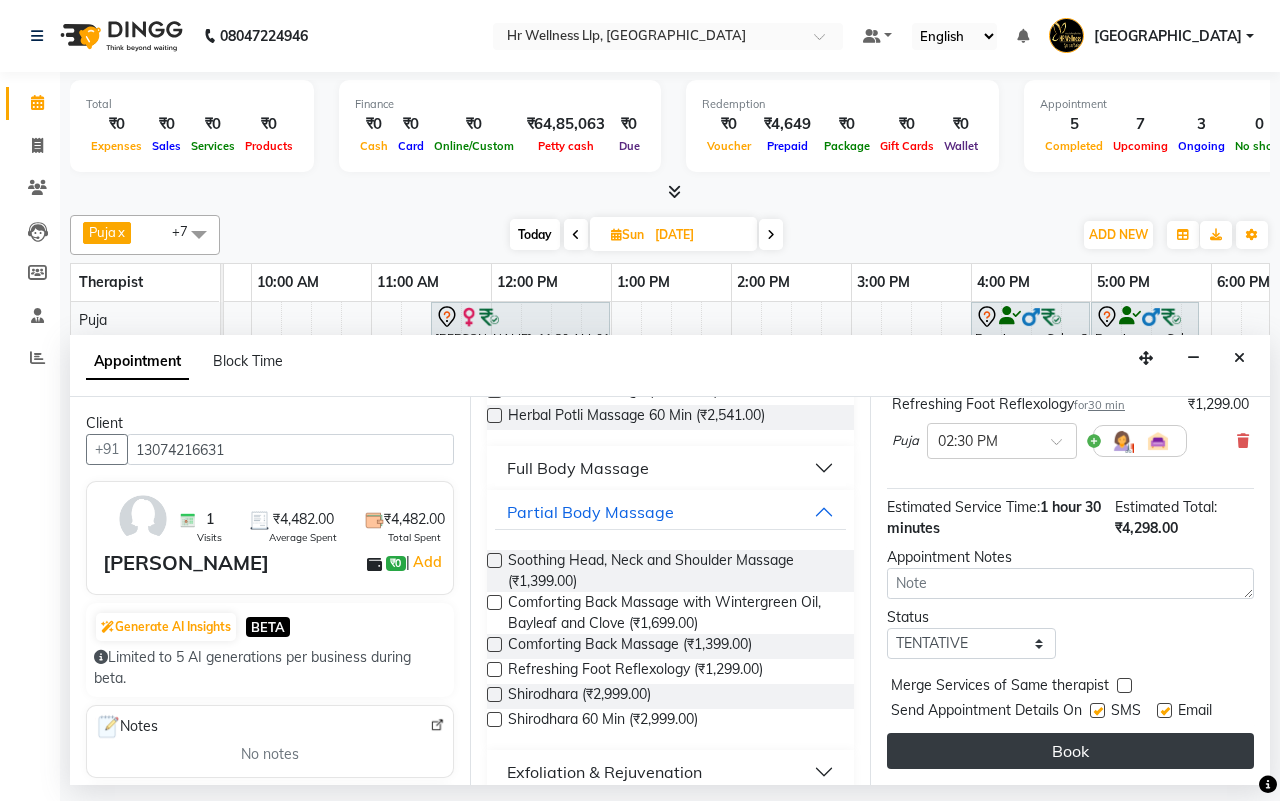 click on "Book" at bounding box center [1070, 751] 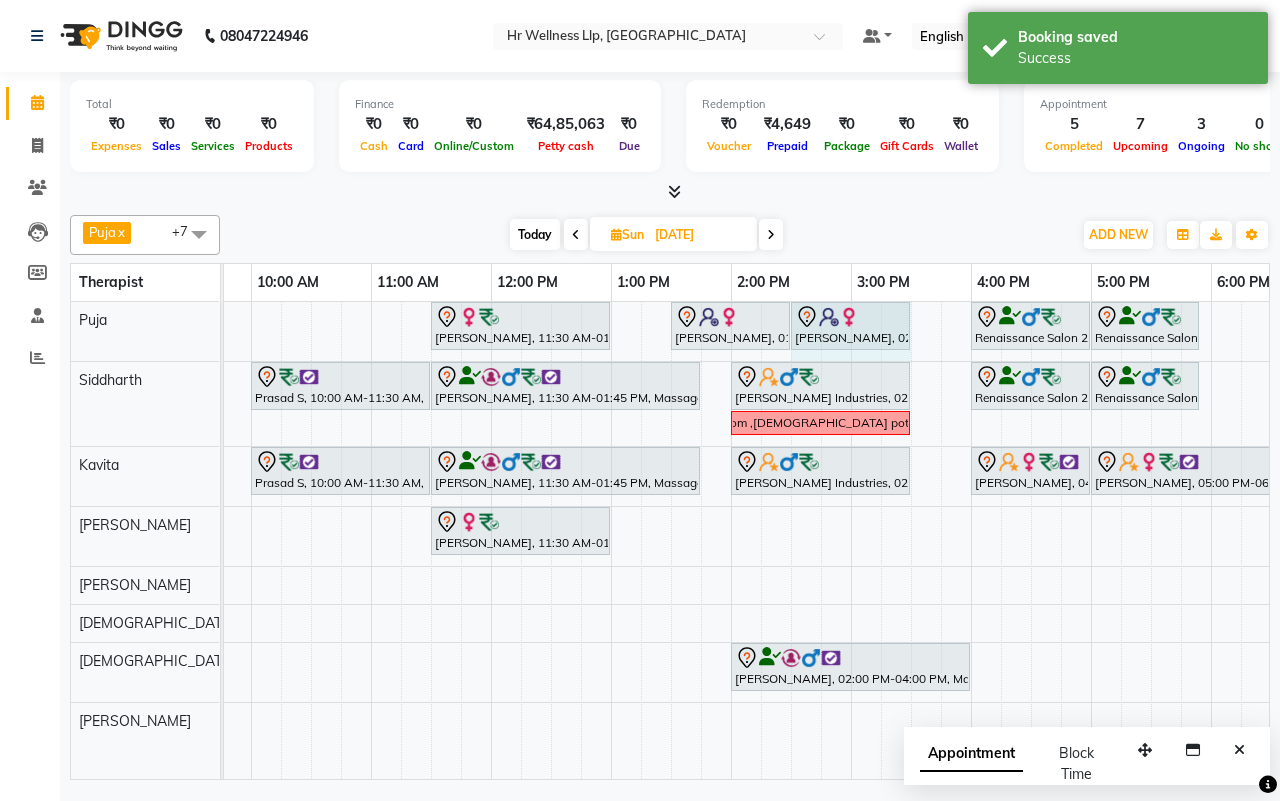 drag, startPoint x: 848, startPoint y: 321, endPoint x: 887, endPoint y: 320, distance: 39.012817 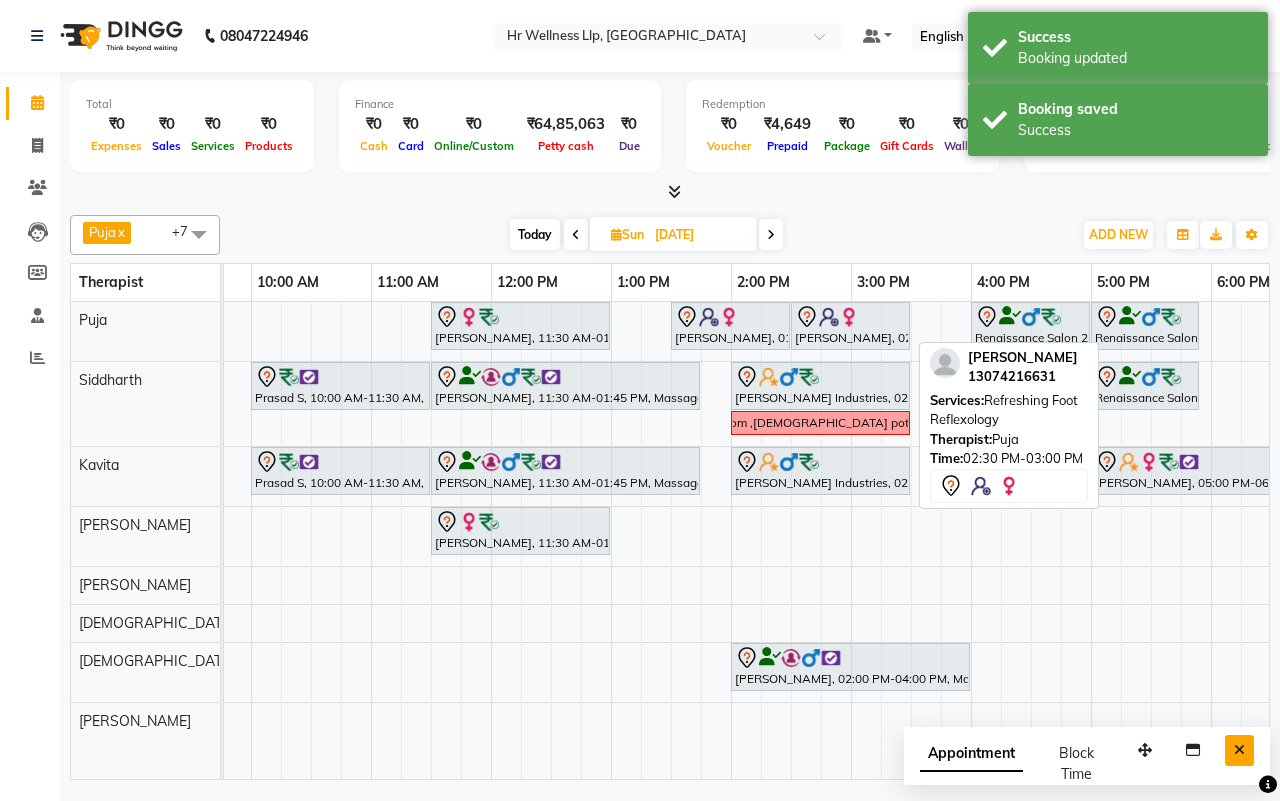 click at bounding box center [1239, 750] 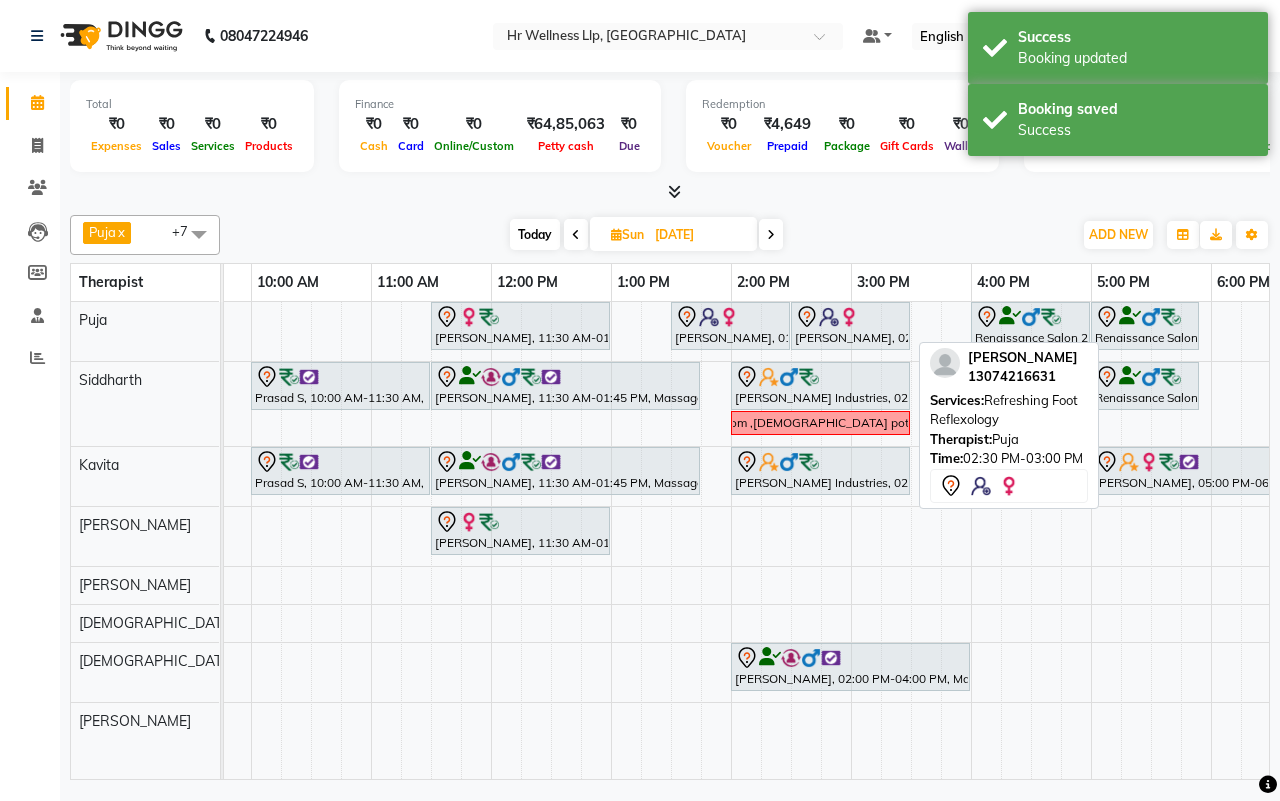 scroll, scrollTop: 0, scrollLeft: 0, axis: both 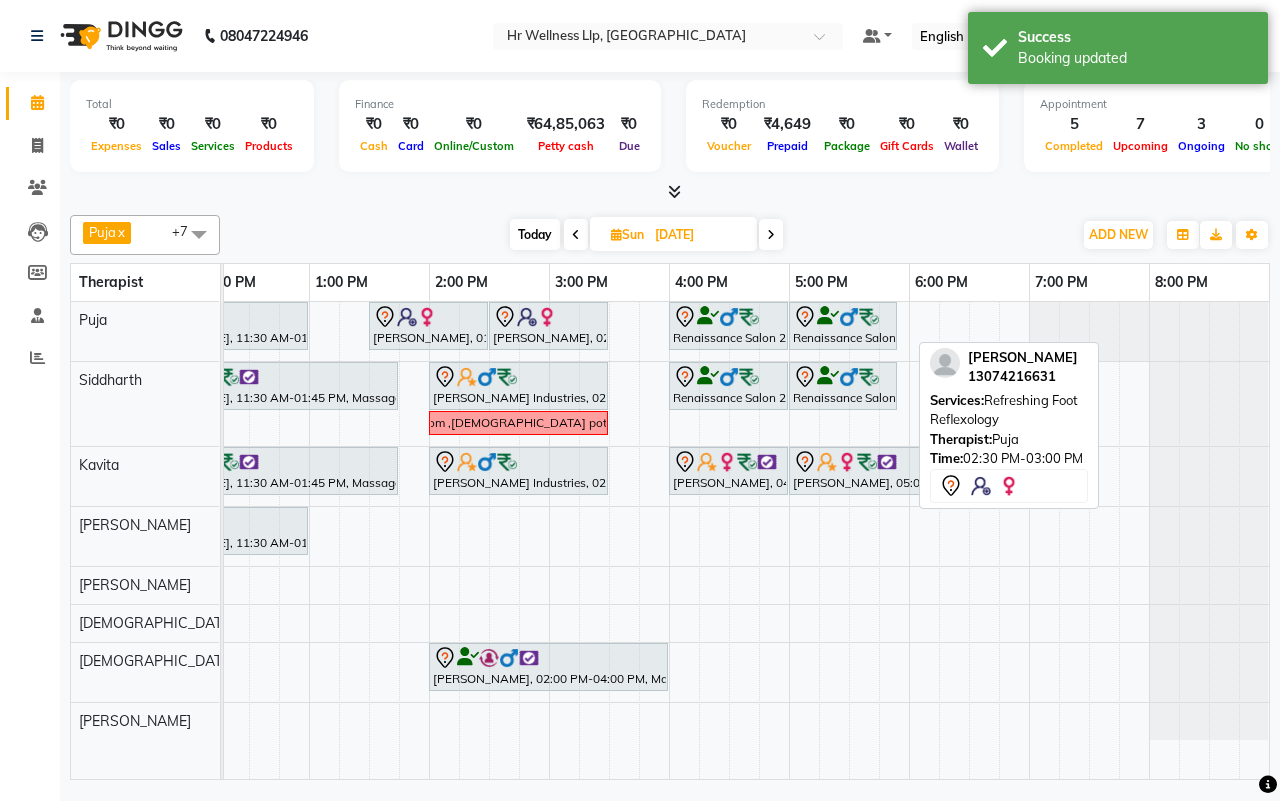 click on "Today  Sun 13-07-2025" at bounding box center (646, 235) 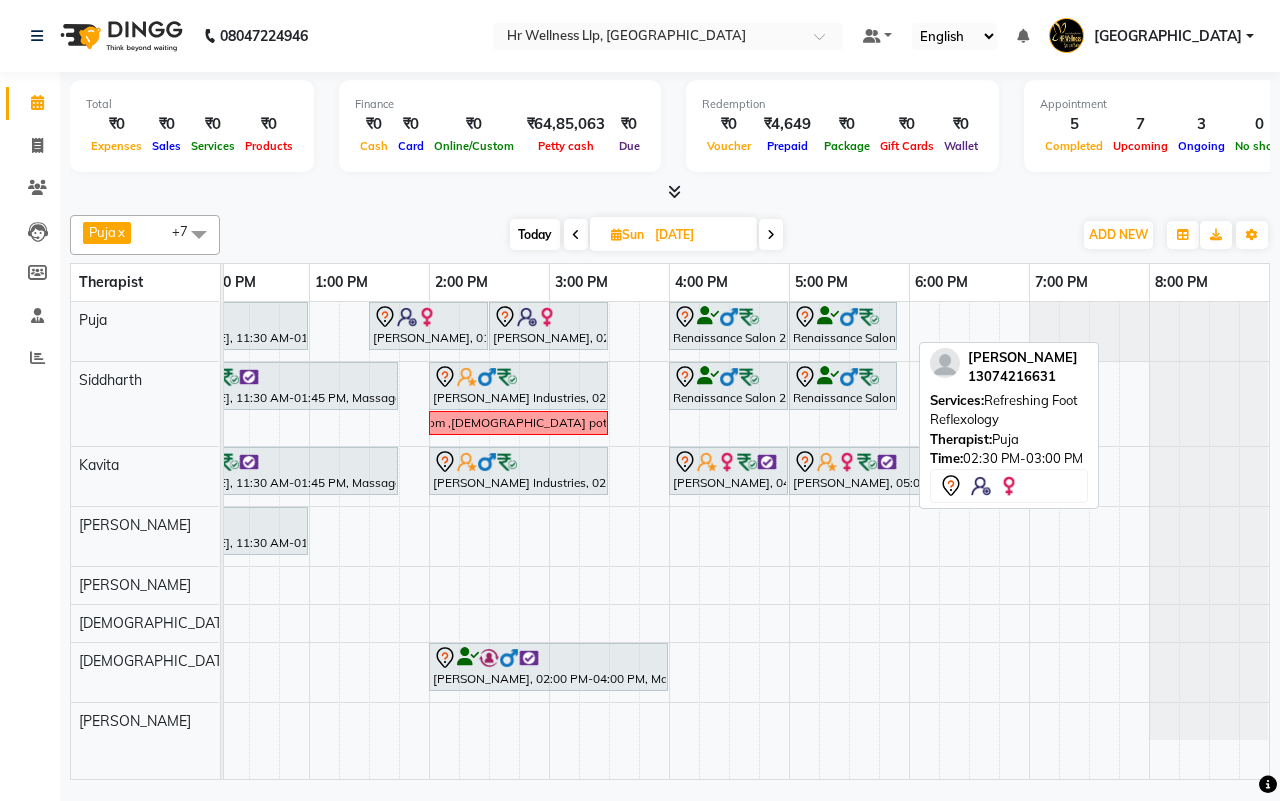 click on "Today" at bounding box center (535, 234) 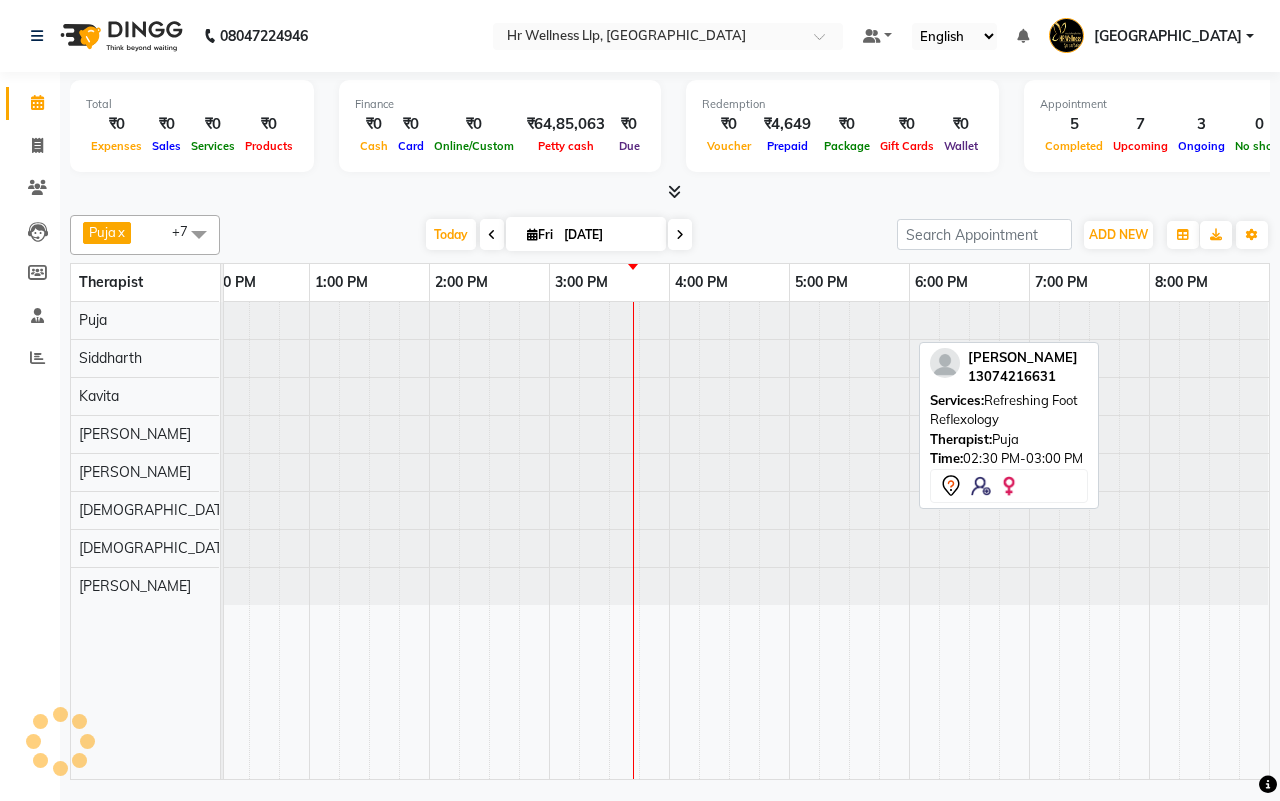 scroll, scrollTop: 0, scrollLeft: 0, axis: both 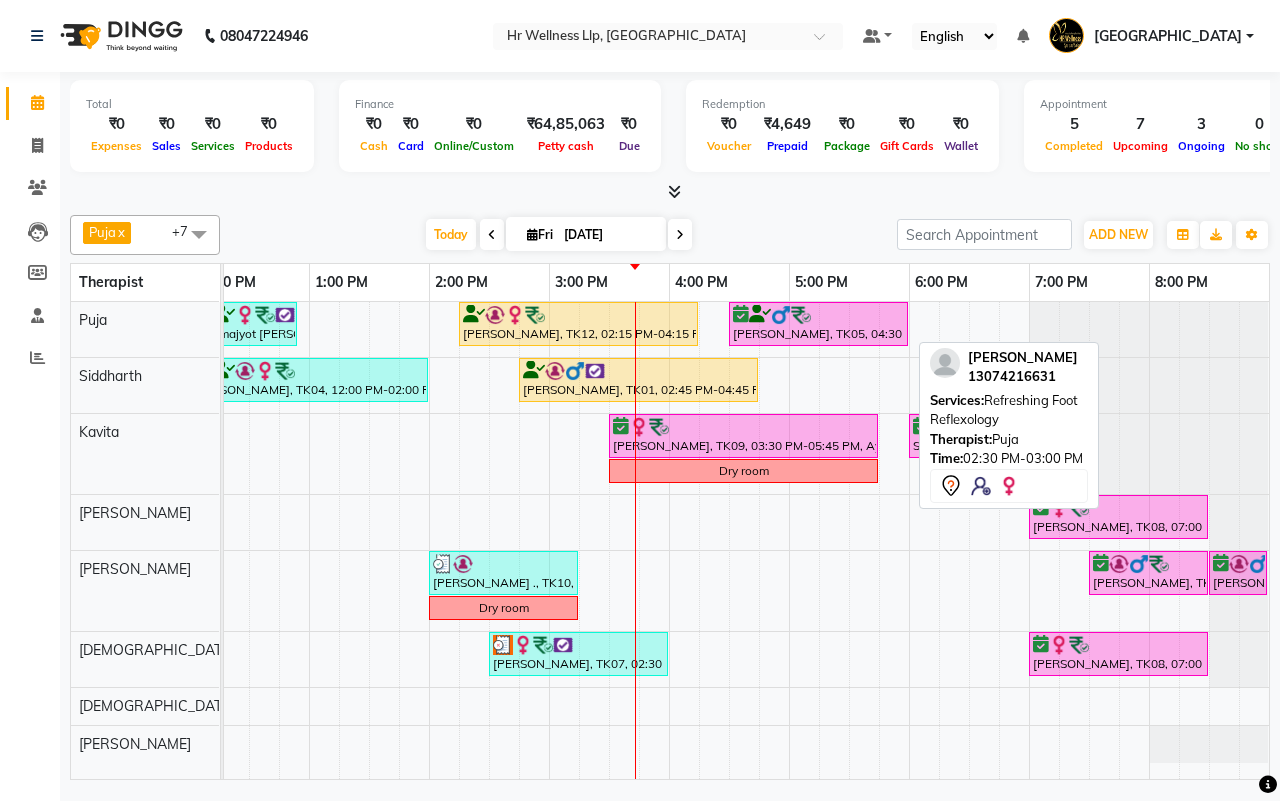 click on "[DATE]  [DATE]" at bounding box center (558, 235) 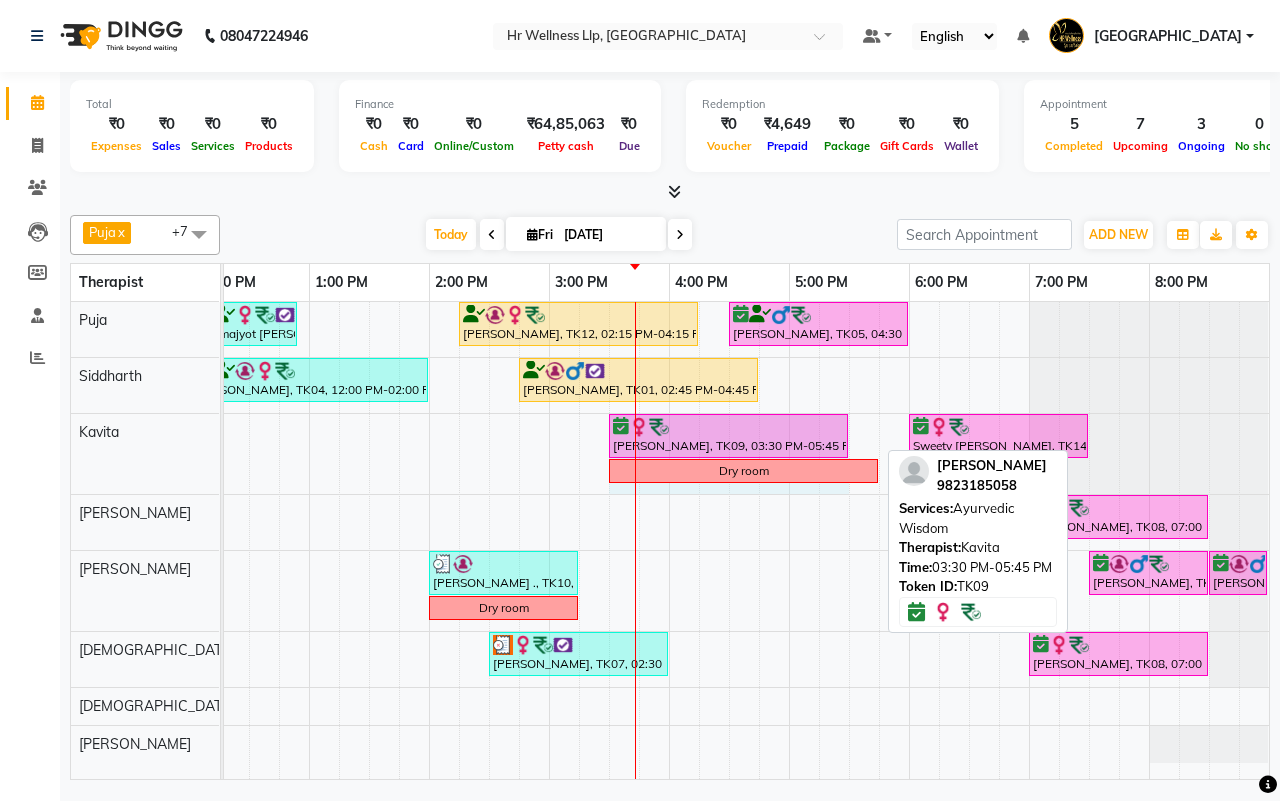 click on "Manish ...., TK03, 10:00 AM-12:00 PM, Swedish Massage with Wintergreen, Bayleaf & Clove 90 Min     Fatima Polan, TK09, 03:30 PM-05:45 PM, Ayurvedic Wisdom     Sweety Kandekar, TK14, 06:00 PM-07:30 PM, Swedish Massage 60 Min  Dry room      Fatima Polan, TK09, 03:30 PM-05:45 PM, Ayurvedic Wisdom" at bounding box center (-291, 454) 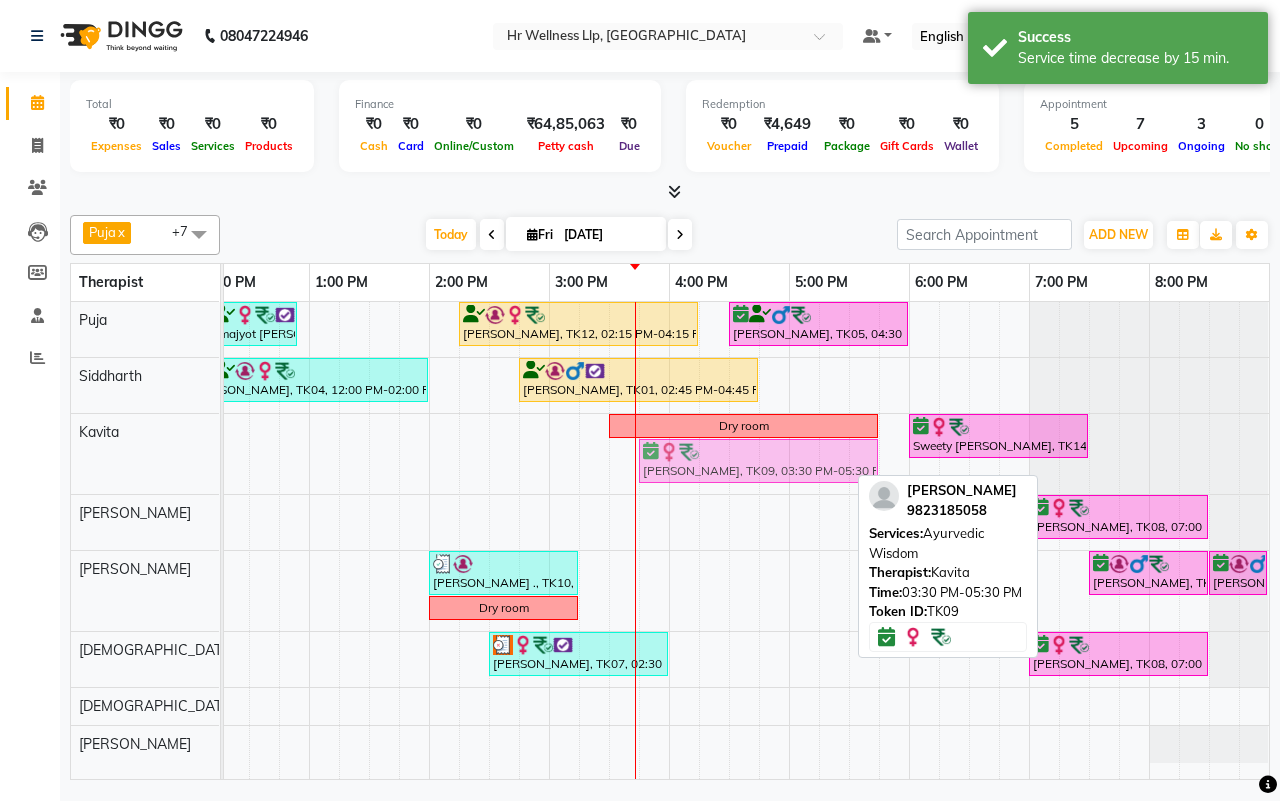 drag, startPoint x: 723, startPoint y: 458, endPoint x: 738, endPoint y: 458, distance: 15 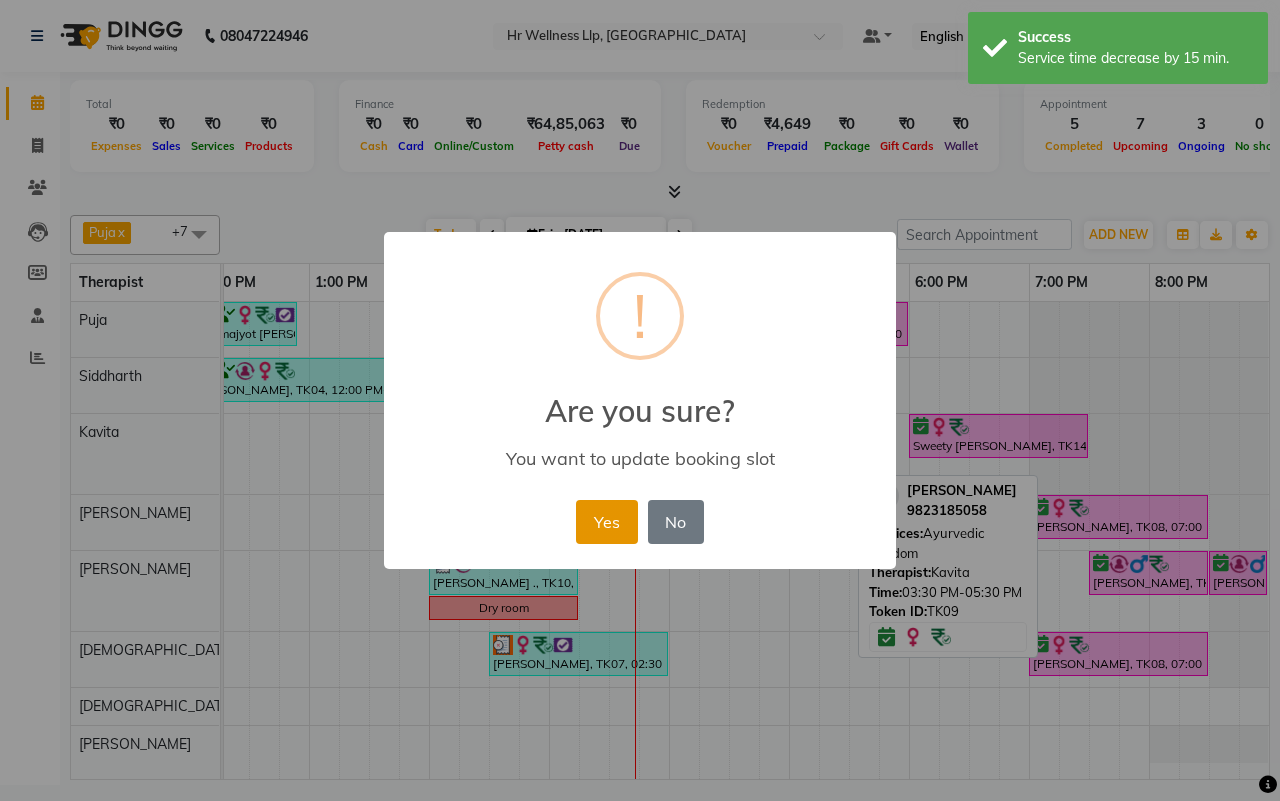 click on "Yes" at bounding box center [606, 522] 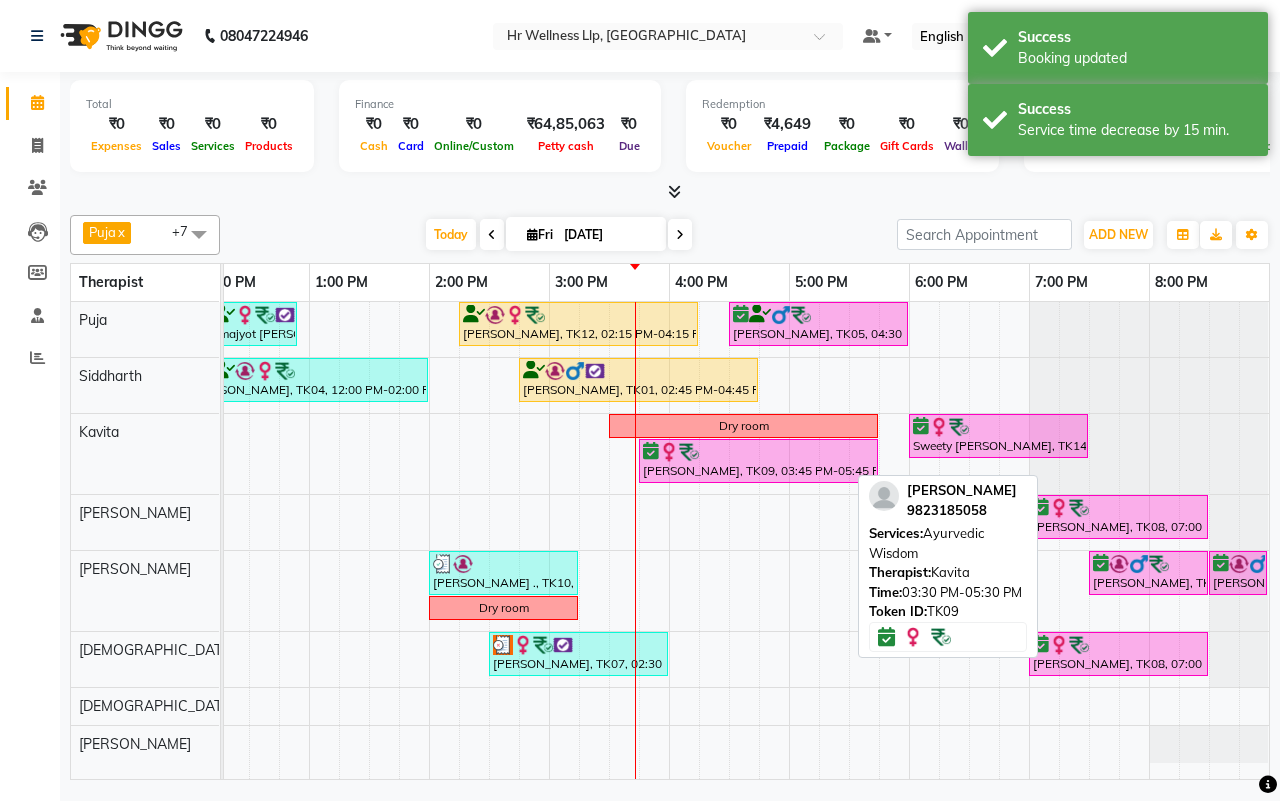 click on "[DATE]  [DATE]" at bounding box center (558, 235) 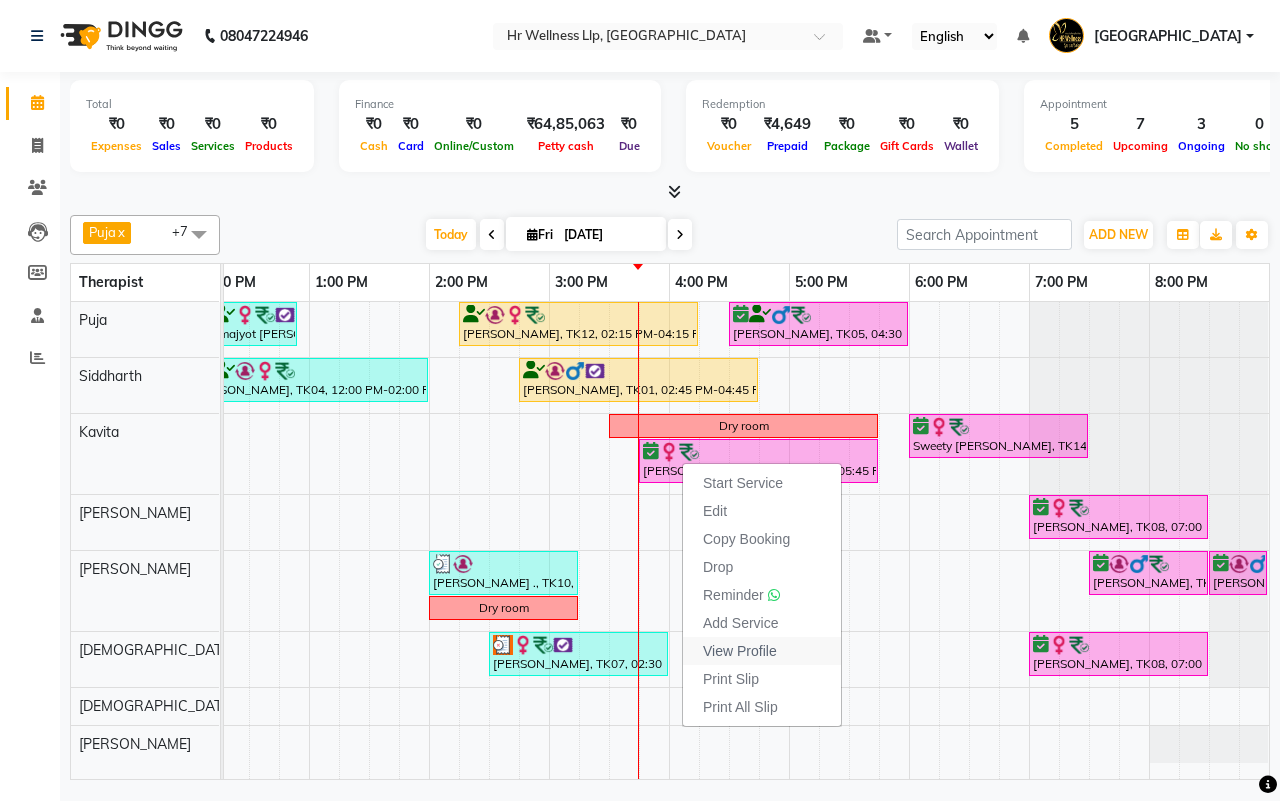 click on "View Profile" at bounding box center (740, 651) 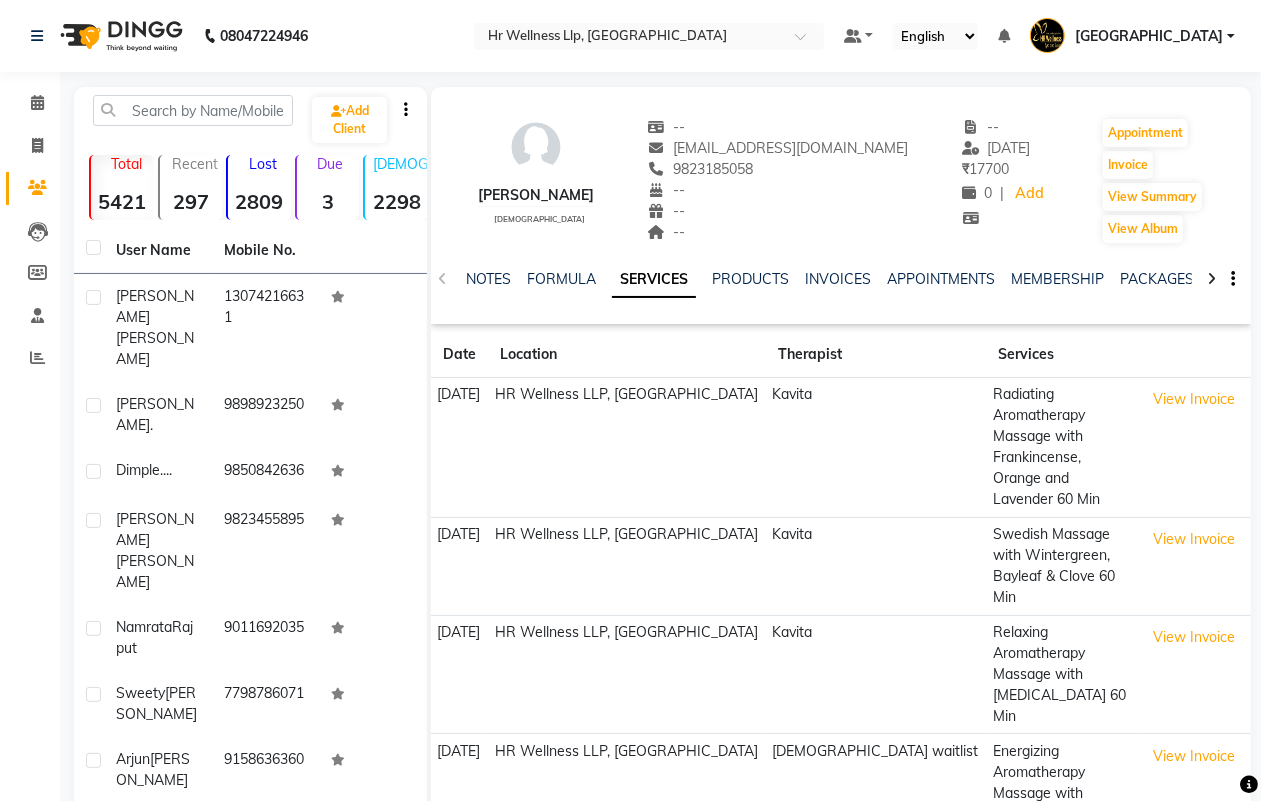 click 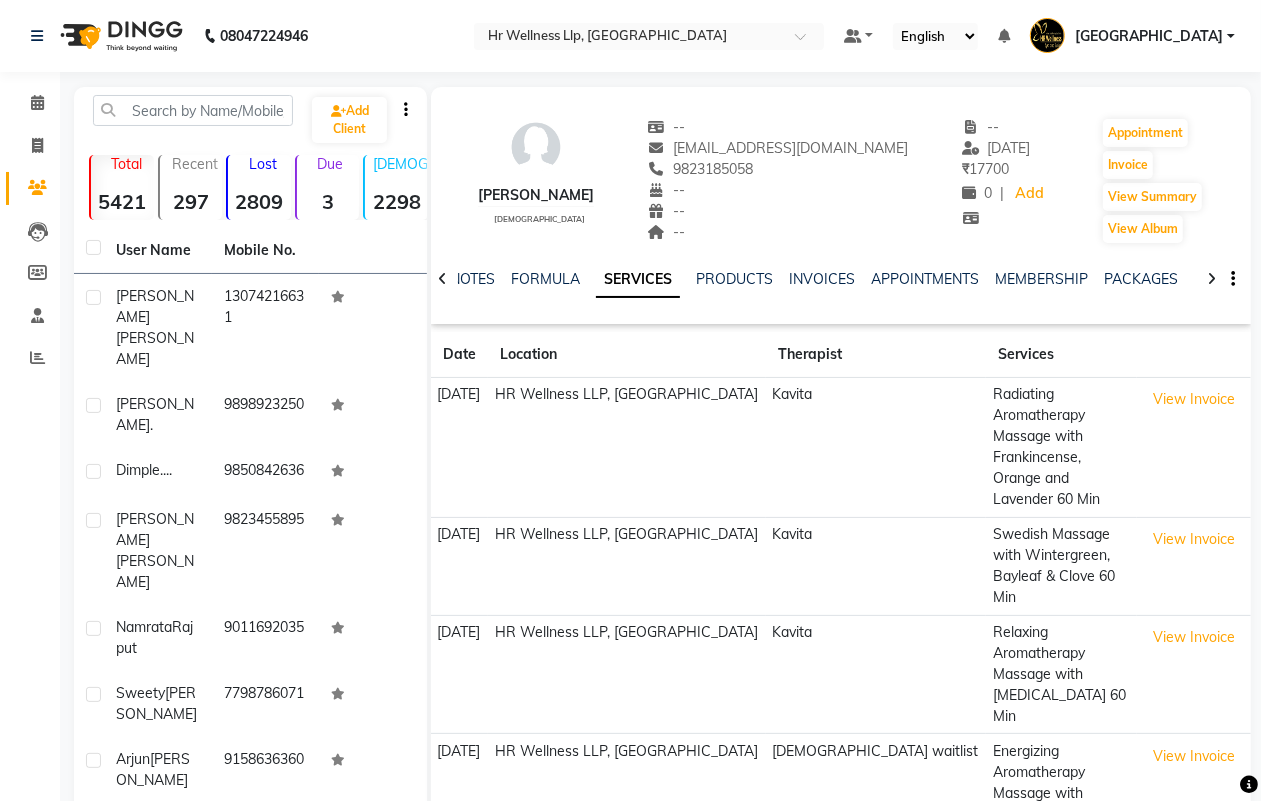 click 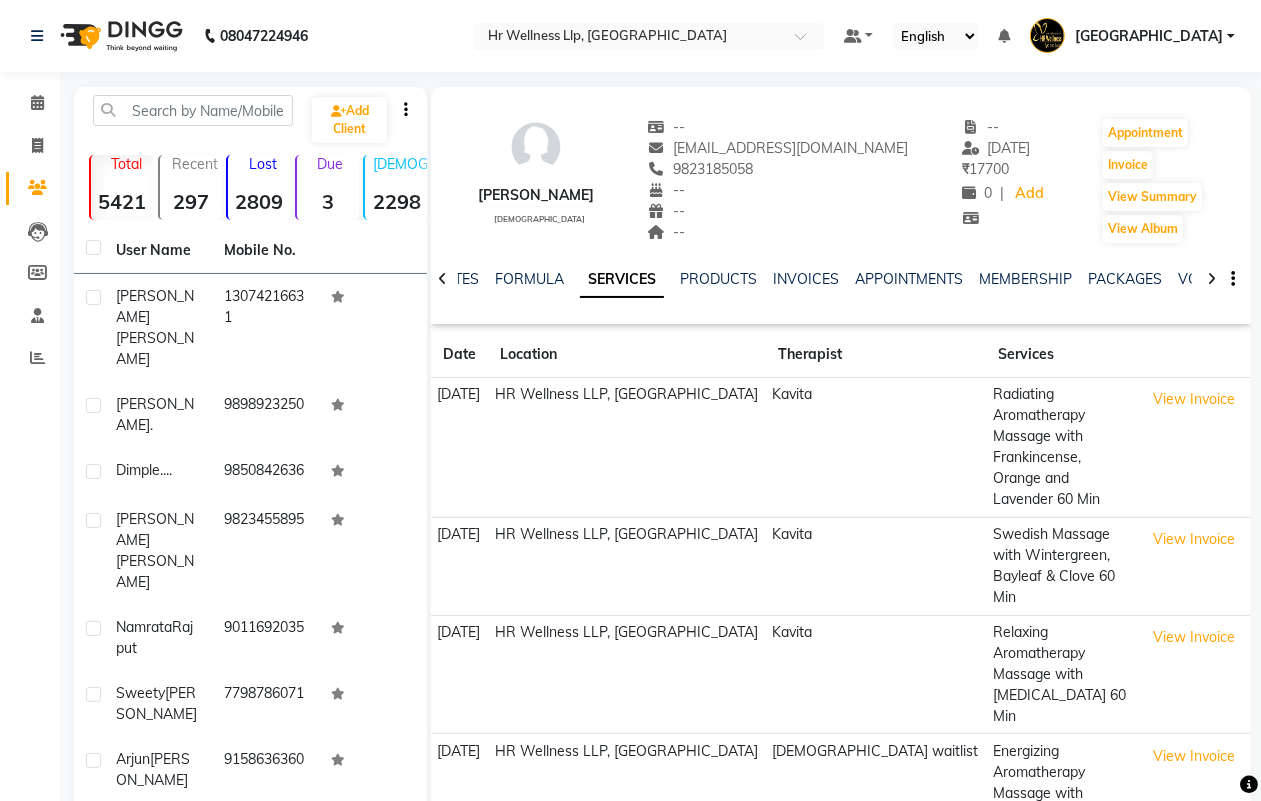 click 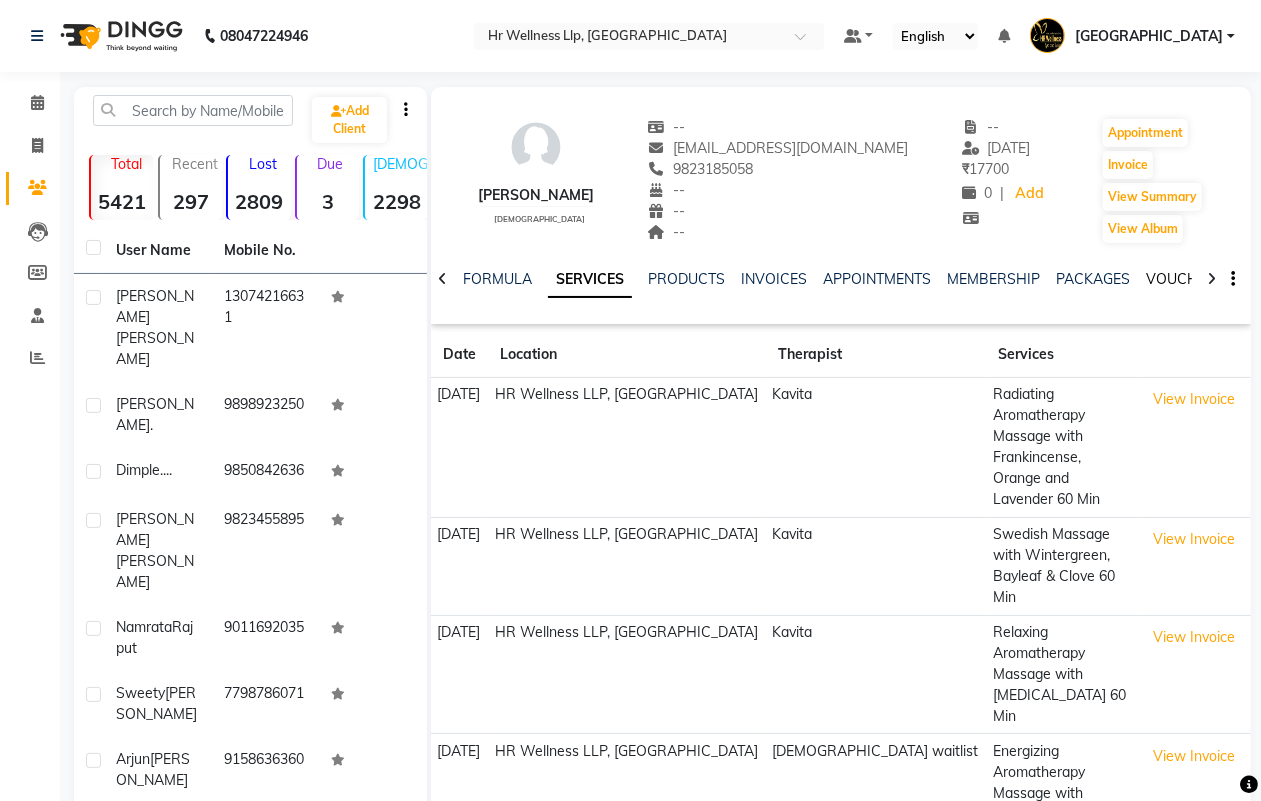 click on "VOUCHERS" 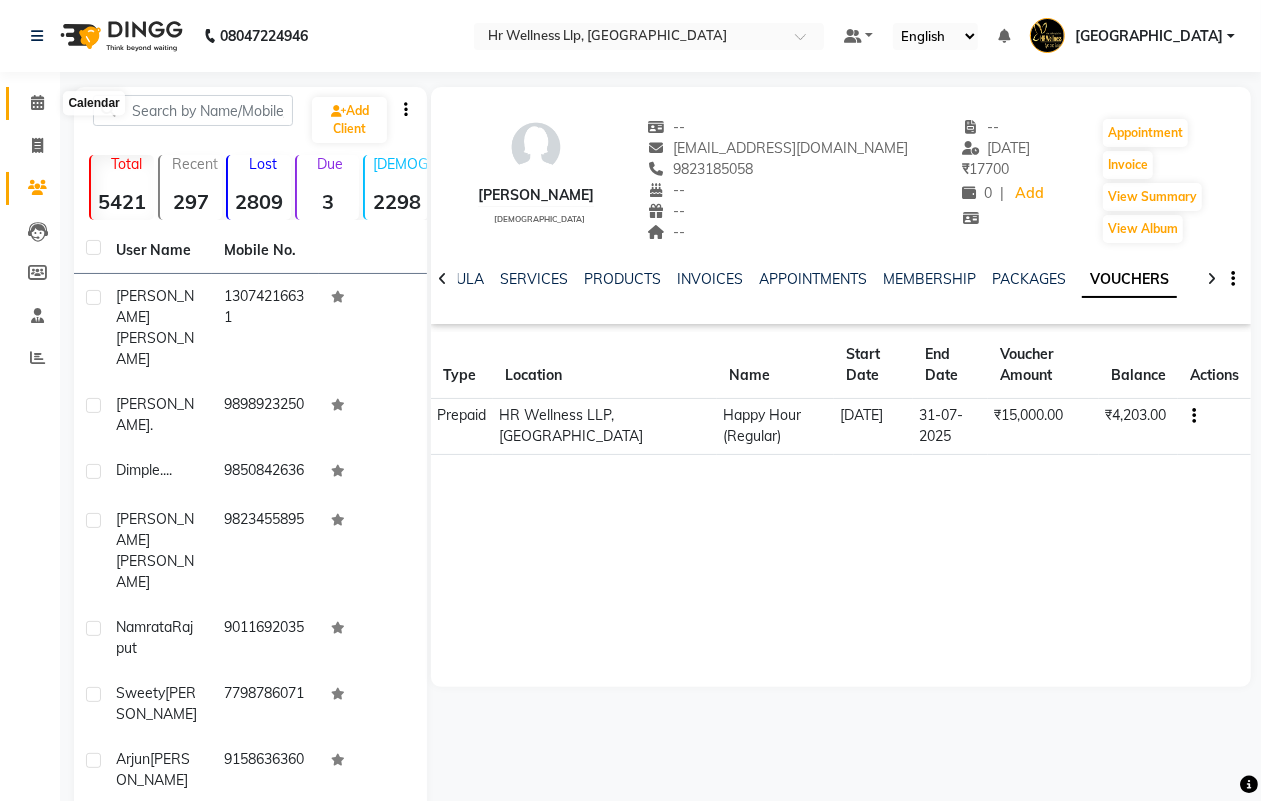 click 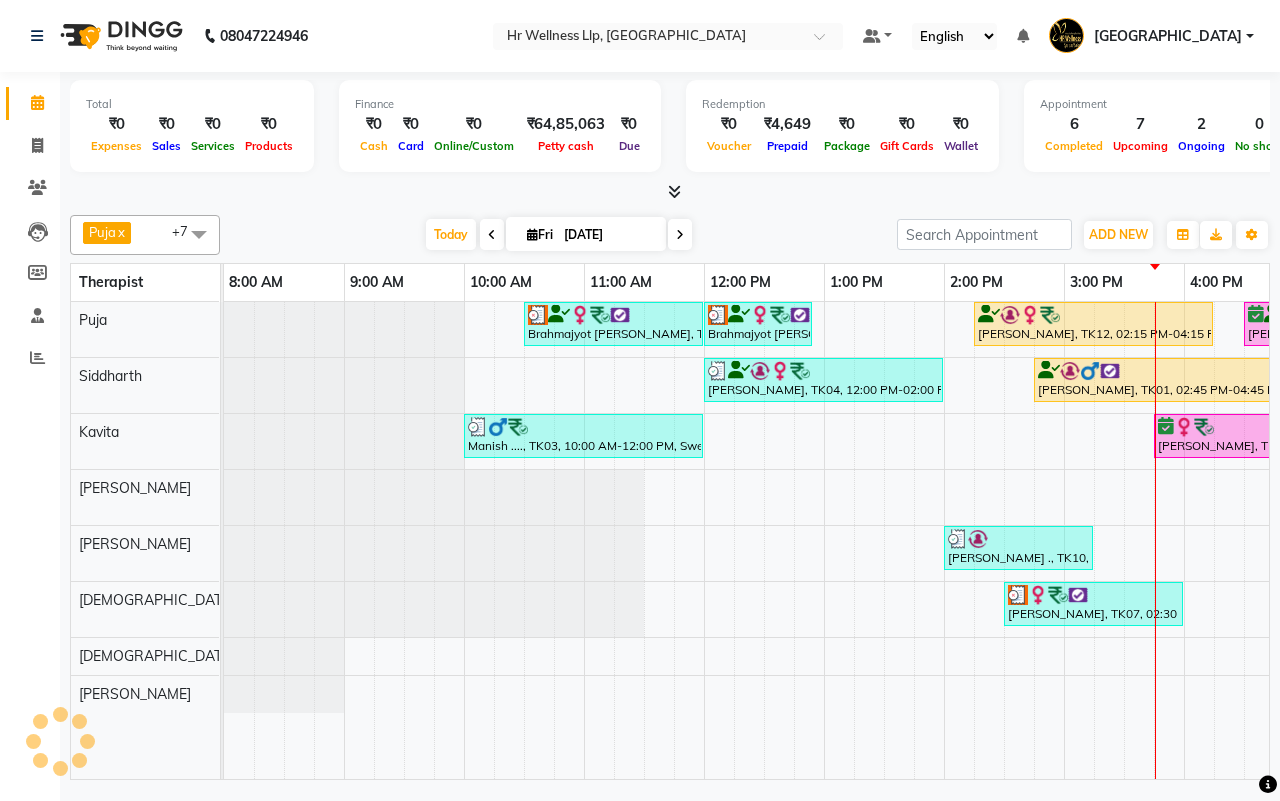 scroll, scrollTop: 0, scrollLeft: 0, axis: both 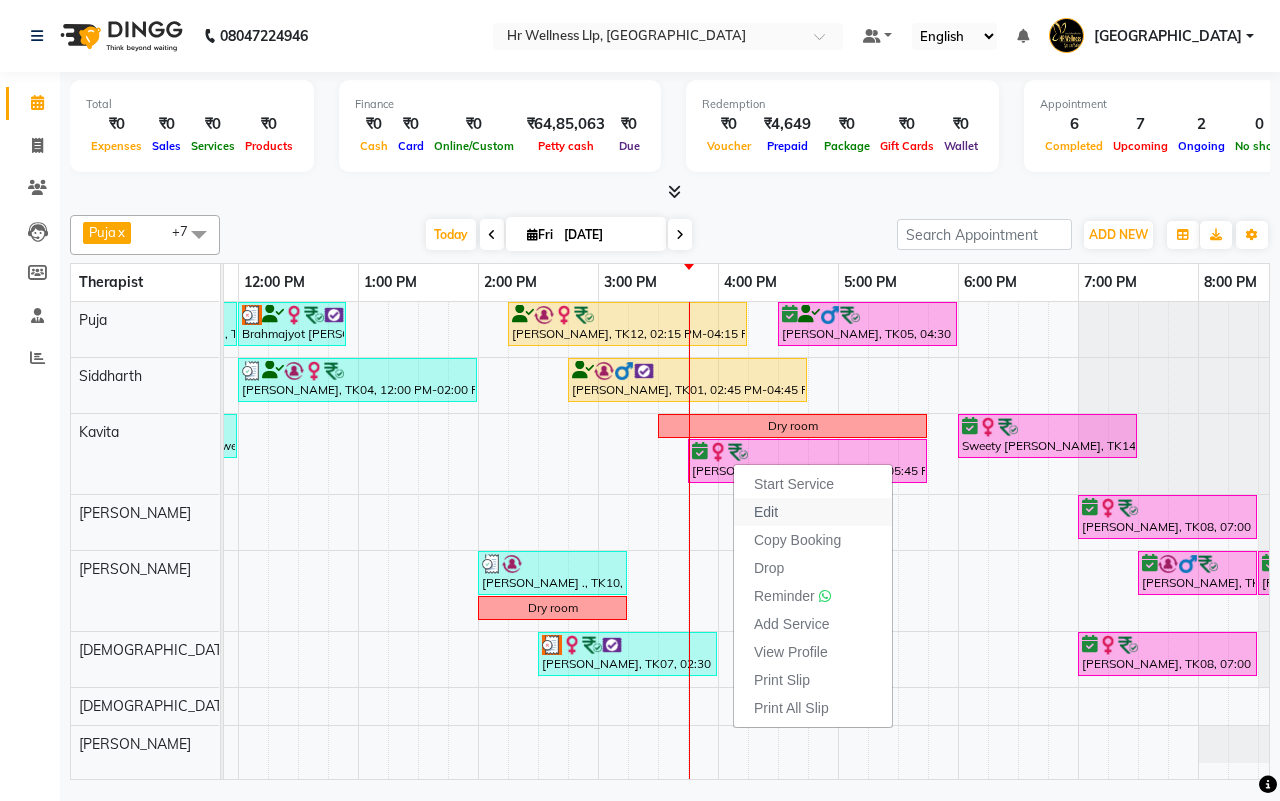 click on "Edit" at bounding box center (766, 512) 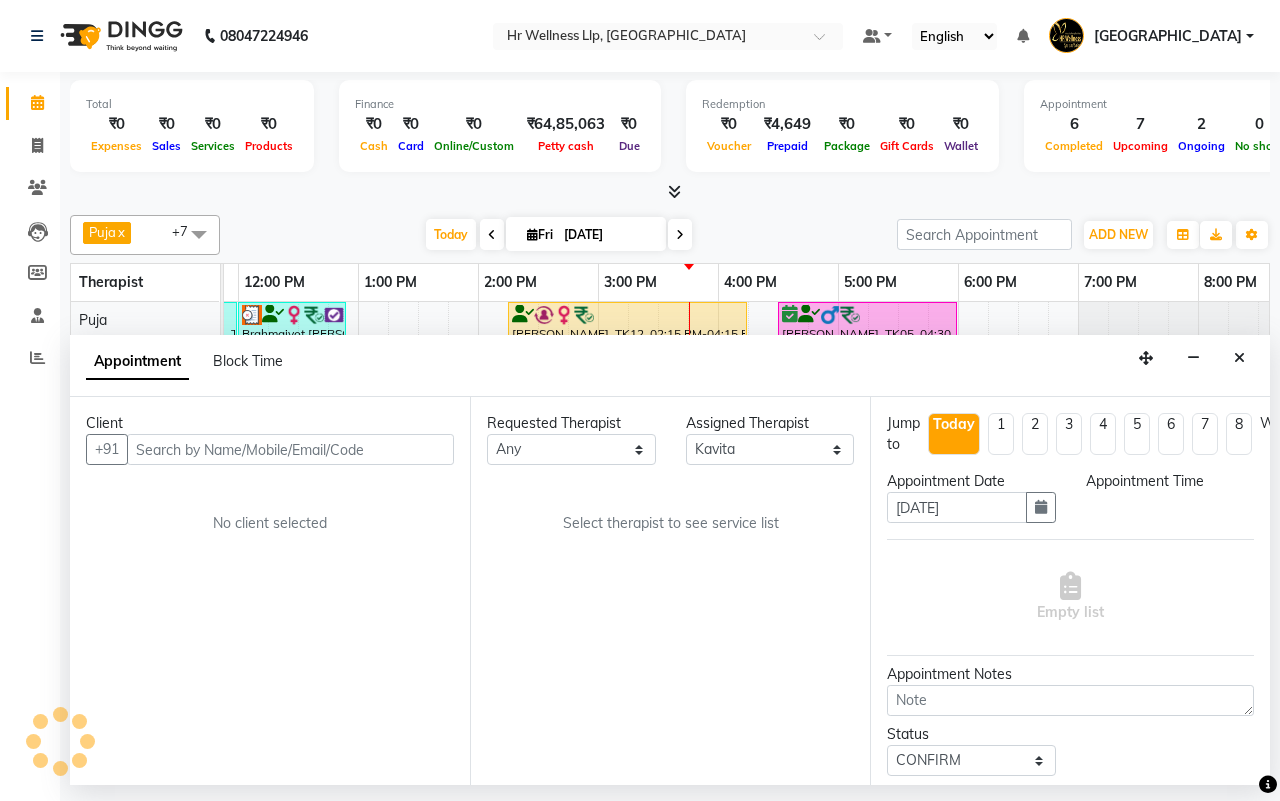scroll, scrollTop: 0, scrollLeft: 515, axis: horizontal 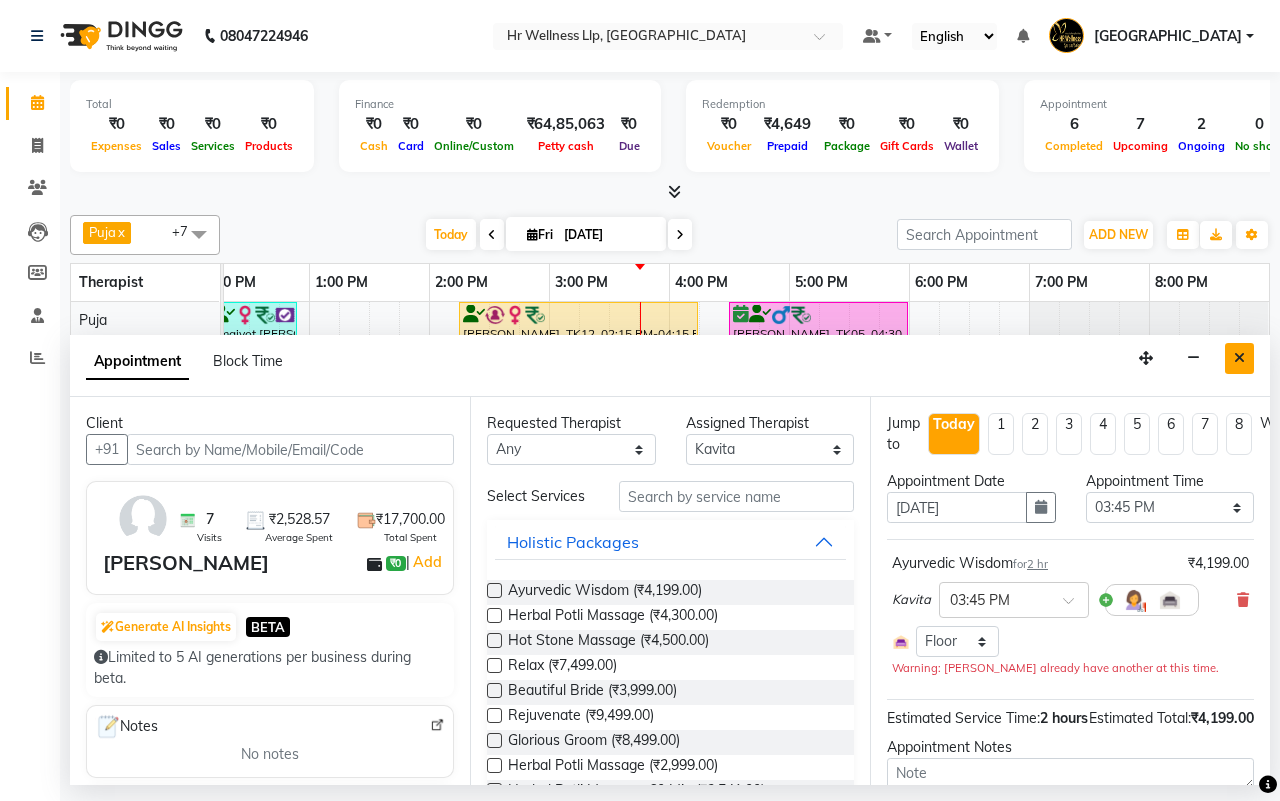 click at bounding box center (1239, 358) 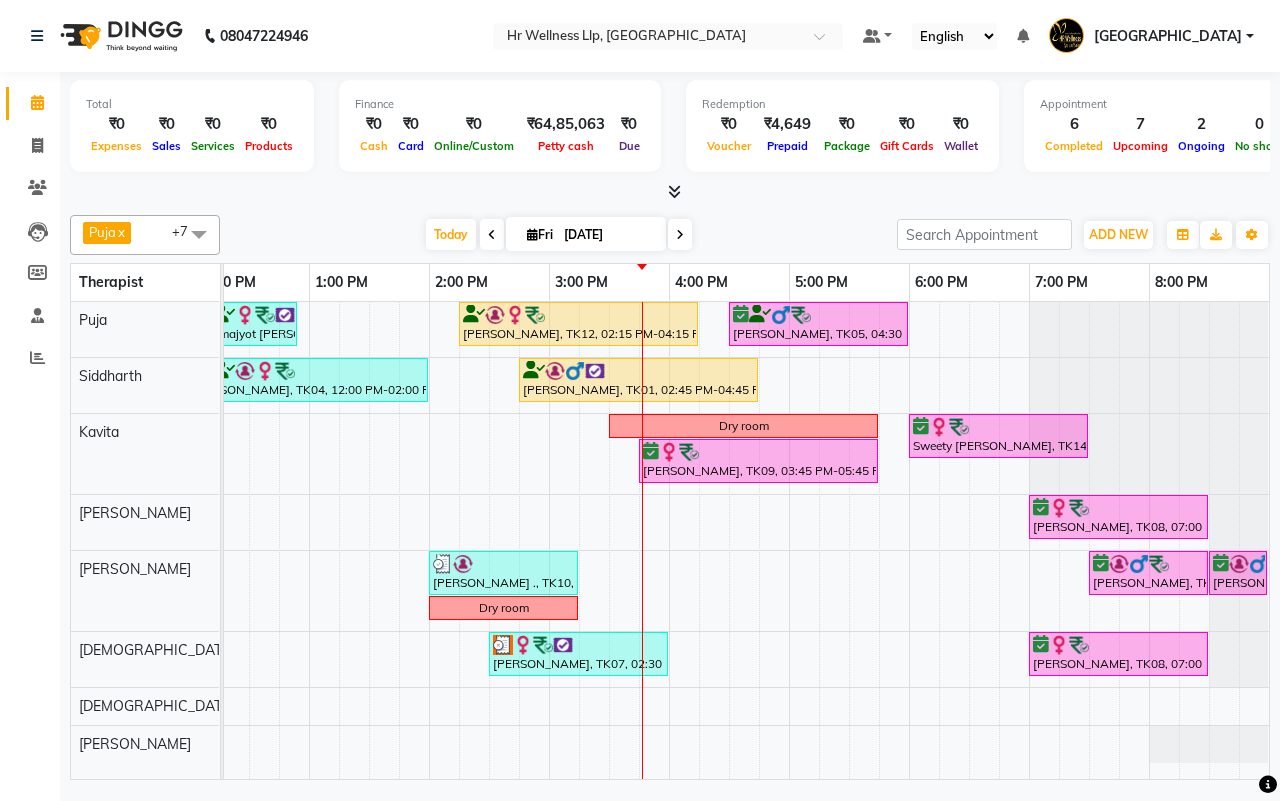 scroll, scrollTop: 0, scrollLeft: 45, axis: horizontal 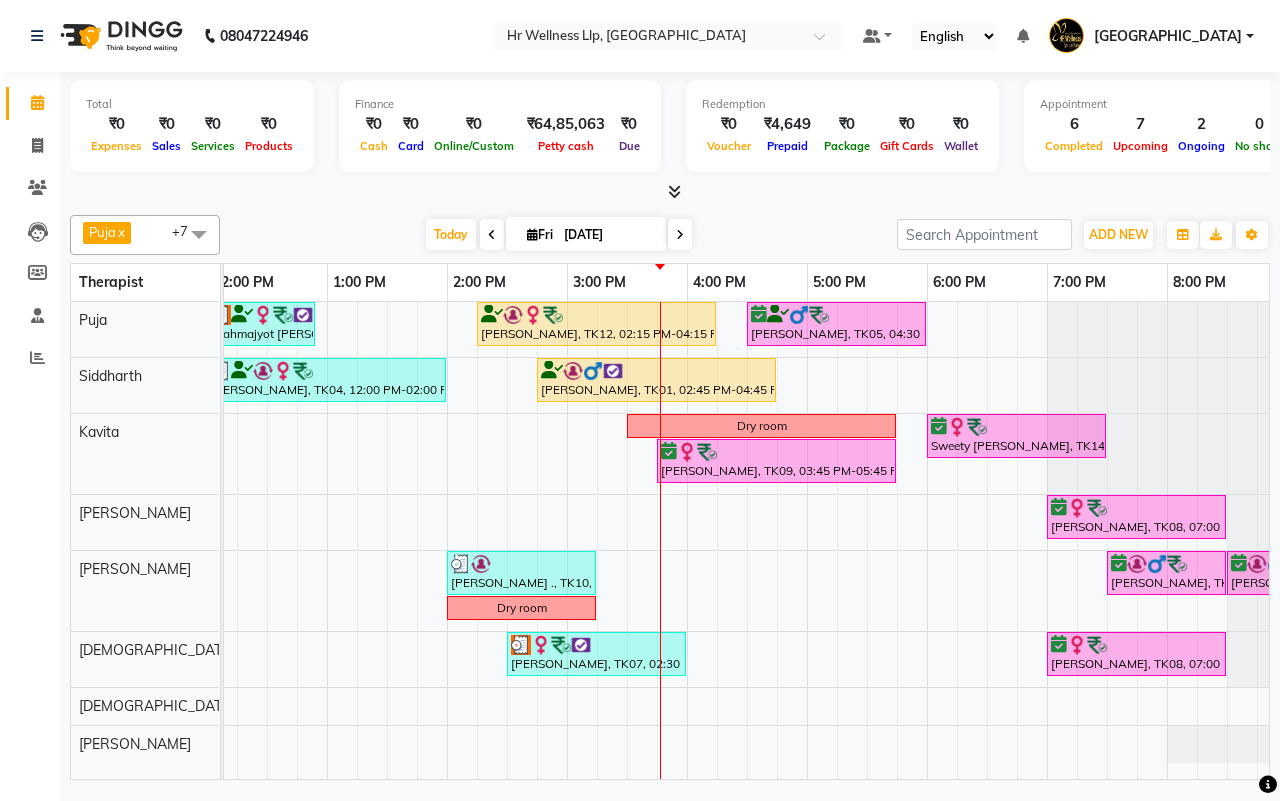 click on "[DATE]  [DATE]" at bounding box center [558, 235] 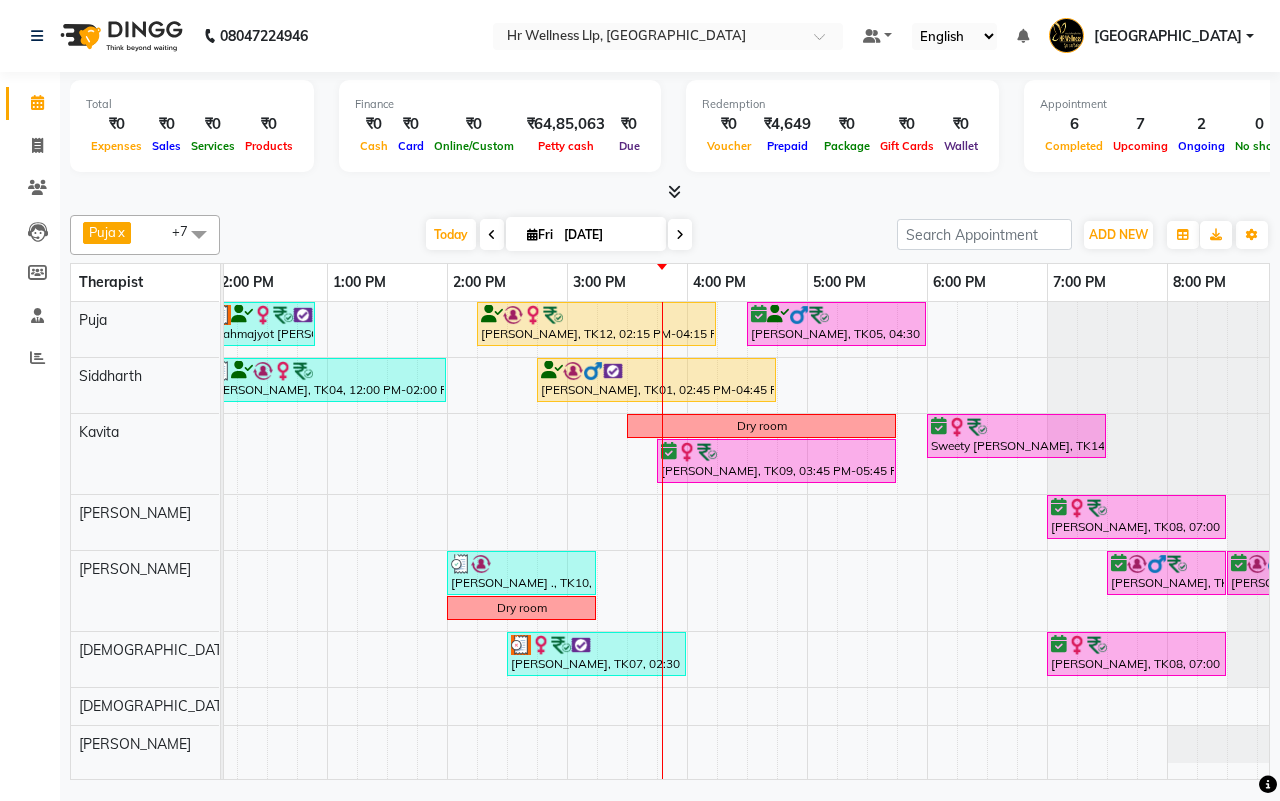 click at bounding box center [680, 235] 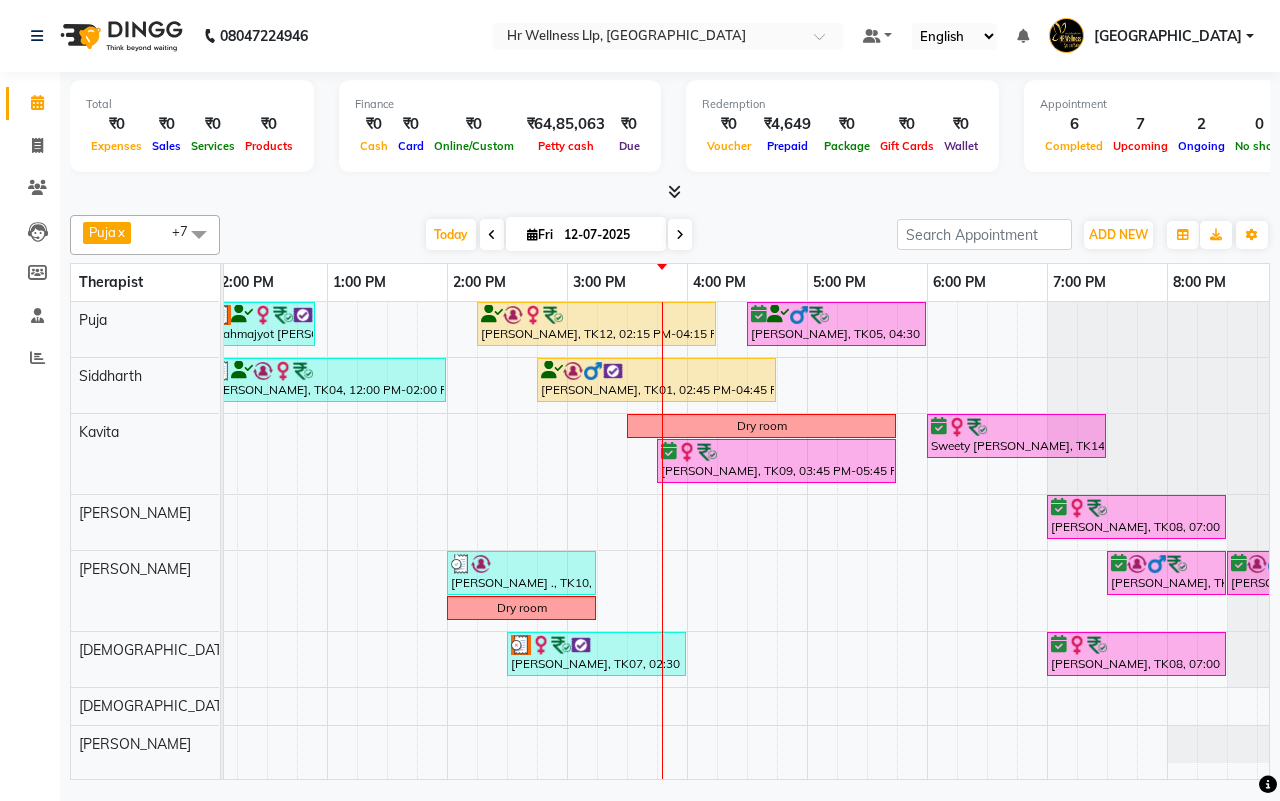 scroll, scrollTop: 0, scrollLeft: 515, axis: horizontal 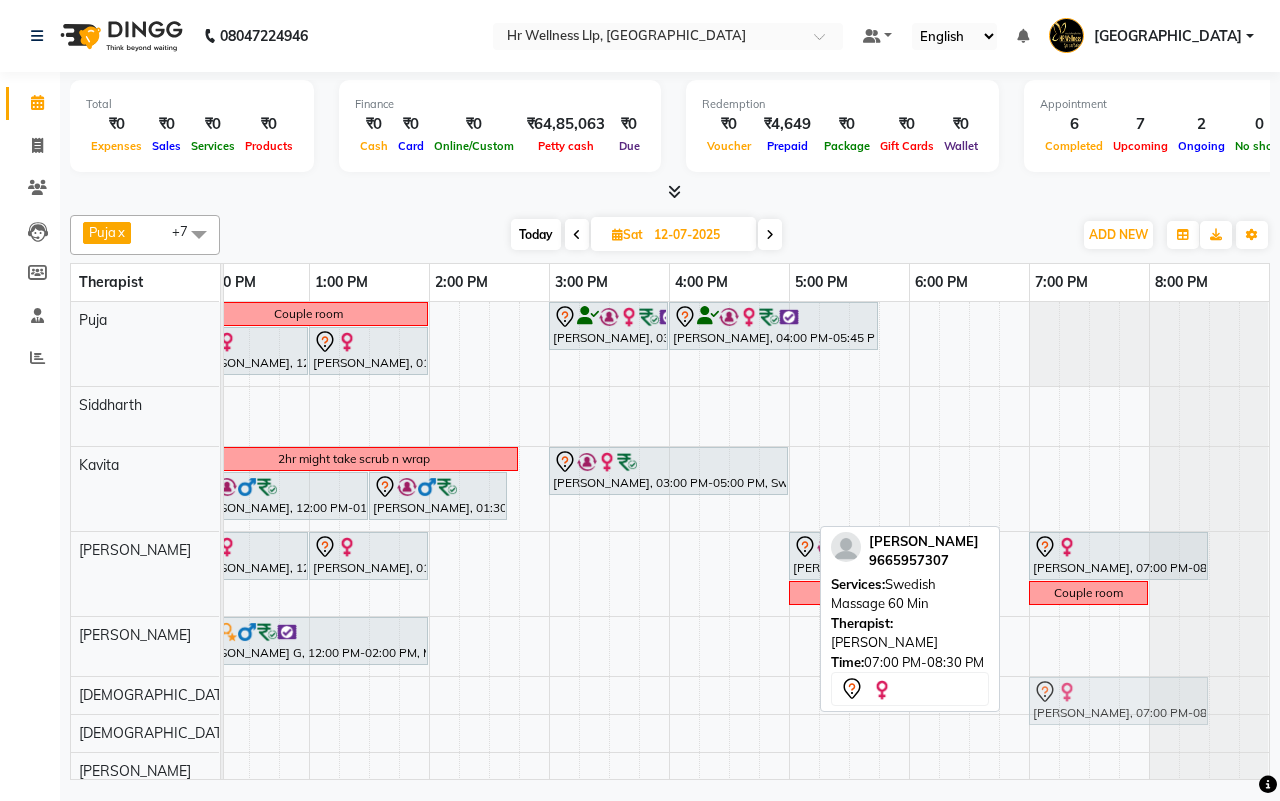 drag, startPoint x: 1055, startPoint y: 646, endPoint x: 1067, endPoint y: 683, distance: 38.8973 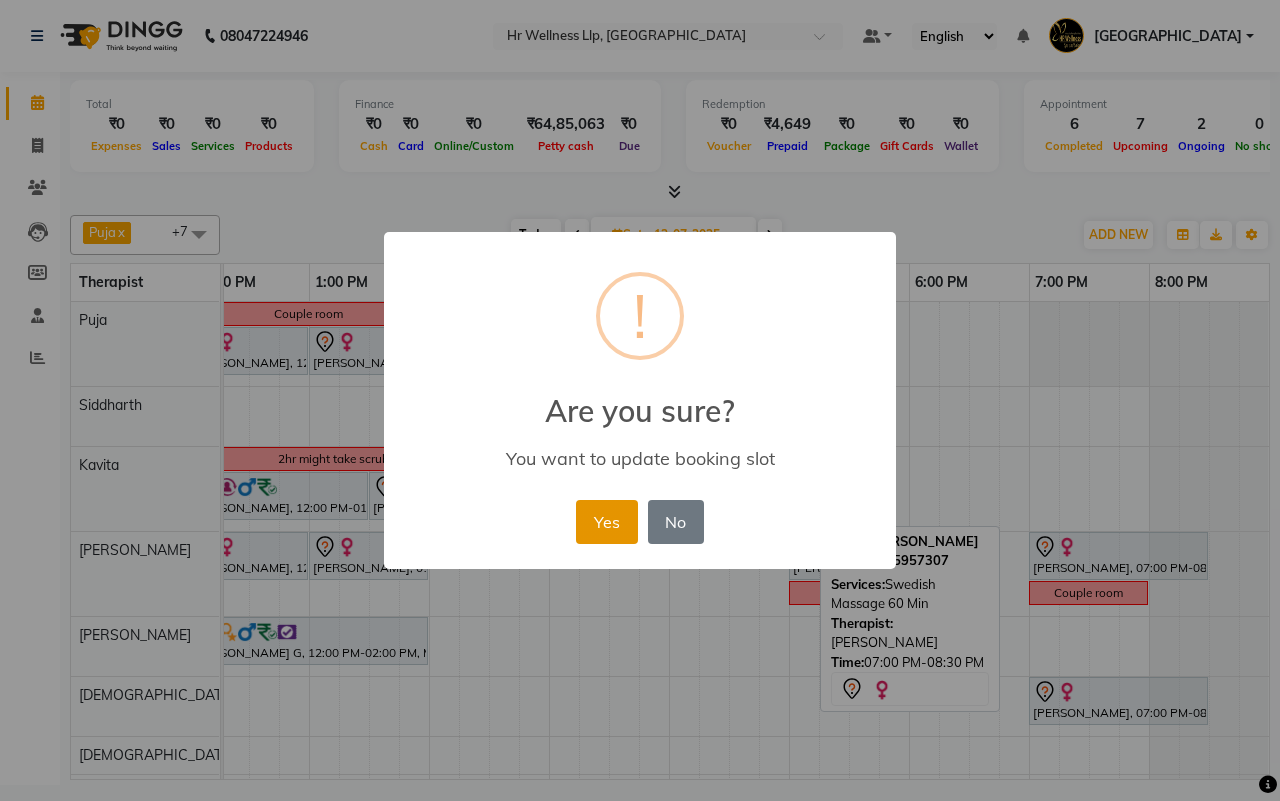 click on "Yes" at bounding box center (606, 522) 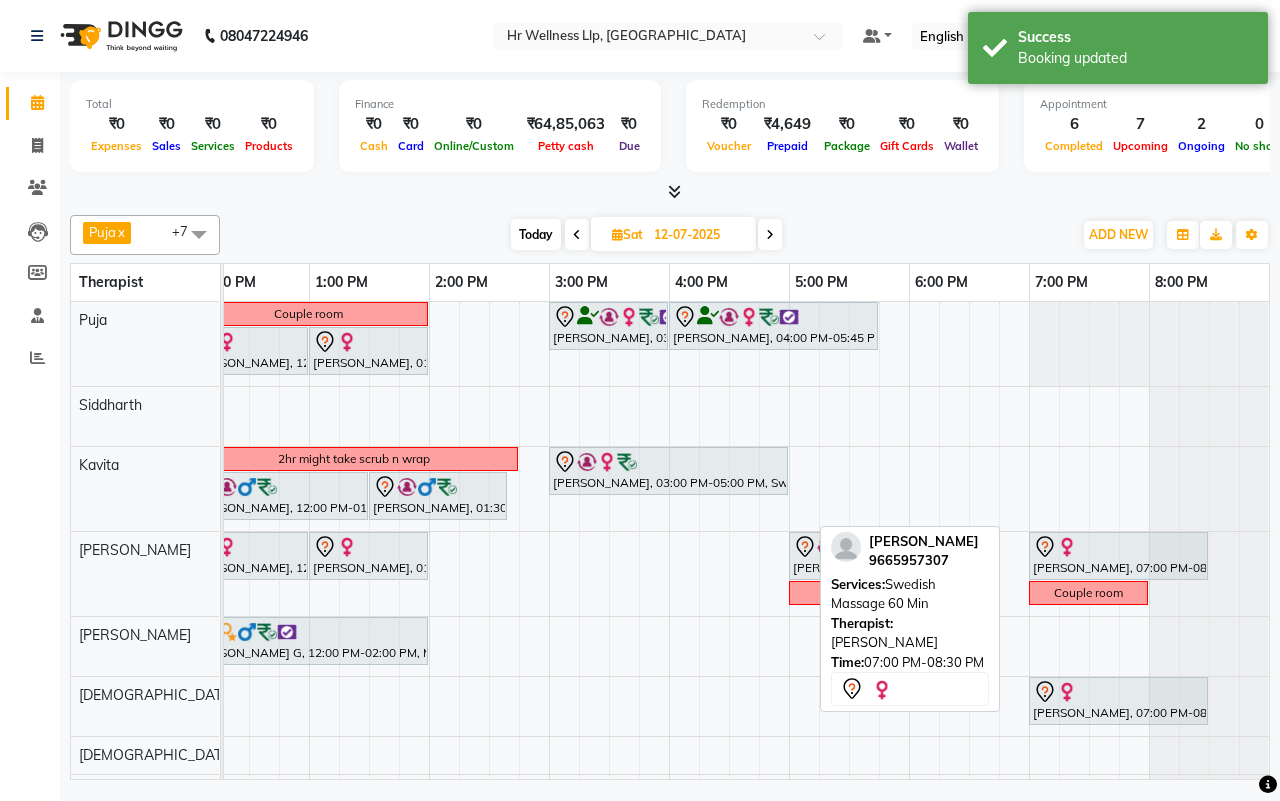 scroll, scrollTop: 0, scrollLeft: 48, axis: horizontal 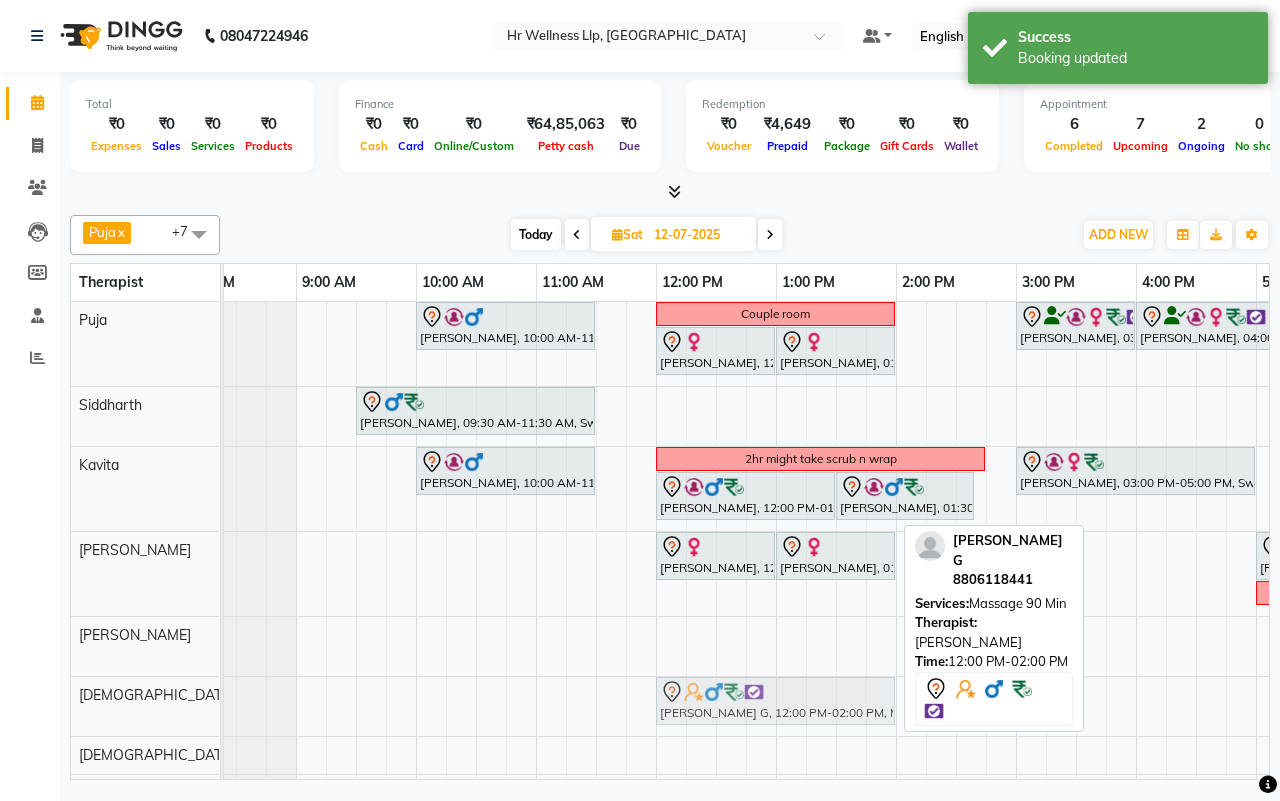 drag, startPoint x: 733, startPoint y: 653, endPoint x: 731, endPoint y: 691, distance: 38.052597 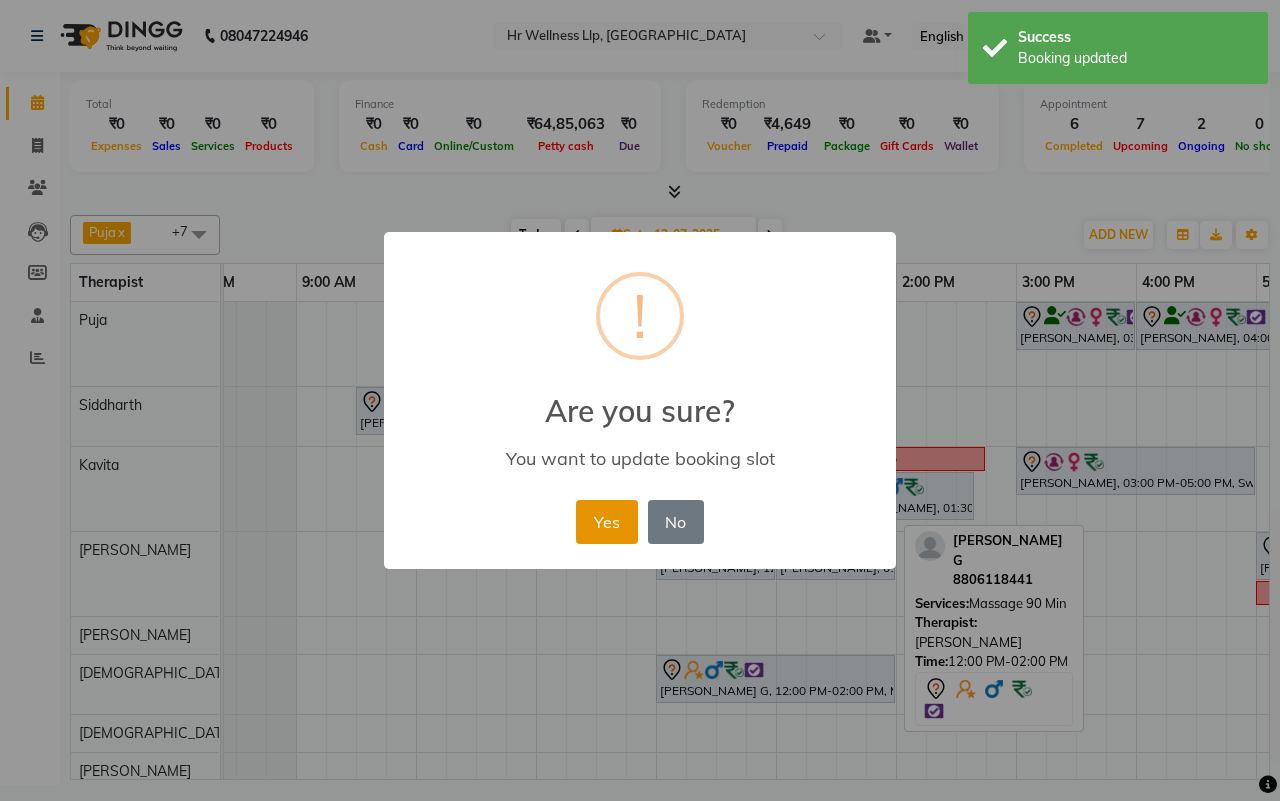 click on "Yes" at bounding box center [606, 522] 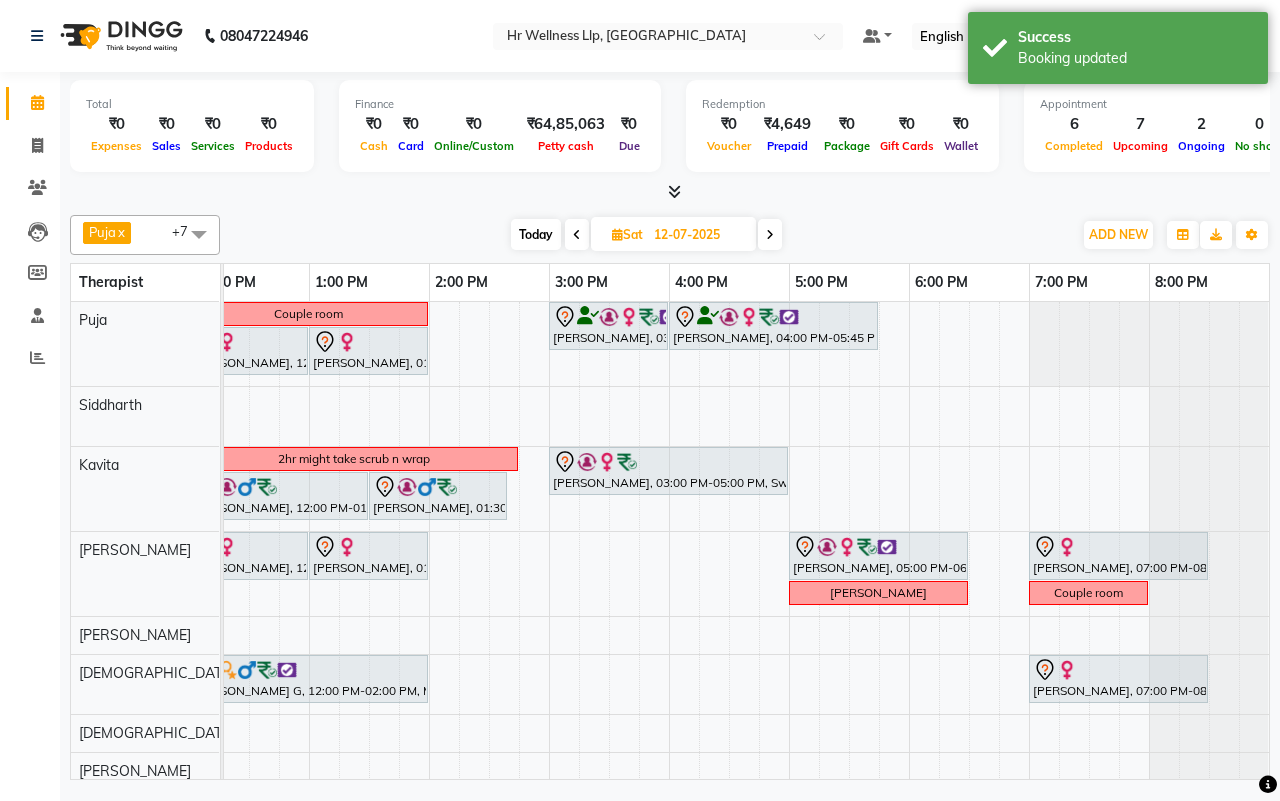 click at bounding box center [770, 235] 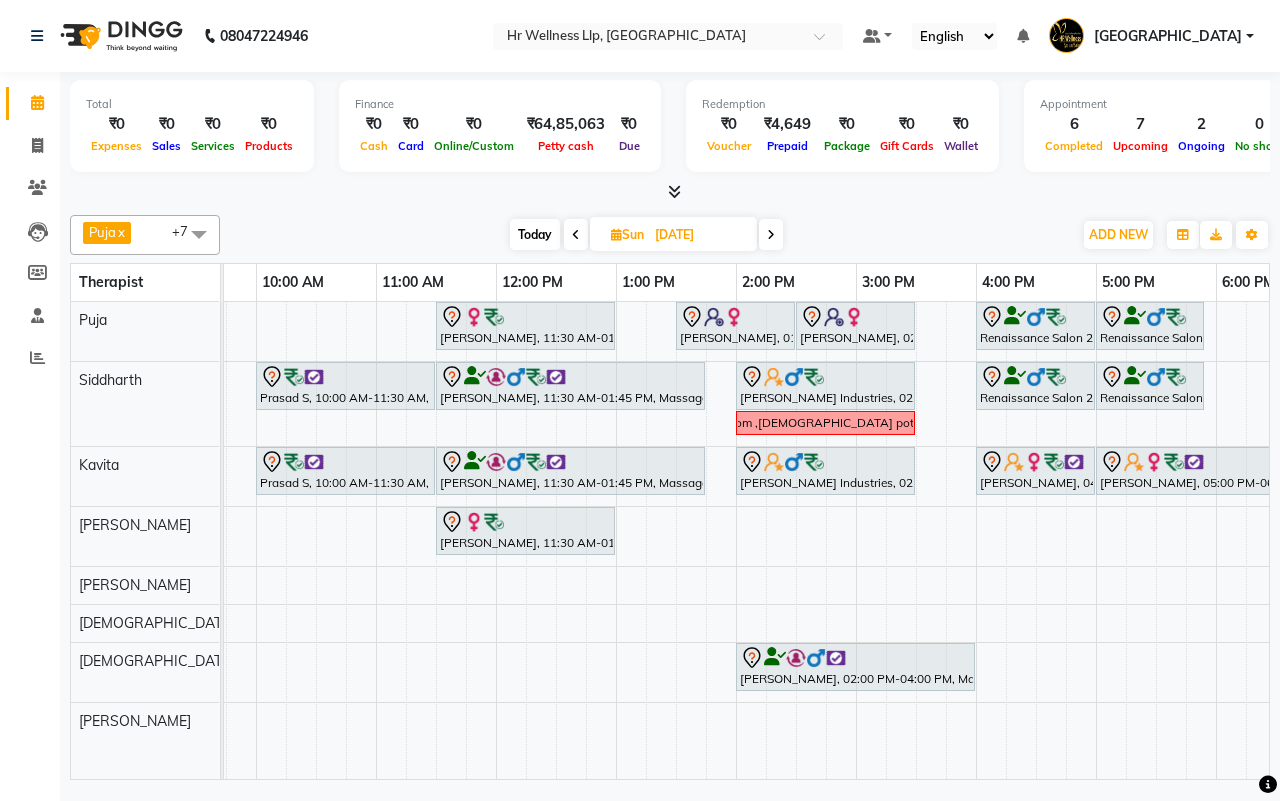 click on "Today  Sun 13-07-2025" at bounding box center [646, 235] 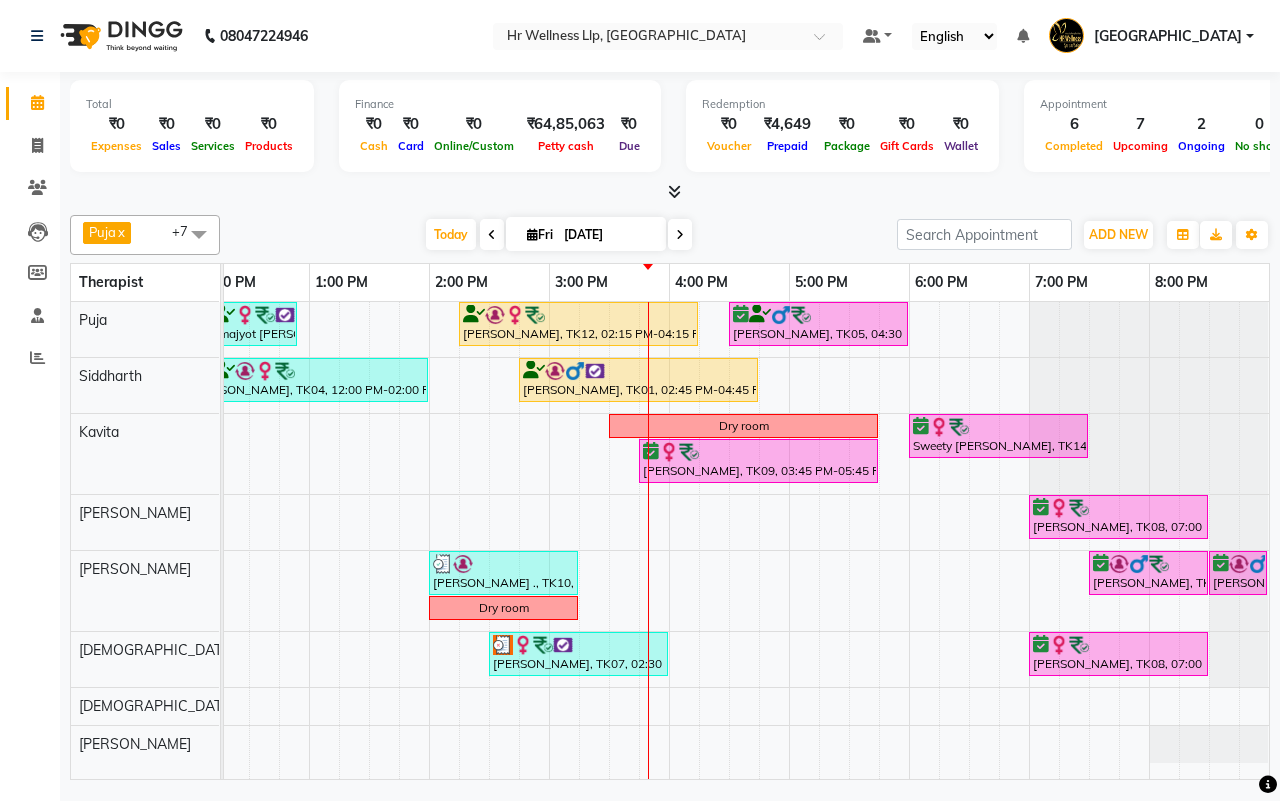 click on "[DATE]  [DATE]" at bounding box center (558, 235) 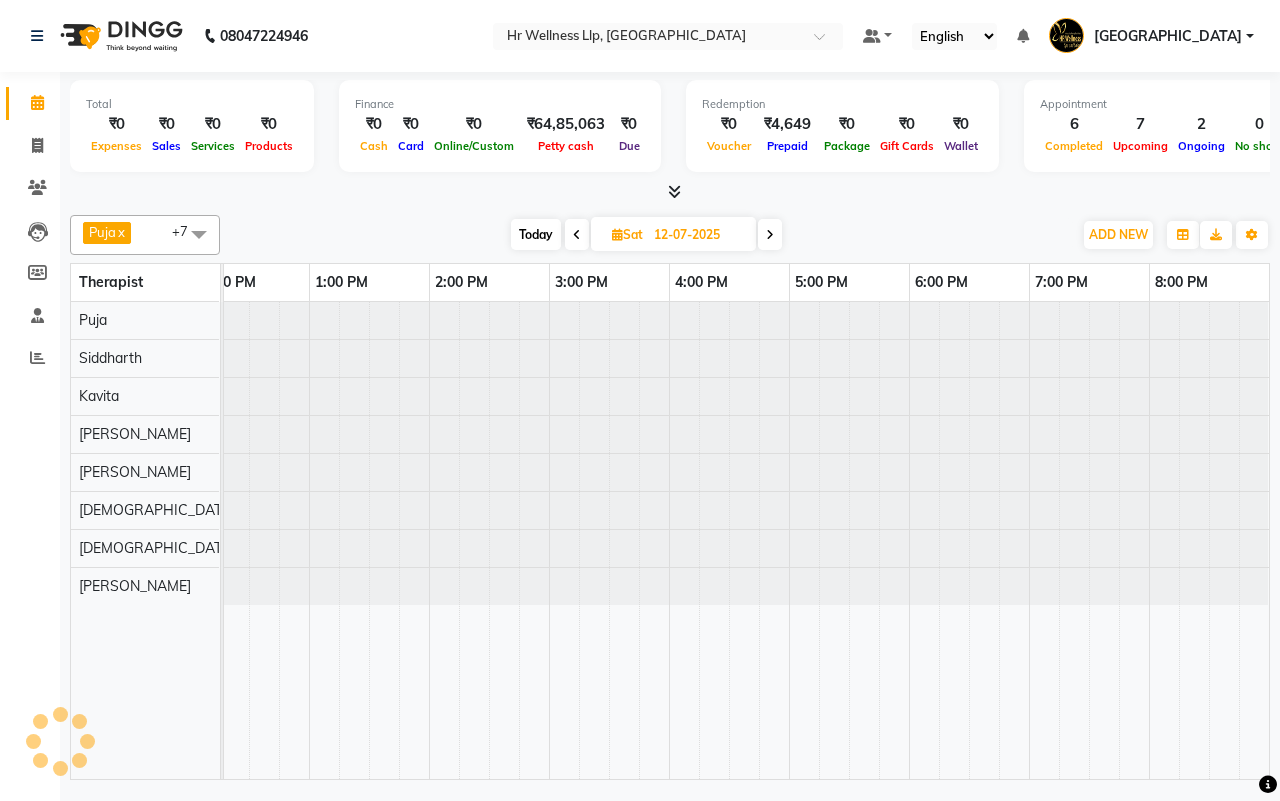 scroll, scrollTop: 0, scrollLeft: 515, axis: horizontal 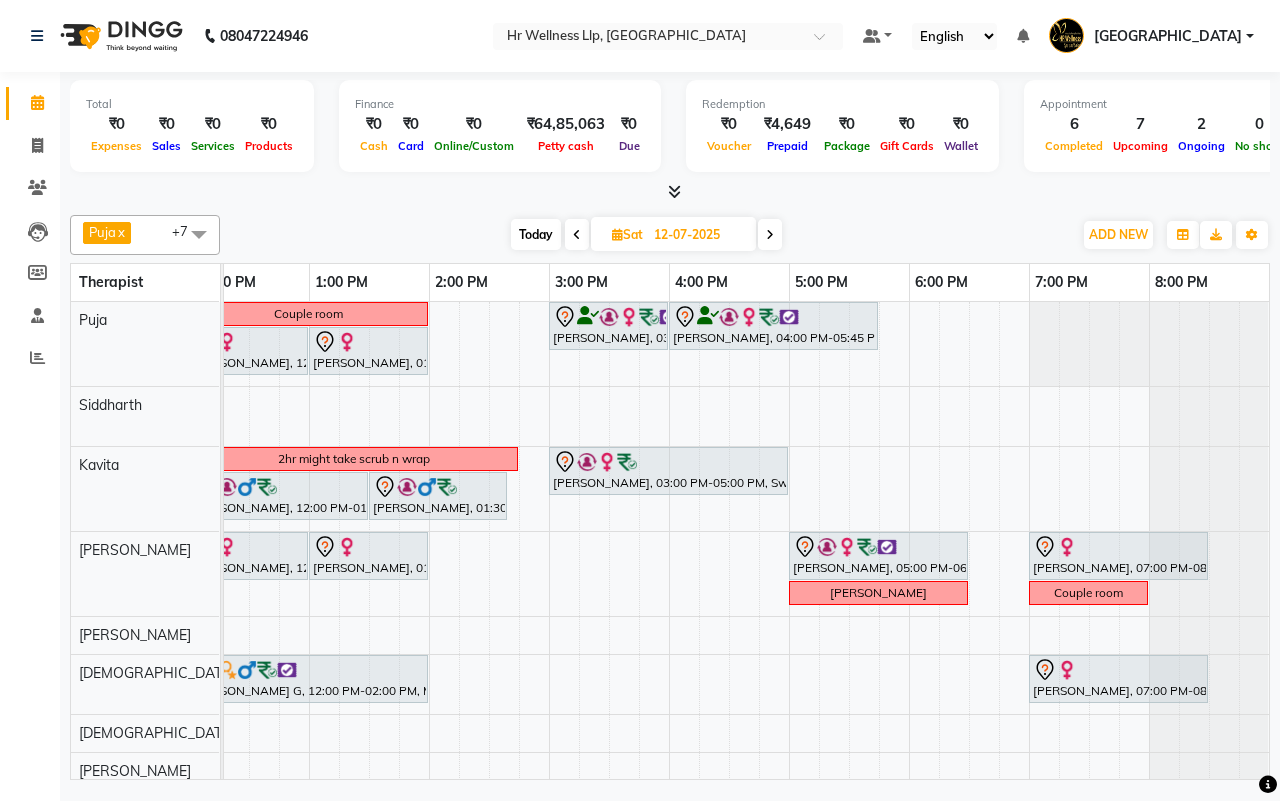 click at bounding box center (770, 234) 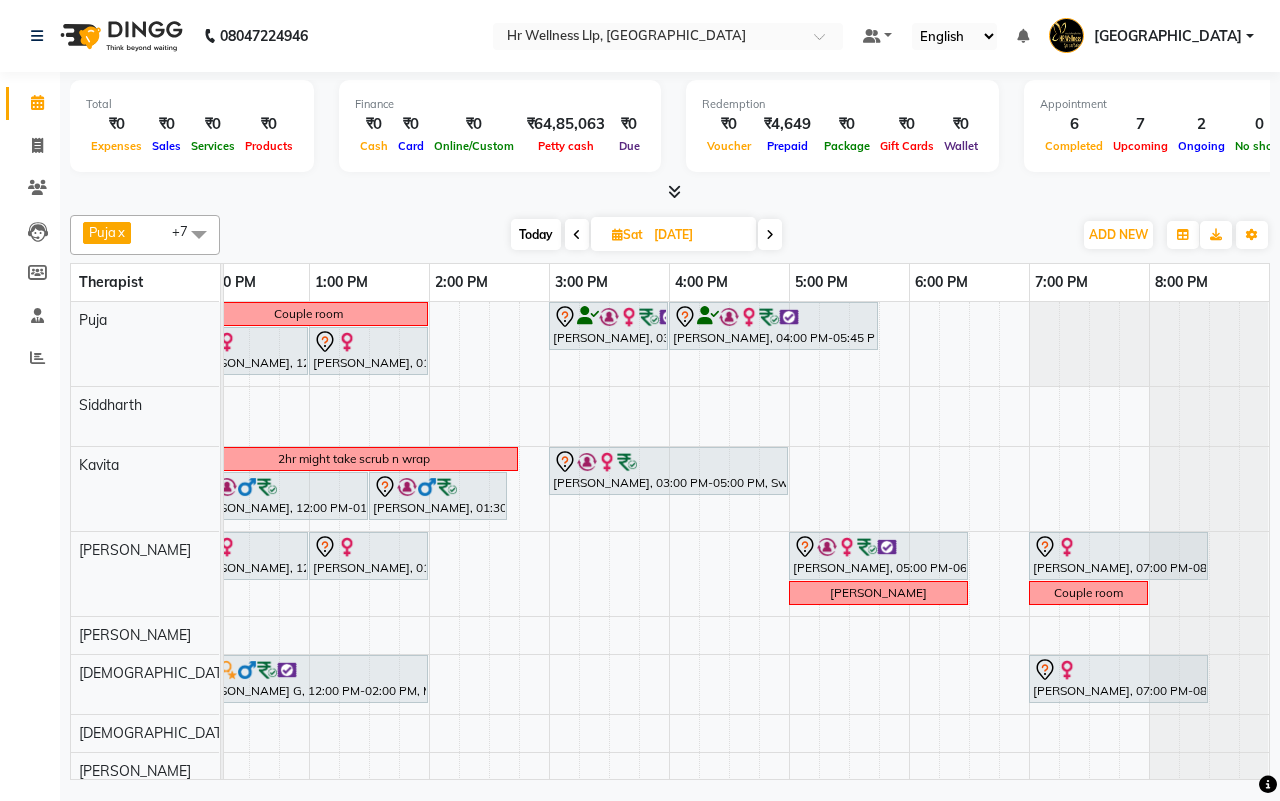 scroll, scrollTop: 0, scrollLeft: 515, axis: horizontal 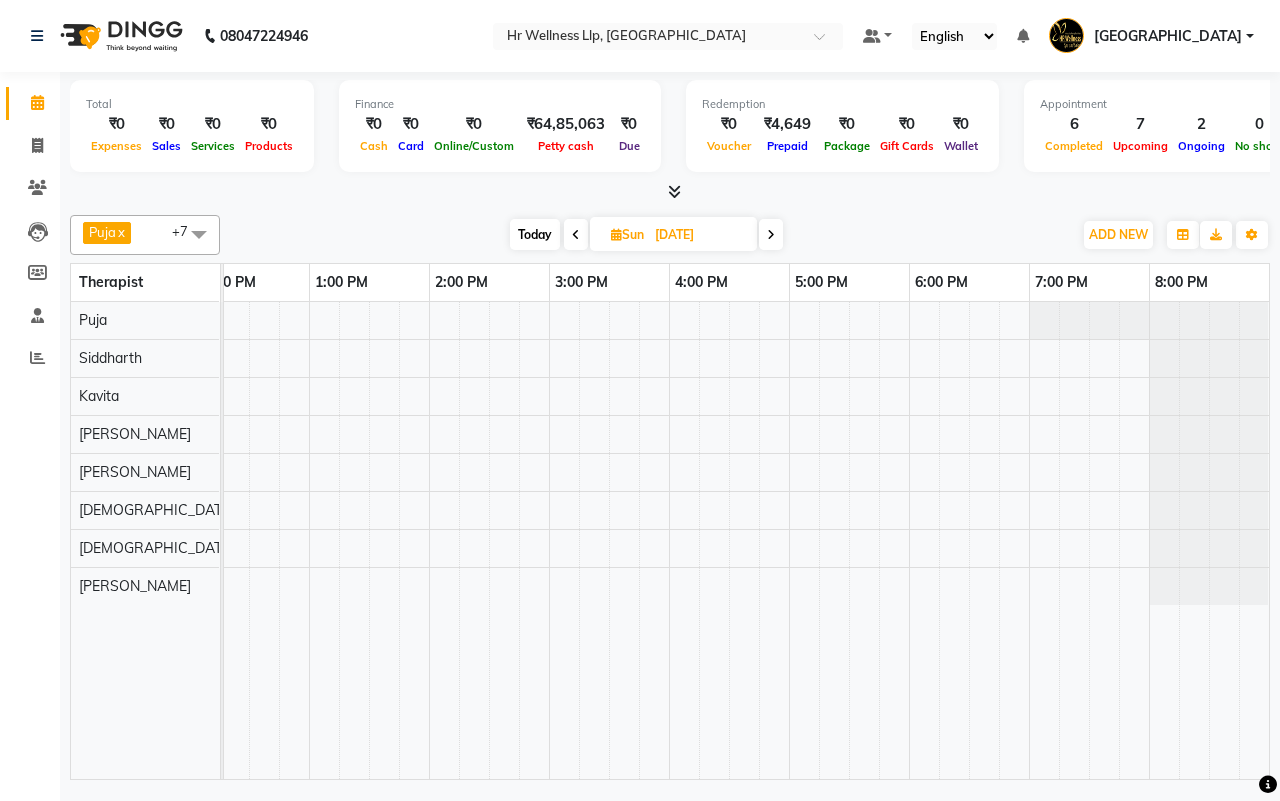 click at bounding box center (771, 234) 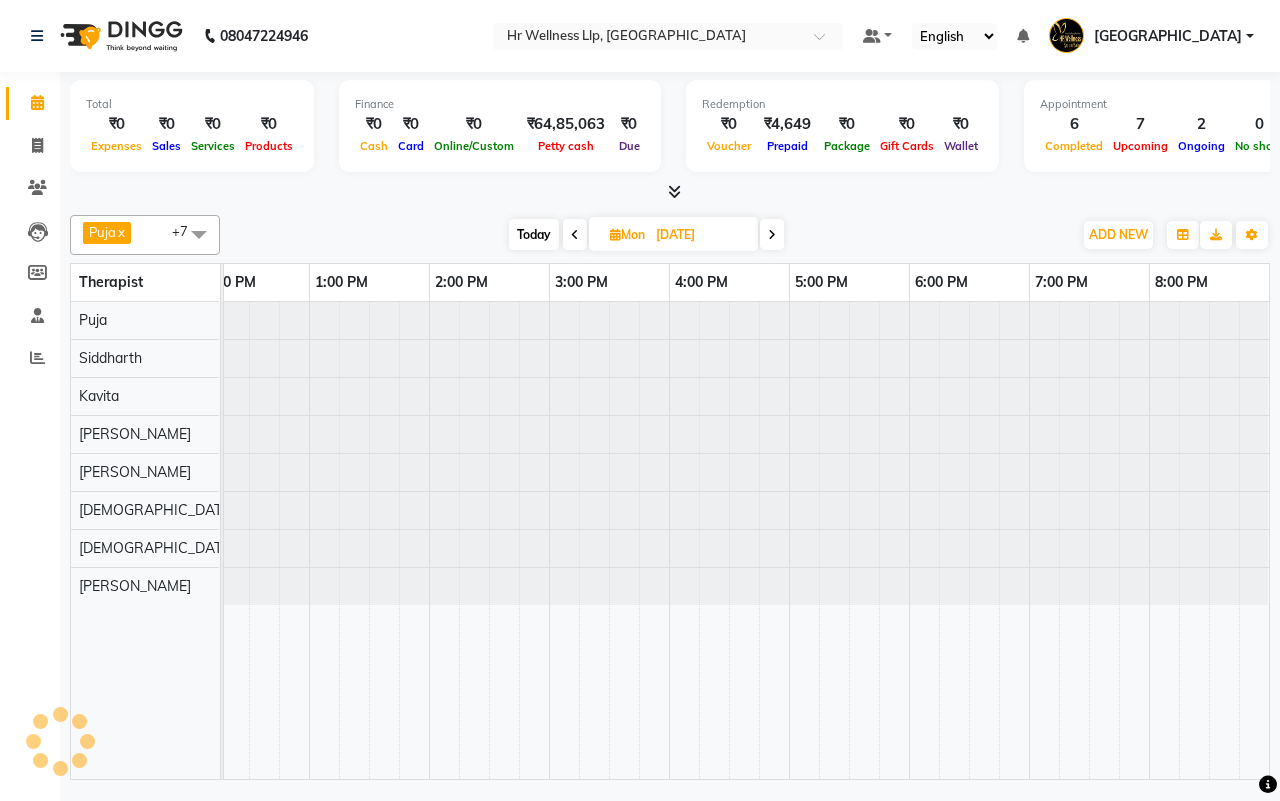 scroll, scrollTop: 0, scrollLeft: 0, axis: both 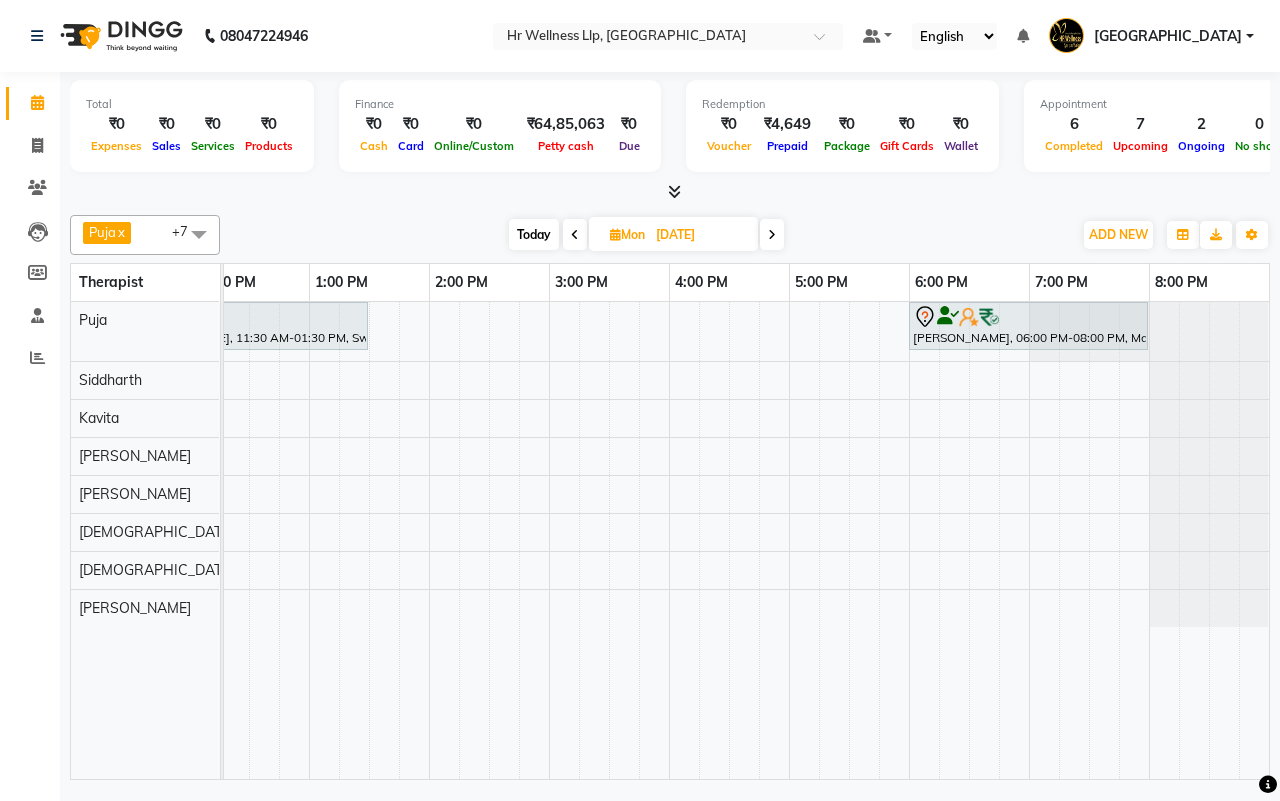 click at bounding box center (772, 234) 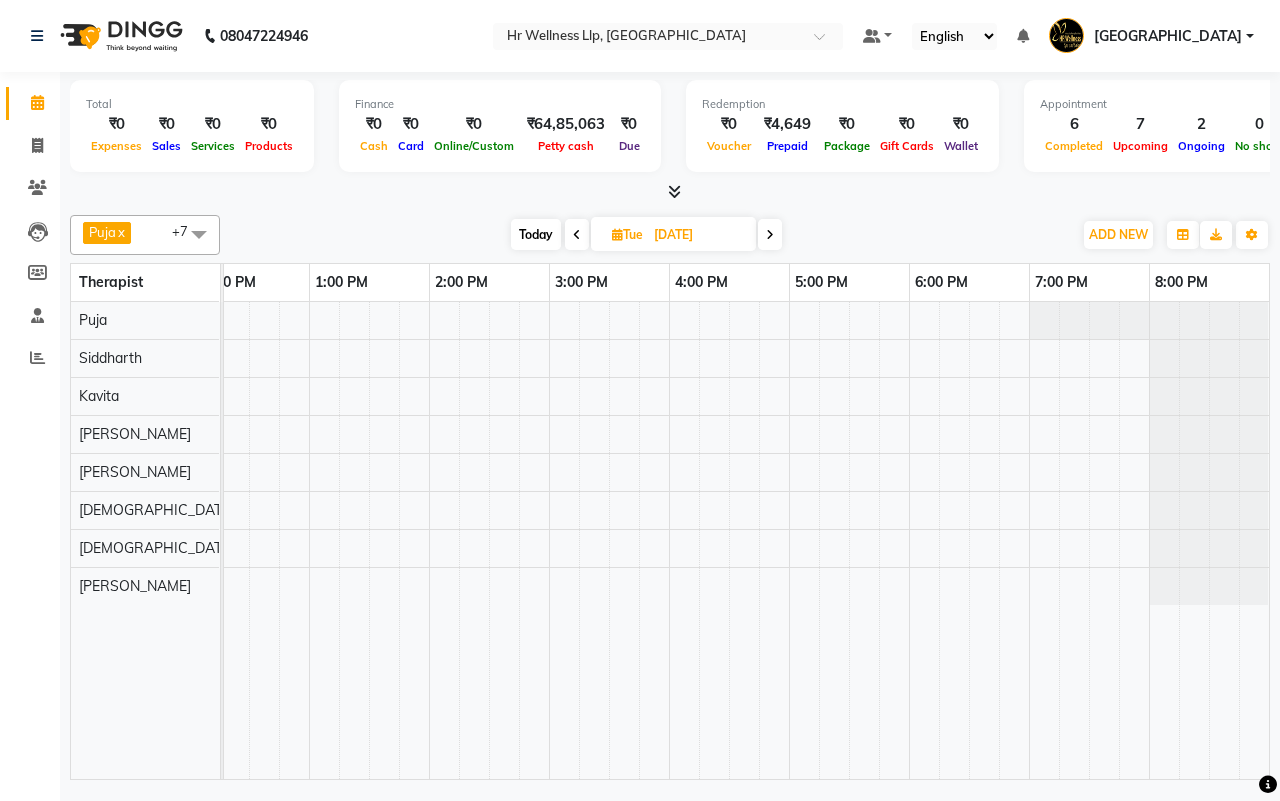 scroll, scrollTop: 0, scrollLeft: 515, axis: horizontal 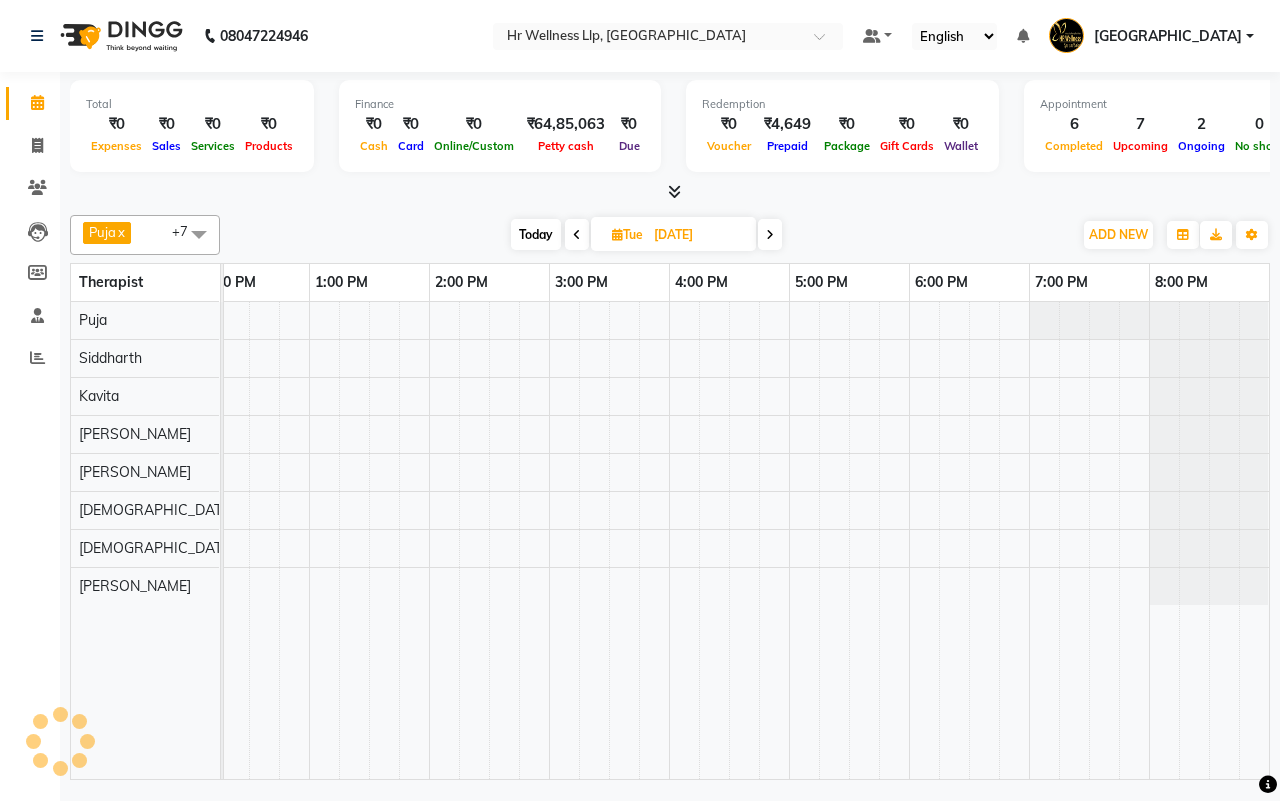 click at bounding box center (770, 234) 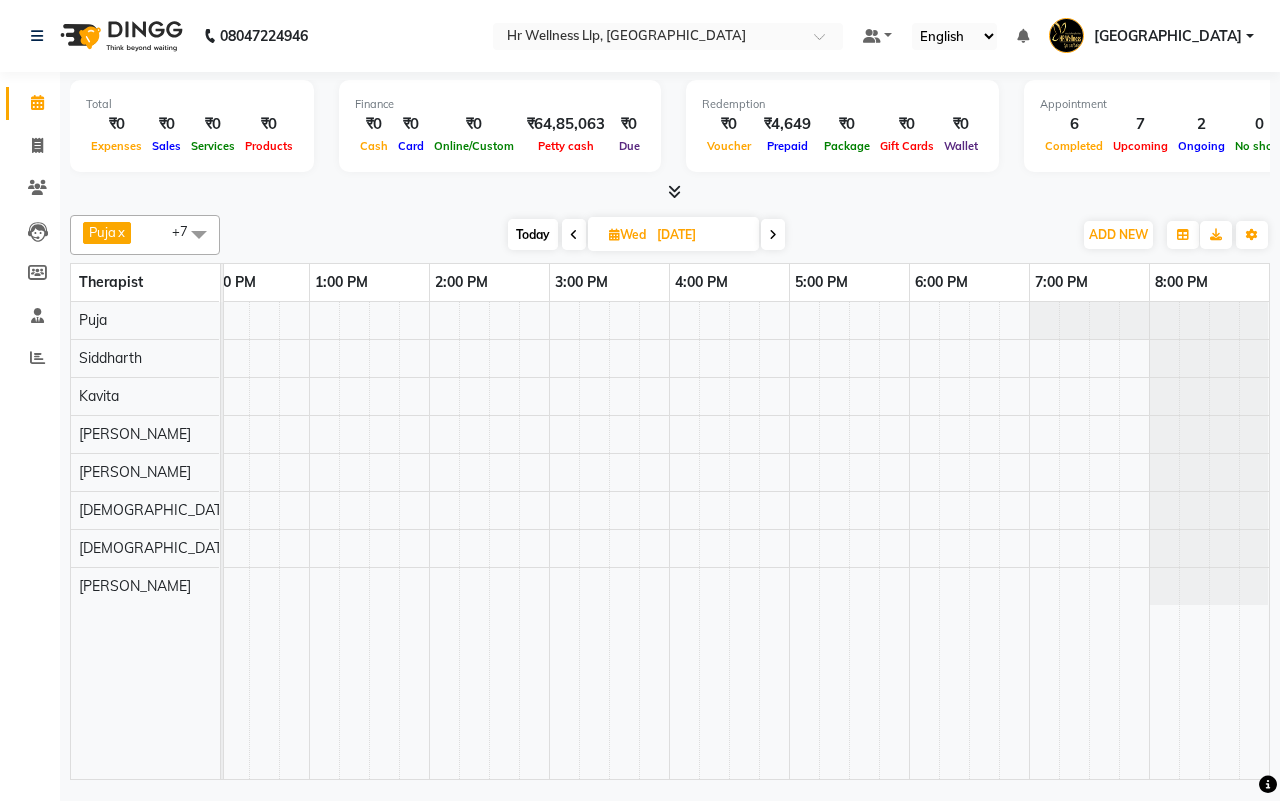 scroll, scrollTop: 0, scrollLeft: 255, axis: horizontal 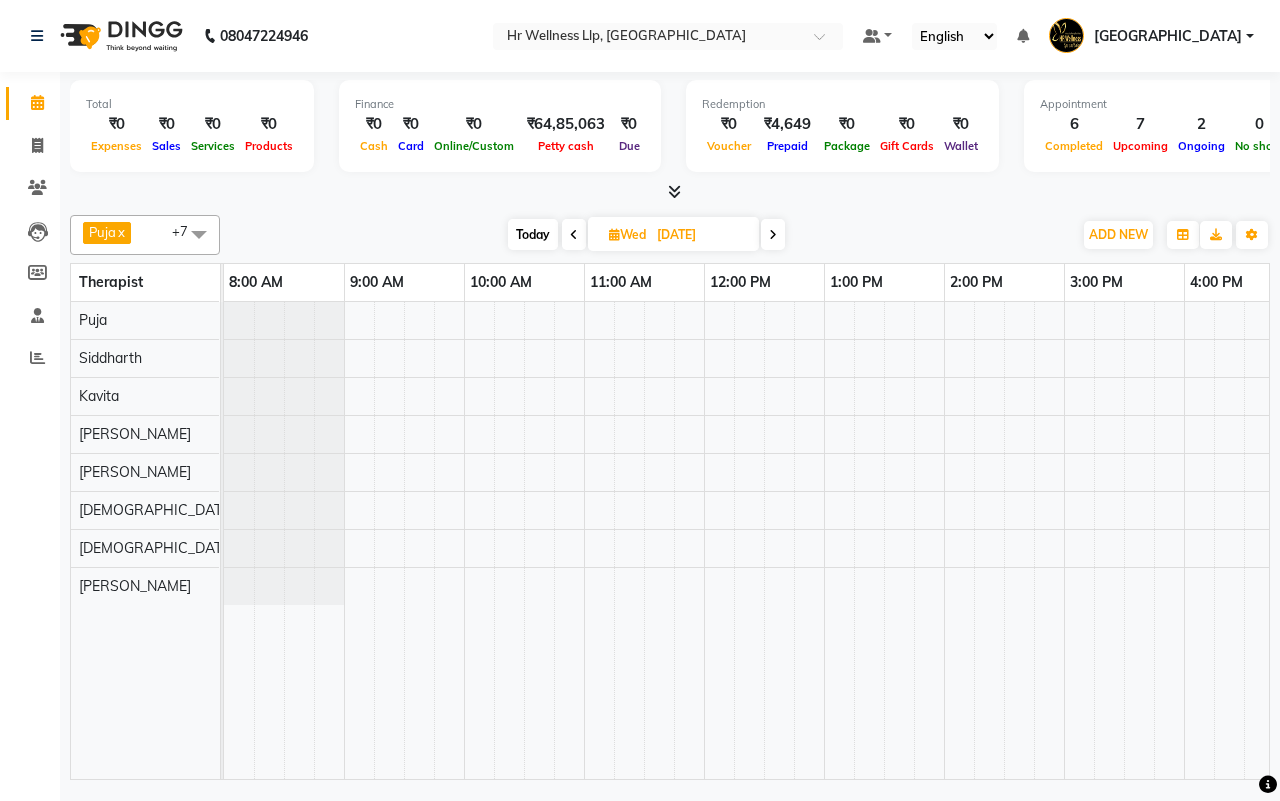 click at bounding box center [773, 235] 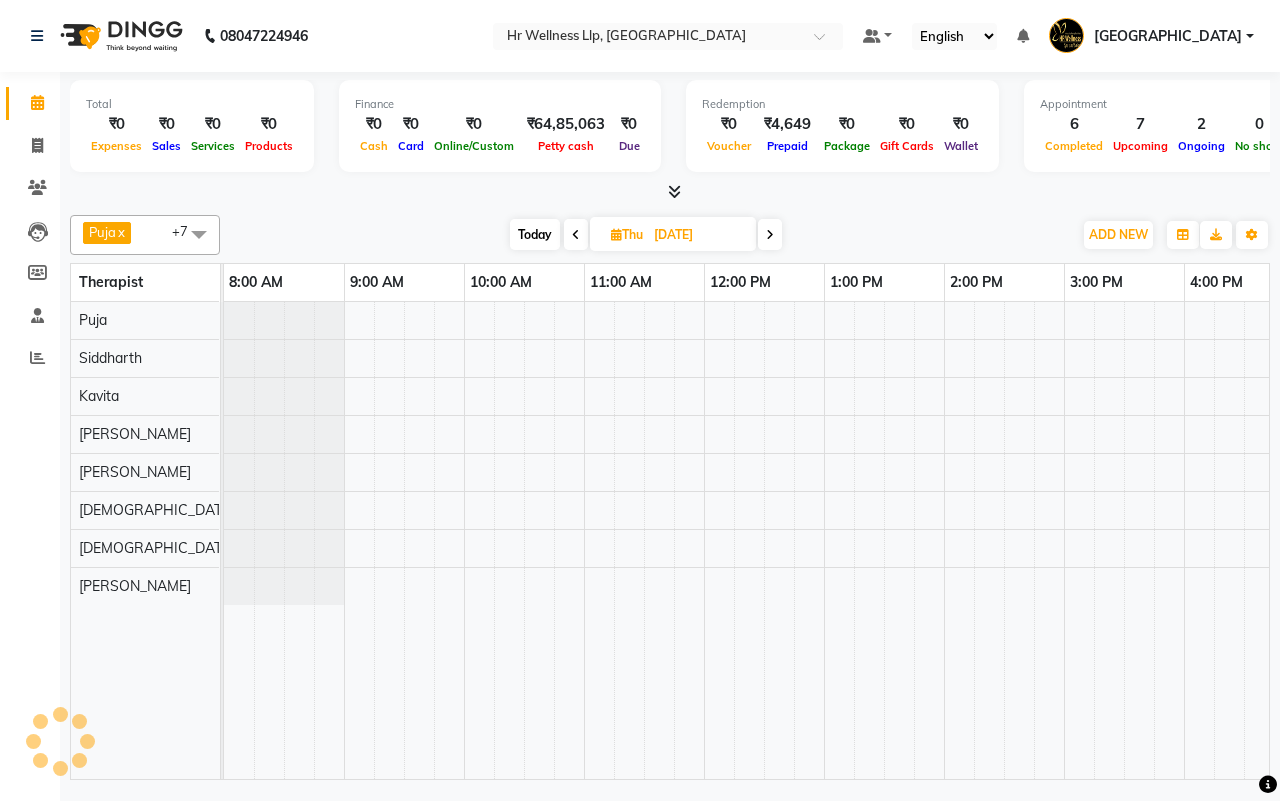 scroll, scrollTop: 0, scrollLeft: 515, axis: horizontal 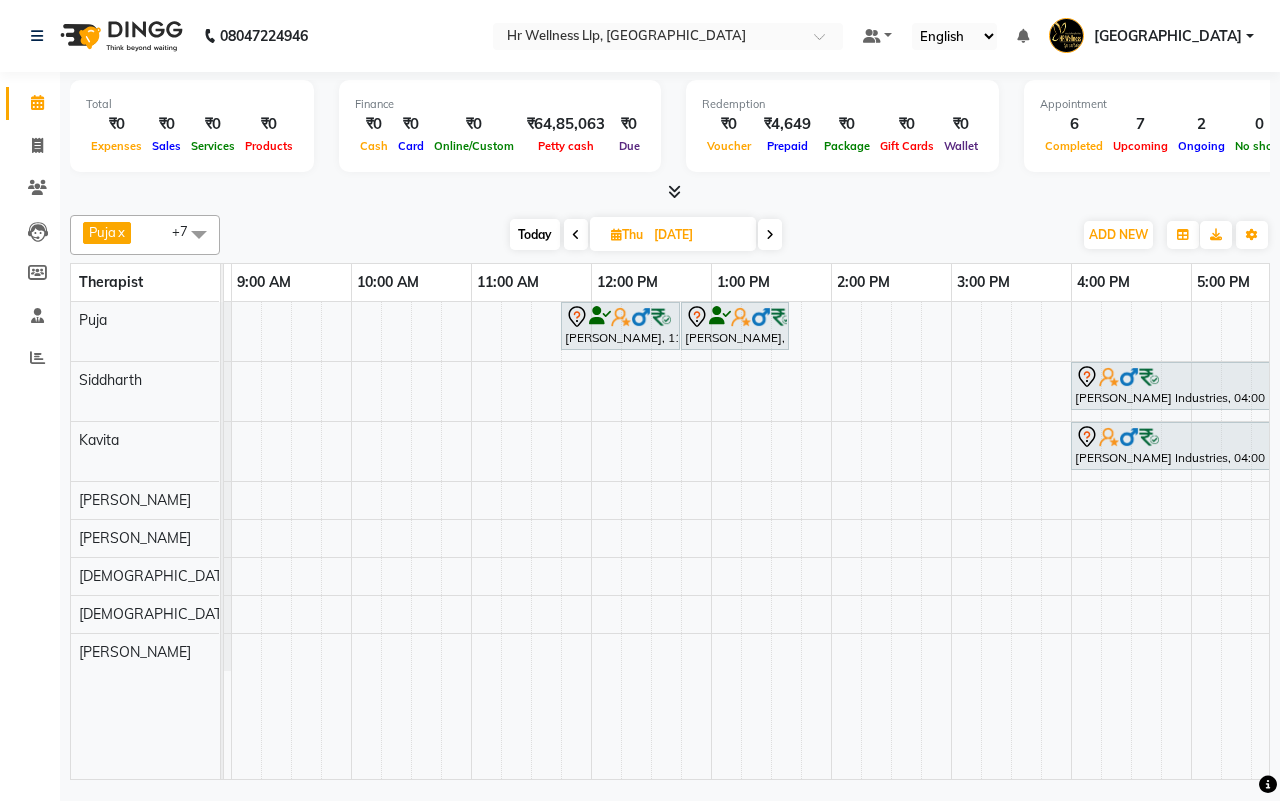 click at bounding box center (770, 234) 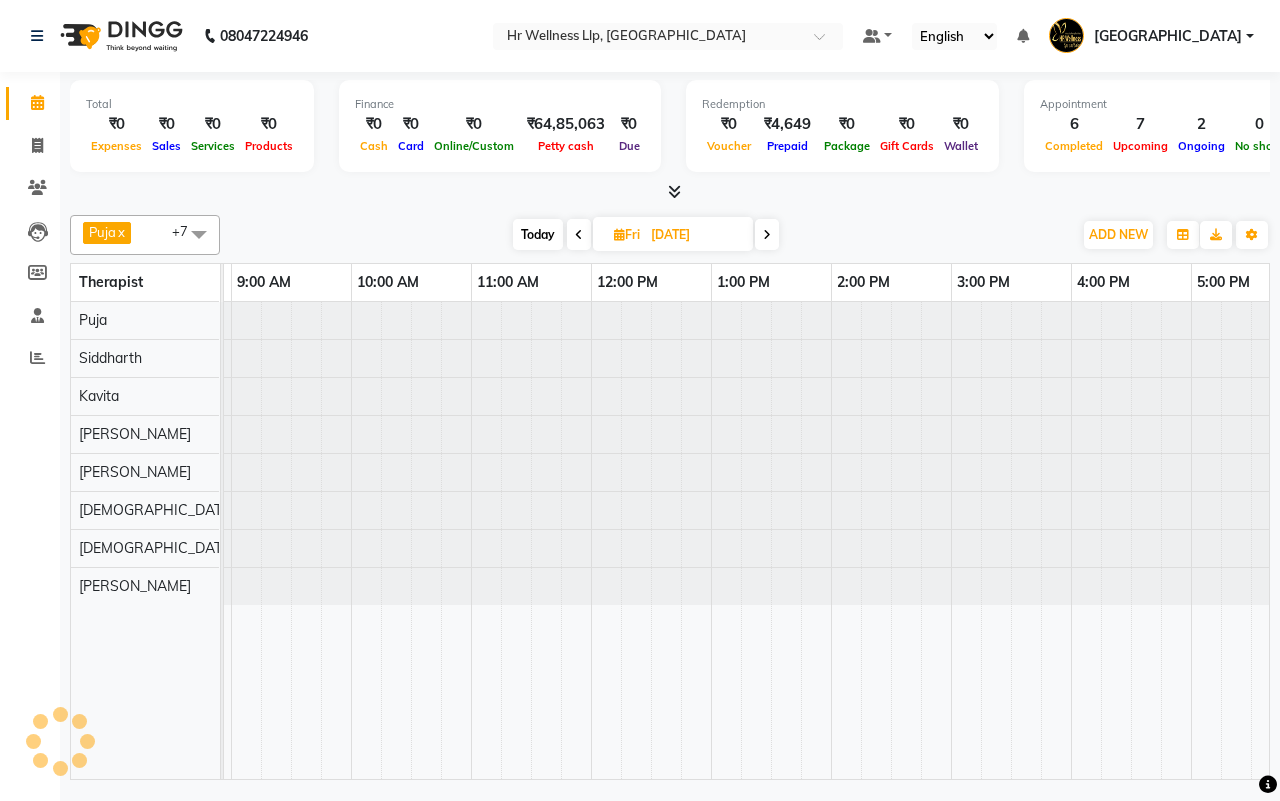 scroll, scrollTop: 0, scrollLeft: 515, axis: horizontal 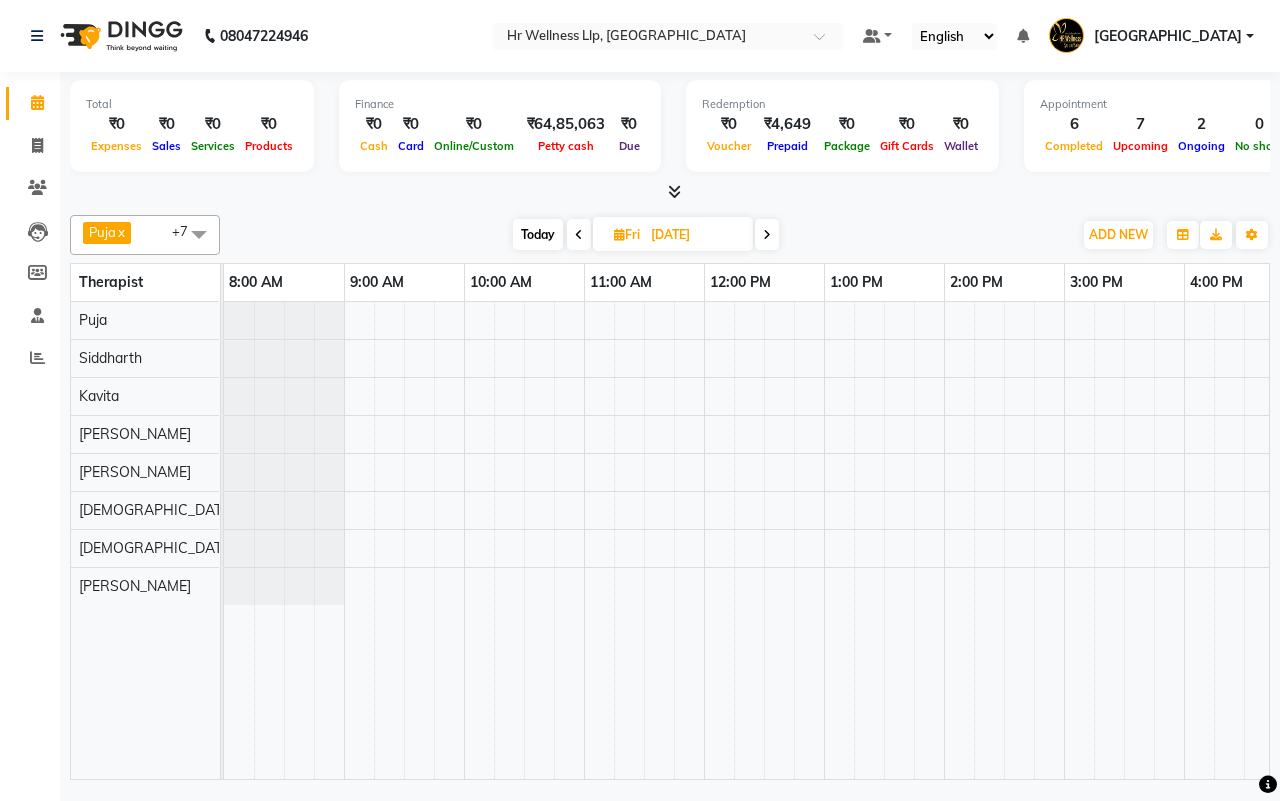 click at bounding box center (1004, 540) 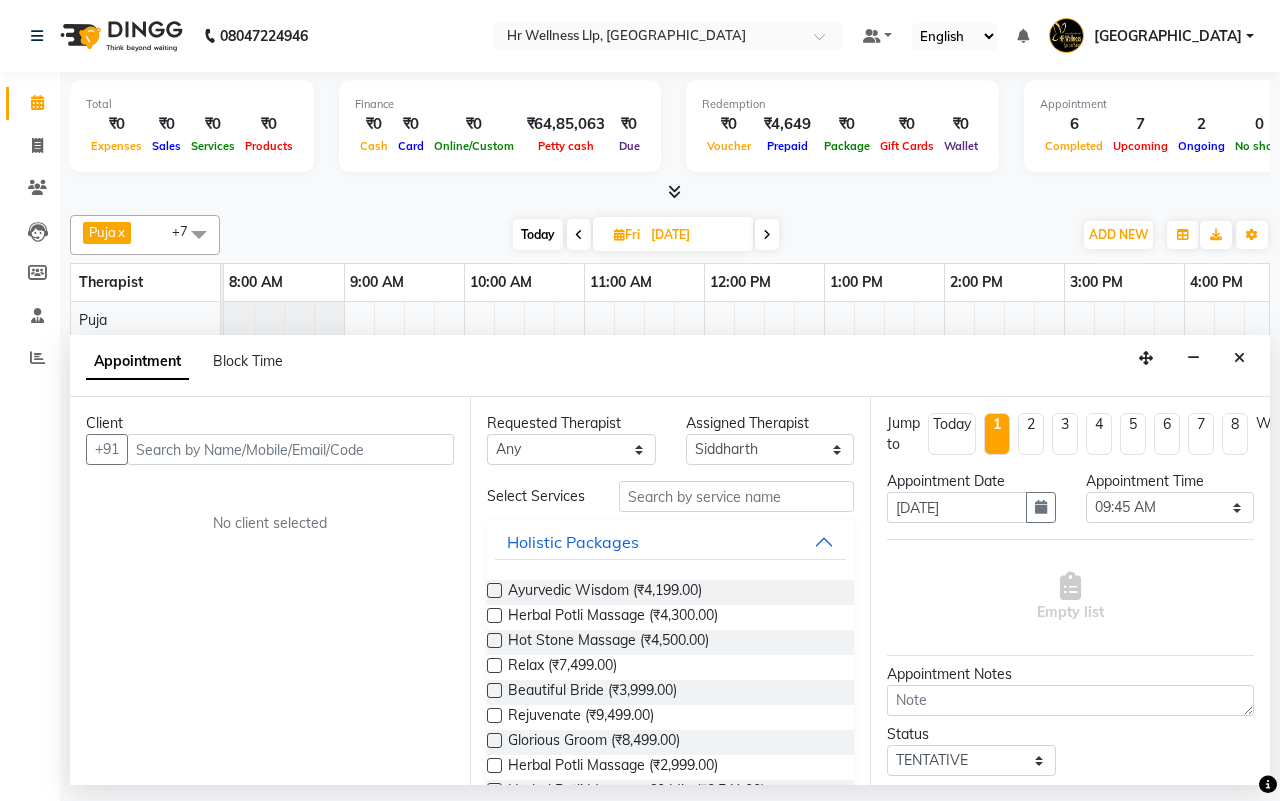 click at bounding box center [290, 449] 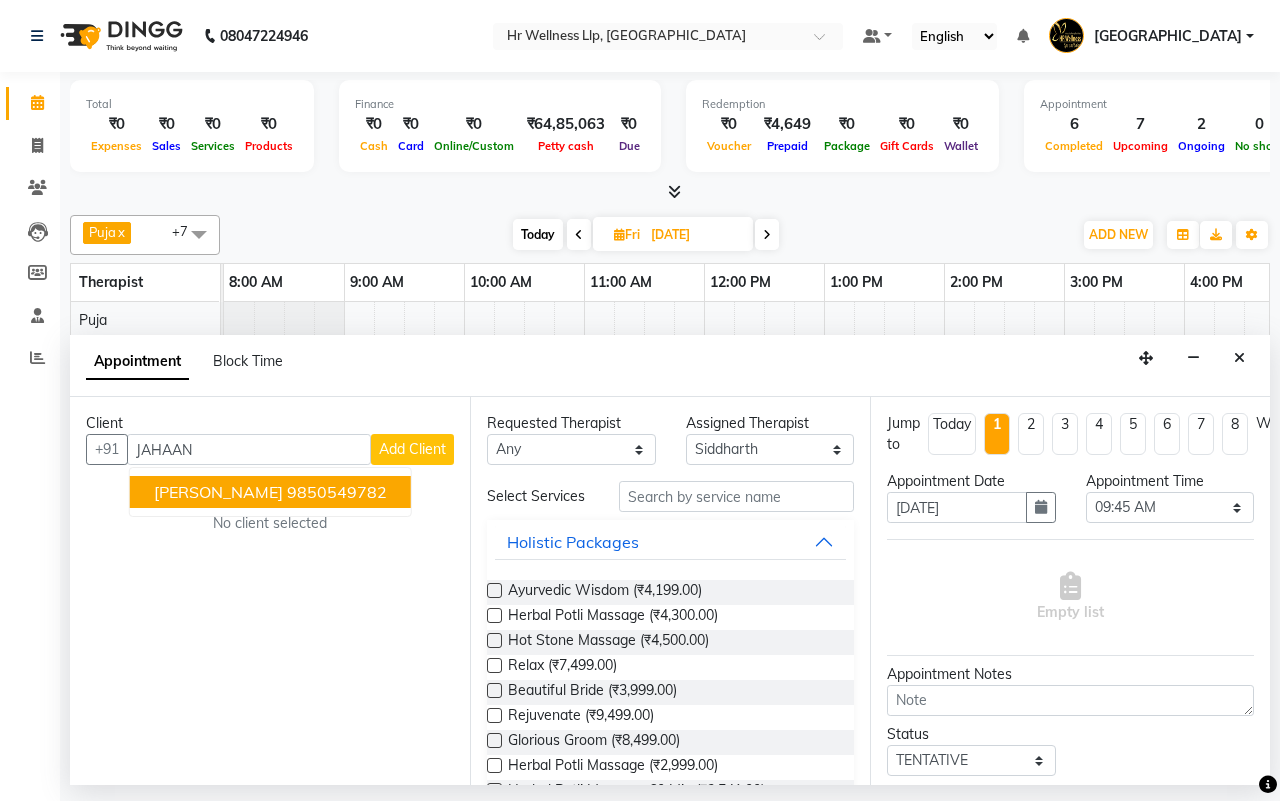 click on "9850549782" at bounding box center [337, 492] 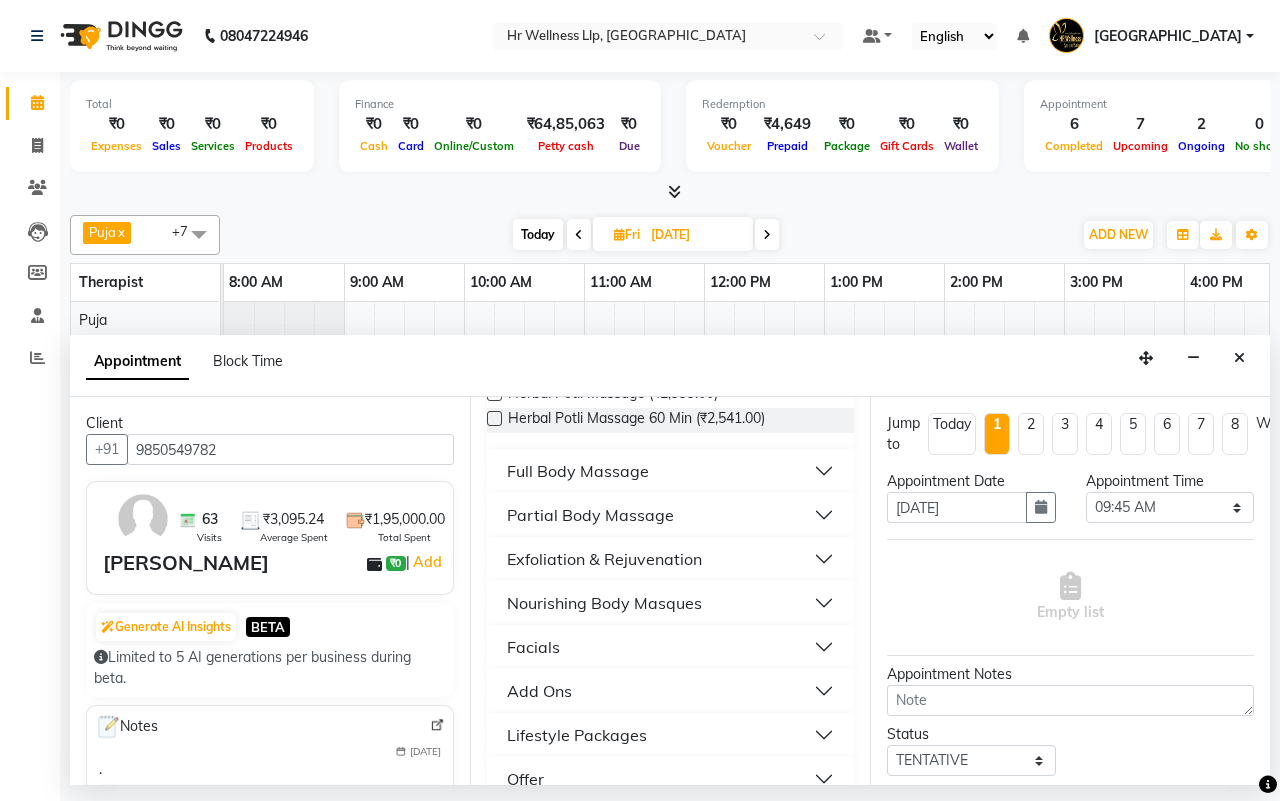 scroll, scrollTop: 375, scrollLeft: 0, axis: vertical 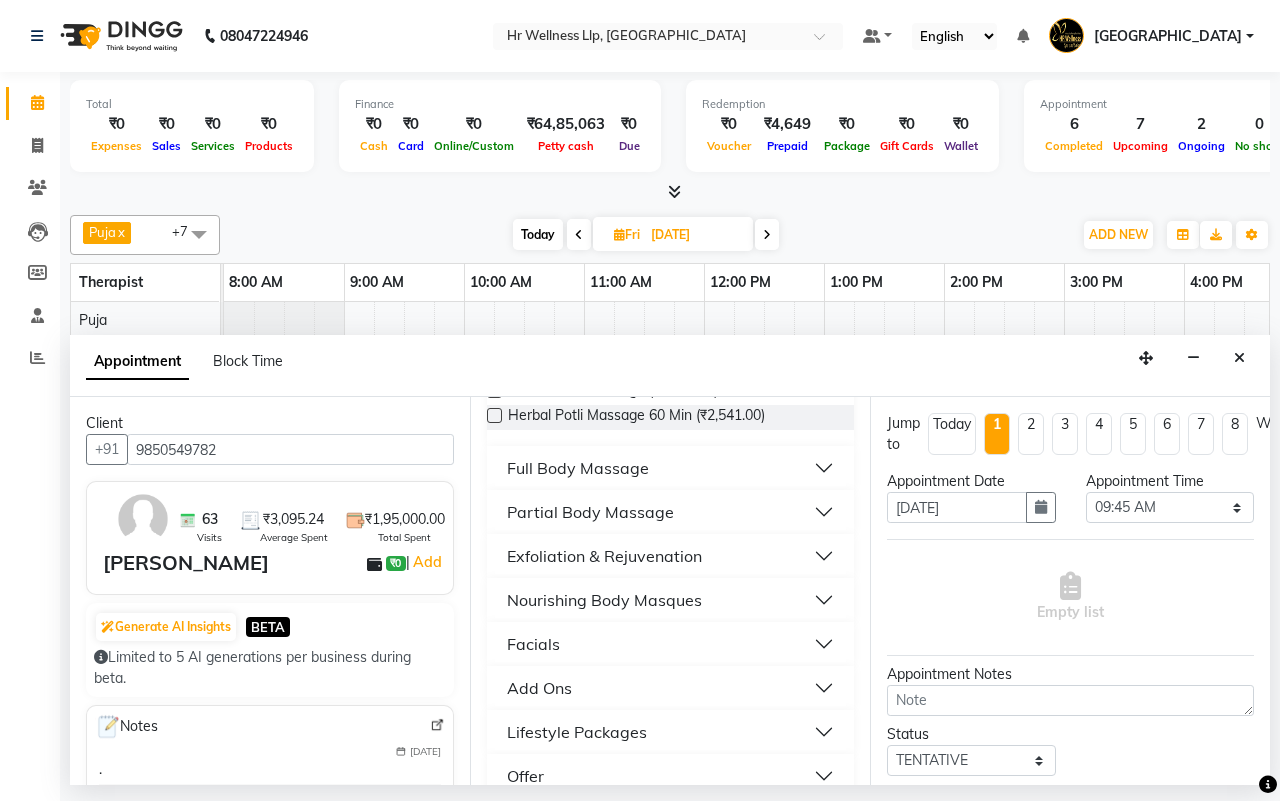 click on "Full Body Massage" at bounding box center (578, 468) 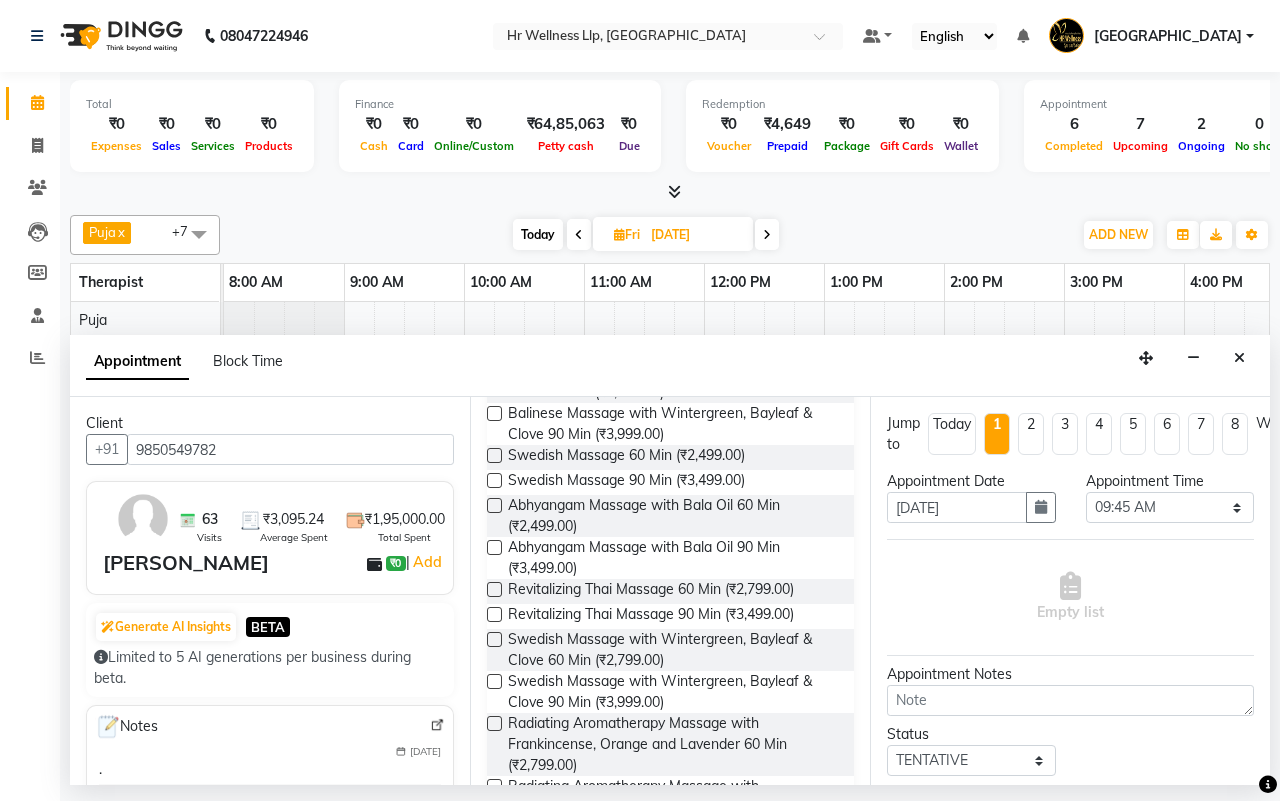 scroll, scrollTop: 750, scrollLeft: 0, axis: vertical 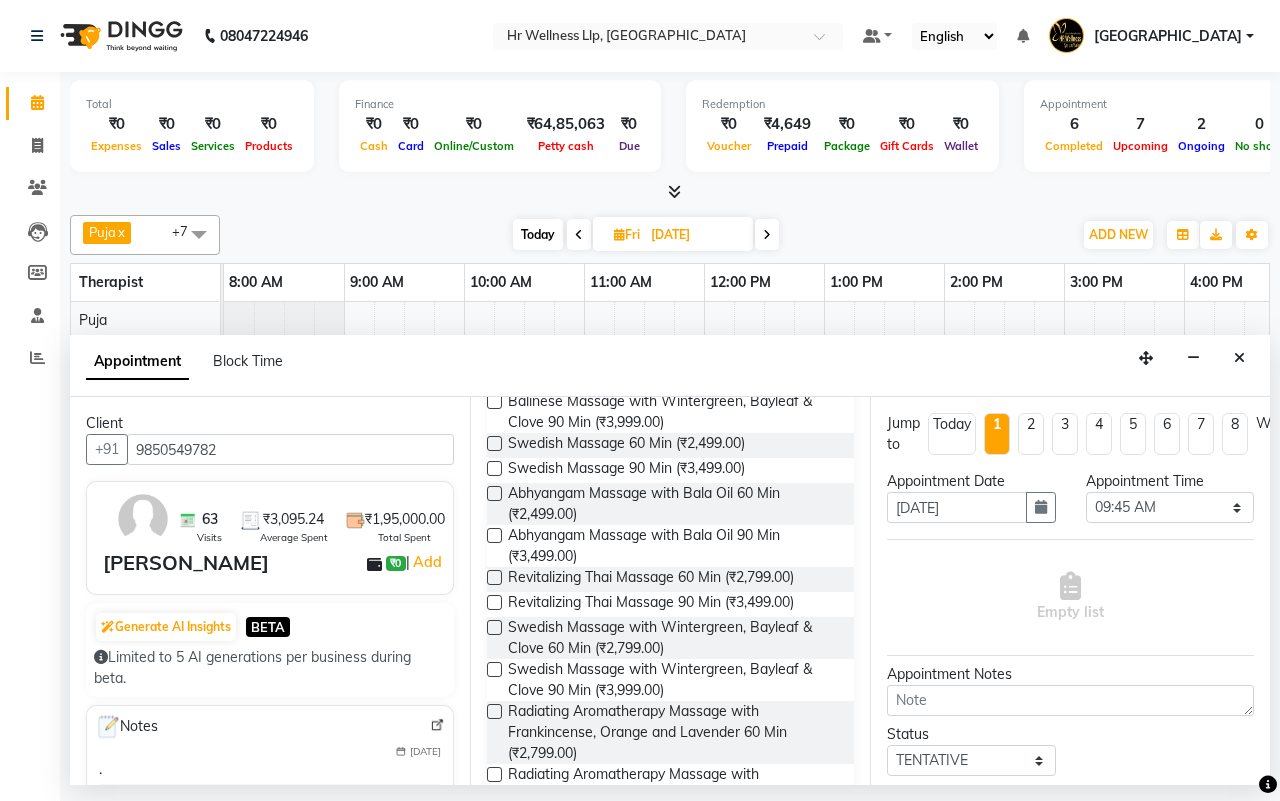 click at bounding box center (494, 627) 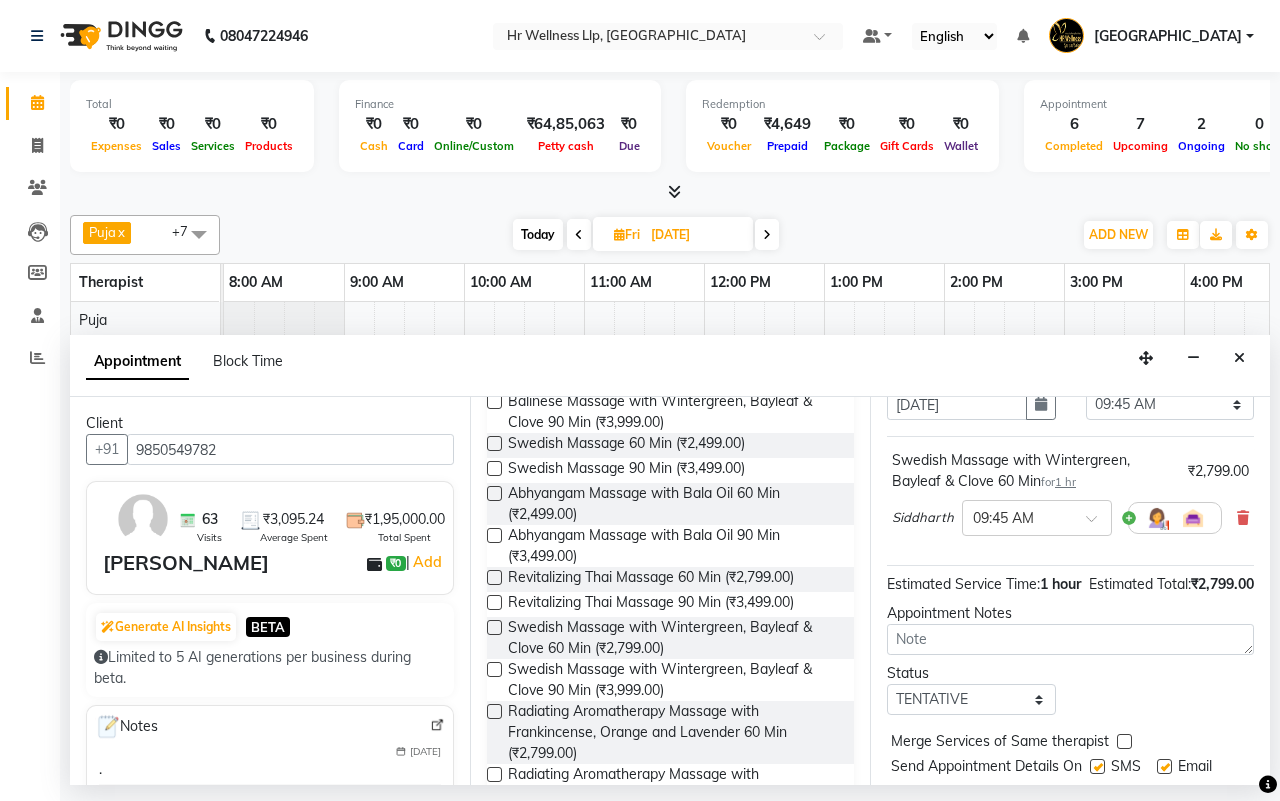 scroll, scrollTop: 200, scrollLeft: 0, axis: vertical 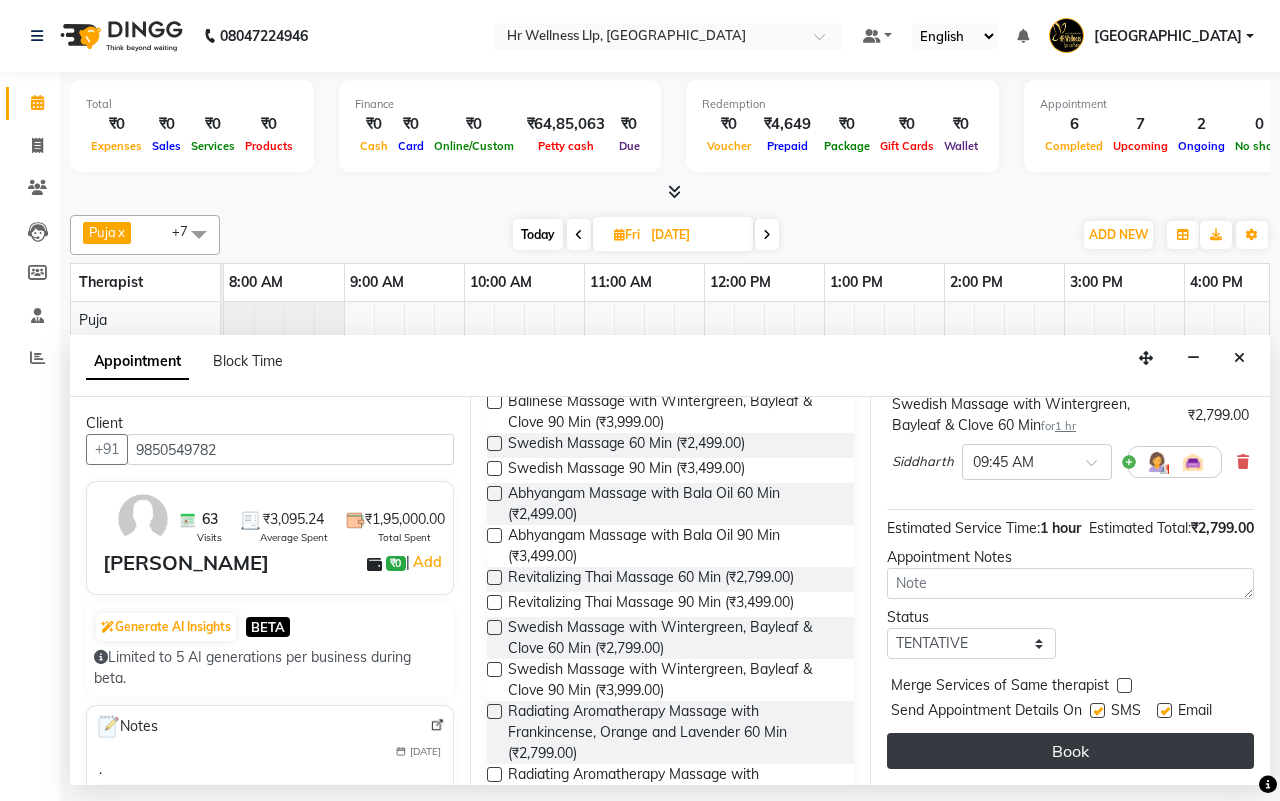 click on "Book" at bounding box center [1070, 751] 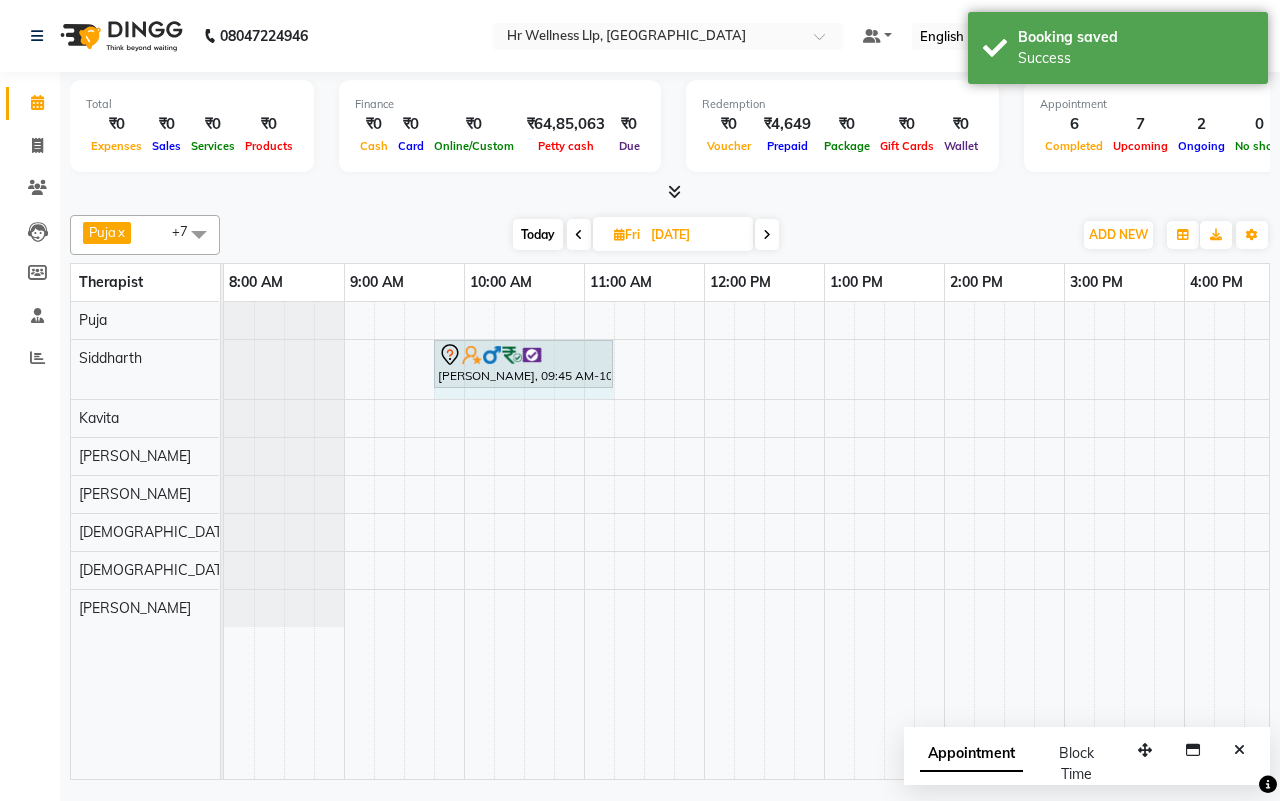 drag, startPoint x: 551, startPoint y: 350, endPoint x: 597, endPoint y: 350, distance: 46 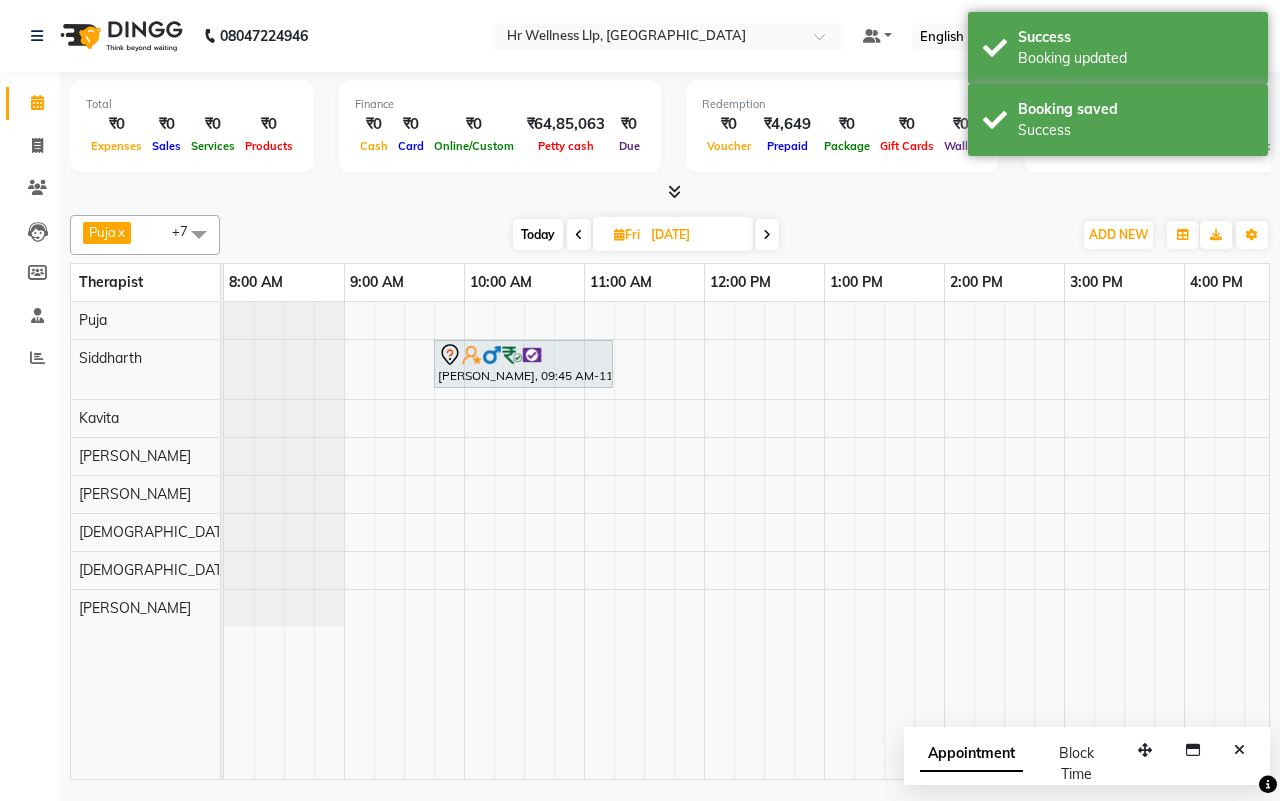 click on "Today  Fri 18-07-2025" at bounding box center (646, 235) 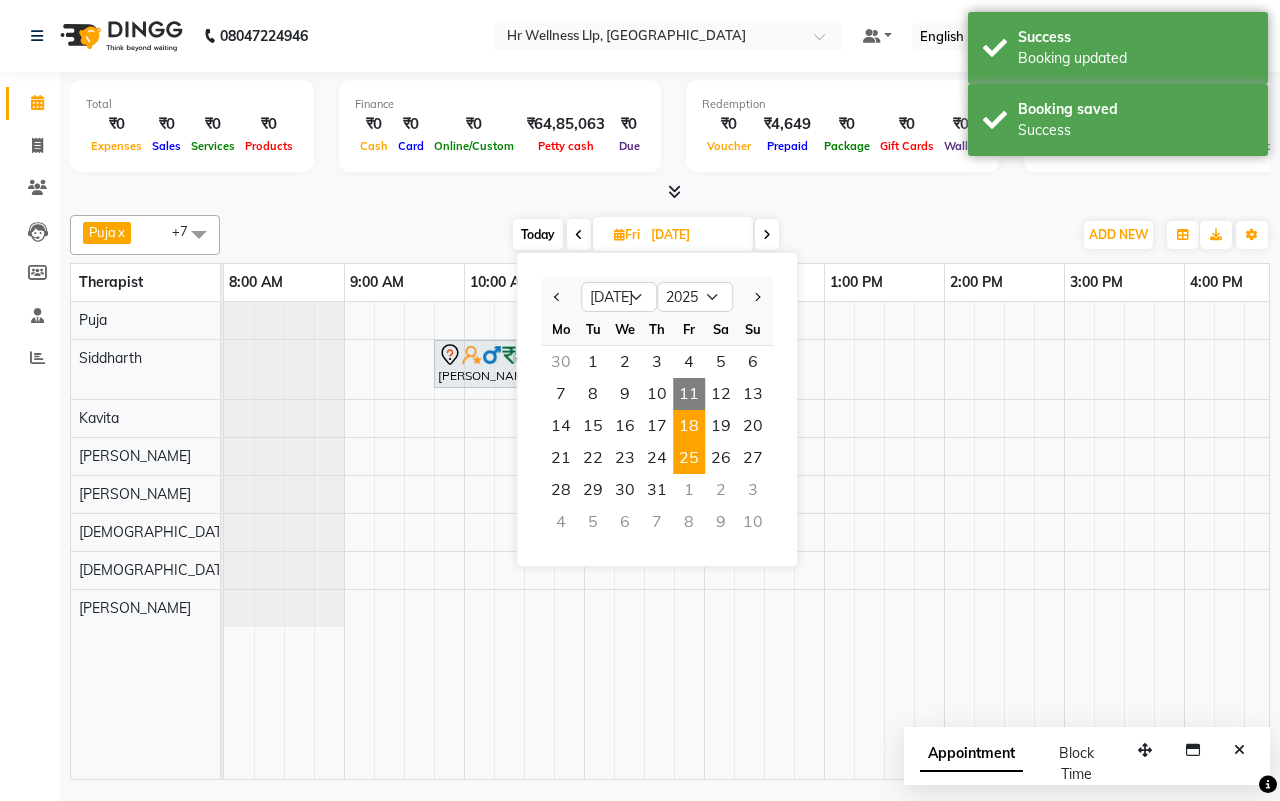click on "25" at bounding box center [689, 458] 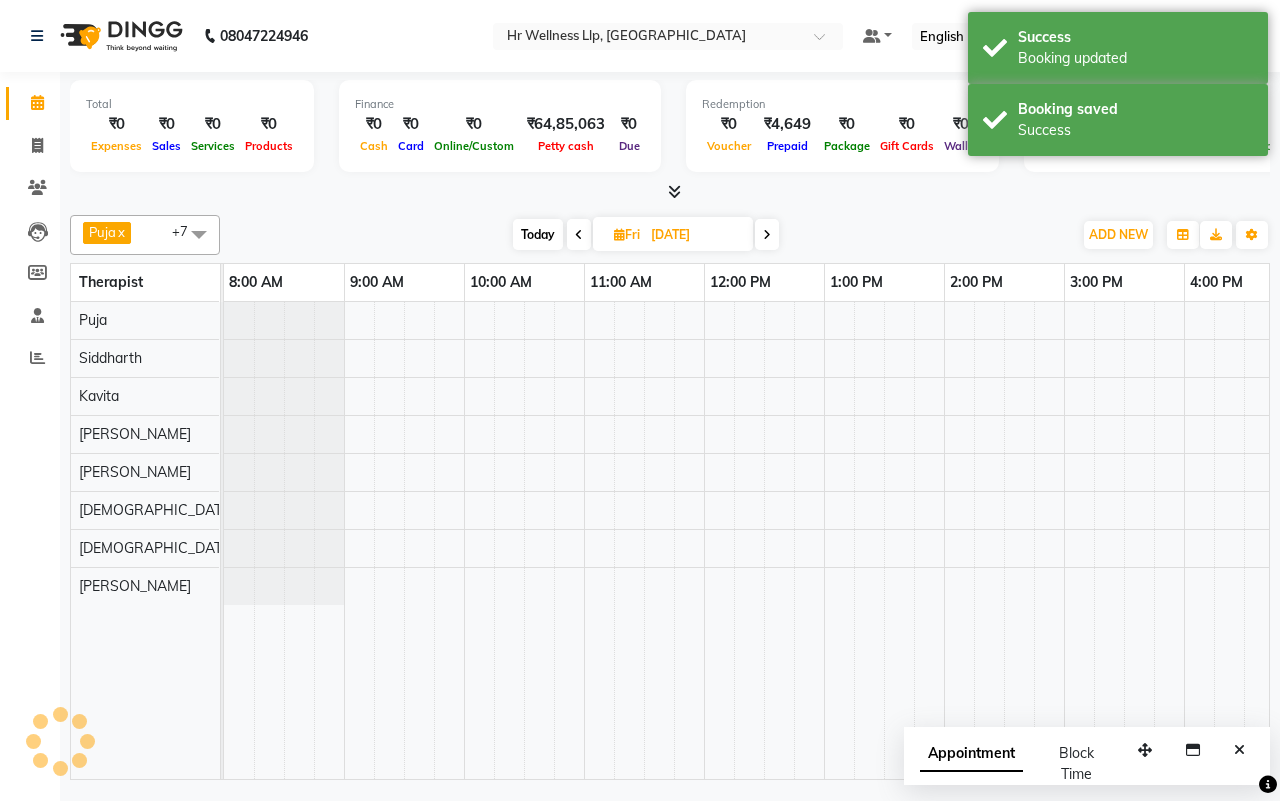 scroll, scrollTop: 0, scrollLeft: 515, axis: horizontal 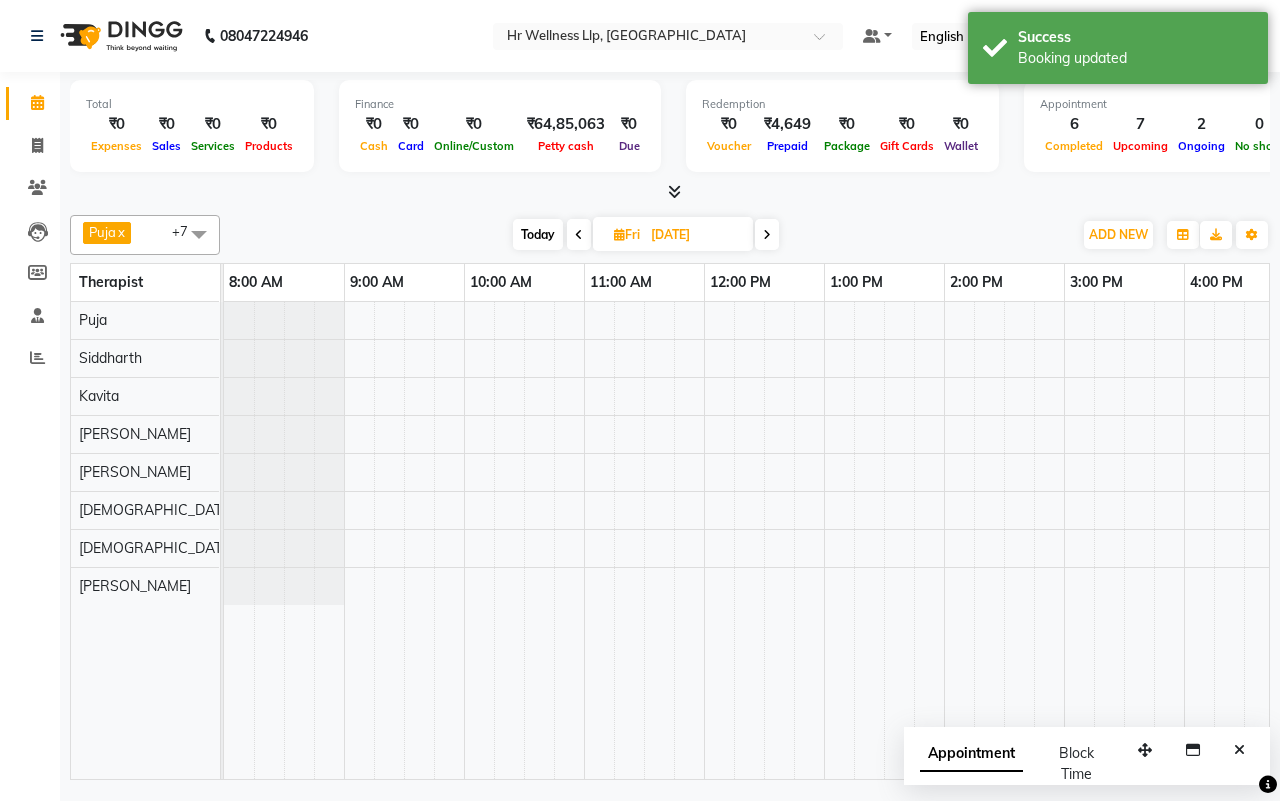 click at bounding box center (1004, 540) 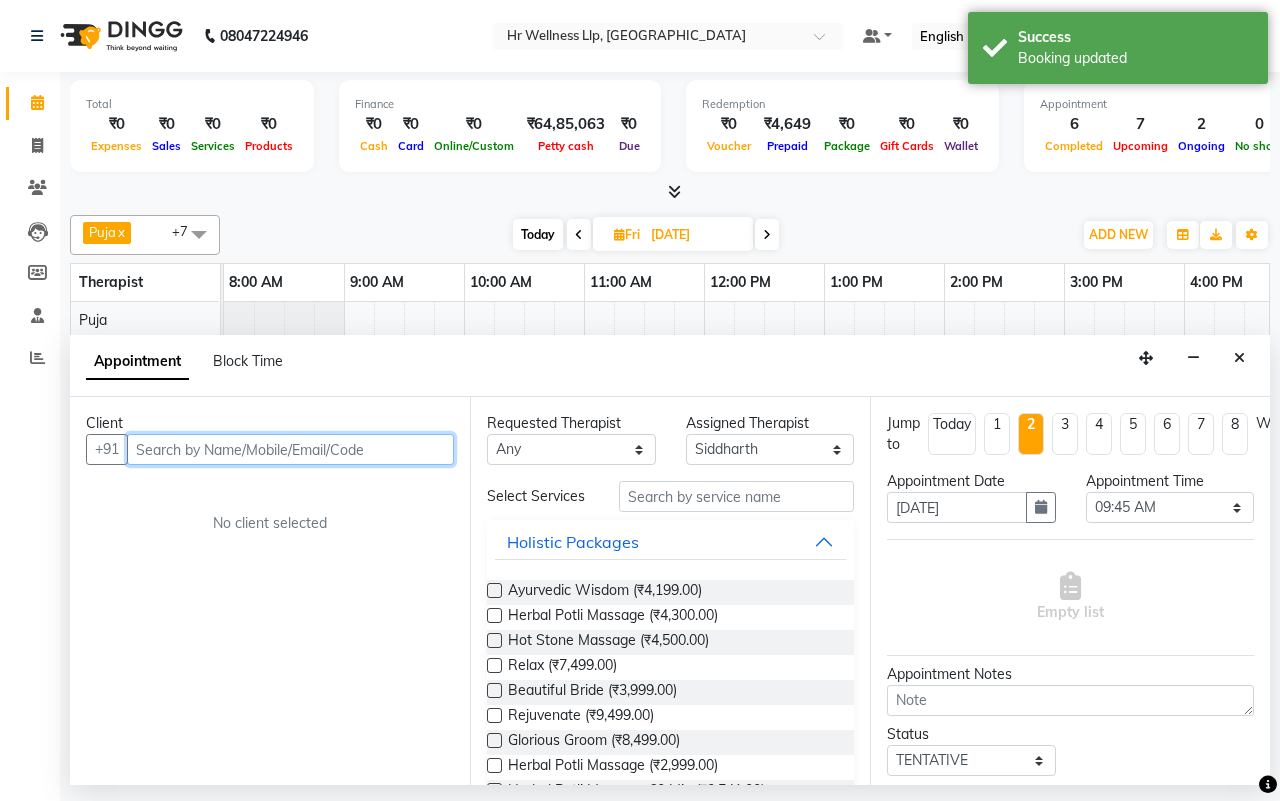 click at bounding box center [290, 449] 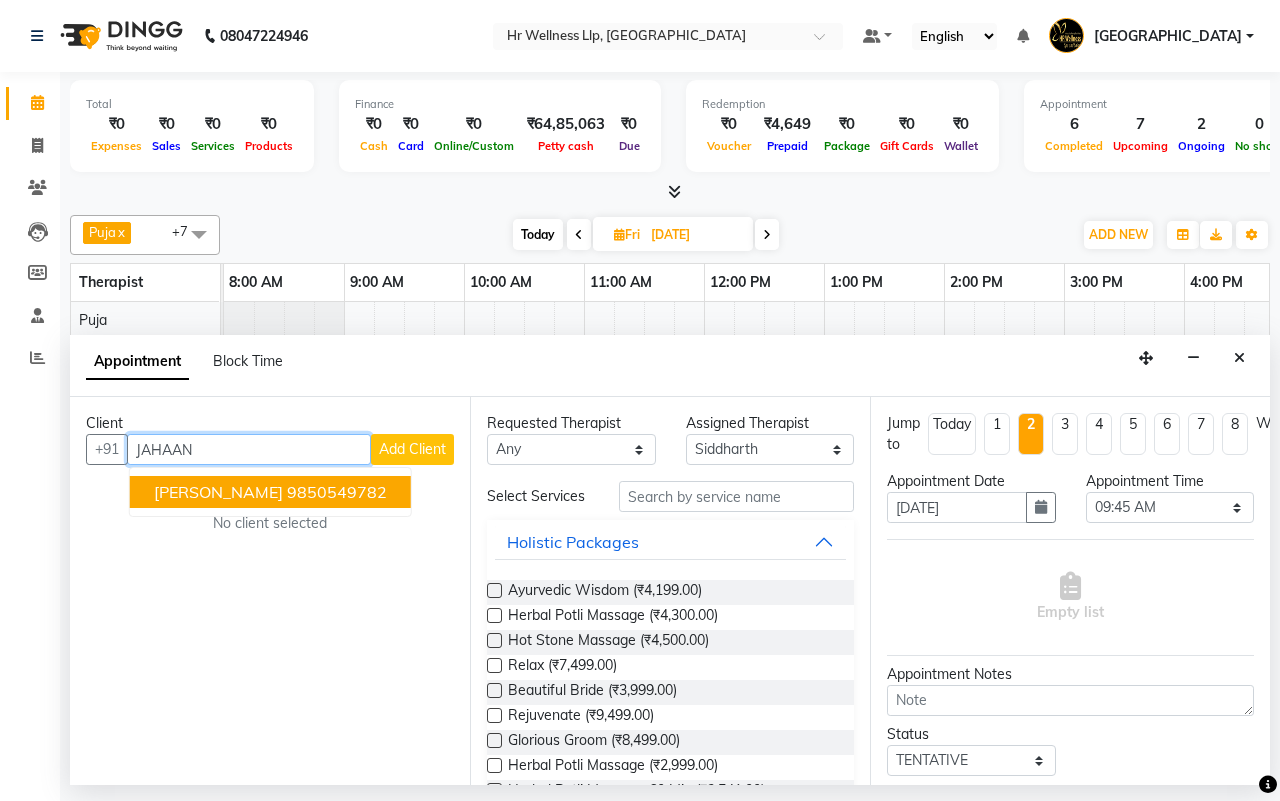 click on "Jahaan Langoo" at bounding box center (218, 492) 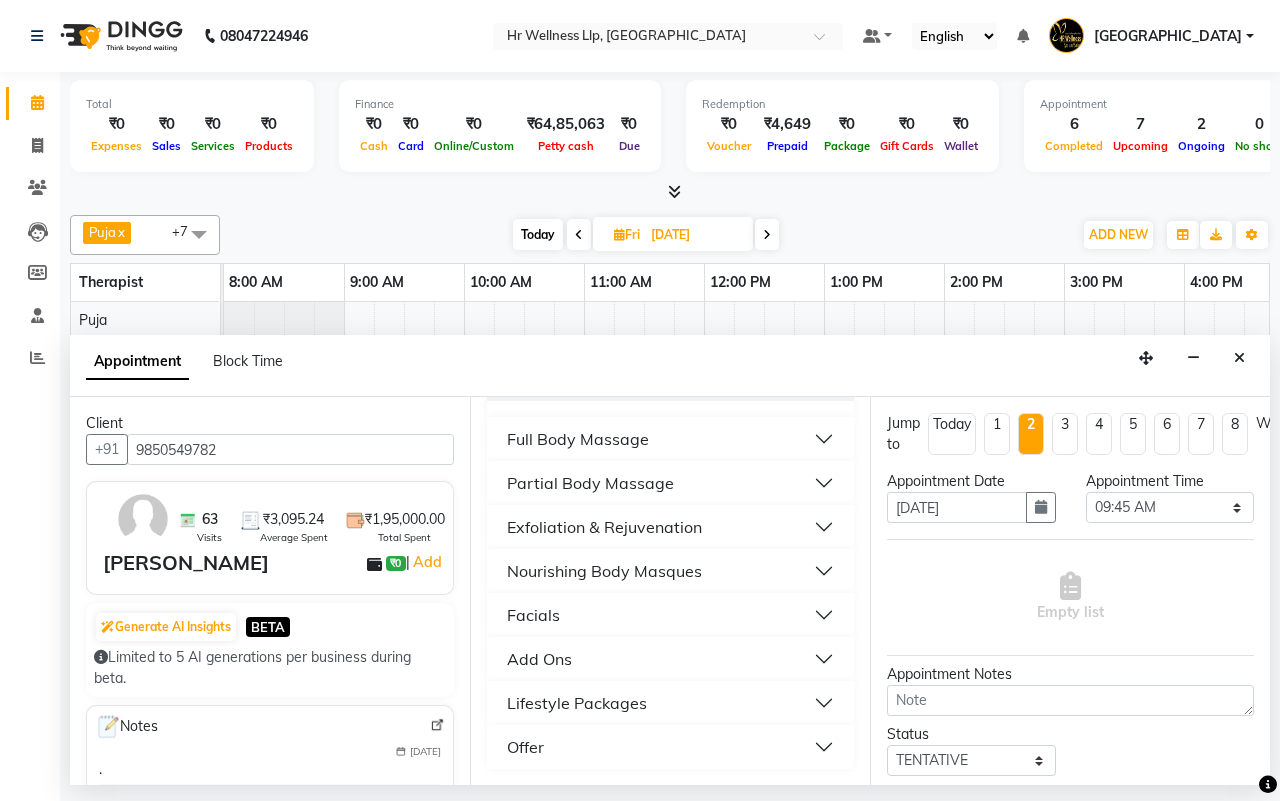 click on "Full Body Massage" at bounding box center (578, 439) 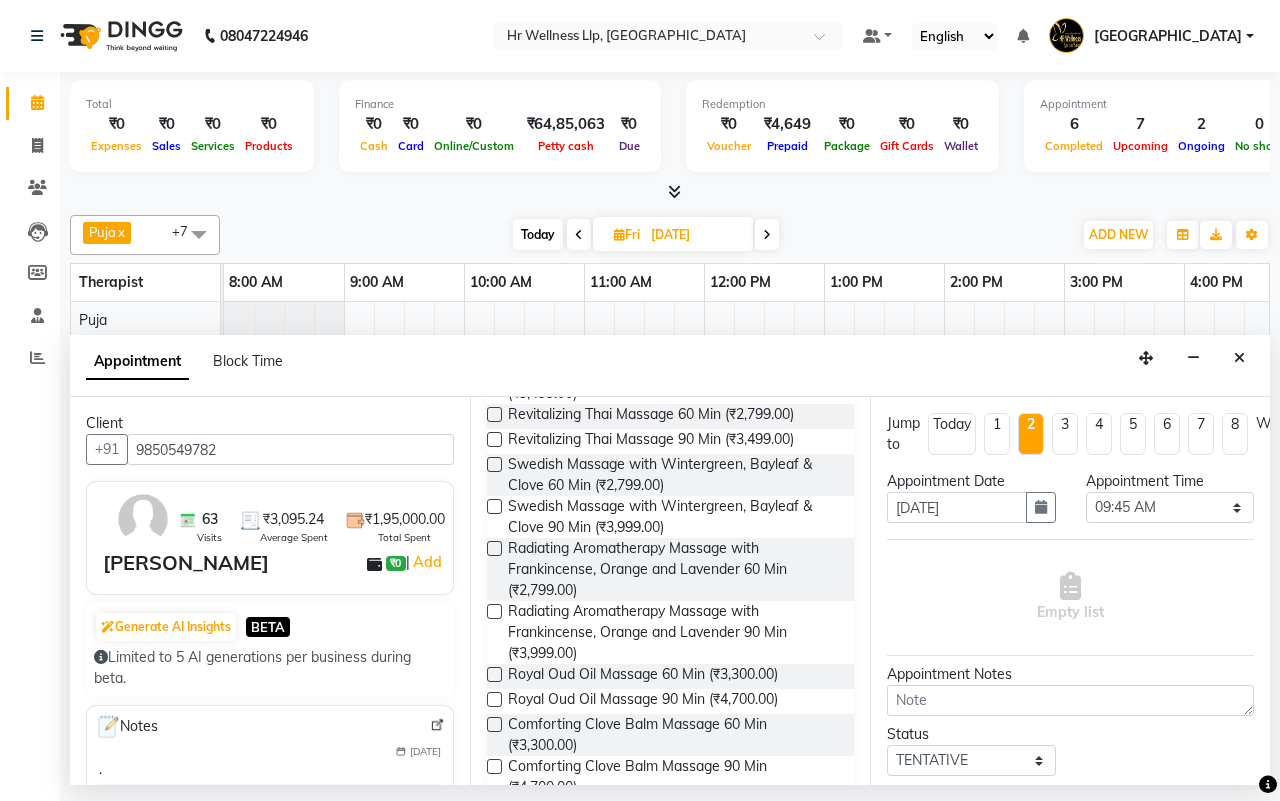 click at bounding box center [494, 464] 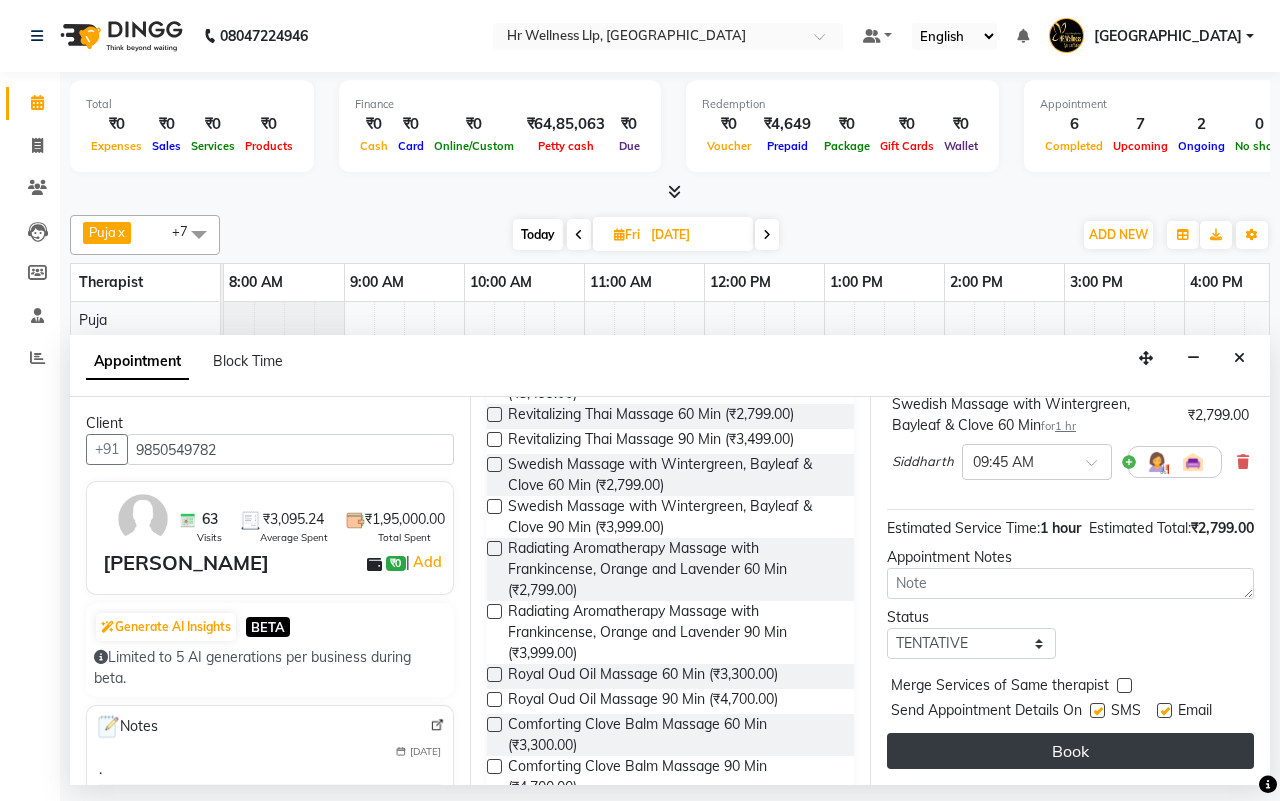 click on "Book" at bounding box center [1070, 751] 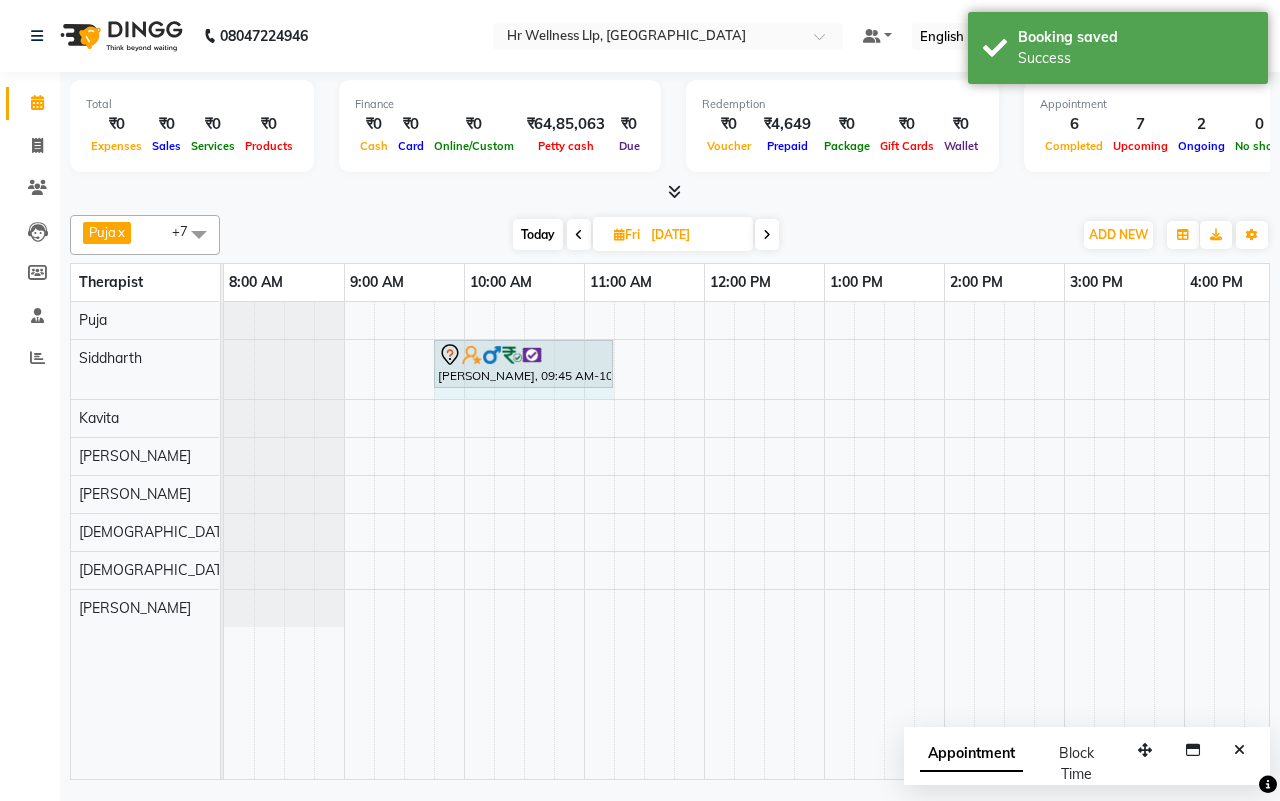 drag, startPoint x: 552, startPoint y: 356, endPoint x: 607, endPoint y: 360, distance: 55.145264 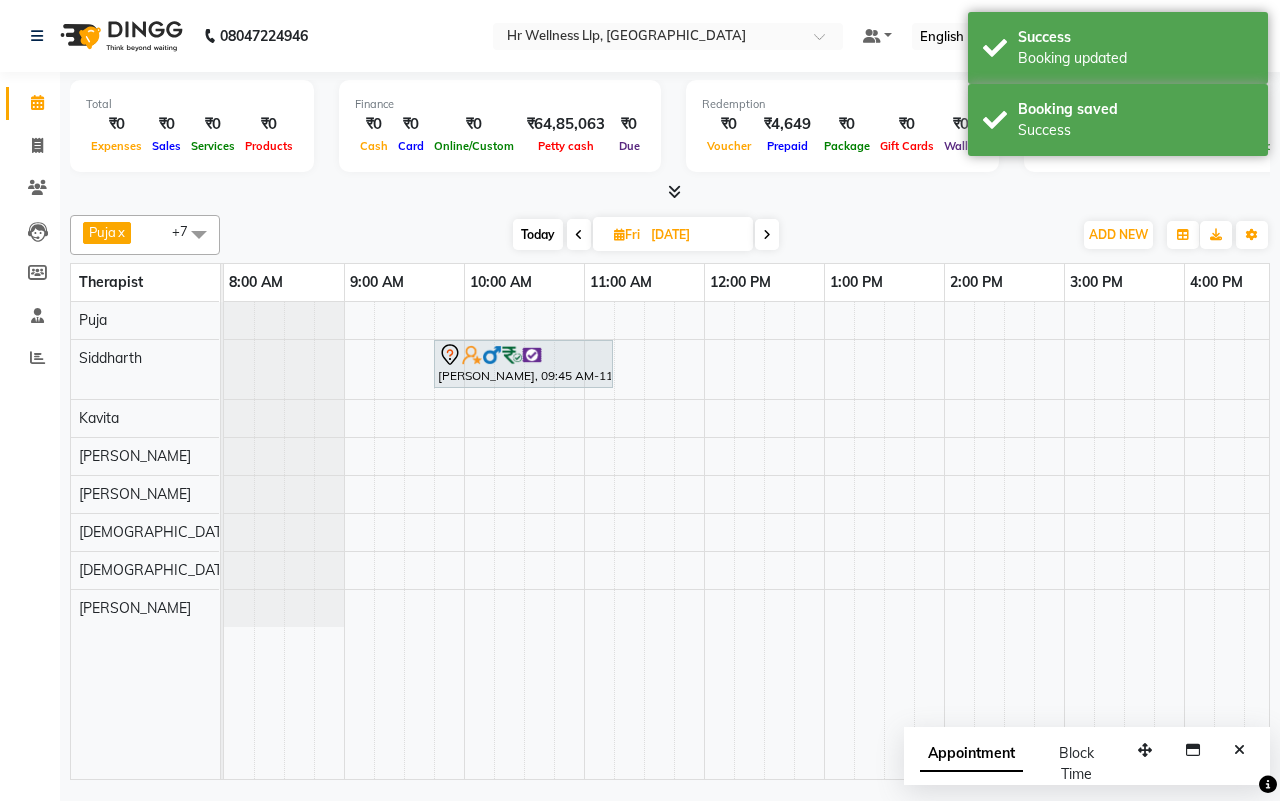 click on "Today  Fri 25-07-2025" at bounding box center (646, 235) 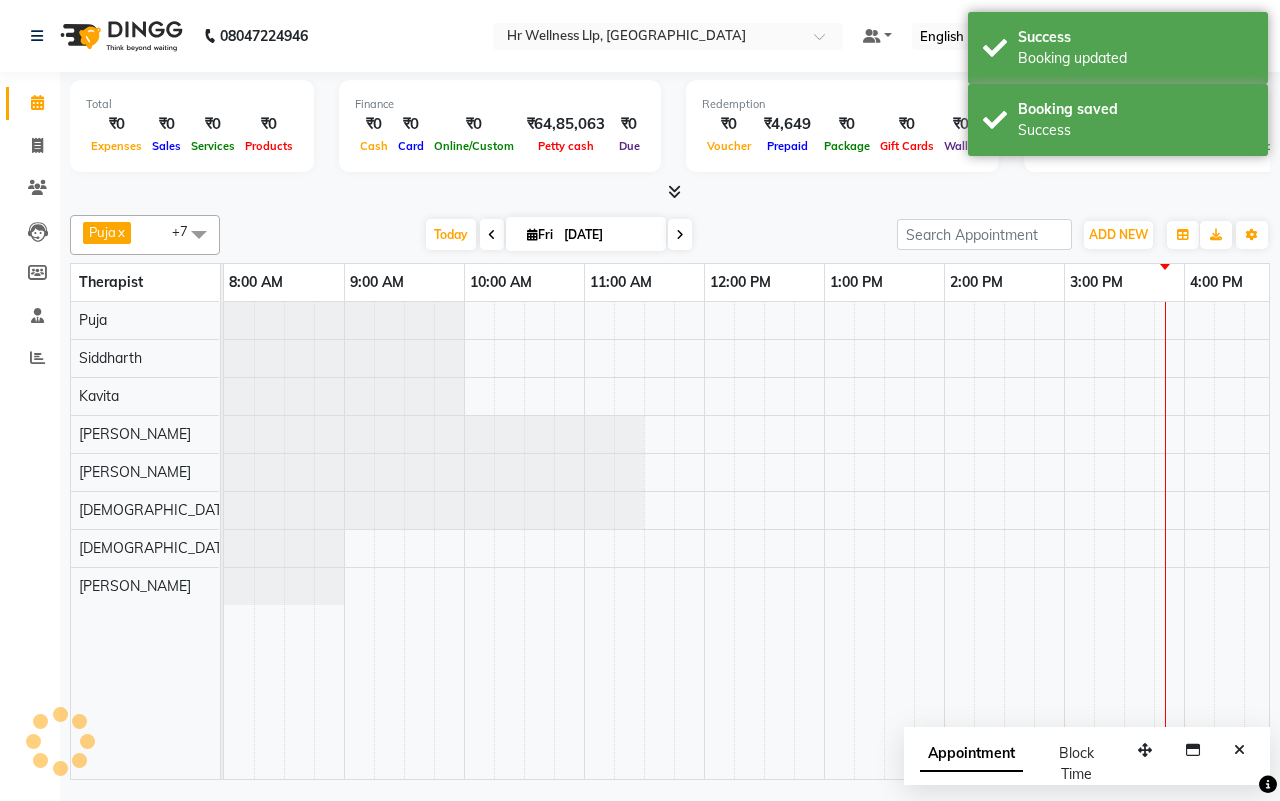 scroll, scrollTop: 0, scrollLeft: 515, axis: horizontal 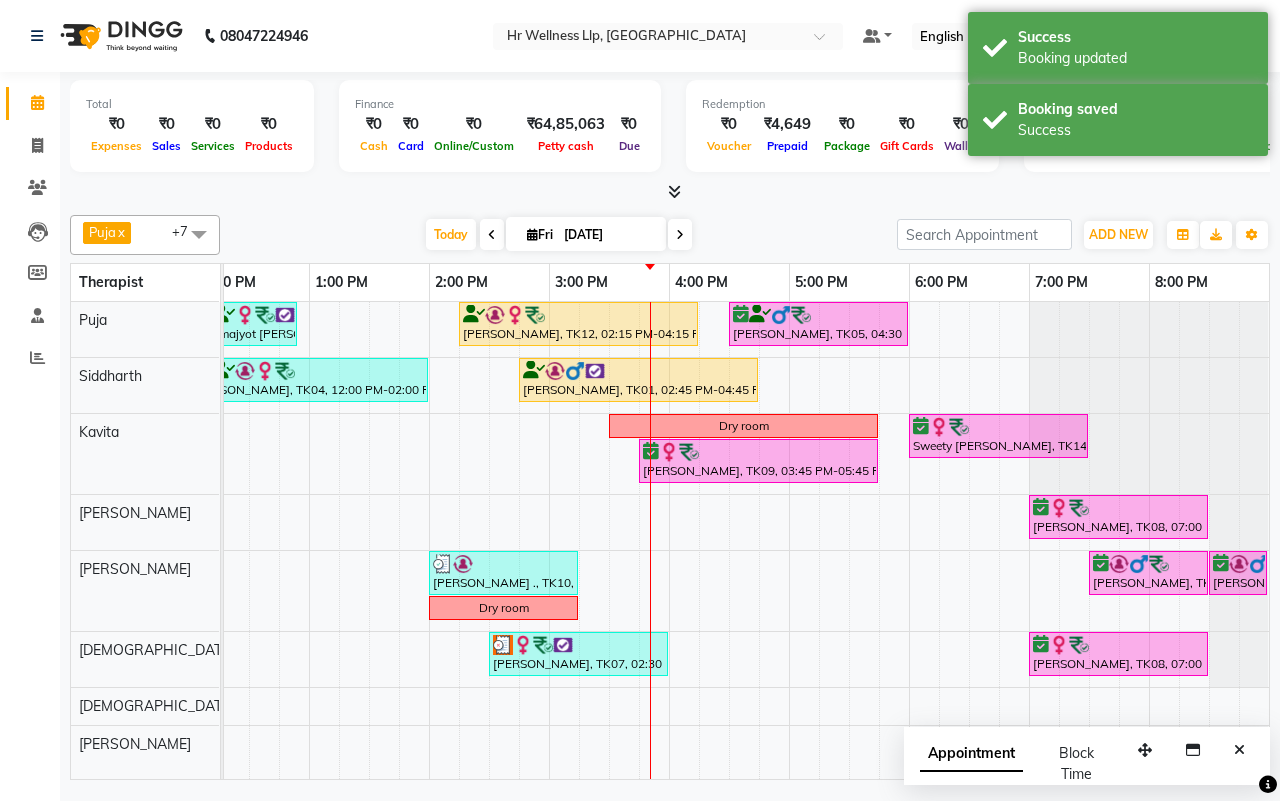 click on "[DATE]  [DATE]" at bounding box center [558, 235] 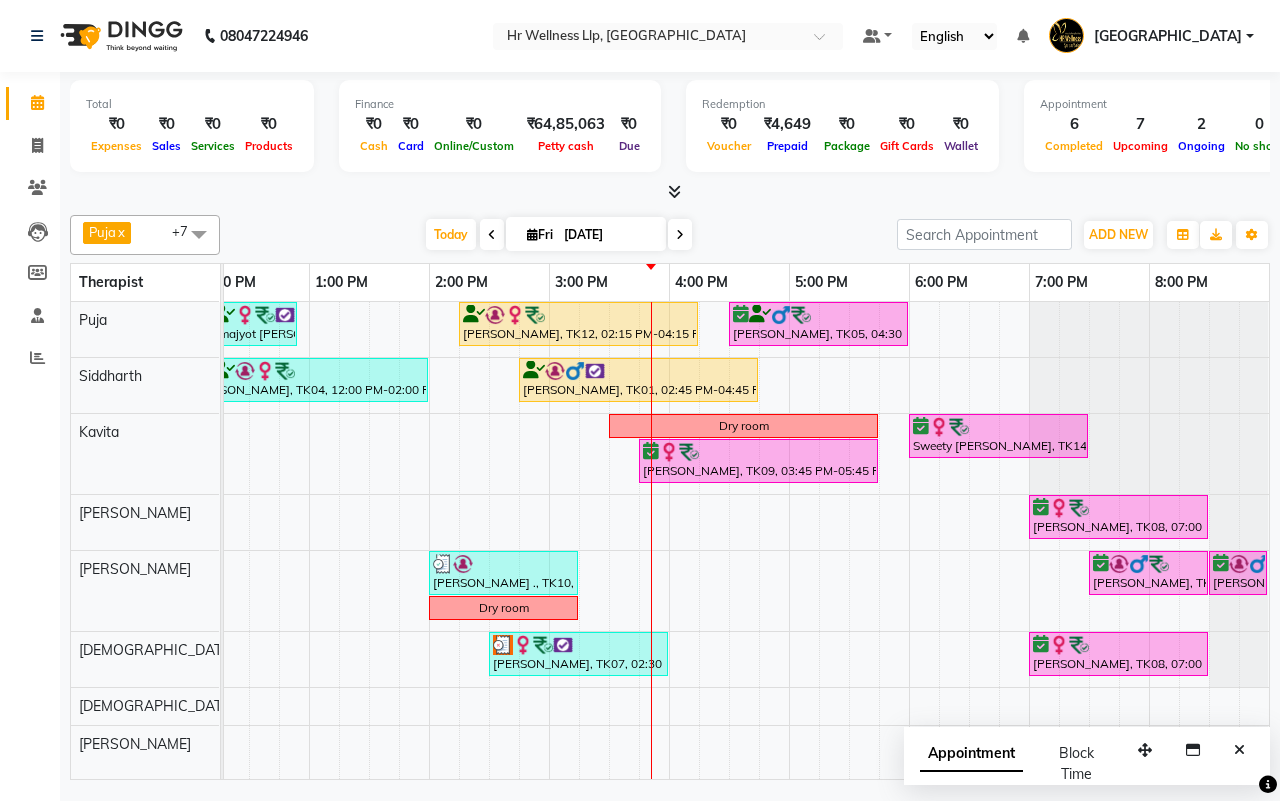 click on "[DATE]  [DATE]" at bounding box center (558, 235) 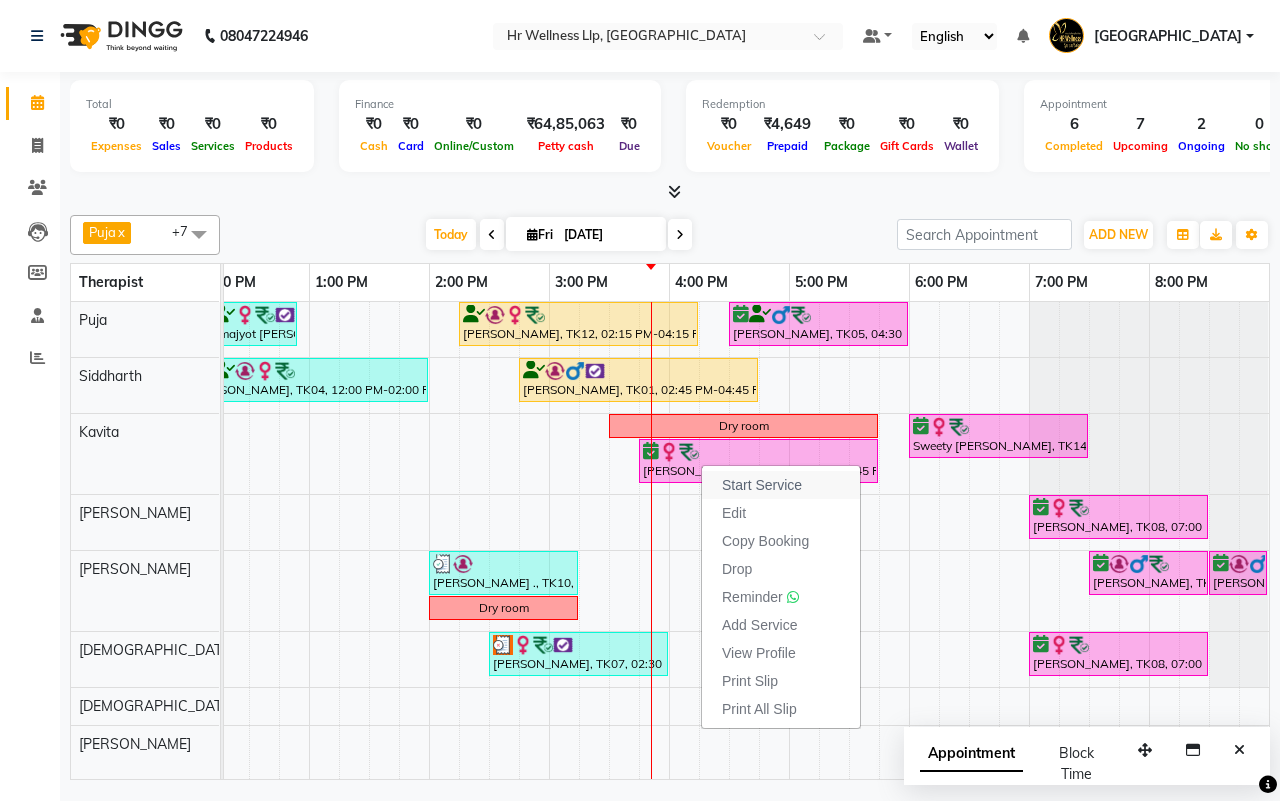 click on "Start Service" at bounding box center [762, 485] 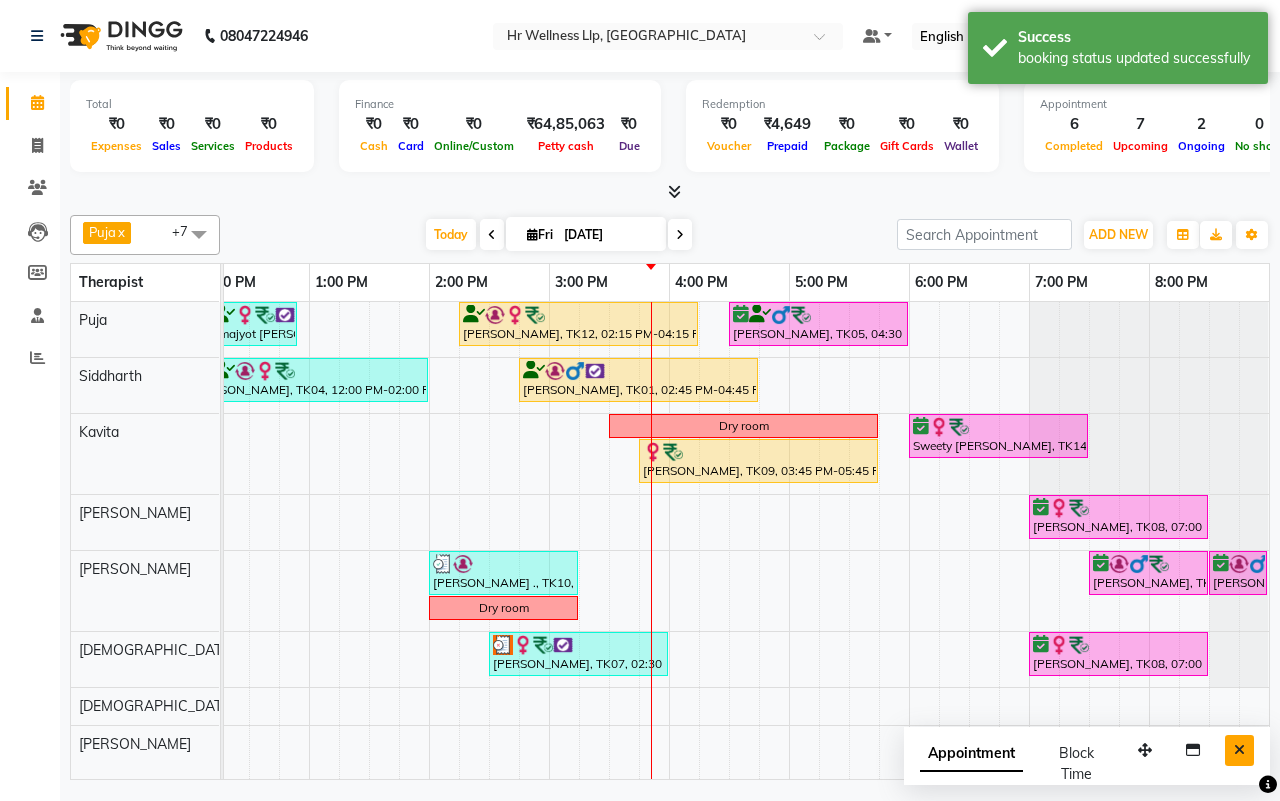 click at bounding box center (1239, 750) 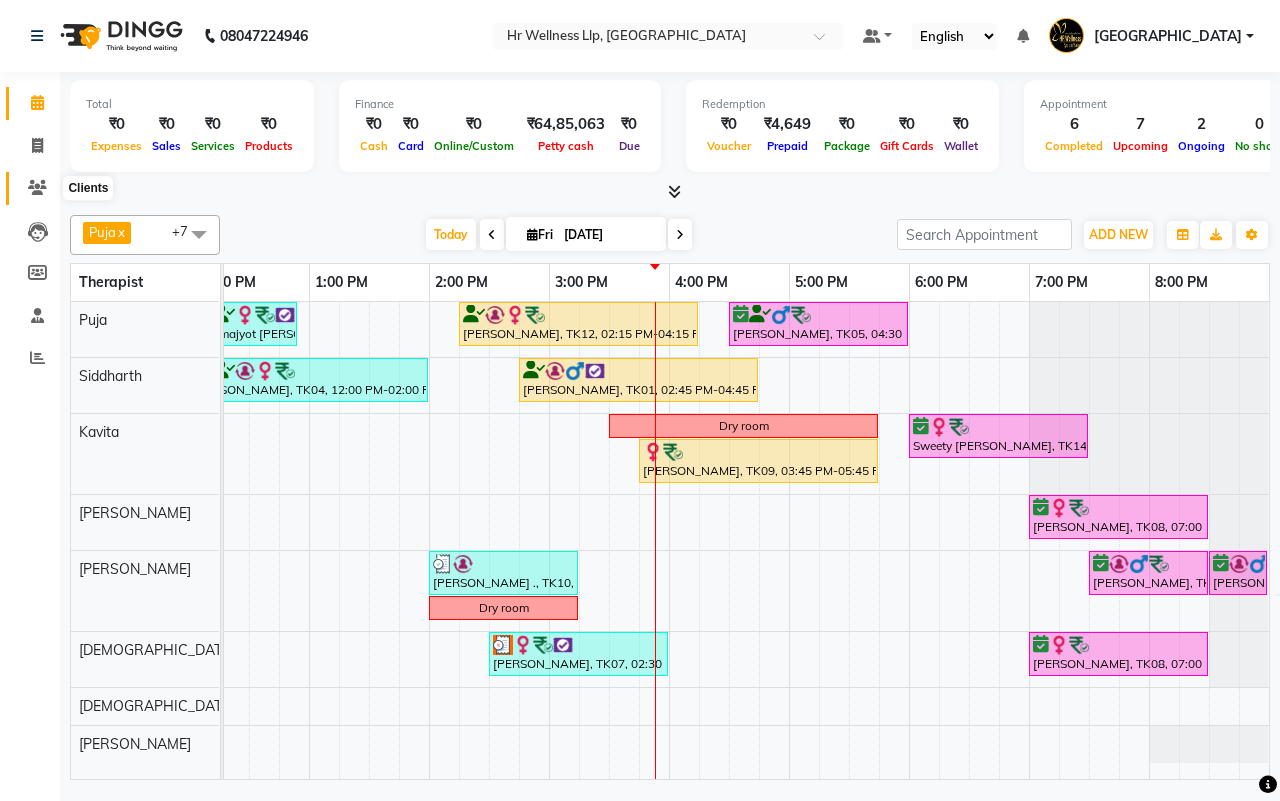 click 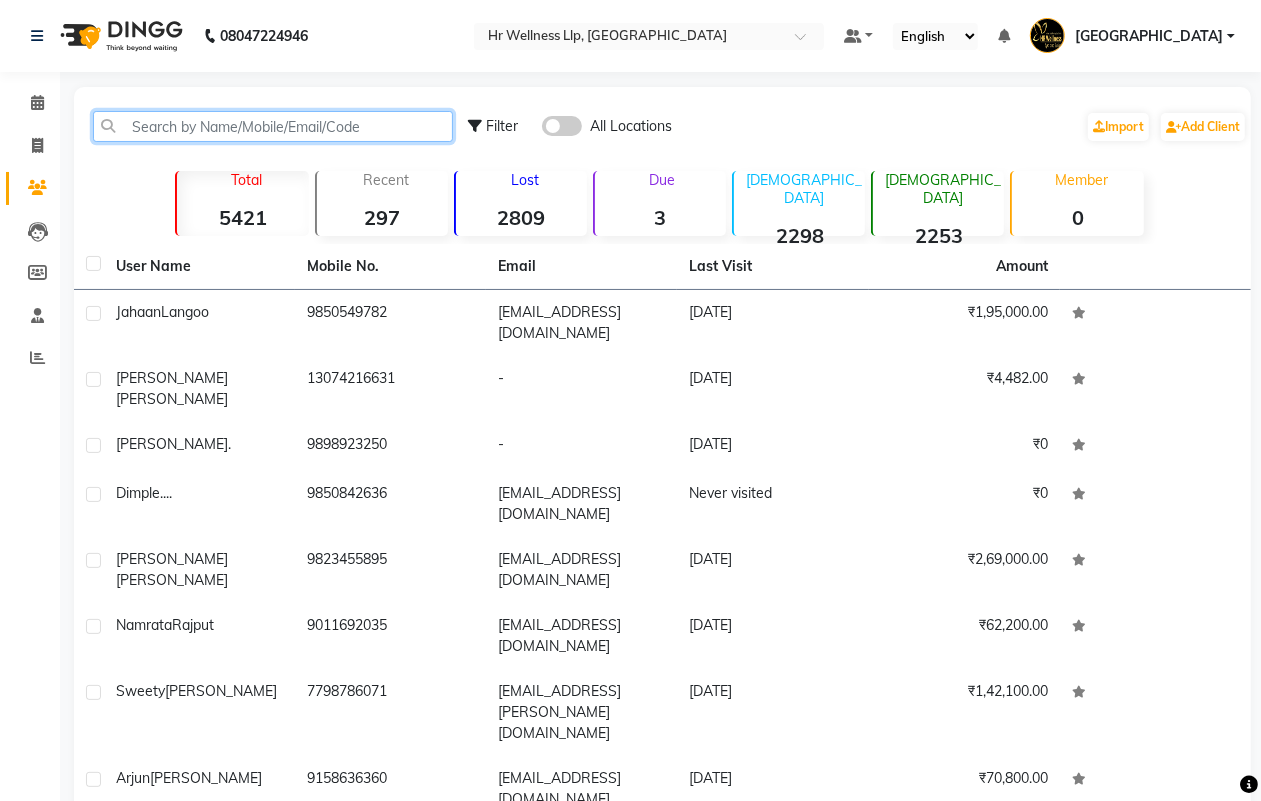 paste on "7517982001" 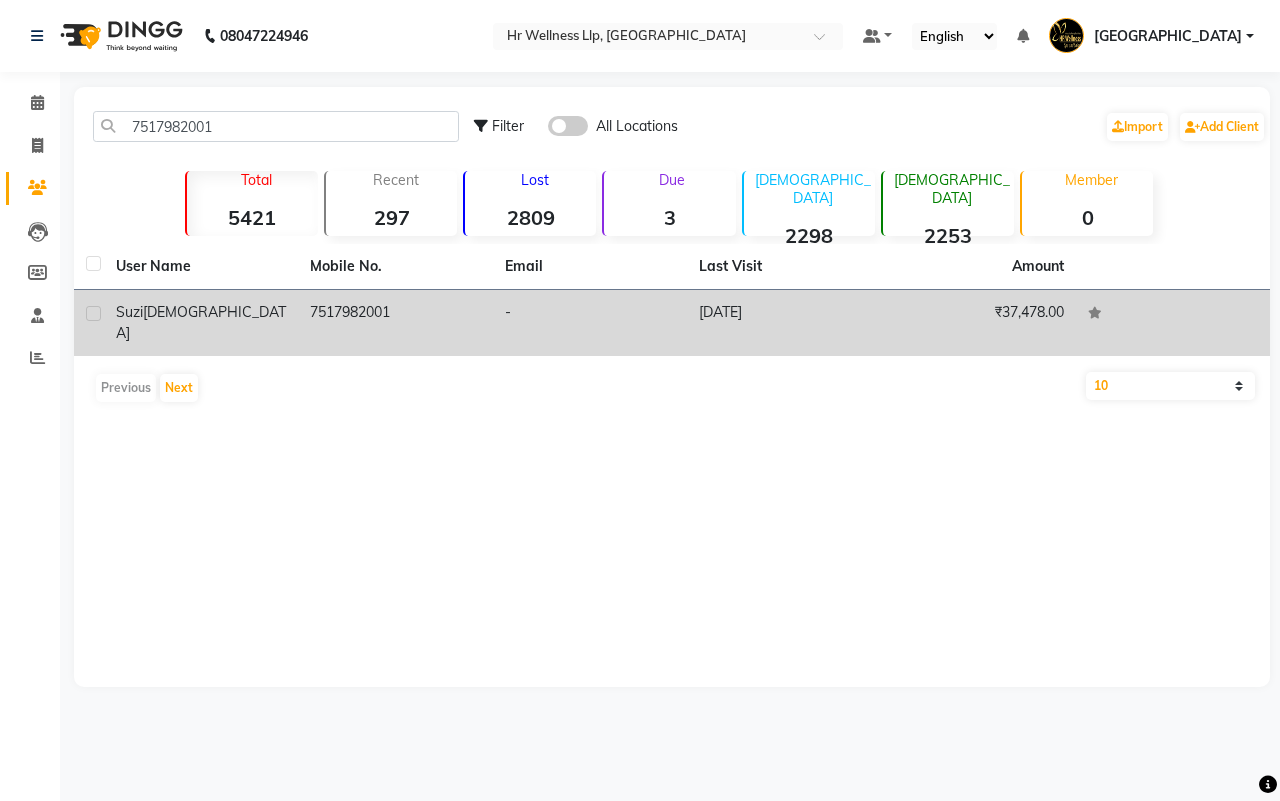 click on "7517982001" 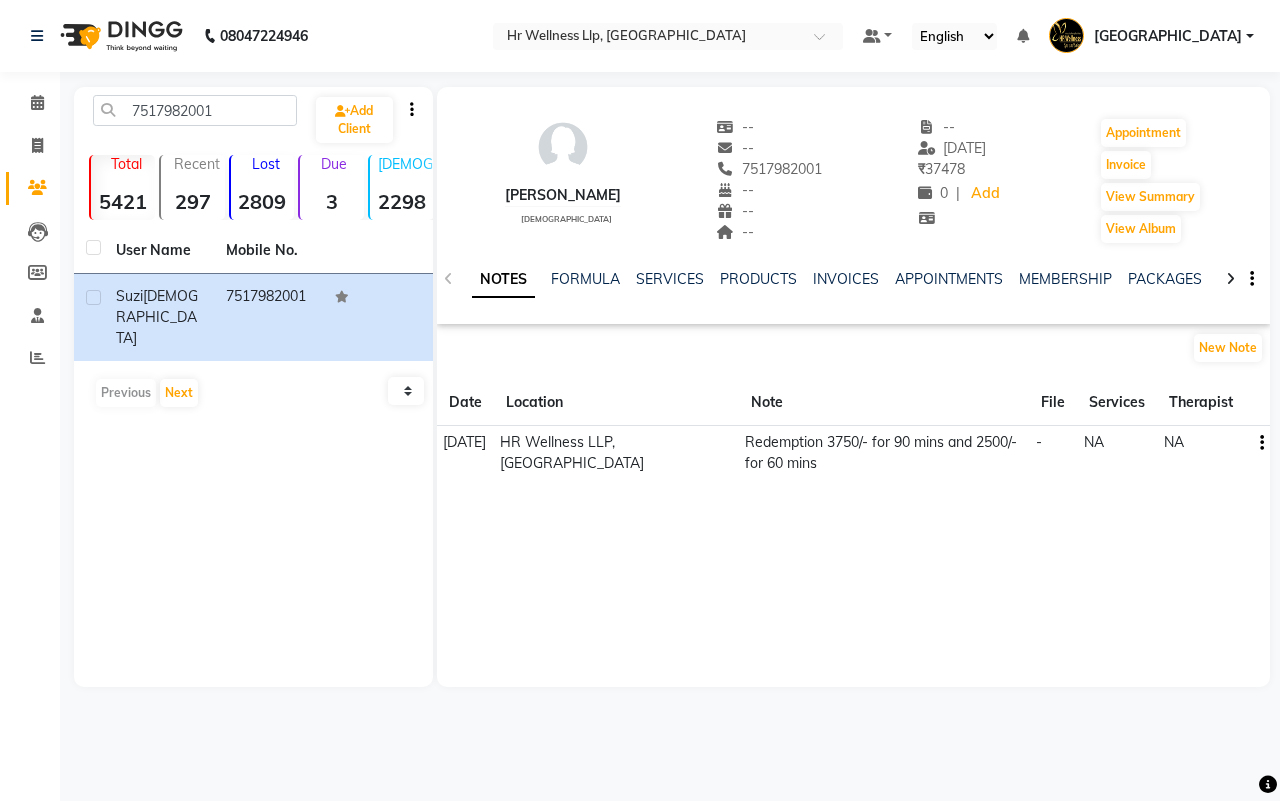 click 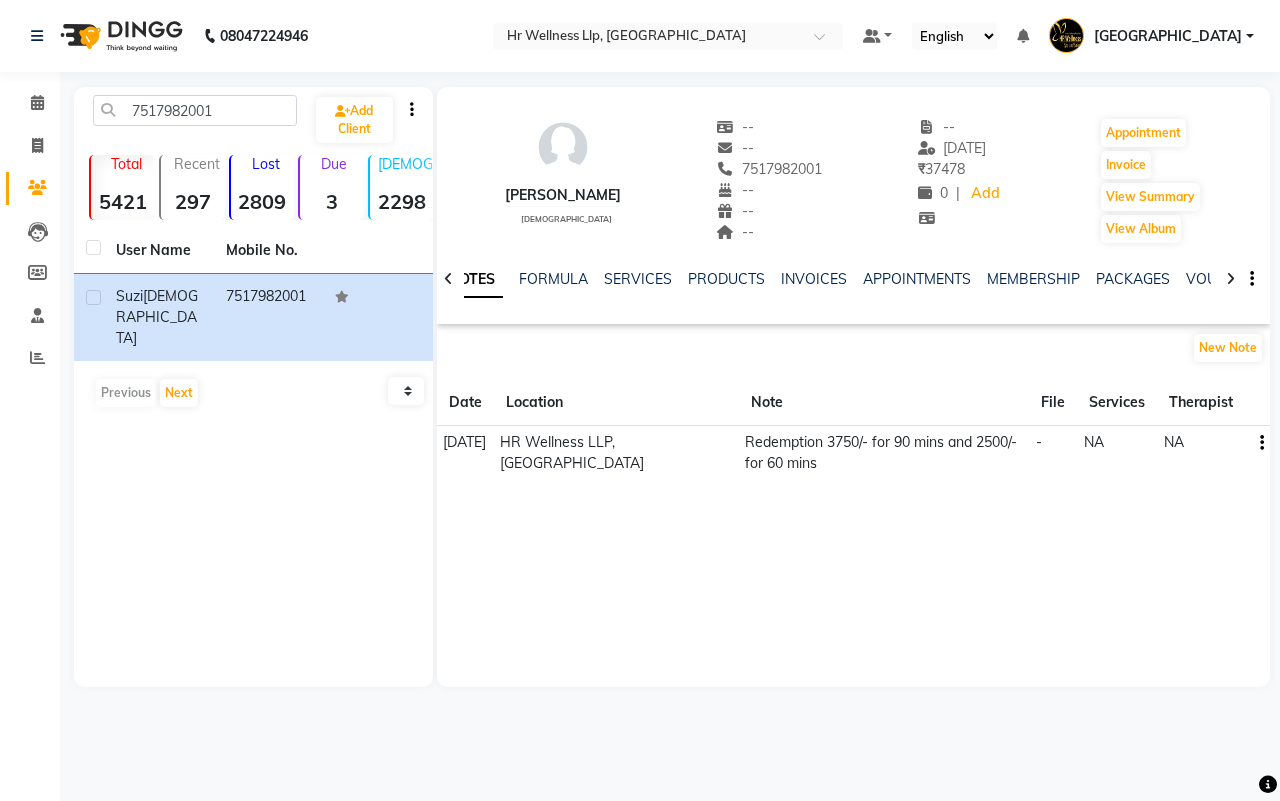 click 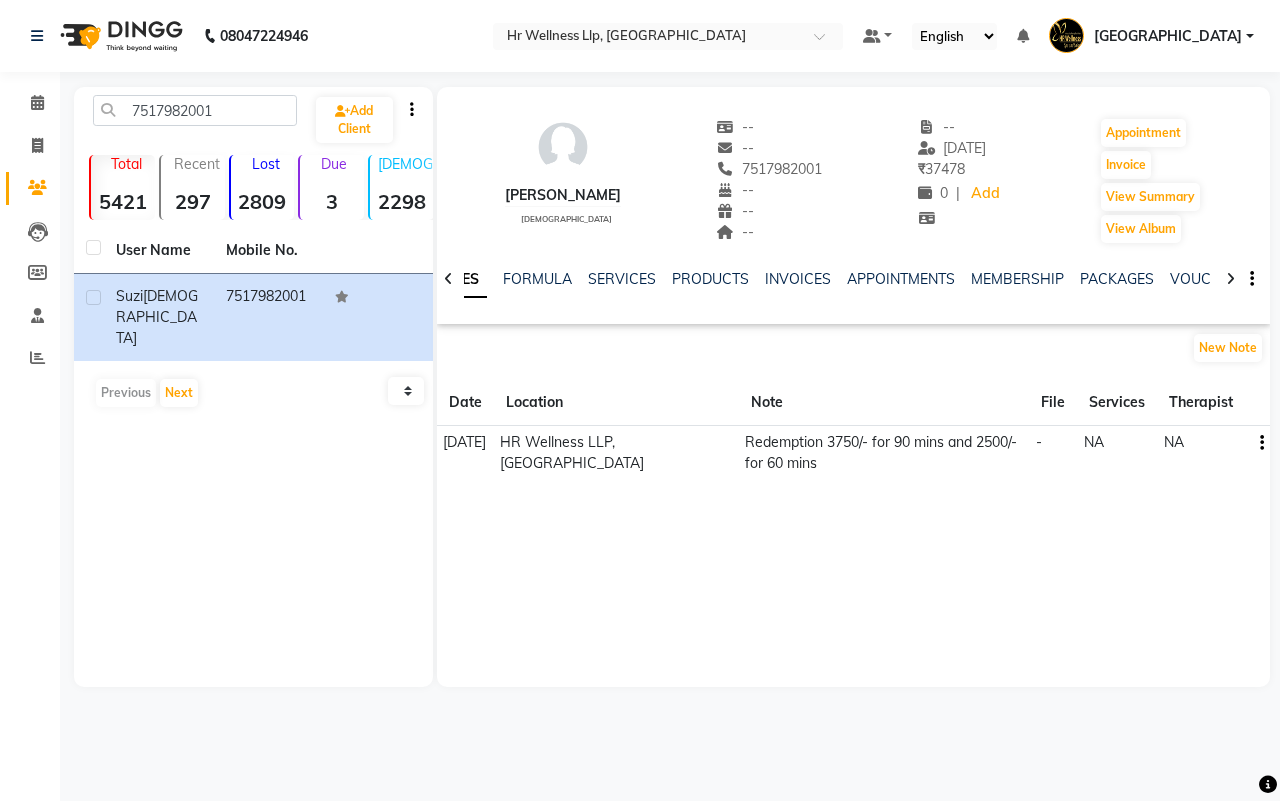 click 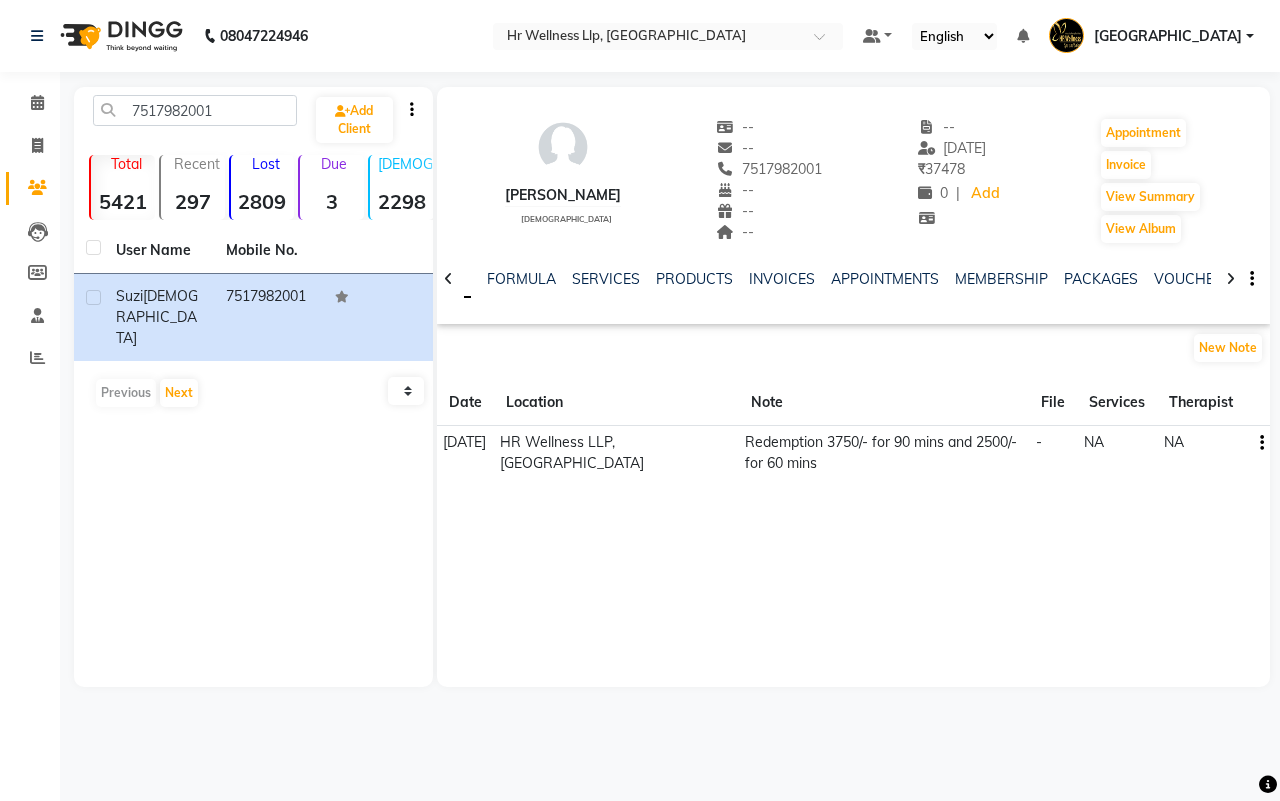 click 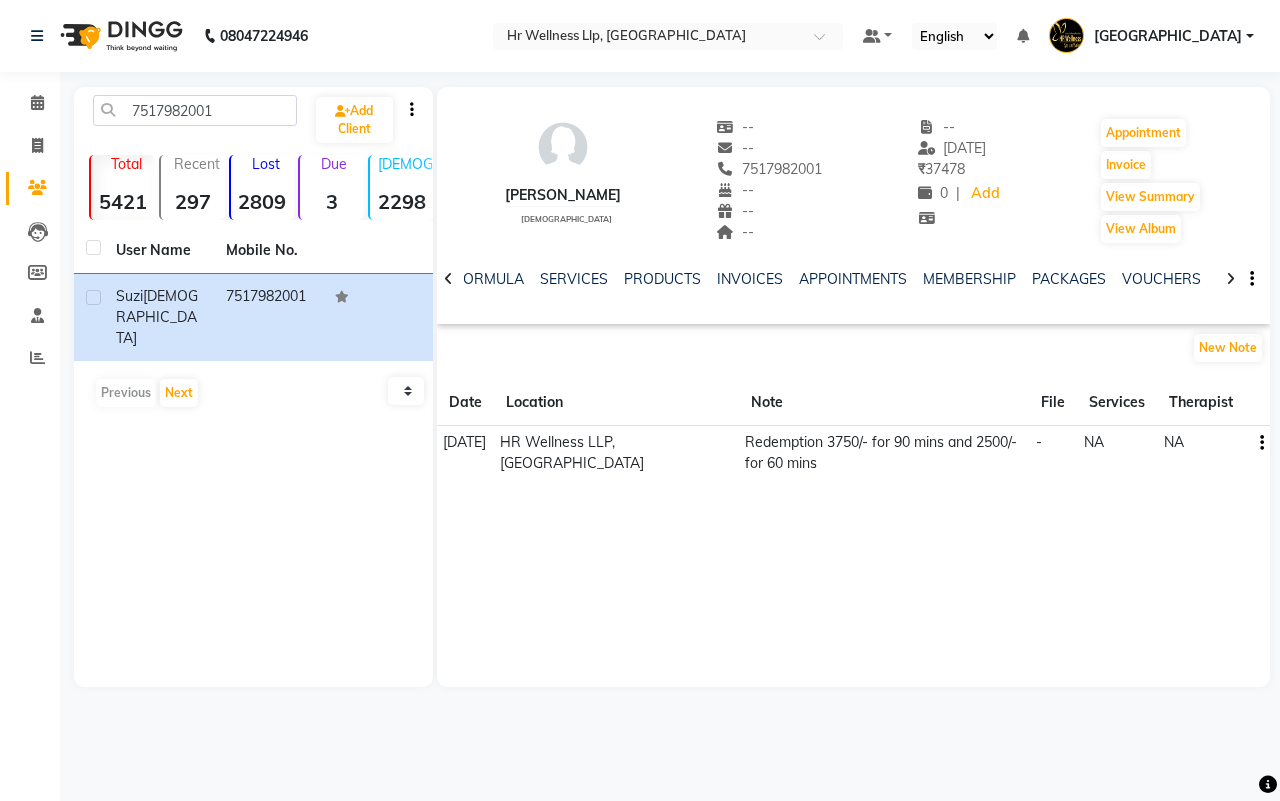 click 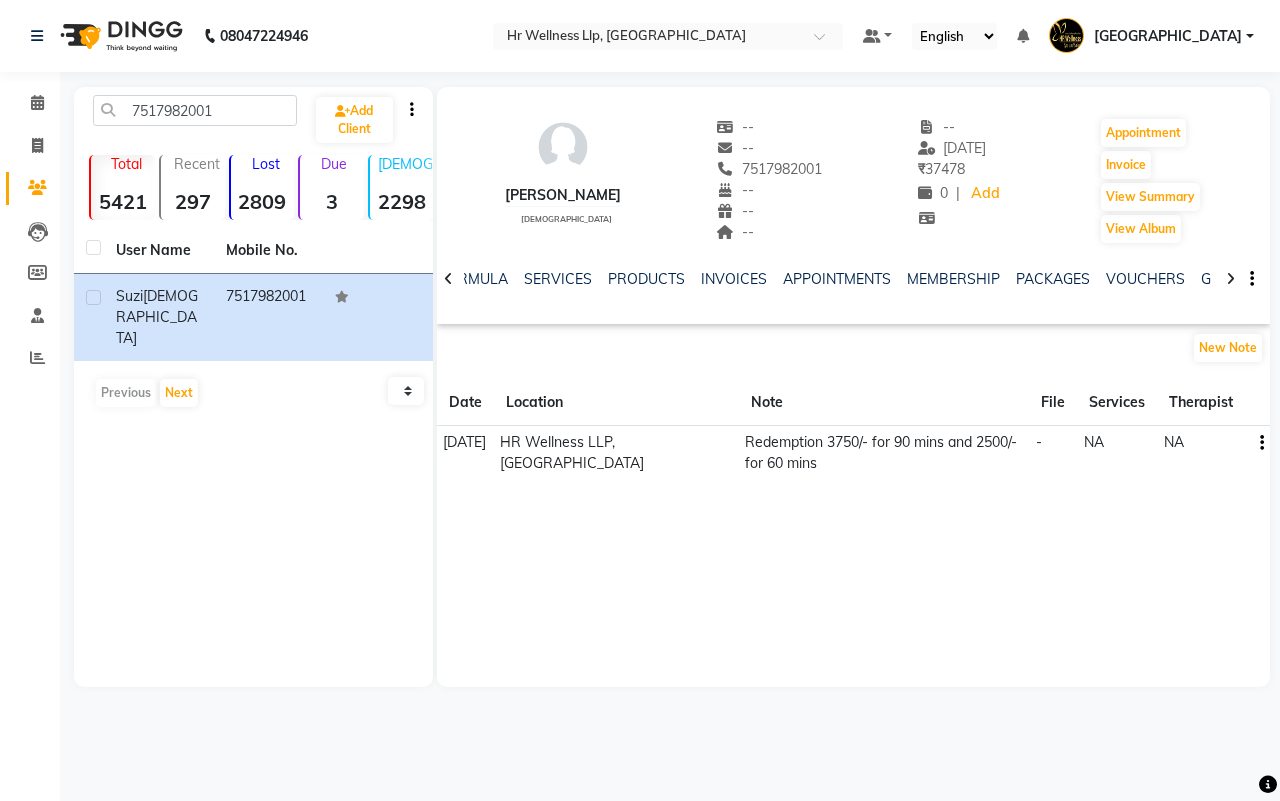 click 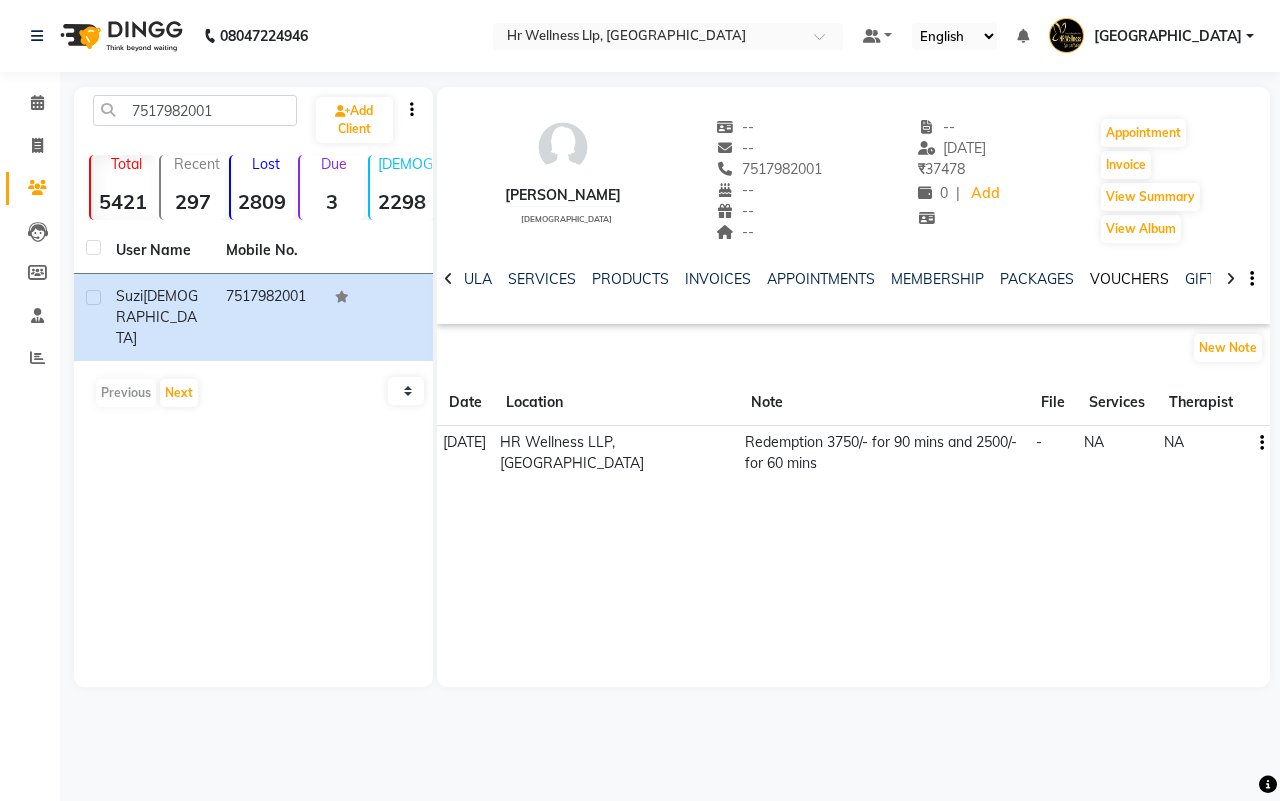 click on "VOUCHERS" 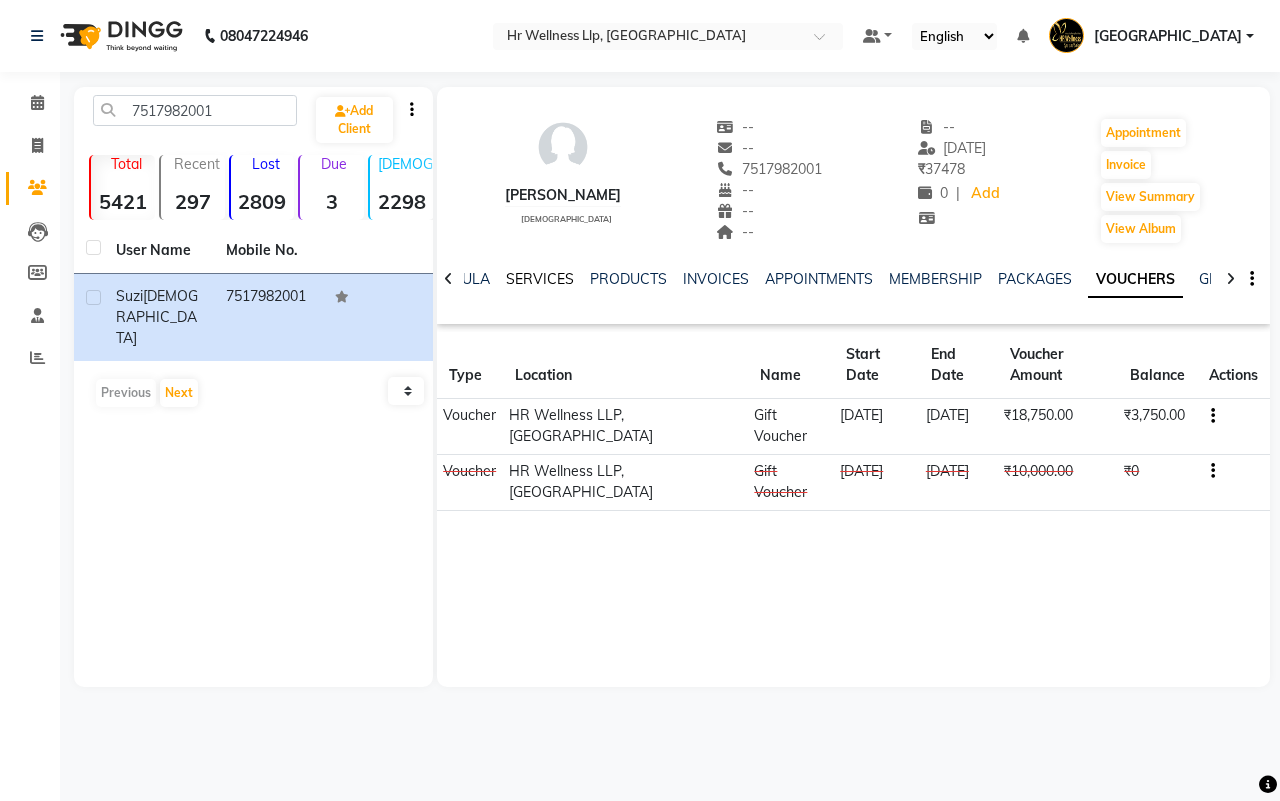 click on "SERVICES" 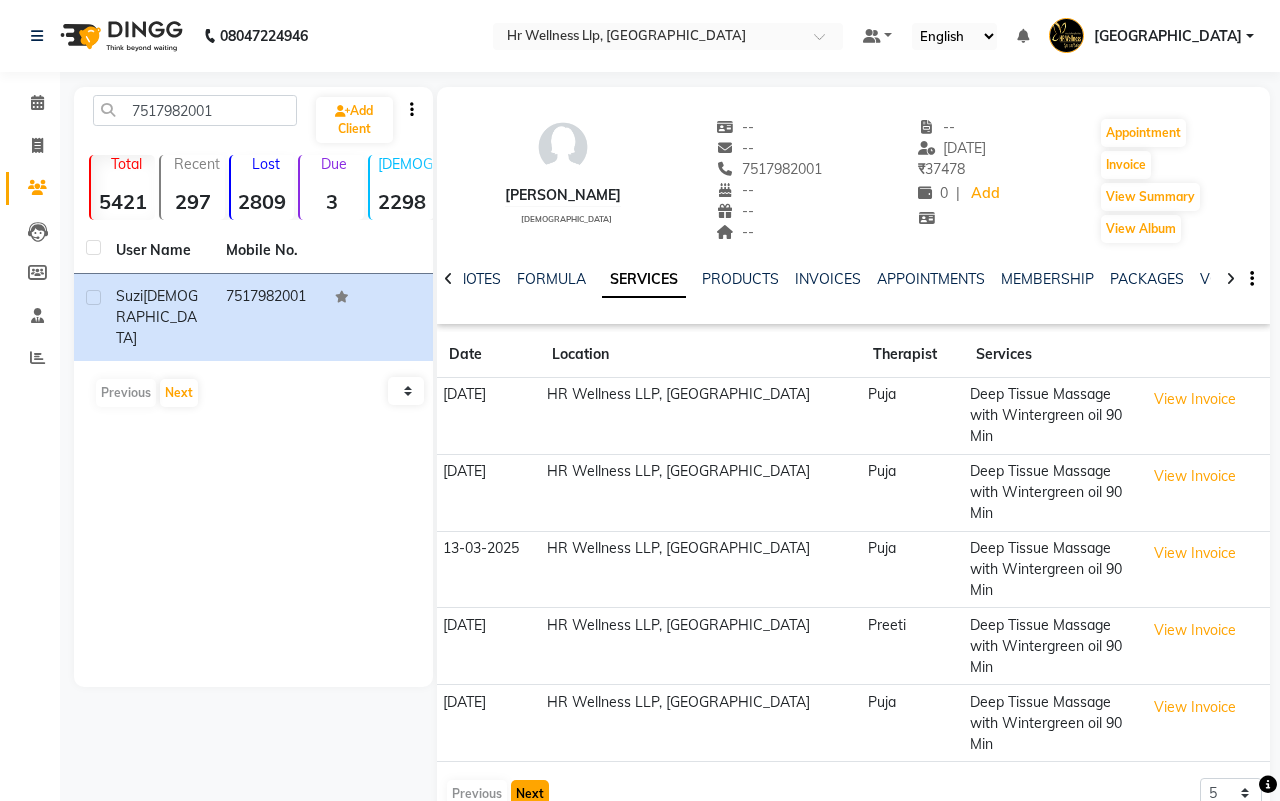 click on "Next" 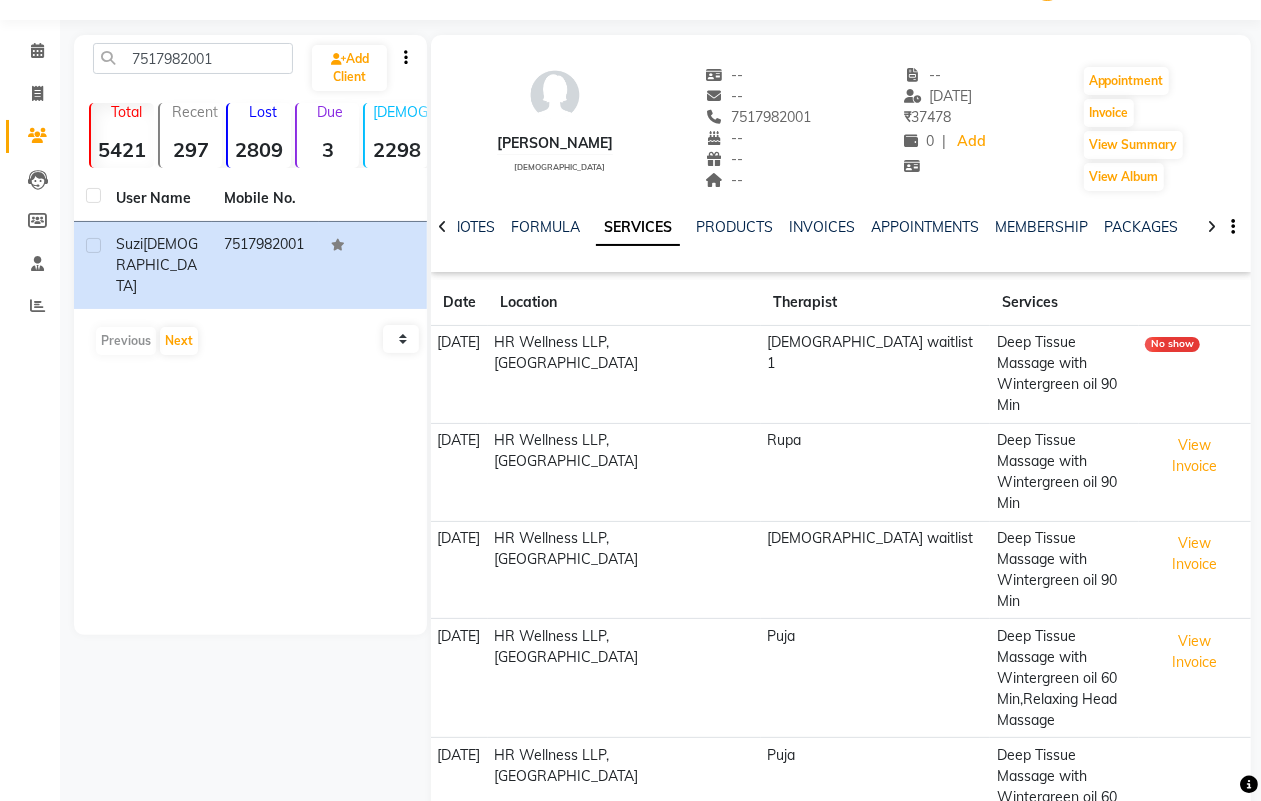 scroll, scrollTop: 90, scrollLeft: 0, axis: vertical 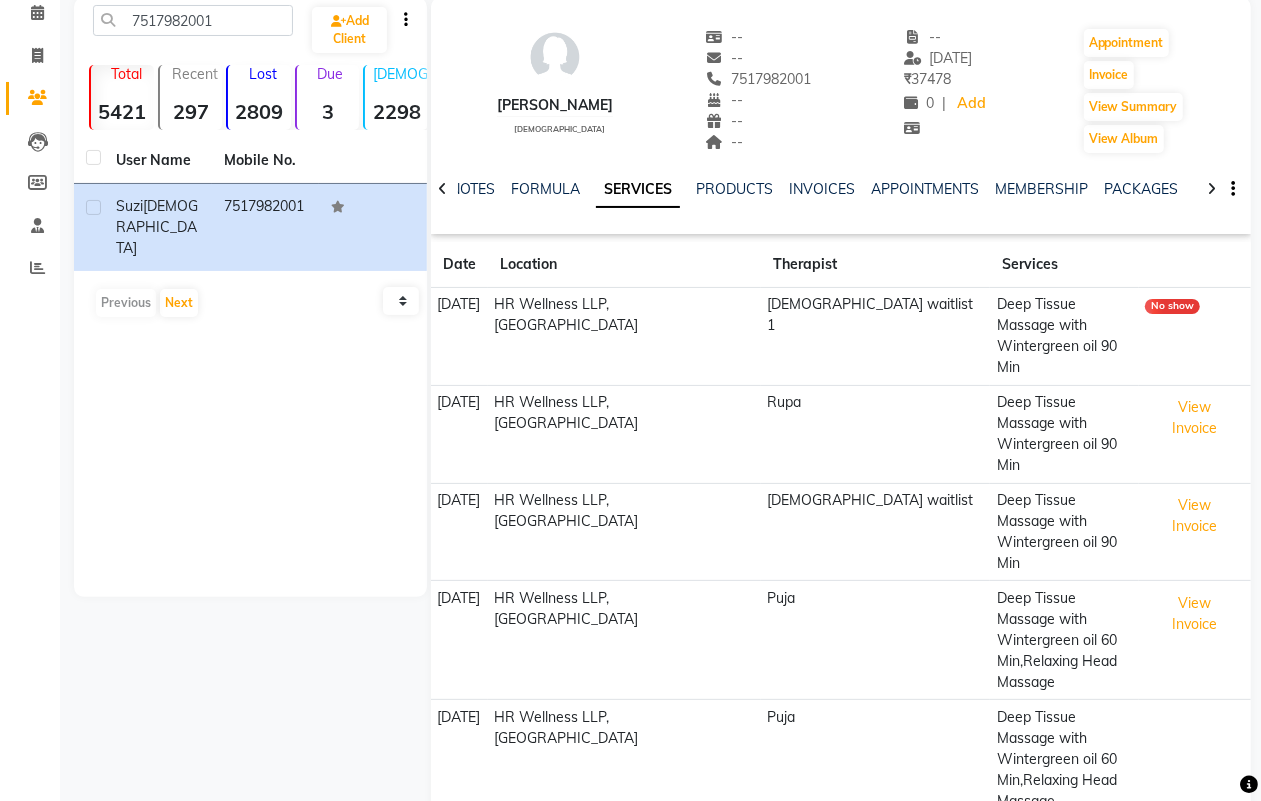 click on "Next" 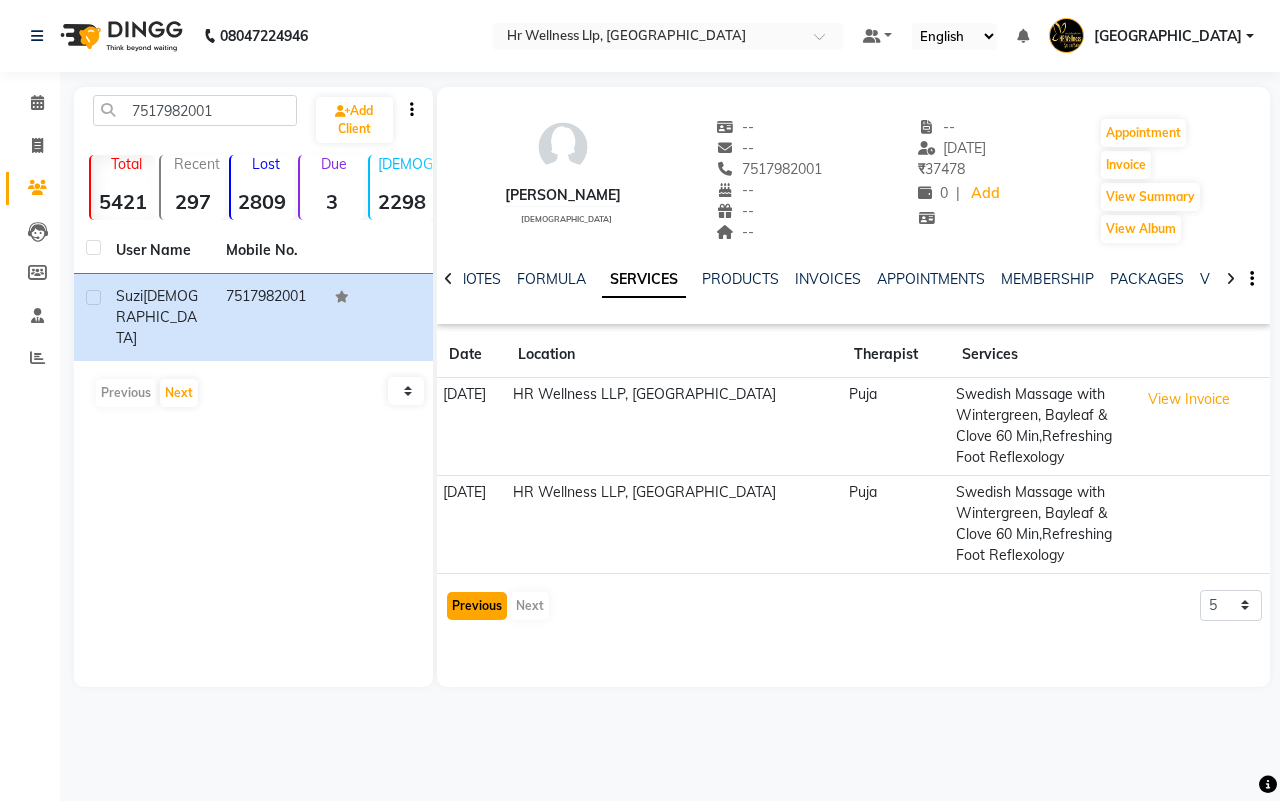 click on "Previous" 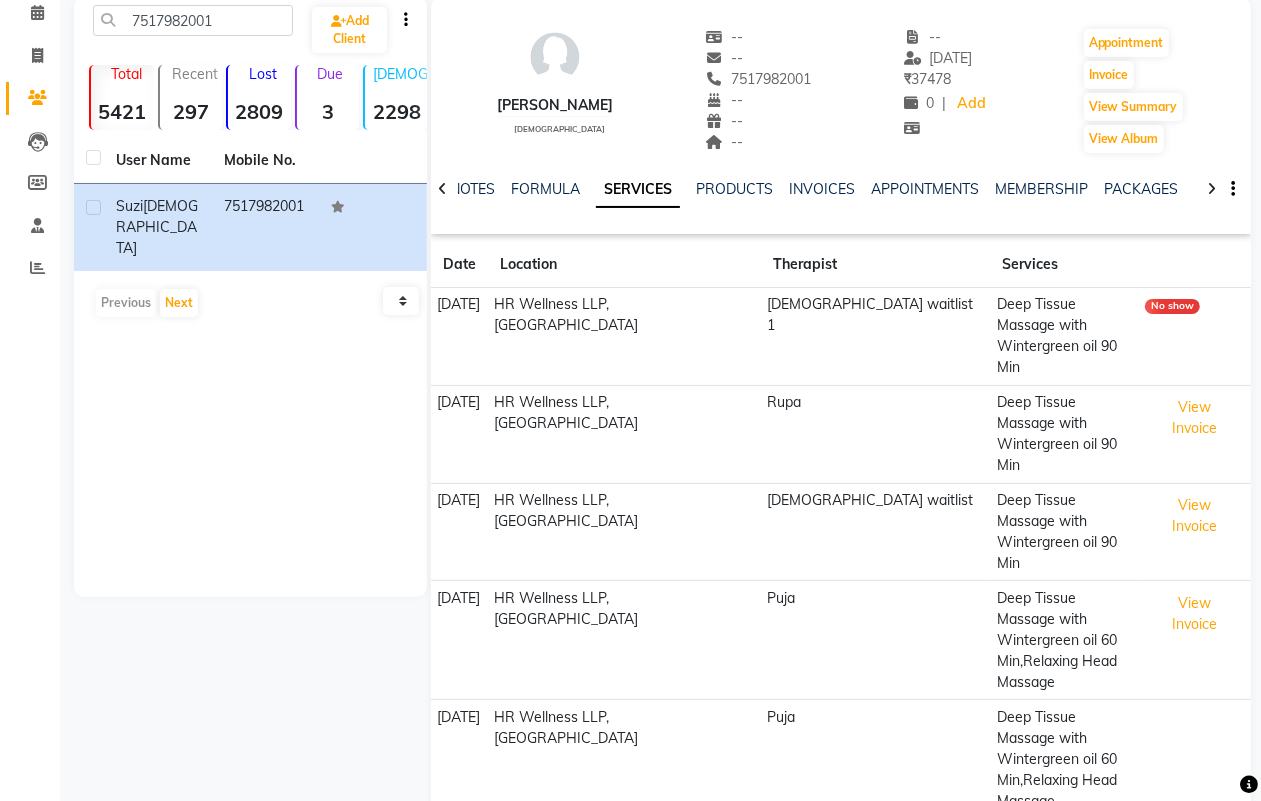 click on "Previous" 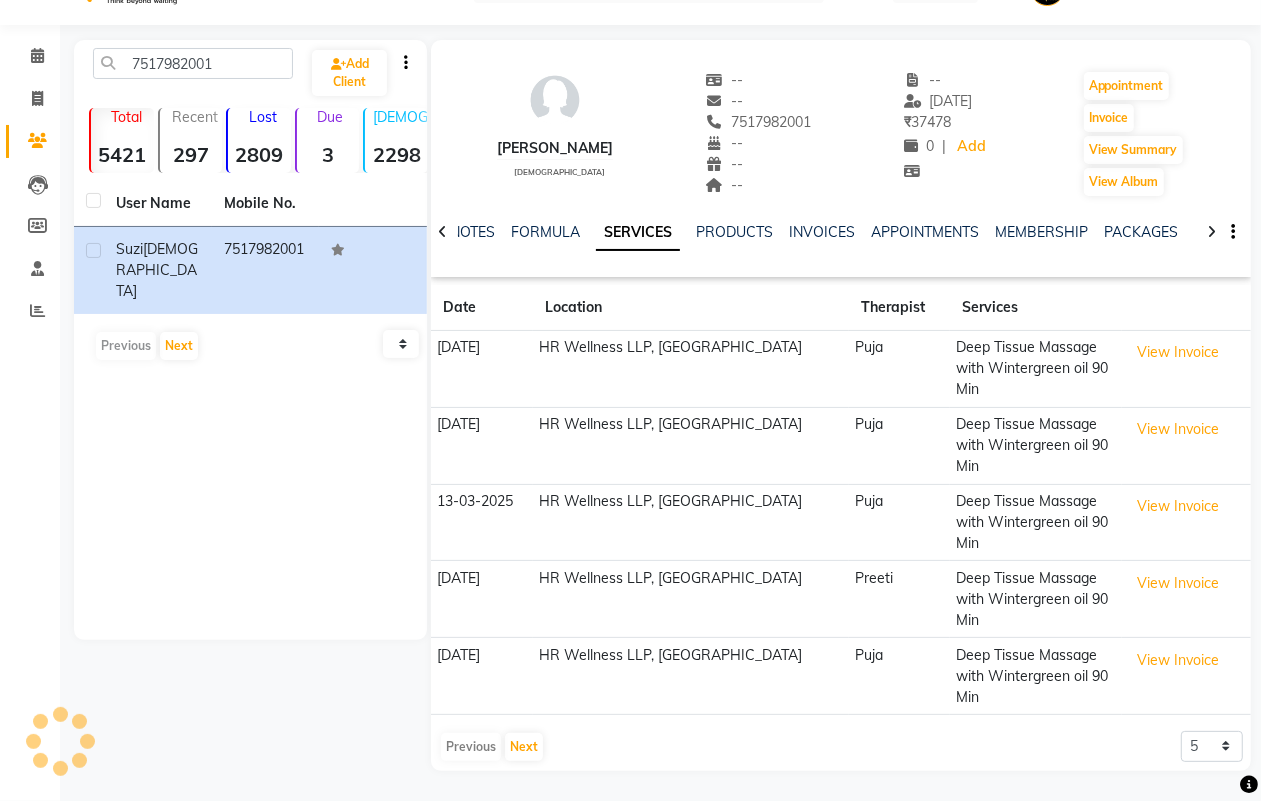 scroll, scrollTop: 47, scrollLeft: 0, axis: vertical 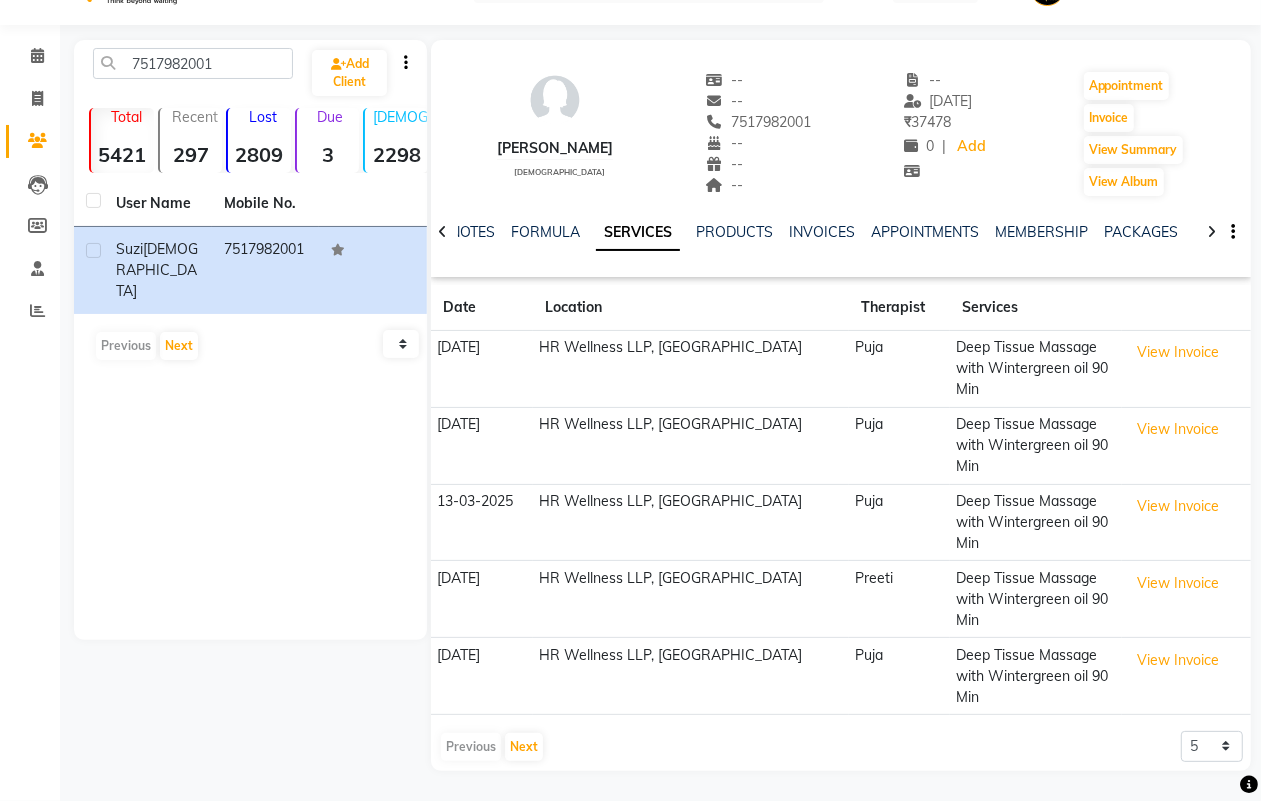 click 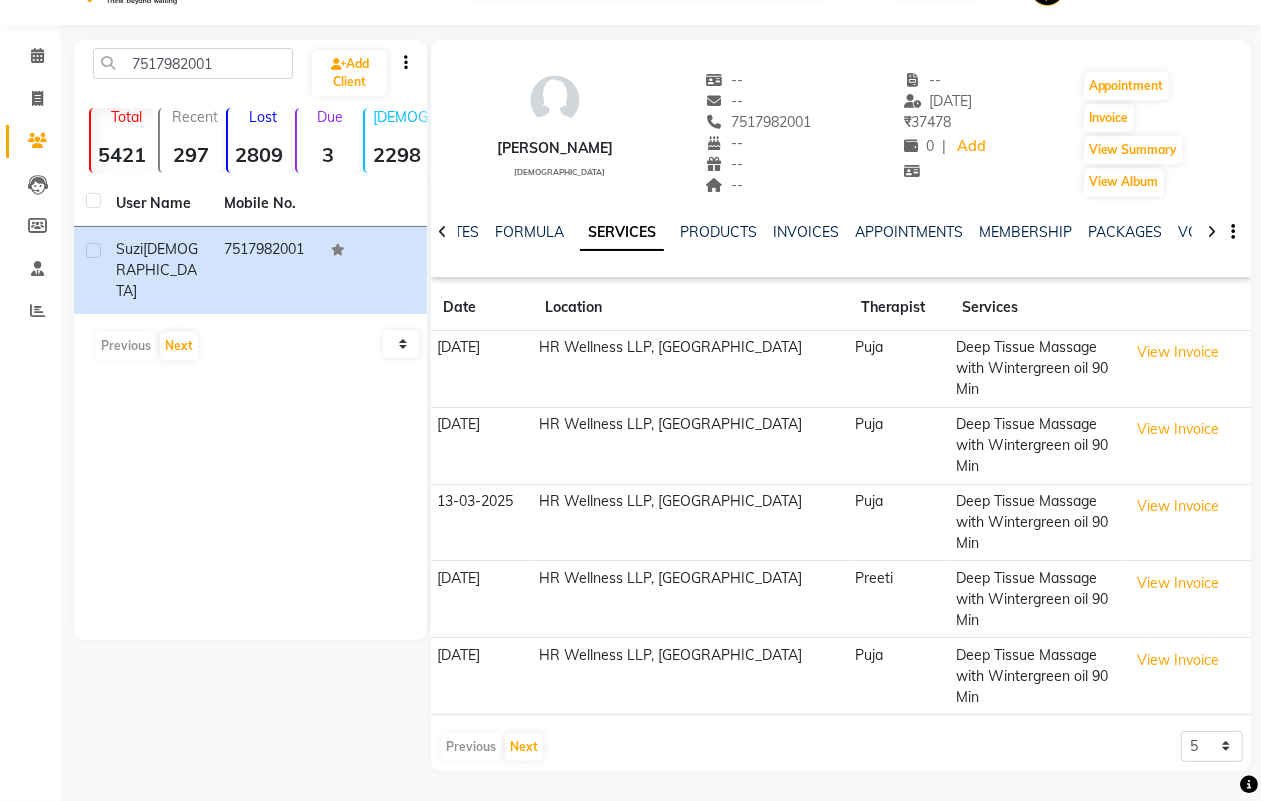 click 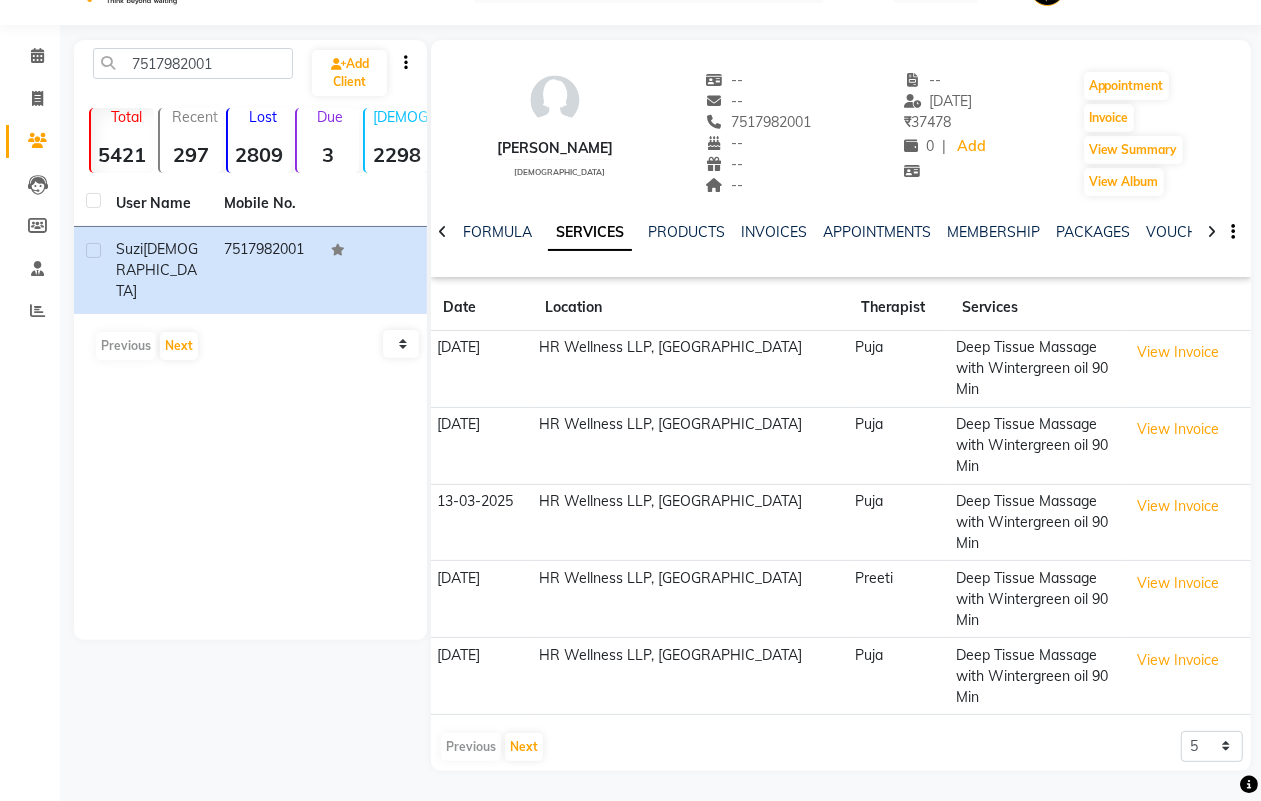 click 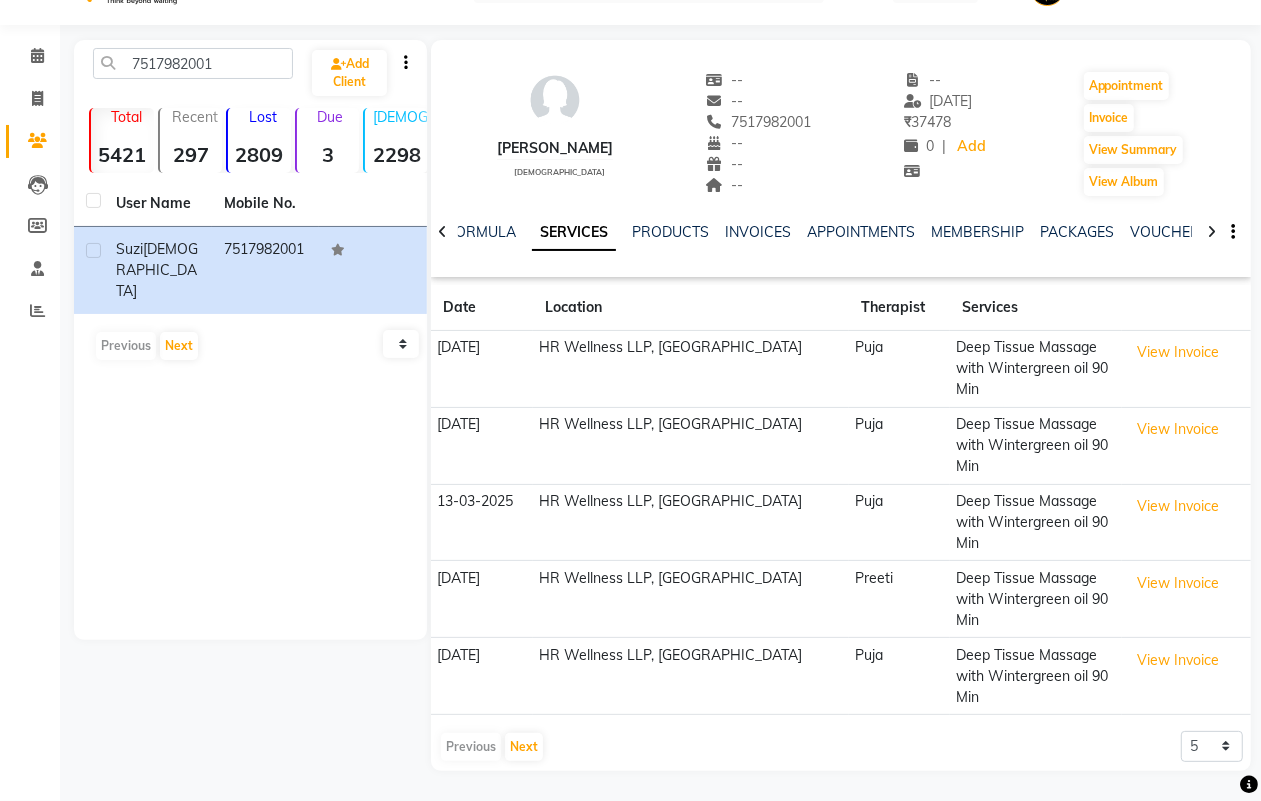 click 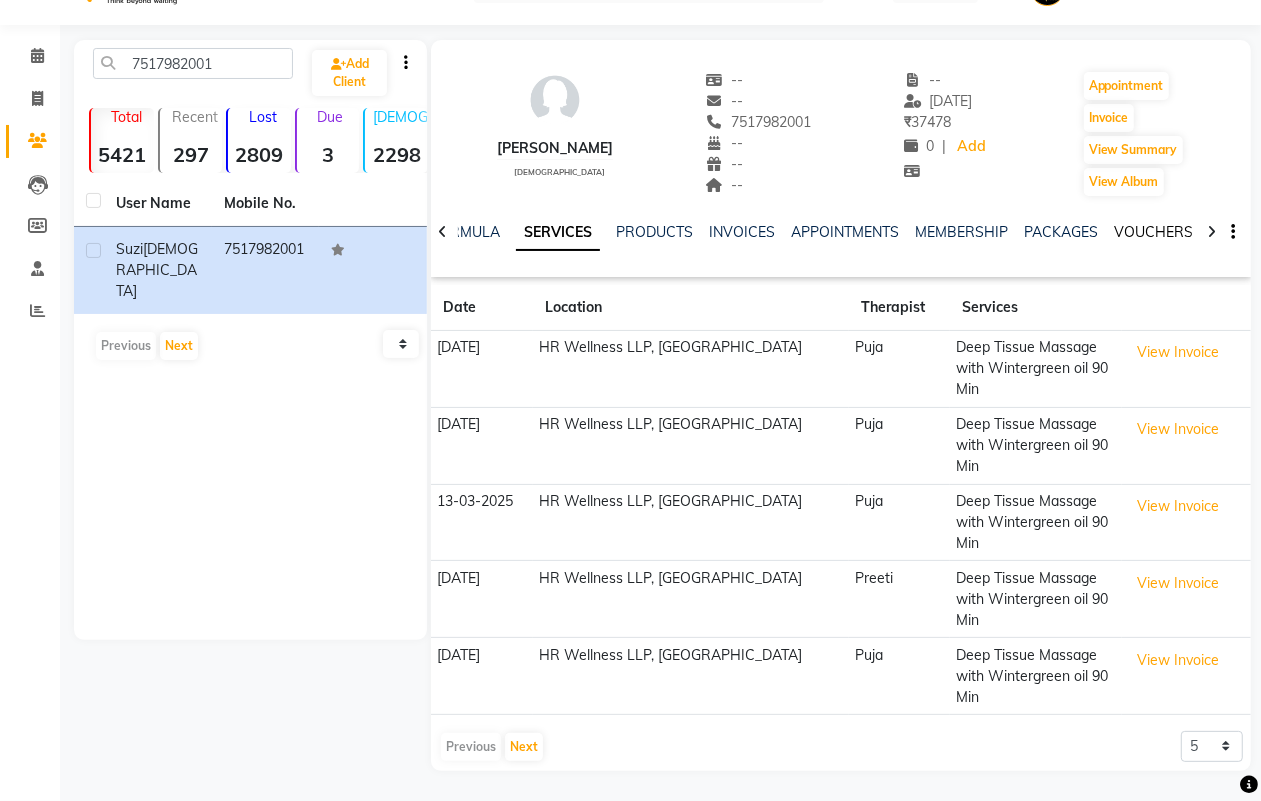 click on "VOUCHERS" 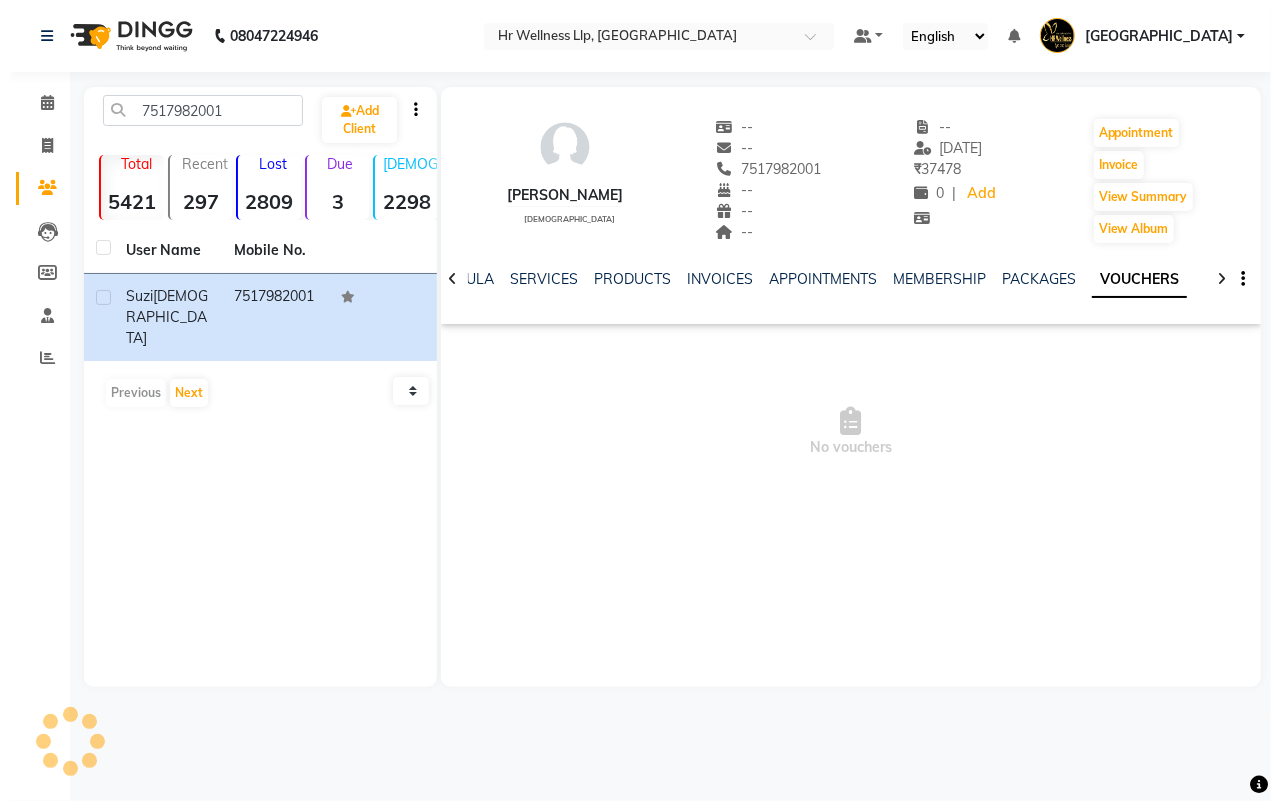 scroll, scrollTop: 0, scrollLeft: 0, axis: both 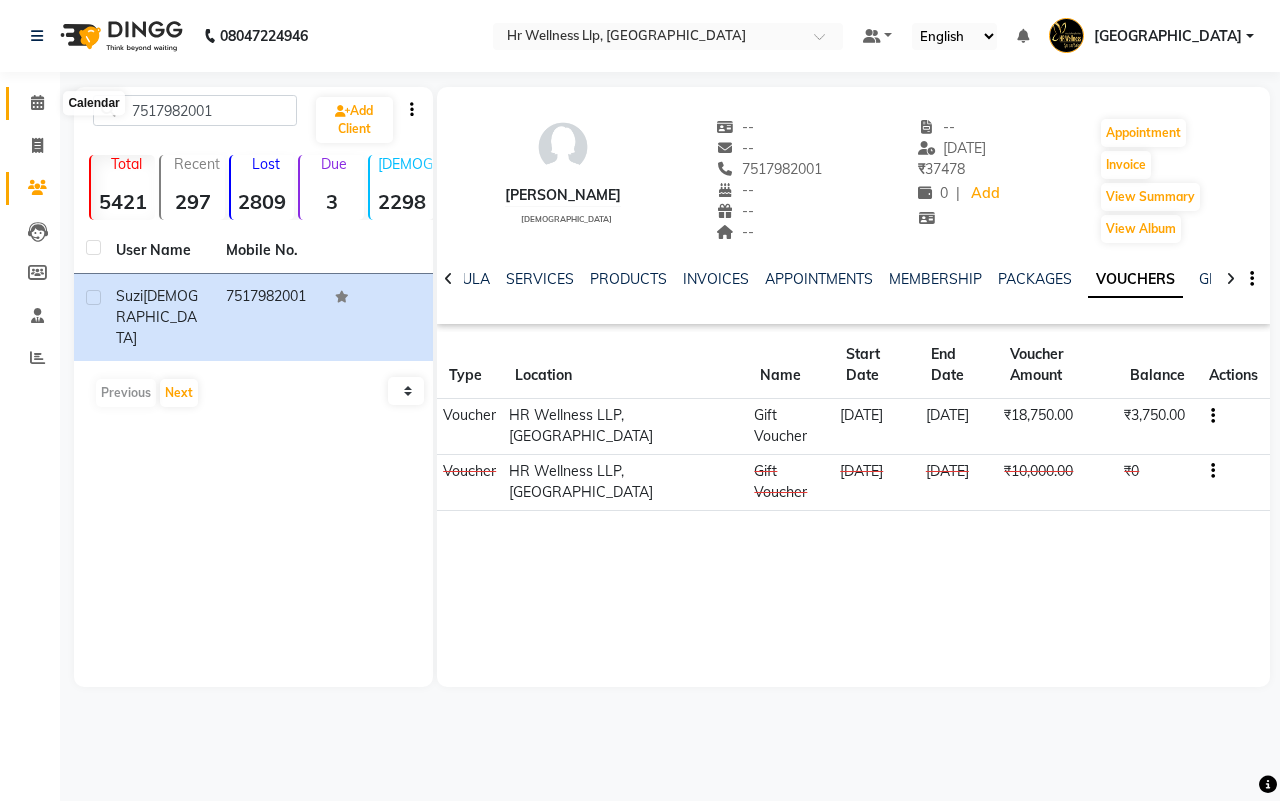 click 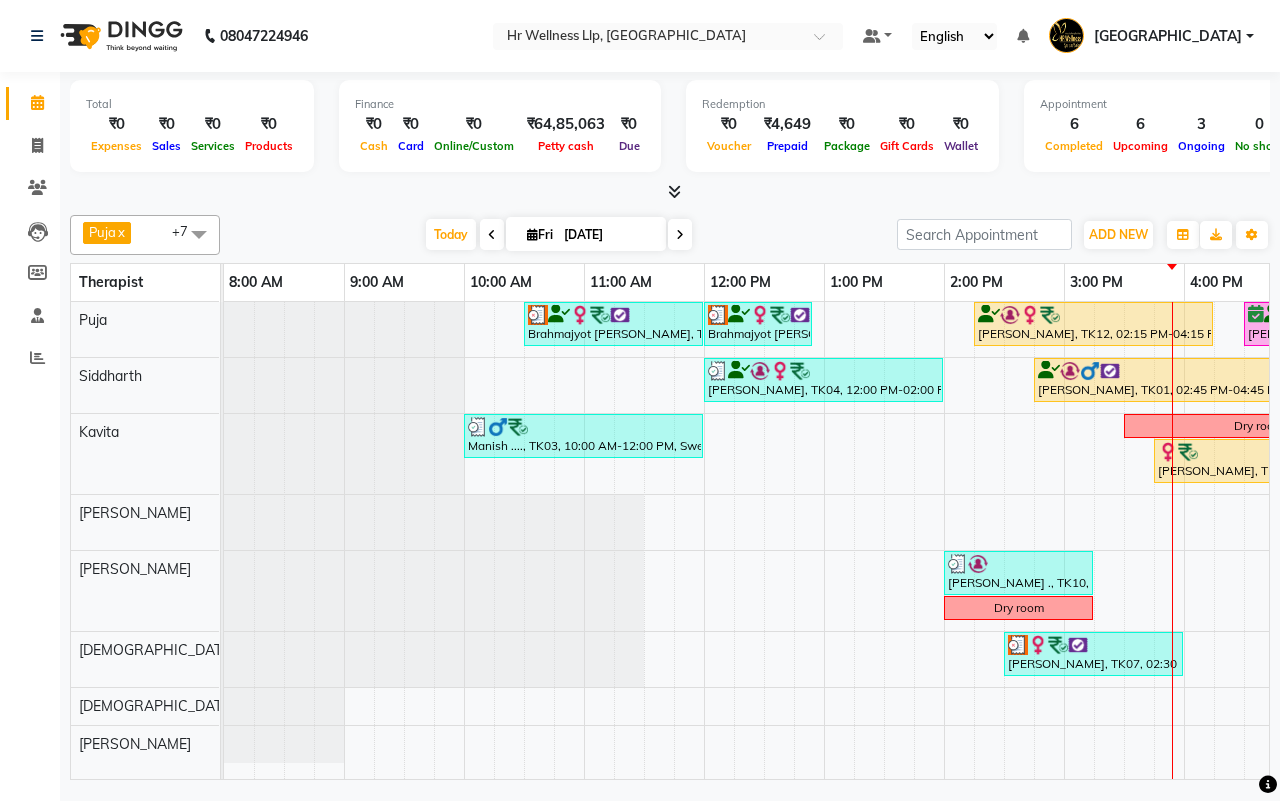 click on "[DATE]  [DATE]" at bounding box center (558, 235) 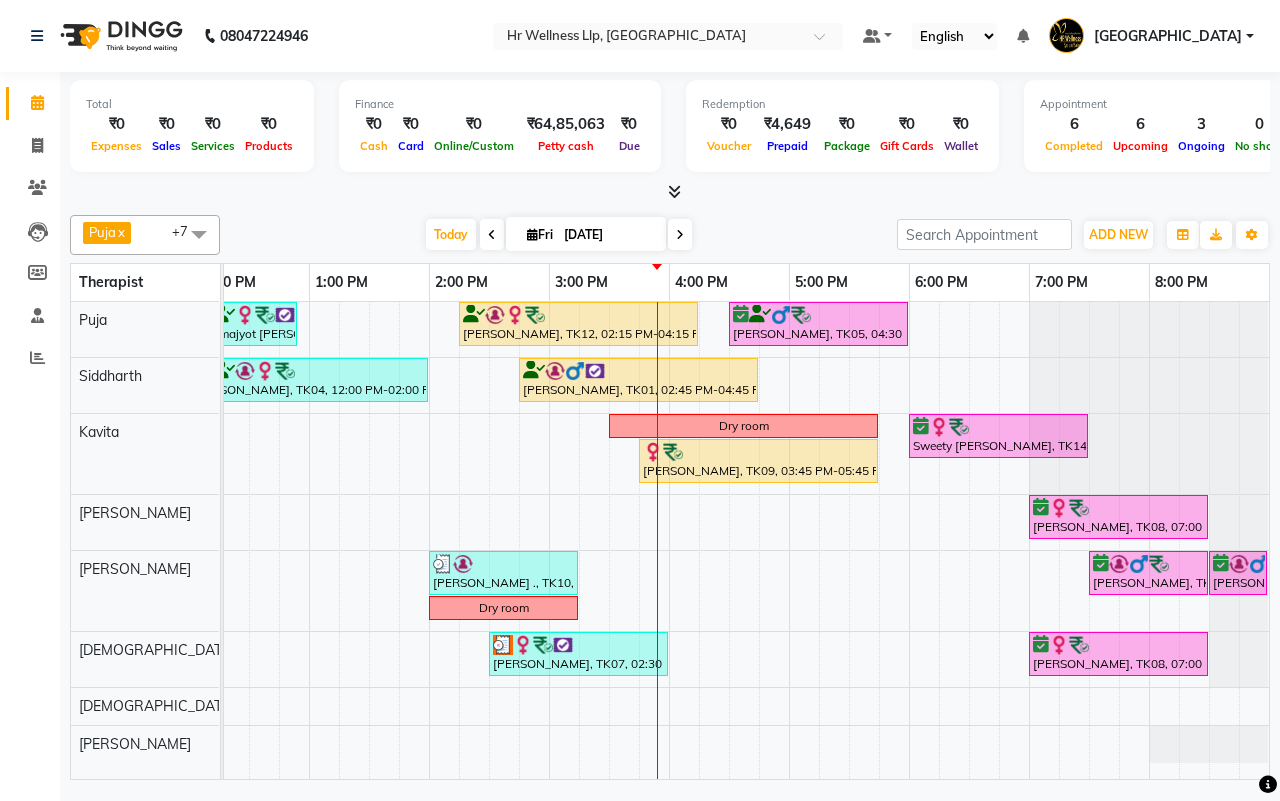 click on "[DATE]  [DATE]" at bounding box center (558, 235) 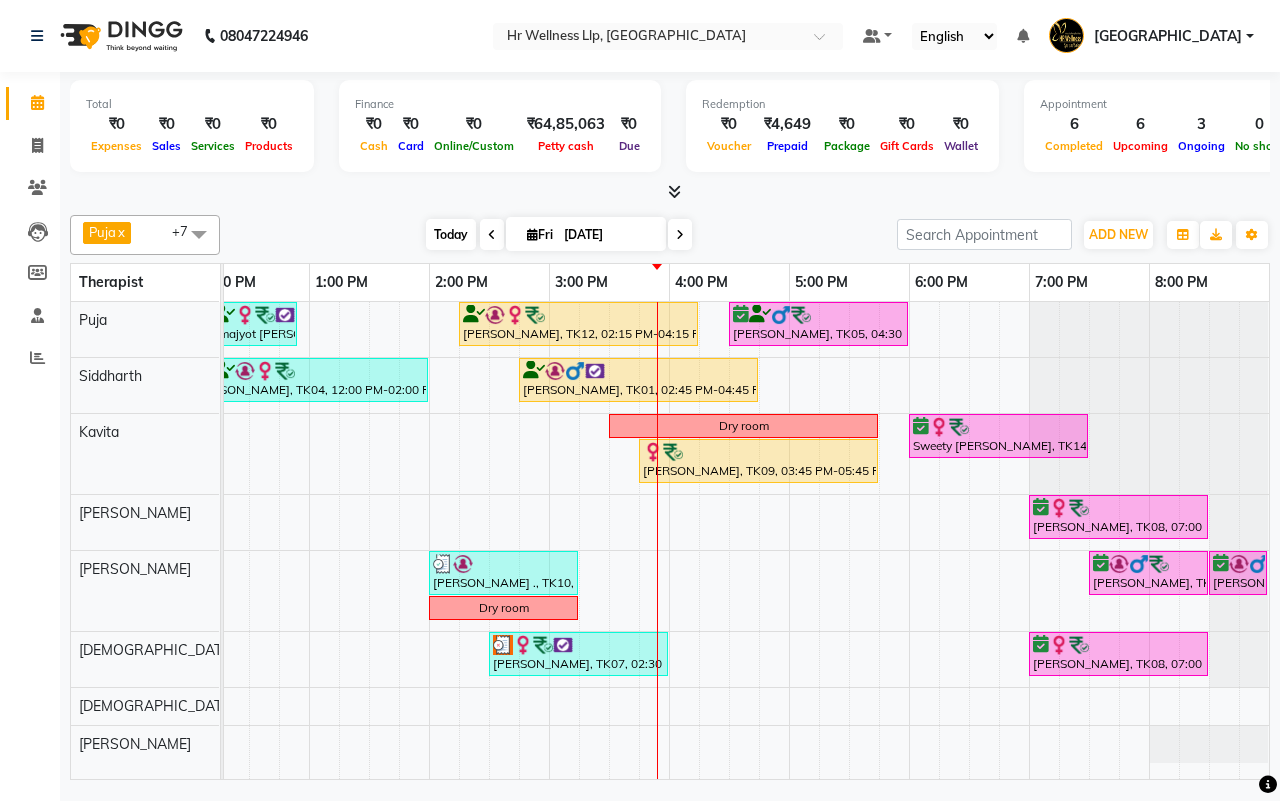 click on "Today" at bounding box center [451, 234] 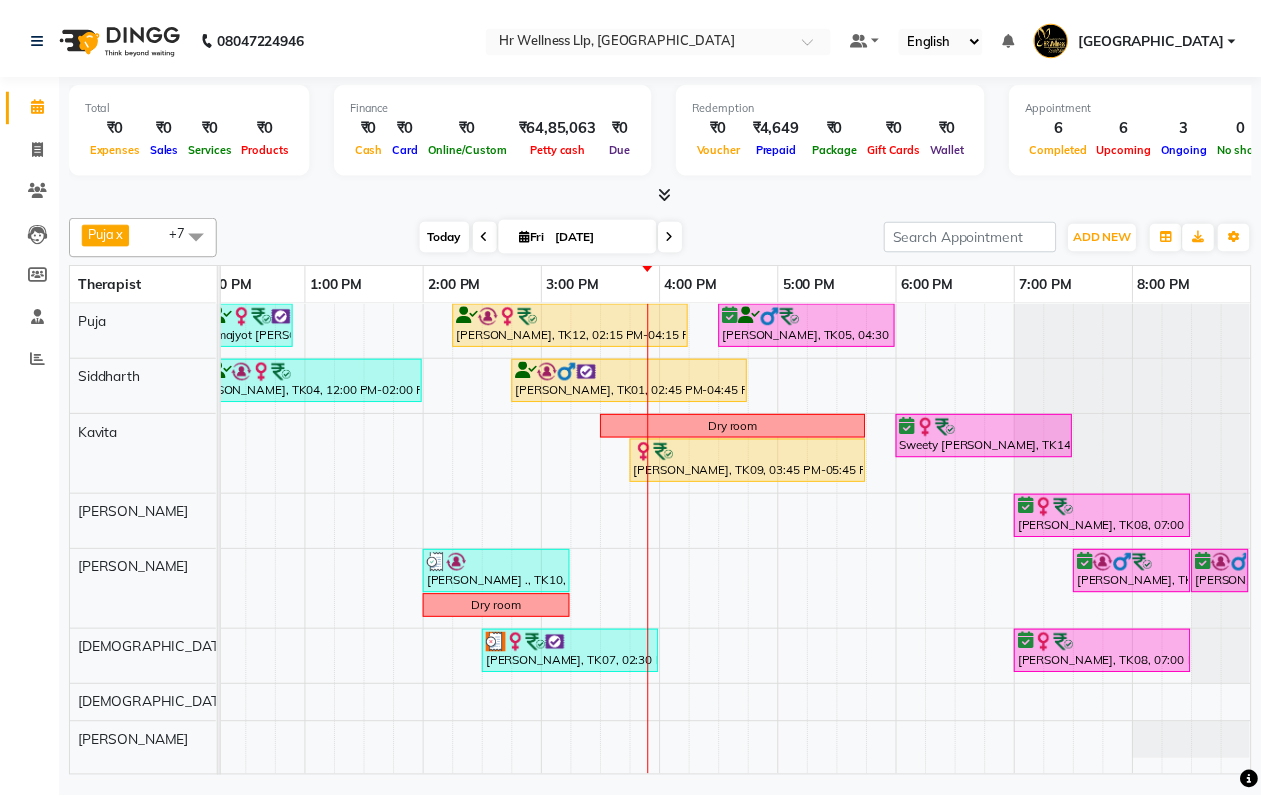 scroll, scrollTop: 0, scrollLeft: 515, axis: horizontal 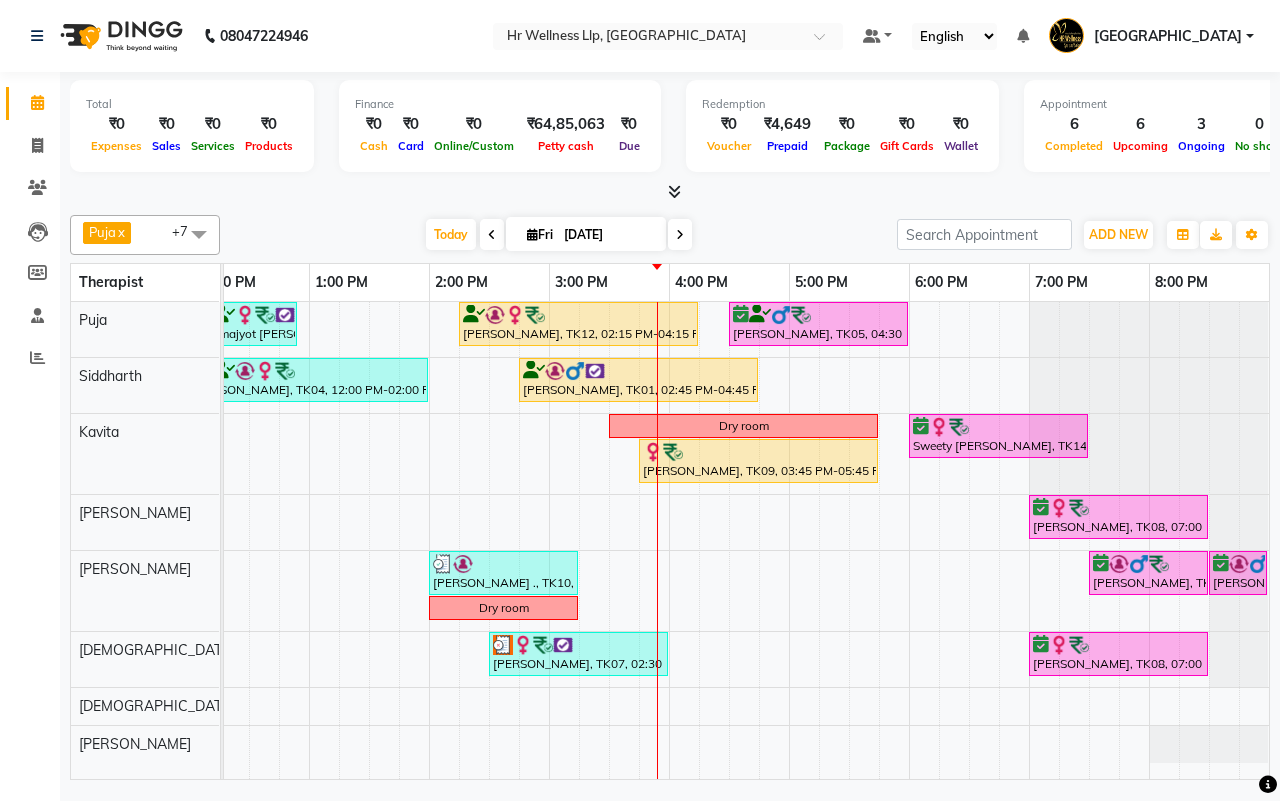 click on "[DATE]  [DATE]" at bounding box center (558, 235) 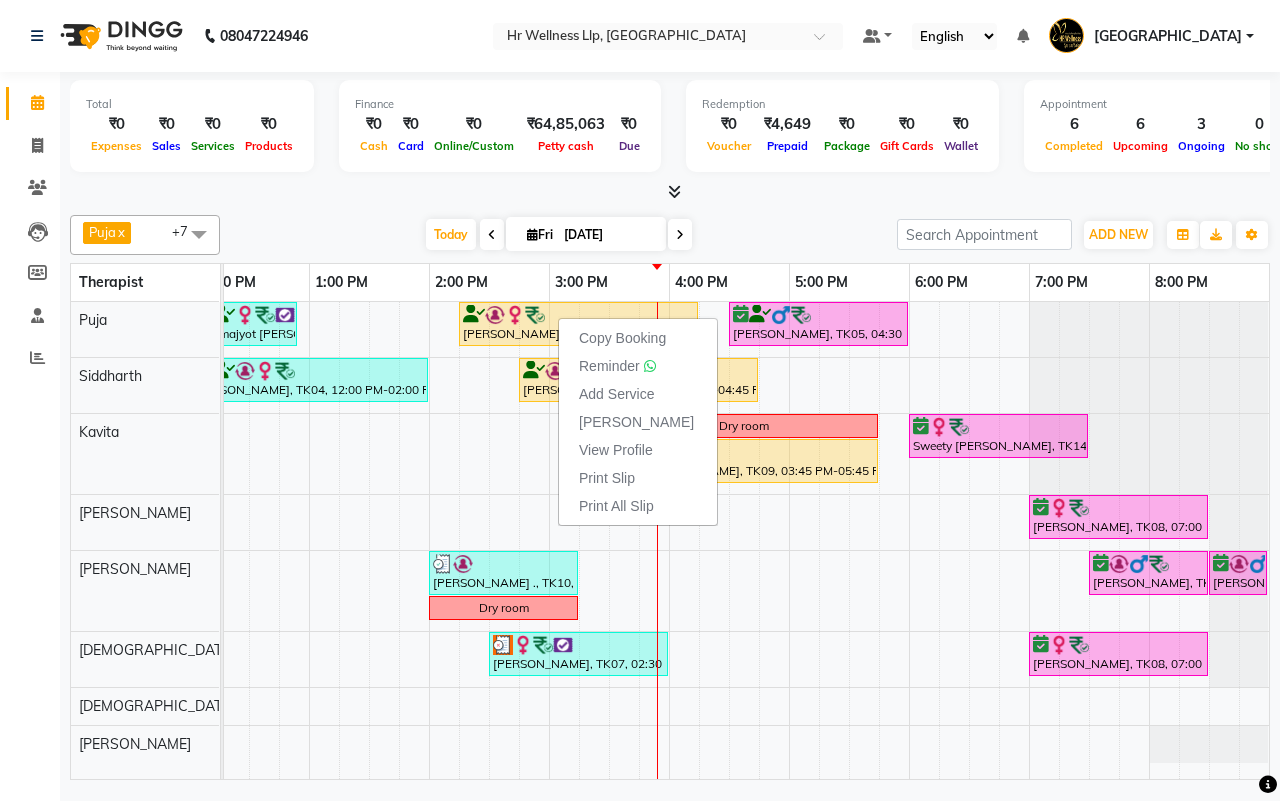 click on "[DATE]  [DATE]" at bounding box center (558, 235) 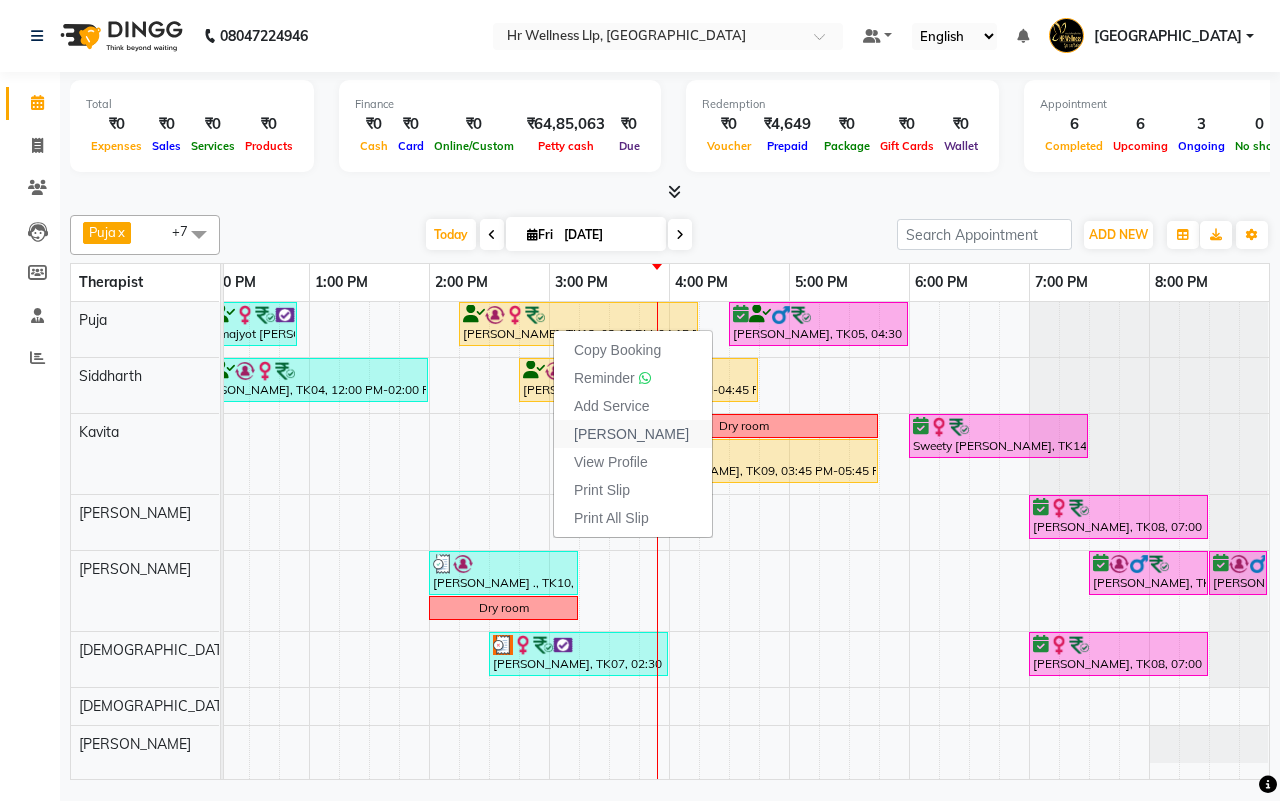 click on "Mark Done" at bounding box center [631, 434] 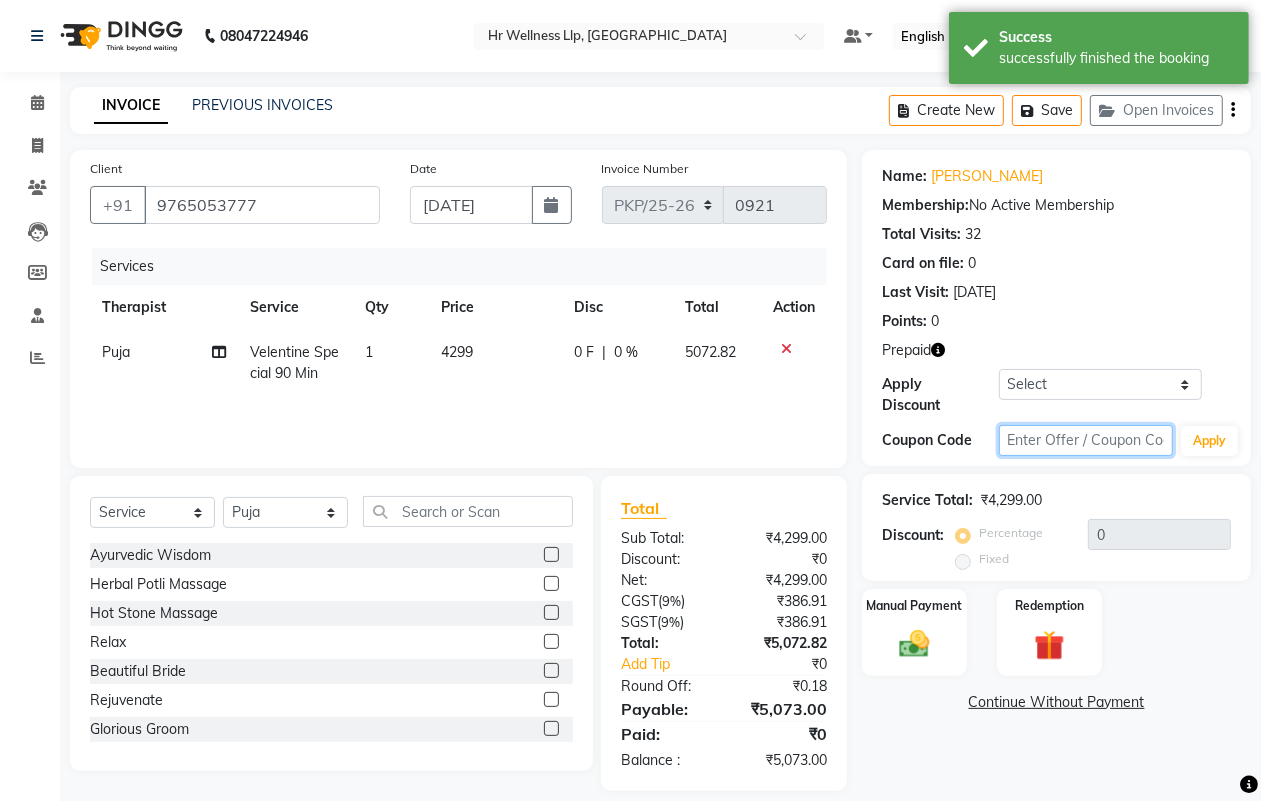 click 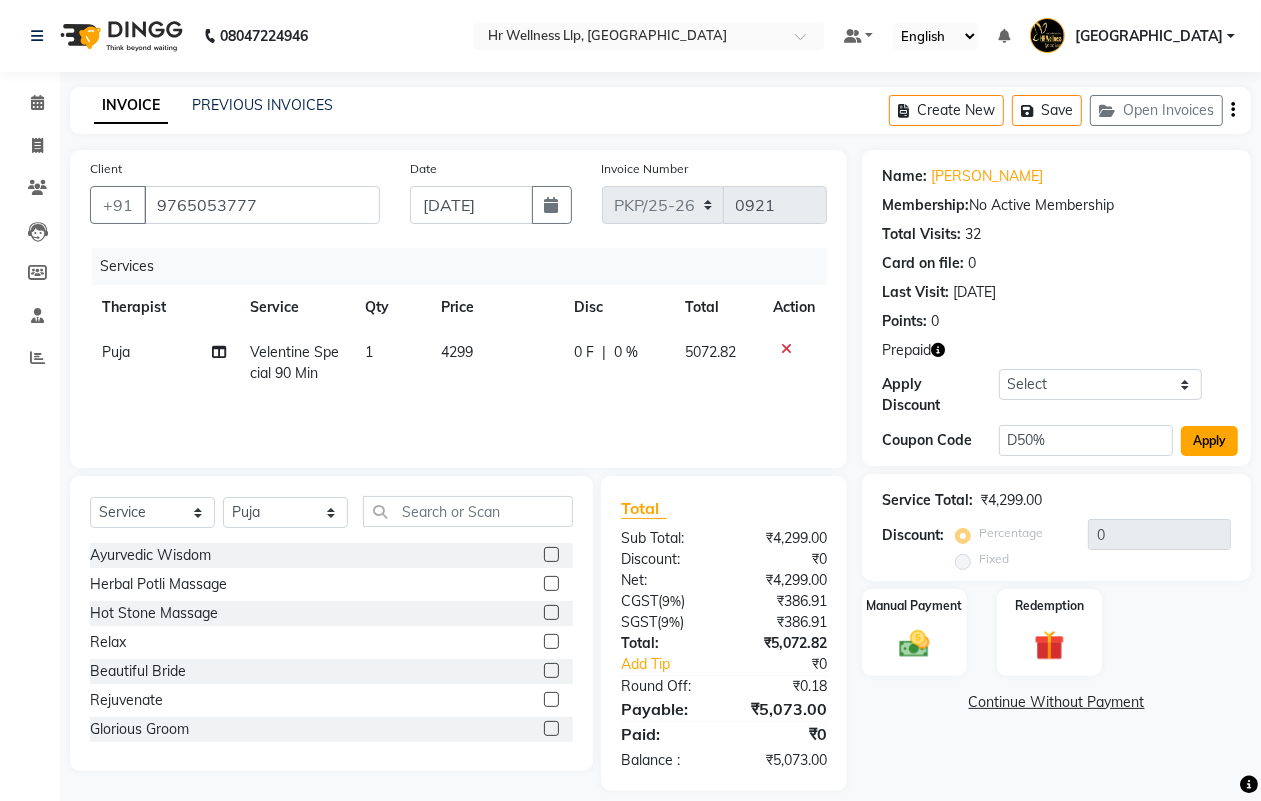 click on "Apply" 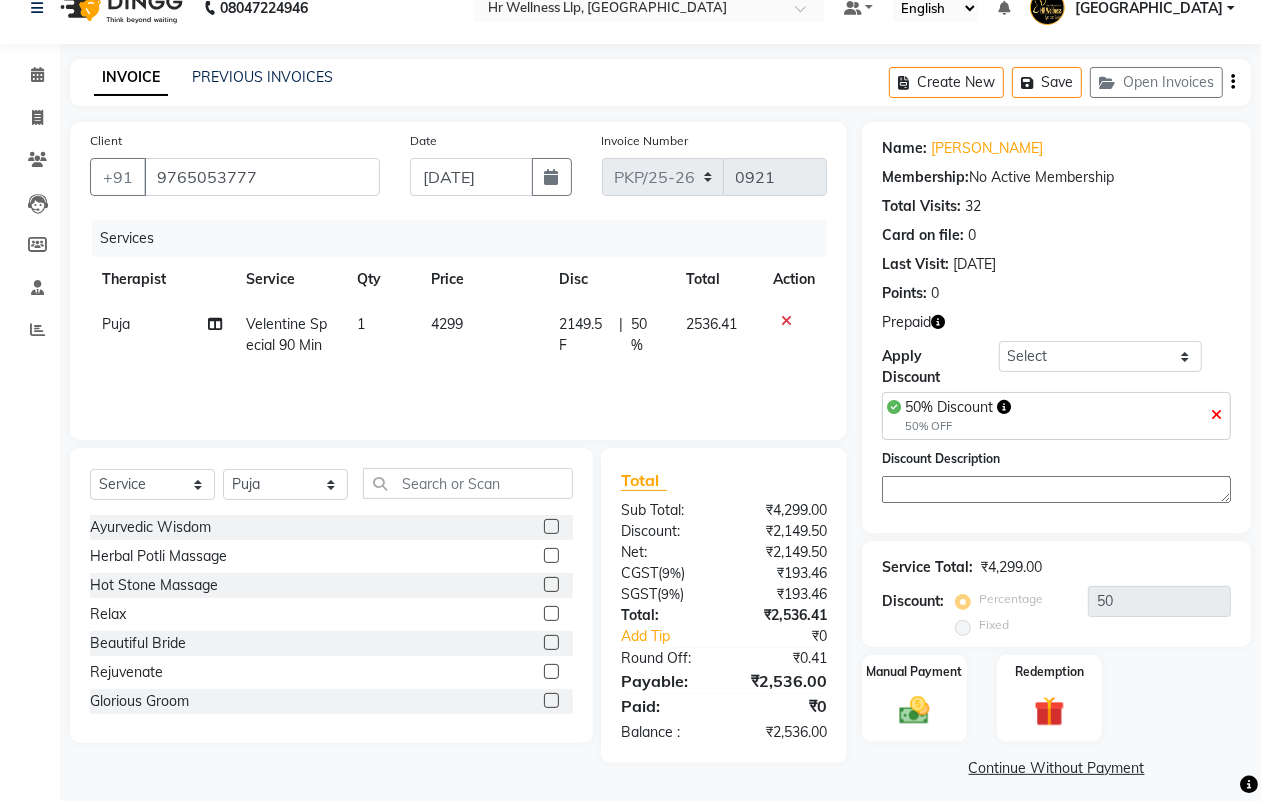 scroll, scrollTop: 40, scrollLeft: 0, axis: vertical 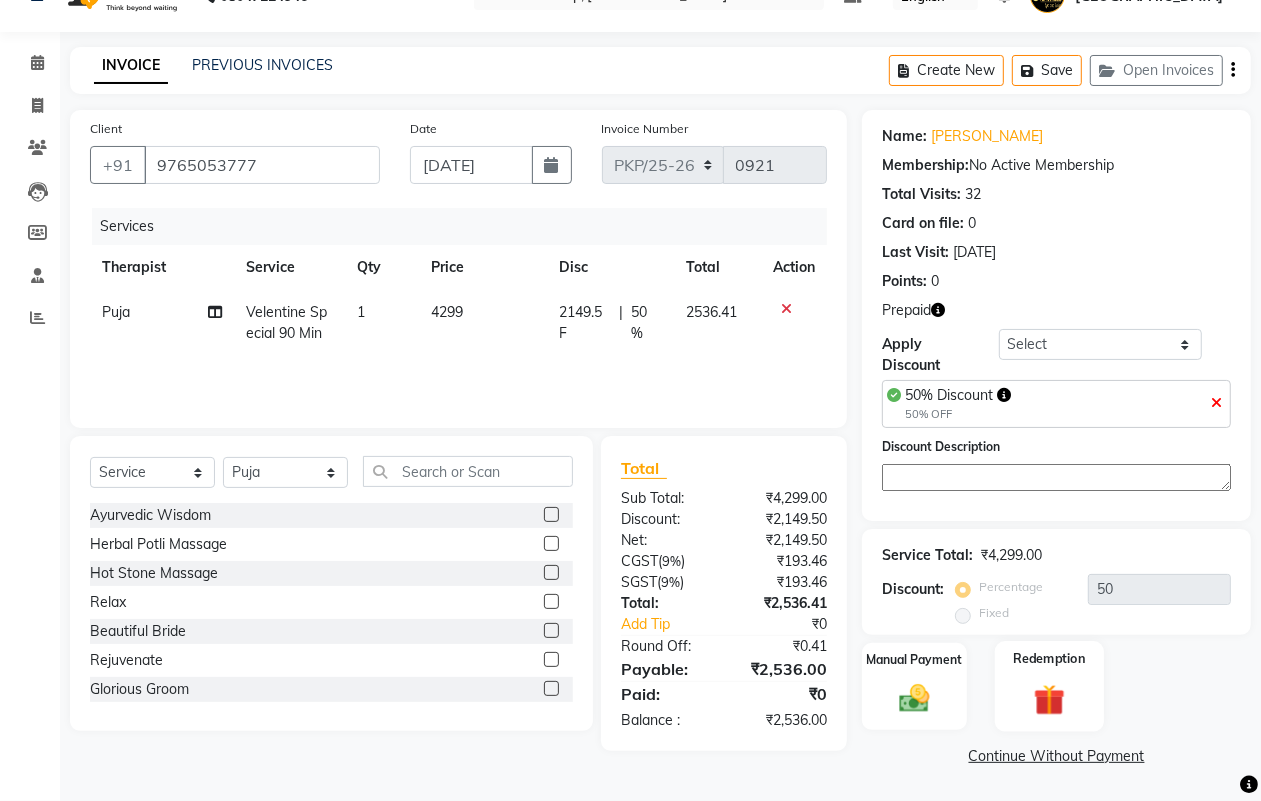 click 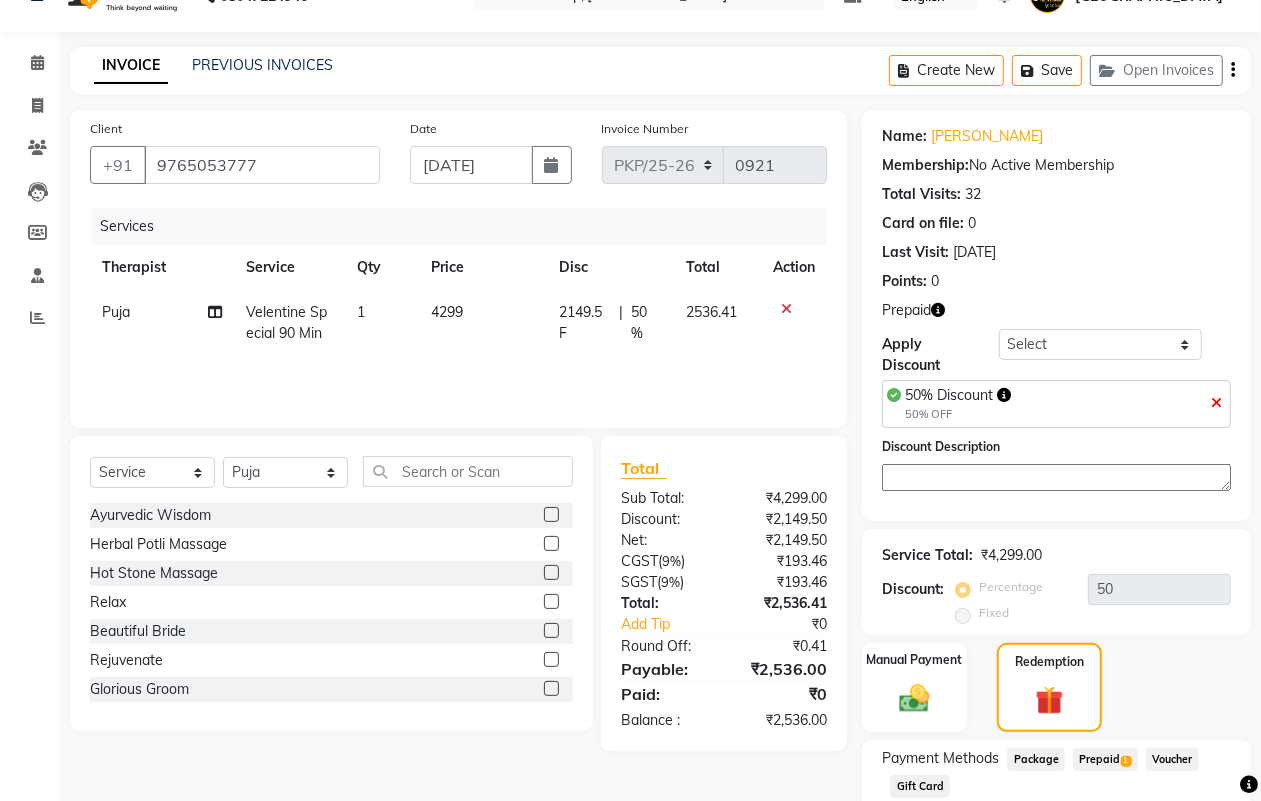 click on "Prepaid  1" 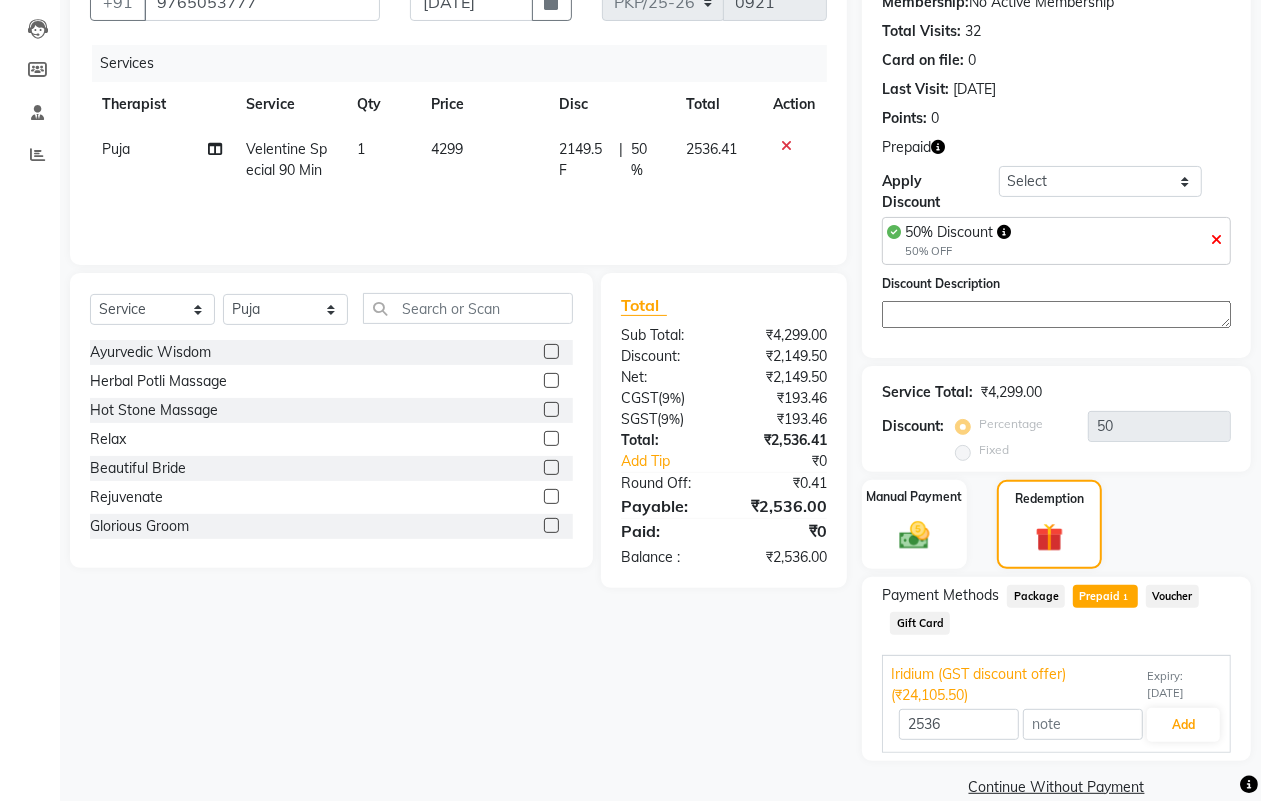scroll, scrollTop: 233, scrollLeft: 0, axis: vertical 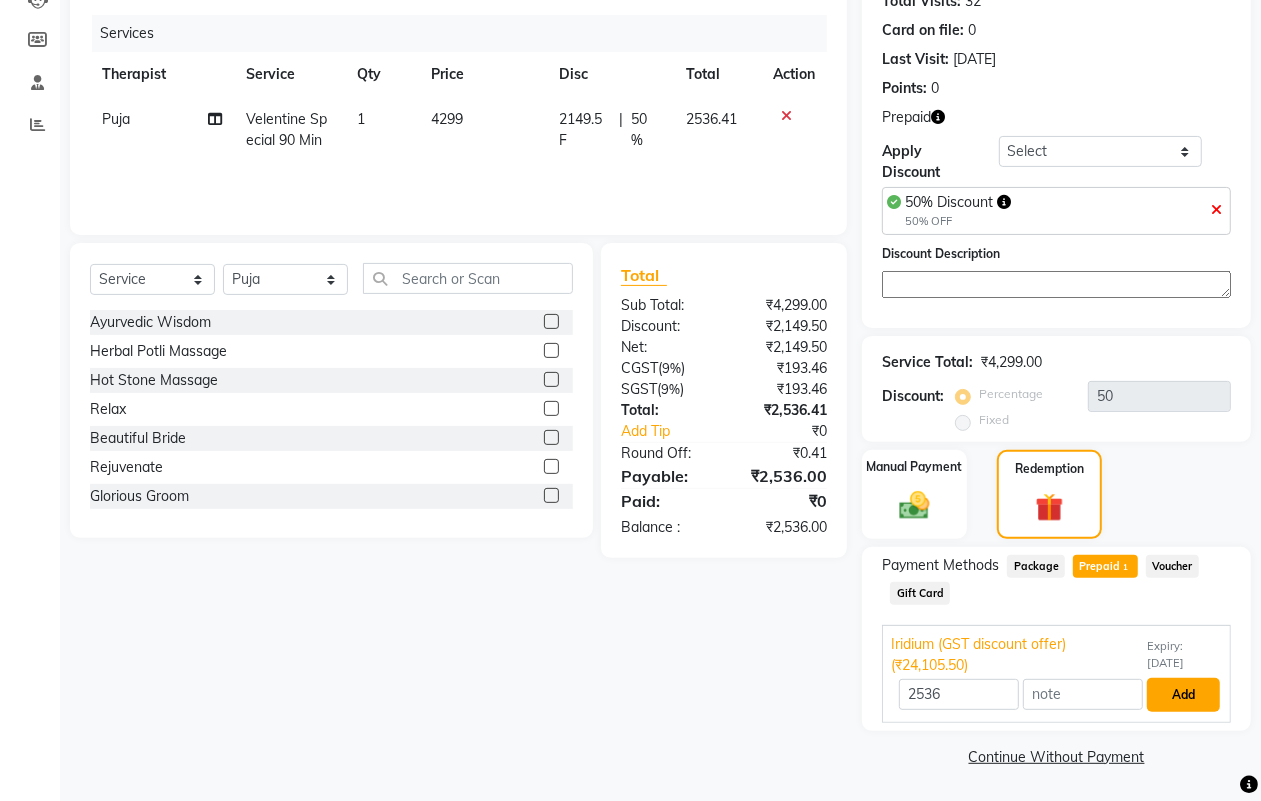 click on "Add" at bounding box center (1183, 695) 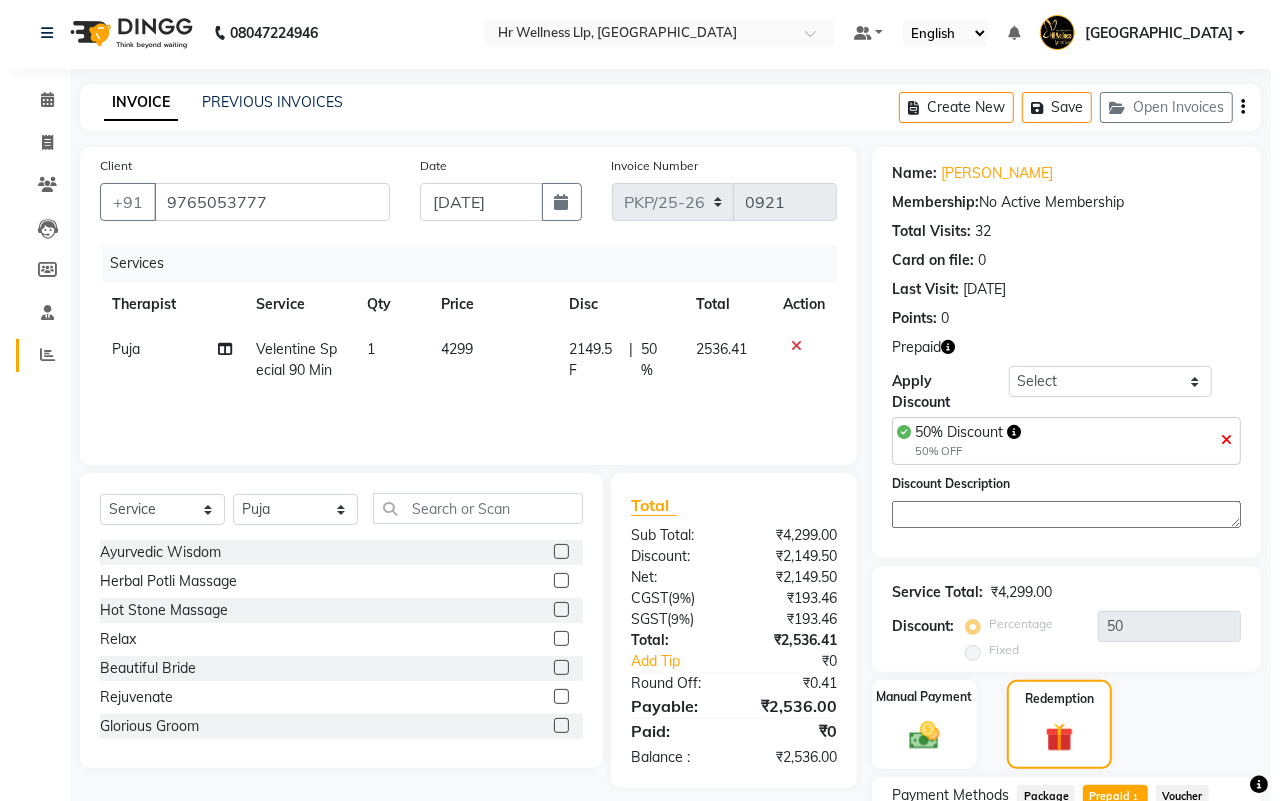 scroll, scrollTop: 0, scrollLeft: 0, axis: both 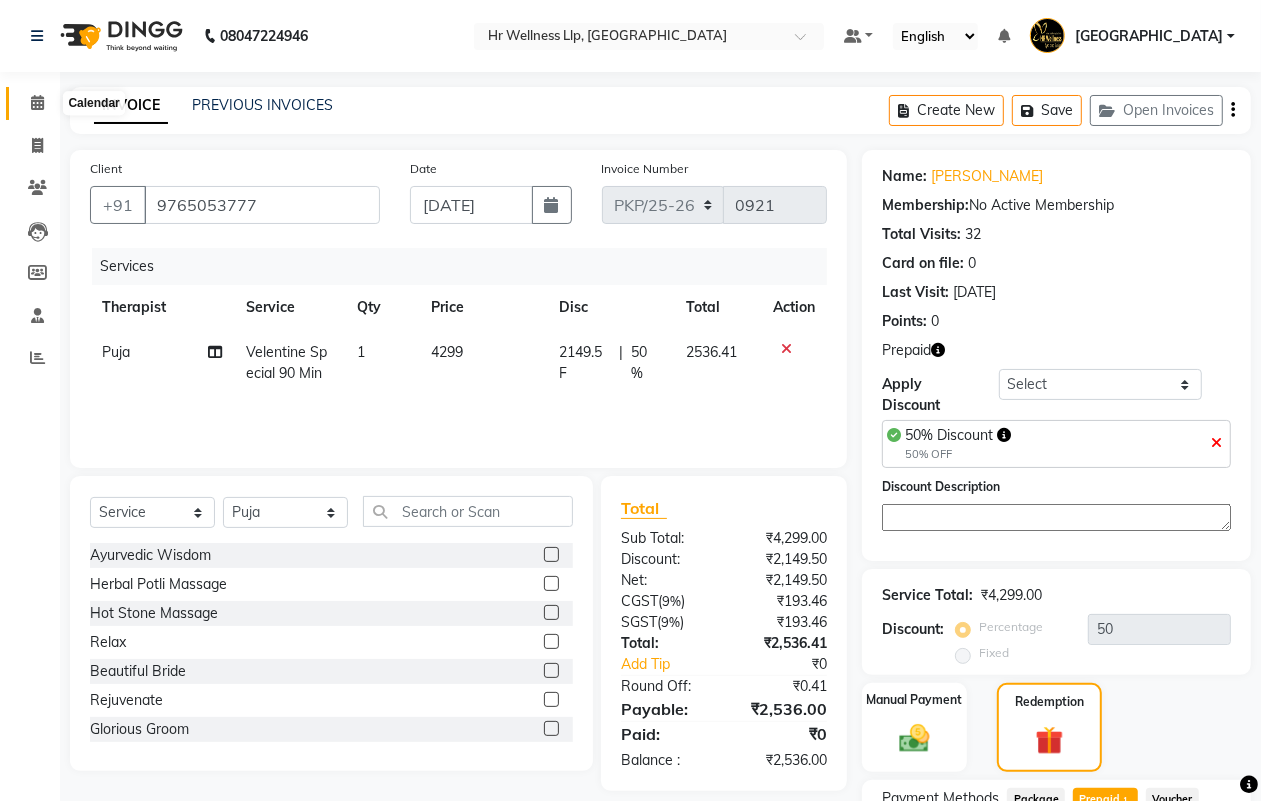 click 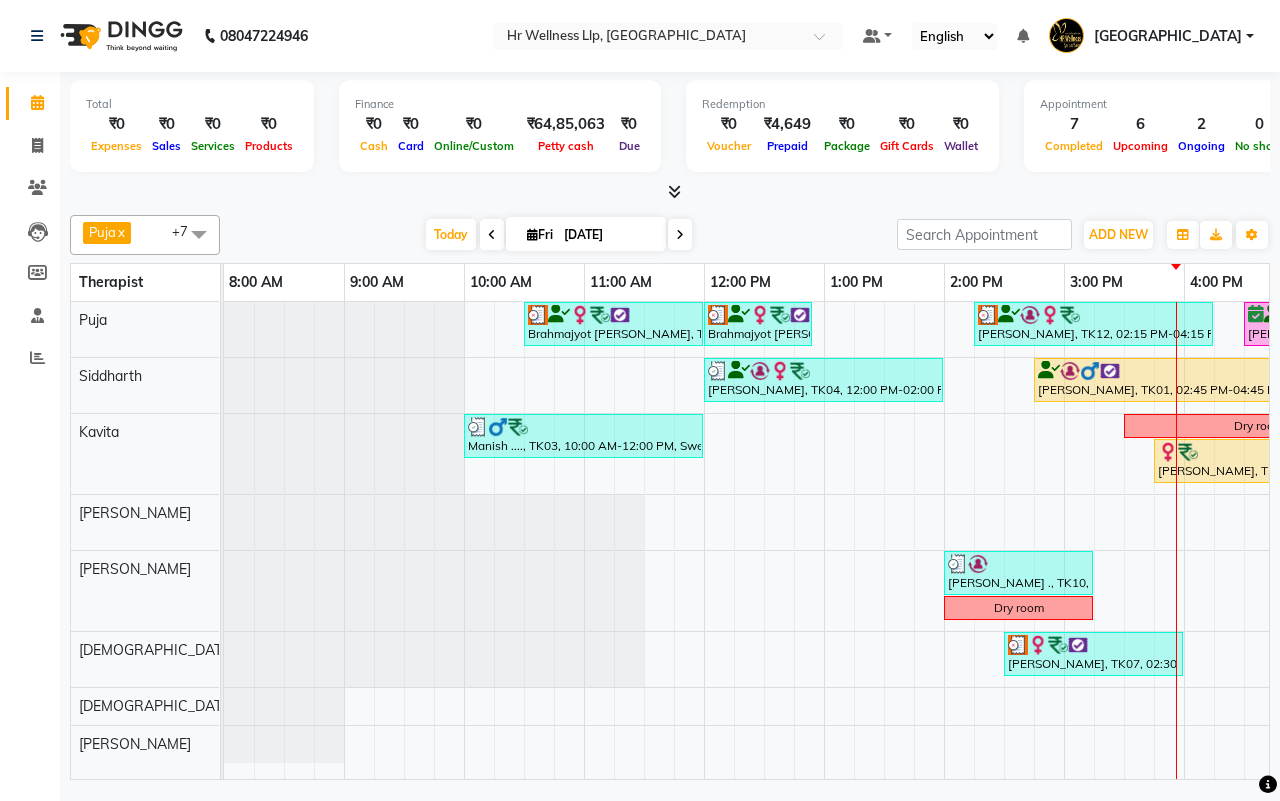 click on "[DATE]  [DATE]" at bounding box center [558, 235] 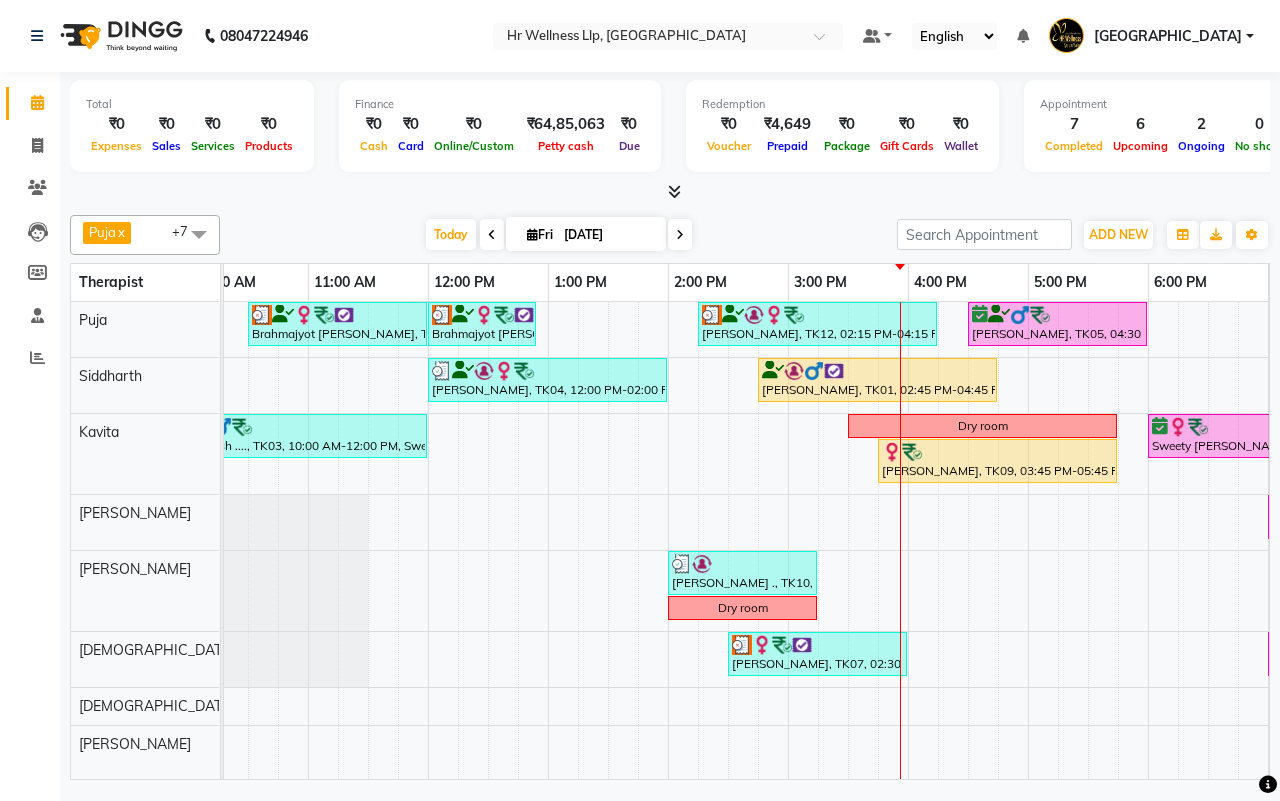 scroll, scrollTop: 0, scrollLeft: 323, axis: horizontal 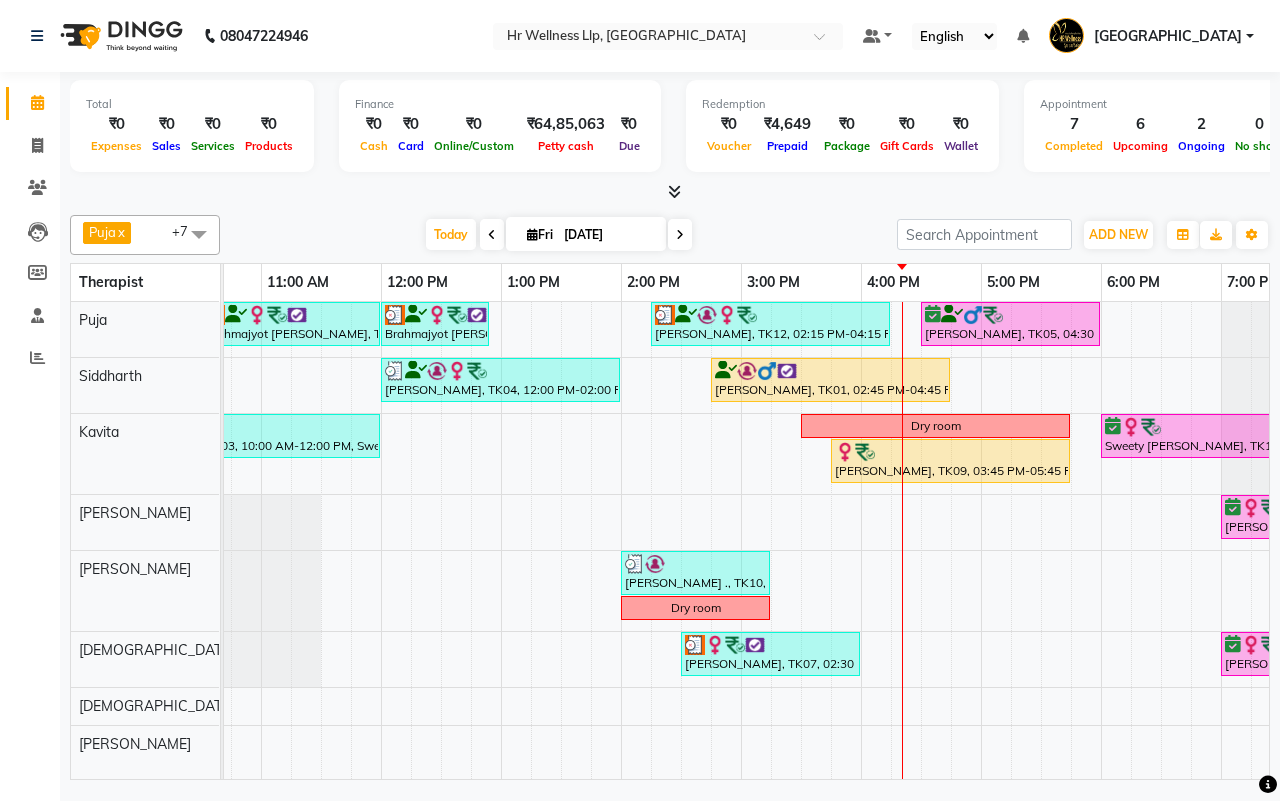 click on "[DATE]  [DATE]" at bounding box center (558, 235) 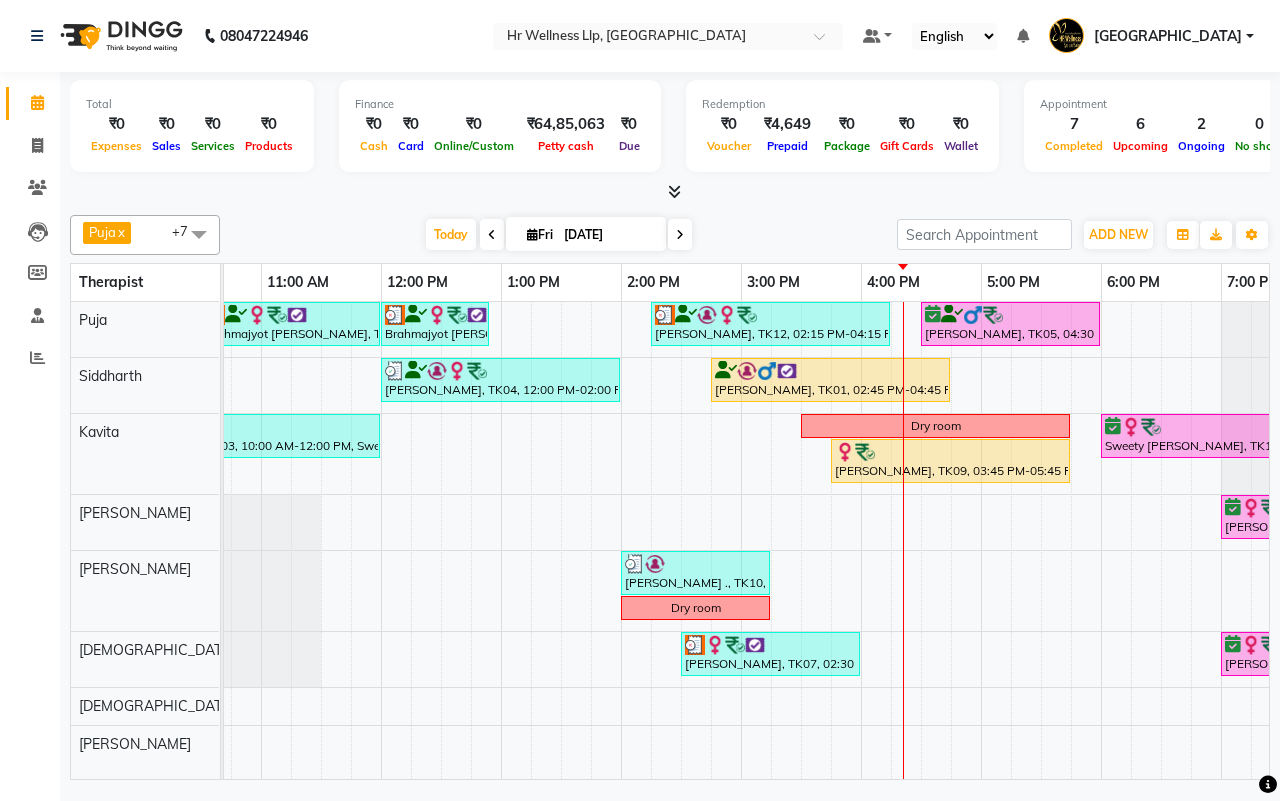 scroll, scrollTop: 0, scrollLeft: 533, axis: horizontal 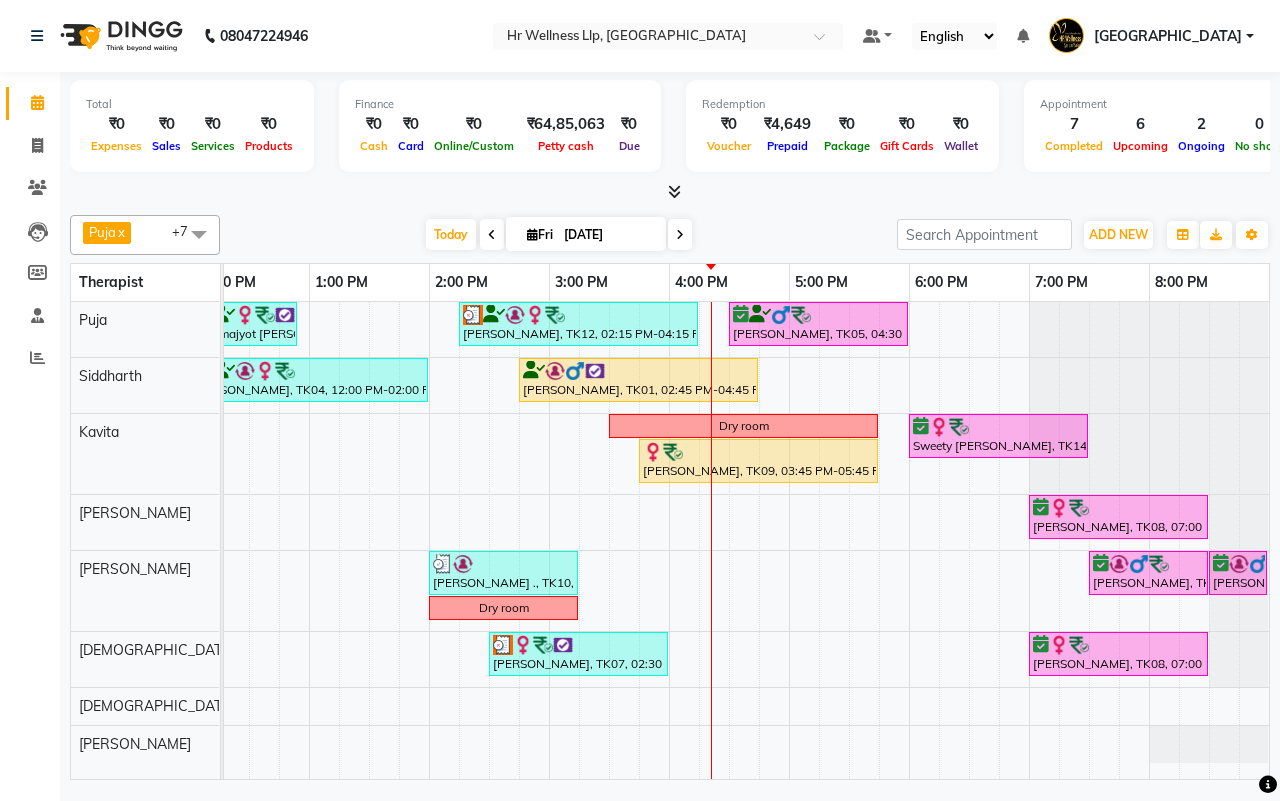 click on "[DATE]  [DATE]" at bounding box center (558, 235) 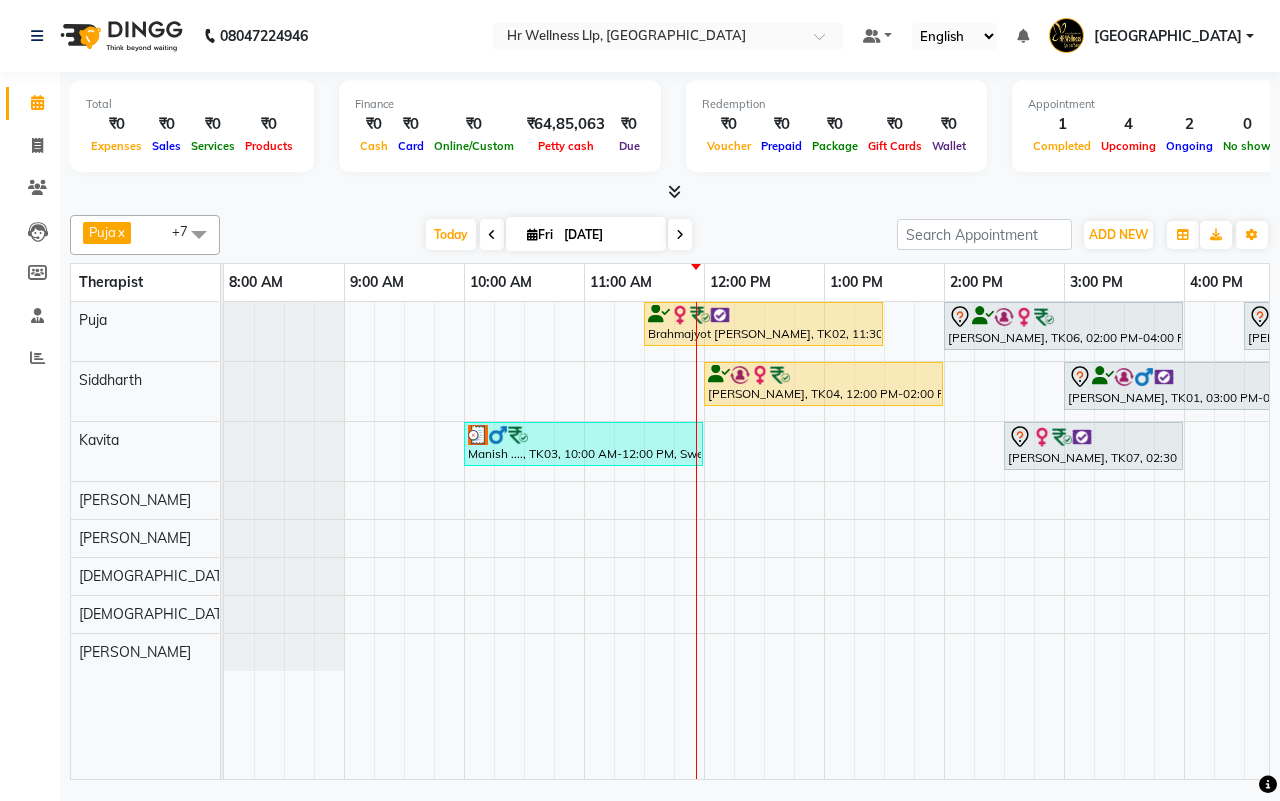 scroll, scrollTop: 0, scrollLeft: 0, axis: both 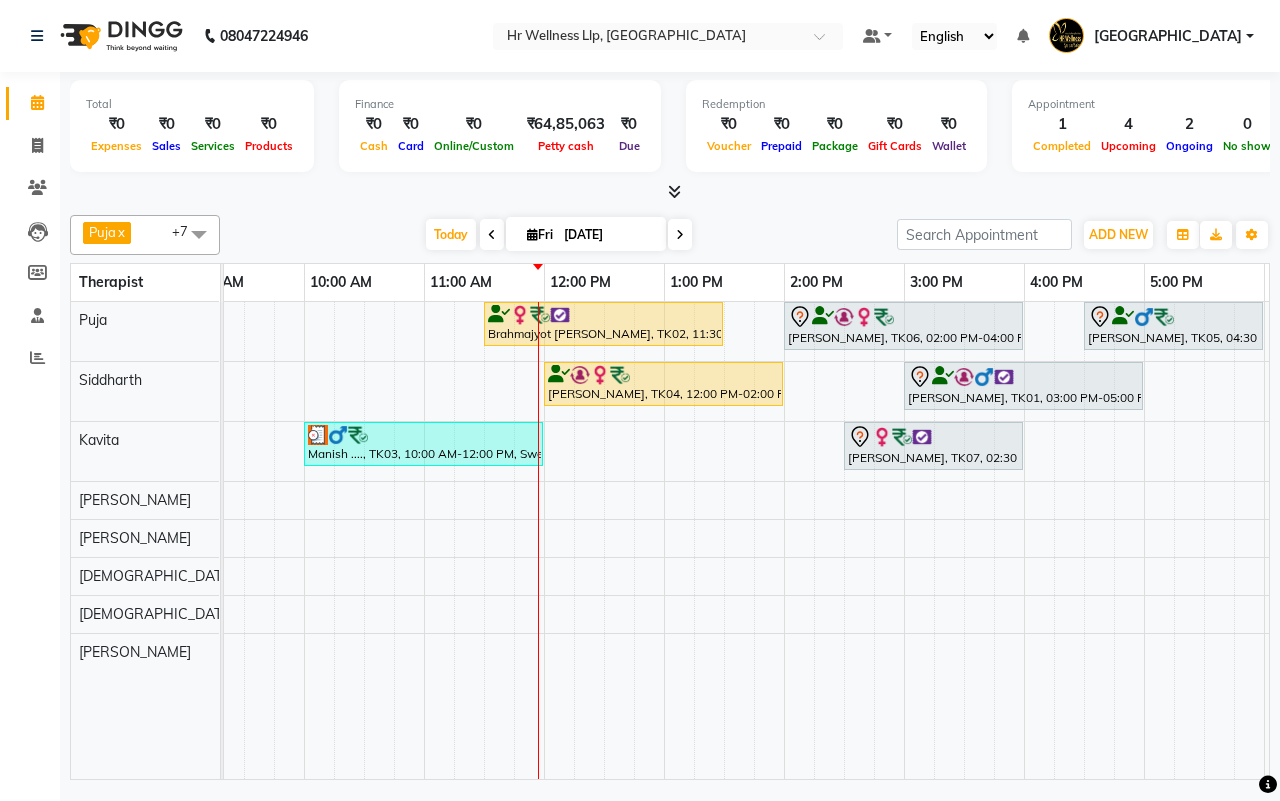 click on "[DATE]  [DATE]" at bounding box center (558, 235) 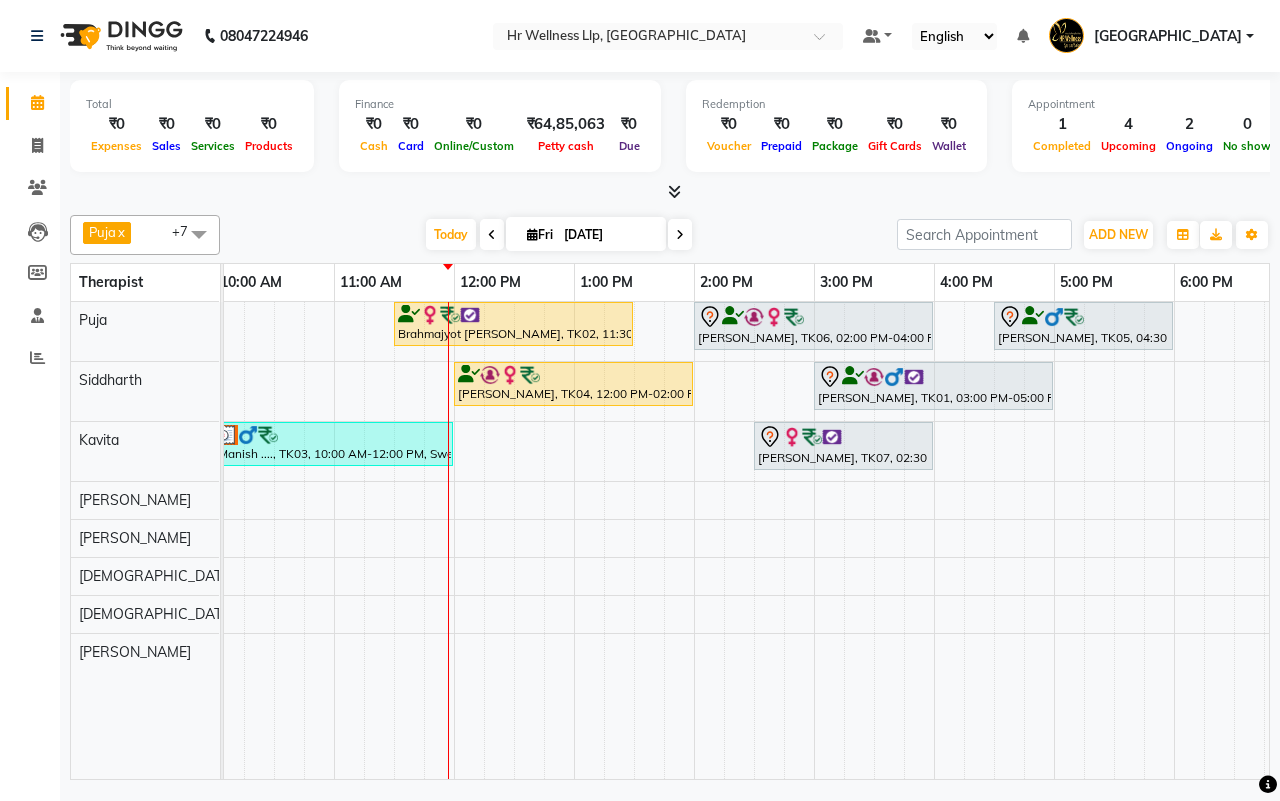 scroll, scrollTop: 0, scrollLeft: 483, axis: horizontal 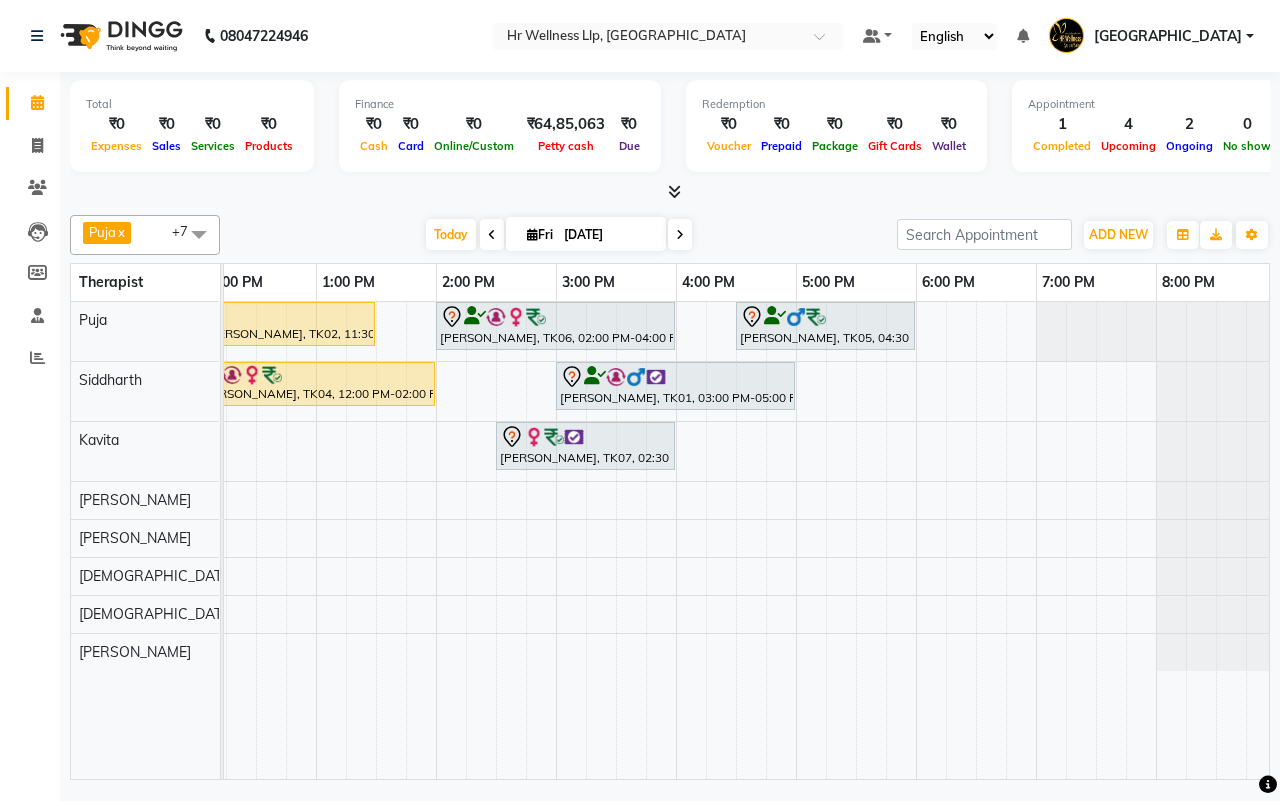 click on "[DATE]  [DATE]" at bounding box center [558, 235] 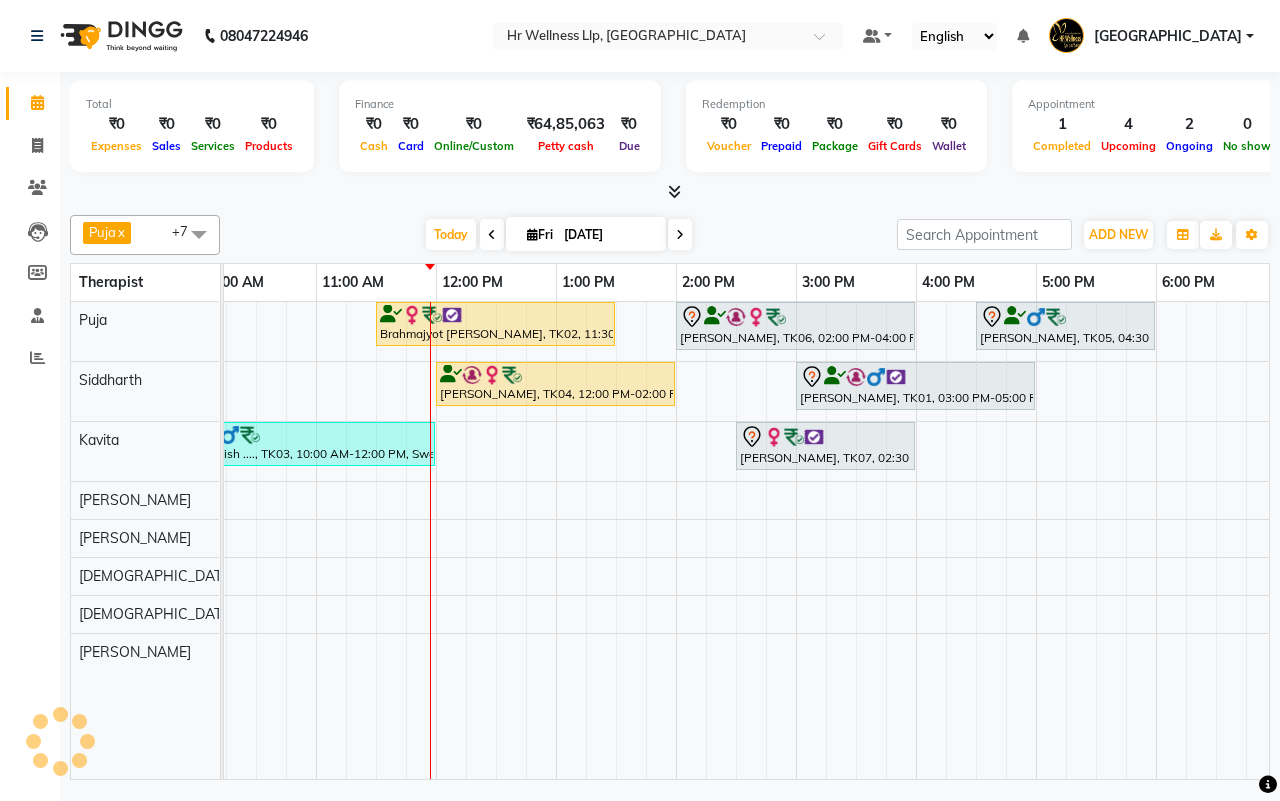 click on "[DATE]  [DATE]" at bounding box center (558, 235) 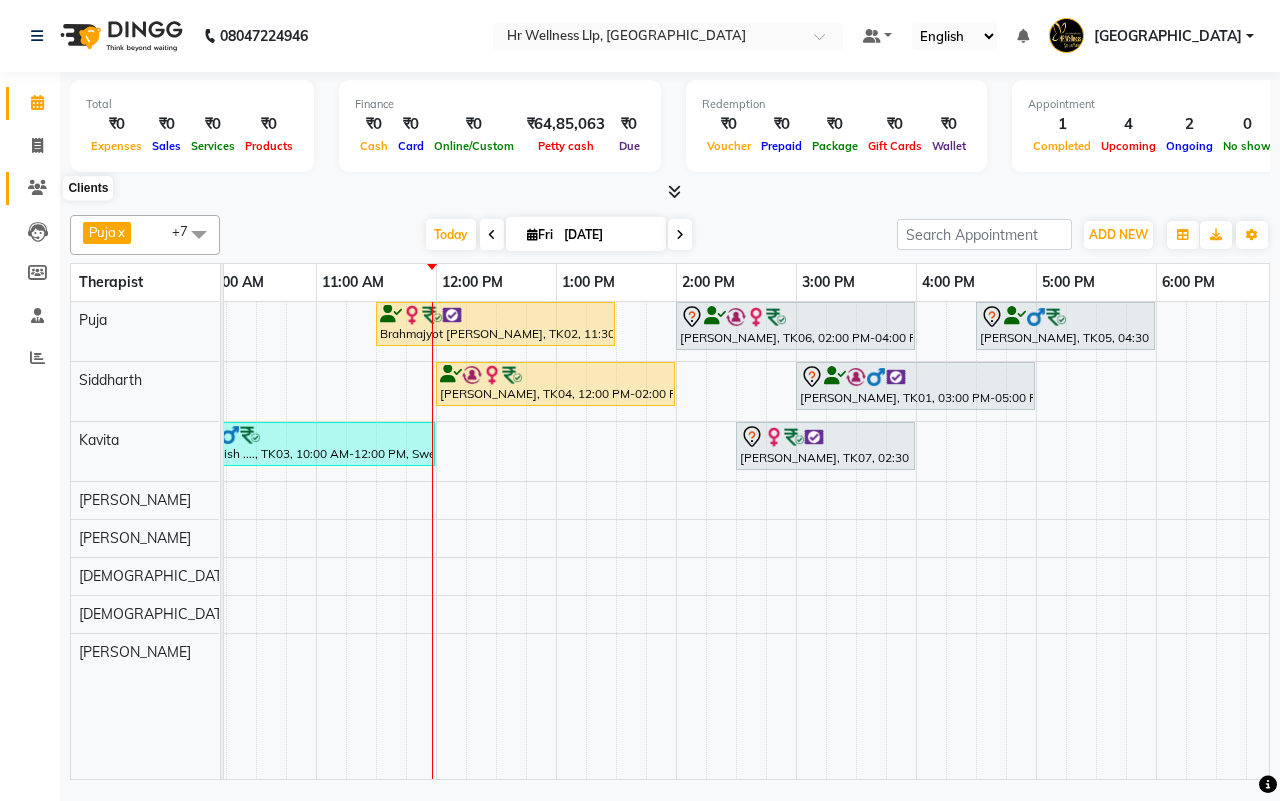 click 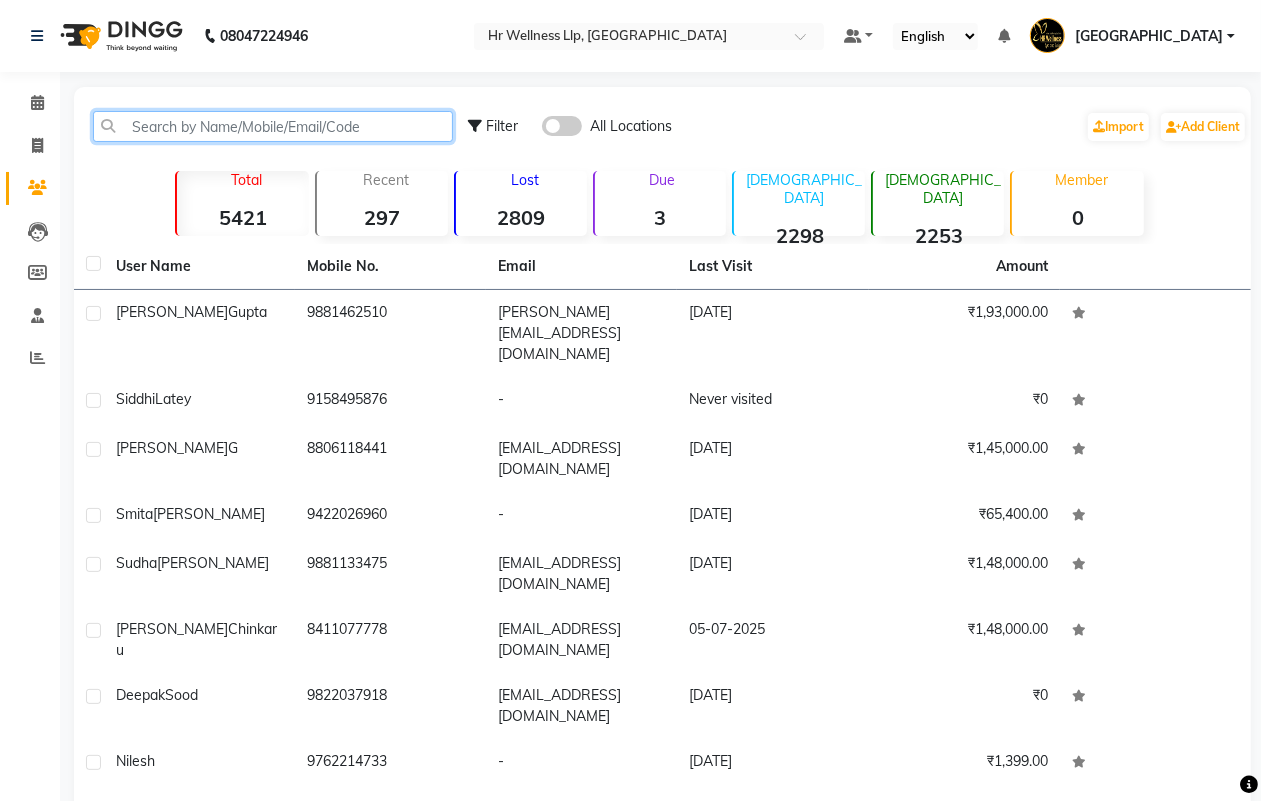 click 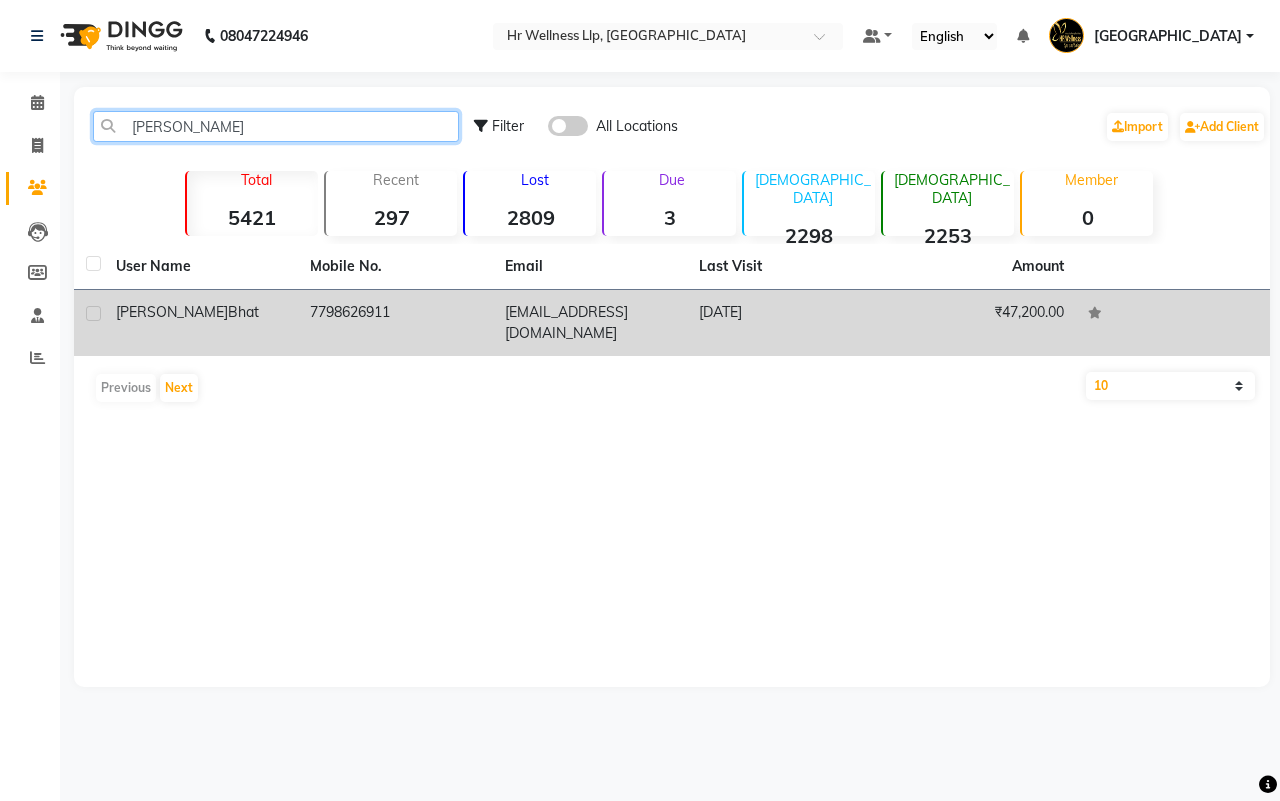 type on "juhi" 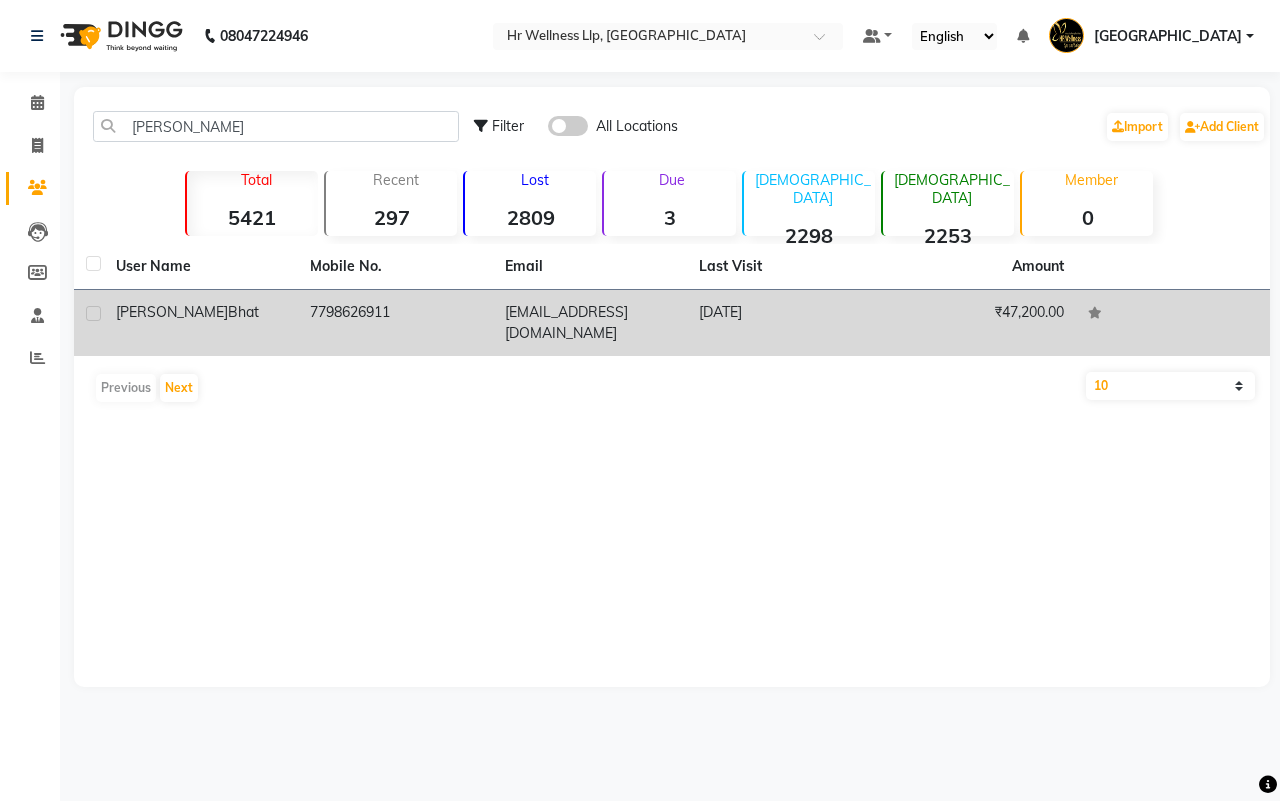 click on "[EMAIL_ADDRESS][DOMAIN_NAME]" 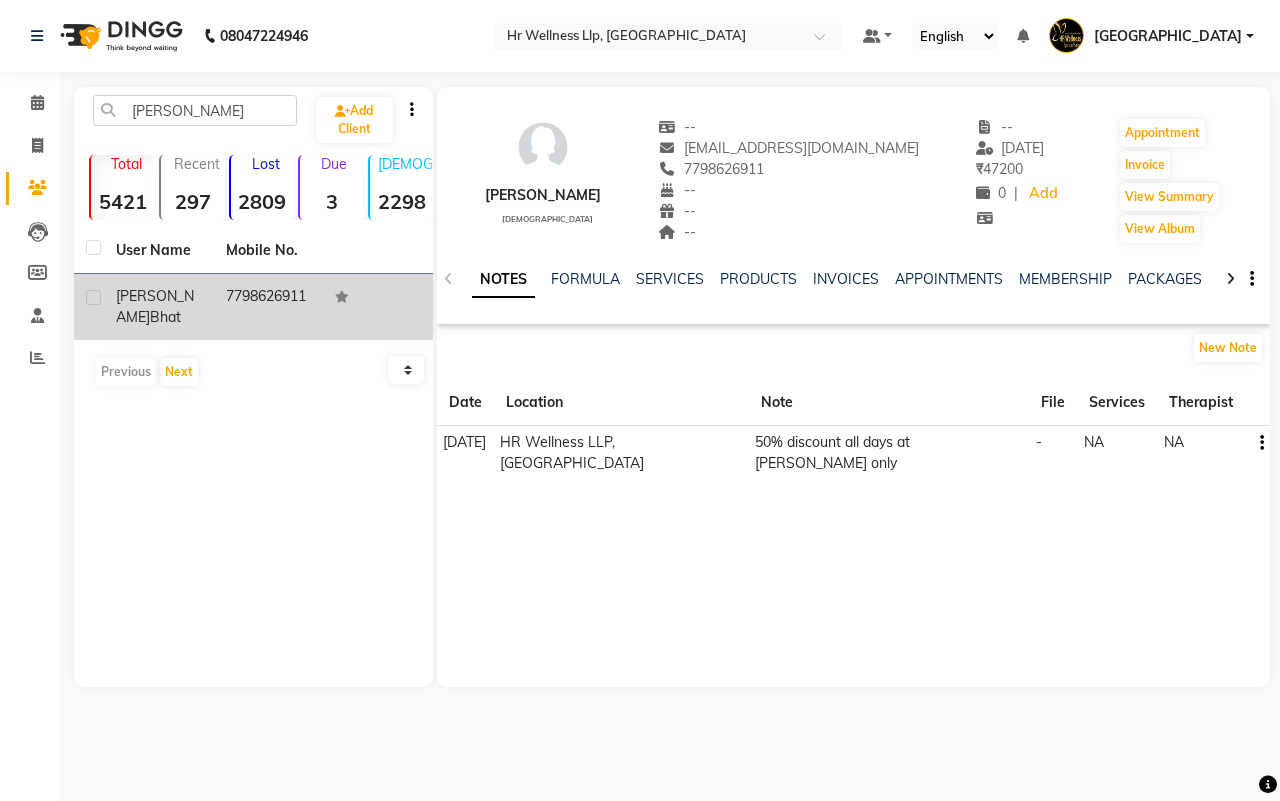 click 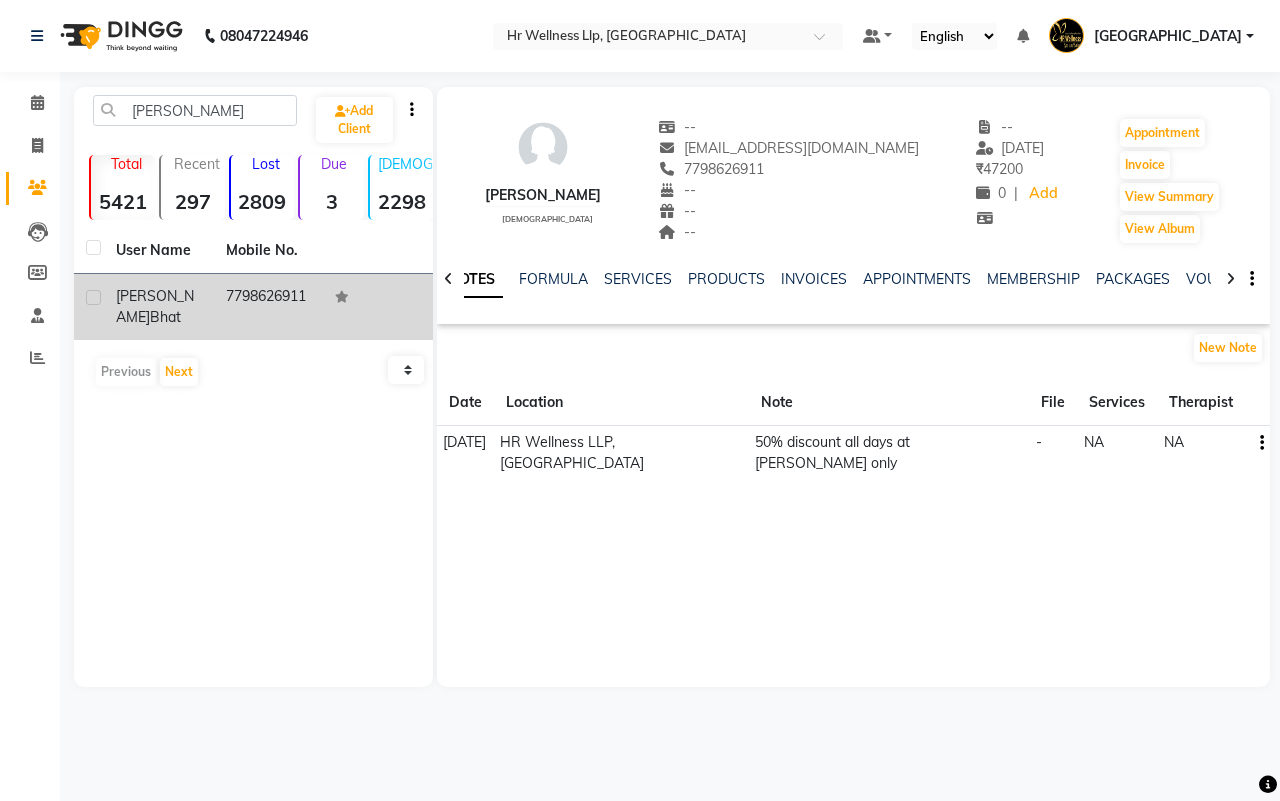 click 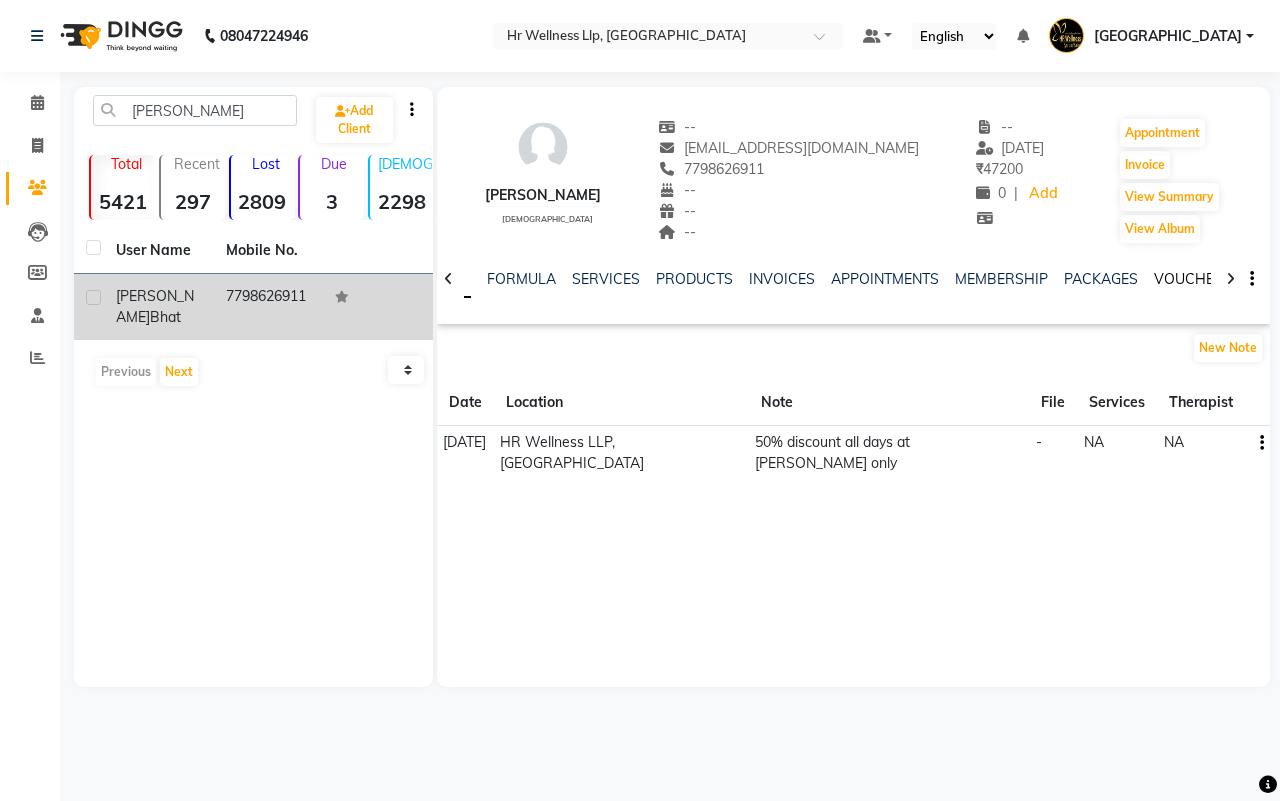 click on "VOUCHERS" 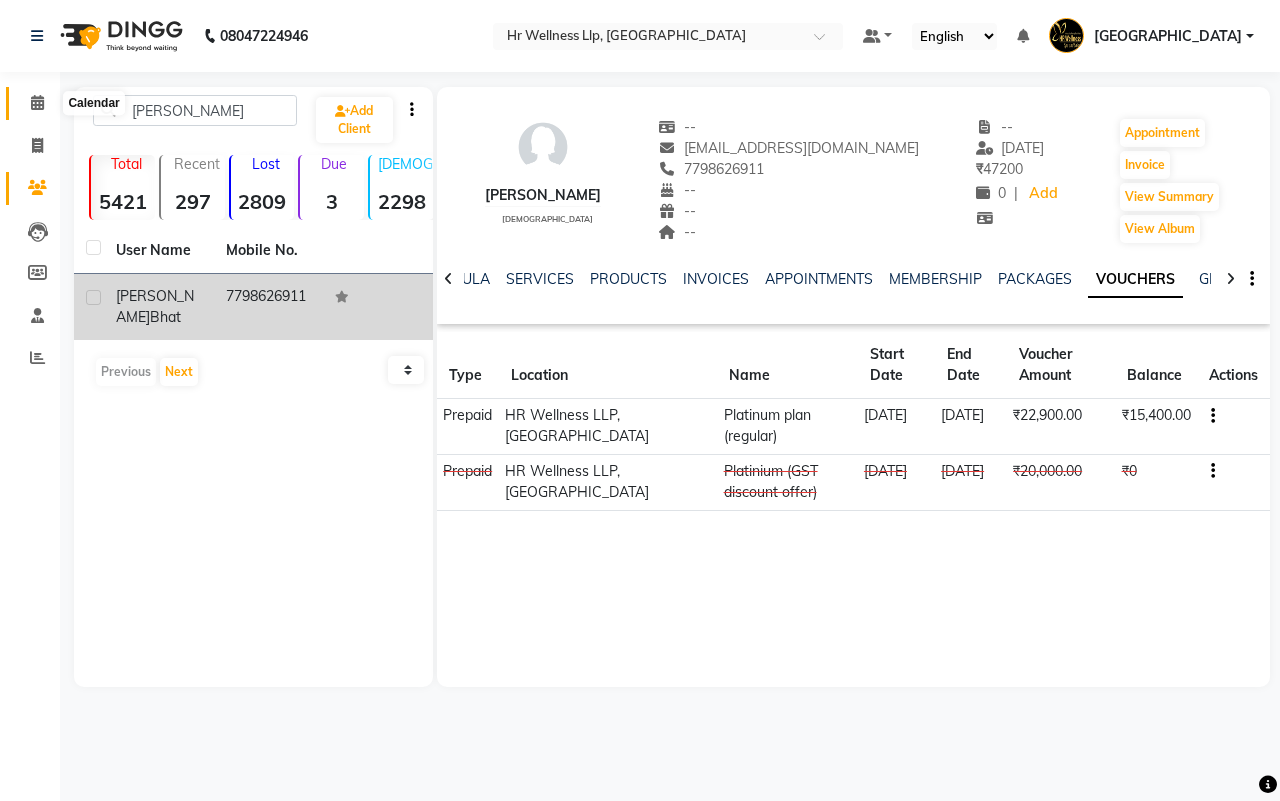 click 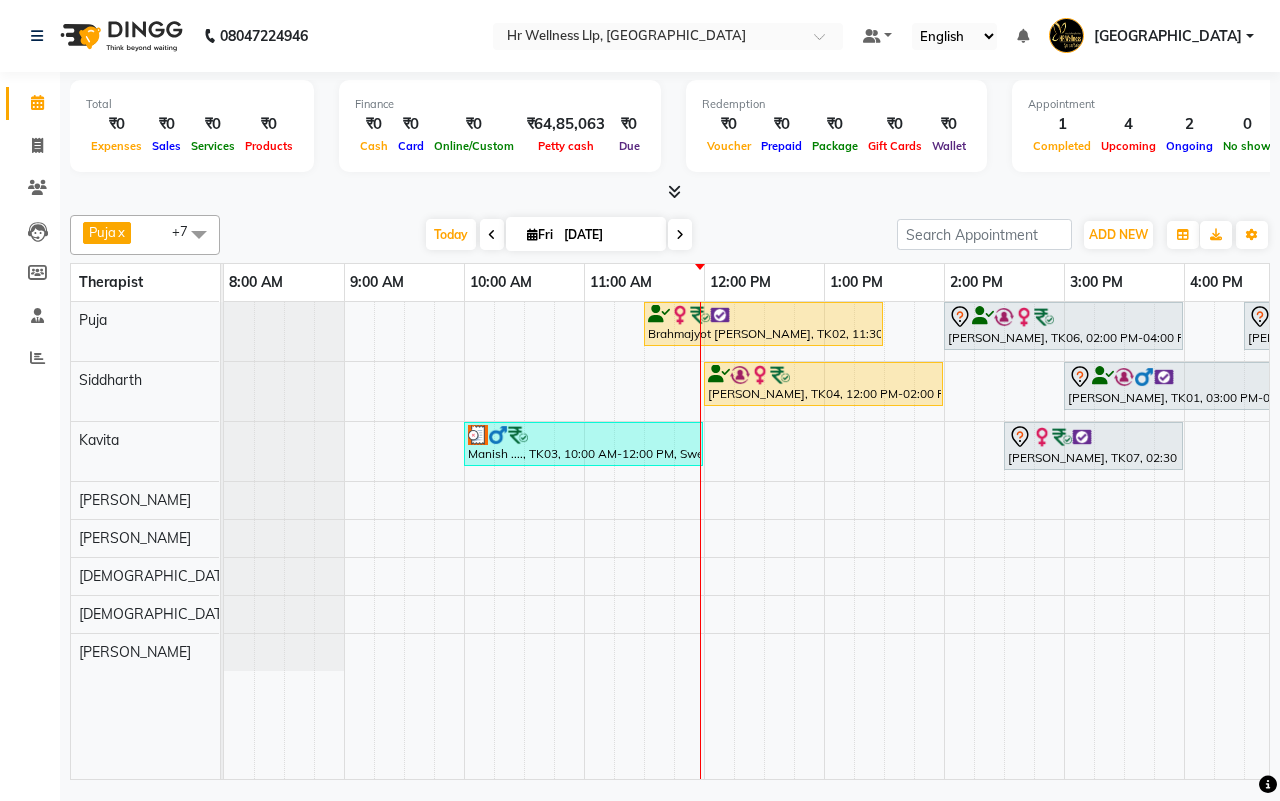 scroll, scrollTop: 0, scrollLeft: 226, axis: horizontal 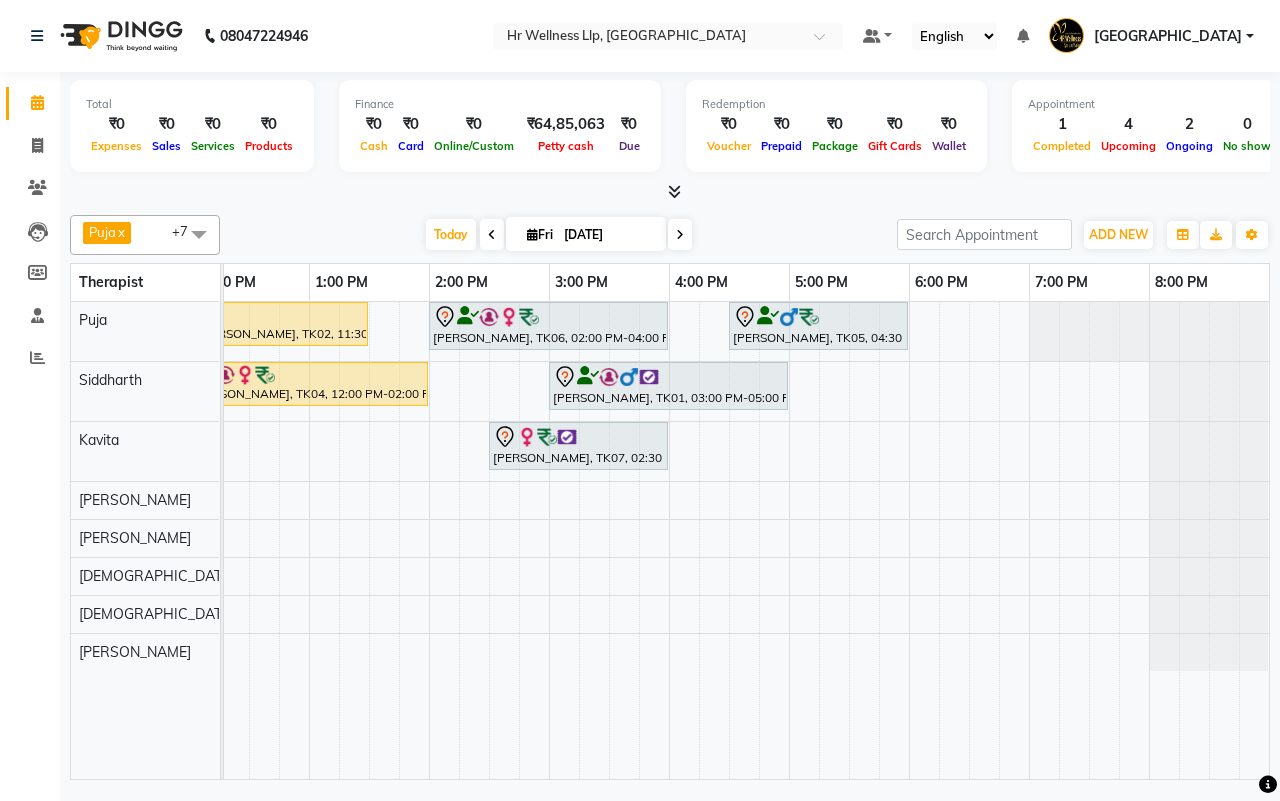 click on "Brahmajyot Dhillon, TK02, 11:30 AM-01:30 PM, Relaxing Aromatherapy Massage with Lavender oil 90 Min             Swarna Kulkarni, TK06, 02:00 PM-04:00 PM, Swedish Massage with Wintergreen, Bayleaf & Clove 90 Min             Nitin Tapkir, TK05, 04:30 PM-06:00 PM, Swedish Massage 60 Min     Amit Nagpal, TK04, 12:00 PM-02:00 PM, Massage 90 Min             Deepak Mahendra, TK01, 03:00 PM-05:00 PM, Massage 90 Min     Manish ...., TK03, 10:00 AM-12:00 PM, Swedish Massage with Wintergreen, Bayleaf & Clove 90 Min             Smita Kankariya, TK07, 02:30 PM-04:00 PM, Swedish Massage with Wintergreen, Bayleaf & Clove 60 Min" at bounding box center [489, 540] 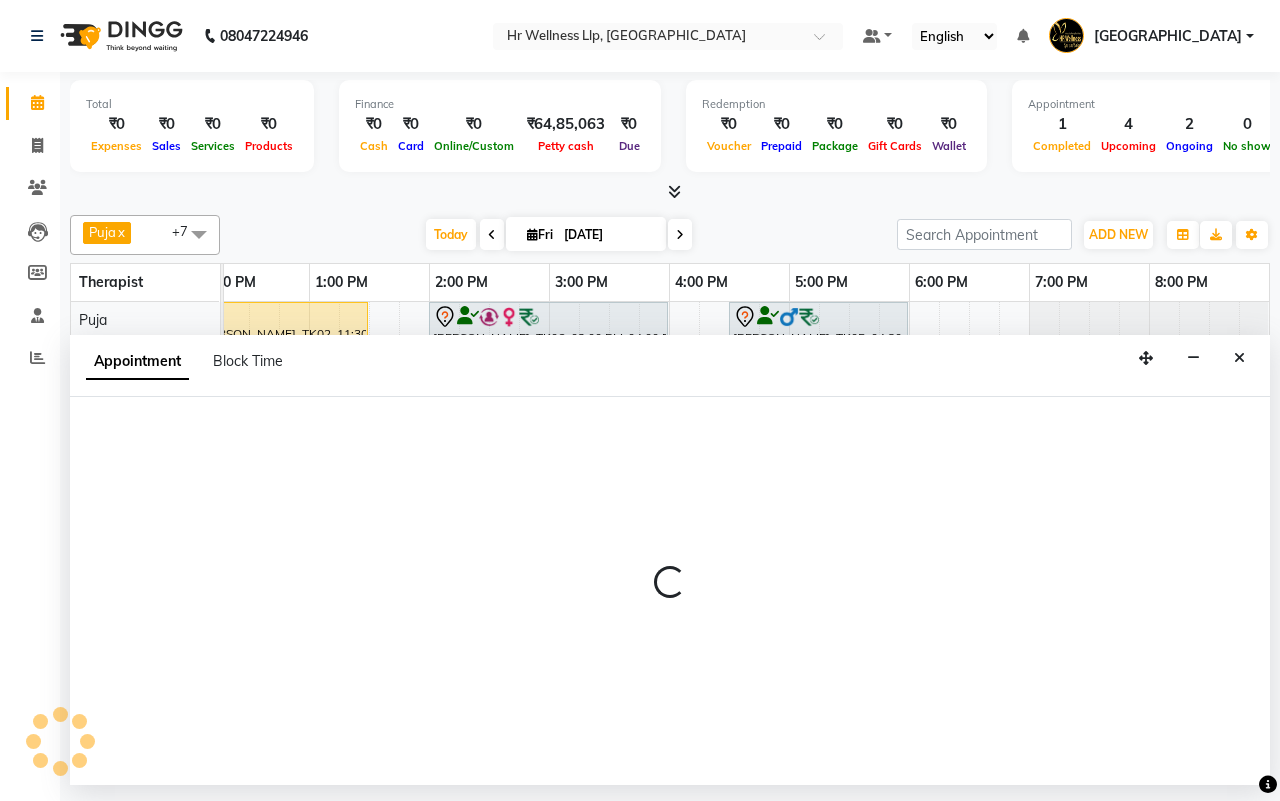 select on "85702" 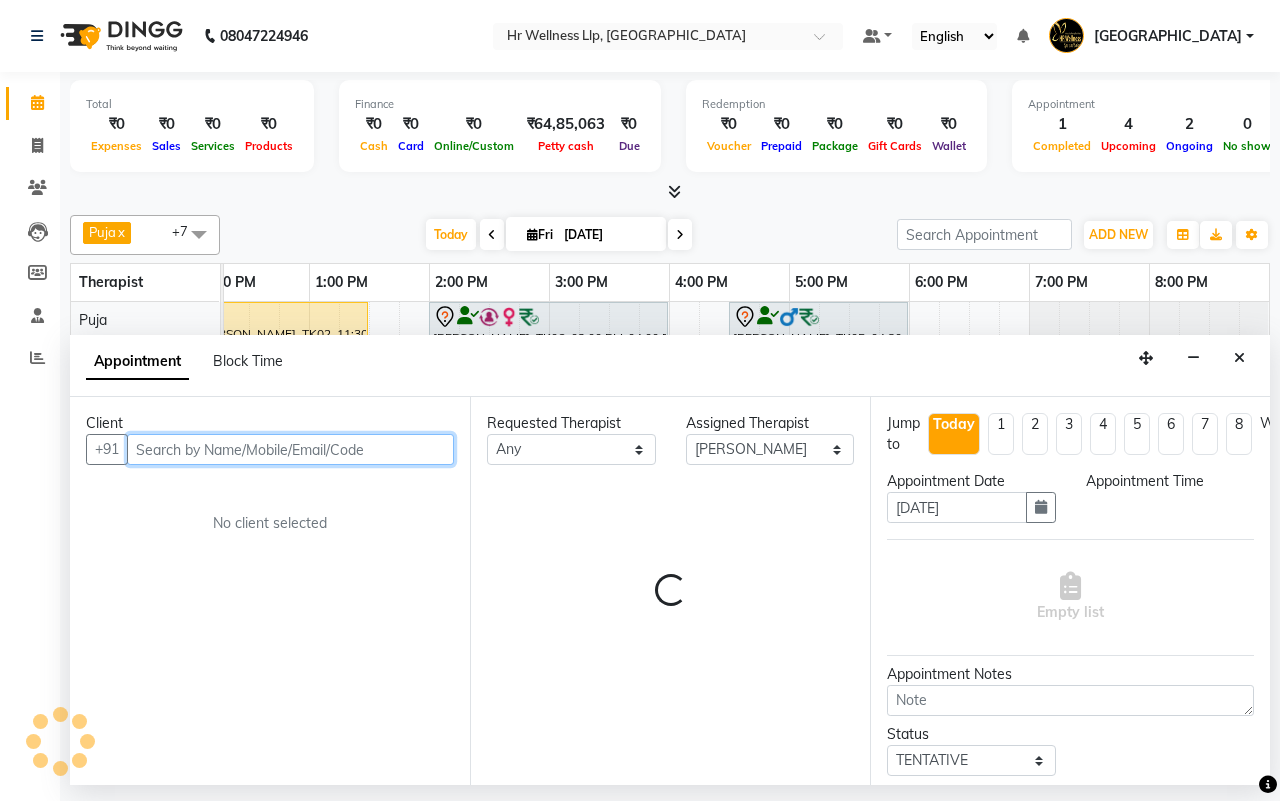 select on "1140" 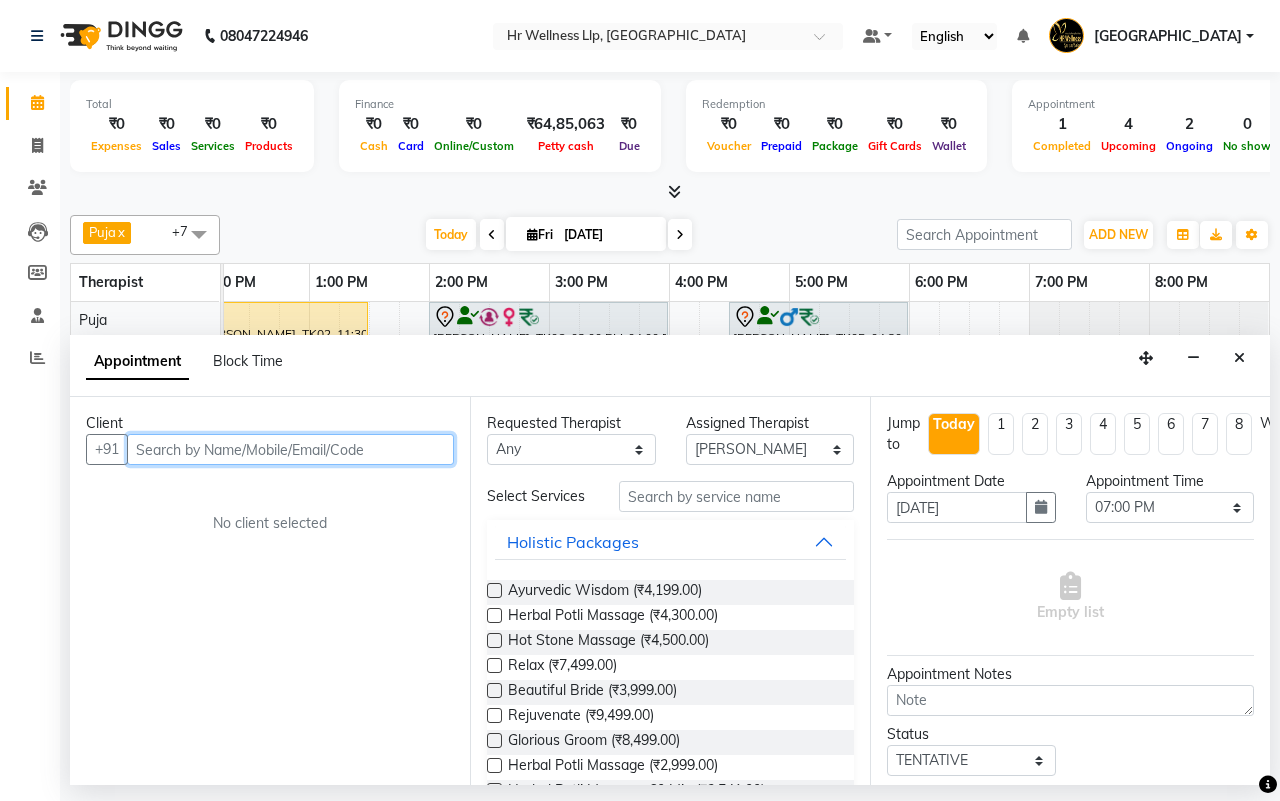 click at bounding box center [290, 449] 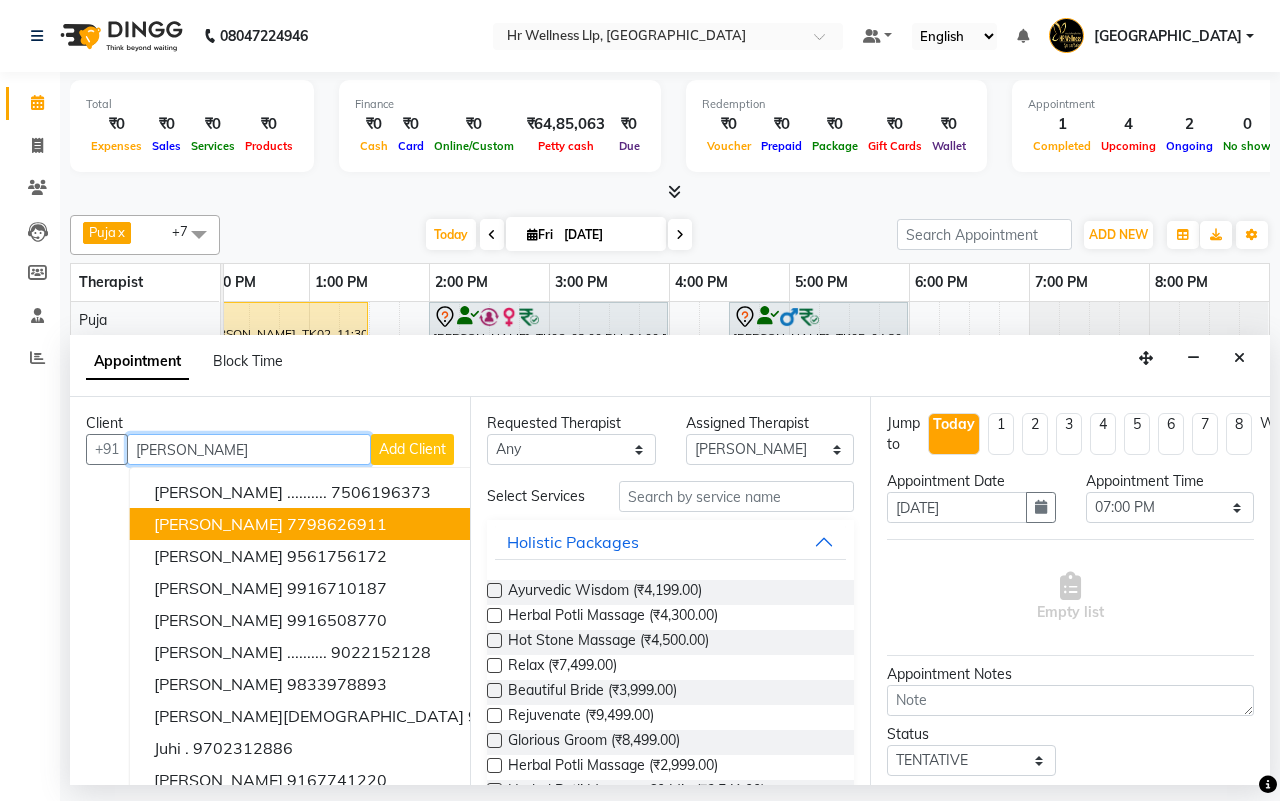 click on "7798626911" at bounding box center (337, 524) 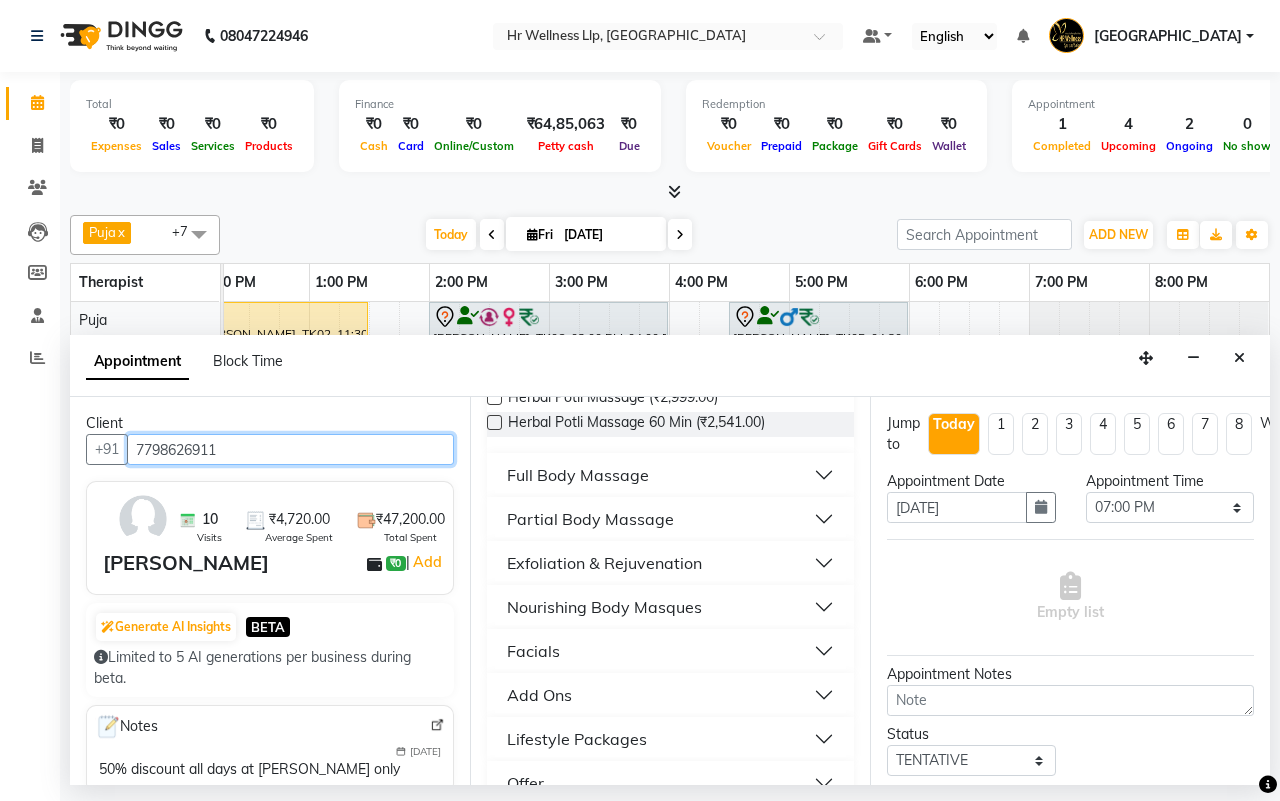scroll, scrollTop: 375, scrollLeft: 0, axis: vertical 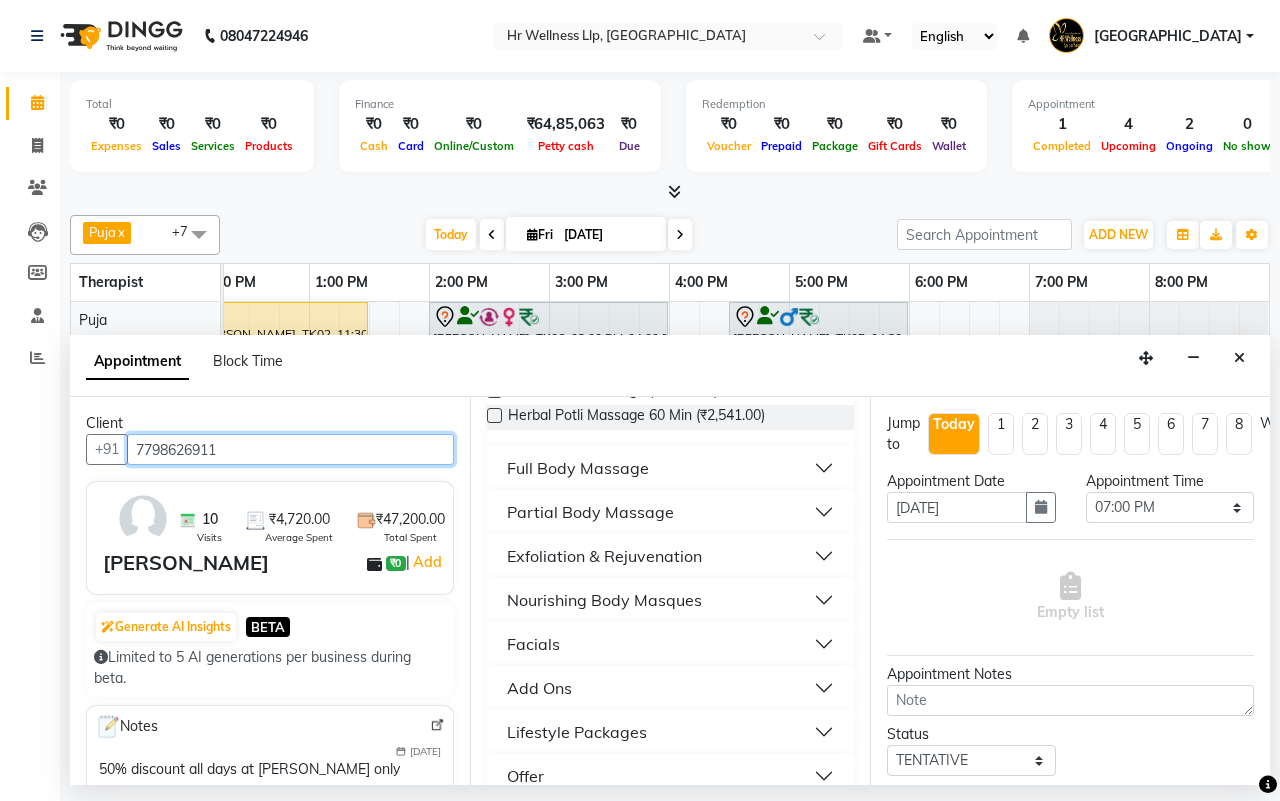 type on "7798626911" 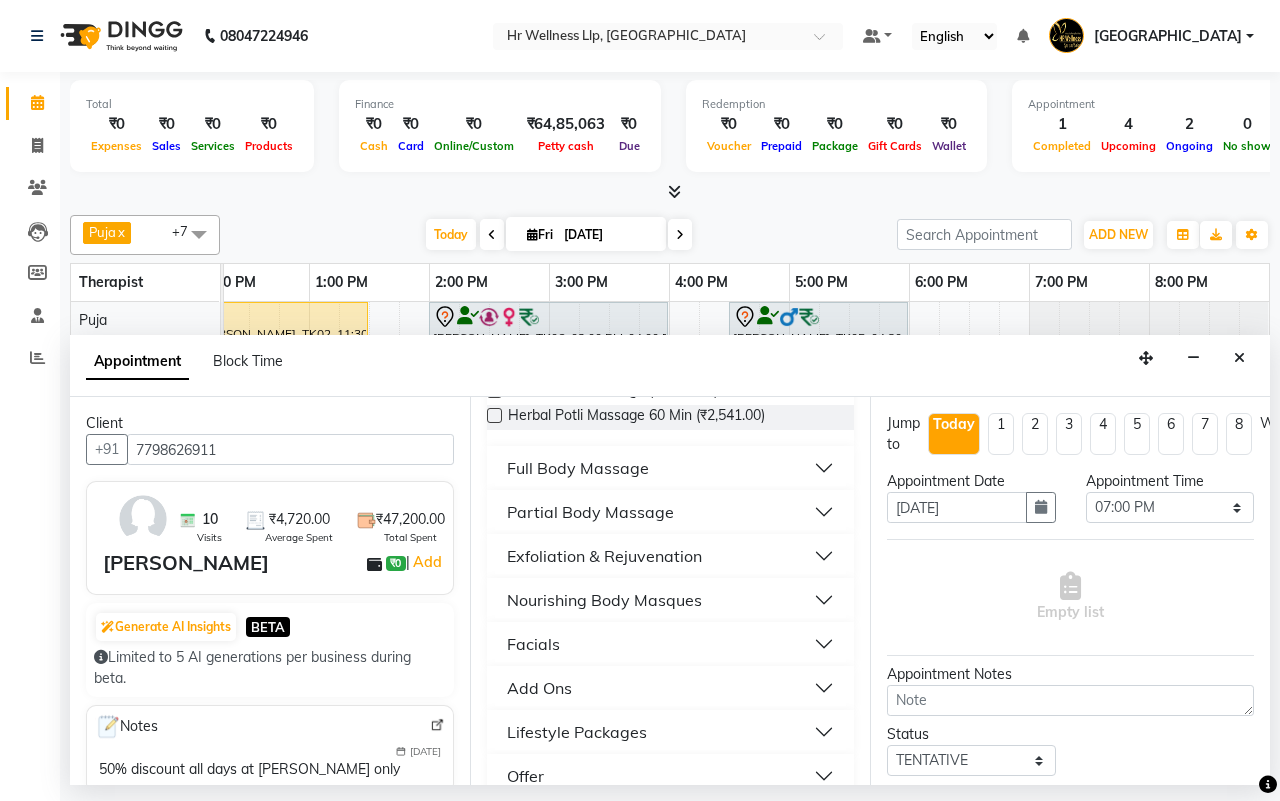 click on "Full Body Massage" at bounding box center (578, 468) 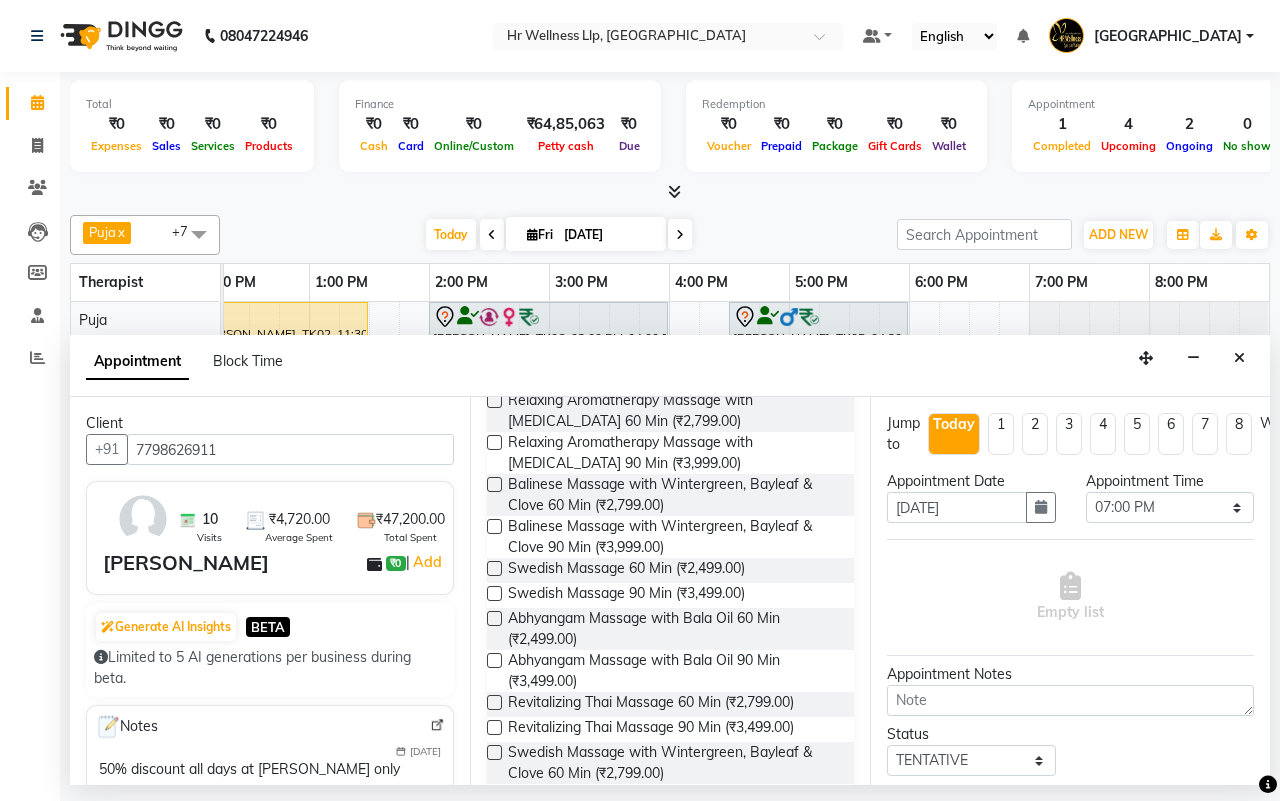 scroll, scrollTop: 750, scrollLeft: 0, axis: vertical 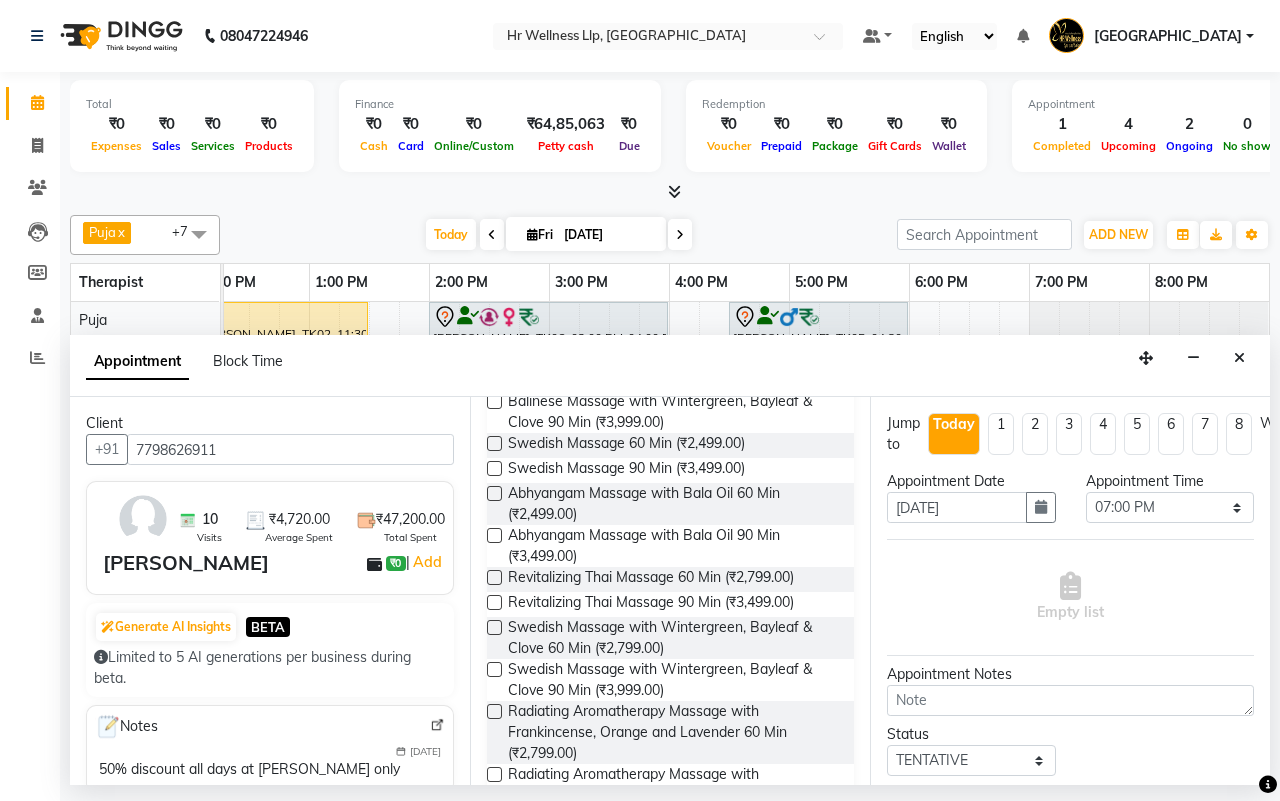 click at bounding box center (494, 627) 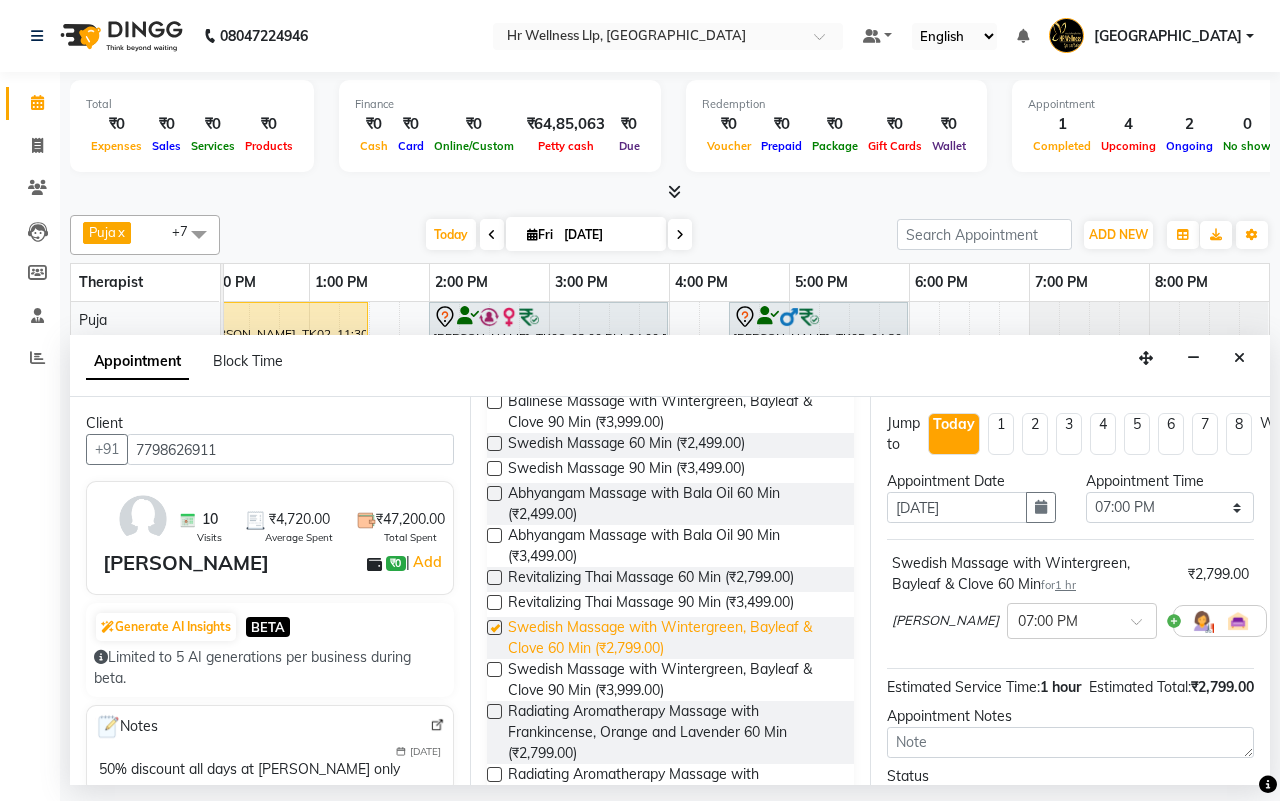 checkbox on "false" 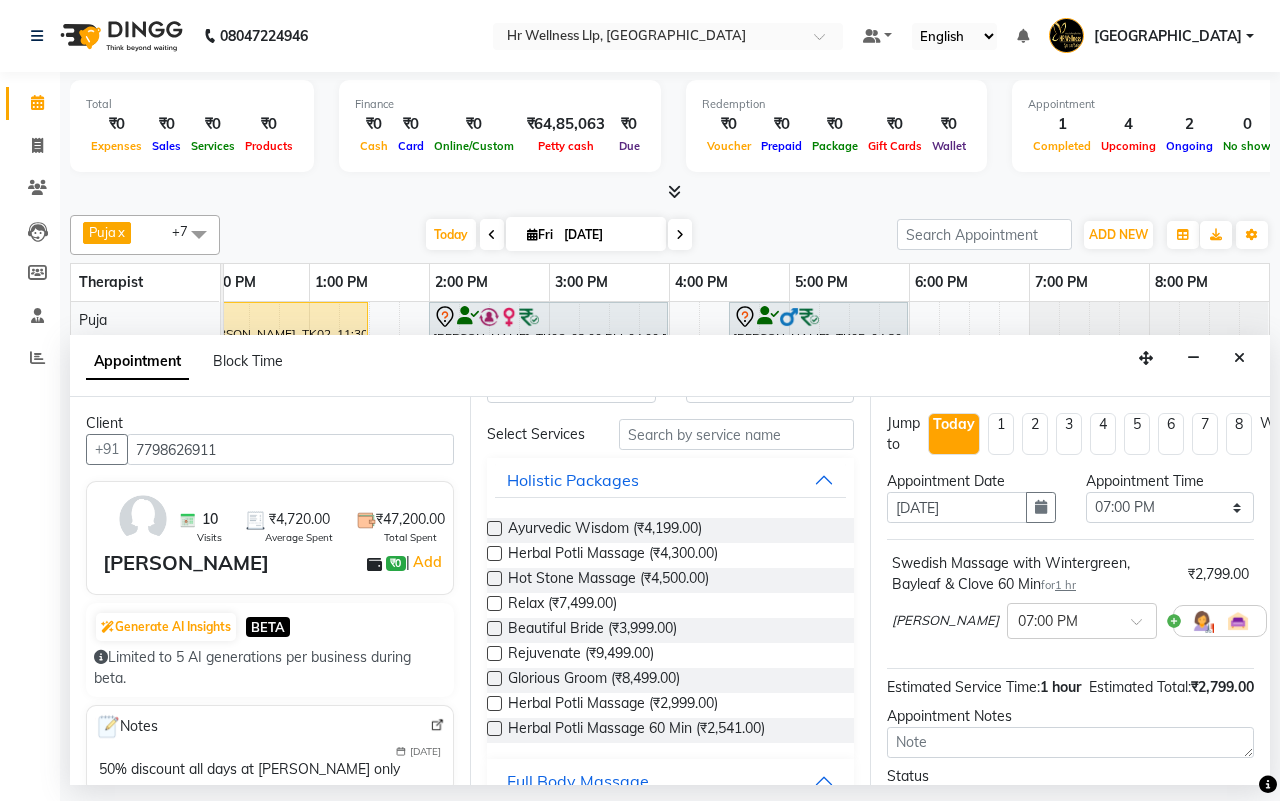scroll, scrollTop: 0, scrollLeft: 0, axis: both 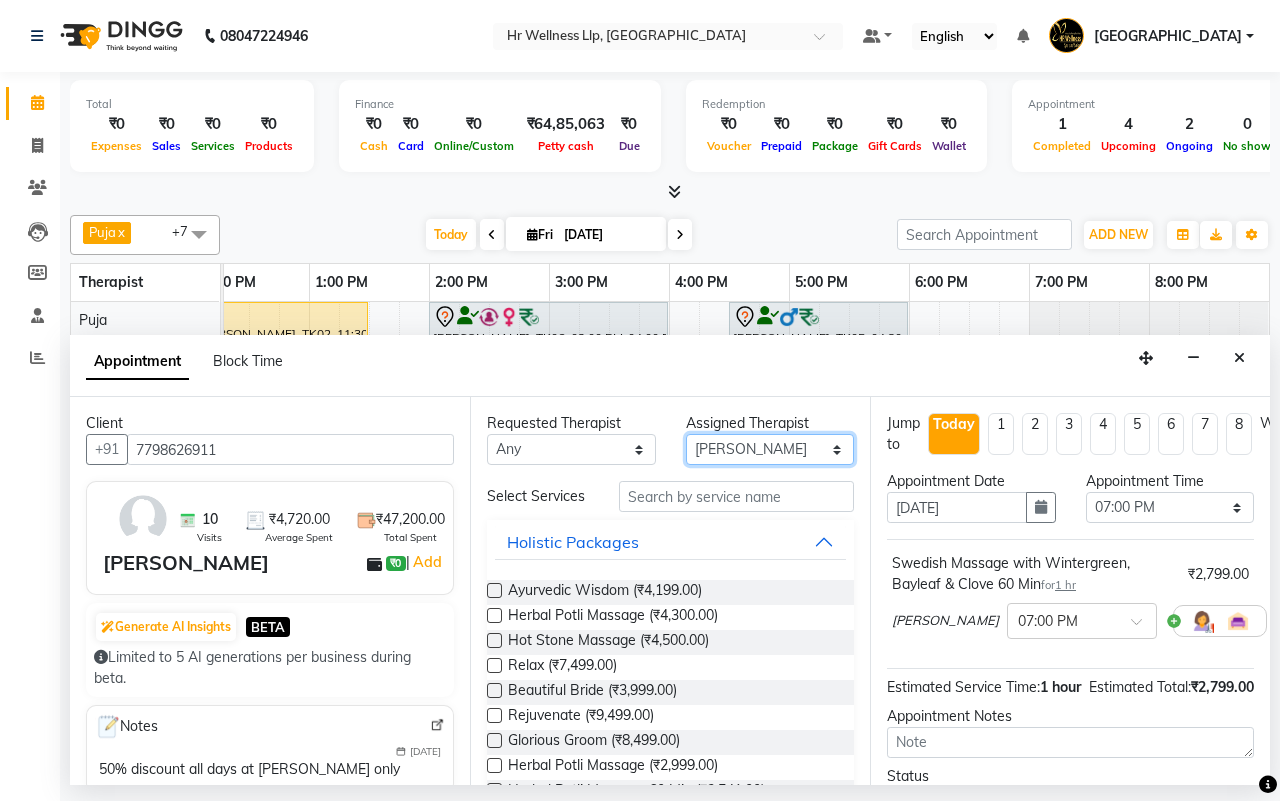 click on "Select Female waitlist Female waitlist 1 Kavita Kevin Lucy Male waitlist Preeti Puja Sharad Bhil Siddharth" at bounding box center (770, 449) 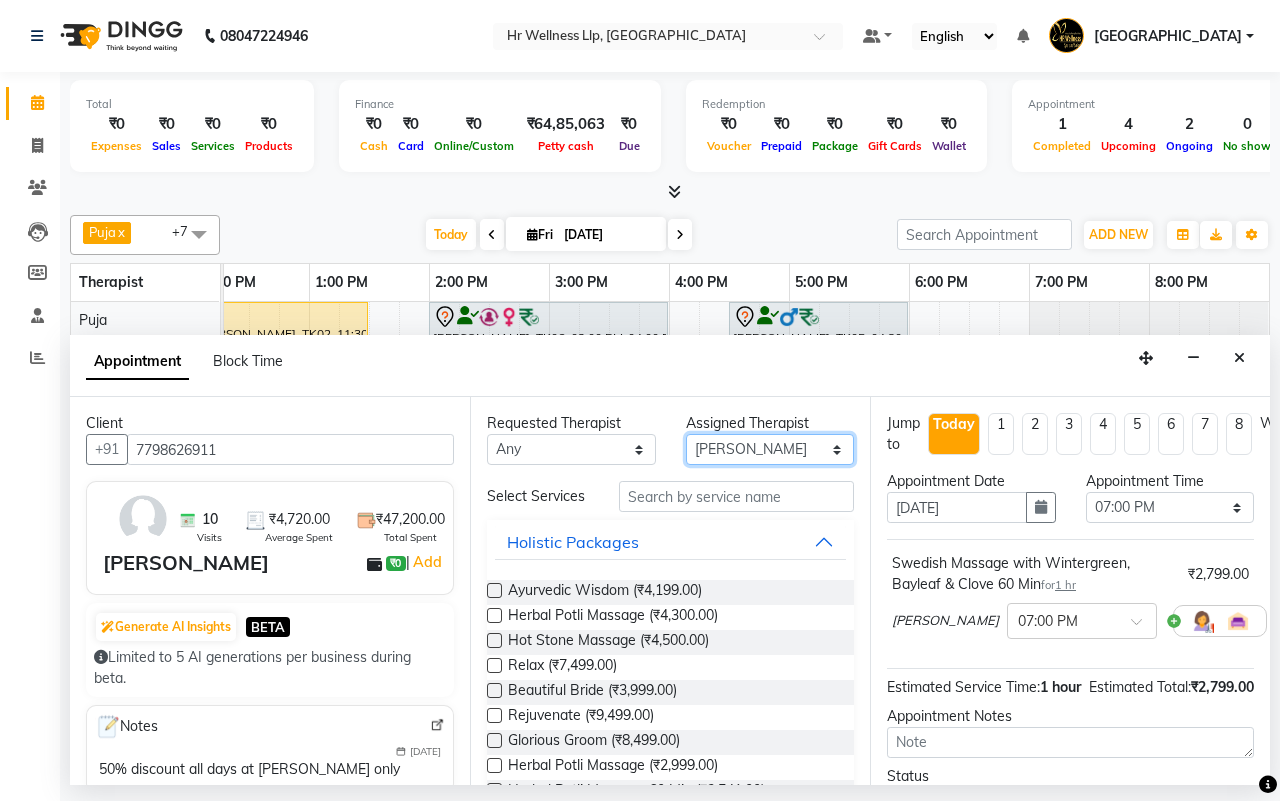 select on "19727" 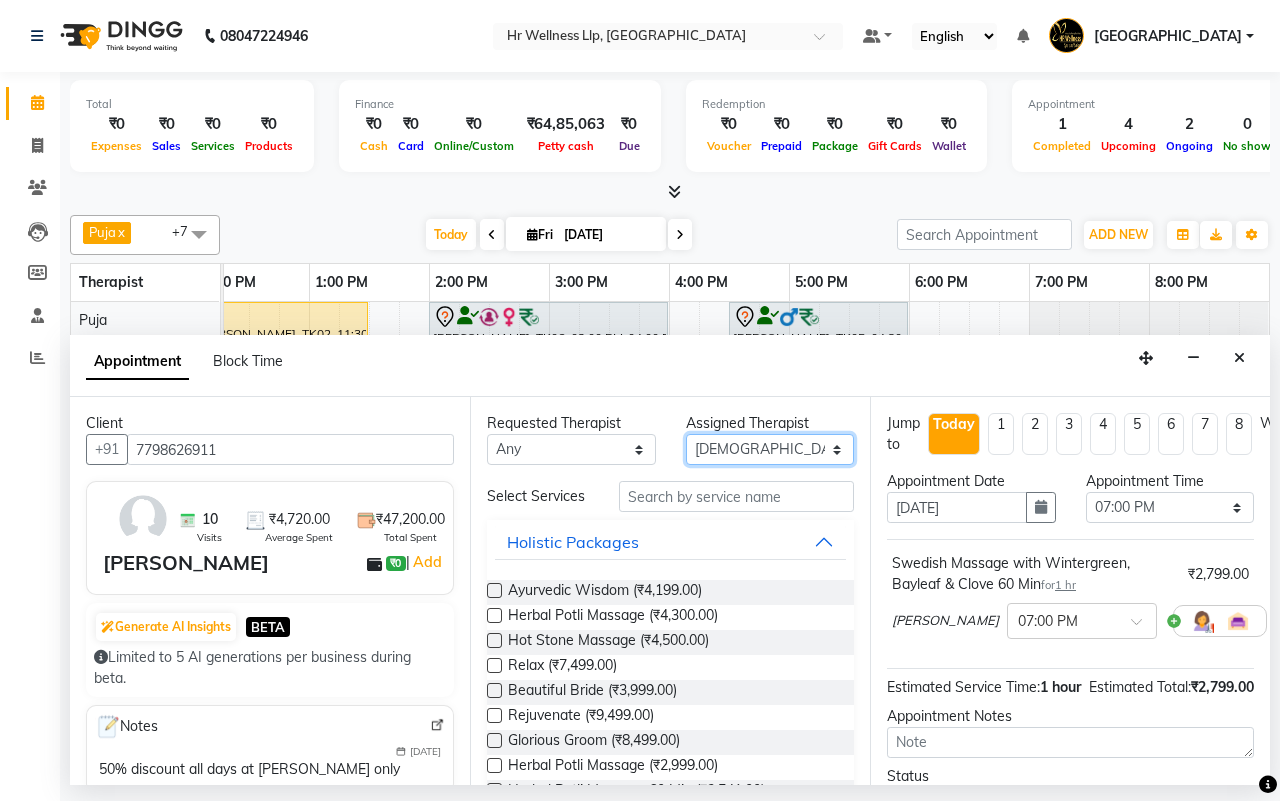 click on "Select Female waitlist Female waitlist 1 Kavita Kevin Lucy Male waitlist Preeti Puja Sharad Bhil Siddharth" at bounding box center [770, 449] 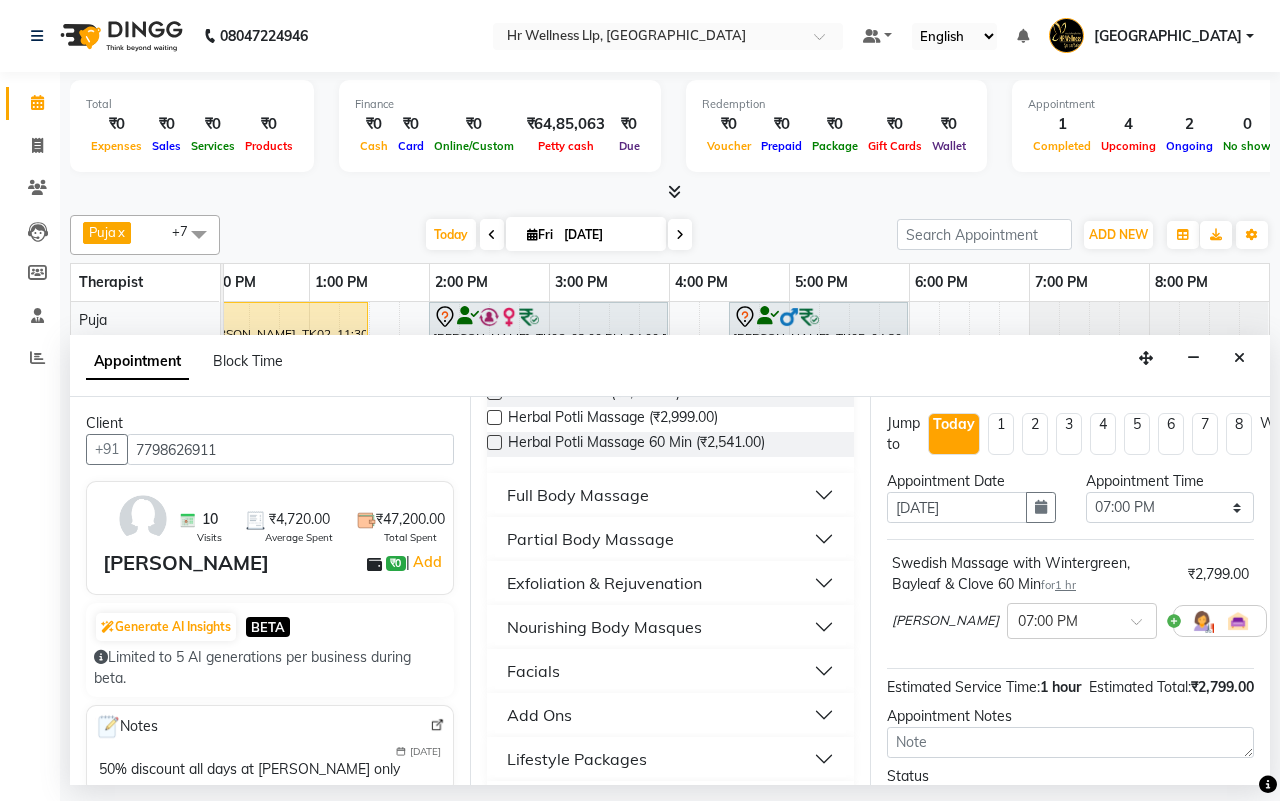 scroll, scrollTop: 413, scrollLeft: 0, axis: vertical 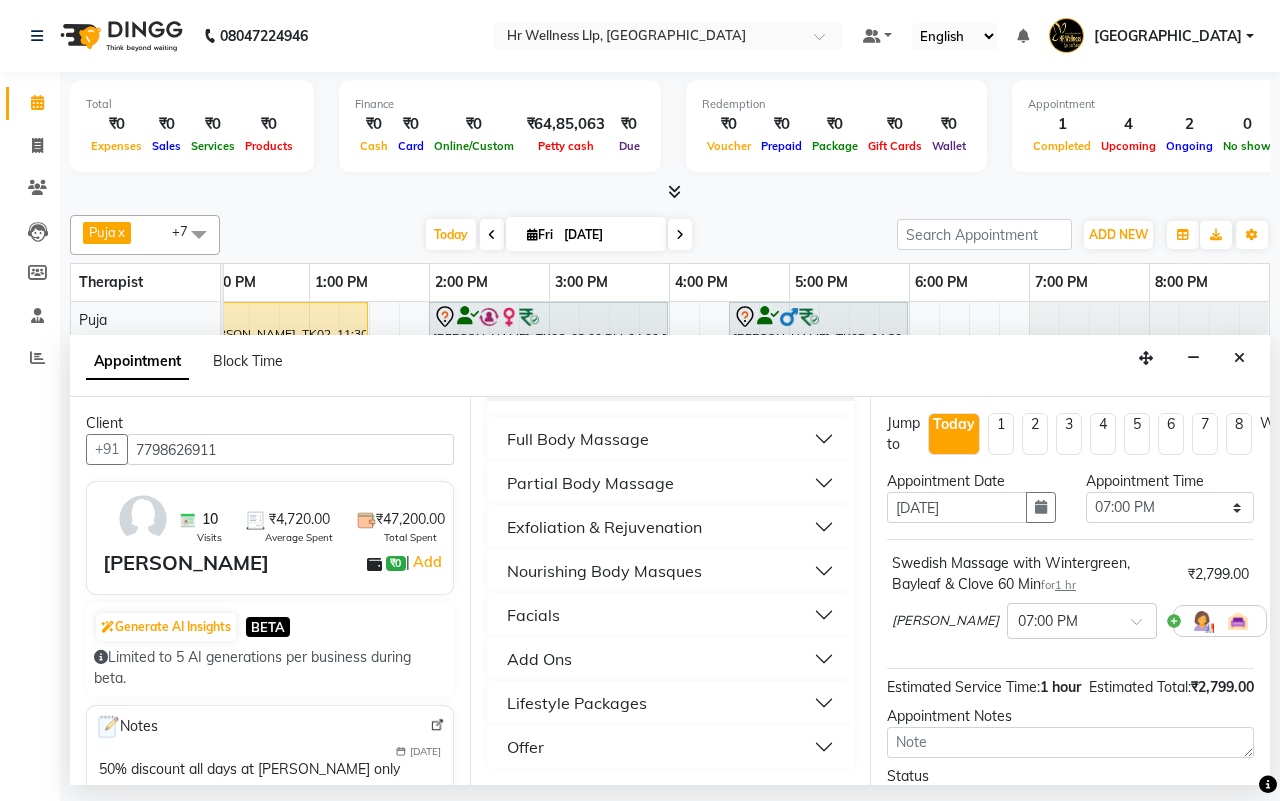 click on "Full Body Massage" at bounding box center [578, 439] 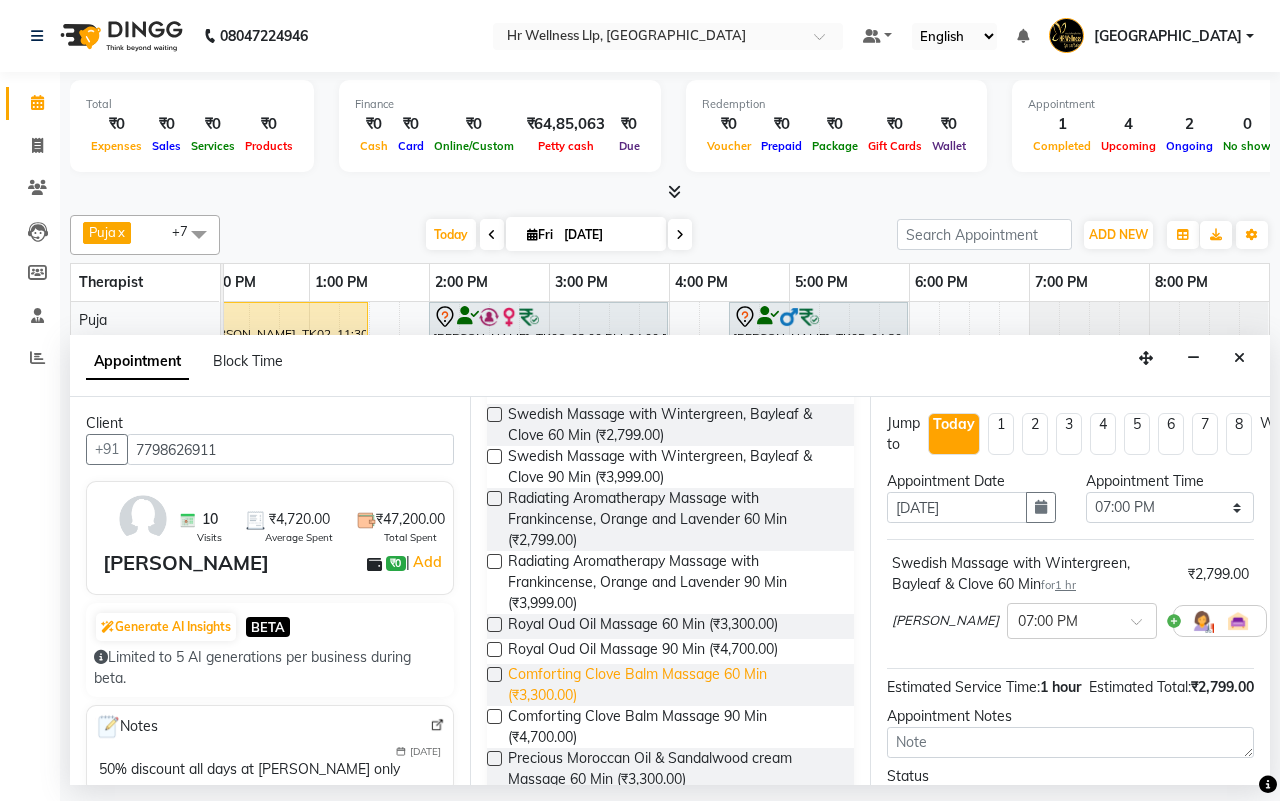 scroll, scrollTop: 913, scrollLeft: 0, axis: vertical 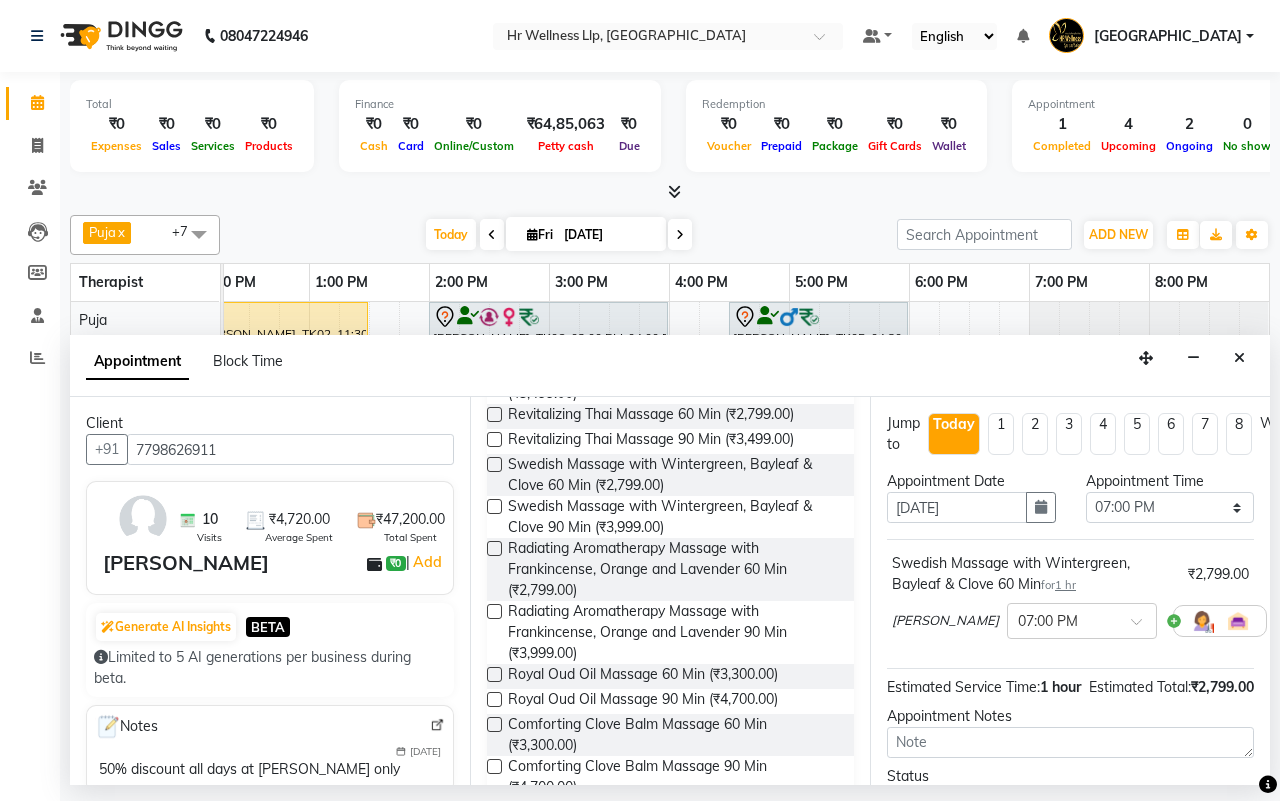 click at bounding box center (494, 464) 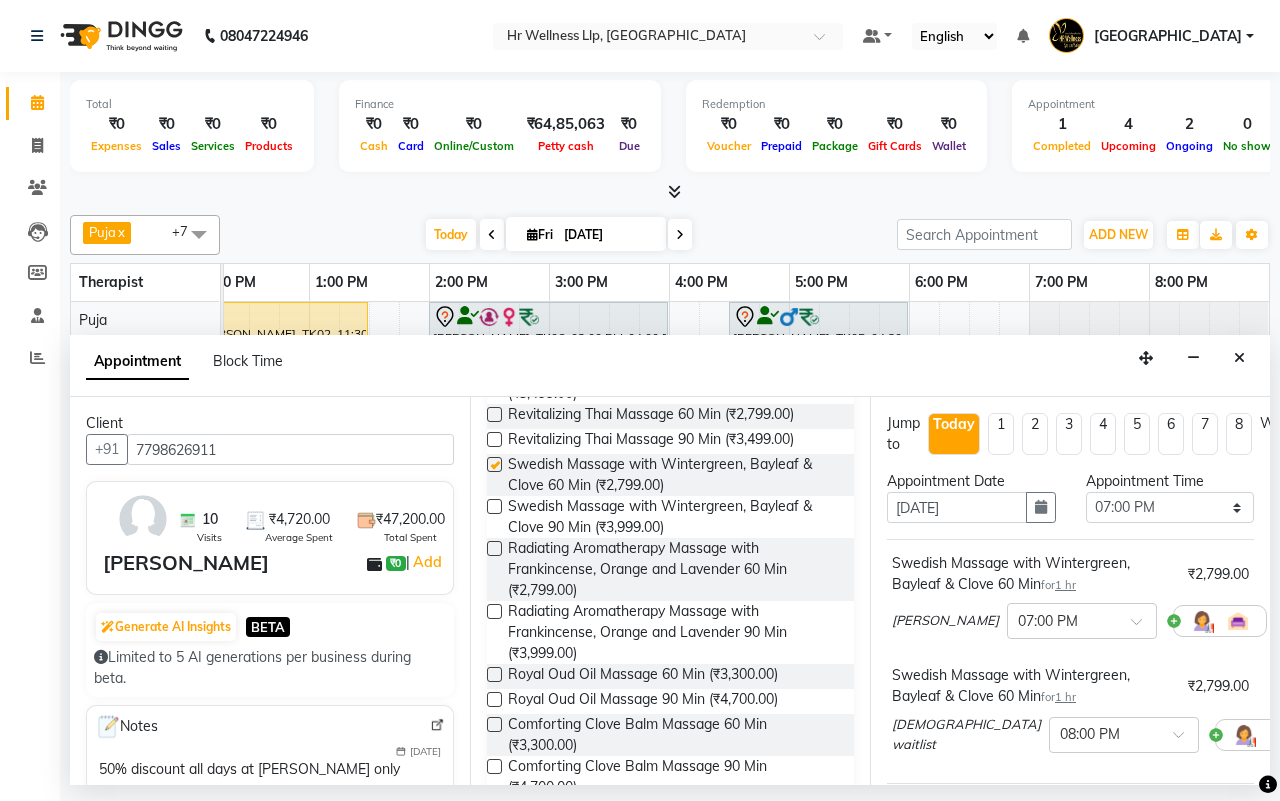 checkbox on "false" 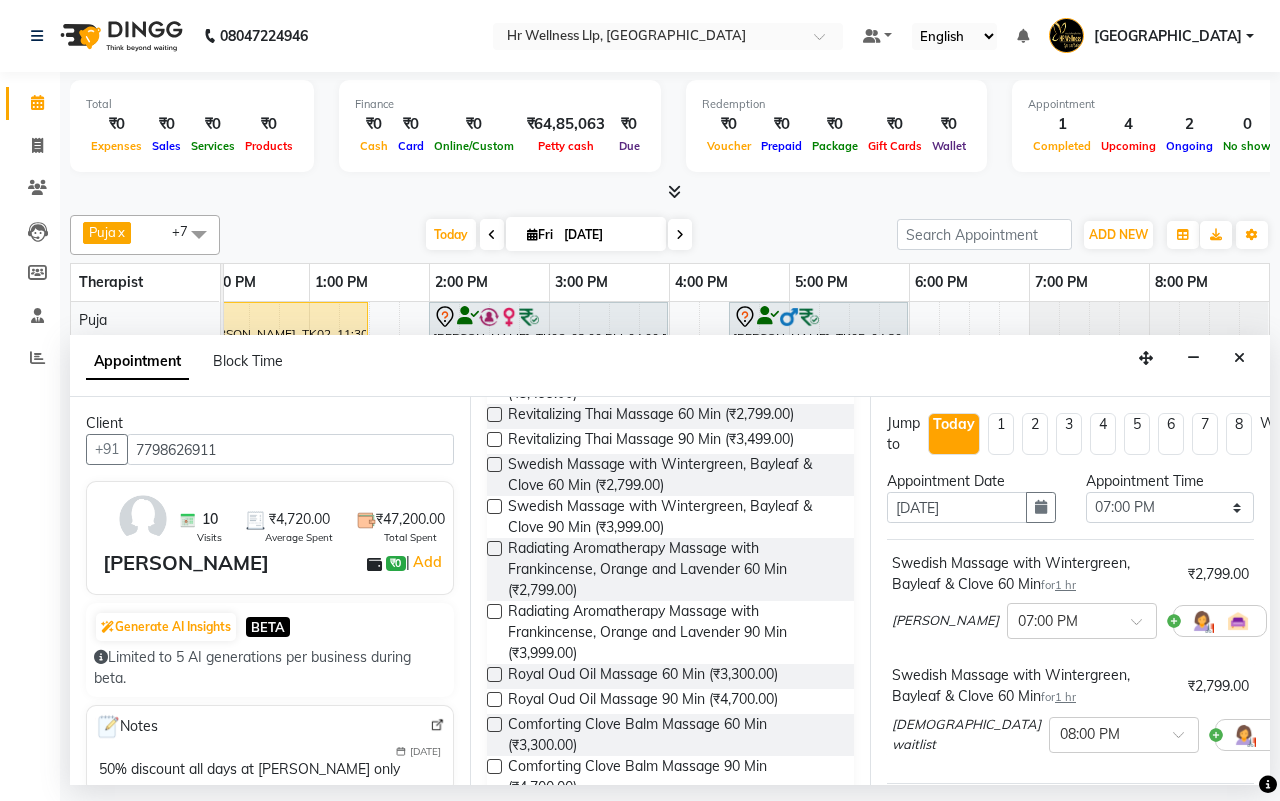 scroll, scrollTop: 125, scrollLeft: 0, axis: vertical 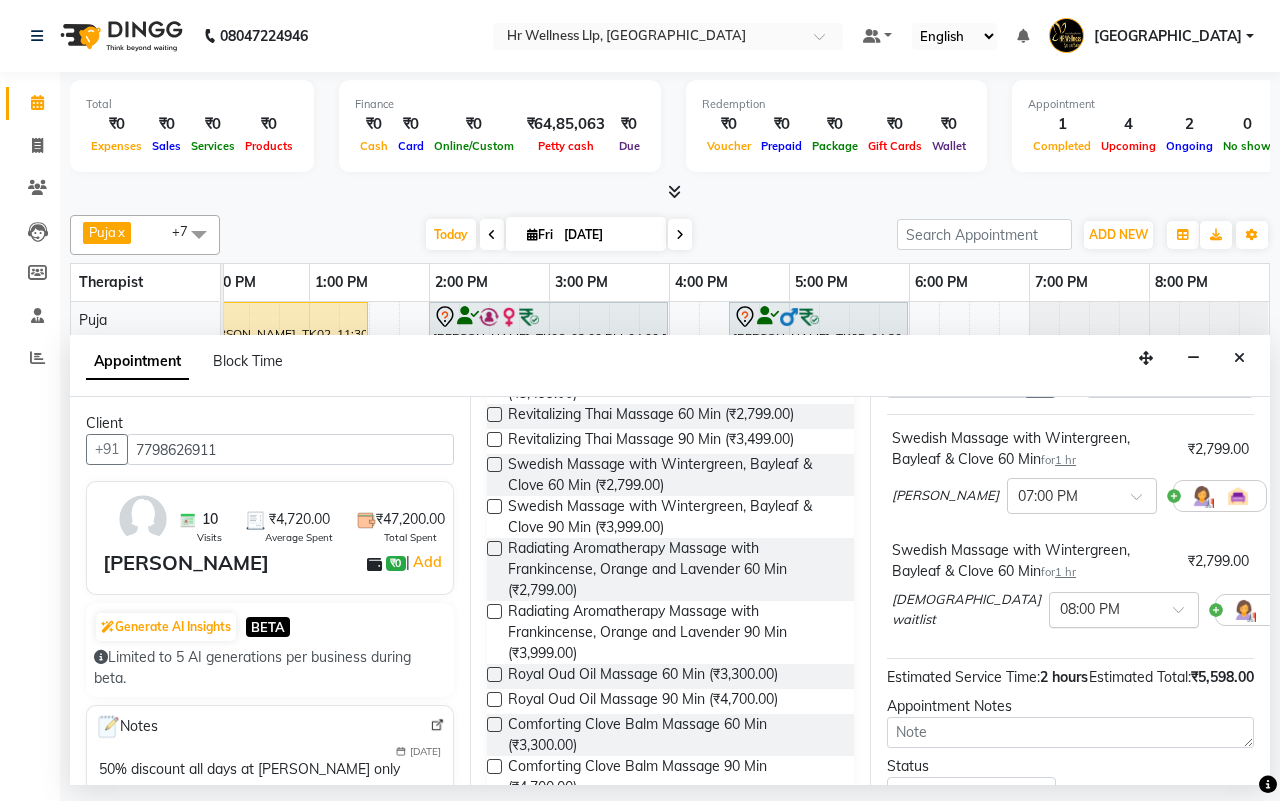 click at bounding box center (1185, 615) 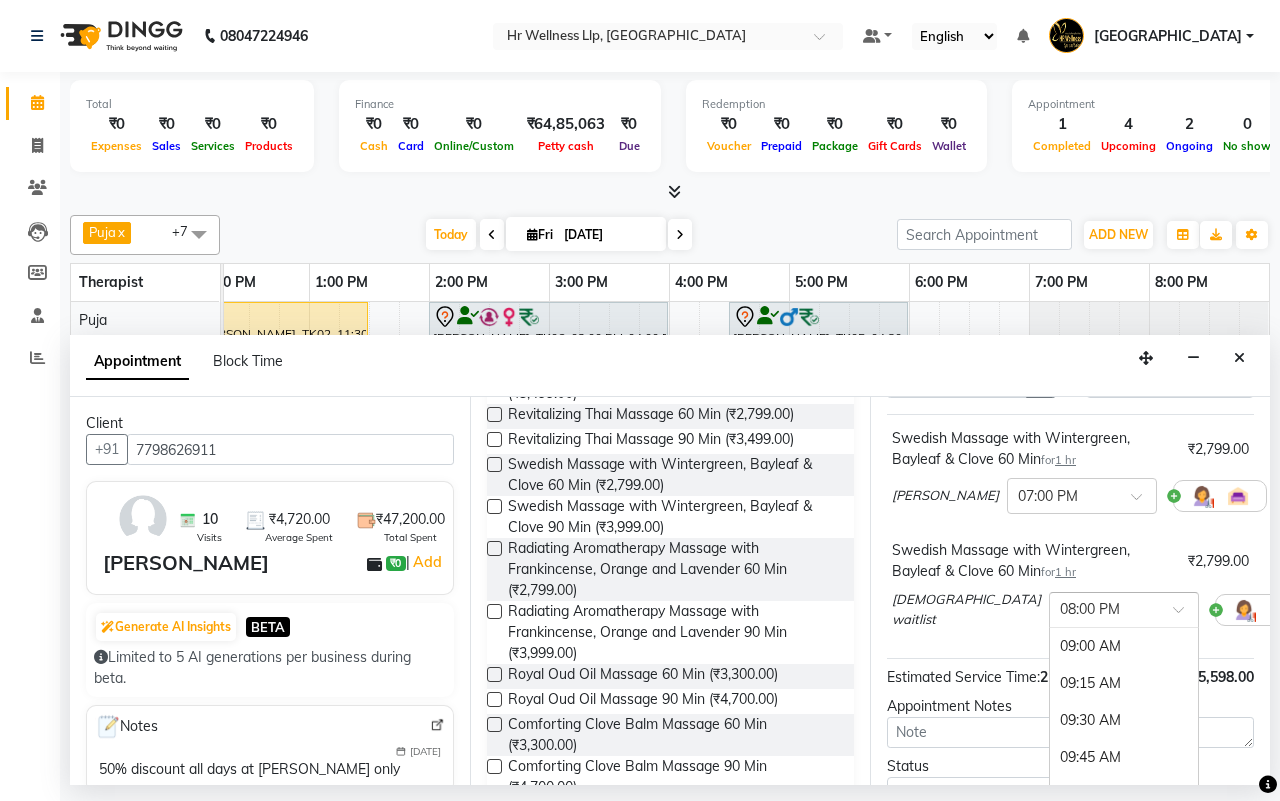 scroll, scrollTop: 1426, scrollLeft: 0, axis: vertical 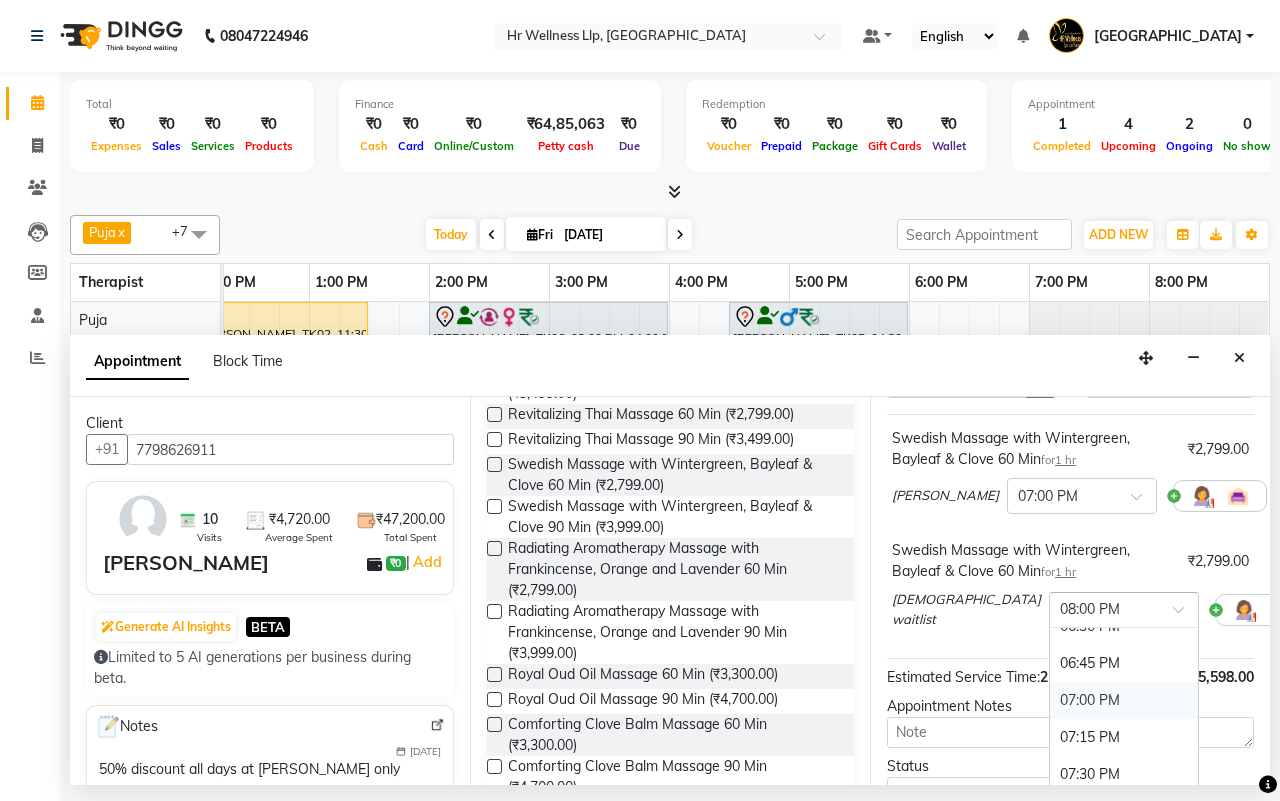 click on "07:00 PM" at bounding box center [1124, 700] 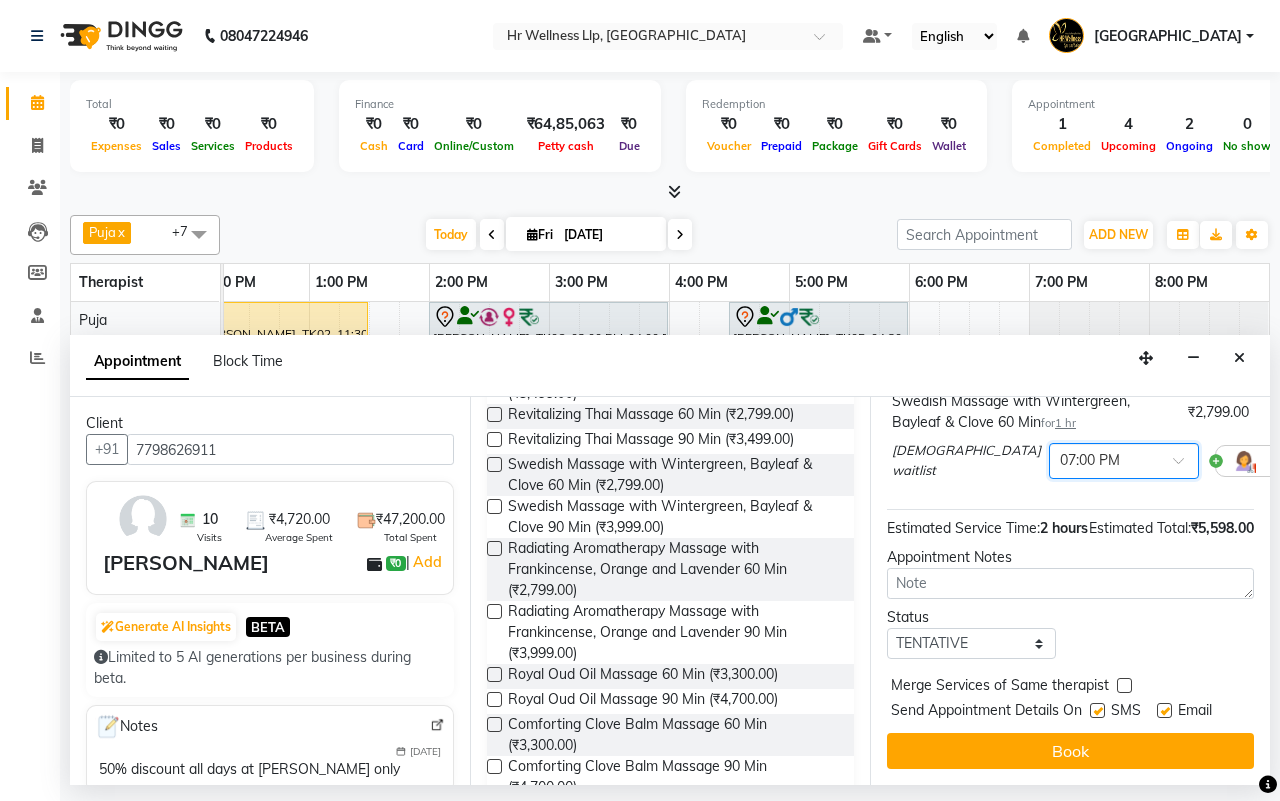 scroll, scrollTop: 336, scrollLeft: 0, axis: vertical 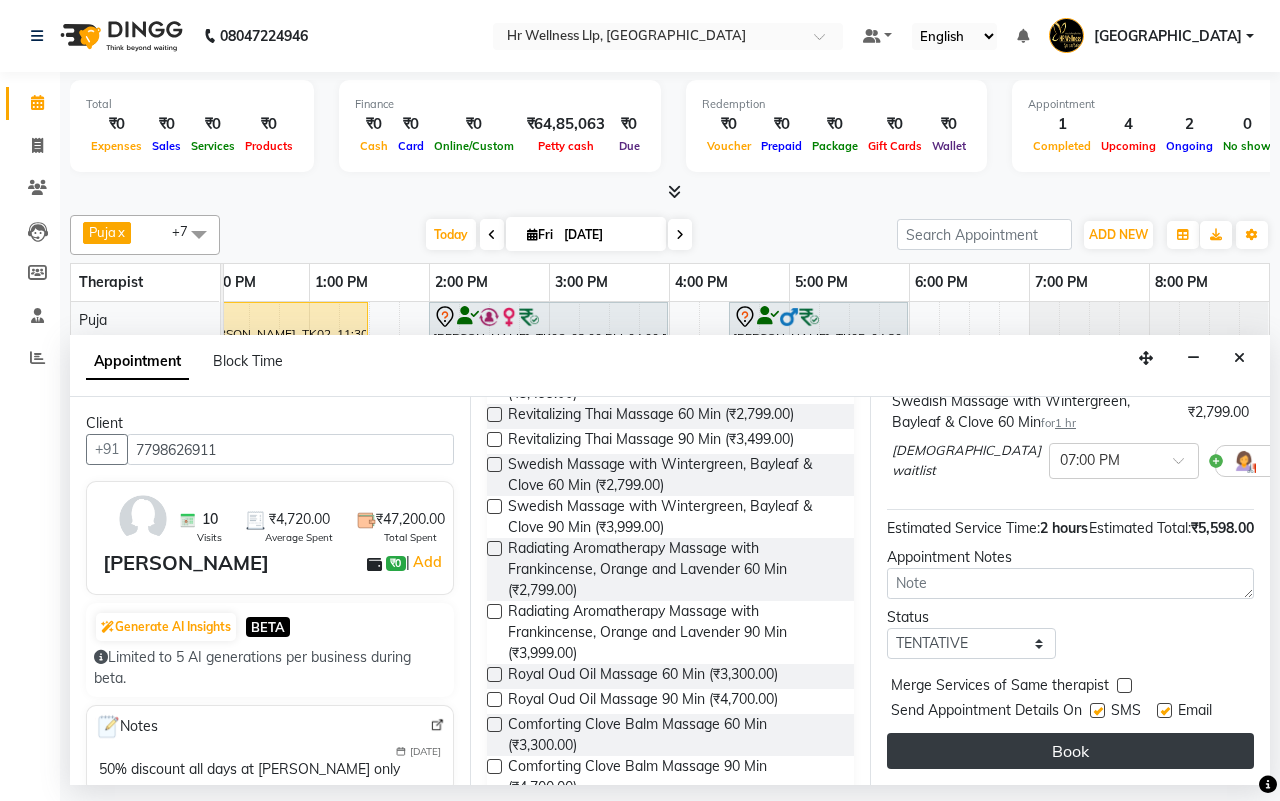 click on "Book" at bounding box center (1070, 751) 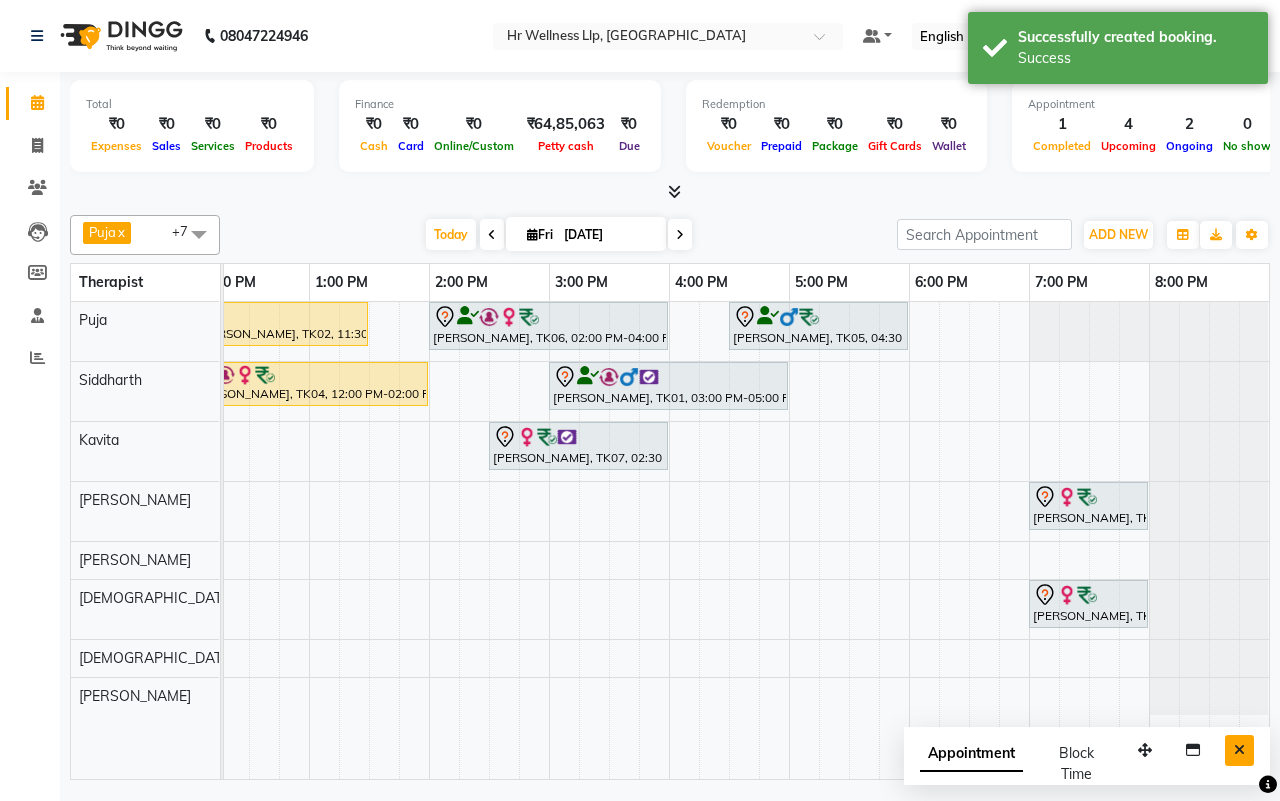 click at bounding box center [1239, 750] 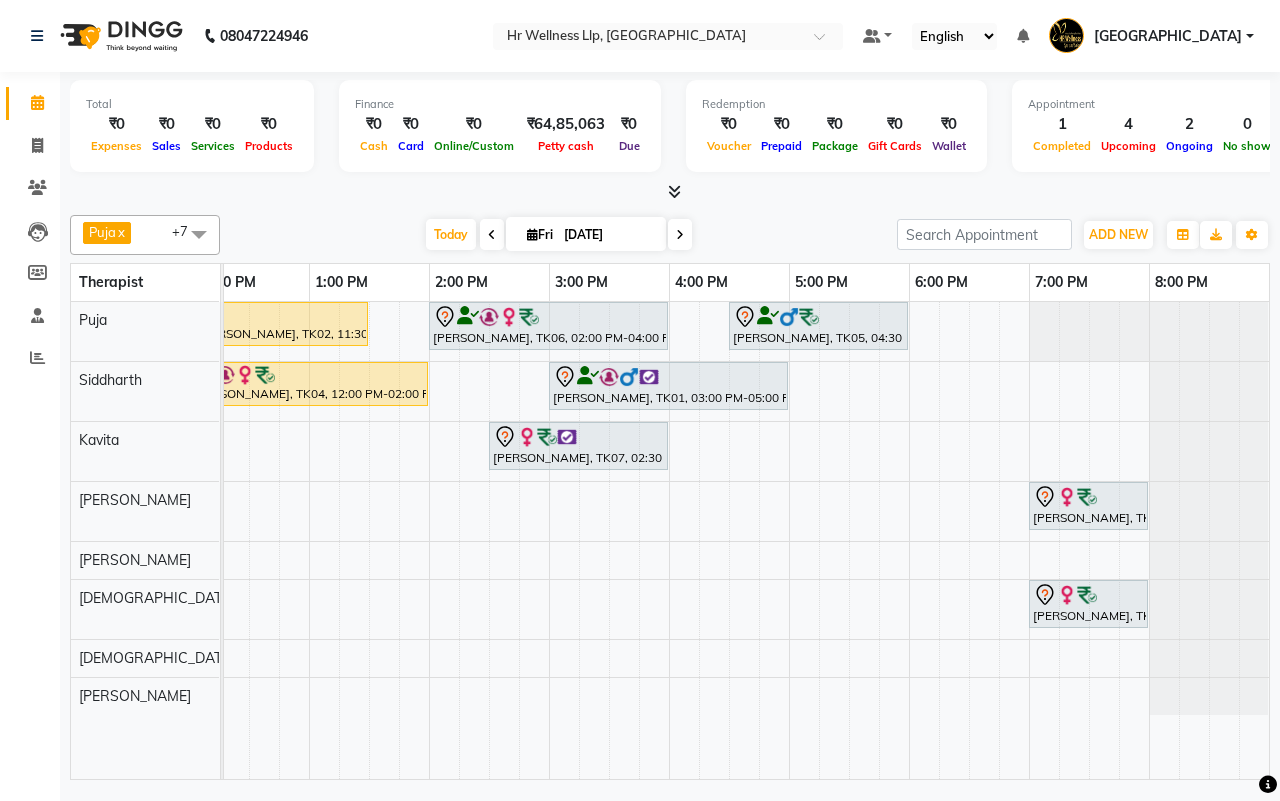 scroll, scrollTop: 0, scrollLeft: 143, axis: horizontal 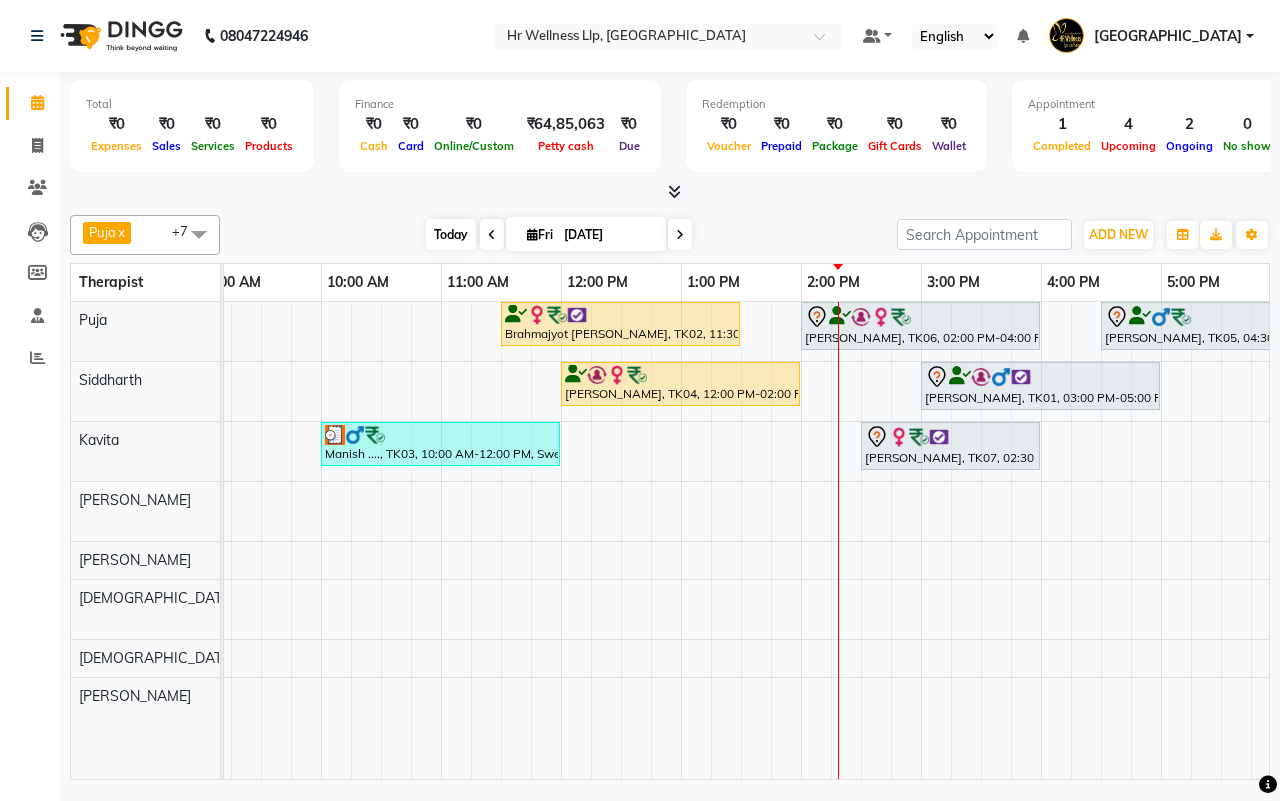 click on "Today" at bounding box center [451, 234] 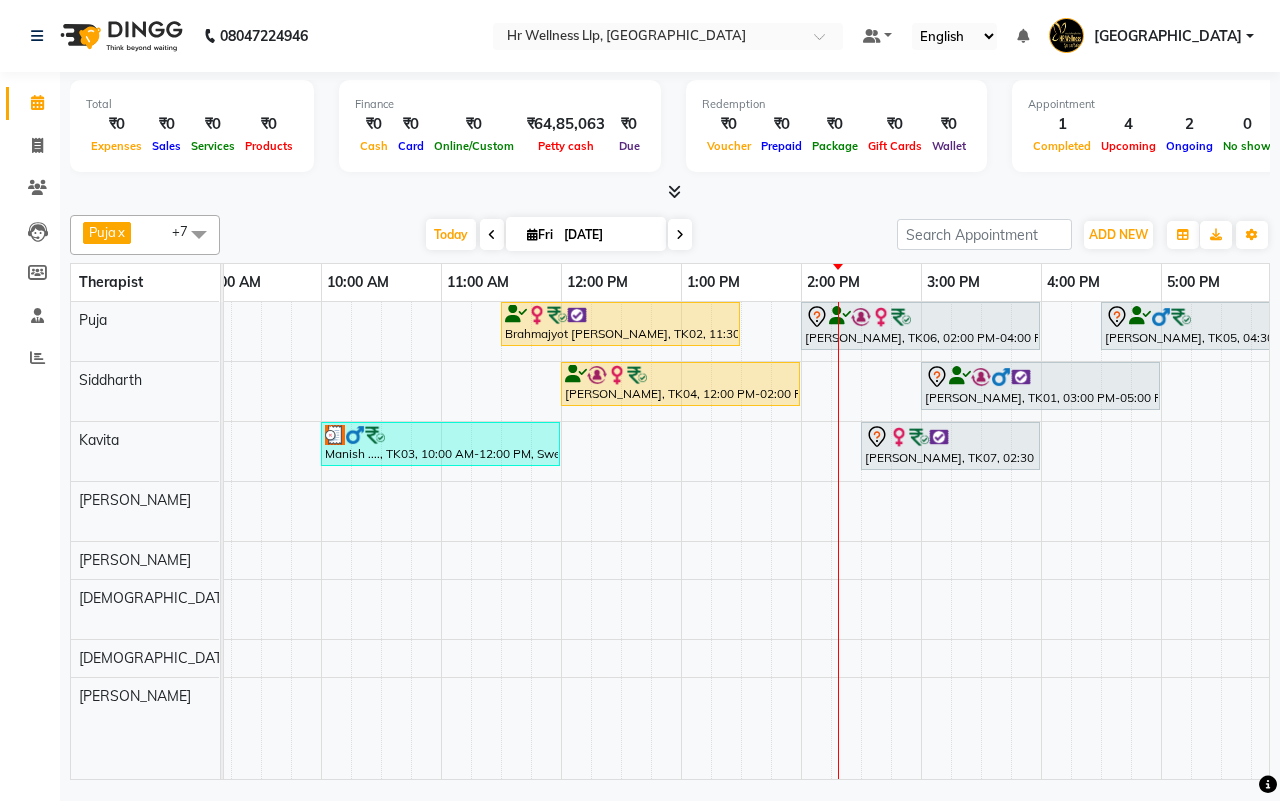 scroll, scrollTop: 0, scrollLeft: 0, axis: both 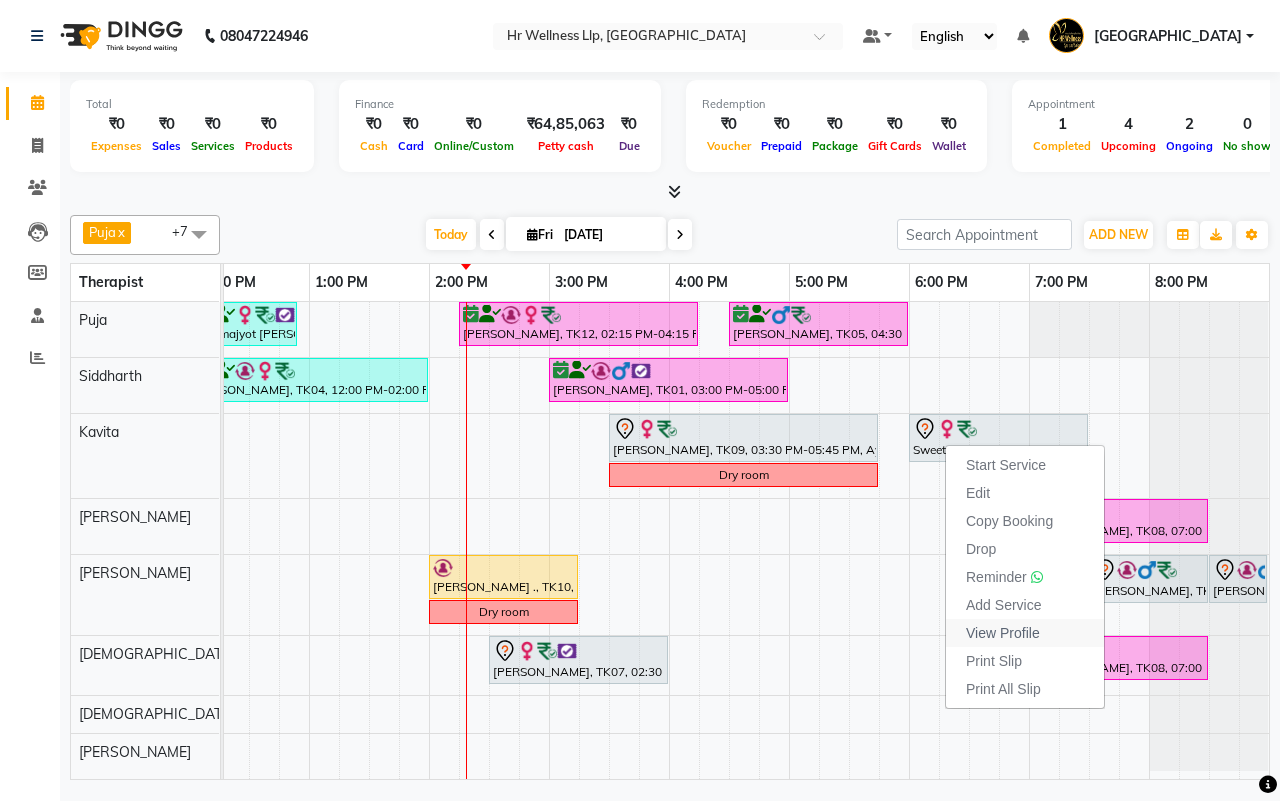 click on "View Profile" at bounding box center [1003, 633] 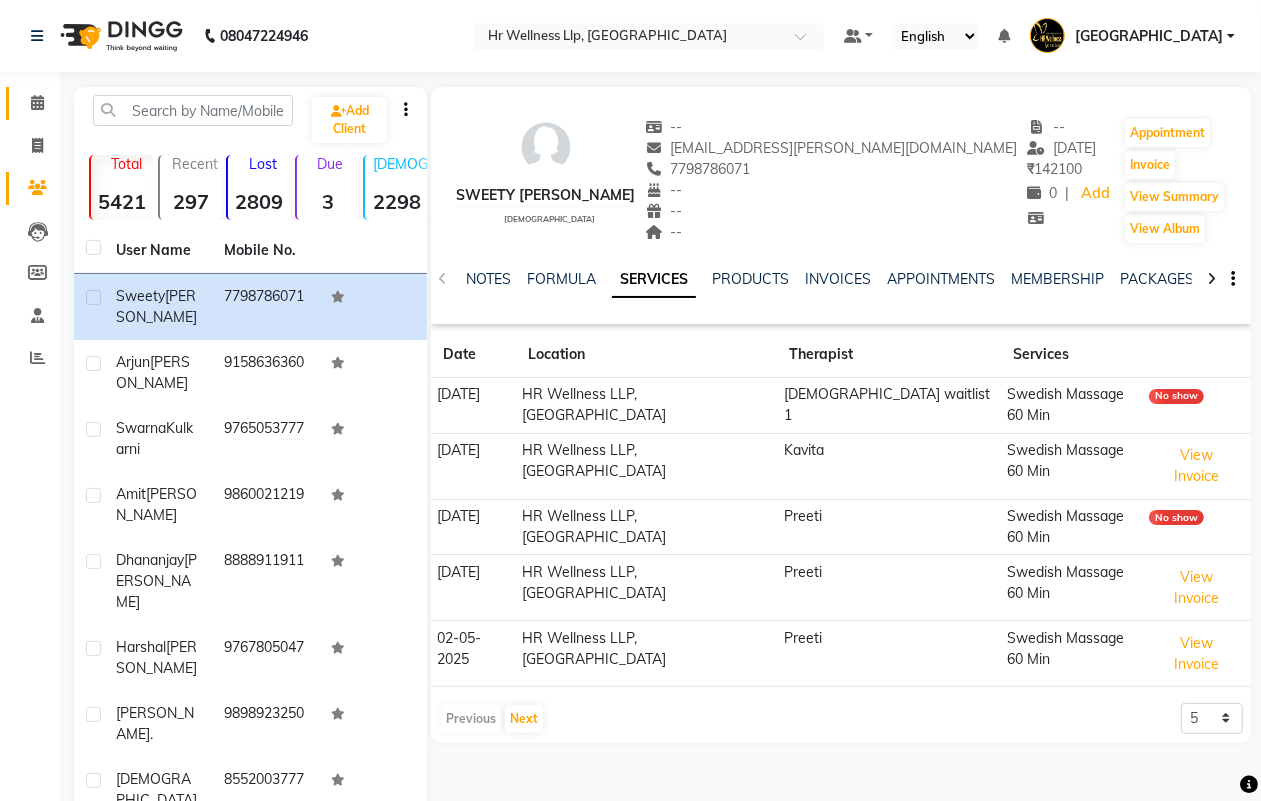 click 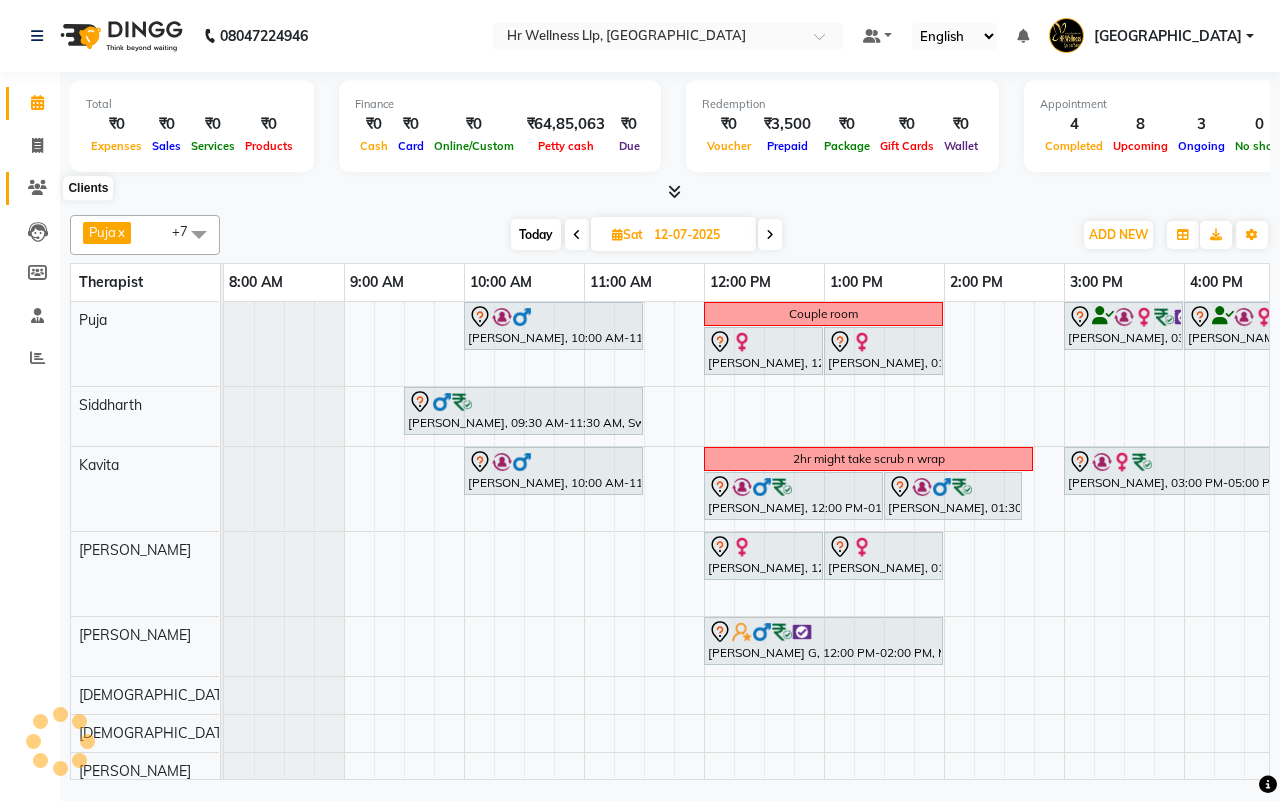 click 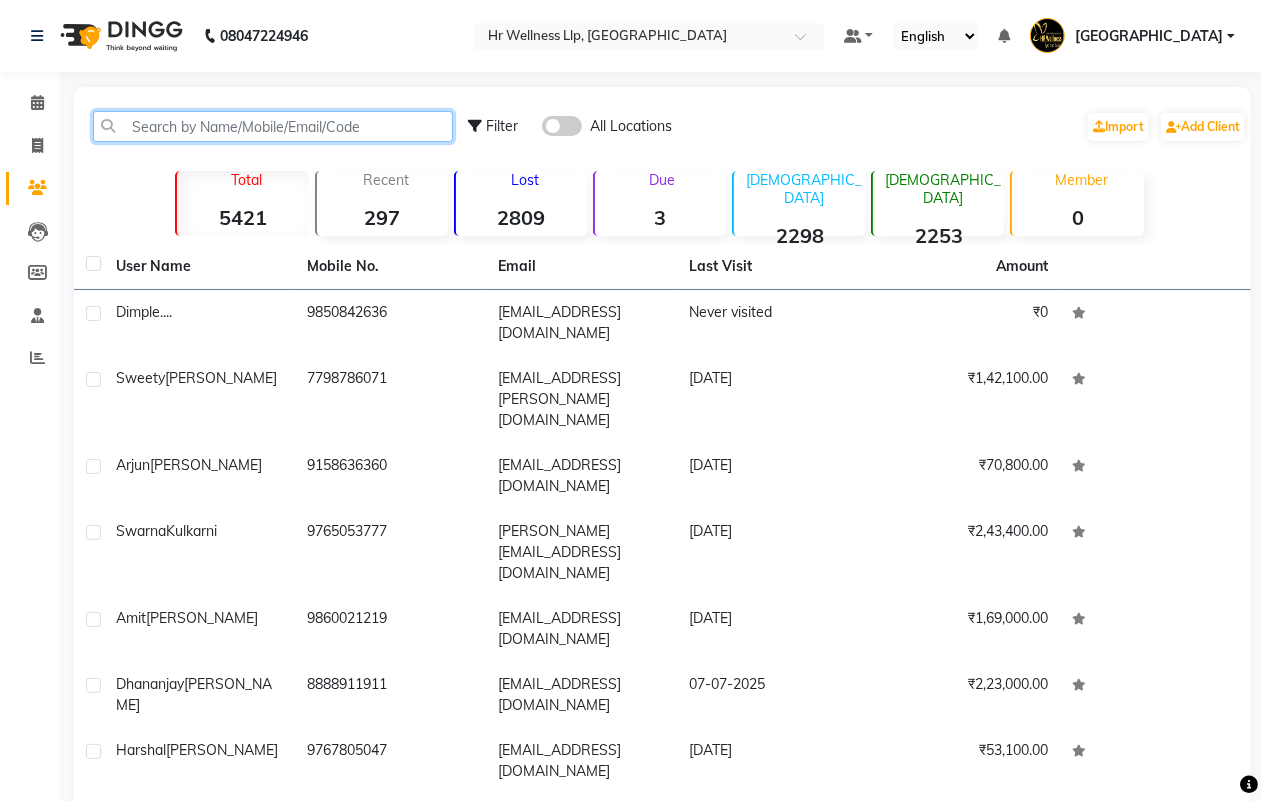 paste on "[PHONE_NUMBER]" 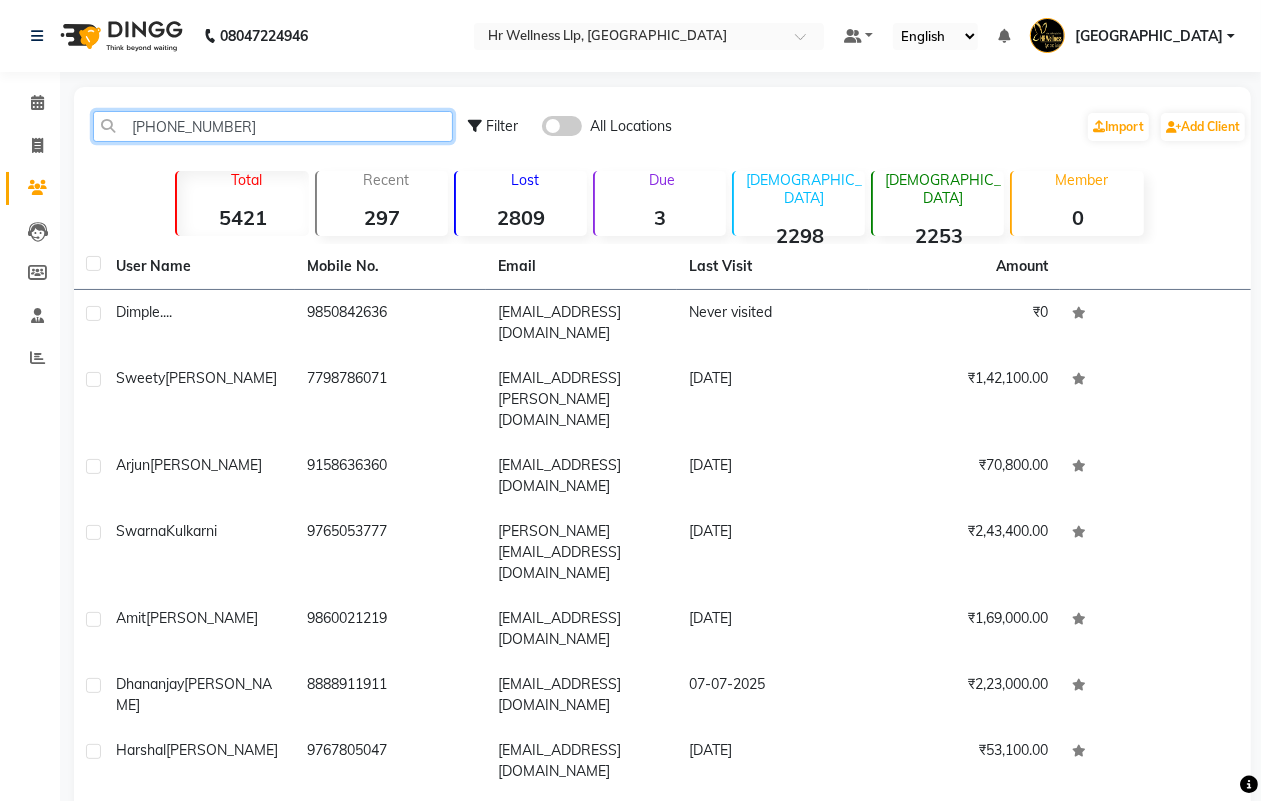 click on "[PHONE_NUMBER]" 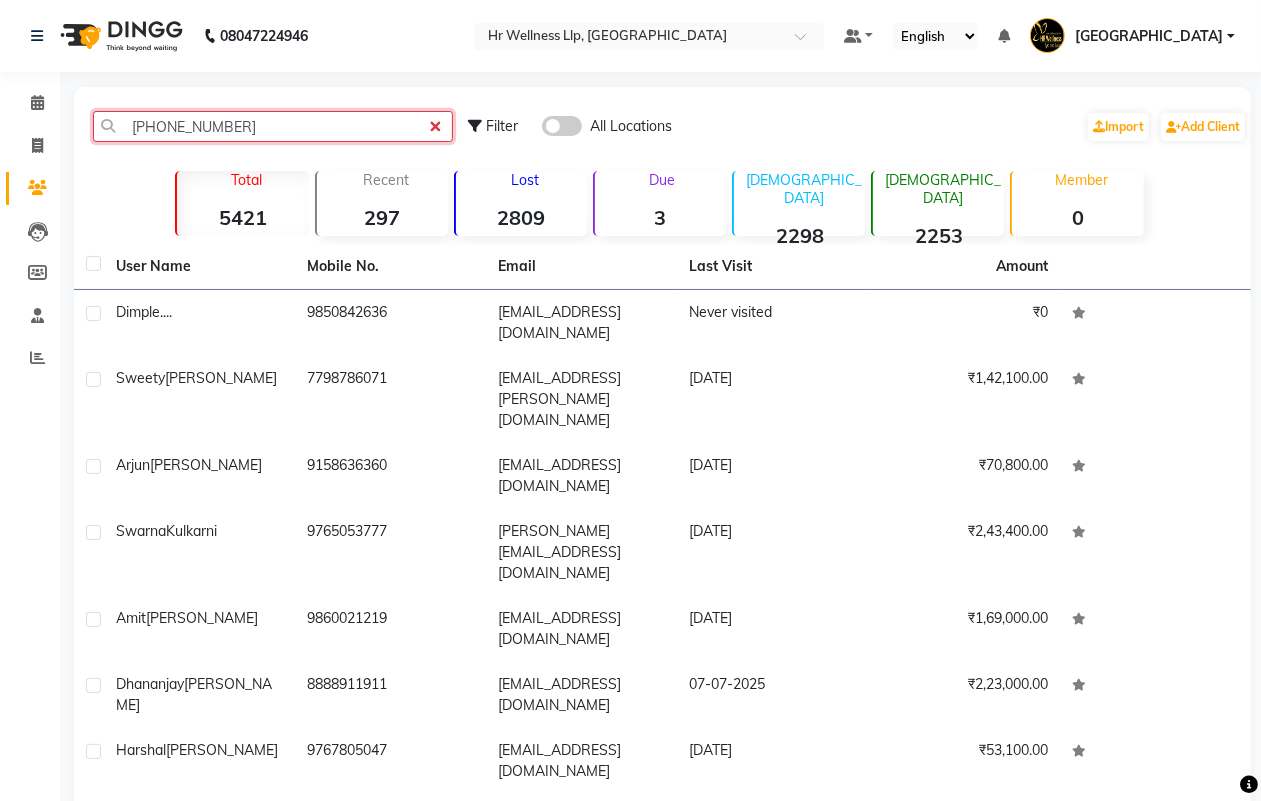 click on "[PHONE_NUMBER]" 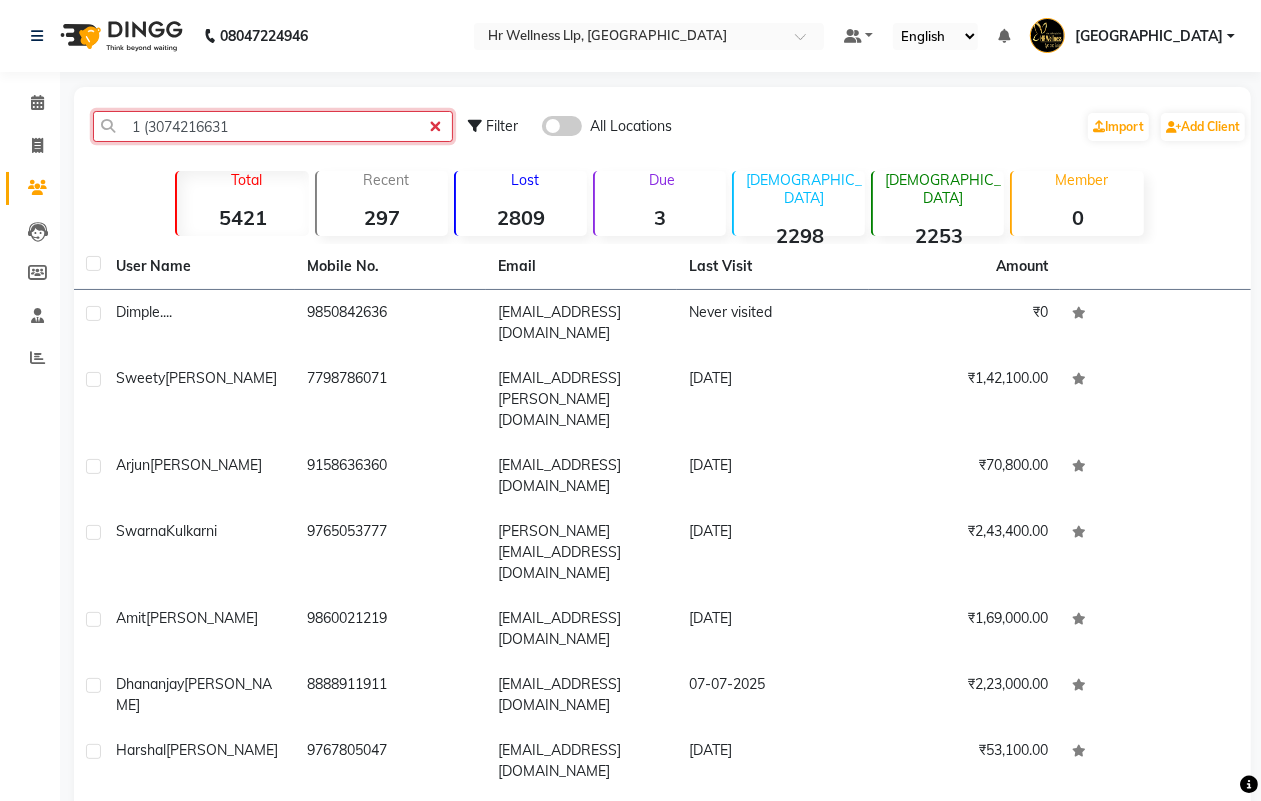 click on "1 (3074216631" 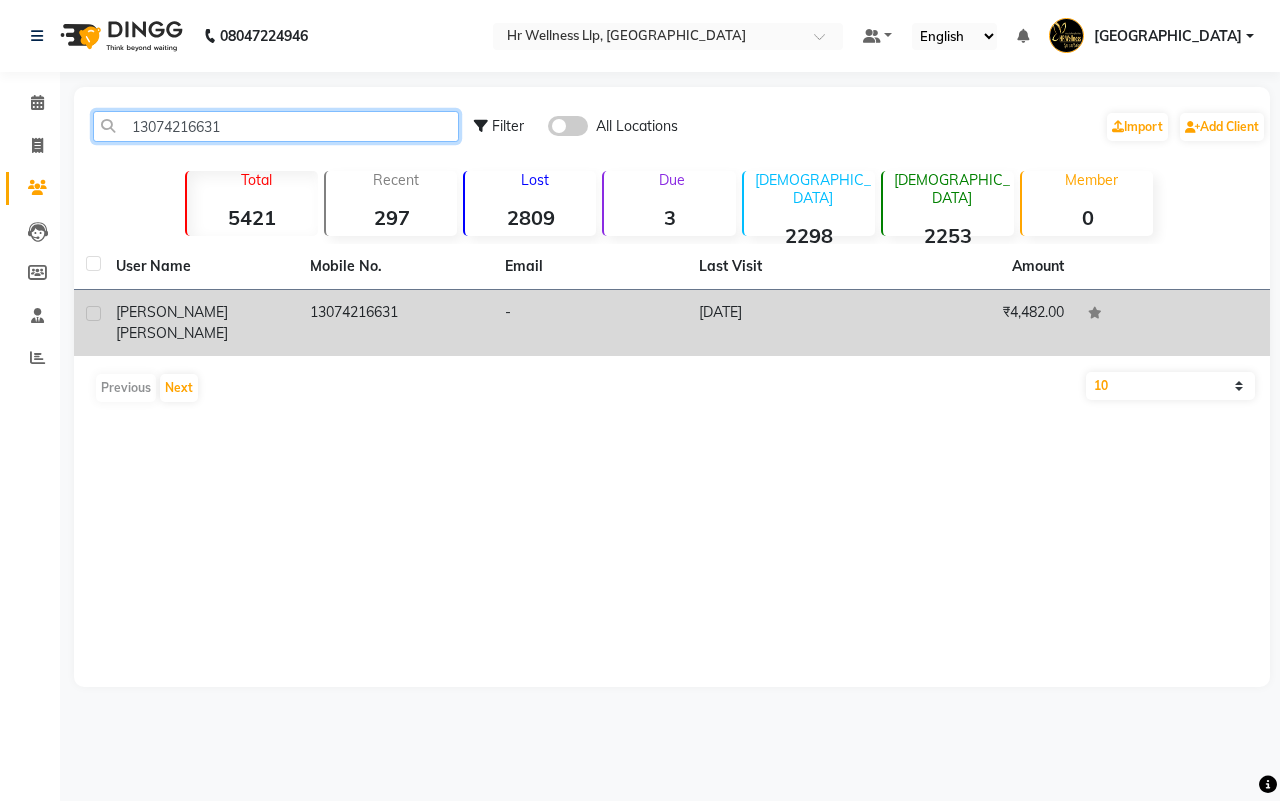 type on "13074216631" 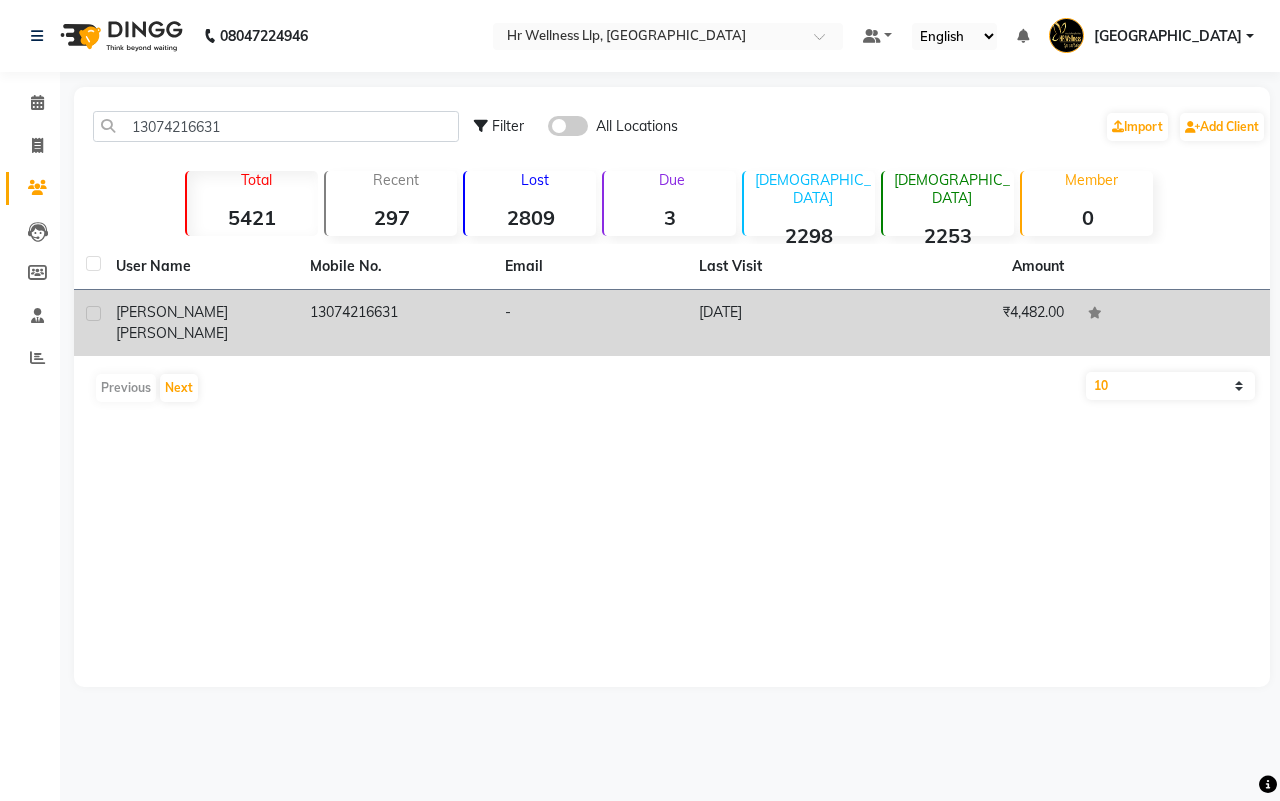 click on "-" 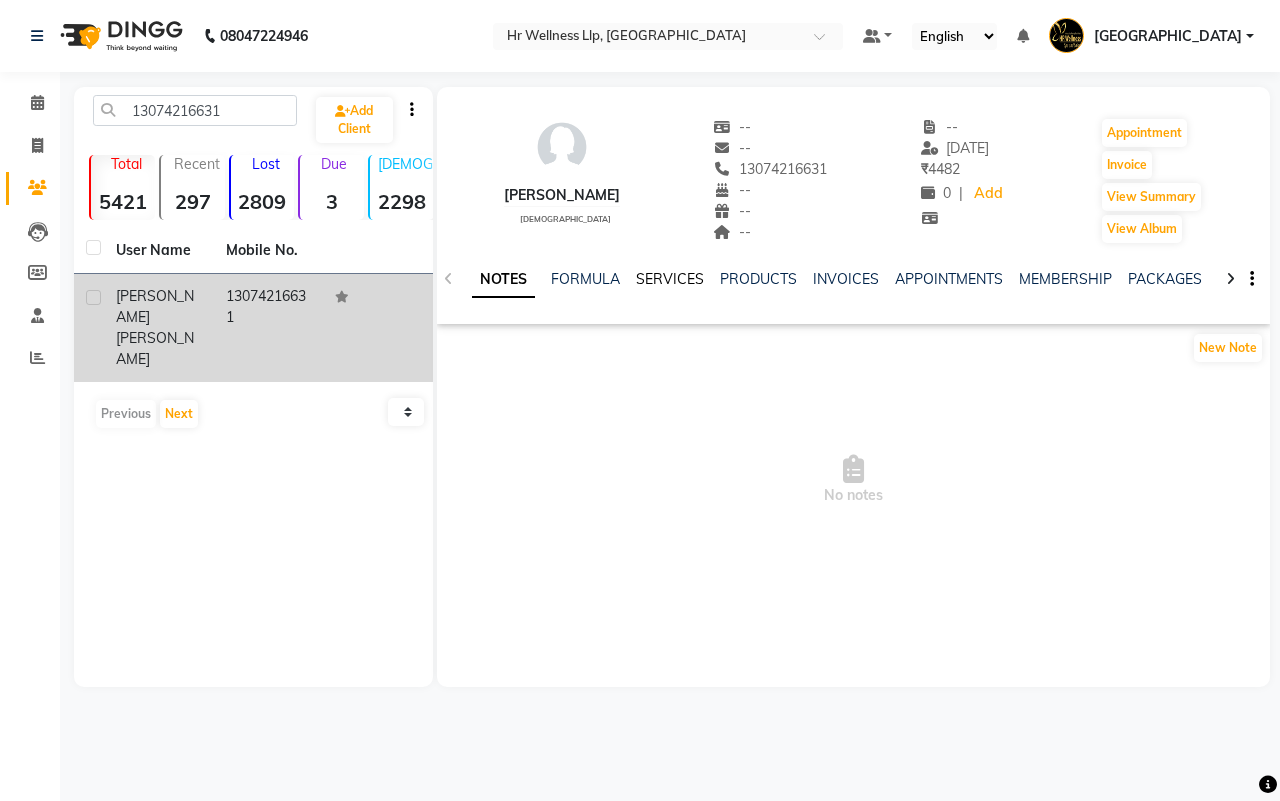 click on "SERVICES" 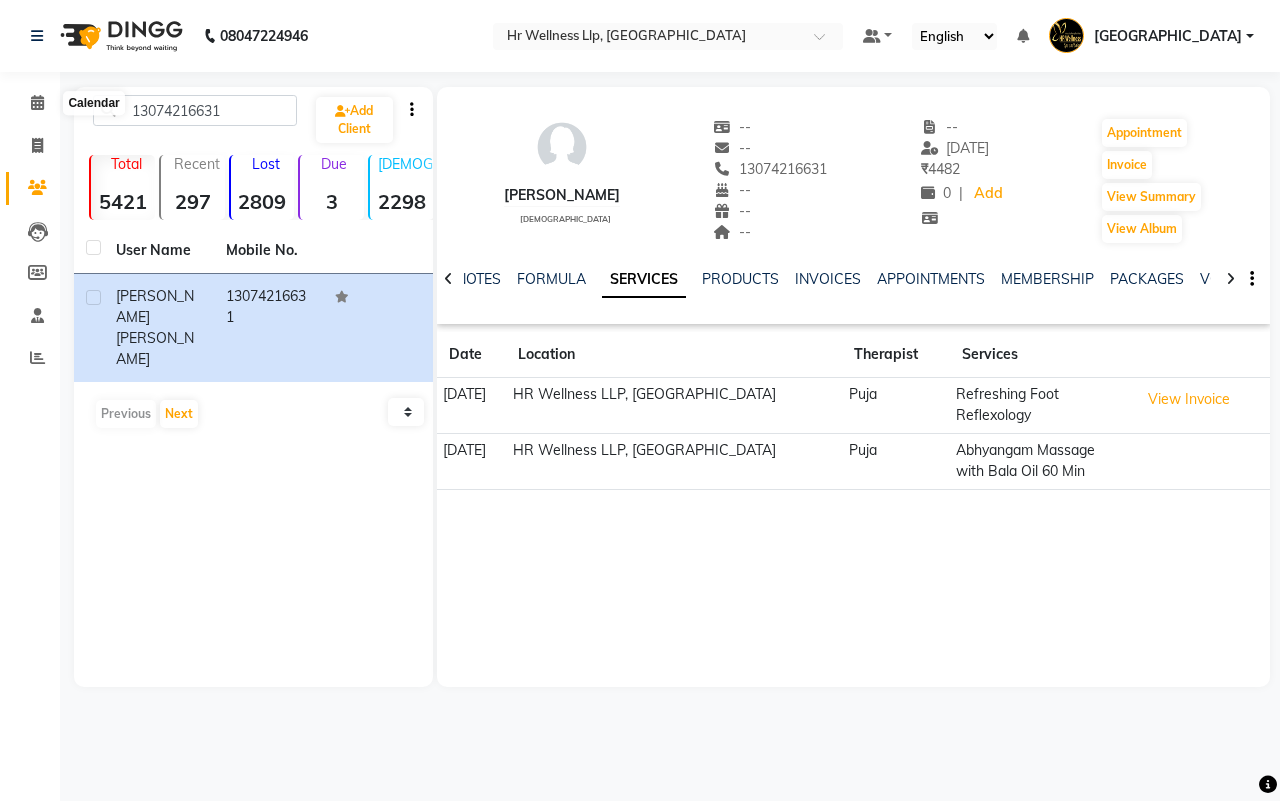 scroll, scrollTop: 0, scrollLeft: 0, axis: both 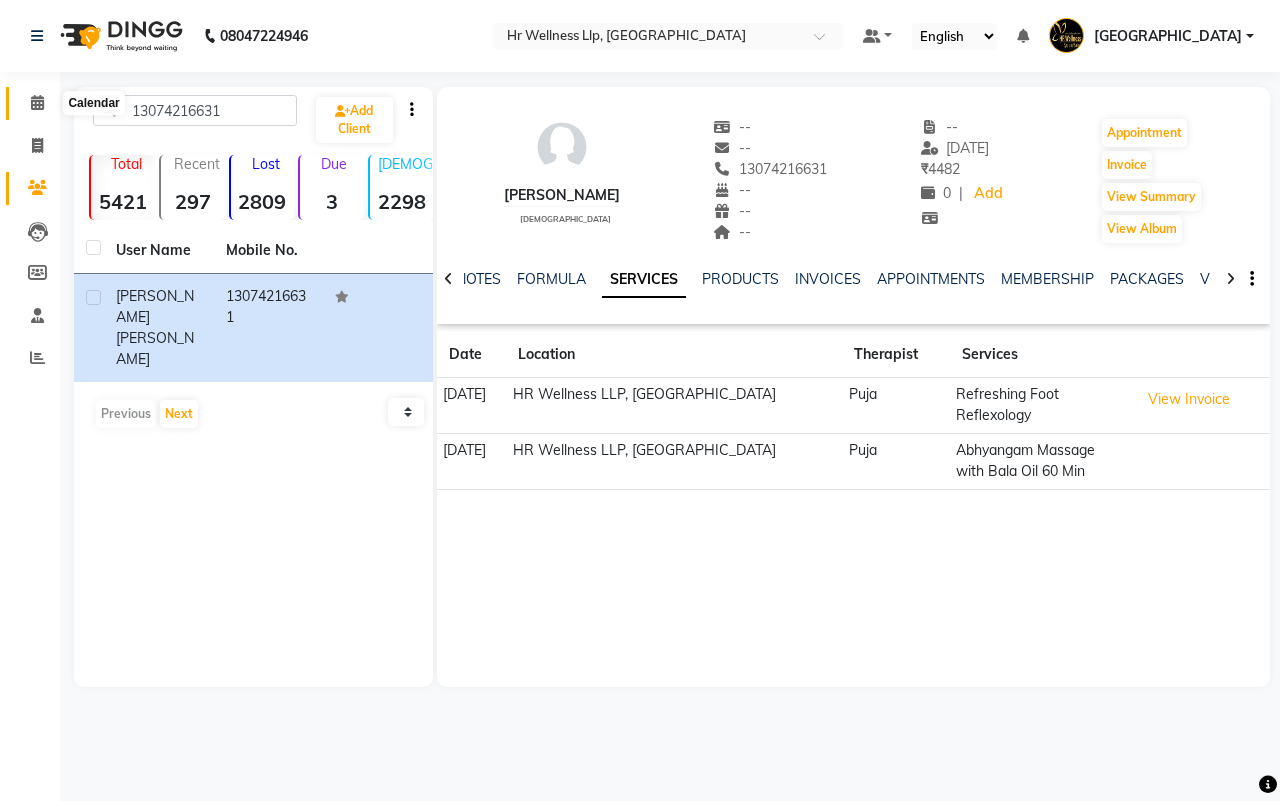 click 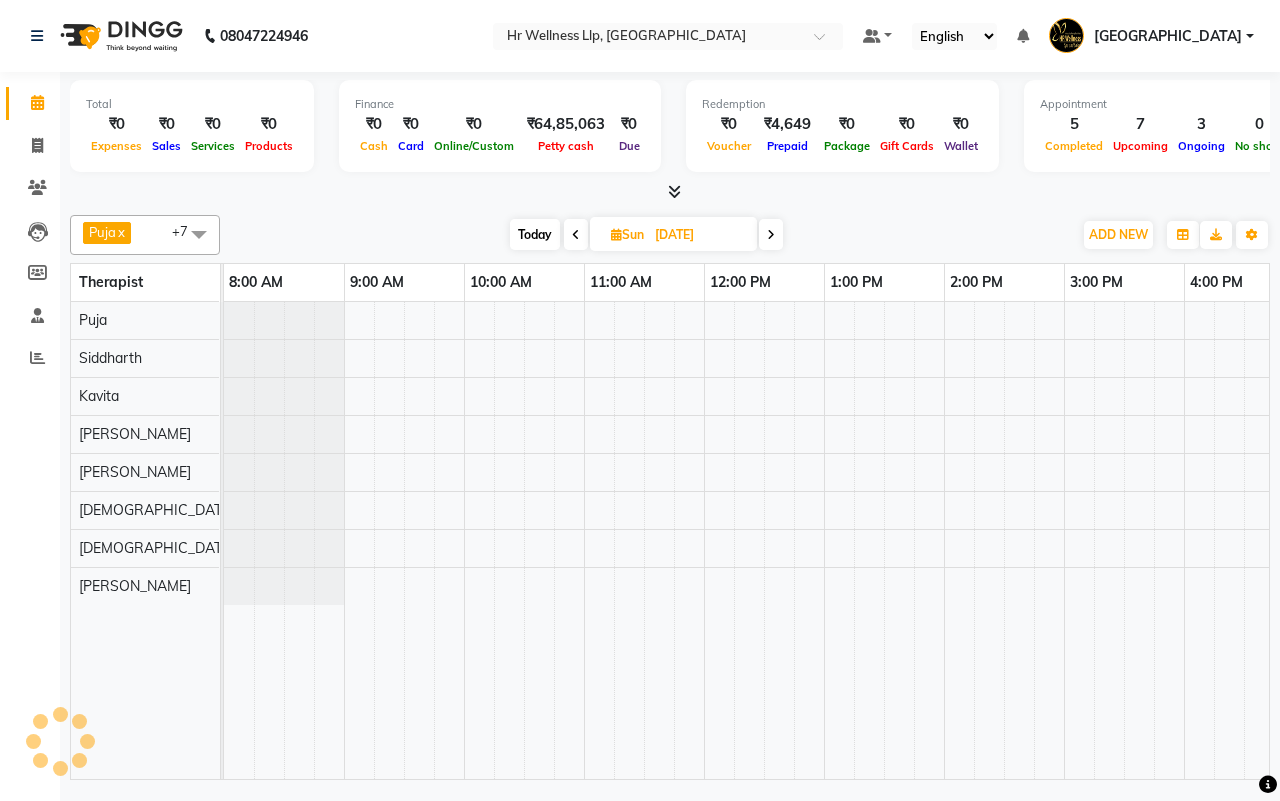 scroll, scrollTop: 0, scrollLeft: 515, axis: horizontal 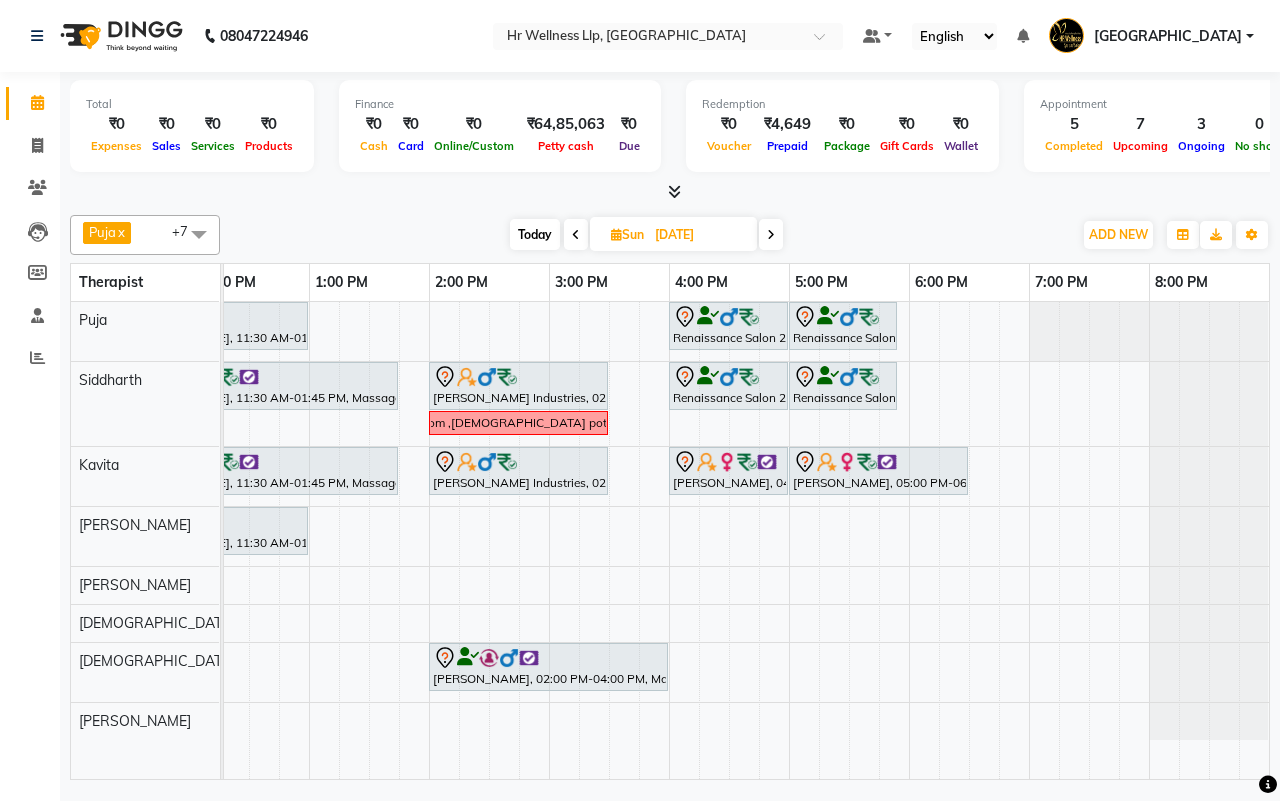 click on "Today" at bounding box center [535, 234] 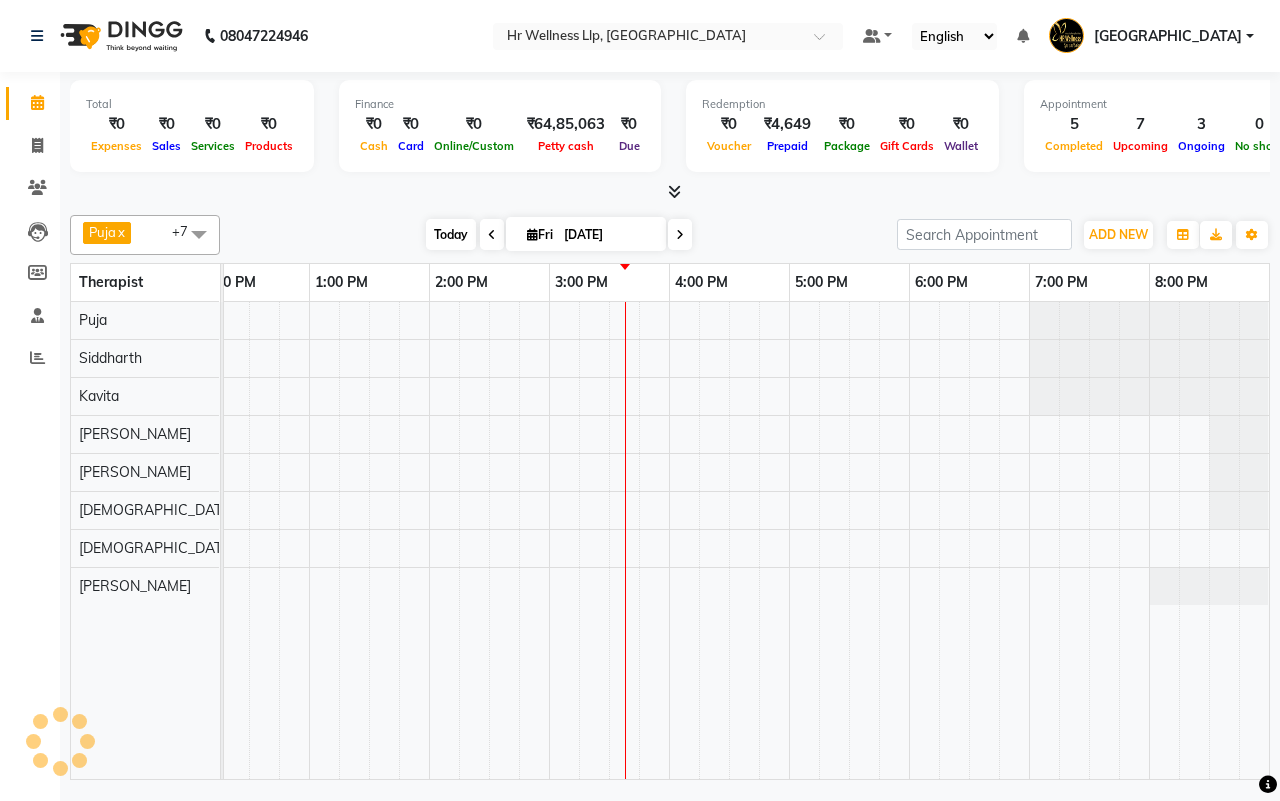 scroll, scrollTop: 0, scrollLeft: 515, axis: horizontal 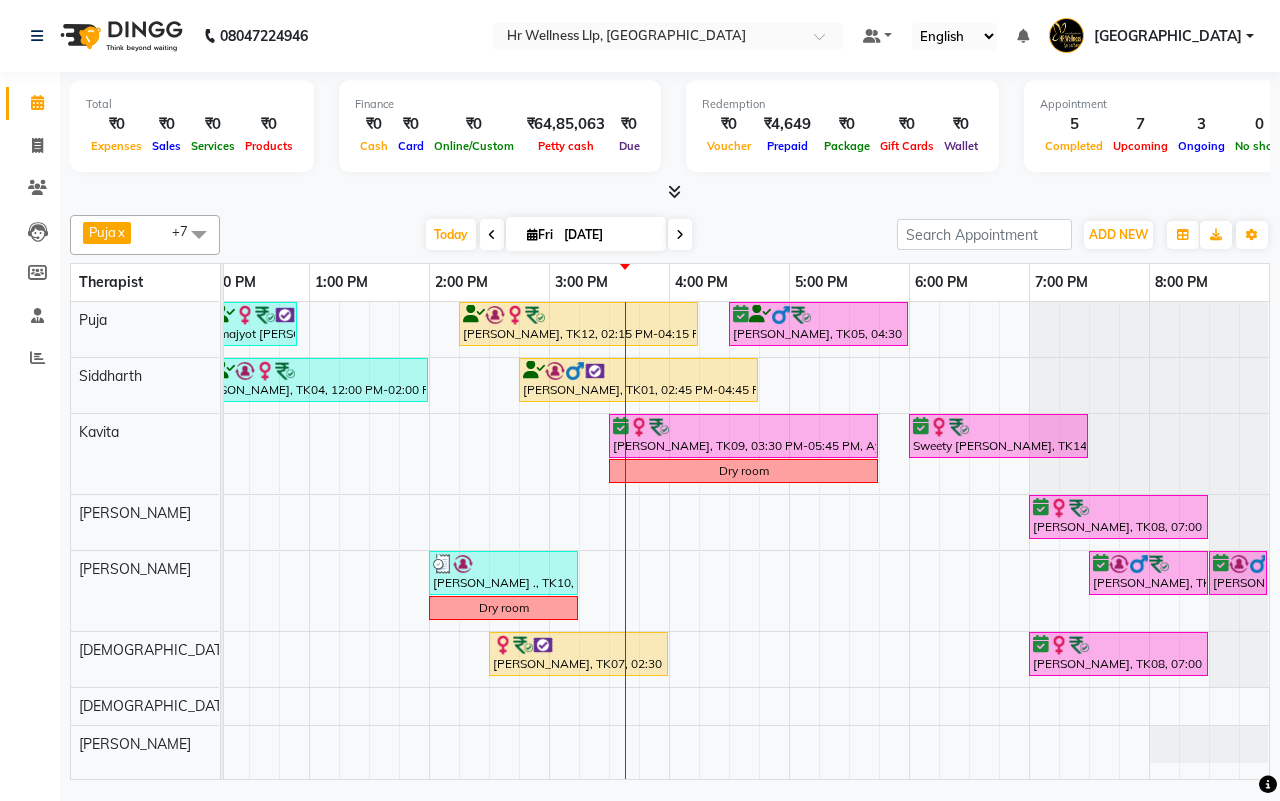 click on "Today  Fri 11-07-2025" at bounding box center (558, 235) 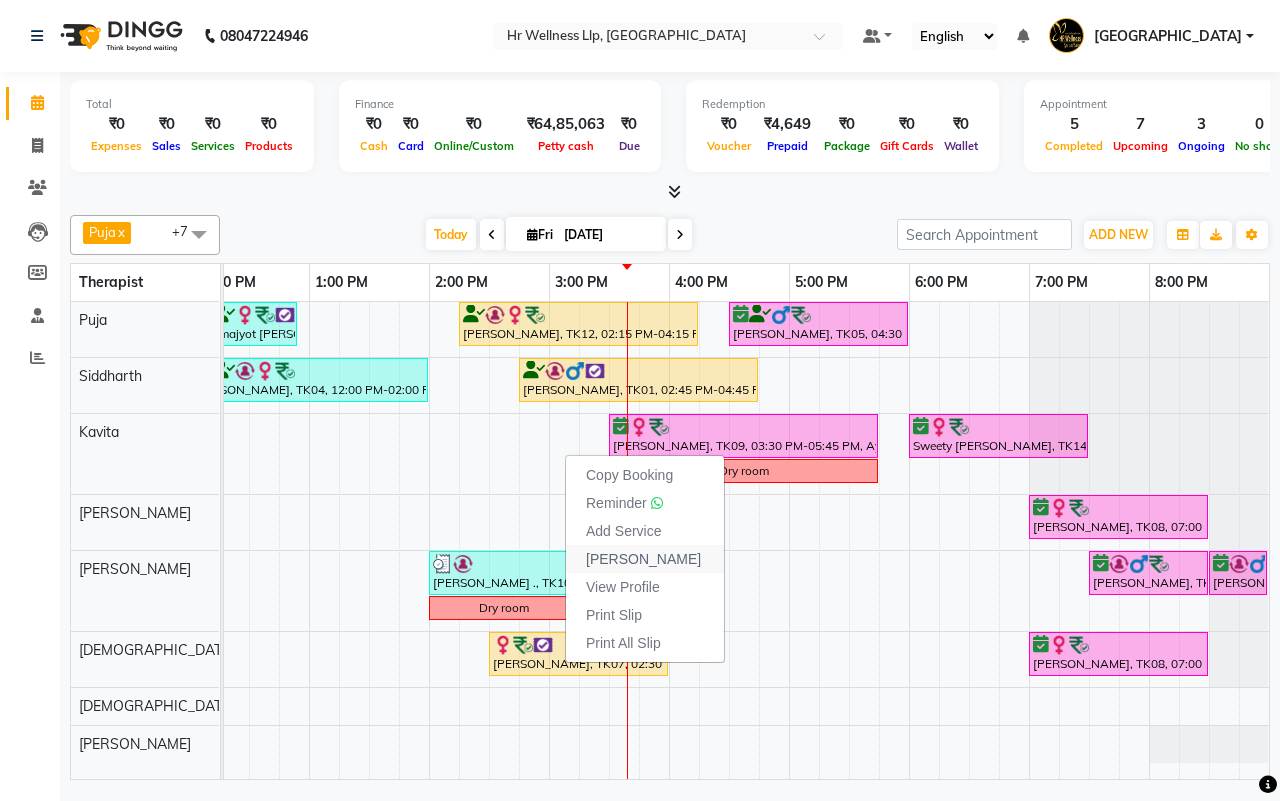click on "[PERSON_NAME]" at bounding box center (643, 559) 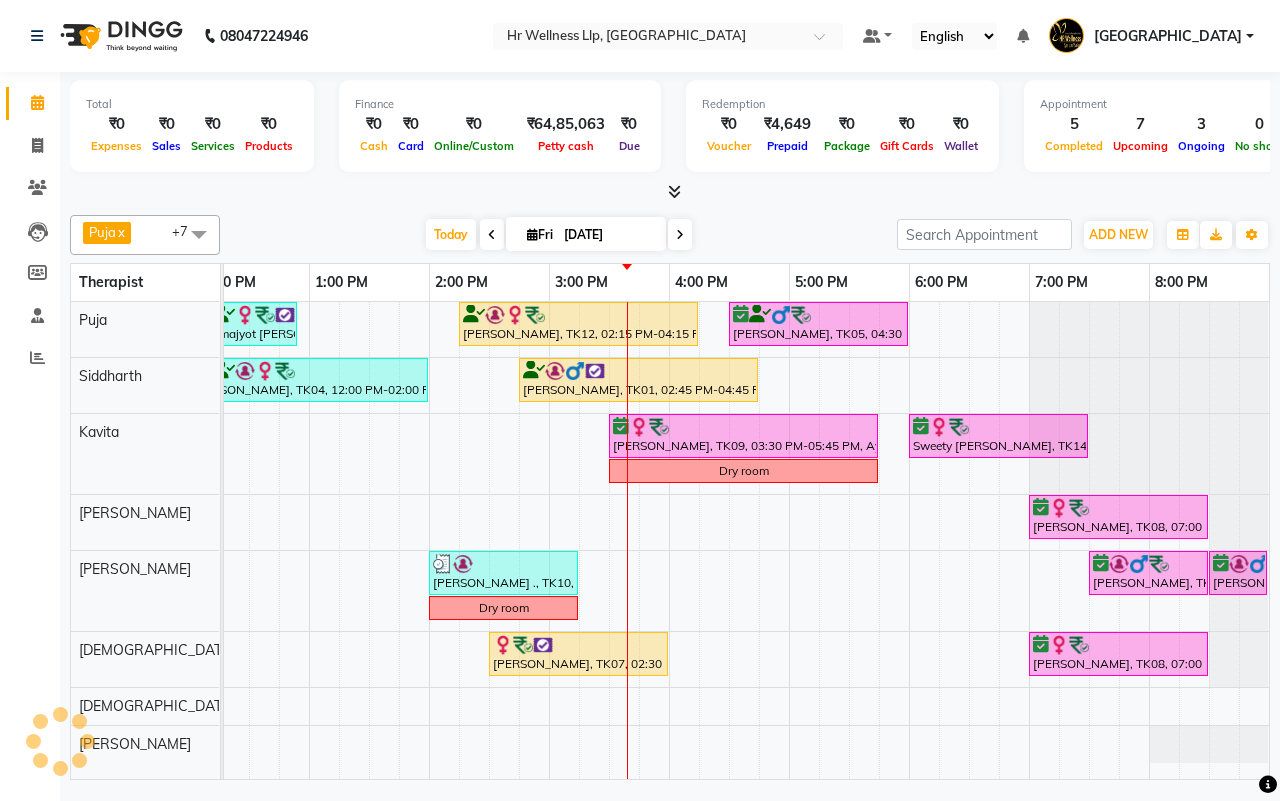 select on "service" 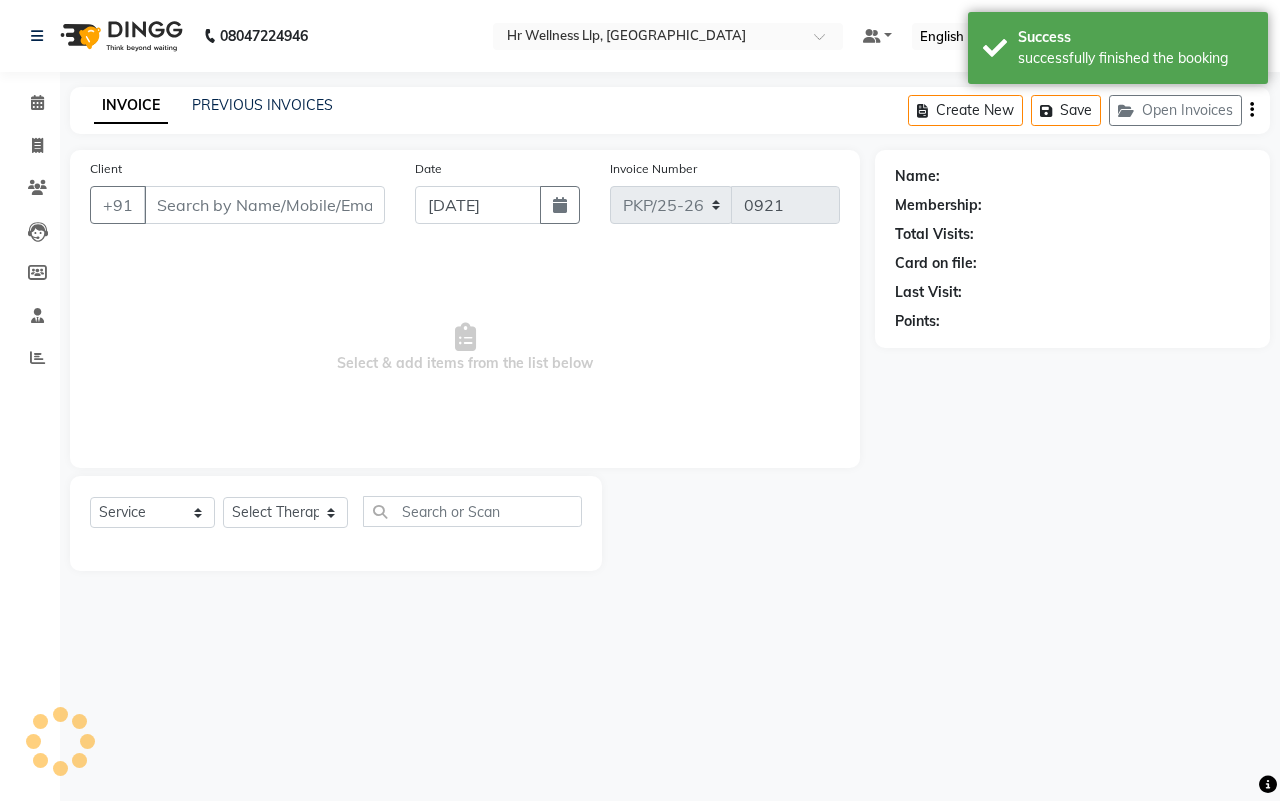type on "9422026960" 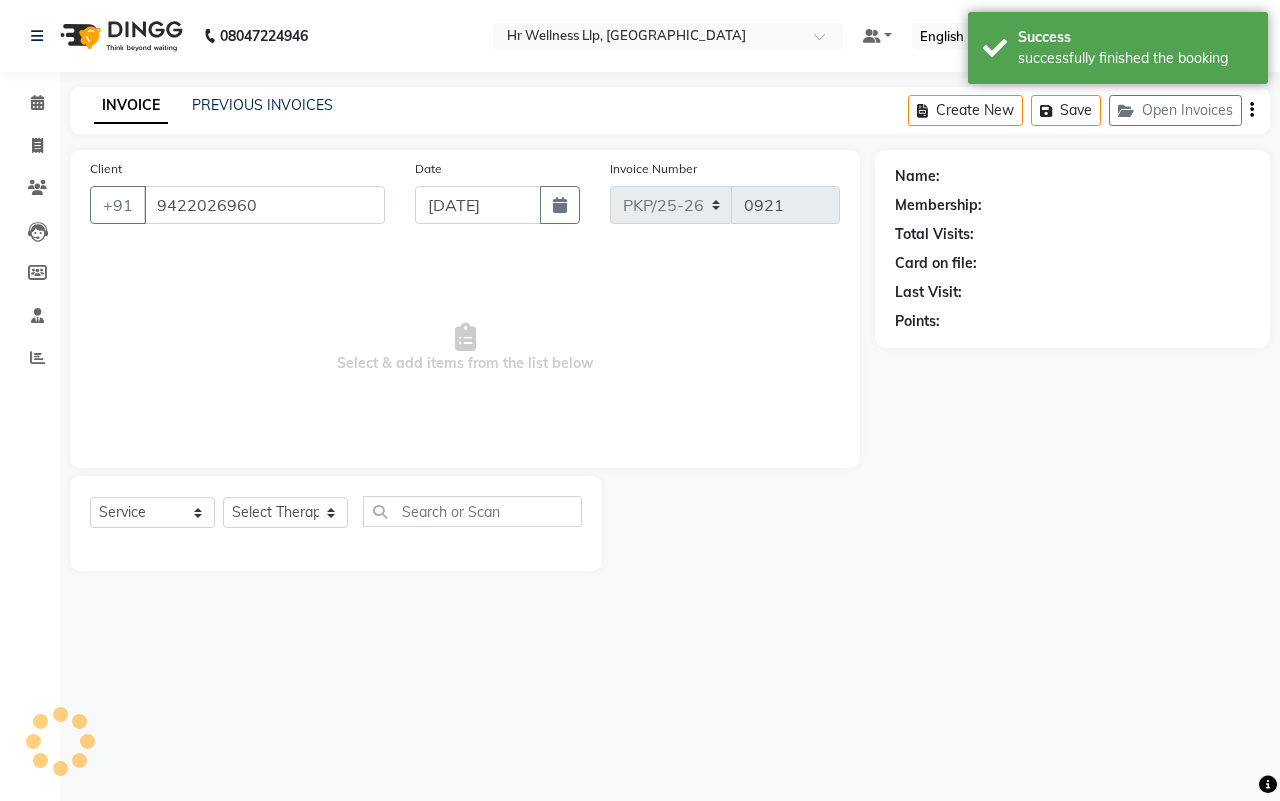 select on "19727" 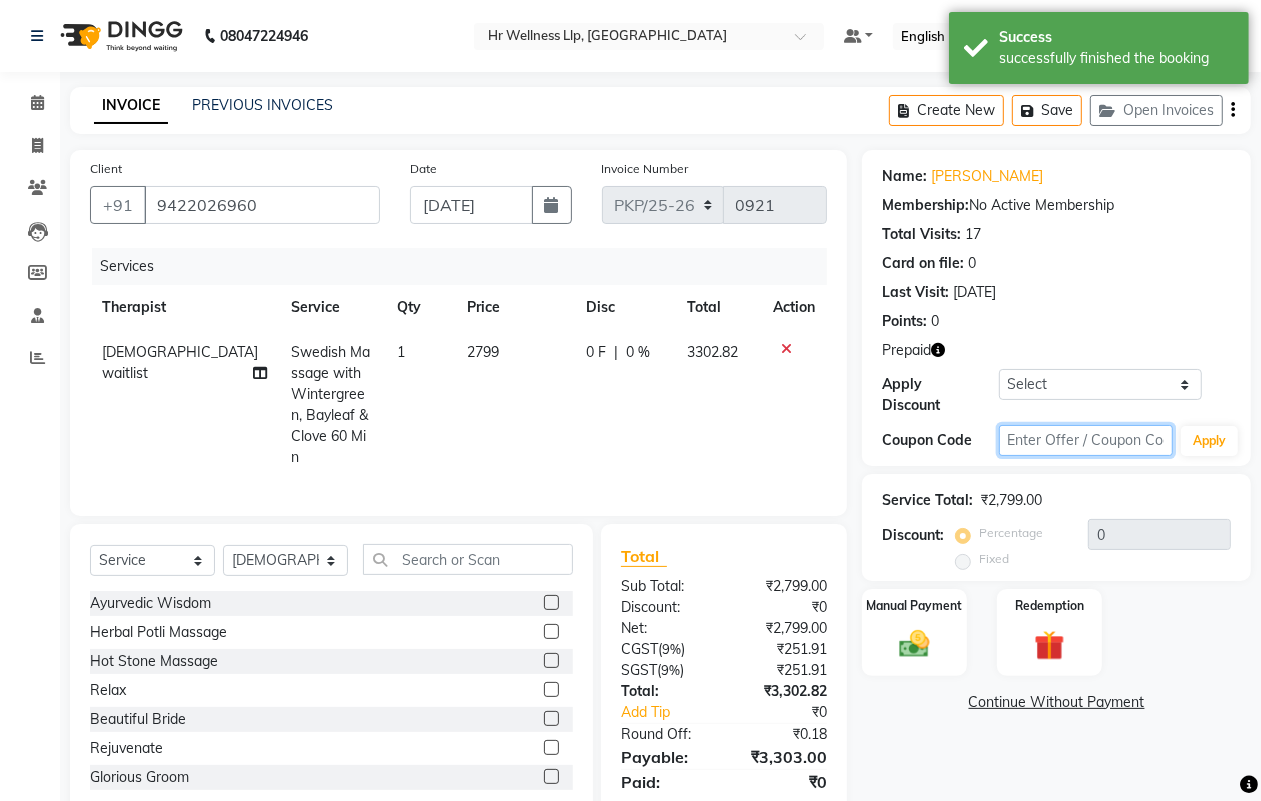 click 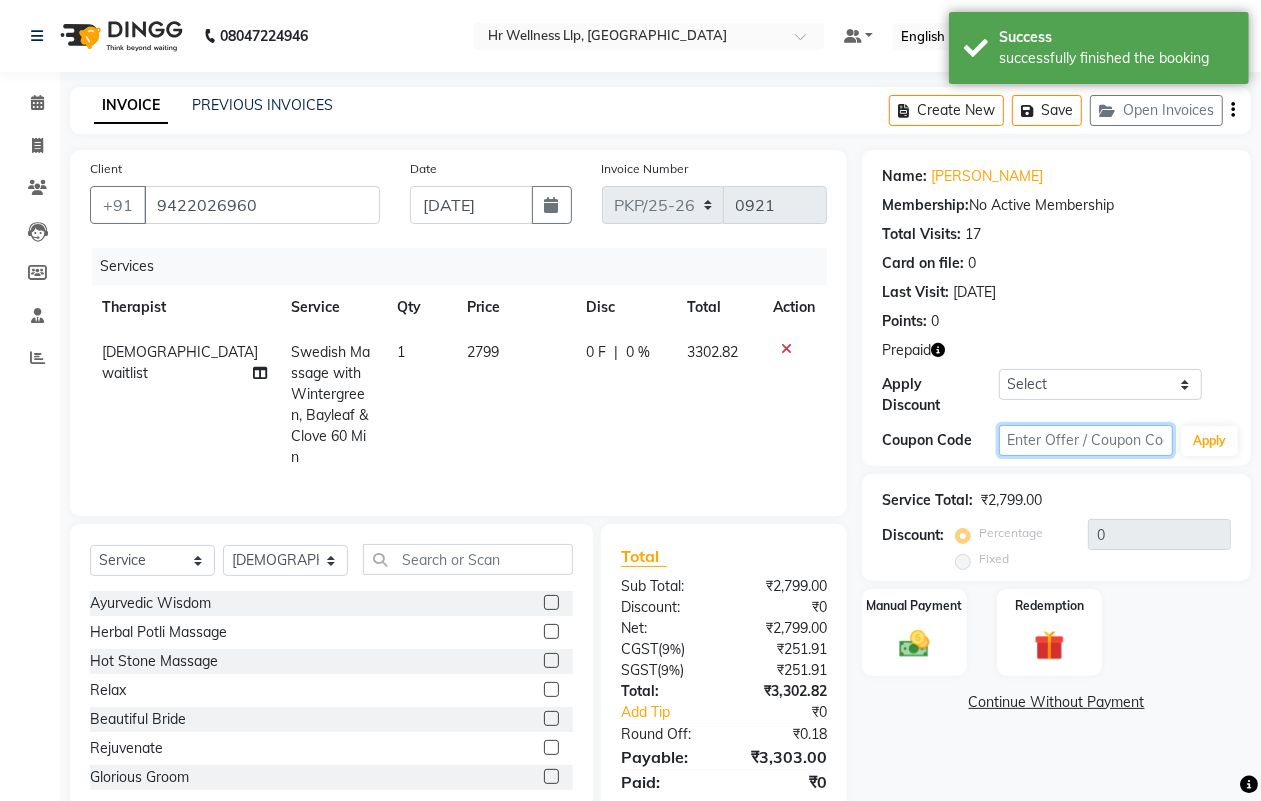 type on "d" 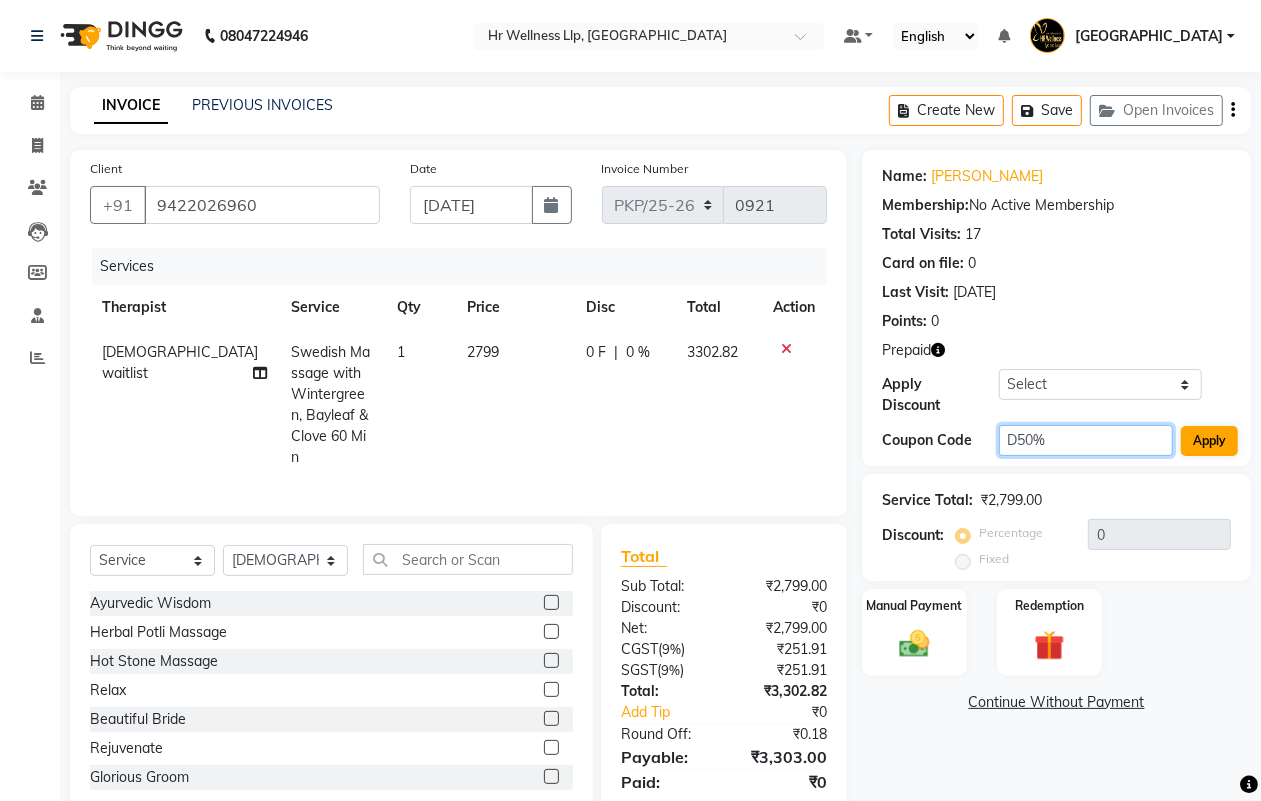 type on "D50%" 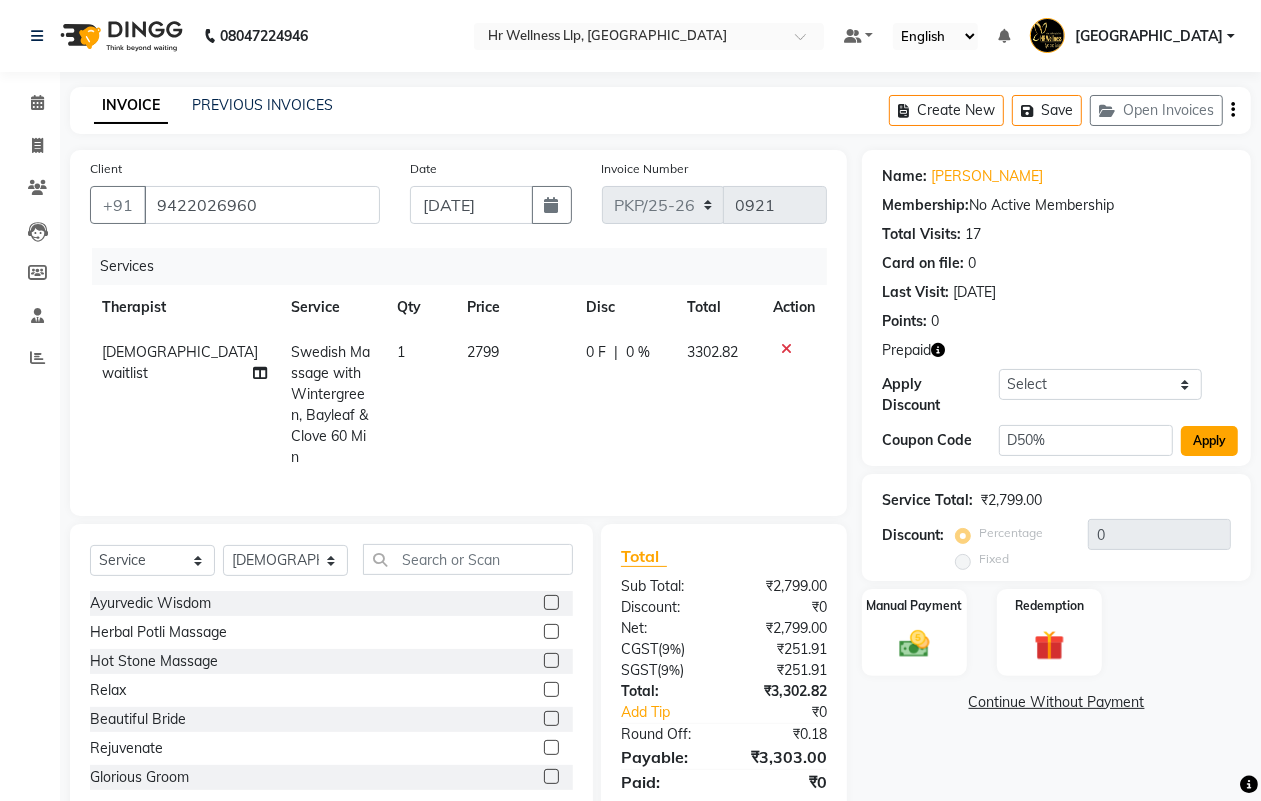 click on "Apply" 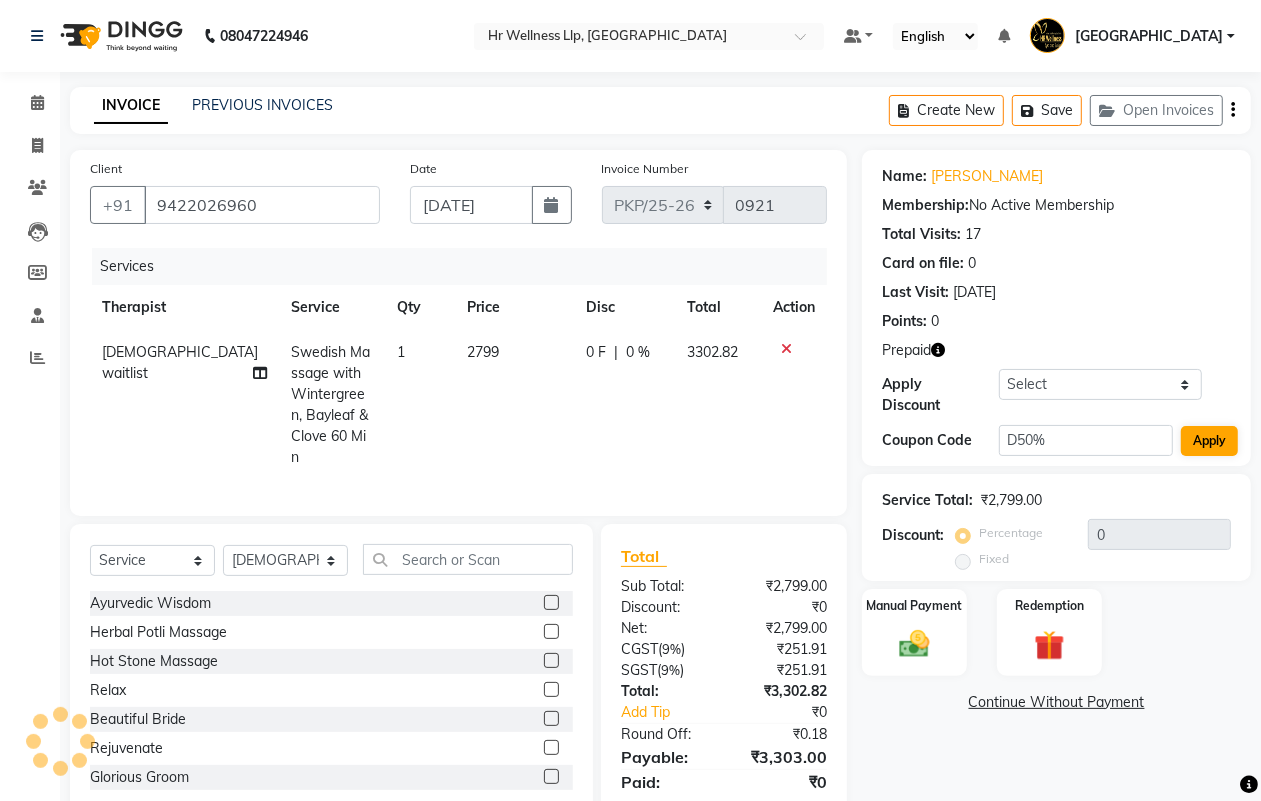 type on "50" 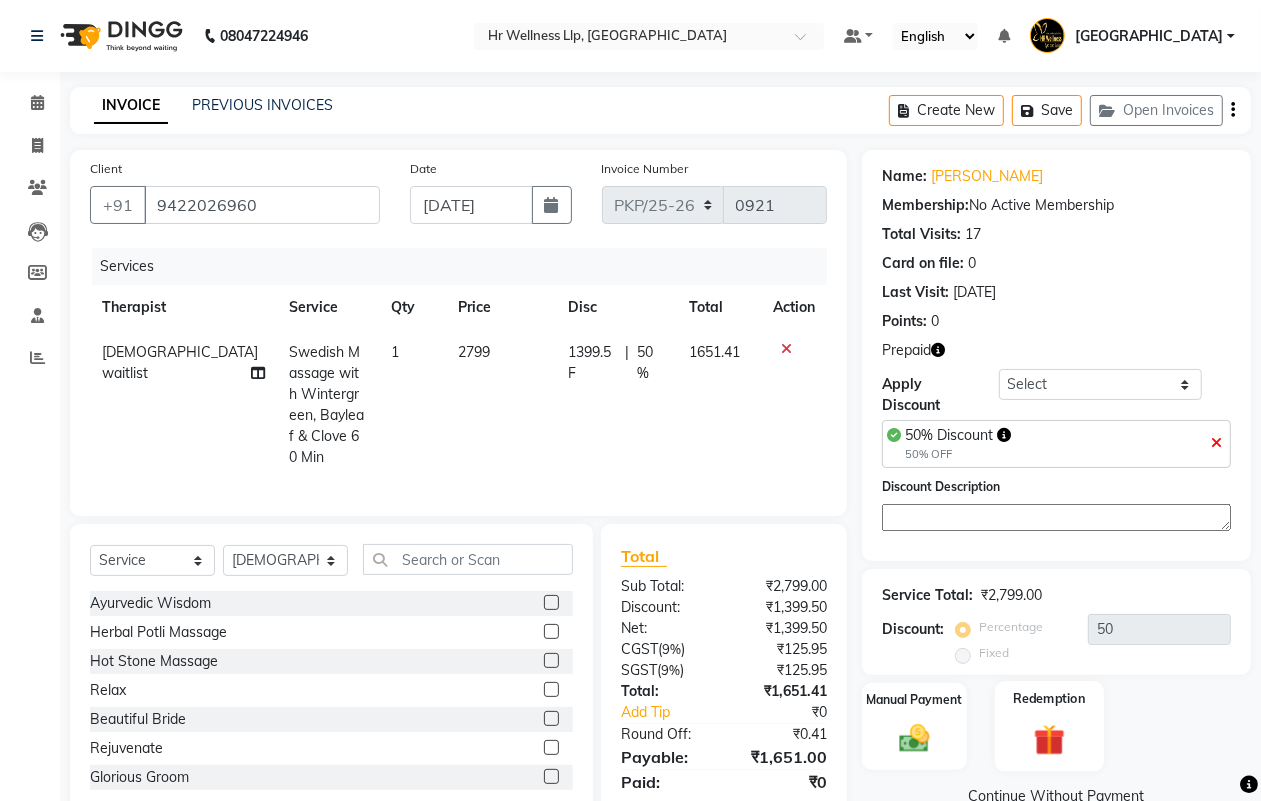 click 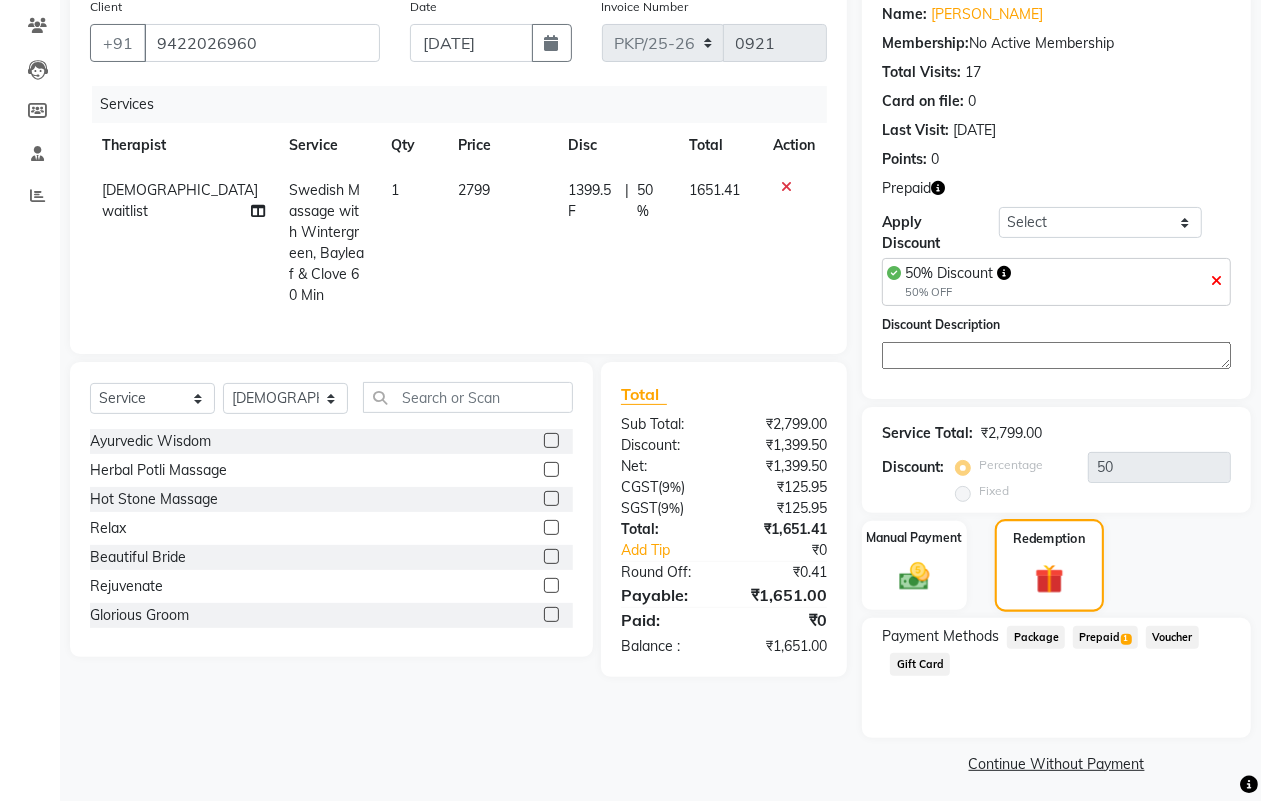 scroll, scrollTop: 170, scrollLeft: 0, axis: vertical 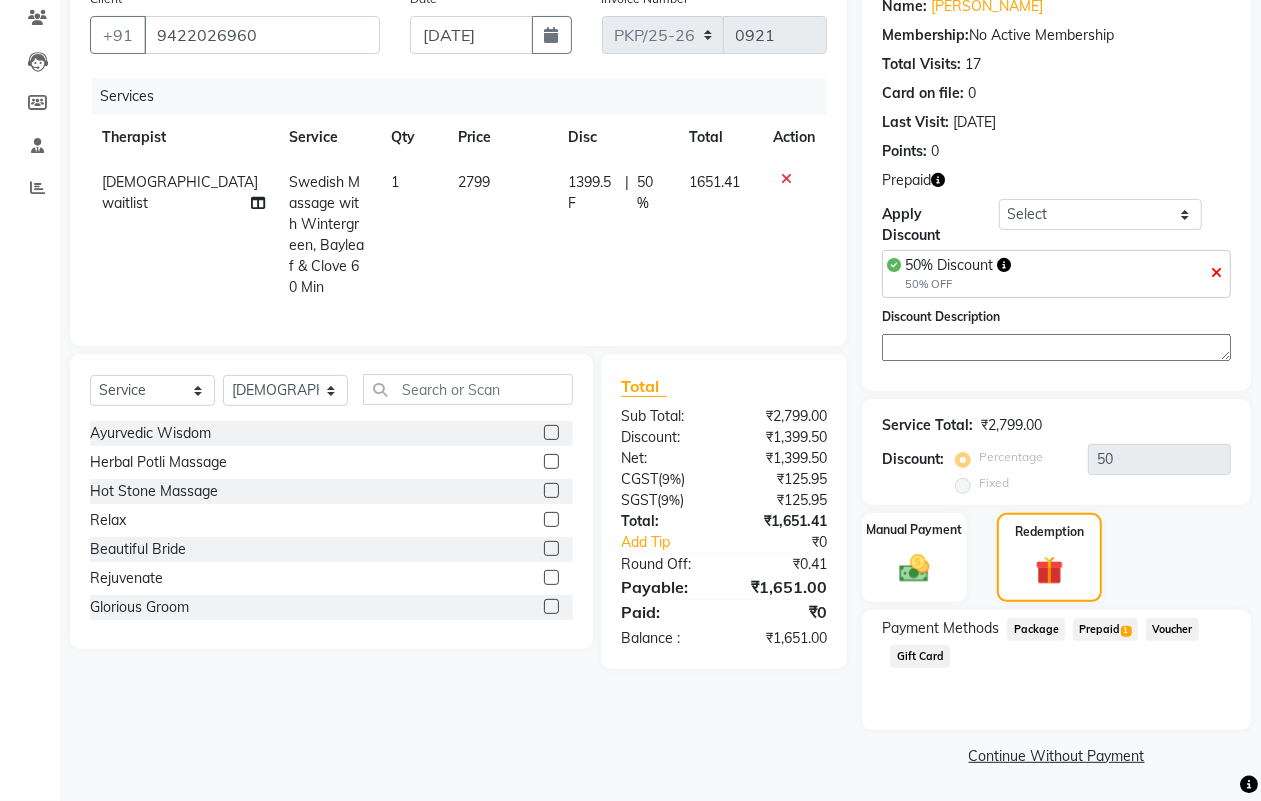 click on "Prepaid  1" 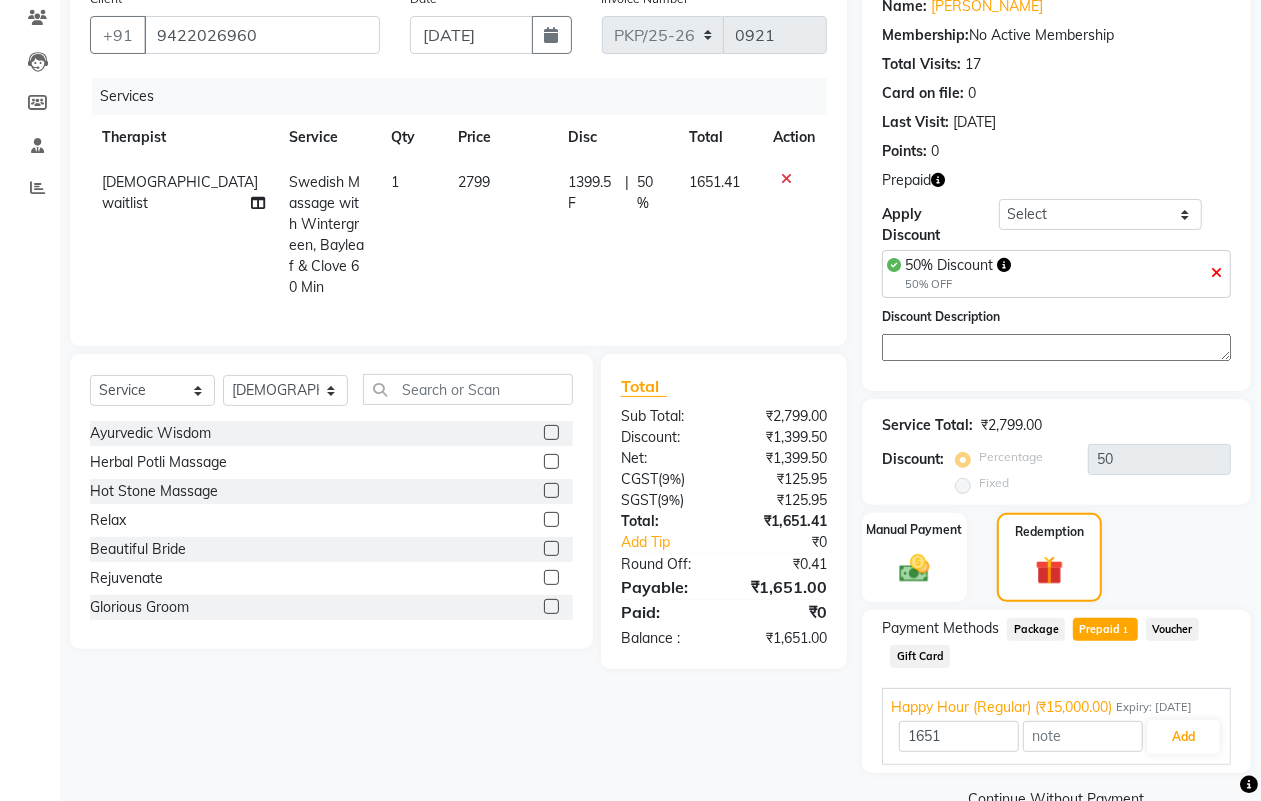 scroll, scrollTop: 233, scrollLeft: 0, axis: vertical 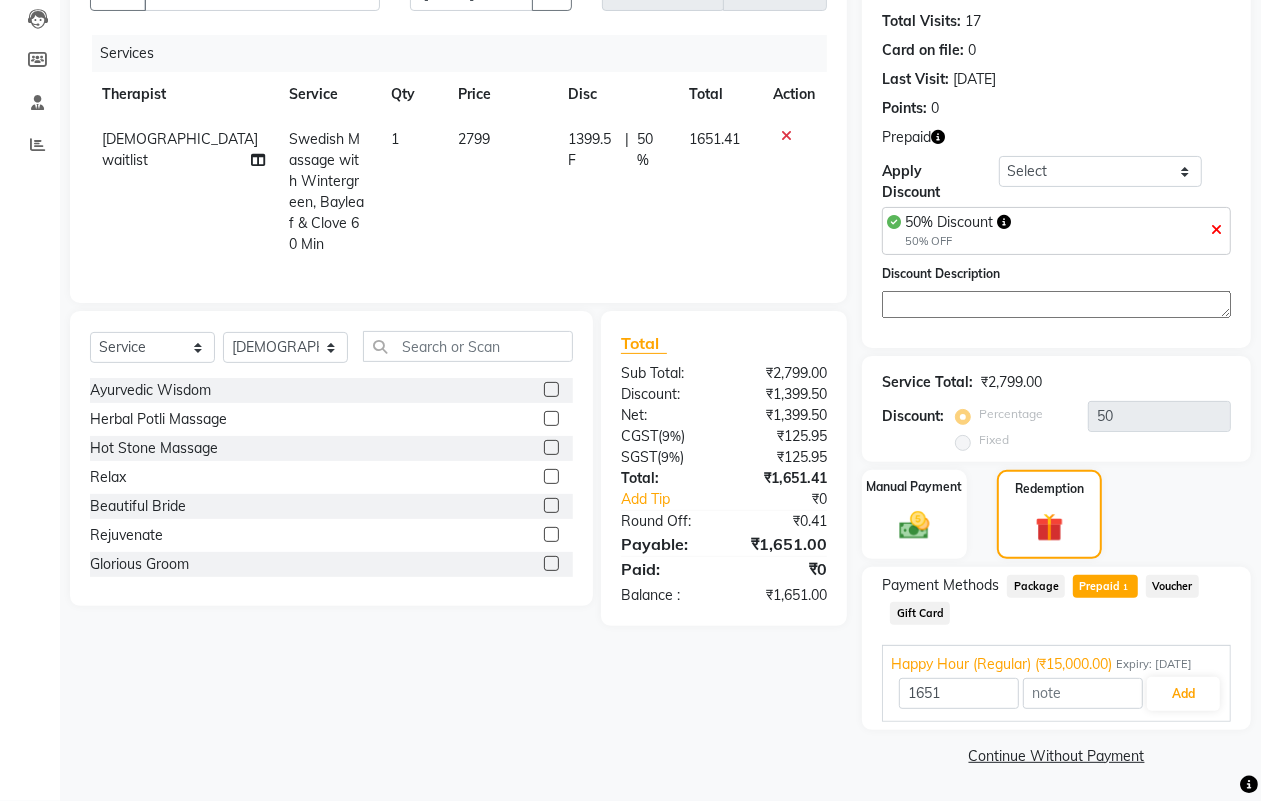 click on "Voucher" 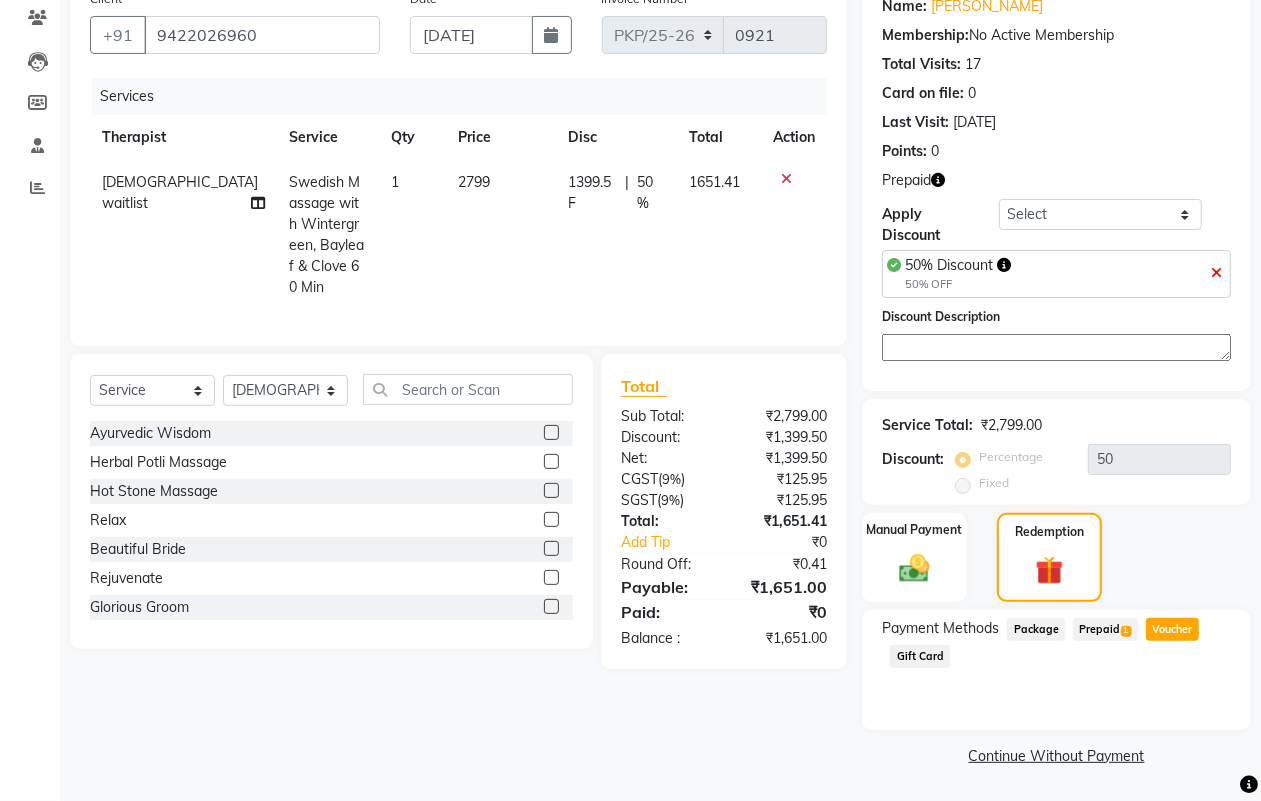 click on "Prepaid  1" 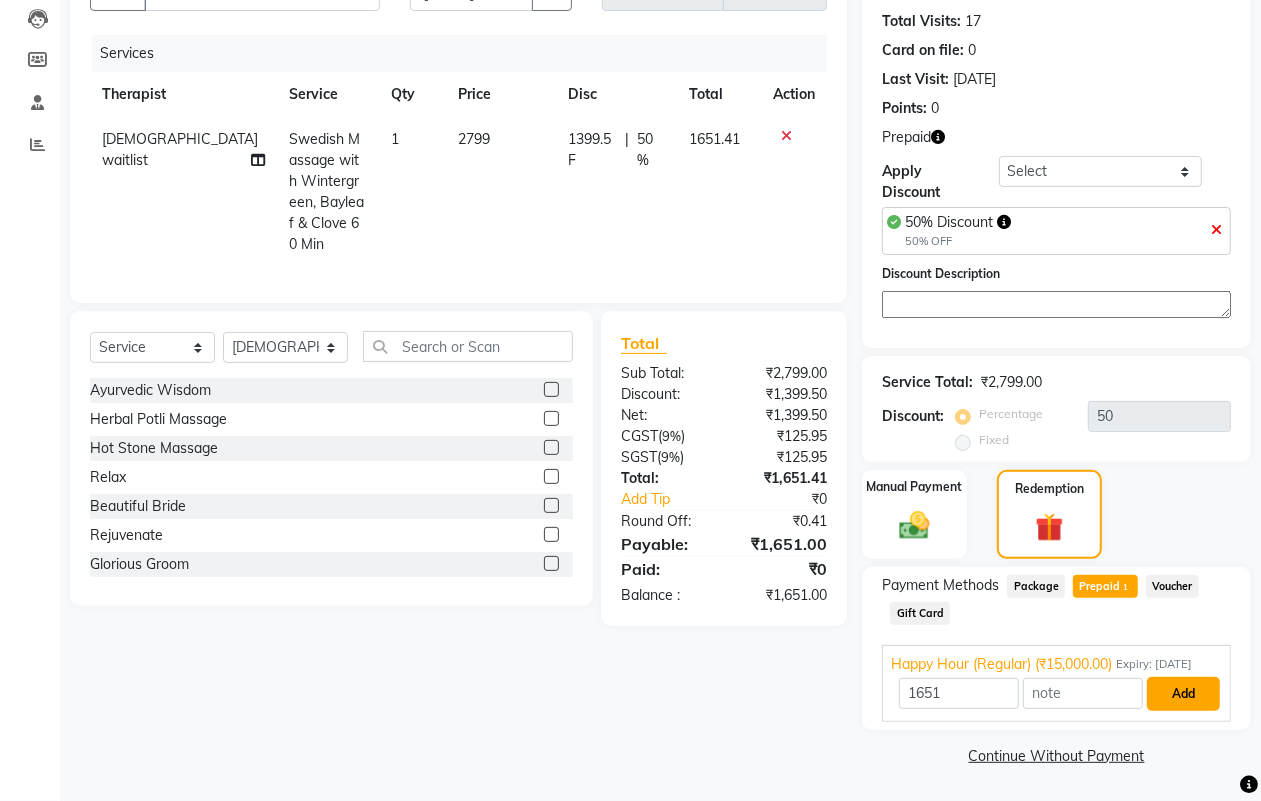 click on "Add" at bounding box center [1183, 694] 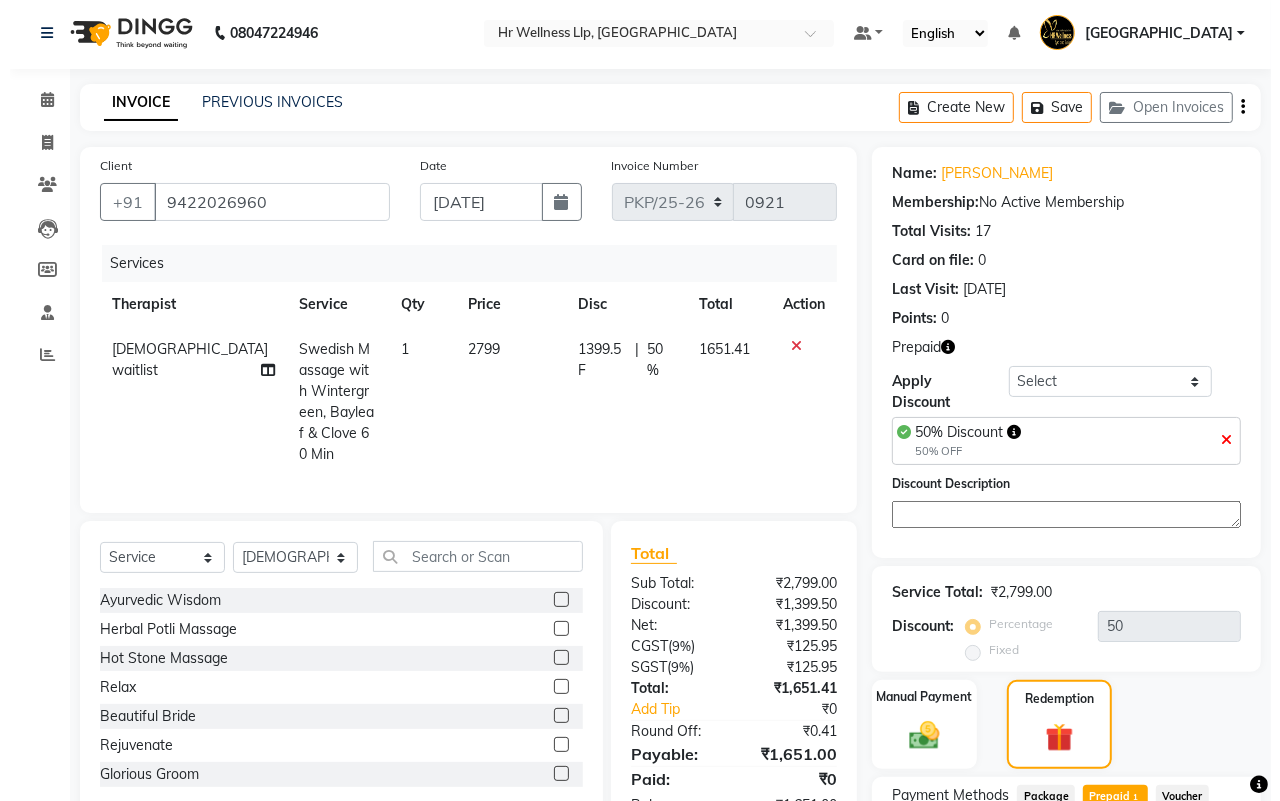 scroll, scrollTop: 0, scrollLeft: 0, axis: both 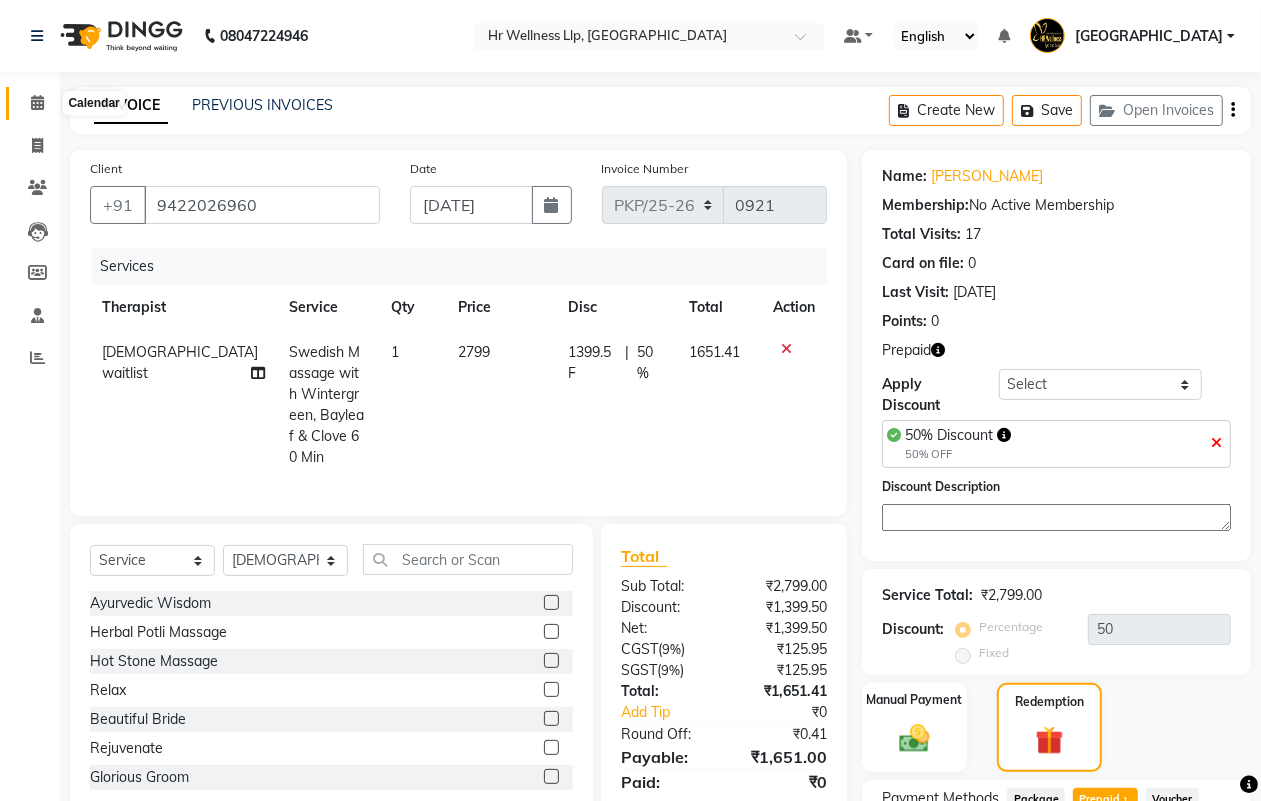 click 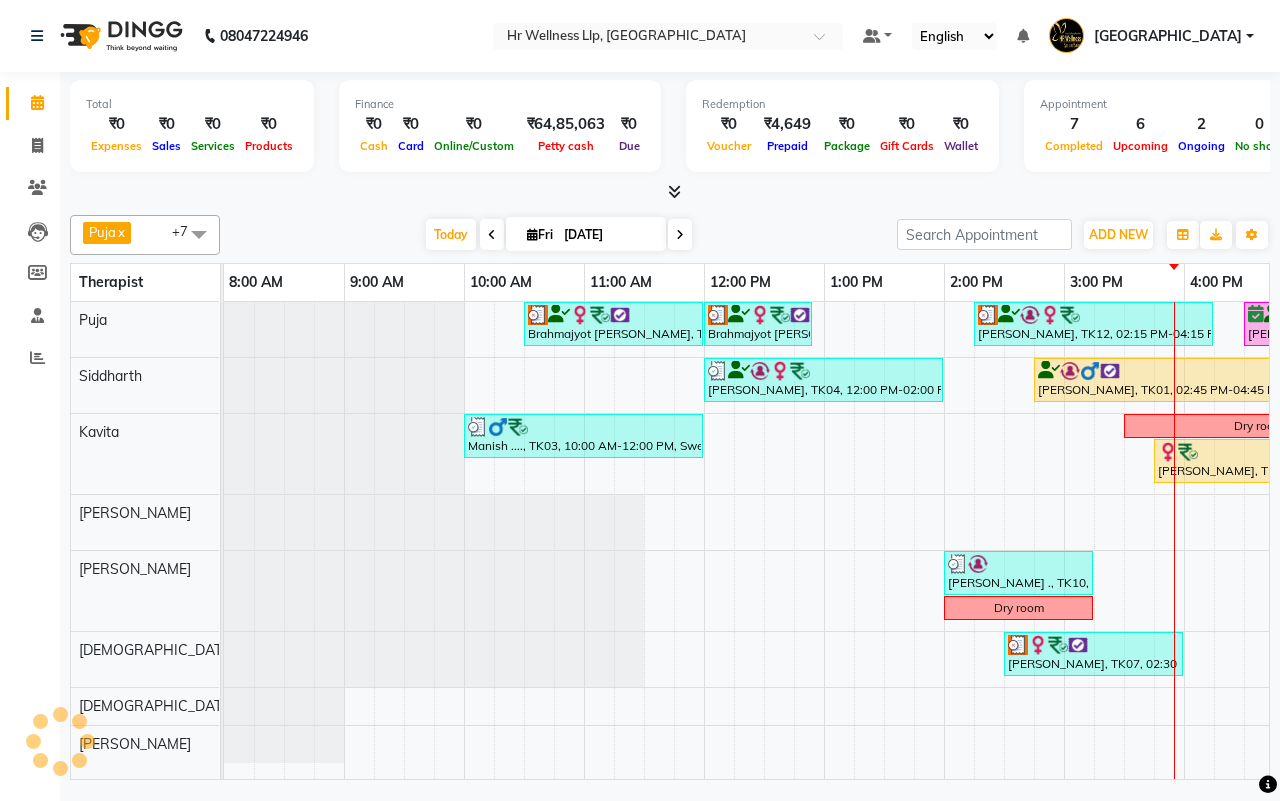 scroll, scrollTop: 0, scrollLeft: 0, axis: both 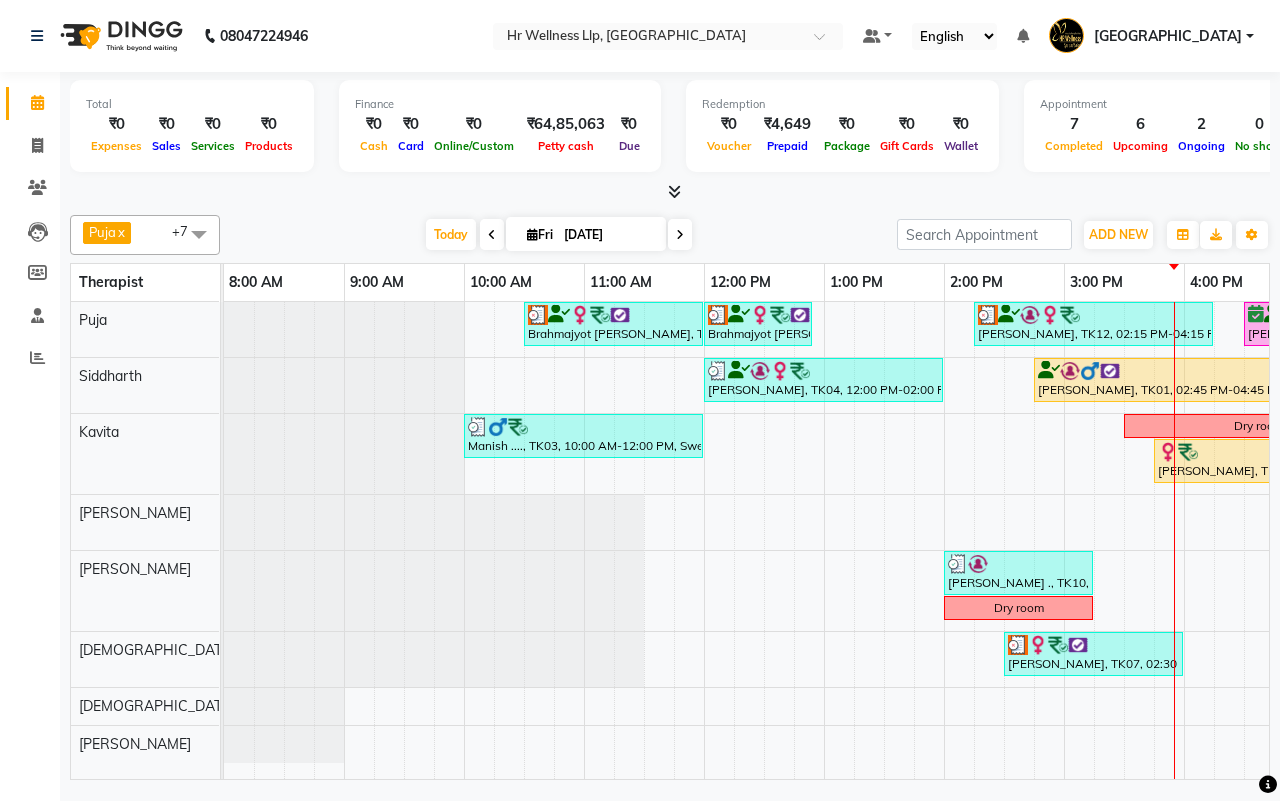 click on "[DATE]  [DATE]" at bounding box center (558, 235) 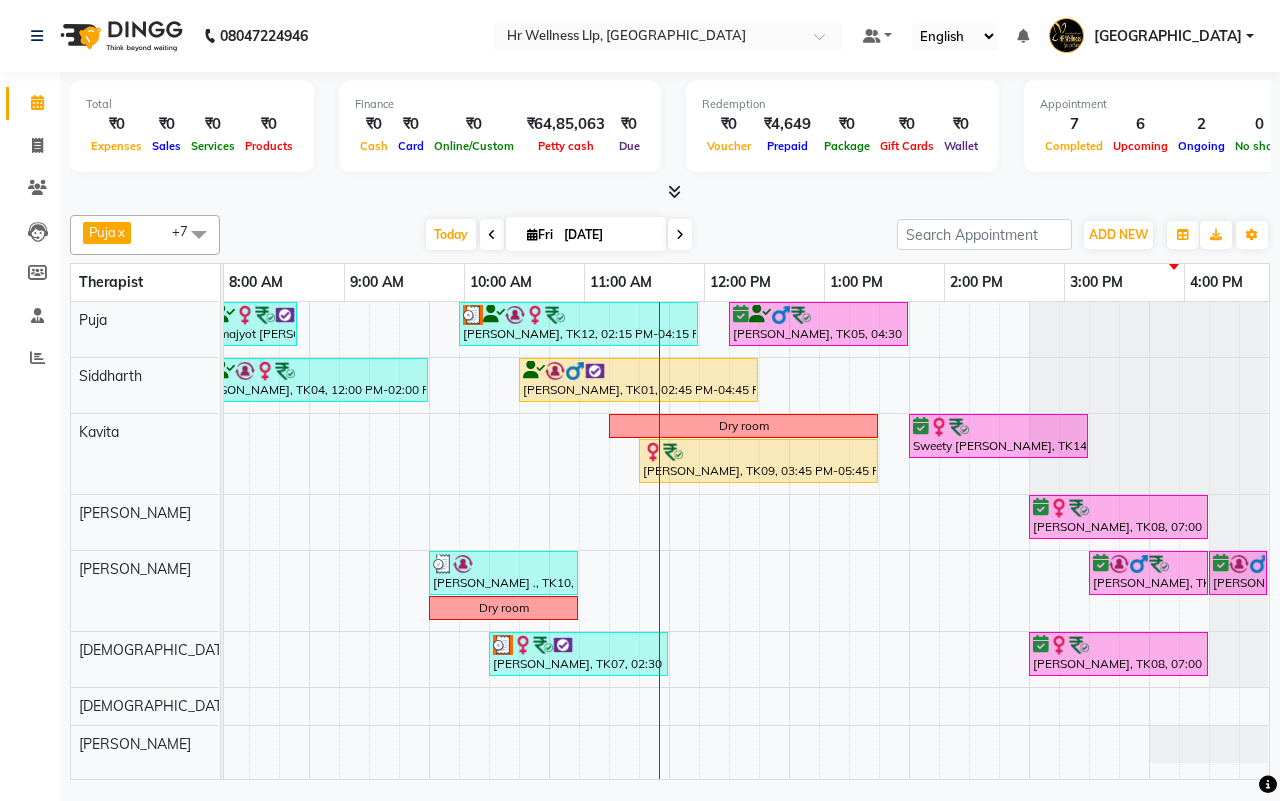 scroll, scrollTop: 0, scrollLeft: 515, axis: horizontal 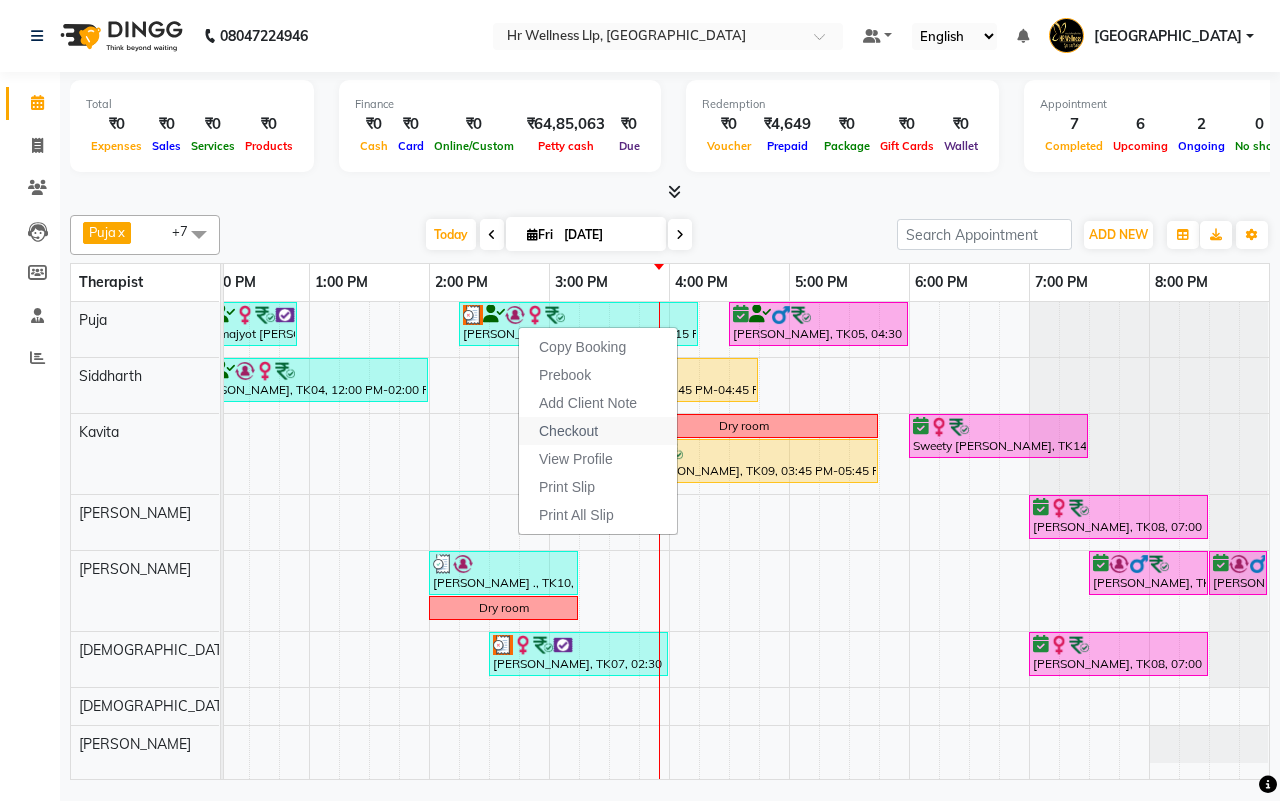 click on "Checkout" at bounding box center (568, 431) 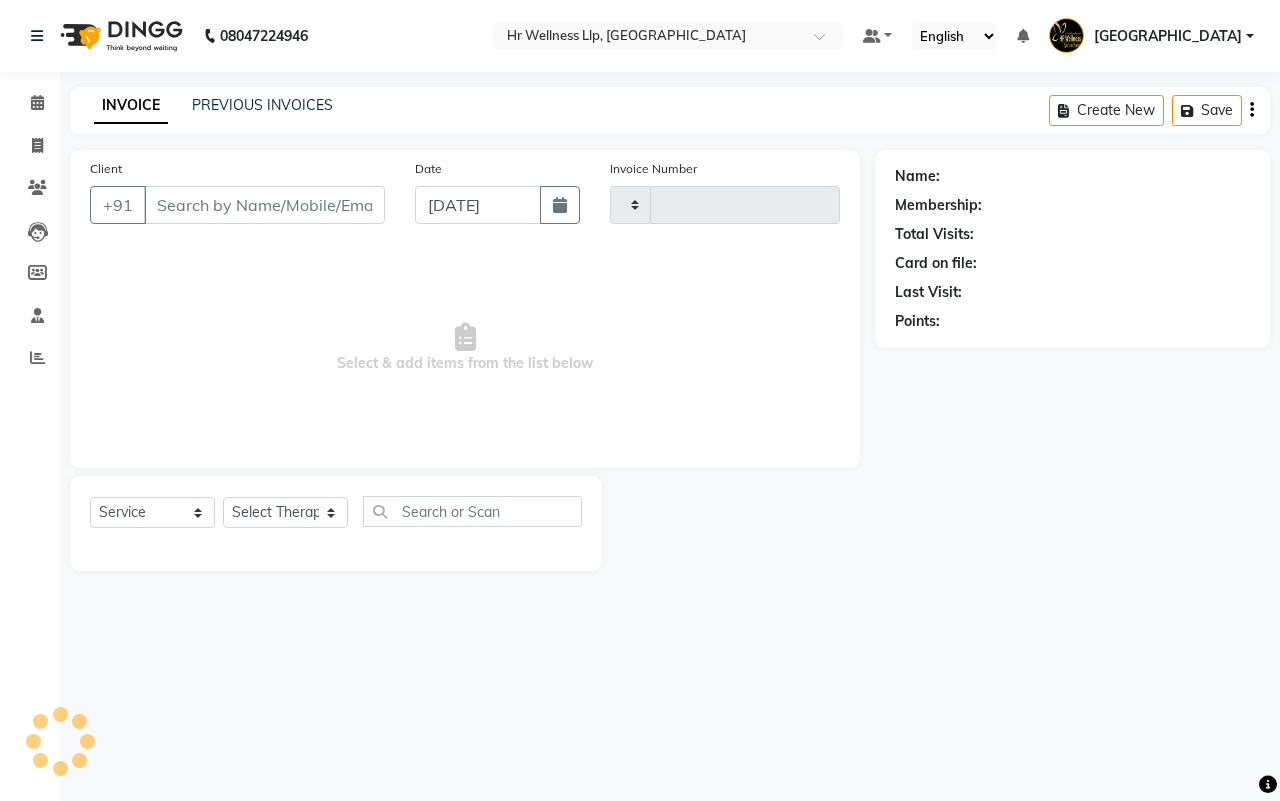 type on "0921" 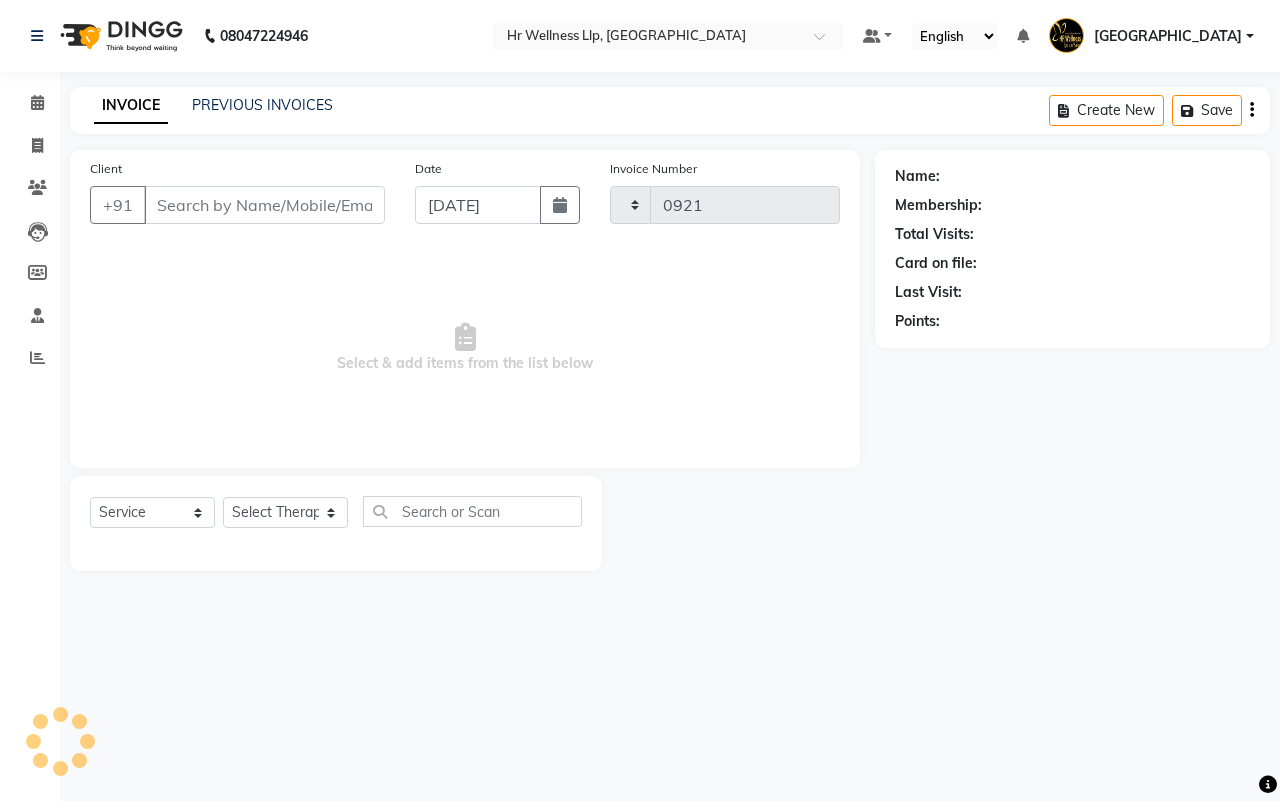 select on "4295" 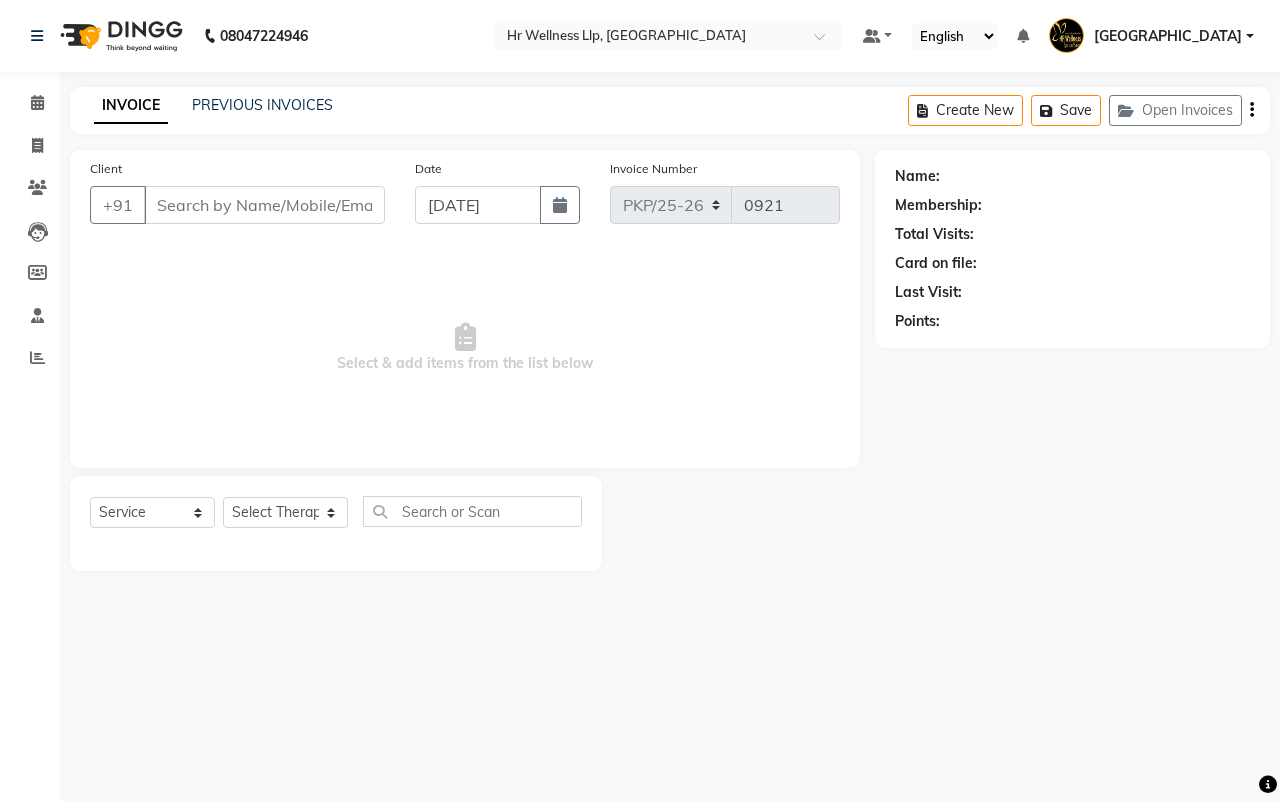 type on "9765053777" 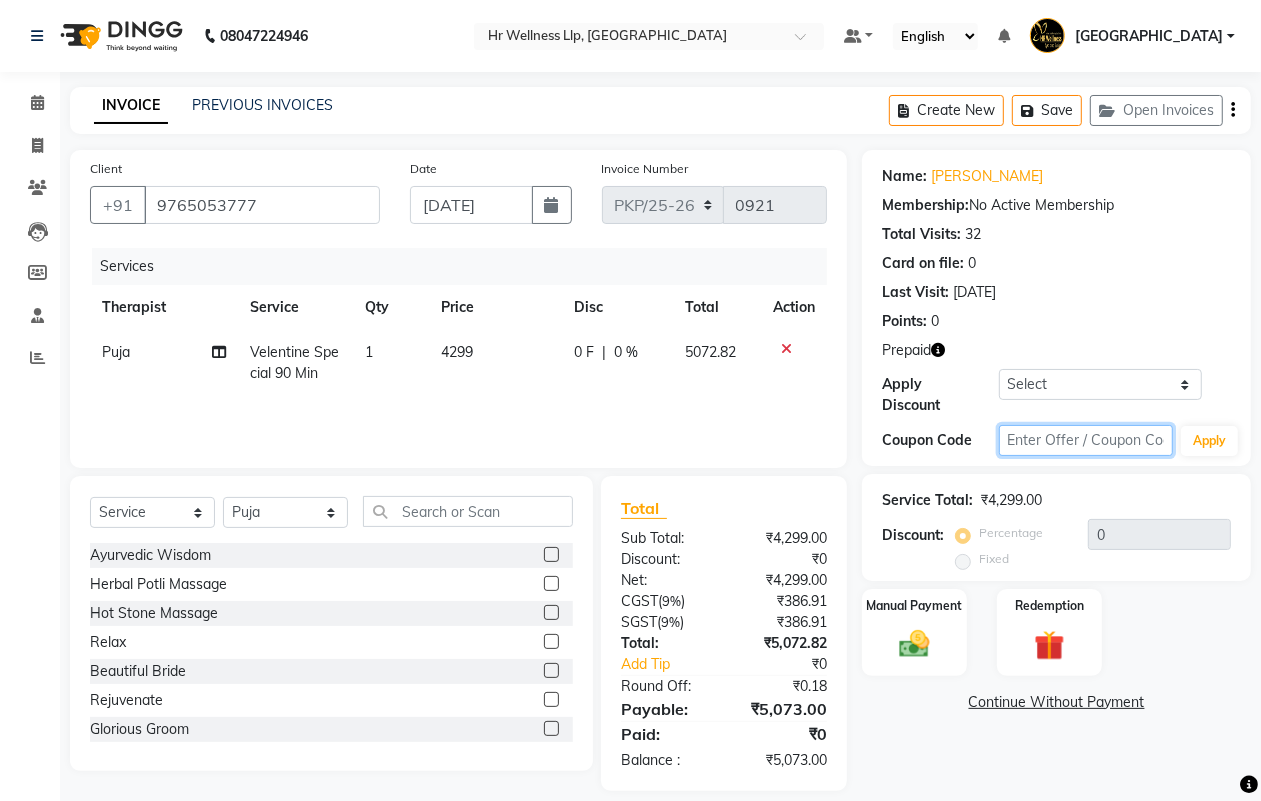 click 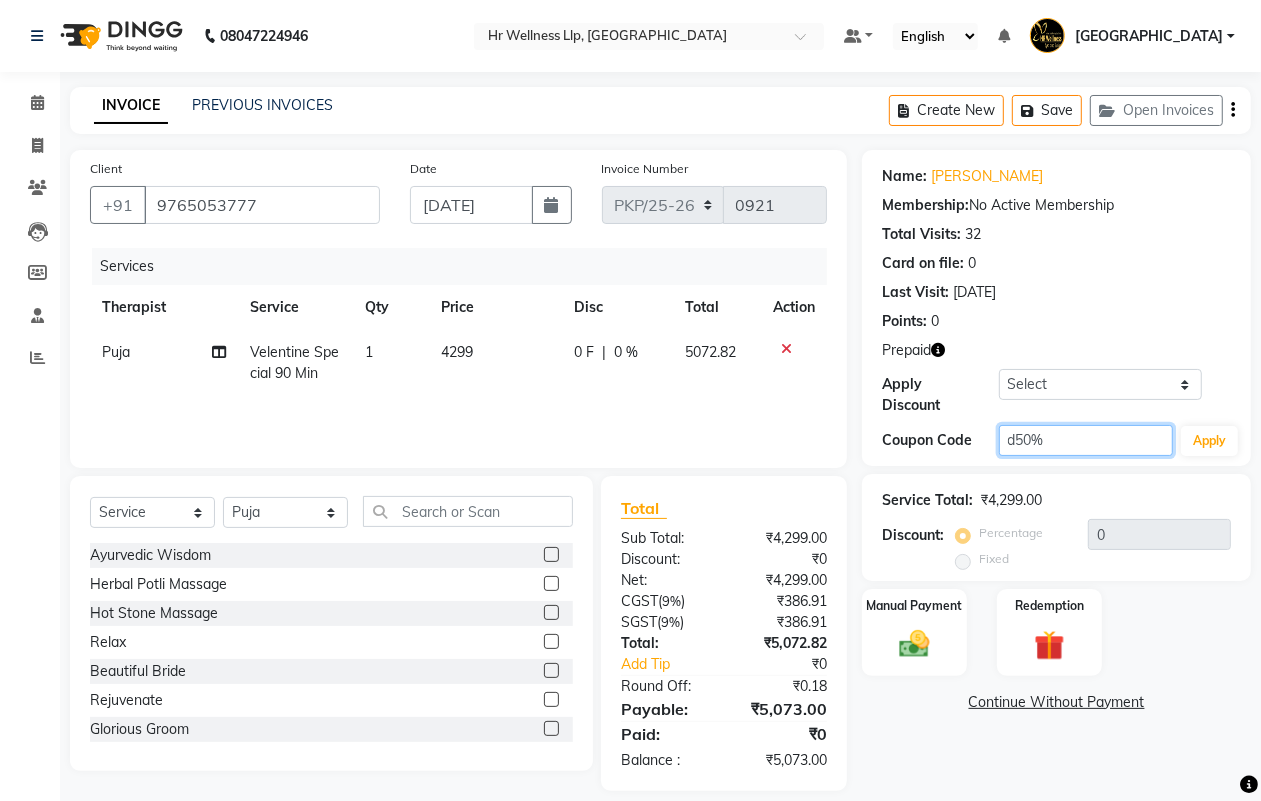 click on "d50%" 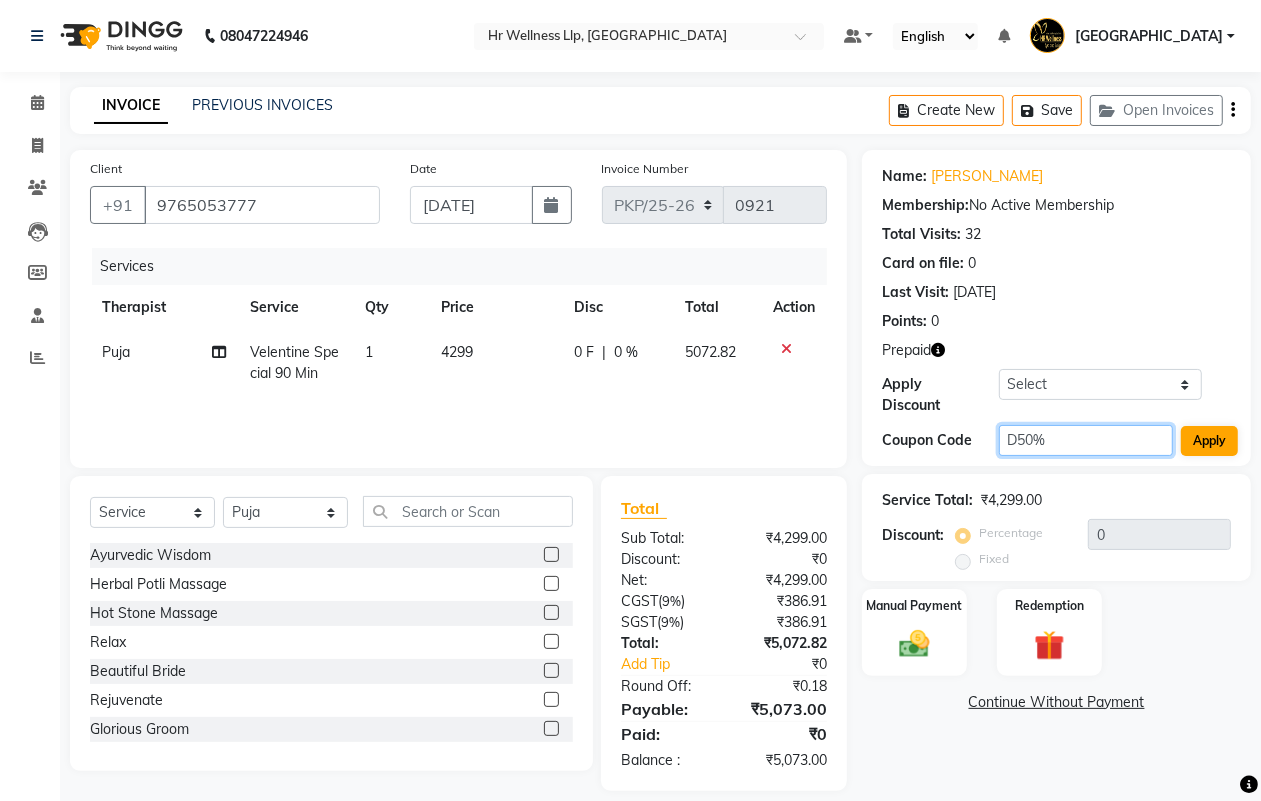 type on "D50%" 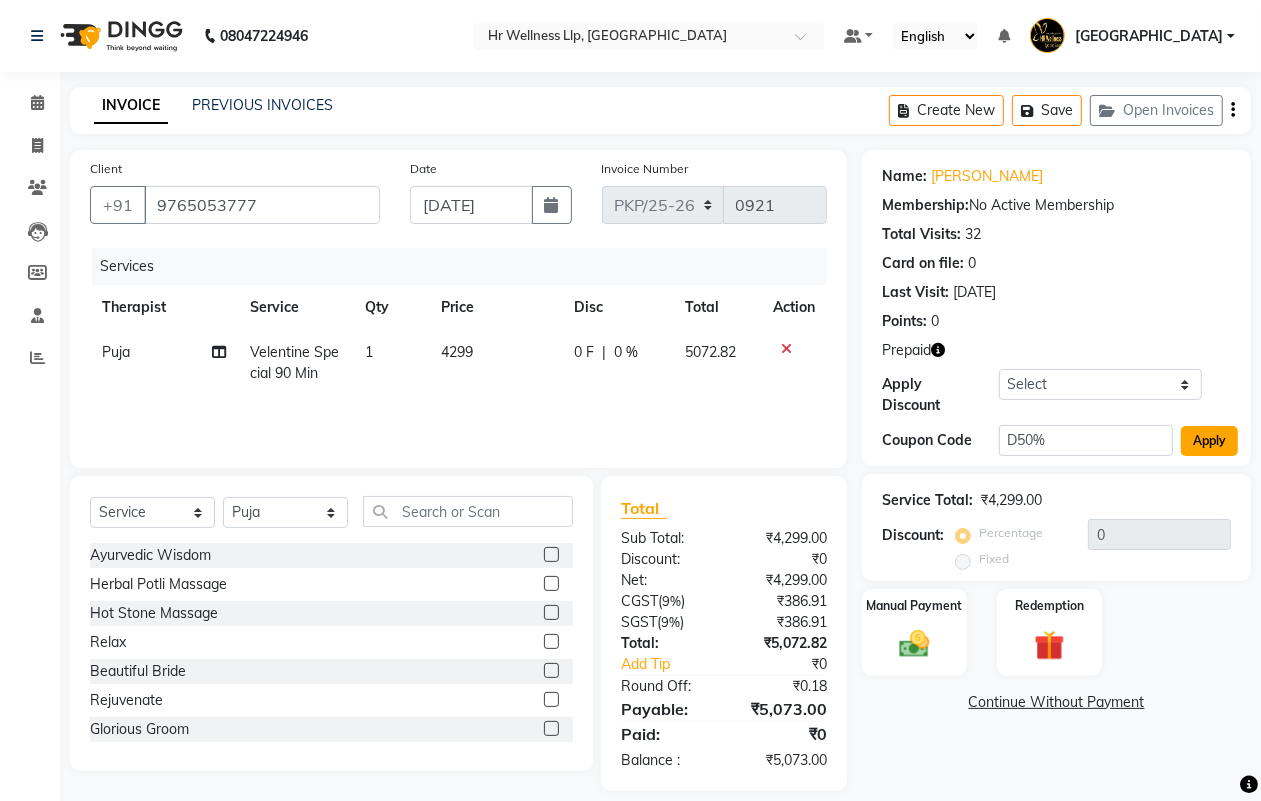 click on "Apply" 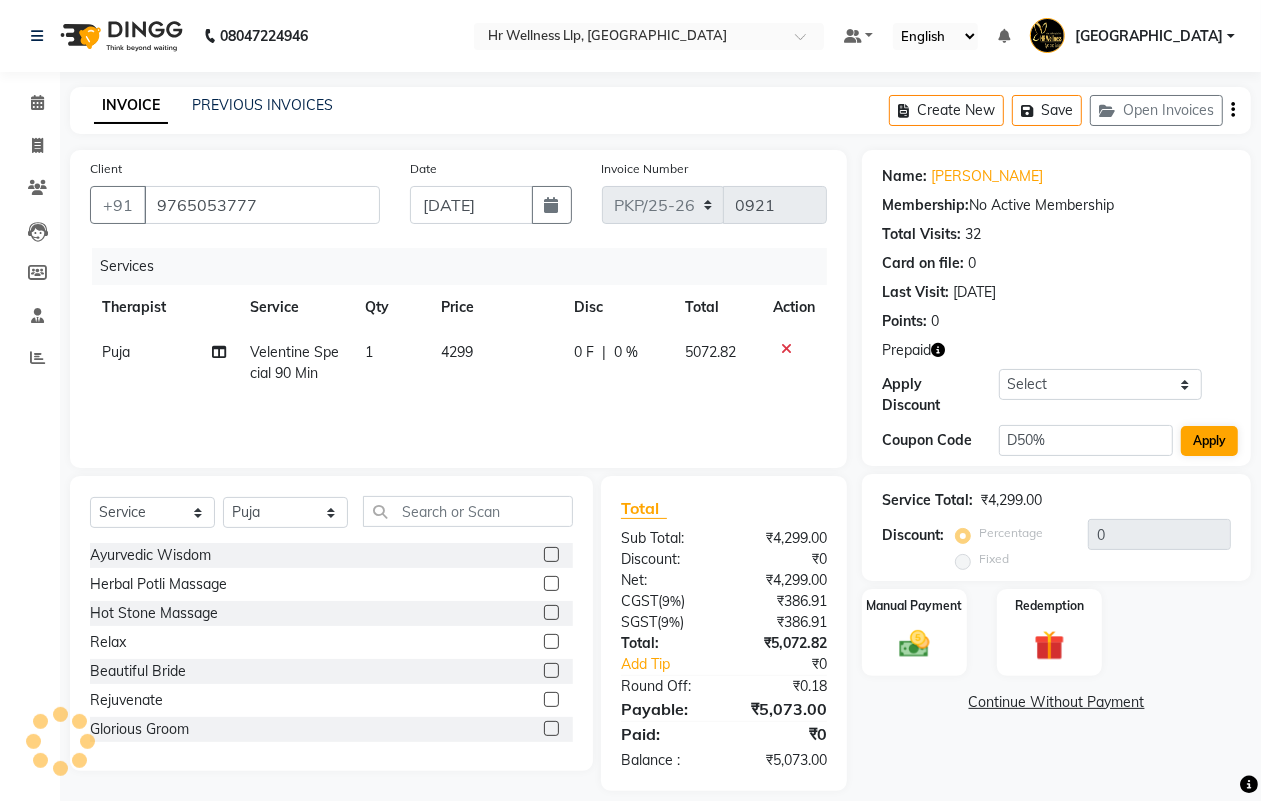 type on "50" 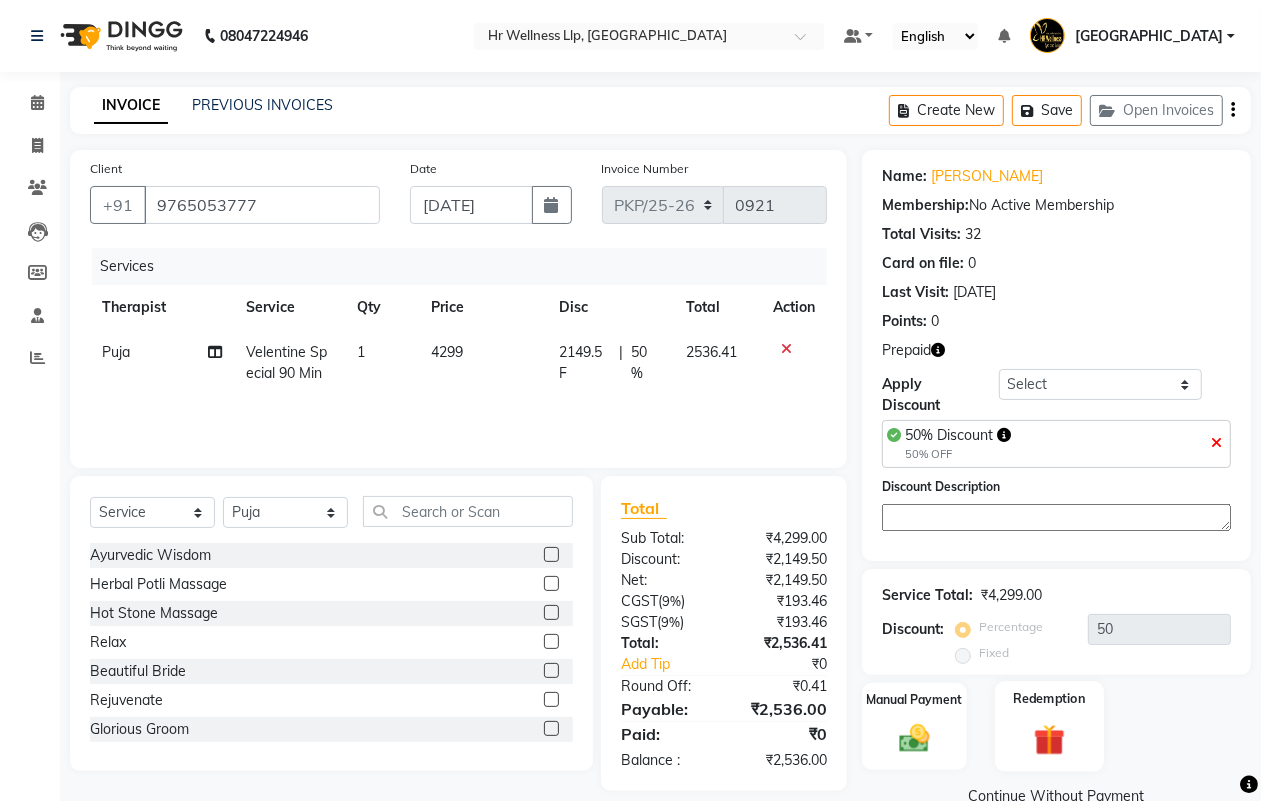 click 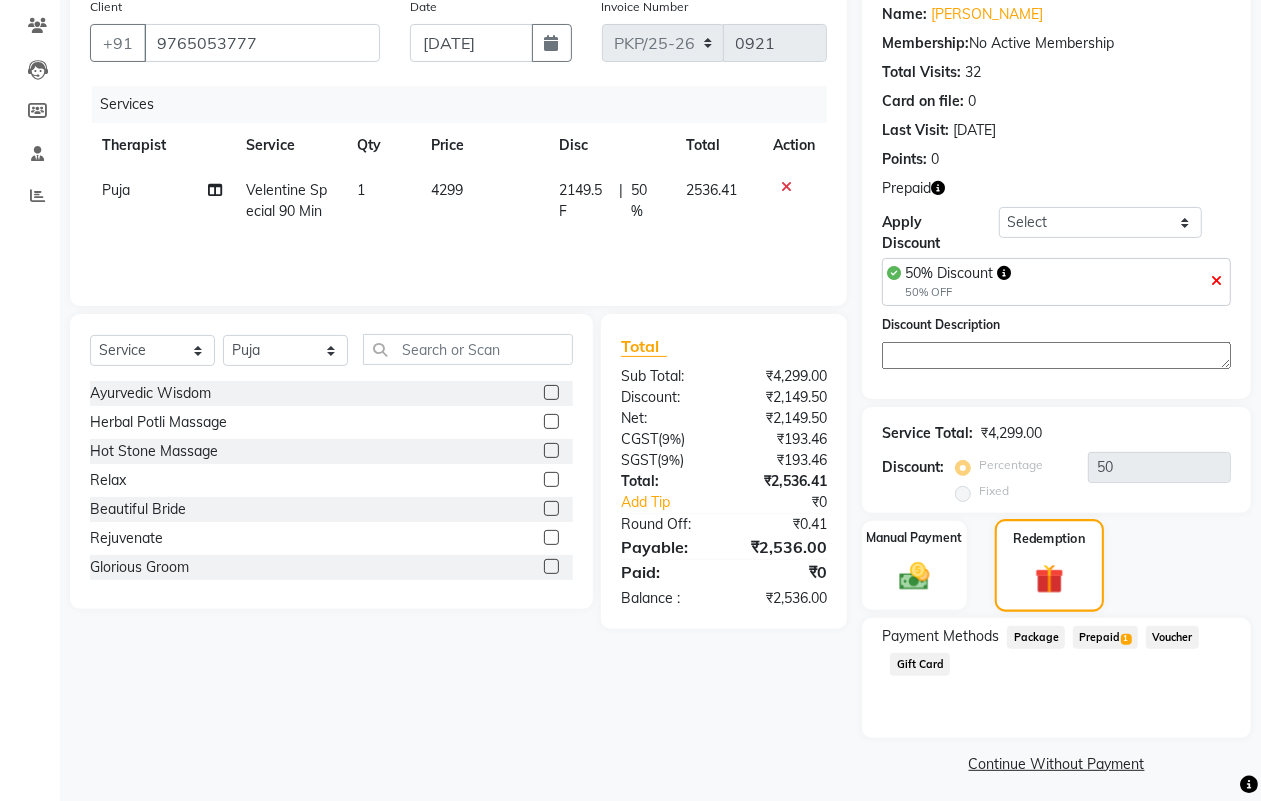 scroll, scrollTop: 170, scrollLeft: 0, axis: vertical 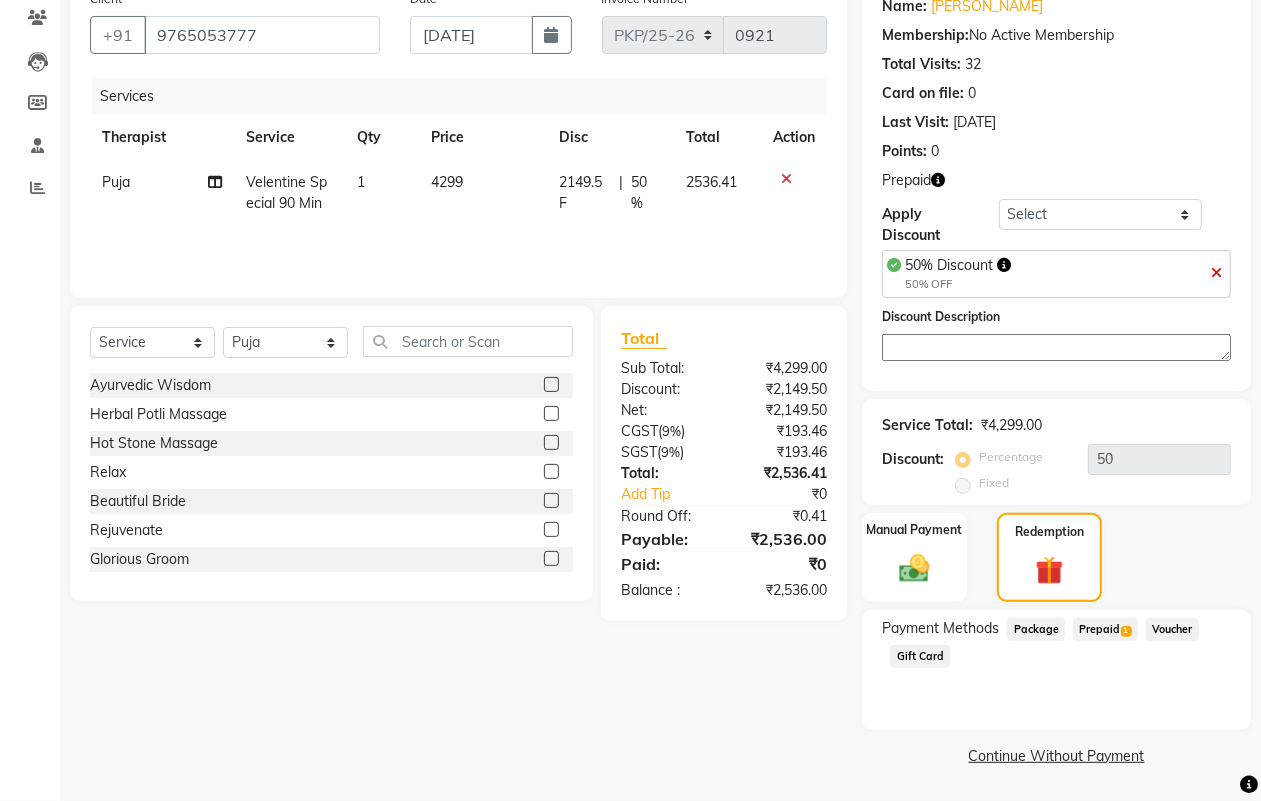 click on "Prepaid  1" 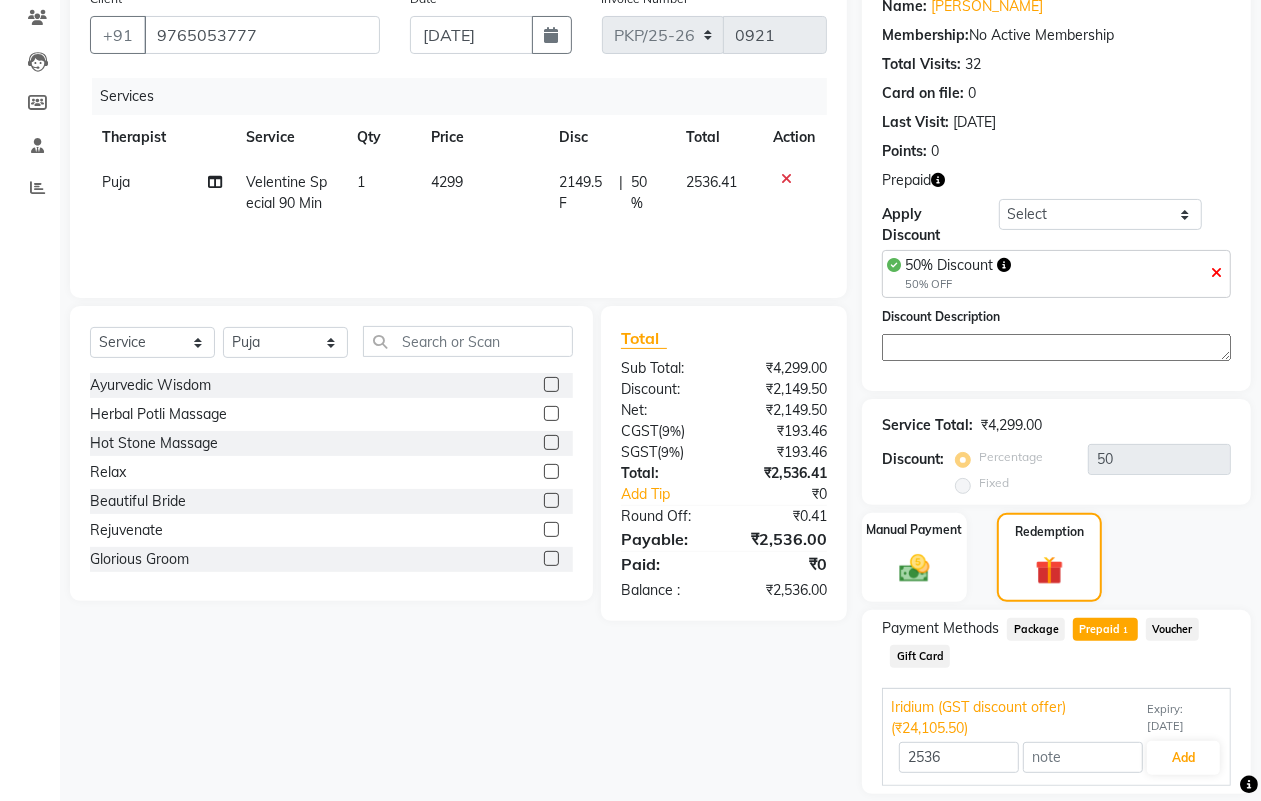 scroll, scrollTop: 233, scrollLeft: 0, axis: vertical 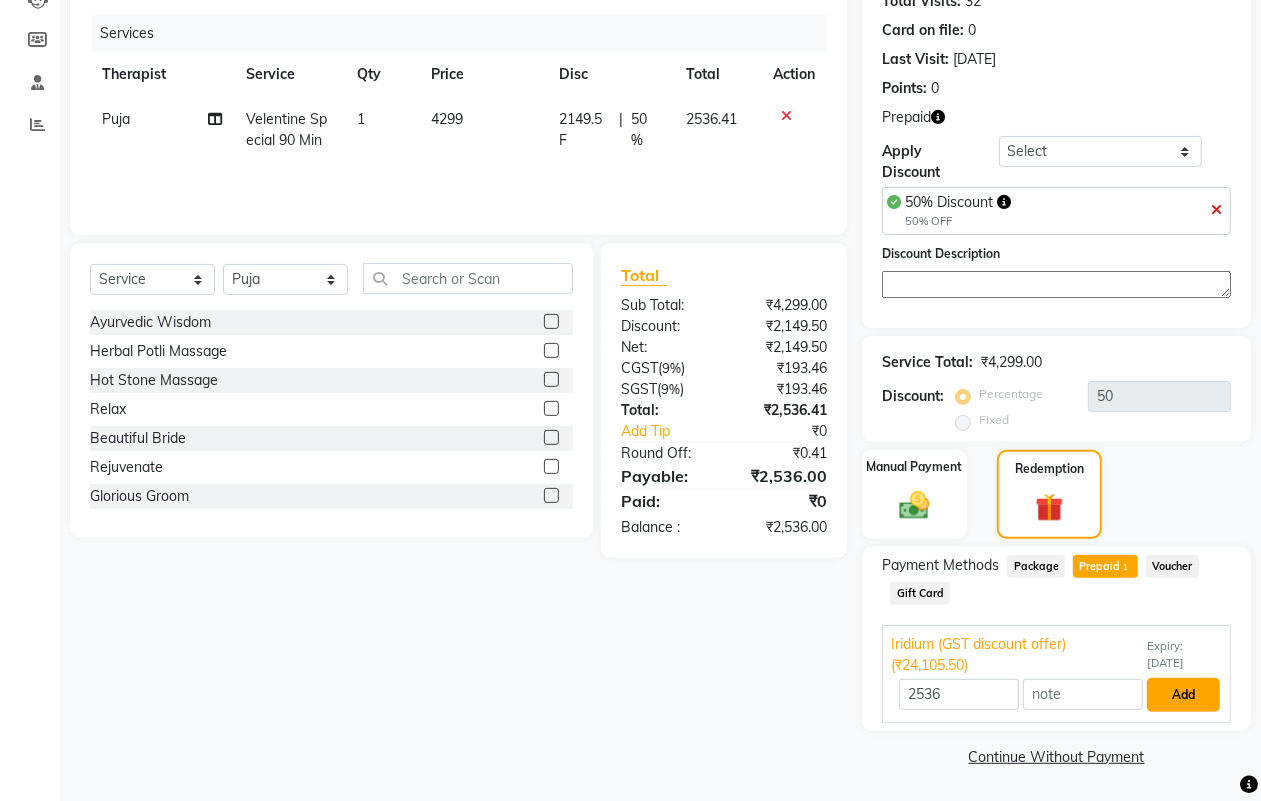 click on "Add" at bounding box center (1183, 695) 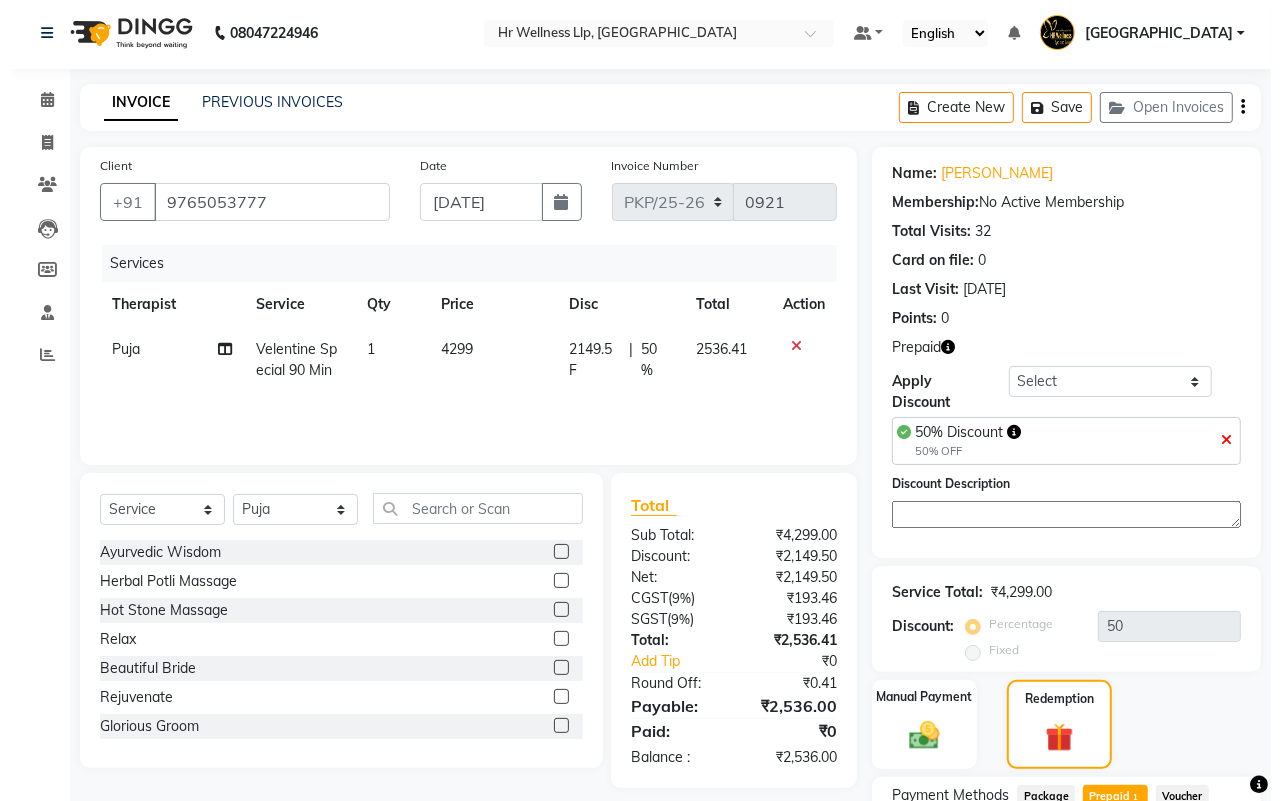 scroll, scrollTop: 0, scrollLeft: 0, axis: both 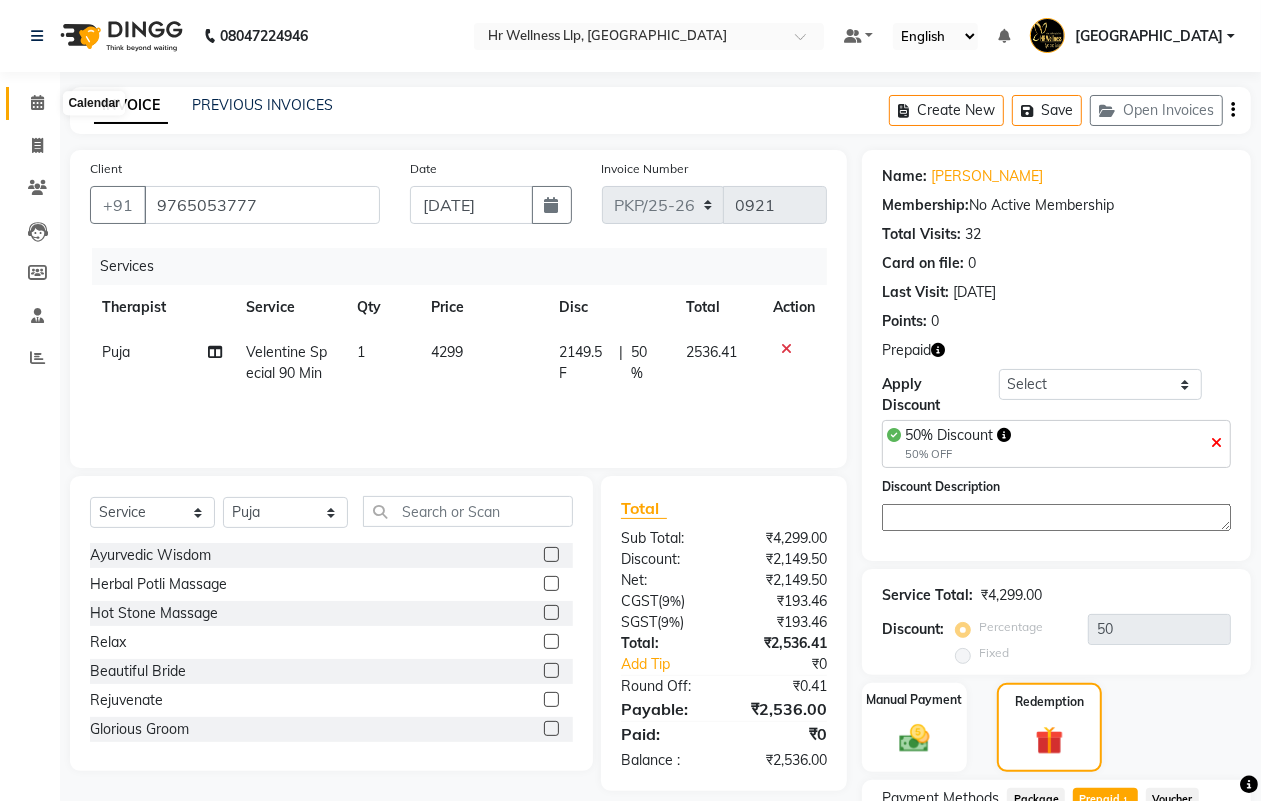 click 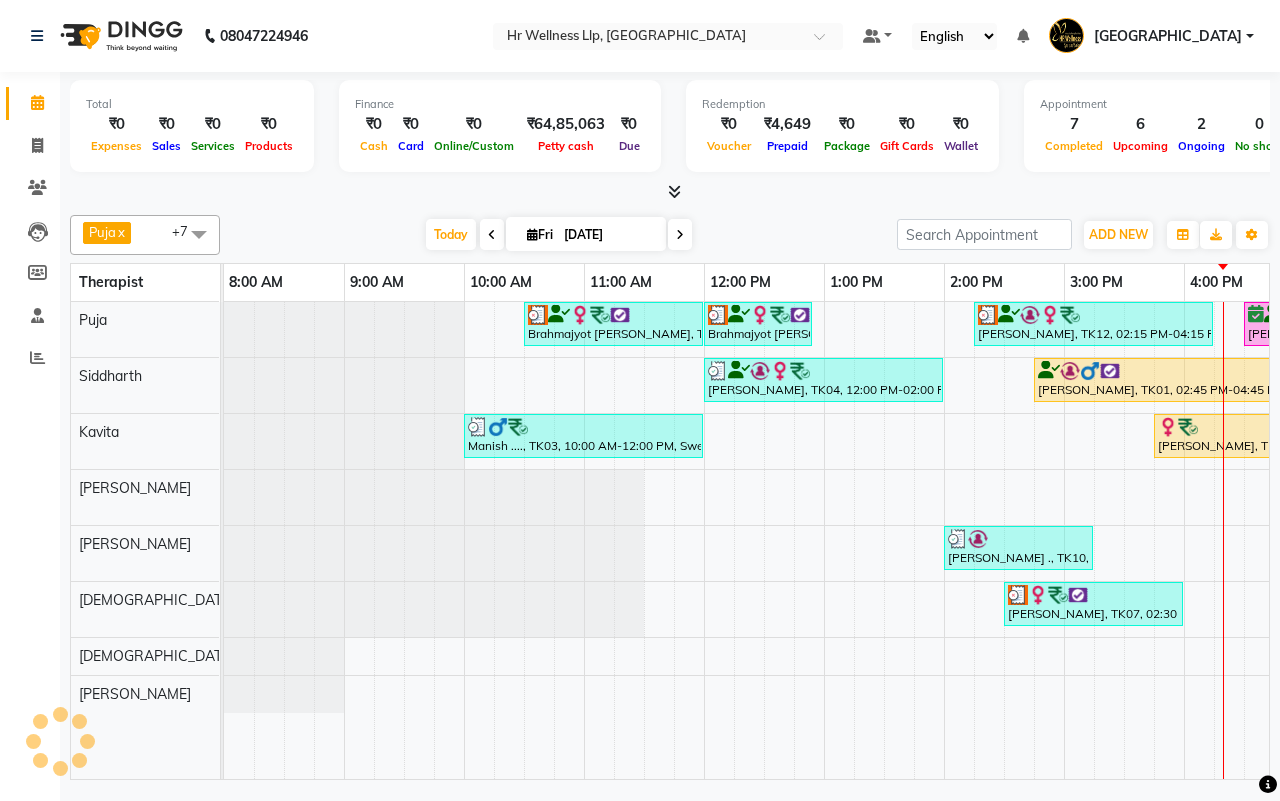 scroll, scrollTop: 0, scrollLeft: 0, axis: both 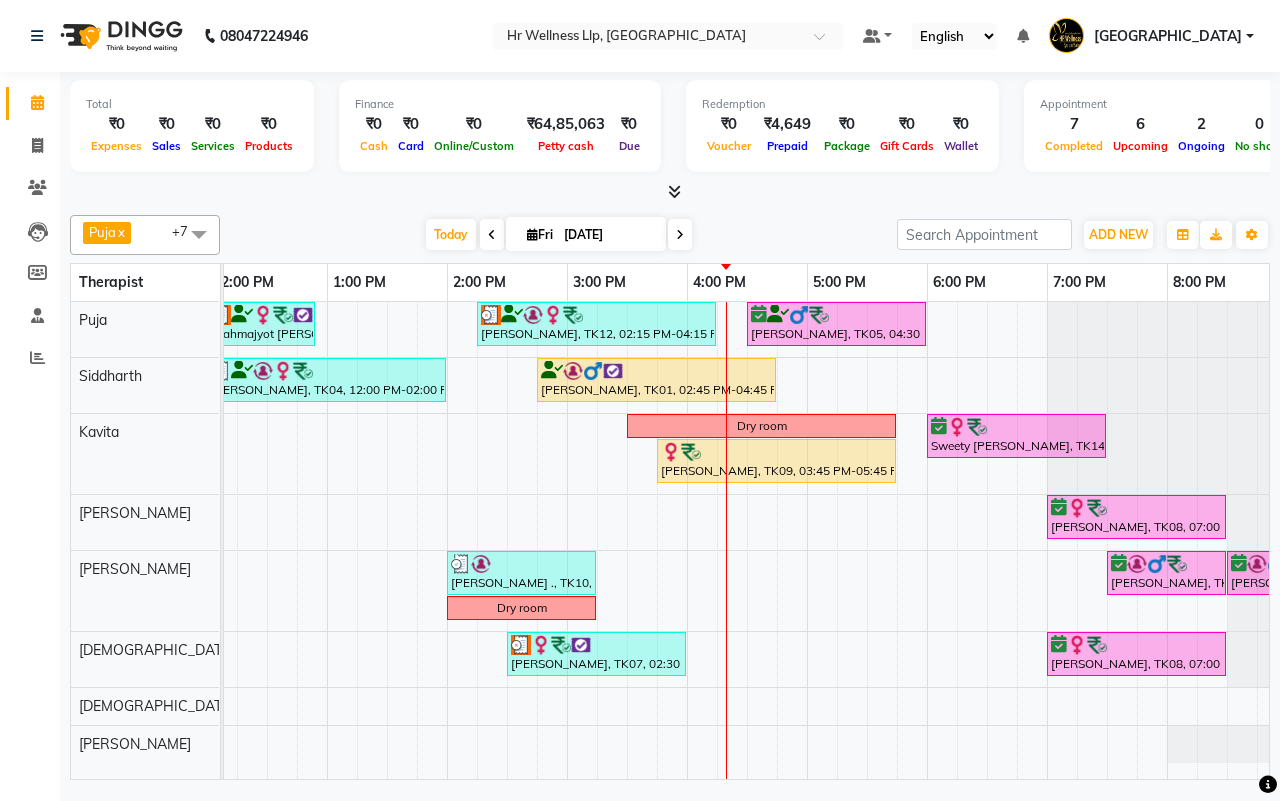 click on "[DATE]  [DATE]" at bounding box center [558, 235] 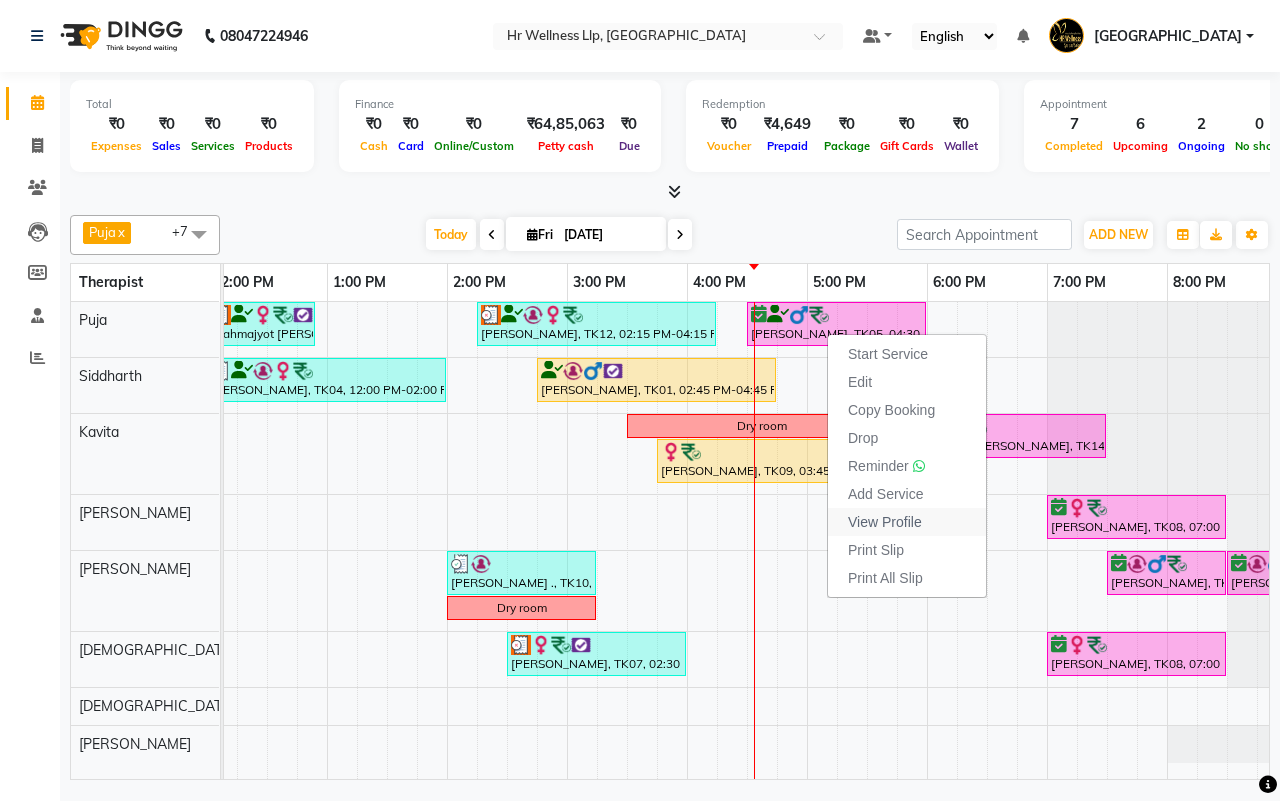 click on "View Profile" at bounding box center [885, 522] 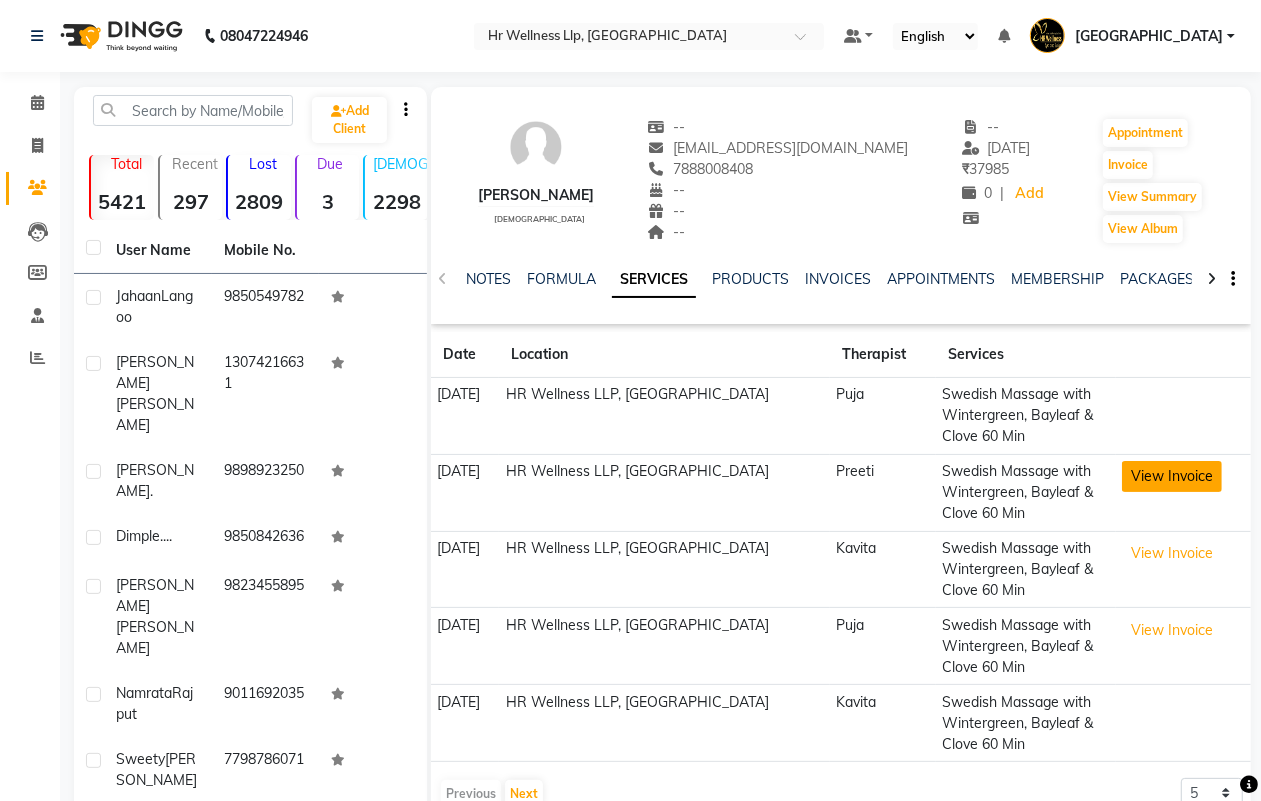 click on "View Invoice" 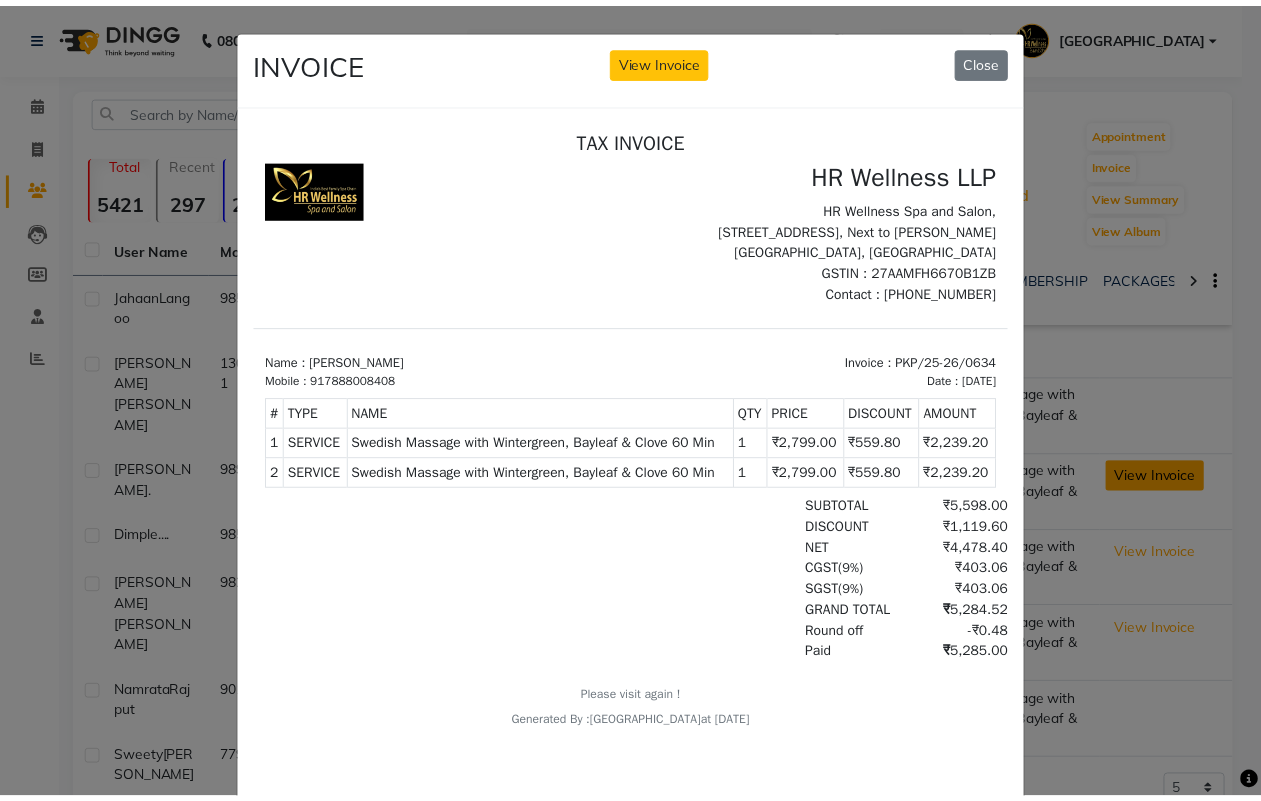 scroll, scrollTop: 0, scrollLeft: 0, axis: both 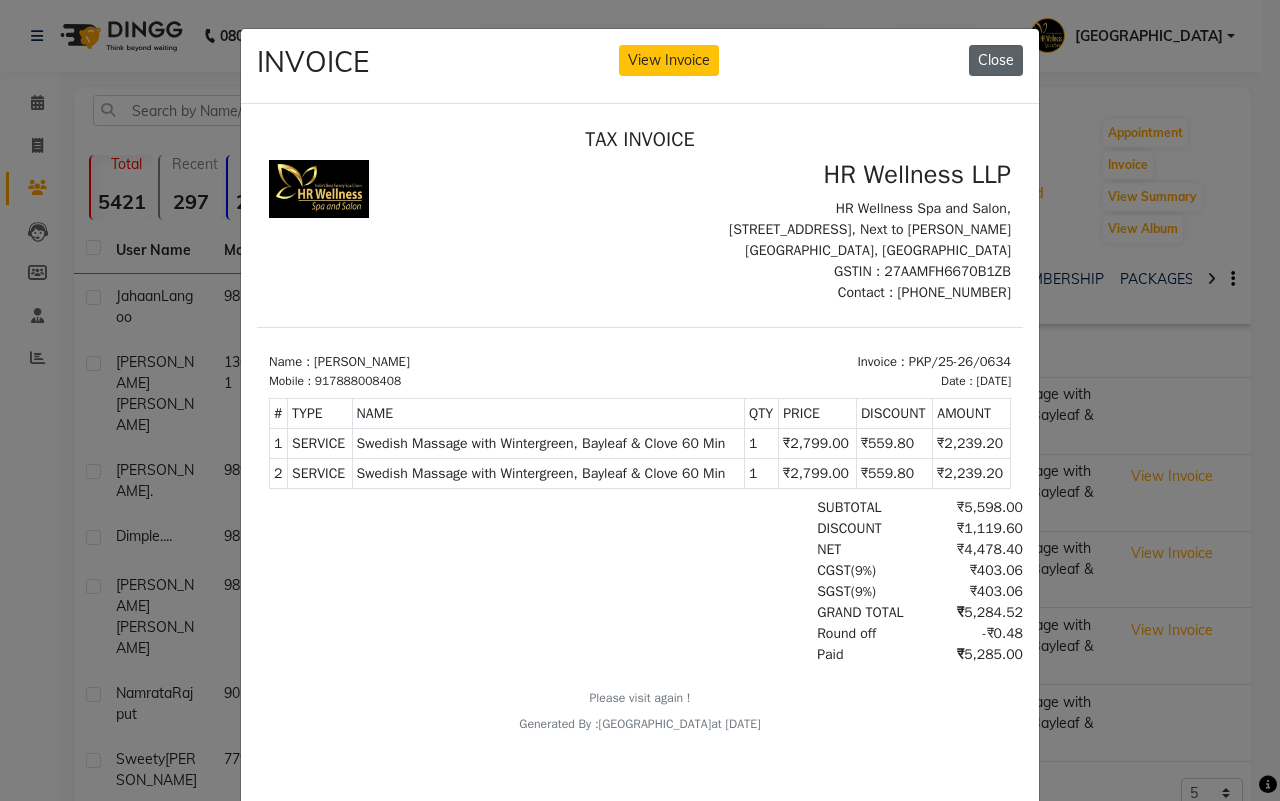 click on "Close" 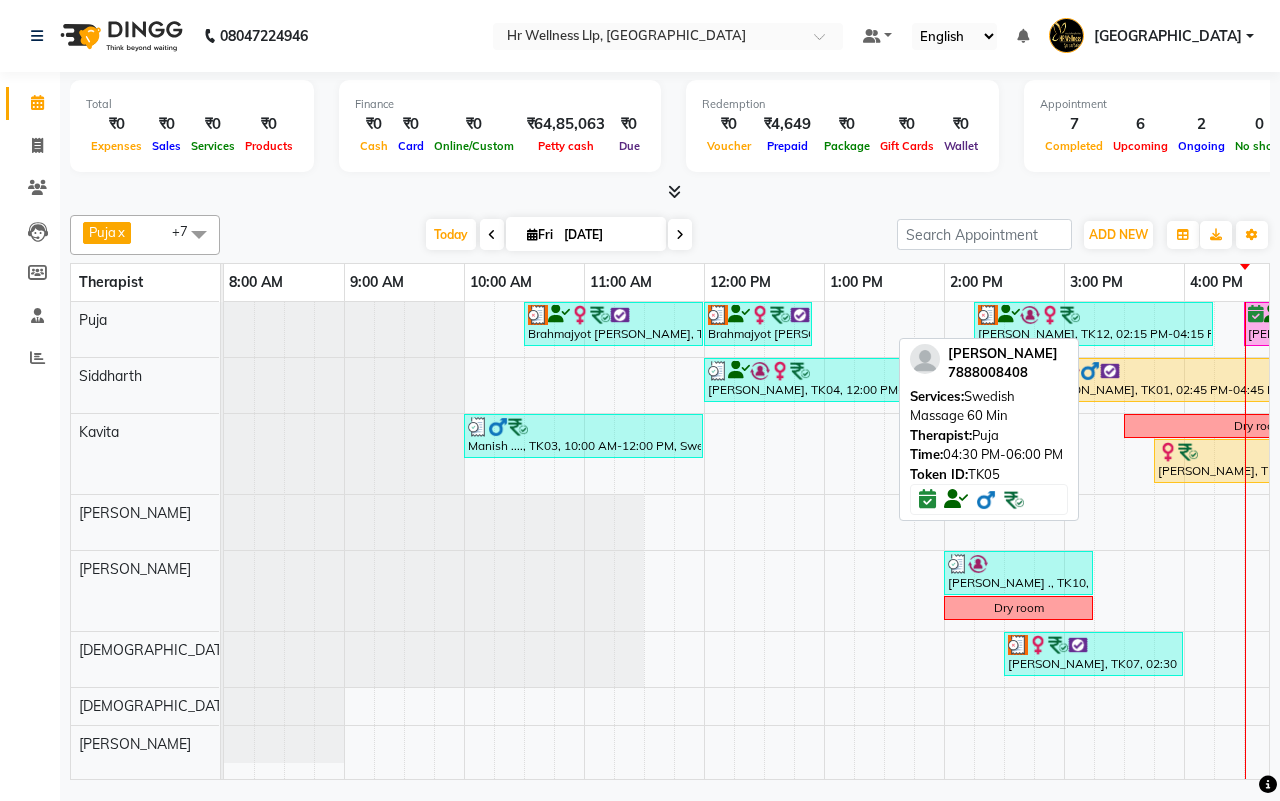 scroll, scrollTop: 0, scrollLeft: 0, axis: both 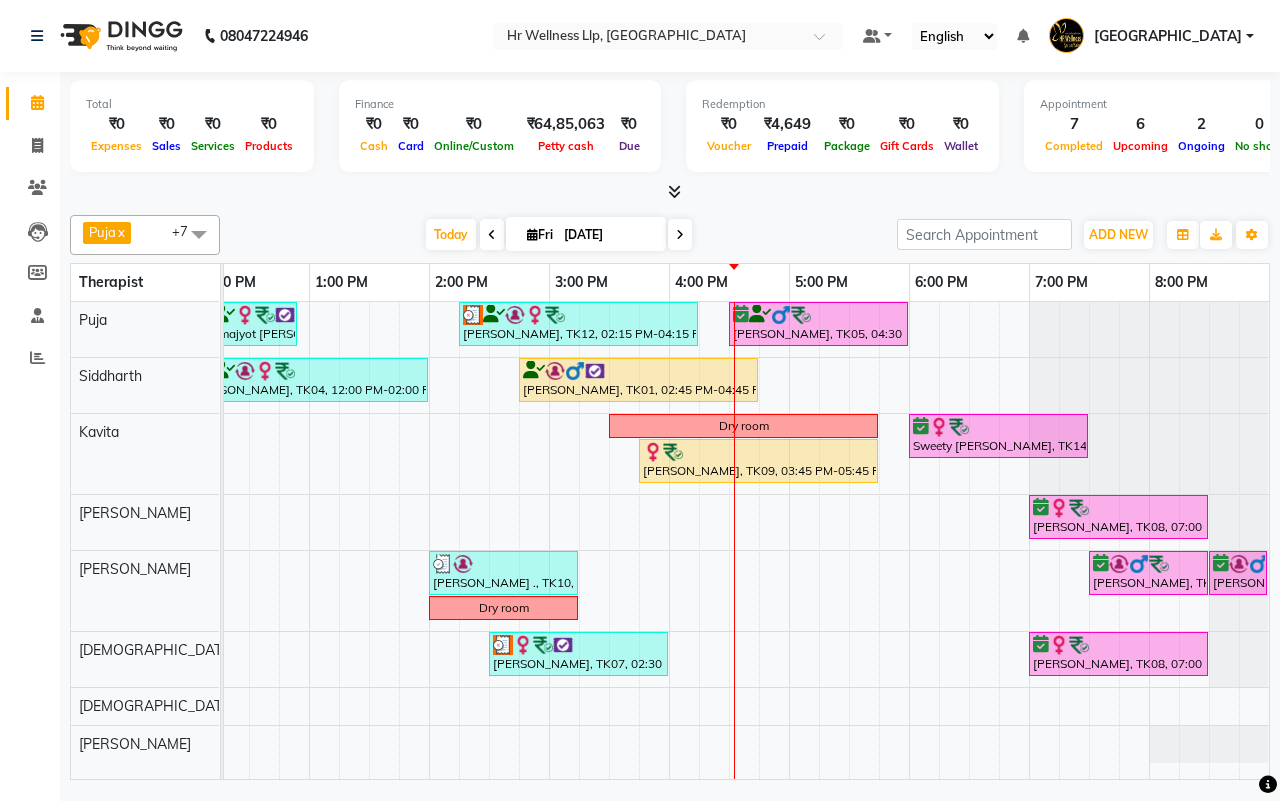 click at bounding box center [680, 234] 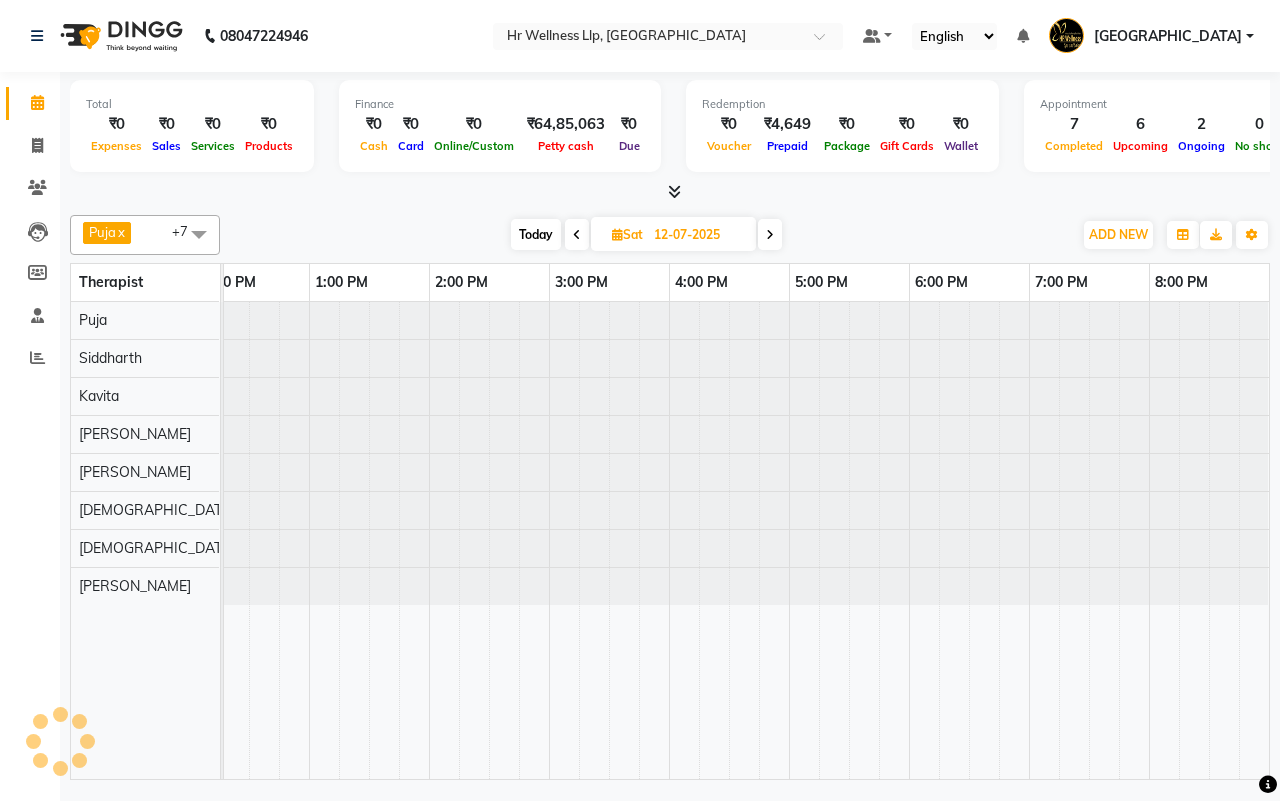 scroll, scrollTop: 0, scrollLeft: 515, axis: horizontal 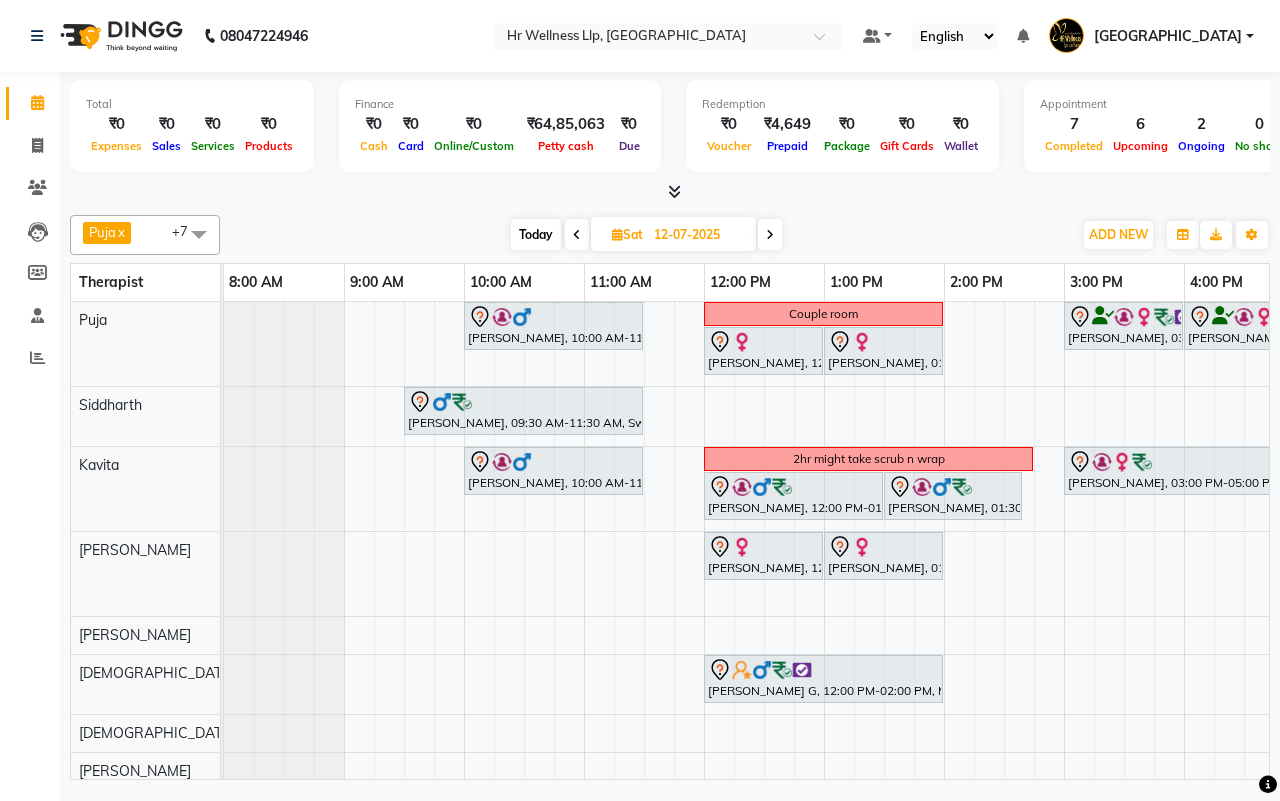click on "Today" at bounding box center [536, 234] 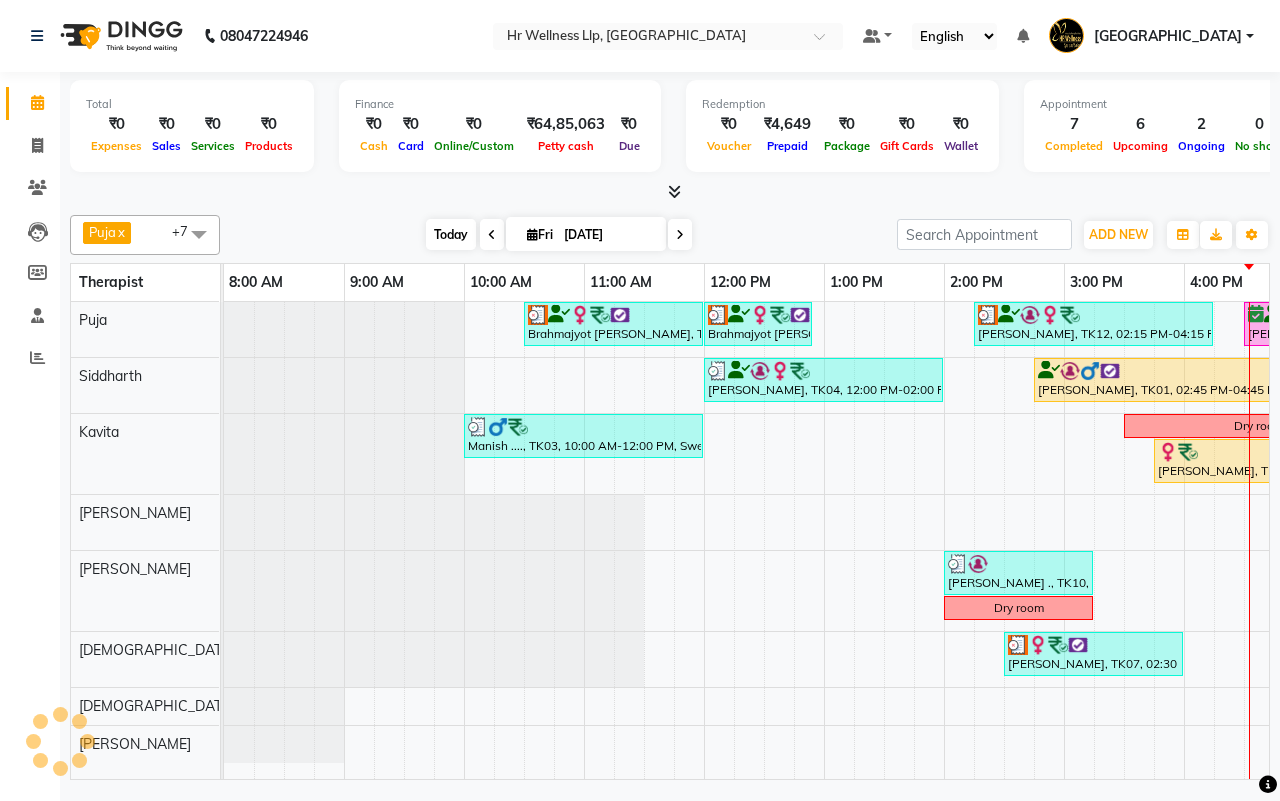 scroll, scrollTop: 0, scrollLeft: 515, axis: horizontal 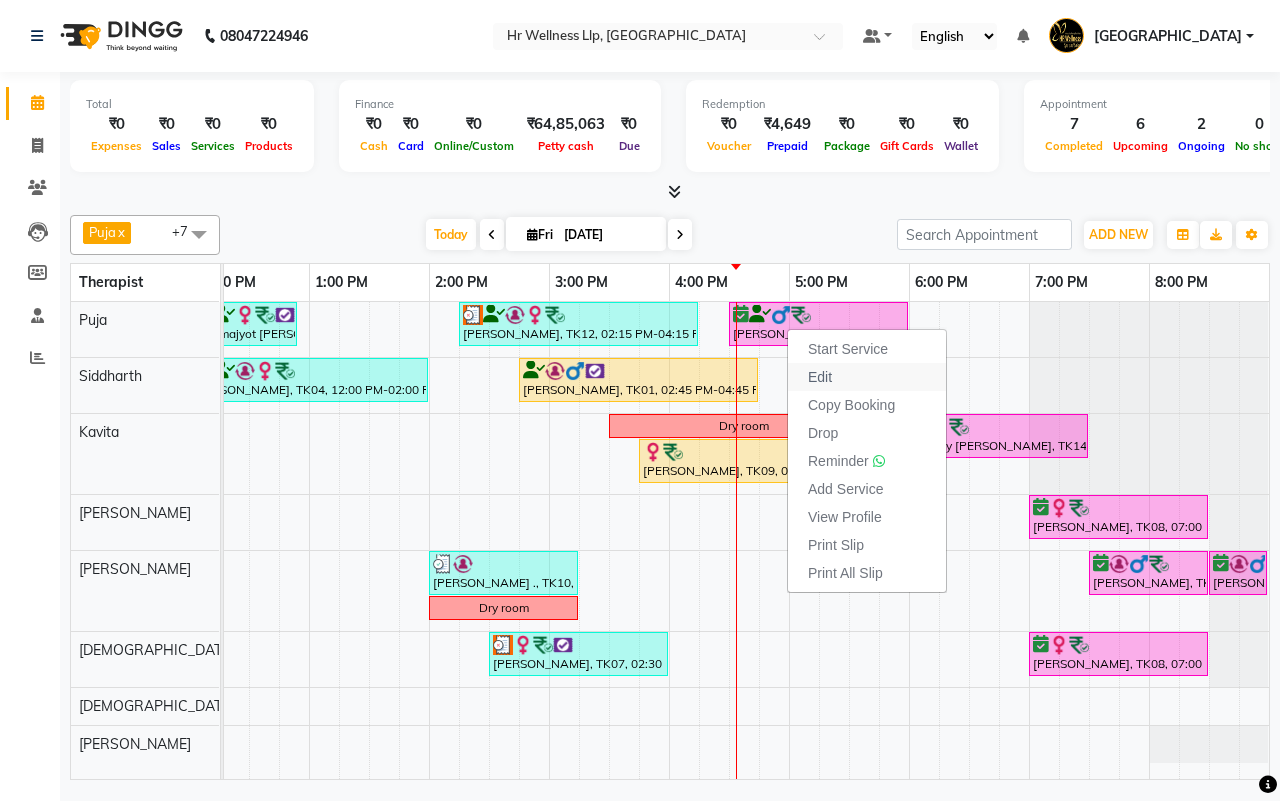 click on "Edit" at bounding box center (820, 377) 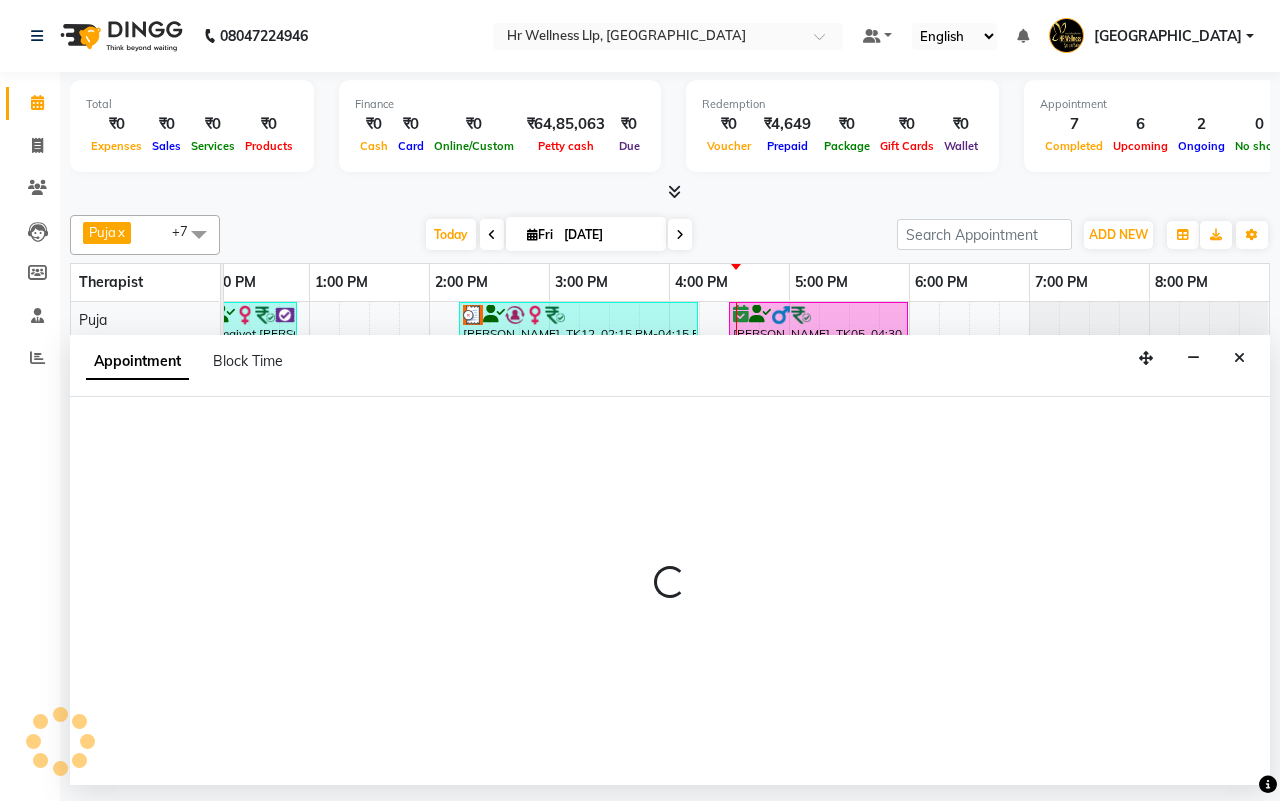 select on "990" 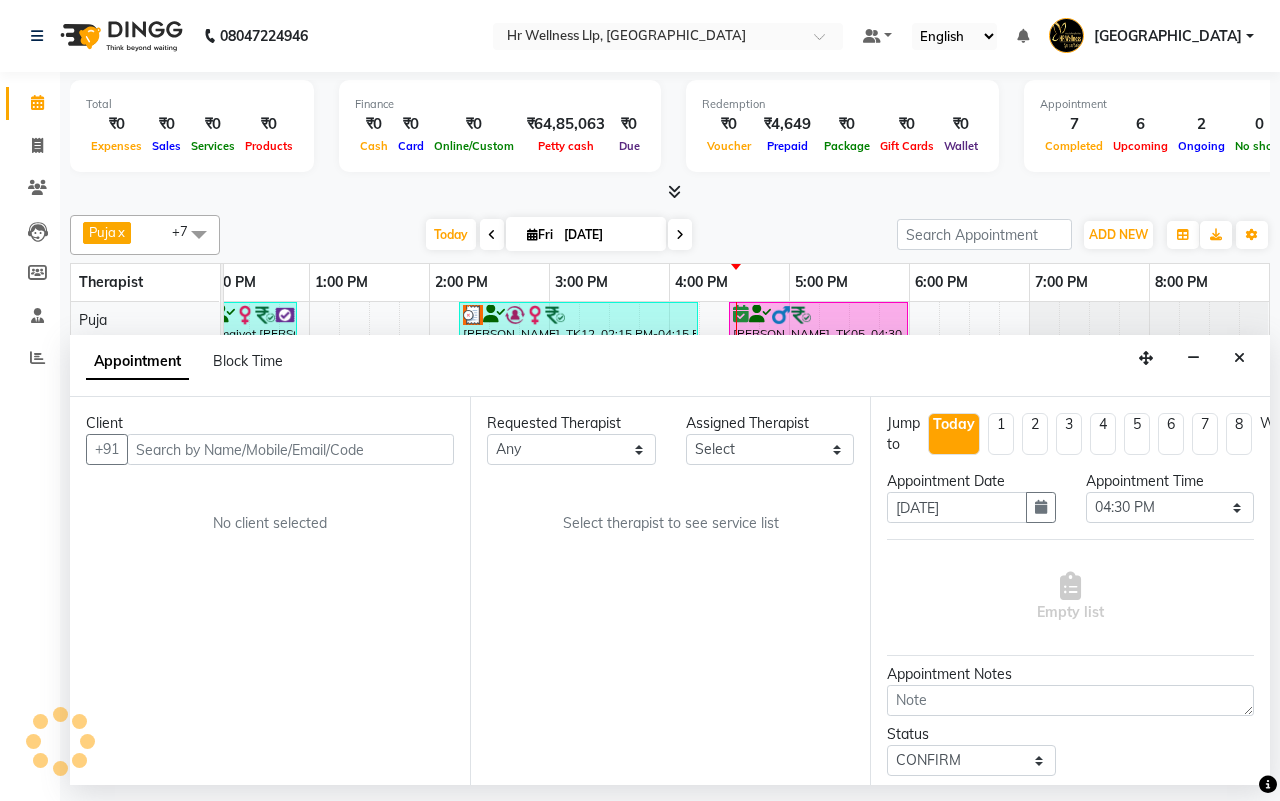 scroll, scrollTop: 0, scrollLeft: 515, axis: horizontal 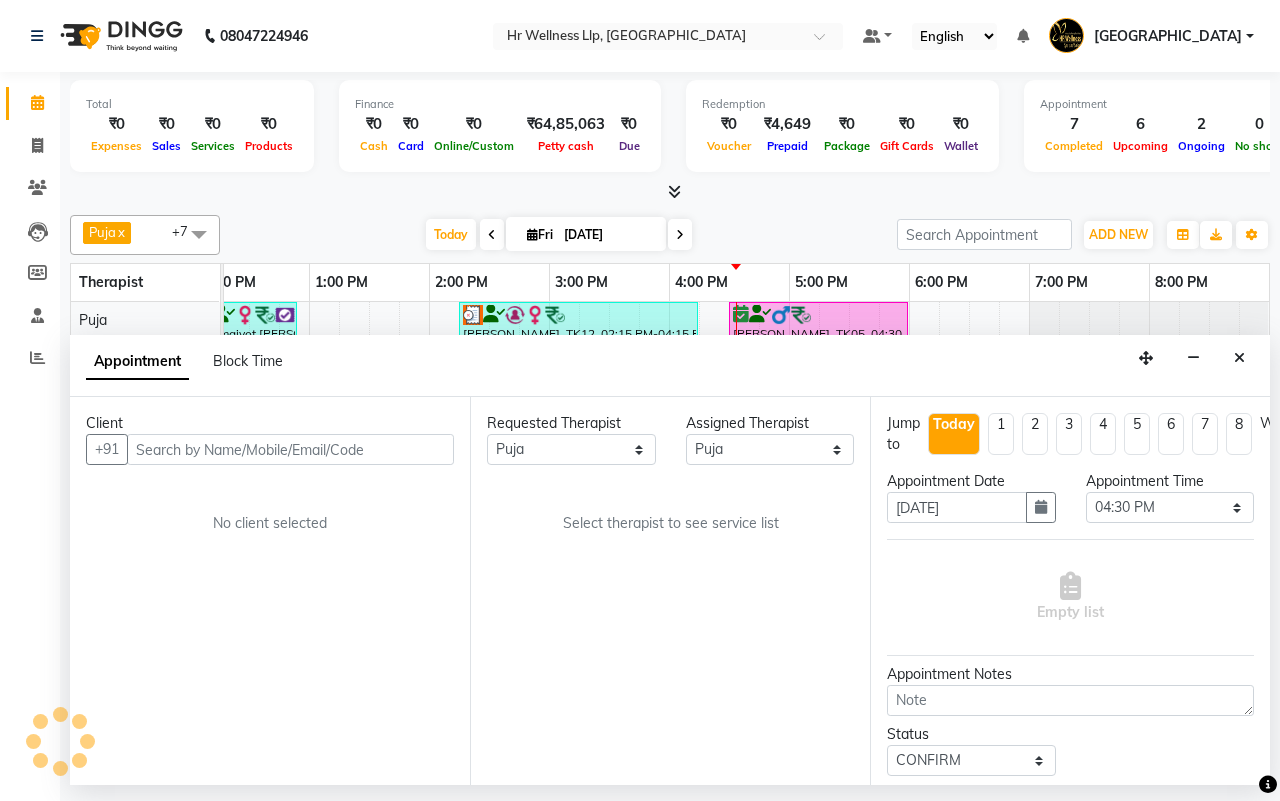 select on "1342" 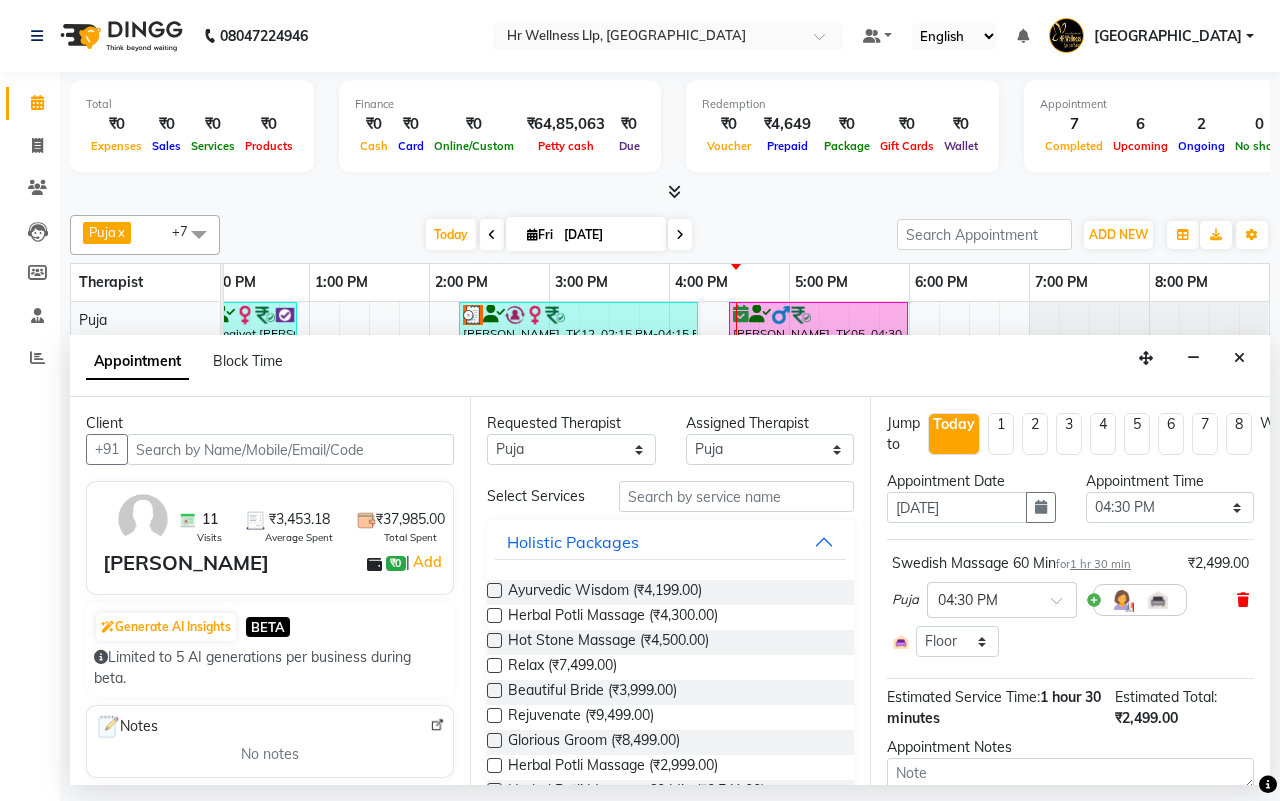 click at bounding box center [1243, 600] 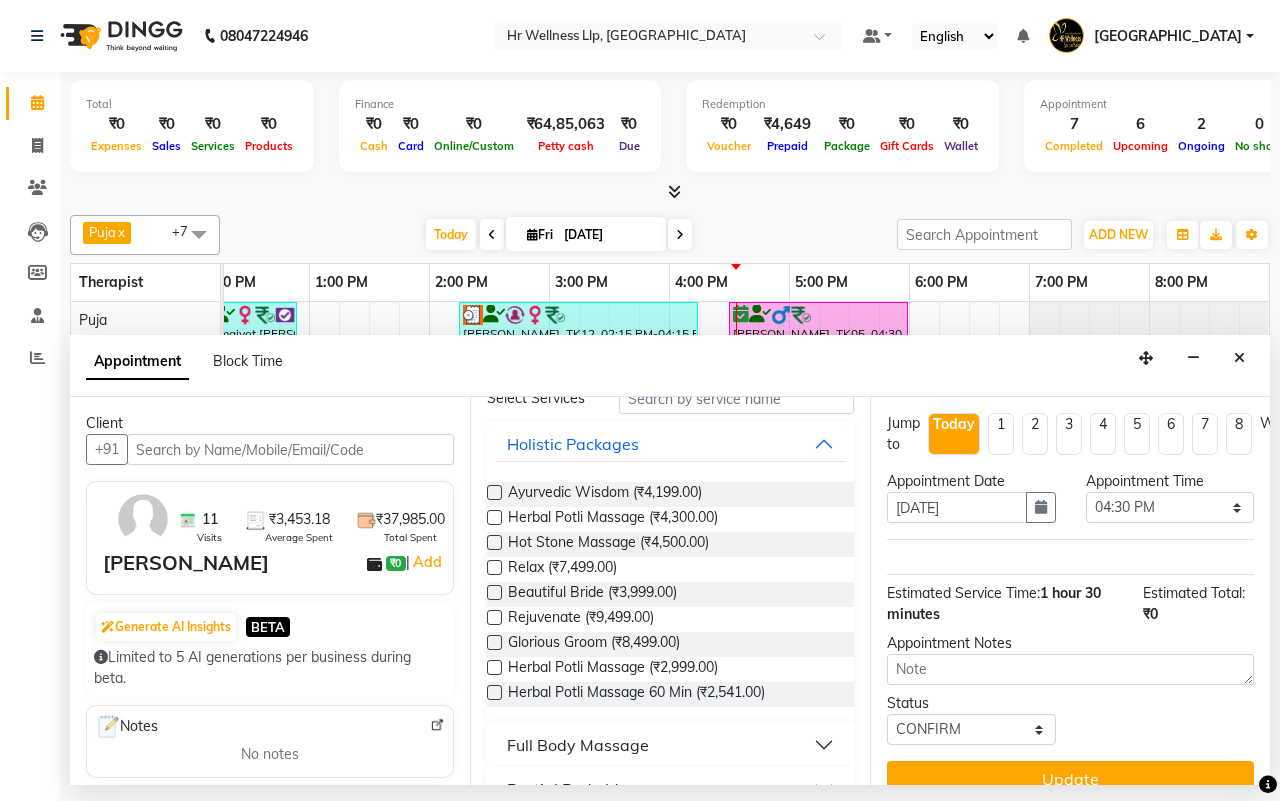 scroll, scrollTop: 375, scrollLeft: 0, axis: vertical 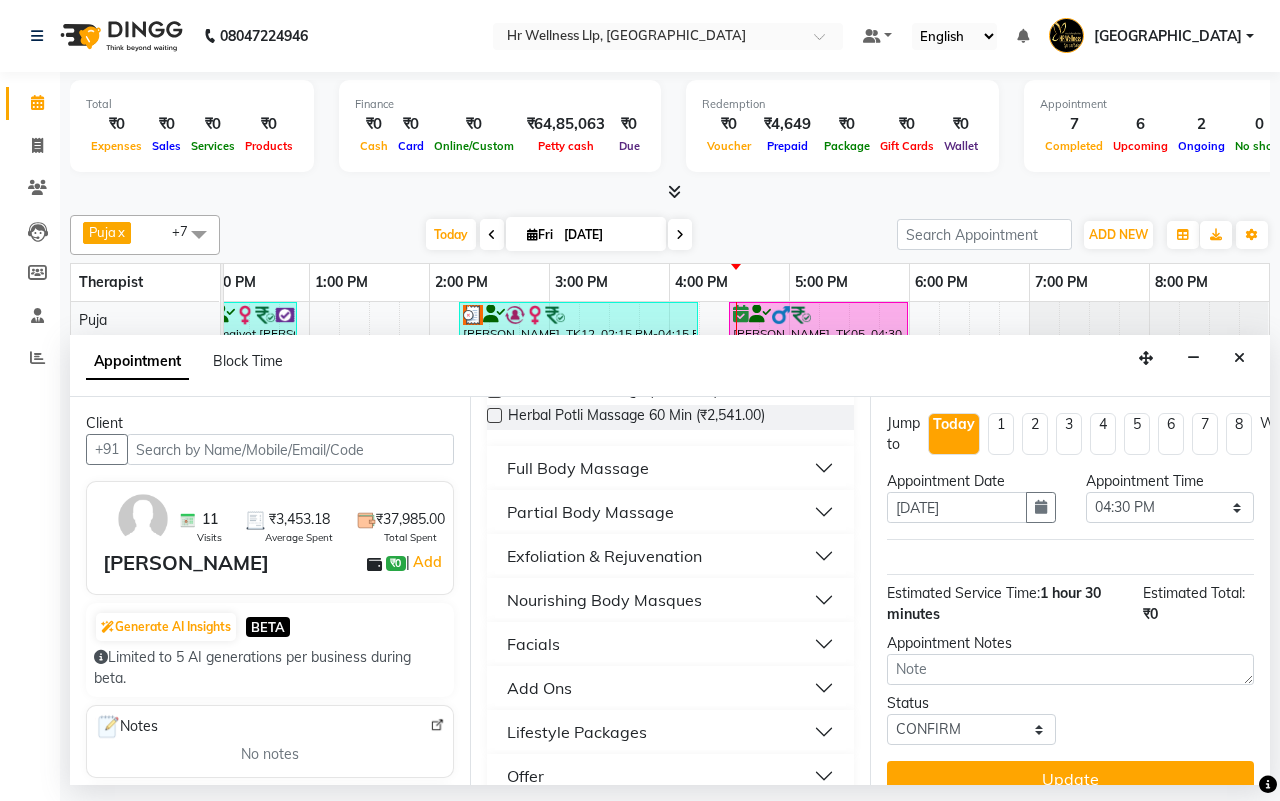 click on "Full Body Massage" at bounding box center (578, 468) 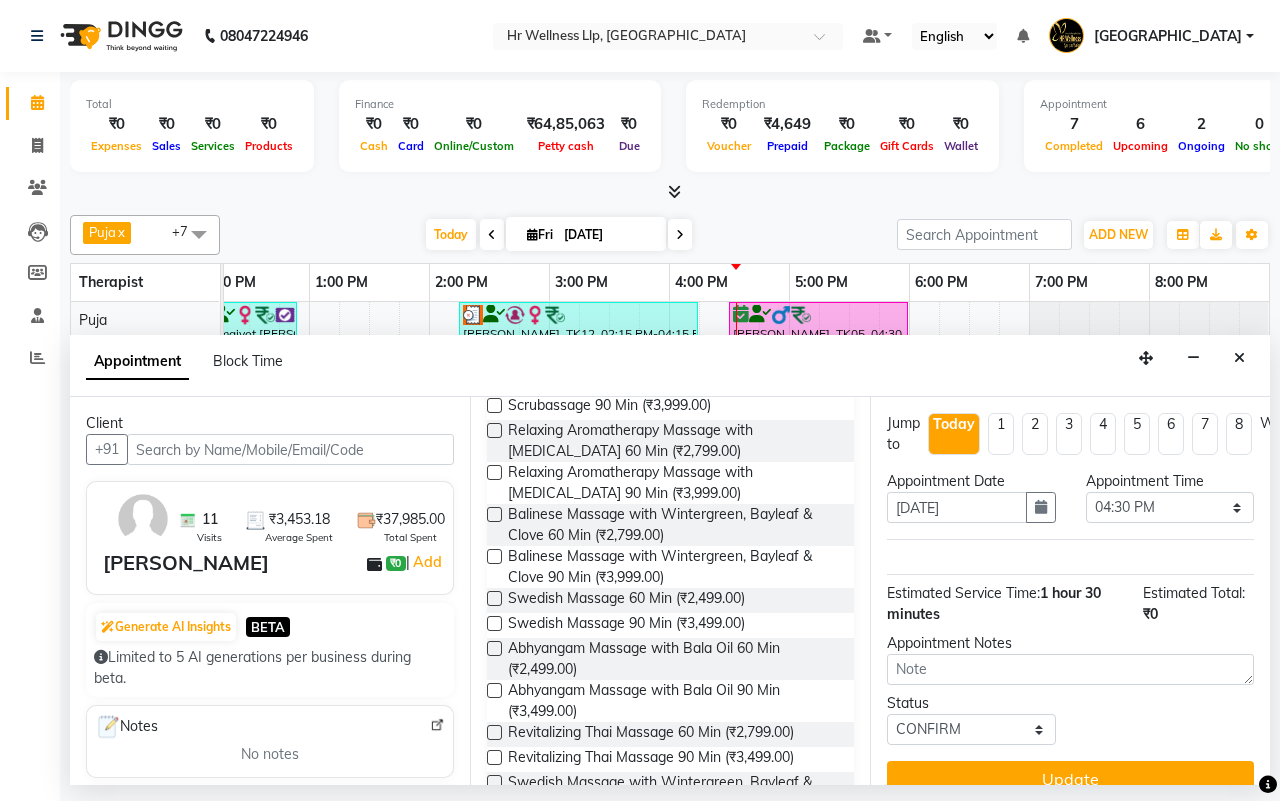 scroll, scrollTop: 625, scrollLeft: 0, axis: vertical 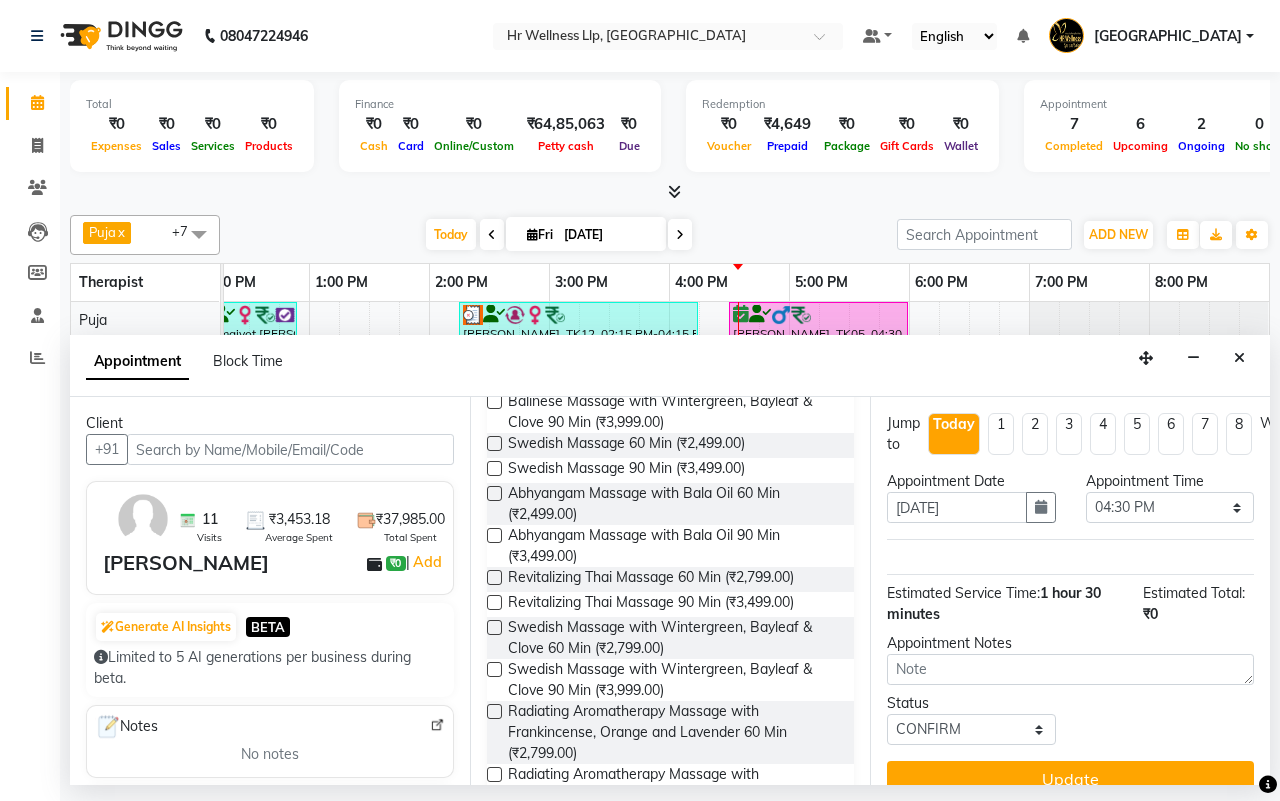 click at bounding box center (494, 669) 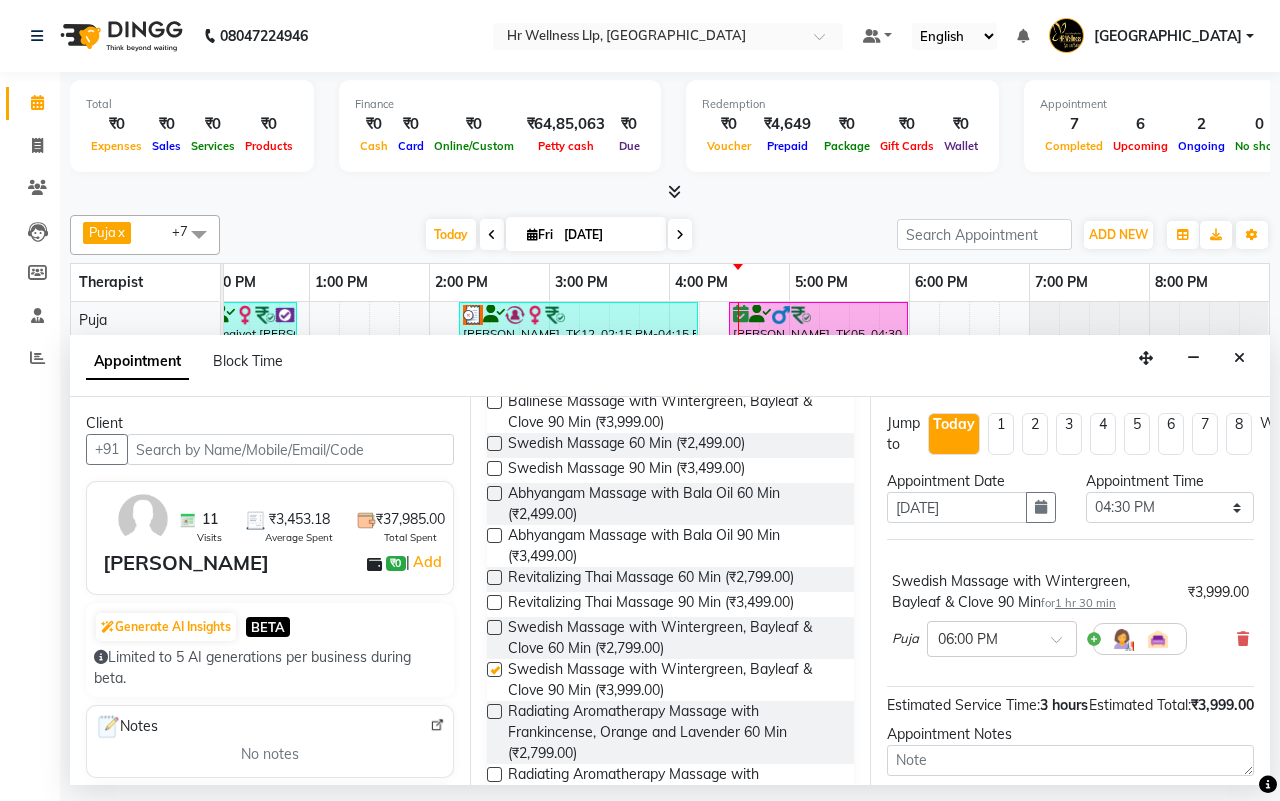 checkbox on "false" 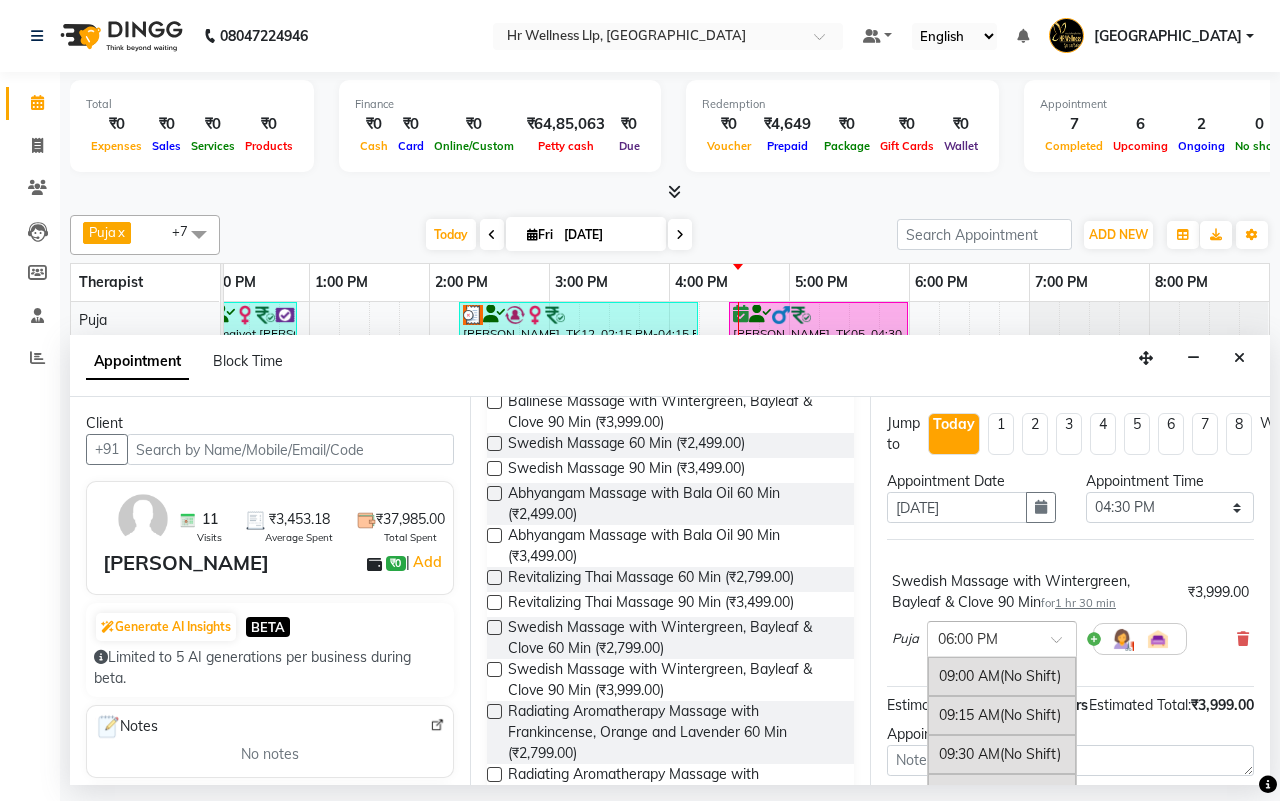click at bounding box center (1063, 645) 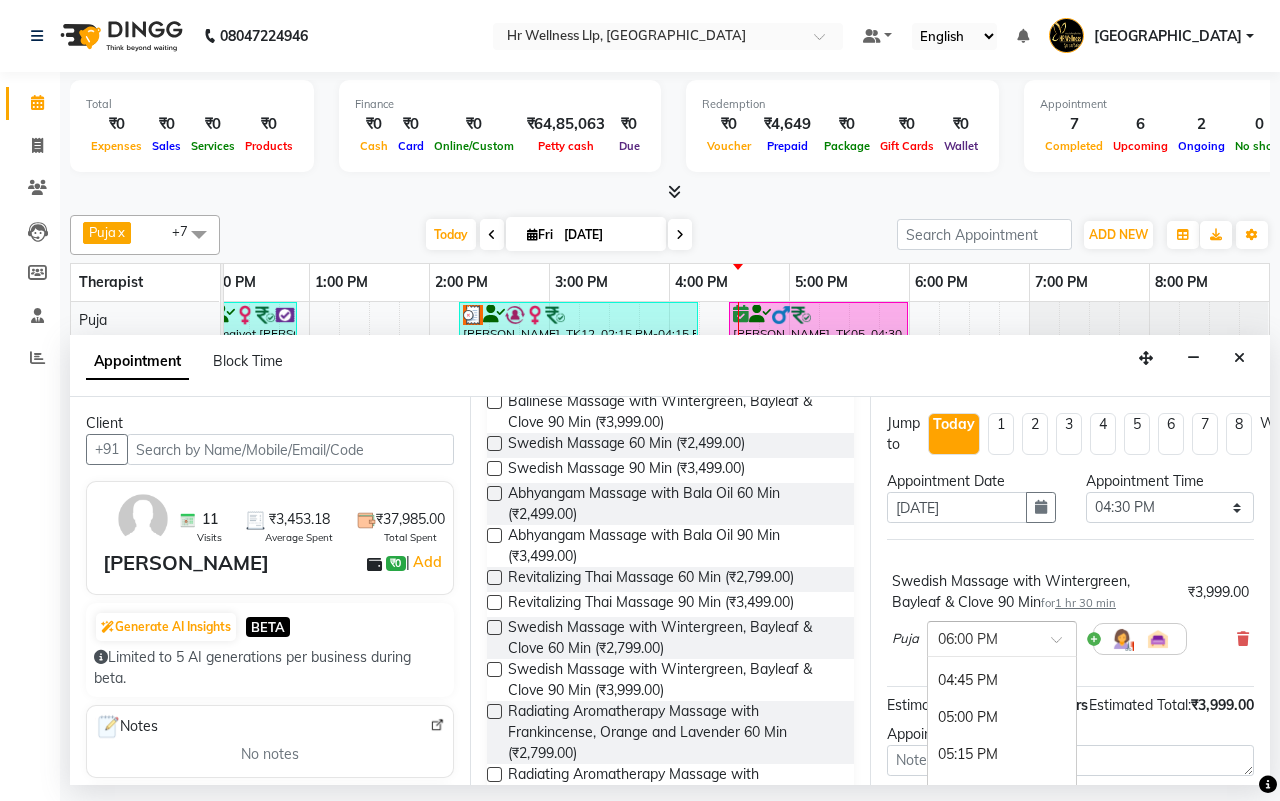 scroll, scrollTop: 1136, scrollLeft: 0, axis: vertical 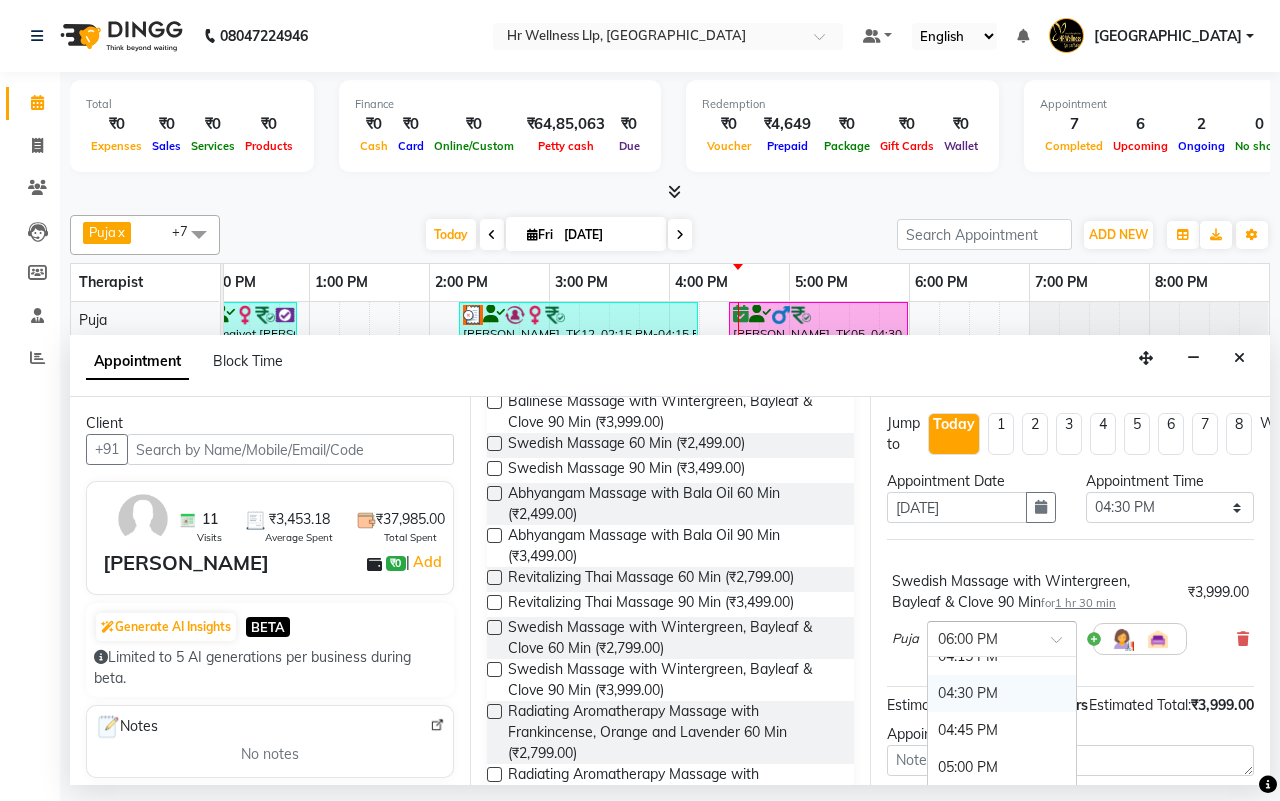 click on "04:30 PM" at bounding box center (1002, 693) 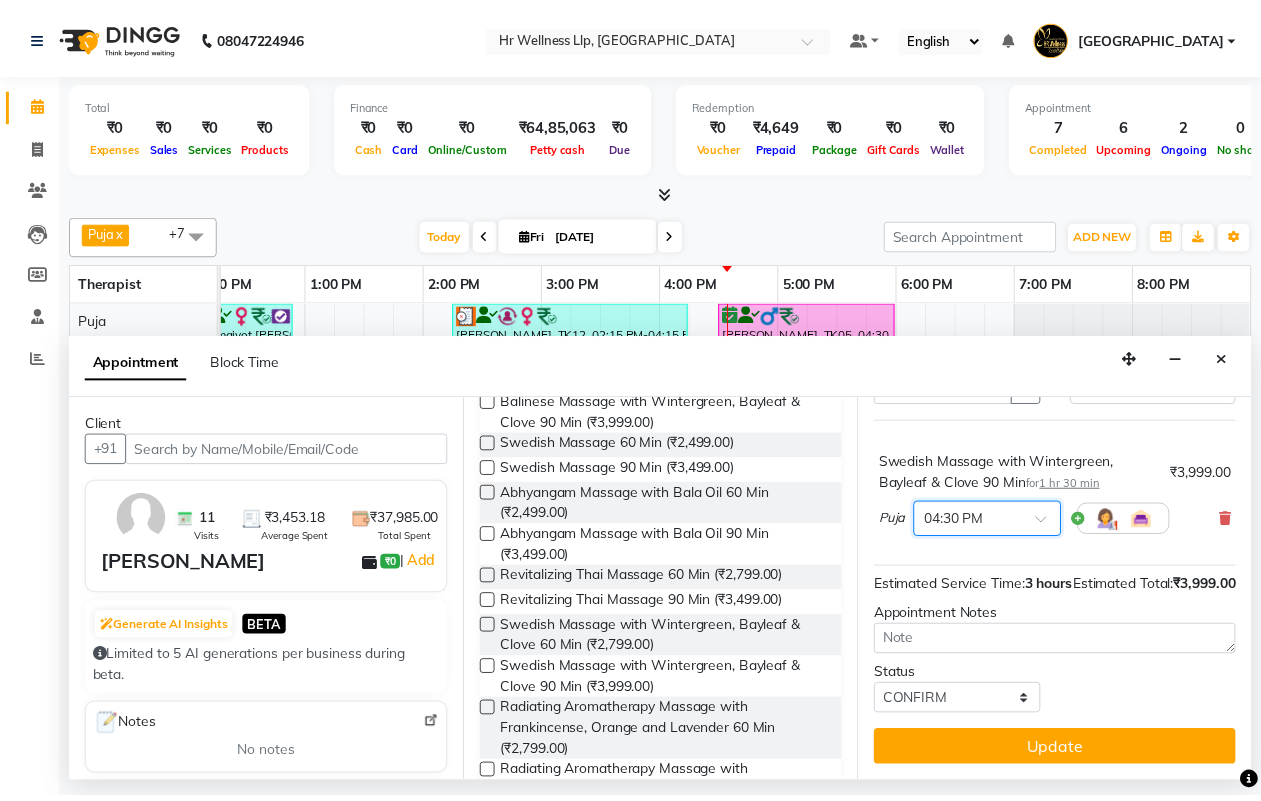 scroll, scrollTop: 160, scrollLeft: 0, axis: vertical 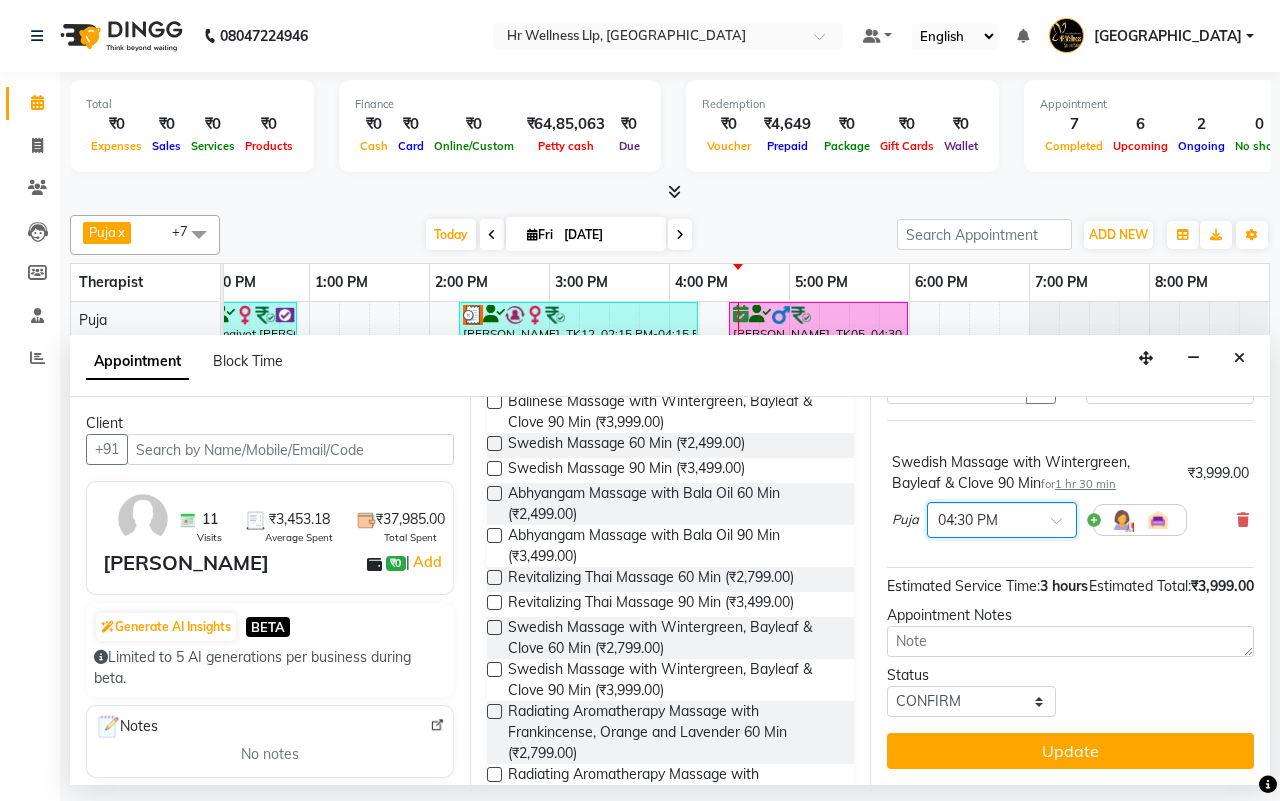 click on "Update" at bounding box center (1070, 751) 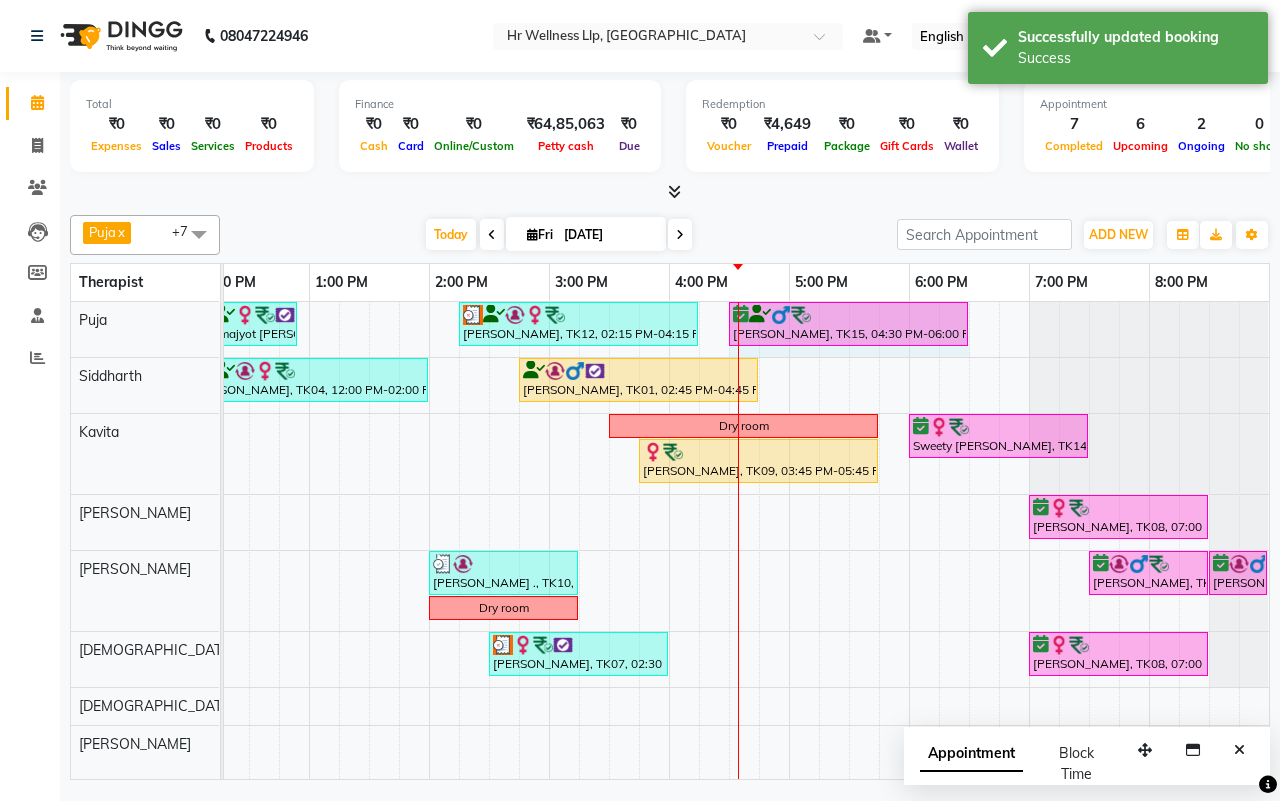 drag, startPoint x: 910, startPoint y: 315, endPoint x: 975, endPoint y: 326, distance: 65.9242 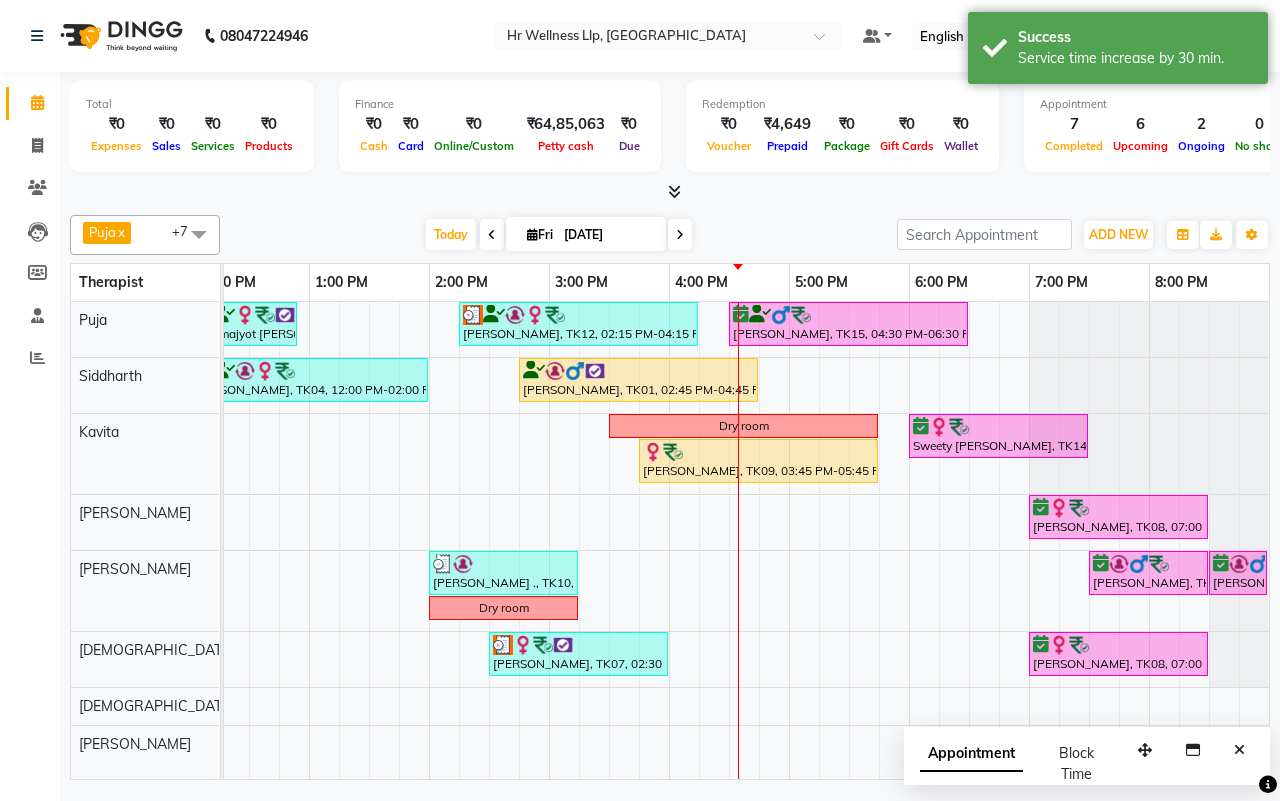 click on "Today  Fri 11-07-2025" at bounding box center [558, 235] 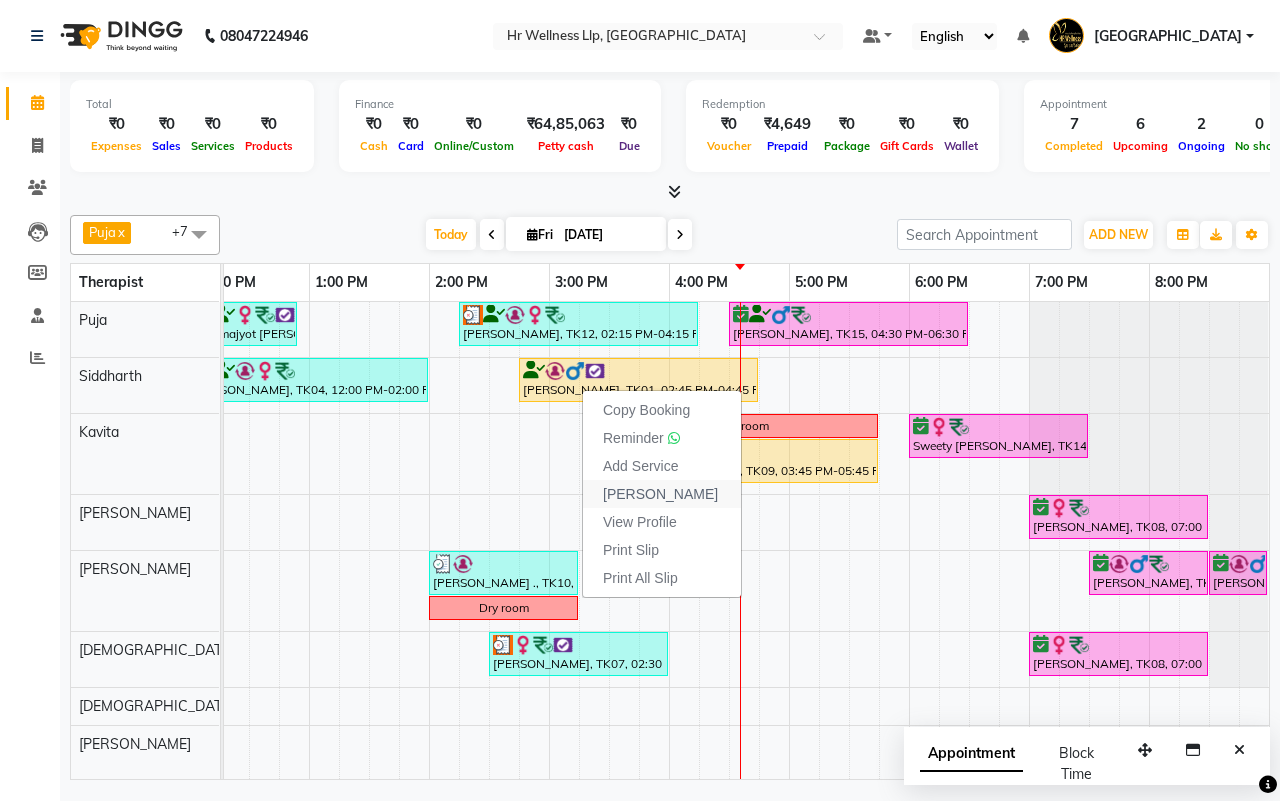 click on "Mark Done" at bounding box center [660, 494] 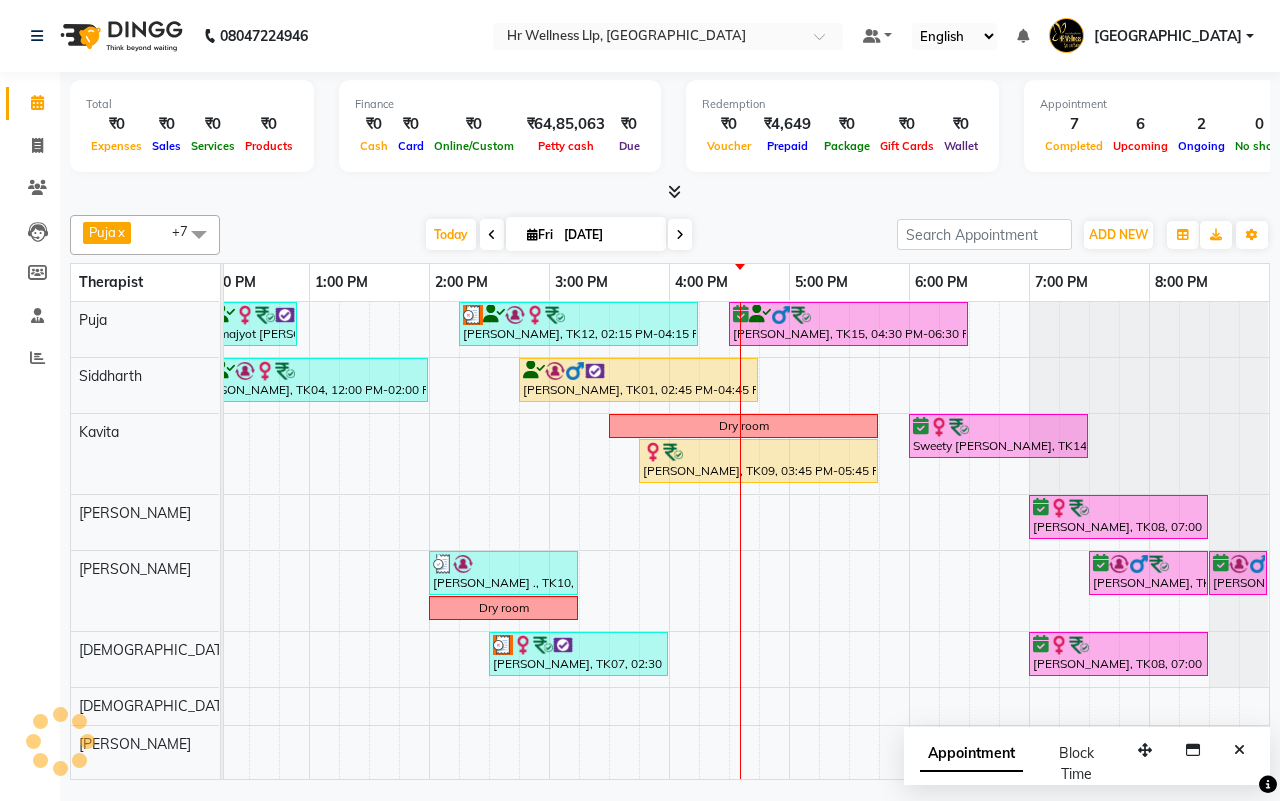 select on "service" 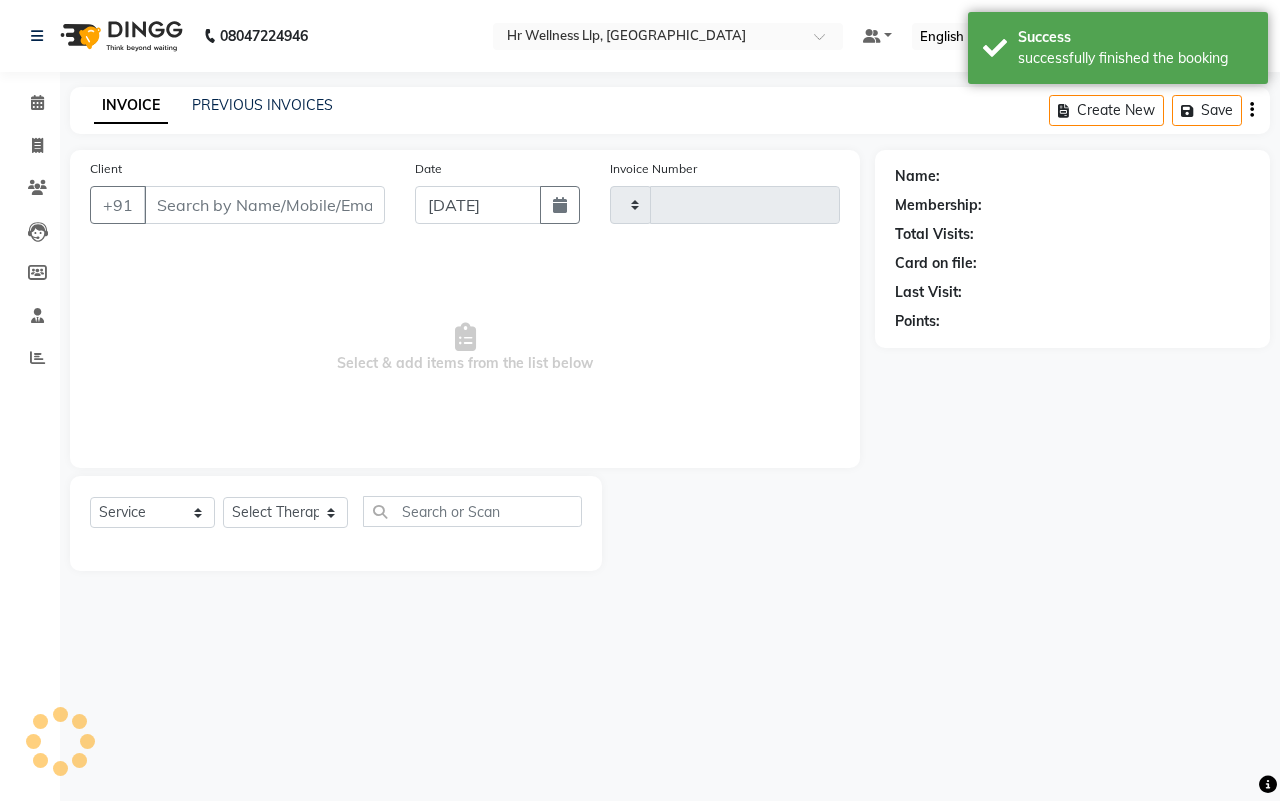 type on "0921" 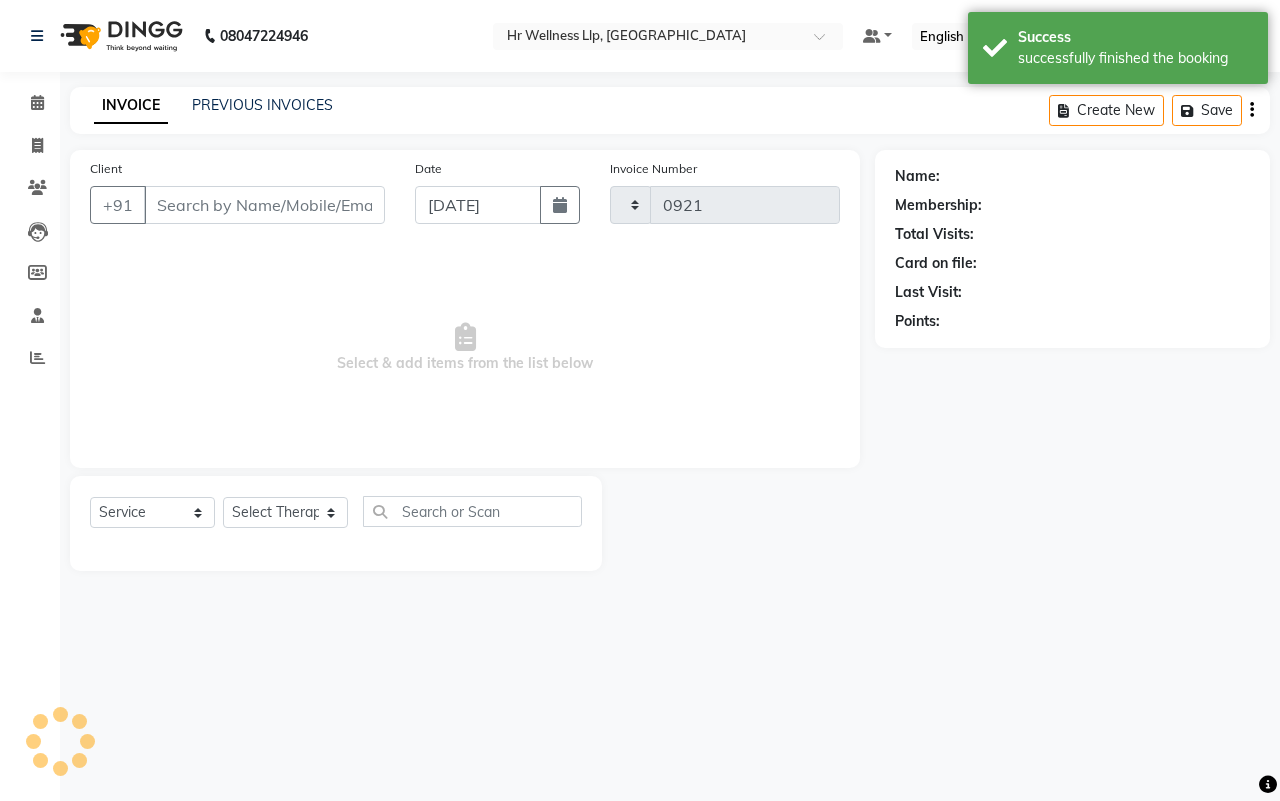 select on "4295" 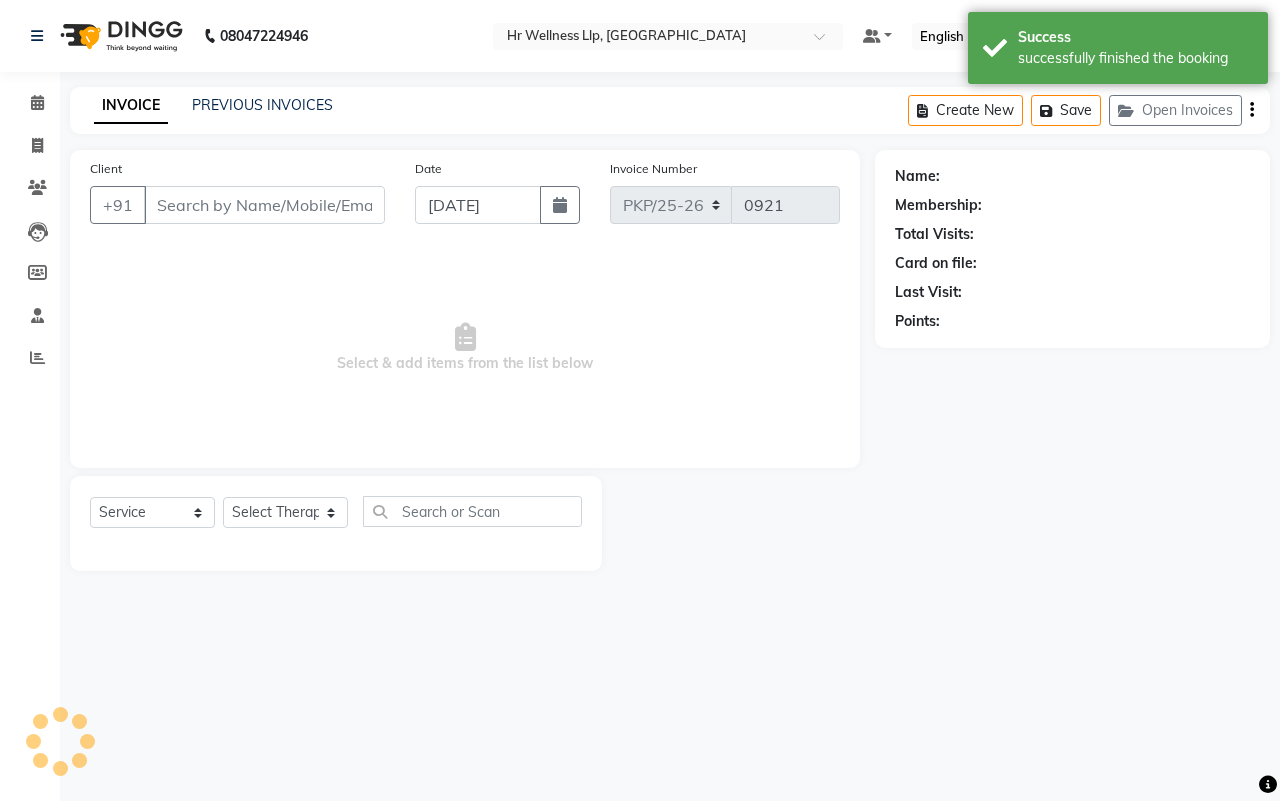 type on "9822602901" 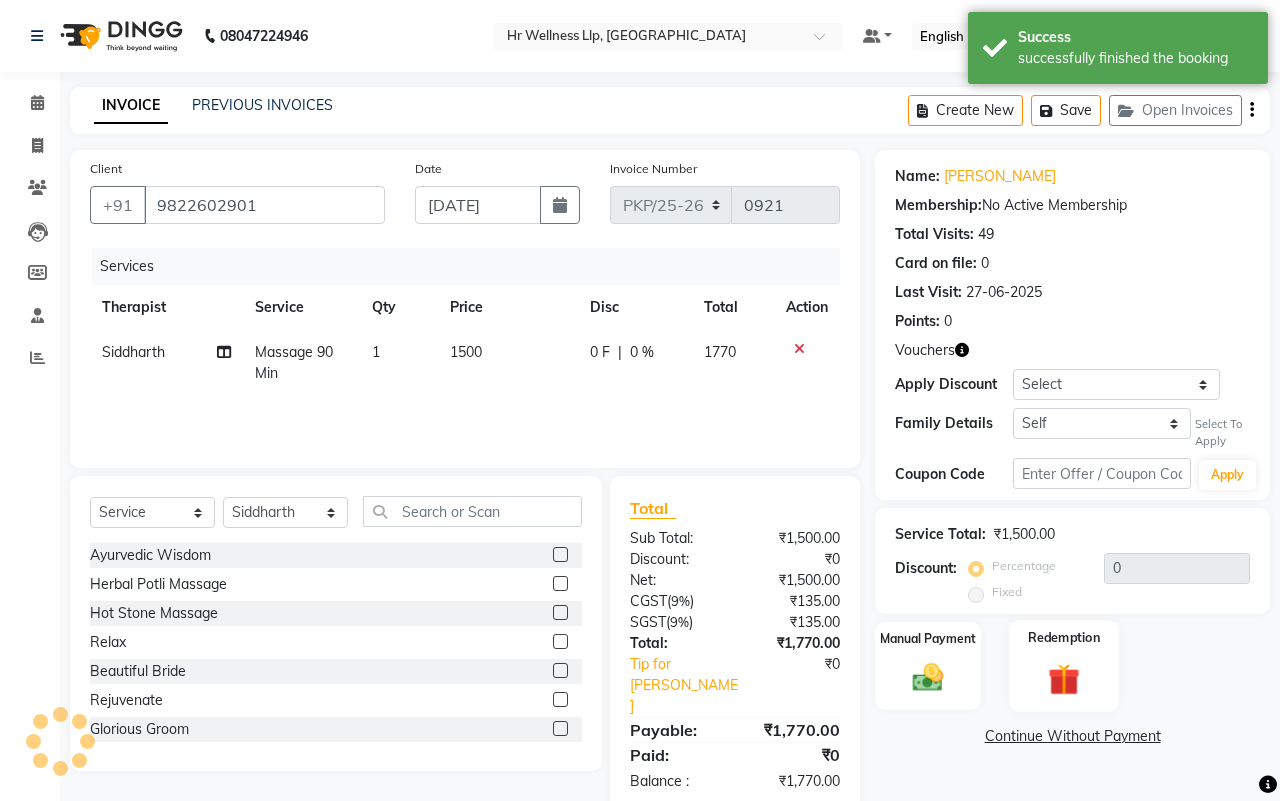 click 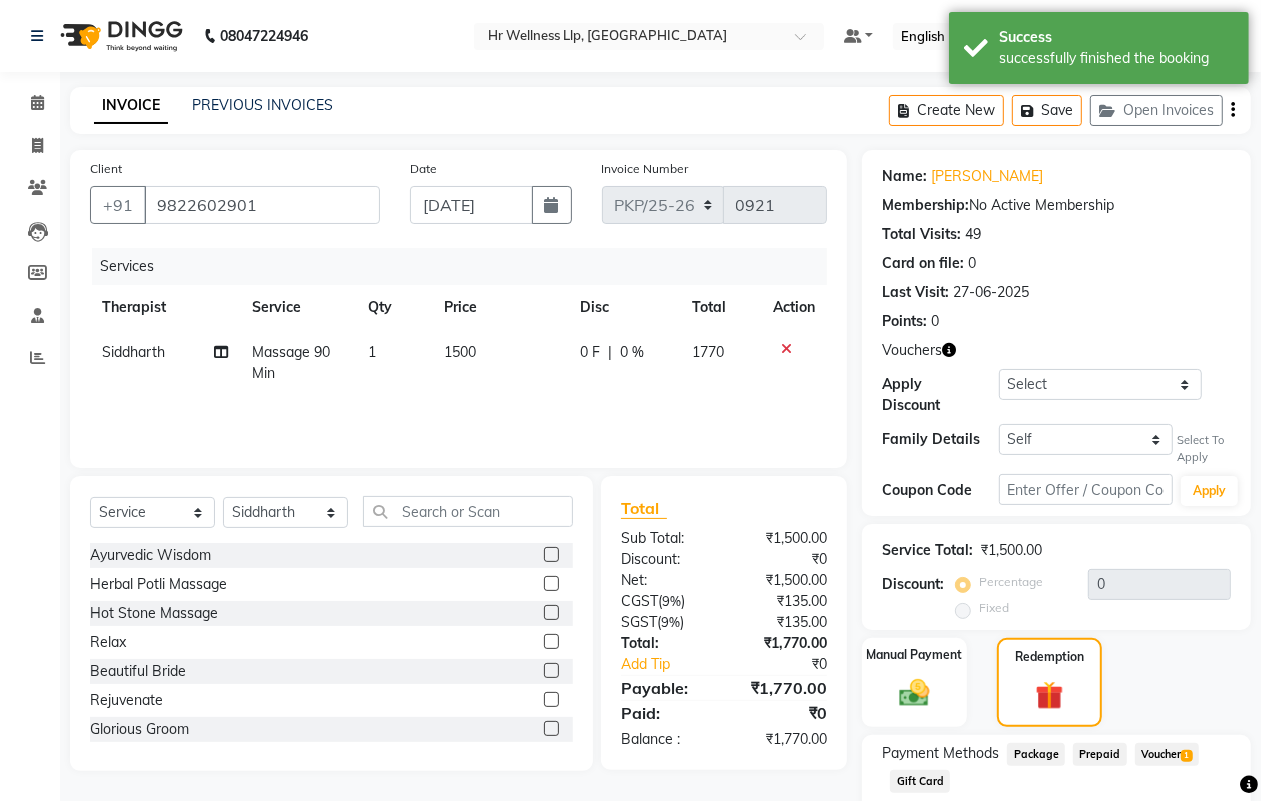 click on "Voucher  1" 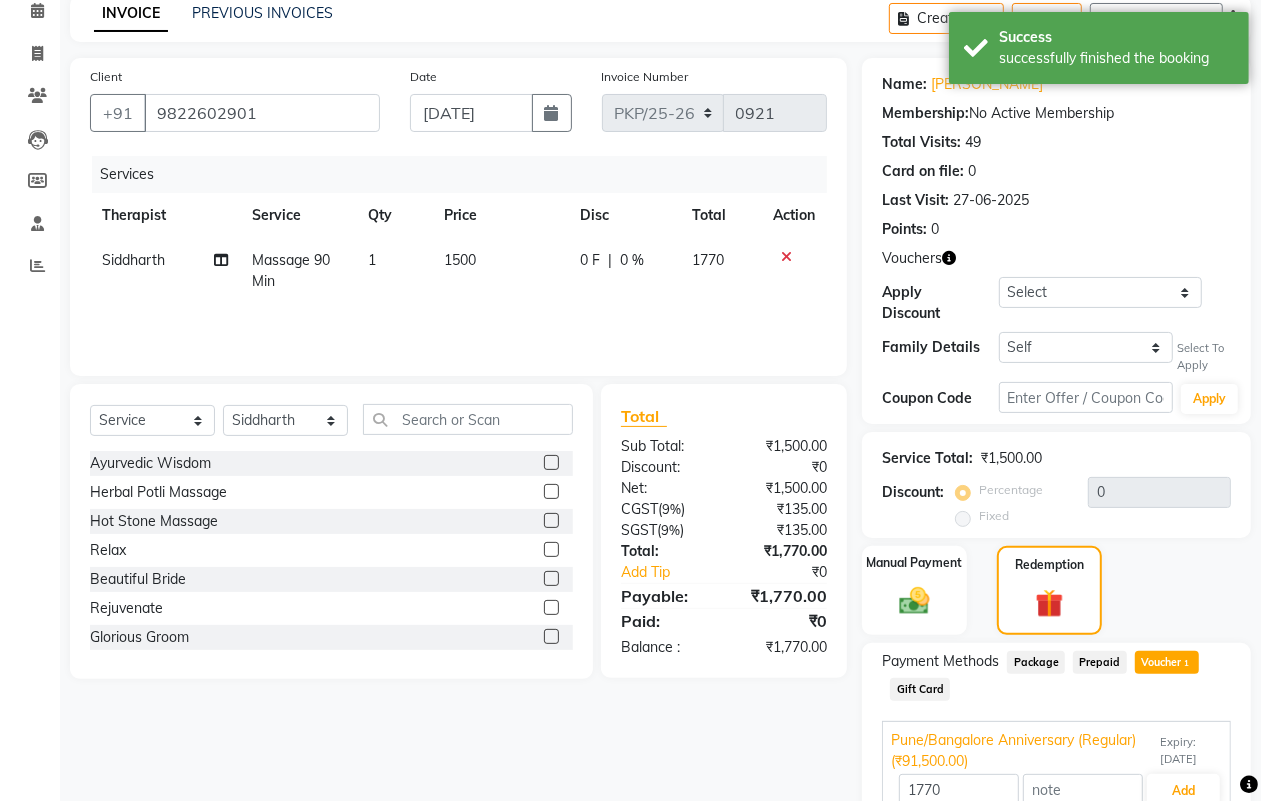 scroll, scrollTop: 188, scrollLeft: 0, axis: vertical 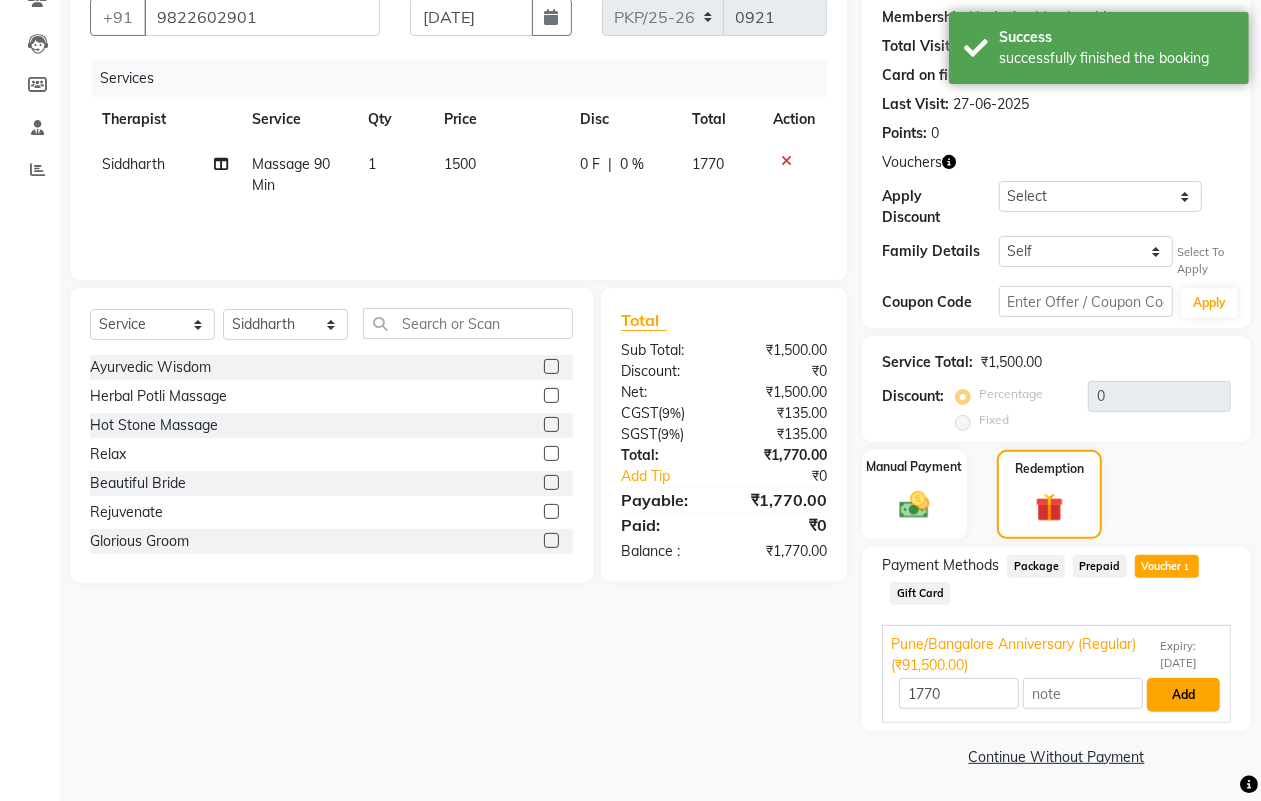 click on "Add" at bounding box center [1183, 695] 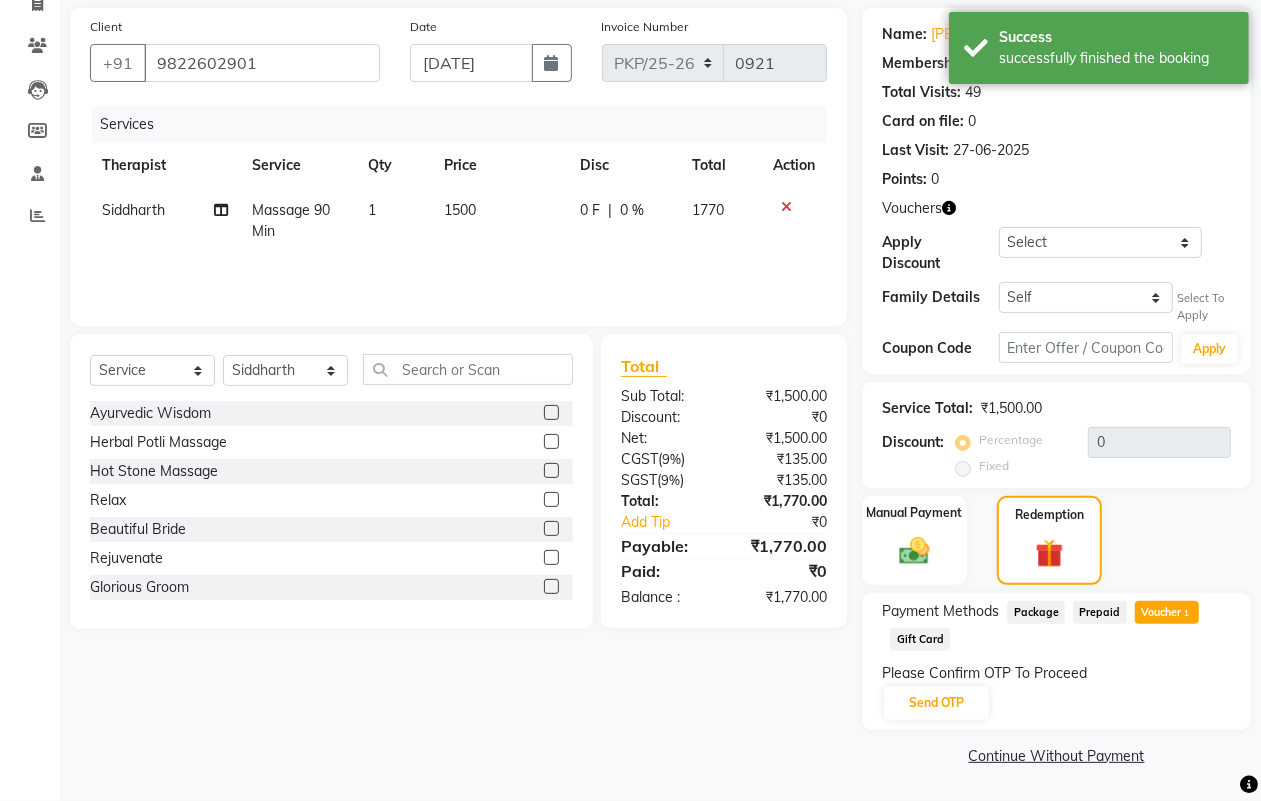 scroll, scrollTop: 141, scrollLeft: 0, axis: vertical 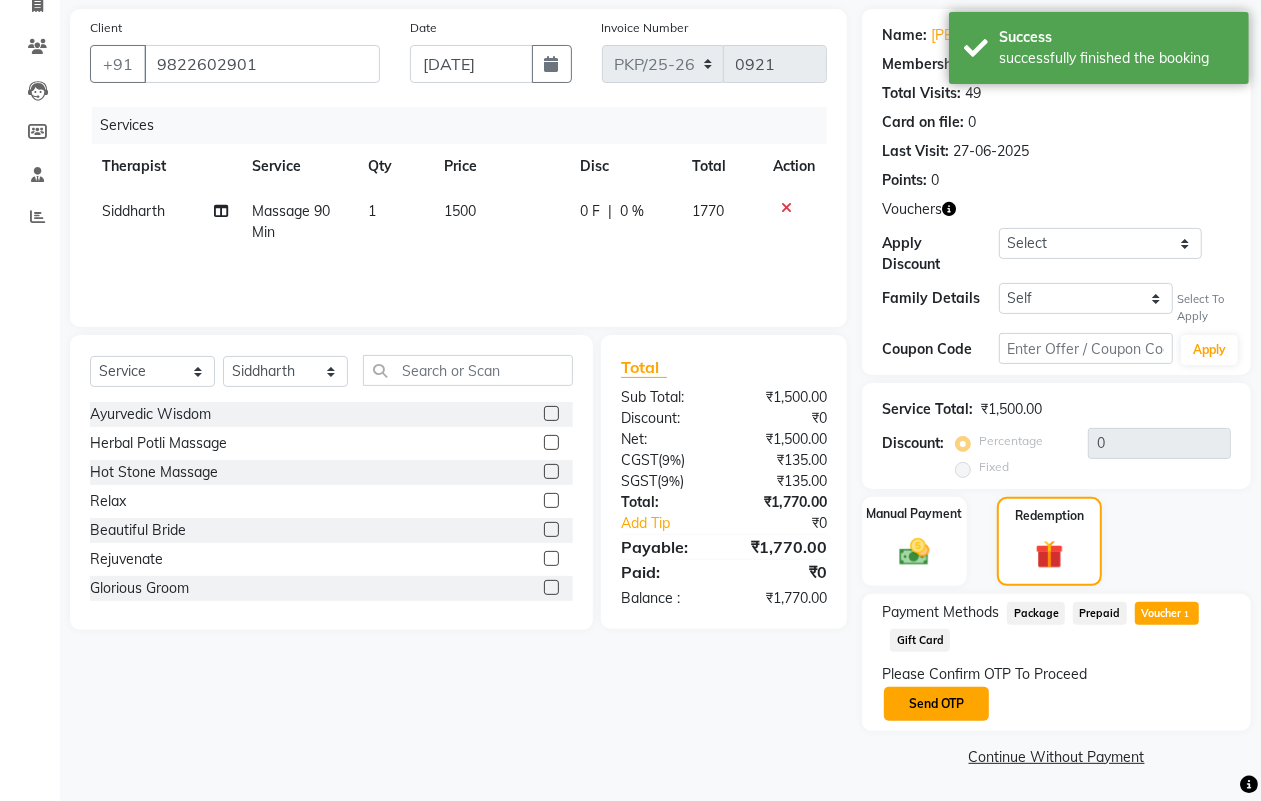 click on "Send OTP" 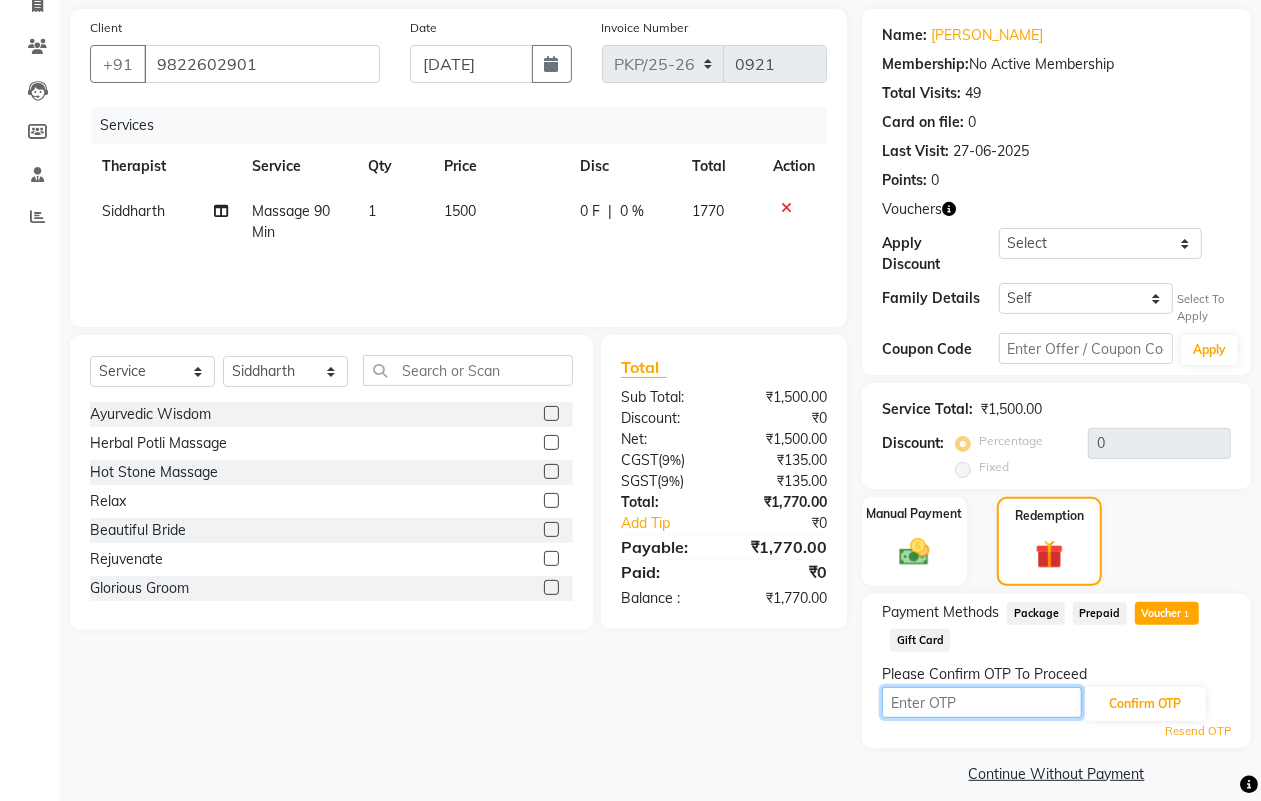 click at bounding box center (982, 702) 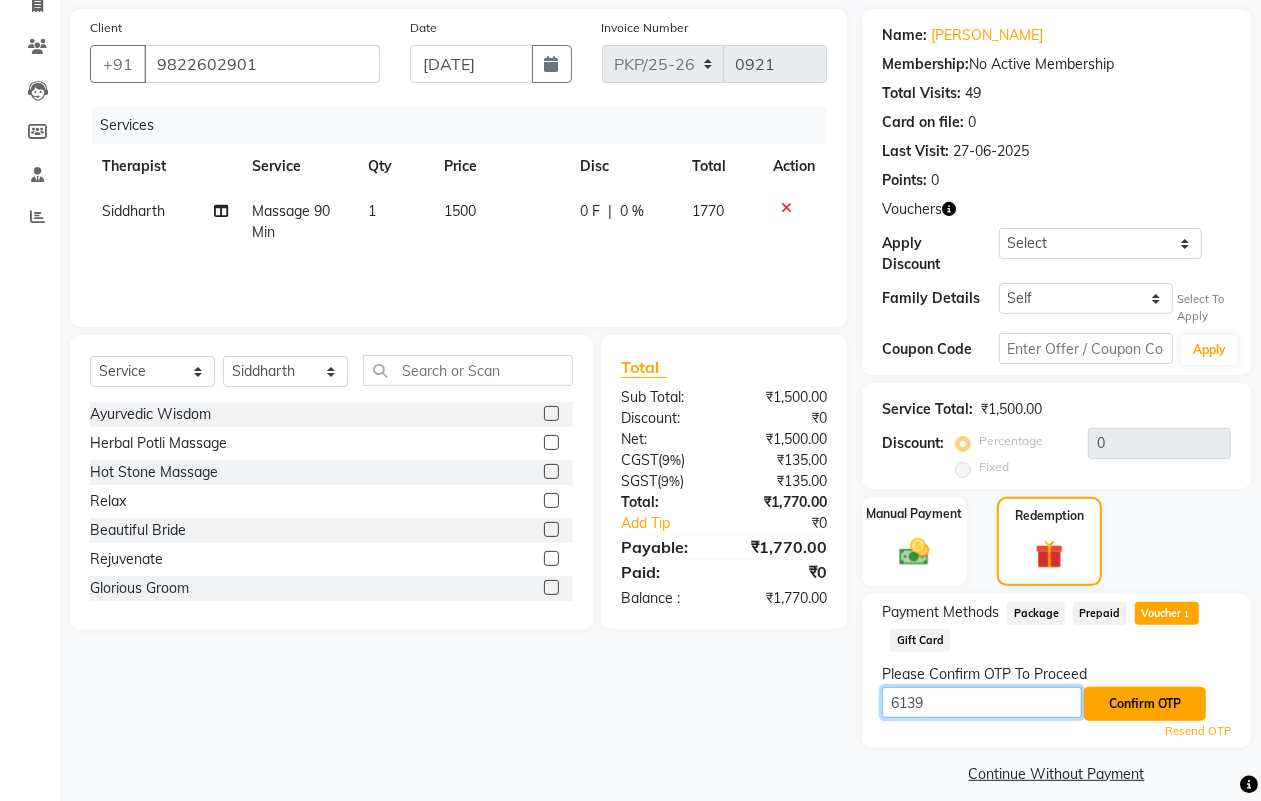 type on "6139" 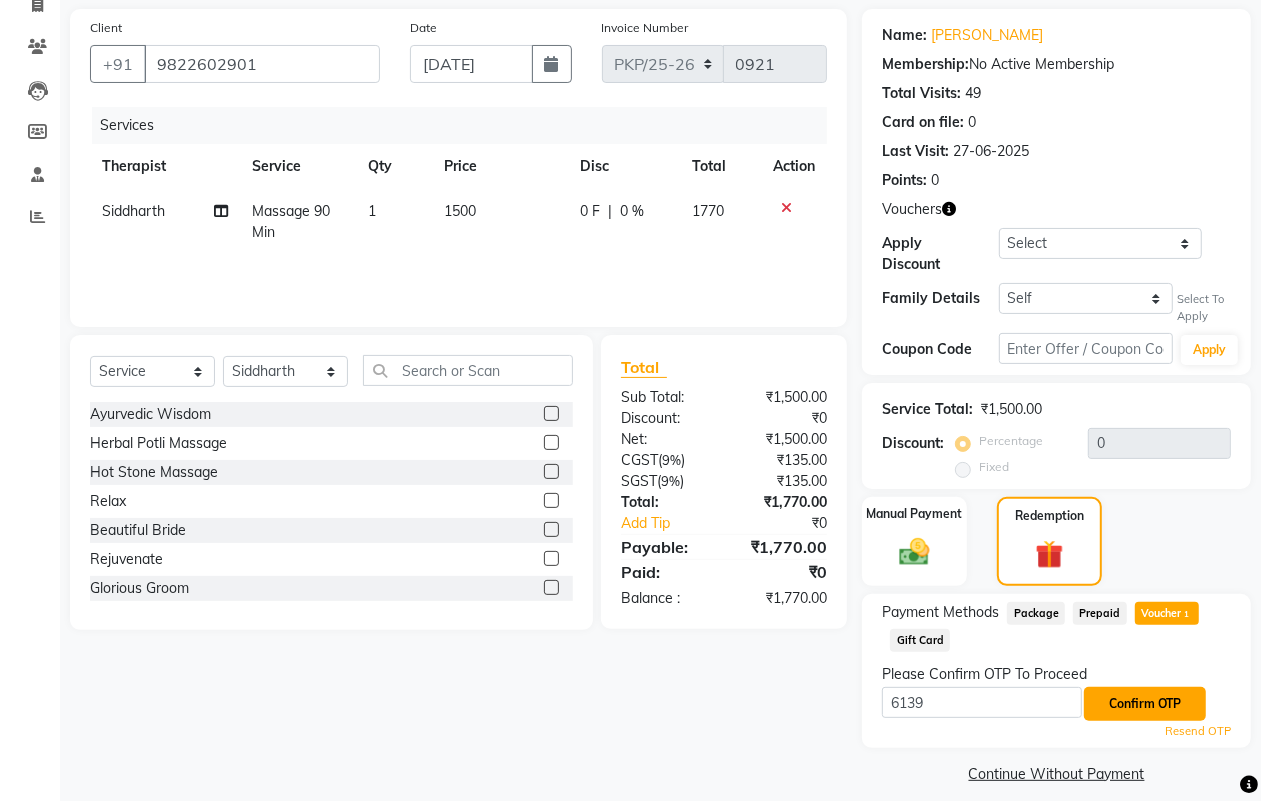 click on "Confirm OTP" 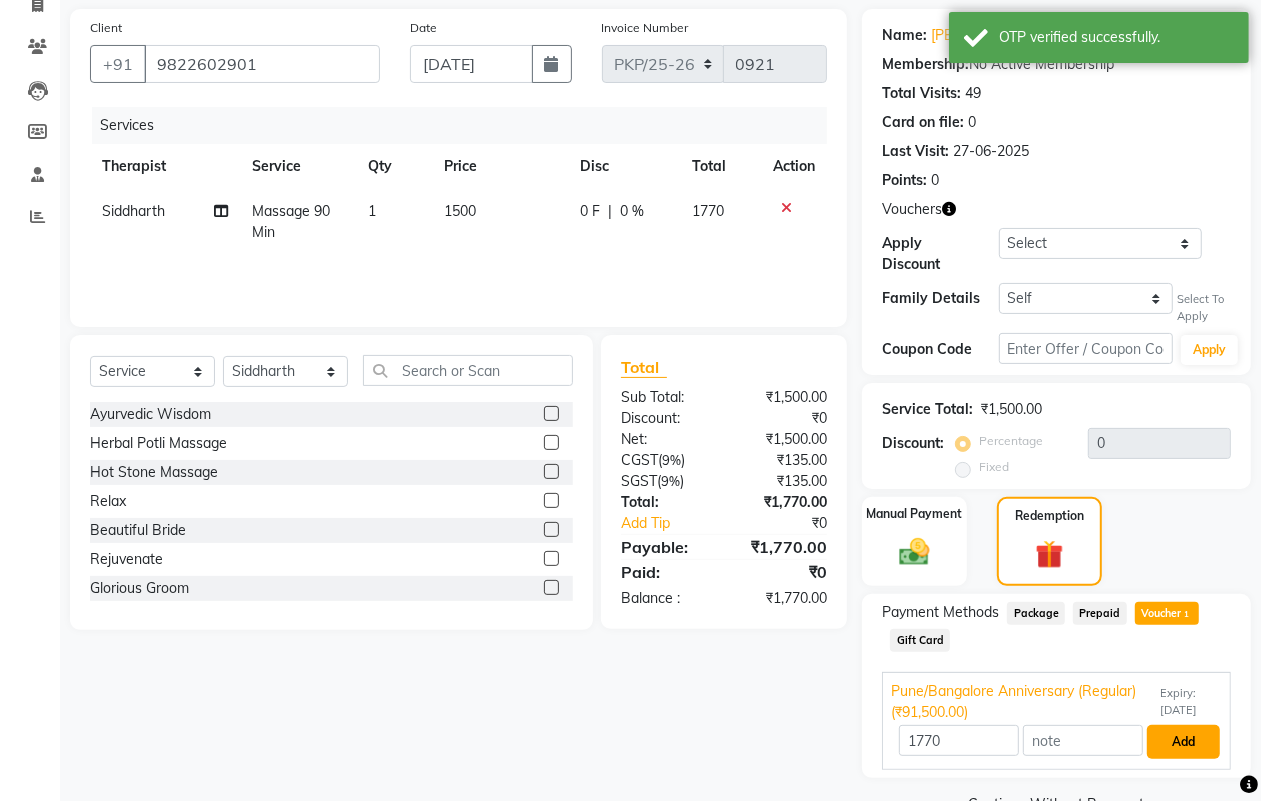 click on "Add" at bounding box center [1183, 742] 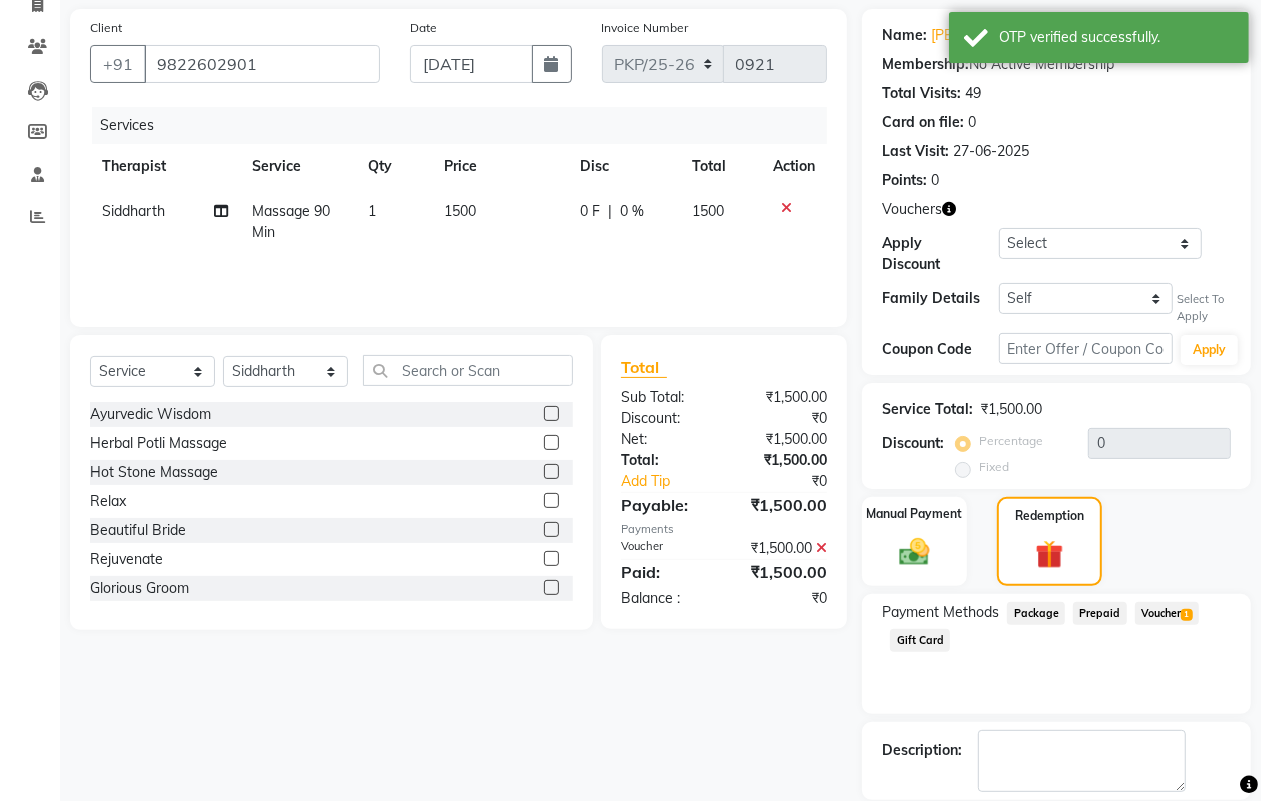 scroll, scrollTop: 237, scrollLeft: 0, axis: vertical 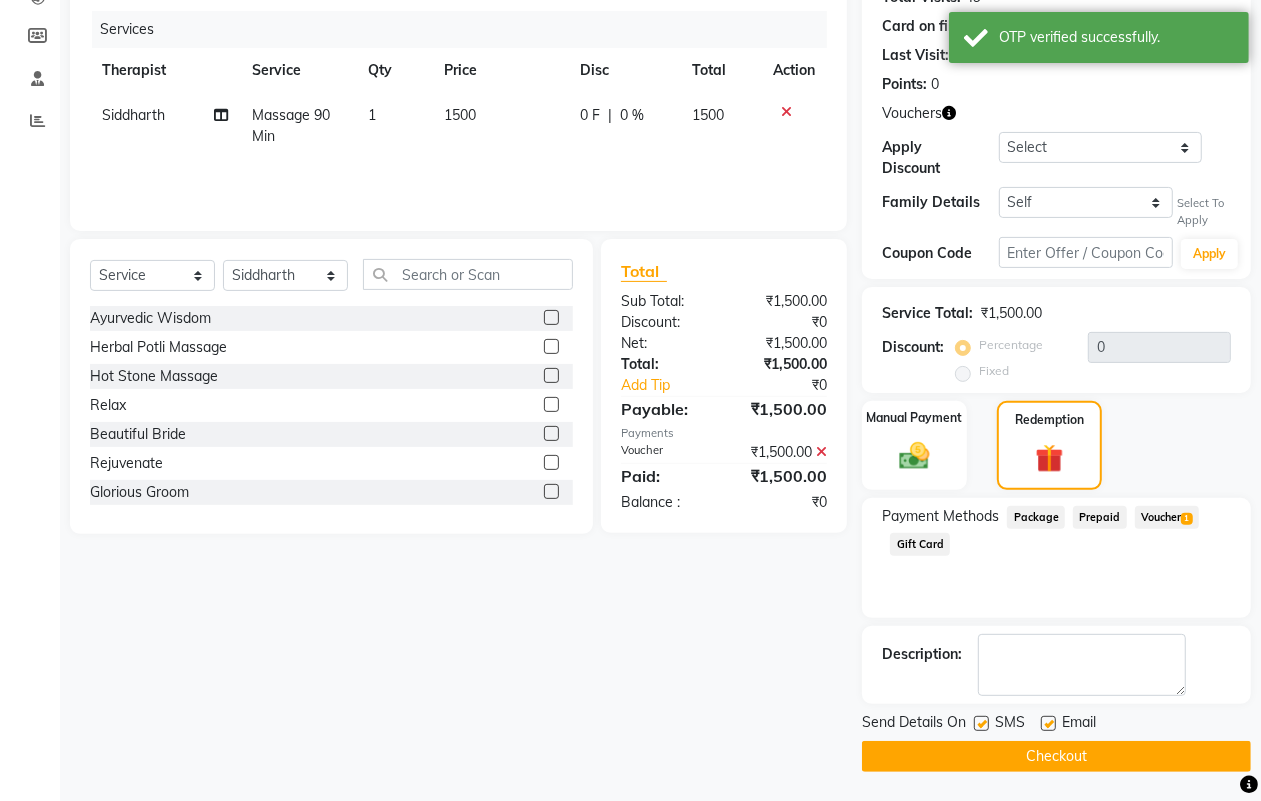 click on "Checkout" 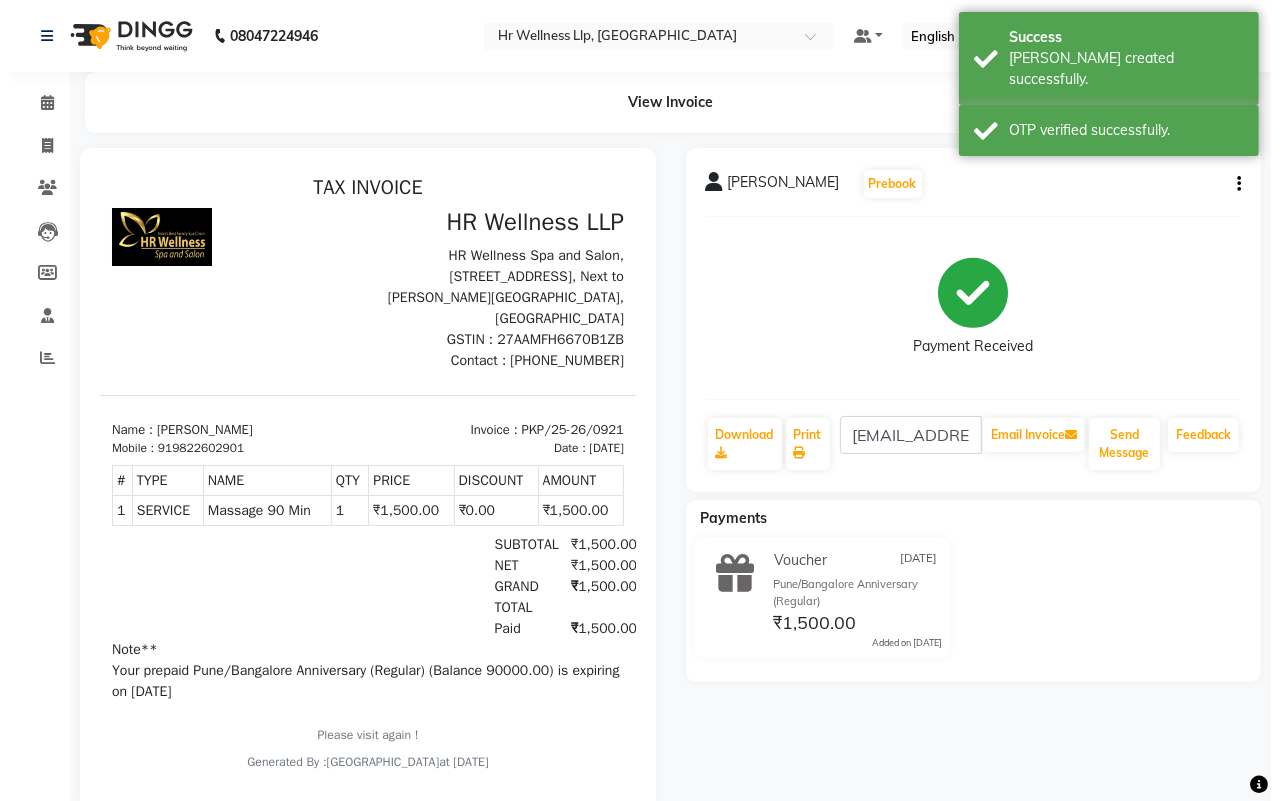 scroll, scrollTop: 33, scrollLeft: 0, axis: vertical 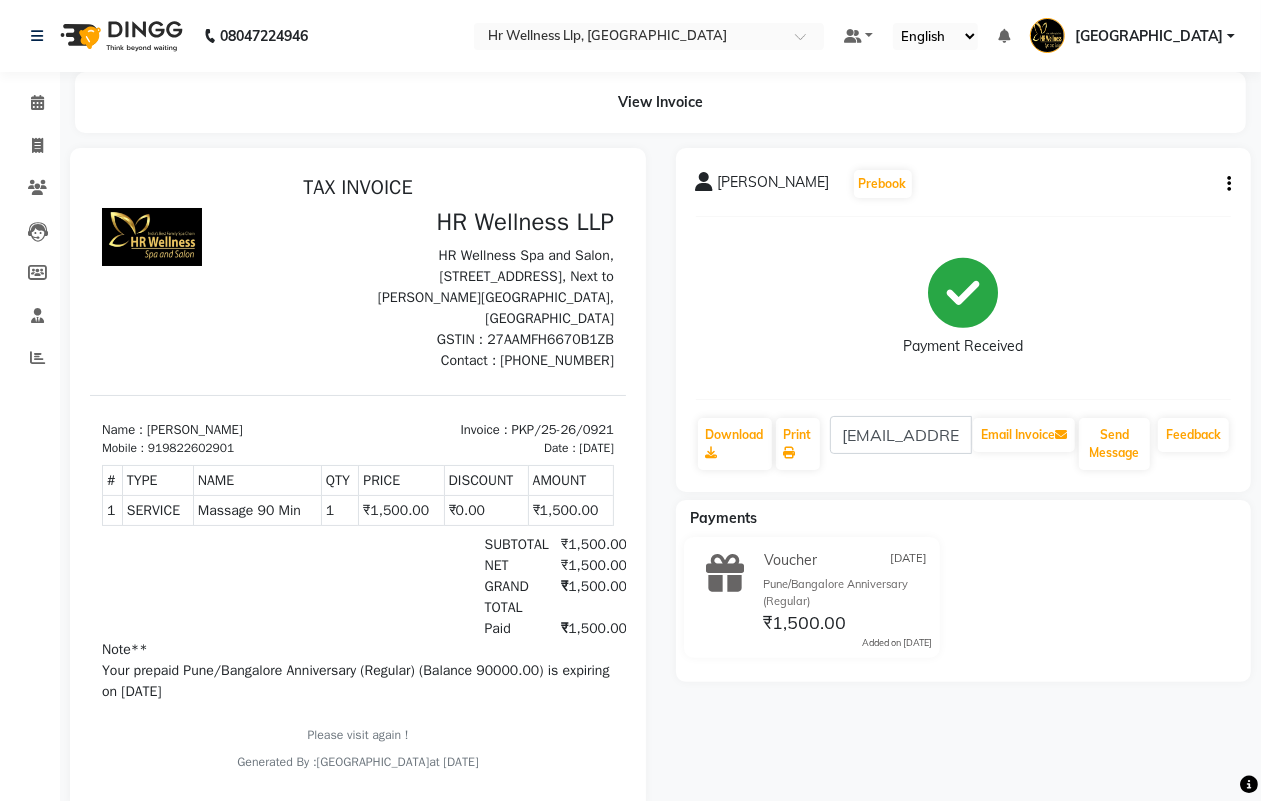 click on "Payment Received" 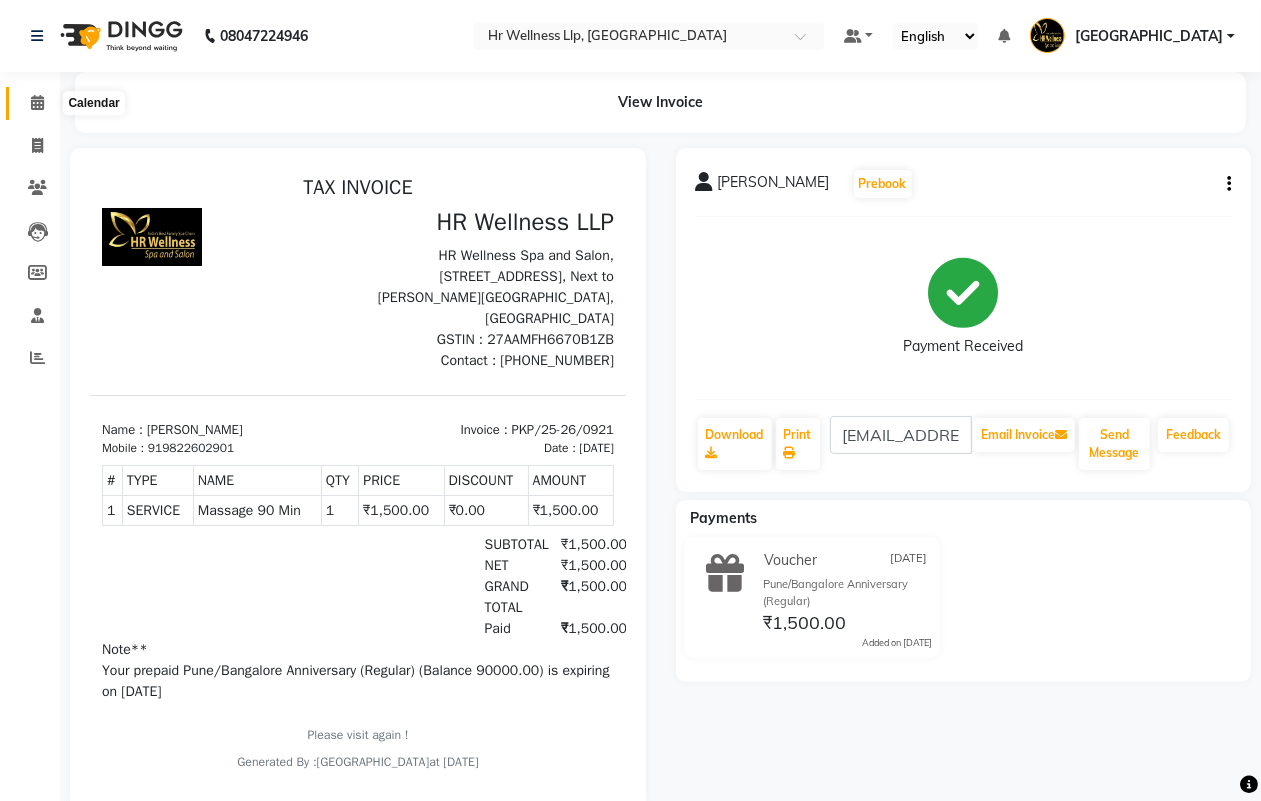 click 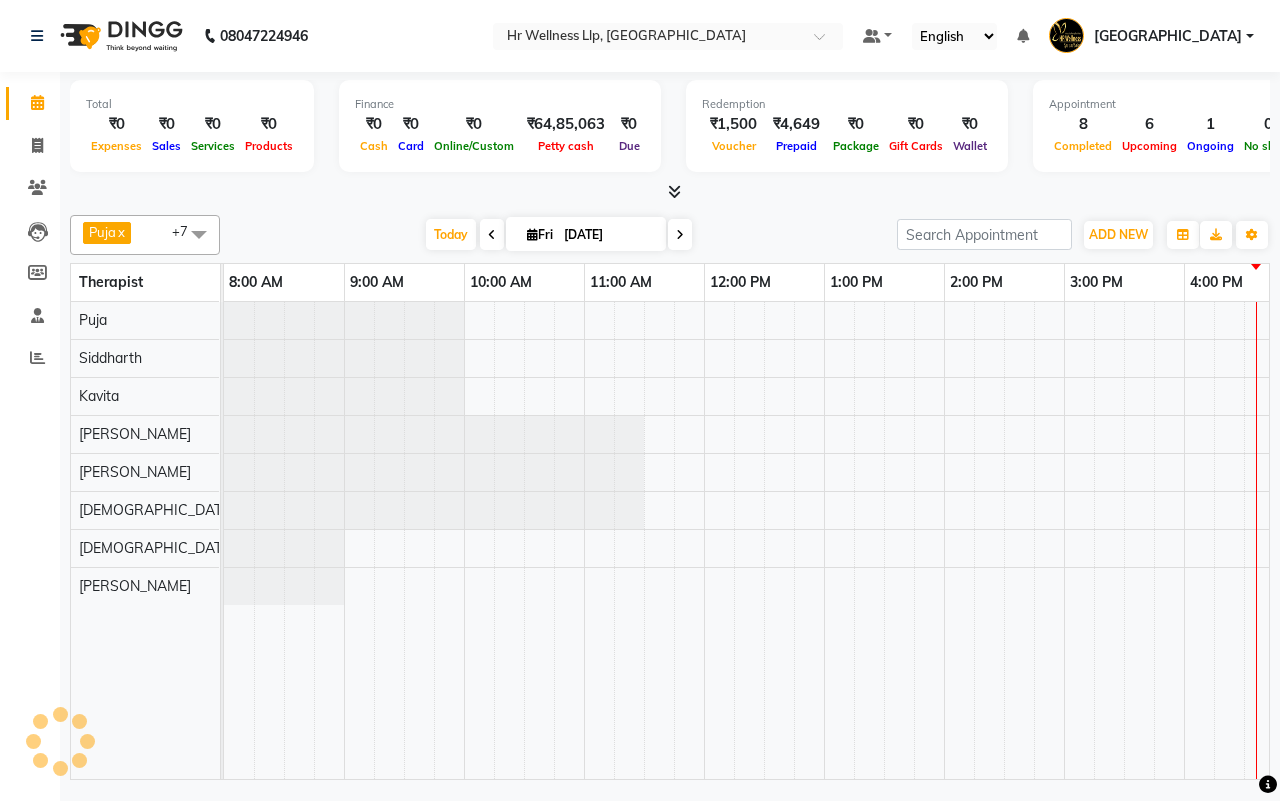 scroll, scrollTop: 0, scrollLeft: 0, axis: both 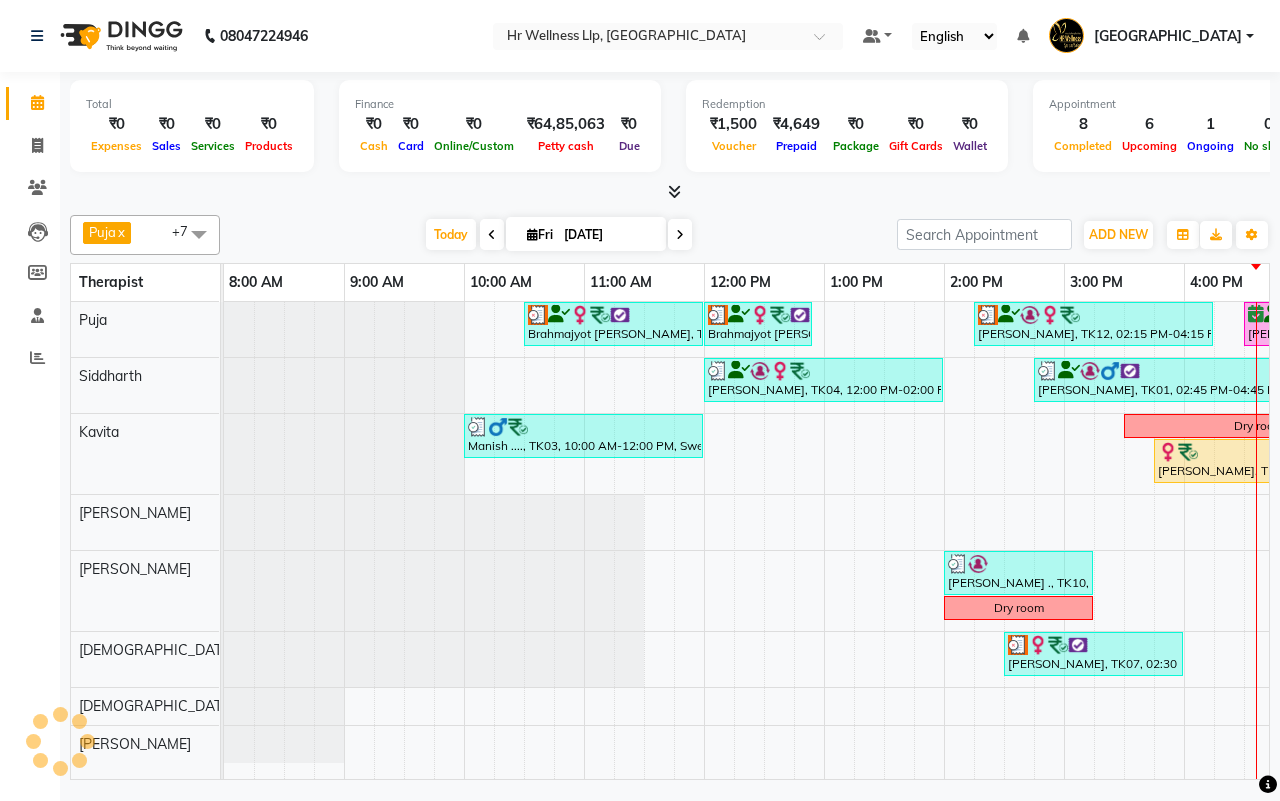 click on "[DATE]  [DATE]" at bounding box center (558, 235) 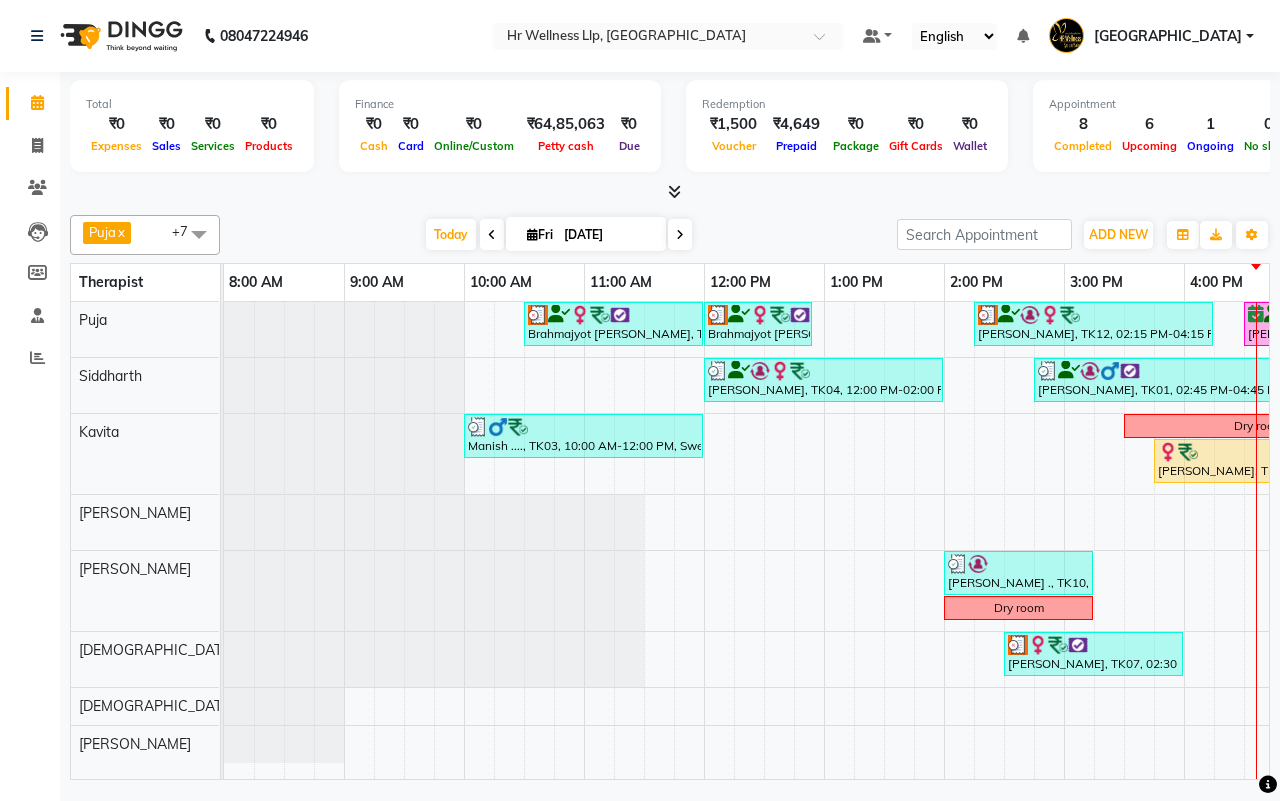 click on "[DATE]  [DATE]" at bounding box center (558, 235) 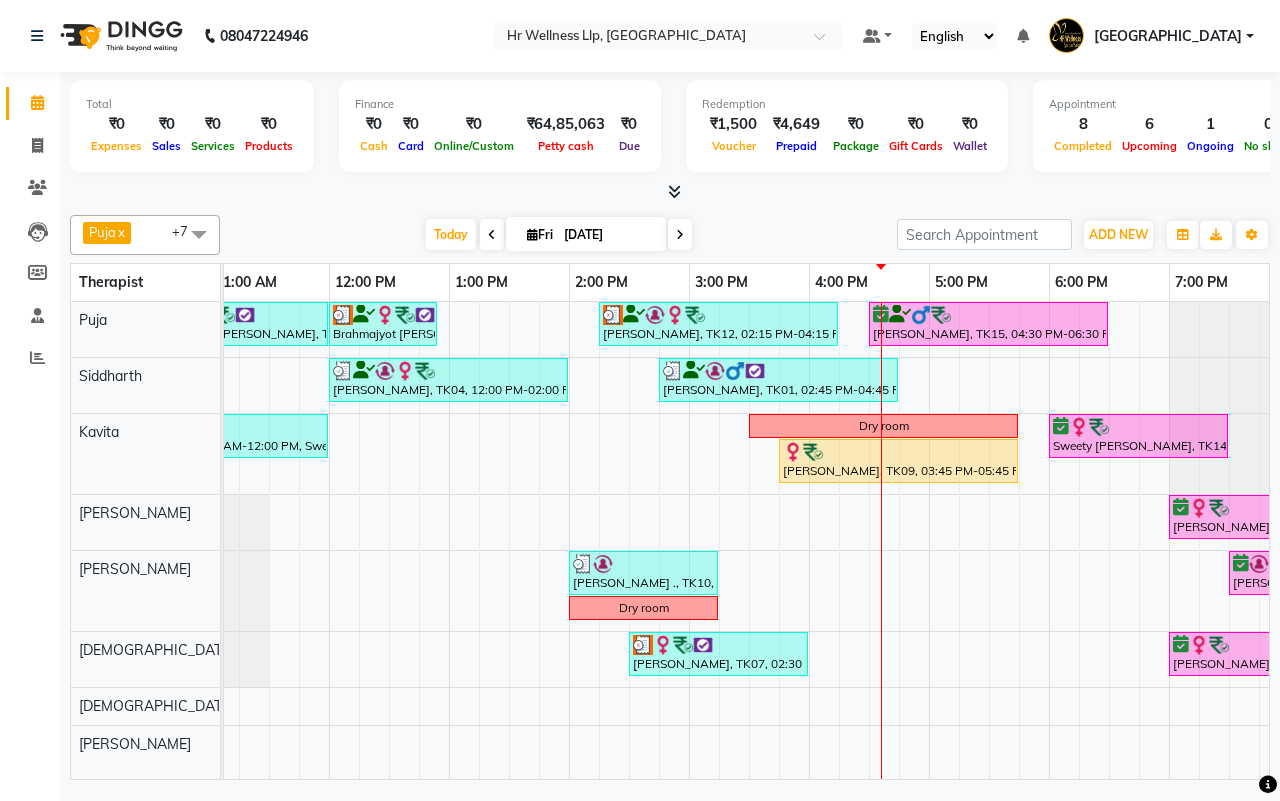 scroll, scrollTop: 0, scrollLeft: 507, axis: horizontal 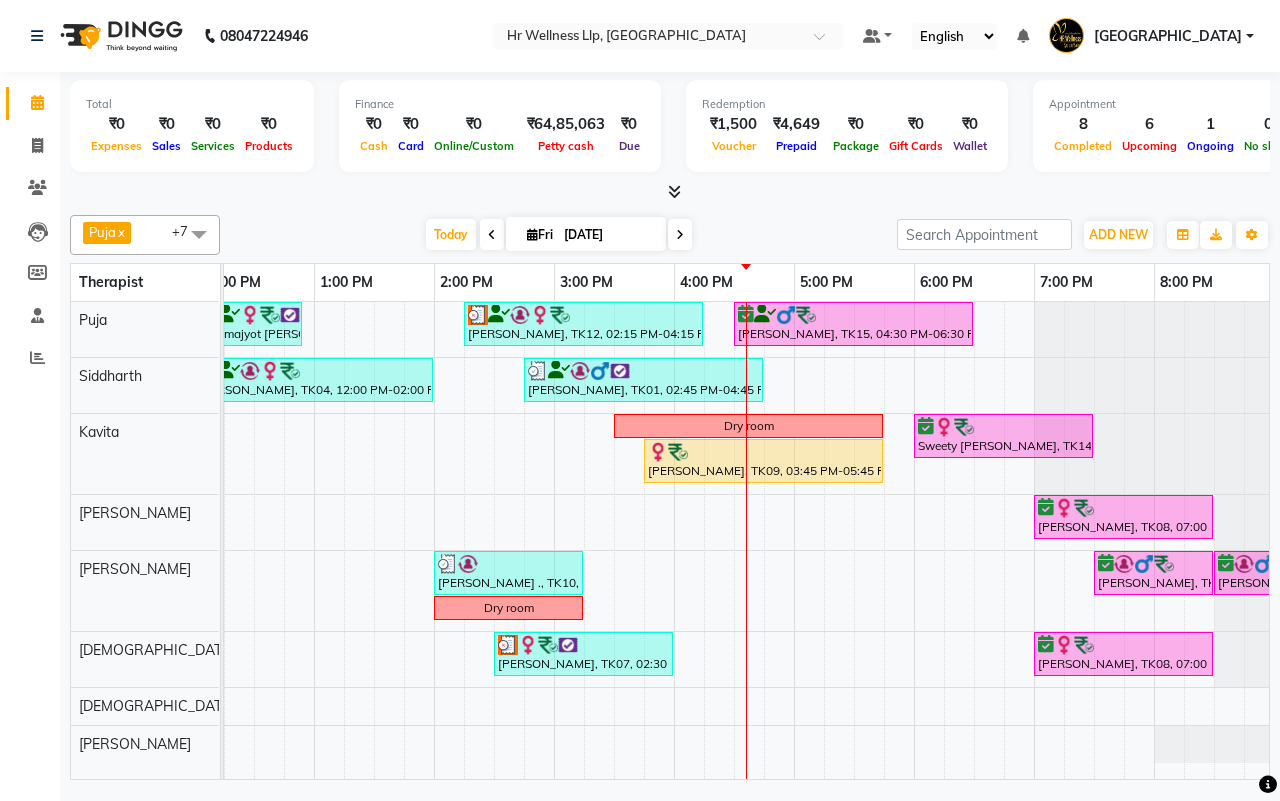 click on "[DATE]  [DATE]" at bounding box center [558, 235] 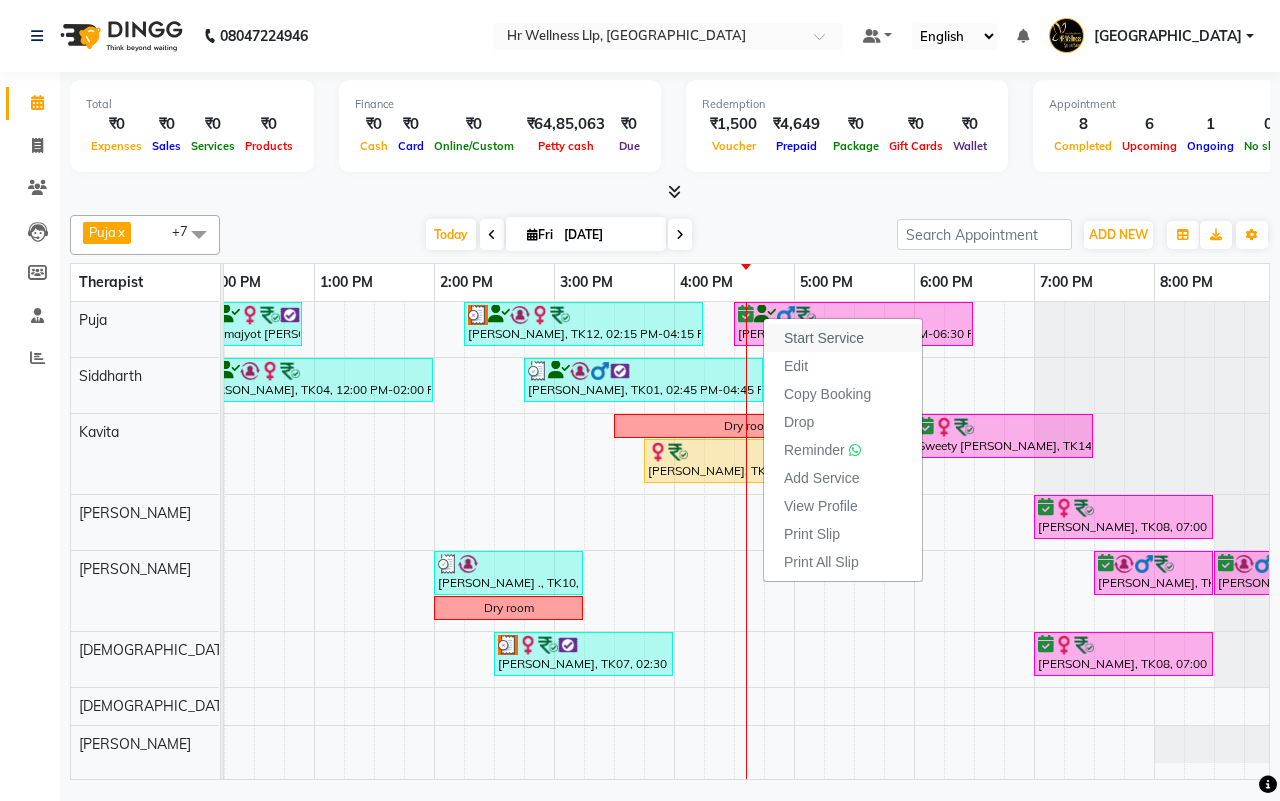 click on "Start Service" at bounding box center (824, 338) 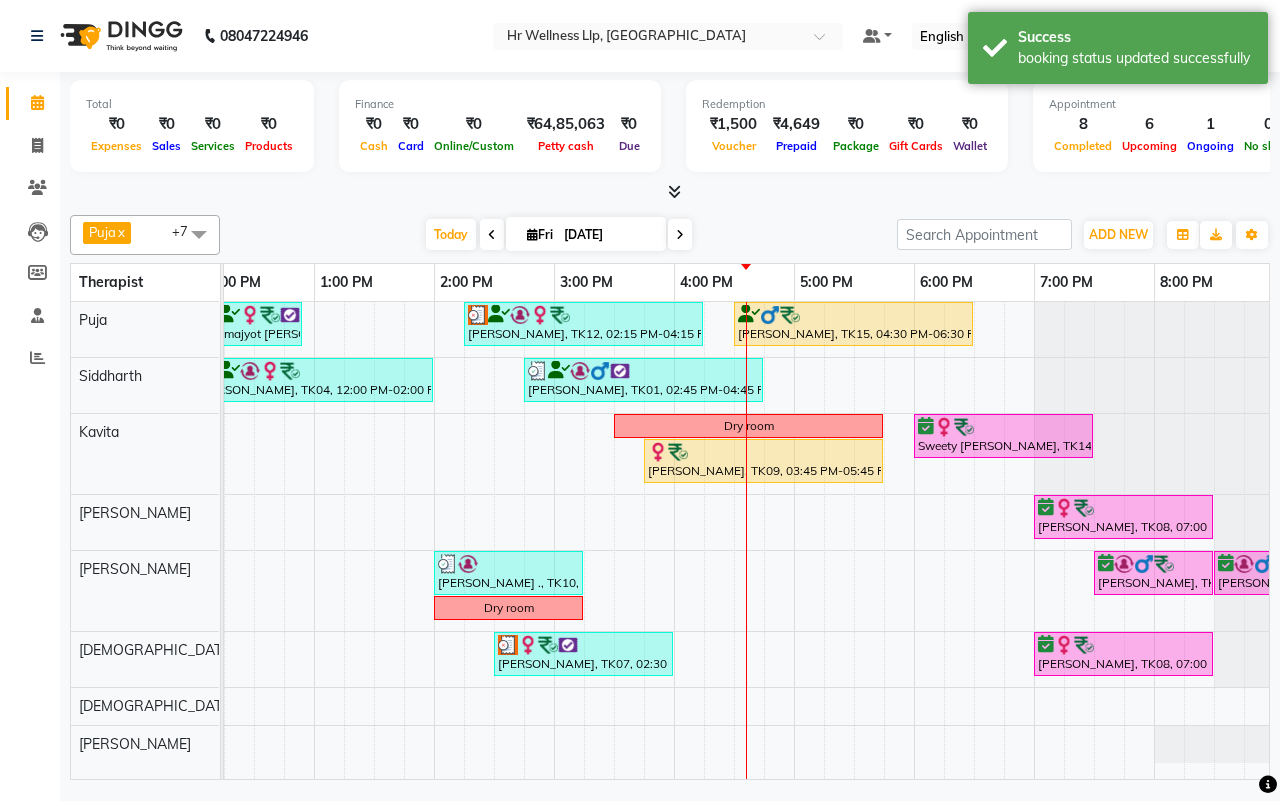 click on "[DATE]  [DATE]" at bounding box center (558, 235) 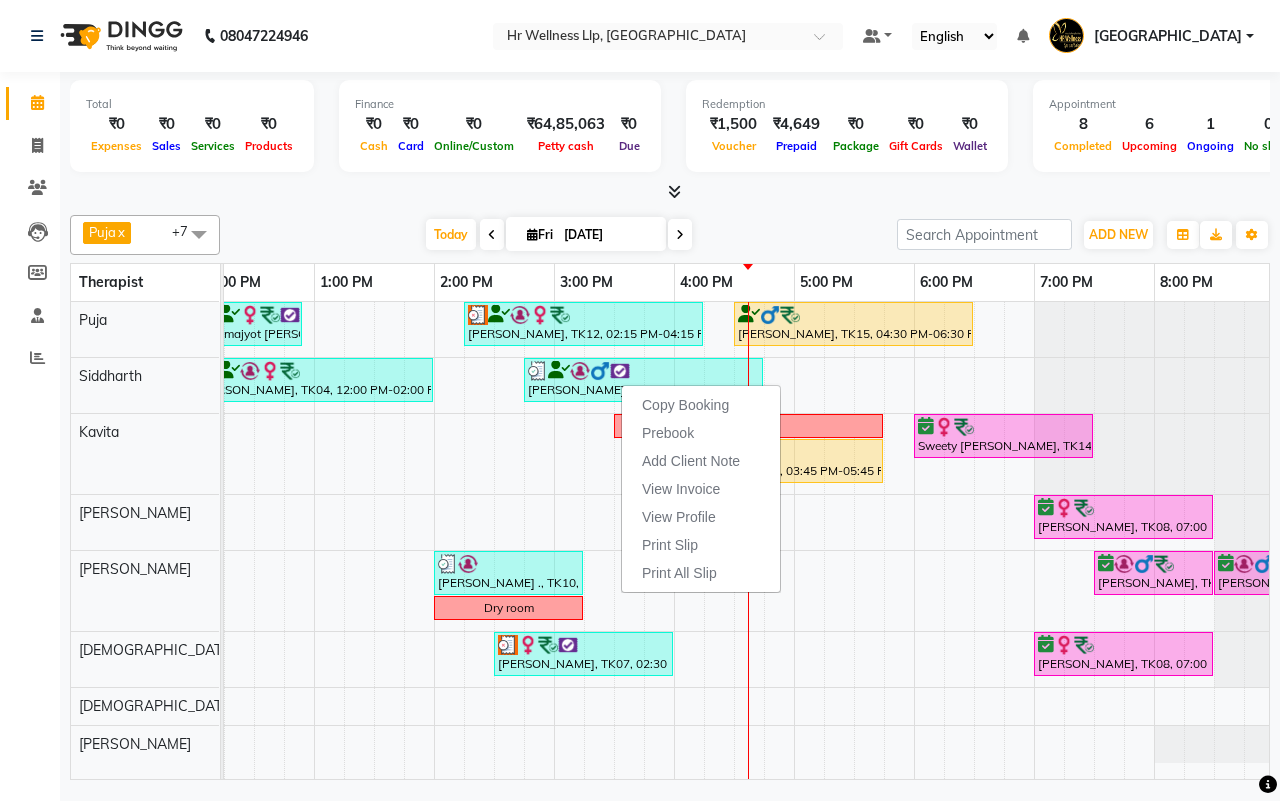 click on "[DATE]" at bounding box center [608, 235] 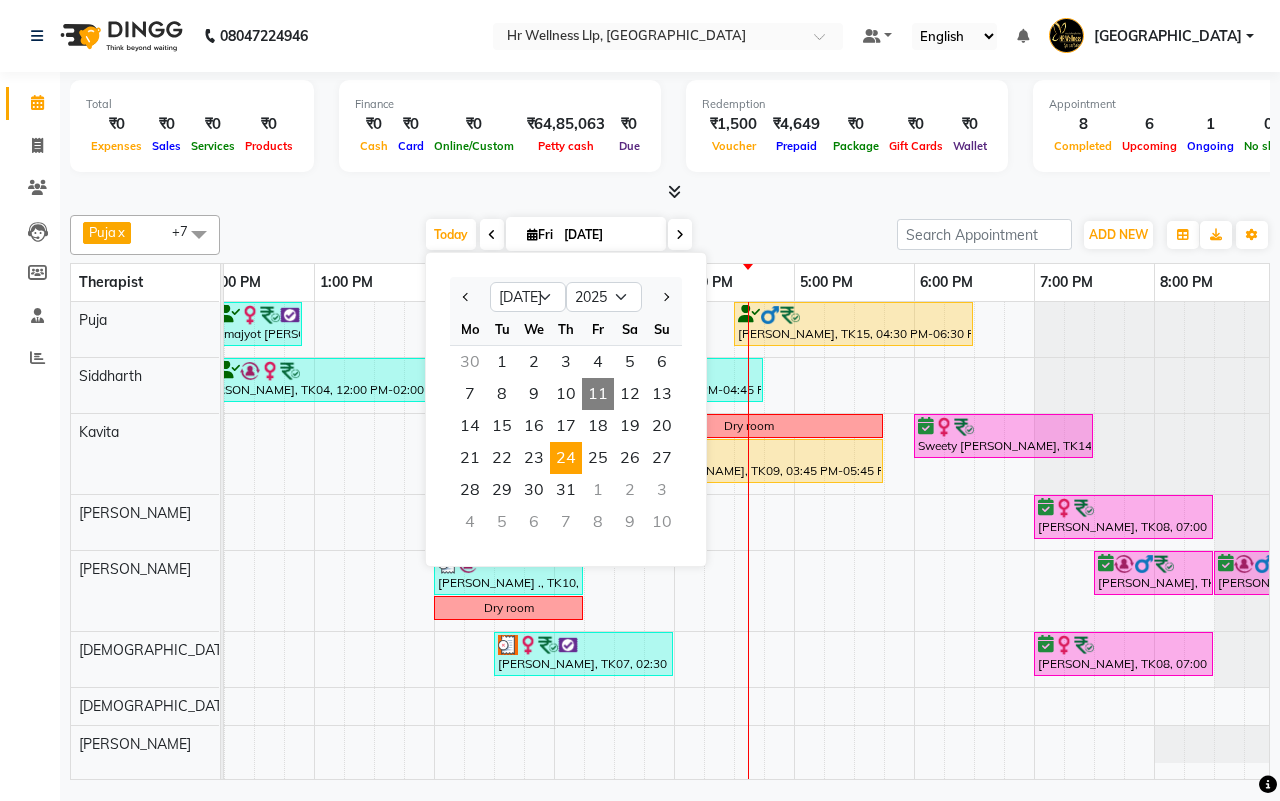 click on "24" at bounding box center (566, 458) 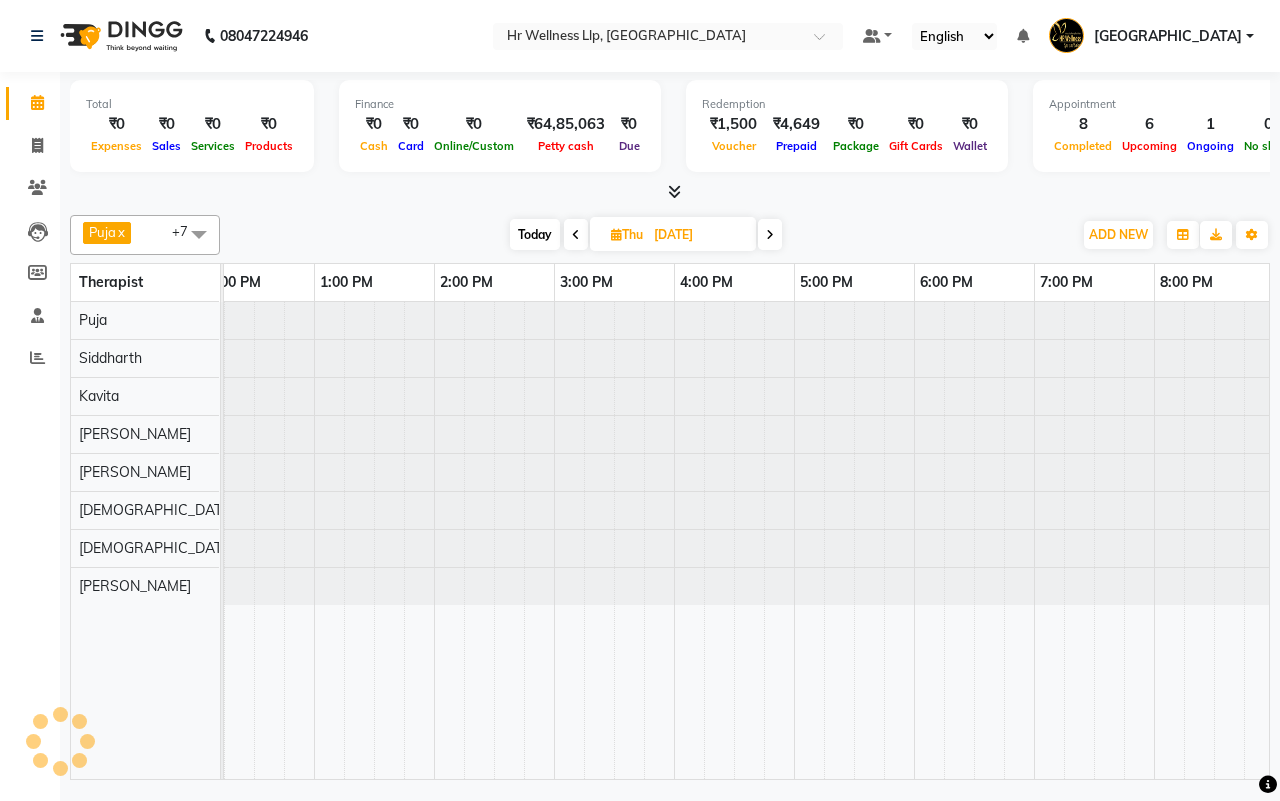 scroll, scrollTop: 0, scrollLeft: 515, axis: horizontal 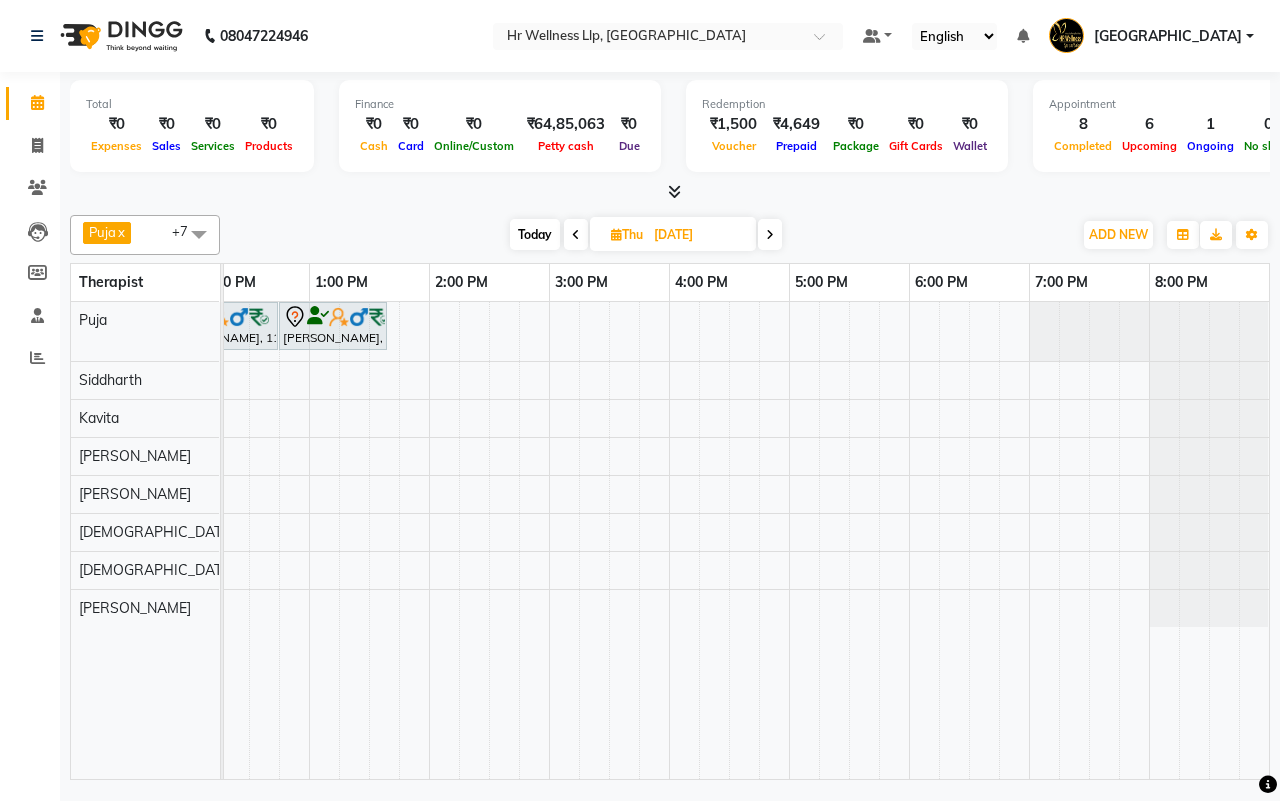 click on "C J Bathija, 11:45 AM-12:45 PM, Massage 60 Min             C J Bathija, 12:45 PM-01:40 PM, 10 mins complimentary Service" at bounding box center (489, 540) 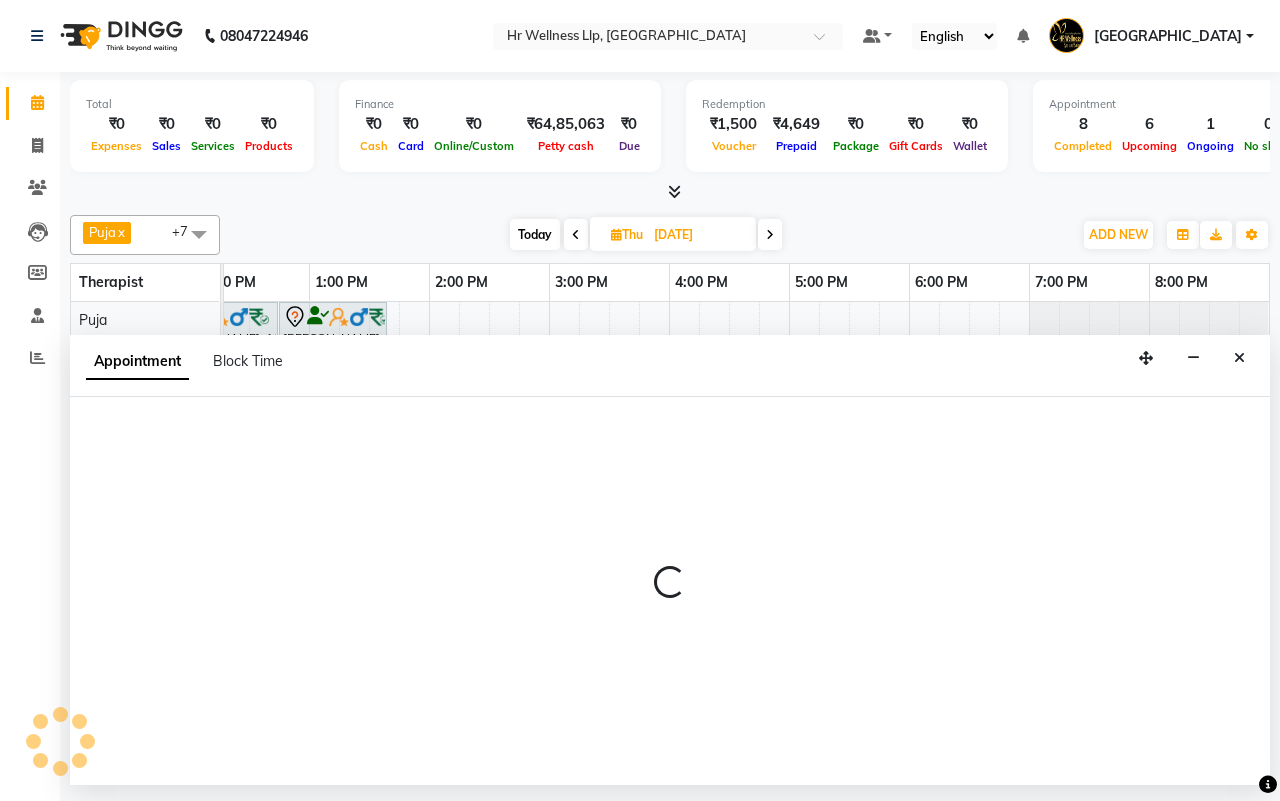 select on "16489" 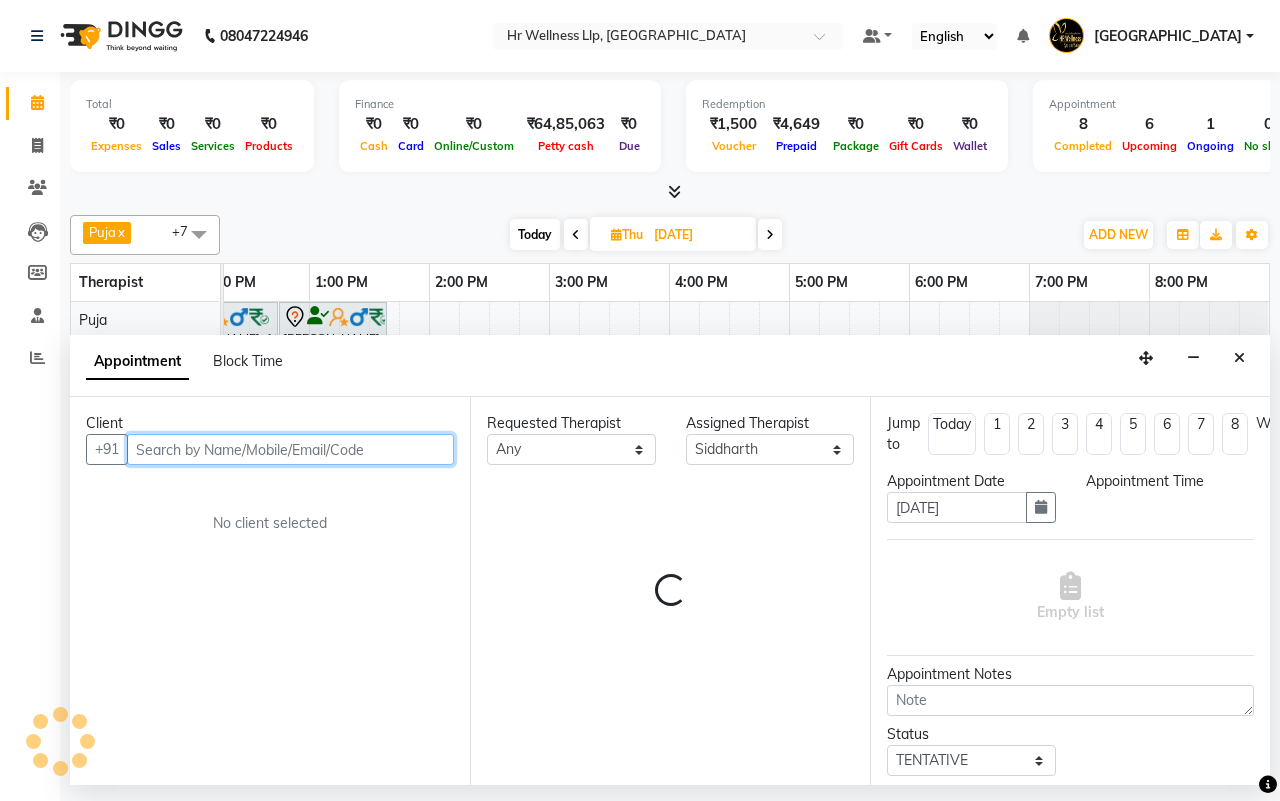 select on "900" 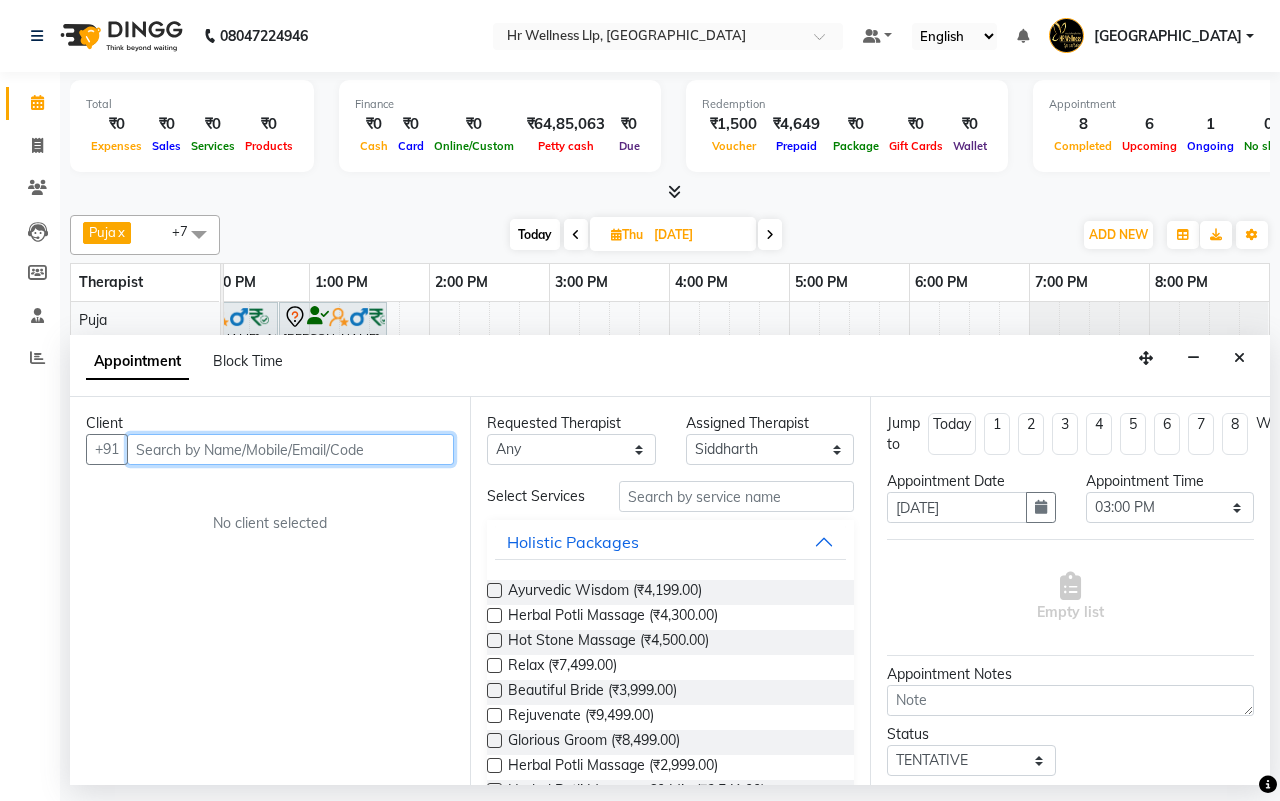 click at bounding box center (290, 449) 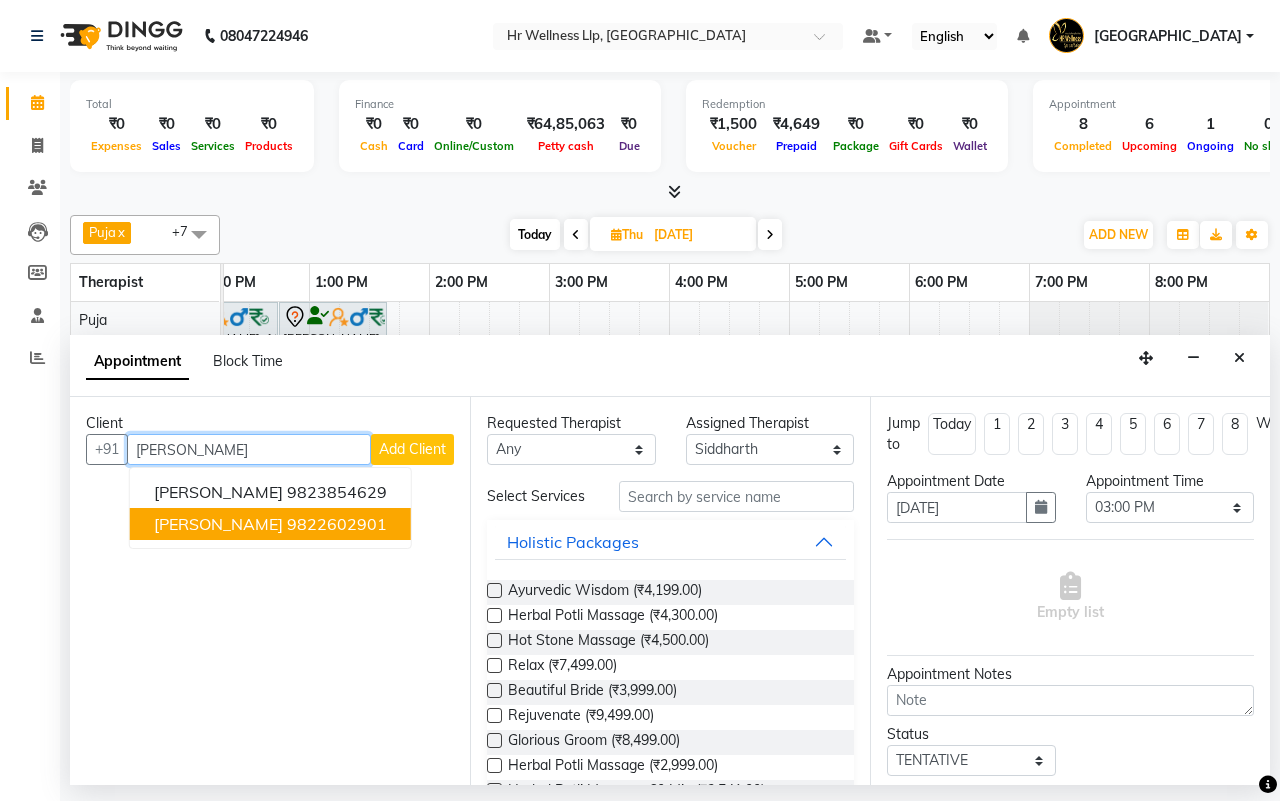 click on "Deepak Mahendra" at bounding box center [218, 524] 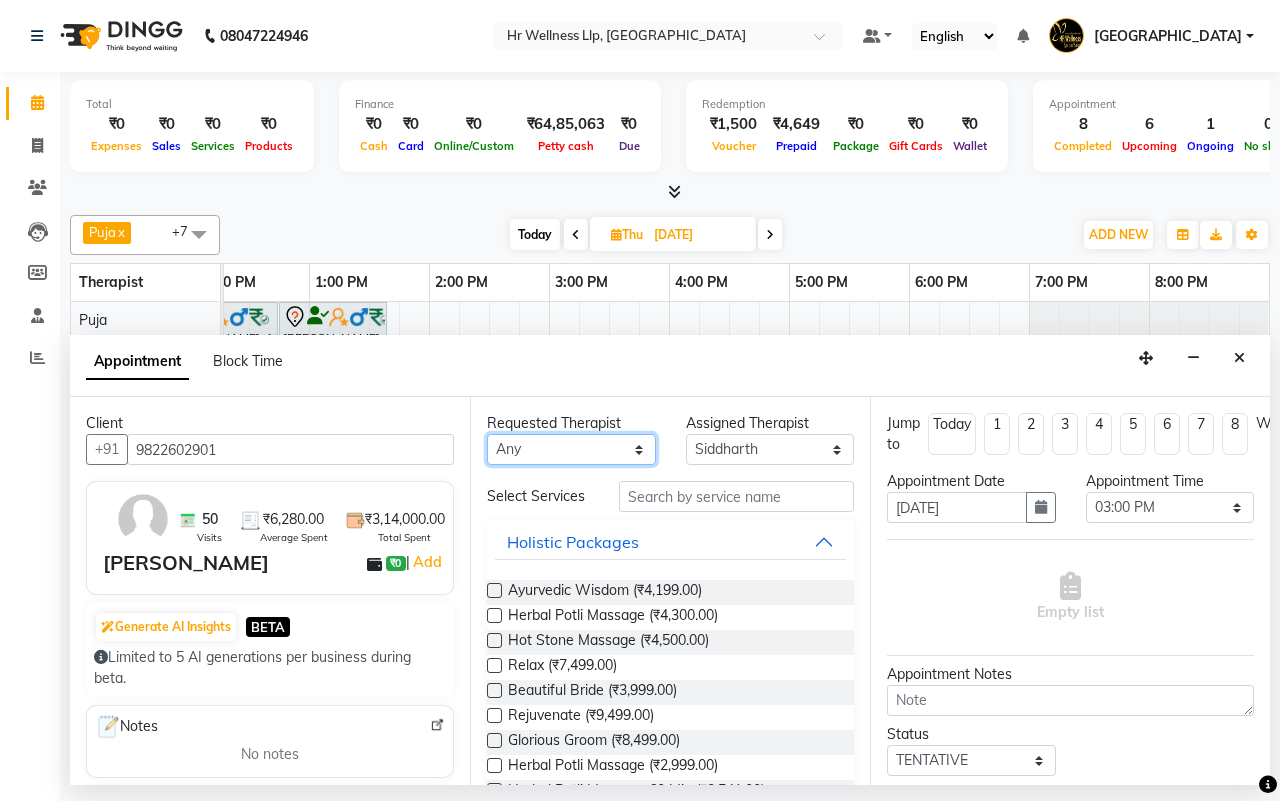 click on "Any Female waitlist Female waitlist 1 Kavita Kevin Lucy Male waitlist Preeti Puja Sharad Bhil Siddharth" at bounding box center (571, 449) 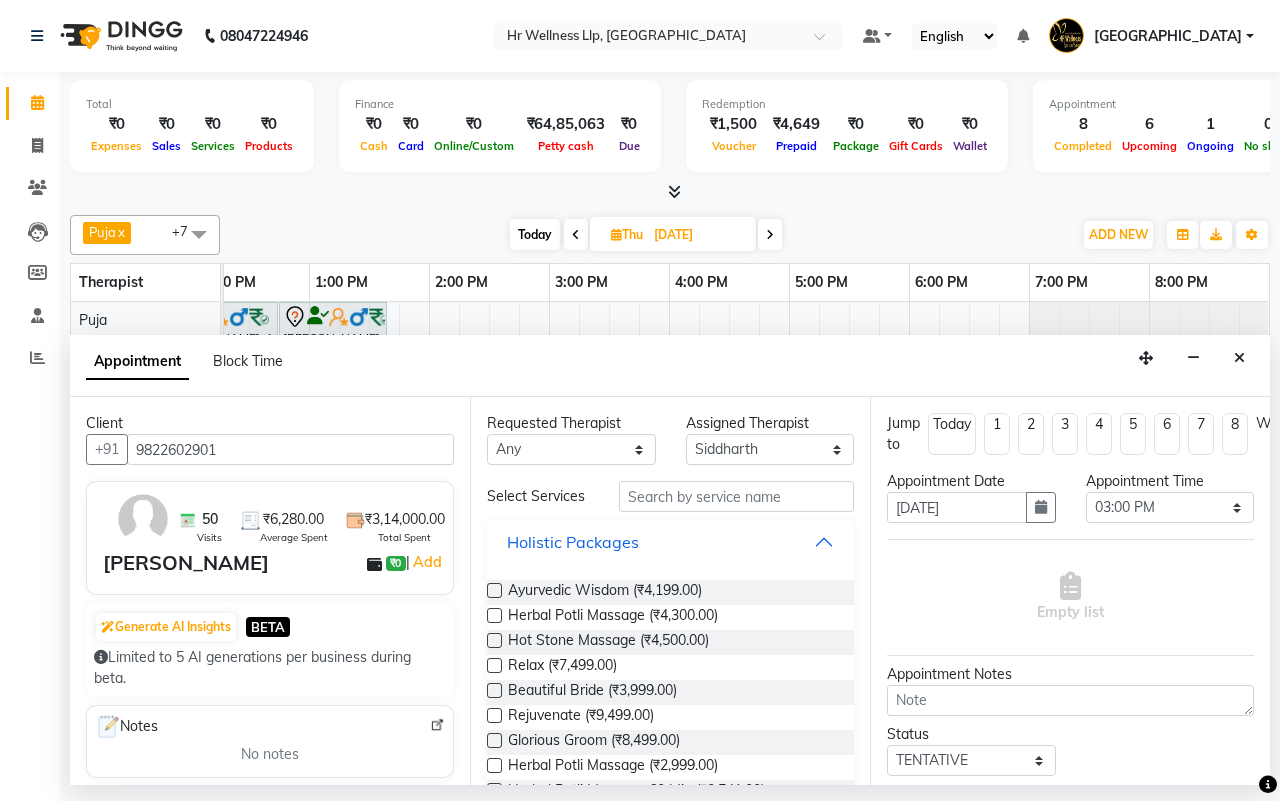 click on "Holistic Packages" at bounding box center (670, 542) 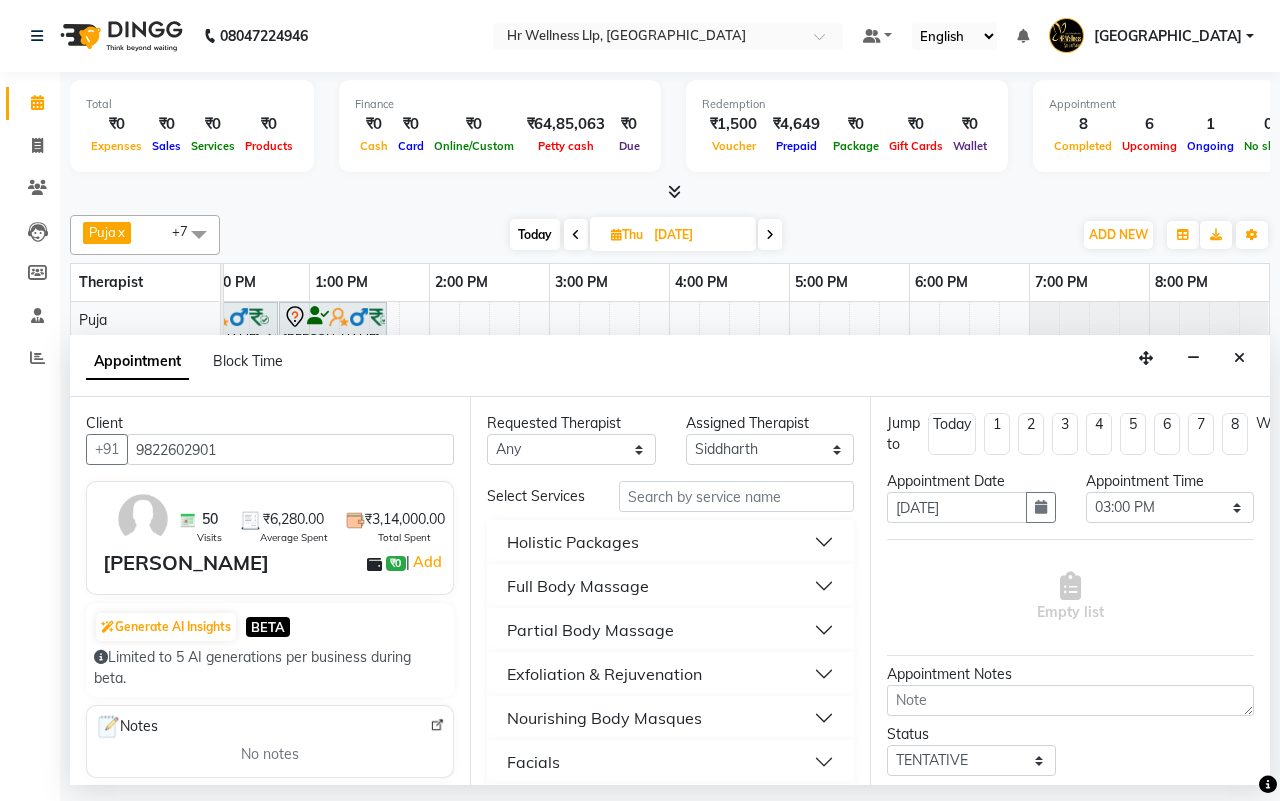 click on "Full Body Massage" at bounding box center [578, 586] 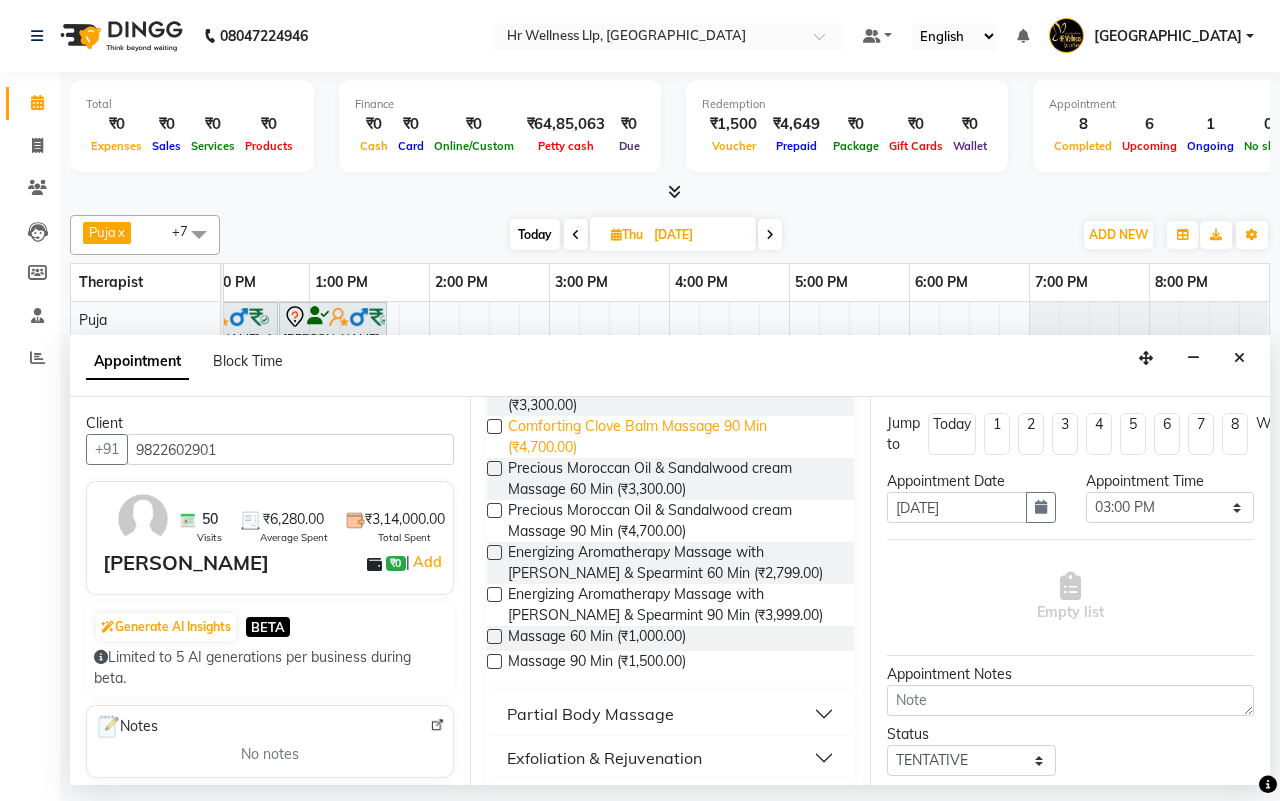 scroll, scrollTop: 1000, scrollLeft: 0, axis: vertical 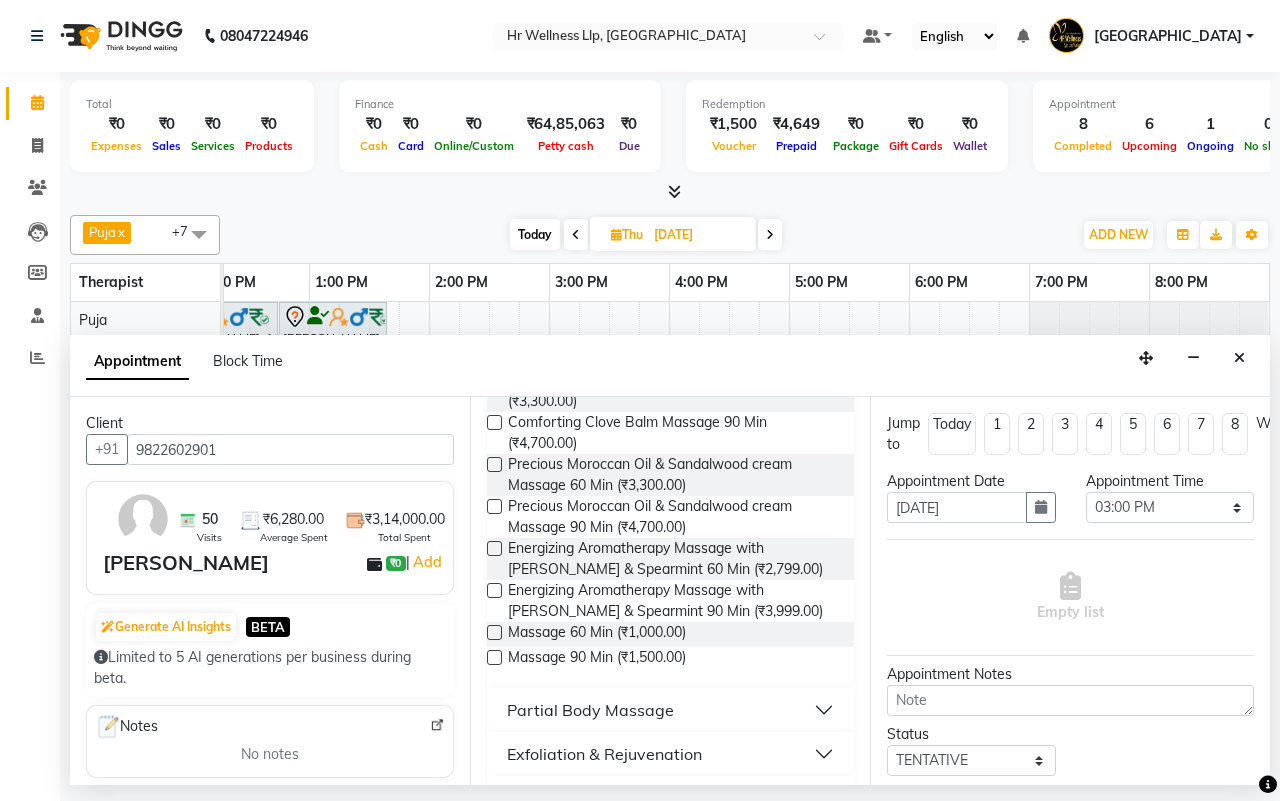 click at bounding box center (494, 657) 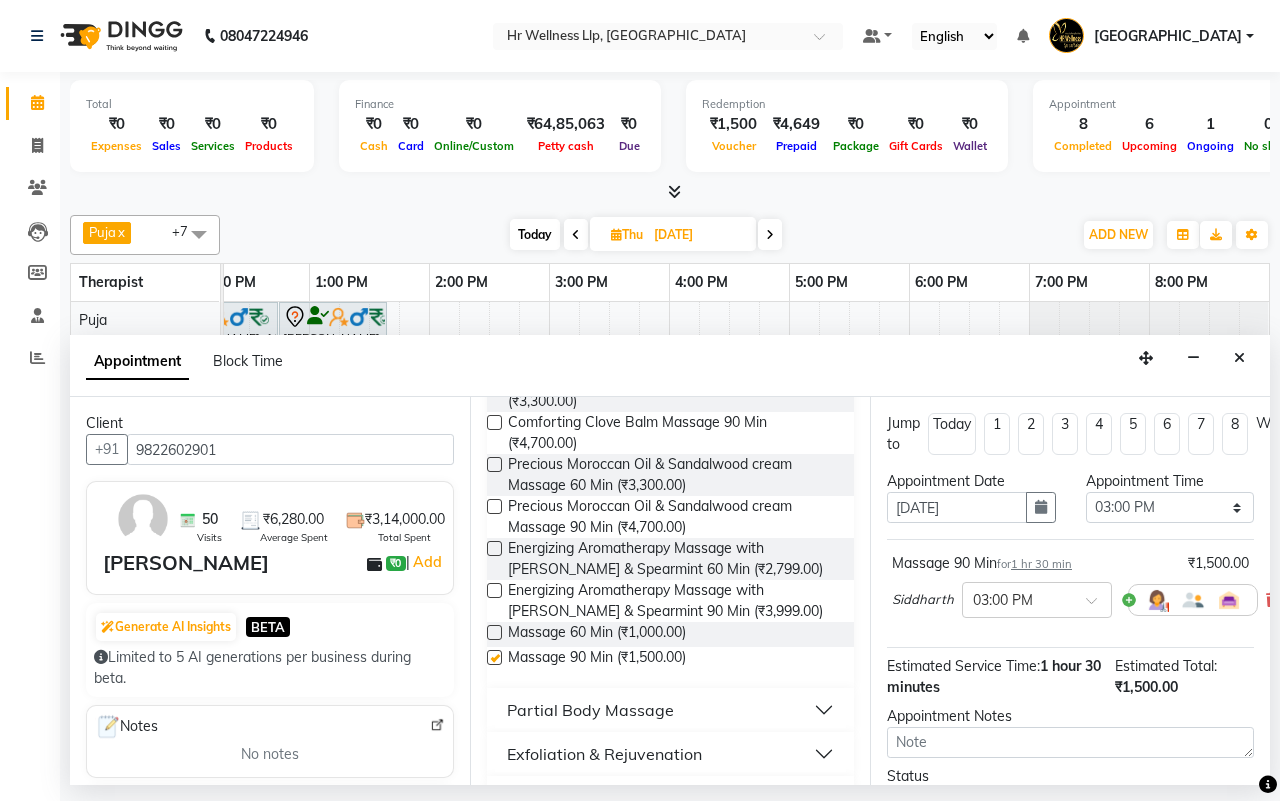 checkbox on "false" 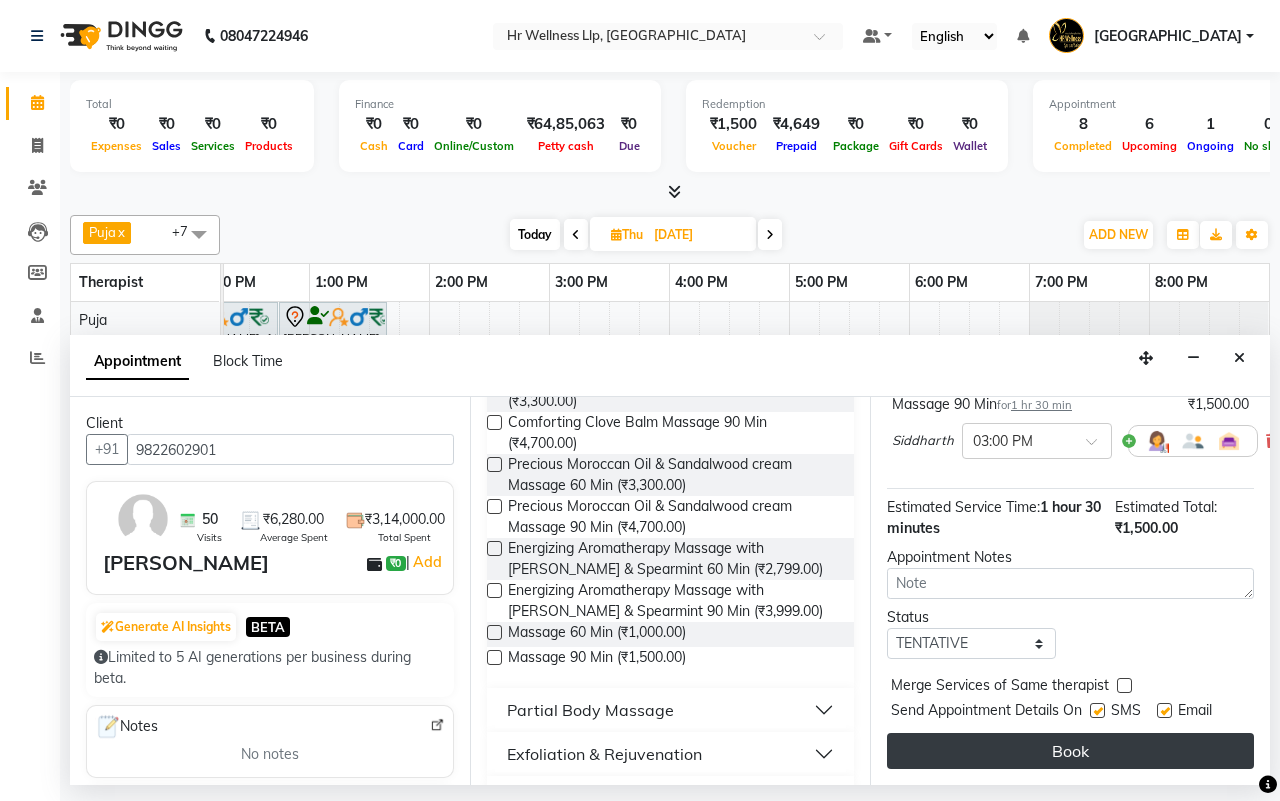 scroll, scrollTop: 178, scrollLeft: 0, axis: vertical 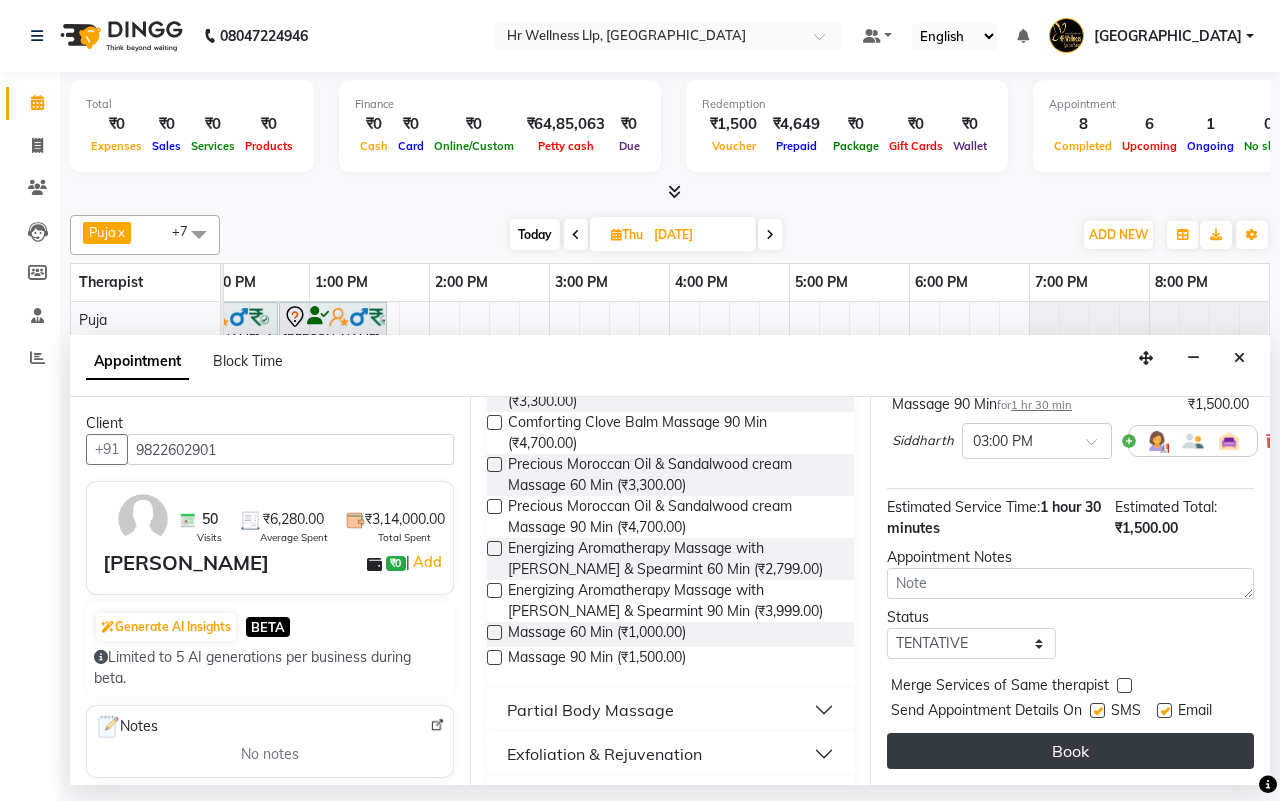 click on "Book" at bounding box center [1070, 751] 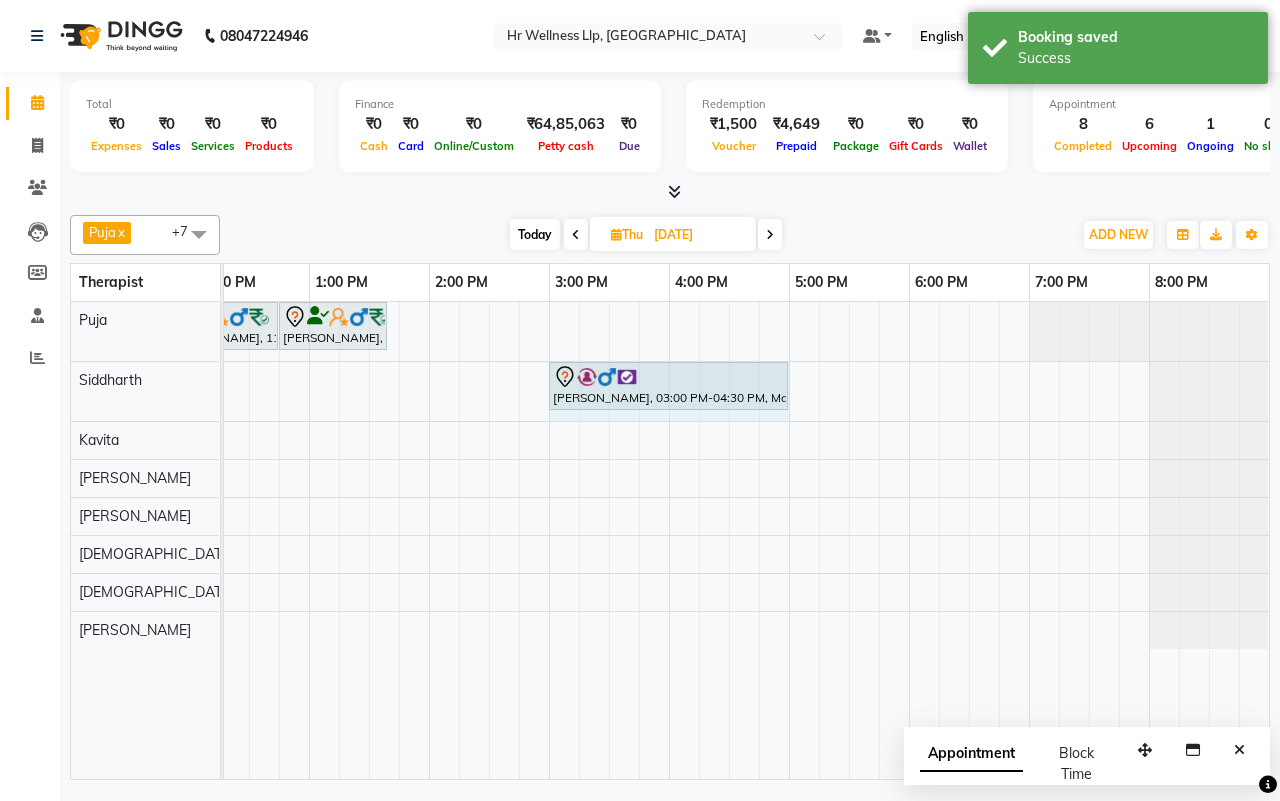 drag, startPoint x: 726, startPoint y: 378, endPoint x: 763, endPoint y: 377, distance: 37.01351 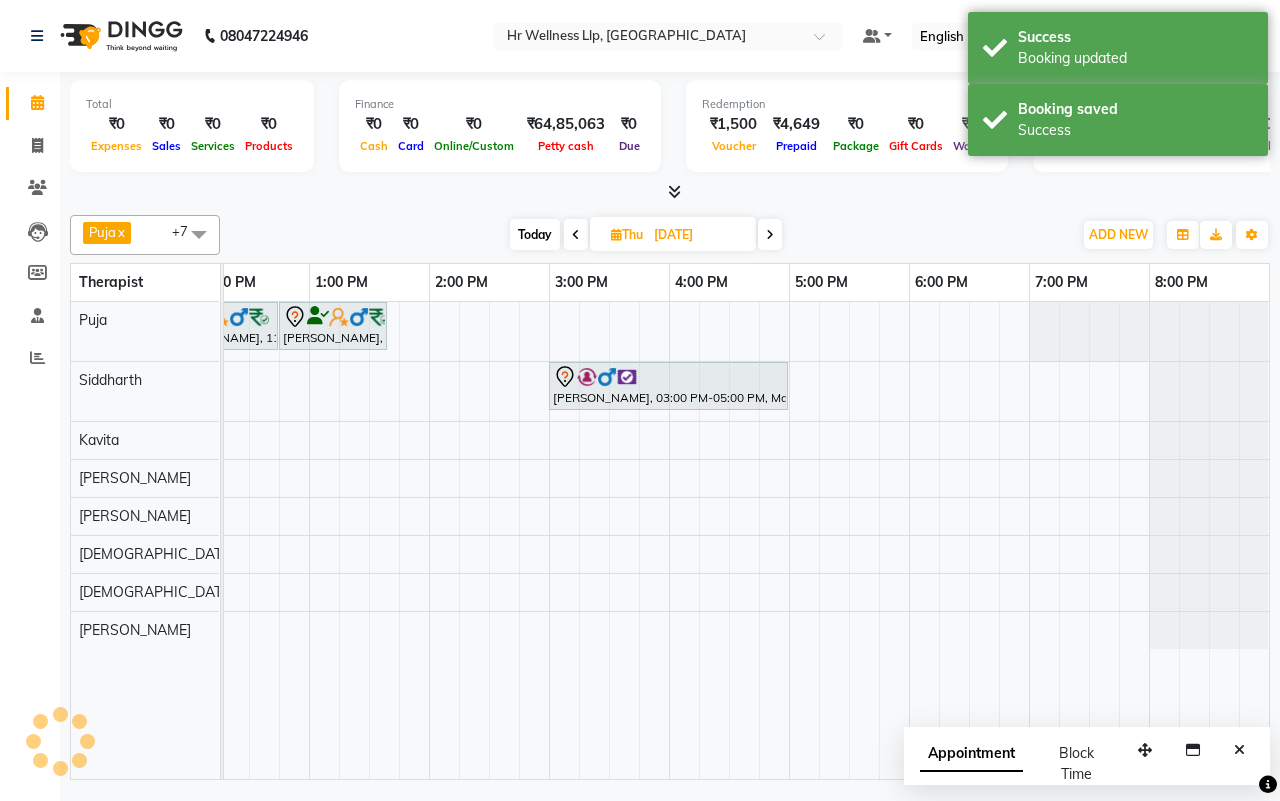 click on "Today  Thu 24-07-2025" at bounding box center [646, 235] 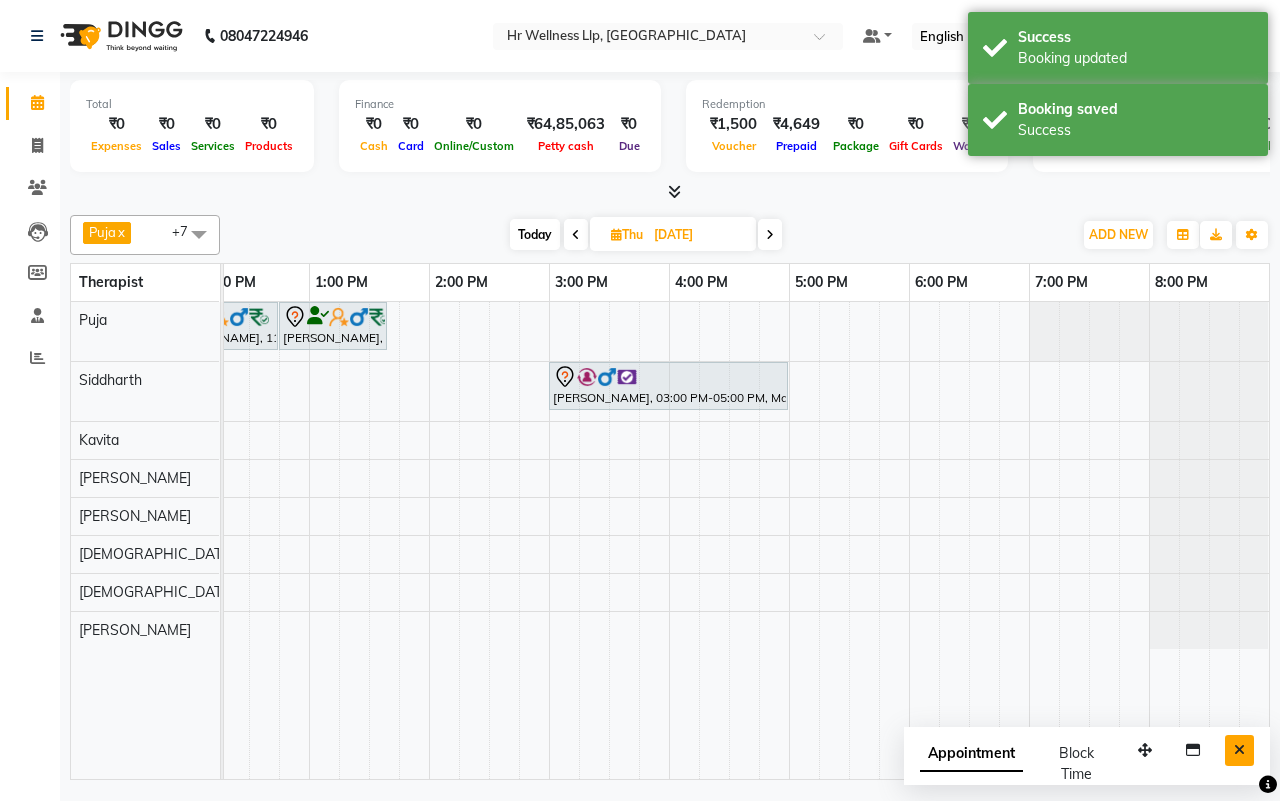 click at bounding box center (1239, 750) 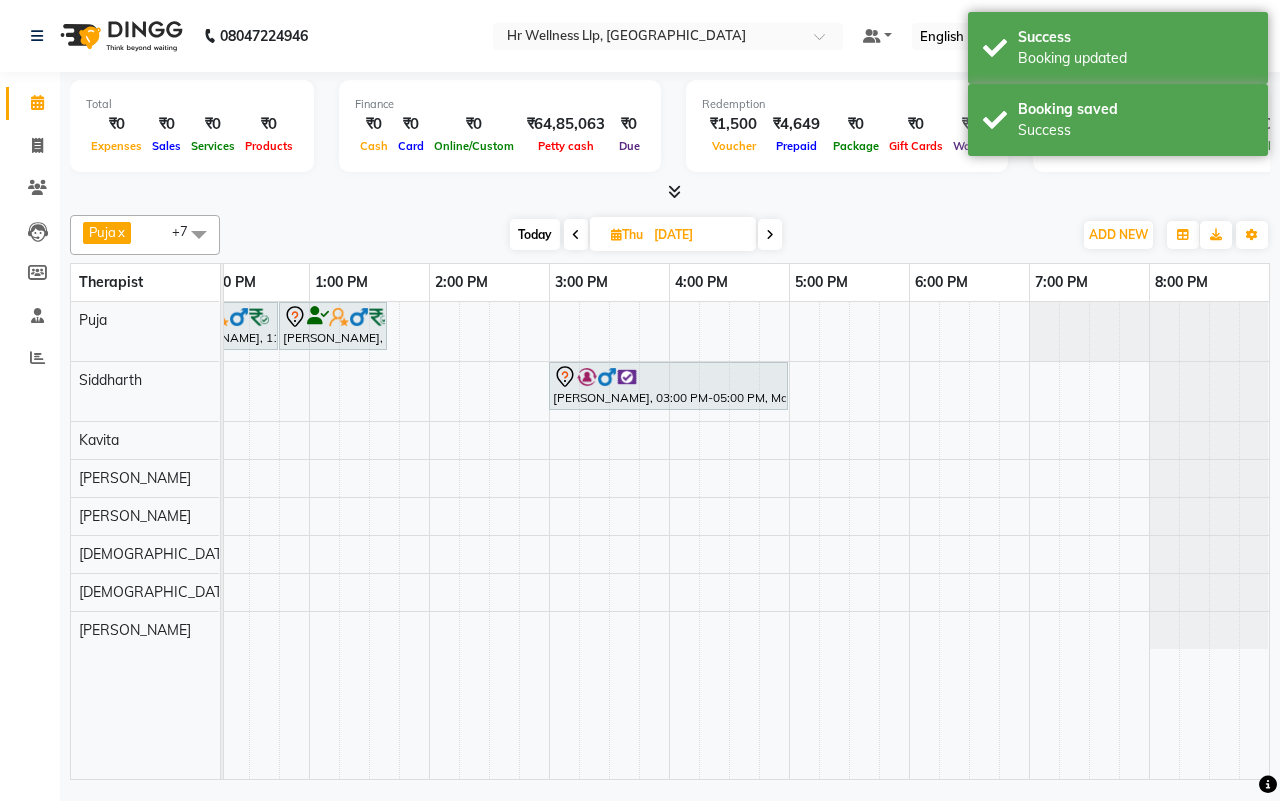 scroll, scrollTop: 0, scrollLeft: 86, axis: horizontal 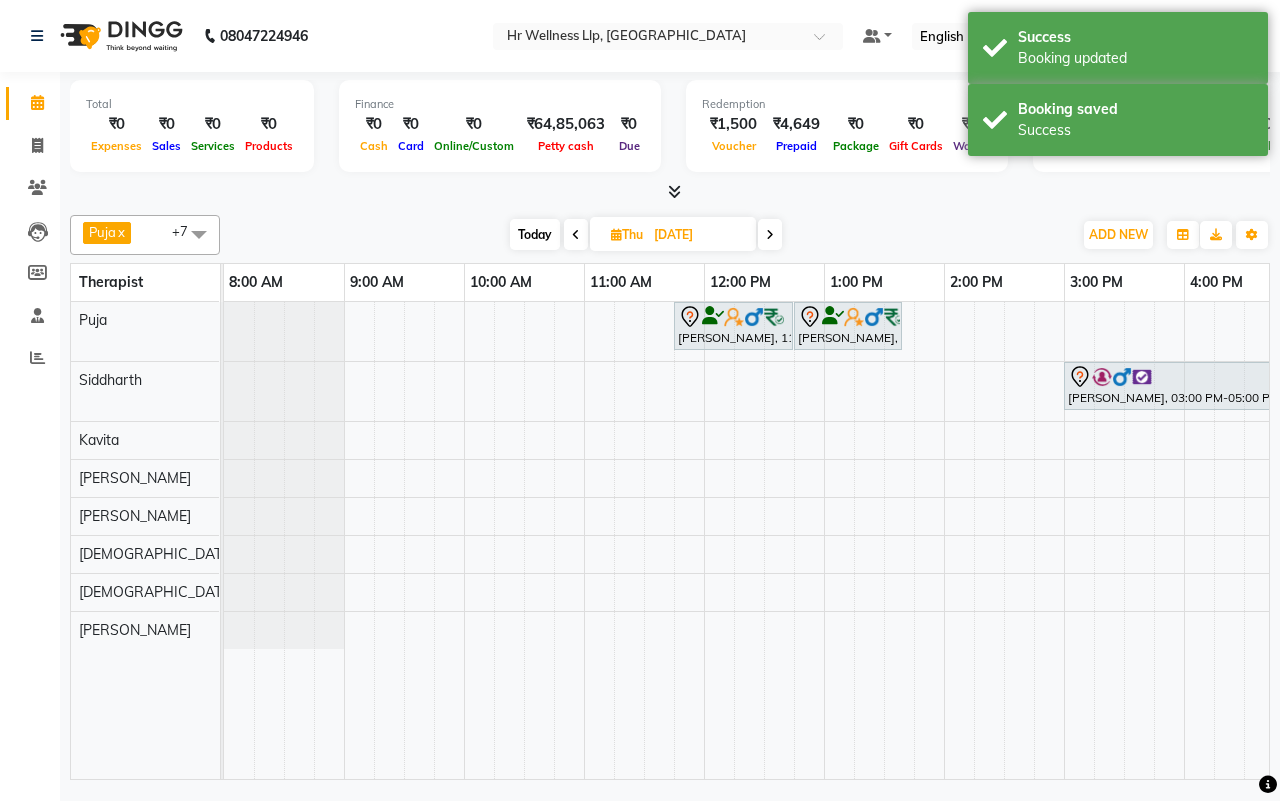 click on "Today" at bounding box center [535, 234] 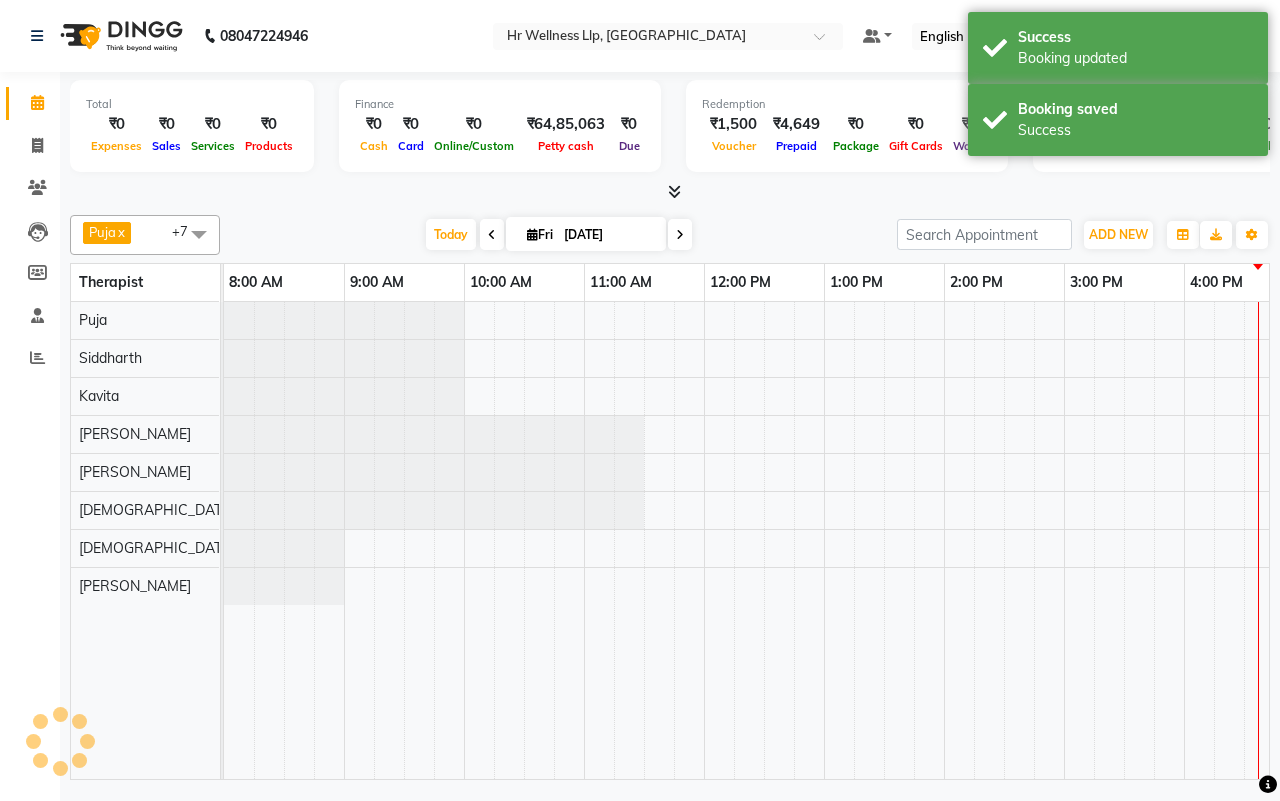scroll, scrollTop: 0, scrollLeft: 515, axis: horizontal 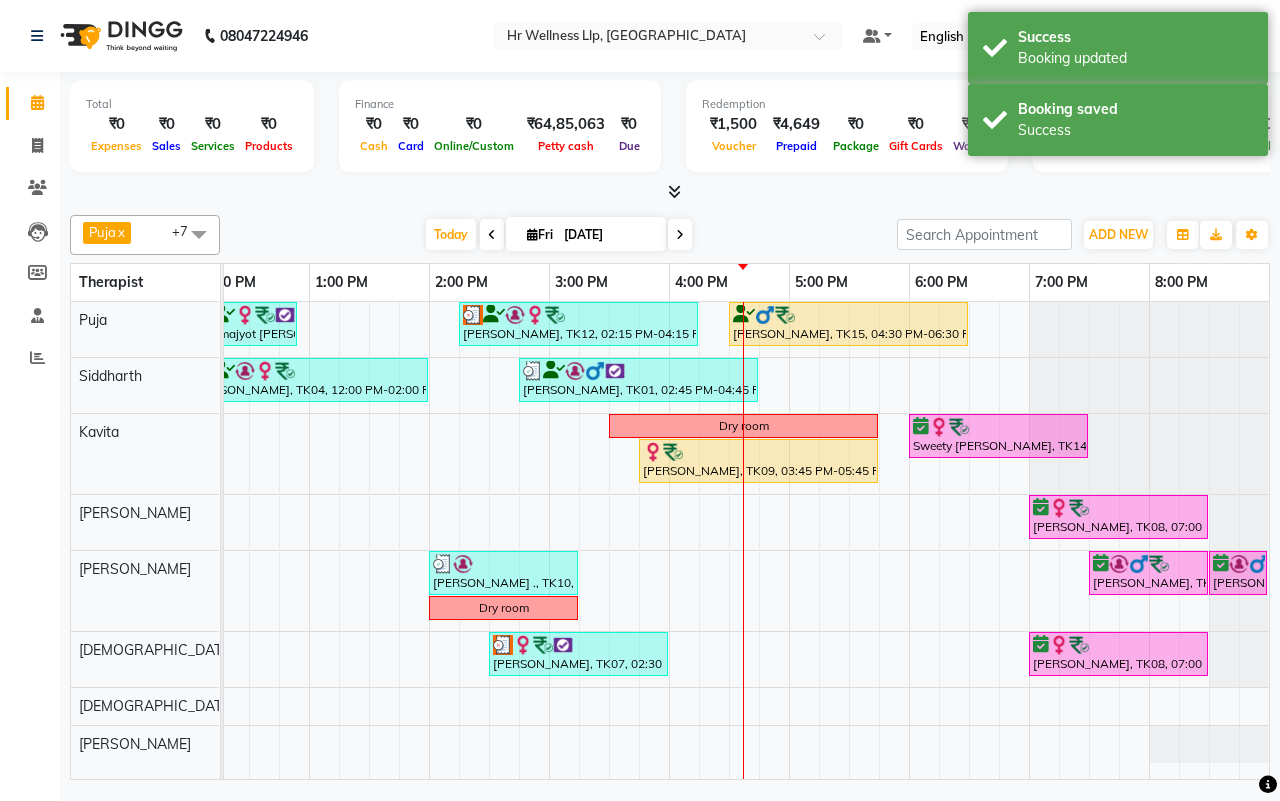 click on "[DATE]  [DATE]" at bounding box center [558, 235] 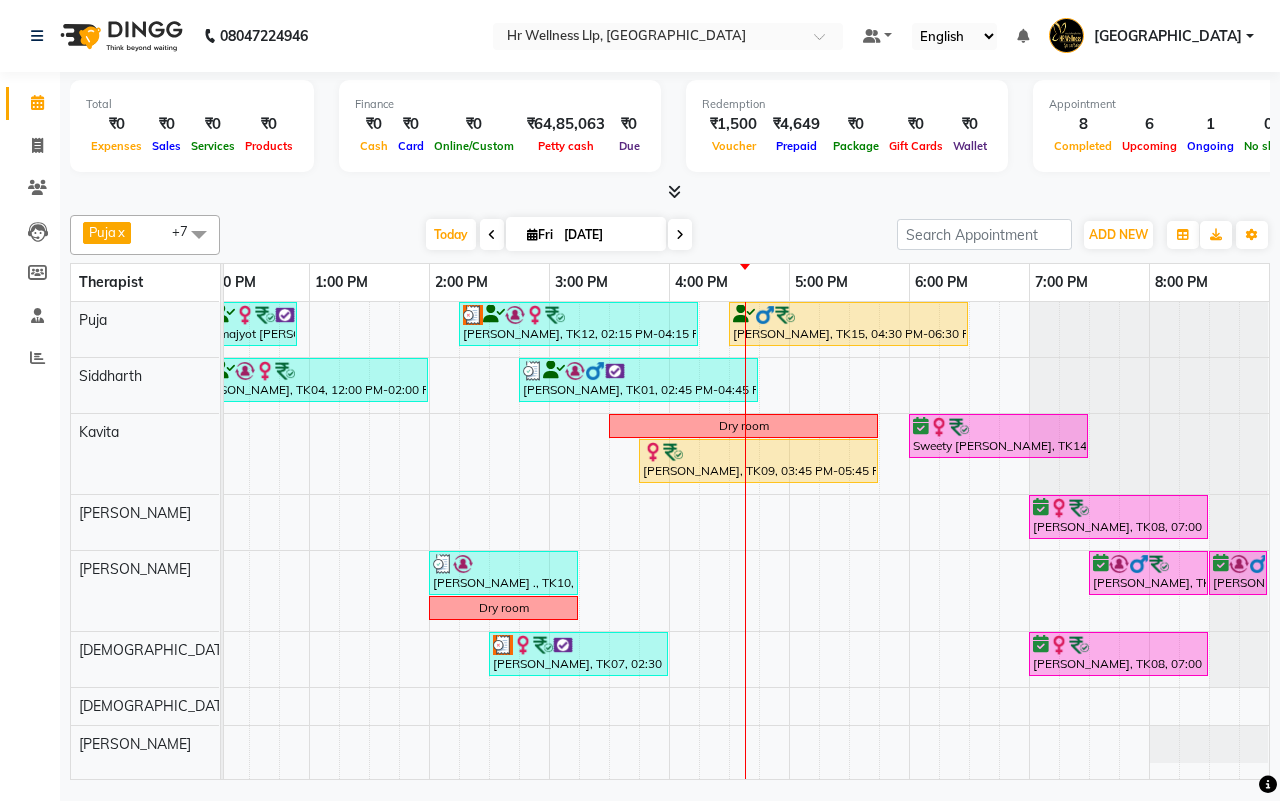 click at bounding box center (680, 235) 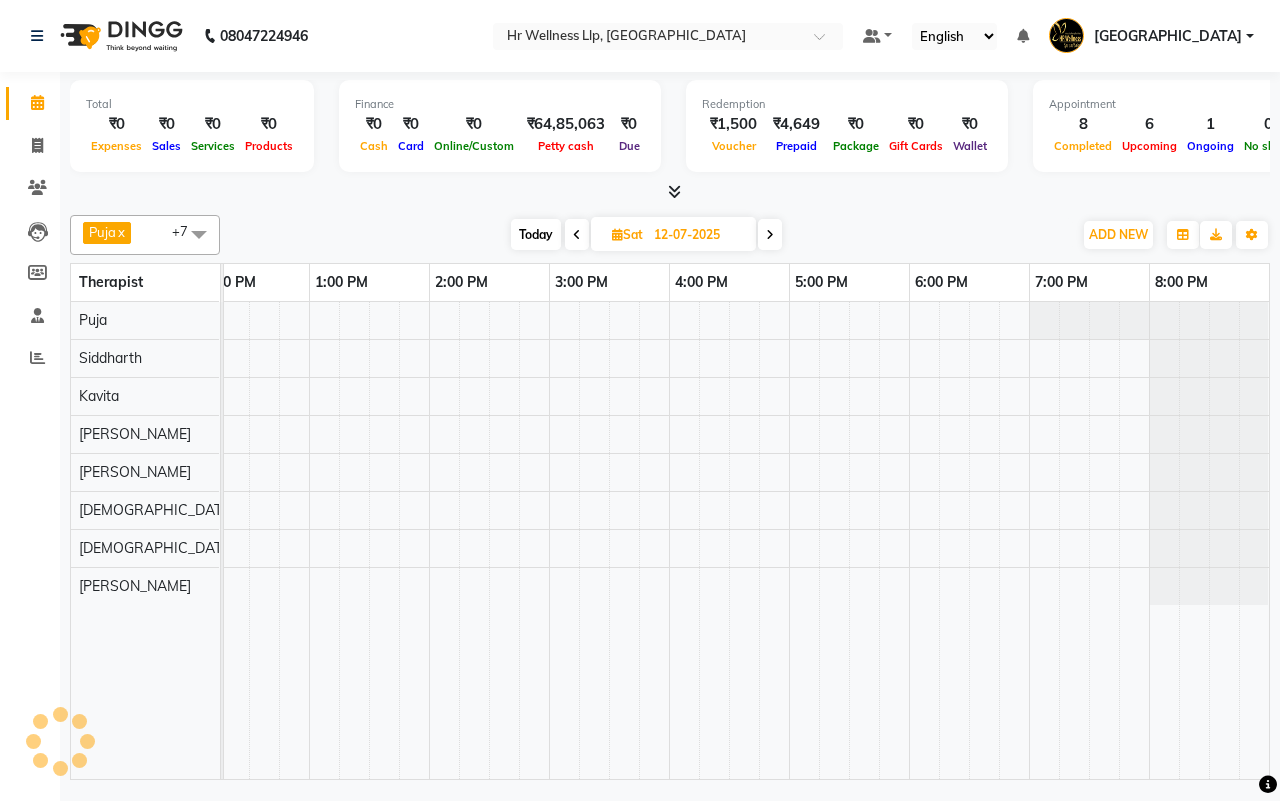 scroll, scrollTop: 0, scrollLeft: 515, axis: horizontal 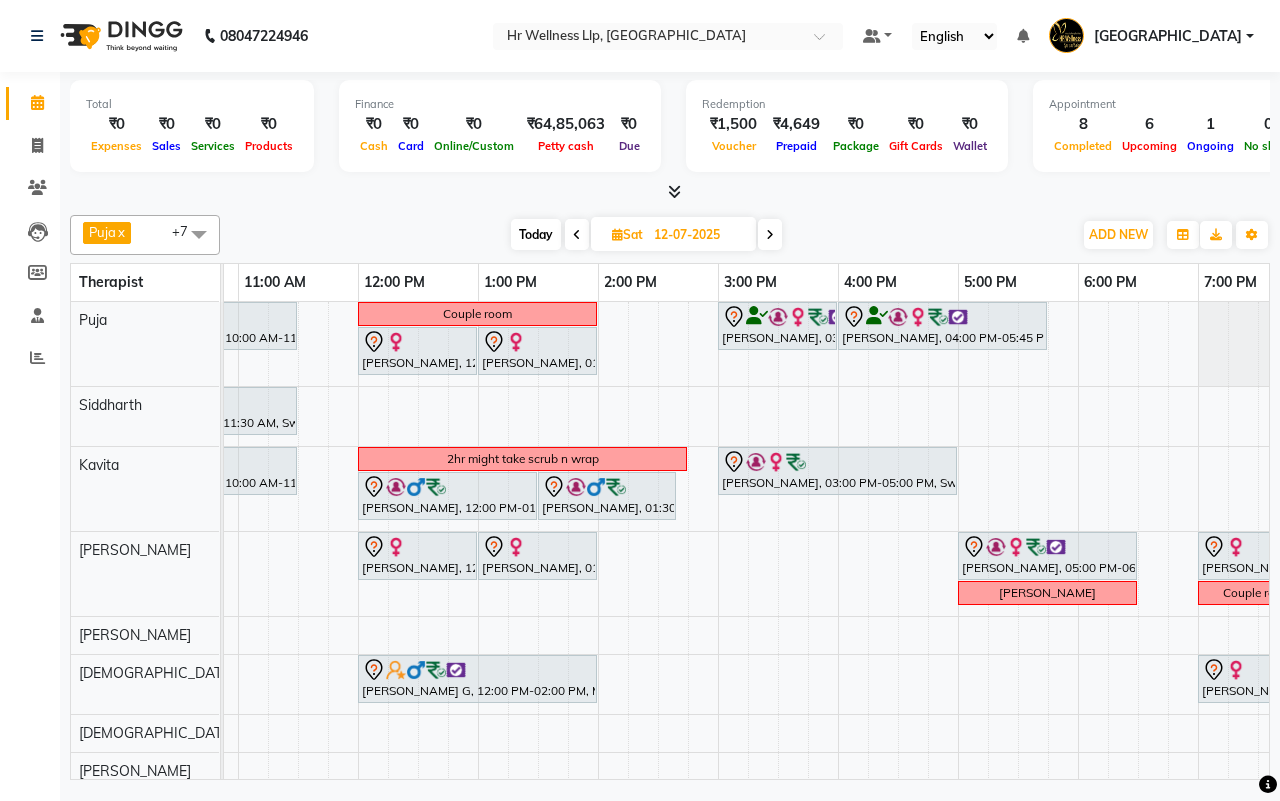 click on "Today" at bounding box center [536, 234] 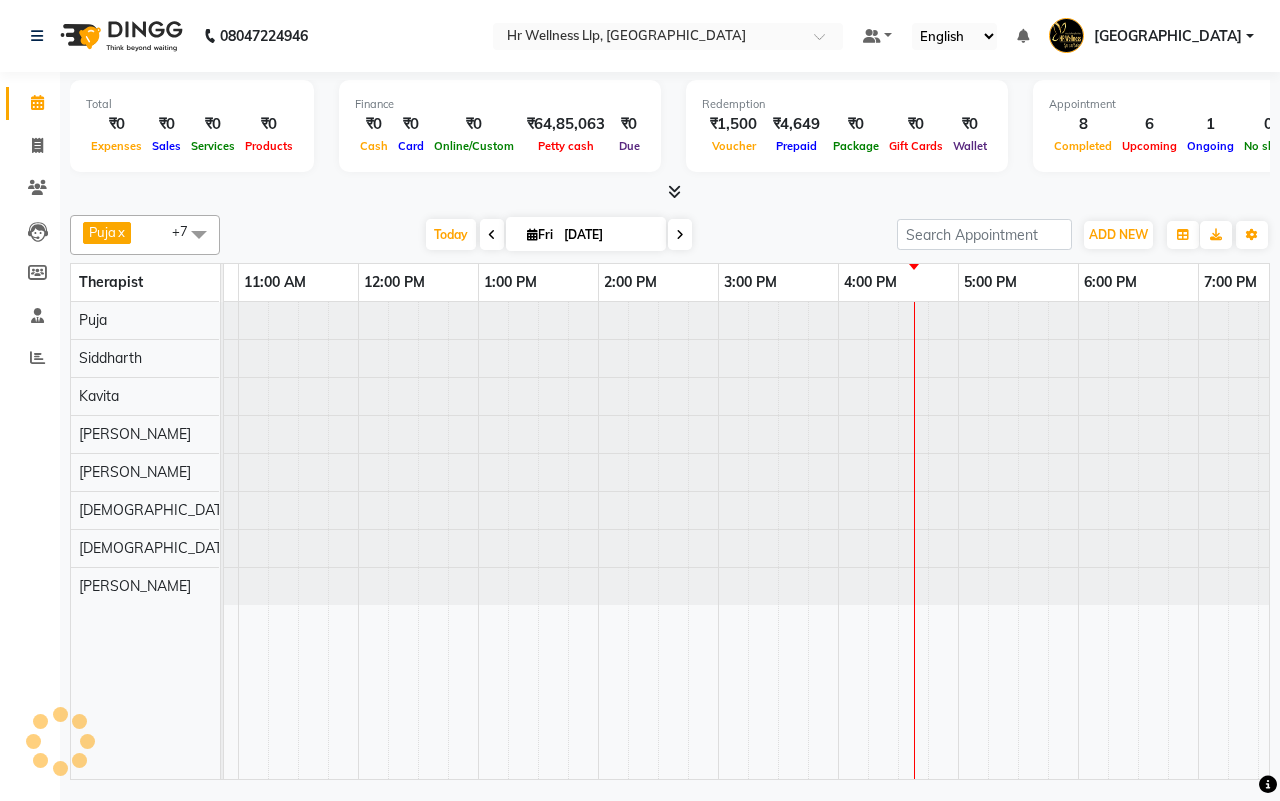 scroll, scrollTop: 0, scrollLeft: 0, axis: both 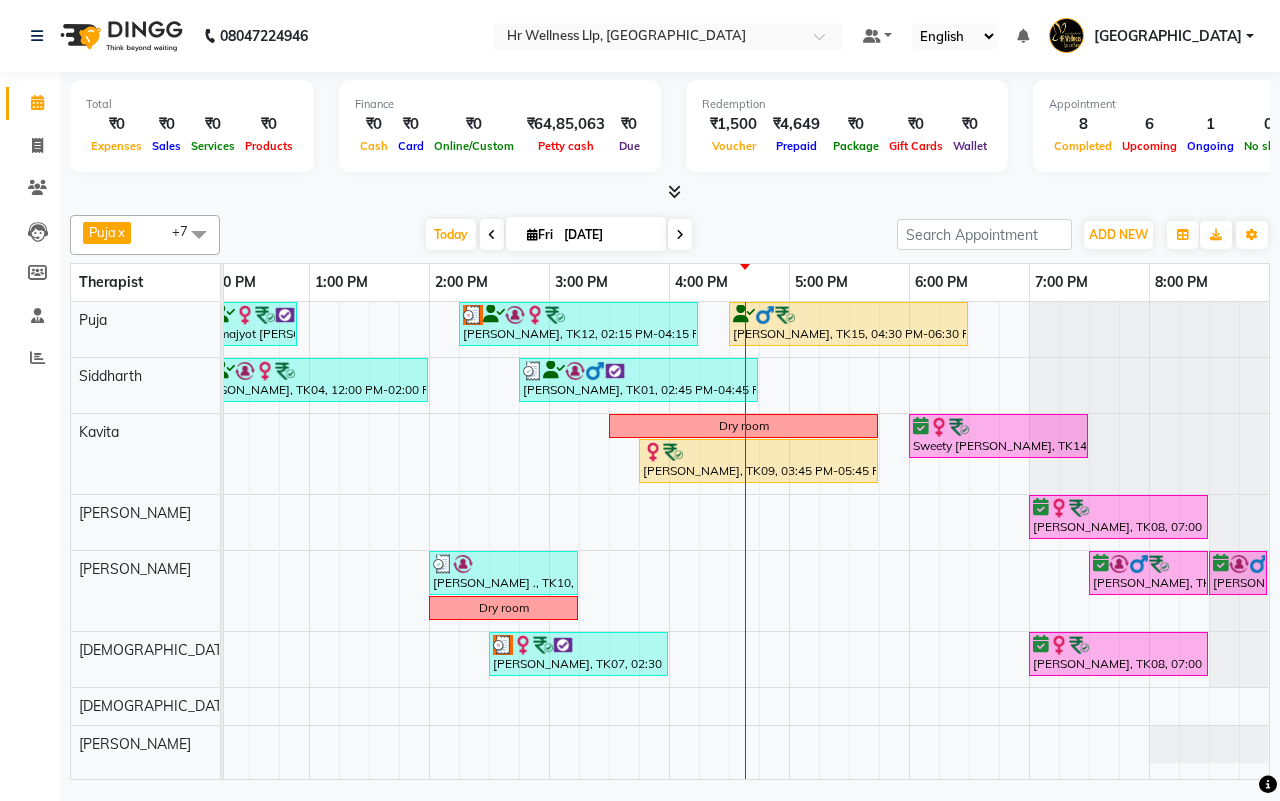 click on "[DATE]  [DATE]" at bounding box center (558, 235) 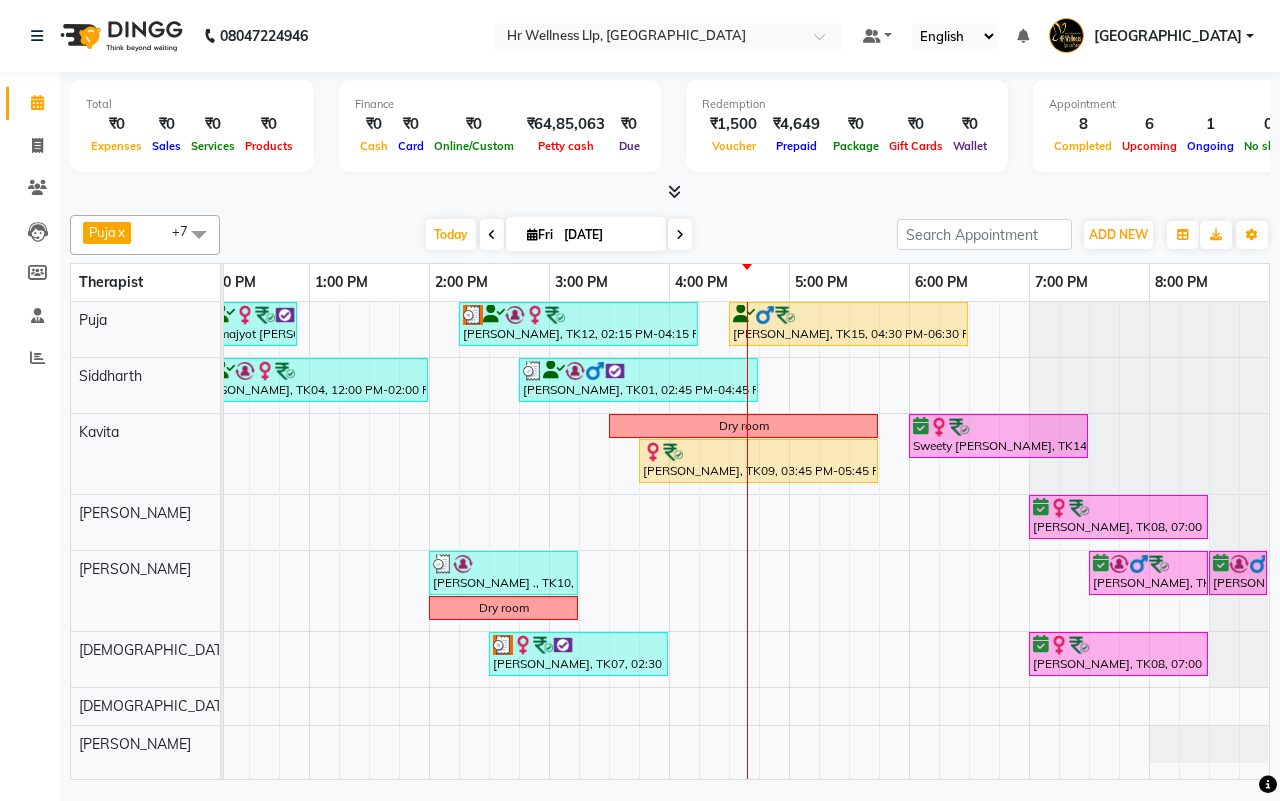 click on "[DATE]  [DATE]" at bounding box center [558, 235] 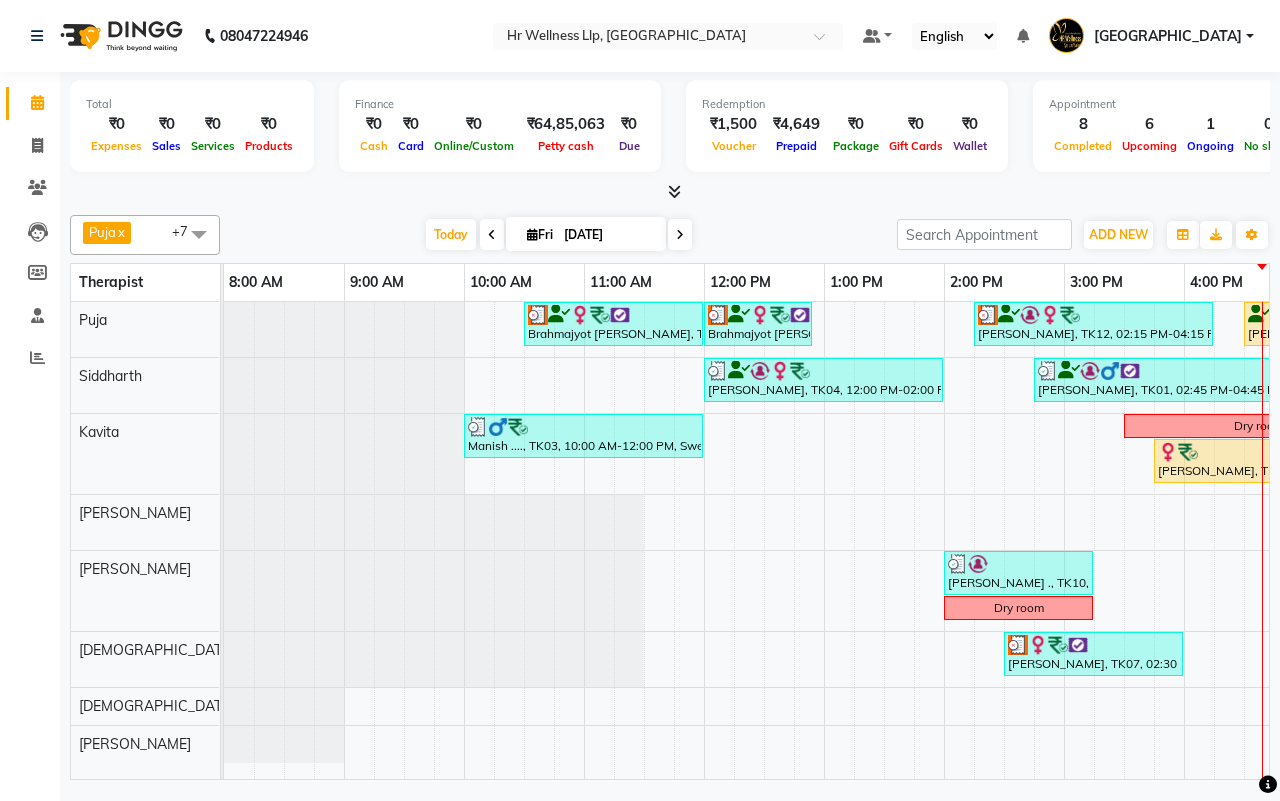 scroll, scrollTop: 0, scrollLeft: 533, axis: horizontal 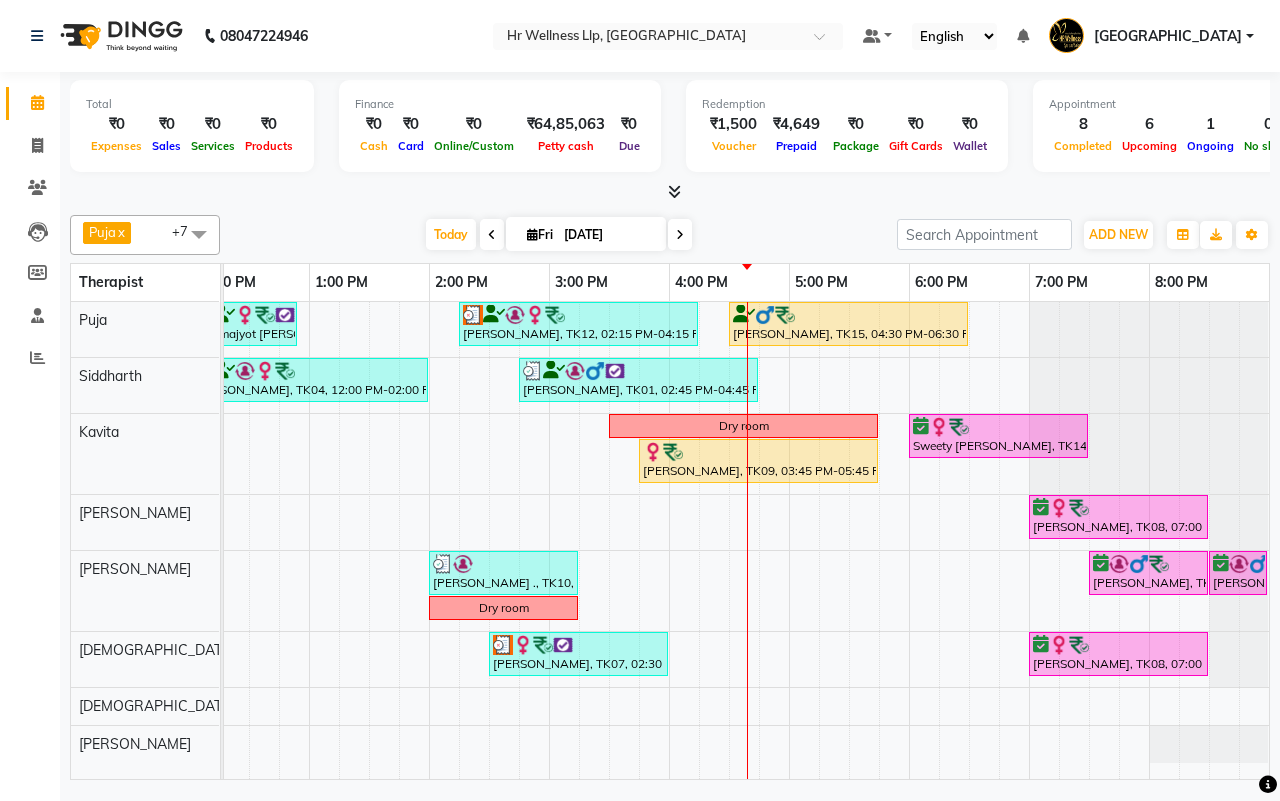 click on "[DATE]  [DATE]" at bounding box center (558, 235) 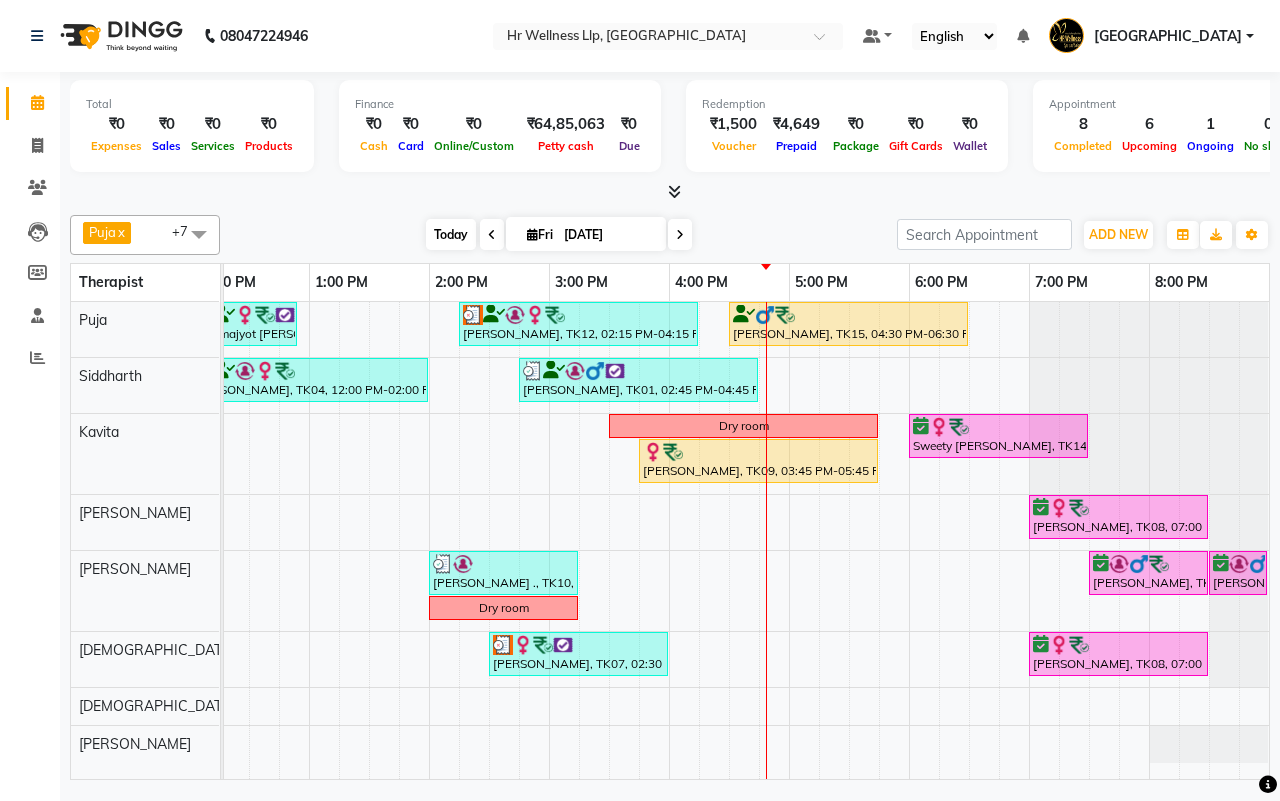 click on "Today" at bounding box center (451, 234) 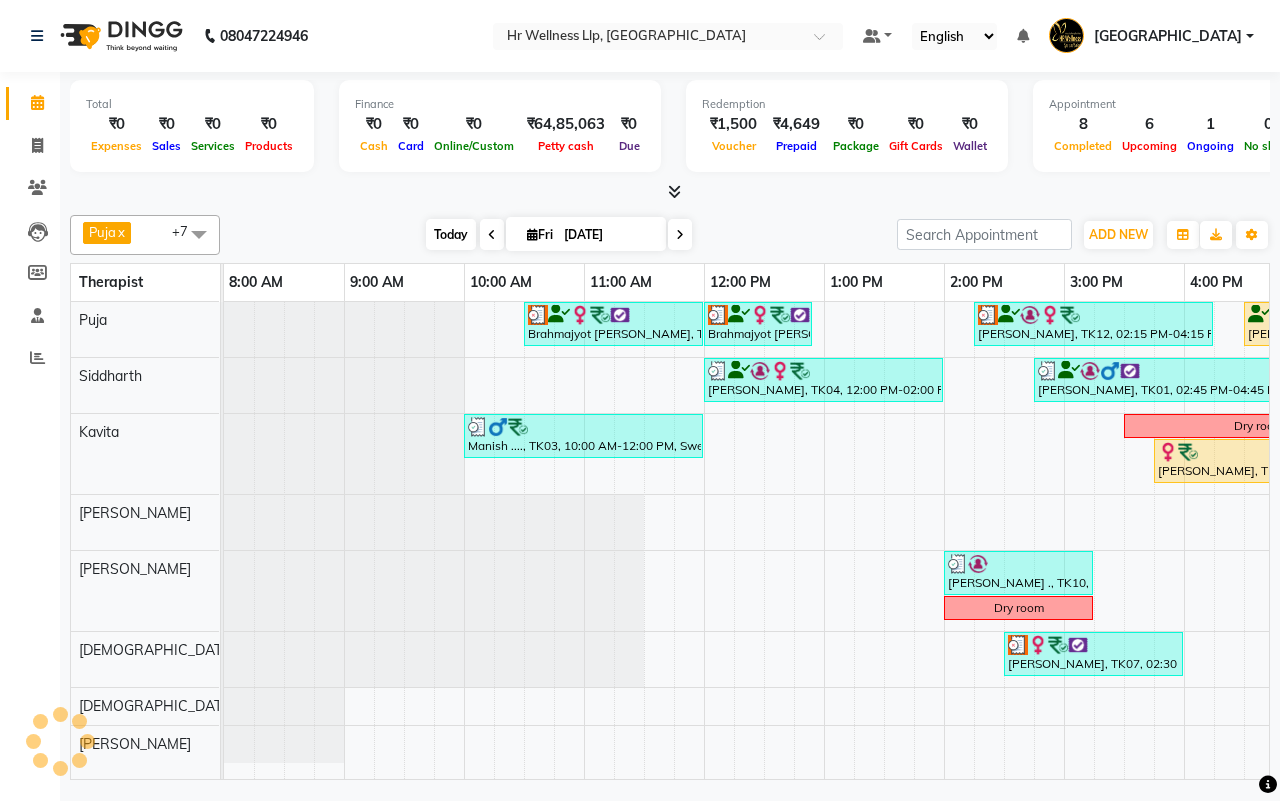 scroll, scrollTop: 0, scrollLeft: 515, axis: horizontal 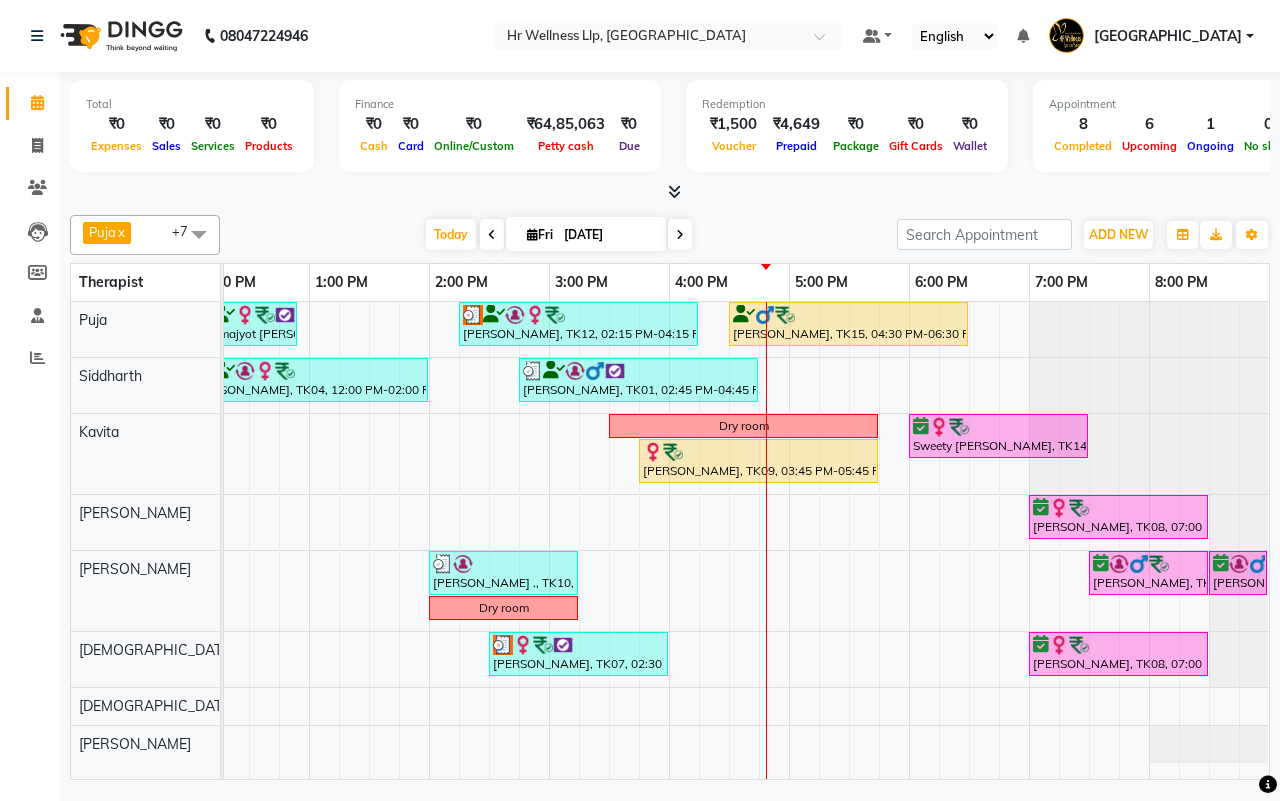 click at bounding box center (492, 235) 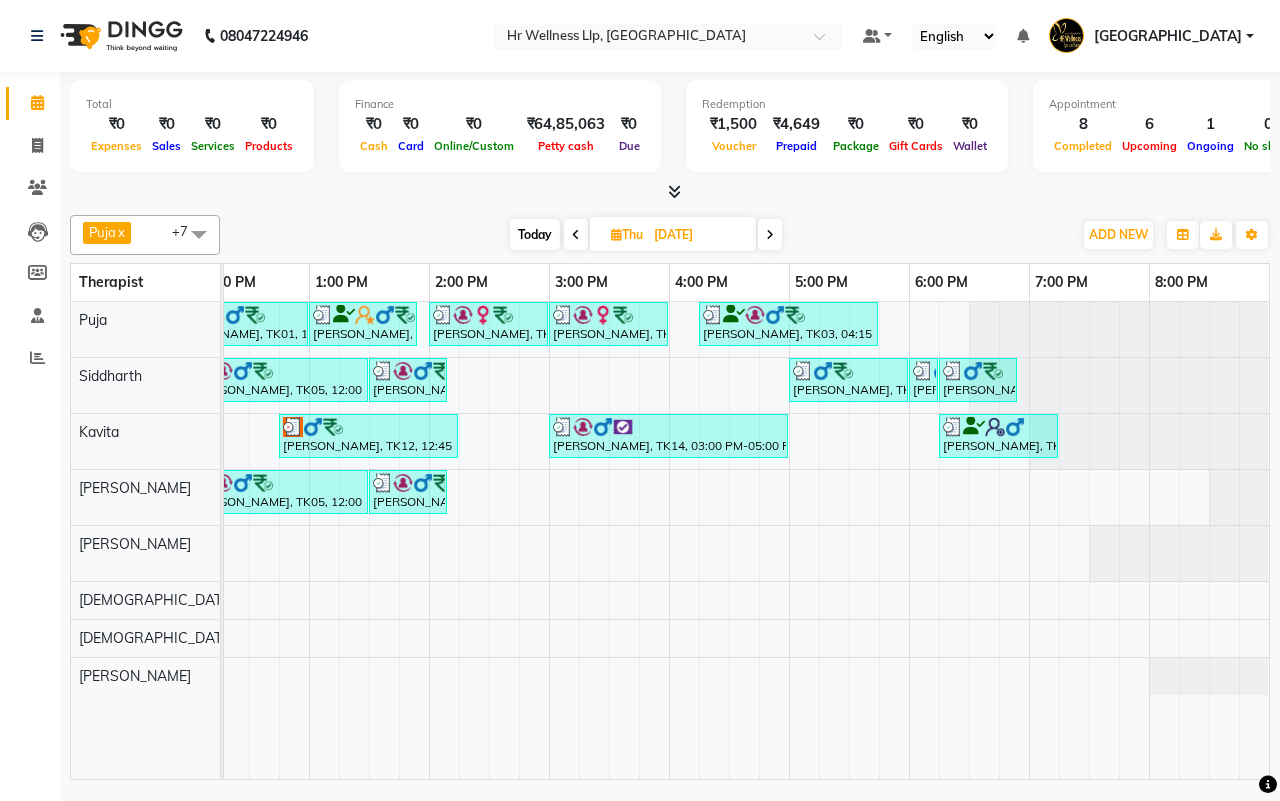 scroll, scrollTop: 0, scrollLeft: 237, axis: horizontal 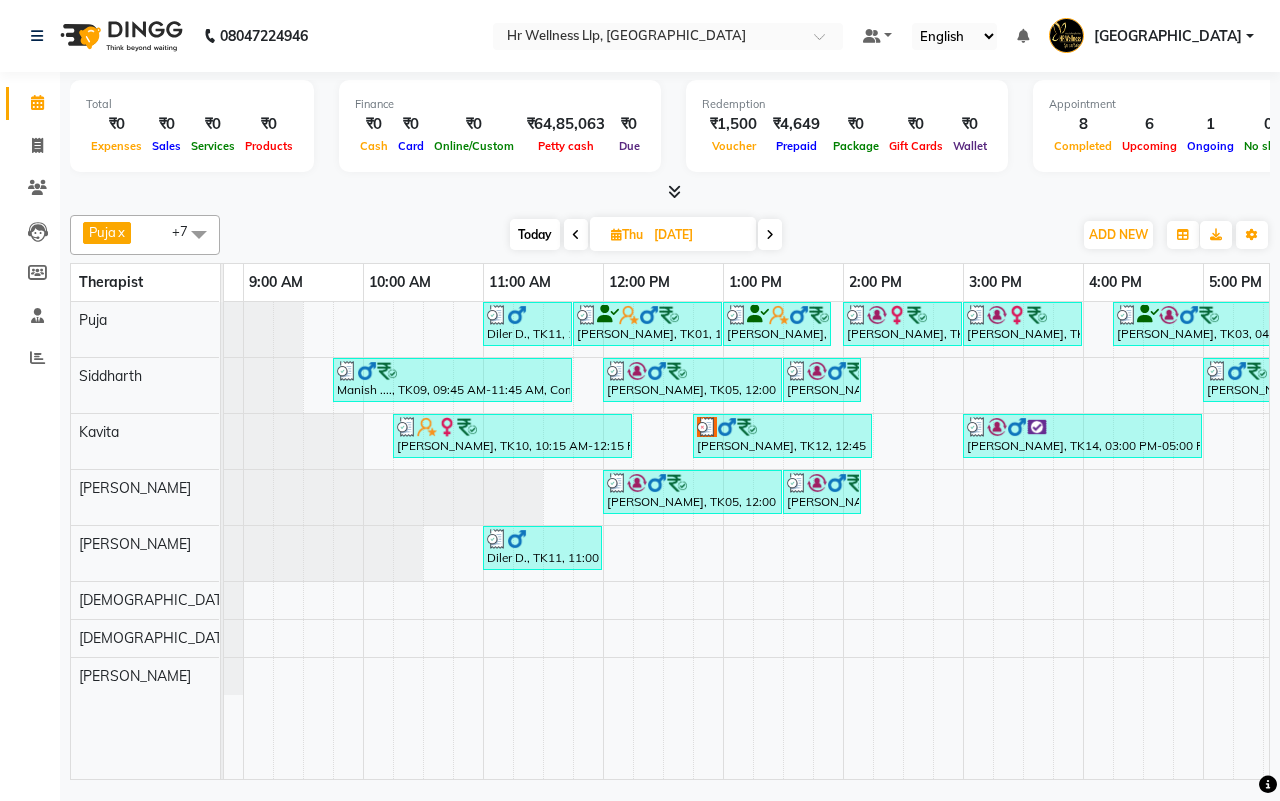 click on "Today  Thu 10-07-2025" at bounding box center [646, 235] 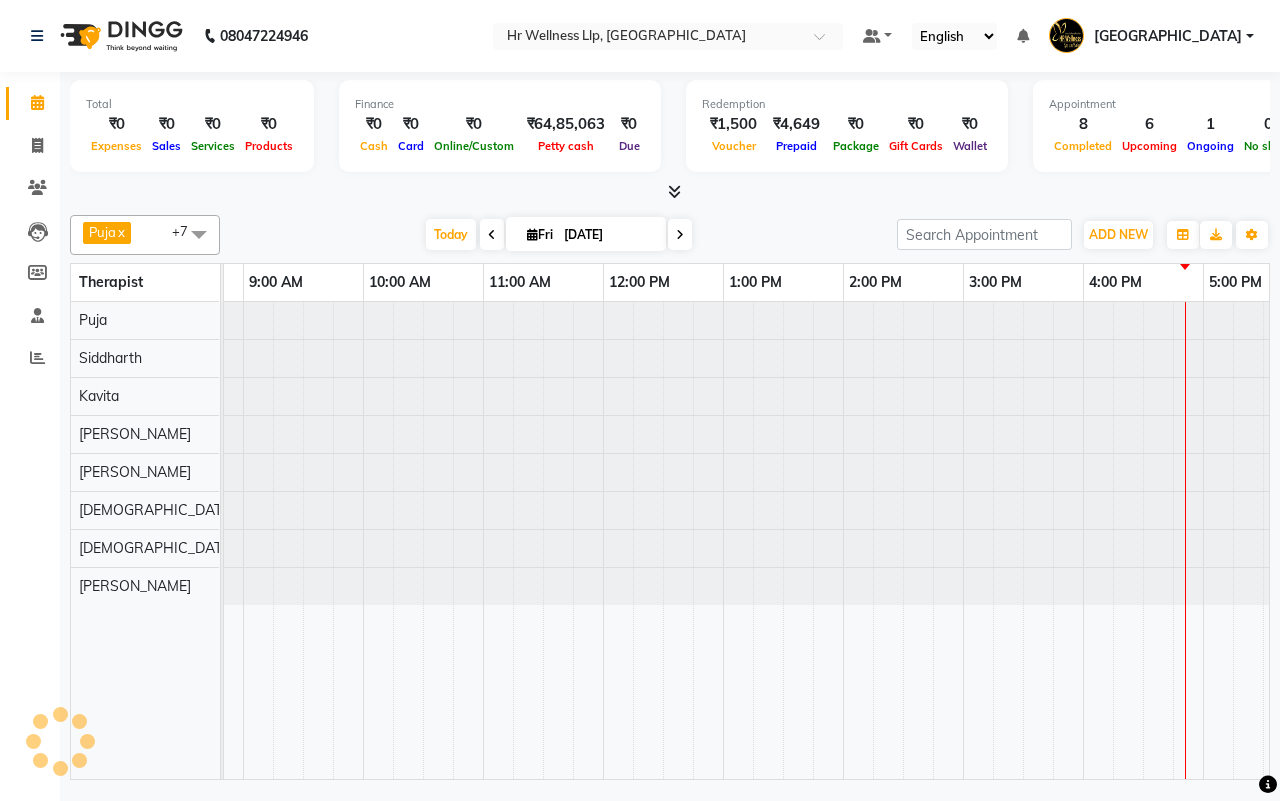 scroll, scrollTop: 0, scrollLeft: 0, axis: both 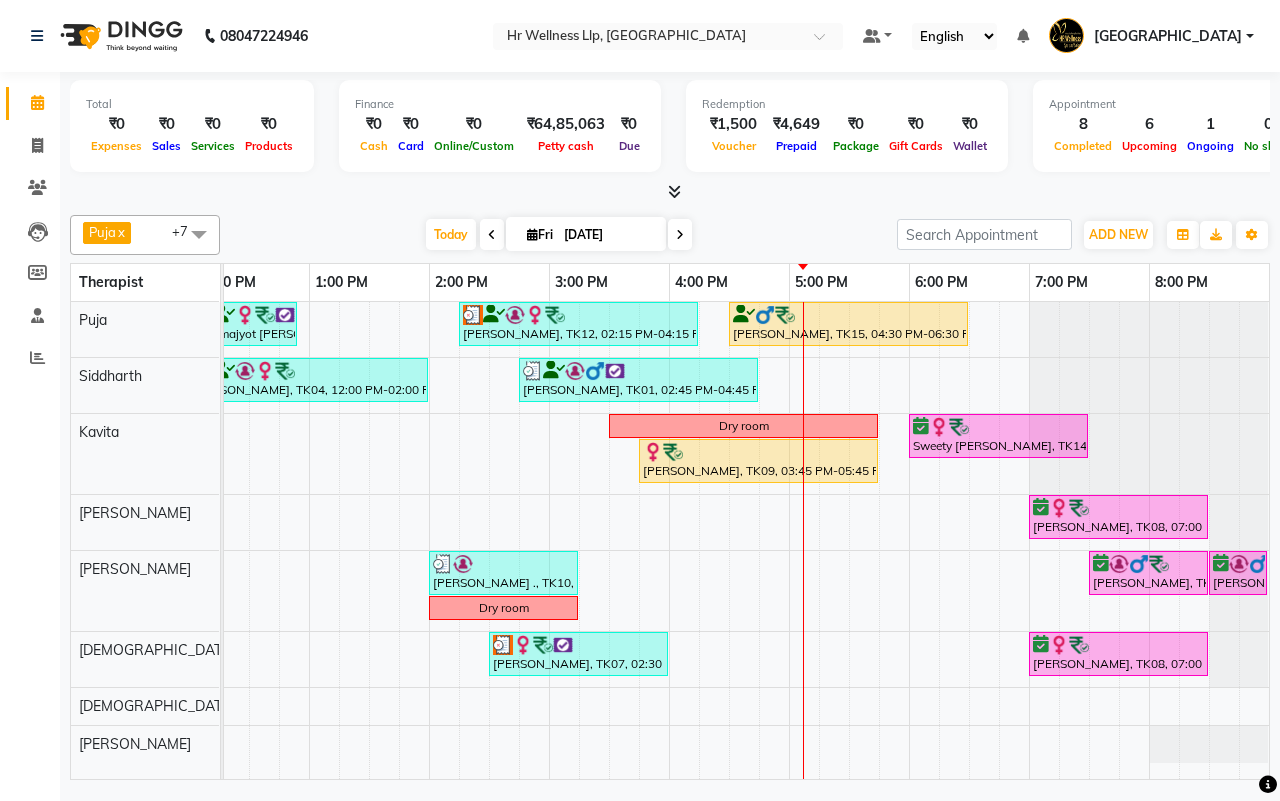 click on "[DATE]  [DATE]" at bounding box center [558, 235] 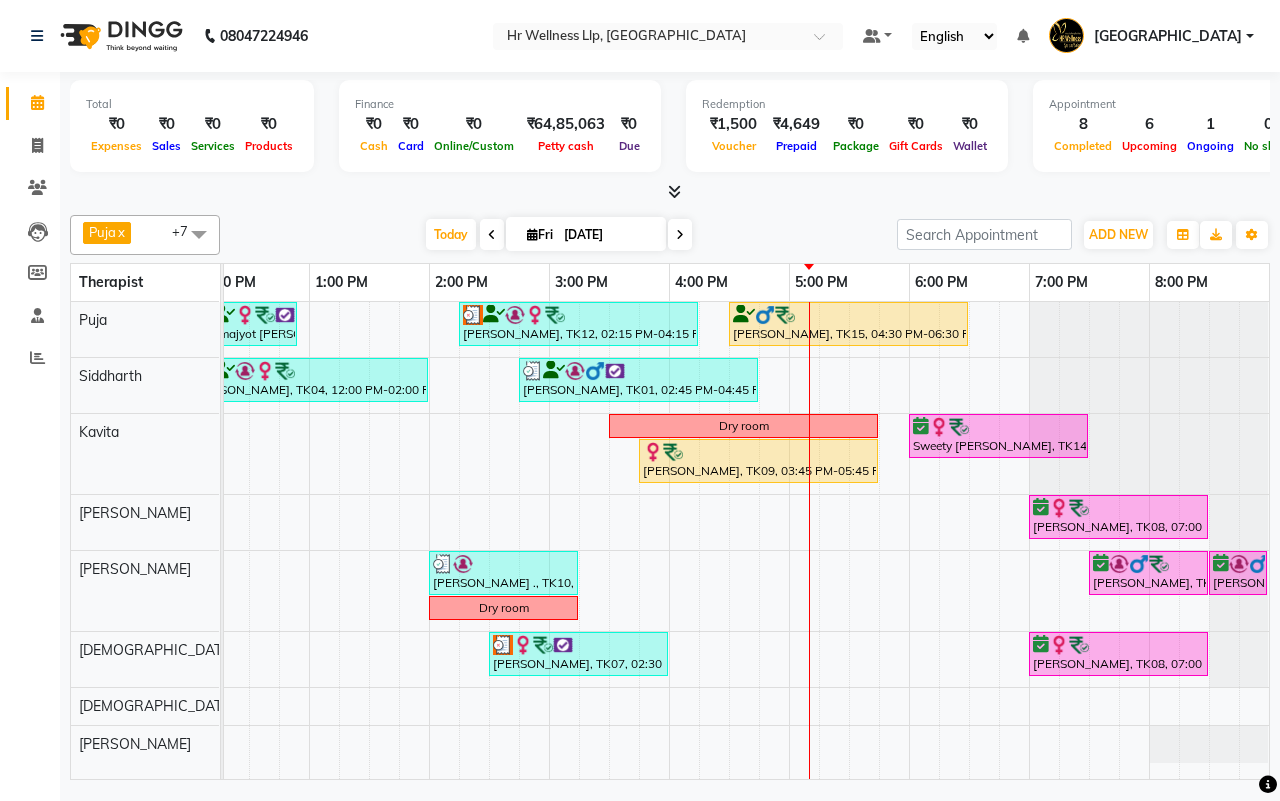 click on "[DATE]  [DATE]" at bounding box center [558, 235] 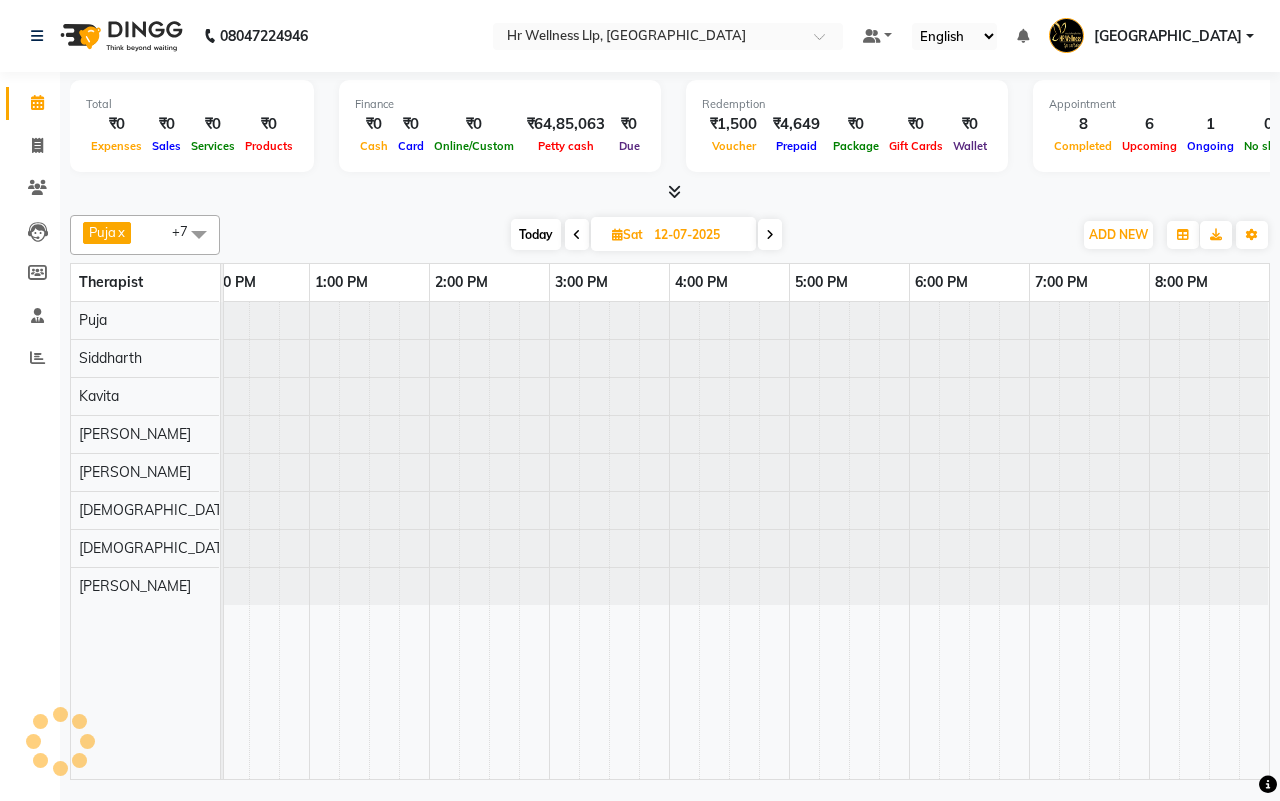 scroll, scrollTop: 0, scrollLeft: 515, axis: horizontal 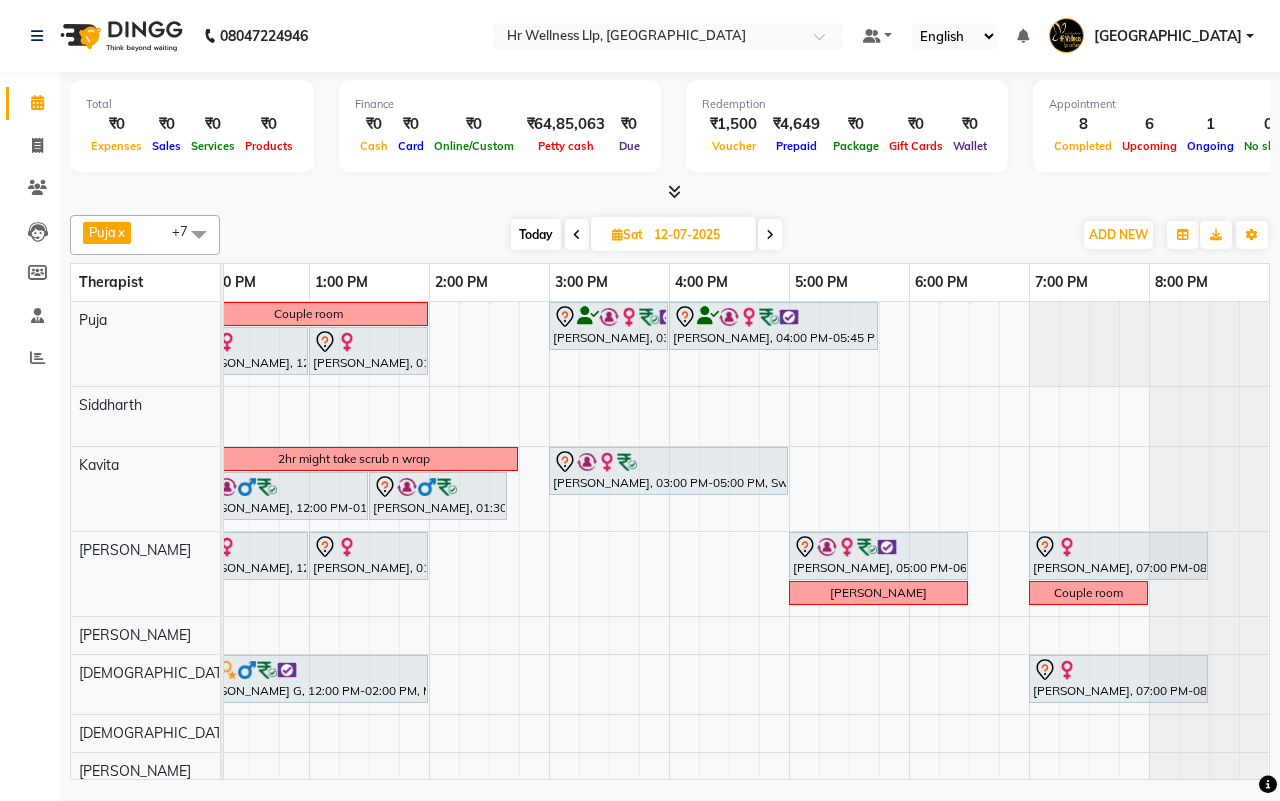 click at bounding box center [770, 234] 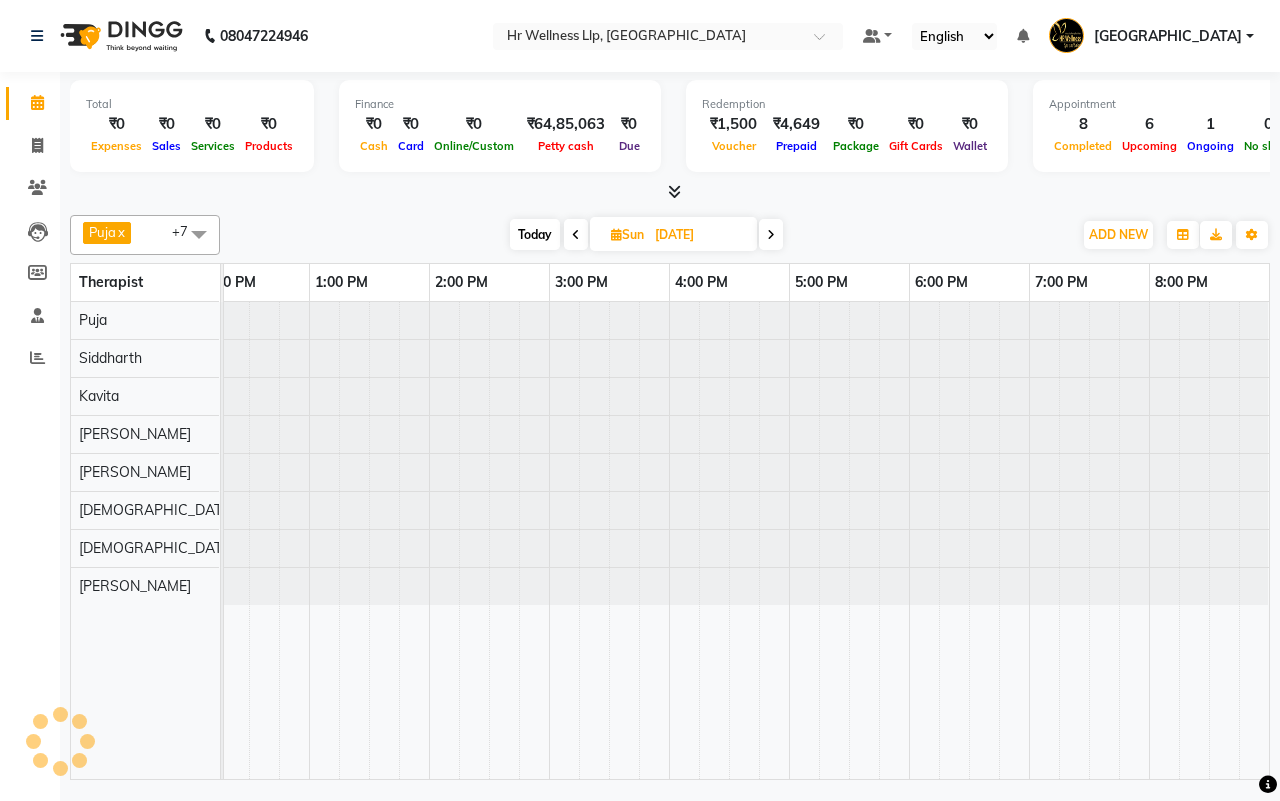 scroll, scrollTop: 0, scrollLeft: 0, axis: both 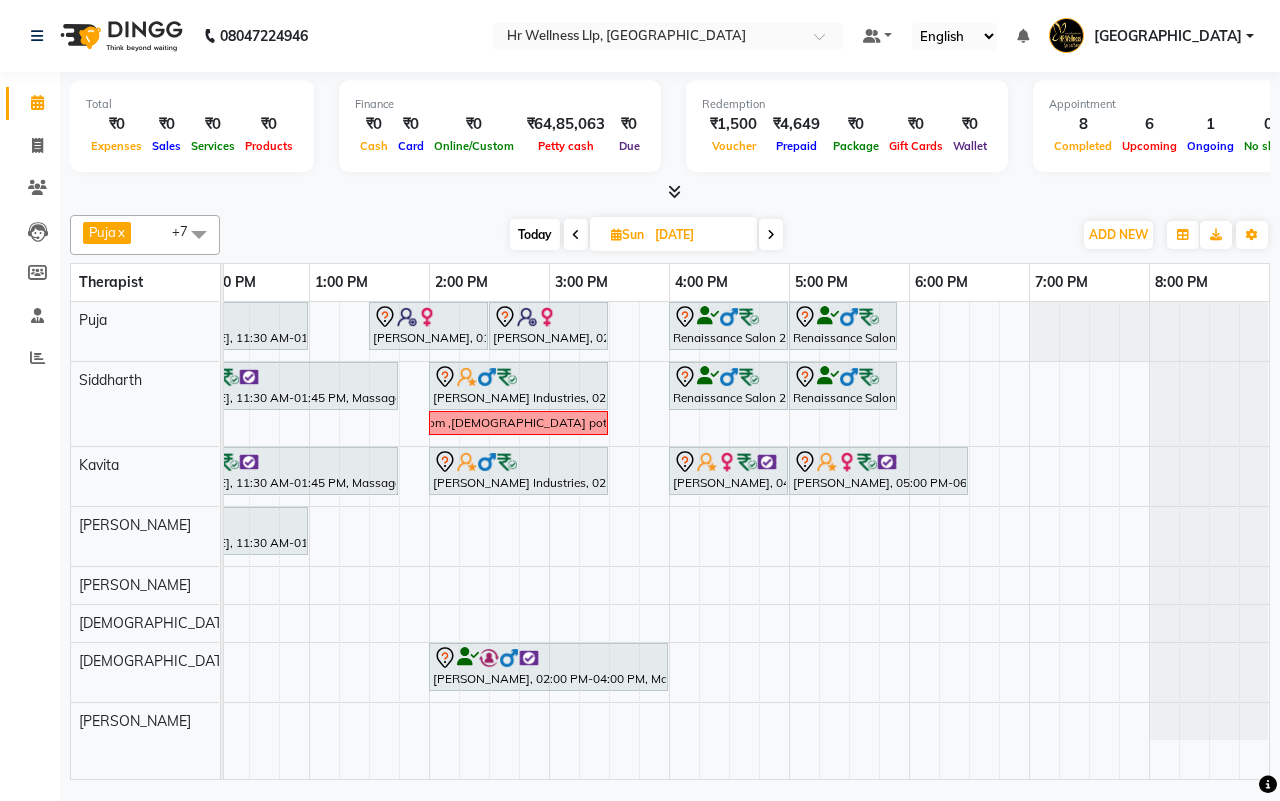 click on "Today" at bounding box center [535, 234] 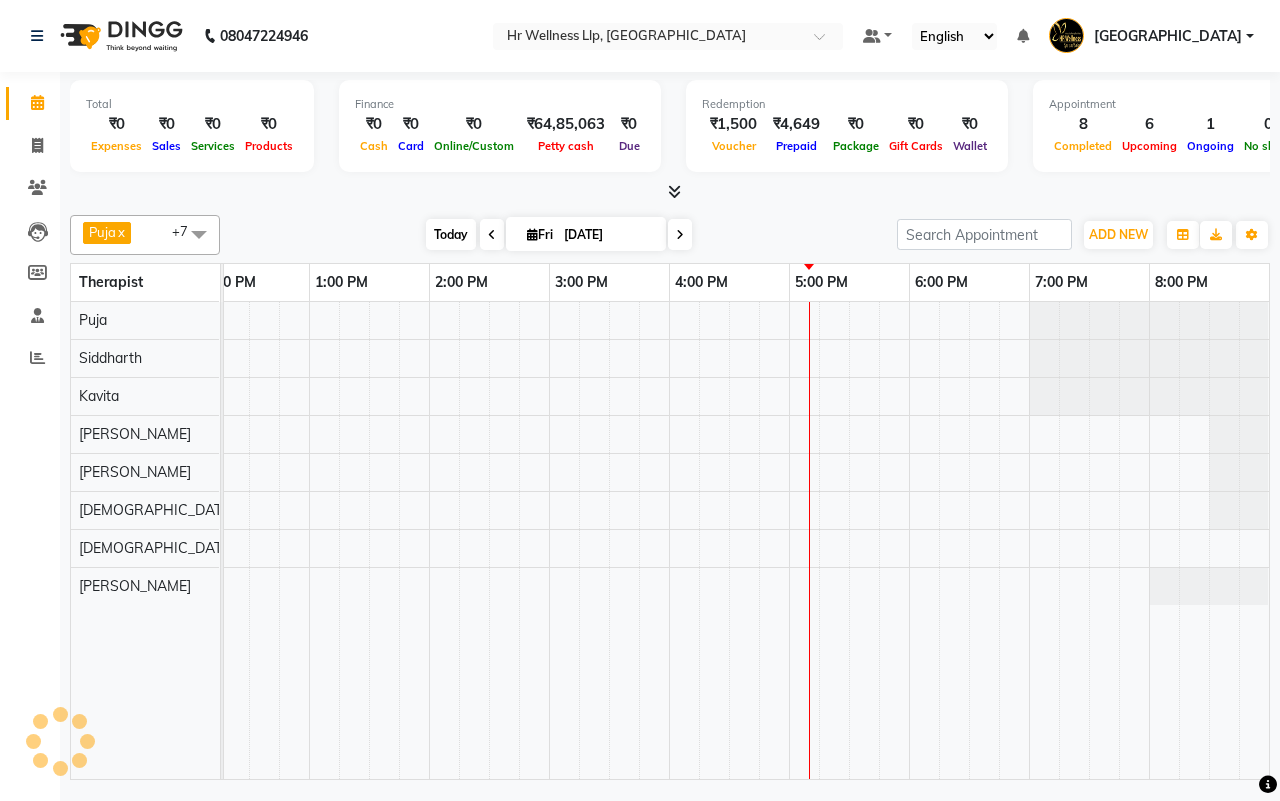 scroll, scrollTop: 0, scrollLeft: 515, axis: horizontal 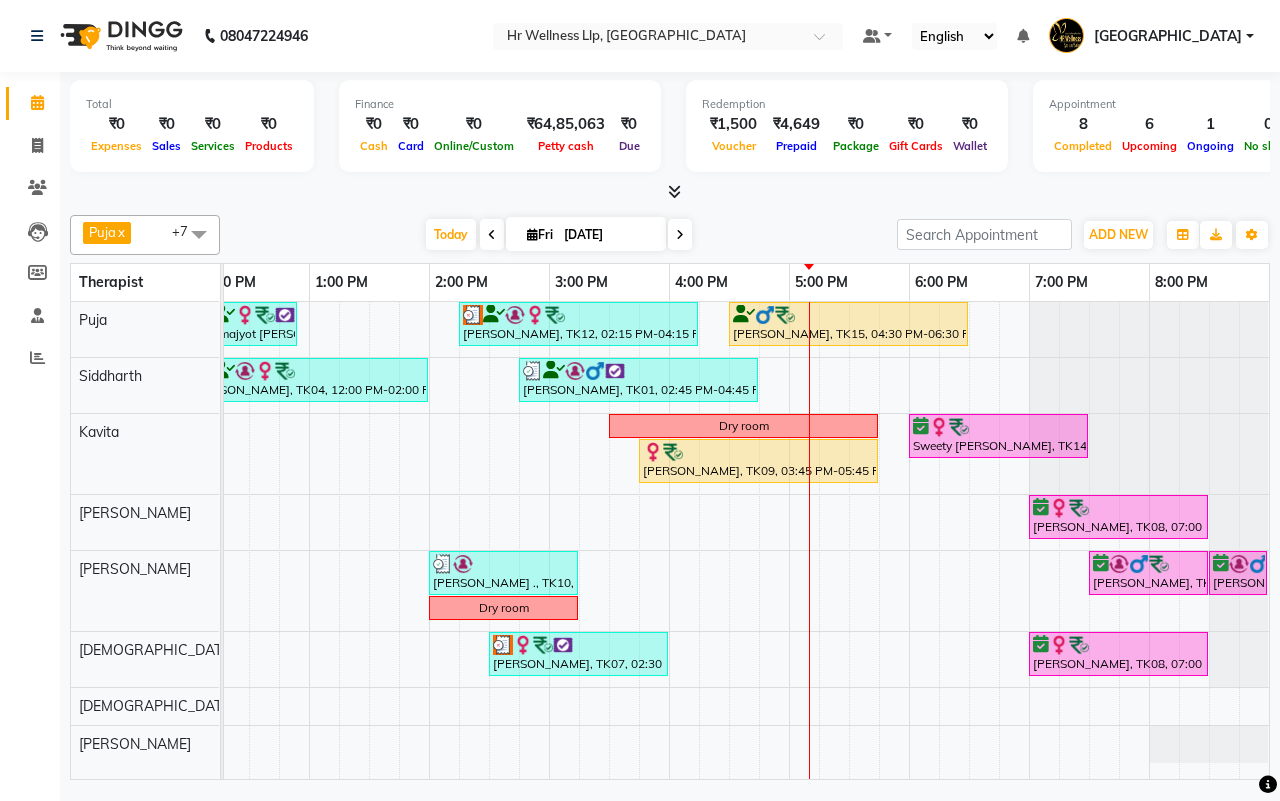 click on "[DATE]  [DATE]" at bounding box center [558, 235] 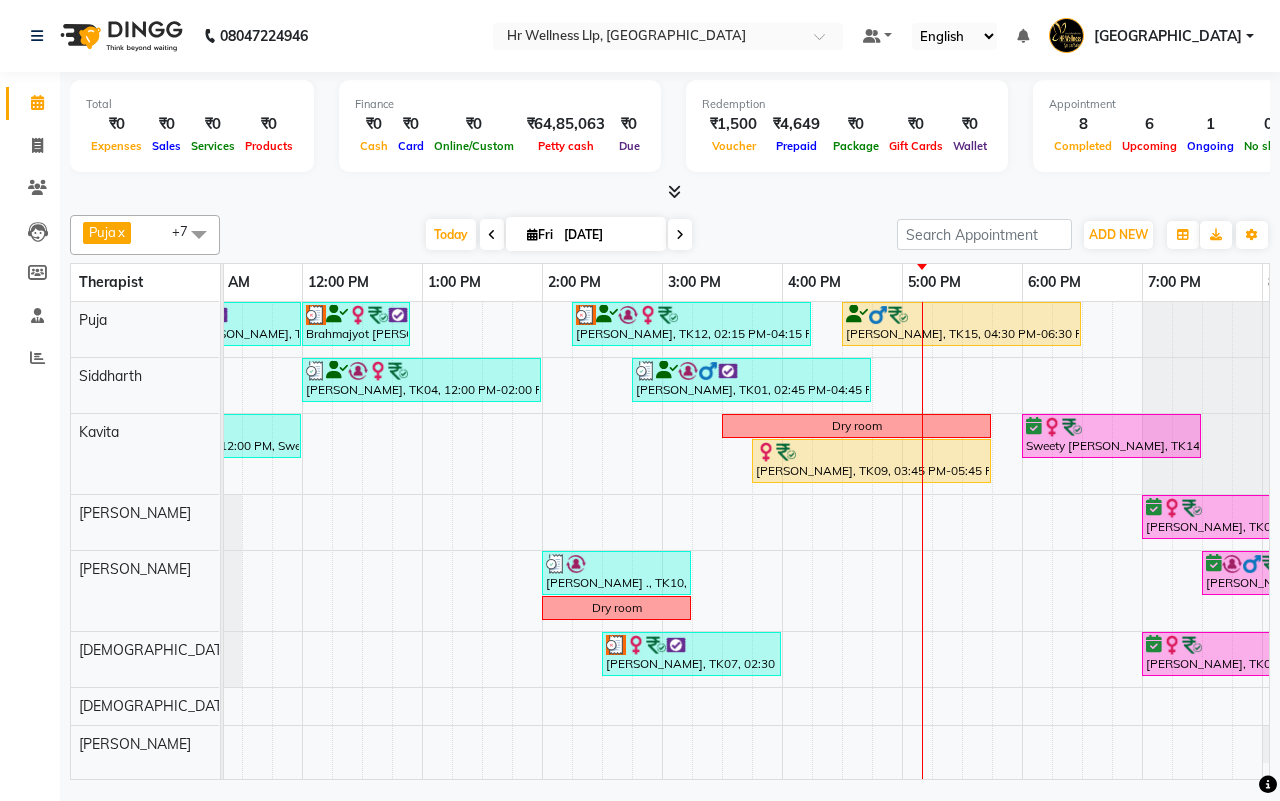 click on "[DATE]  [DATE]" at bounding box center (558, 235) 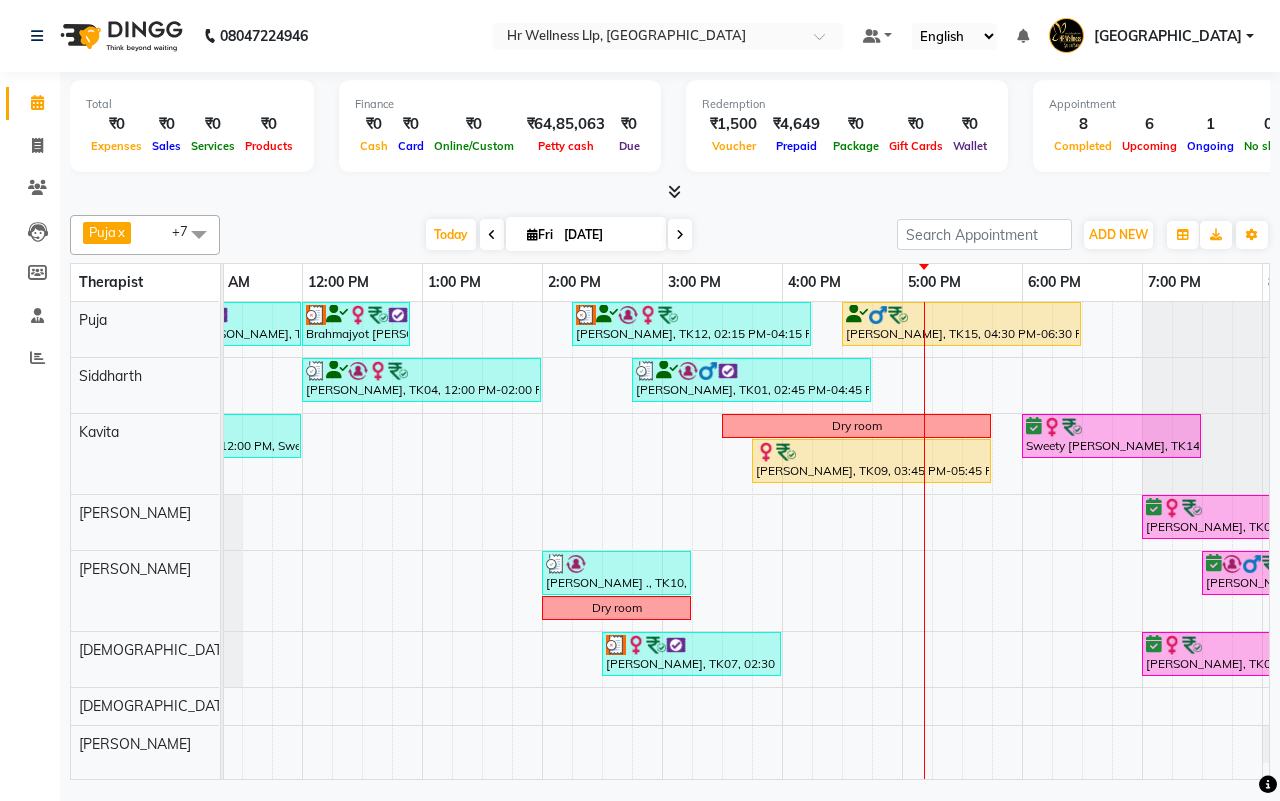 scroll, scrollTop: 0, scrollLeft: 533, axis: horizontal 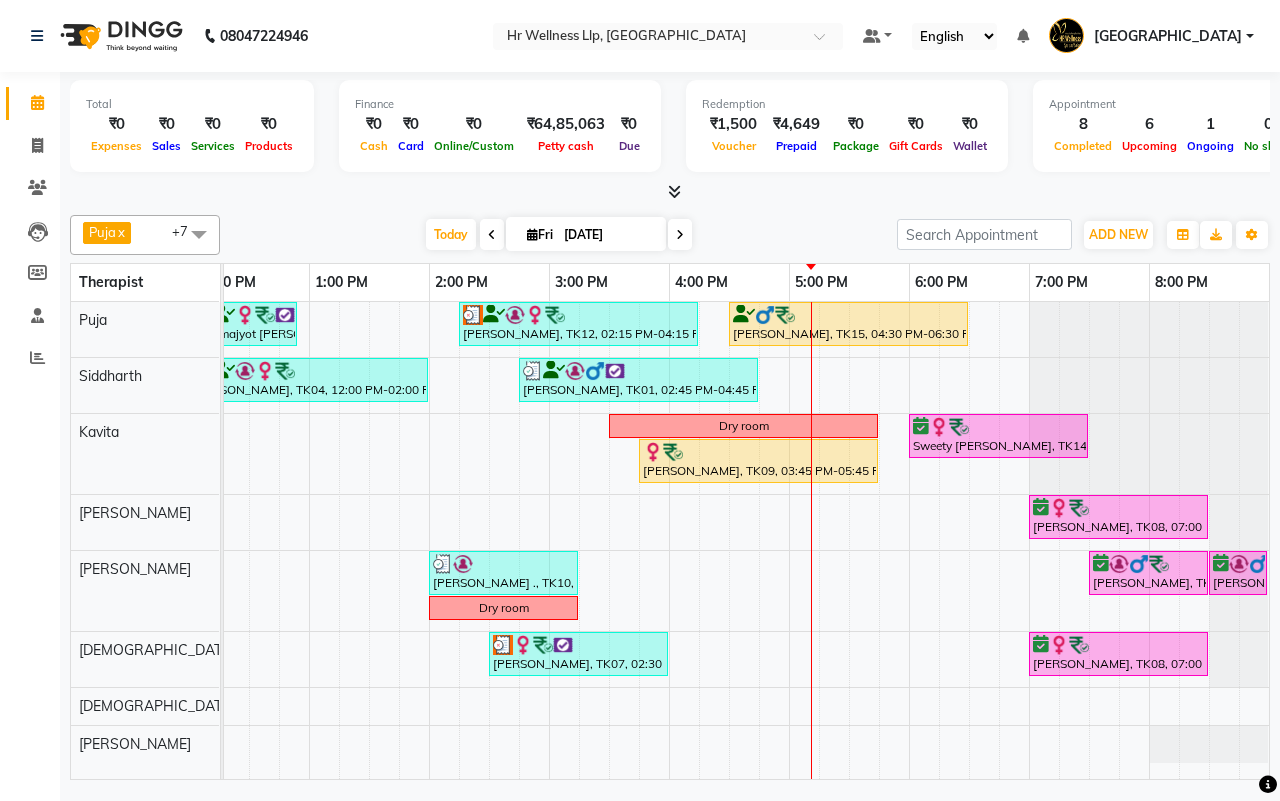click on "[DATE]  [DATE]" at bounding box center [558, 235] 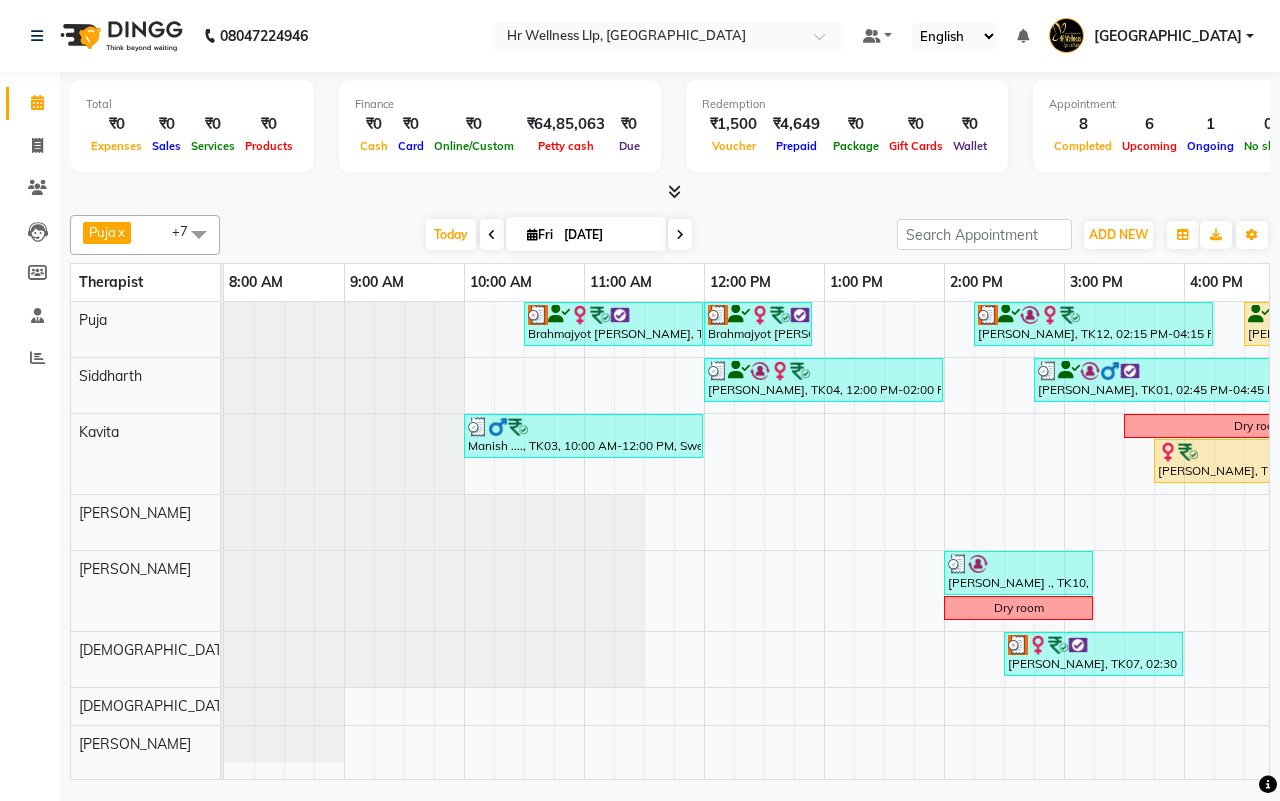scroll, scrollTop: 0, scrollLeft: 533, axis: horizontal 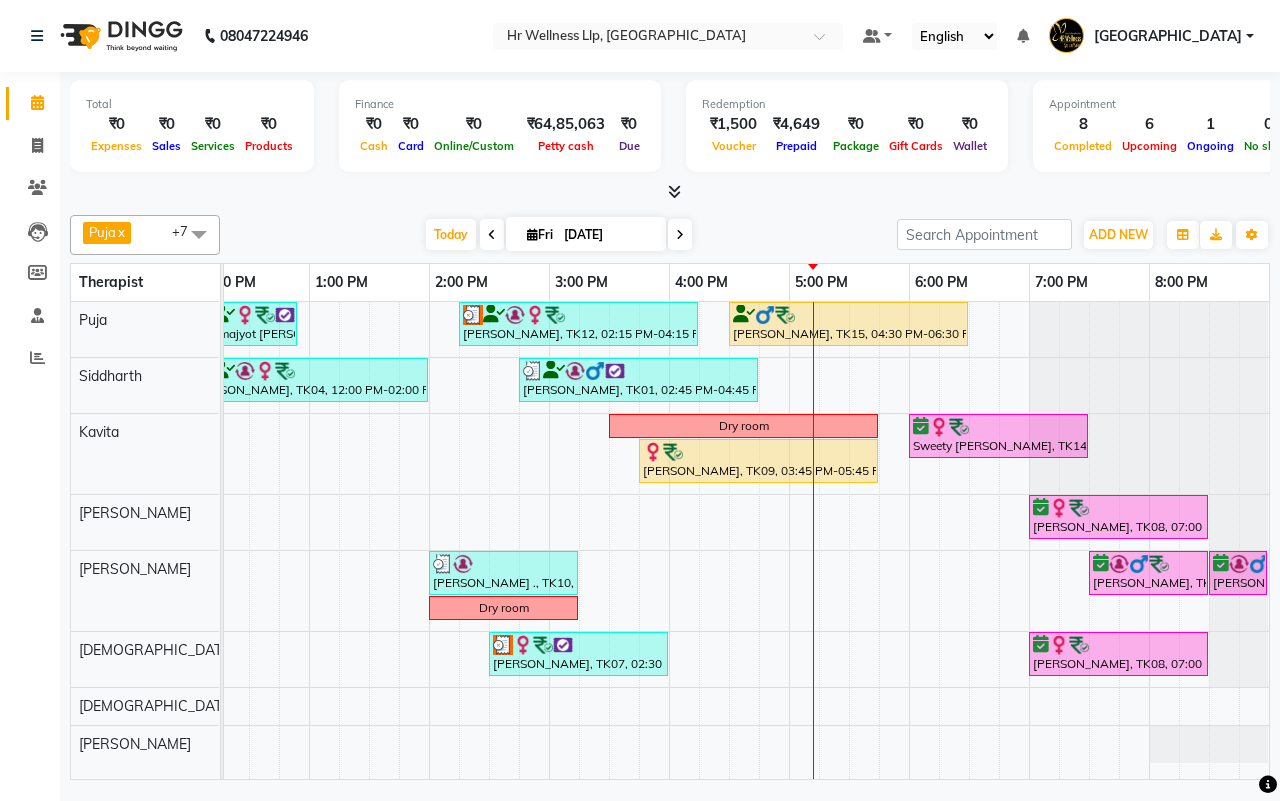 click on "Puja  x Siddharth  x Kavita  x Sharad Bhil  x Male waitlist  x Female waitlist  x Kevin  x Lucy  x +7 Select All Female waitlist Female waitlist 1 Kavita Kevin Lucy Male waitlist Preeti Puja Sharad Bhil Siddharth Today  Fri 11-07-2025 Toggle Dropdown Add Appointment Add Invoice Add Expense Add Attendance Add Client Toggle Dropdown Add Appointment Add Invoice Add Expense Add Attendance Add Client ADD NEW Toggle Dropdown Add Appointment Add Invoice Add Expense Add Attendance Add Client Puja  x Siddharth  x Kavita  x Sharad Bhil  x Male waitlist  x Female waitlist  x Kevin  x Lucy  x +7 Select All Female waitlist Female waitlist 1 Kavita Kevin Lucy Male waitlist Preeti Puja Sharad Bhil Siddharth Group By  Staff View   Room View  View as Vertical  Vertical - Week View  Horizontal  Horizontal - Week View  List  Toggle Dropdown Calendar Settings Manage Tags   Arrange Therapists   Reset Therapists  Full Screen Appointment Form Zoom 100% Therapist 8:00 AM 9:00 AM 10:00 AM 11:00 AM 12:00 PM 1:00 PM" 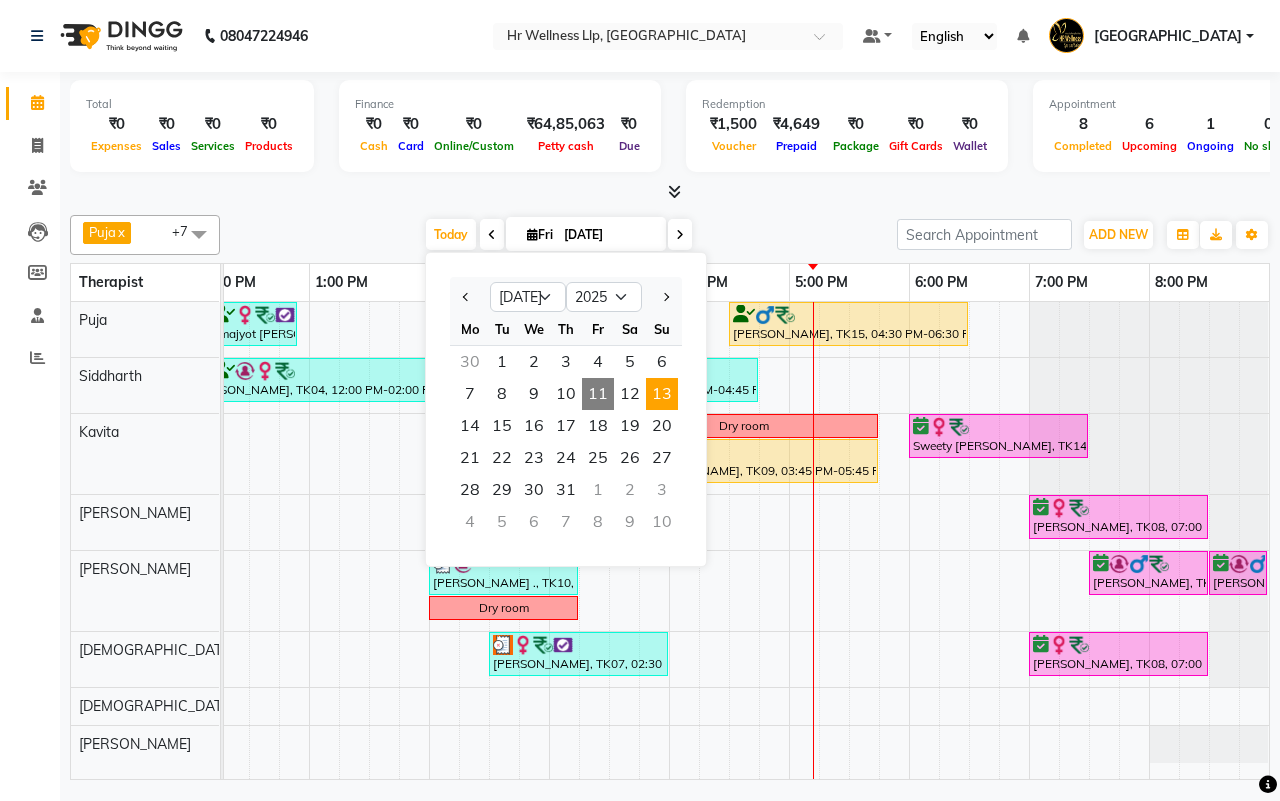 click on "13" at bounding box center (662, 394) 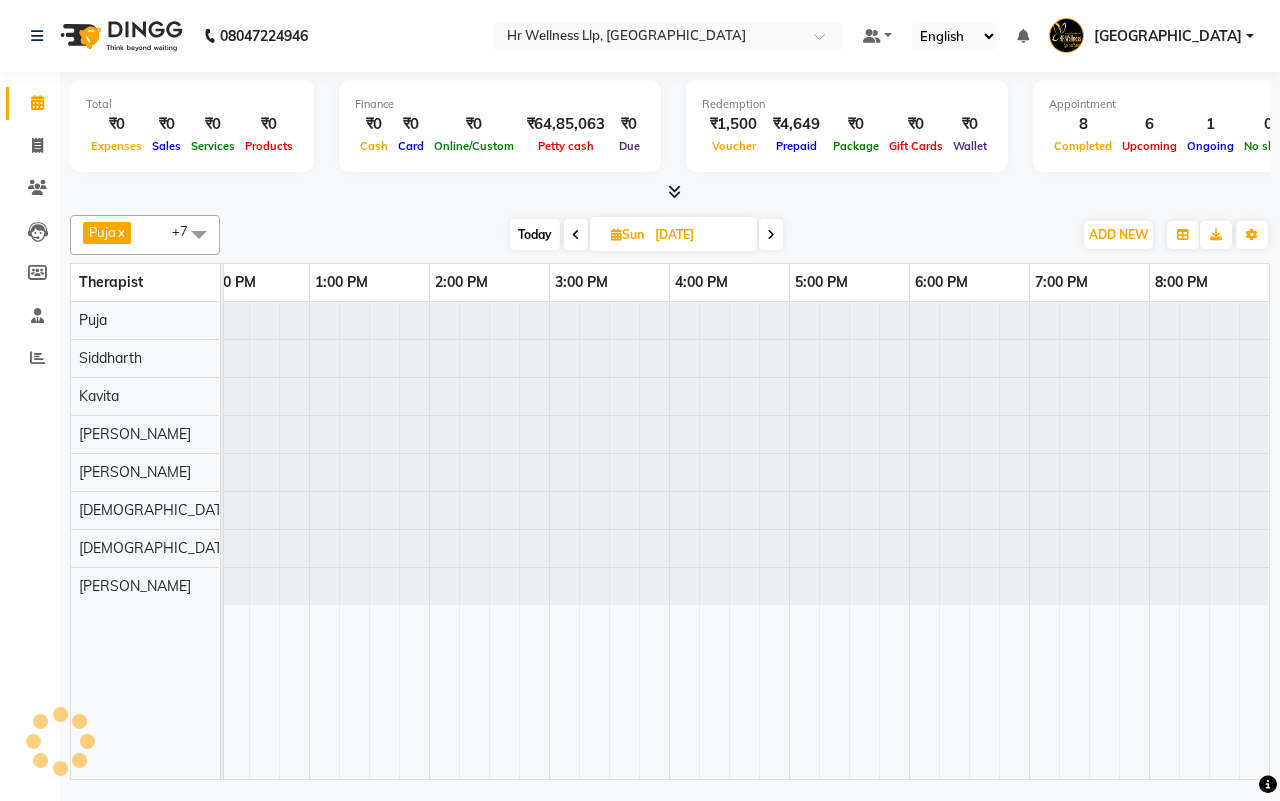 scroll, scrollTop: 0, scrollLeft: 515, axis: horizontal 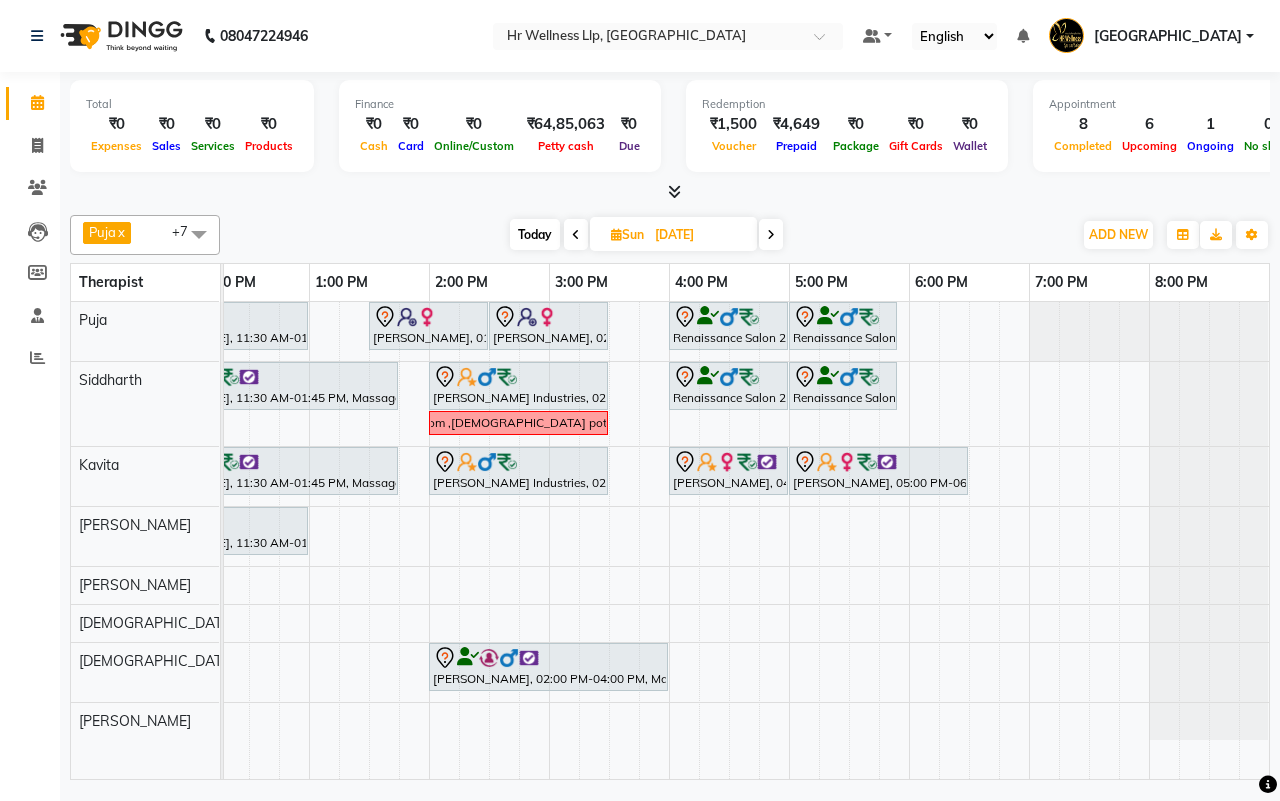 click on "Today  Sun 13-07-2025" at bounding box center (646, 235) 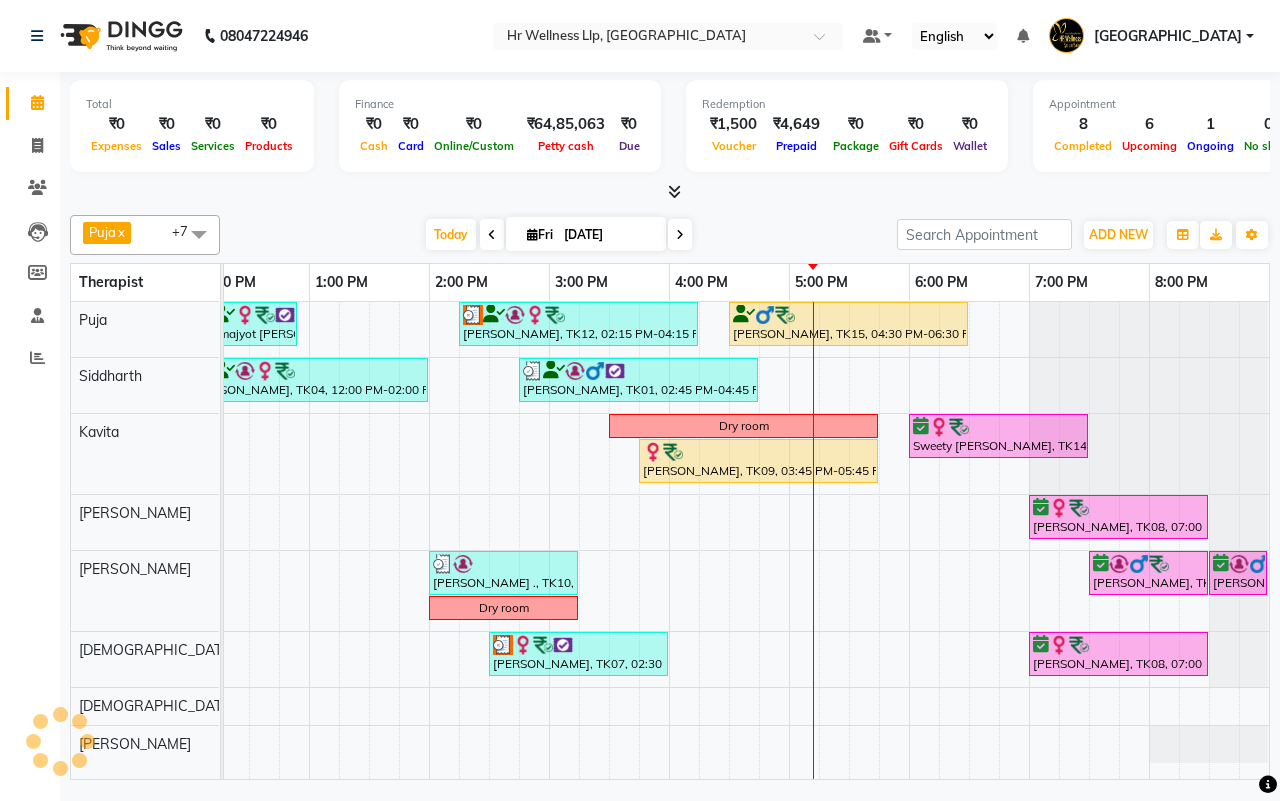 click on "[DATE]  [DATE]" at bounding box center (558, 235) 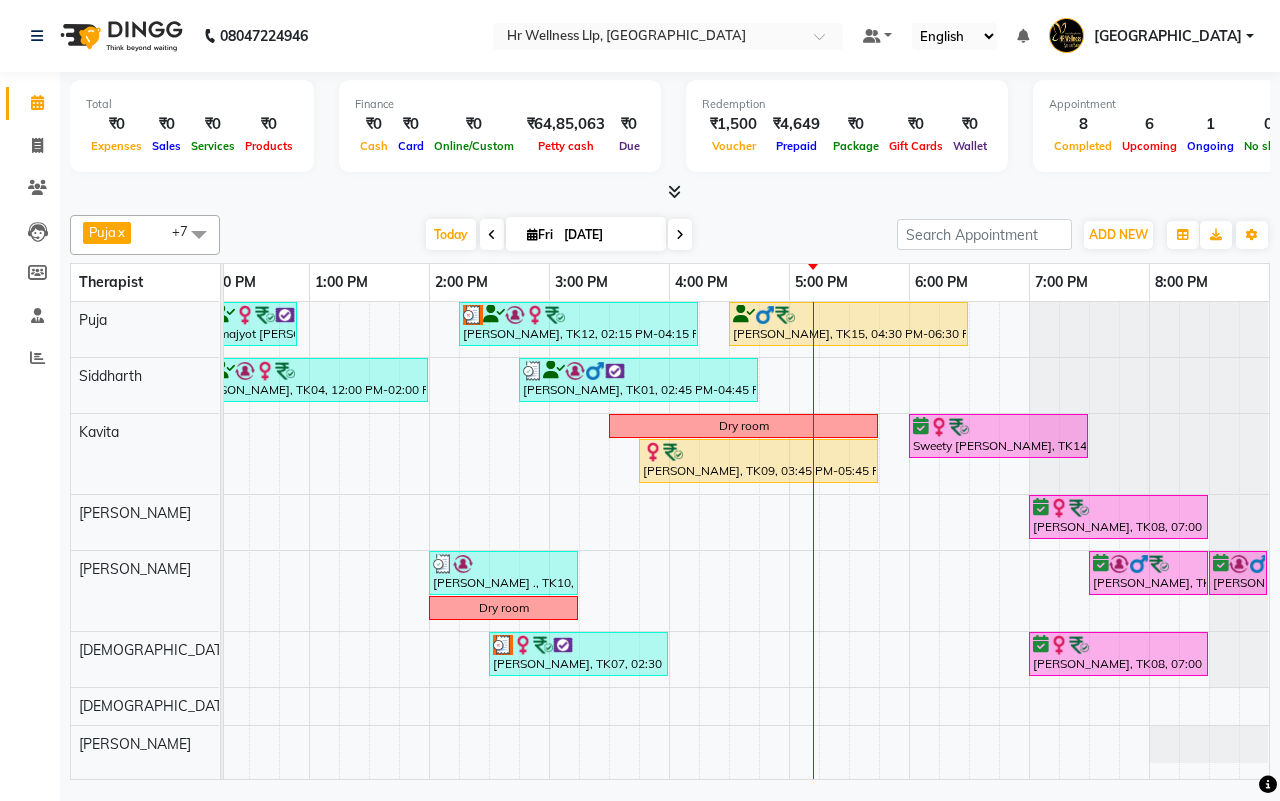 click at bounding box center (680, 234) 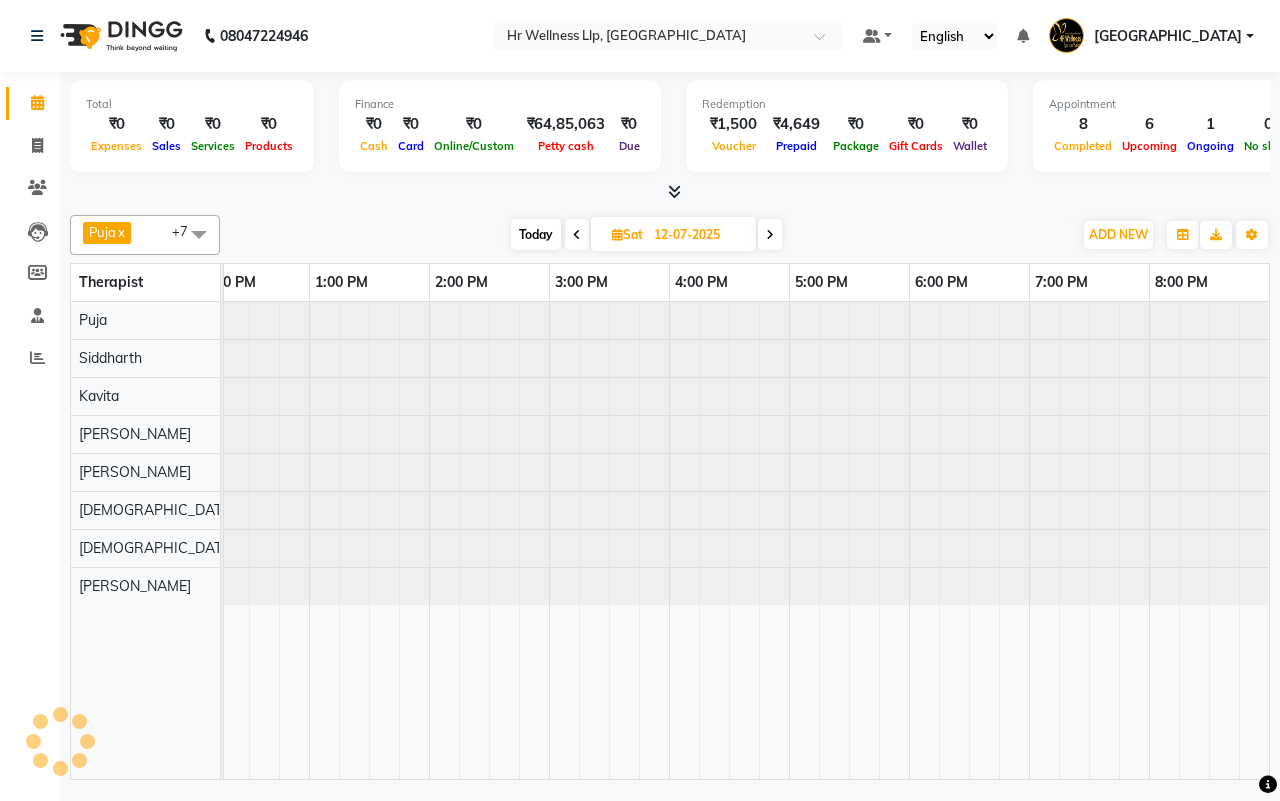 scroll, scrollTop: 0, scrollLeft: 0, axis: both 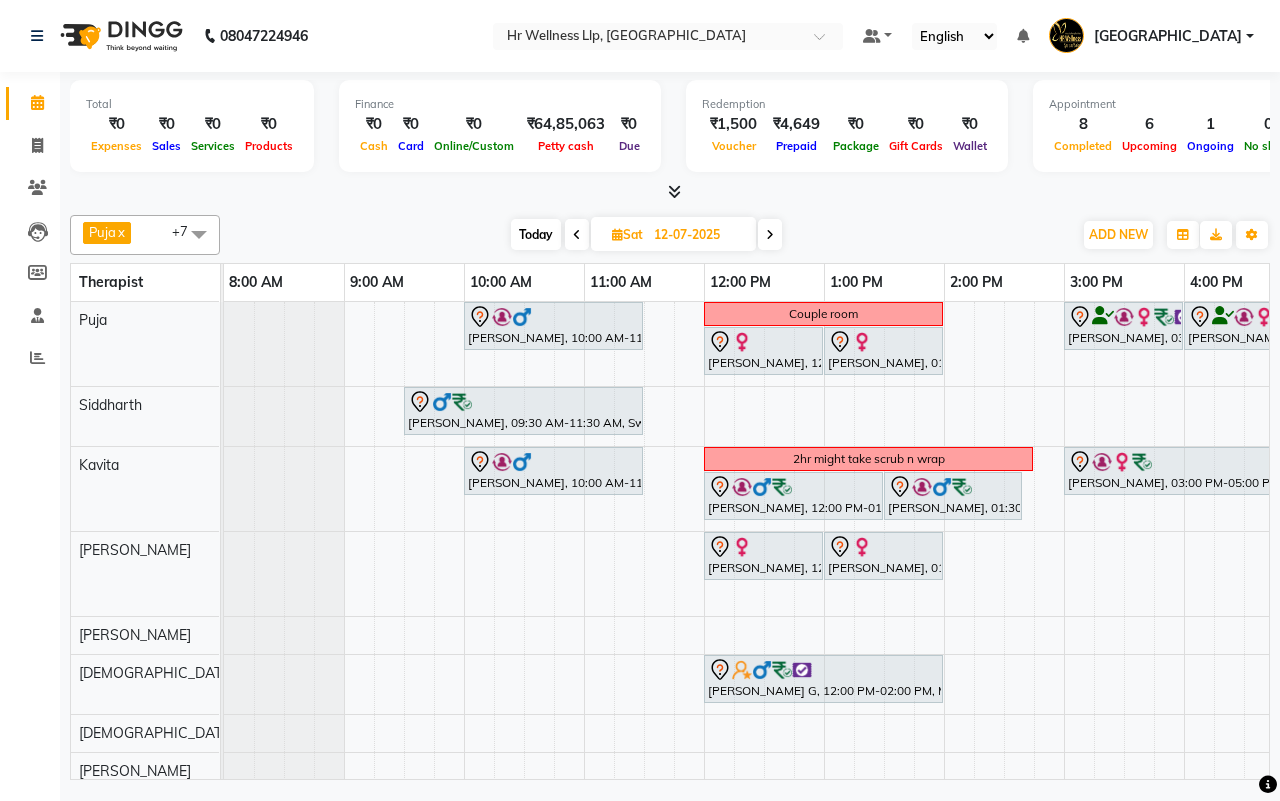 click on "Today  Sat 12-07-2025" at bounding box center (646, 235) 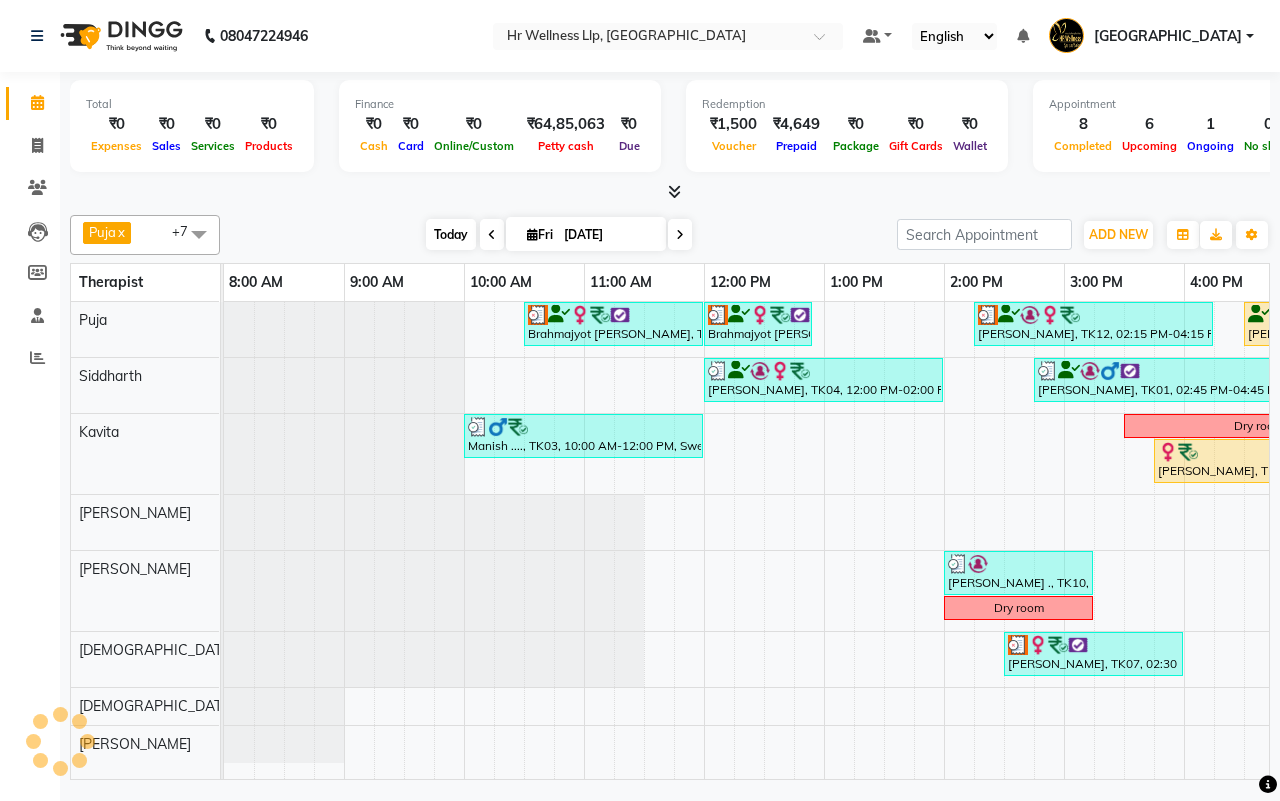scroll, scrollTop: 0, scrollLeft: 515, axis: horizontal 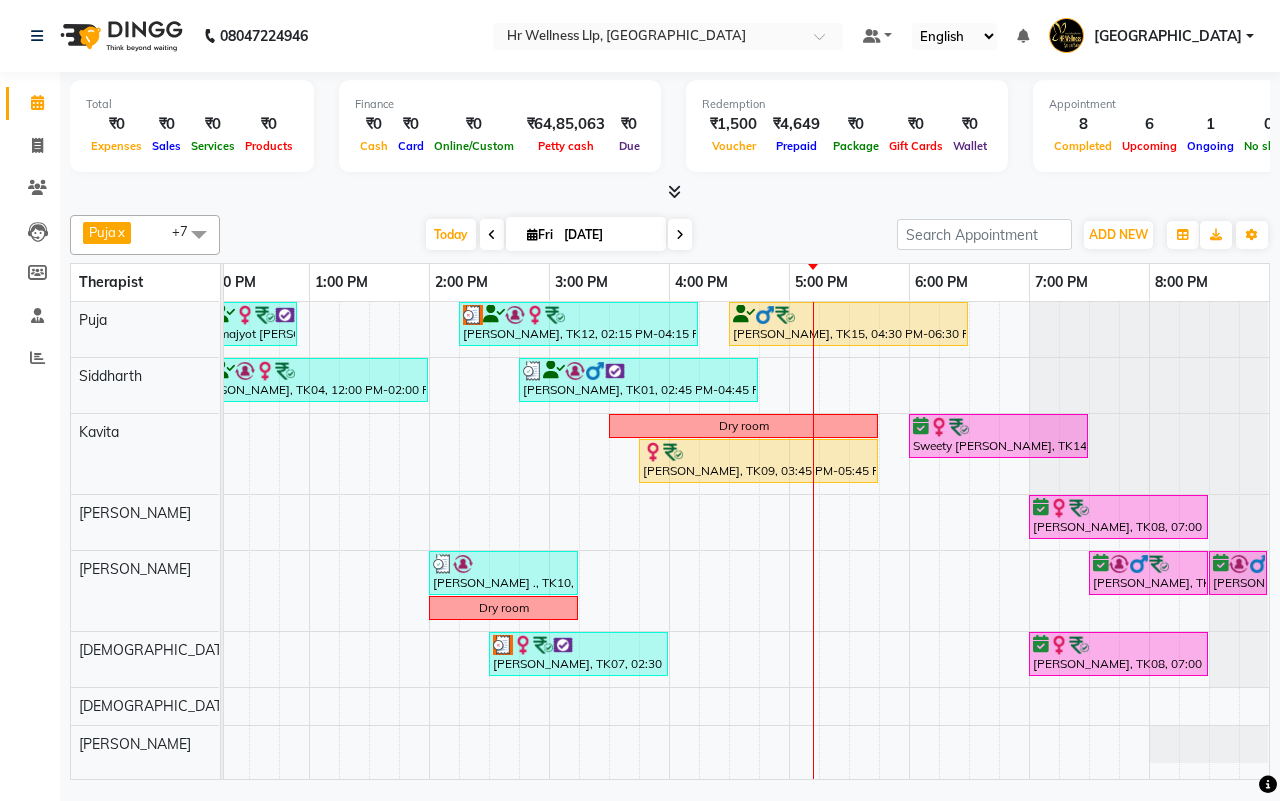 click on "[DATE]  [DATE]" at bounding box center (558, 235) 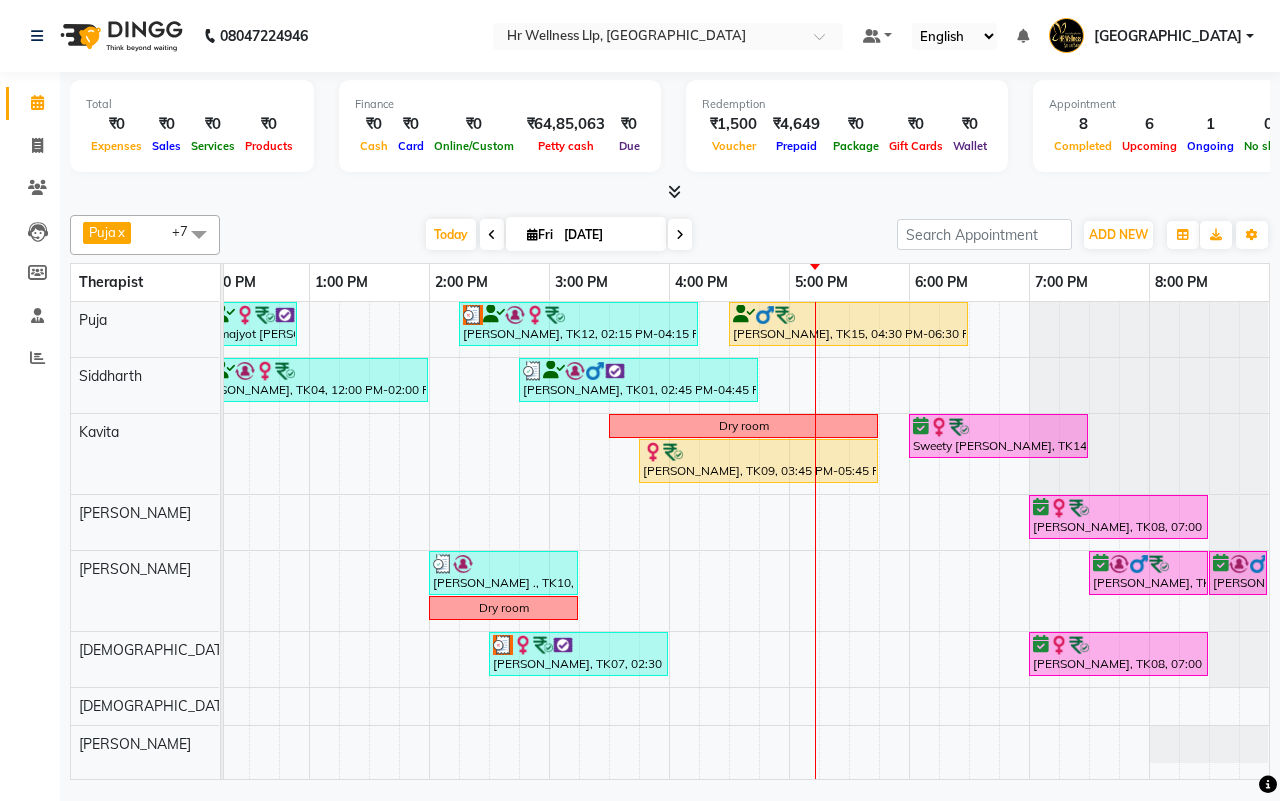 click at bounding box center (680, 234) 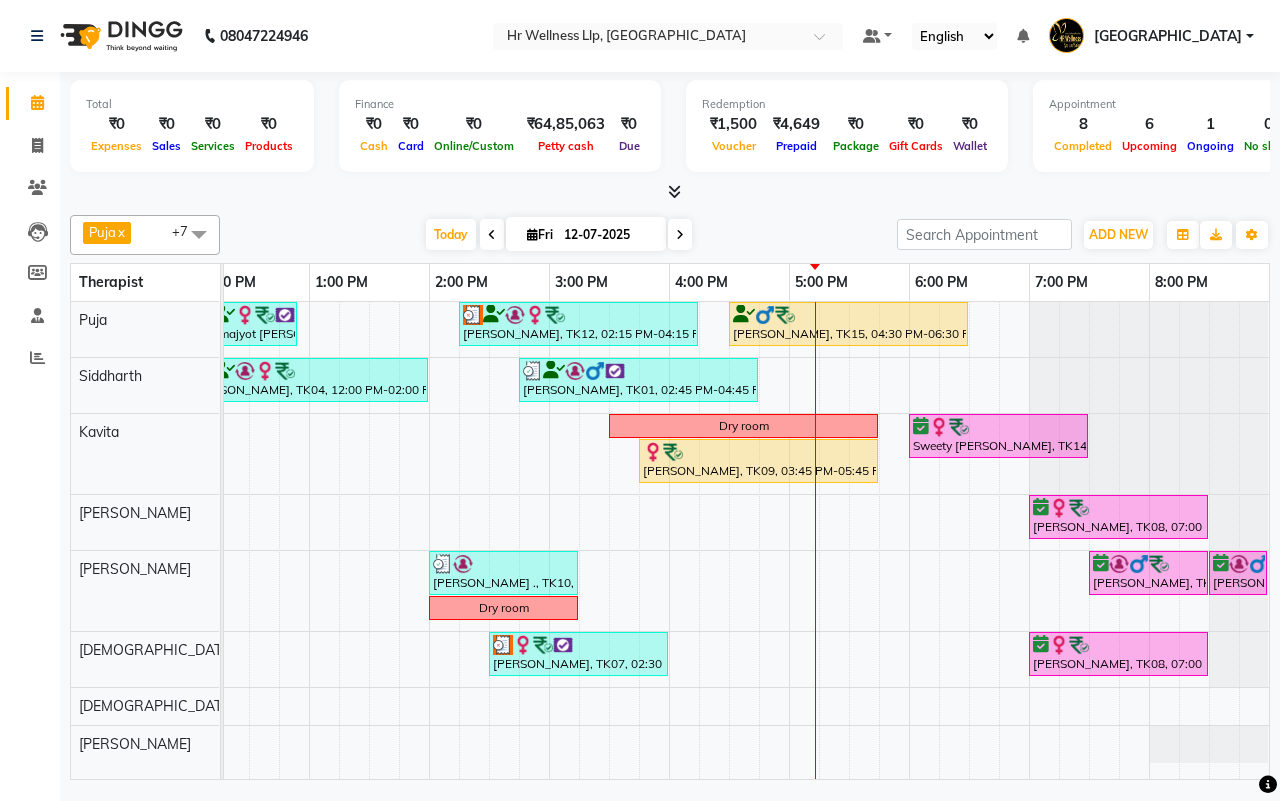 scroll, scrollTop: 0, scrollLeft: 515, axis: horizontal 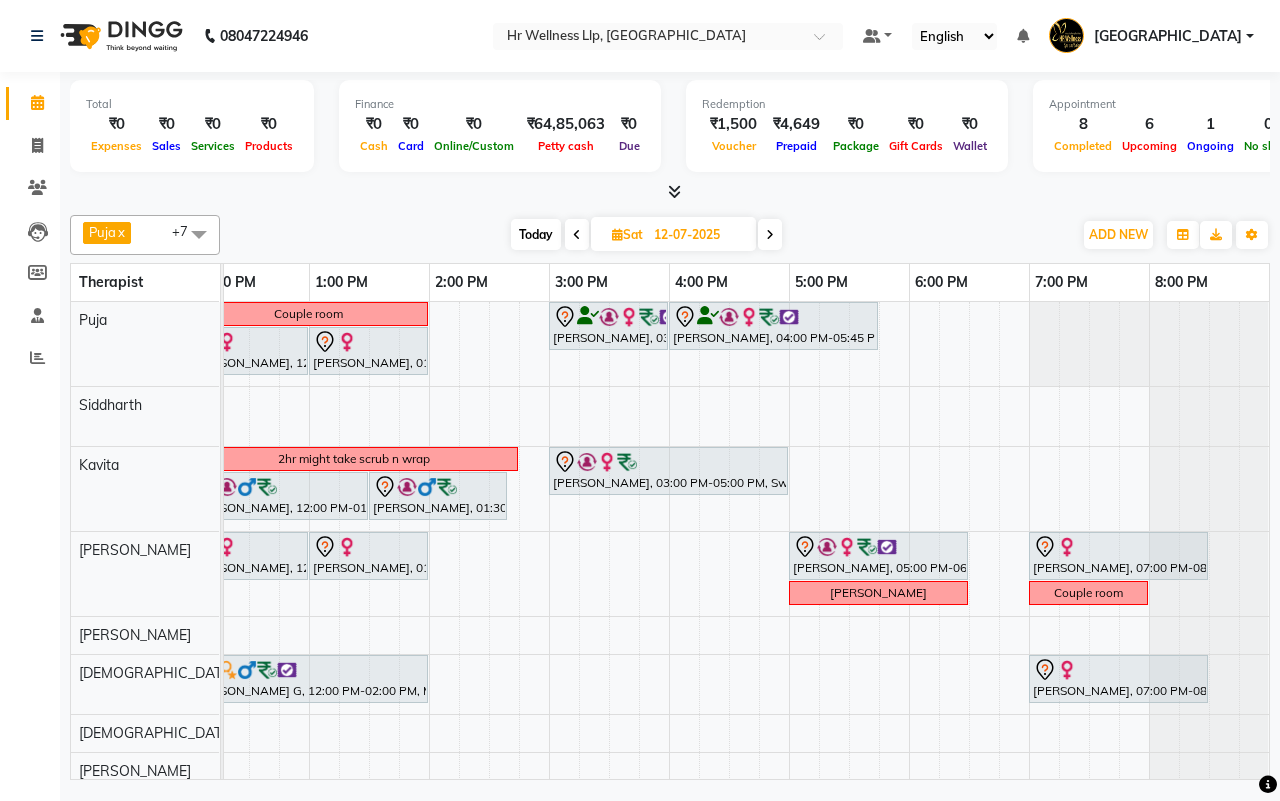 click on "Today" at bounding box center [536, 234] 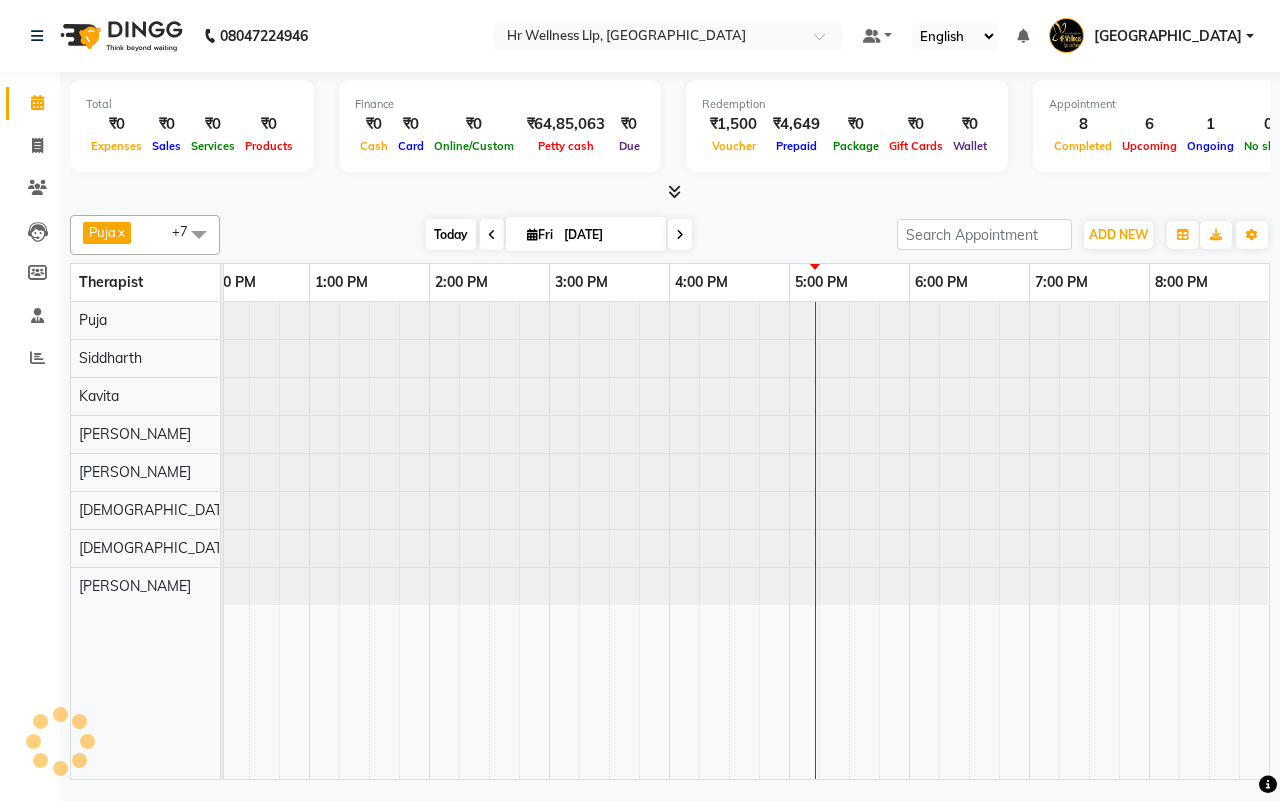 scroll, scrollTop: 0, scrollLeft: 515, axis: horizontal 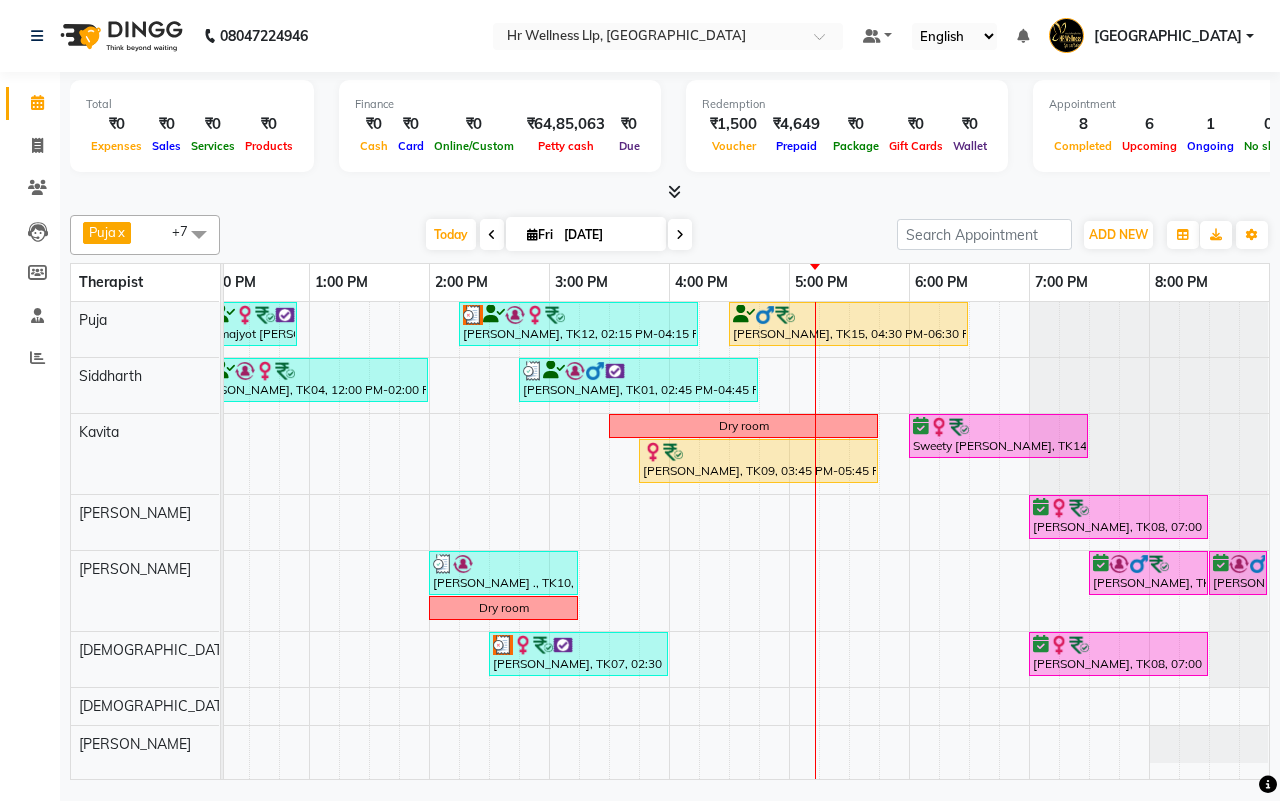click on "[DATE]  [DATE]" at bounding box center (558, 235) 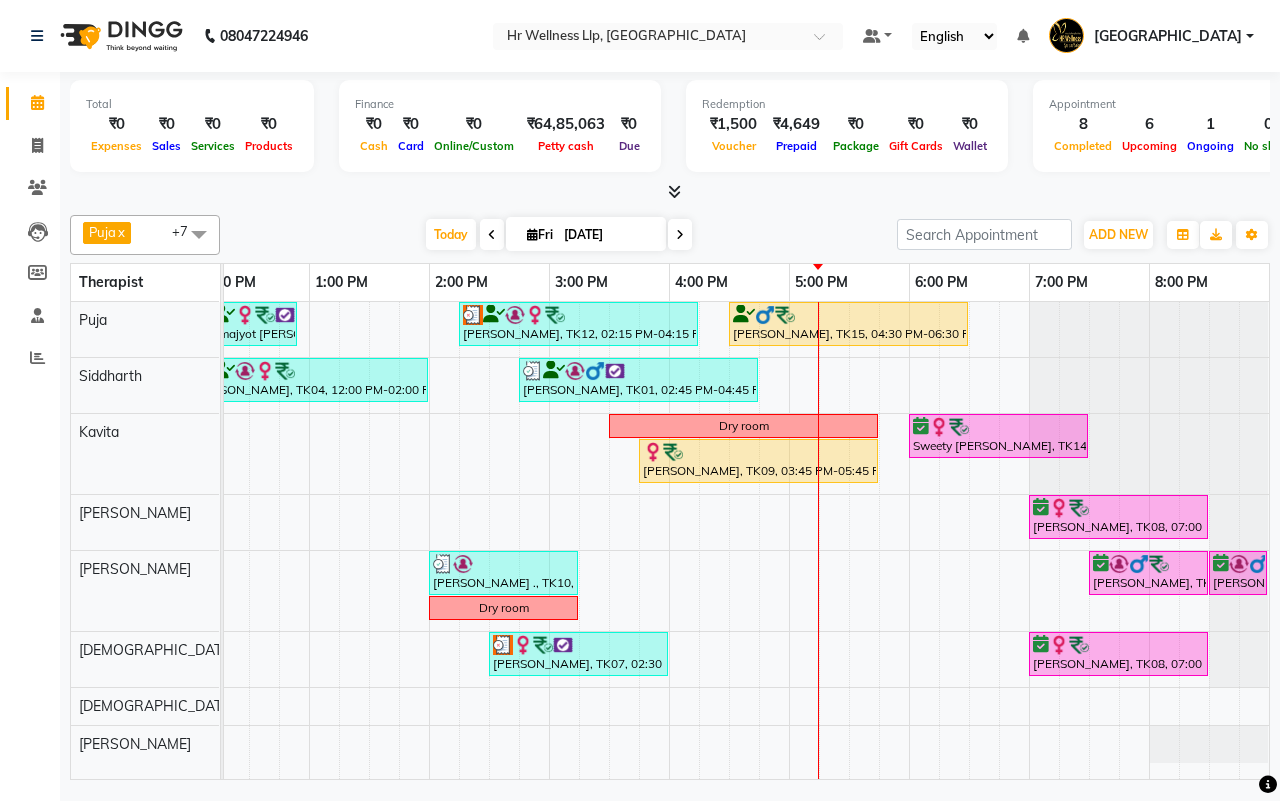 click on "[DATE]  [DATE]" at bounding box center (558, 235) 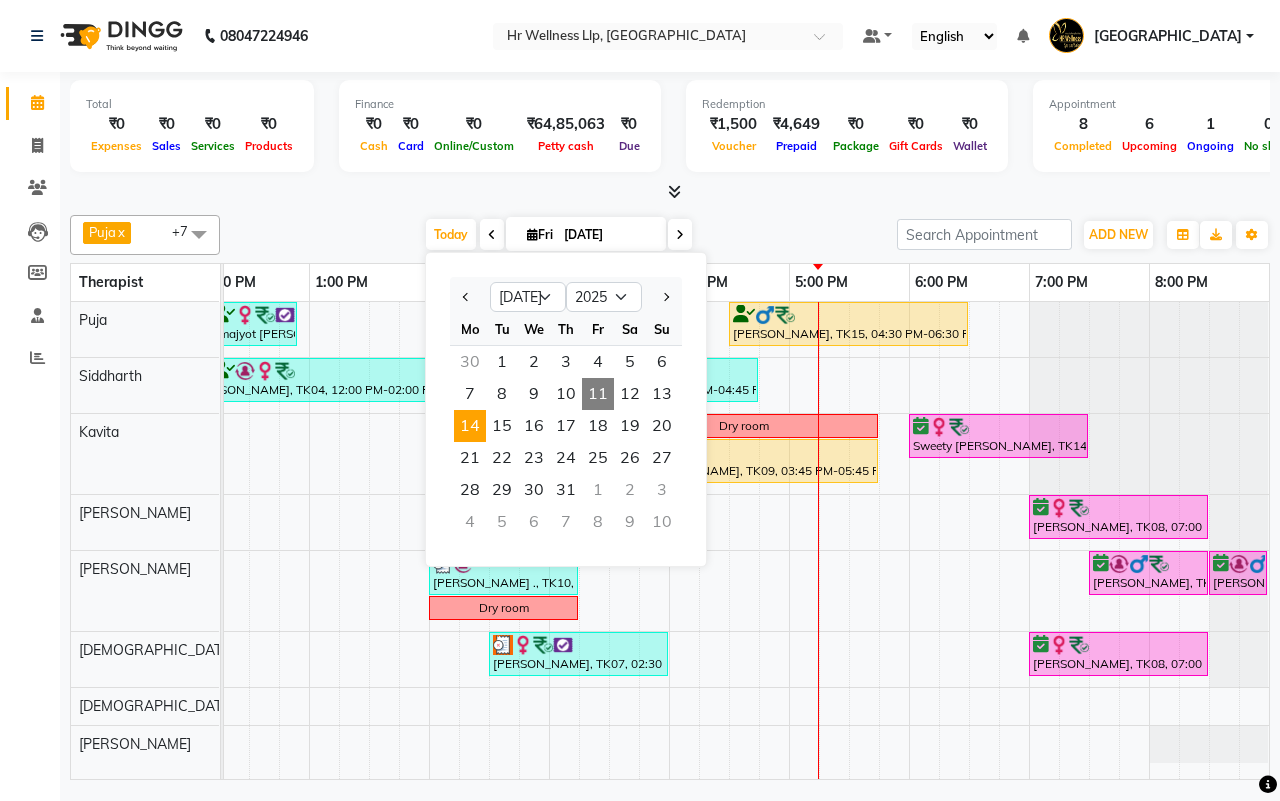 click on "14" at bounding box center [470, 426] 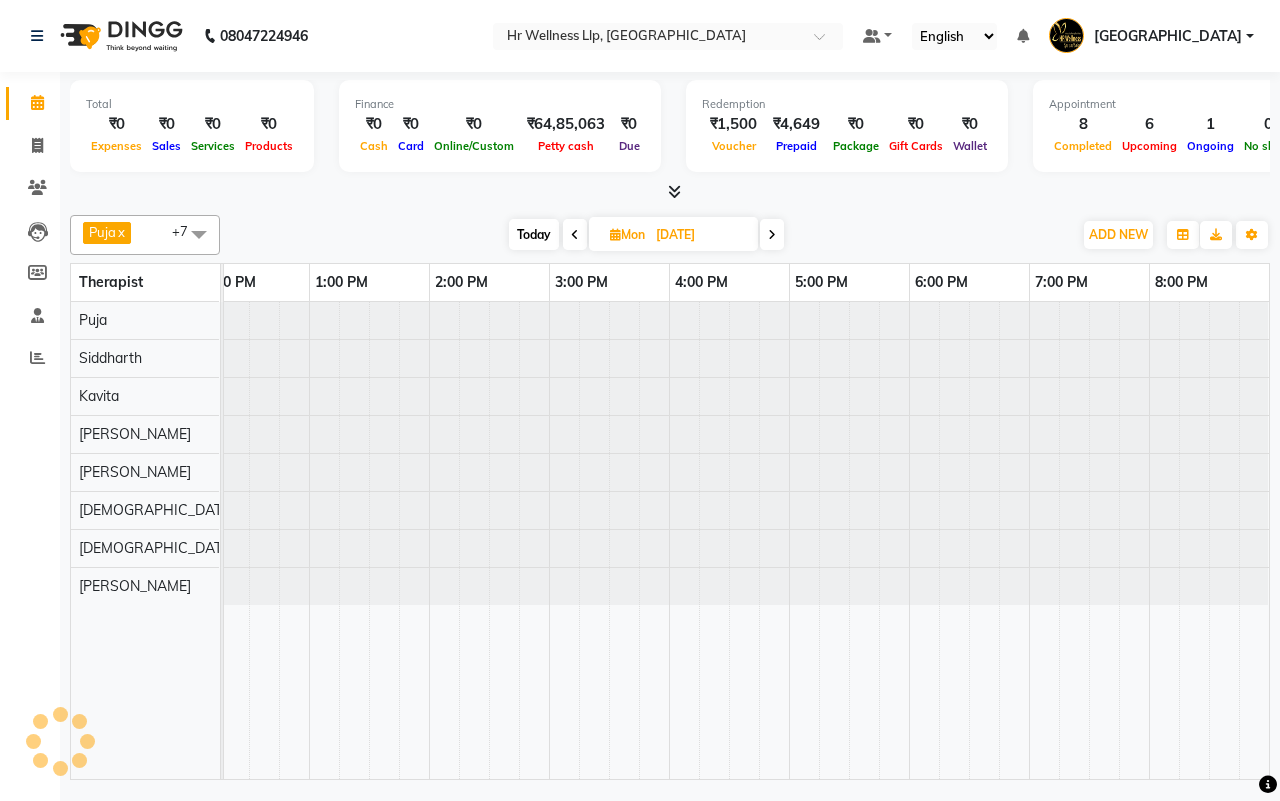 scroll, scrollTop: 0, scrollLeft: 0, axis: both 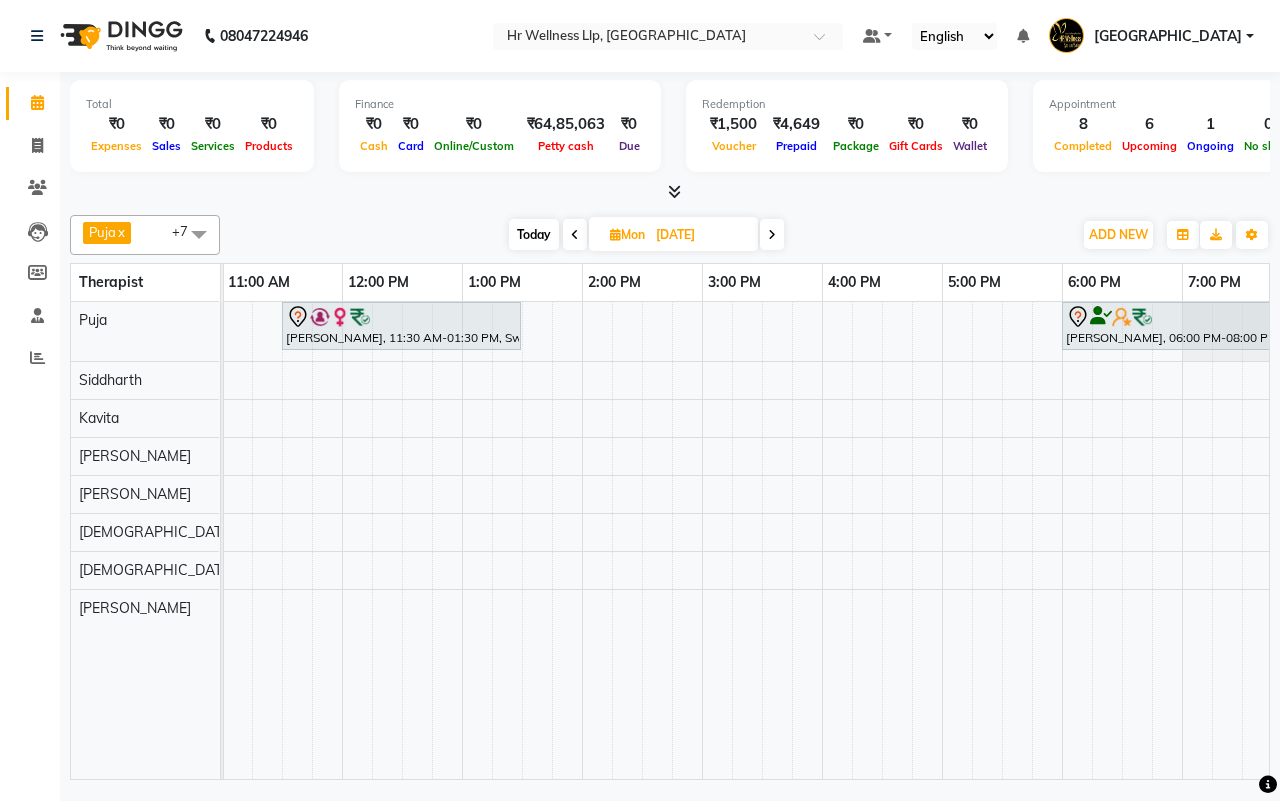 click on "14-07-2025" at bounding box center [700, 235] 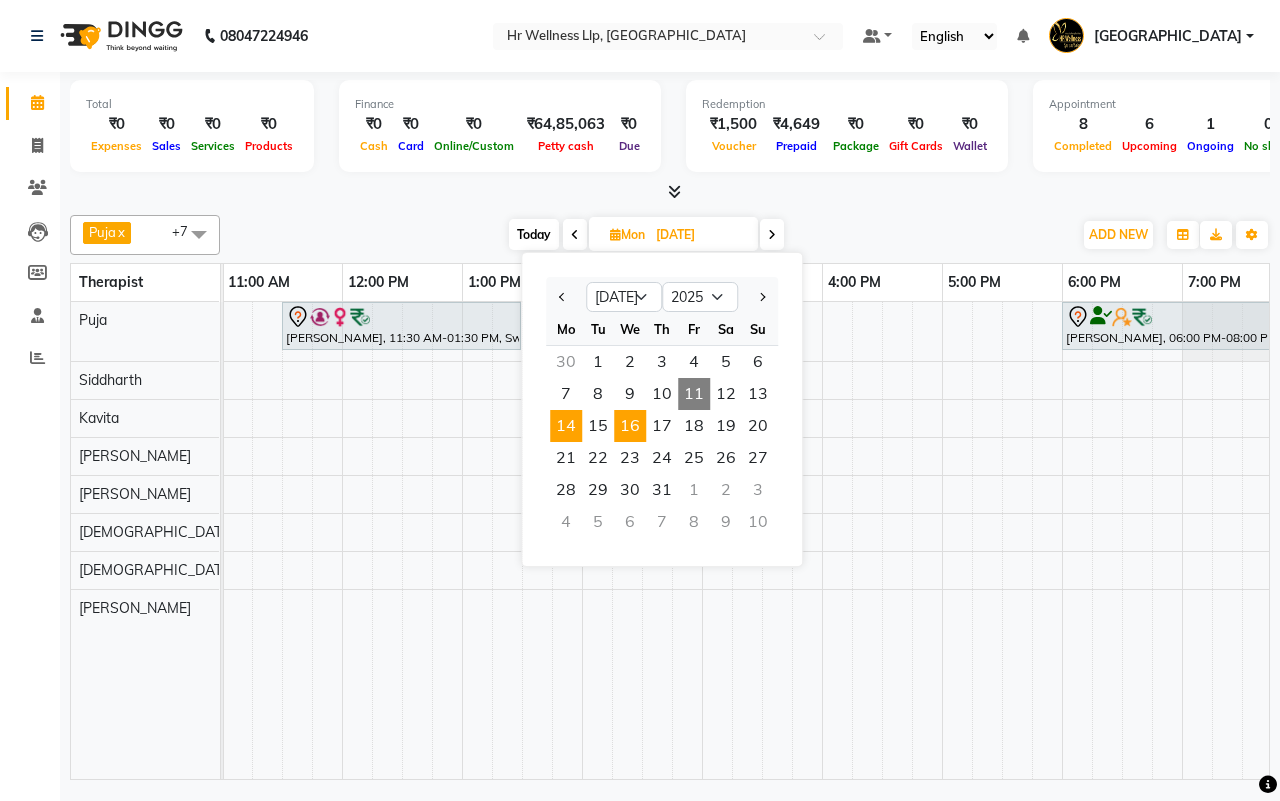 click on "16" at bounding box center [630, 426] 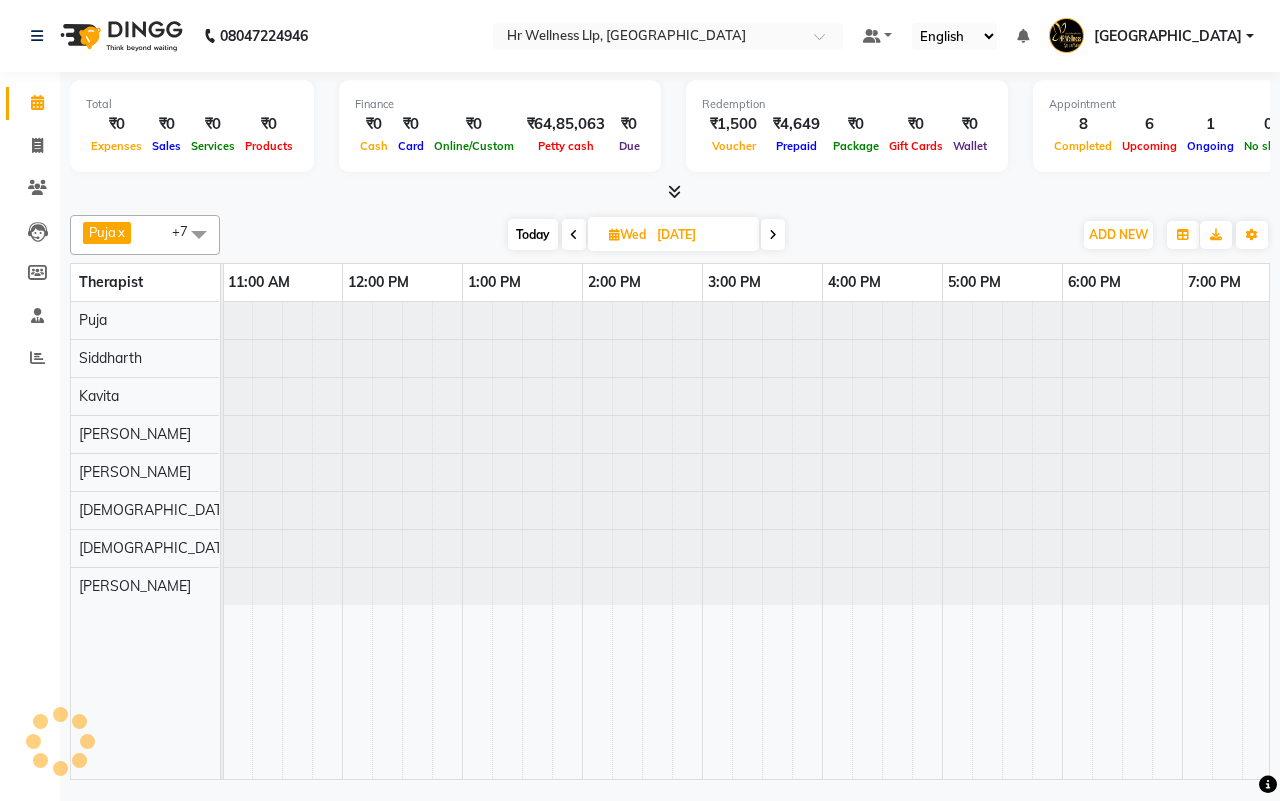 scroll, scrollTop: 0, scrollLeft: 0, axis: both 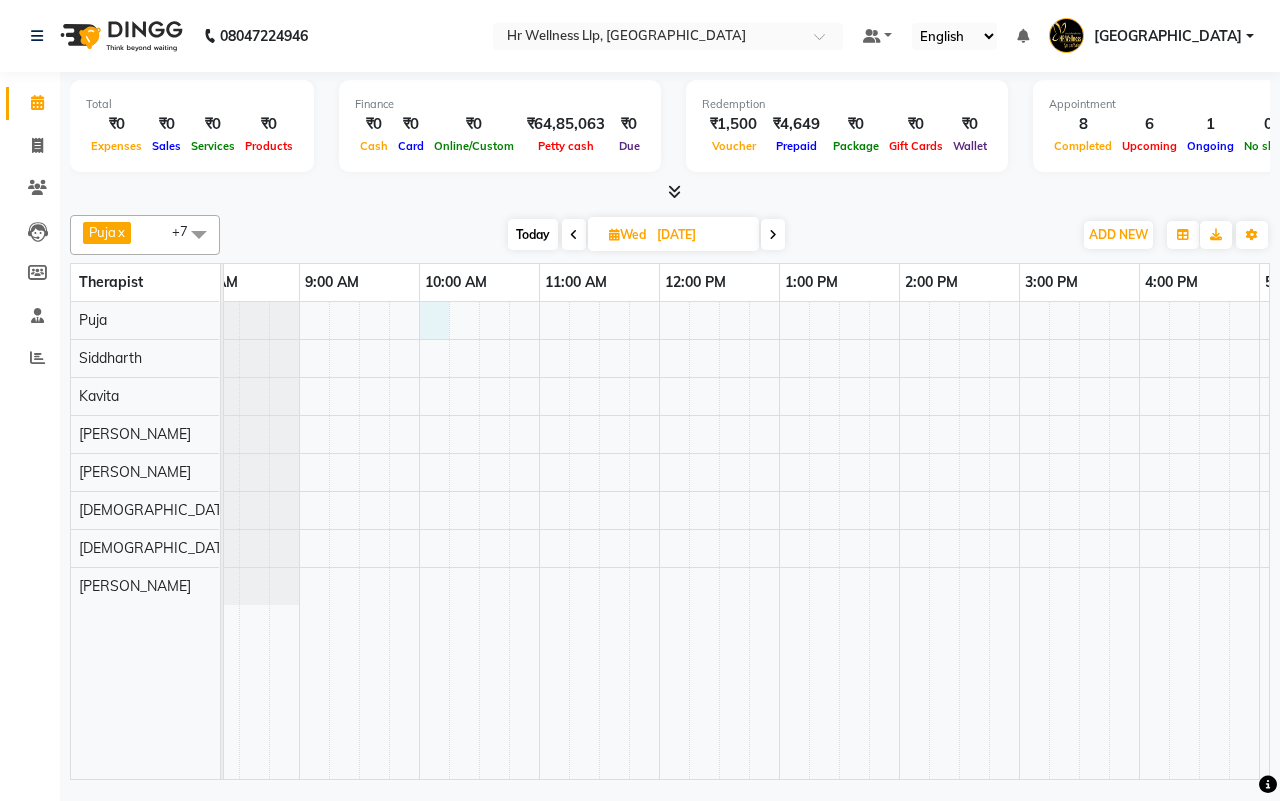 click at bounding box center [959, 540] 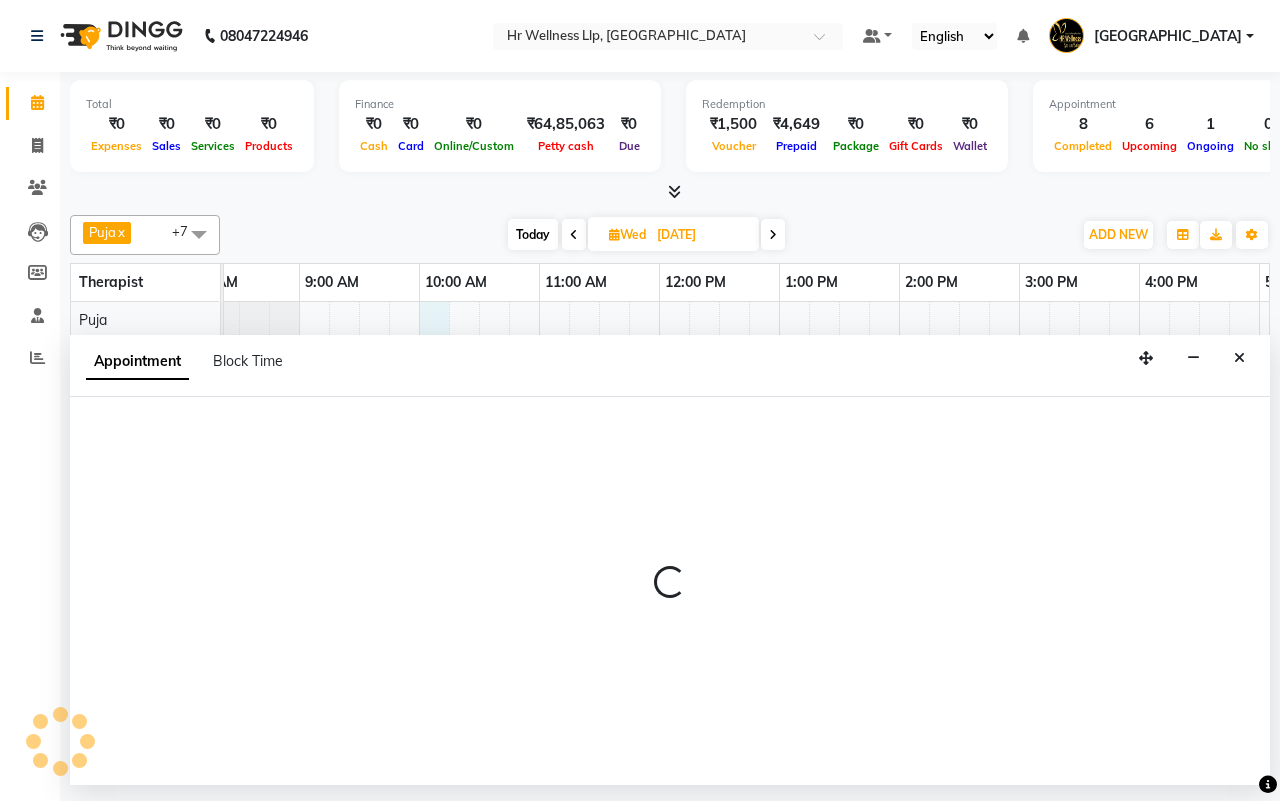 select on "16488" 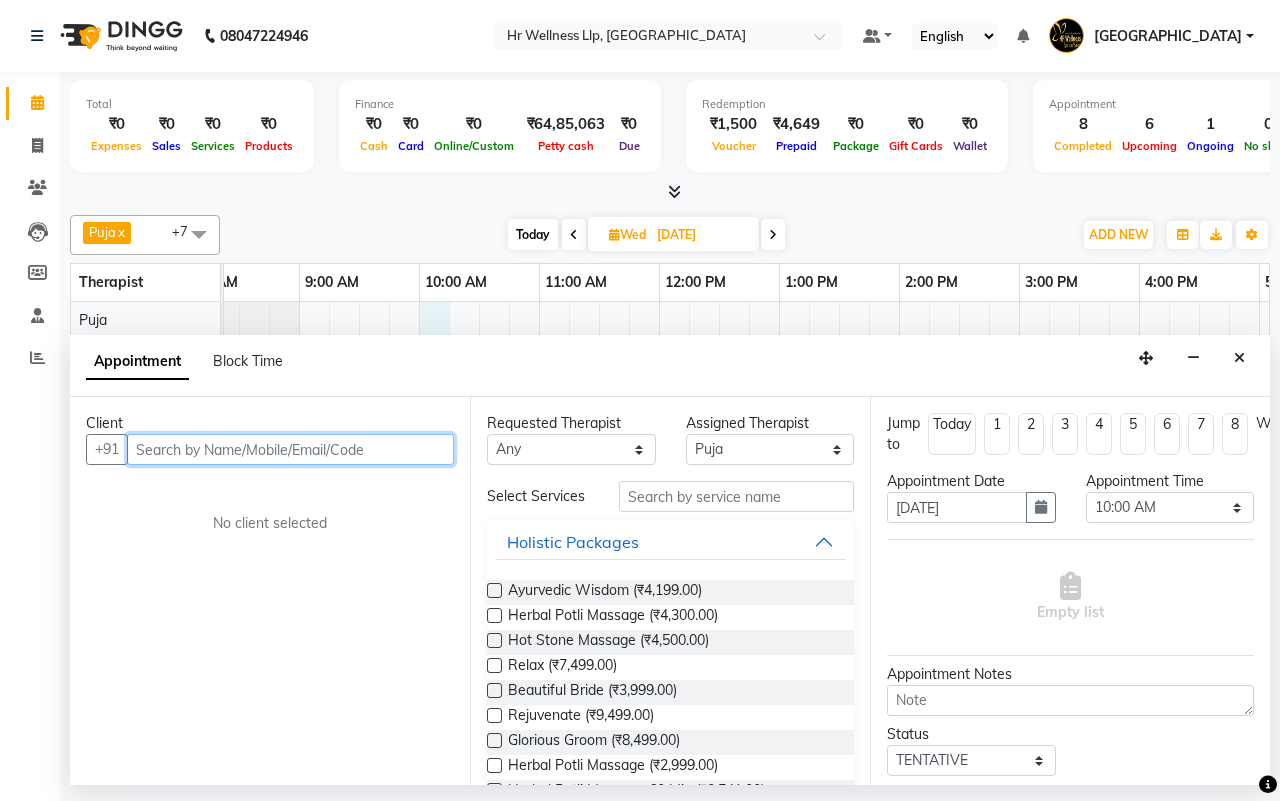 click at bounding box center [290, 449] 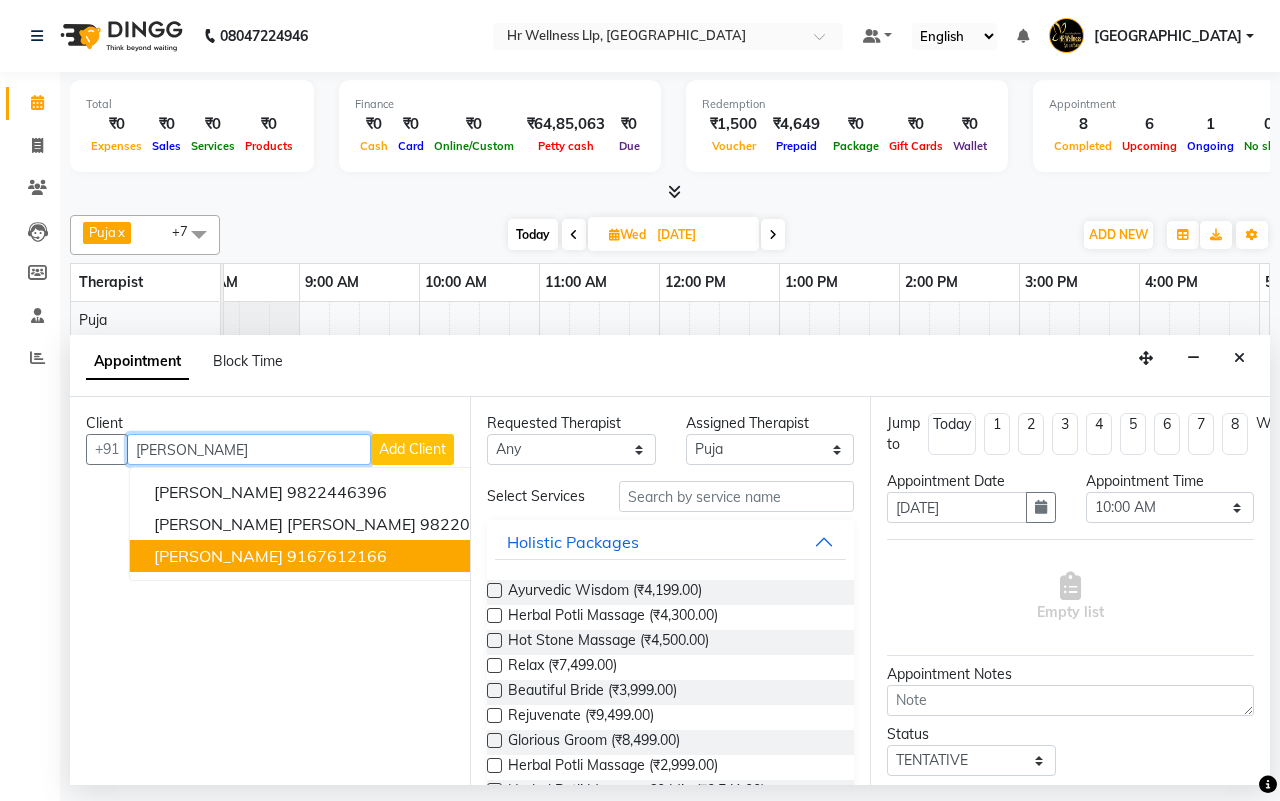 click on "Nevil Bhamgara  9167612166" at bounding box center (337, 556) 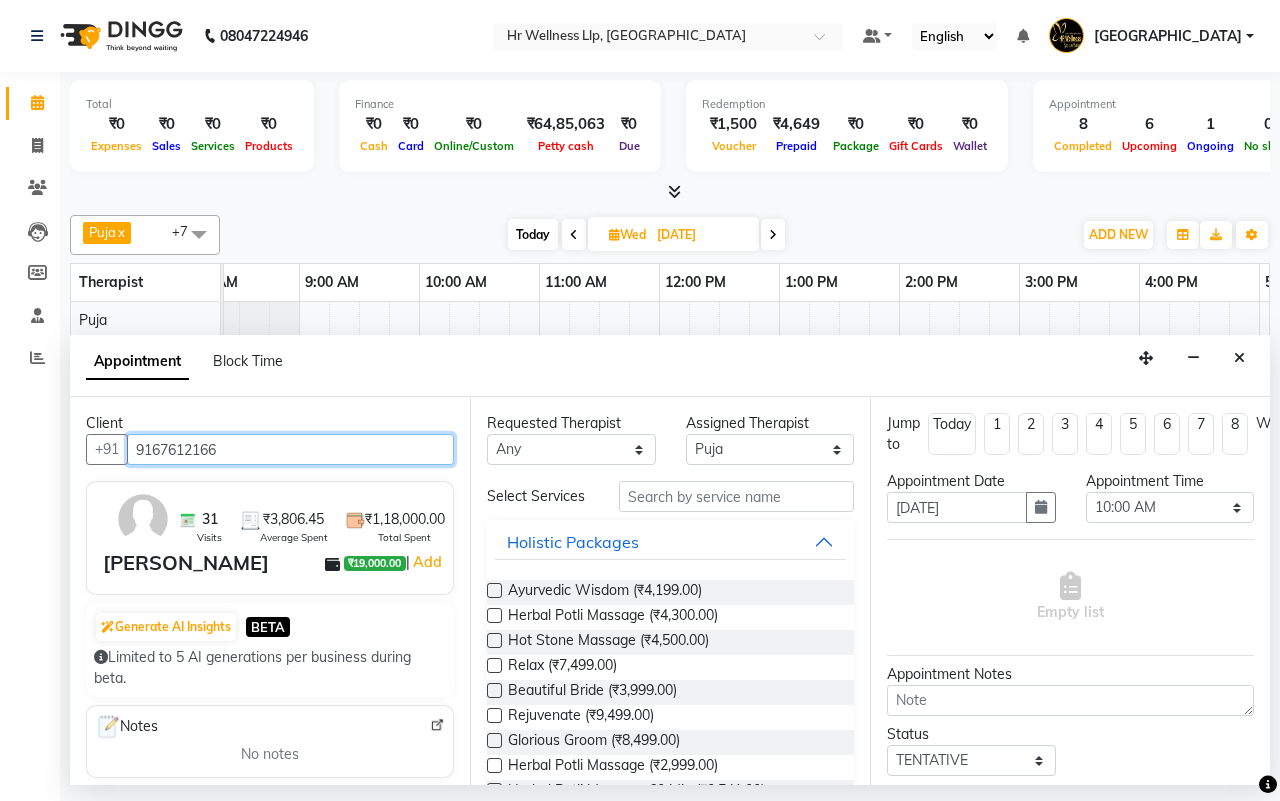 type on "9167612166" 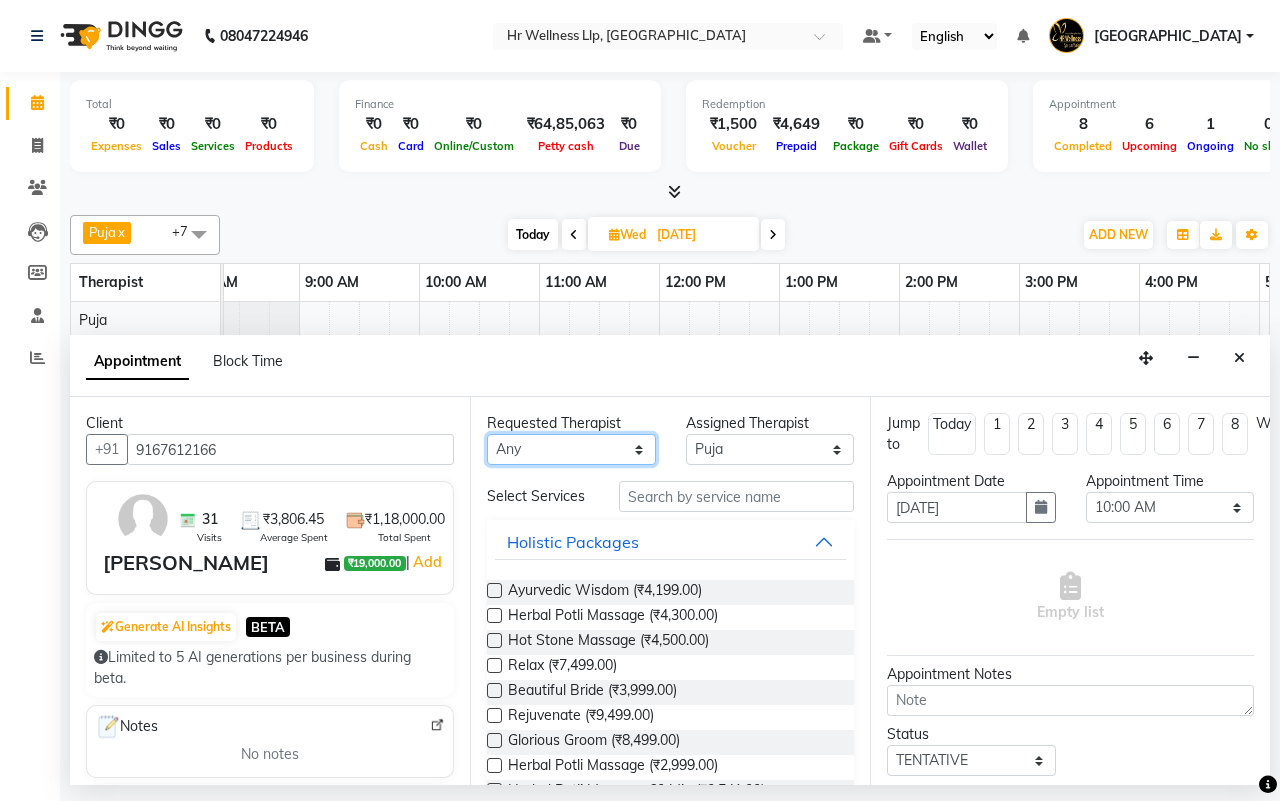 click on "Any Female waitlist Female waitlist 1 Kavita Kevin Lucy Male waitlist Preeti Puja Sharad Bhil Siddharth" at bounding box center [571, 449] 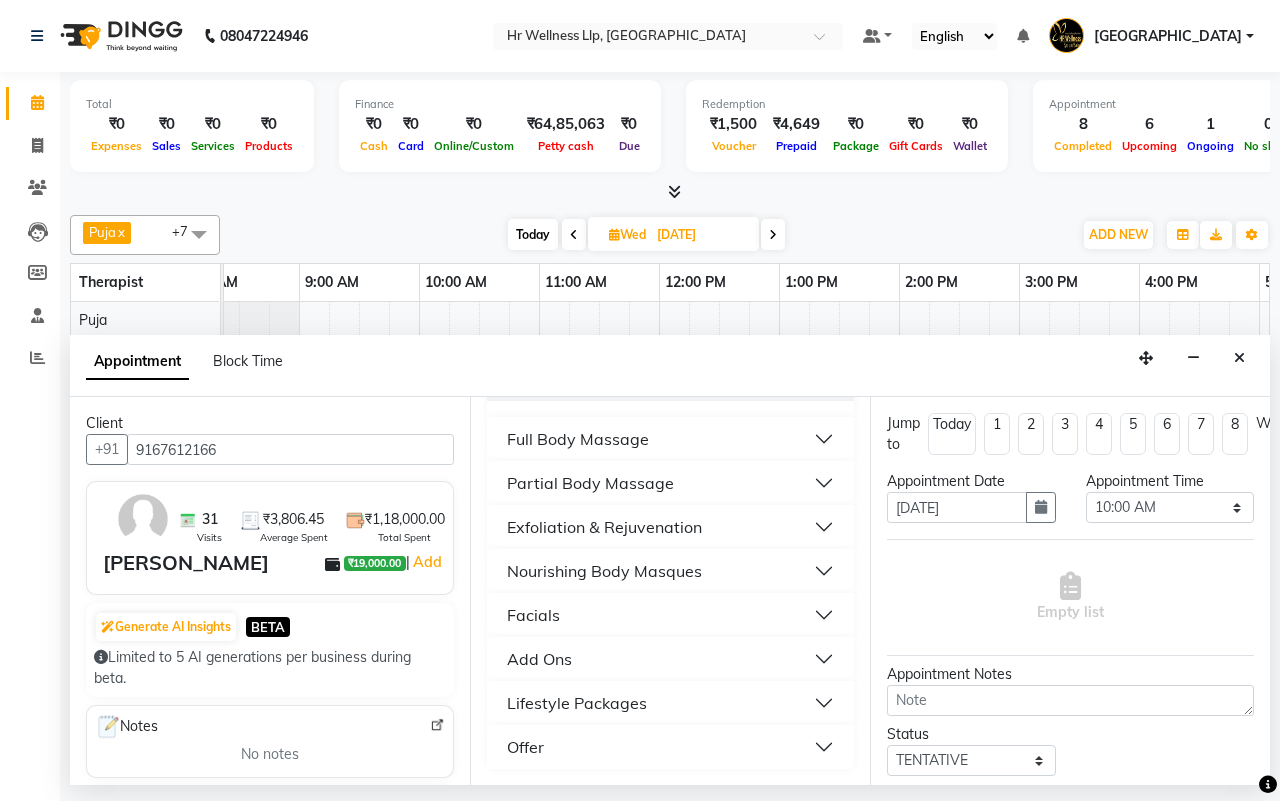 scroll, scrollTop: 413, scrollLeft: 0, axis: vertical 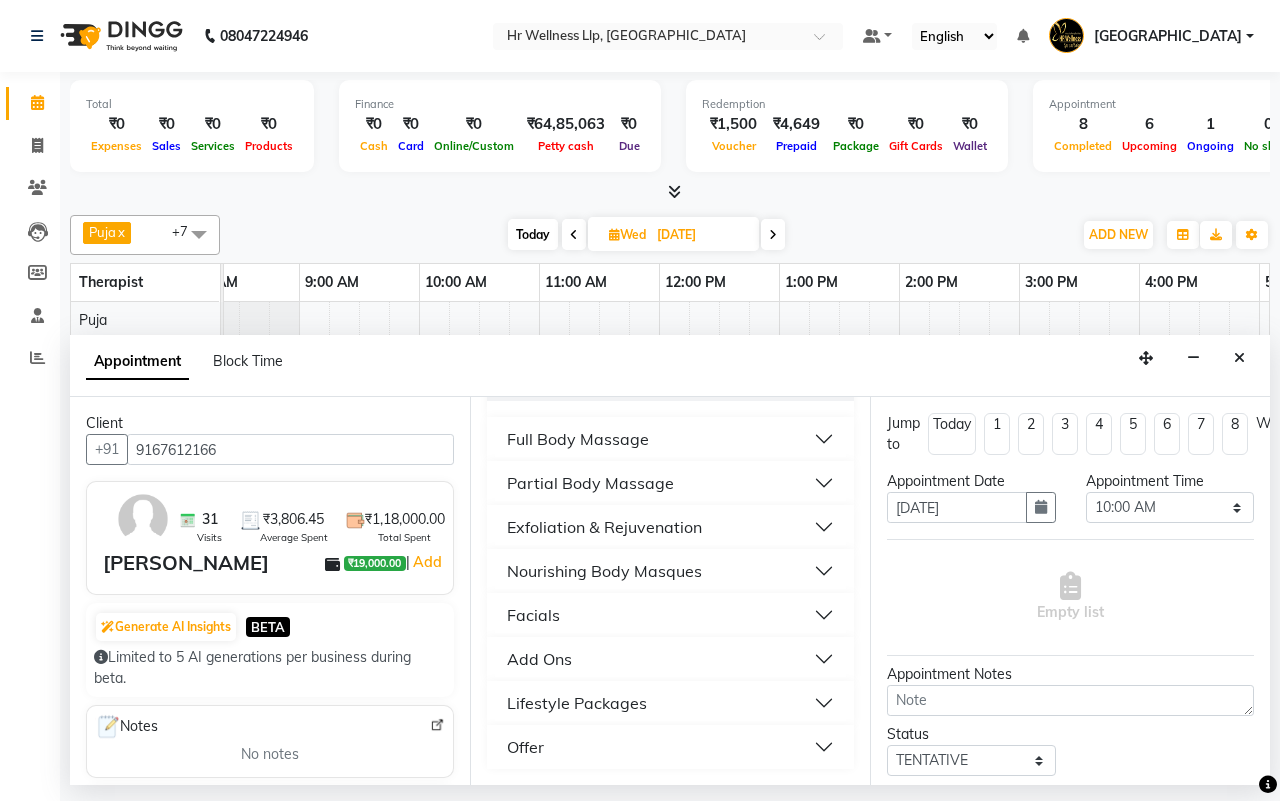 click on "Full Body Massage" at bounding box center [578, 439] 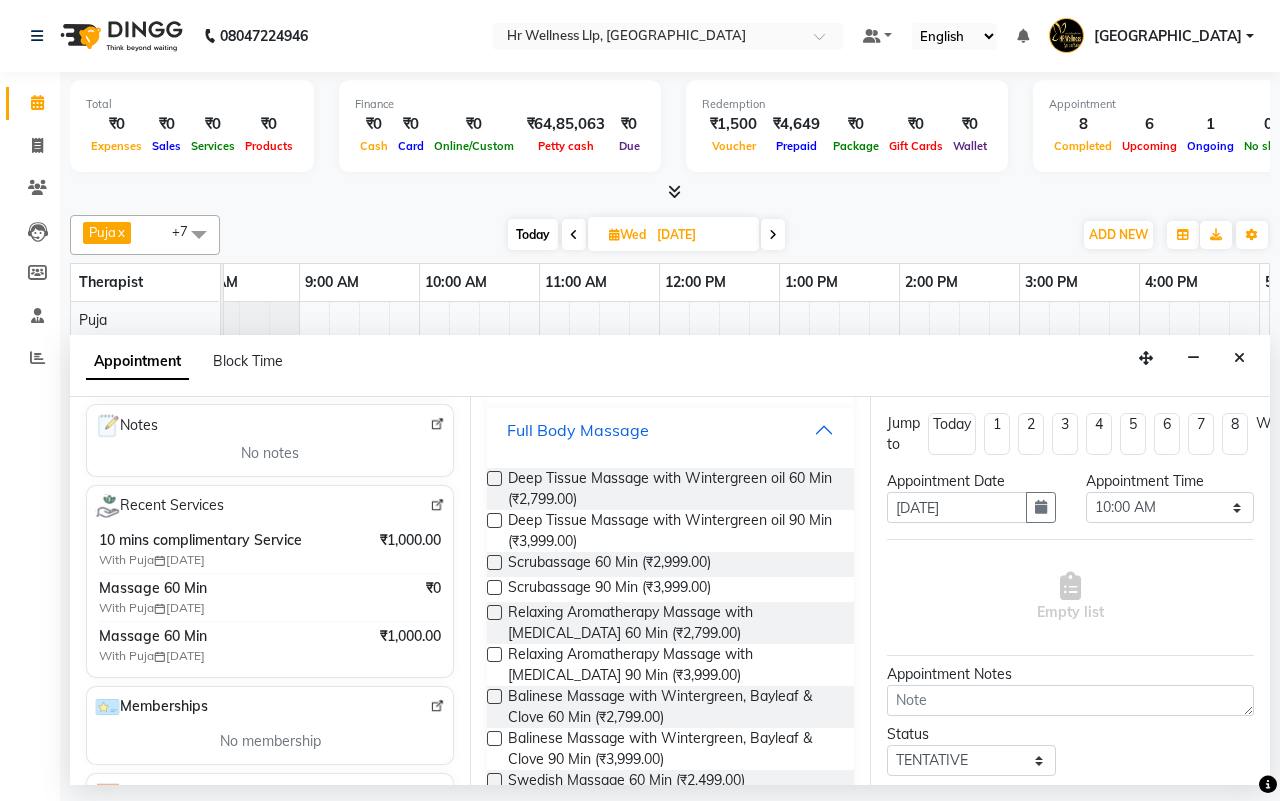 scroll, scrollTop: 375, scrollLeft: 0, axis: vertical 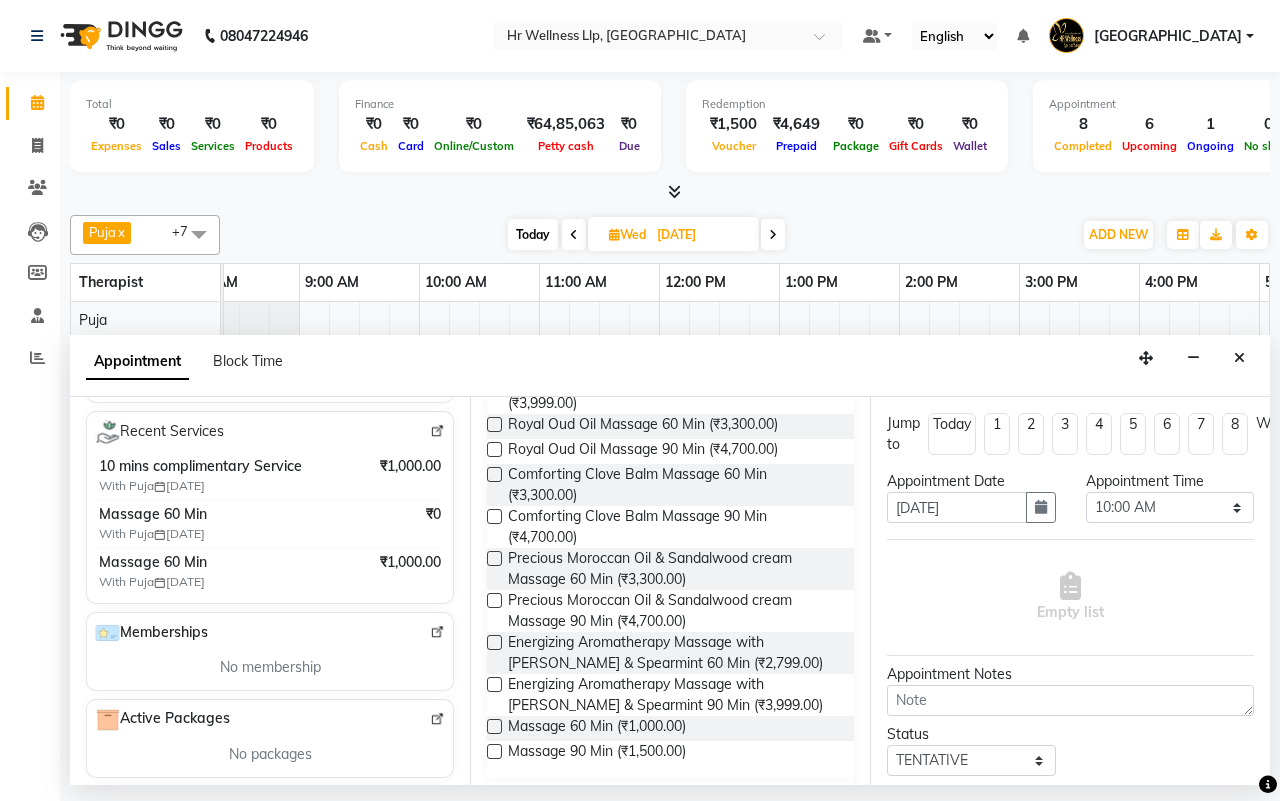 click at bounding box center [494, 726] 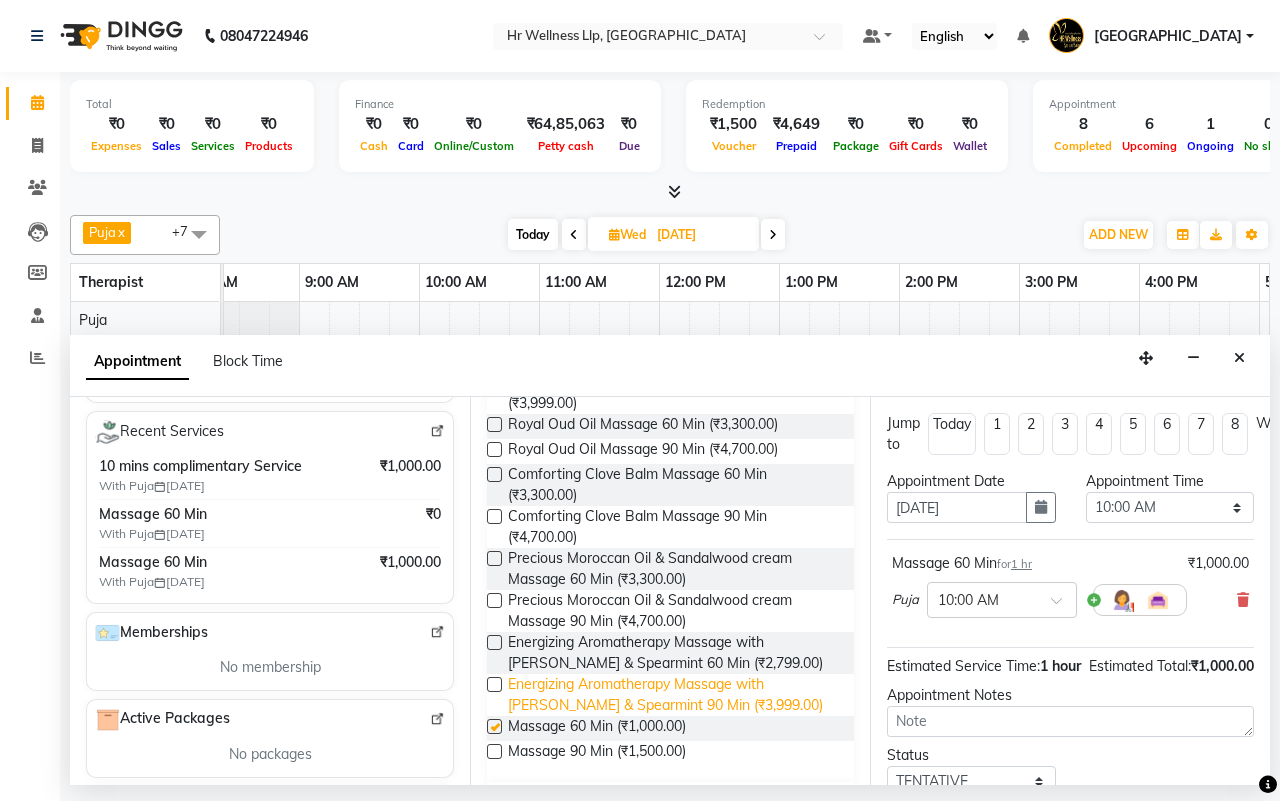 checkbox on "false" 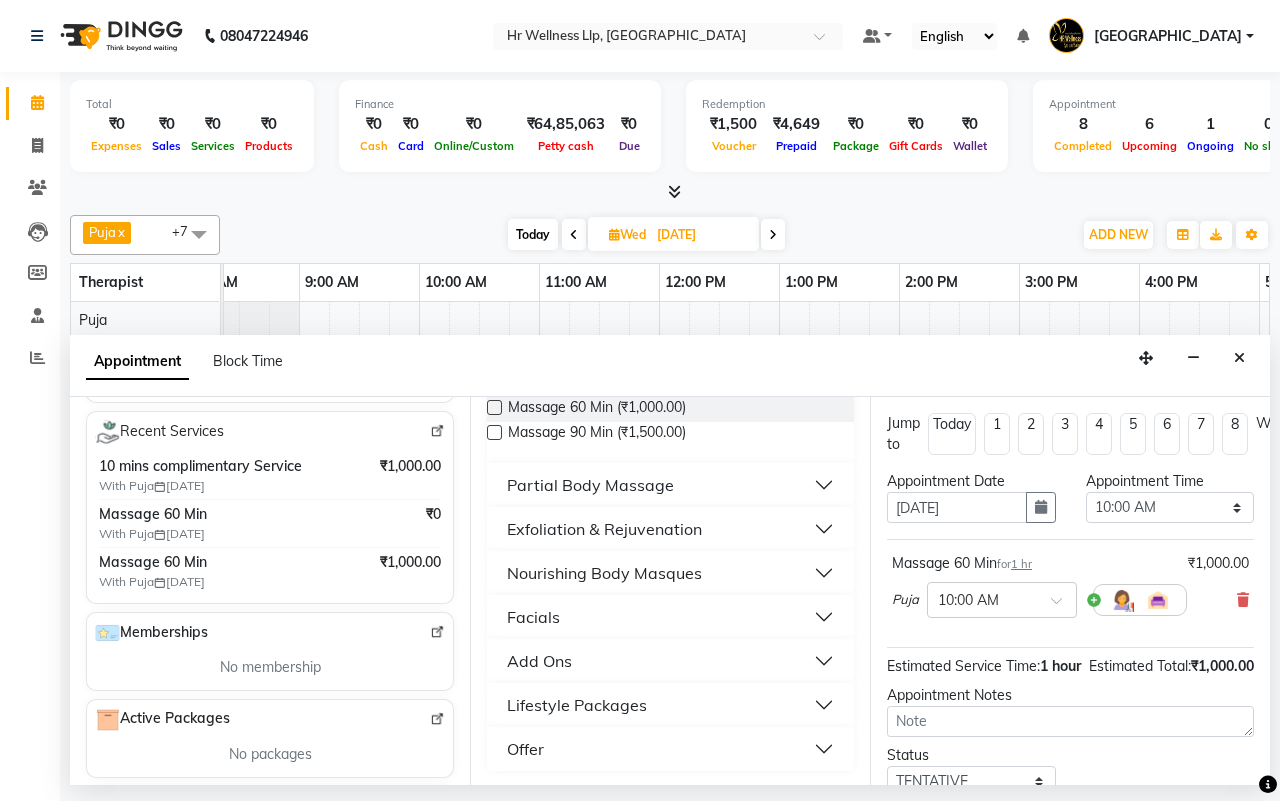 scroll, scrollTop: 1493, scrollLeft: 0, axis: vertical 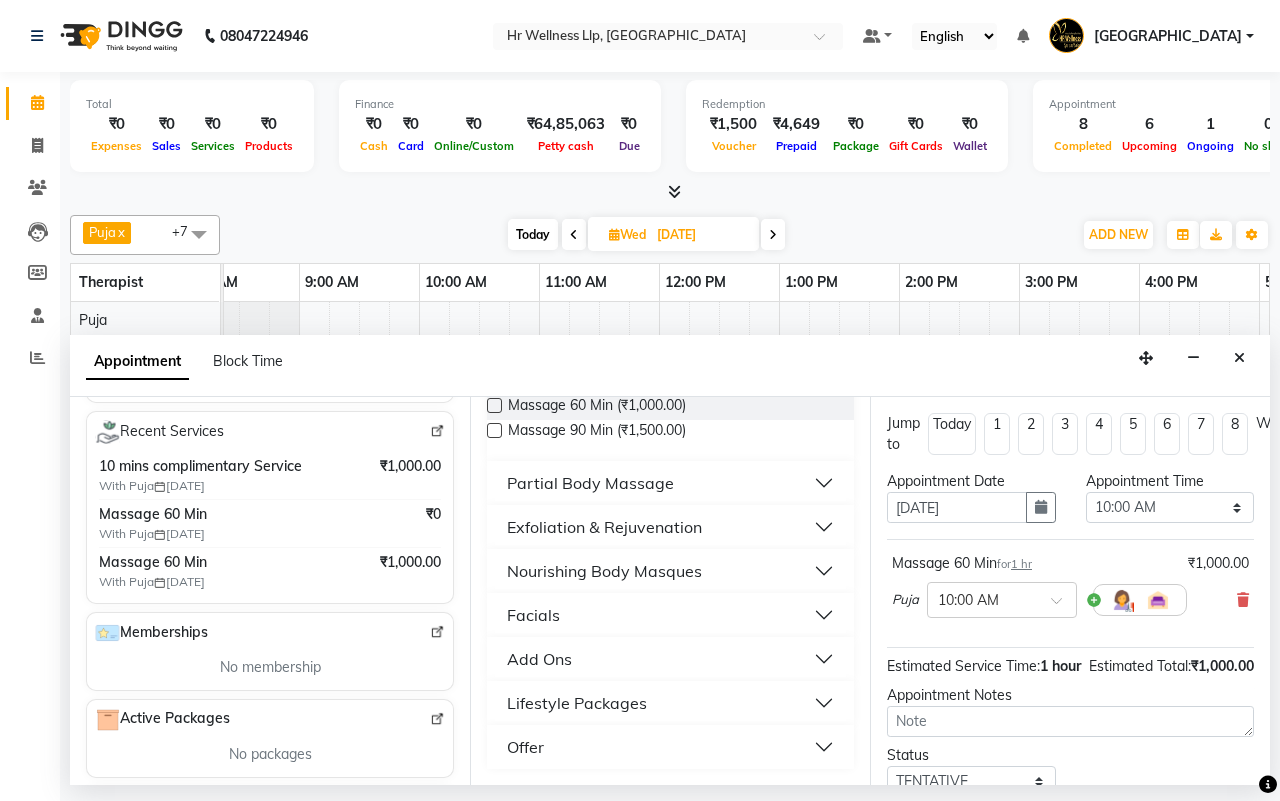 click on "Add Ons" at bounding box center (539, 659) 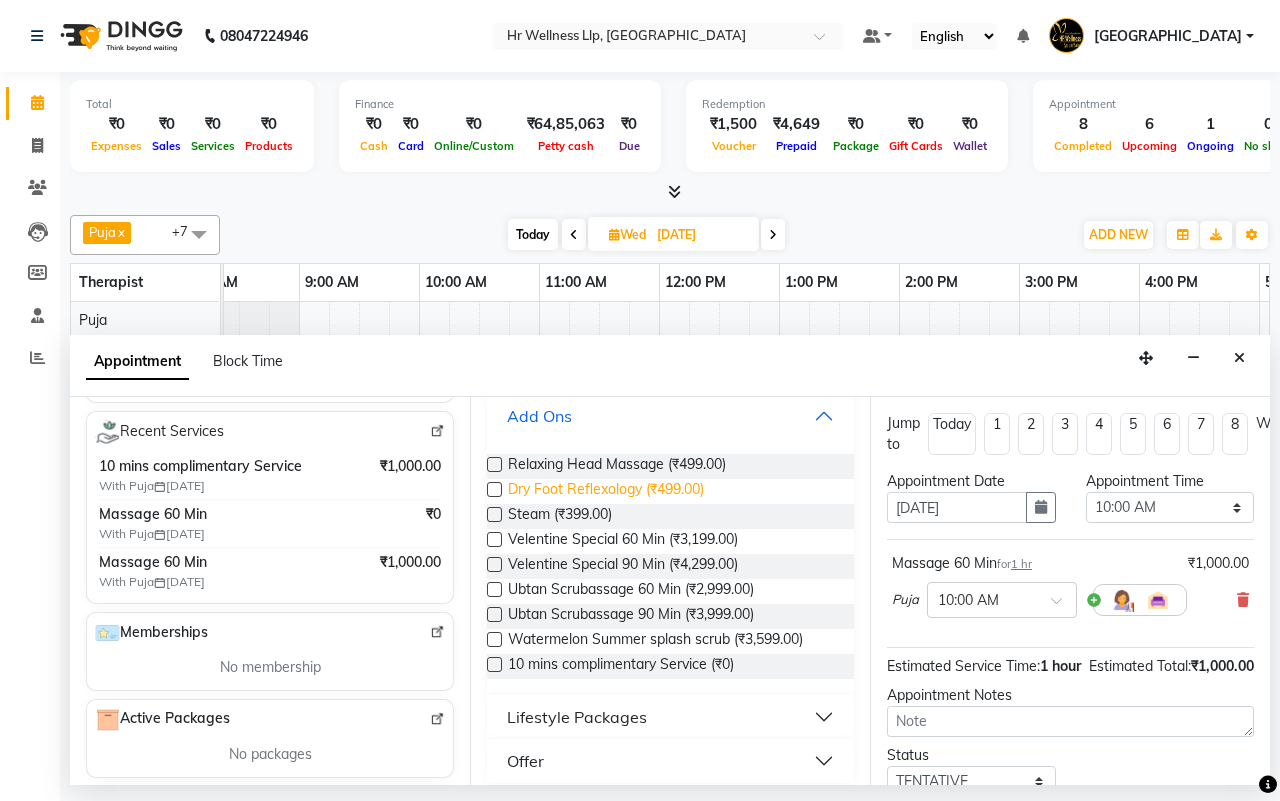 scroll, scrollTop: 1751, scrollLeft: 0, axis: vertical 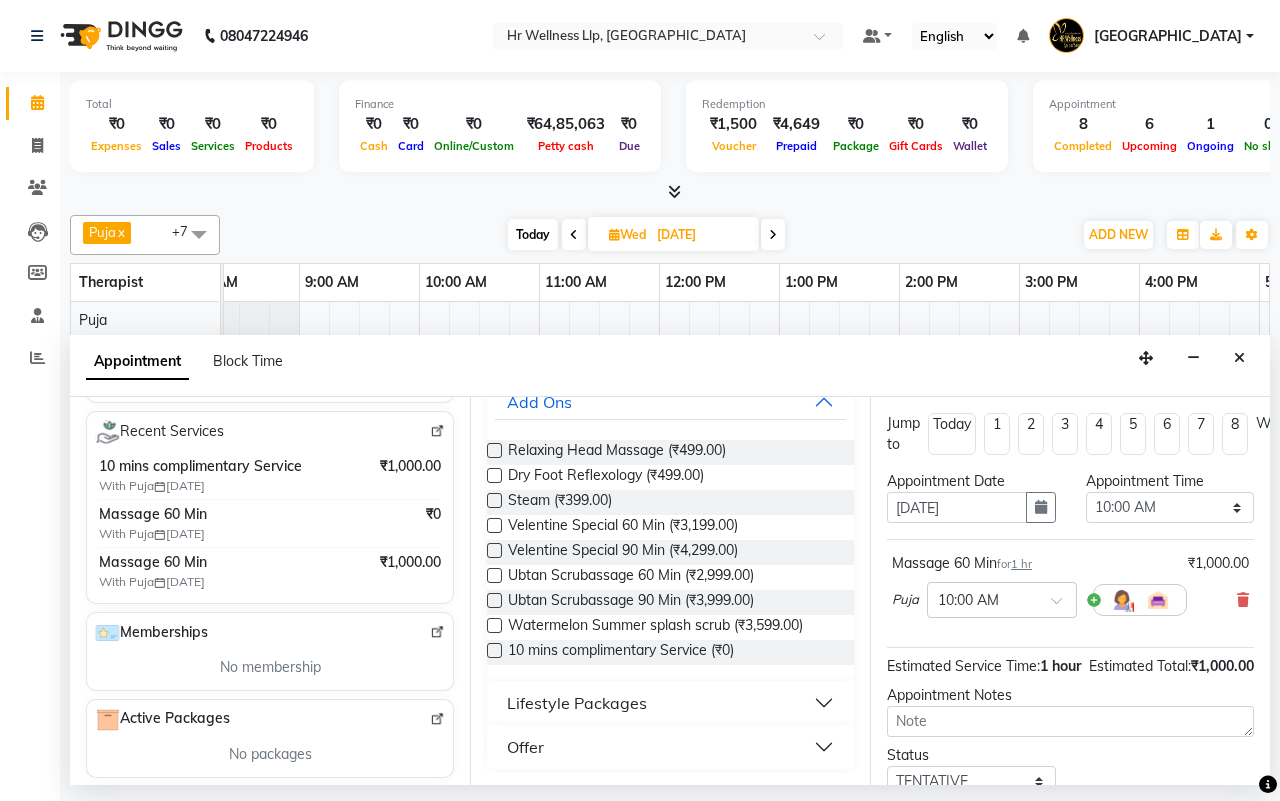 click at bounding box center (494, 650) 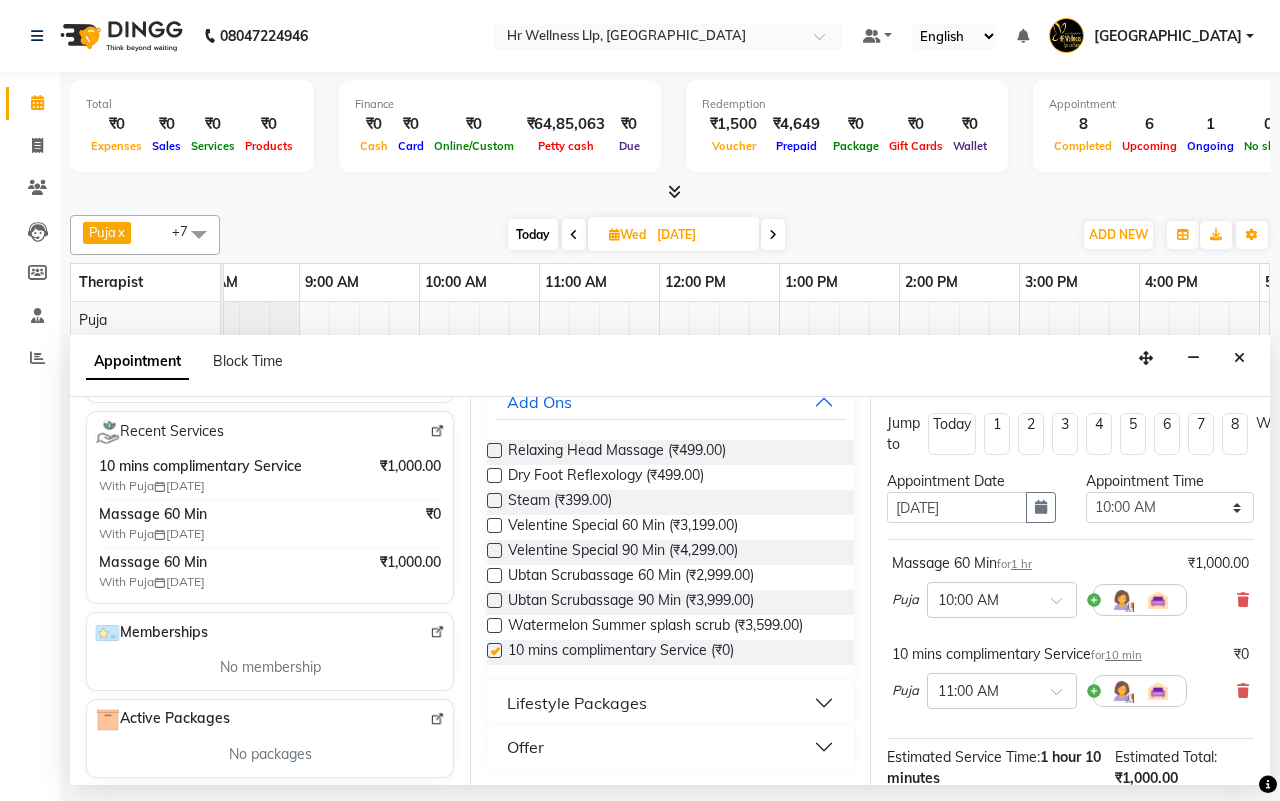 checkbox on "false" 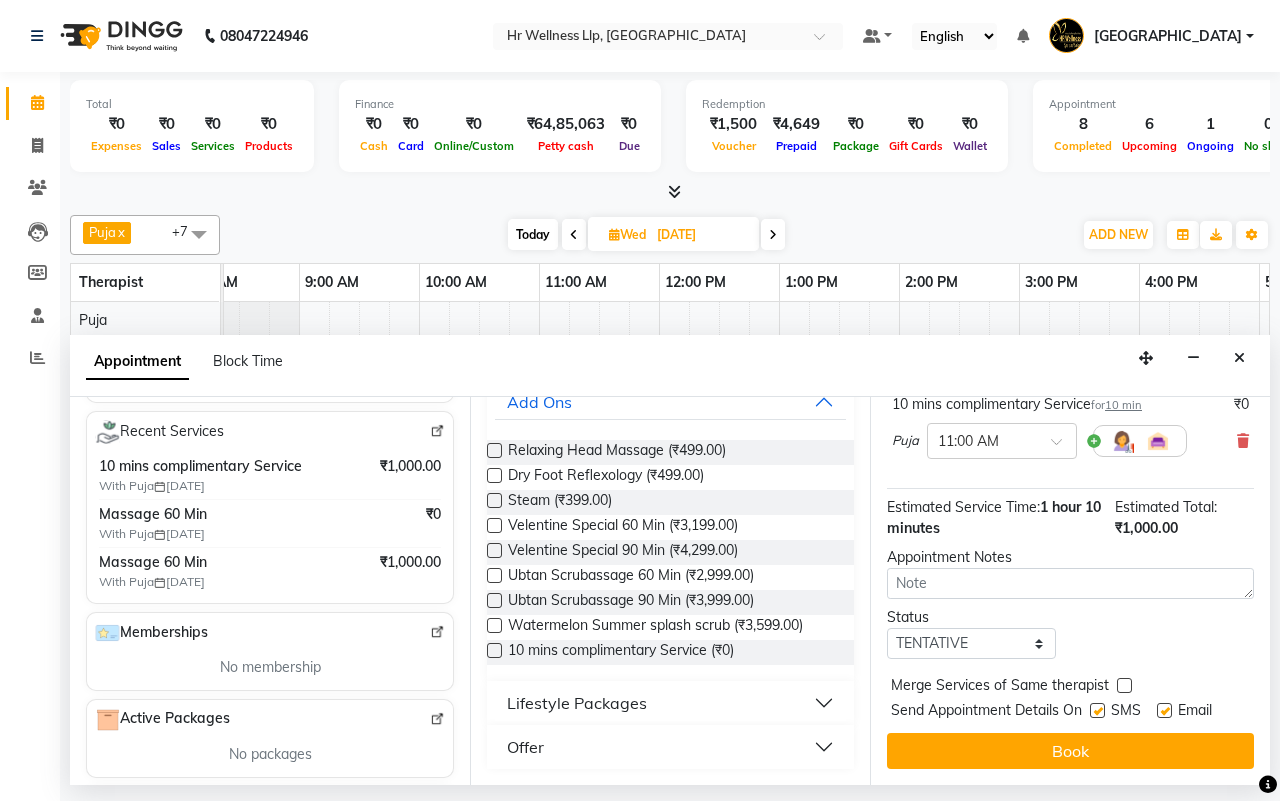 scroll, scrollTop: 270, scrollLeft: 0, axis: vertical 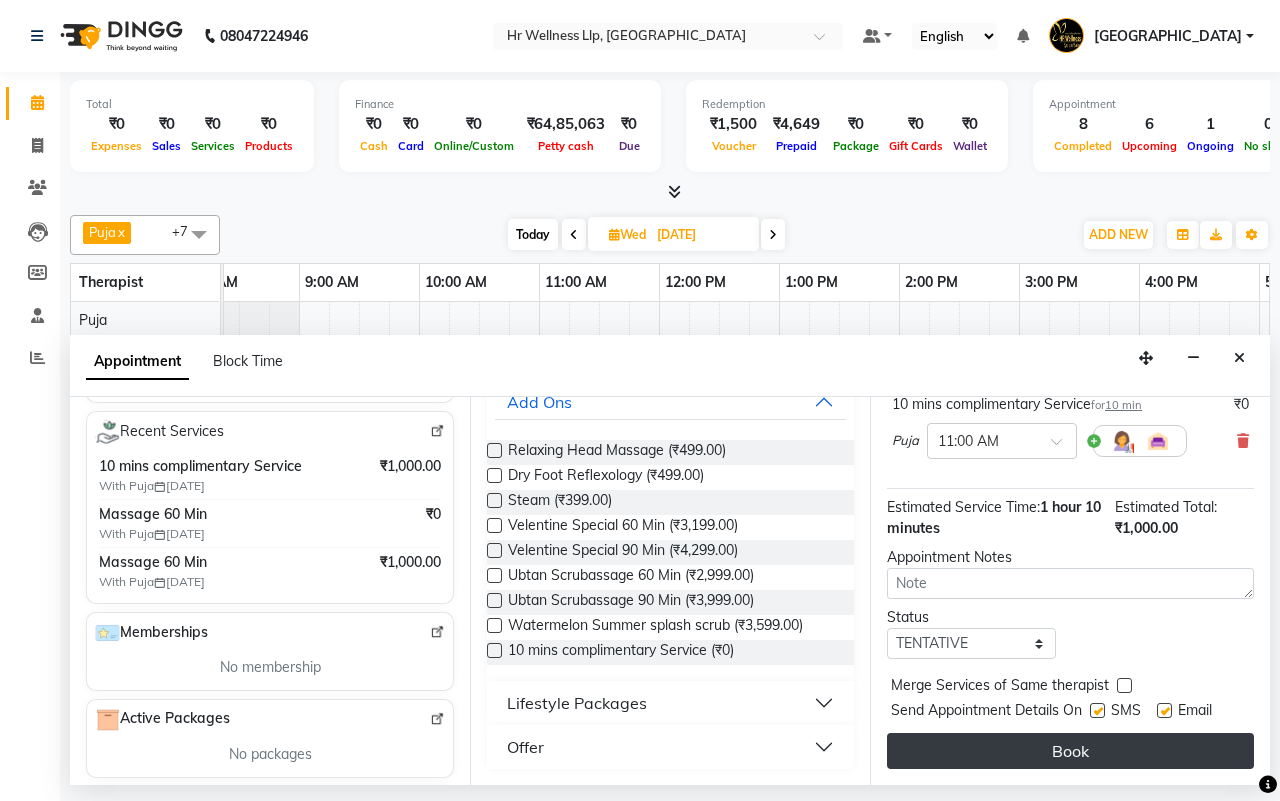 click on "Book" at bounding box center (1070, 751) 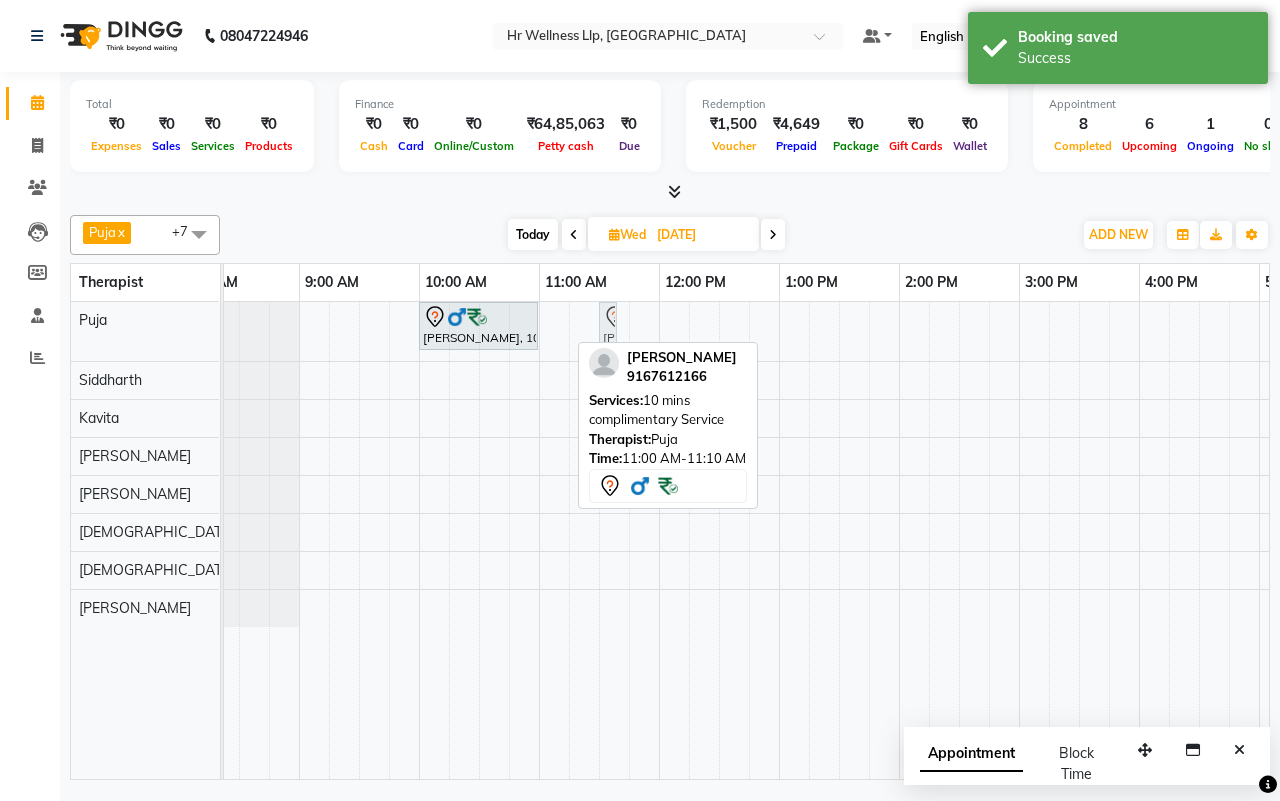 drag, startPoint x: 558, startPoint y: 330, endPoint x: 606, endPoint y: 338, distance: 48.6621 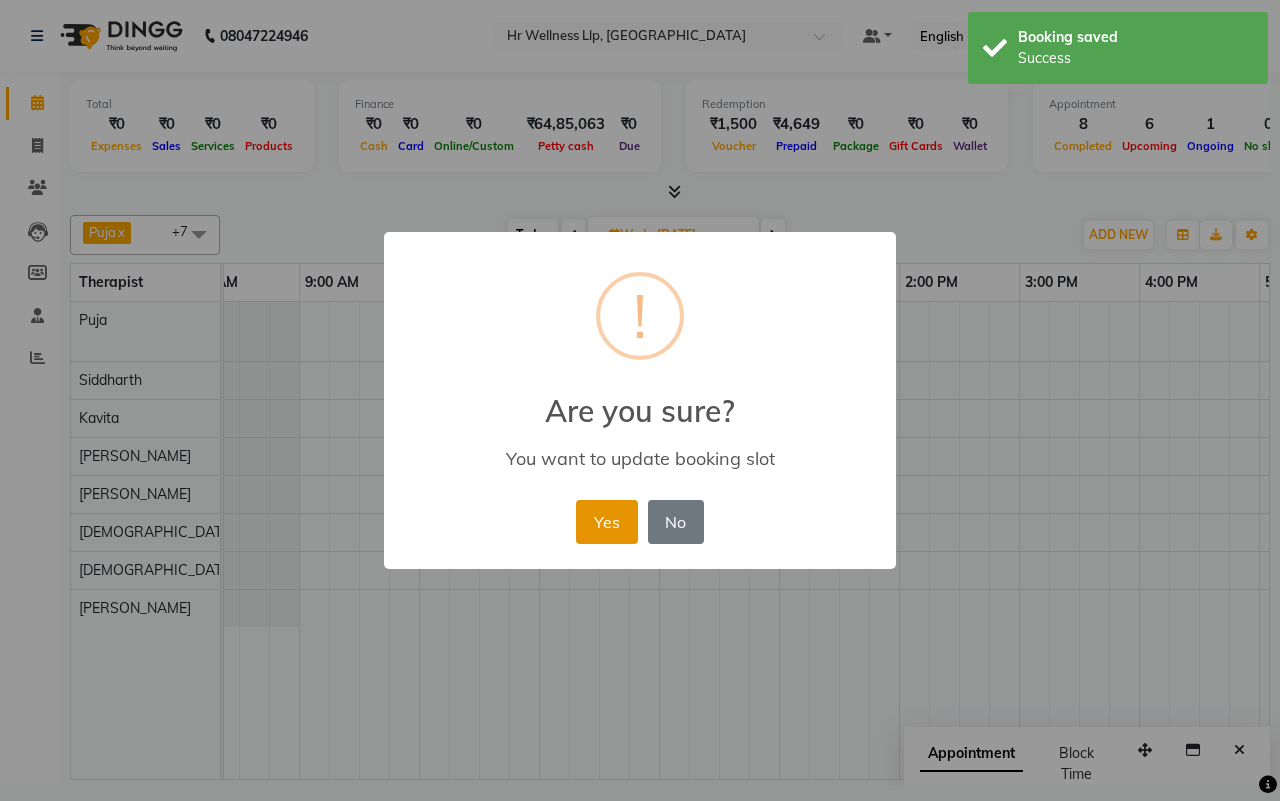 click on "Yes" at bounding box center (606, 522) 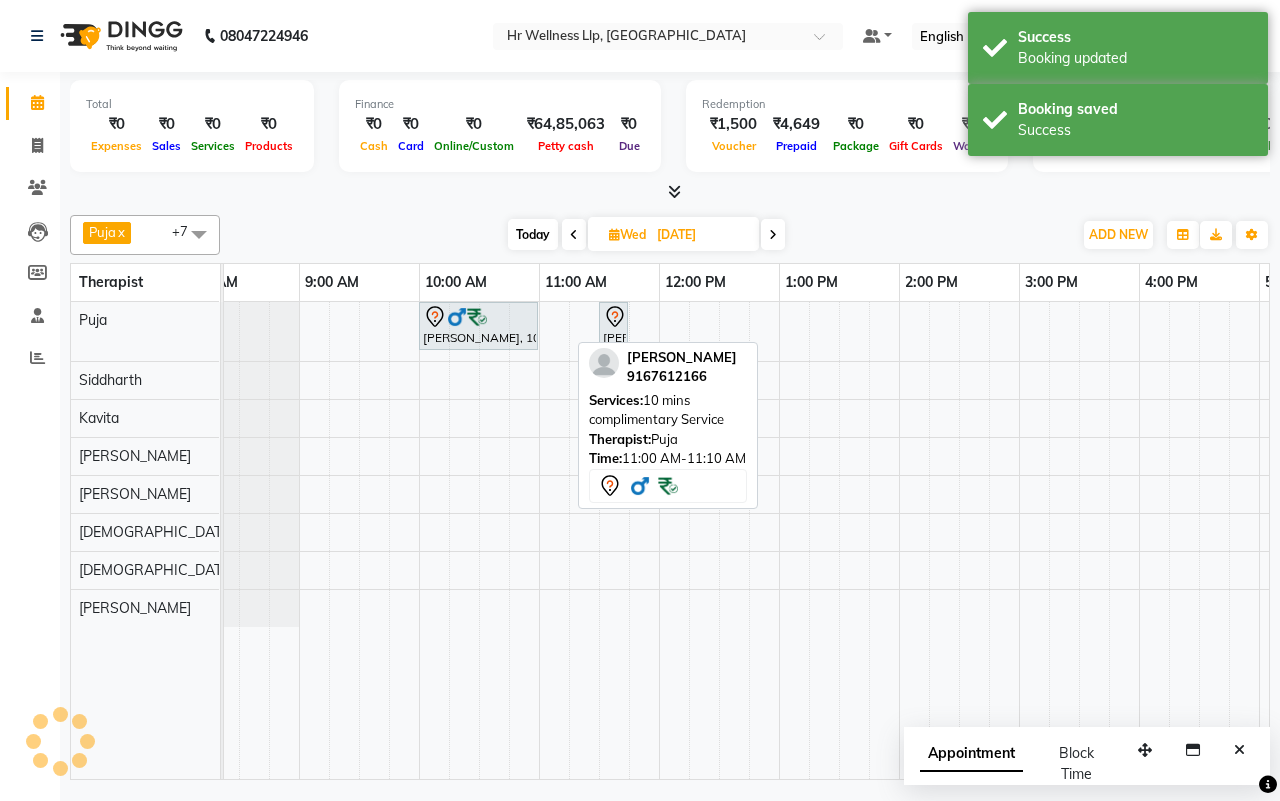 click on "Today  Wed 16-07-2025" at bounding box center (646, 235) 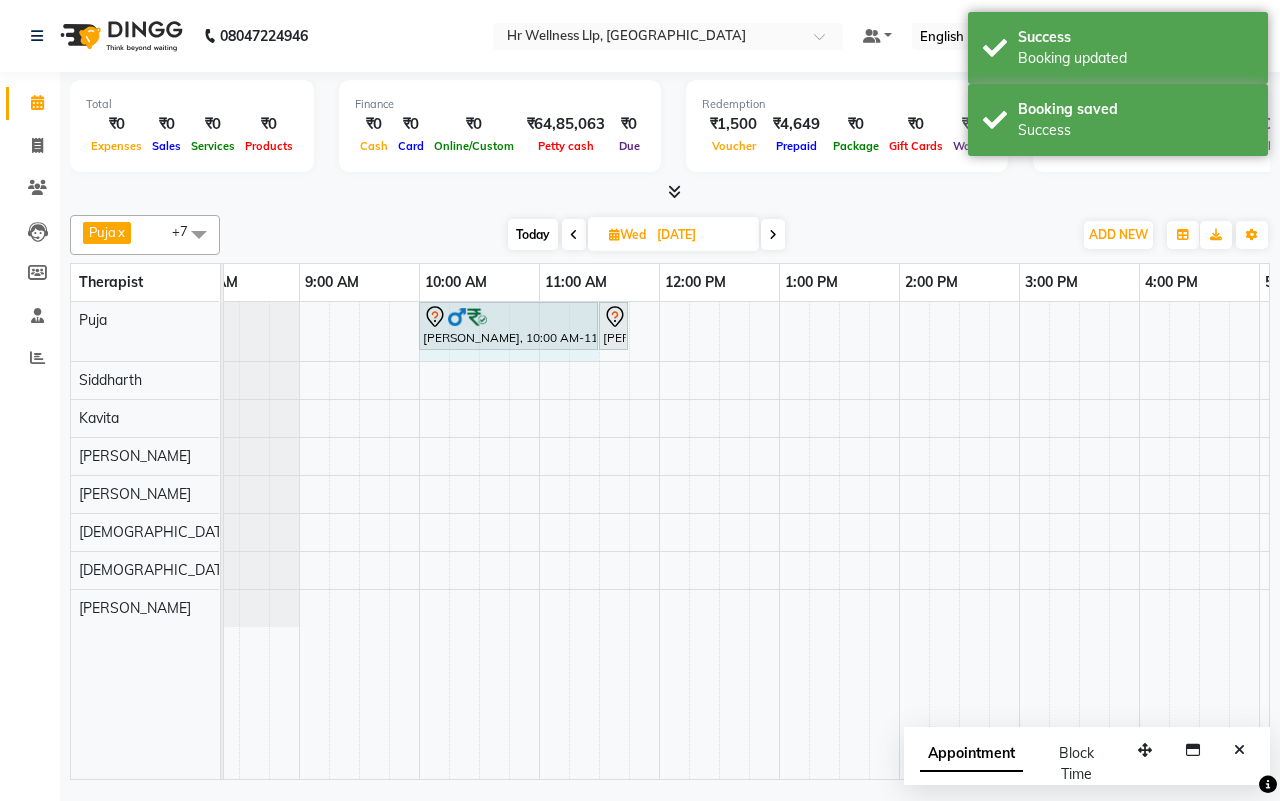drag, startPoint x: 535, startPoint y: 316, endPoint x: 572, endPoint y: 322, distance: 37.48333 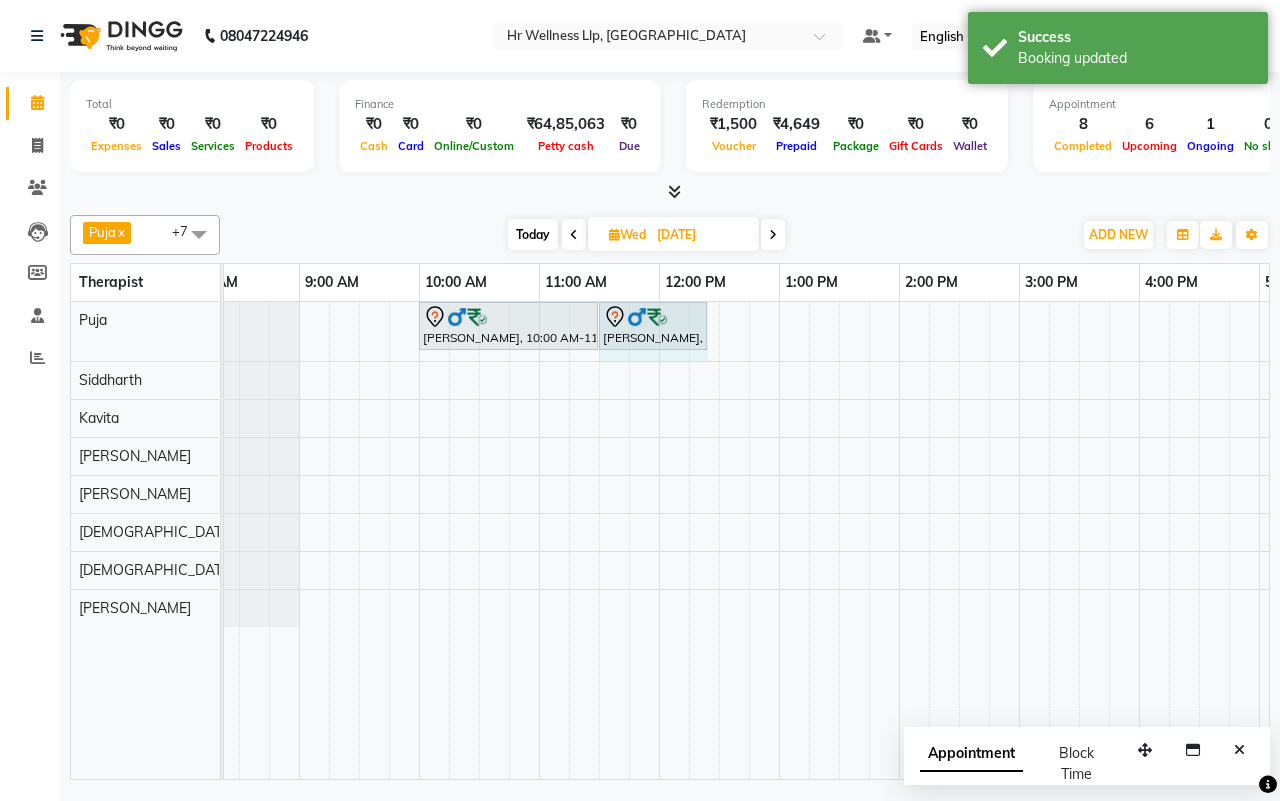 drag, startPoint x: 627, startPoint y: 312, endPoint x: 700, endPoint y: 325, distance: 74.1485 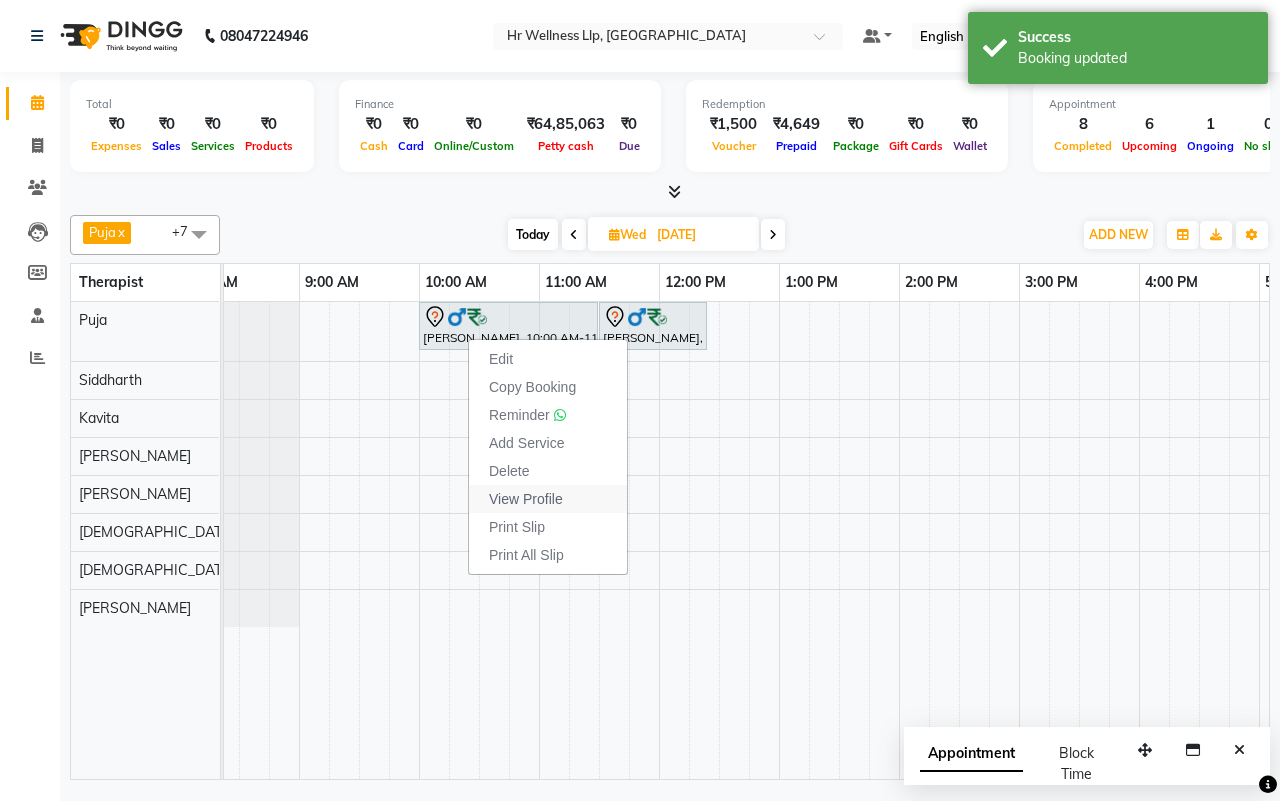 click on "View Profile" at bounding box center [548, 499] 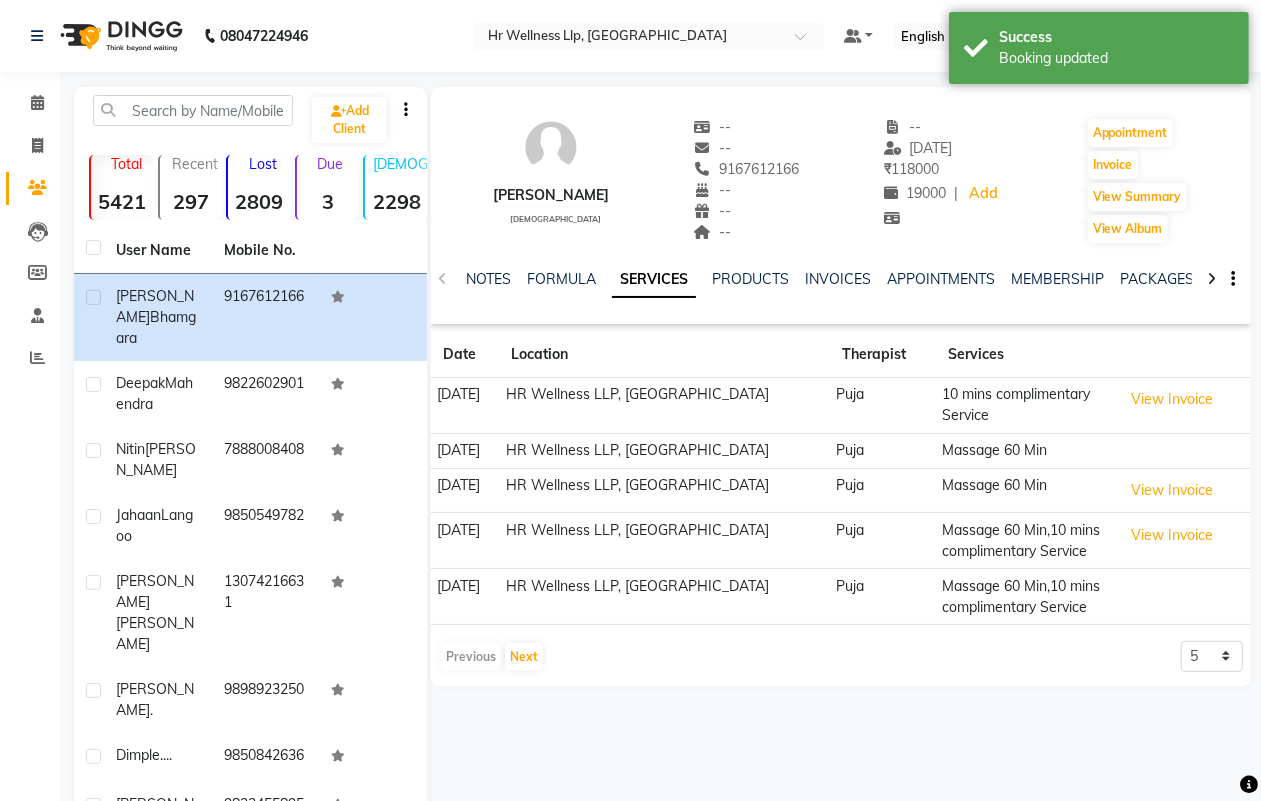 click 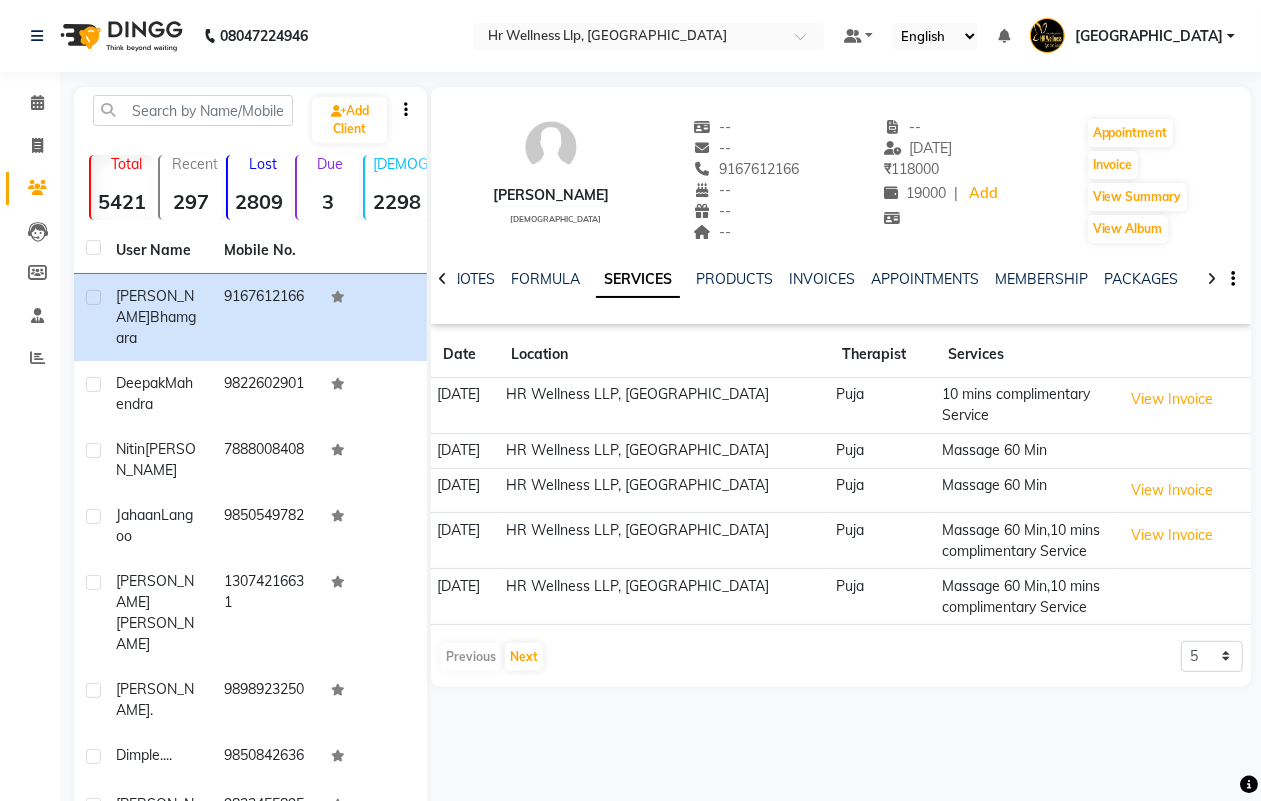 click 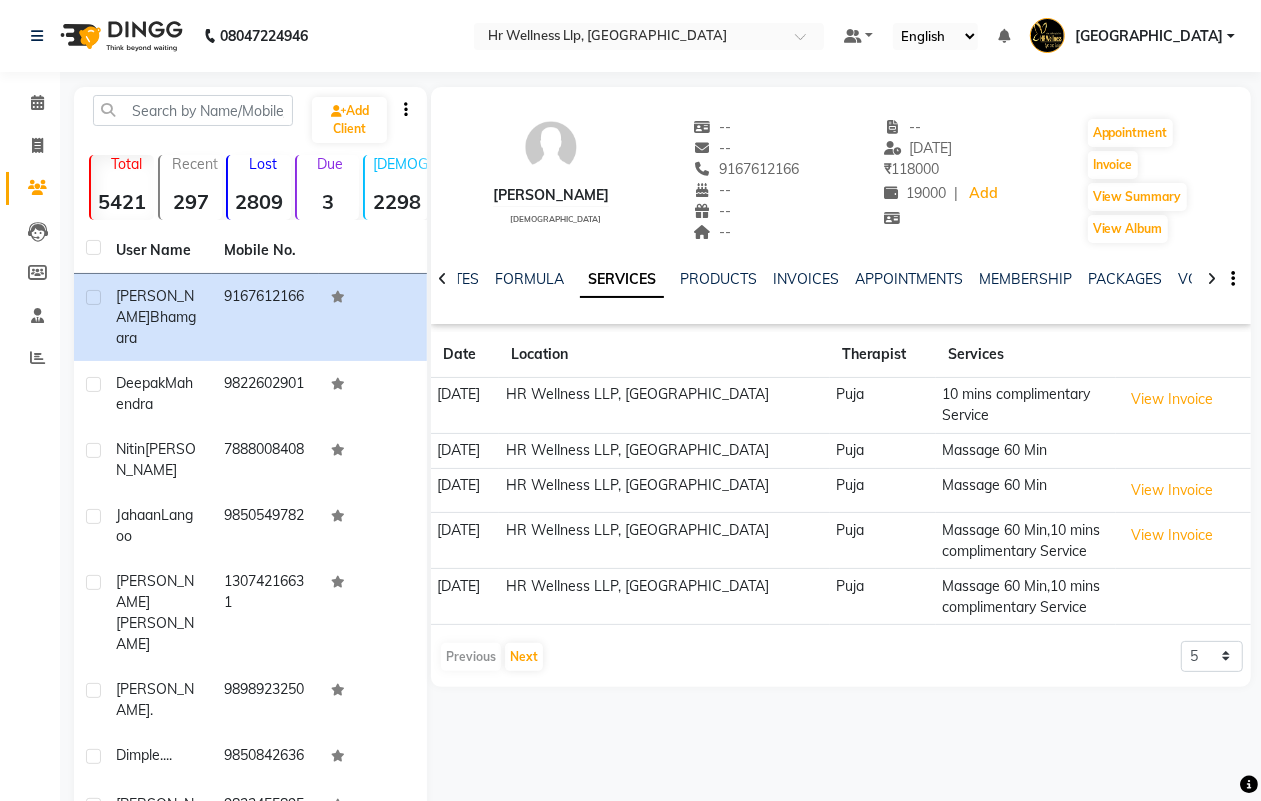 click 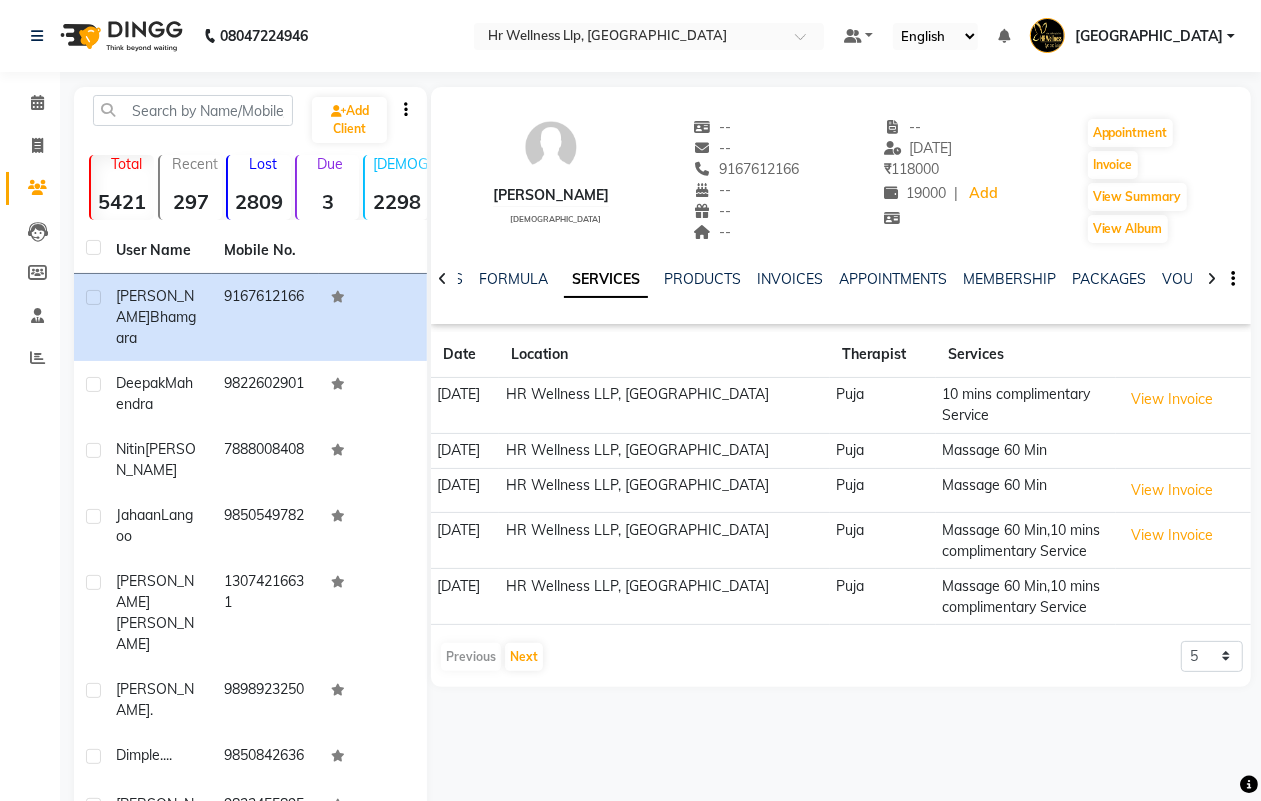 click 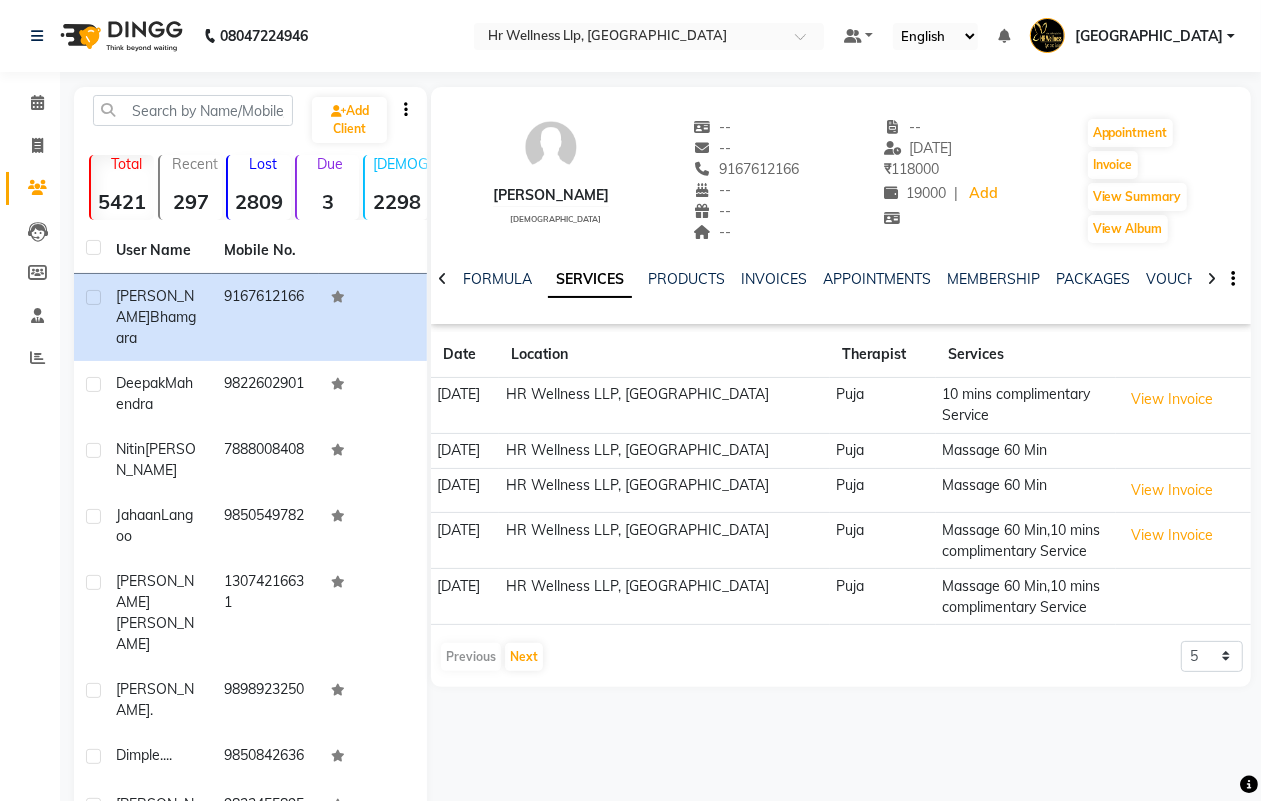 click 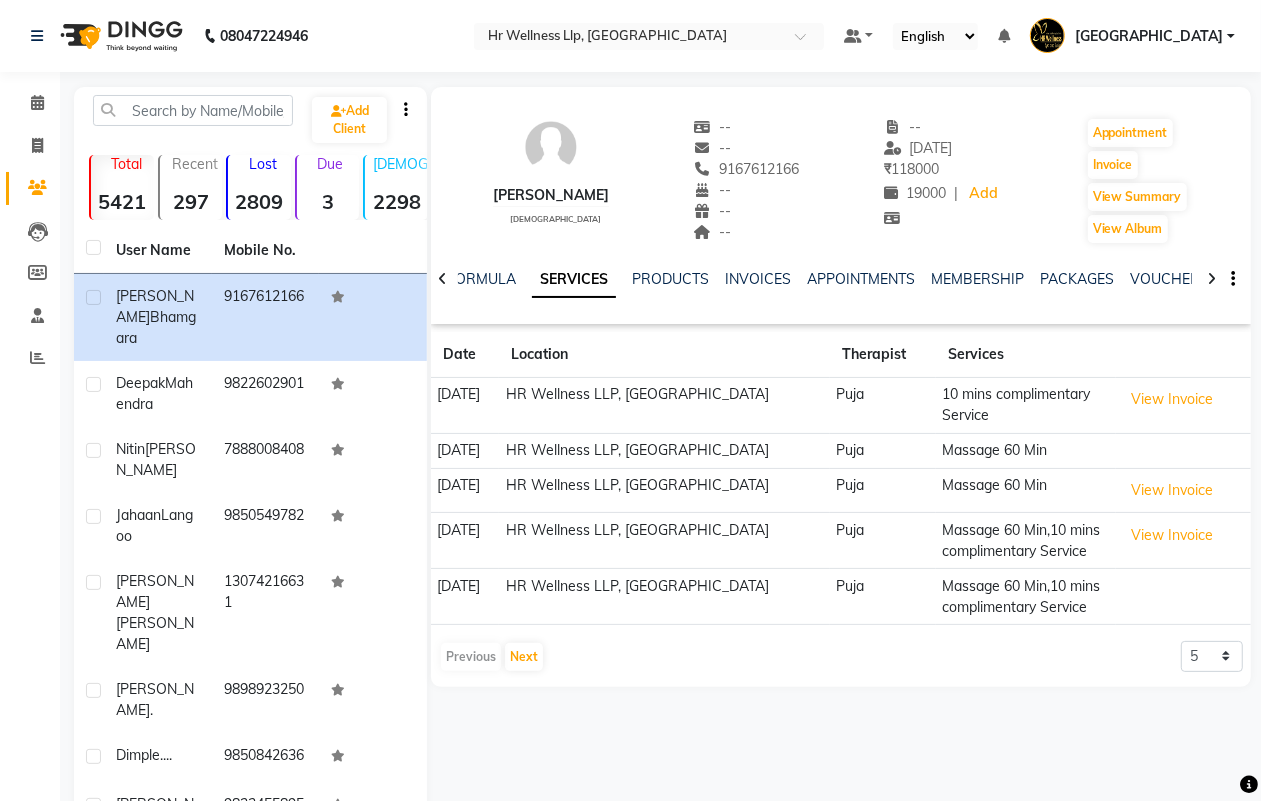 click 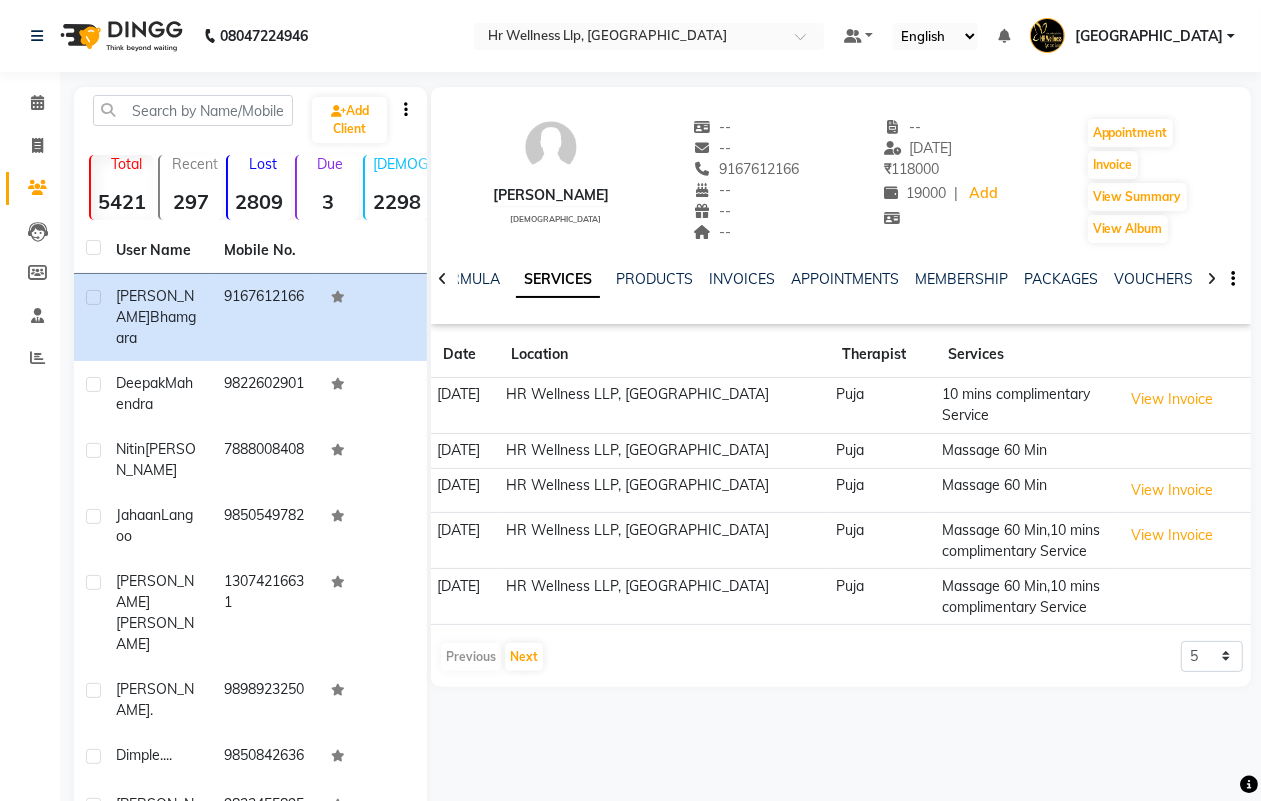click 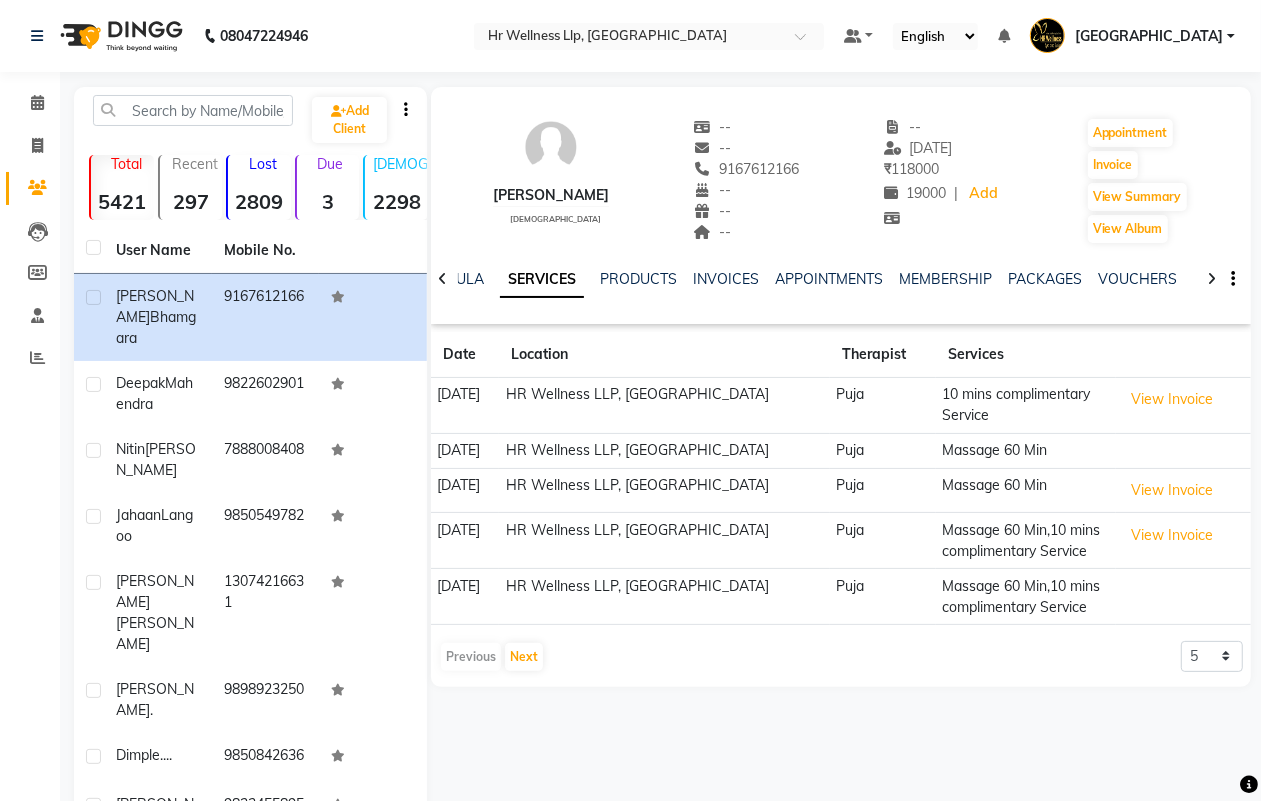 click 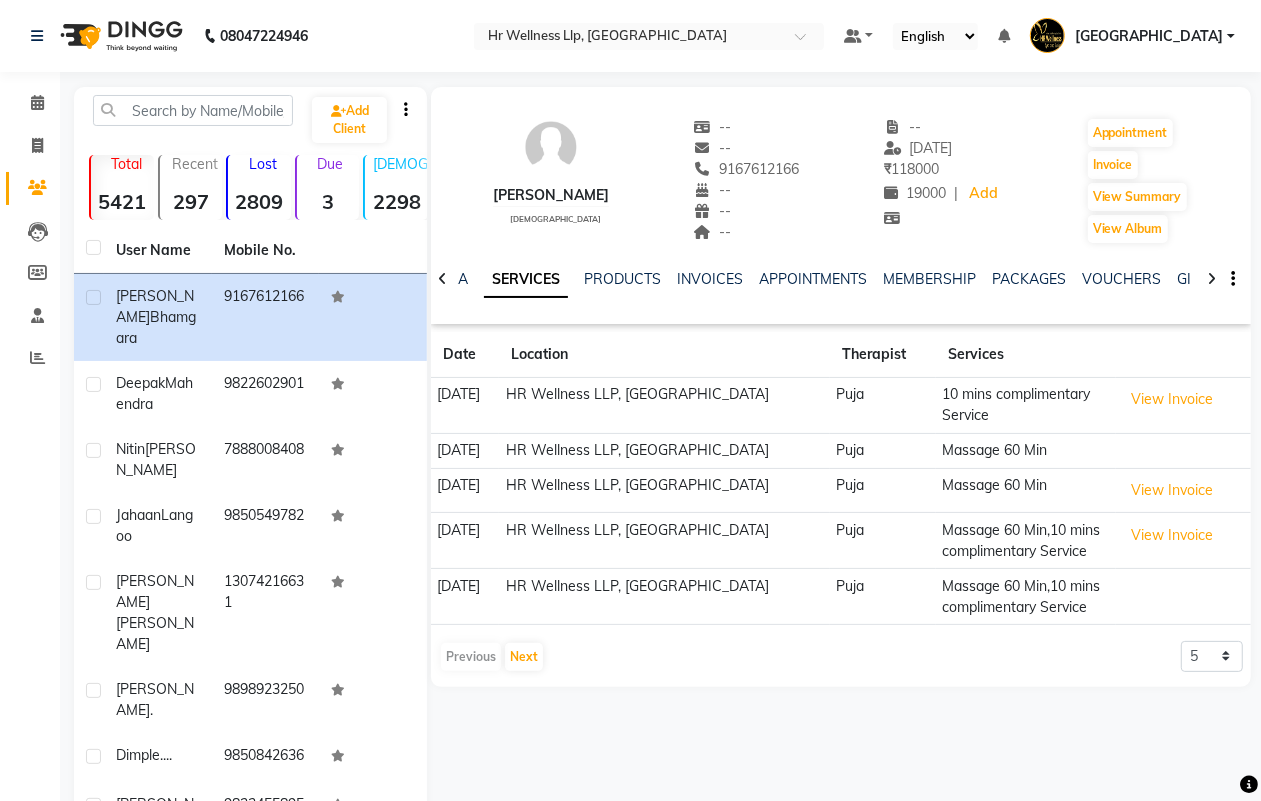 click 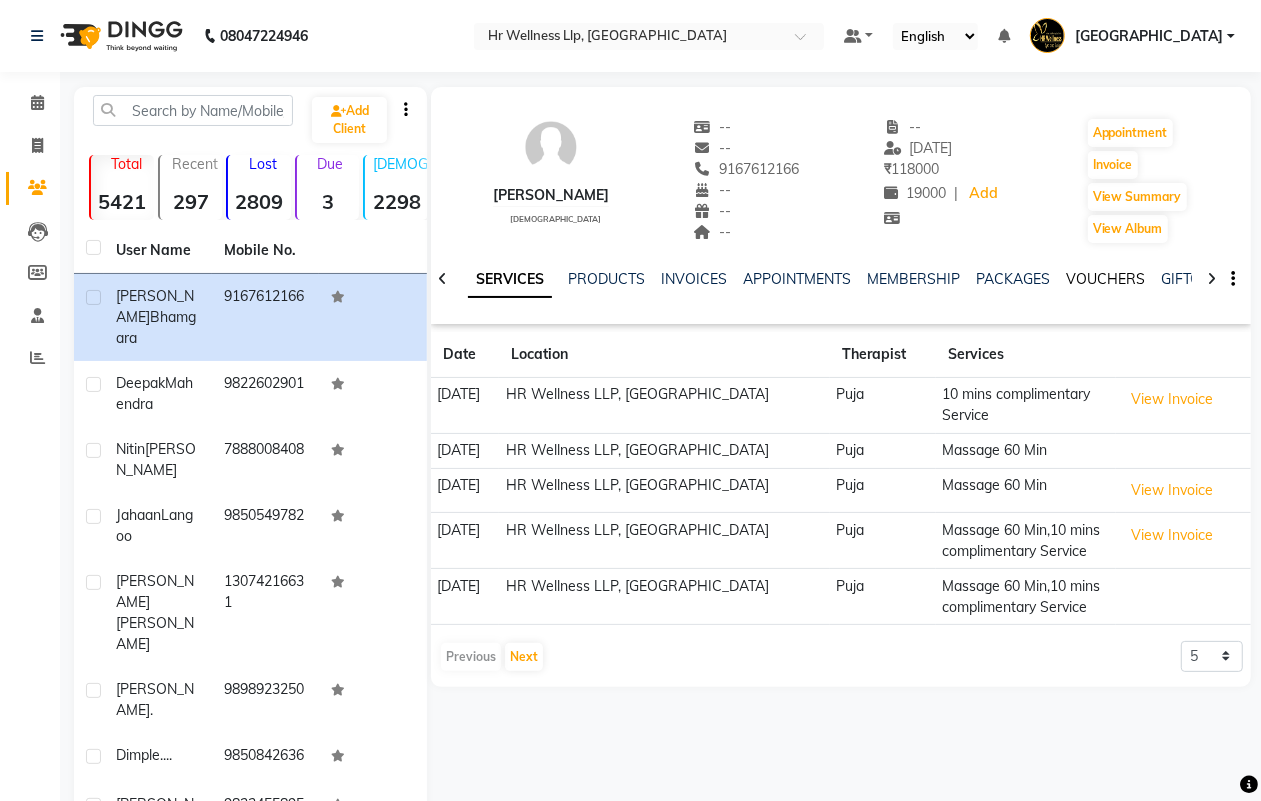 click on "VOUCHERS" 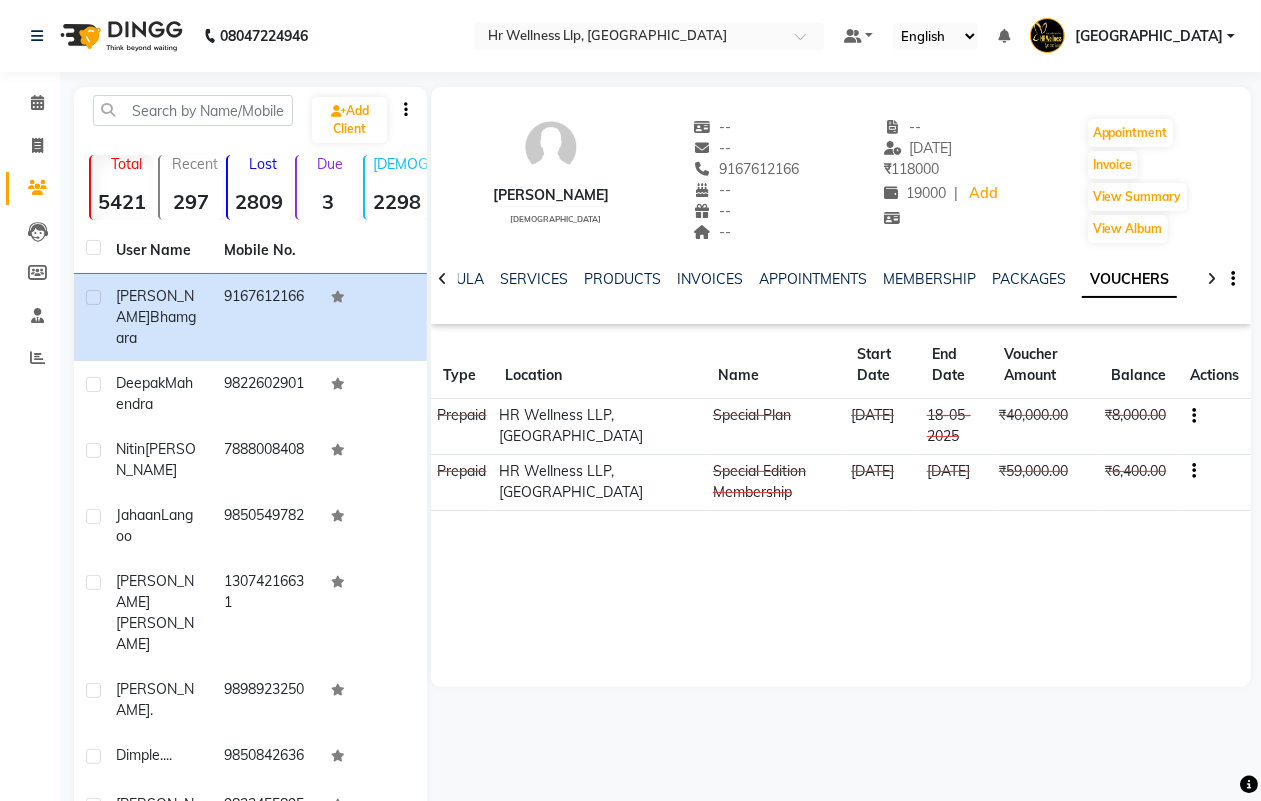 click on "Nevil Bhamgara   male  --   --   9167612166  --  --  --  -- 17-04-2025 ₹    118000 19000 |  Add   Appointment   Invoice  View Summary  View Album" 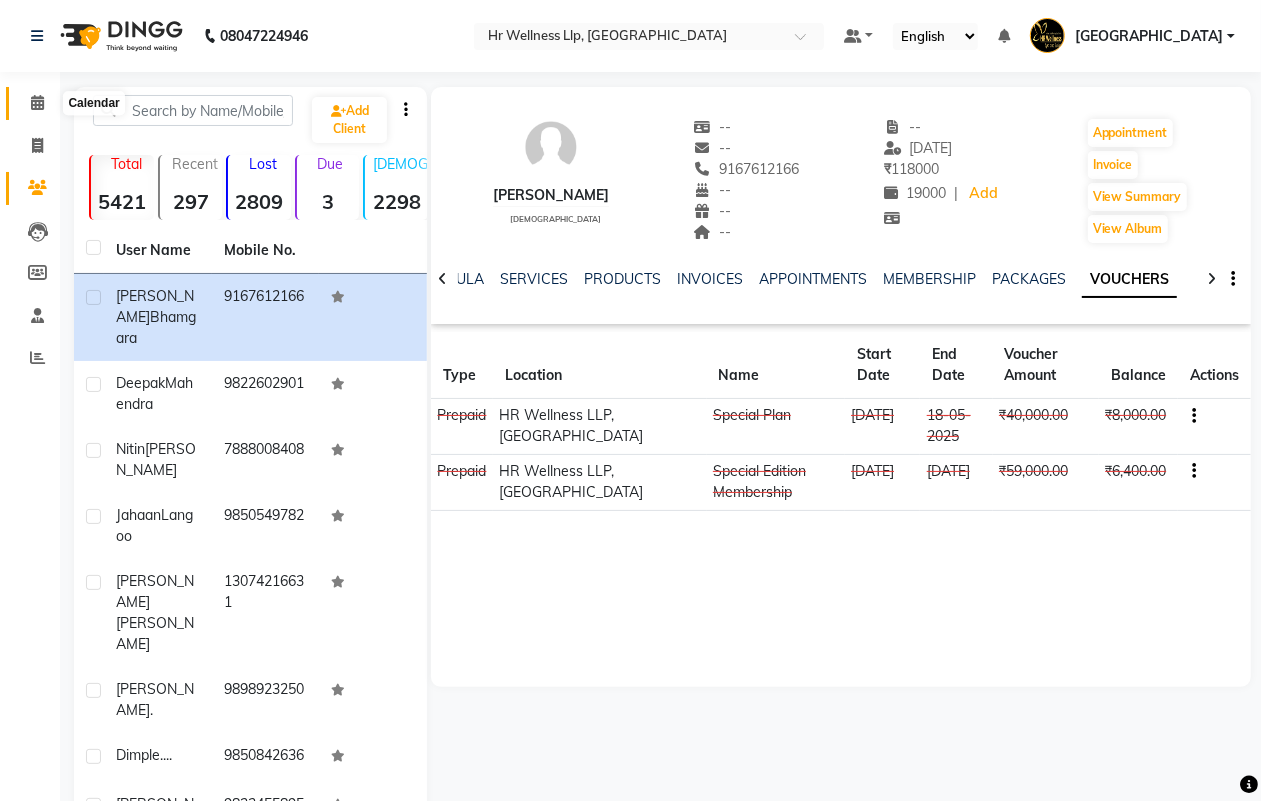 click 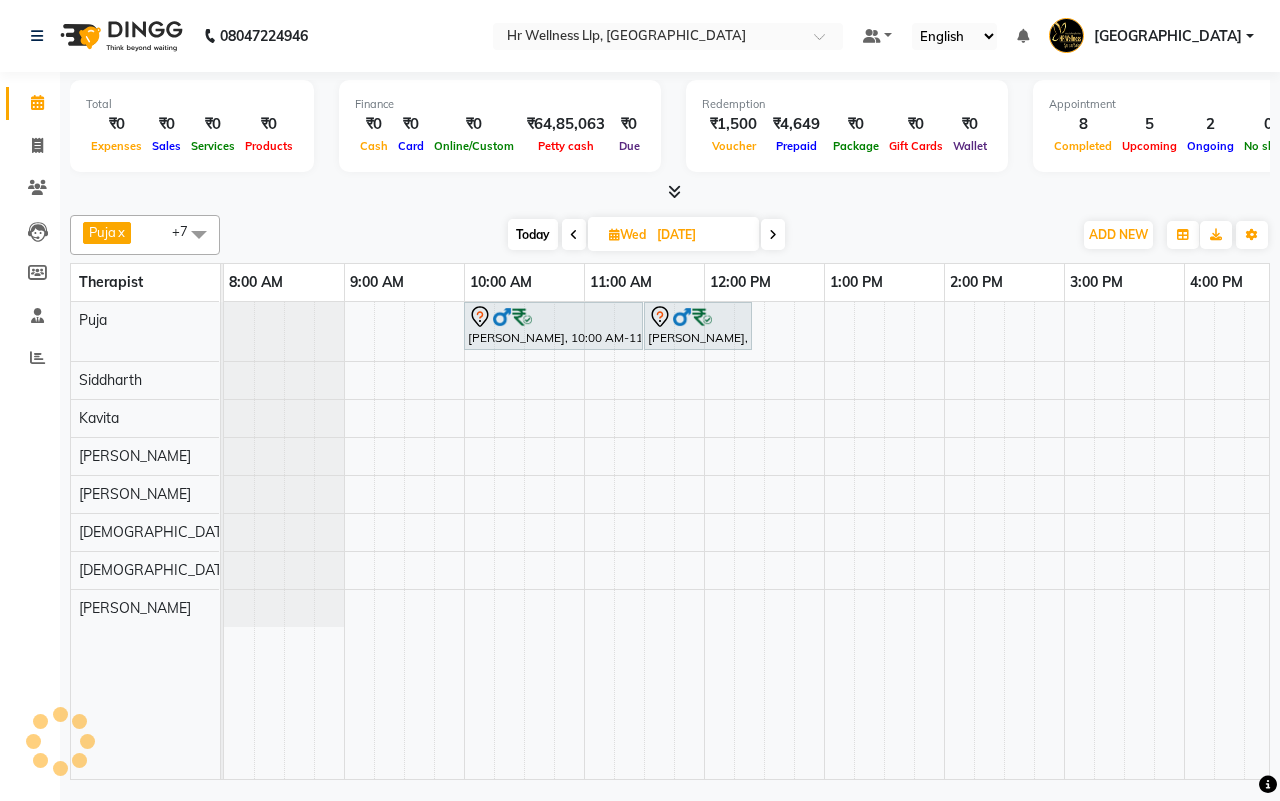scroll, scrollTop: 0, scrollLeft: 515, axis: horizontal 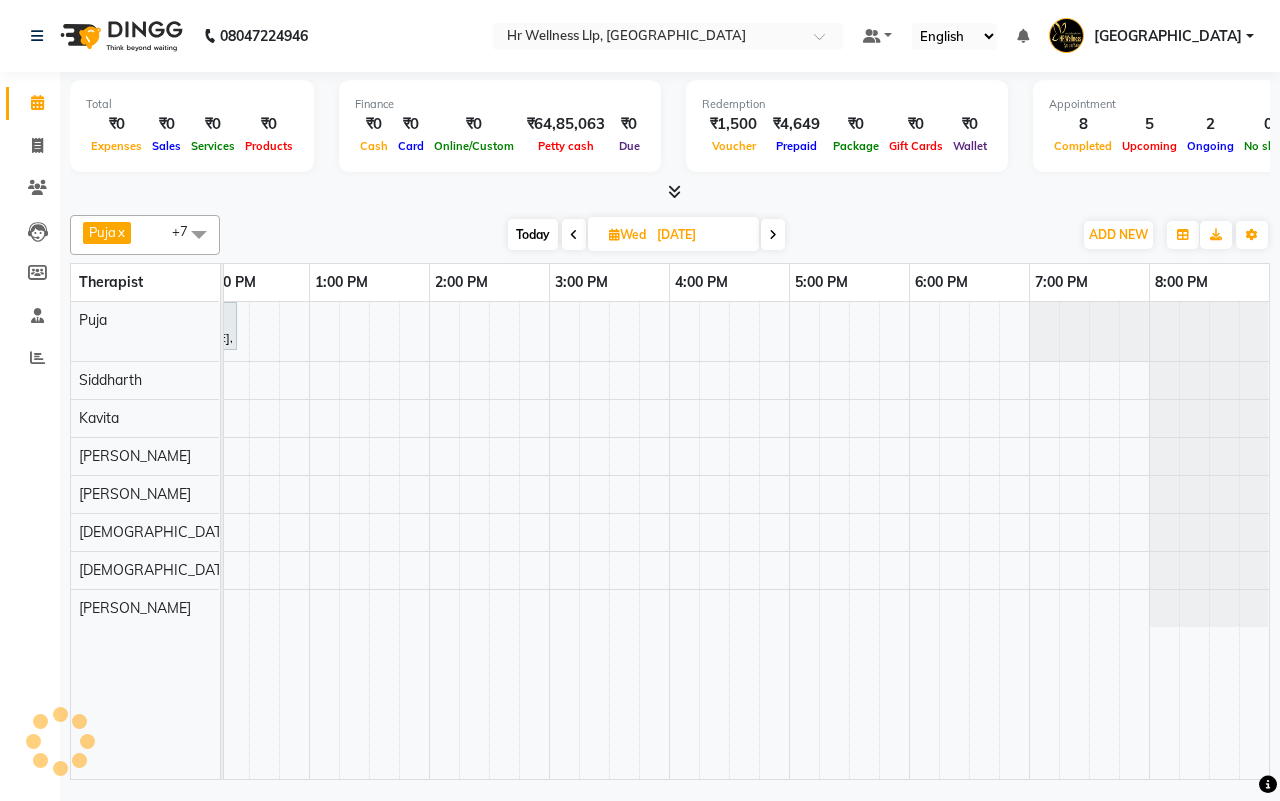 click on "Today  Wed 16-07-2025" at bounding box center [646, 235] 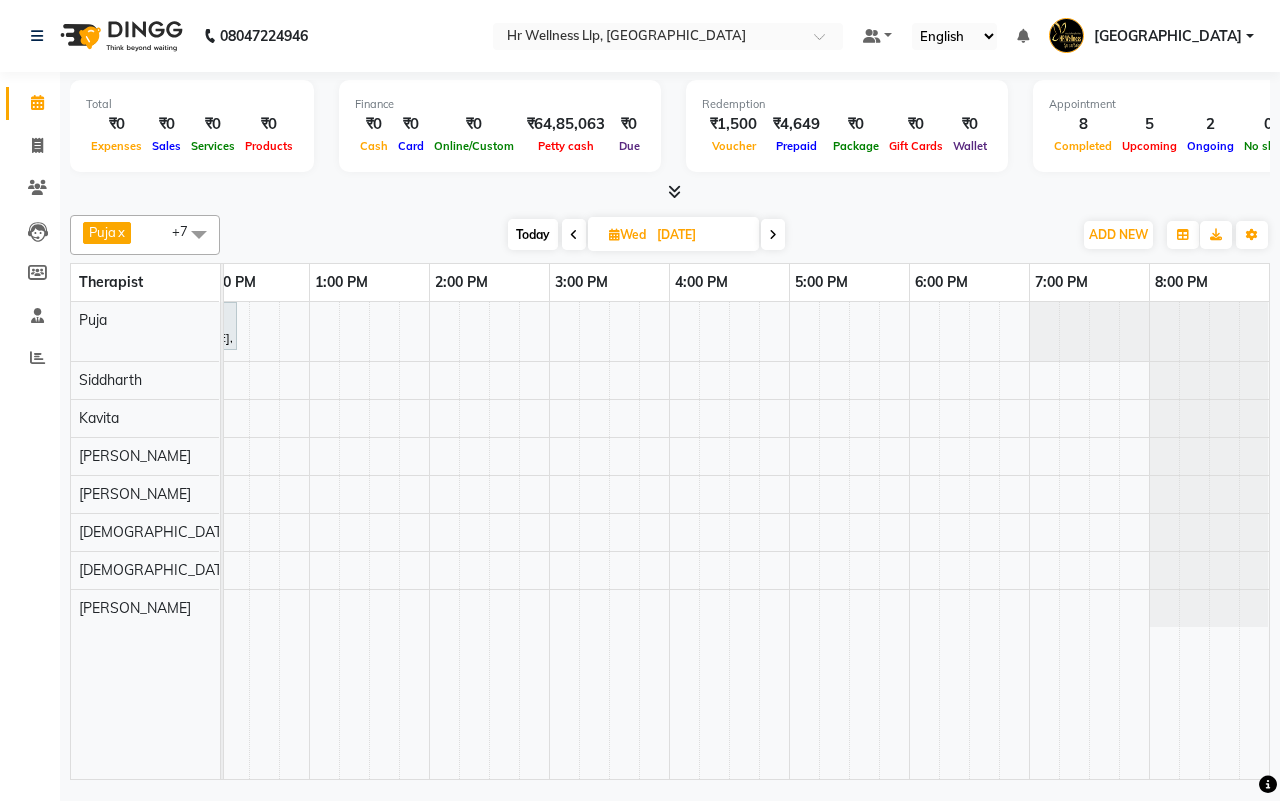 click on "Today" at bounding box center (533, 234) 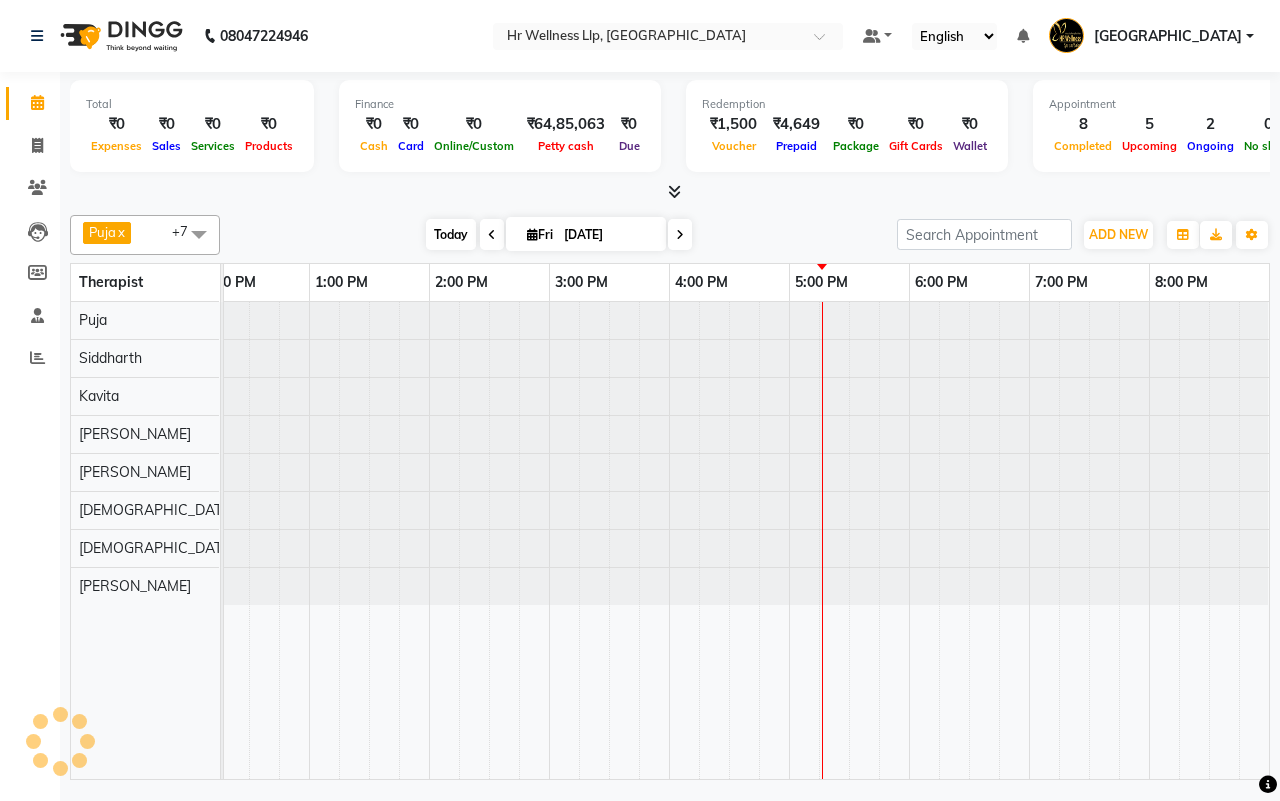 scroll, scrollTop: 0, scrollLeft: 515, axis: horizontal 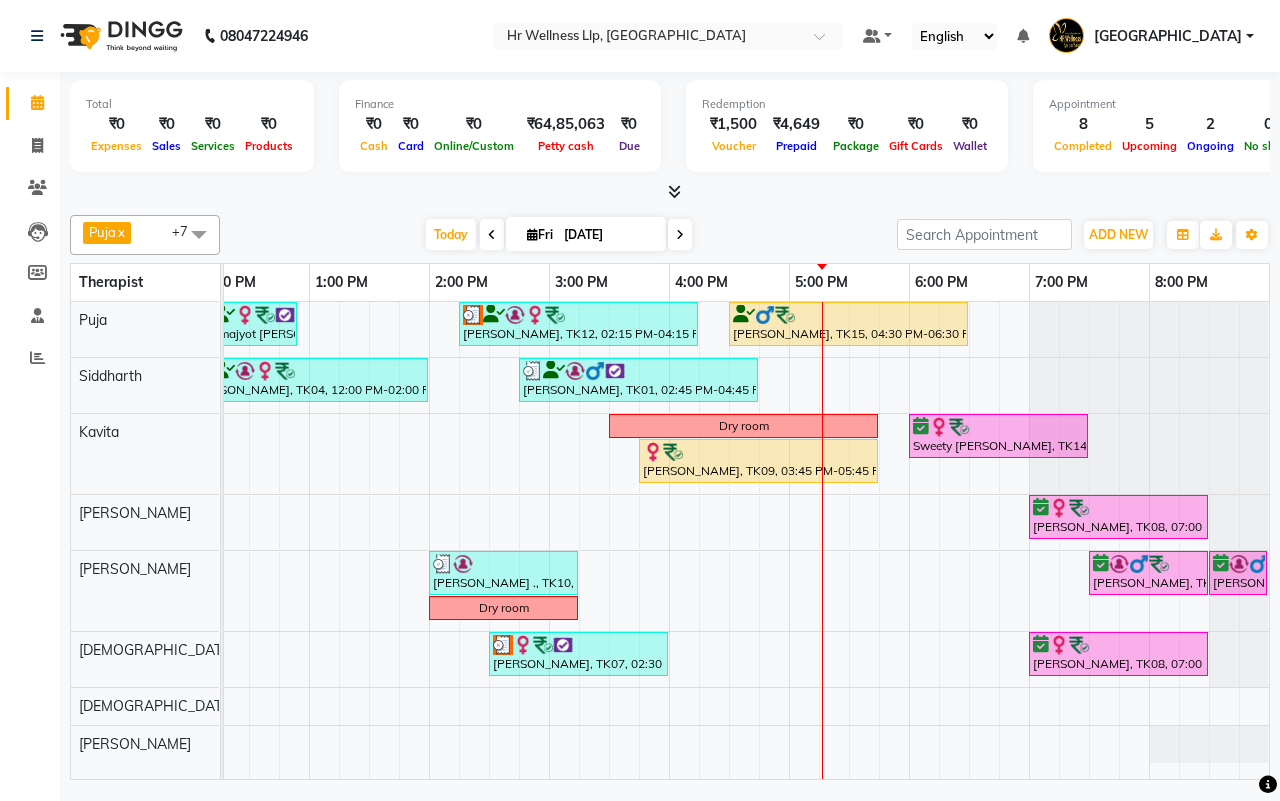 click on "[DATE]  [DATE]" at bounding box center (558, 235) 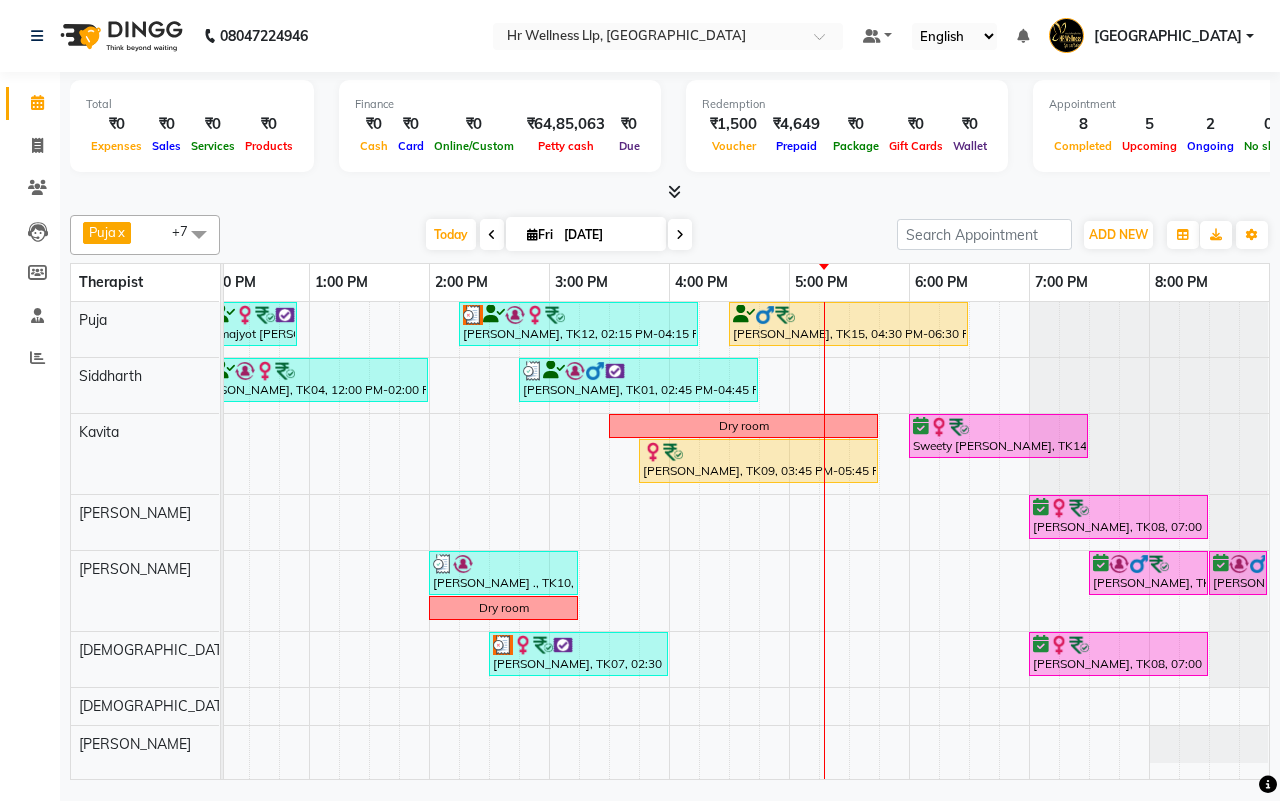 click on "[DATE]  [DATE]" at bounding box center [558, 235] 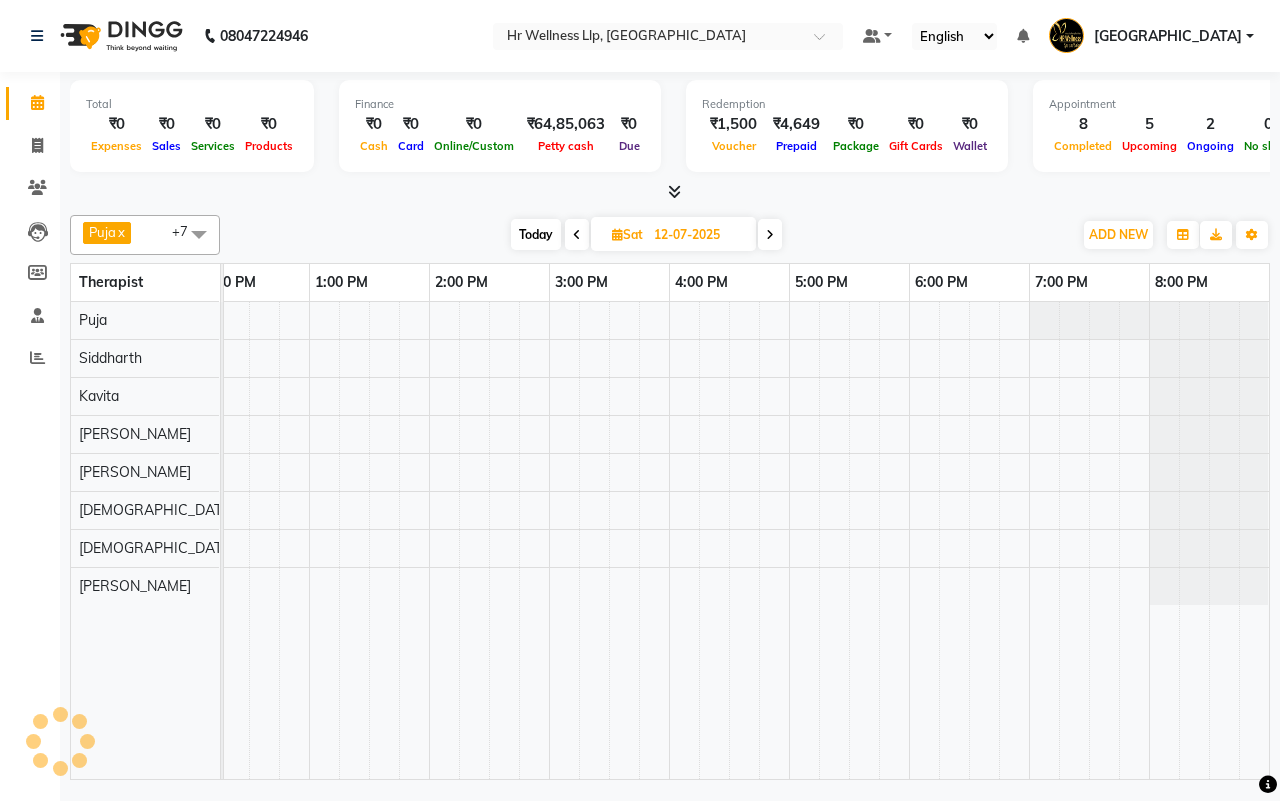 scroll, scrollTop: 0, scrollLeft: 515, axis: horizontal 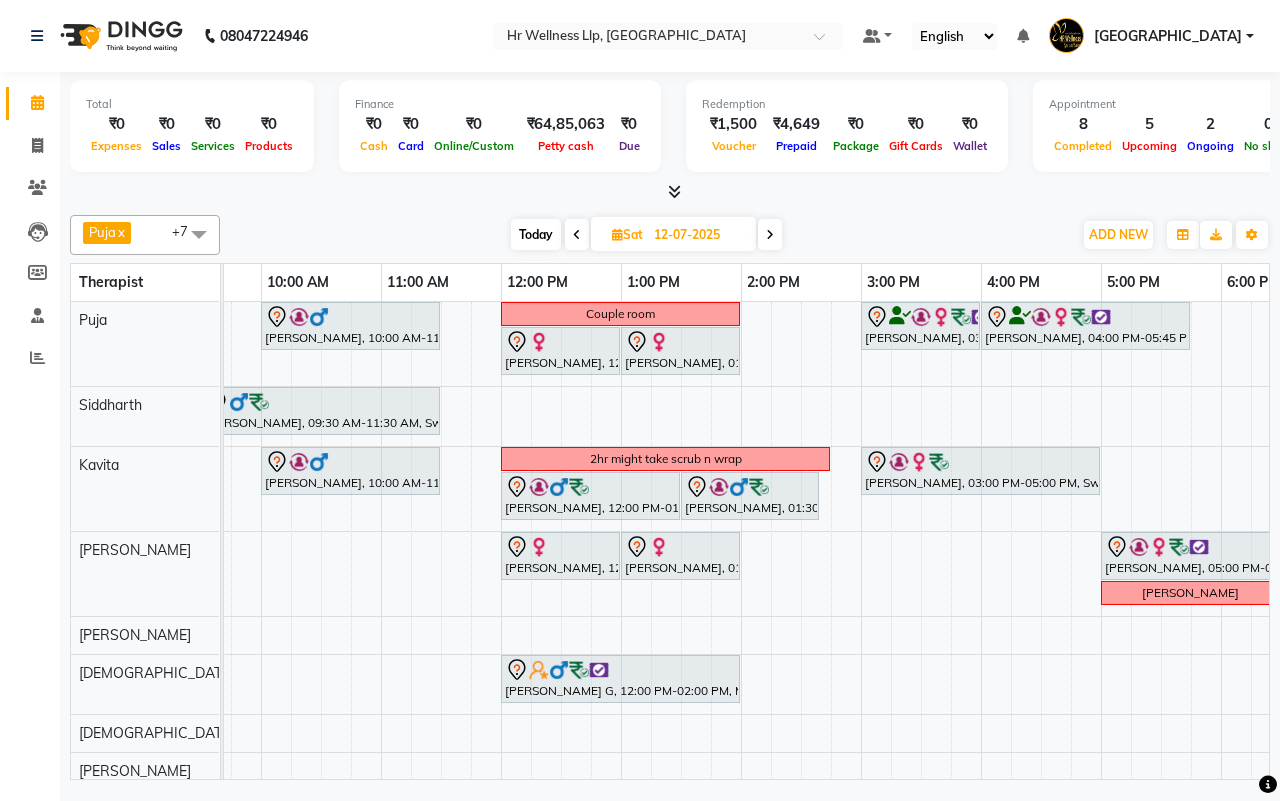 click on "Today  Sat 12-07-2025" at bounding box center (646, 235) 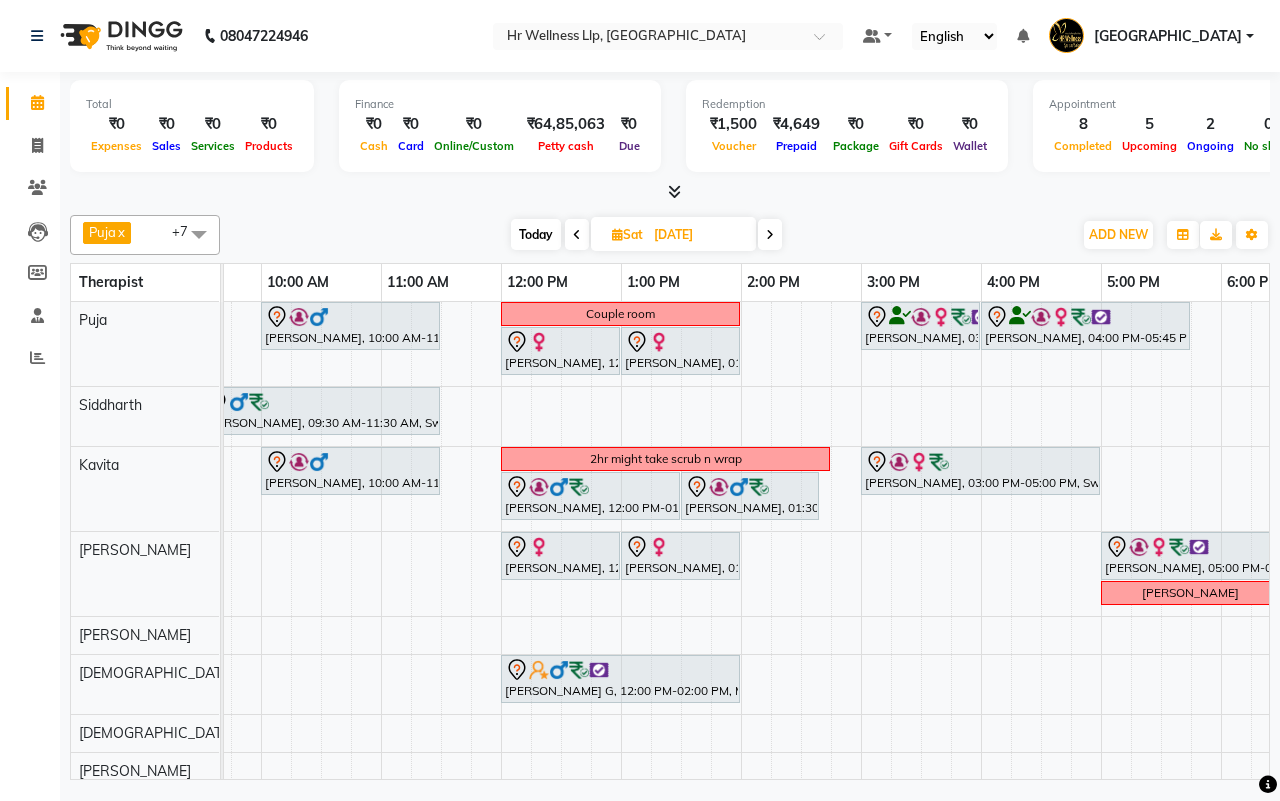 scroll, scrollTop: 0, scrollLeft: 515, axis: horizontal 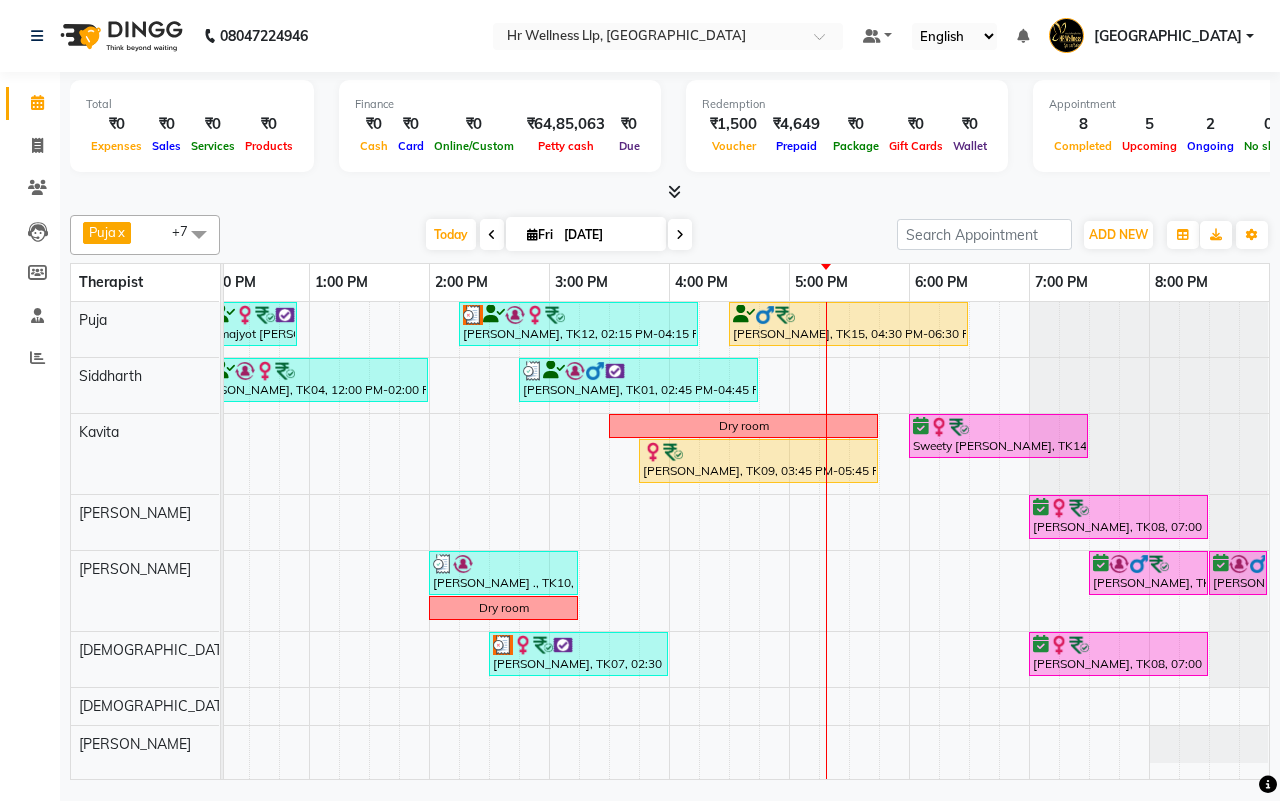 click at bounding box center (680, 235) 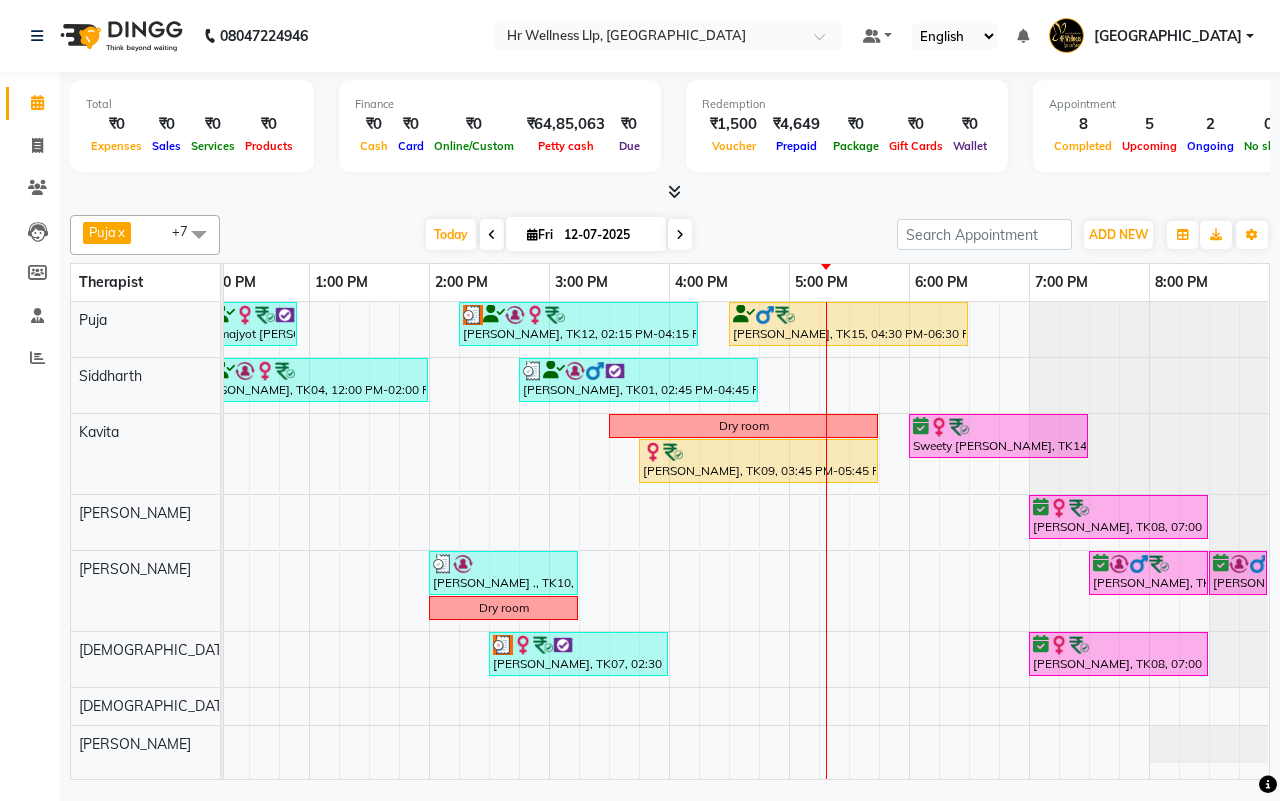 scroll, scrollTop: 0, scrollLeft: 515, axis: horizontal 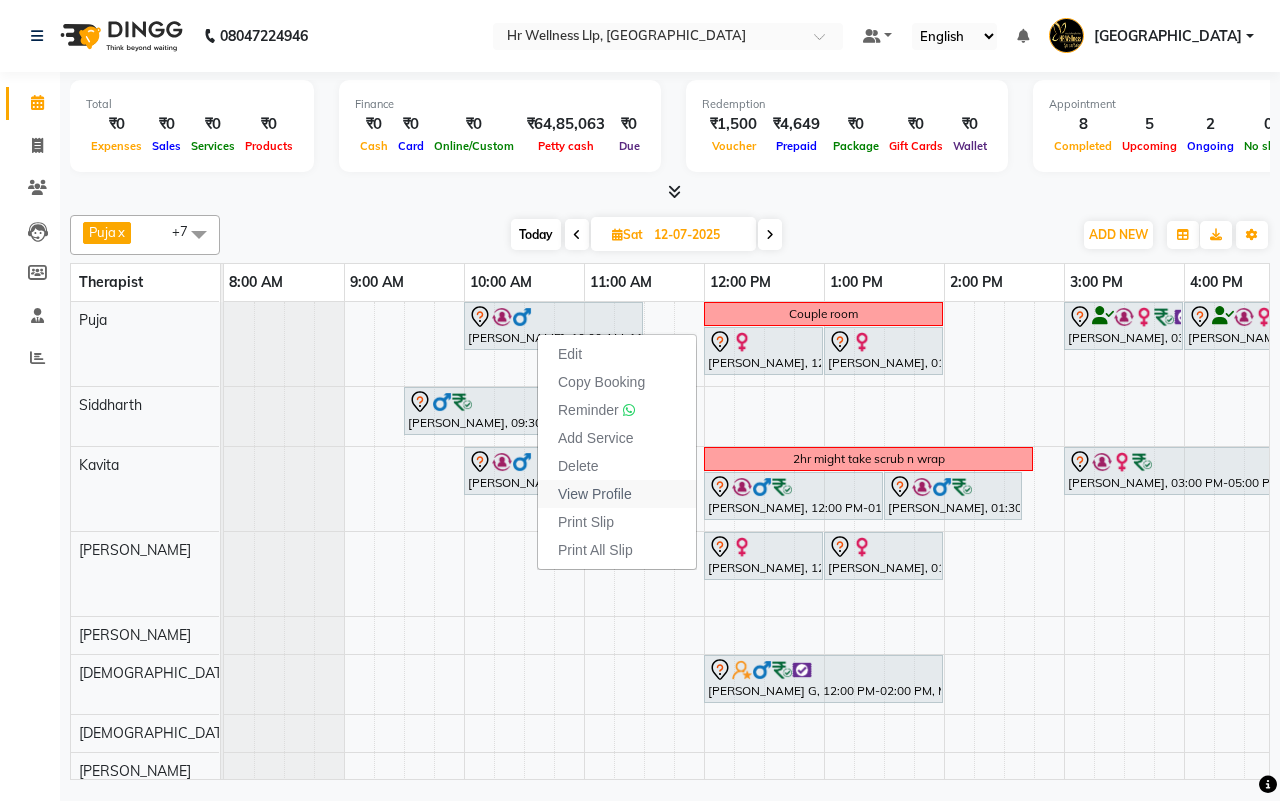 click on "View Profile" at bounding box center (595, 494) 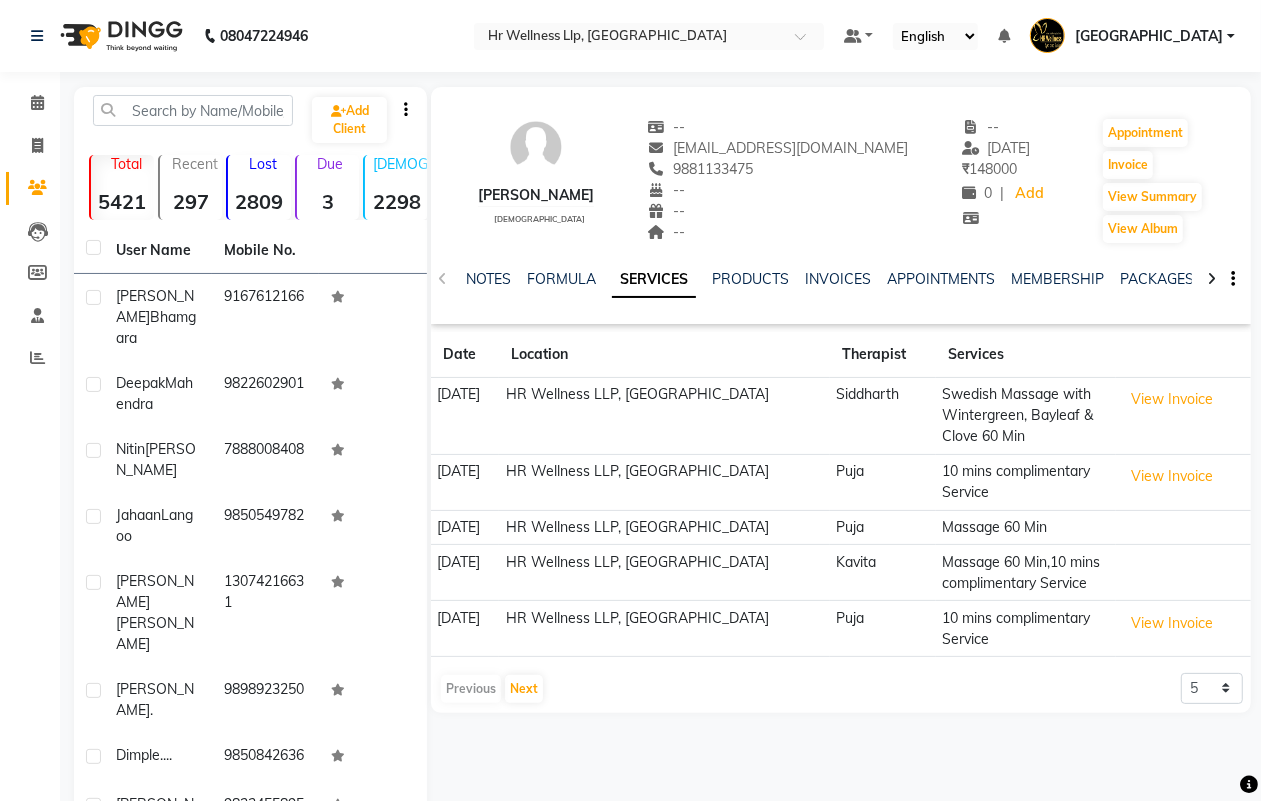 click 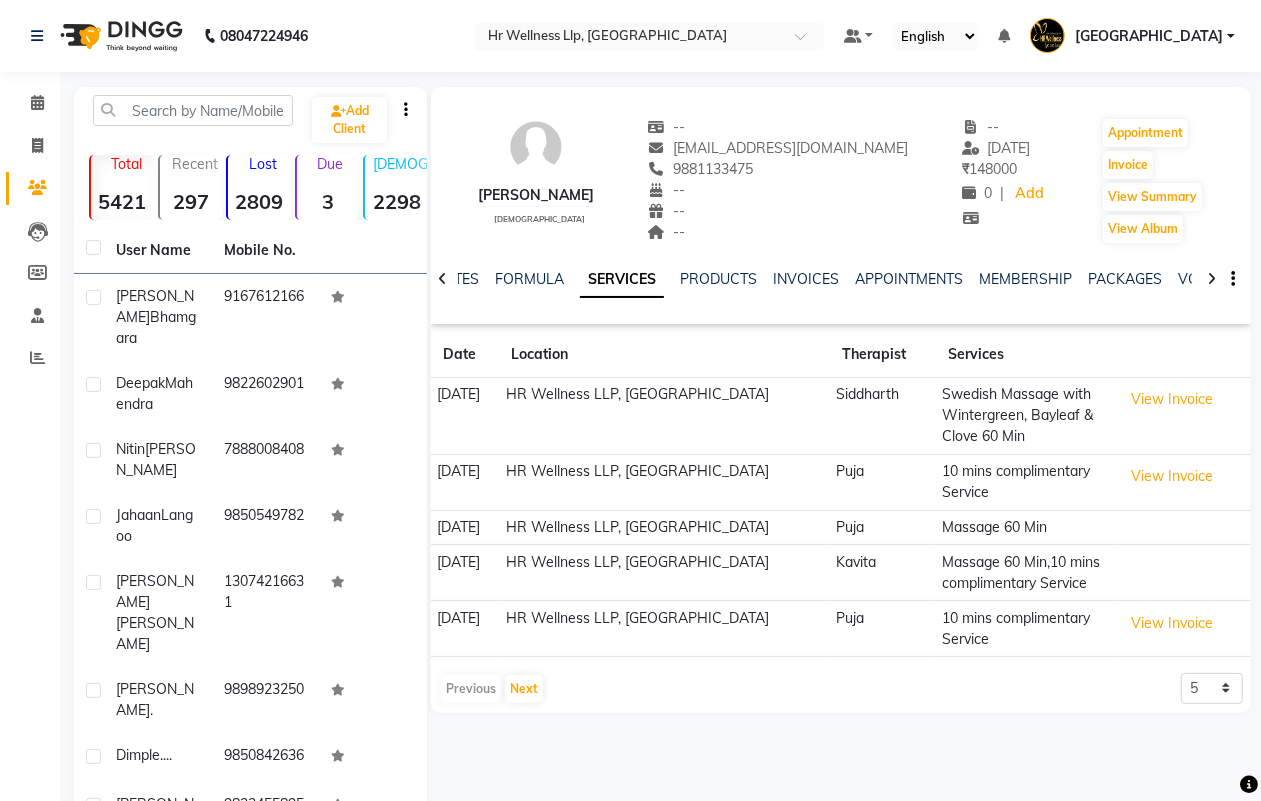 click 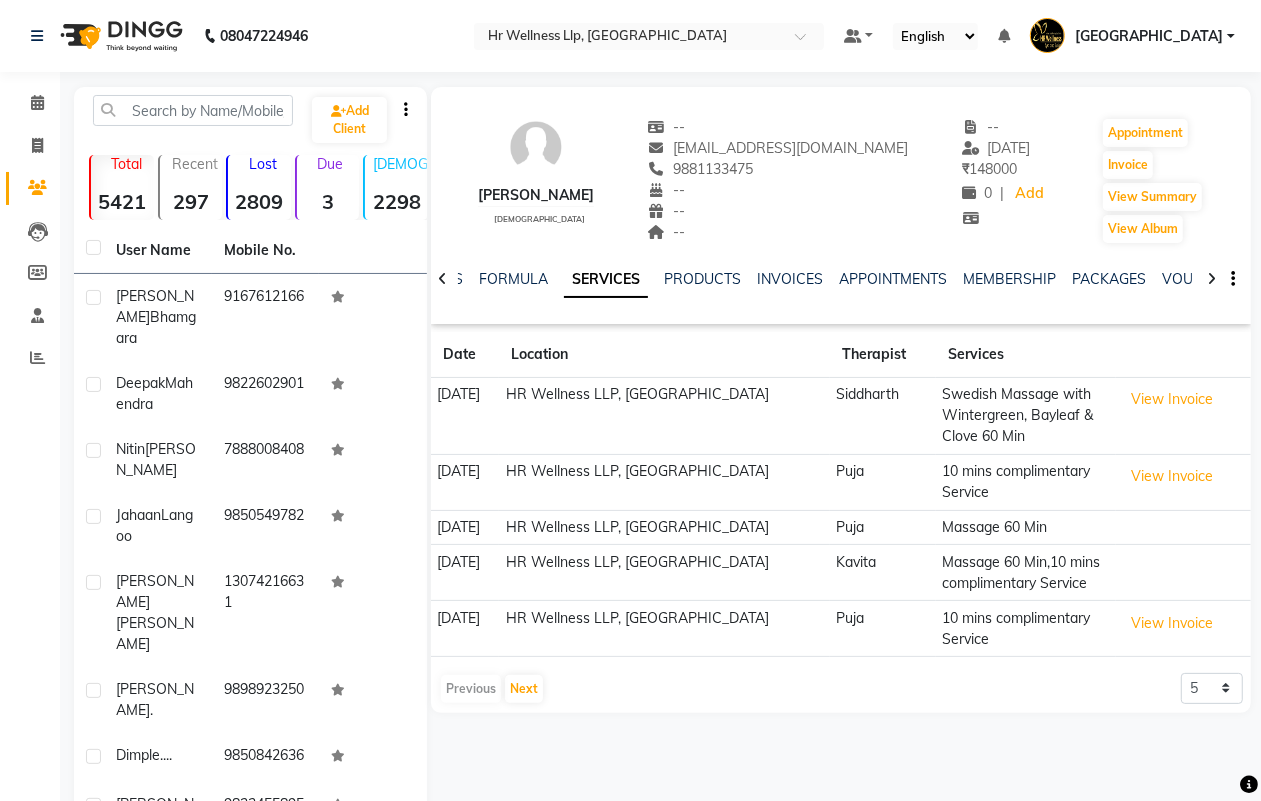 click 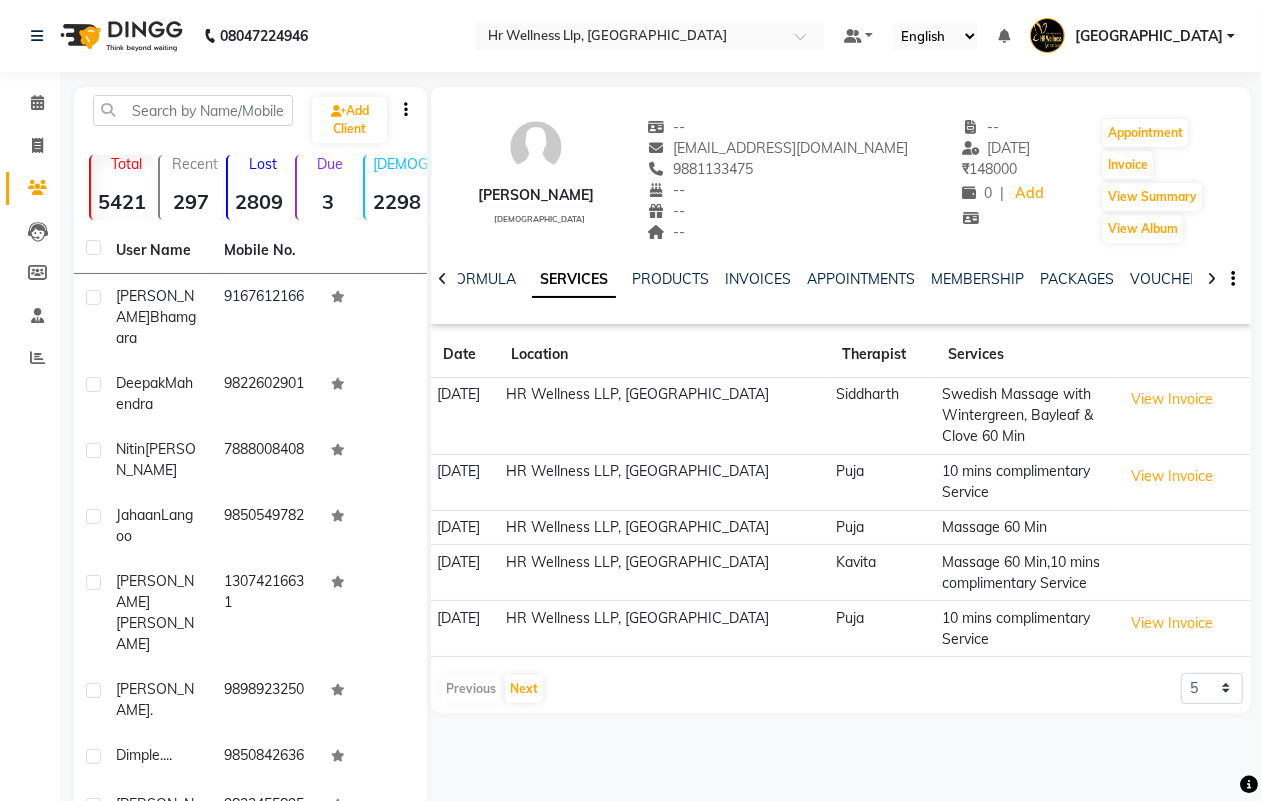 click 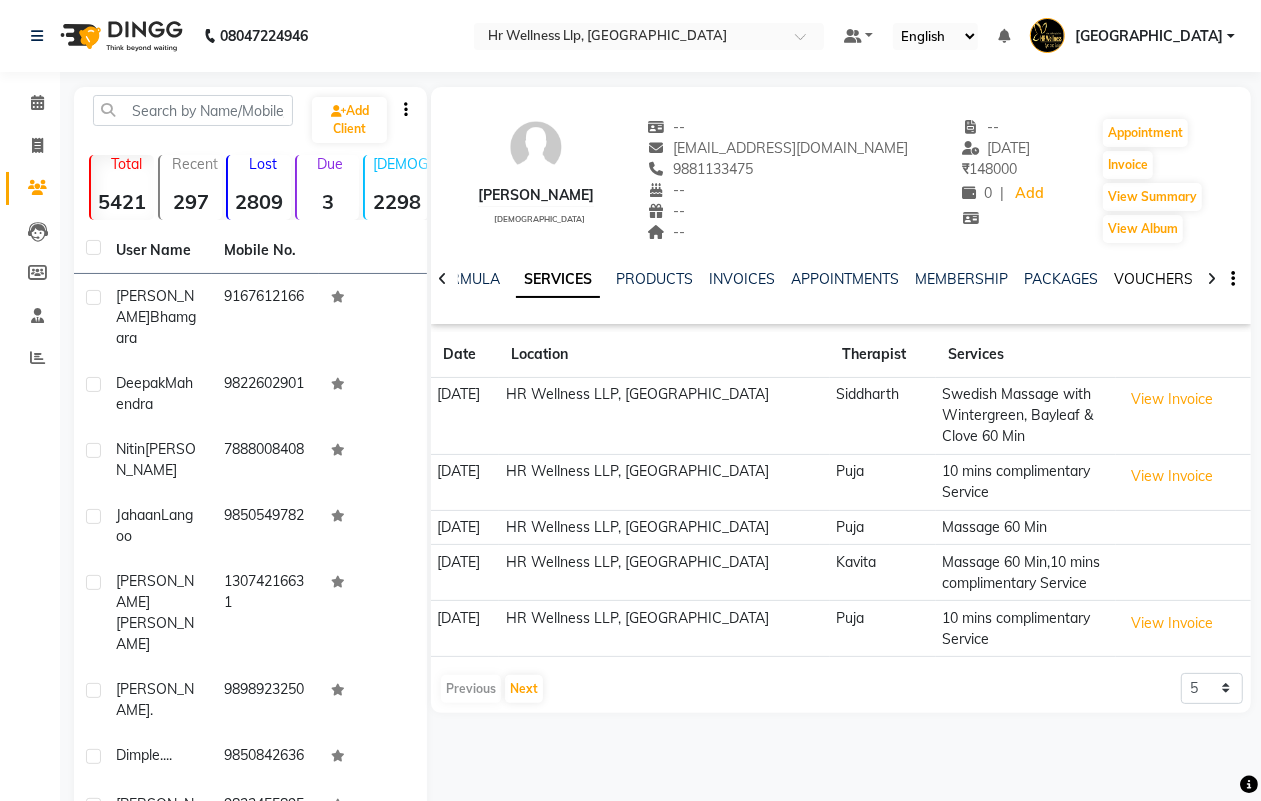 click on "VOUCHERS" 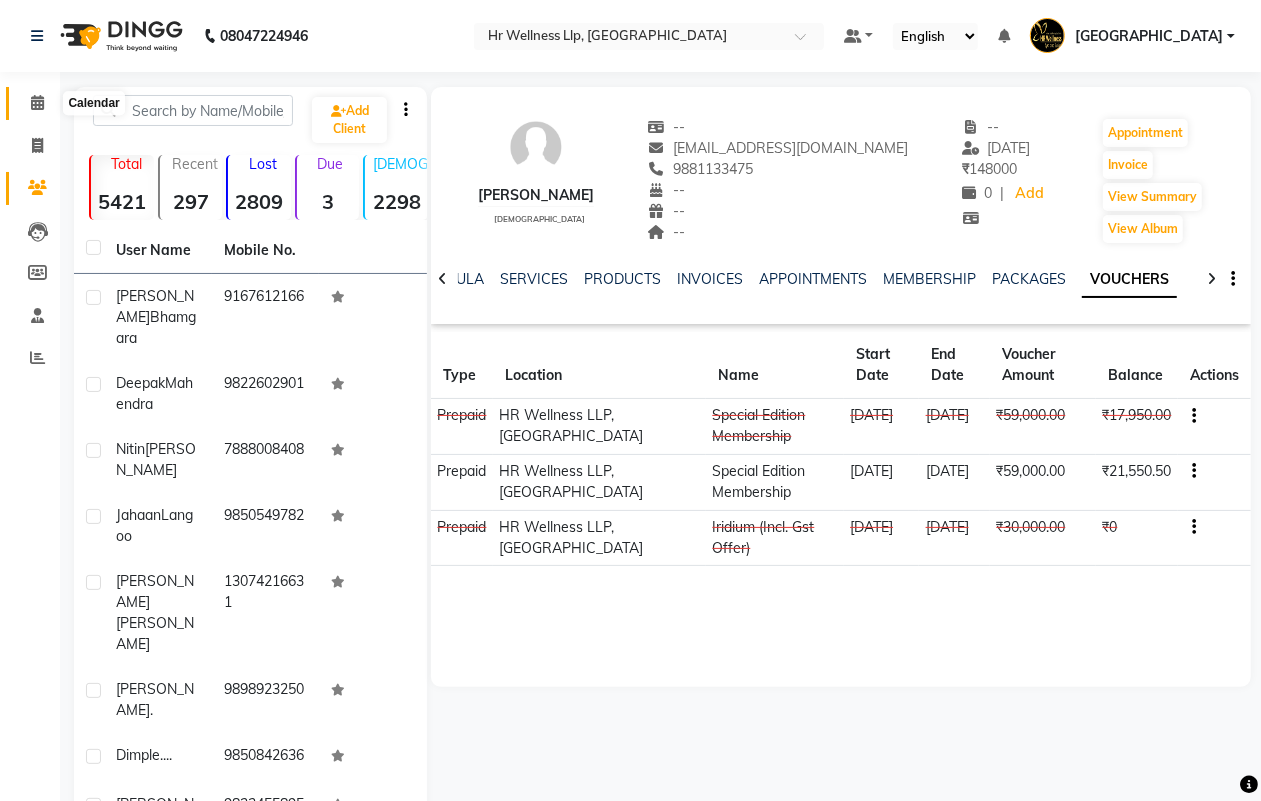 click 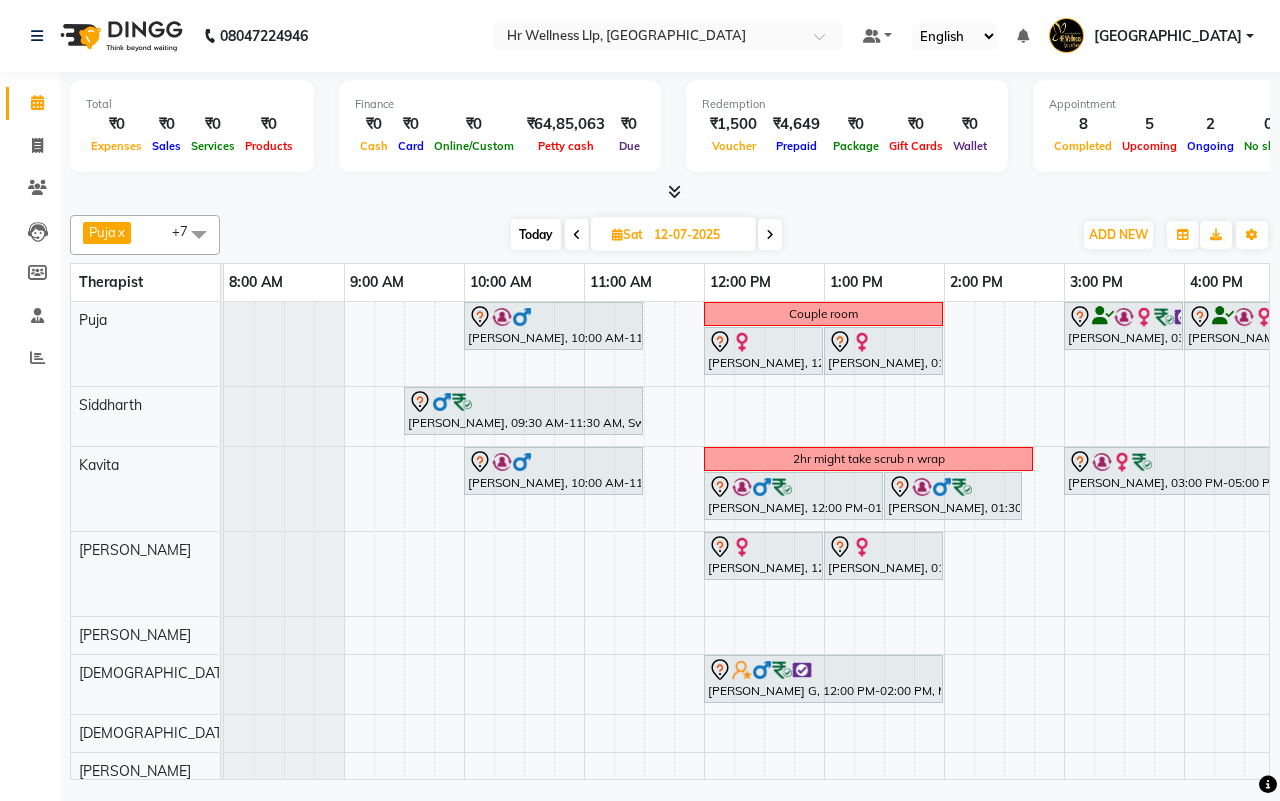 click on "Today  Sat 12-07-2025" at bounding box center (646, 235) 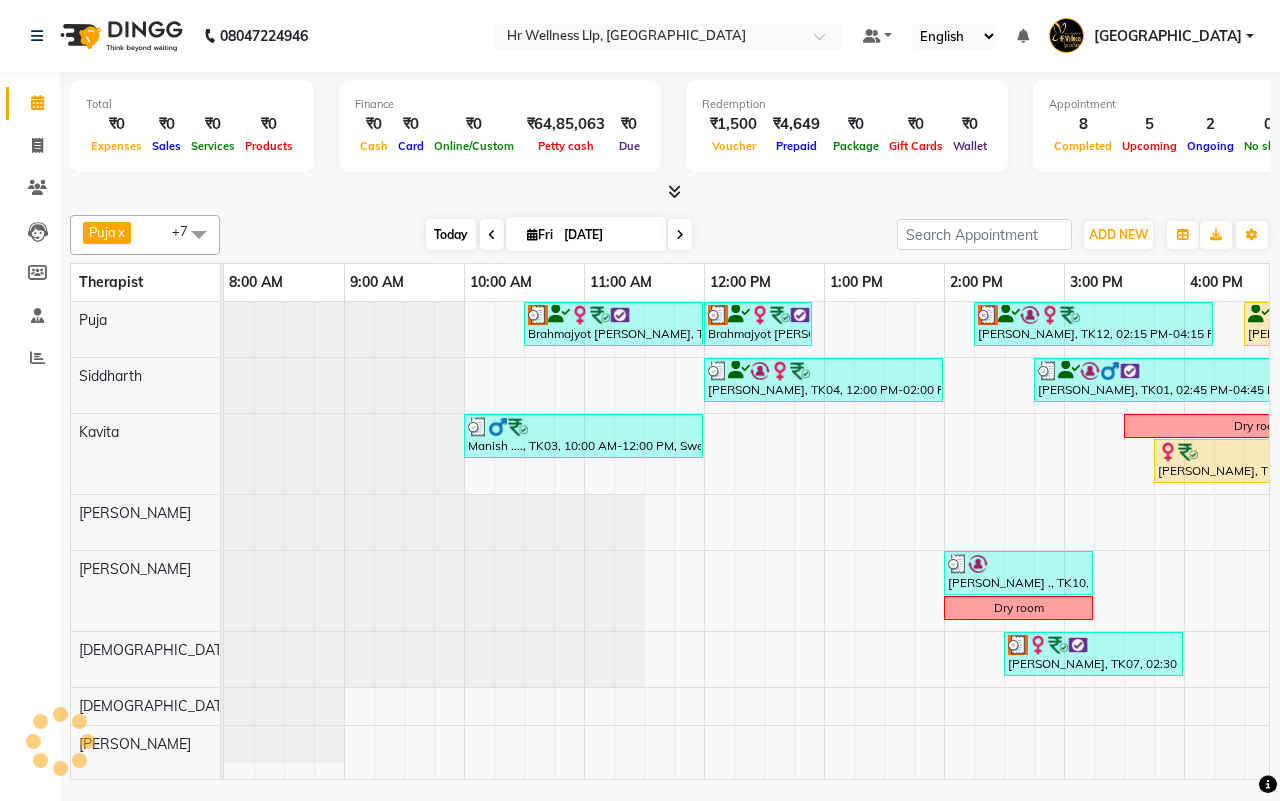 scroll, scrollTop: 0, scrollLeft: 515, axis: horizontal 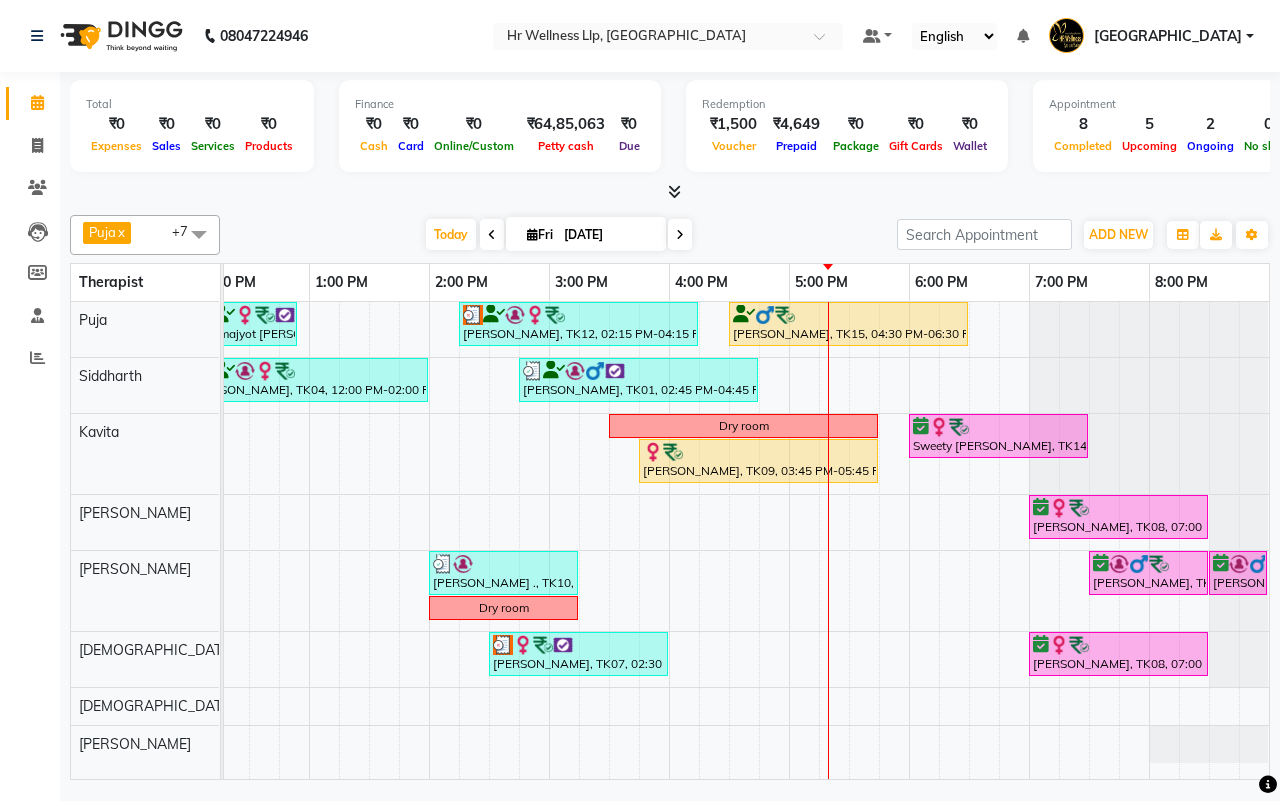 click on "[DATE]  [DATE]" at bounding box center [558, 235] 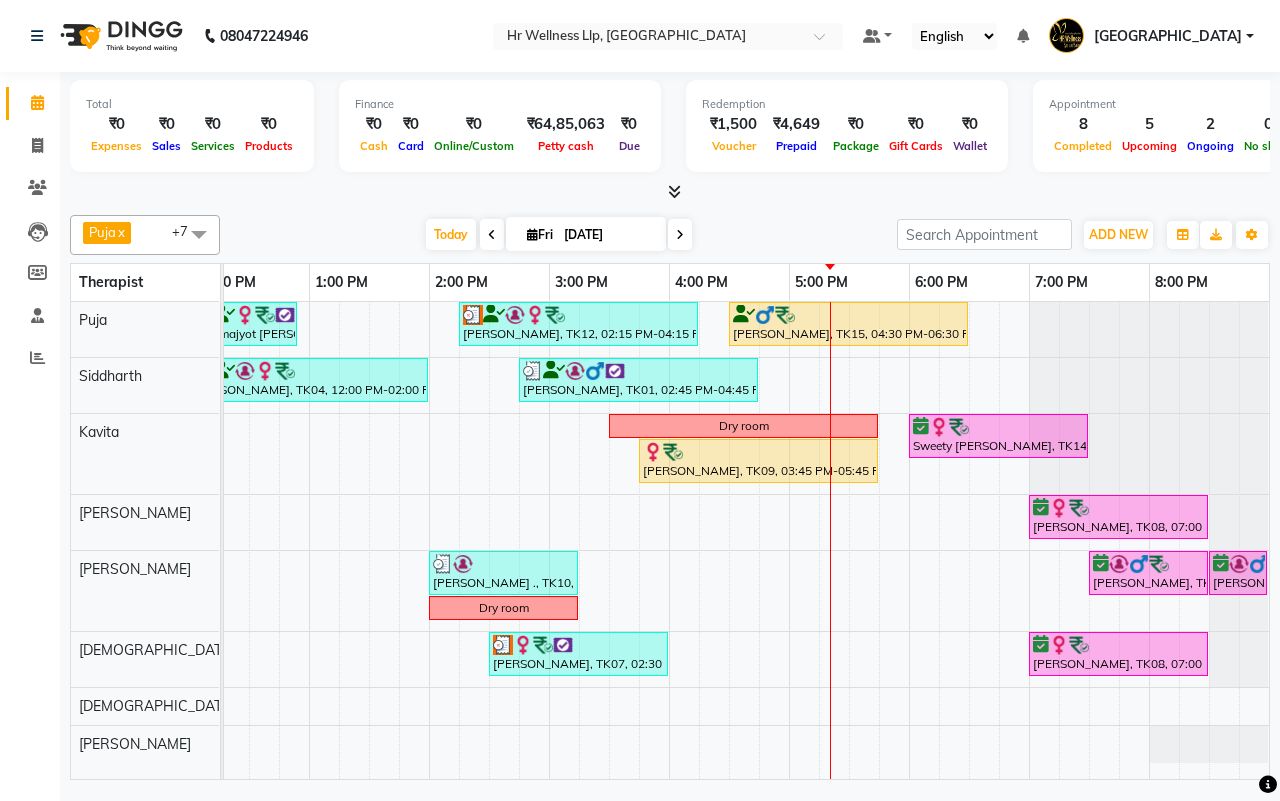 click at bounding box center (680, 235) 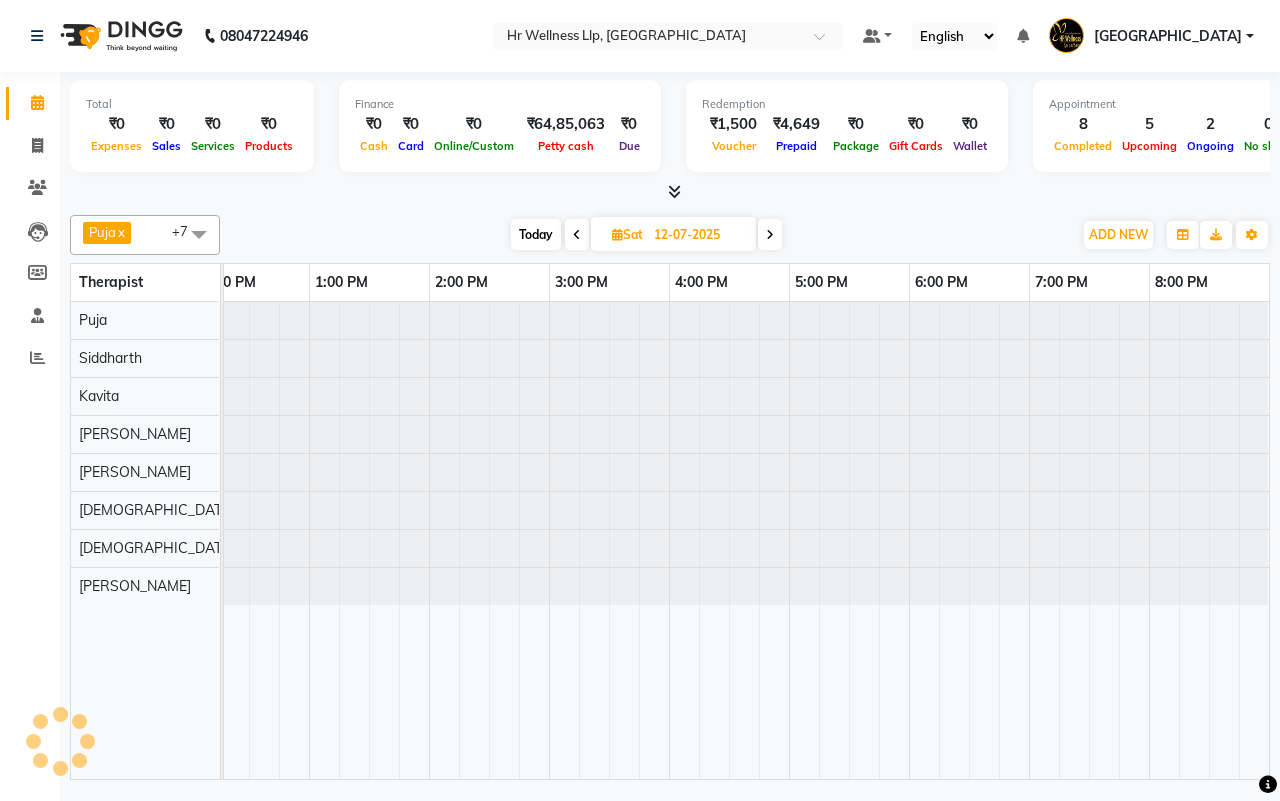 scroll, scrollTop: 0, scrollLeft: 515, axis: horizontal 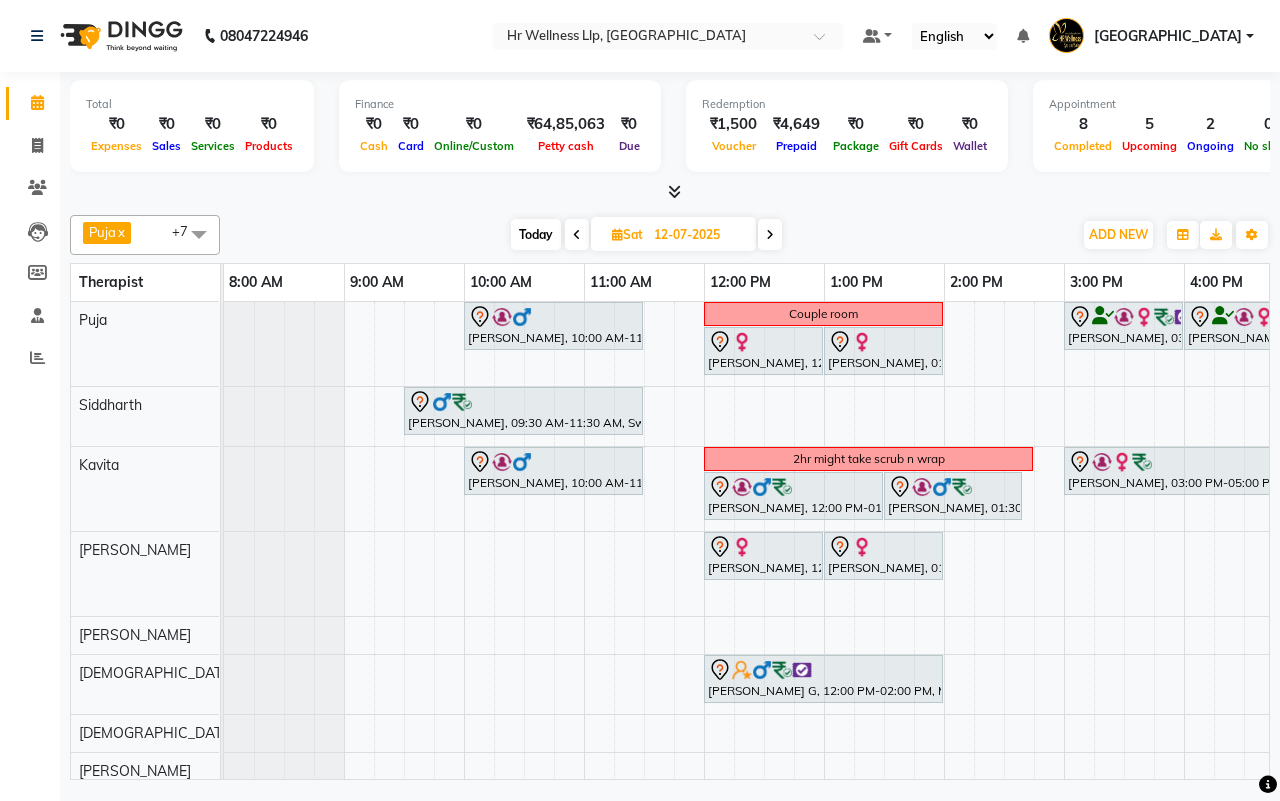 click on "Sat" at bounding box center (627, 234) 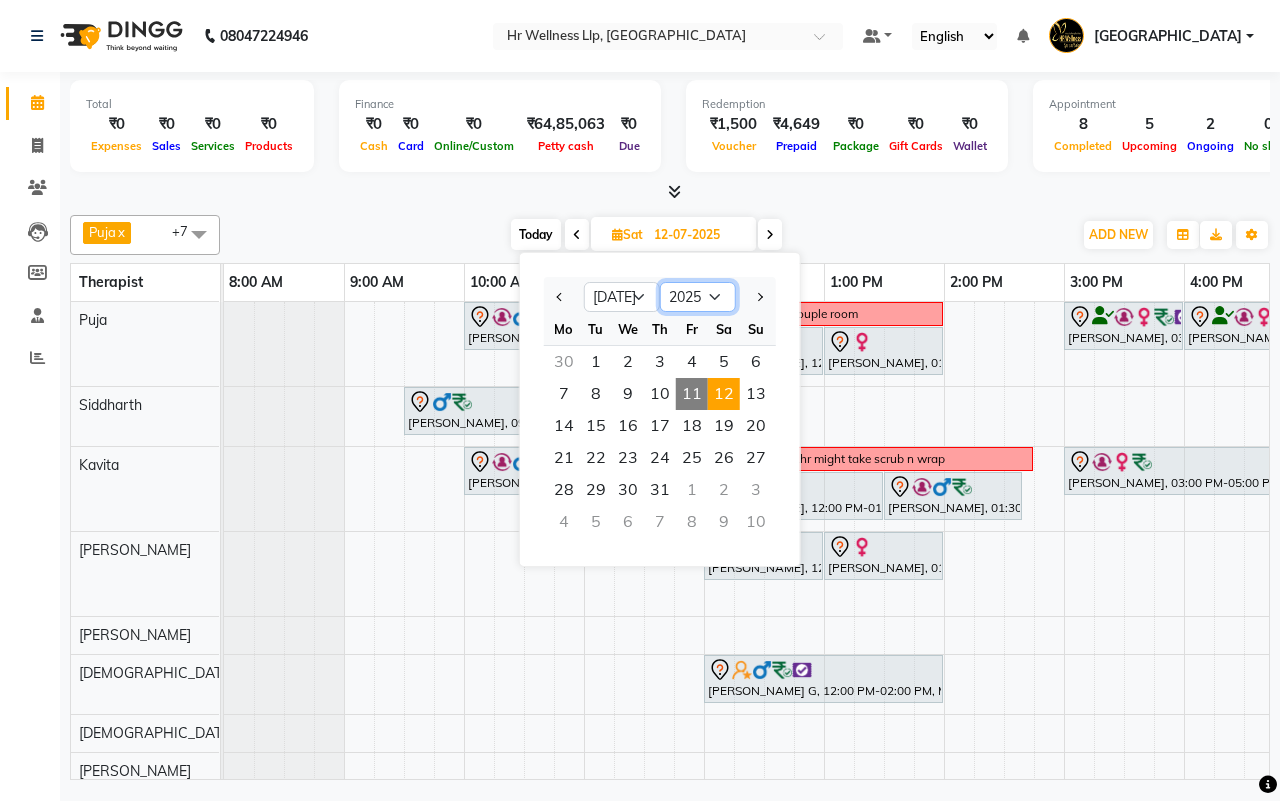 click on "2015 2016 2017 2018 2019 2020 2021 2022 2023 2024 2025 2026 2027 2028 2029 2030 2031 2032 2033 2034 2035" at bounding box center [698, 297] 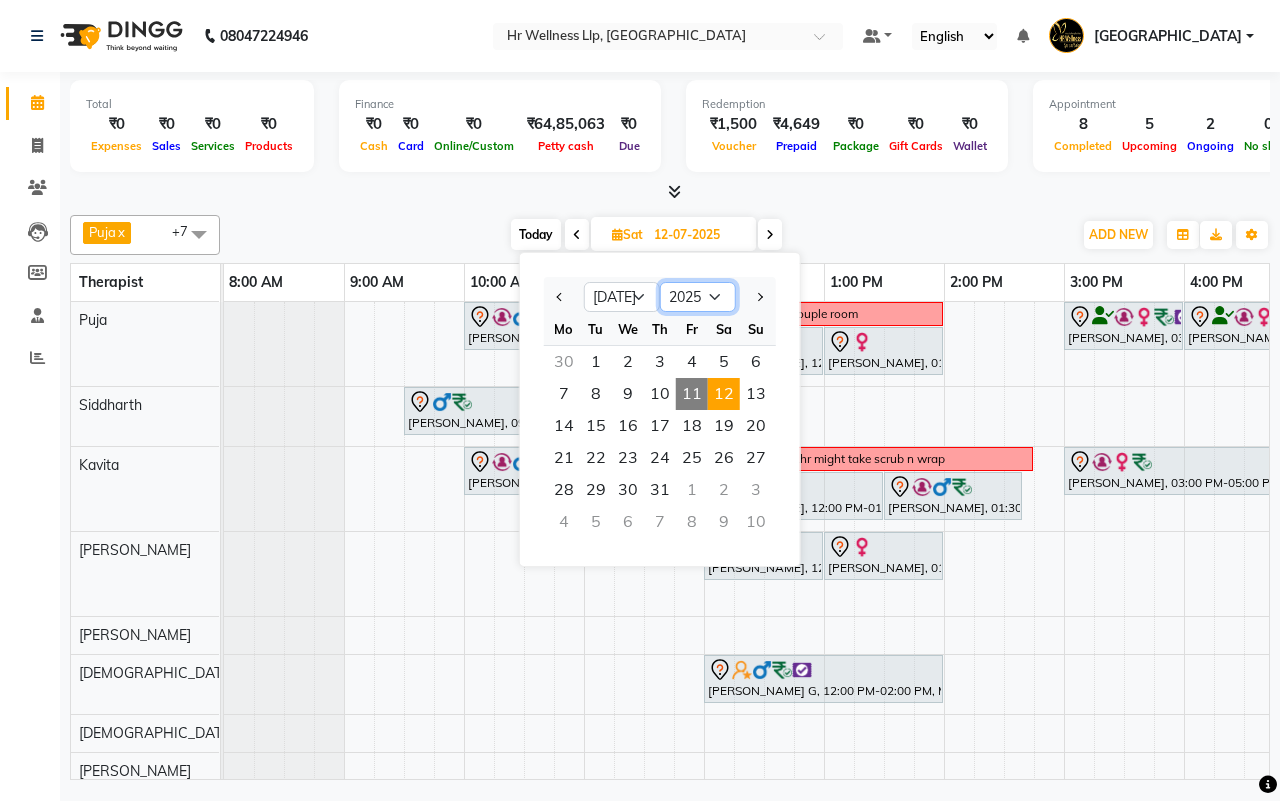 select on "2024" 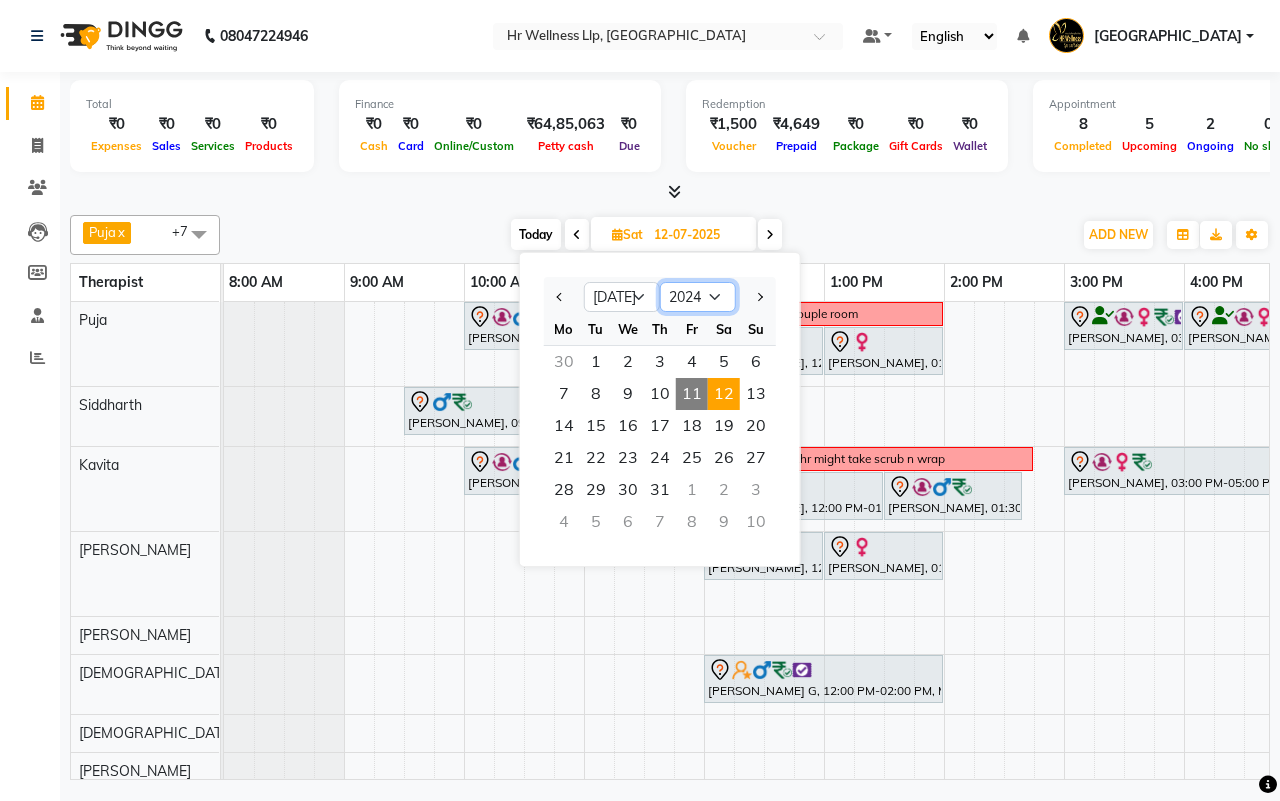 click on "2015 2016 2017 2018 2019 2020 2021 2022 2023 2024 2025 2026 2027 2028 2029 2030 2031 2032 2033 2034 2035" at bounding box center [698, 297] 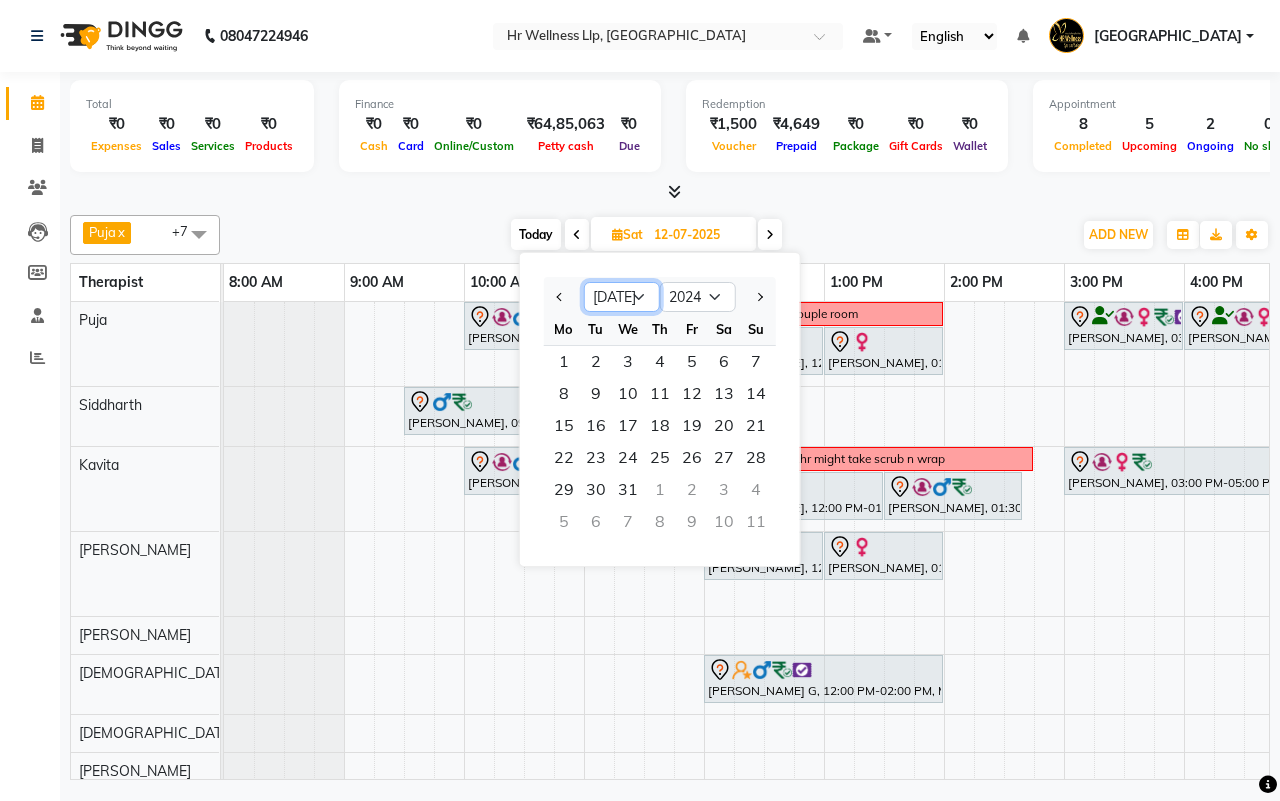 click on "Jan Feb Mar Apr May Jun Jul Aug Sep Oct Nov Dec" at bounding box center [622, 297] 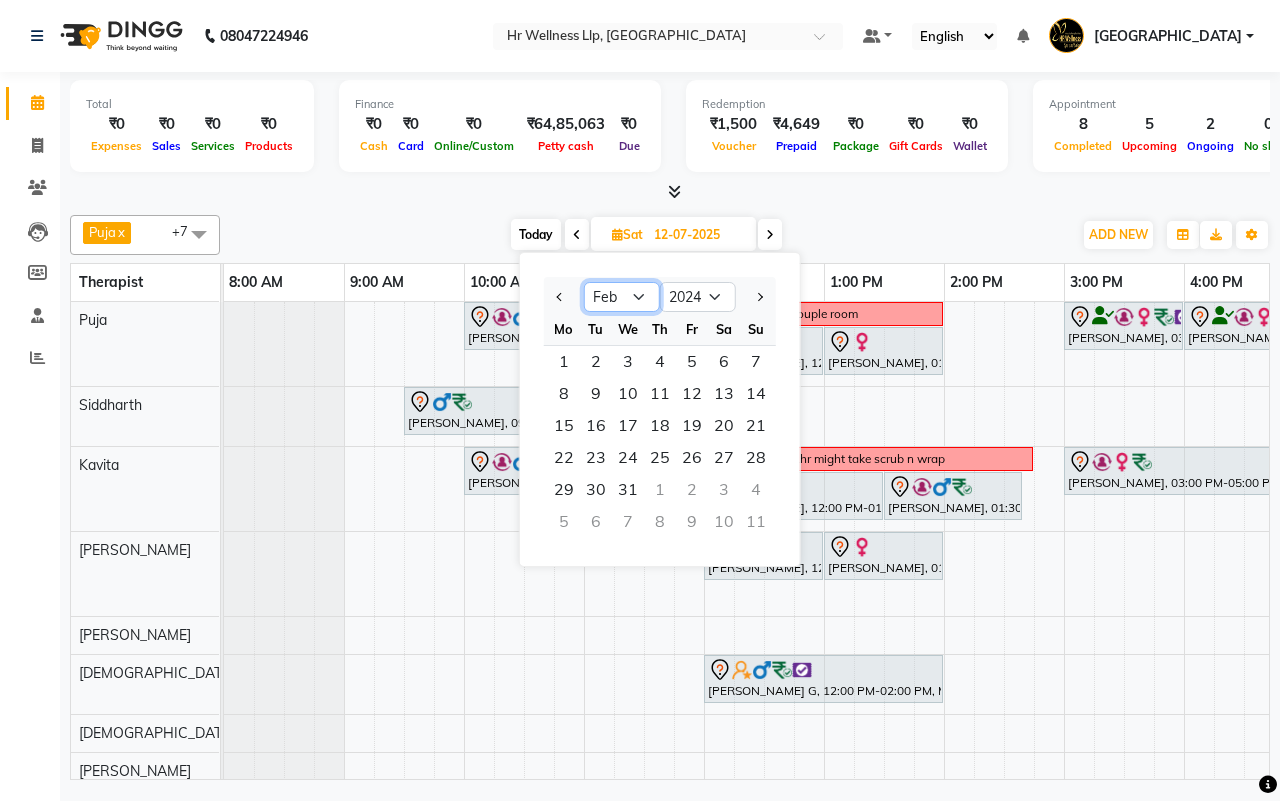 click on "Jan Feb Mar Apr May Jun Jul Aug Sep Oct Nov Dec" at bounding box center [622, 297] 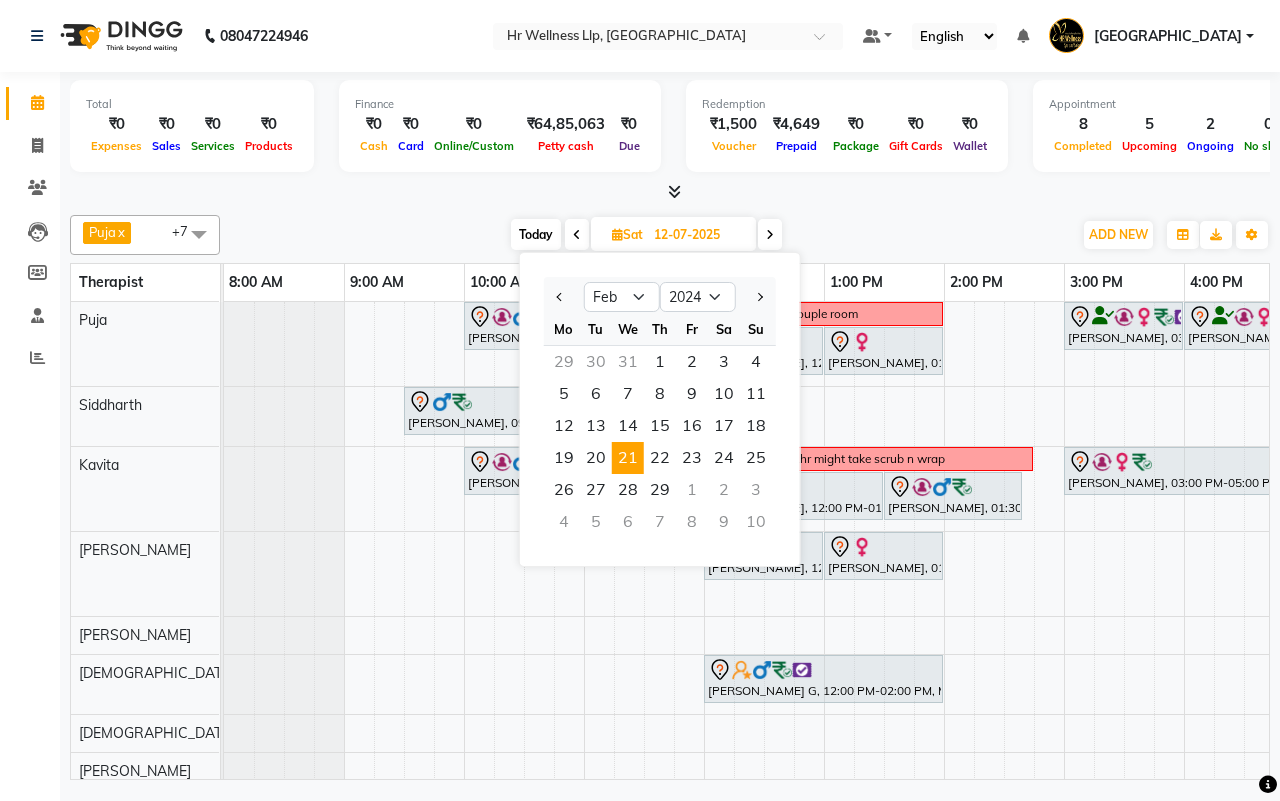 click on "21" at bounding box center (628, 458) 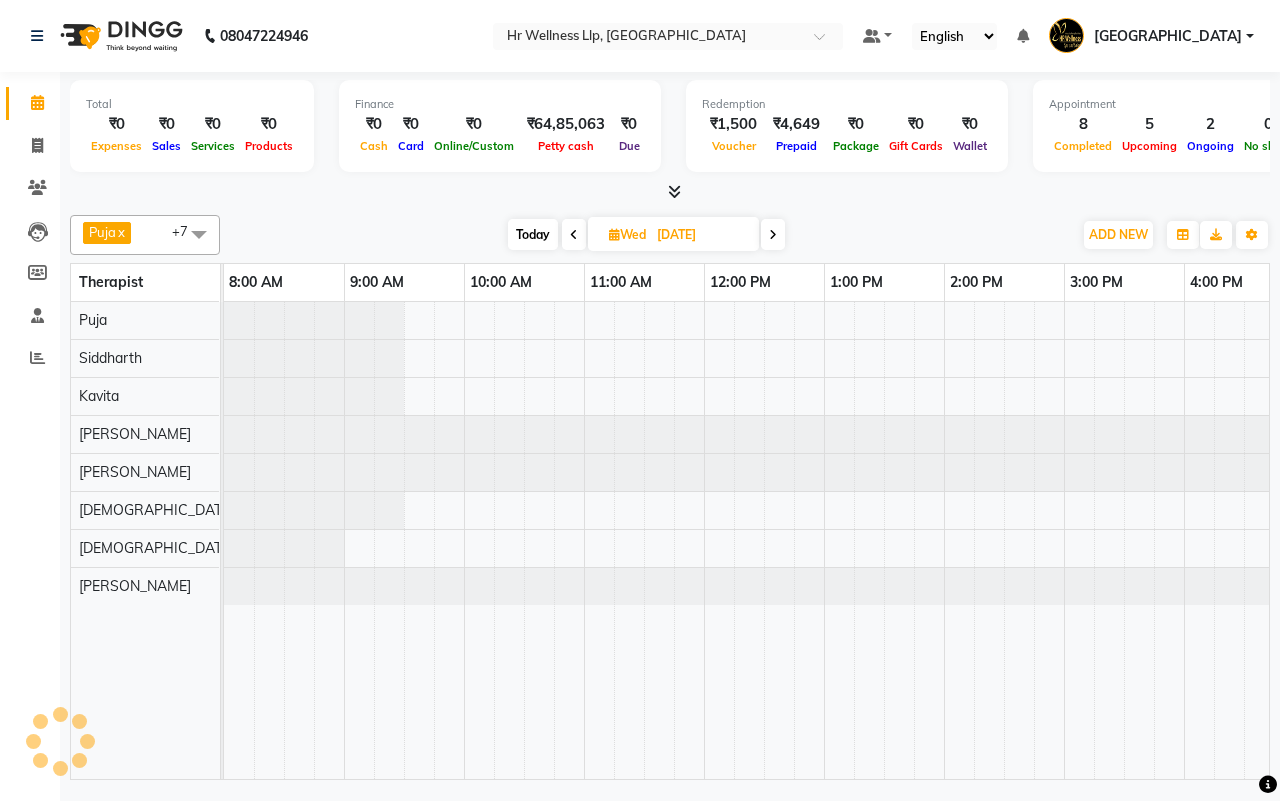 scroll, scrollTop: 0, scrollLeft: 515, axis: horizontal 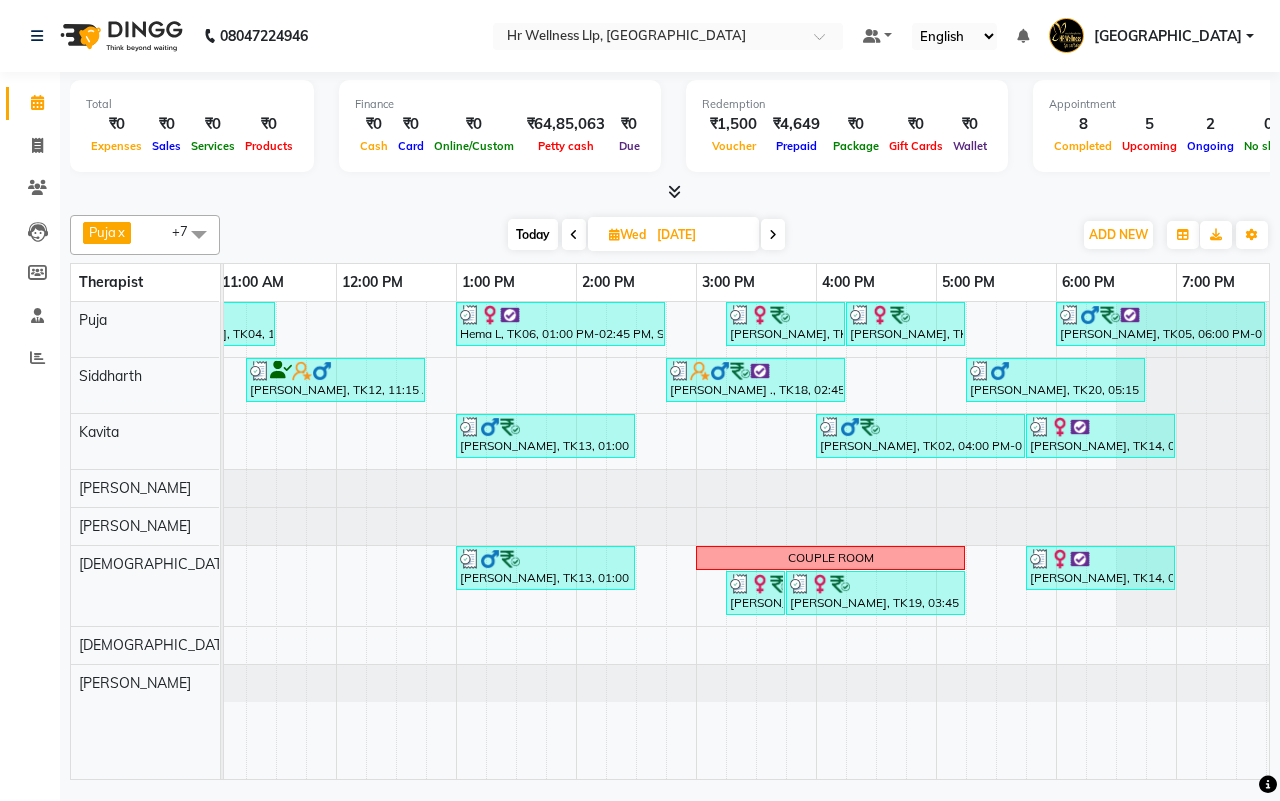 click on "Today" at bounding box center (533, 234) 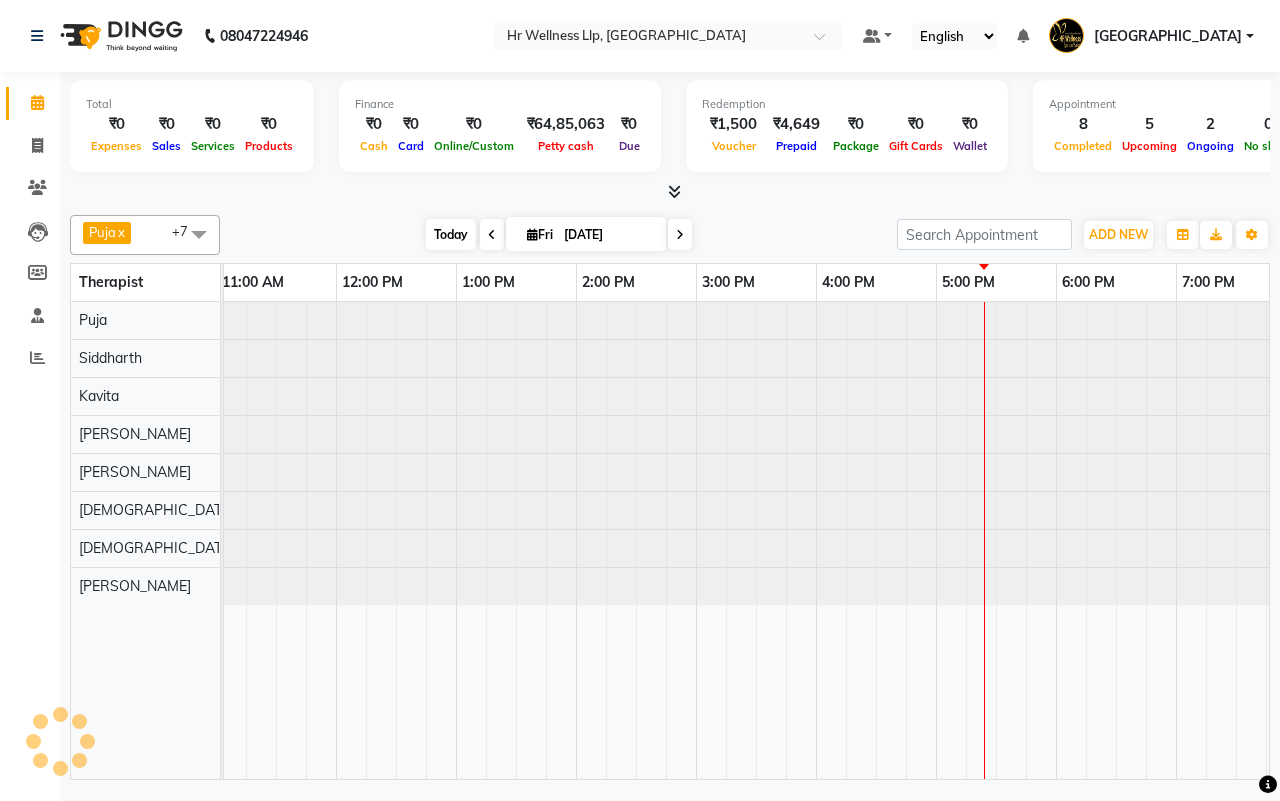 scroll, scrollTop: 0, scrollLeft: 0, axis: both 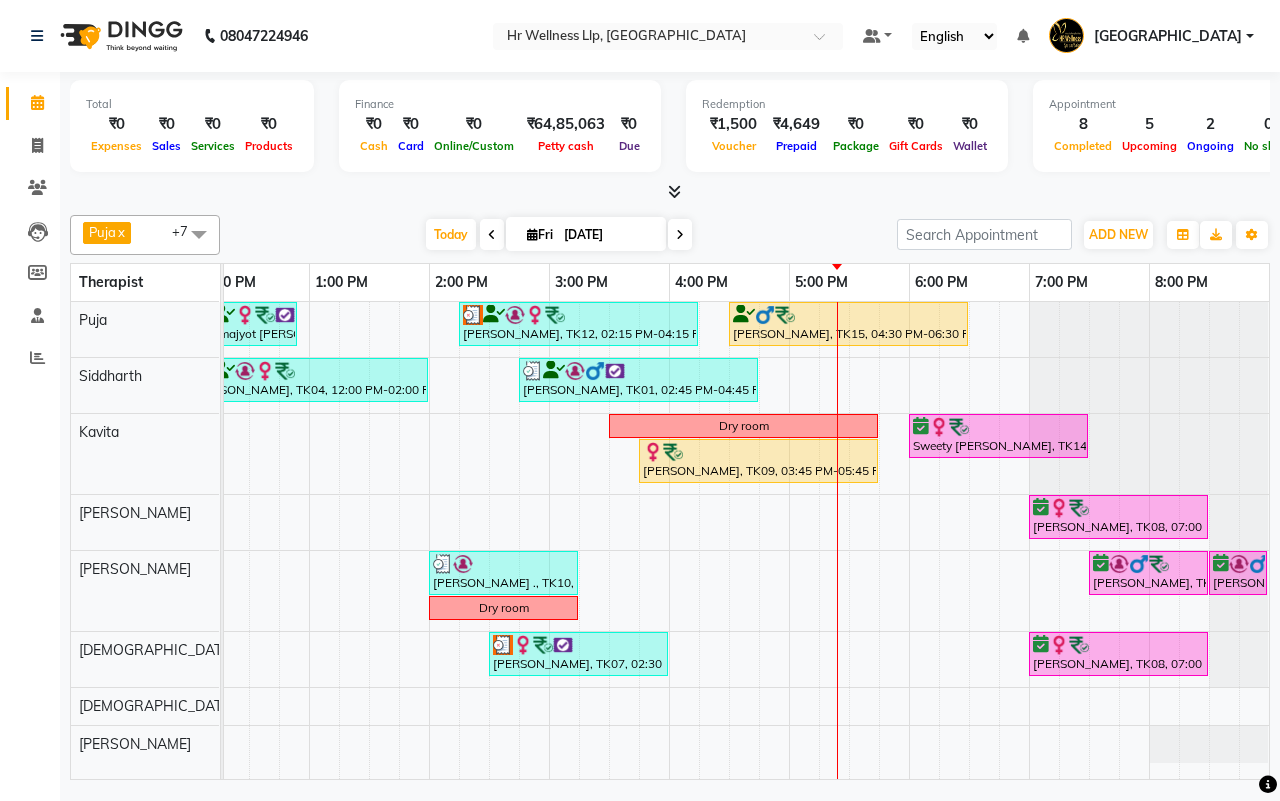 click at bounding box center (680, 235) 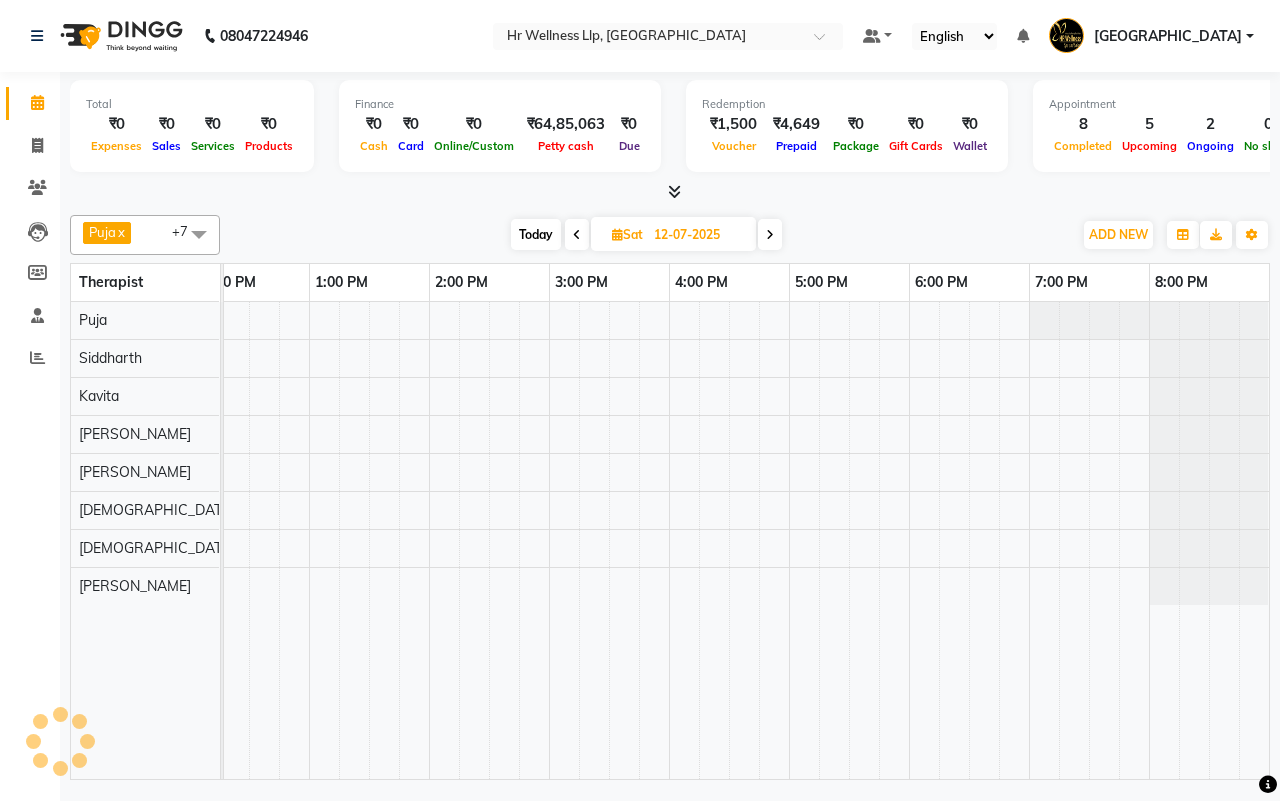 scroll, scrollTop: 0, scrollLeft: 515, axis: horizontal 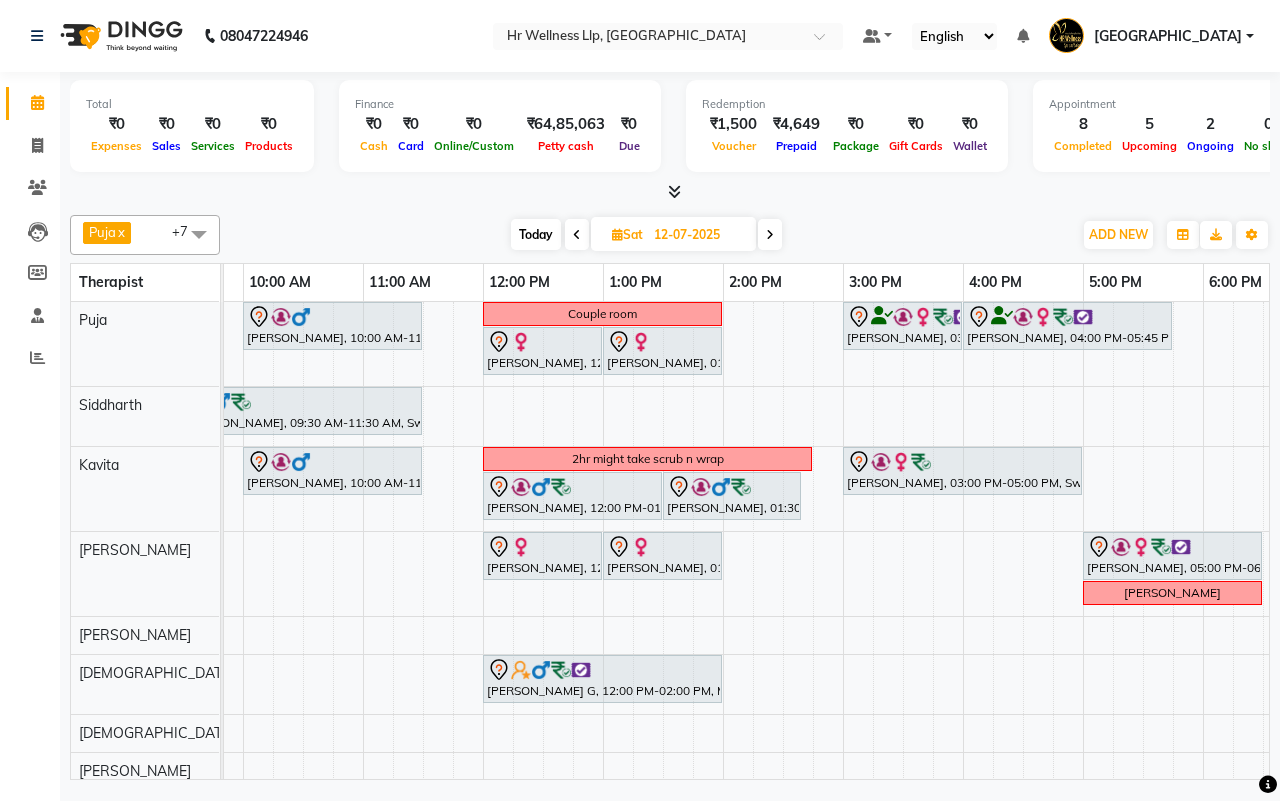 click on "Today  Sat 12-07-2025" at bounding box center (646, 235) 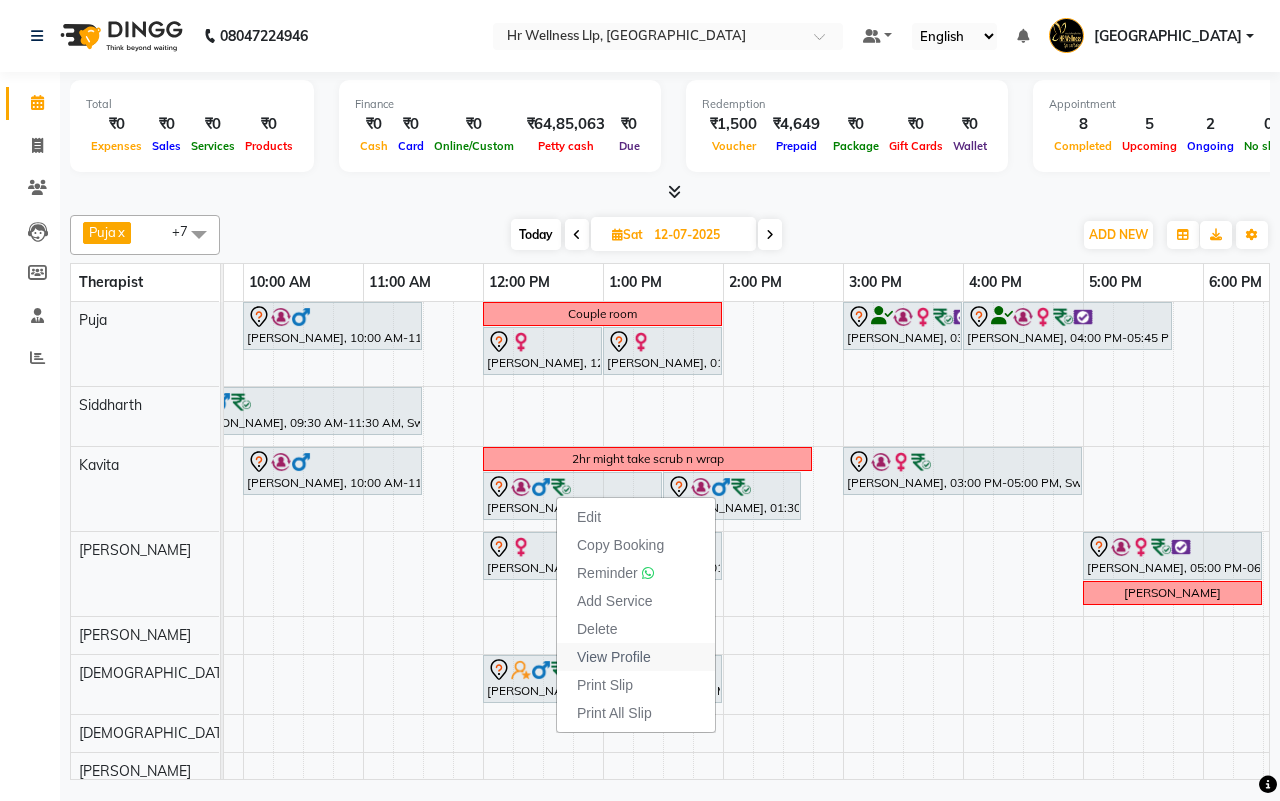 click on "View Profile" at bounding box center [614, 657] 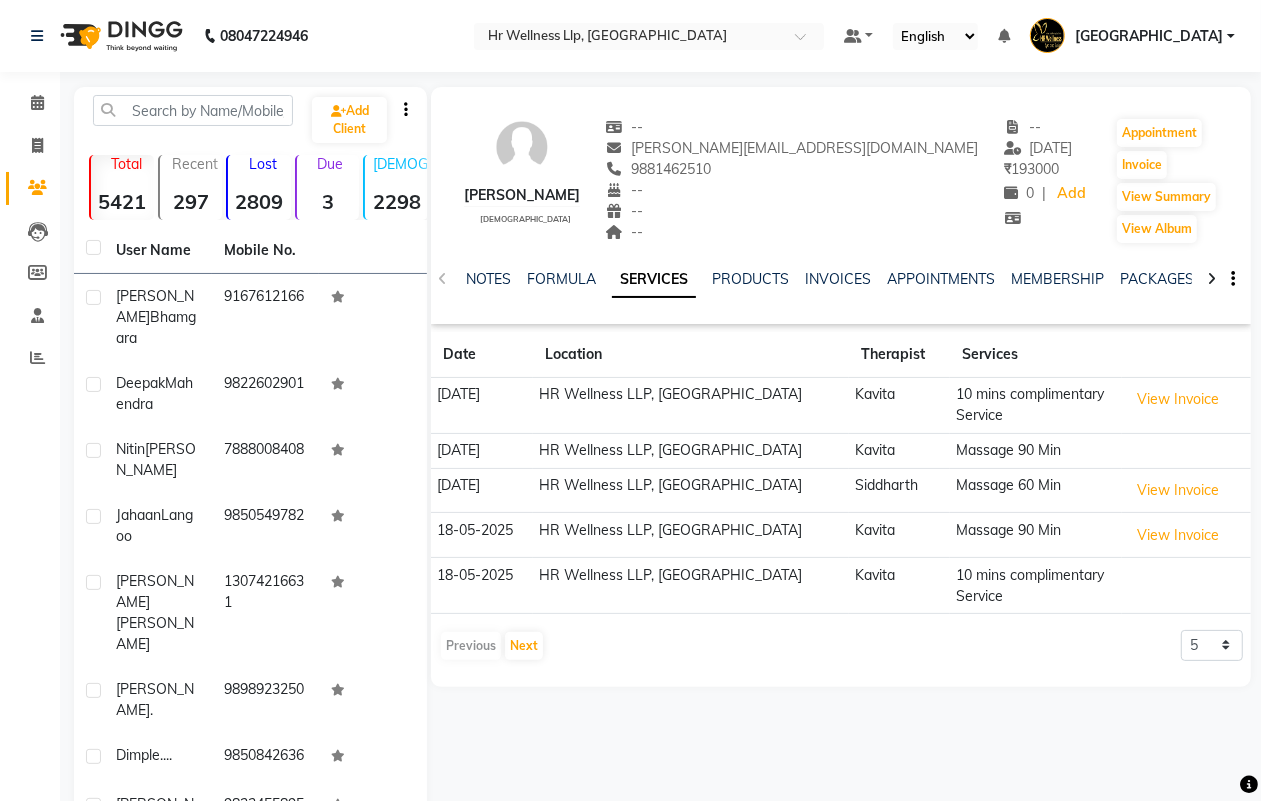 click 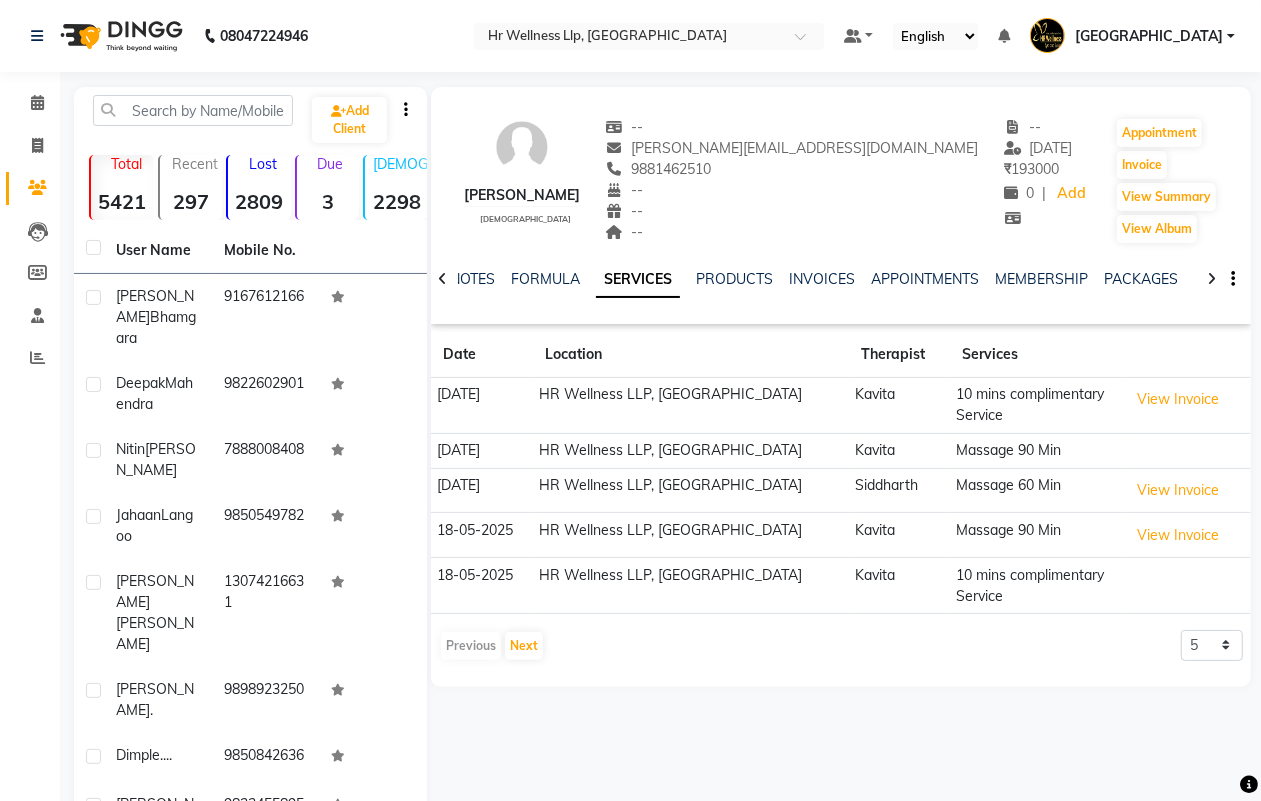 click 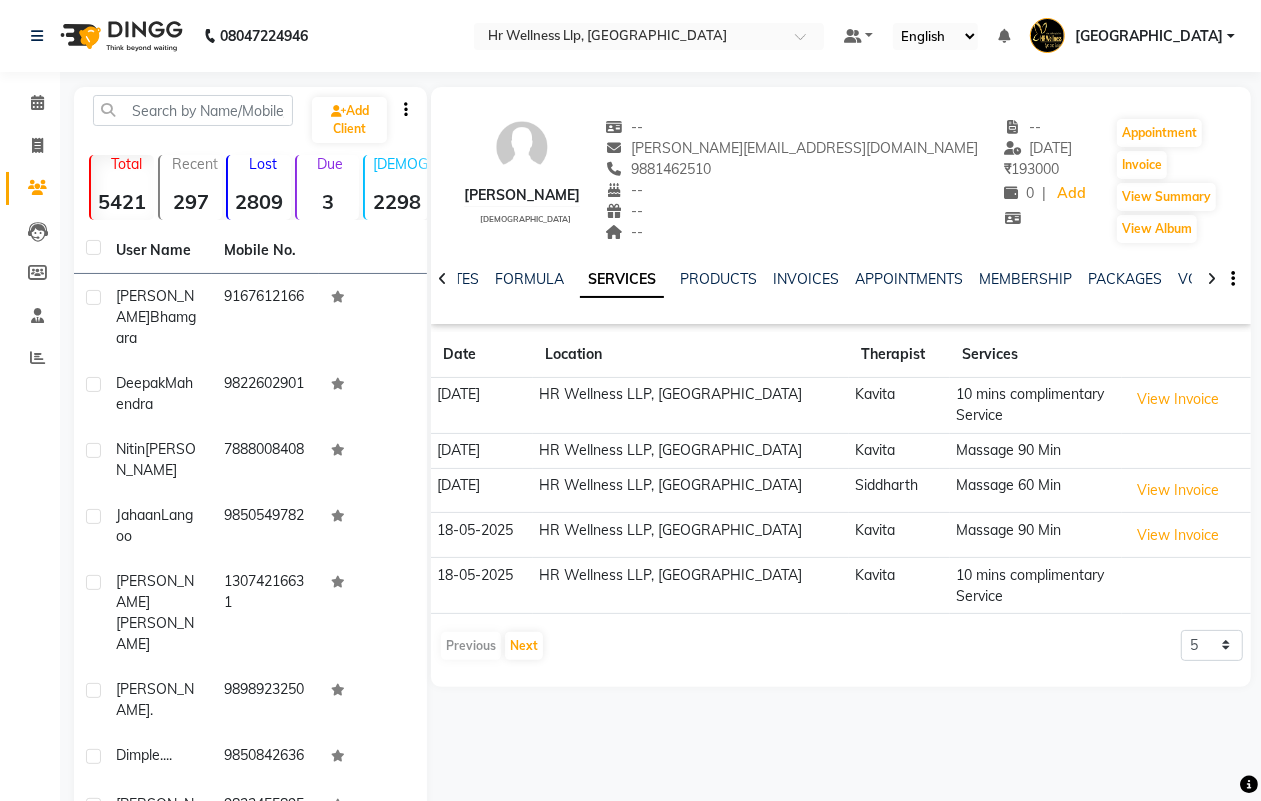 click 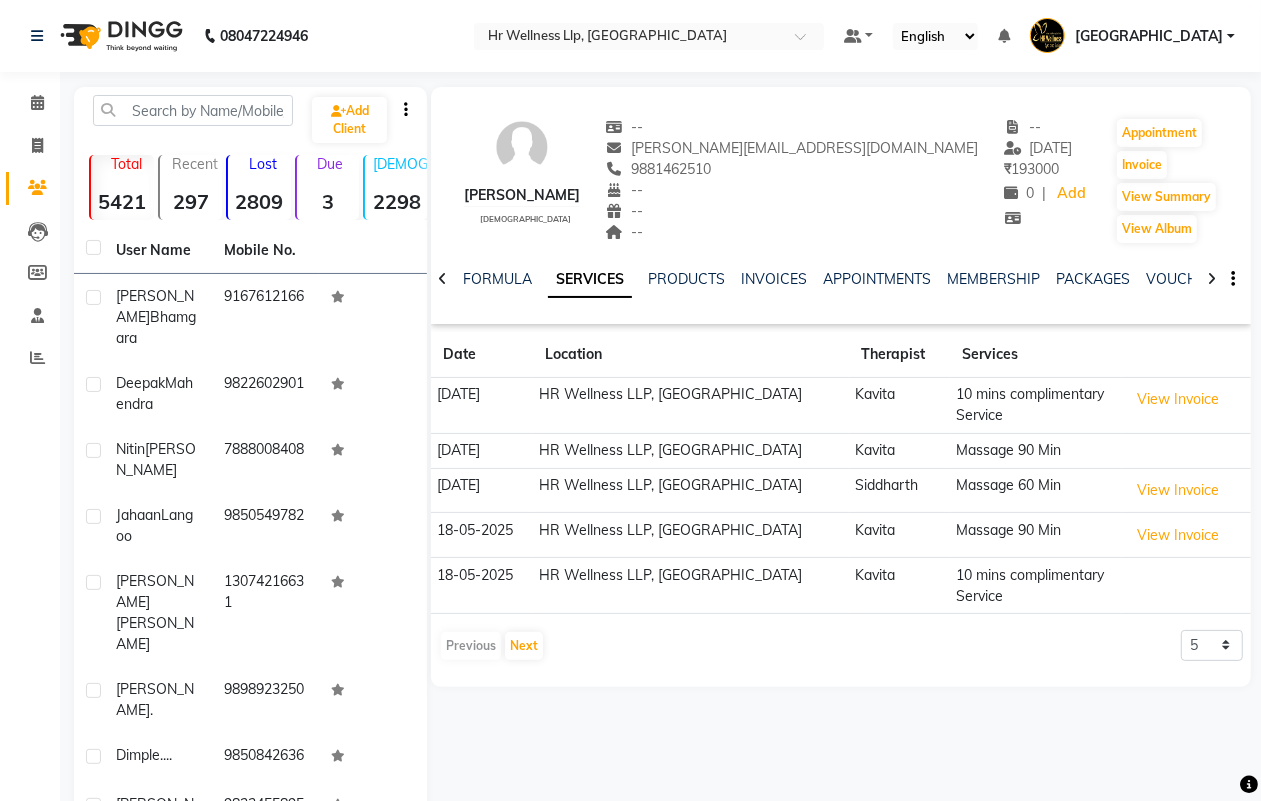click 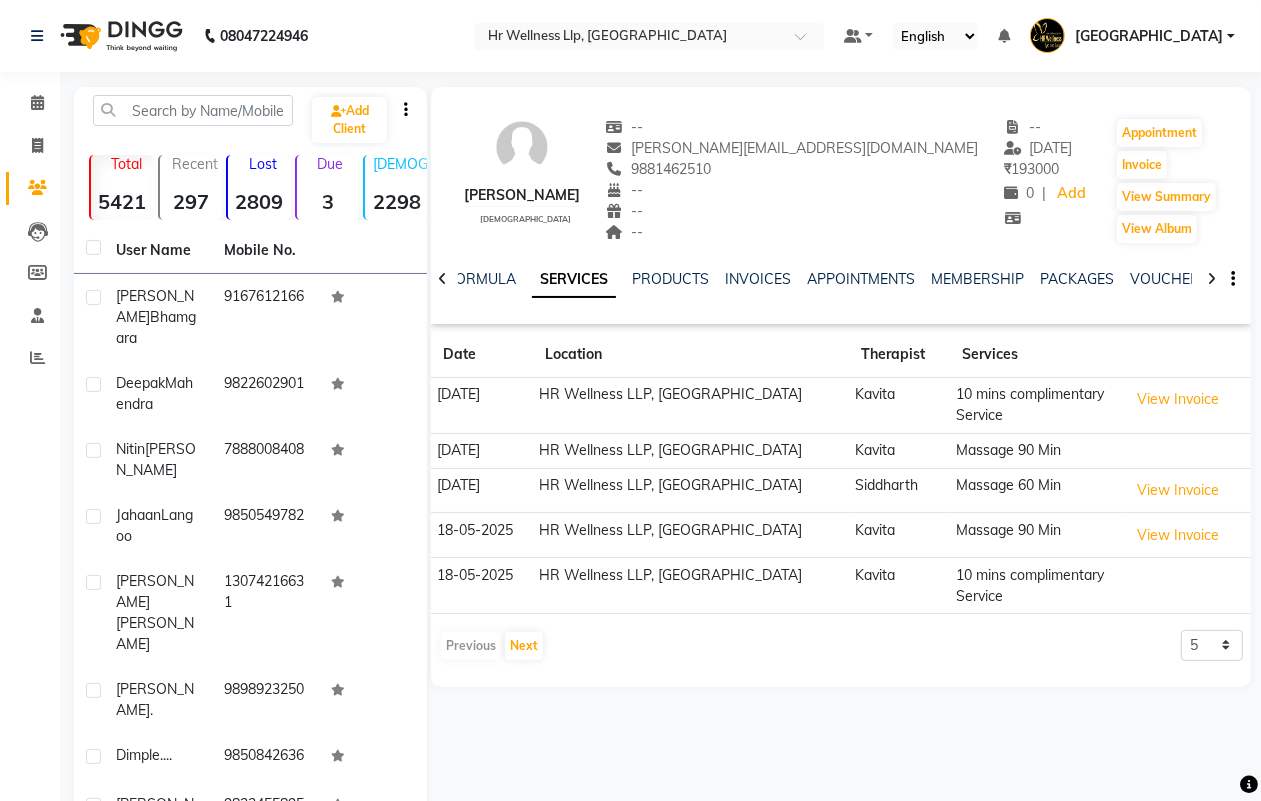 click 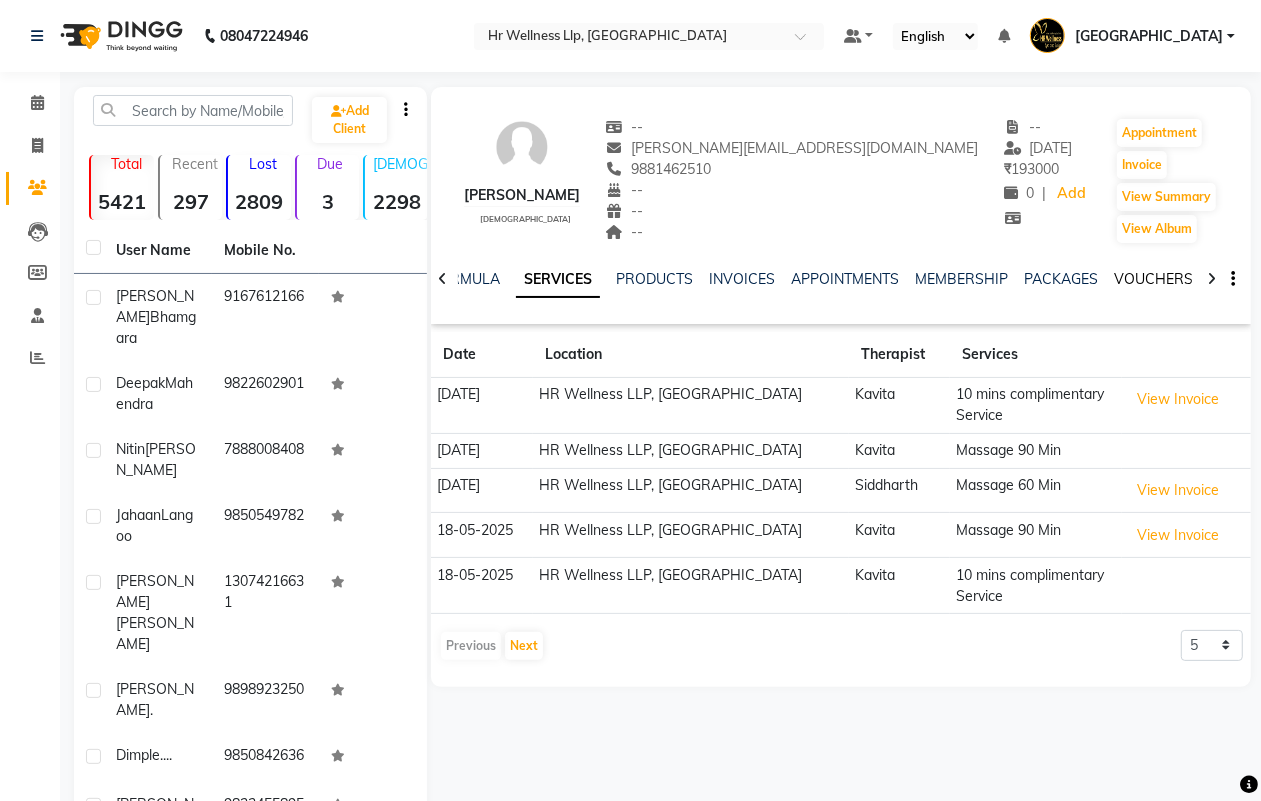 click on "VOUCHERS" 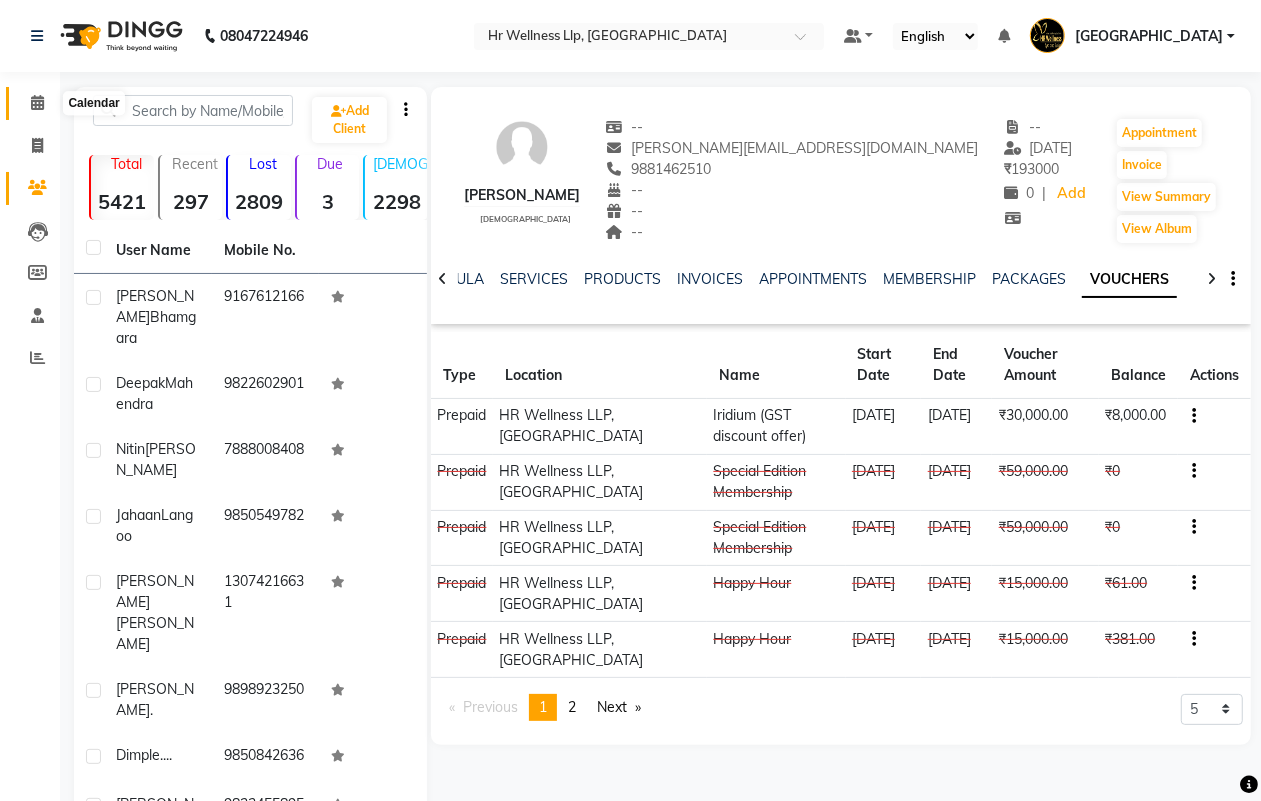 click 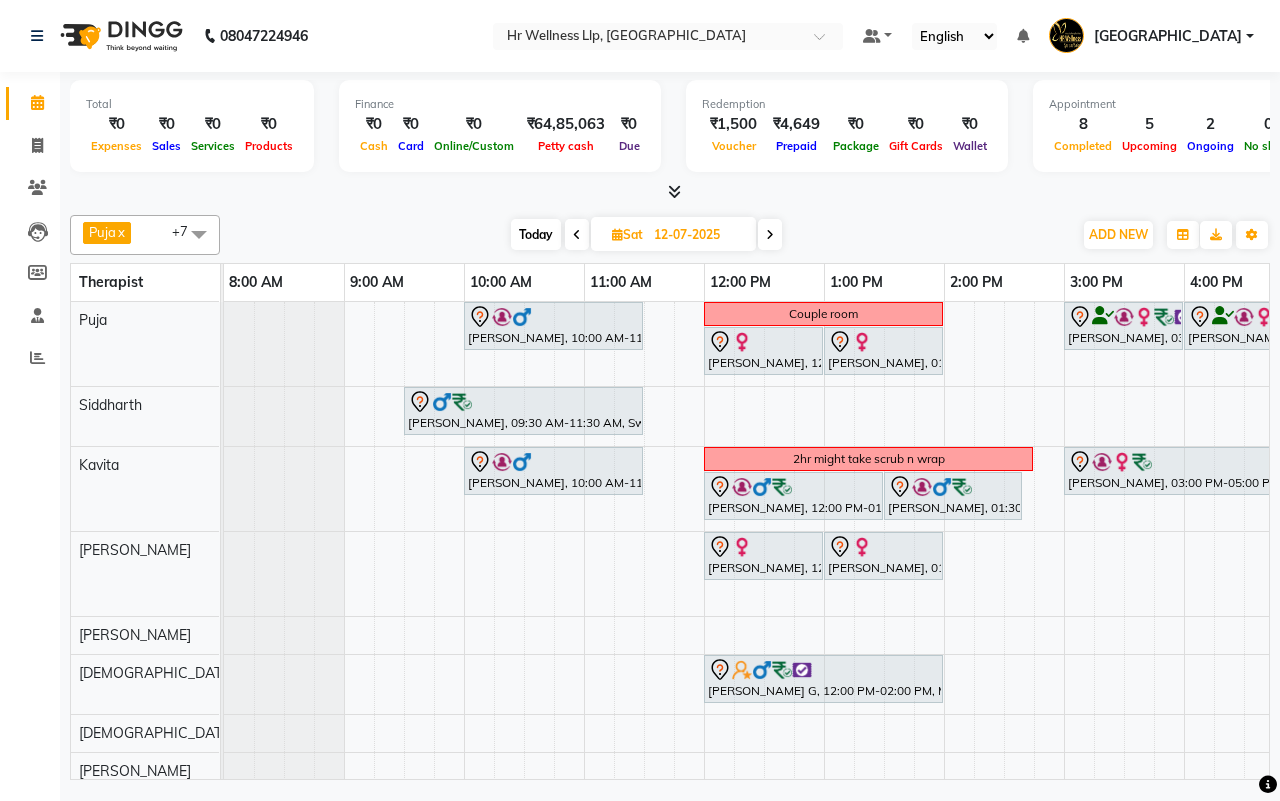 click on "Today  Sat 12-07-2025" at bounding box center [646, 235] 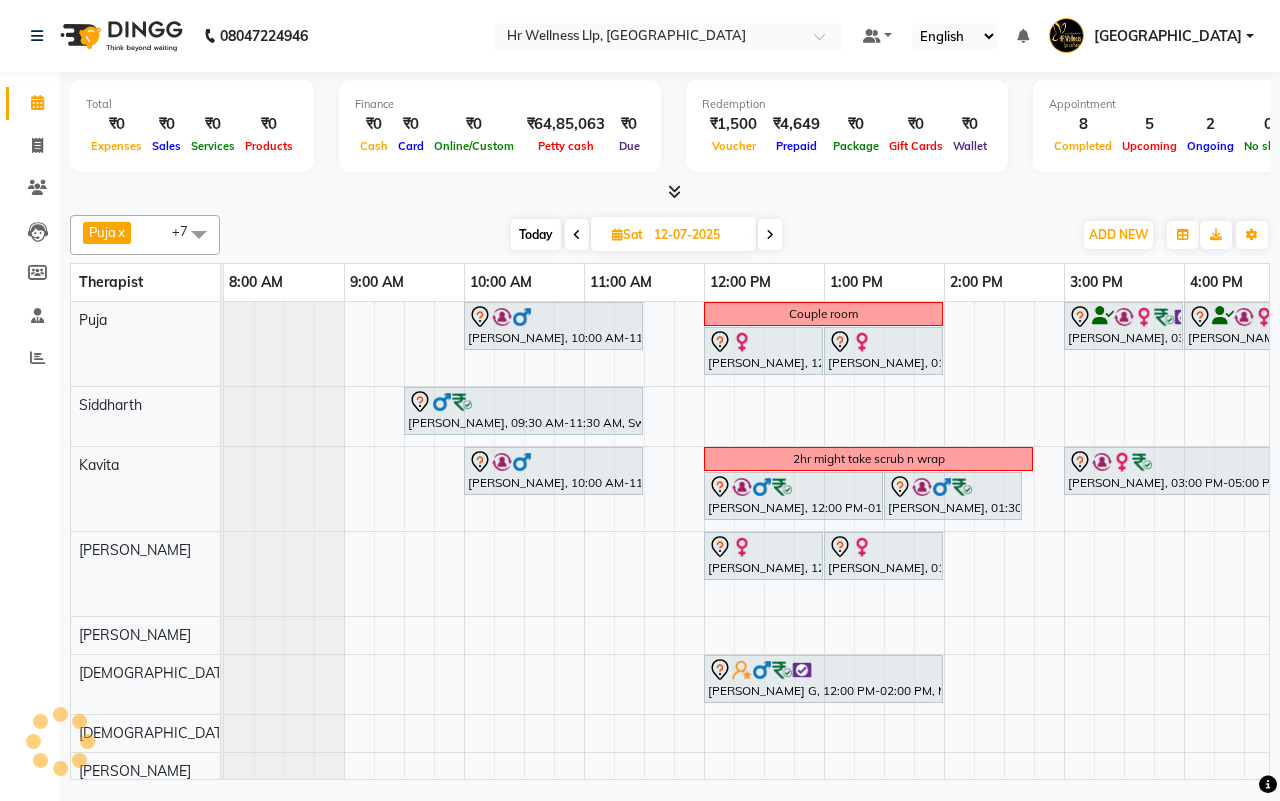click on "Today" at bounding box center [536, 234] 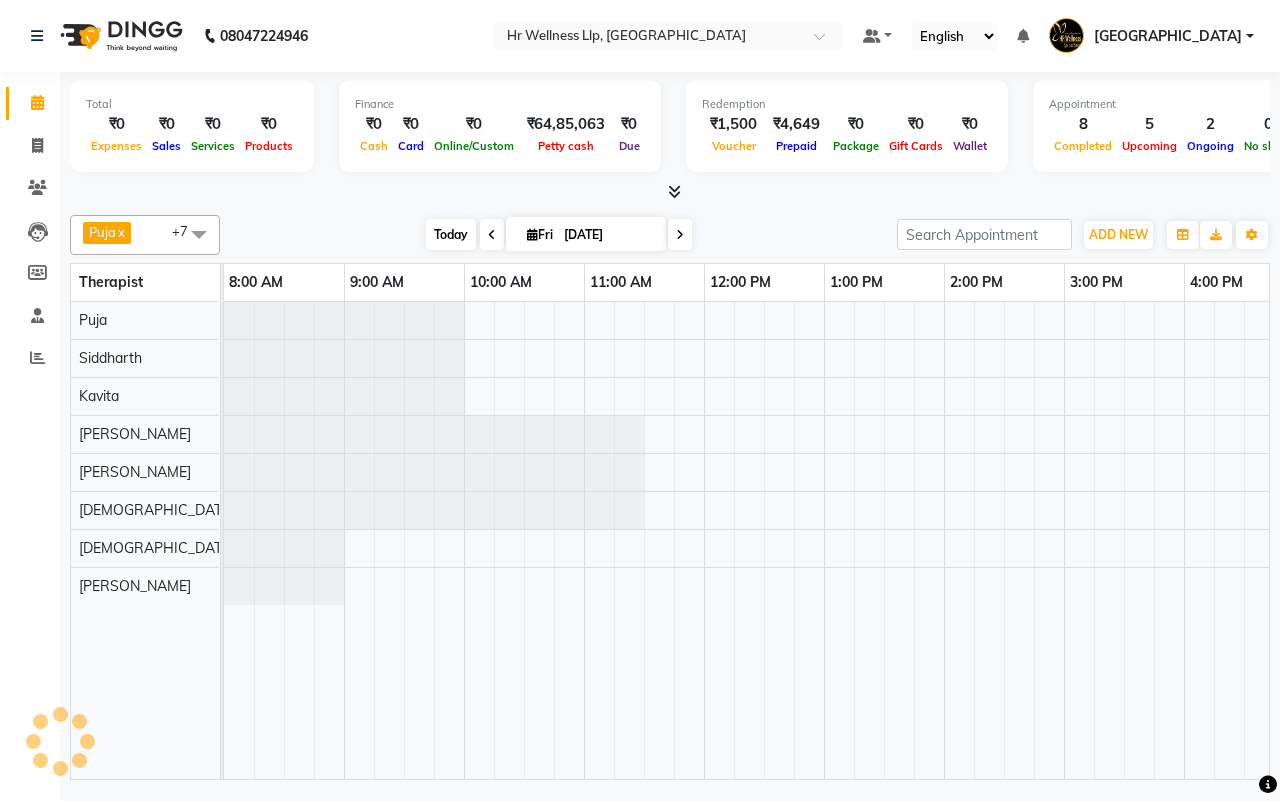 scroll, scrollTop: 0, scrollLeft: 515, axis: horizontal 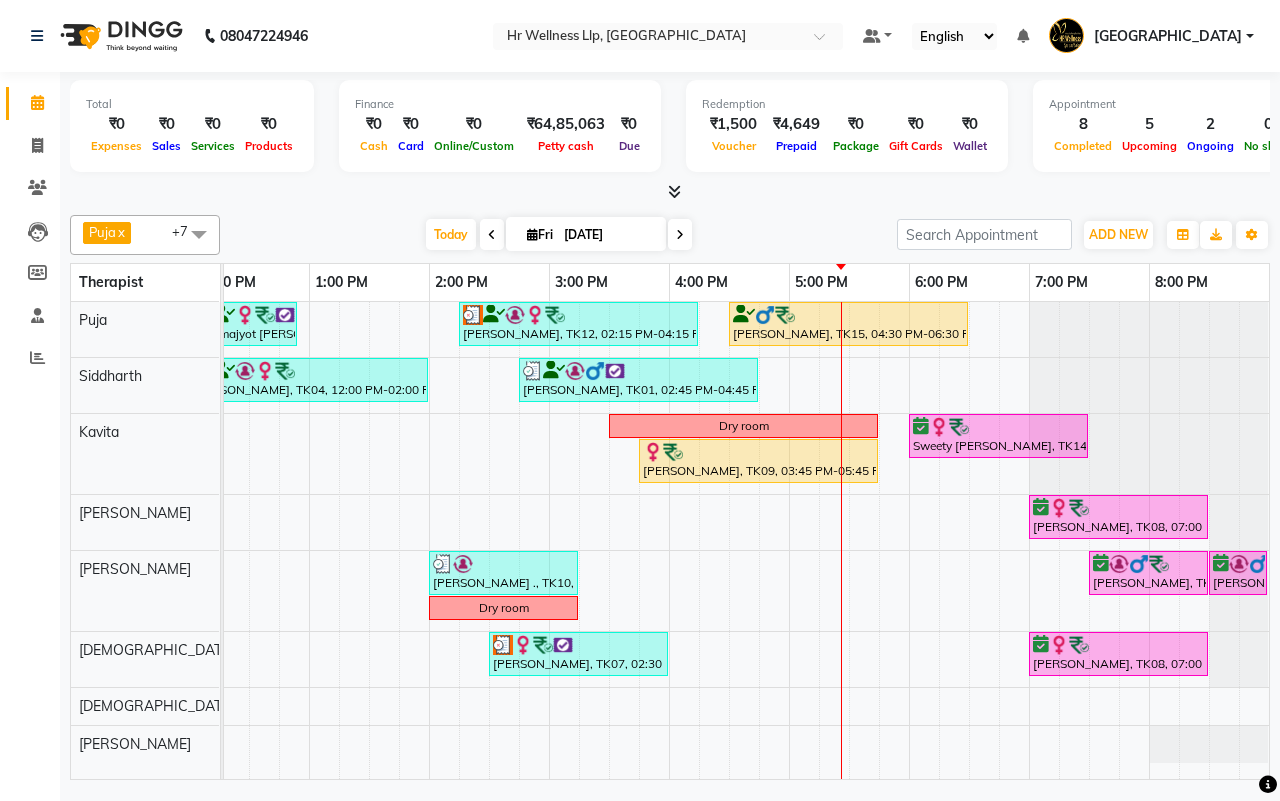 click on "[DATE]  [DATE]" at bounding box center [558, 235] 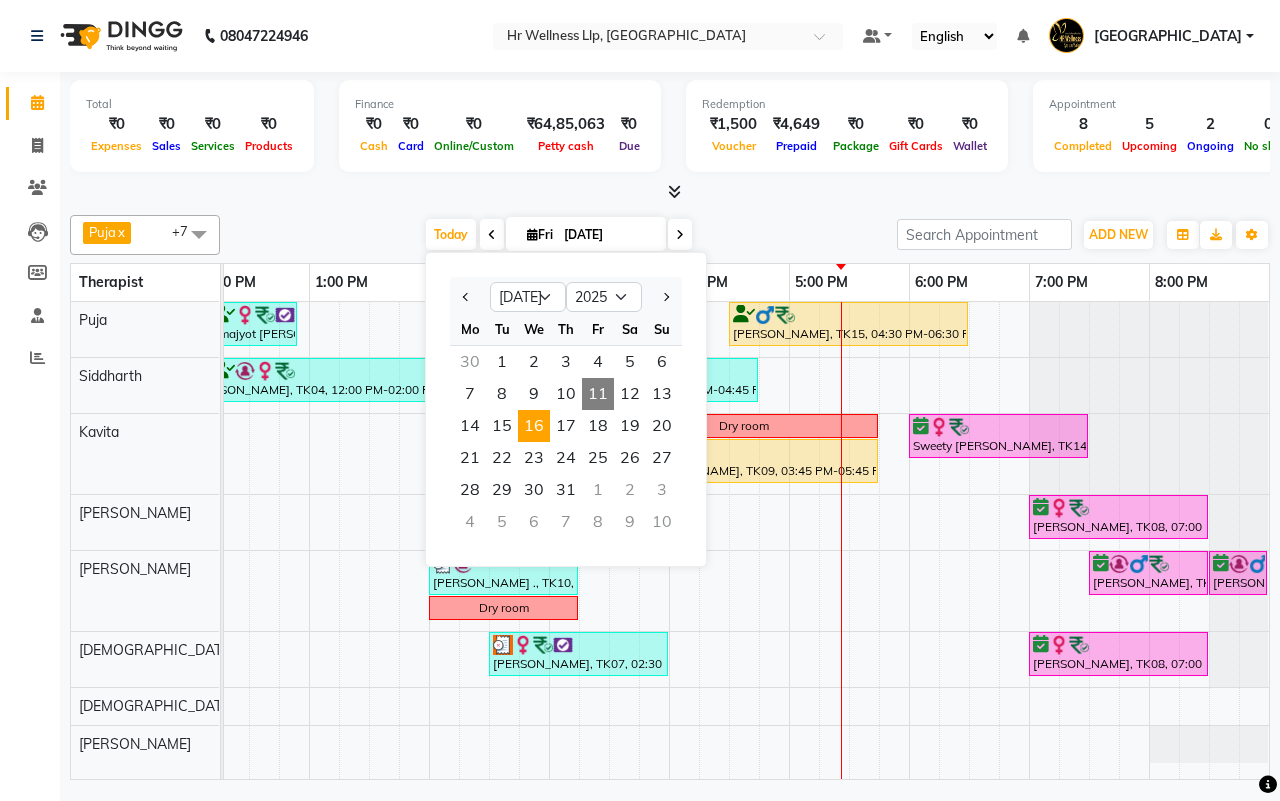click on "16" at bounding box center [534, 426] 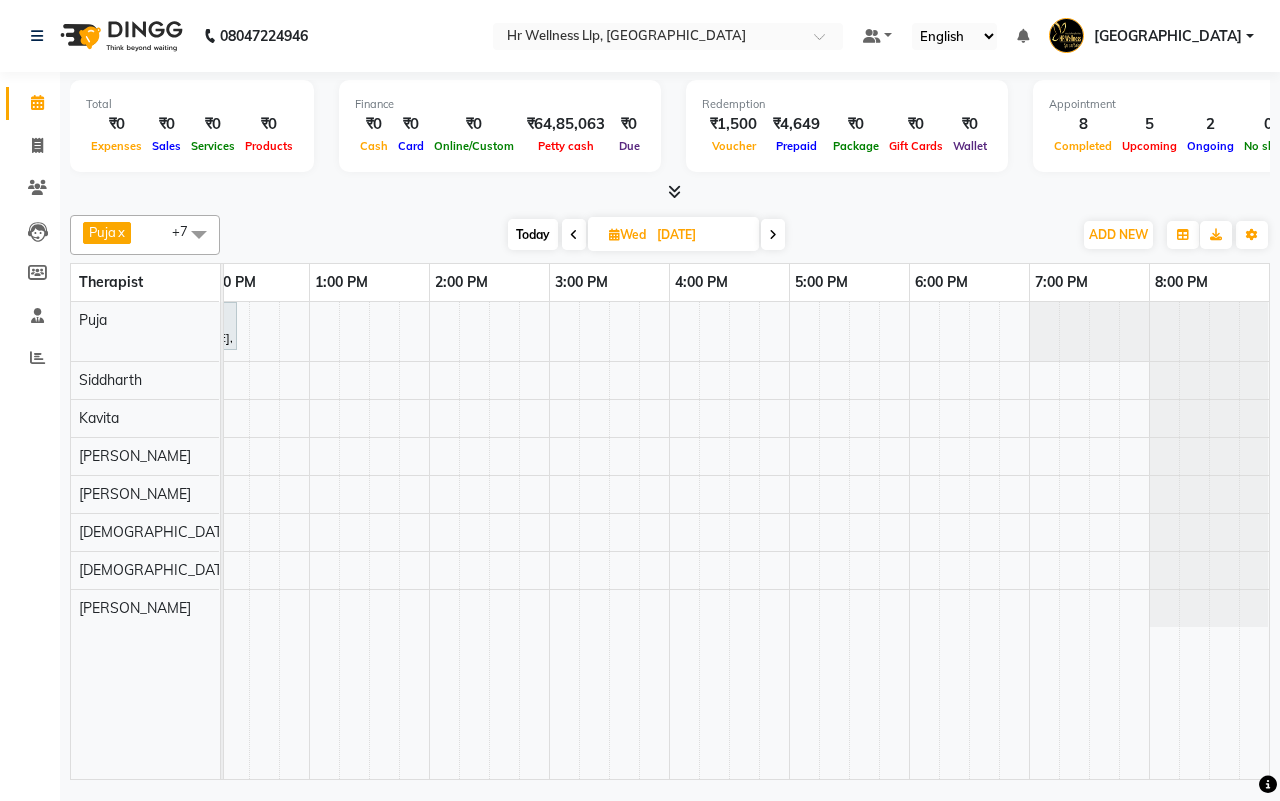 scroll, scrollTop: 0, scrollLeft: 0, axis: both 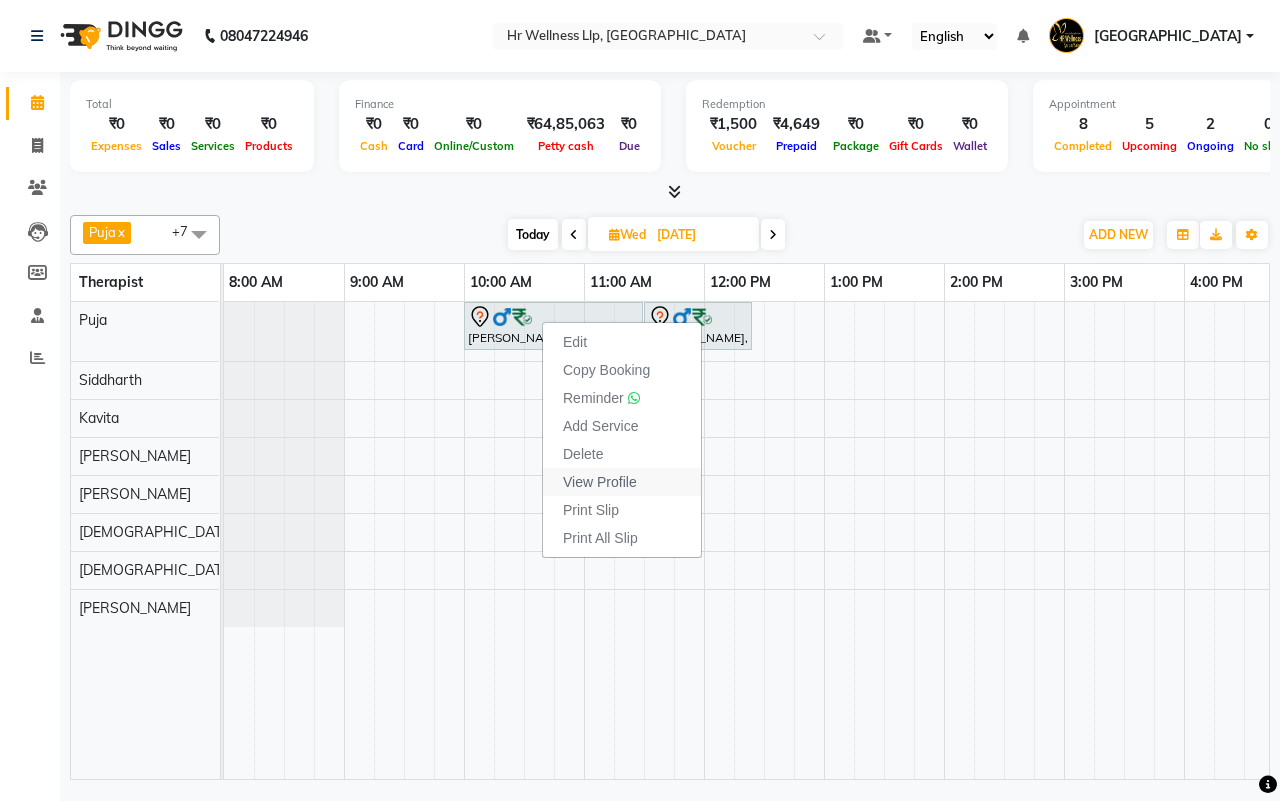 click on "View Profile" at bounding box center (600, 482) 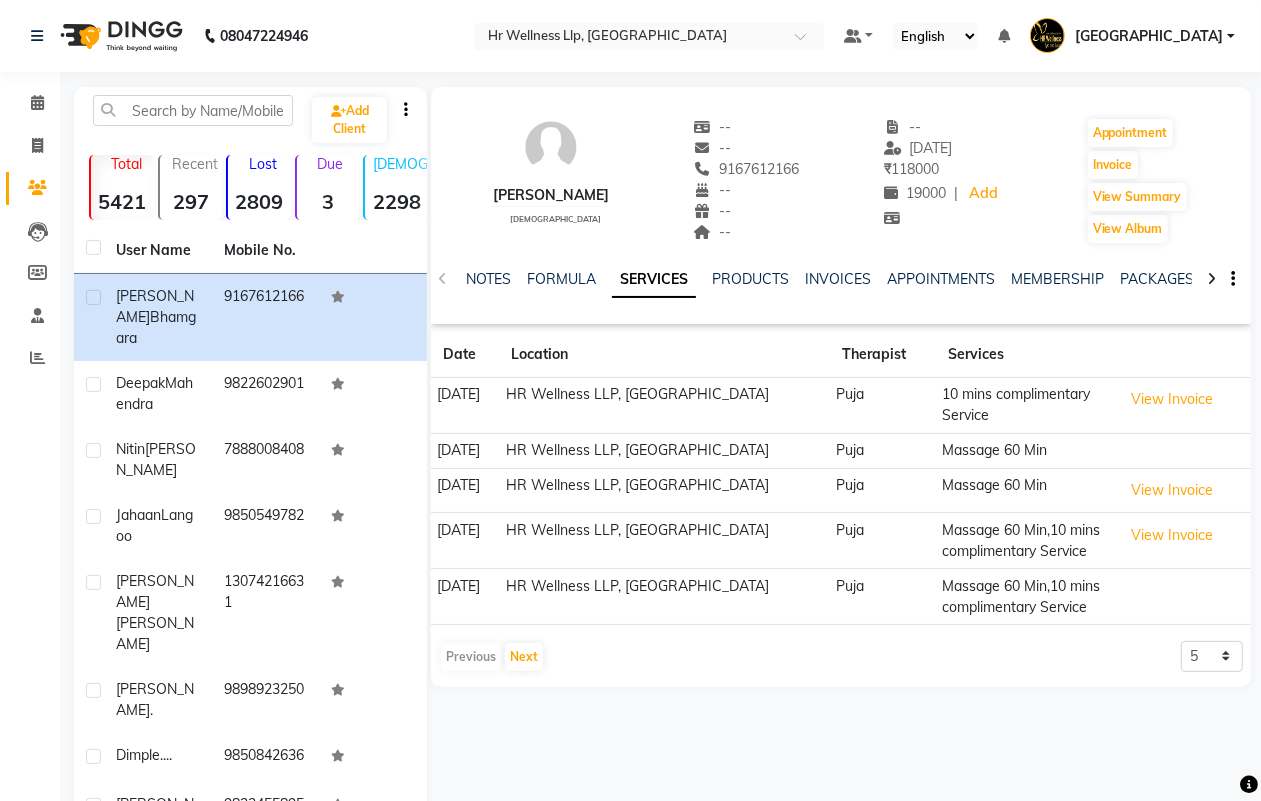 click on "--" 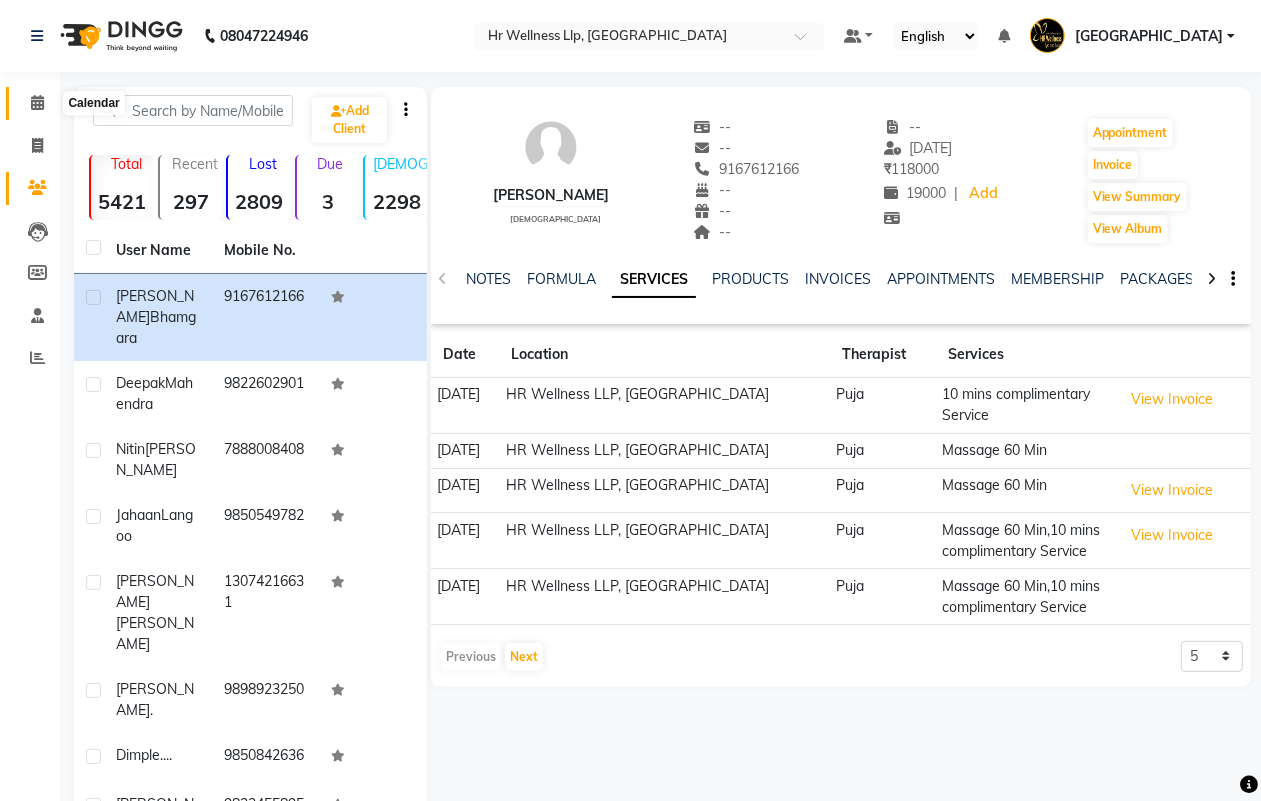 click 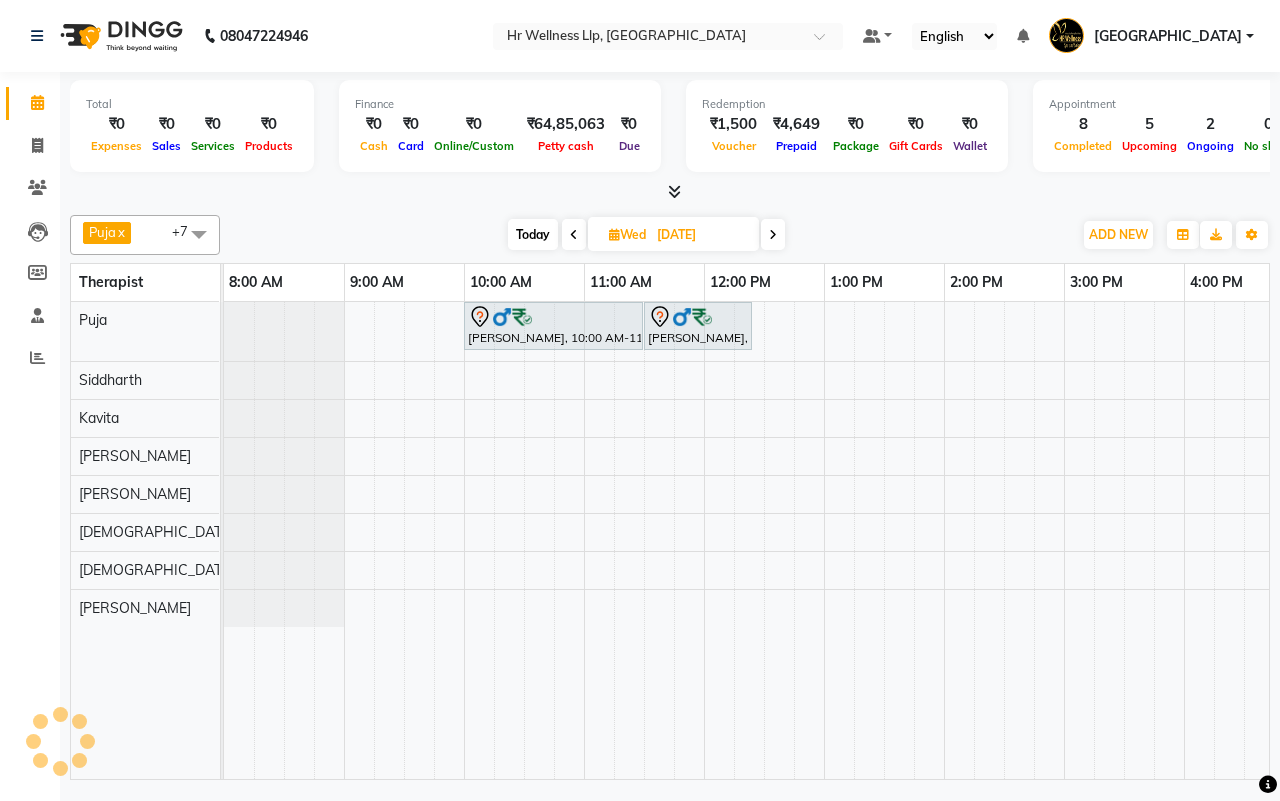 scroll, scrollTop: 0, scrollLeft: 0, axis: both 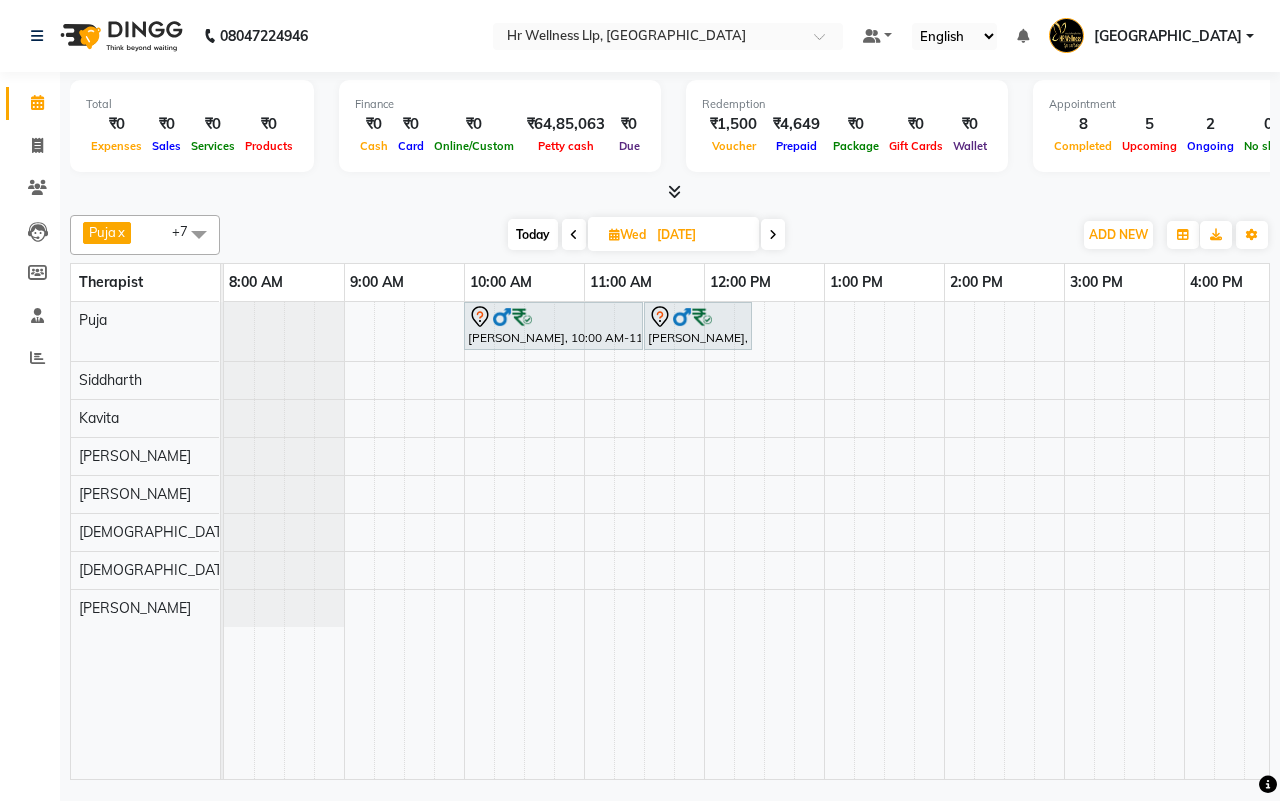 click on "Today" at bounding box center [533, 234] 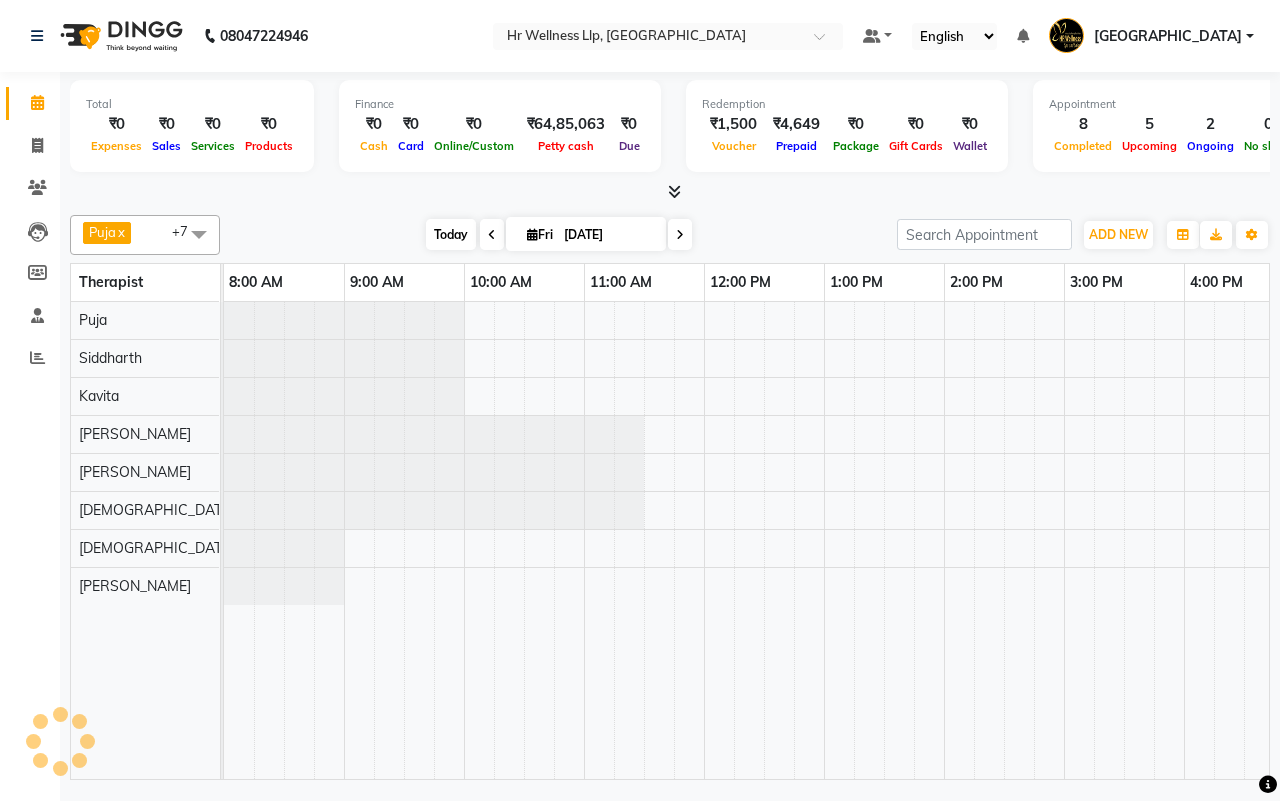 scroll, scrollTop: 0, scrollLeft: 515, axis: horizontal 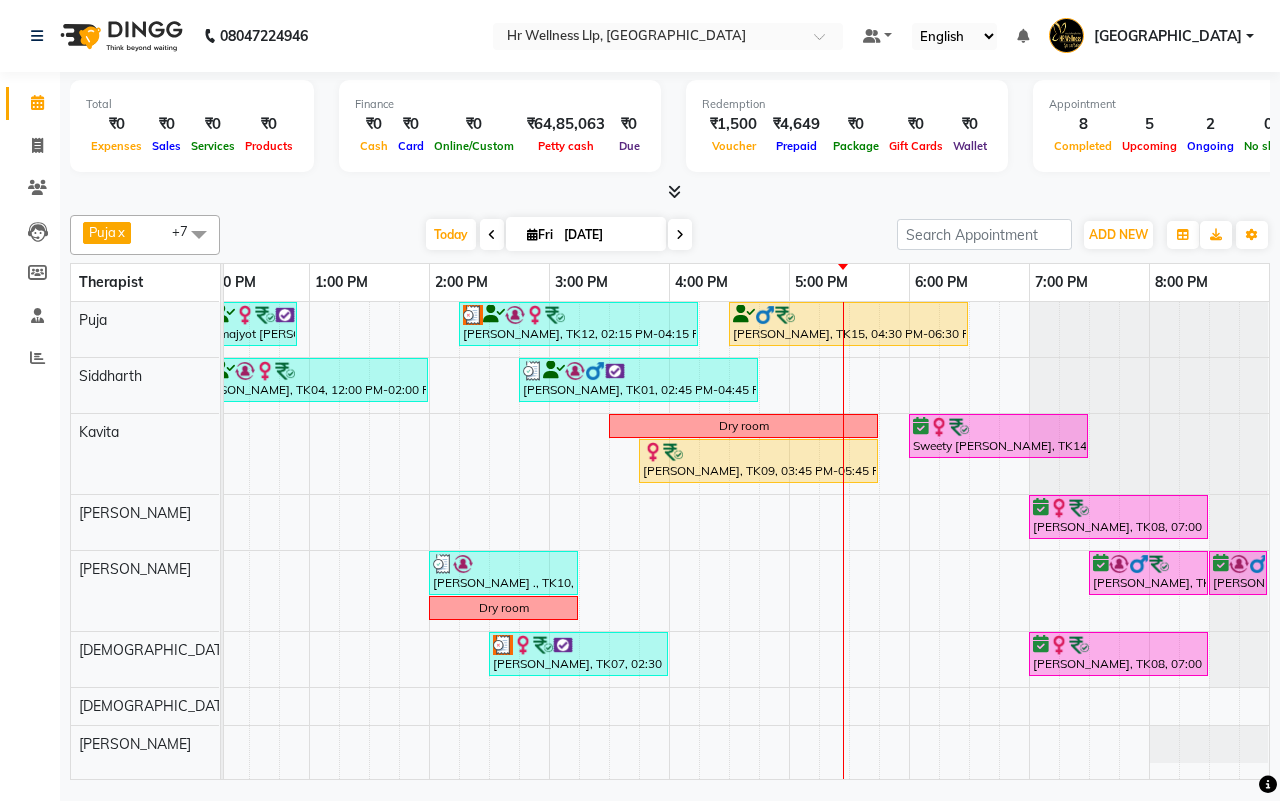 click at bounding box center [680, 235] 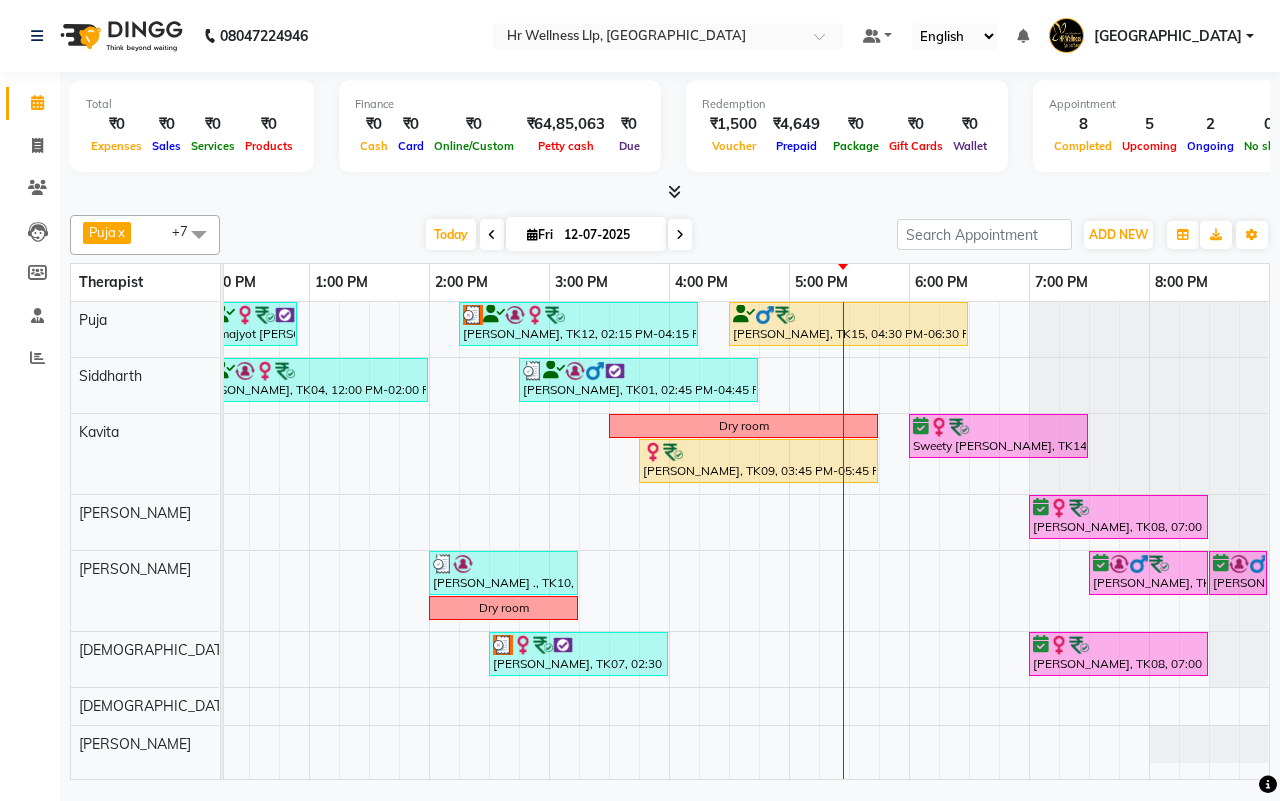scroll, scrollTop: 0, scrollLeft: 515, axis: horizontal 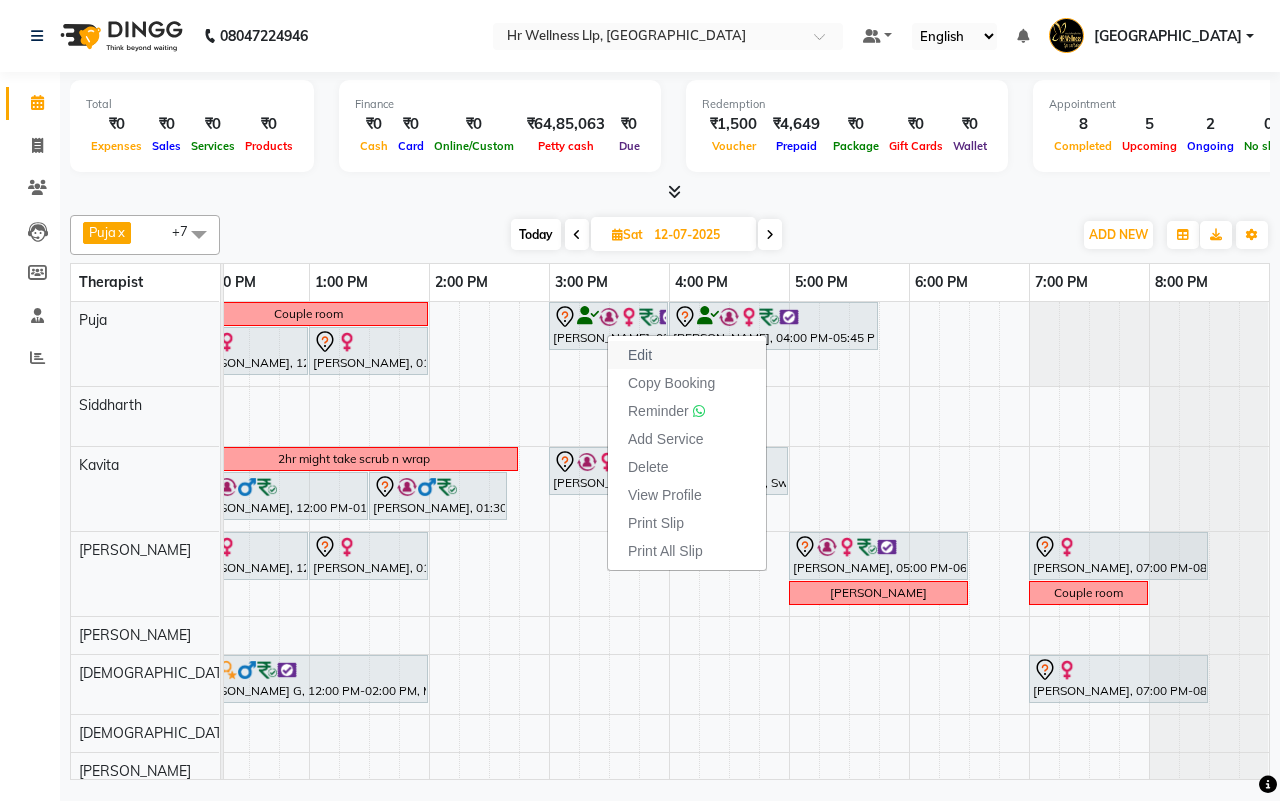 click on "Edit" at bounding box center [640, 355] 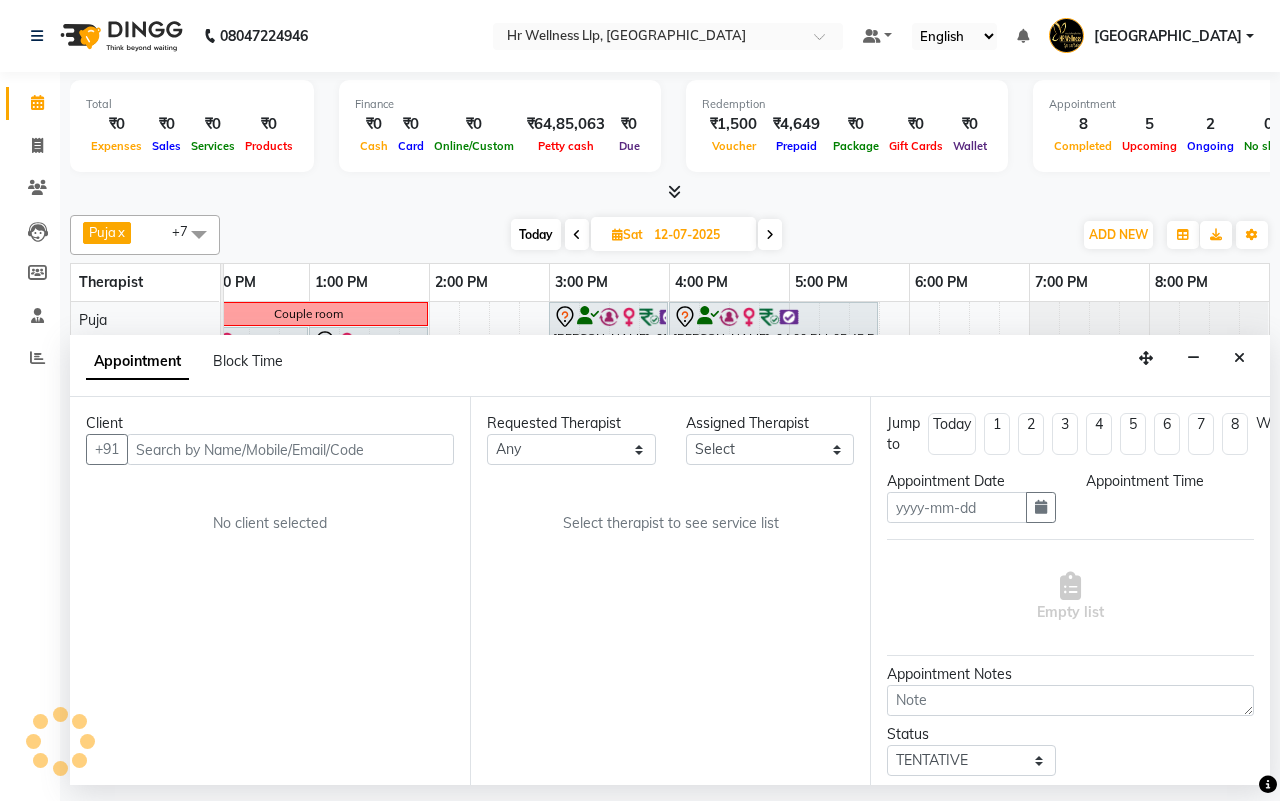 type on "12-07-2025" 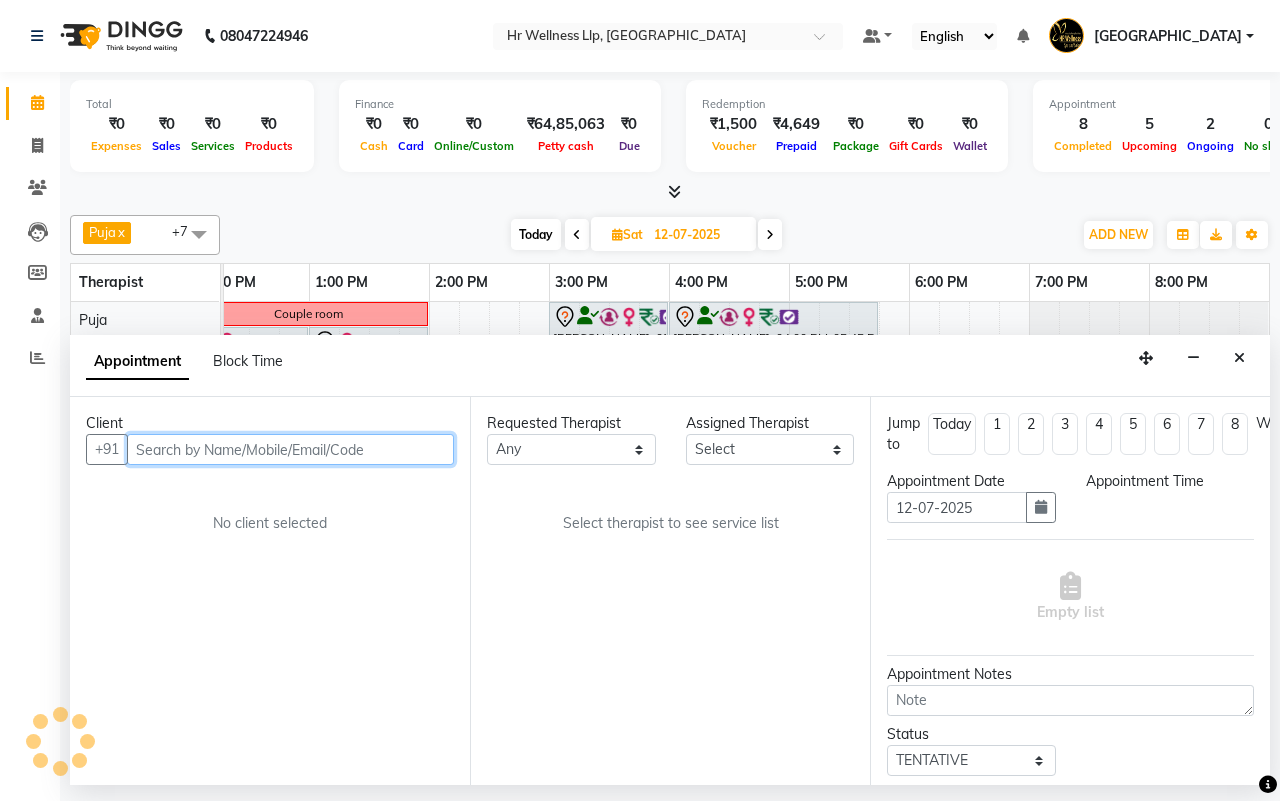 select on "16488" 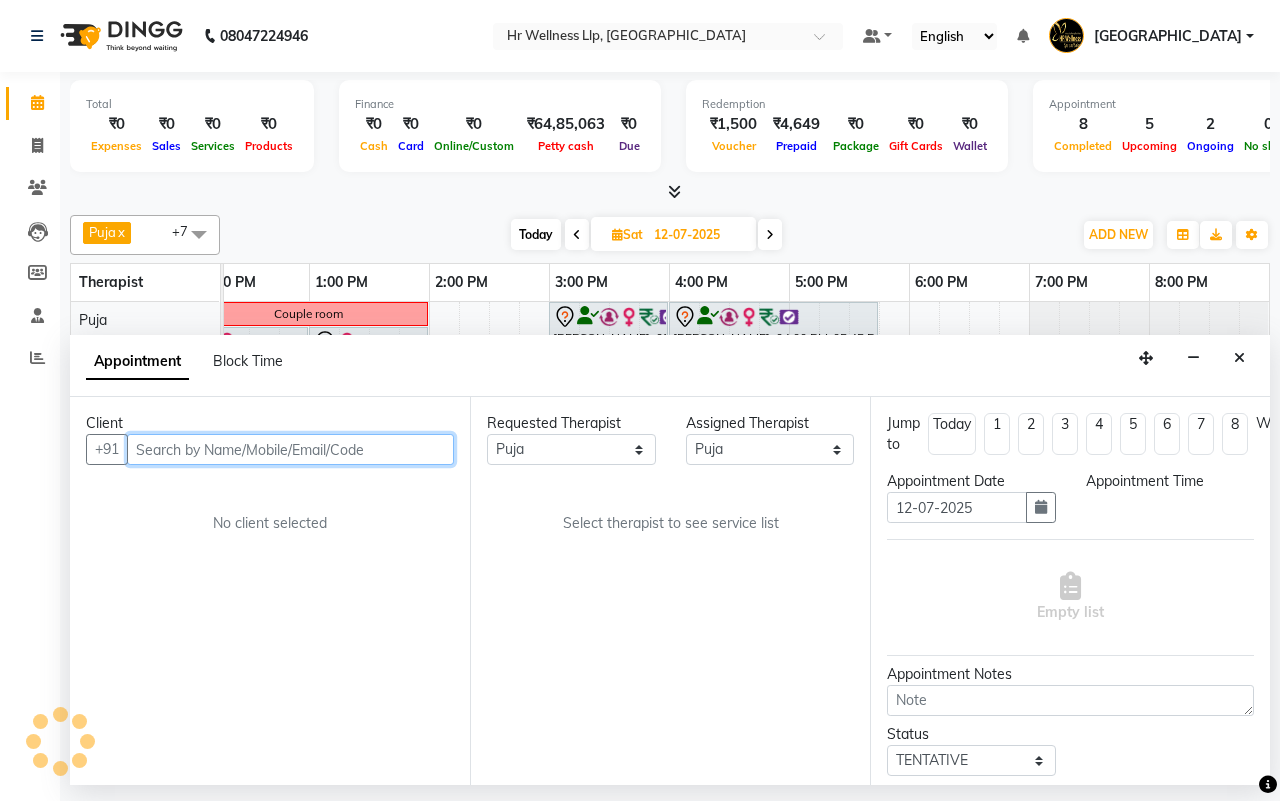 select on "900" 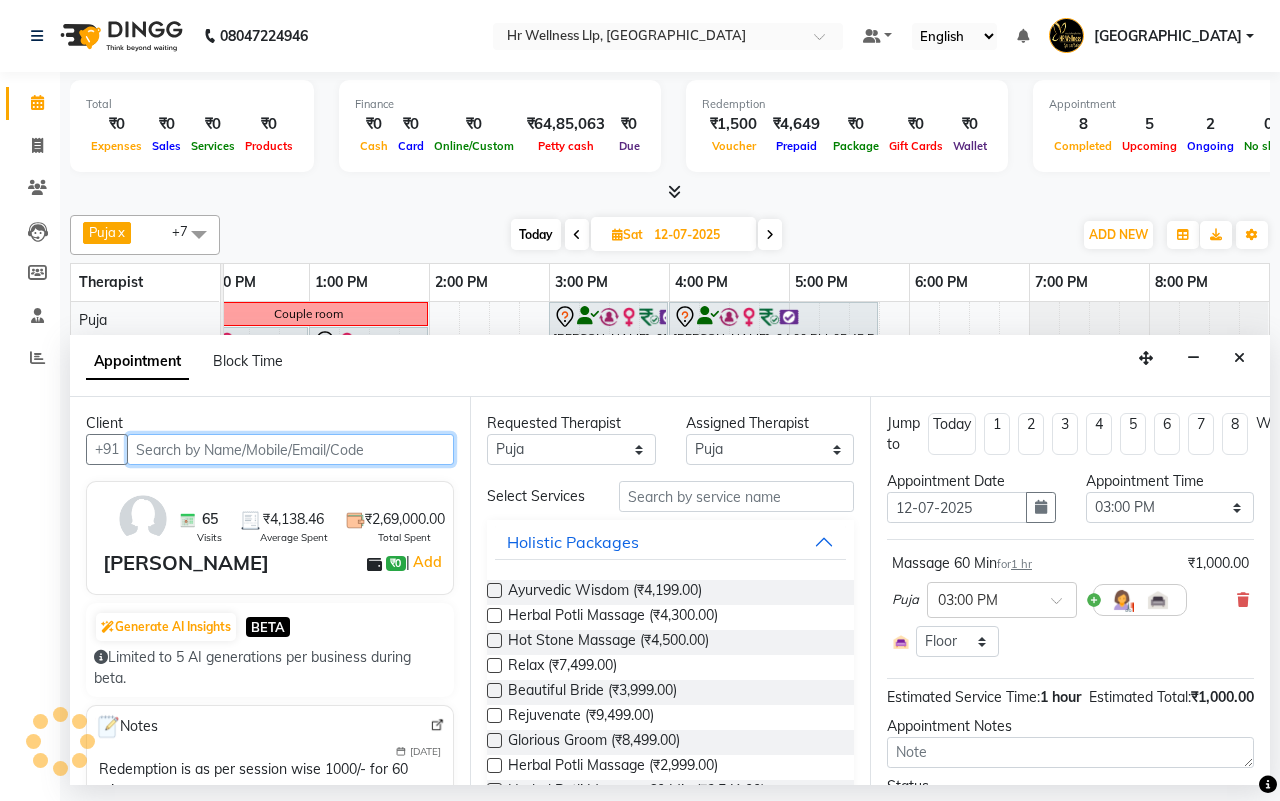 scroll, scrollTop: 0, scrollLeft: 515, axis: horizontal 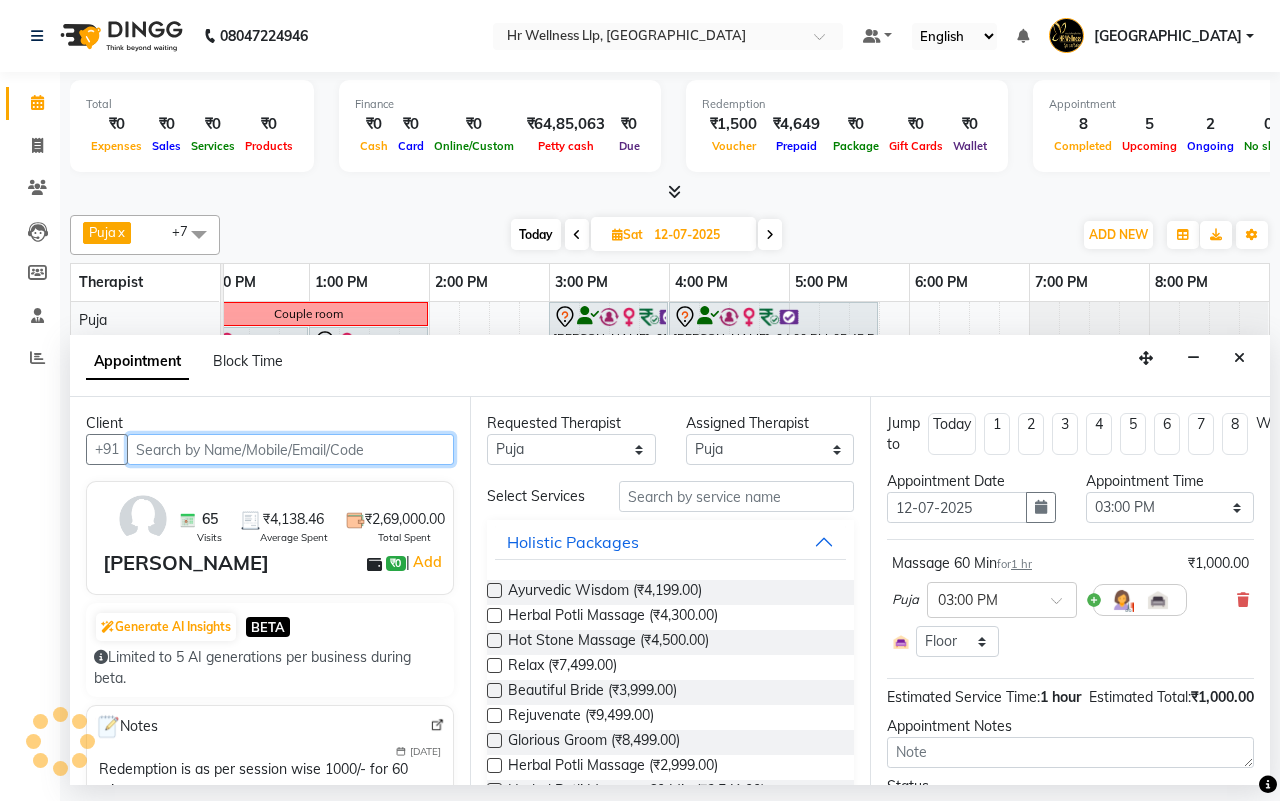 select on "1342" 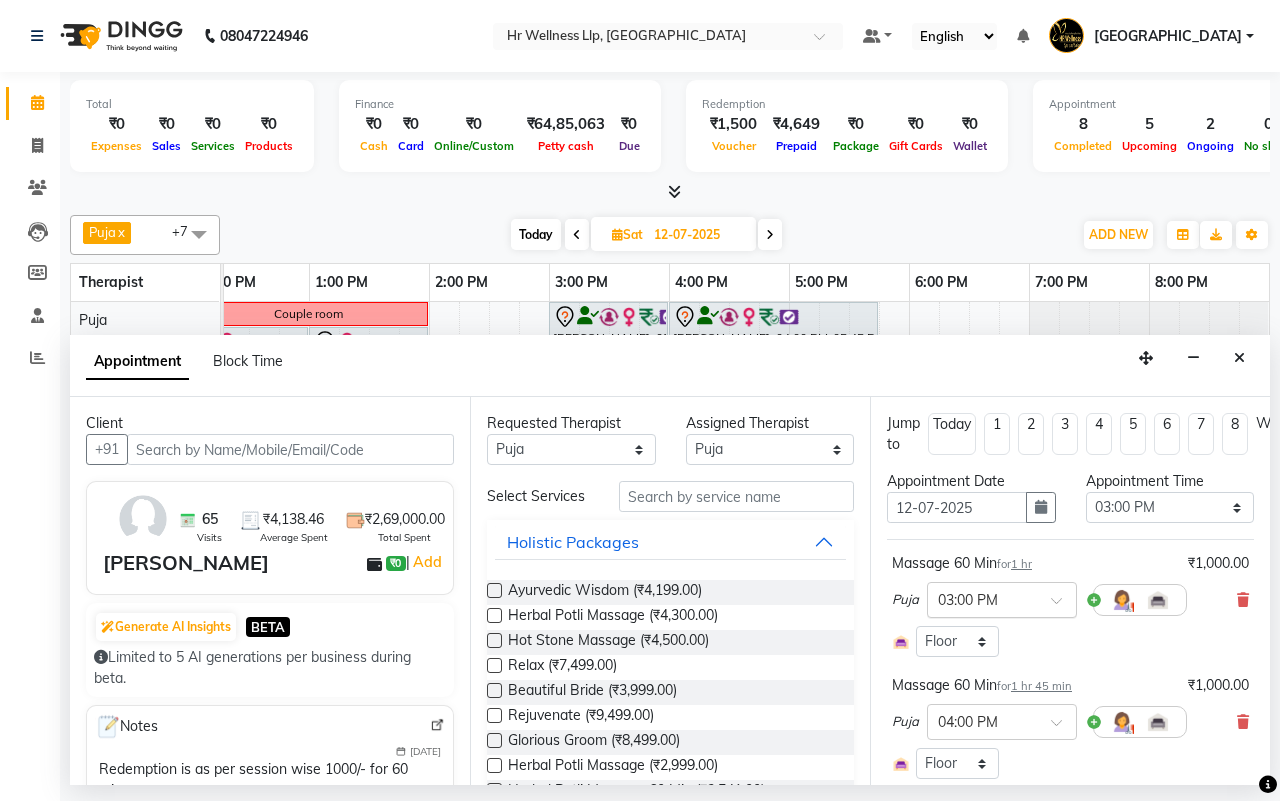 click at bounding box center [1063, 606] 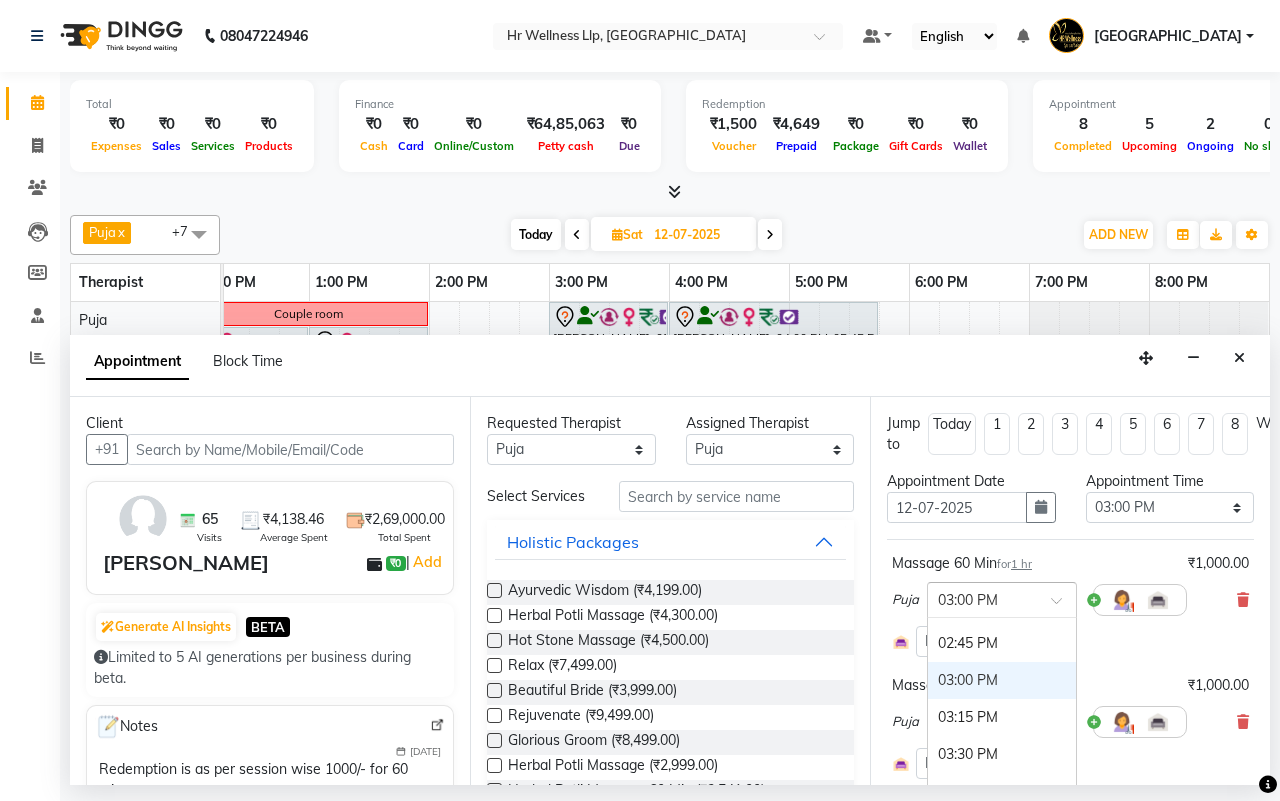 scroll, scrollTop: 822, scrollLeft: 0, axis: vertical 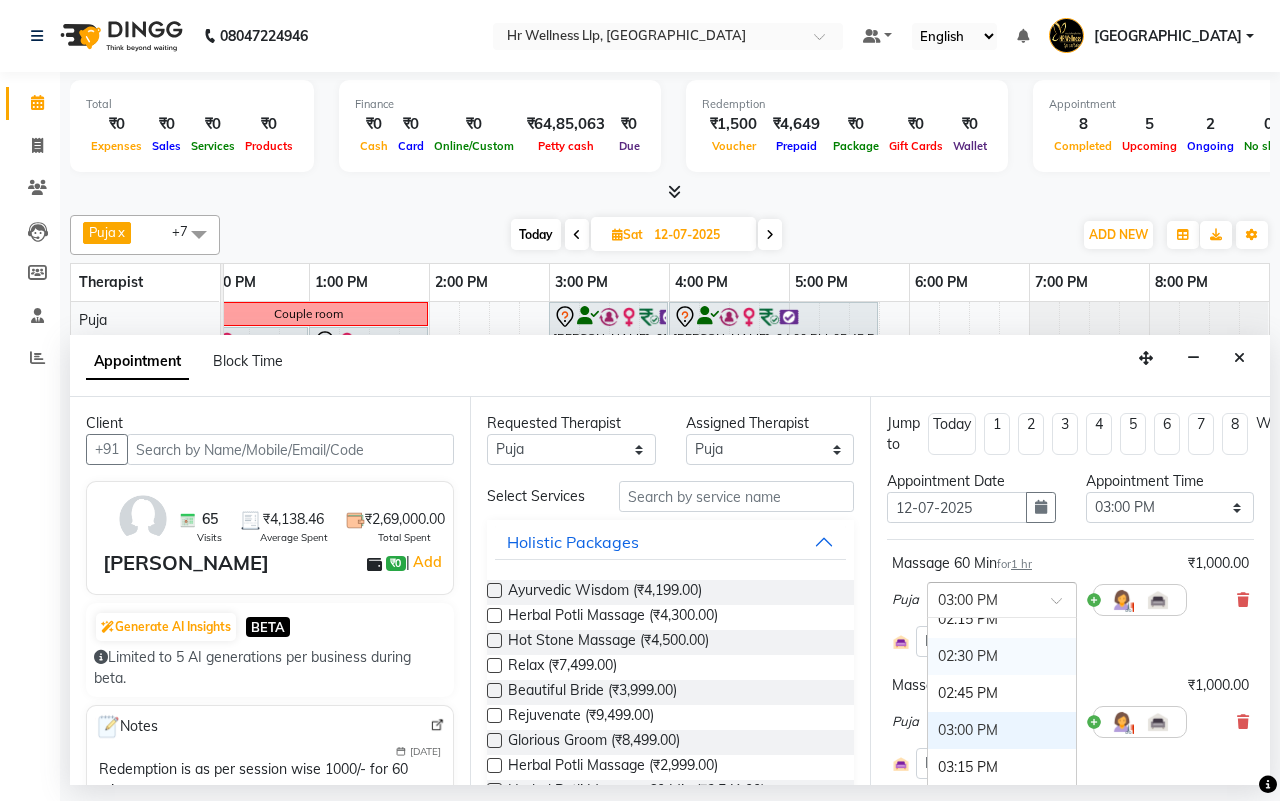 click on "02:30 PM" at bounding box center [1002, 656] 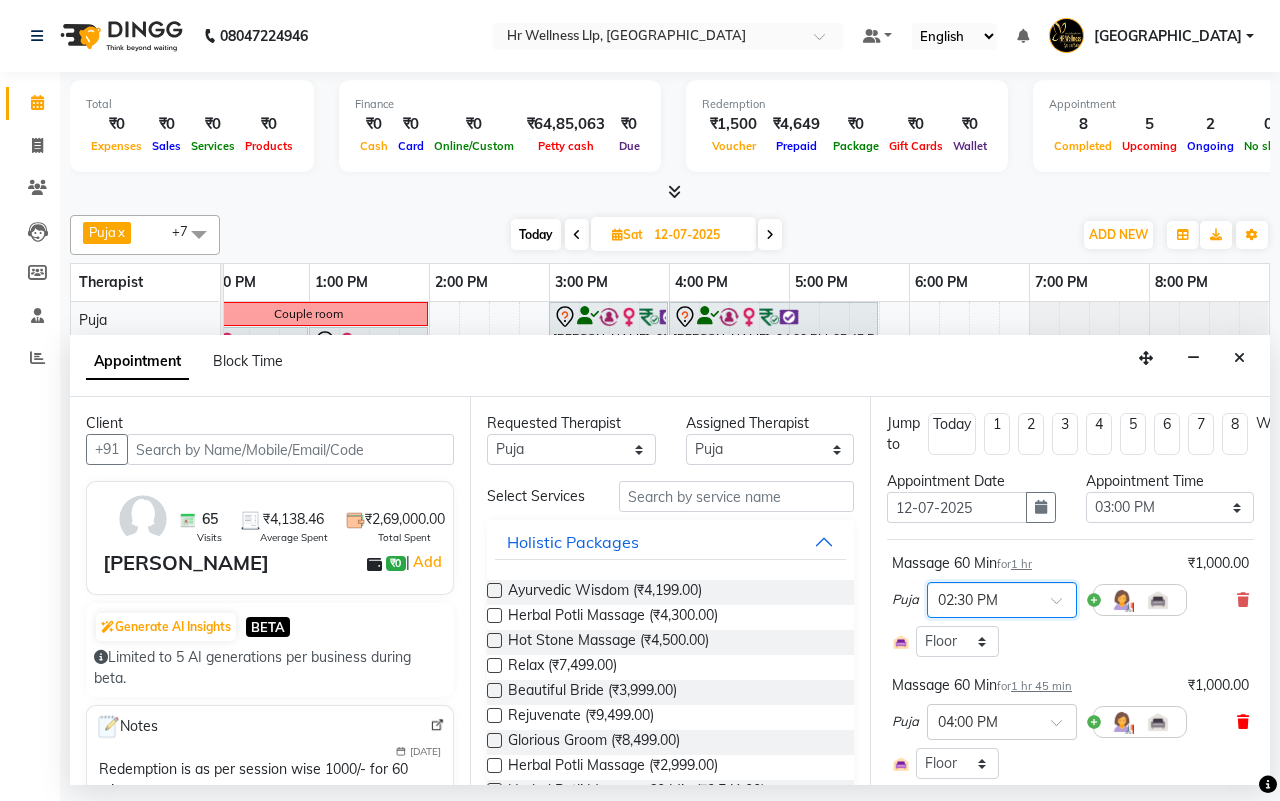 click at bounding box center [1243, 722] 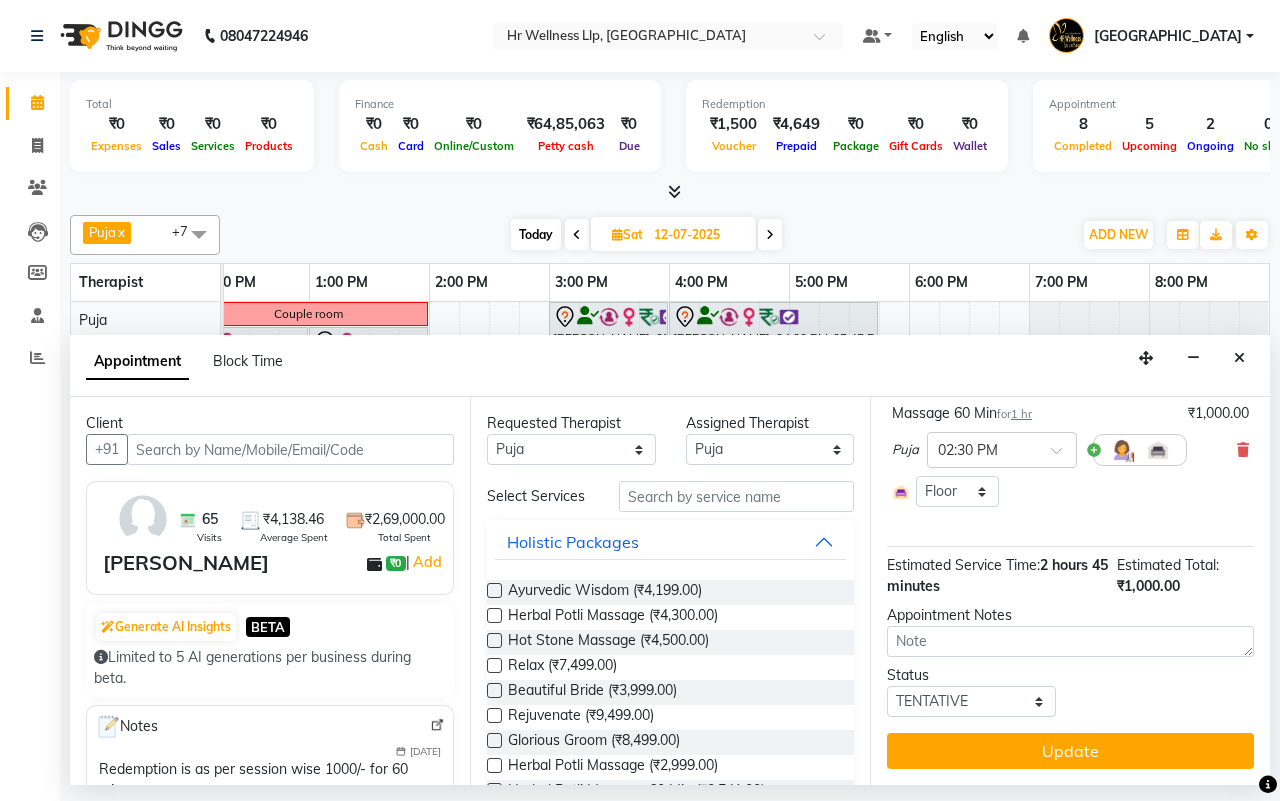 scroll, scrollTop: 170, scrollLeft: 0, axis: vertical 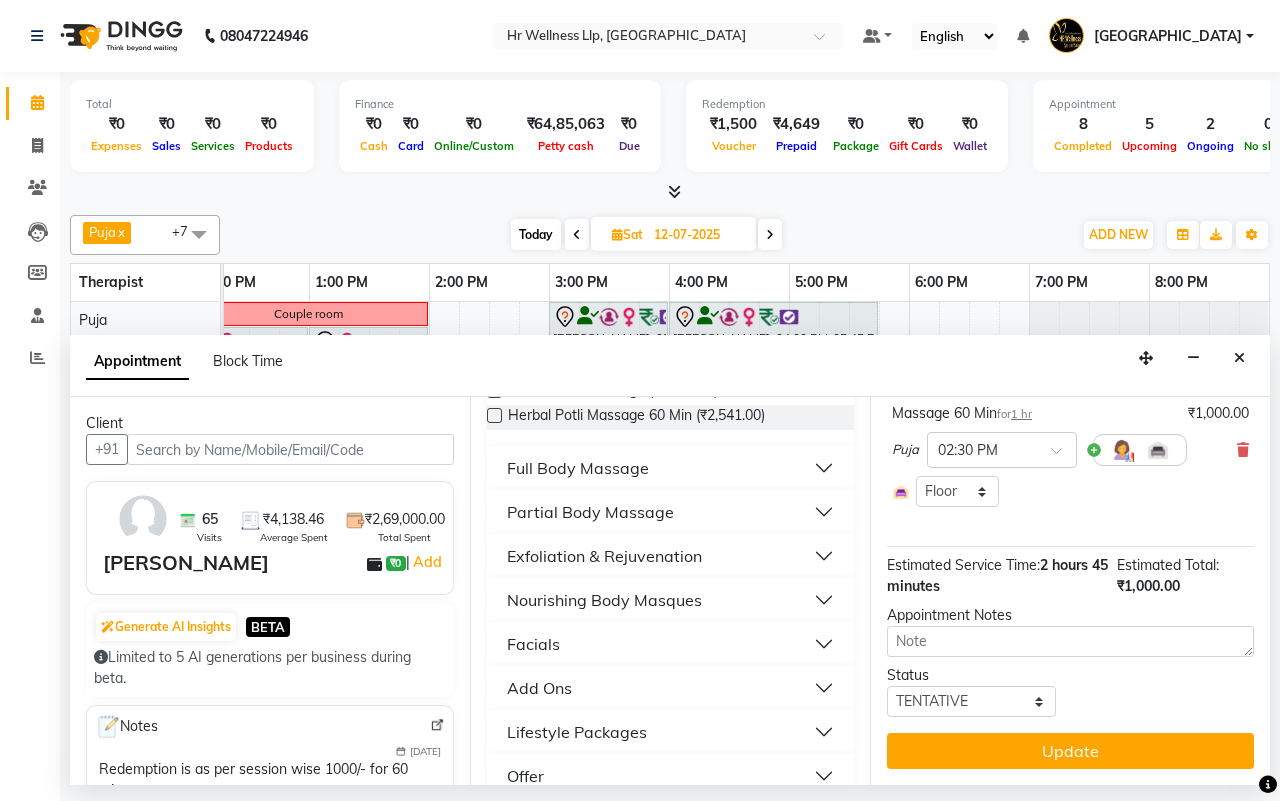 click on "Add Ons" at bounding box center (670, 688) 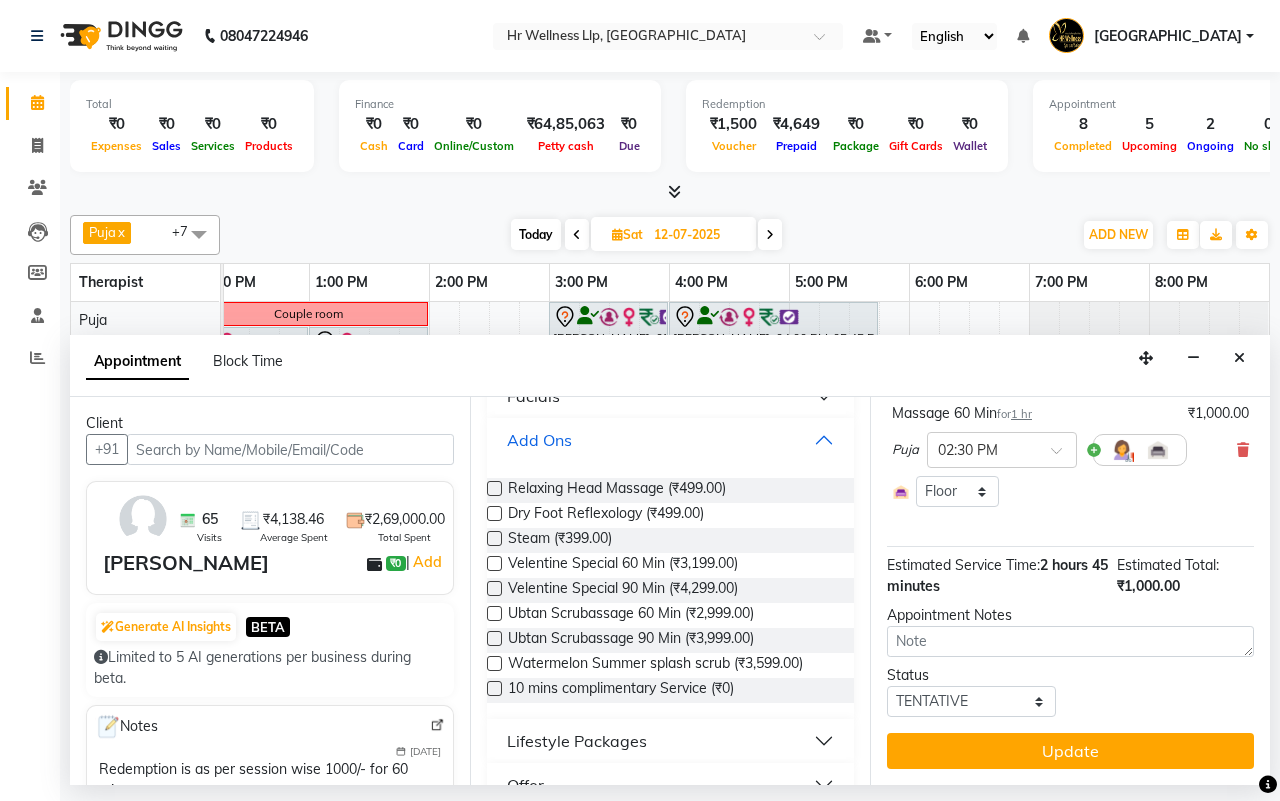scroll, scrollTop: 625, scrollLeft: 0, axis: vertical 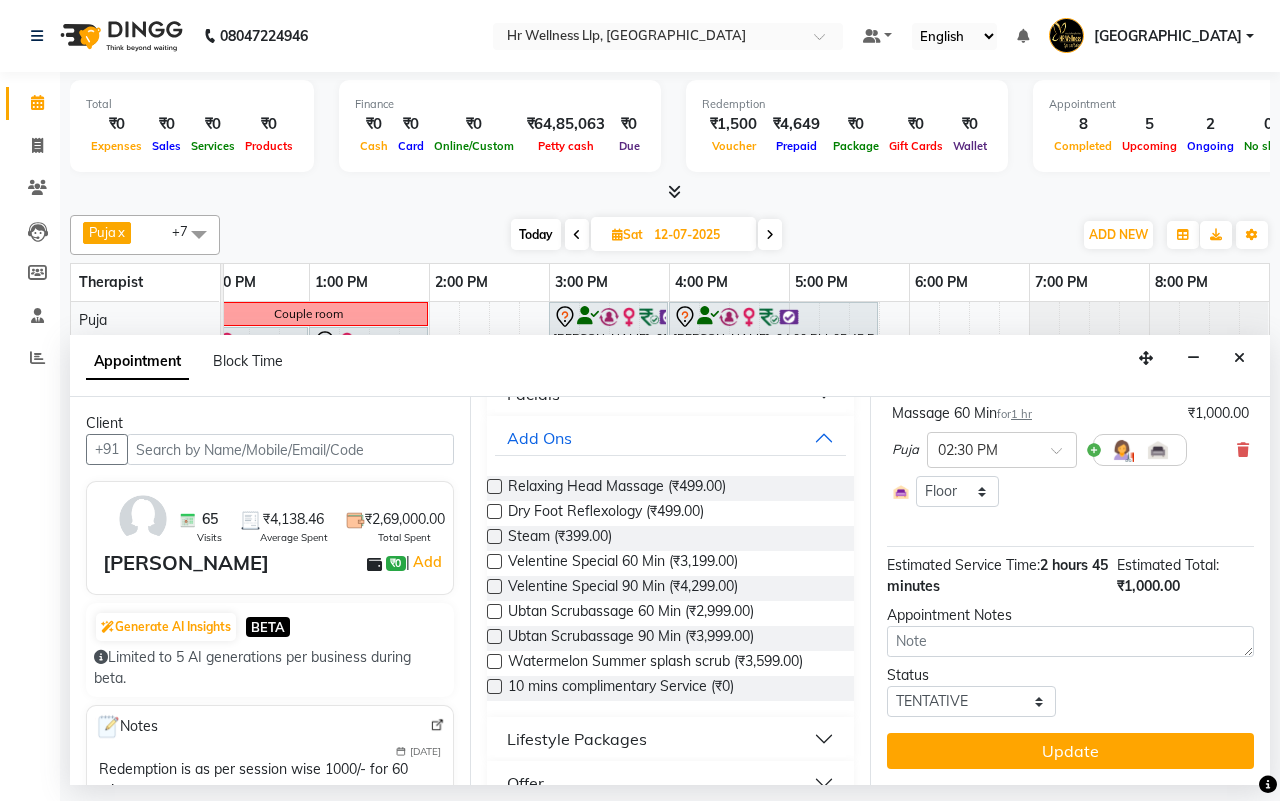 click at bounding box center (494, 686) 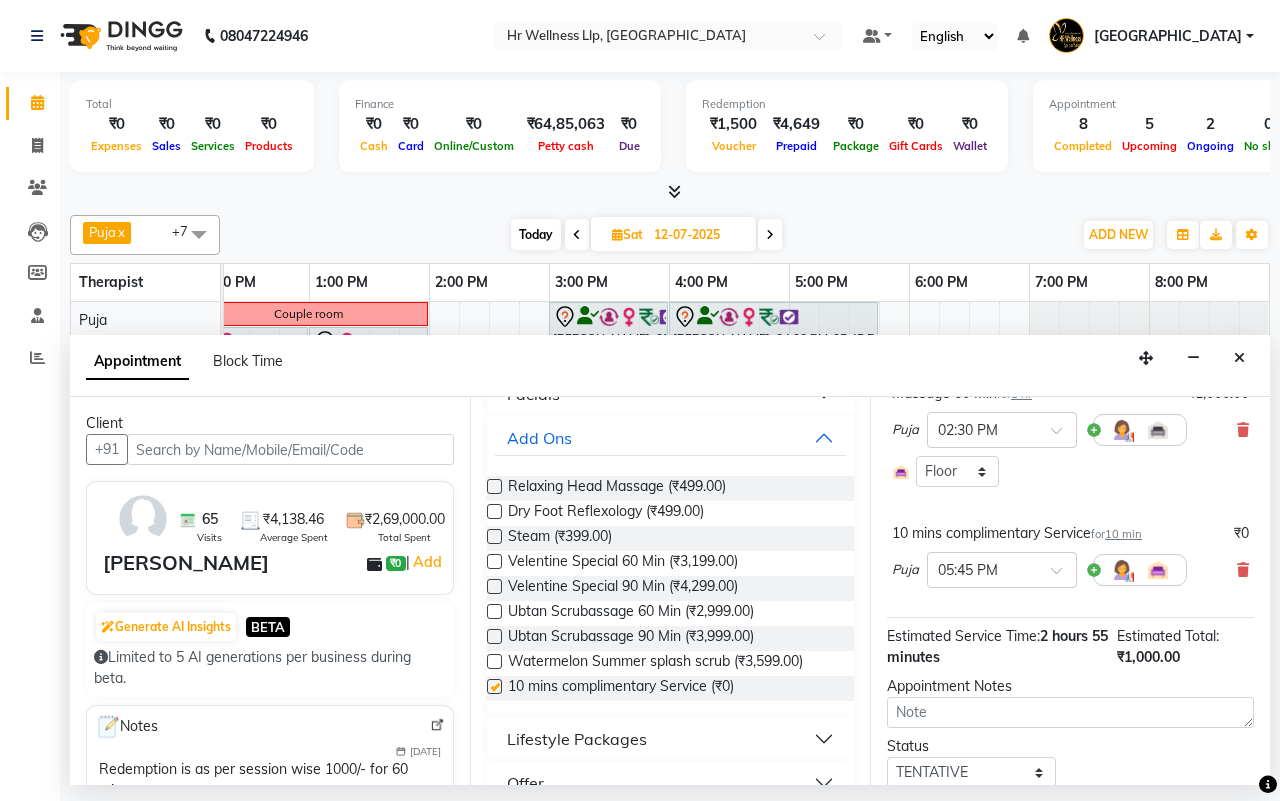 checkbox on "false" 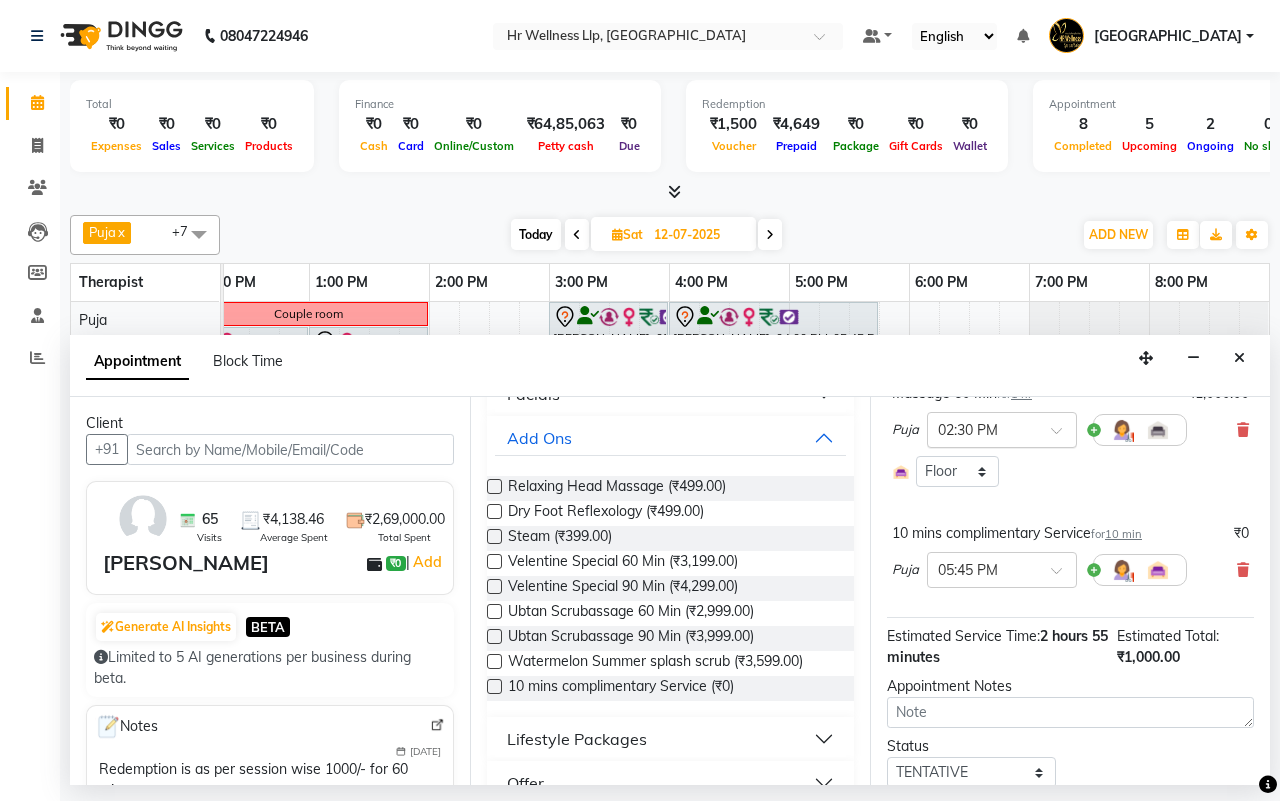 click at bounding box center (1063, 436) 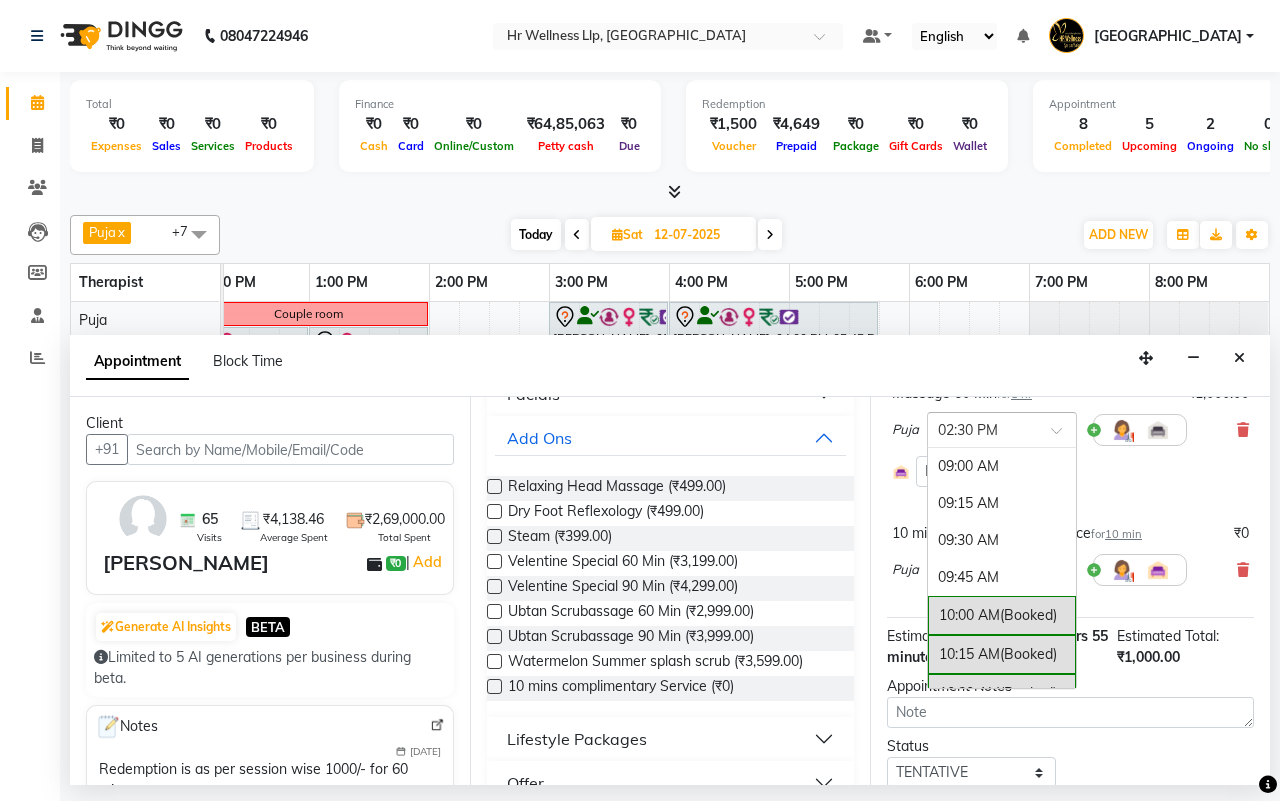 scroll, scrollTop: 847, scrollLeft: 0, axis: vertical 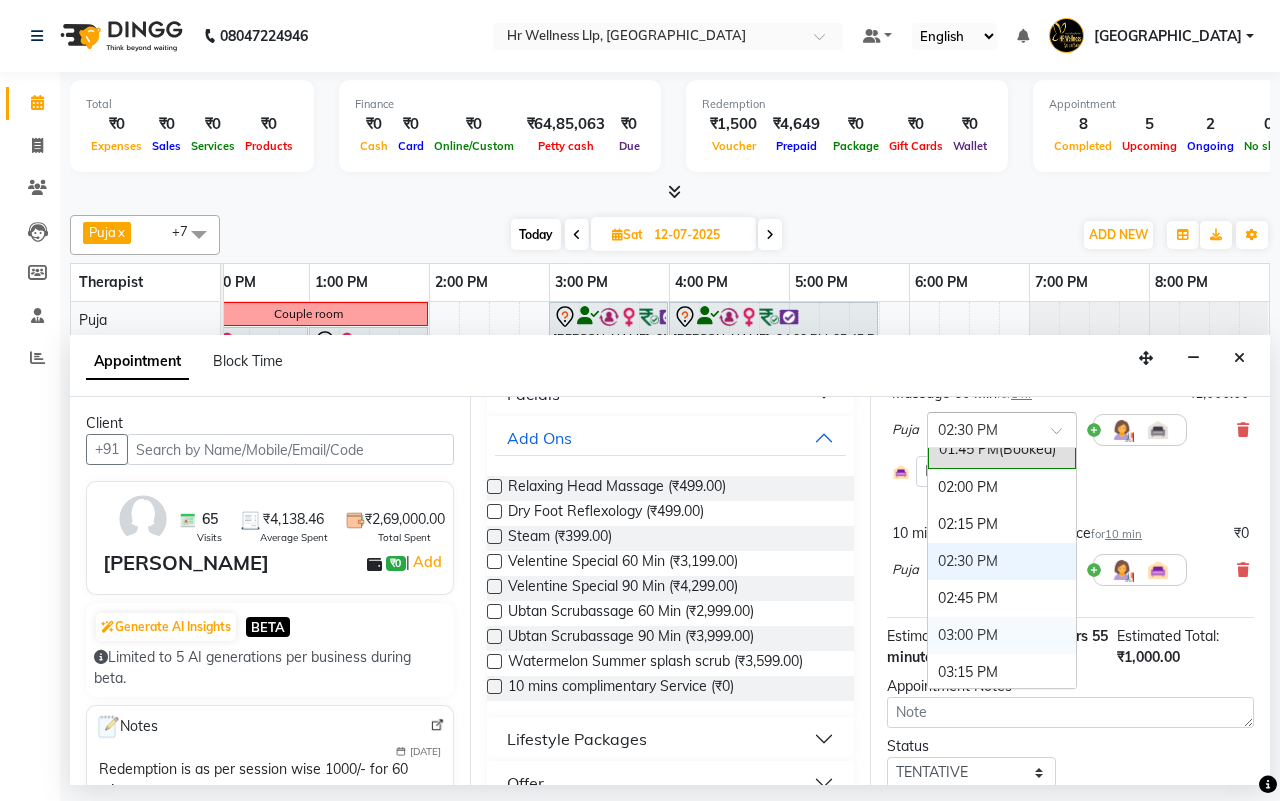 click on "03:00 PM" at bounding box center (1002, 635) 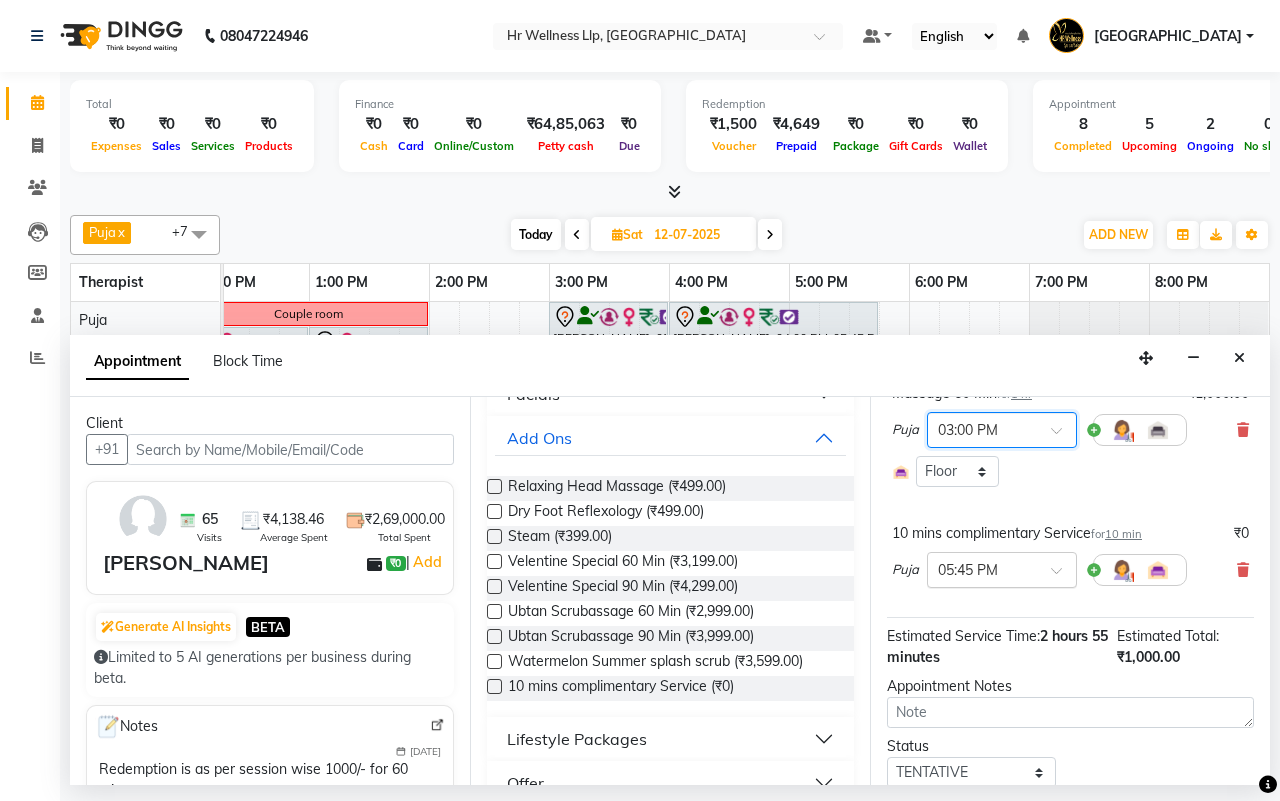 click at bounding box center (1063, 576) 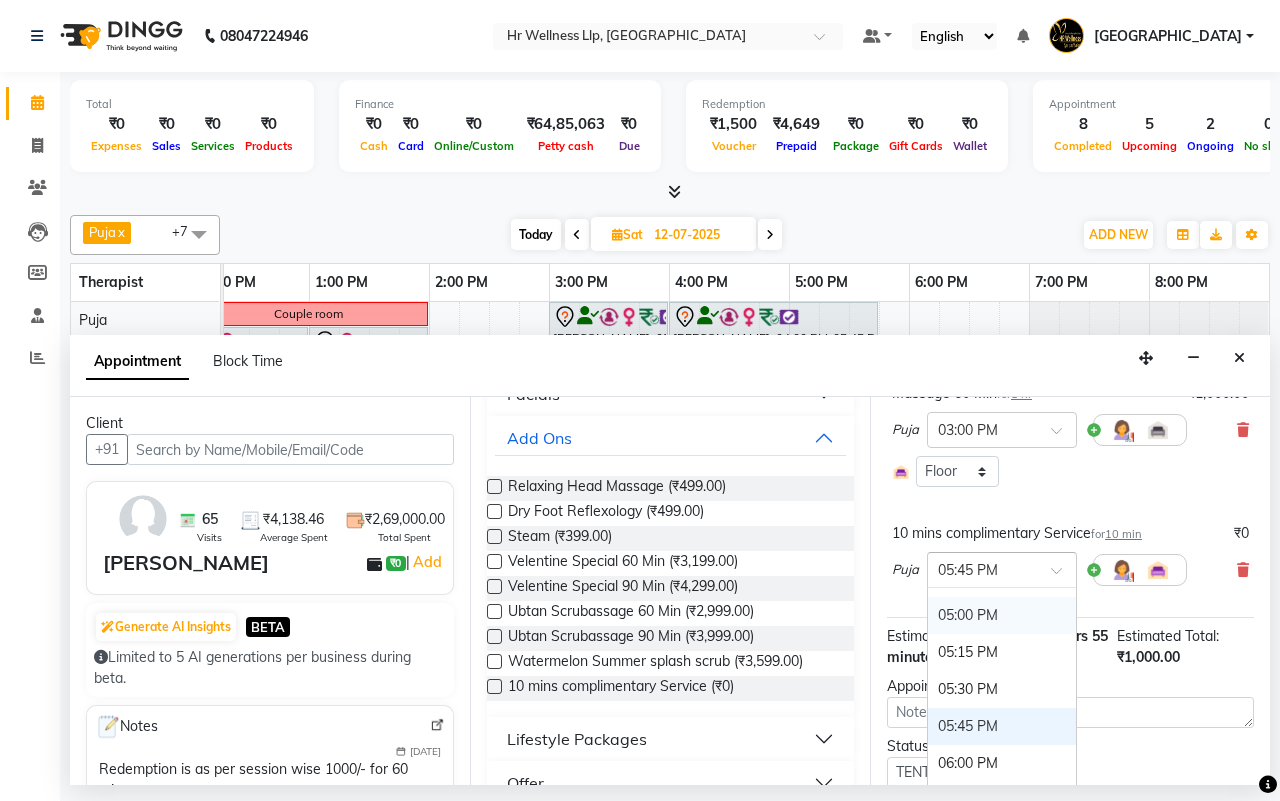 scroll, scrollTop: 1078, scrollLeft: 0, axis: vertical 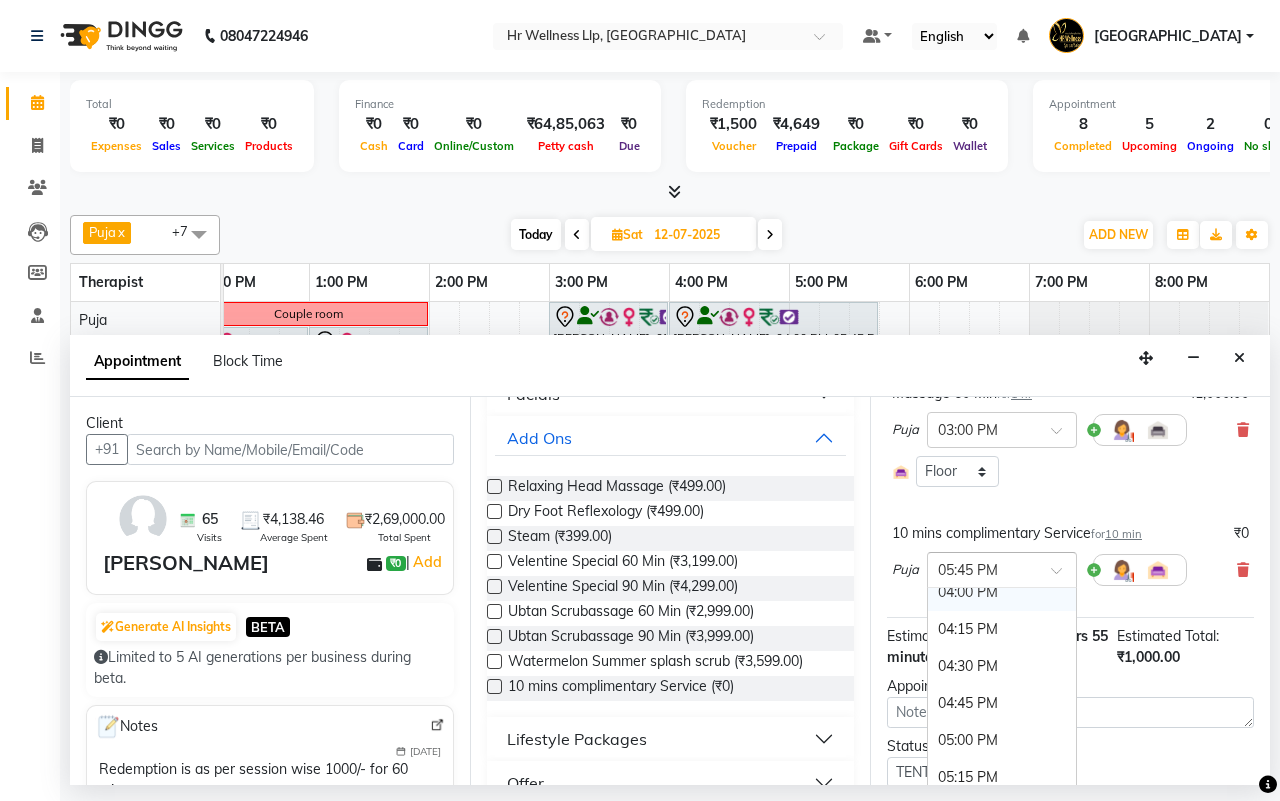 click on "04:00 PM" at bounding box center [1002, 592] 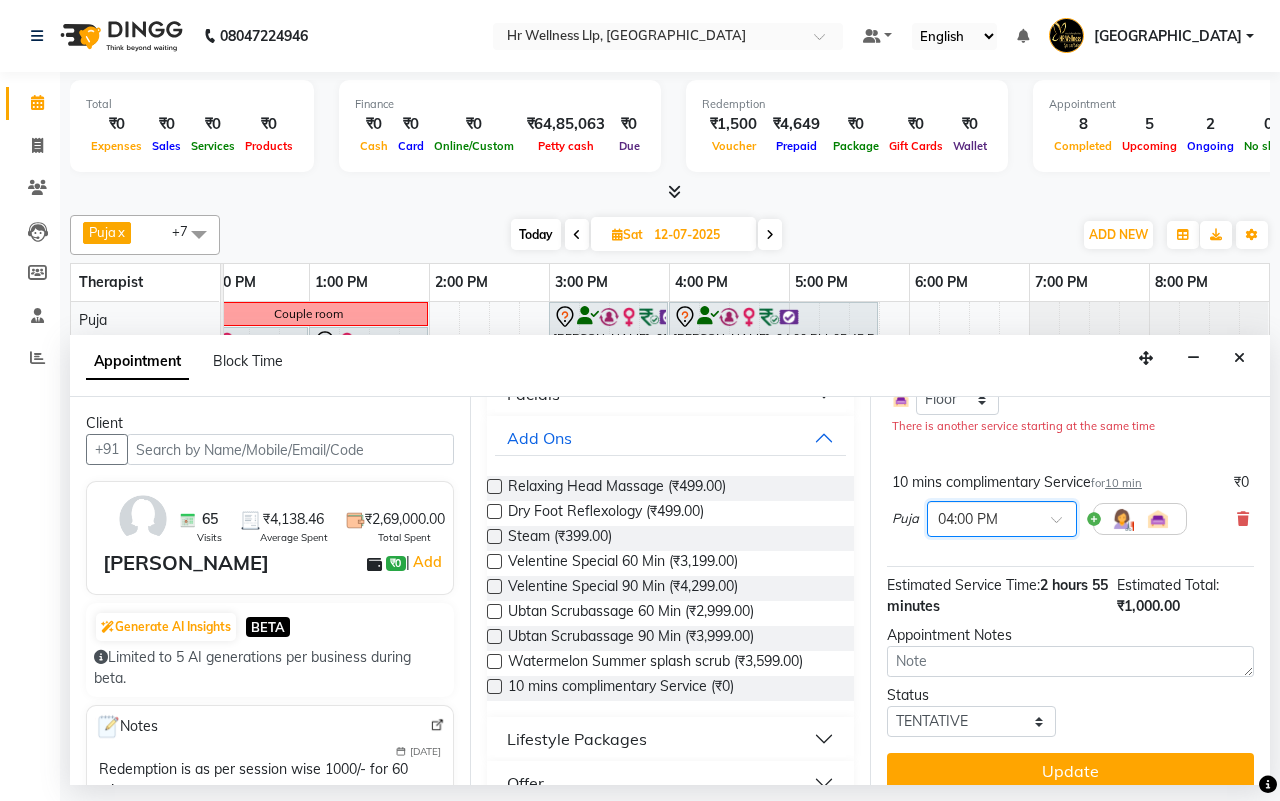 scroll, scrollTop: 281, scrollLeft: 0, axis: vertical 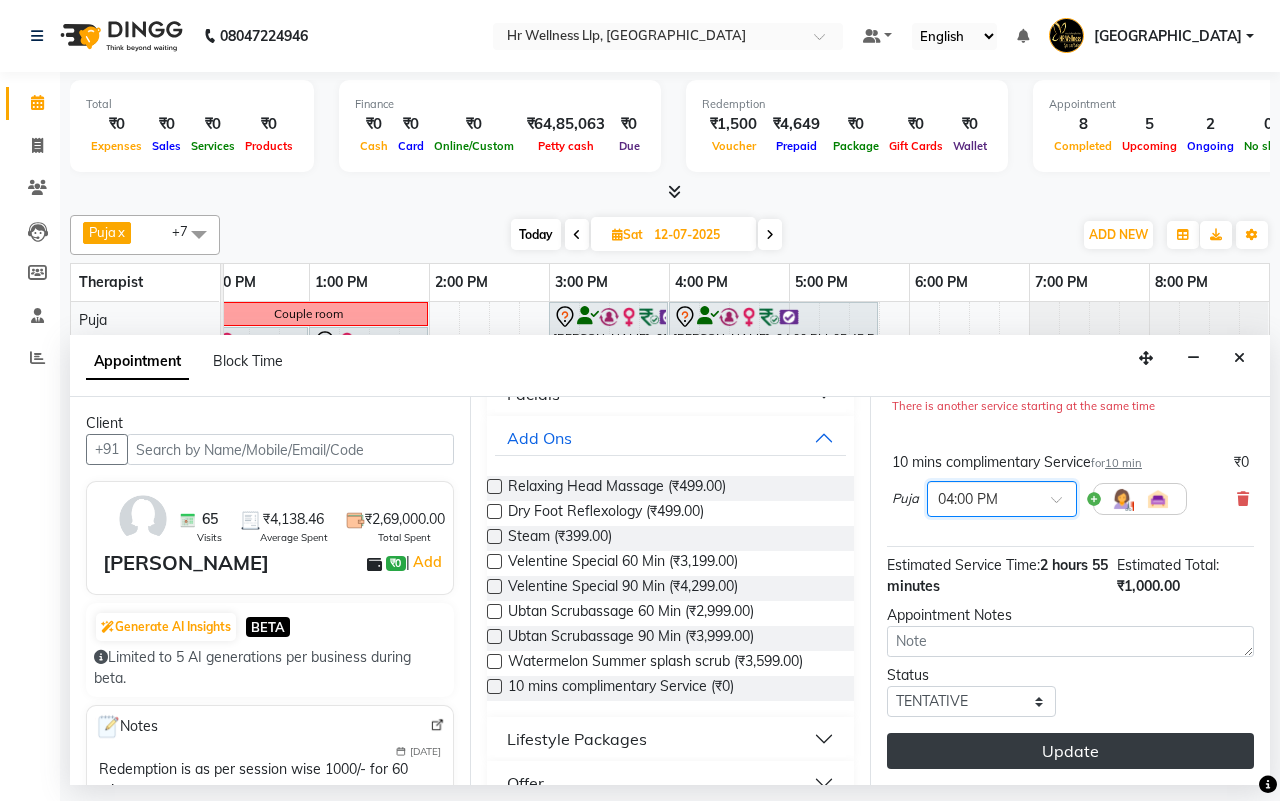 click on "Update" at bounding box center [1070, 751] 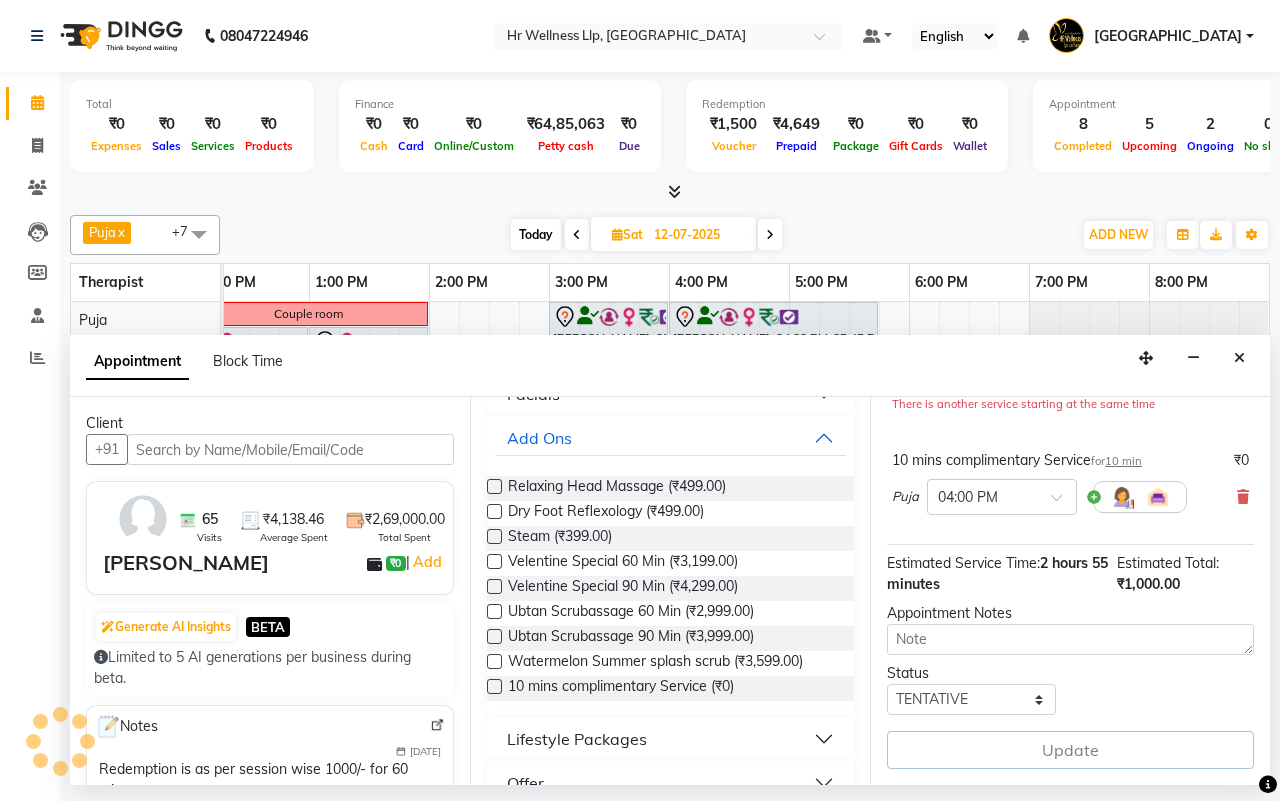 click on "Puja  x Siddharth  x Kavita  x Sharad Bhil  x Male waitlist  x Female waitlist  x Kevin  x Lucy  x +7 Select All Female waitlist Female waitlist 1 Kavita Kevin Lucy Male waitlist Preeti Puja Sharad Bhil Siddharth Today  Sat 12-07-2025 Toggle Dropdown Add Appointment Add Invoice Add Expense Add Attendance Add Client Toggle Dropdown Add Appointment Add Invoice Add Expense Add Attendance Add Client ADD NEW Toggle Dropdown Add Appointment Add Invoice Add Expense Add Attendance Add Client Puja  x Siddharth  x Kavita  x Sharad Bhil  x Male waitlist  x Female waitlist  x Kevin  x Lucy  x +7 Select All Female waitlist Female waitlist 1 Kavita Kevin Lucy Male waitlist Preeti Puja Sharad Bhil Siddharth Group By  Staff View   Room View  View as Vertical  Vertical - Week View  Horizontal  Horizontal - Week View  List  Toggle Dropdown Calendar Settings Manage Tags   Arrange Therapists   Reset Therapists  Full Screen Appointment Form Zoom 100%" at bounding box center (670, 235) 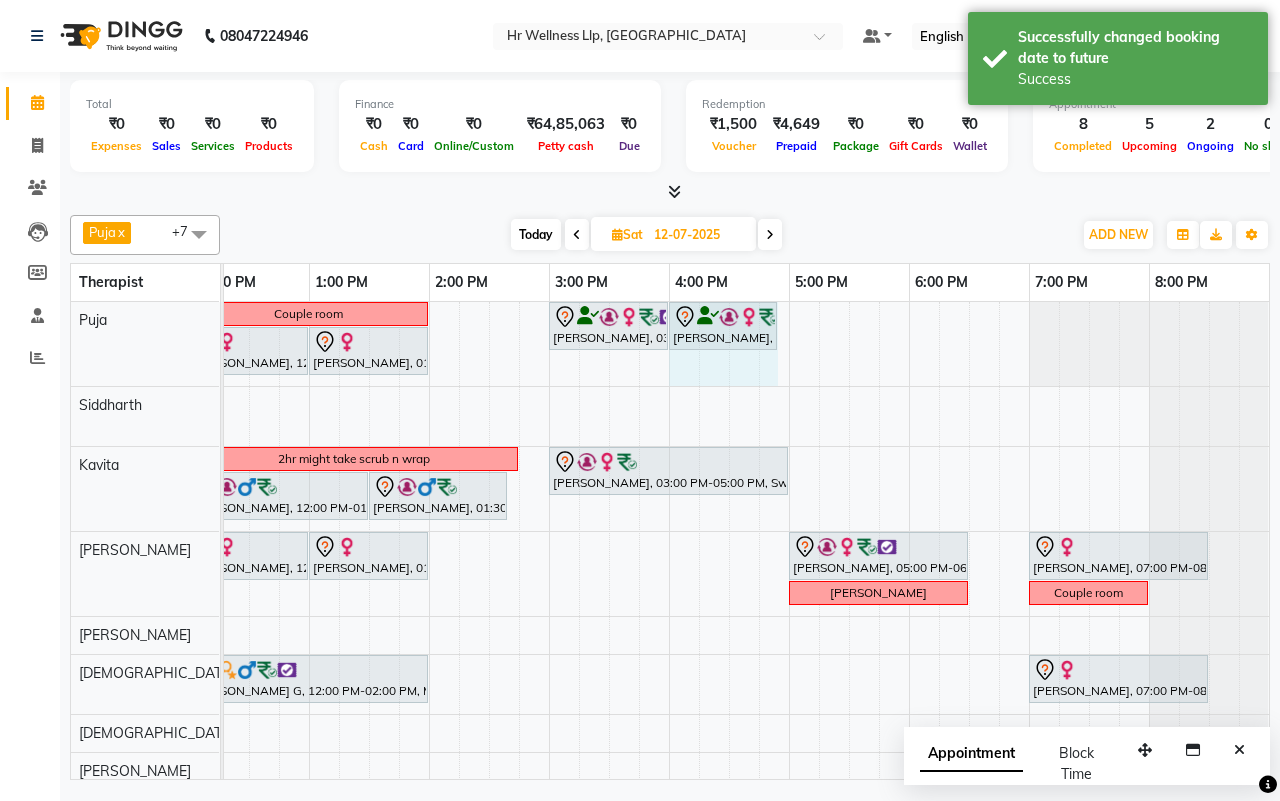 drag, startPoint x: 697, startPoint y: 315, endPoint x: 770, endPoint y: 326, distance: 73.82411 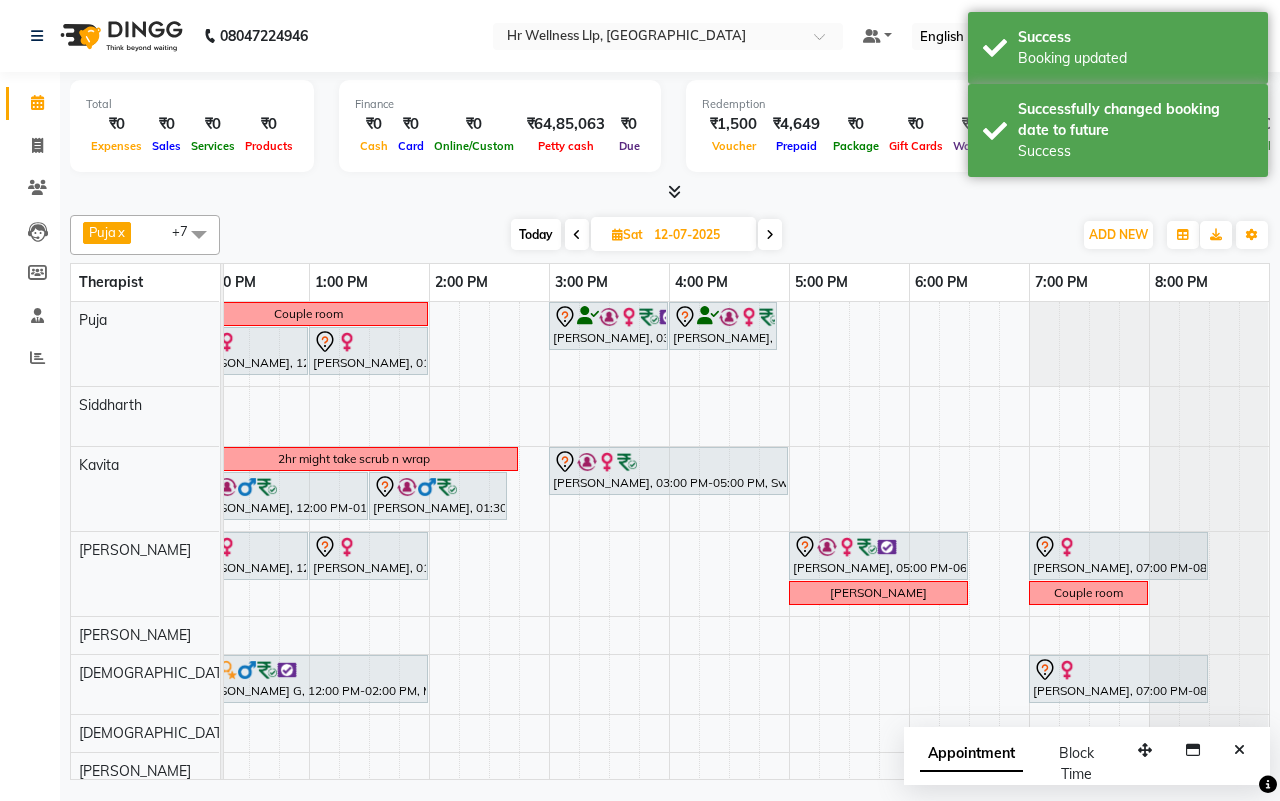 scroll, scrollTop: 0, scrollLeft: 221, axis: horizontal 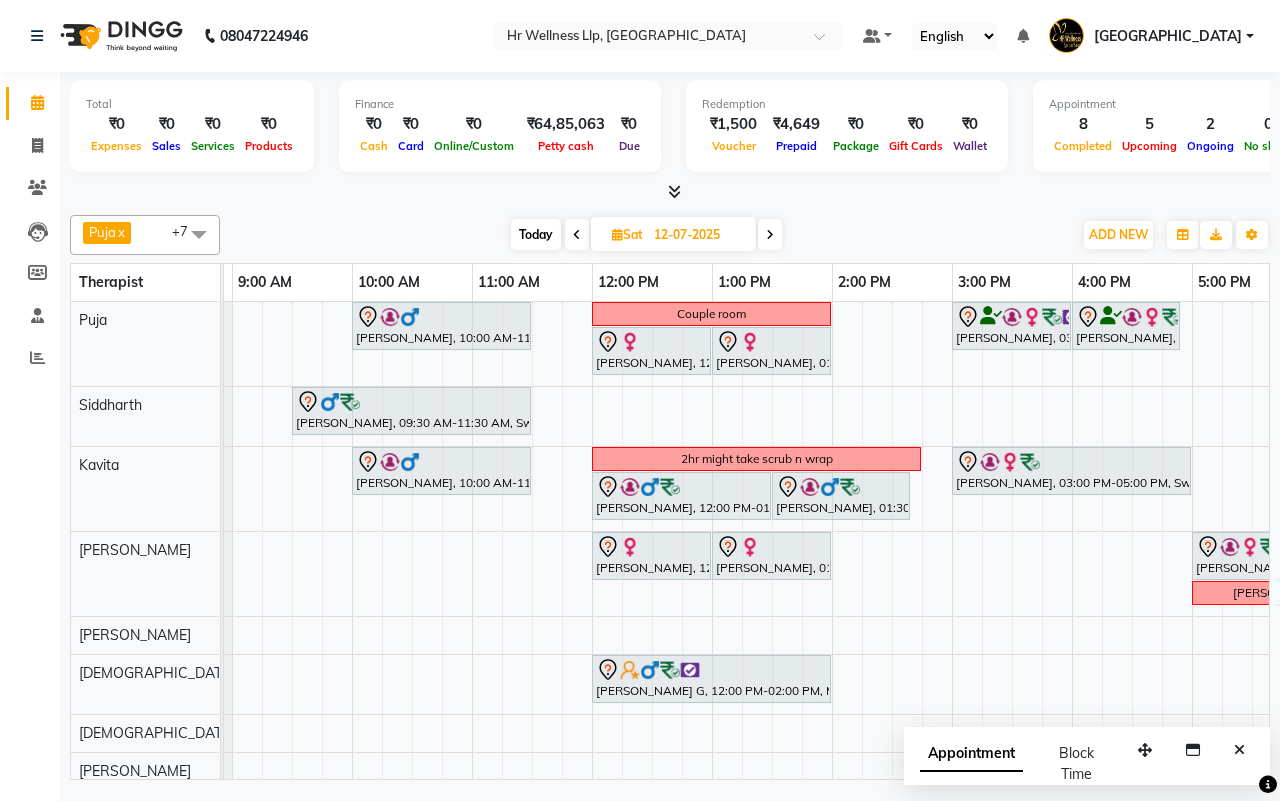 click on "Puja  x Siddharth  x Kavita  x Sharad Bhil  x Male waitlist  x Female waitlist  x Kevin  x Lucy  x +7 Select All Female waitlist Female waitlist 1 Kavita Kevin Lucy Male waitlist Preeti Puja Sharad Bhil Siddharth Today  Sat 12-07-2025 Toggle Dropdown Add Appointment Add Invoice Add Expense Add Attendance Add Client Toggle Dropdown Add Appointment Add Invoice Add Expense Add Attendance Add Client ADD NEW Toggle Dropdown Add Appointment Add Invoice Add Expense Add Attendance Add Client Puja  x Siddharth  x Kavita  x Sharad Bhil  x Male waitlist  x Female waitlist  x Kevin  x Lucy  x +7 Select All Female waitlist Female waitlist 1 Kavita Kevin Lucy Male waitlist Preeti Puja Sharad Bhil Siddharth Group By  Staff View   Room View  View as Vertical  Vertical - Week View  Horizontal  Horizontal - Week View  List  Toggle Dropdown Calendar Settings Manage Tags   Arrange Therapists   Reset Therapists  Full Screen Appointment Form Zoom 100% Therapist 8:00 AM 9:00 AM 10:00 AM 11:00 AM 12:00 PM 1:00 PM" 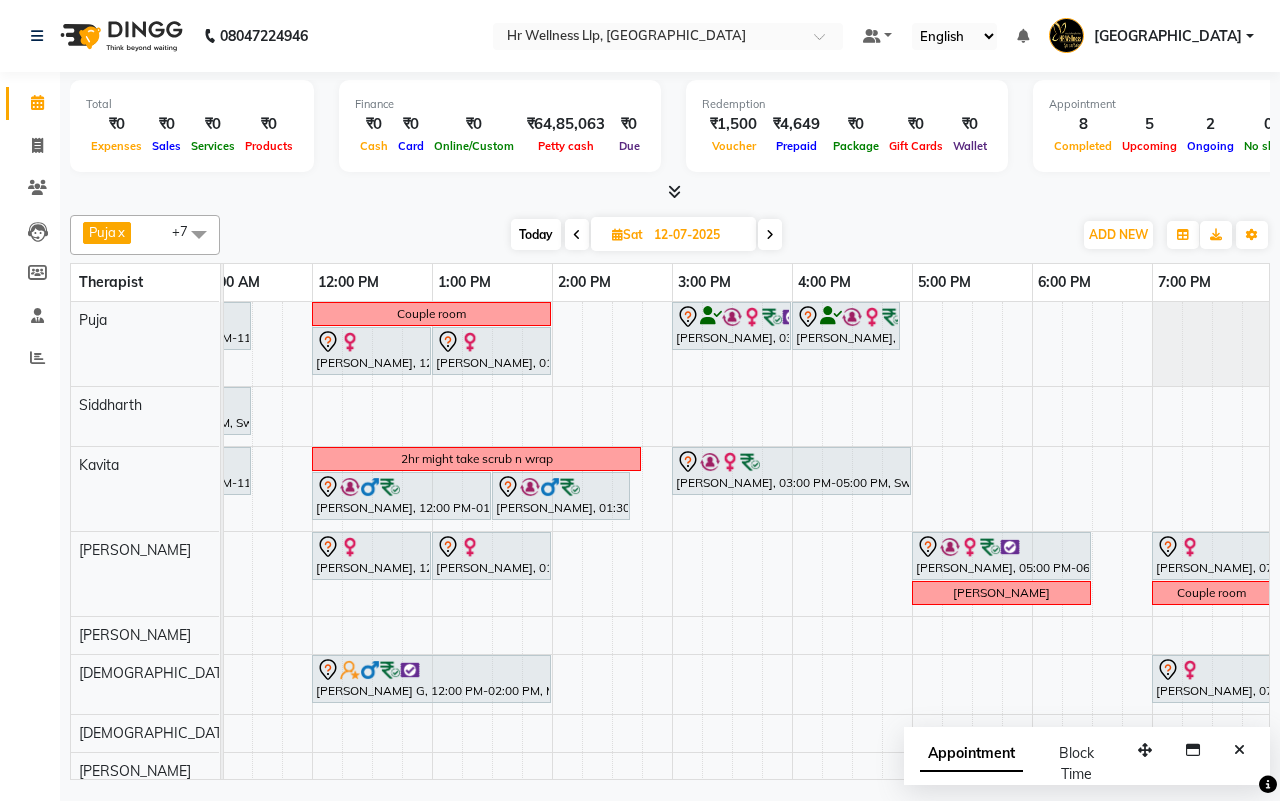 scroll, scrollTop: 0, scrollLeft: 533, axis: horizontal 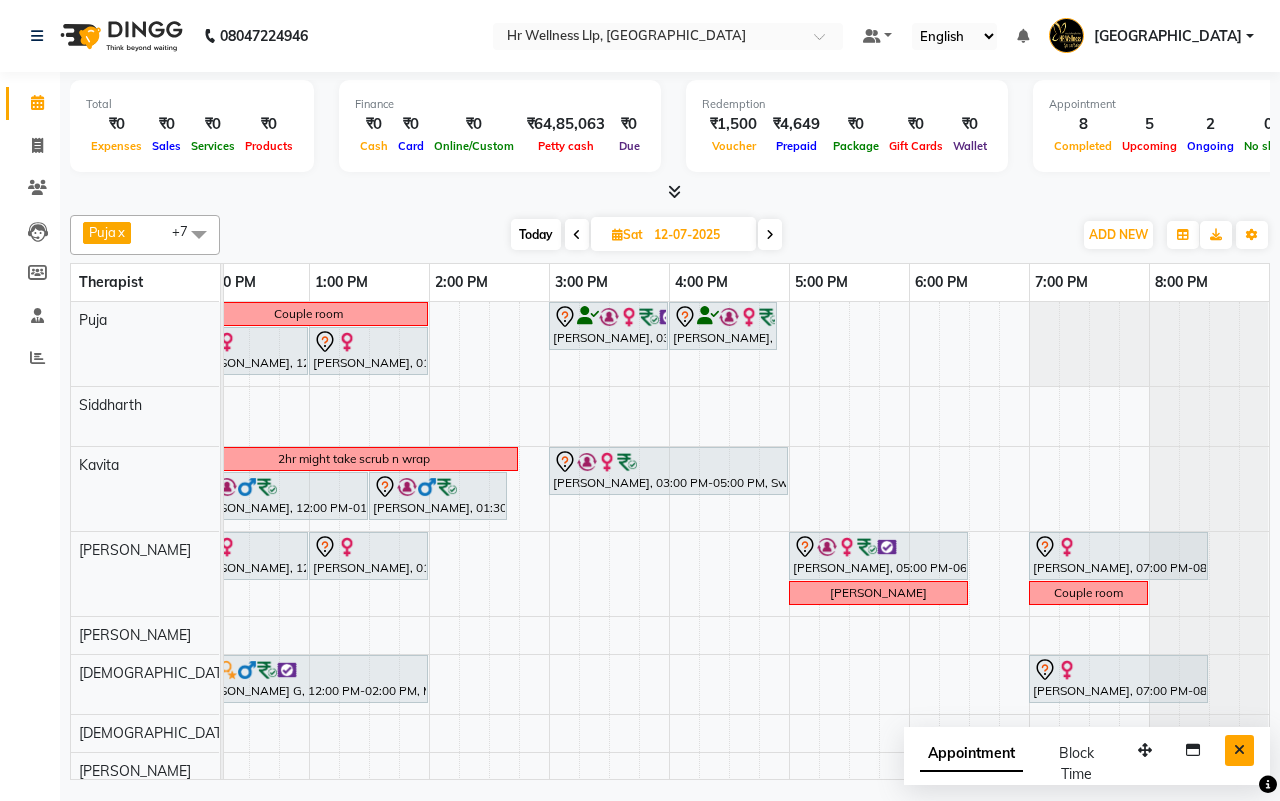 click at bounding box center [1239, 750] 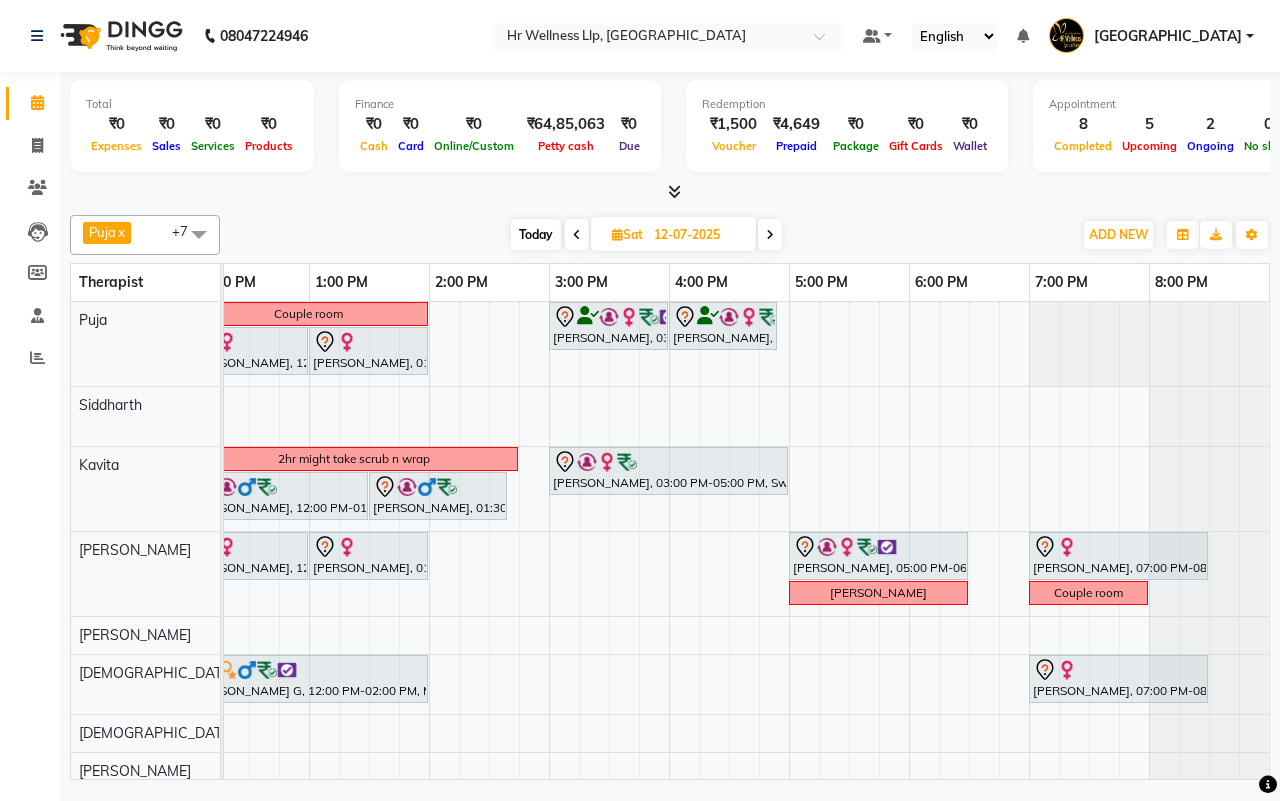 scroll, scrollTop: 0, scrollLeft: 232, axis: horizontal 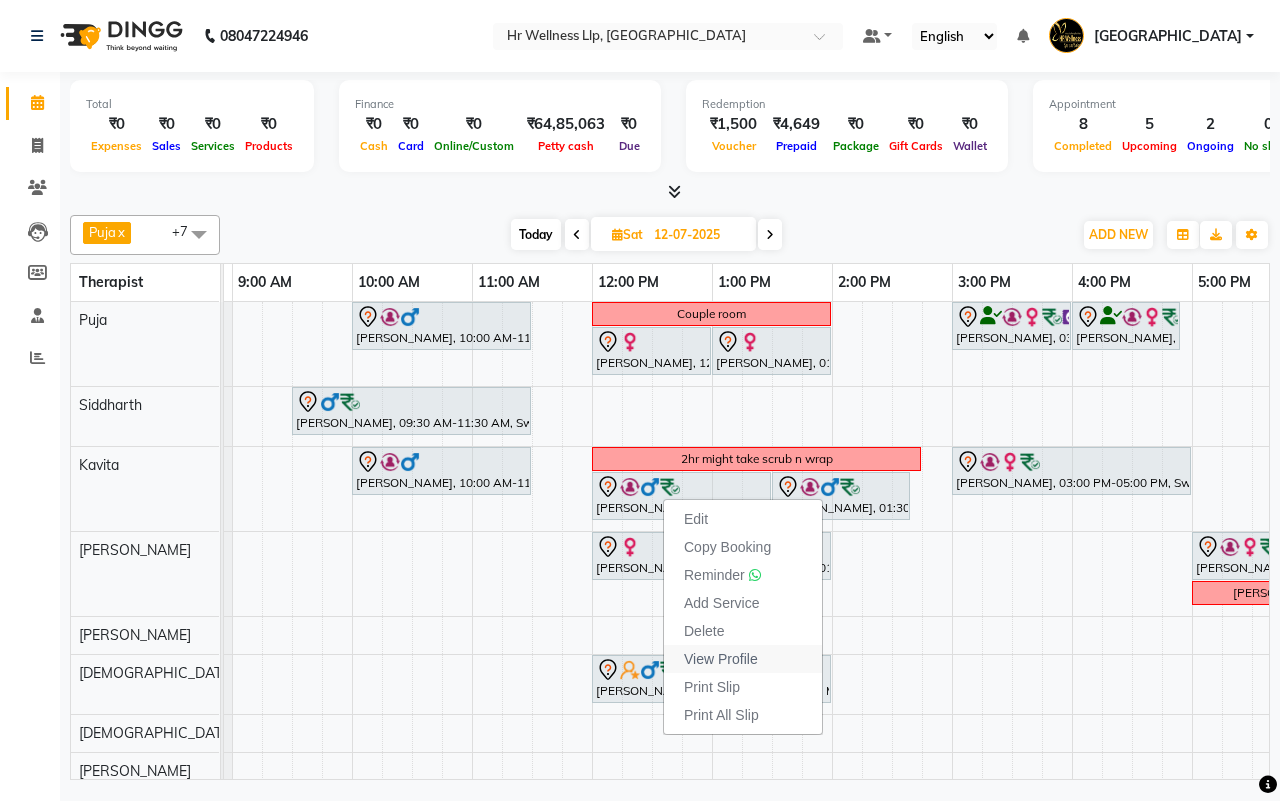 click on "View Profile" at bounding box center [721, 659] 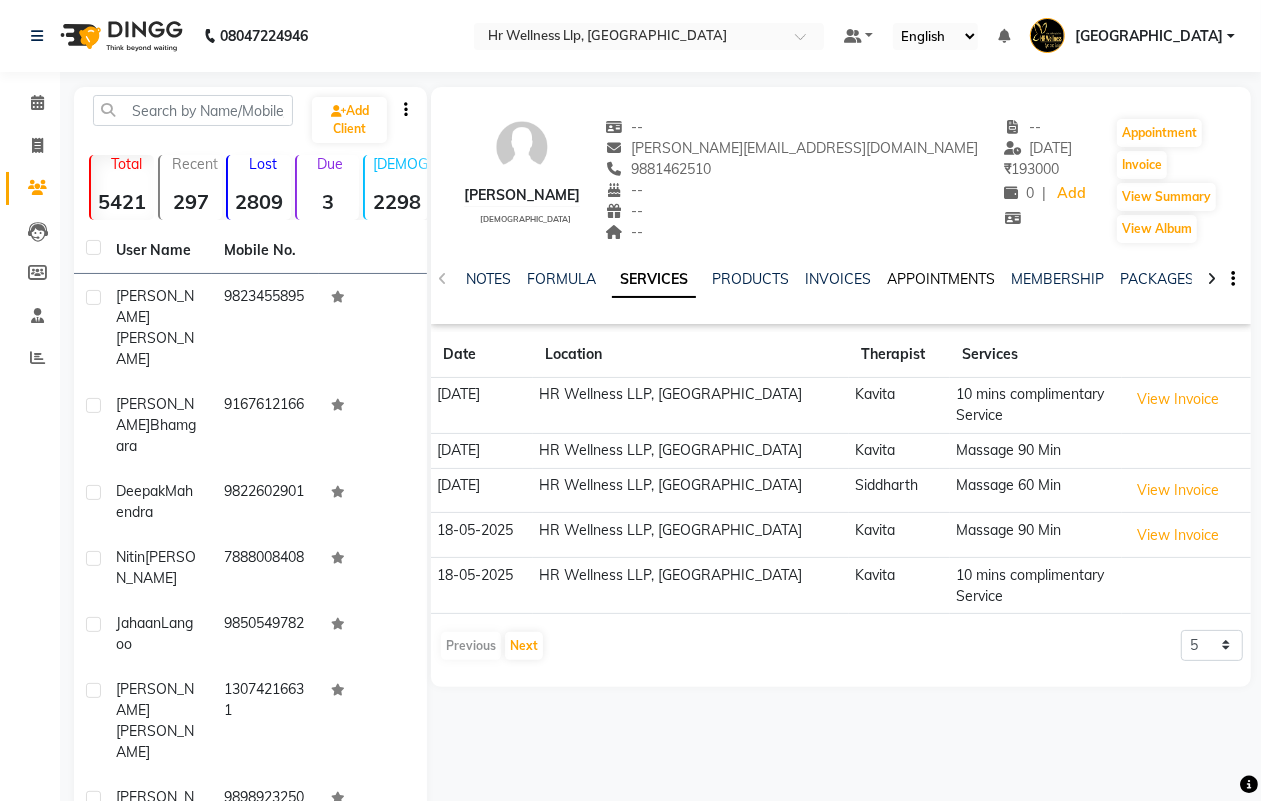 click on "APPOINTMENTS" 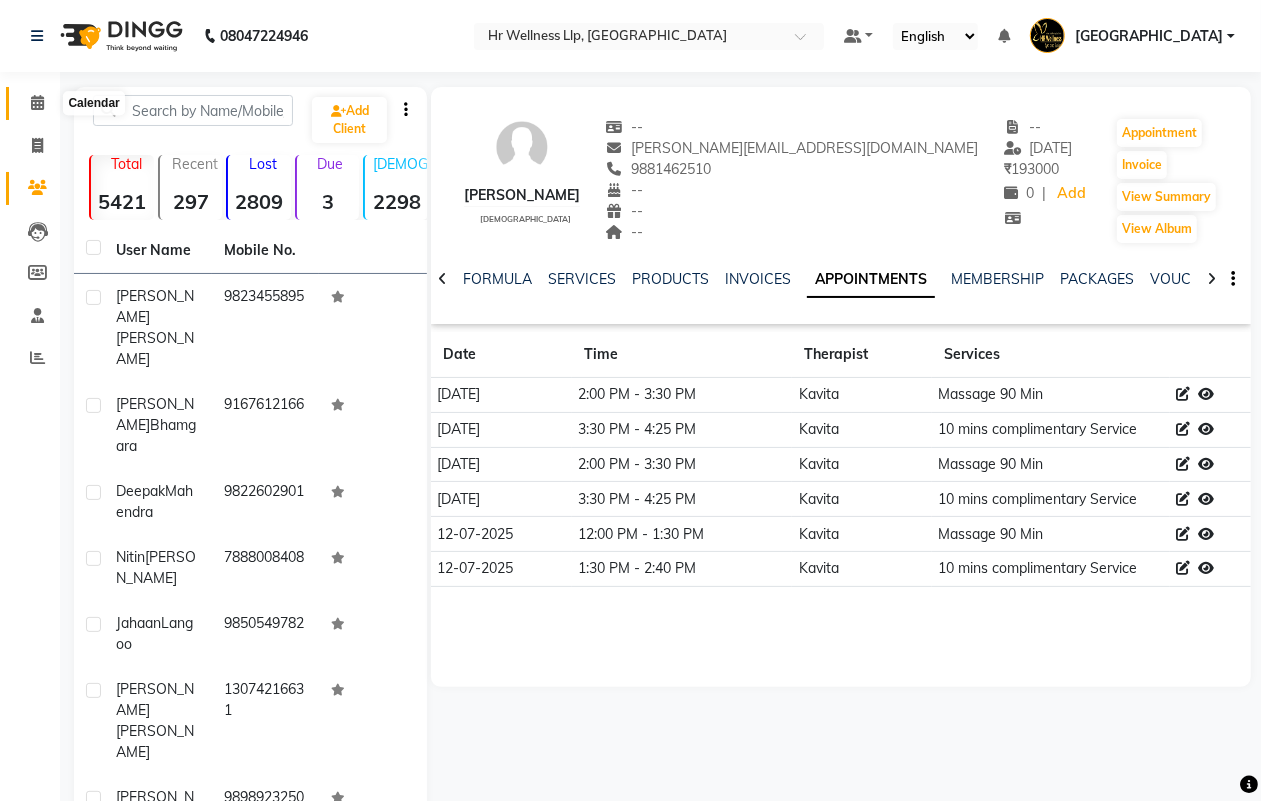 click 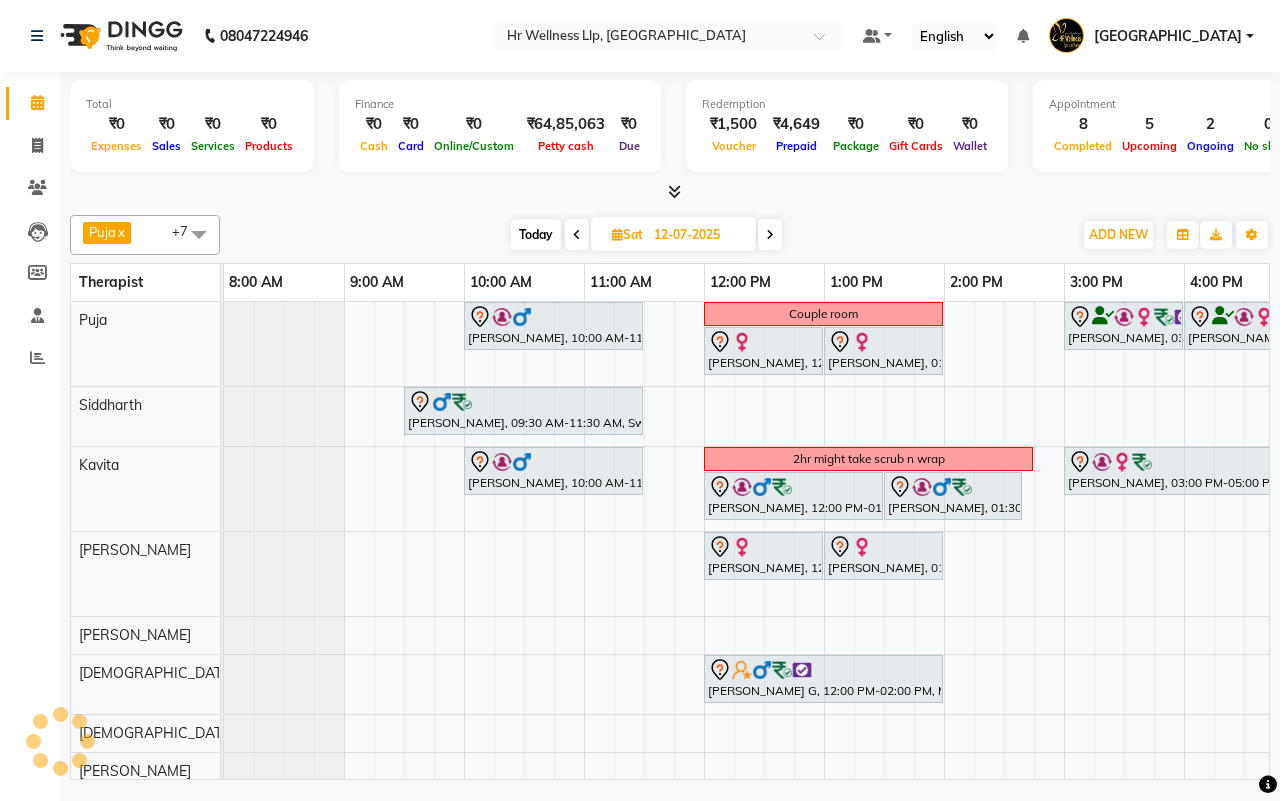 click on "12-07-2025" at bounding box center [698, 235] 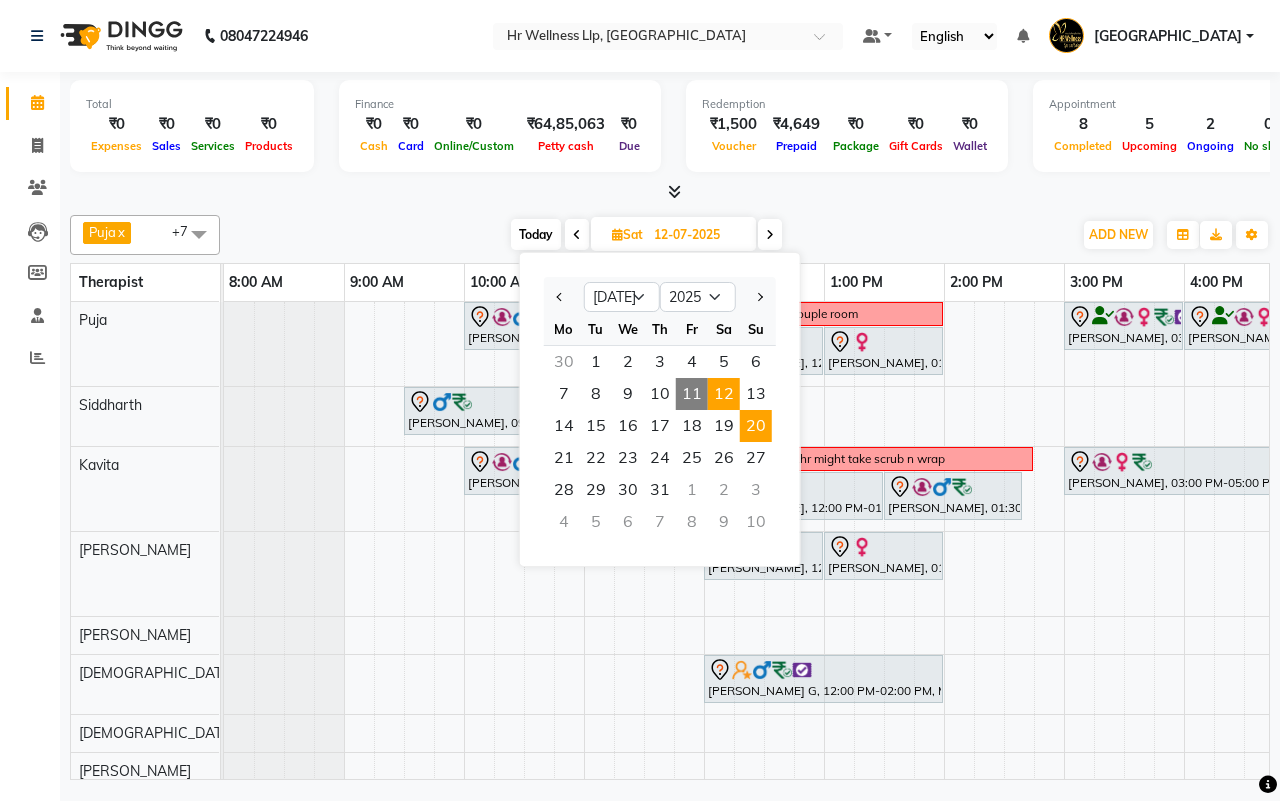 click on "20" at bounding box center (756, 426) 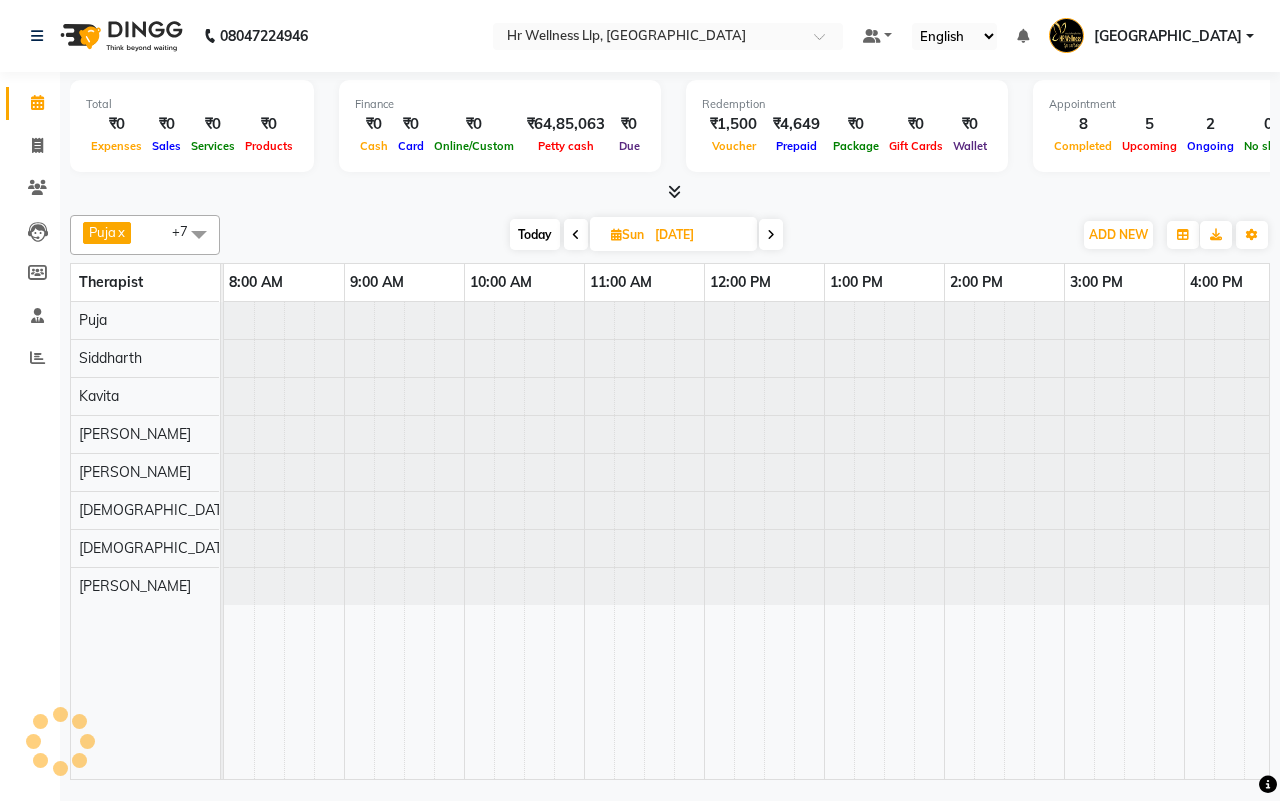 scroll, scrollTop: 0, scrollLeft: 515, axis: horizontal 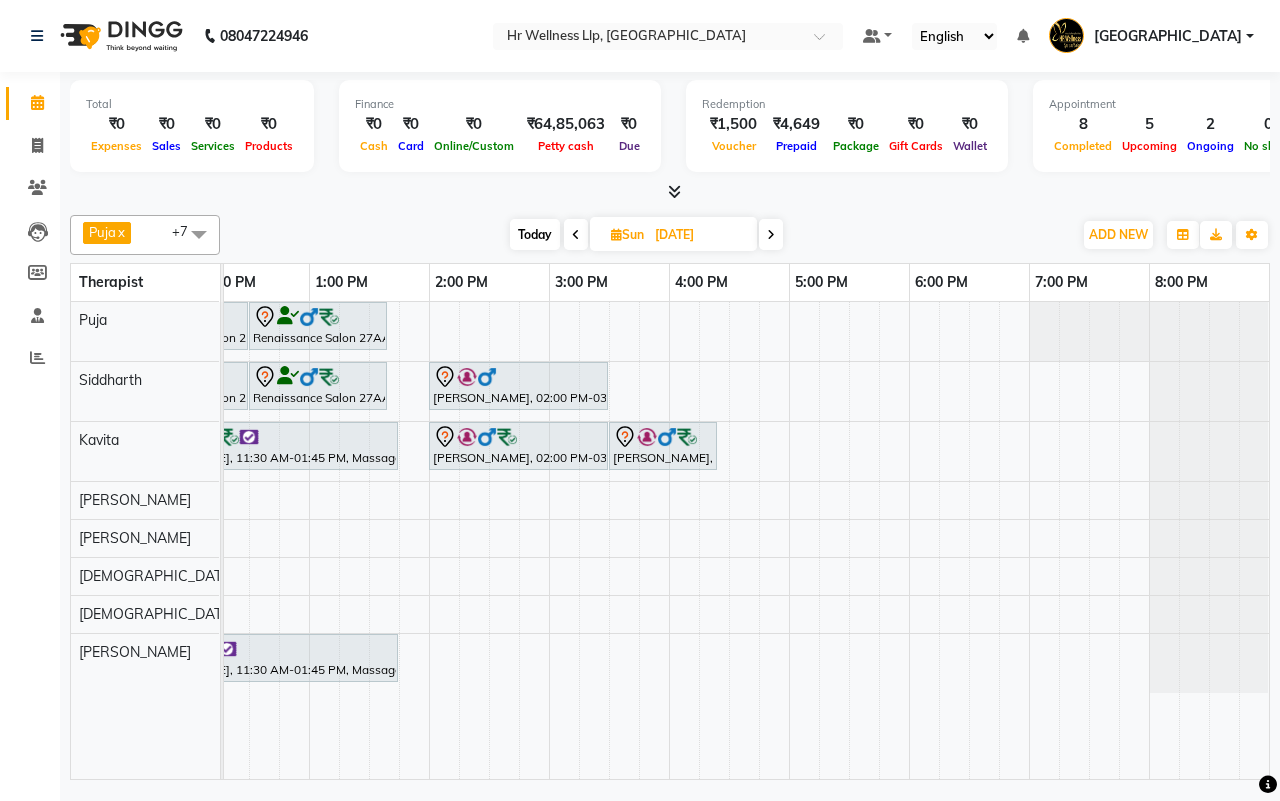 click on "Today  Sun 20-07-2025" at bounding box center [646, 235] 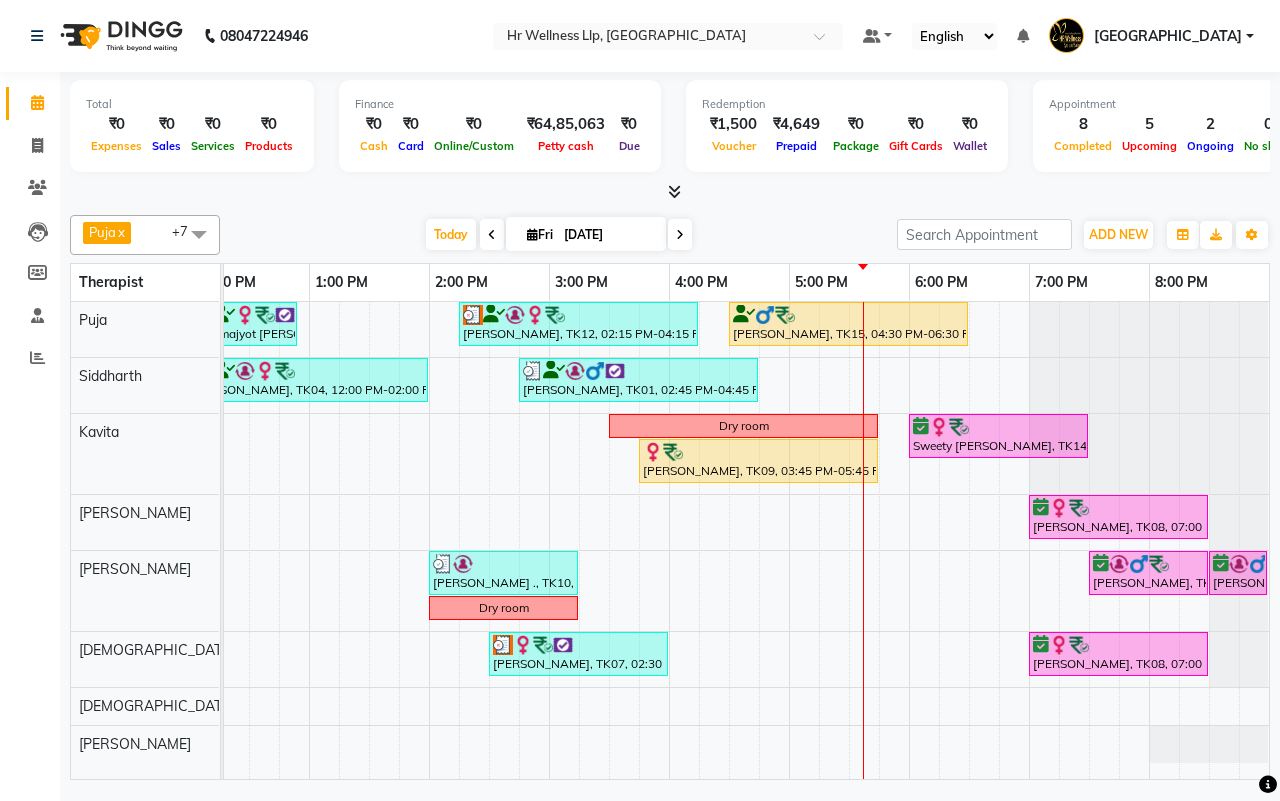 click at bounding box center [680, 235] 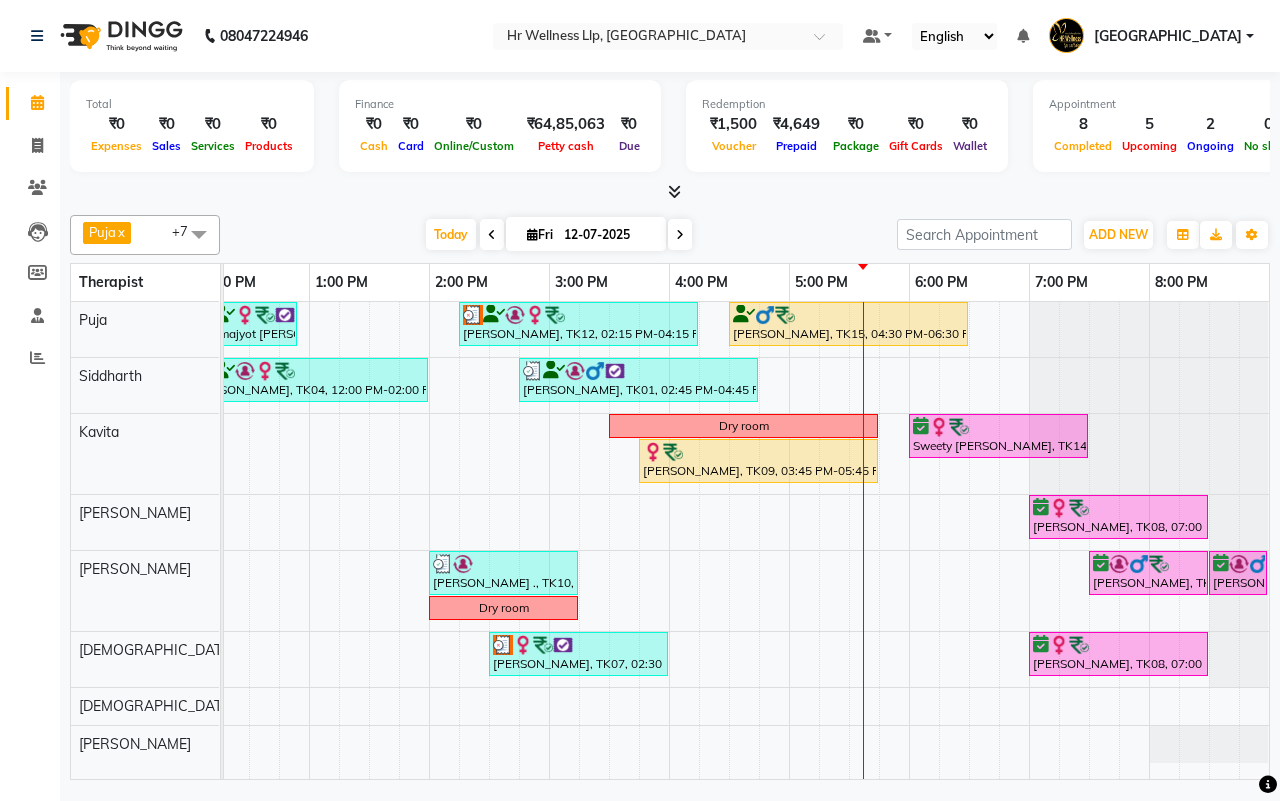 scroll, scrollTop: 0, scrollLeft: 515, axis: horizontal 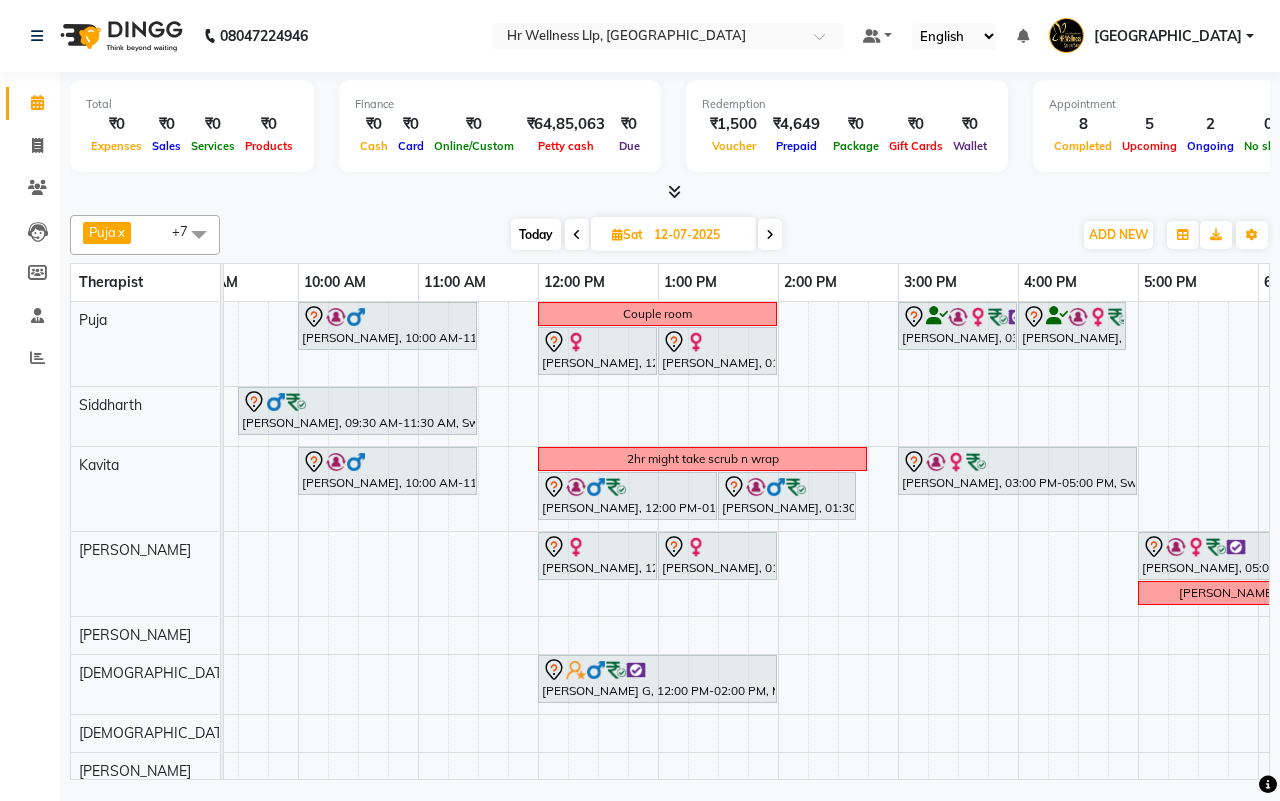 click on "Today  Sat 12-07-2025" at bounding box center (646, 235) 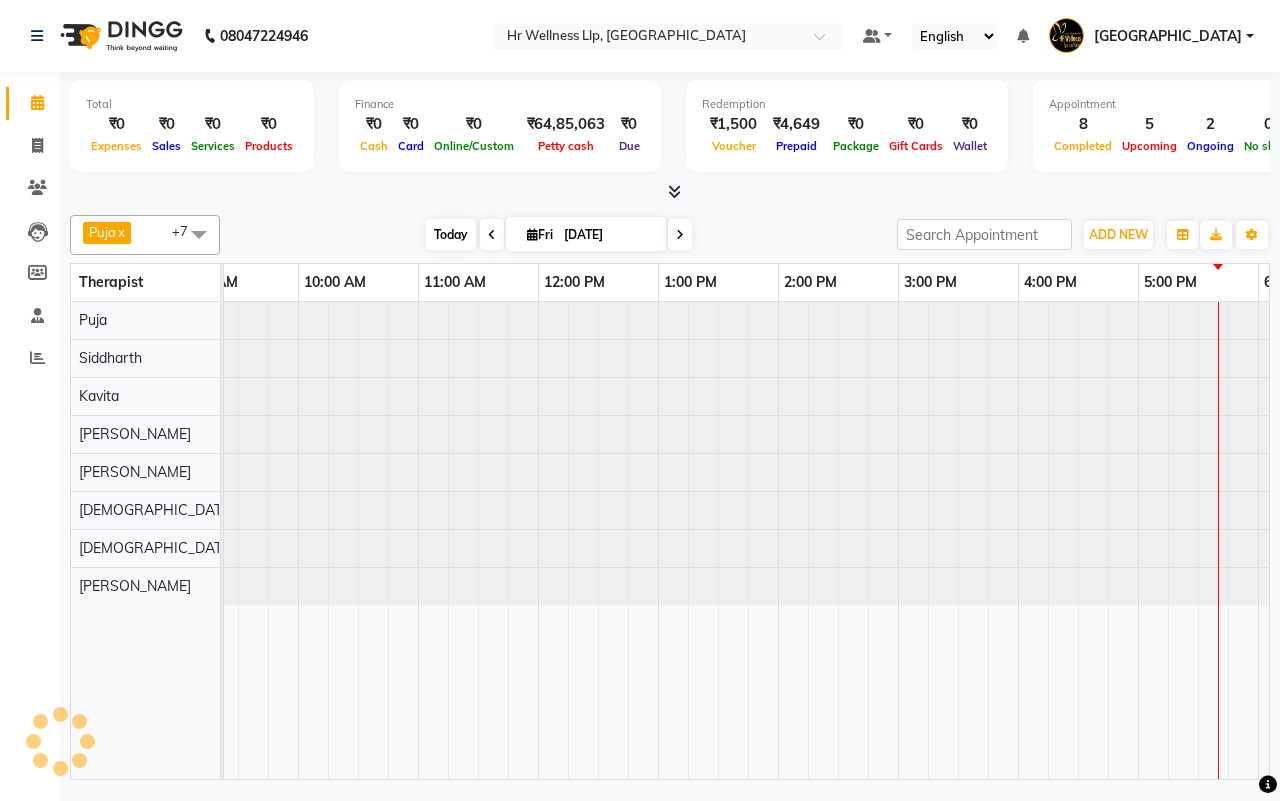 scroll, scrollTop: 0, scrollLeft: 515, axis: horizontal 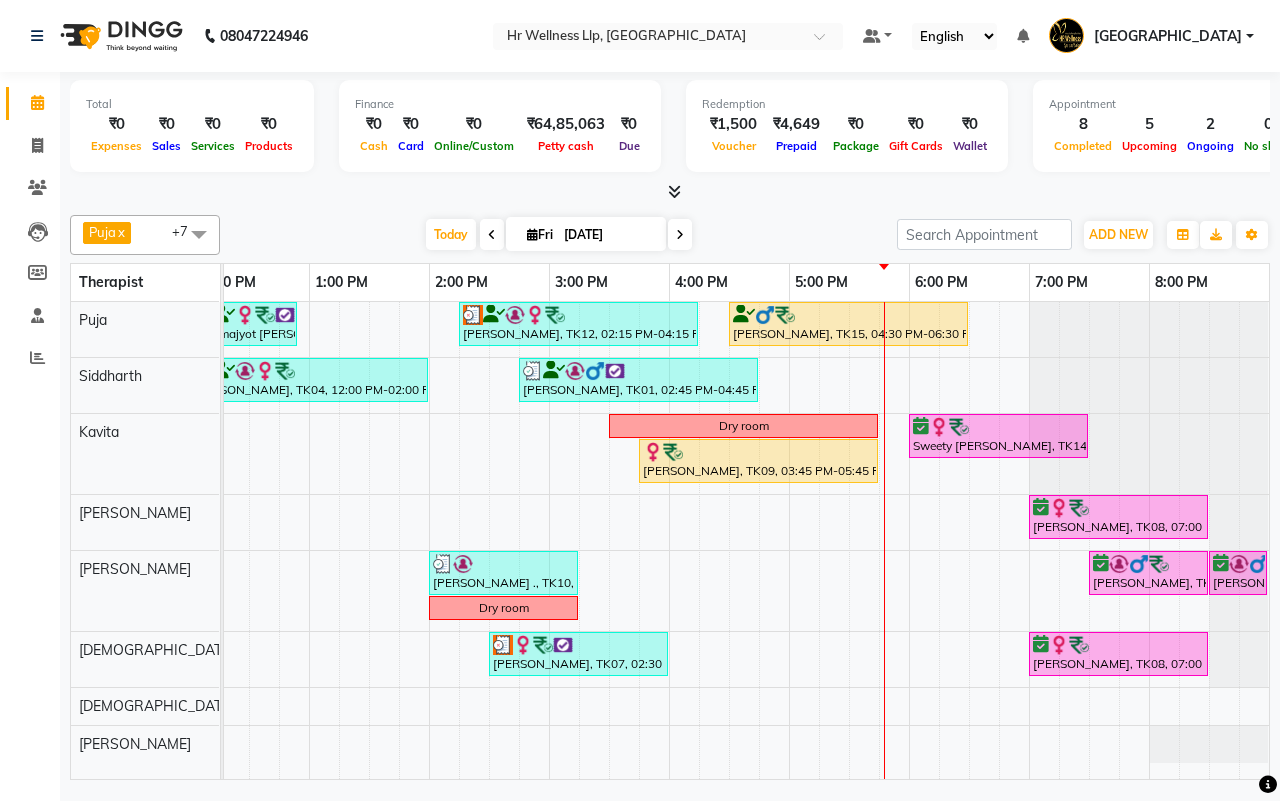 click at bounding box center (680, 234) 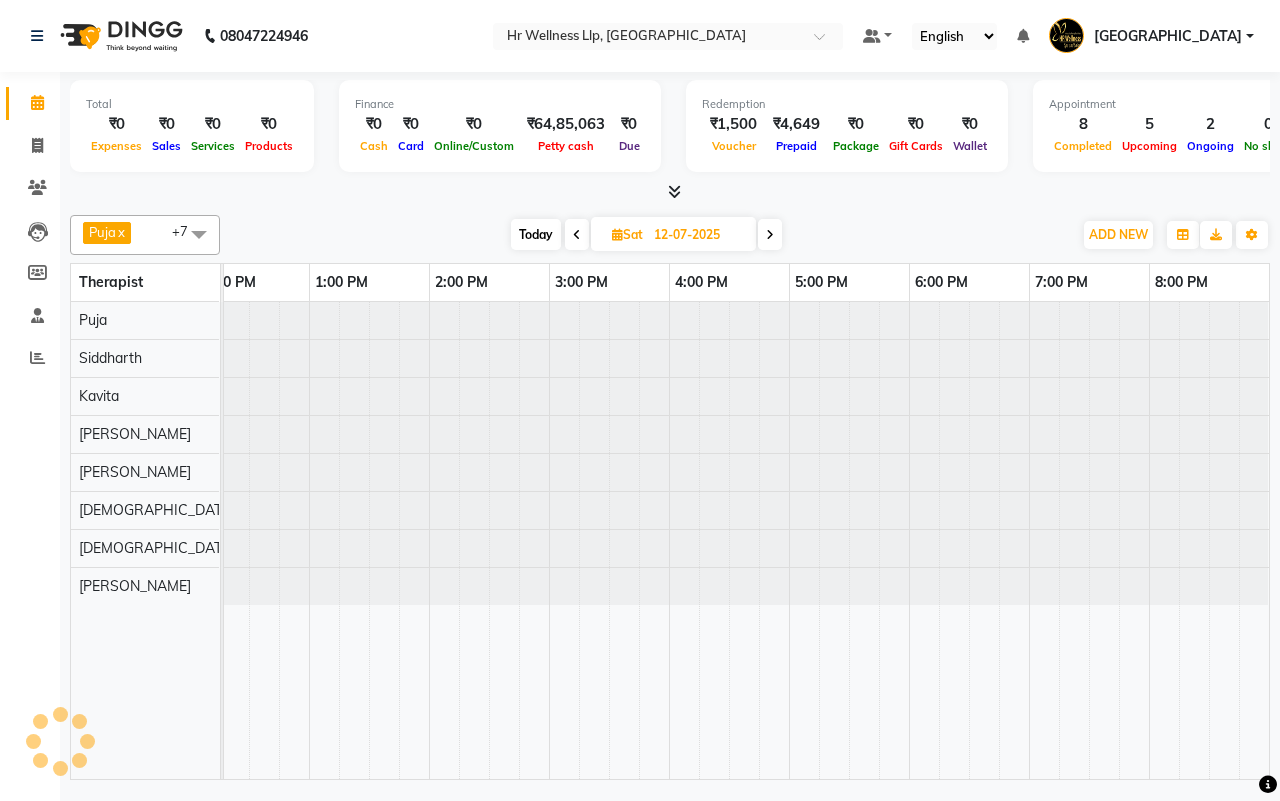 scroll, scrollTop: 0, scrollLeft: 515, axis: horizontal 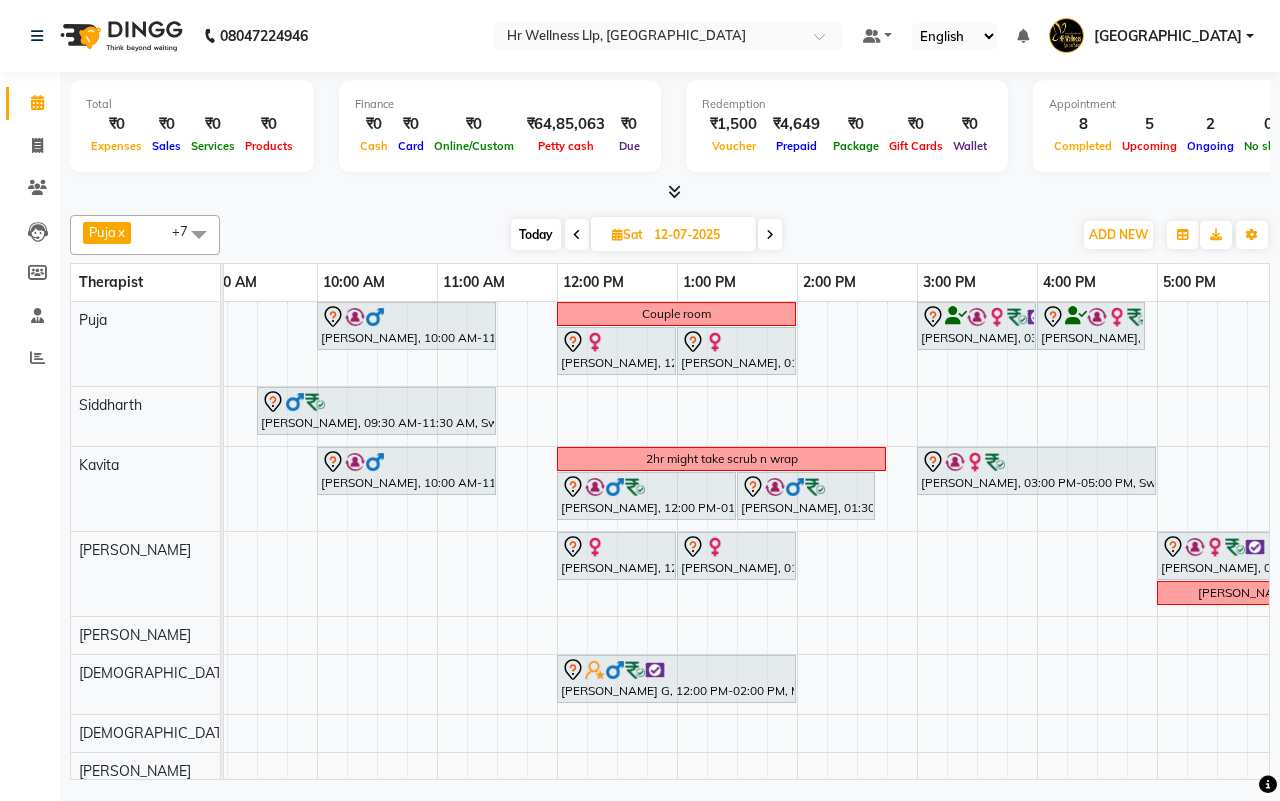 click on "Today  Sat 12-07-2025" at bounding box center (646, 235) 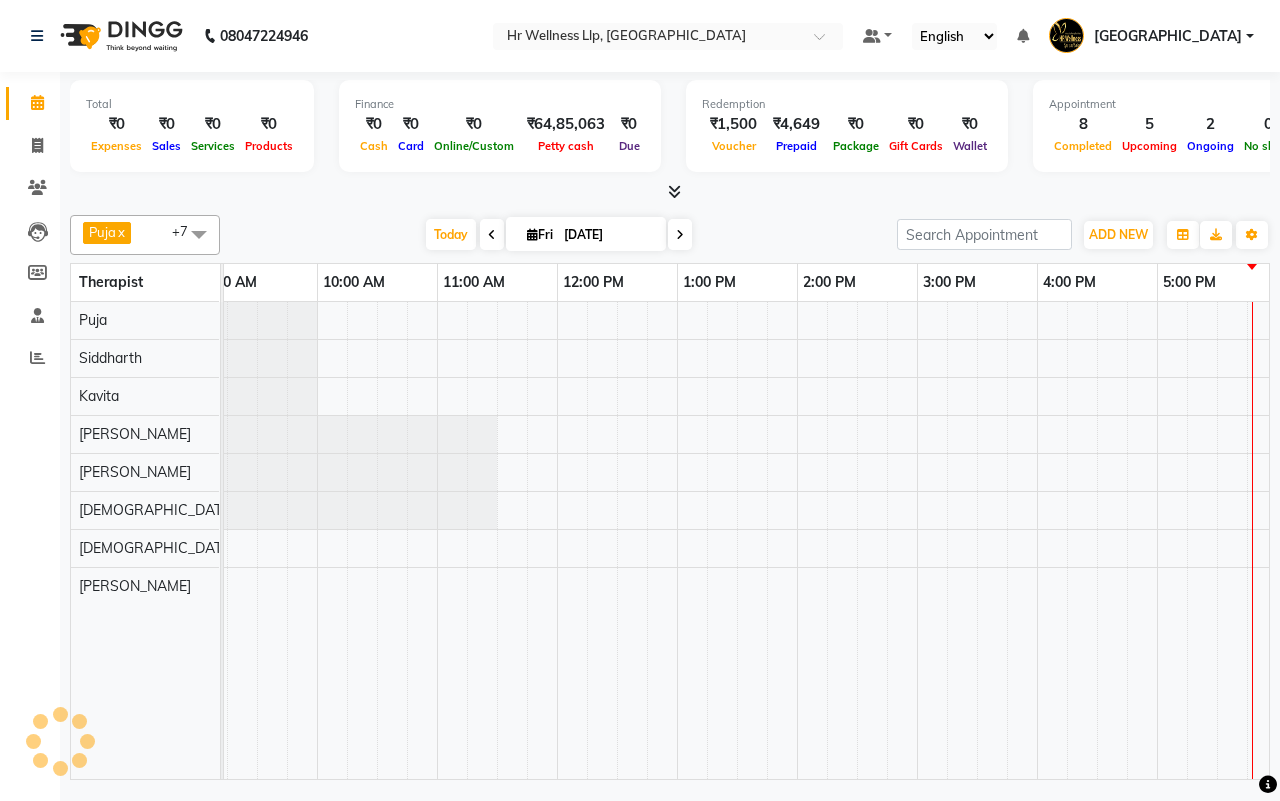 scroll, scrollTop: 0, scrollLeft: 515, axis: horizontal 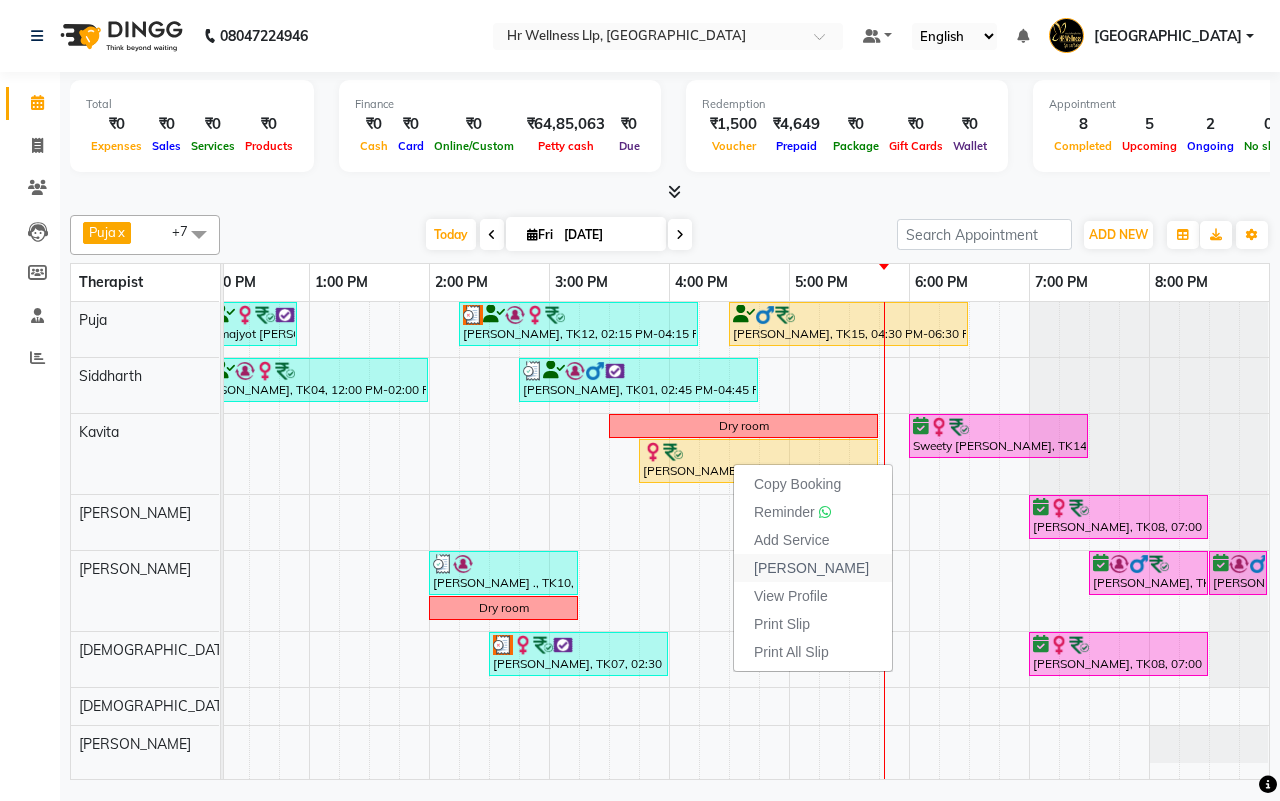 click on "Mark Done" at bounding box center (811, 568) 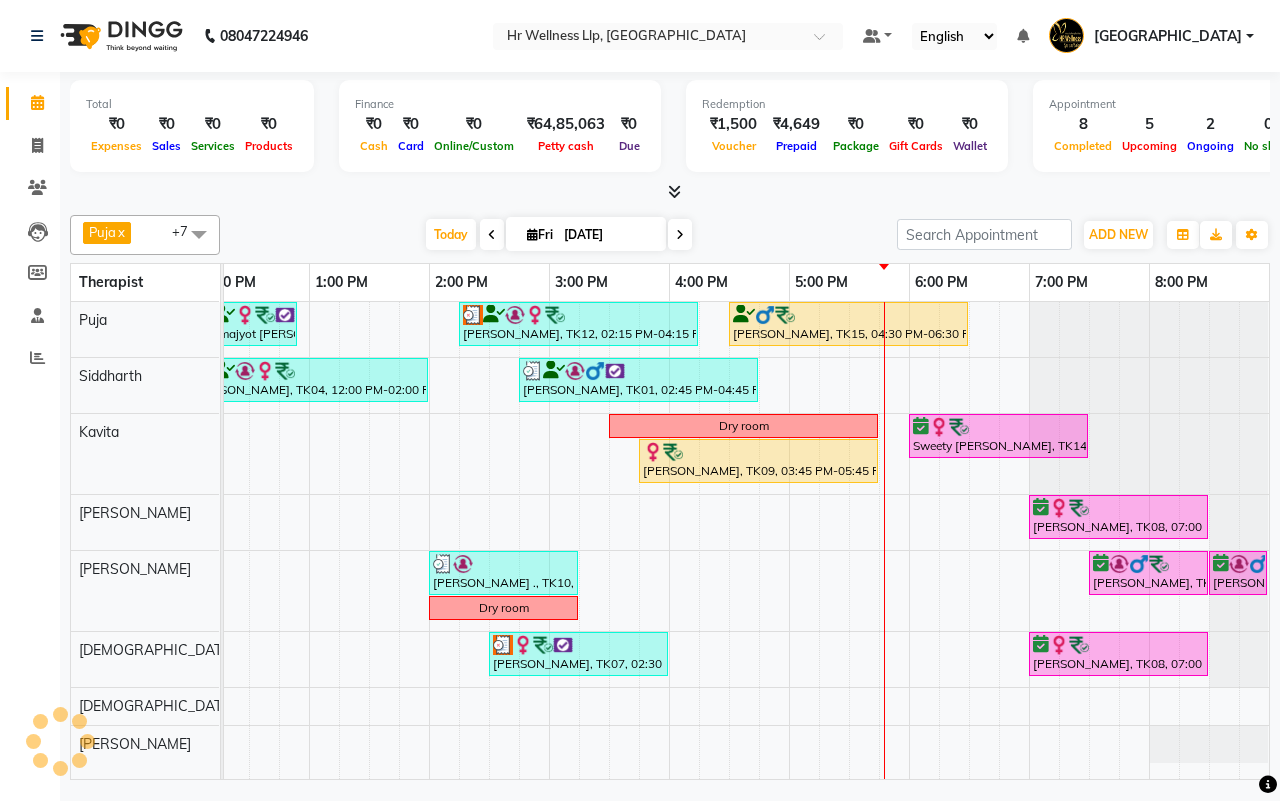 select on "service" 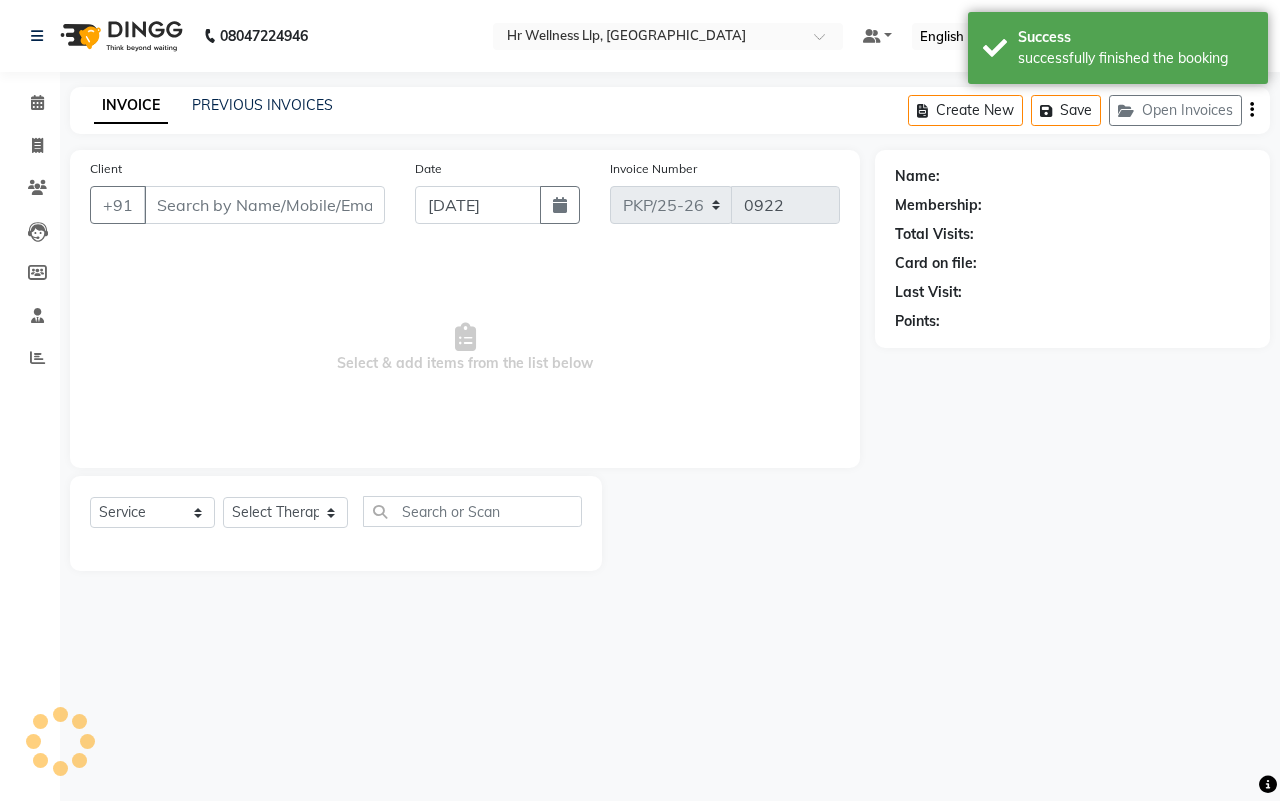 type on "9823185058" 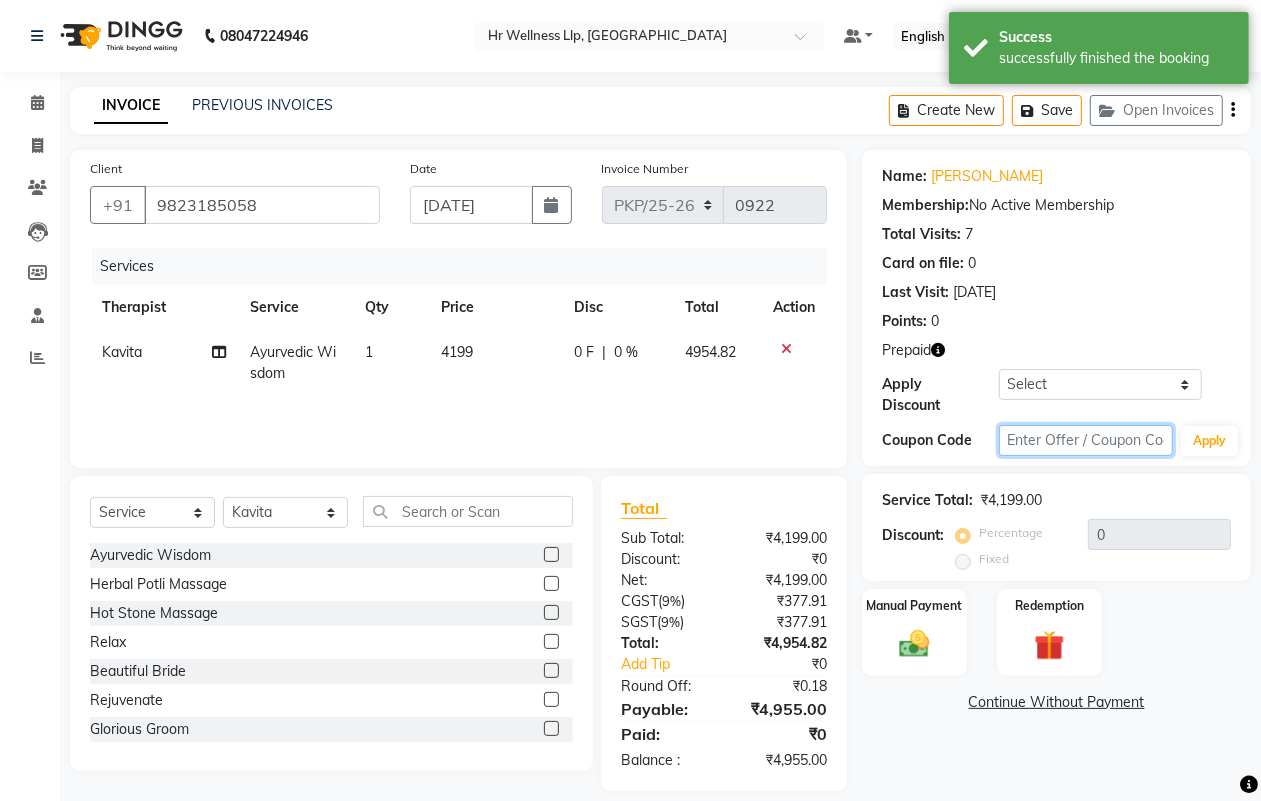 click 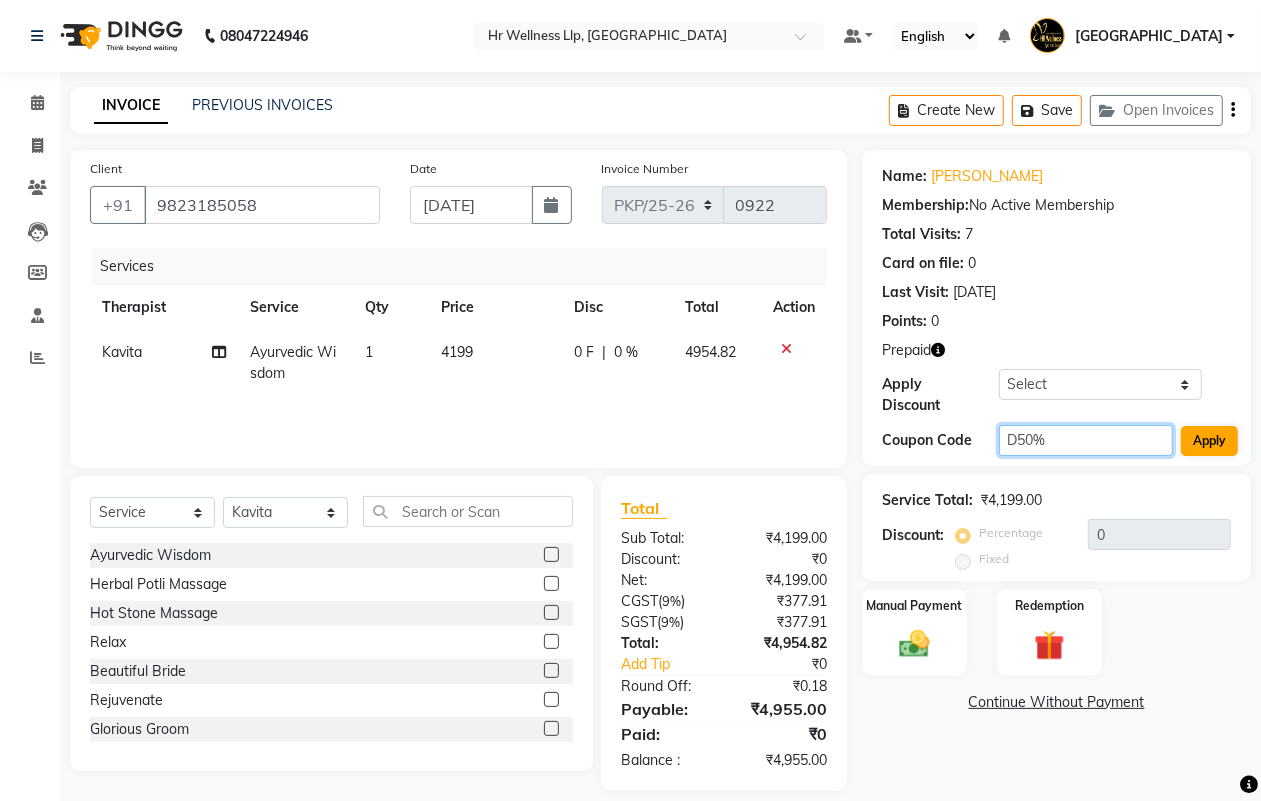 type on "D50%" 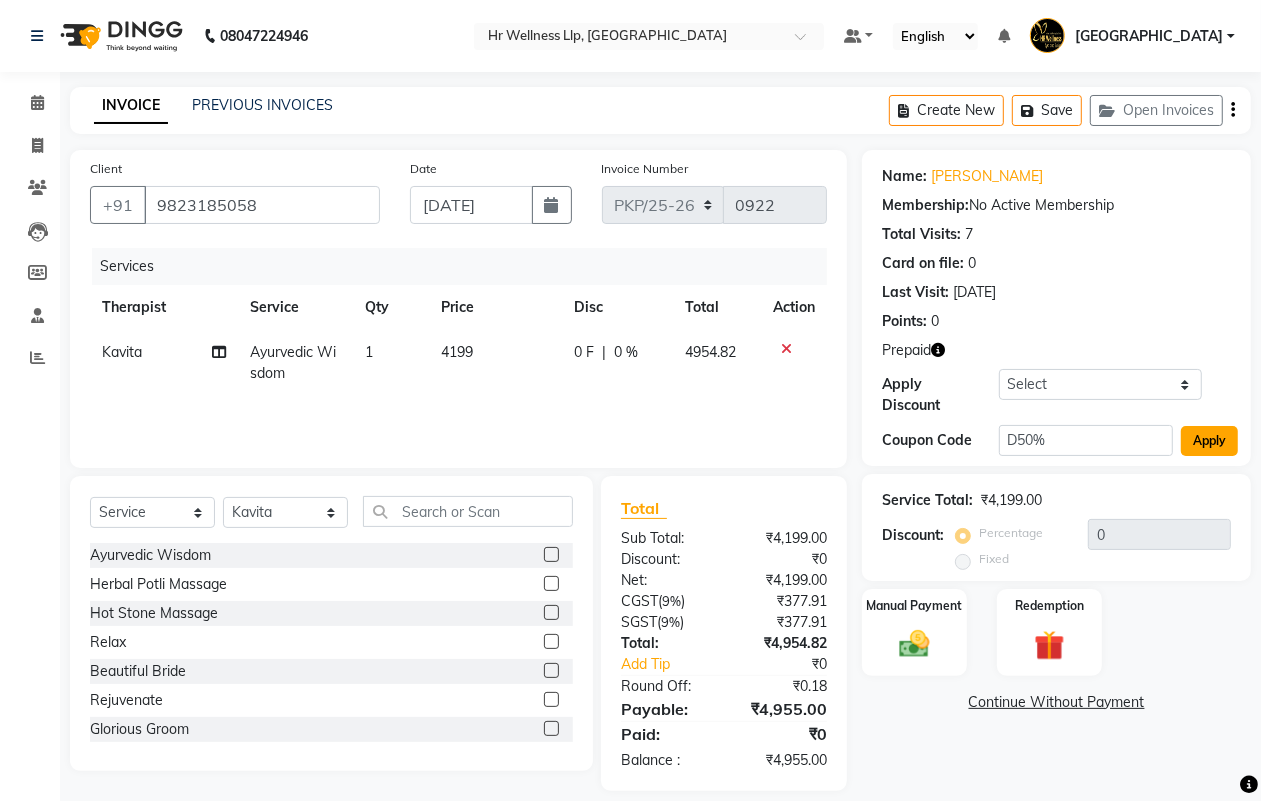 click on "Apply" 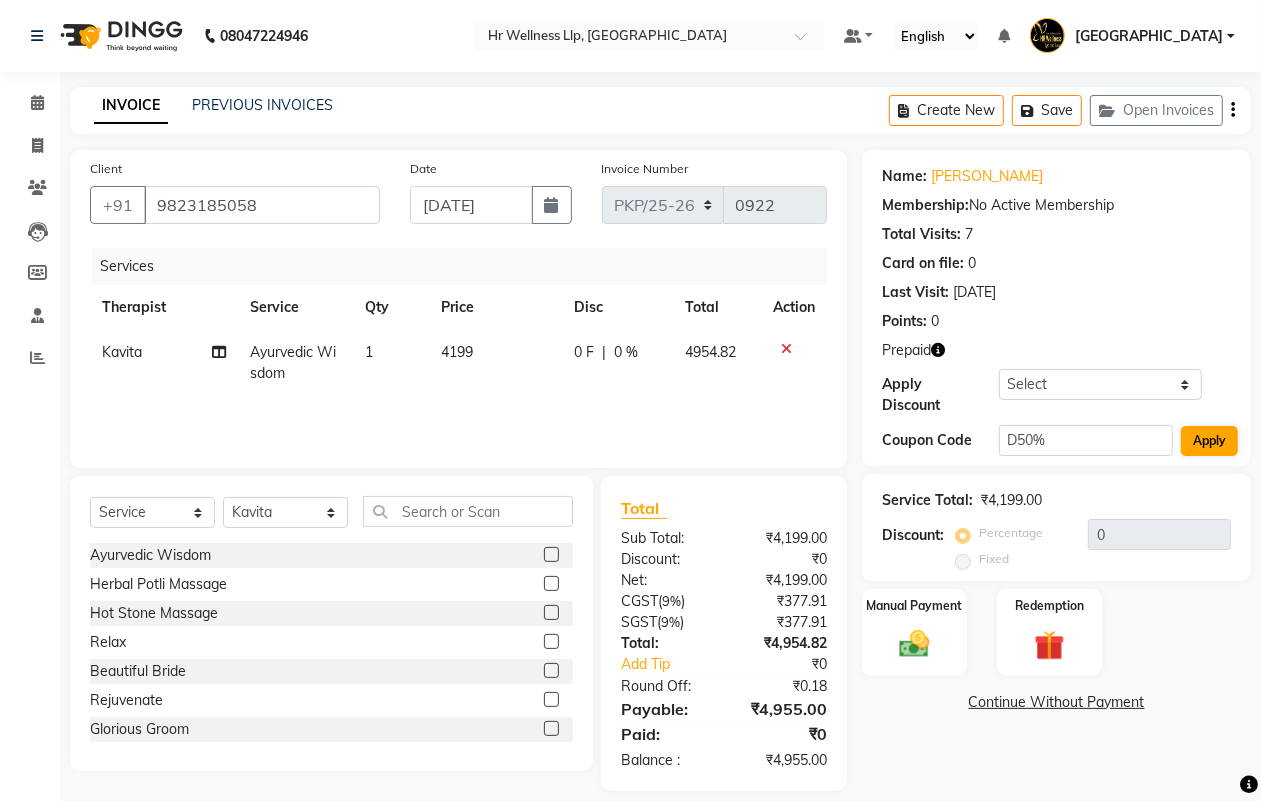 type on "50" 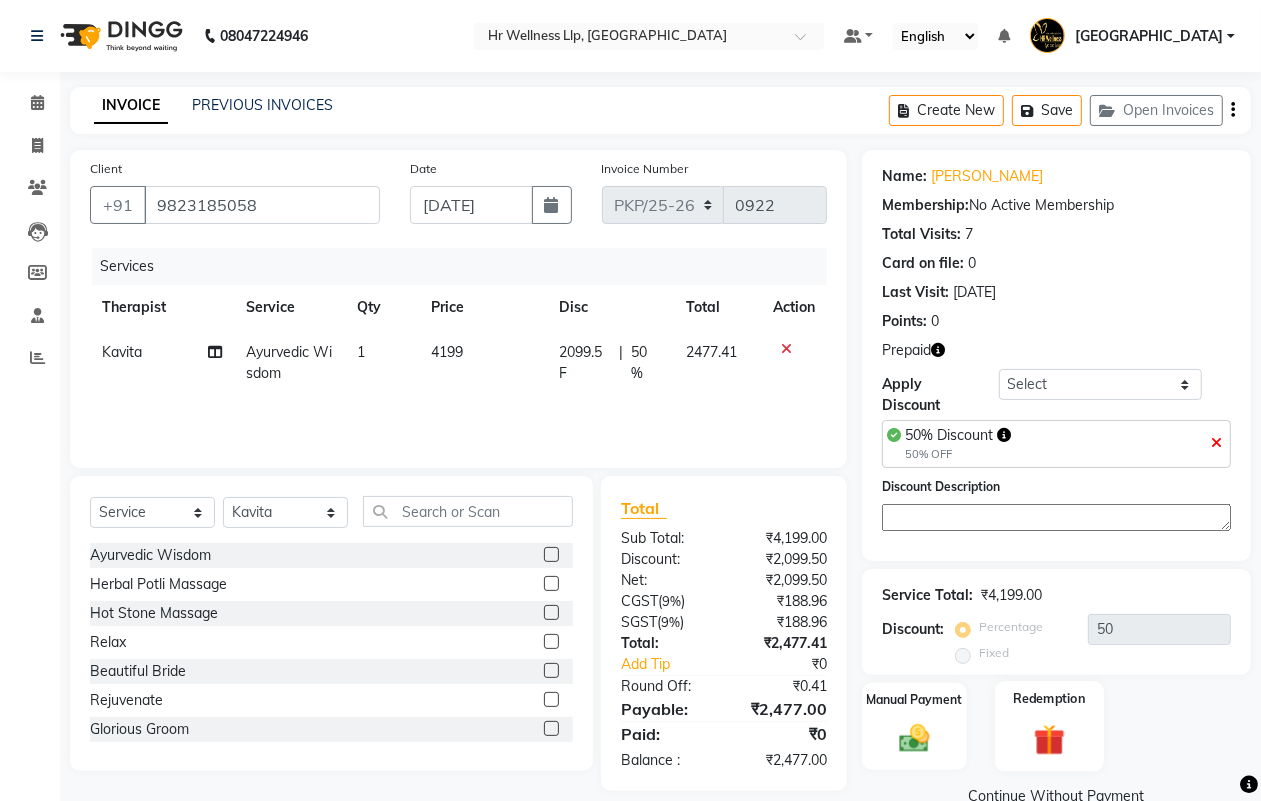 click 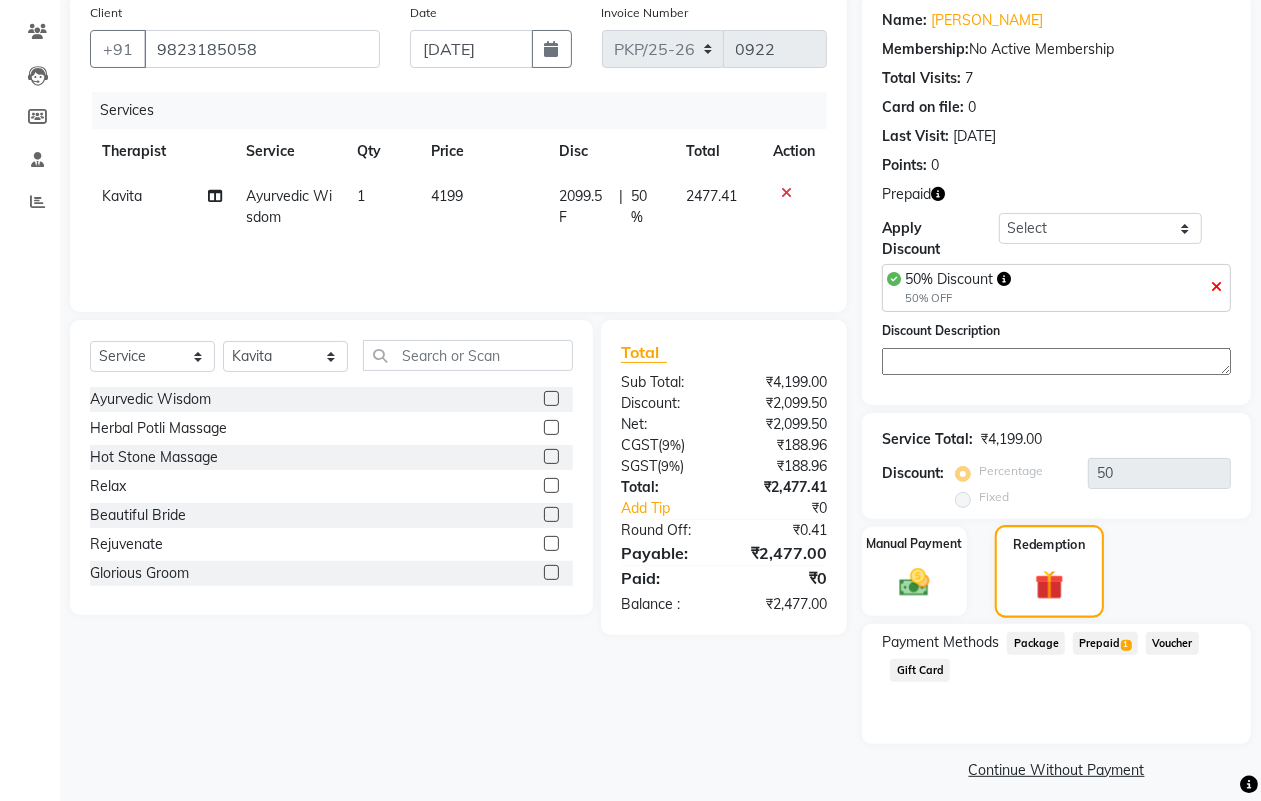 scroll, scrollTop: 170, scrollLeft: 0, axis: vertical 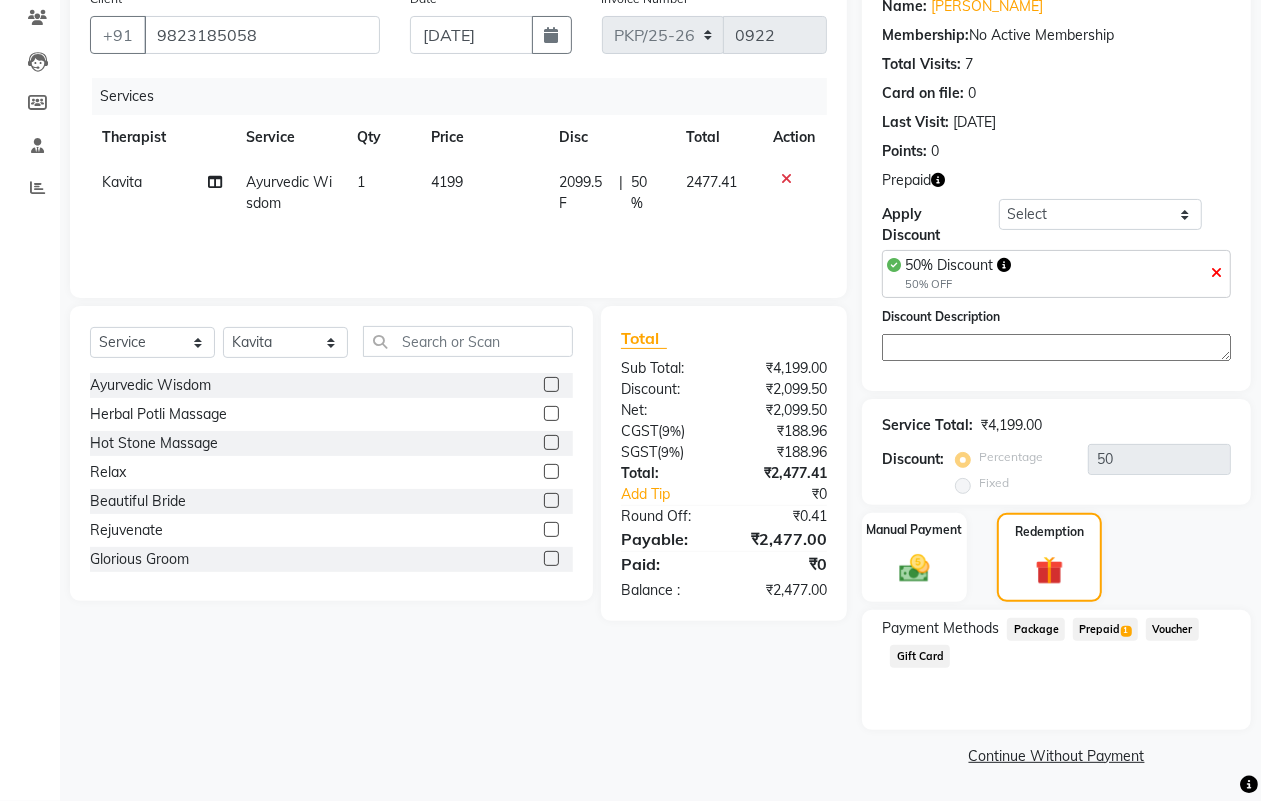 click on "Prepaid  1" 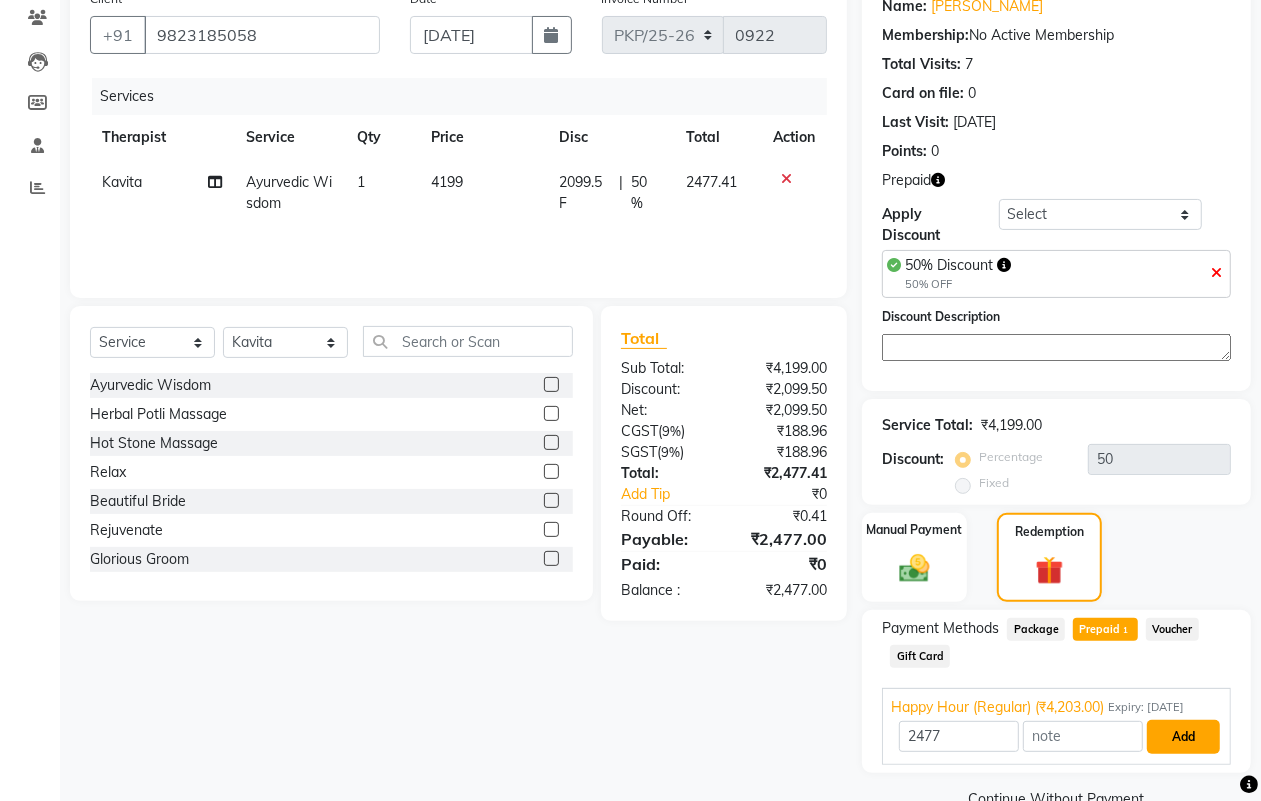 click on "Add" at bounding box center [1183, 737] 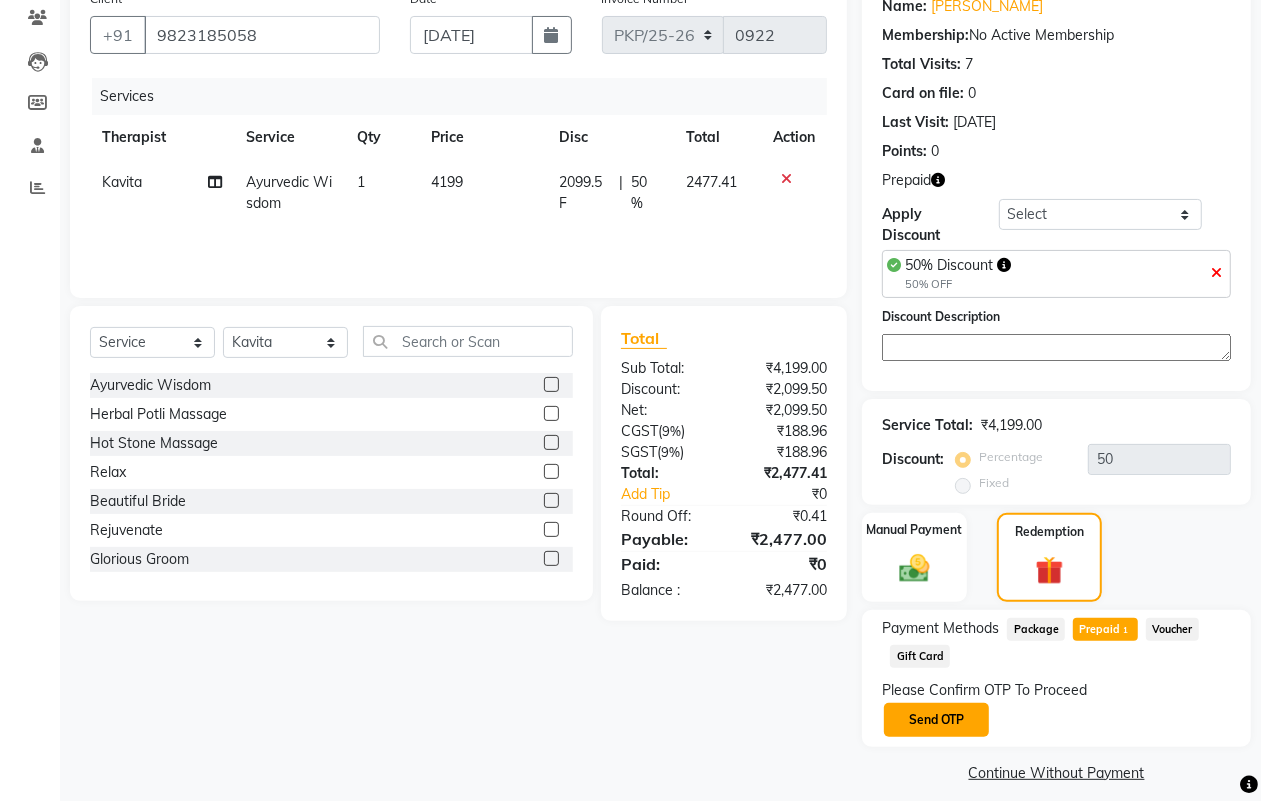 click on "Send OTP" 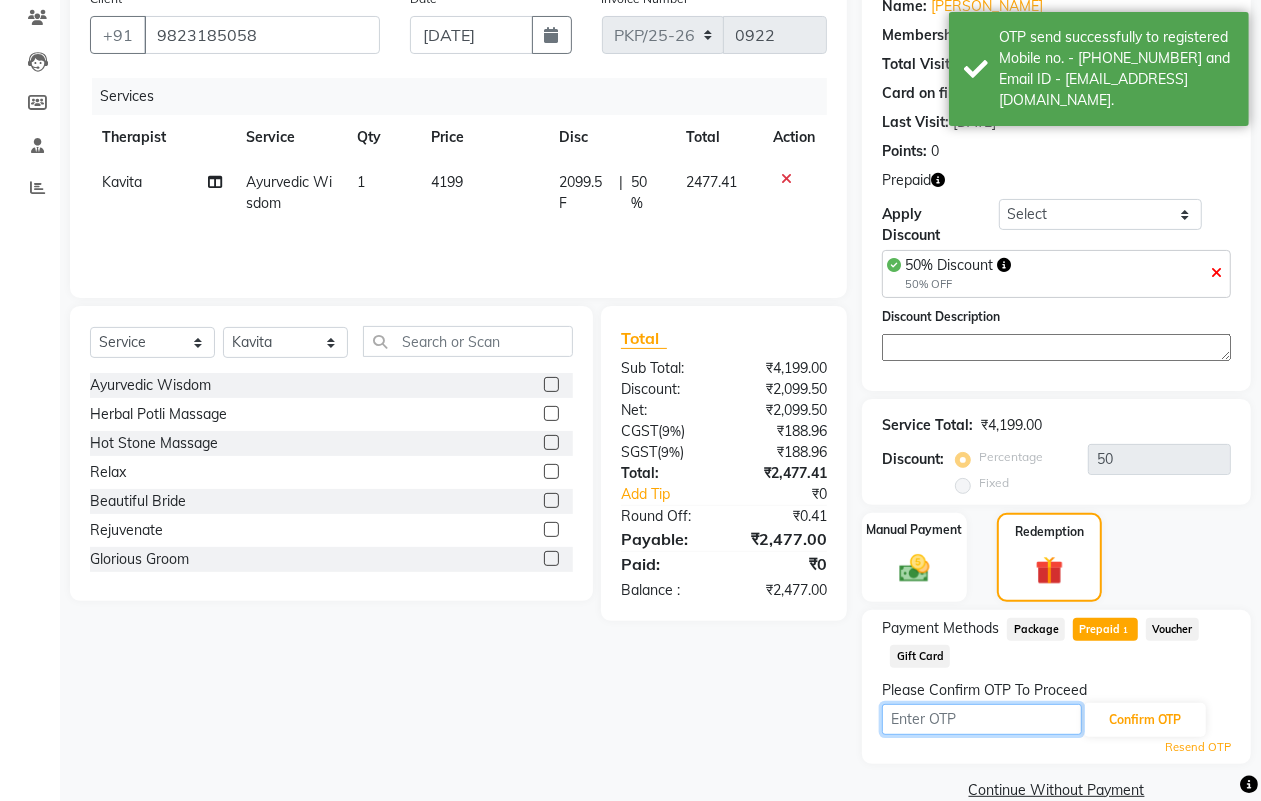 click at bounding box center [982, 719] 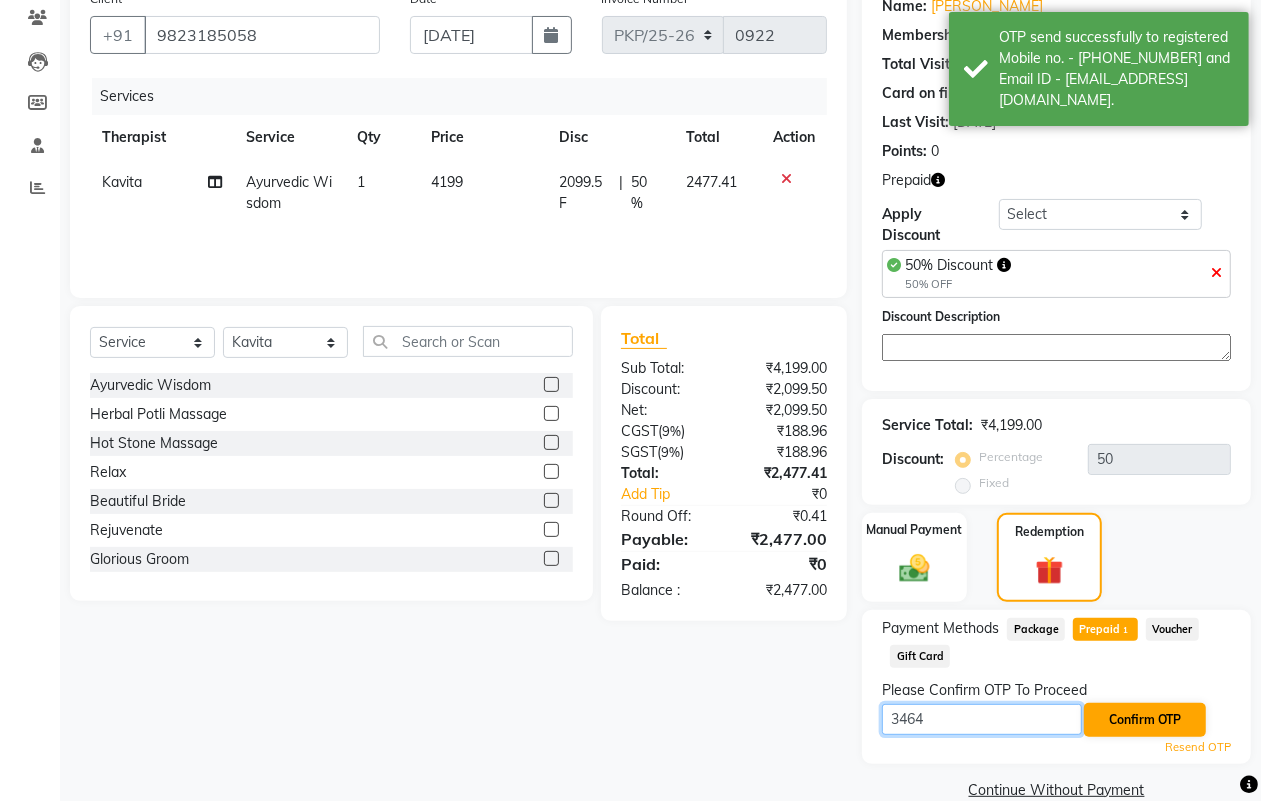 type on "3464" 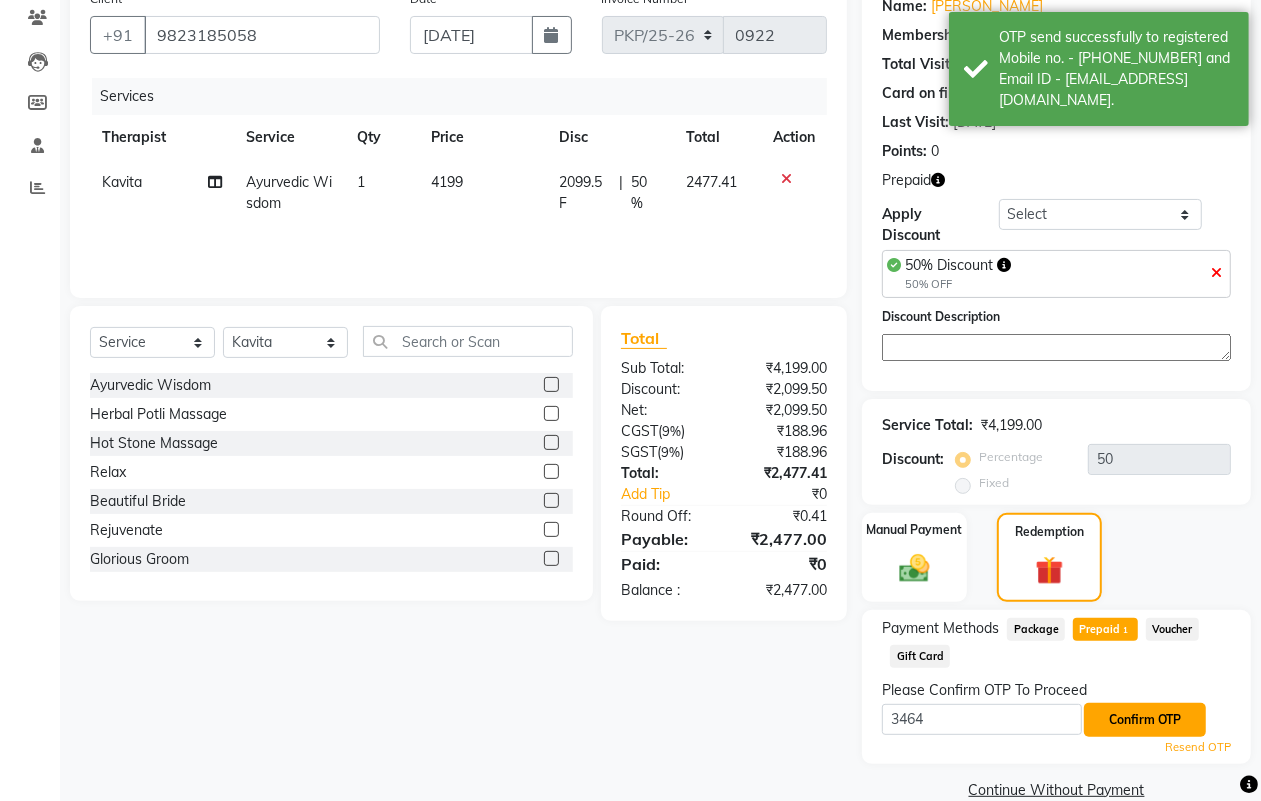 click on "Confirm OTP" 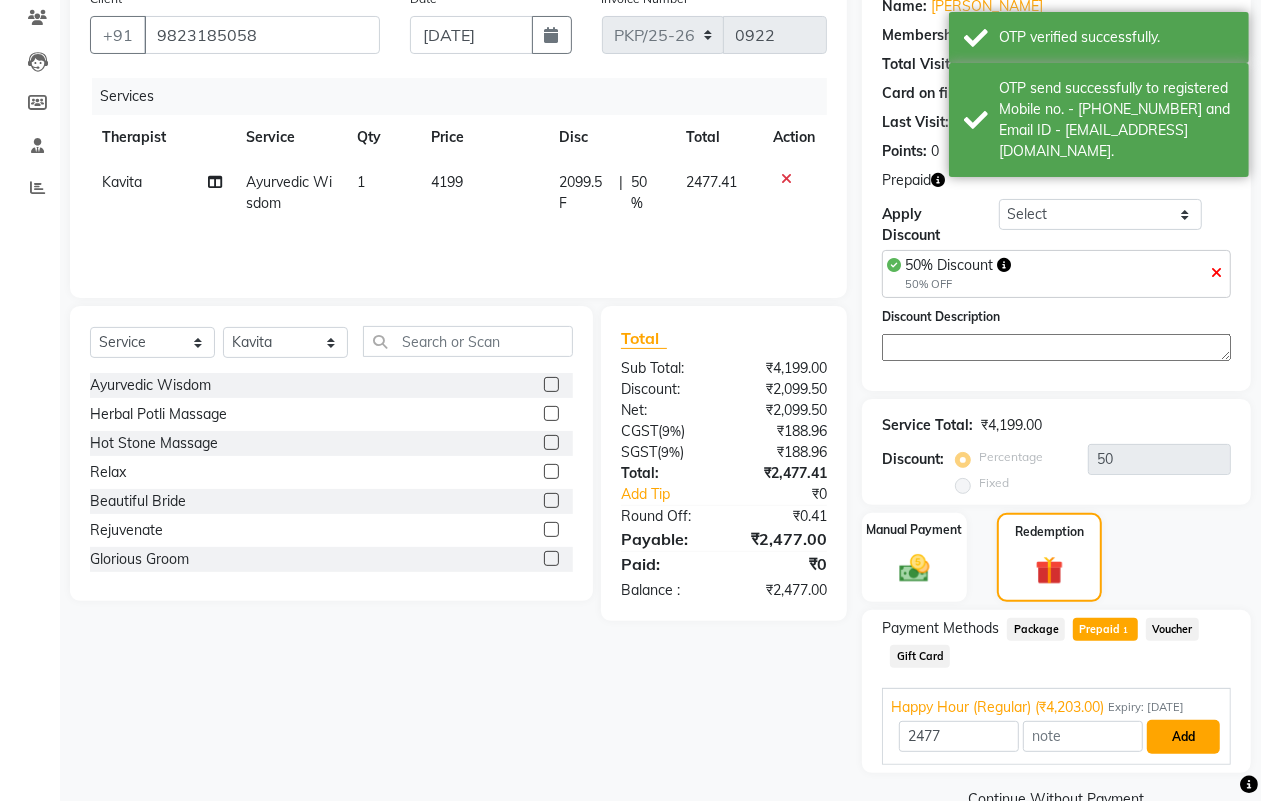 click on "Add" at bounding box center (1183, 737) 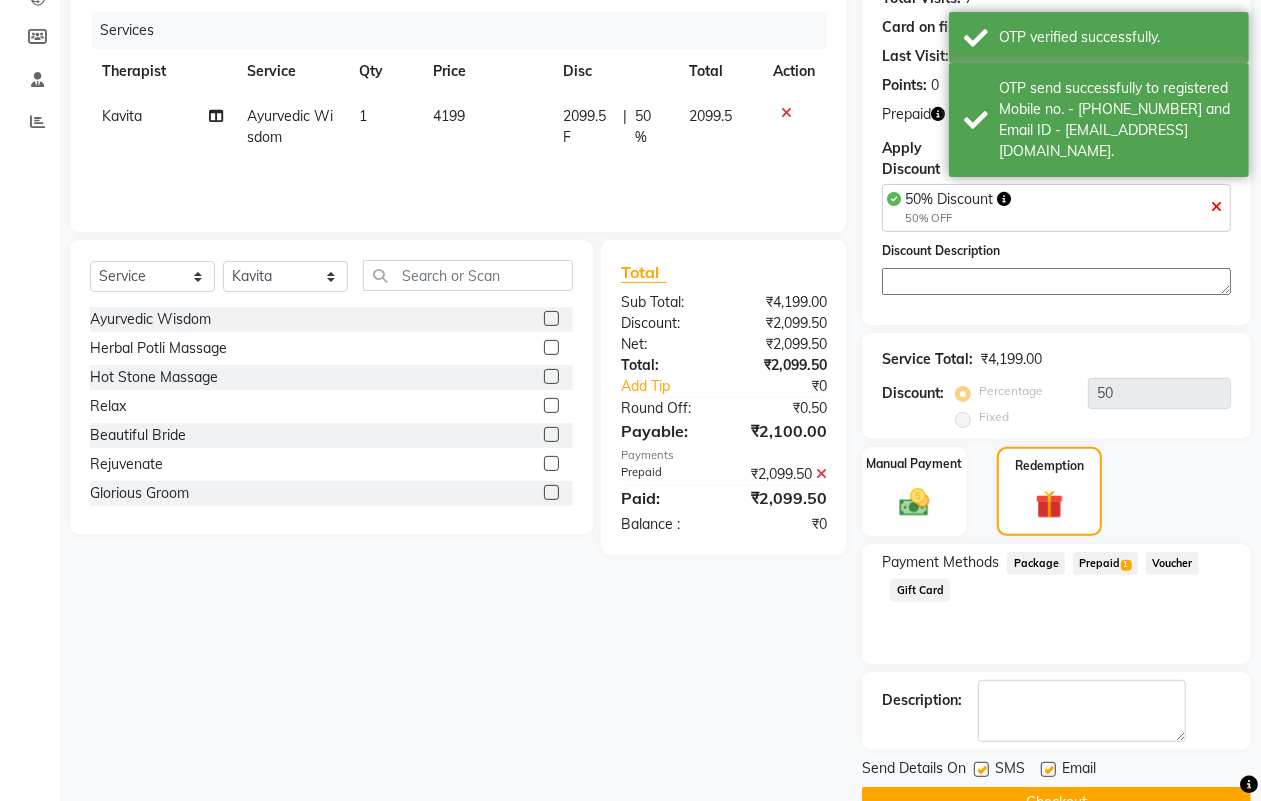 scroll, scrollTop: 283, scrollLeft: 0, axis: vertical 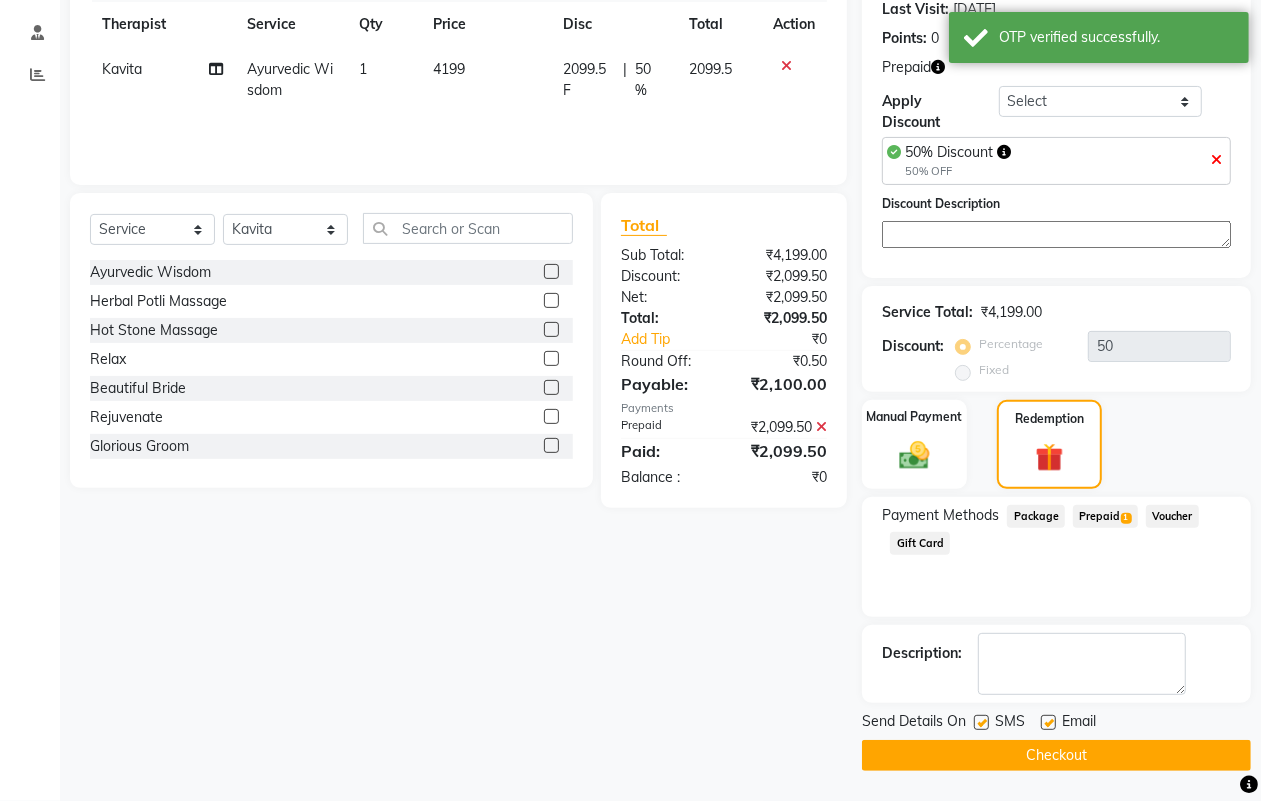click on "Checkout" 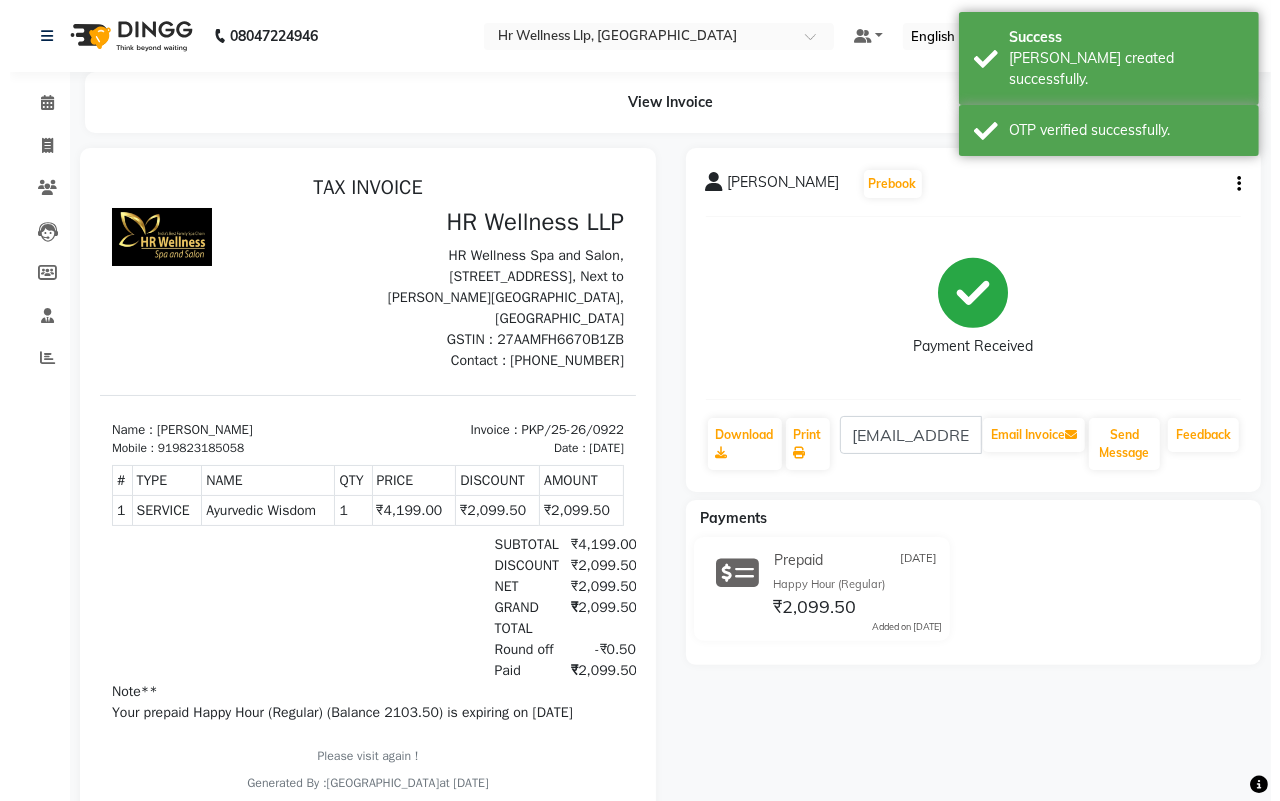 scroll, scrollTop: 0, scrollLeft: 0, axis: both 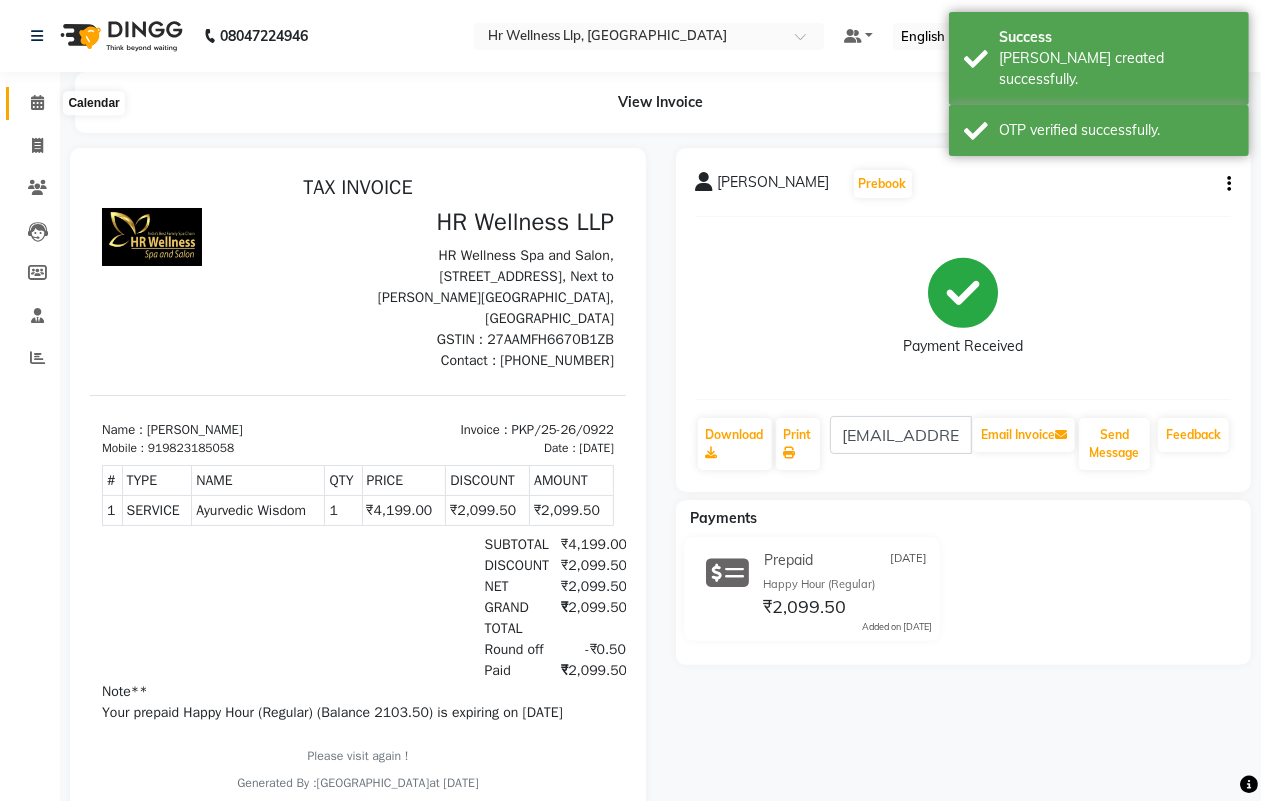 click 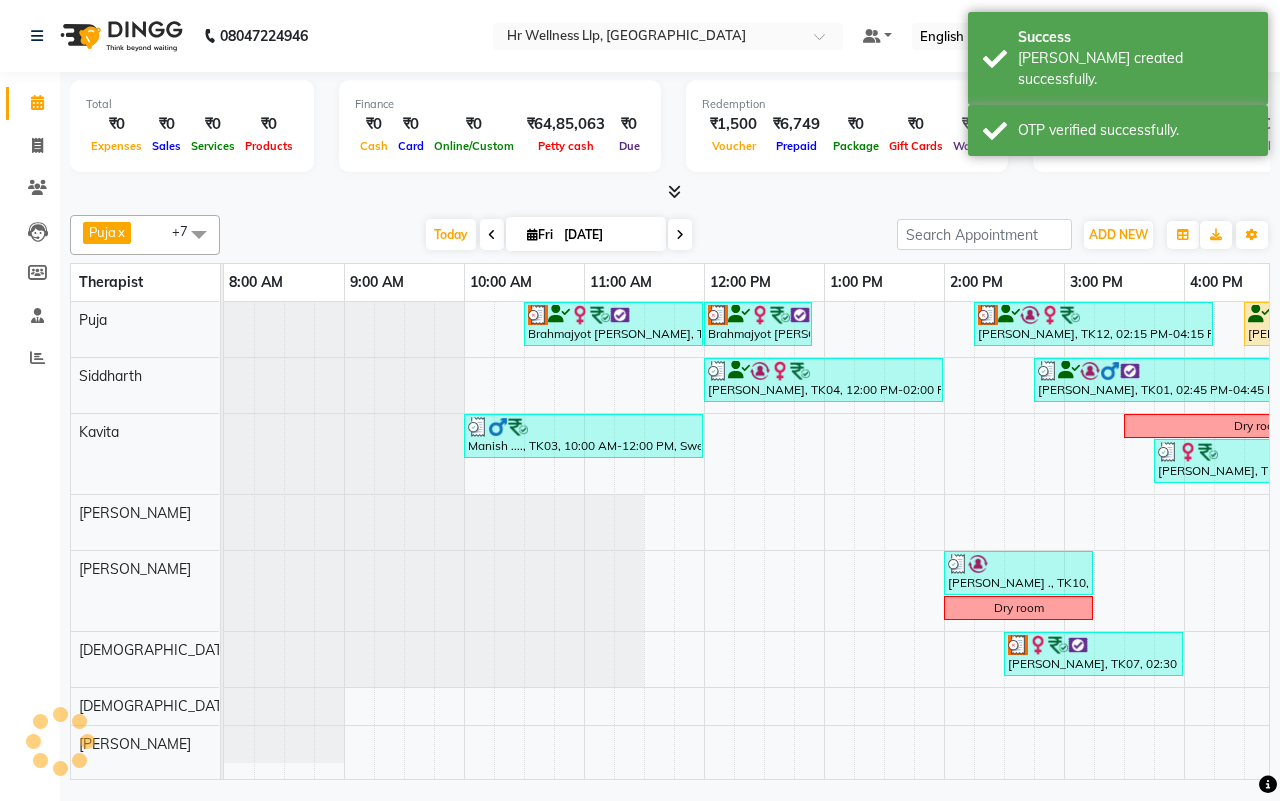 click on "[DATE]  [DATE]" at bounding box center [558, 235] 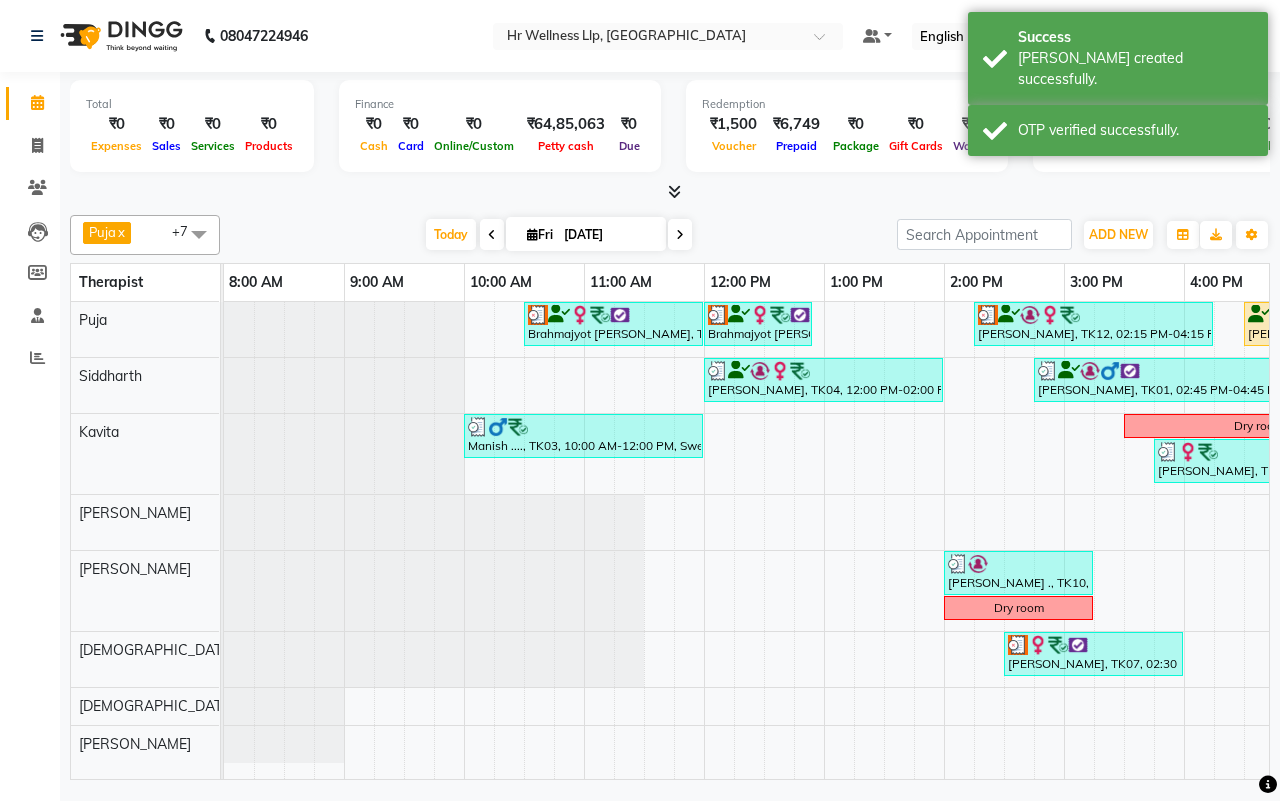 scroll, scrollTop: 0, scrollLeft: 368, axis: horizontal 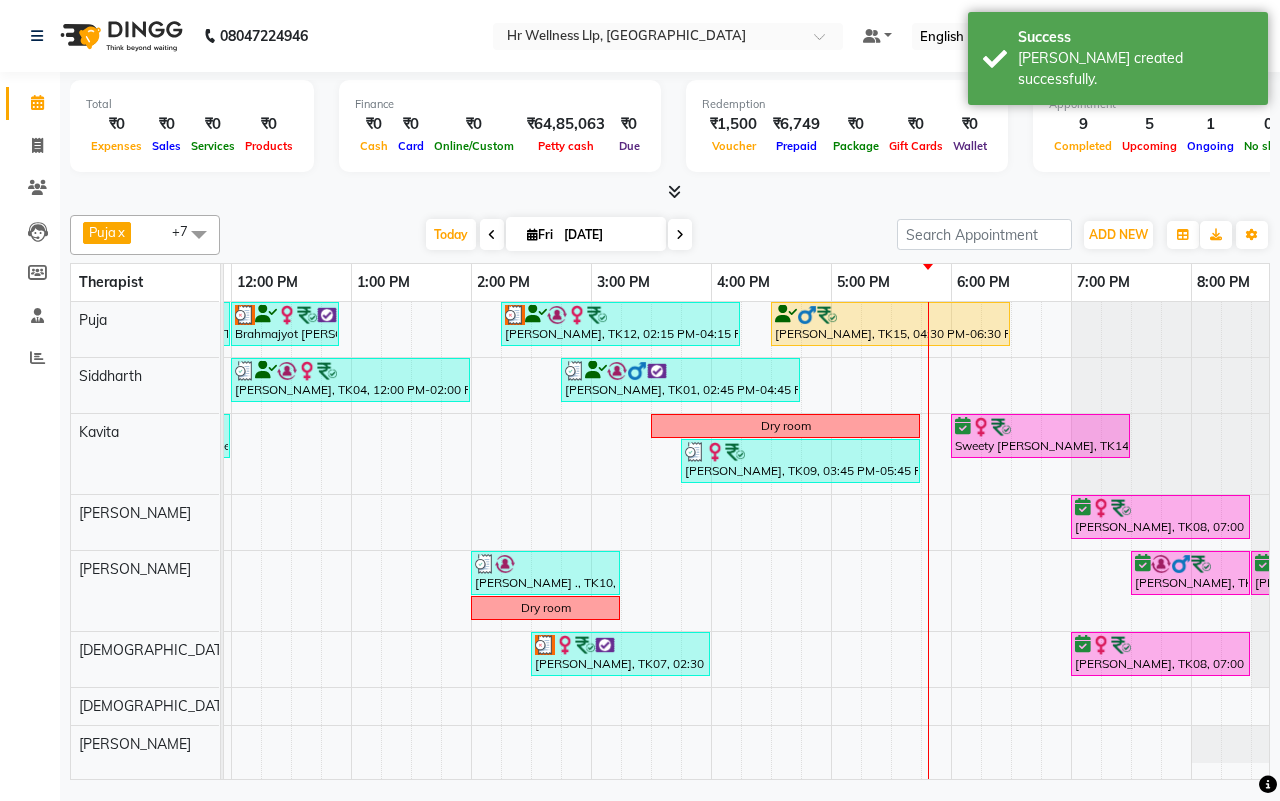 click on "[DATE]  [DATE]" at bounding box center [558, 235] 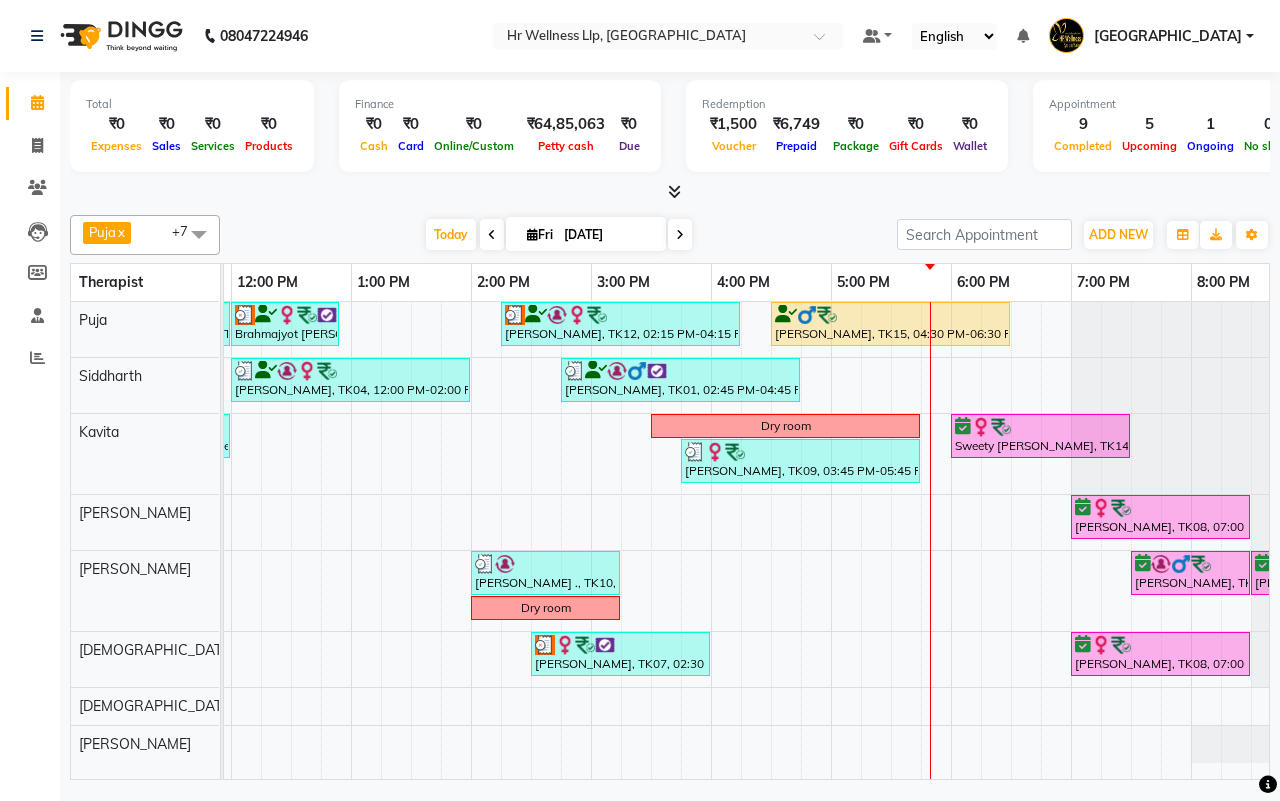 click on "[DATE]  [DATE]" at bounding box center [558, 235] 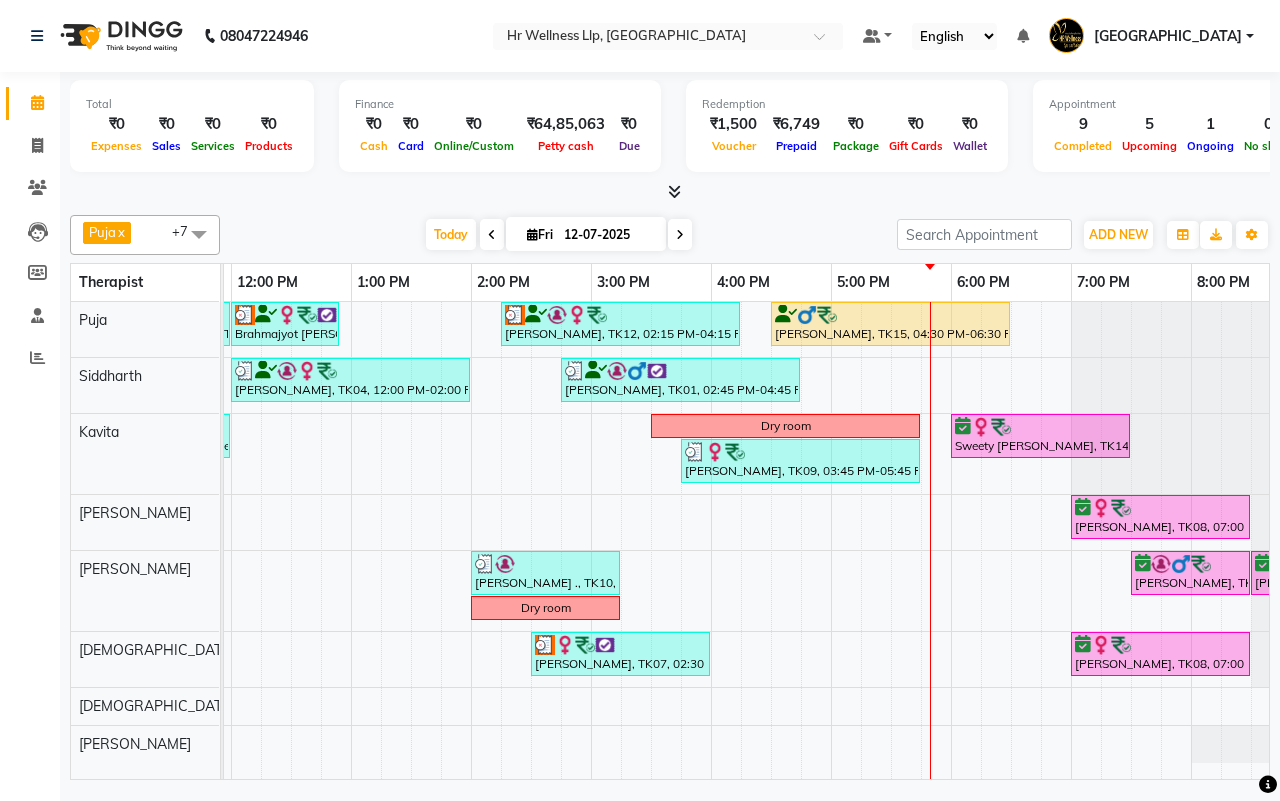 scroll, scrollTop: 0, scrollLeft: 0, axis: both 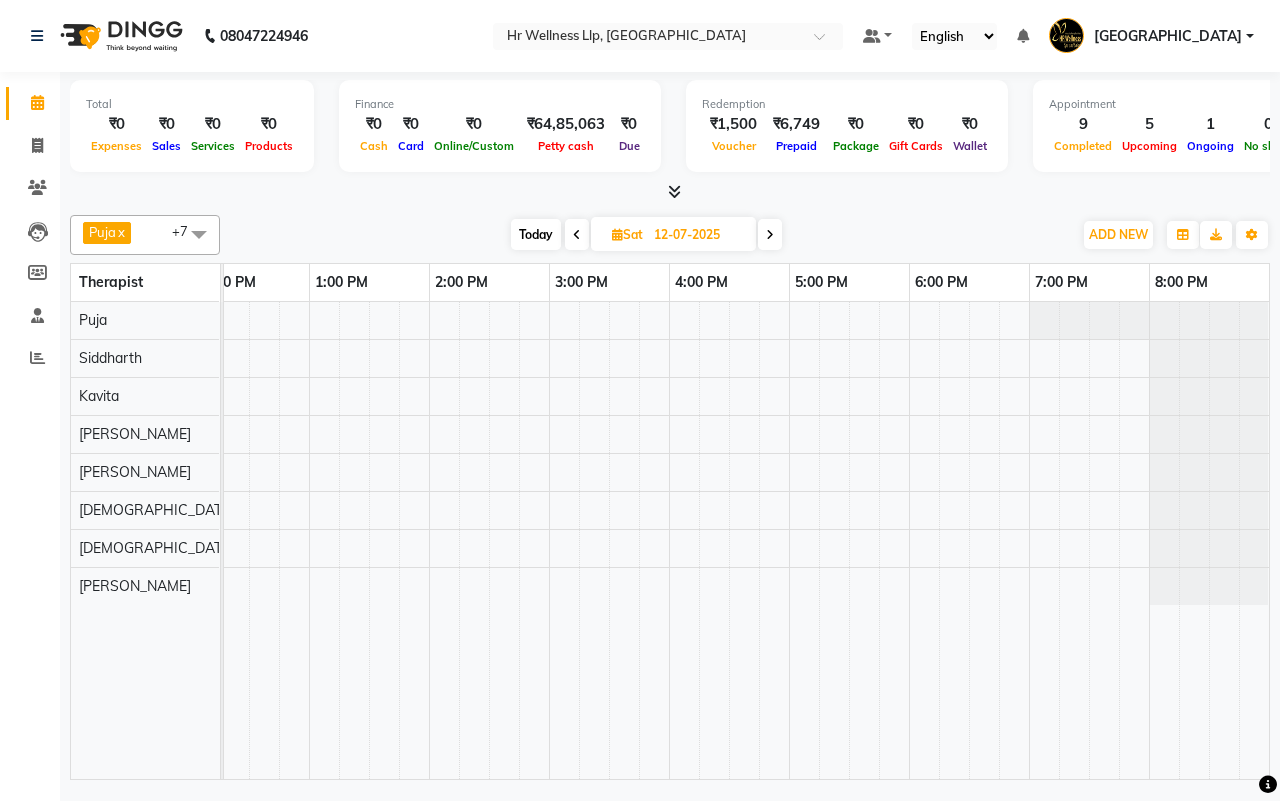 click on "Today" at bounding box center (536, 234) 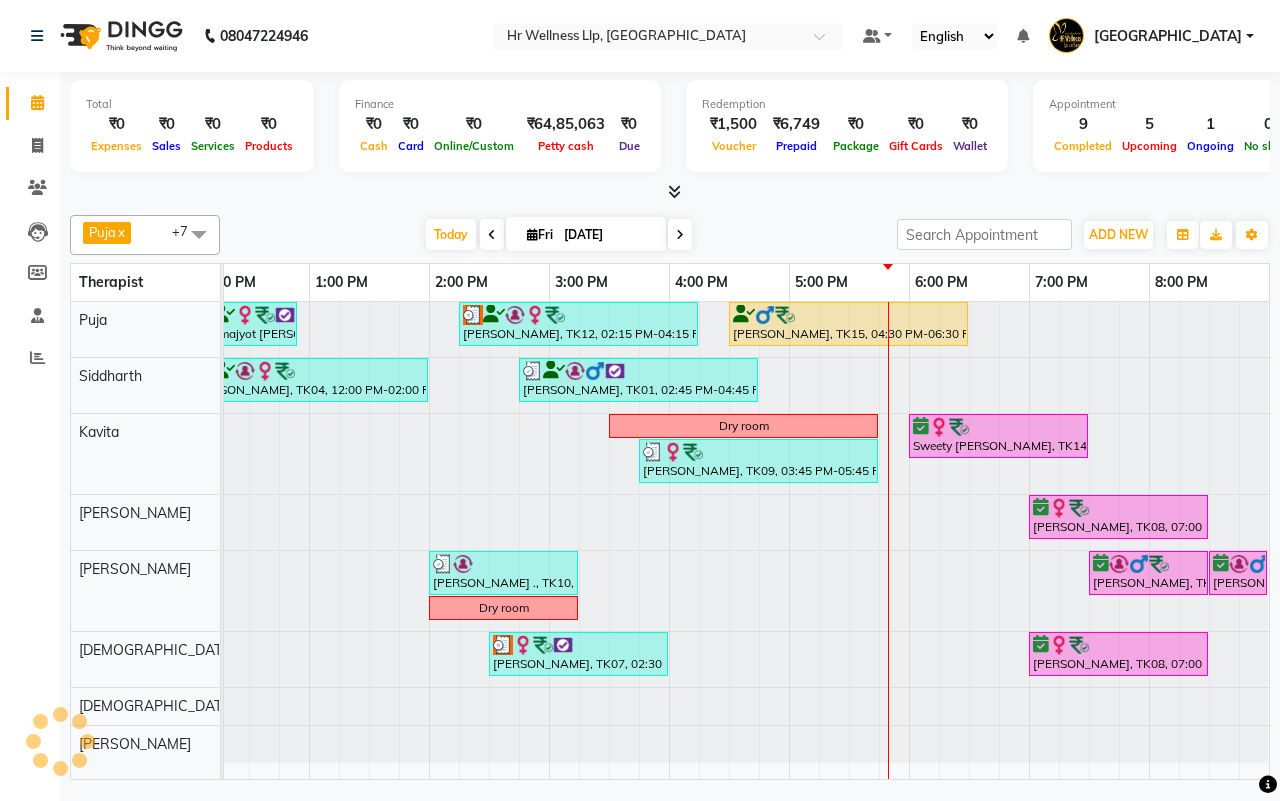 scroll, scrollTop: 0, scrollLeft: 0, axis: both 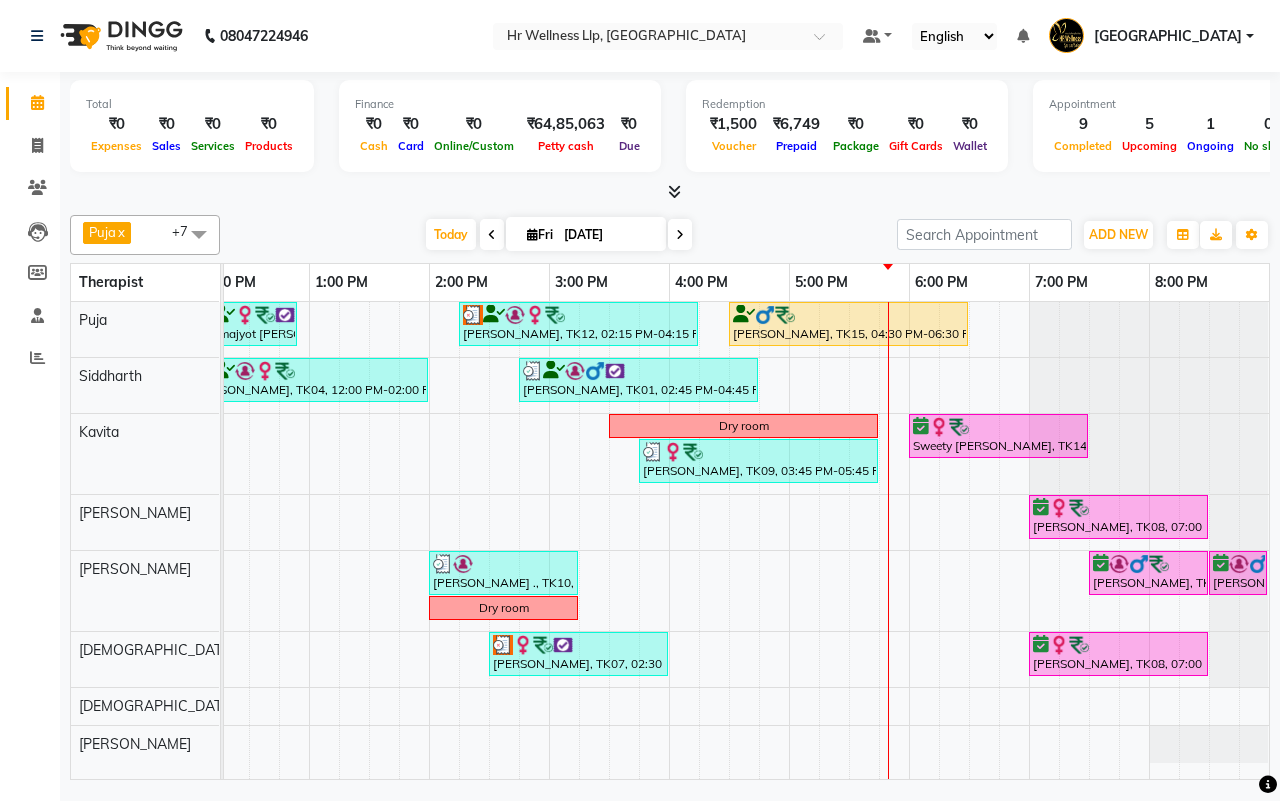 click at bounding box center (680, 234) 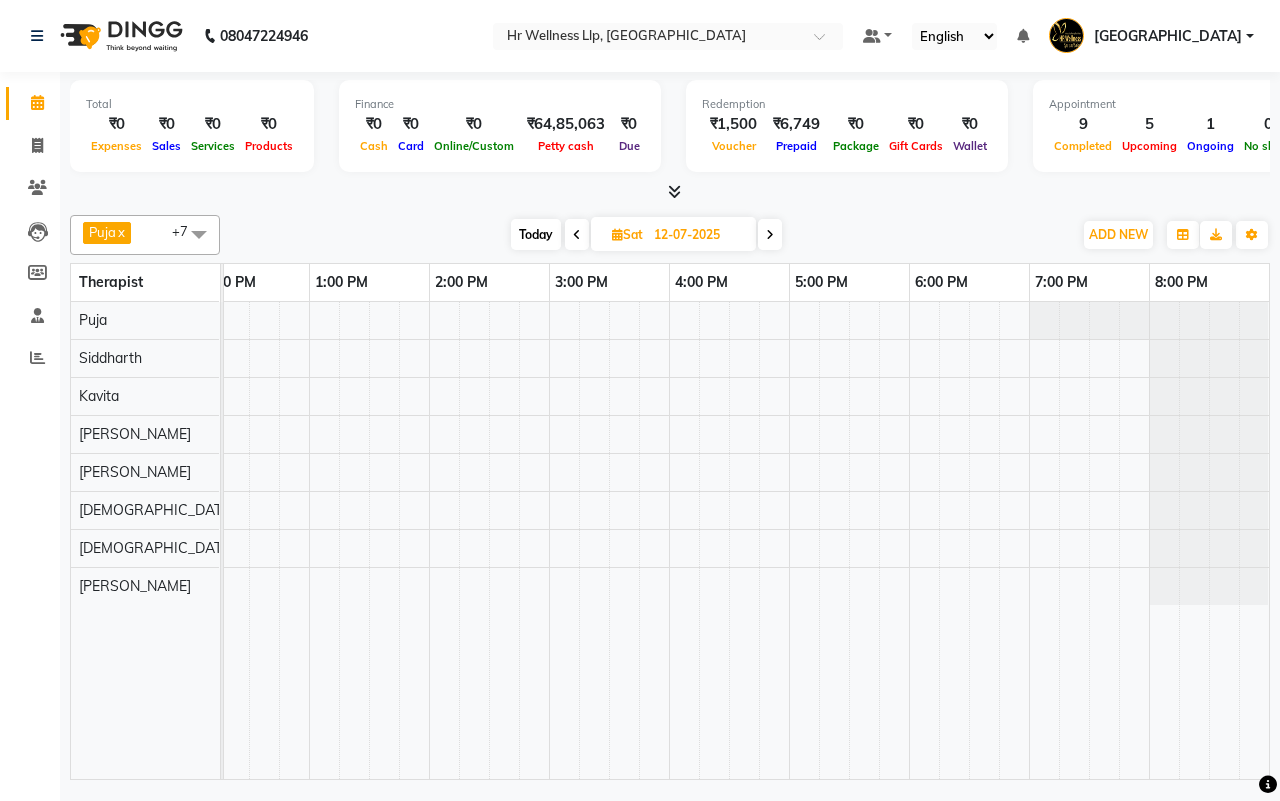 scroll, scrollTop: 0, scrollLeft: 515, axis: horizontal 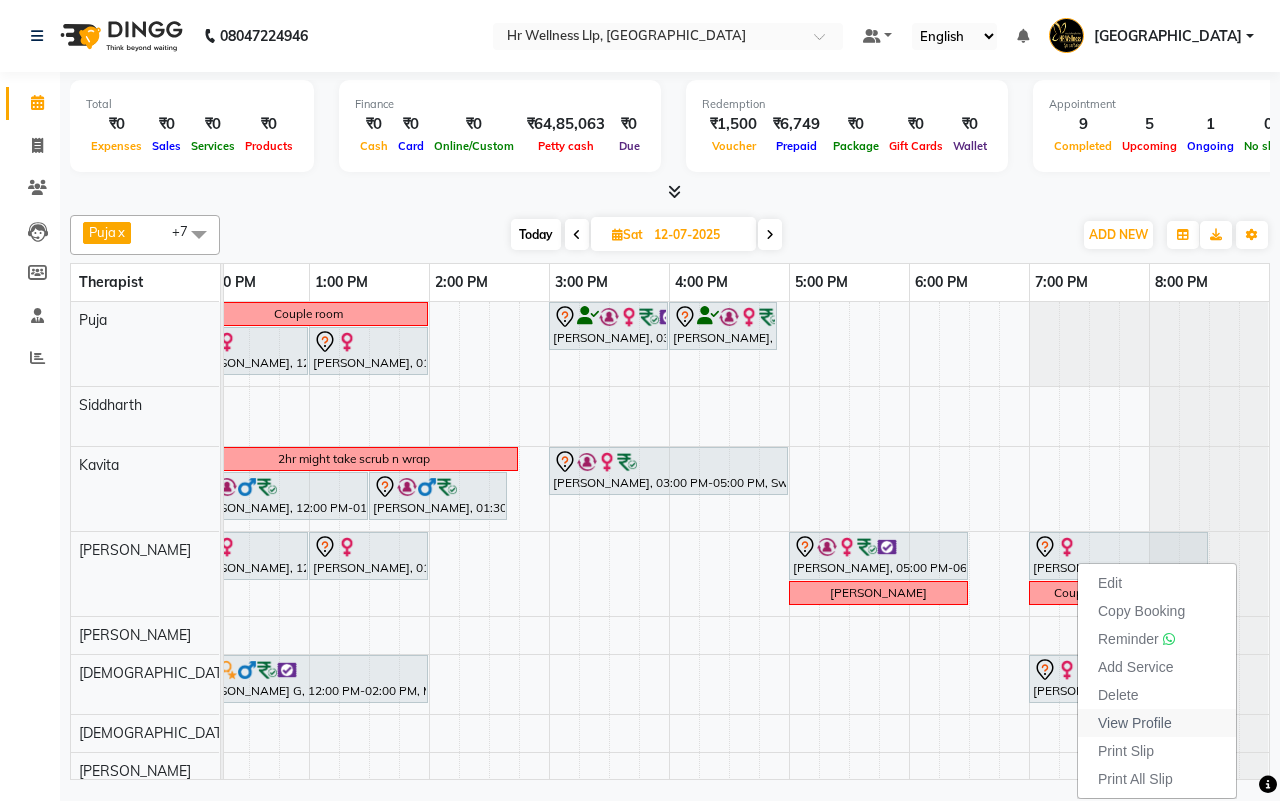 click on "View Profile" at bounding box center (1135, 723) 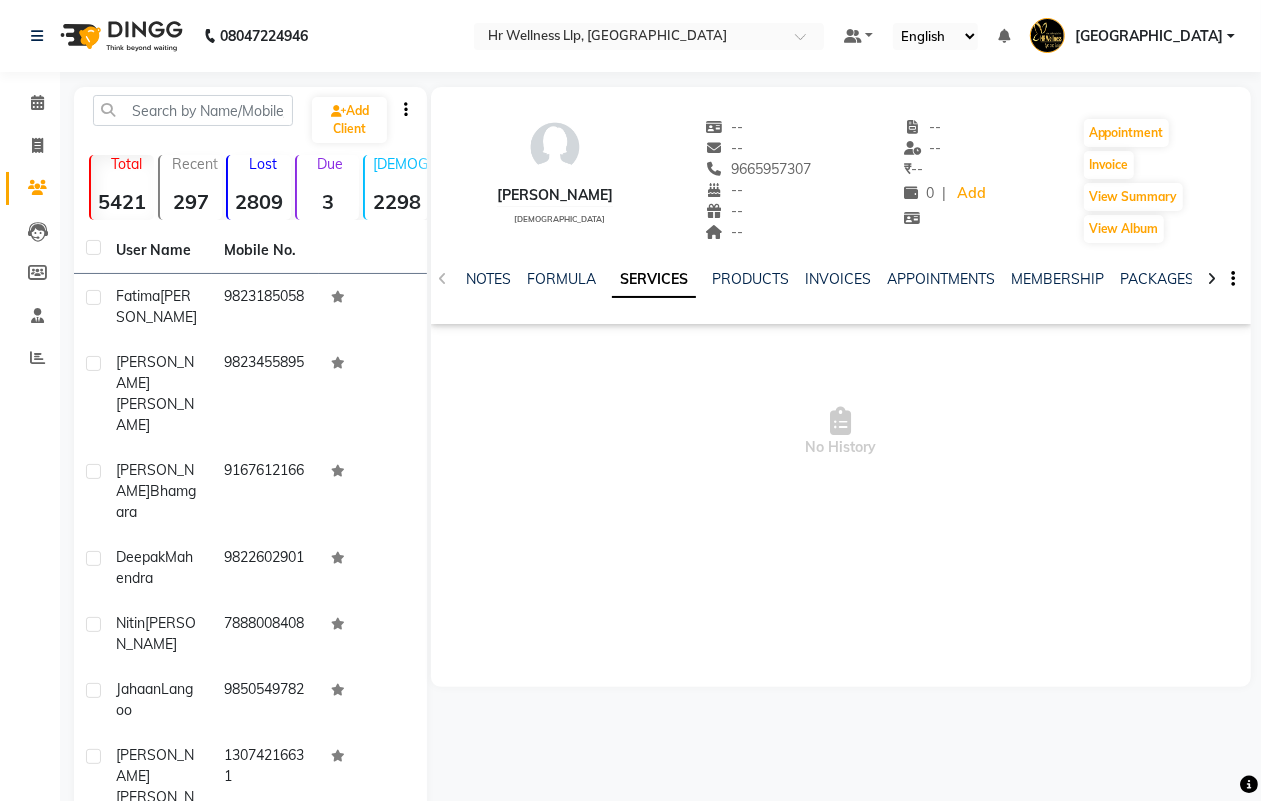 click 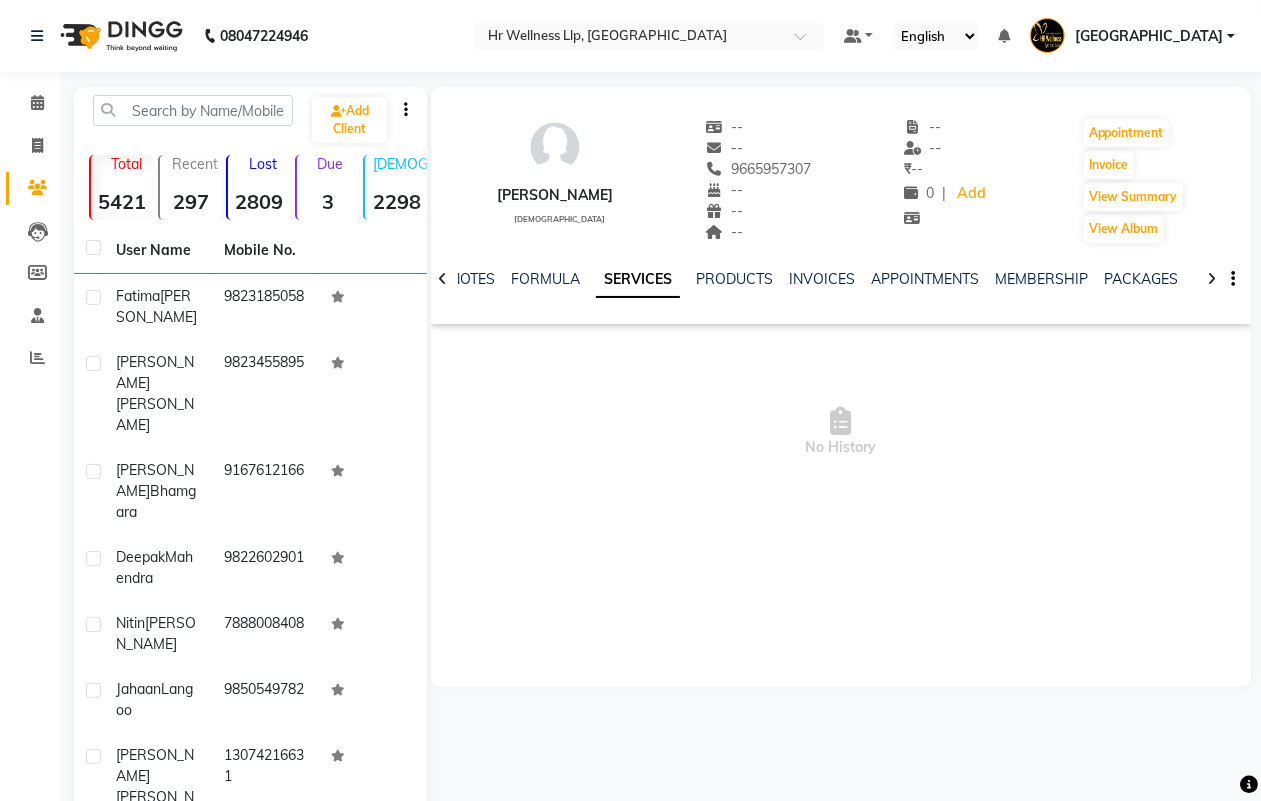 click 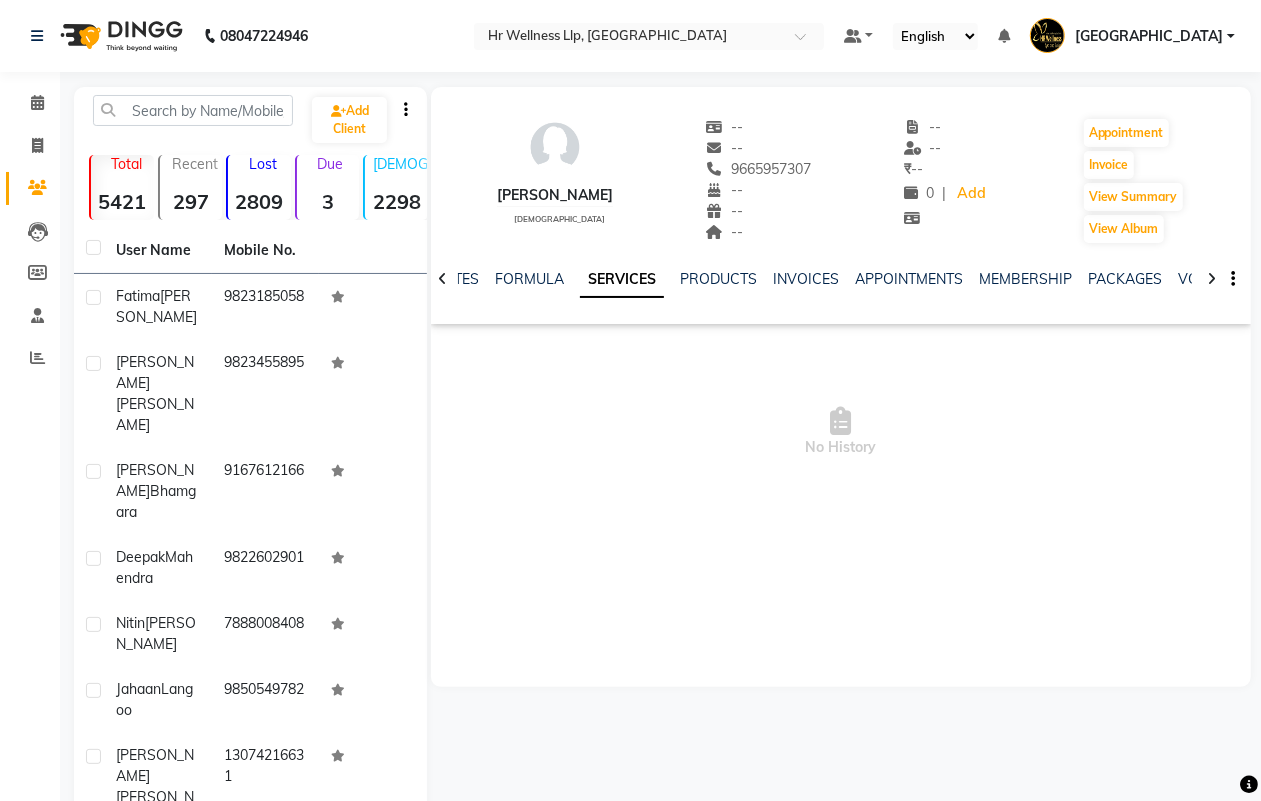 click 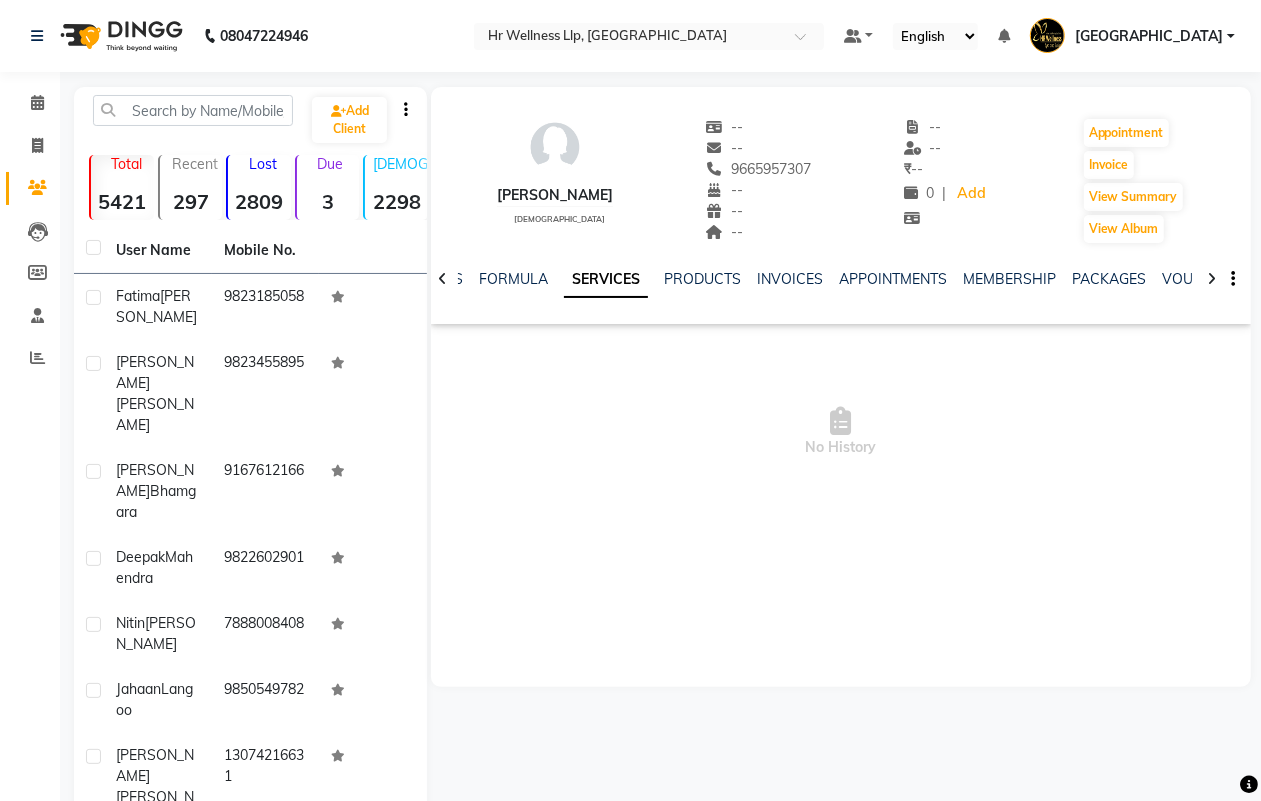 click 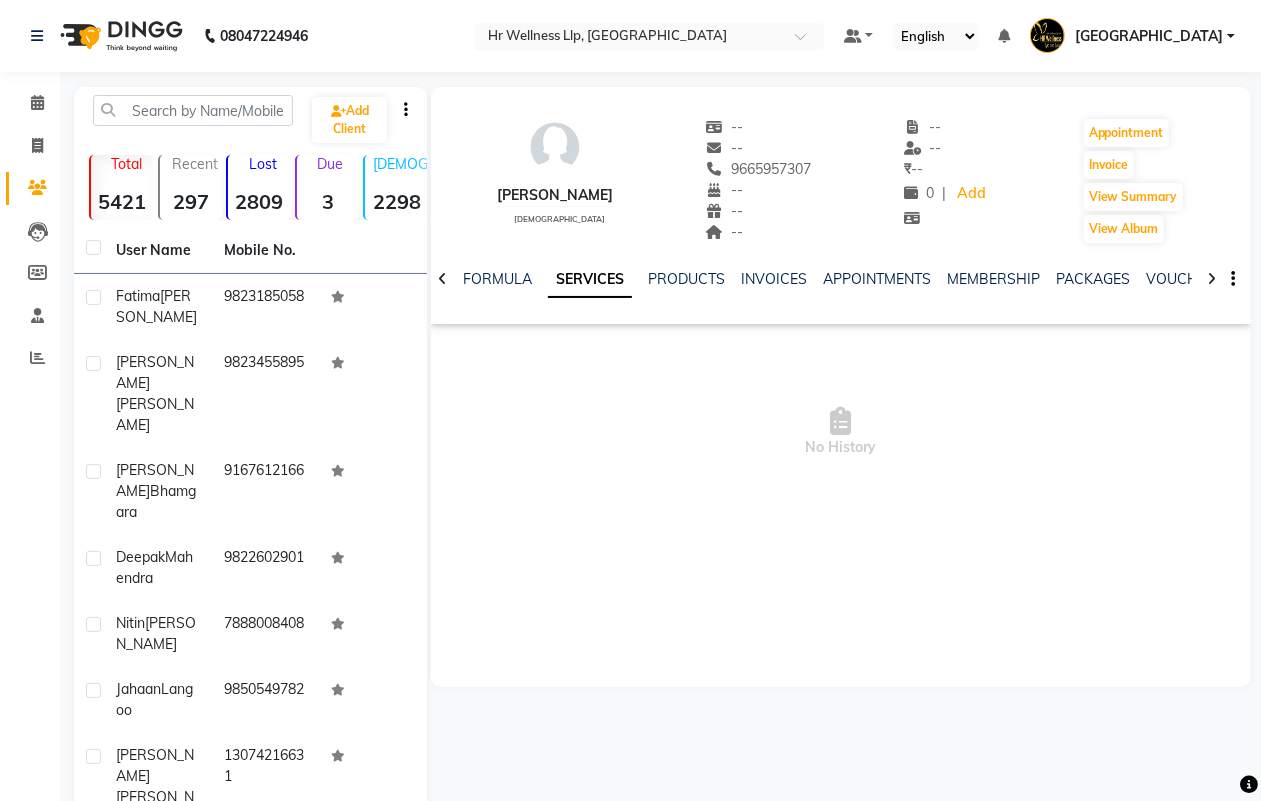 click 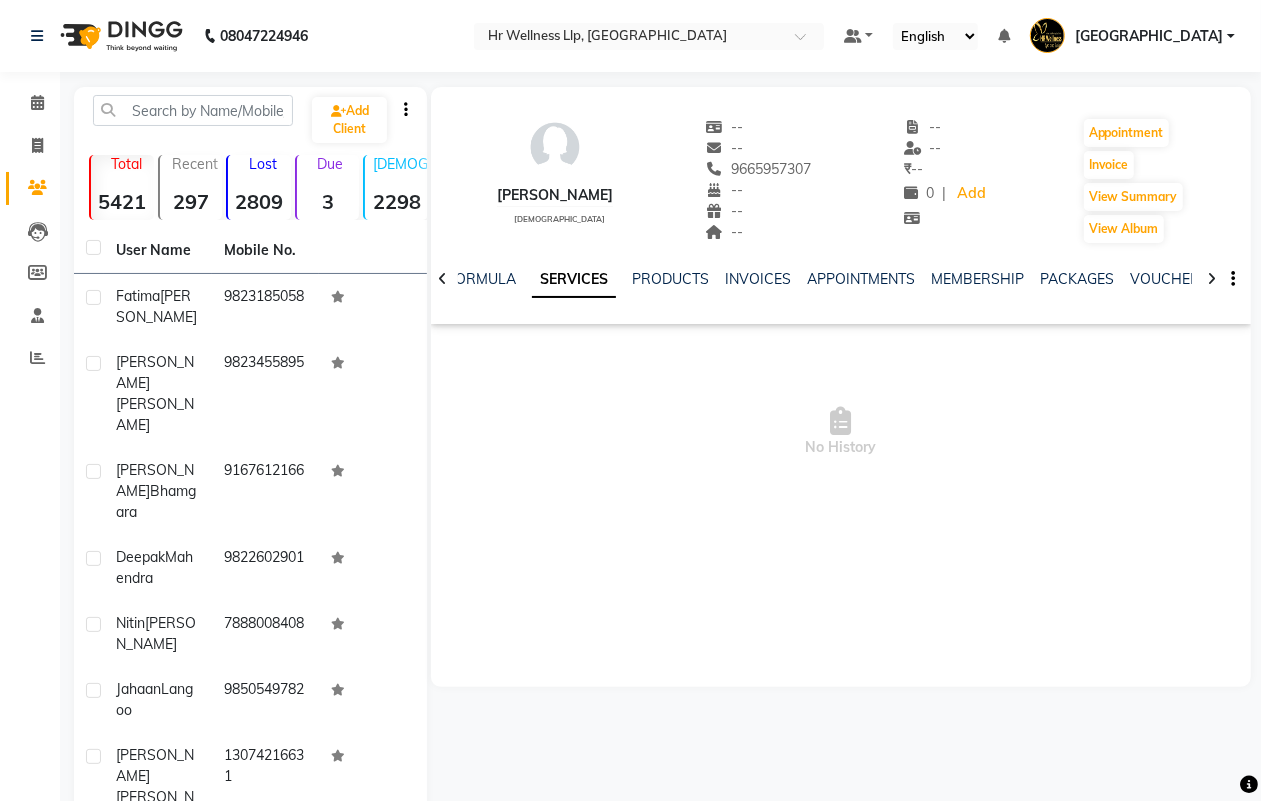 click 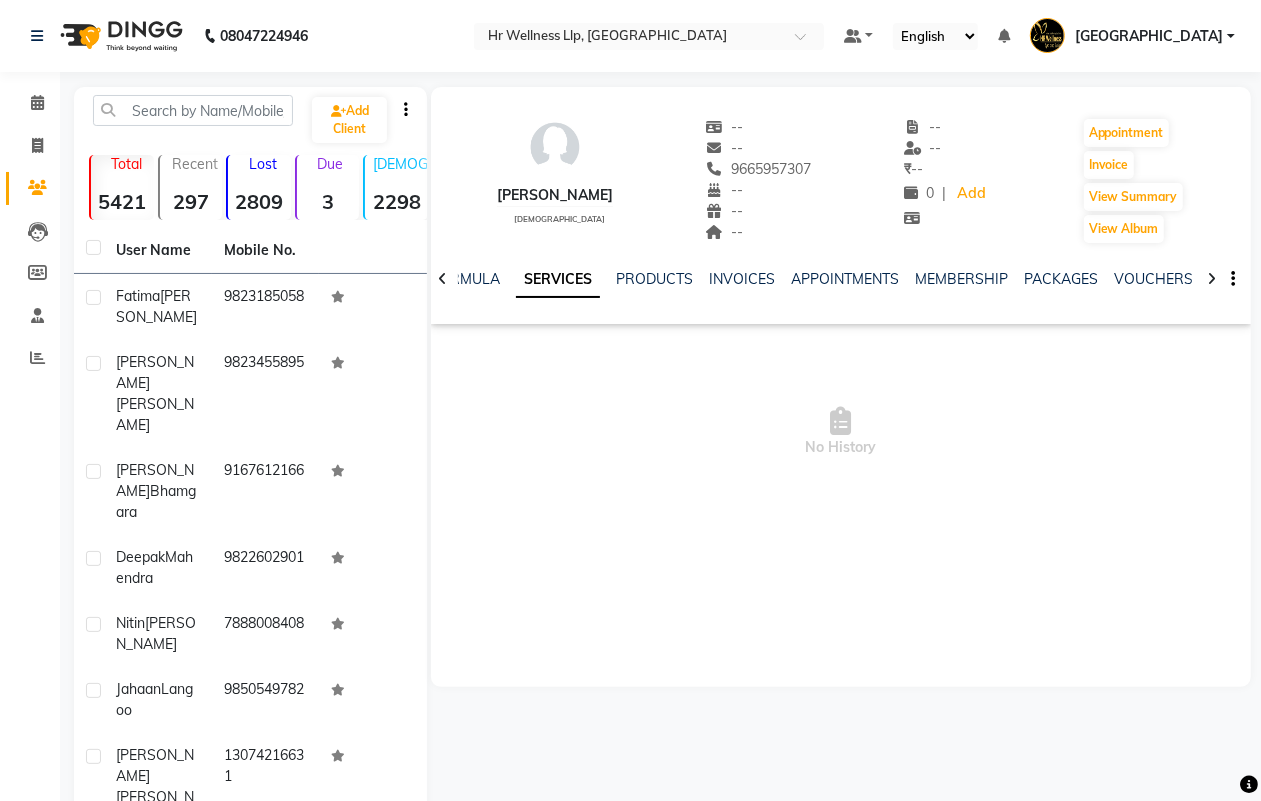click 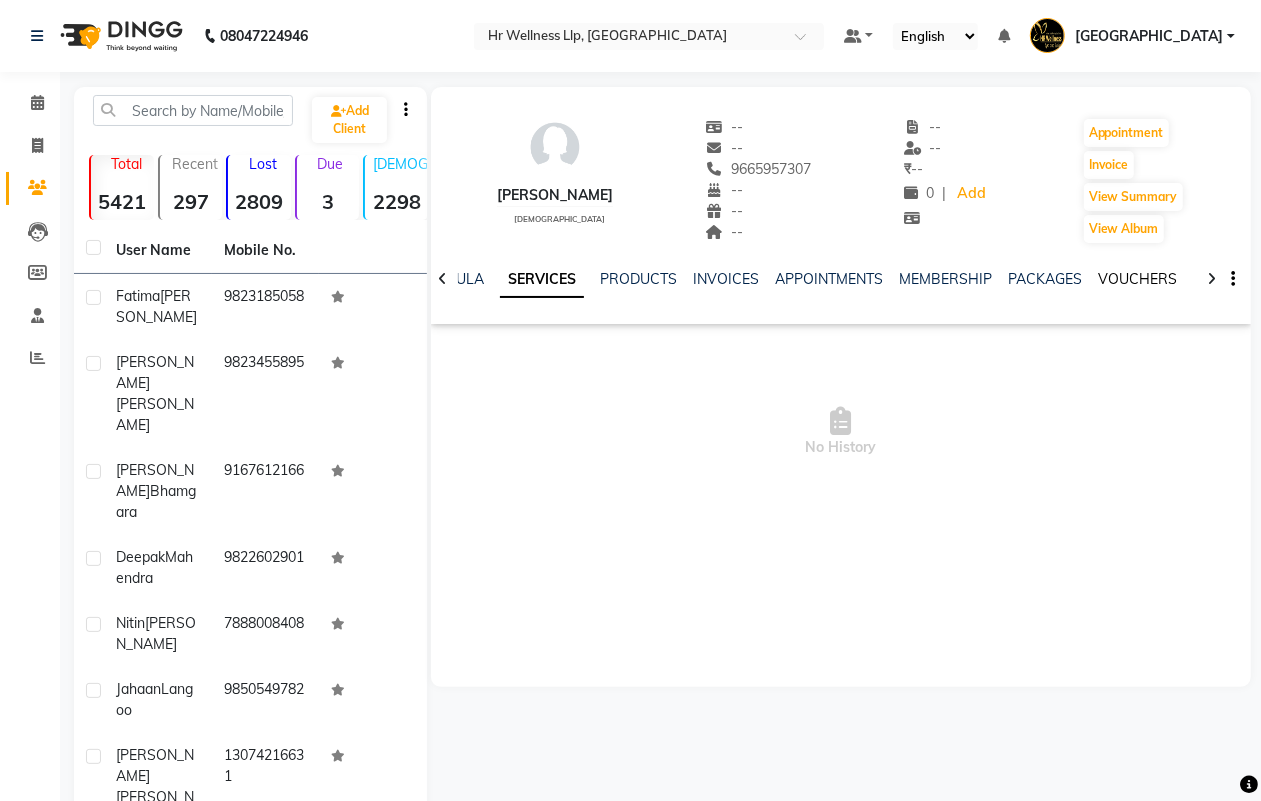 click on "VOUCHERS" 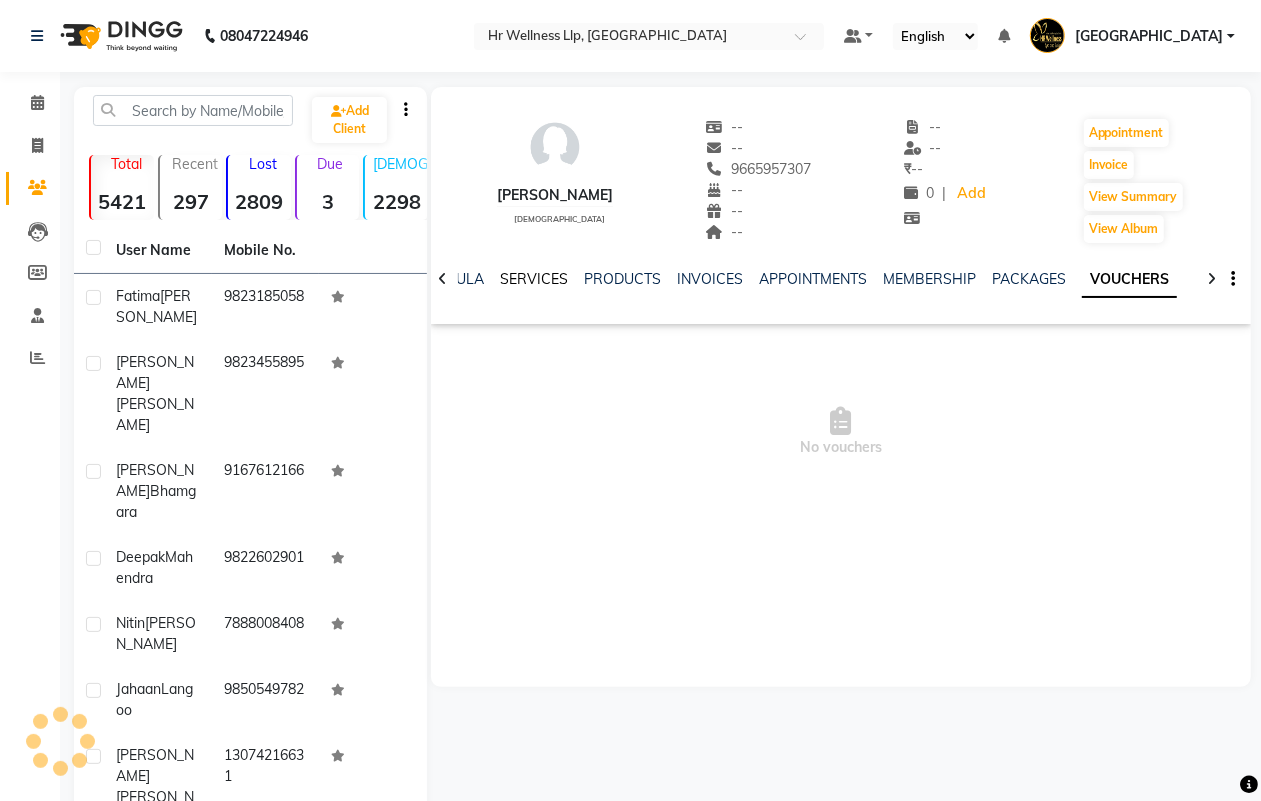click on "SERVICES" 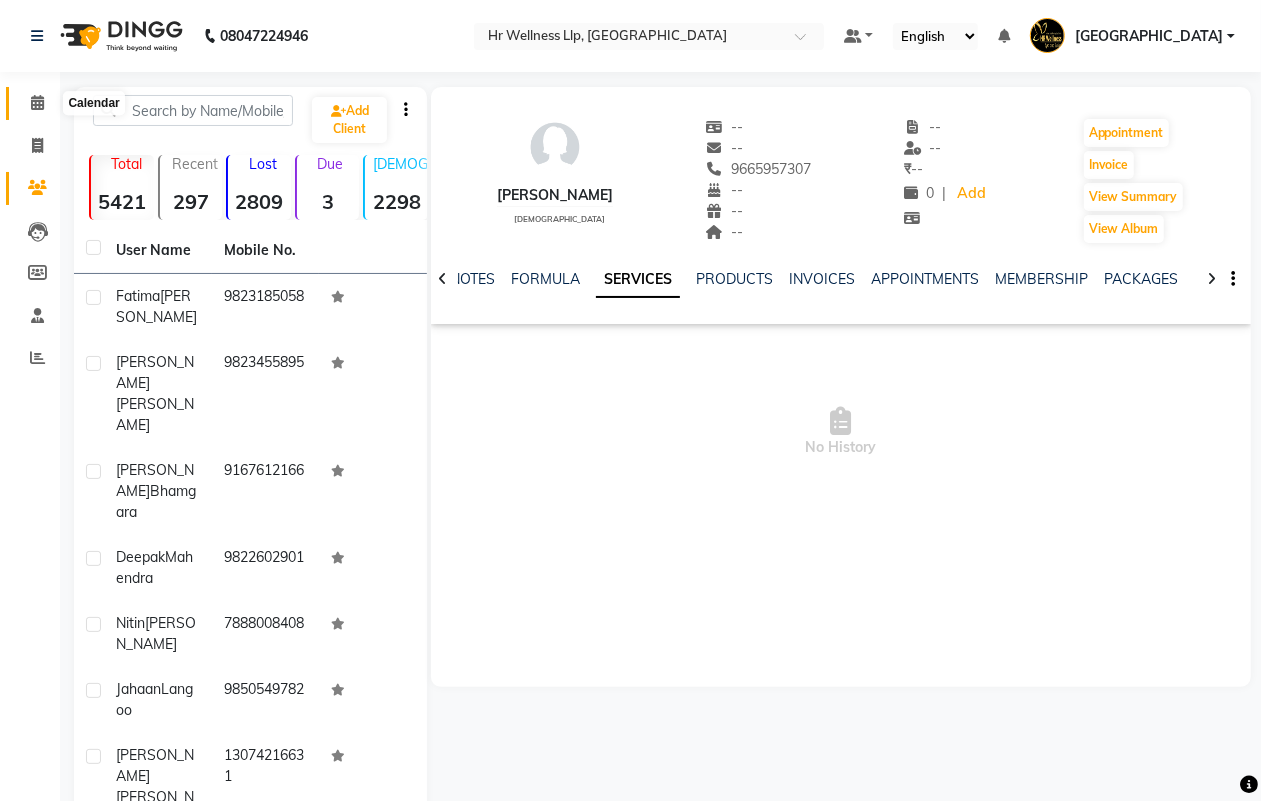 click 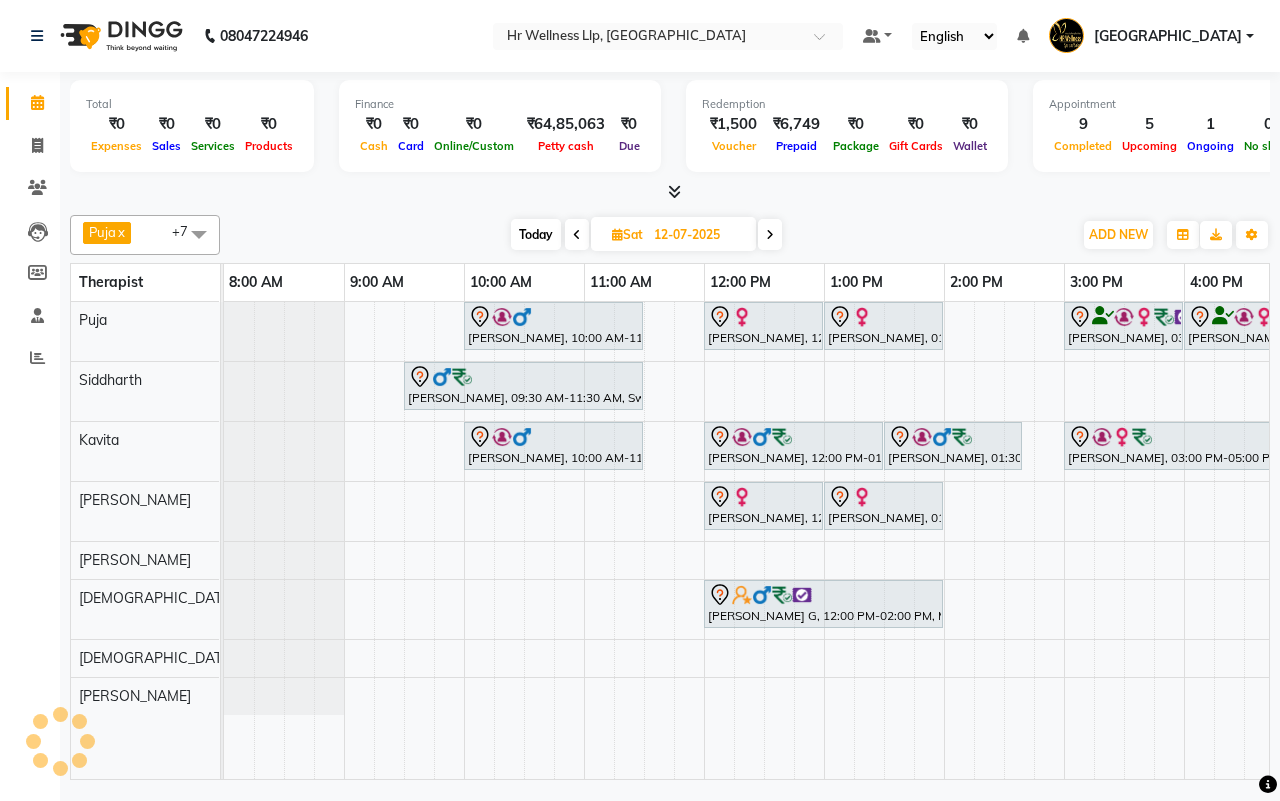 scroll, scrollTop: 0, scrollLeft: 0, axis: both 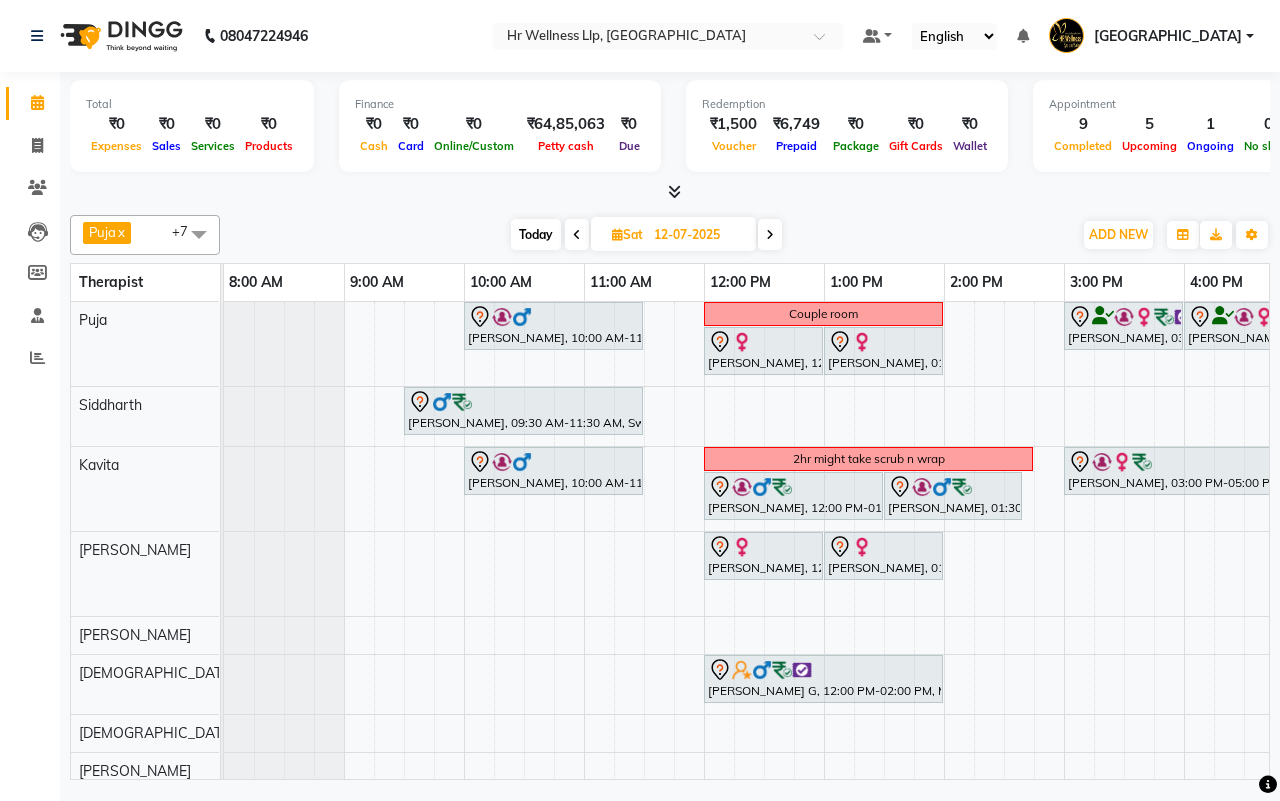 click at bounding box center (770, 234) 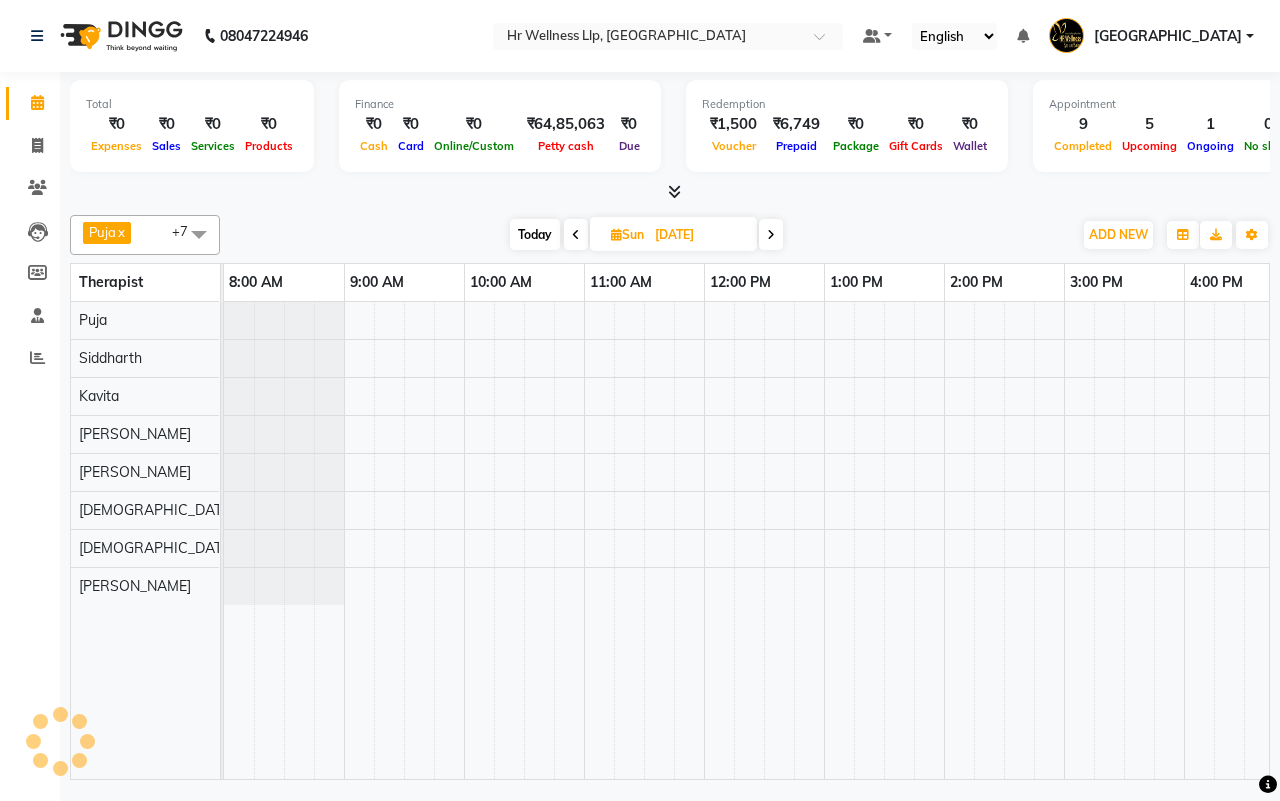 click at bounding box center (771, 234) 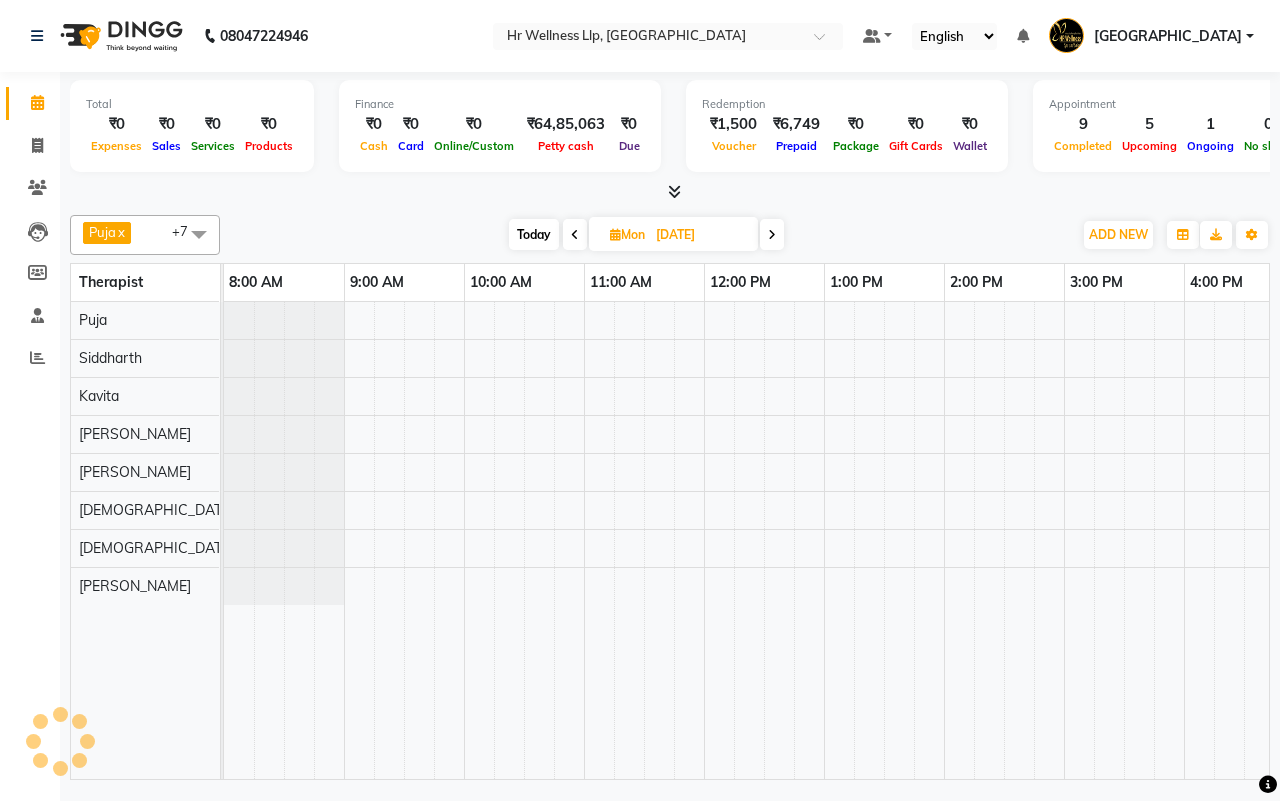 scroll, scrollTop: 0, scrollLeft: 515, axis: horizontal 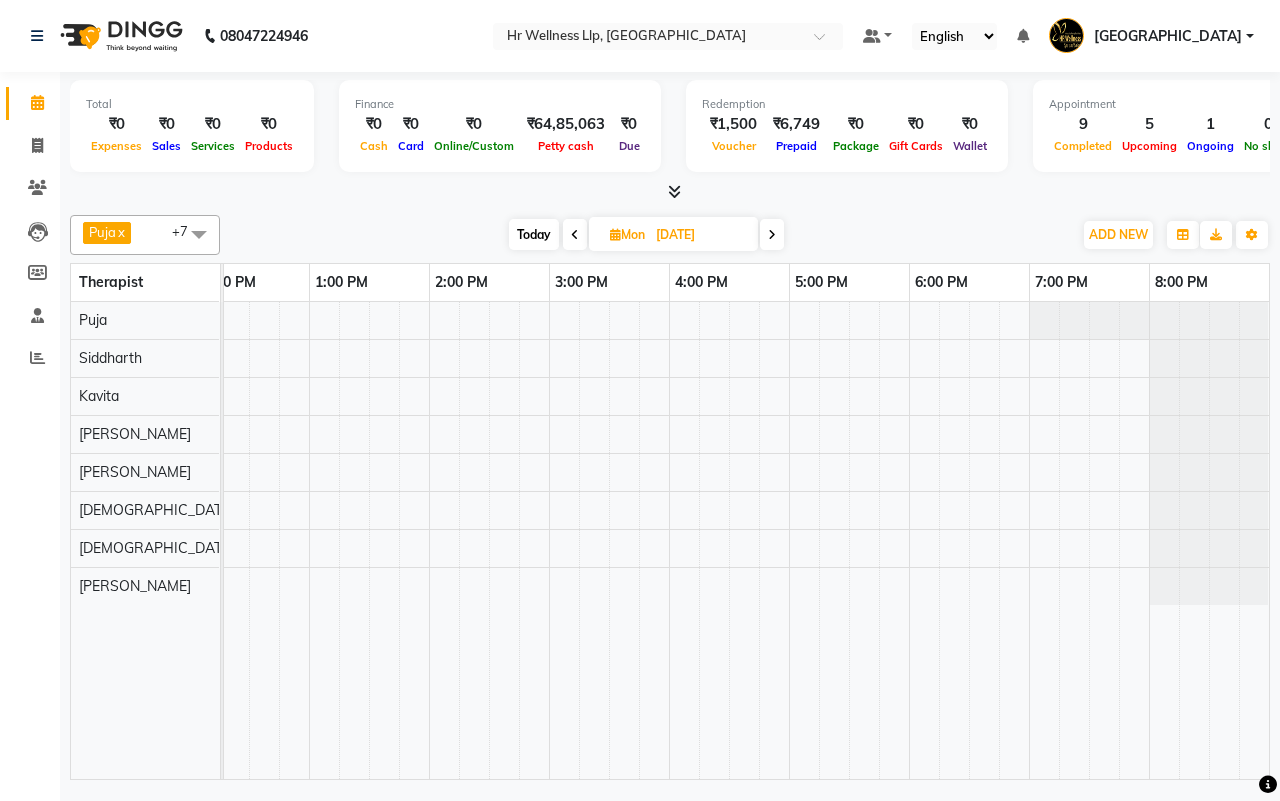 click on "Today" at bounding box center [534, 234] 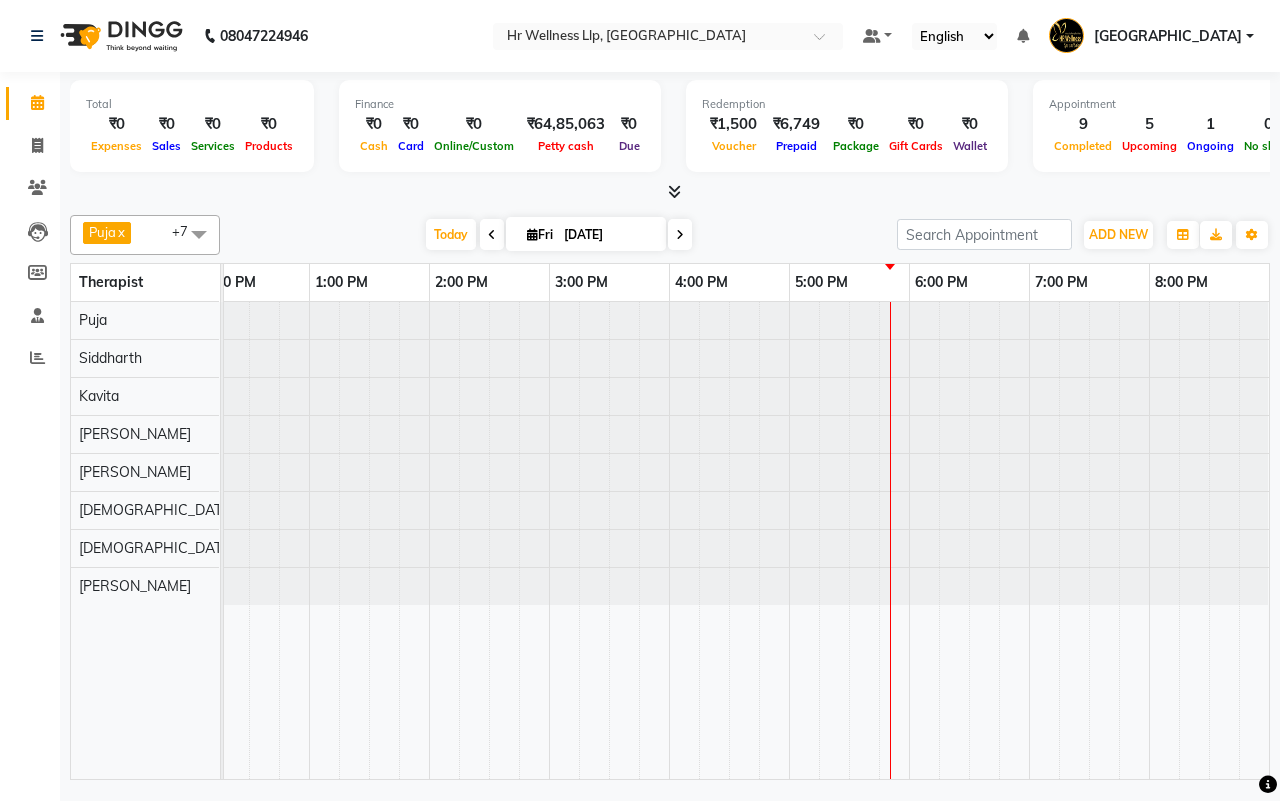 scroll, scrollTop: 0, scrollLeft: 0, axis: both 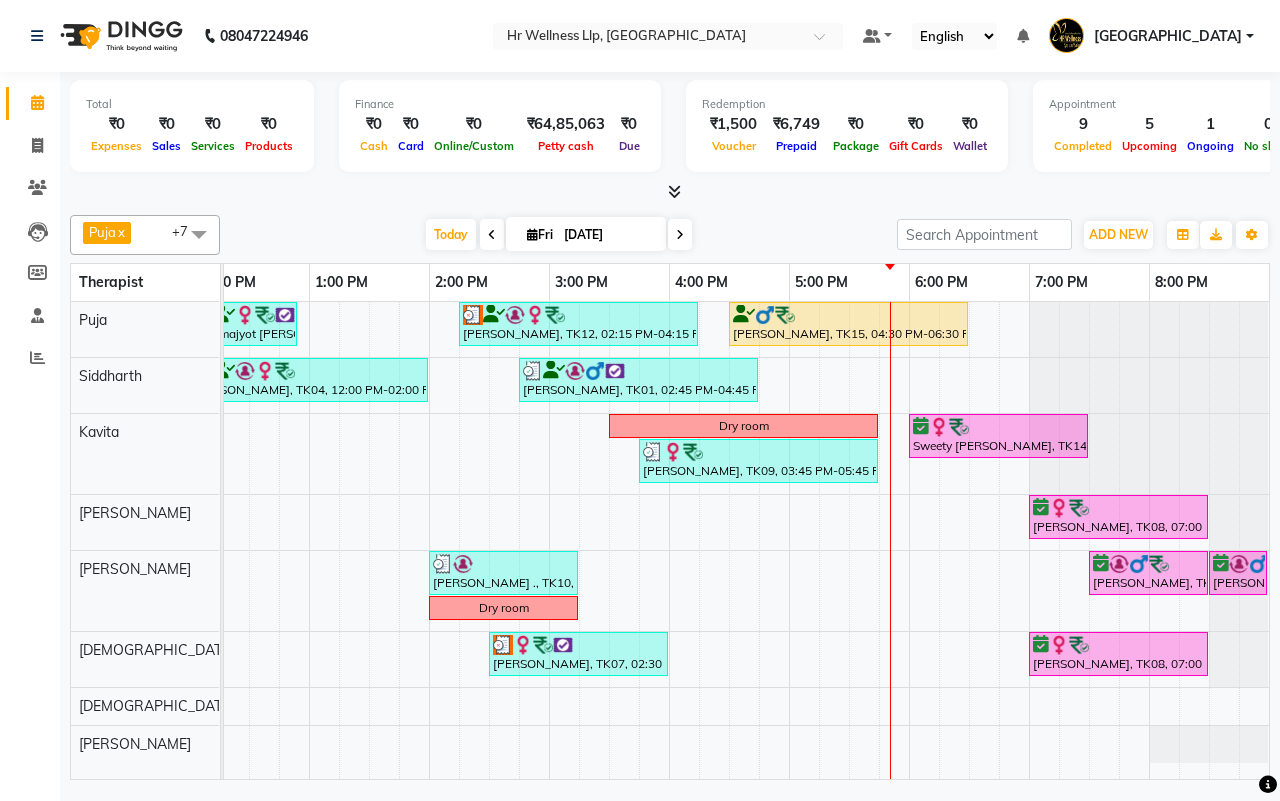 click at bounding box center (680, 234) 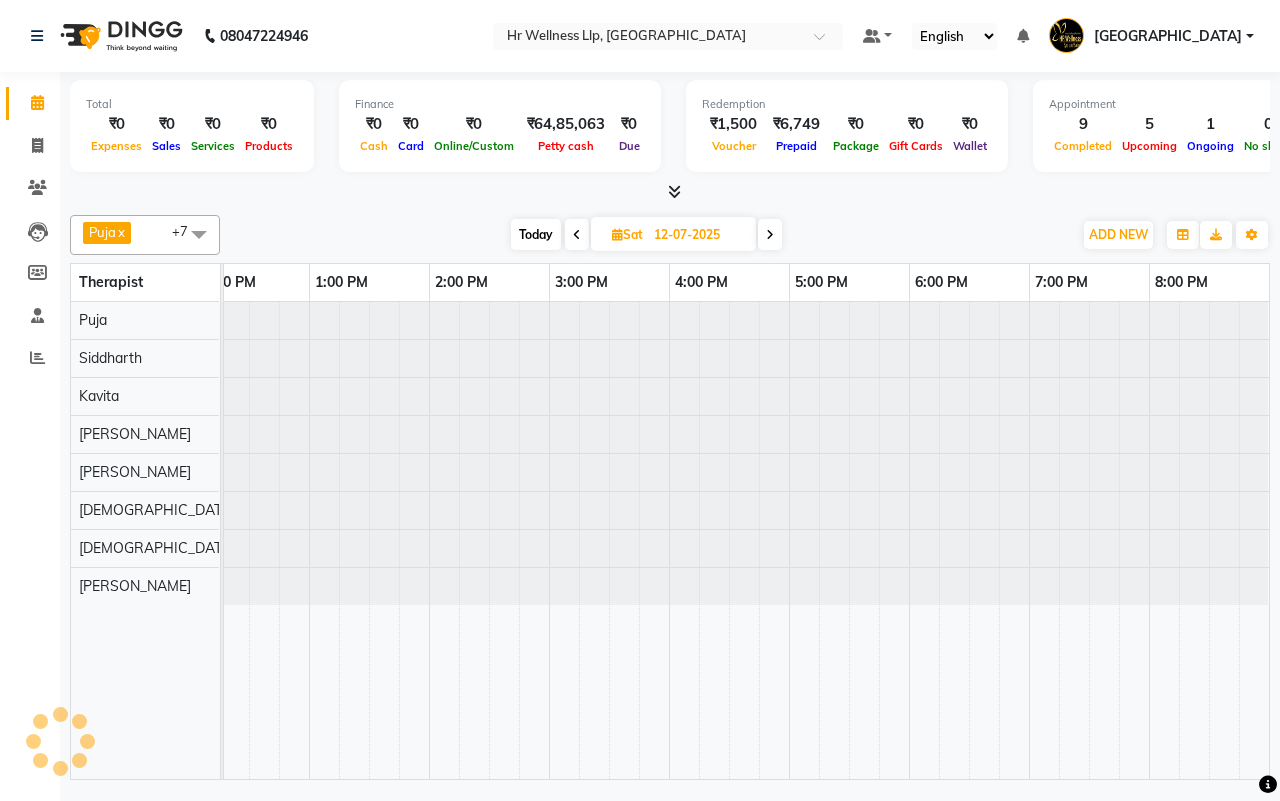 scroll, scrollTop: 0, scrollLeft: 515, axis: horizontal 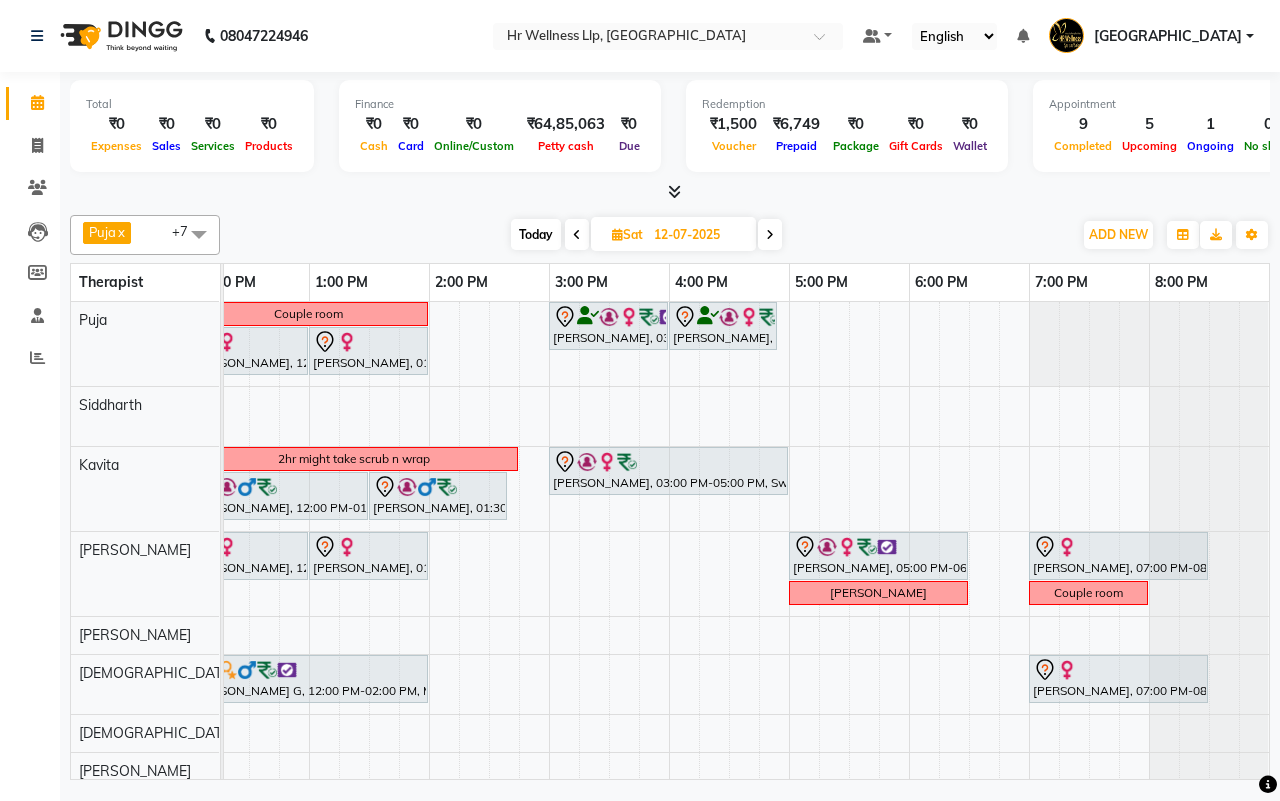 click on "Today  Sat 12-07-2025" at bounding box center (646, 235) 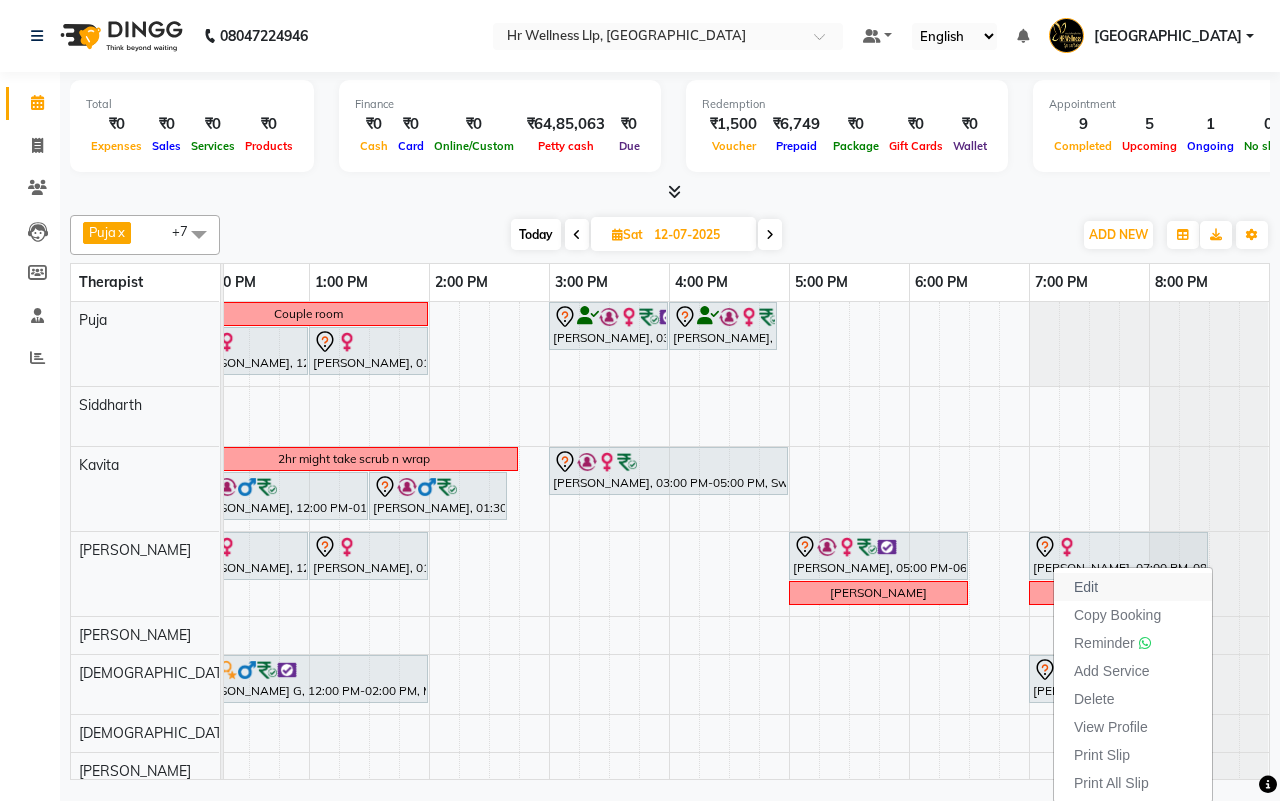 click on "Edit" at bounding box center [1086, 587] 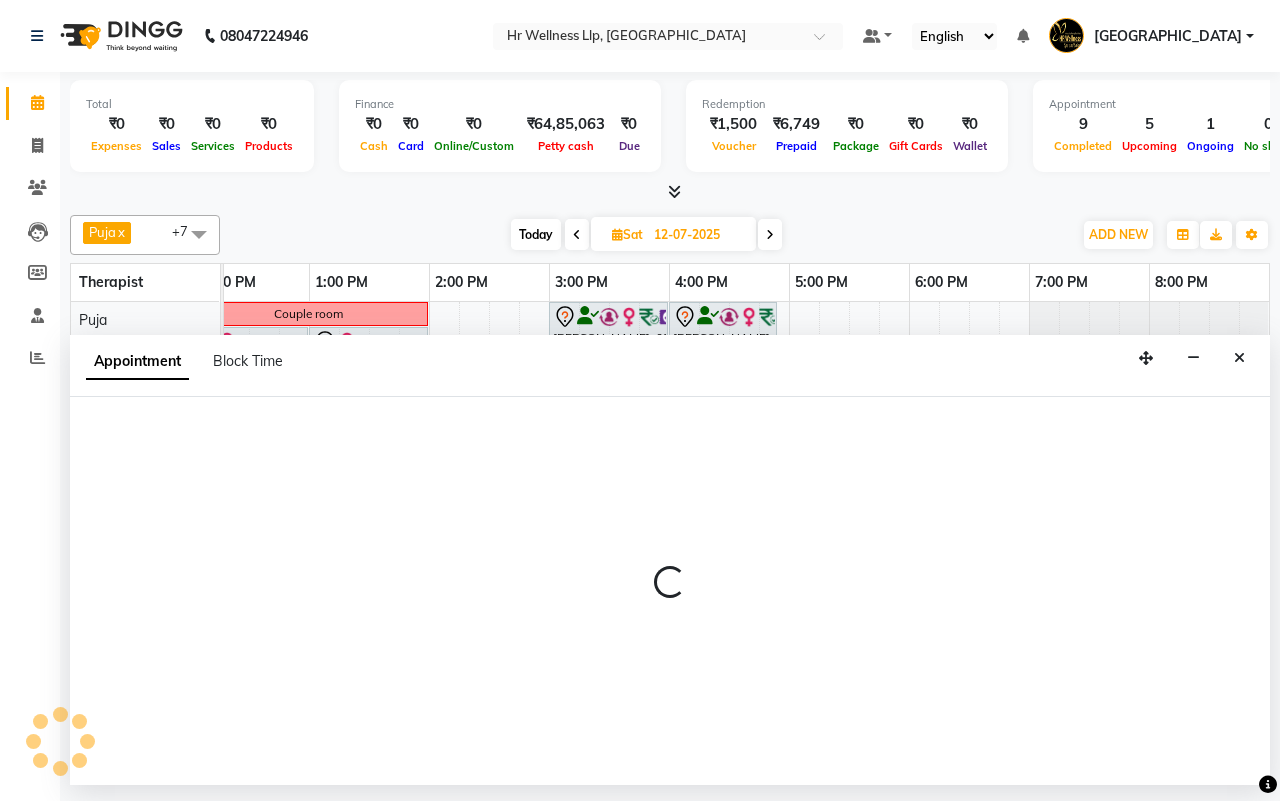 select on "tentative" 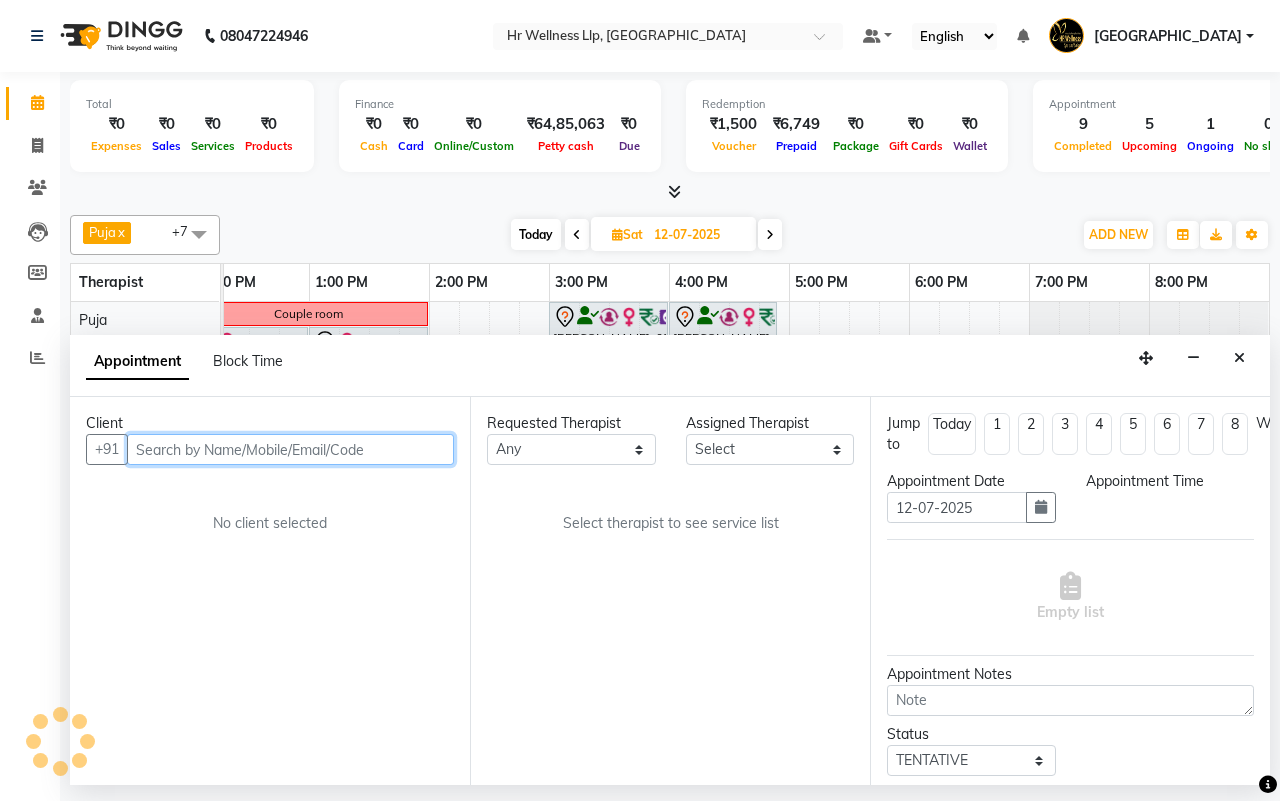select on "19727" 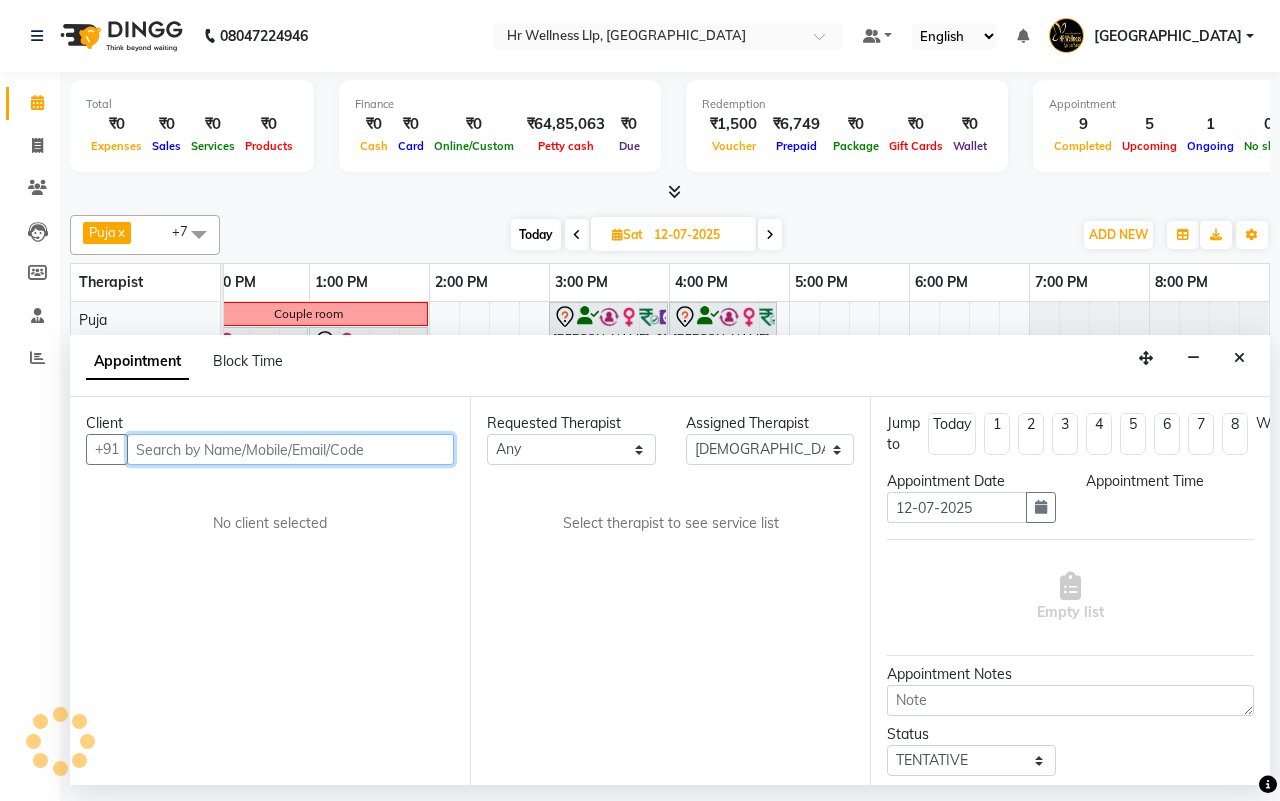 scroll, scrollTop: 0, scrollLeft: 515, axis: horizontal 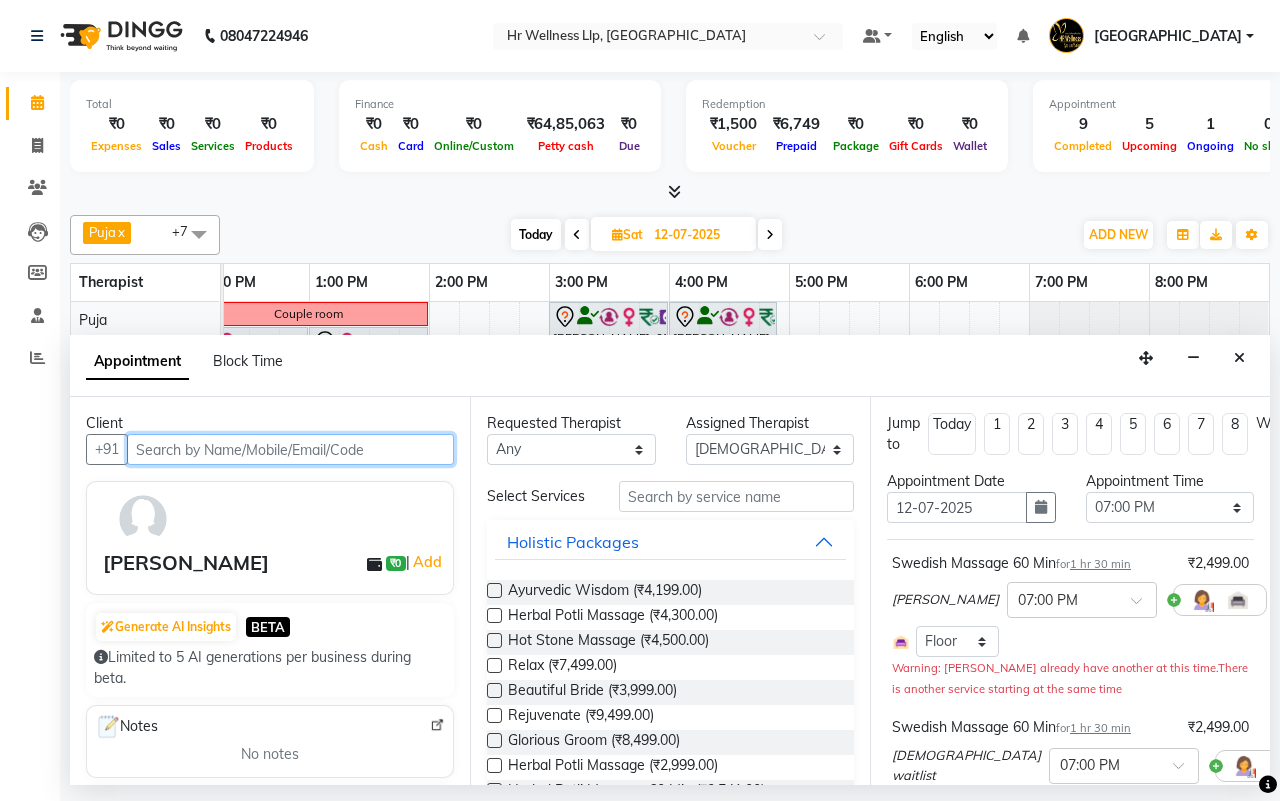 click at bounding box center [290, 449] 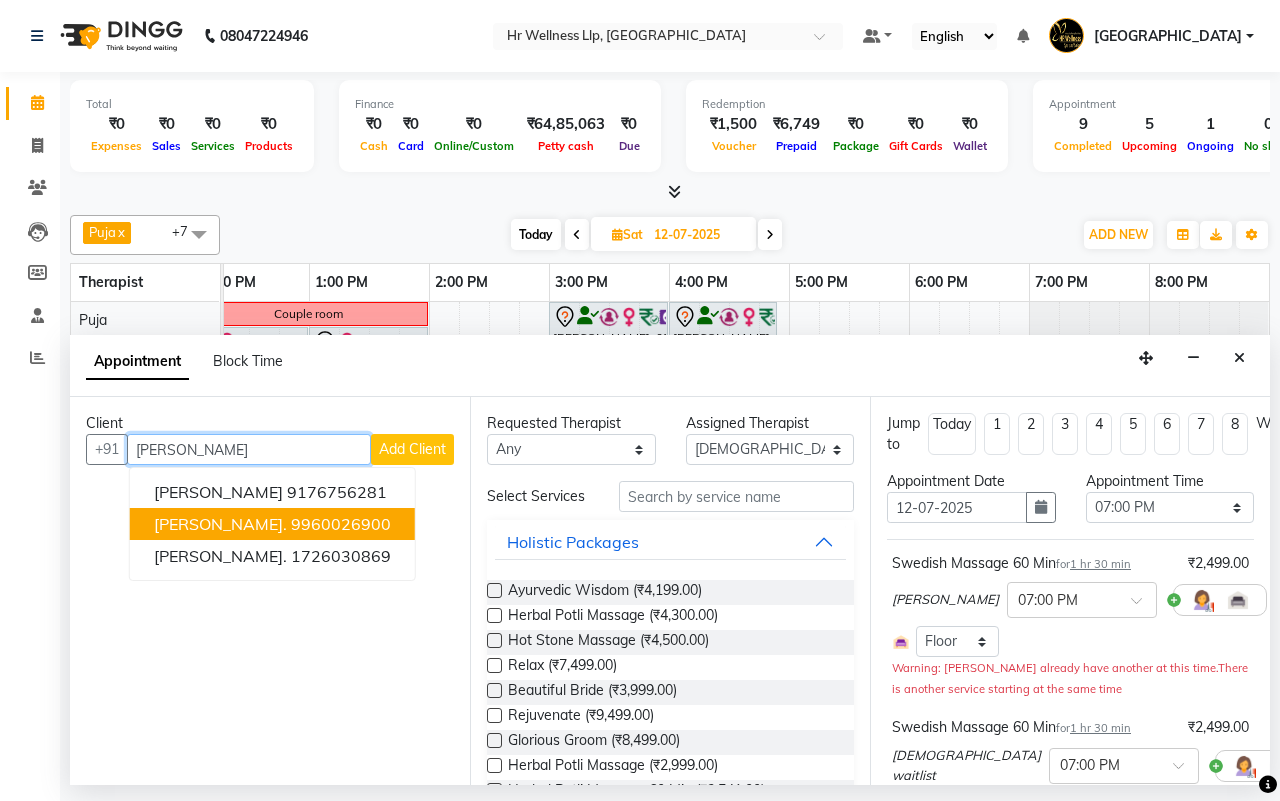 click on "Rohit Gupta." at bounding box center [220, 524] 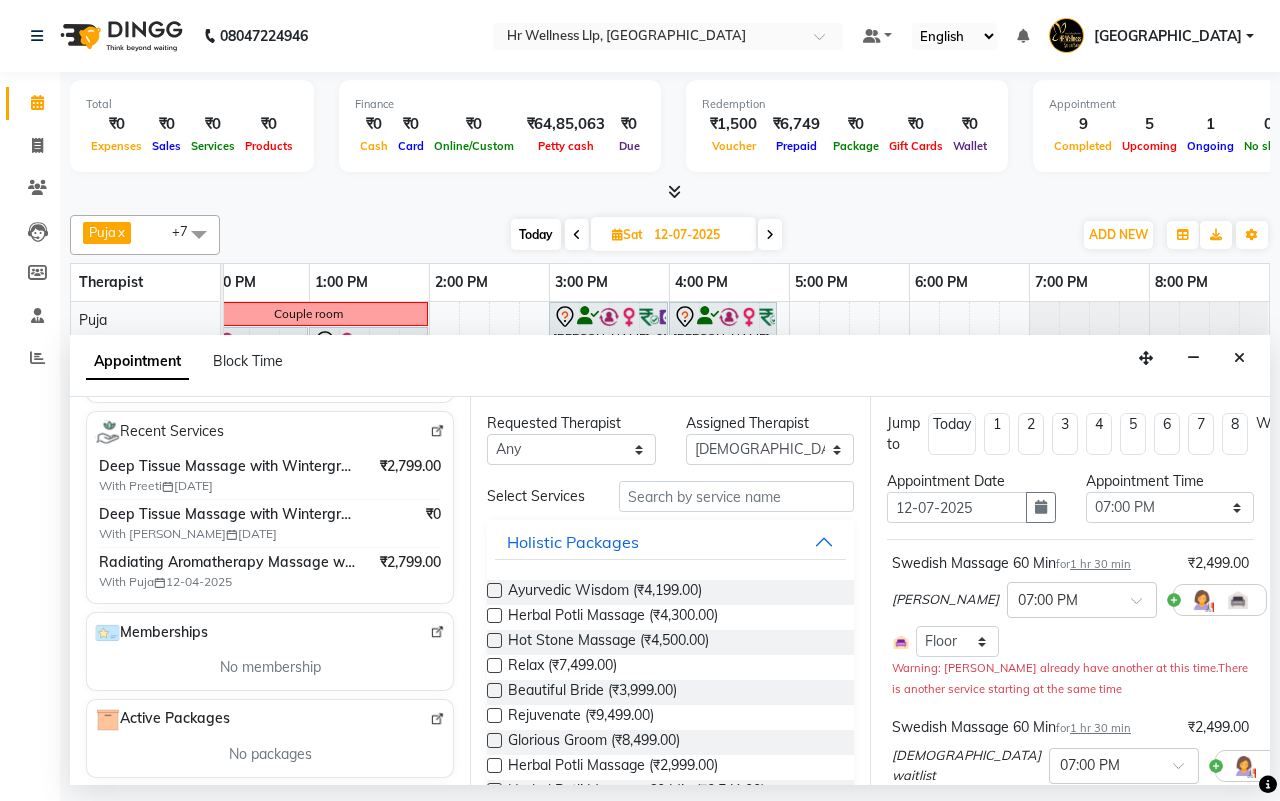 scroll, scrollTop: 0, scrollLeft: 0, axis: both 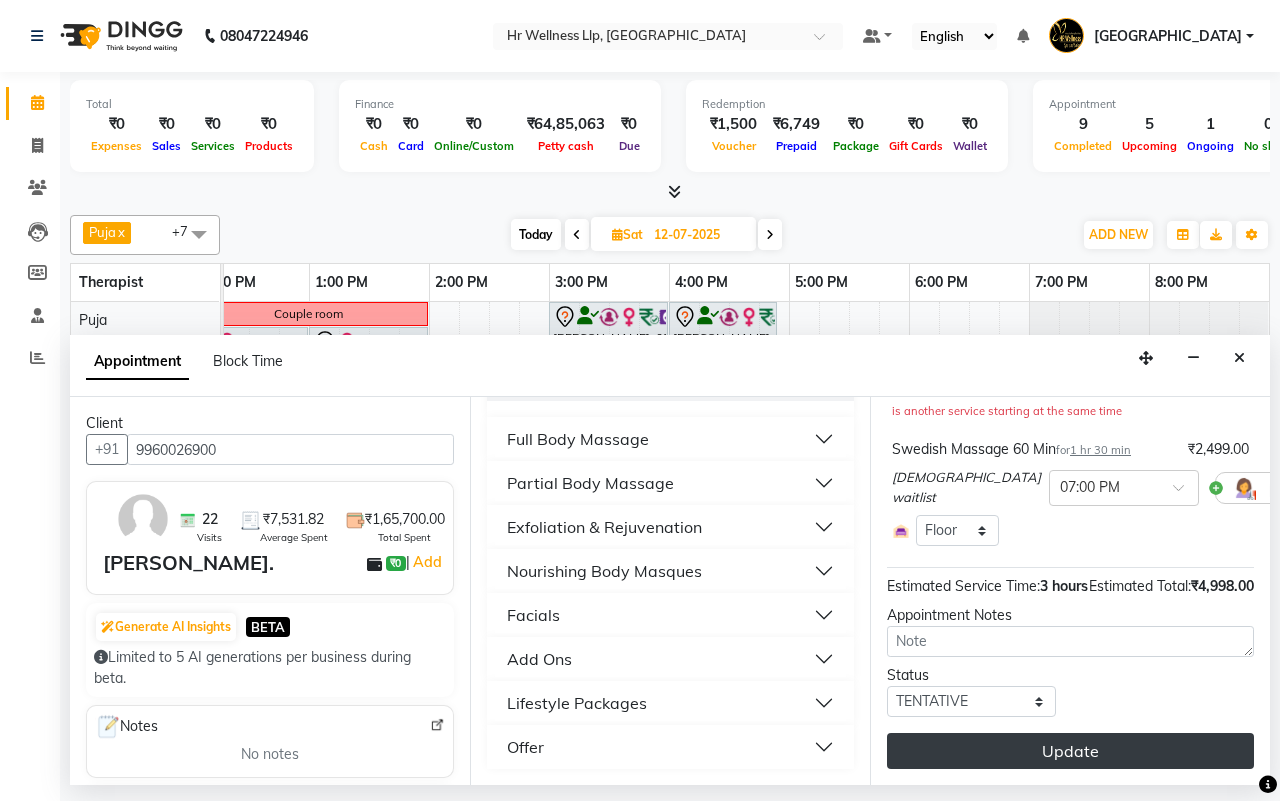 click on "Update" at bounding box center (1070, 751) 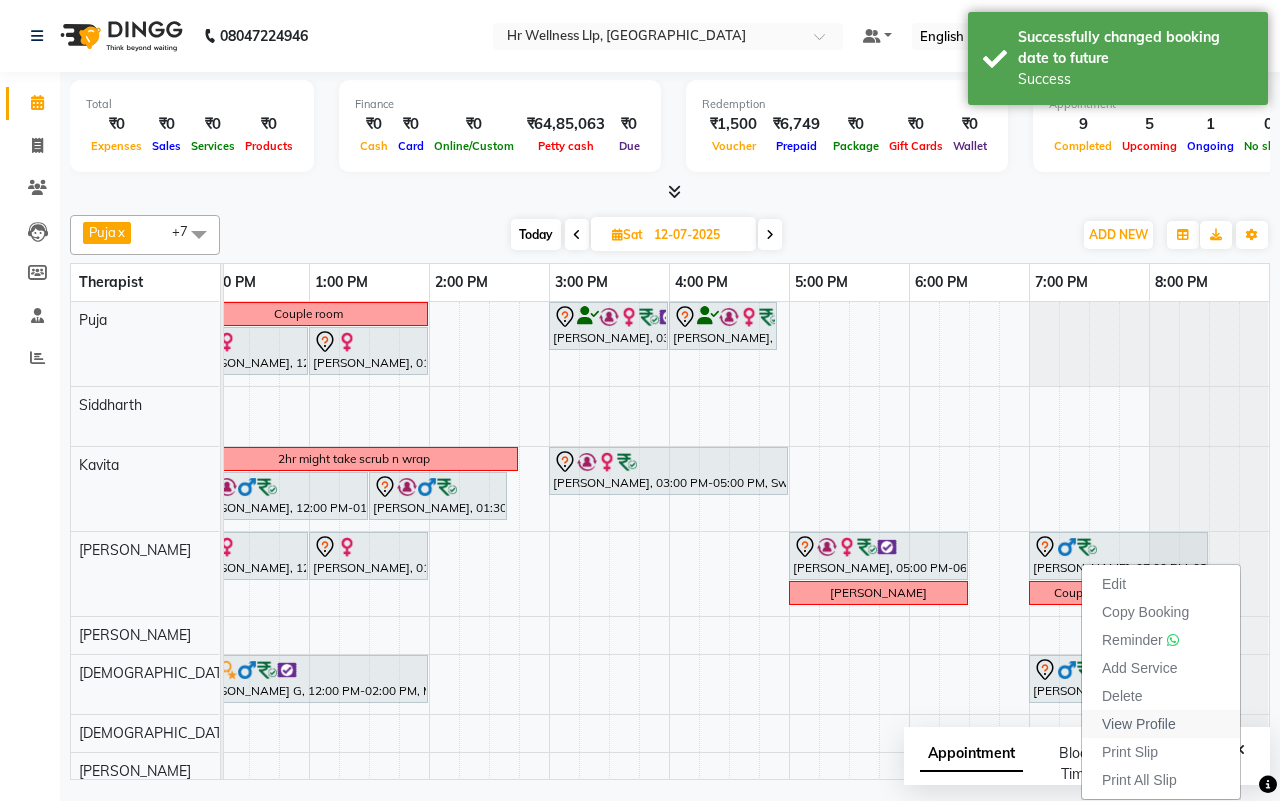 click on "View Profile" at bounding box center [1139, 724] 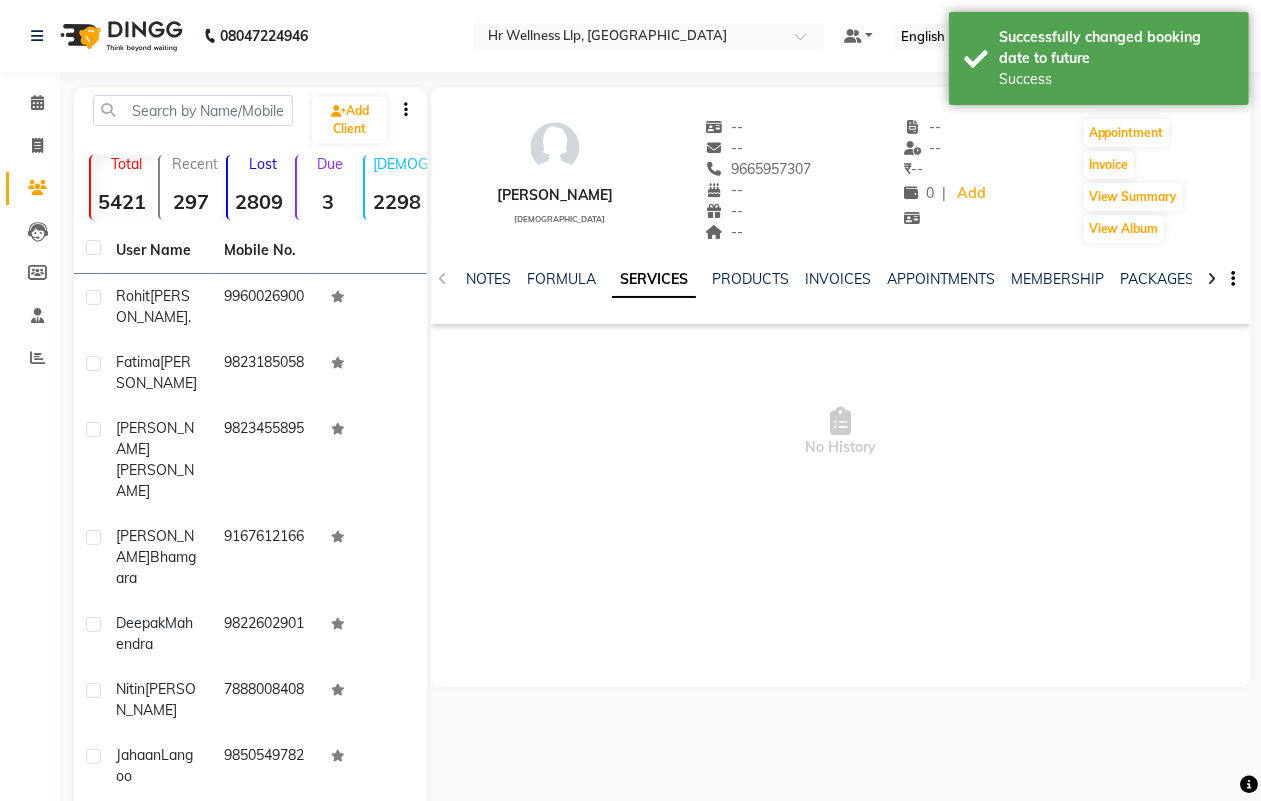 click 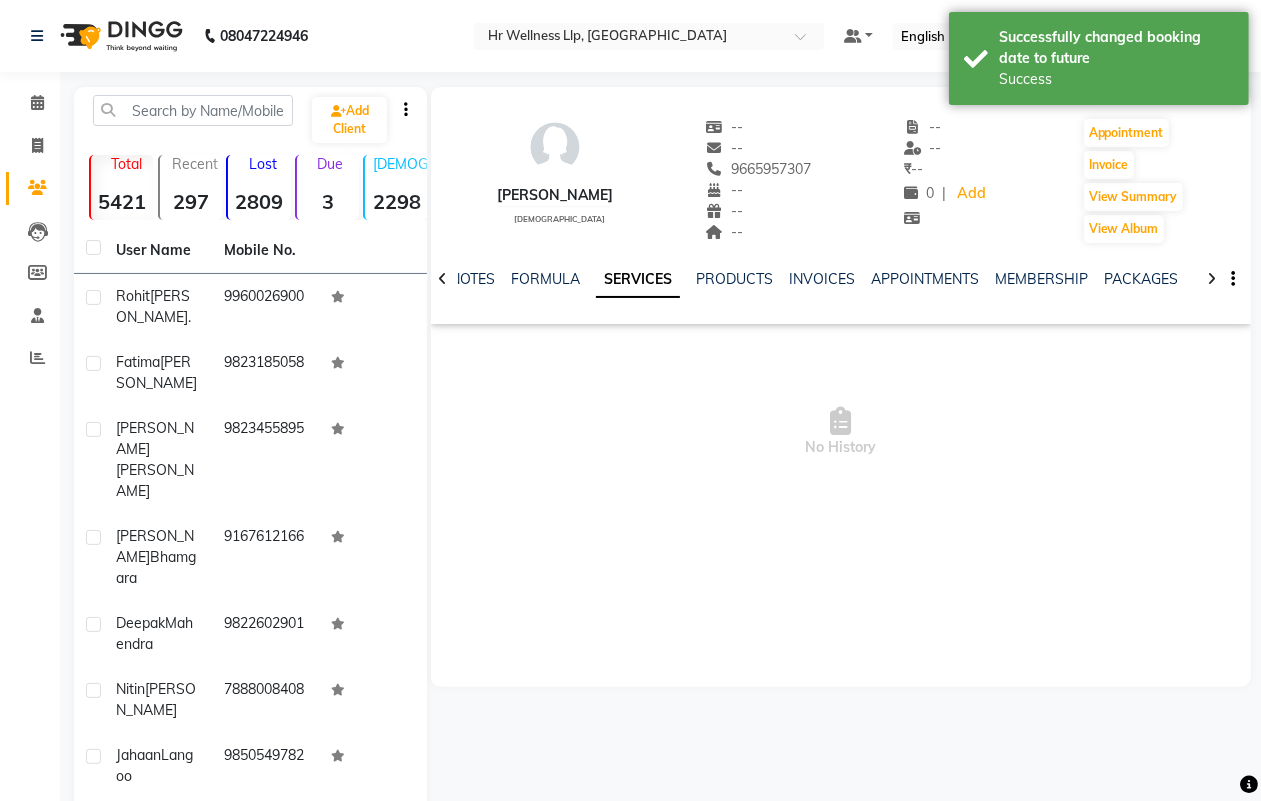 click 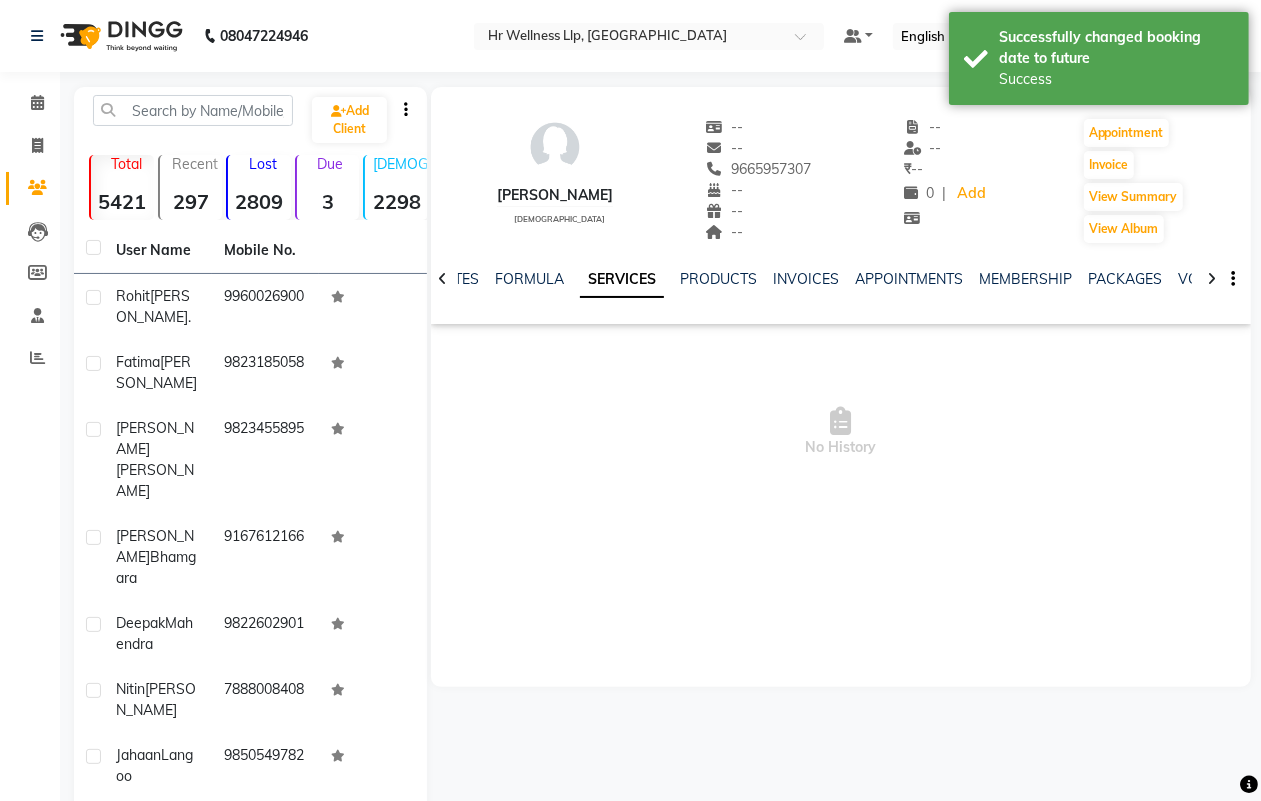 click 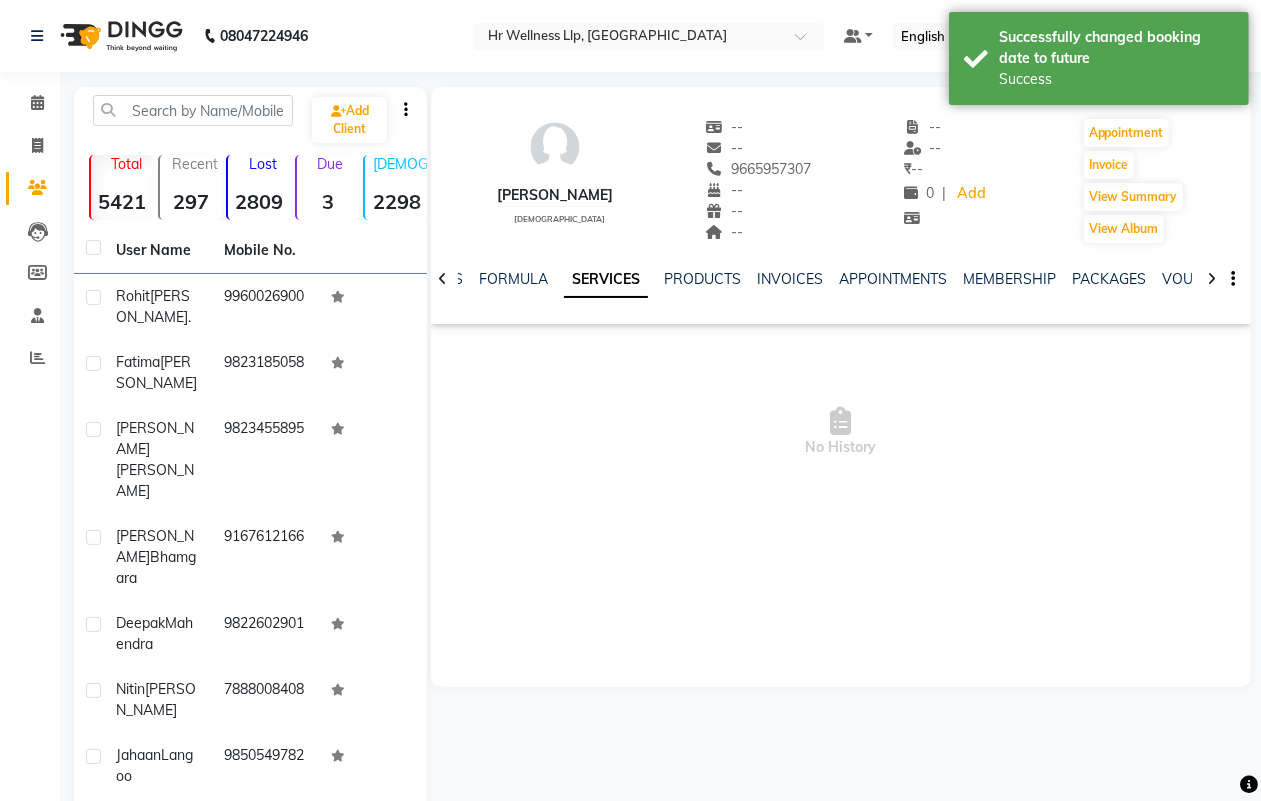 click 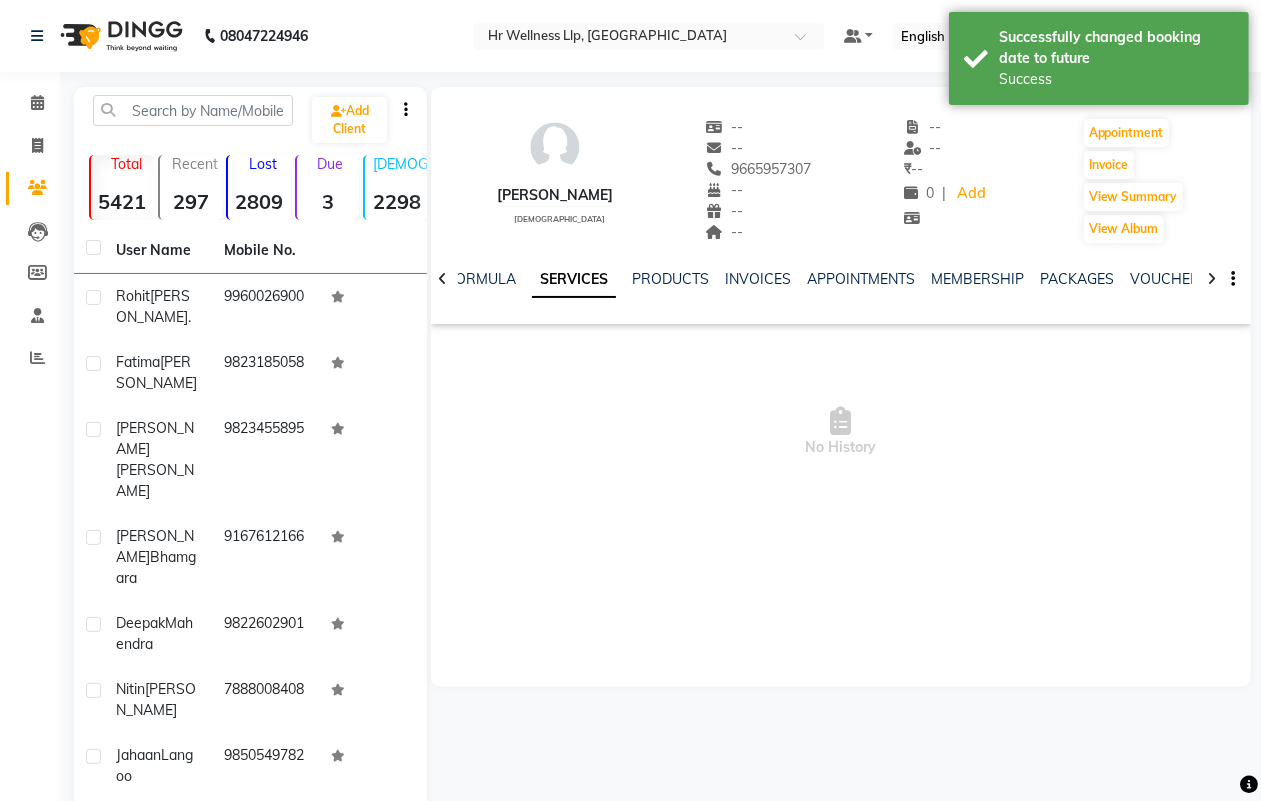 click 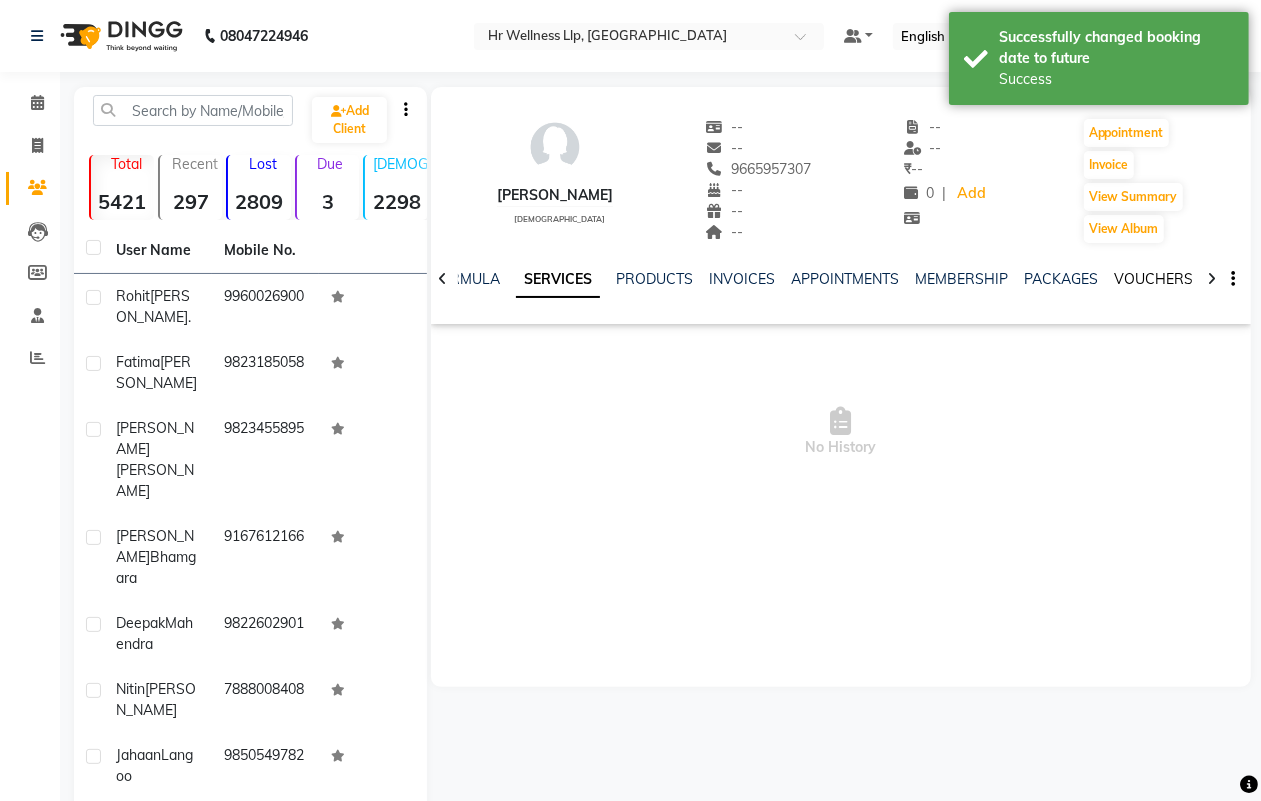 click on "VOUCHERS" 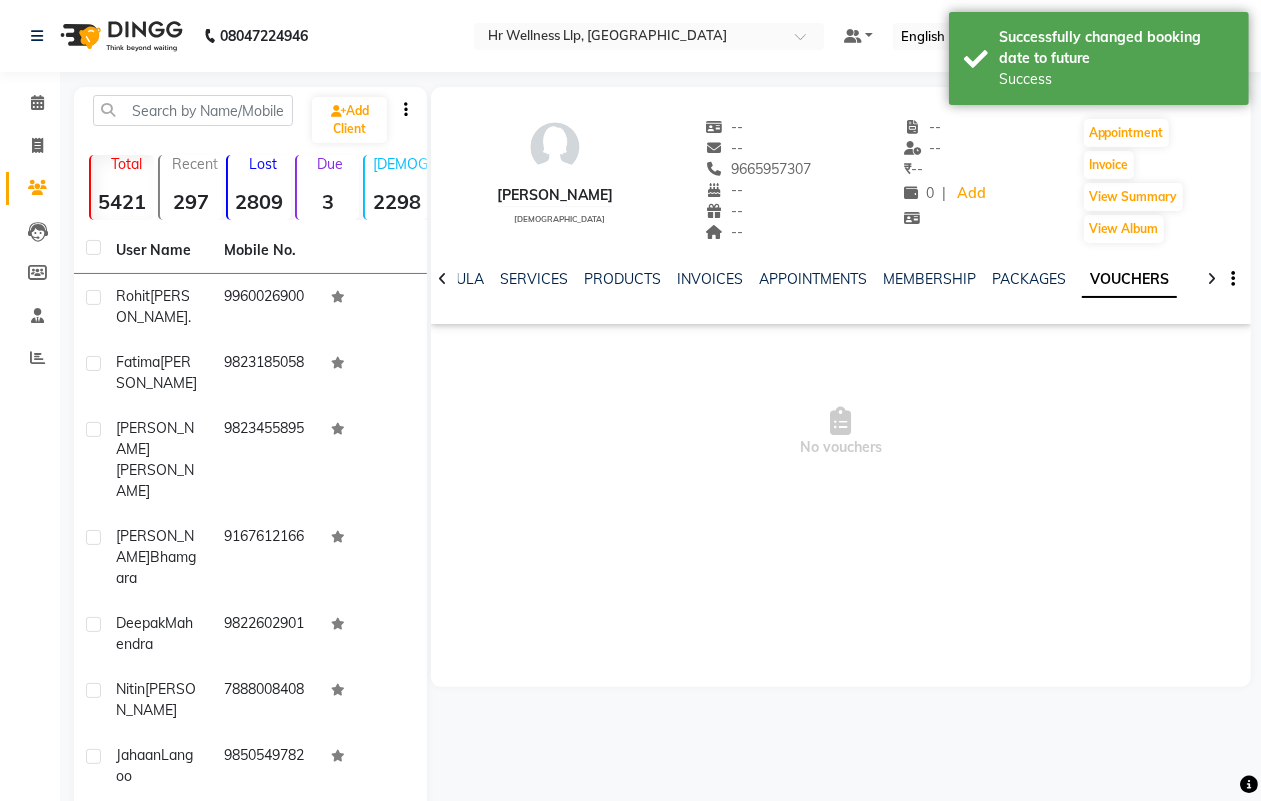 click on "VOUCHERS" 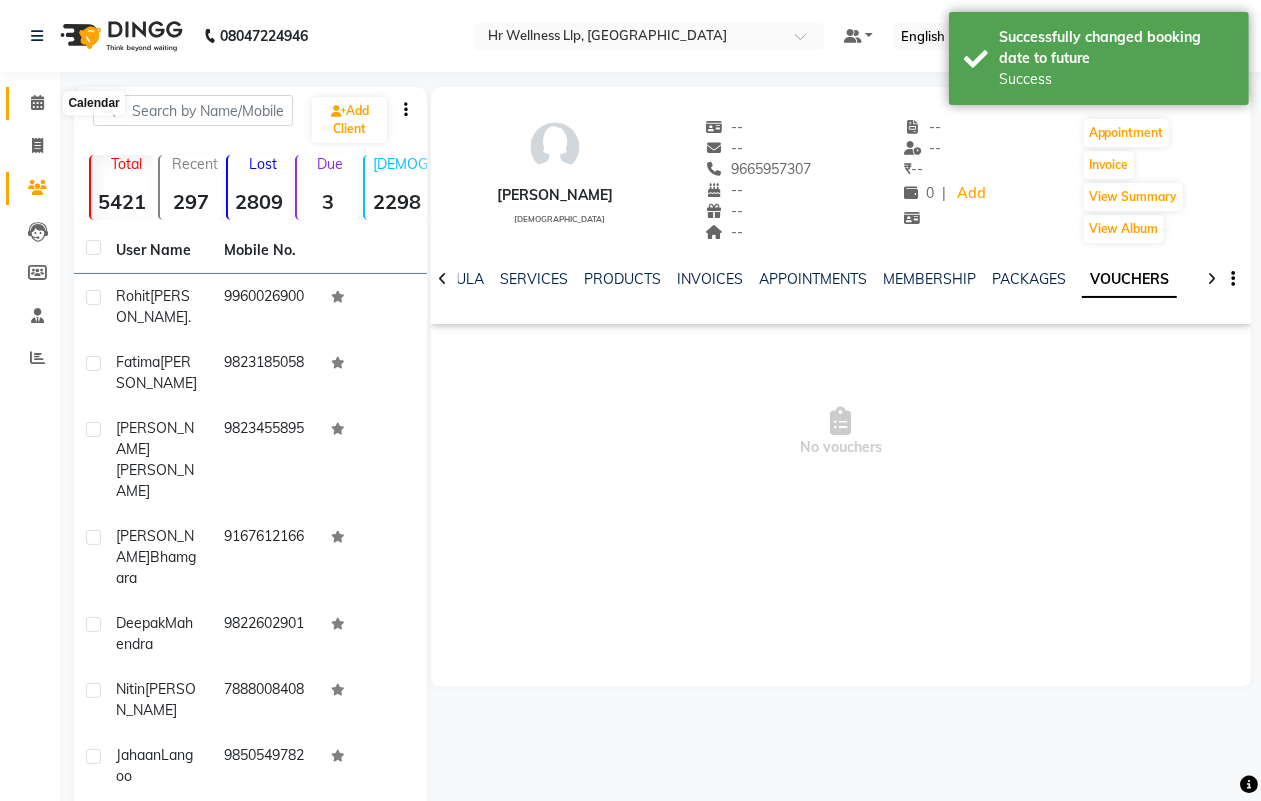 click 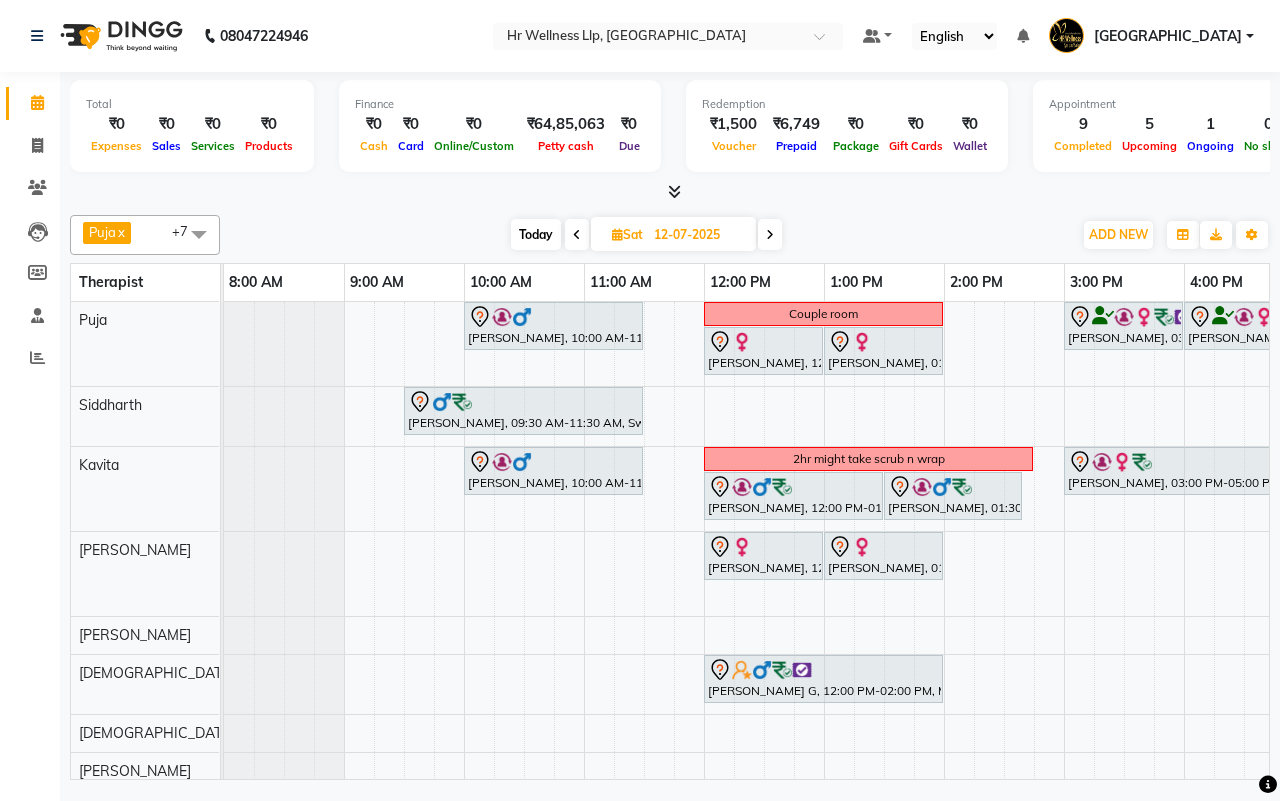 scroll, scrollTop: 0, scrollLeft: 526, axis: horizontal 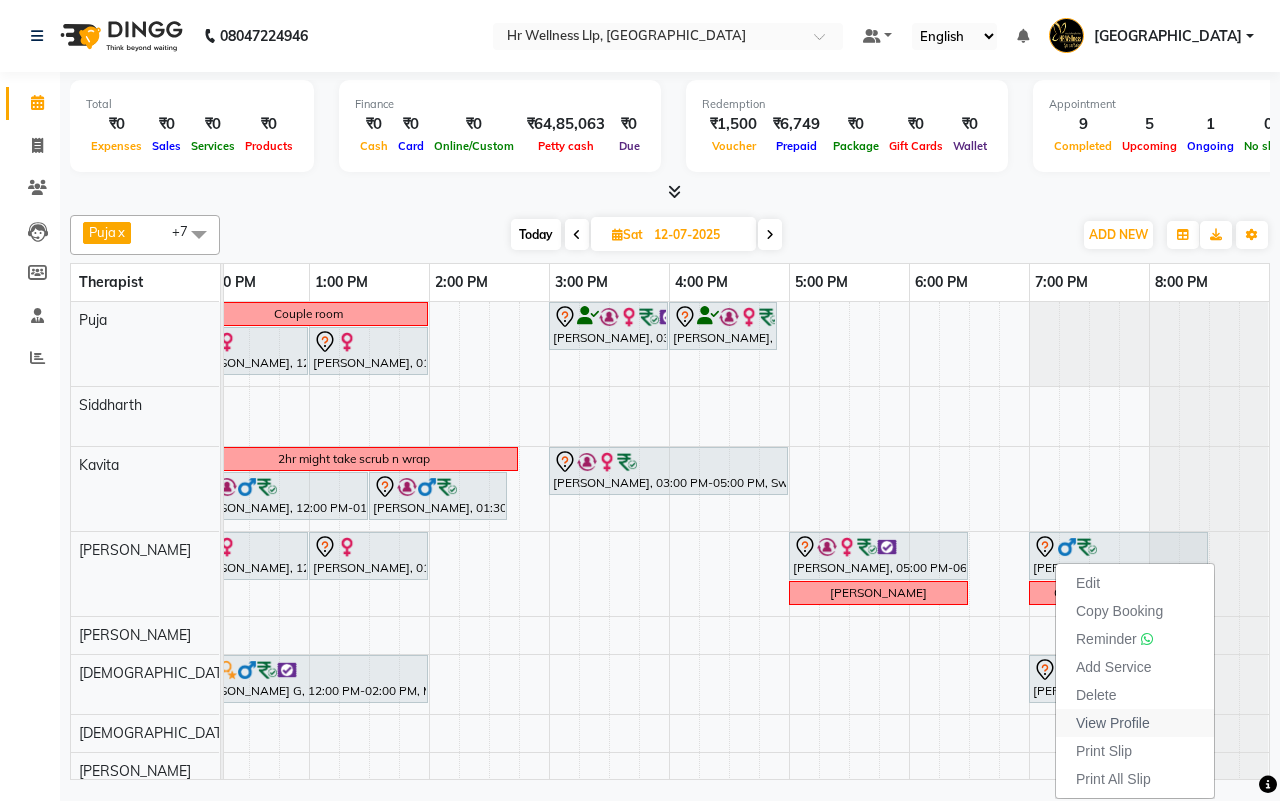 click on "View Profile" at bounding box center [1113, 723] 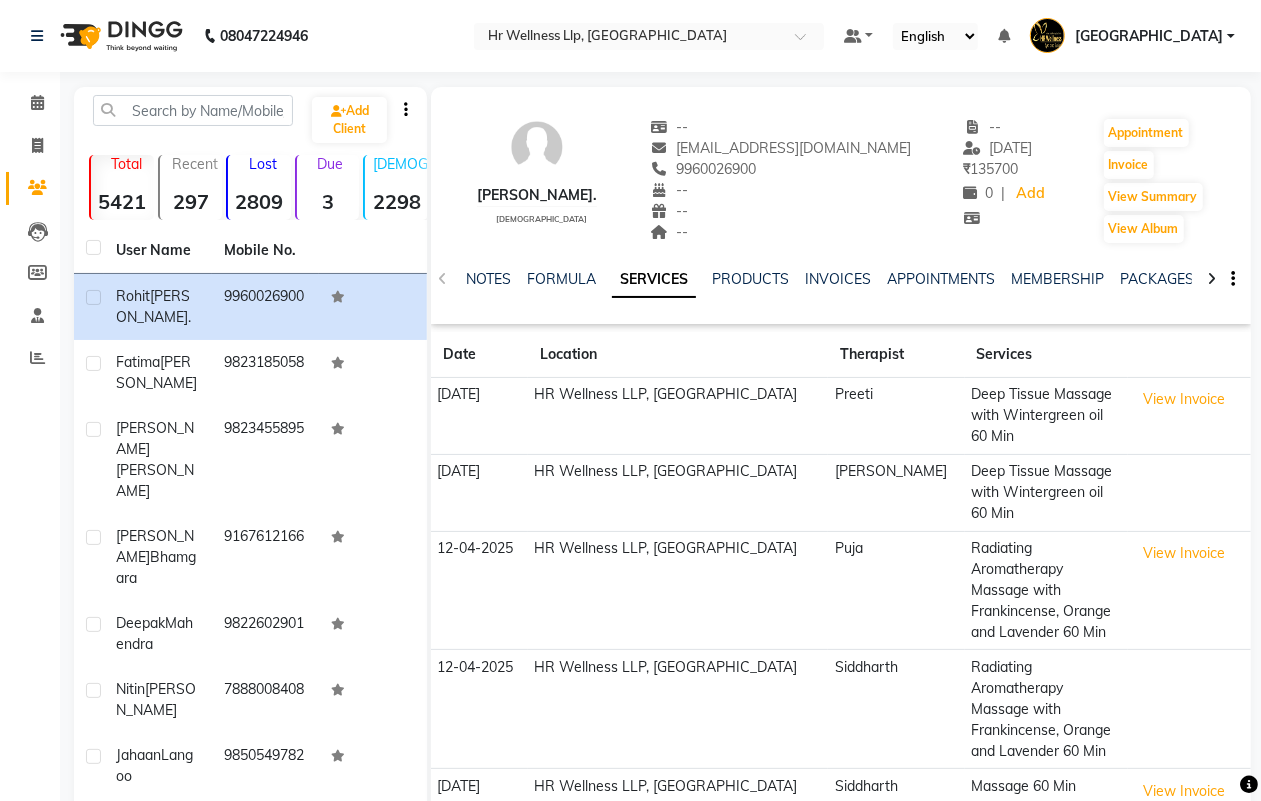 click 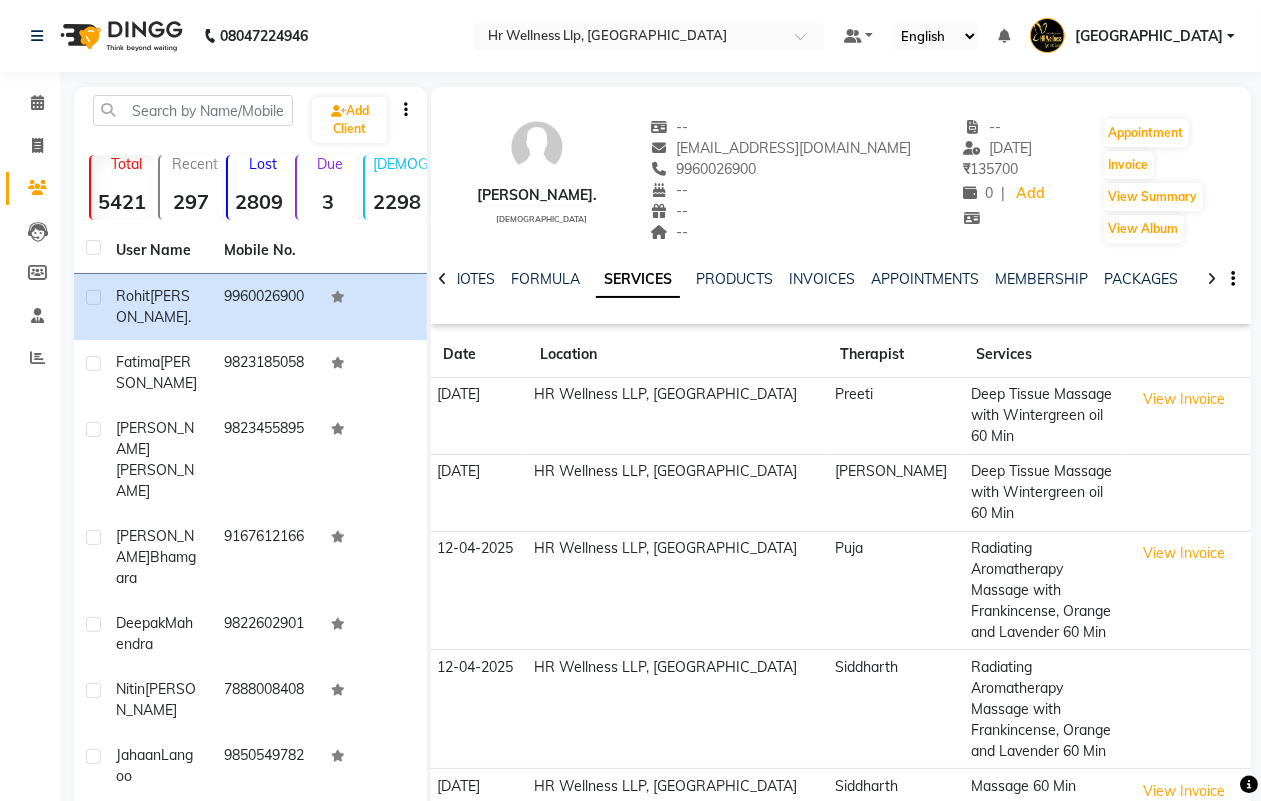 click 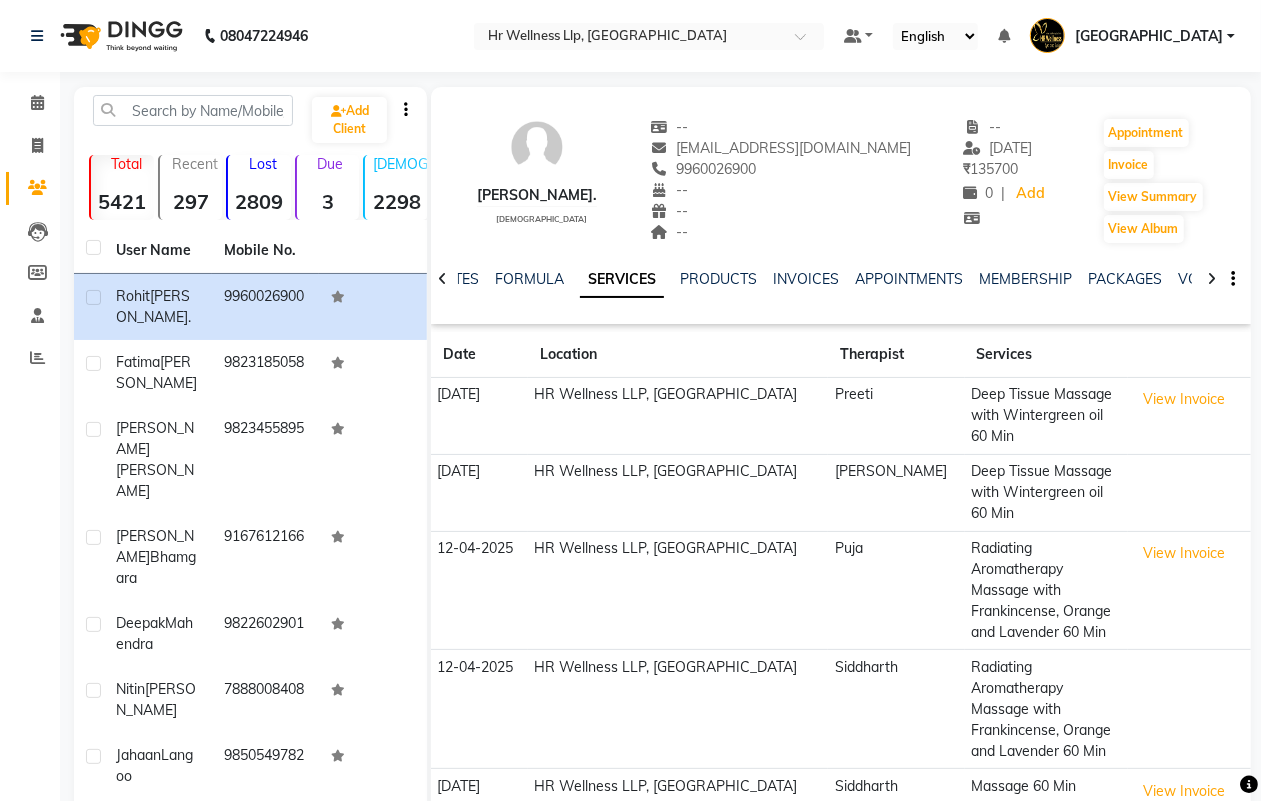 click 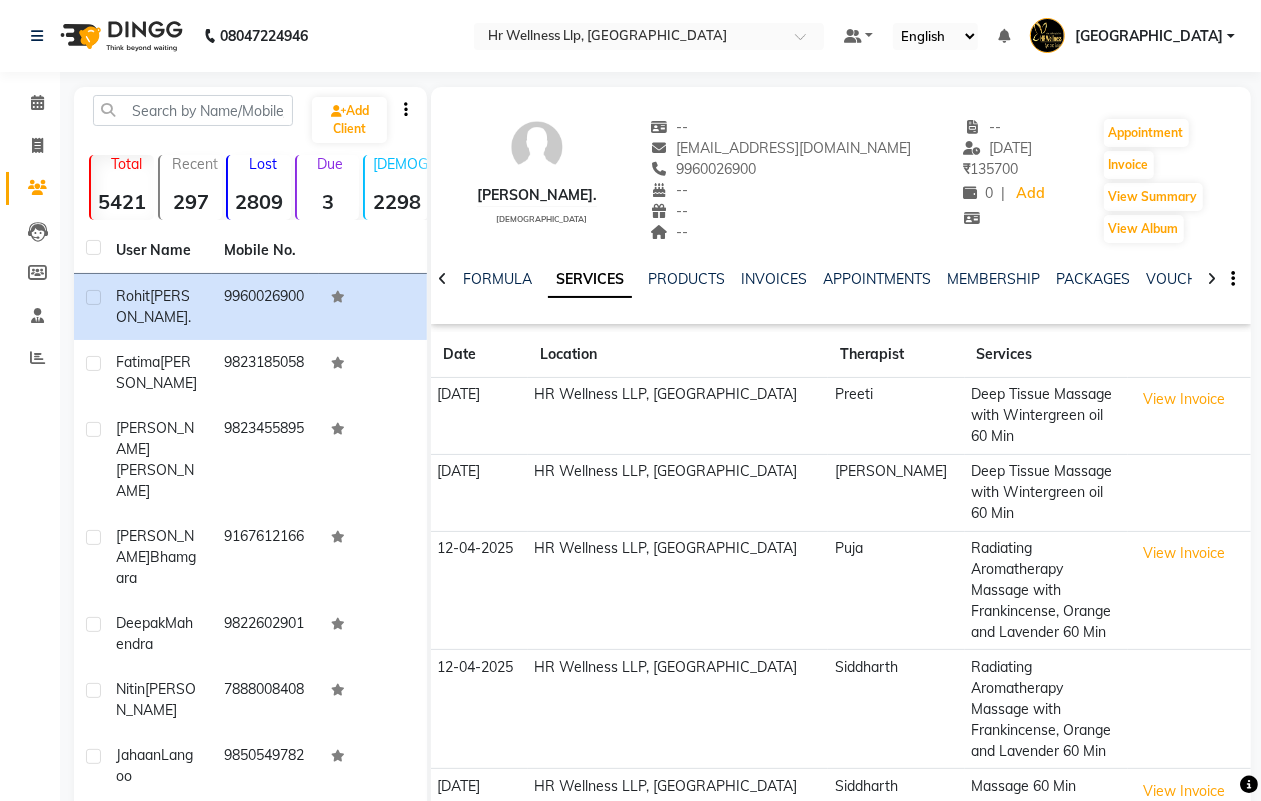 click 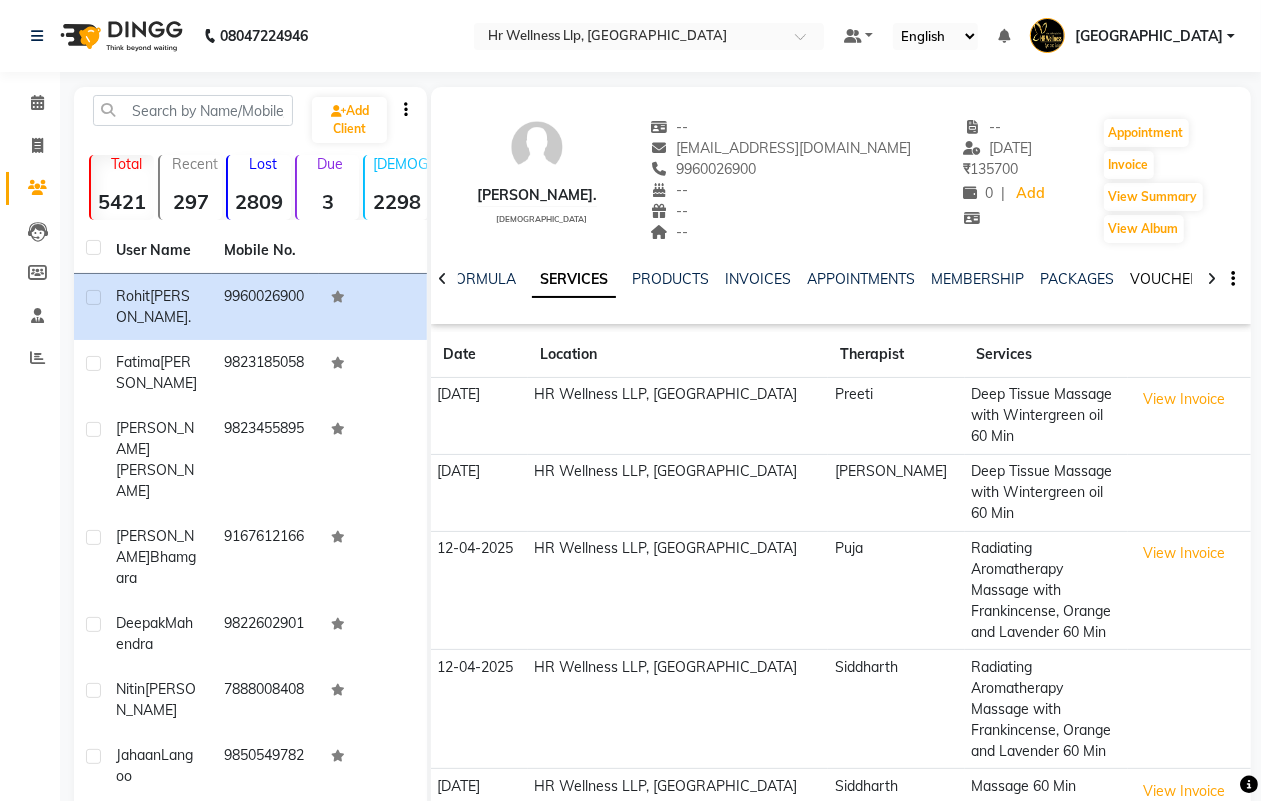 click on "VOUCHERS" 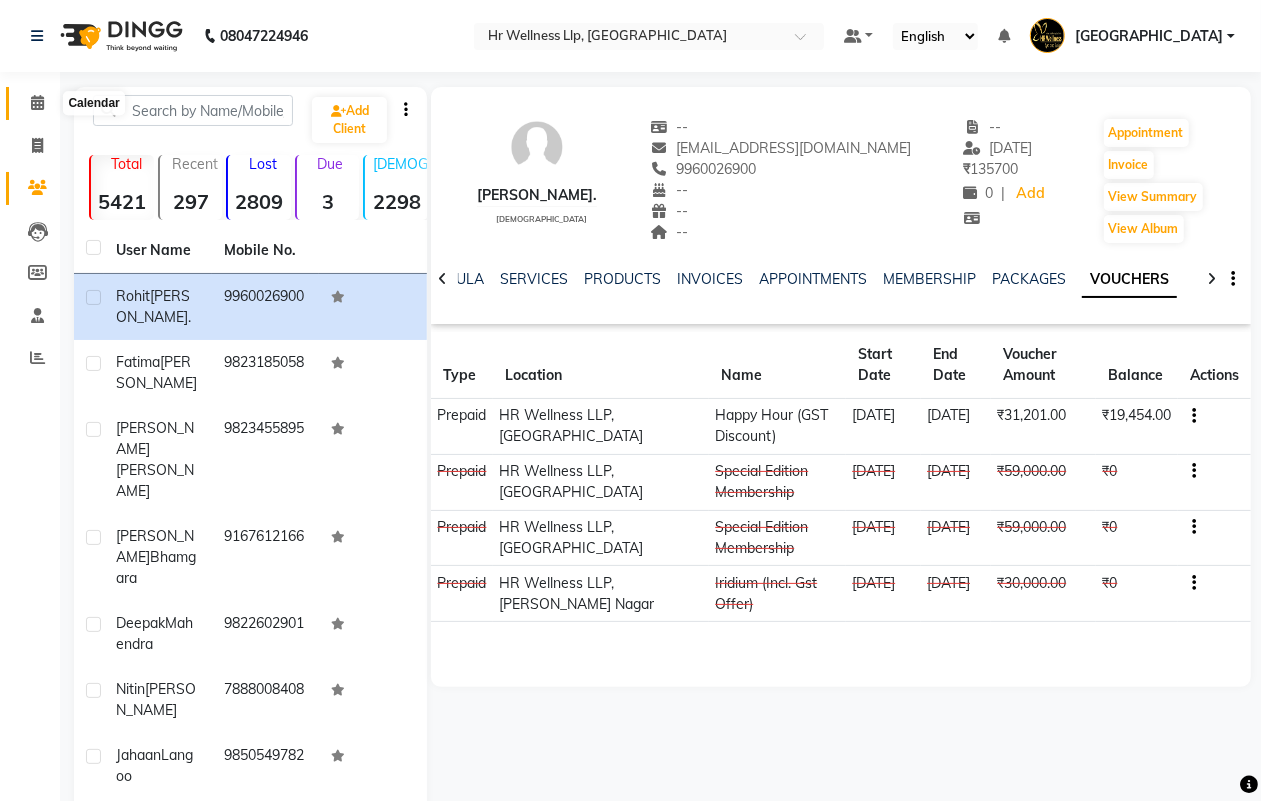 click 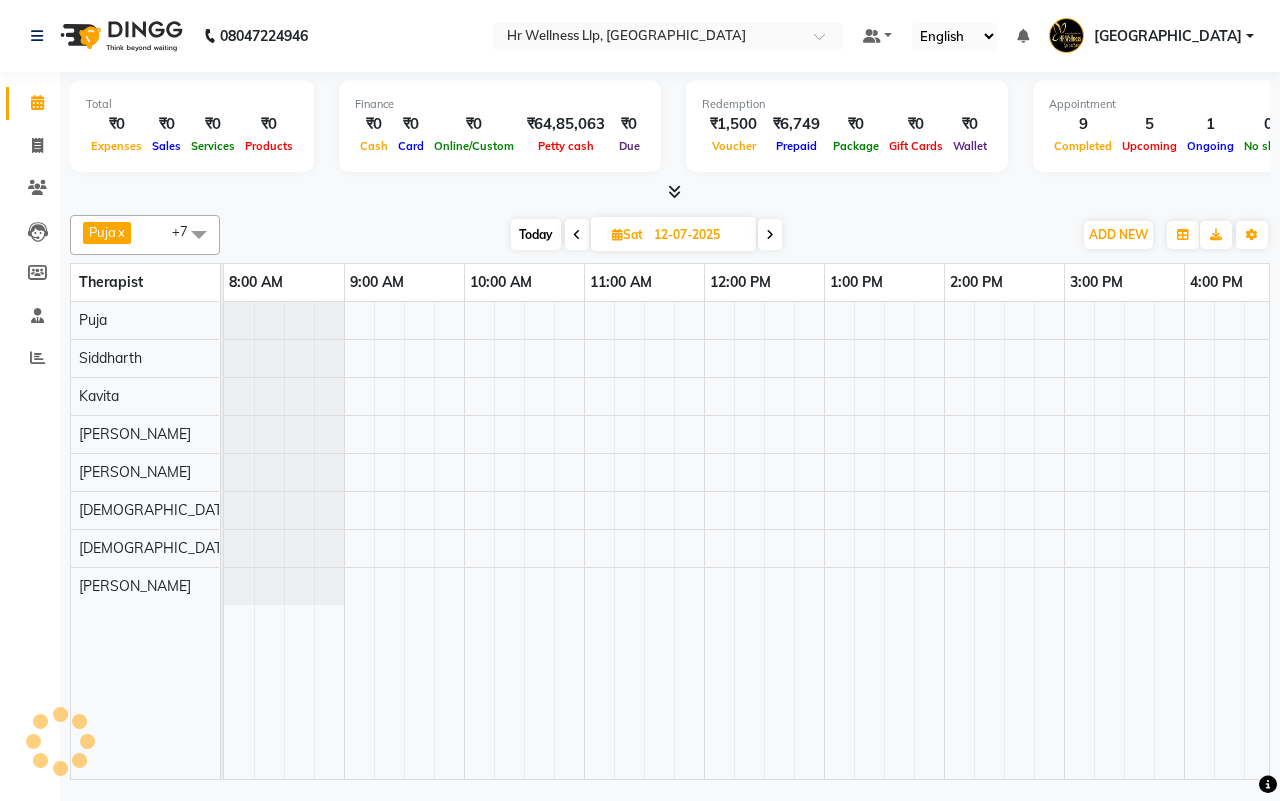 scroll, scrollTop: 0, scrollLeft: 515, axis: horizontal 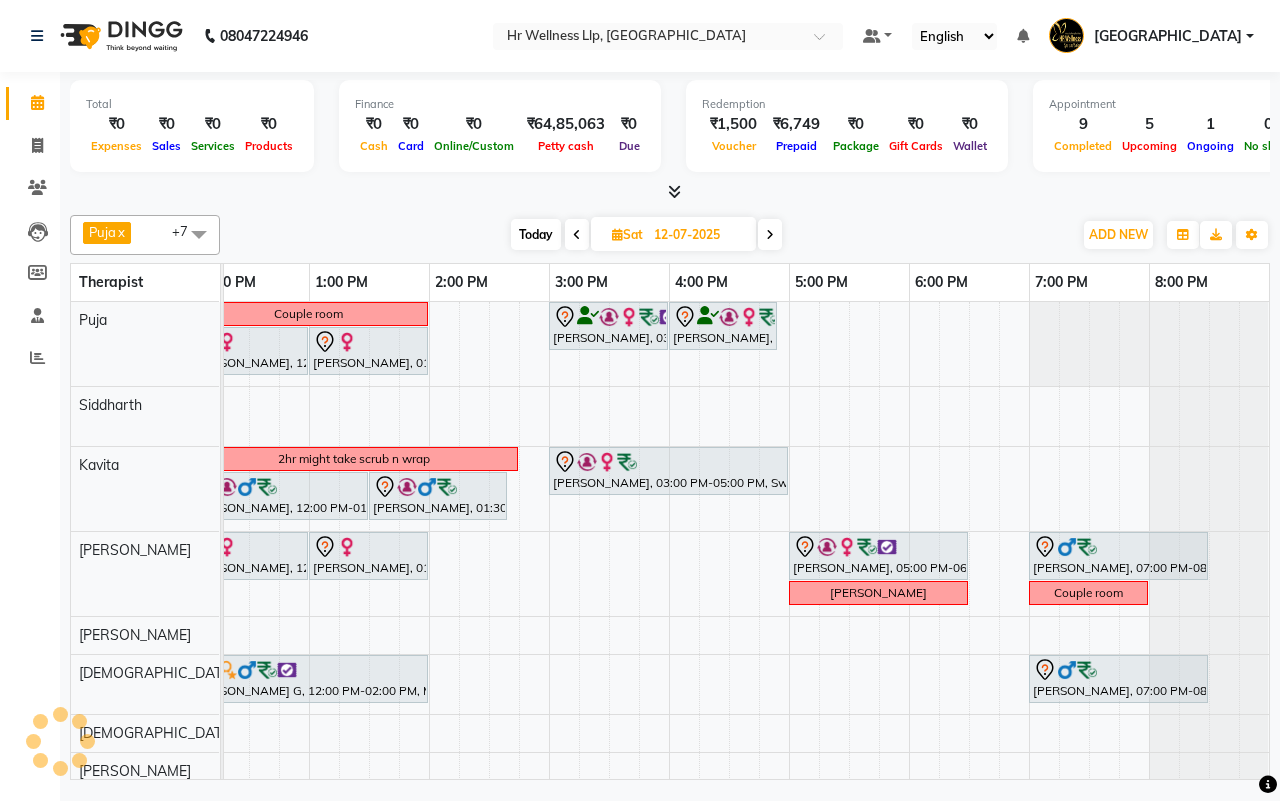 click on "Today  Sat 12-07-2025" at bounding box center [646, 235] 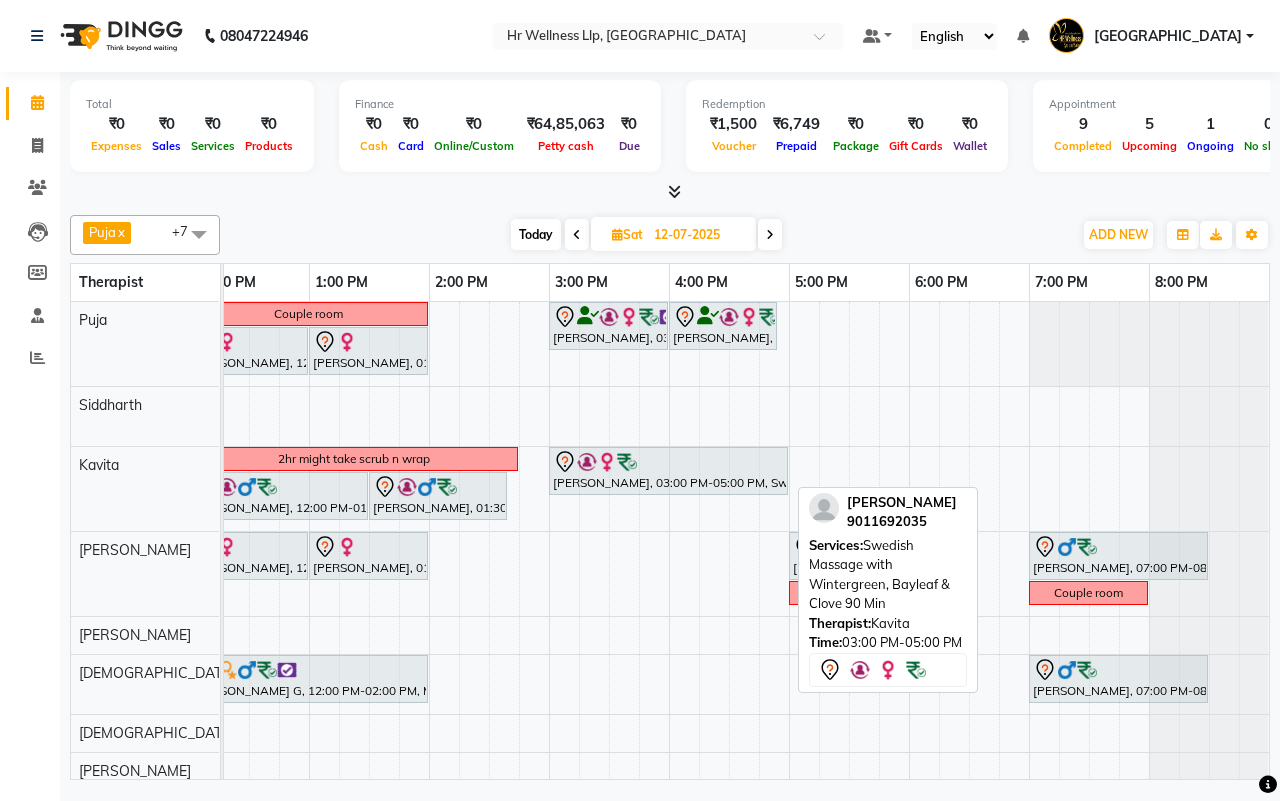 click at bounding box center [627, 462] 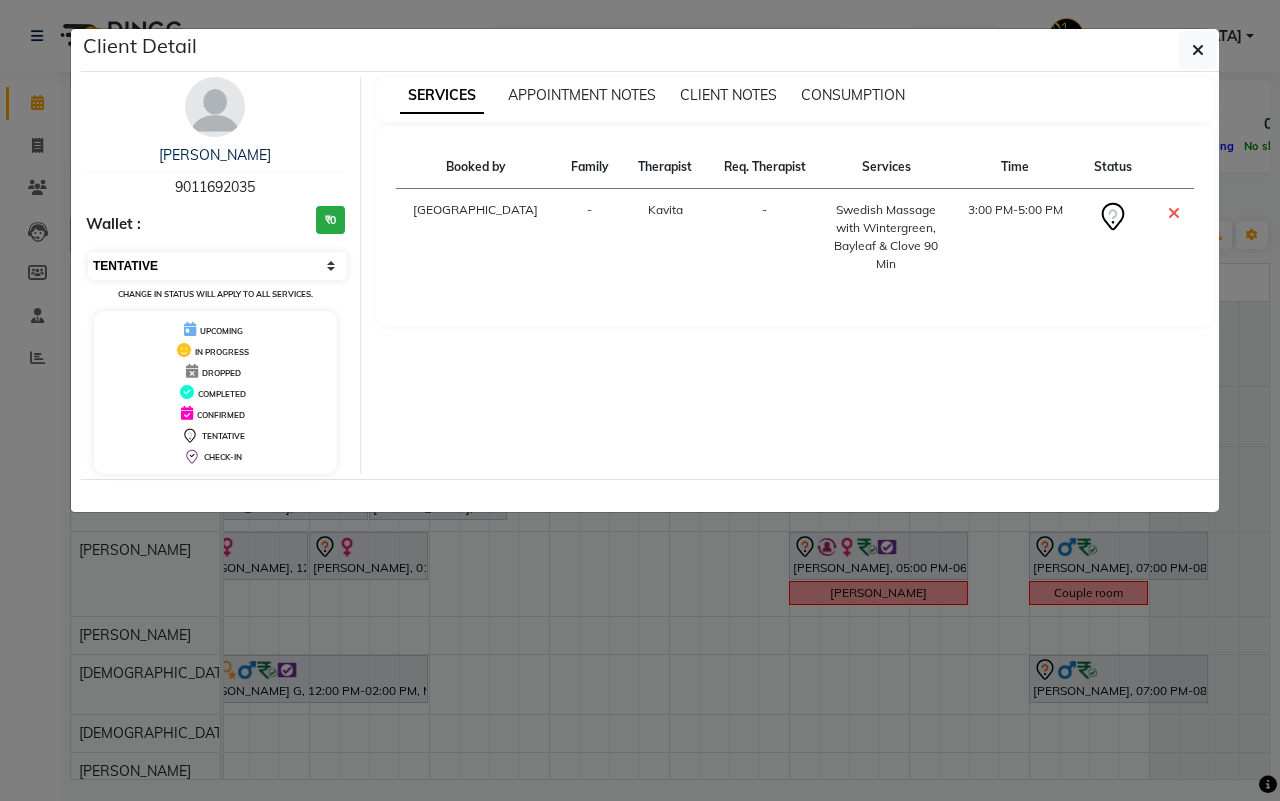 drag, startPoint x: 202, startPoint y: 262, endPoint x: 202, endPoint y: 280, distance: 18 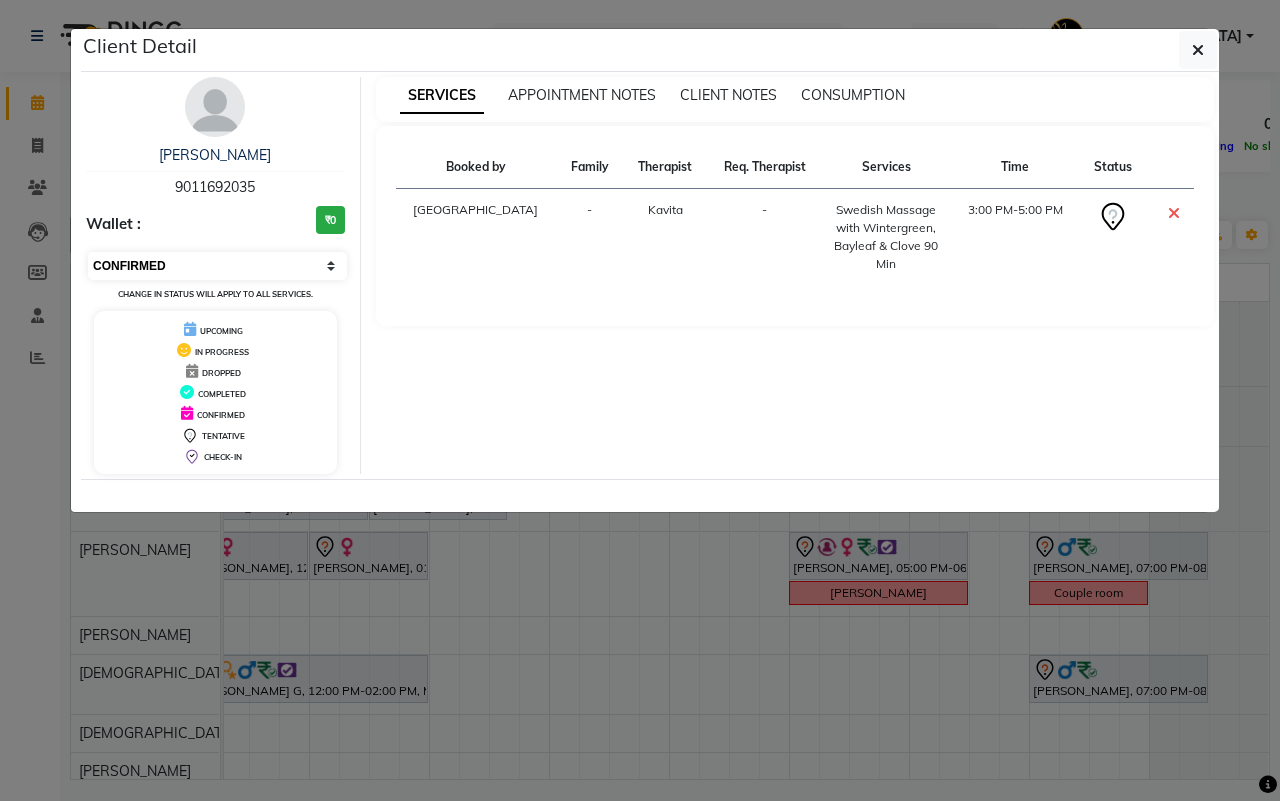 click on "Select CONFIRMED TENTATIVE" at bounding box center (217, 266) 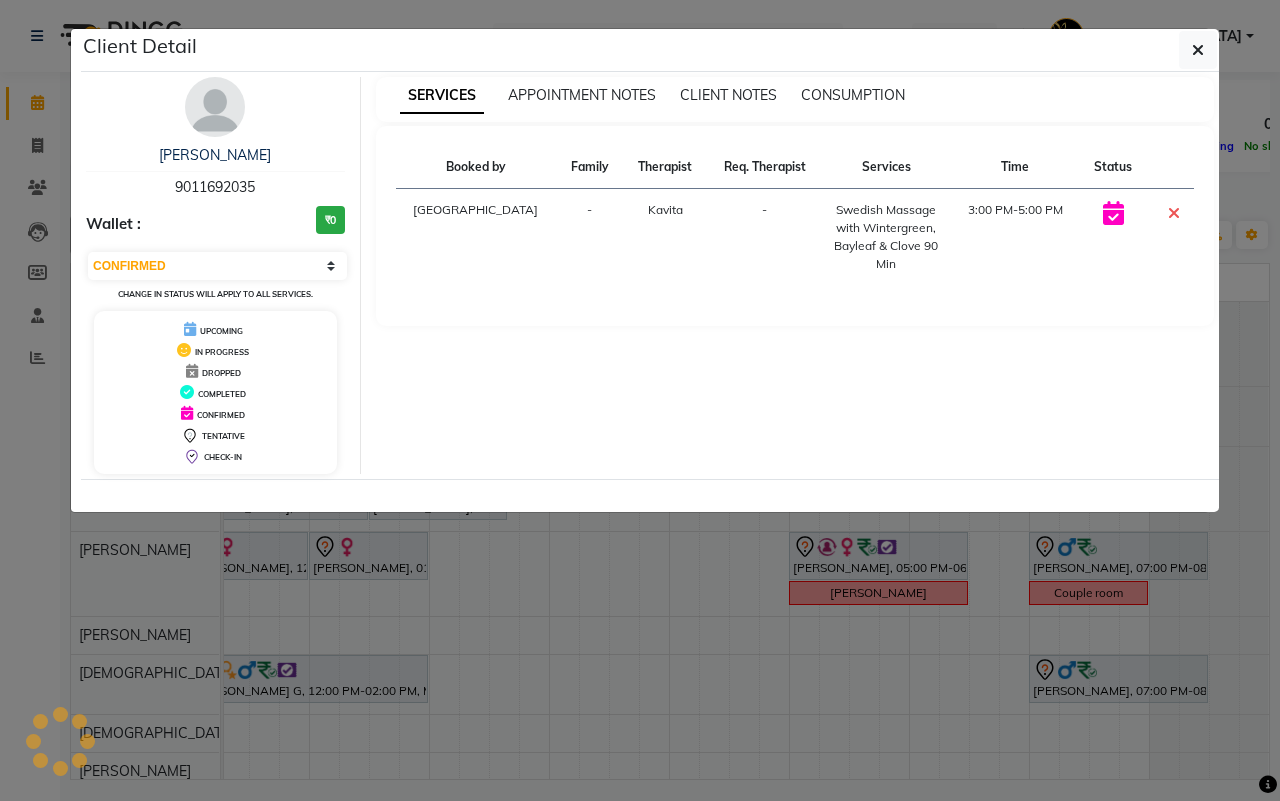 click 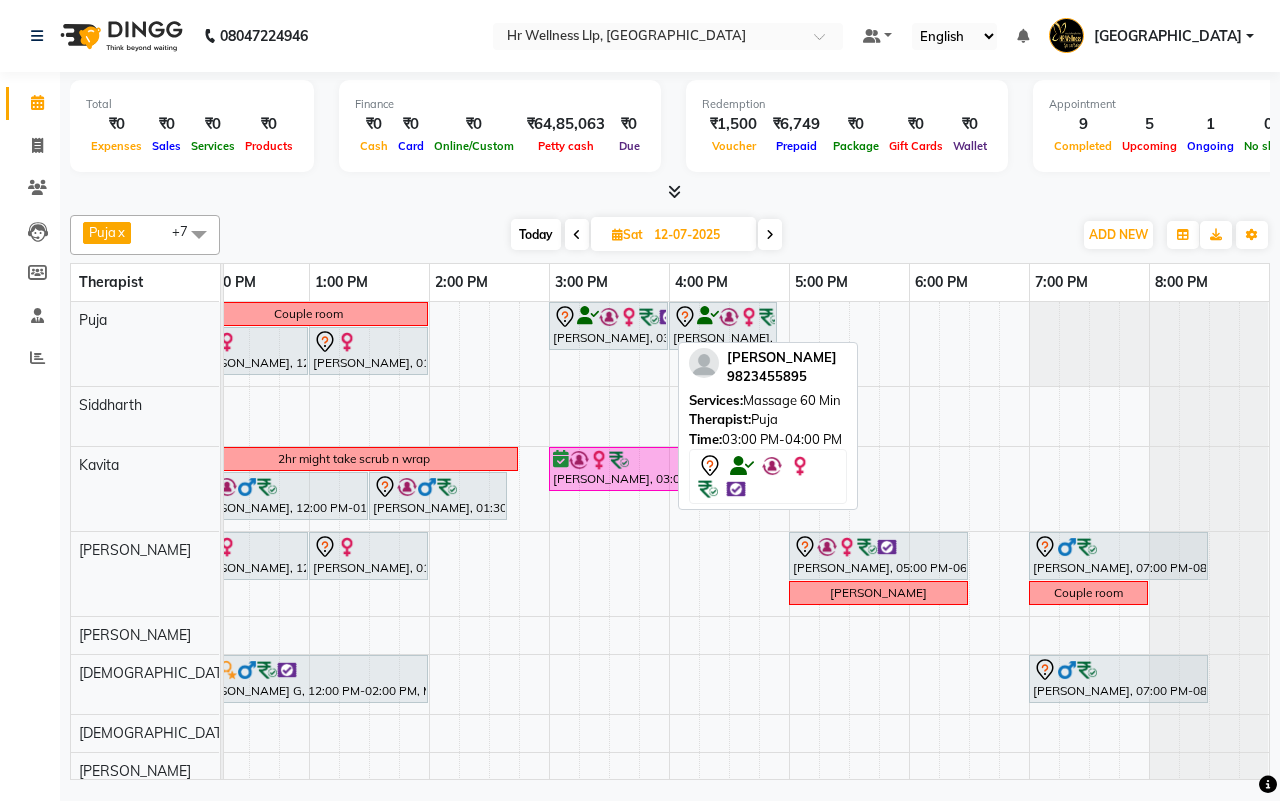 click 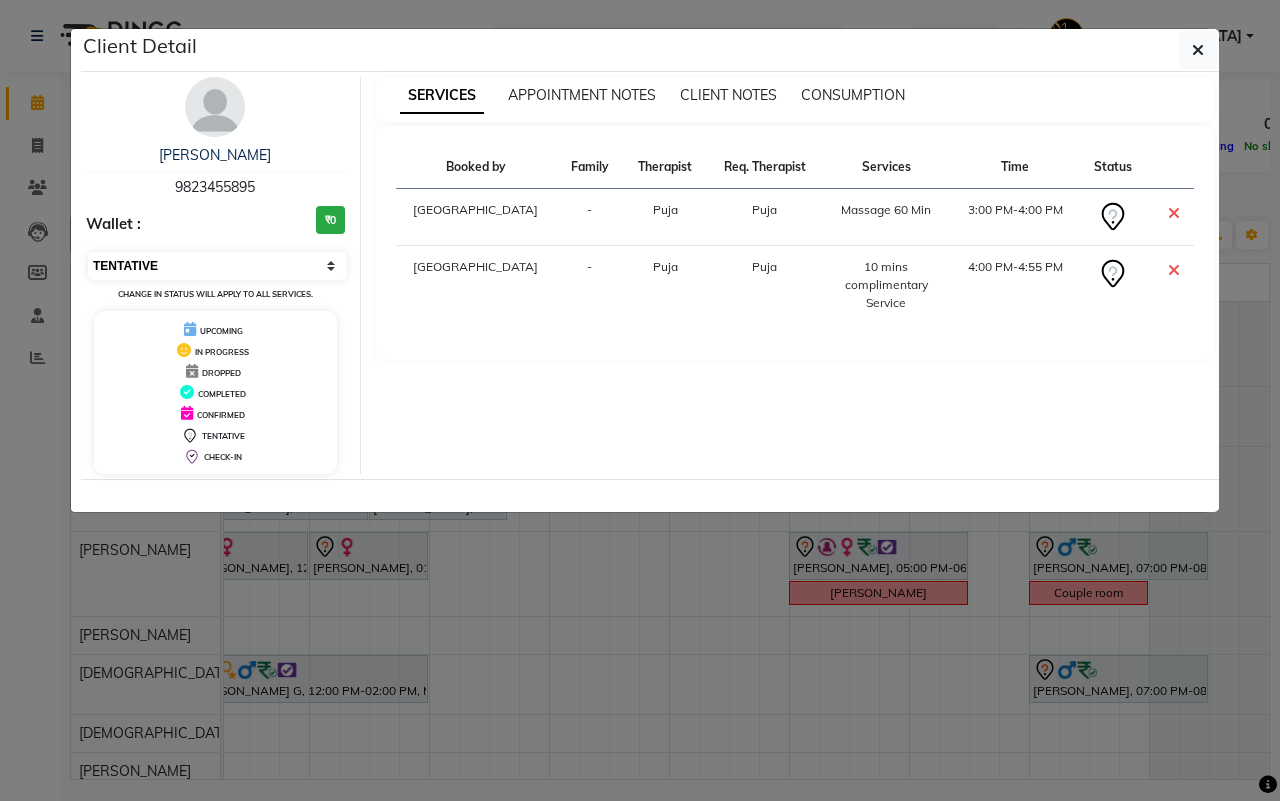 drag, startPoint x: 198, startPoint y: 258, endPoint x: 197, endPoint y: 271, distance: 13.038404 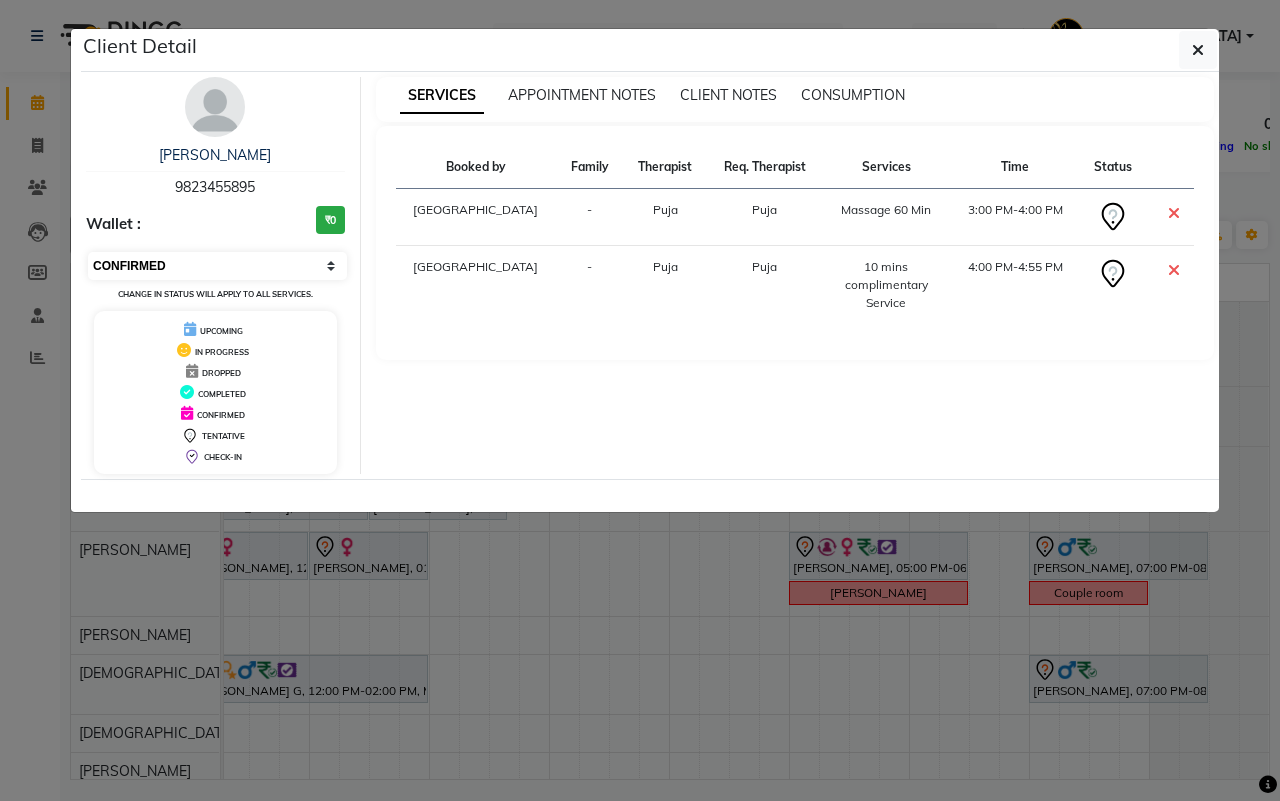 click on "Select CONFIRMED TENTATIVE" at bounding box center [217, 266] 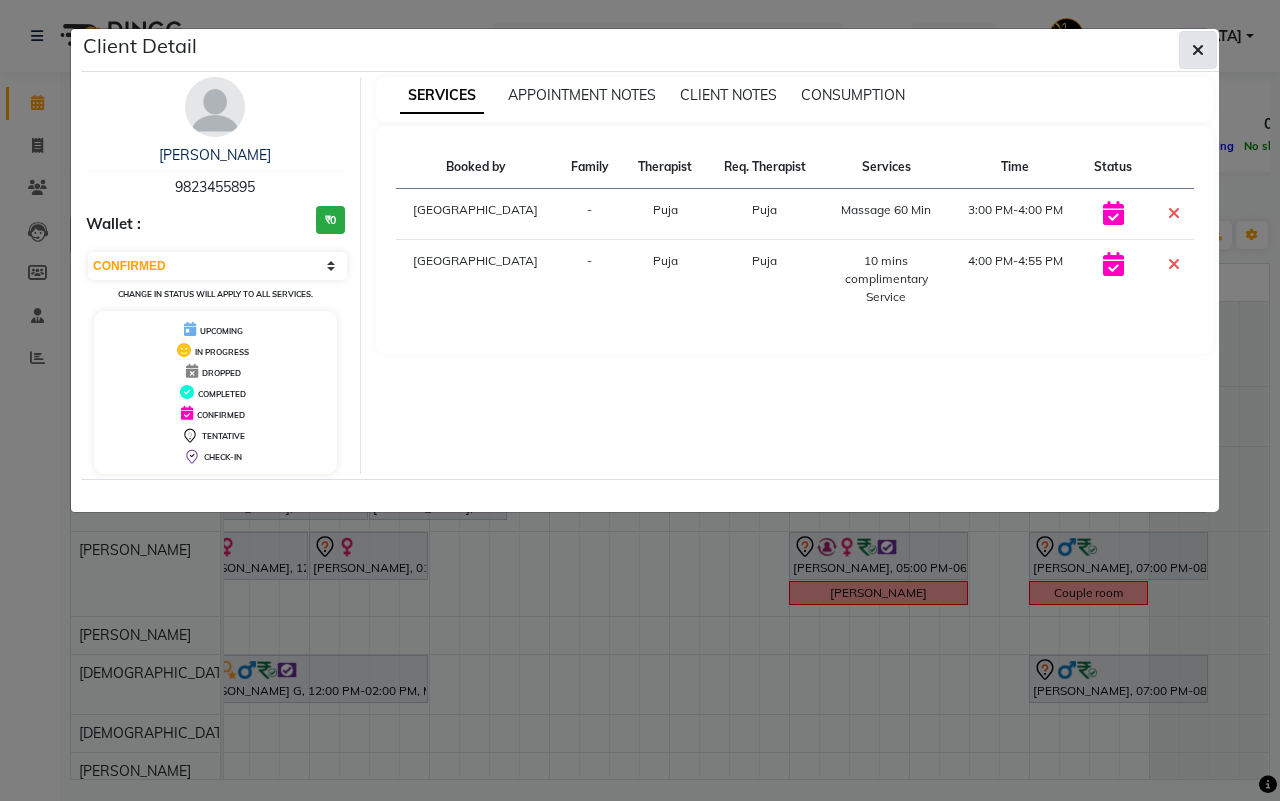 click 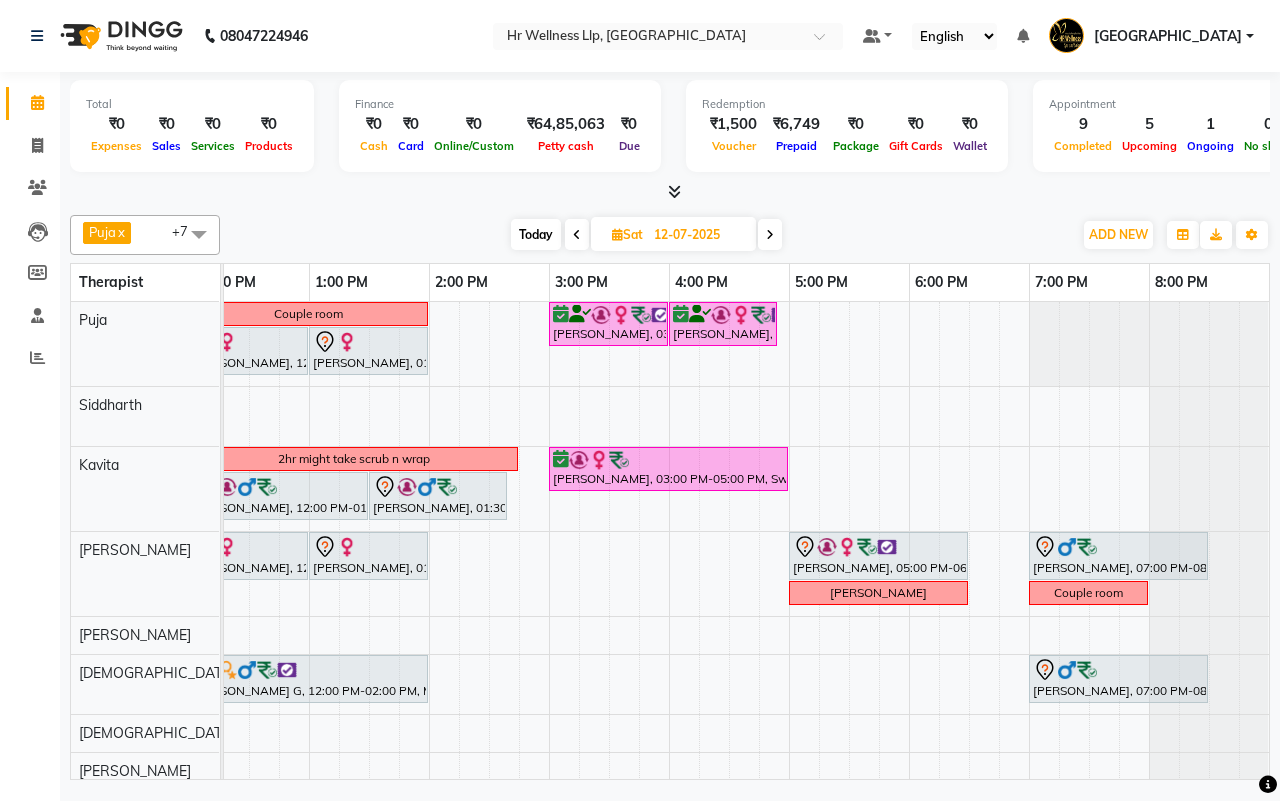scroll, scrollTop: 0, scrollLeft: 0, axis: both 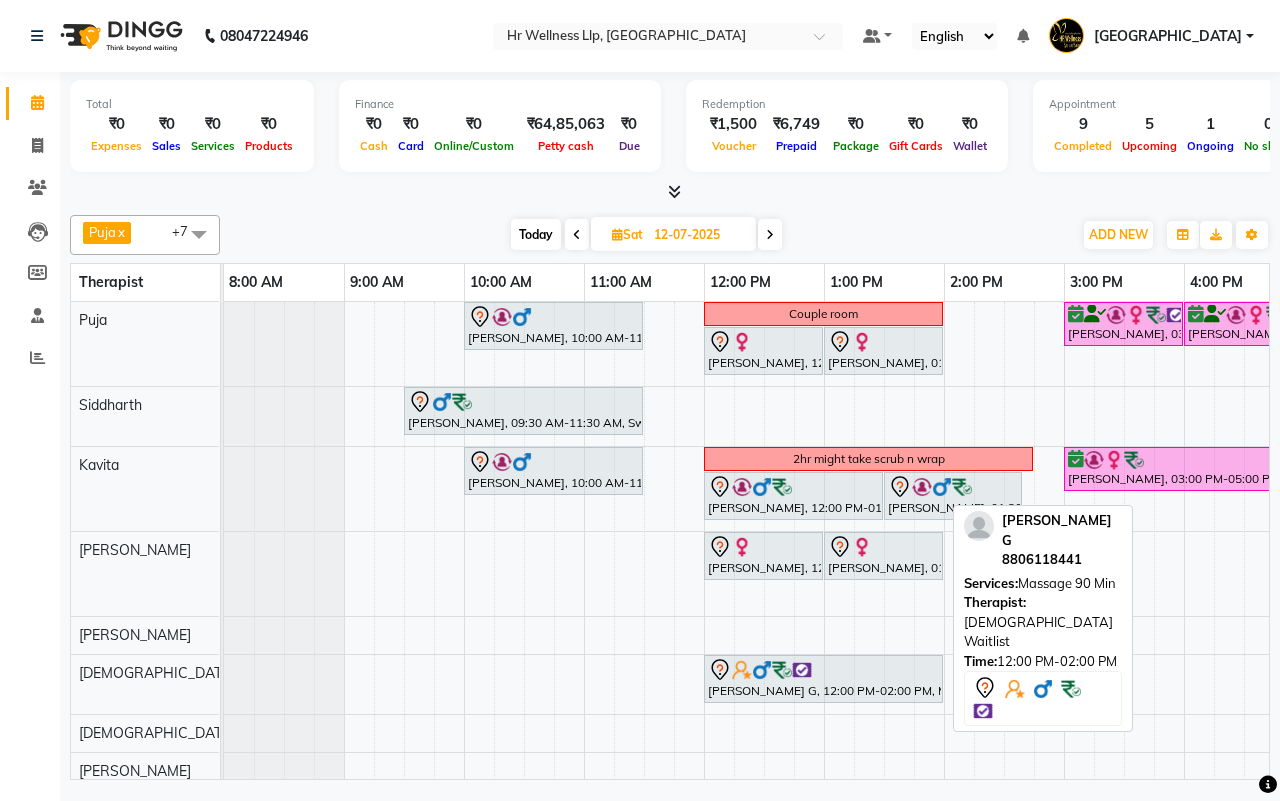 click on "Shivani G, 12:00 PM-02:00 PM, Massage 90 Min" at bounding box center [823, 679] 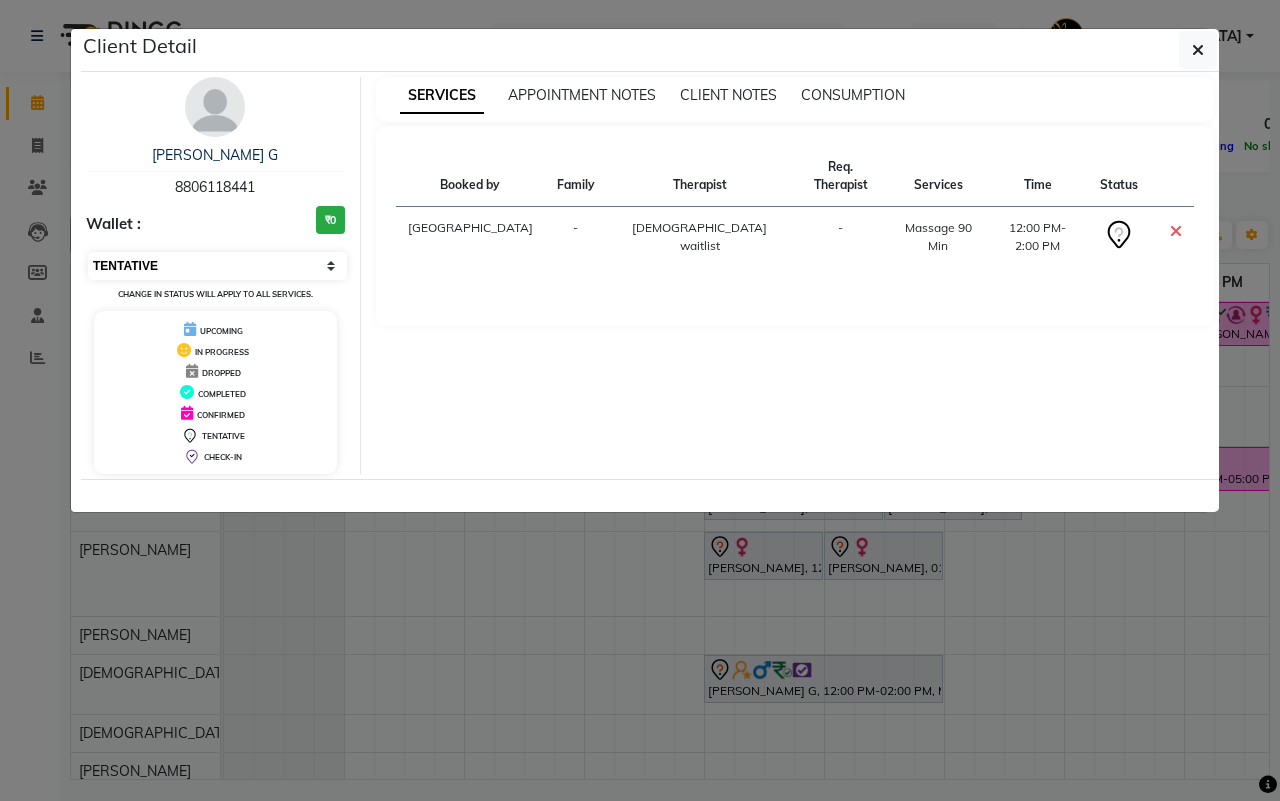click on "Select CONFIRMED TENTATIVE" at bounding box center [217, 266] 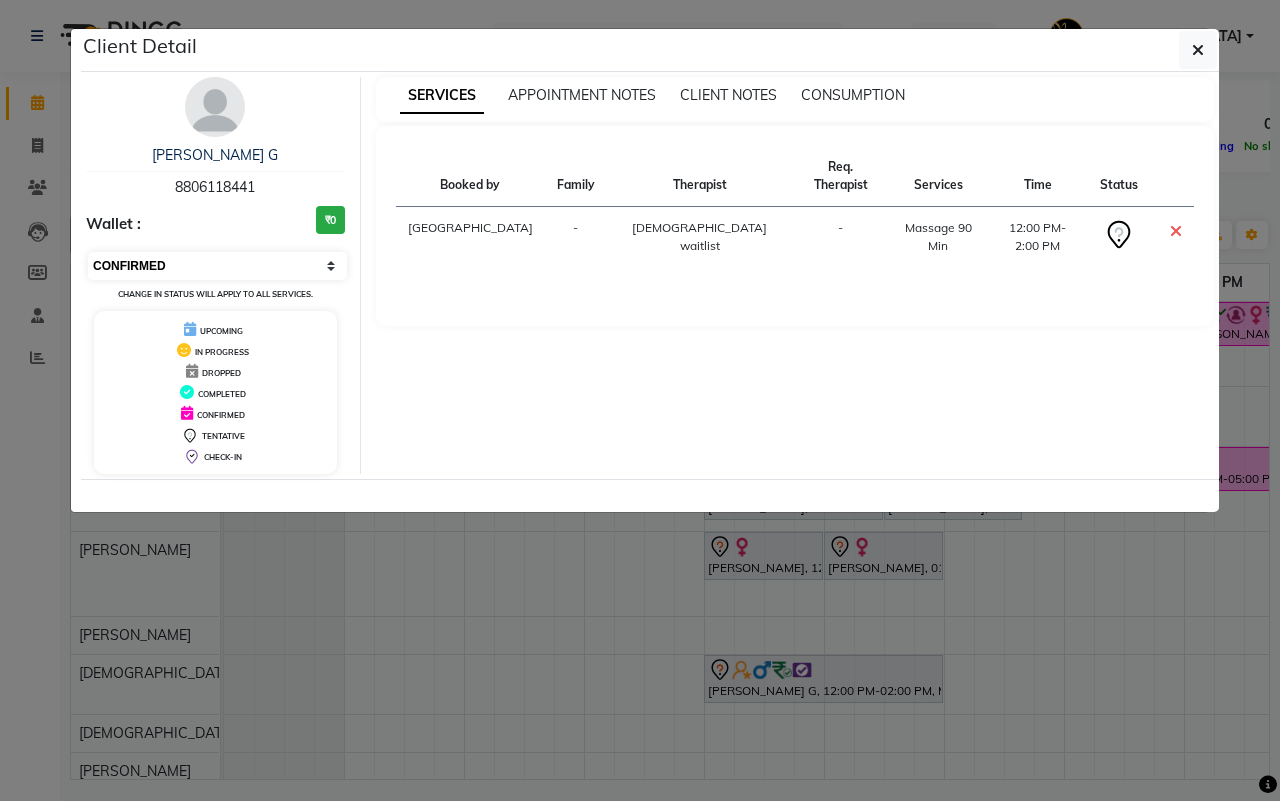 click on "Select CONFIRMED TENTATIVE" at bounding box center (217, 266) 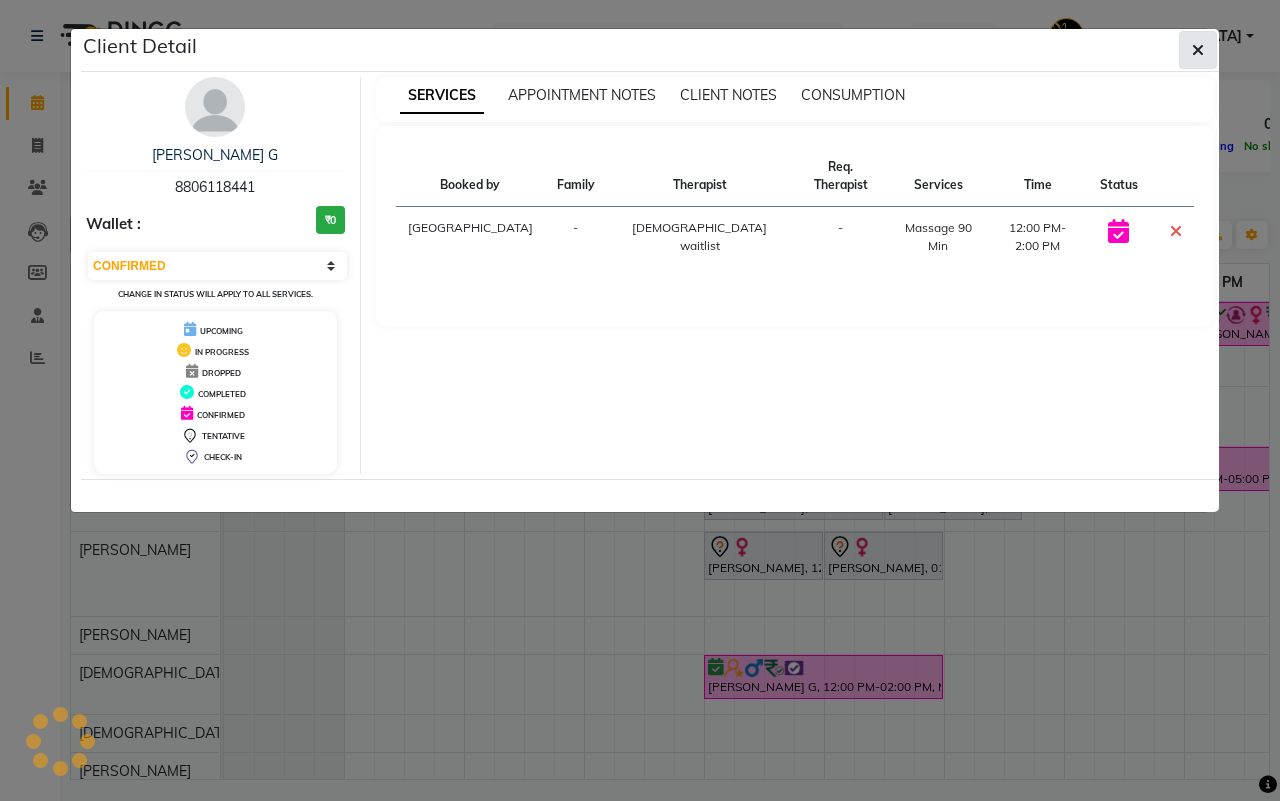 click 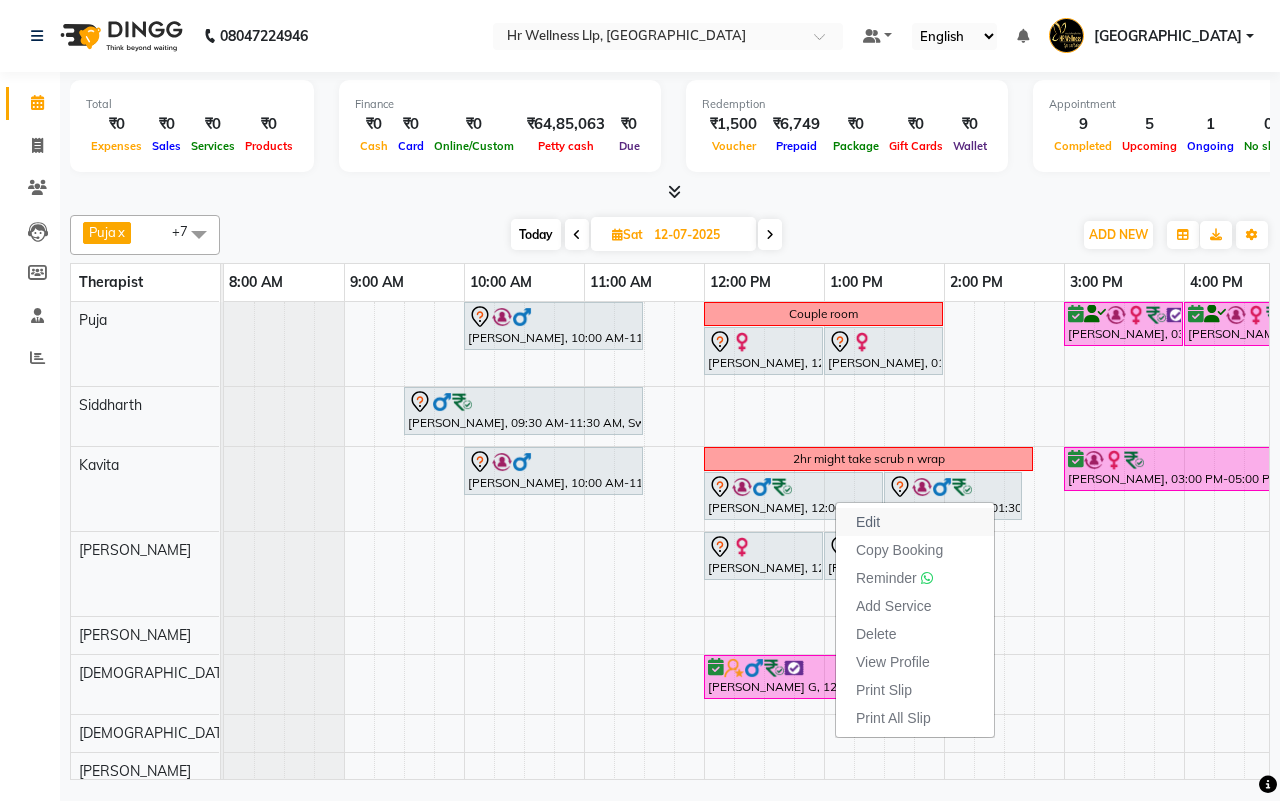 click on "Edit" at bounding box center (868, 522) 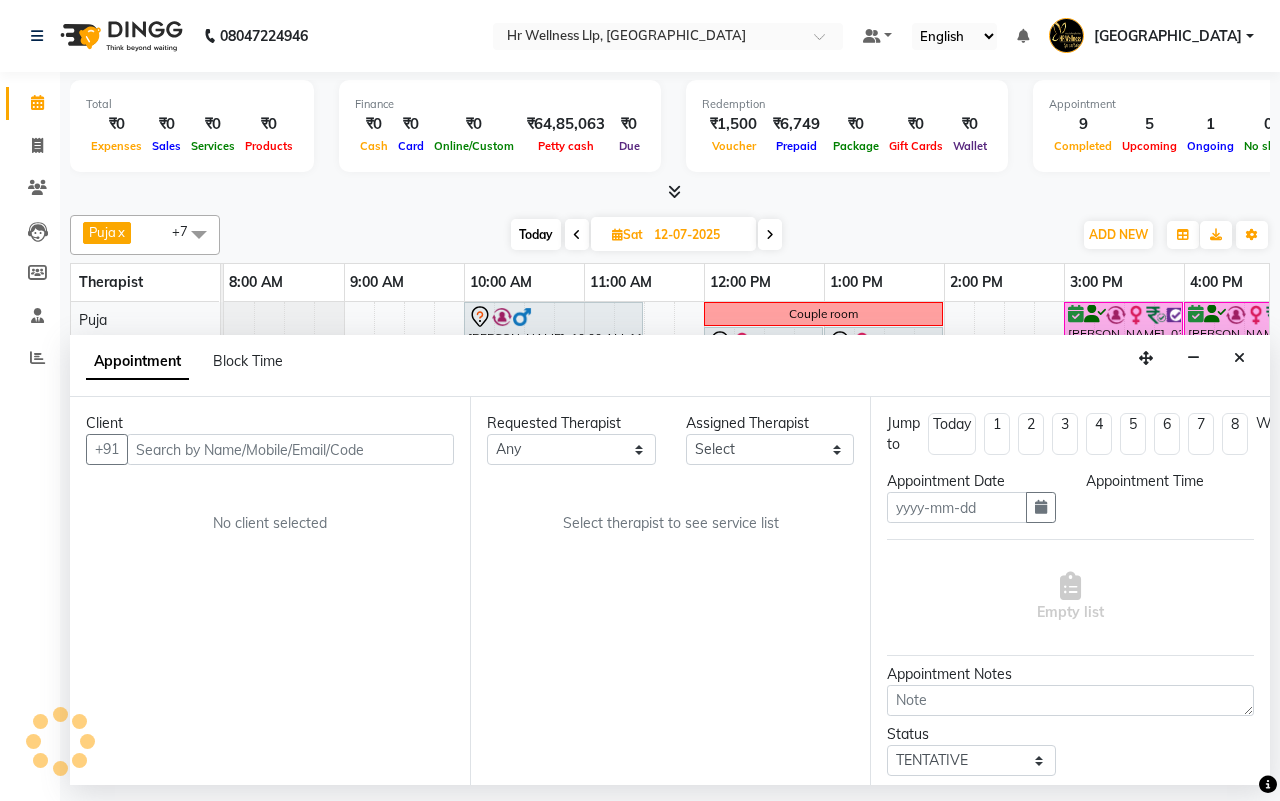 type on "12-07-2025" 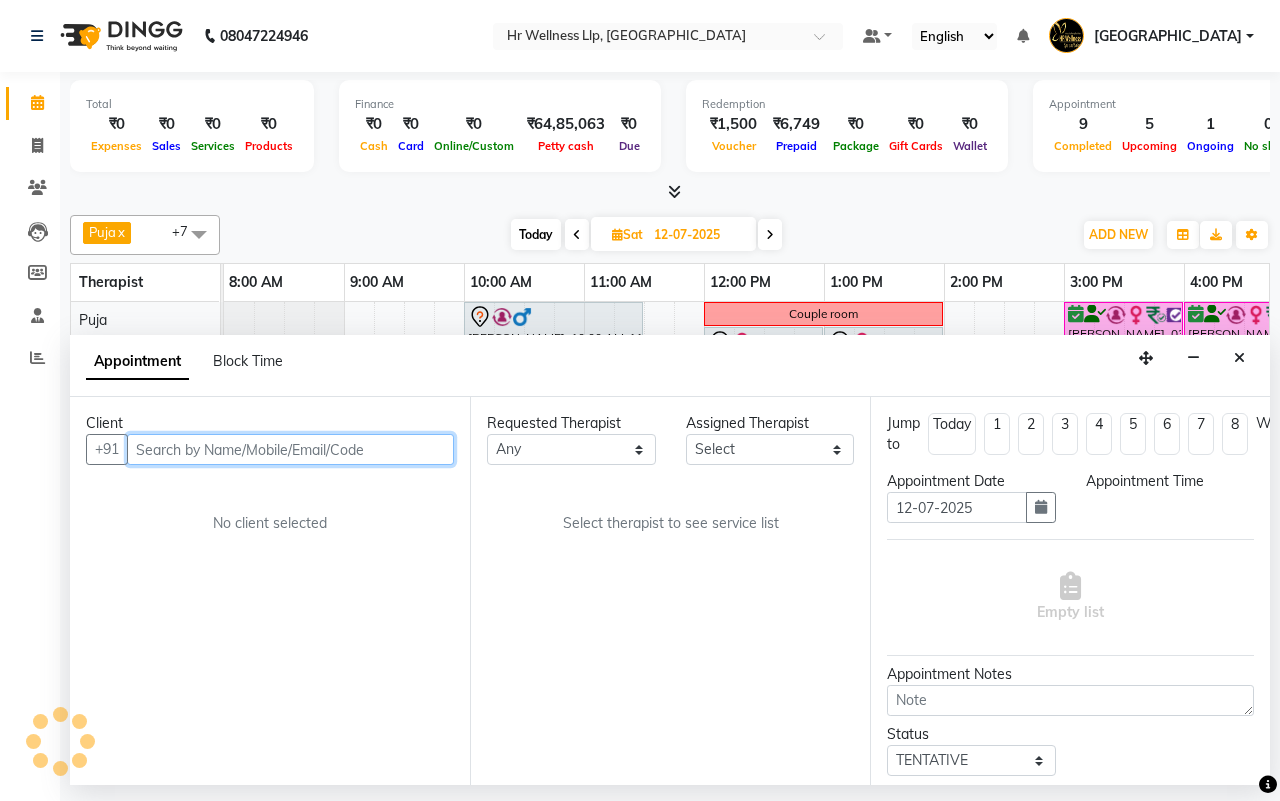 select on "720" 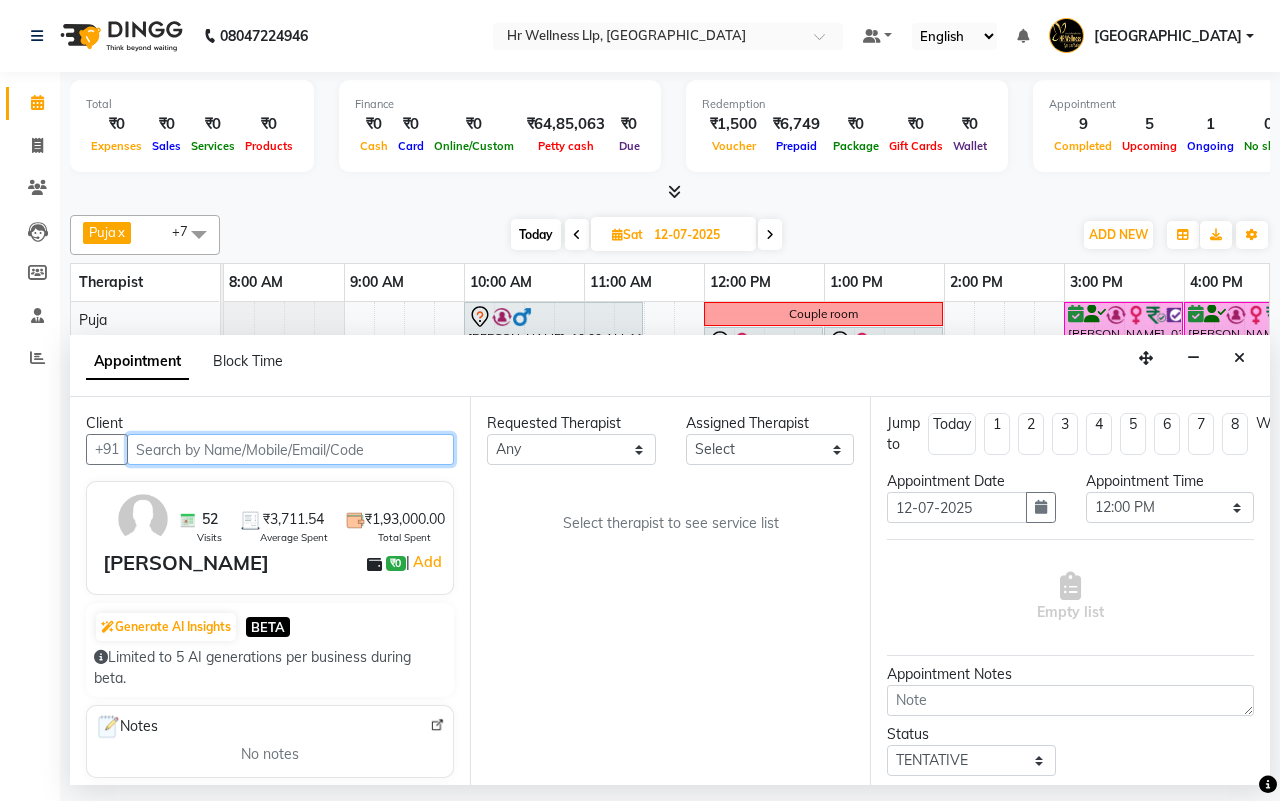 scroll, scrollTop: 0, scrollLeft: 515, axis: horizontal 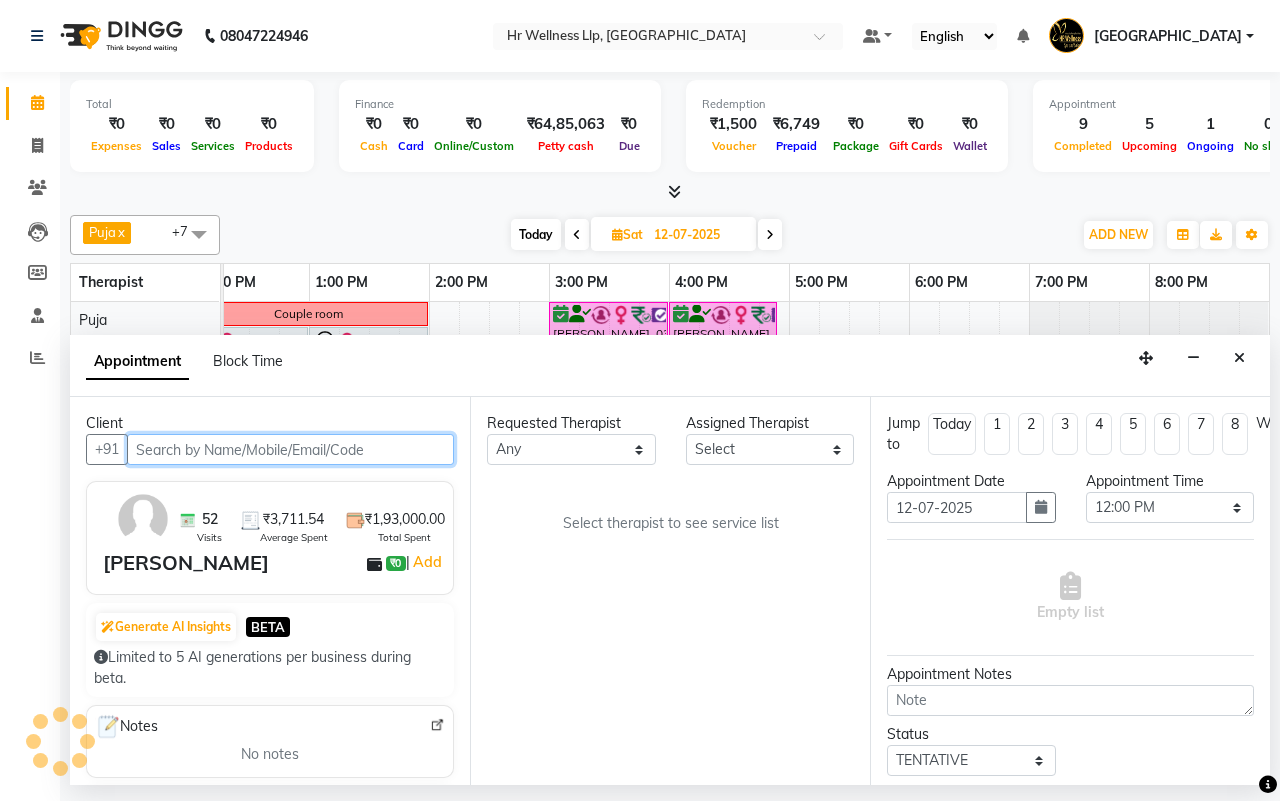 select on "19506" 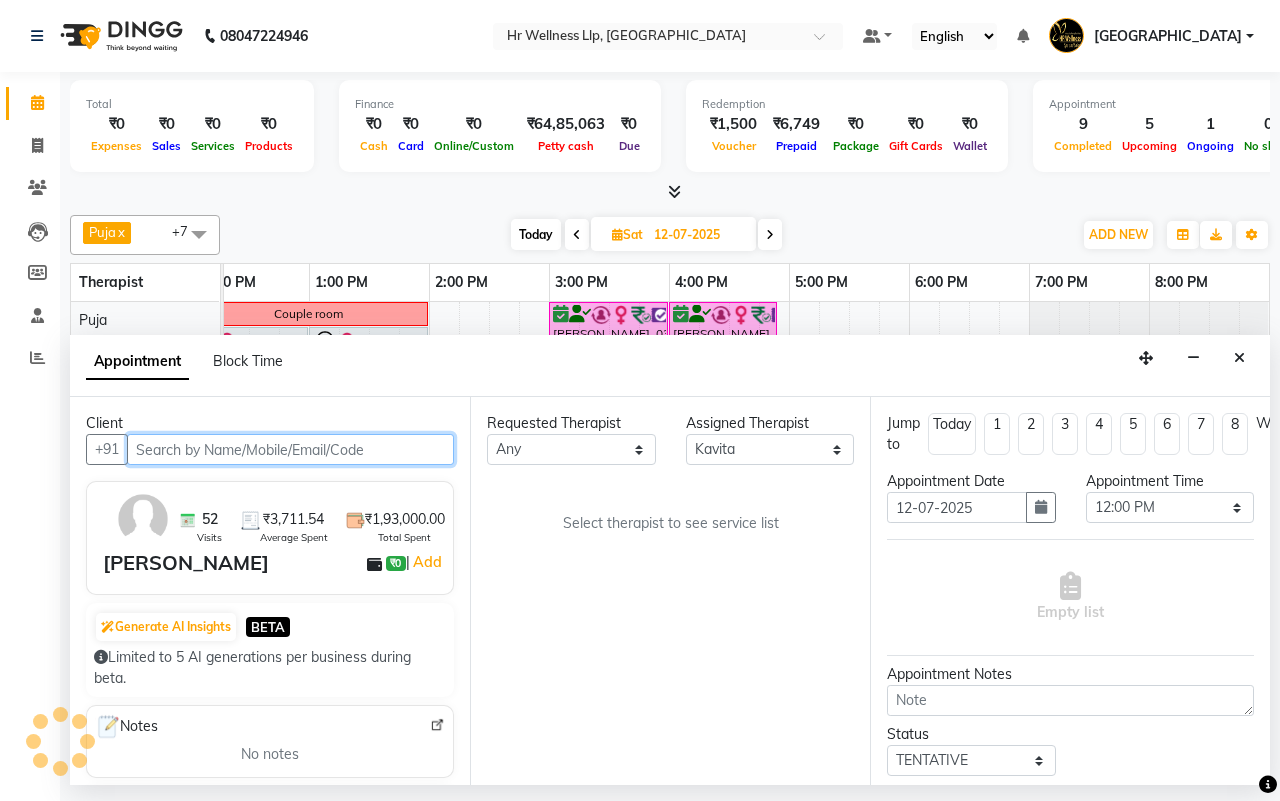 select on "1342" 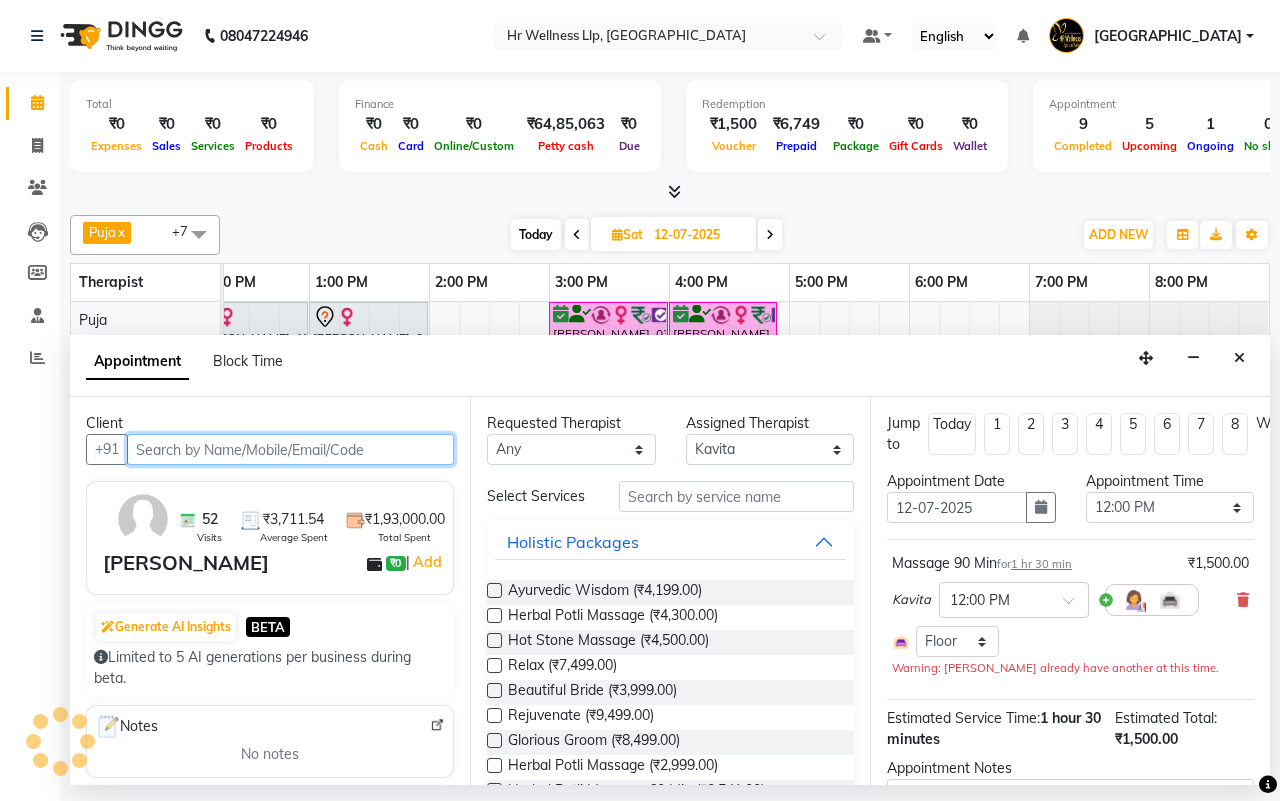 select on "1342" 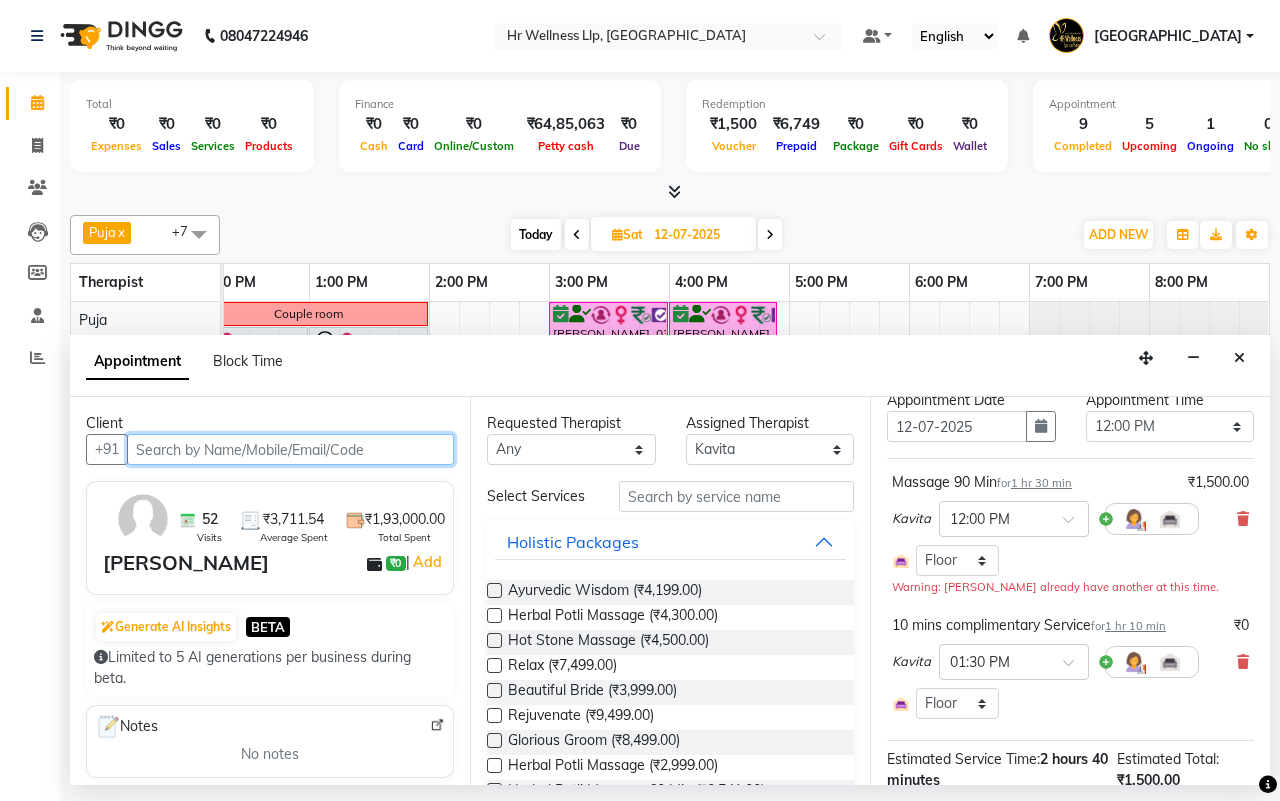 scroll, scrollTop: 125, scrollLeft: 0, axis: vertical 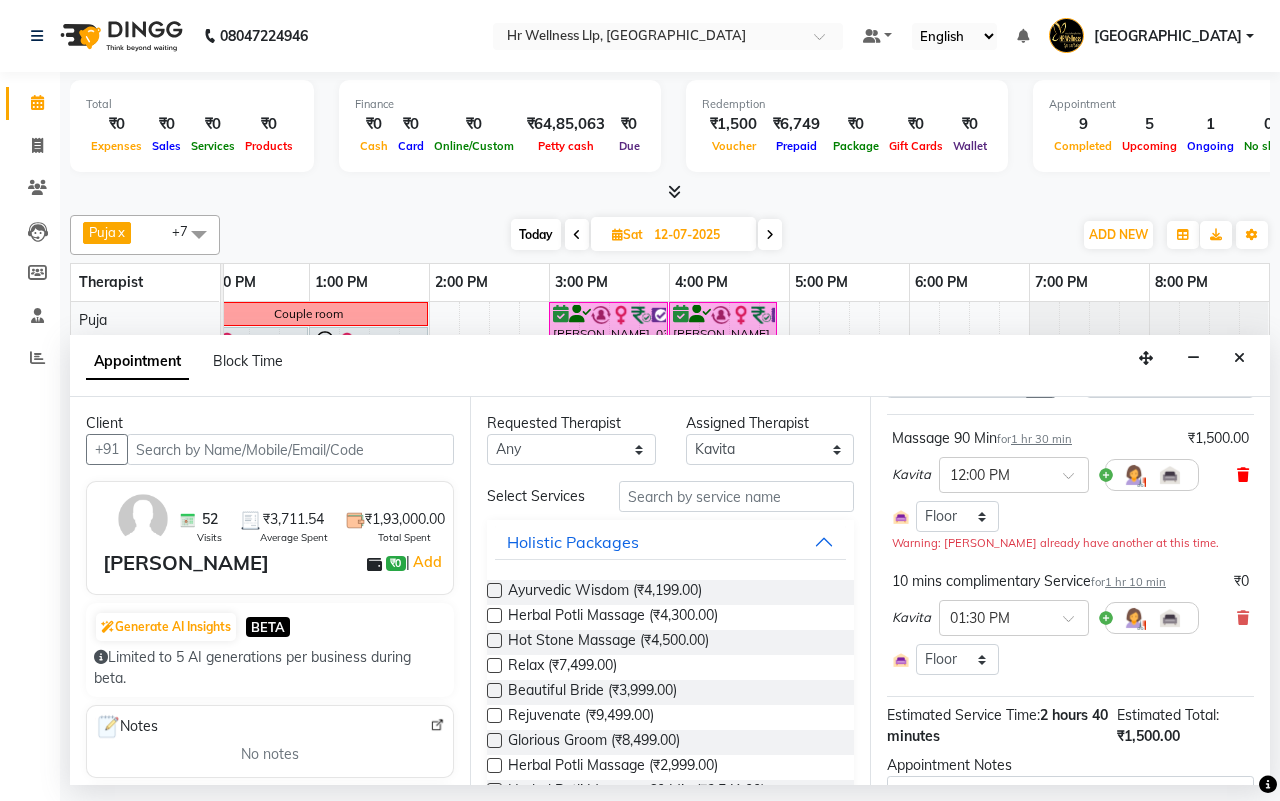 click at bounding box center [1243, 475] 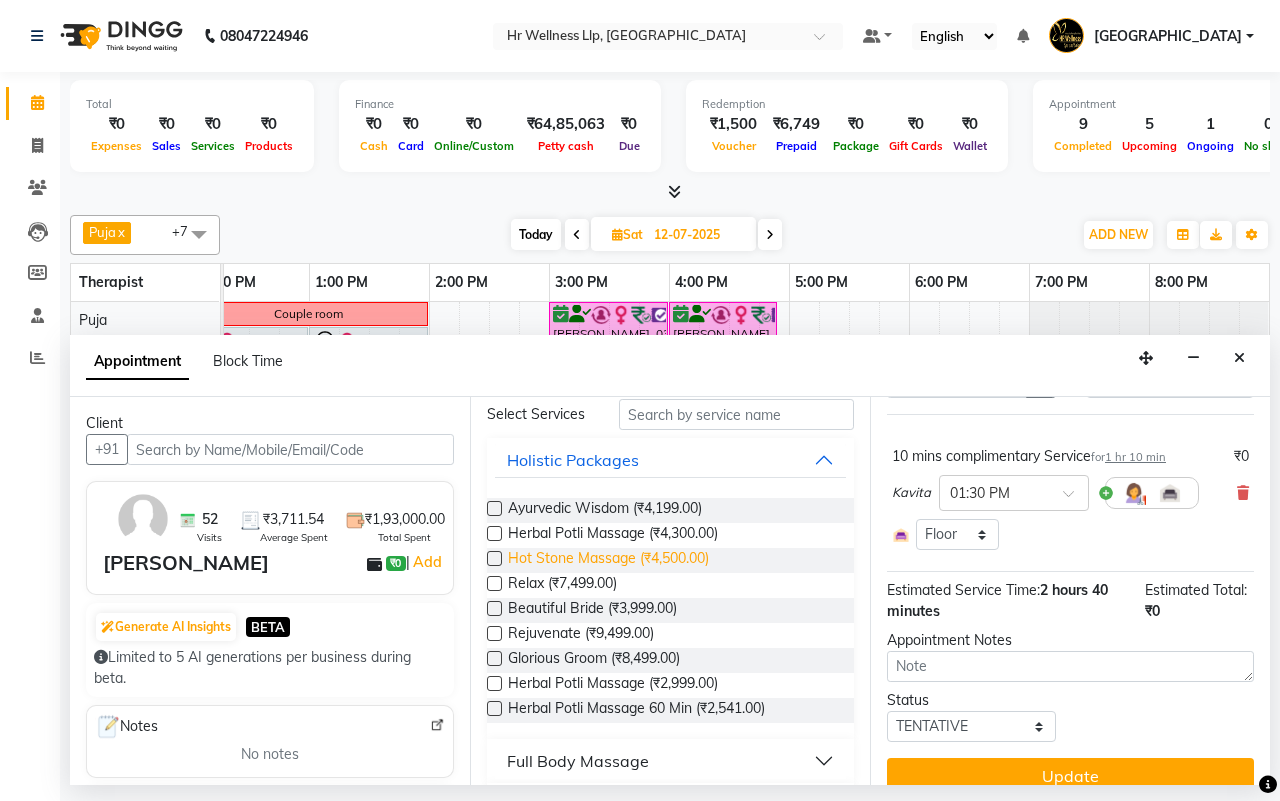 scroll, scrollTop: 250, scrollLeft: 0, axis: vertical 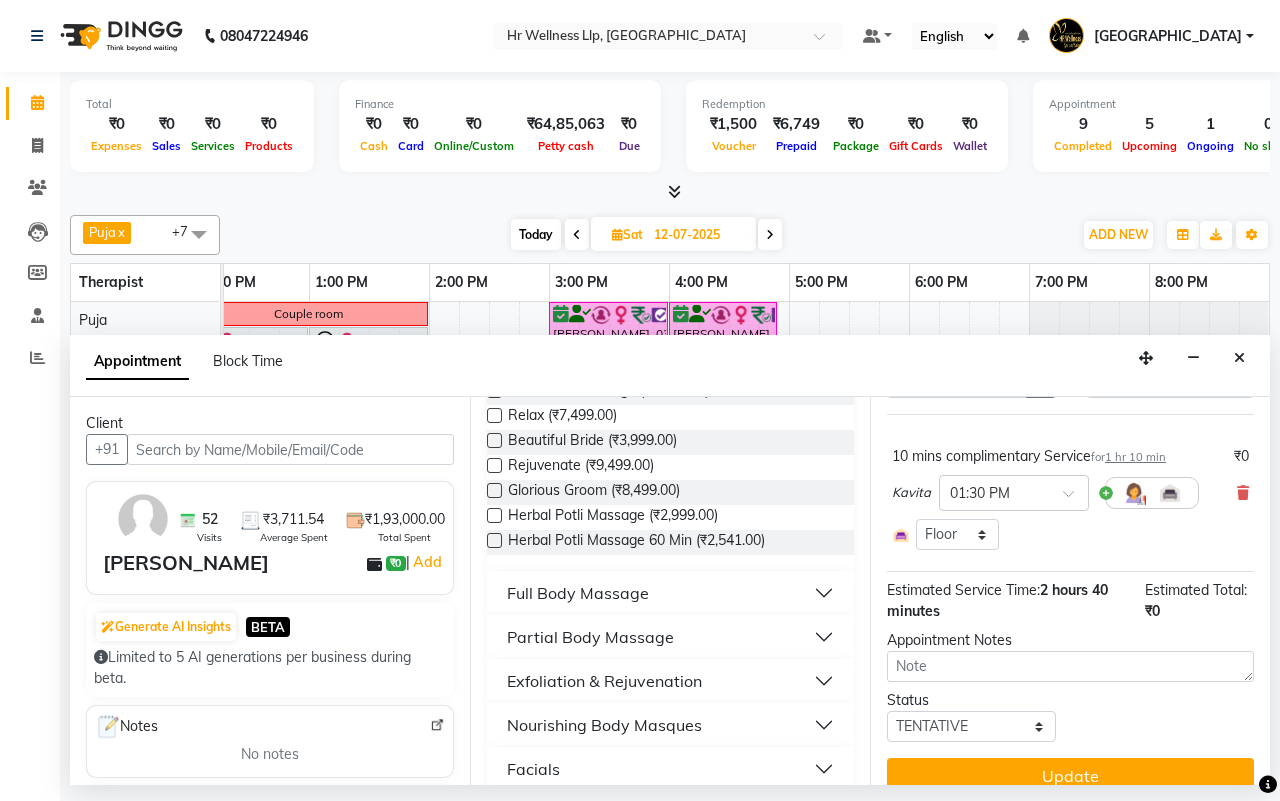 click on "Full Body Massage" at bounding box center [578, 593] 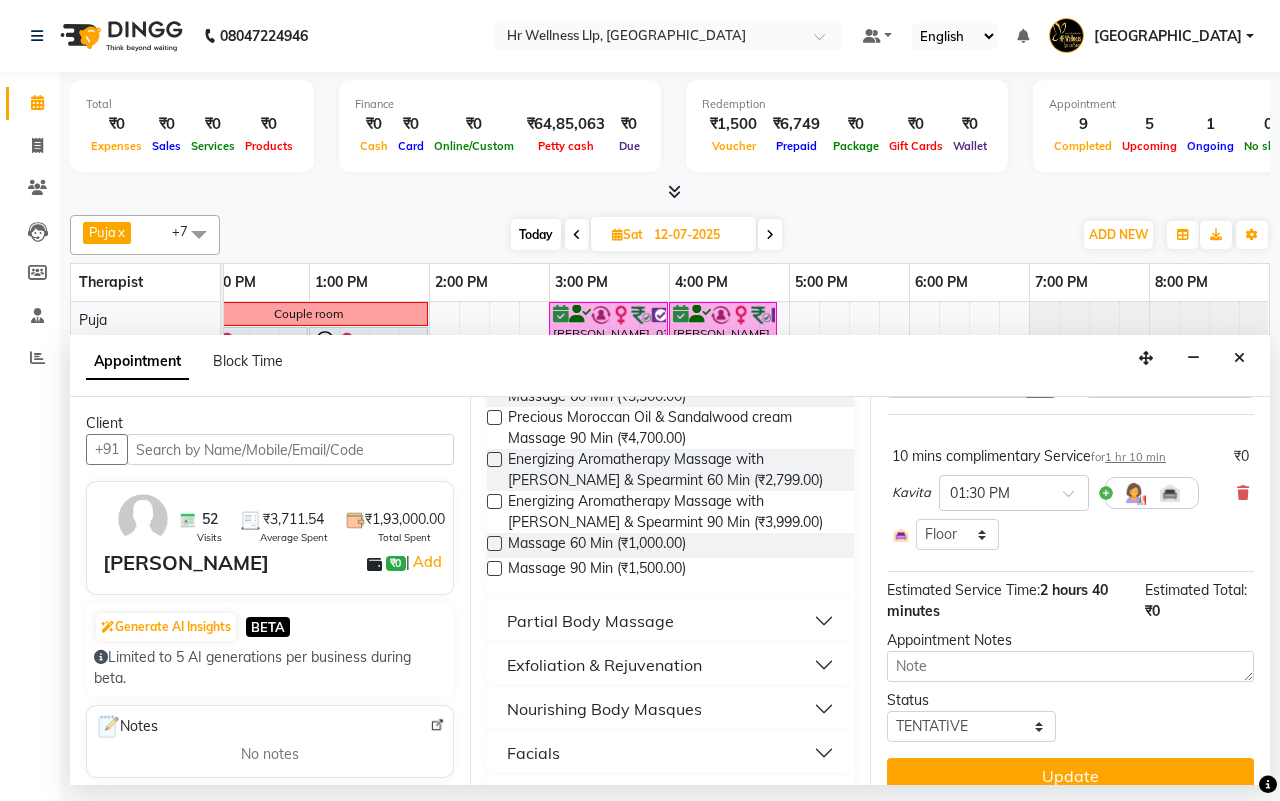 scroll, scrollTop: 1375, scrollLeft: 0, axis: vertical 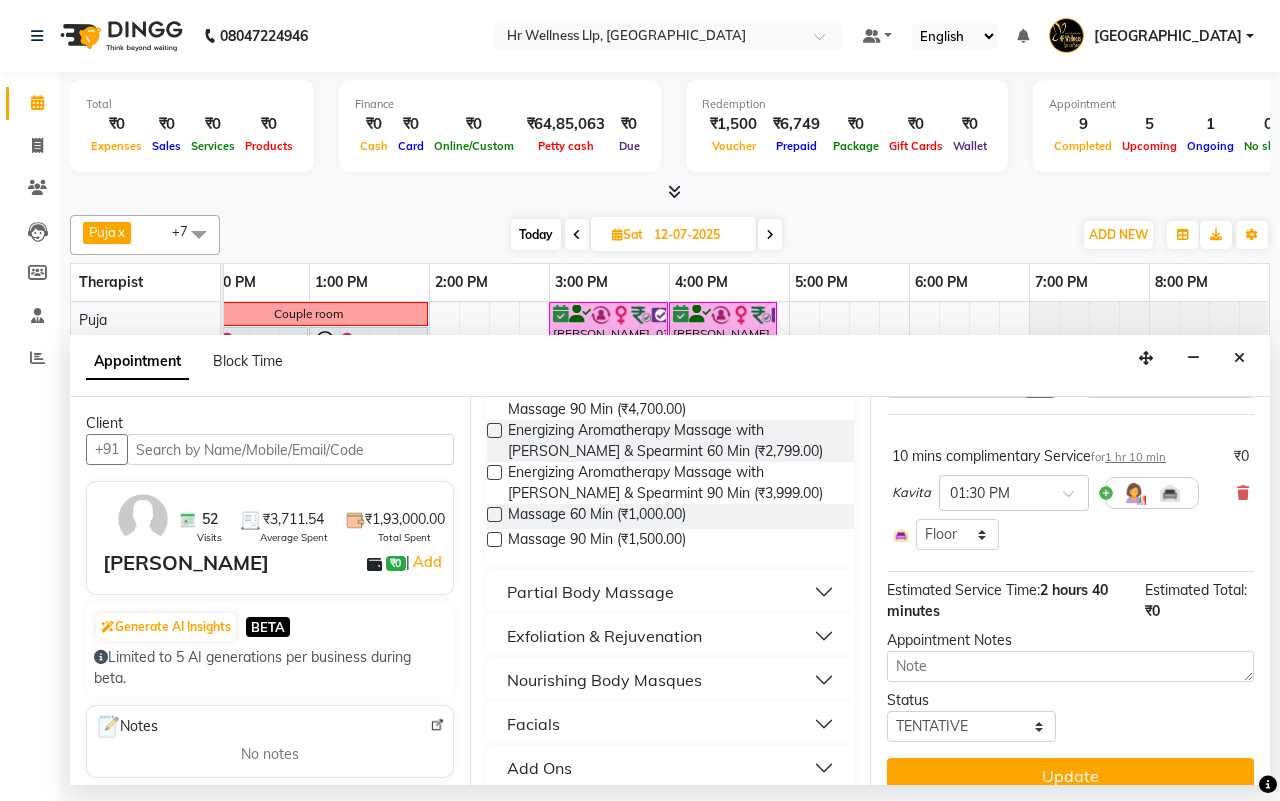 click at bounding box center [494, 514] 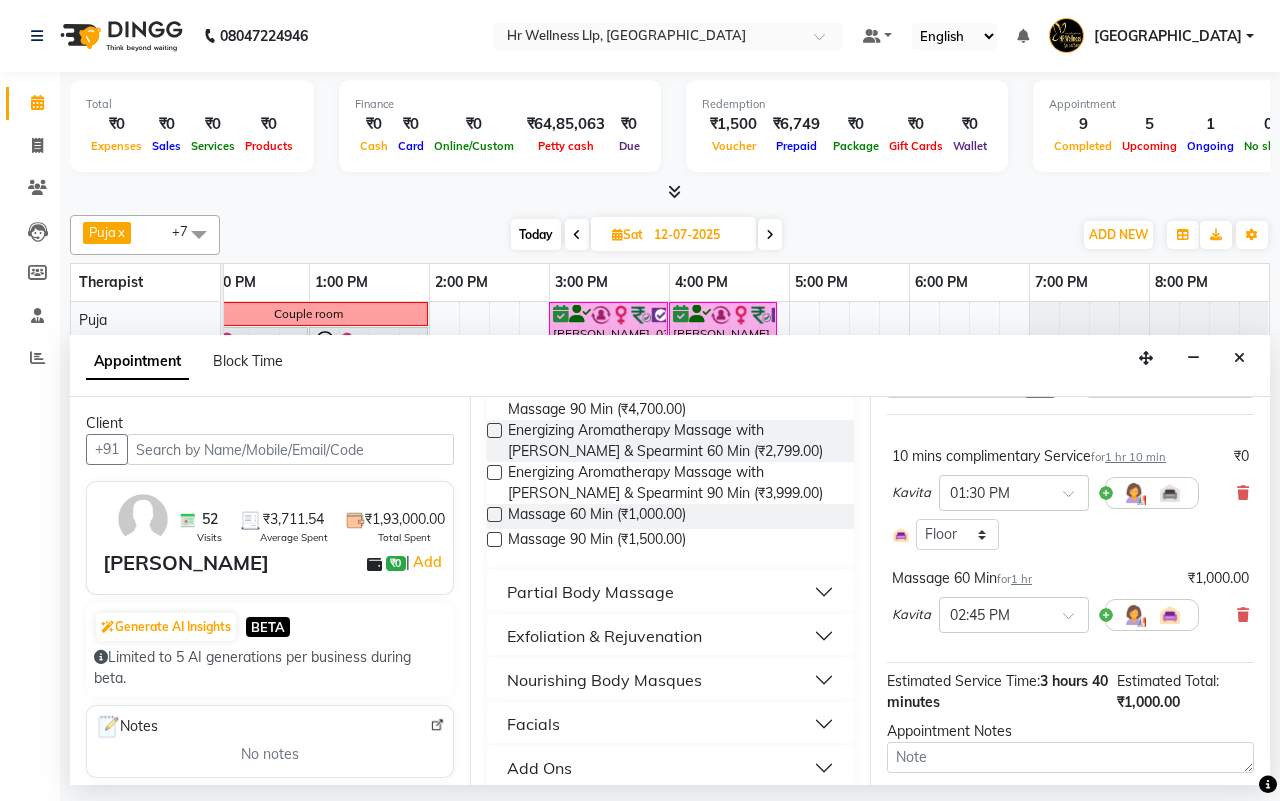 click at bounding box center (494, 514) 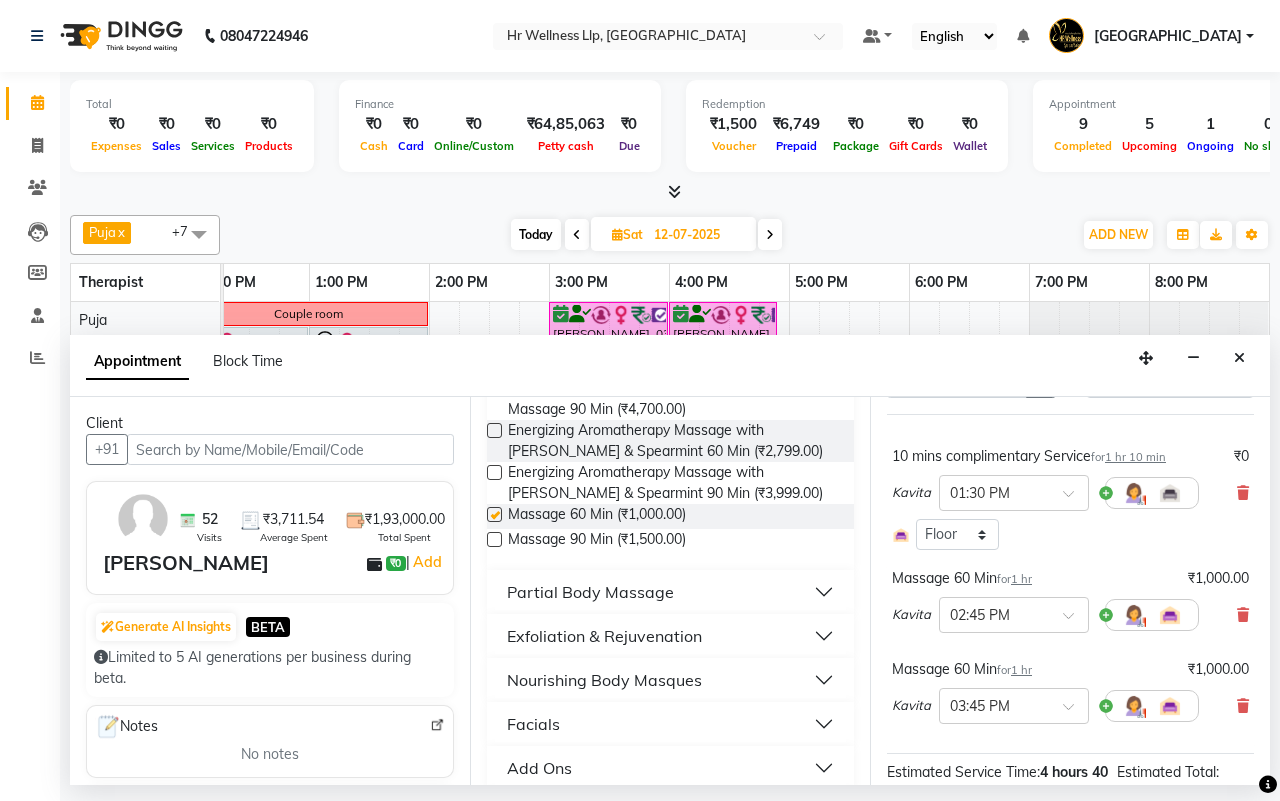 checkbox on "false" 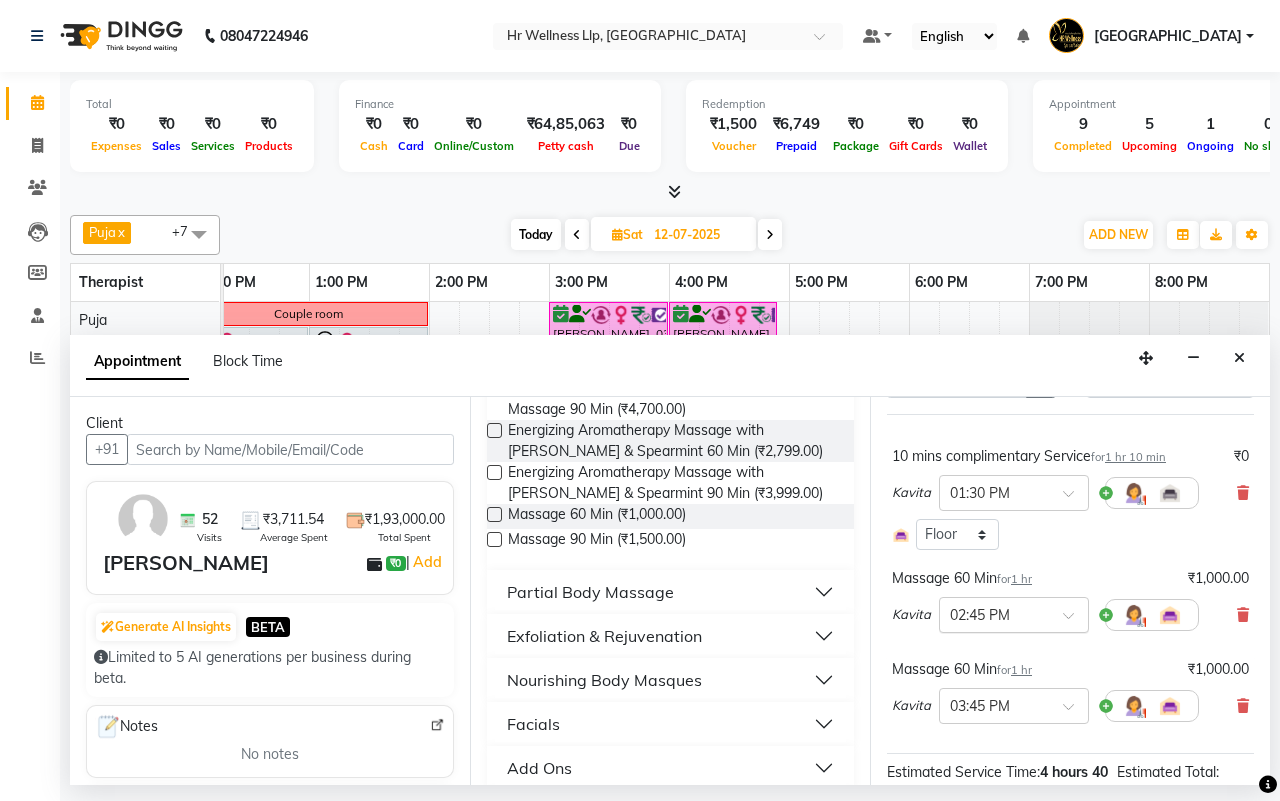 click at bounding box center [1075, 621] 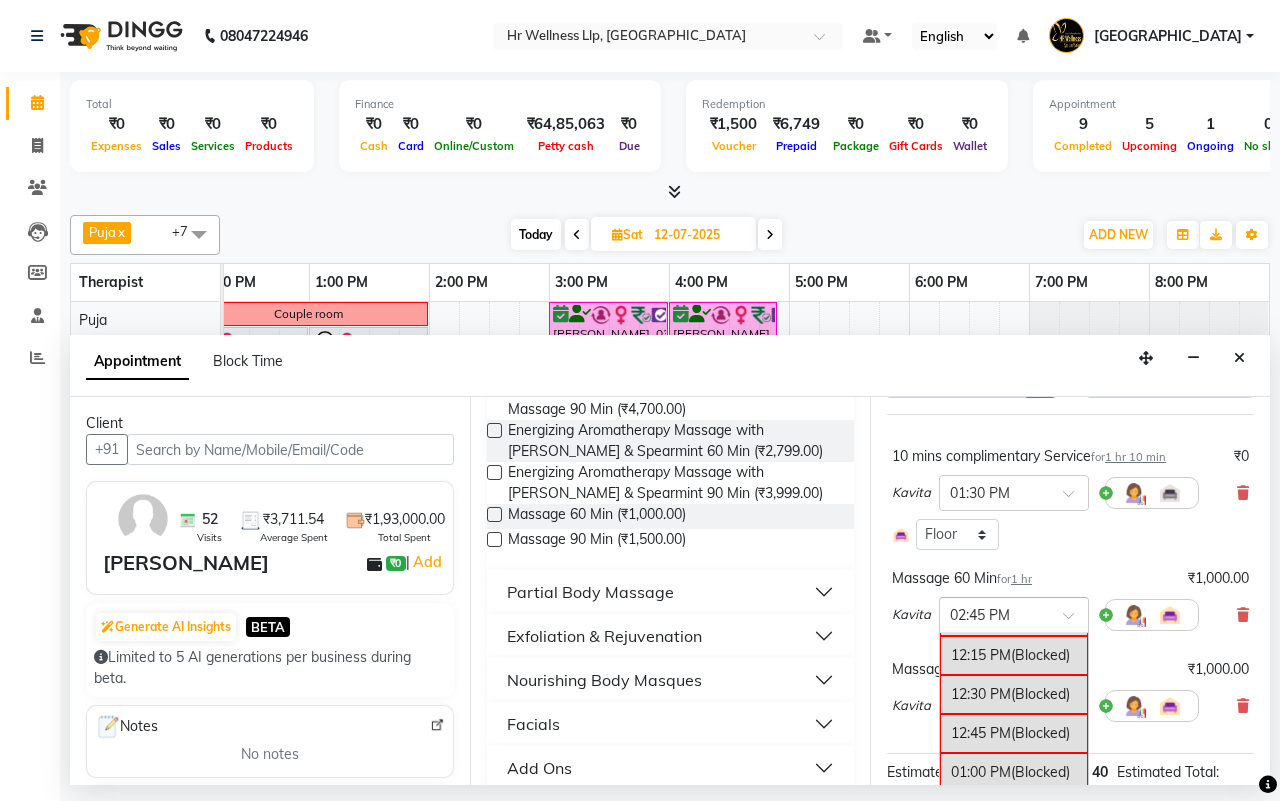 scroll, scrollTop: 442, scrollLeft: 0, axis: vertical 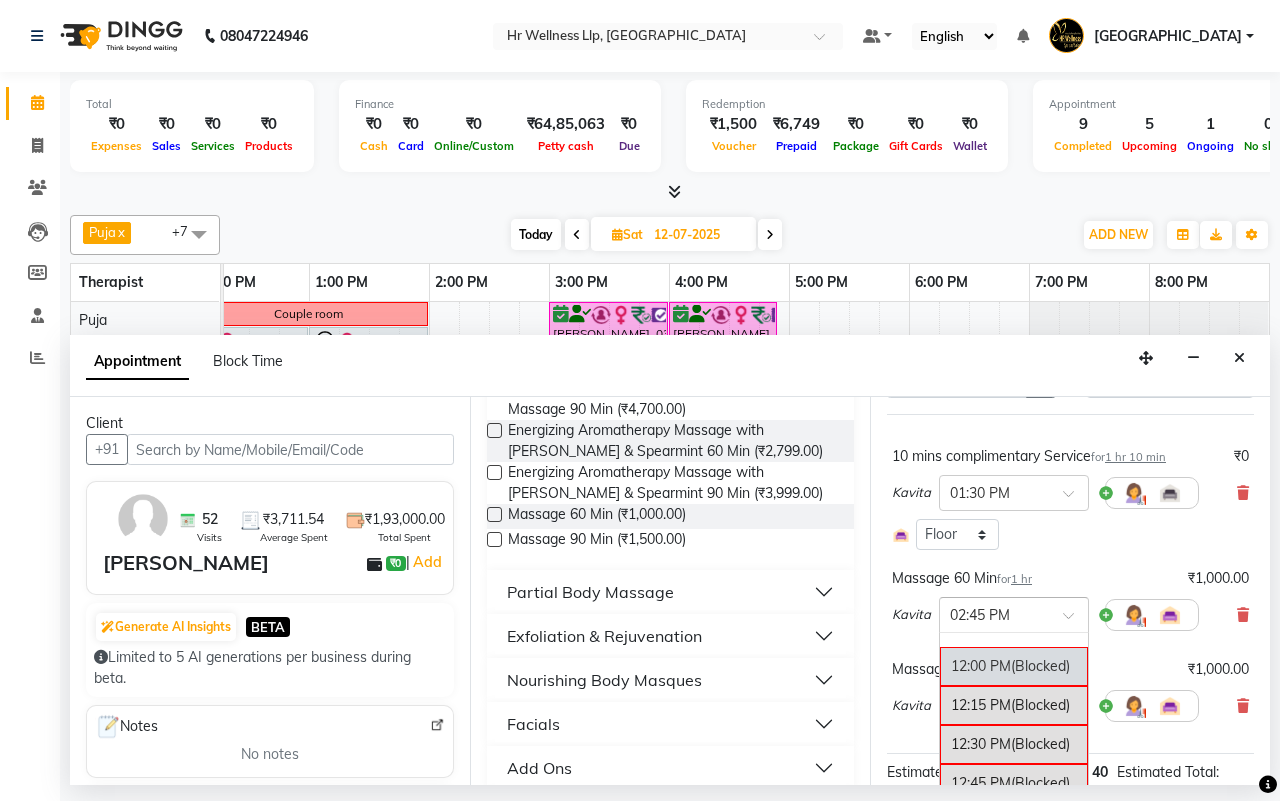 click on "12:00 PM   (Blocked)" at bounding box center [1014, 666] 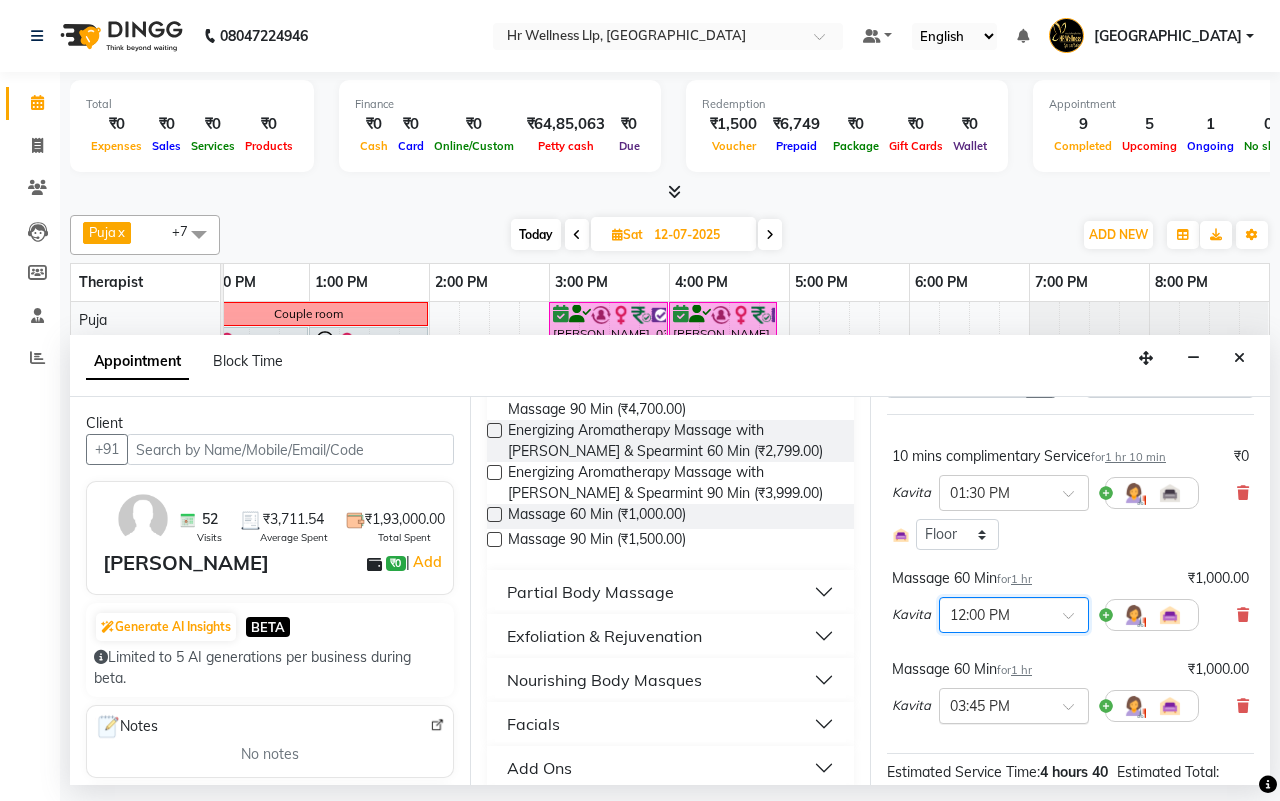 click at bounding box center (994, 704) 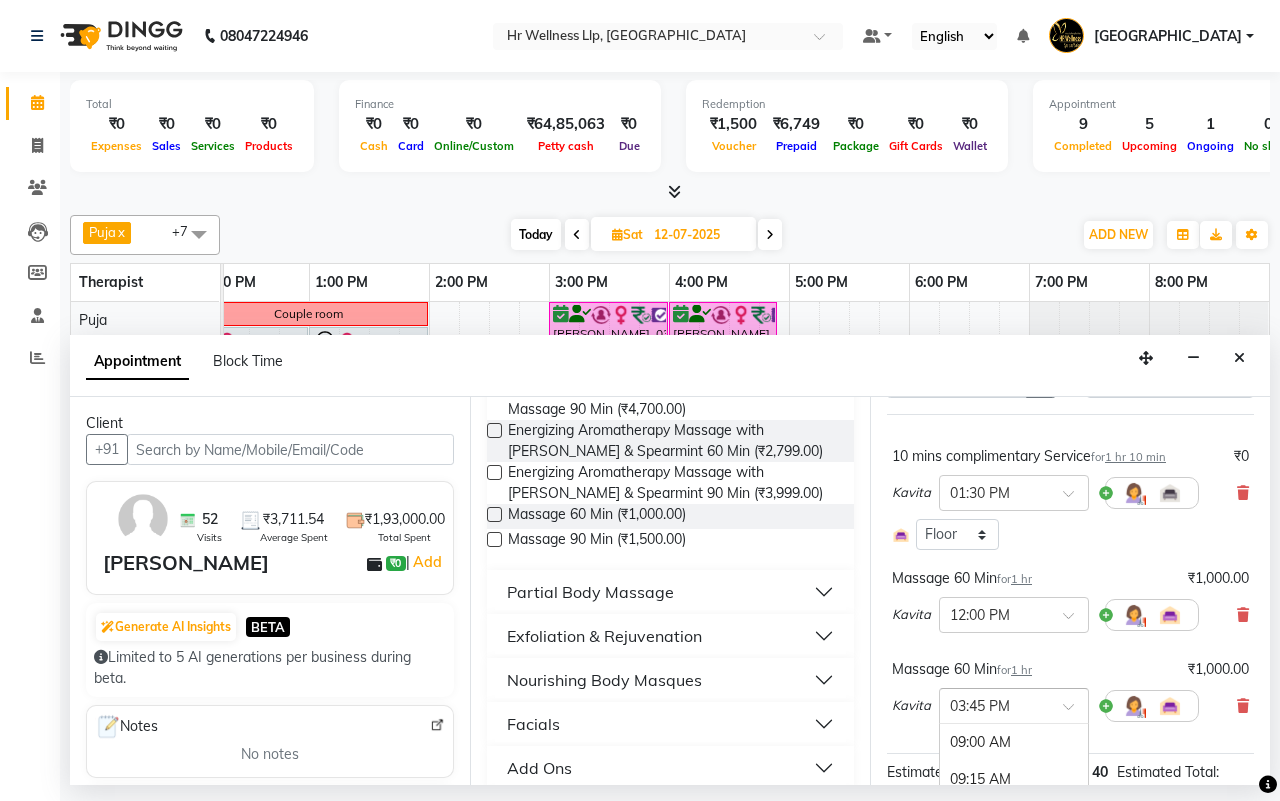 scroll, scrollTop: 1047, scrollLeft: 0, axis: vertical 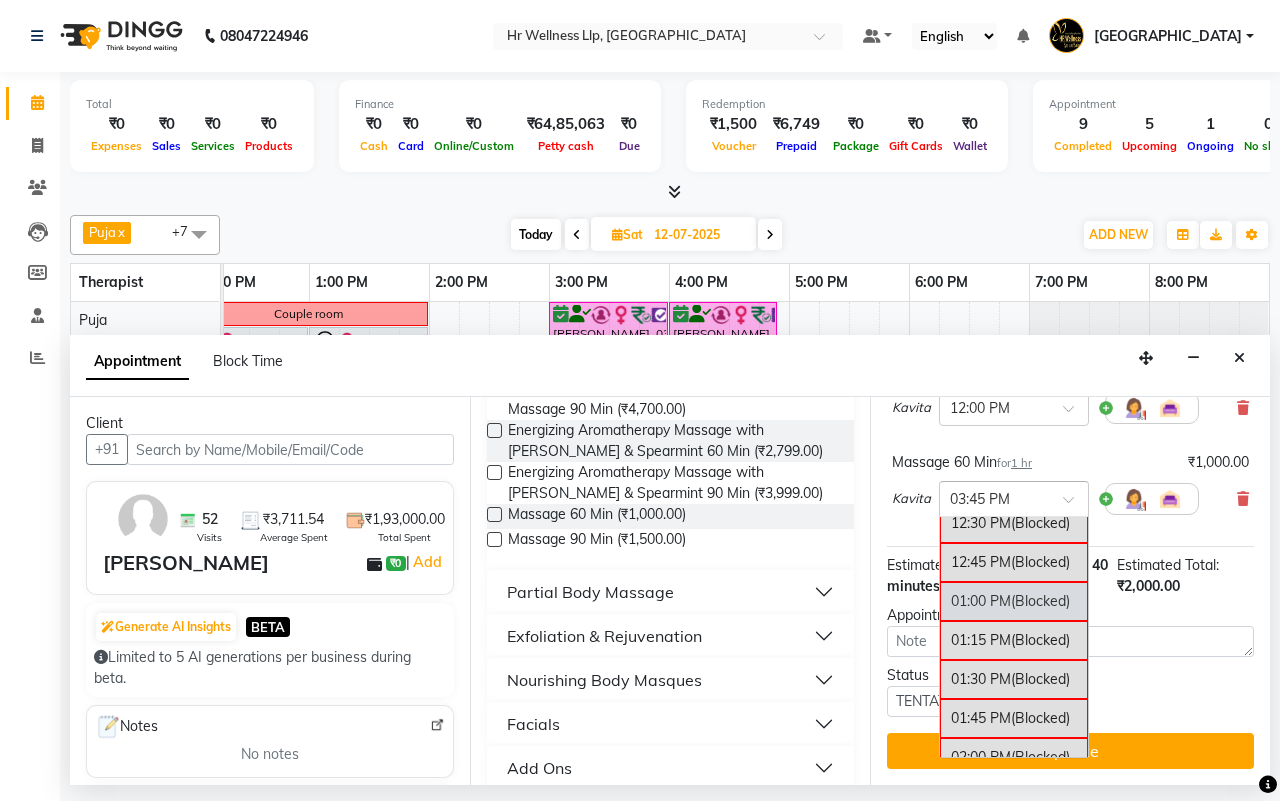 click on "01:00 PM   (Blocked)" at bounding box center [1014, 601] 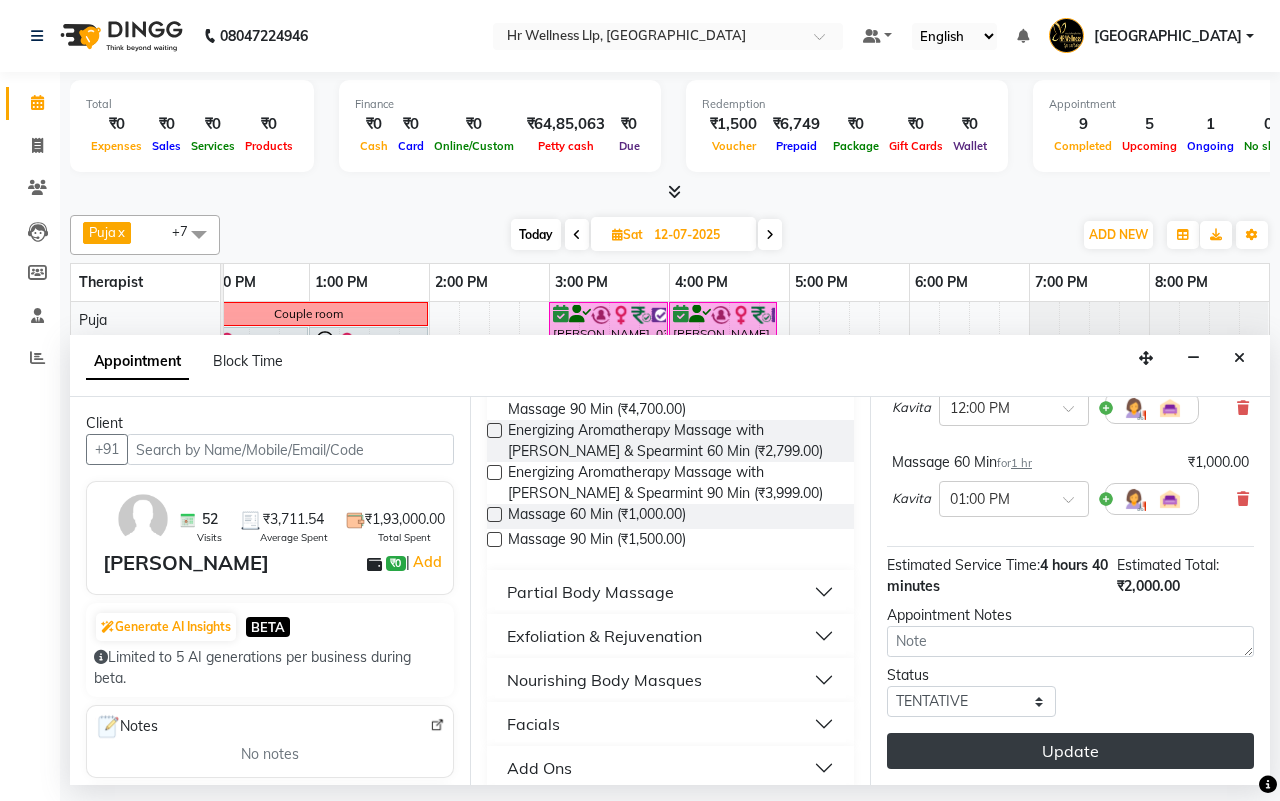 click on "Update" at bounding box center [1070, 751] 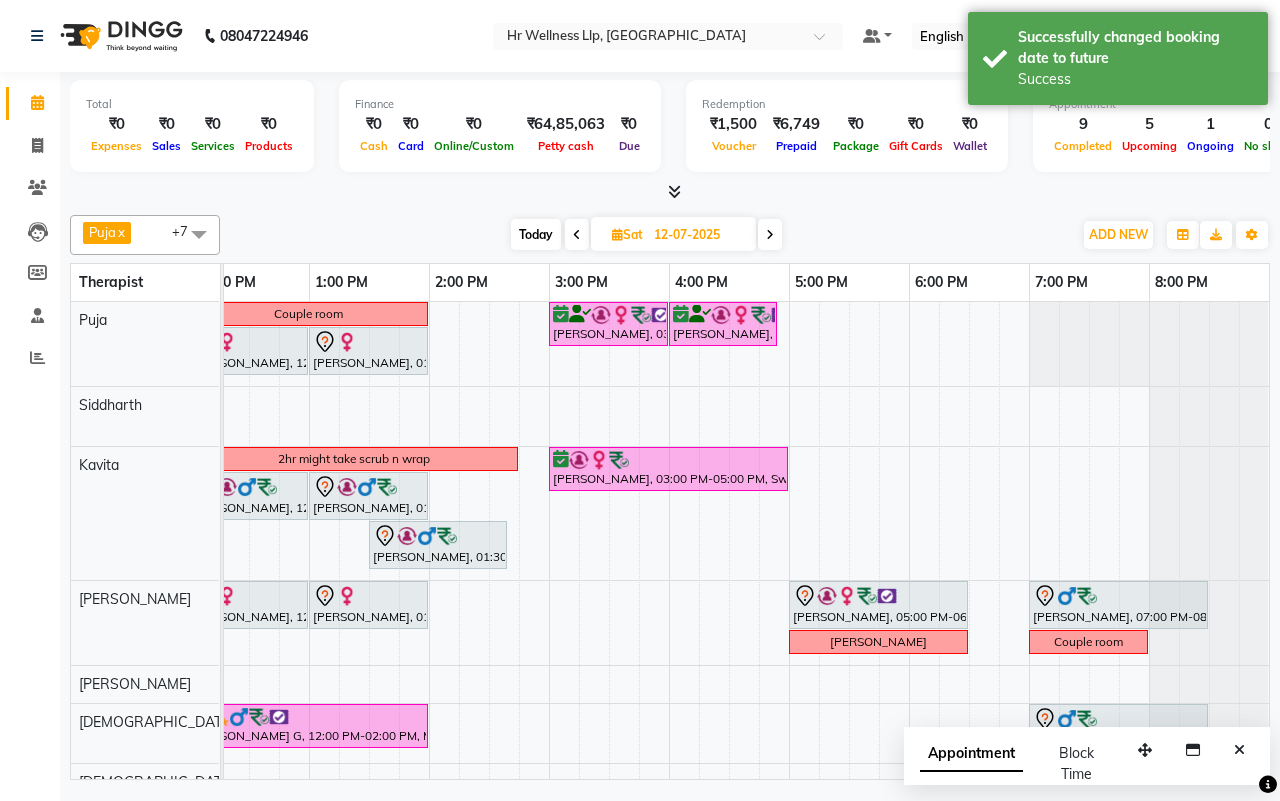 scroll, scrollTop: 0, scrollLeft: 267, axis: horizontal 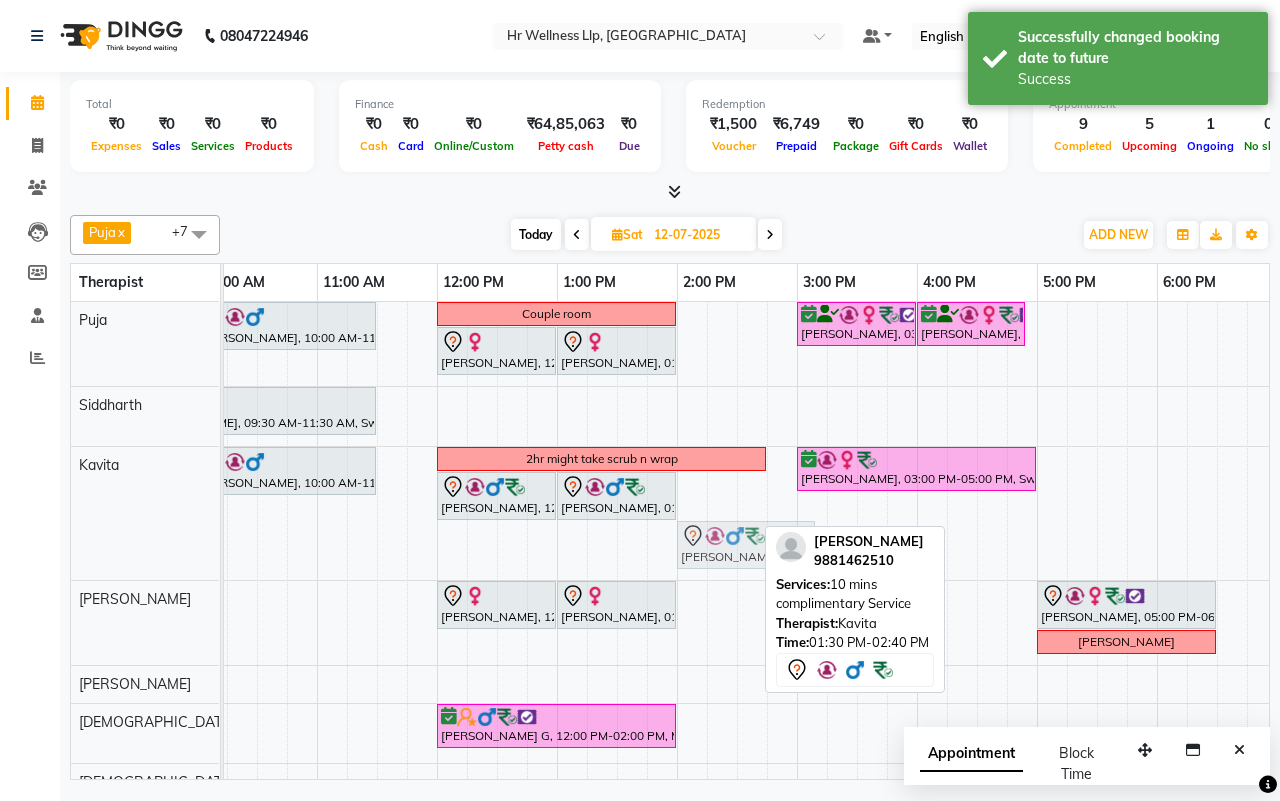 drag, startPoint x: 642, startPoint y: 555, endPoint x: 693, endPoint y: 555, distance: 51 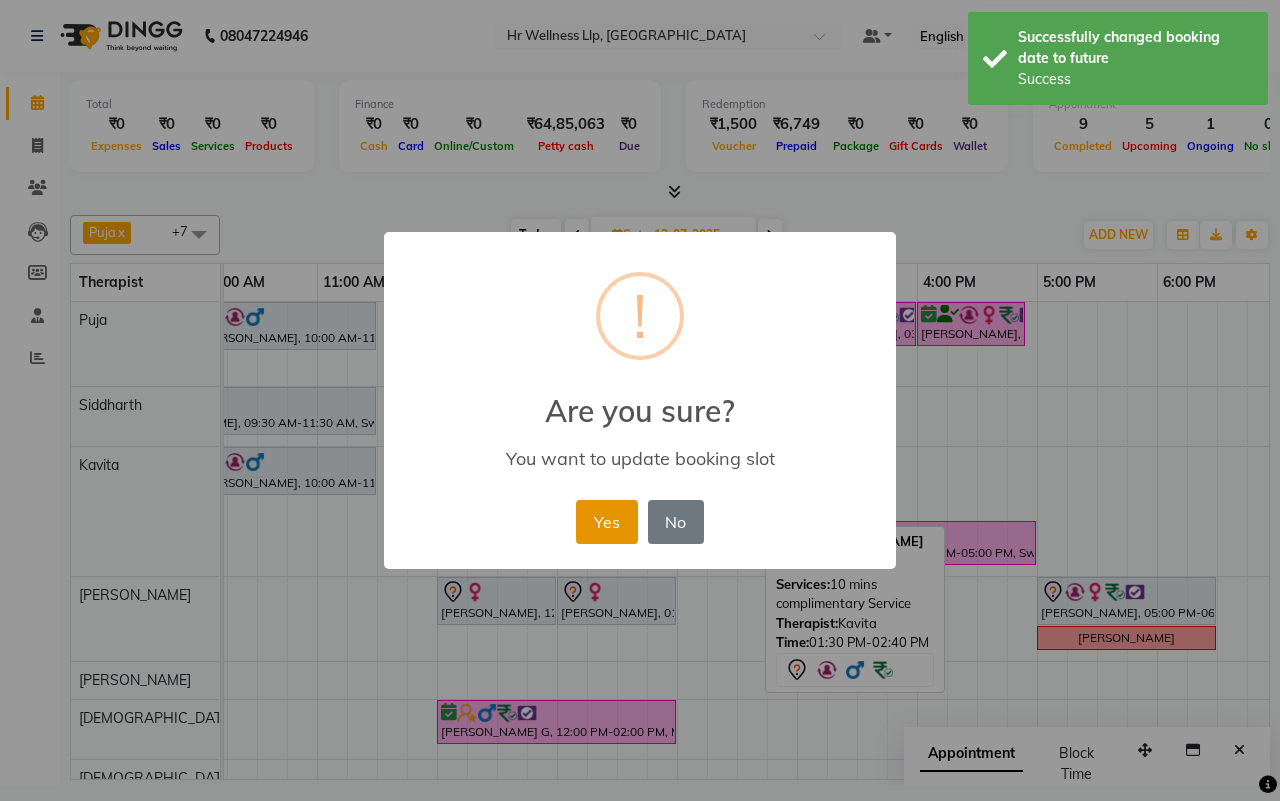 click on "Yes" at bounding box center (606, 522) 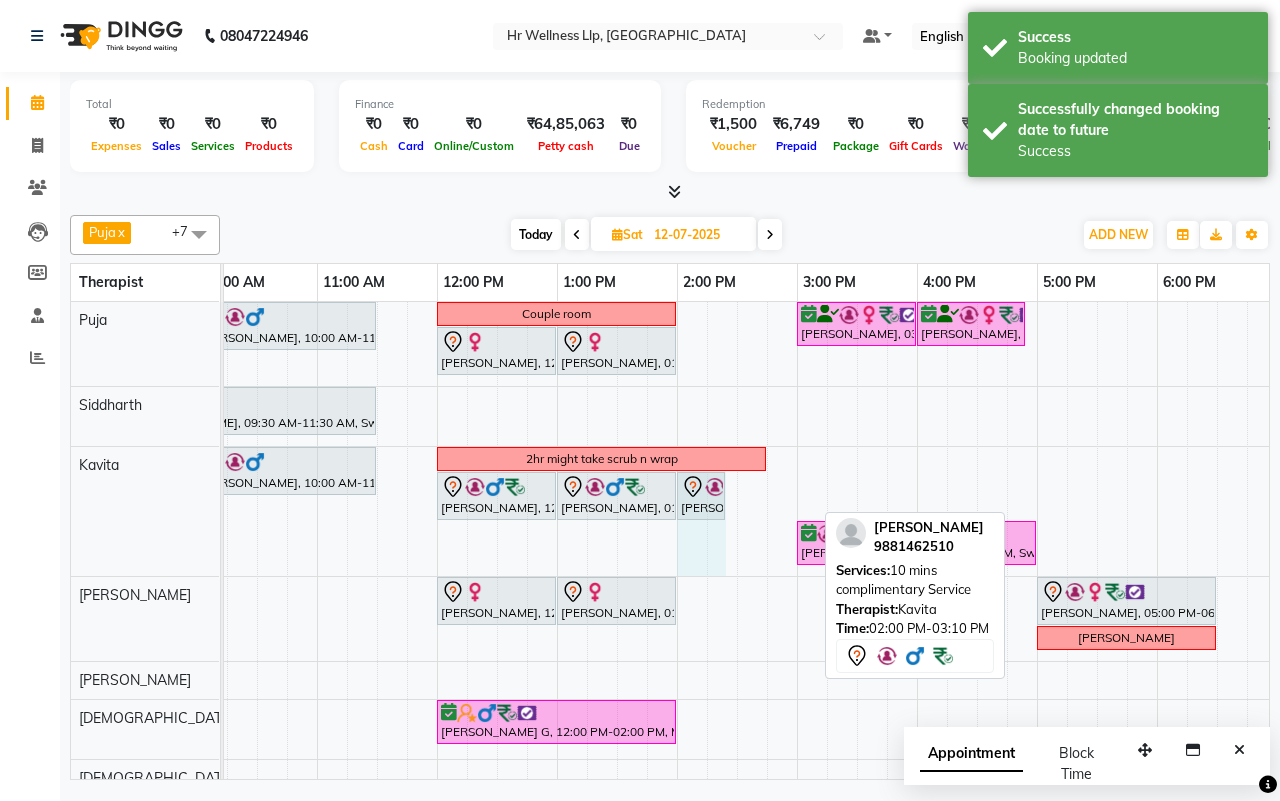 drag, startPoint x: 812, startPoint y: 483, endPoint x: 733, endPoint y: 493, distance: 79.630394 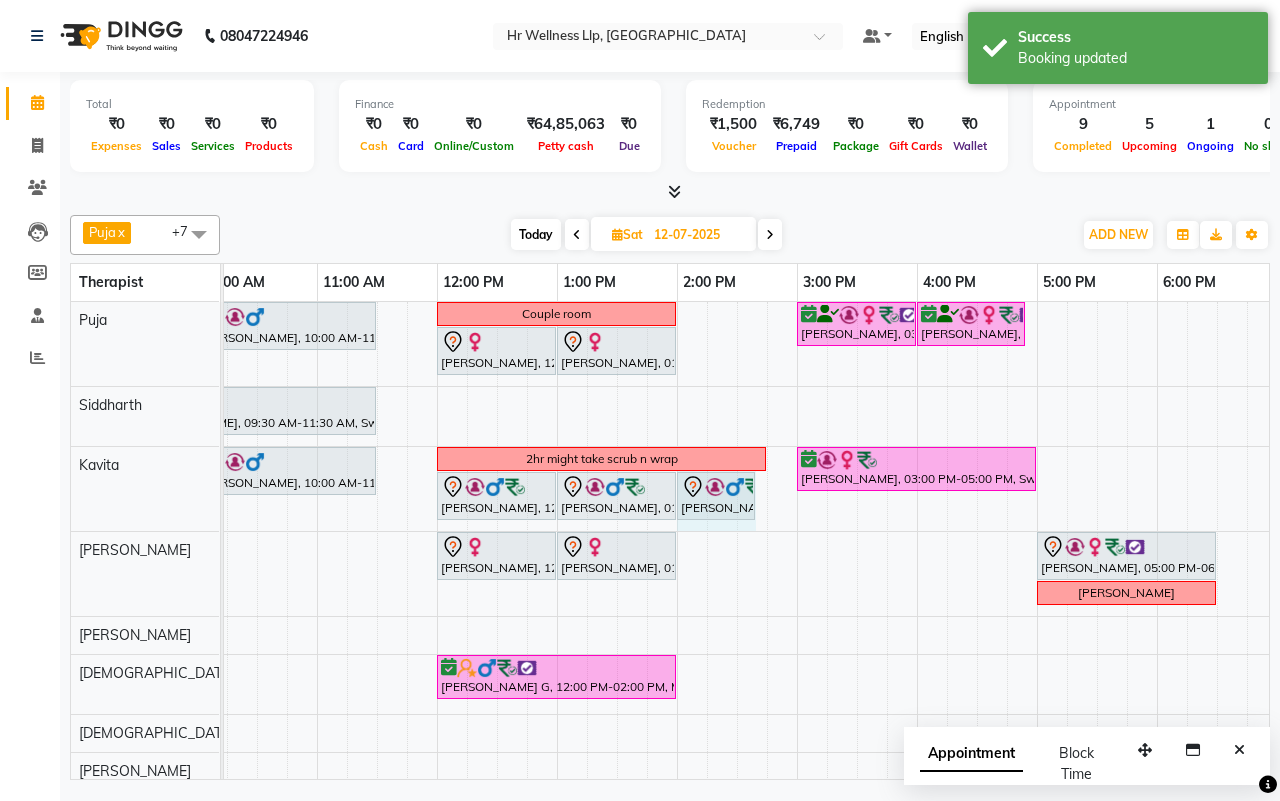 drag, startPoint x: 723, startPoint y: 486, endPoint x: 761, endPoint y: 490, distance: 38.209946 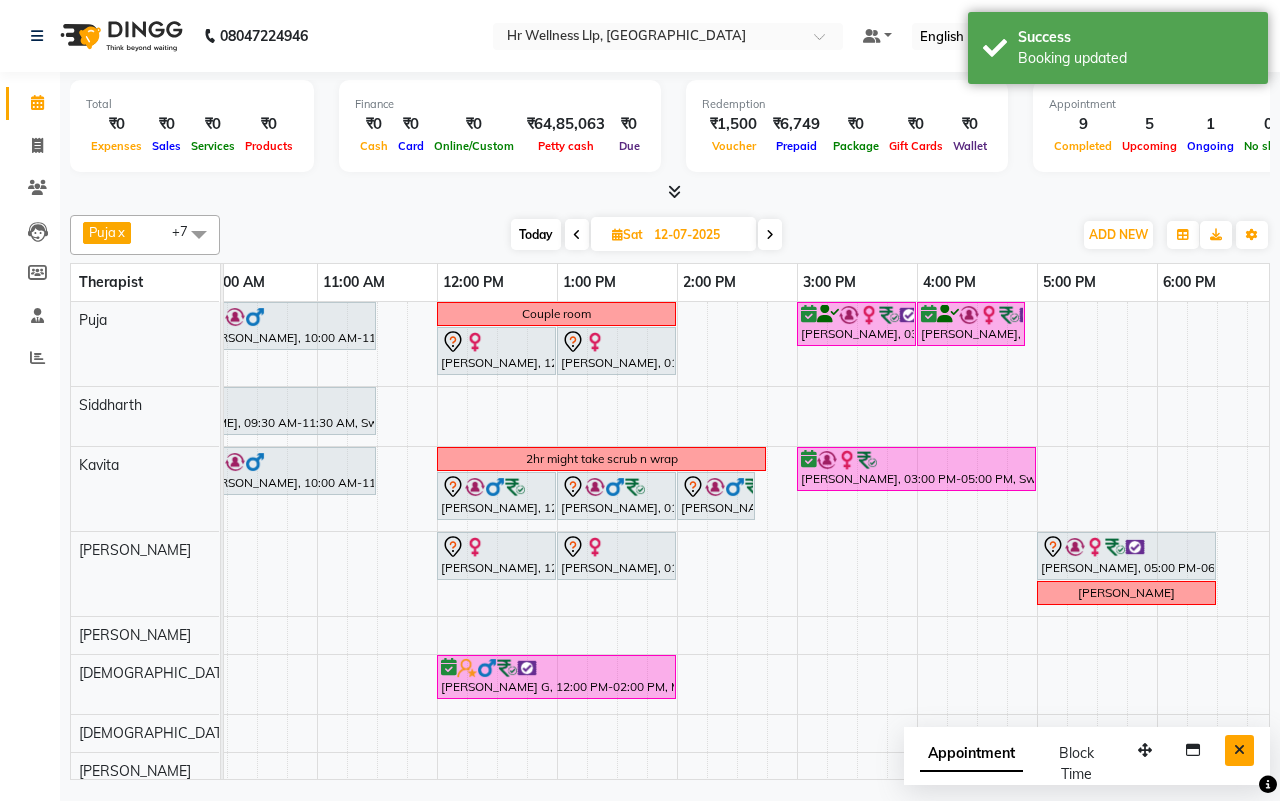 click at bounding box center (1239, 750) 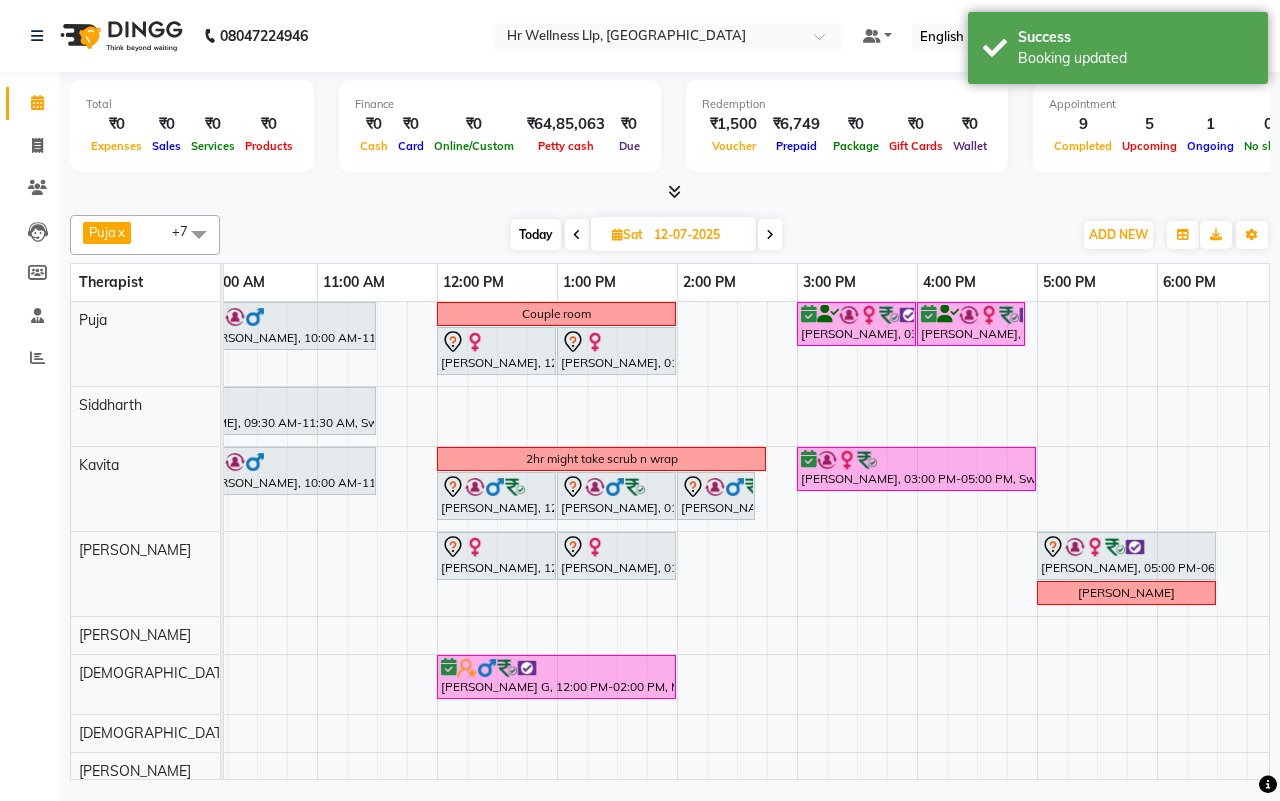 scroll, scrollTop: 0, scrollLeft: 41, axis: horizontal 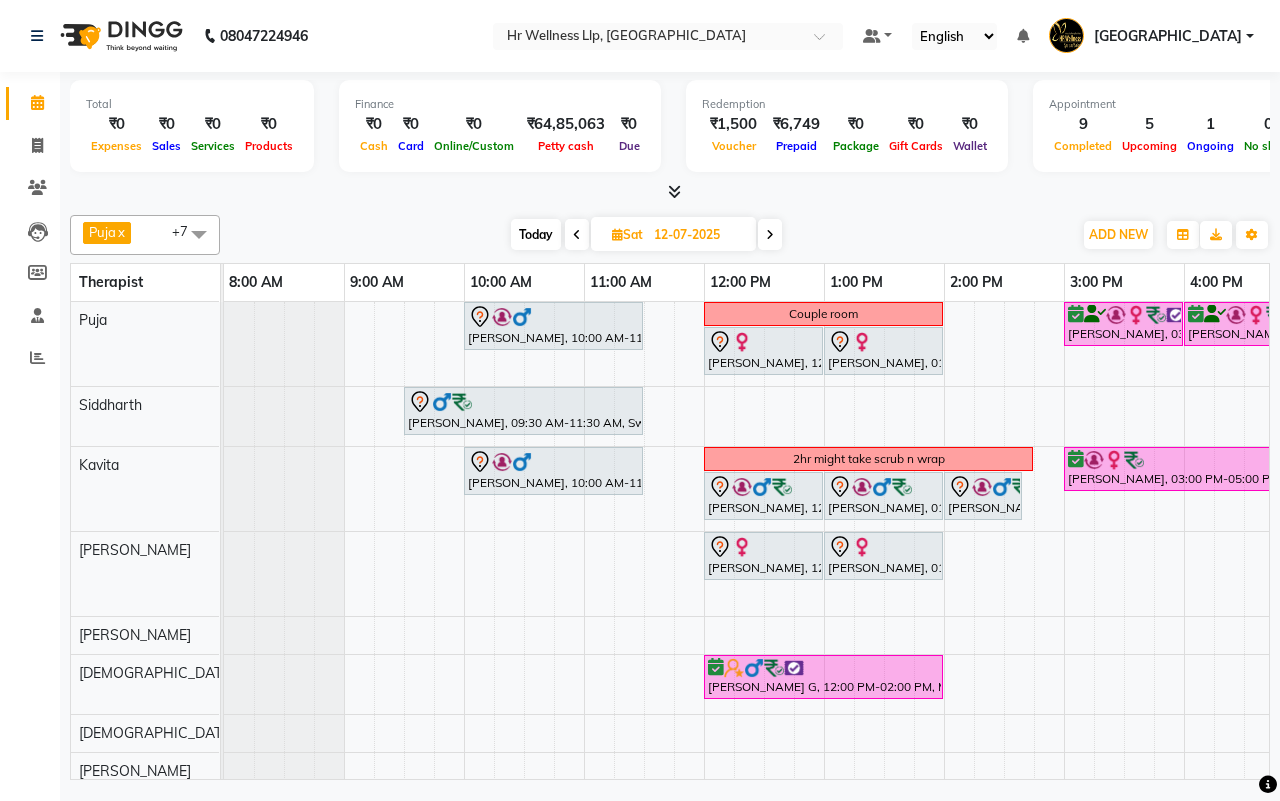 click on "Today  Sat 12-07-2025" at bounding box center (646, 235) 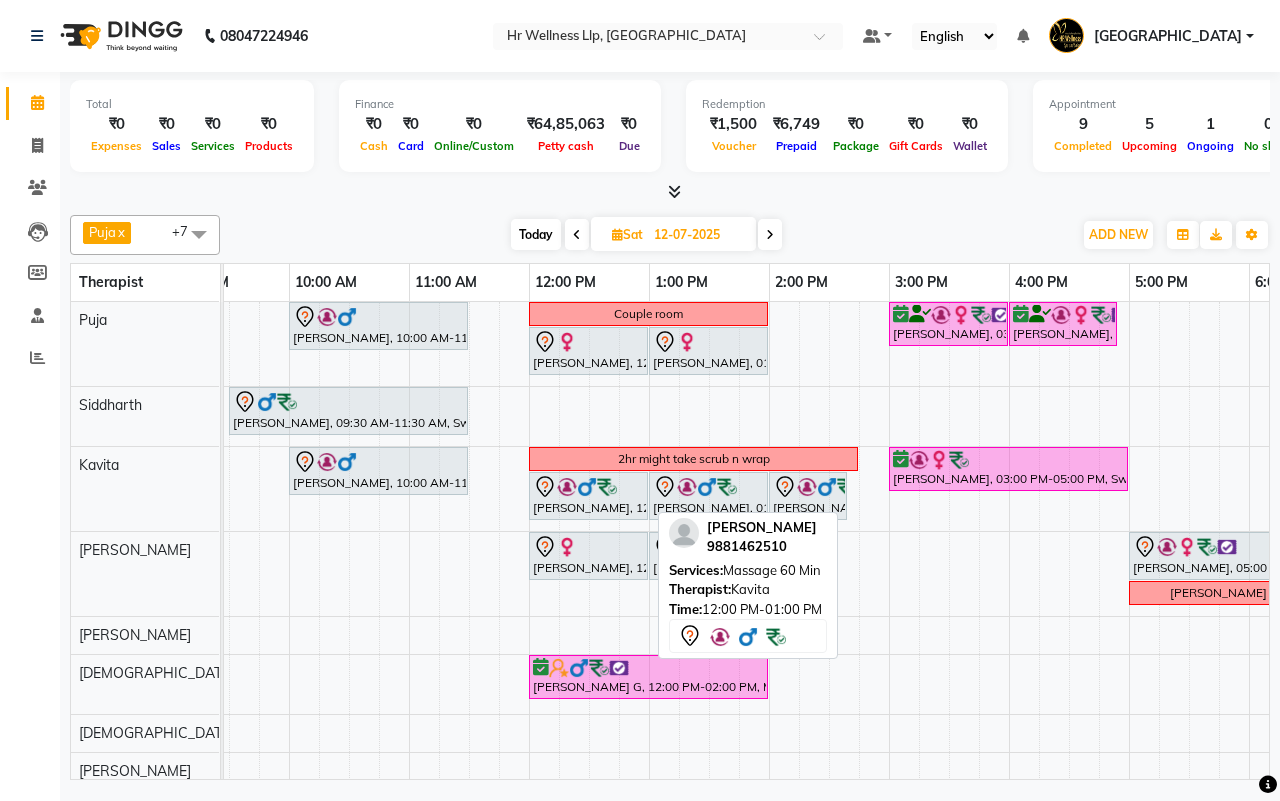 click on "Mouli Gupta, 12:00 PM-01:00 PM, Massage 60 Min" at bounding box center [588, 496] 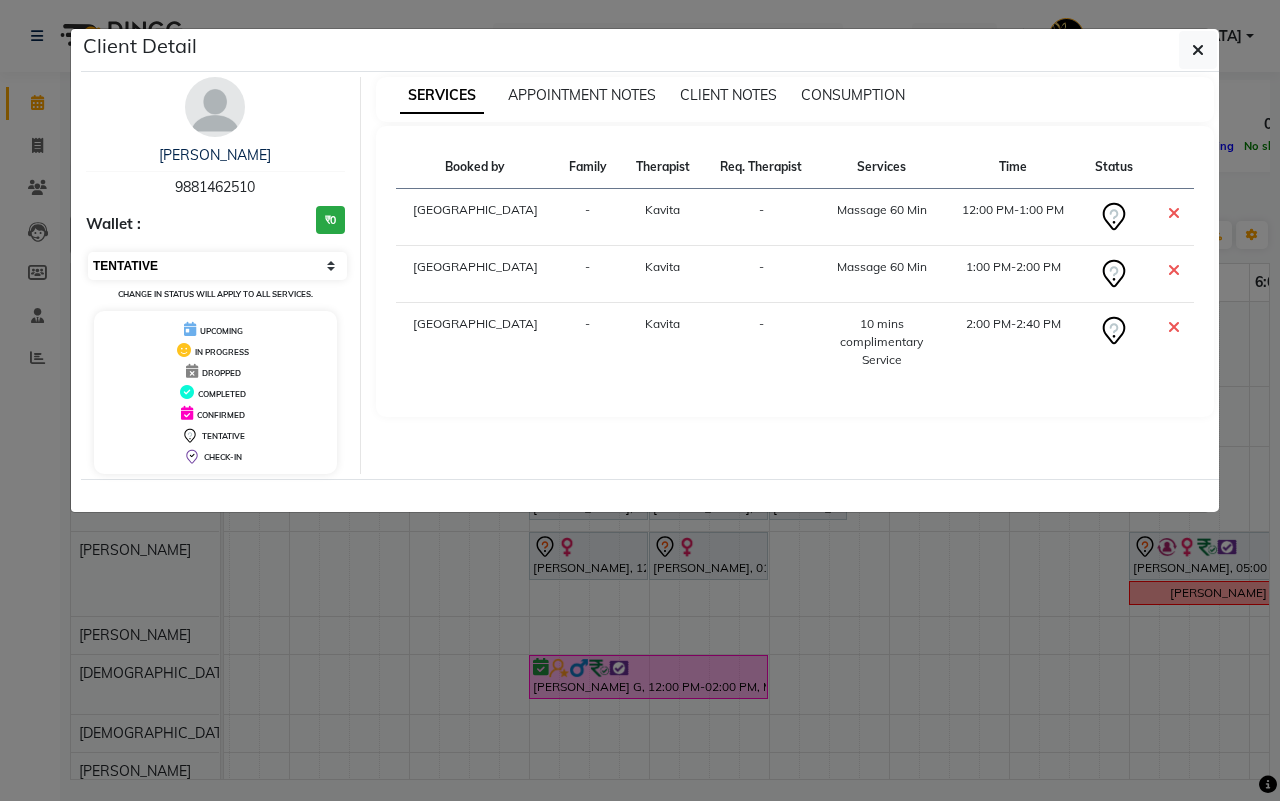 click on "Select CONFIRMED TENTATIVE" at bounding box center (217, 266) 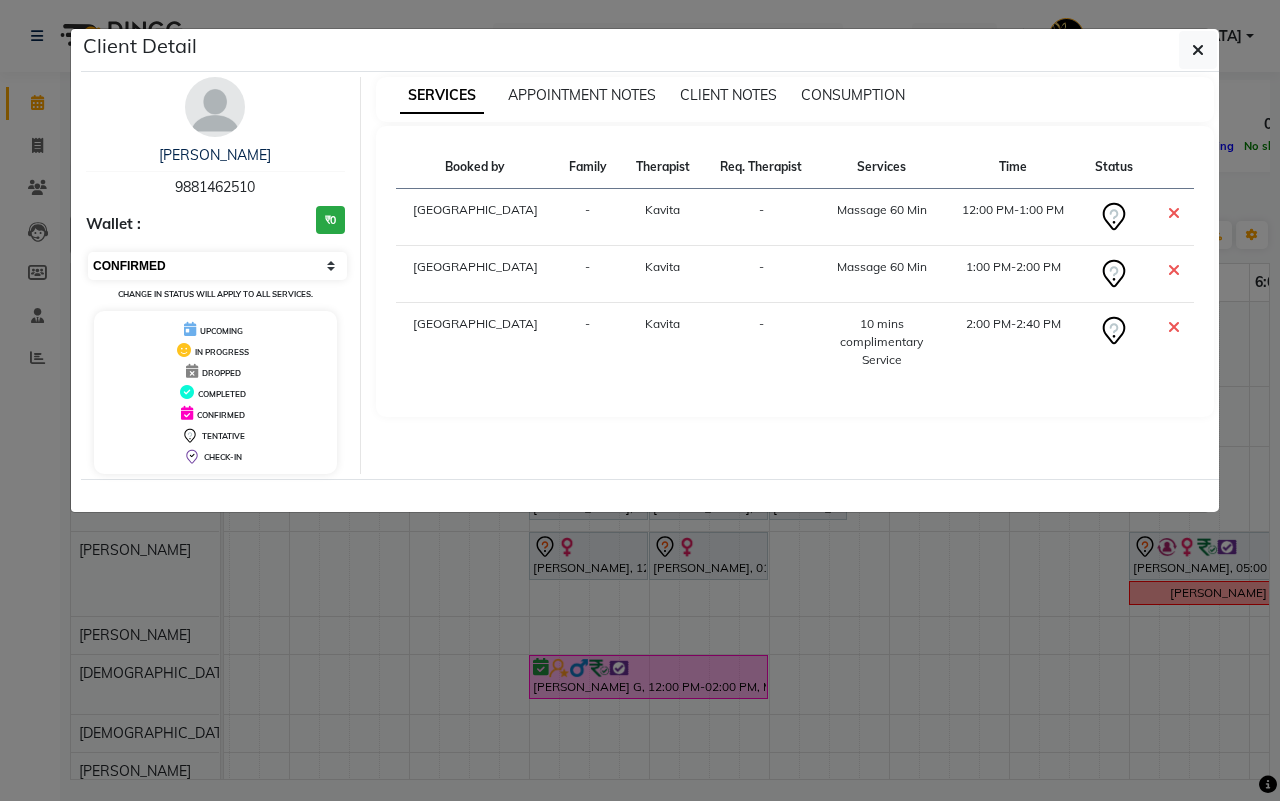 click on "Select CONFIRMED TENTATIVE" at bounding box center [217, 266] 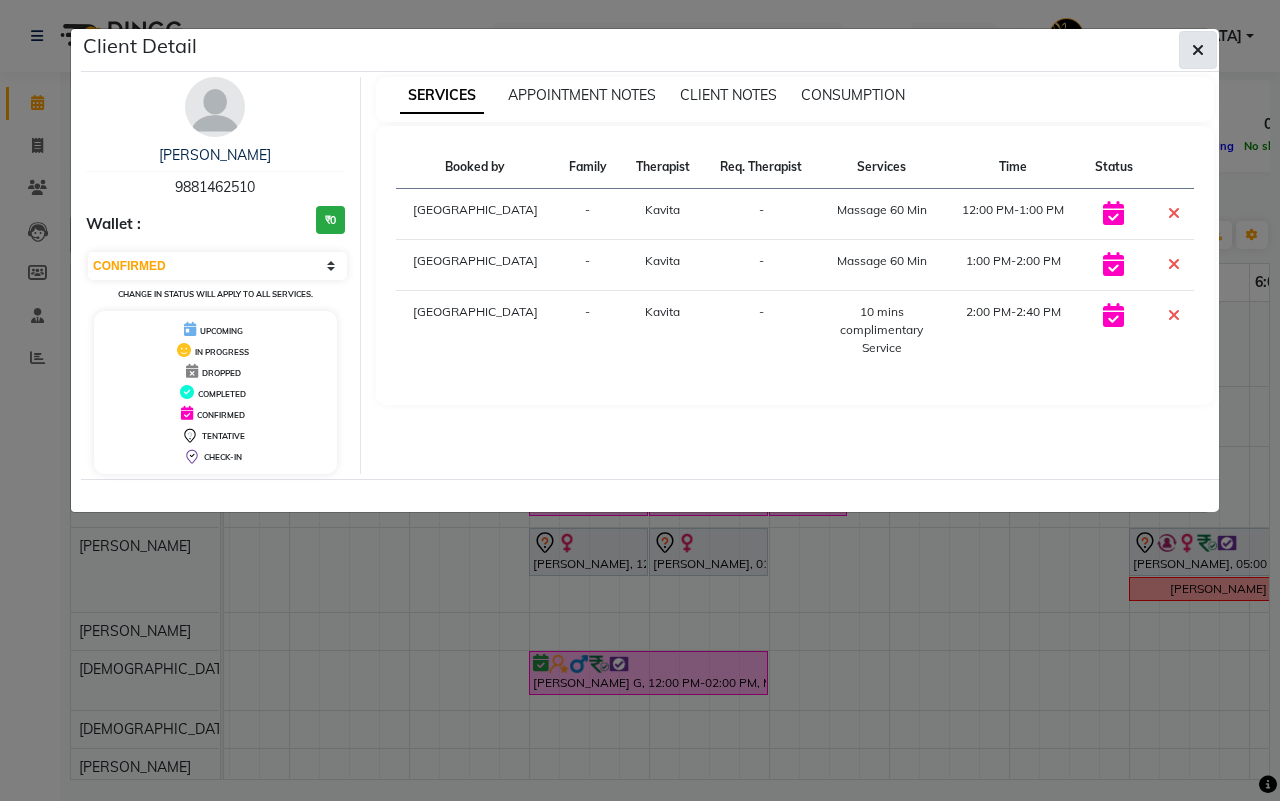 click 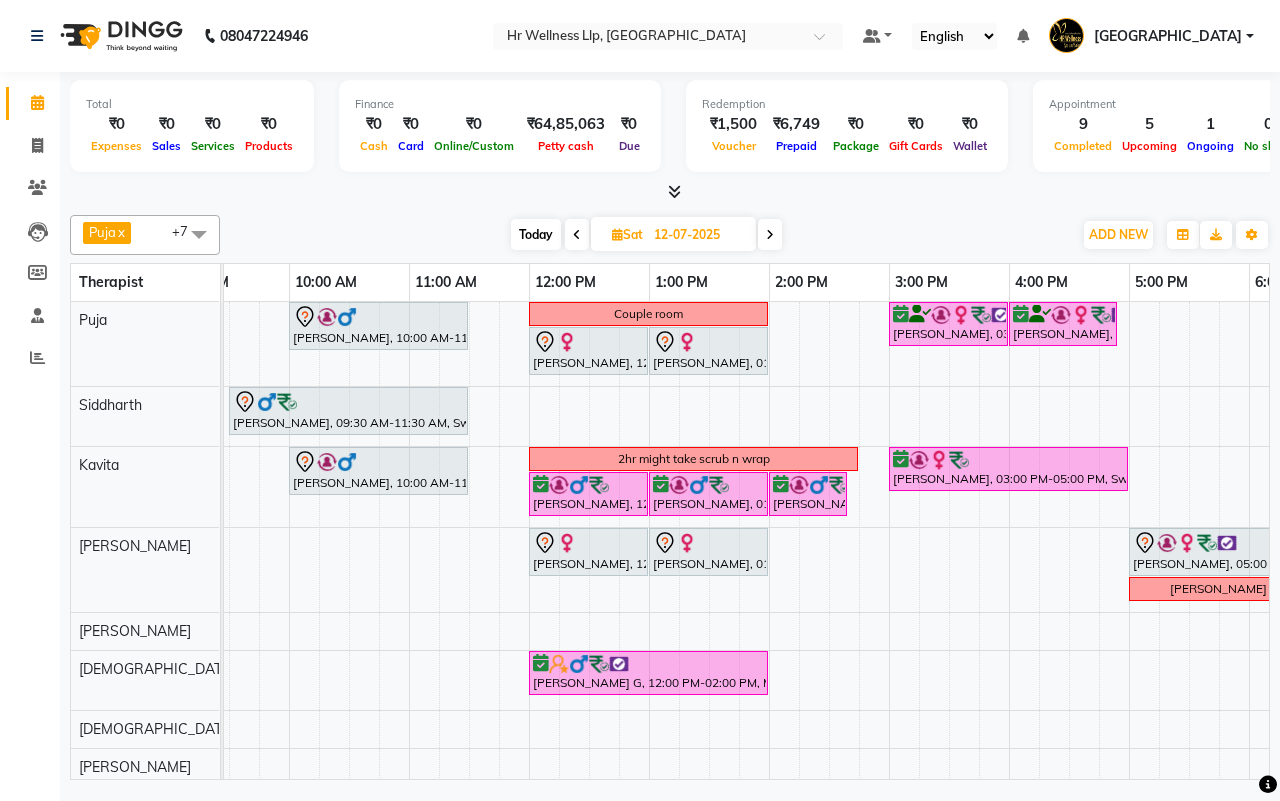 scroll, scrollTop: 0, scrollLeft: 533, axis: horizontal 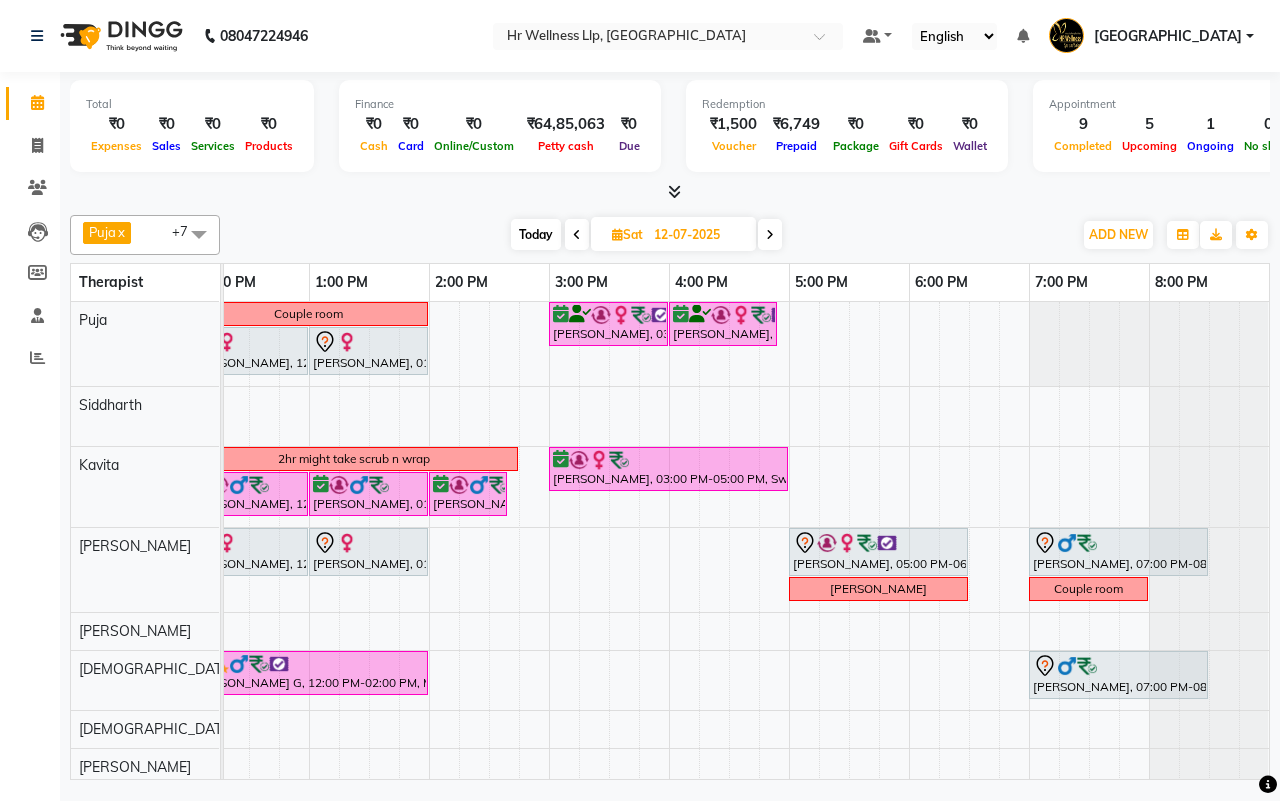 click on "Today" at bounding box center [536, 234] 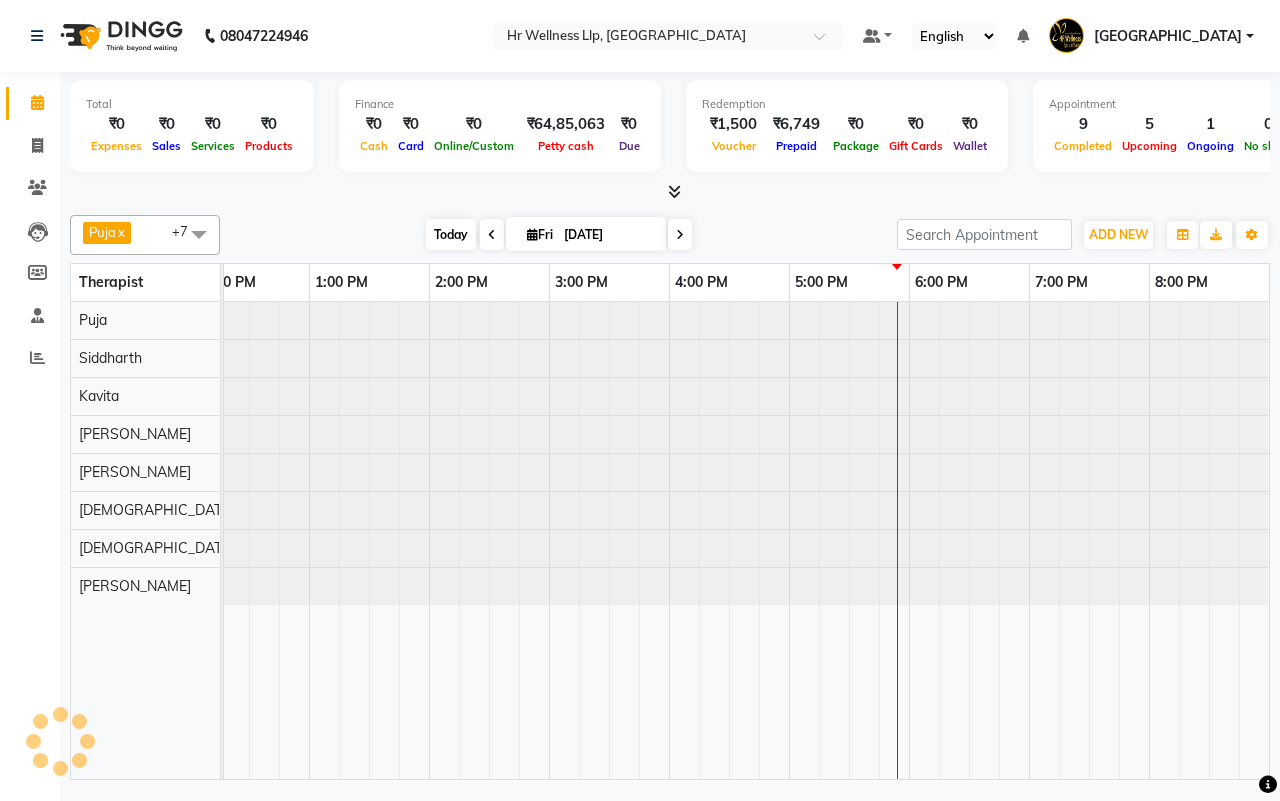 scroll, scrollTop: 0, scrollLeft: 515, axis: horizontal 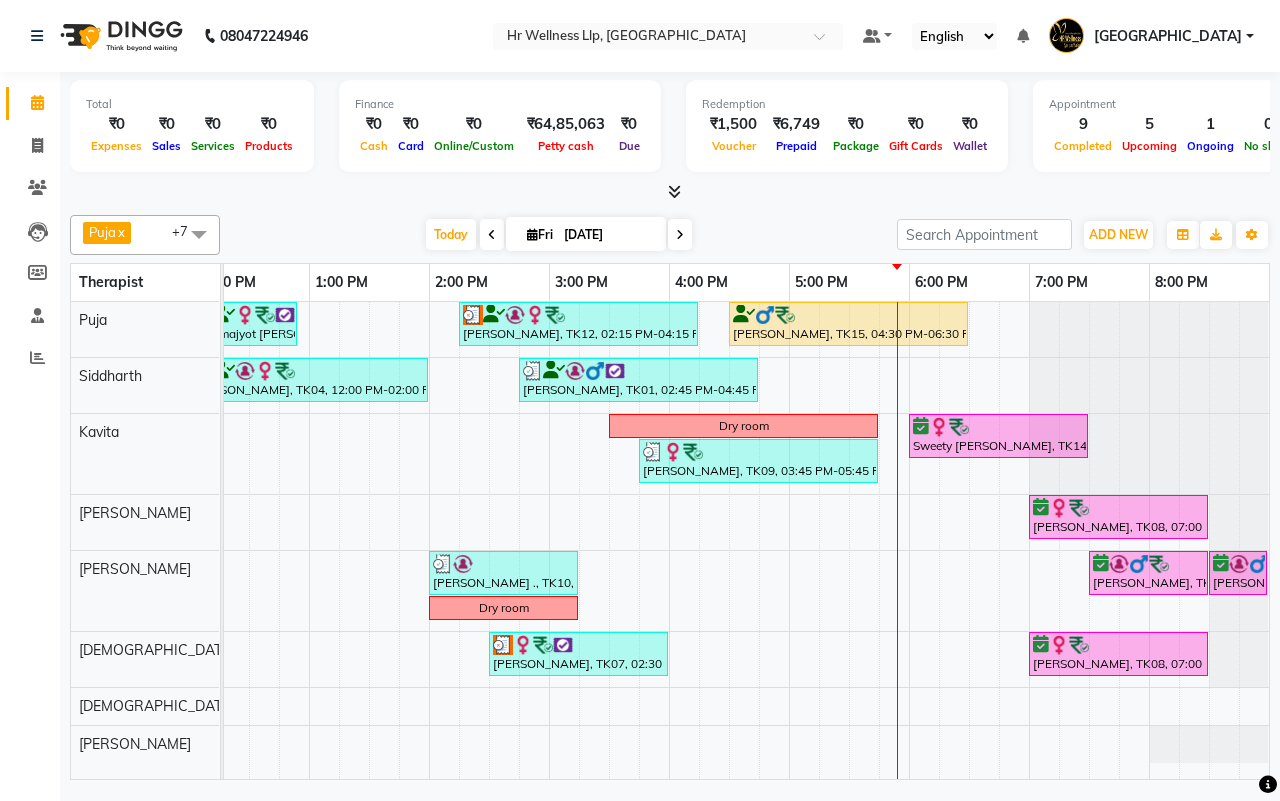 click at bounding box center (680, 235) 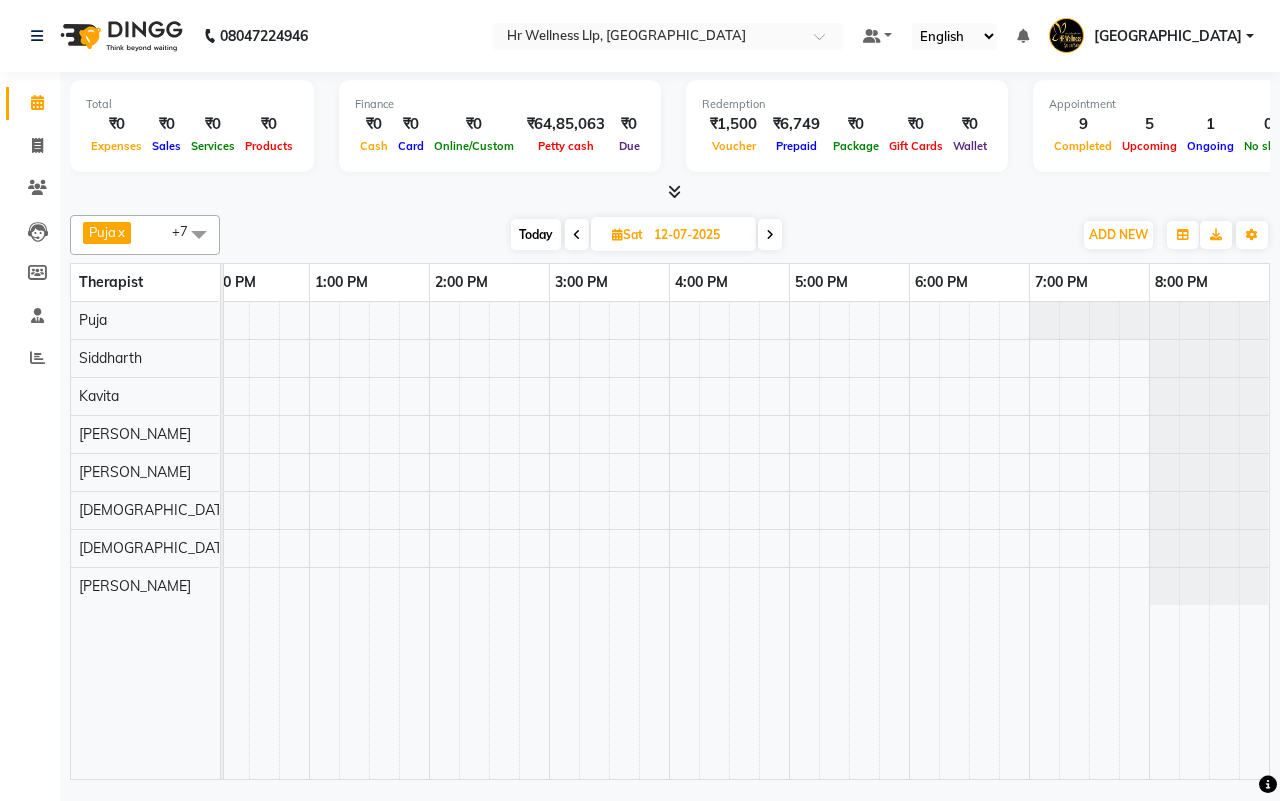 scroll, scrollTop: 0, scrollLeft: 515, axis: horizontal 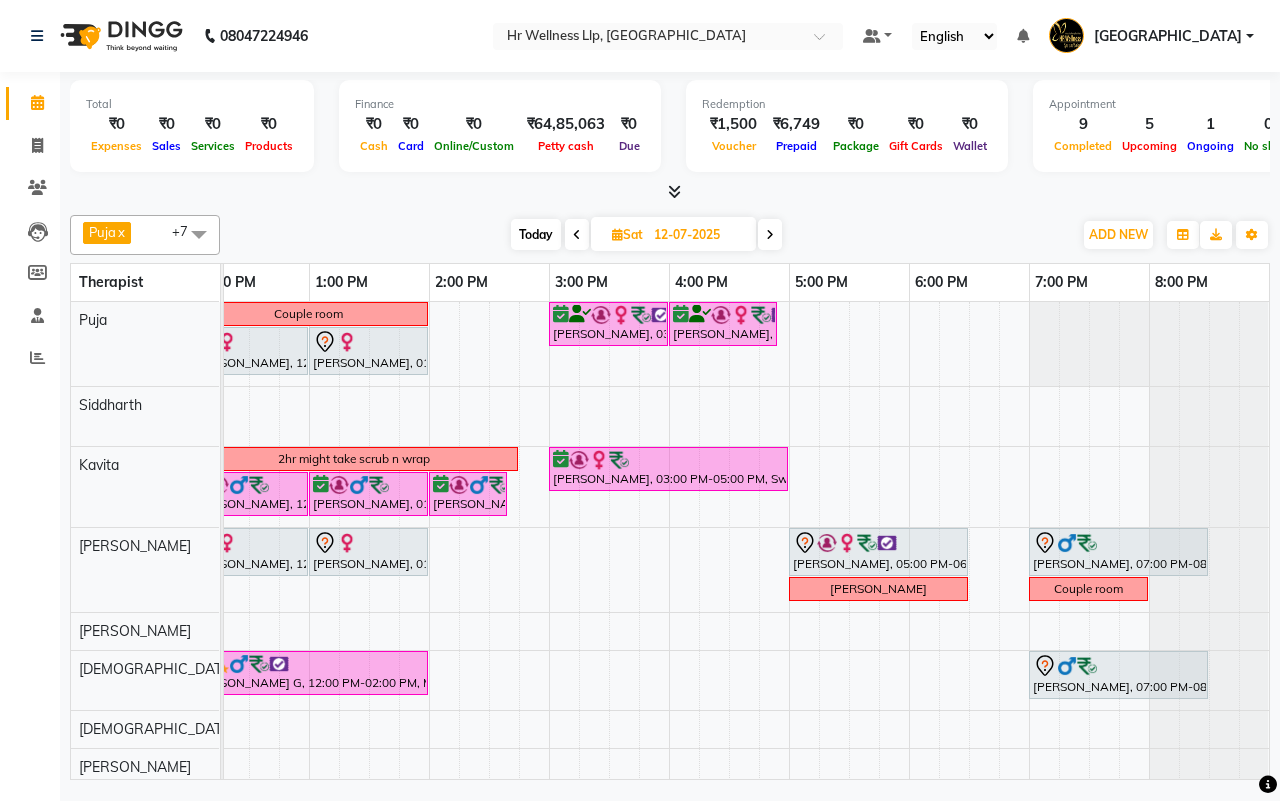 click on "Today  Sat 12-07-2025" at bounding box center [646, 235] 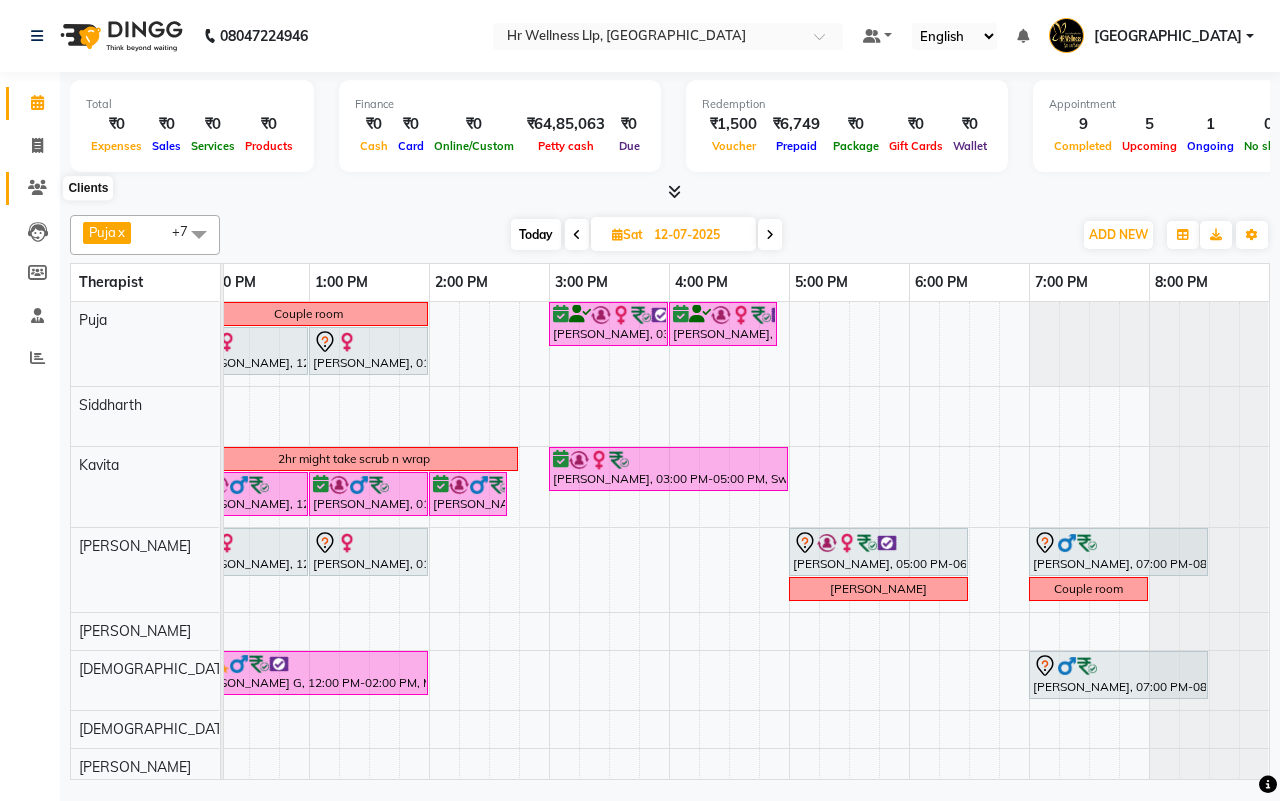 click 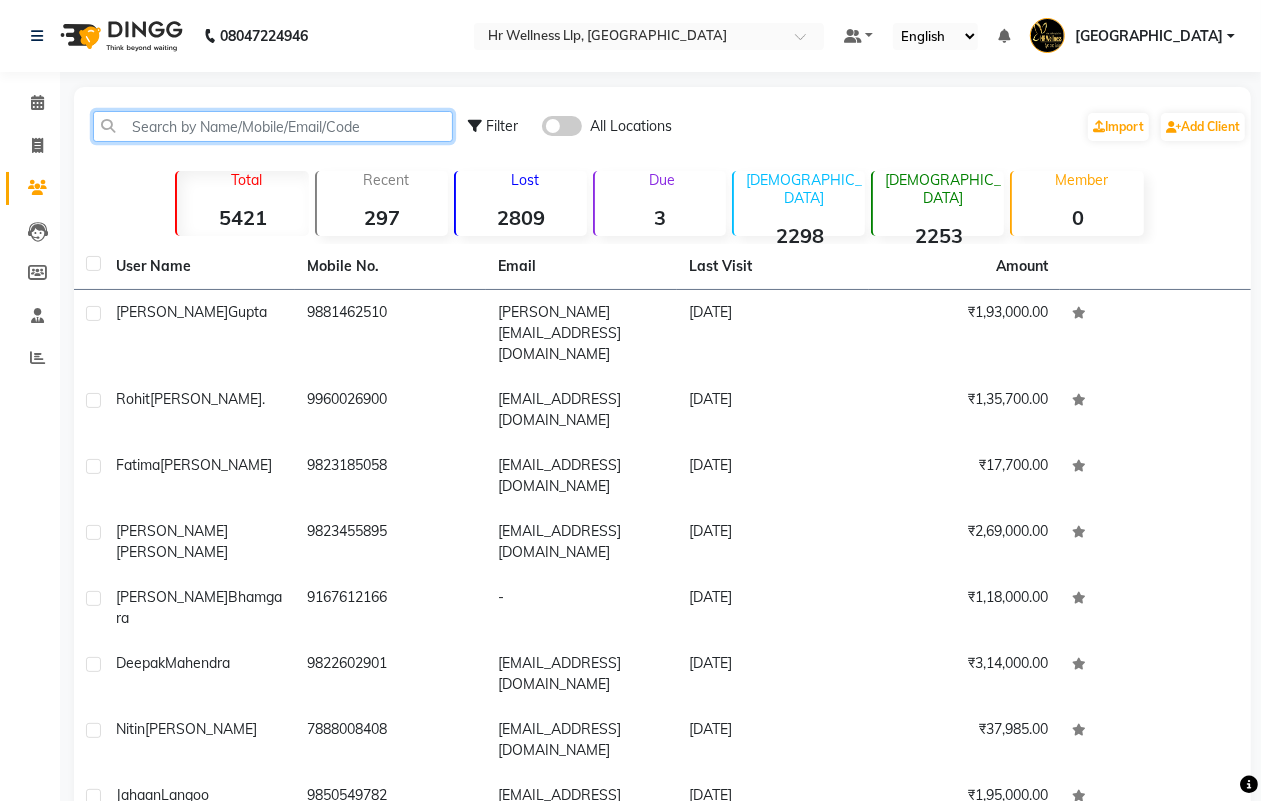 click 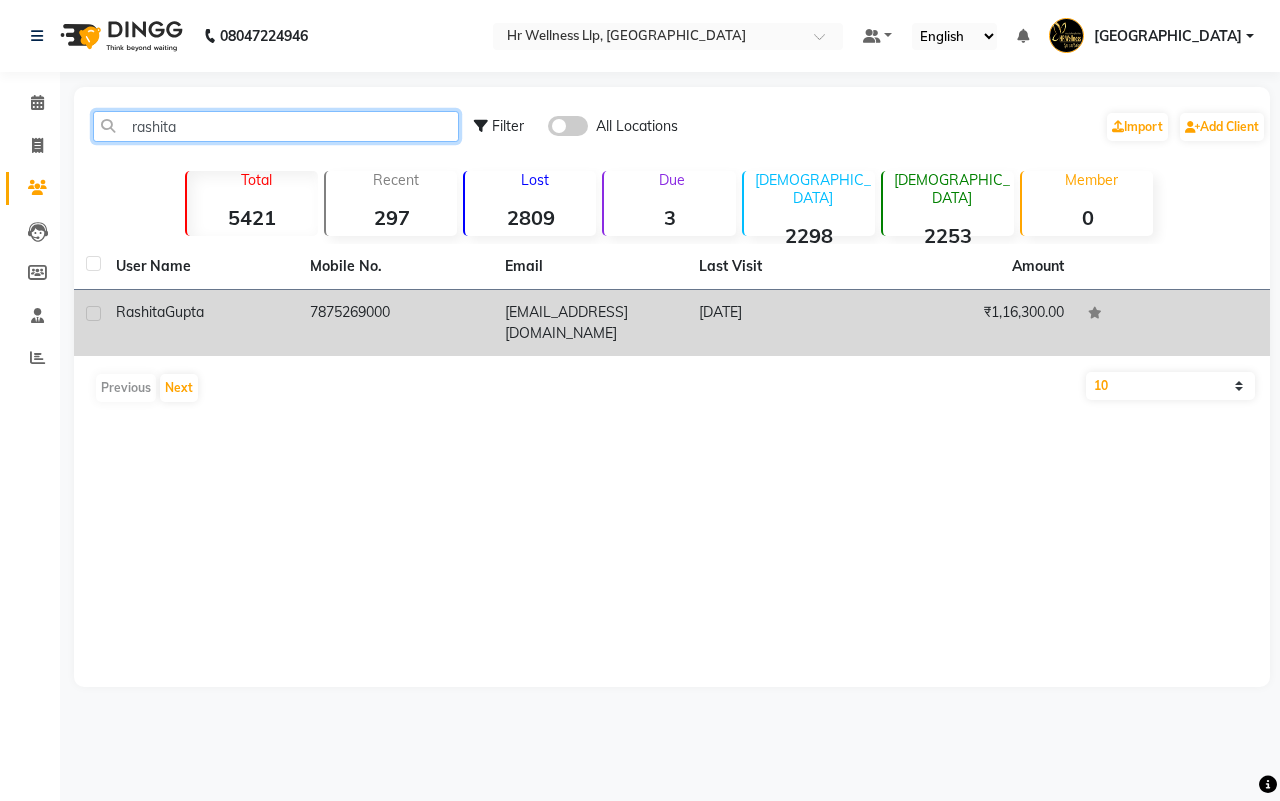 type on "rashita" 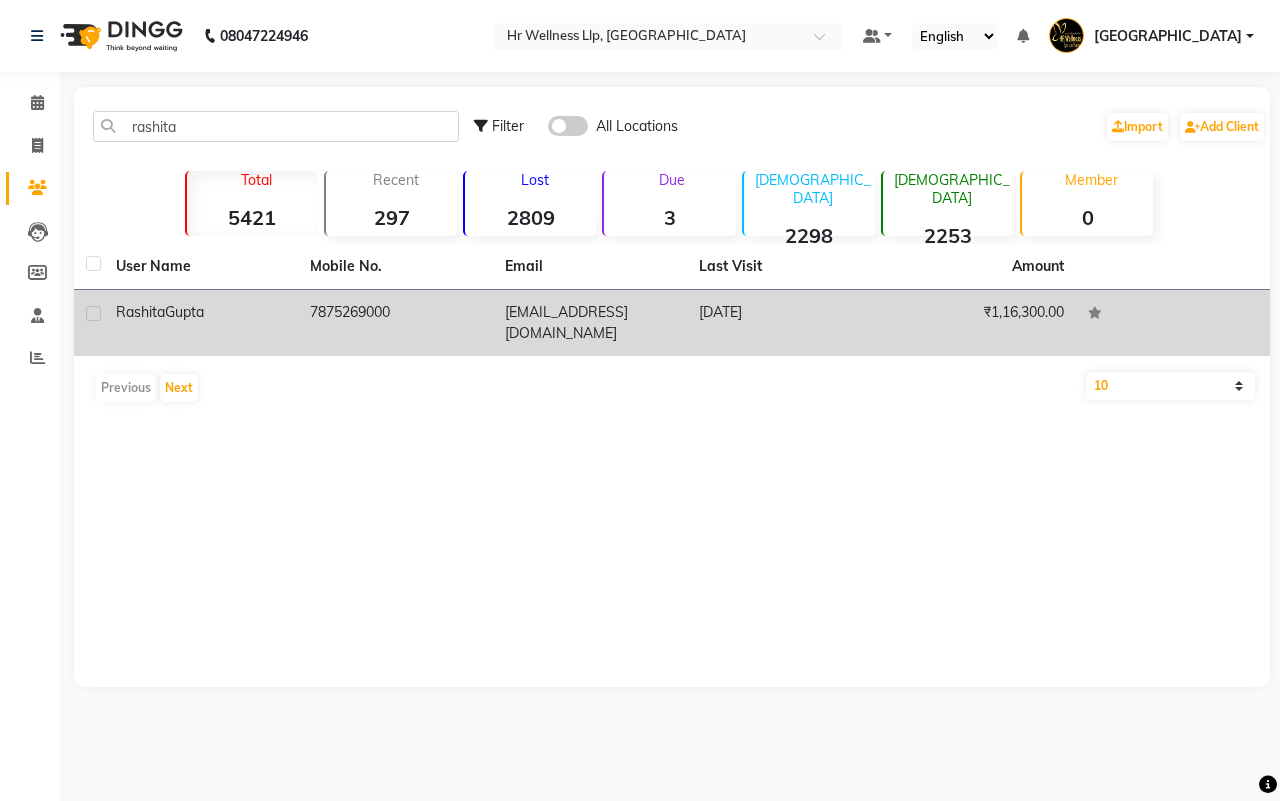 click on "chinki.b@gmail.com" 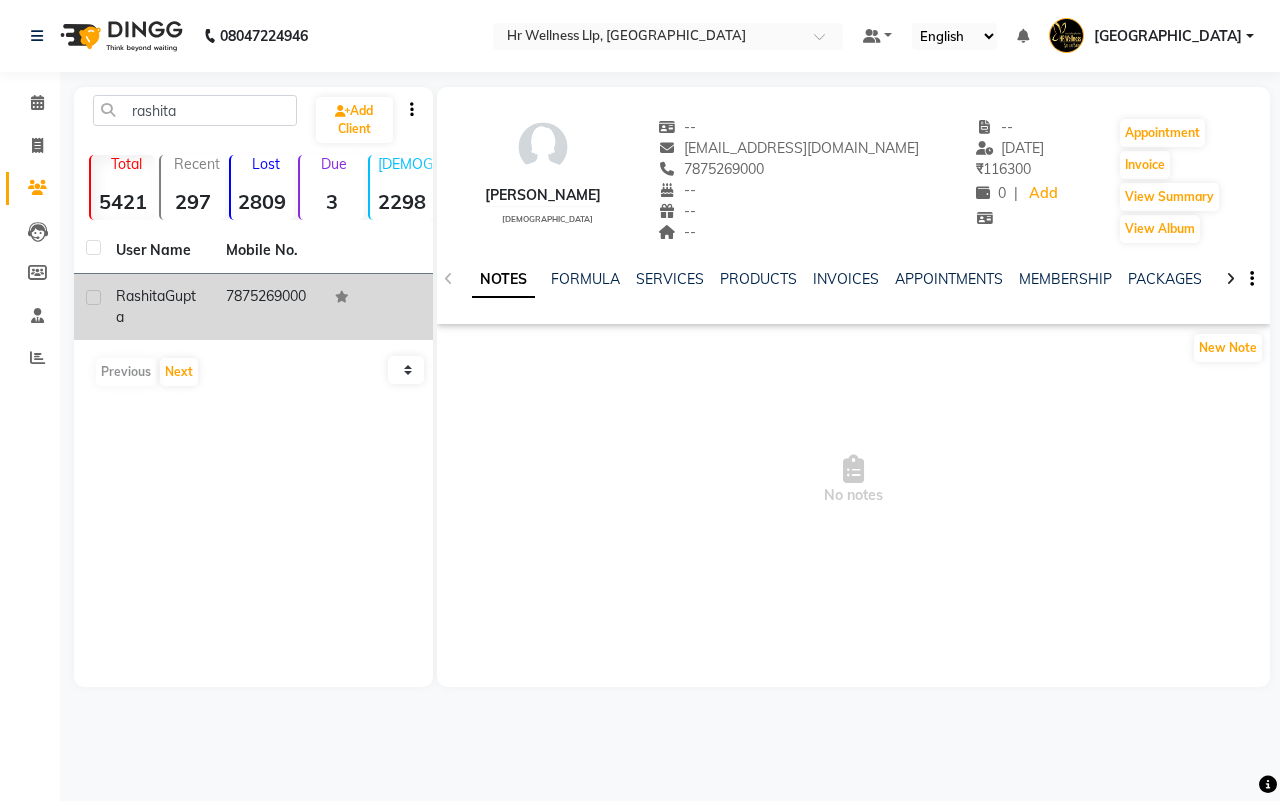 click 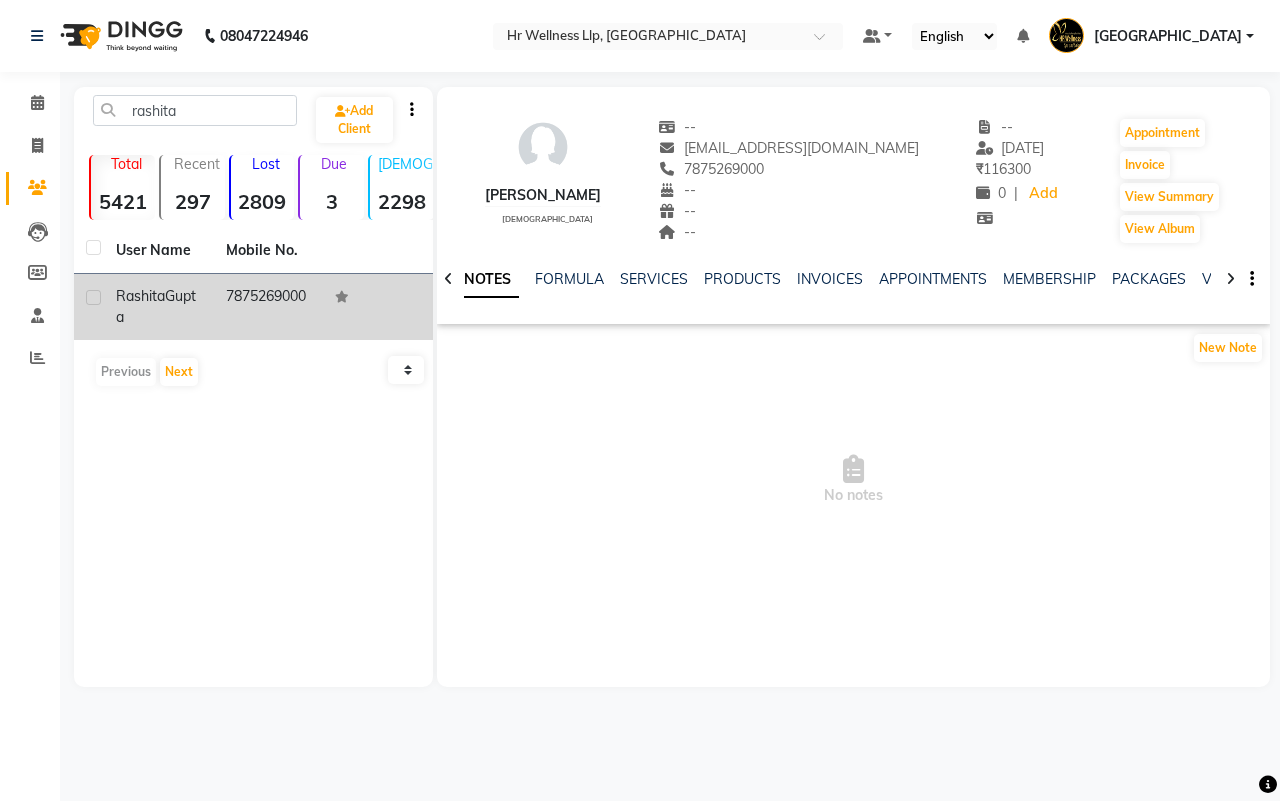 click 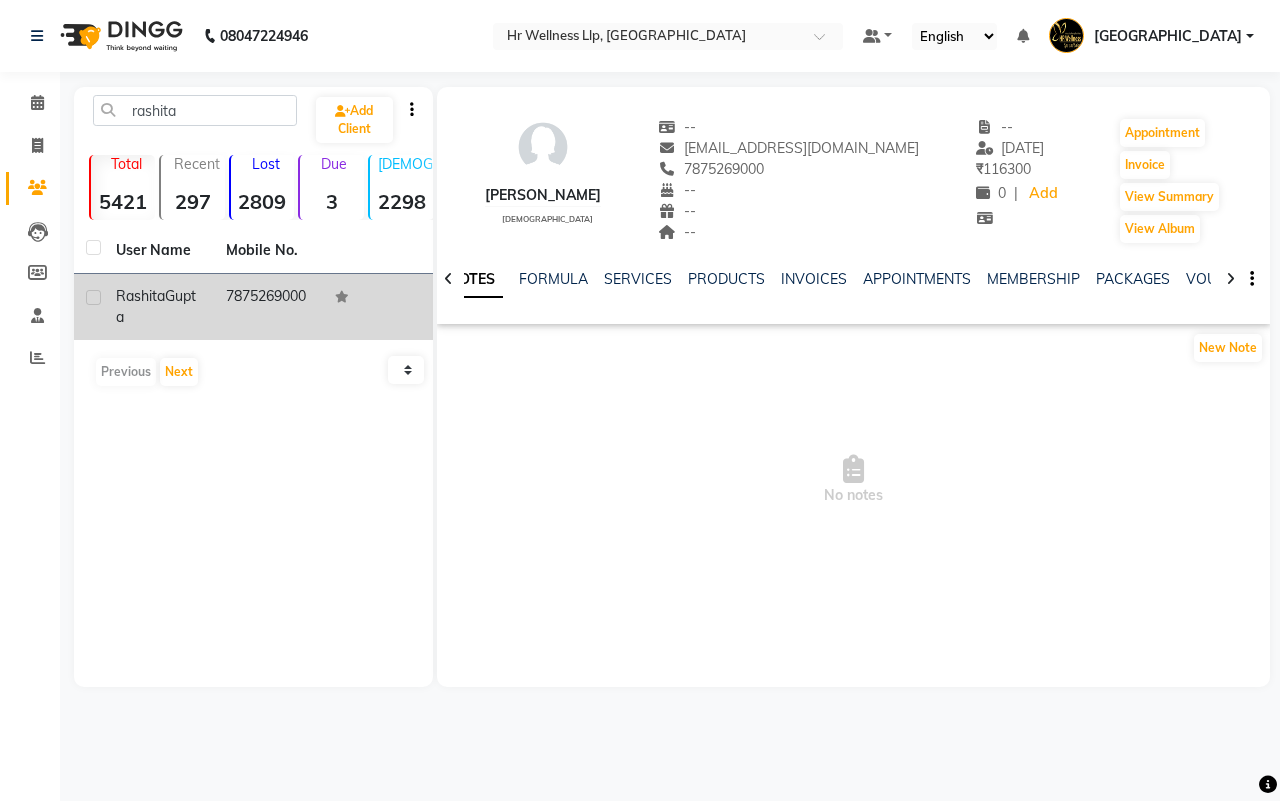 click 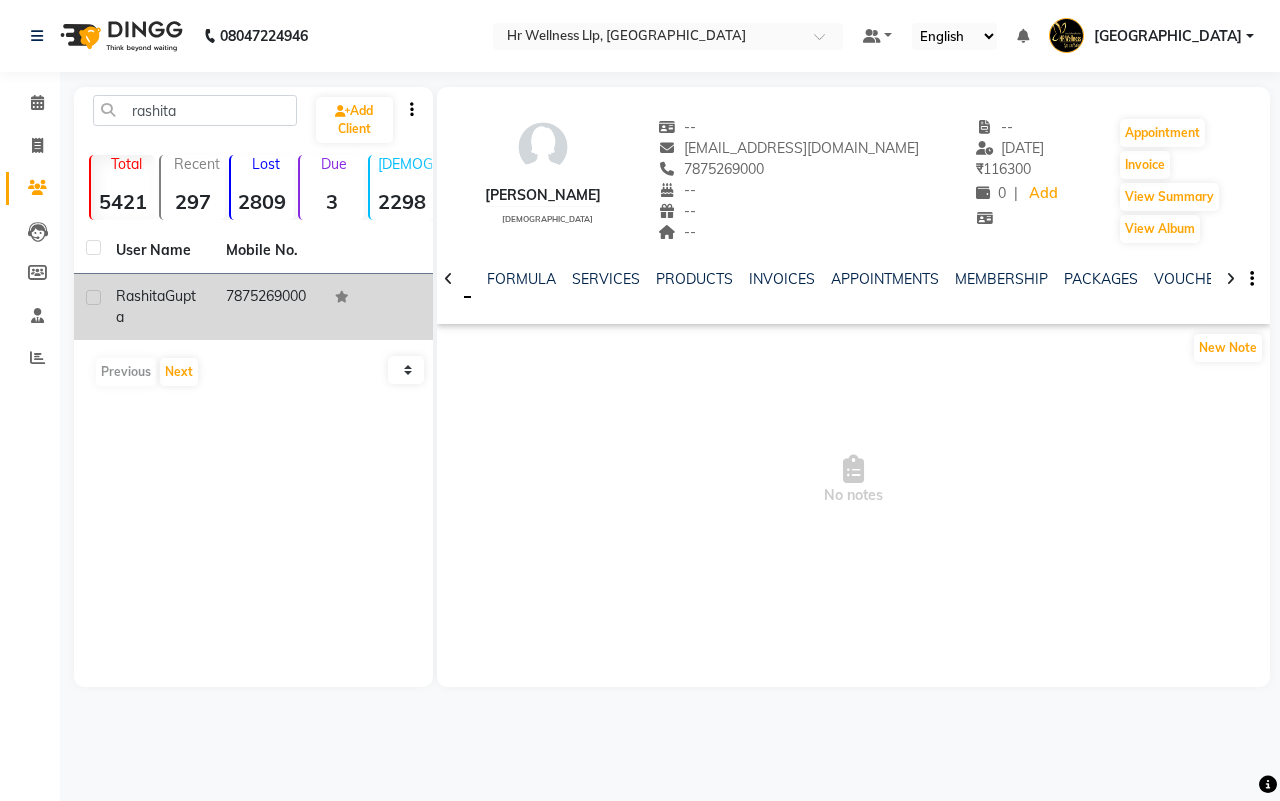 click 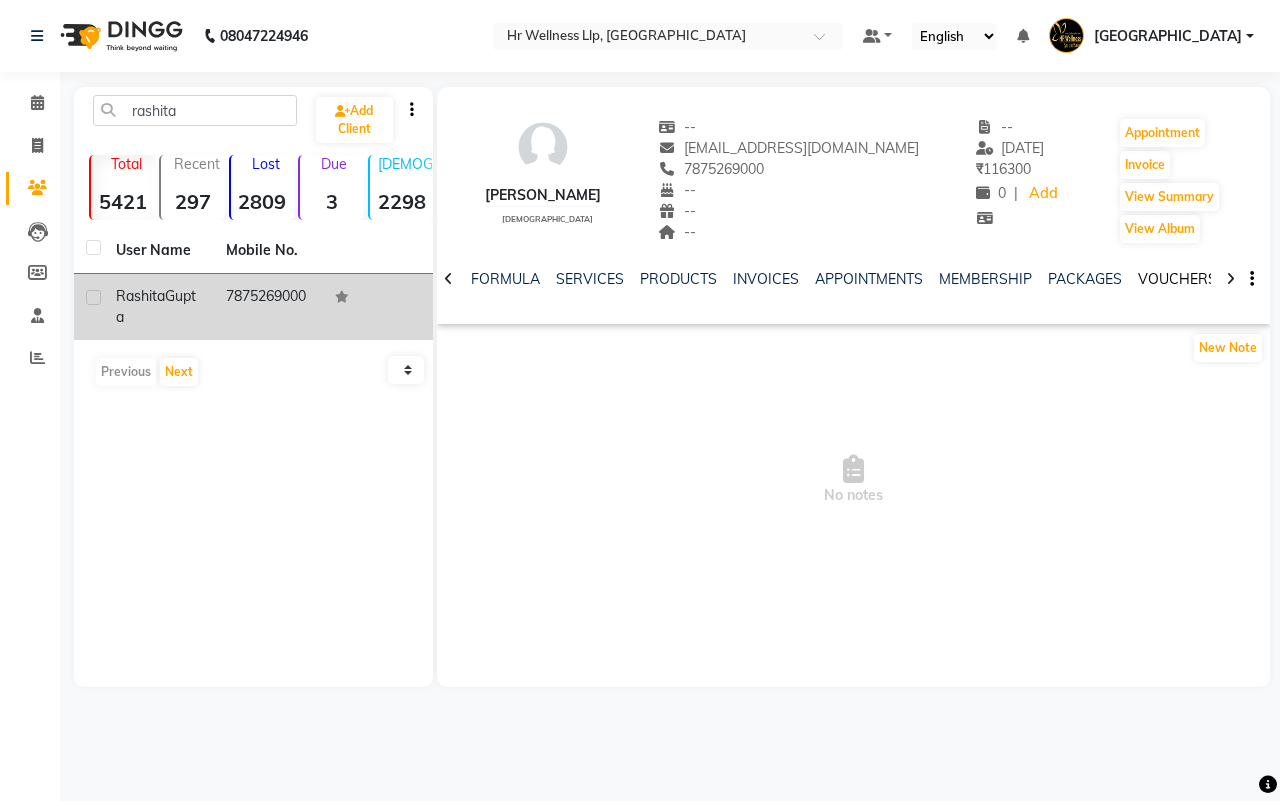 click on "VOUCHERS" 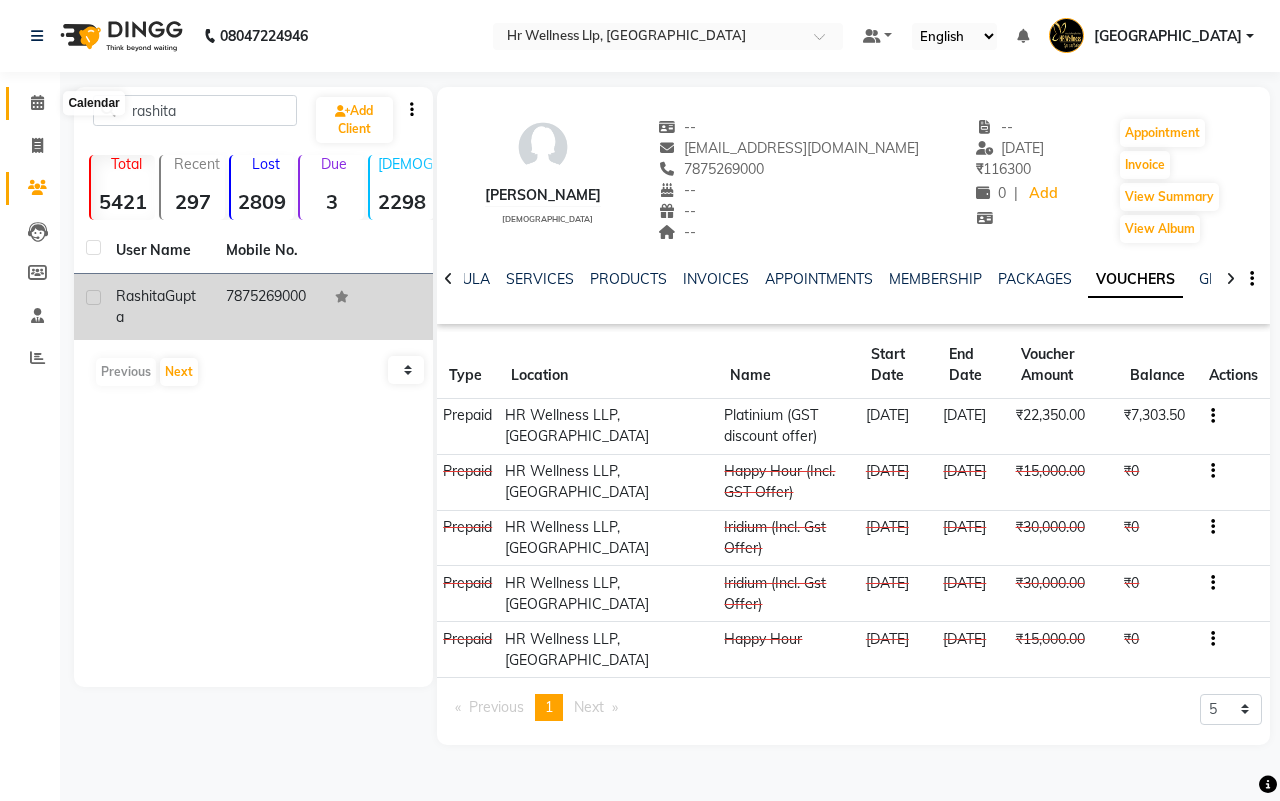 click 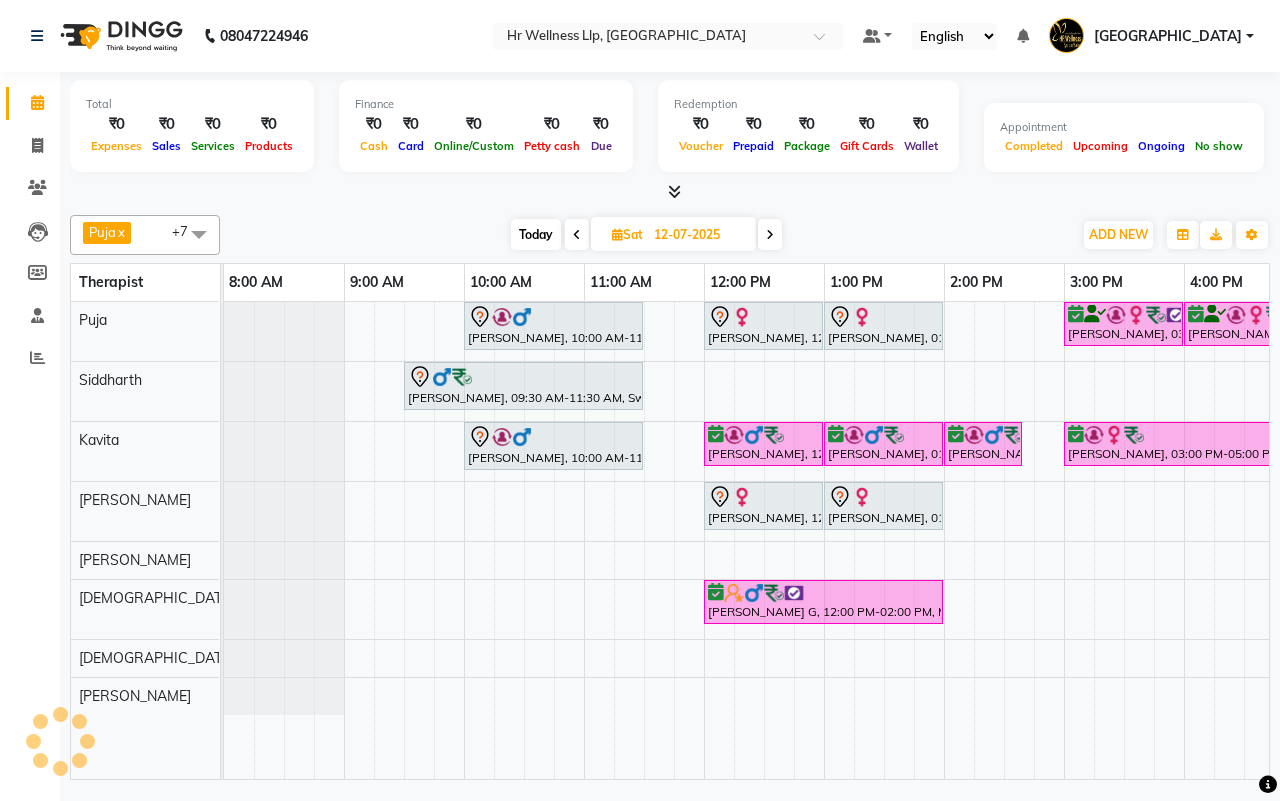 click on "Today  Sat 12-07-2025" at bounding box center [646, 235] 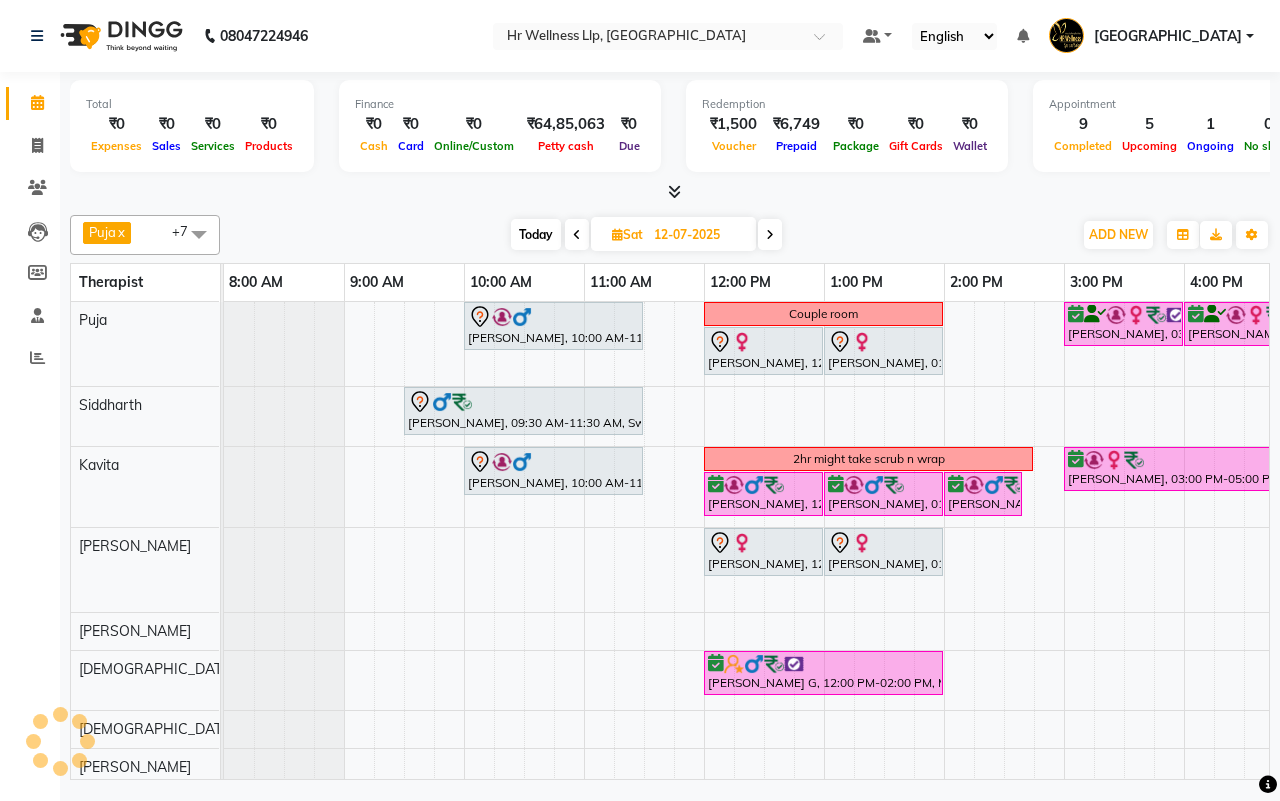 click on "Today" at bounding box center [536, 234] 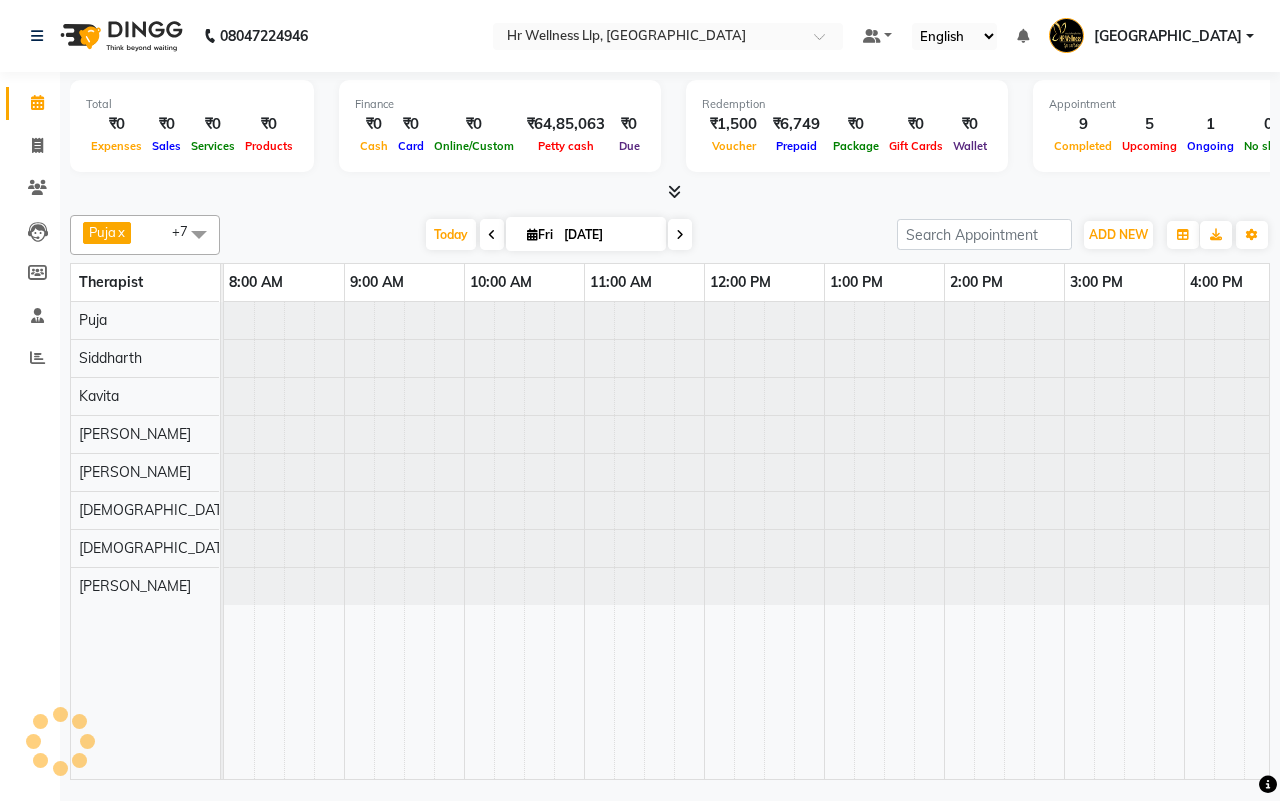 scroll, scrollTop: 0, scrollLeft: 515, axis: horizontal 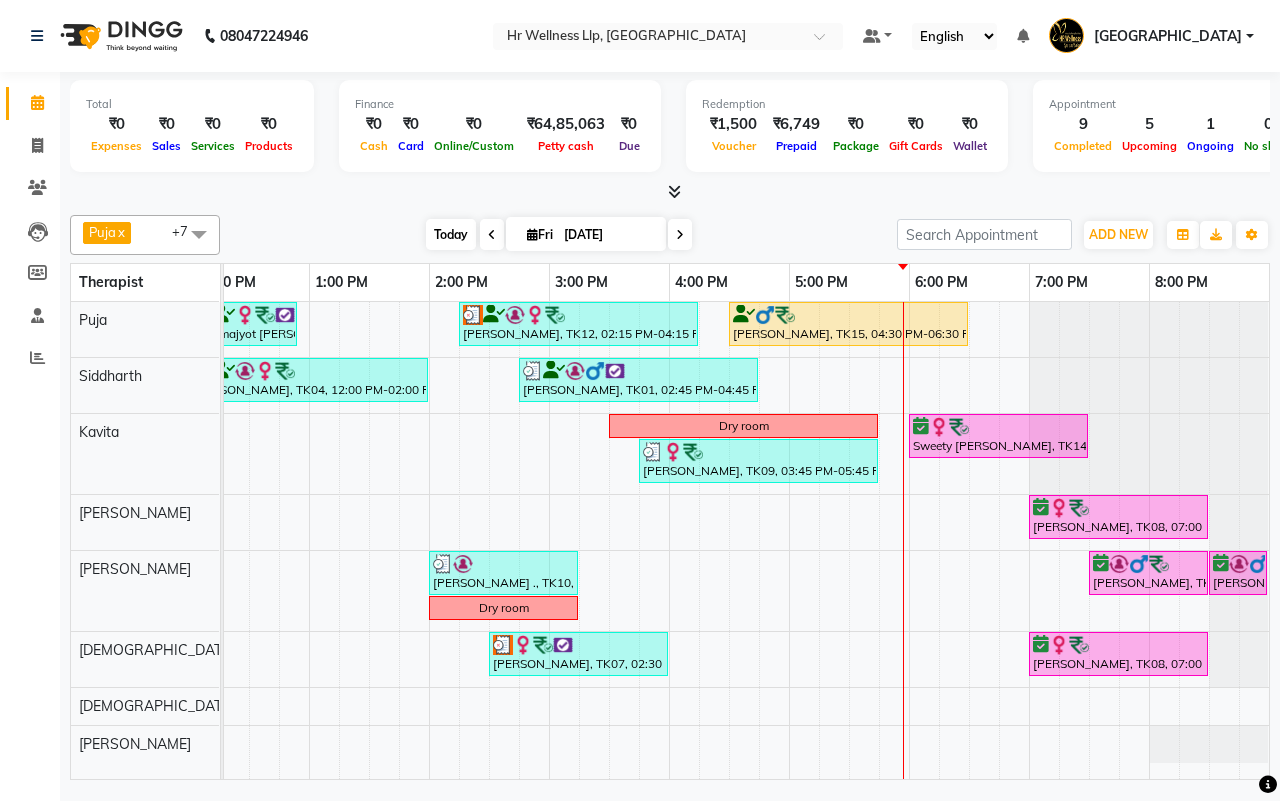 click on "Today" at bounding box center [451, 234] 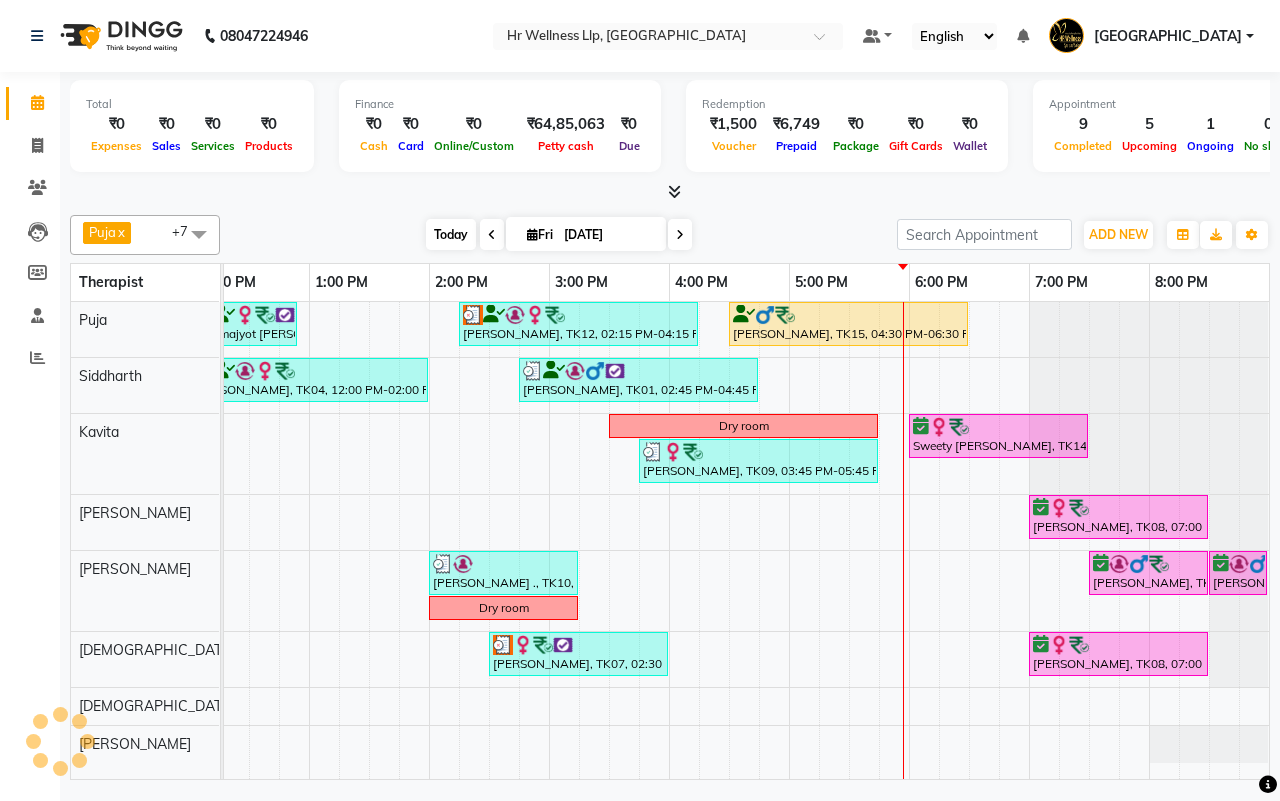 scroll, scrollTop: 0, scrollLeft: 515, axis: horizontal 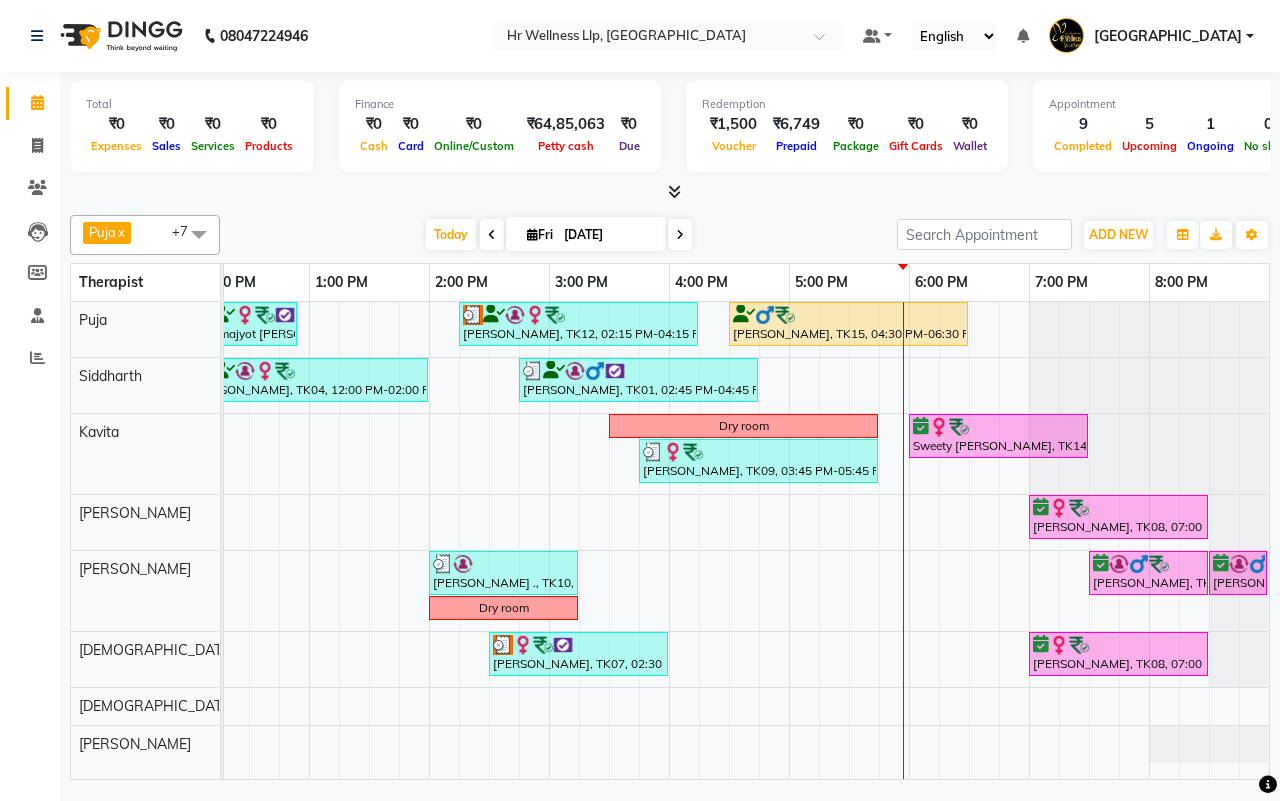 click on "[DATE]  [DATE]" at bounding box center [558, 235] 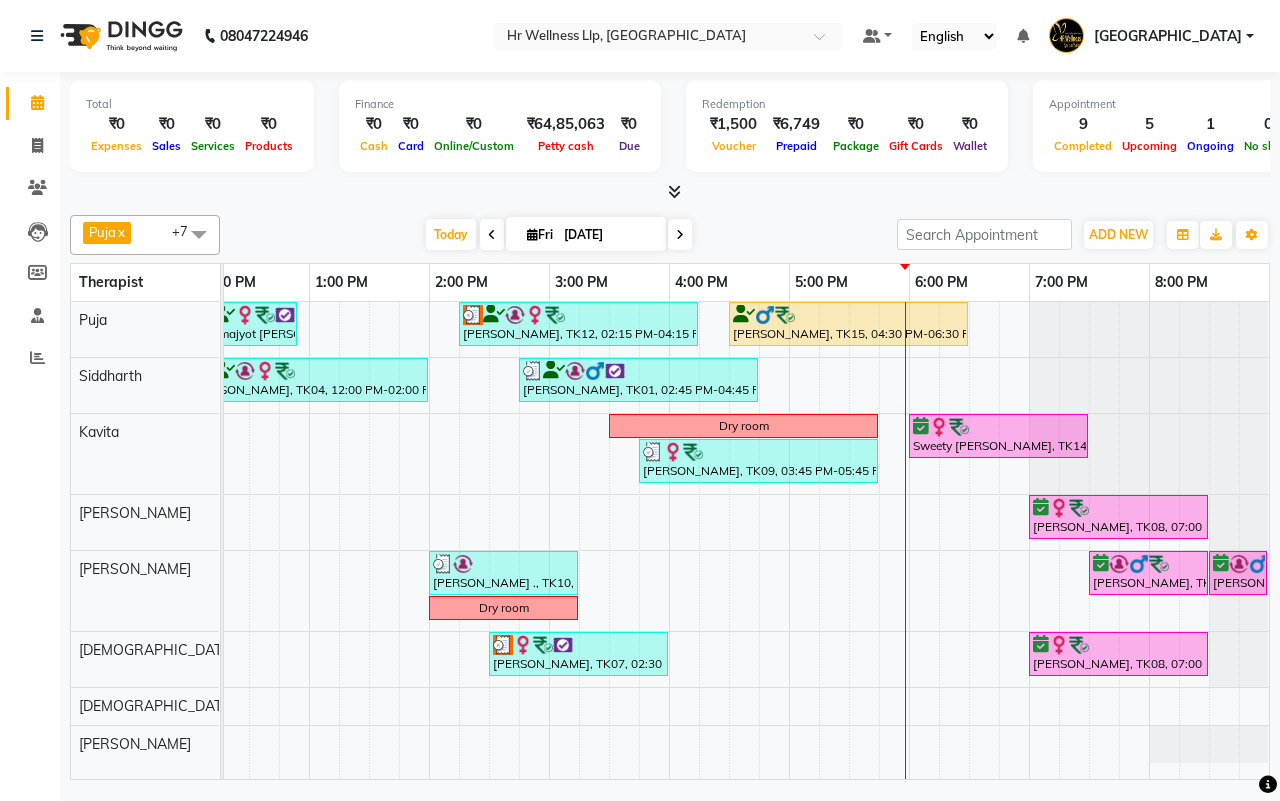 click on "[DATE]  [DATE]" at bounding box center [558, 235] 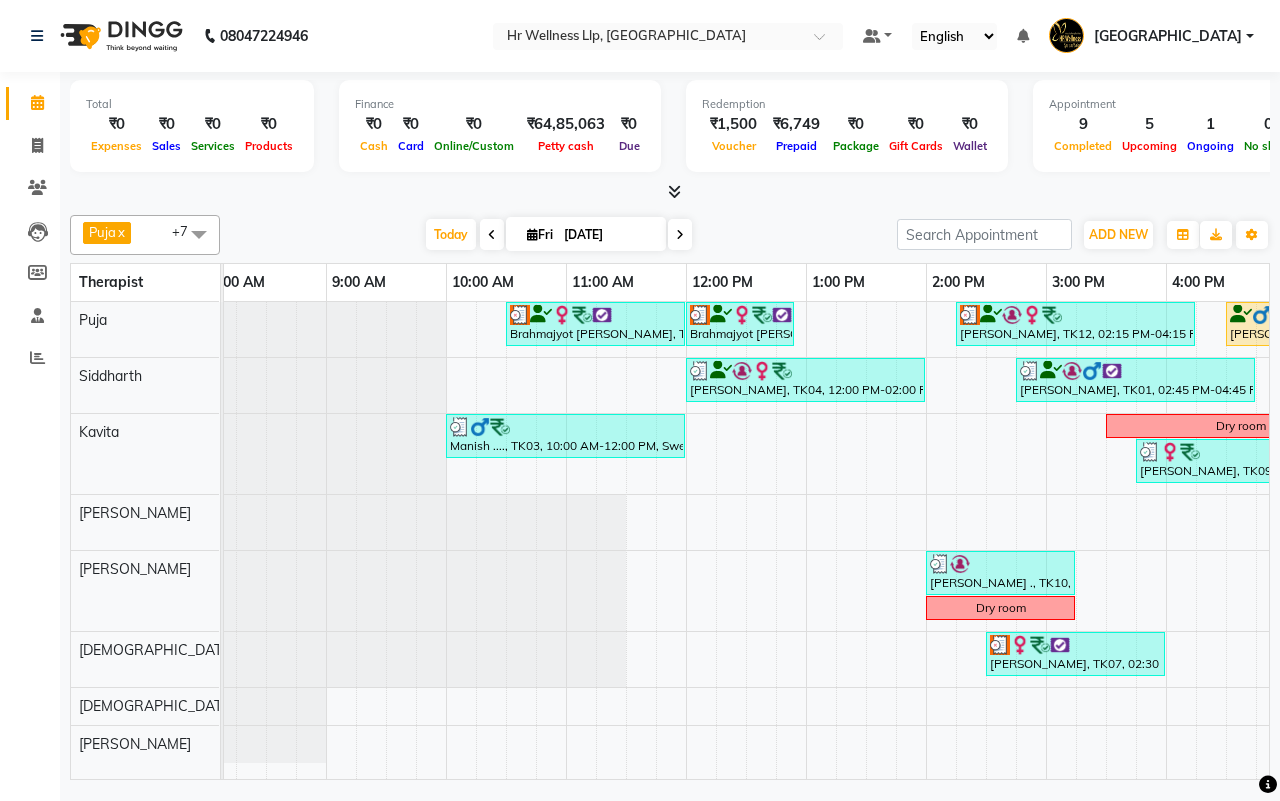 scroll, scrollTop: 0, scrollLeft: 0, axis: both 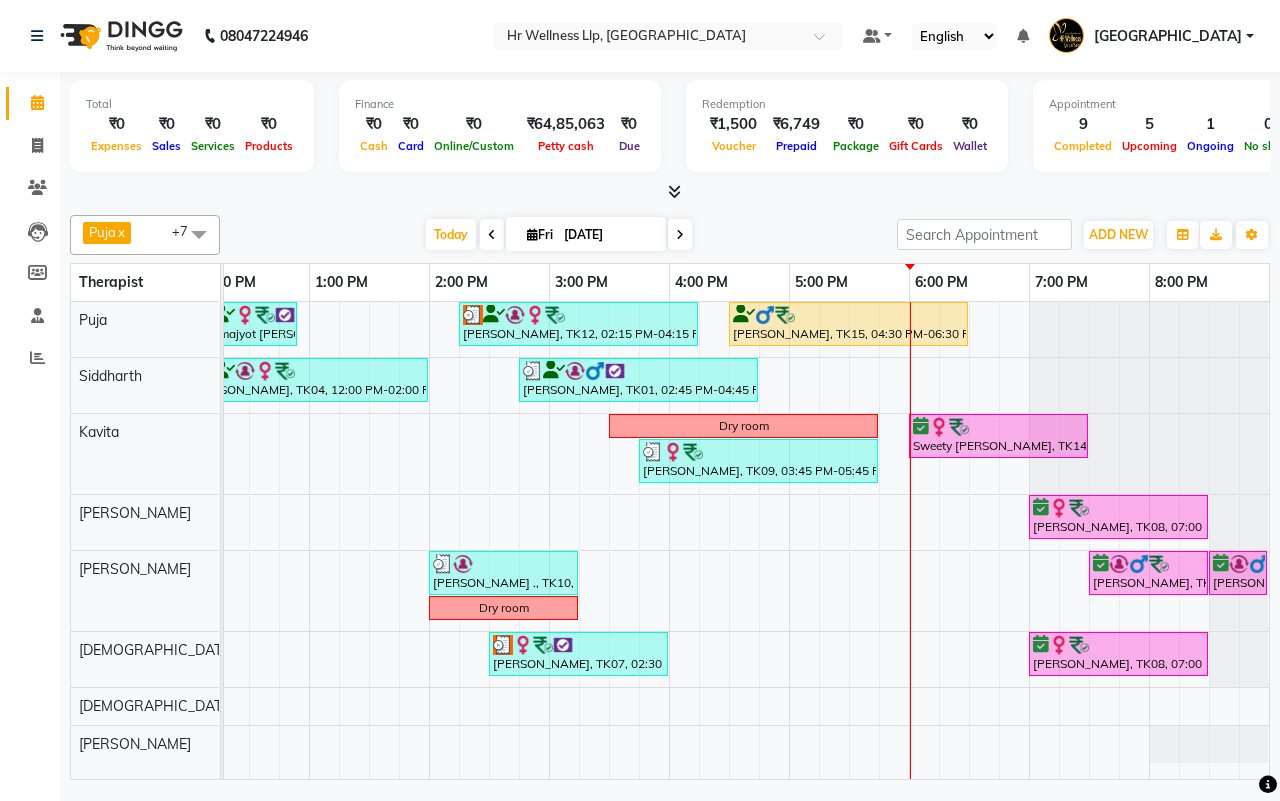 click on "[DATE]  [DATE]" at bounding box center (558, 235) 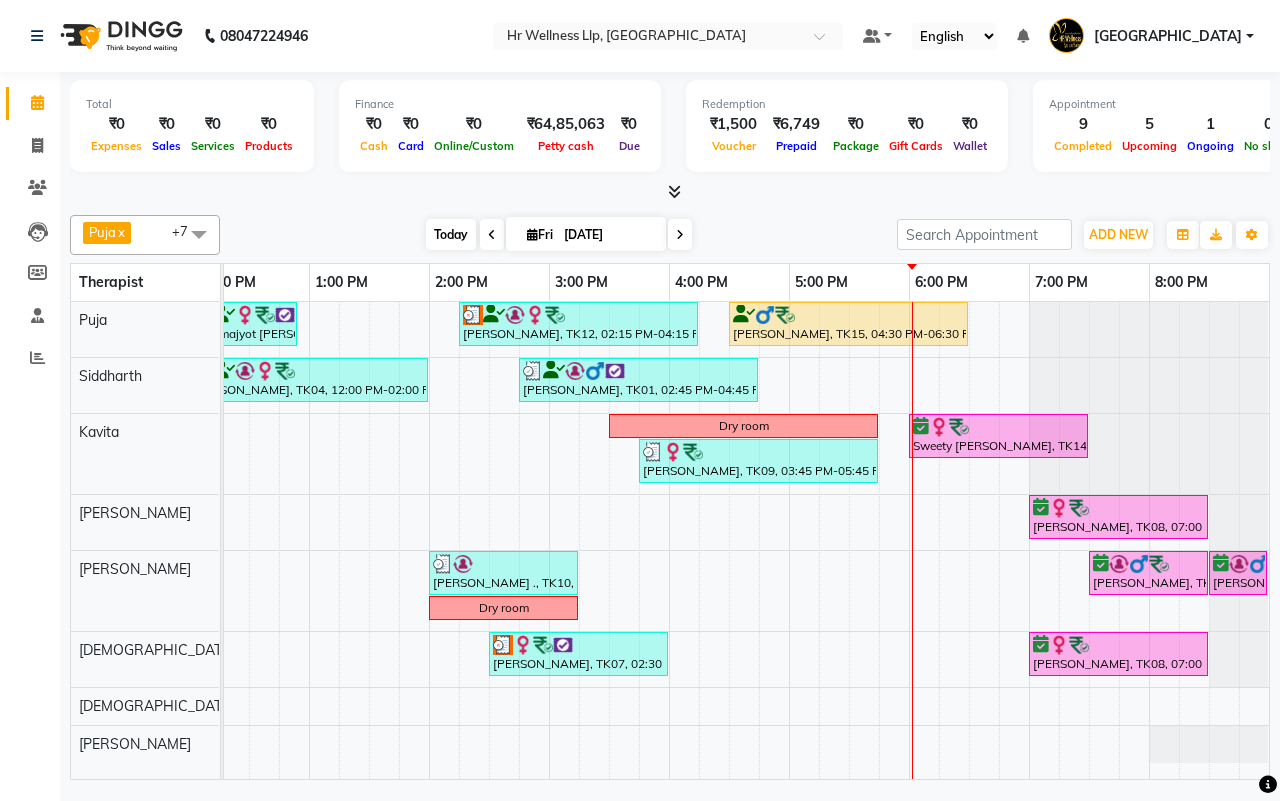 click on "Today" at bounding box center (451, 234) 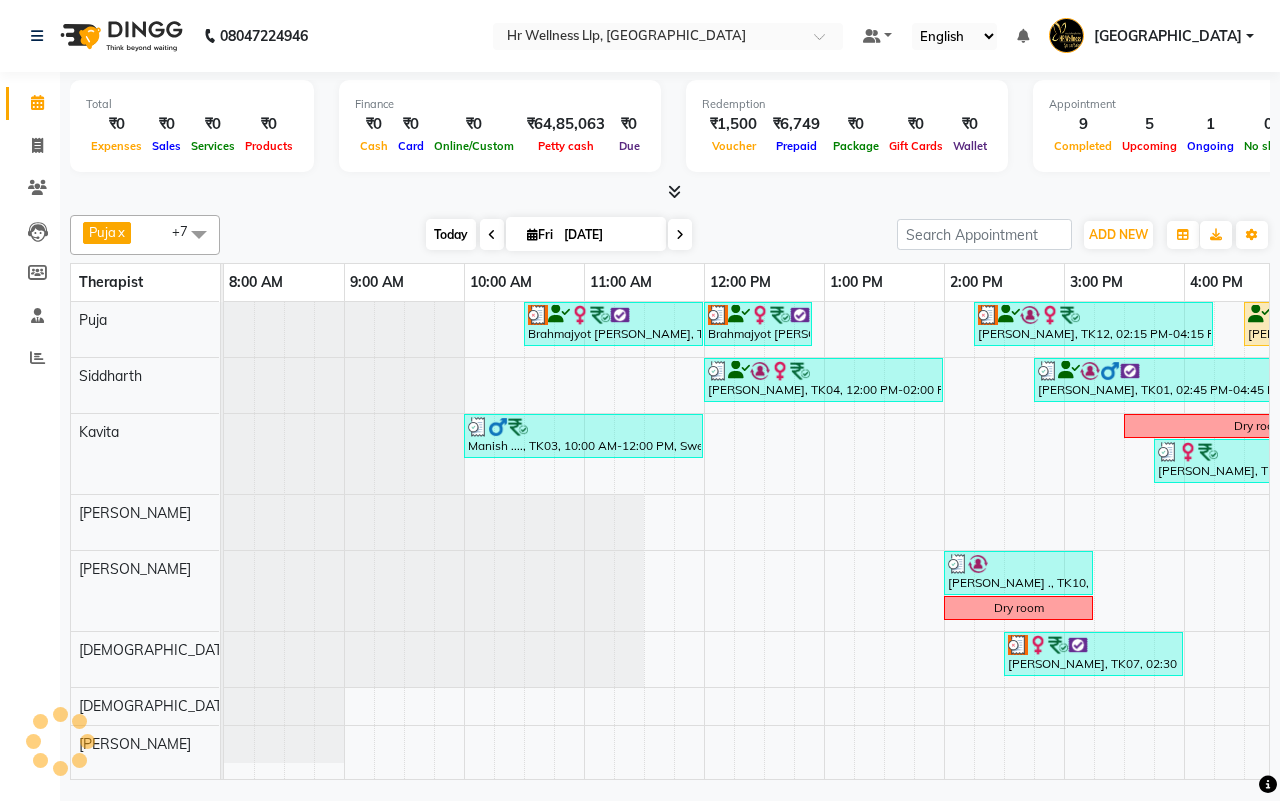 scroll, scrollTop: 0, scrollLeft: 515, axis: horizontal 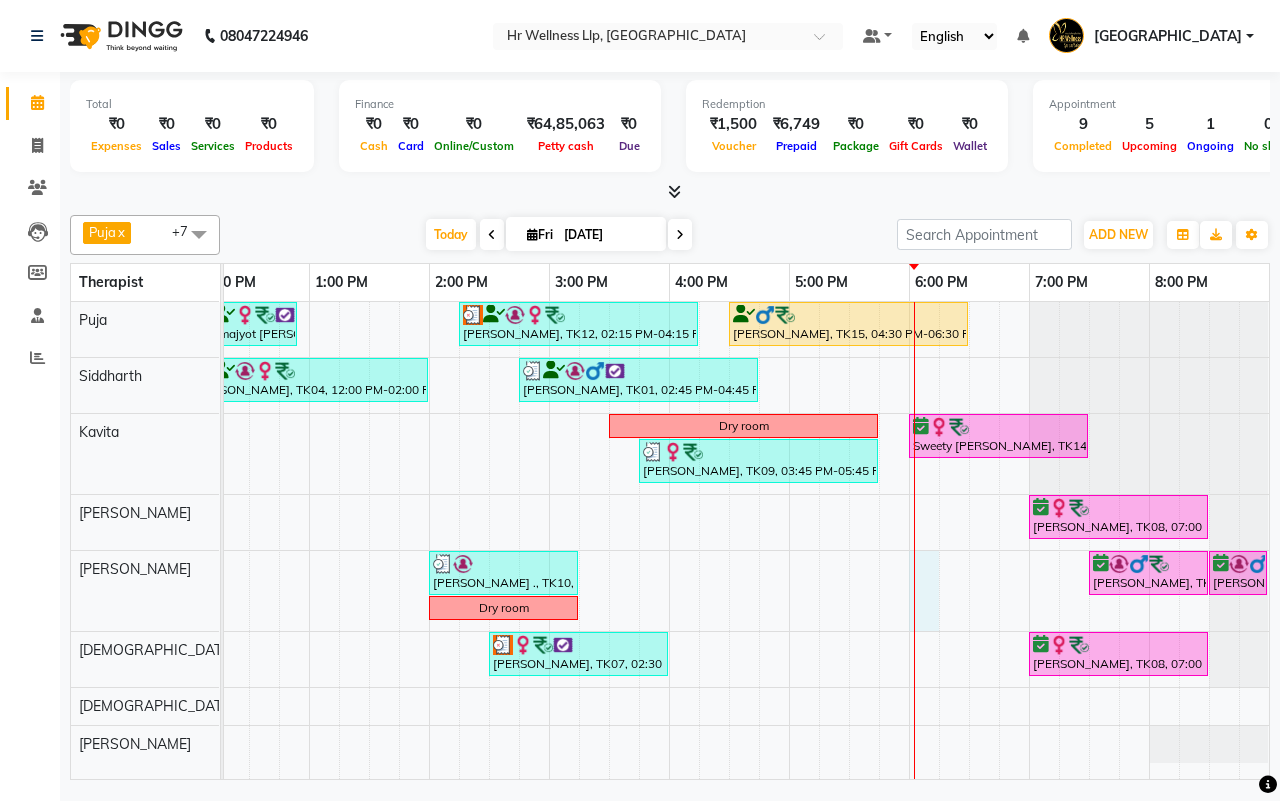 click on "Brahmajyot Dhillon, TK02, 10:30 AM-12:00 PM, Relaxing Aromatherapy Massage with Lavender oil 90 Min     Brahmajyot Dhillon, TK02, 12:00 PM-12:55 PM, 10 mins complimentary Service     Swarna Kulkarni, TK12, 02:15 PM-04:15 PM, Velentine Special 90 Min     Nitin Tapkir, TK15, 04:30 PM-06:30 PM, Swedish Massage with Wintergreen, Bayleaf & Clove 90 Min     Amit Nagpal, TK04, 12:00 PM-02:00 PM, Massage 90 Min     Deepak Mahendra, TK01, 02:45 PM-04:45 PM, Massage 90 Min     Manish ...., TK03, 10:00 AM-12:00 PM, Swedish Massage with Wintergreen, Bayleaf & Clove 90 Min  Dry room      Sweety Kandekar, TK14, 06:00 PM-07:30 PM, Swedish Massage 60 Min     Fatima Polan, TK09, 03:45 PM-05:45 PM, Ayurvedic Wisdom     Juhi Bhat, TK08, 07:00 PM-08:30 PM, Swedish Massage with Wintergreen, Bayleaf & Clove 60 Min     Philip ., TK10, 02:00 PM-03:15 PM, Lightening Facial     Arjun Khadke, TK13, 07:30 PM-08:30 PM, Lightening Facial     Arjun Khadke, TK13, 08:30 PM-09:00 PM, Refreshing Foot Reflexology  Dry room" at bounding box center [489, 540] 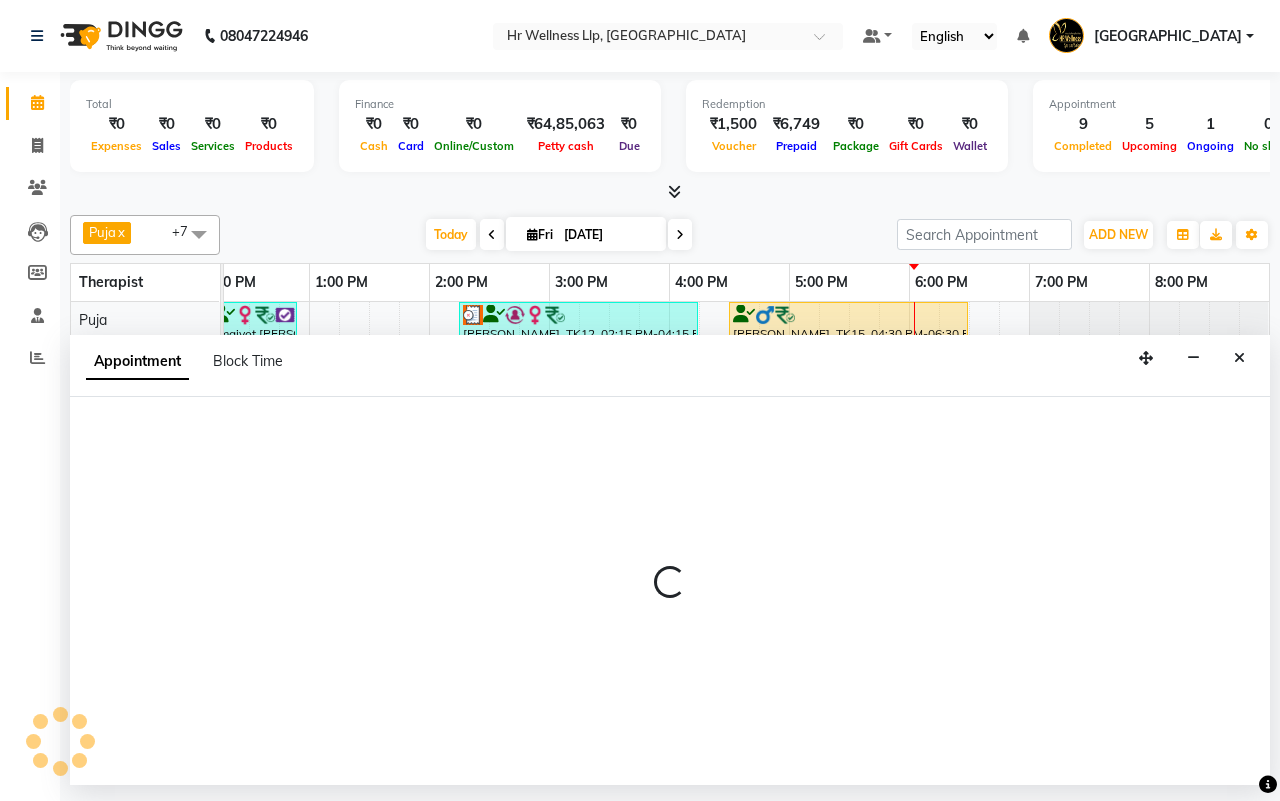 select on "85703" 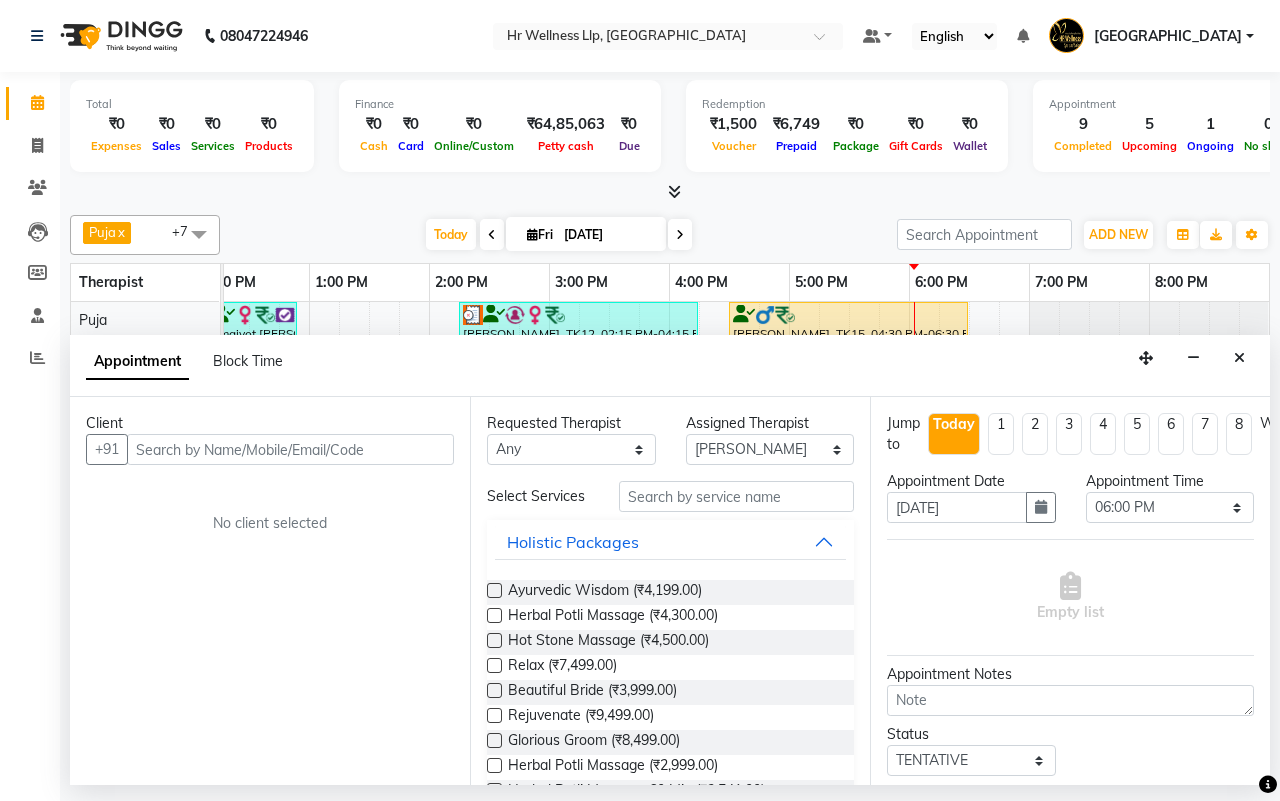 click at bounding box center [290, 449] 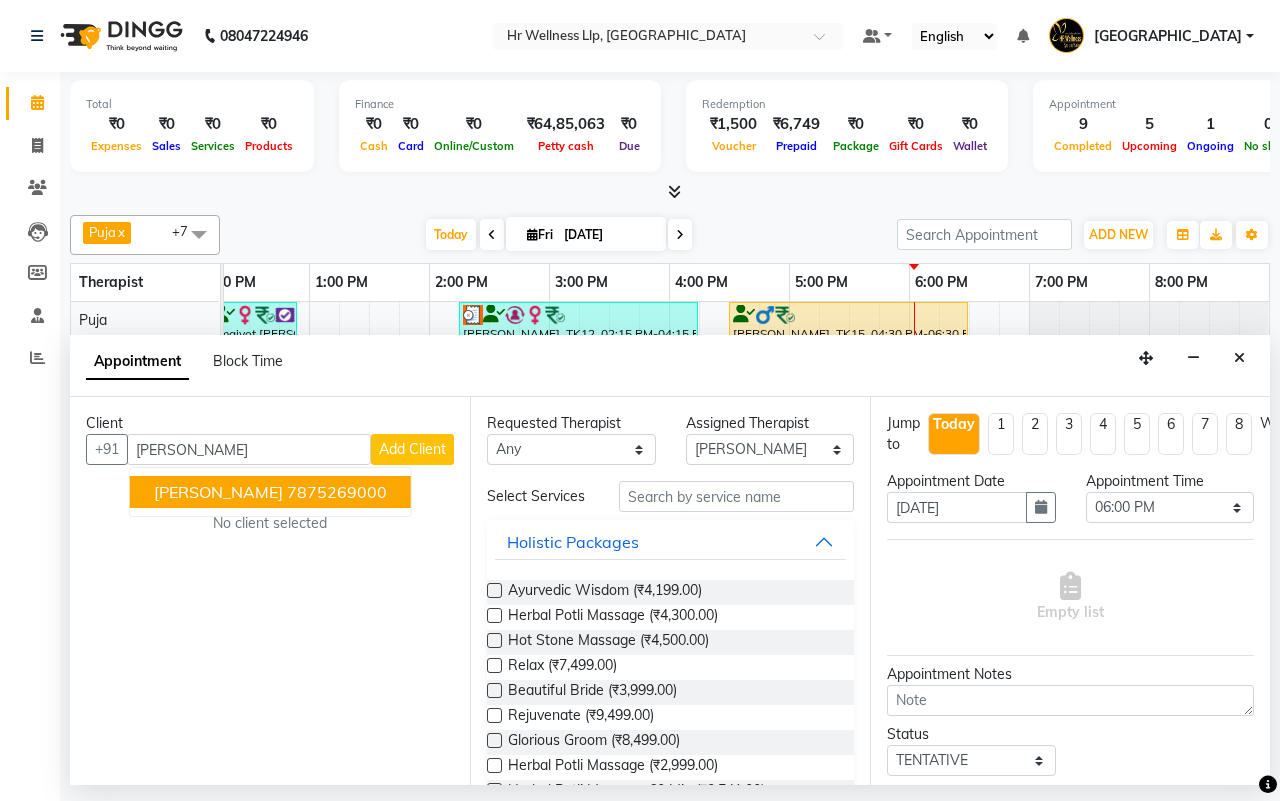 click on "Rashita Gupta" at bounding box center [218, 492] 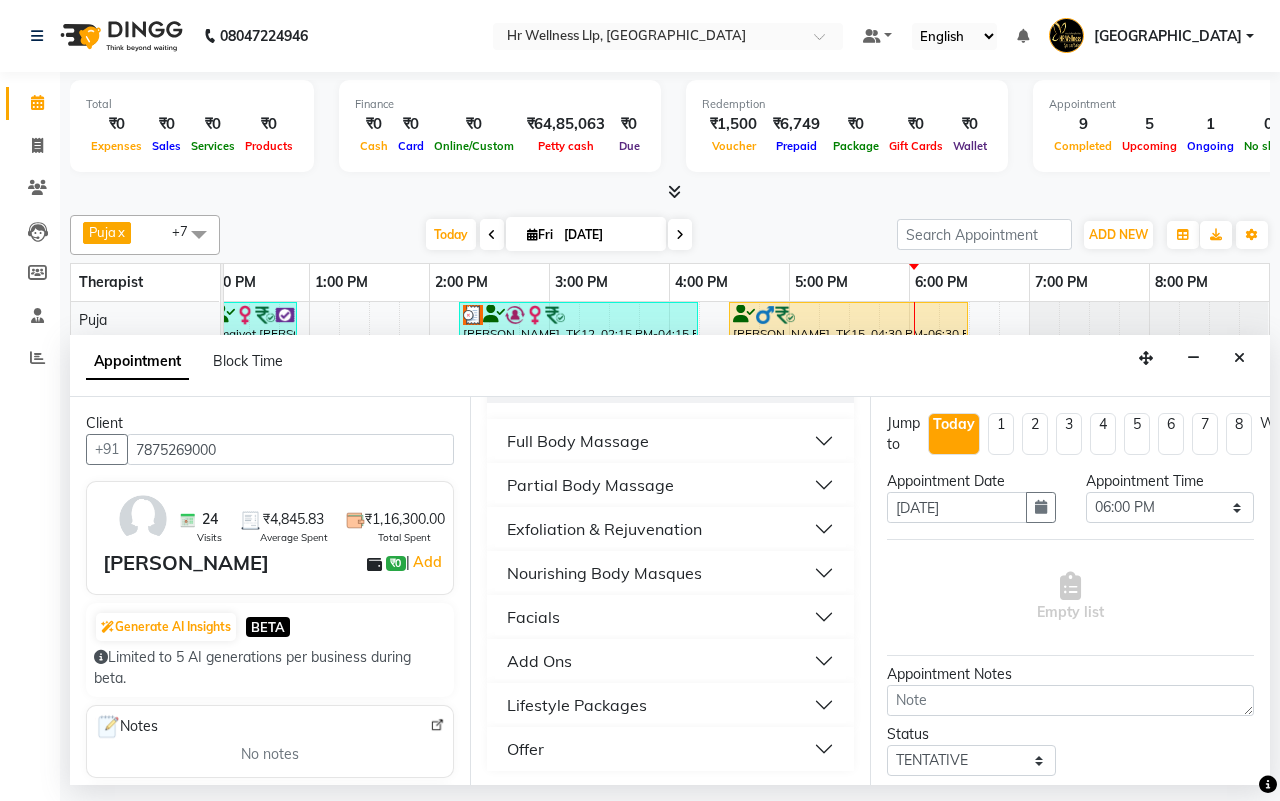 scroll, scrollTop: 413, scrollLeft: 0, axis: vertical 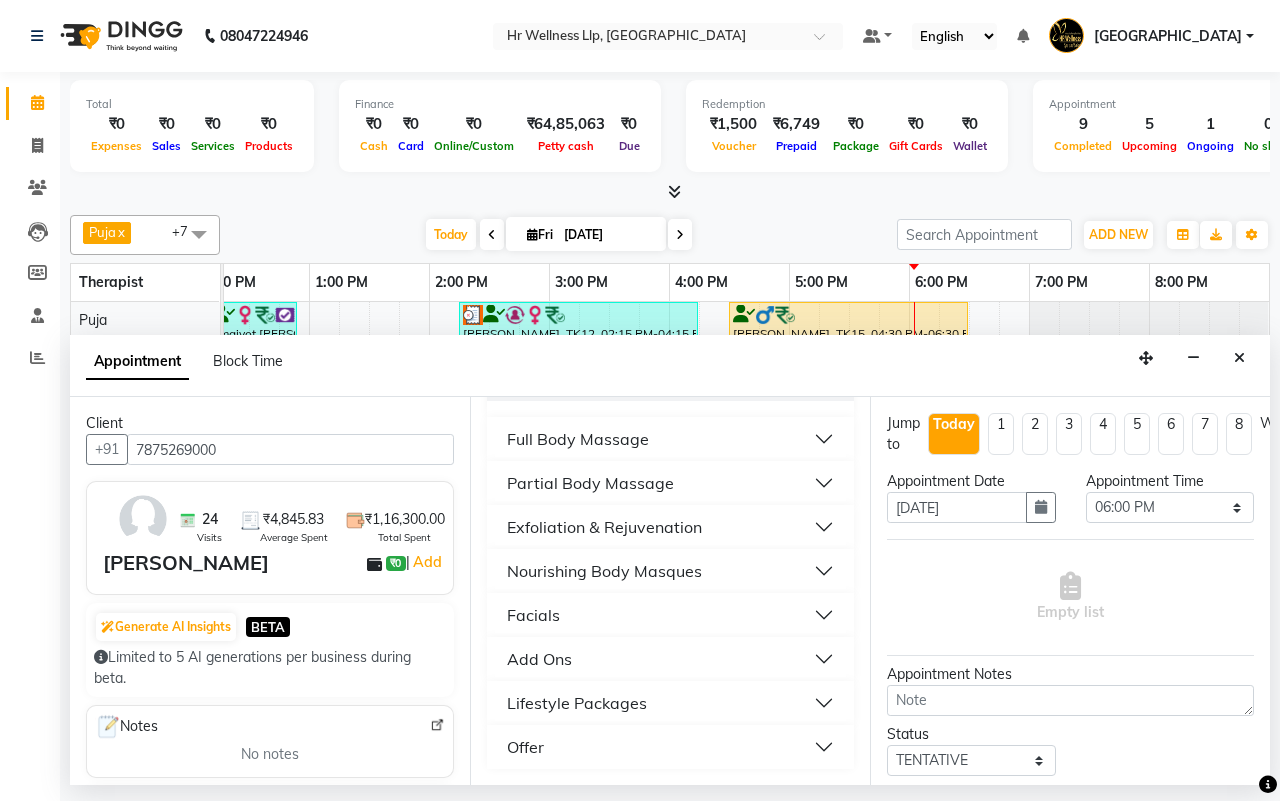 type on "7875269000" 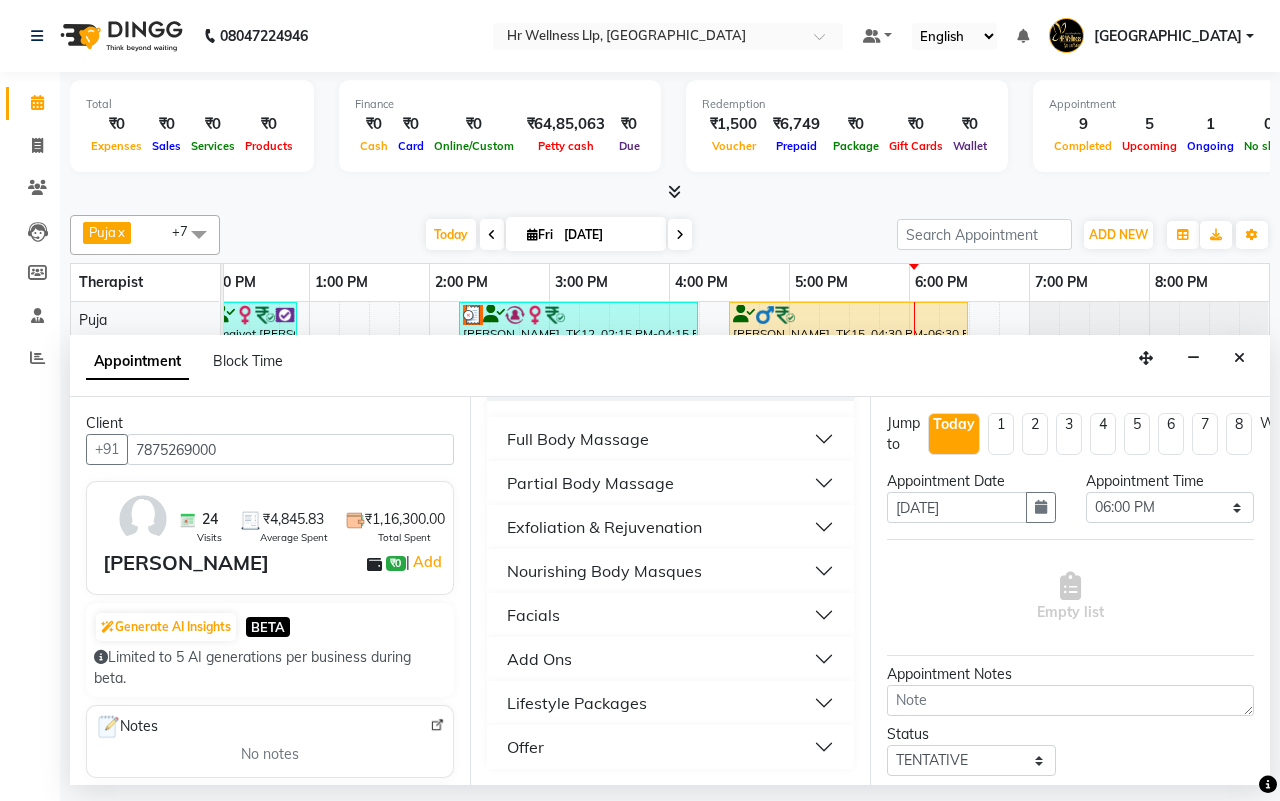 click on "Full Body Massage" at bounding box center (578, 439) 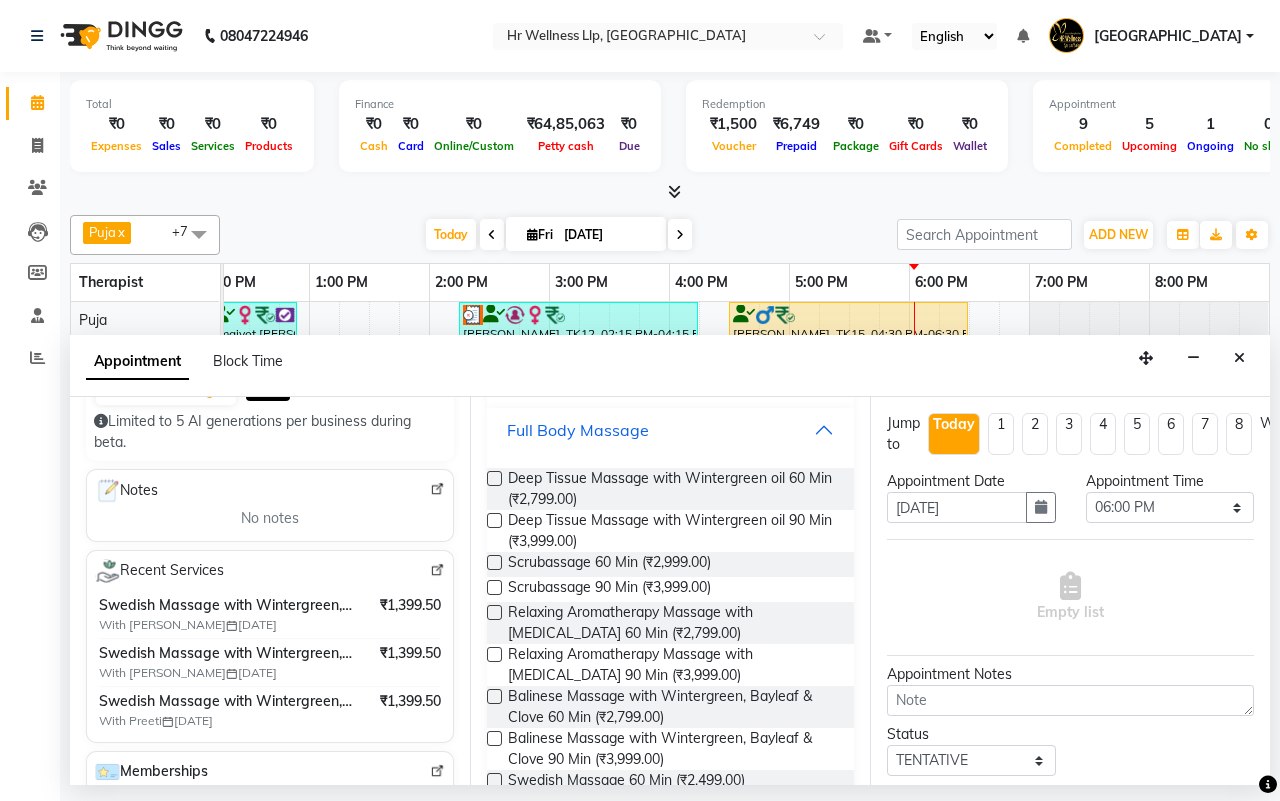scroll, scrollTop: 250, scrollLeft: 0, axis: vertical 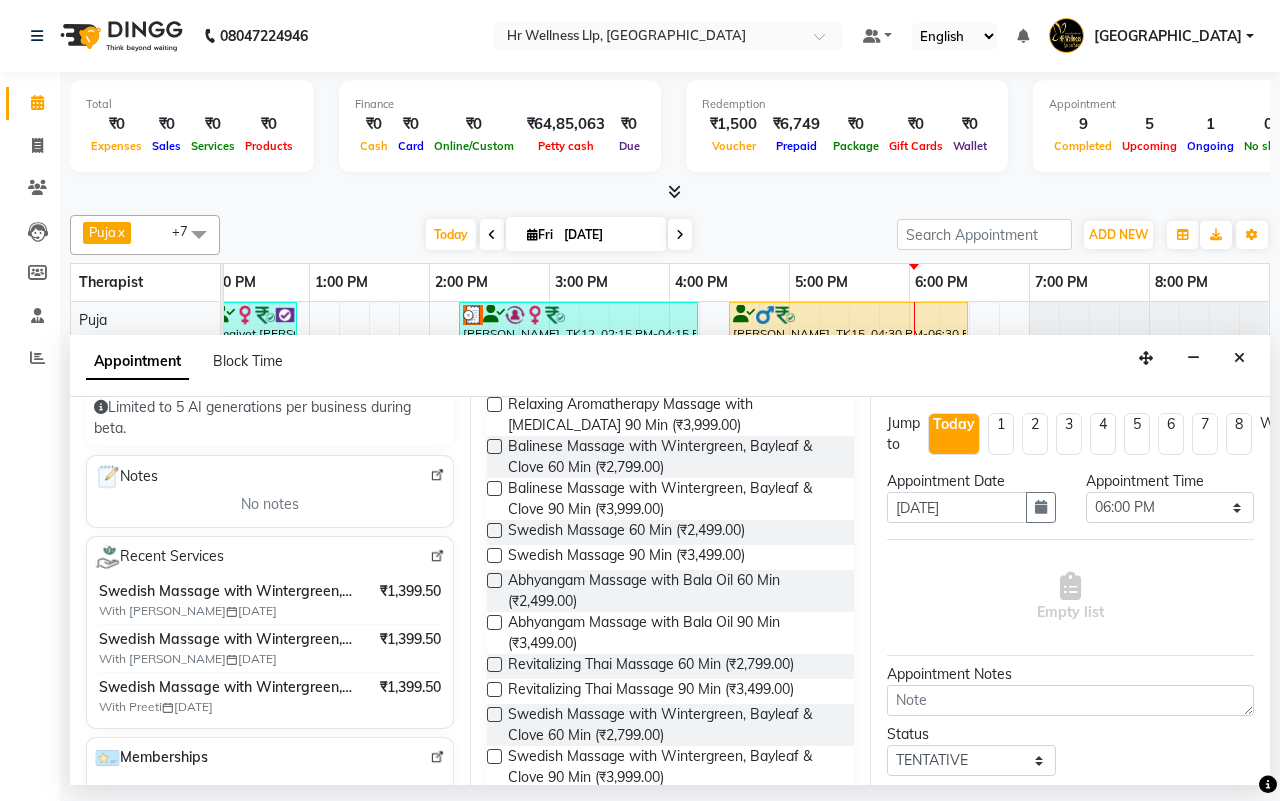 click at bounding box center (494, 714) 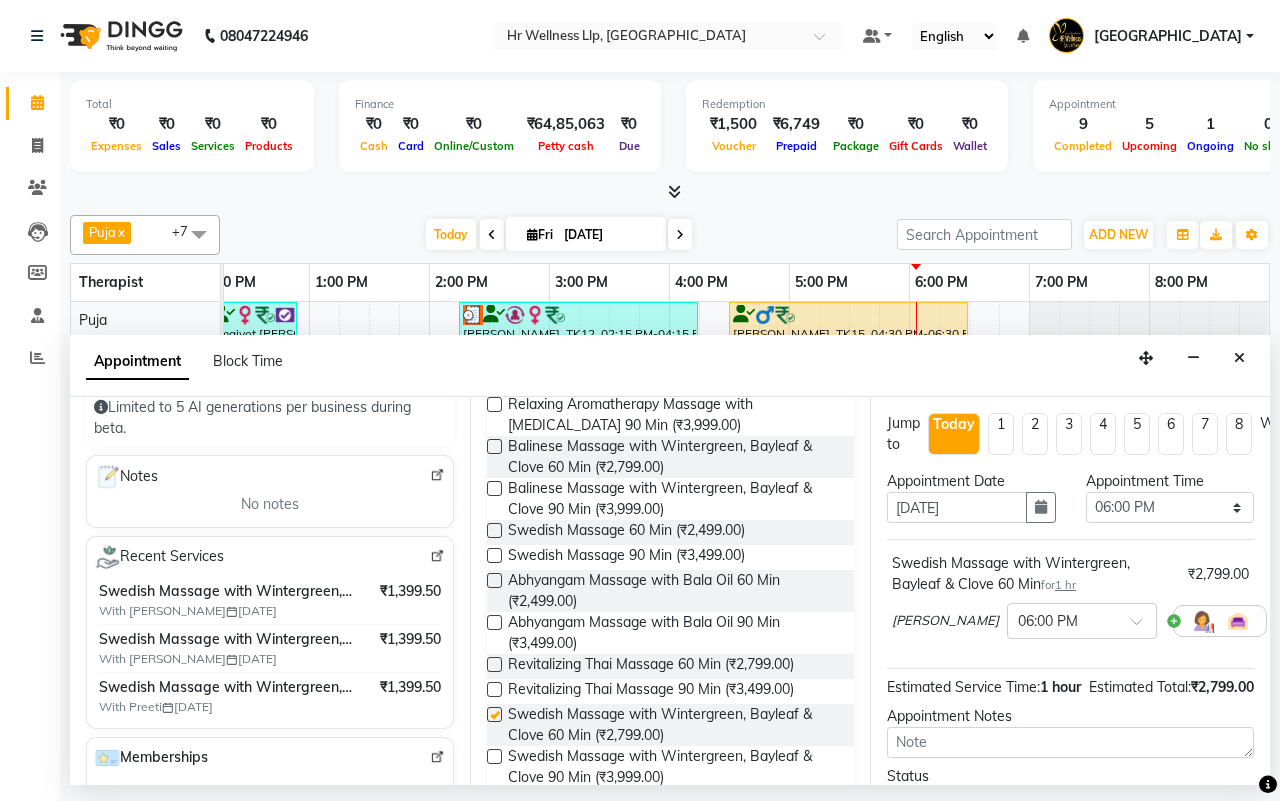 checkbox on "false" 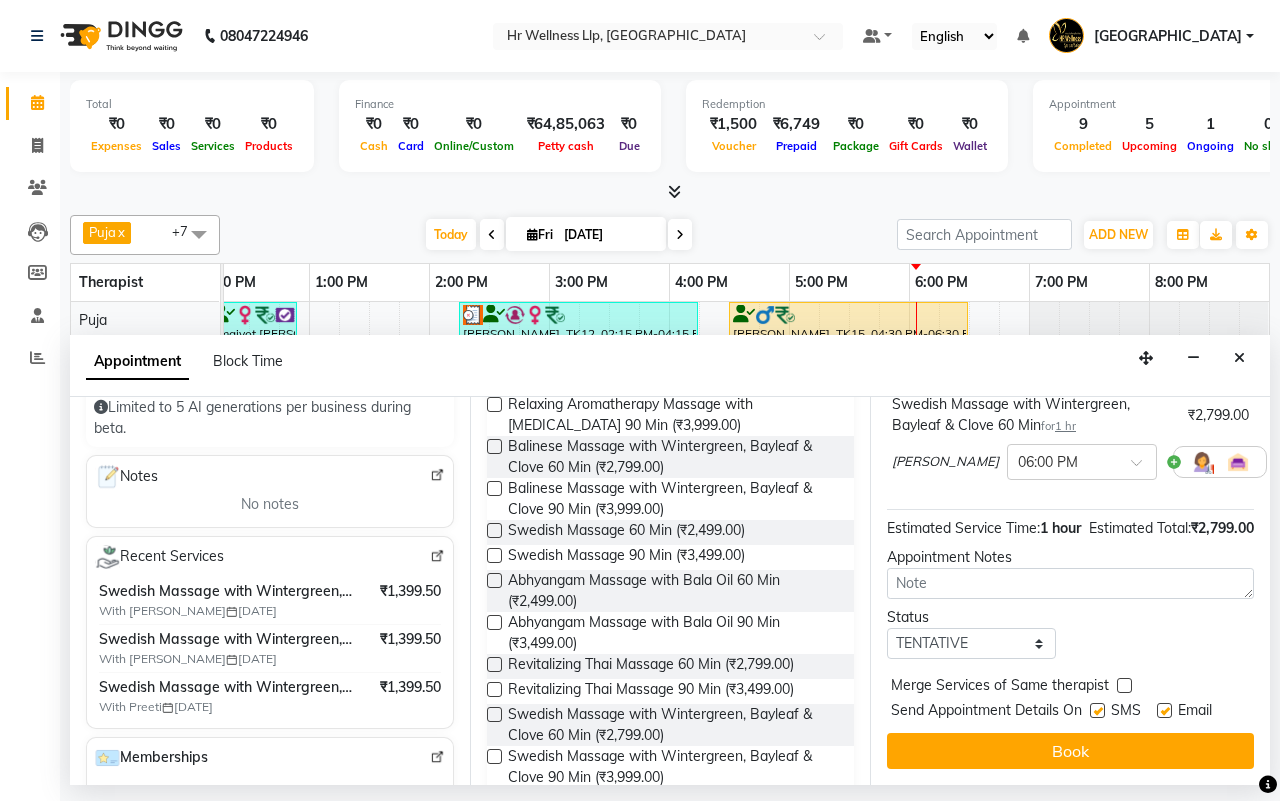 scroll, scrollTop: 200, scrollLeft: 0, axis: vertical 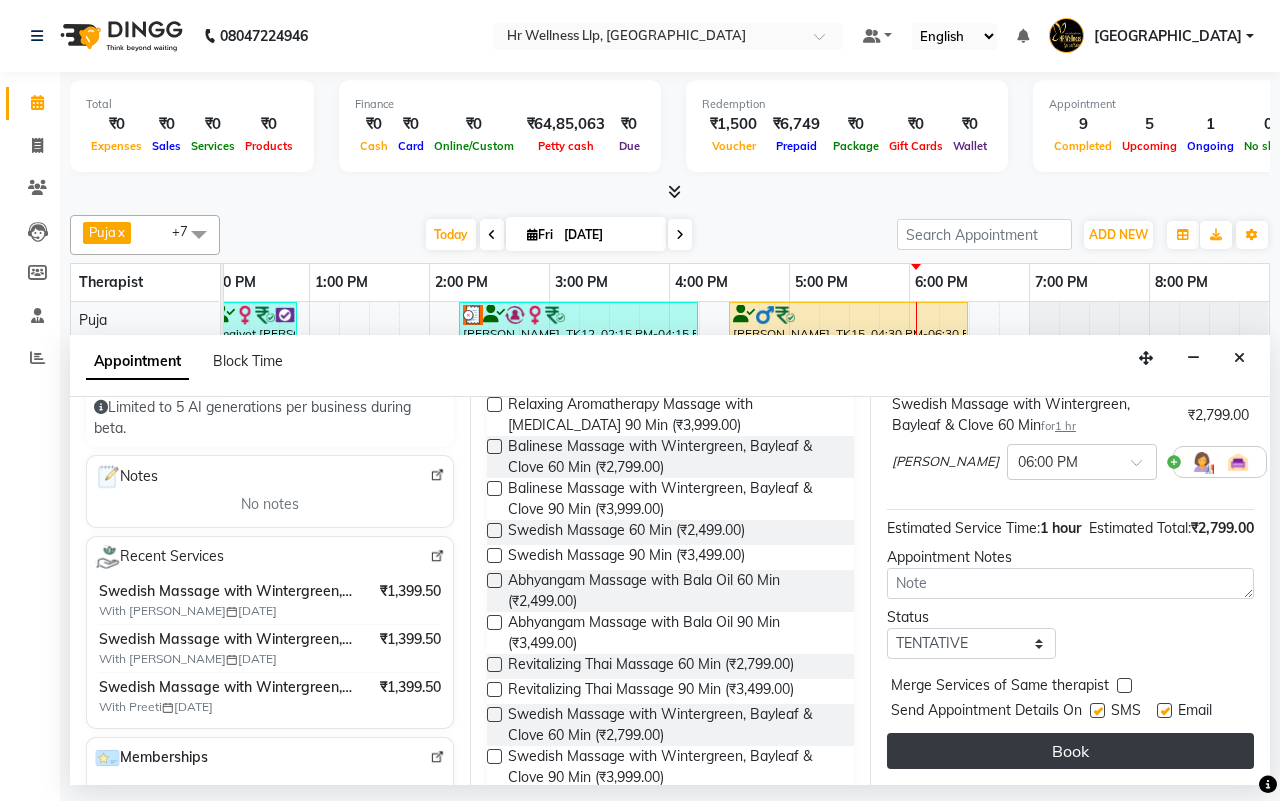click on "Book" at bounding box center [1070, 751] 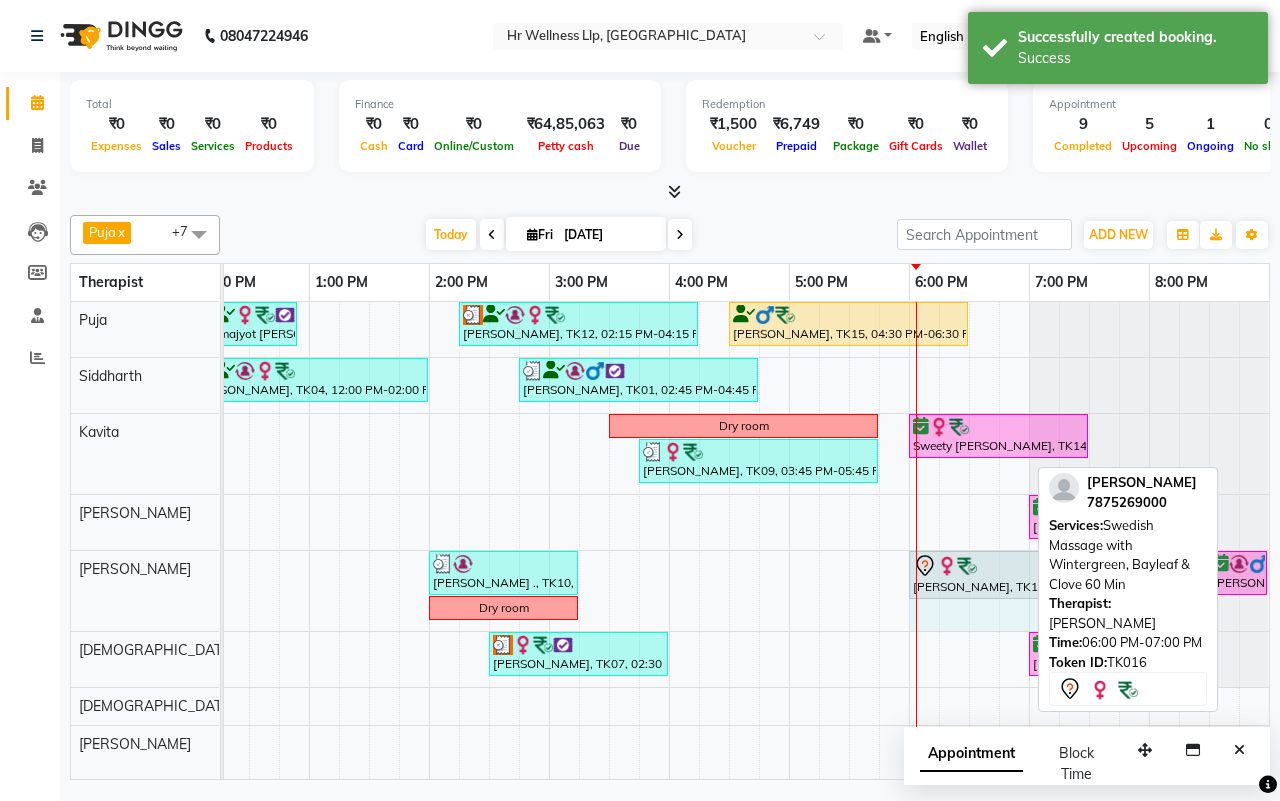 drag, startPoint x: 1025, startPoint y: 566, endPoint x: 1048, endPoint y: 567, distance: 23.021729 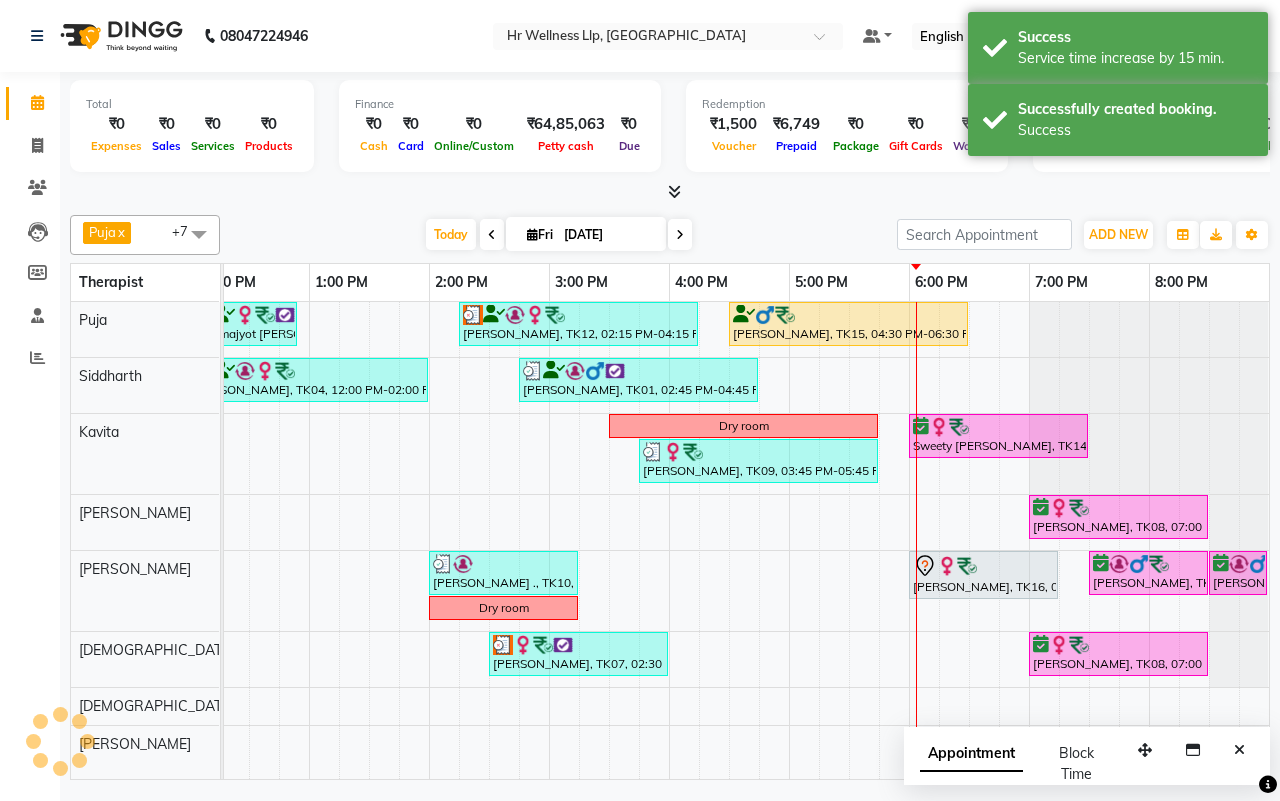click on "[DATE]  [DATE]" at bounding box center [558, 235] 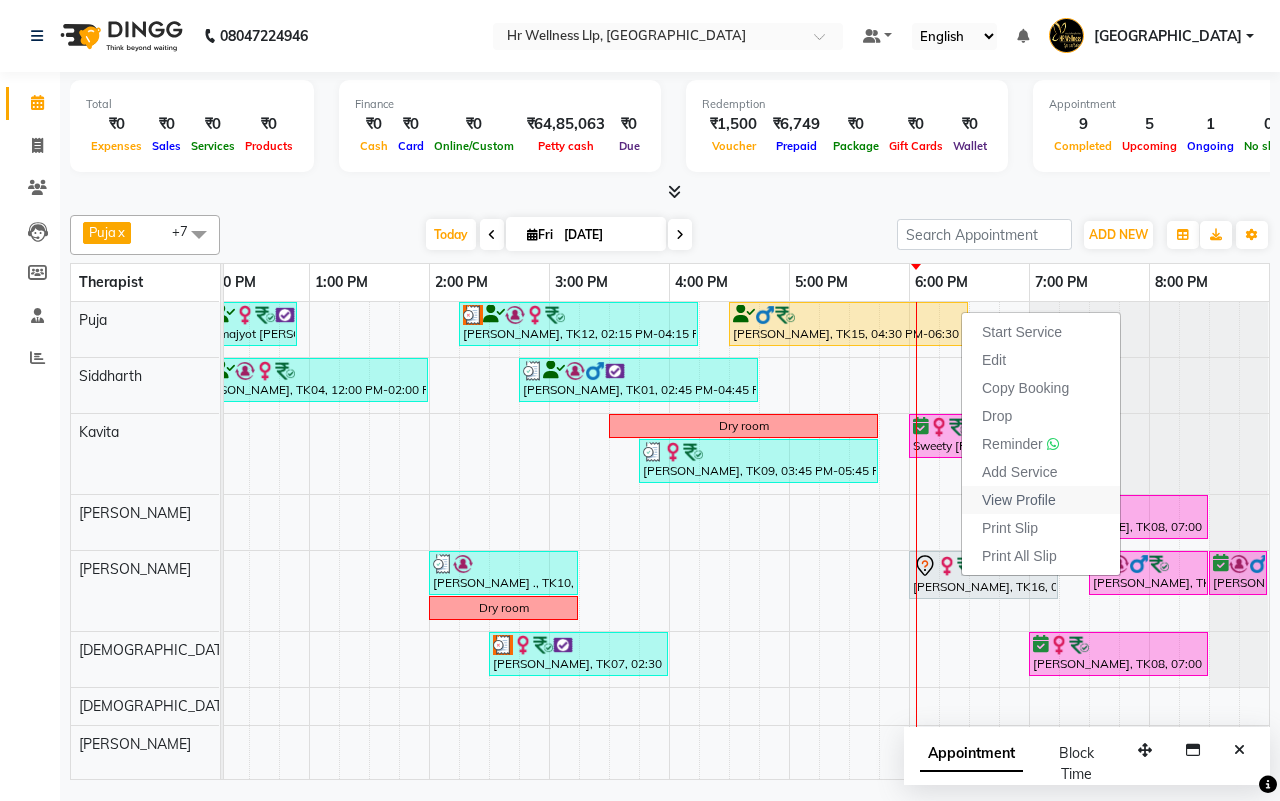 click on "View Profile" at bounding box center (1019, 500) 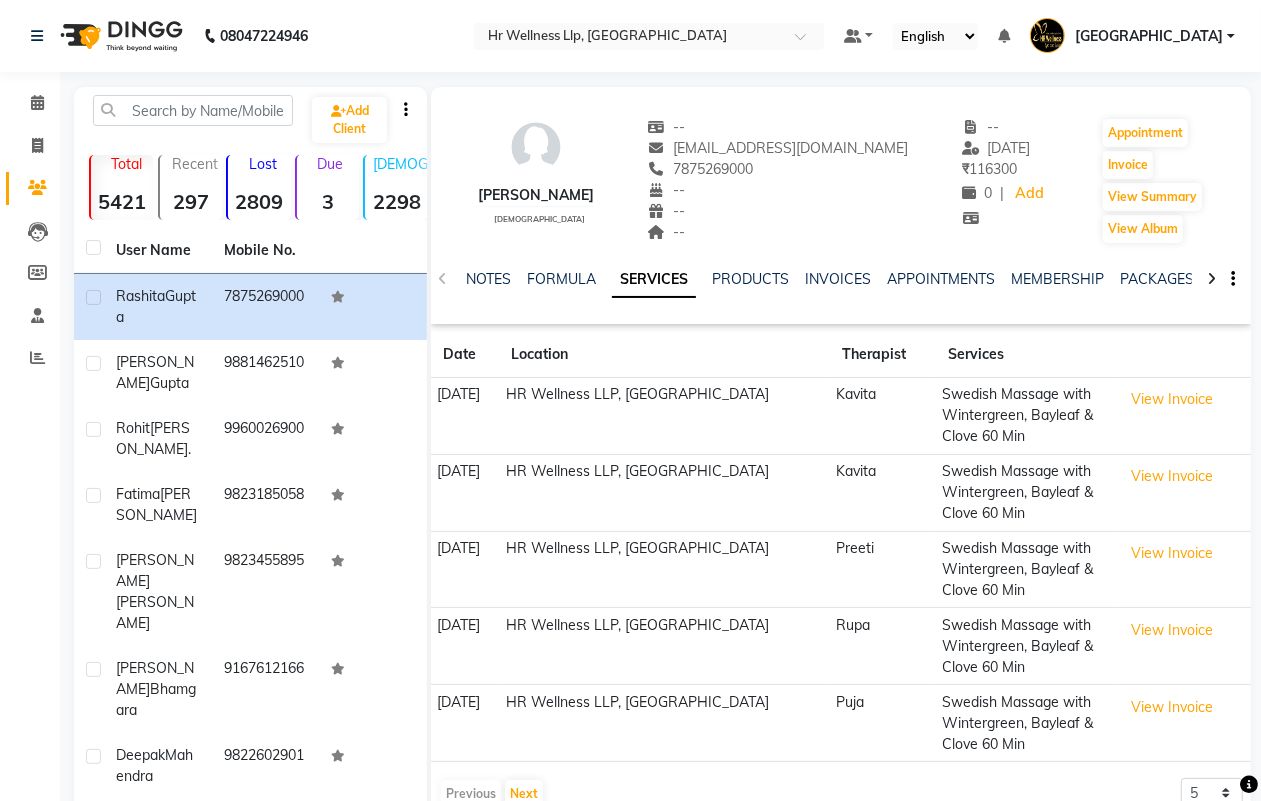 click 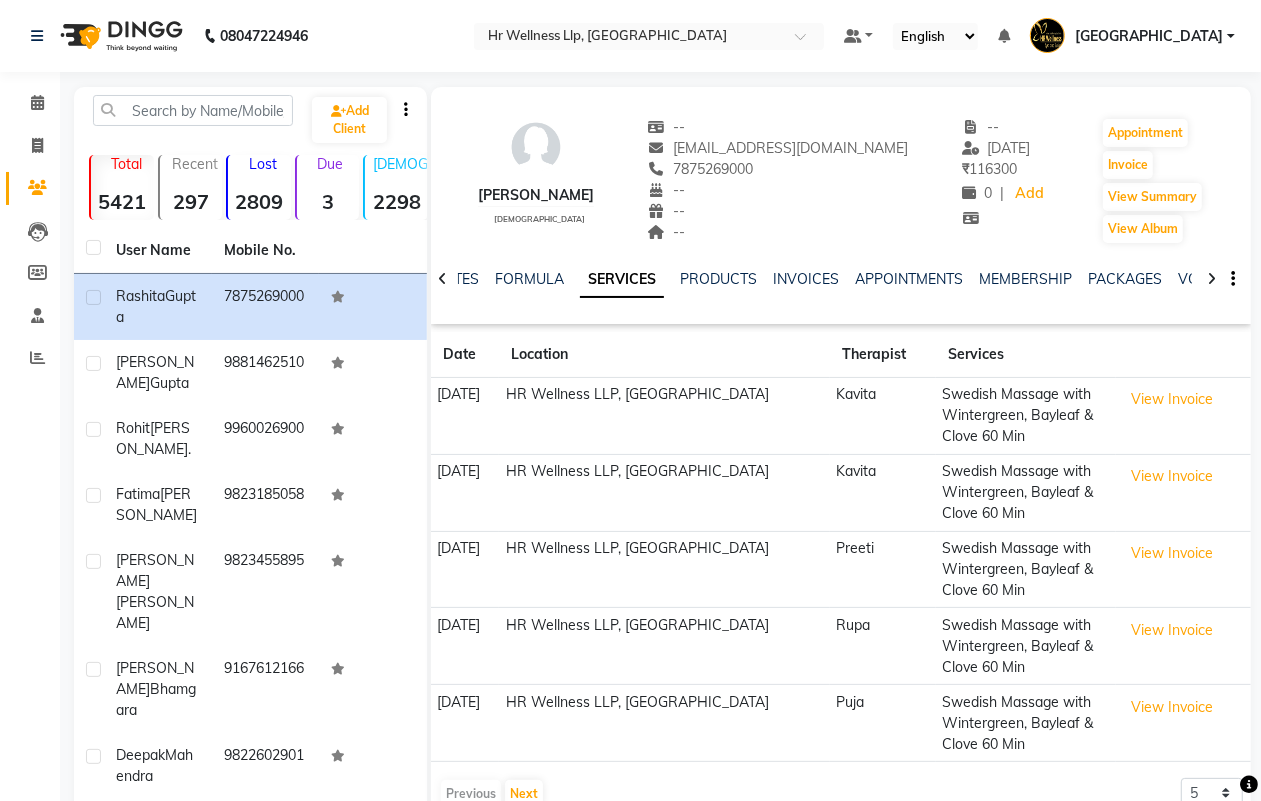 click 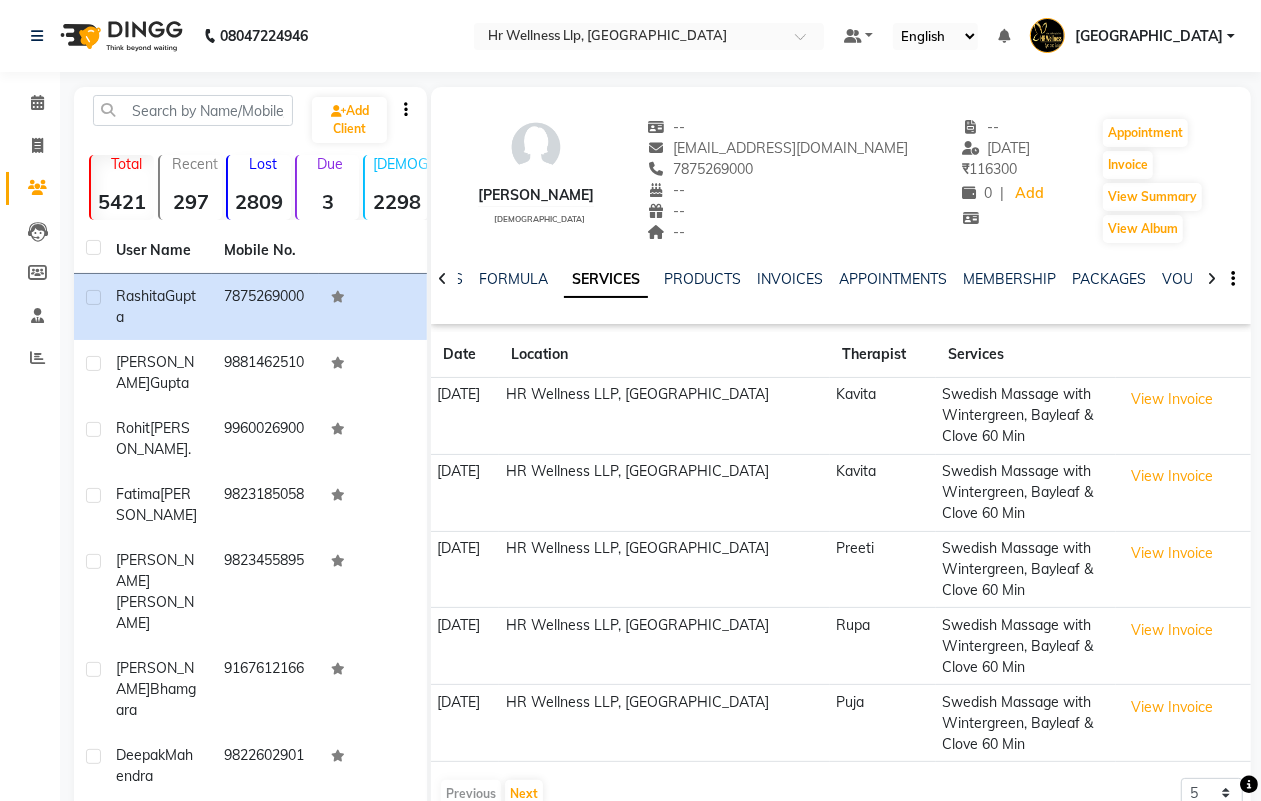 click 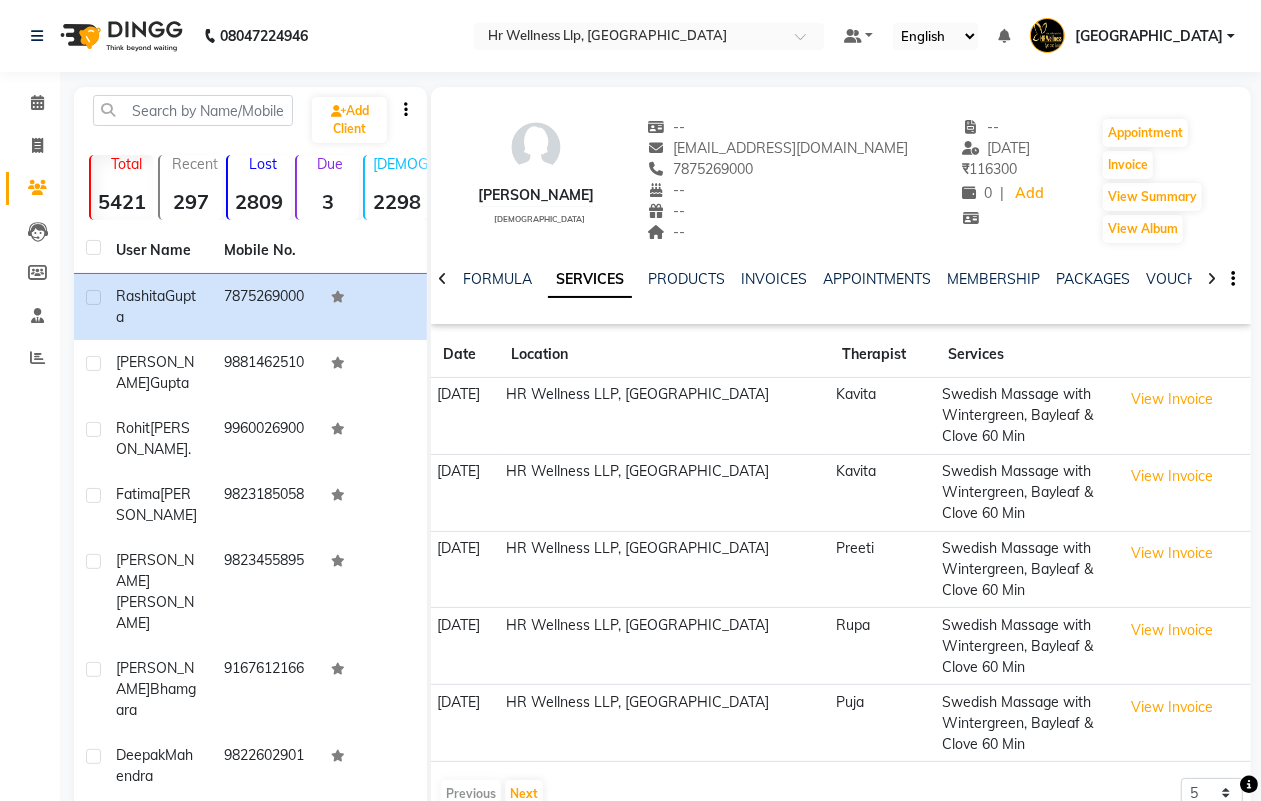 click 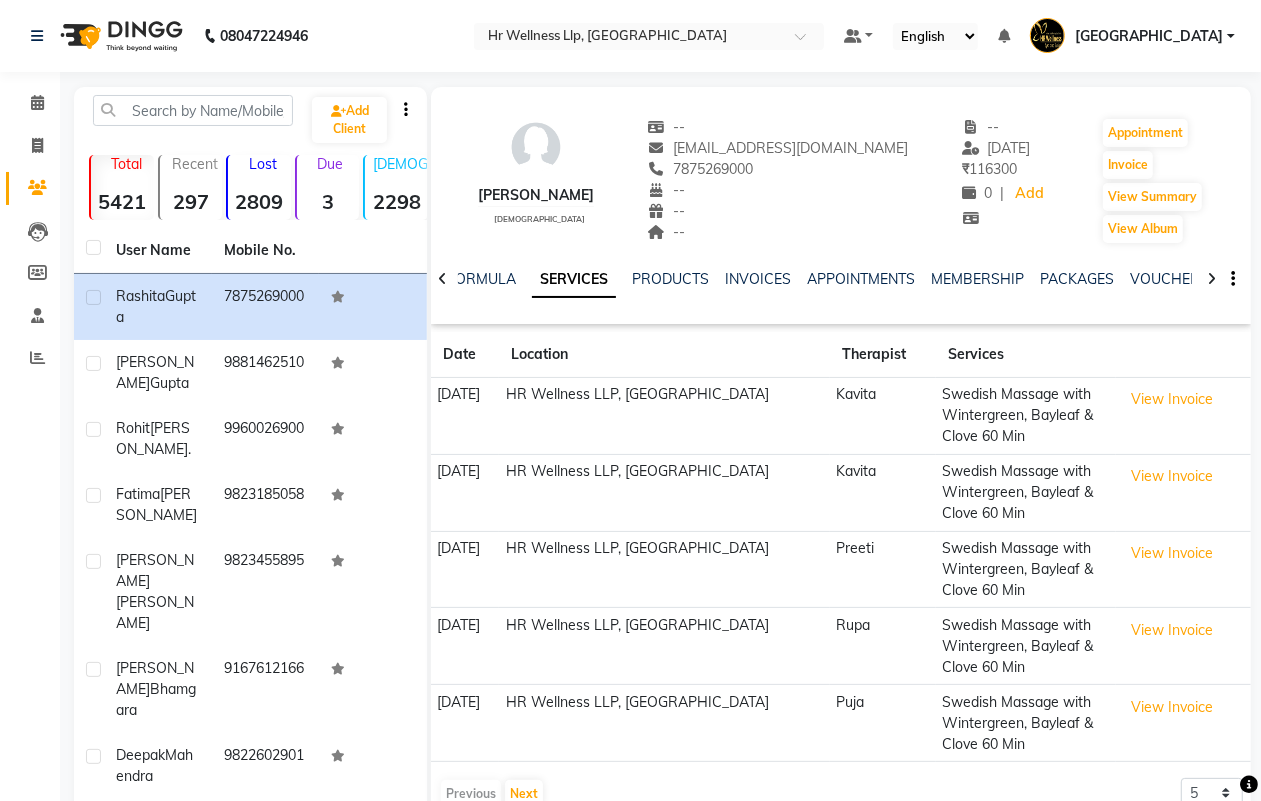 click 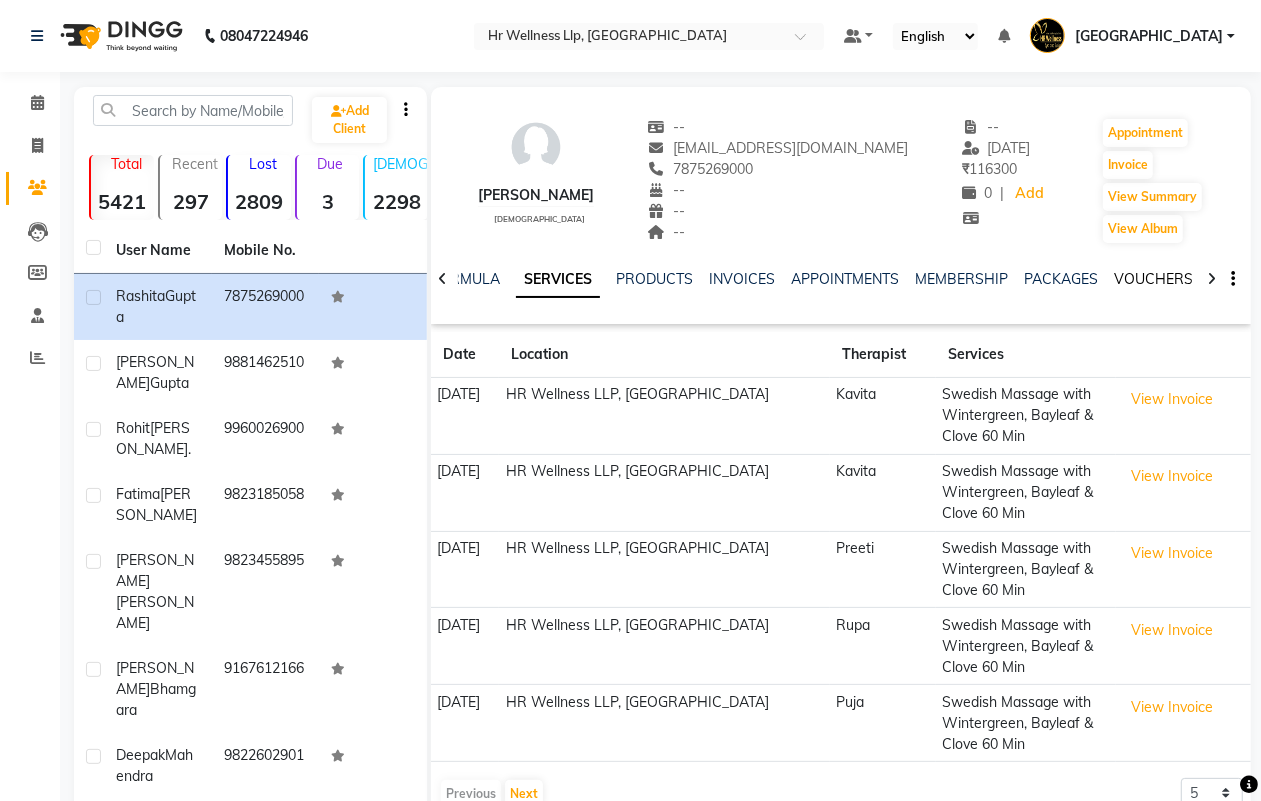 click on "VOUCHERS" 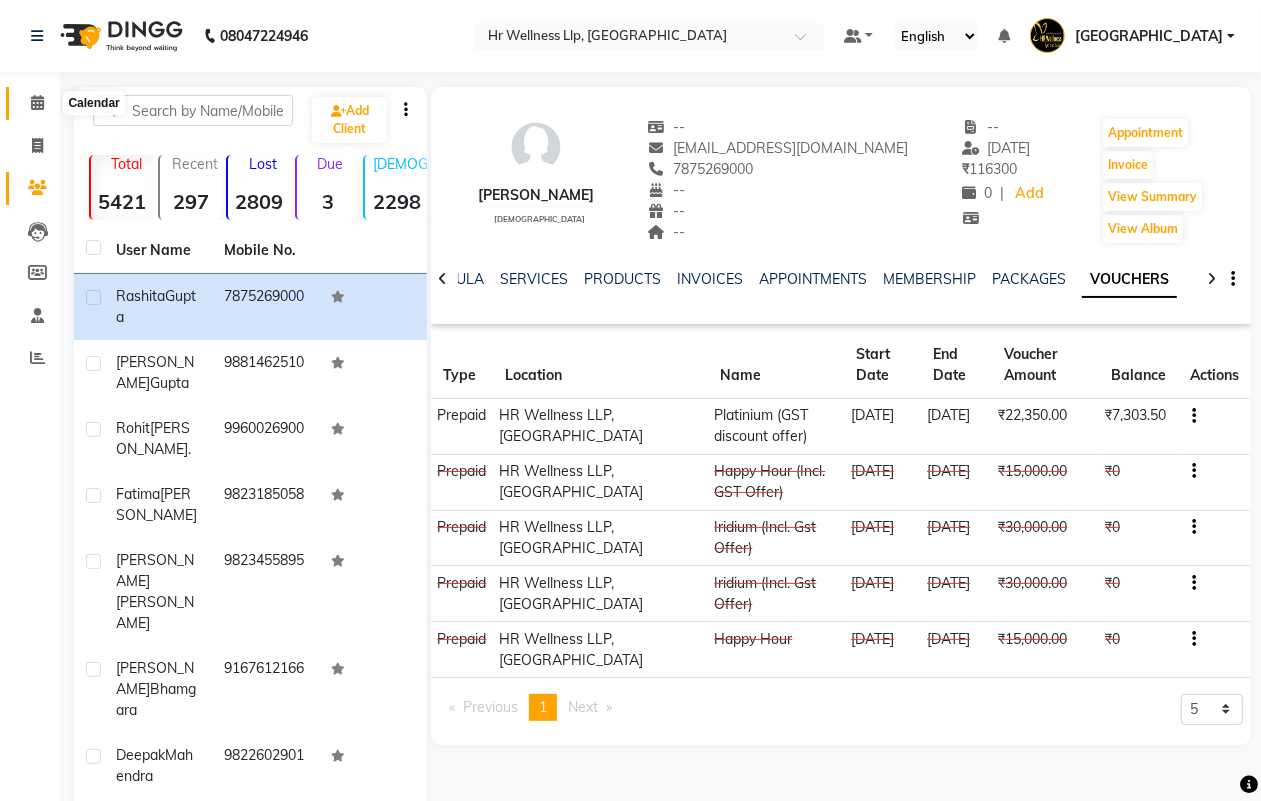 click 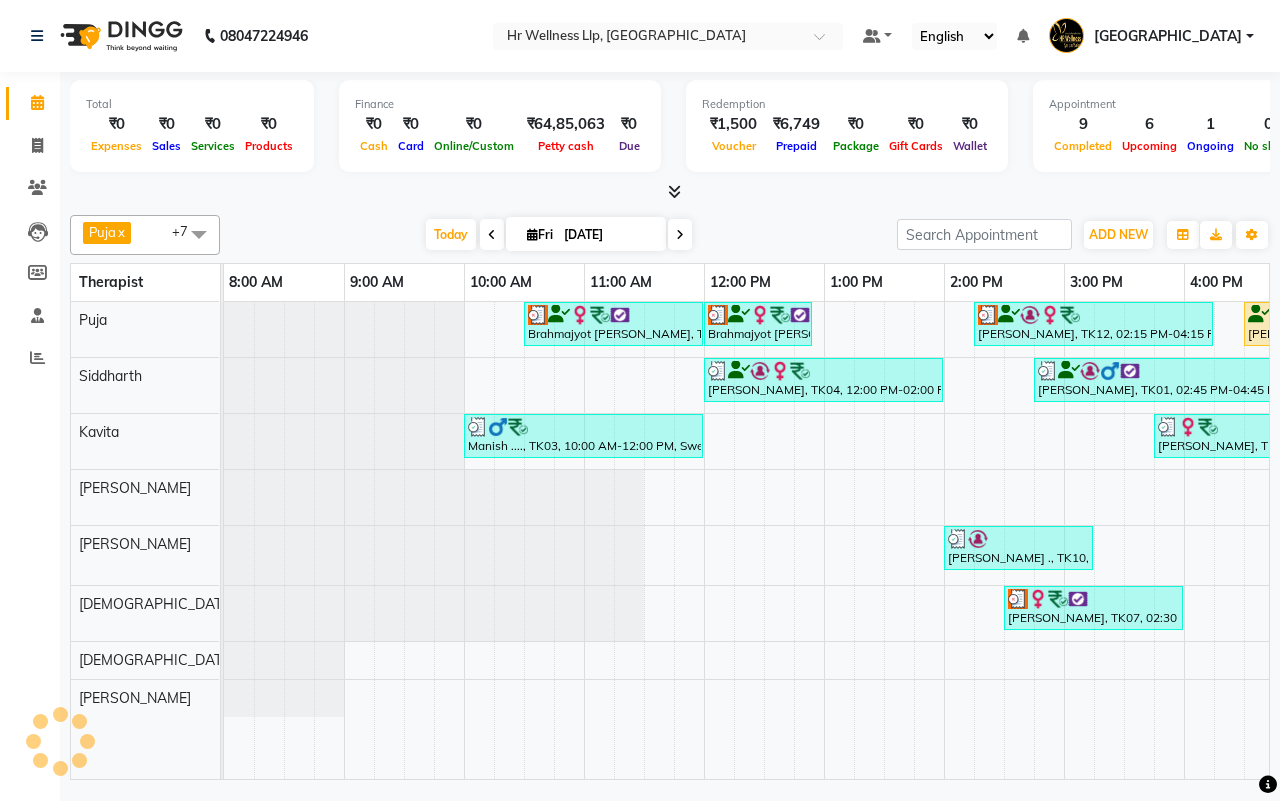 scroll, scrollTop: 0, scrollLeft: 0, axis: both 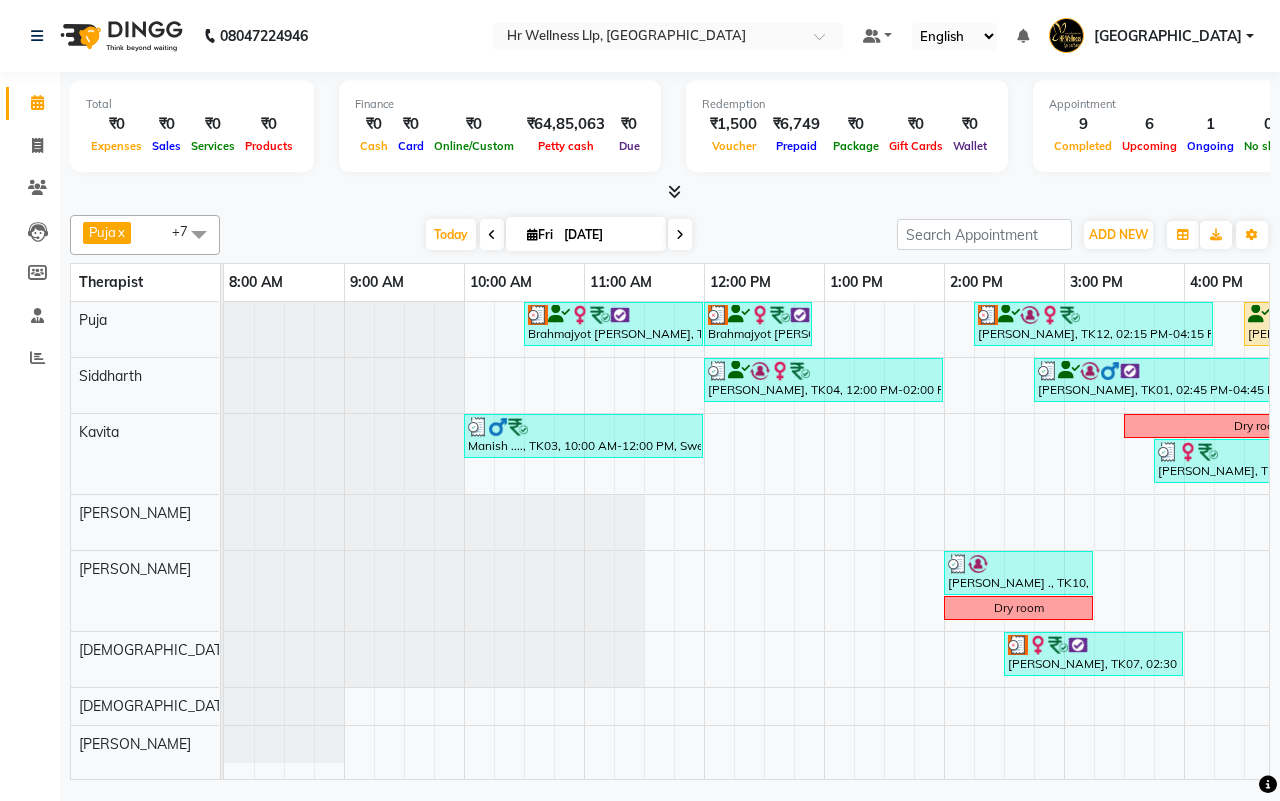 click on "[DATE]  [DATE]" at bounding box center (558, 235) 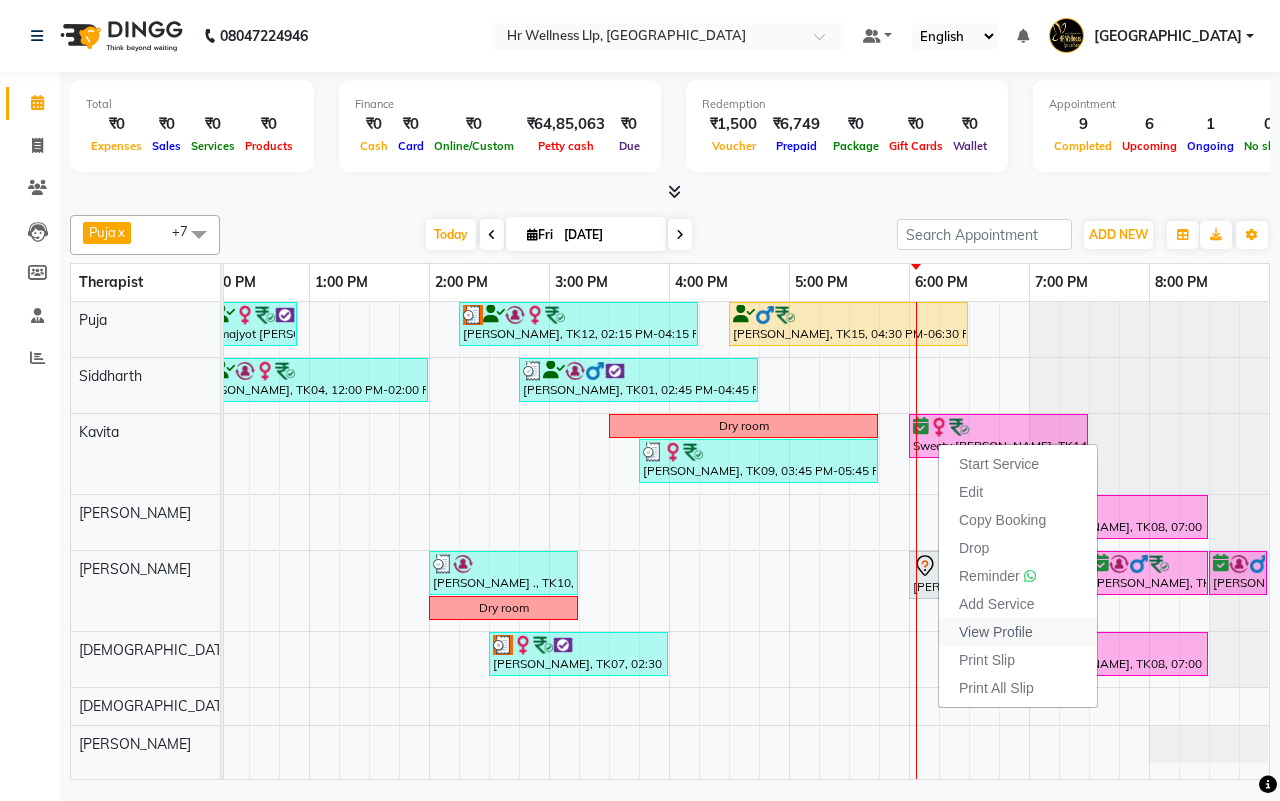 click on "View Profile" at bounding box center [996, 632] 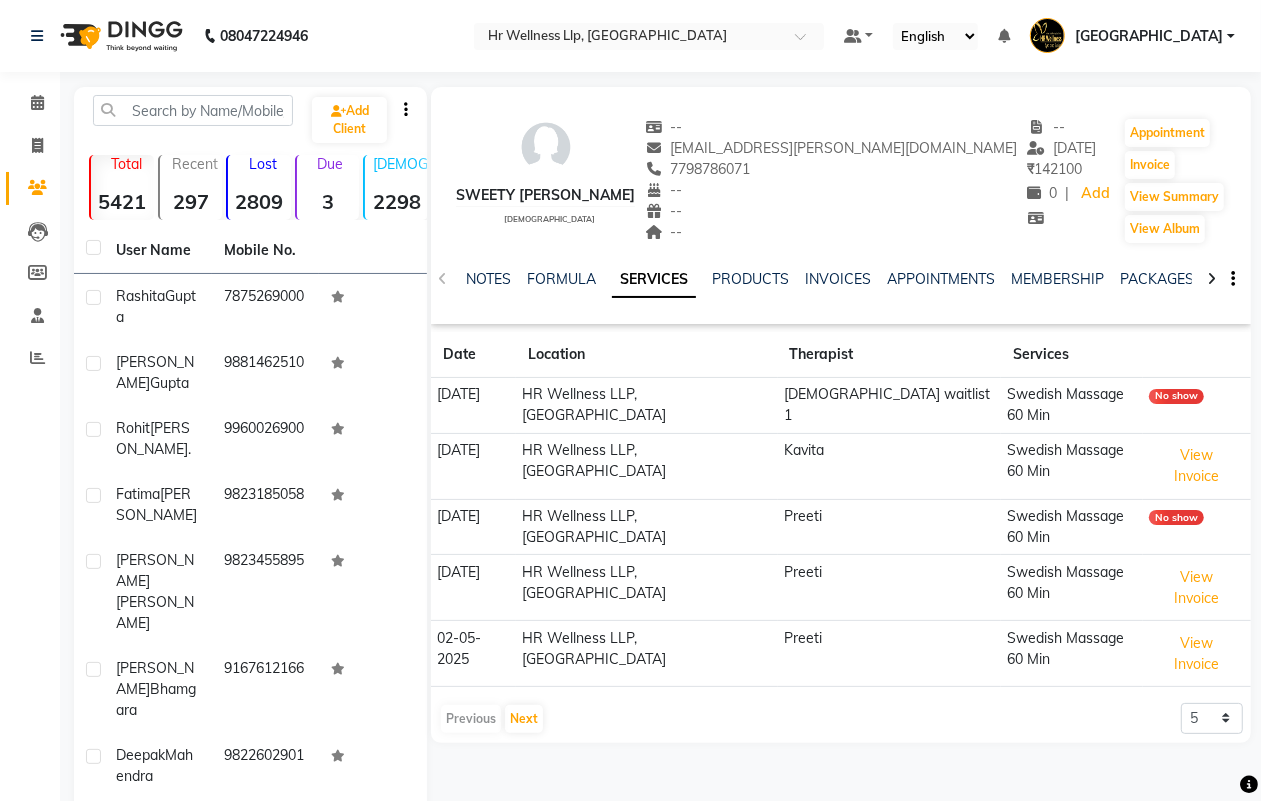 click 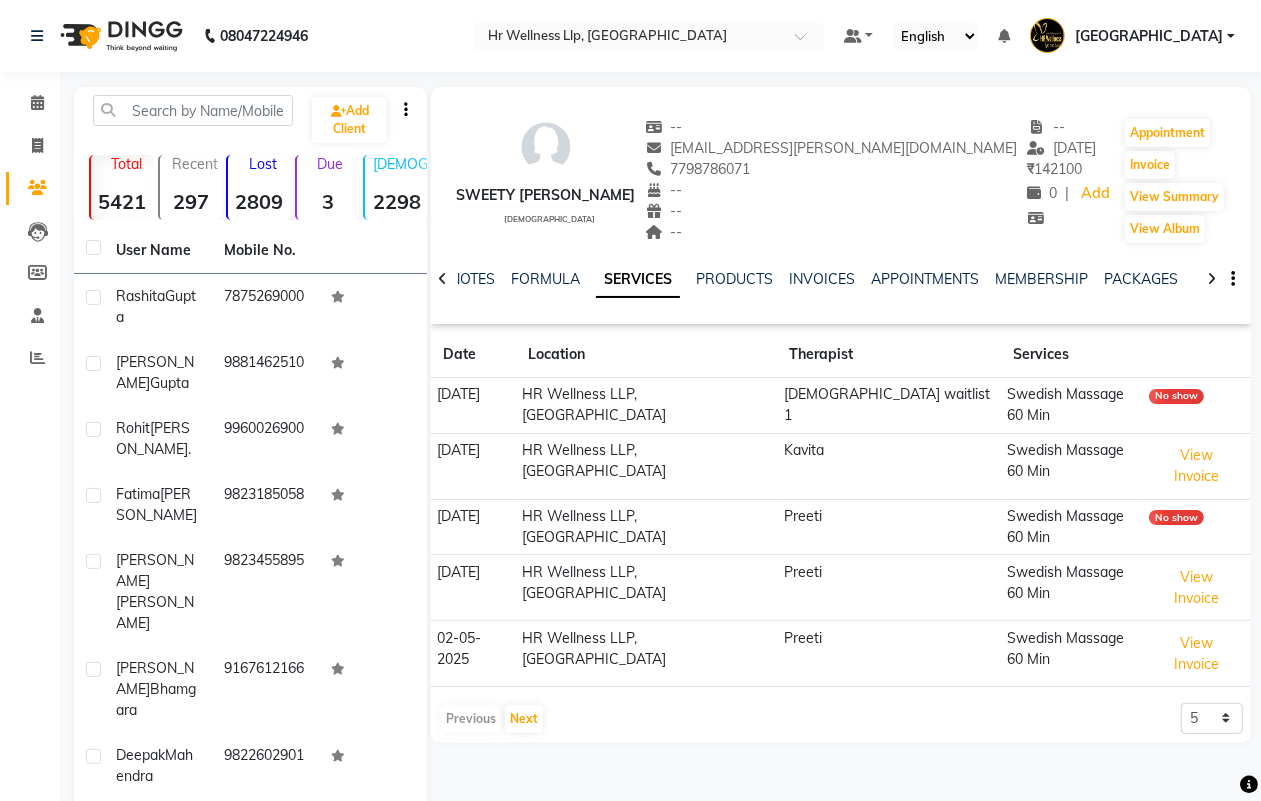 click 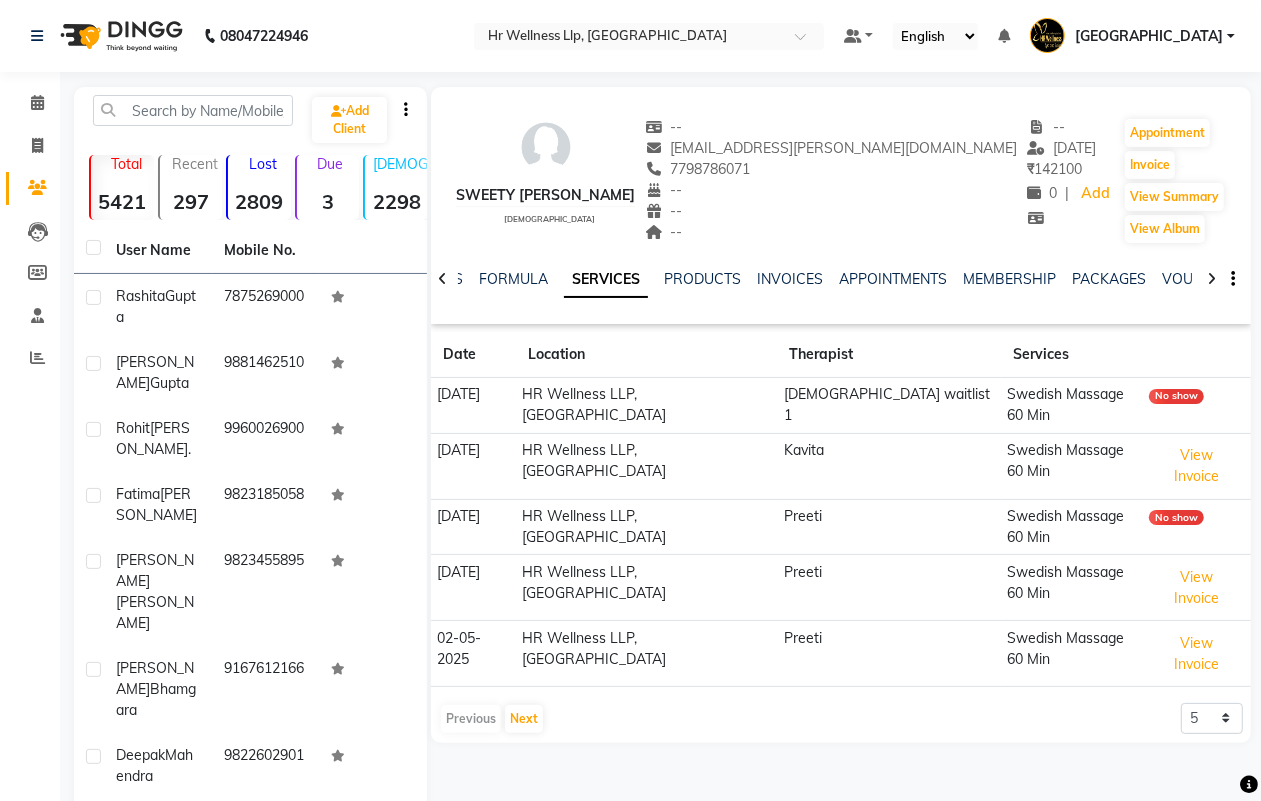 click 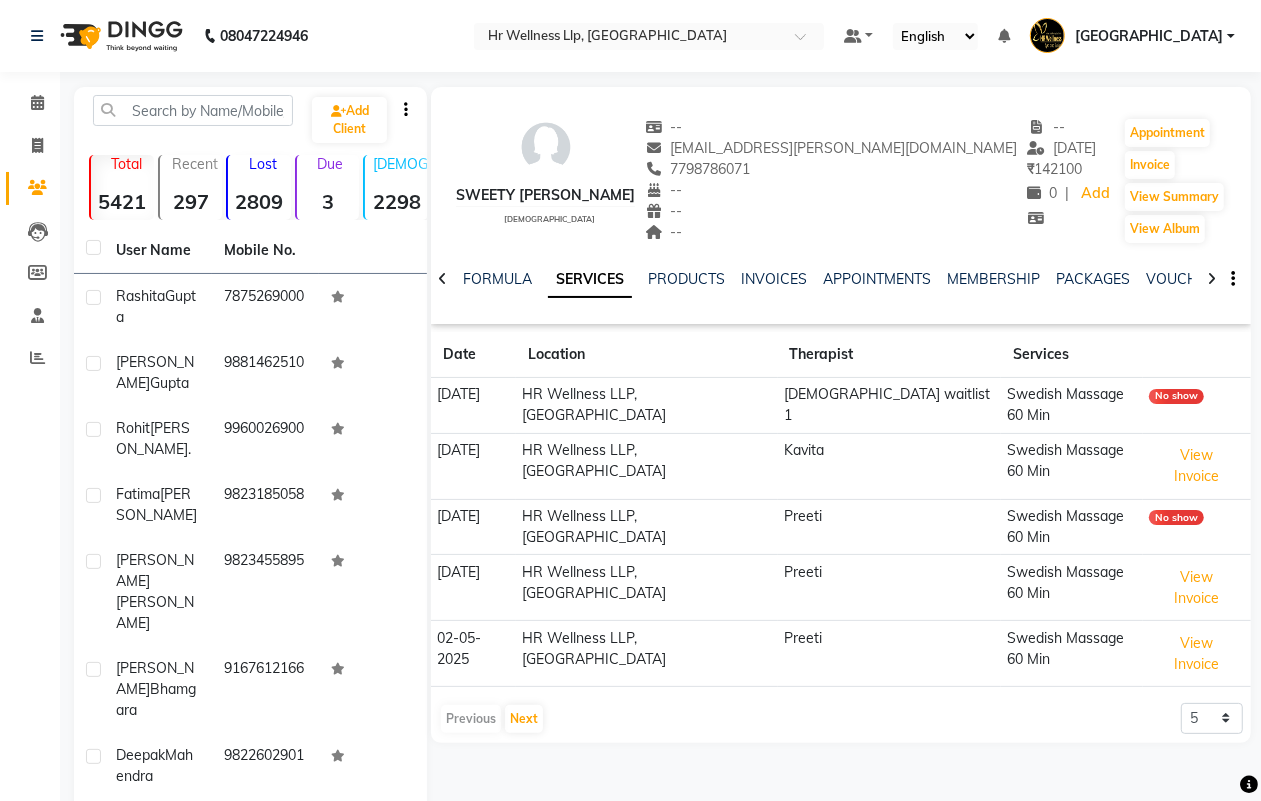 click 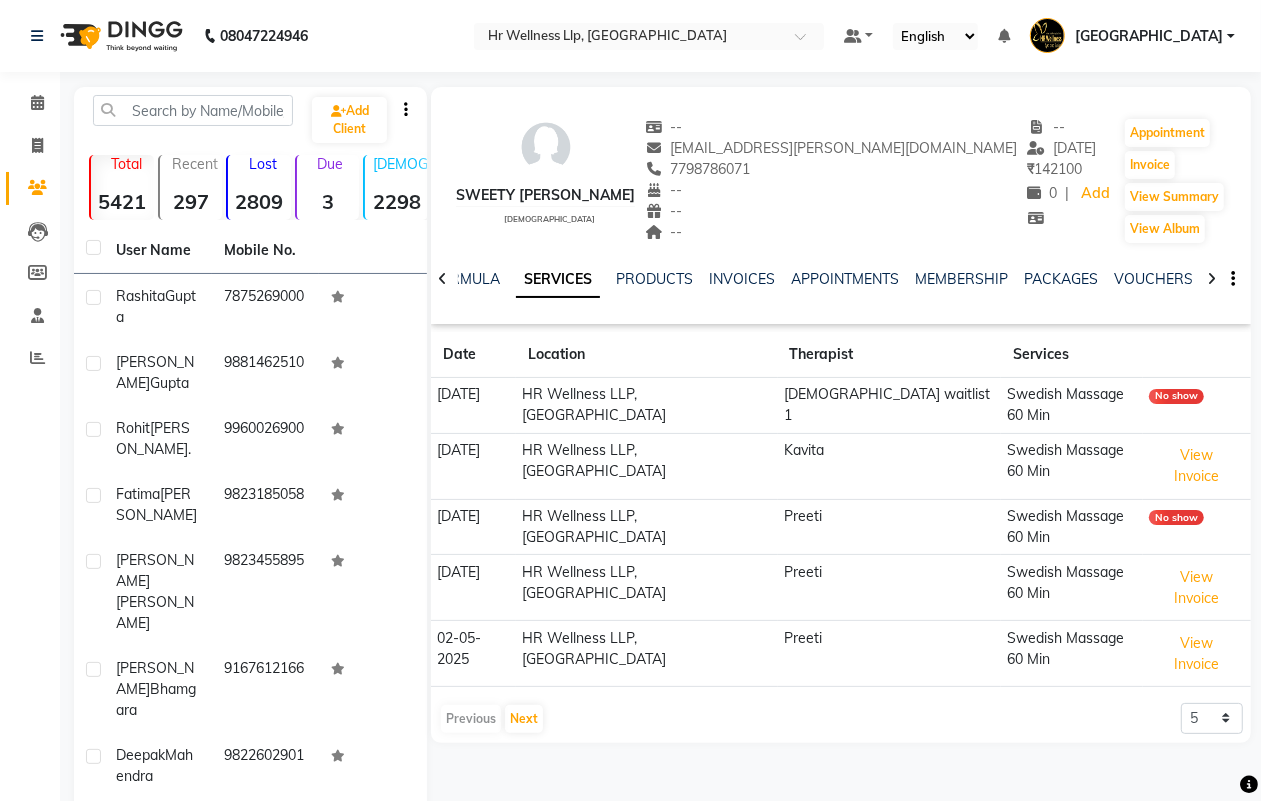 click 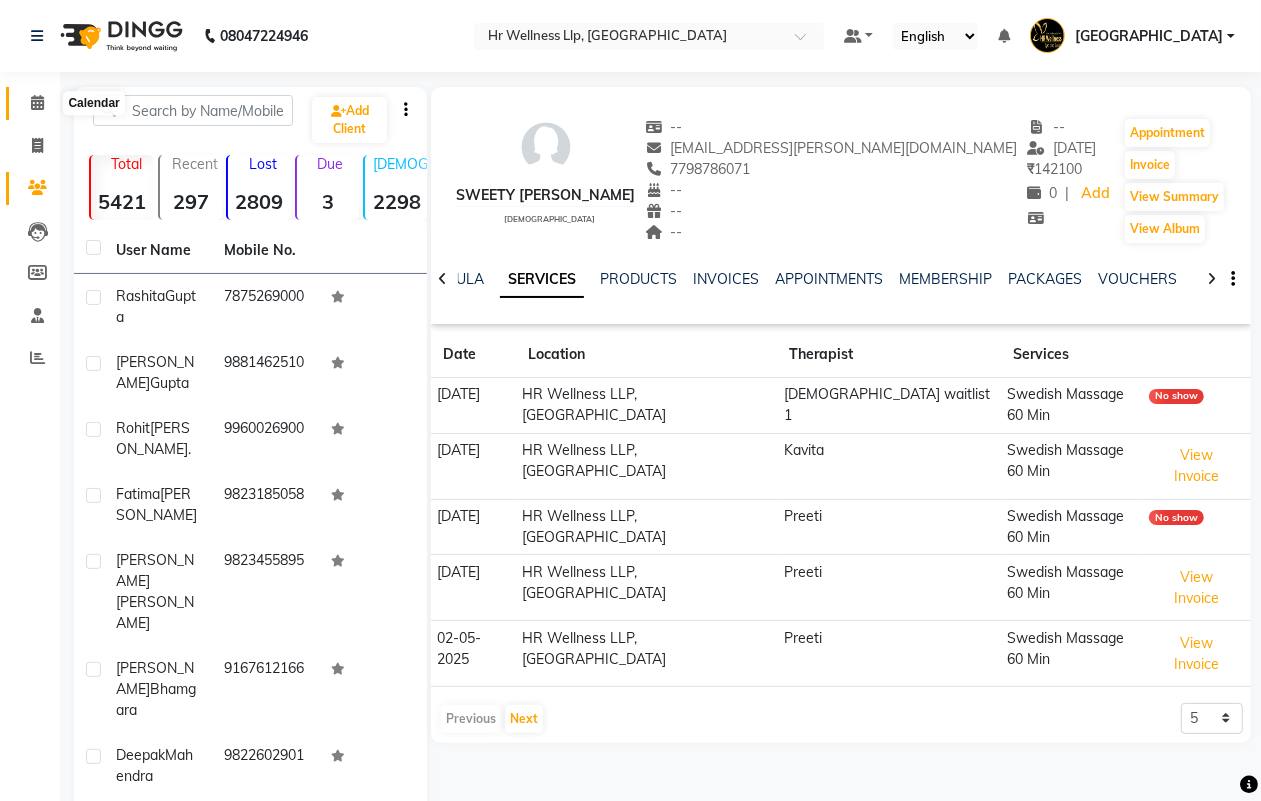 click 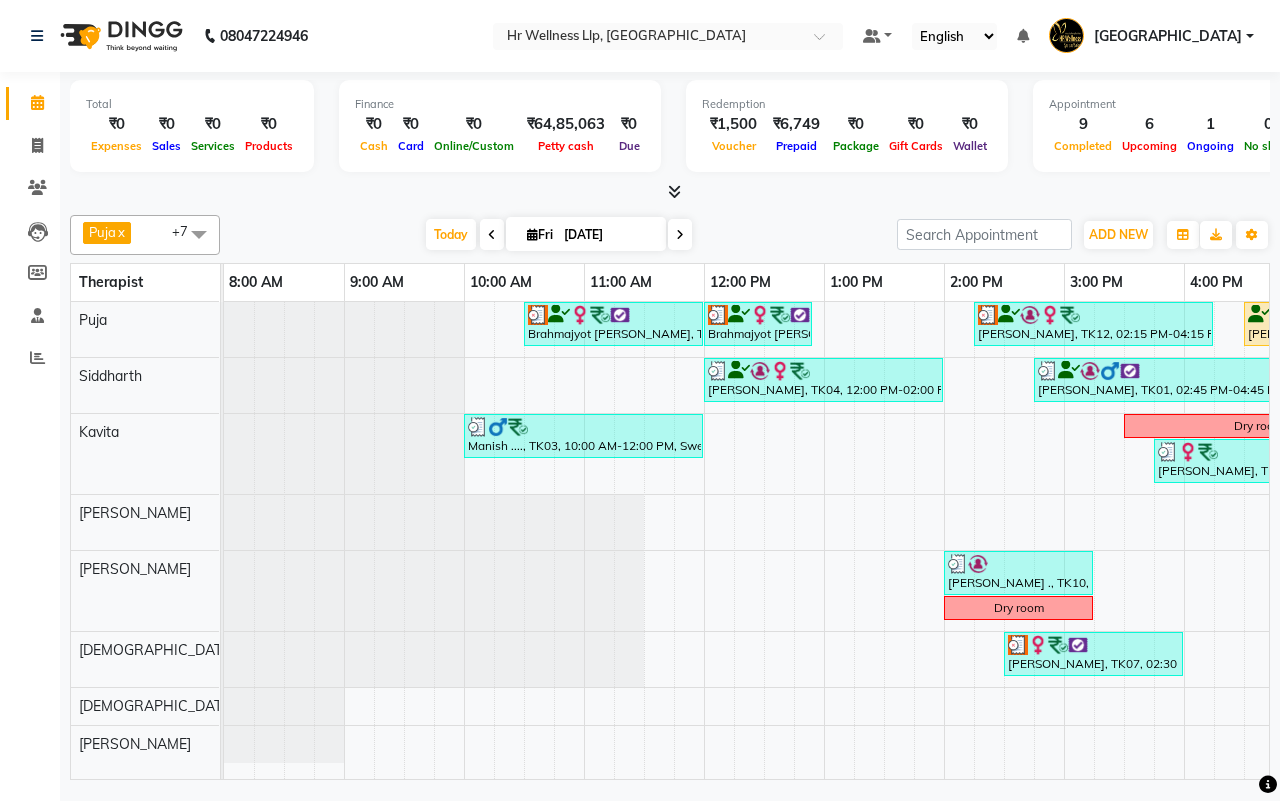 click on "[DATE]  [DATE]" at bounding box center [558, 235] 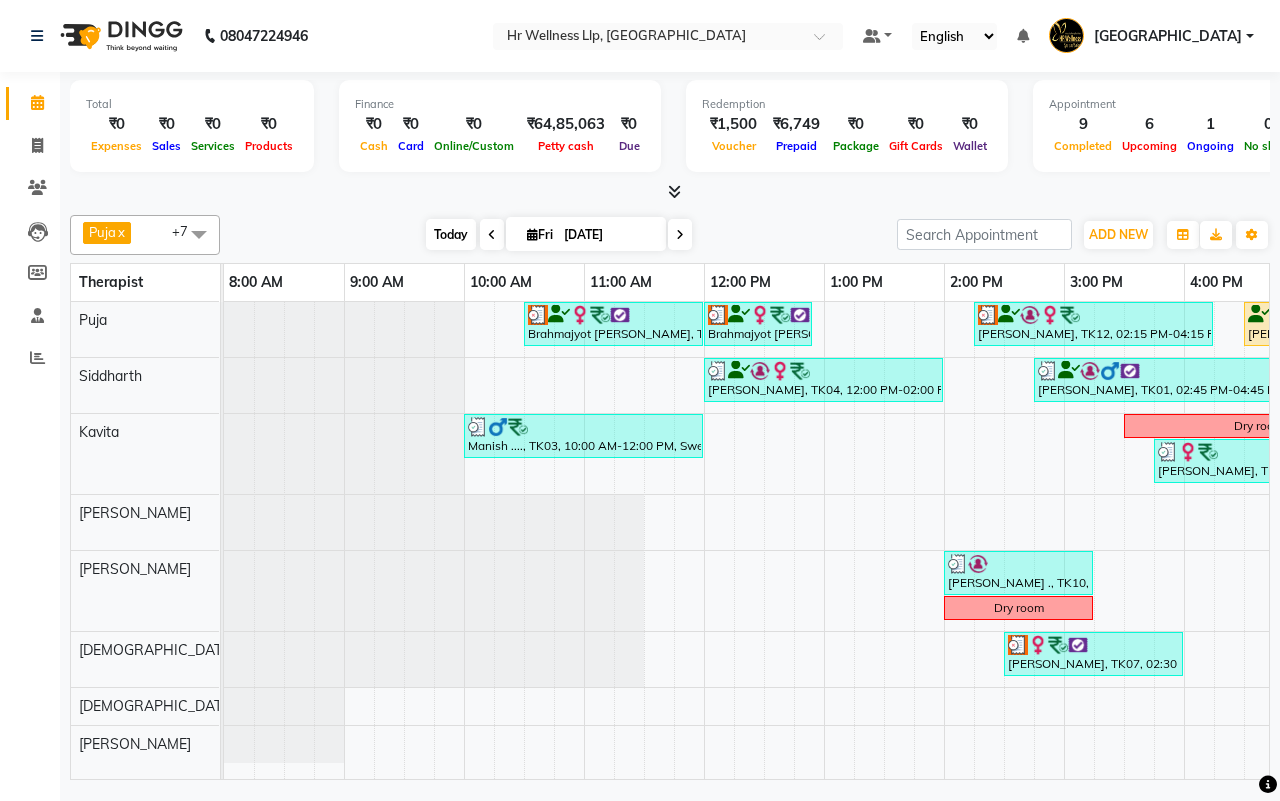 click on "Today" at bounding box center [451, 234] 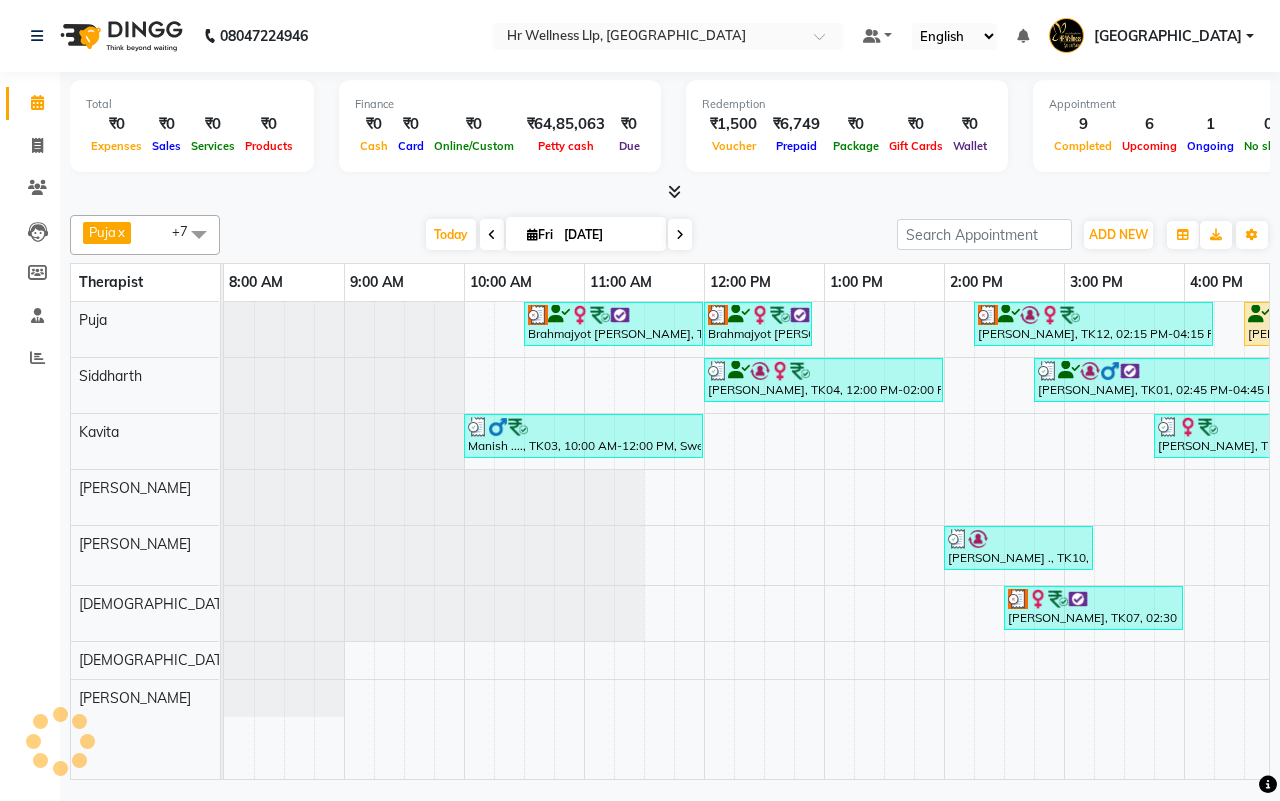 scroll, scrollTop: 0, scrollLeft: 515, axis: horizontal 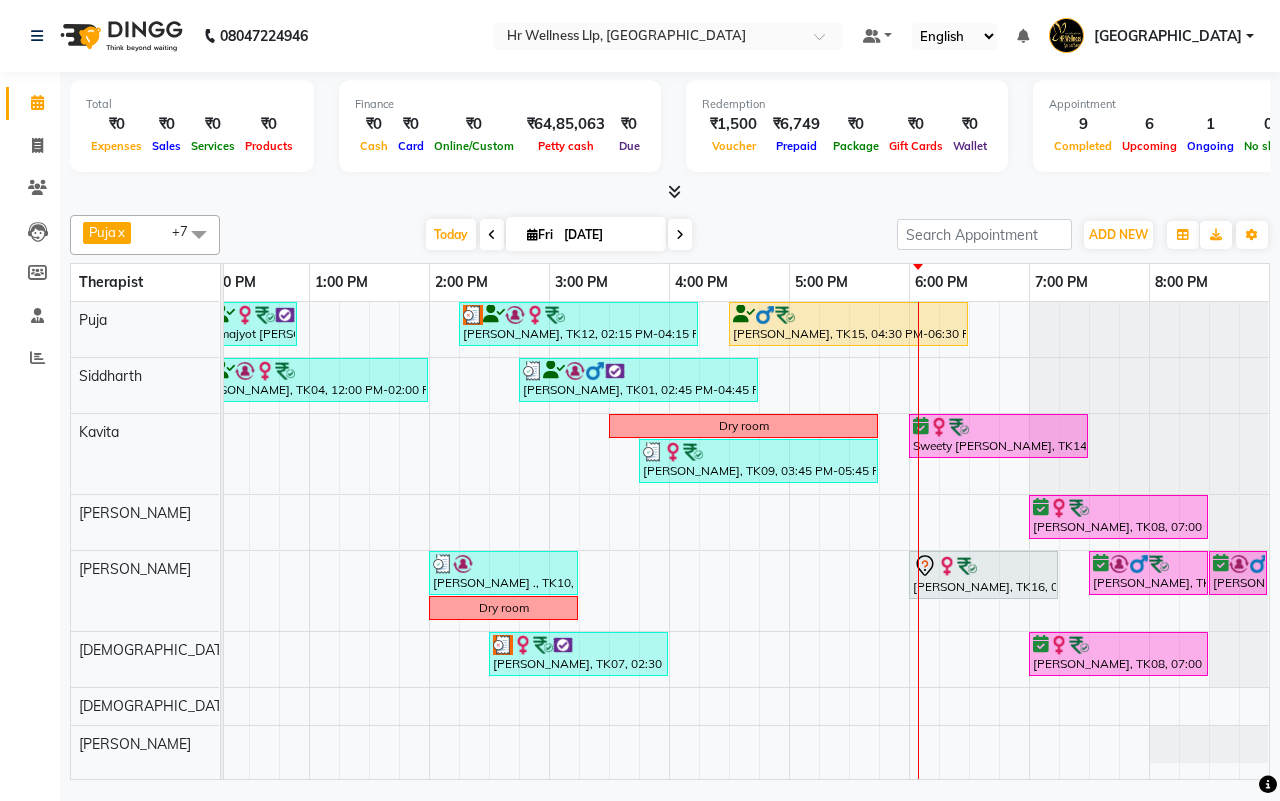 click on "[DATE]" at bounding box center [608, 235] 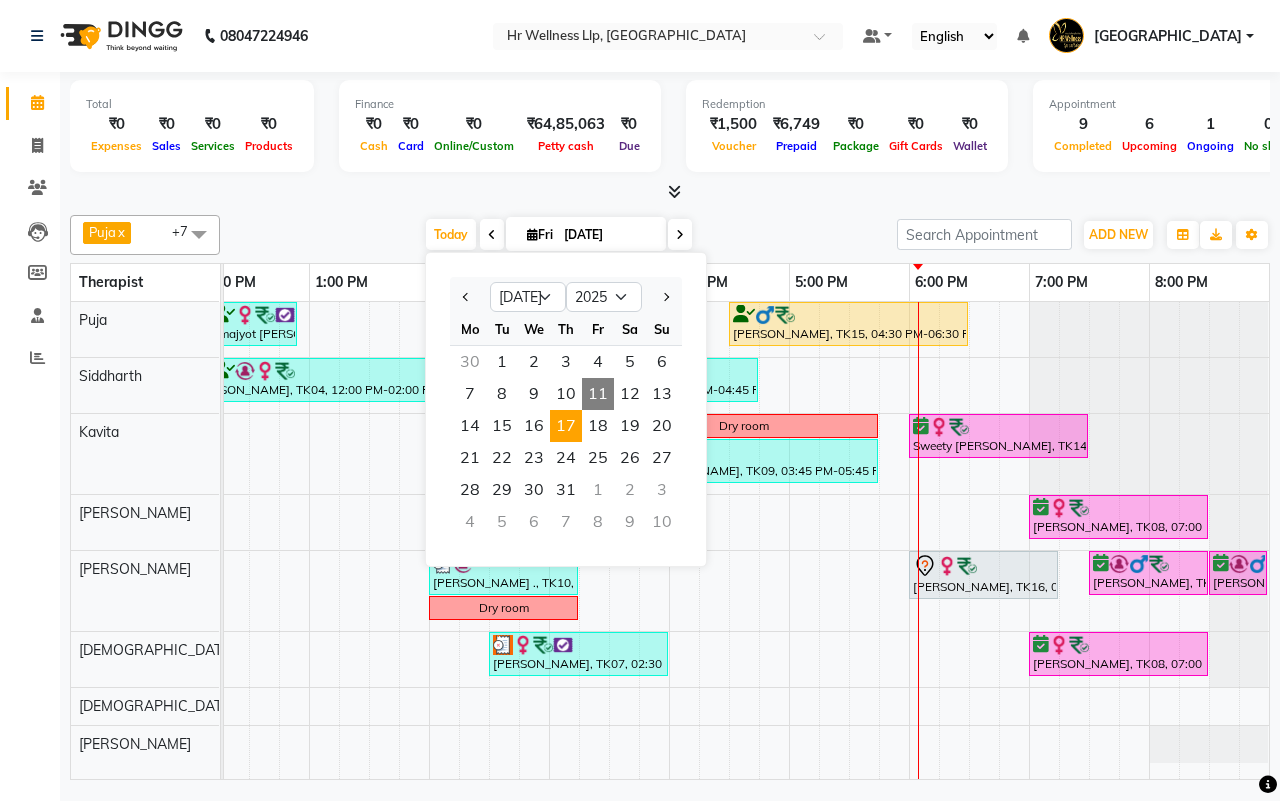 click on "17" at bounding box center (566, 426) 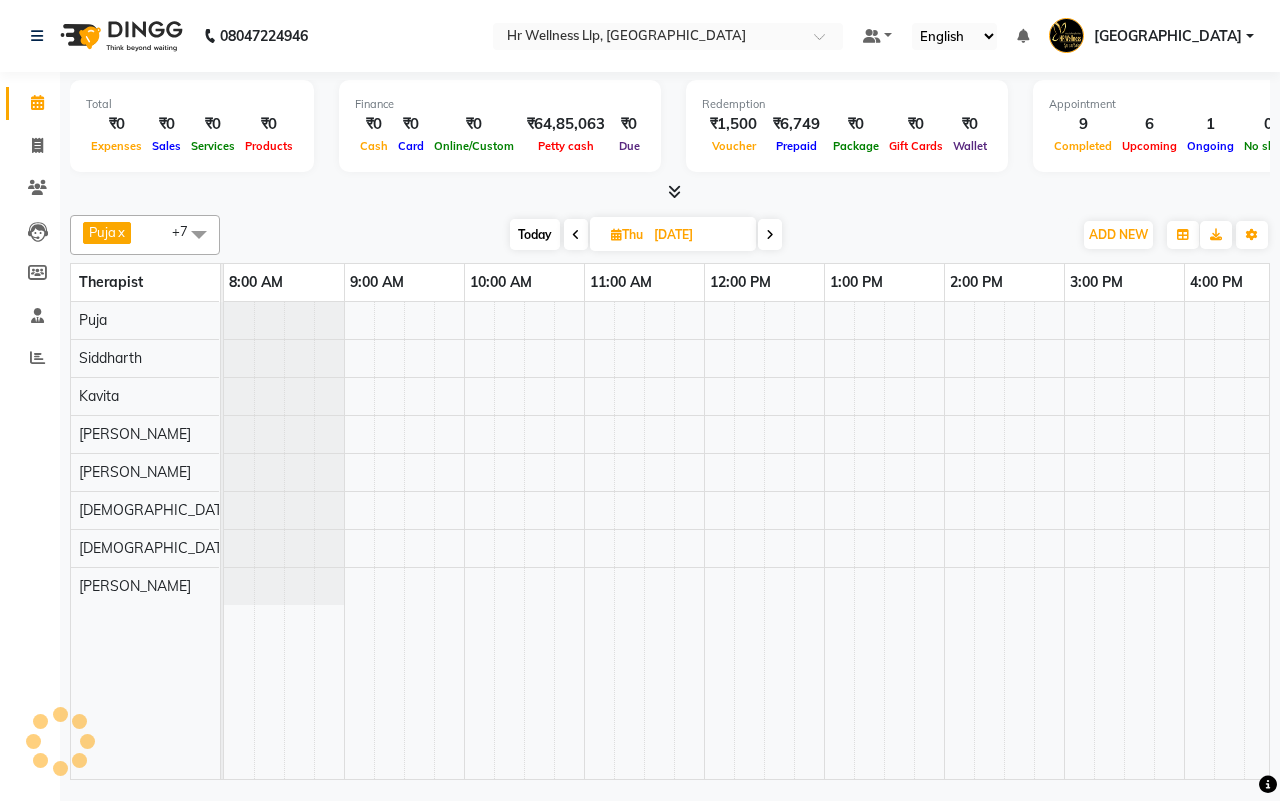 scroll, scrollTop: 0, scrollLeft: 515, axis: horizontal 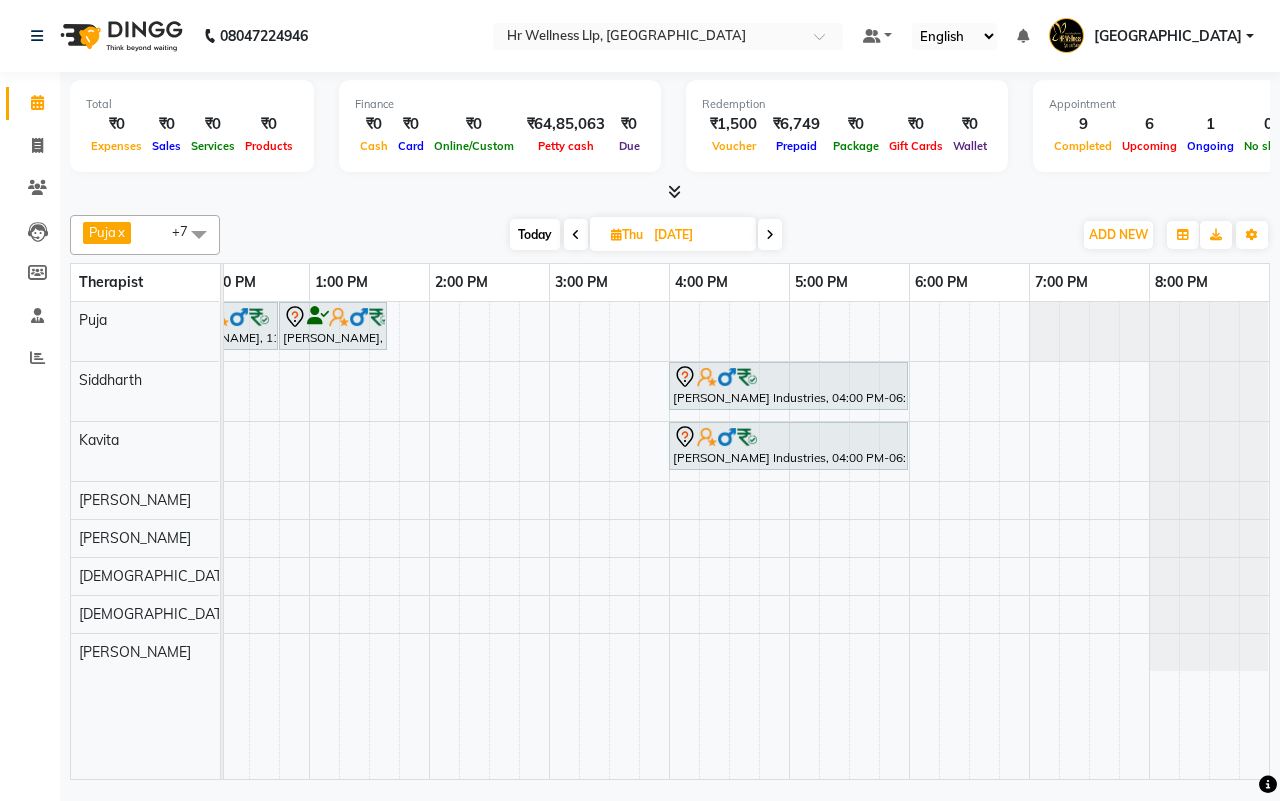 click on "Today" at bounding box center (535, 234) 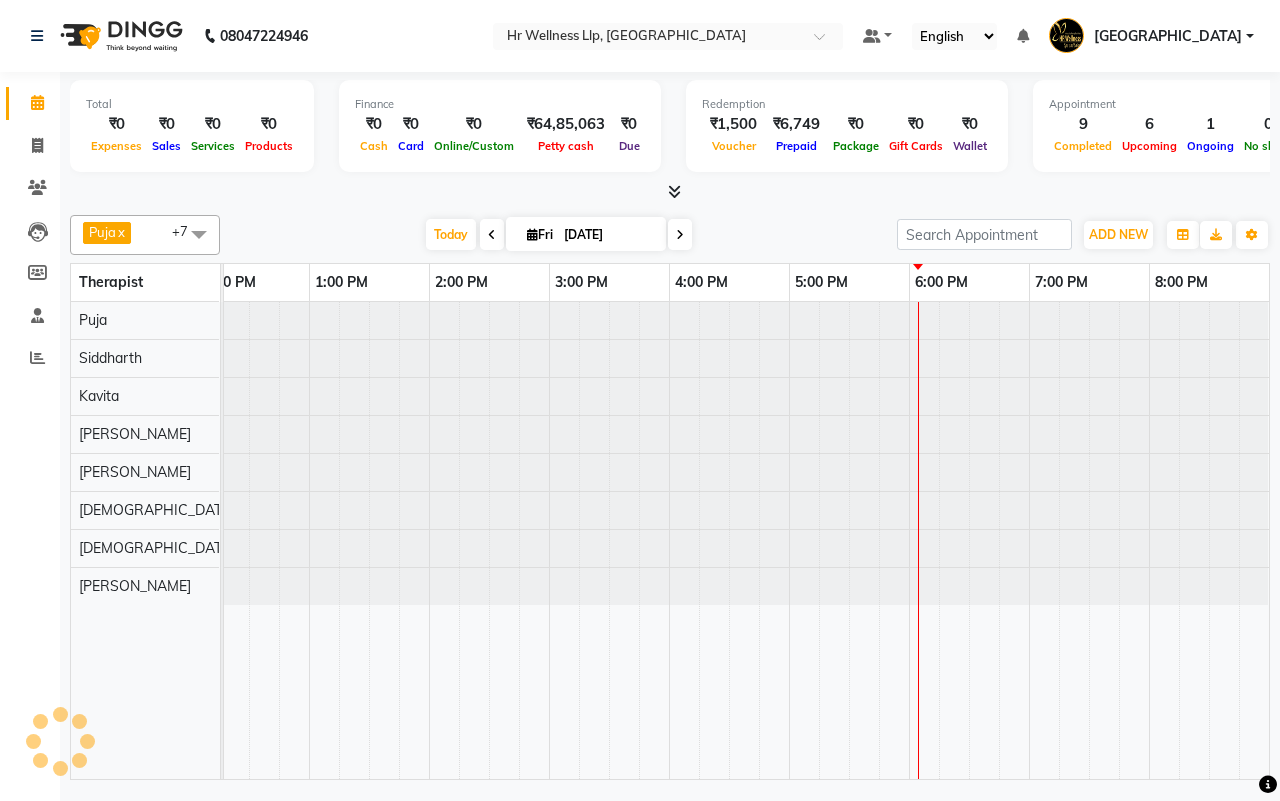 scroll, scrollTop: 0, scrollLeft: 515, axis: horizontal 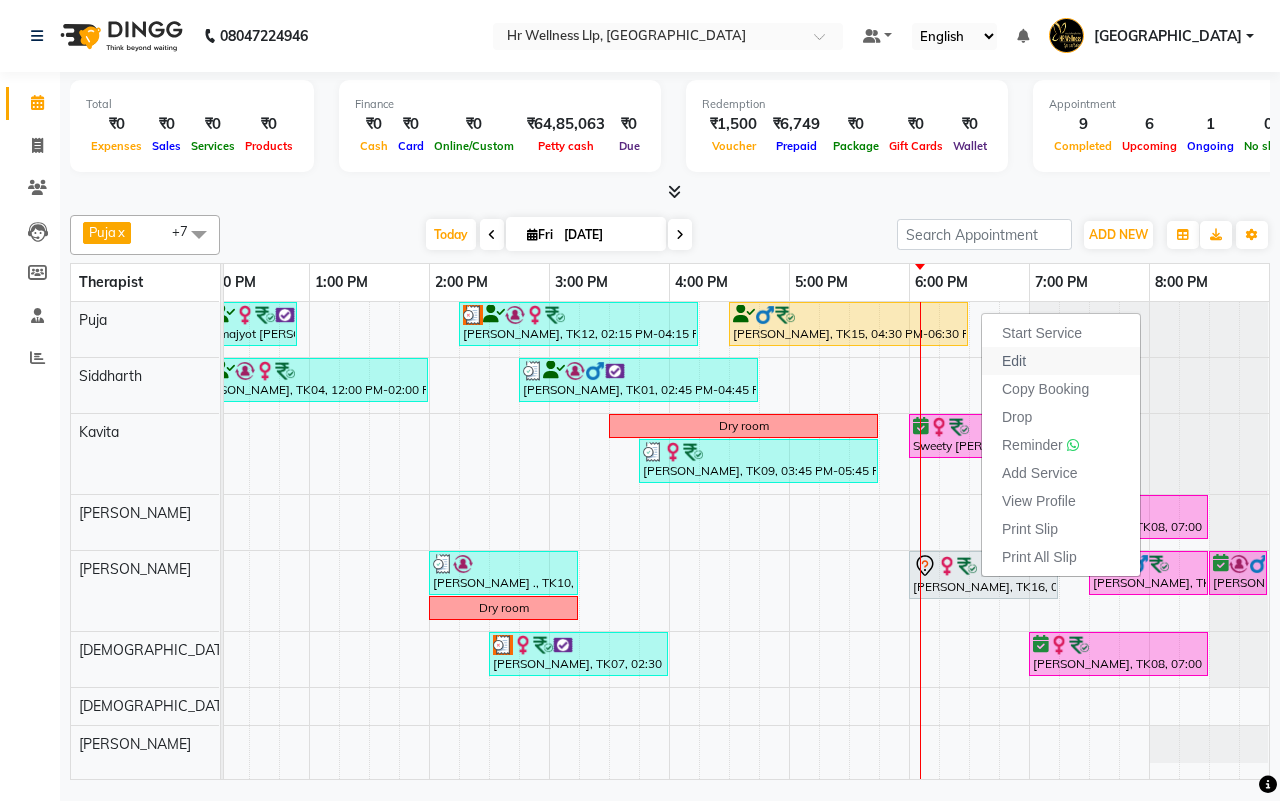 click on "Edit" at bounding box center [1014, 361] 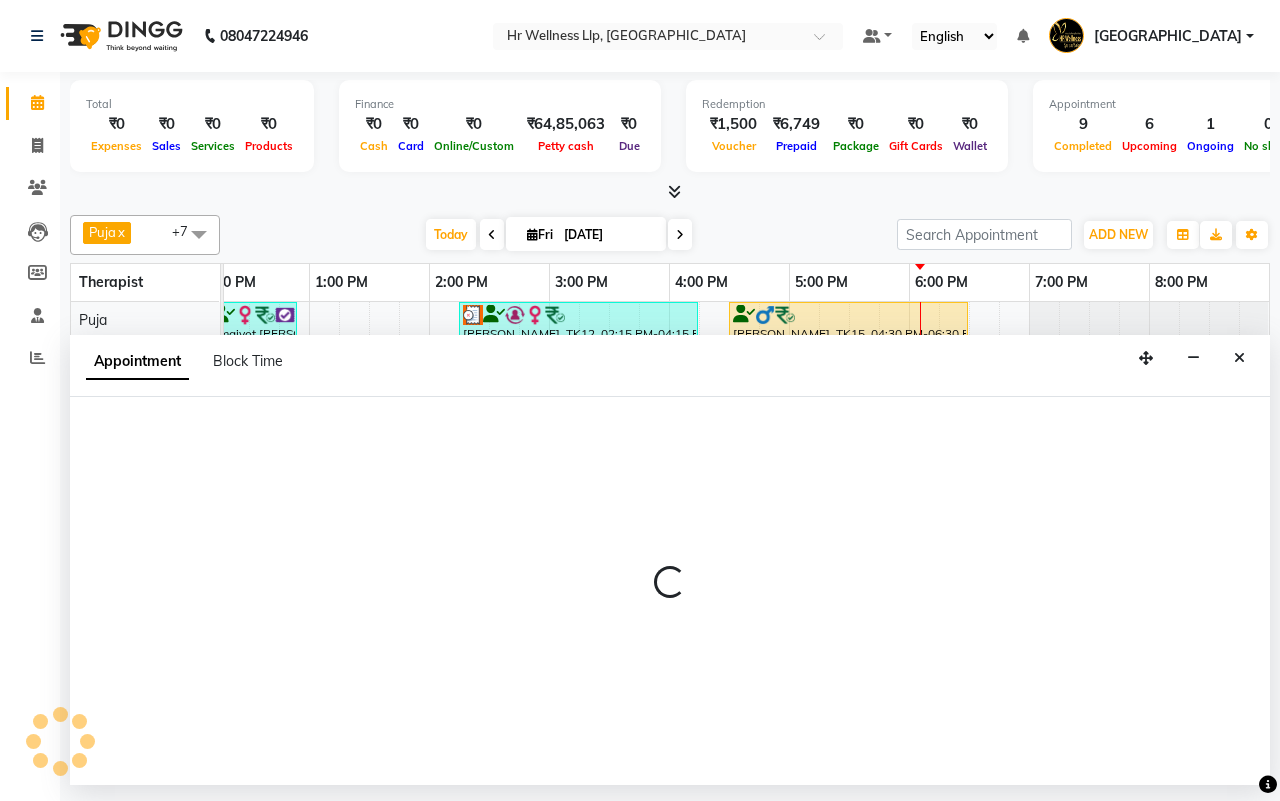 select on "tentative" 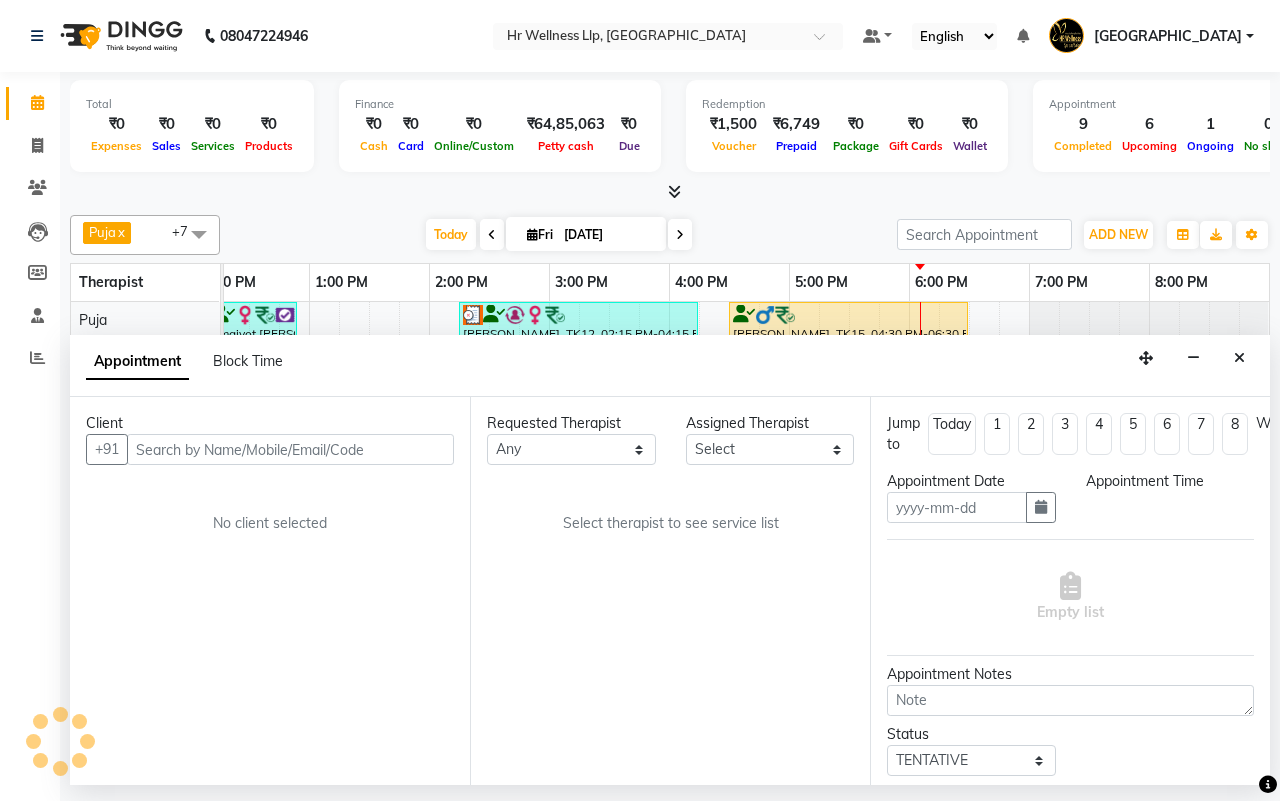 type on "[DATE]" 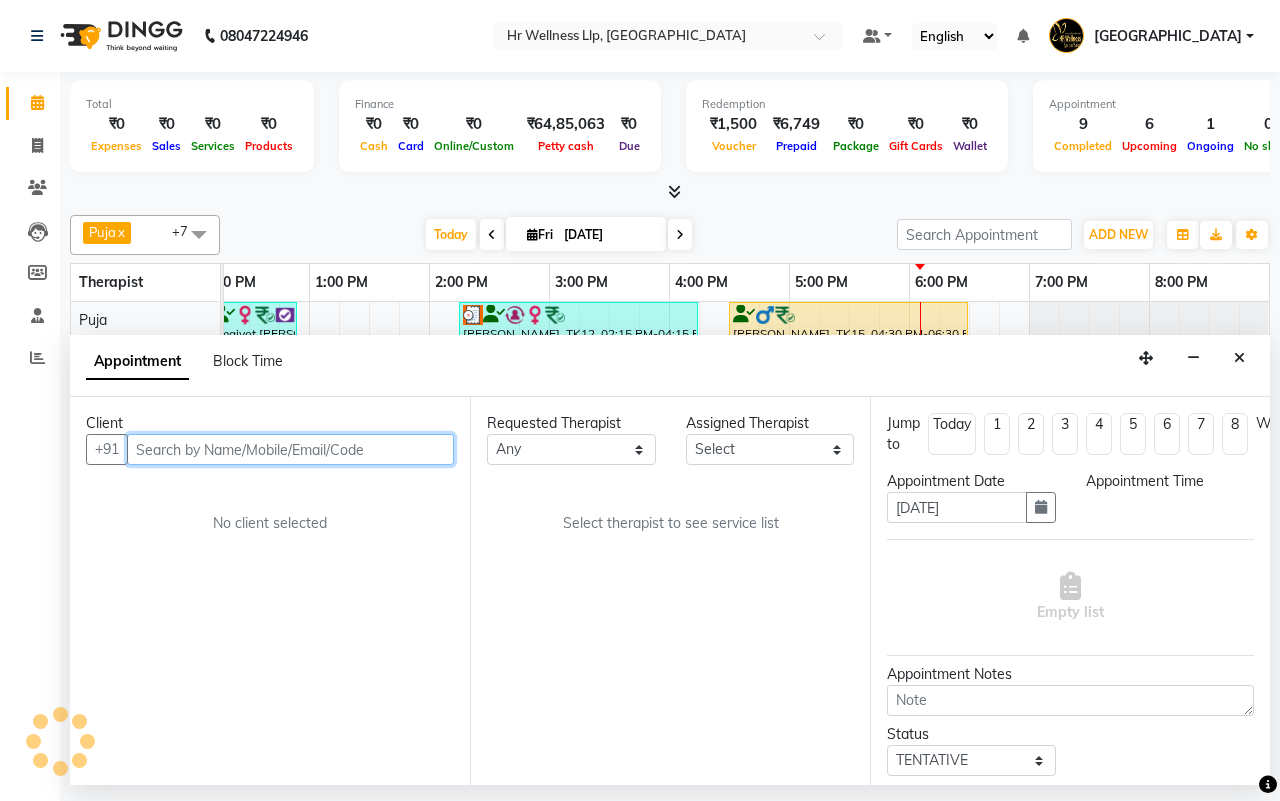 select on "1080" 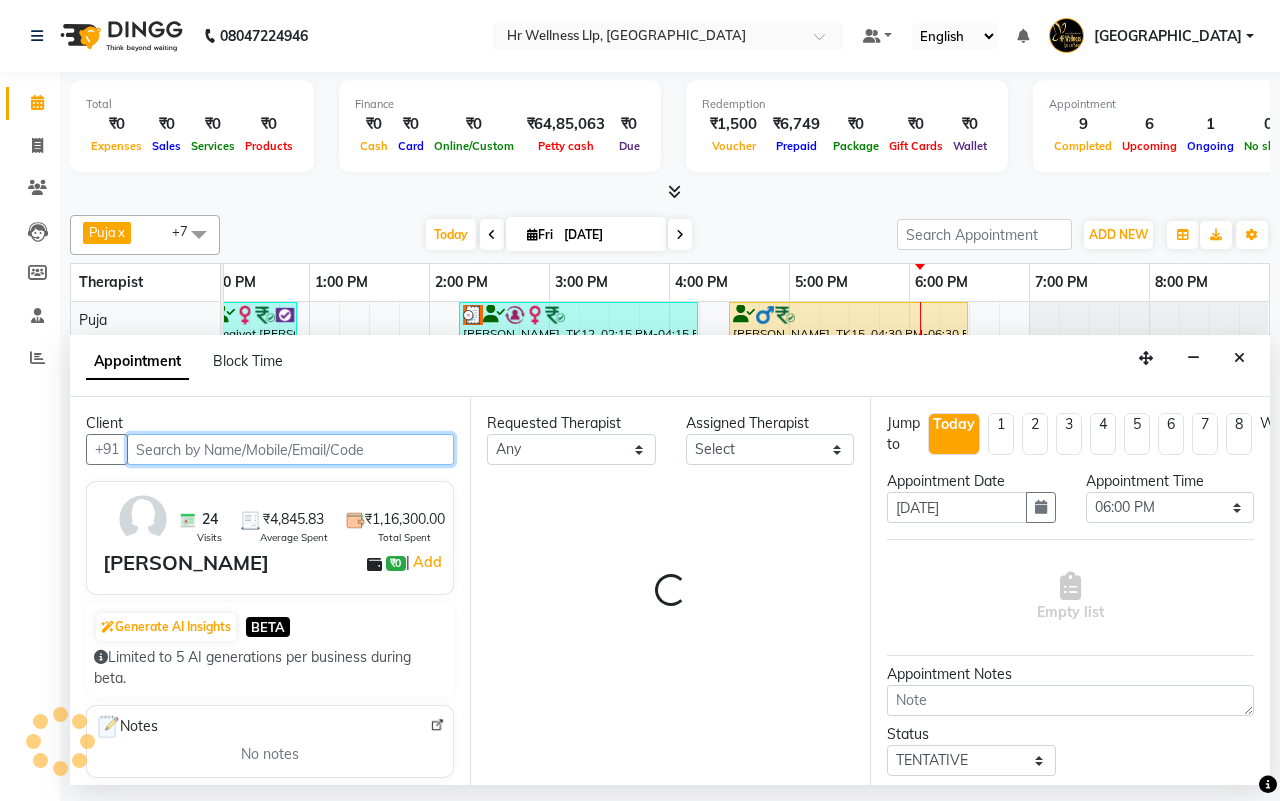 select on "85703" 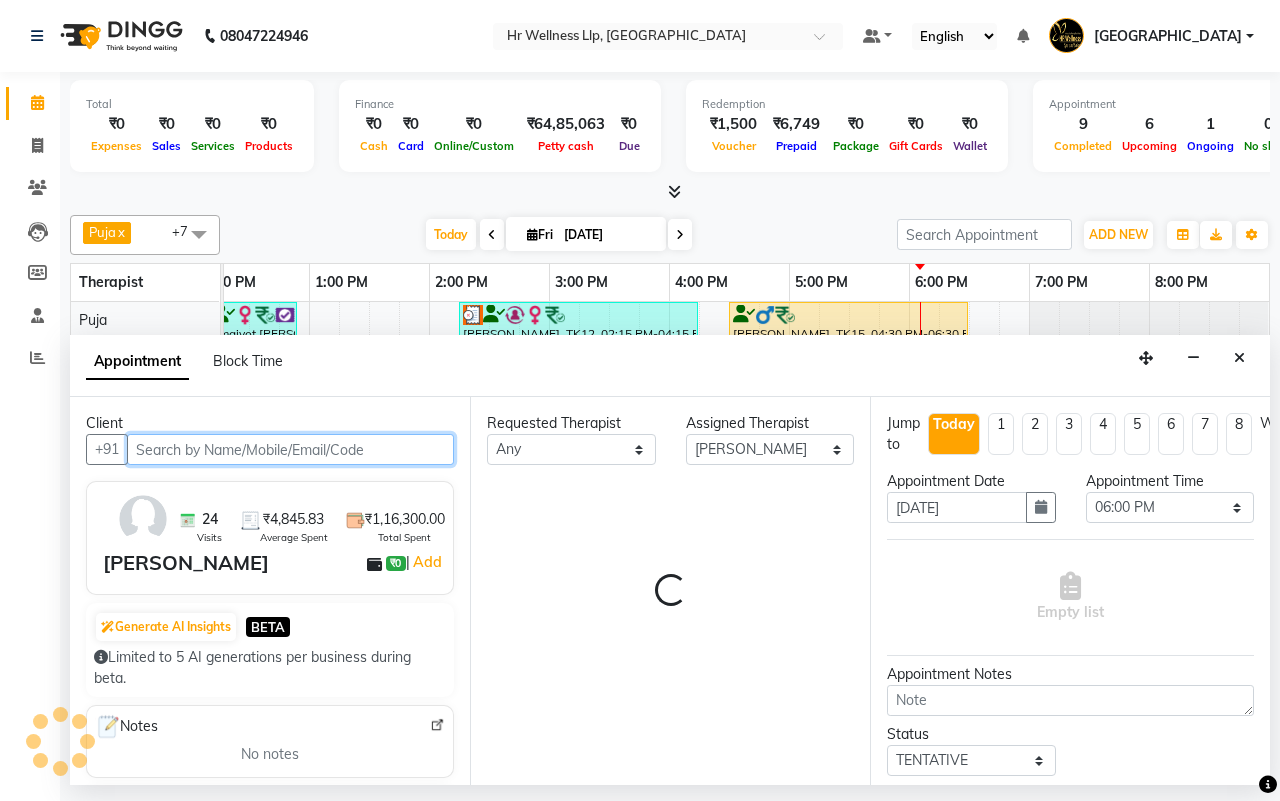 scroll, scrollTop: 0, scrollLeft: 515, axis: horizontal 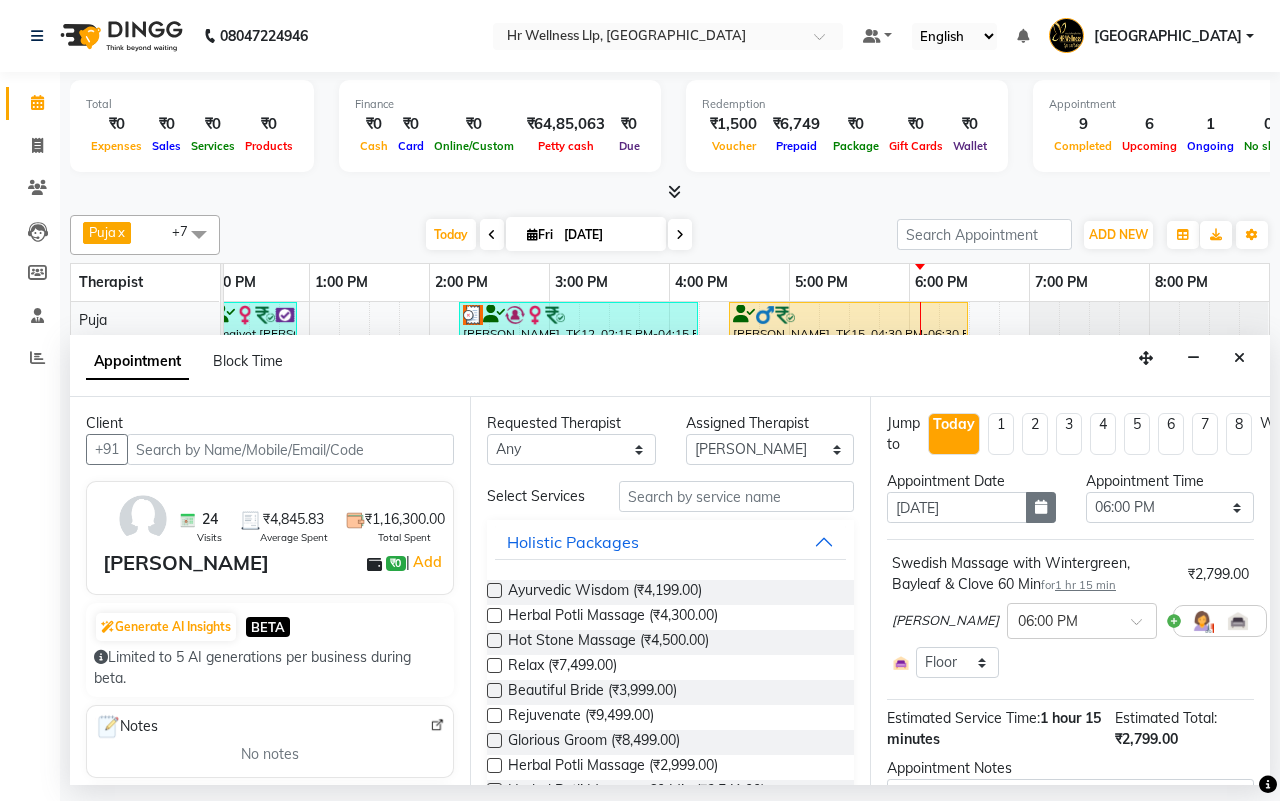 click at bounding box center [1041, 507] 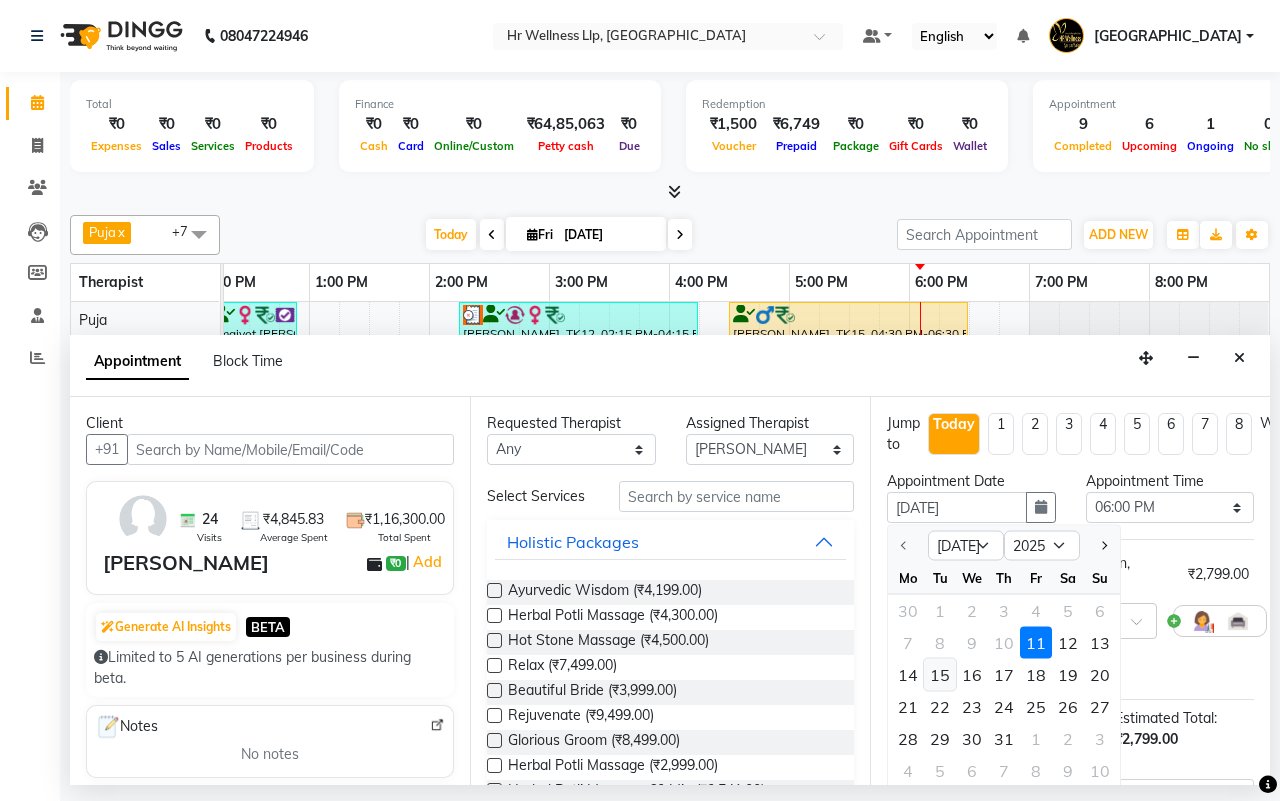 click on "15" at bounding box center [940, 675] 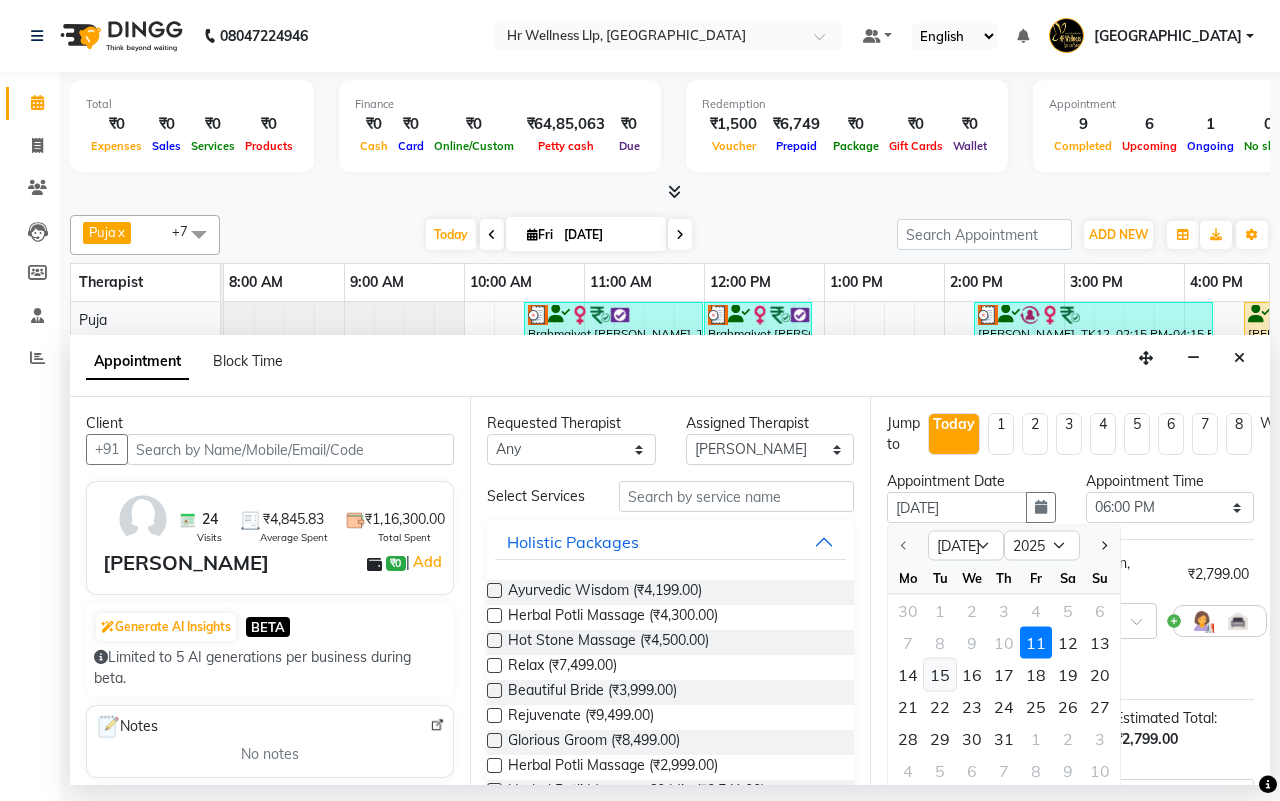 select on "1080" 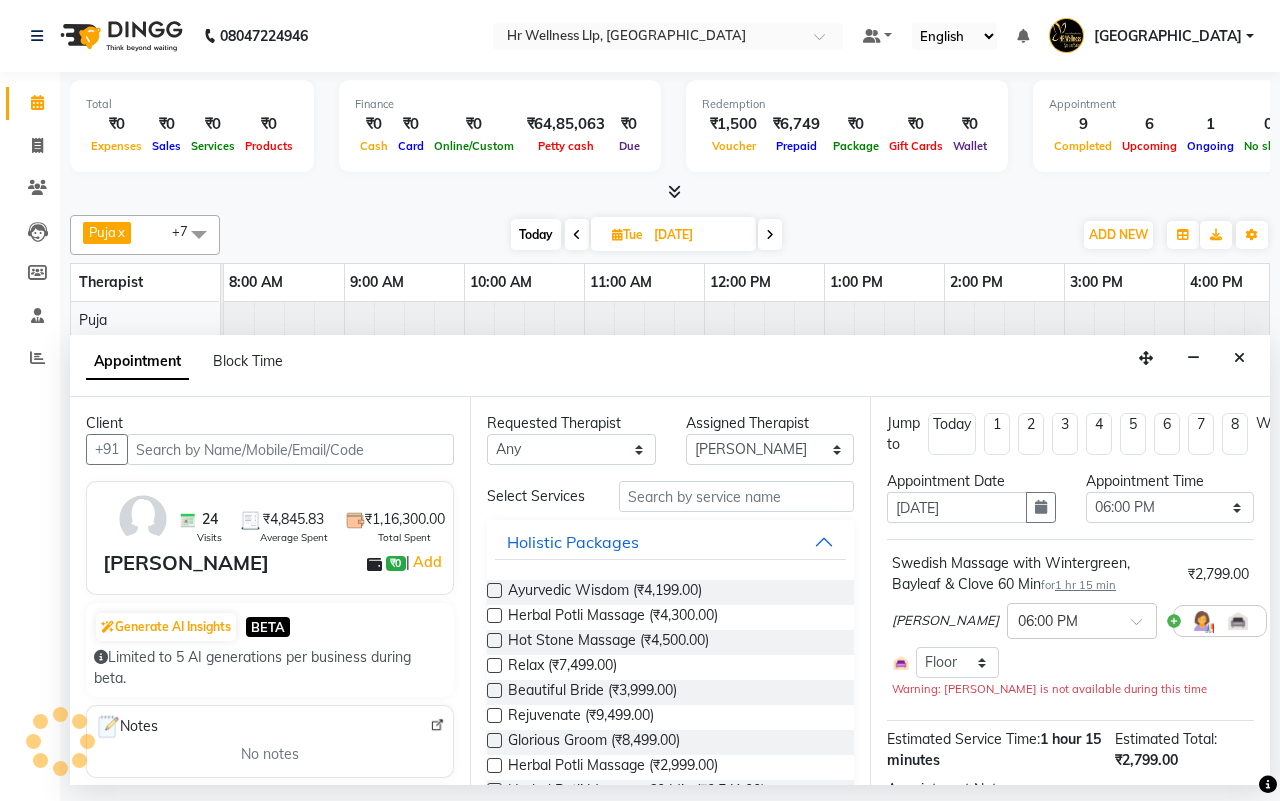 scroll, scrollTop: 0, scrollLeft: 515, axis: horizontal 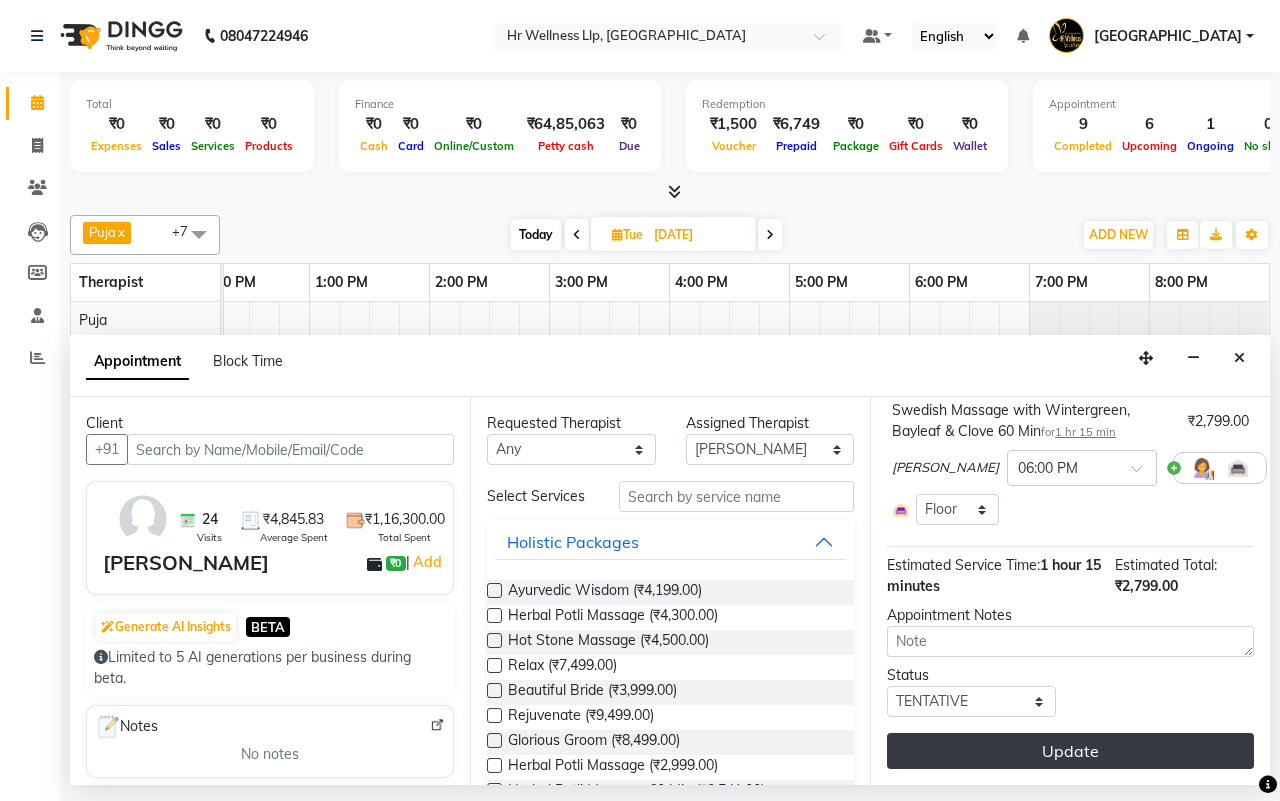 click on "Update" at bounding box center [1070, 751] 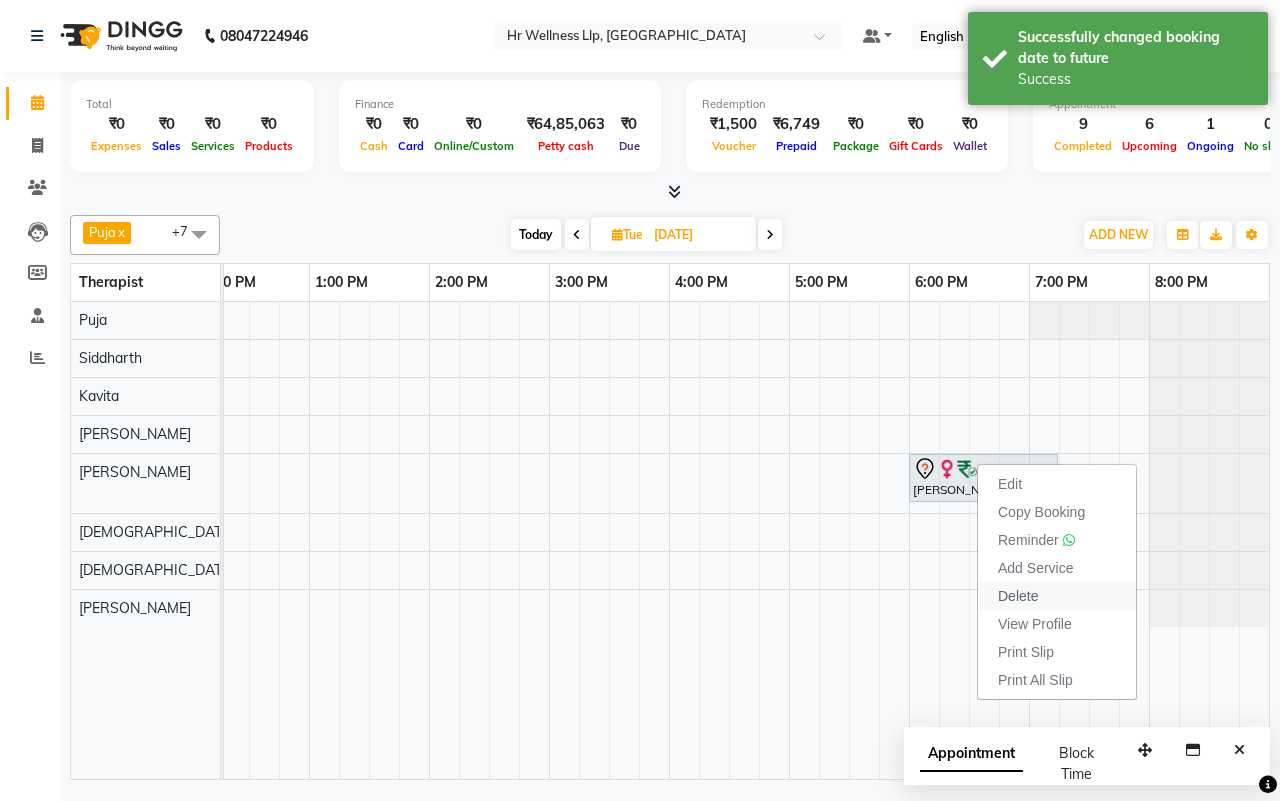 click on "Delete" at bounding box center (1018, 596) 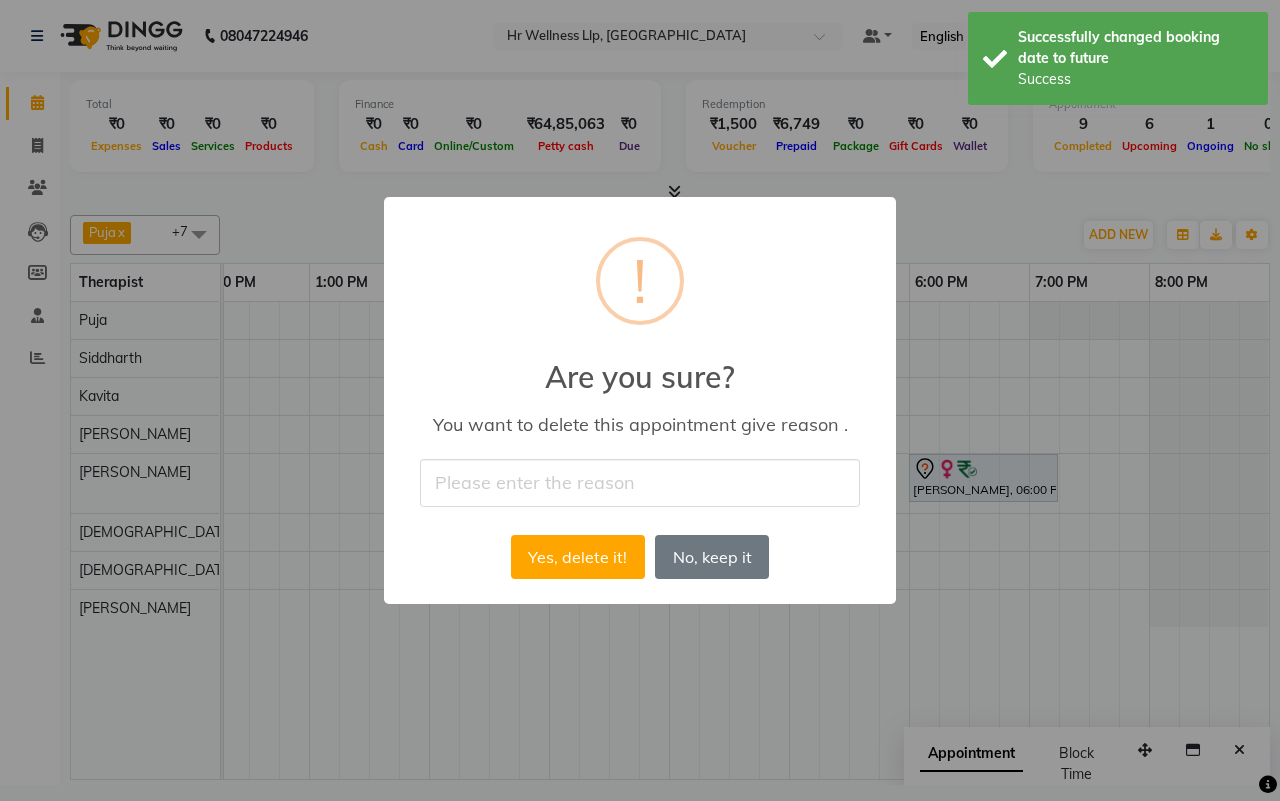 click at bounding box center [640, 482] 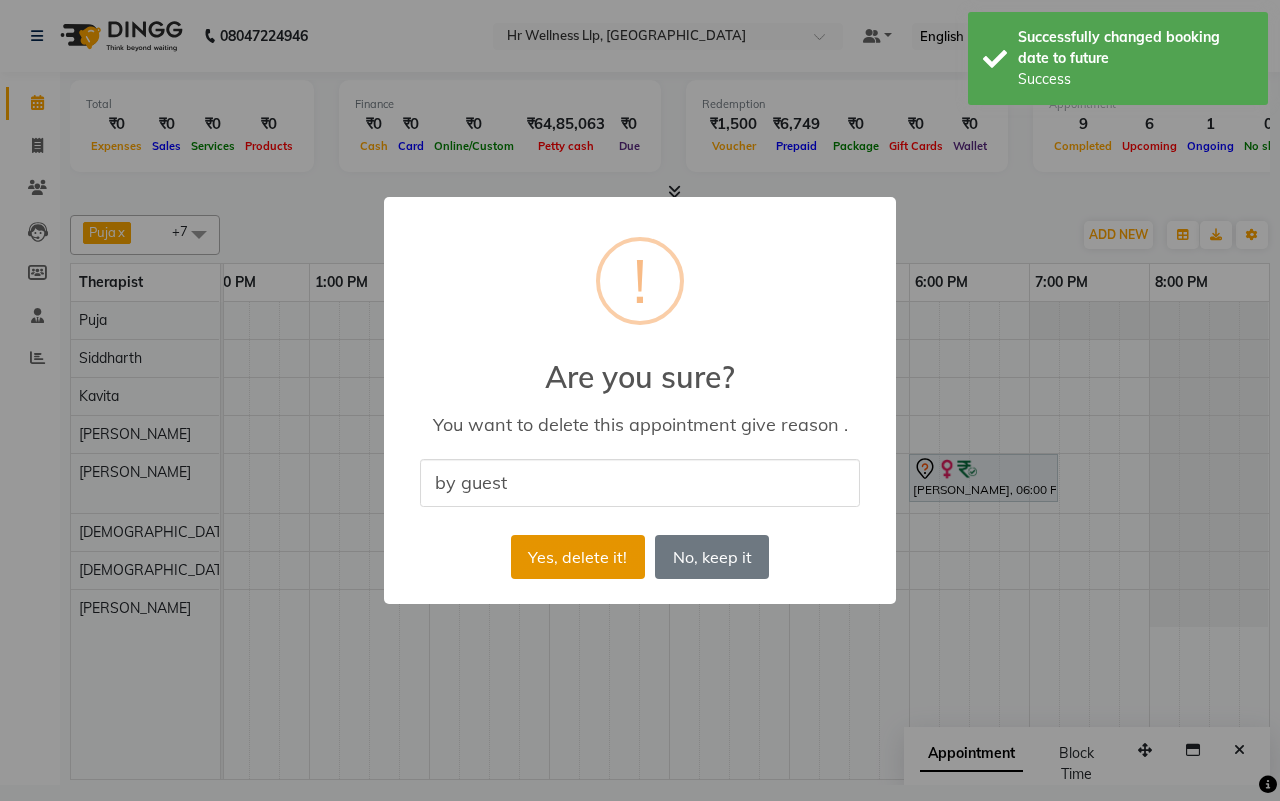 click on "Yes, delete it!" at bounding box center [578, 557] 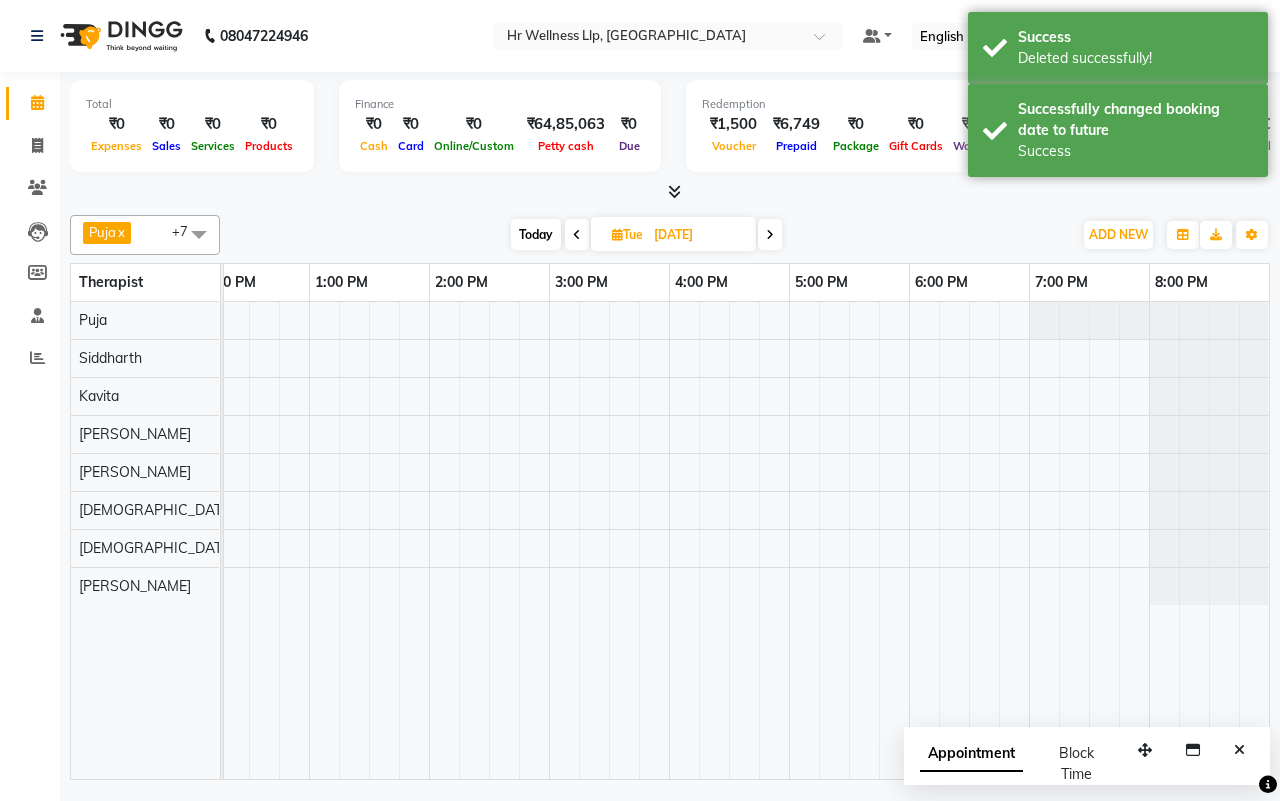 click on "Today" at bounding box center (536, 234) 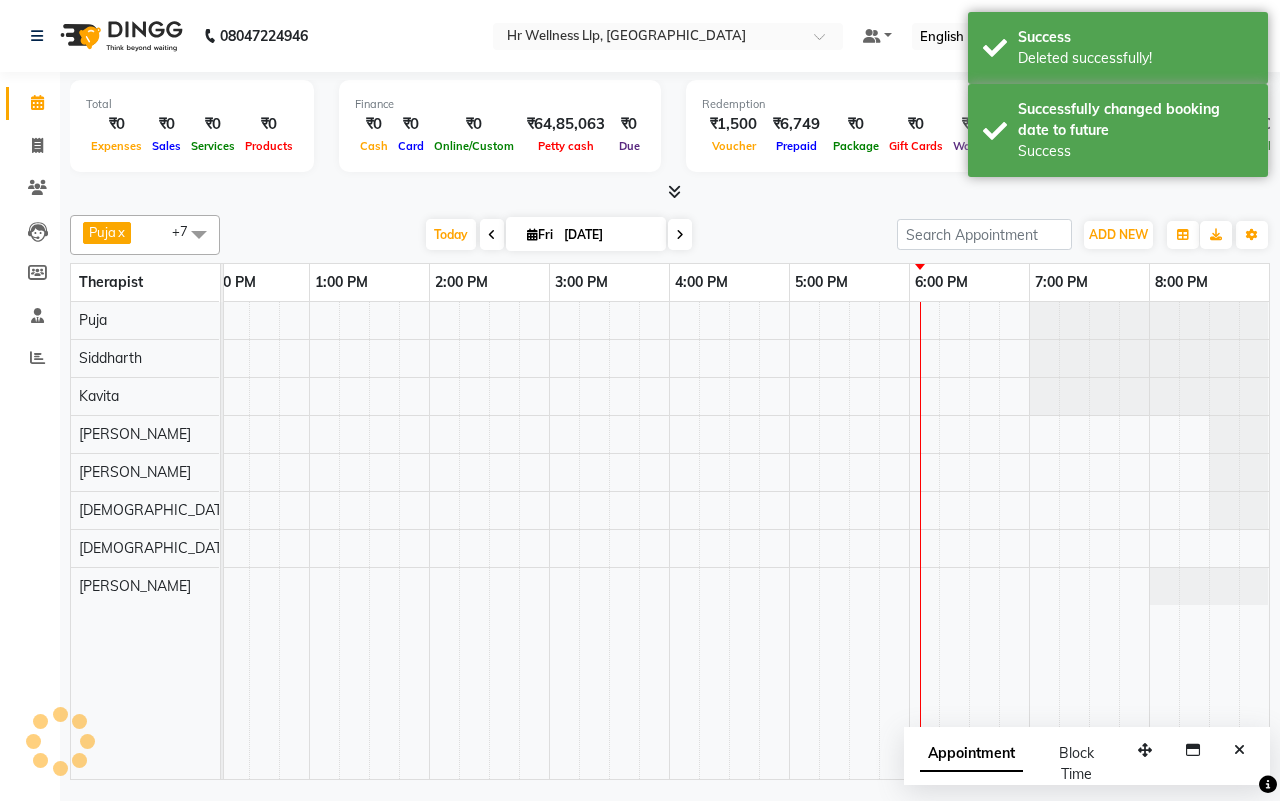 scroll, scrollTop: 0, scrollLeft: 515, axis: horizontal 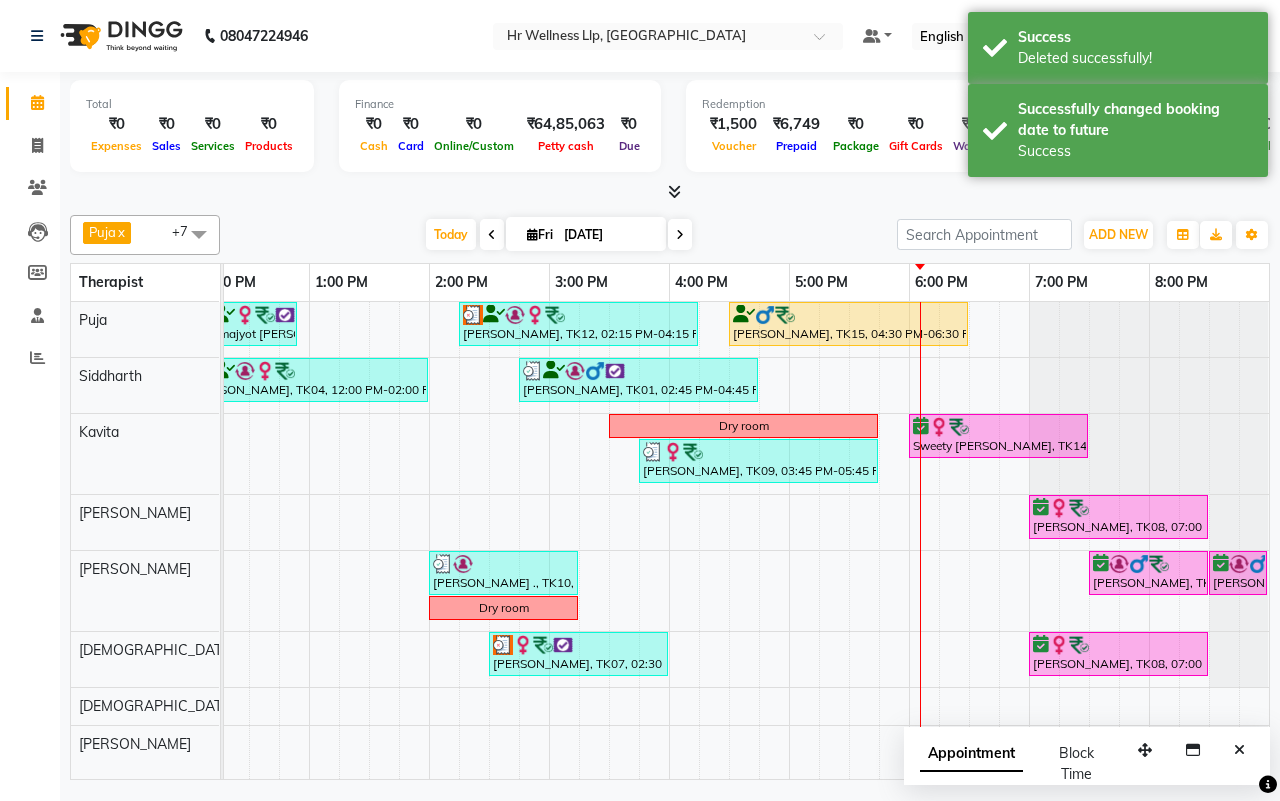click on "[DATE]  [DATE]" at bounding box center [558, 235] 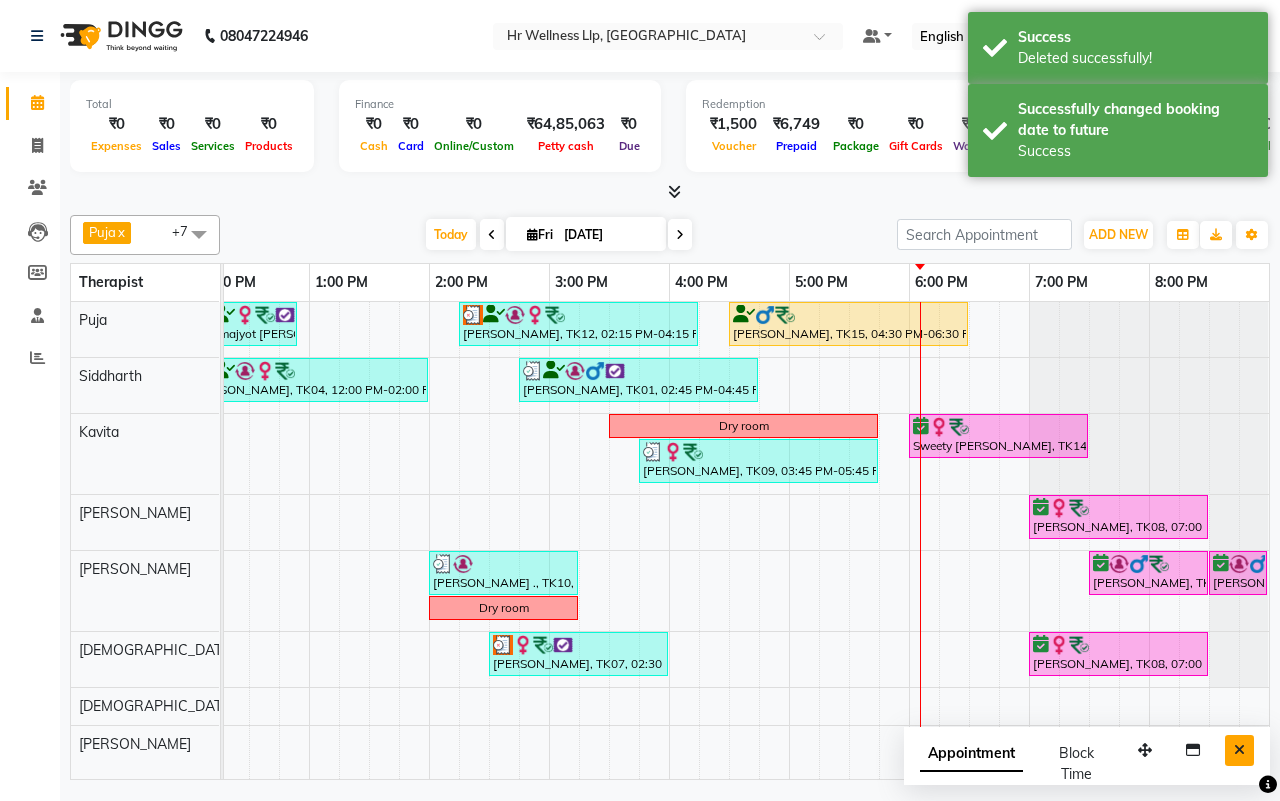 click at bounding box center [1239, 750] 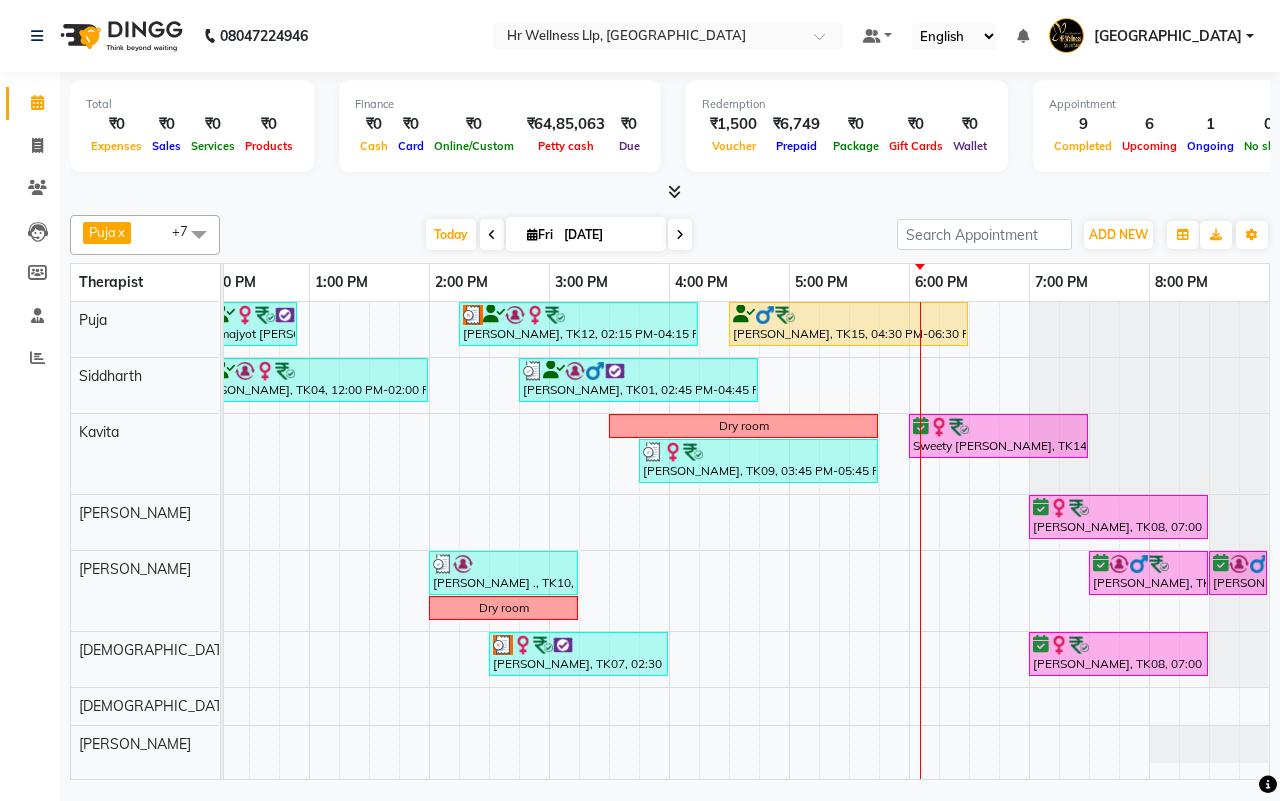 click at bounding box center [680, 235] 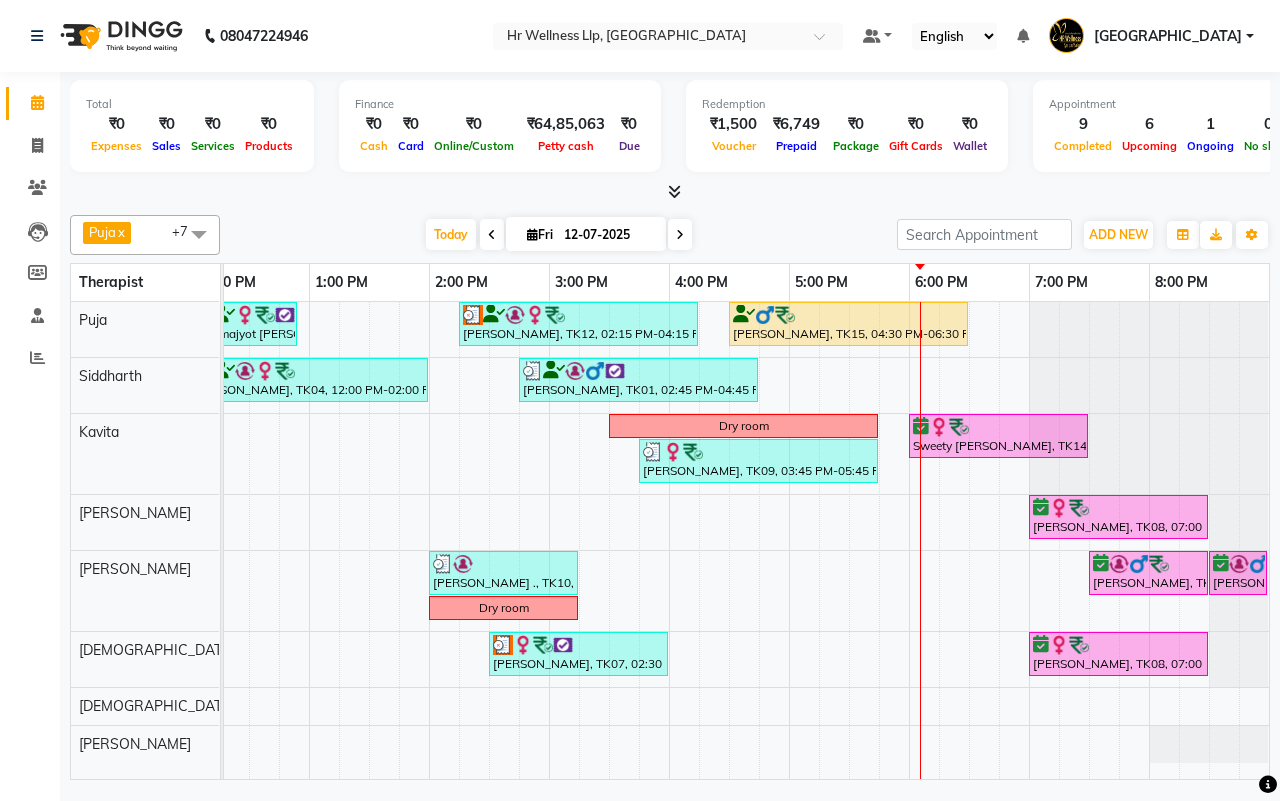 scroll, scrollTop: 0, scrollLeft: 515, axis: horizontal 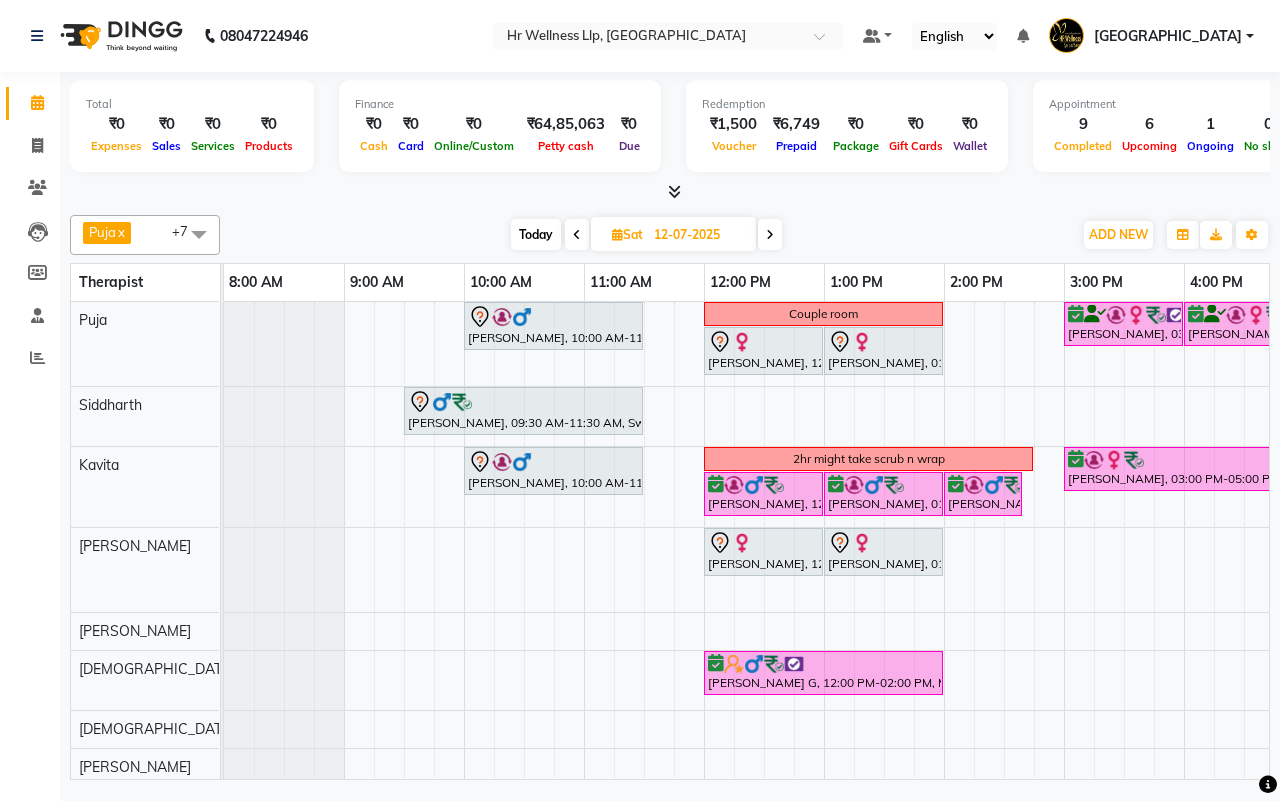 click on "Today" at bounding box center (536, 234) 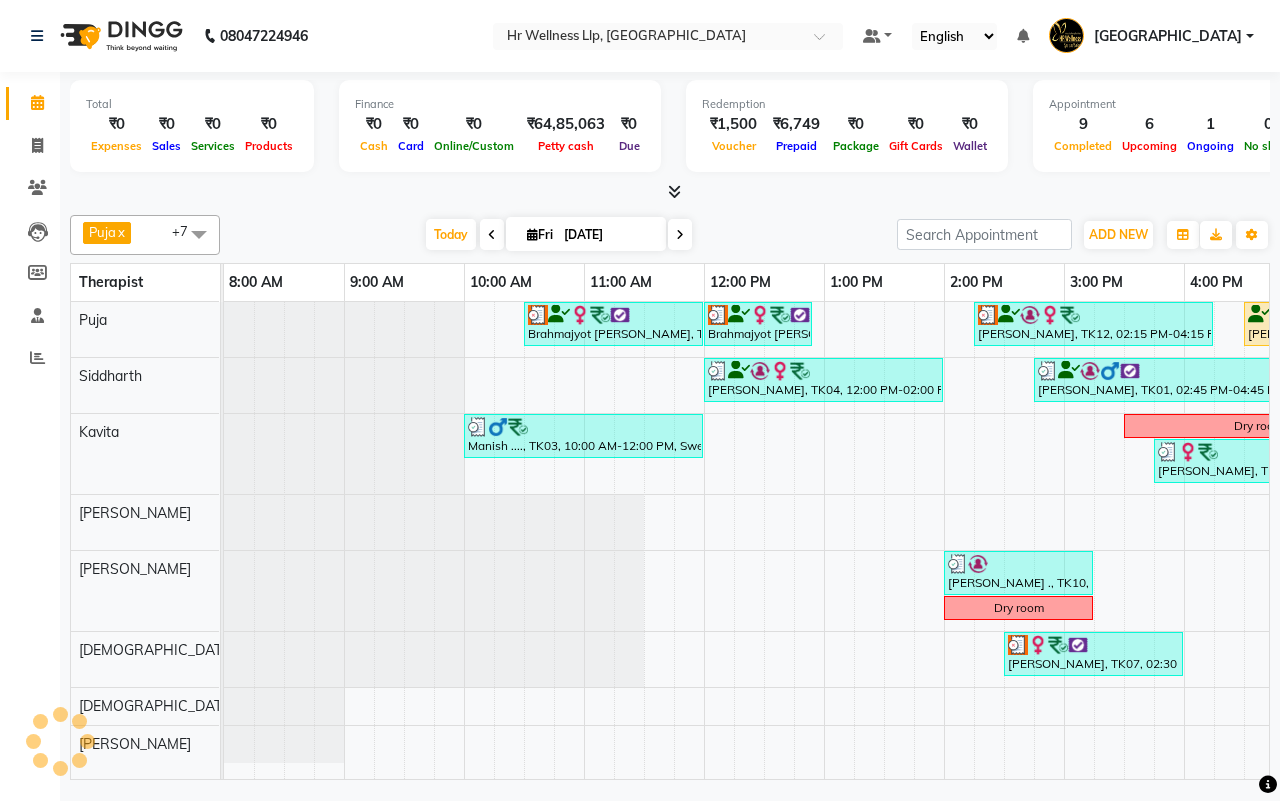 scroll, scrollTop: 0, scrollLeft: 515, axis: horizontal 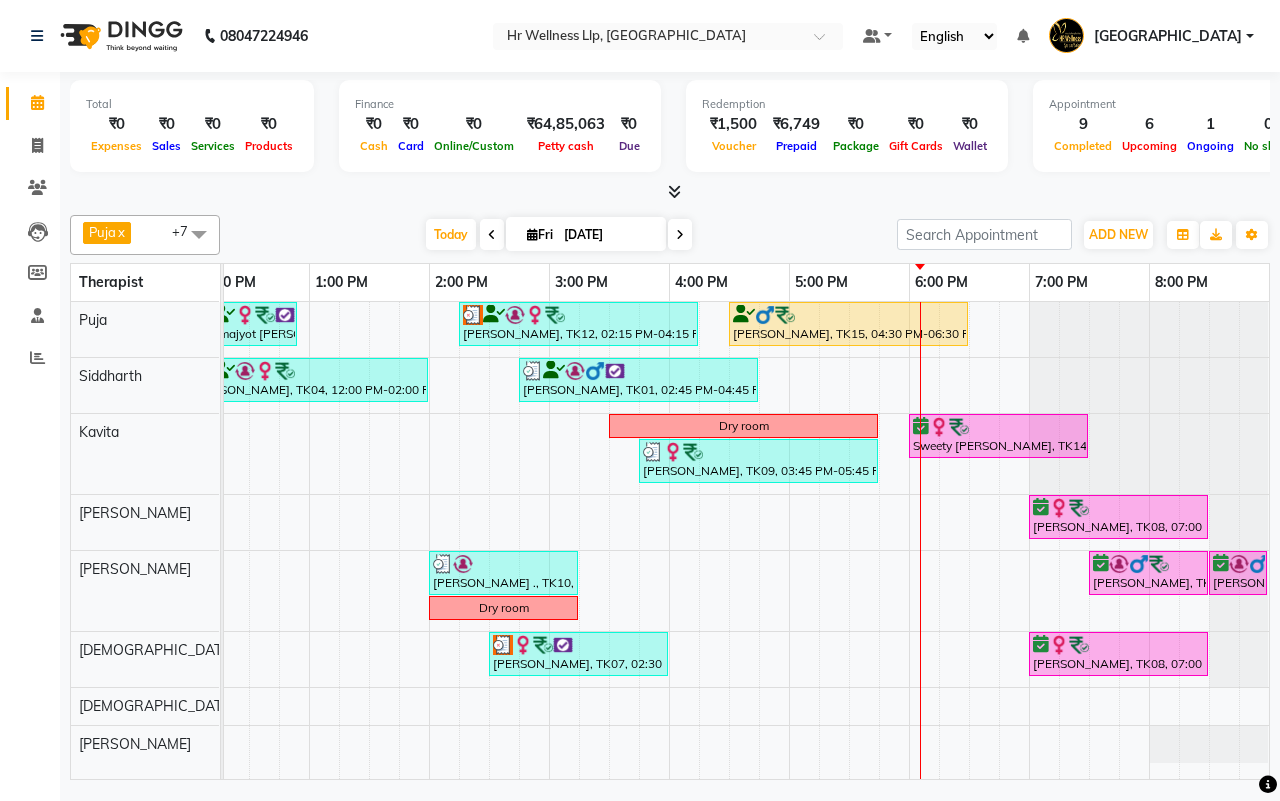 click on "[DATE]  [DATE]" at bounding box center [558, 235] 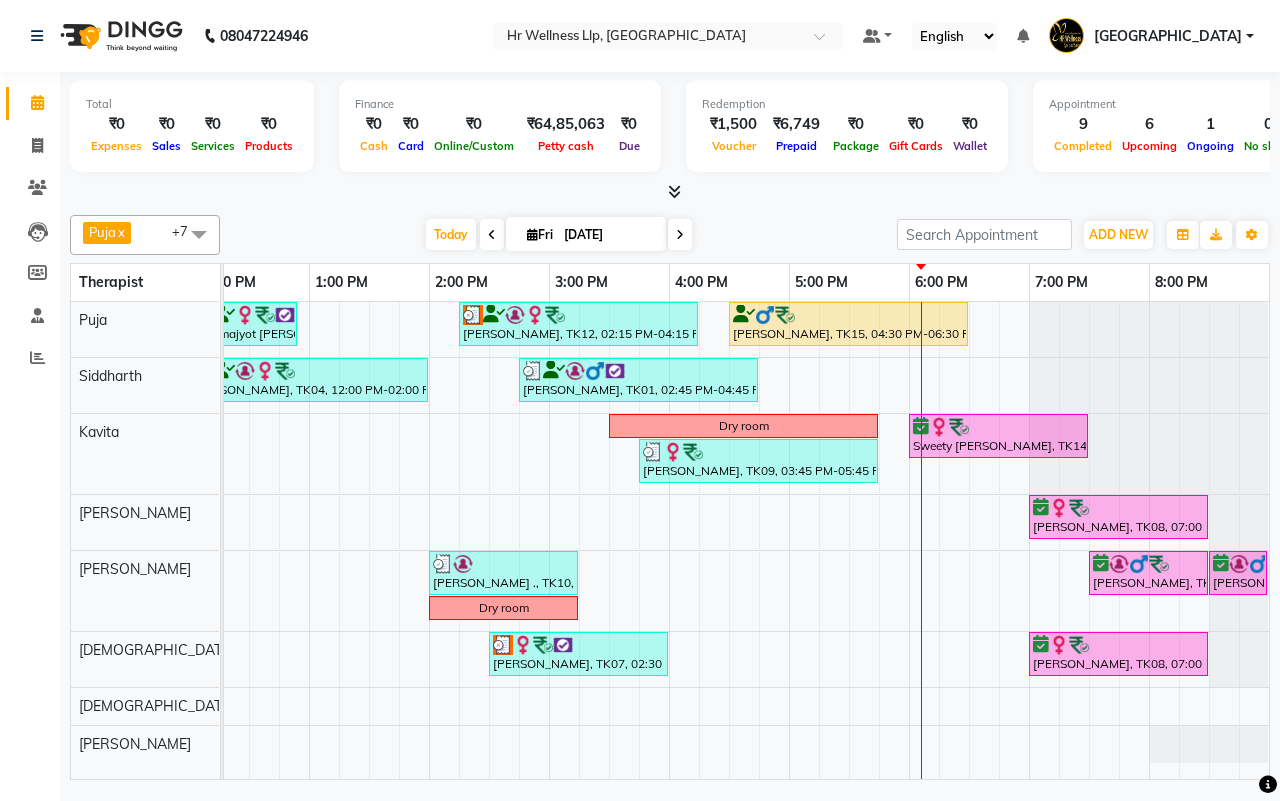 click on "[DATE]  [DATE]" at bounding box center (558, 235) 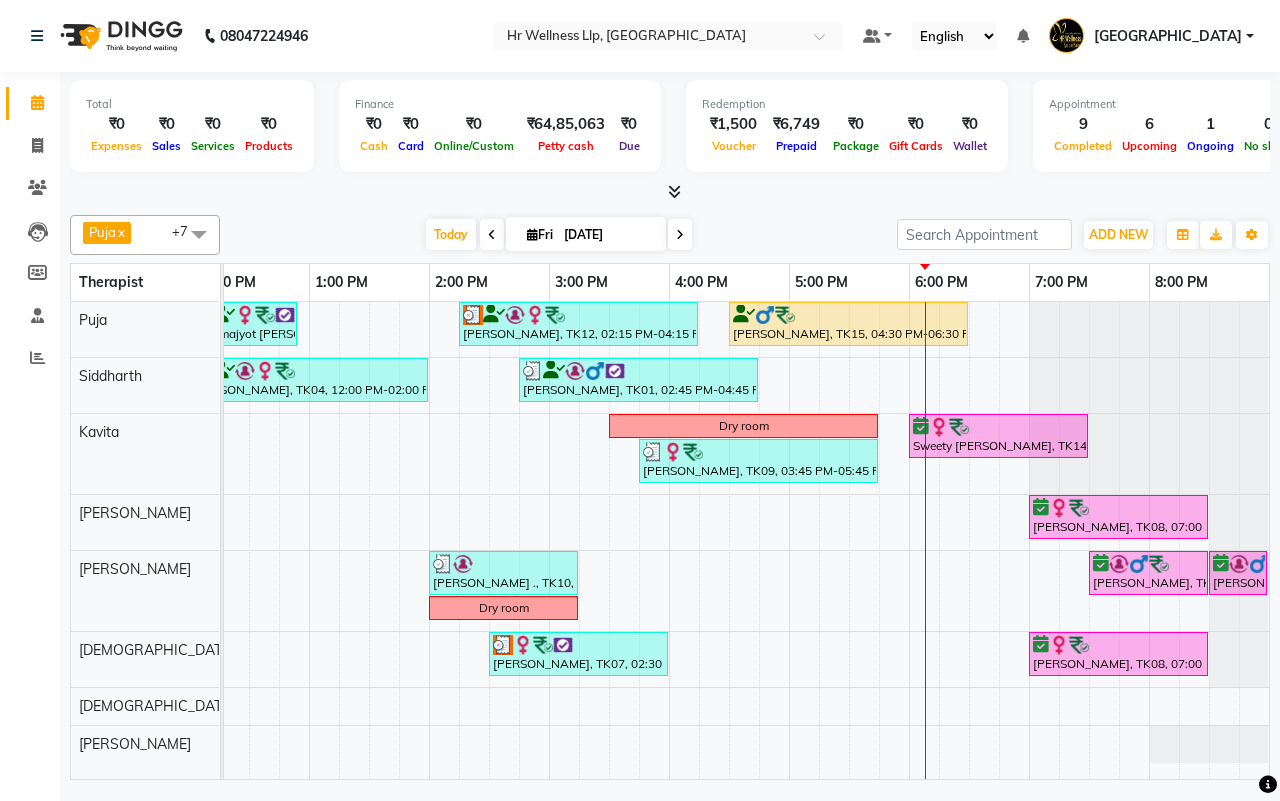 click at bounding box center (680, 234) 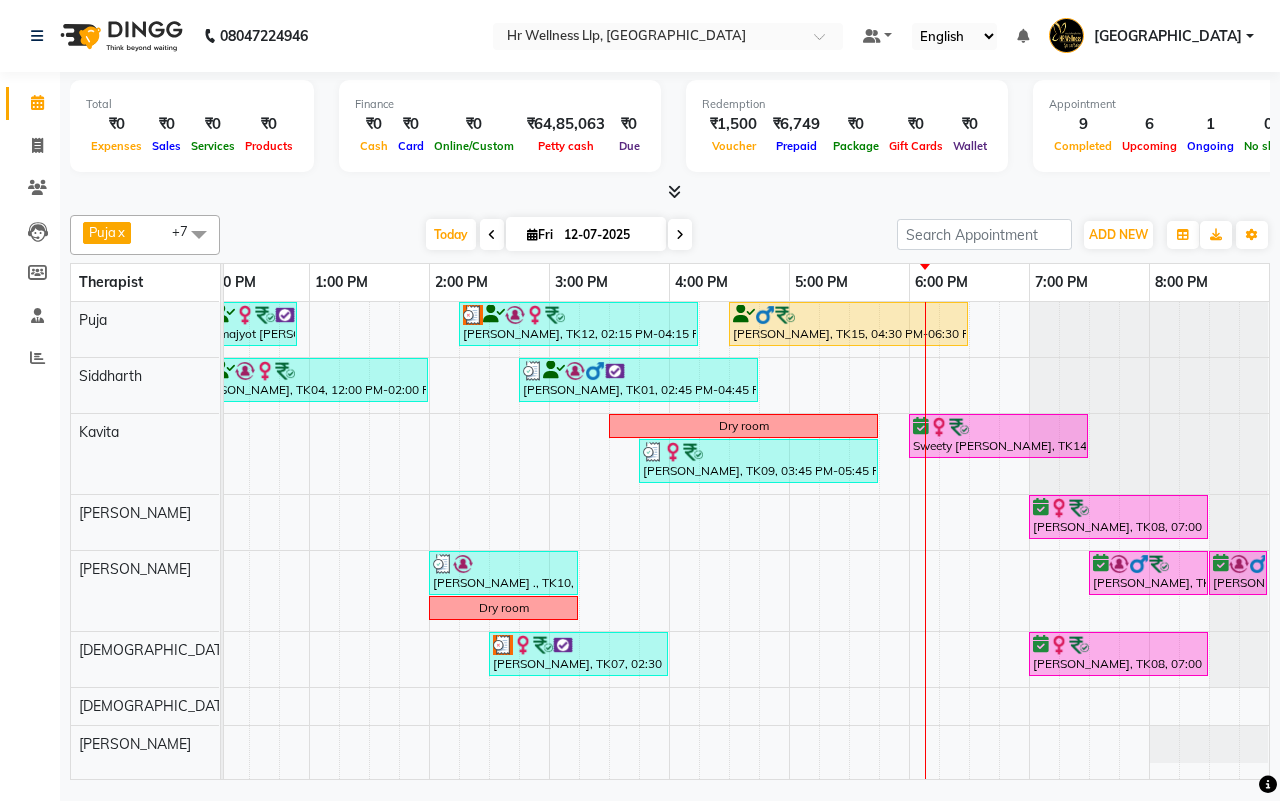 scroll, scrollTop: 0, scrollLeft: 515, axis: horizontal 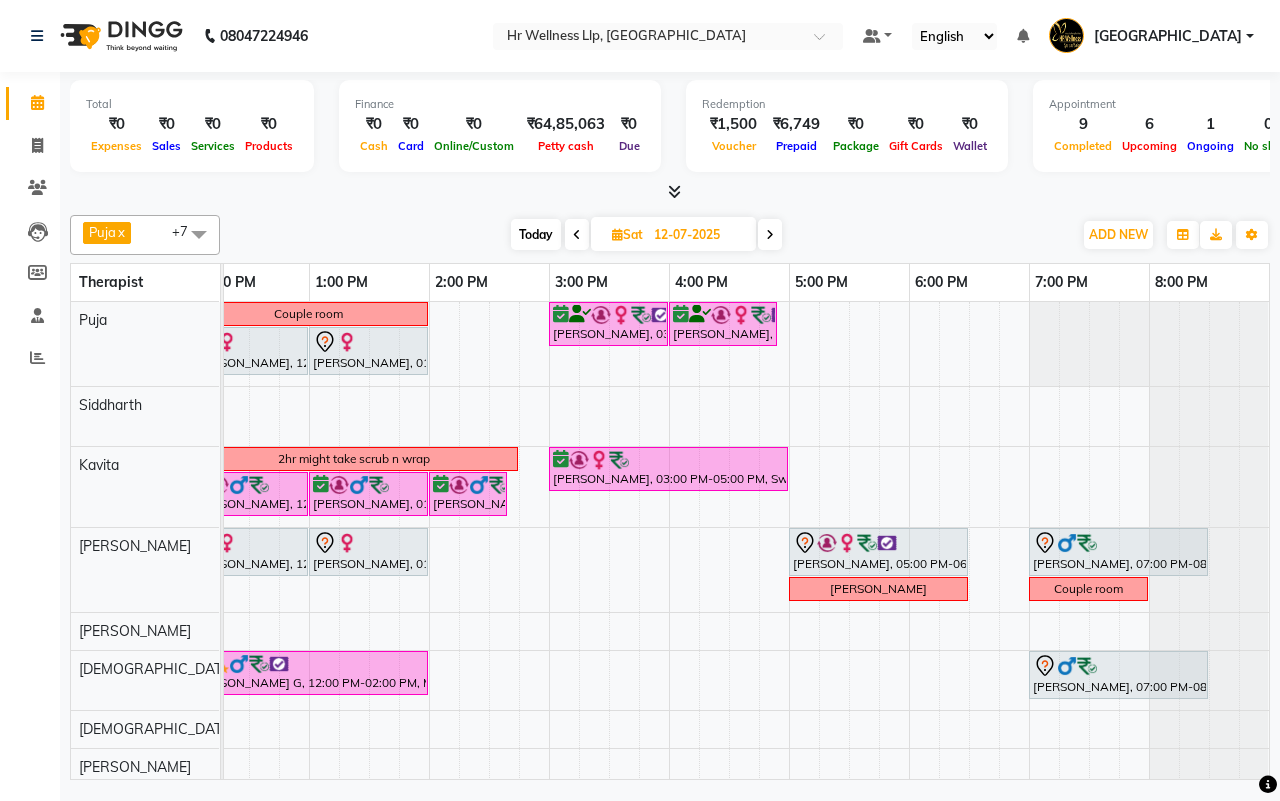click on "Today  Sat 12-07-2025" at bounding box center (646, 235) 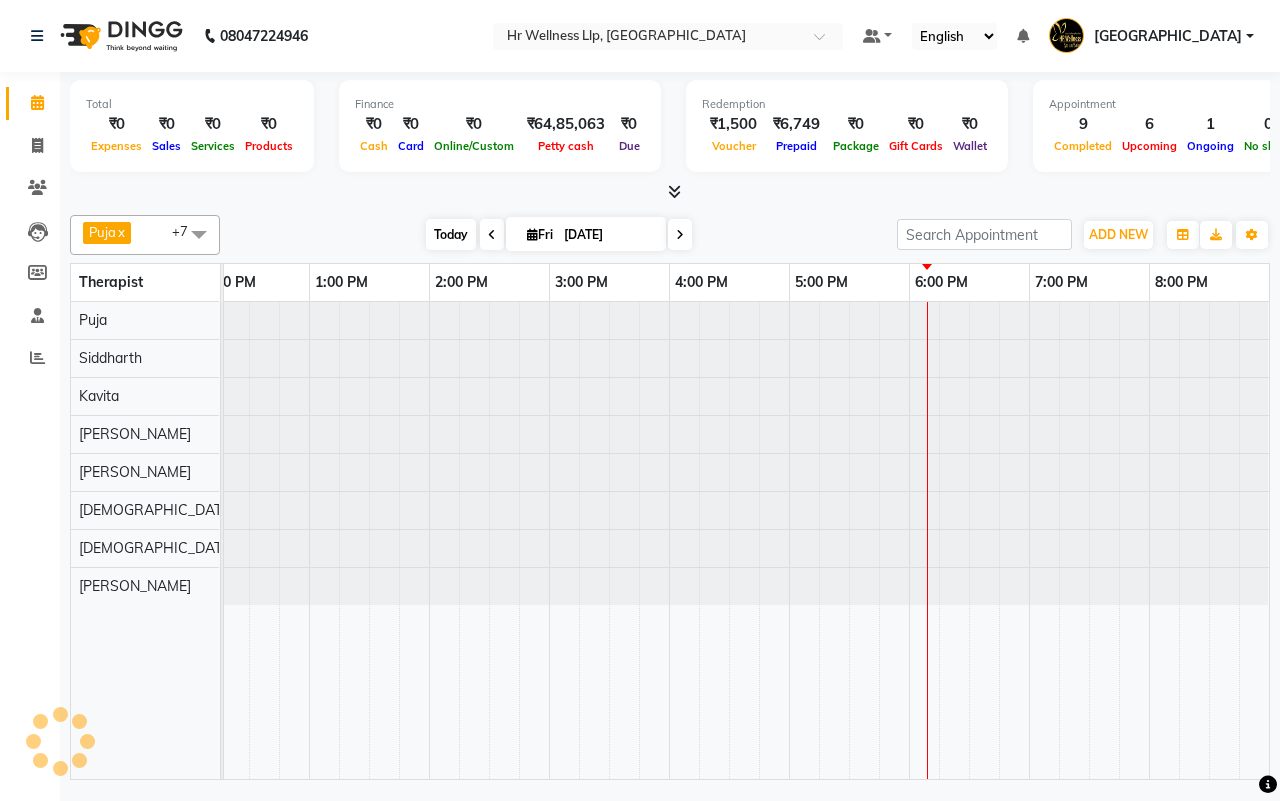 scroll, scrollTop: 0, scrollLeft: 515, axis: horizontal 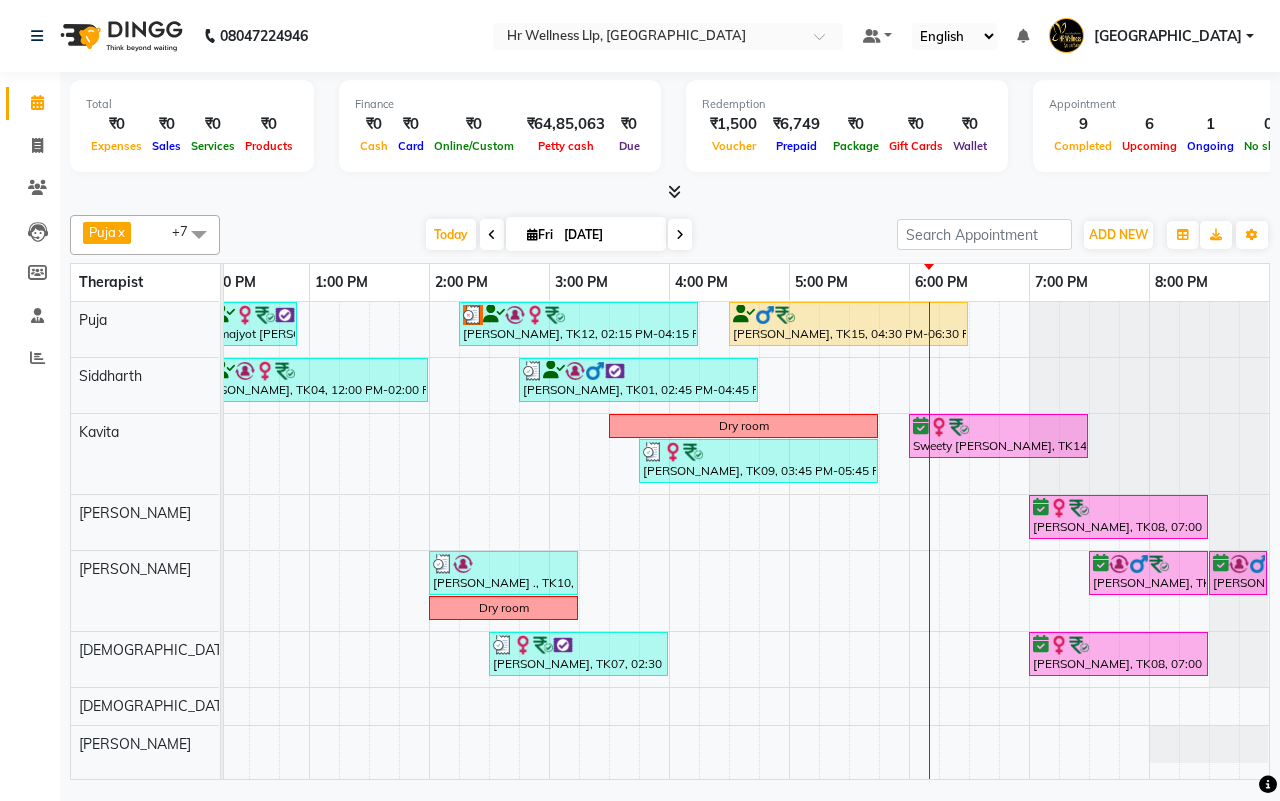 click on "[DATE]  [DATE]" at bounding box center [558, 235] 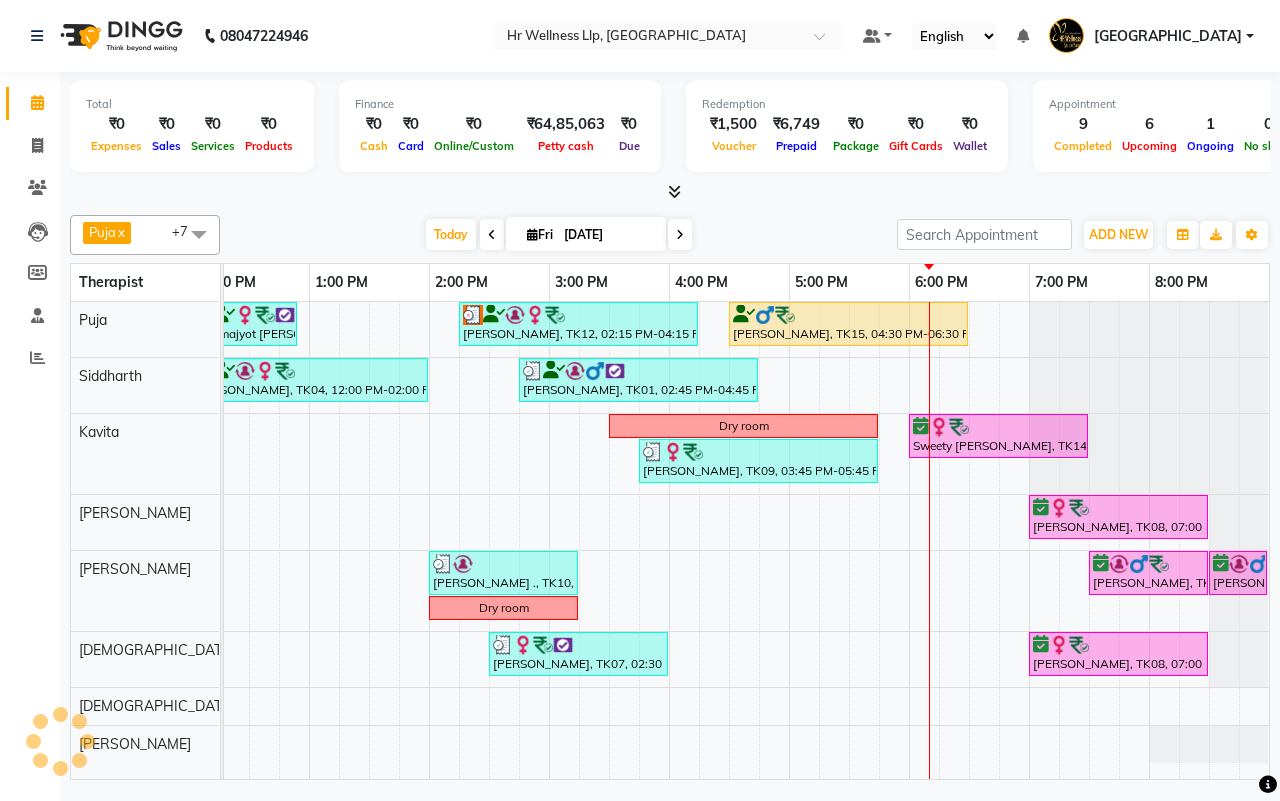 scroll, scrollTop: 0, scrollLeft: 533, axis: horizontal 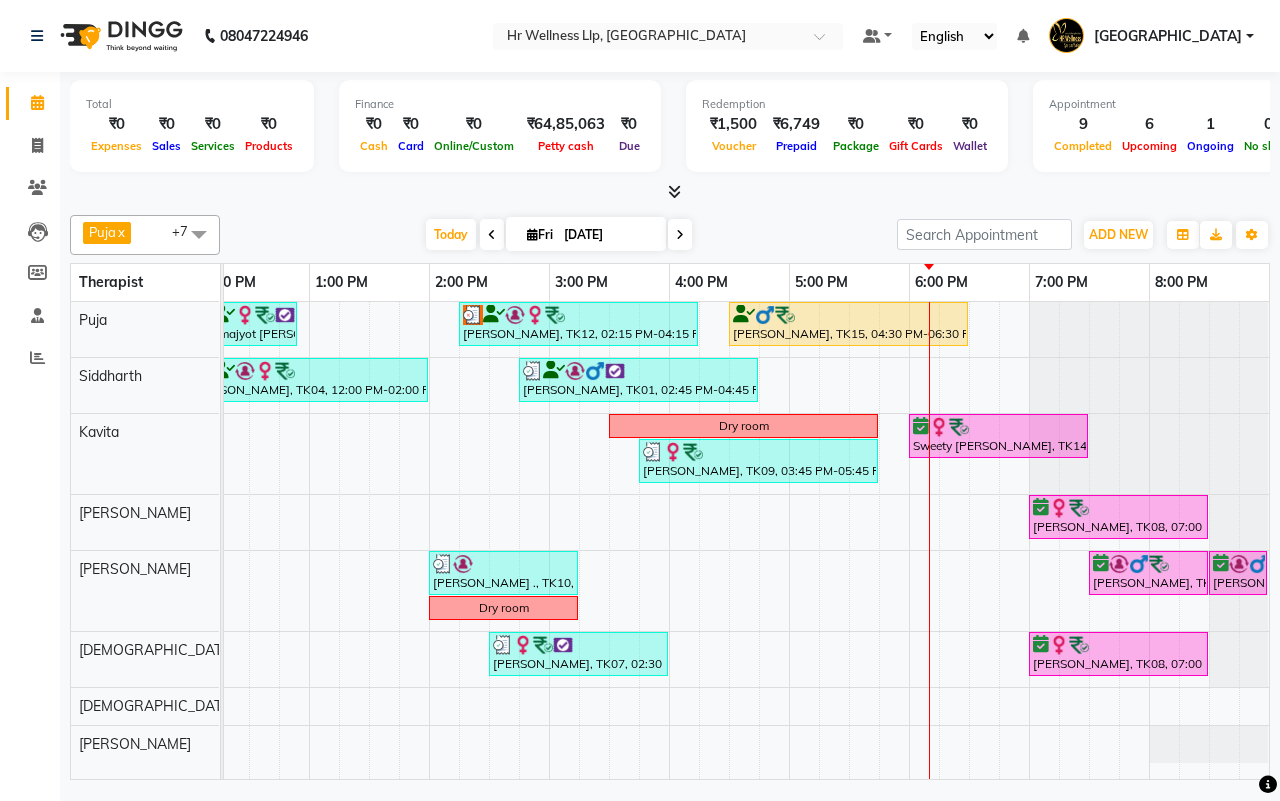click at bounding box center [680, 235] 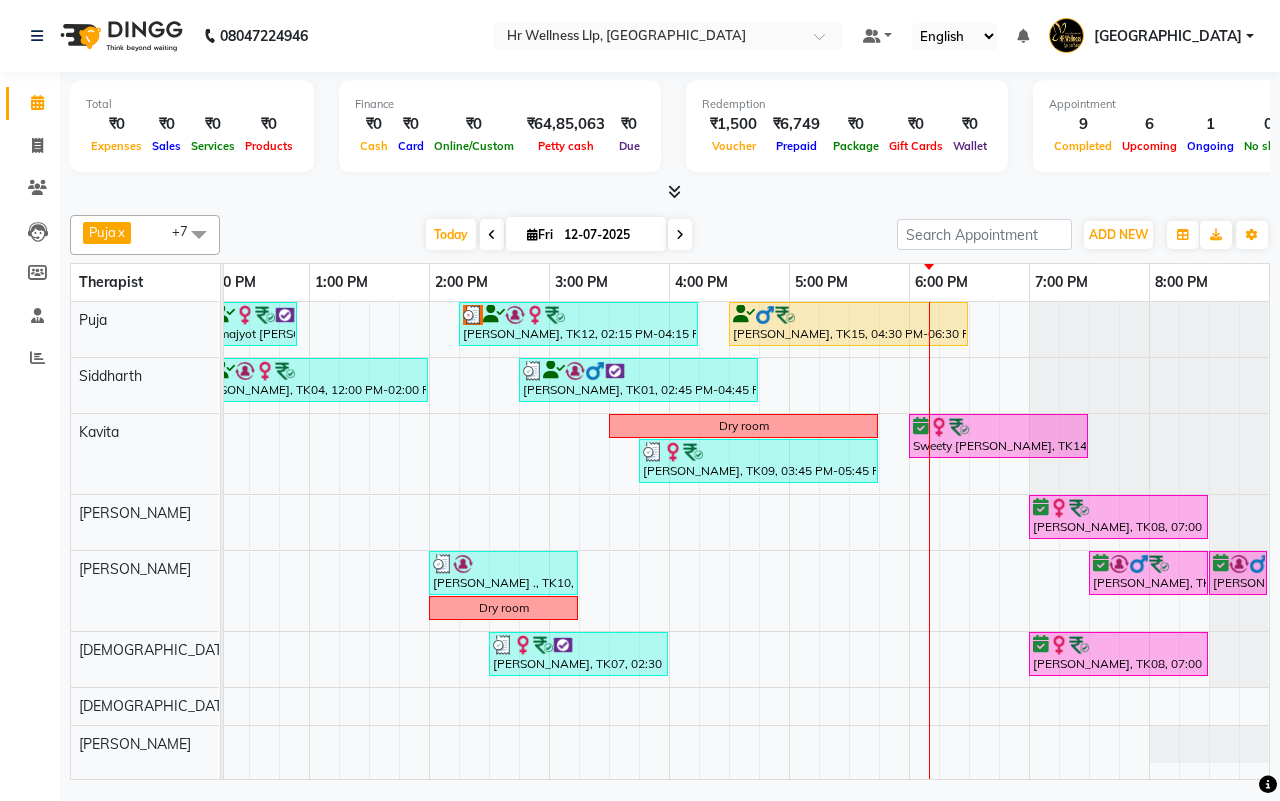 scroll, scrollTop: 0, scrollLeft: 515, axis: horizontal 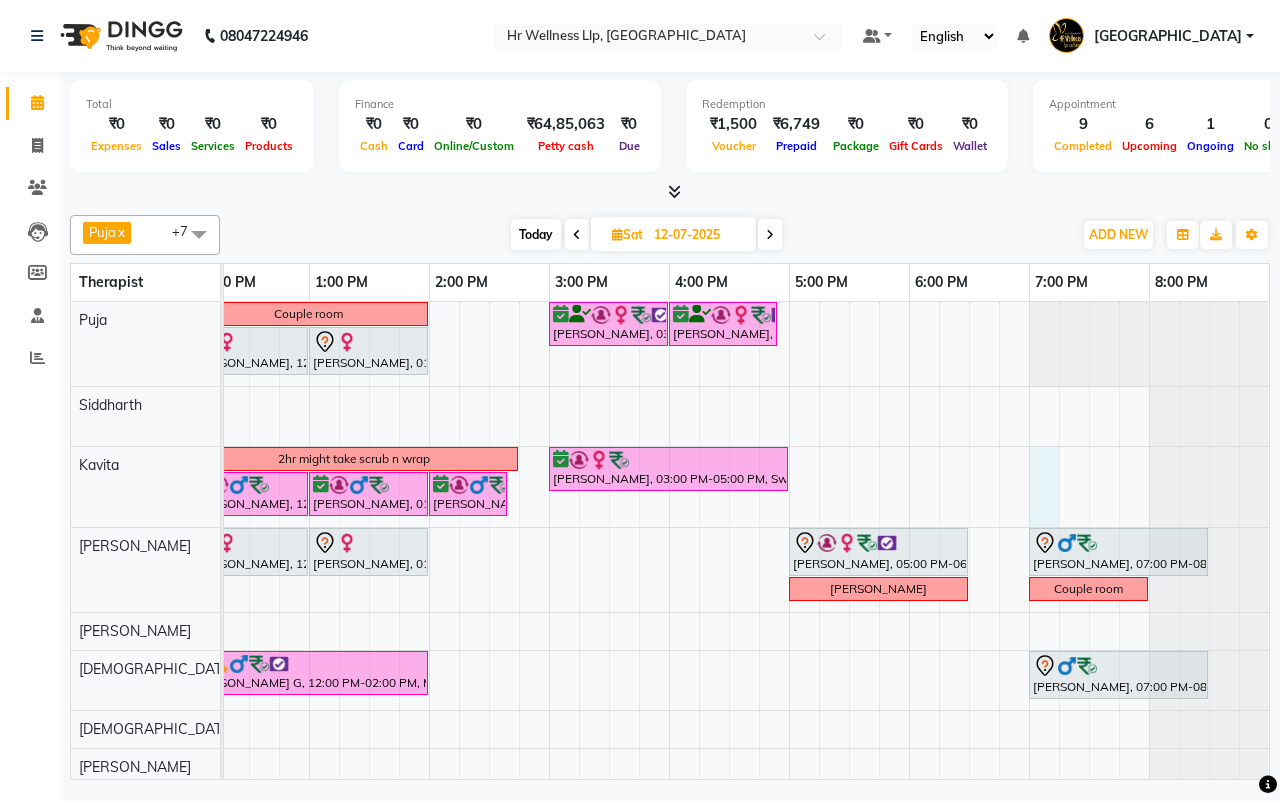 click on "Sudha Sharma, 10:00 AM-11:30 AM, Swedish Massage with Wintergreen, Bayleaf & Clove 60 Min  Couple room      Yasmine Fidvi, 03:00 PM-04:00 PM, Massage 60 Min     Yasmine Fidvi, 04:00 PM-04:55 PM, 10 mins complimentary Service             Siddhi Latey, 12:00 PM-01:00 PM, Swedish Massage with Wintergreen, Bayleaf & Clove 60 Min             Siddhi Latey, 01:00 PM-02:00 PM, Relaxing Head Massage             Lokesh chinkaru, 09:30 AM-11:30 AM, Swedish Massage with Wintergreen, Bayleaf & Clove 90 Min             Sudha Sharma, 10:00 AM-11:30 AM, Swedish Massage with Wintergreen, Bayleaf & Clove 60 Min  2hr might take scrub n wrap      Namrata Rajput, 03:00 PM-05:00 PM, Swedish Massage with Wintergreen, Bayleaf & Clove 90 Min     Mouli Gupta, 12:00 PM-01:00 PM, Massage 60 Min     Mouli Gupta, 01:00 PM-02:00 PM, Massage 60 Min     Mouli Gupta, 02:00 PM-02:40 PM, 10 mins complimentary Service             Siddhi Latey, 12:00 PM-01:00 PM, Swedish Massage with Wintergreen, Bayleaf & Clove 60 Min" at bounding box center [489, 544] 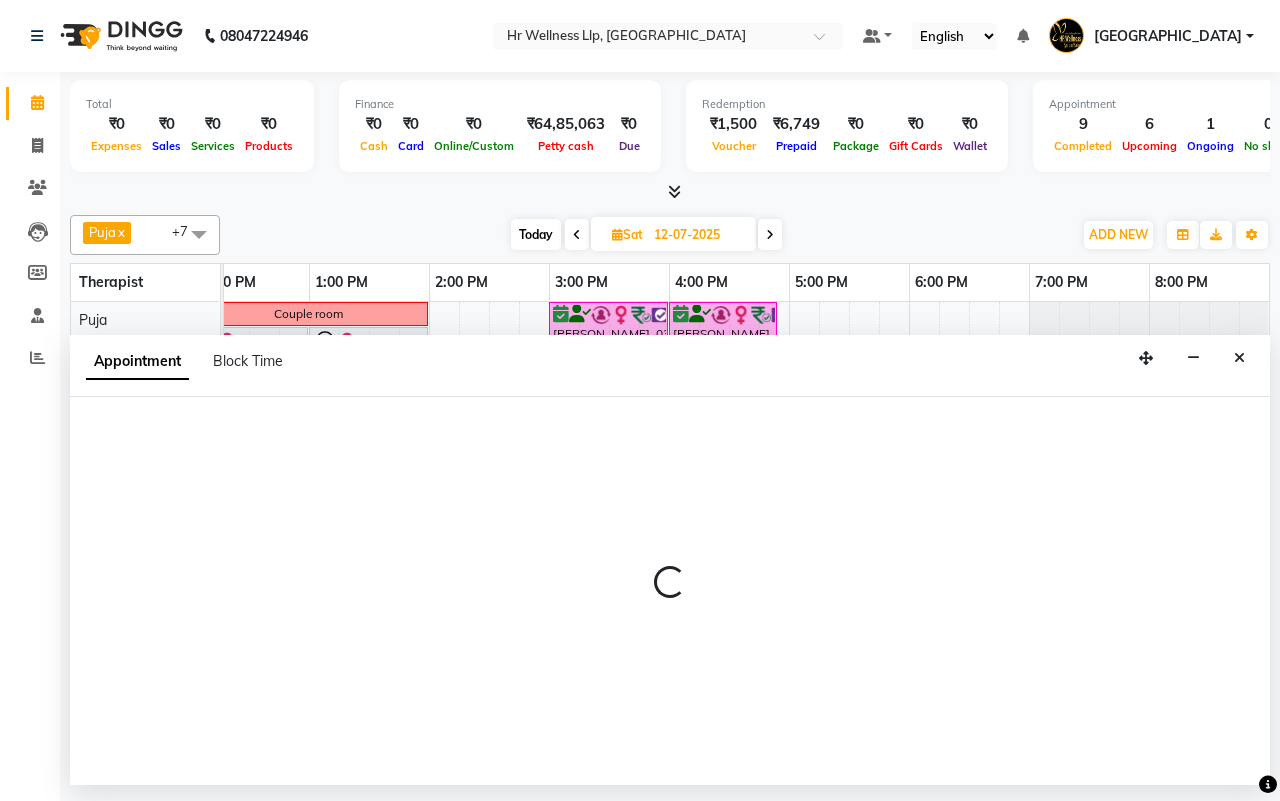 select on "19506" 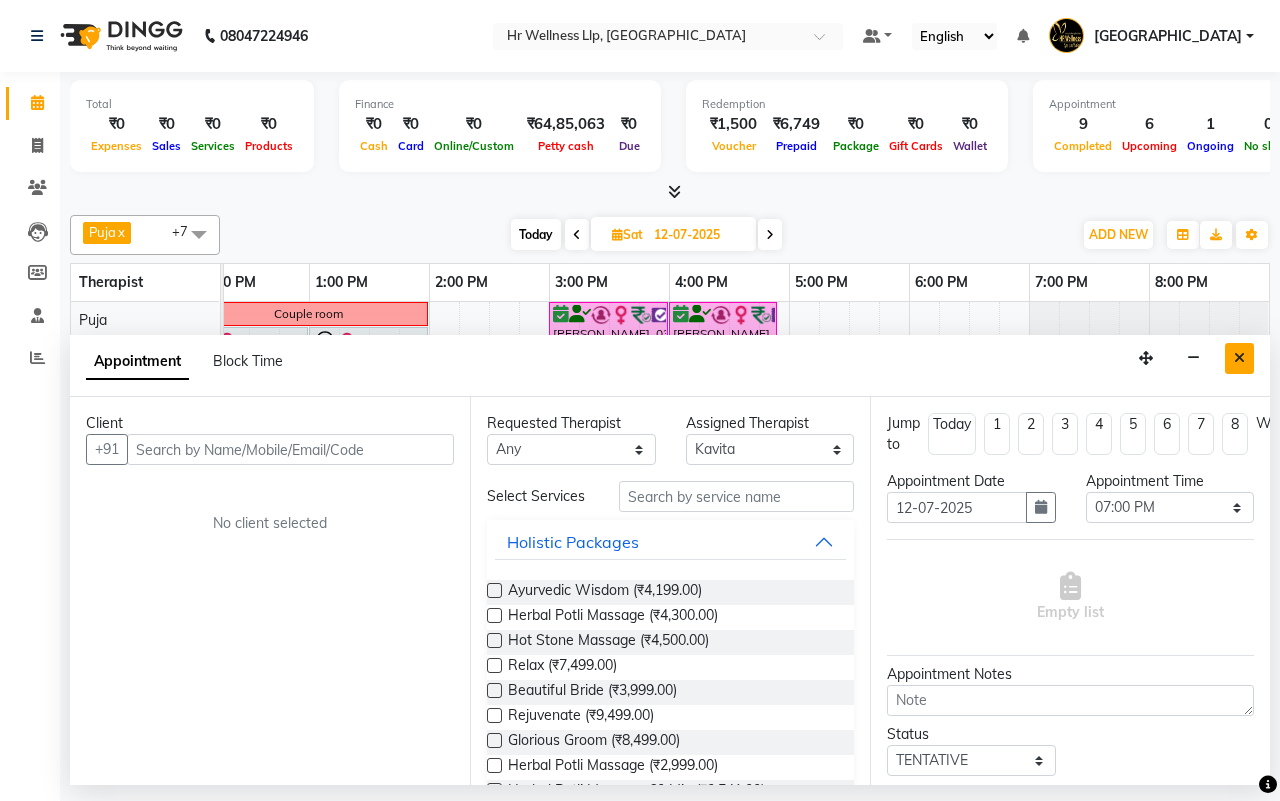 click at bounding box center (1239, 358) 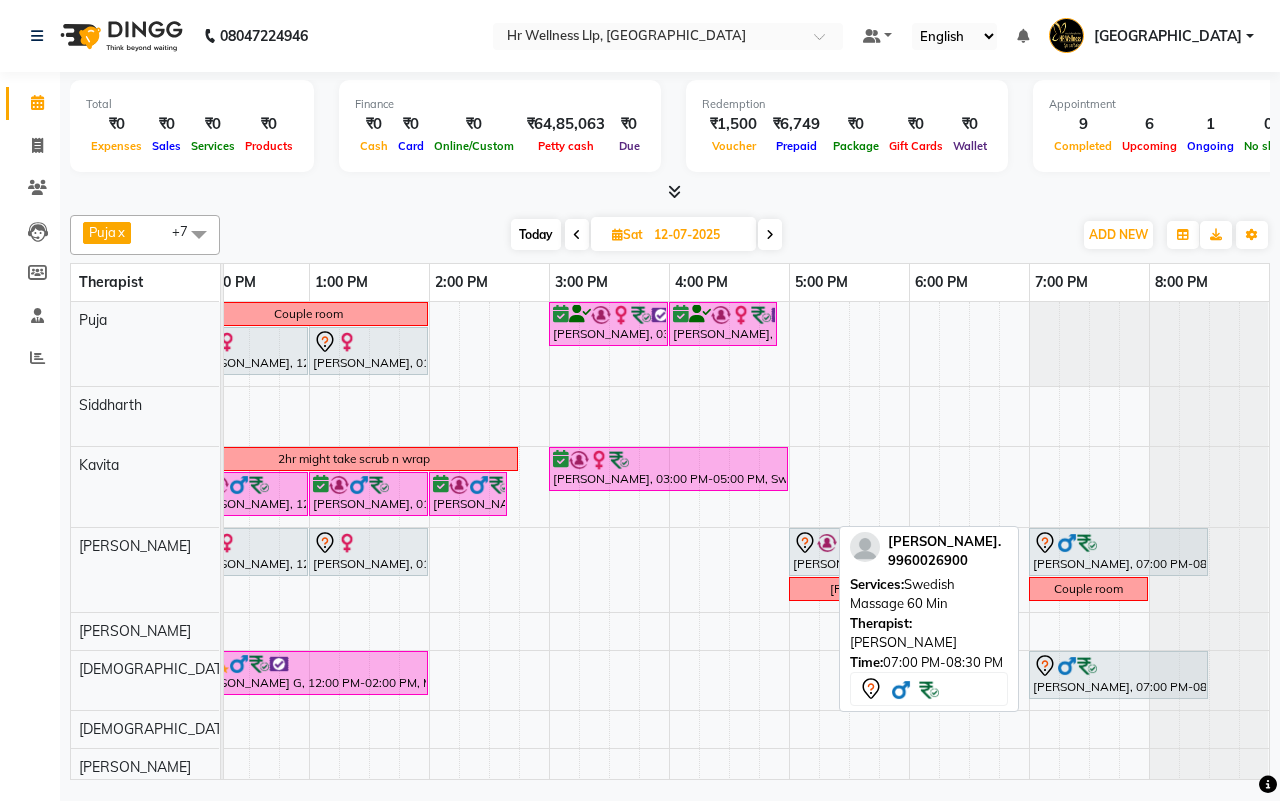 click on "Rohit Gupta., 07:00 PM-08:30 PM, Swedish Massage 60 Min" at bounding box center [1118, 552] 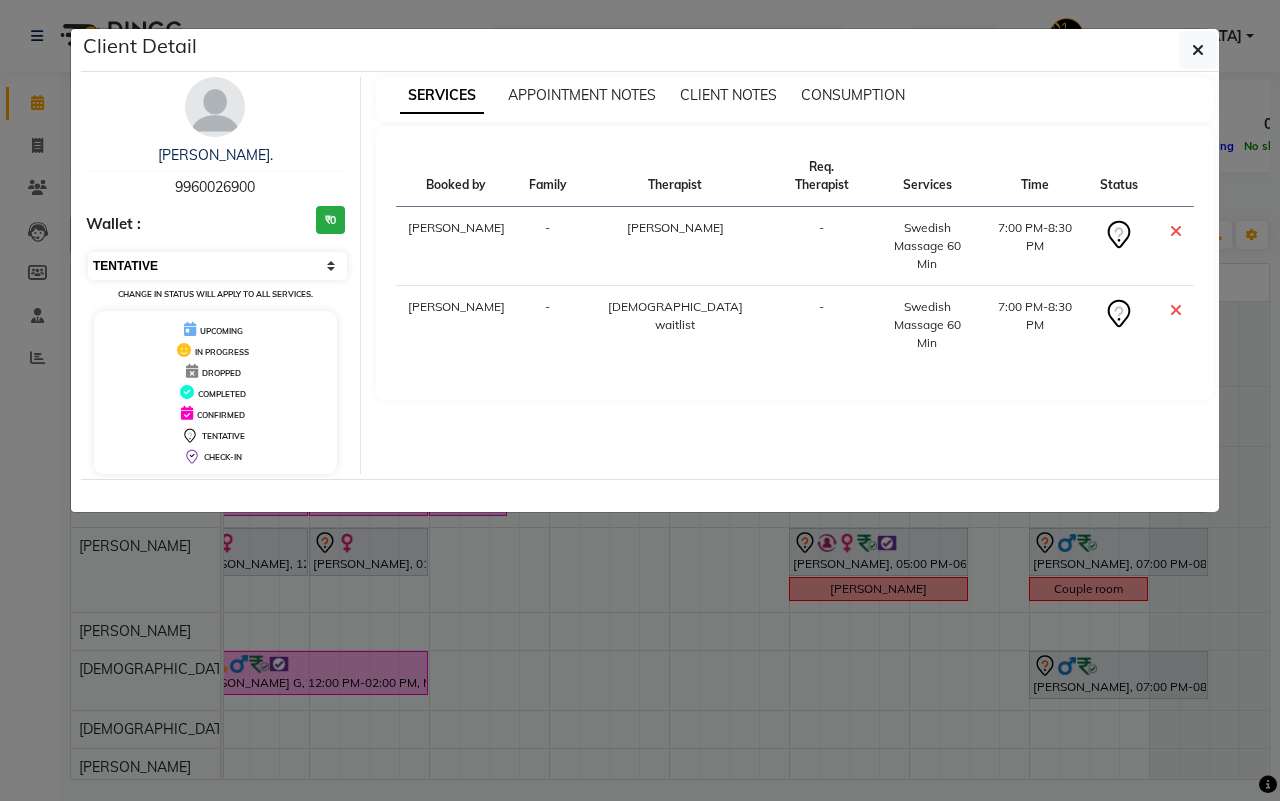 click on "Select CONFIRMED TENTATIVE" at bounding box center [217, 266] 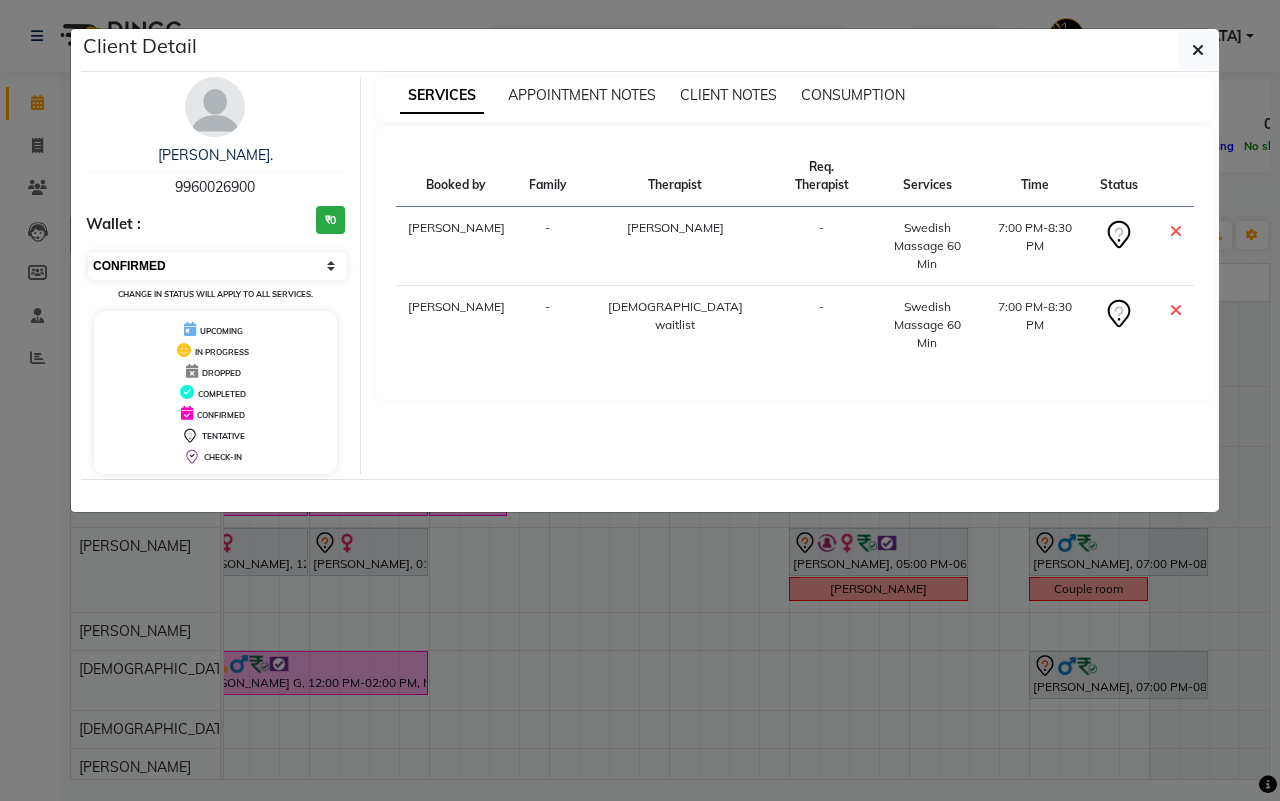 click on "Select CONFIRMED TENTATIVE" at bounding box center (217, 266) 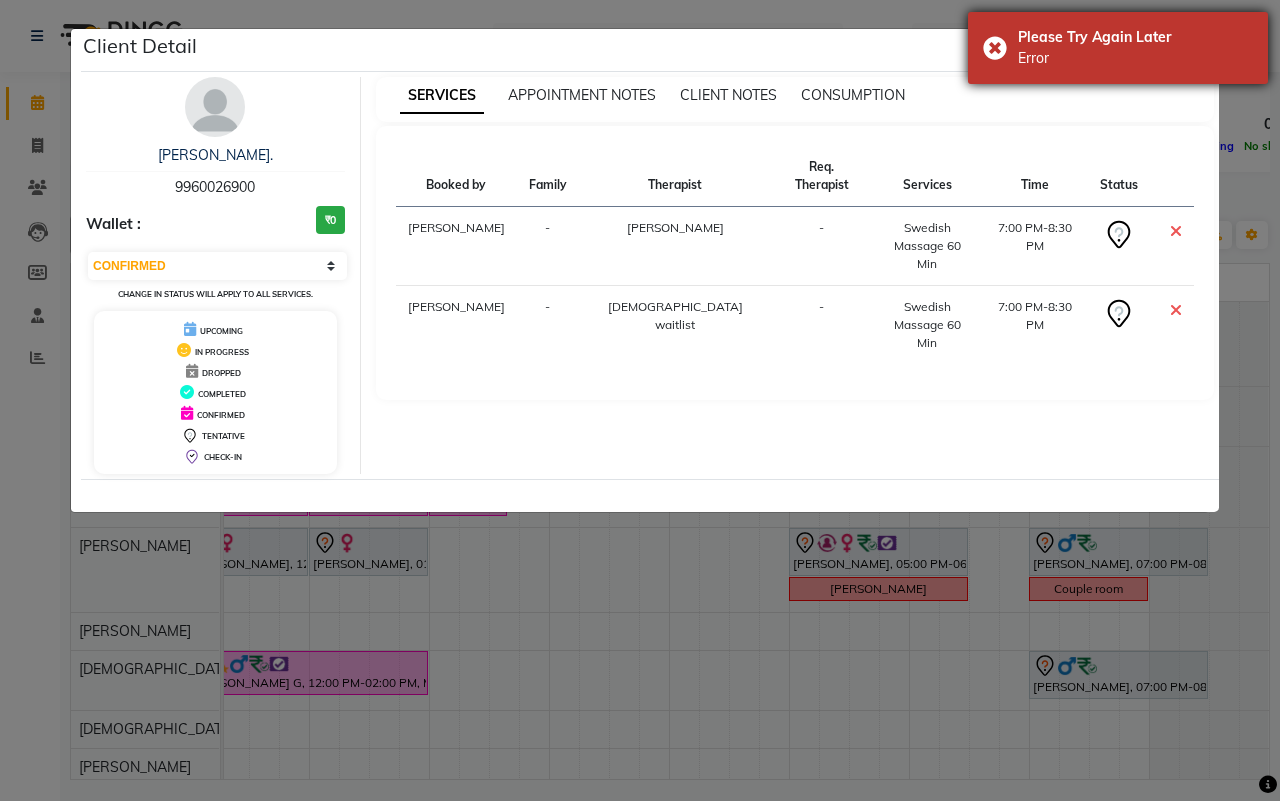 click on "Please Try Again Later   Error" at bounding box center (1118, 48) 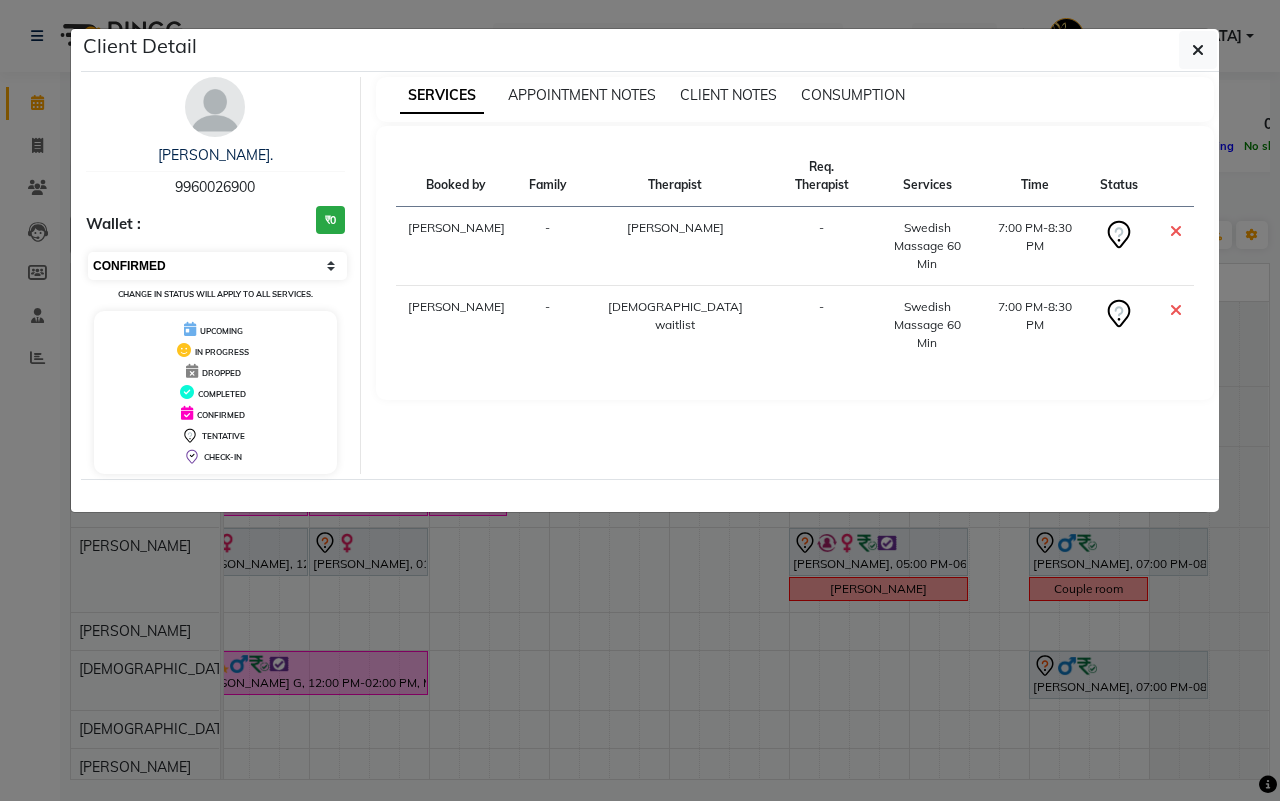 click on "Select CONFIRMED TENTATIVE" at bounding box center (217, 266) 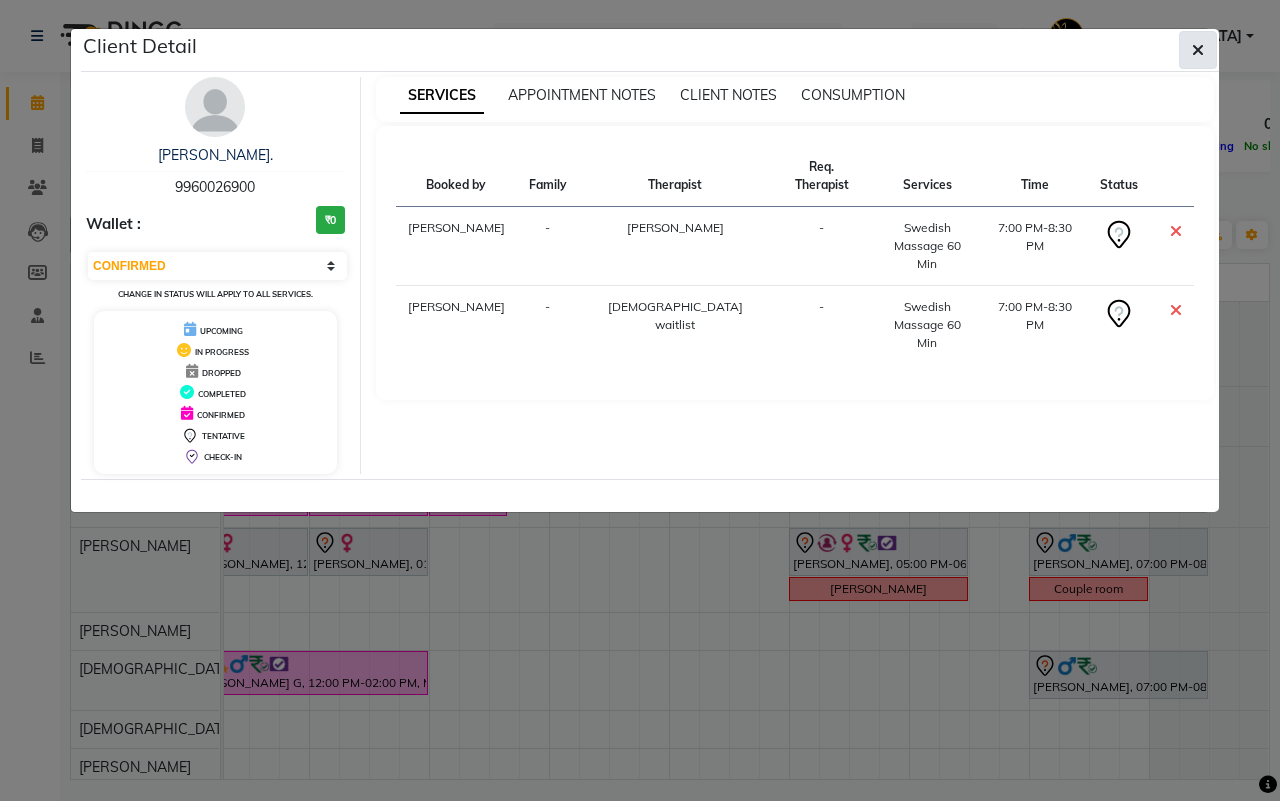 click 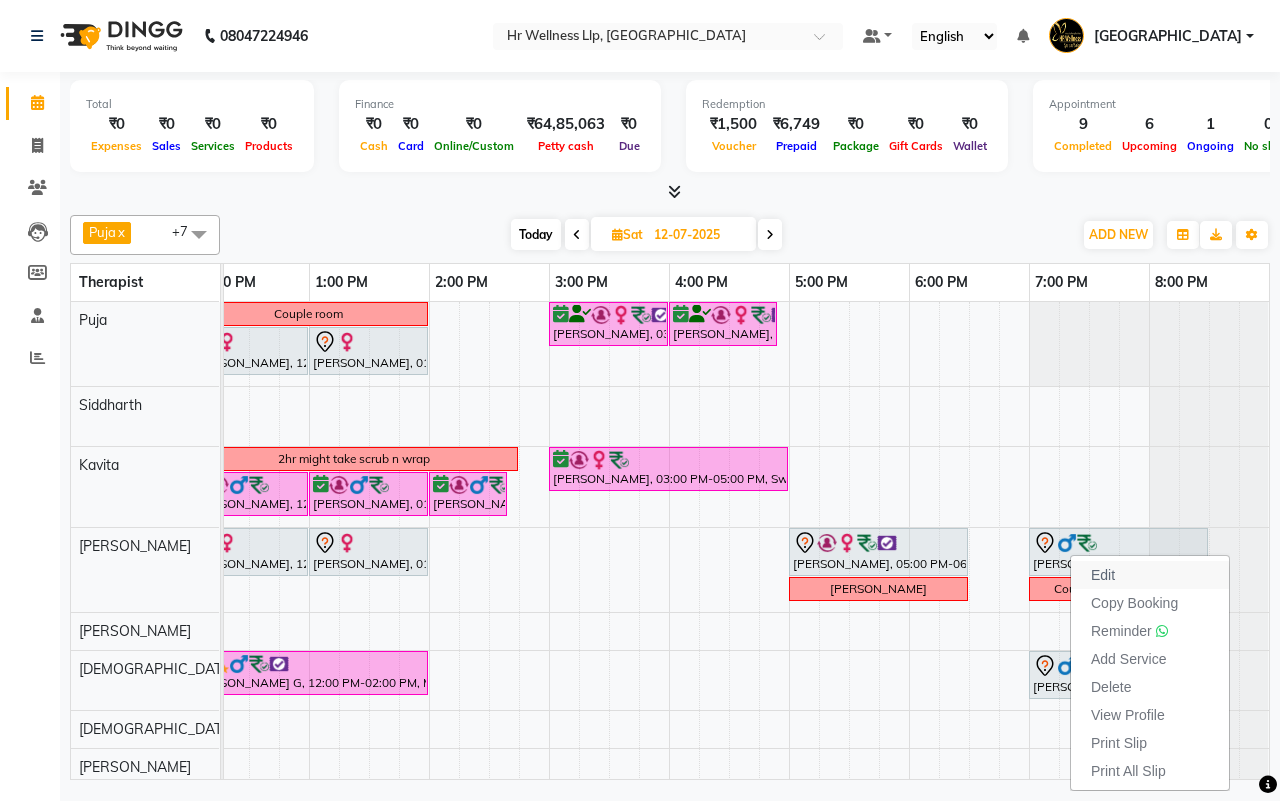 click on "Edit" at bounding box center (1103, 575) 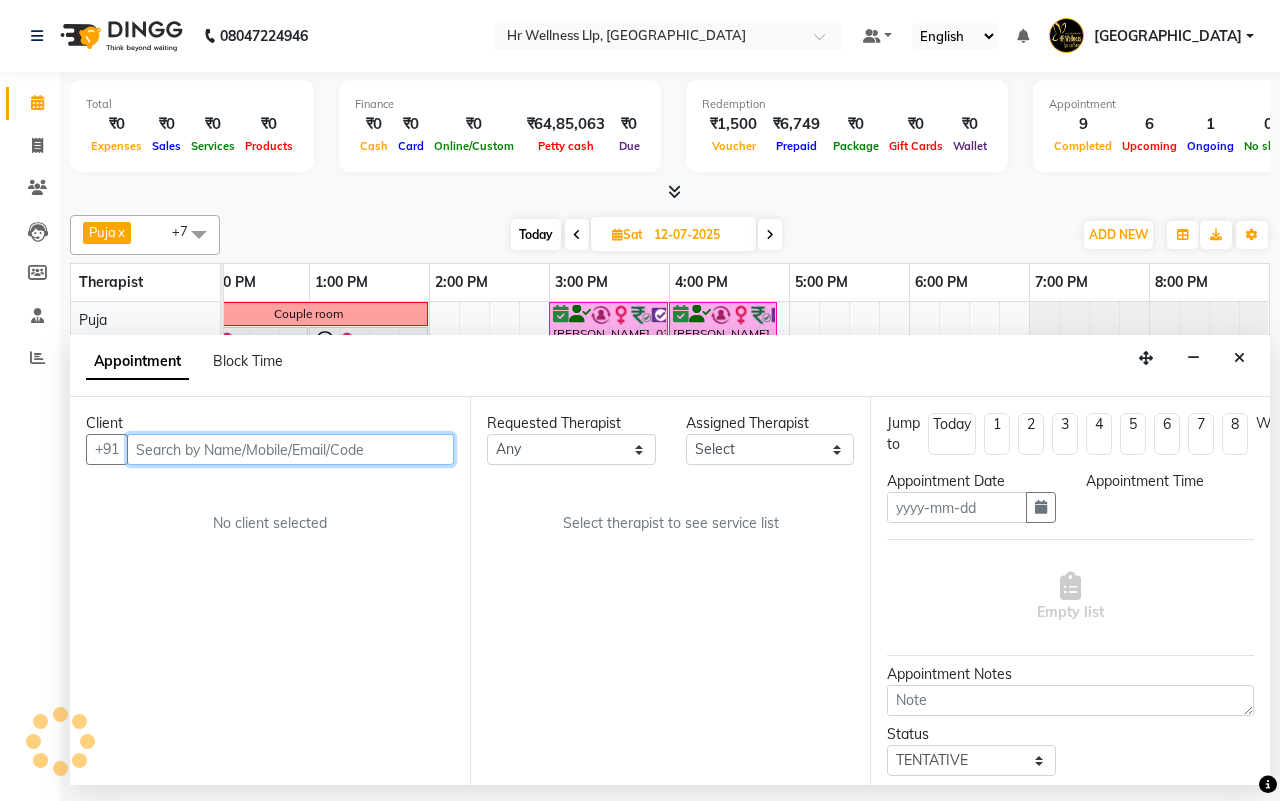 type on "12-07-2025" 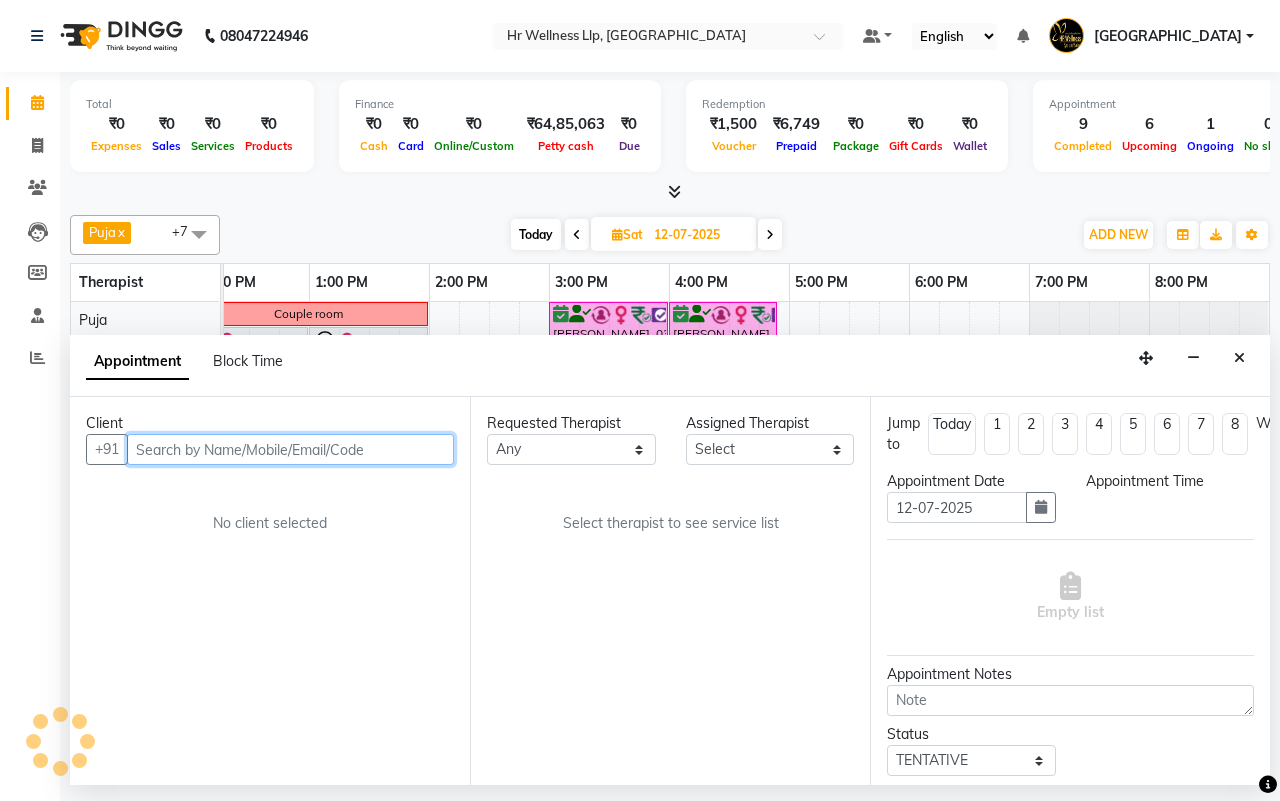 select on "19727" 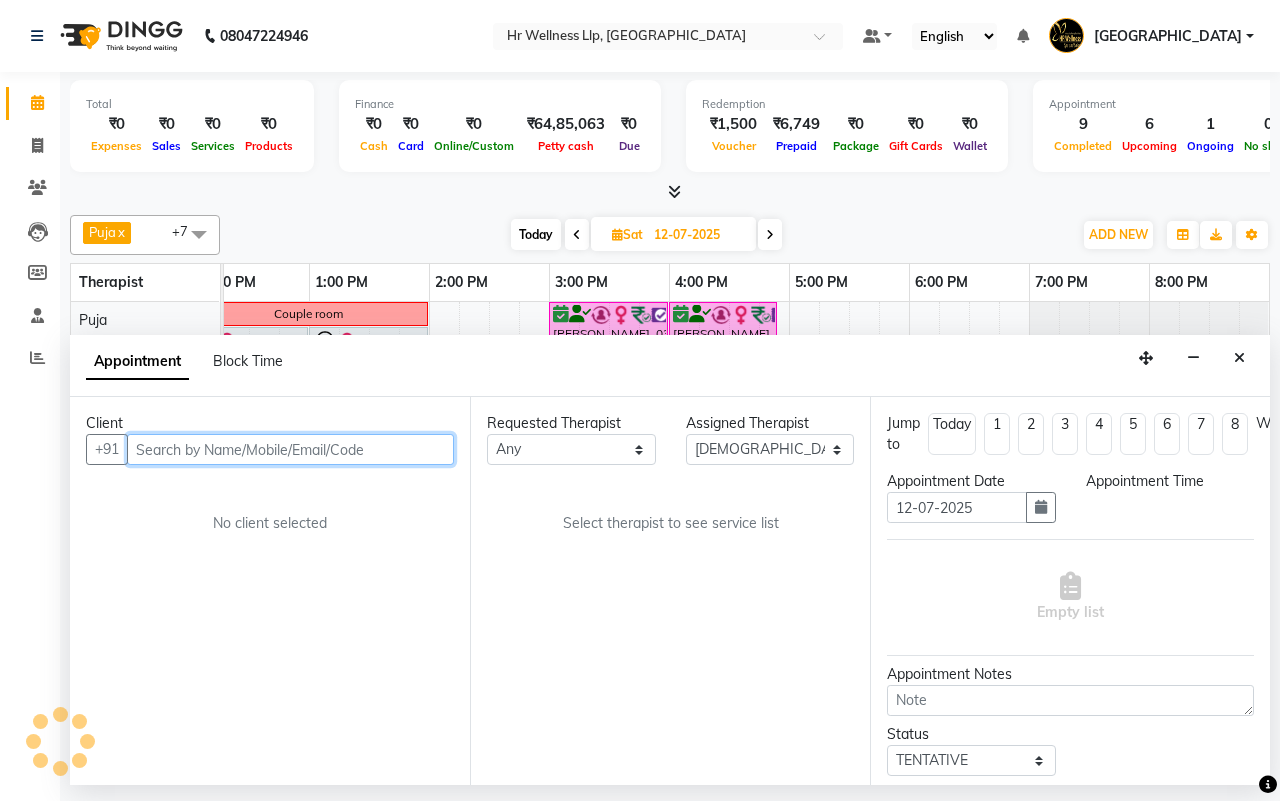 select on "1140" 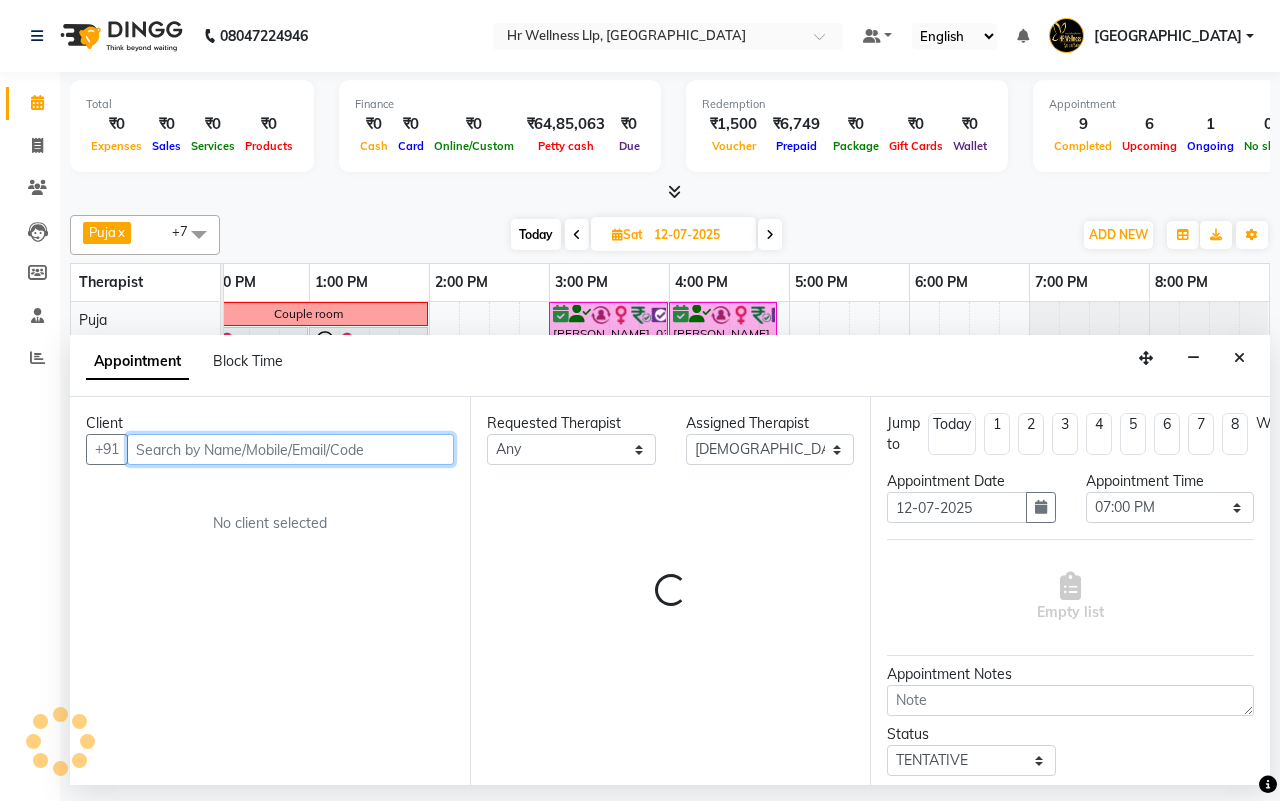 scroll, scrollTop: 0, scrollLeft: 515, axis: horizontal 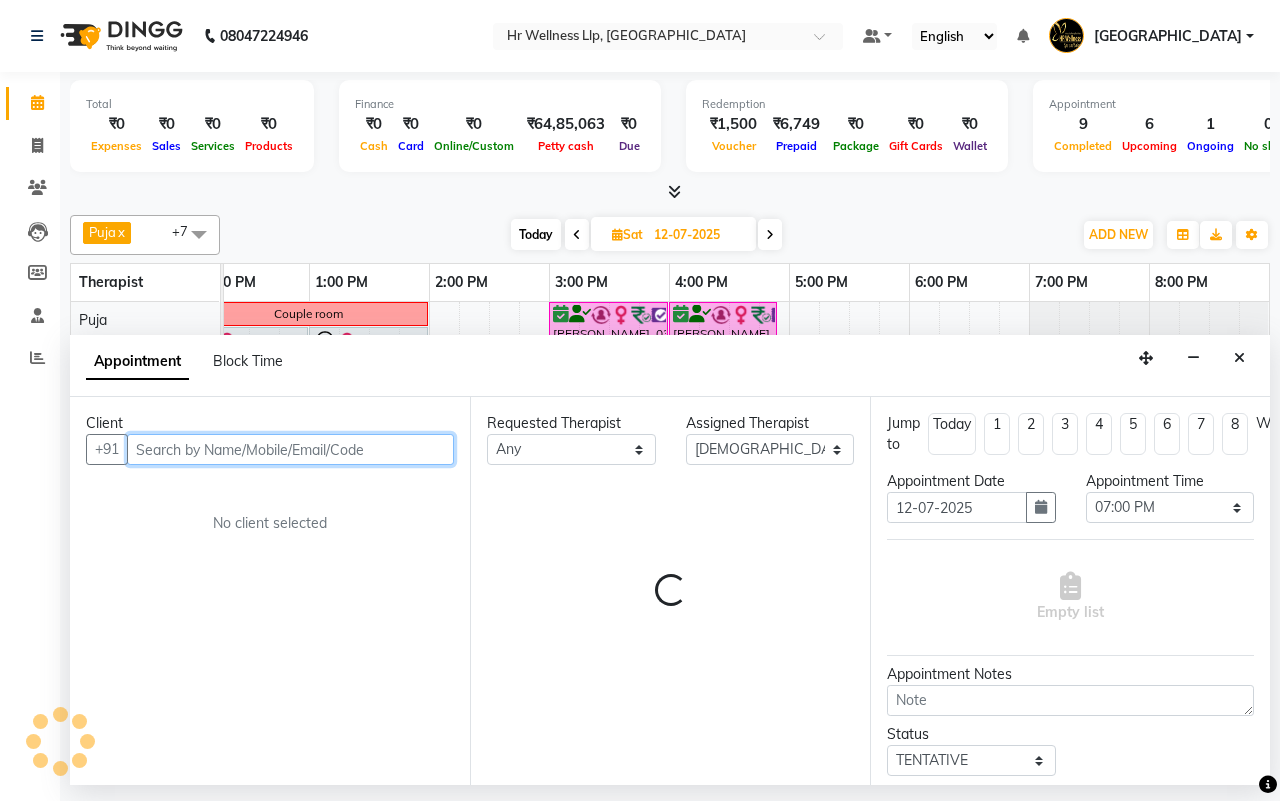 select on "1342" 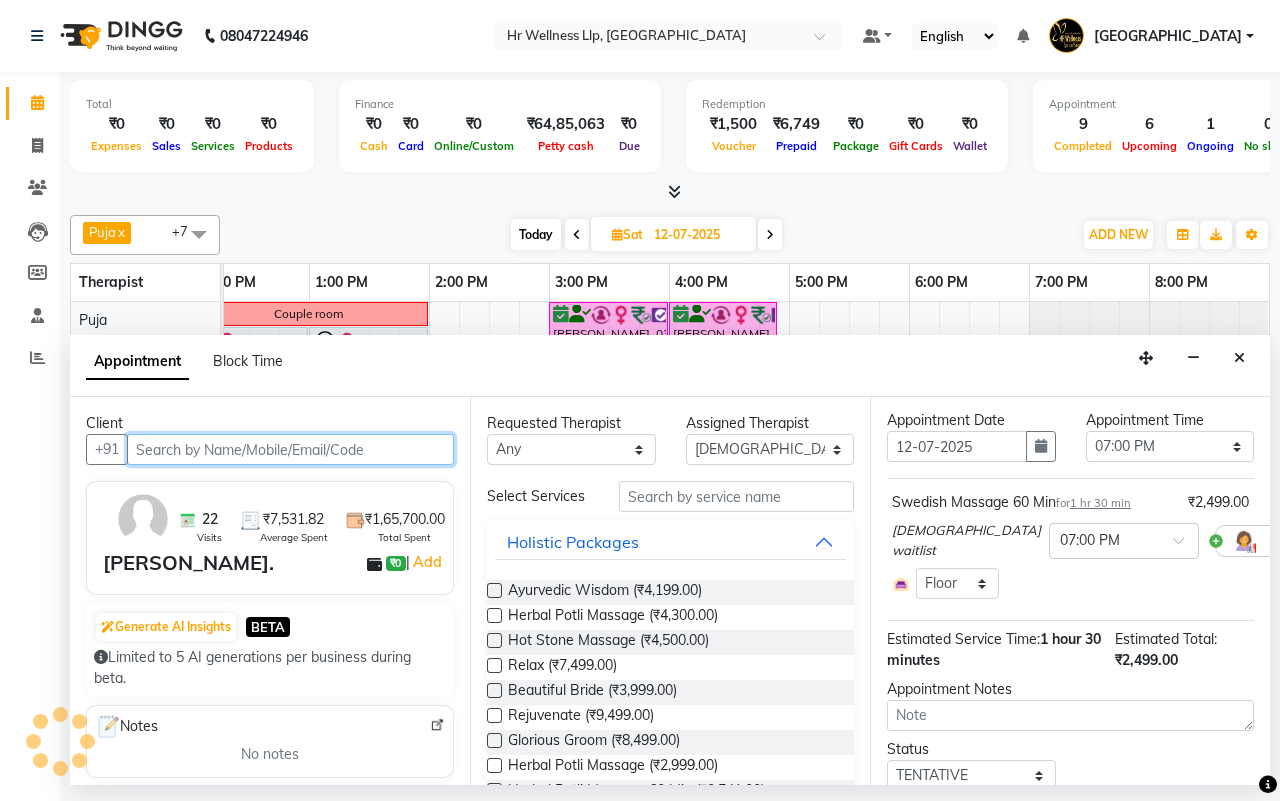 scroll, scrollTop: 155, scrollLeft: 0, axis: vertical 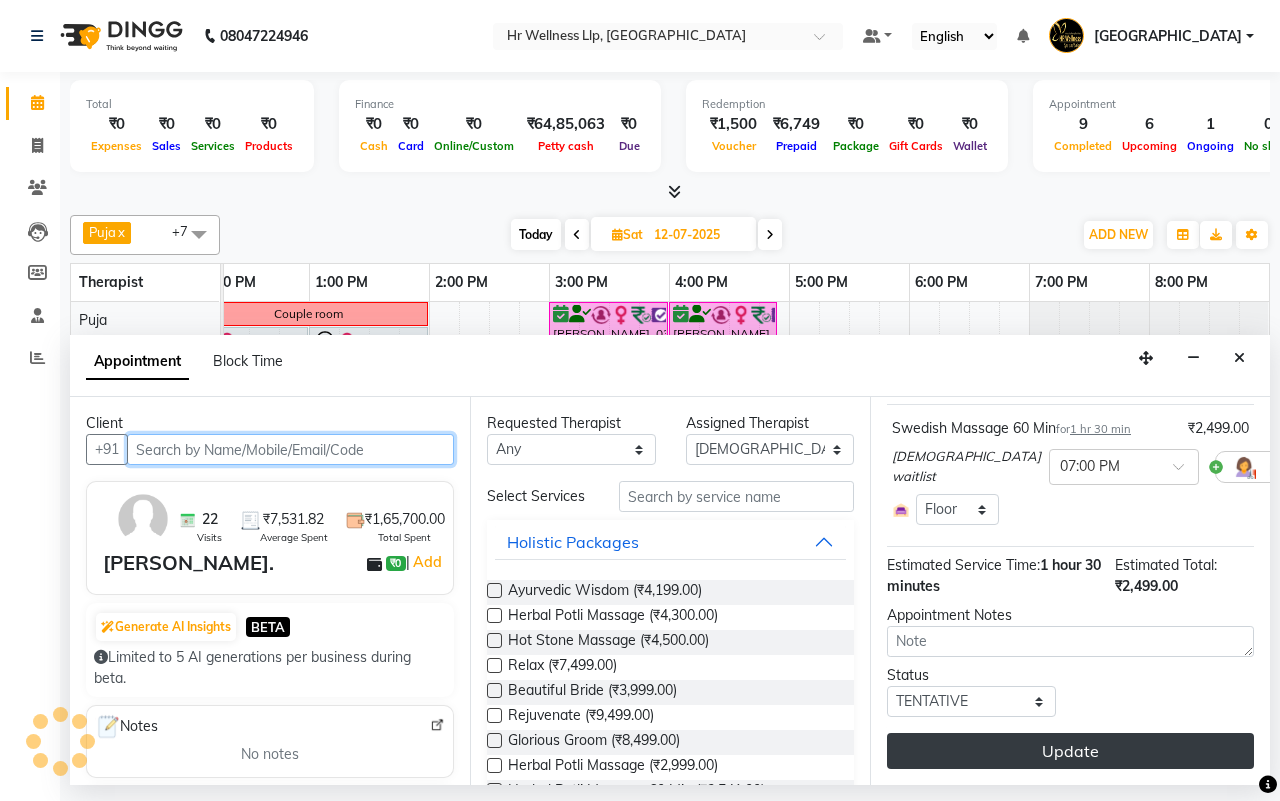 select on "1342" 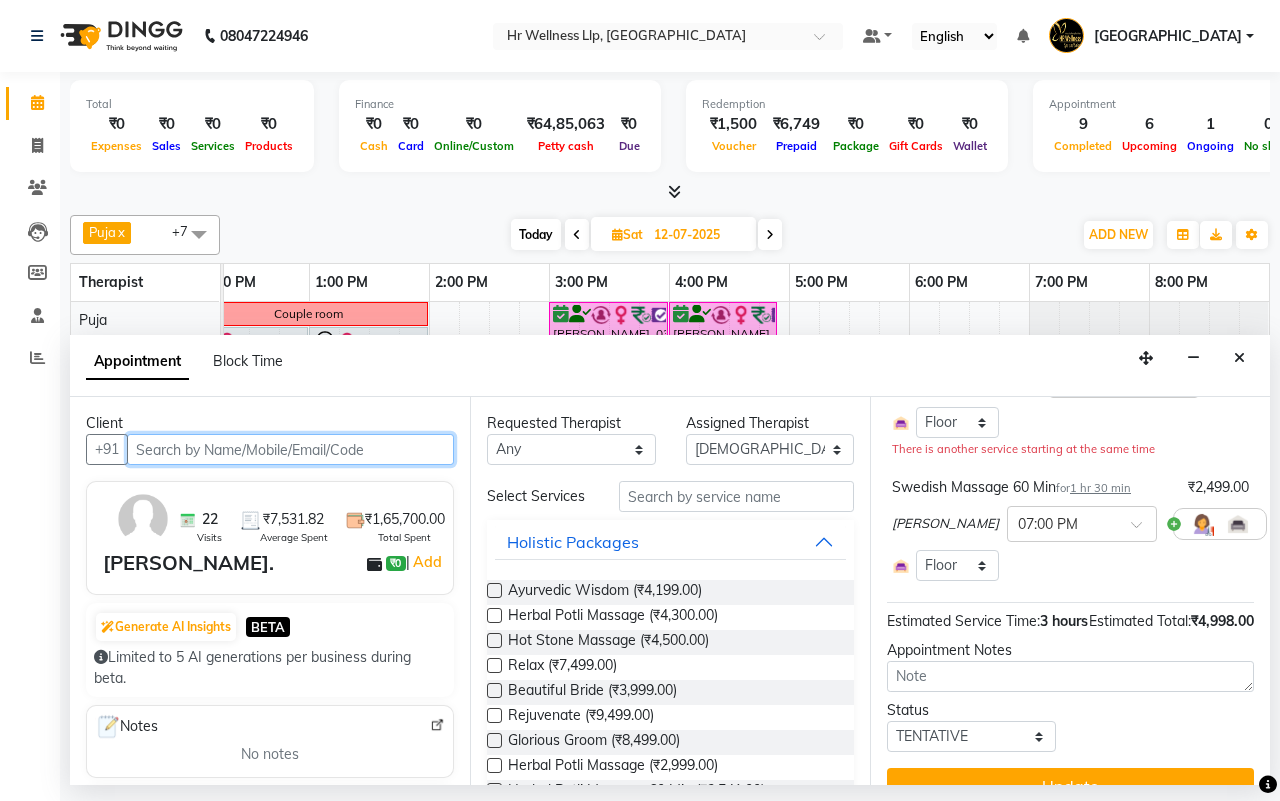 scroll, scrollTop: 297, scrollLeft: 0, axis: vertical 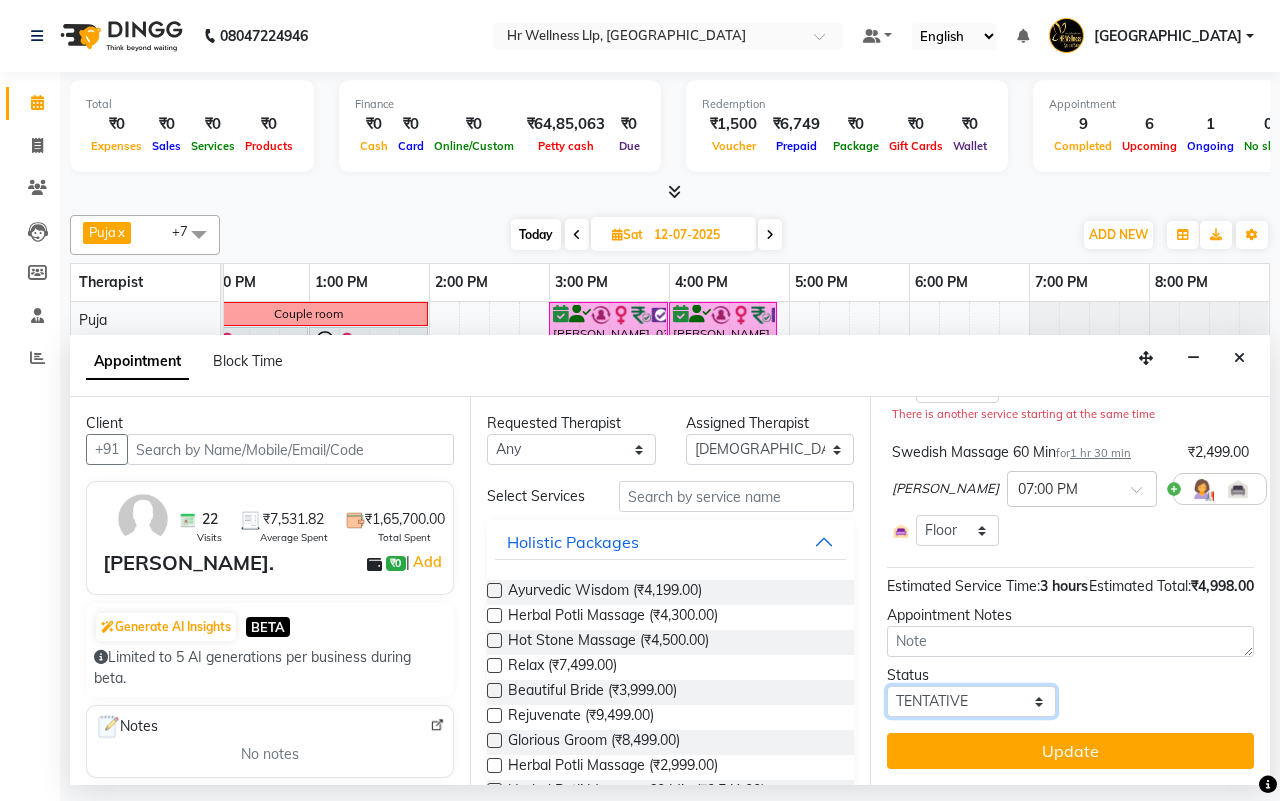click on "Select TENTATIVE CONFIRM UPCOMING" at bounding box center (971, 701) 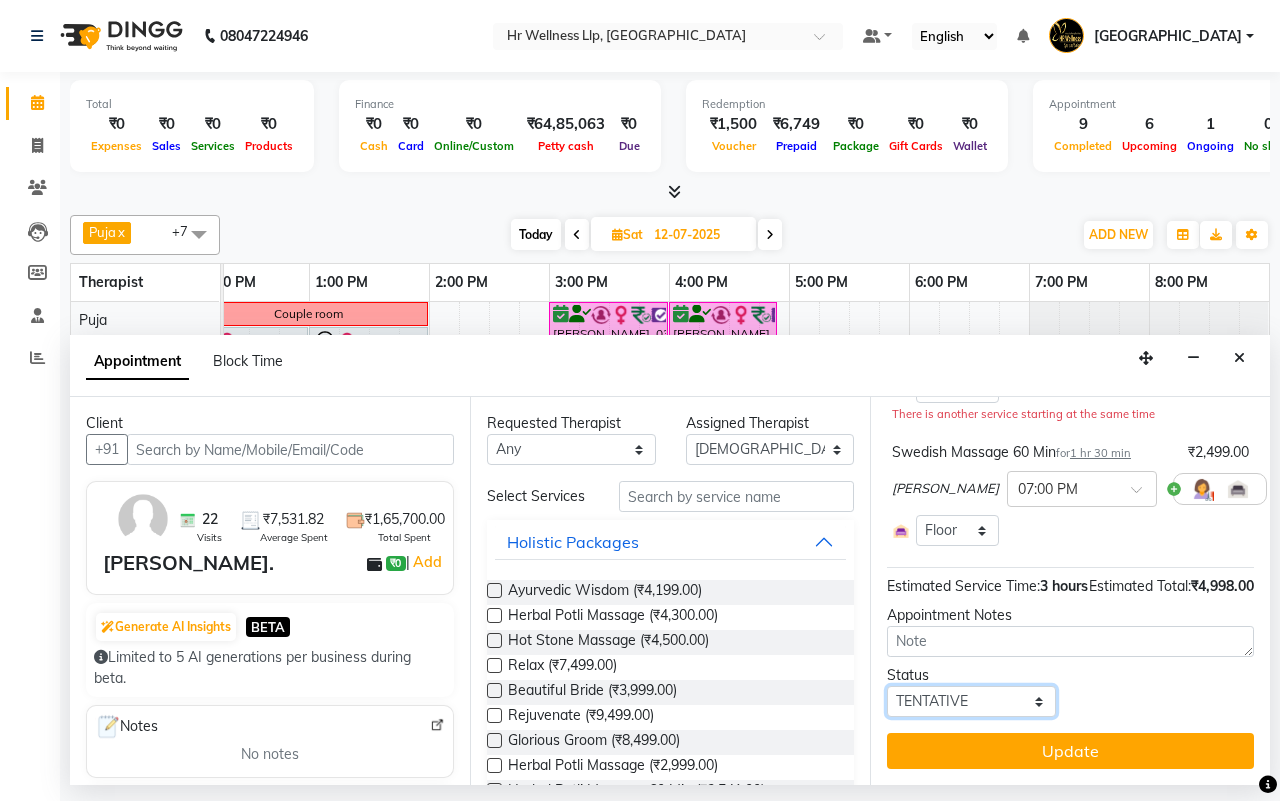select on "confirm booking" 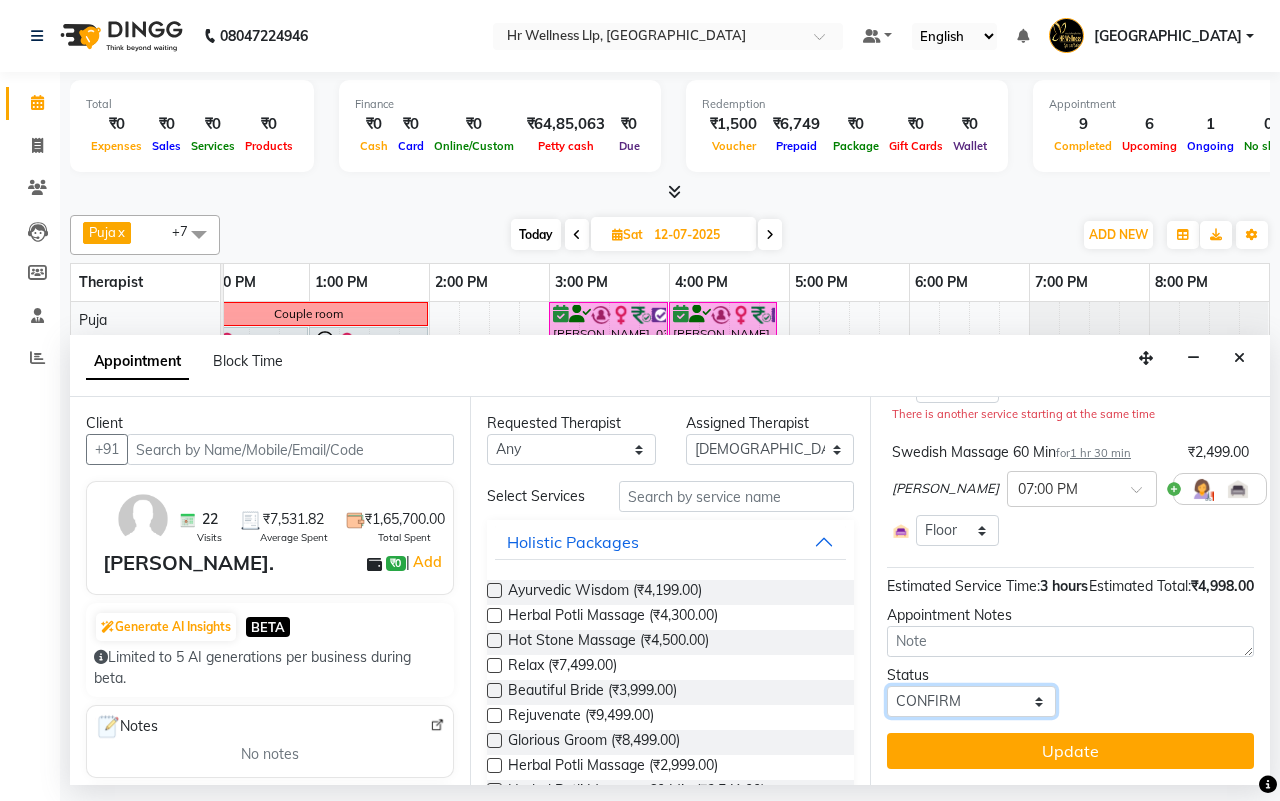 click on "Select TENTATIVE CONFIRM UPCOMING" at bounding box center (971, 701) 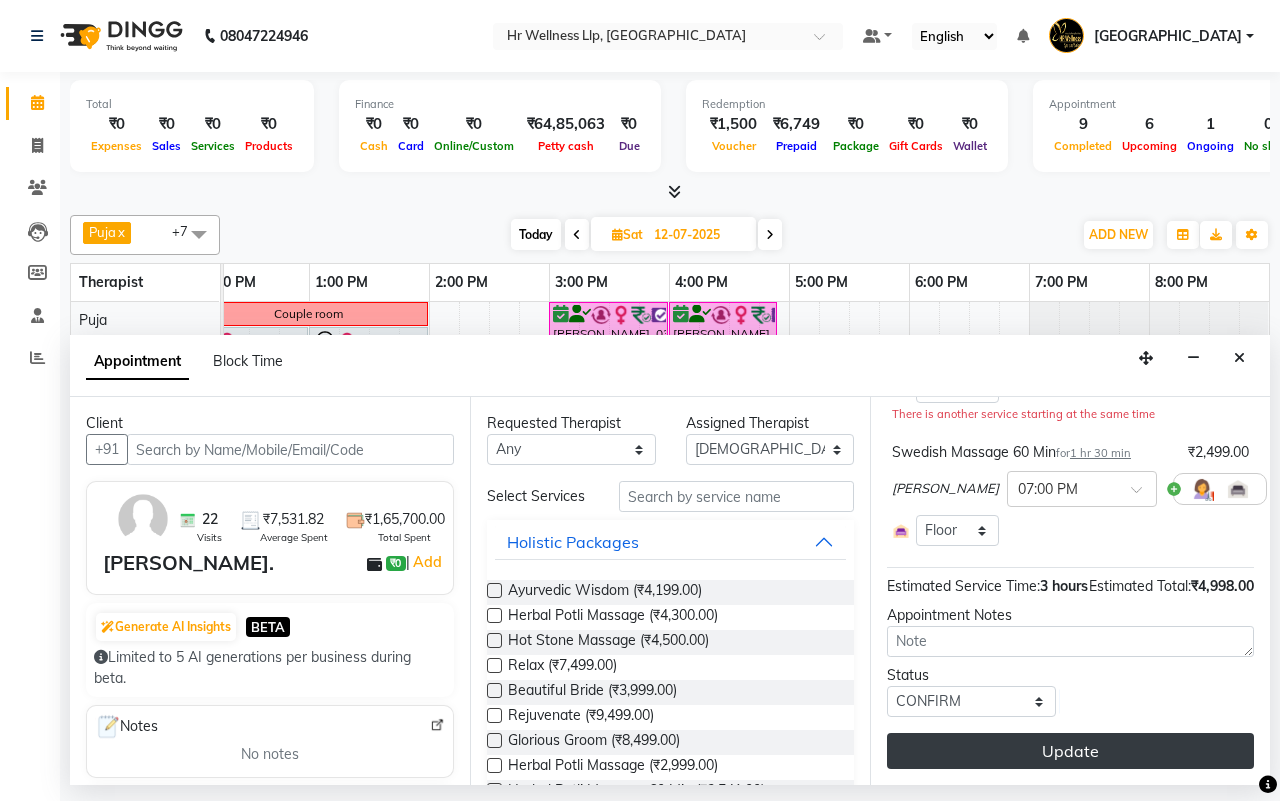 click on "Update" at bounding box center [1070, 751] 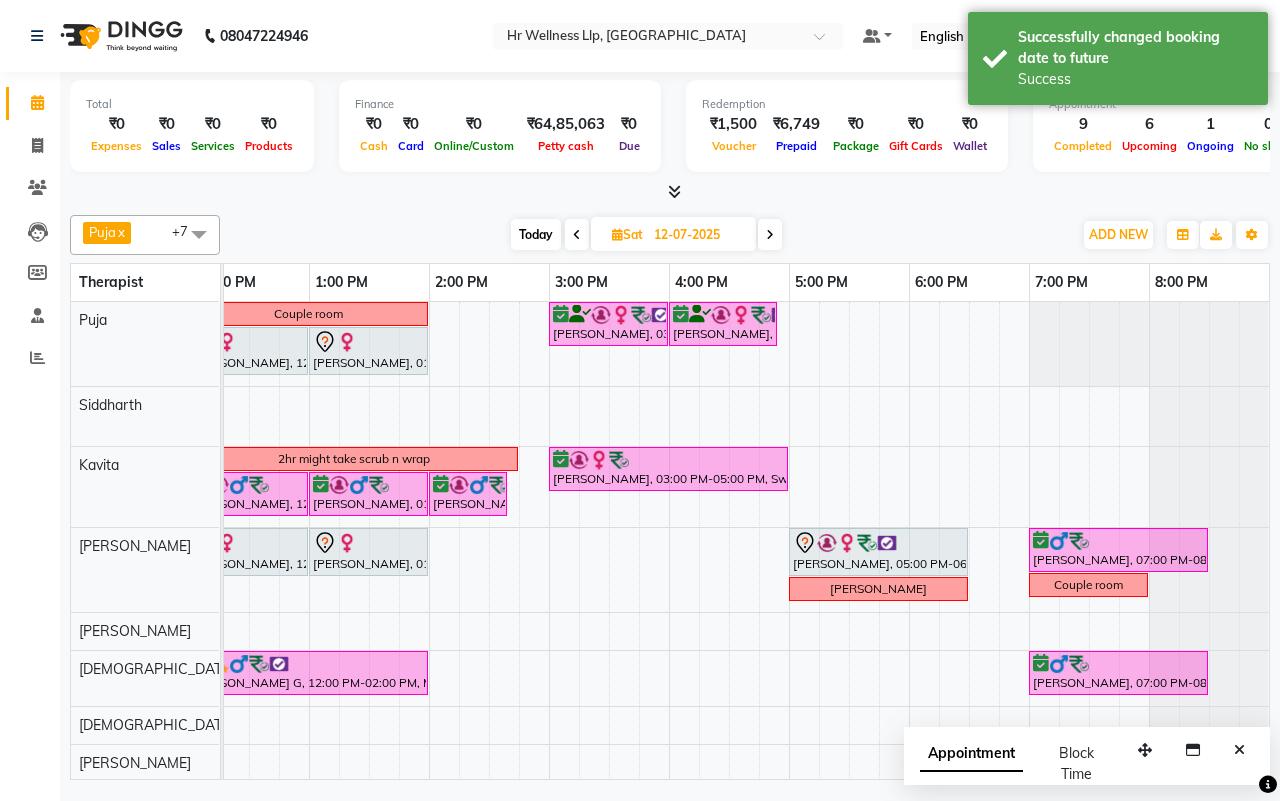 drag, startPoint x: 877, startPoint y: 245, endPoint x: 892, endPoint y: 210, distance: 38.078865 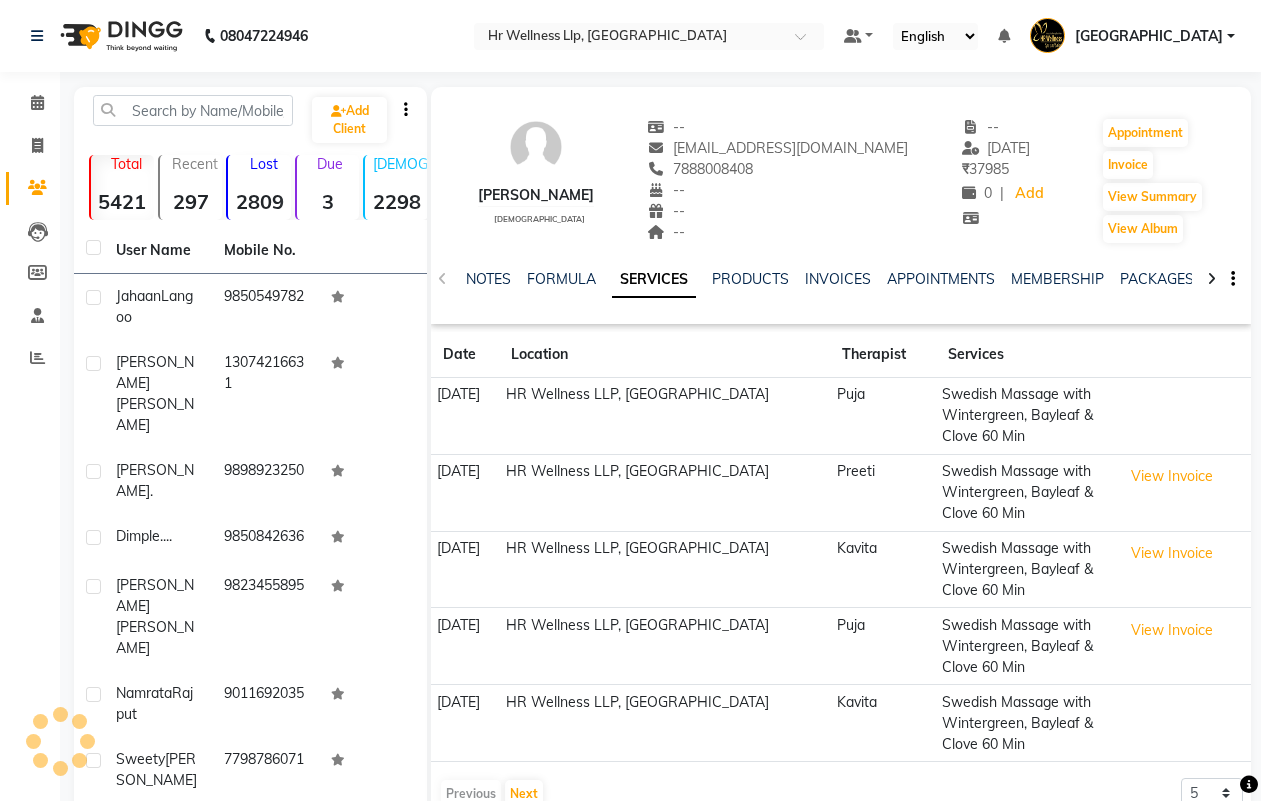 scroll, scrollTop: 0, scrollLeft: 0, axis: both 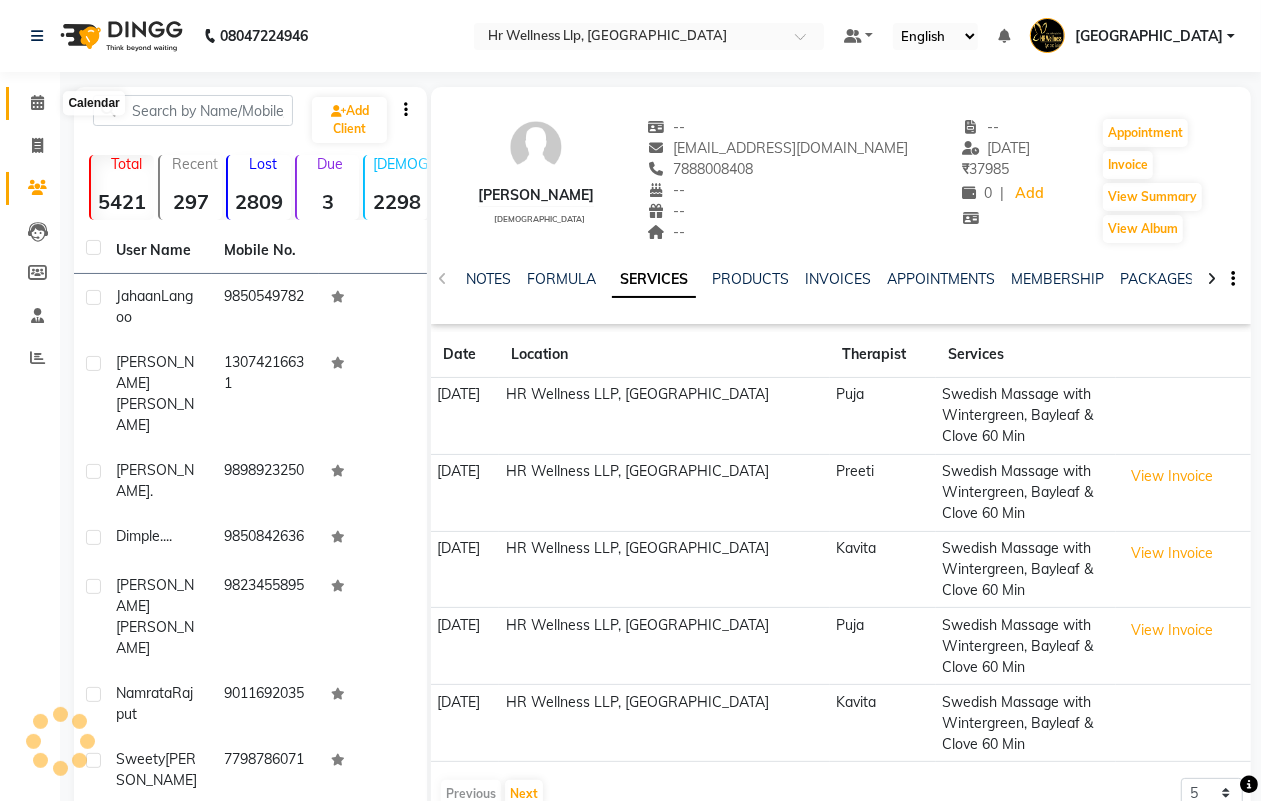 click 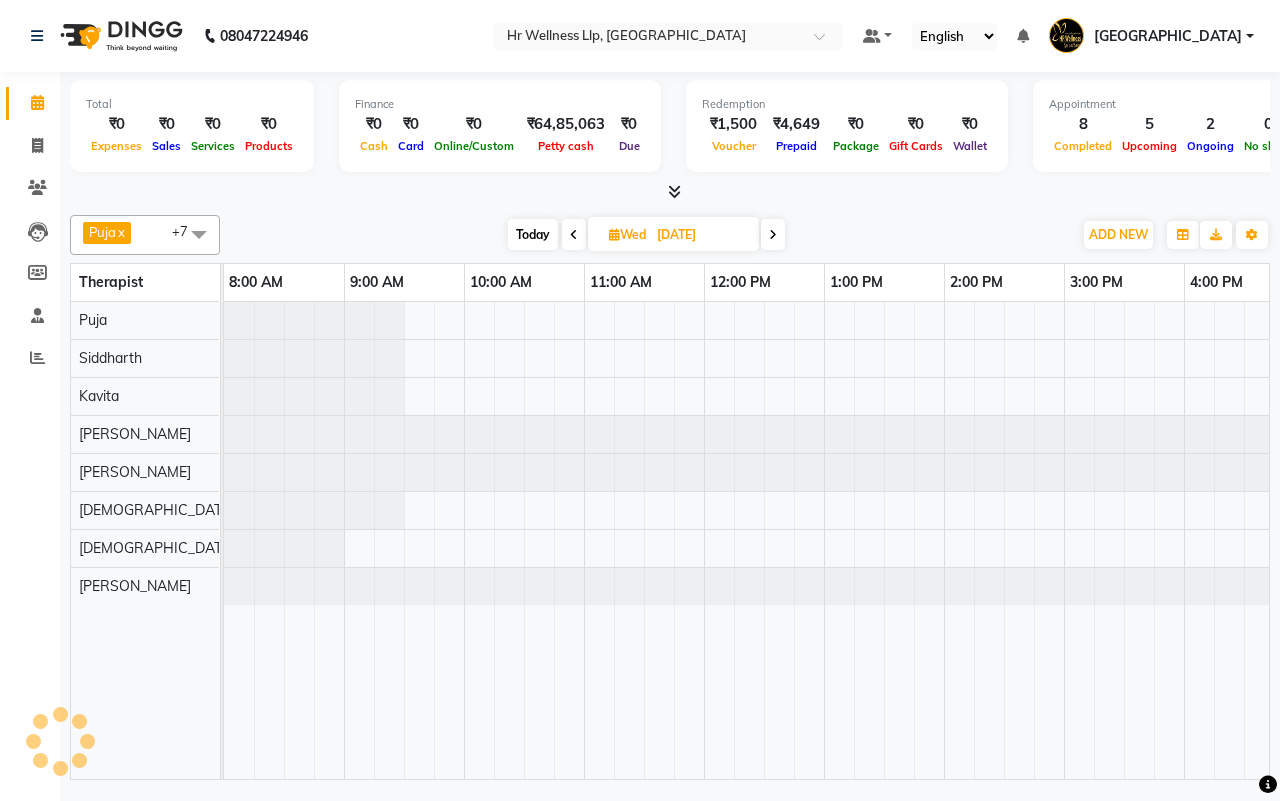click on "[DATE]  [DATE]" at bounding box center (646, 235) 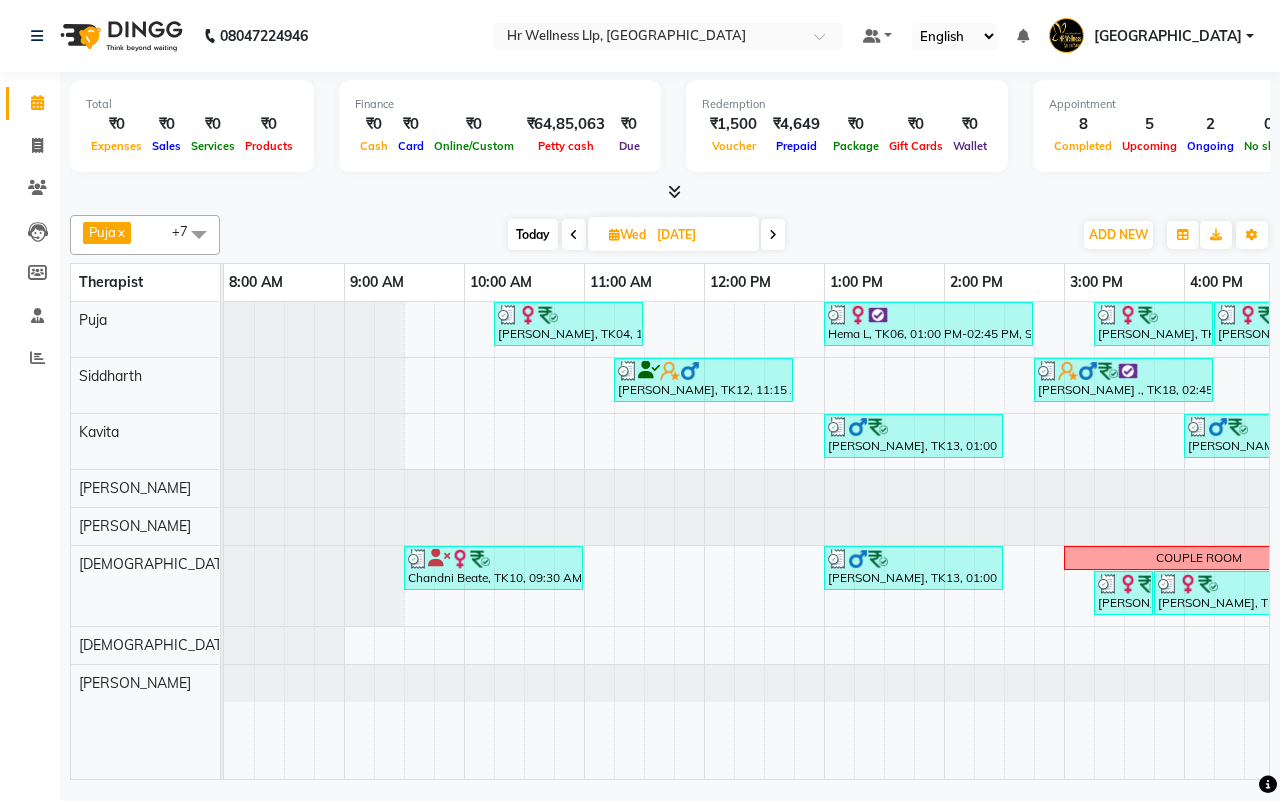 click on "Today" at bounding box center (533, 234) 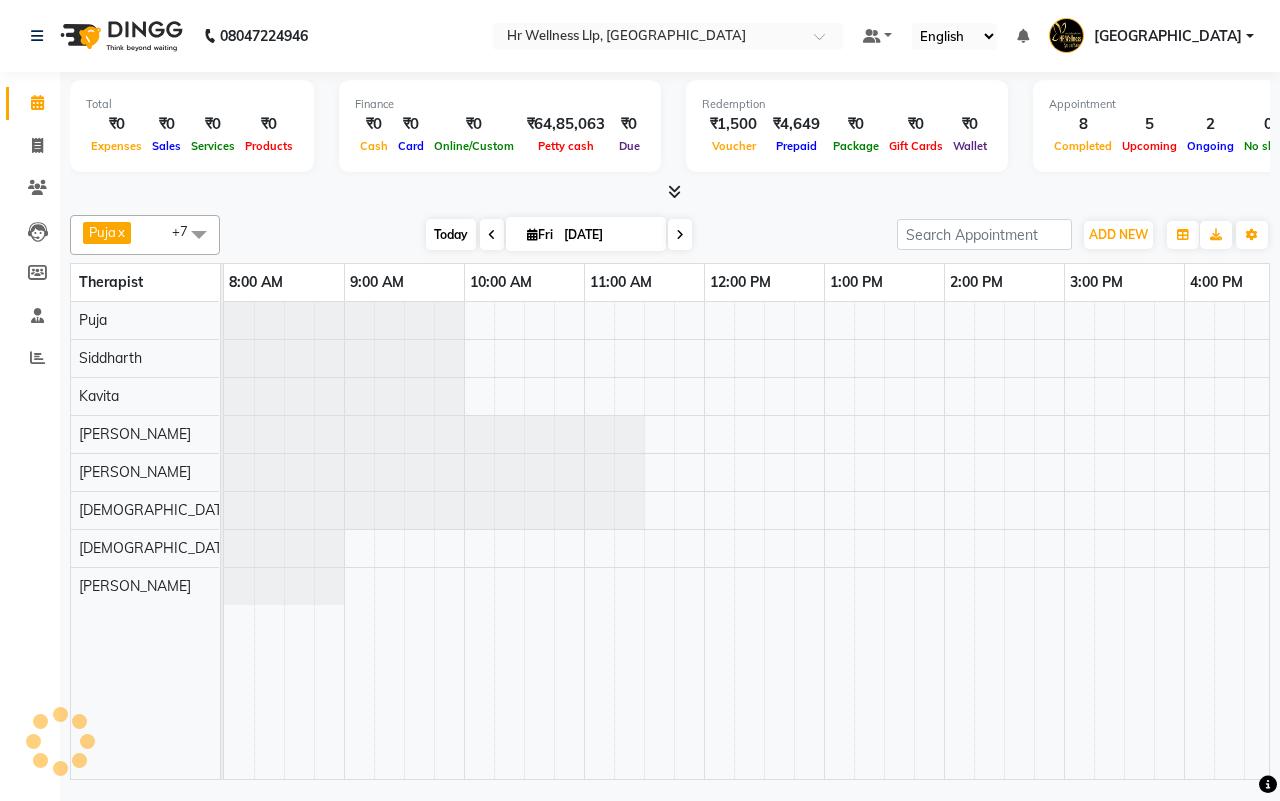scroll, scrollTop: 0, scrollLeft: 515, axis: horizontal 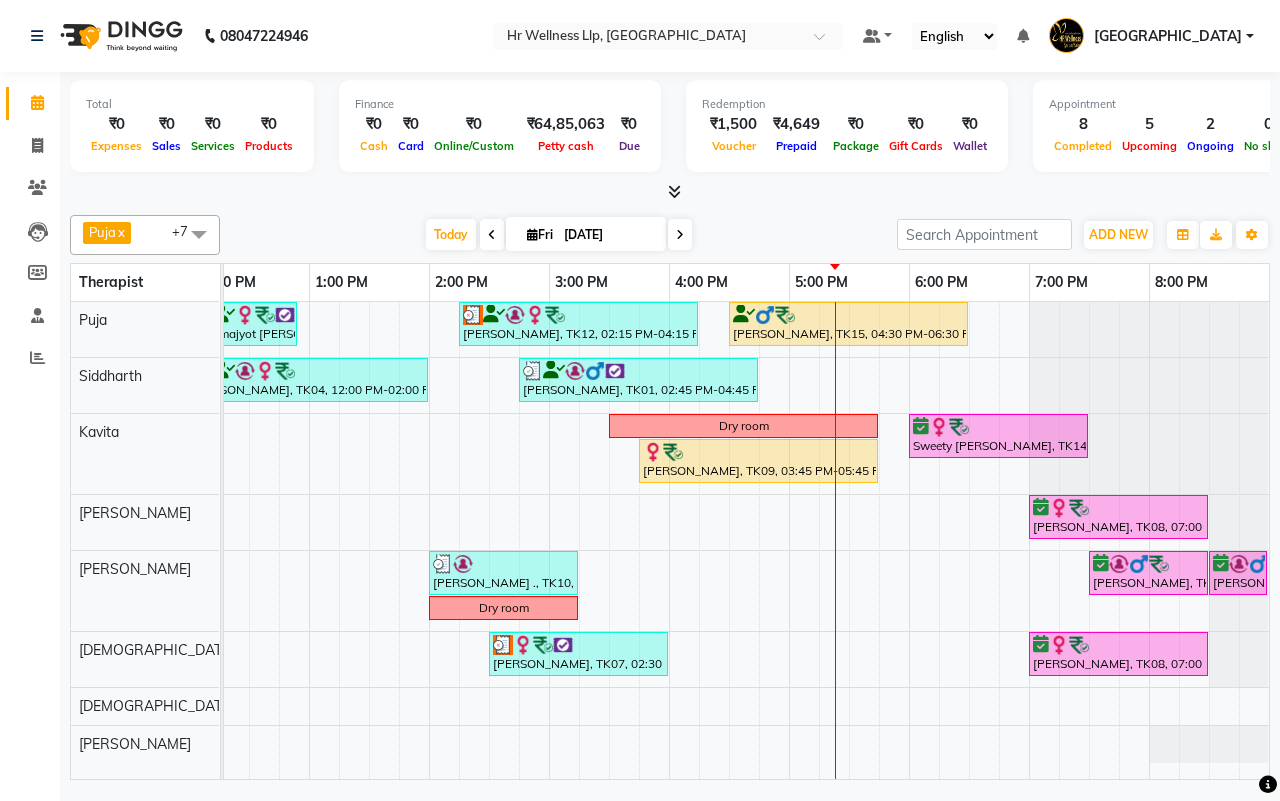 click at bounding box center (680, 235) 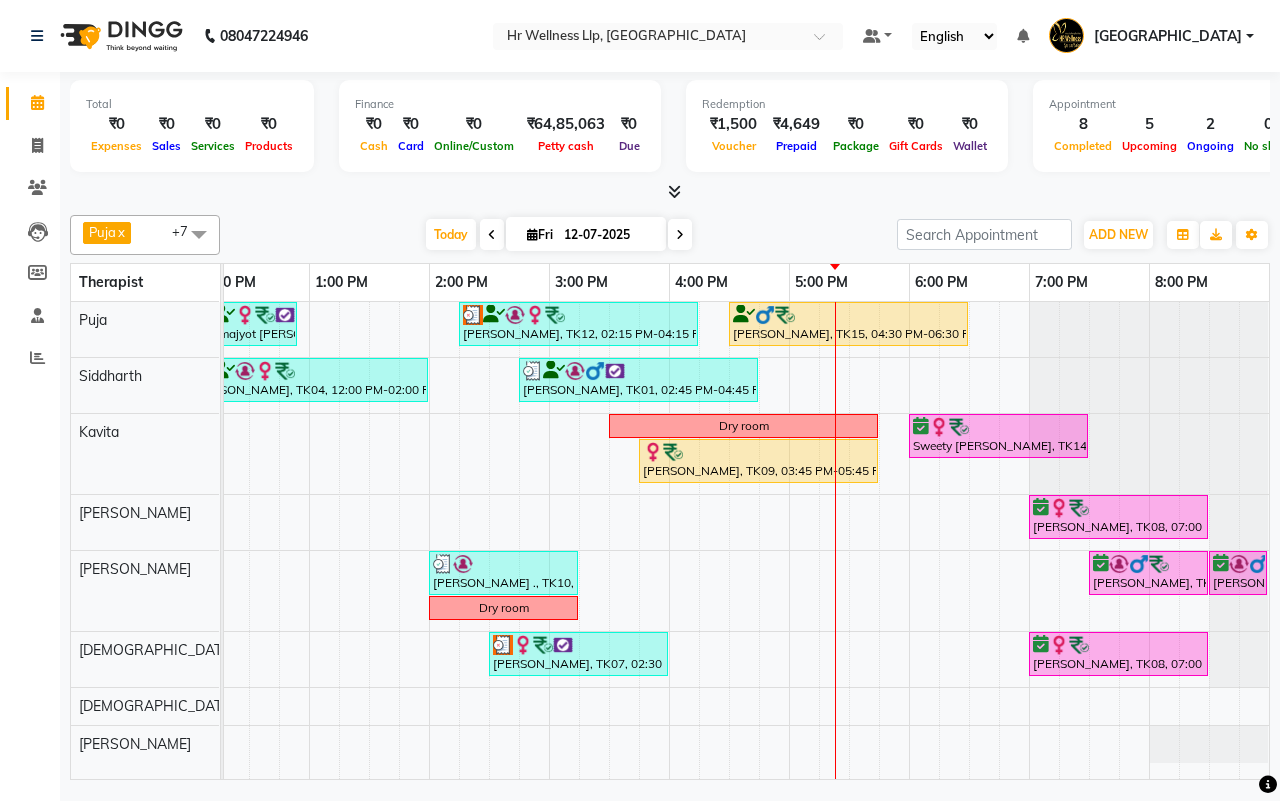 scroll, scrollTop: 0, scrollLeft: 0, axis: both 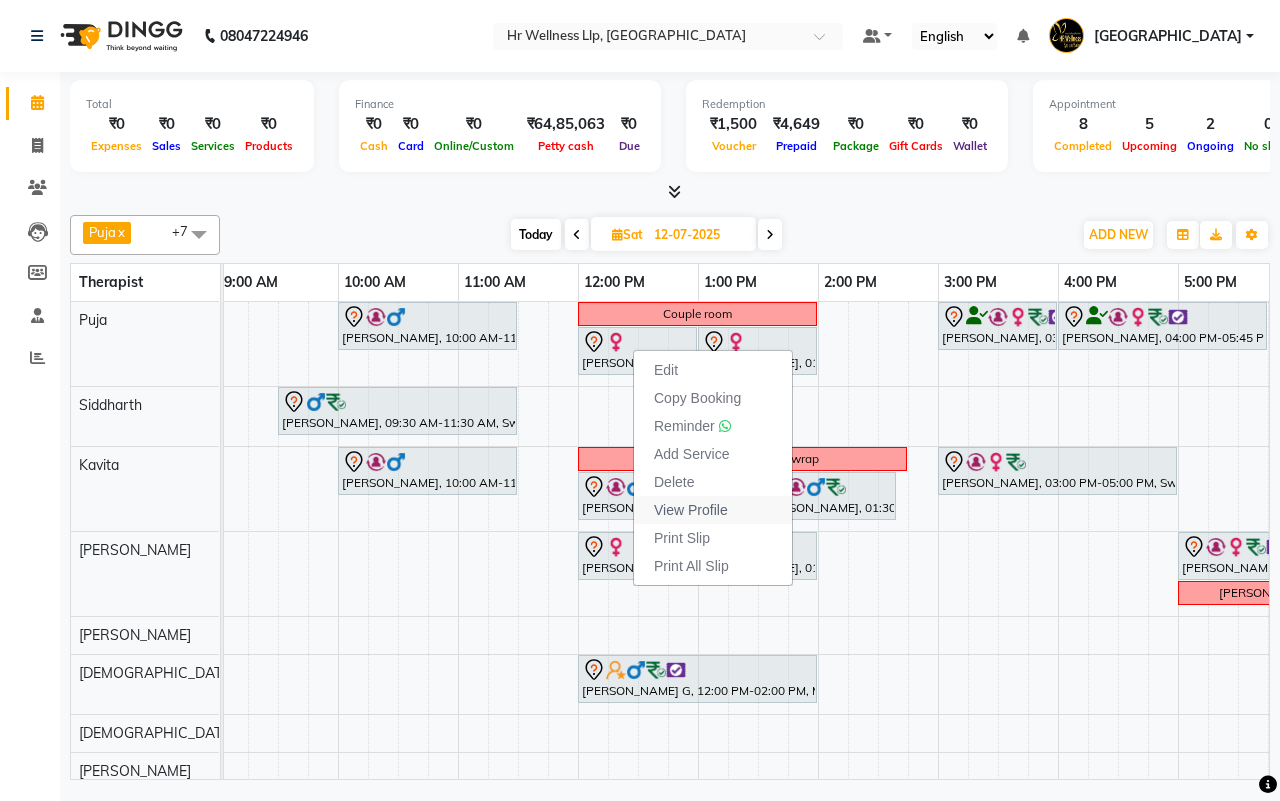 click on "View Profile" at bounding box center [691, 510] 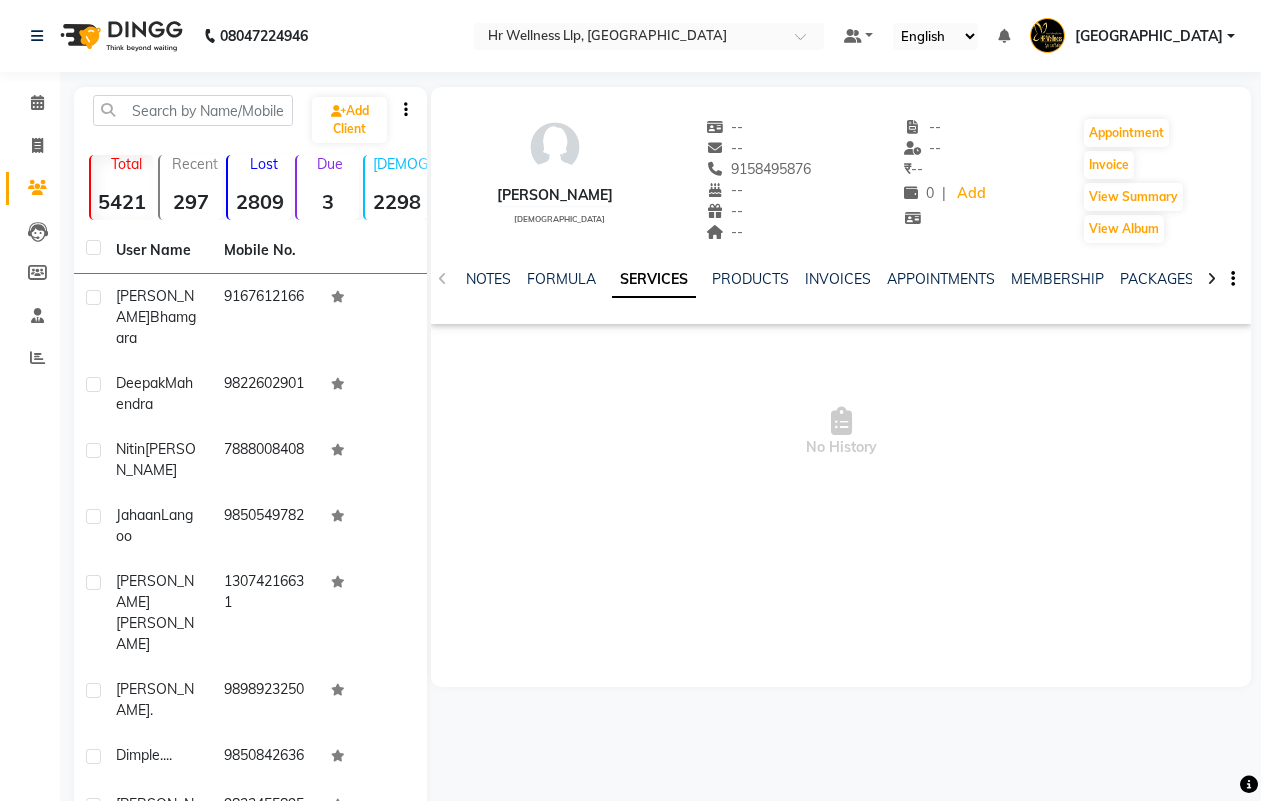 scroll, scrollTop: 0, scrollLeft: 0, axis: both 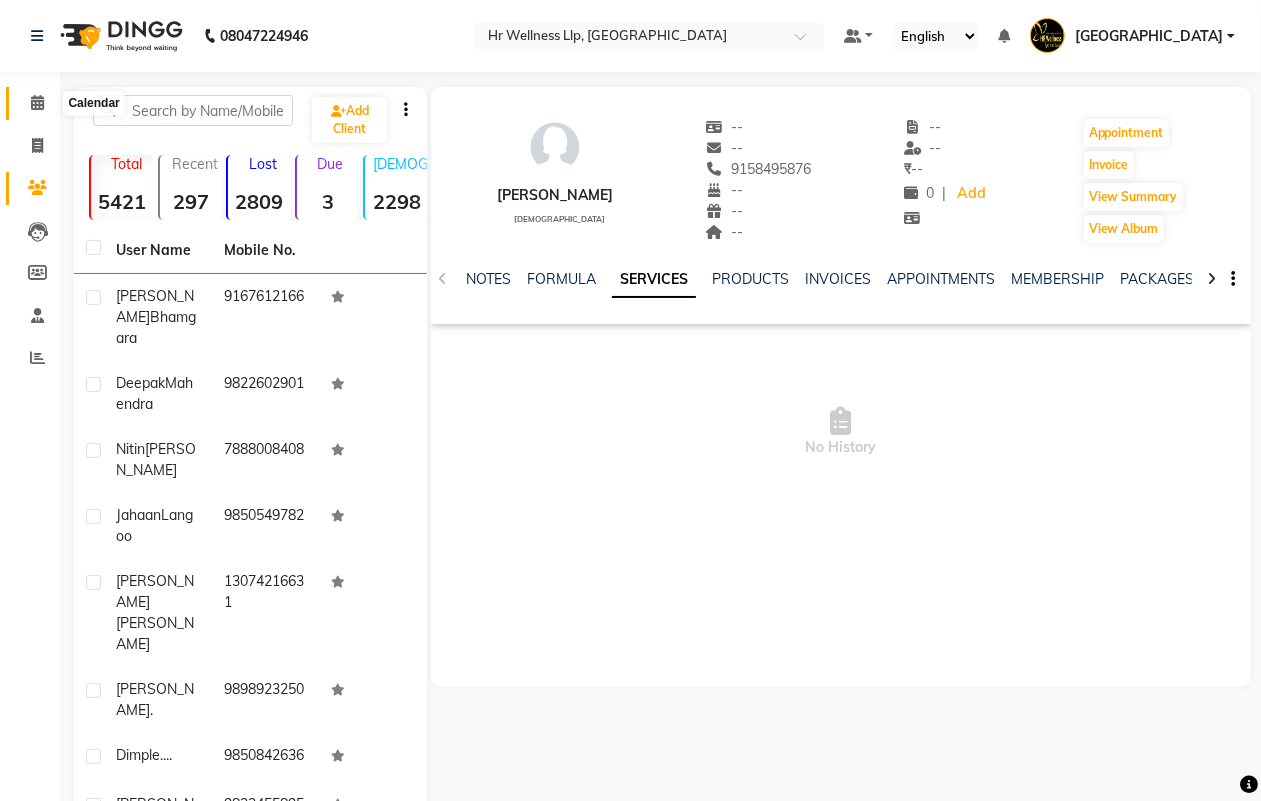 click 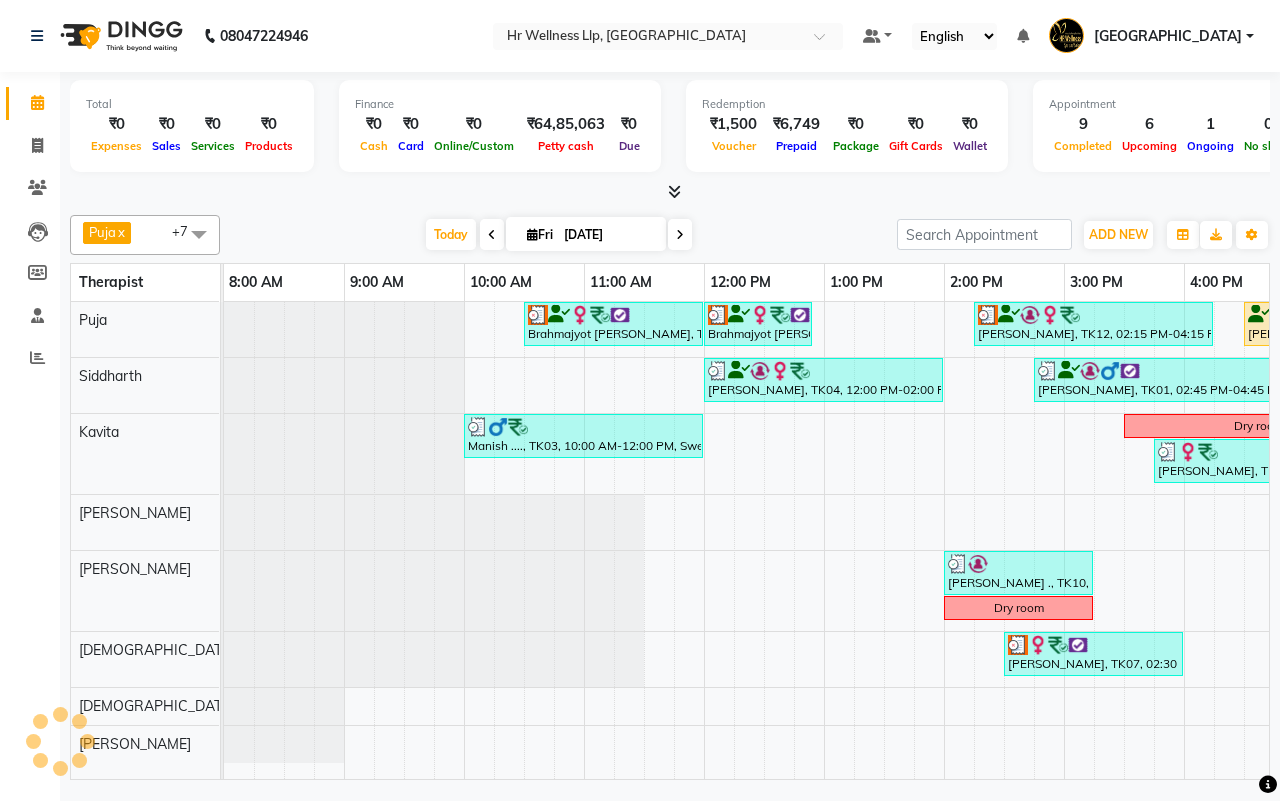 scroll, scrollTop: 0, scrollLeft: 515, axis: horizontal 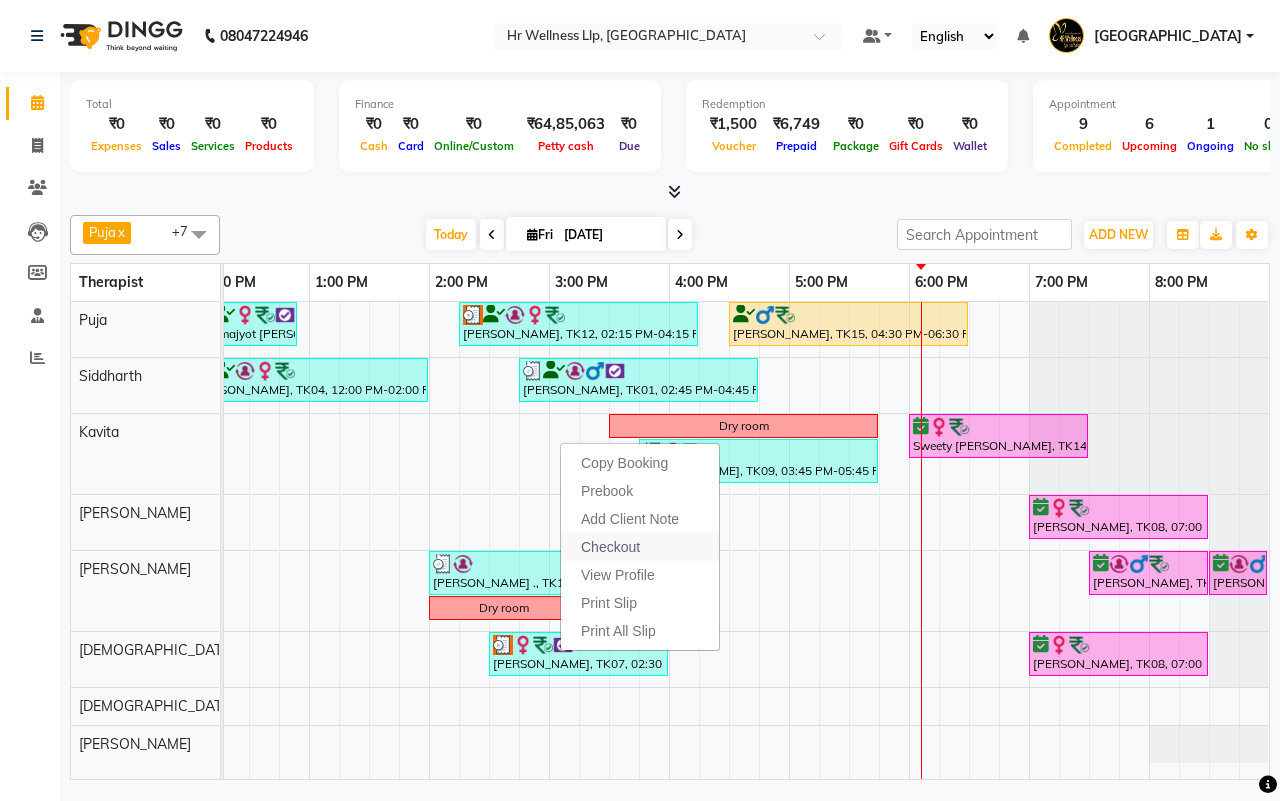 click on "Checkout" at bounding box center (610, 547) 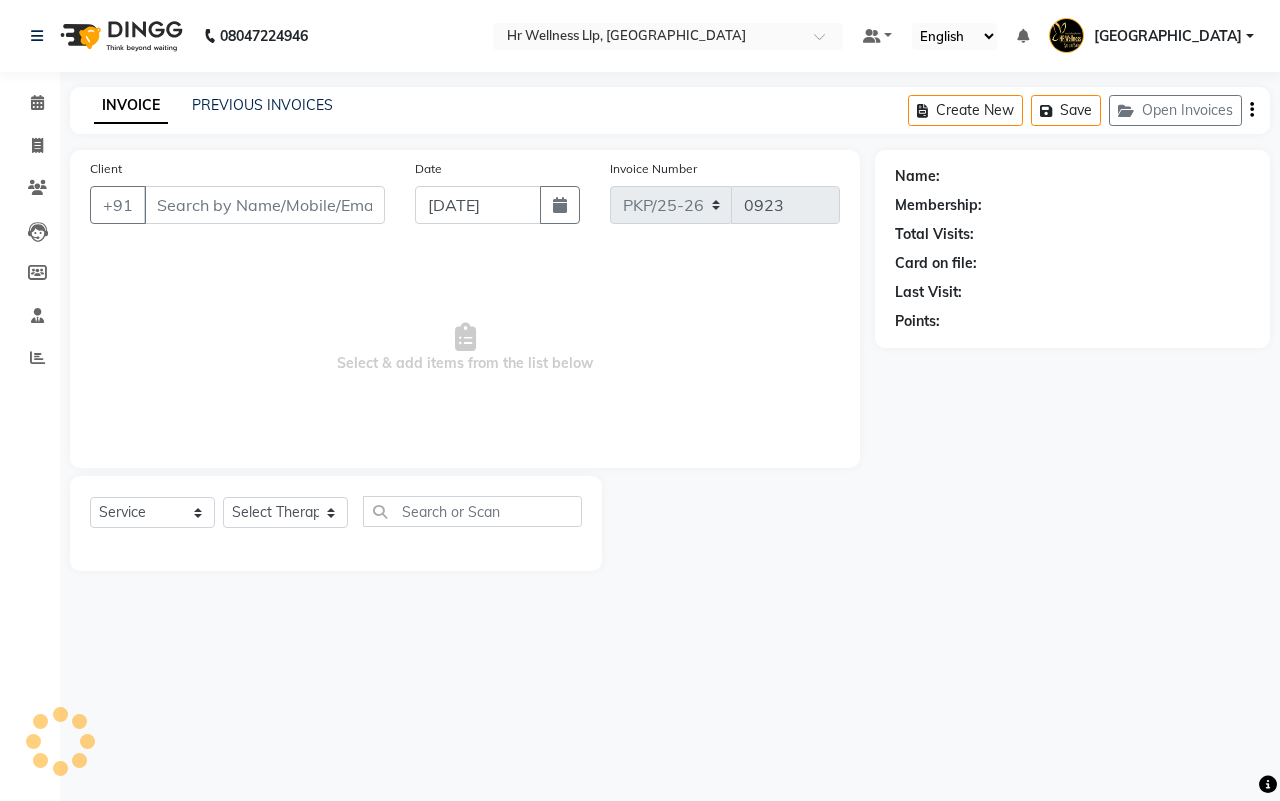 type on "9422026960" 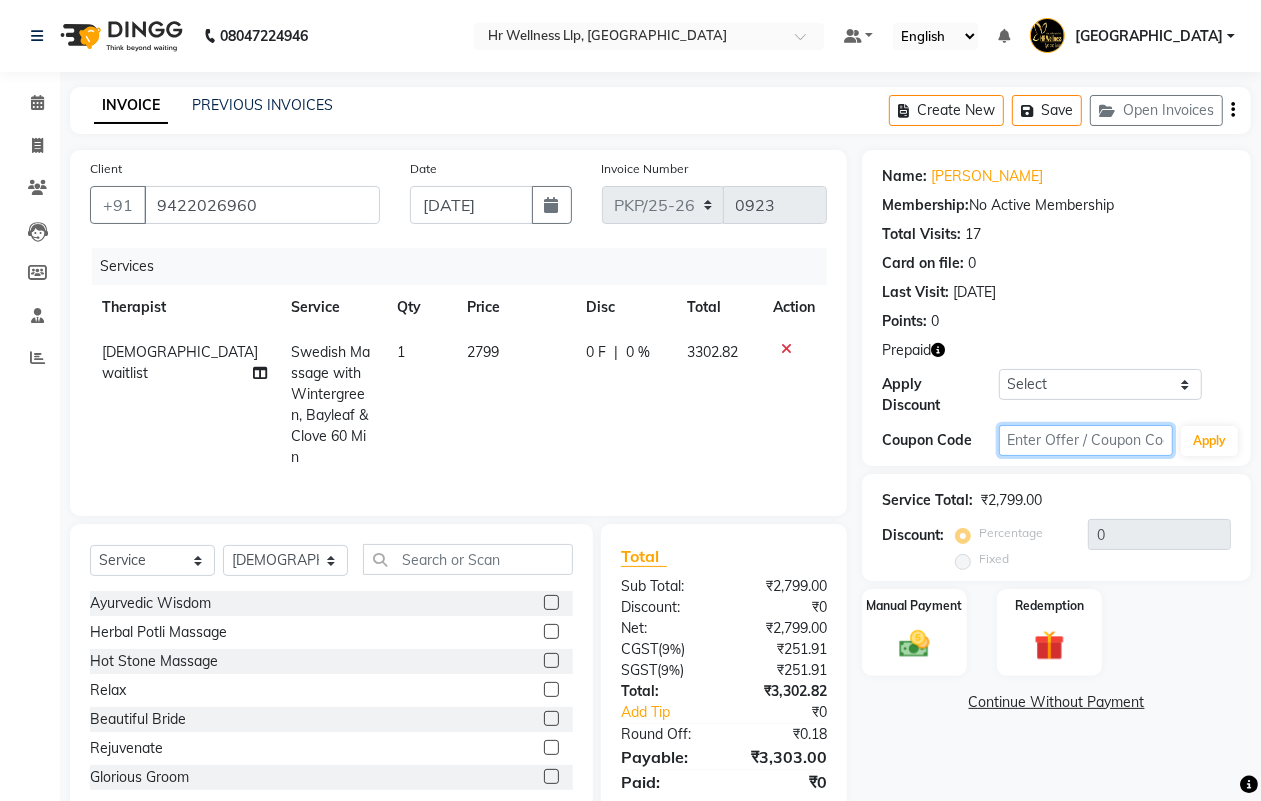 click 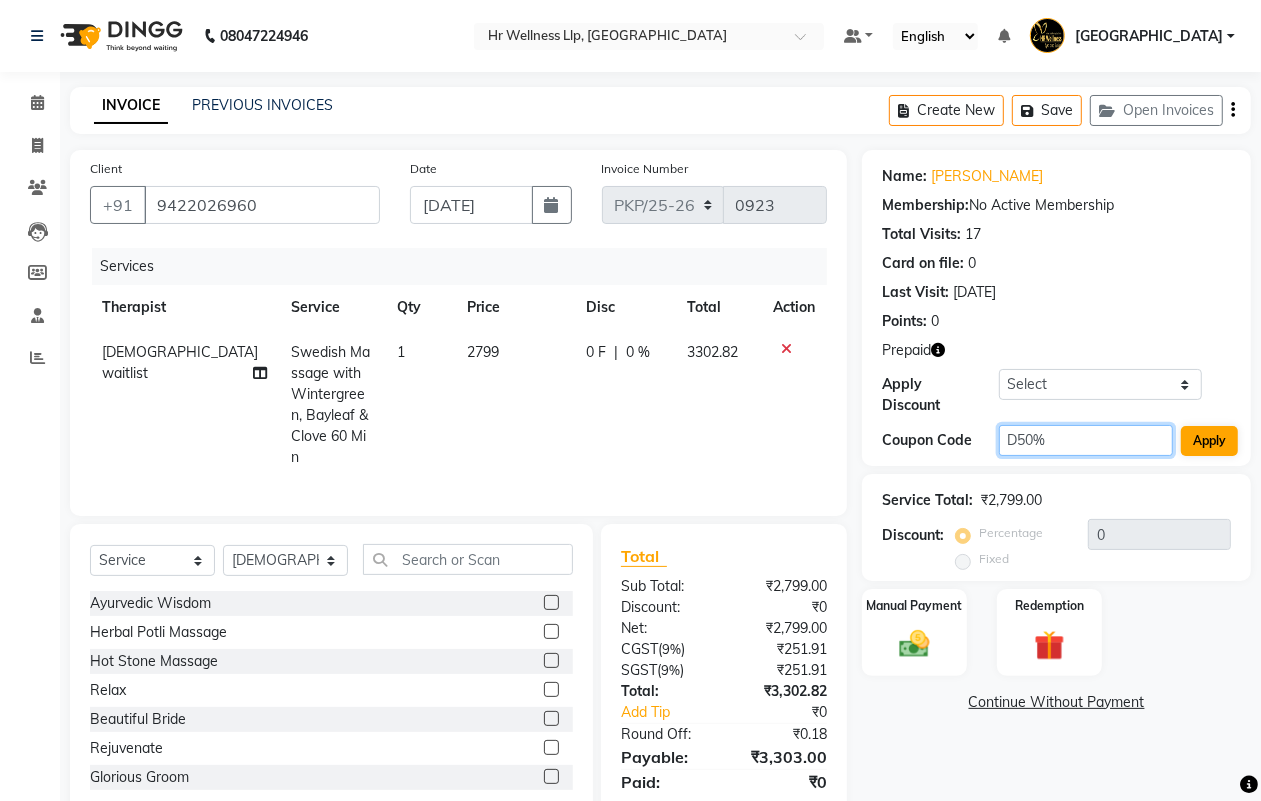 type on "D50%" 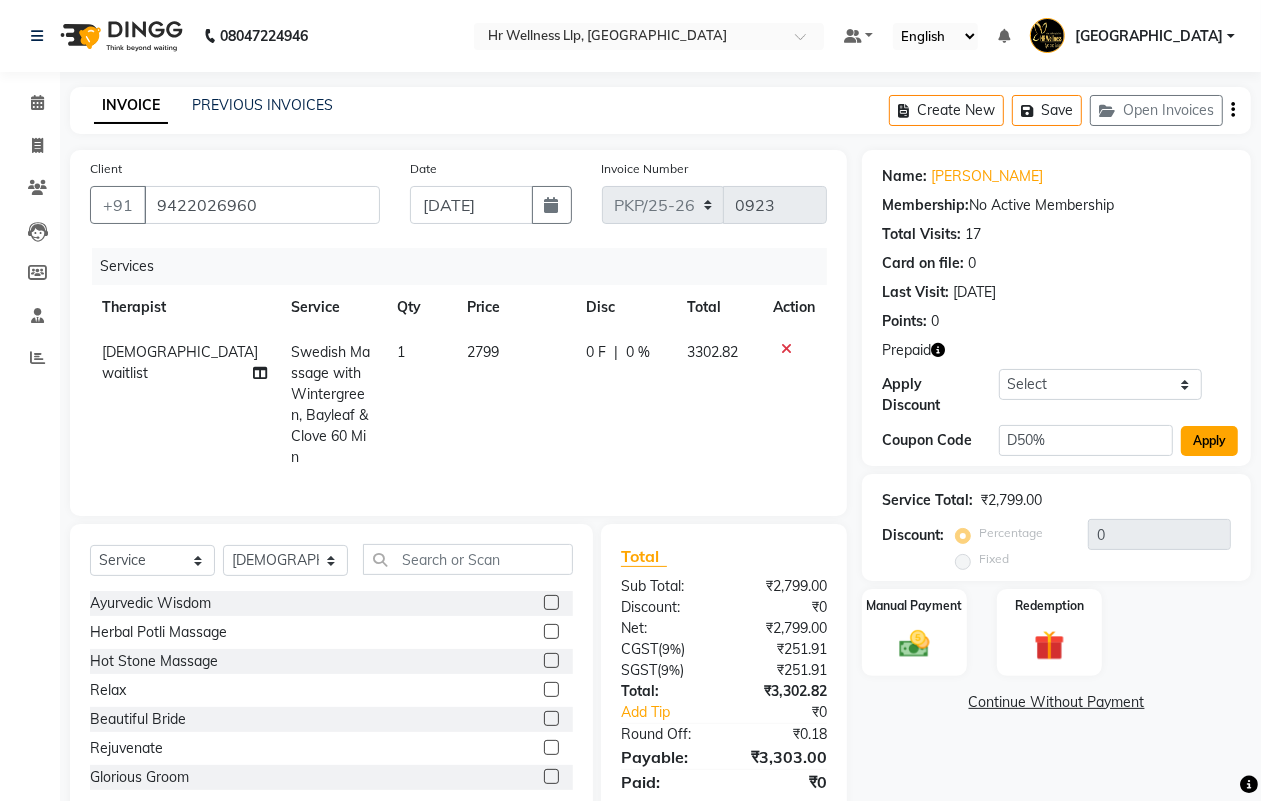 click on "Apply" 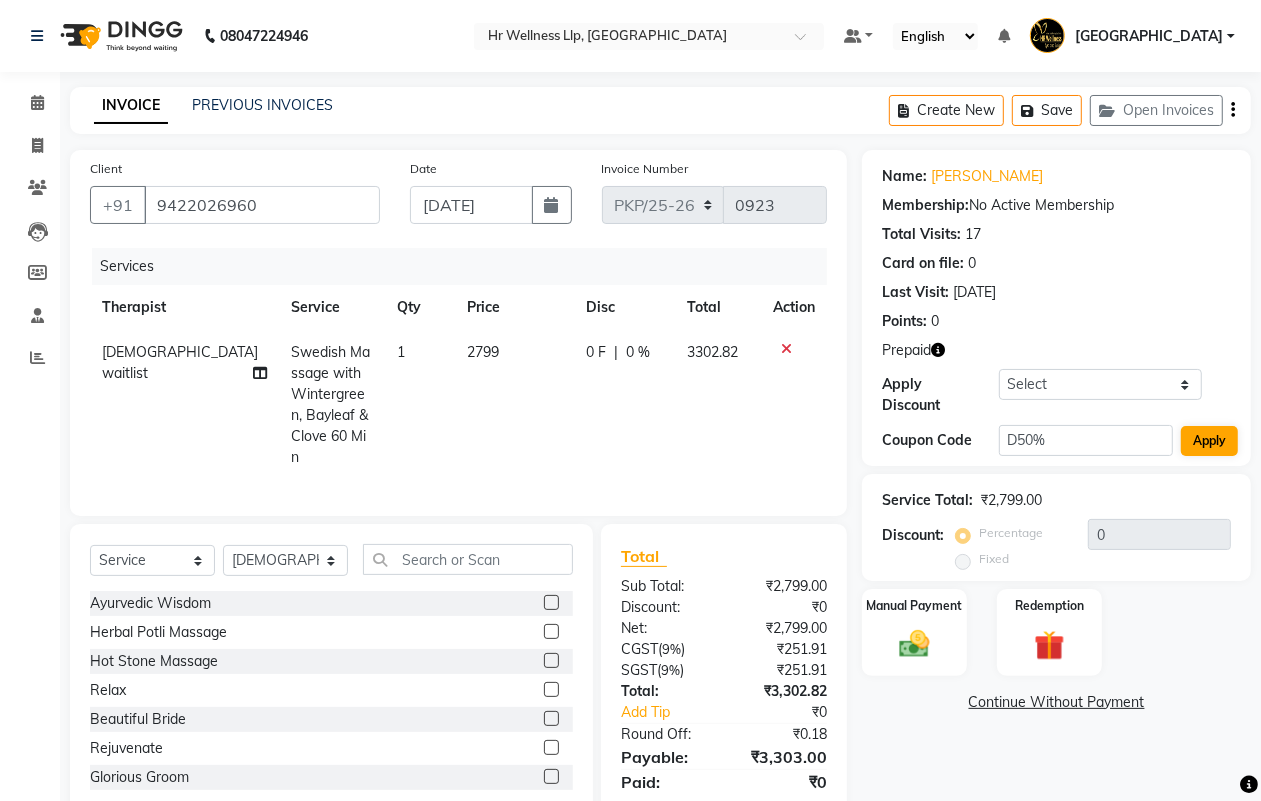 type on "50" 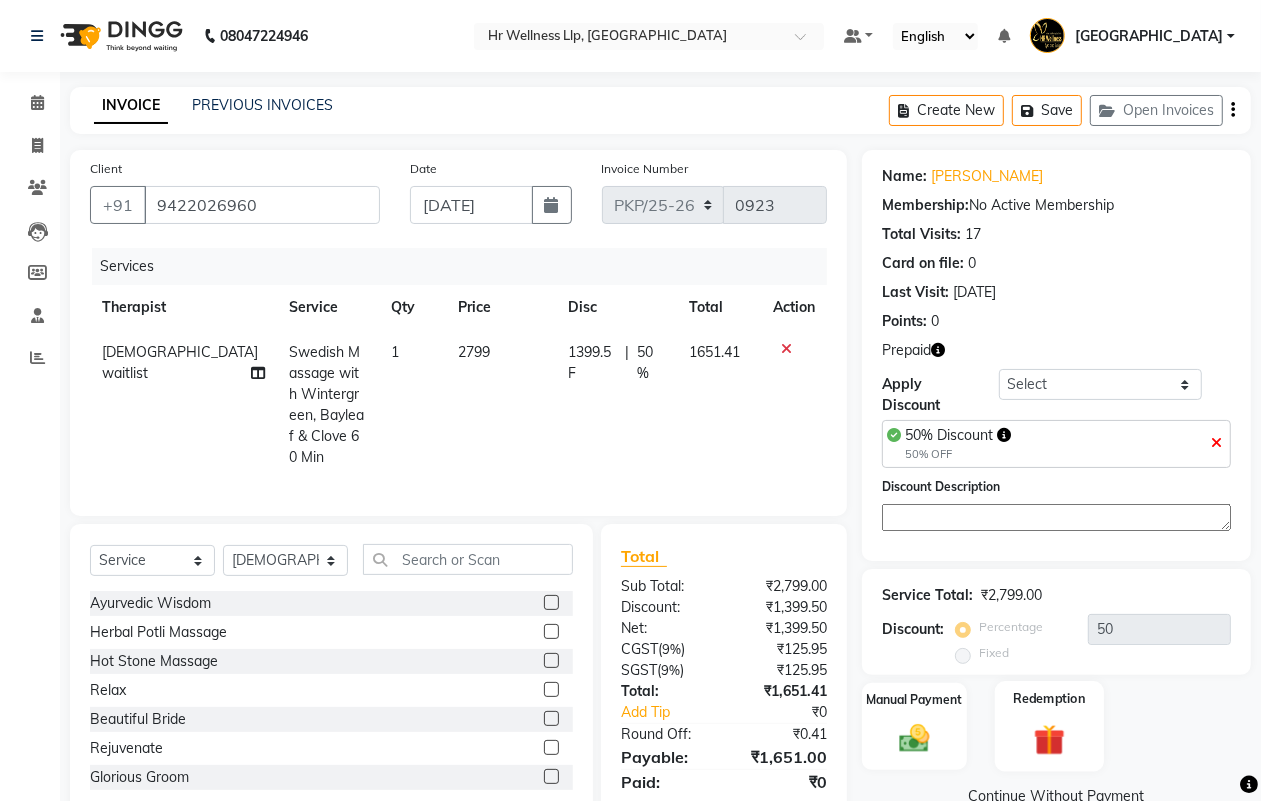 click 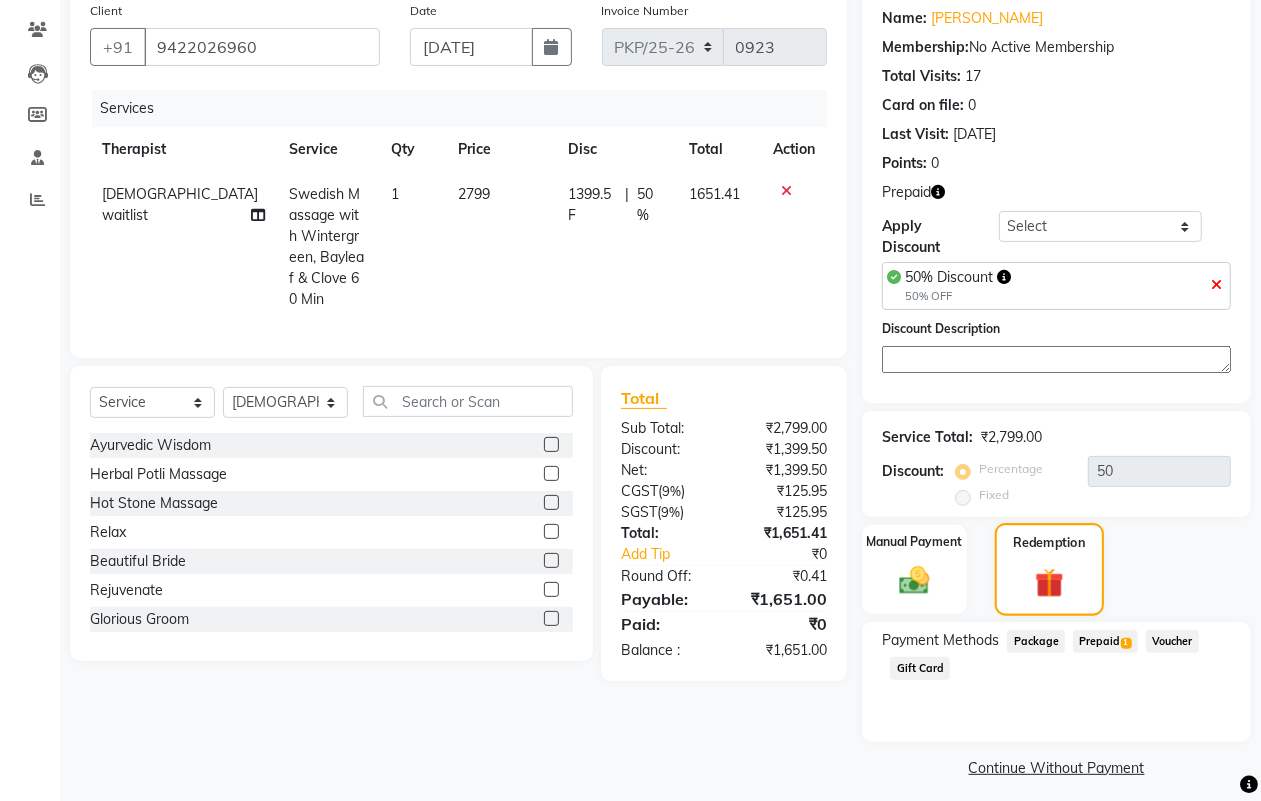 scroll, scrollTop: 170, scrollLeft: 0, axis: vertical 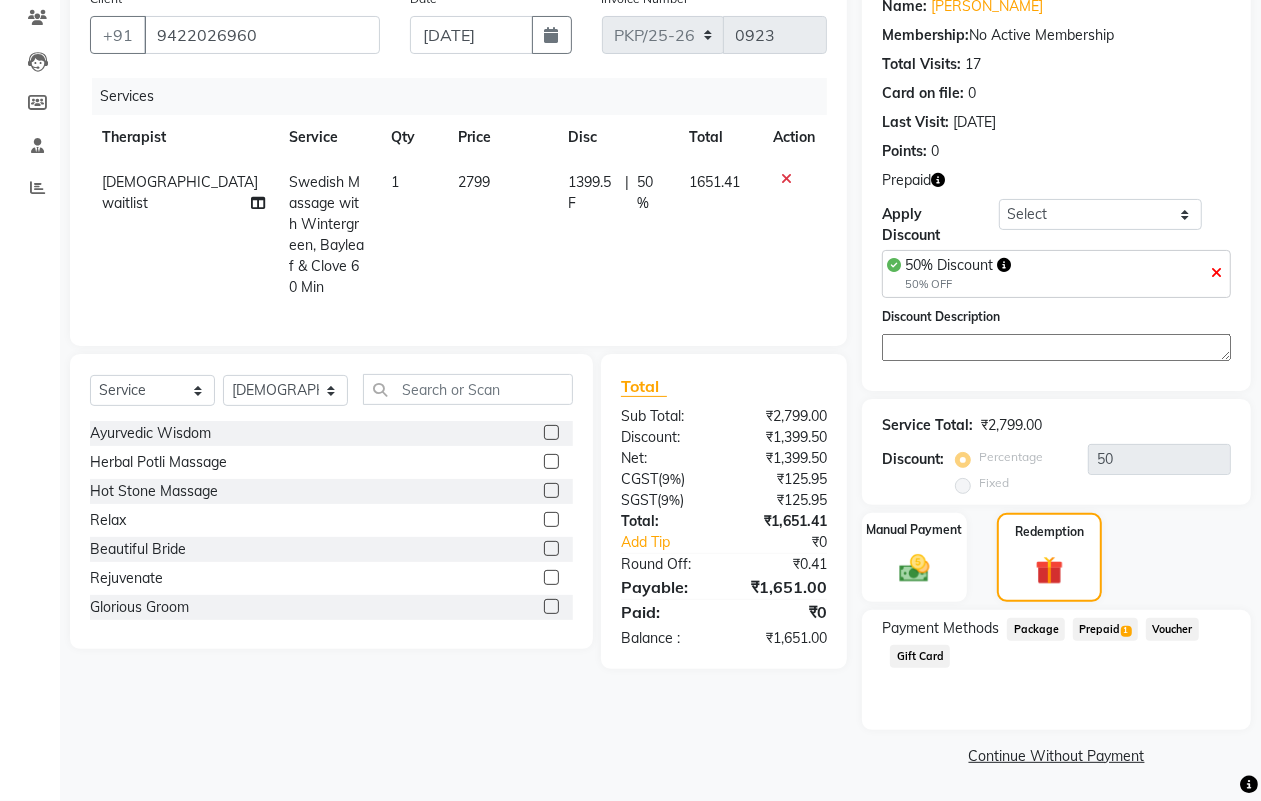 click on "Prepaid  1" 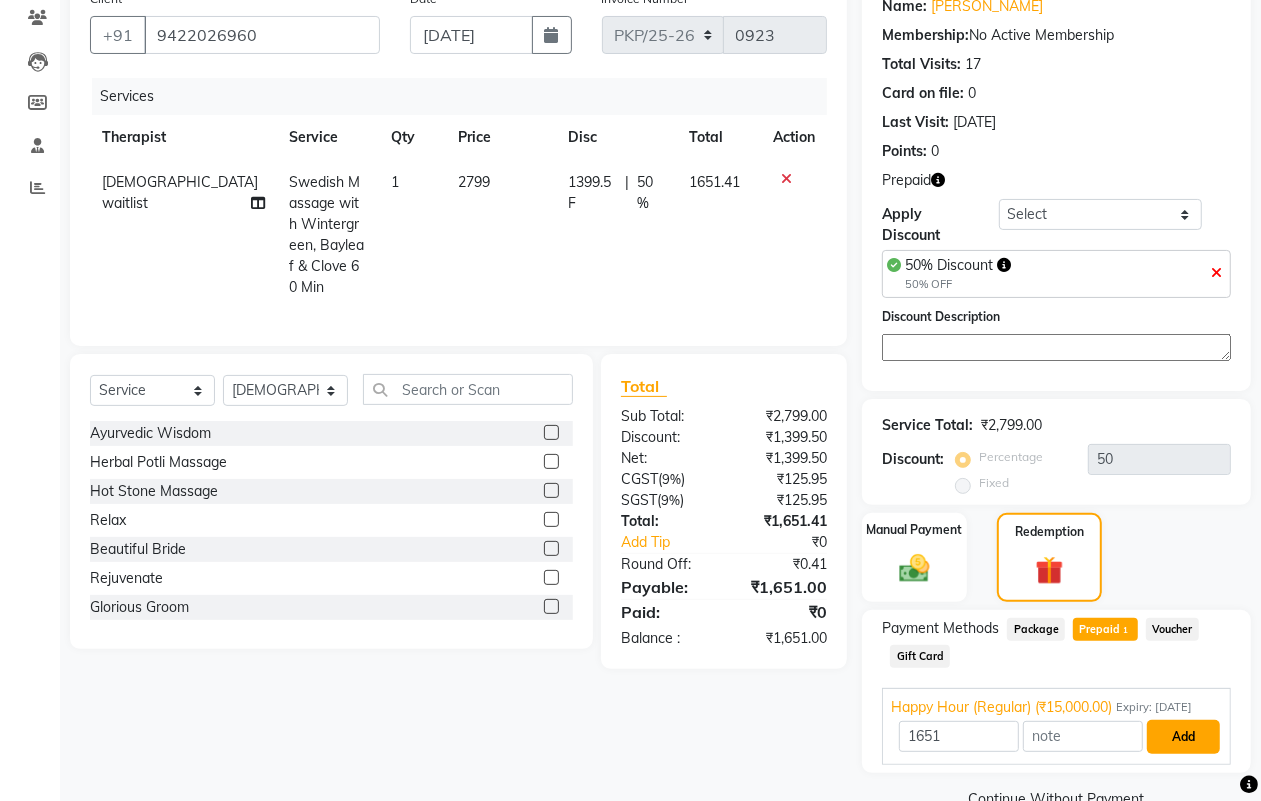 click on "Add" at bounding box center [1183, 737] 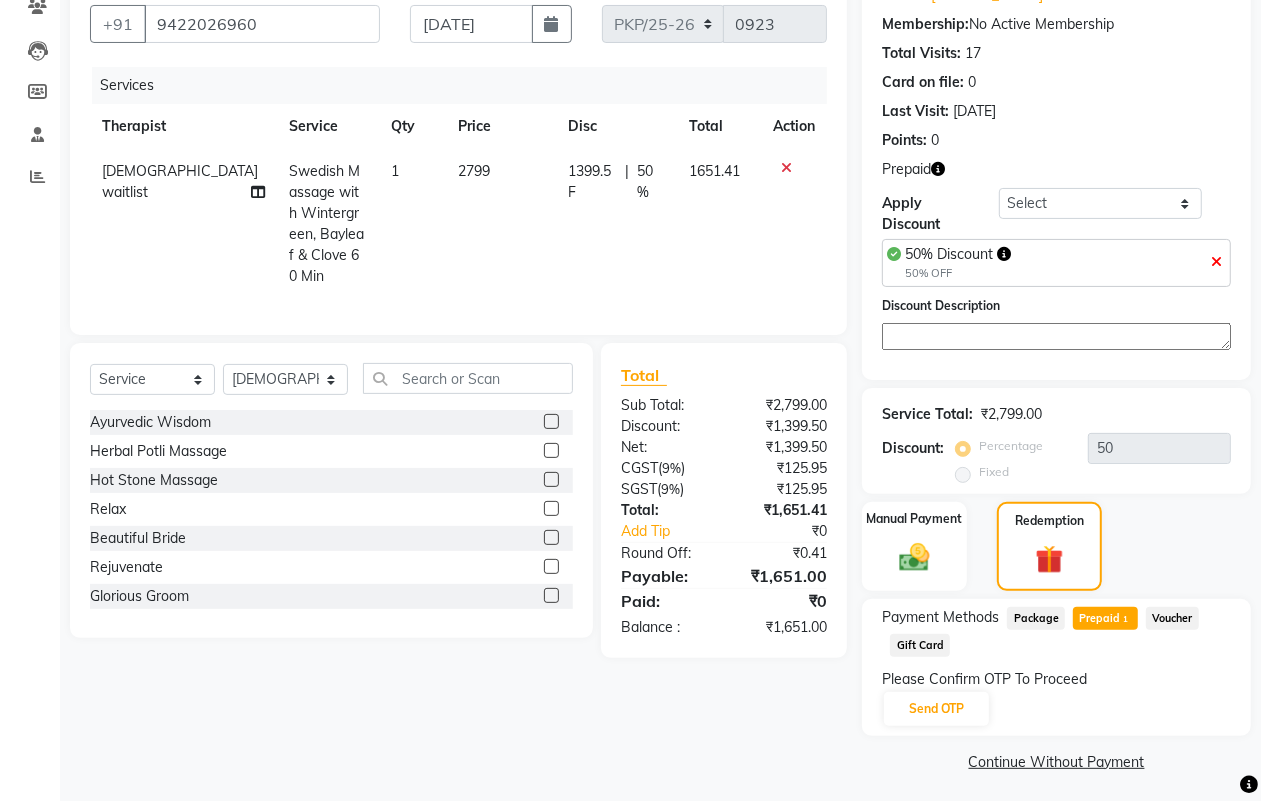 scroll, scrollTop: 186, scrollLeft: 0, axis: vertical 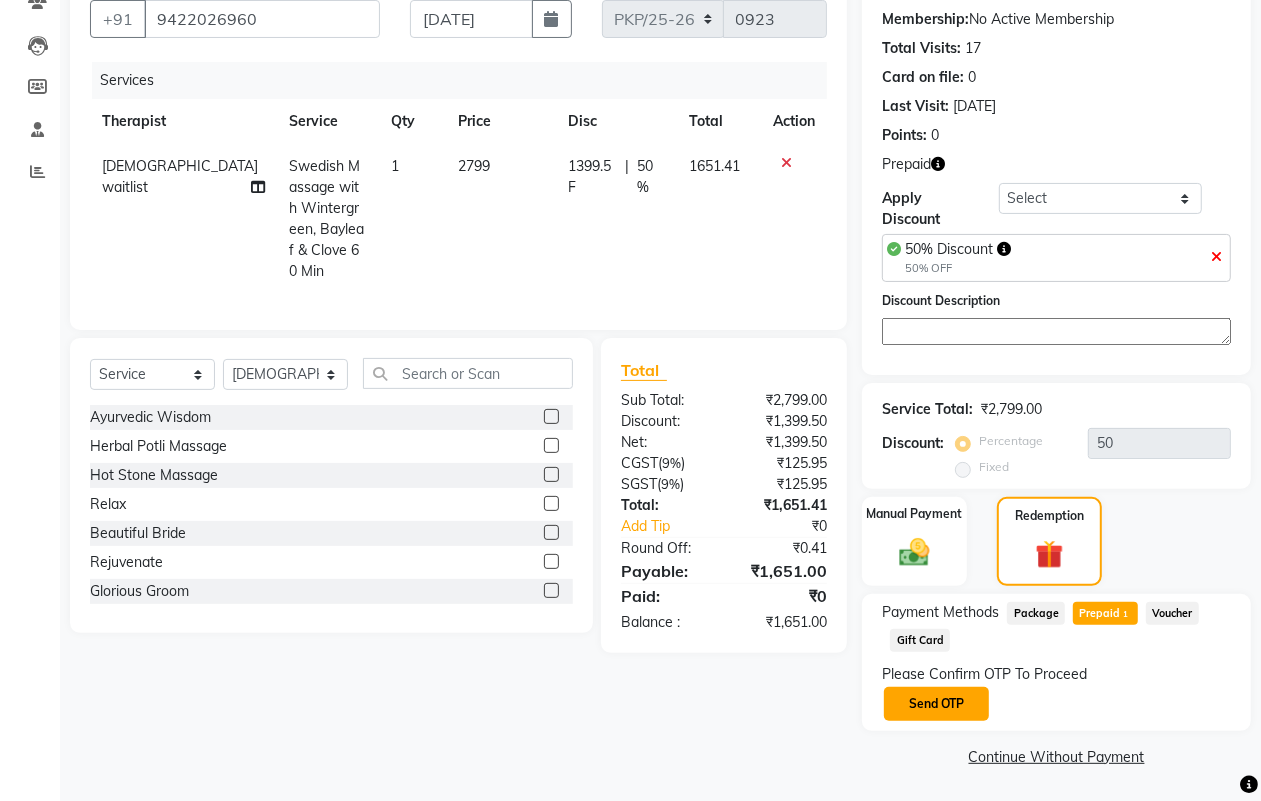 click on "Send OTP" 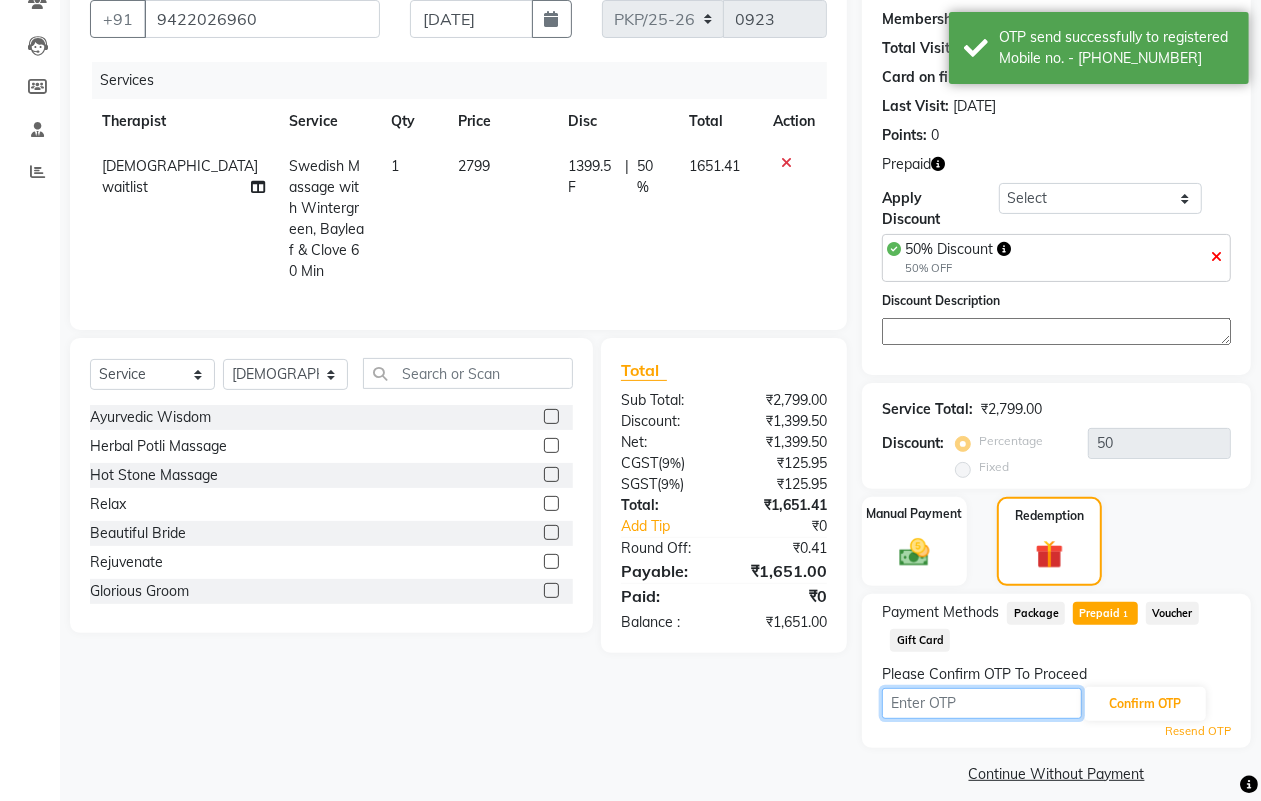 click at bounding box center (982, 703) 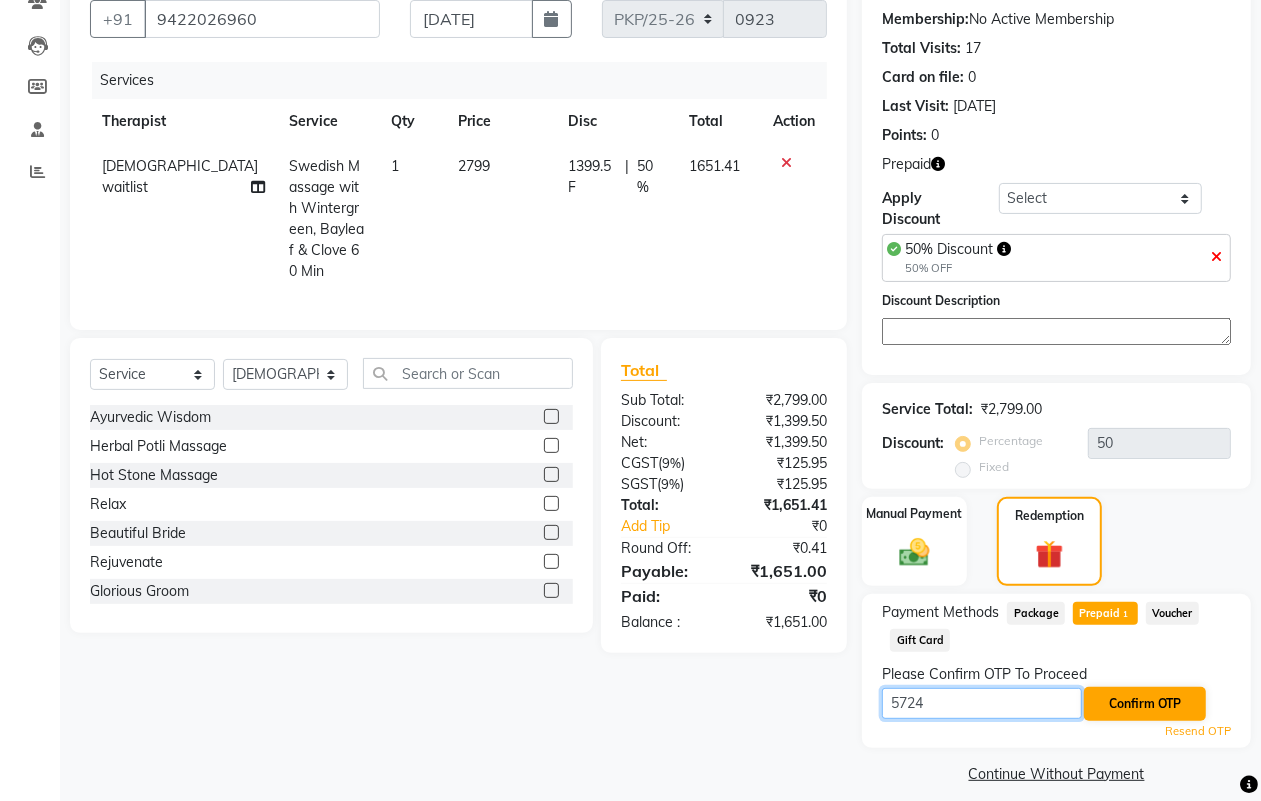 type on "5724" 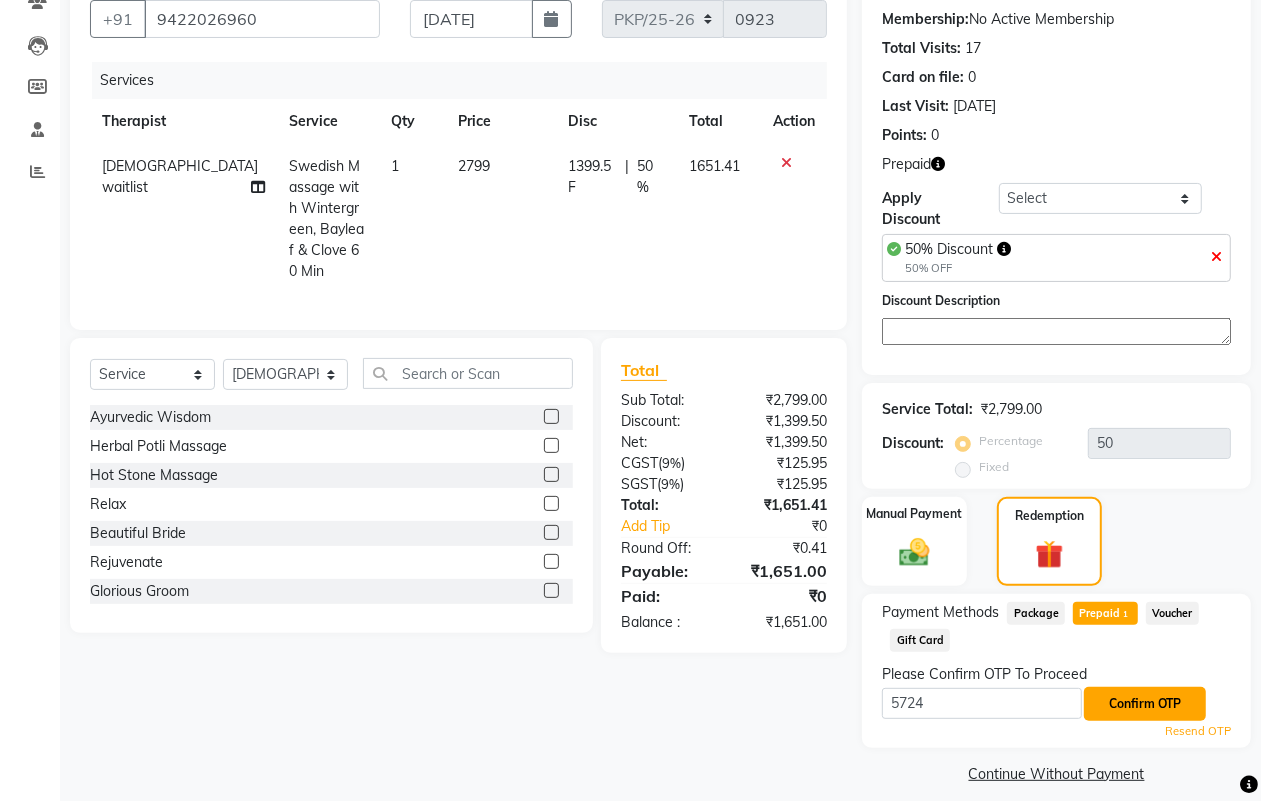click on "Confirm OTP" 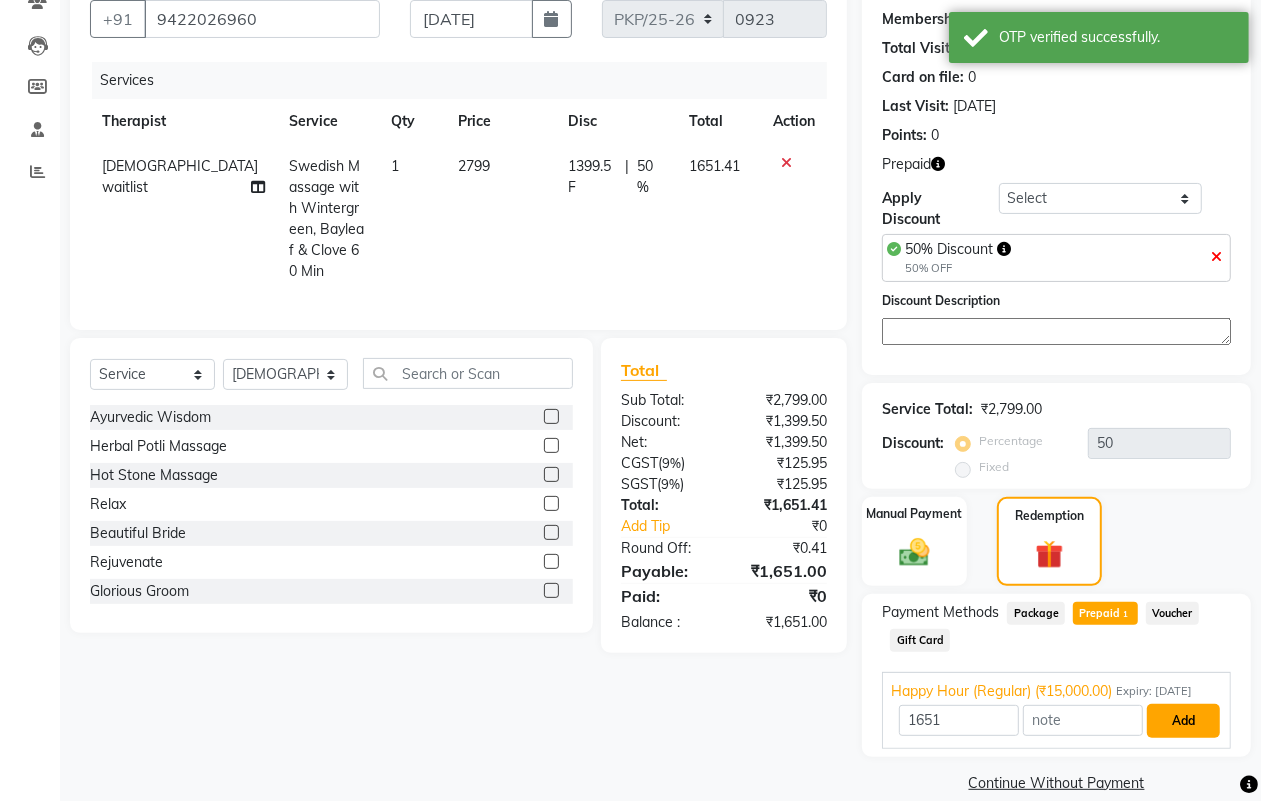 click on "Add" at bounding box center (1183, 721) 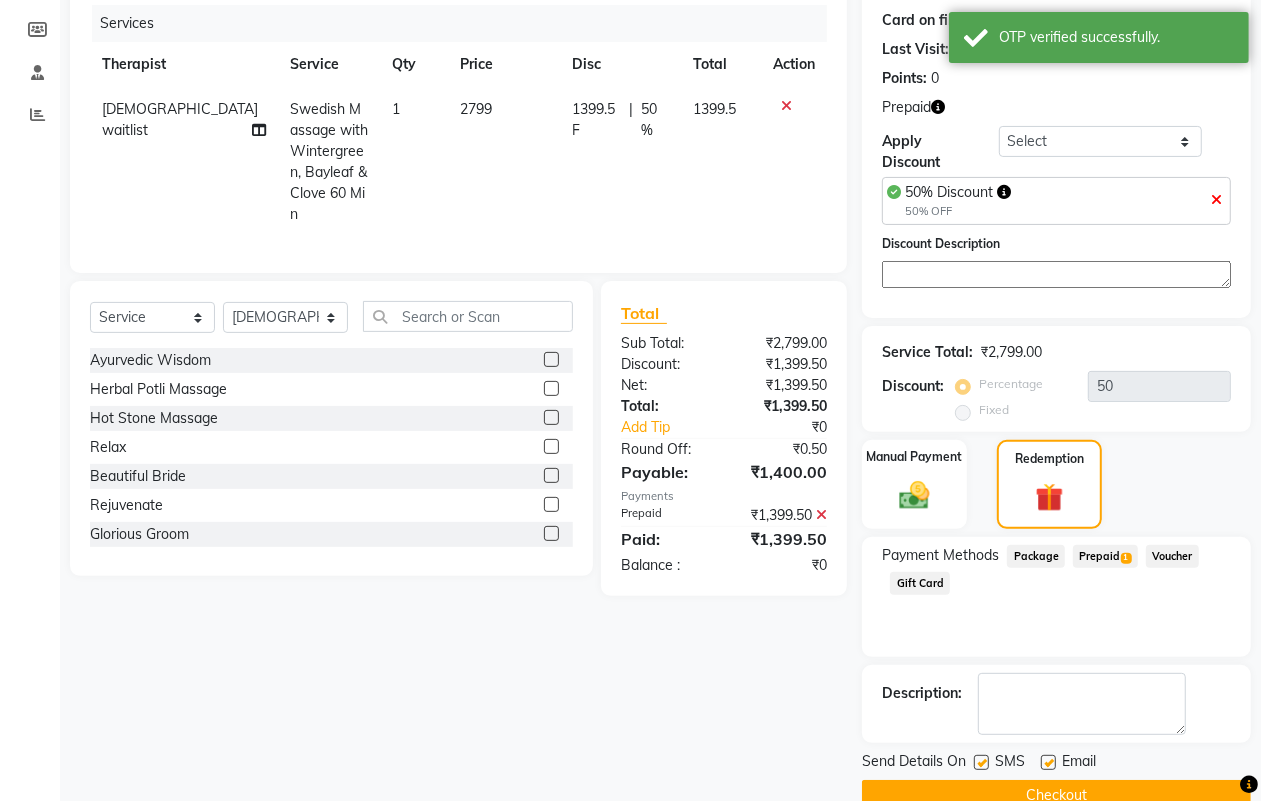 scroll, scrollTop: 283, scrollLeft: 0, axis: vertical 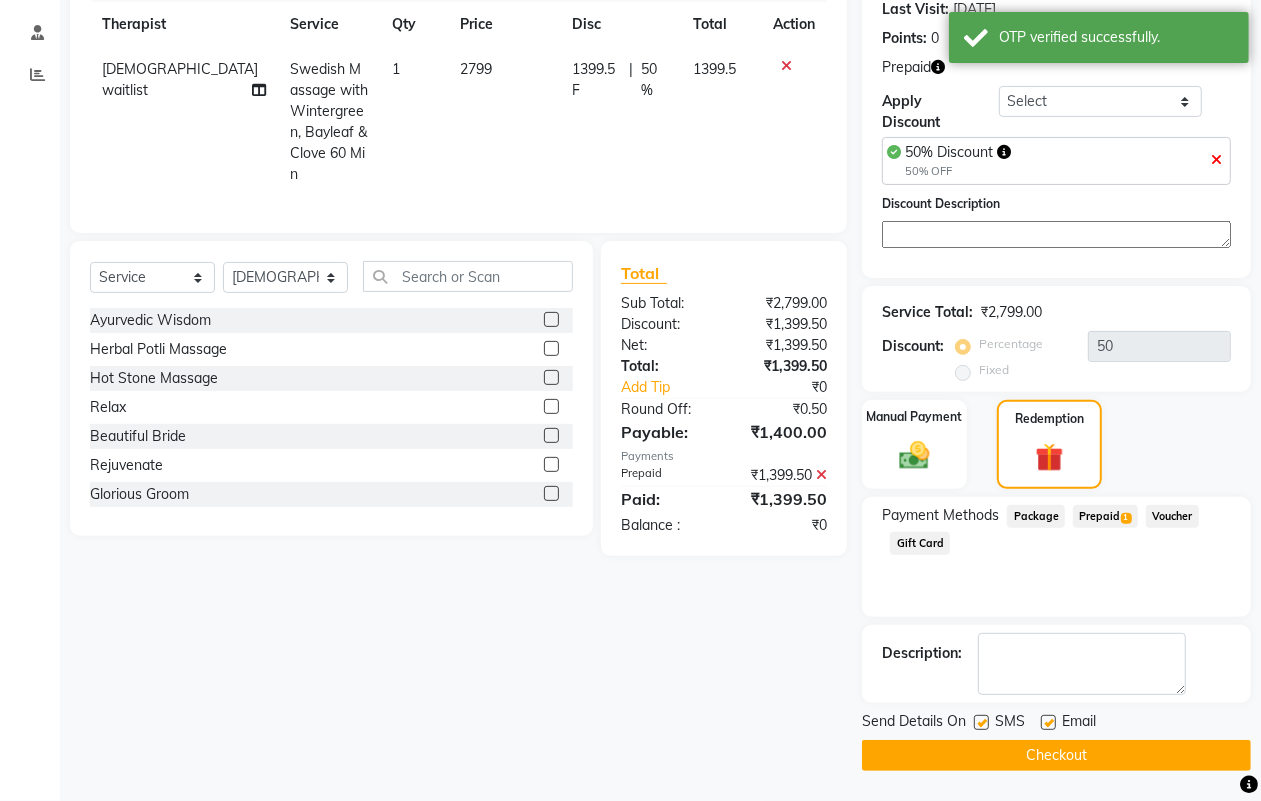 click on "Checkout" 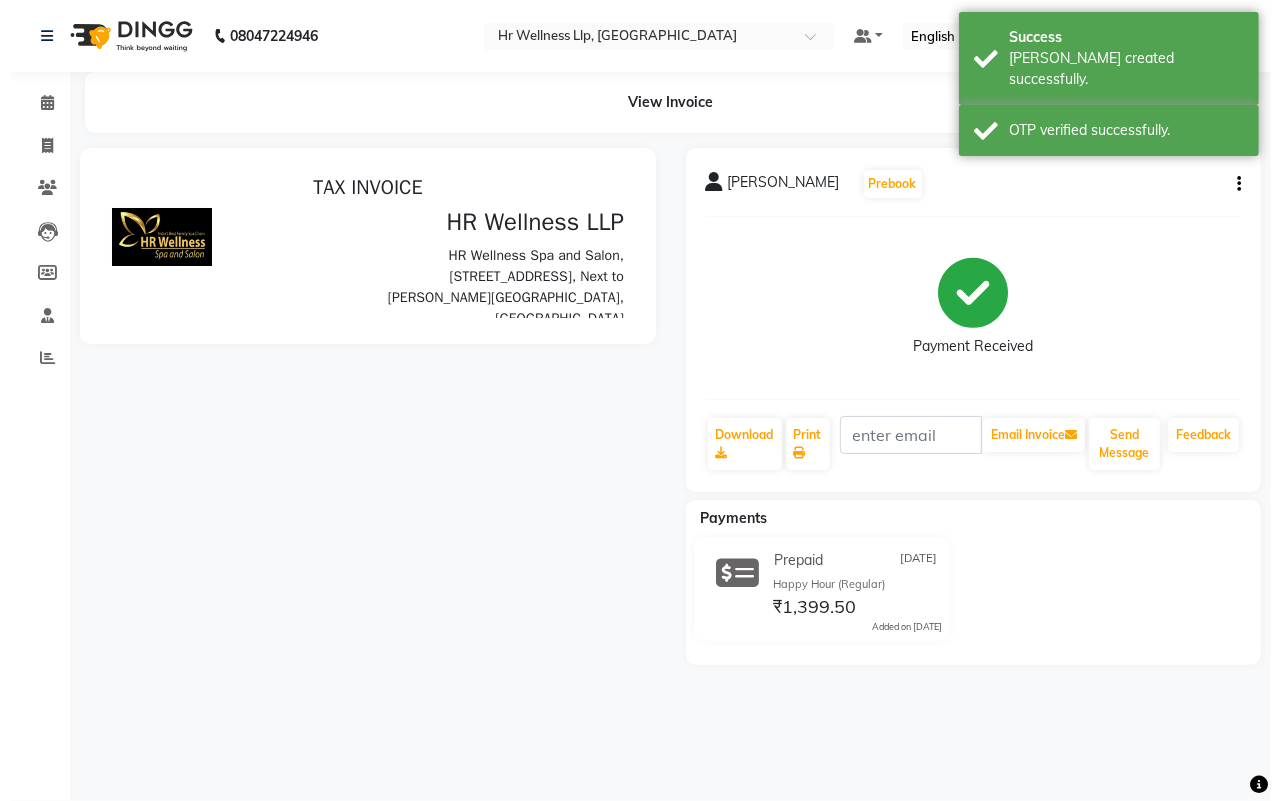 scroll, scrollTop: 0, scrollLeft: 0, axis: both 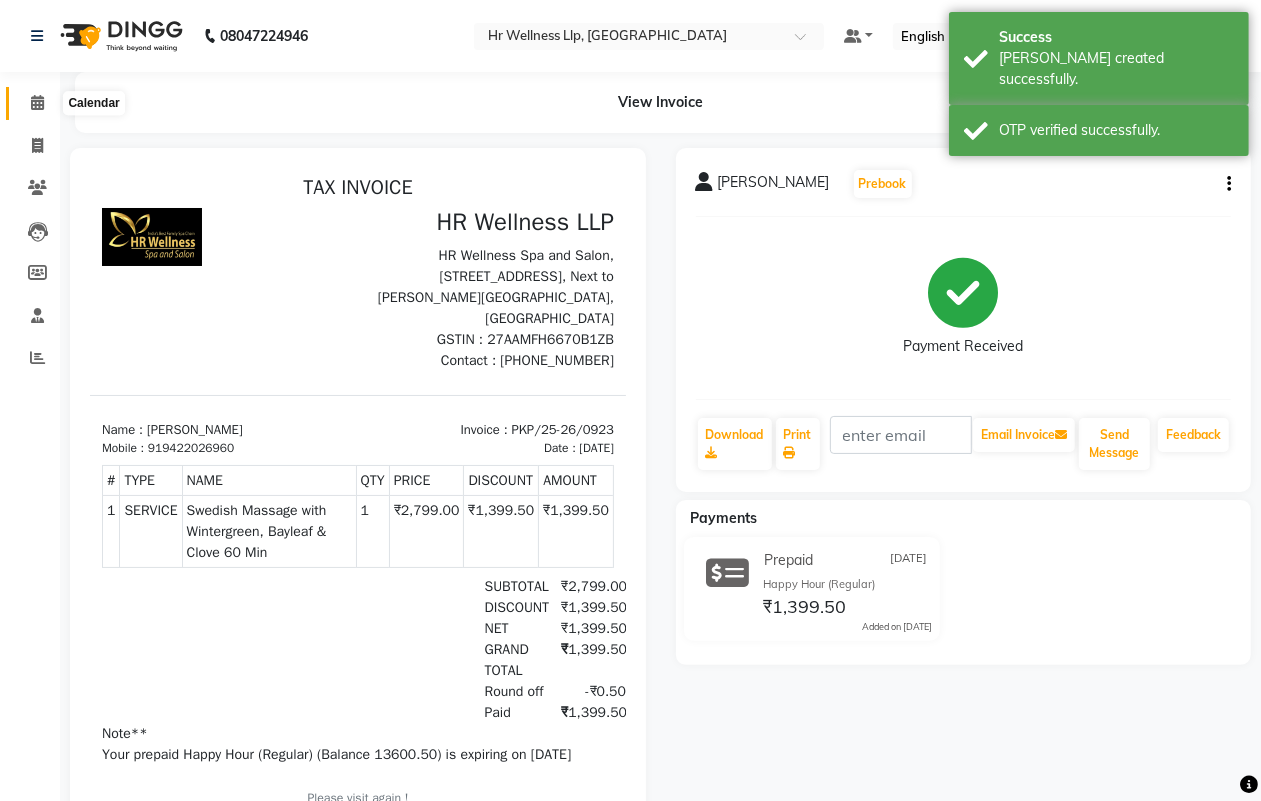 click 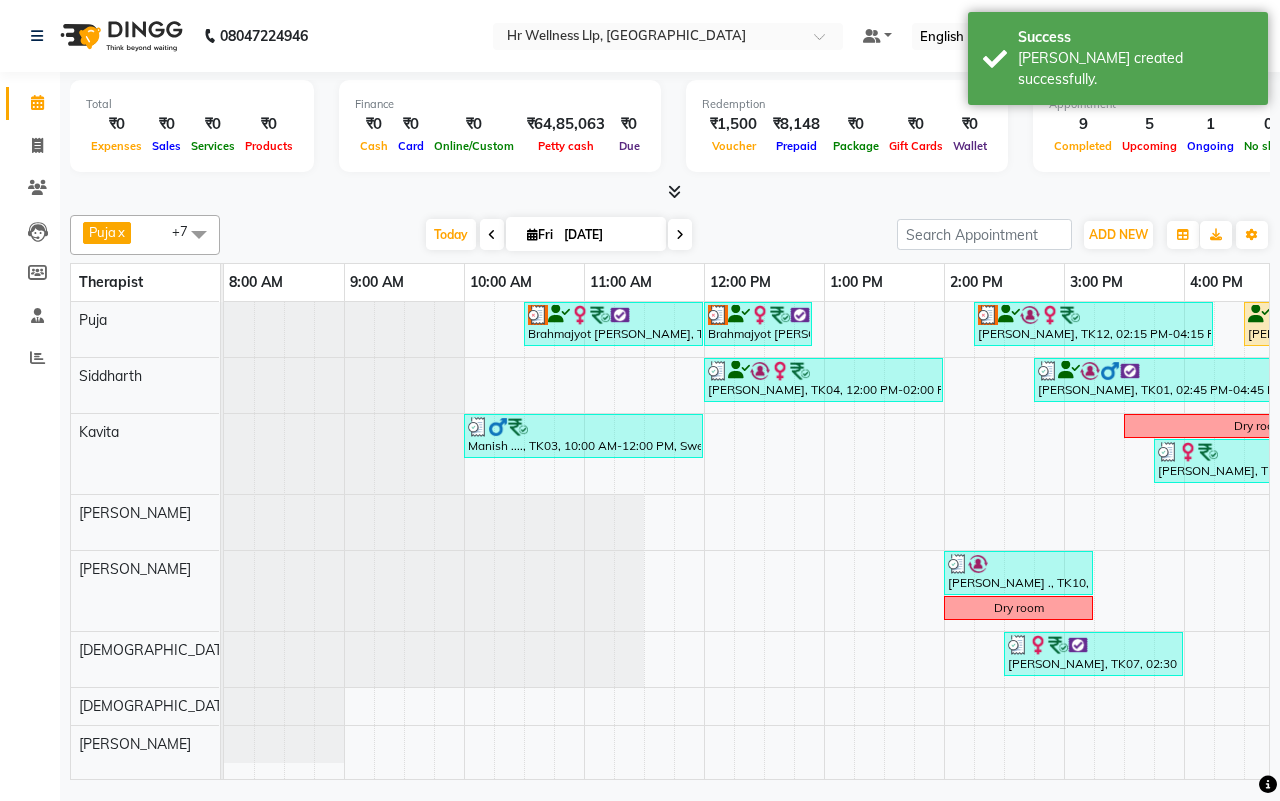 click on "[DATE]  [DATE]" at bounding box center (558, 235) 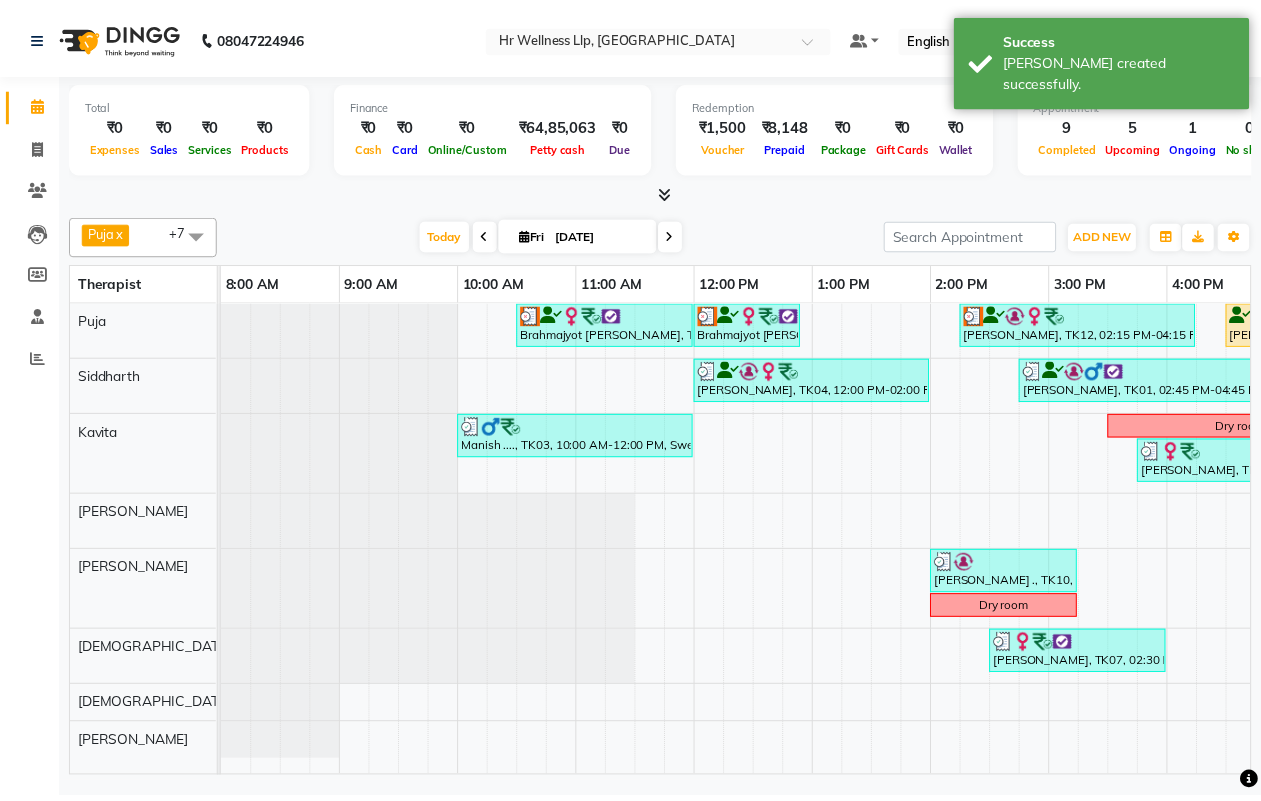 scroll, scrollTop: 0, scrollLeft: 458, axis: horizontal 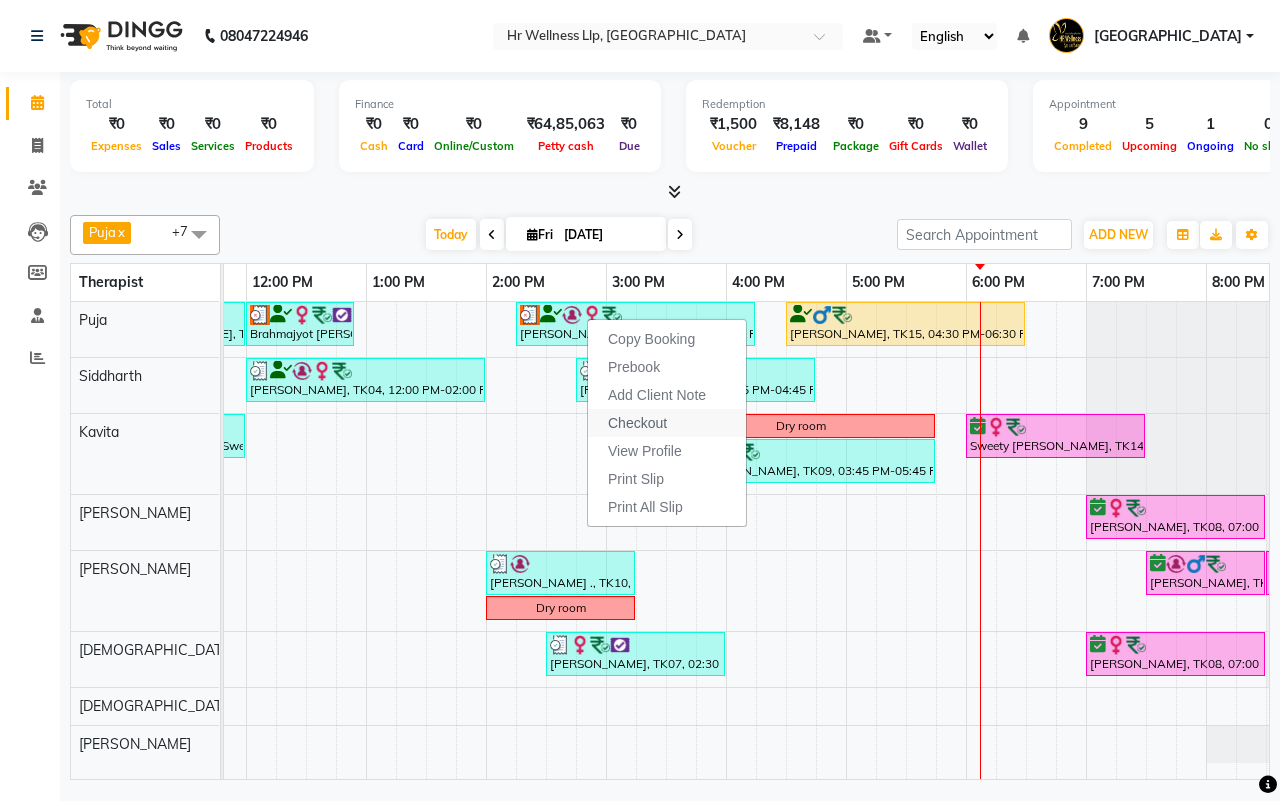click on "Checkout" at bounding box center (637, 423) 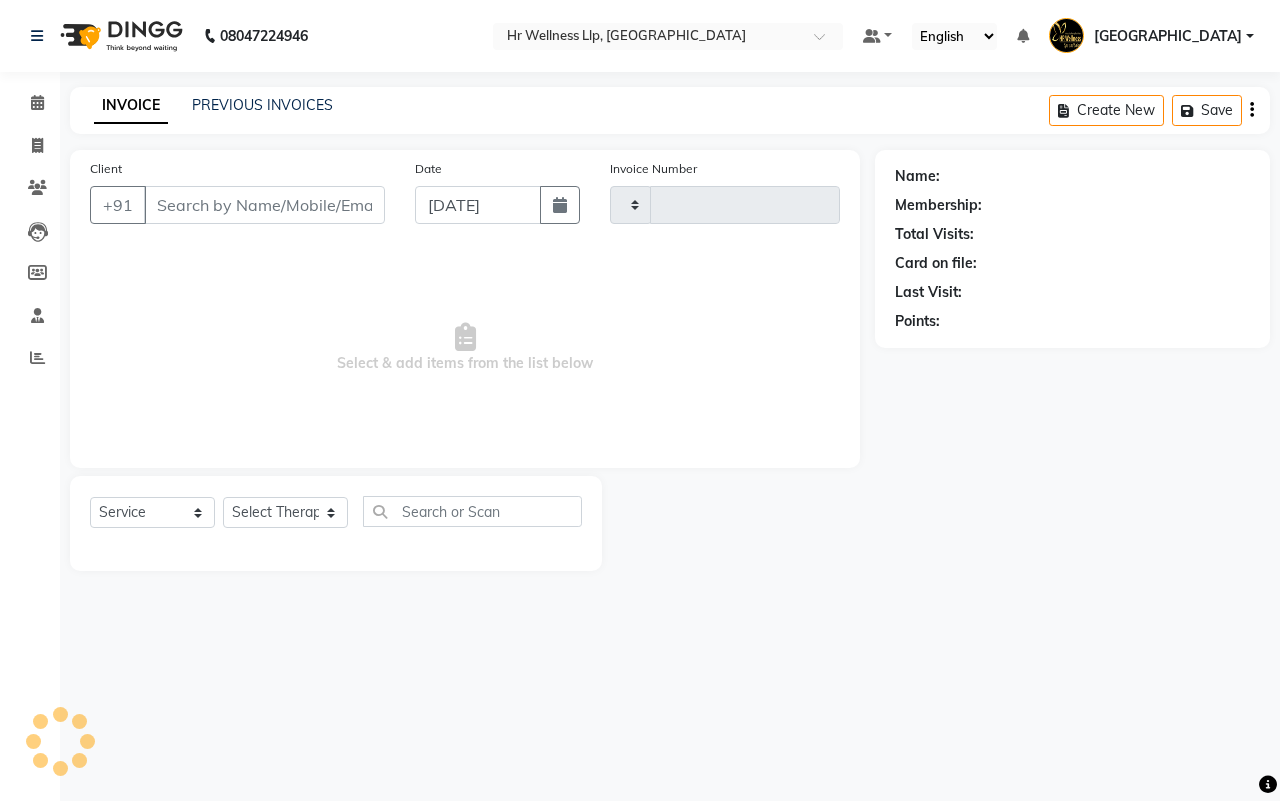 type on "0924" 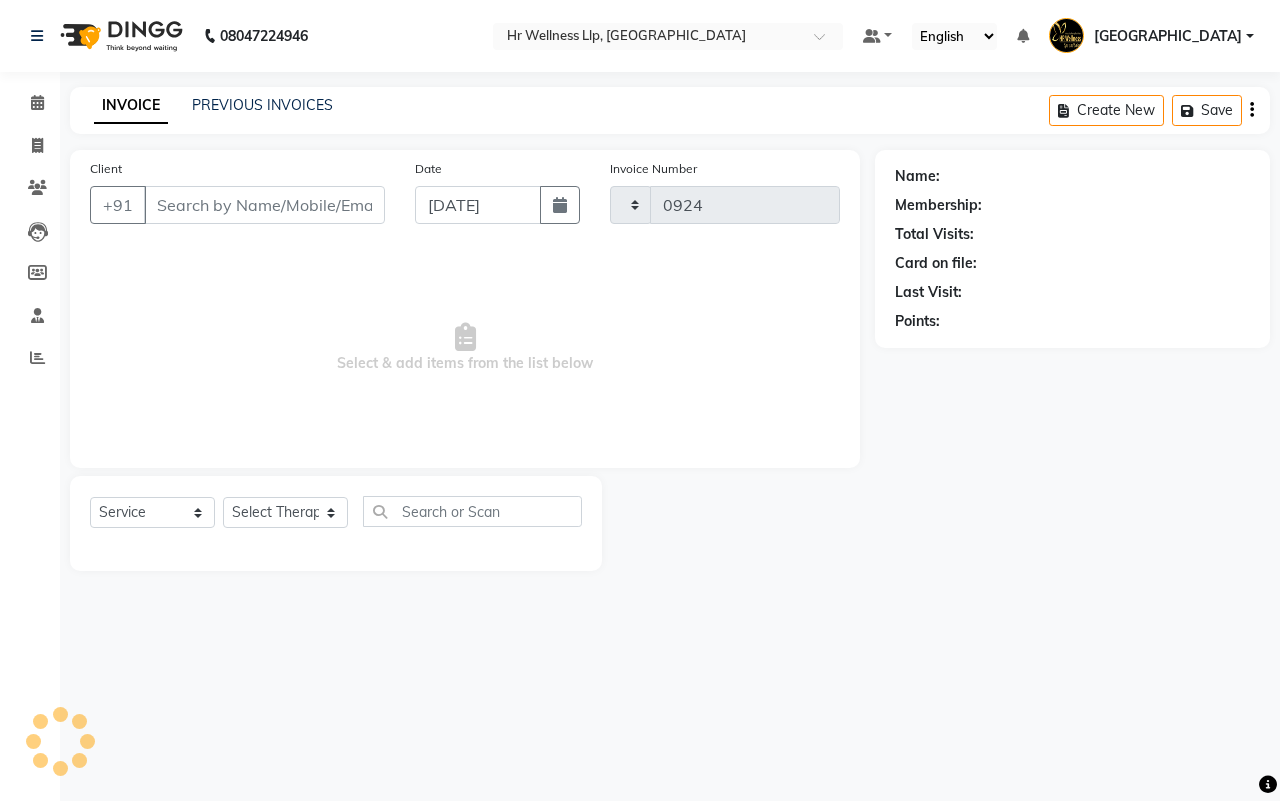 select on "4295" 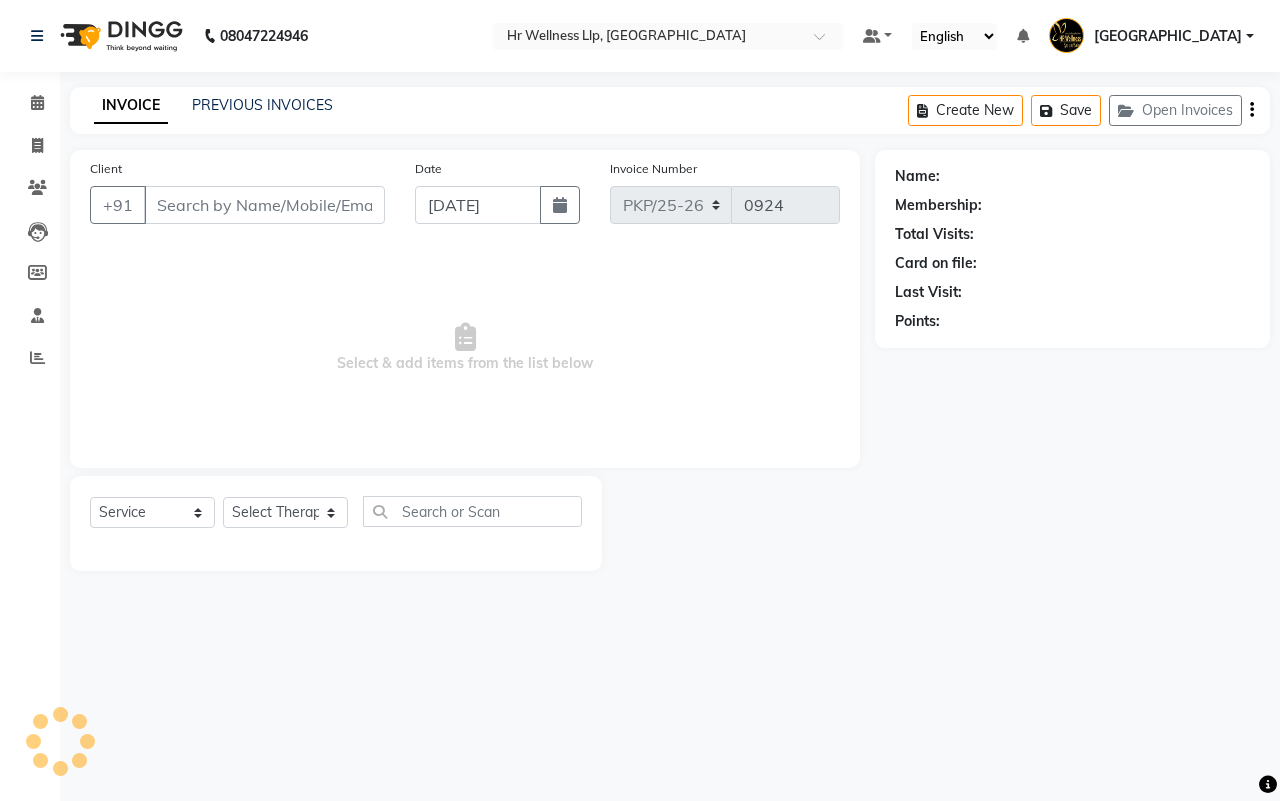 type on "9765053777" 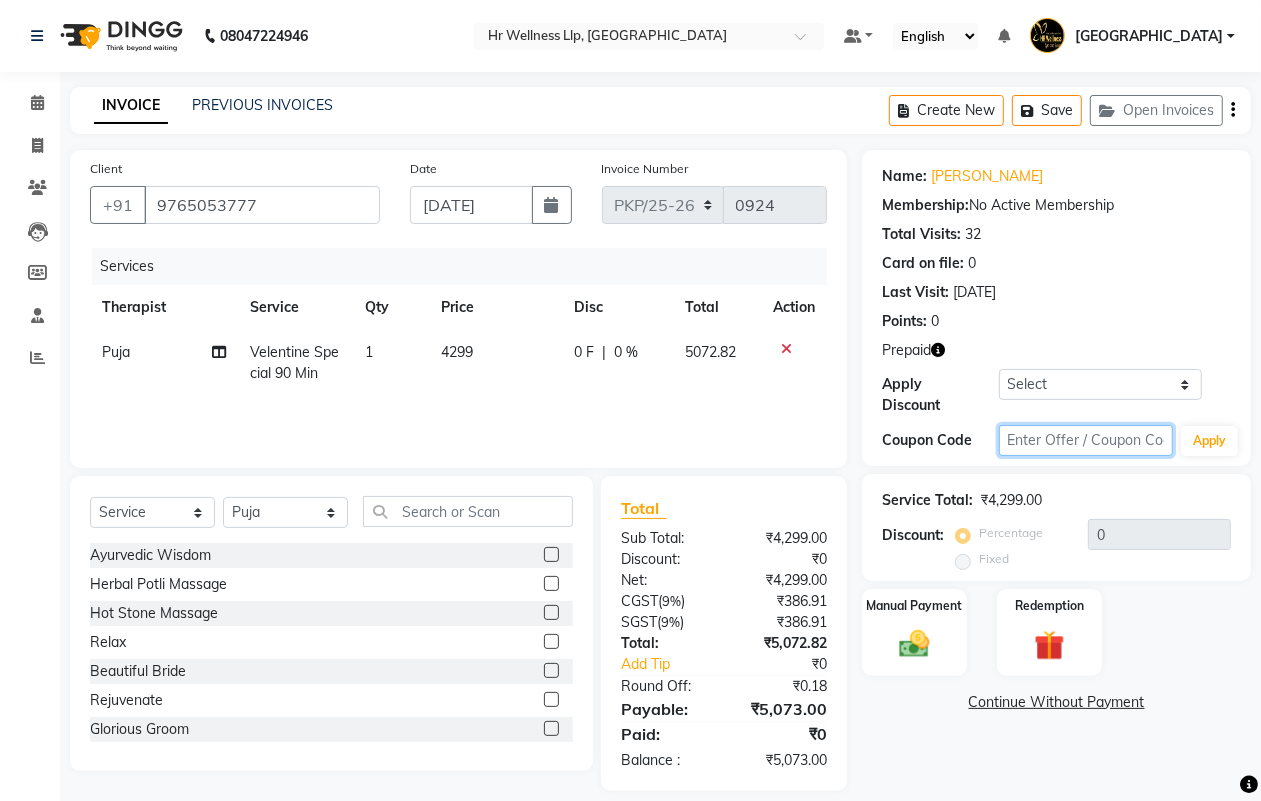 click 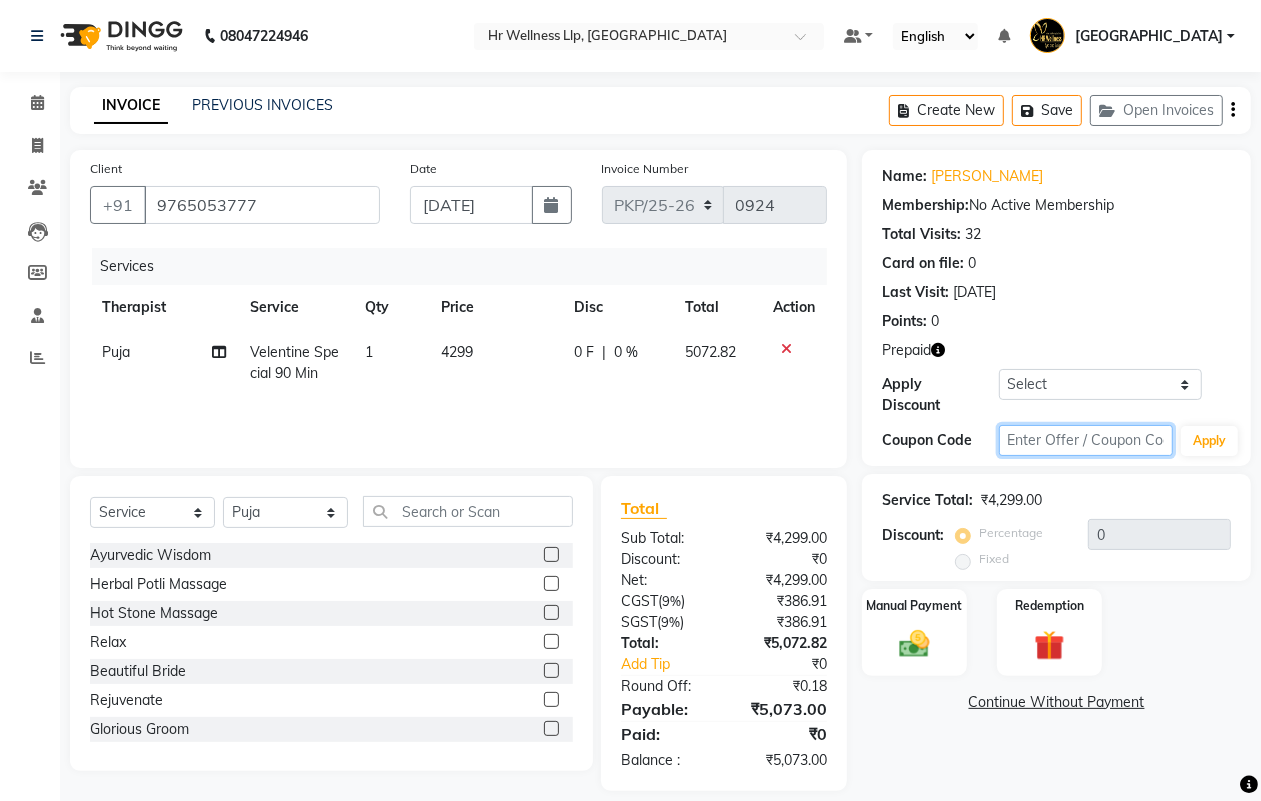 type on "d" 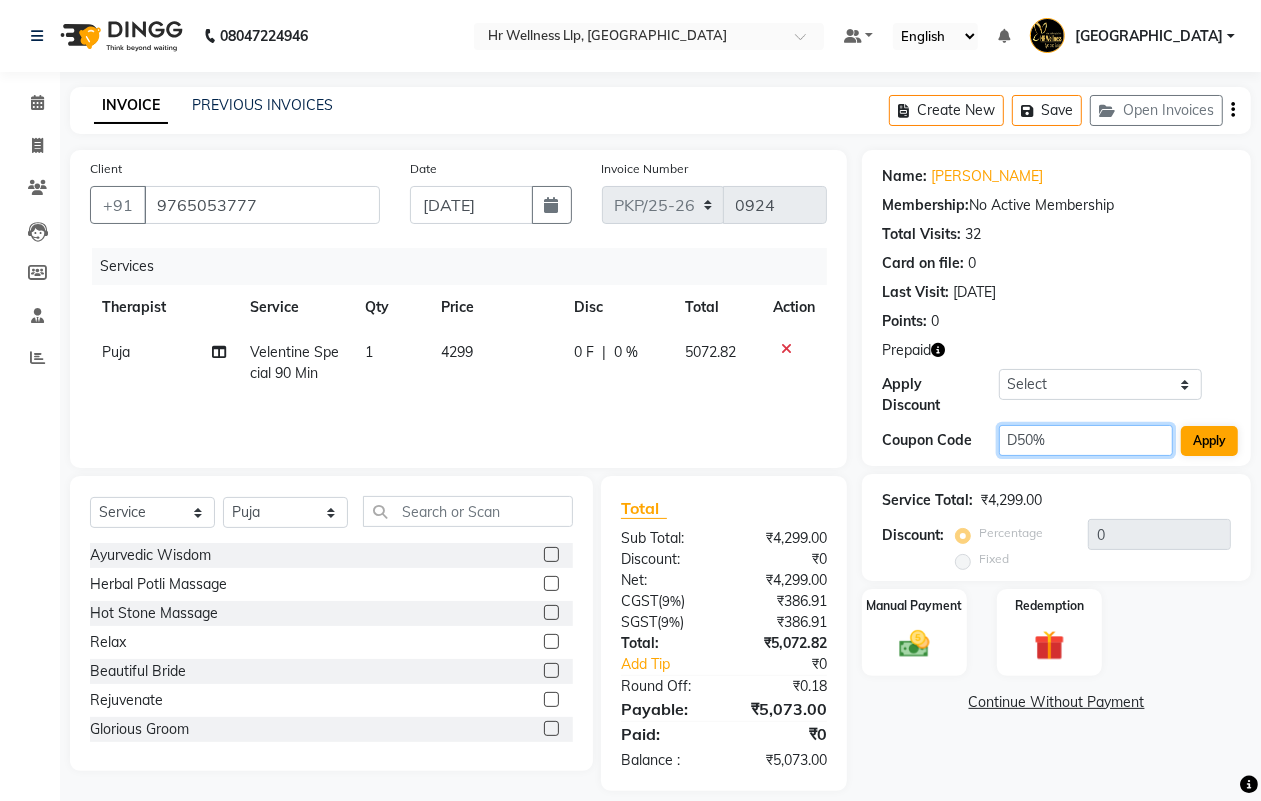 type on "D50%" 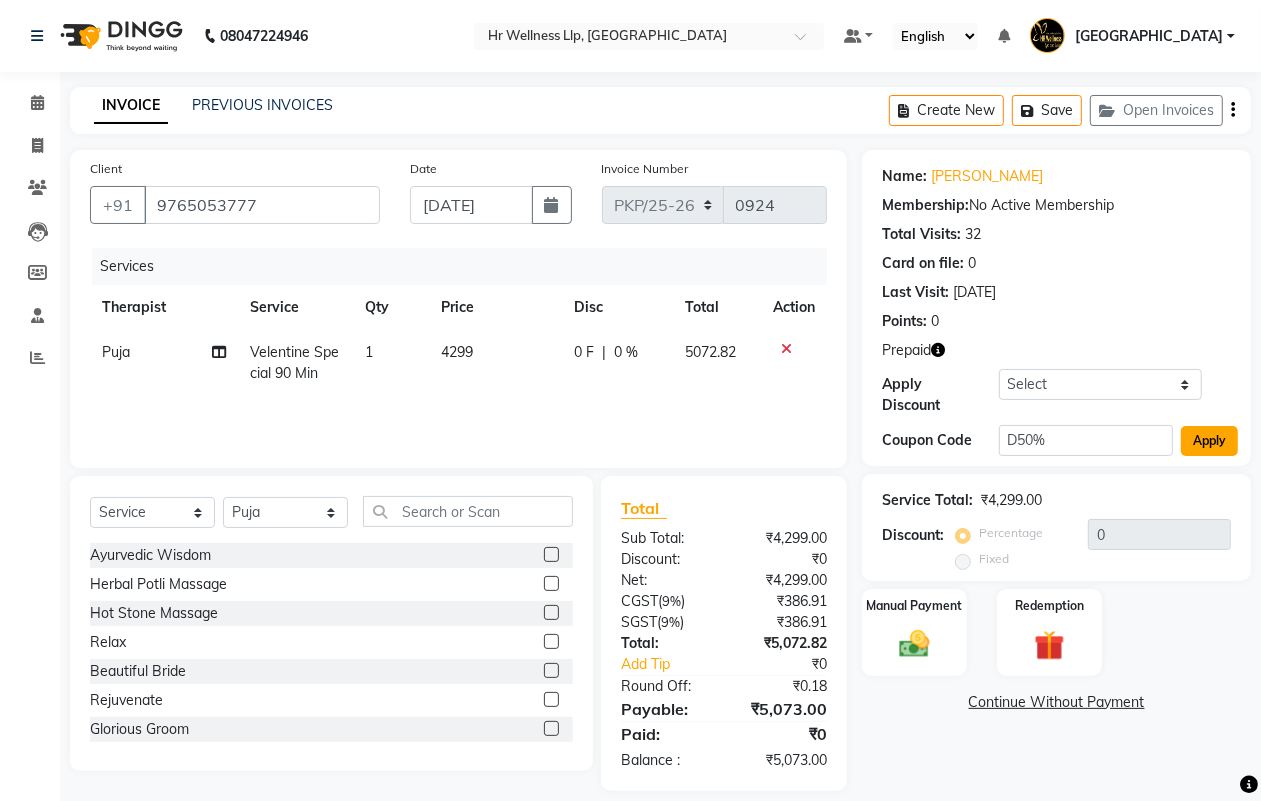 click on "Apply" 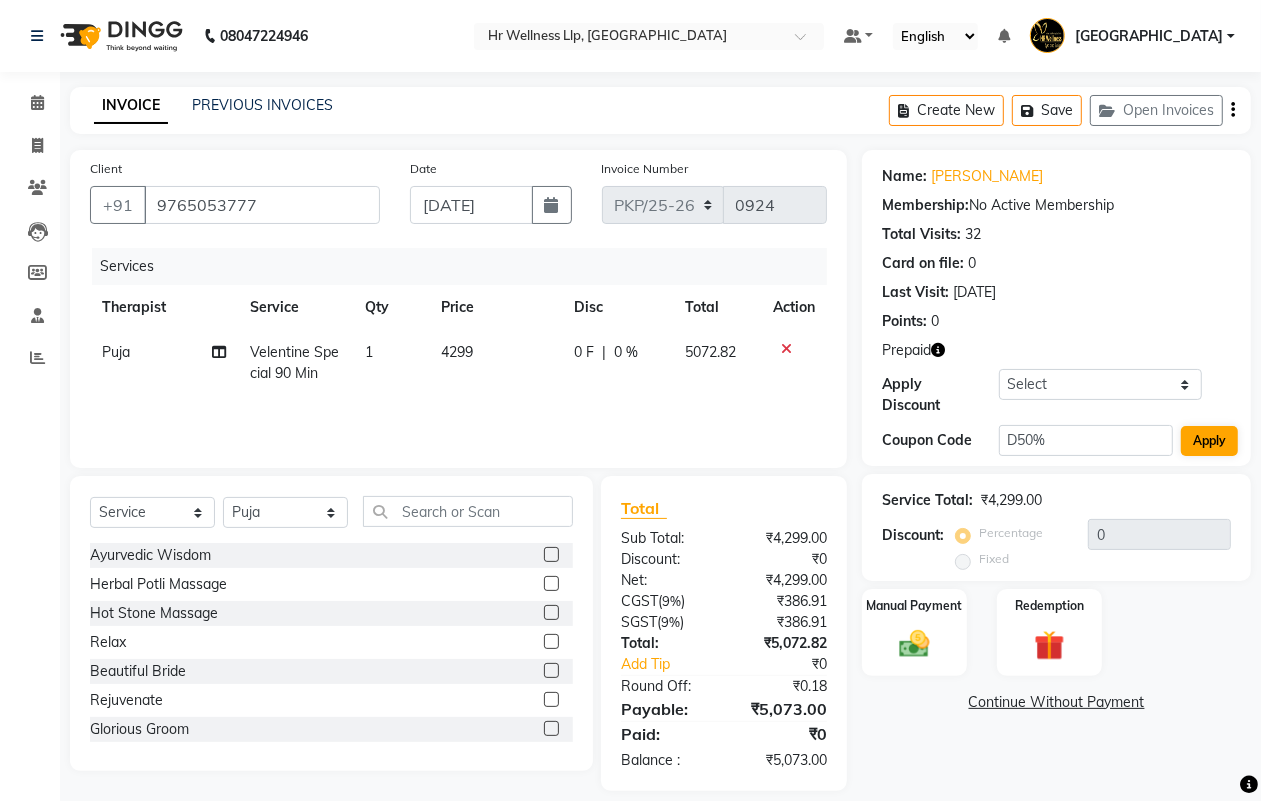 type on "50" 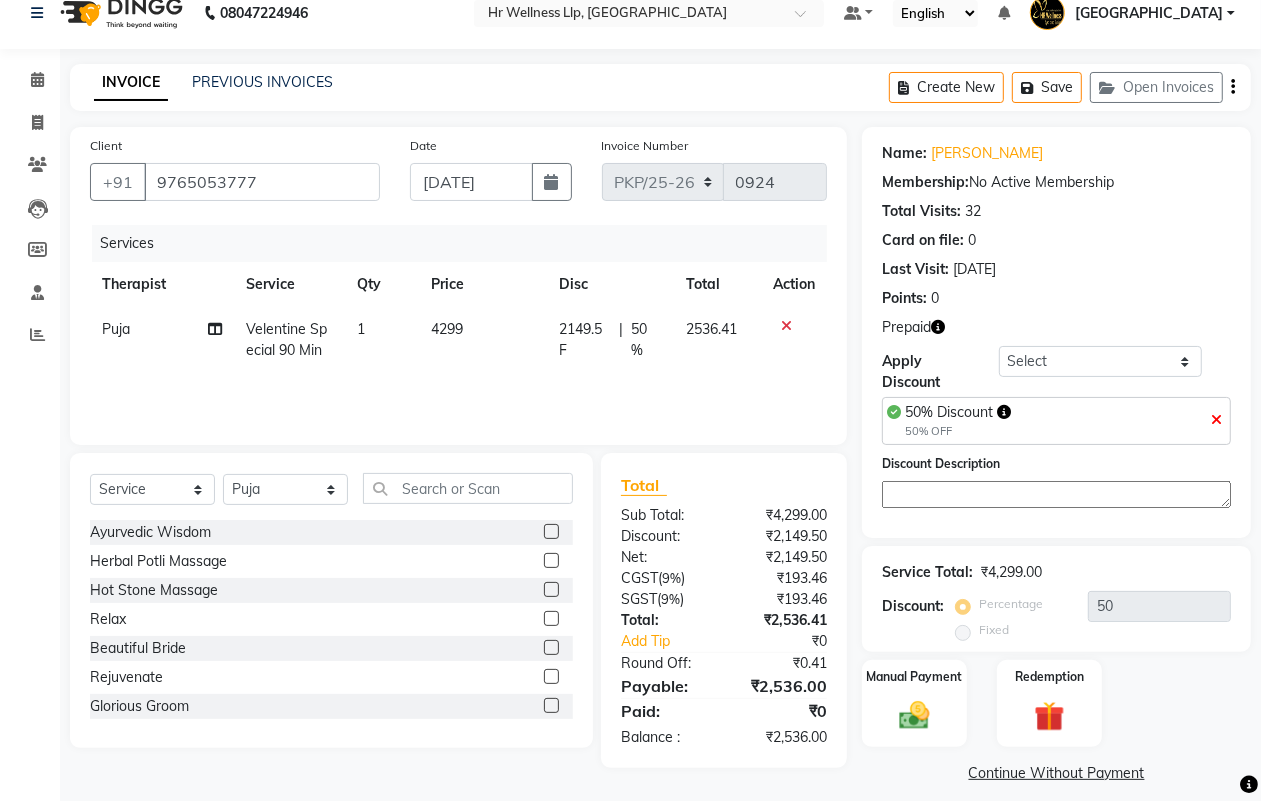 scroll, scrollTop: 40, scrollLeft: 0, axis: vertical 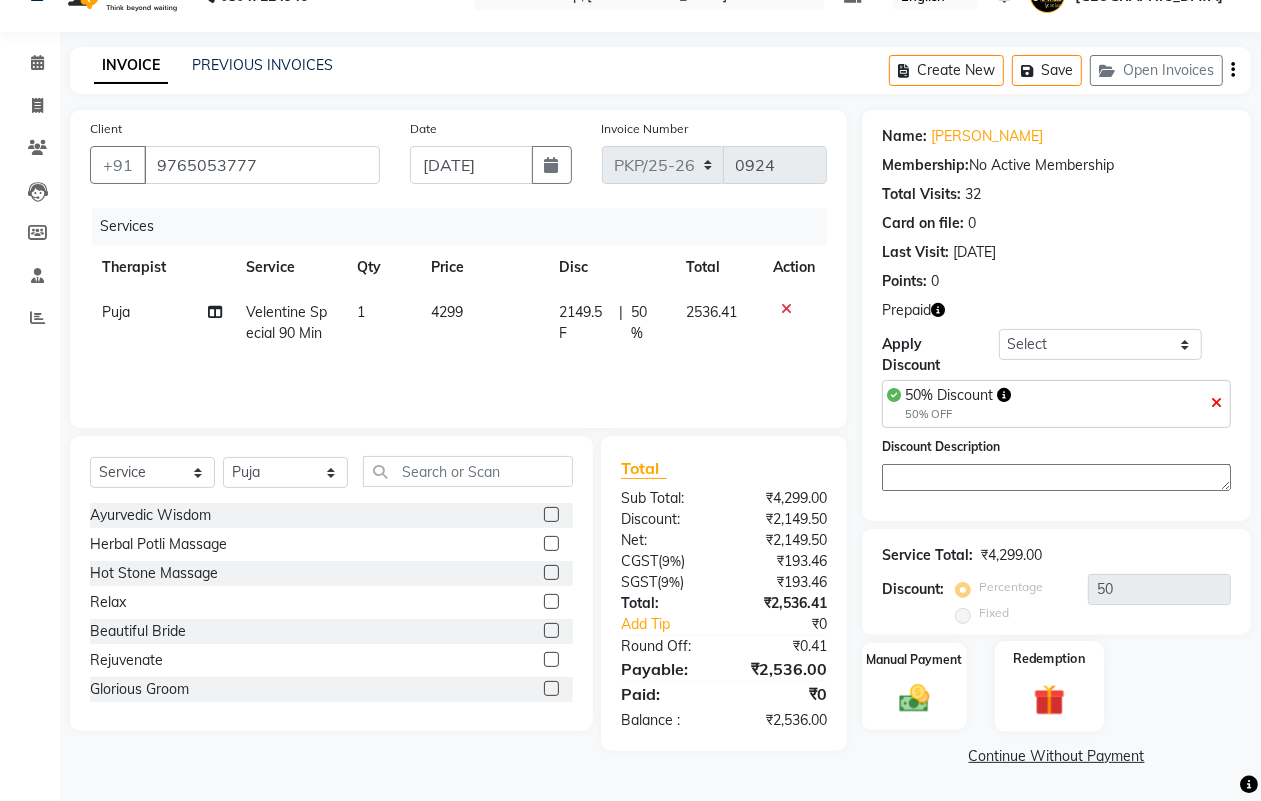 click 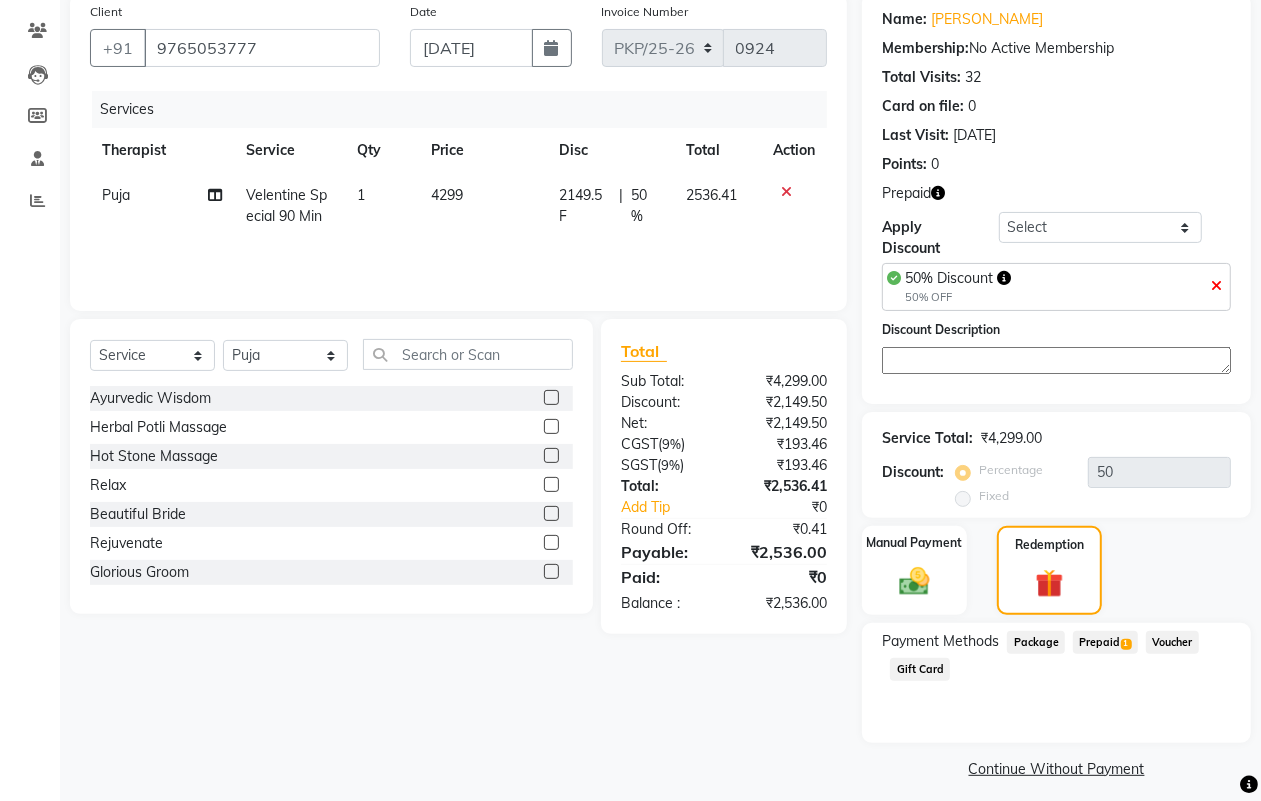 scroll, scrollTop: 170, scrollLeft: 0, axis: vertical 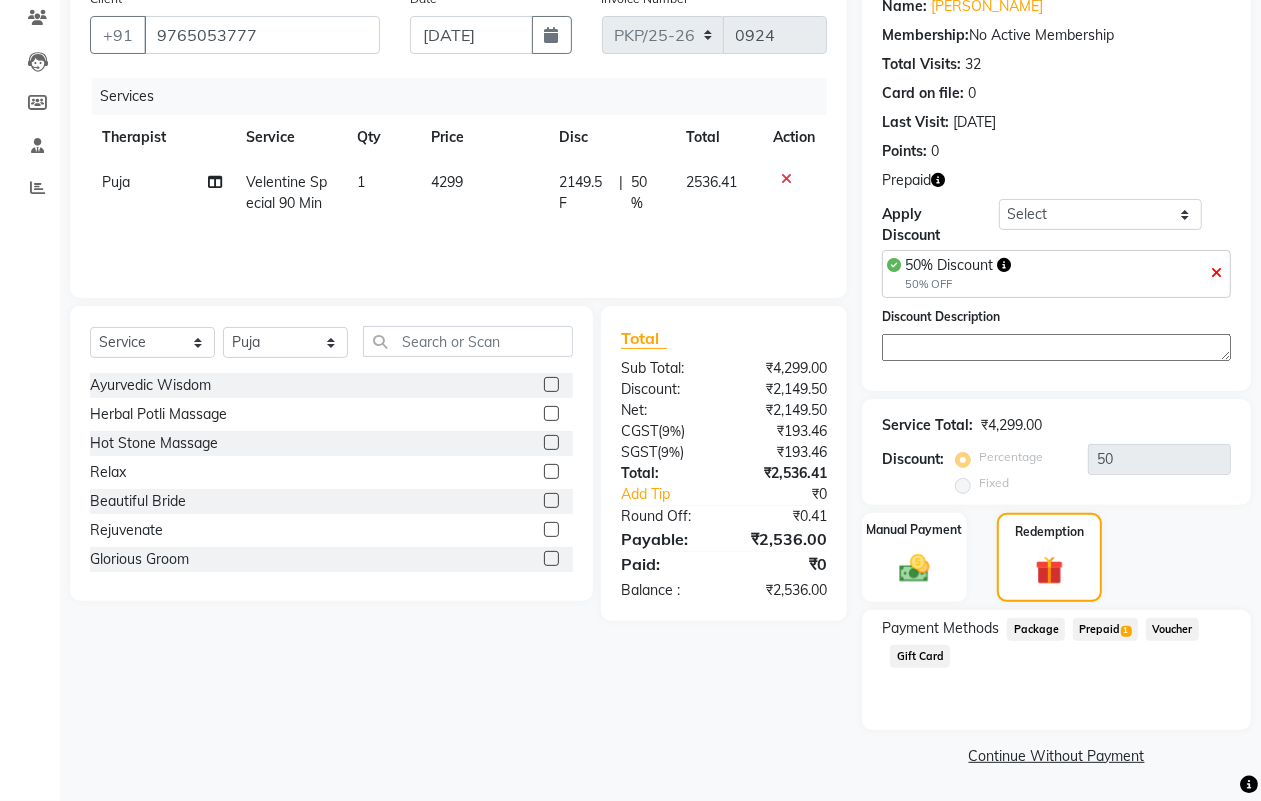click on "Prepaid  1" 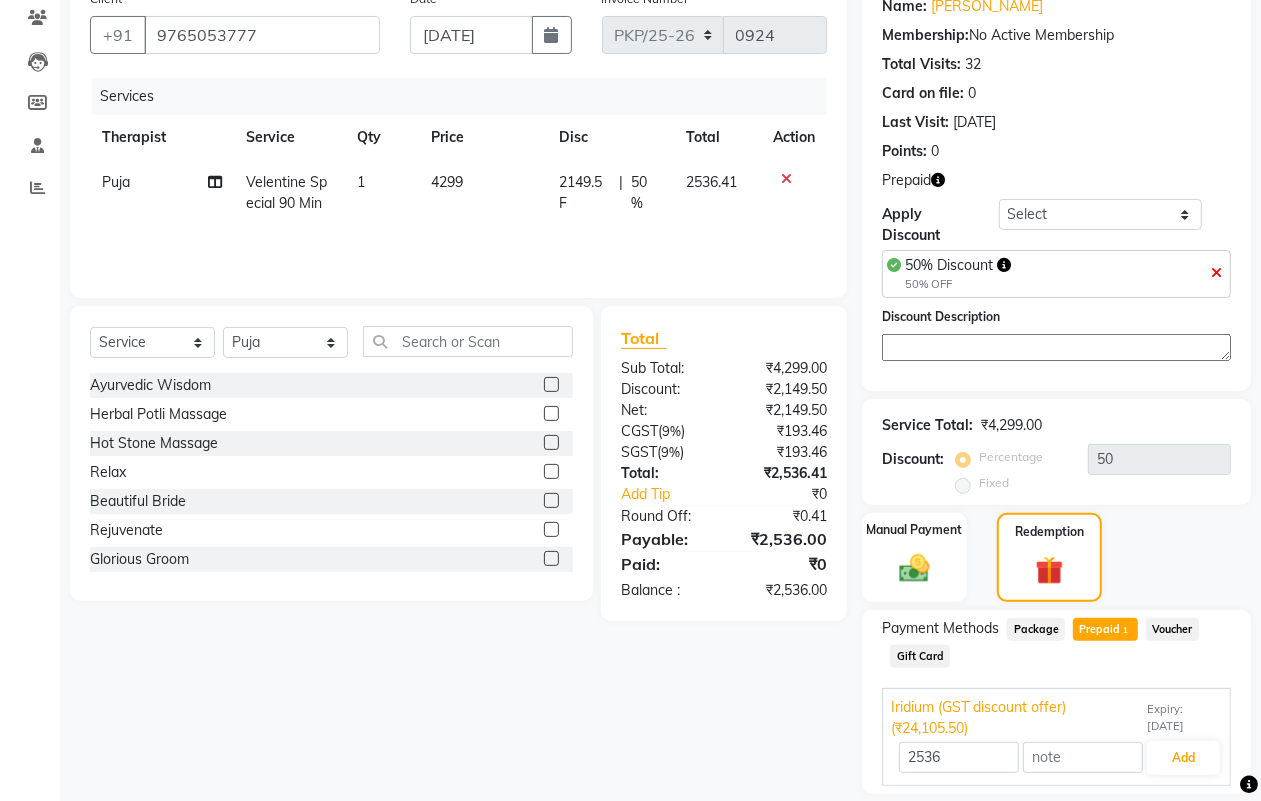 scroll, scrollTop: 233, scrollLeft: 0, axis: vertical 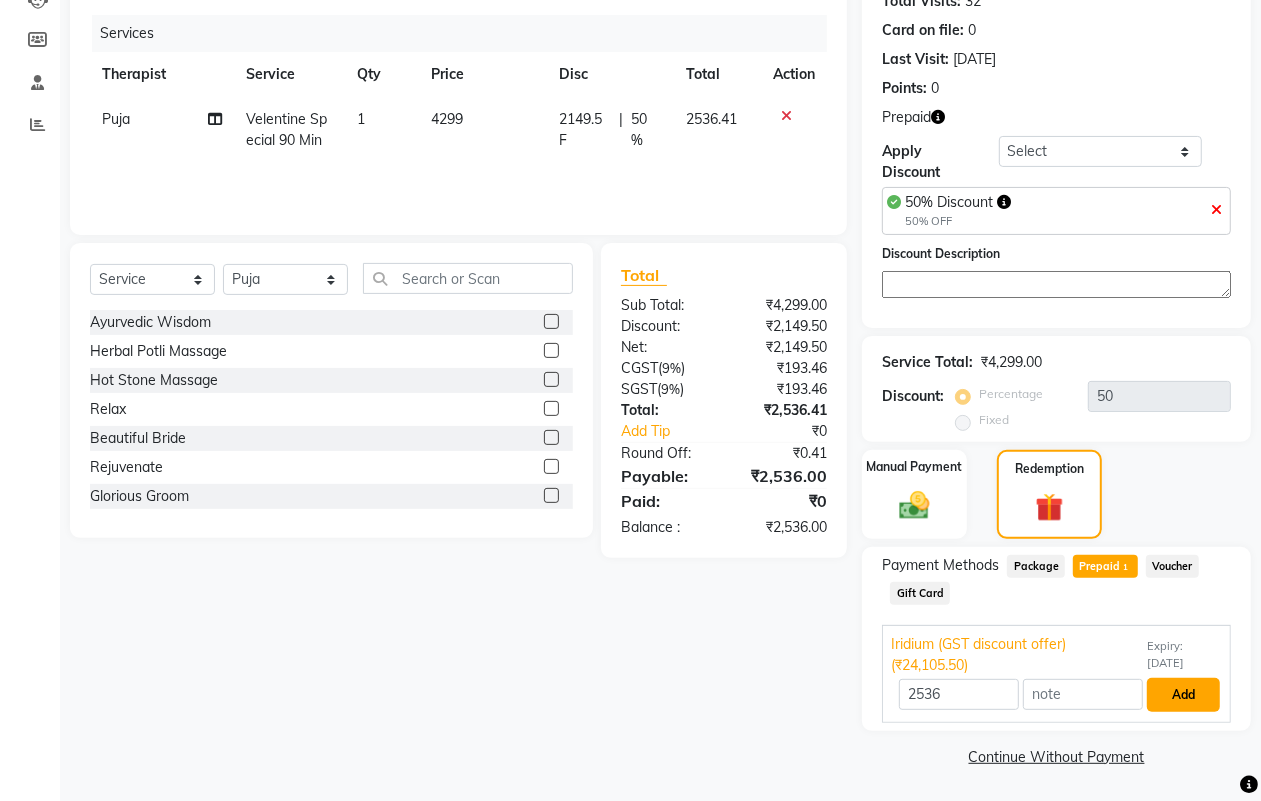 click on "Add" at bounding box center (1183, 695) 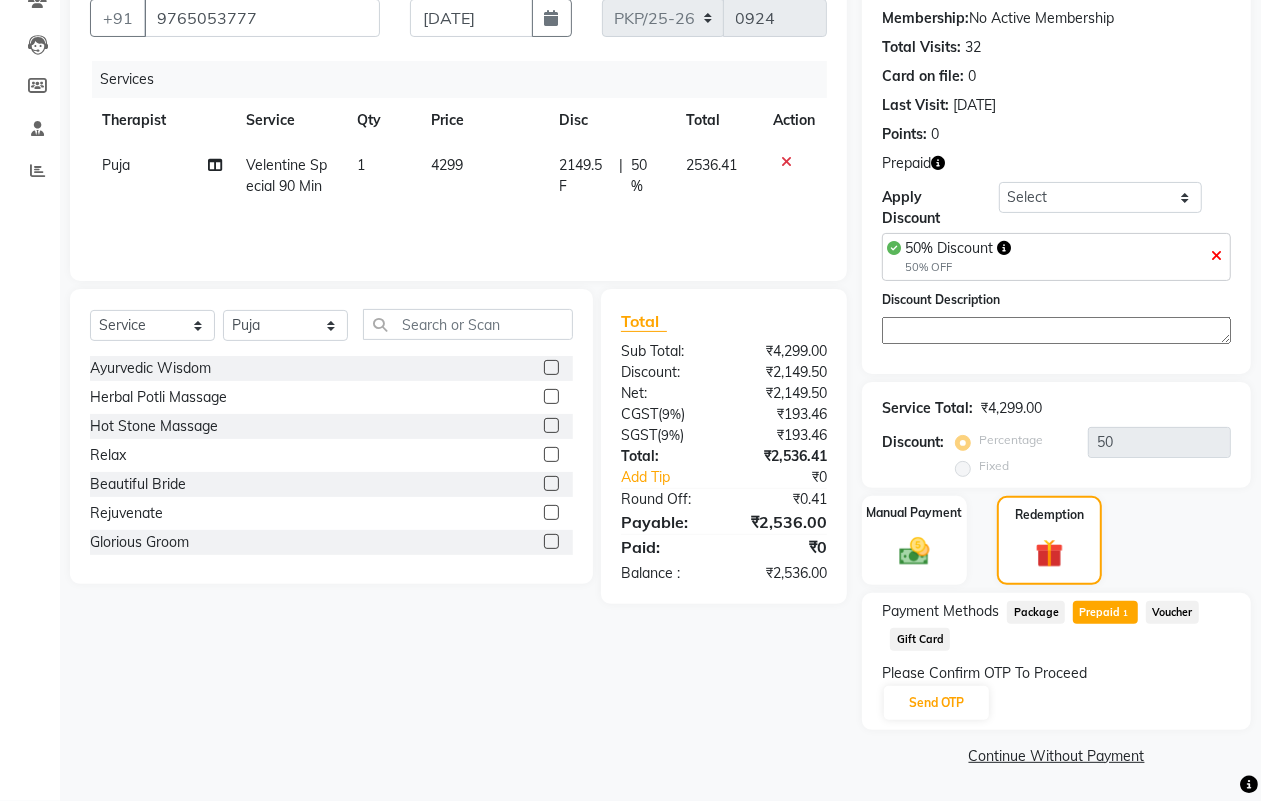 scroll, scrollTop: 186, scrollLeft: 0, axis: vertical 